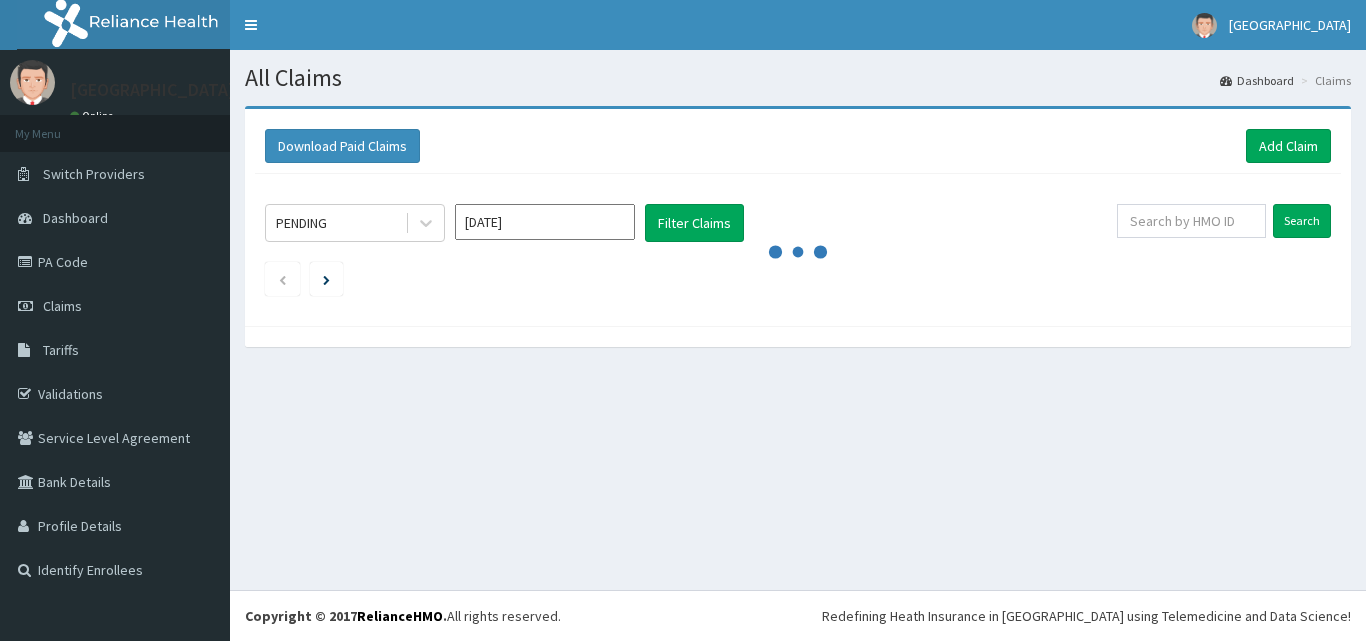 scroll, scrollTop: 0, scrollLeft: 0, axis: both 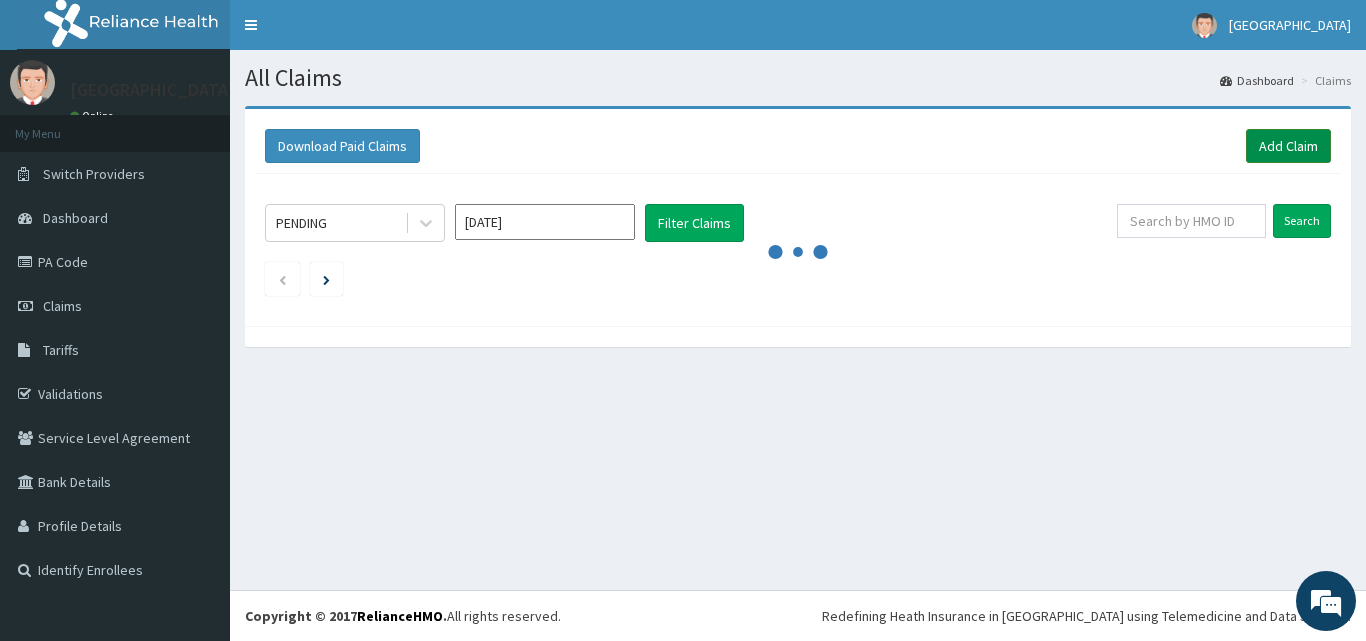 click on "Add Claim" at bounding box center [1288, 146] 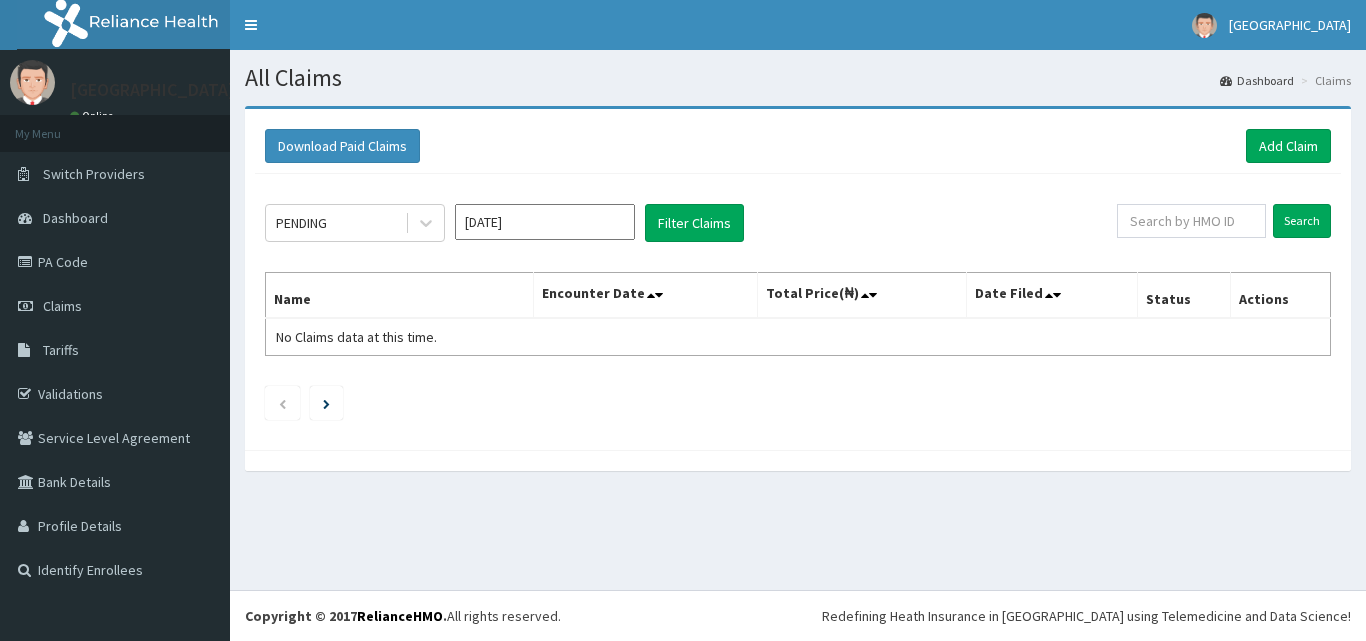 scroll, scrollTop: 0, scrollLeft: 0, axis: both 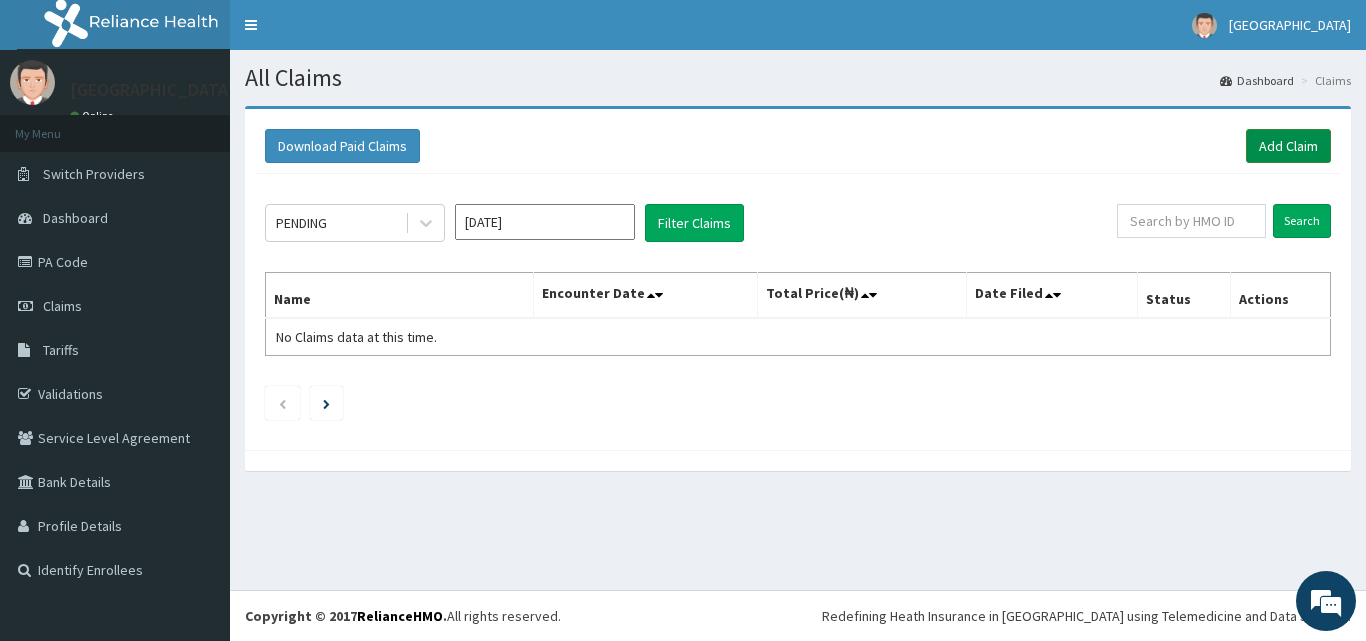 click on "Add Claim" at bounding box center [1288, 146] 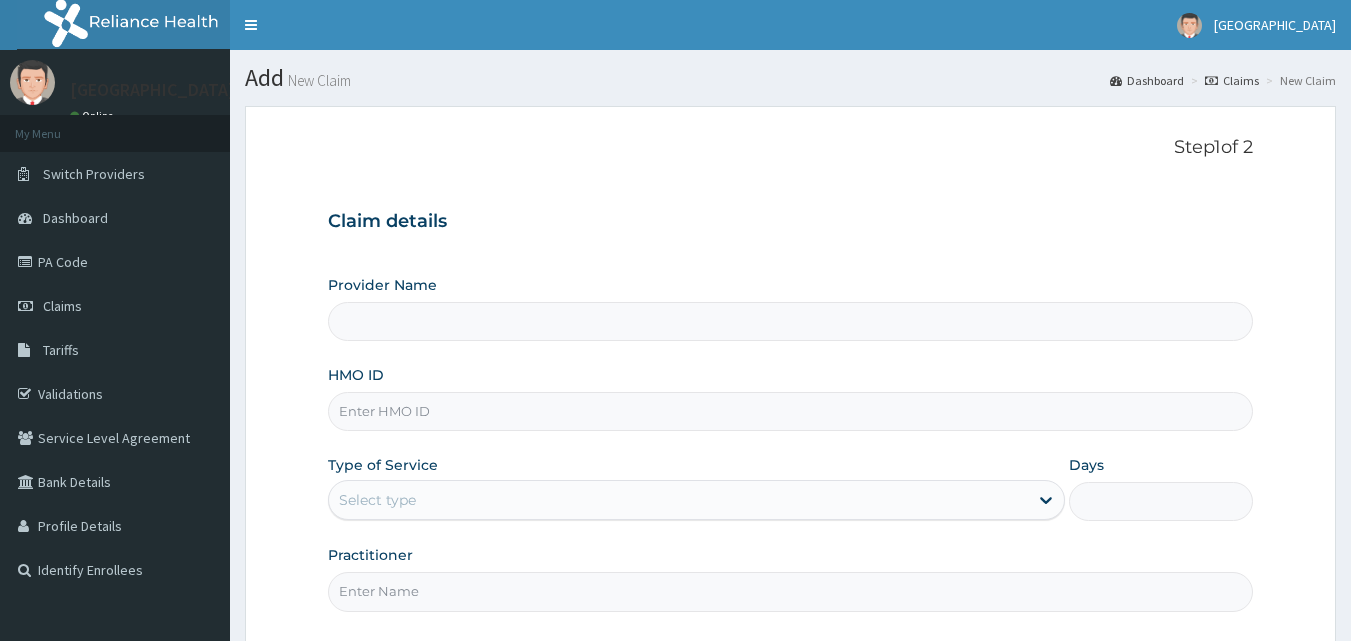 scroll, scrollTop: 0, scrollLeft: 0, axis: both 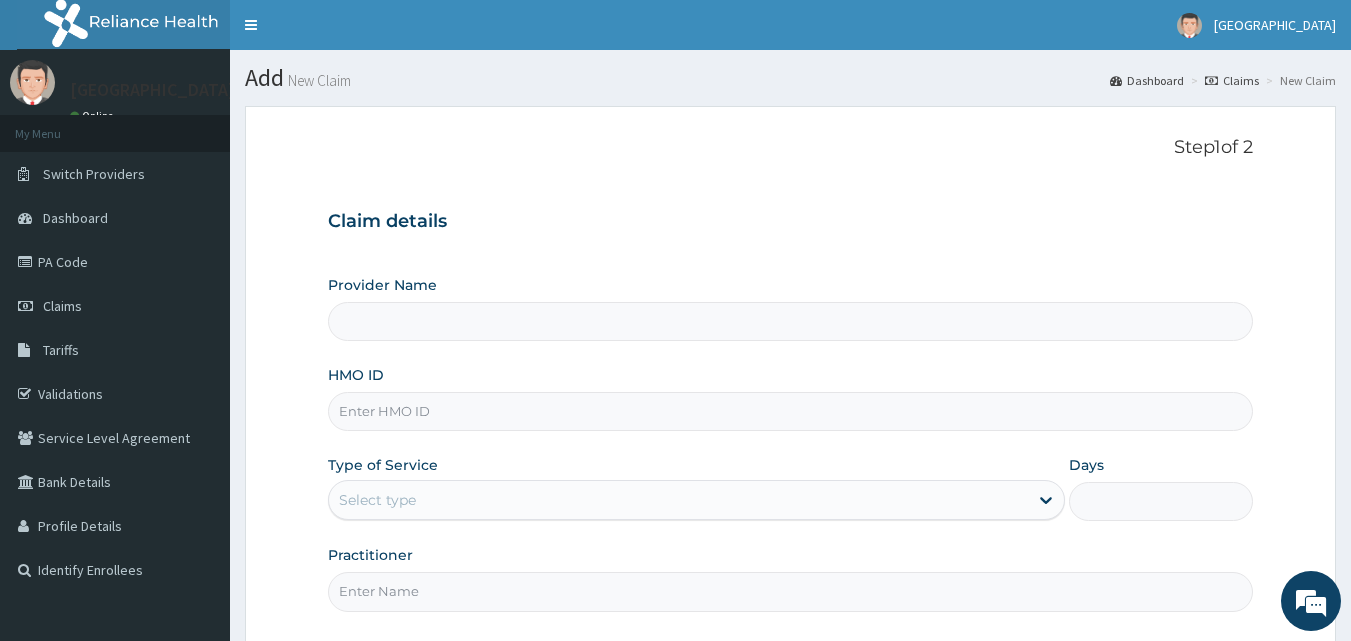 type on "Veta Hospitals Ltd" 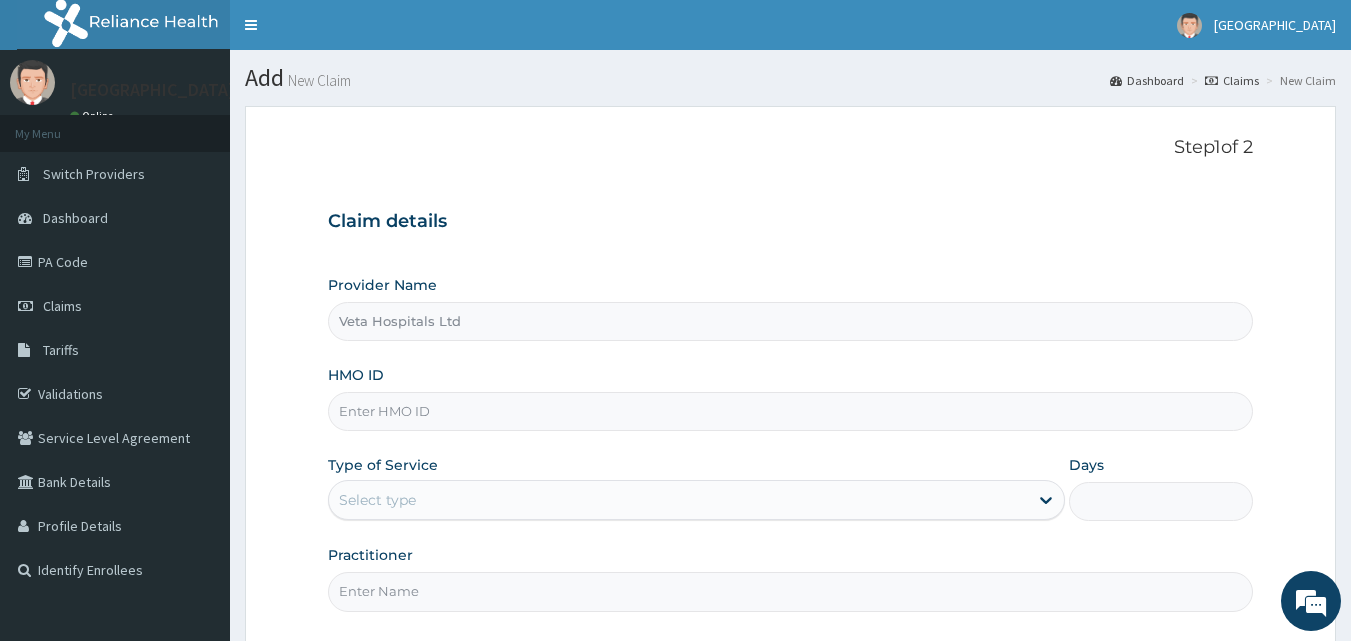 scroll, scrollTop: 0, scrollLeft: 0, axis: both 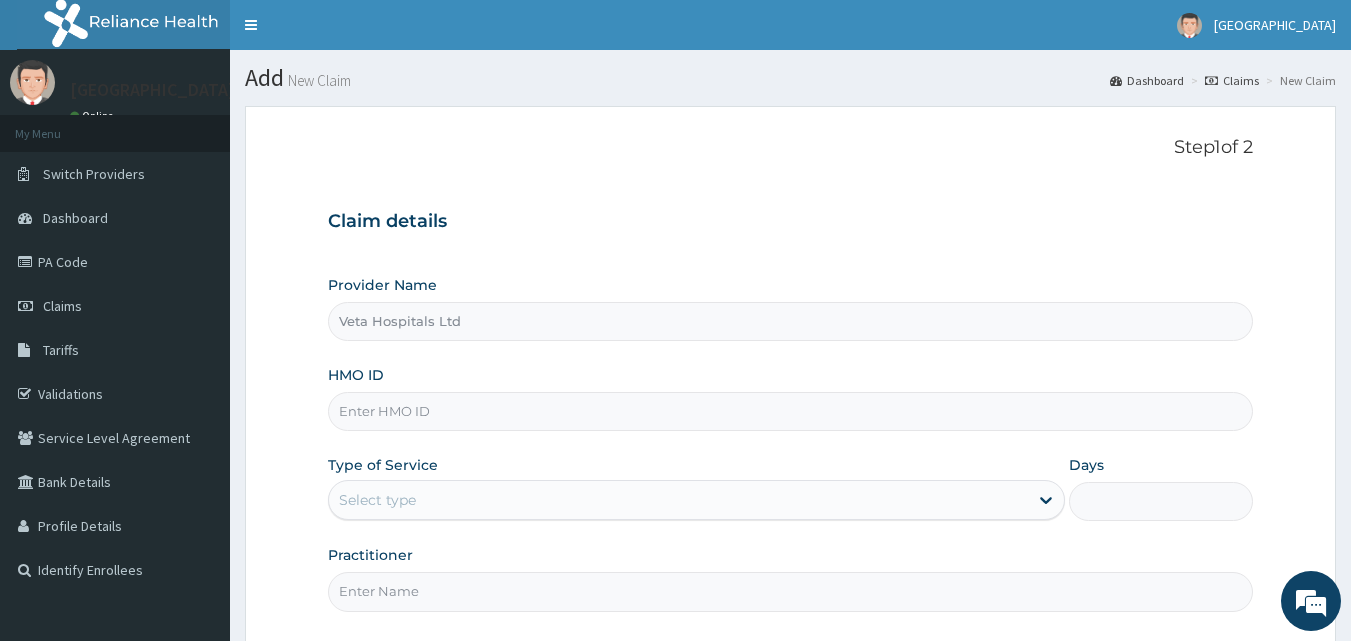 click on "HMO ID" at bounding box center [791, 411] 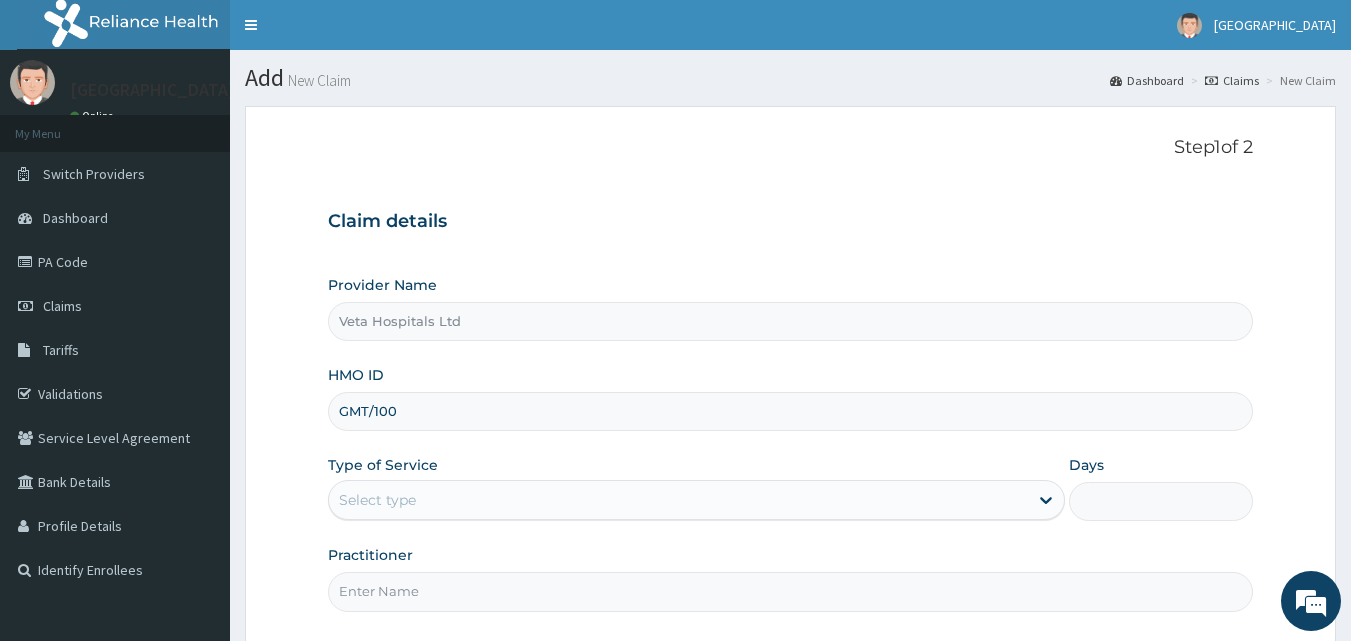 type on "GMT/10053/A" 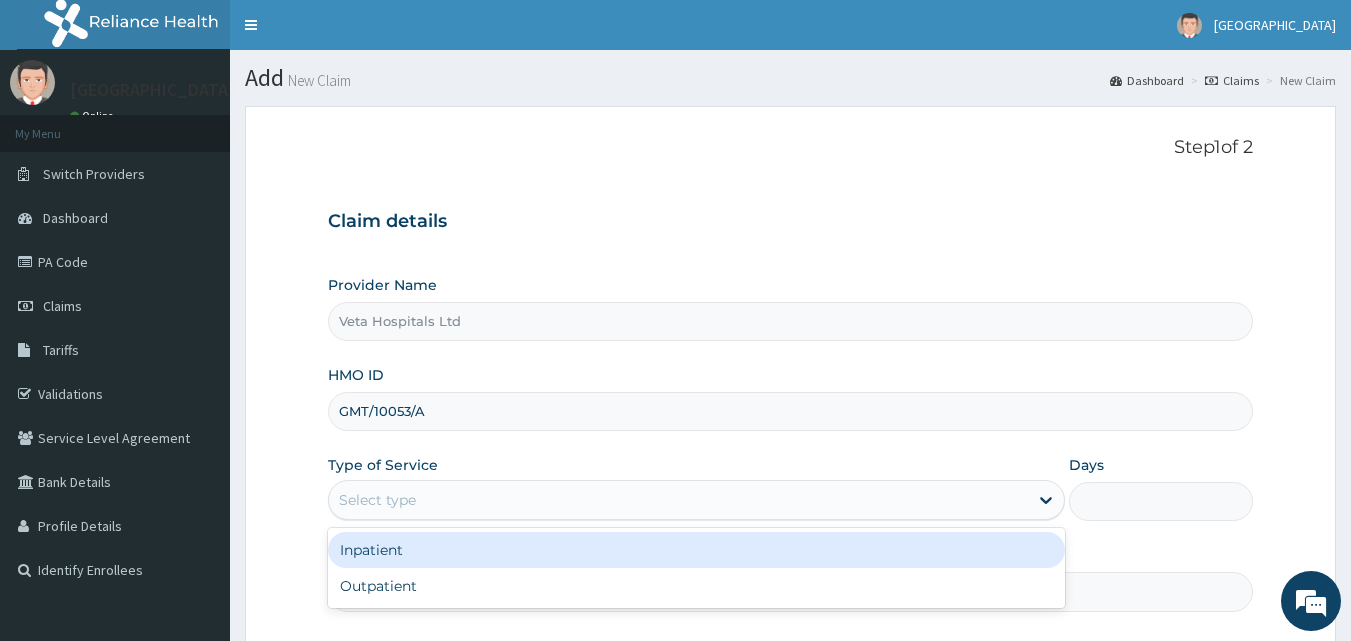 click on "Select type" at bounding box center (678, 500) 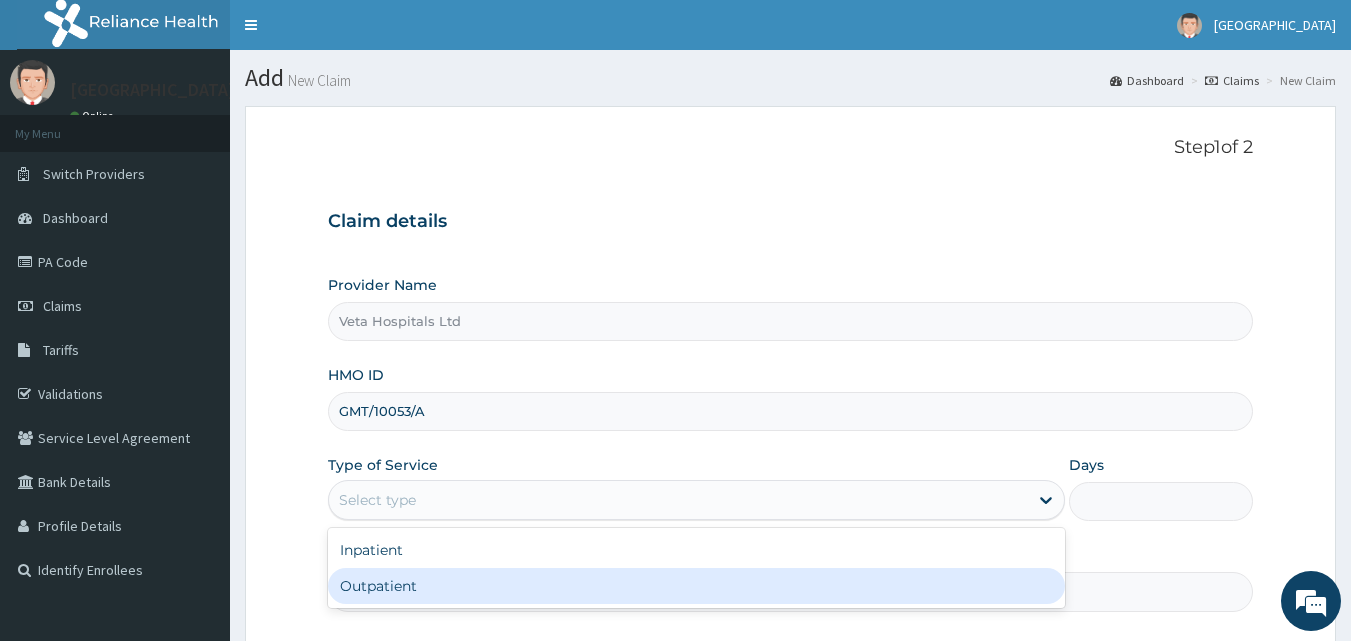 click on "Outpatient" at bounding box center [696, 586] 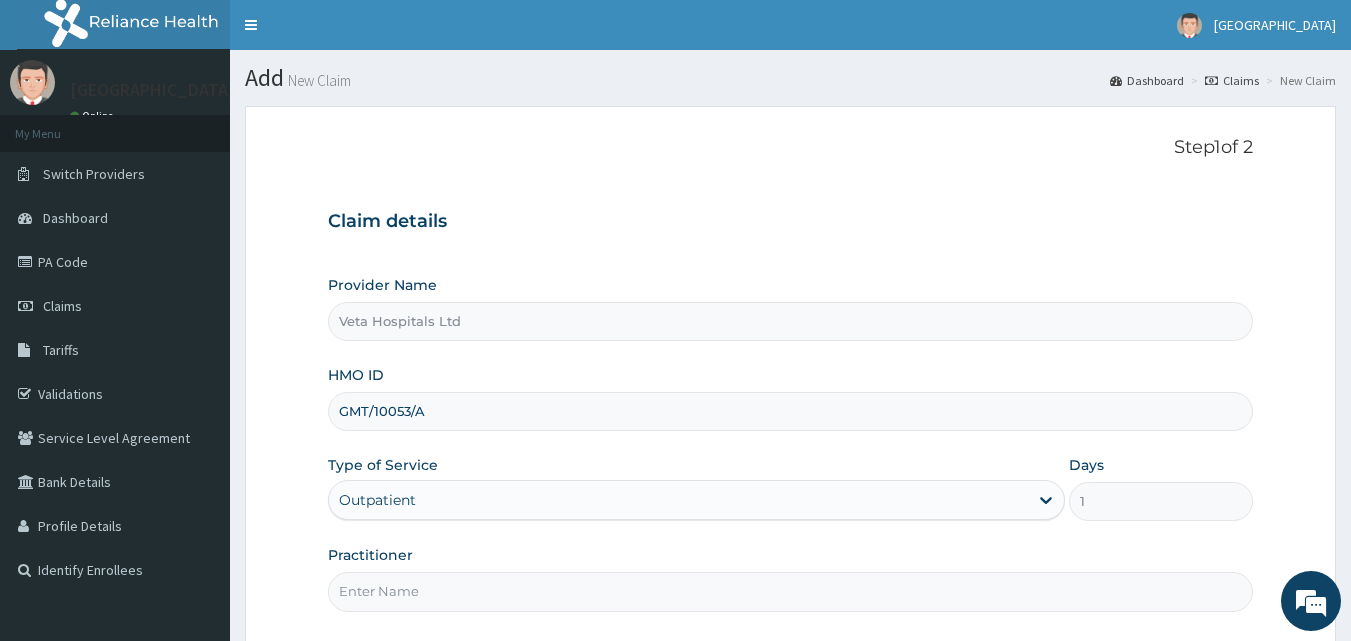 click on "Practitioner" at bounding box center [791, 591] 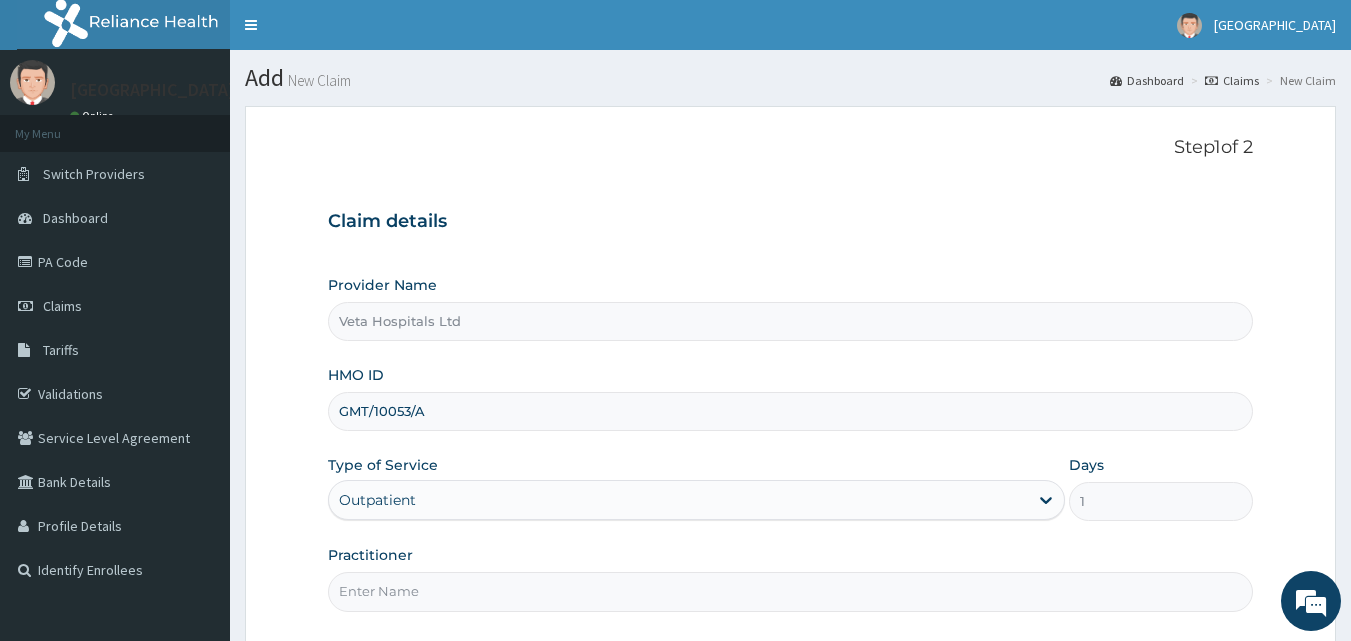 type on "[PERSON_NAME]" 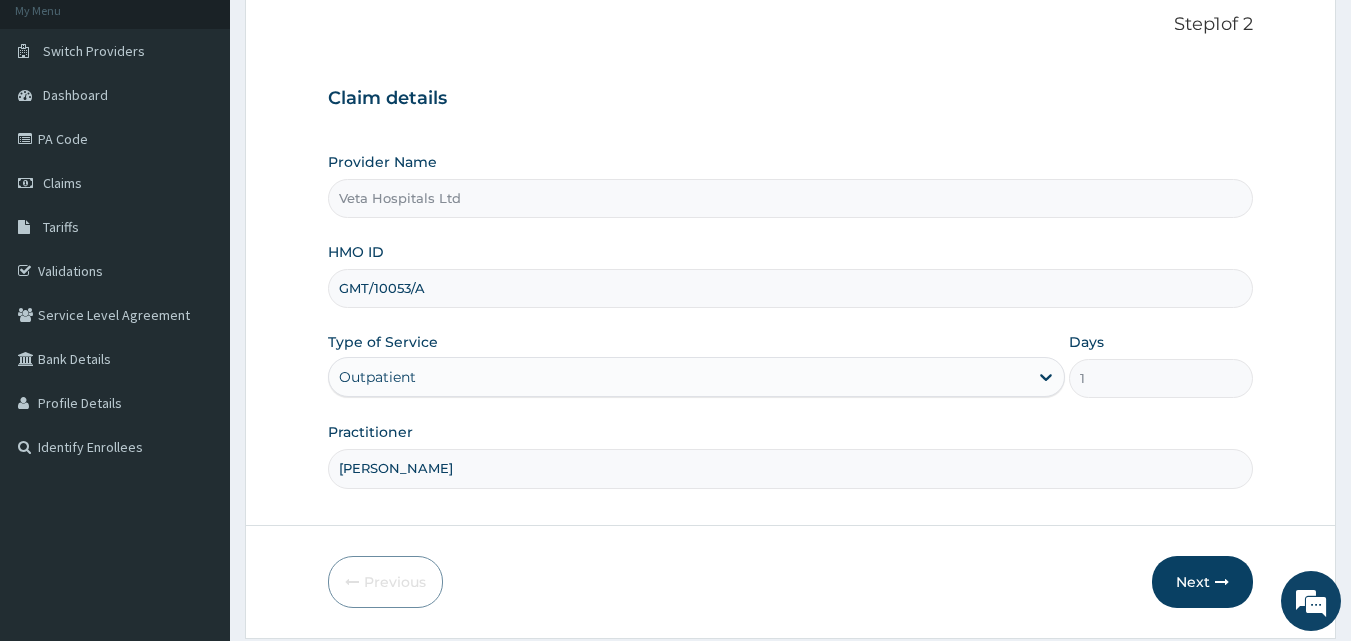 scroll, scrollTop: 187, scrollLeft: 0, axis: vertical 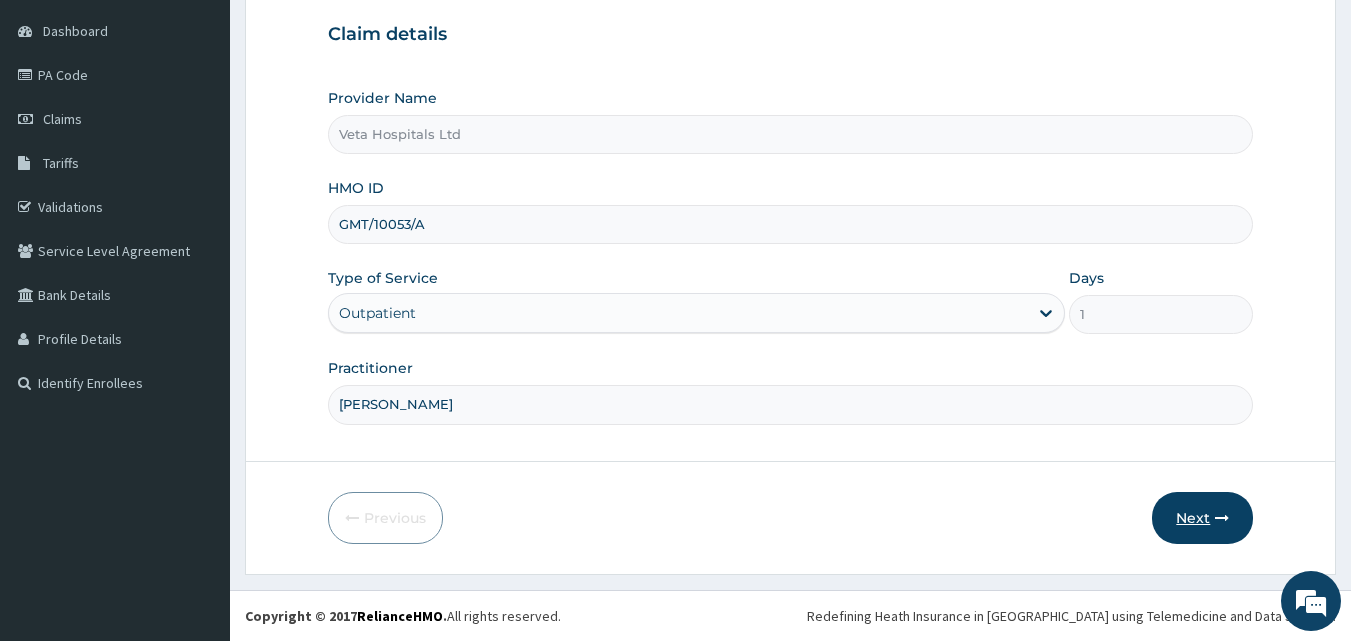 click on "Next" at bounding box center [1202, 518] 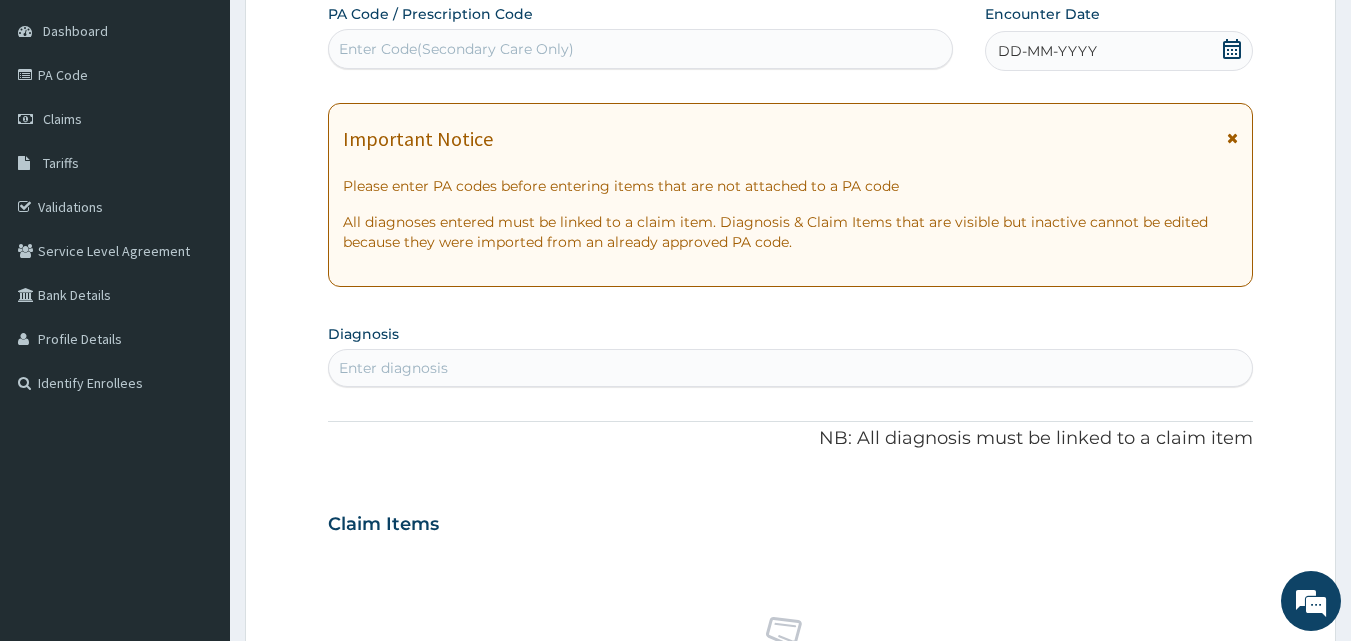 click 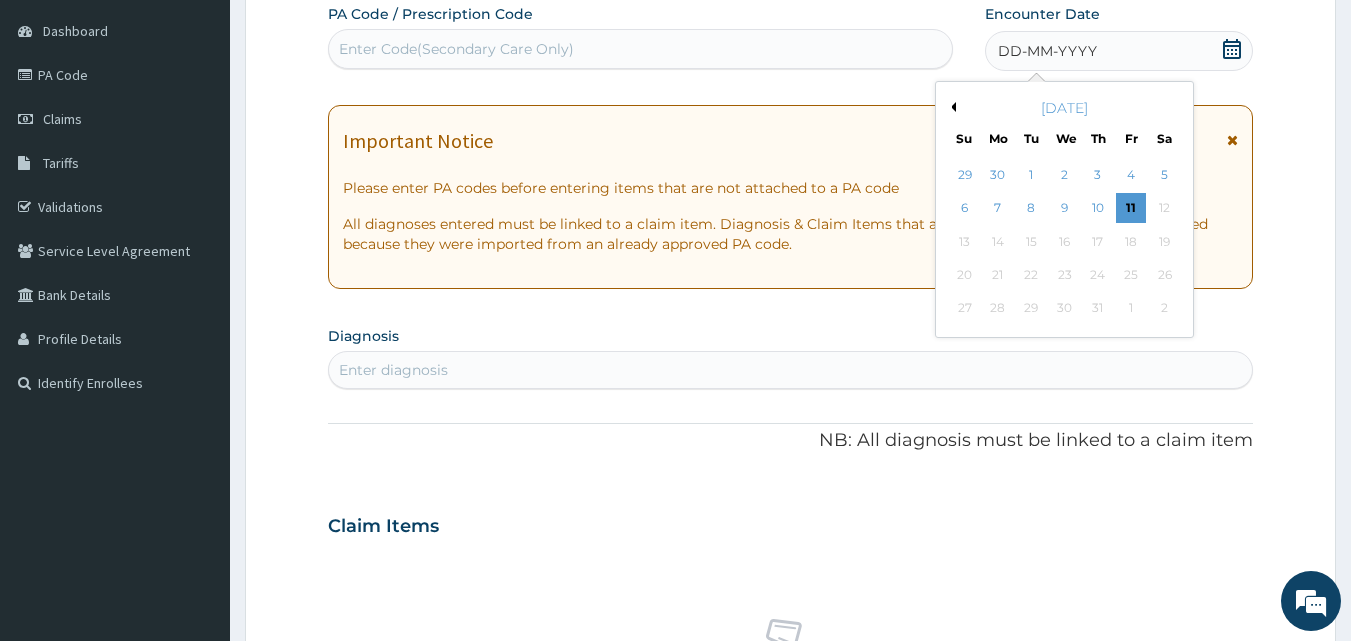 click on "[DATE]" at bounding box center [1064, 108] 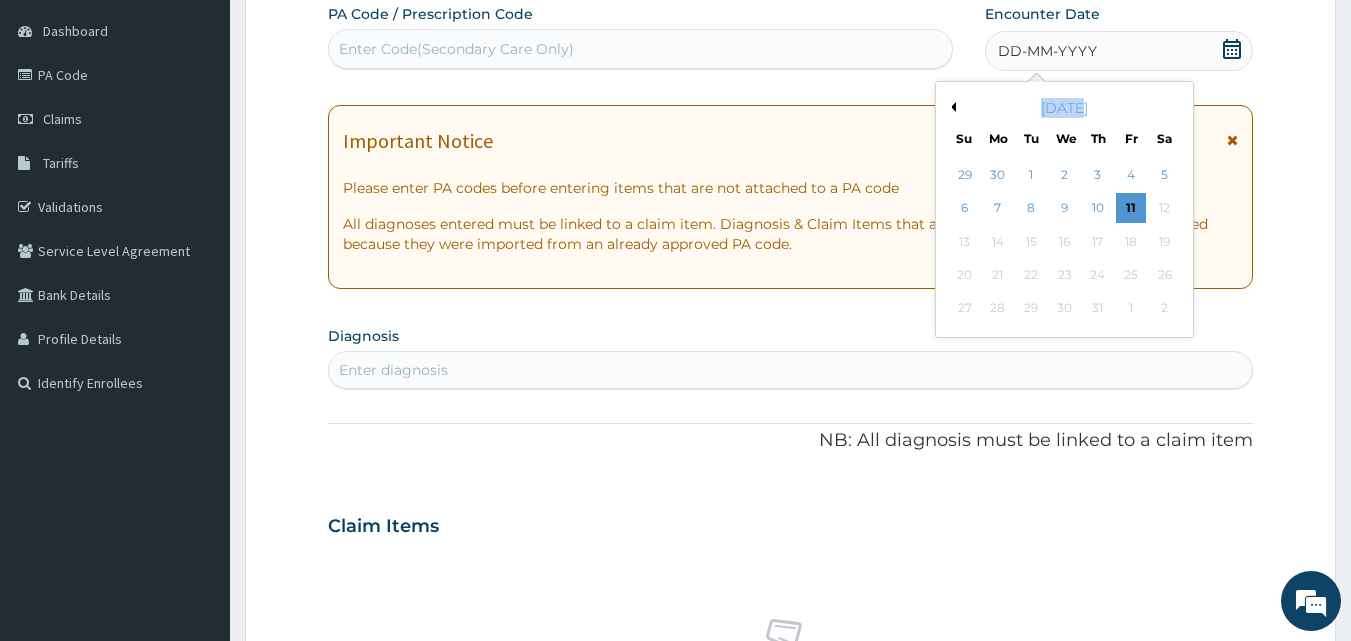 click on "[DATE]" at bounding box center (1064, 108) 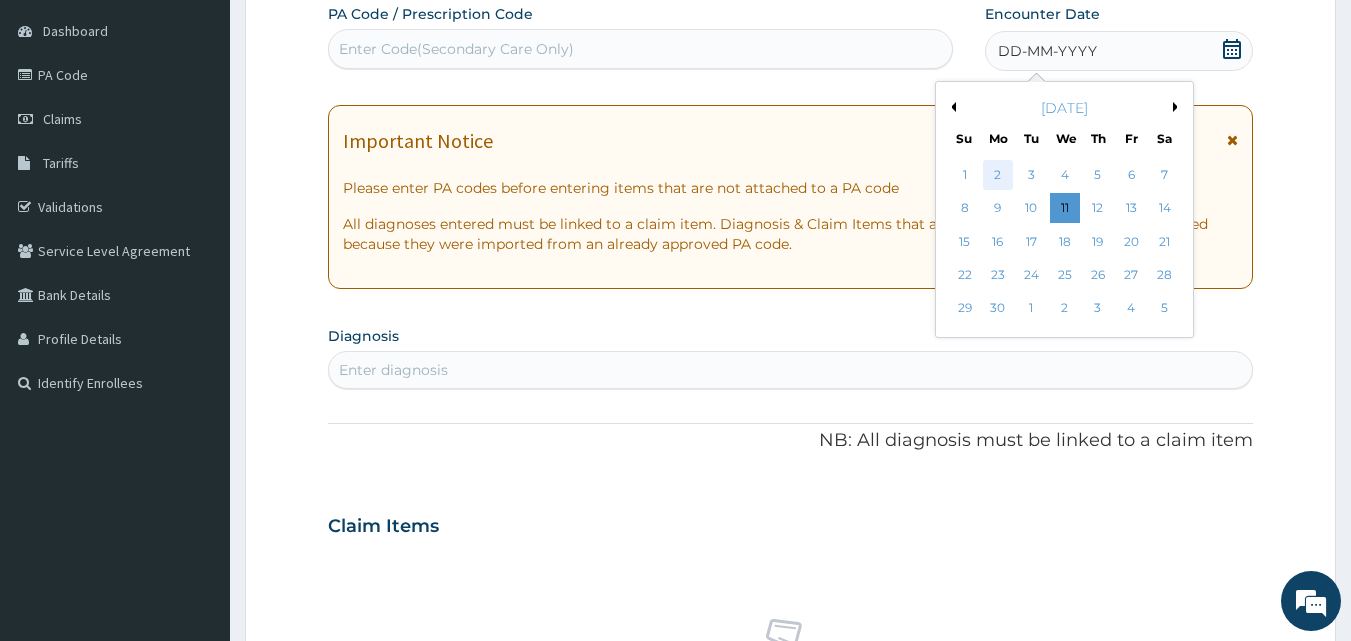click on "2" at bounding box center [998, 175] 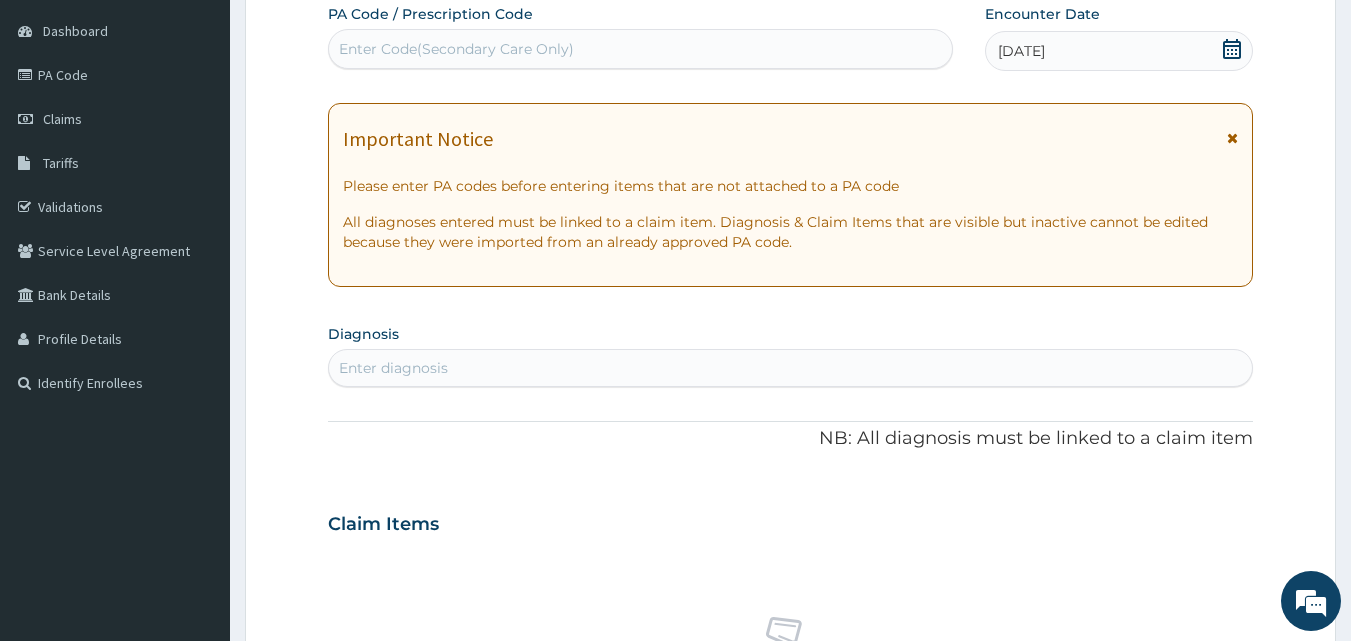 click on "Enter diagnosis" at bounding box center (791, 368) 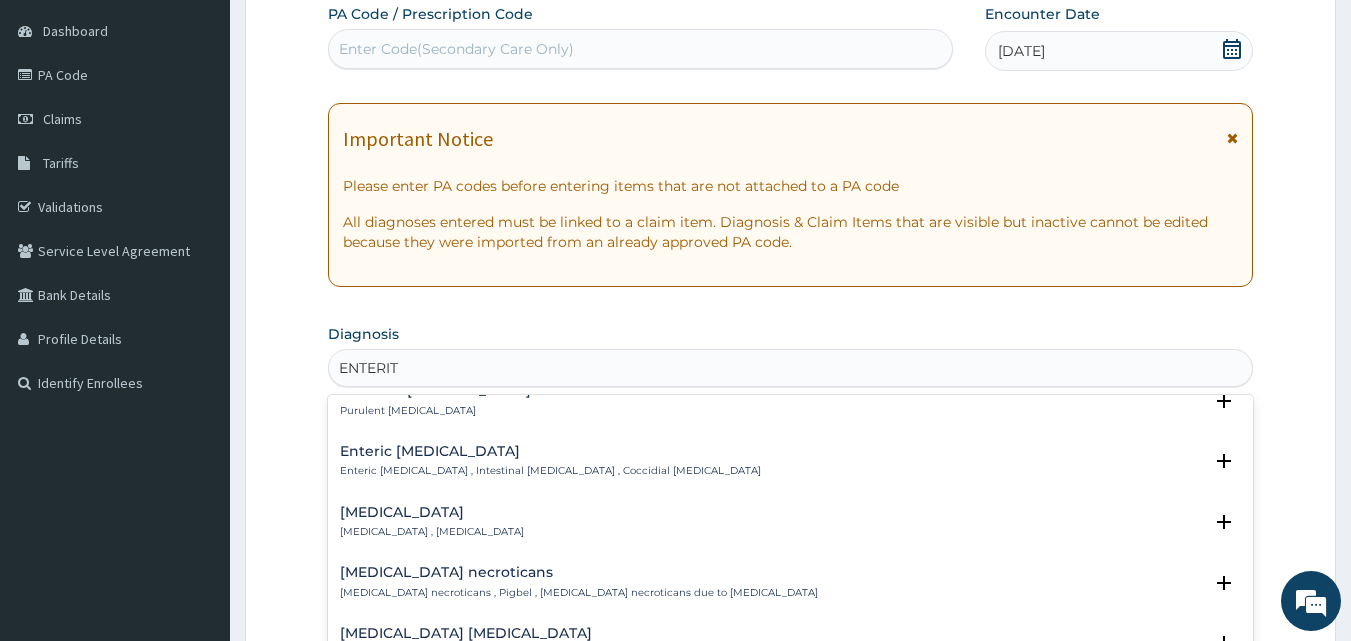 scroll, scrollTop: 0, scrollLeft: 0, axis: both 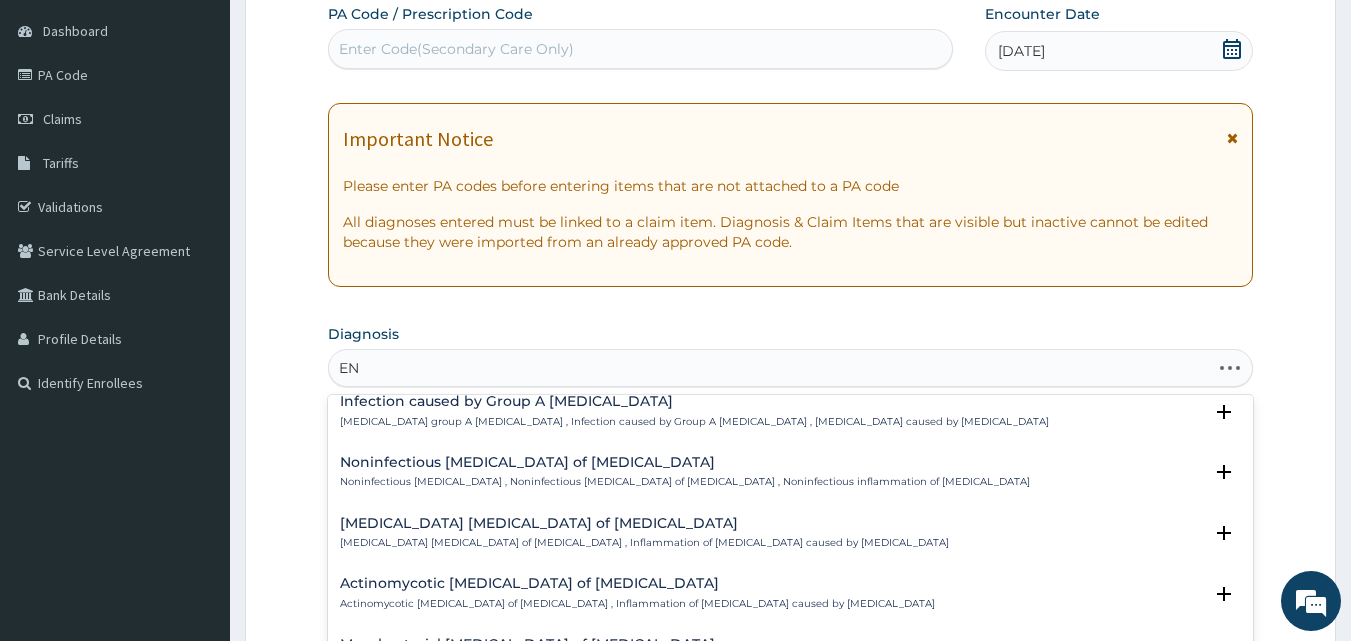 type on "E" 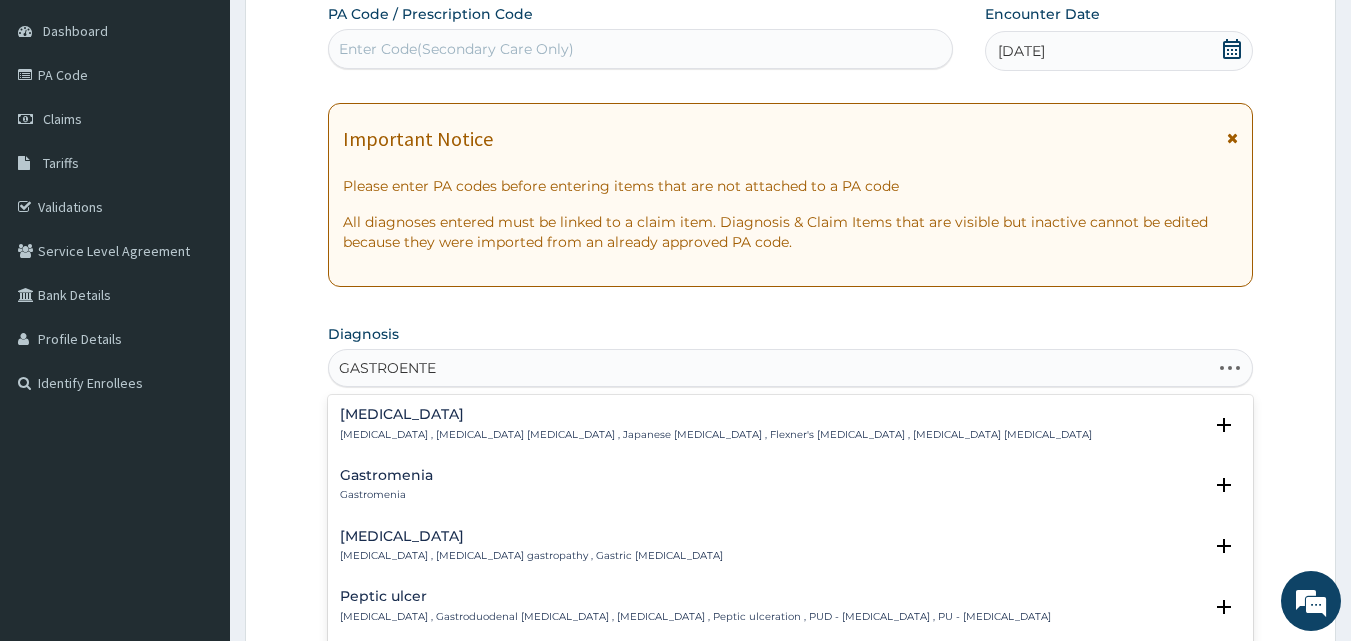 type on "GASTROENTER" 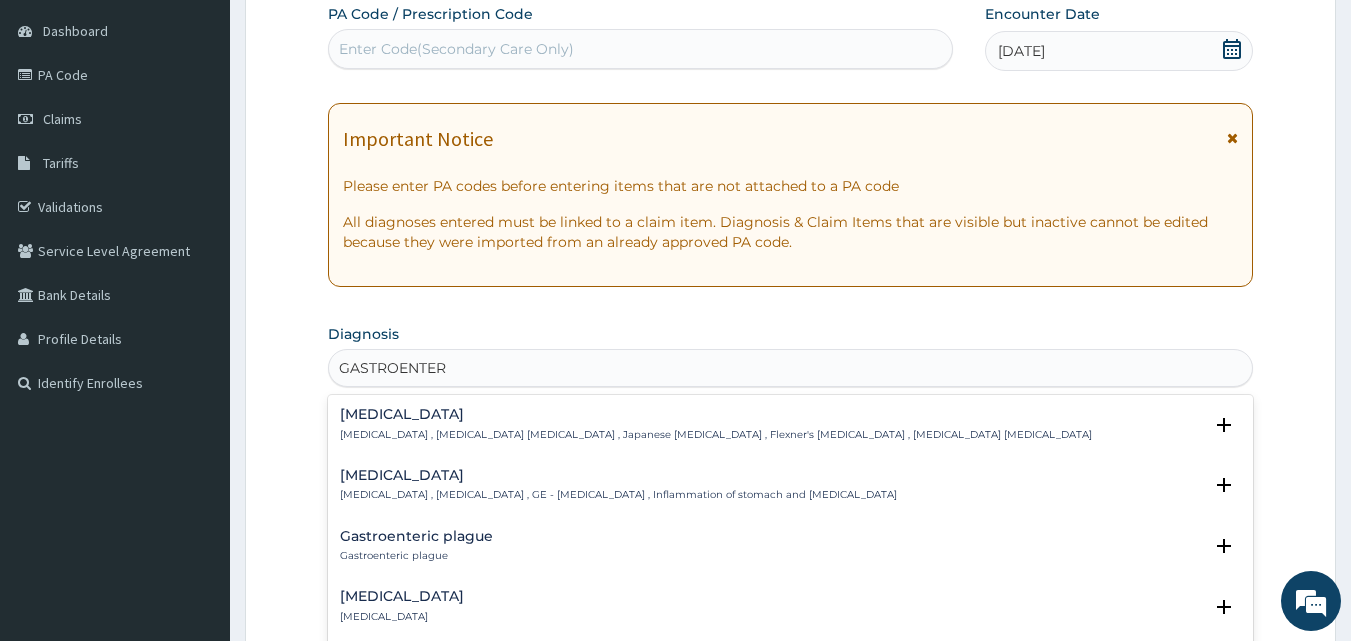 click on "Gastroenteritis" at bounding box center (618, 475) 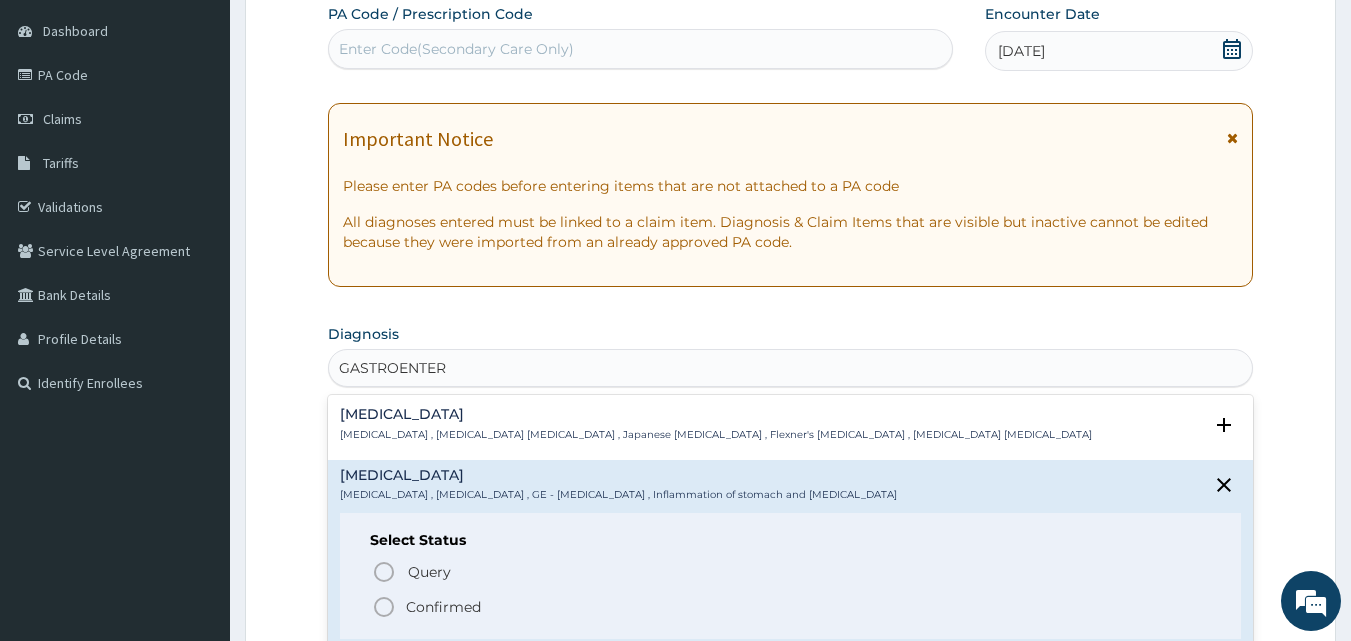 click 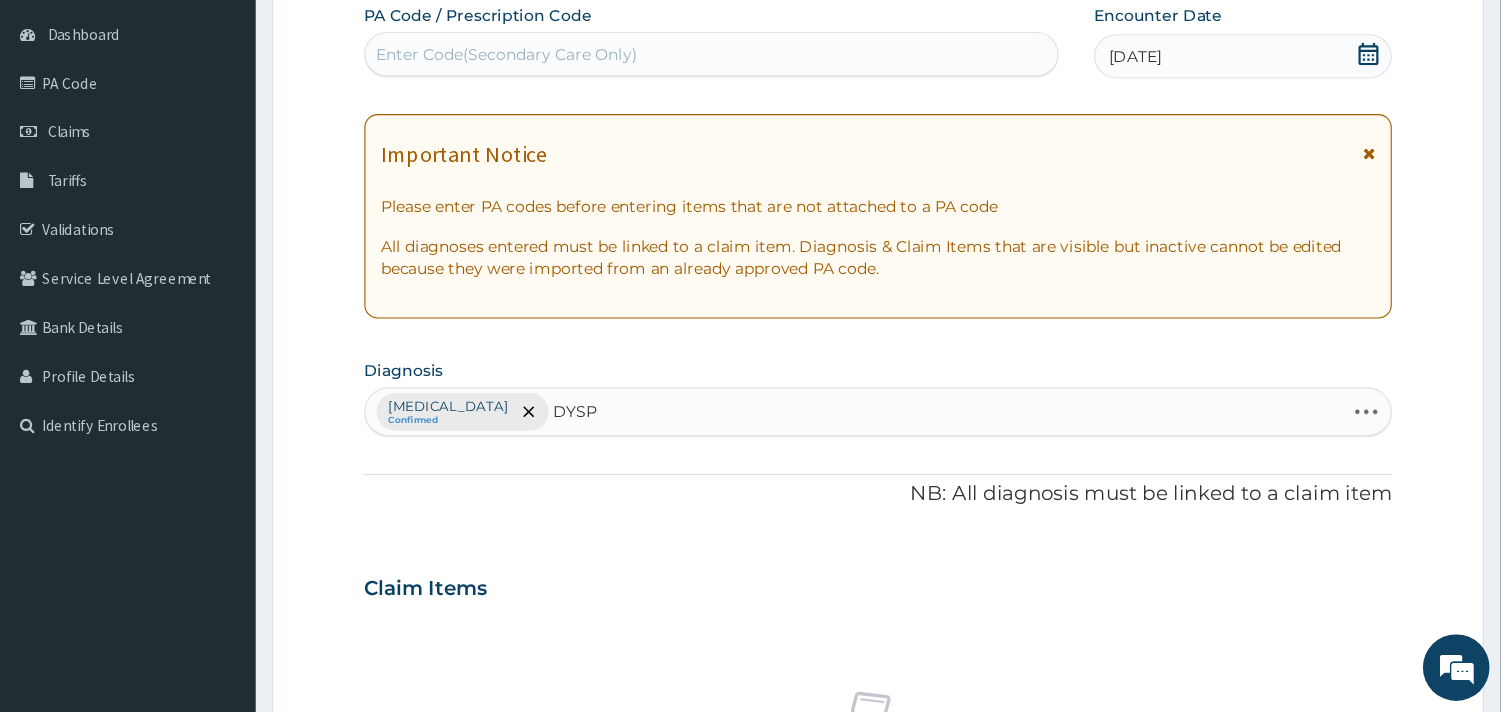 scroll, scrollTop: 186, scrollLeft: 0, axis: vertical 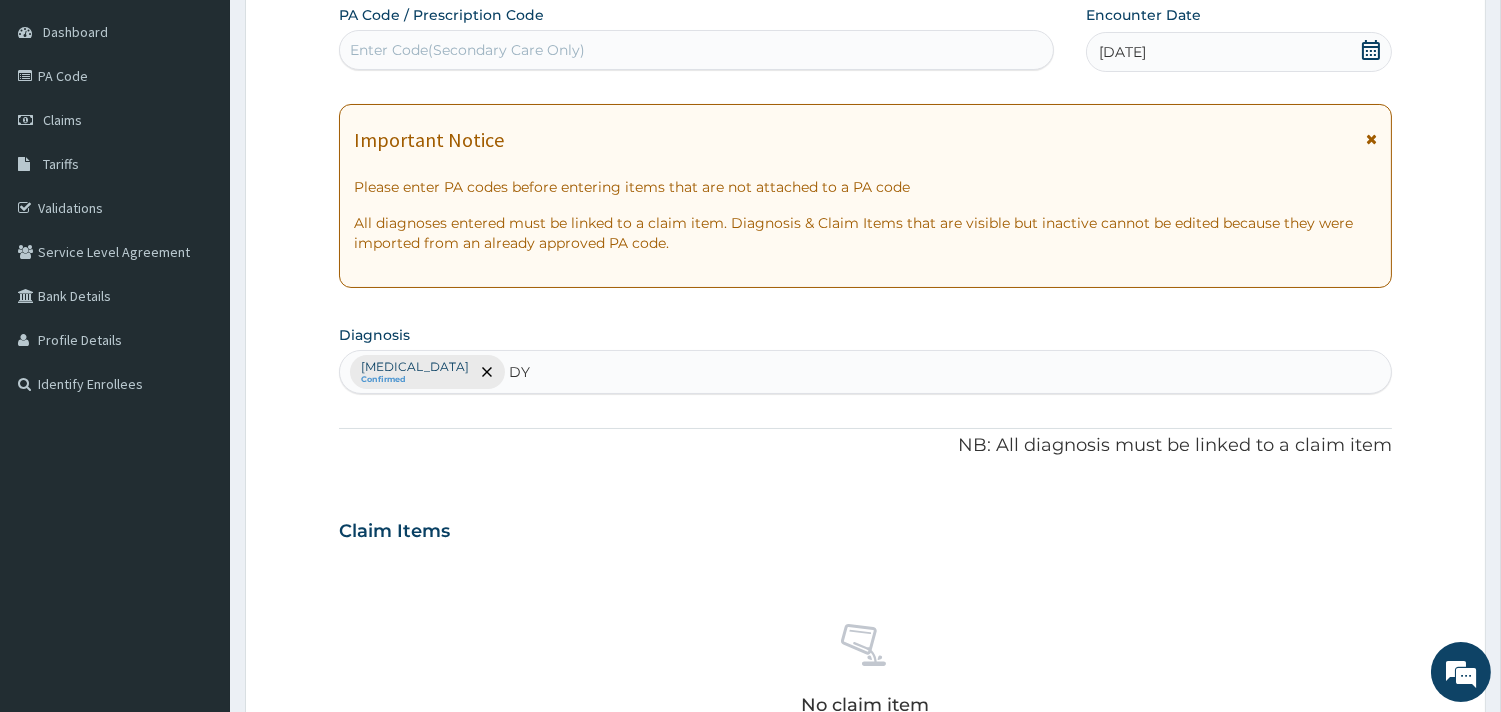 type on "D" 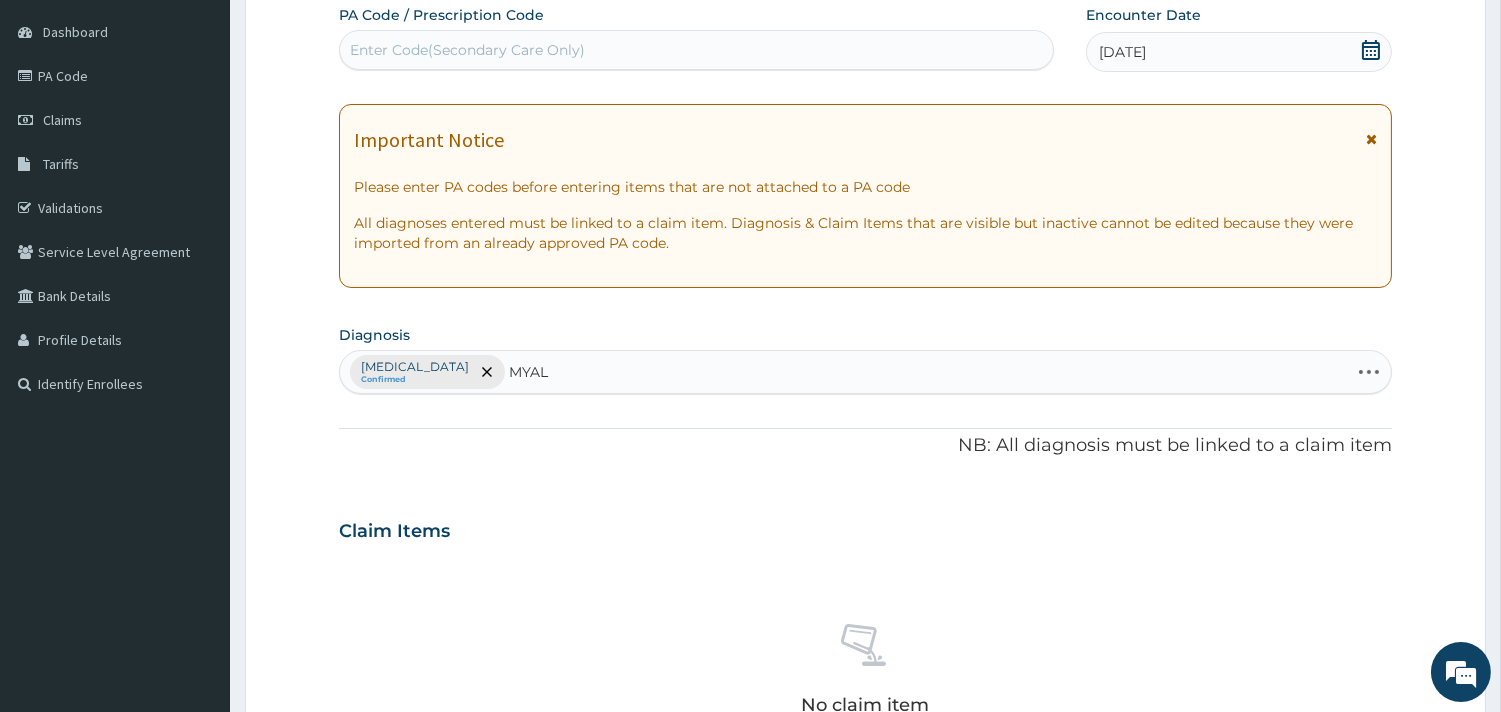 type on "MYALG" 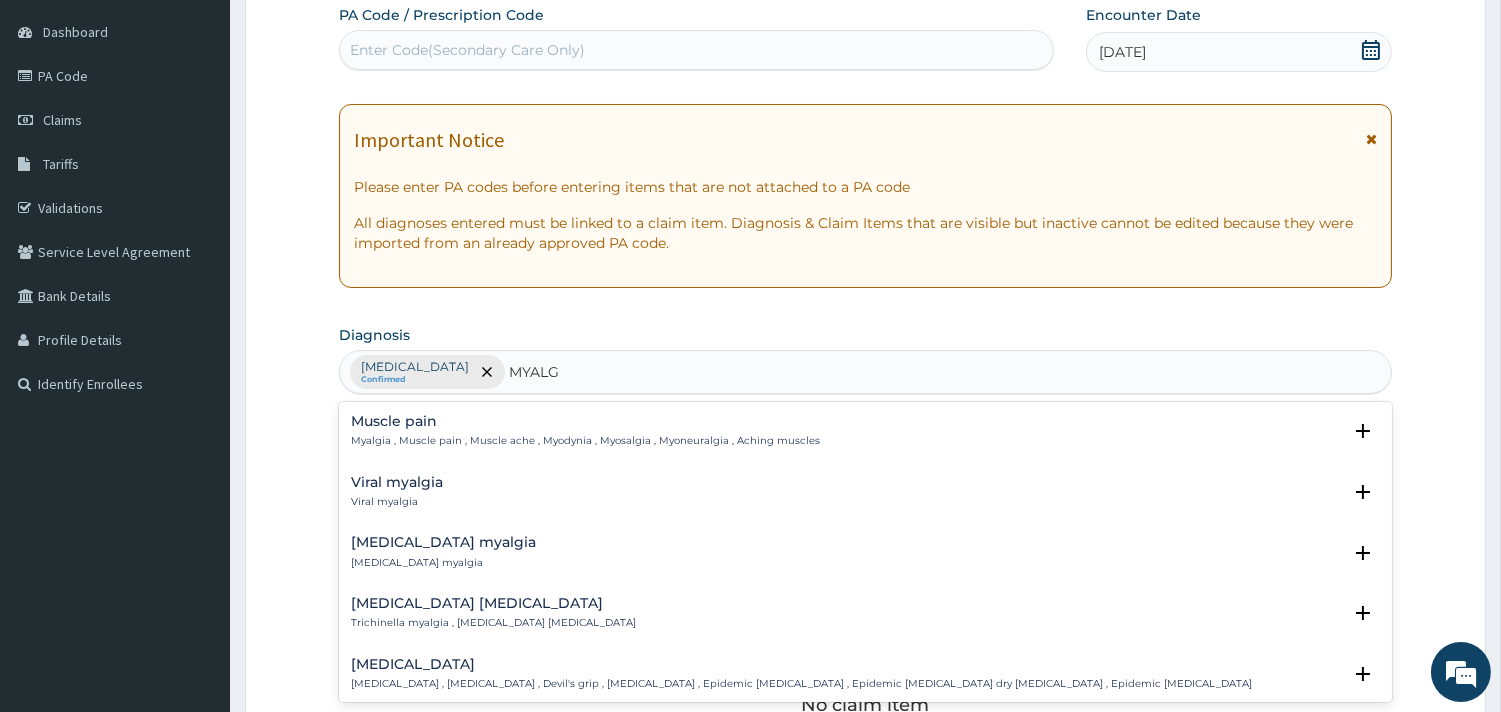 click on "Muscle pain" at bounding box center (585, 421) 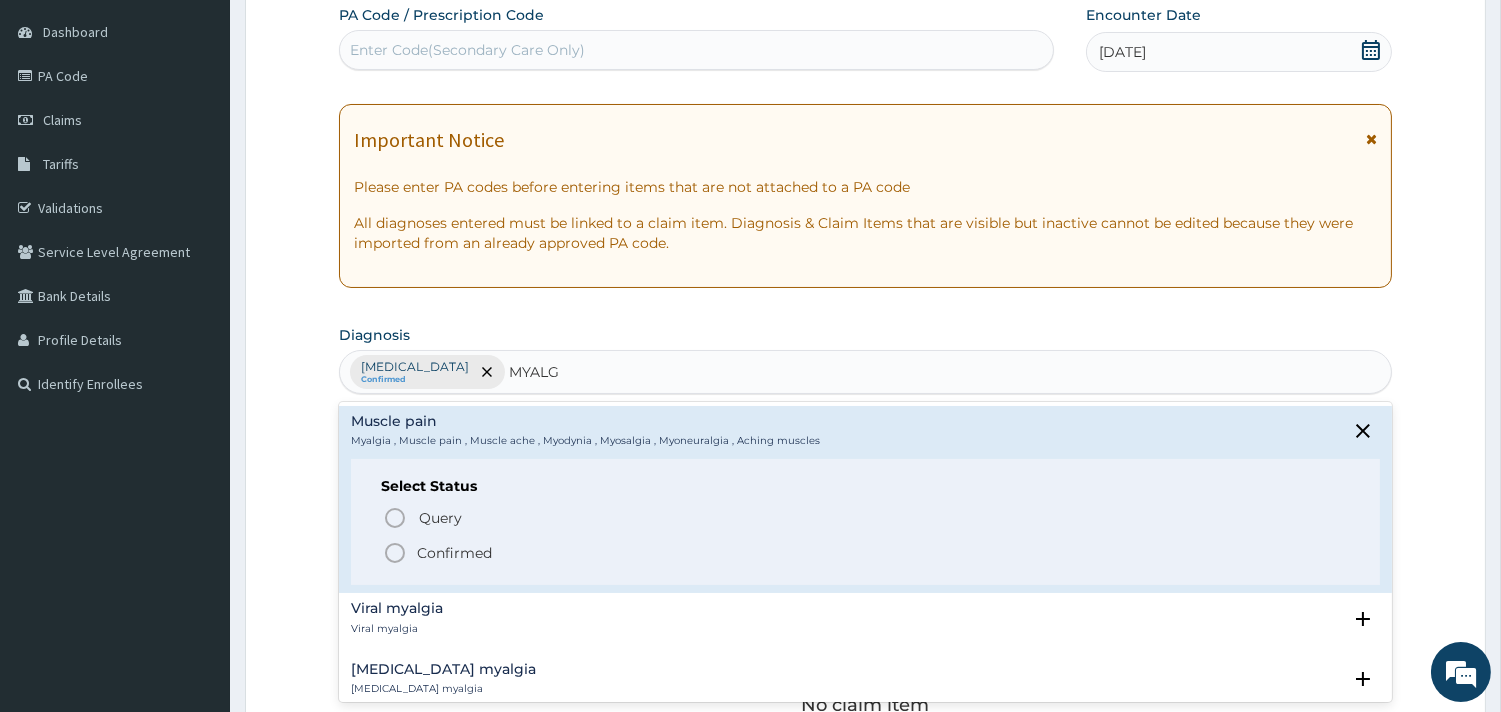 click 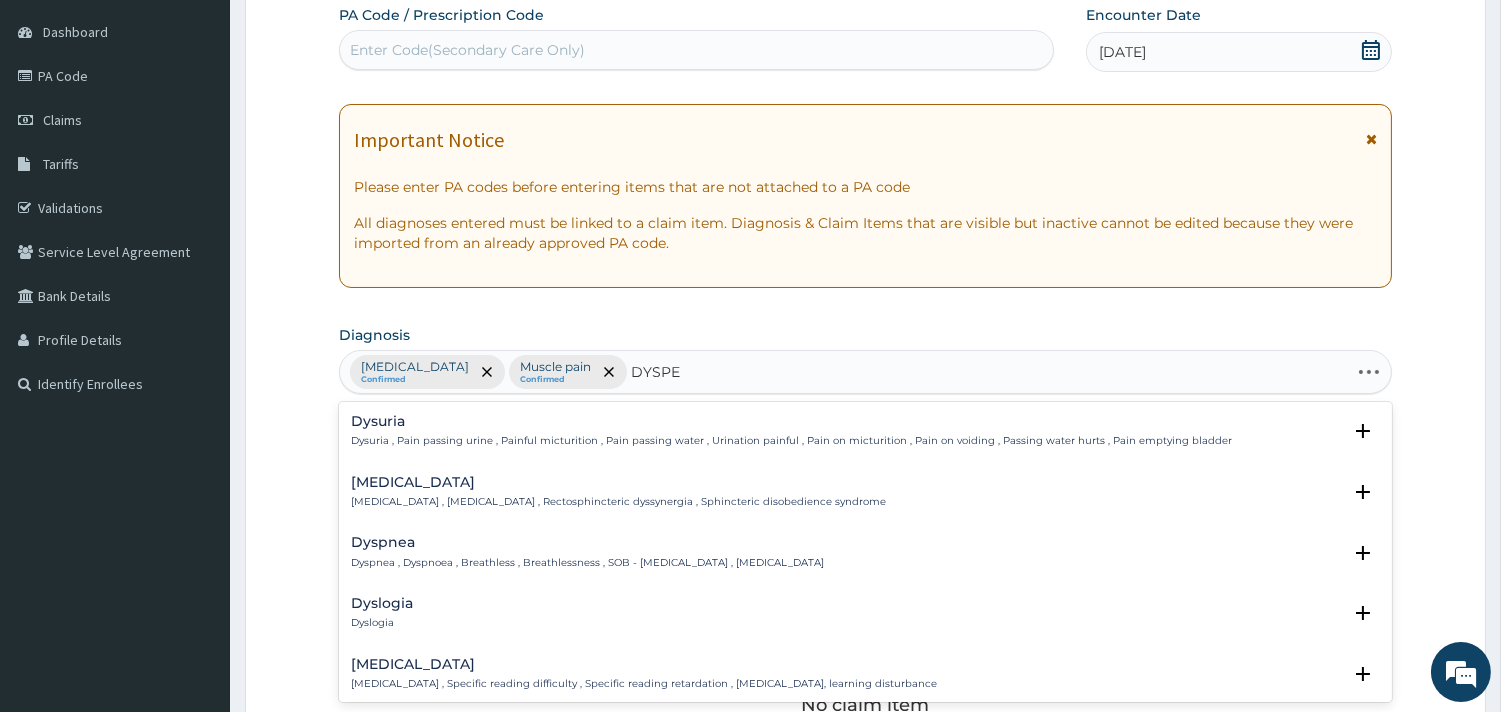 type on "DYSPEP" 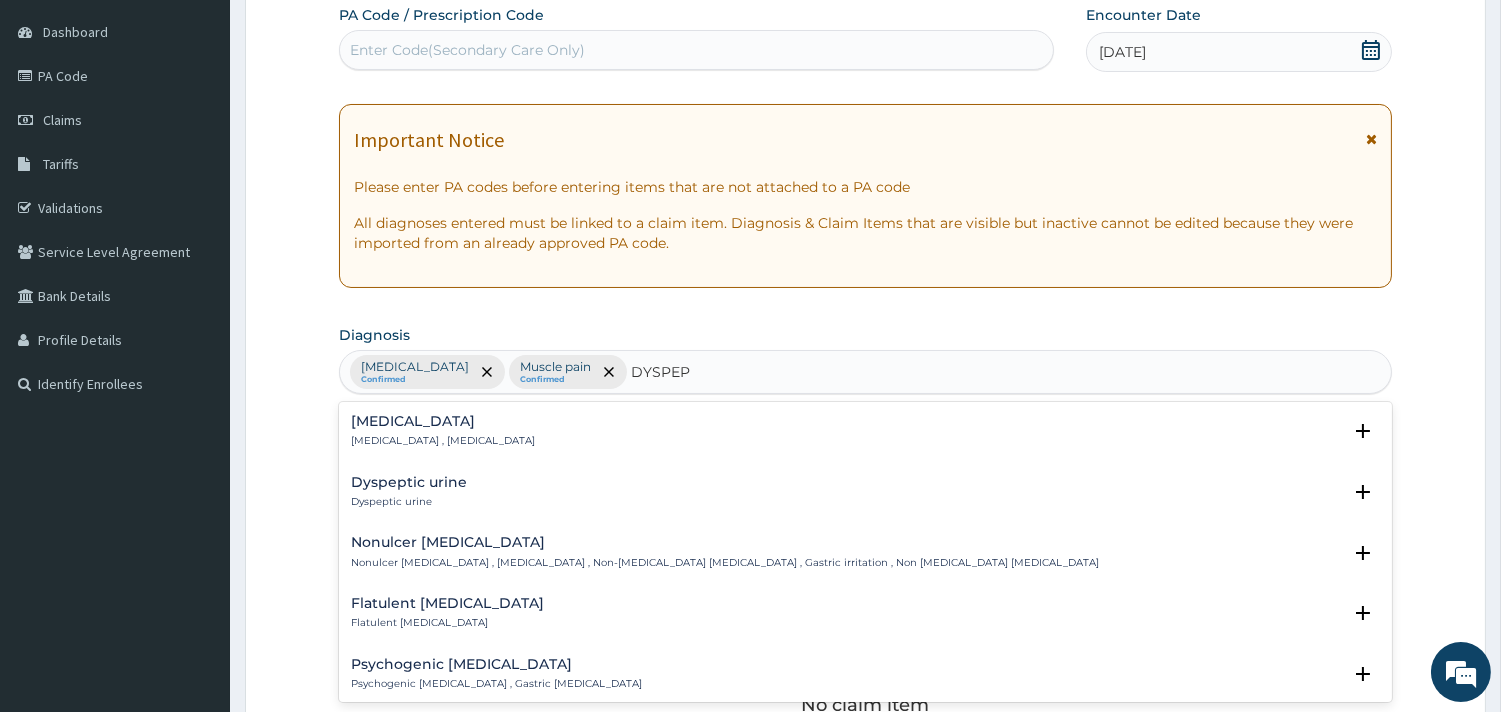 click on "Indigestion" at bounding box center [443, 421] 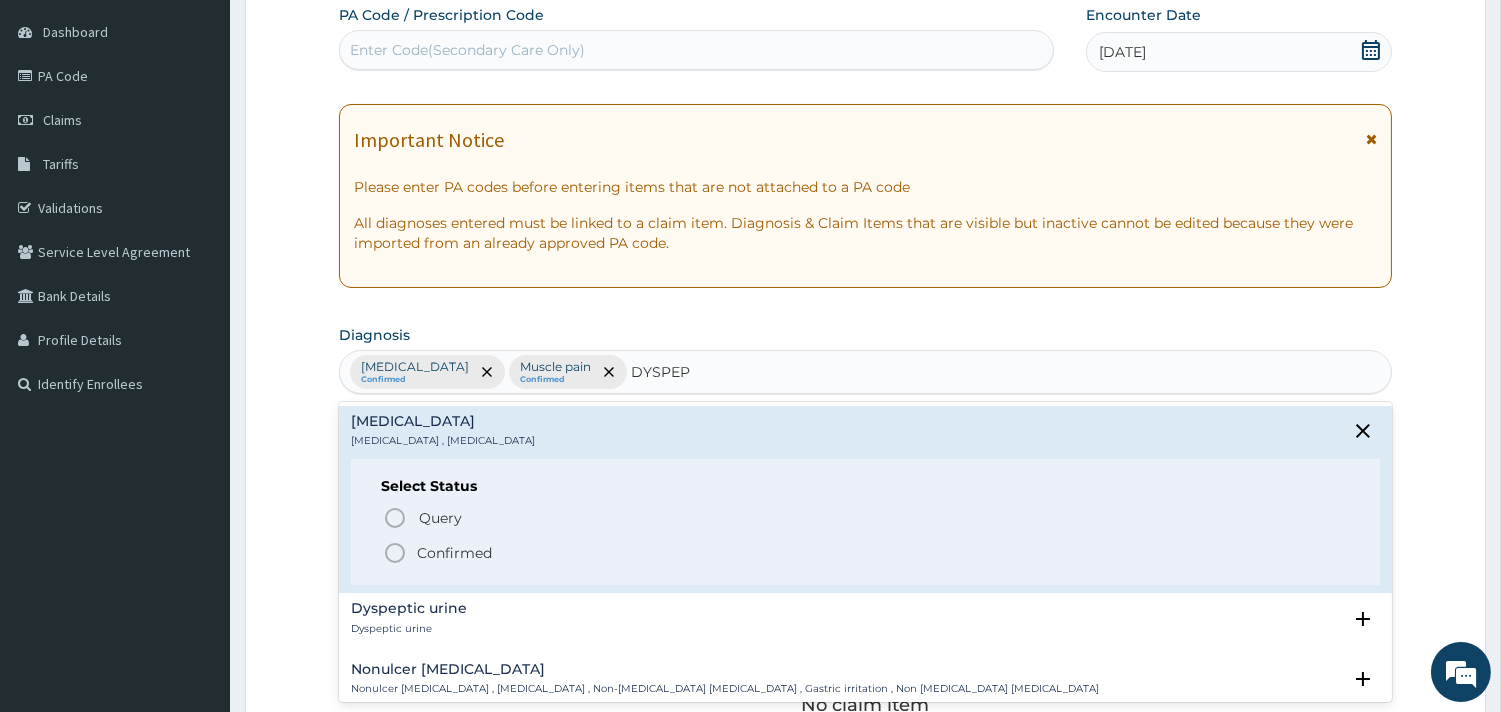 click 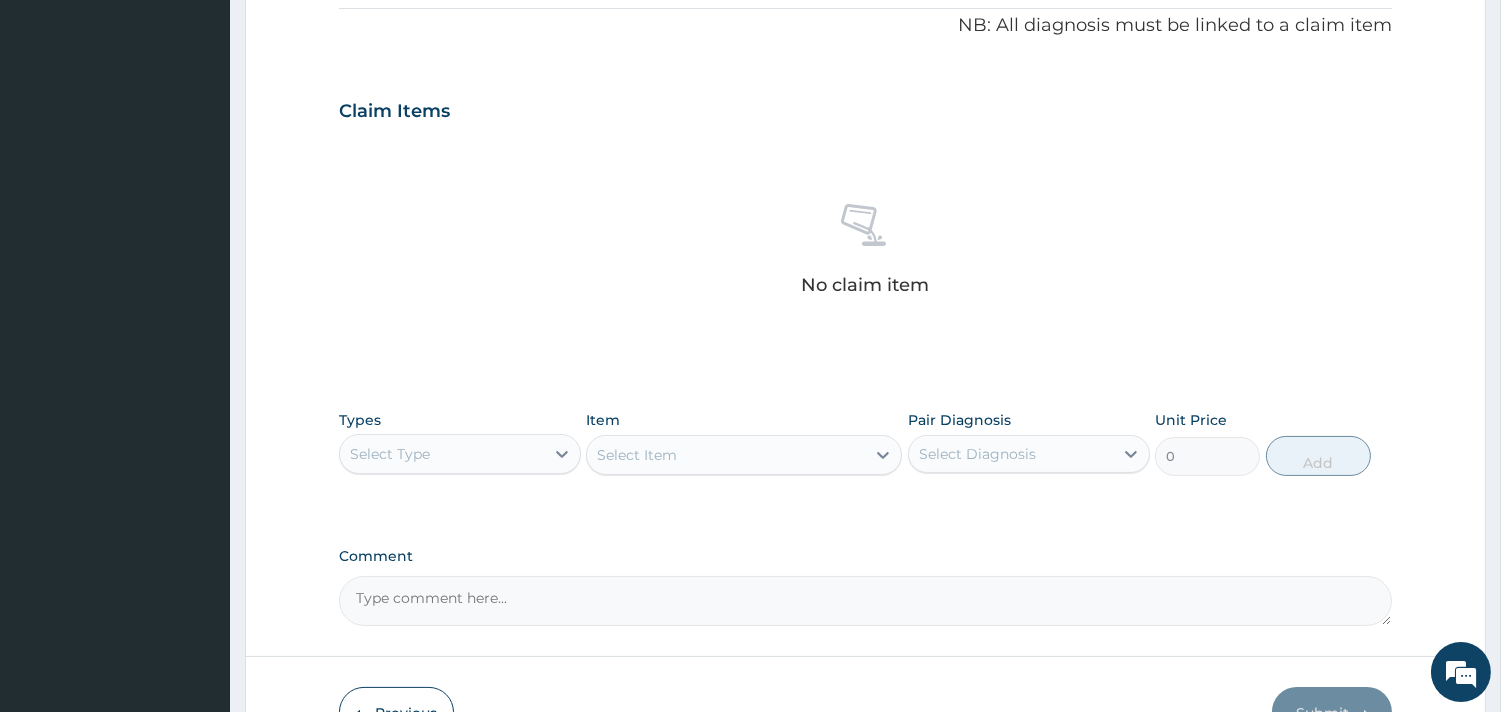 scroll, scrollTop: 708, scrollLeft: 0, axis: vertical 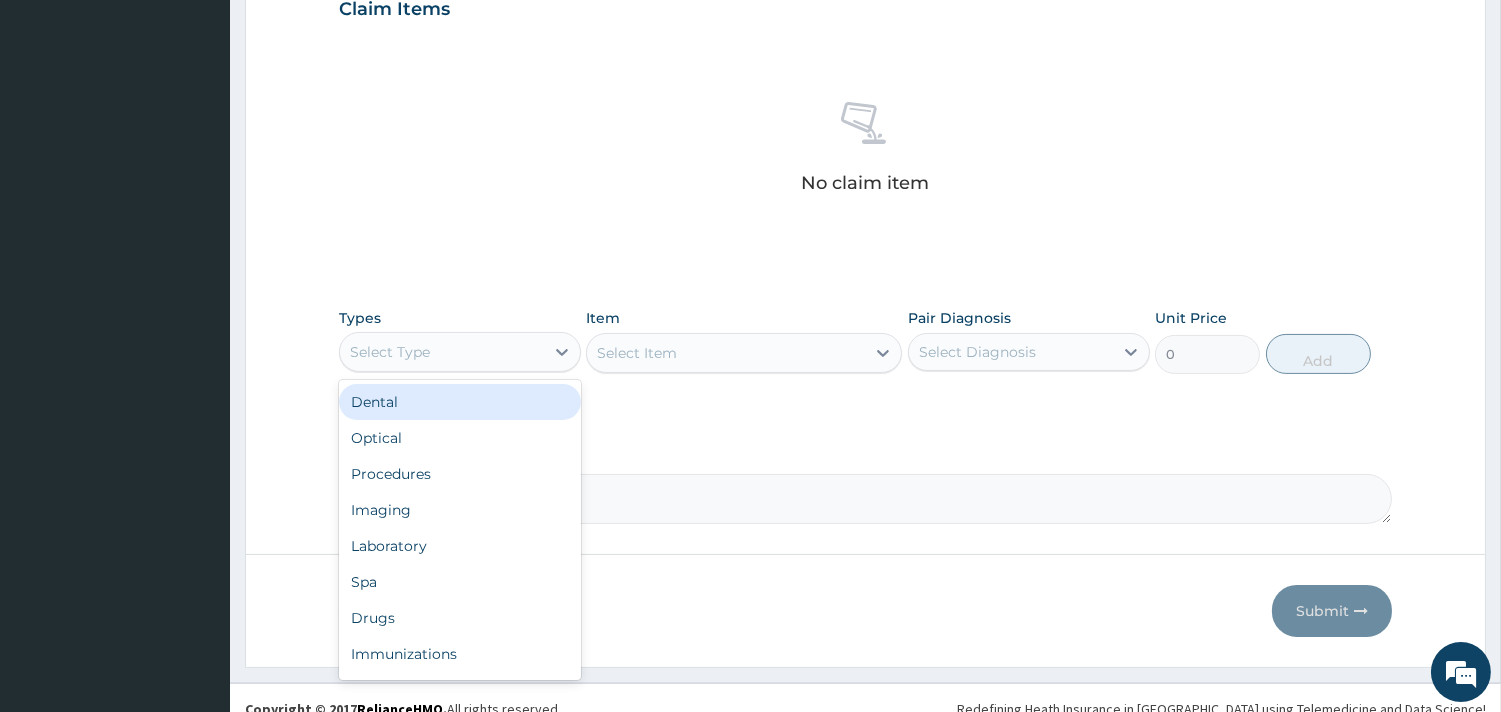click on "Select Type" at bounding box center [460, 352] 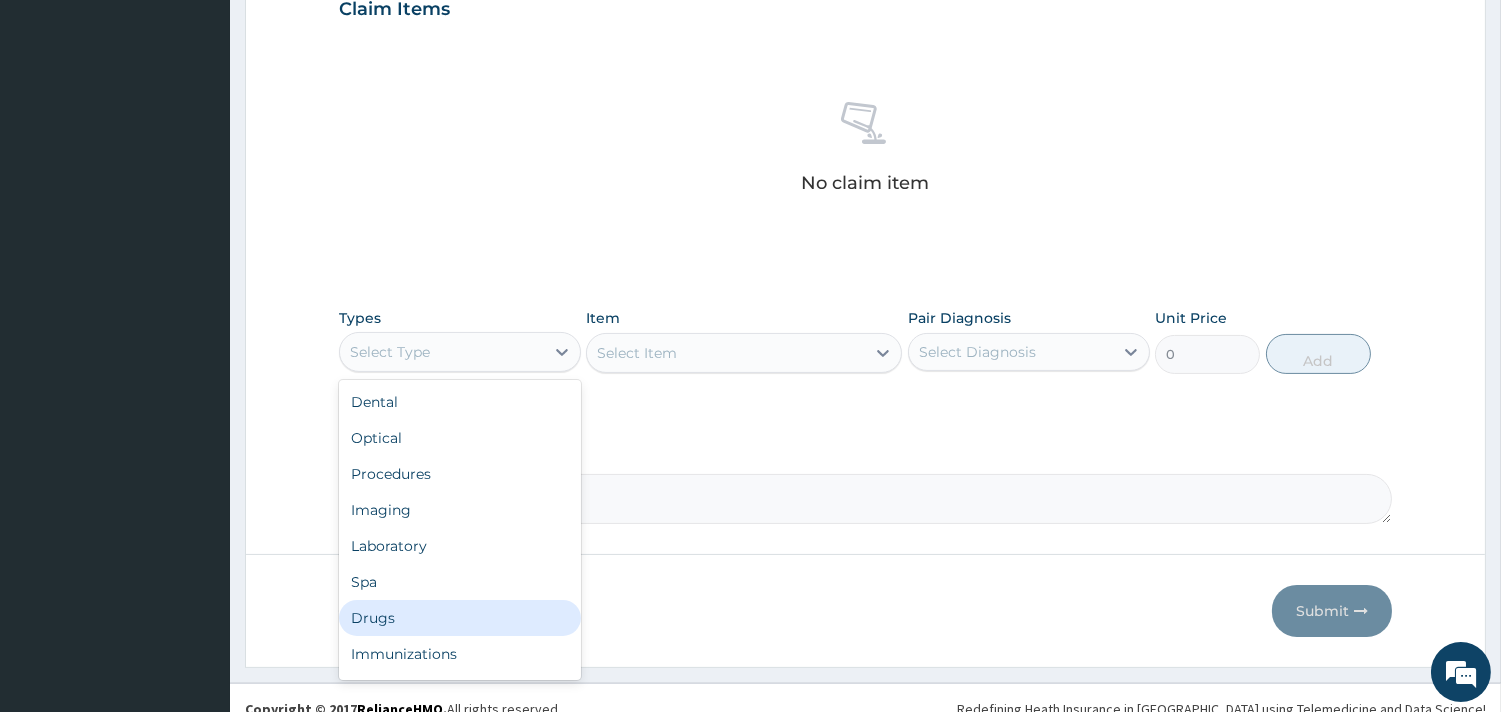 click on "Drugs" at bounding box center (460, 618) 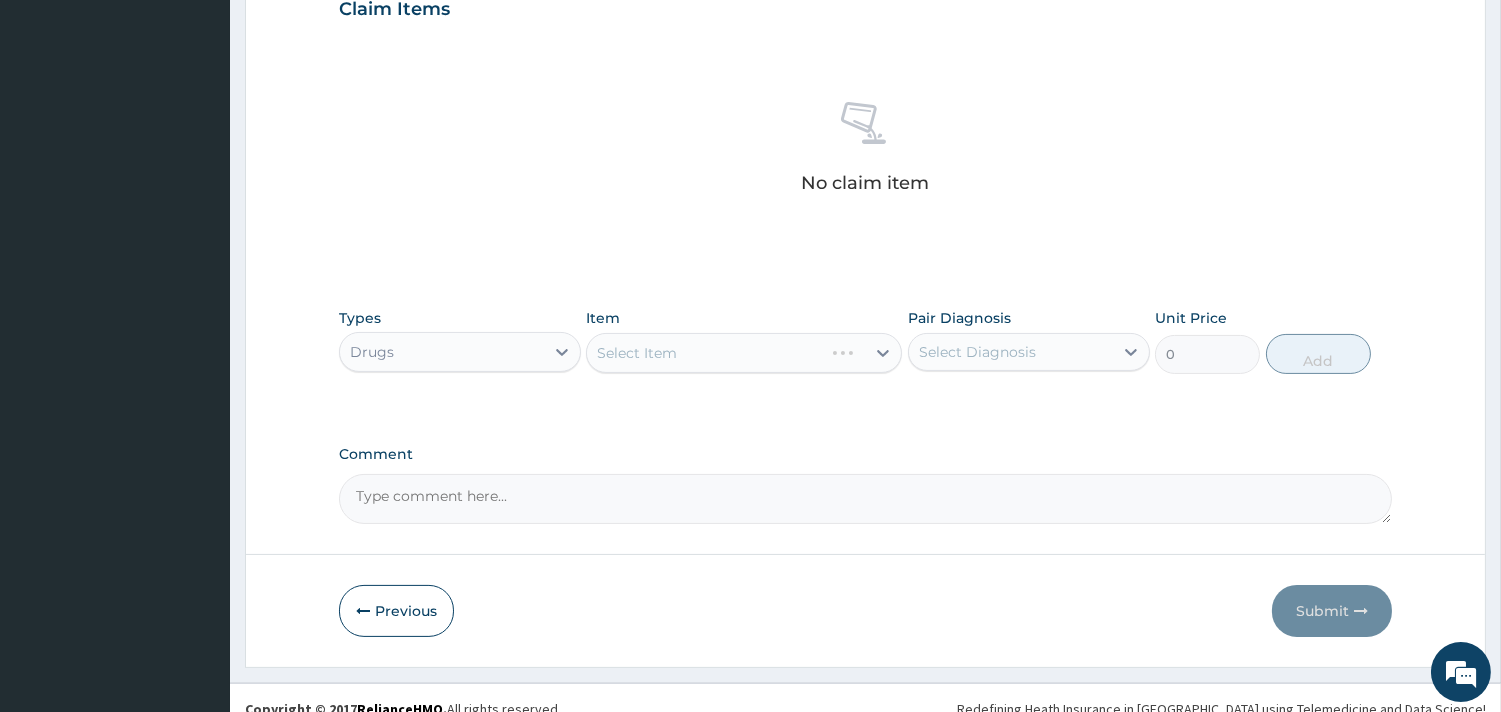 click on "Select Item" at bounding box center (744, 353) 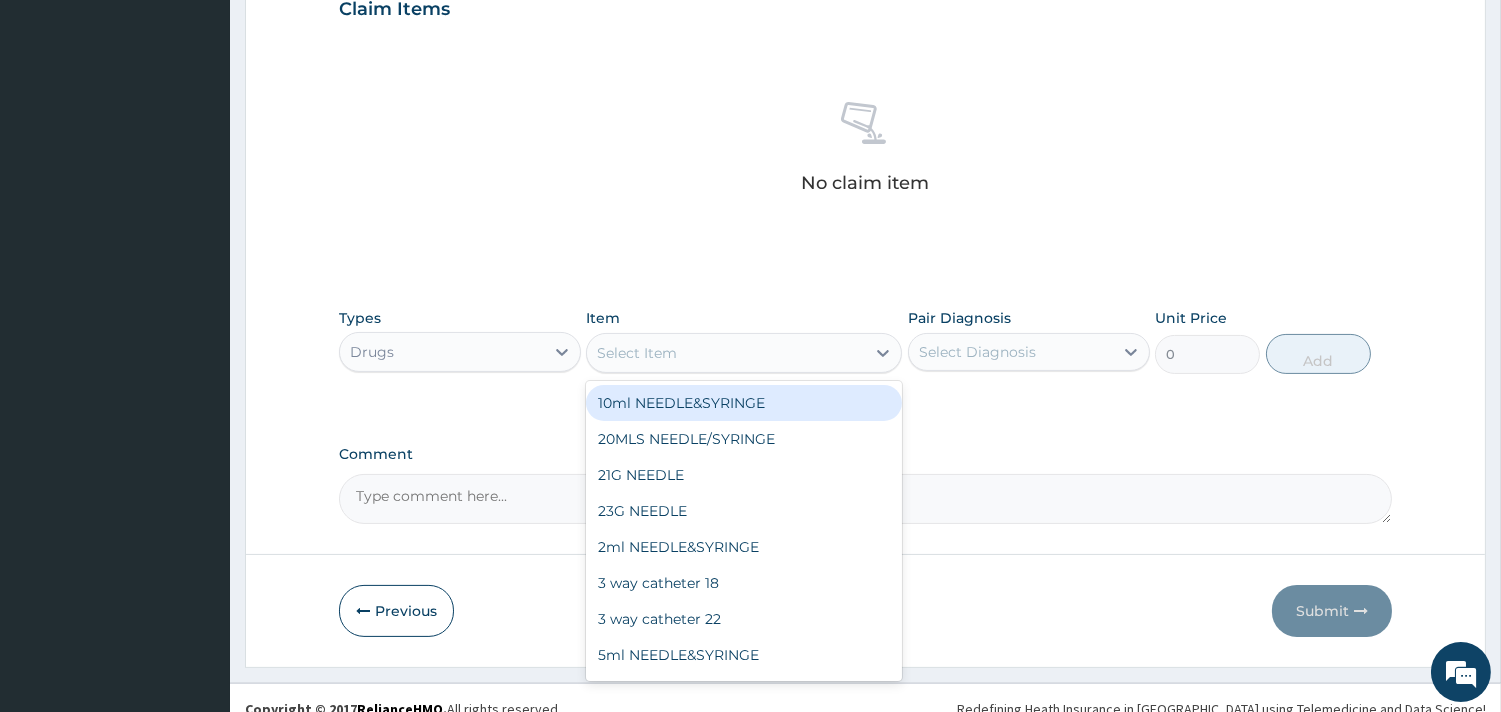click on "Select Item" at bounding box center [726, 353] 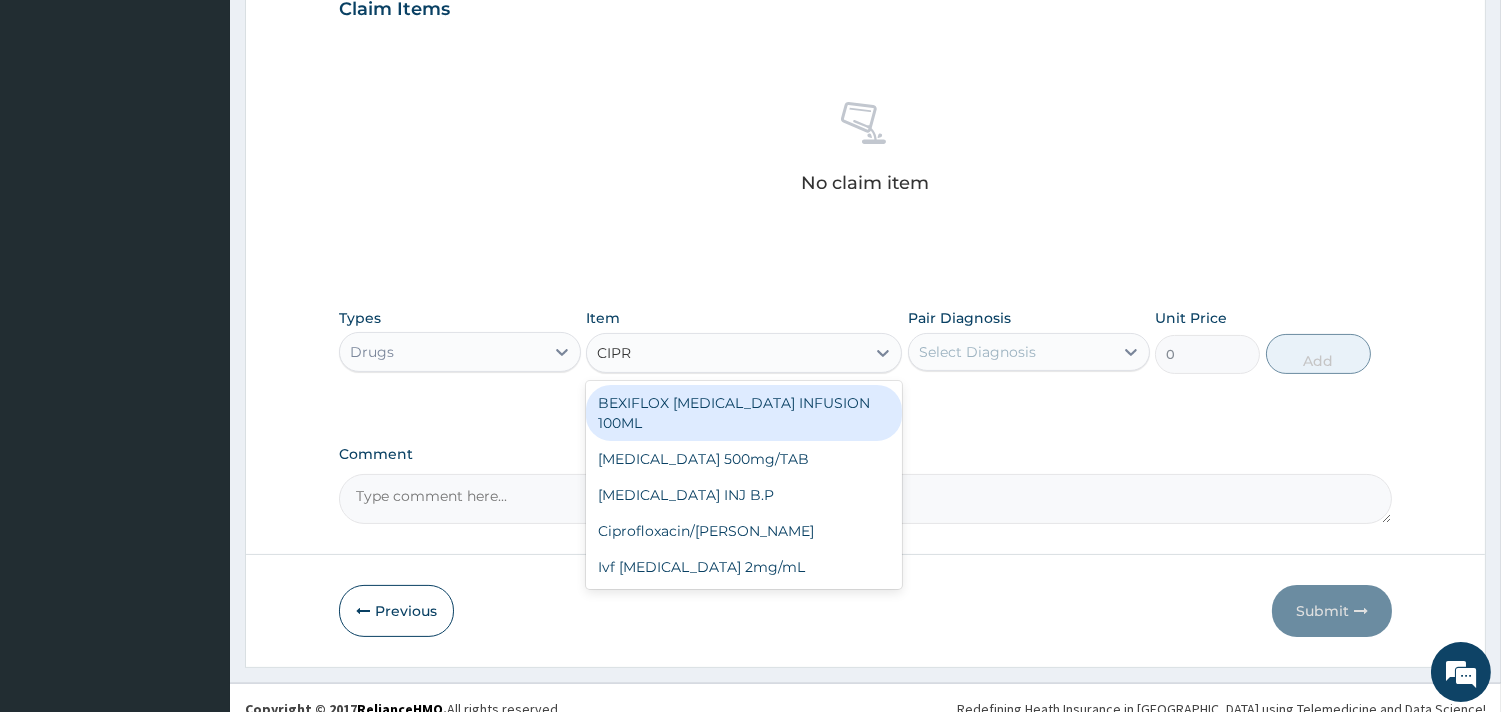 type on "CIPRO" 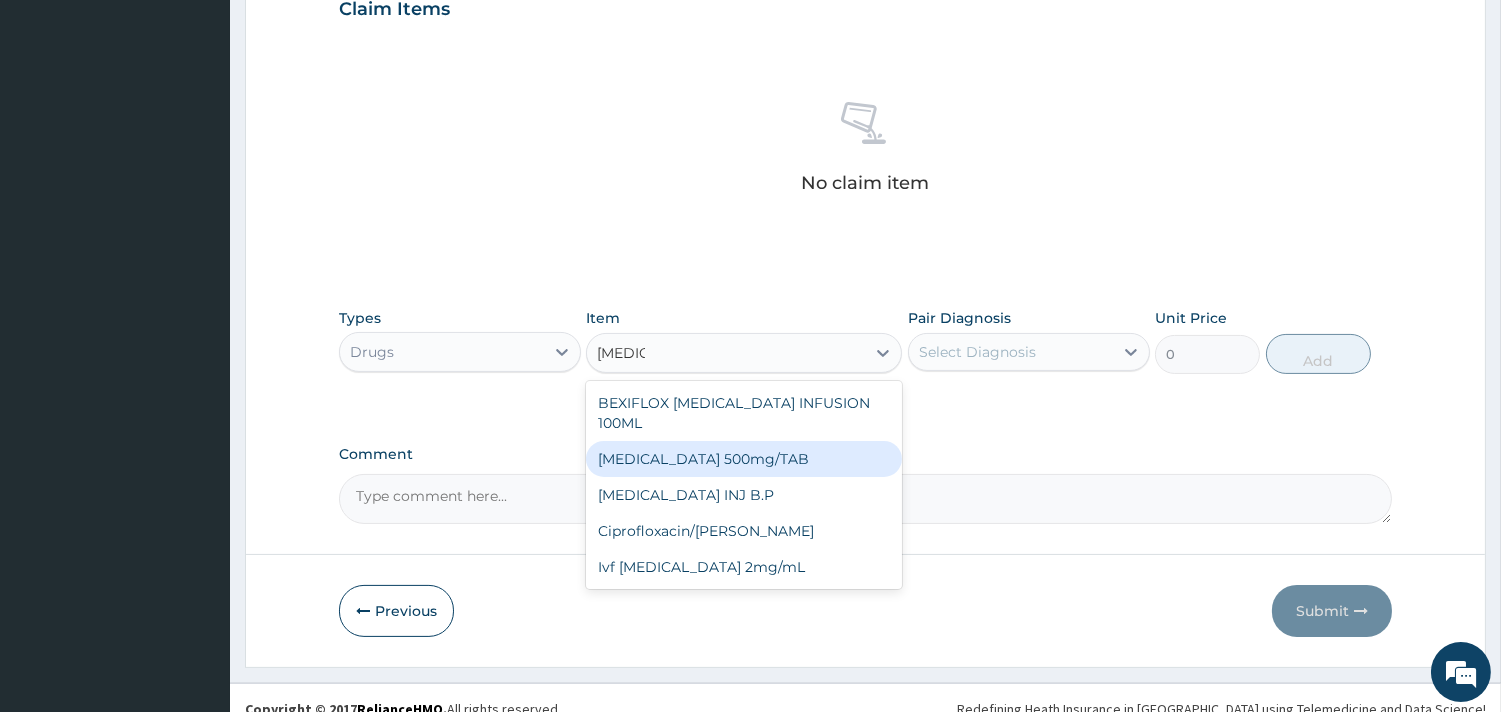 click on "[MEDICAL_DATA] 500mg/TAB" at bounding box center [744, 459] 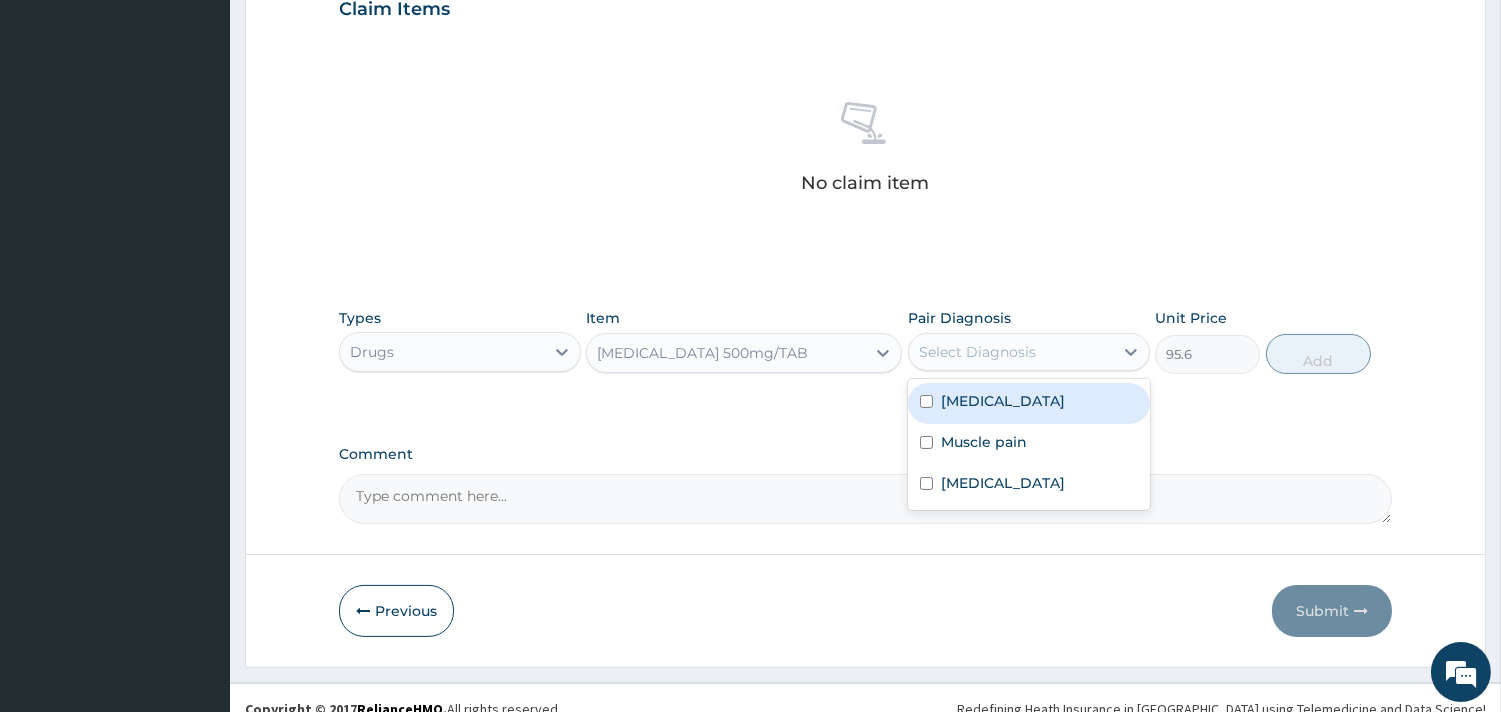 click on "Select Diagnosis" at bounding box center (977, 352) 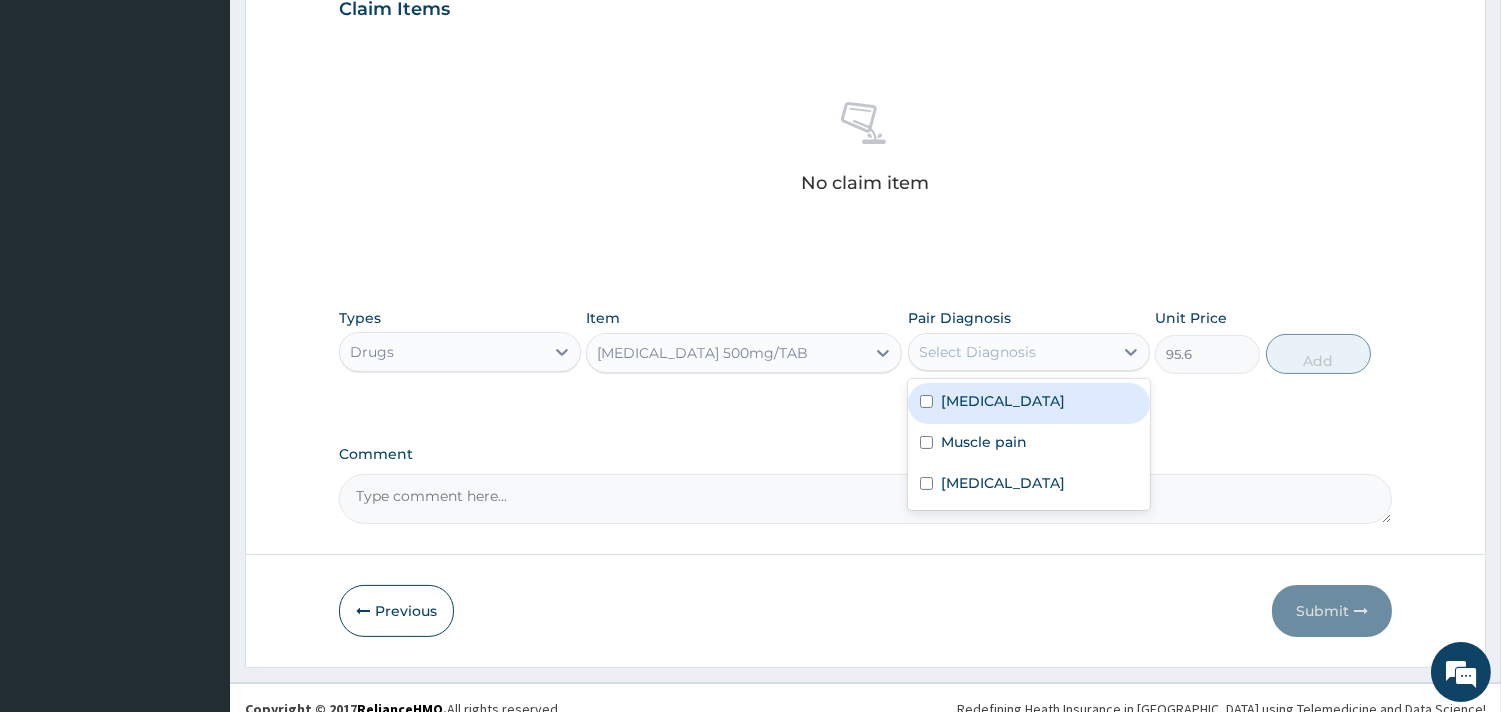 click on "Gastroenteritis" at bounding box center (1003, 401) 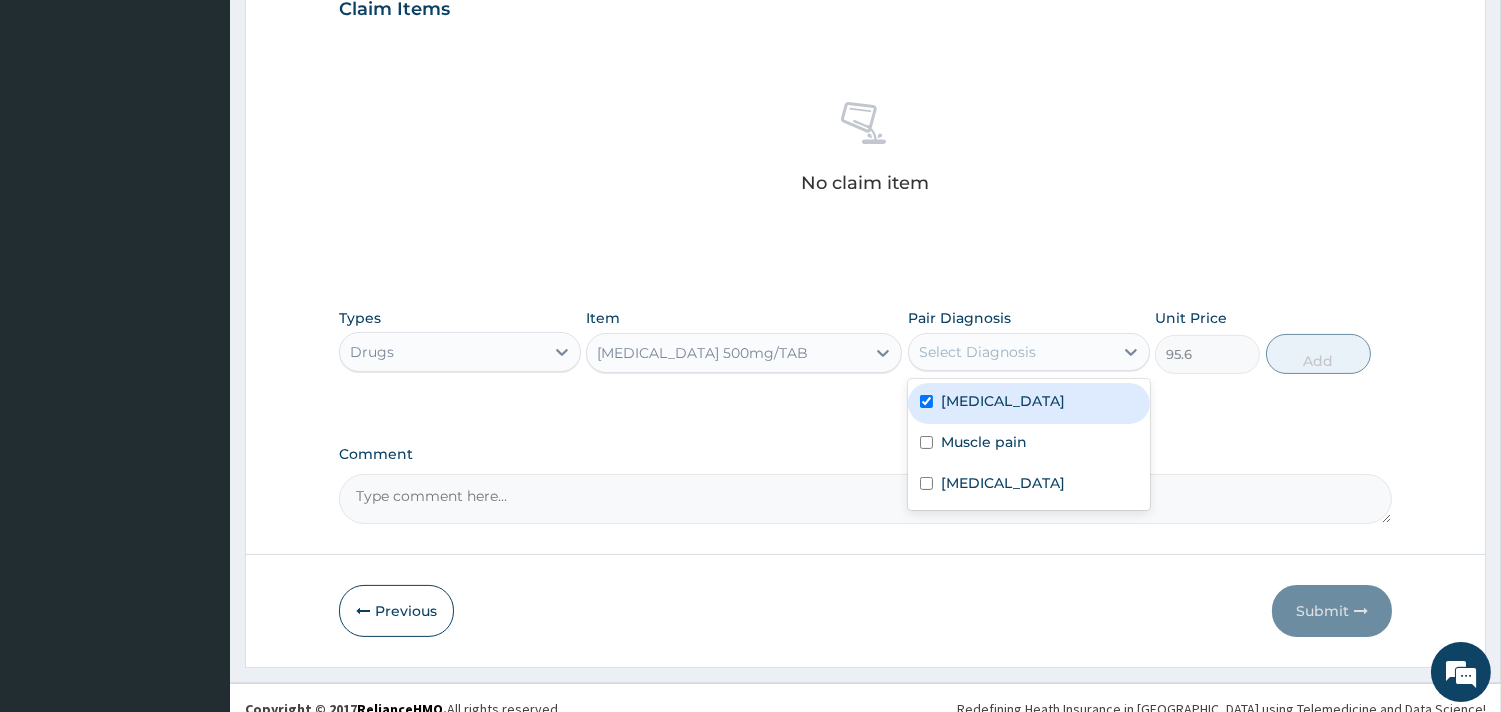 checkbox on "true" 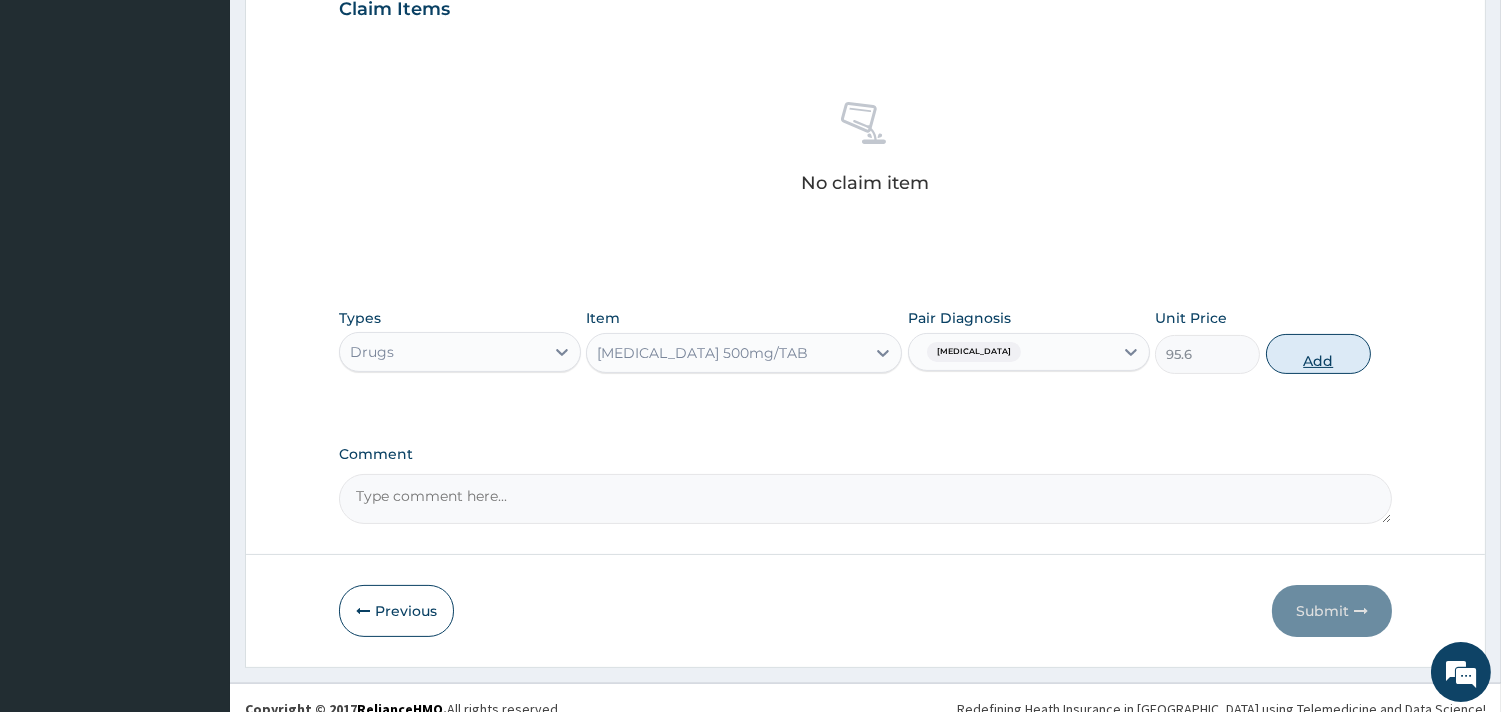 click on "Add" at bounding box center (1318, 354) 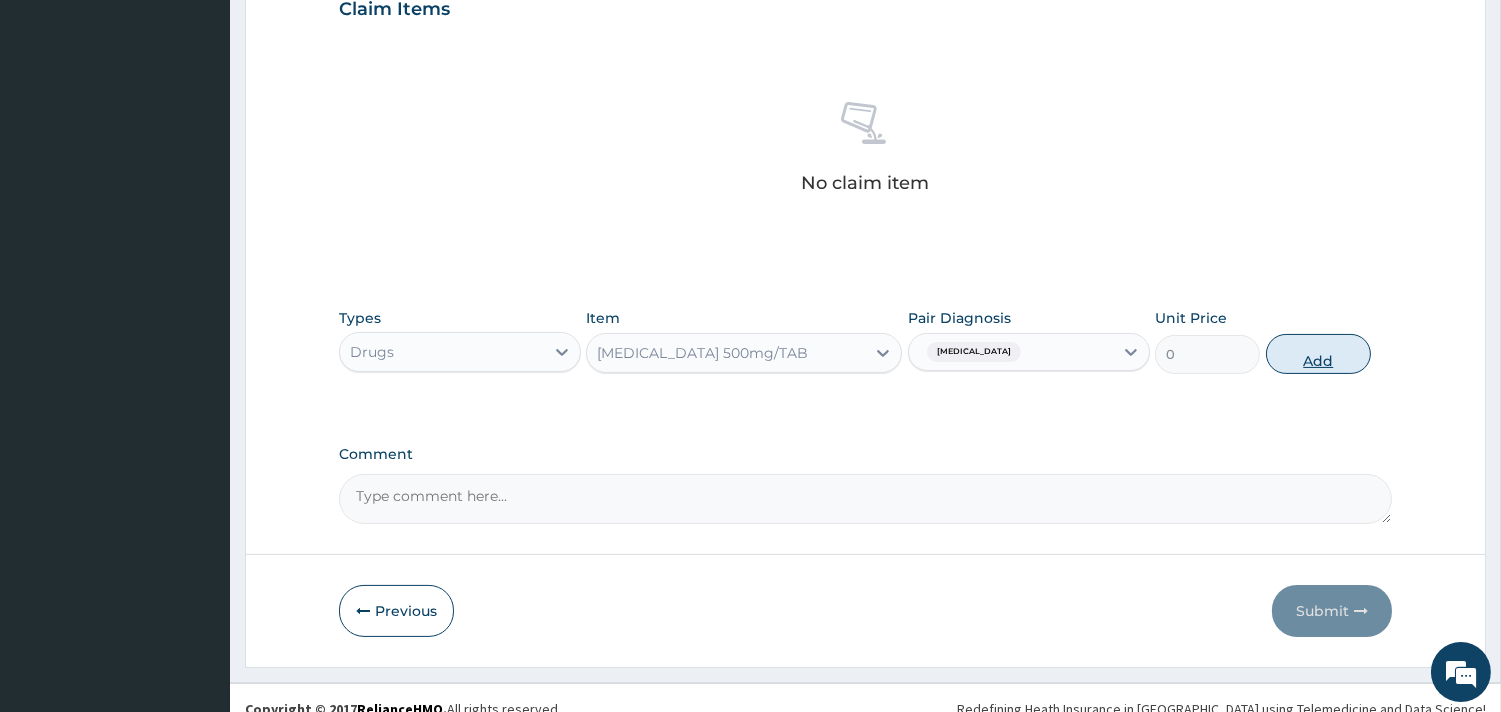 scroll, scrollTop: 633, scrollLeft: 0, axis: vertical 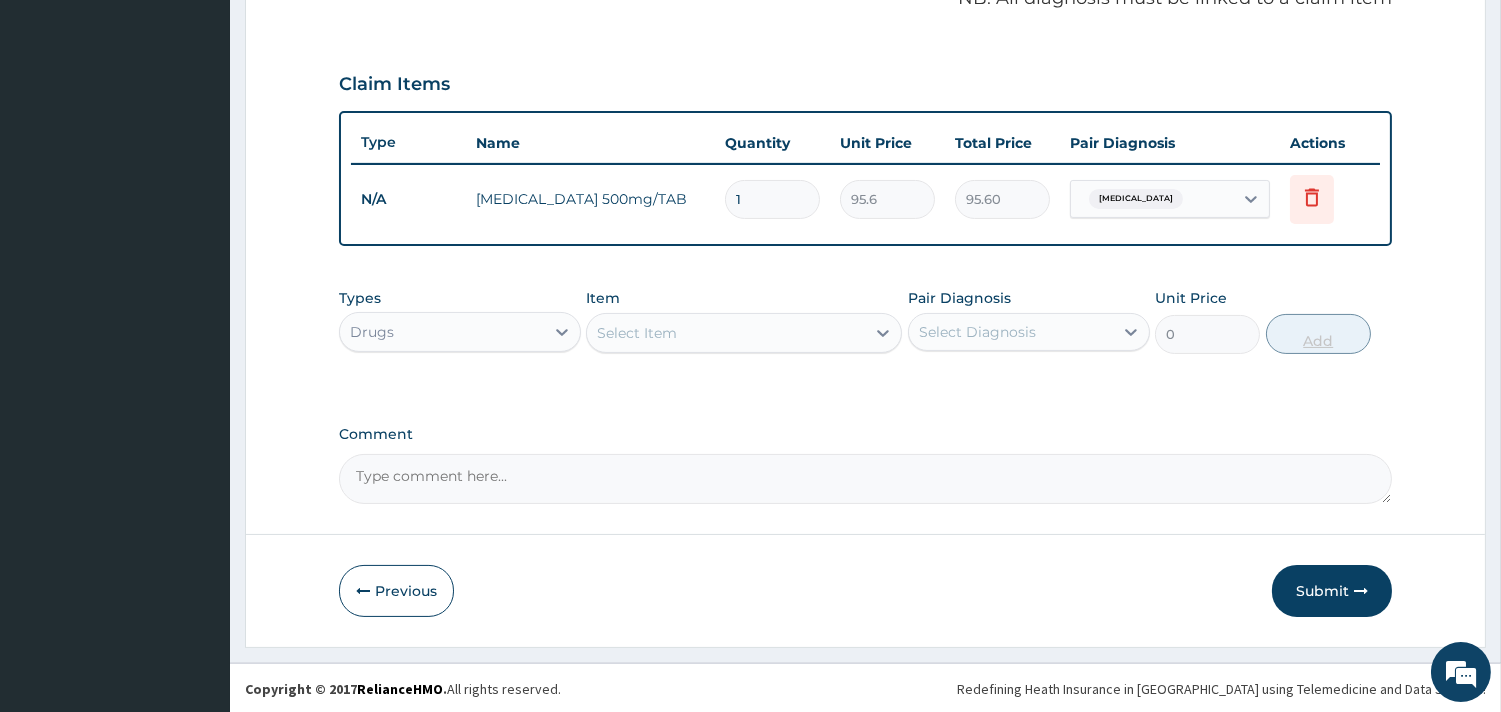type 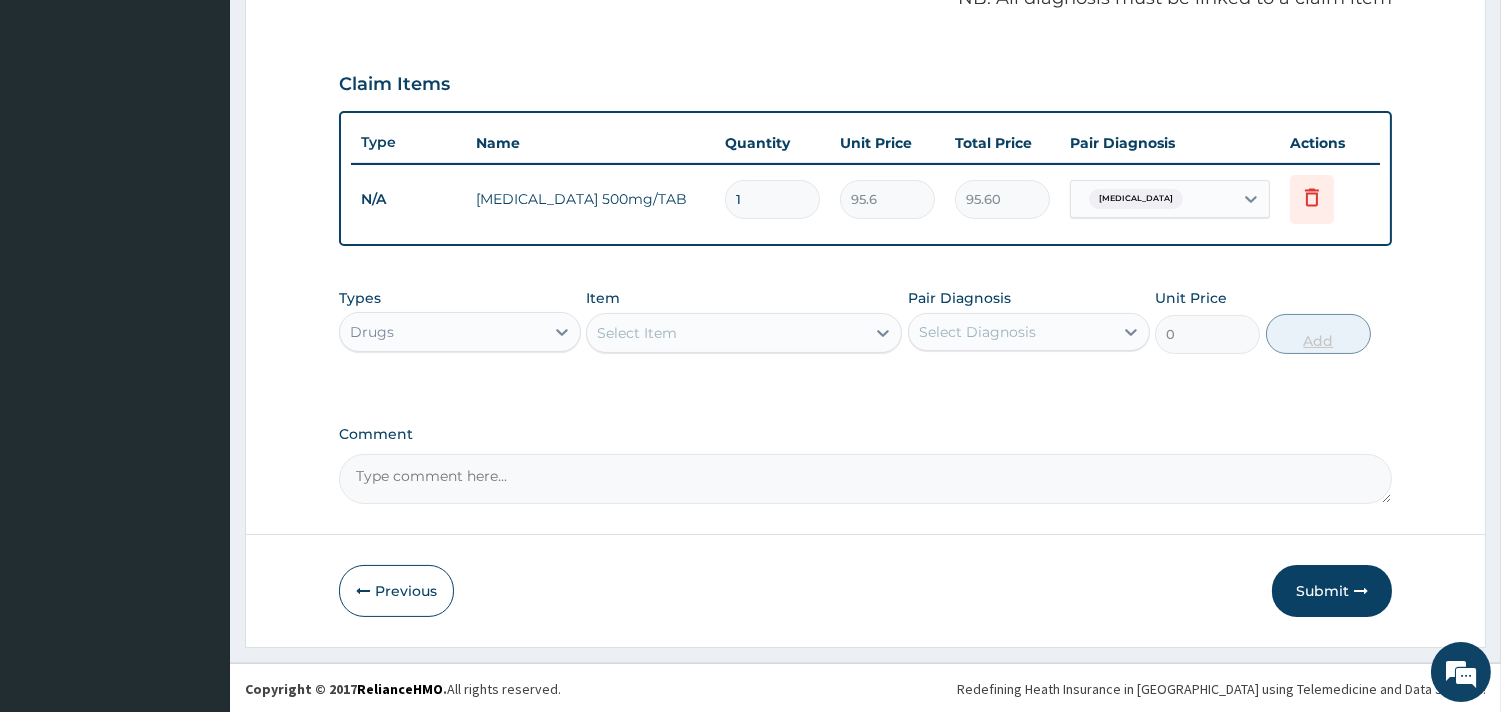 type on "0.00" 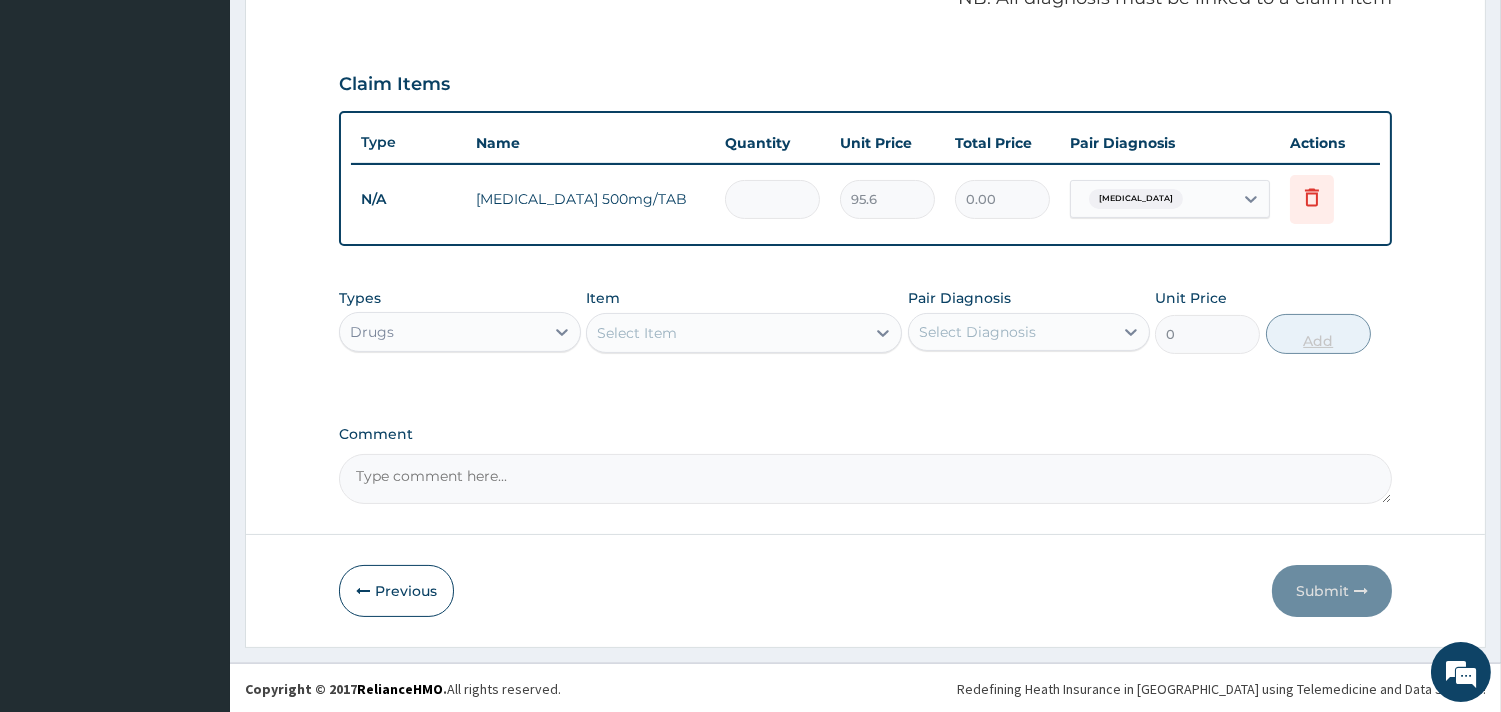 type on "8" 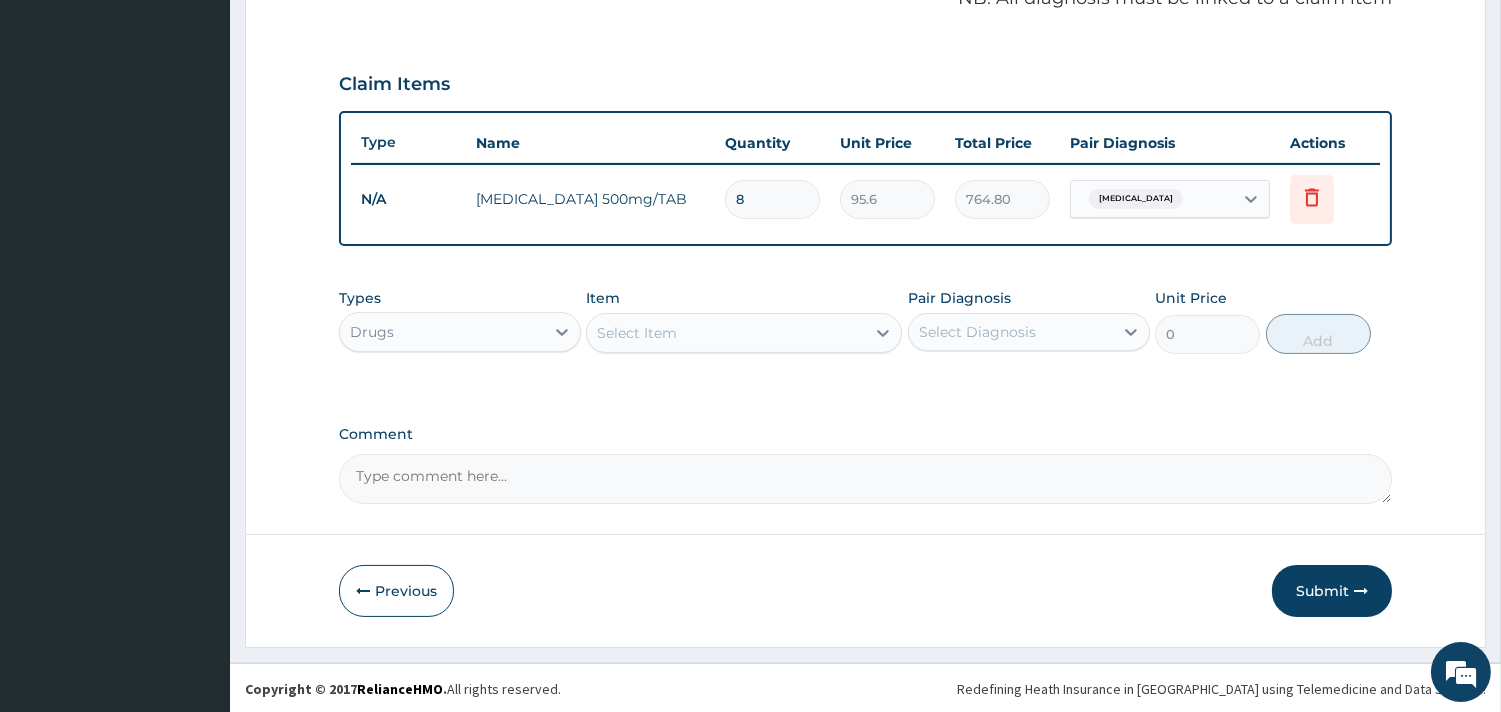 type on "8" 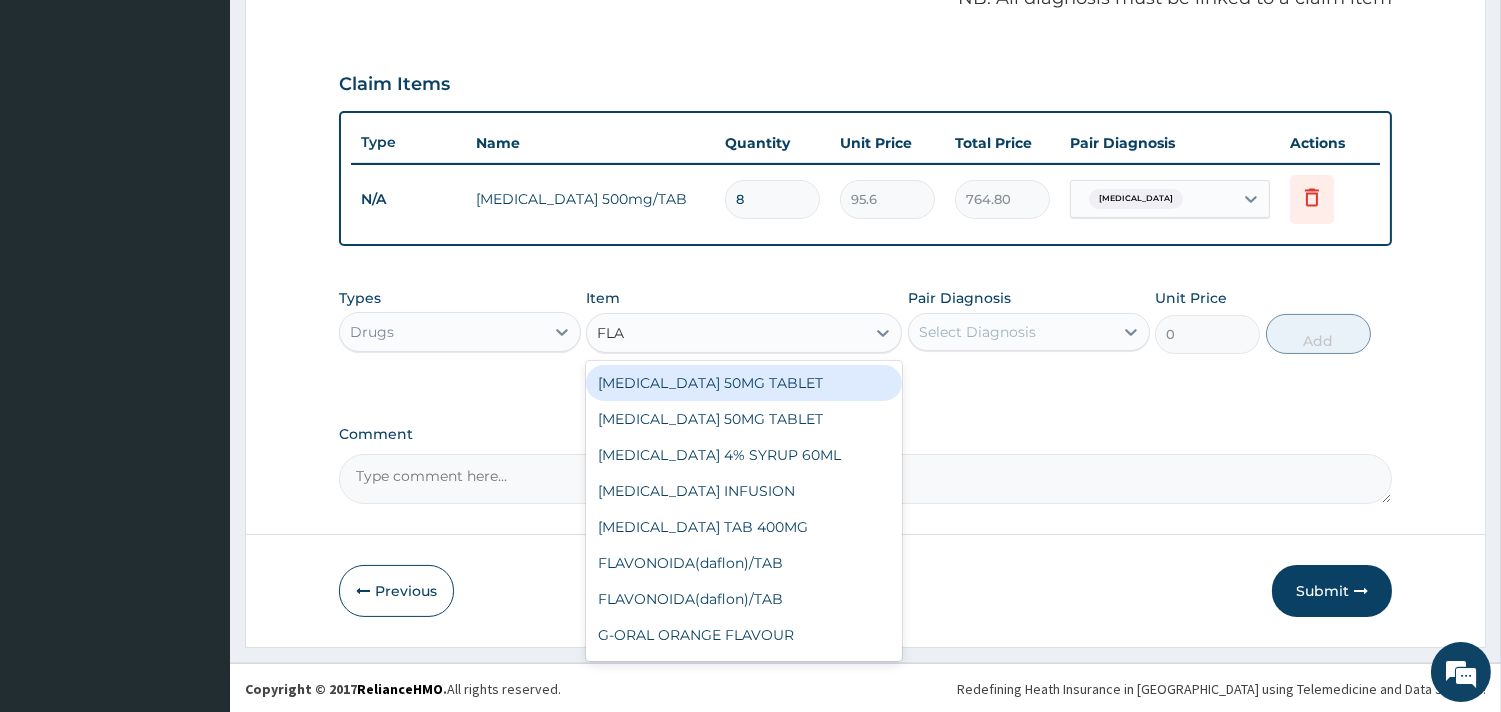 type on "FLAG" 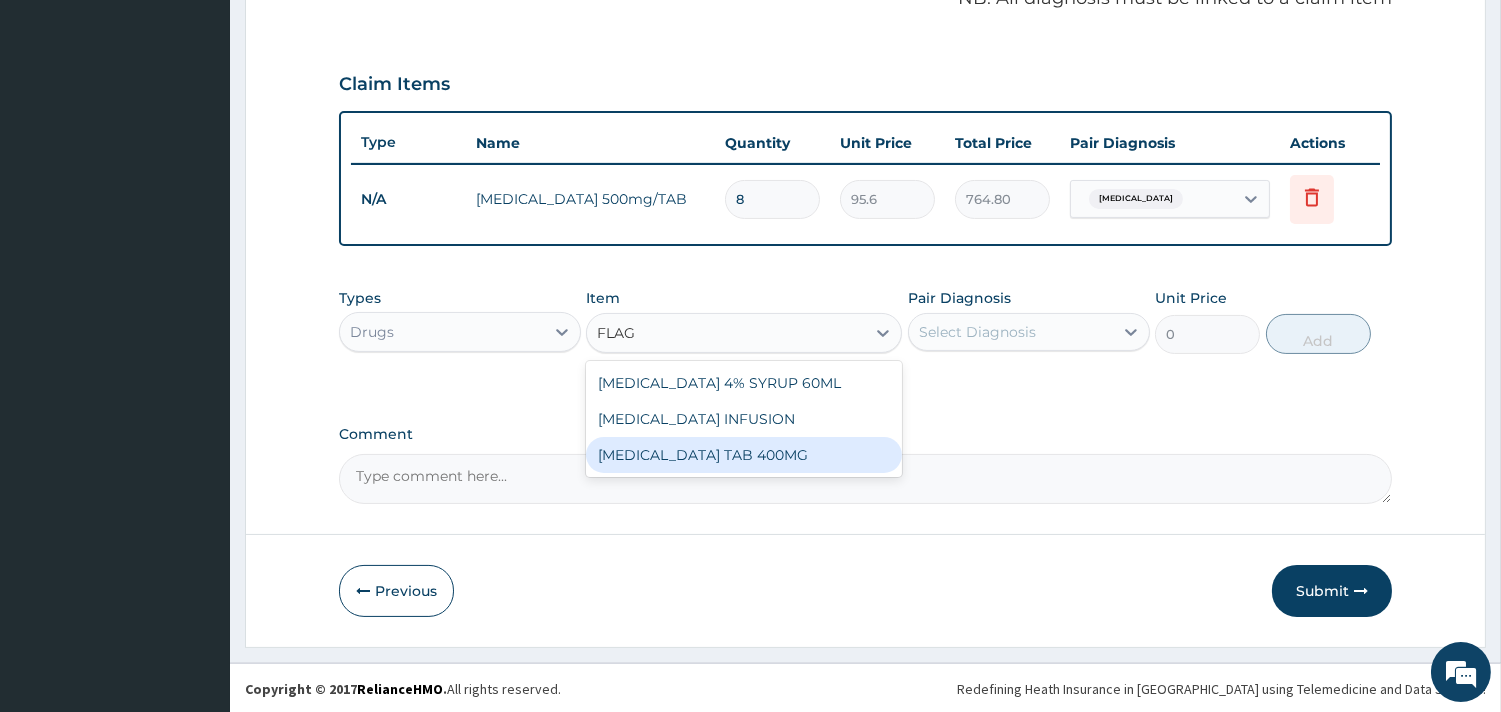 click on "[MEDICAL_DATA] TAB 400MG" at bounding box center (744, 455) 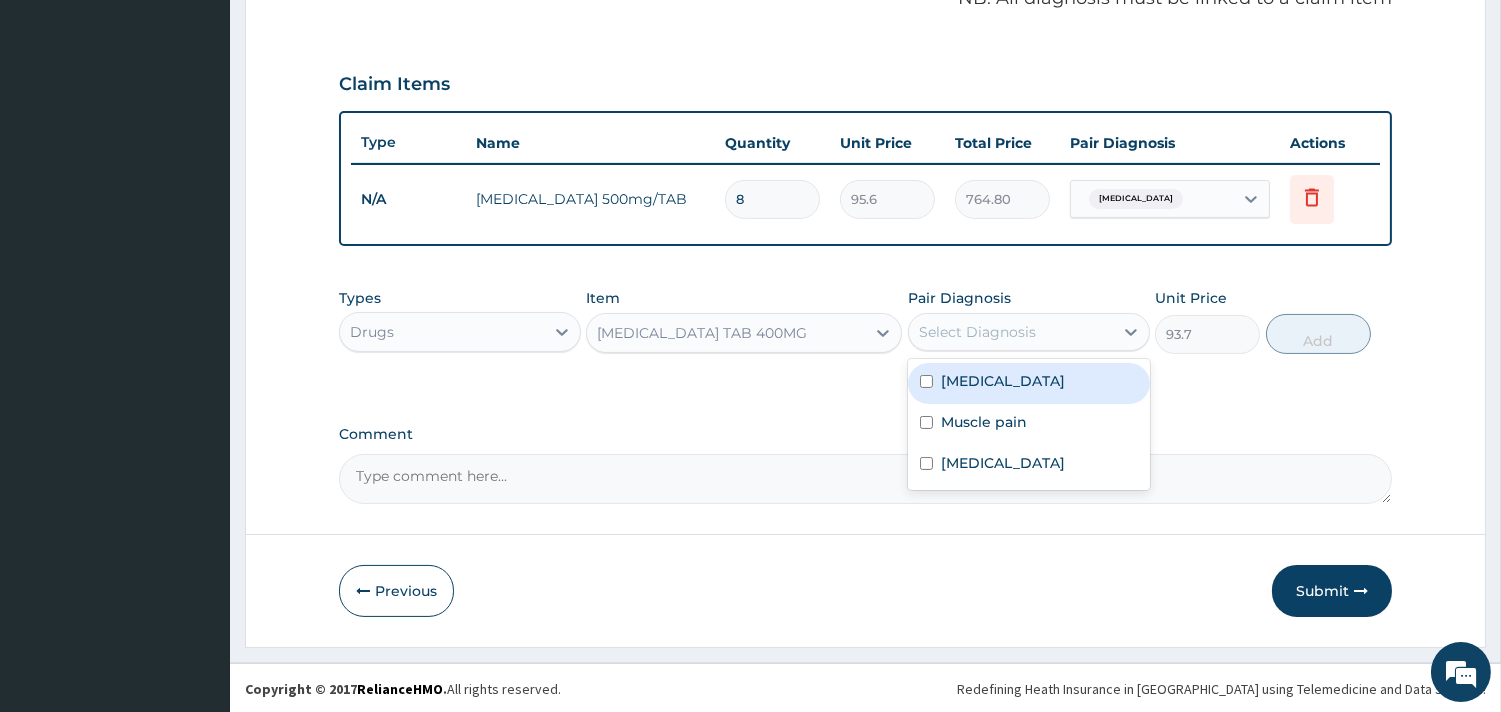 click on "Select Diagnosis" at bounding box center [1011, 332] 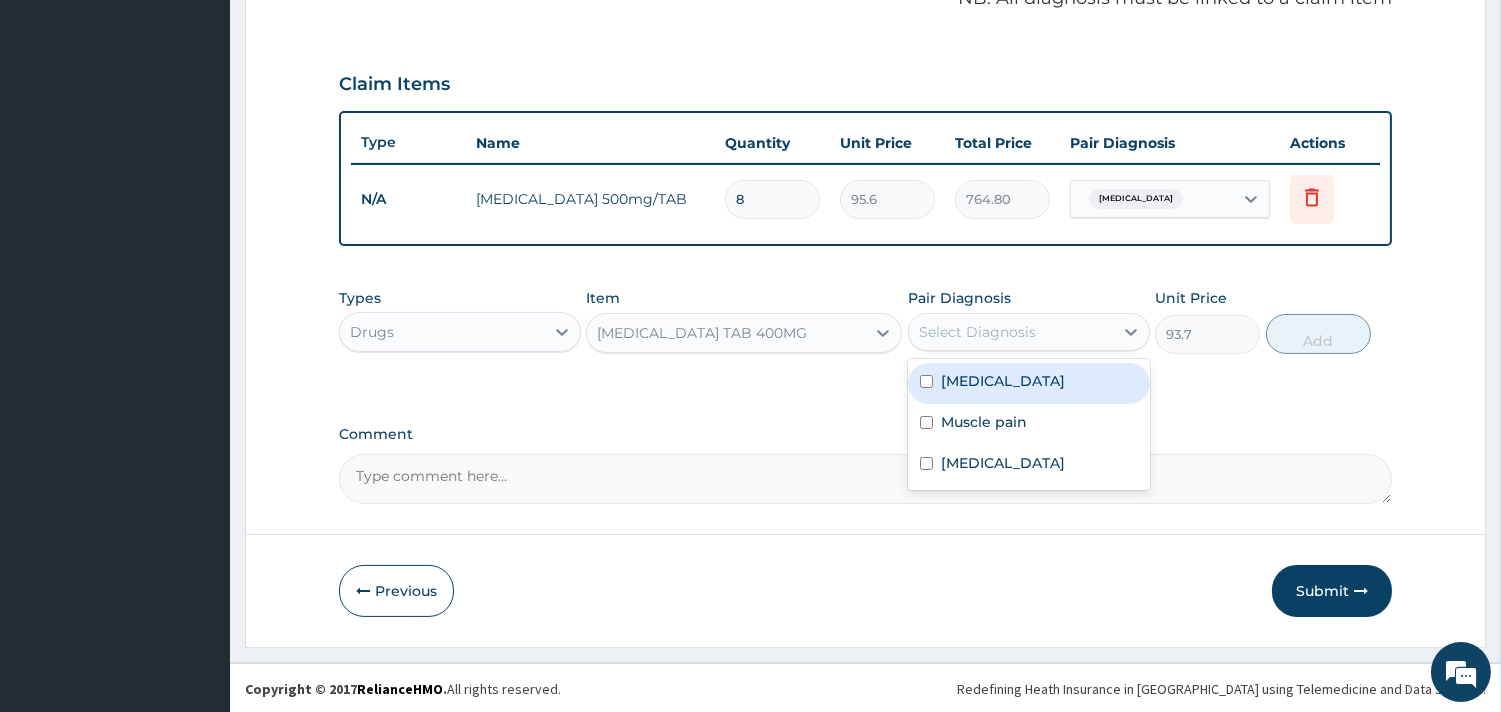 click on "Gastroenteritis" at bounding box center (1003, 381) 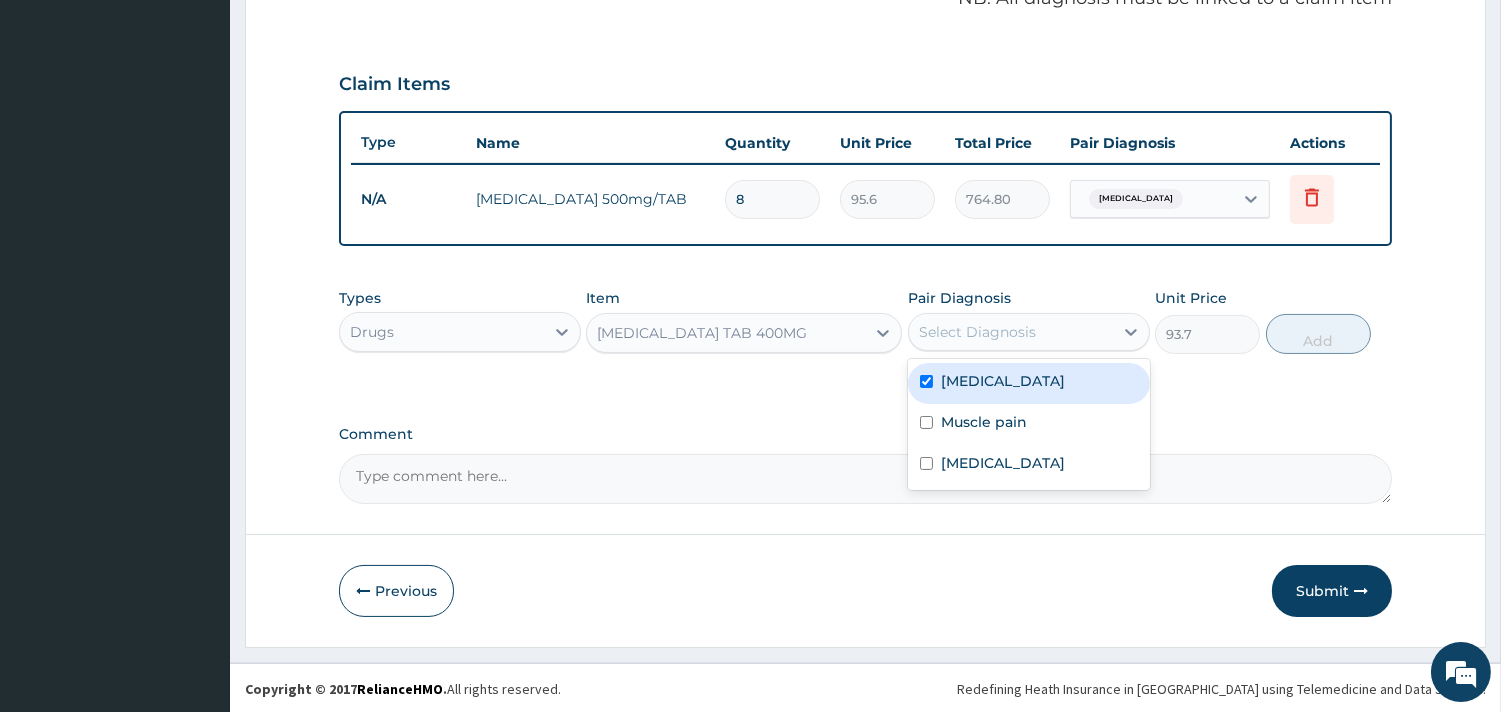 checkbox on "true" 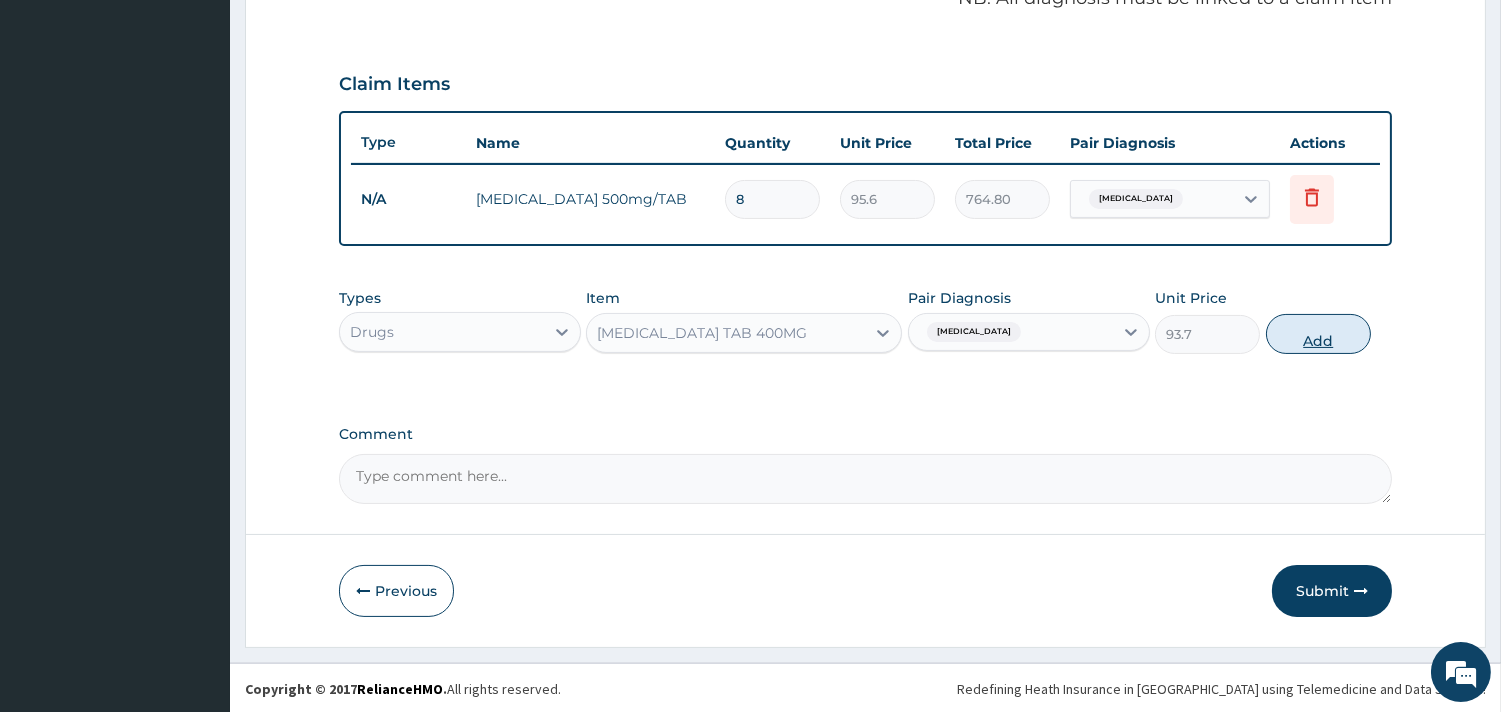 click on "Add" at bounding box center [1318, 334] 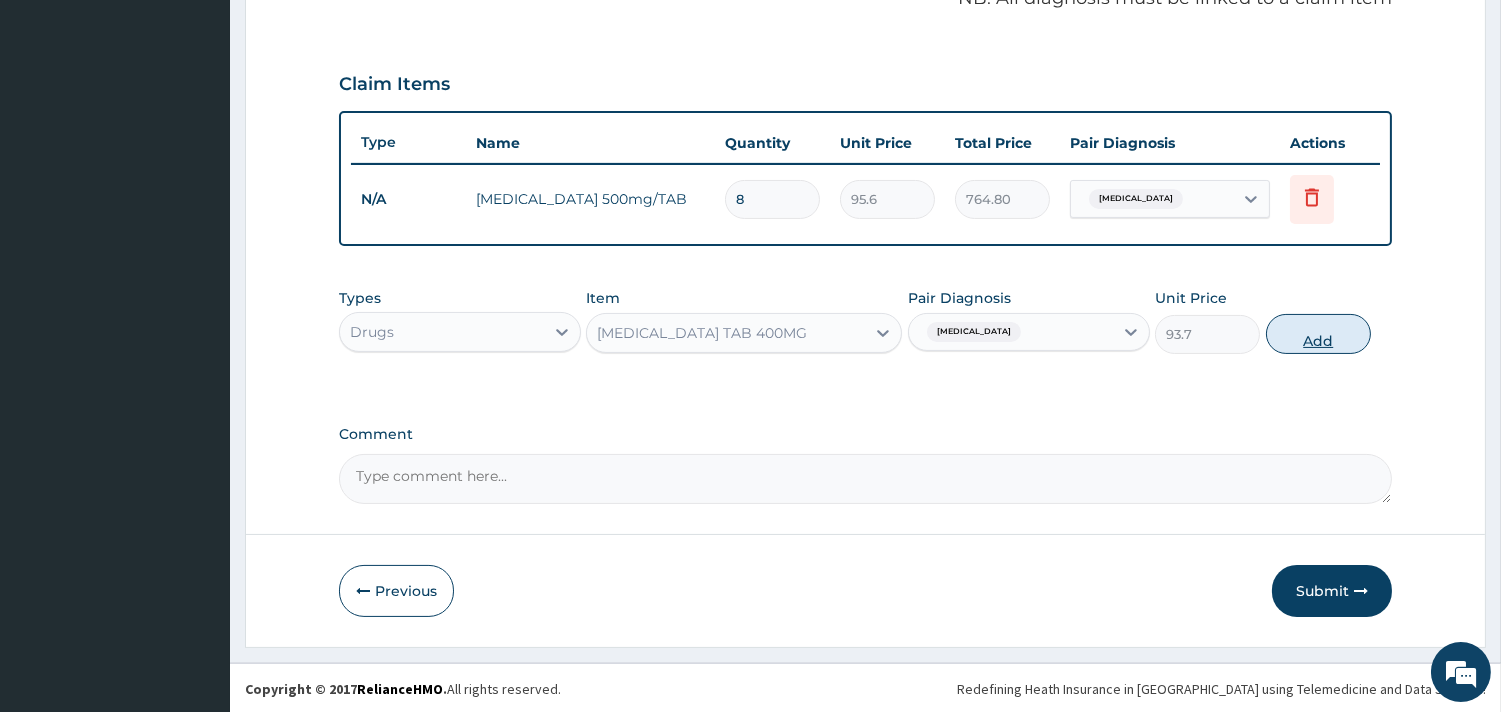 type on "0" 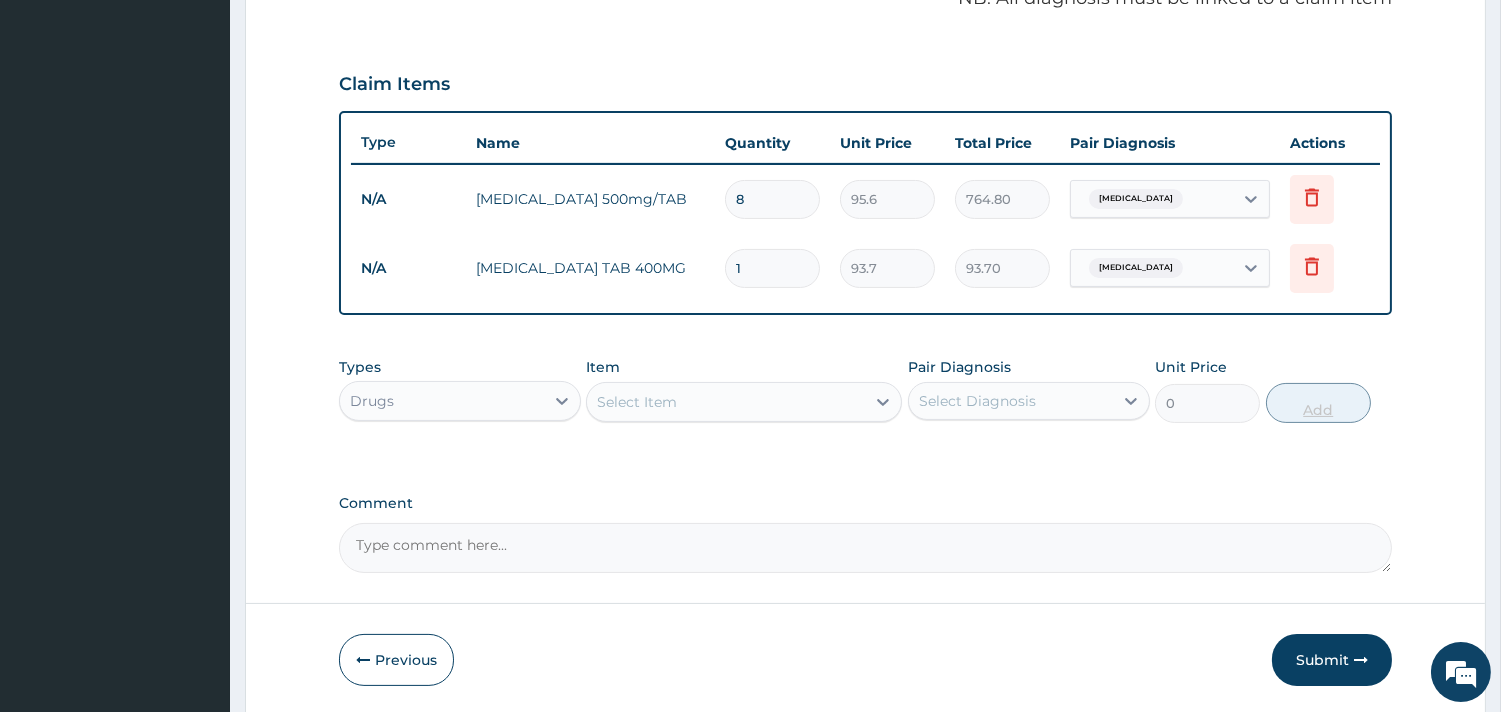 type 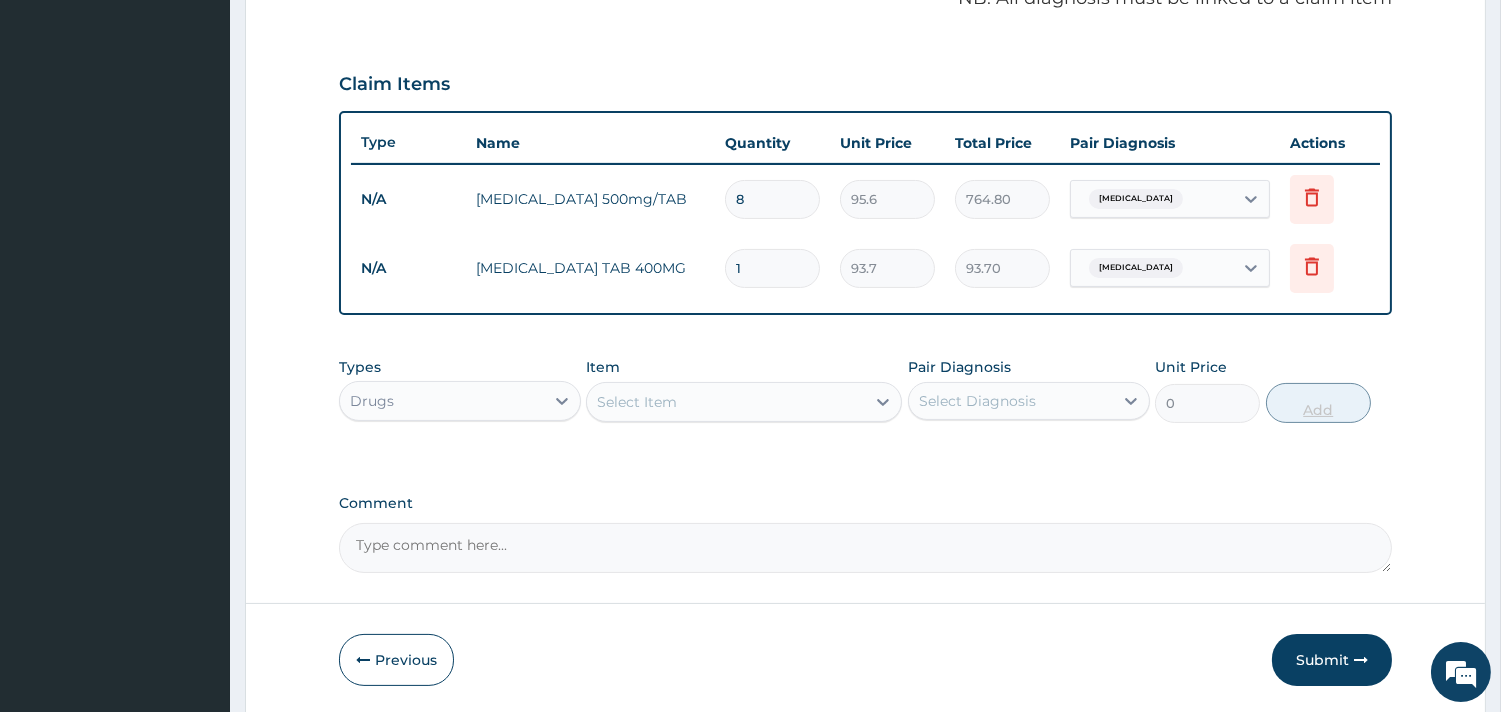 type on "0.00" 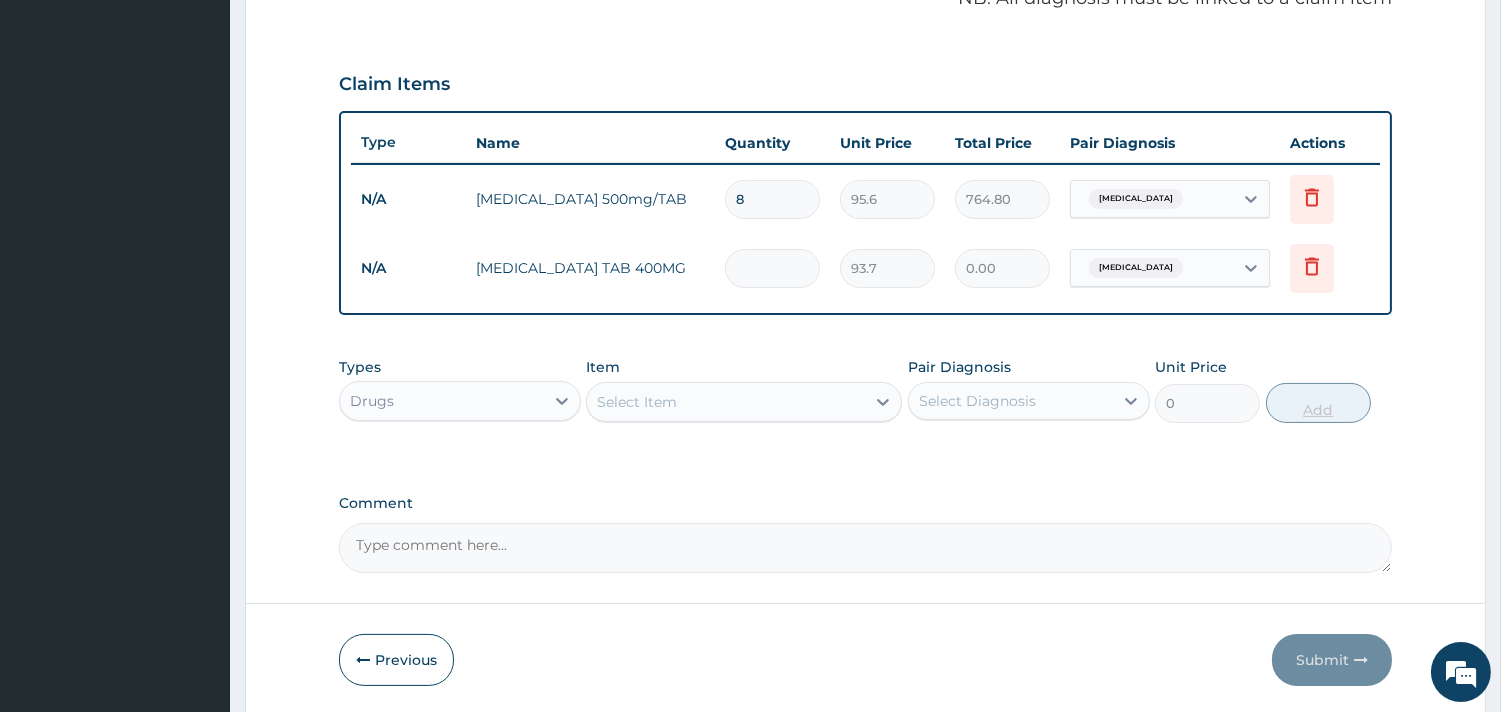 type on "9" 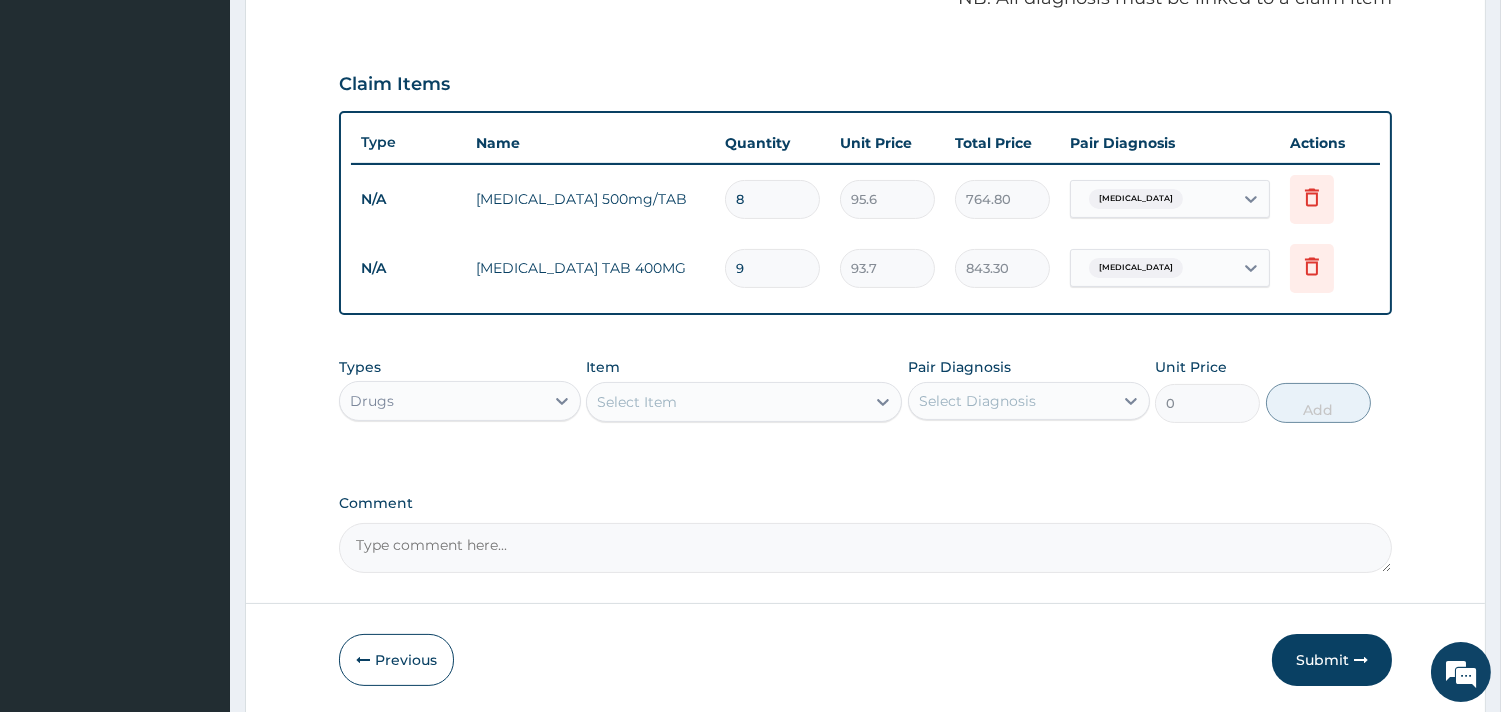 type on "9" 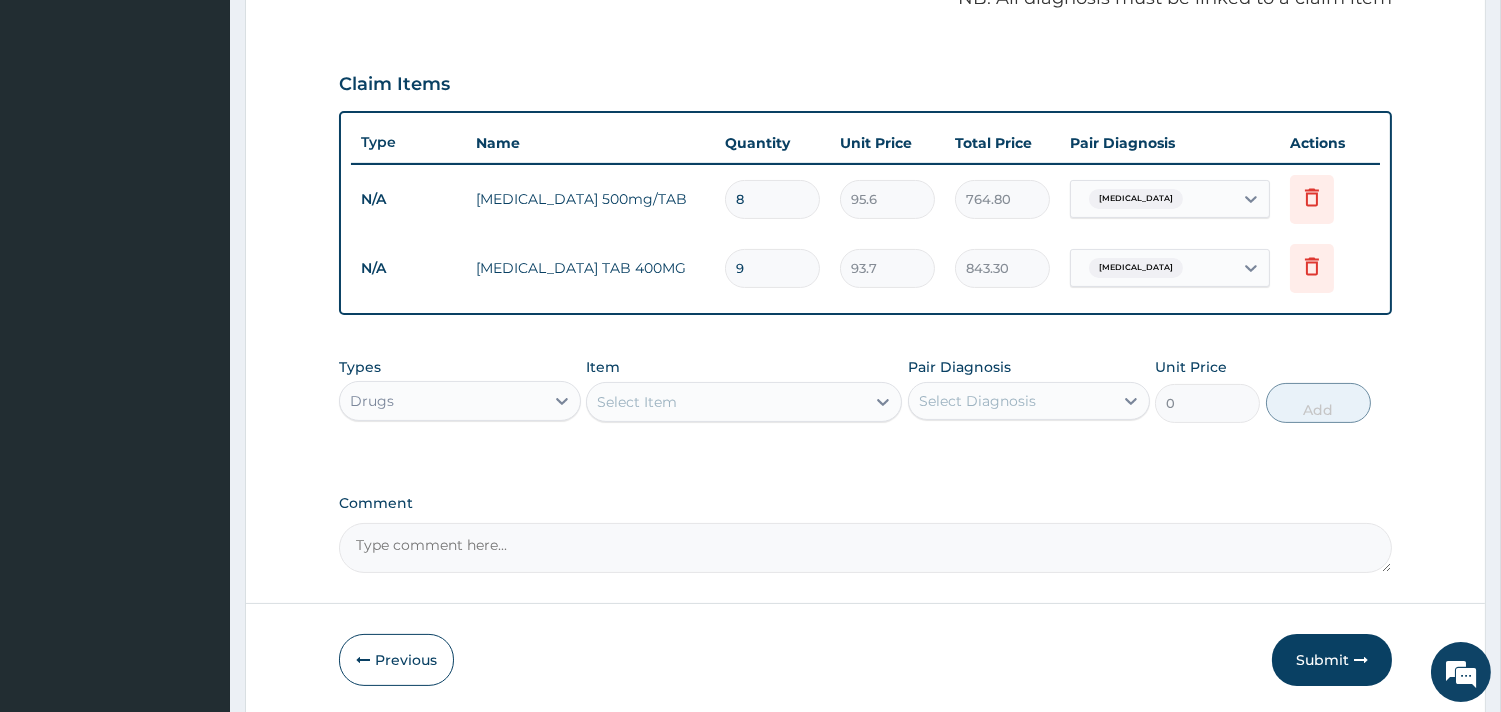 click on "Select Item" at bounding box center (726, 402) 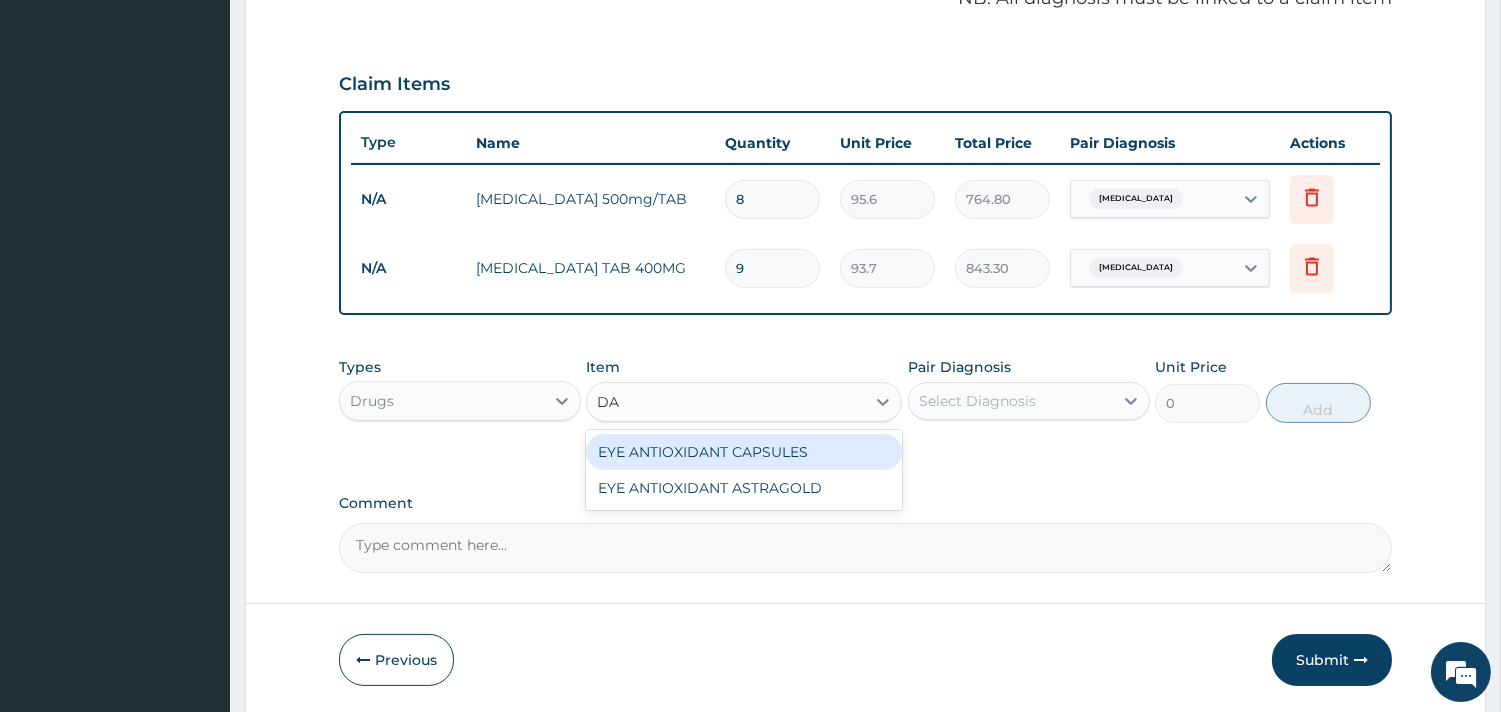 type on "D" 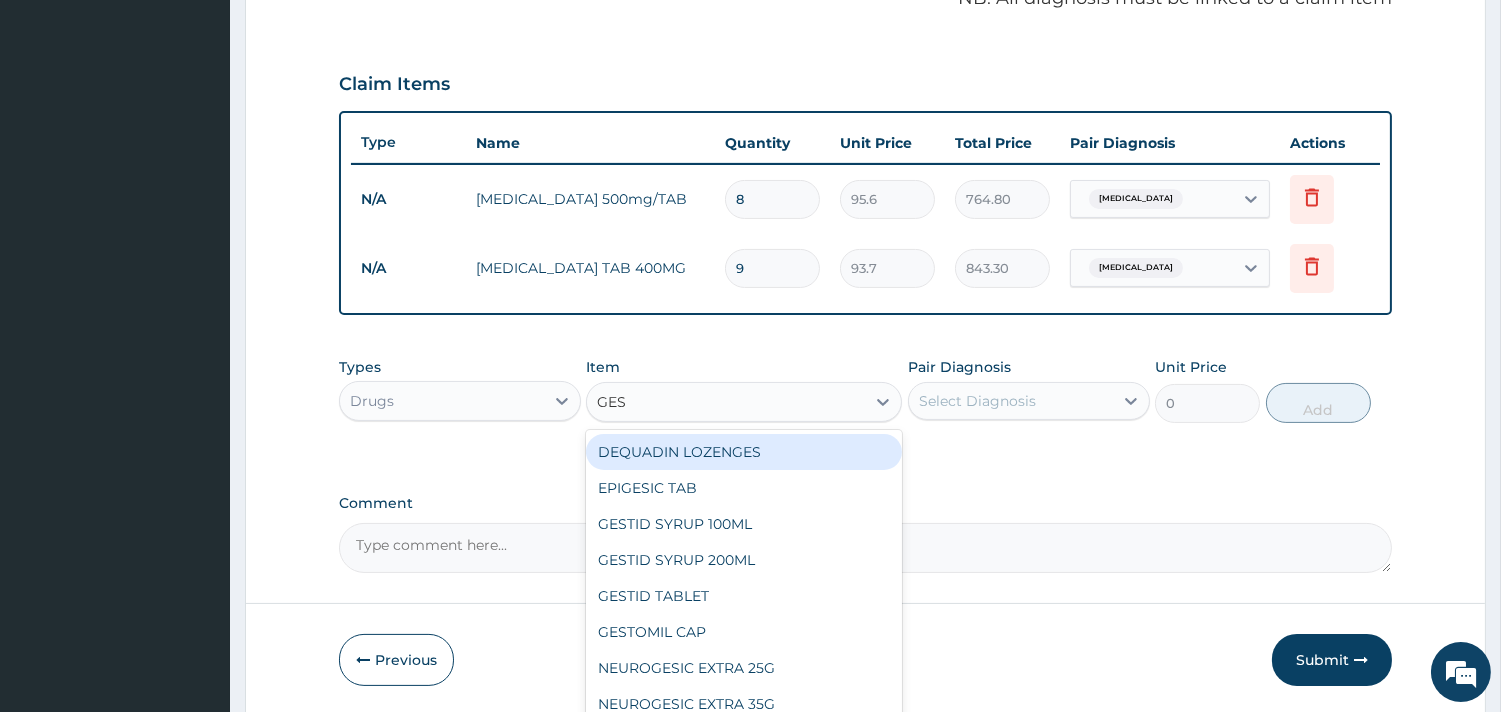 type on "GEST" 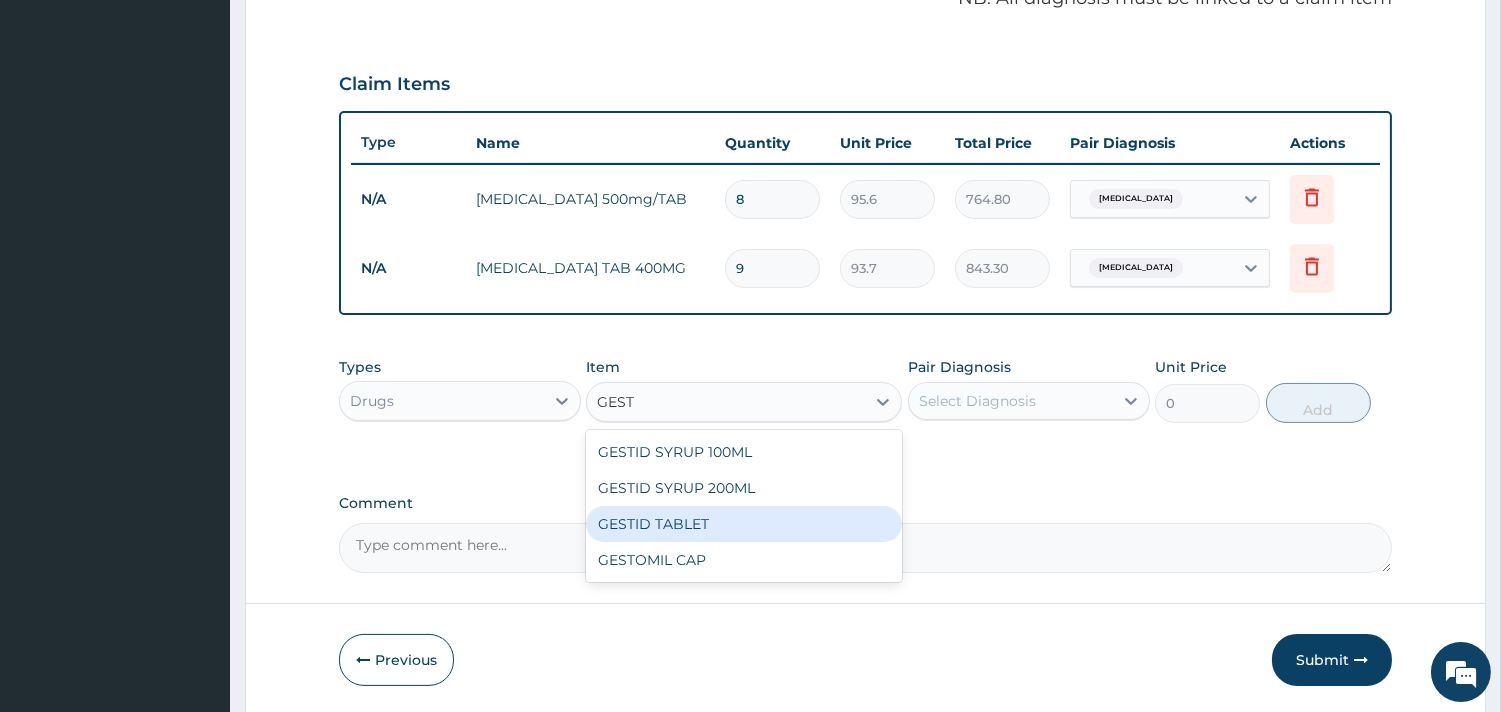 click on "GESTID TABLET" at bounding box center [744, 524] 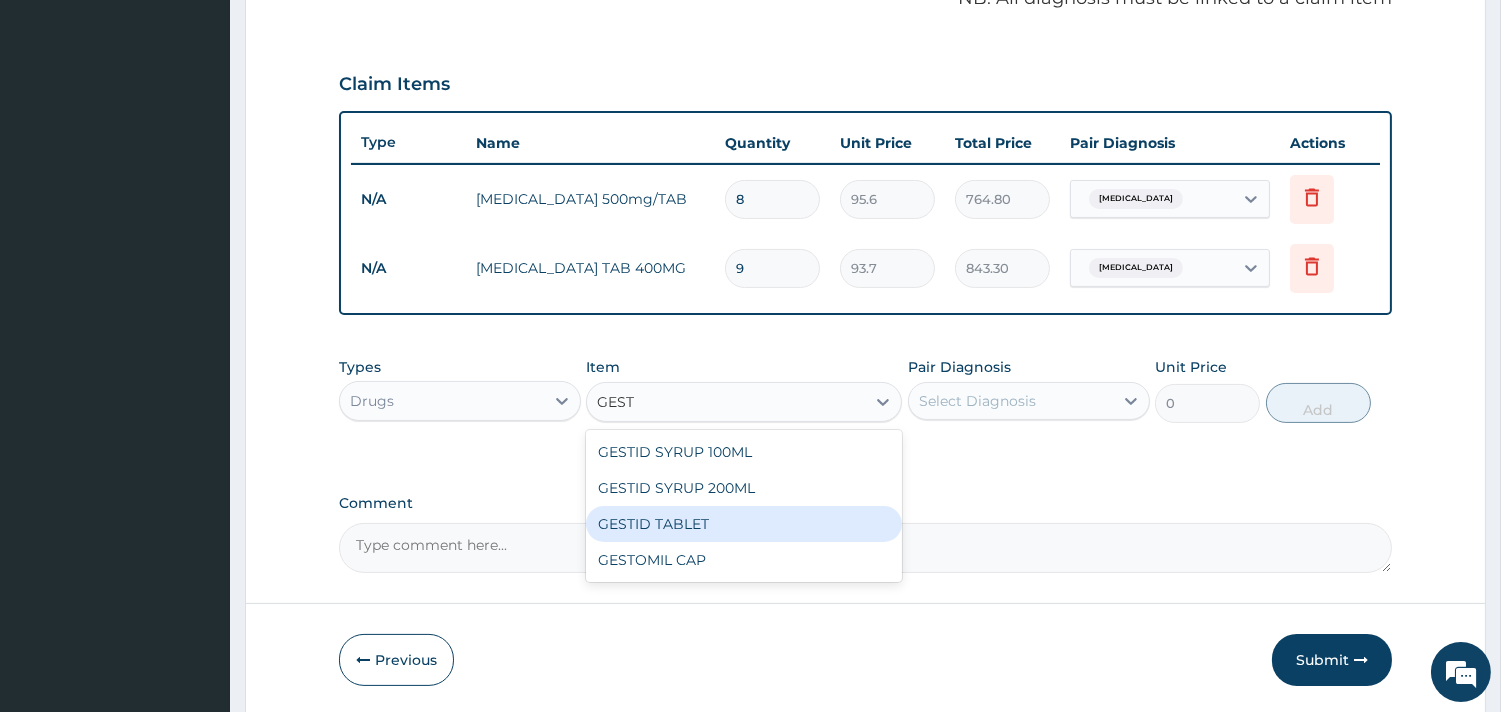 type 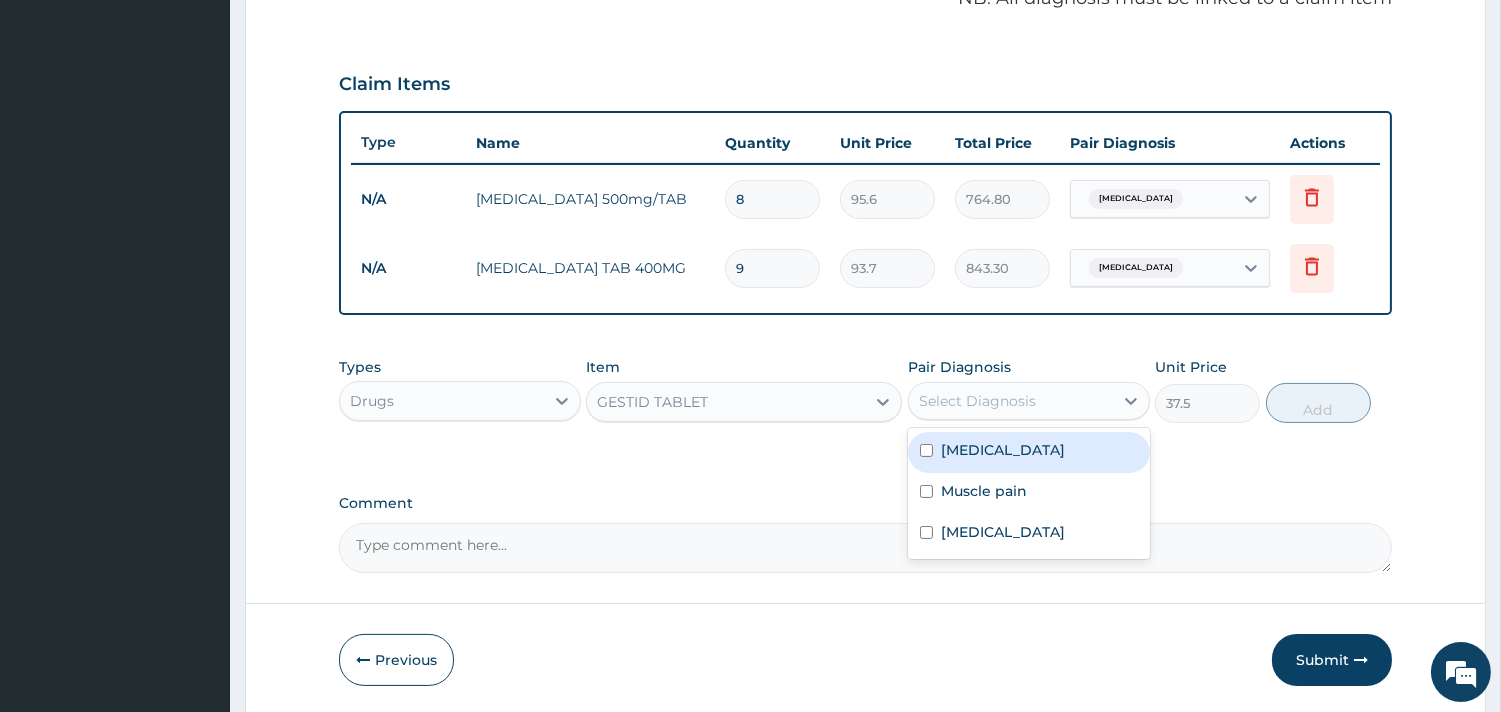 click on "Select Diagnosis" at bounding box center (1011, 401) 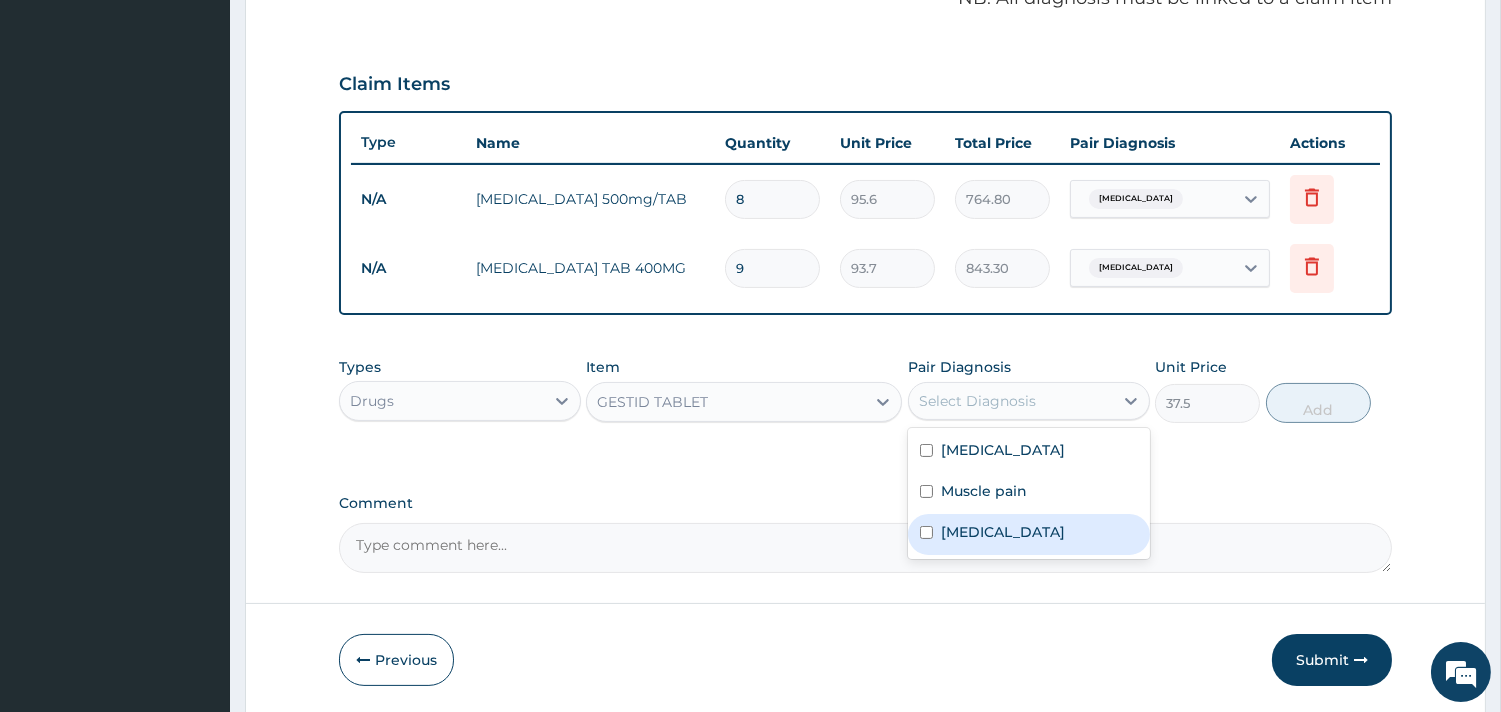 click on "Indigestion" at bounding box center [1003, 532] 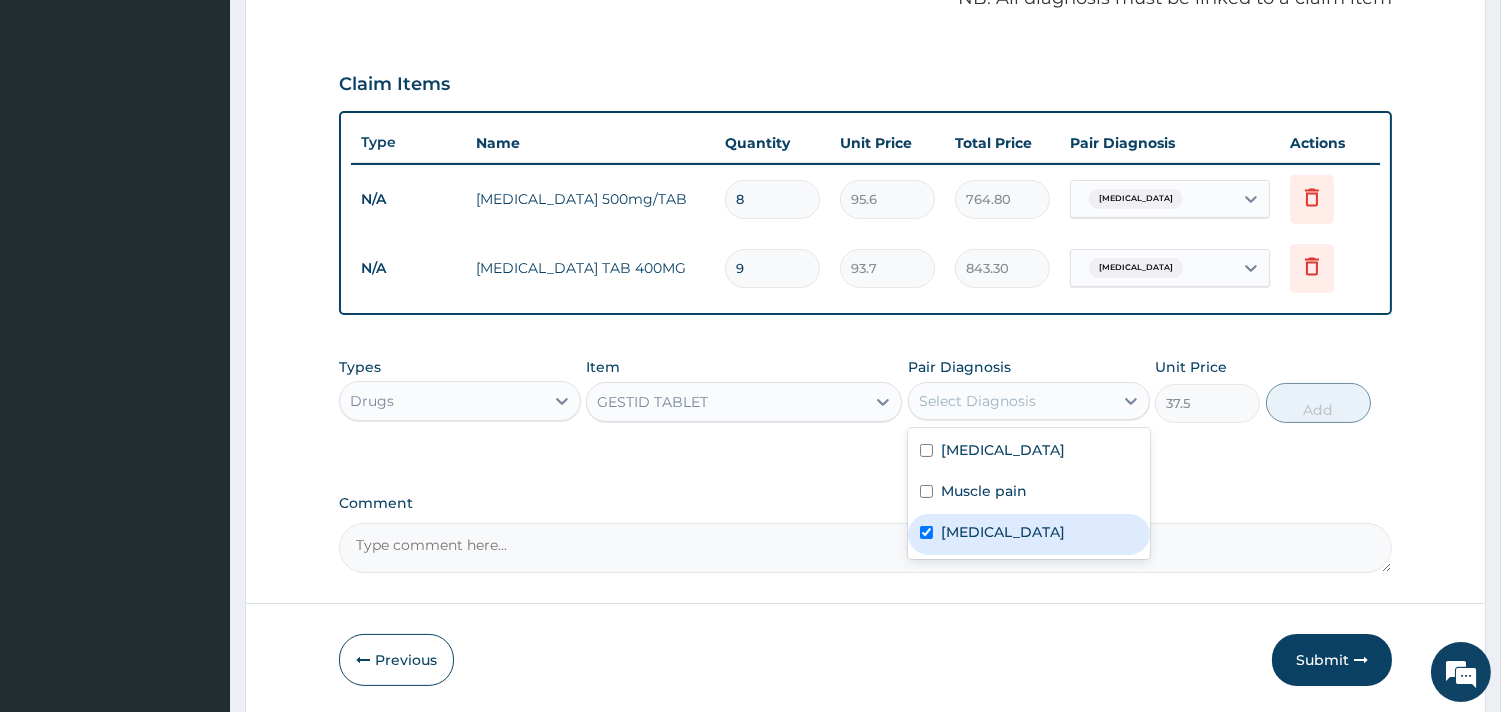 checkbox on "true" 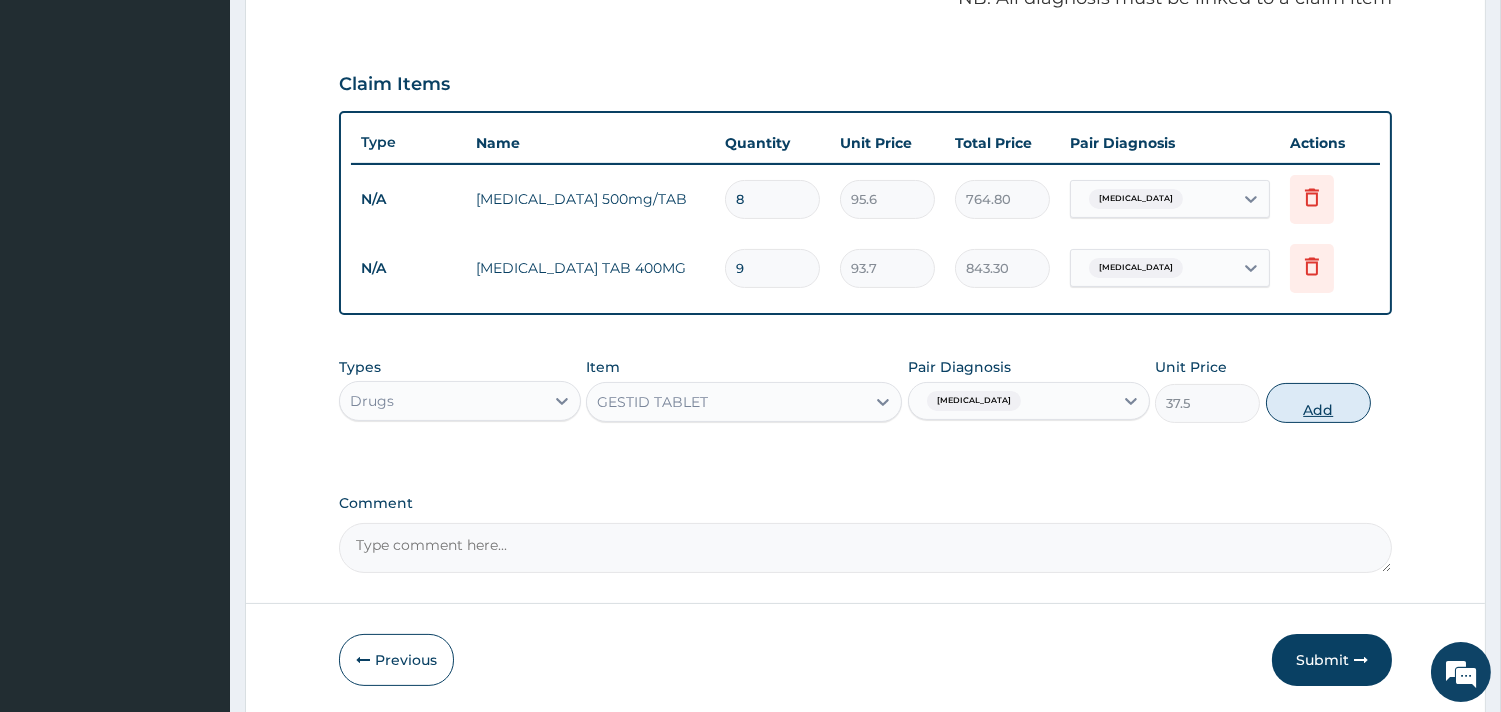 click on "Add" at bounding box center (1318, 403) 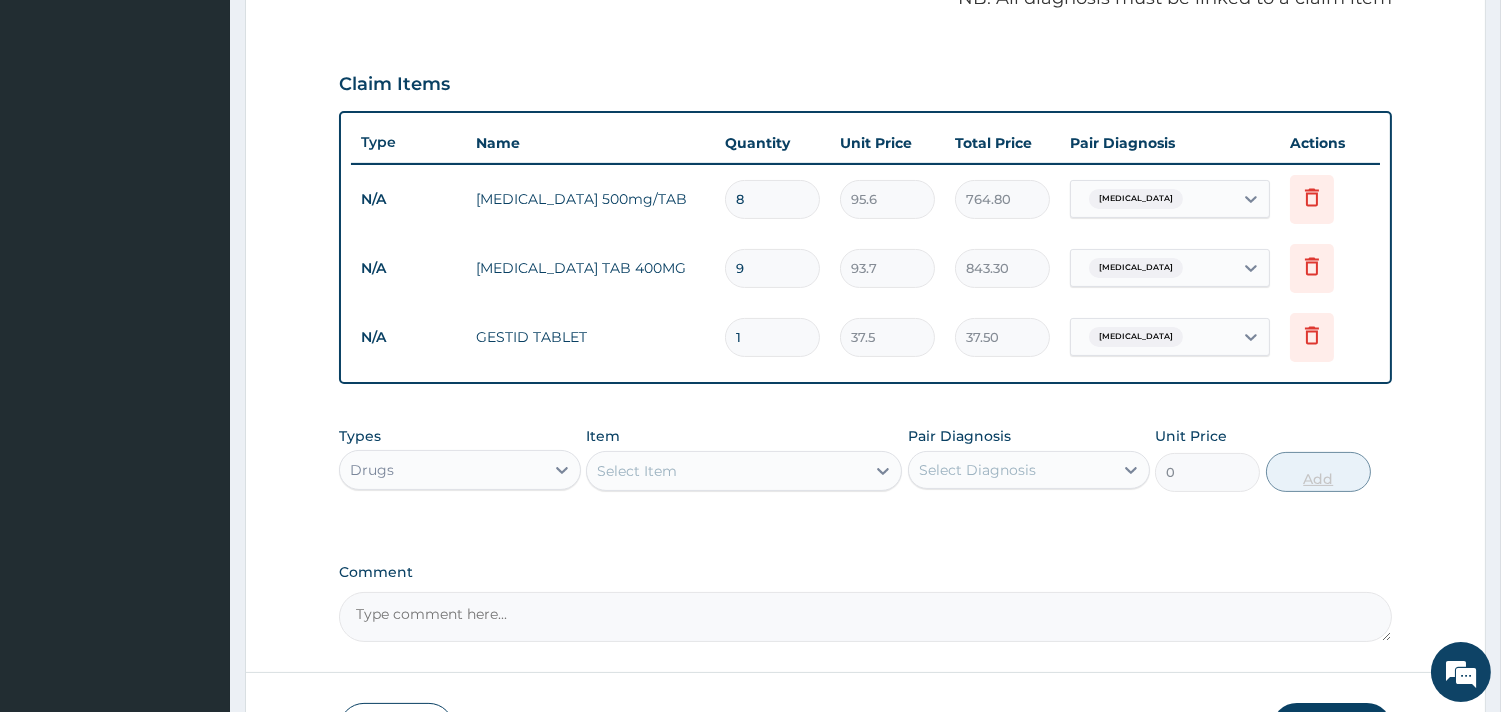 type on "16" 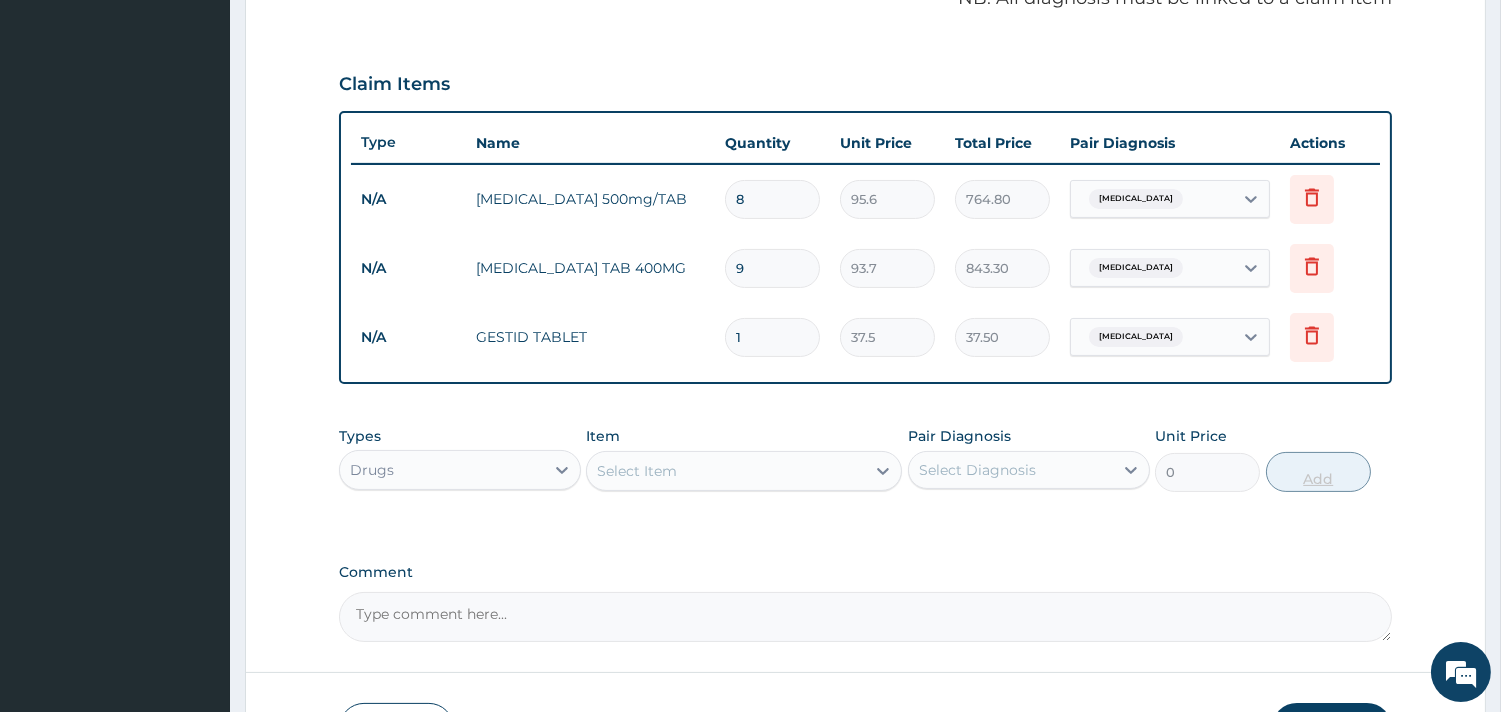 type on "600.00" 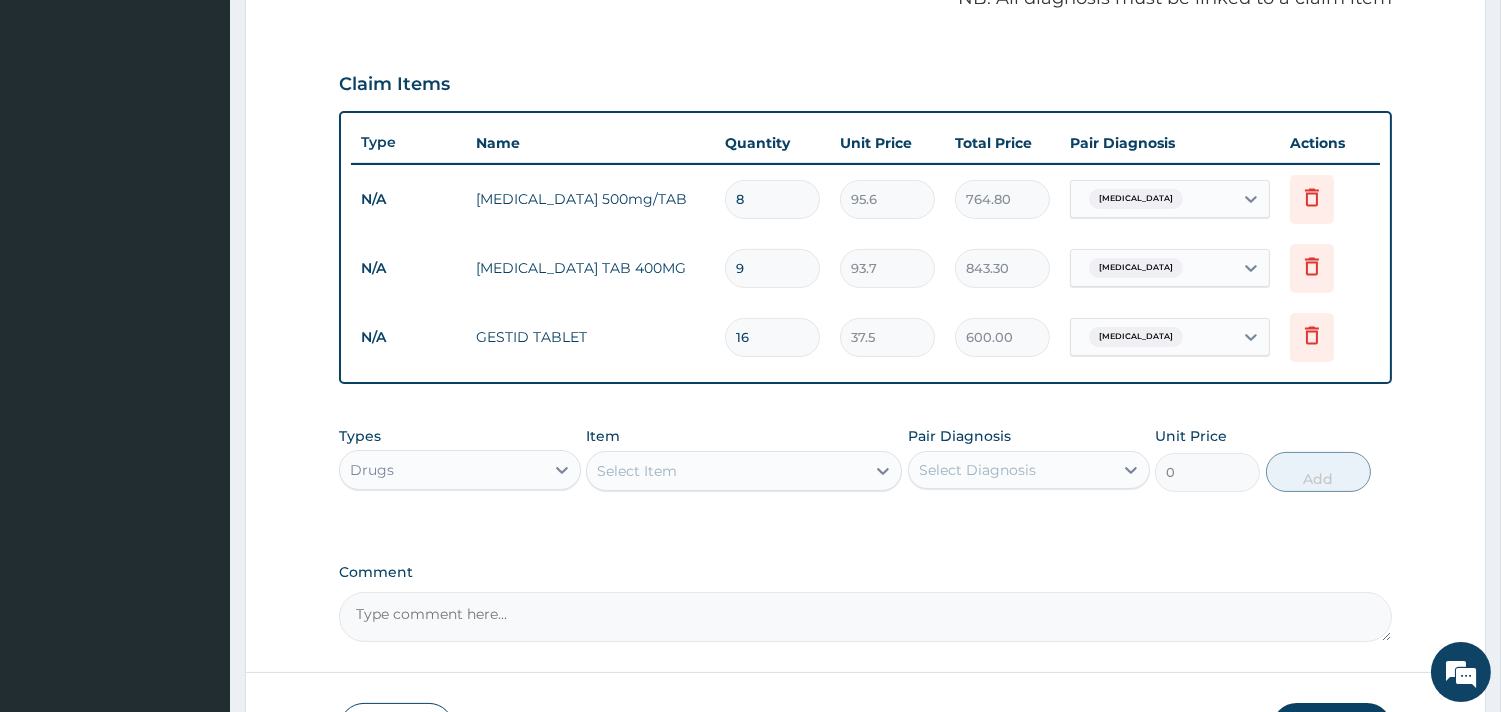 type on "16" 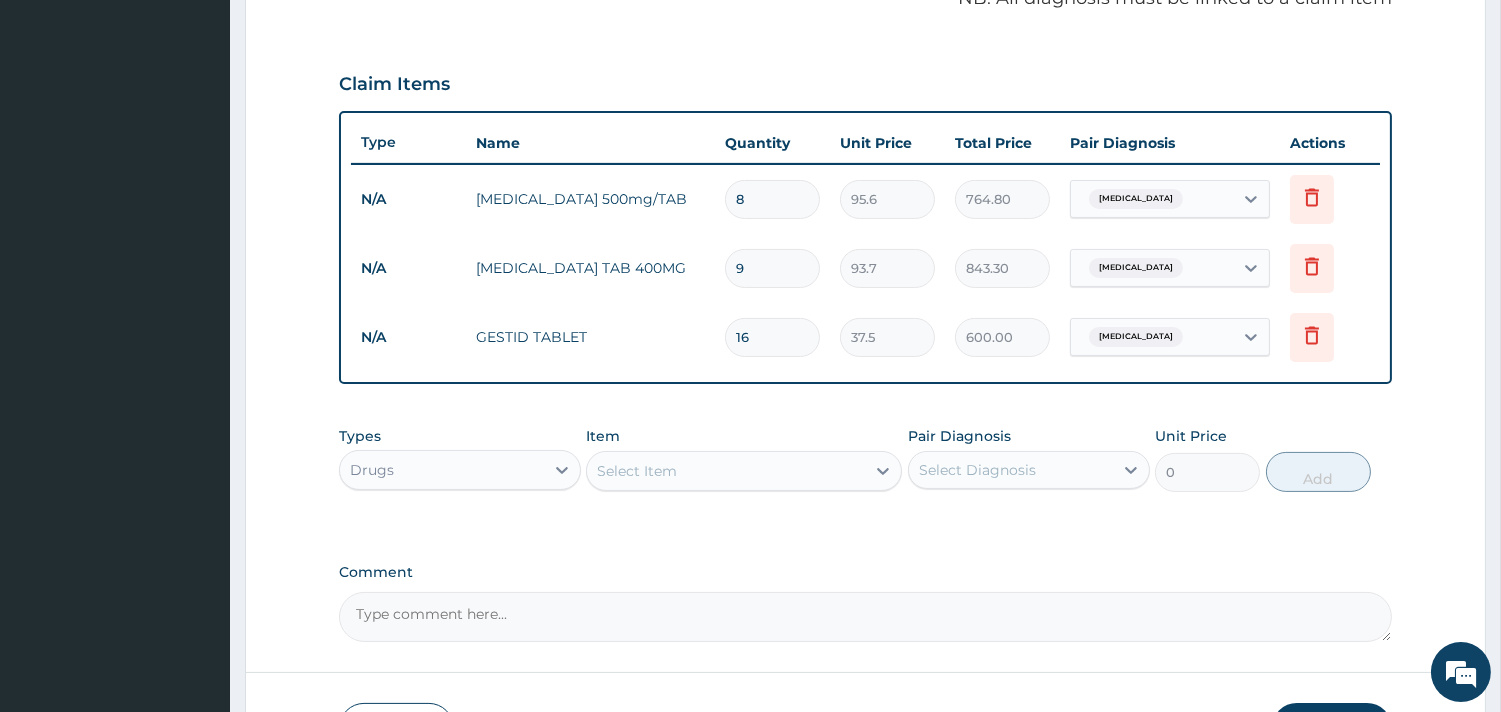 click on "Select Item" at bounding box center (726, 471) 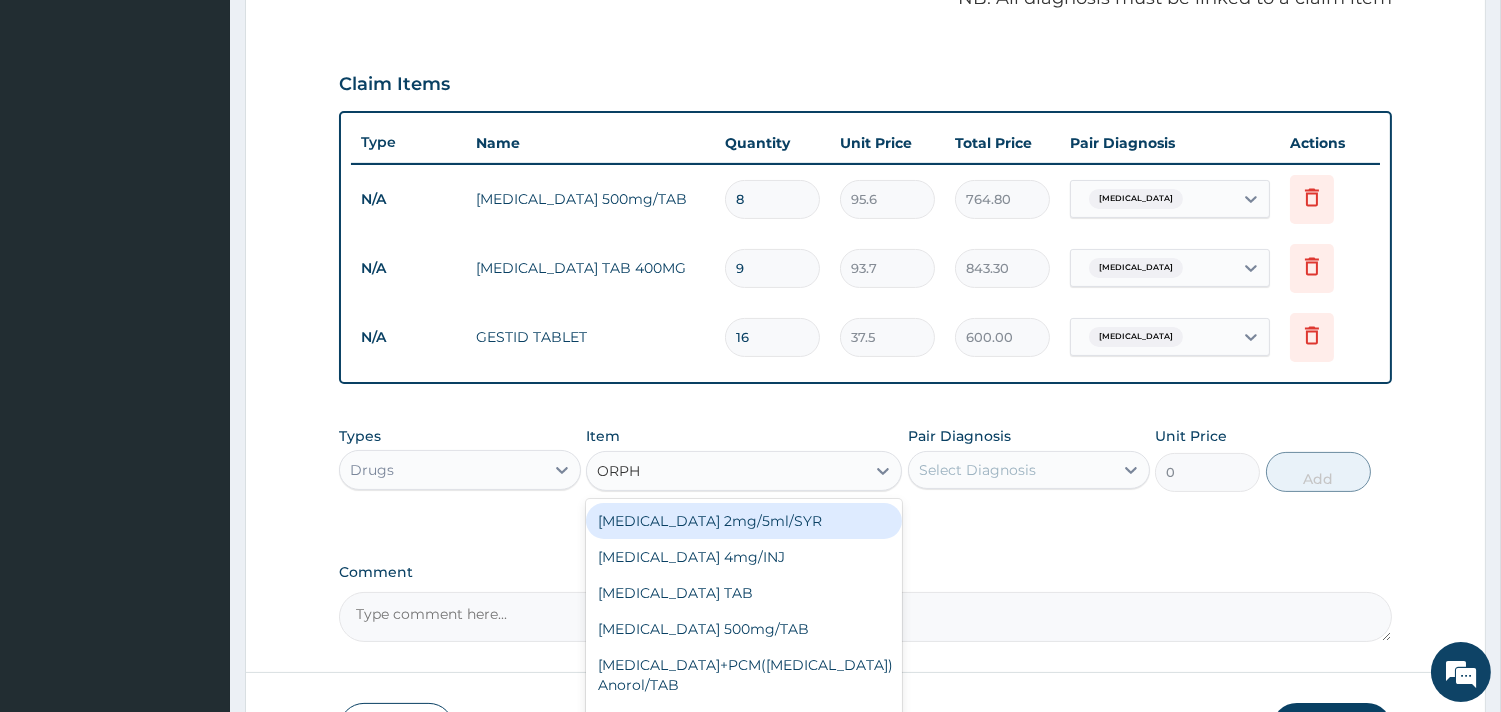type on "ORPHE" 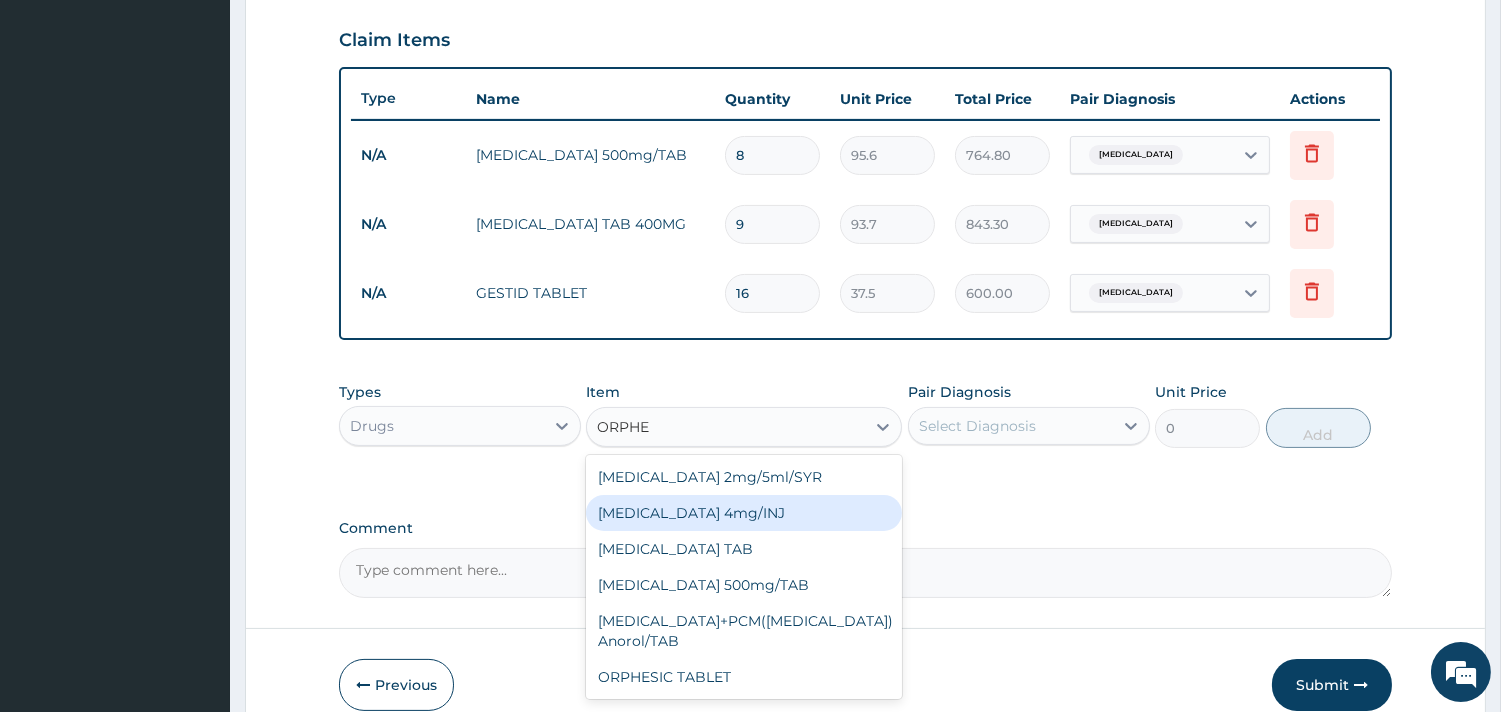 scroll, scrollTop: 731, scrollLeft: 0, axis: vertical 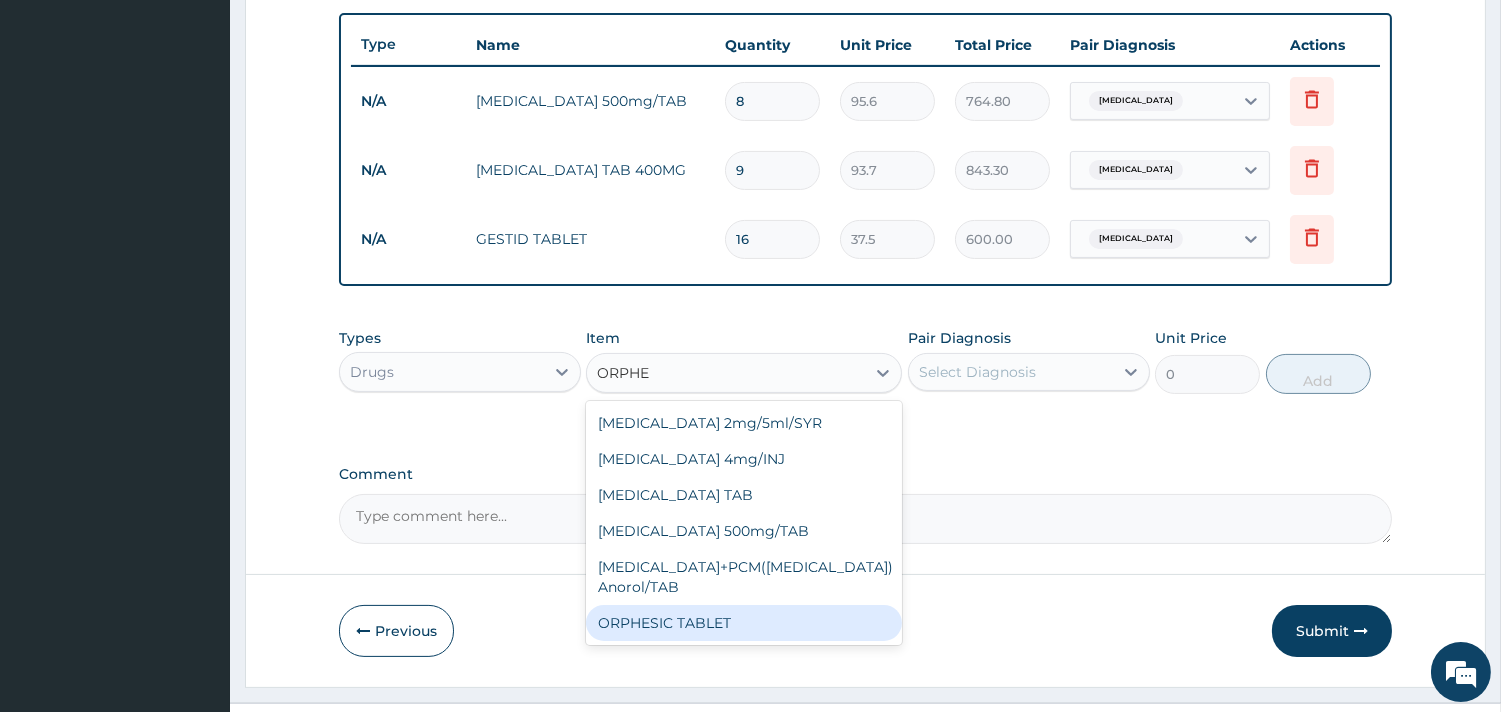 click on "ORPHESIC TABLET" at bounding box center (744, 623) 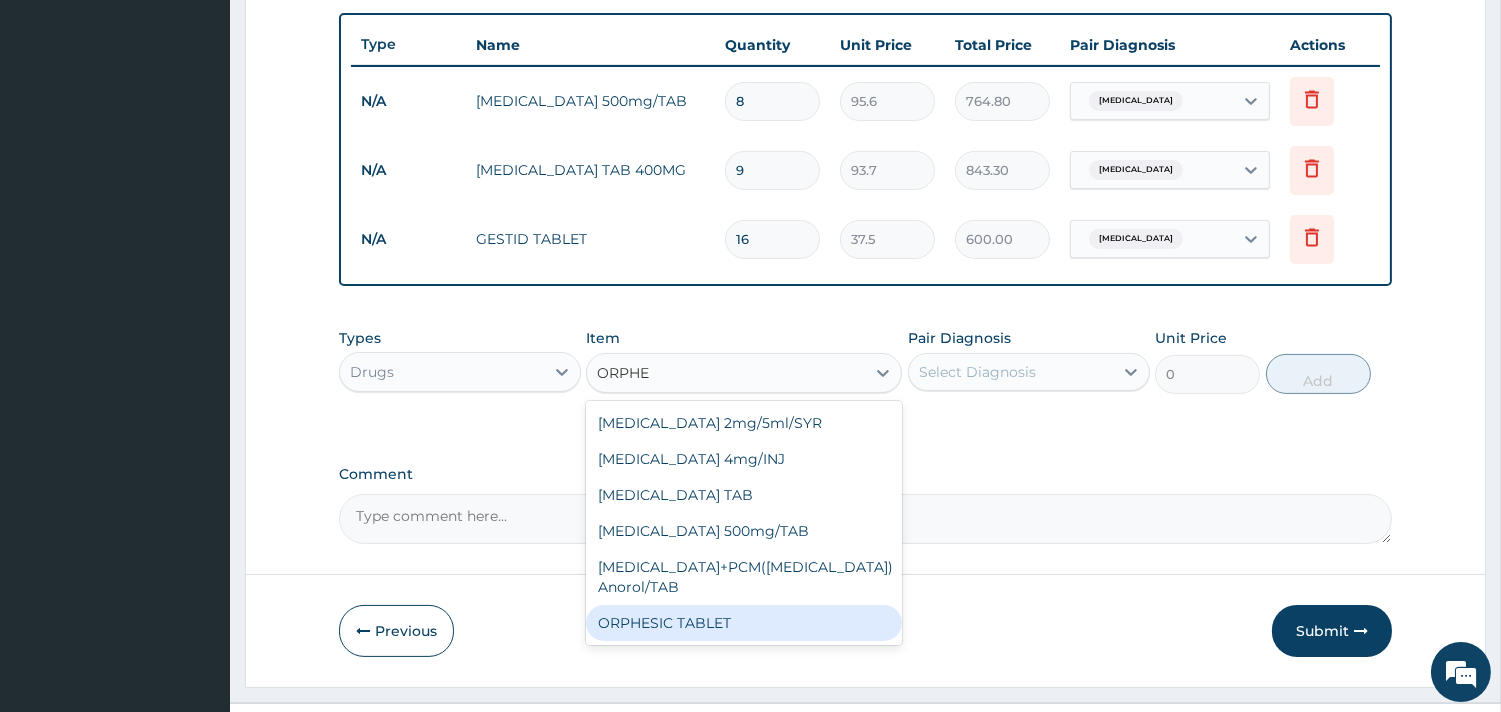 type 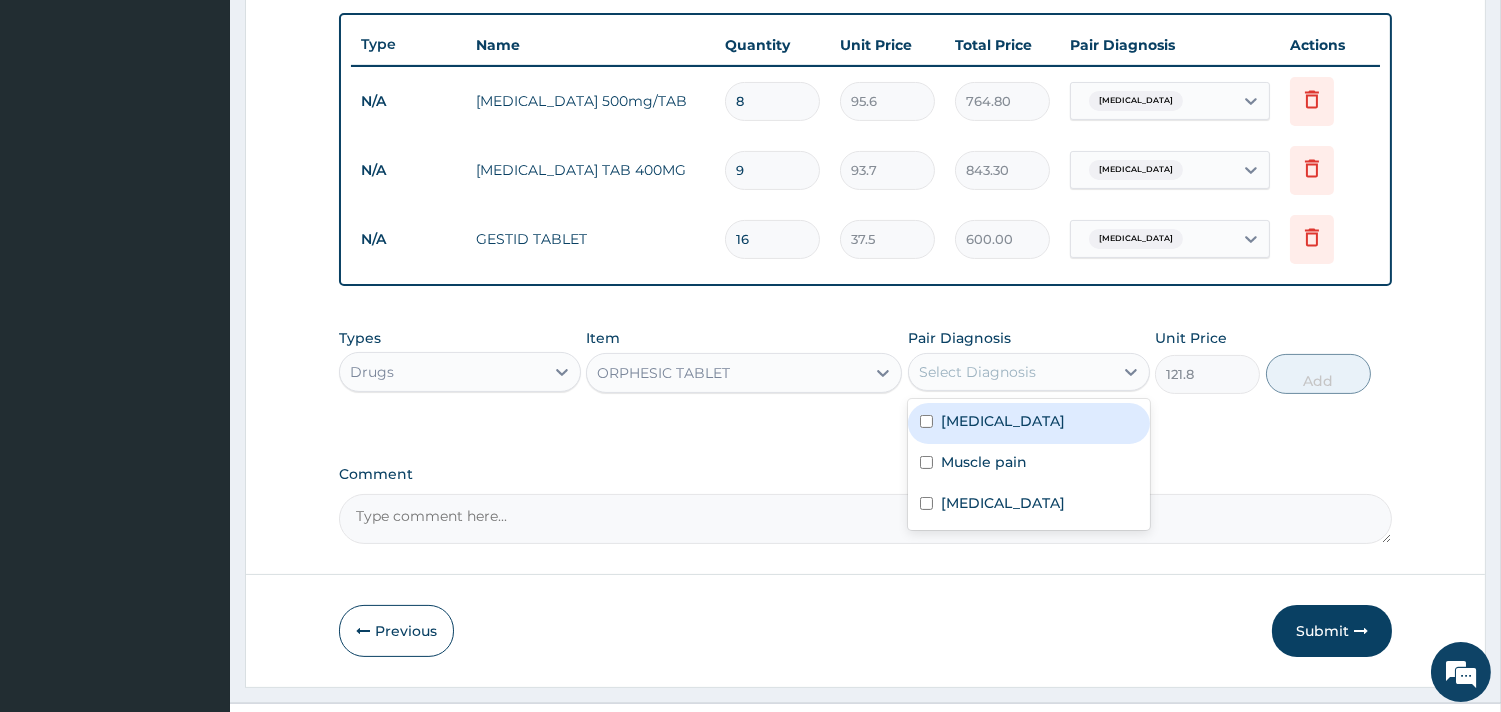 click on "Select Diagnosis" at bounding box center [1011, 372] 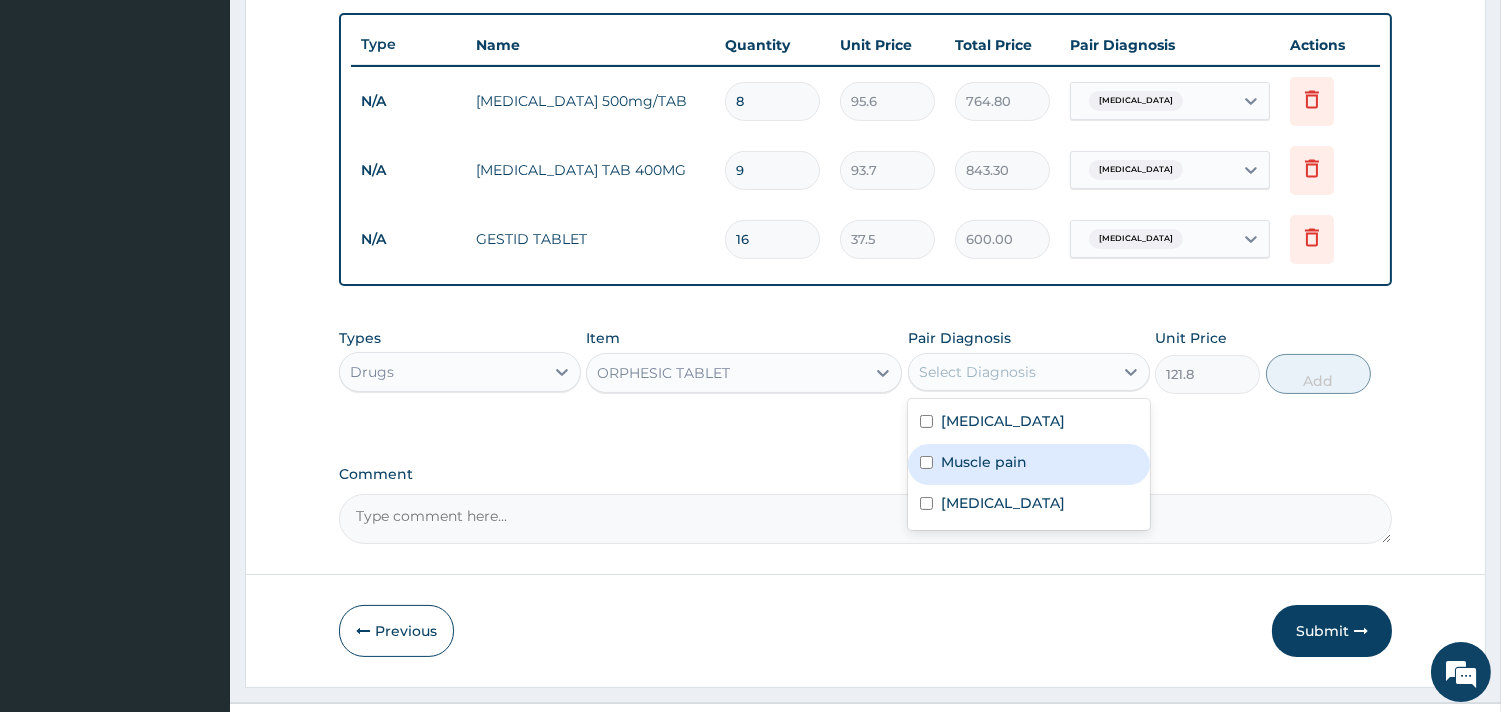 click on "Muscle pain" at bounding box center [1029, 464] 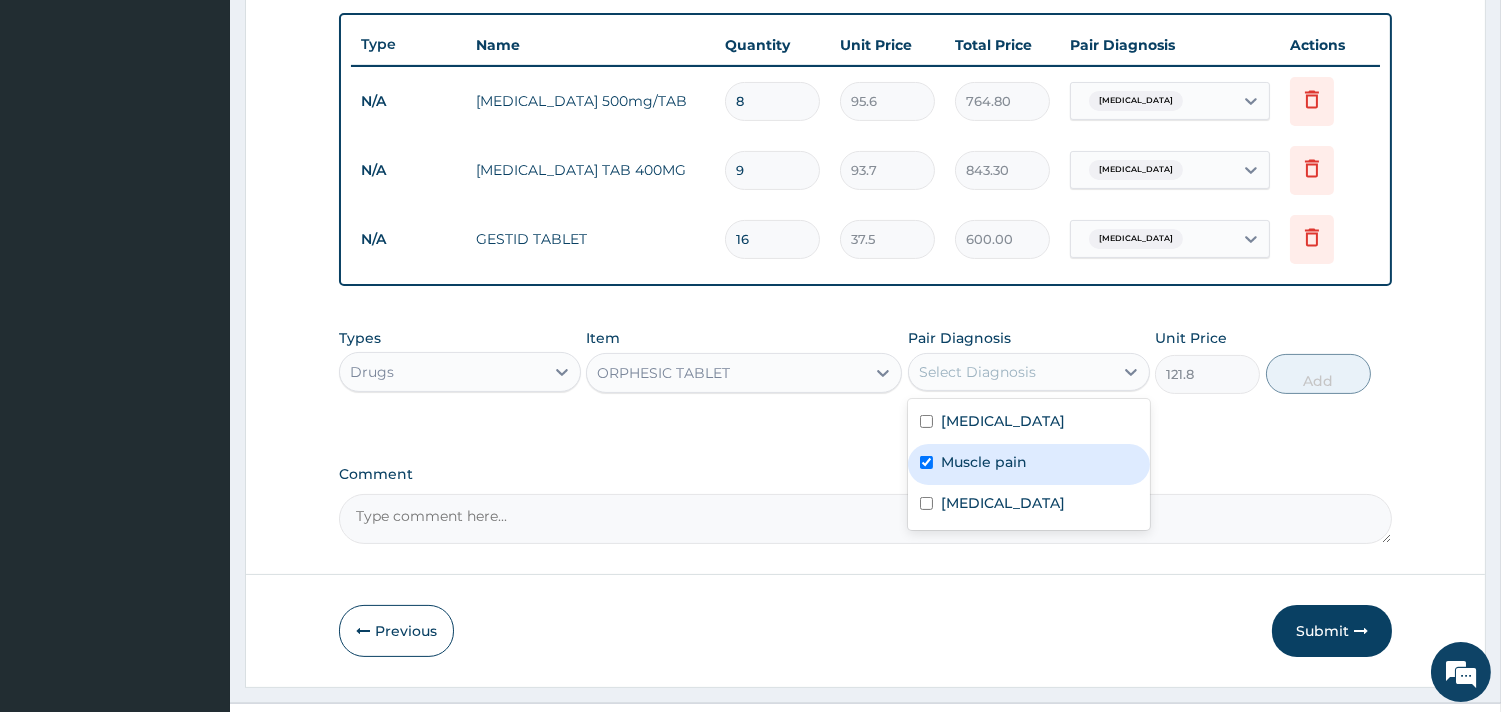 checkbox on "true" 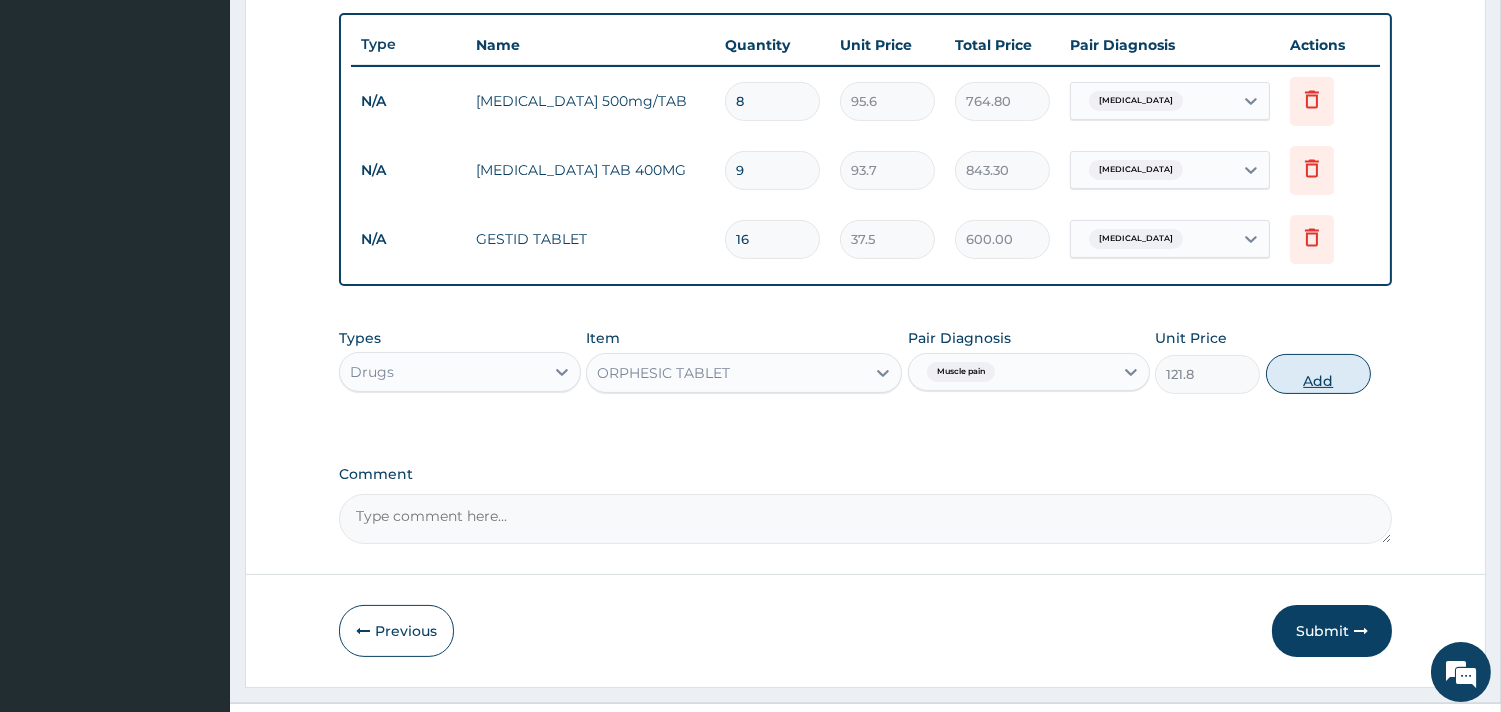 click on "Add" at bounding box center [1318, 374] 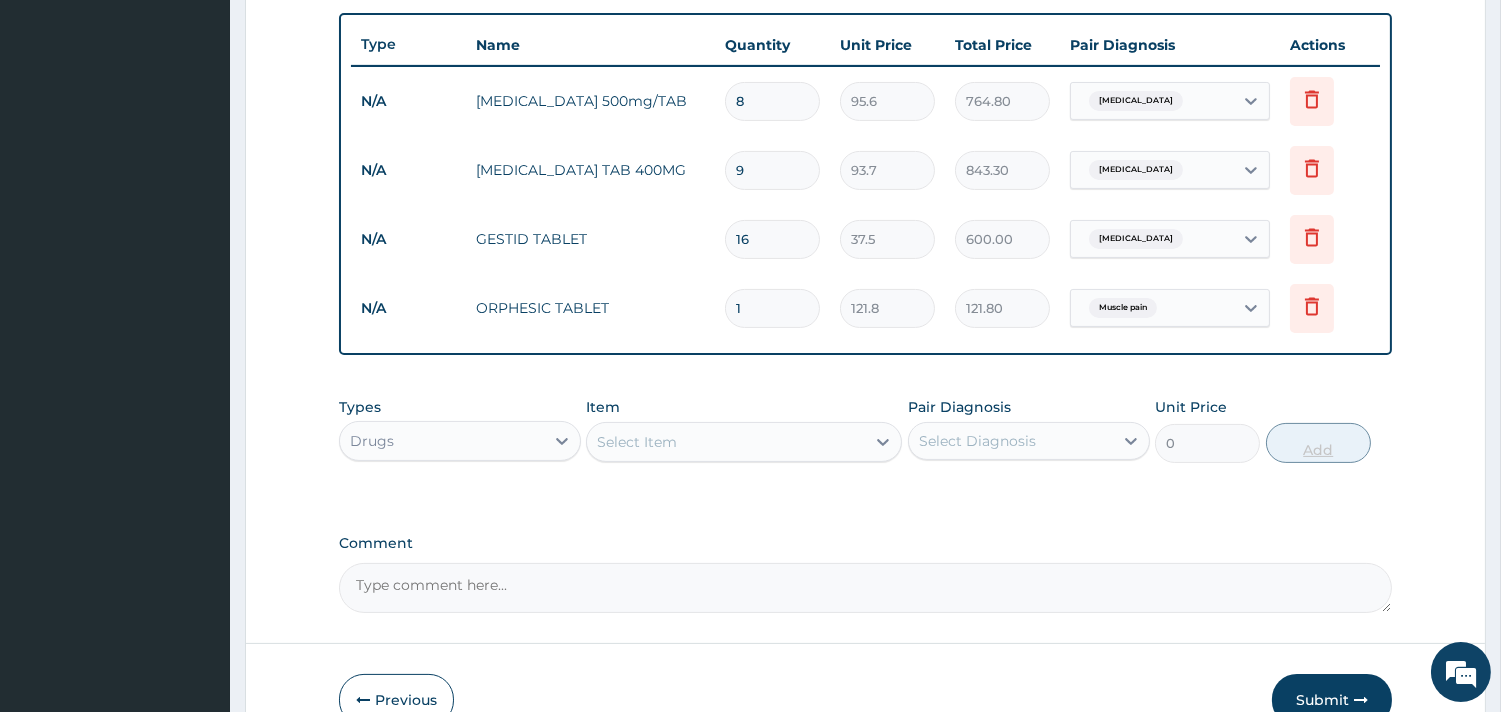 type 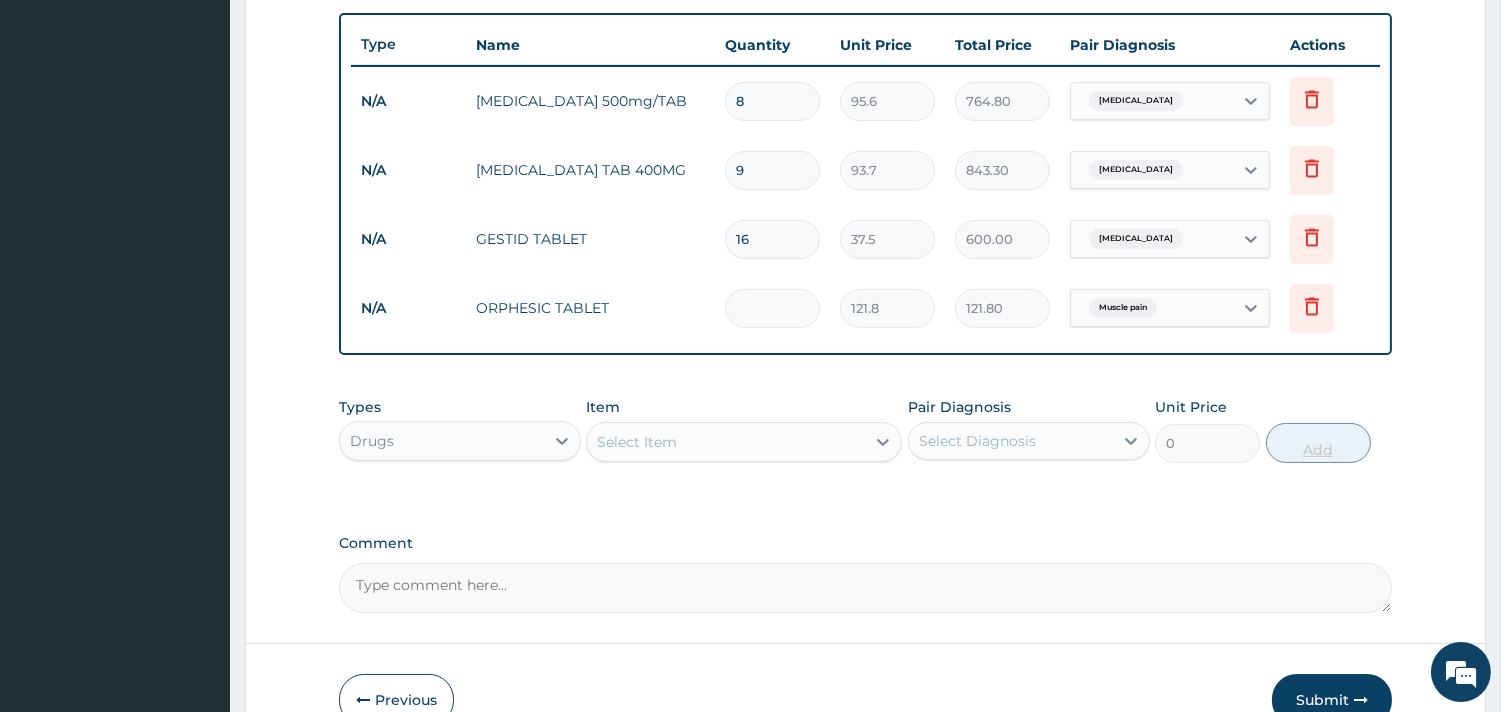 type on "0.00" 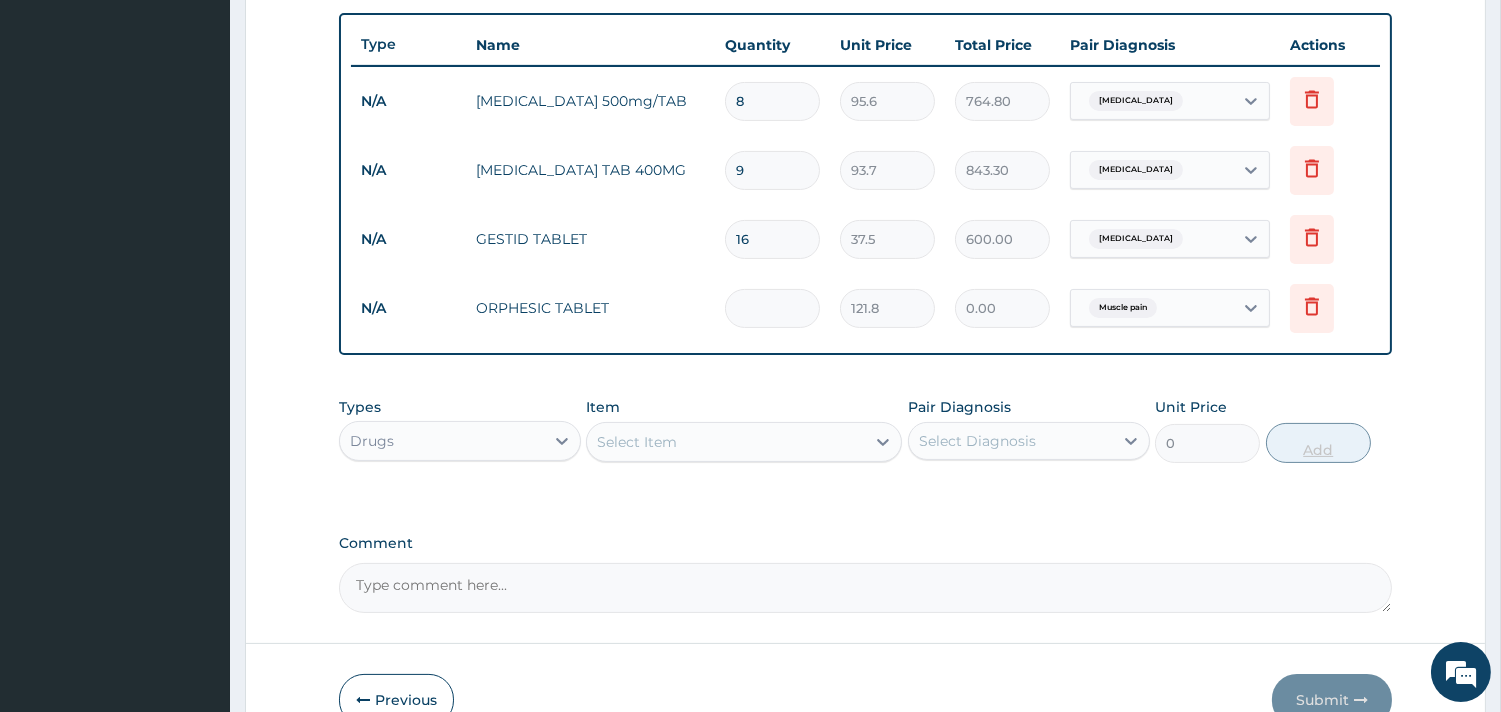 type on "6" 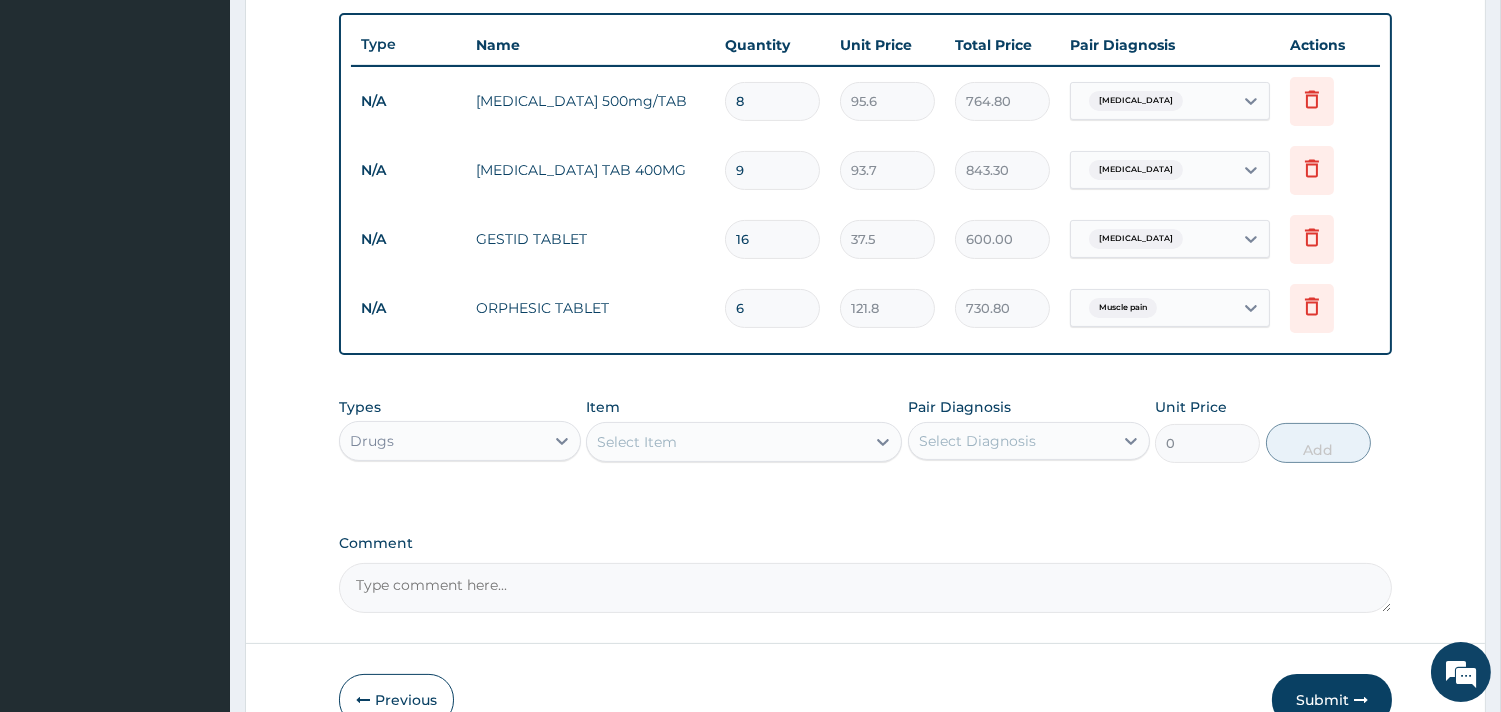 type on "6" 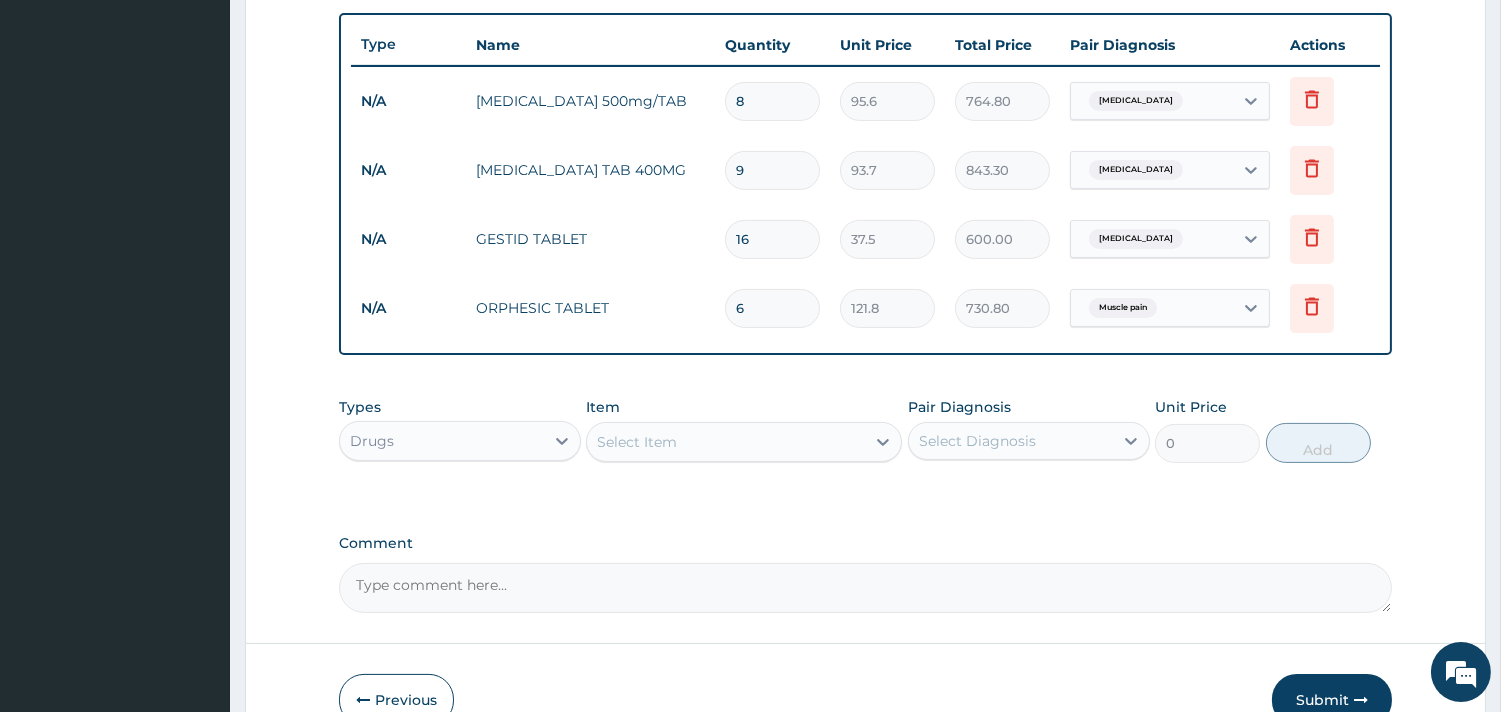 click on "Select Item" at bounding box center [637, 442] 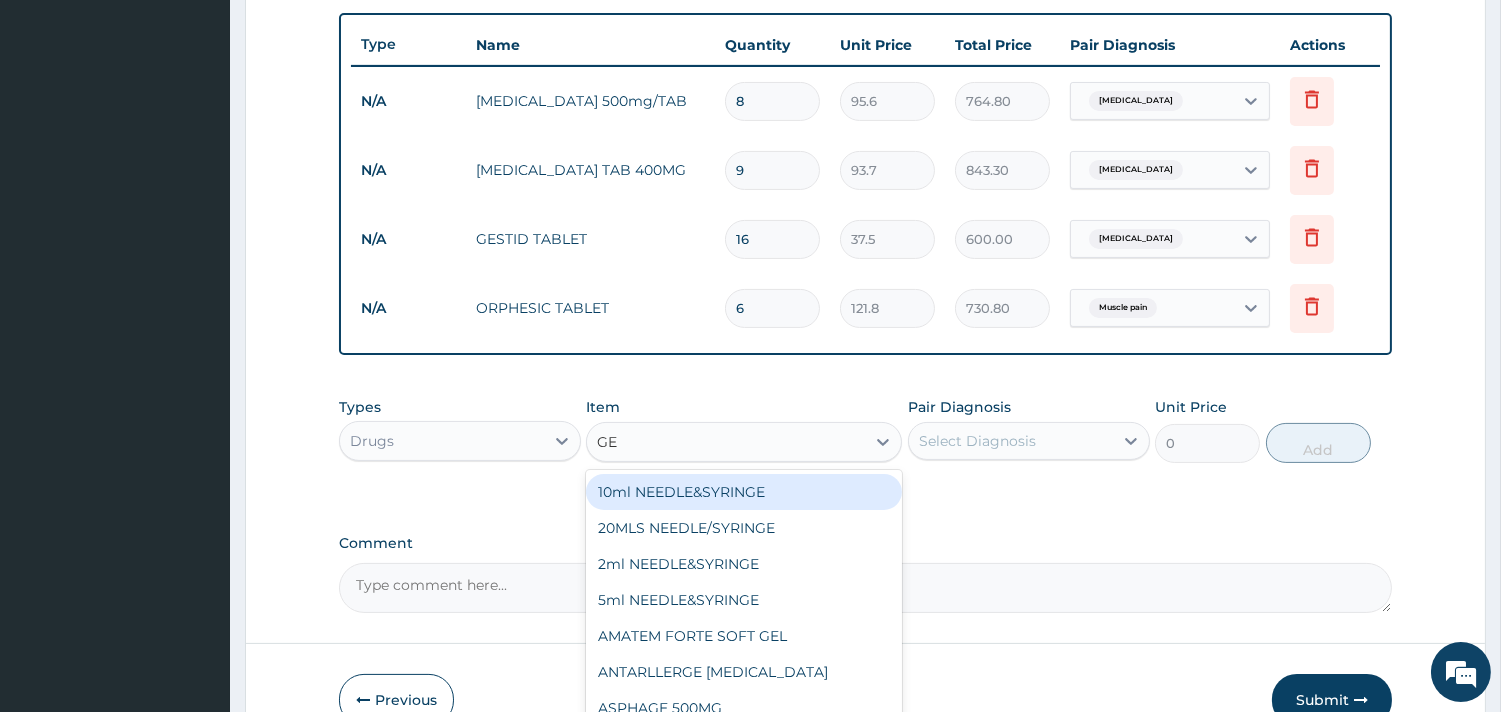 type on "GEL" 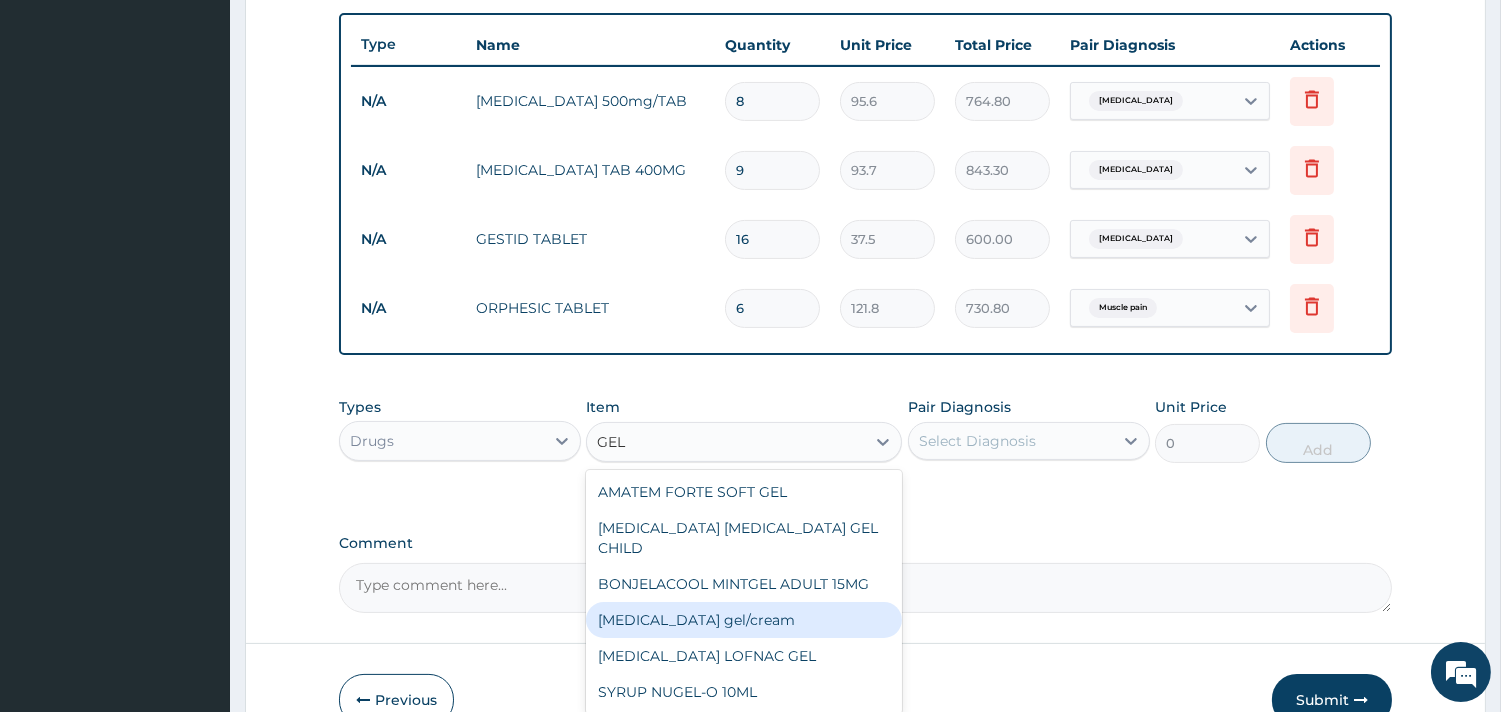 click on "[MEDICAL_DATA] gel/cream" at bounding box center [744, 620] 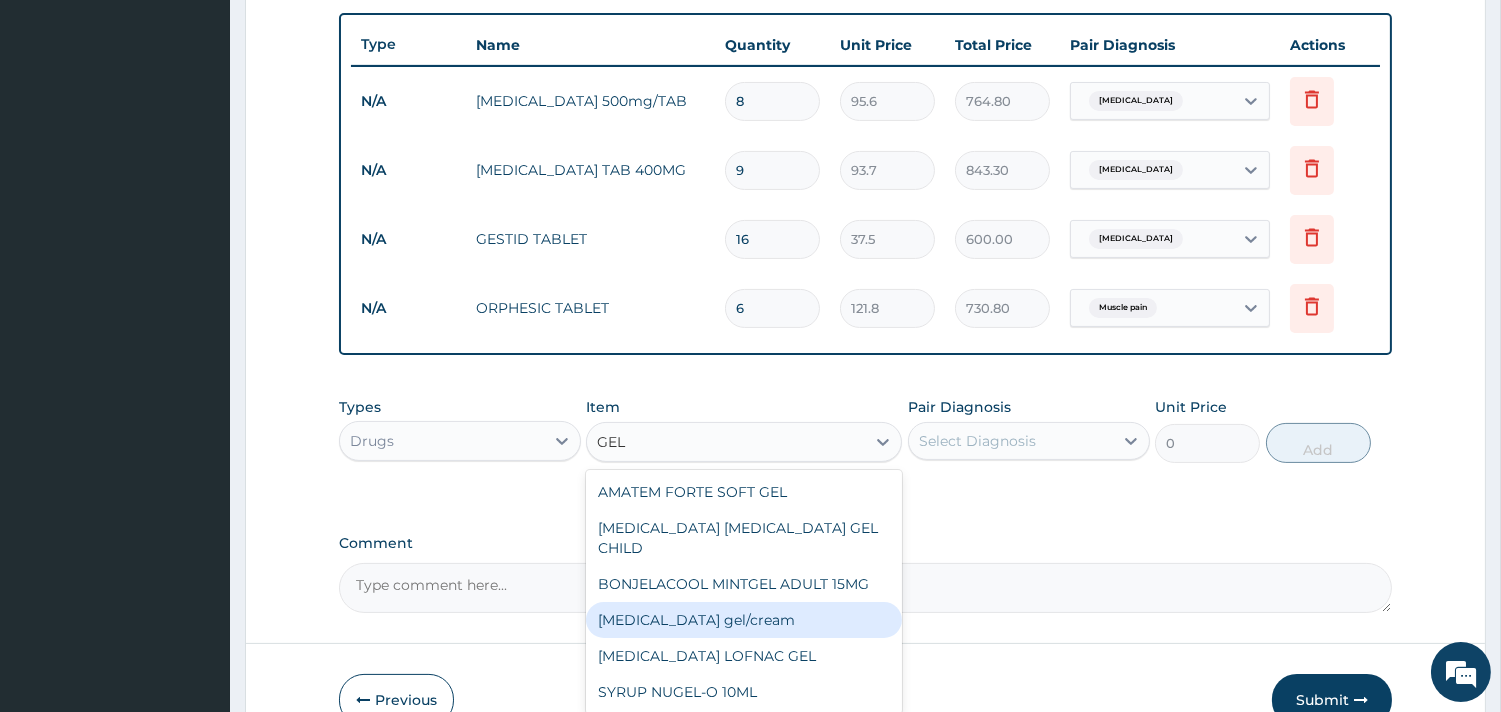 type 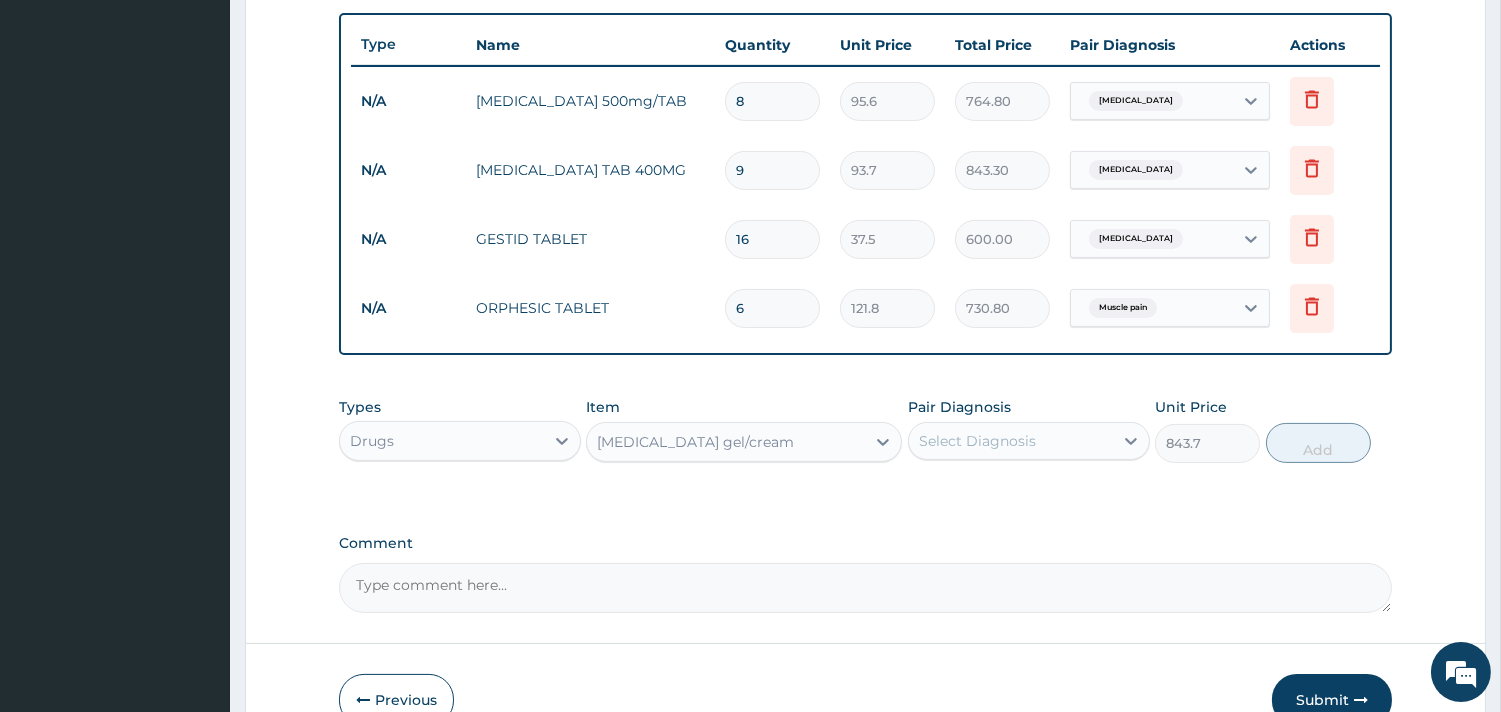 click on "Select Diagnosis" at bounding box center (977, 441) 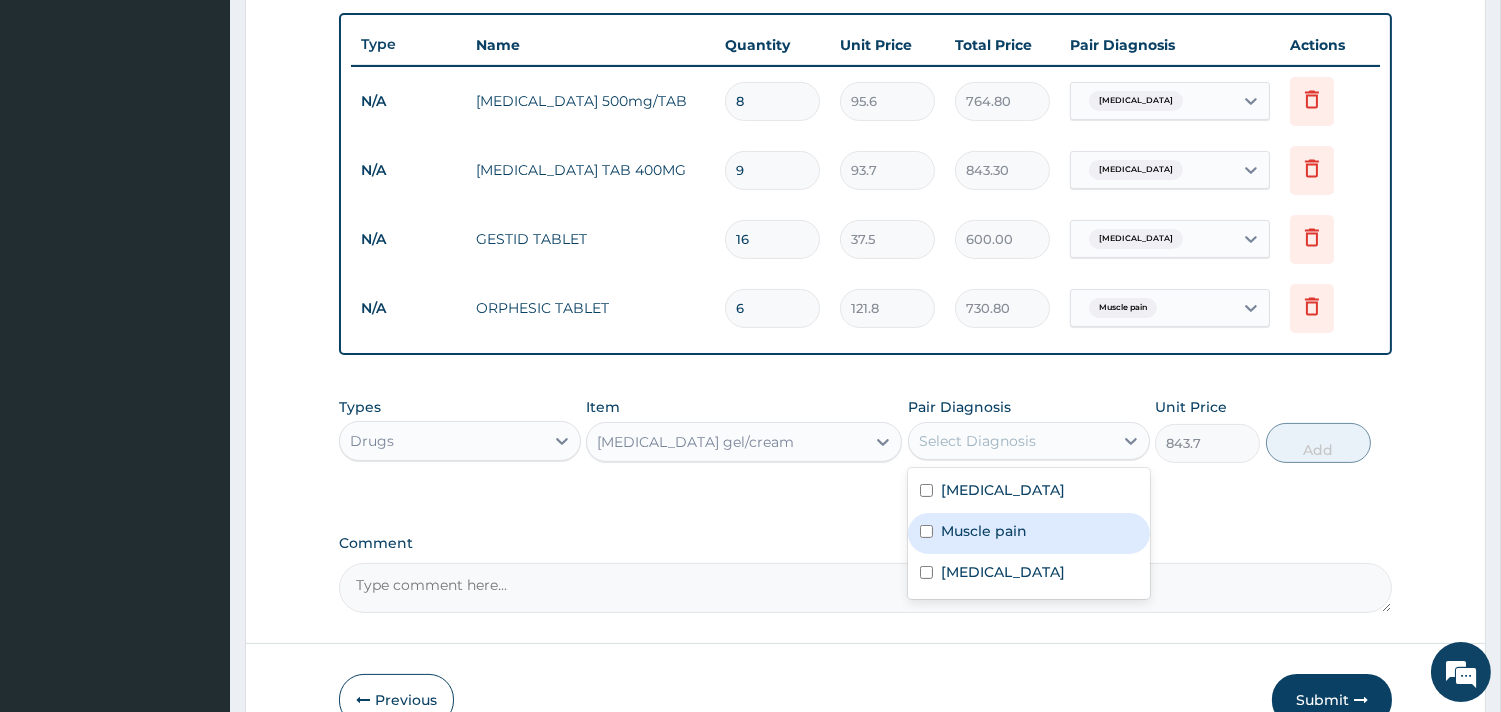 click on "Muscle pain" at bounding box center [1029, 533] 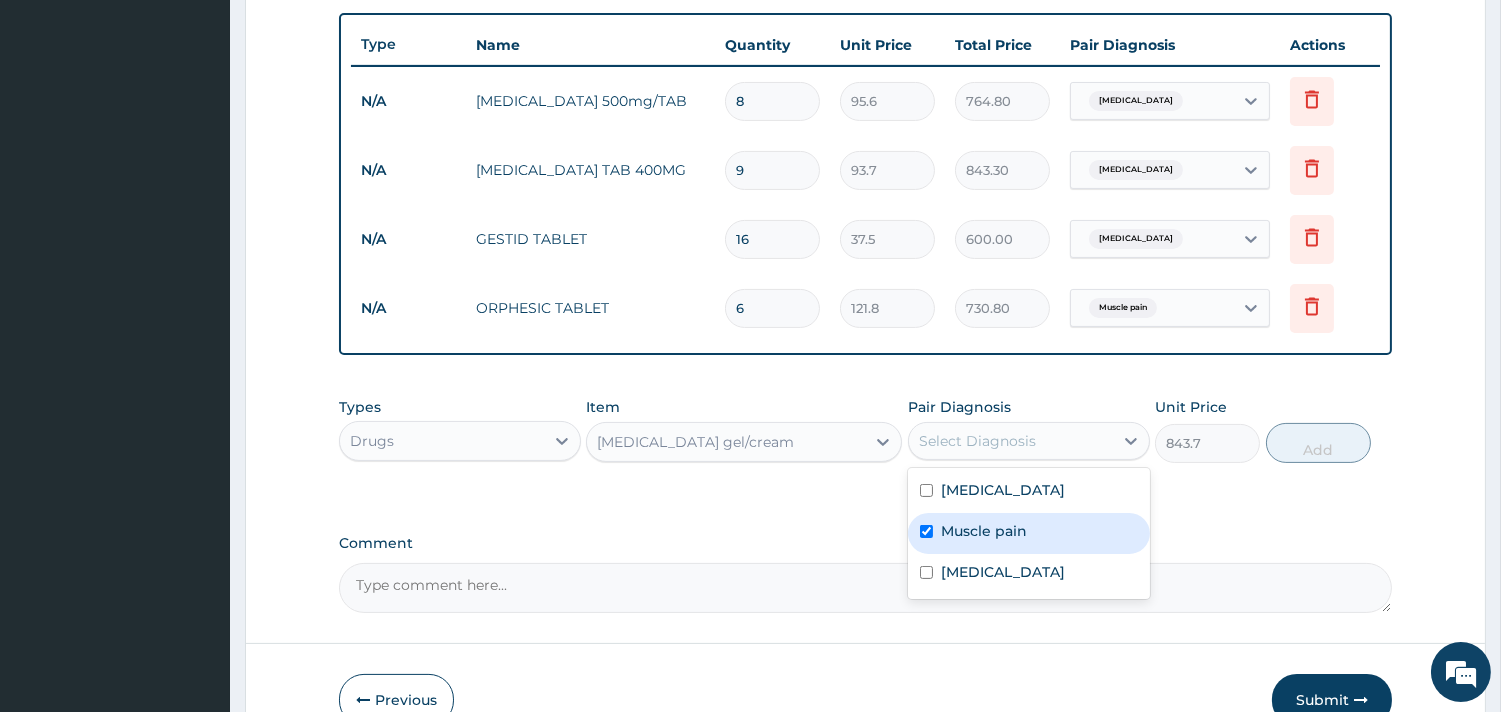 checkbox on "true" 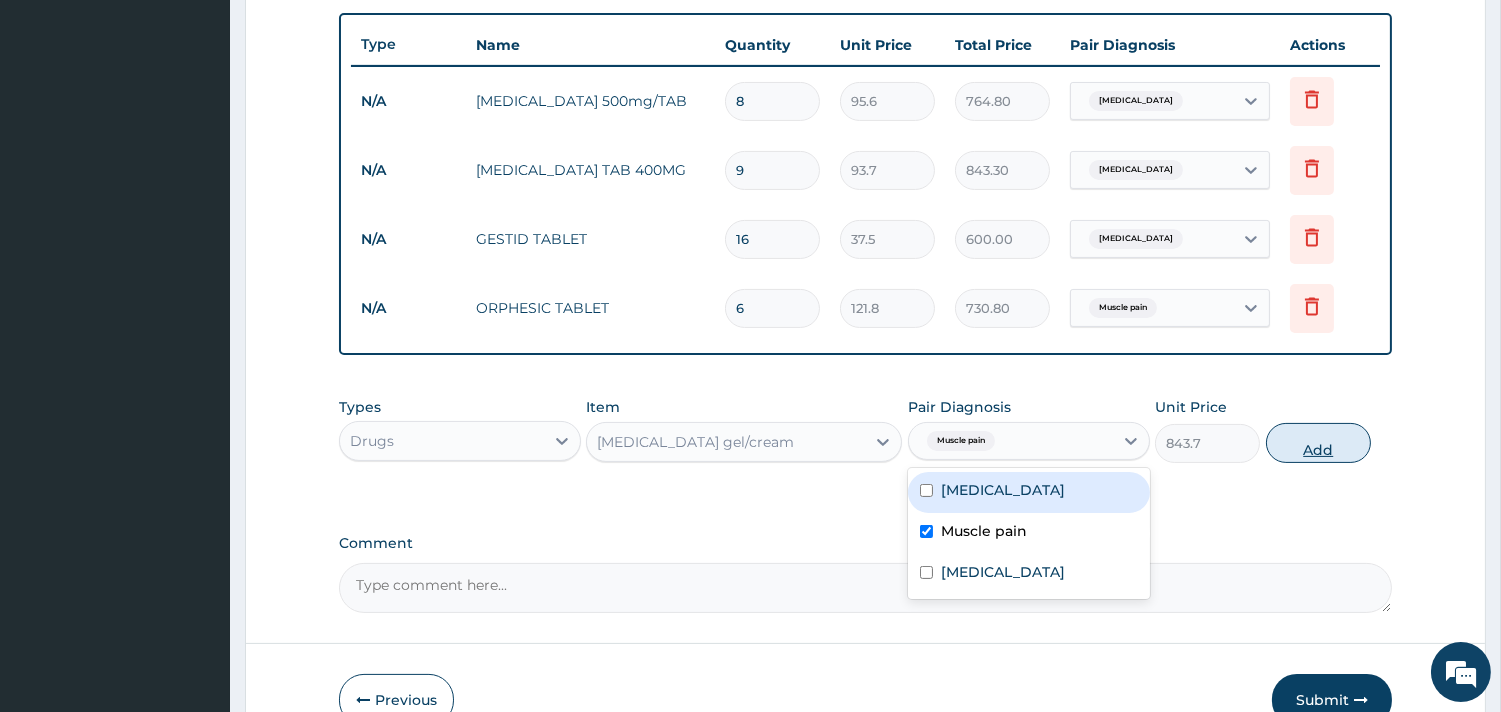 click on "Add" at bounding box center [1318, 443] 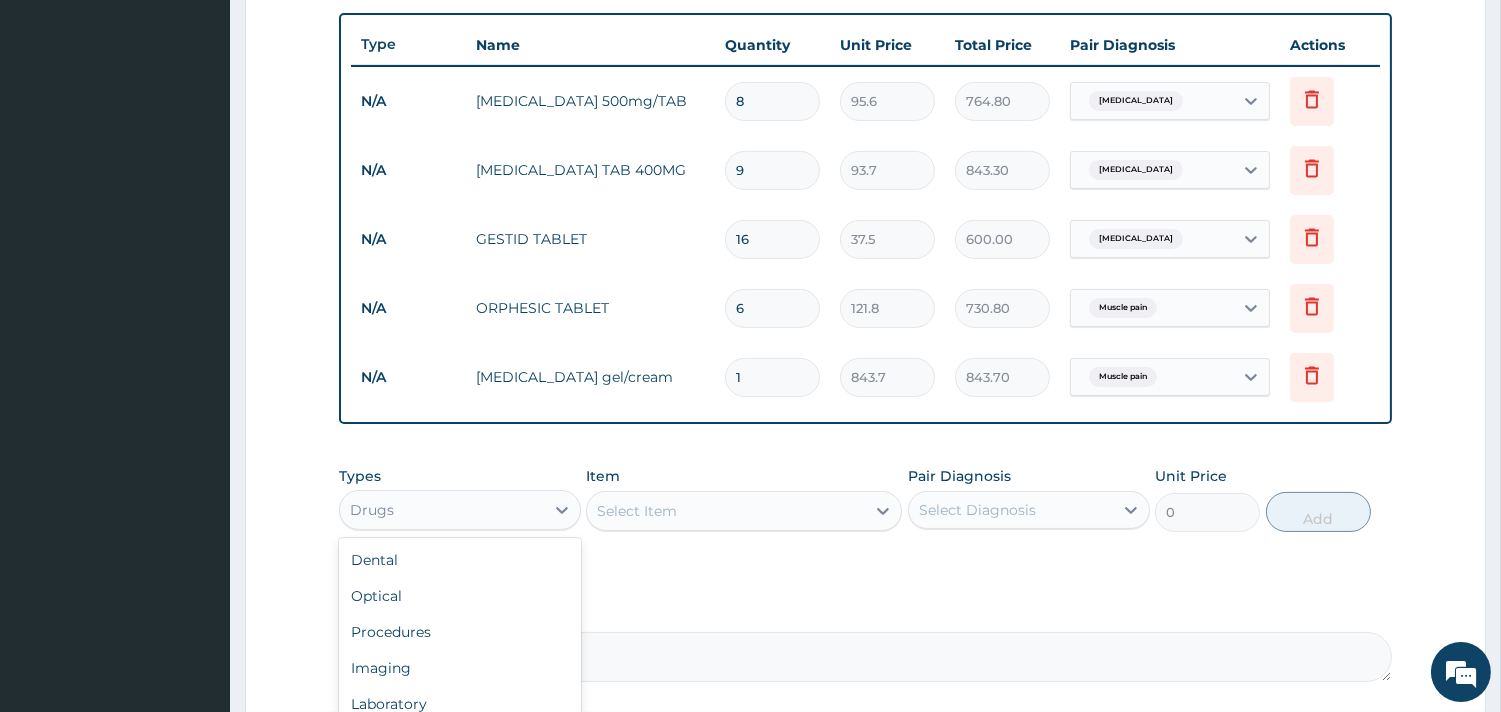 click on "Drugs" at bounding box center (442, 510) 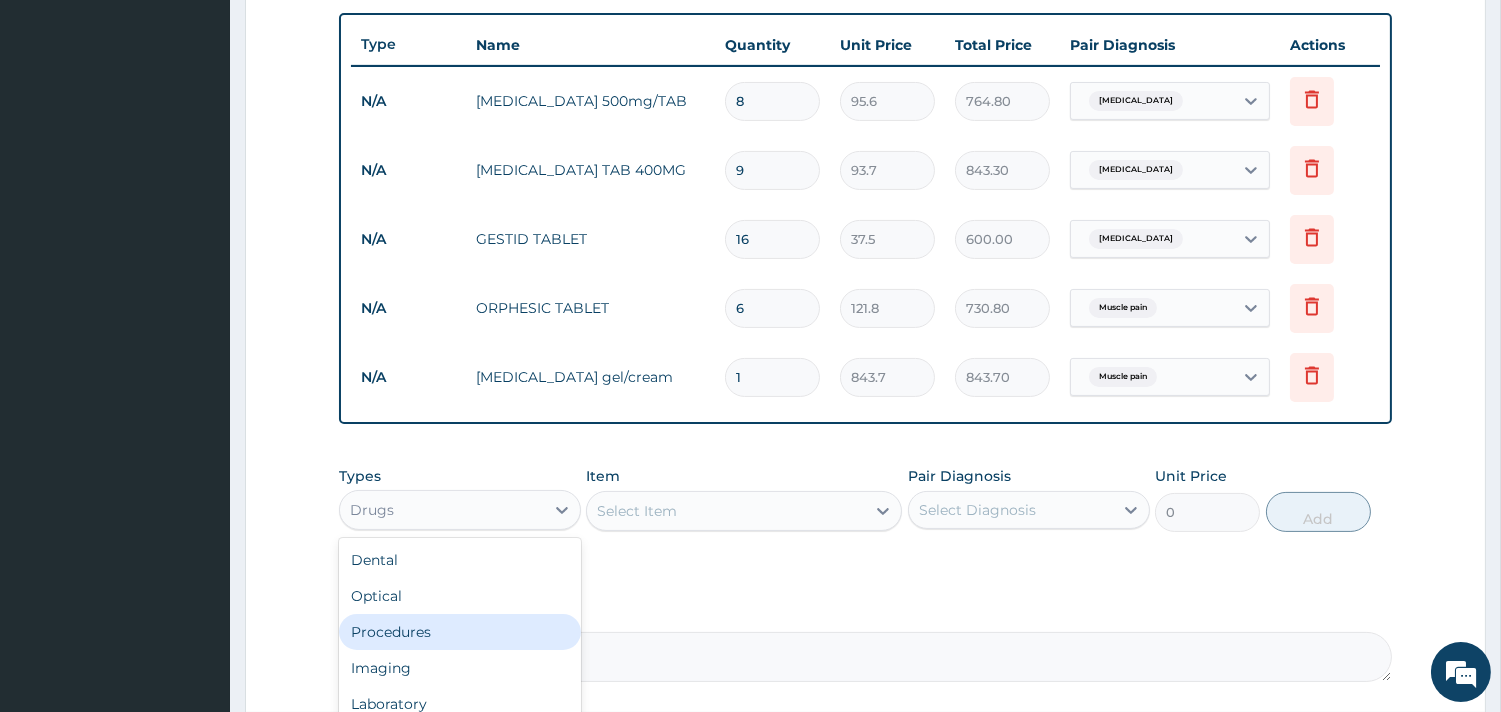 click on "Procedures" at bounding box center (460, 632) 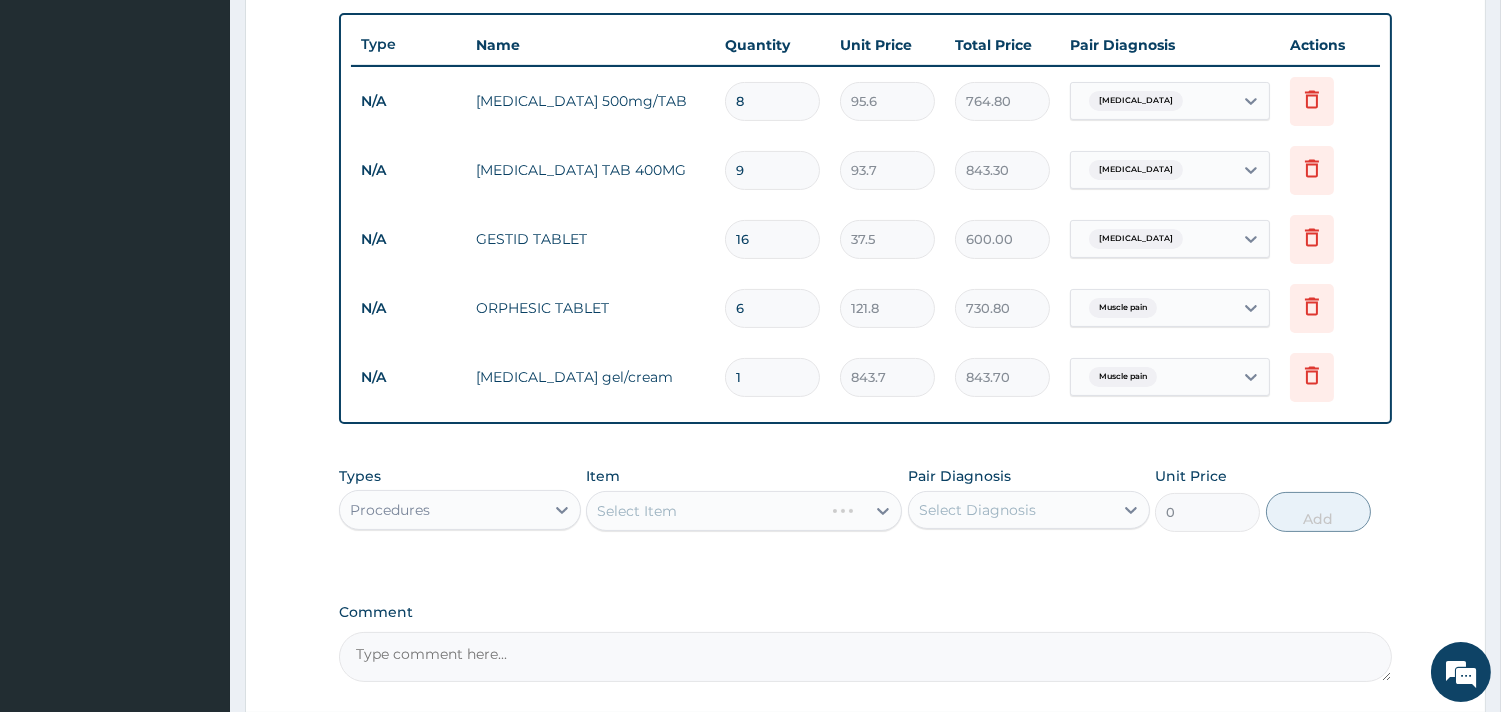 scroll, scrollTop: 881, scrollLeft: 0, axis: vertical 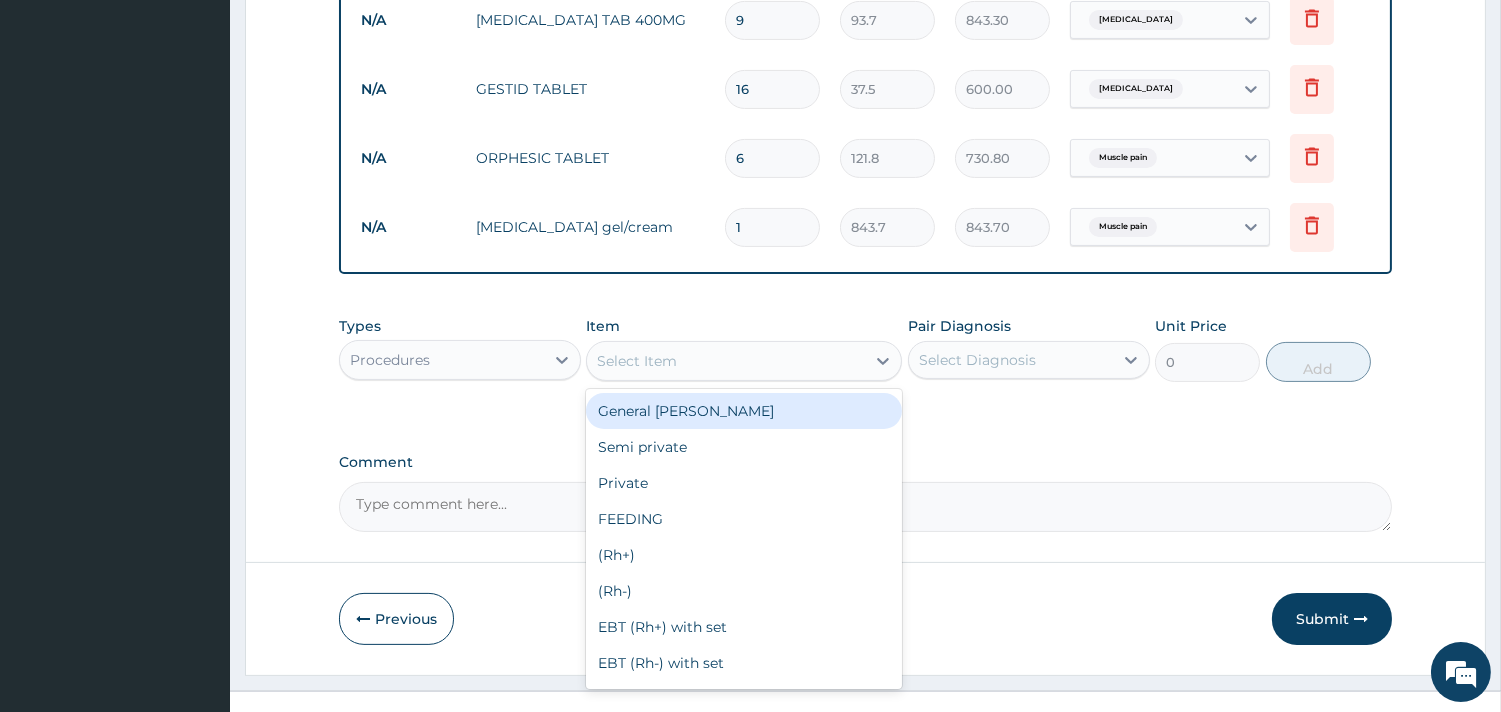 click on "Select Item" at bounding box center [726, 361] 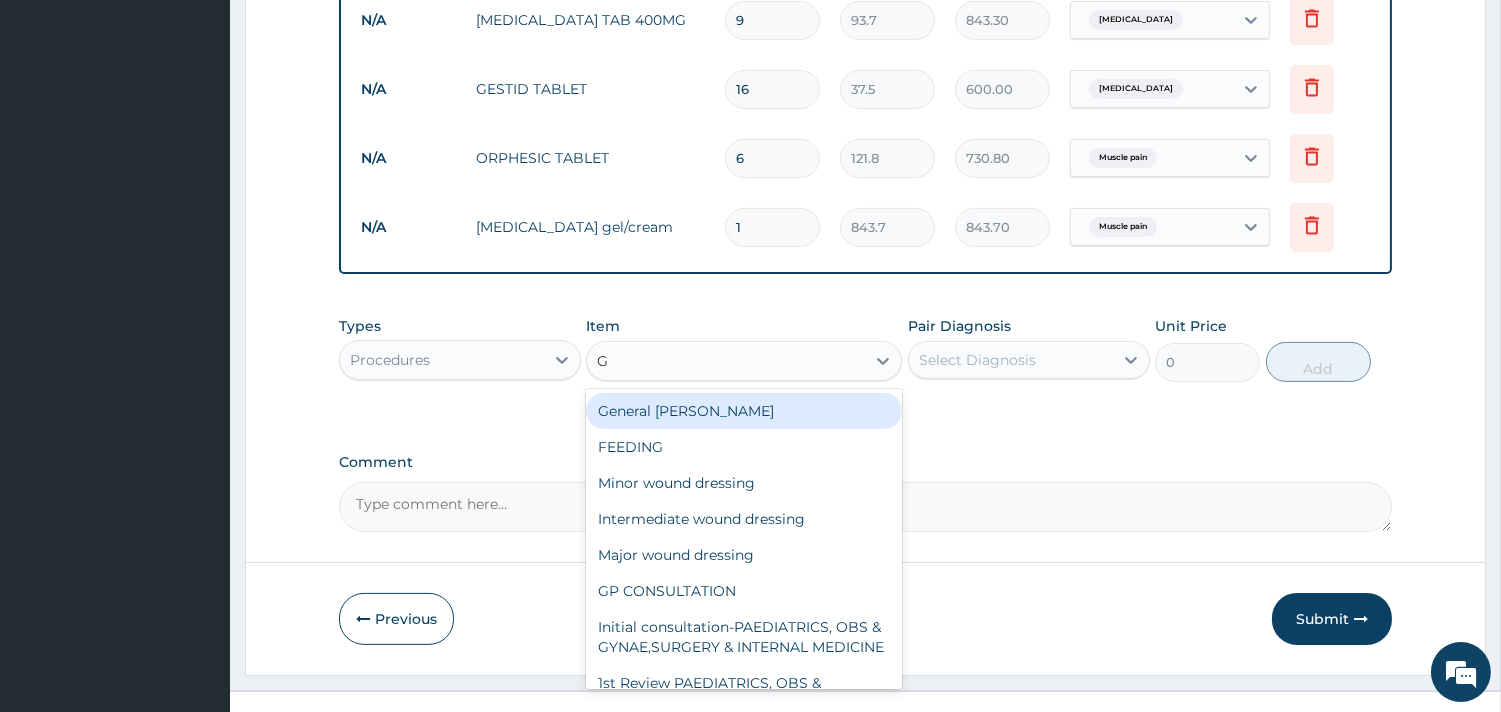 type on "GP" 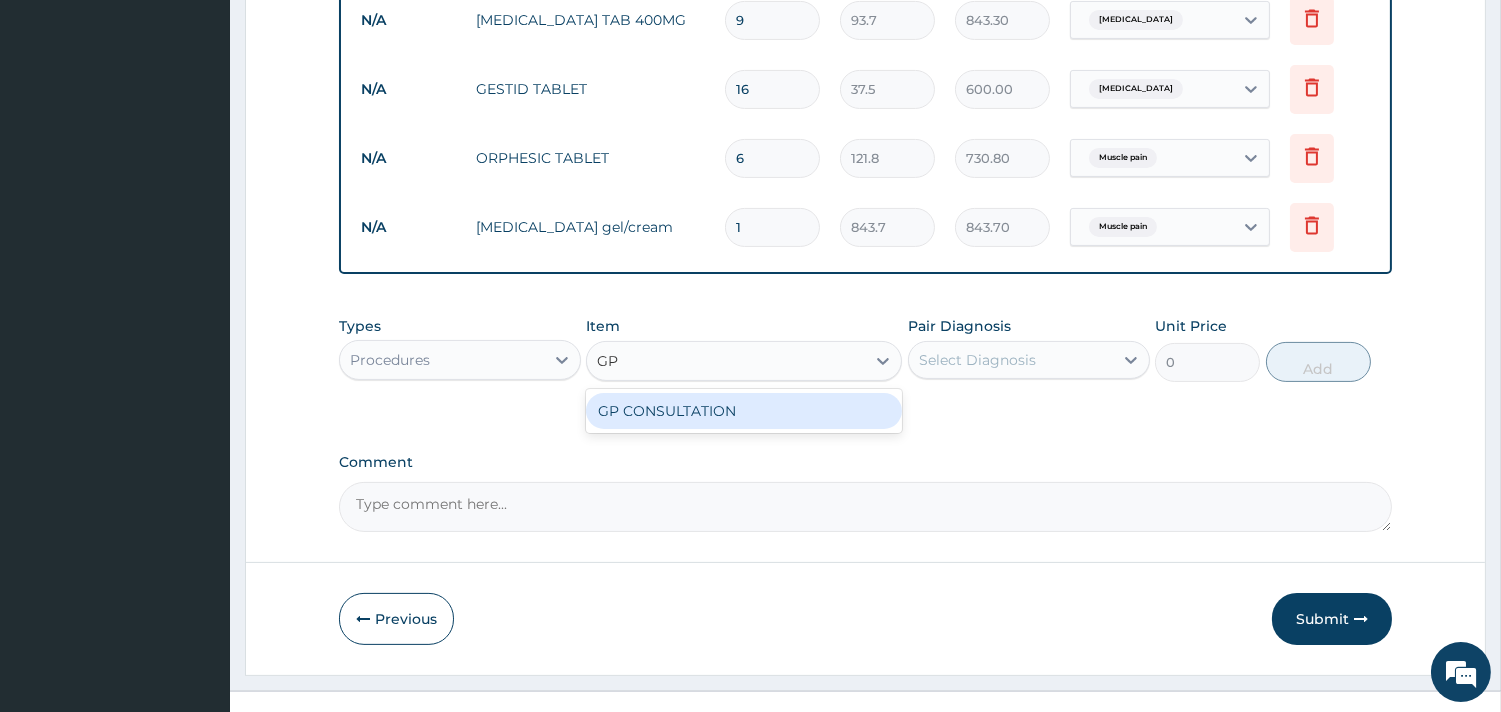 click on "GP CONSULTATION" at bounding box center [744, 411] 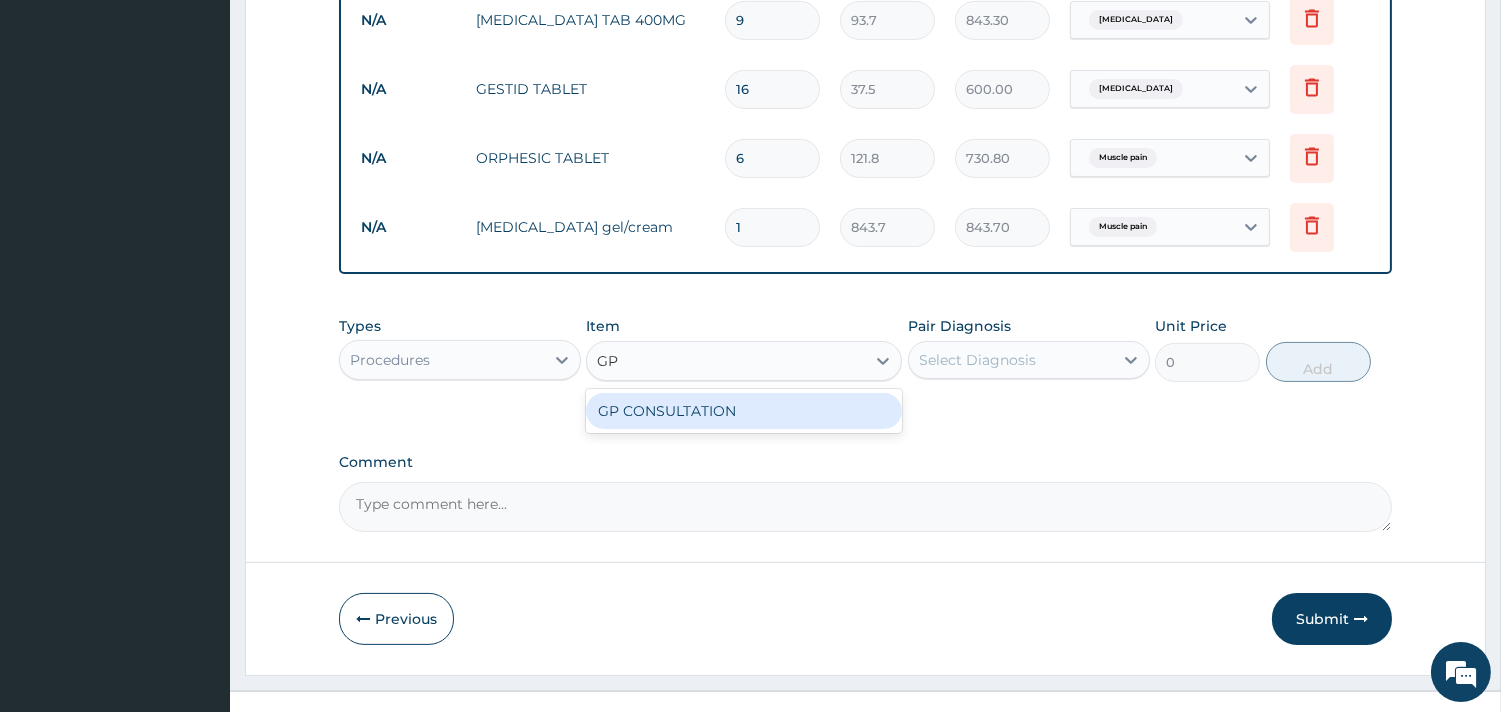 type 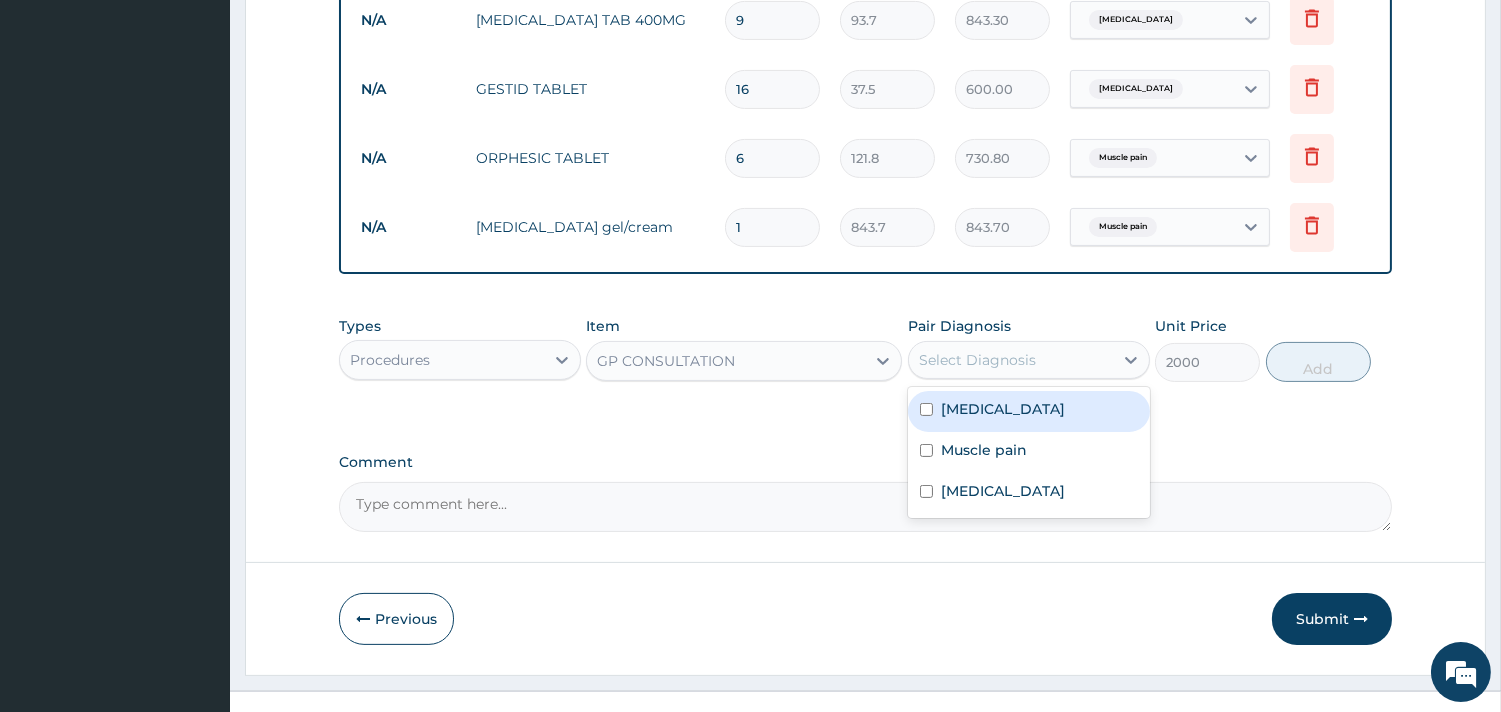 click on "Select Diagnosis" at bounding box center (1011, 360) 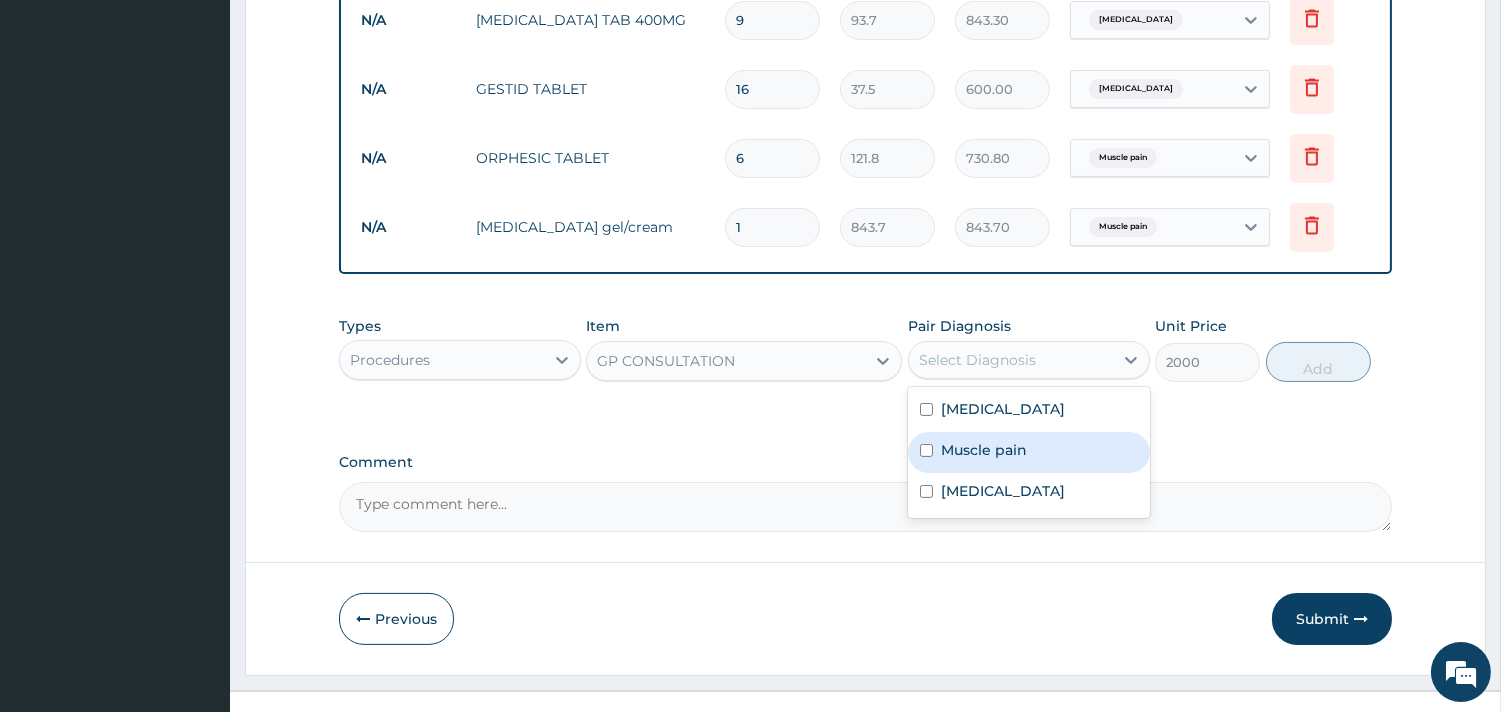 click on "Muscle pain" at bounding box center [984, 450] 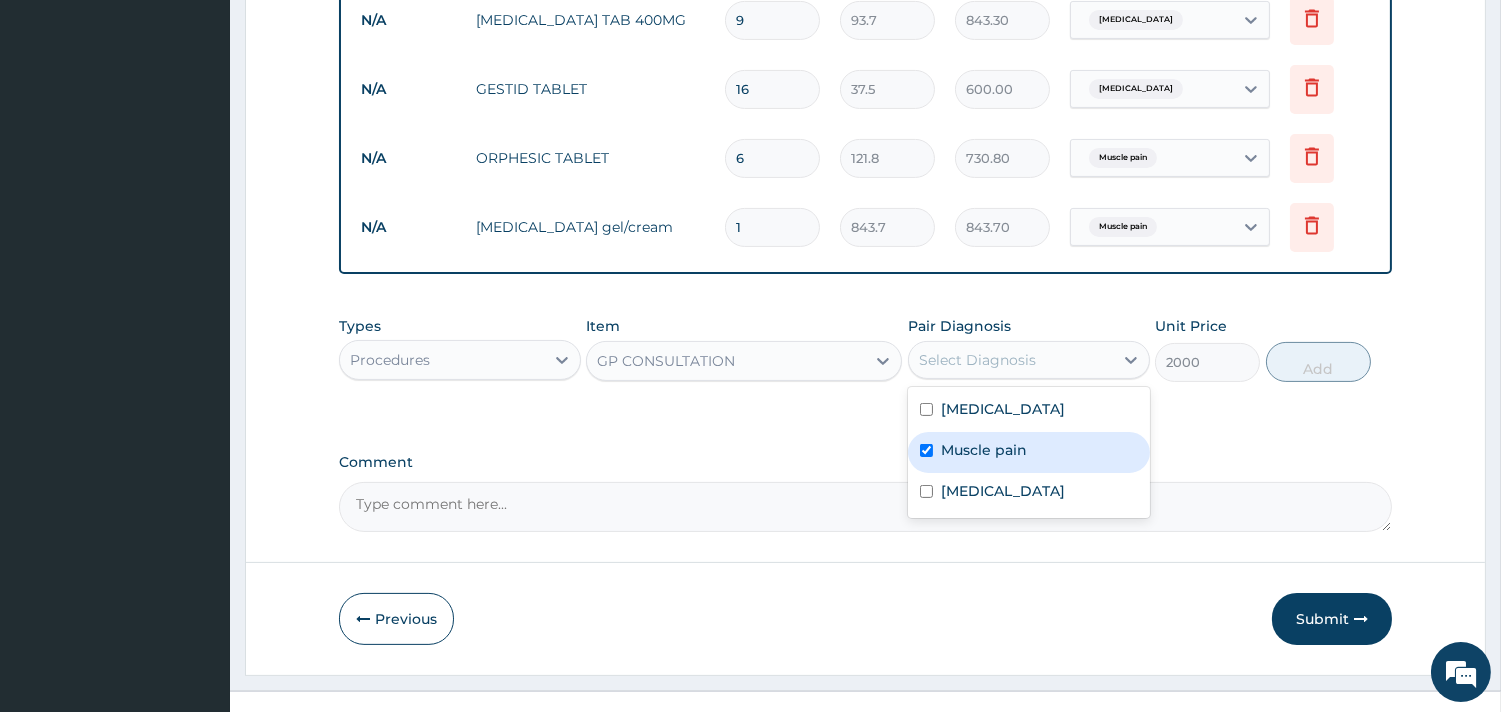 checkbox on "true" 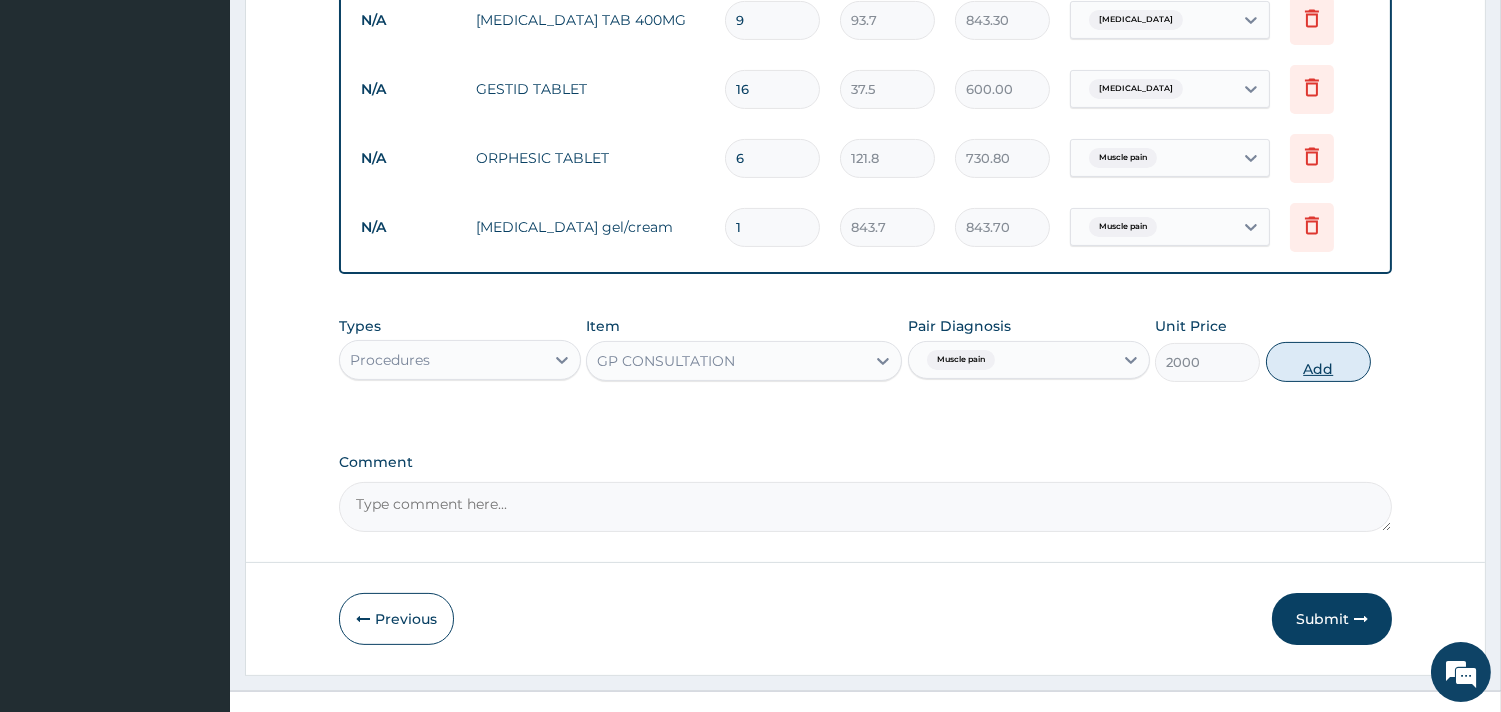 click on "Add" at bounding box center (1318, 362) 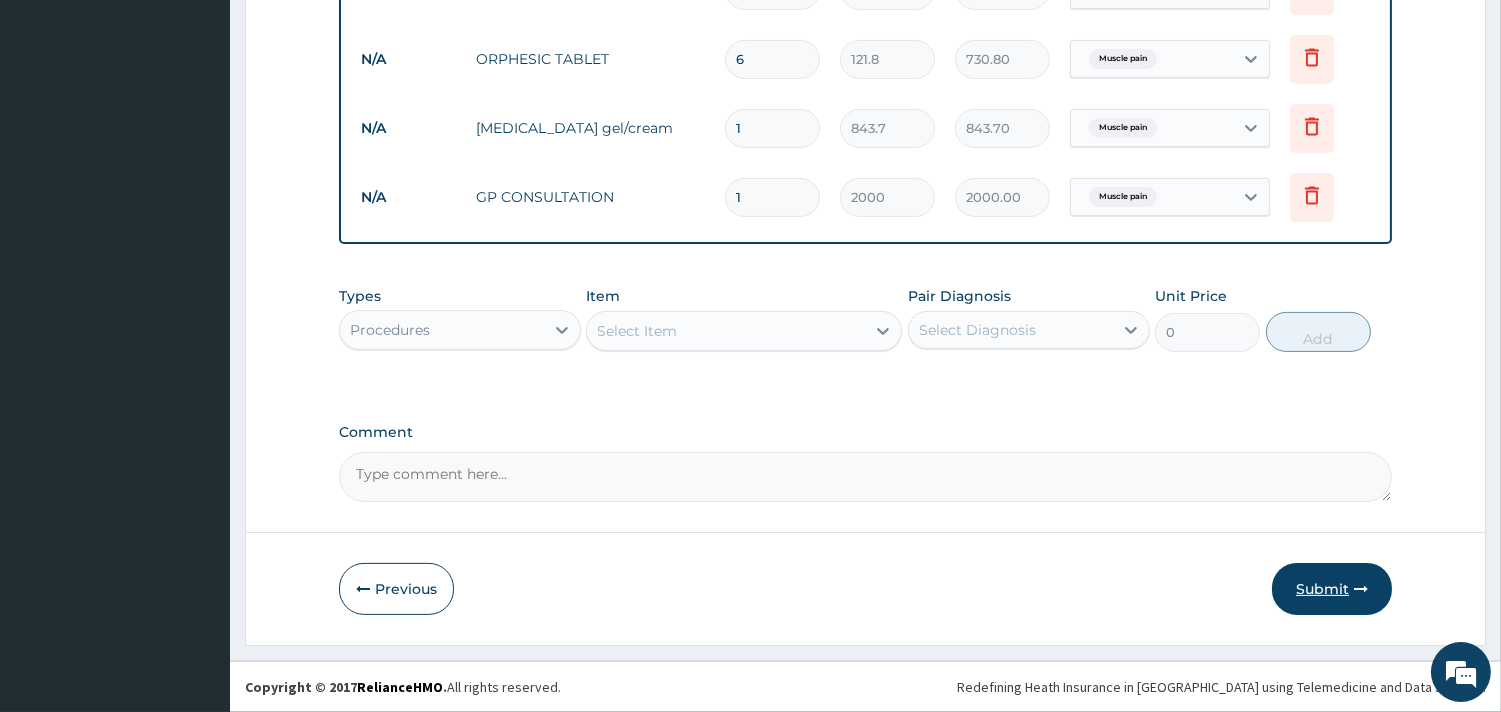 click on "Submit" at bounding box center (1332, 589) 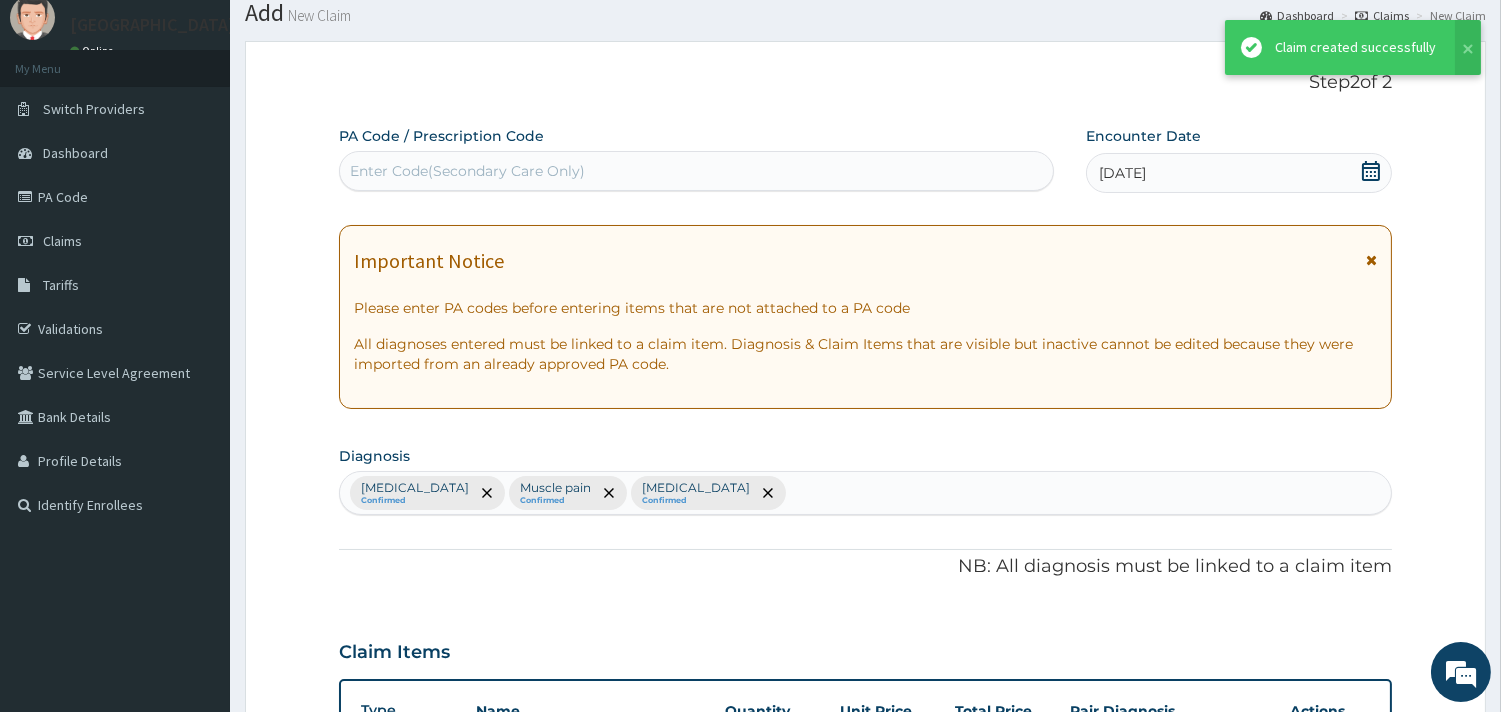 scroll, scrollTop: 981, scrollLeft: 0, axis: vertical 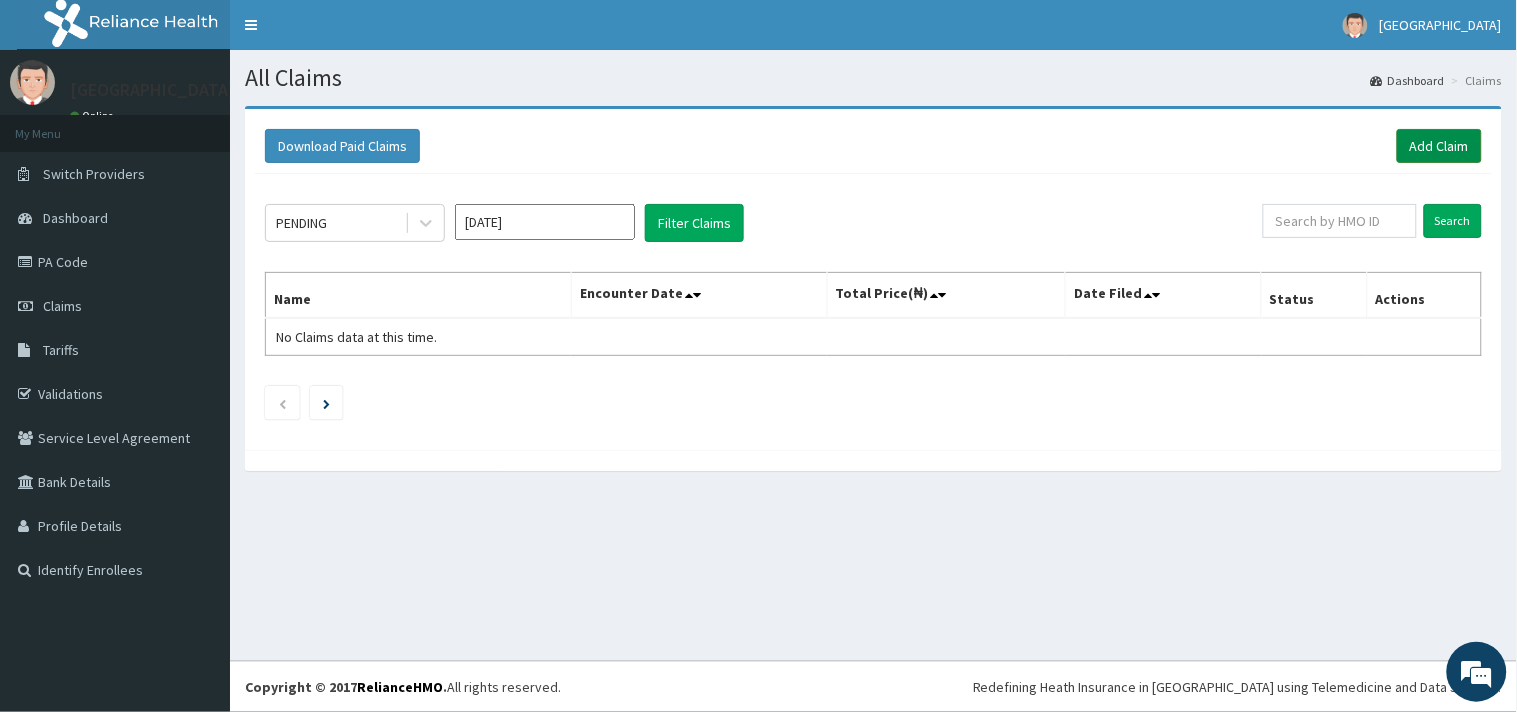 click on "Add Claim" at bounding box center [1439, 146] 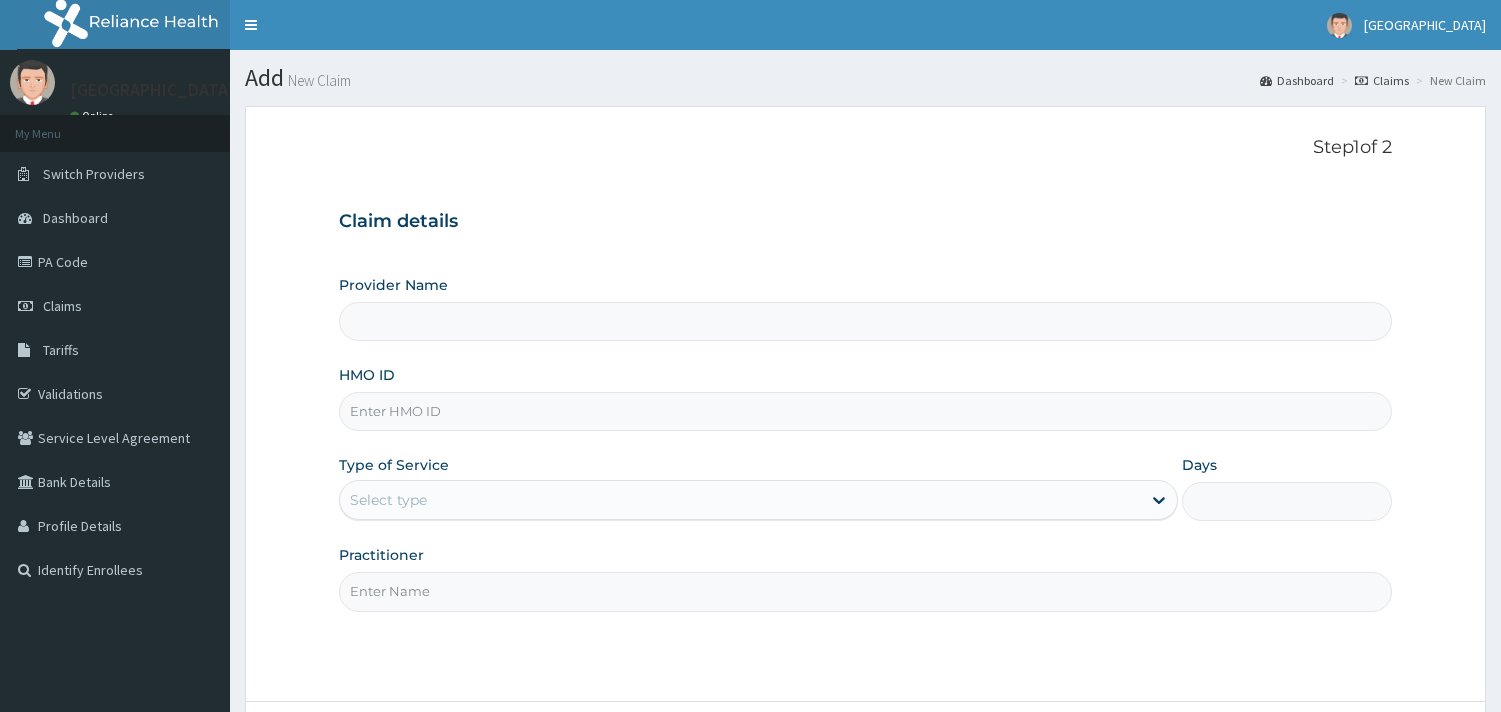 scroll, scrollTop: 0, scrollLeft: 0, axis: both 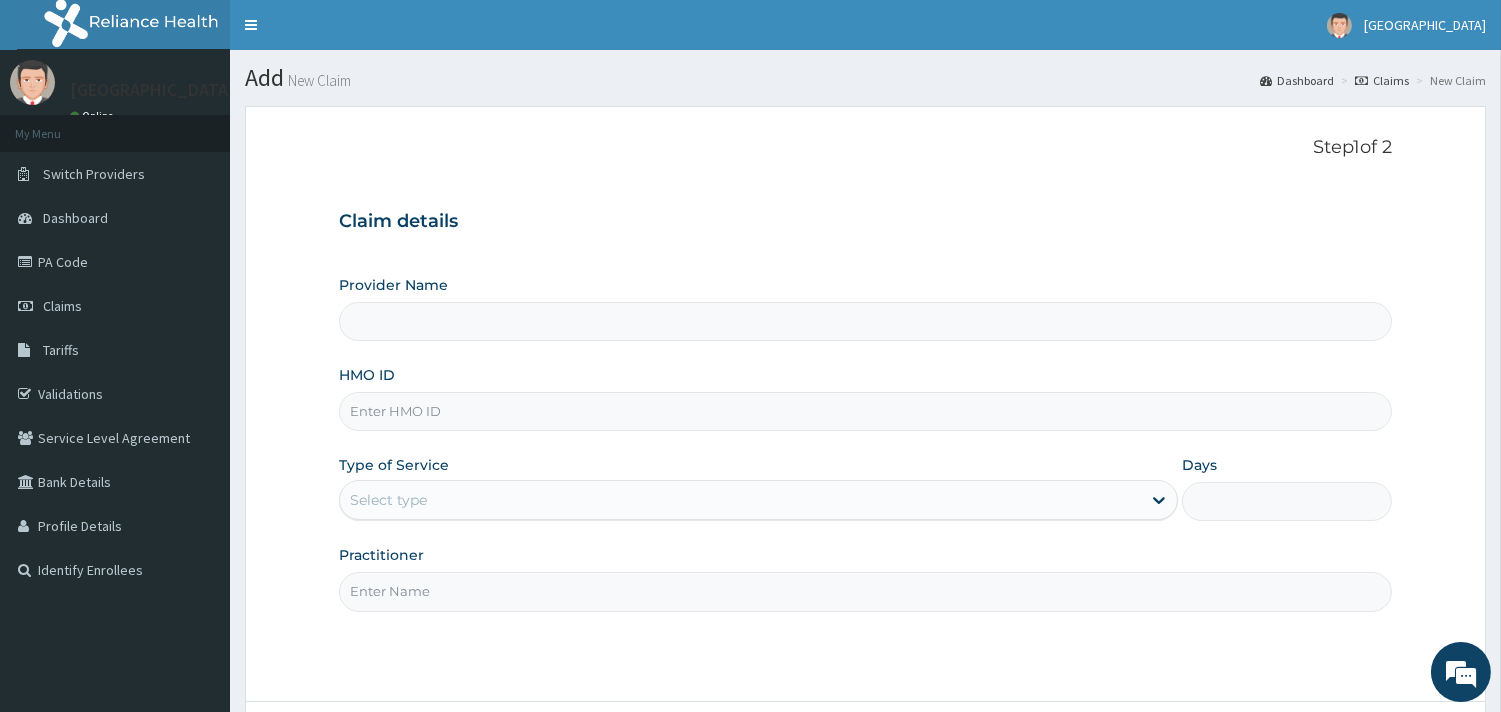 type on "Veta Hospitals Ltd" 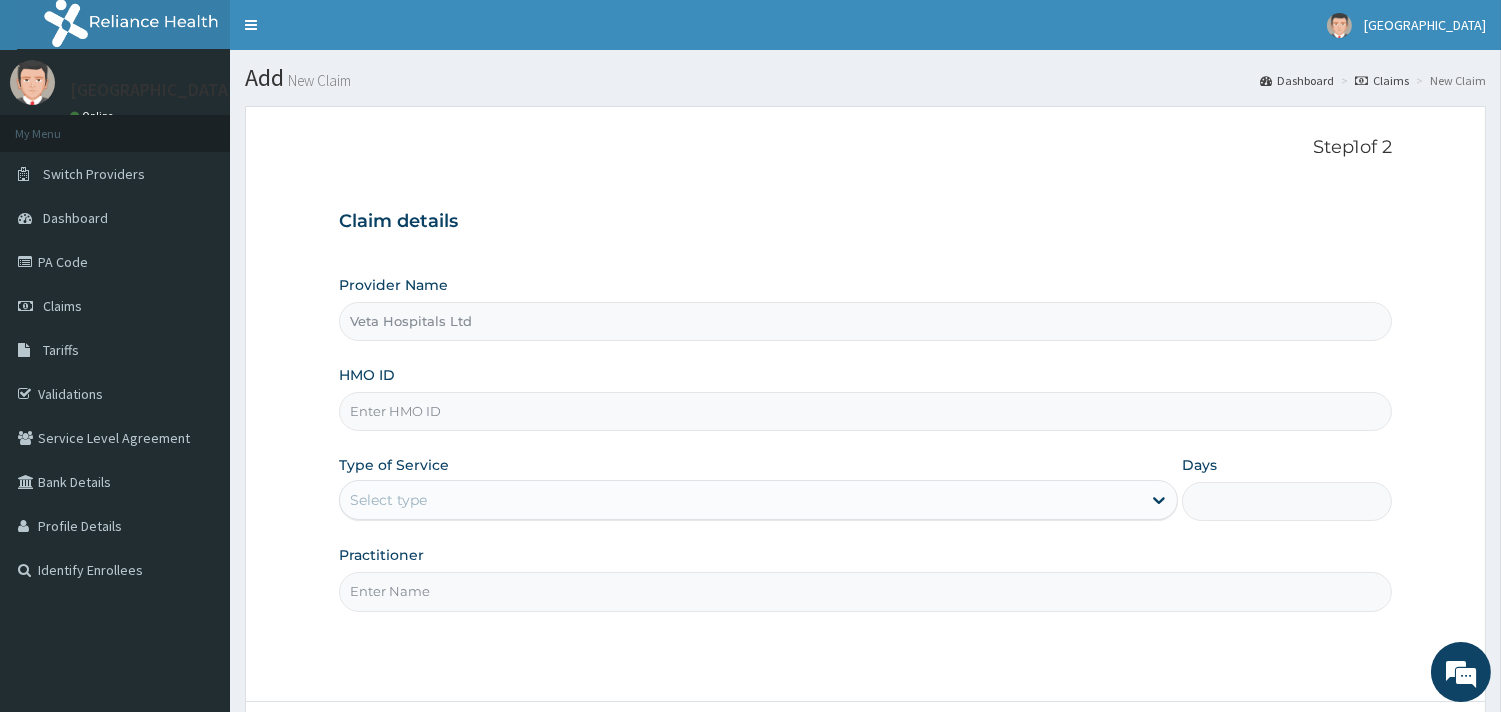 click on "HMO ID" at bounding box center [865, 411] 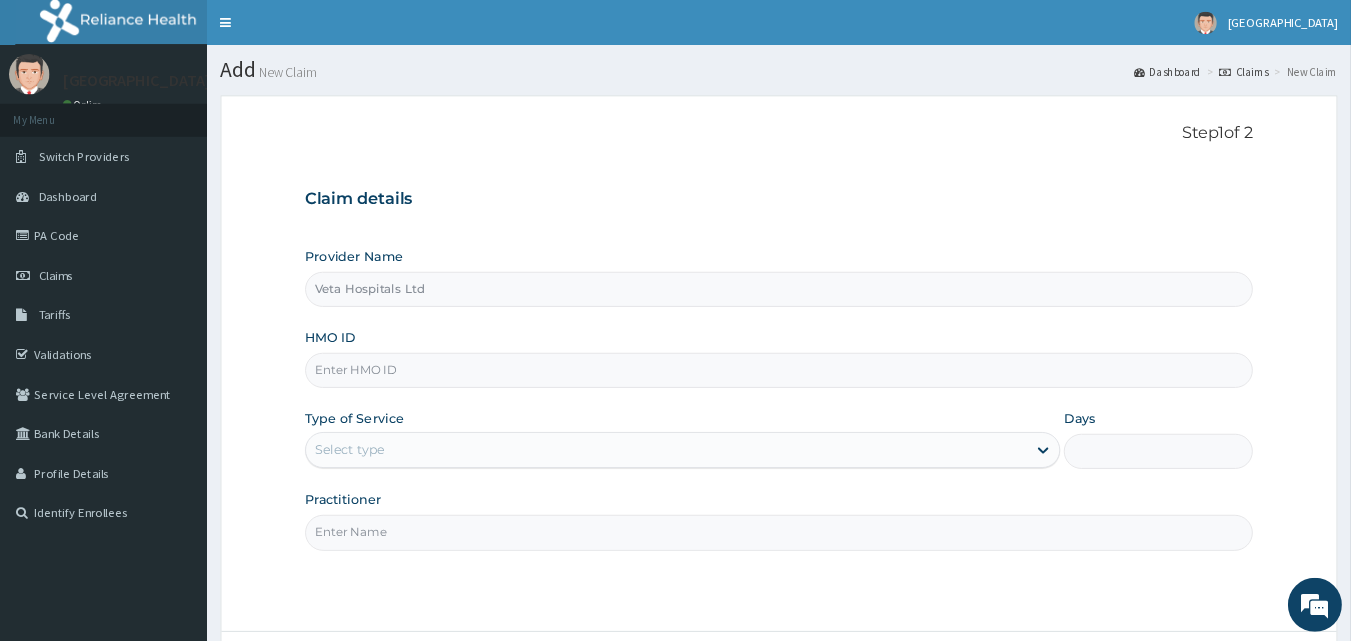 scroll, scrollTop: 0, scrollLeft: 0, axis: both 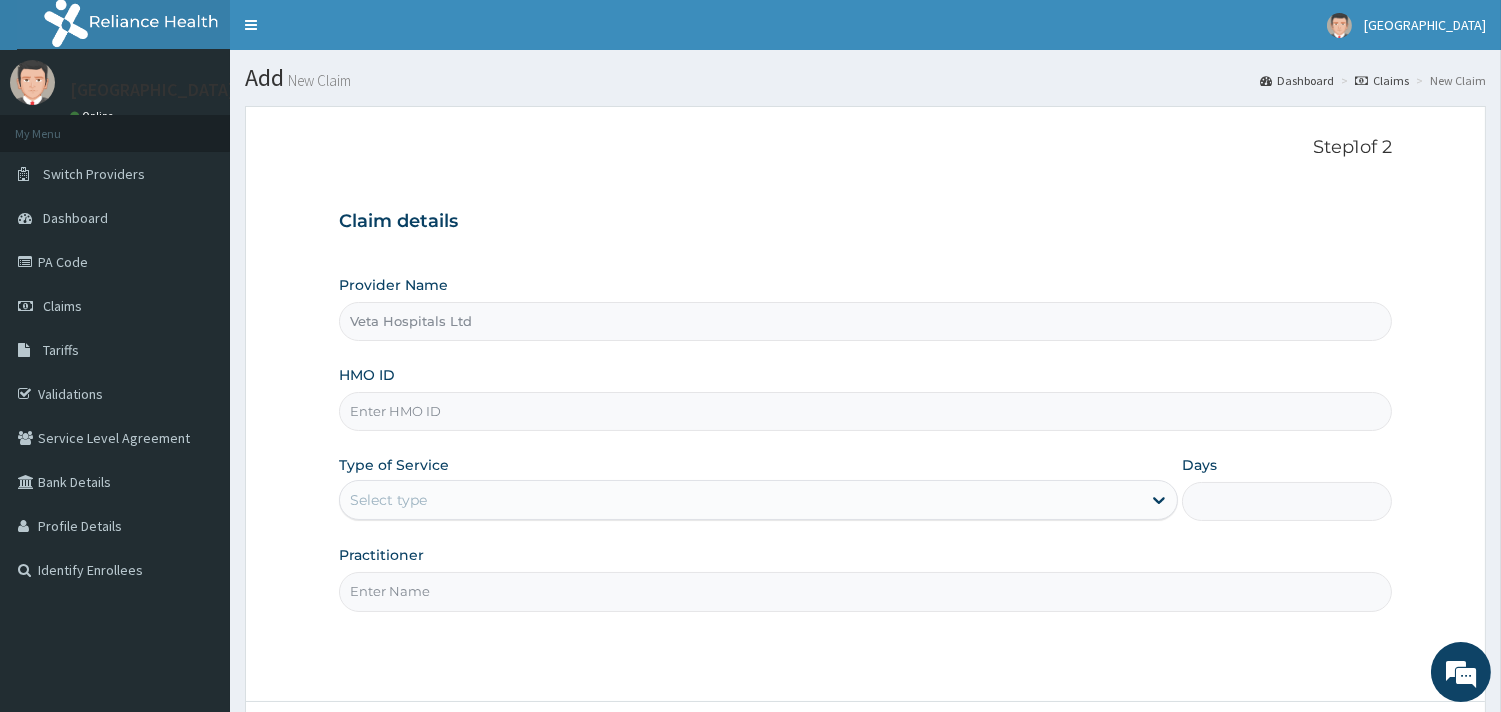 drag, startPoint x: 577, startPoint y: 405, endPoint x: 1114, endPoint y: 205, distance: 573.0349 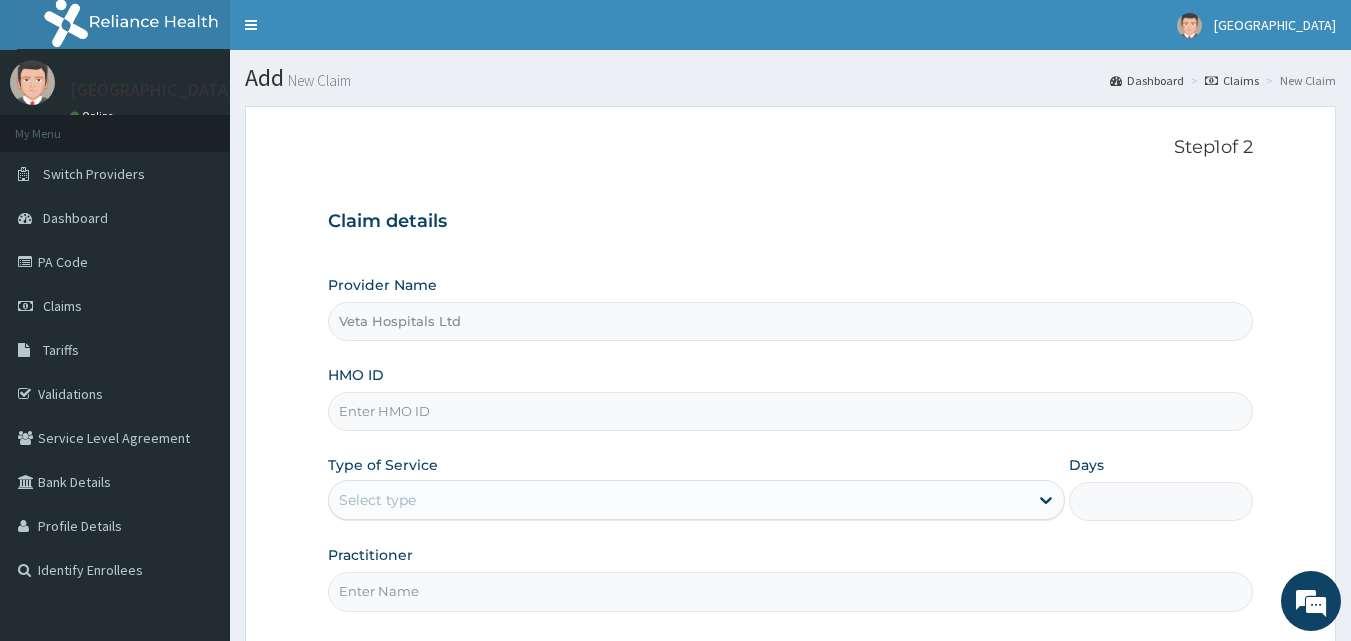 click on "HMO ID" at bounding box center [791, 411] 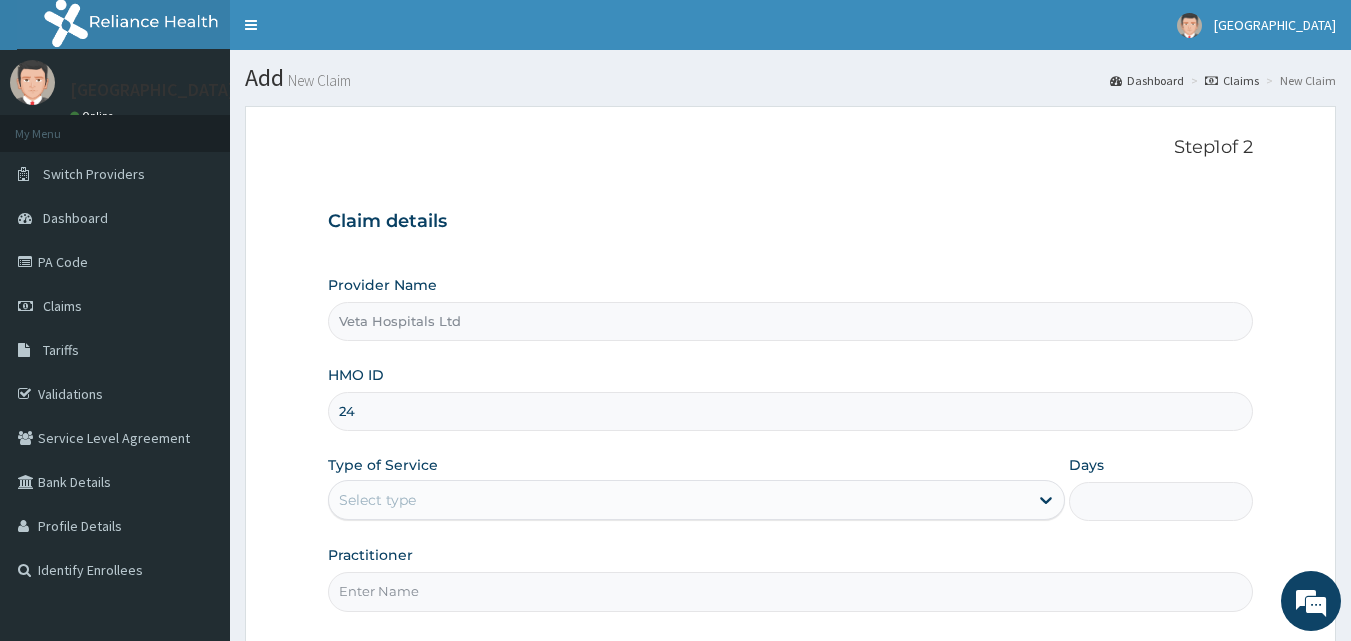 type on "2" 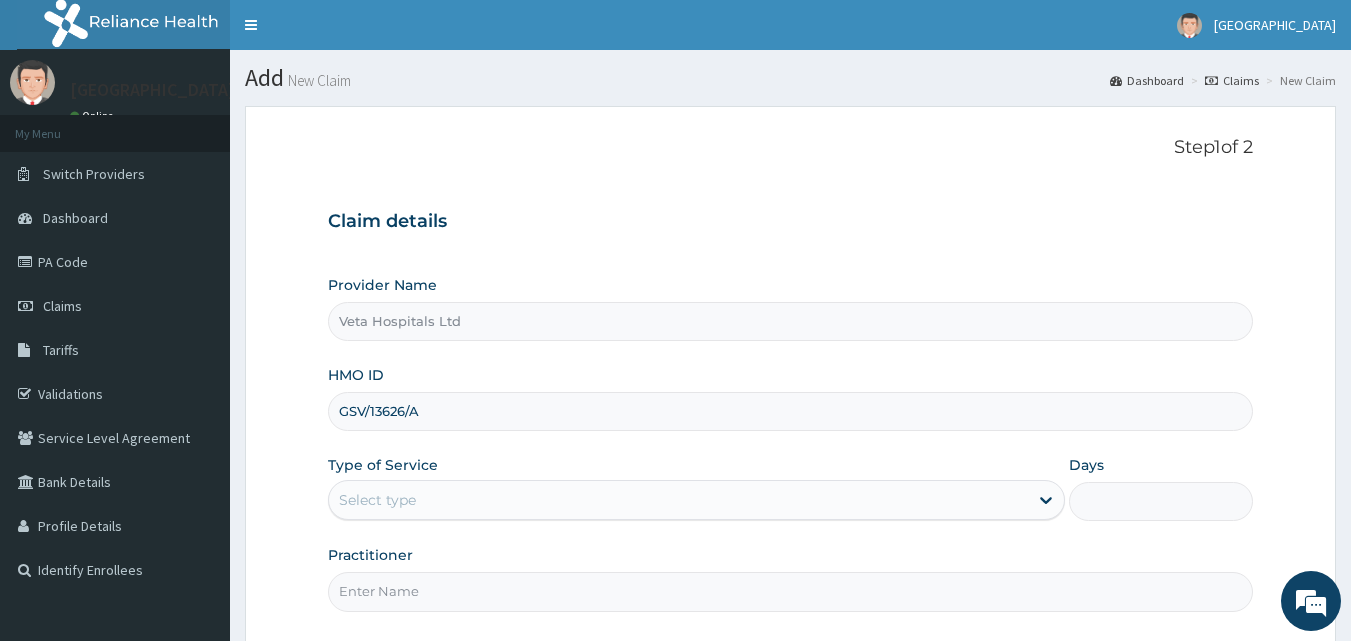 type on "GSV/13626/A" 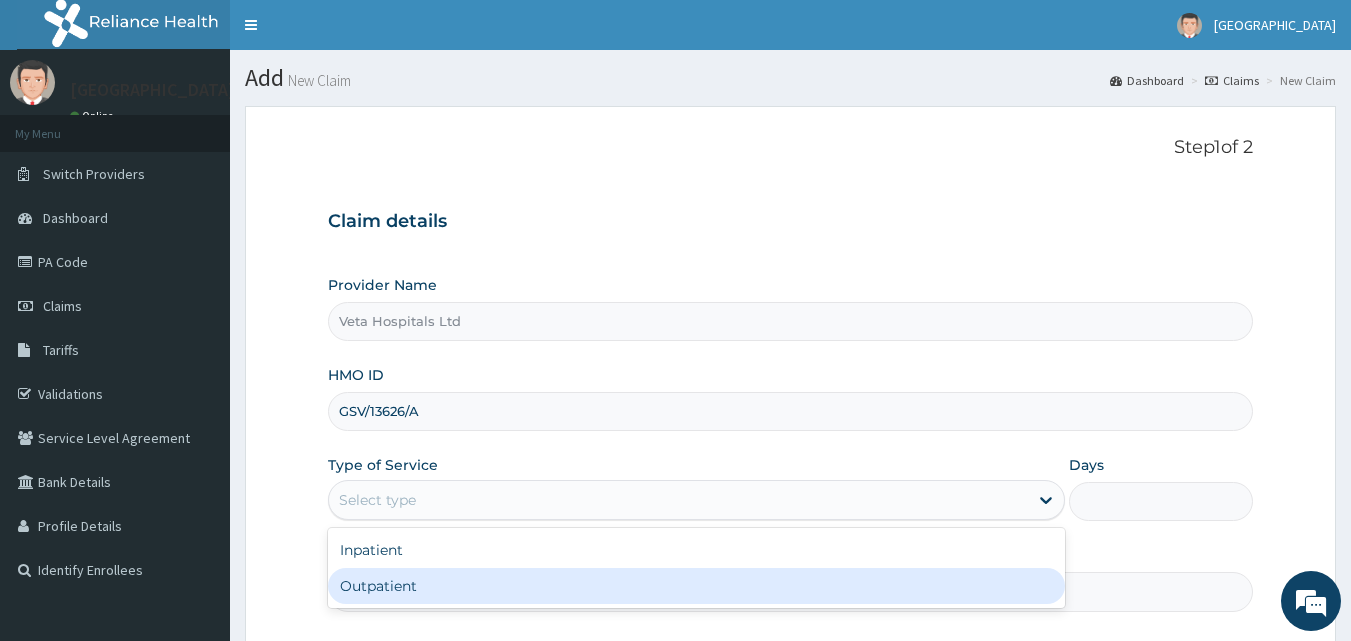 click on "Outpatient" at bounding box center (696, 586) 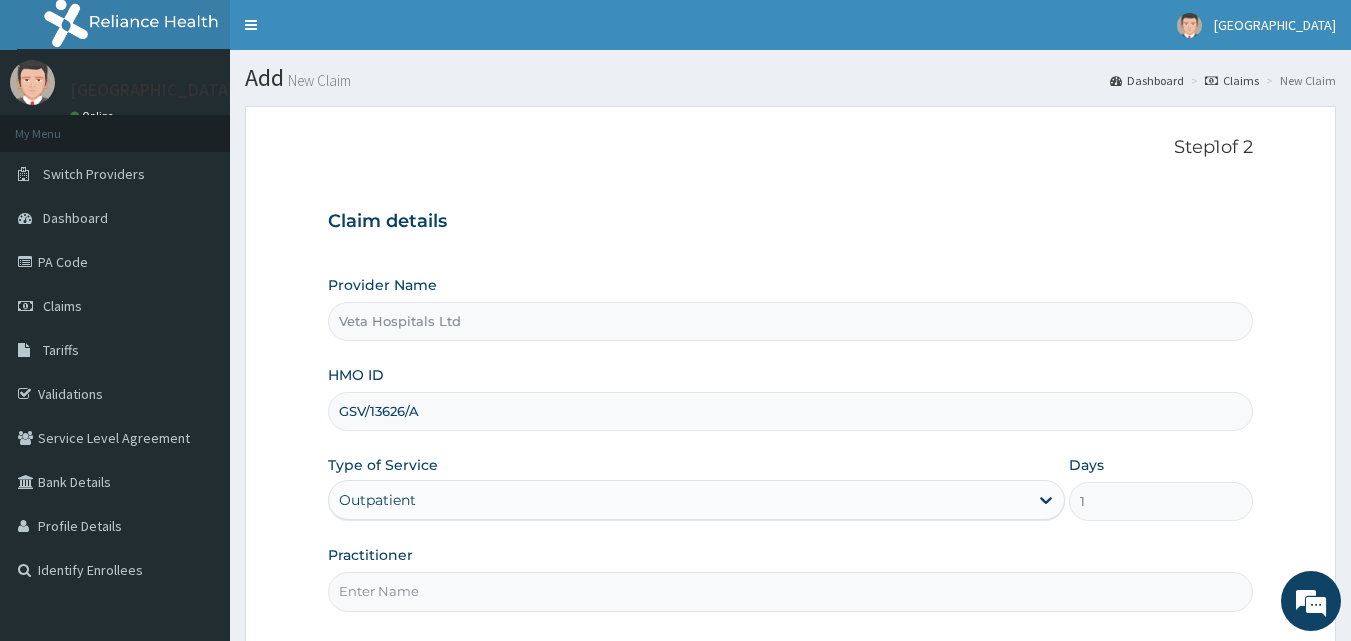 click on "Practitioner" at bounding box center (791, 591) 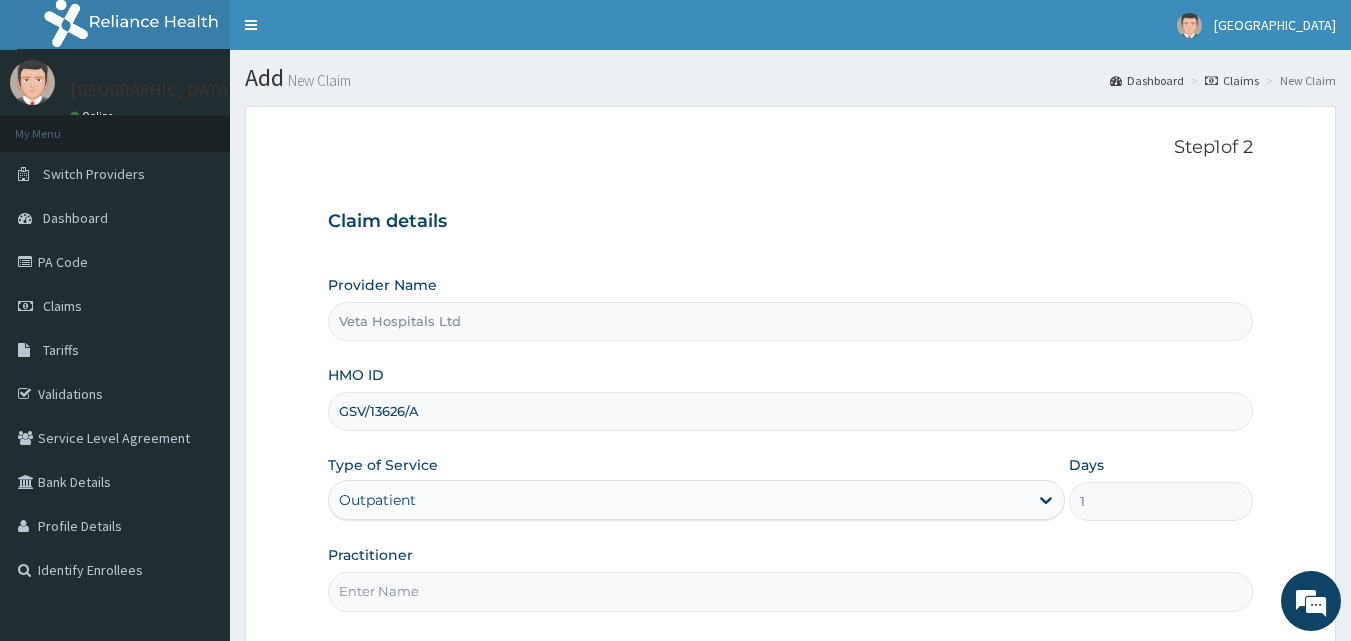 type on "[PERSON_NAME]" 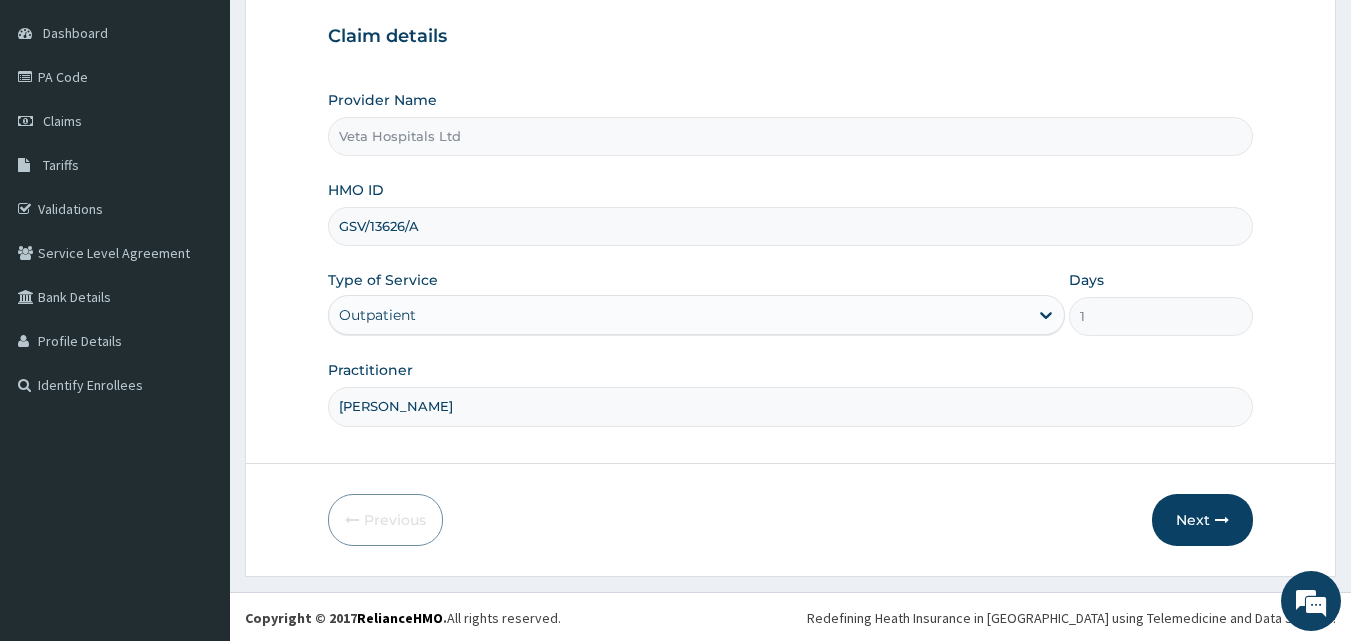 scroll, scrollTop: 187, scrollLeft: 0, axis: vertical 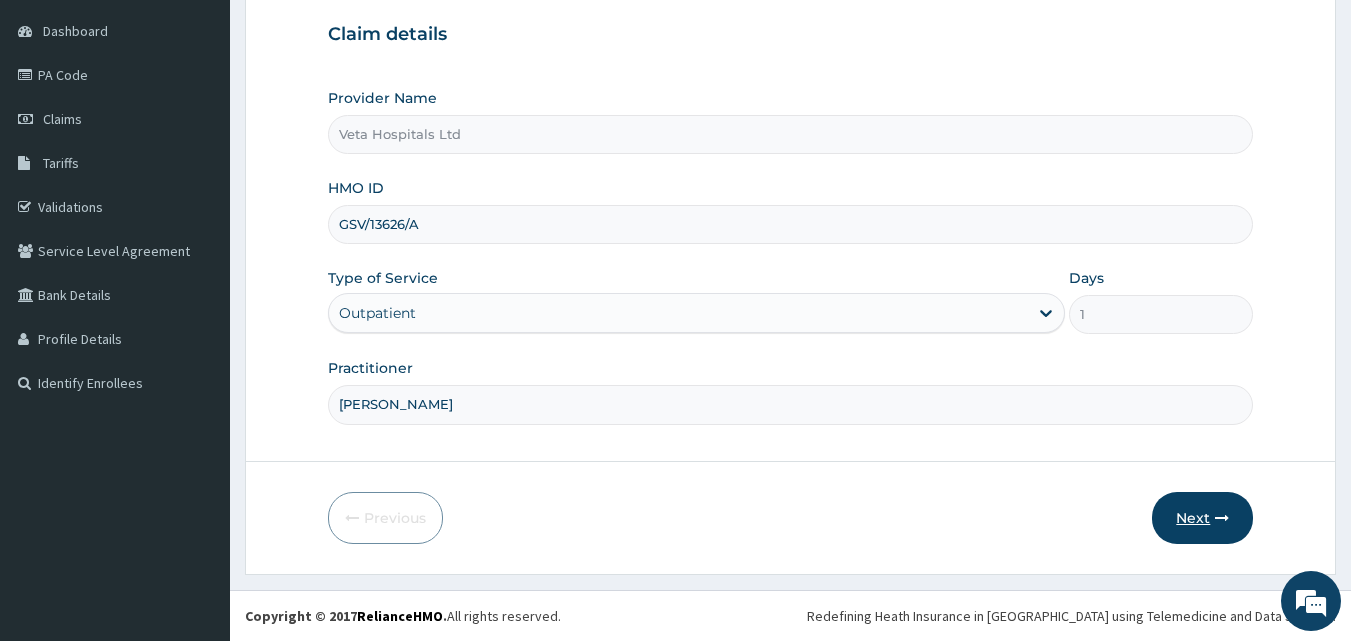 click on "Next" at bounding box center [1202, 518] 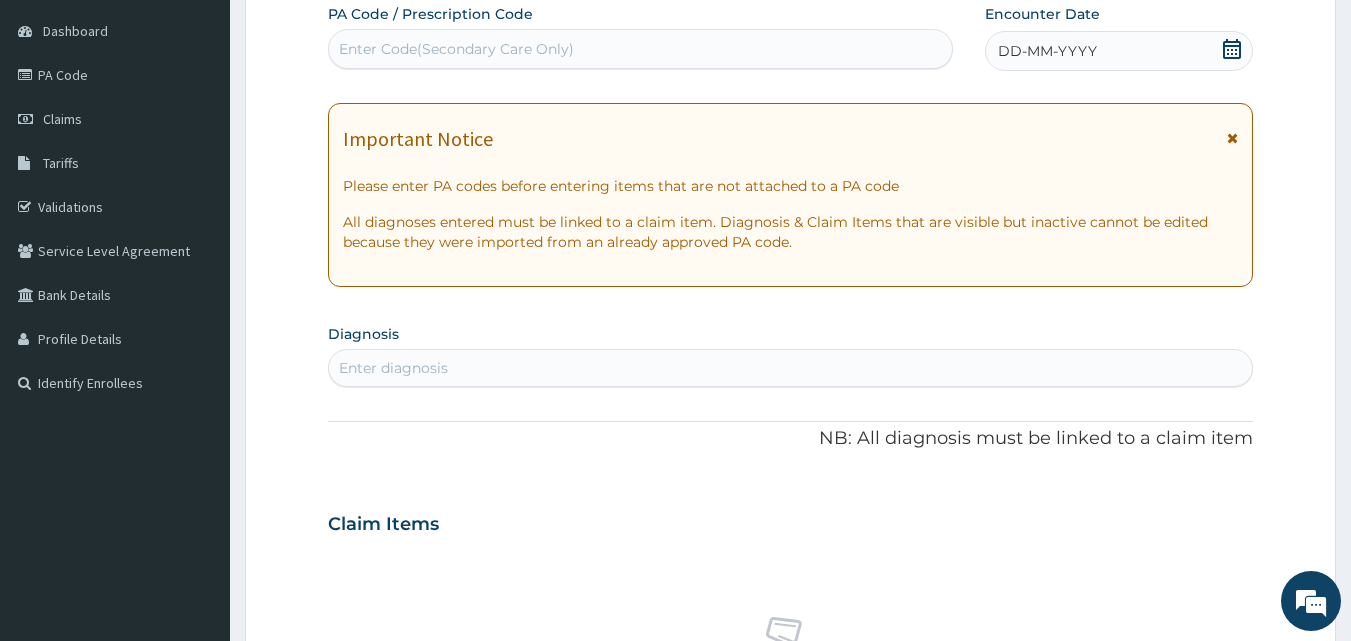 click on "DD-MM-YYYY" at bounding box center (1119, 51) 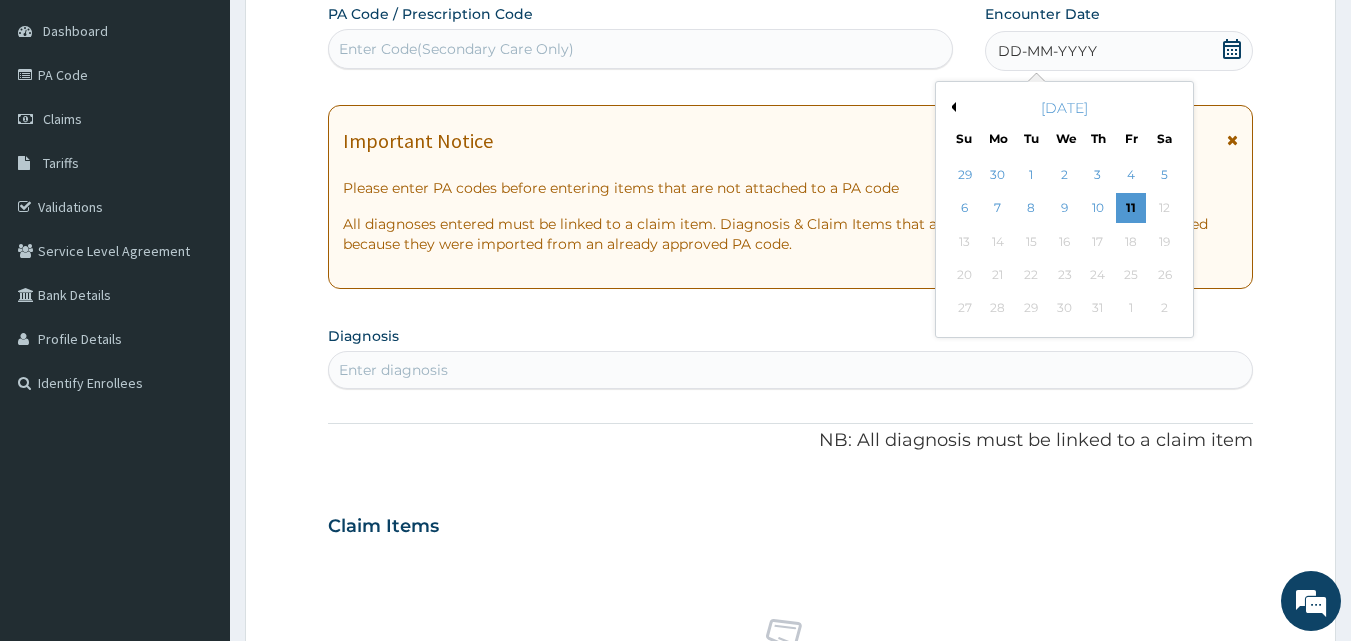 click on "[DATE]" at bounding box center [1064, 108] 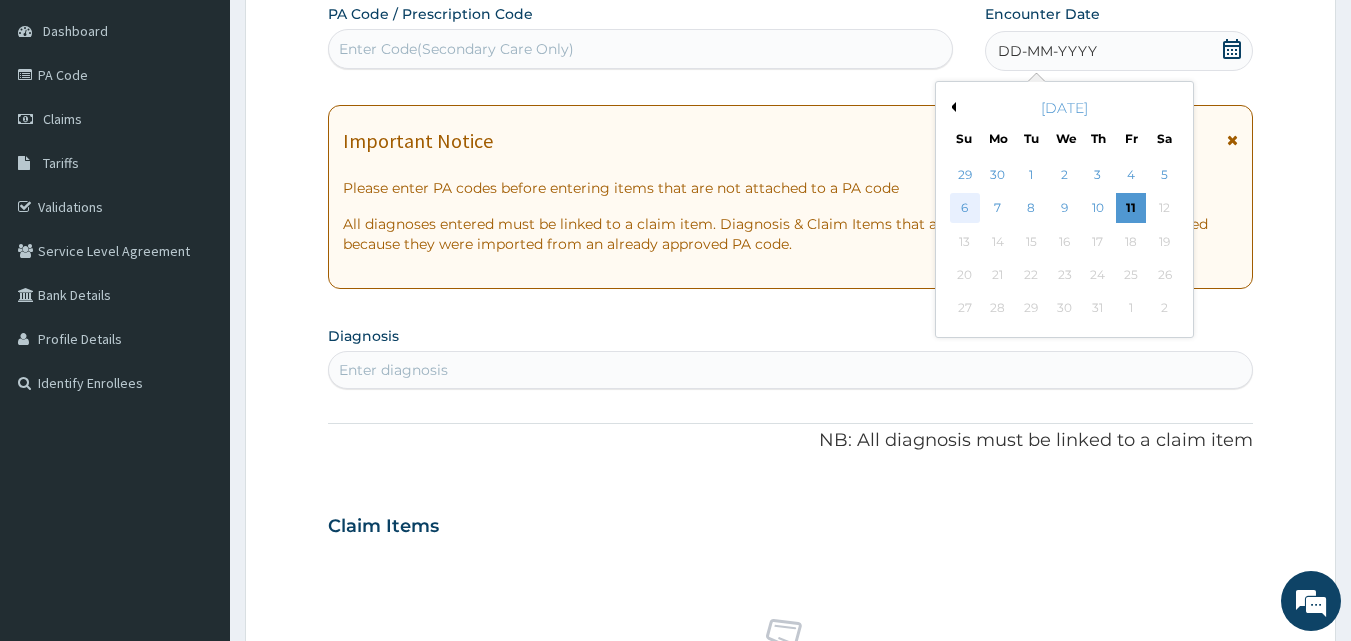 click on "6" at bounding box center (965, 209) 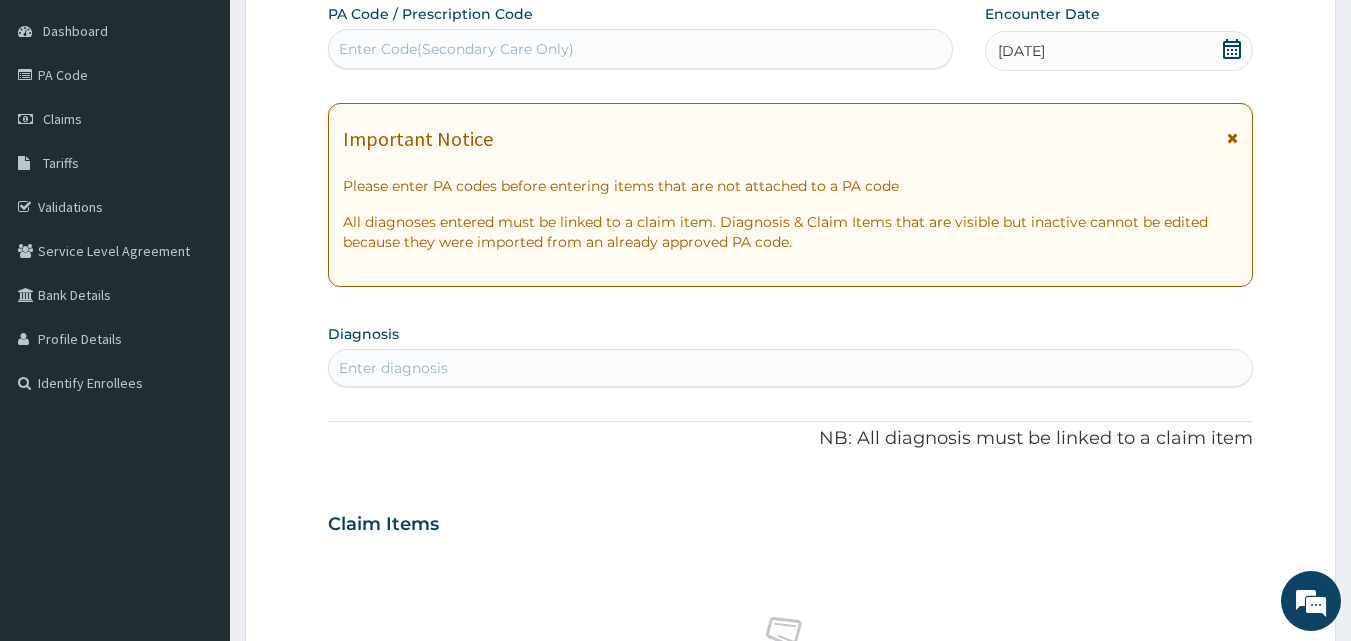 click 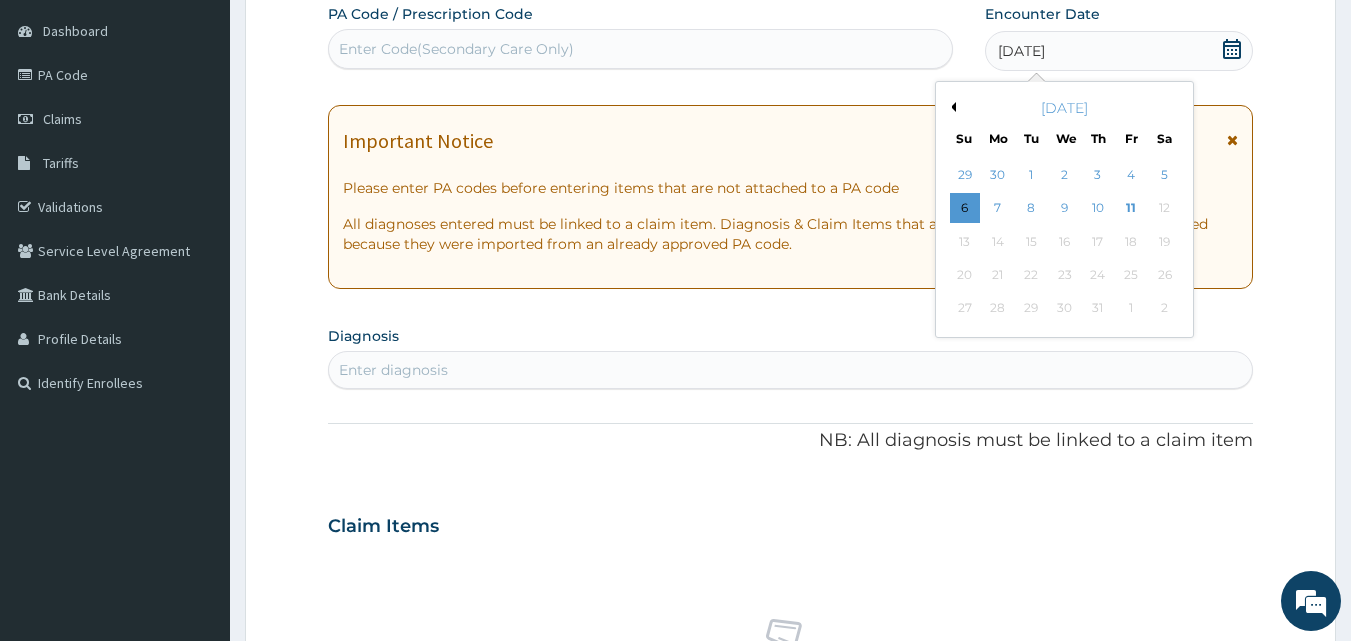 click on "Previous Month" at bounding box center (951, 107) 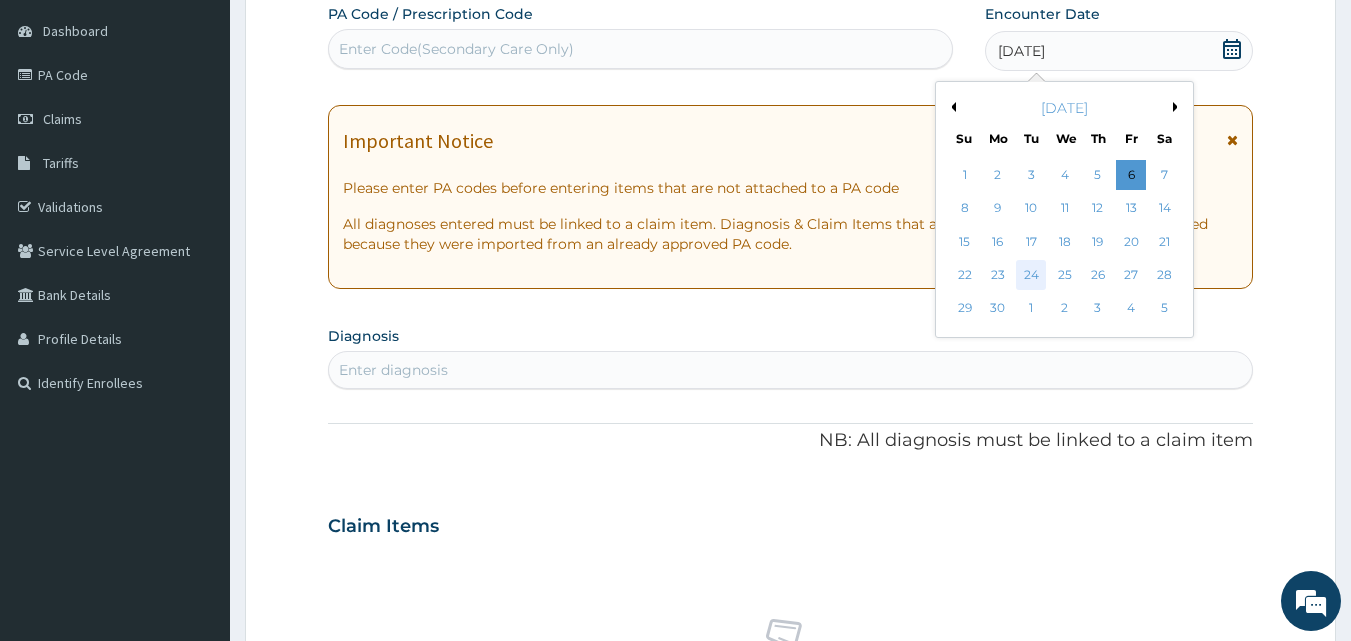 click on "24" at bounding box center [1032, 275] 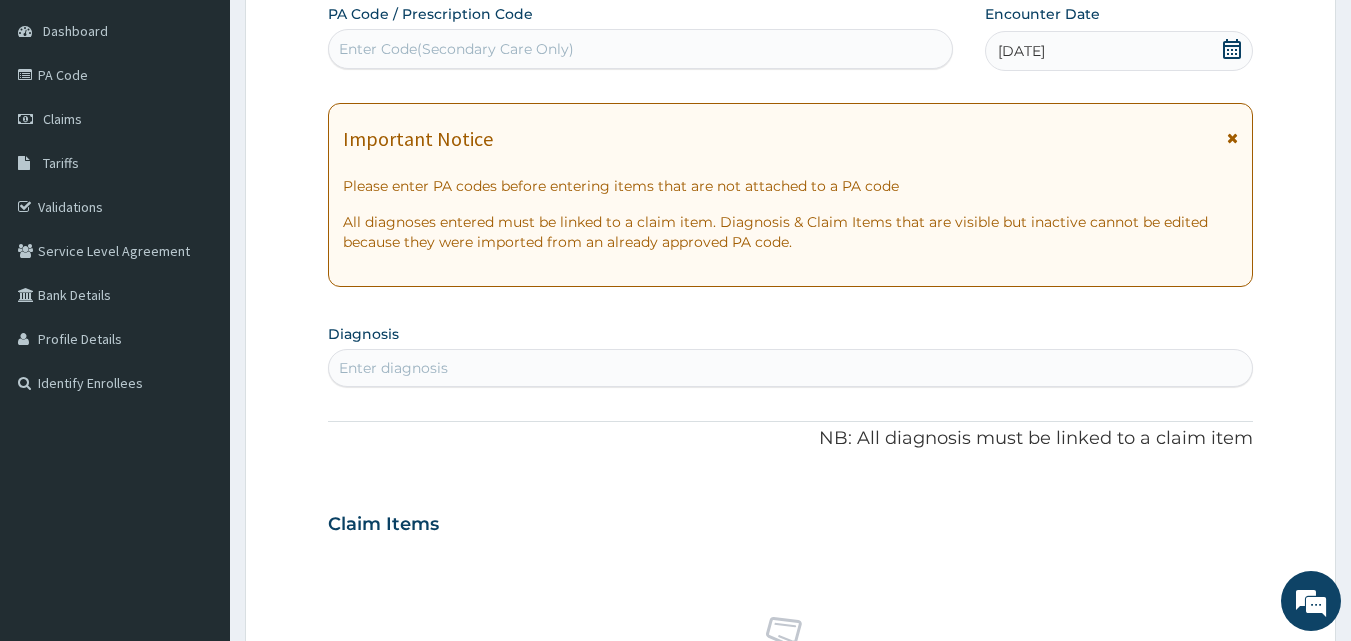 click on "Enter diagnosis" at bounding box center (791, 368) 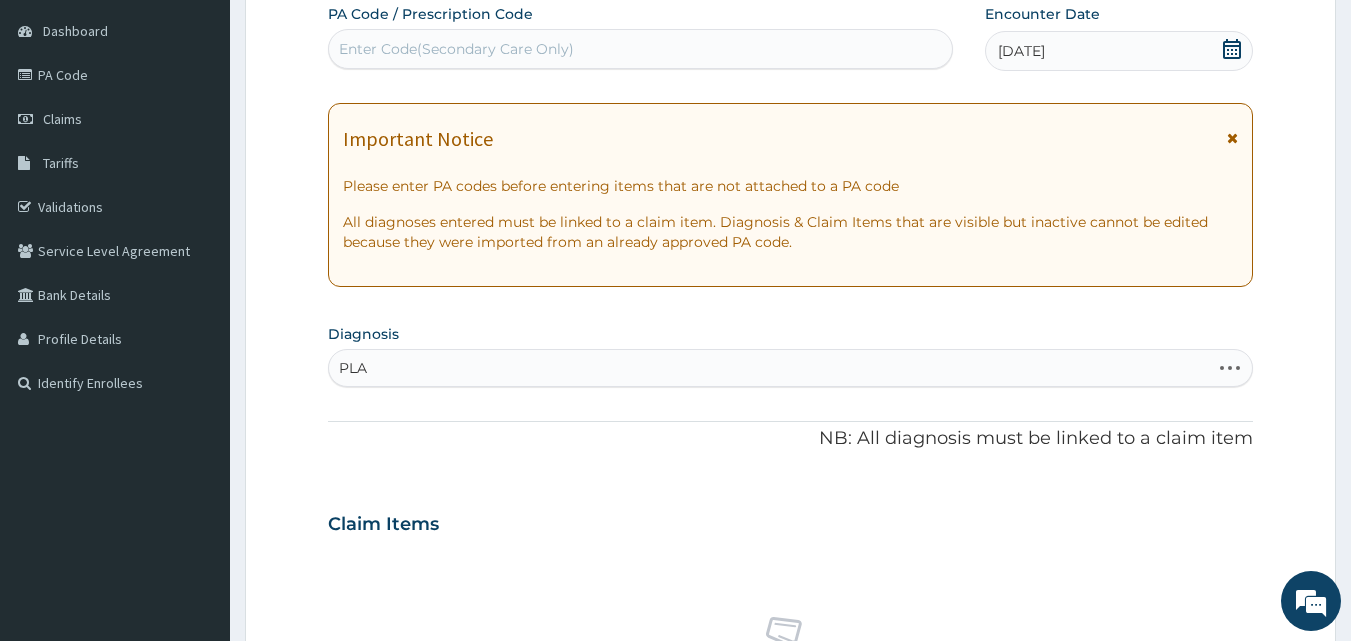 type on "PLAS" 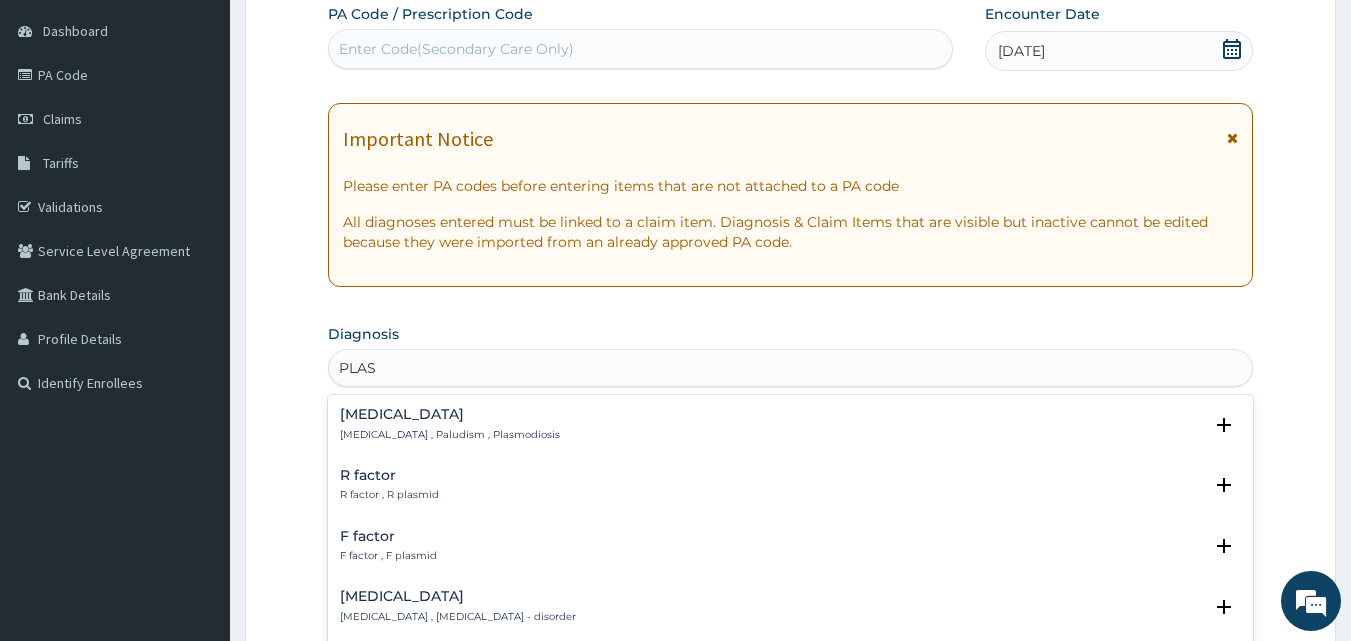 click on "Malaria Malaria , Paludism , Plasmodiosis" at bounding box center [450, 424] 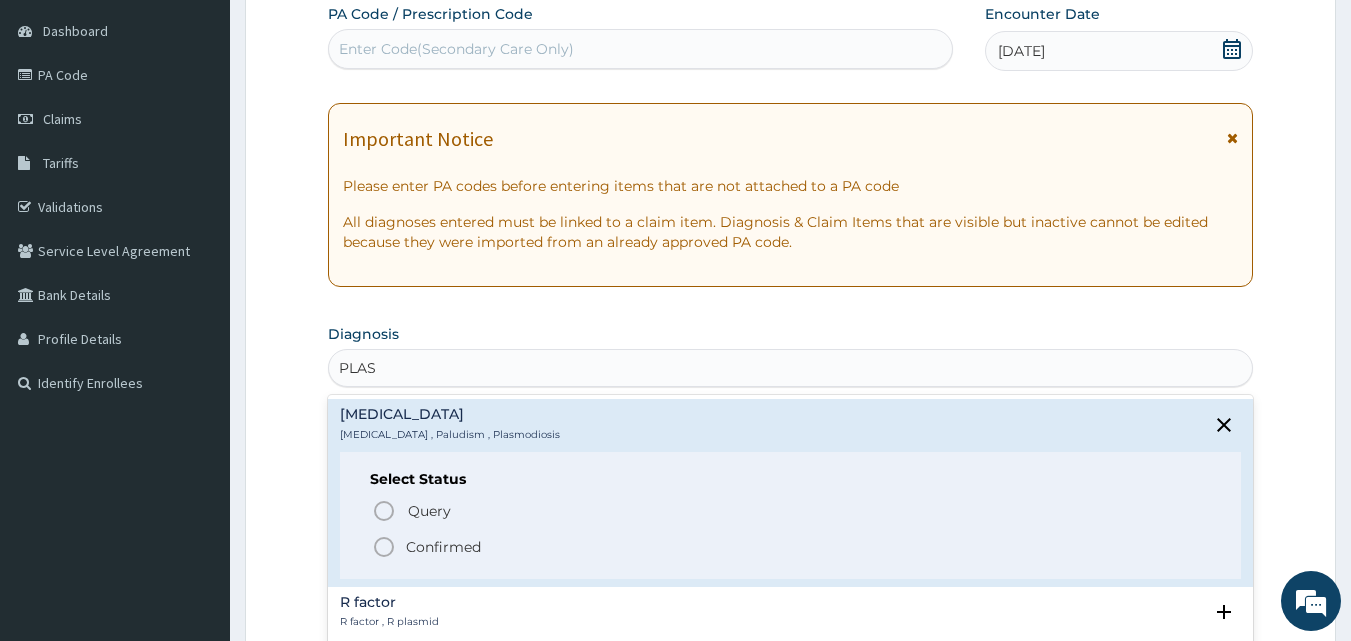 click 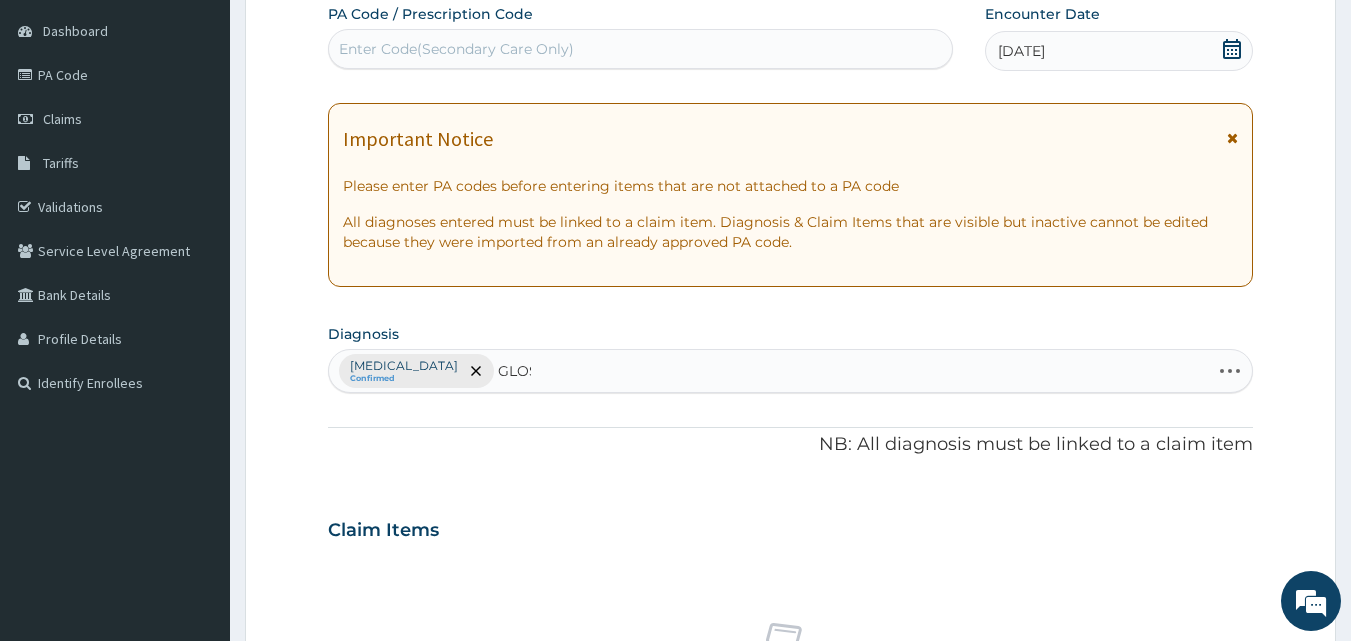 type on "GLOSS" 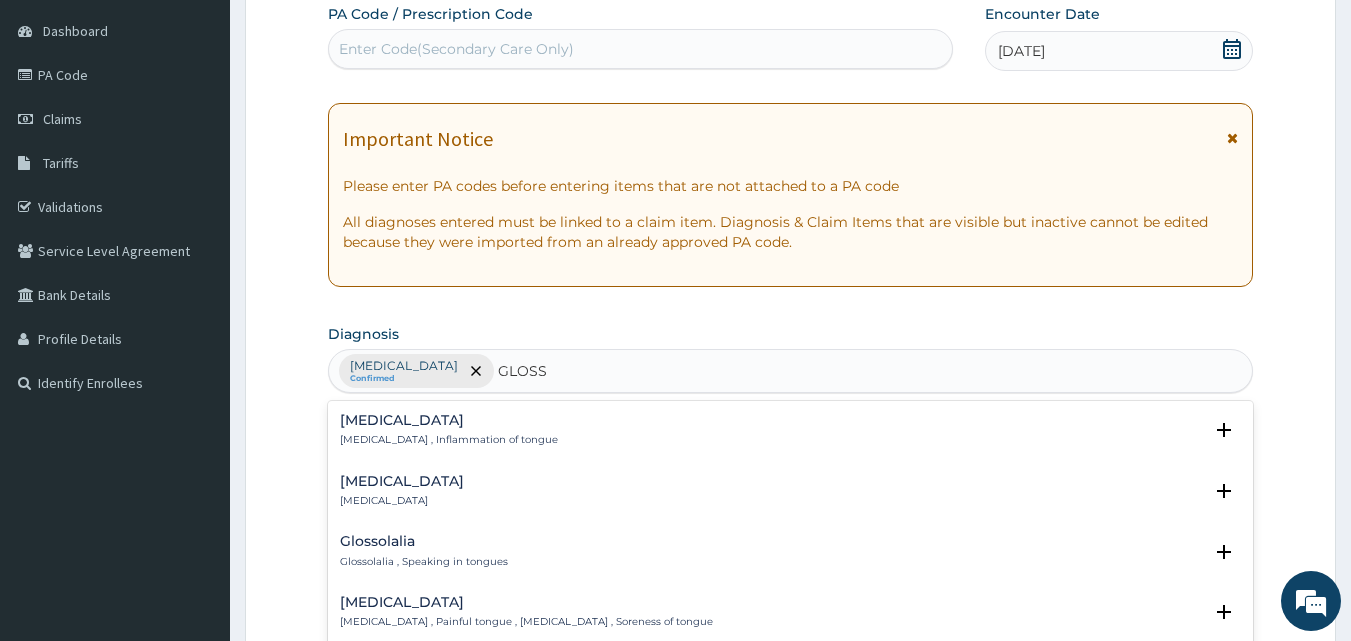 click on "Glossitis , Inflammation of tongue" at bounding box center (449, 440) 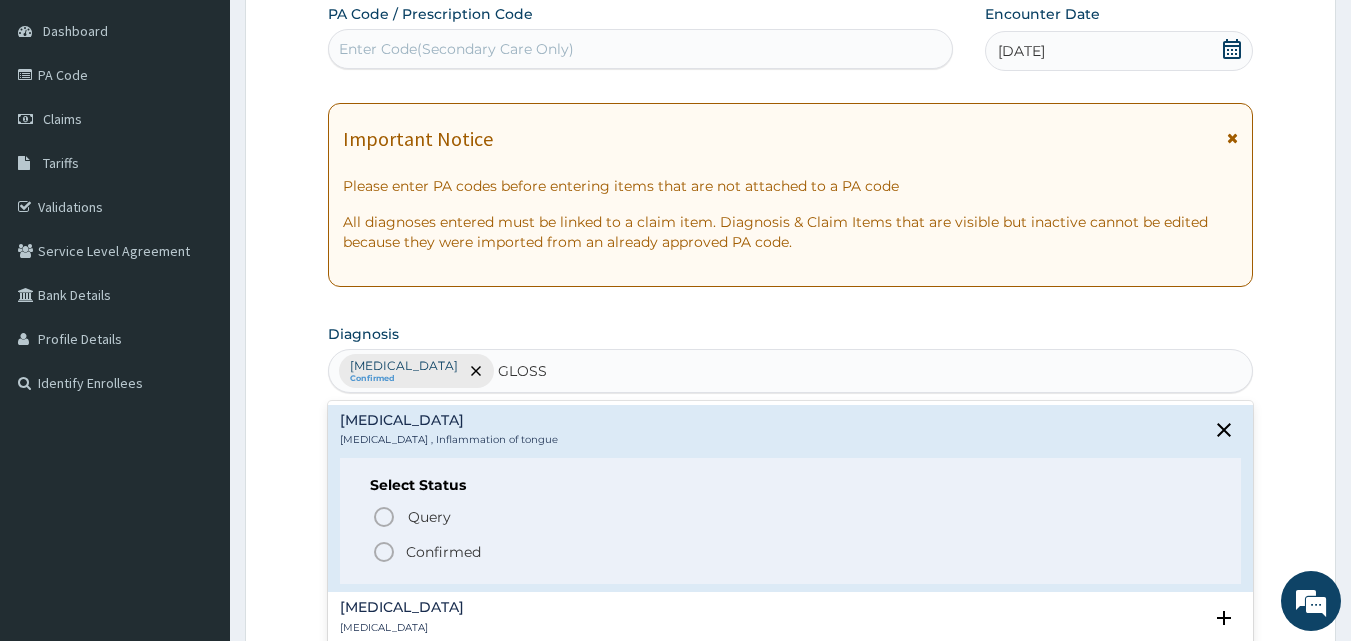 click 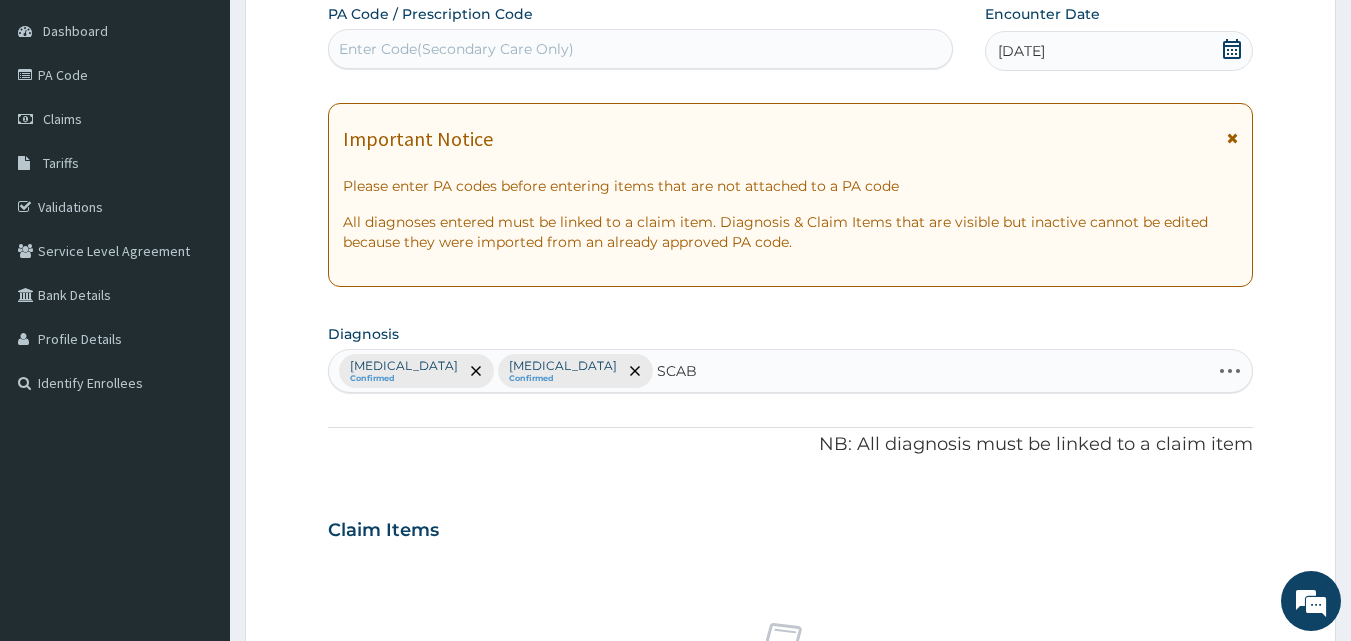 type on "SCABI" 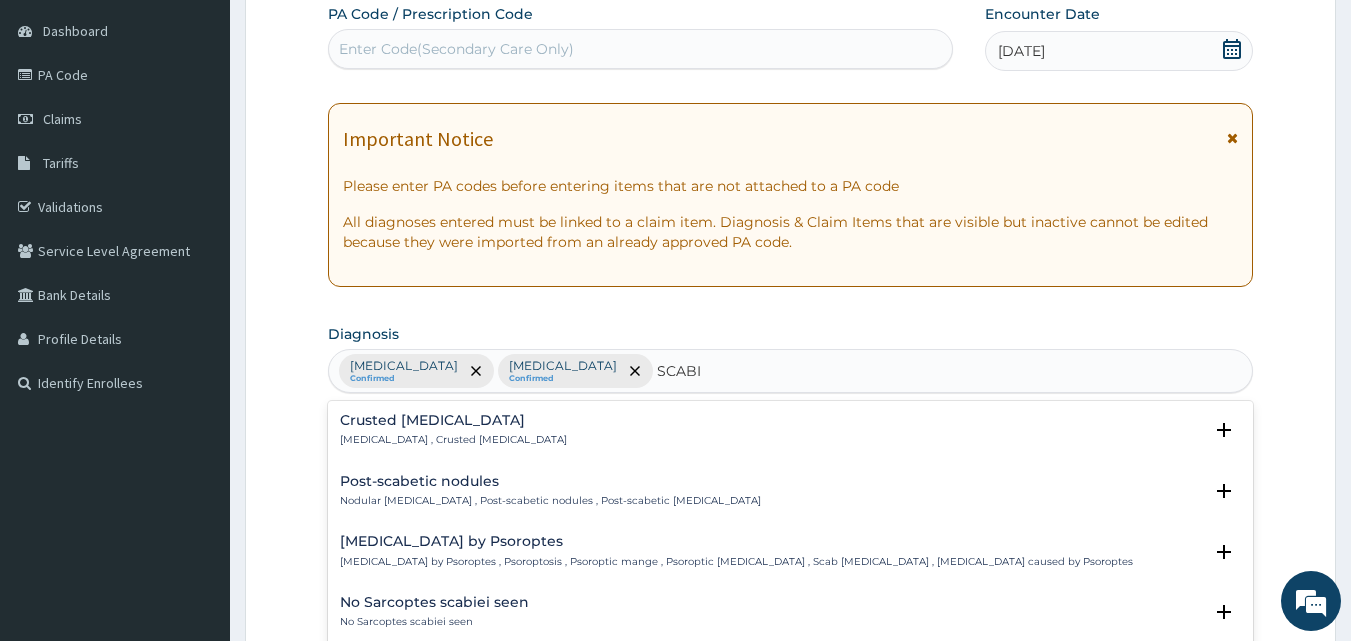 click on "Norwegian scabies , Crusted scabies" at bounding box center (453, 440) 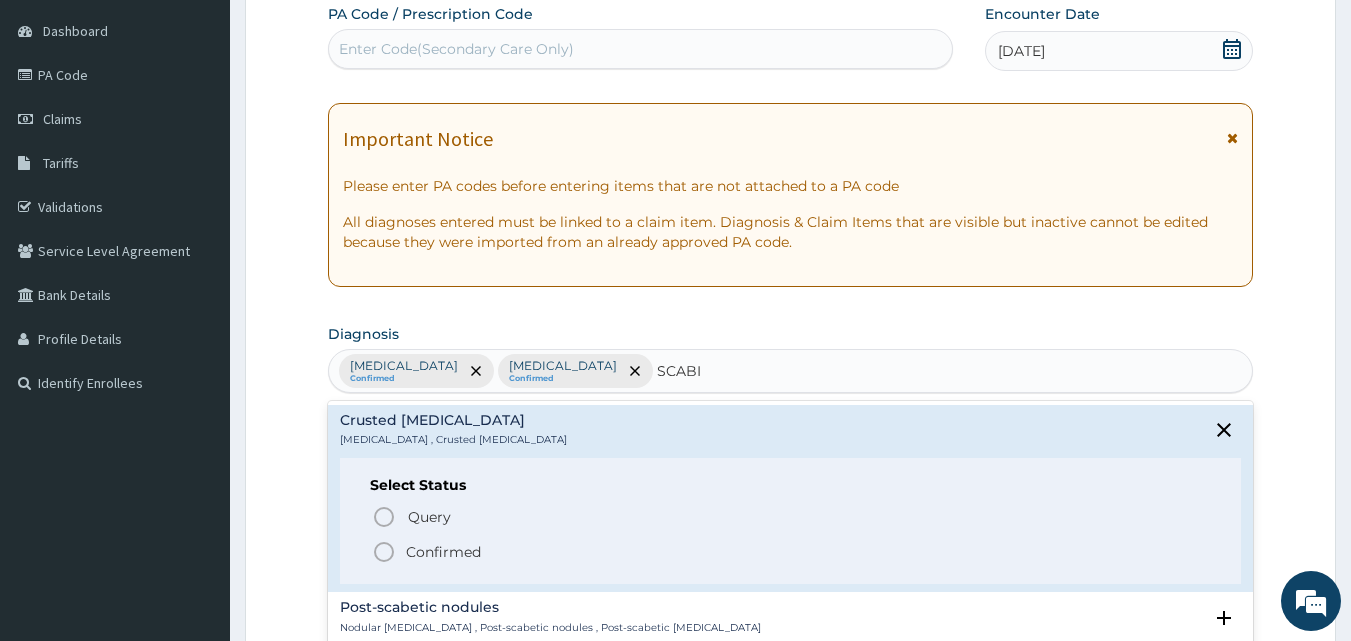 click on "Norwegian scabies , Crusted scabies" at bounding box center [453, 440] 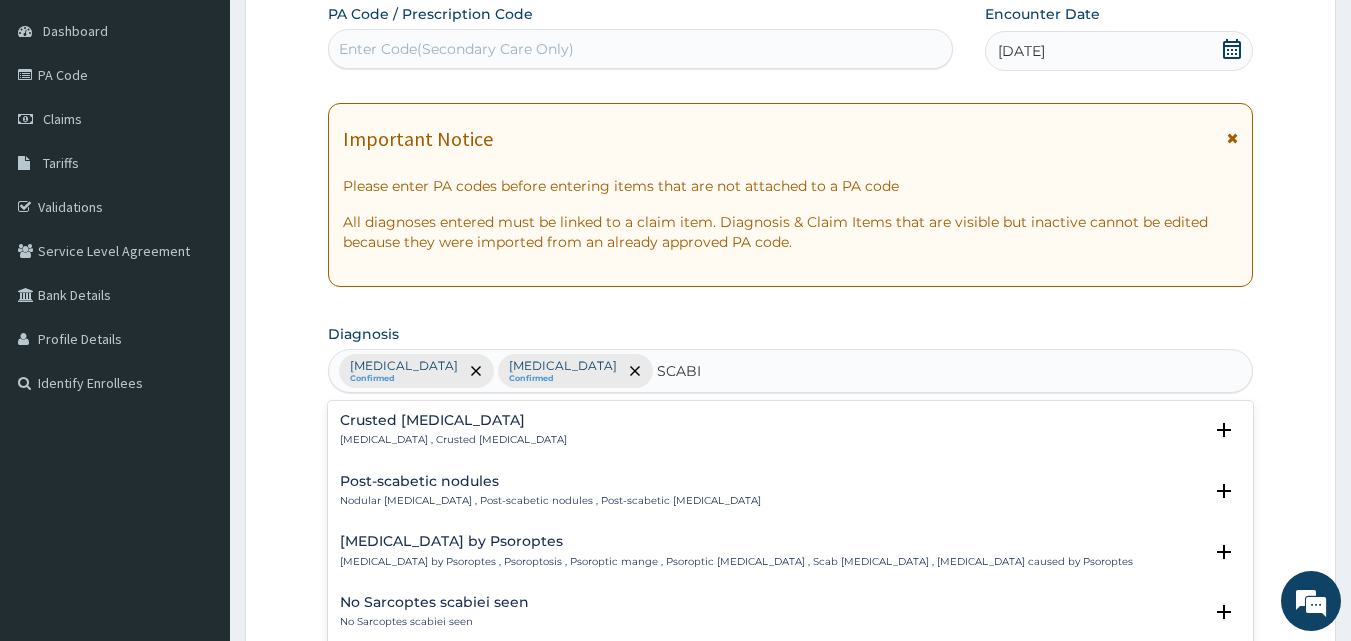 click on "Norwegian scabies , Crusted scabies" at bounding box center (453, 440) 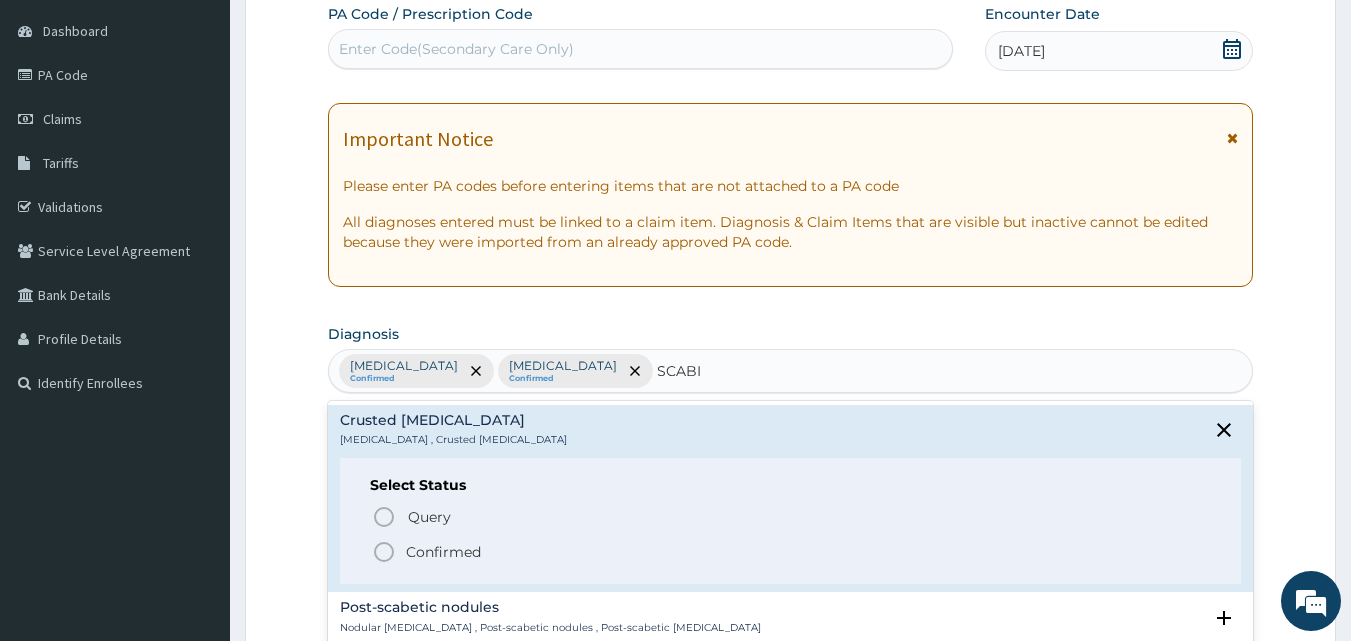 click 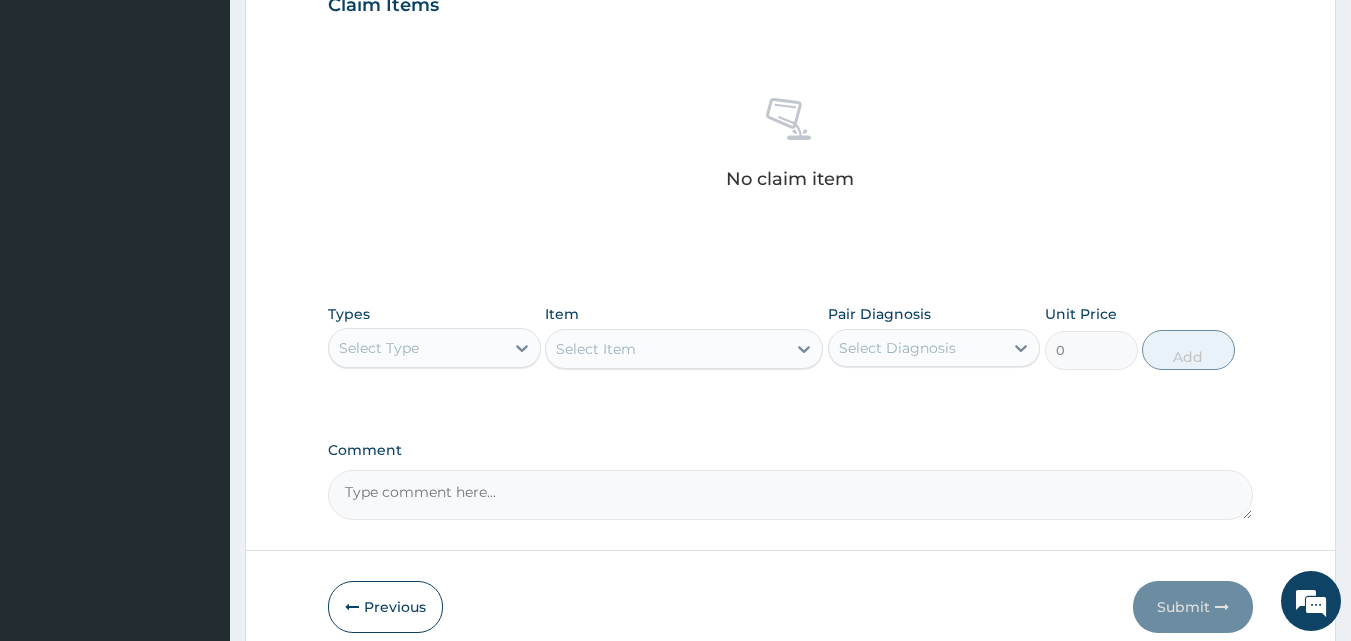 scroll, scrollTop: 747, scrollLeft: 0, axis: vertical 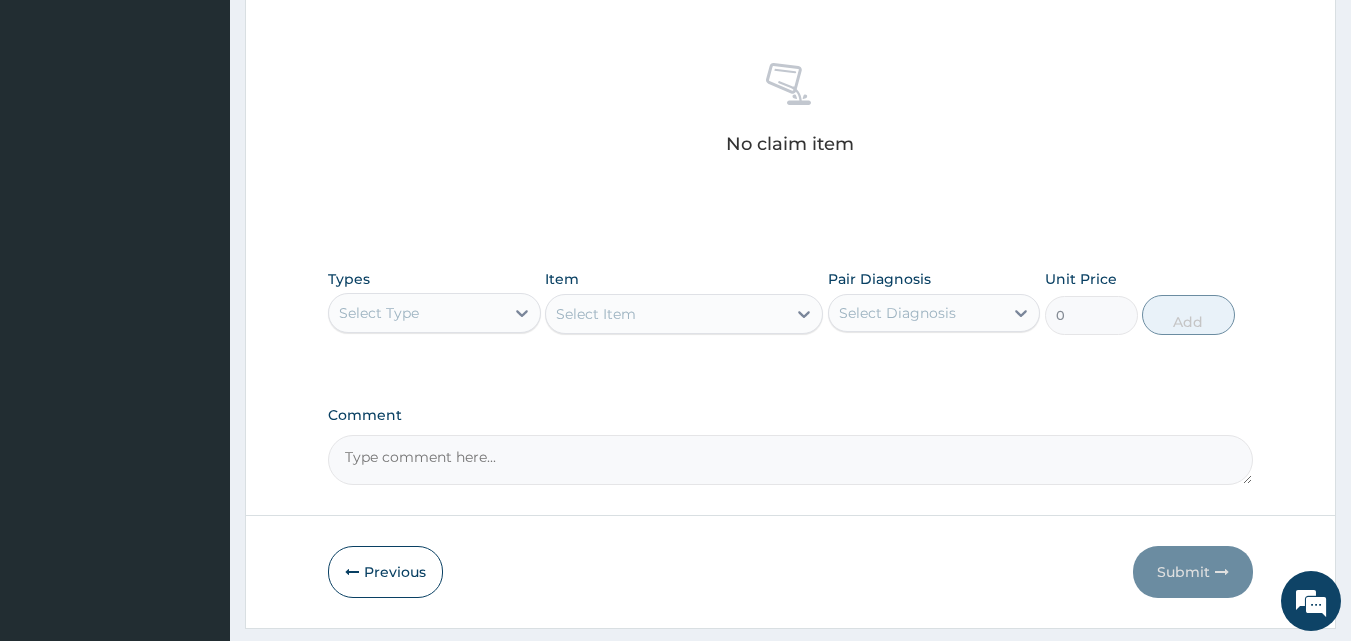 click on "Select Type" at bounding box center (416, 313) 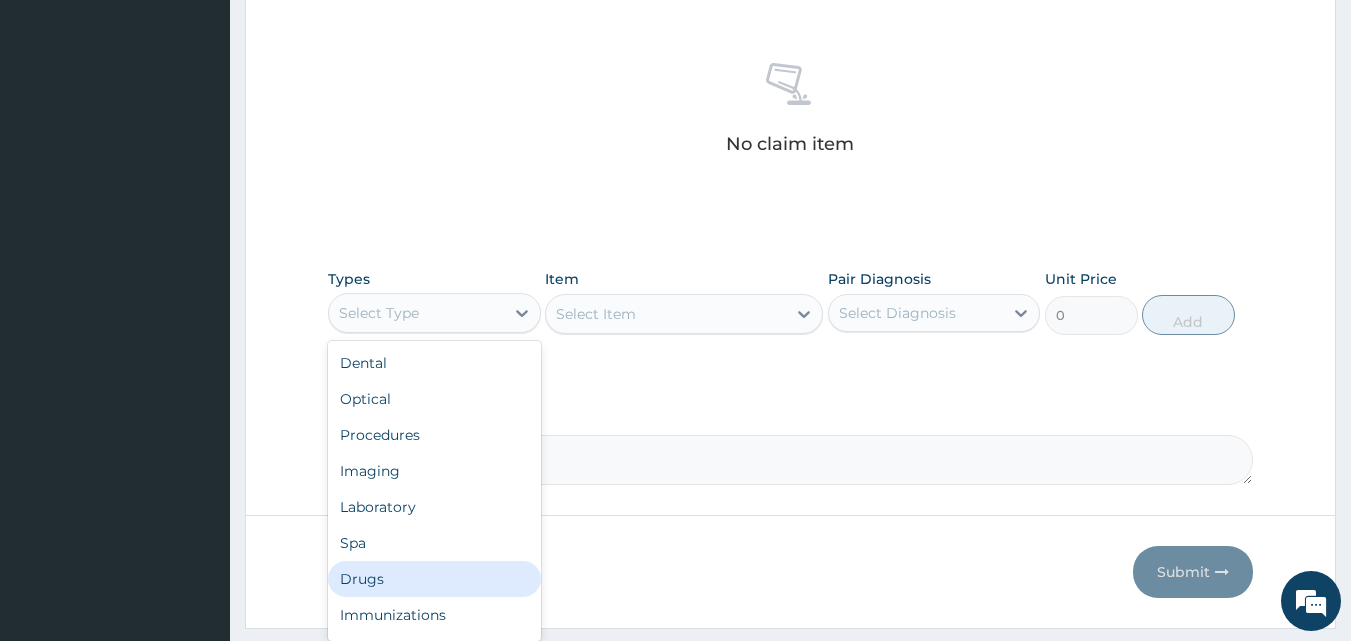 click on "Drugs" at bounding box center (434, 579) 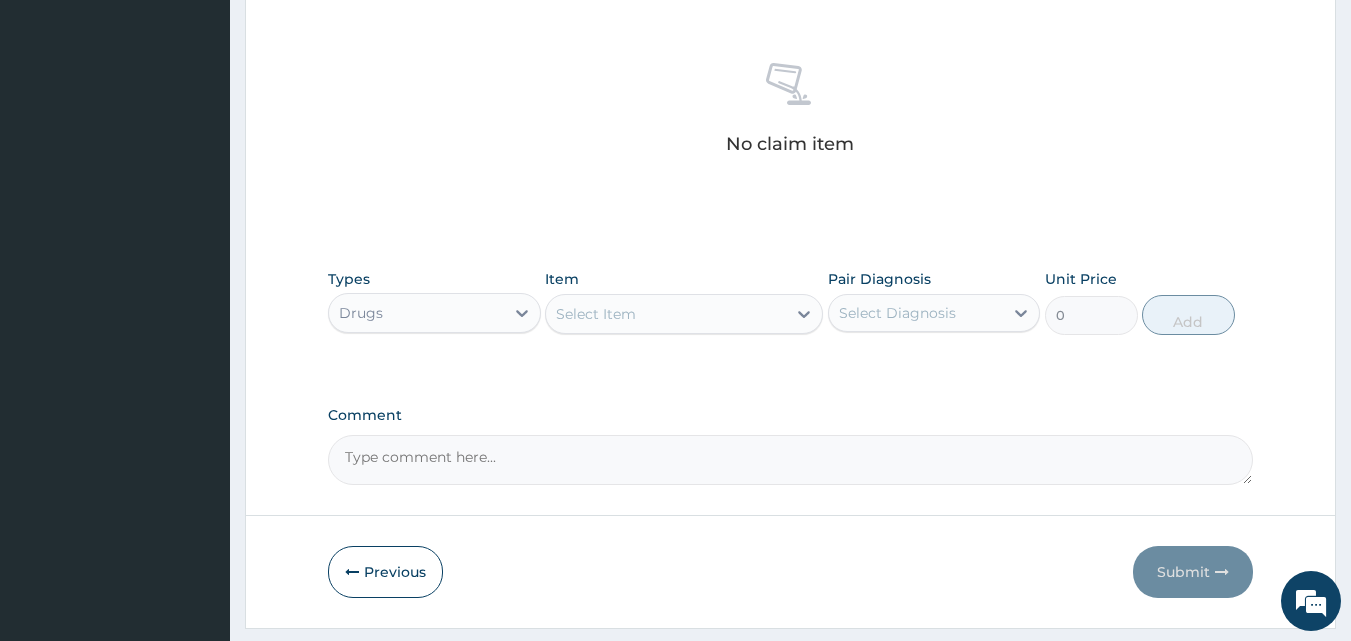 click on "Select Item" at bounding box center (666, 314) 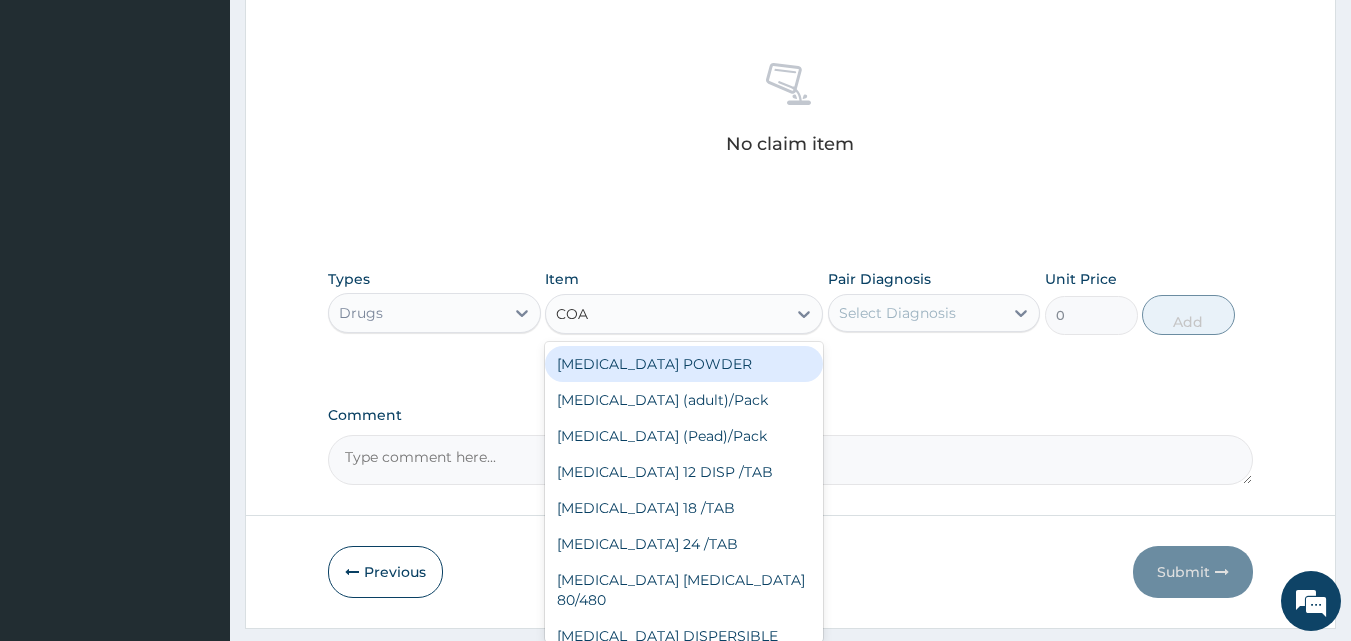 type on "COAR" 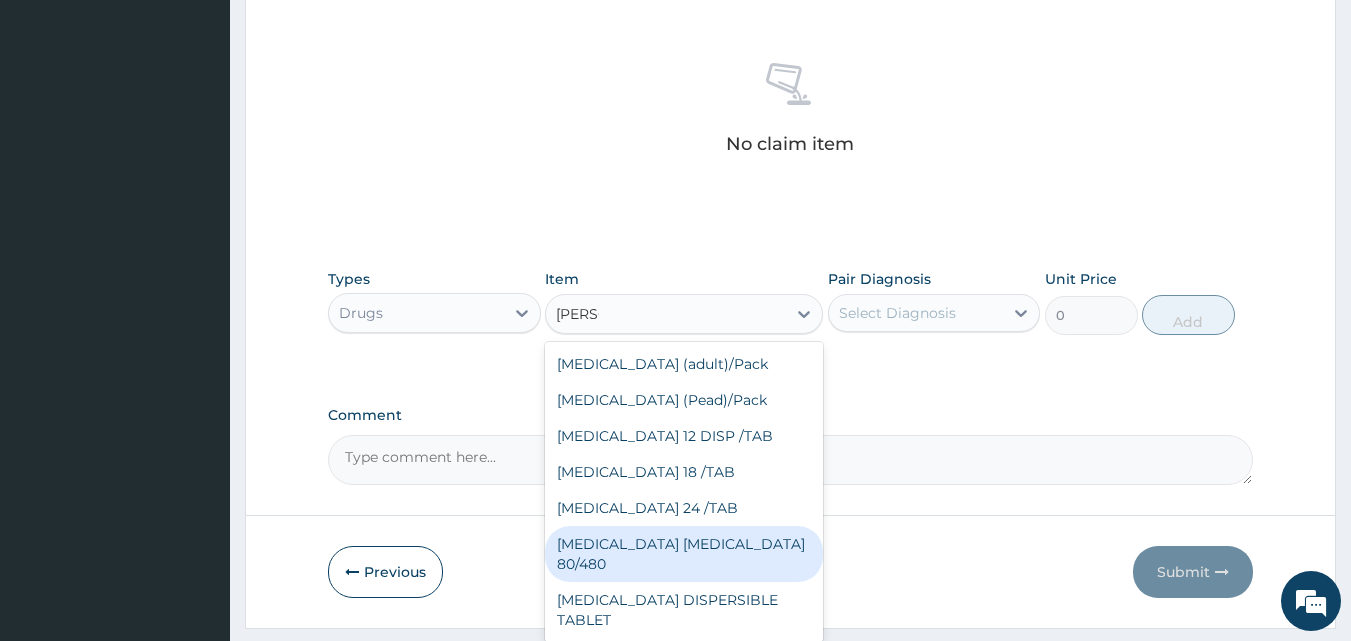click on "[MEDICAL_DATA] [MEDICAL_DATA] 80/480" at bounding box center [684, 554] 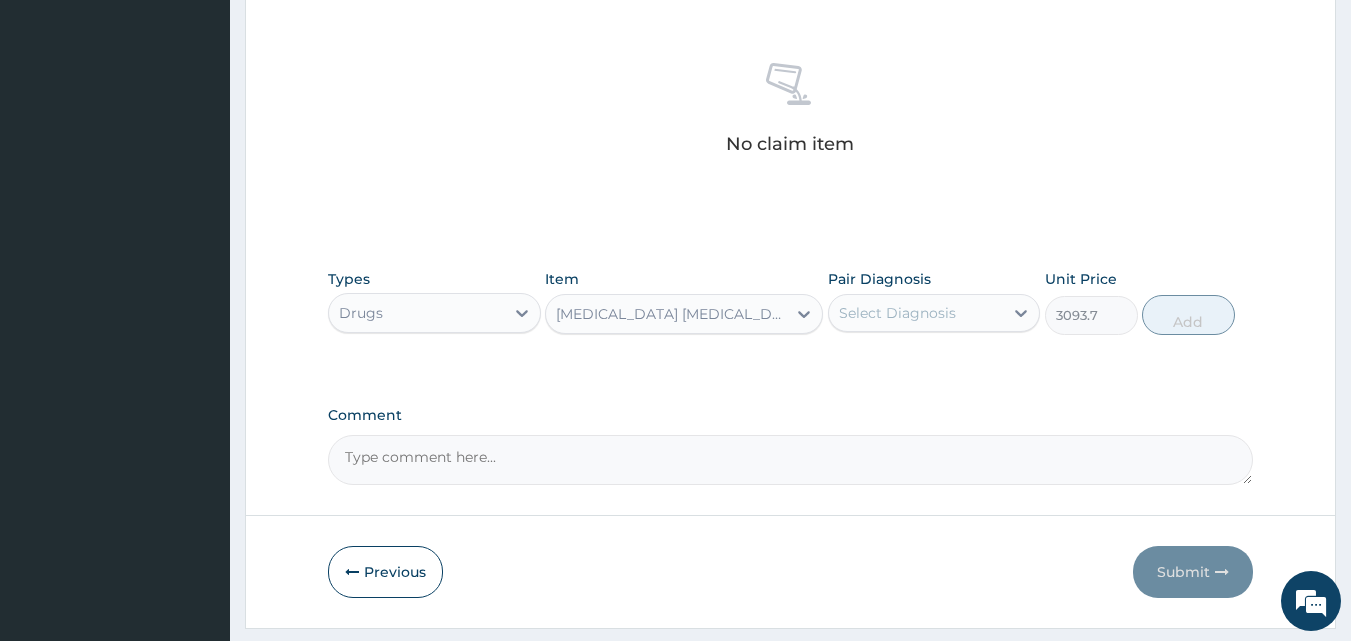 click on "Select Diagnosis" at bounding box center (897, 313) 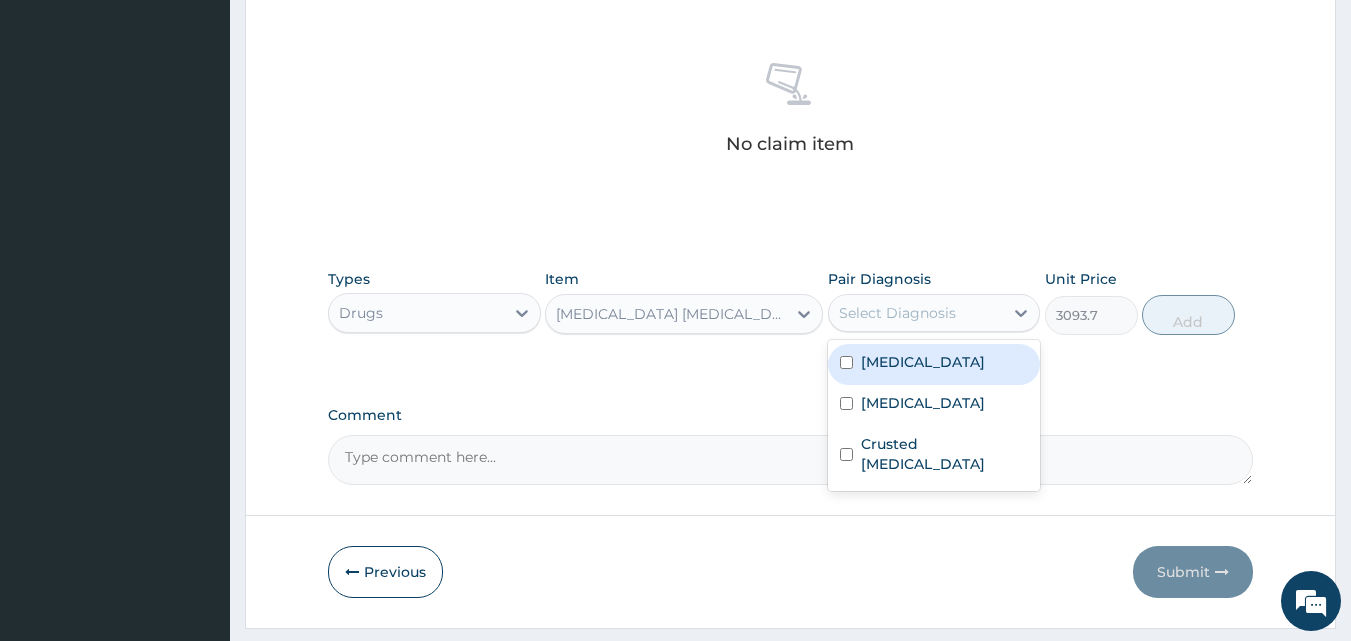 click at bounding box center (846, 362) 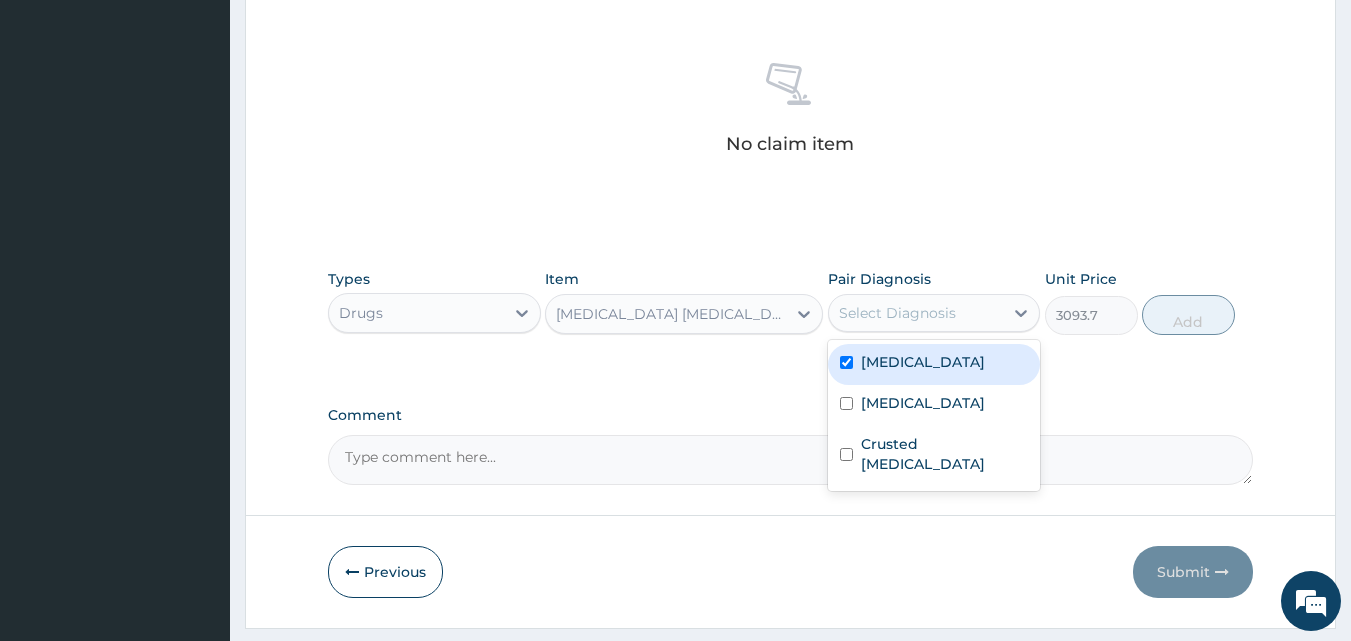 checkbox on "true" 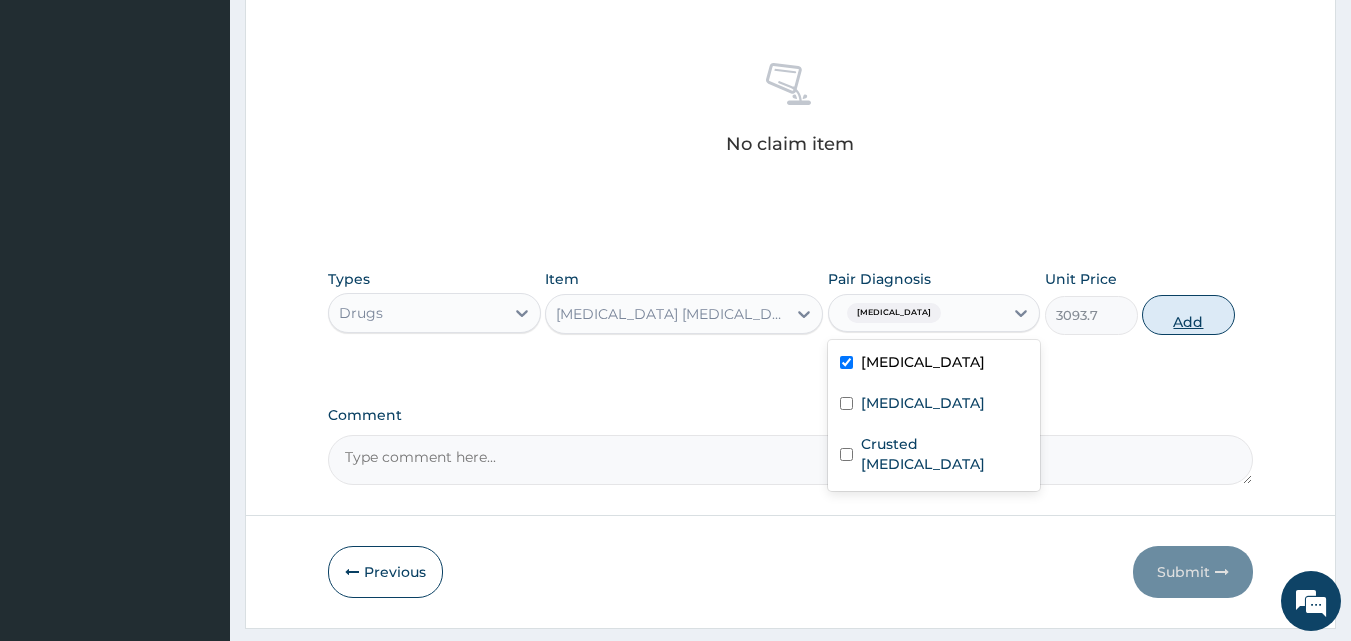 click on "Add" at bounding box center (1188, 315) 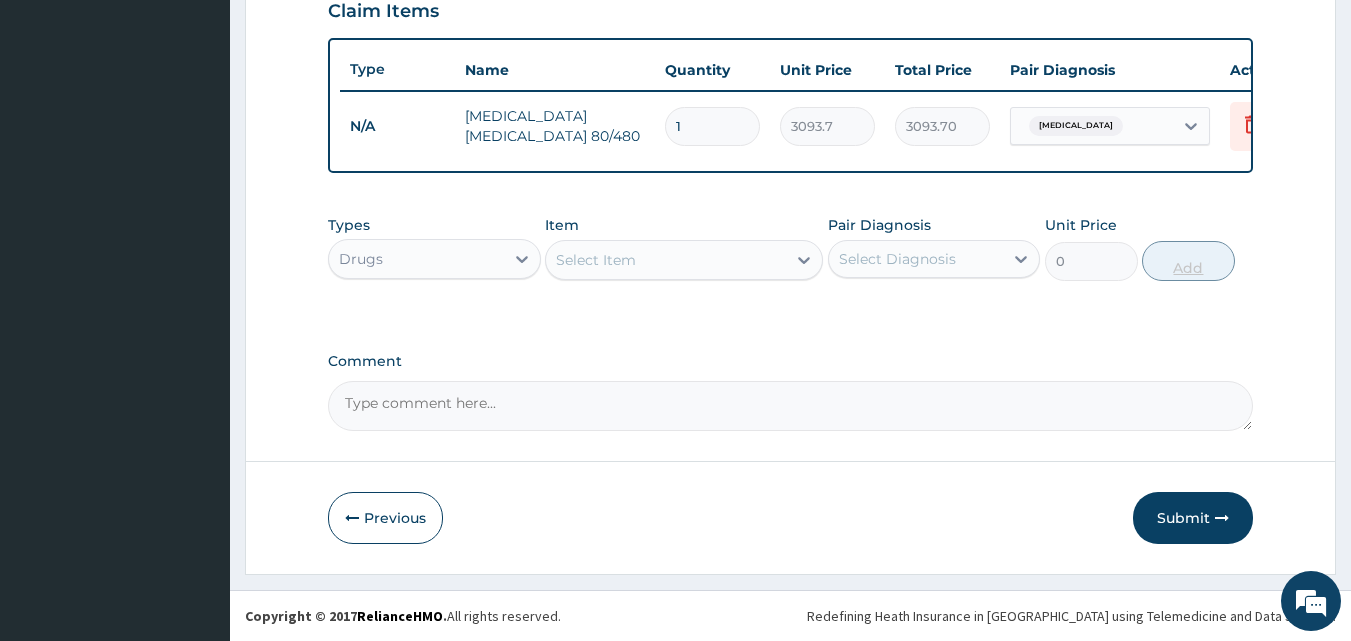 scroll, scrollTop: 721, scrollLeft: 0, axis: vertical 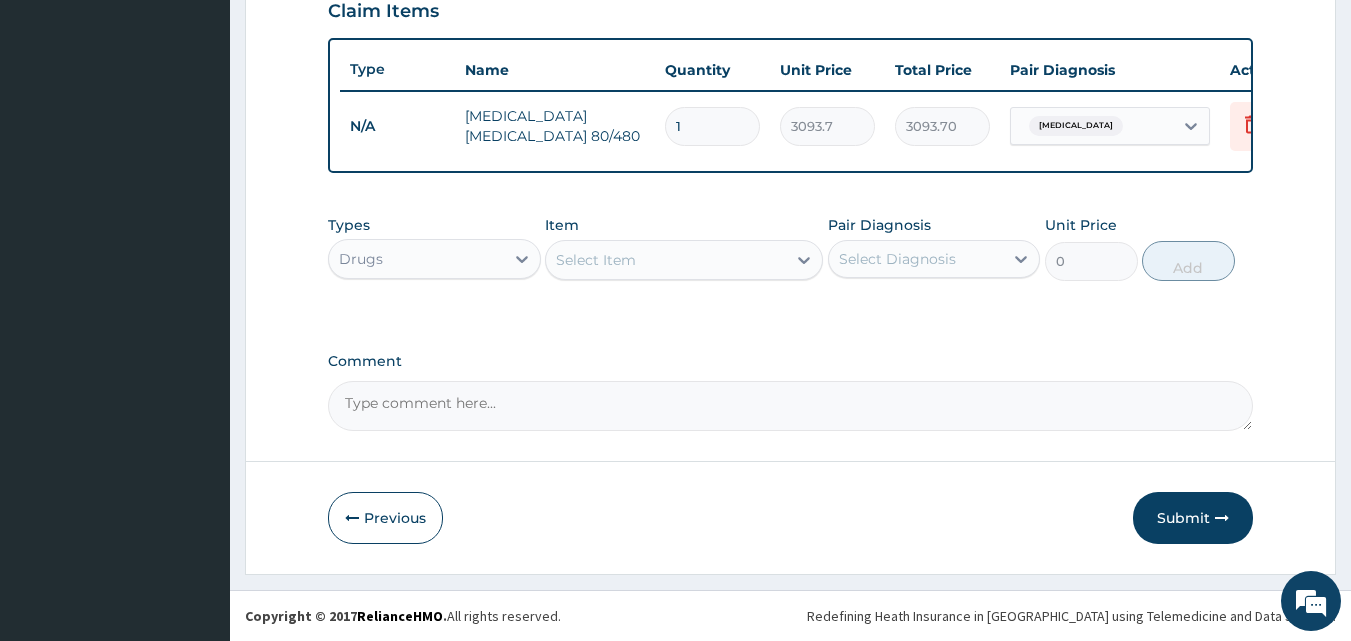 click on "Select Item" at bounding box center [666, 260] 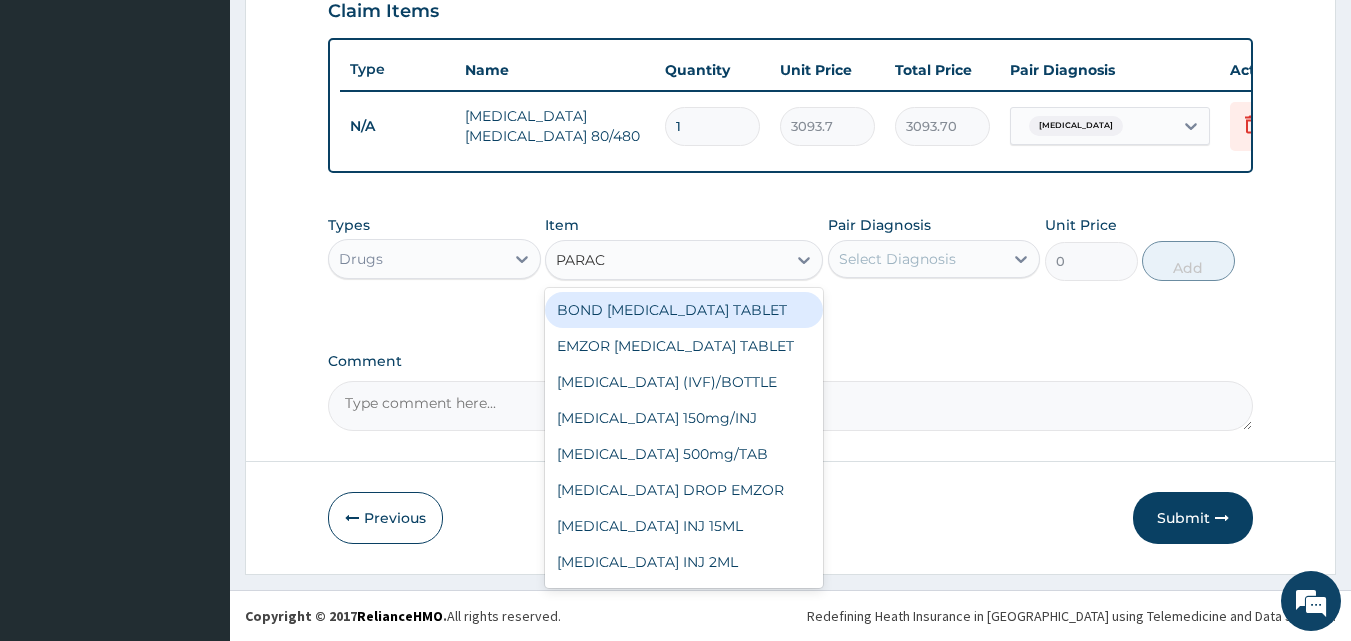 type on "PARACE" 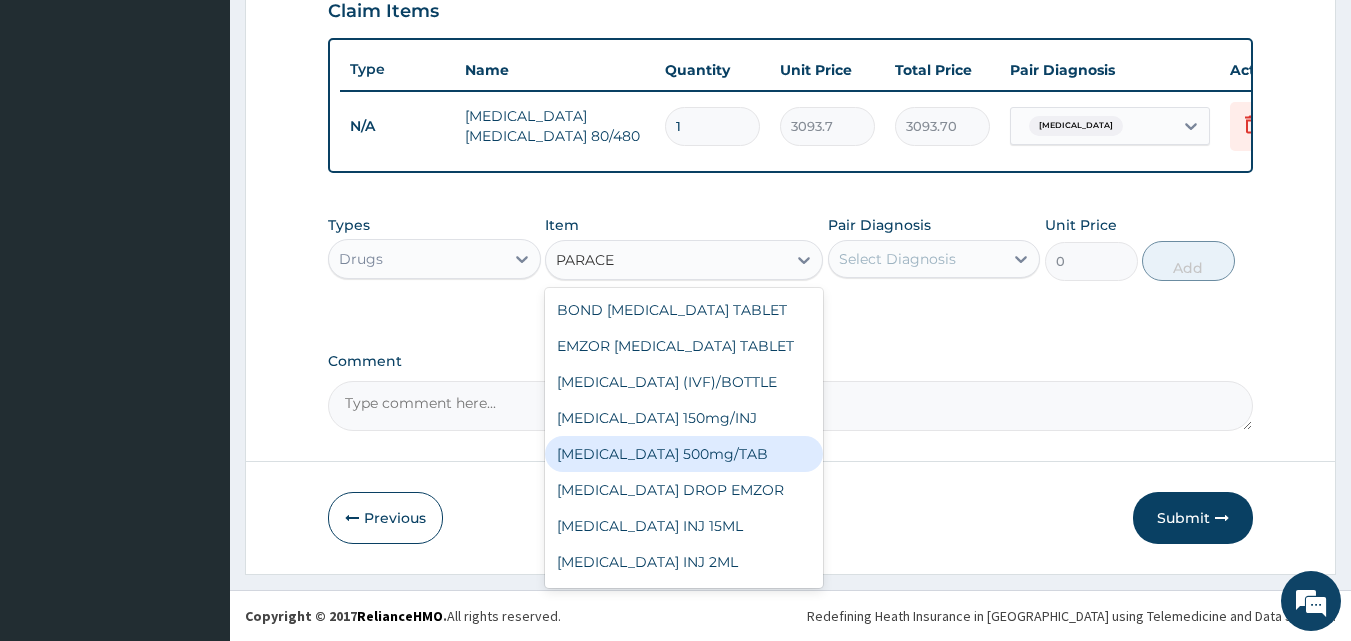 click on "[MEDICAL_DATA] 500mg/TAB" at bounding box center [684, 454] 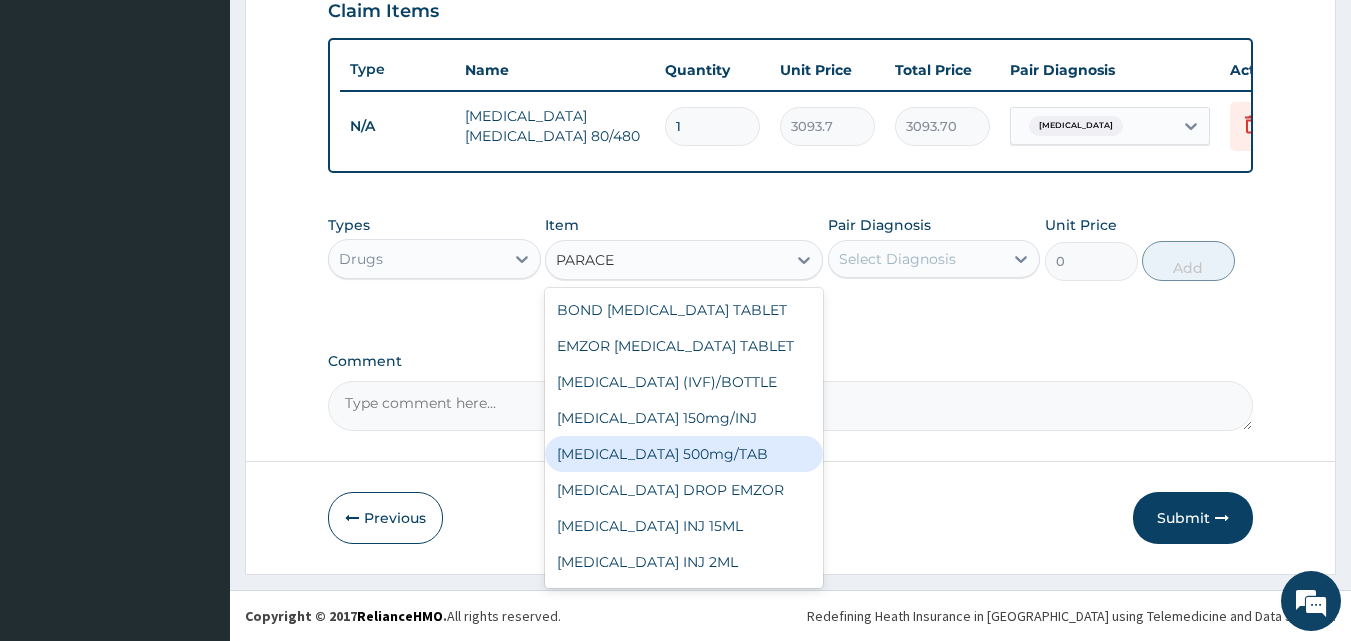 type 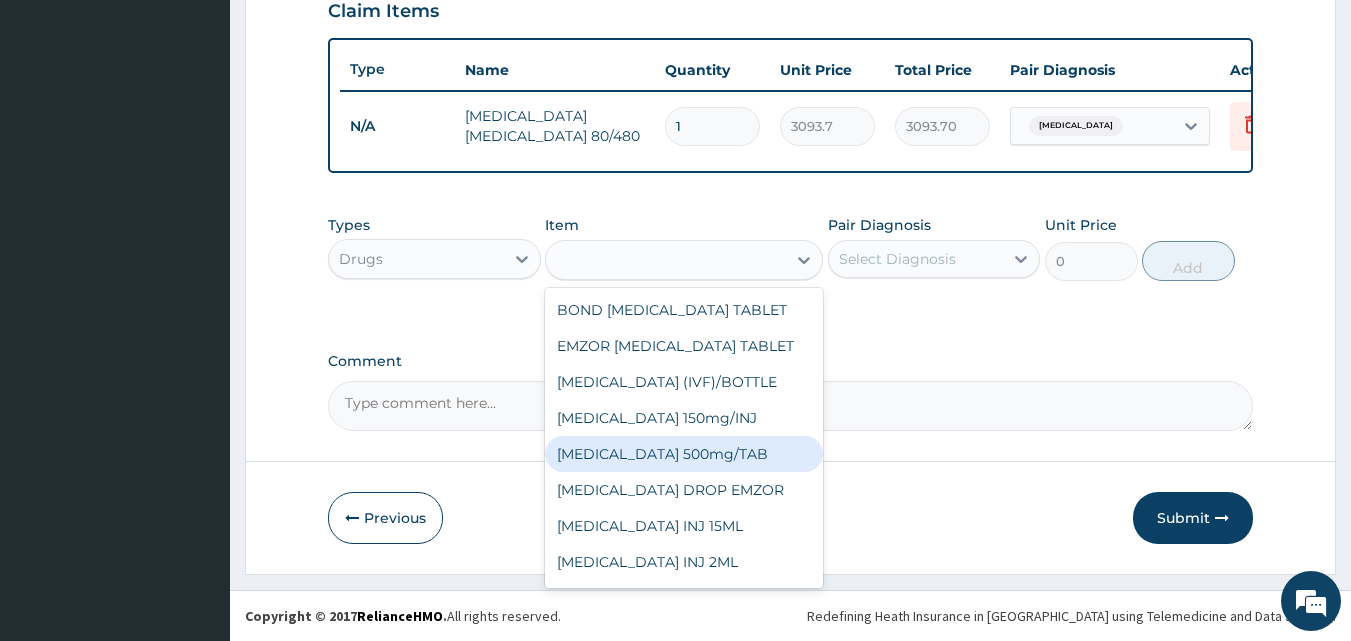 type on "18.5" 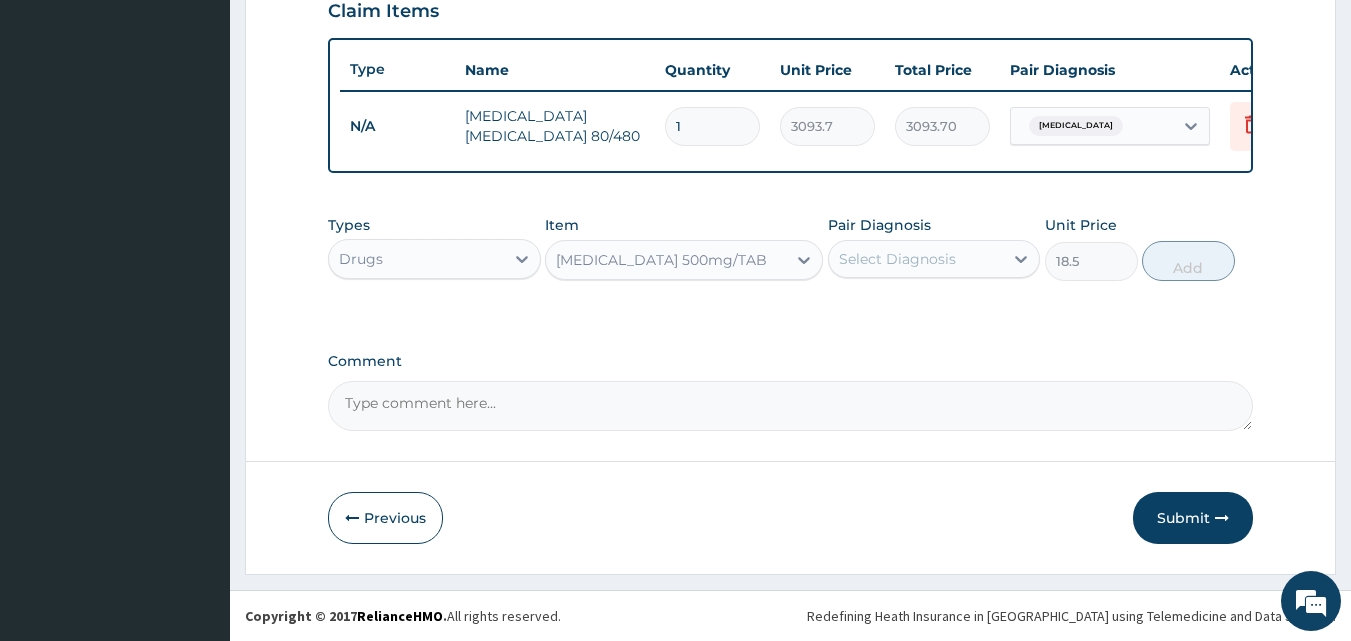 click on "Select Diagnosis" at bounding box center [897, 259] 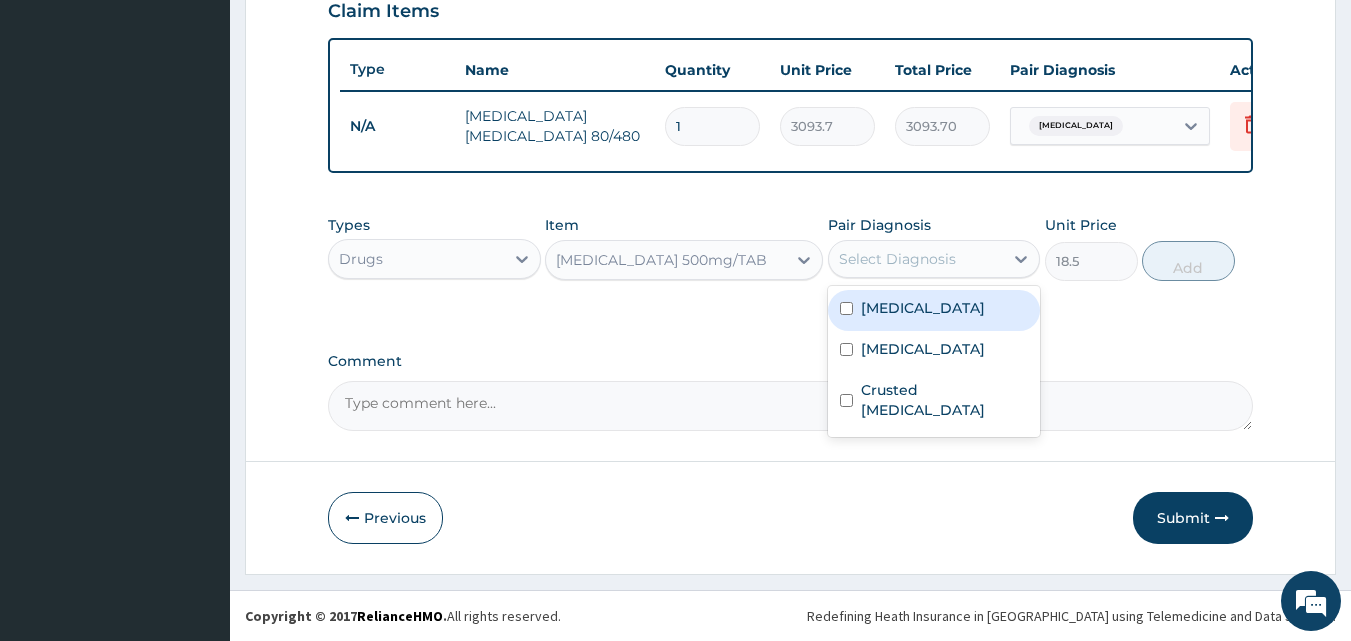 click on "Malaria" at bounding box center (934, 310) 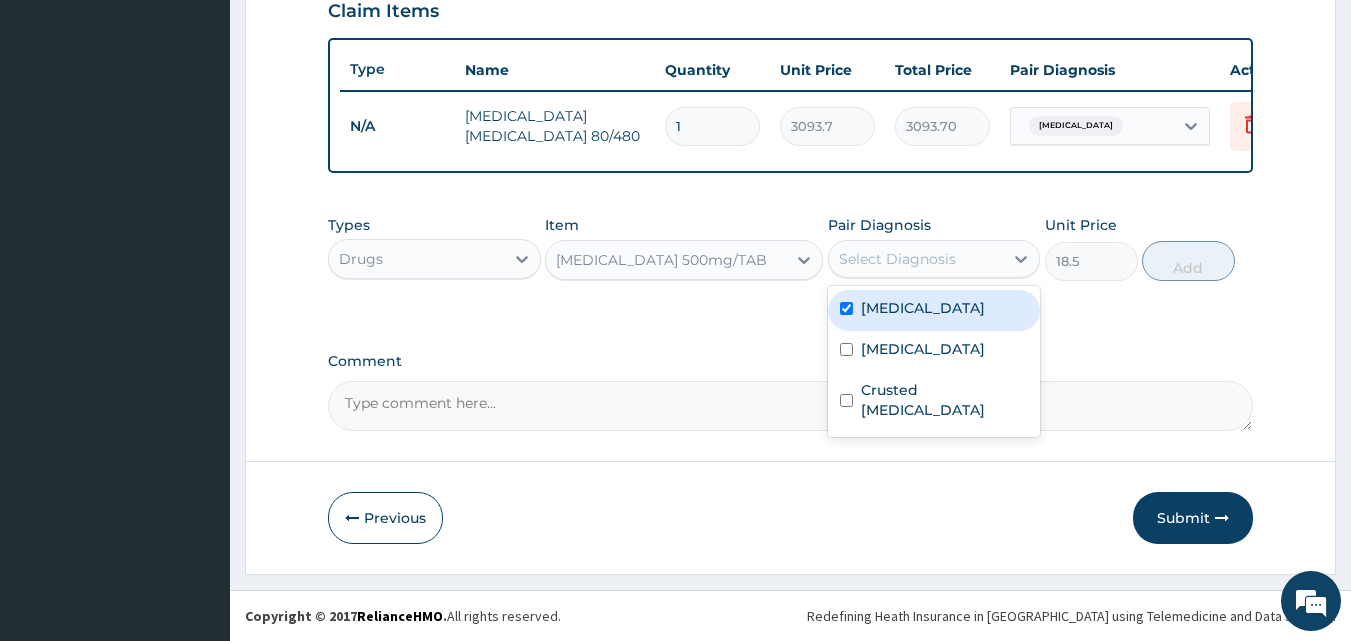 checkbox on "true" 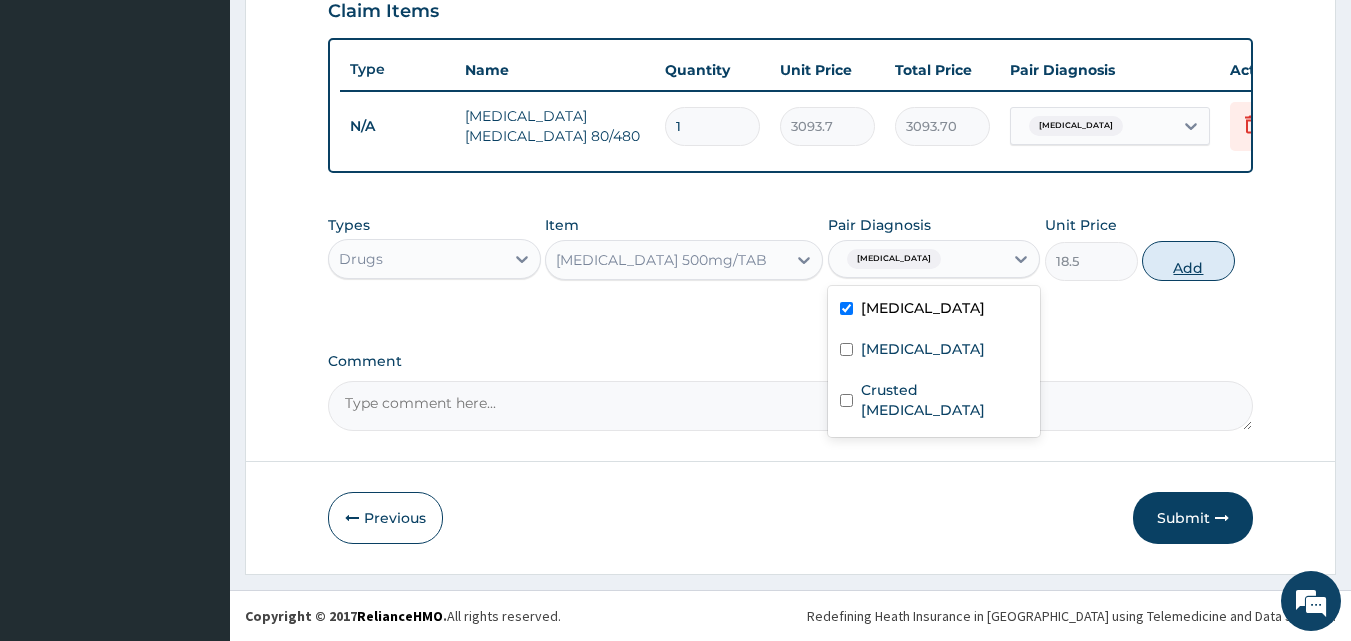click on "Add" at bounding box center (1188, 261) 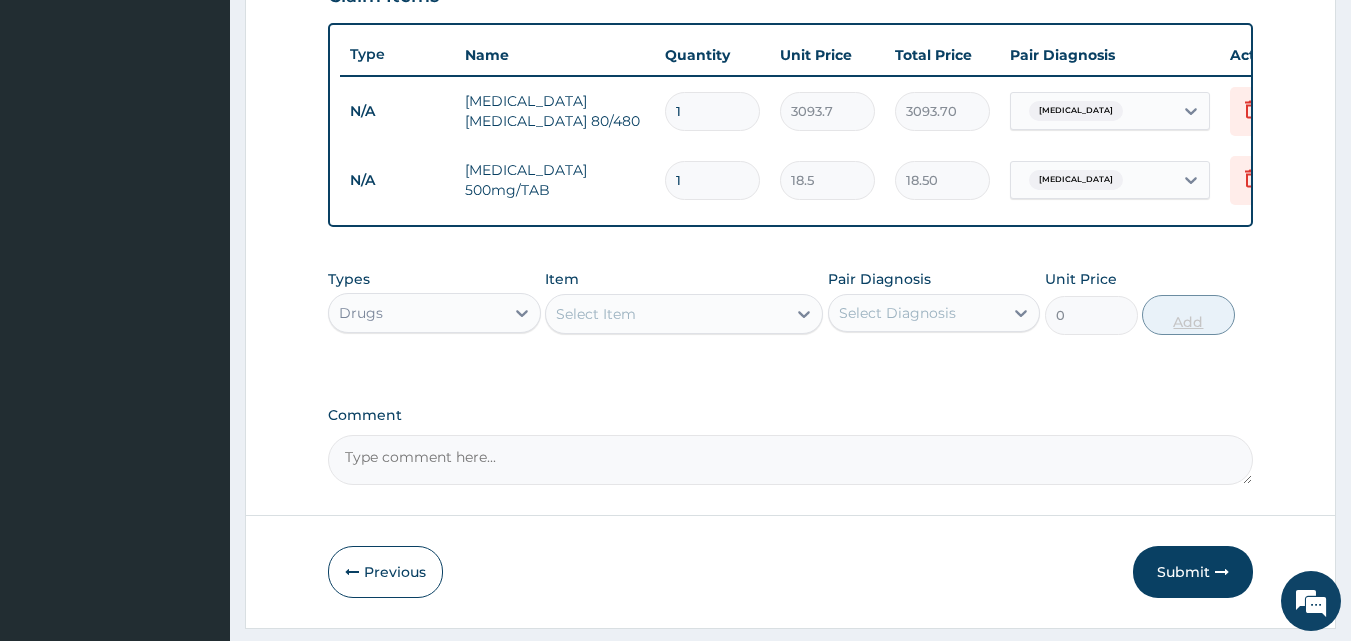 type on "12" 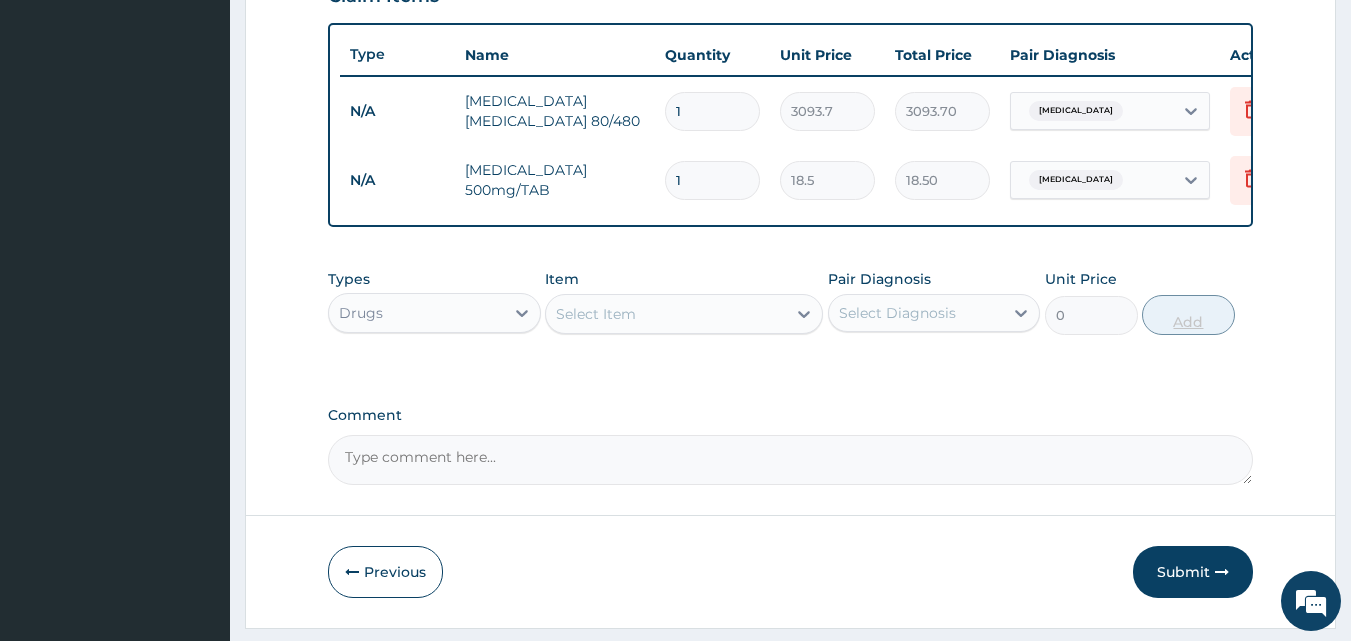 type on "222.00" 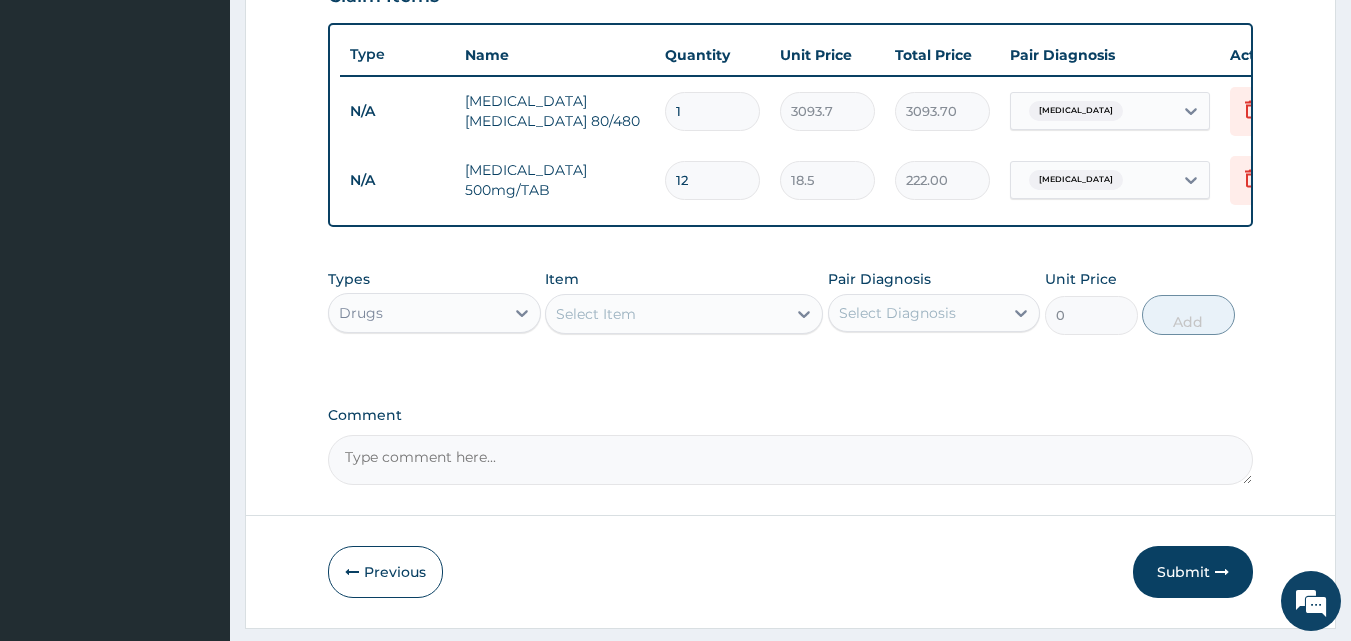 type on "12" 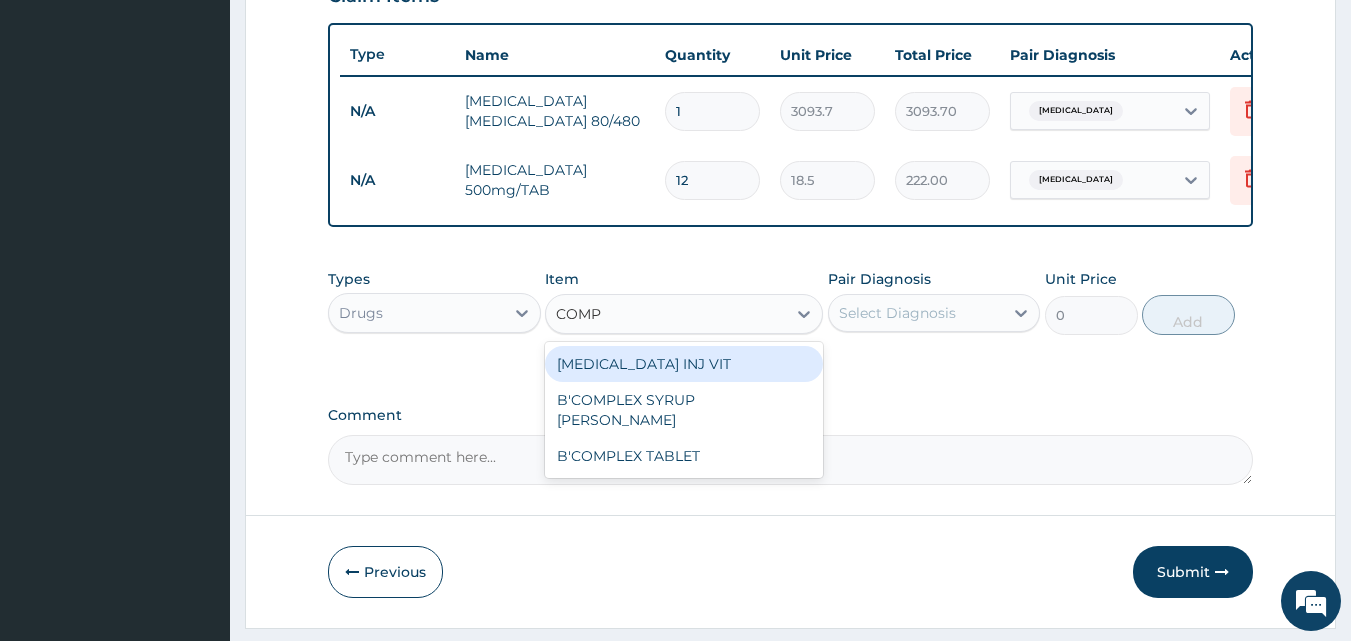 type on "COMPL" 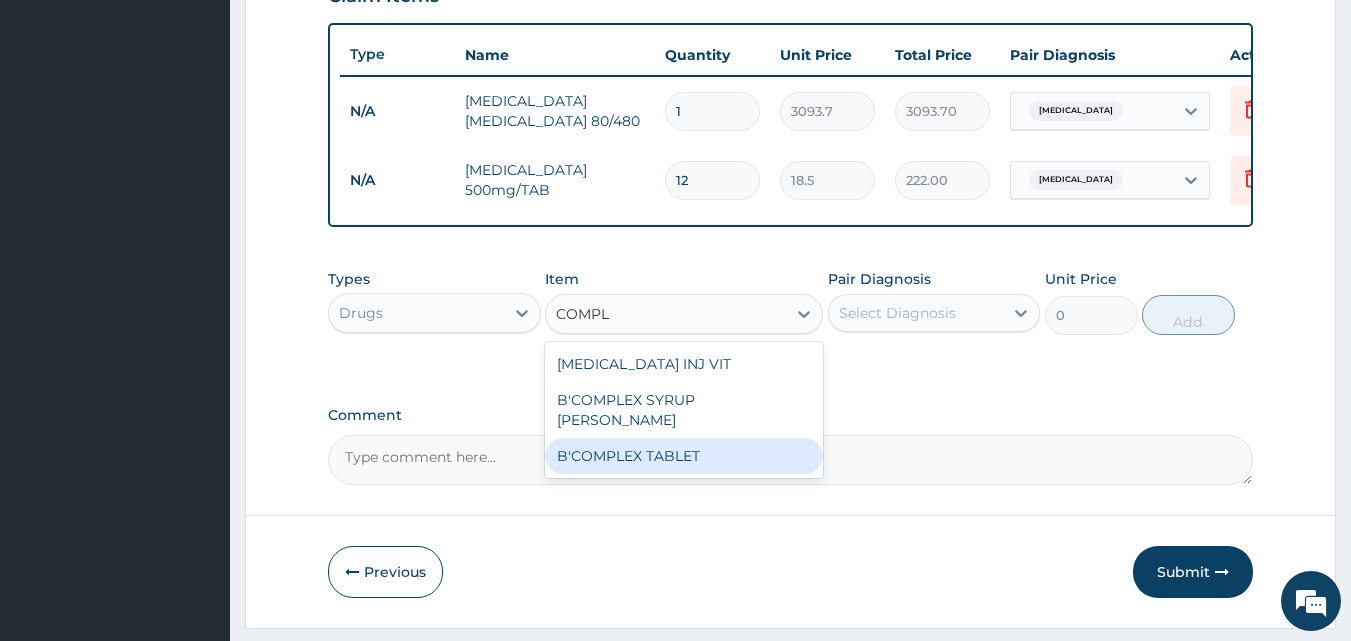click on "B'COMPLEX TABLET" at bounding box center [684, 456] 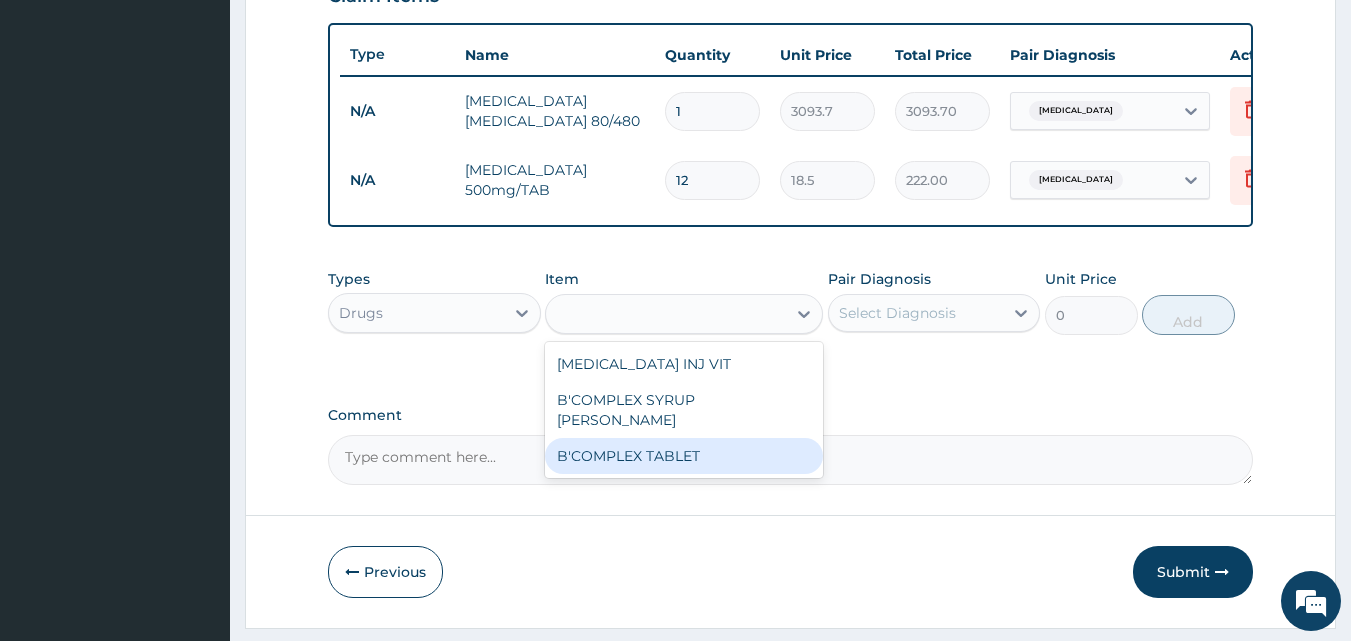 type on "20" 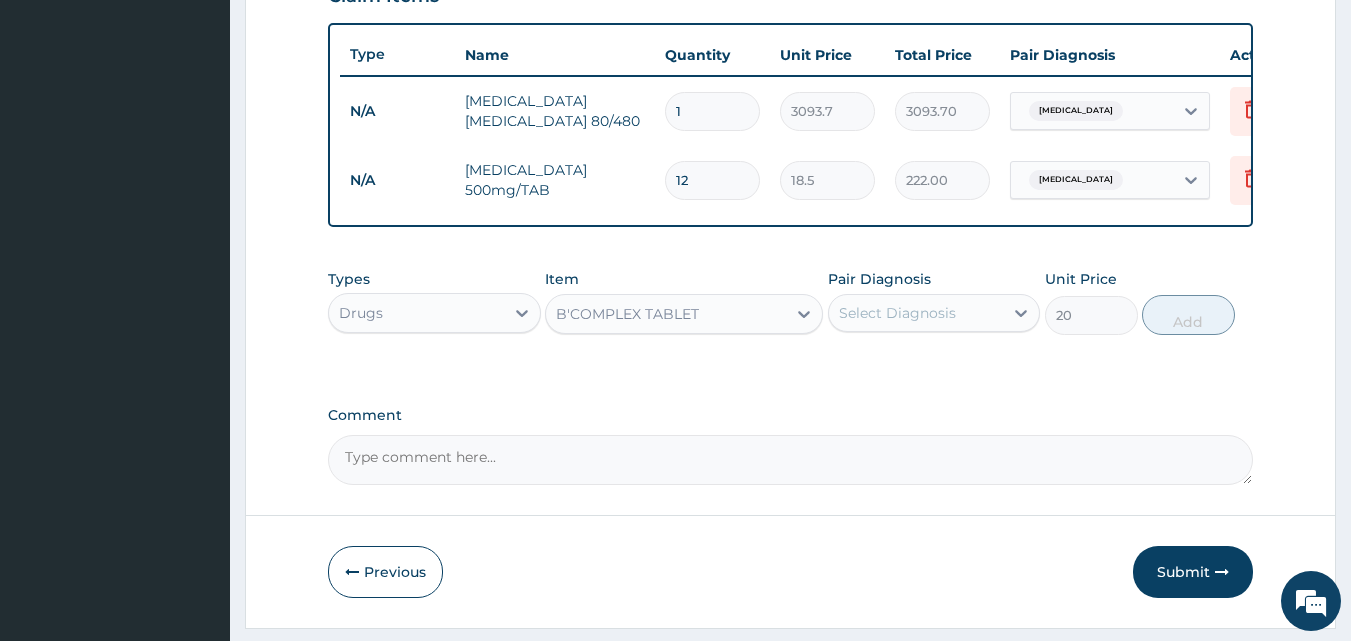 click on "Select Diagnosis" at bounding box center (916, 313) 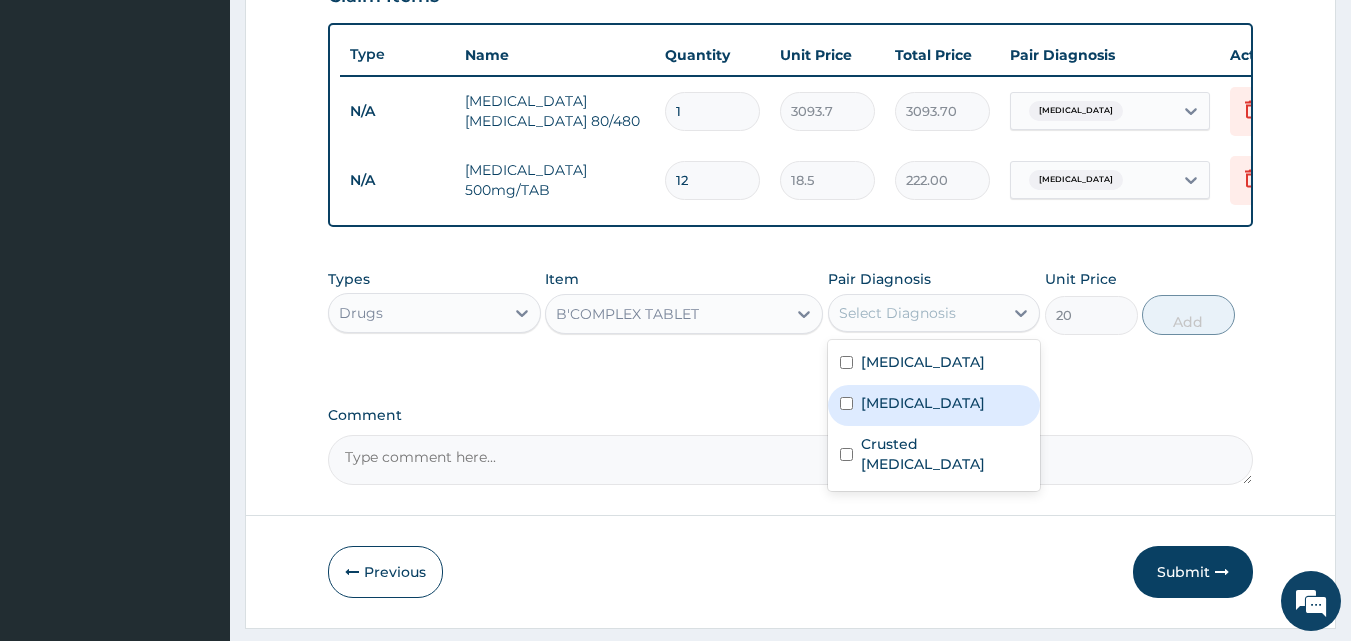 click on "Glossitis" at bounding box center (923, 403) 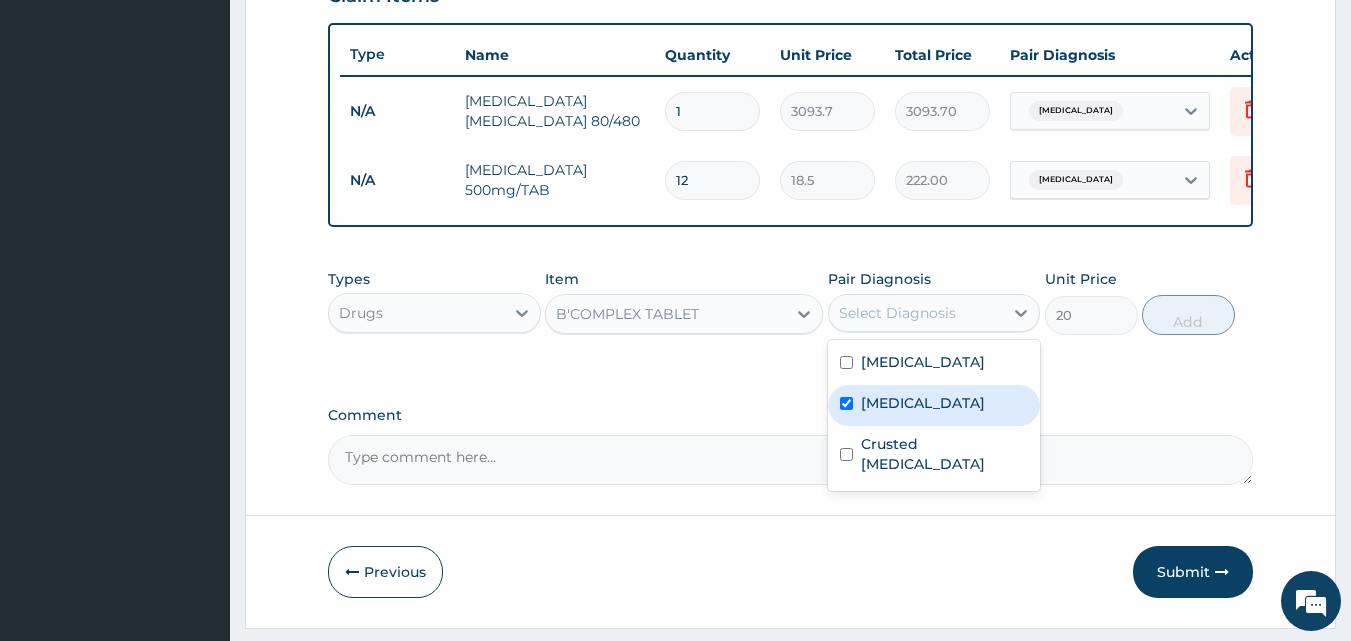 checkbox on "true" 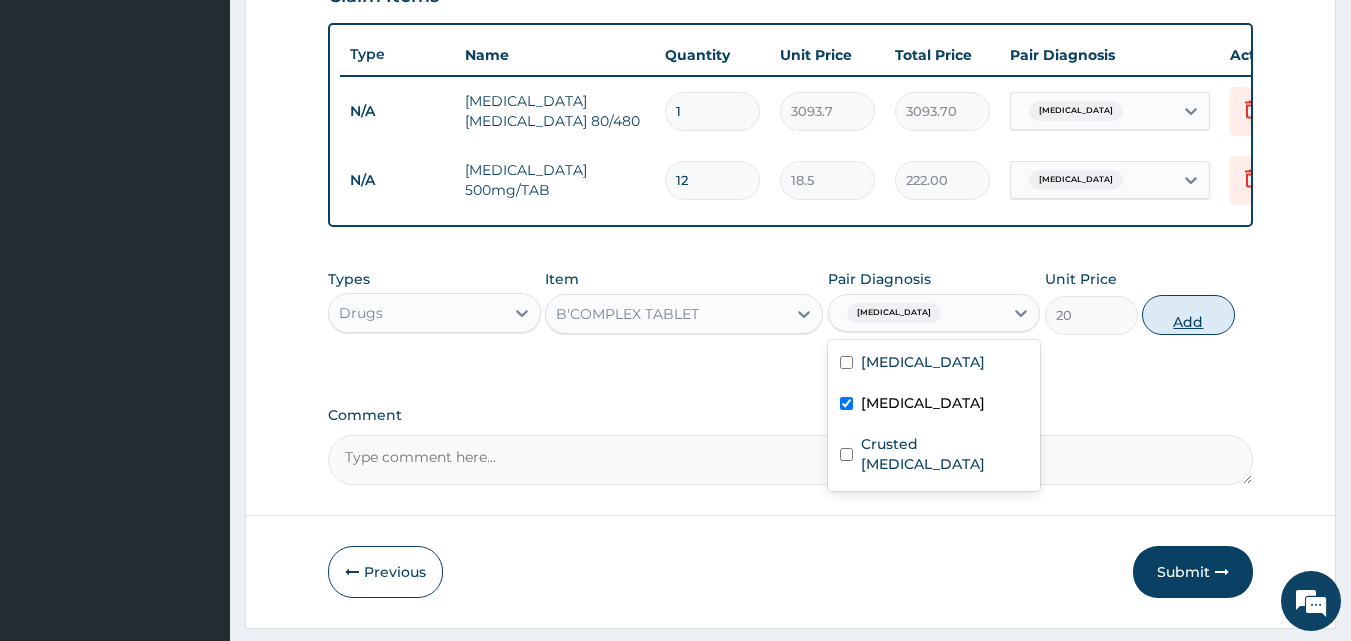 click on "Add" at bounding box center (1188, 315) 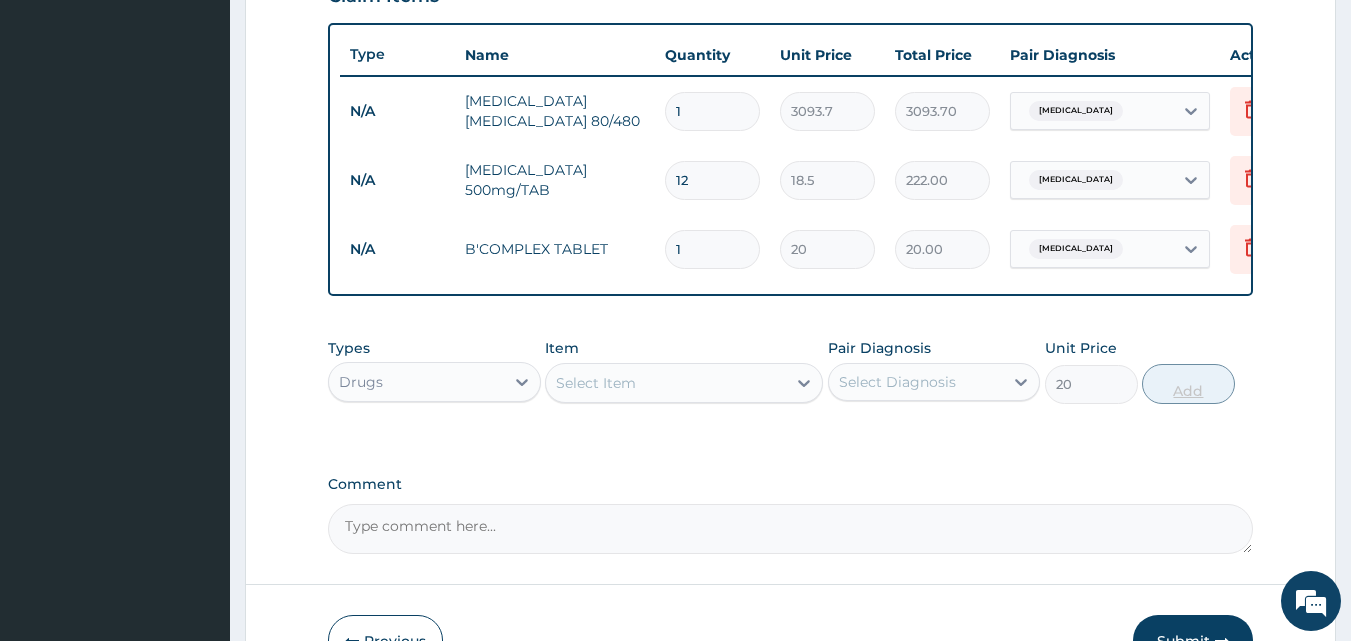 type on "0" 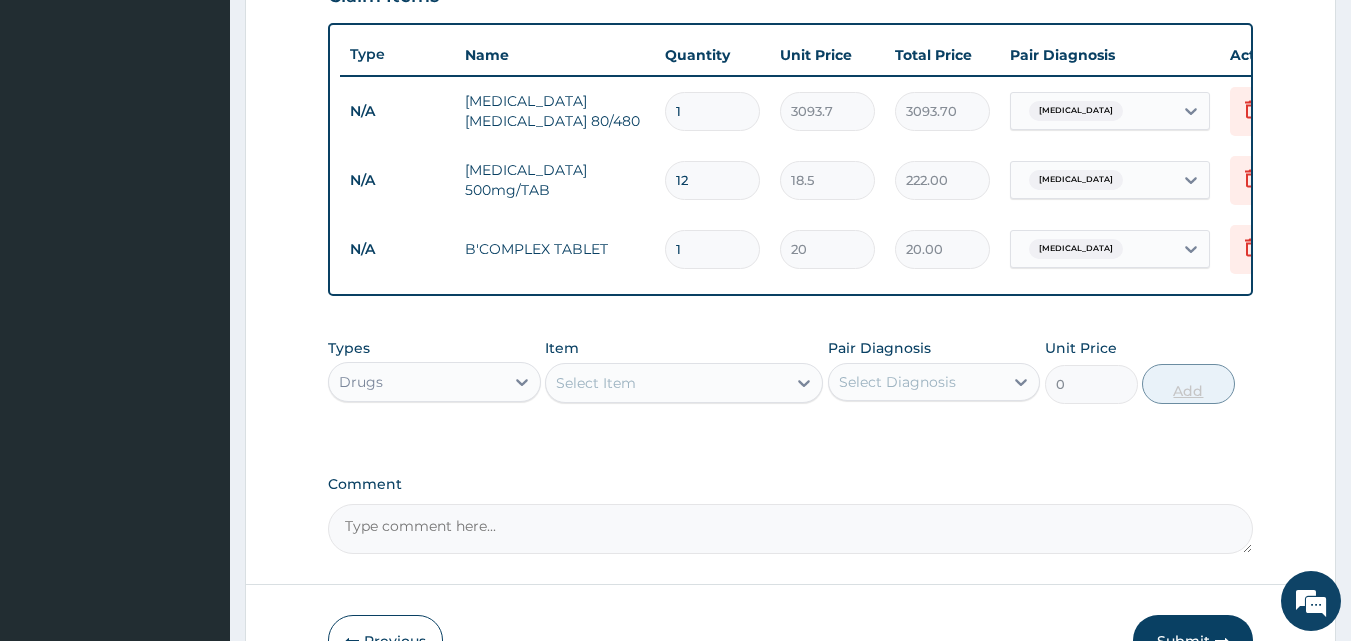 type 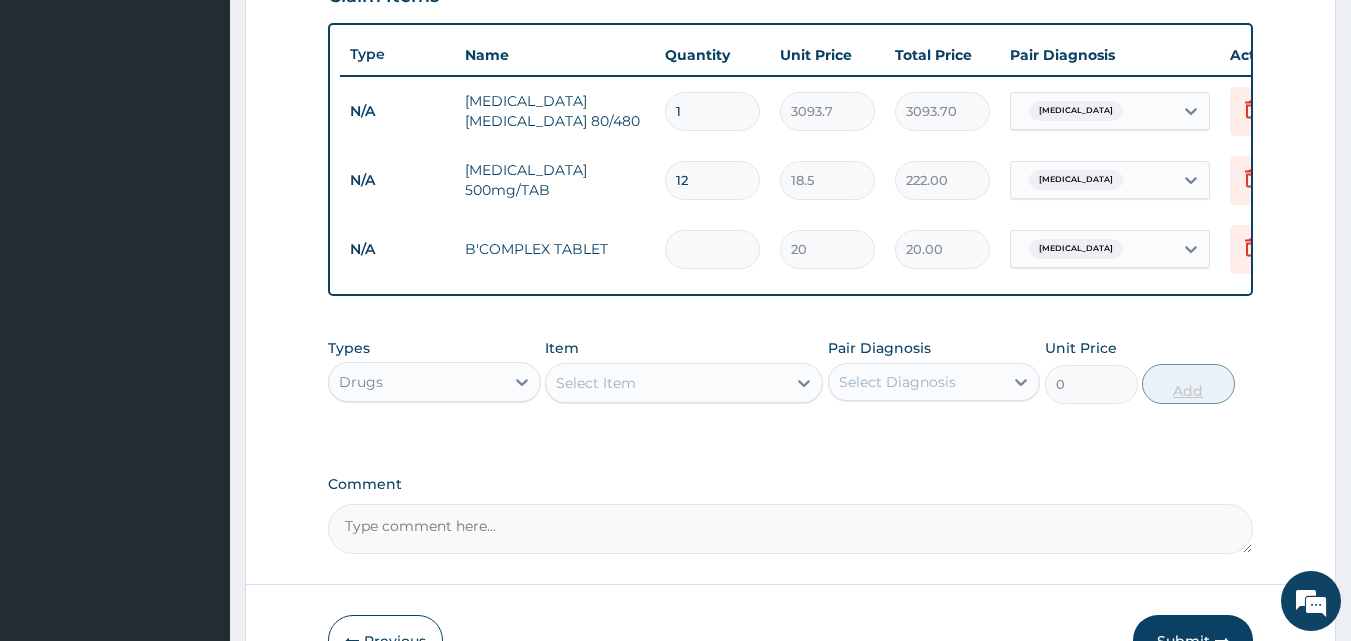 type on "0.00" 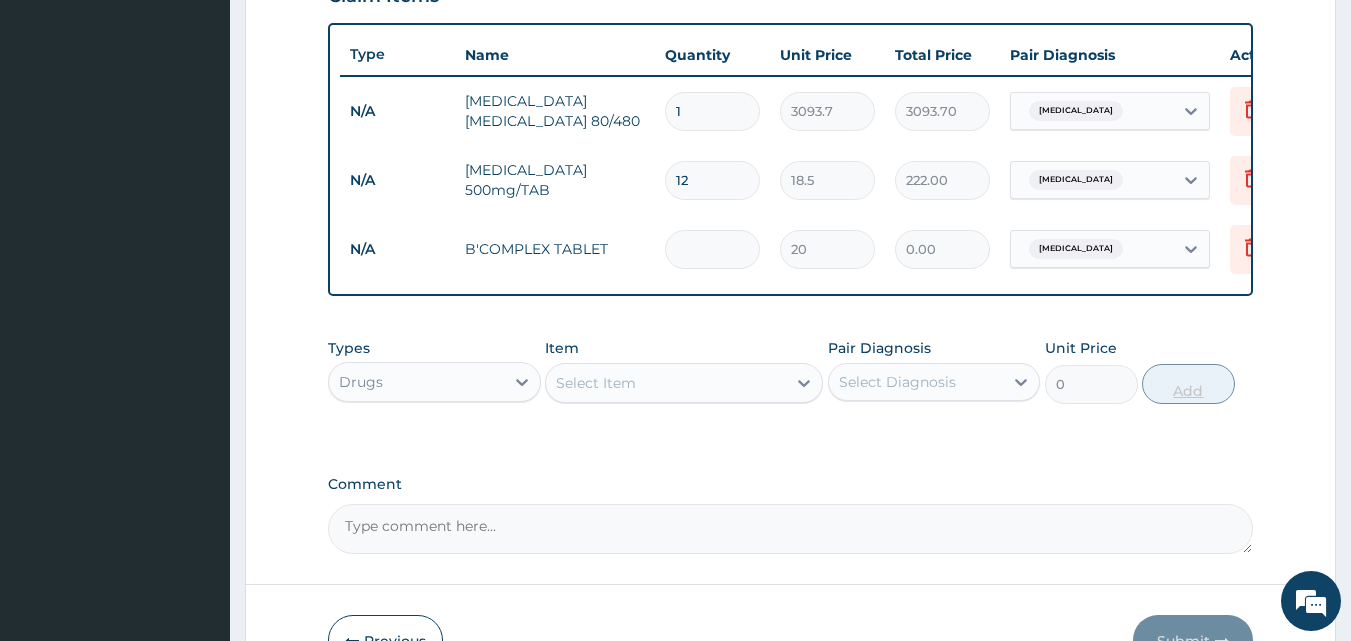 type on "8" 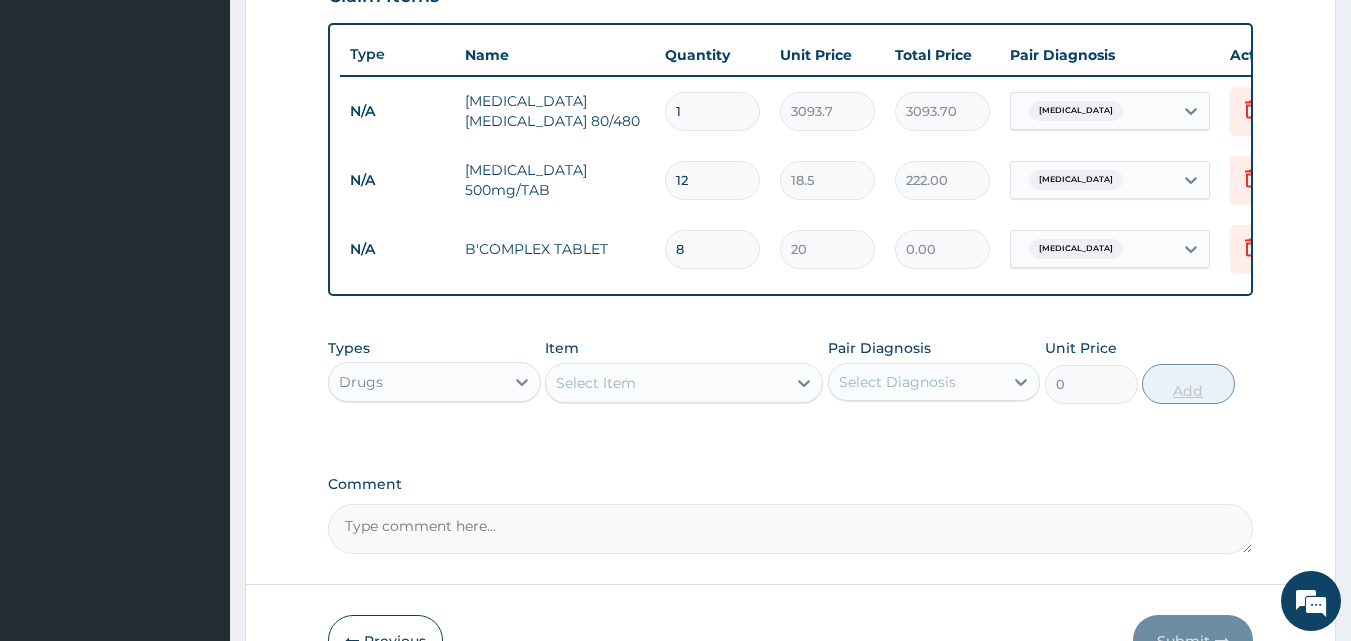 type on "160.00" 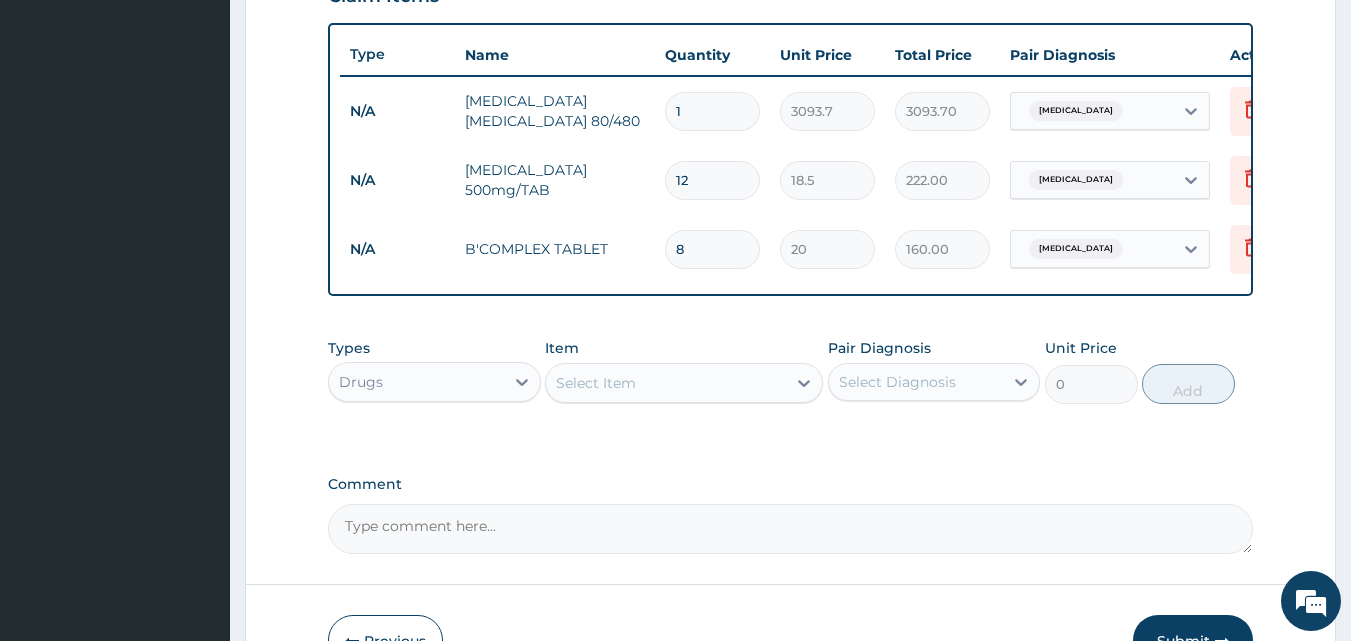 type on "8" 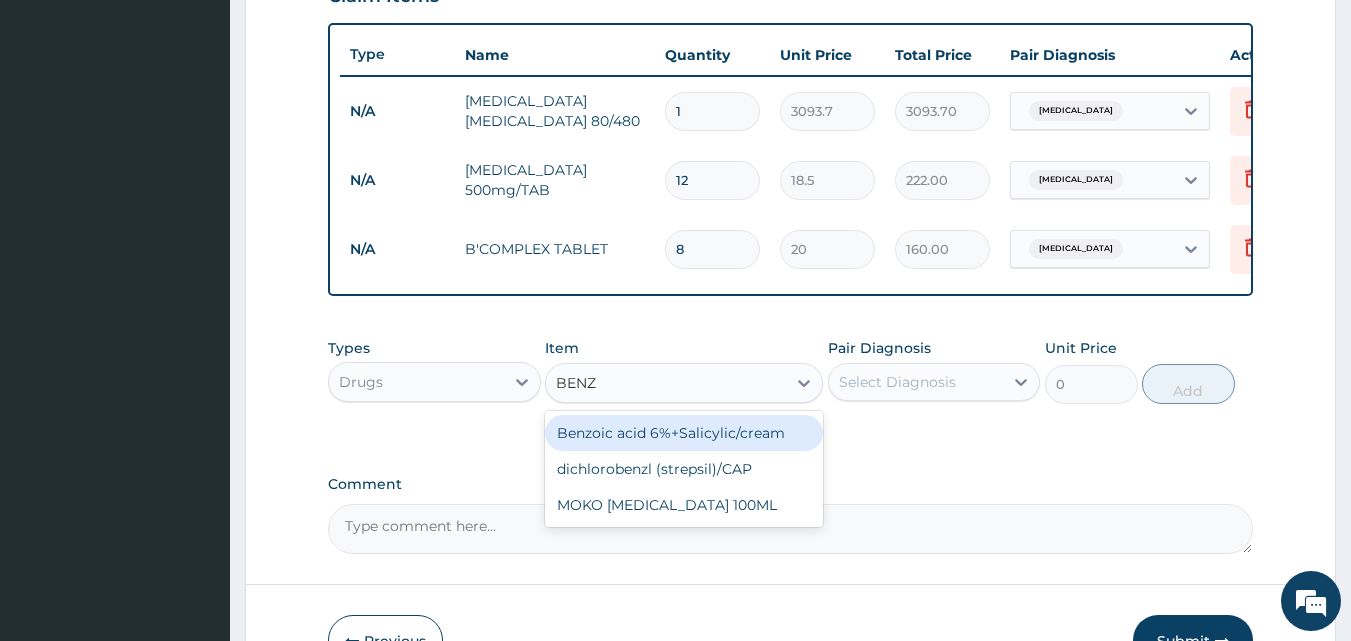 type on "BENZY" 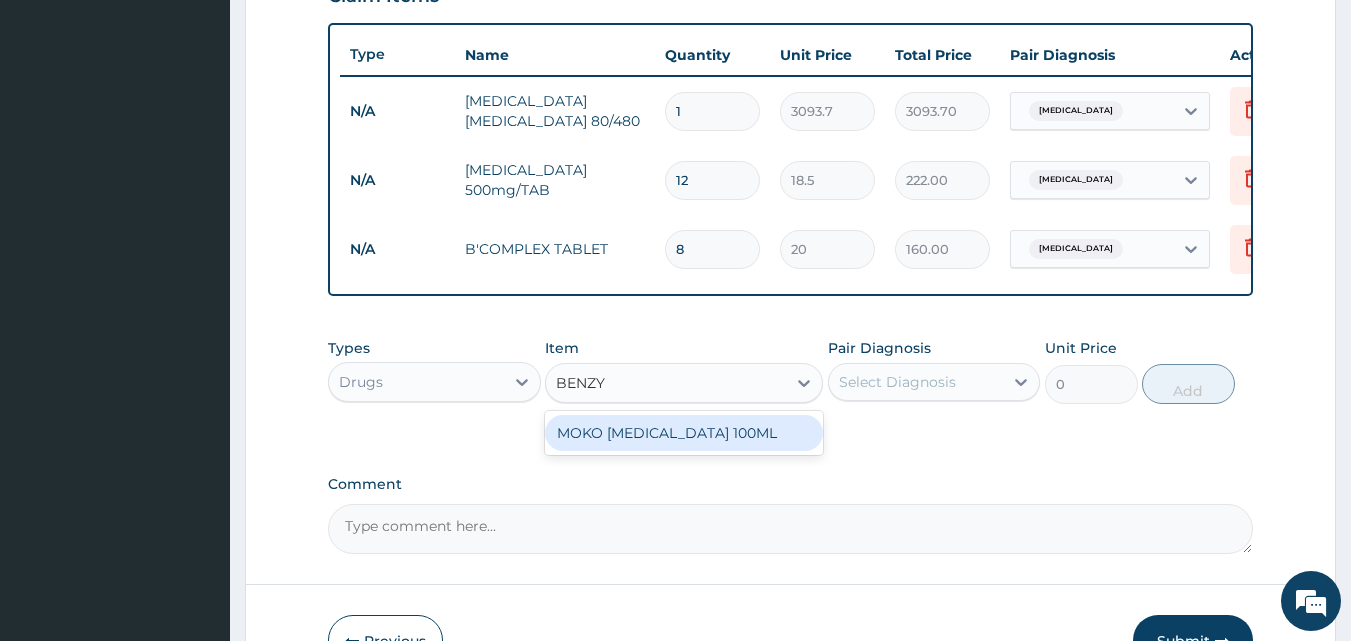 click on "MOKO [MEDICAL_DATA] 100ML" at bounding box center (684, 433) 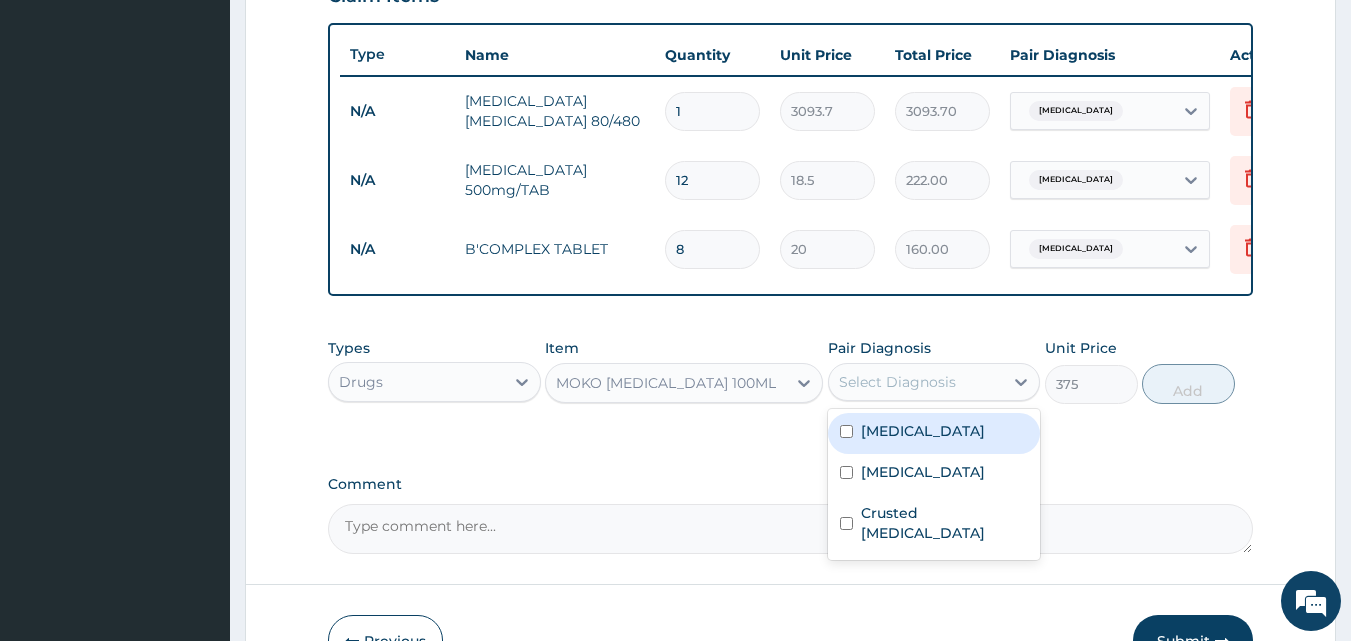 click on "Select Diagnosis" at bounding box center [916, 382] 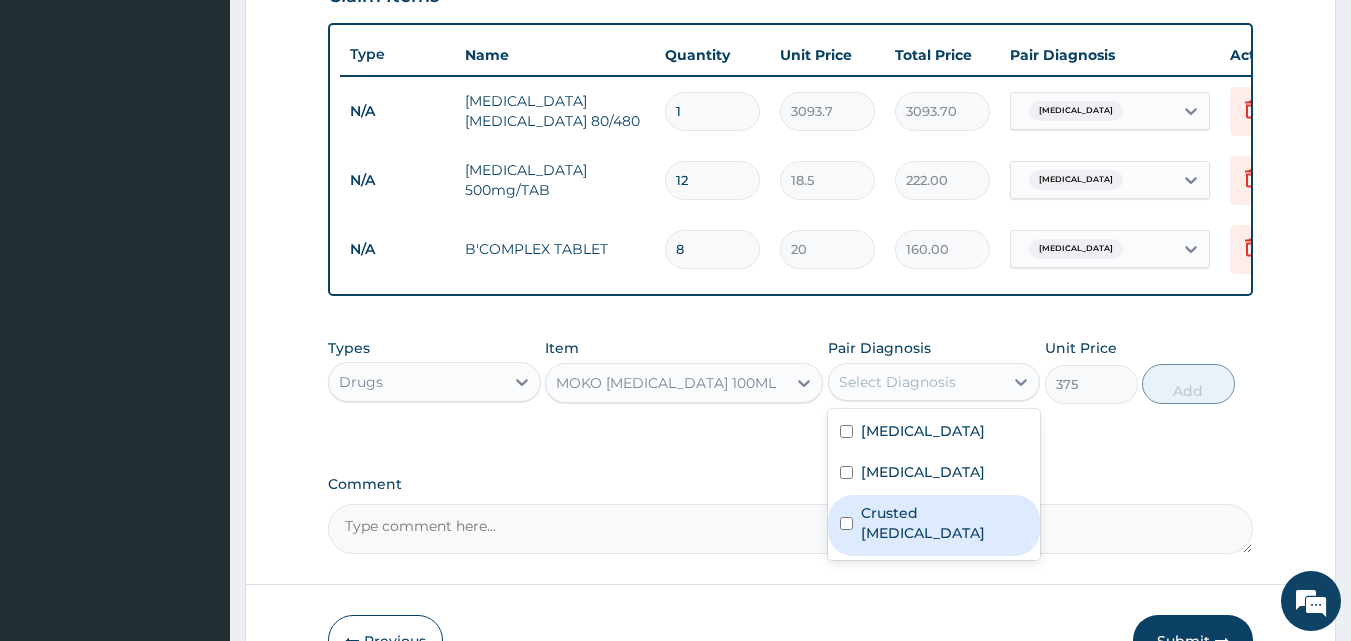 click on "Crusted scabies" at bounding box center [945, 523] 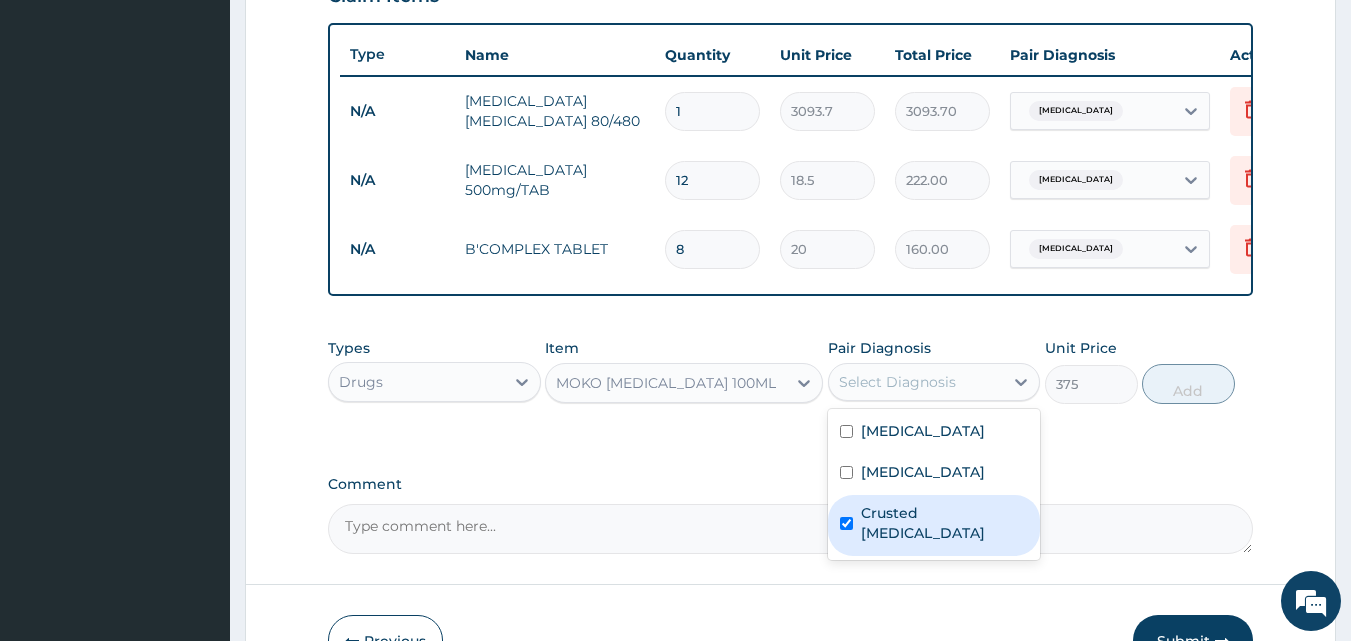 checkbox on "true" 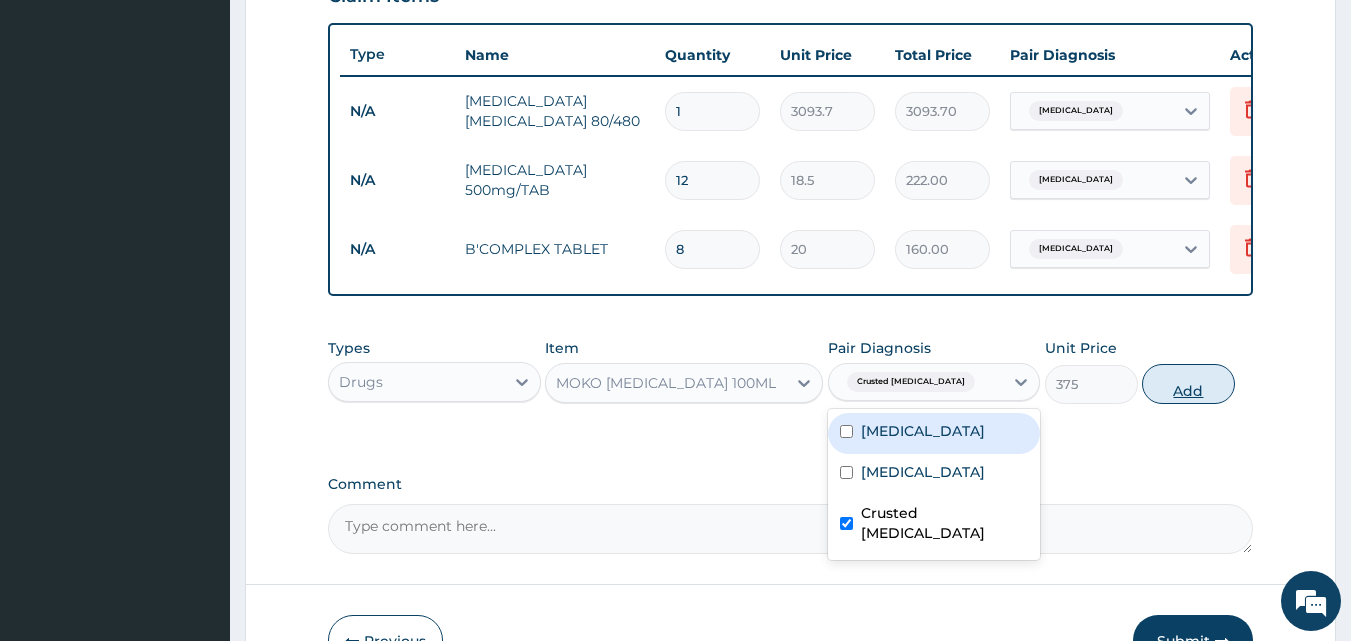click on "Add" at bounding box center (1188, 384) 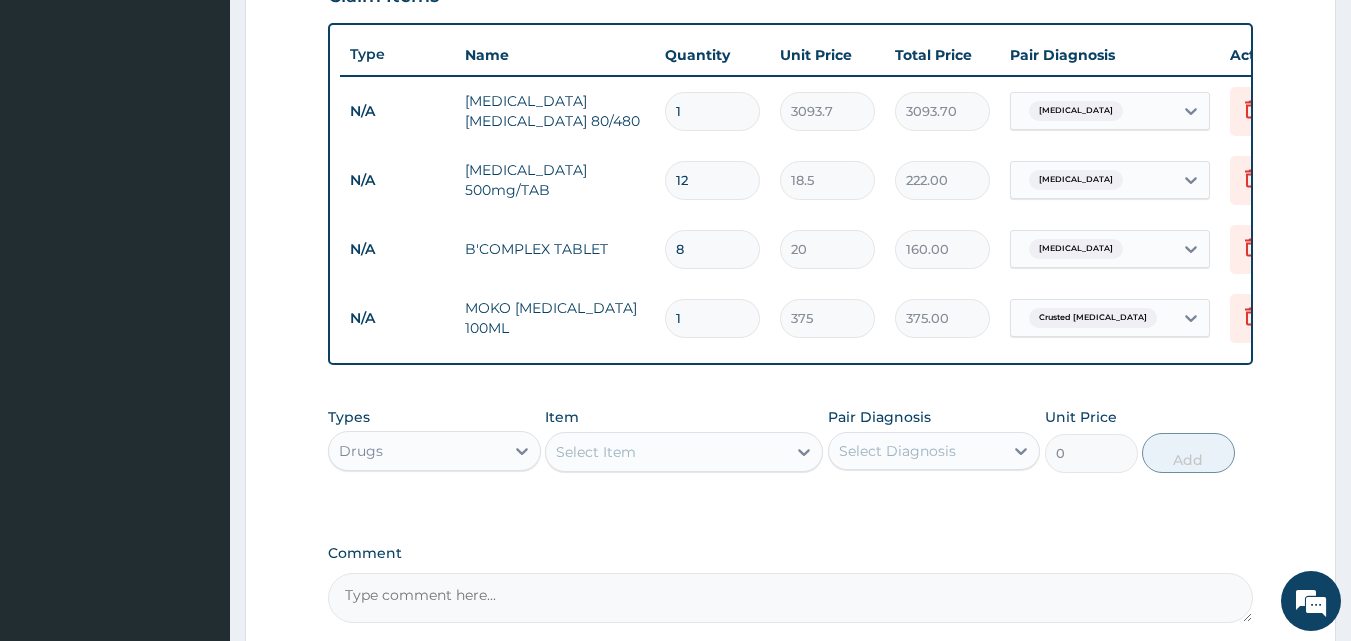 click on "Select Item" at bounding box center (666, 452) 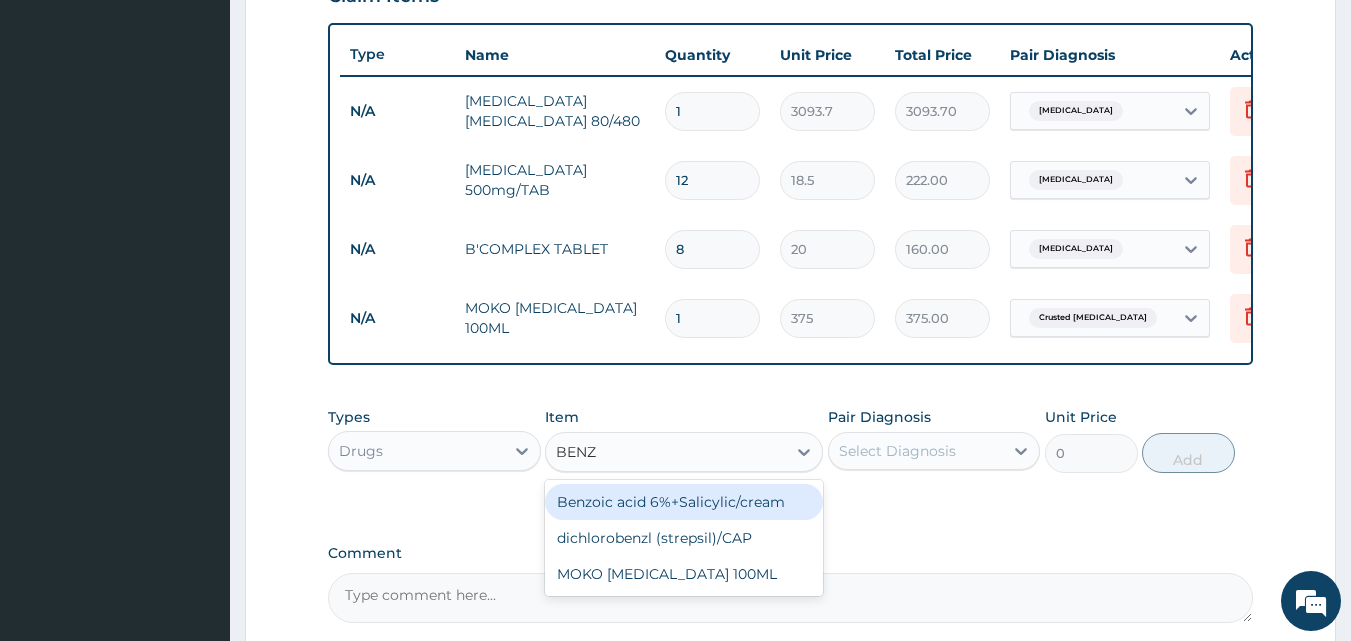 type on "BENZY" 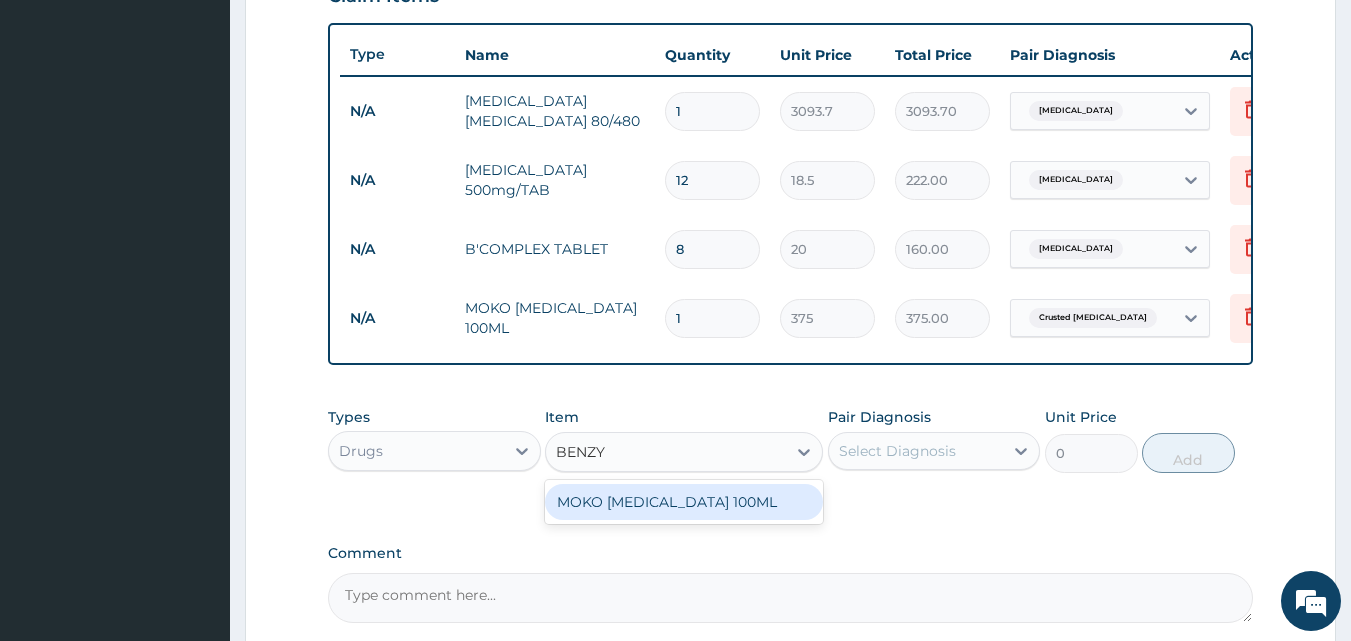 click on "MOKO [MEDICAL_DATA] 100ML" at bounding box center (684, 502) 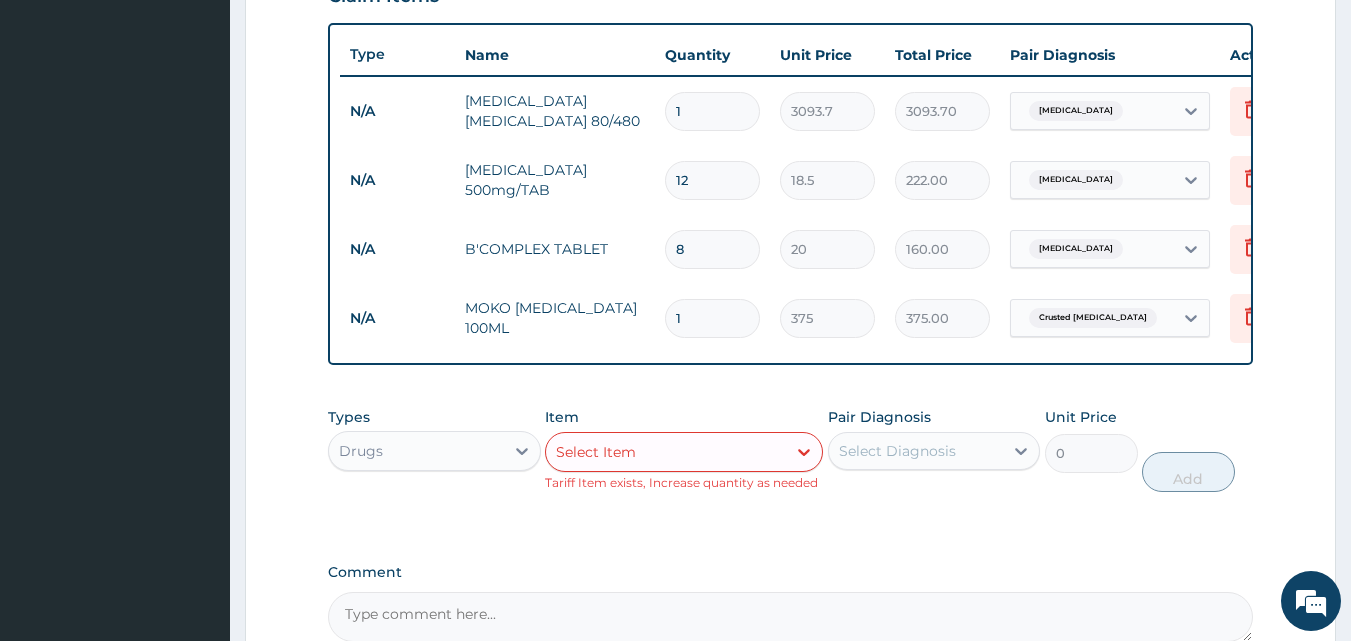 click on "Select Item" at bounding box center [596, 452] 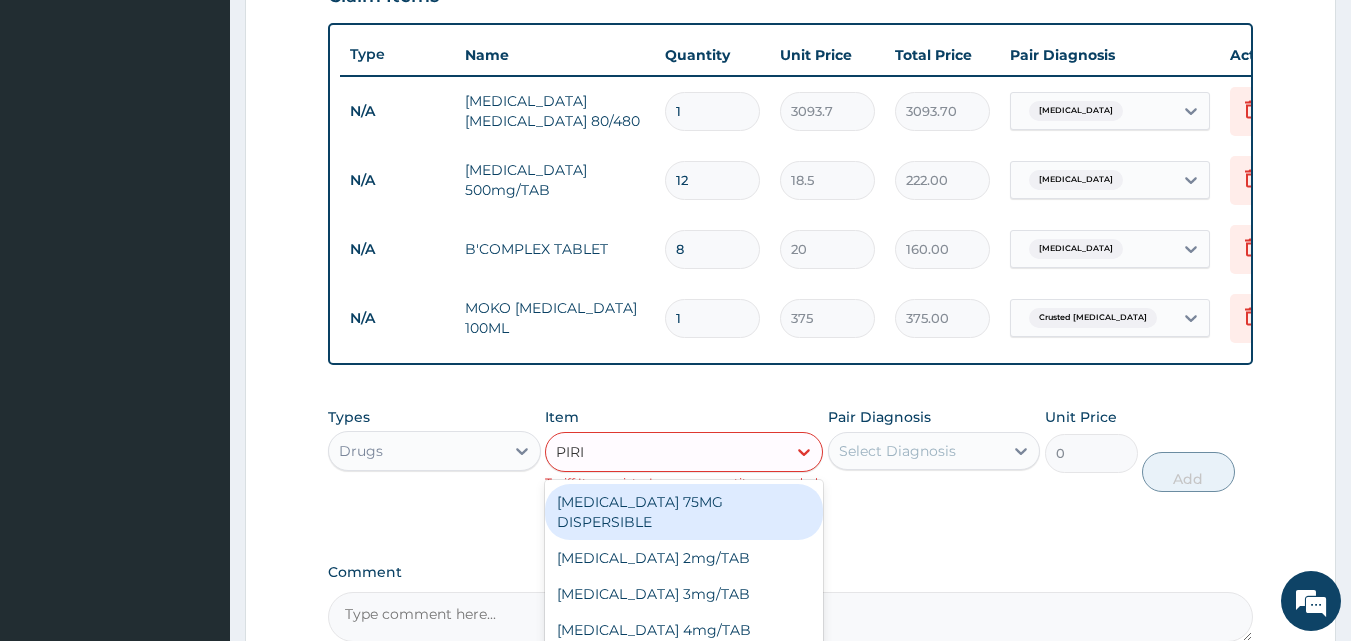 type on "PIRIT" 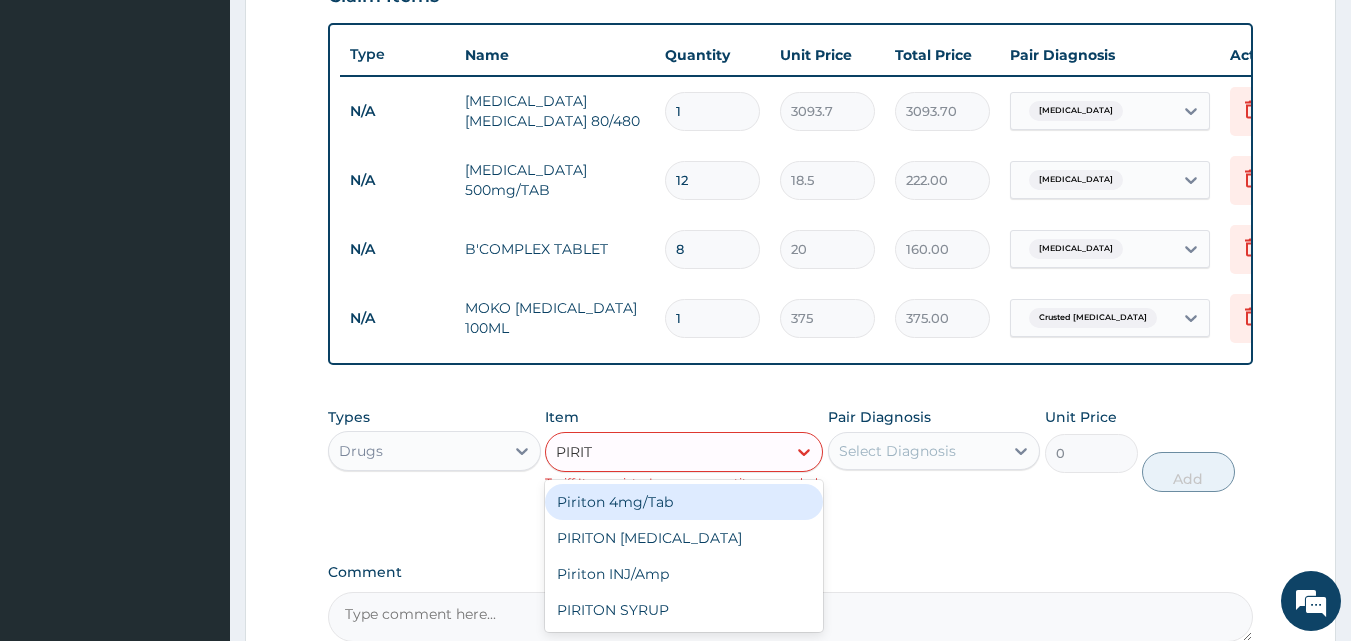 click on "Piriton 4mg/Tab" at bounding box center [684, 502] 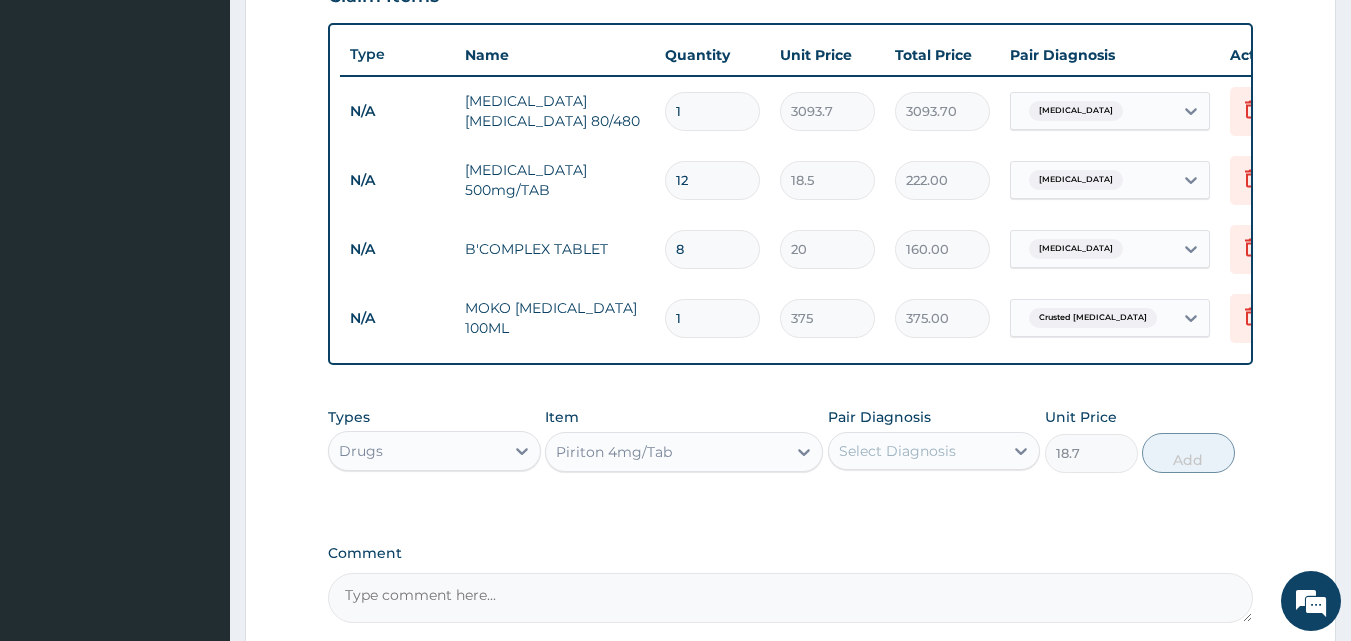 click on "Select Diagnosis" at bounding box center (897, 451) 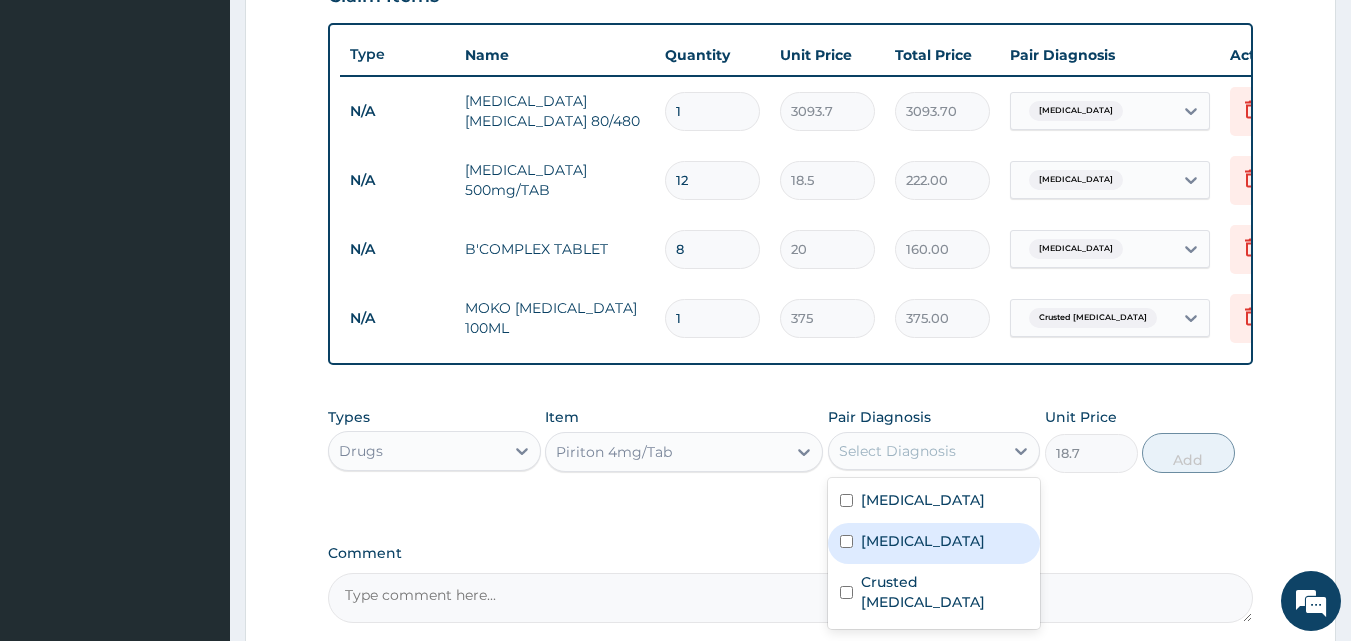 click on "Glossitis" at bounding box center (923, 541) 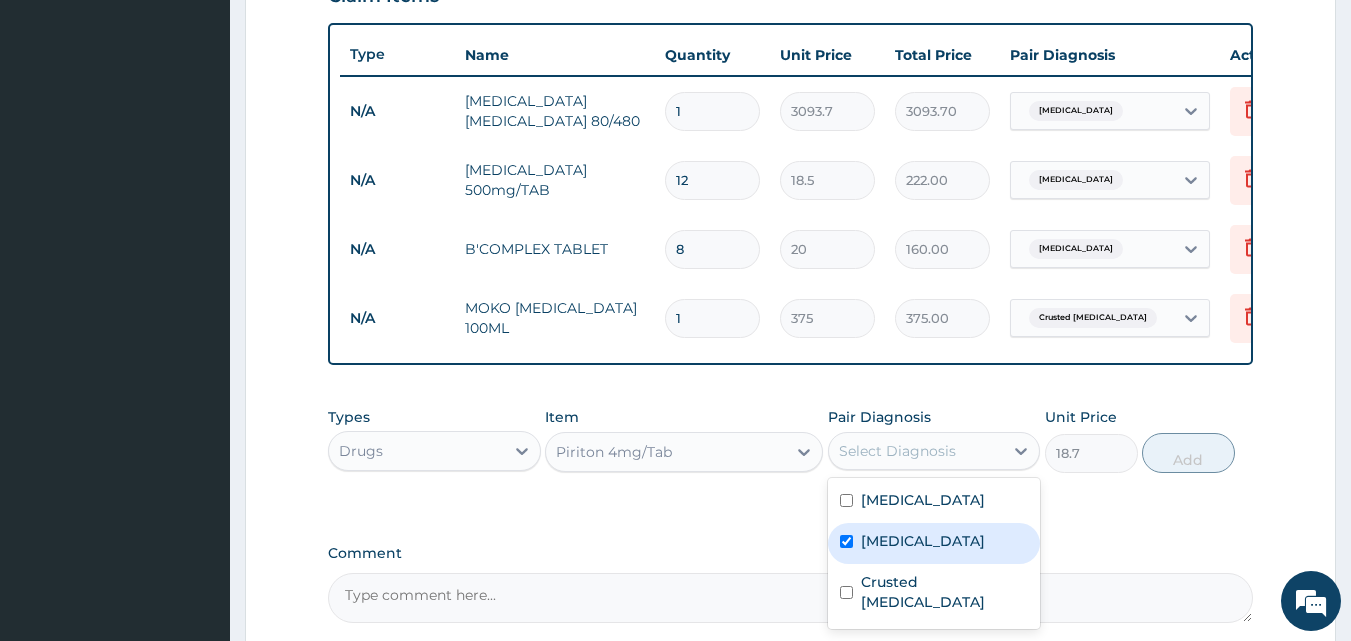 checkbox on "true" 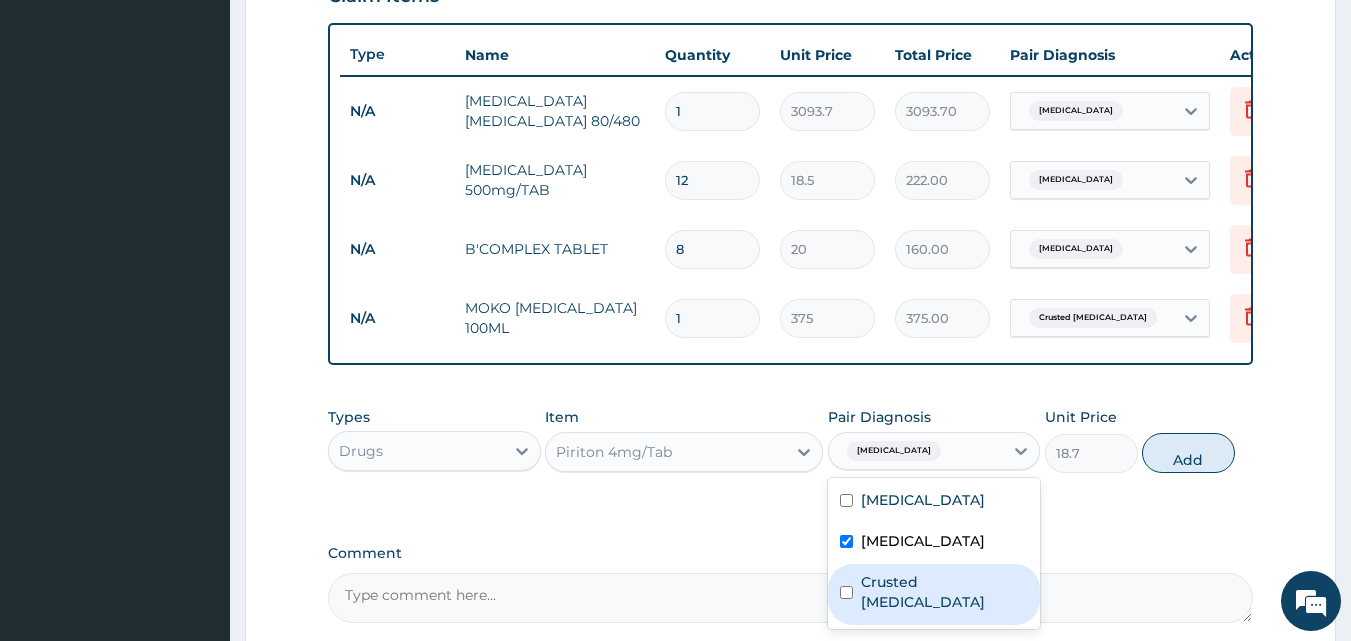 click on "Crusted scabies" at bounding box center (934, 594) 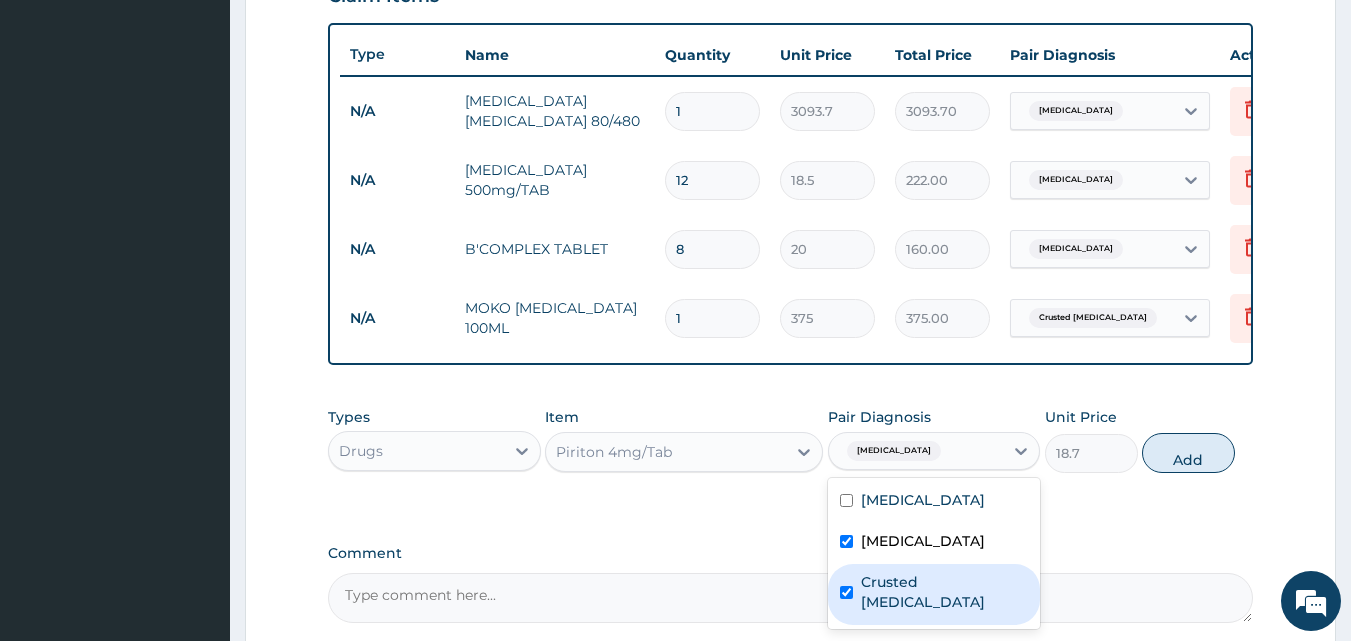 checkbox on "true" 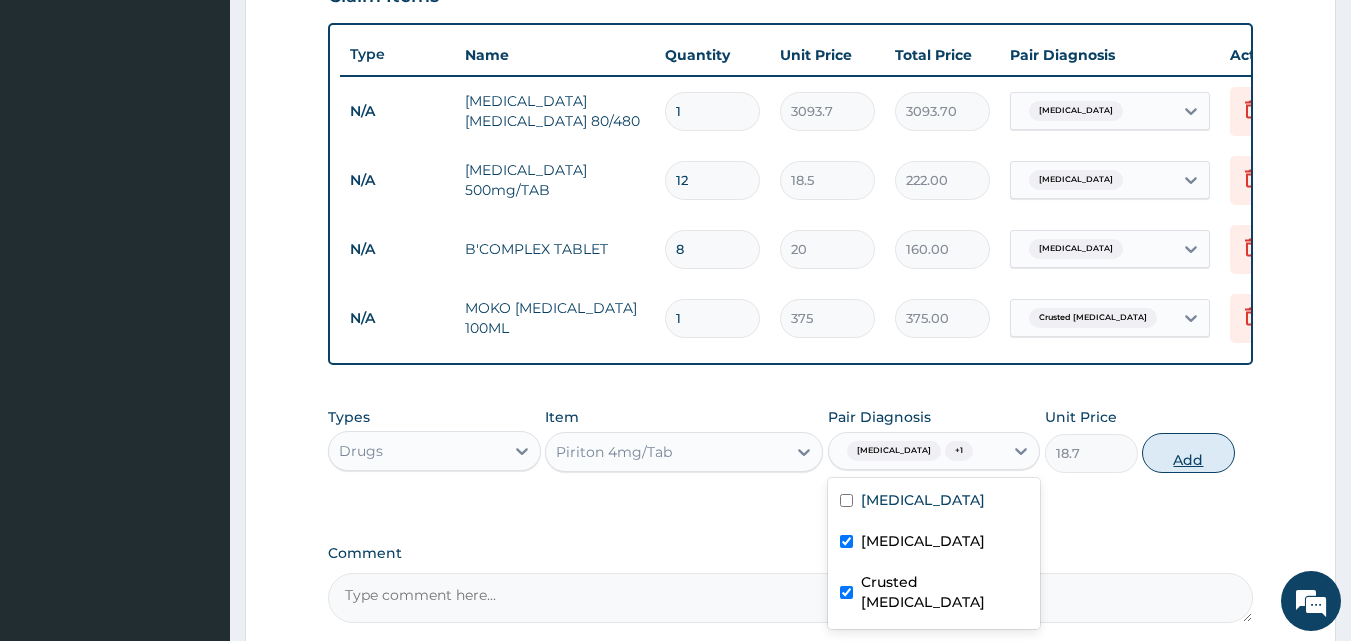 click on "Add" at bounding box center (1188, 453) 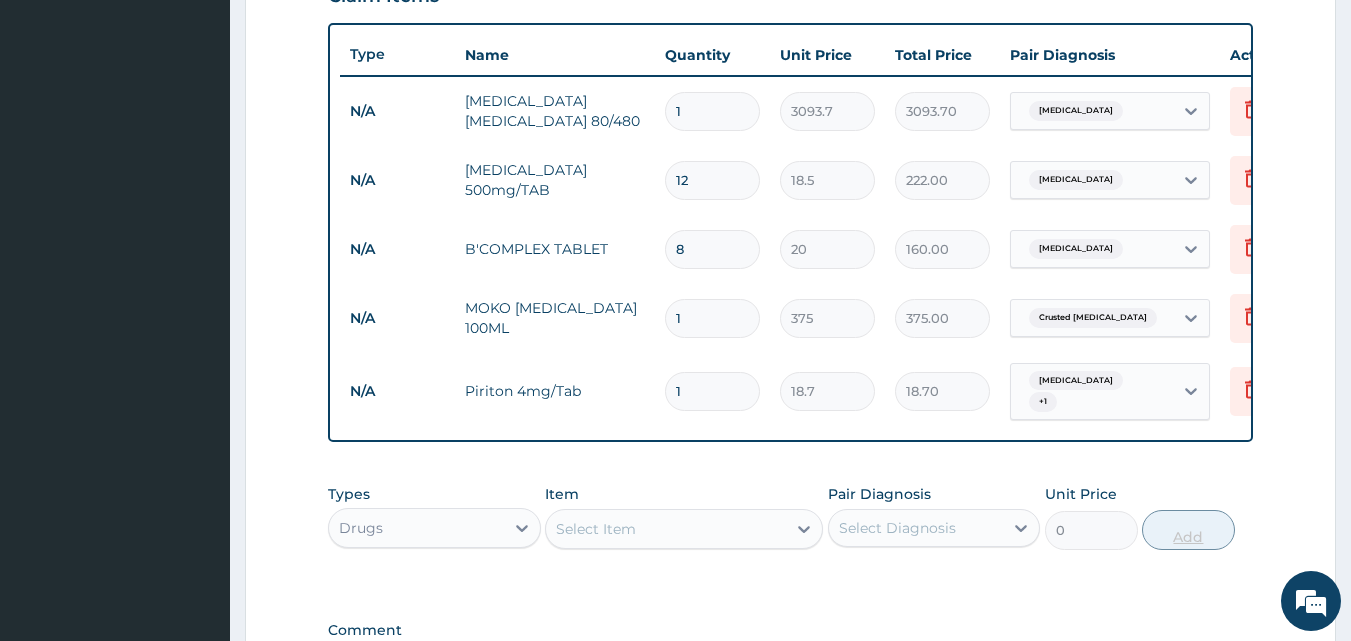 type on "10" 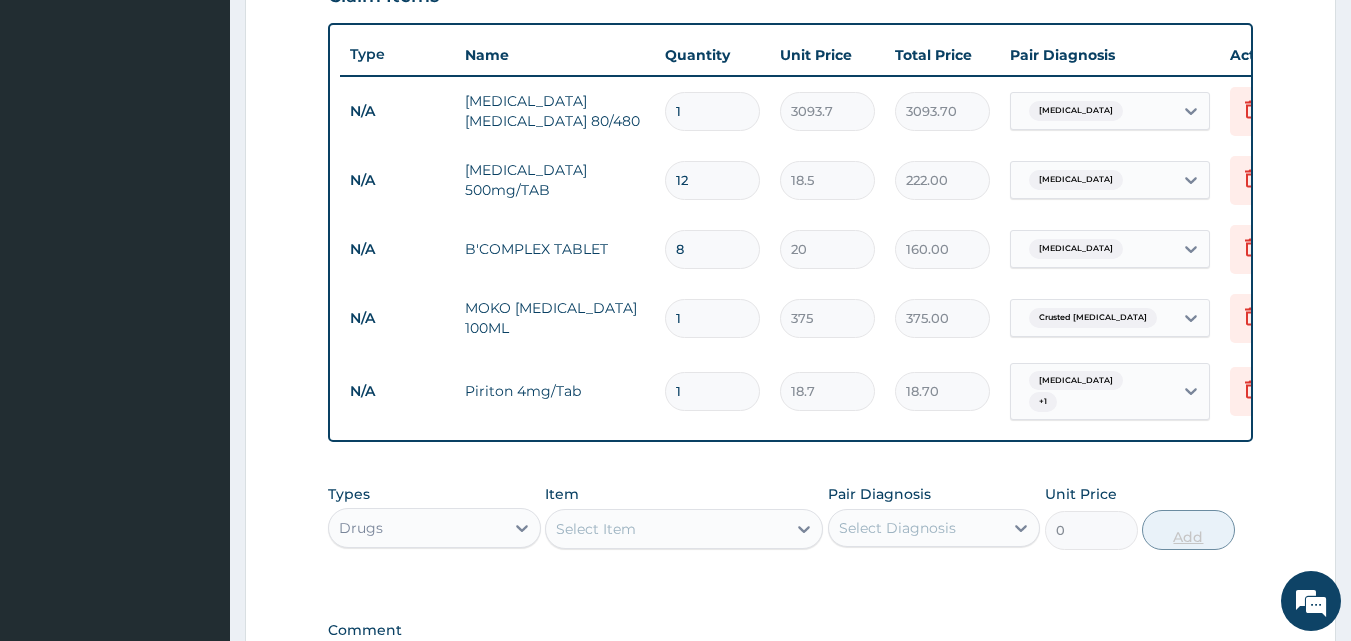 type on "187.00" 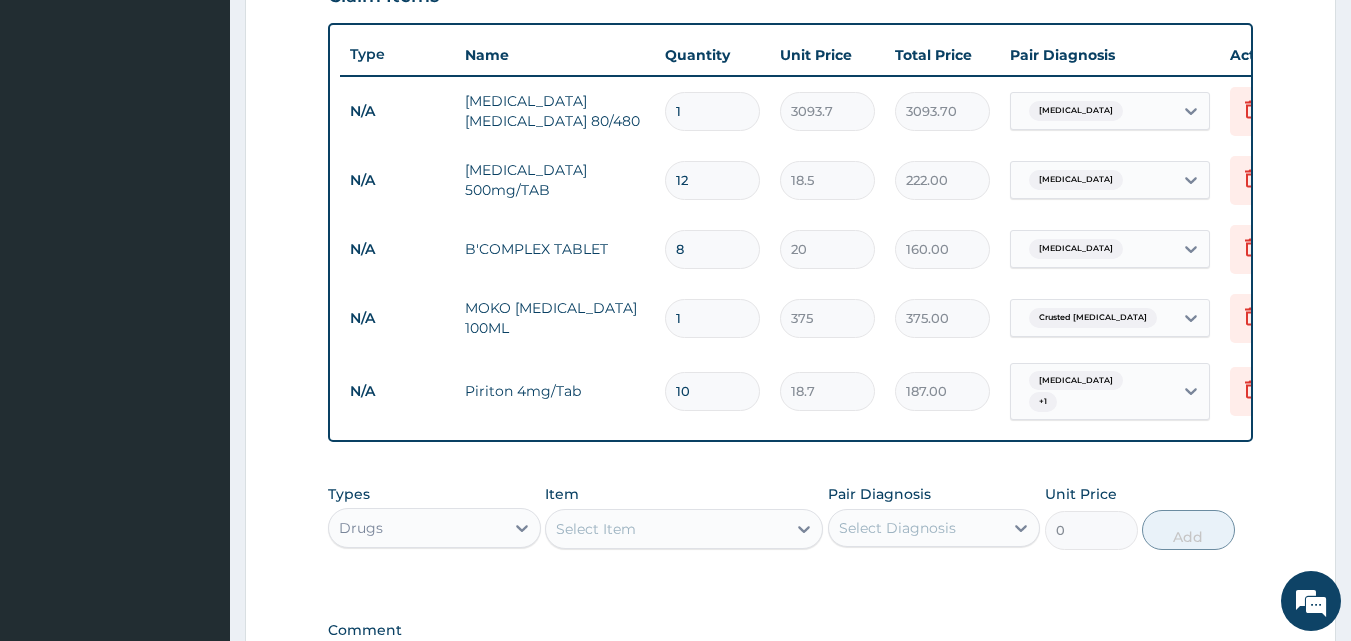 scroll, scrollTop: 903, scrollLeft: 0, axis: vertical 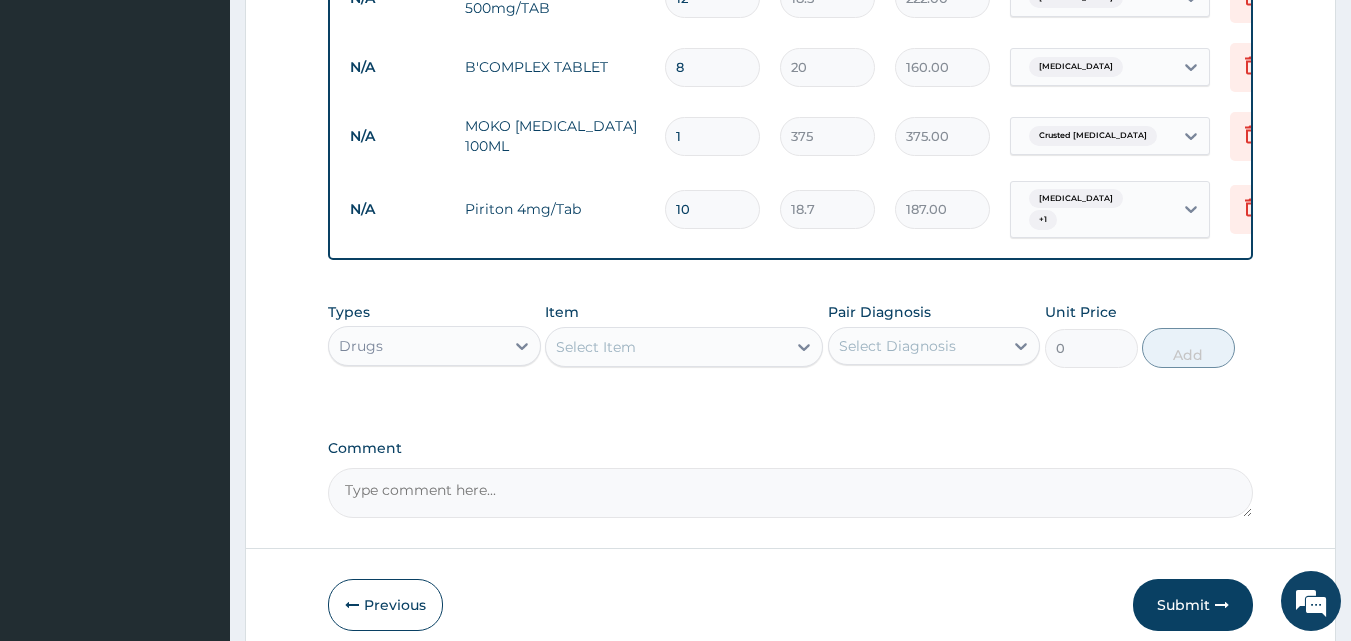 type on "10" 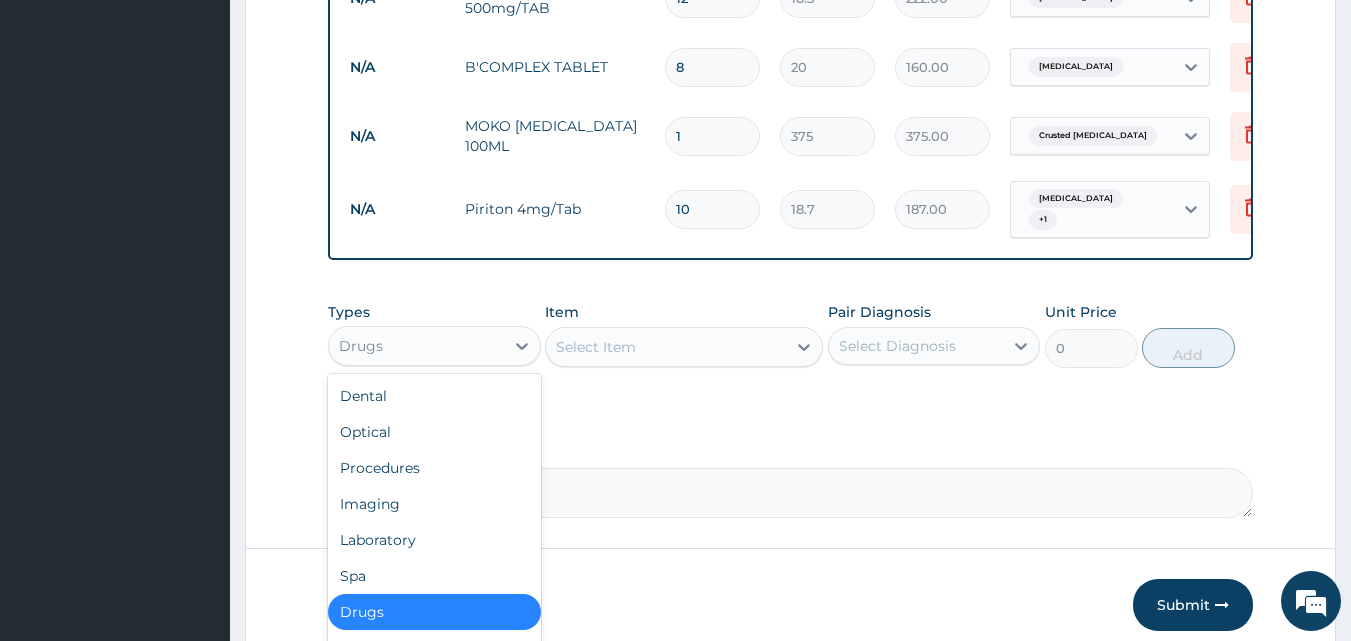 click on "Drugs" at bounding box center [416, 346] 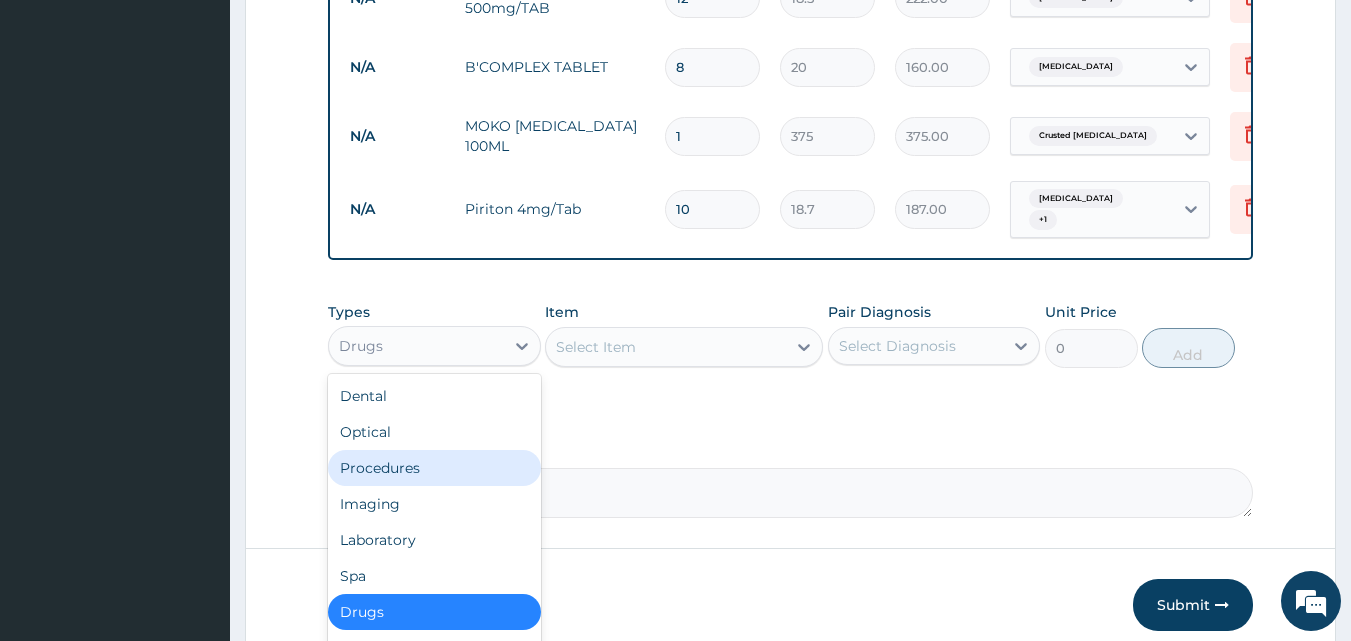 click on "Procedures" at bounding box center (434, 468) 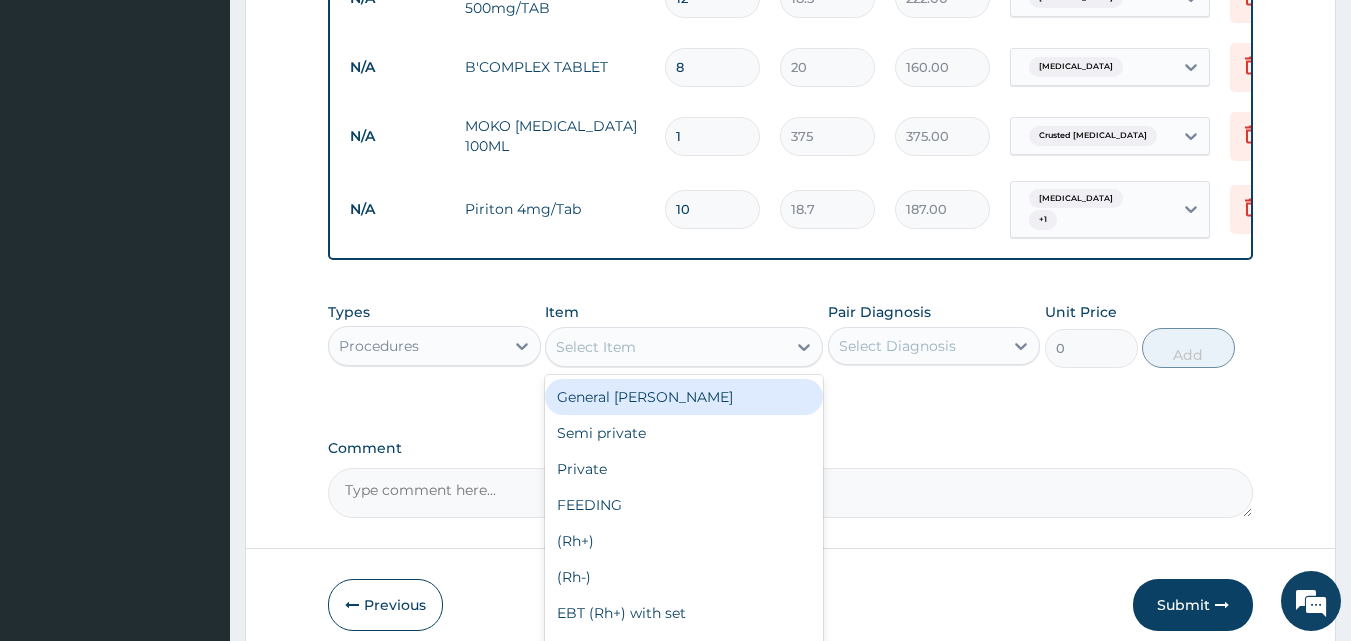 click on "Select Item" at bounding box center [596, 347] 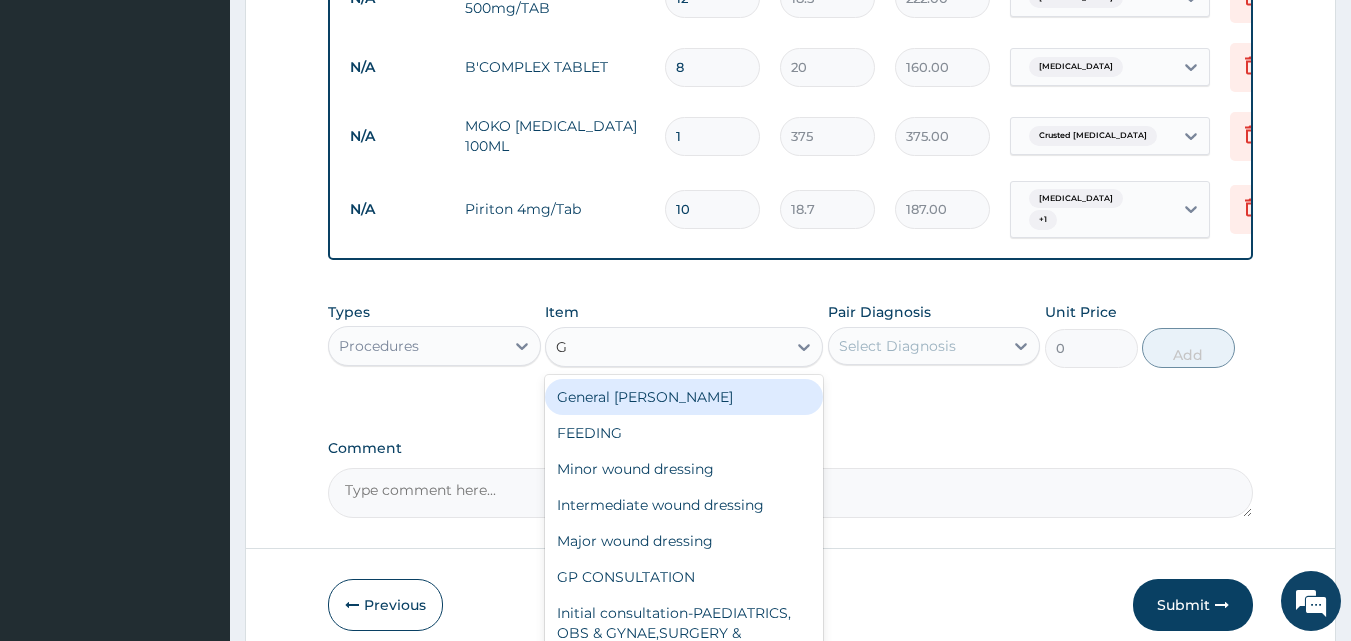type on "GP" 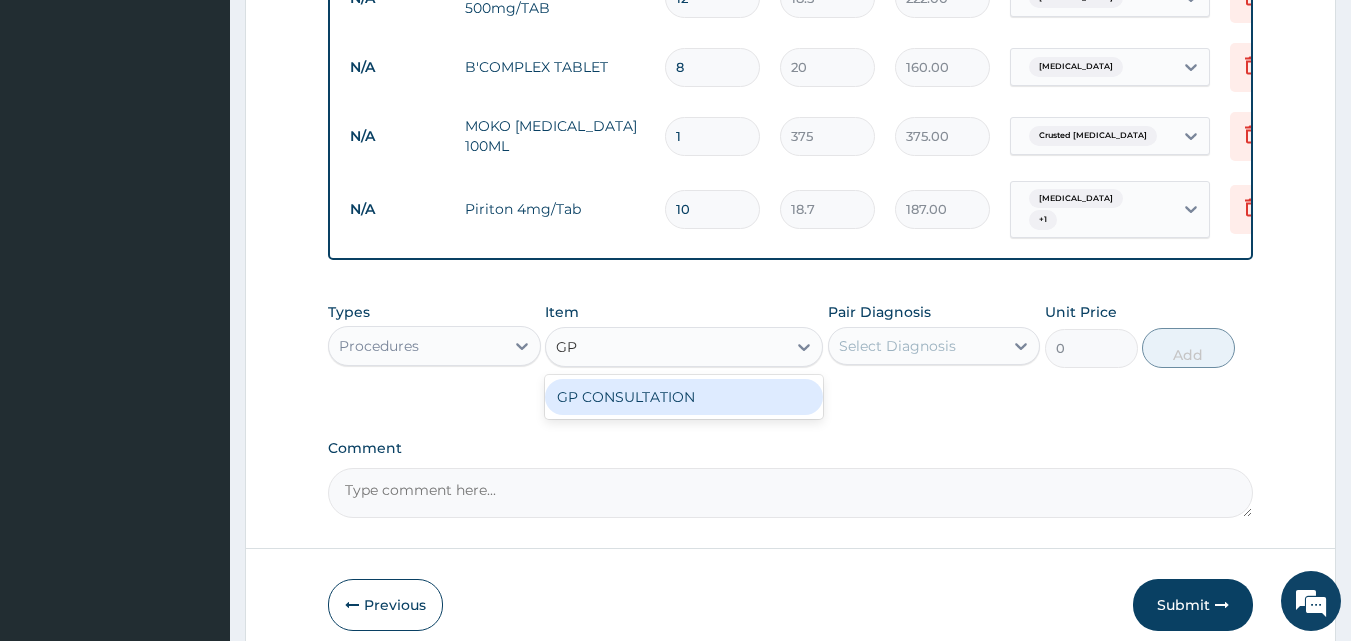 click on "GP CONSULTATION" at bounding box center (684, 397) 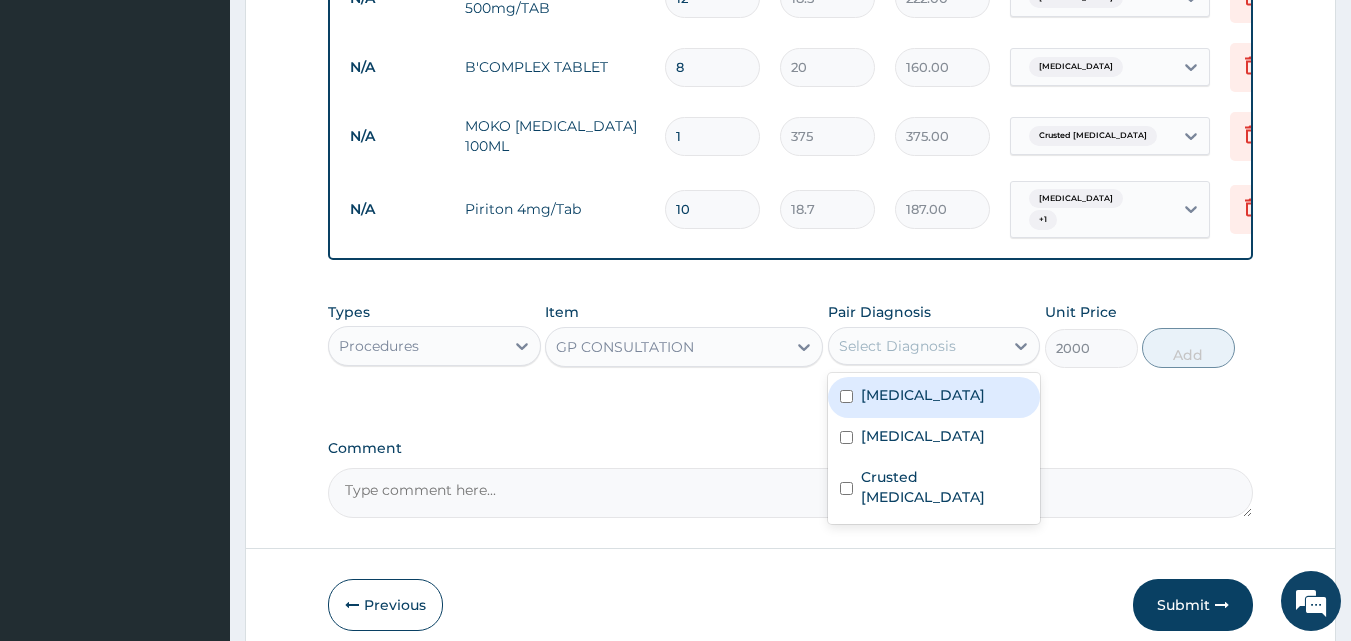 click on "Select Diagnosis" at bounding box center [916, 346] 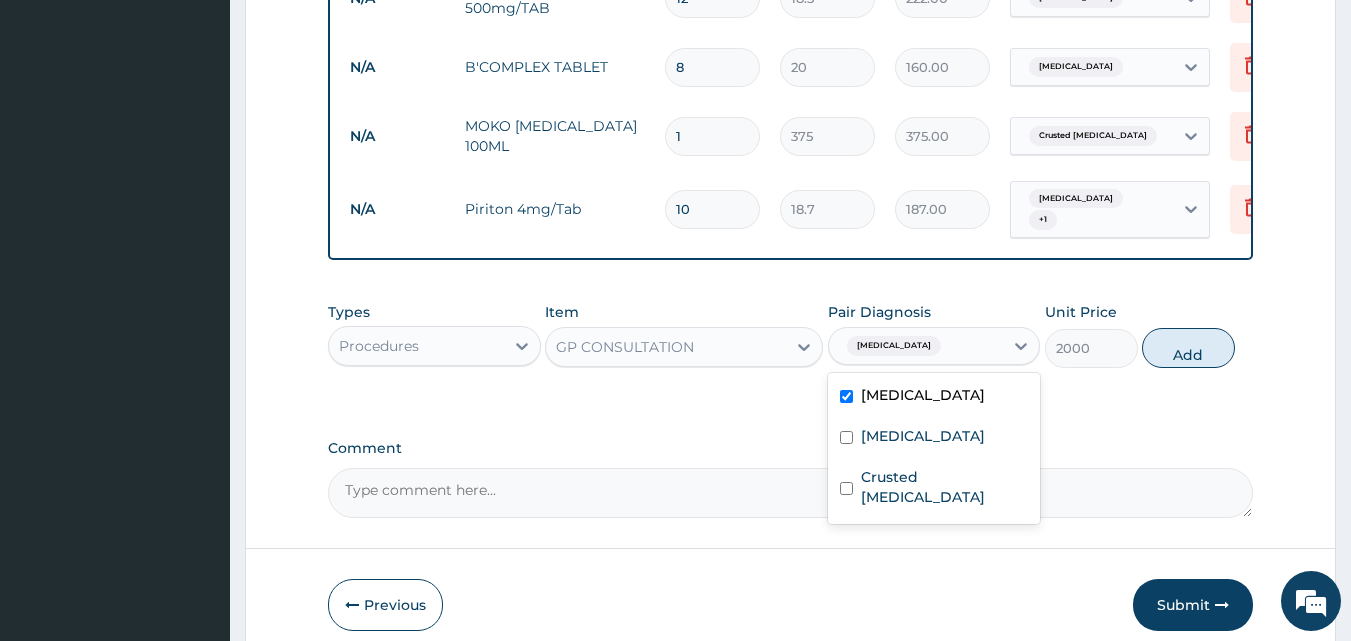 checkbox on "true" 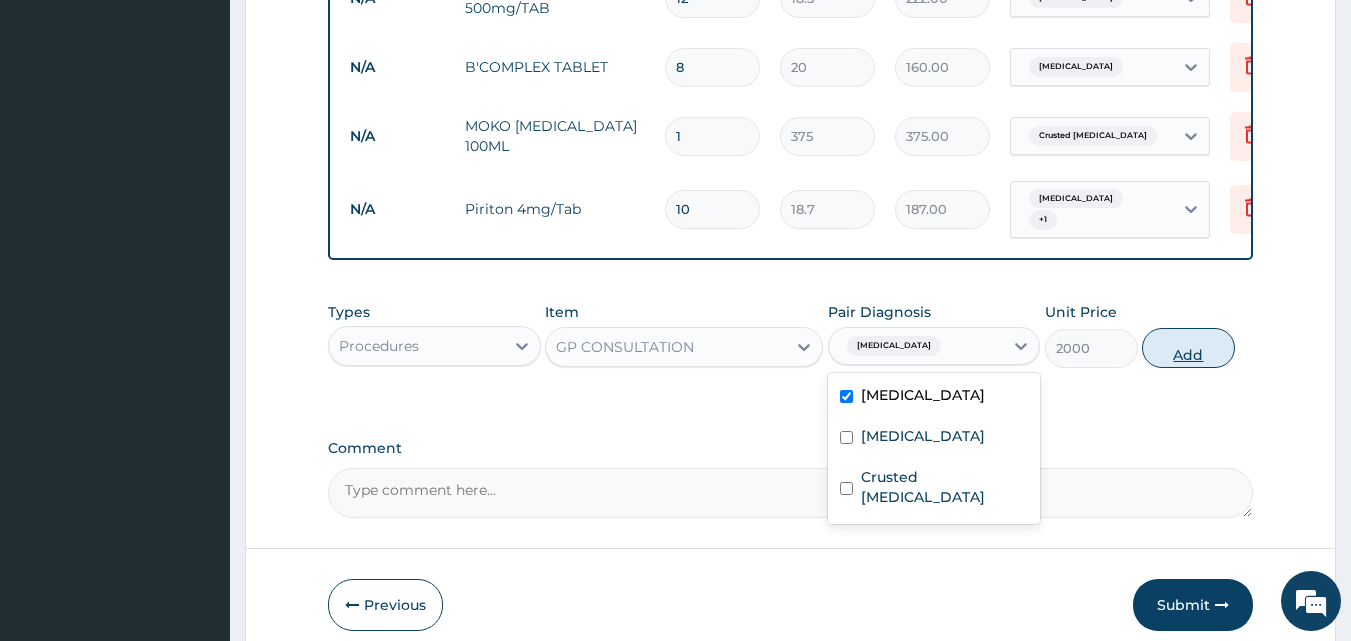 click on "Add" at bounding box center [1188, 348] 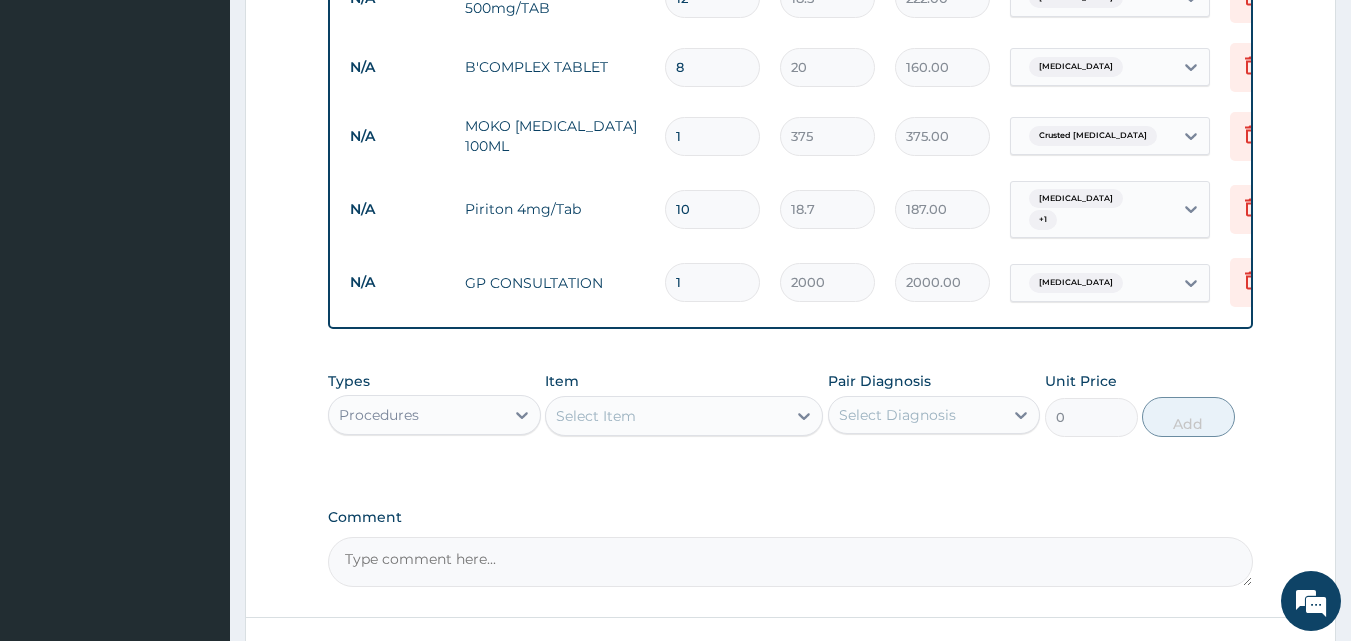 scroll, scrollTop: 1066, scrollLeft: 0, axis: vertical 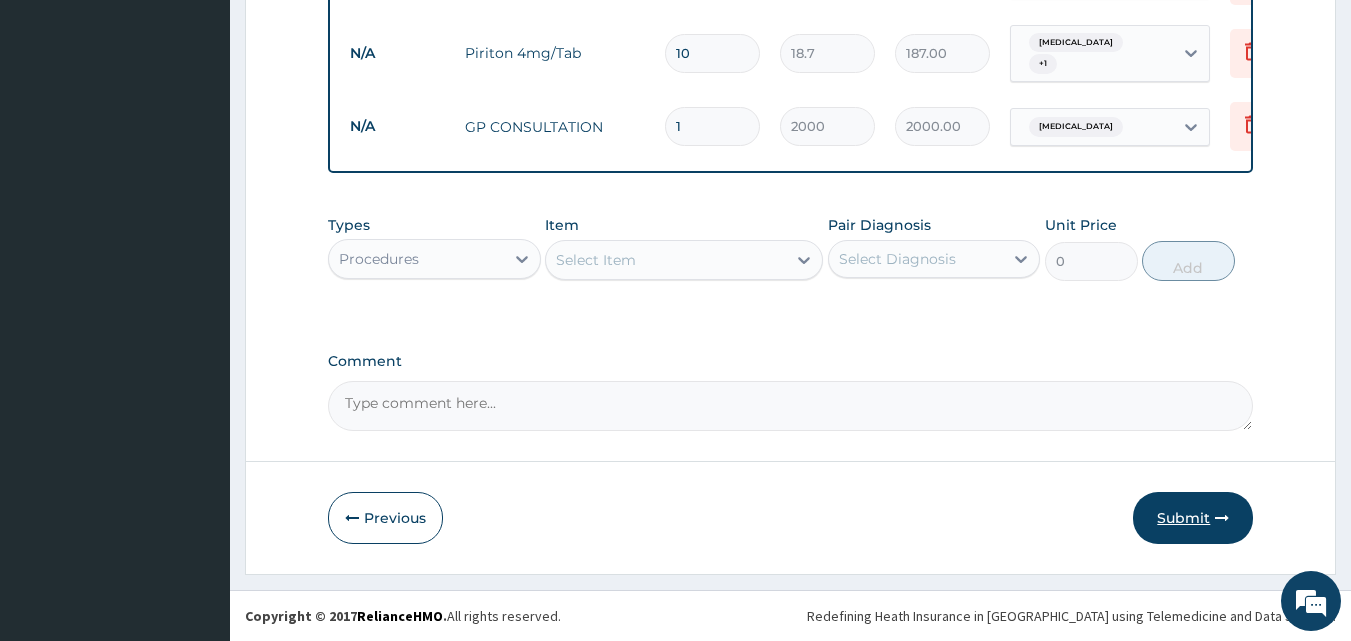 click at bounding box center (1222, 518) 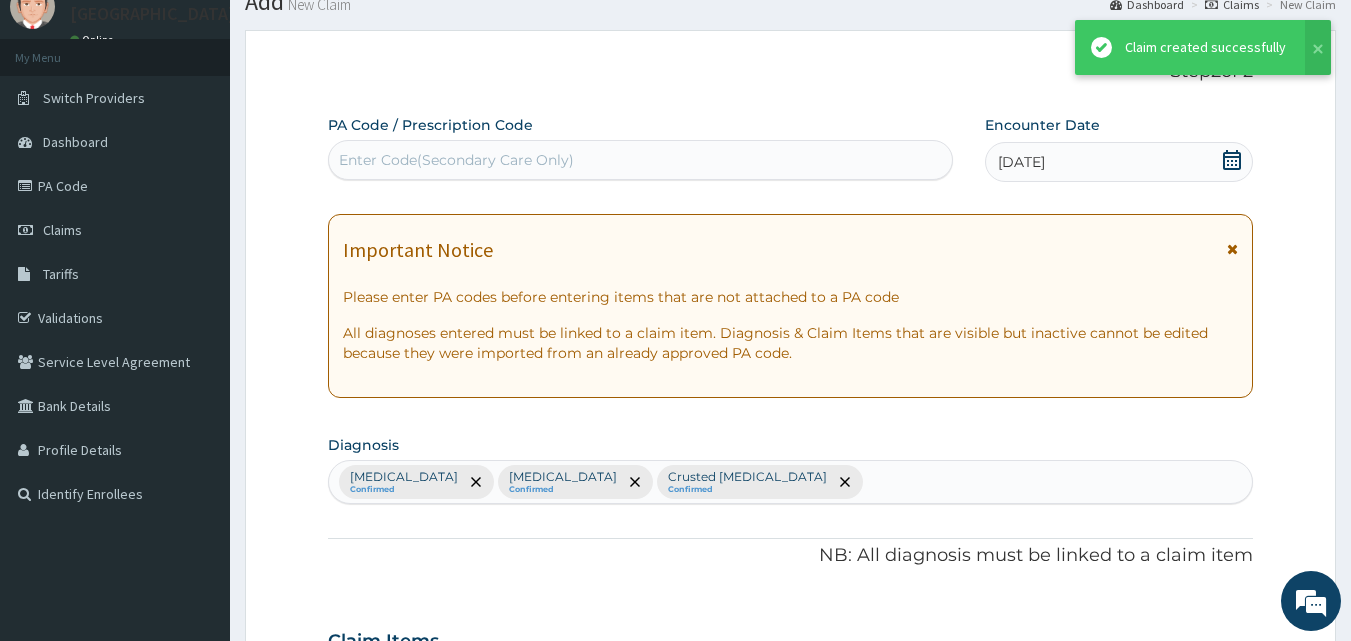 scroll, scrollTop: 1066, scrollLeft: 0, axis: vertical 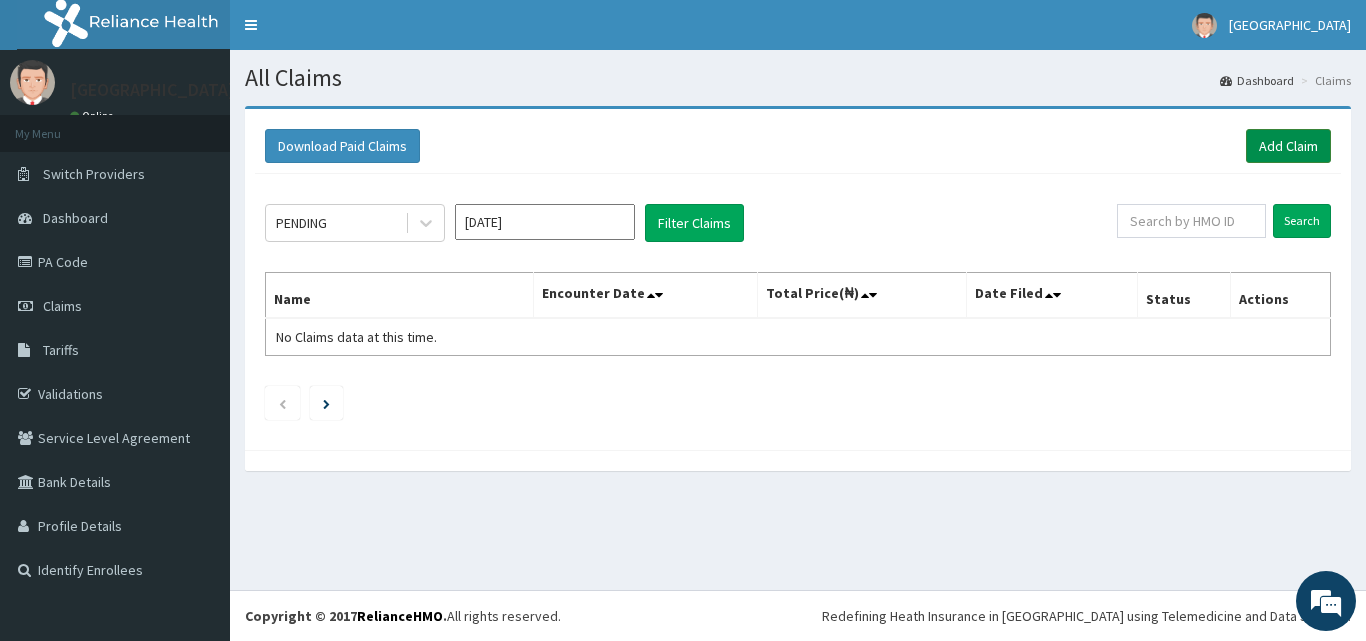 click on "Add Claim" at bounding box center [1288, 146] 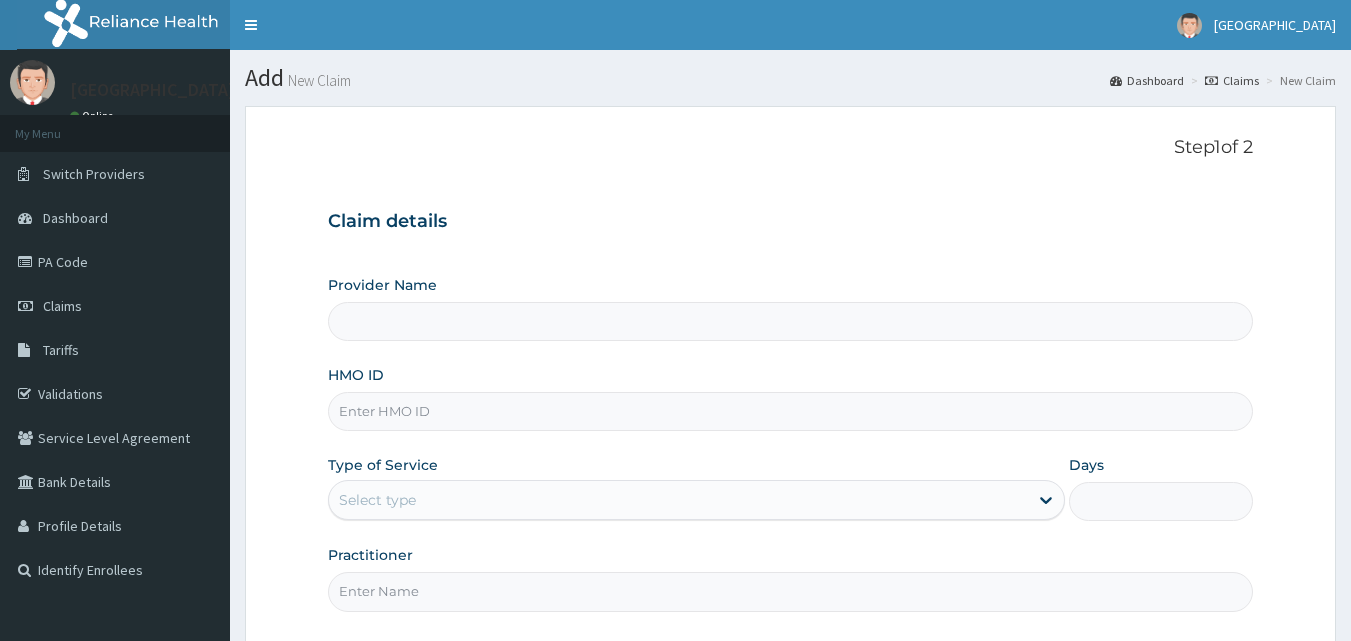 scroll, scrollTop: 0, scrollLeft: 0, axis: both 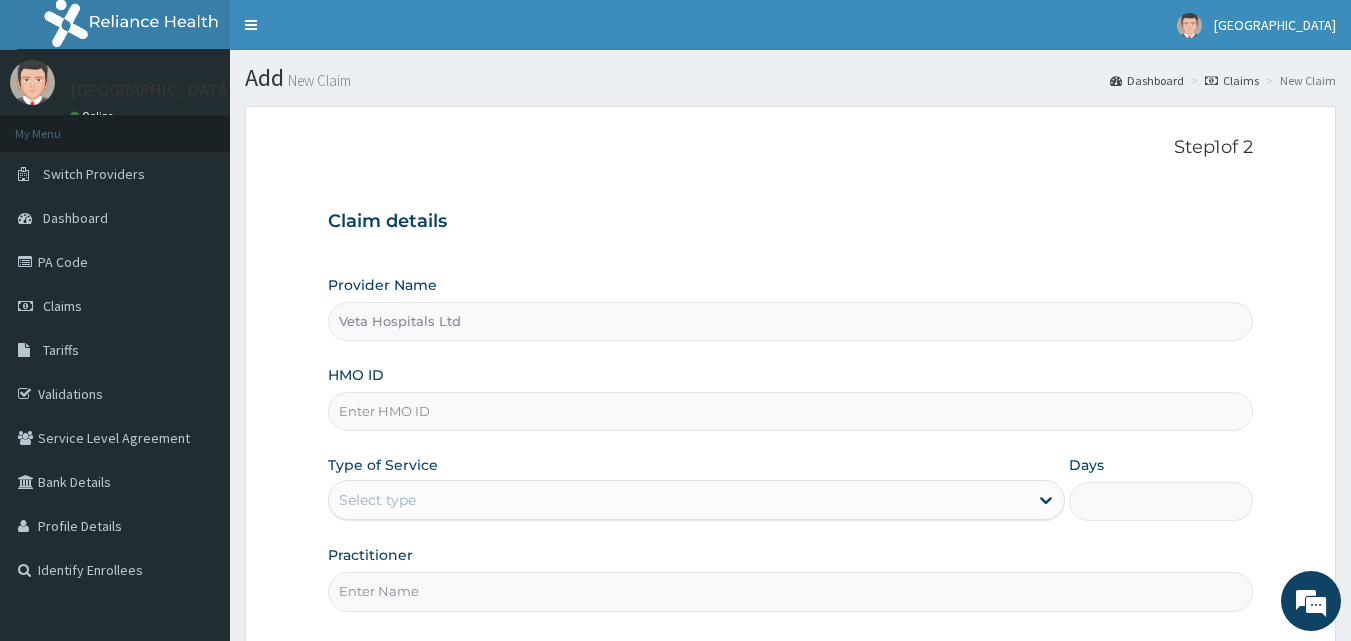 click on "HMO ID" at bounding box center [791, 411] 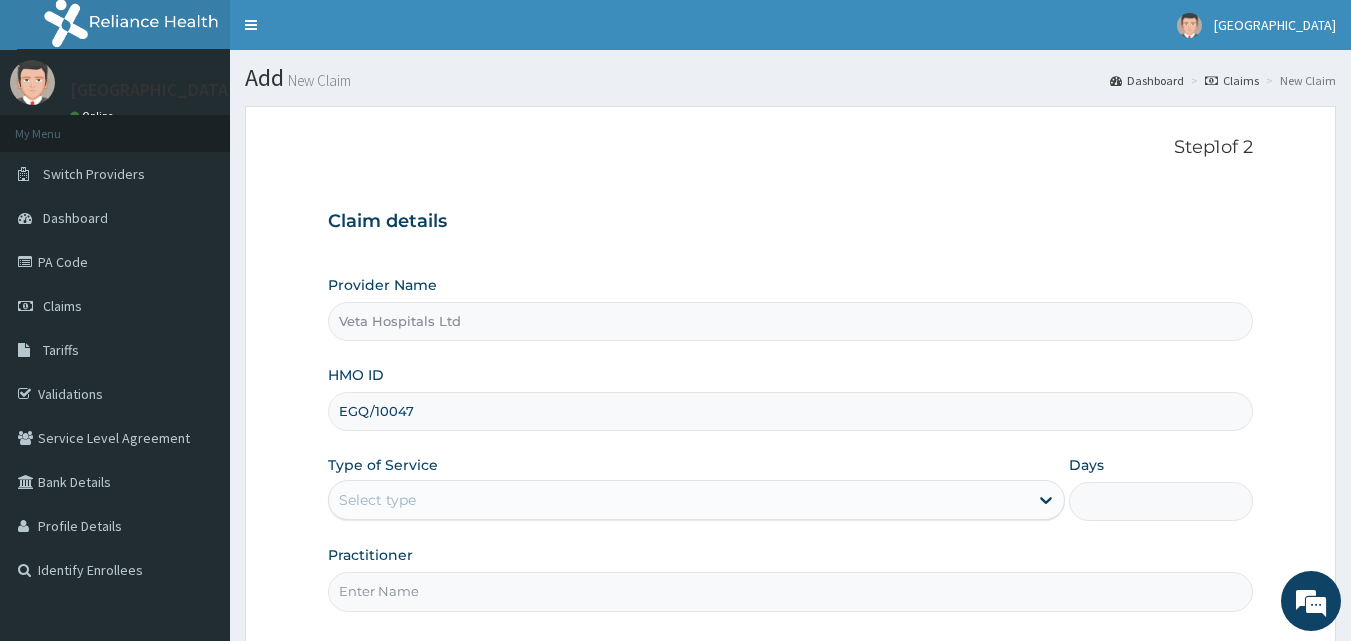 type on "EGQ/10047/B" 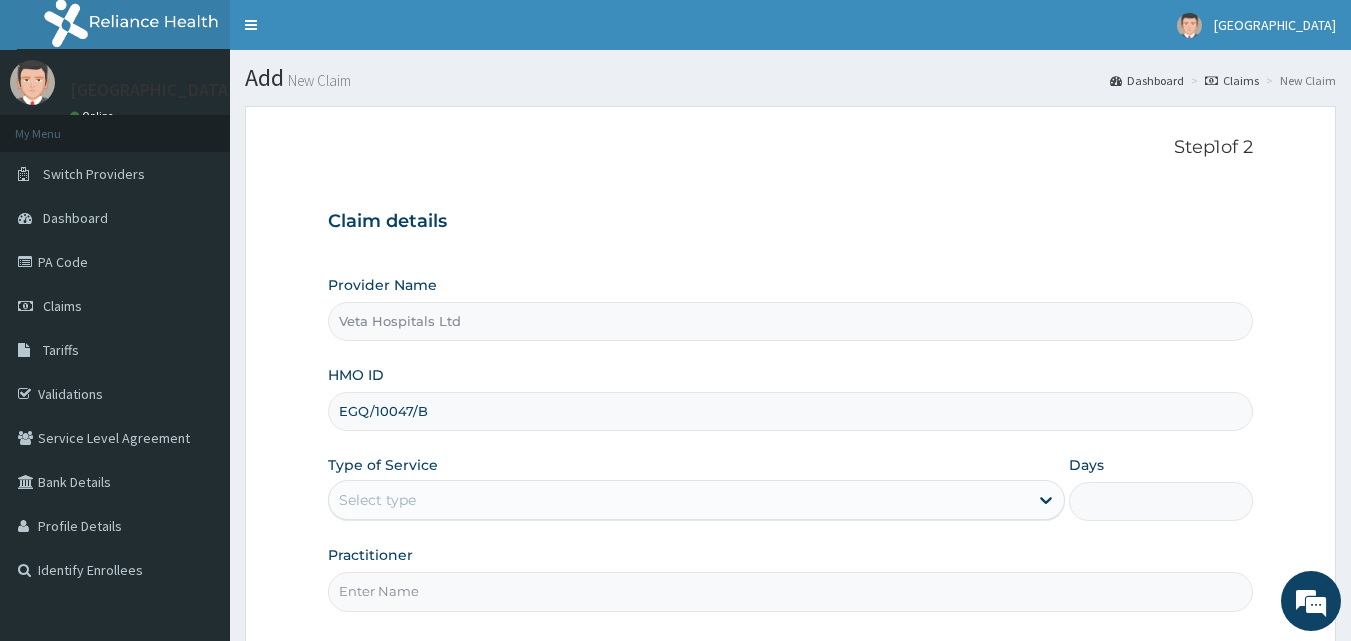 click on "Select type" at bounding box center [678, 500] 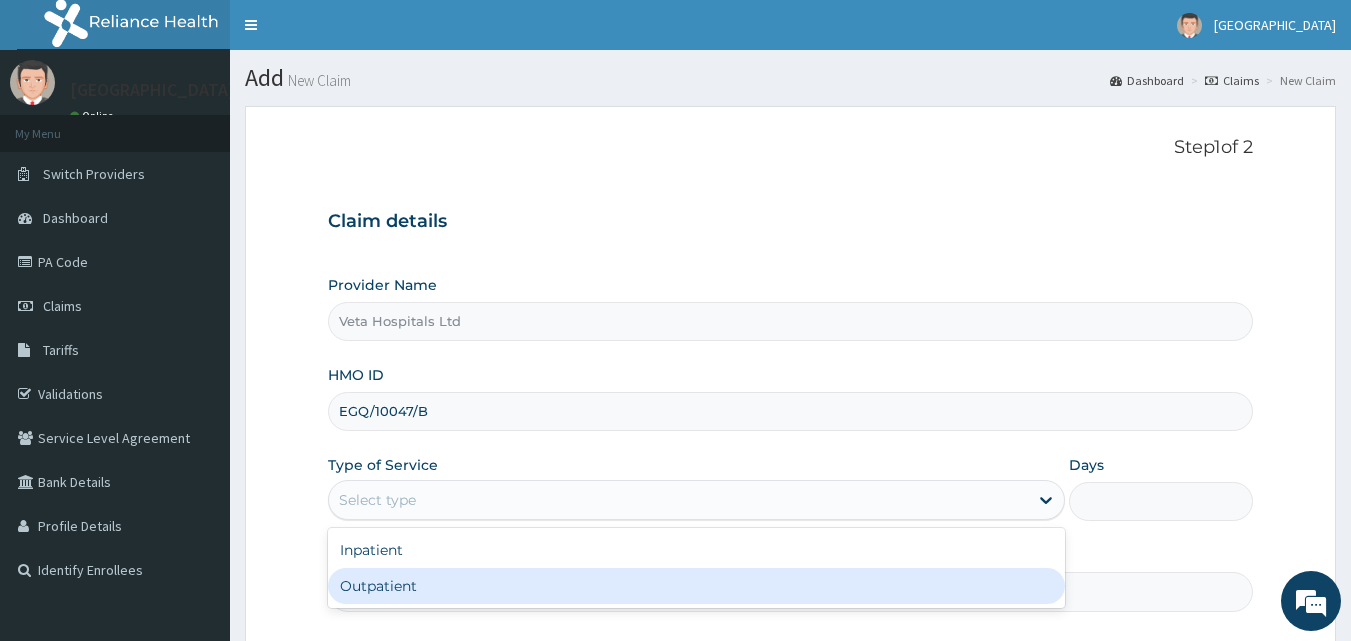 click on "Outpatient" at bounding box center (696, 586) 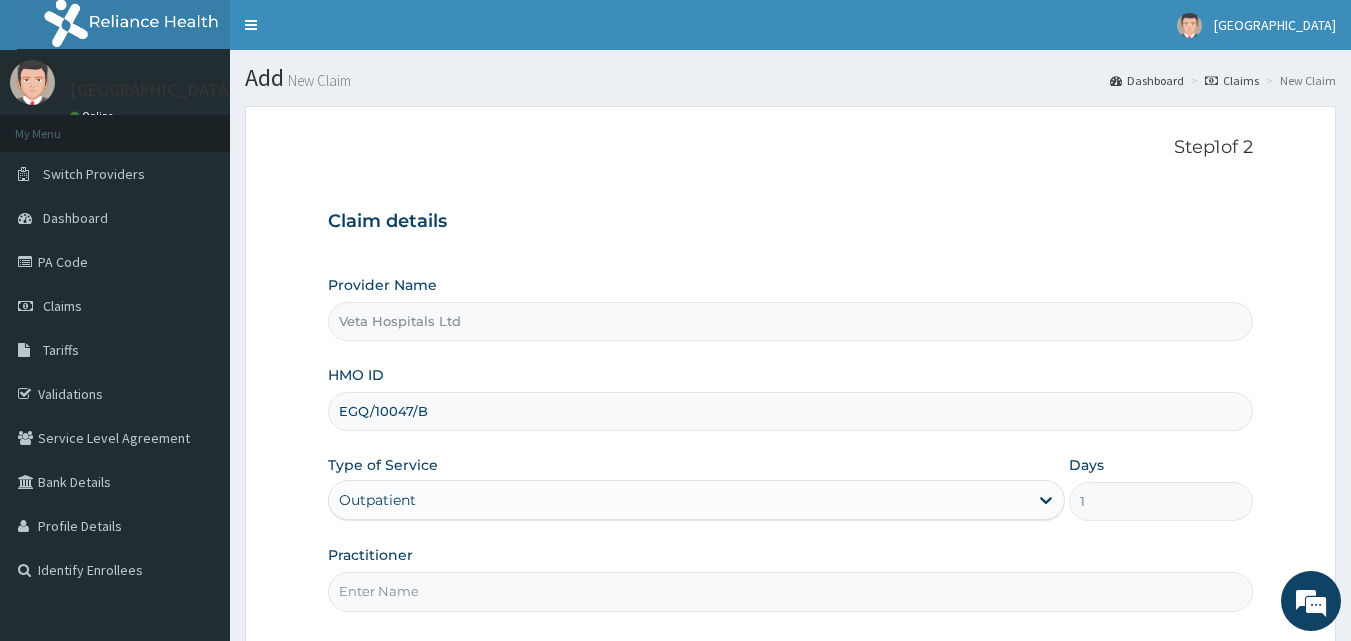 click on "Practitioner" at bounding box center [791, 591] 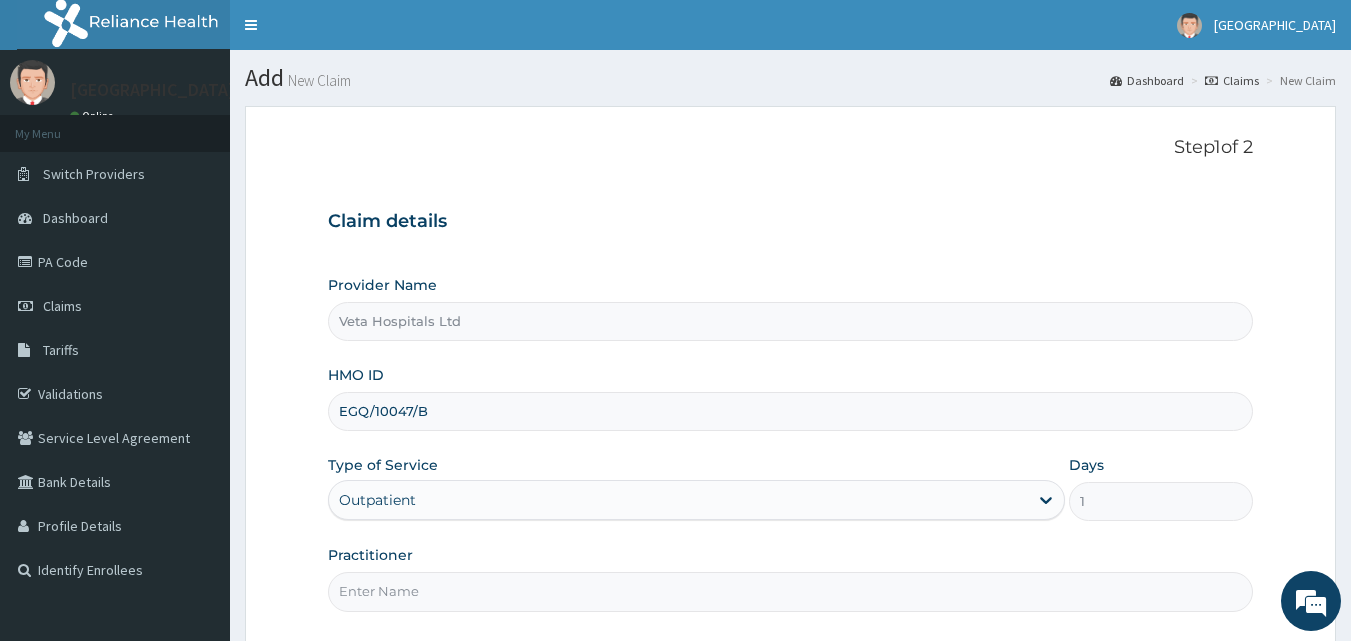 type on "[PERSON_NAME]" 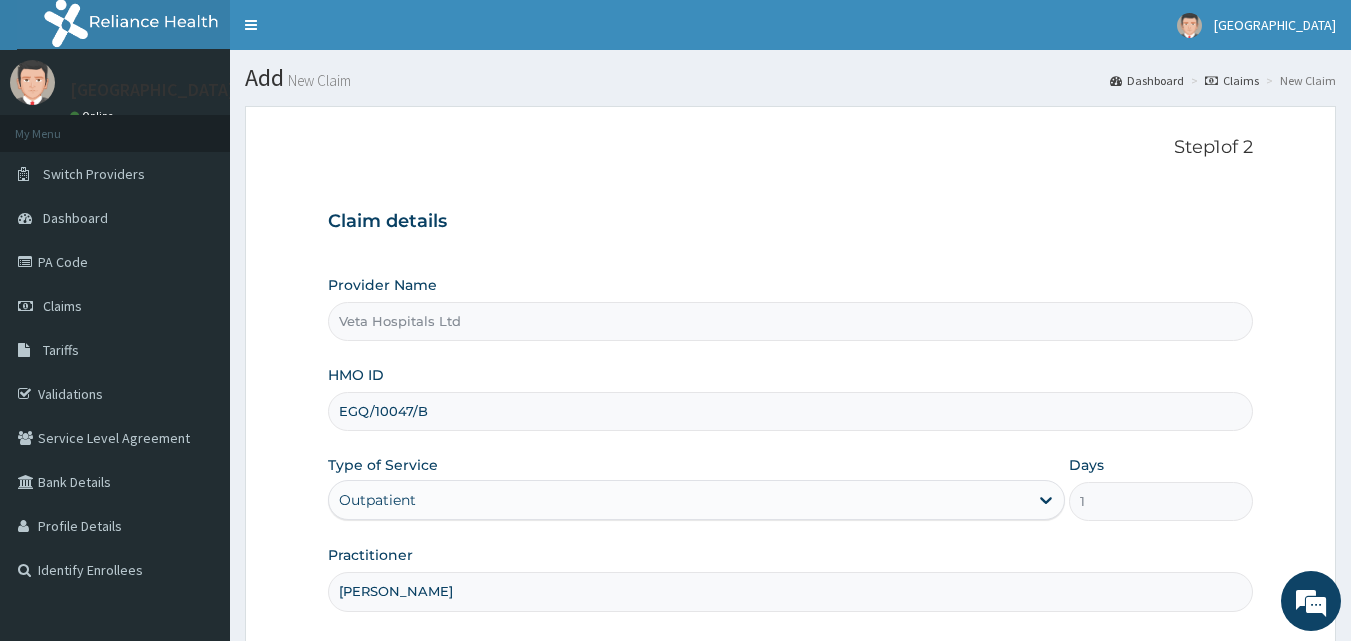 scroll, scrollTop: 172, scrollLeft: 0, axis: vertical 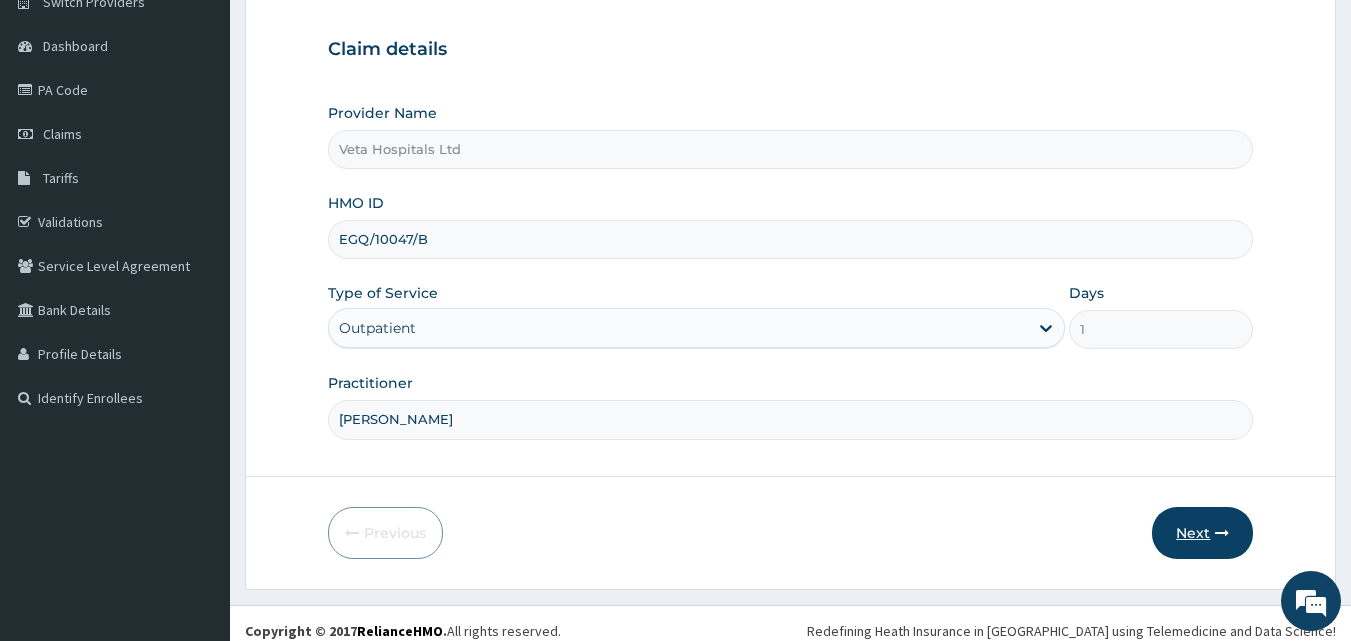 click on "Next" at bounding box center [1202, 533] 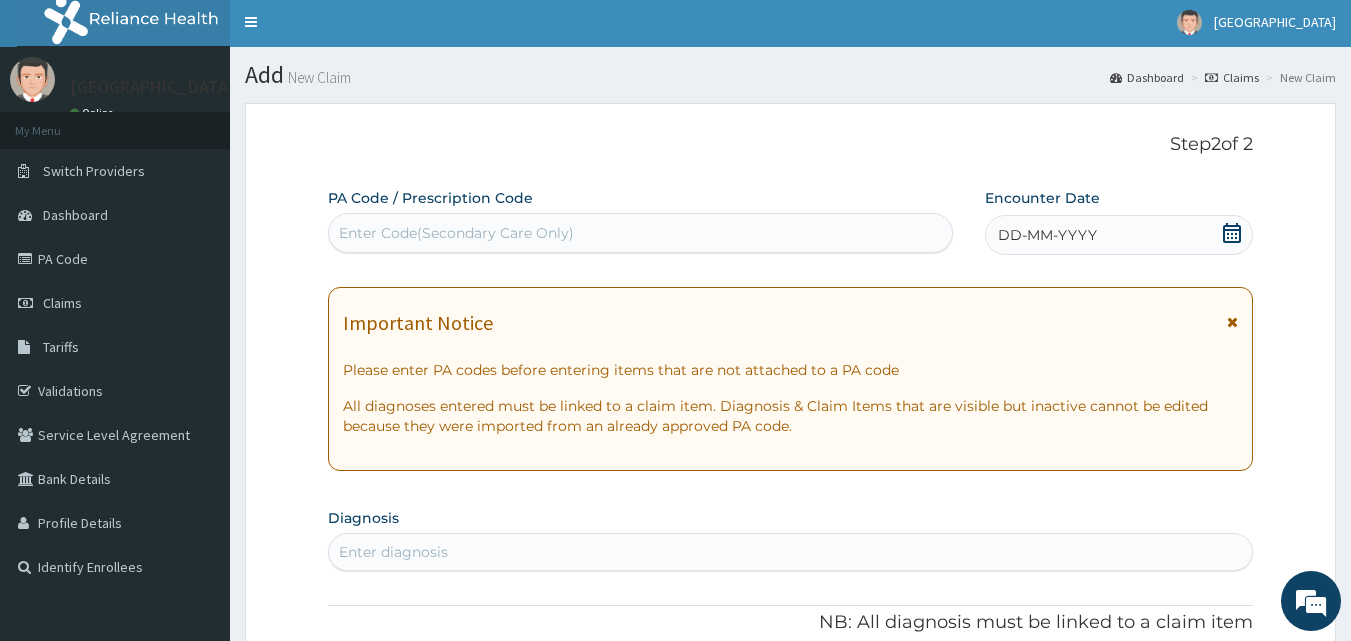 scroll, scrollTop: 0, scrollLeft: 0, axis: both 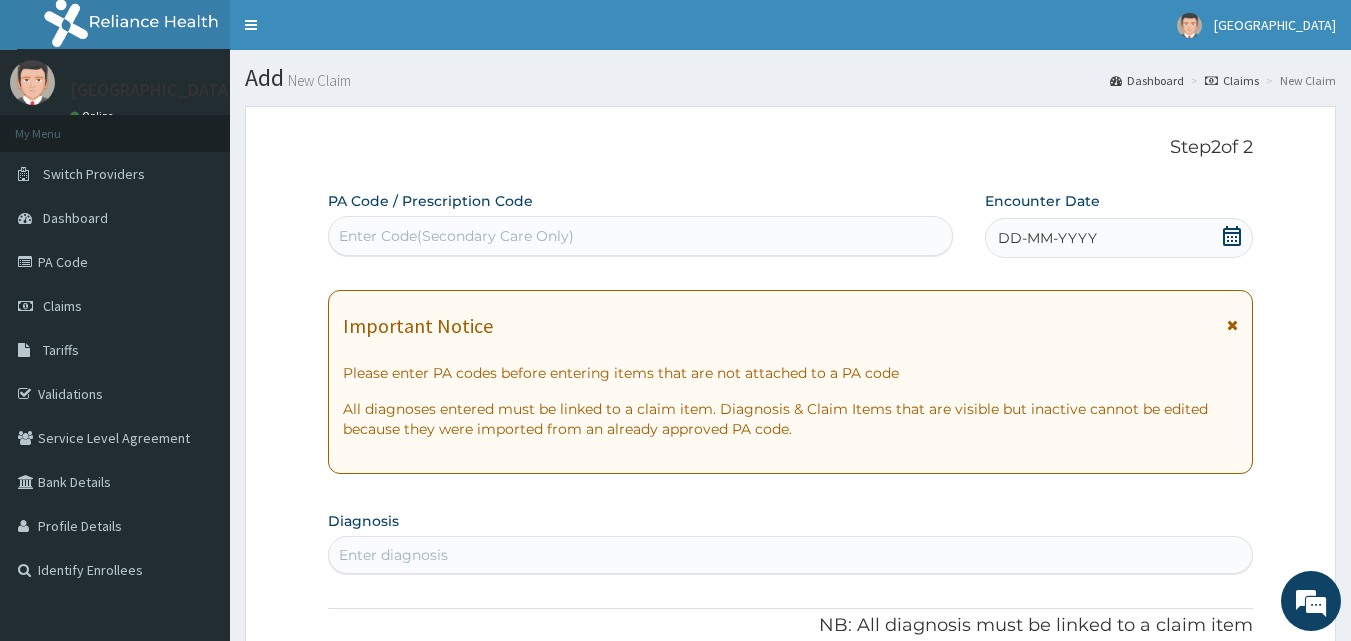 click on "DD-MM-YYYY" at bounding box center [1119, 238] 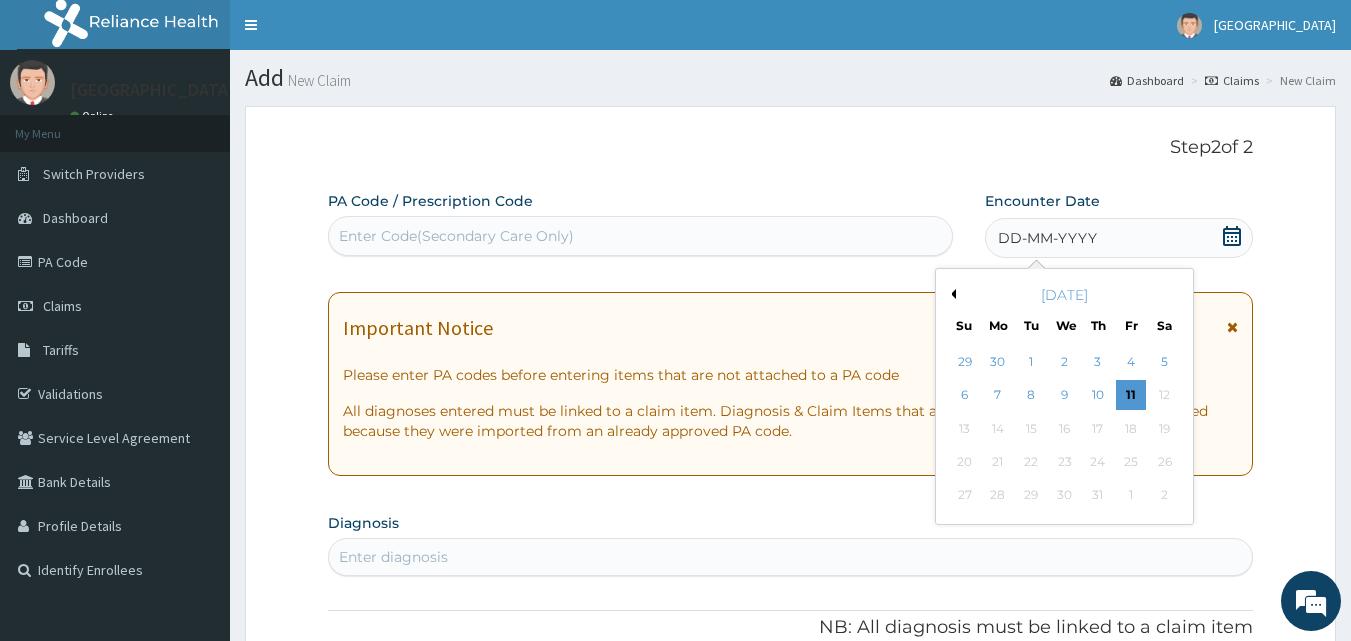 click on "Previous Month" at bounding box center (951, 294) 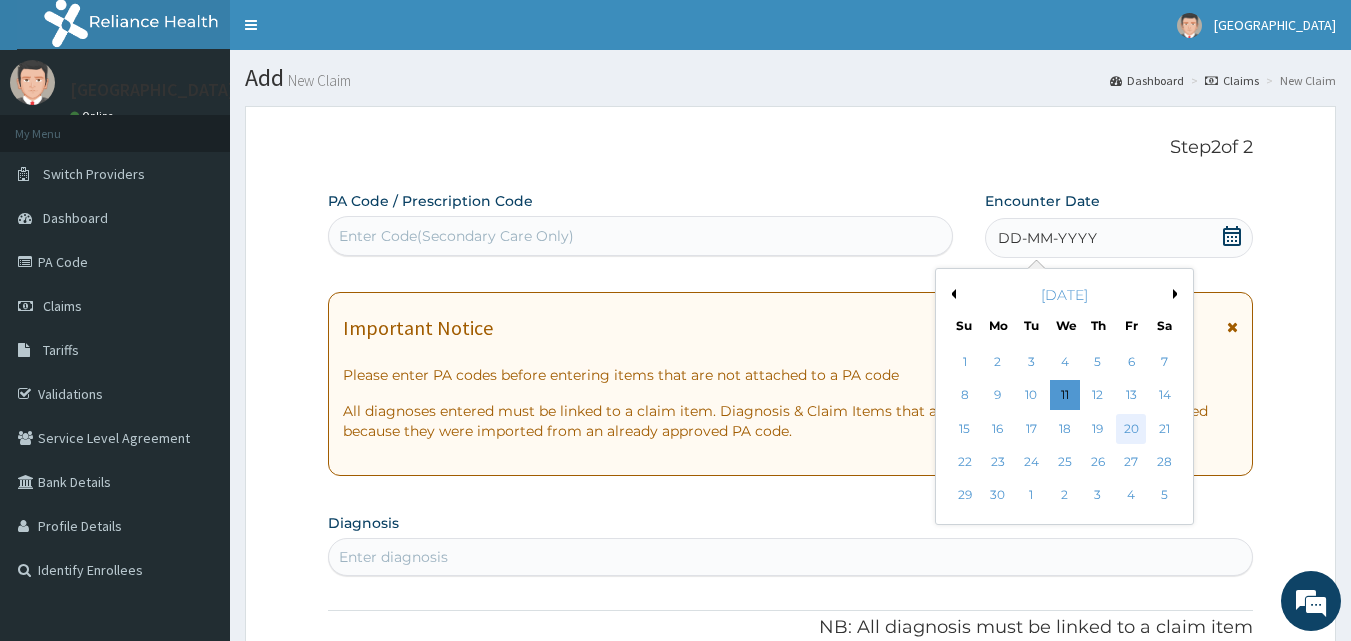click on "20" at bounding box center (1131, 429) 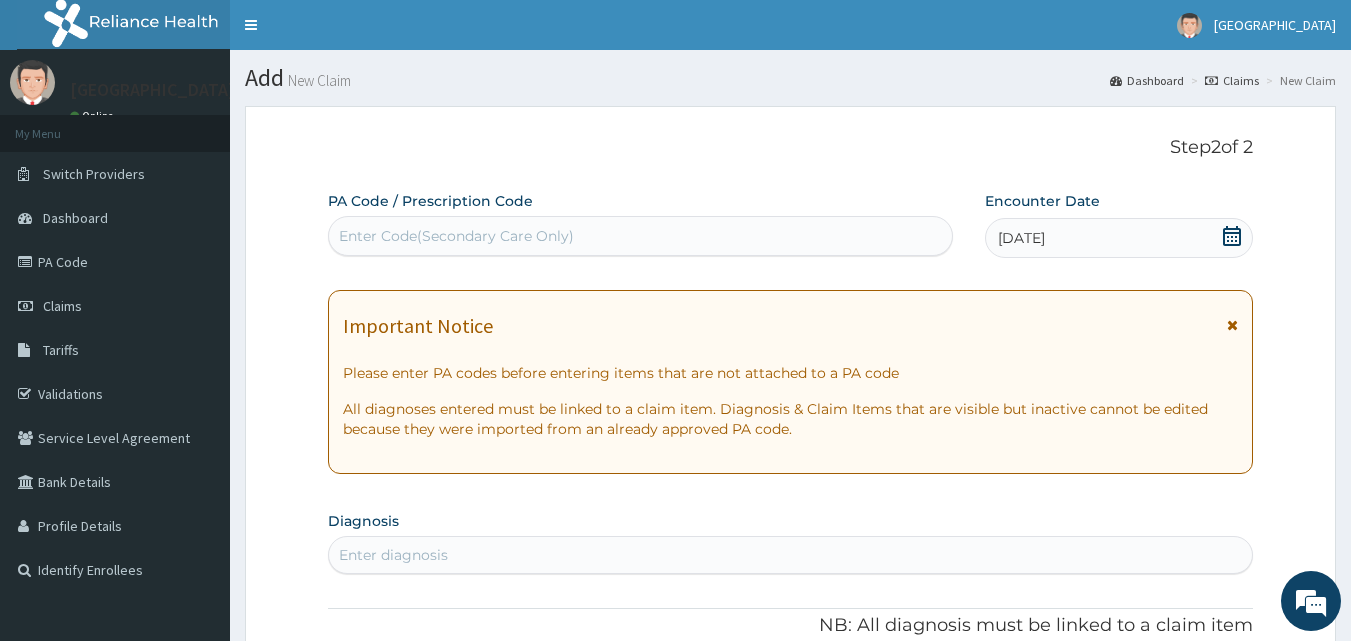 scroll, scrollTop: 199, scrollLeft: 0, axis: vertical 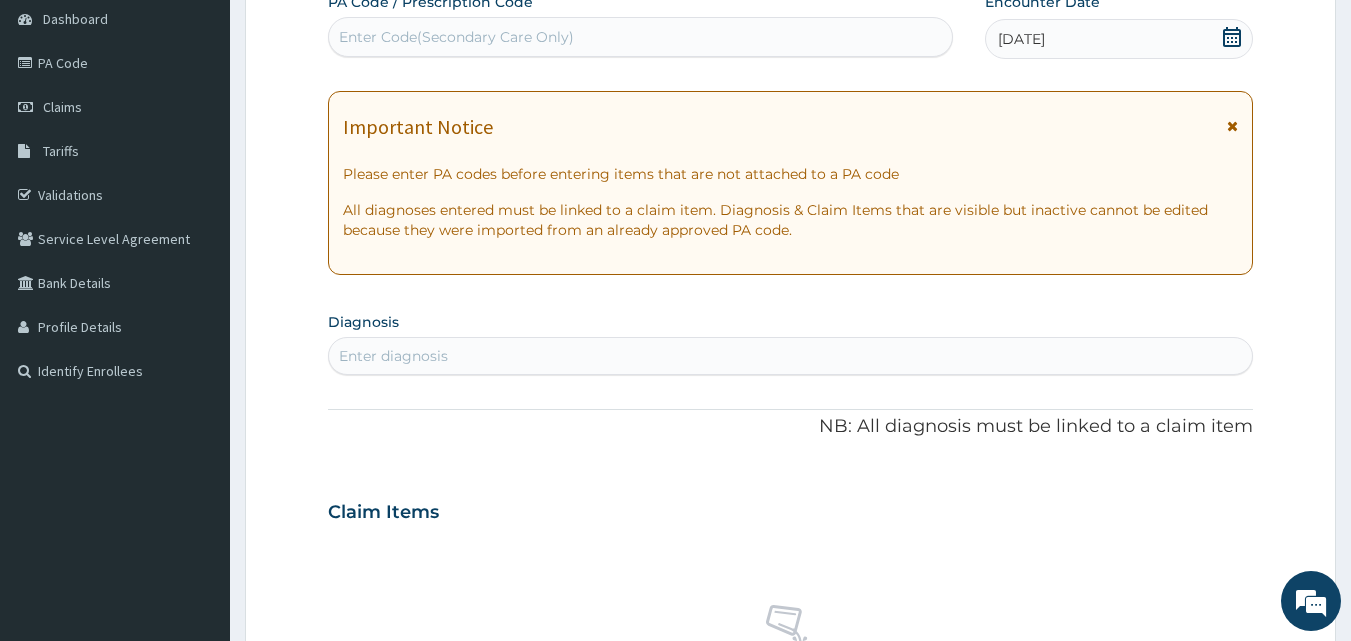 click on "Enter diagnosis" at bounding box center [791, 356] 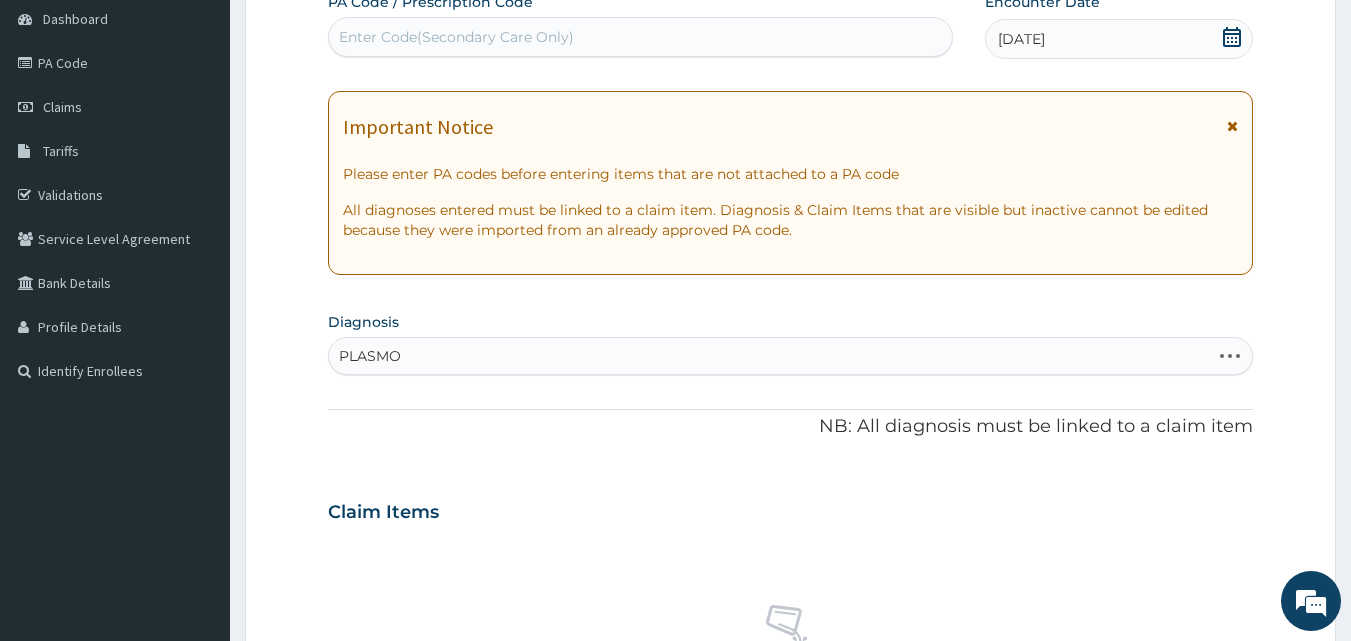 type on "PLASMOD" 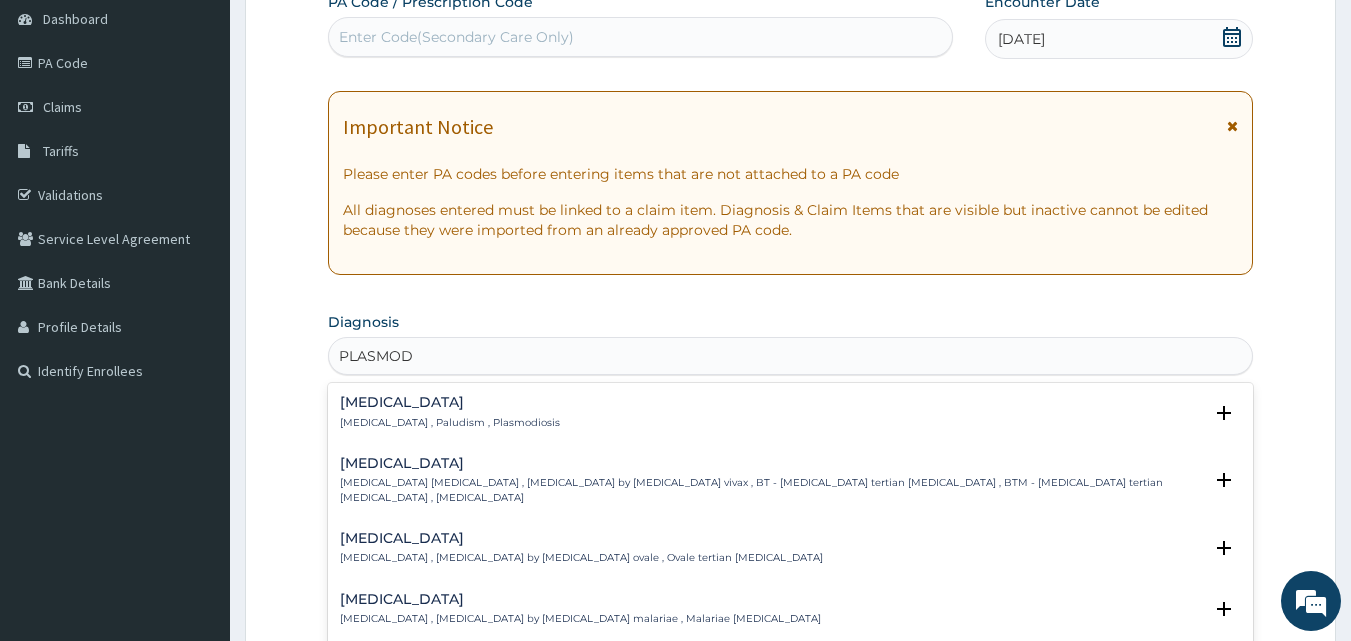 click on "Malaria Malaria , Paludism , Plasmodiosis" at bounding box center (450, 412) 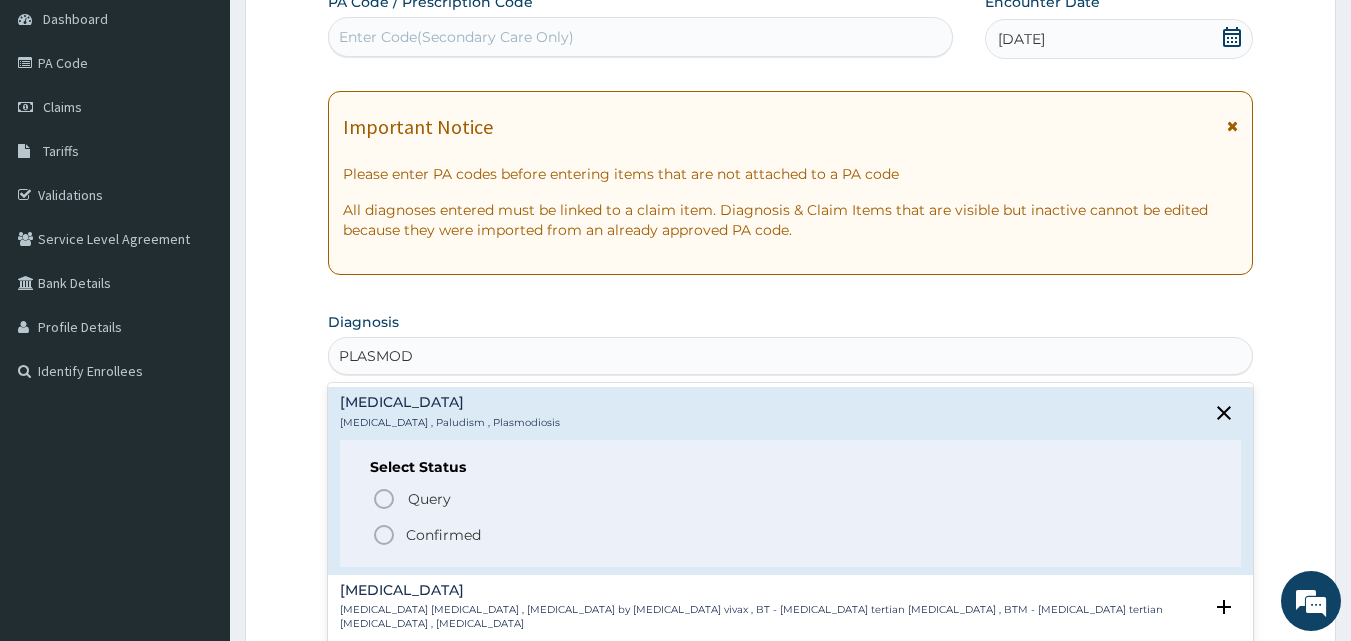 click on "Select Status Query Query covers suspected (?), Keep in view (kiv), Ruled out (r/o) Confirmed" at bounding box center [791, 503] 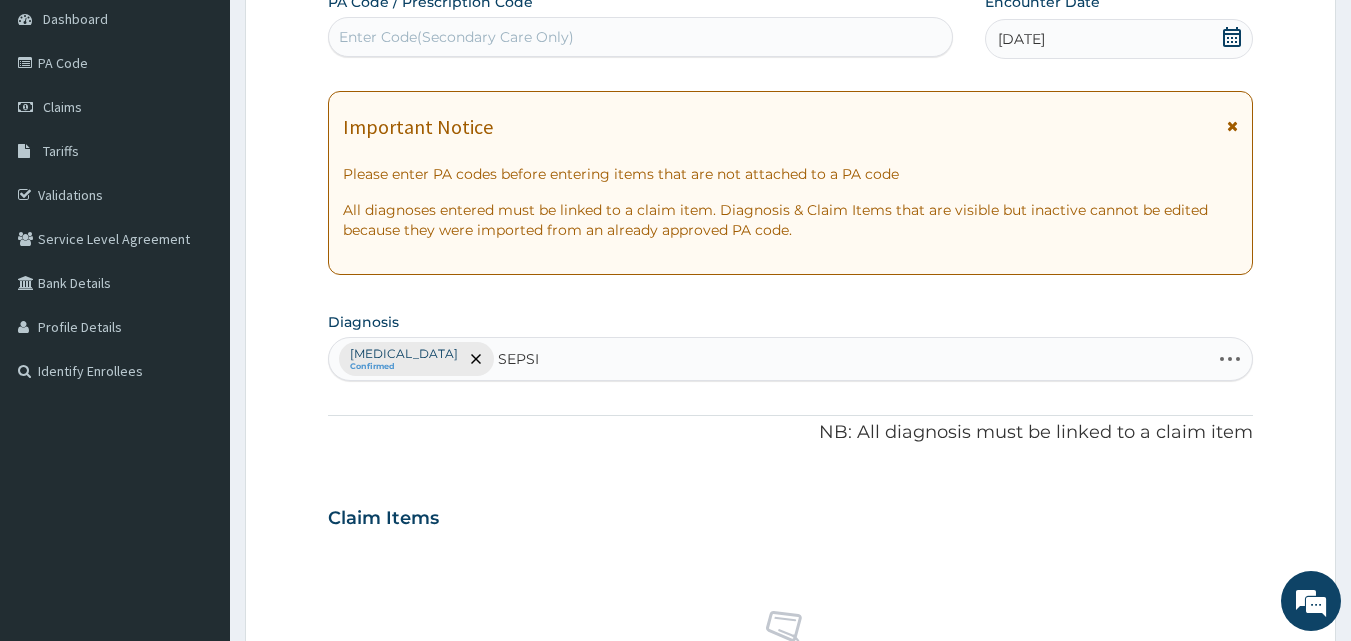 type on "SEPSIS" 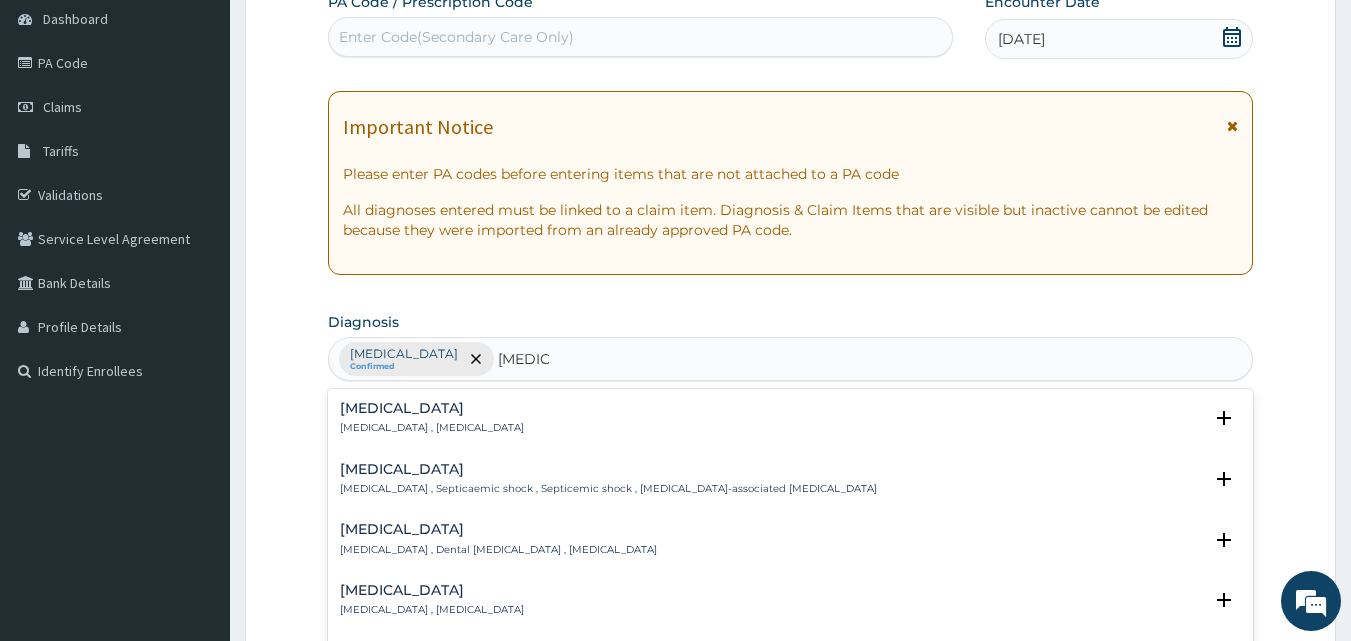 click on "[MEDICAL_DATA]" at bounding box center (432, 408) 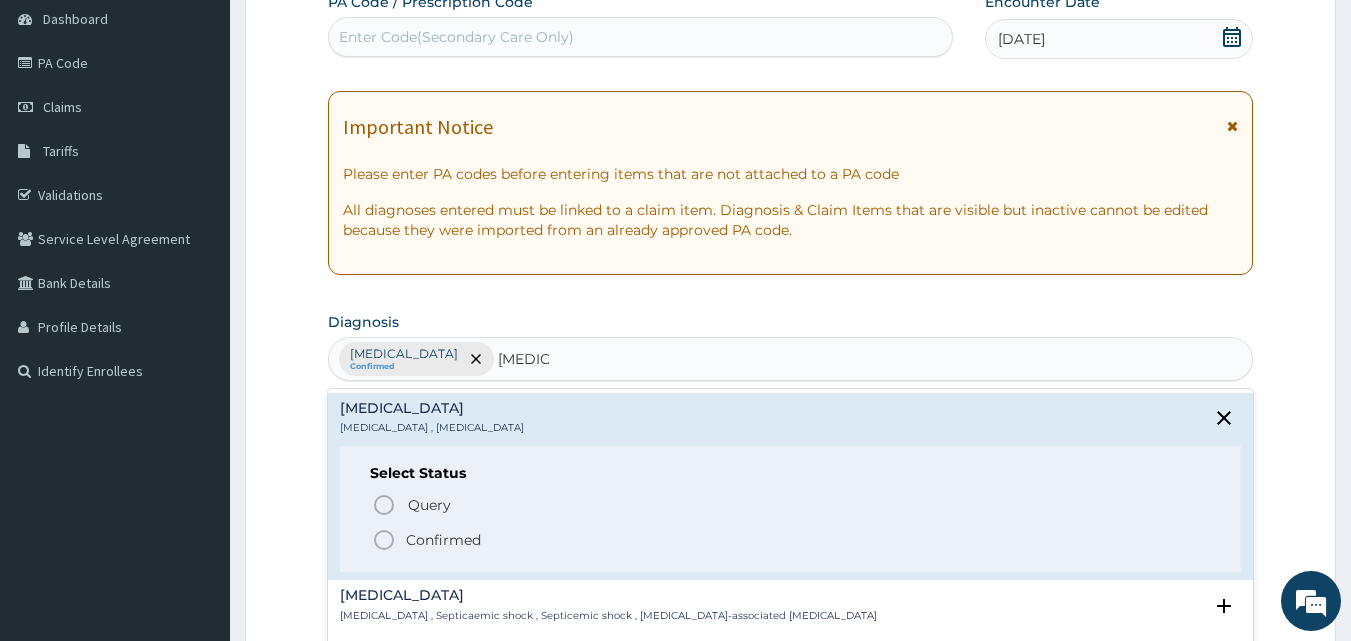 click 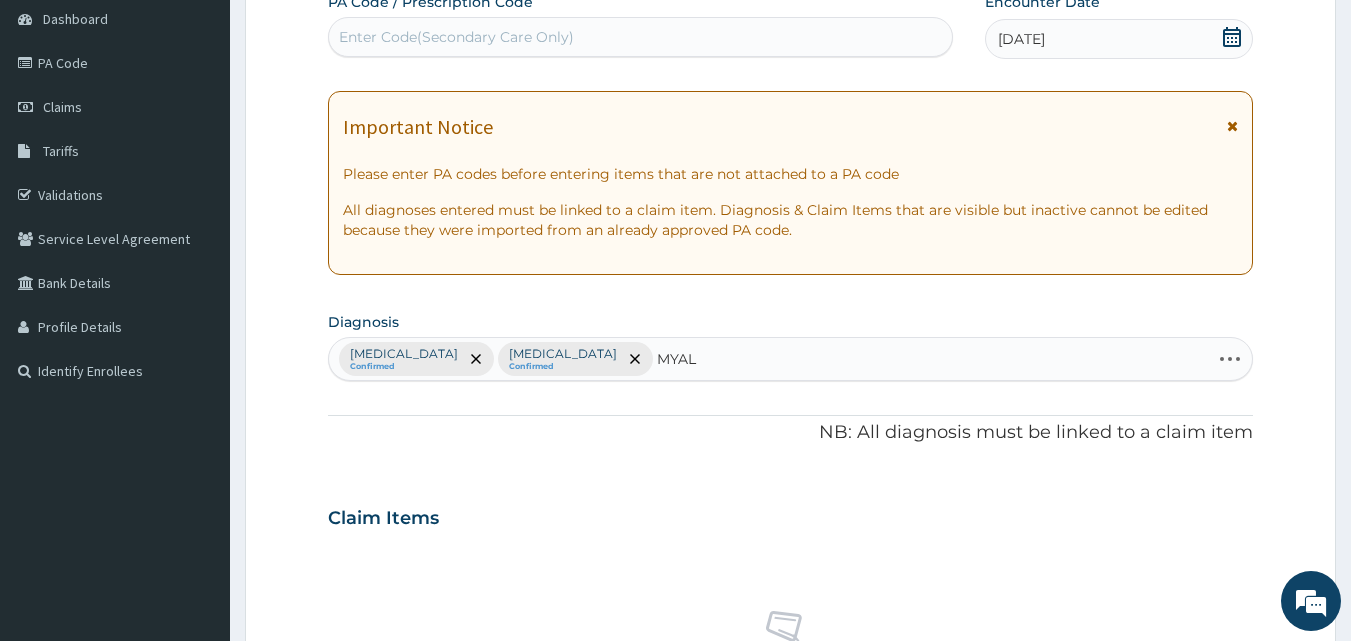 type on "MYALG" 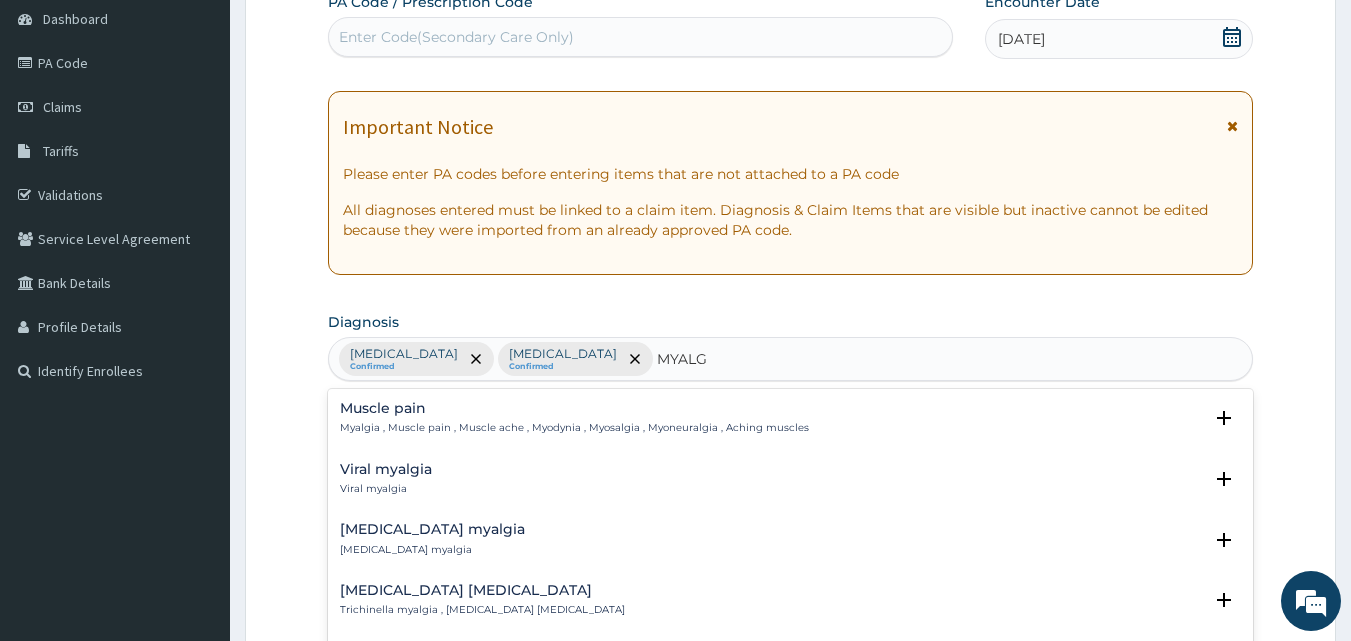click on "Muscle pain Myalgia , Muscle pain , Muscle ache , Myodynia , Myosalgia , Myoneuralgia , Aching muscles" at bounding box center [574, 418] 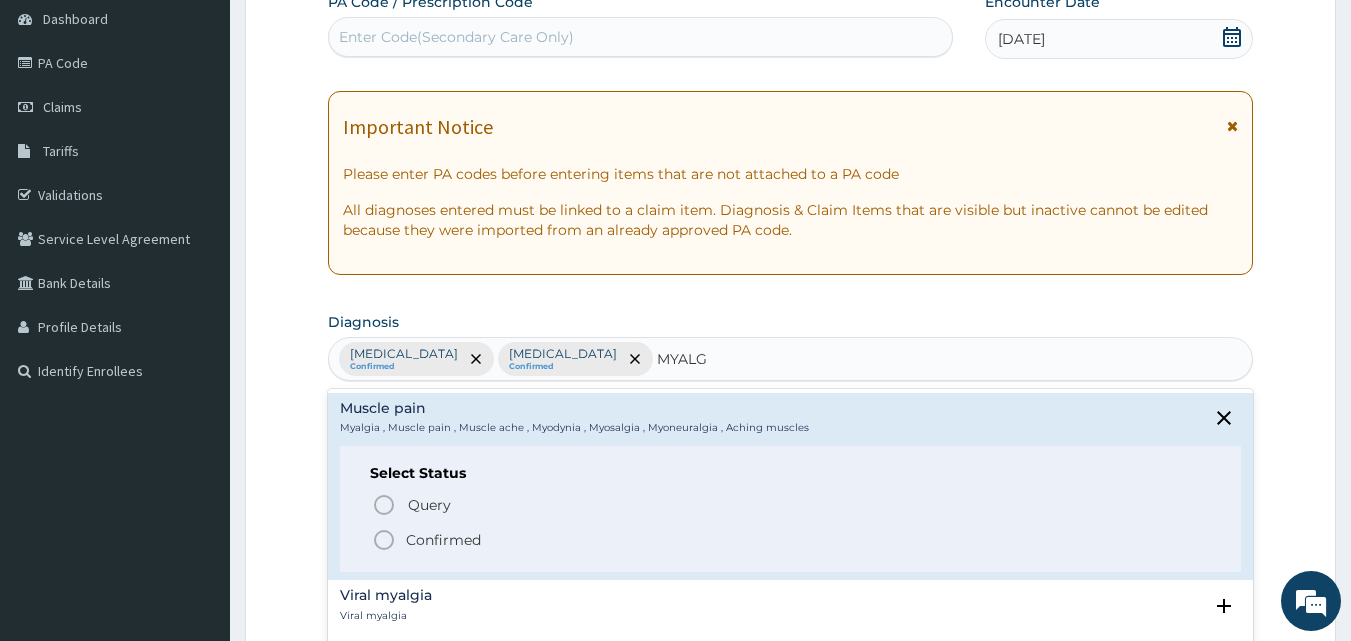click 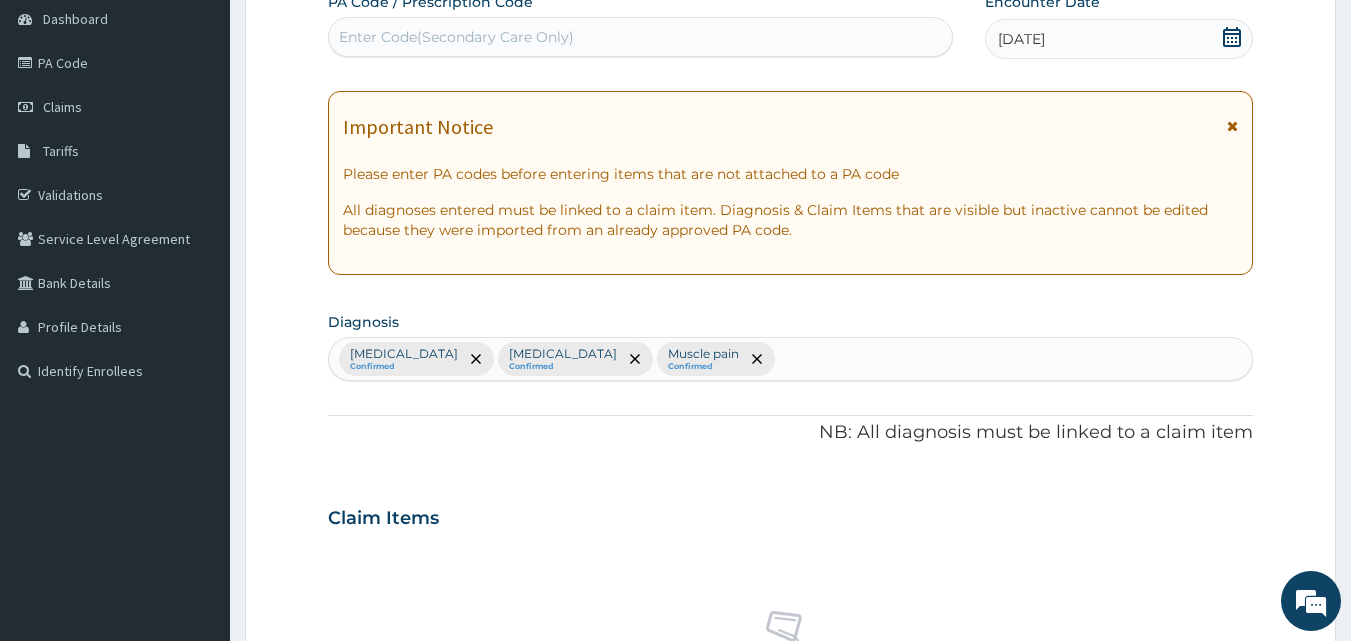 drag, startPoint x: 942, startPoint y: 514, endPoint x: 1088, endPoint y: 499, distance: 146.76852 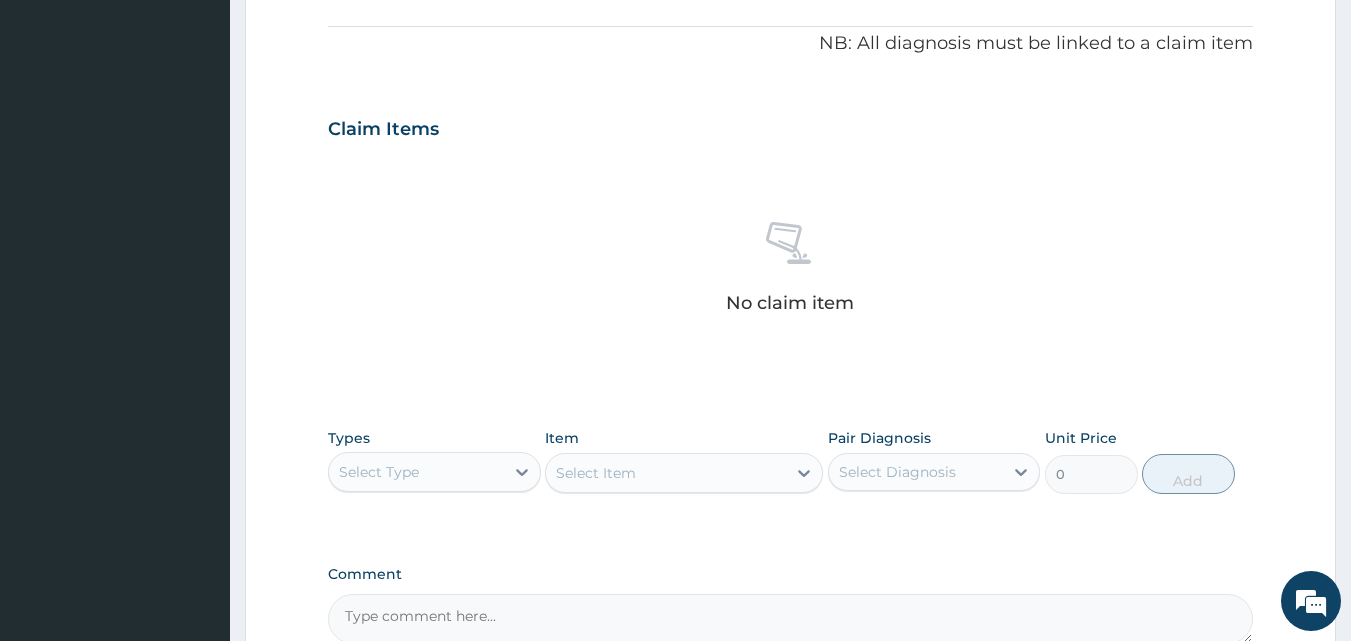 scroll, scrollTop: 801, scrollLeft: 0, axis: vertical 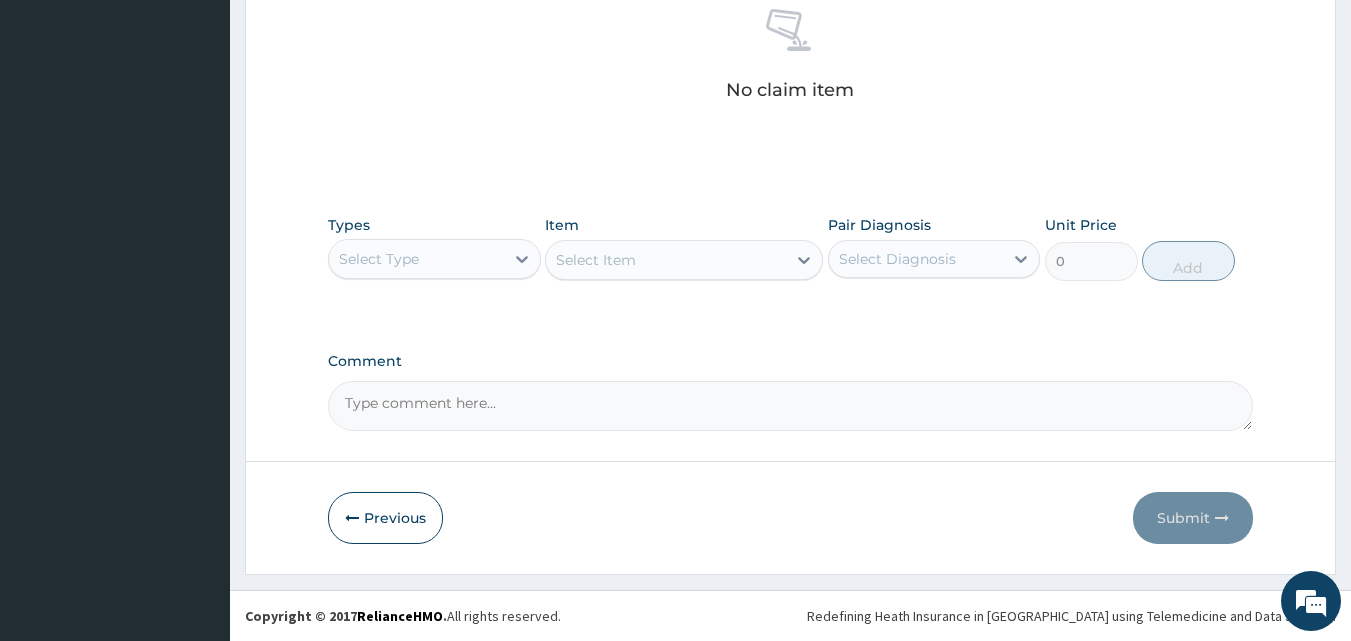 click on "Select Type" at bounding box center [416, 259] 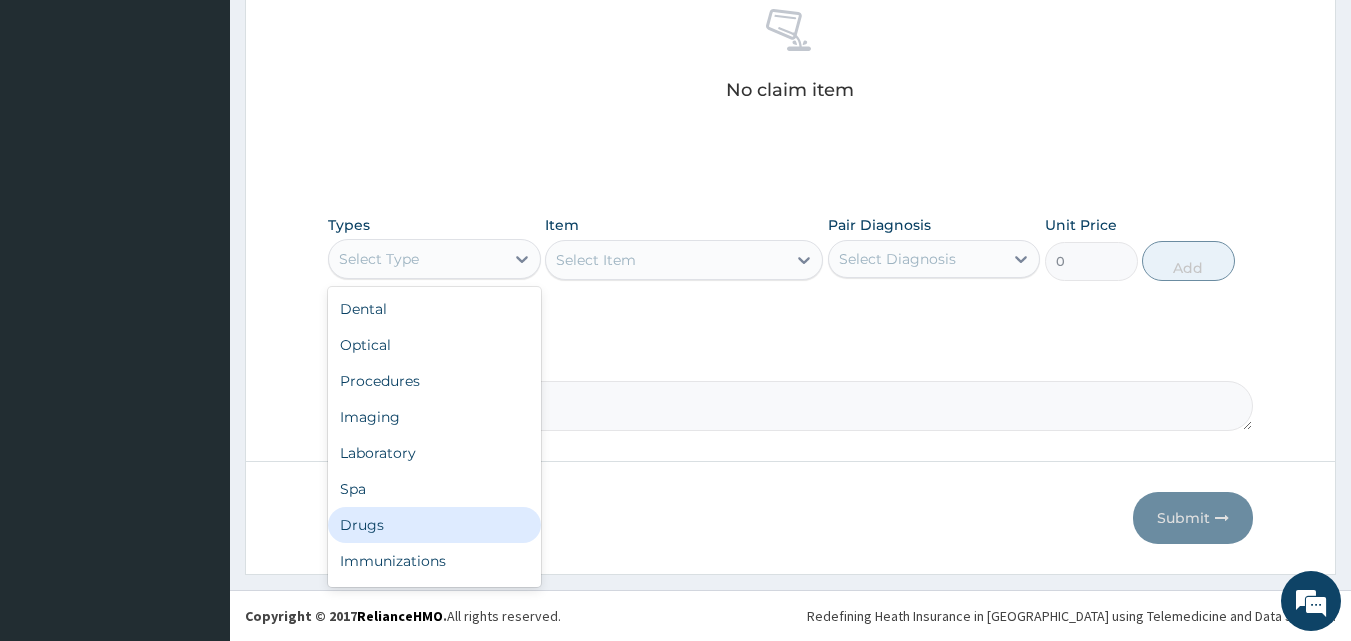 click on "Drugs" at bounding box center [434, 525] 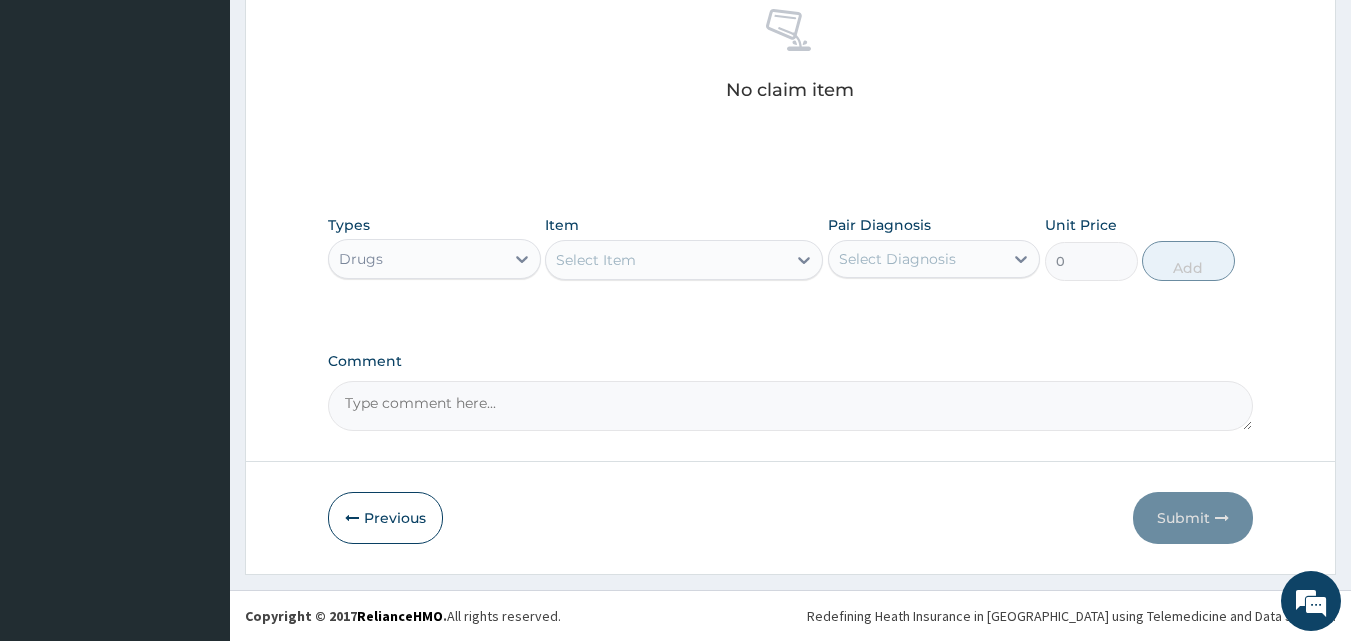 click on "Select Item" at bounding box center (666, 260) 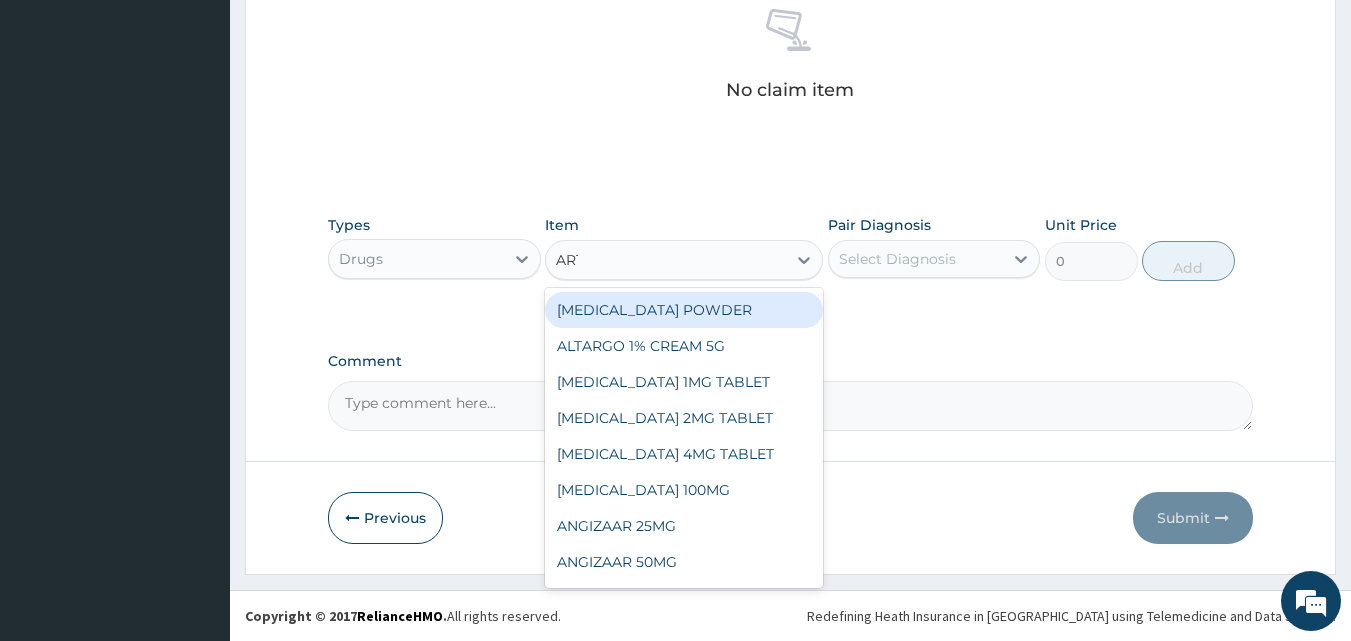 type on "ARTE" 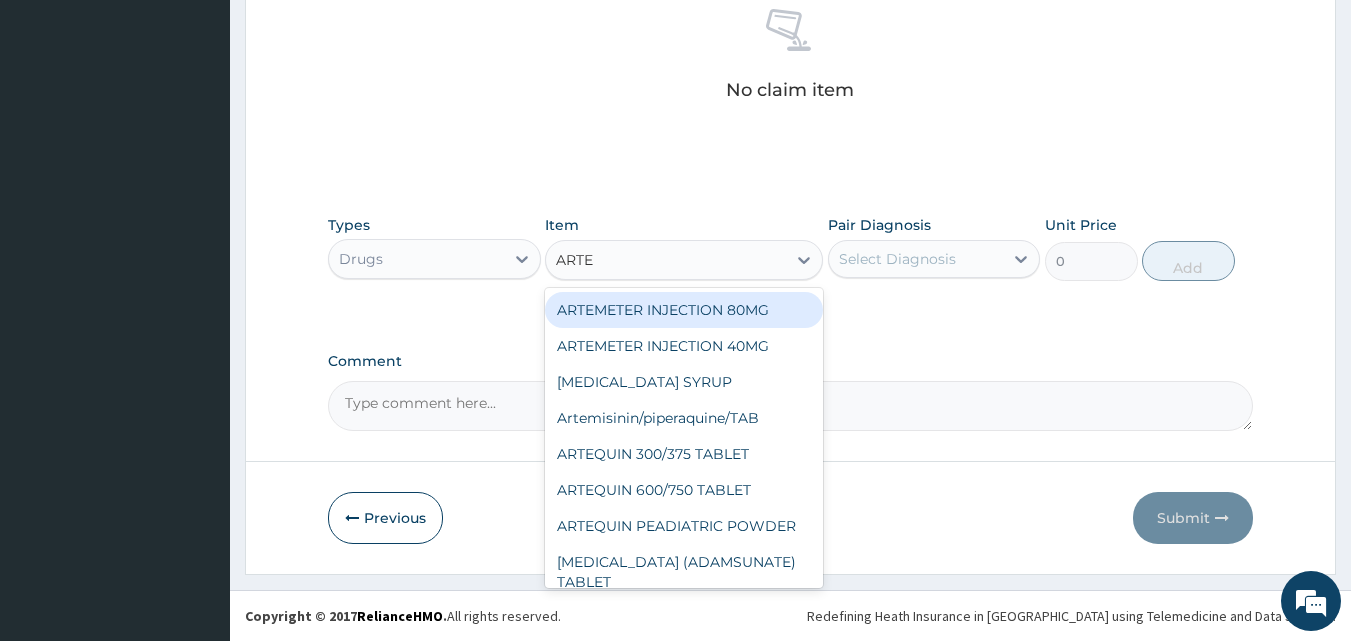 click on "ARTEMETER INJECTION  80MG" at bounding box center [684, 310] 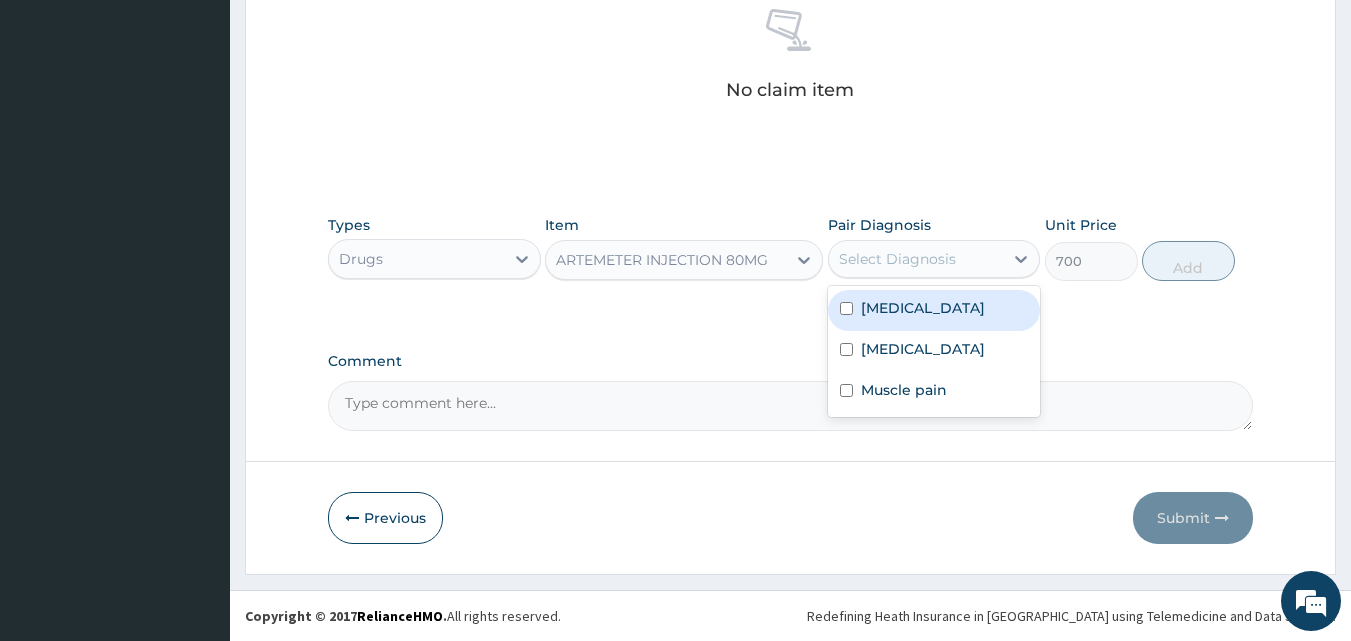 click on "Select Diagnosis" at bounding box center [897, 259] 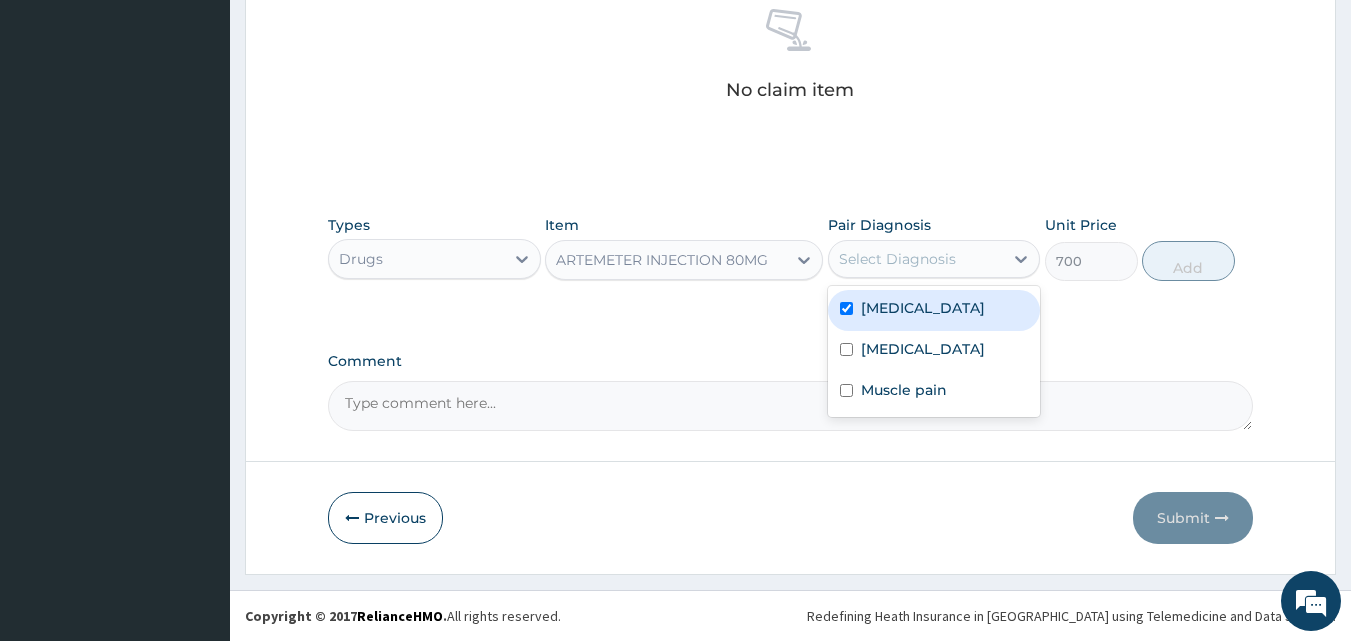 checkbox on "true" 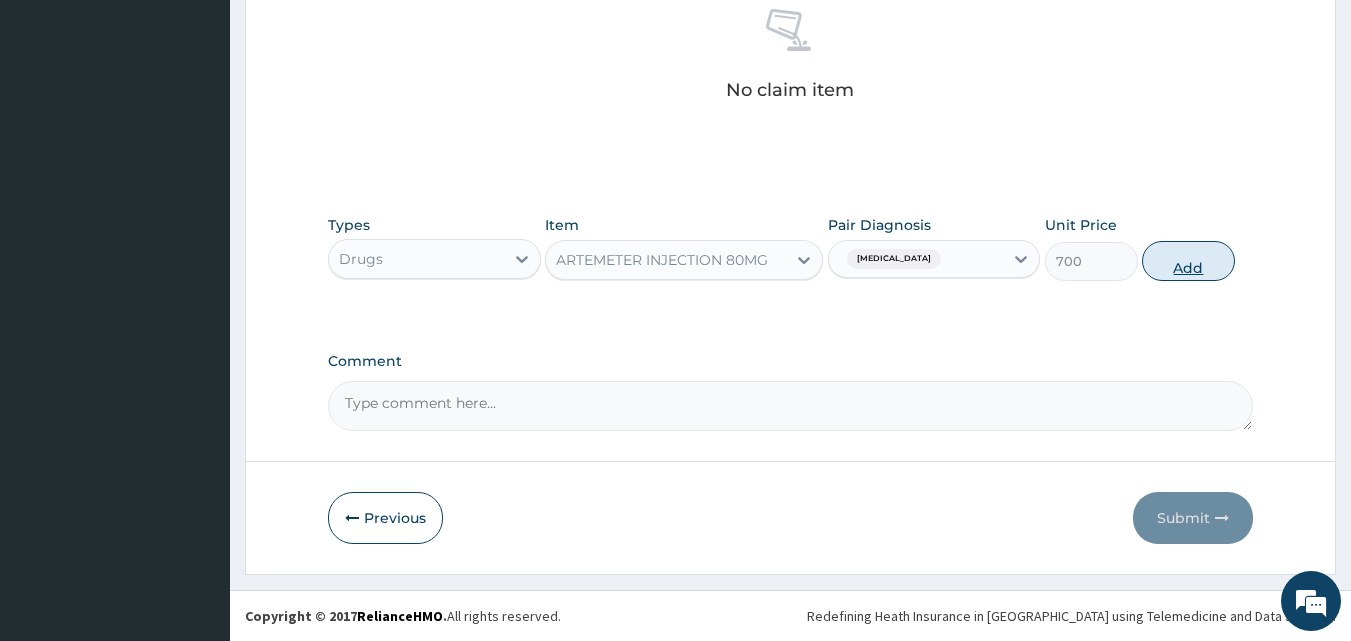 click on "Add" at bounding box center [1188, 261] 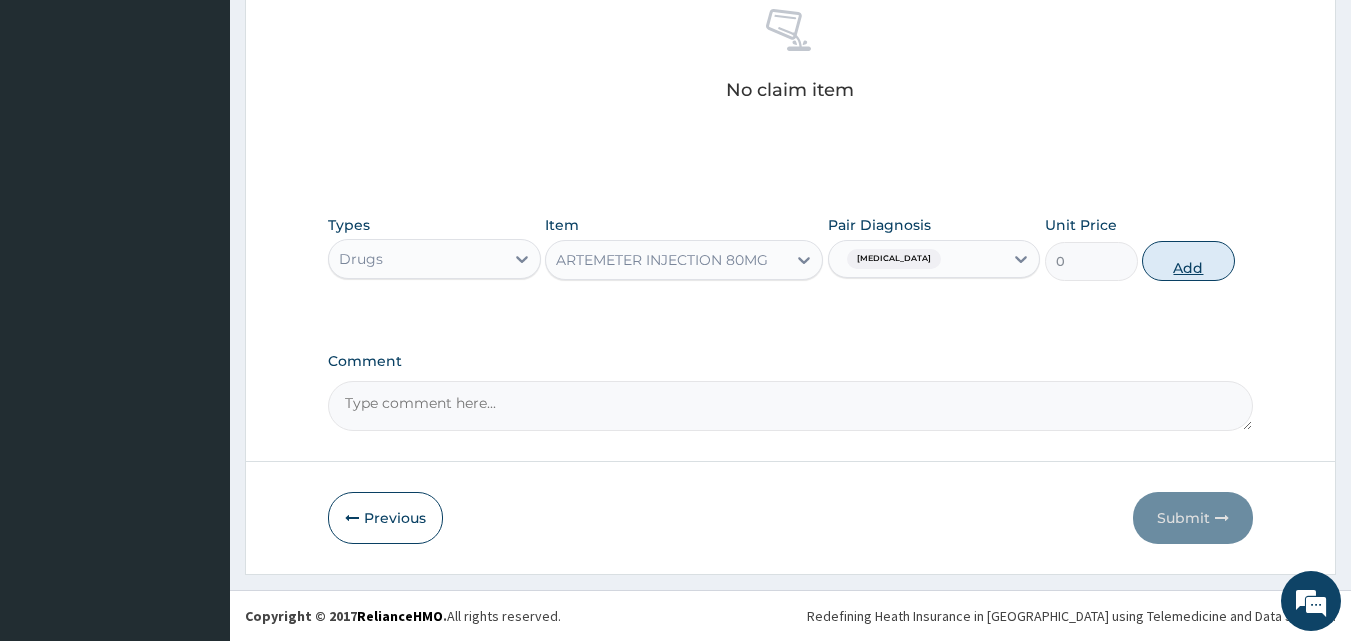 scroll, scrollTop: 721, scrollLeft: 0, axis: vertical 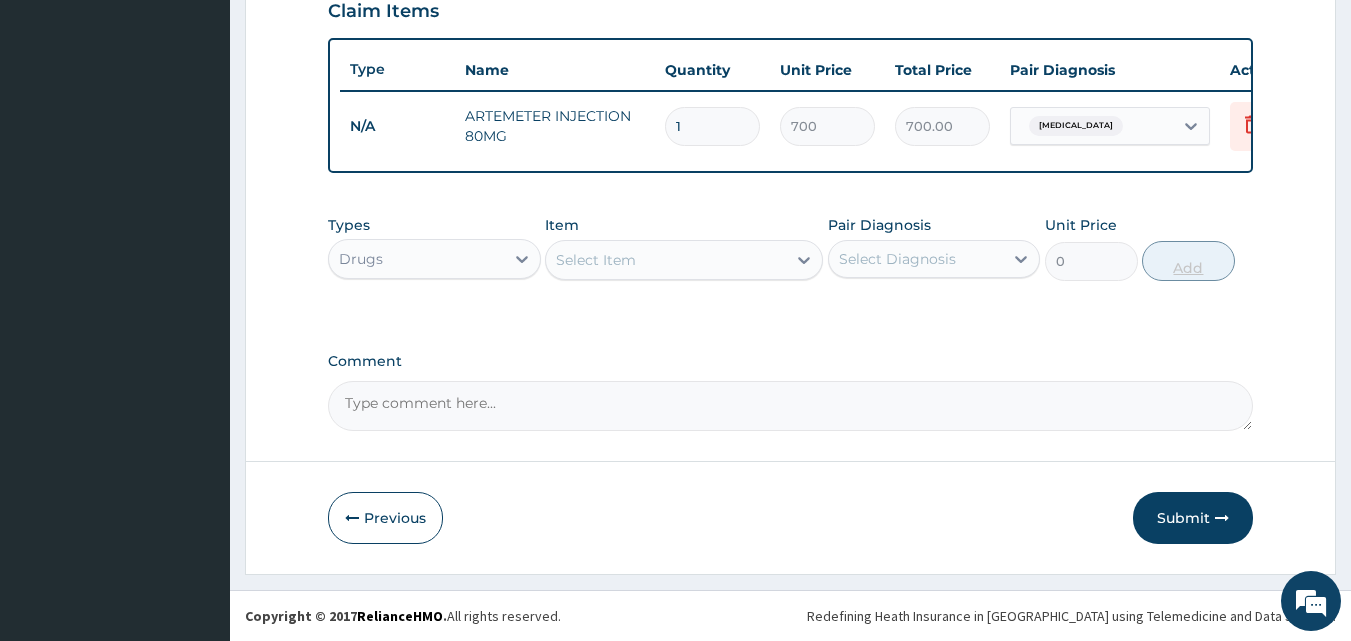 type 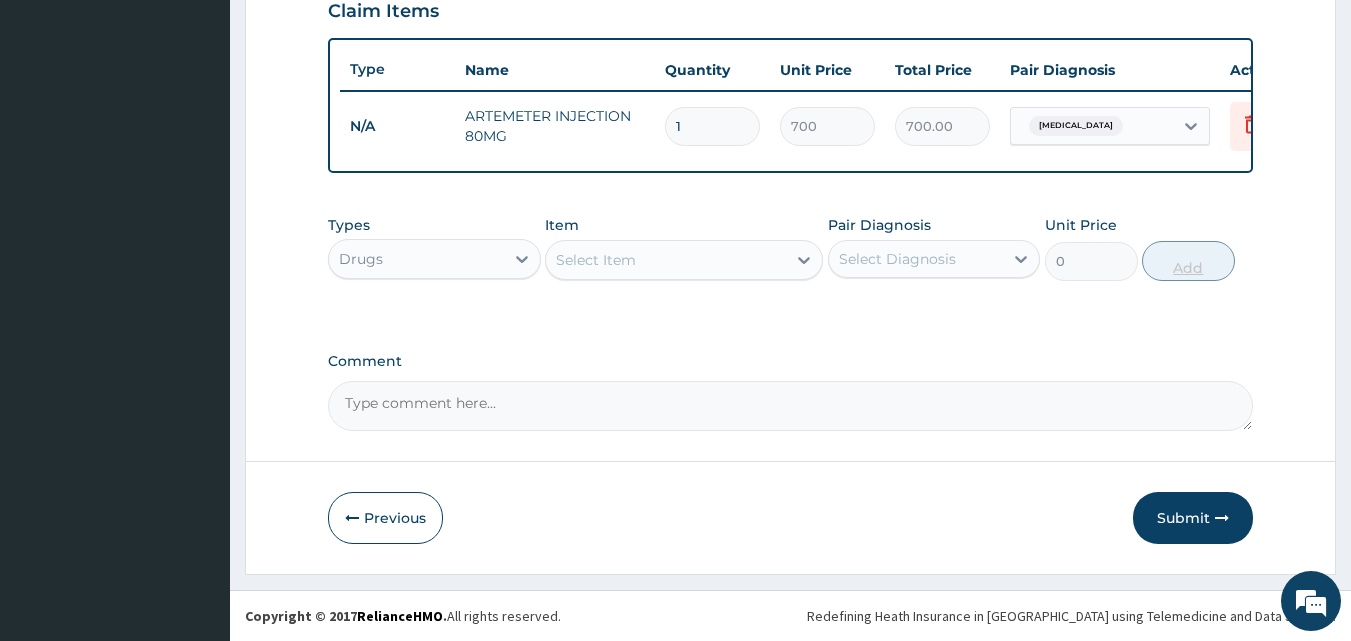 type on "0.00" 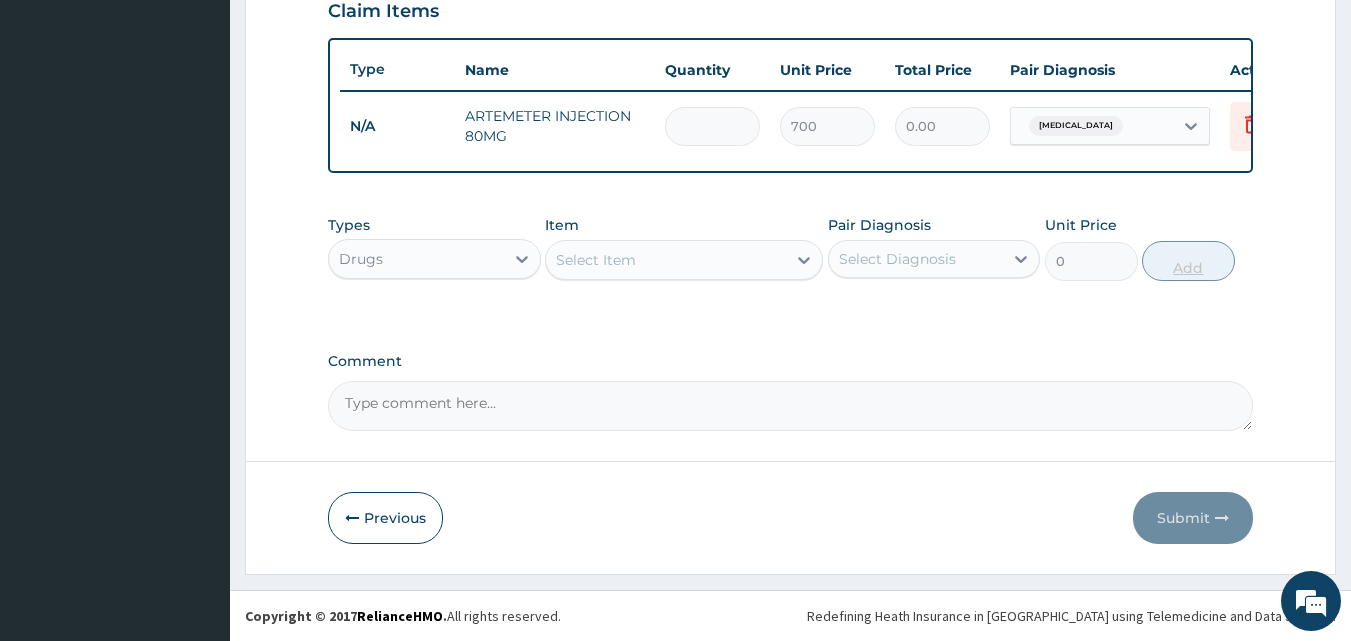 type on "6" 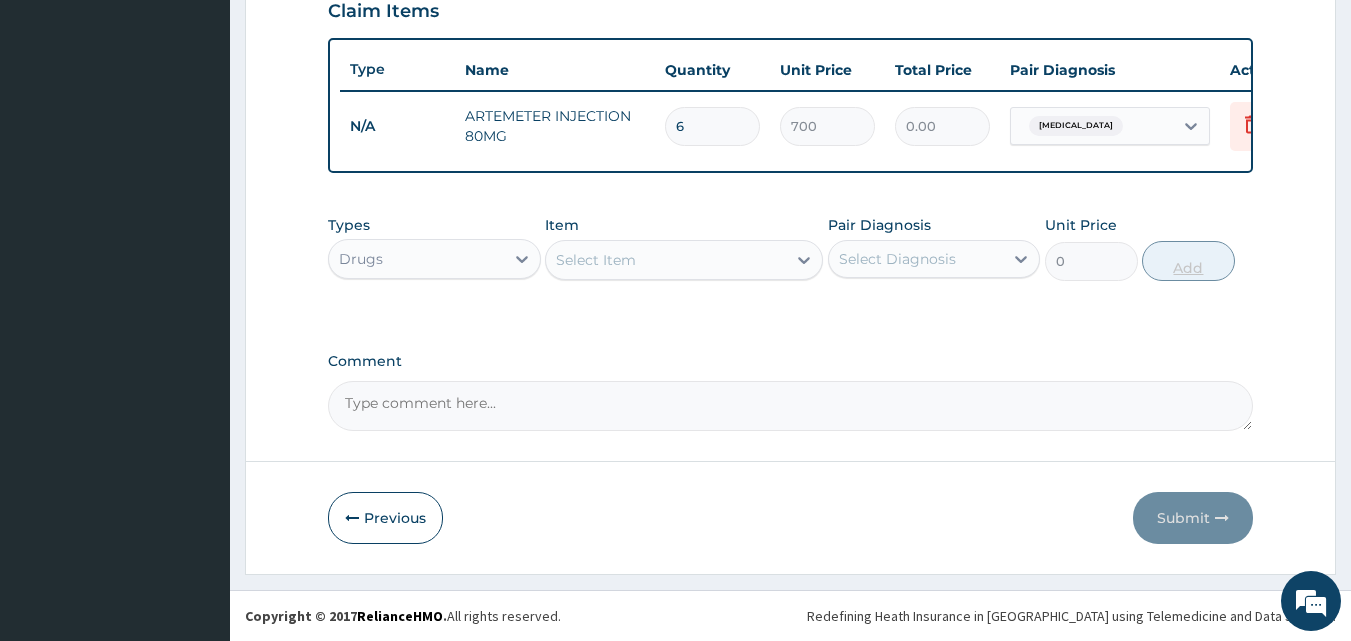 type on "4200.00" 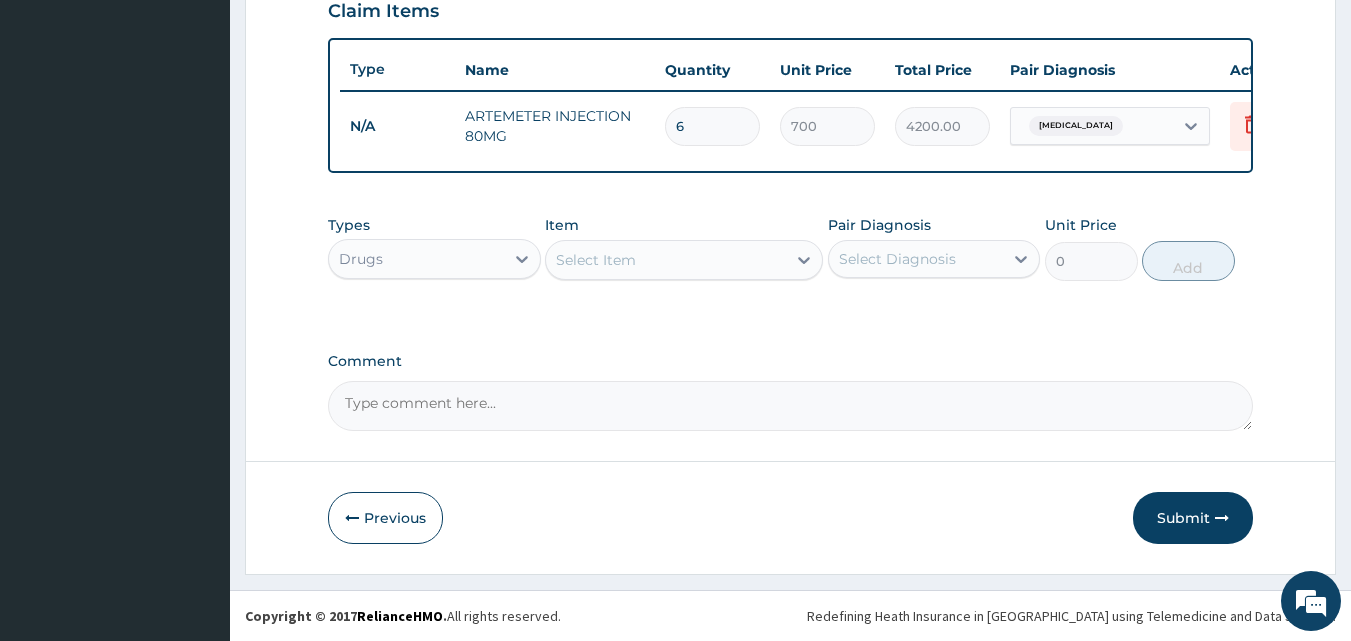 type on "6" 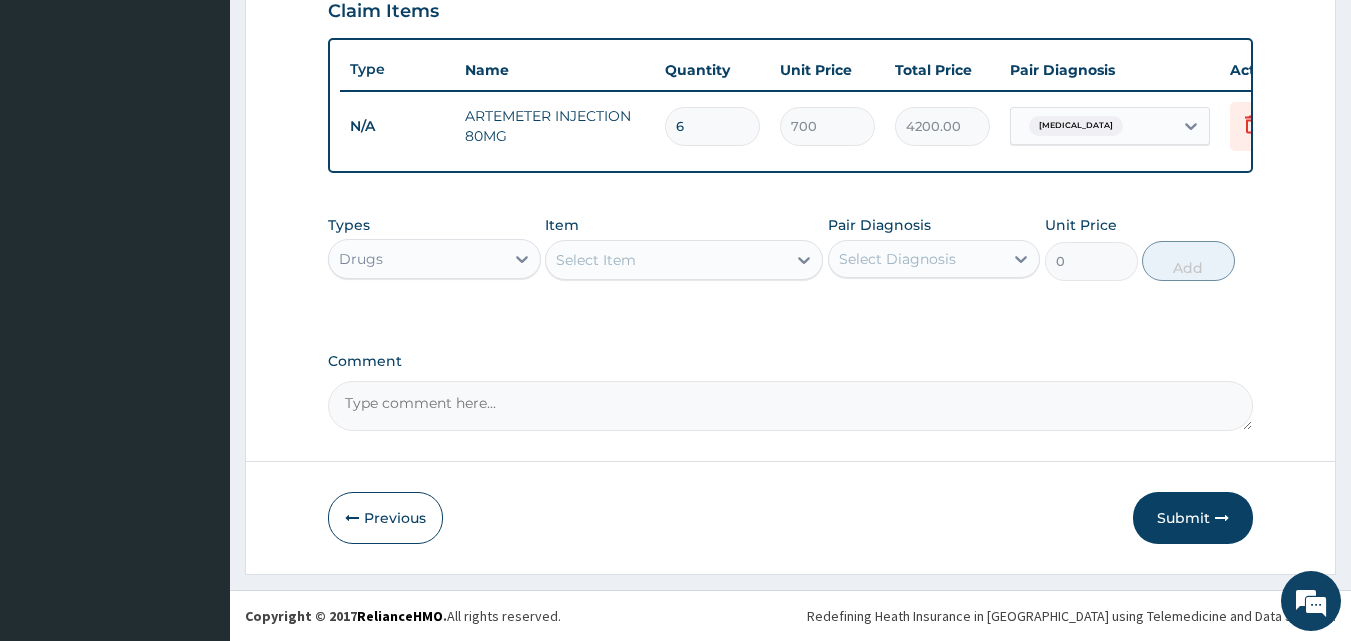 click on "Select Item" at bounding box center (666, 260) 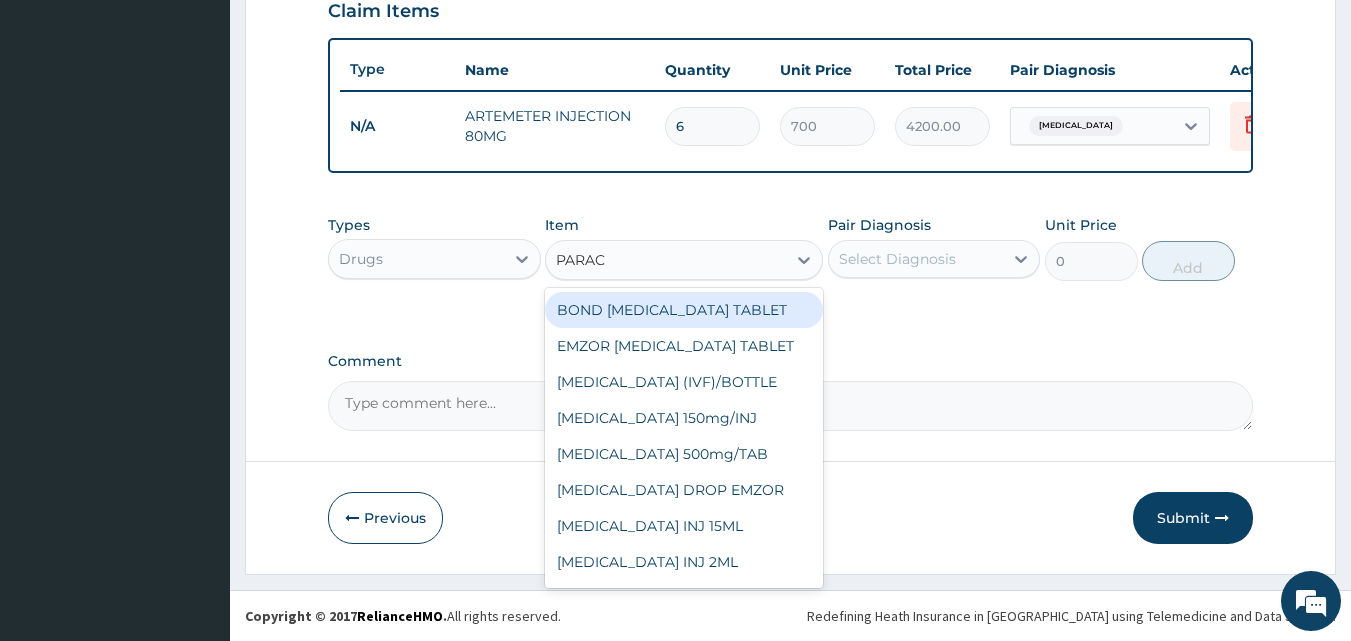 type on "PARACE" 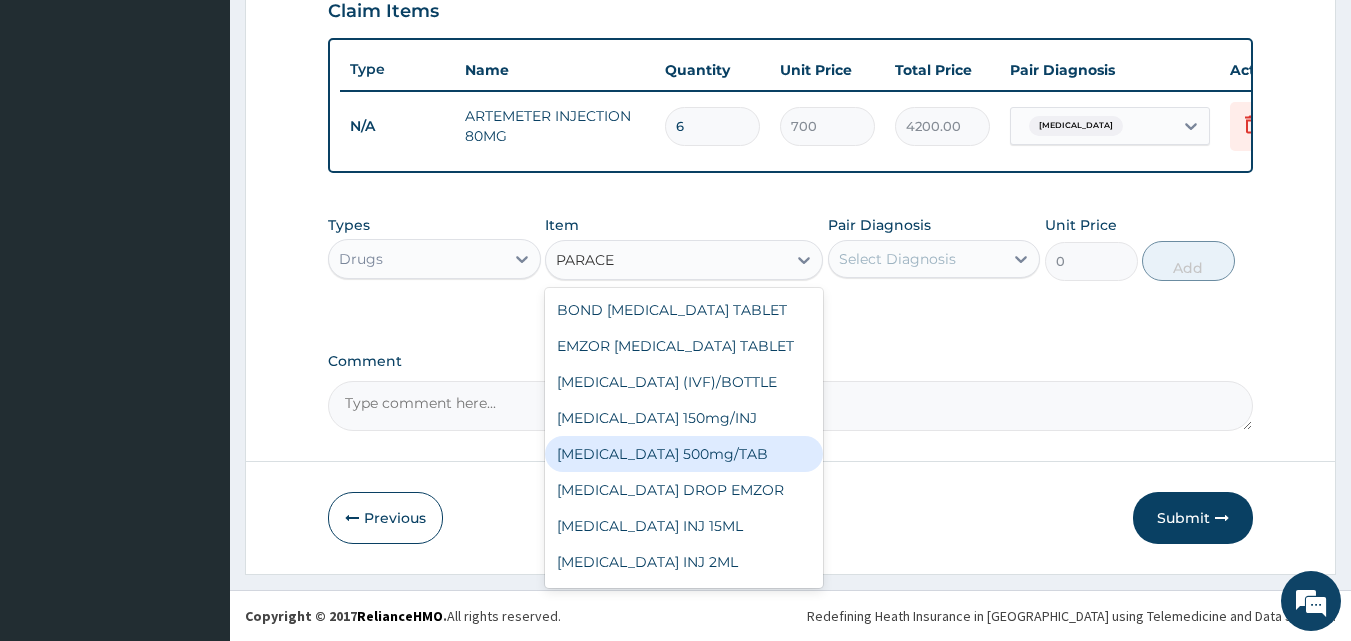 click on "[MEDICAL_DATA] 500mg/TAB" at bounding box center [684, 454] 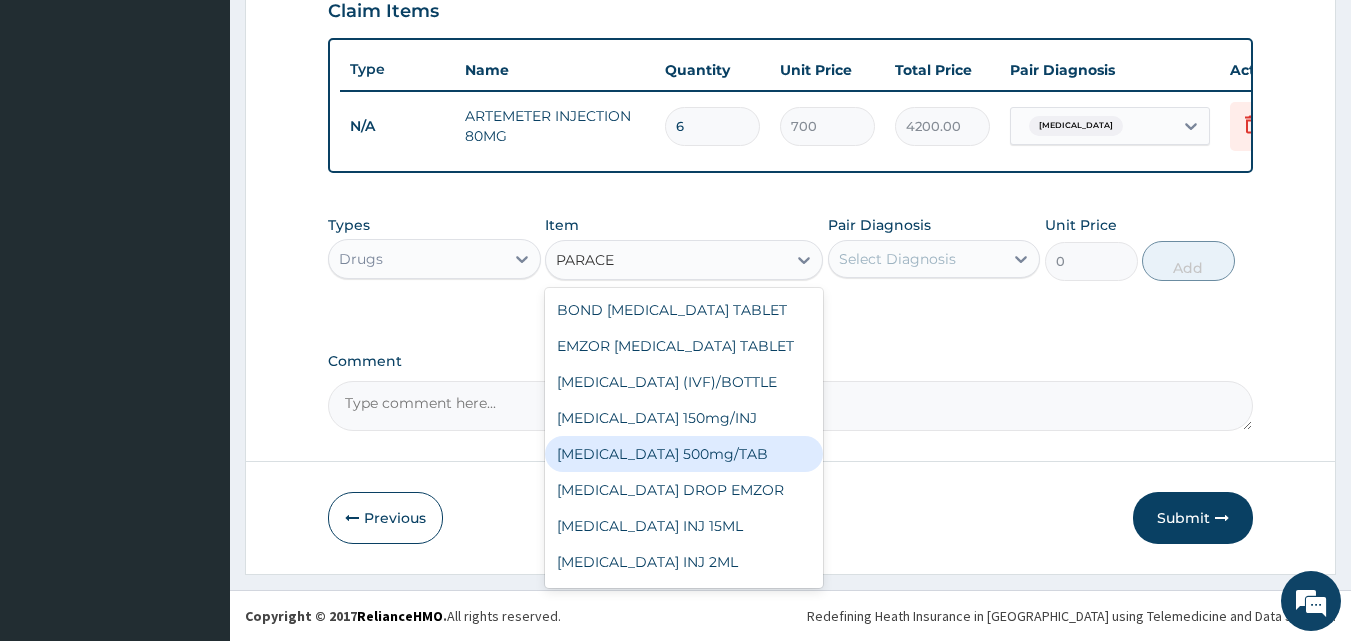 type 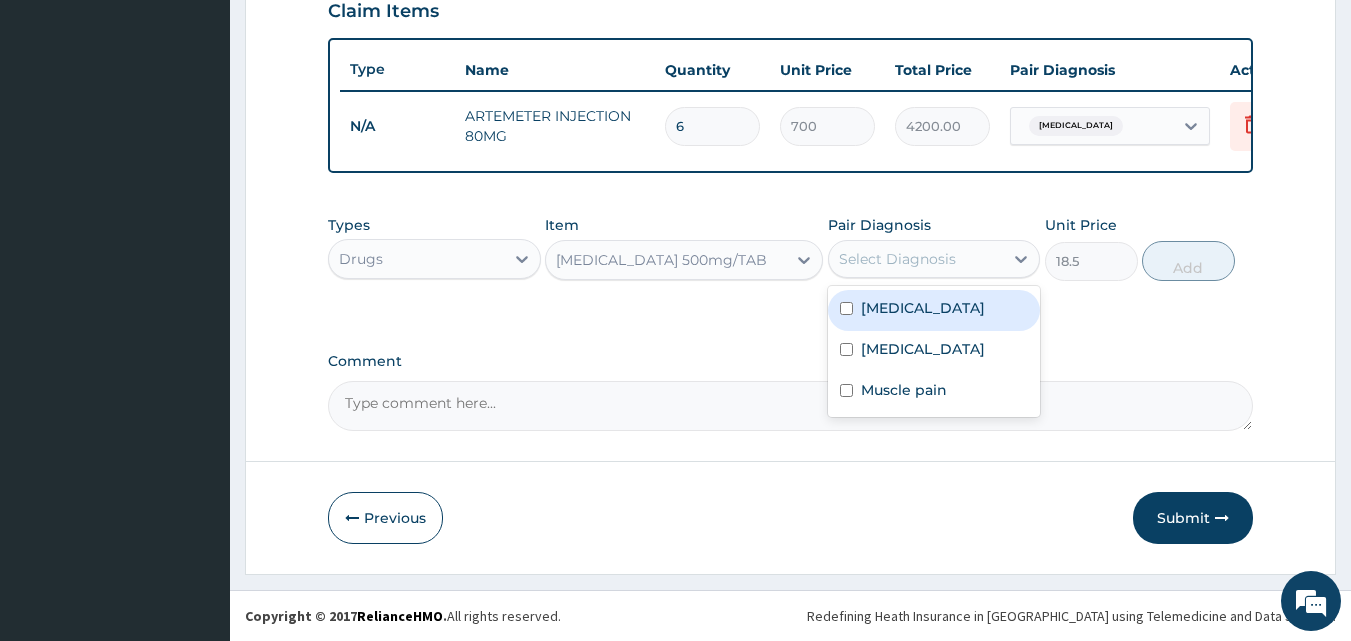click on "Select Diagnosis" at bounding box center [916, 259] 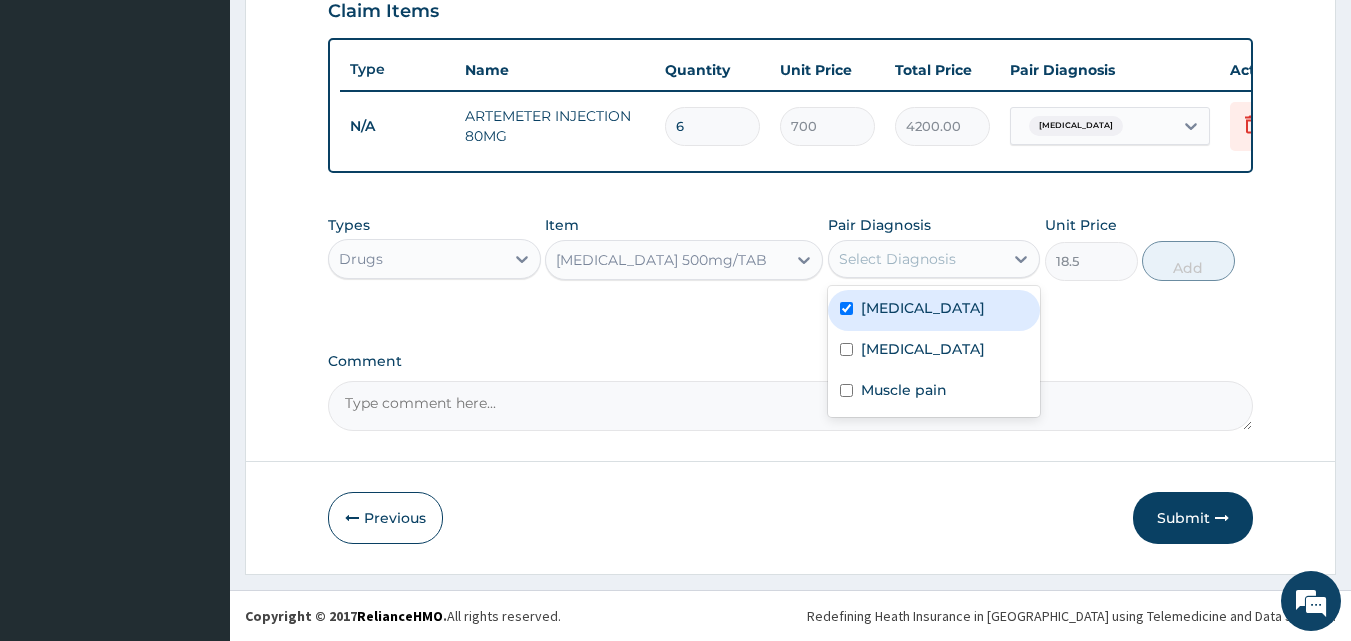 checkbox on "true" 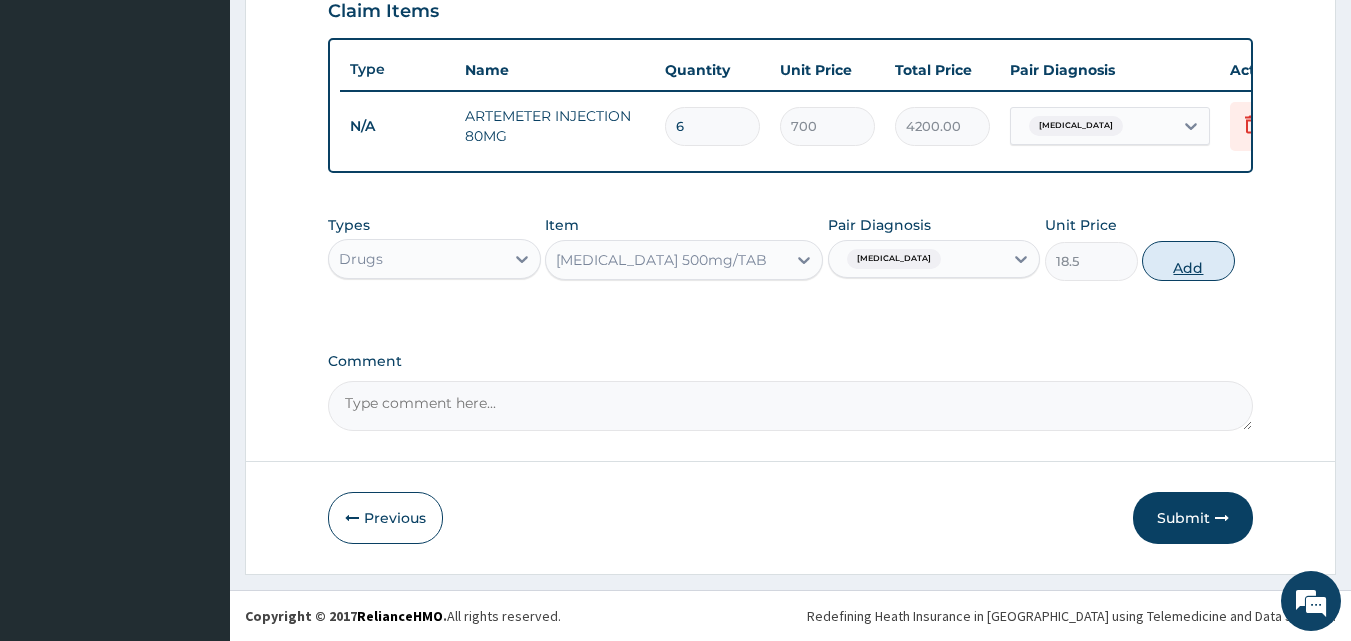 click on "Add" at bounding box center (1188, 261) 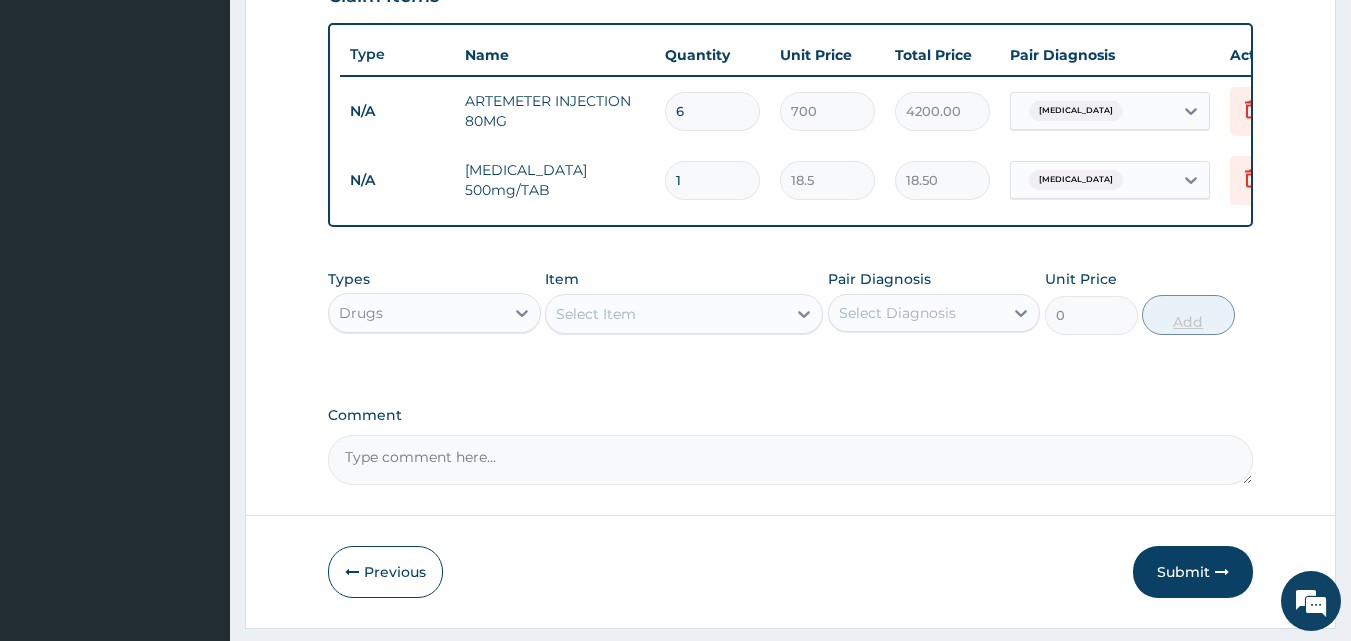 type on "12" 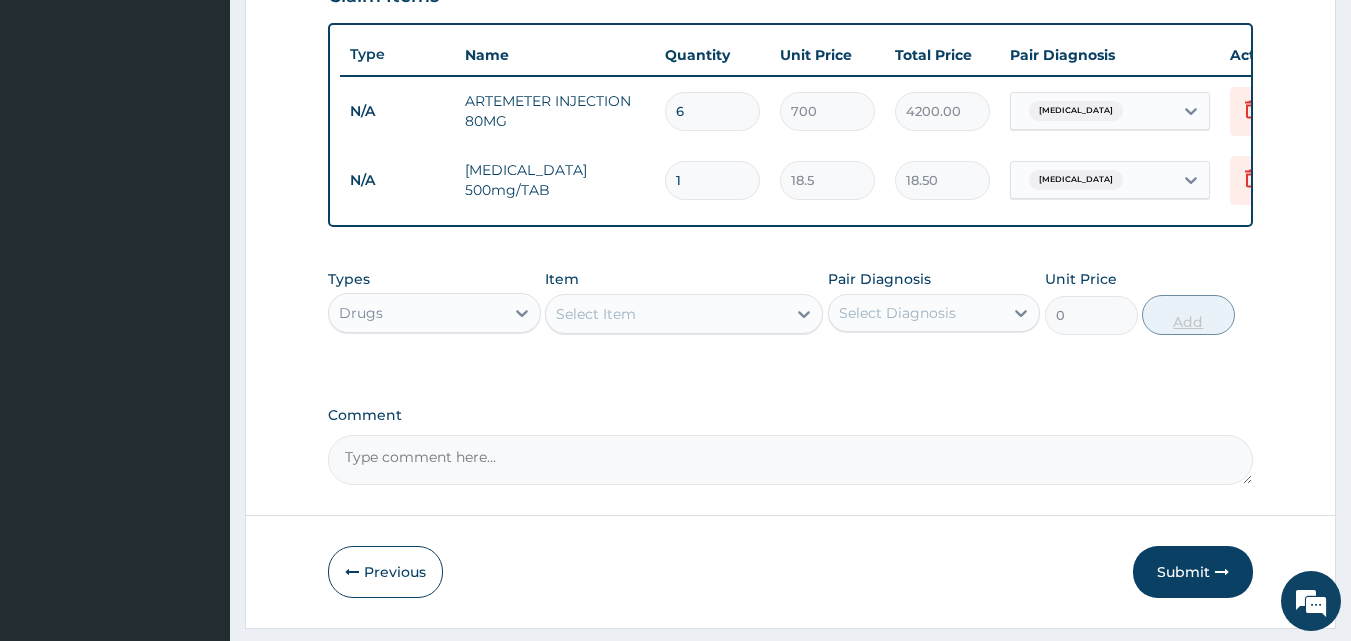 type on "222.00" 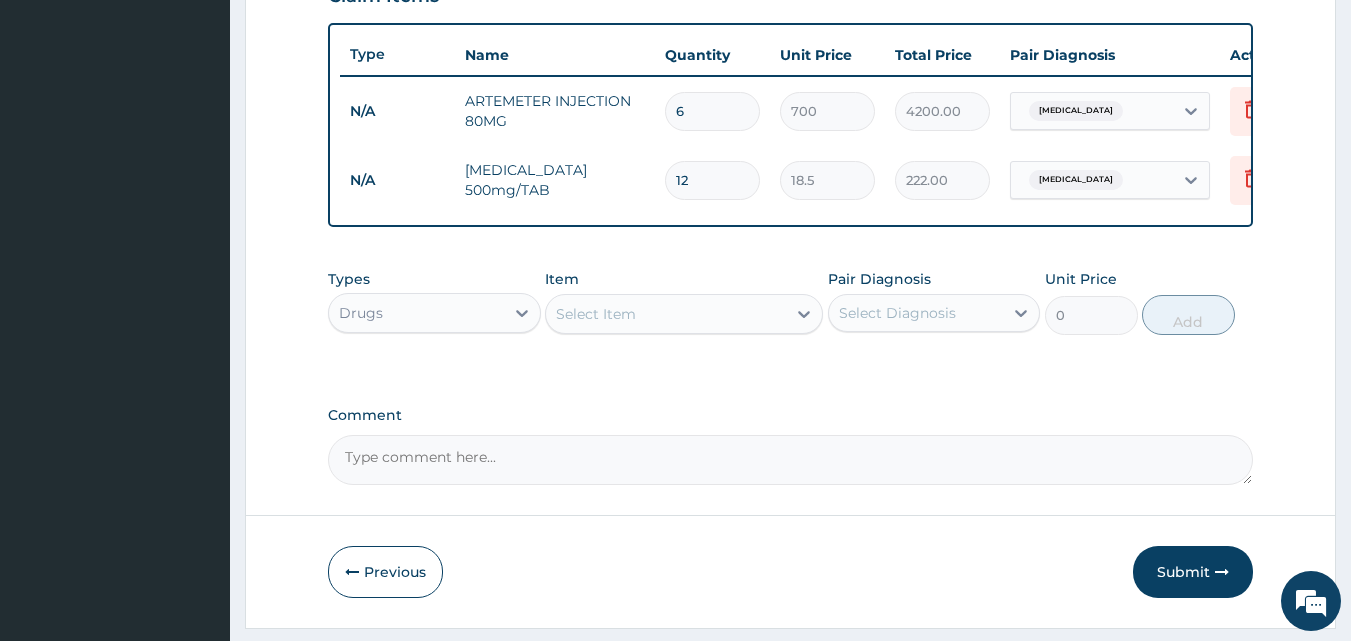 type on "12" 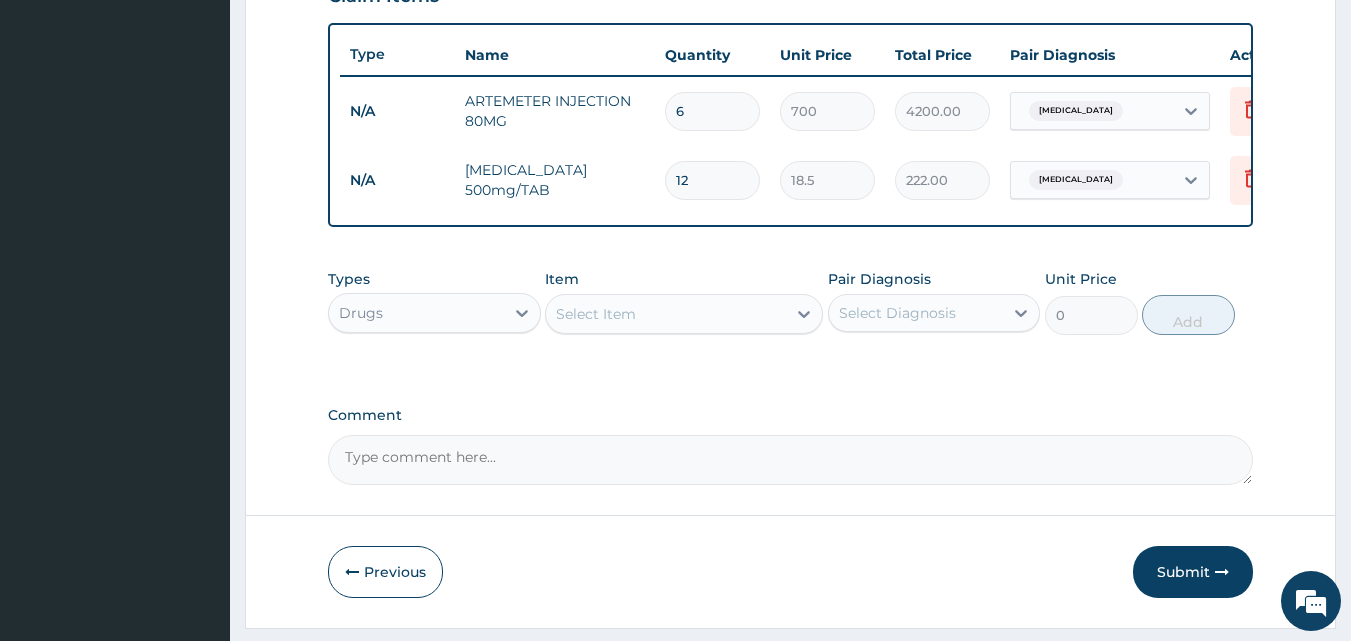 click on "Select Item" at bounding box center [666, 314] 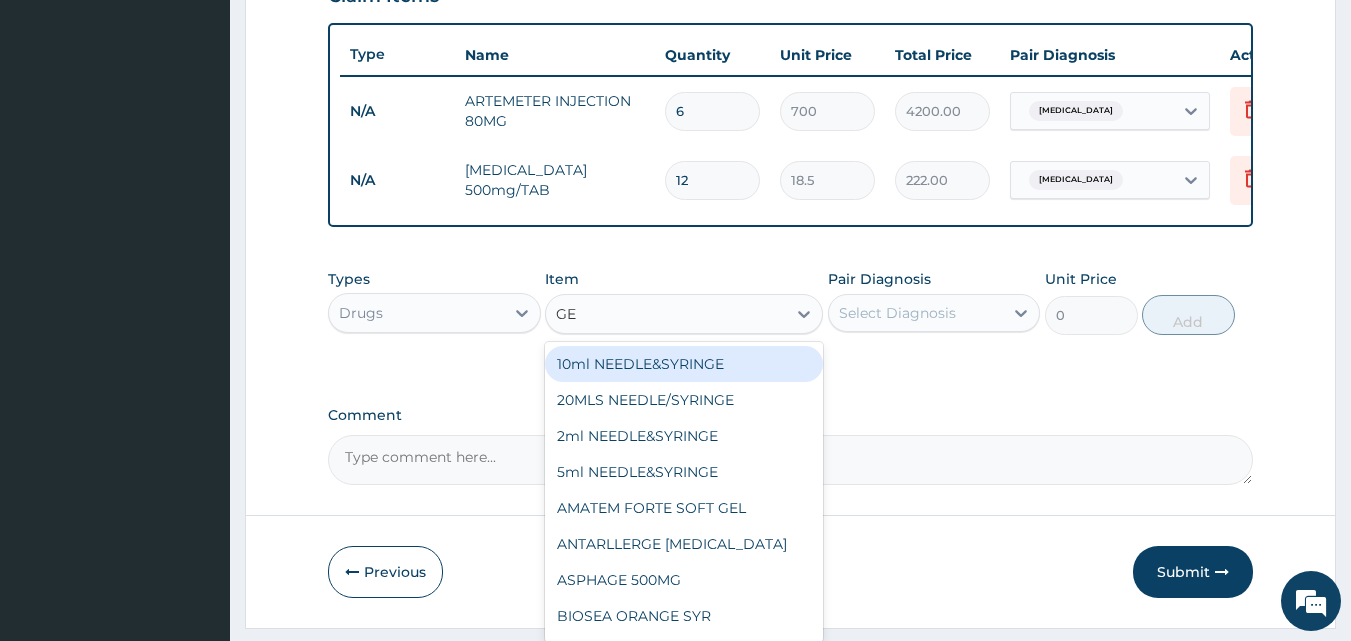 type on "GEL" 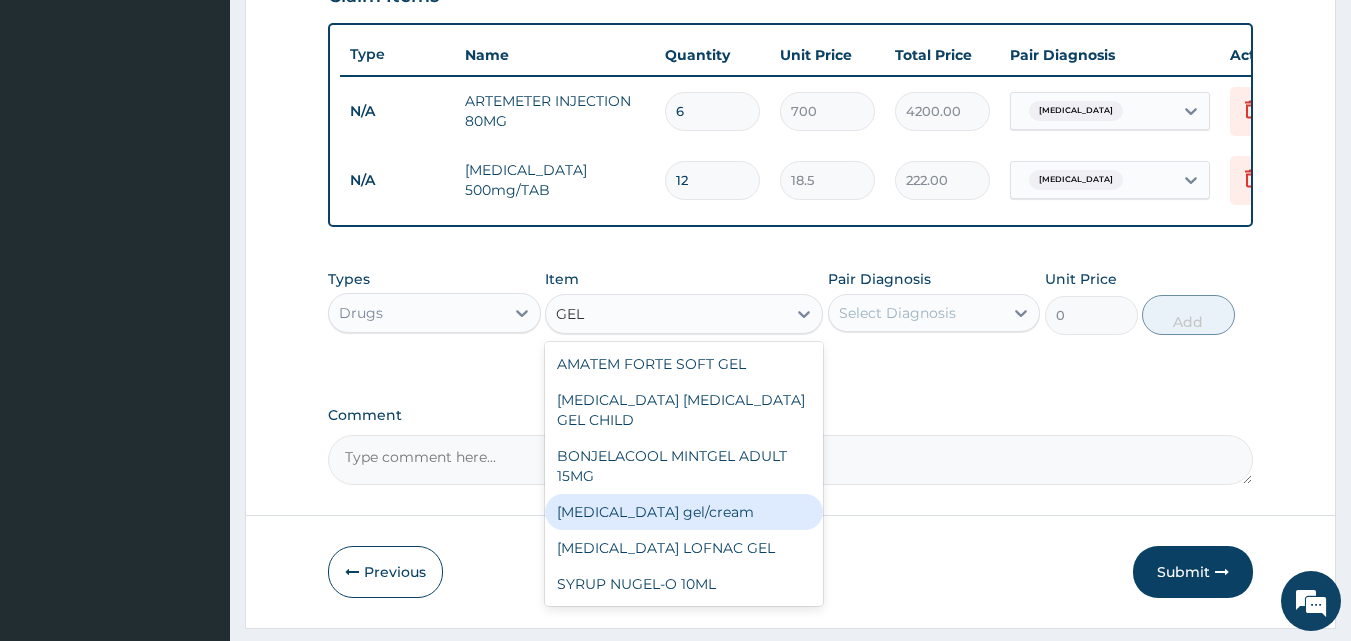 click on "[MEDICAL_DATA] gel/cream" at bounding box center [684, 512] 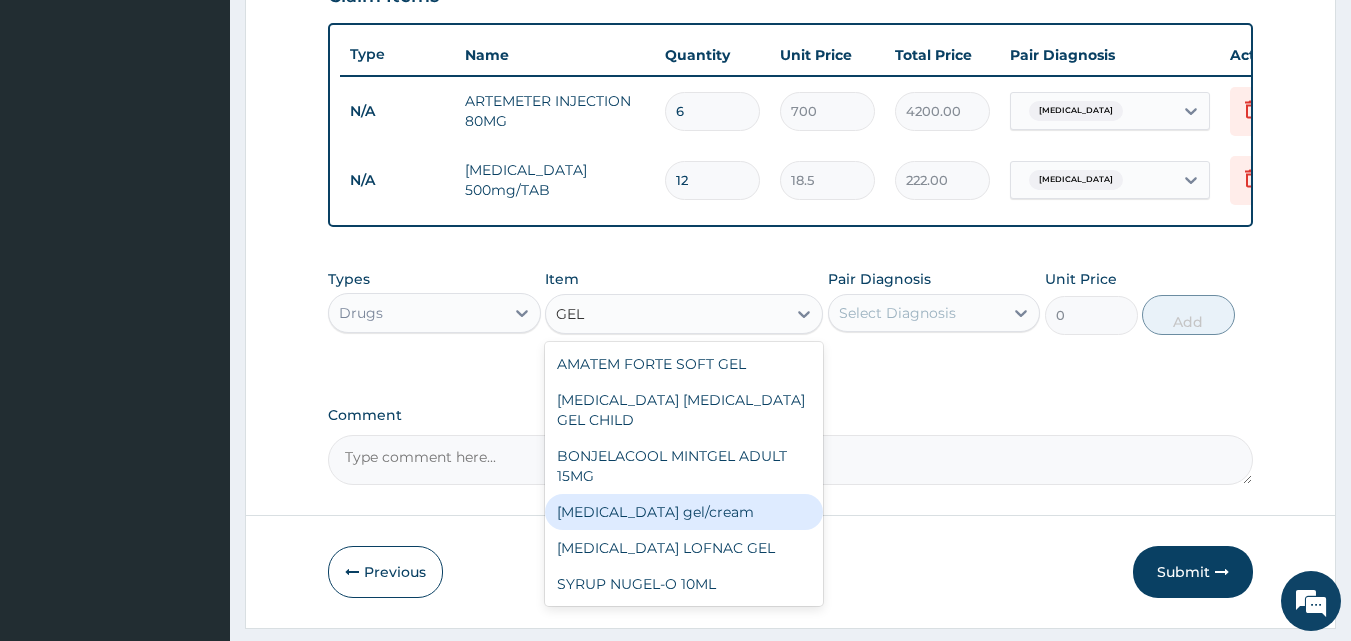 type 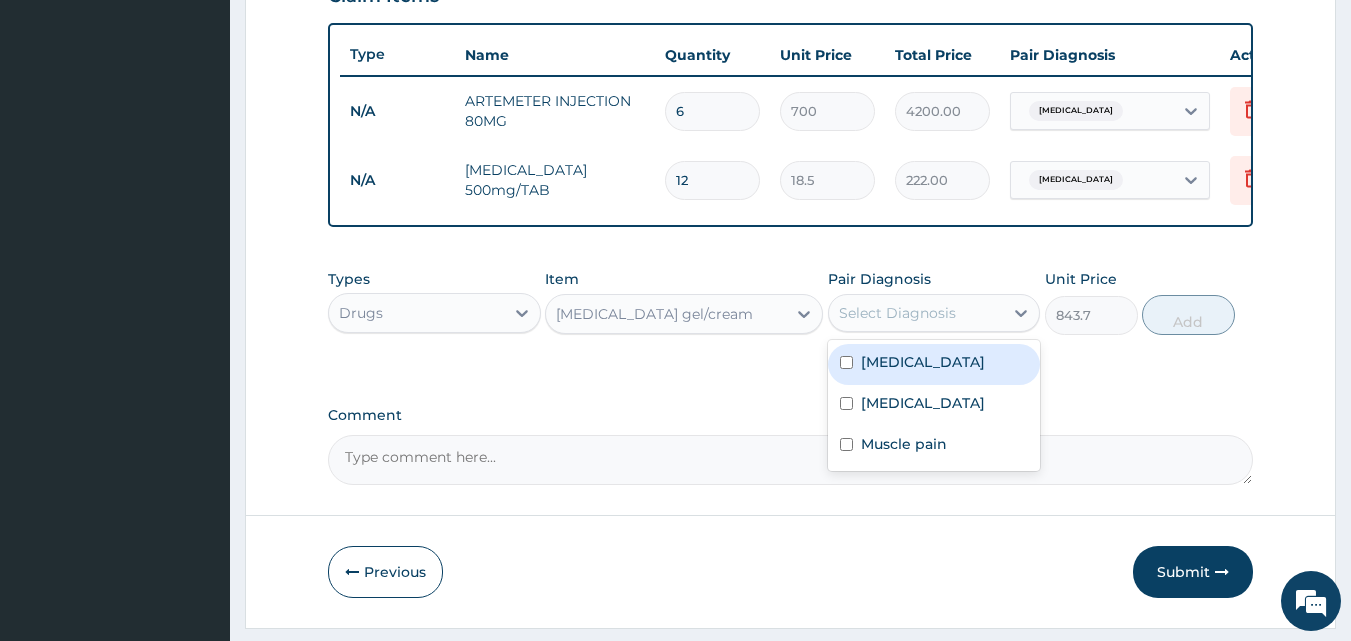 click on "Select Diagnosis" at bounding box center [897, 313] 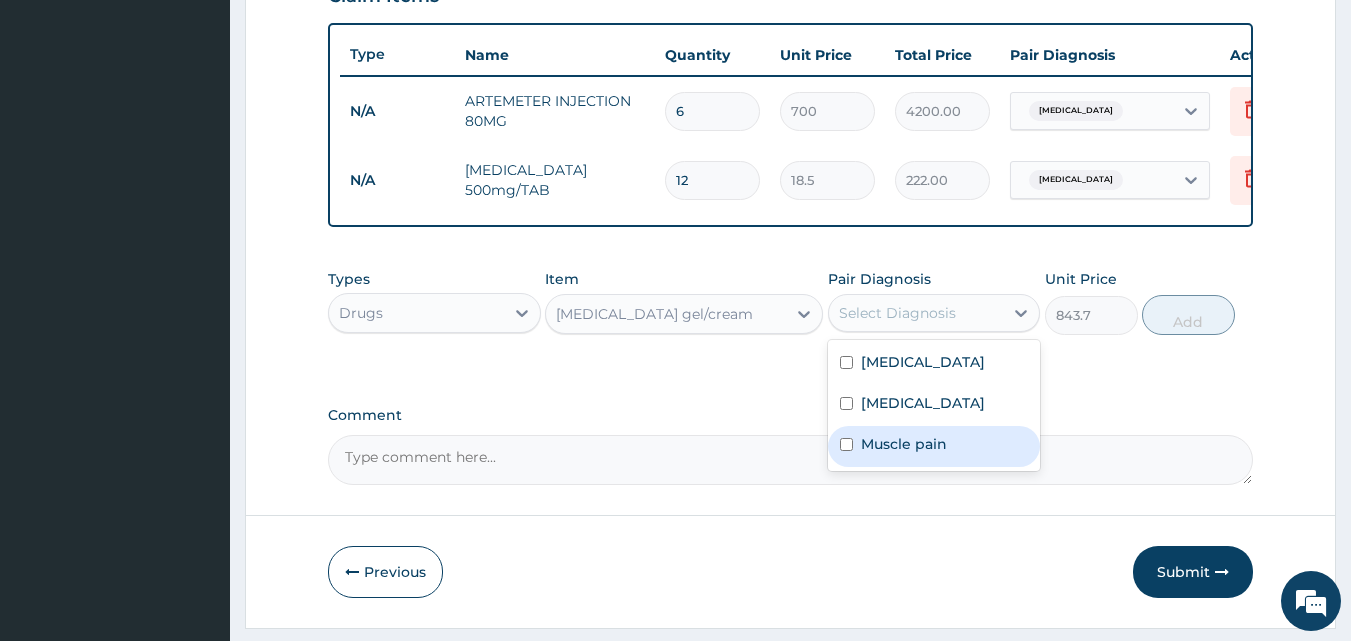 click on "Muscle pain" at bounding box center [904, 444] 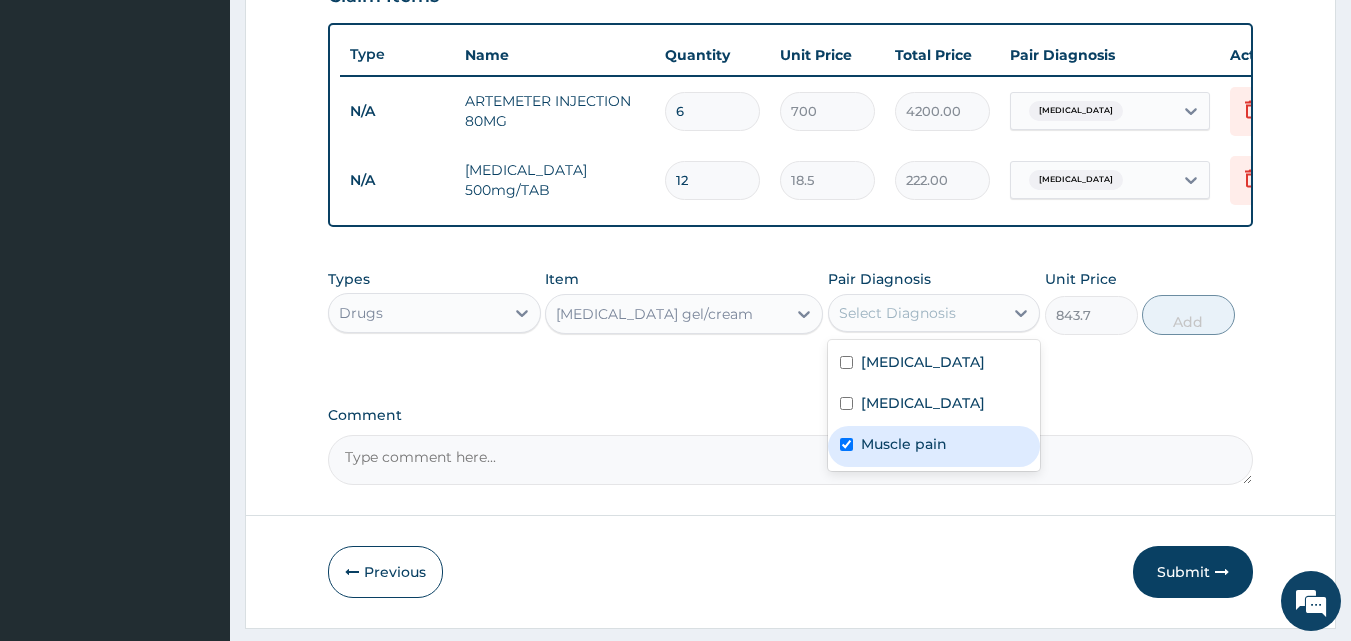 checkbox on "true" 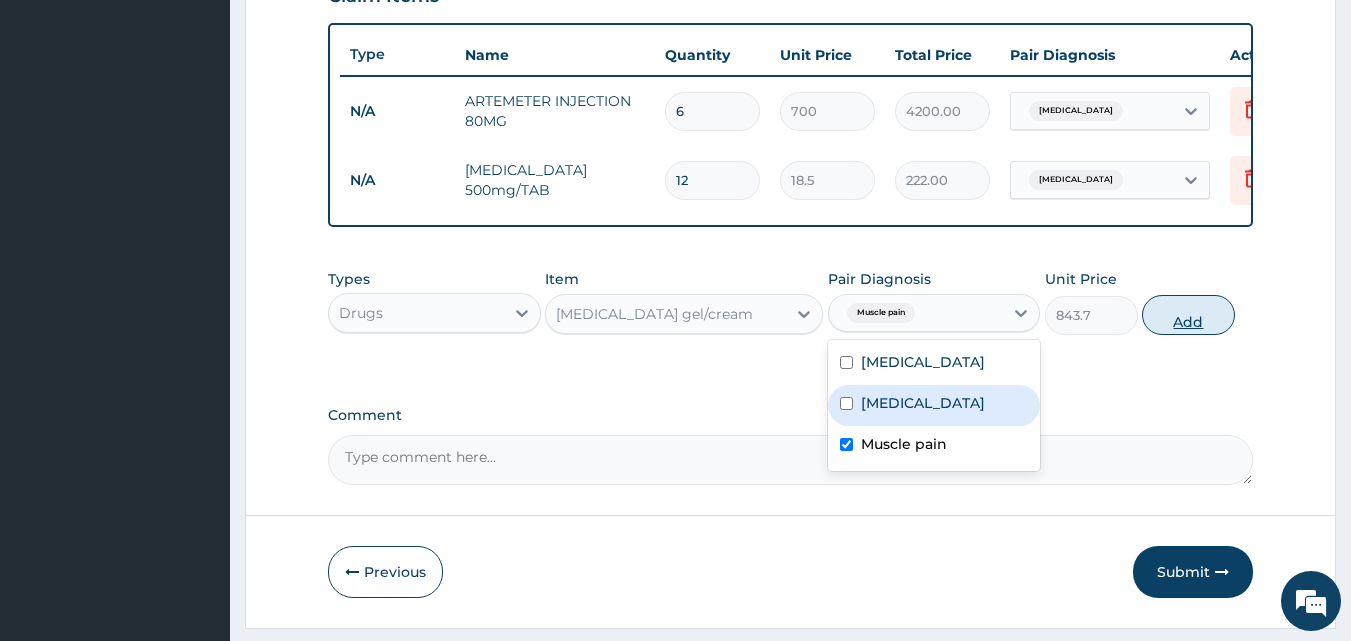 click on "Add" at bounding box center [1188, 315] 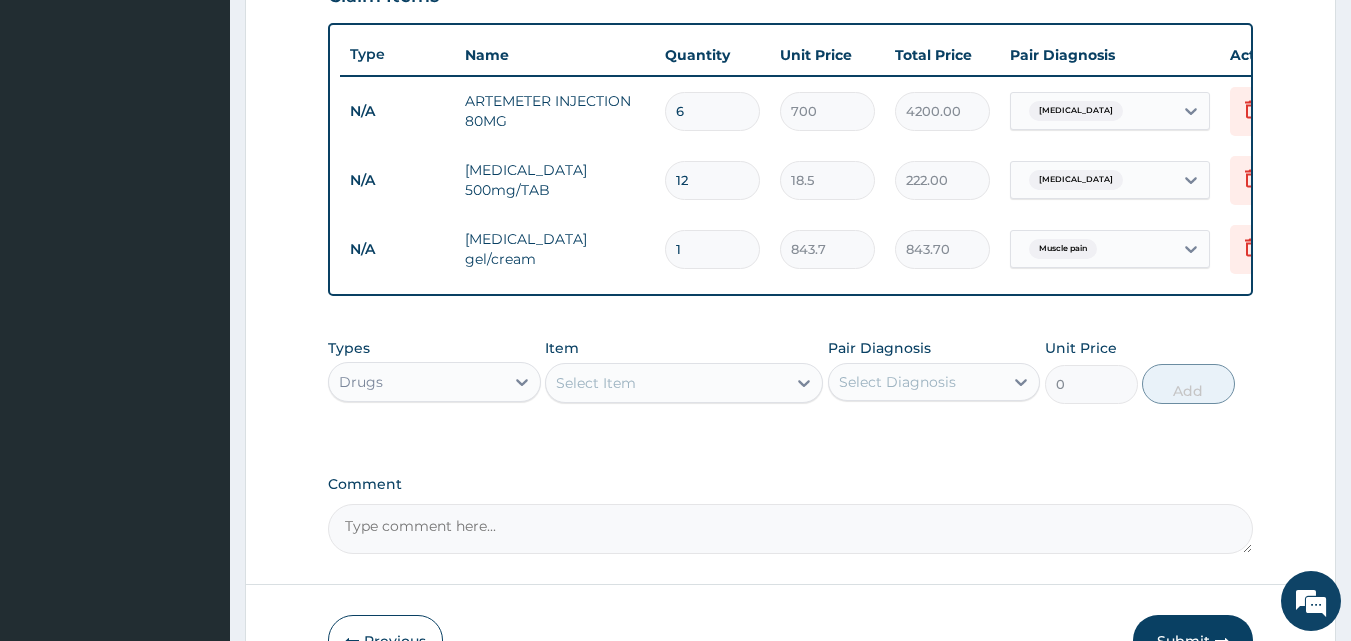 click on "Select Item" at bounding box center (666, 383) 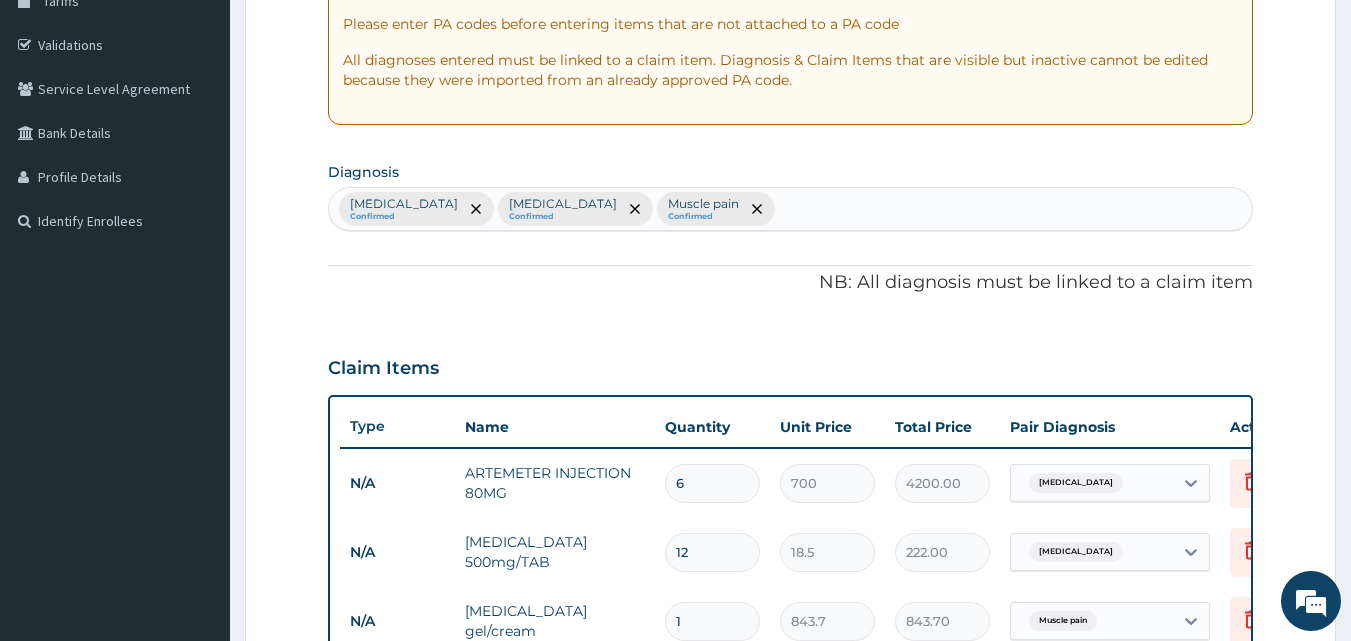 scroll, scrollTop: 175, scrollLeft: 0, axis: vertical 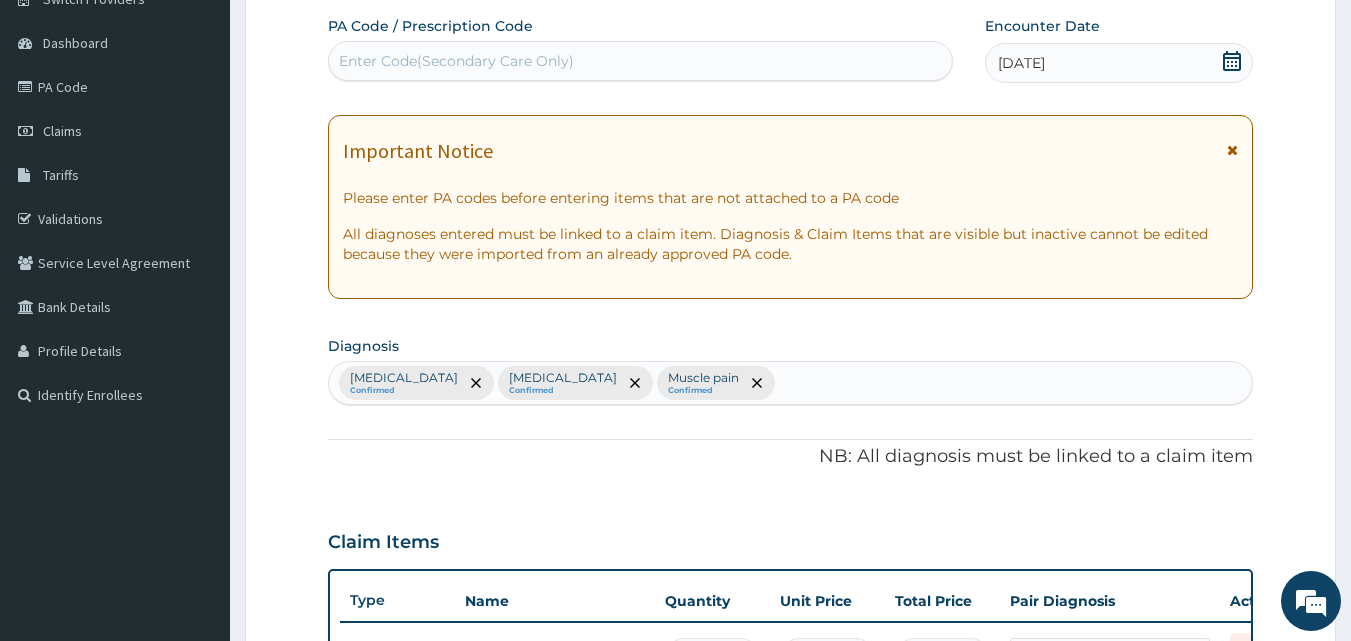 click on "Enter Code(Secondary Care Only)" at bounding box center (641, 61) 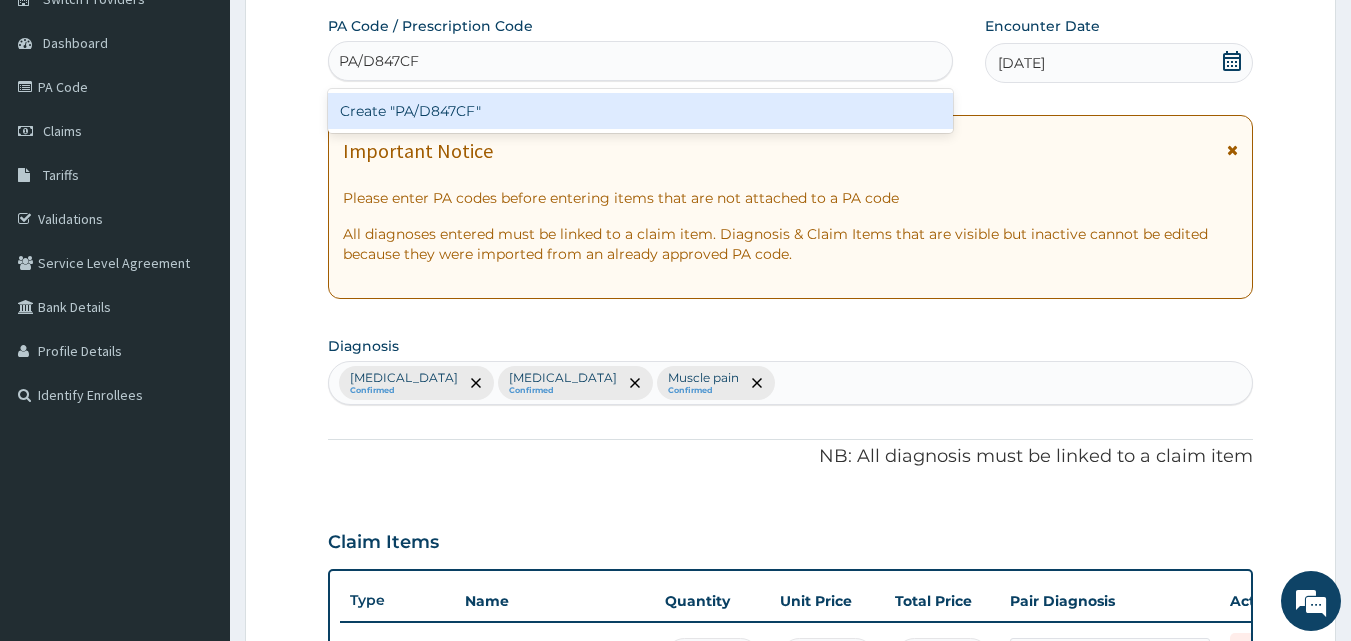 click on "Create "PA/D847CF"" at bounding box center [641, 111] 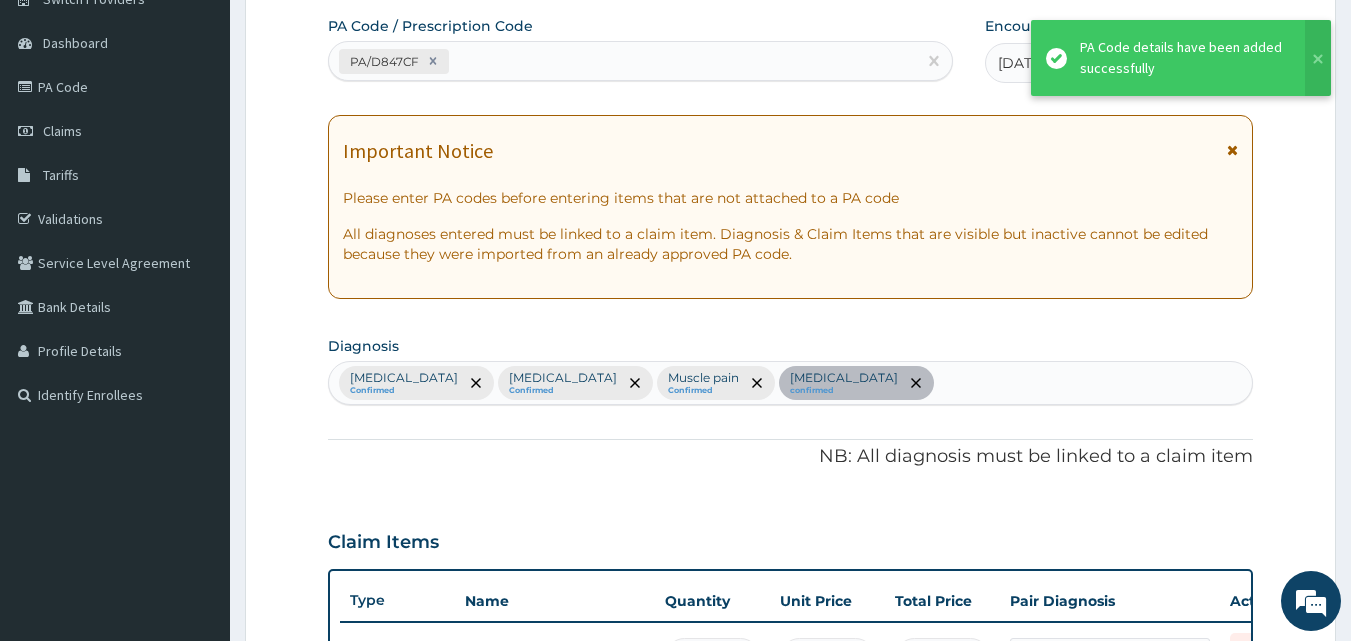 scroll, scrollTop: 719, scrollLeft: 0, axis: vertical 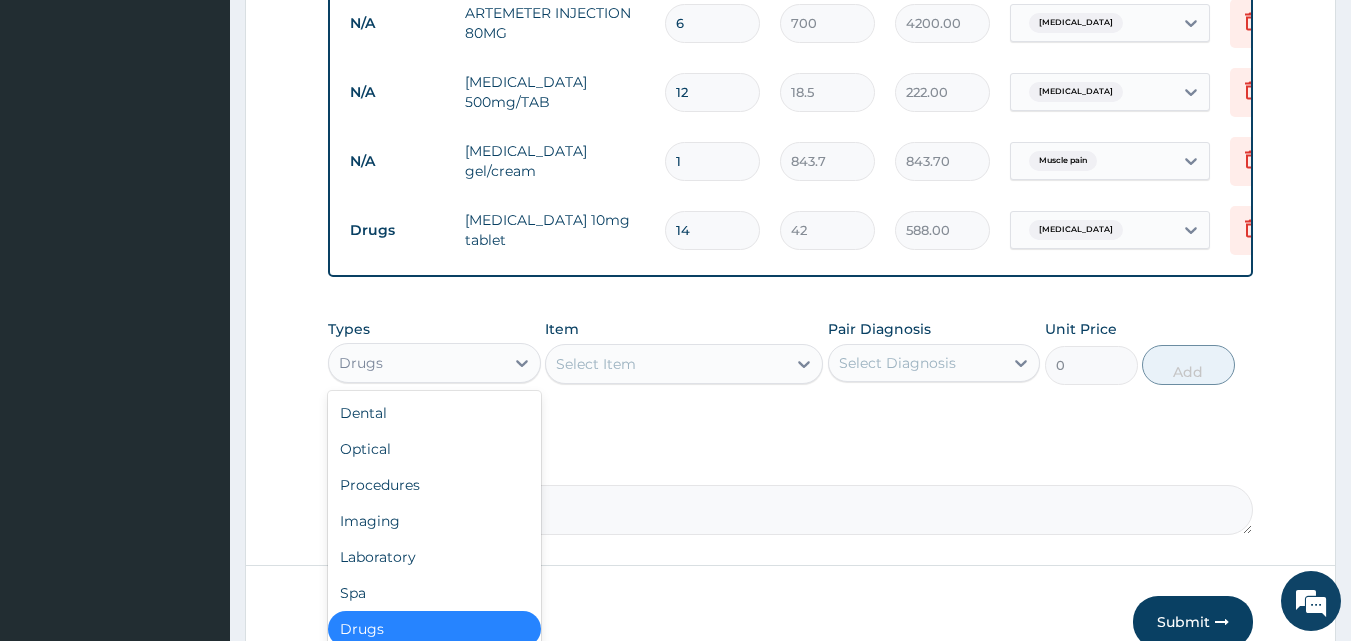 click on "Drugs" at bounding box center (361, 363) 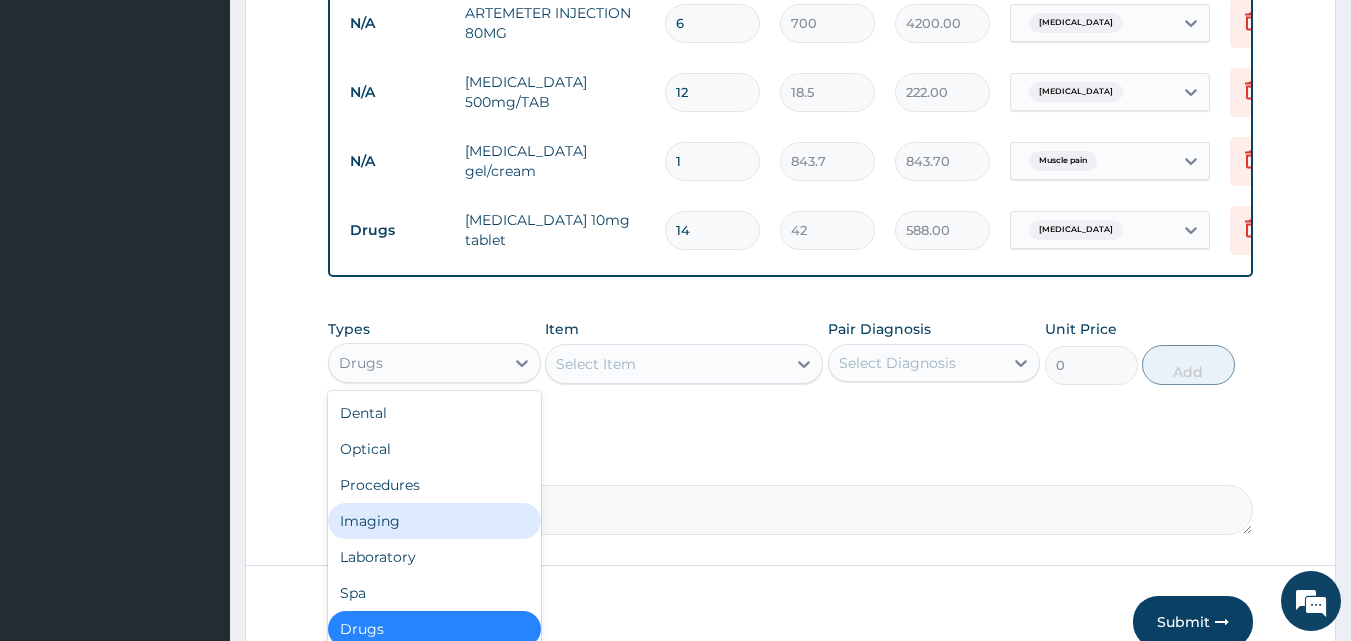 click on "Imaging" at bounding box center [434, 521] 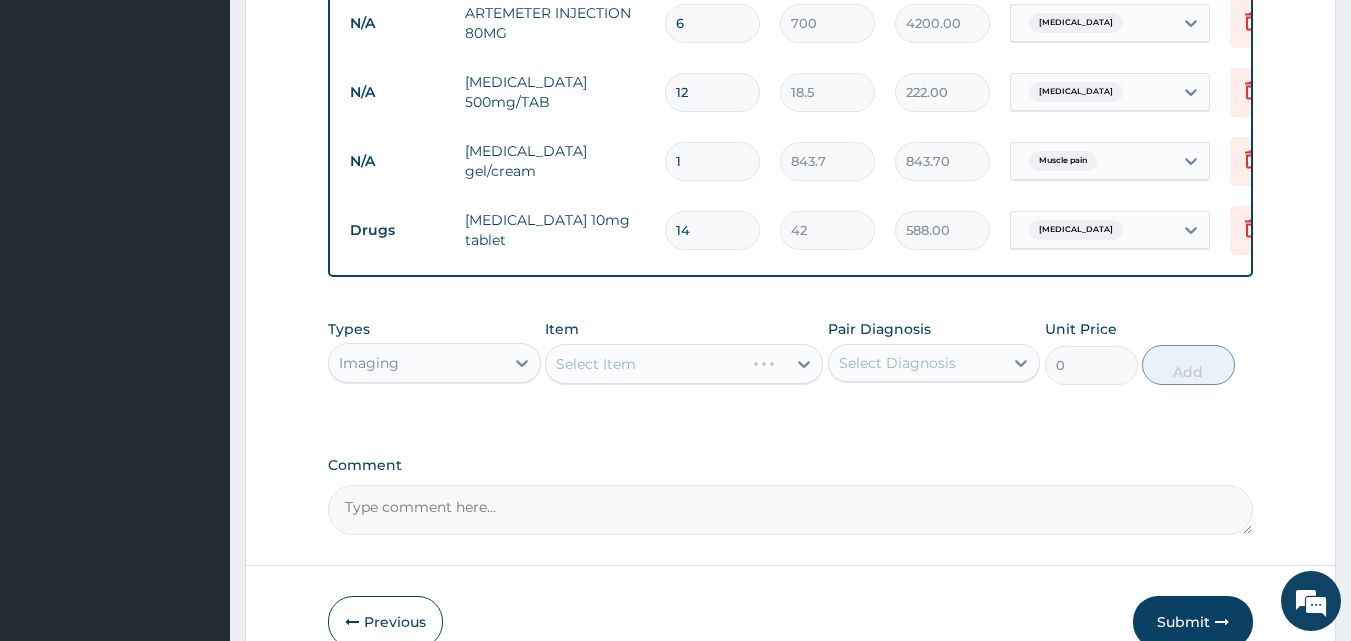 click on "Step  2  of 2 PA Code / Prescription Code PA/D847CF Encounter Date 20-06-2025 Important Notice Please enter PA codes before entering items that are not attached to a PA code   All diagnoses entered must be linked to a claim item. Diagnosis & Claim Items that are visible but inactive cannot be edited because they were imported from an already approved PA code. Diagnosis Malaria Confirmed Sepsis Confirmed Muscle pain Confirmed Essential hypertension confirmed NB: All diagnosis must be linked to a claim item Claim Items Type Name Quantity Unit Price Total Price Pair Diagnosis Actions N/A ARTEMETER INJECTION  80MG 6 700 4200.00 Malaria Delete N/A PARACETAMOL 500mg/TAB 12 18.5 222.00 Malaria Delete N/A Diclofenac gel/cream 1 843.7 843.70 Muscle pain Delete Drugs amlodipine 10mg tablet 14 42 588.00 Essential hypertension Delete Types Imaging Item Select Item Pair Diagnosis Select Diagnosis Unit Price 0 Add Comment     Previous   Submit" at bounding box center [790, -13] 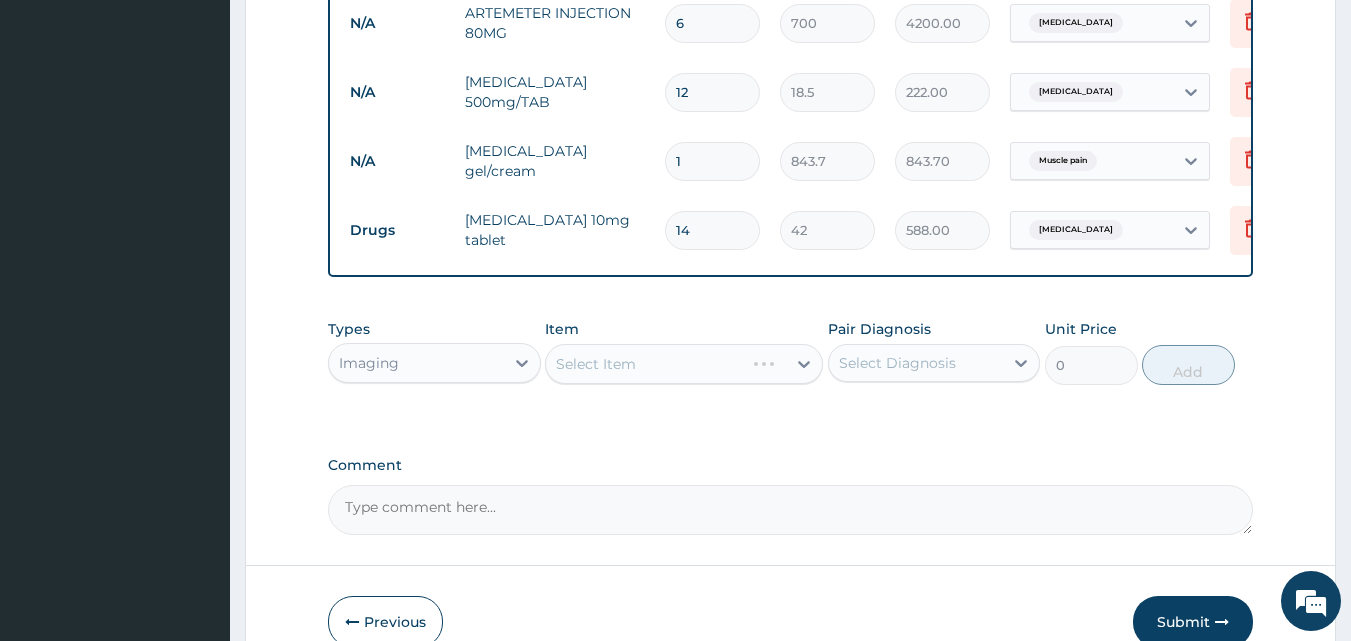 click on "Step  2  of 2 PA Code / Prescription Code PA/D847CF Encounter Date 20-06-2025 Important Notice Please enter PA codes before entering items that are not attached to a PA code   All diagnoses entered must be linked to a claim item. Diagnosis & Claim Items that are visible but inactive cannot be edited because they were imported from an already approved PA code. Diagnosis Malaria Confirmed Sepsis Confirmed Muscle pain Confirmed Essential hypertension confirmed NB: All diagnosis must be linked to a claim item Claim Items Type Name Quantity Unit Price Total Price Pair Diagnosis Actions N/A ARTEMETER INJECTION  80MG 6 700 4200.00 Malaria Delete N/A PARACETAMOL 500mg/TAB 12 18.5 222.00 Malaria Delete N/A Diclofenac gel/cream 1 843.7 843.70 Muscle pain Delete Drugs amlodipine 10mg tablet 14 42 588.00 Essential hypertension Delete Types Imaging Item Select Item Pair Diagnosis Select Diagnosis Unit Price 0 Add Comment     Previous   Submit" at bounding box center [790, -13] 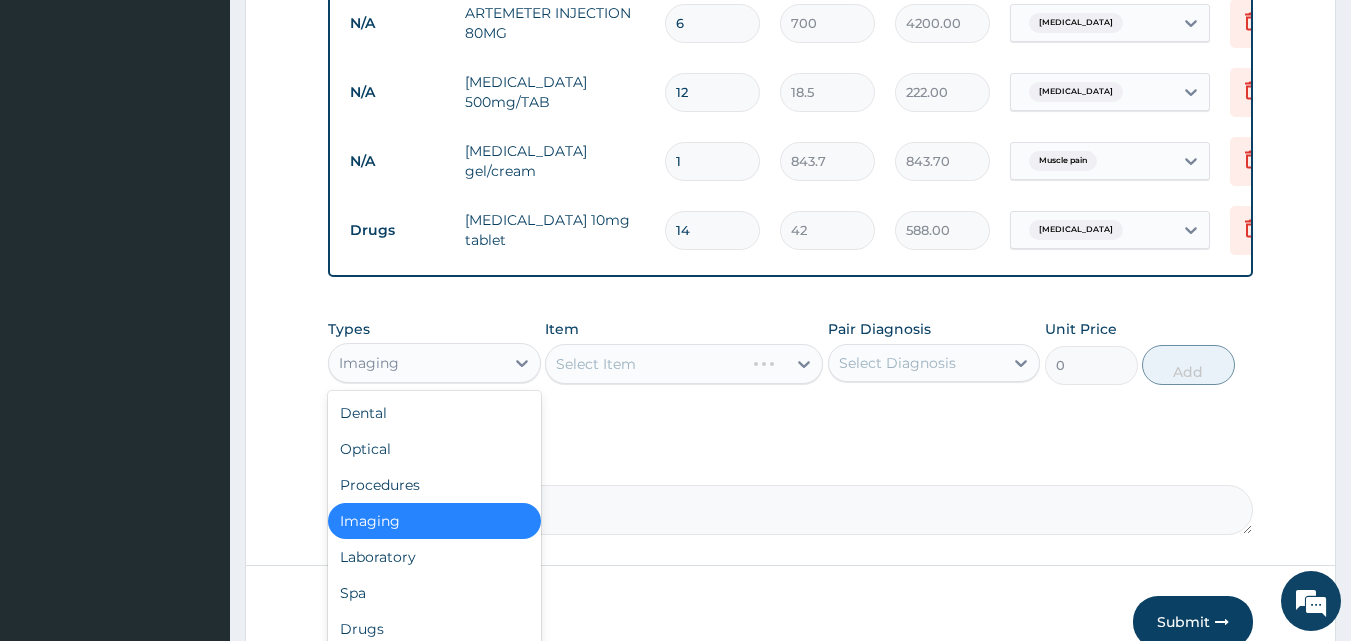 click on "Imaging" at bounding box center (416, 363) 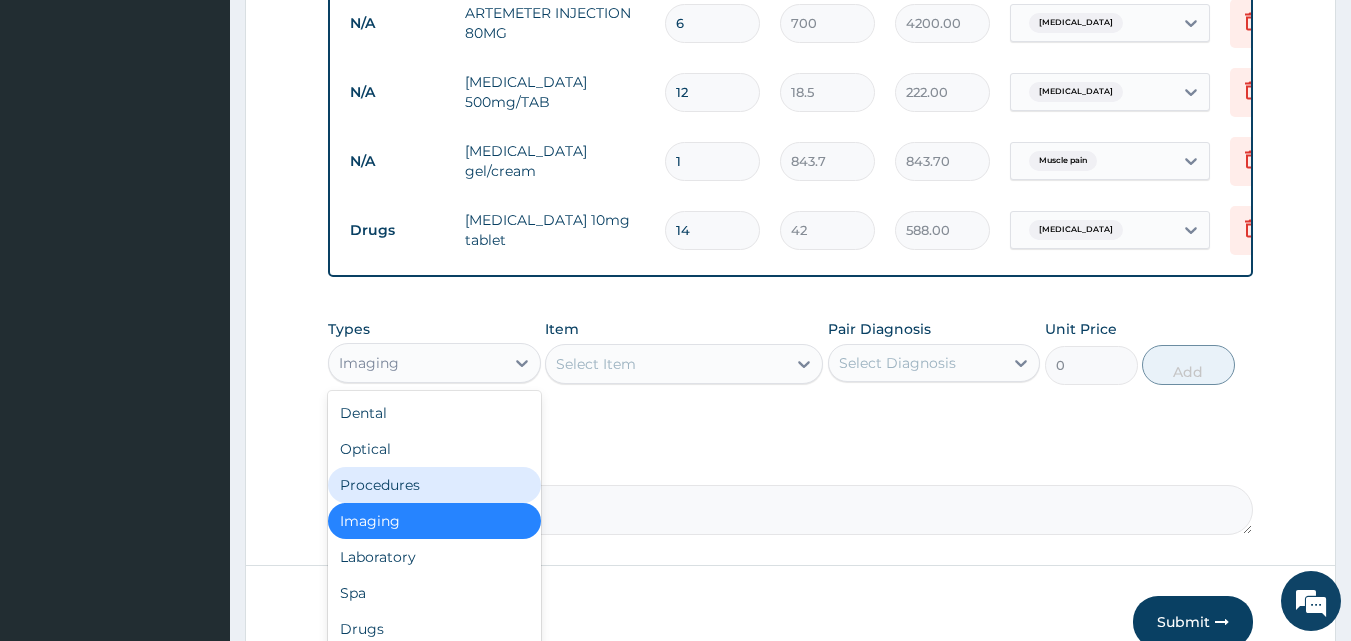 click on "Procedures" at bounding box center [434, 485] 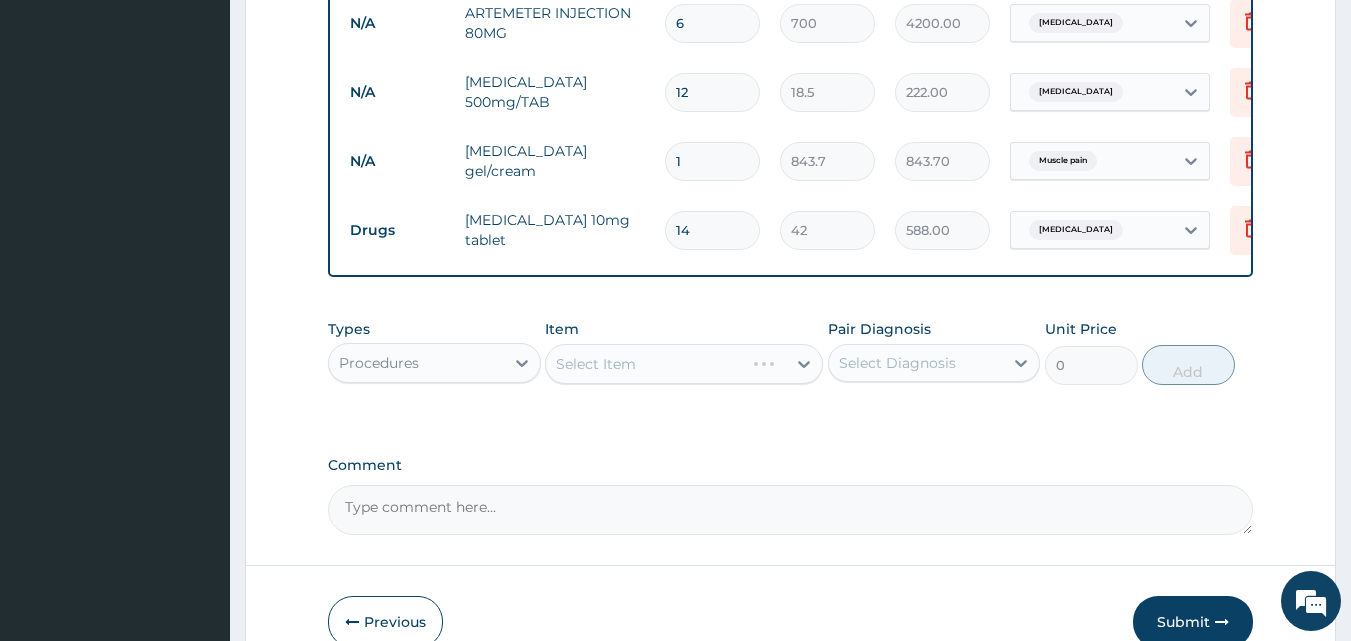click on "Select Item" at bounding box center [684, 364] 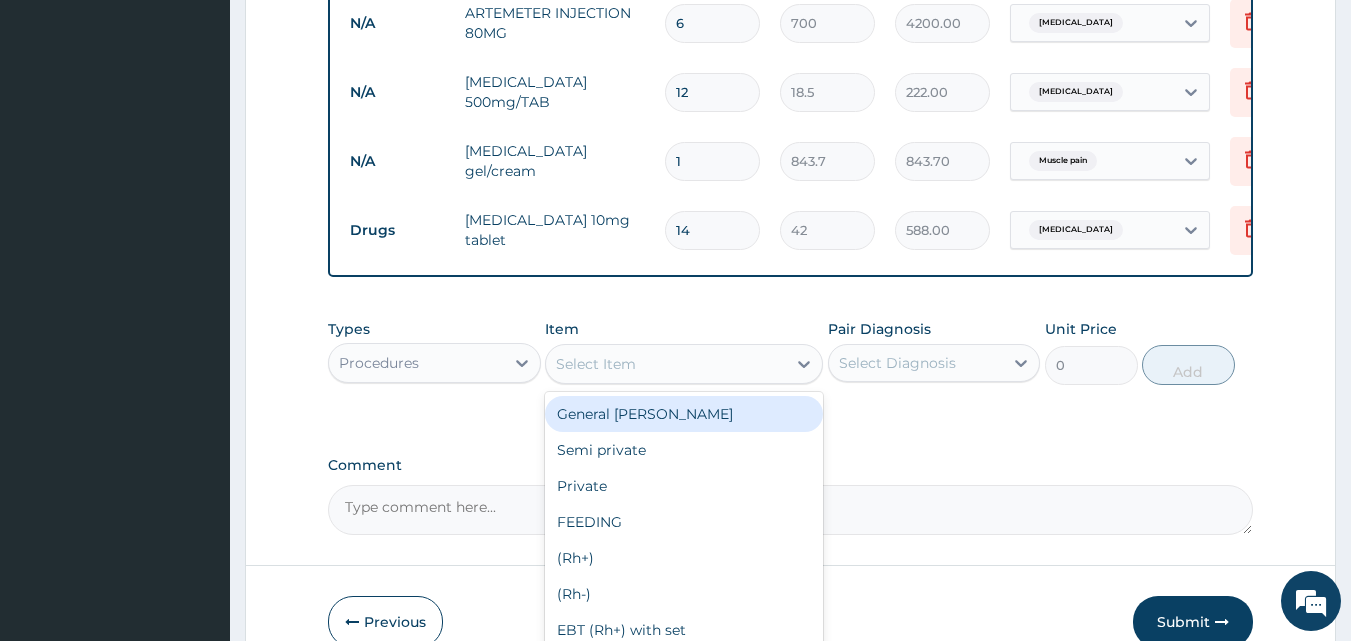 click on "Select Item" at bounding box center [666, 364] 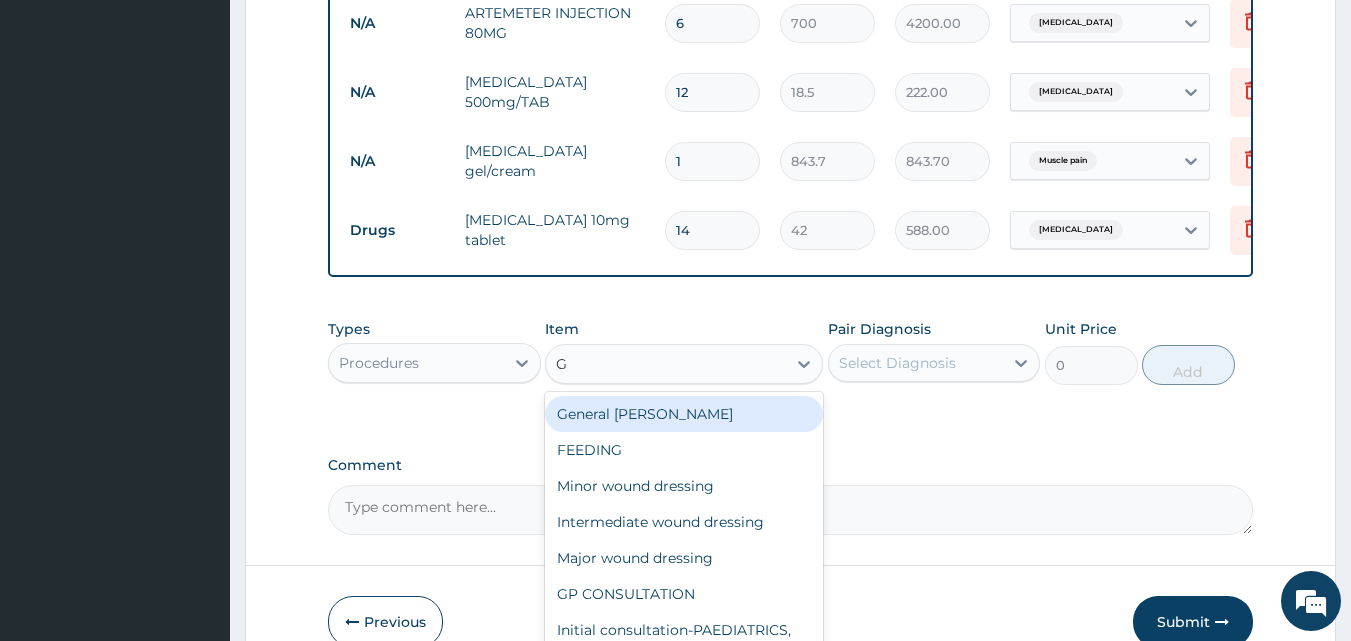 type on "GP" 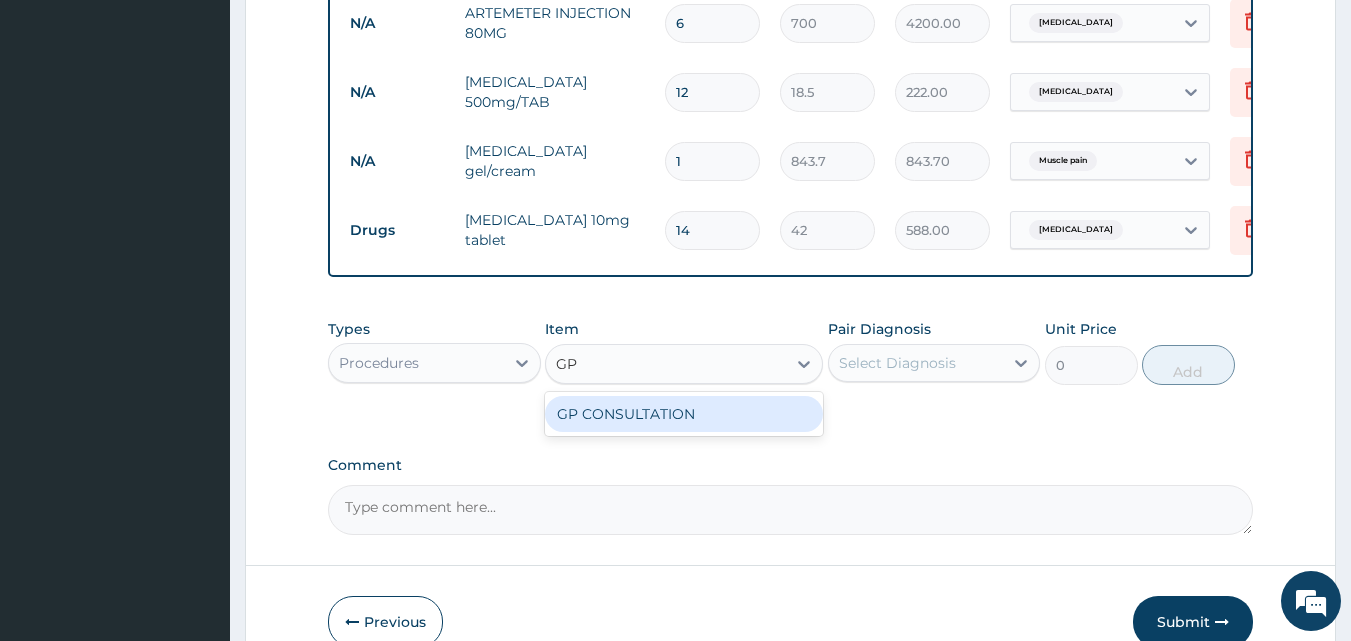 click on "GP CONSULTATION" at bounding box center [684, 414] 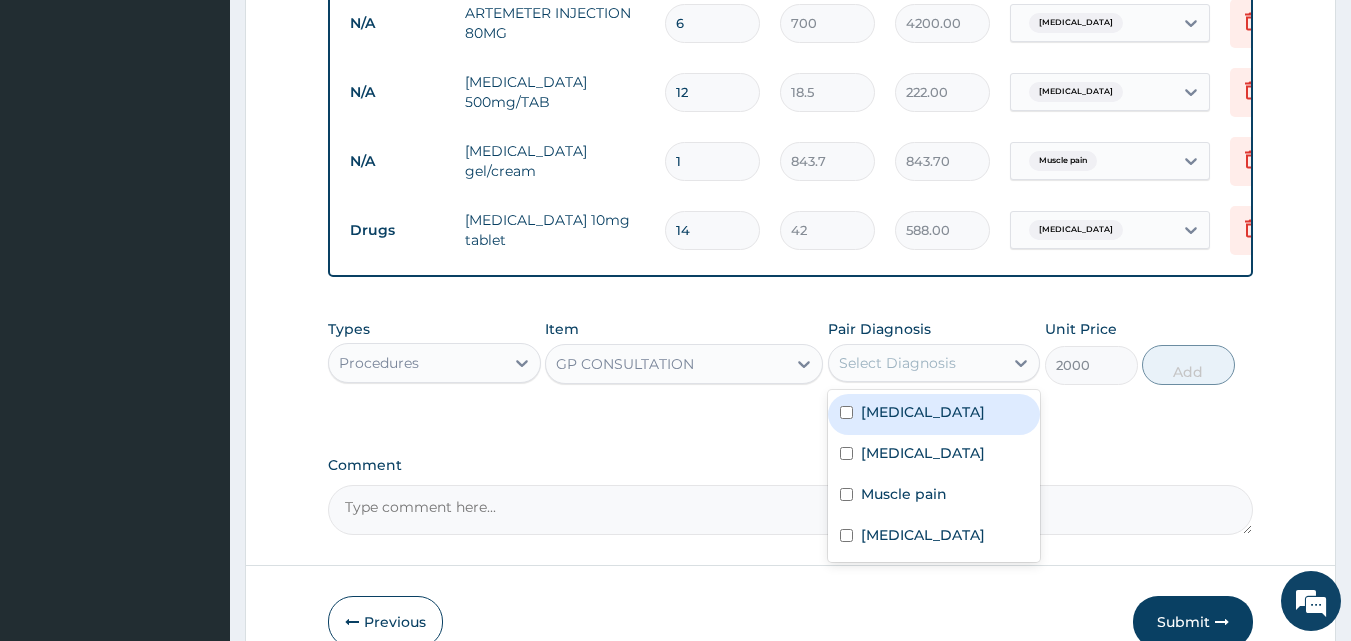 click on "Select Diagnosis" at bounding box center (916, 363) 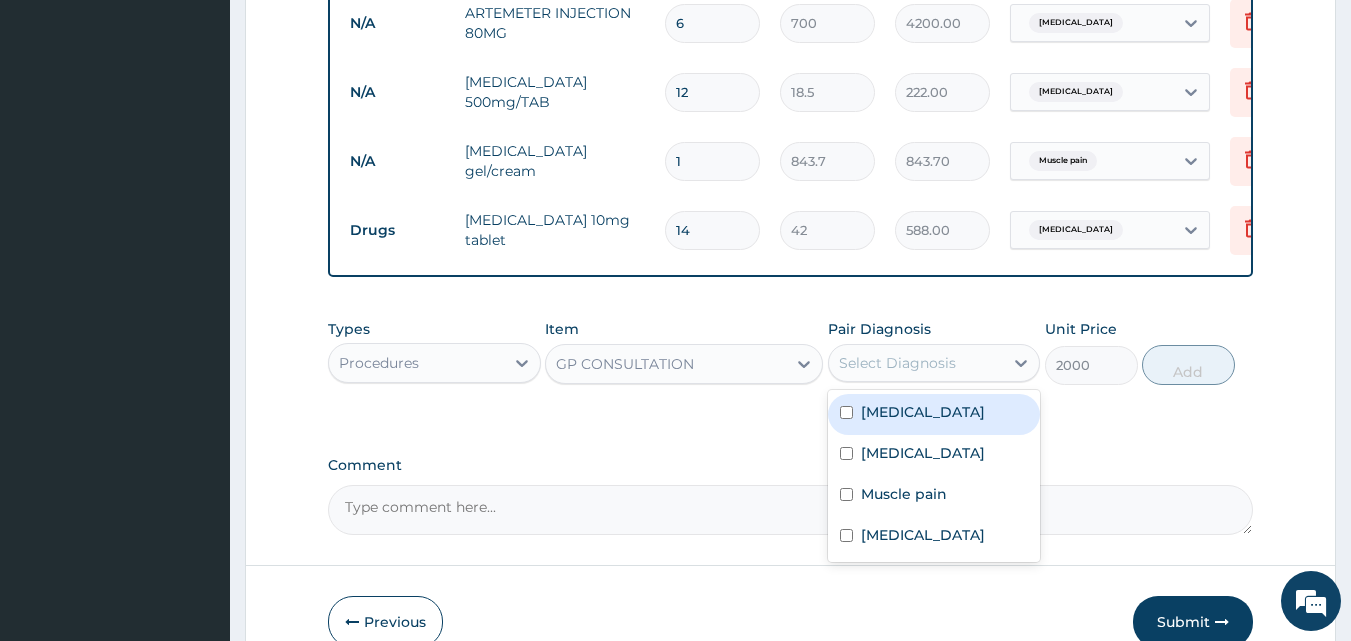 click on "Malaria" at bounding box center (934, 414) 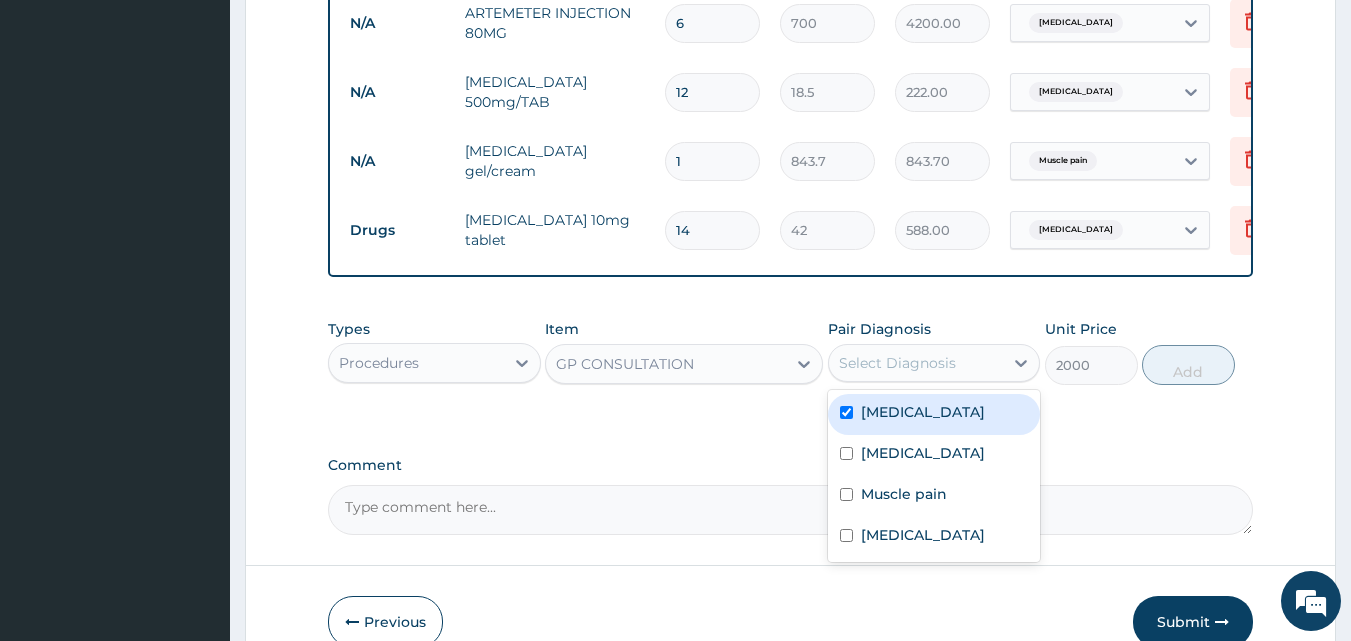 checkbox on "true" 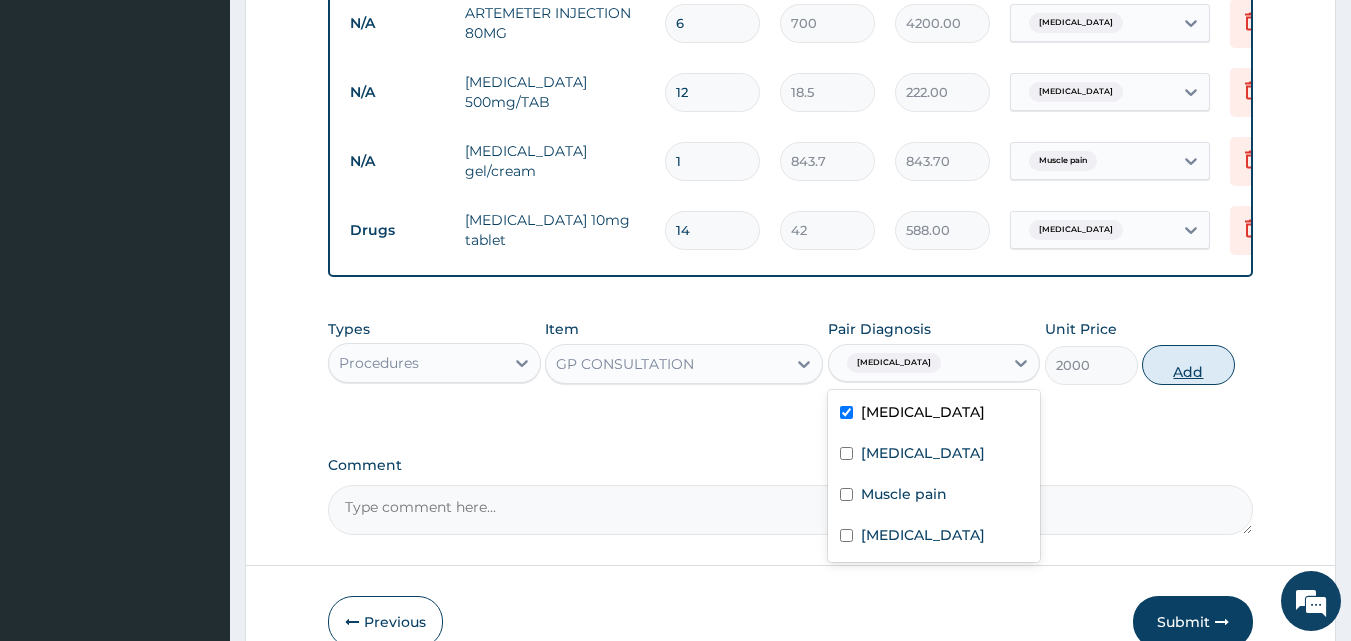 click on "Add" at bounding box center (1188, 365) 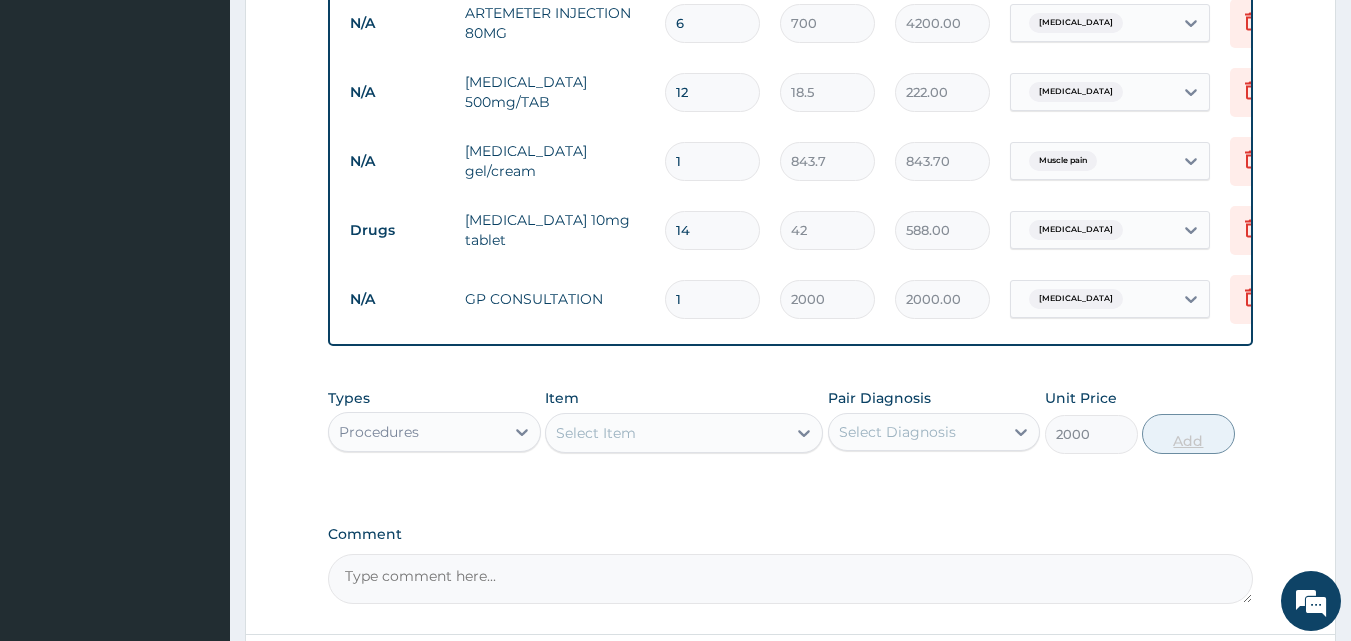 type on "0" 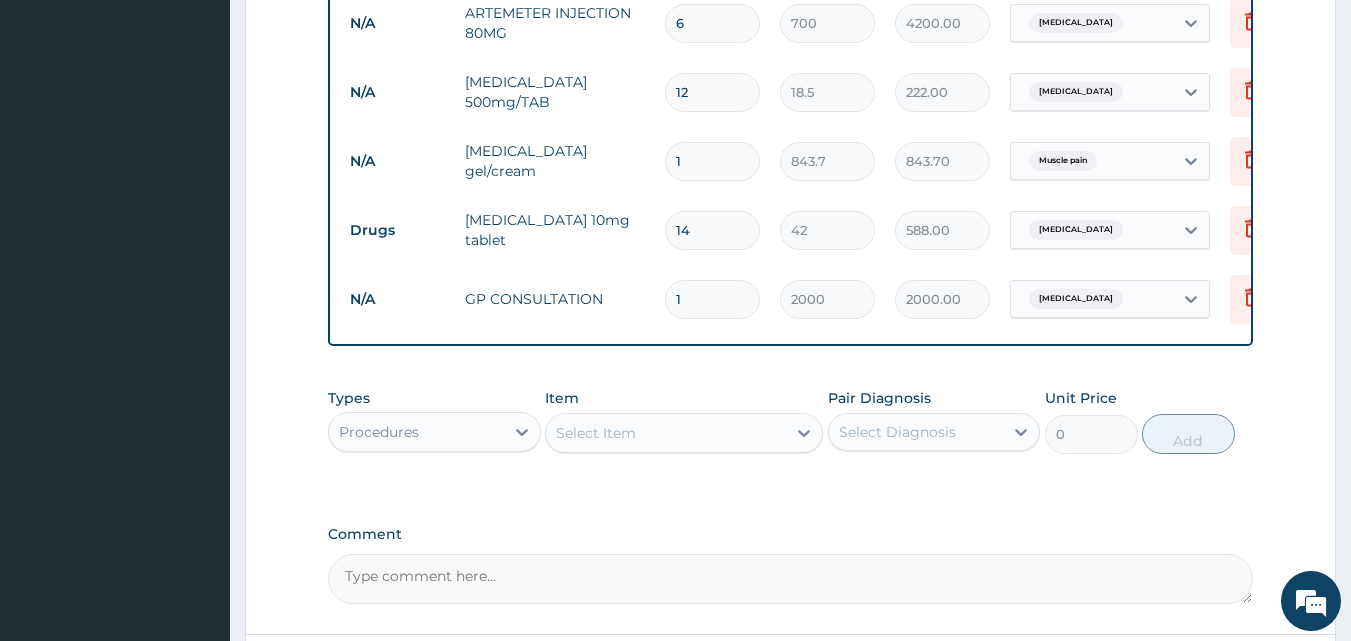scroll, scrollTop: 997, scrollLeft: 0, axis: vertical 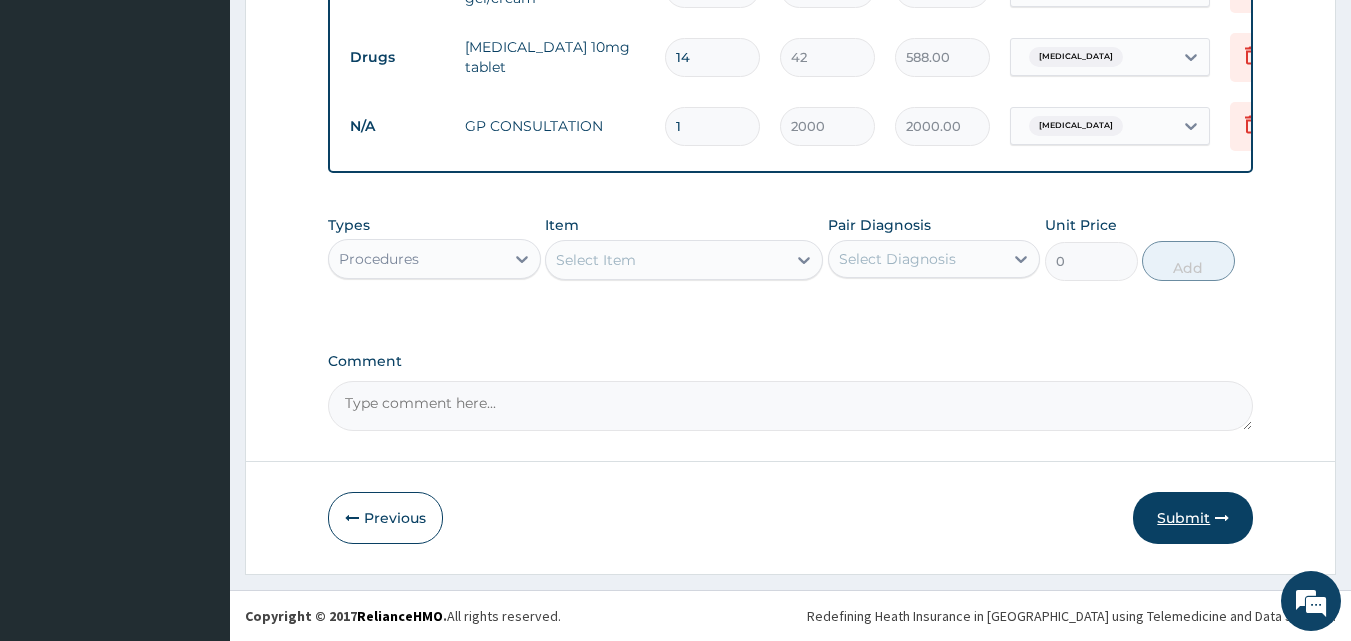 click on "Submit" at bounding box center [1193, 518] 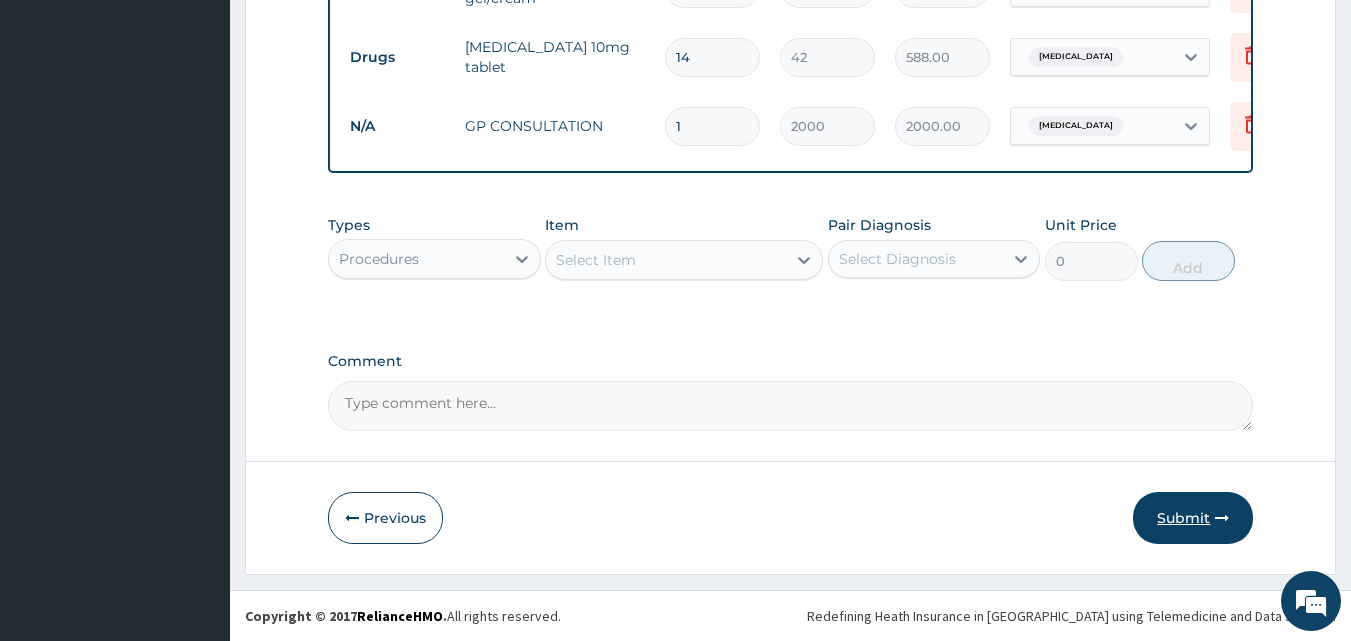 click on "Submit" at bounding box center (1193, 518) 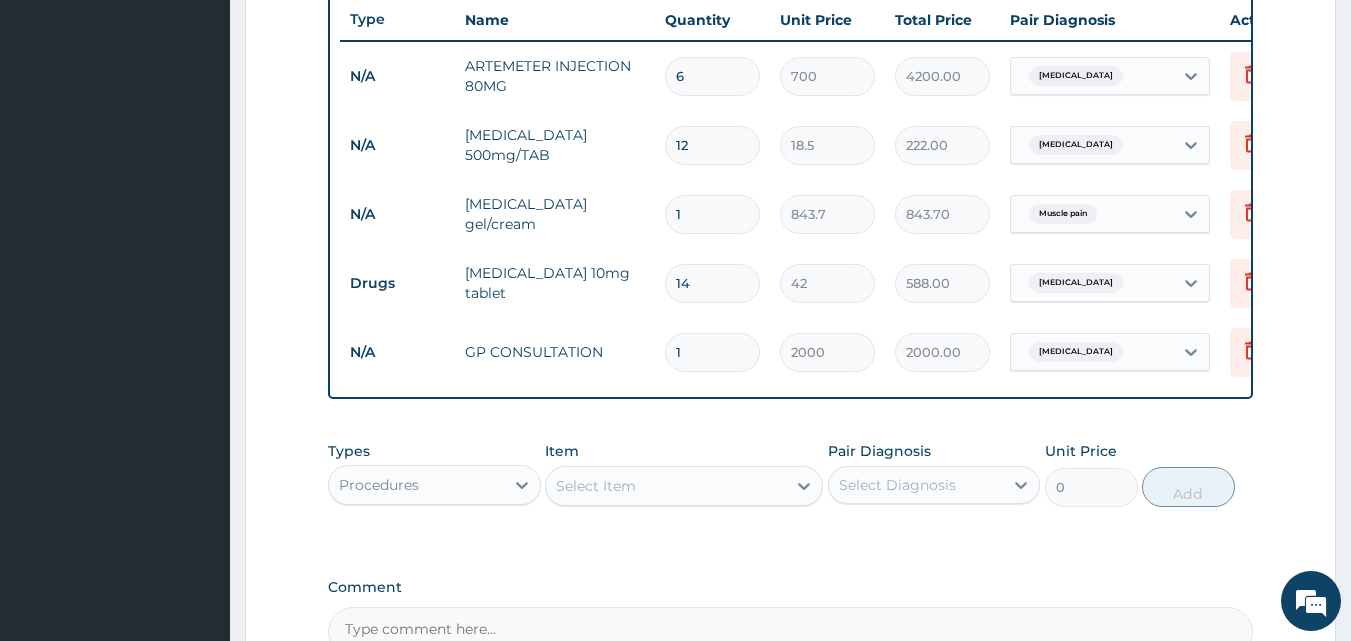 scroll, scrollTop: 780, scrollLeft: 0, axis: vertical 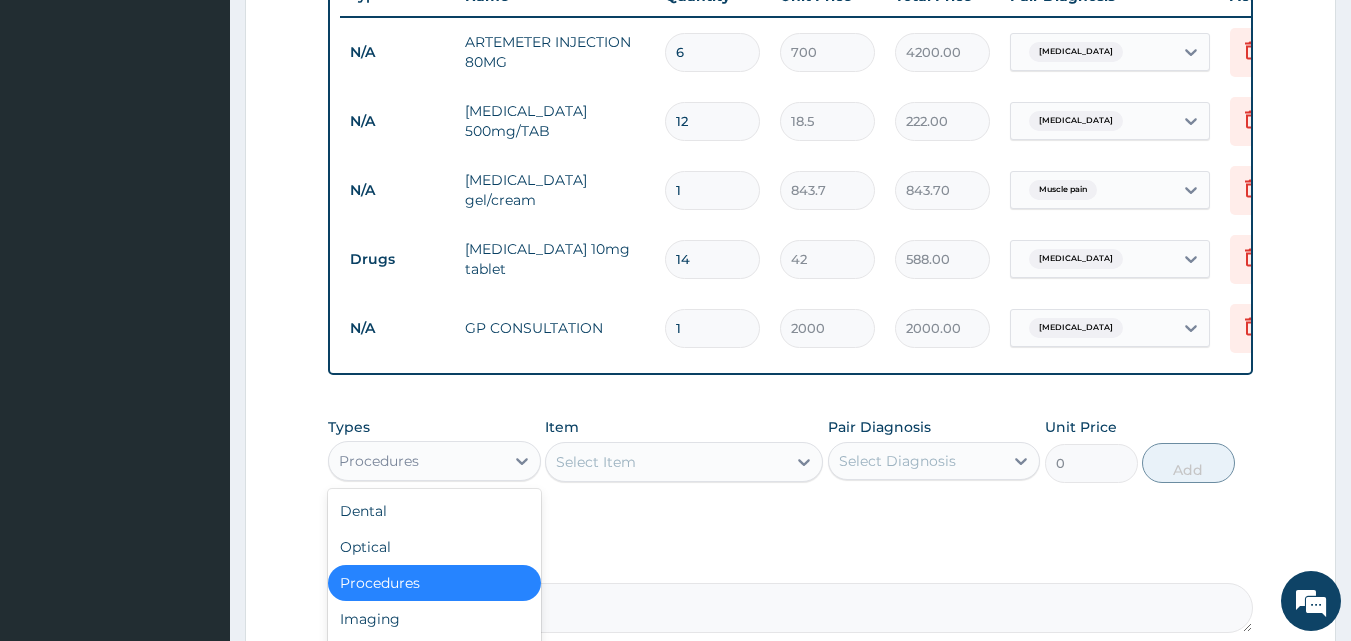 click on "Procedures" at bounding box center [434, 461] 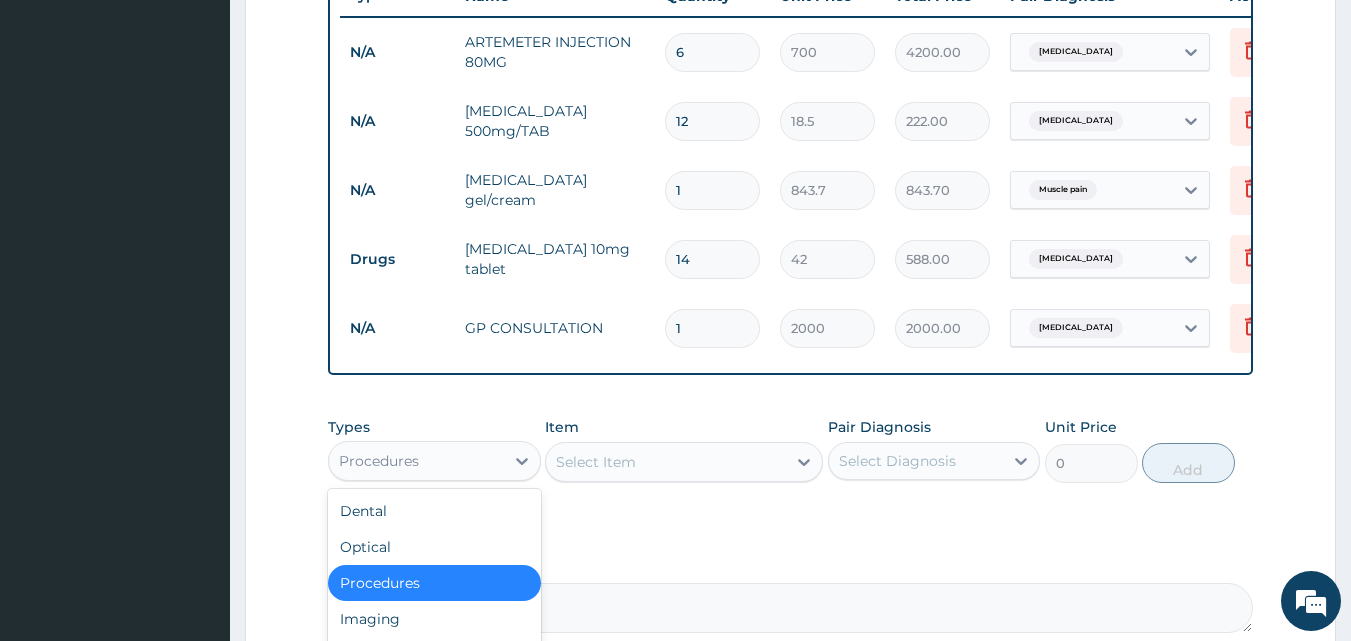 scroll, scrollTop: 997, scrollLeft: 0, axis: vertical 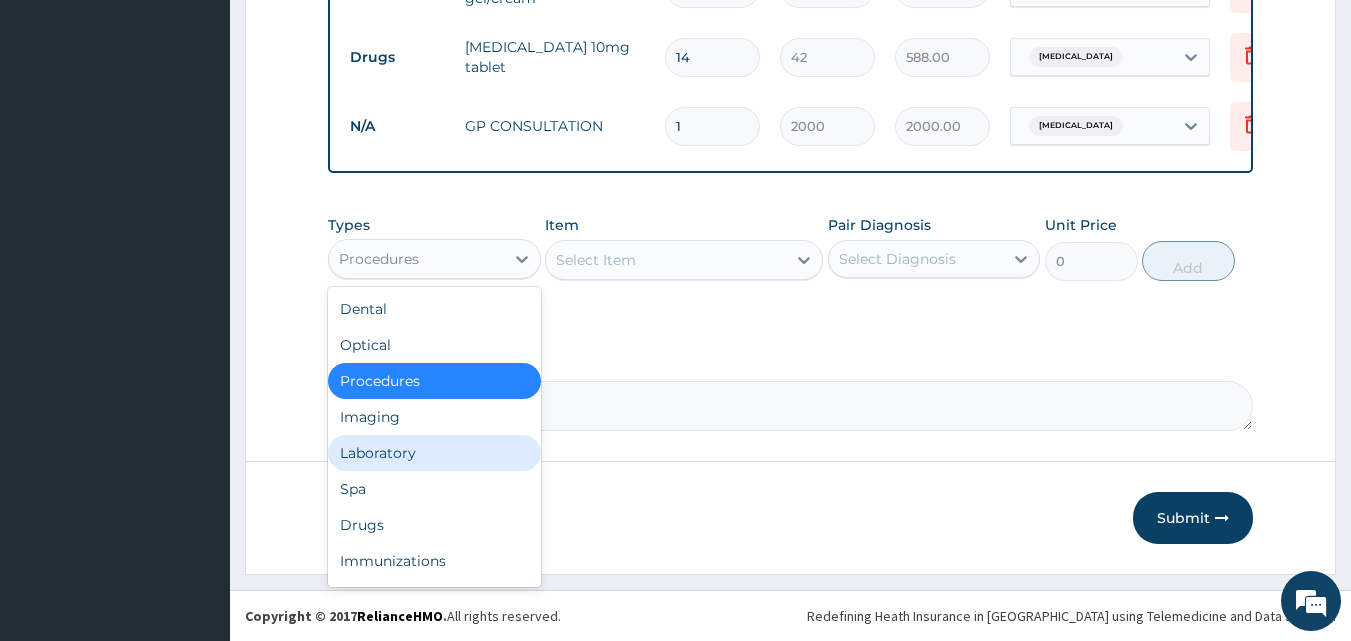 click on "Laboratory" at bounding box center [434, 453] 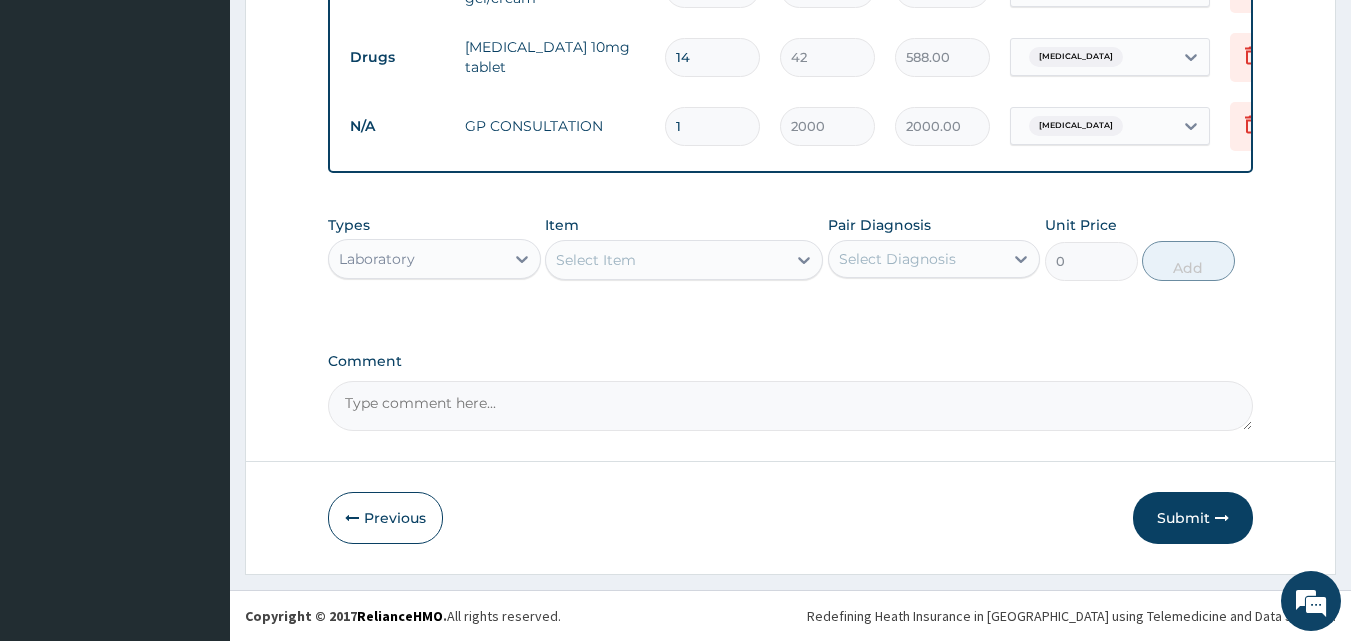 click on "Select Item" at bounding box center (666, 260) 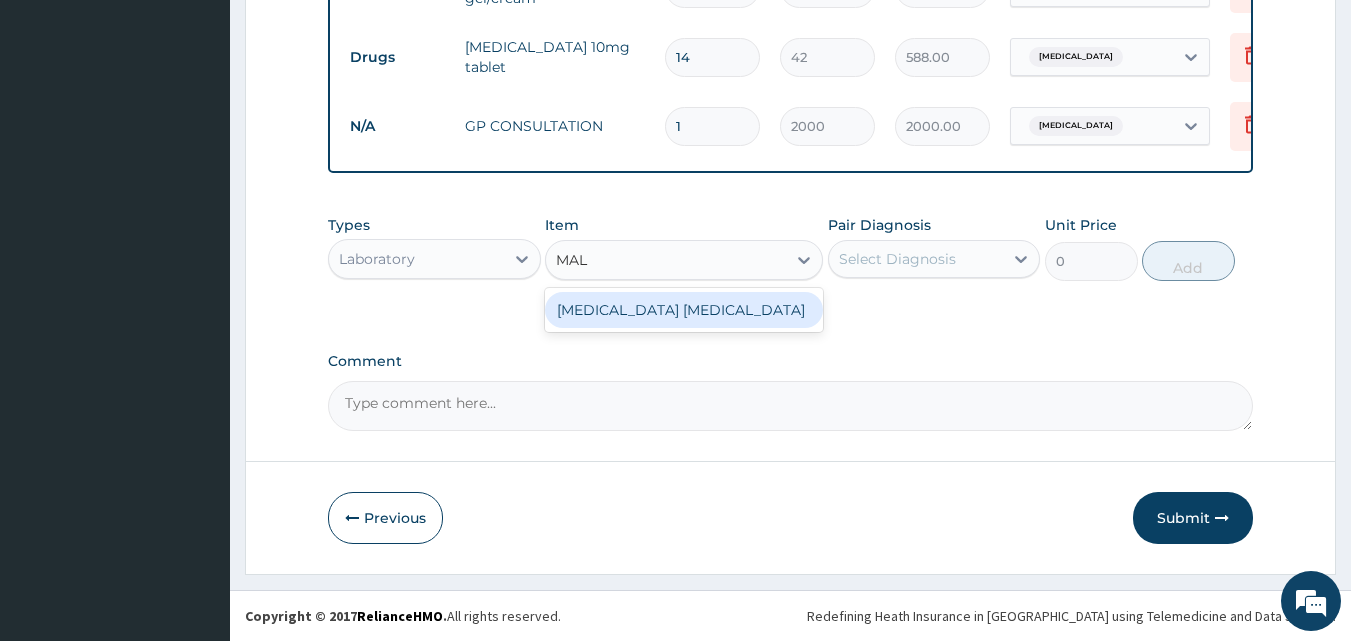 type on "MALA" 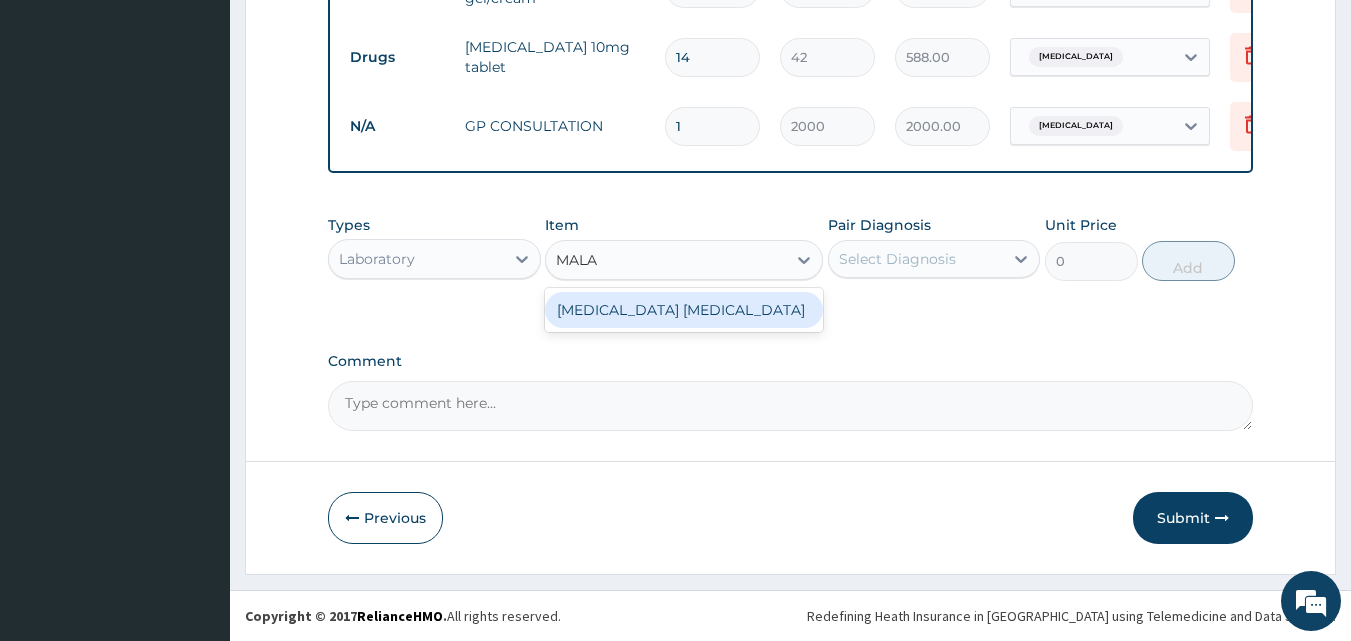 click on "Malaria Parasite" at bounding box center (684, 310) 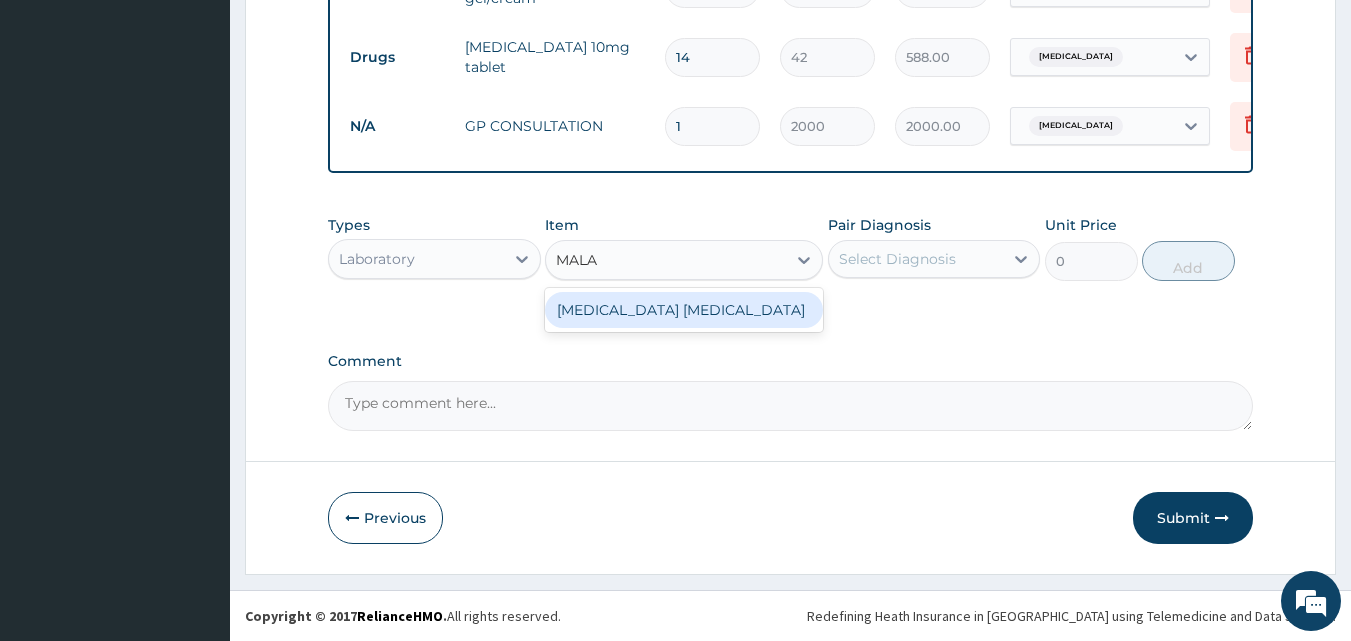 click on "Malaria Parasite" at bounding box center [684, 310] 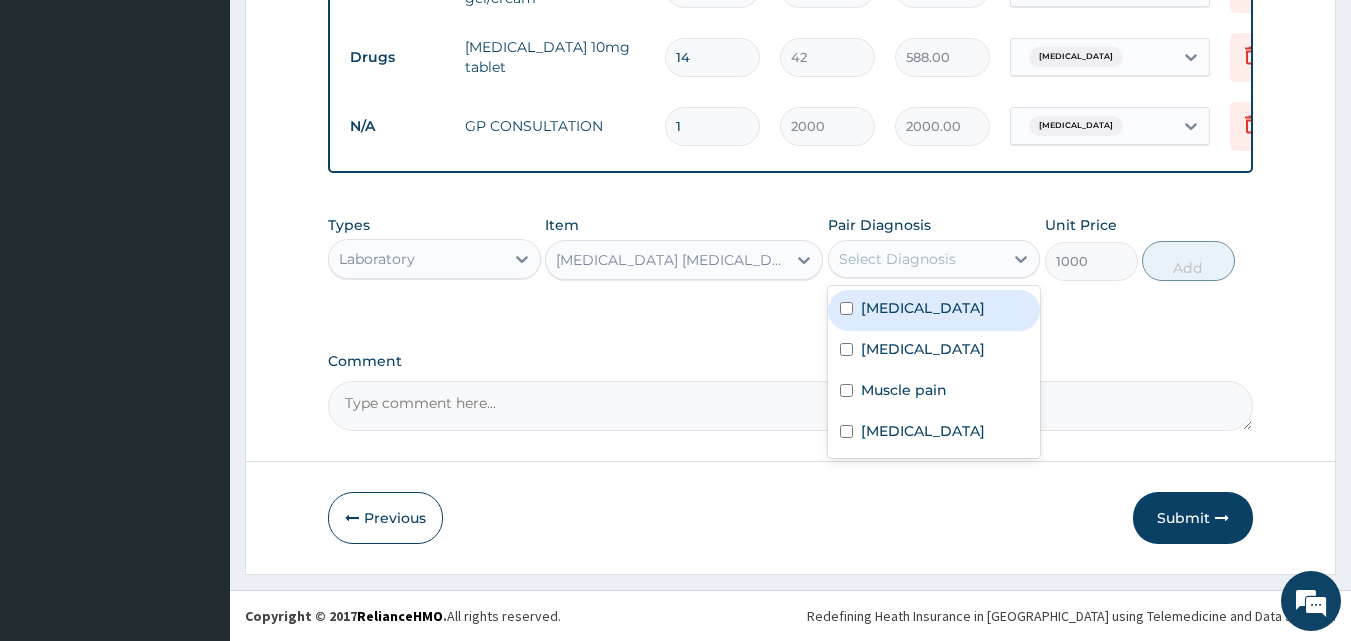 click on "Select Diagnosis" at bounding box center (916, 259) 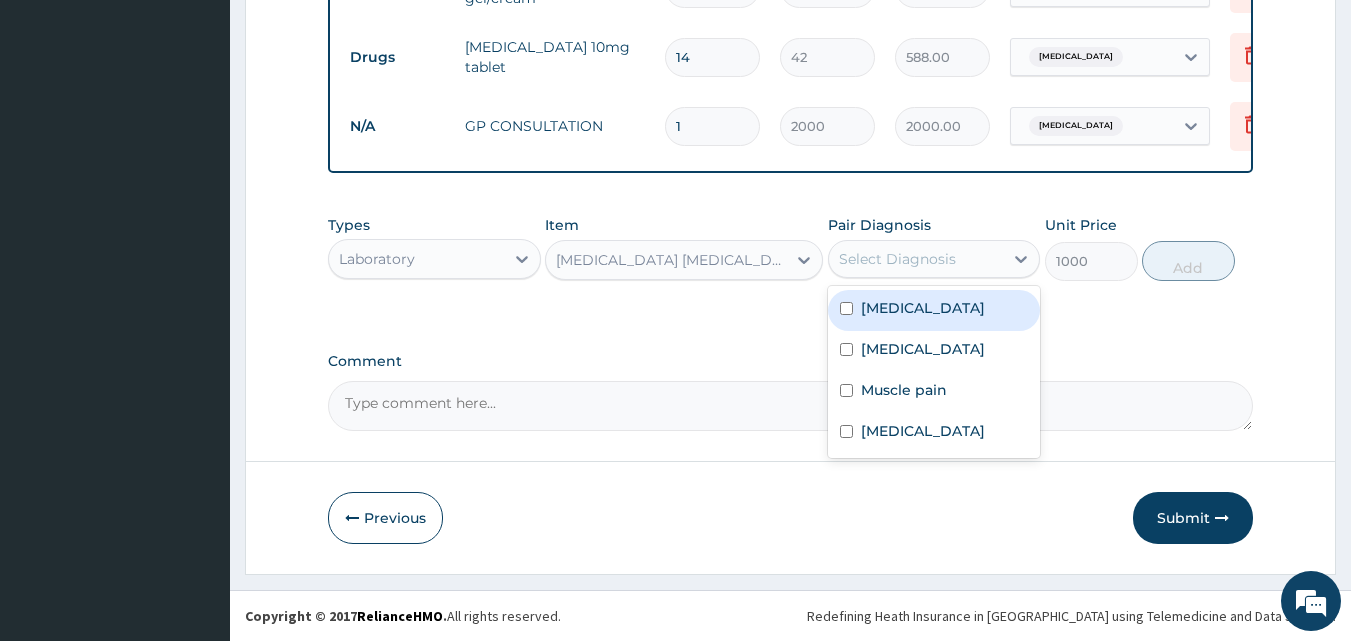 click on "Malaria" at bounding box center (923, 308) 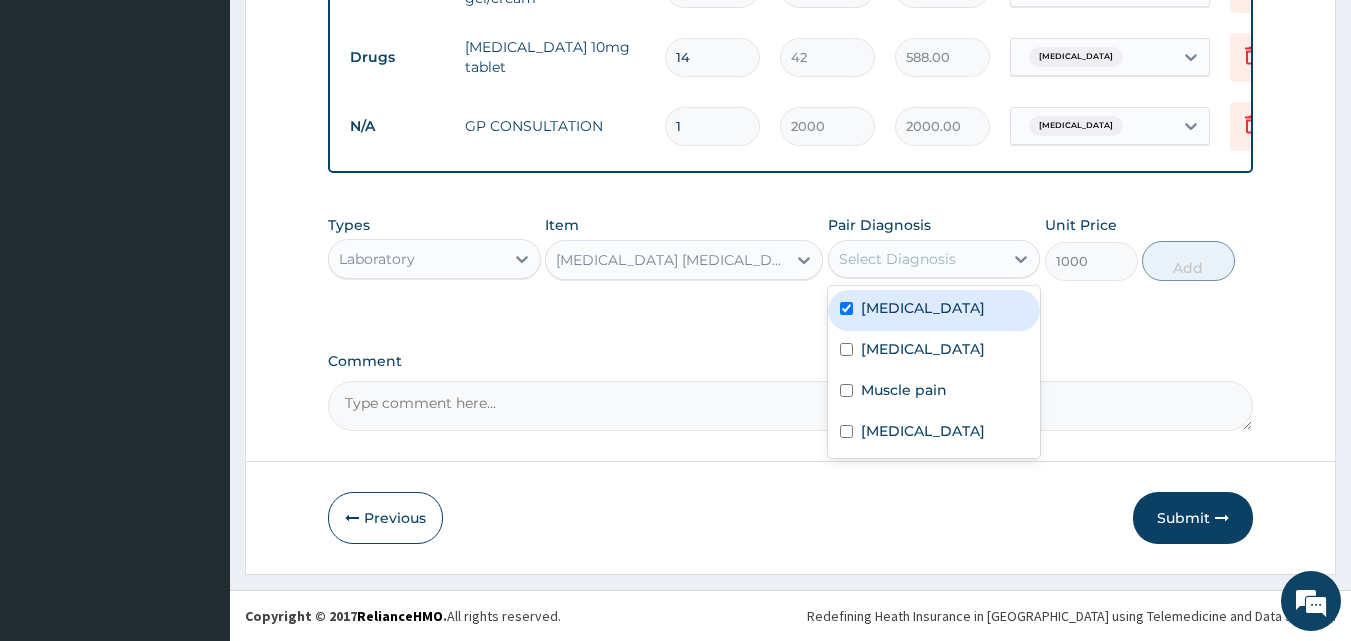 checkbox on "true" 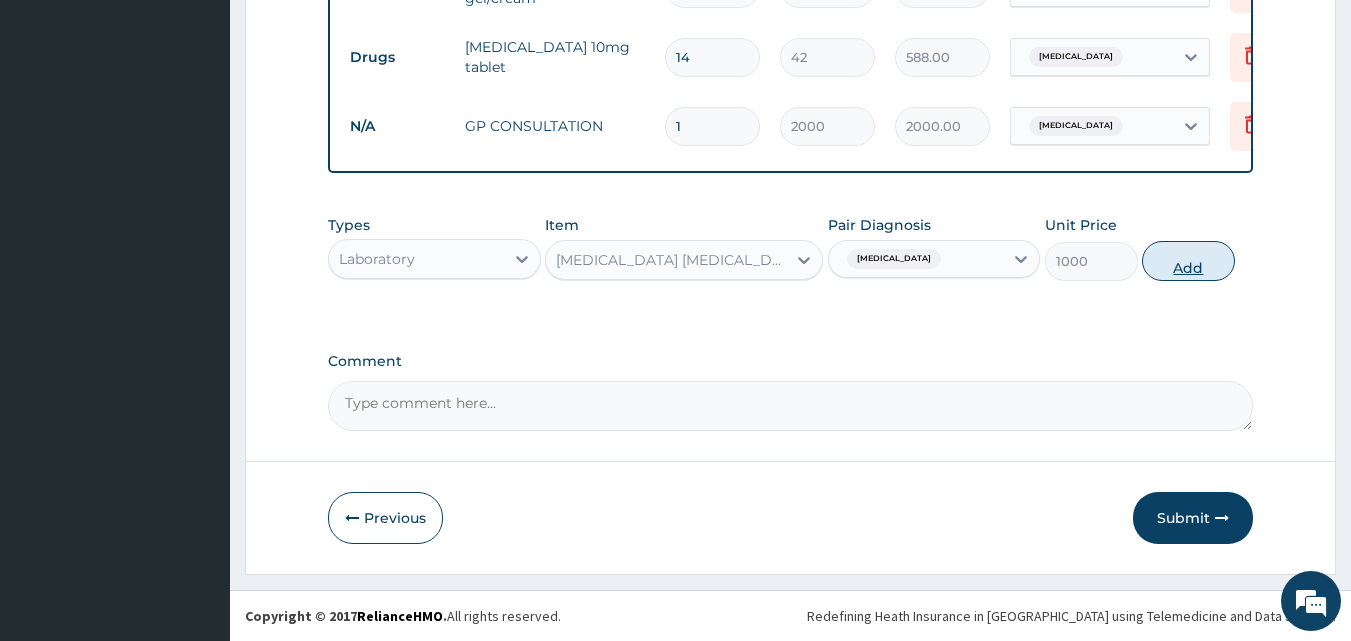 click on "Add" at bounding box center (1188, 261) 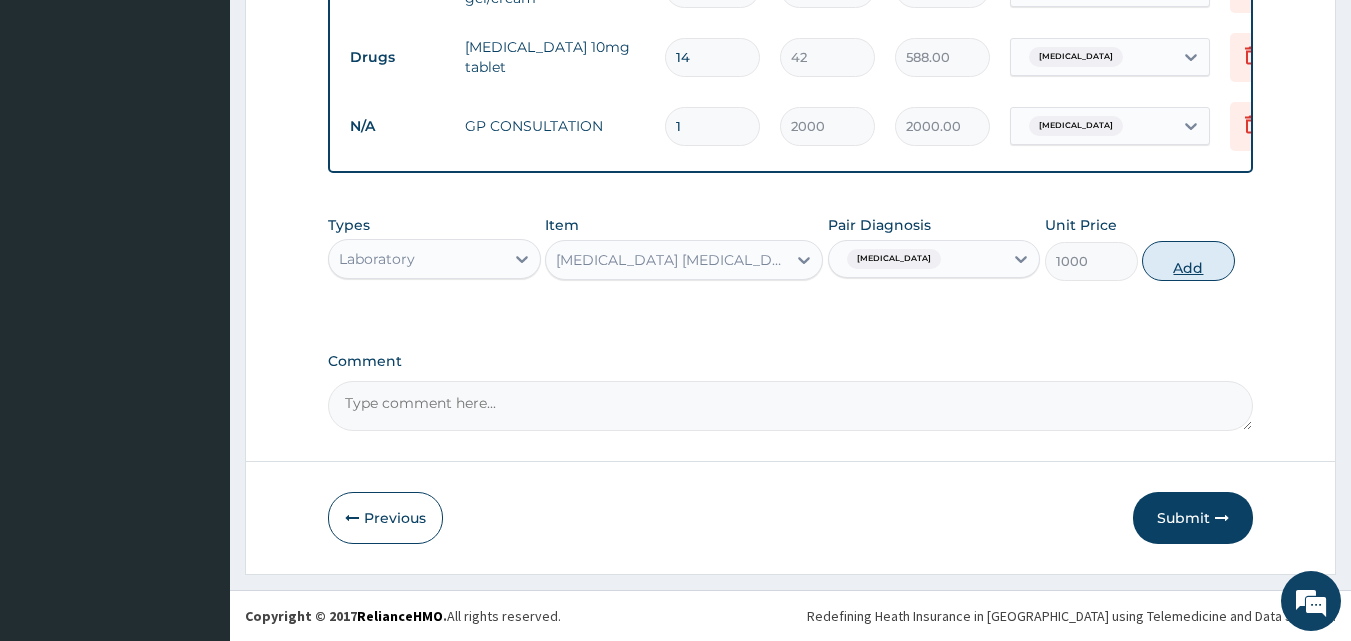 type on "0" 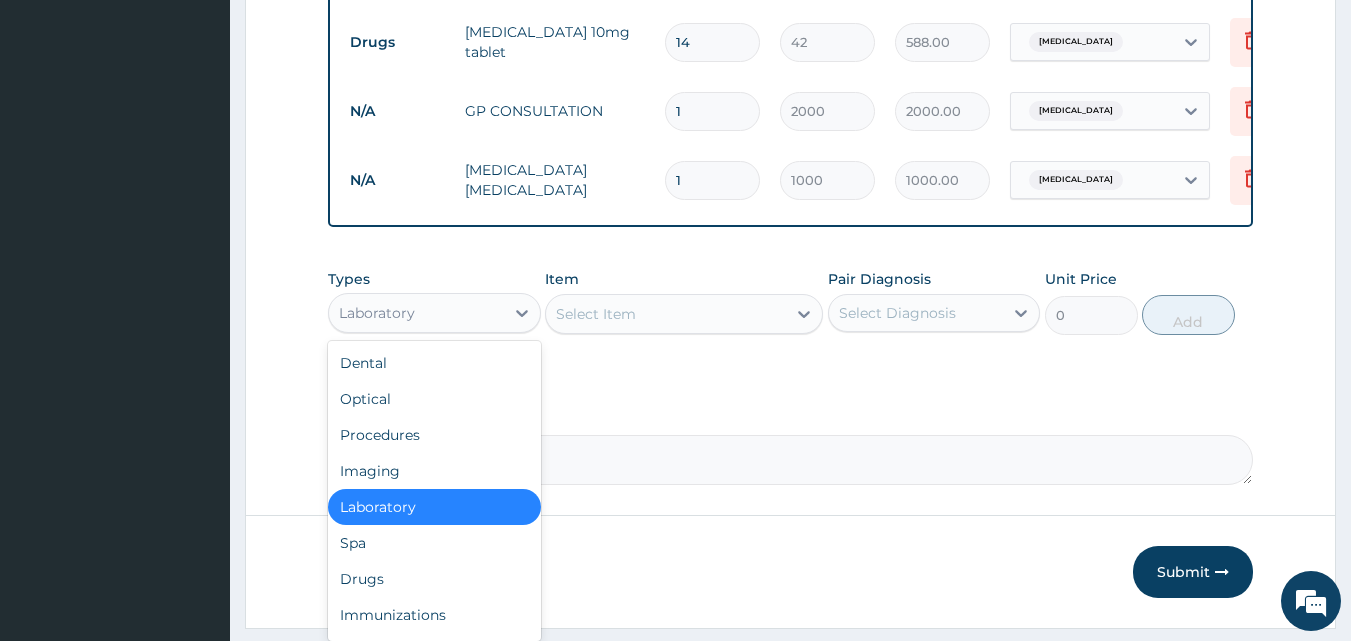 click on "Laboratory" at bounding box center [416, 313] 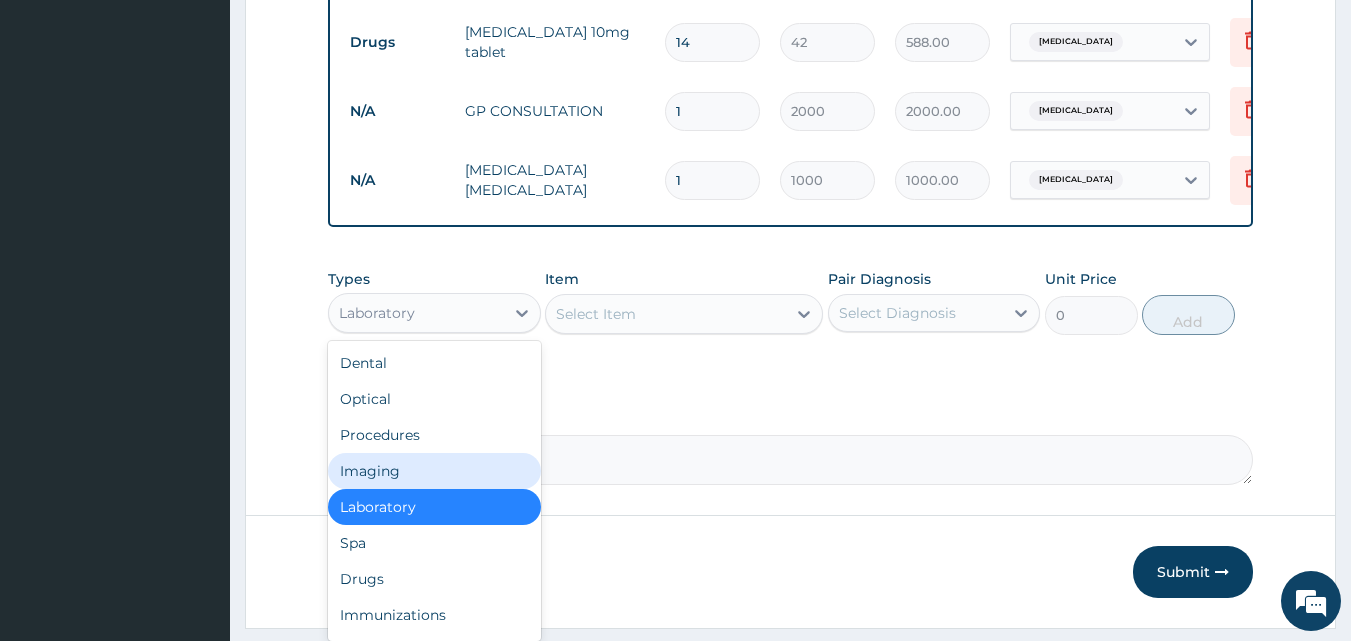 scroll, scrollTop: 68, scrollLeft: 0, axis: vertical 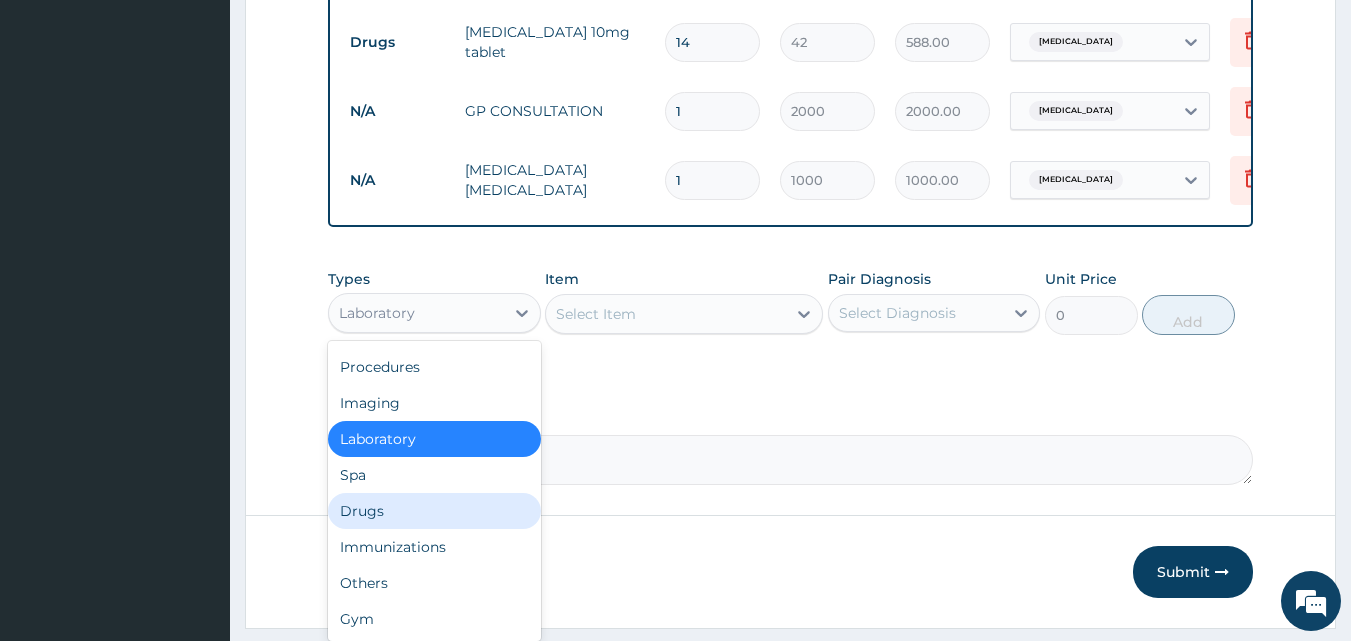 click on "Drugs" at bounding box center [434, 511] 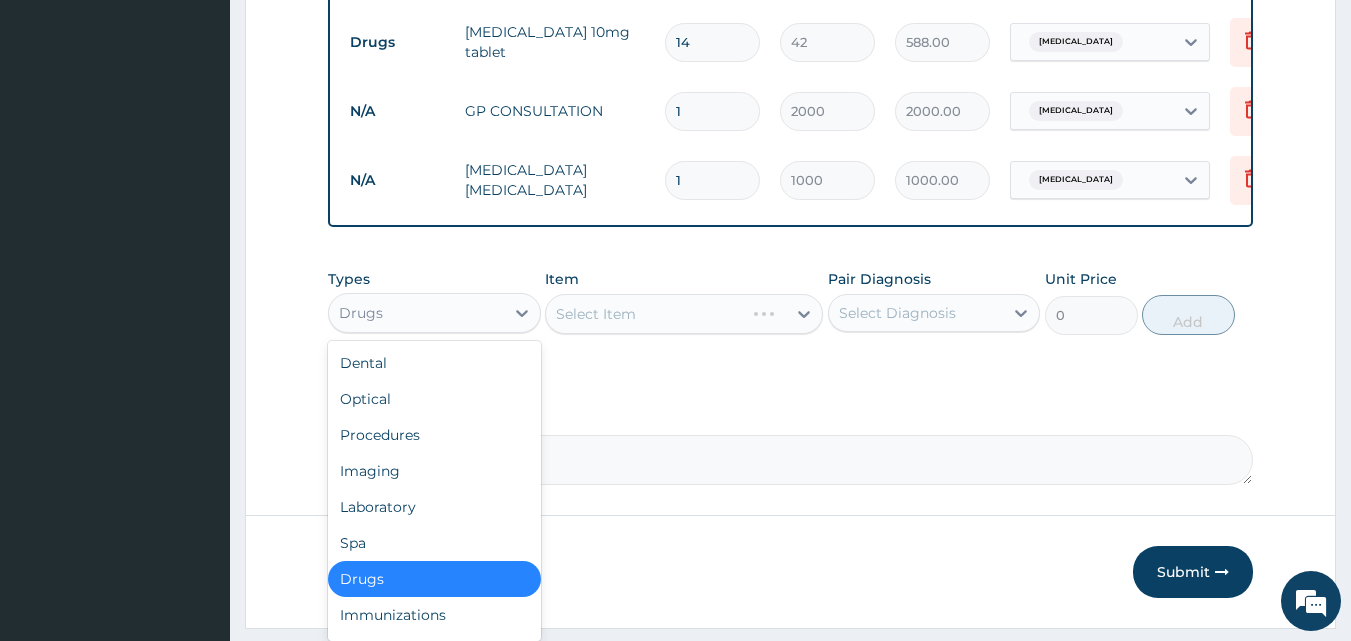 click on "Drugs" at bounding box center (416, 313) 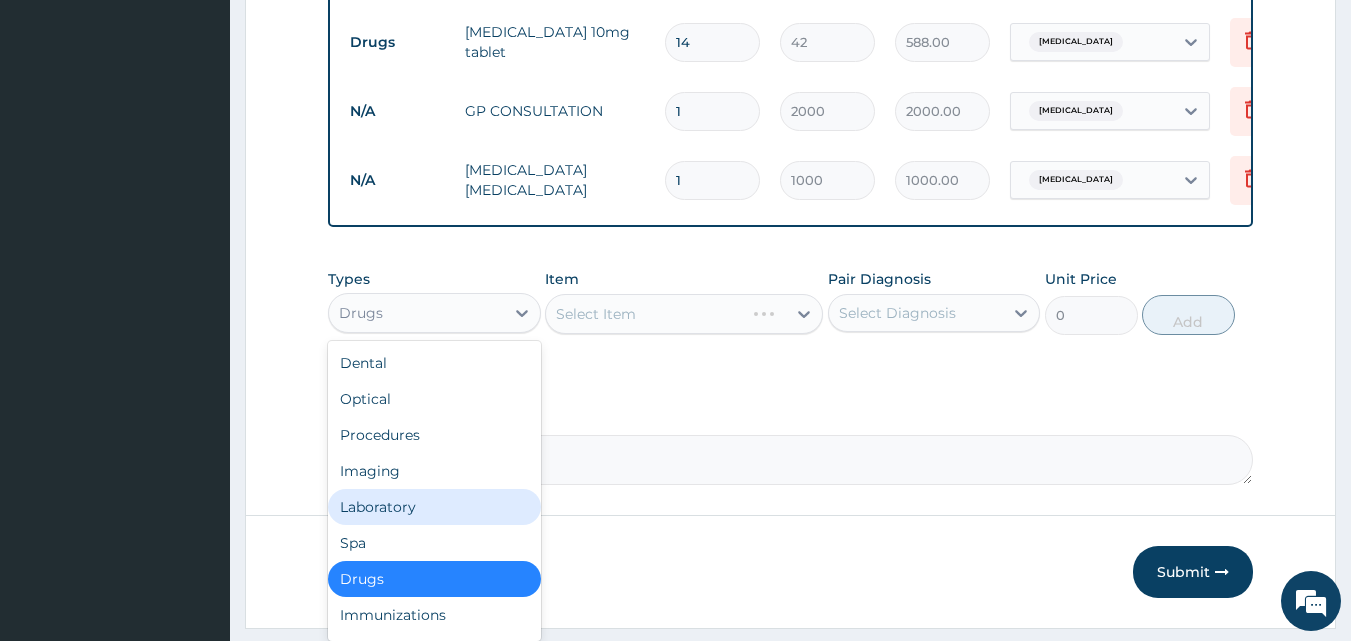 click on "Laboratory" at bounding box center [434, 507] 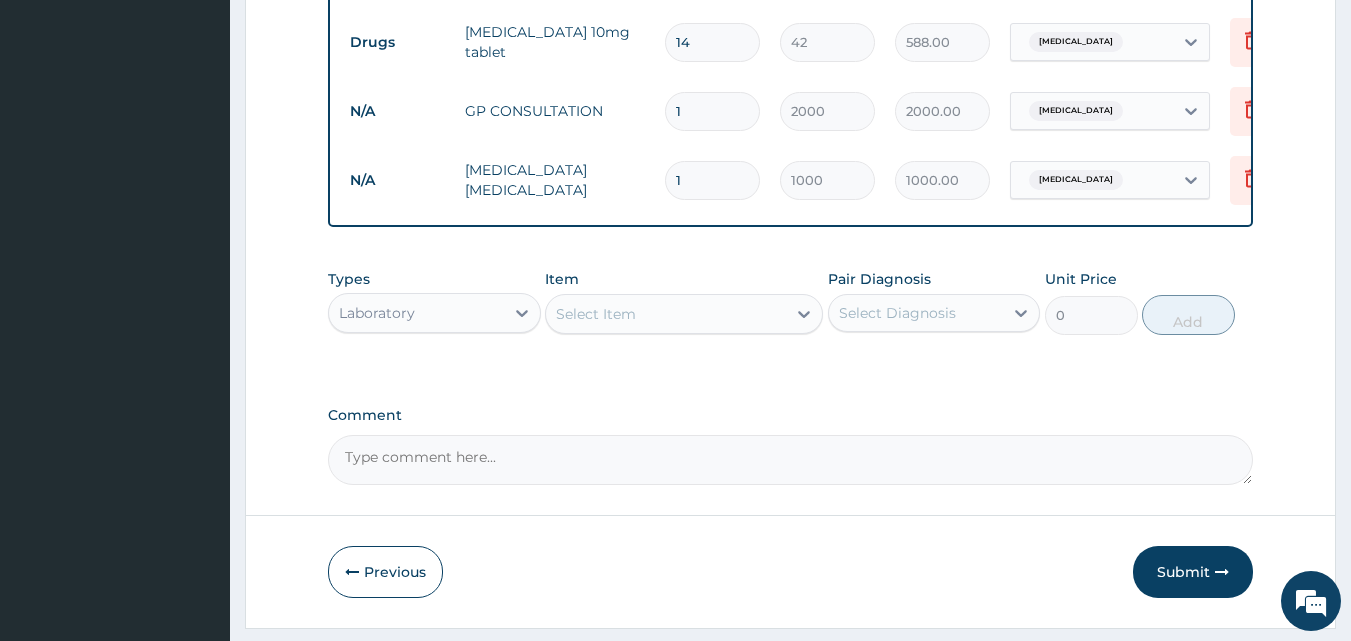 click on "Select Item" at bounding box center (666, 314) 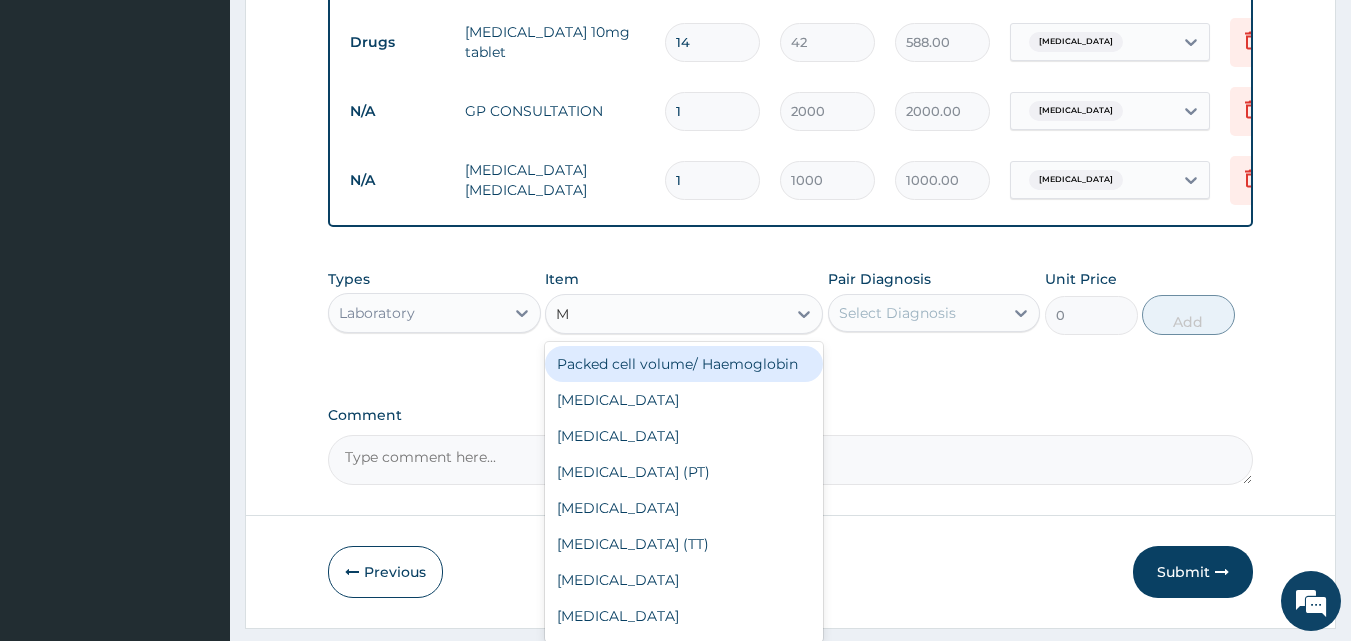 type on "MP" 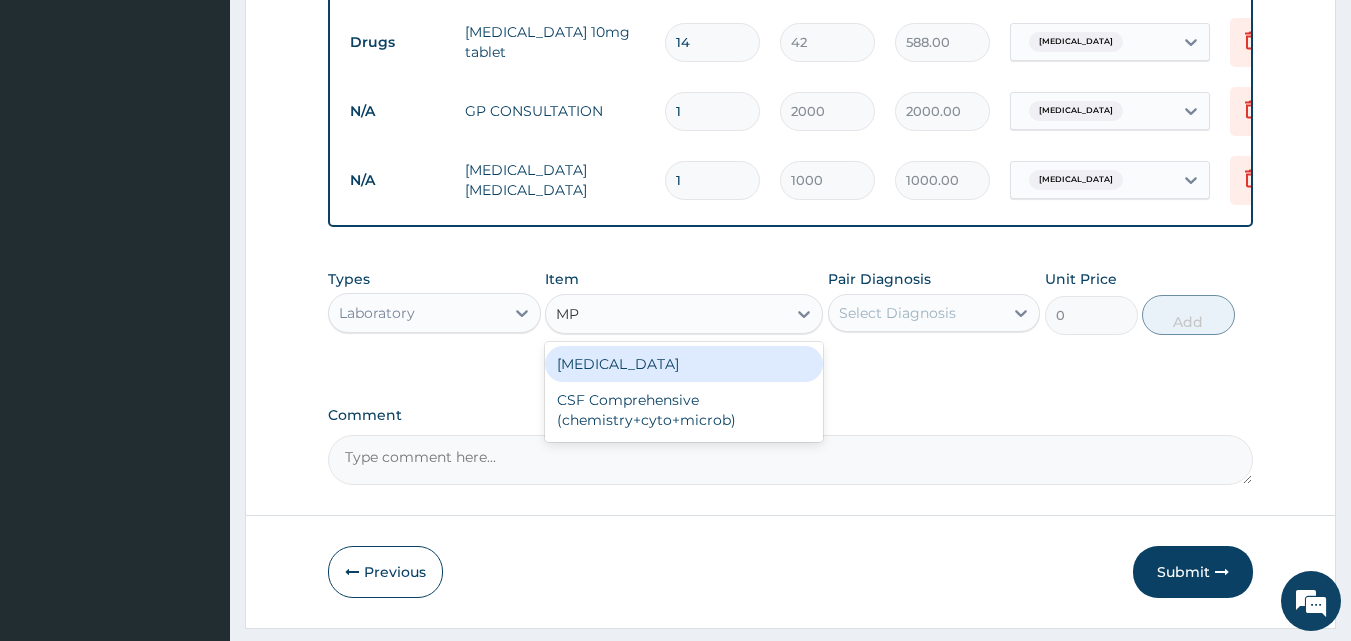 click on "Complete blood count" at bounding box center [684, 364] 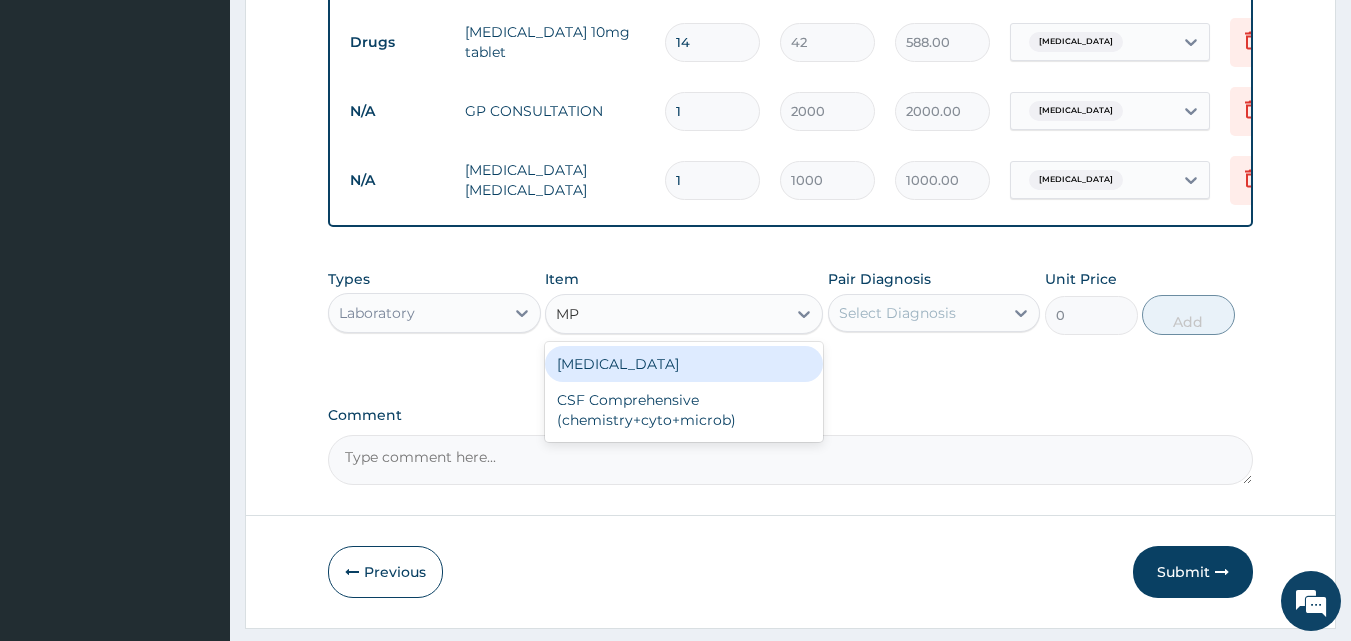 type 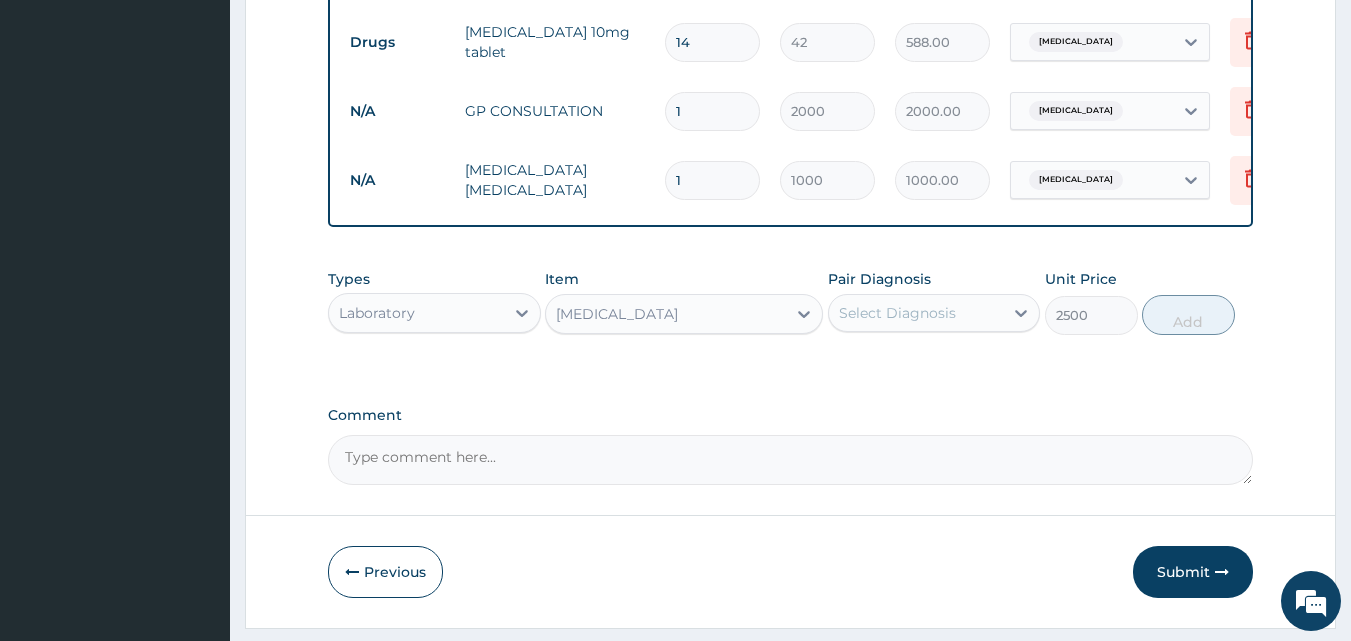 click on "Types Laboratory Item option Complete blood count, selected.   Select is focused ,type to refine list, press Down to open the menu,  Complete blood count Pair Diagnosis Select Diagnosis Unit Price 2500 Add" at bounding box center (791, 302) 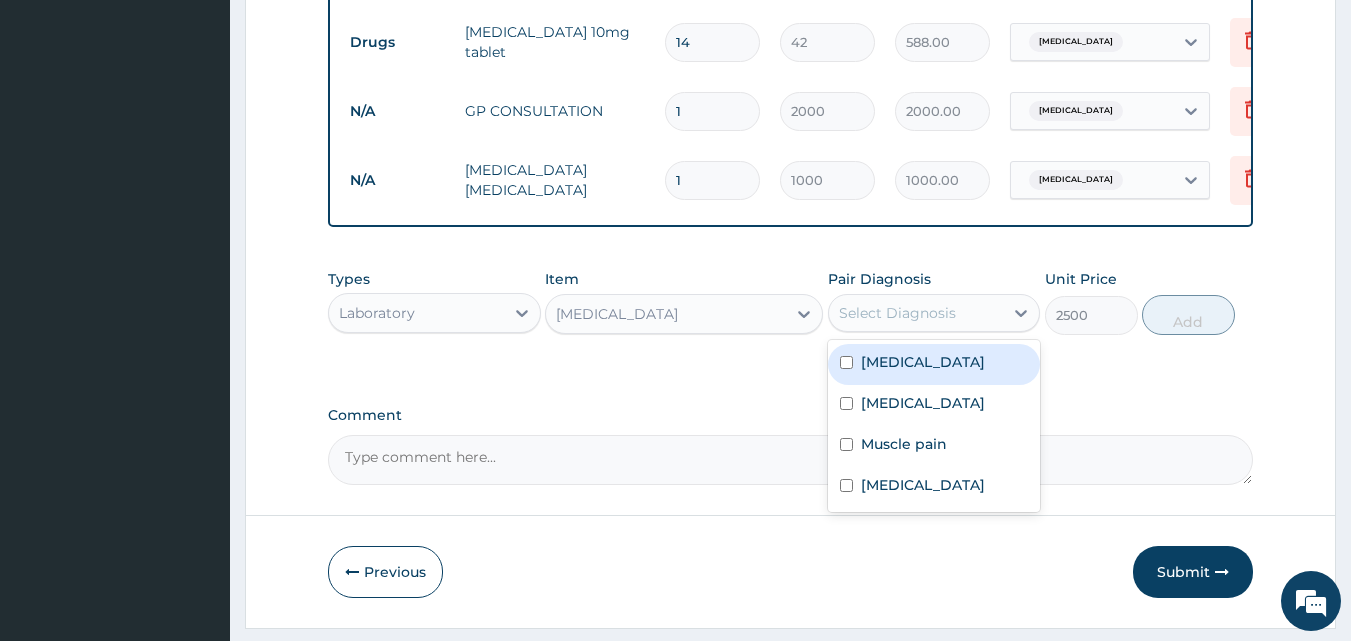 click on "Select Diagnosis" at bounding box center (897, 313) 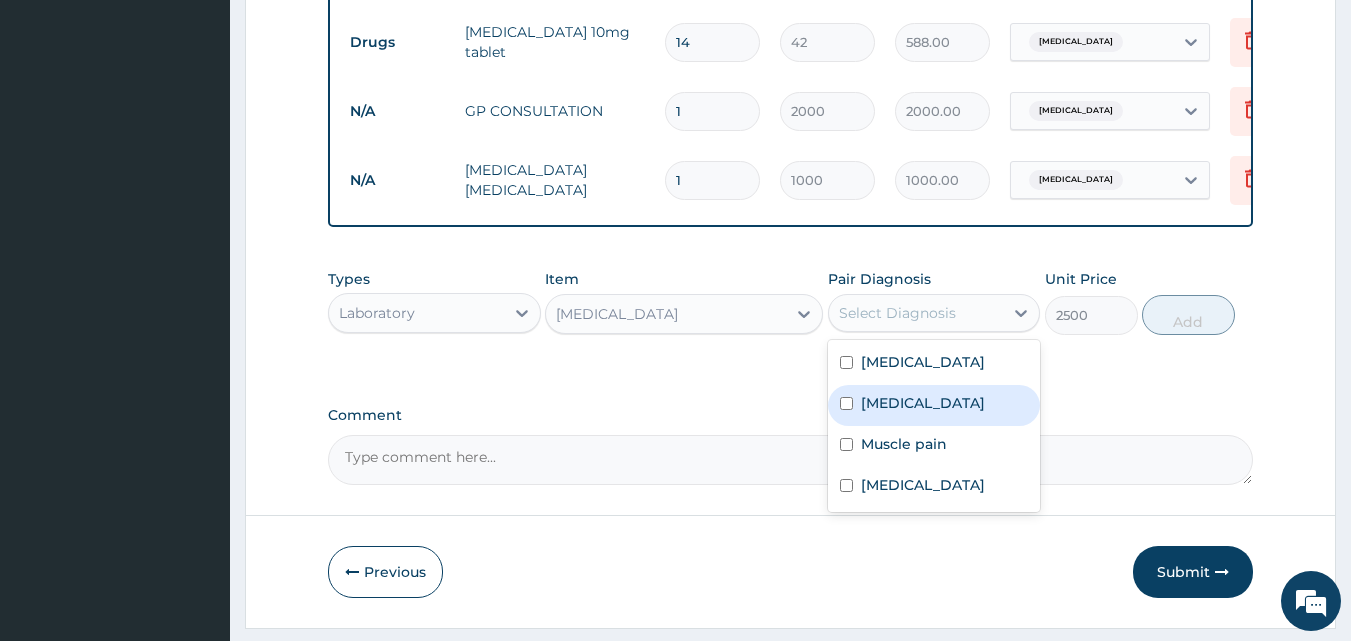 click on "Sepsis" at bounding box center [923, 403] 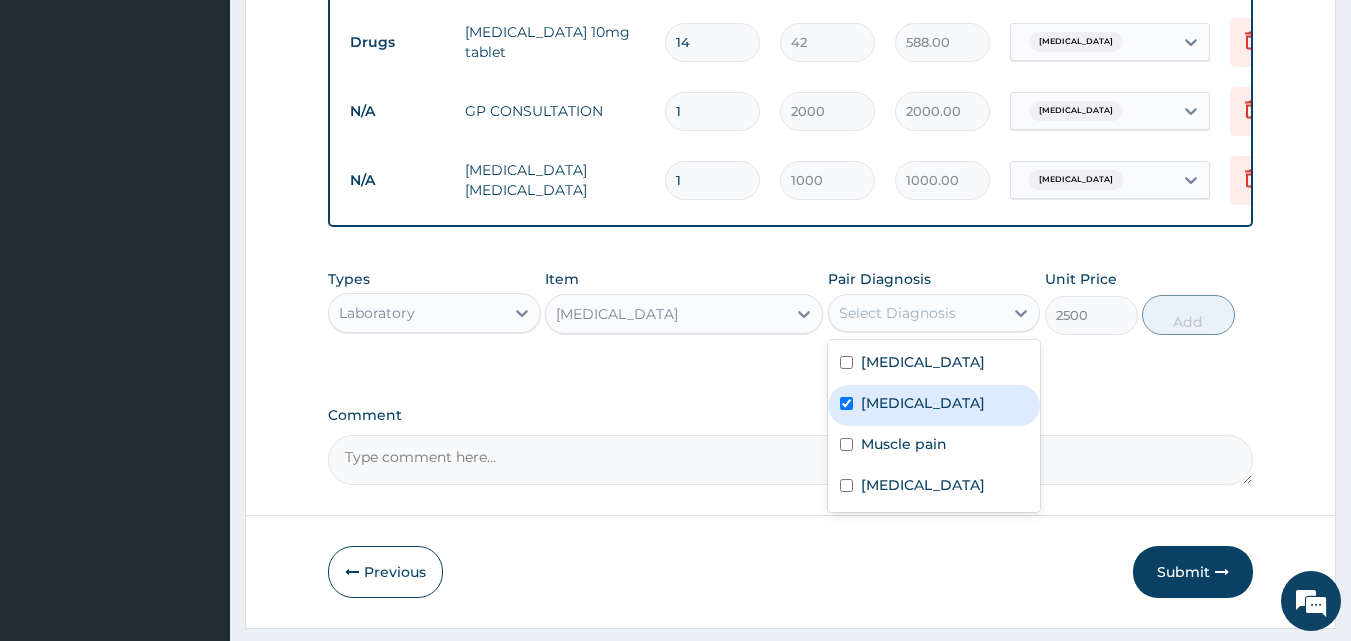checkbox on "true" 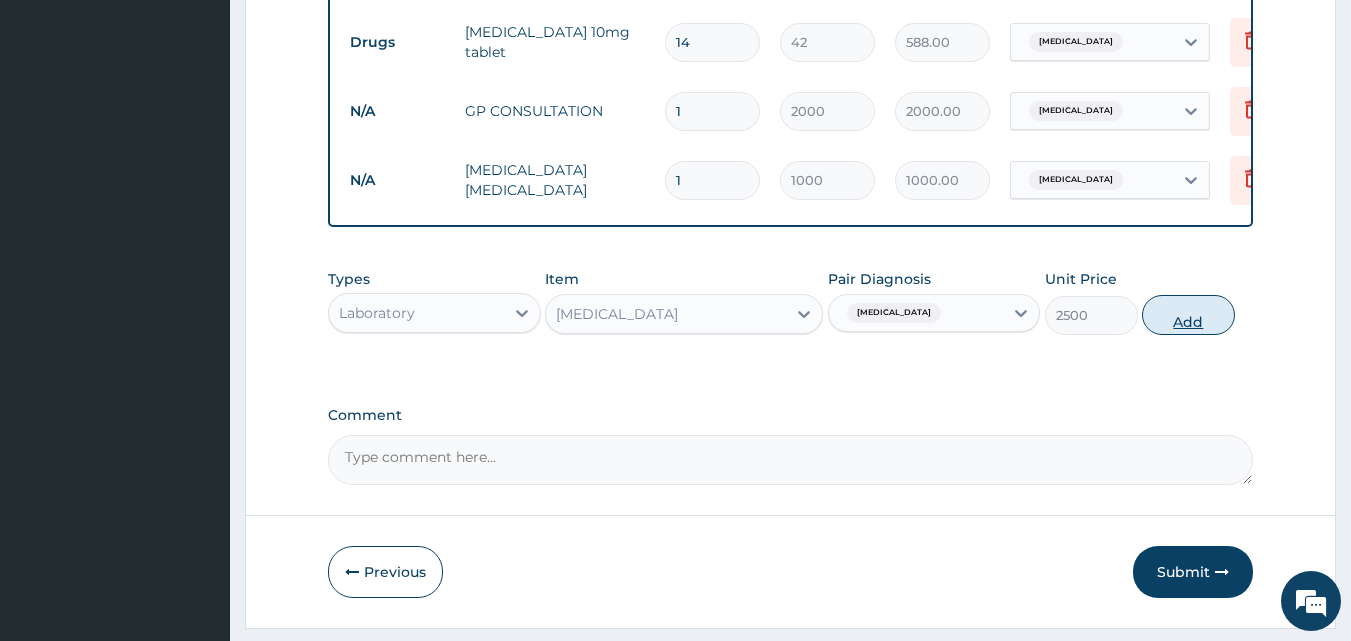 click on "Add" at bounding box center [1188, 315] 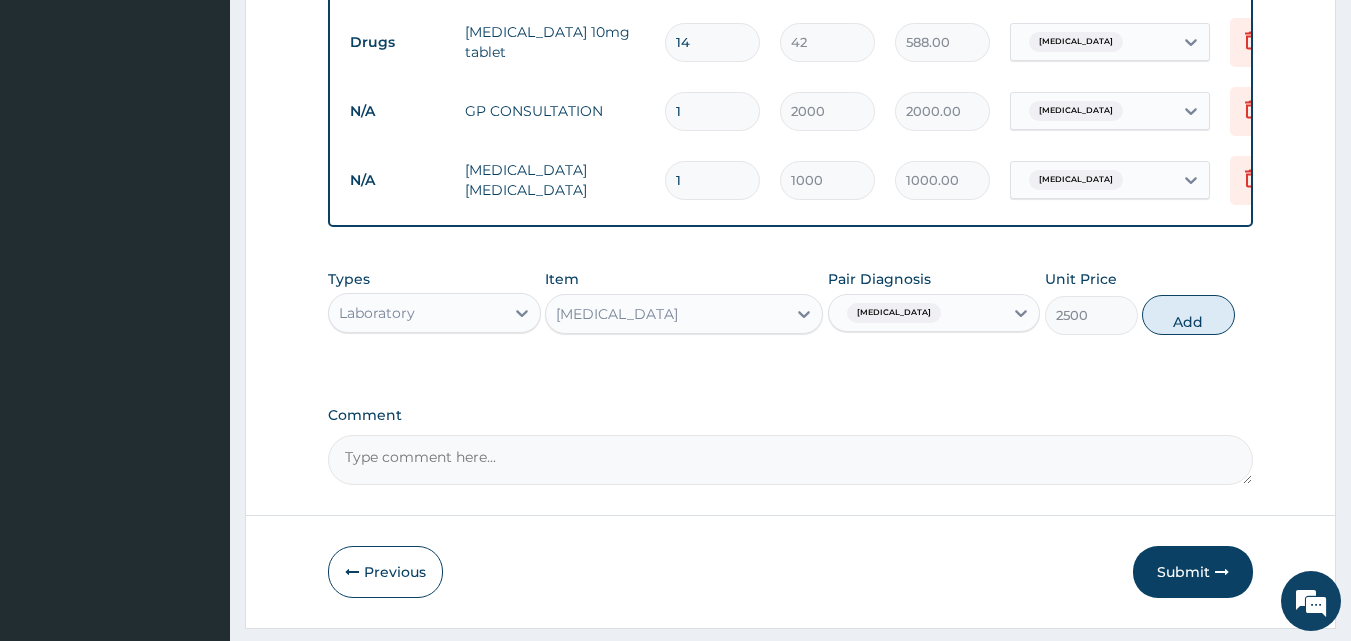type on "0" 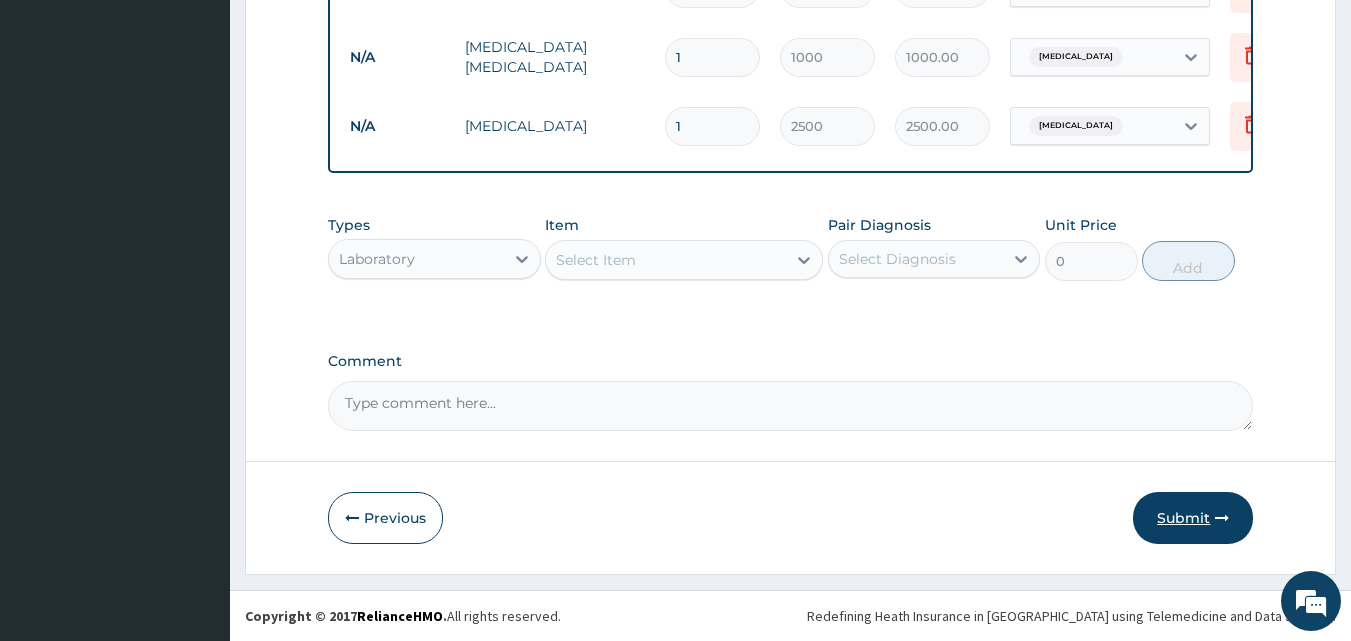 click on "Submit" at bounding box center (1193, 518) 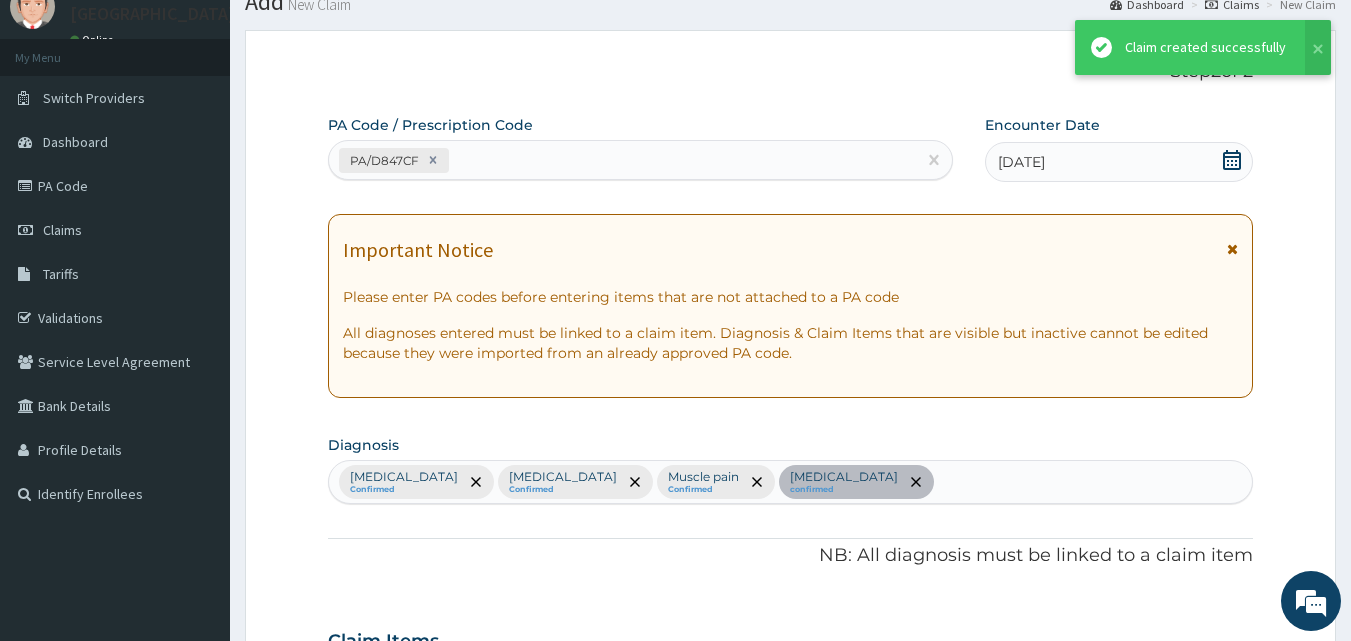 scroll, scrollTop: 1135, scrollLeft: 0, axis: vertical 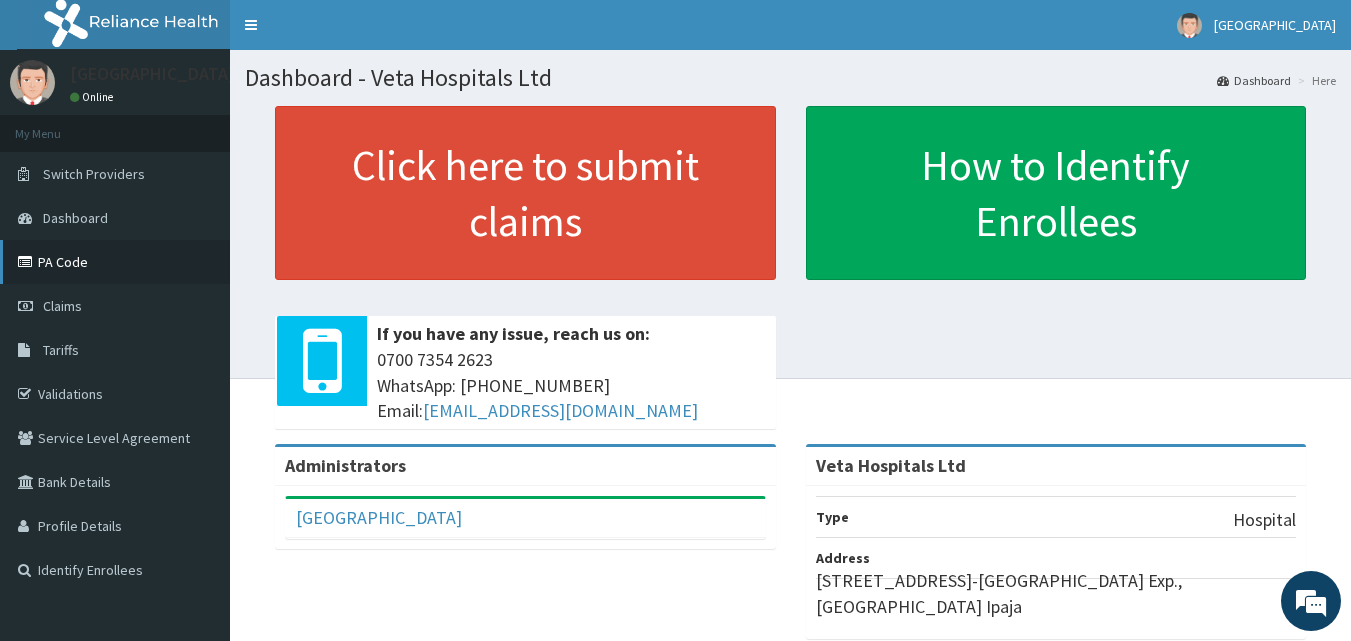 click on "PA Code" at bounding box center (115, 262) 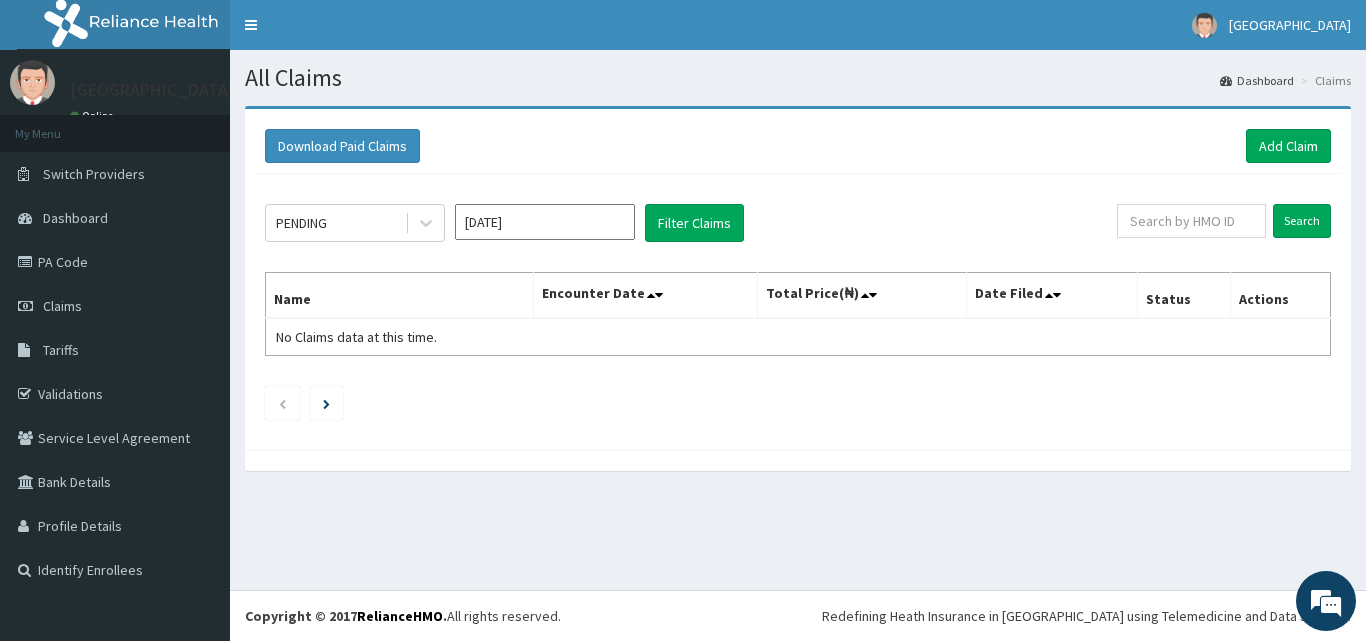 scroll, scrollTop: 0, scrollLeft: 0, axis: both 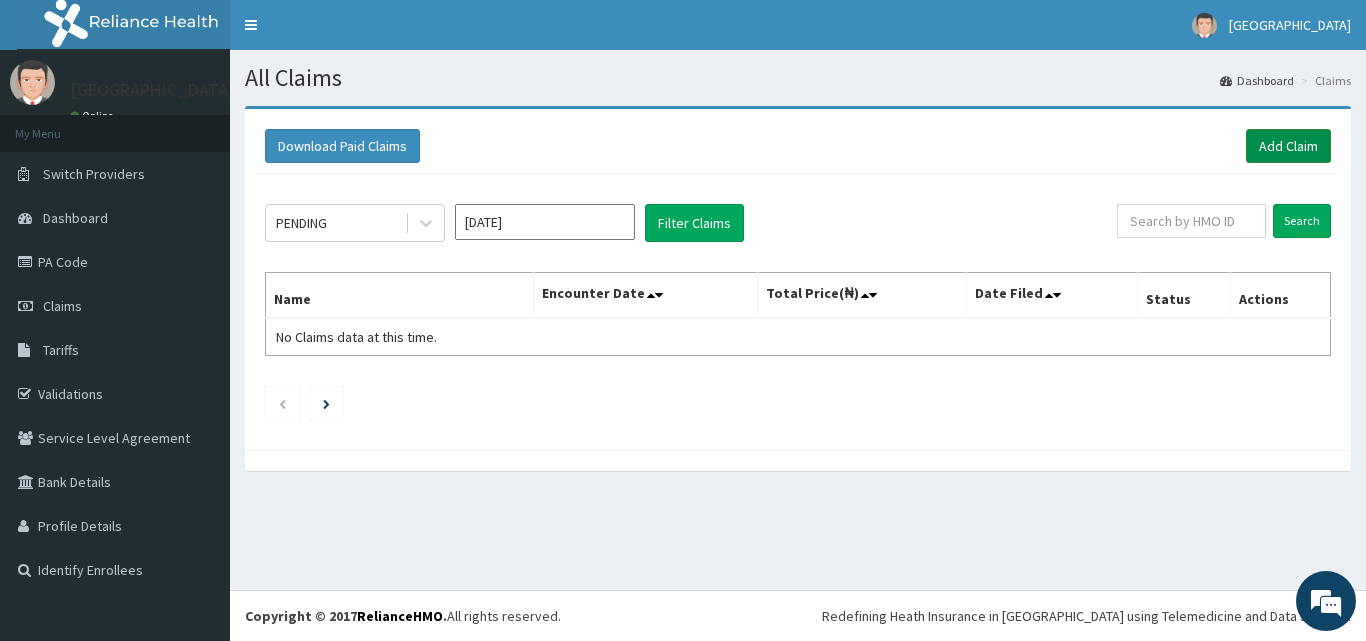 click on "Add Claim" at bounding box center [1288, 146] 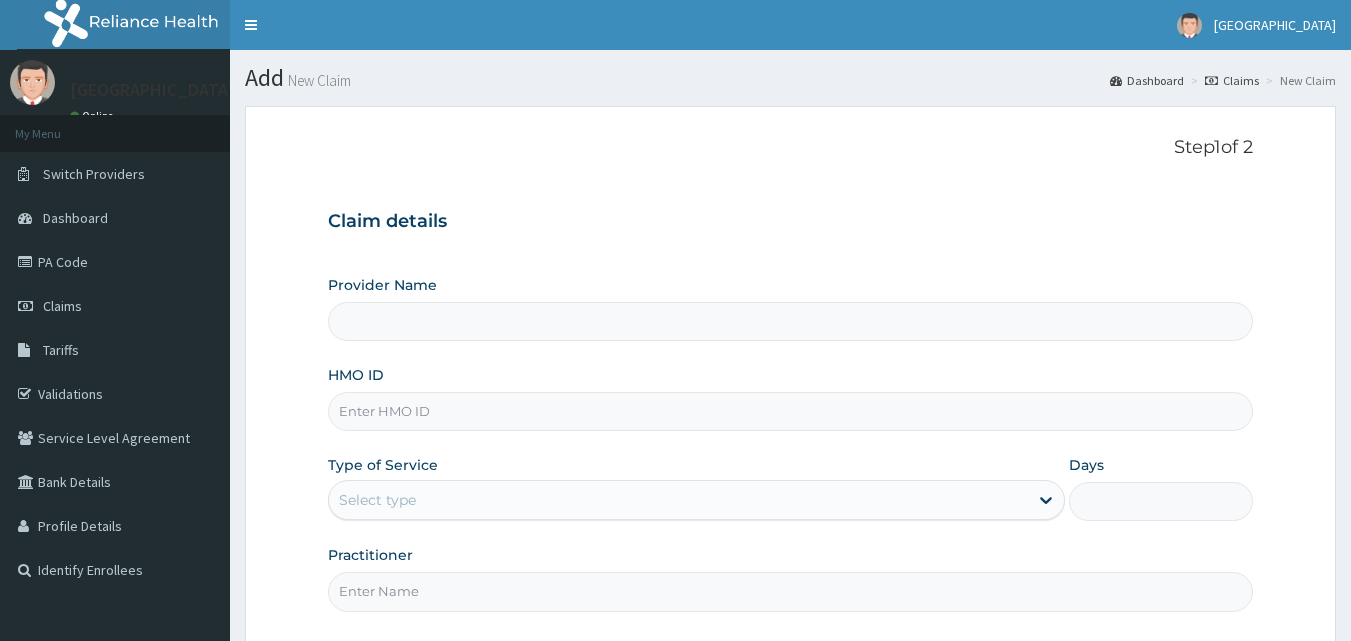 scroll, scrollTop: 0, scrollLeft: 0, axis: both 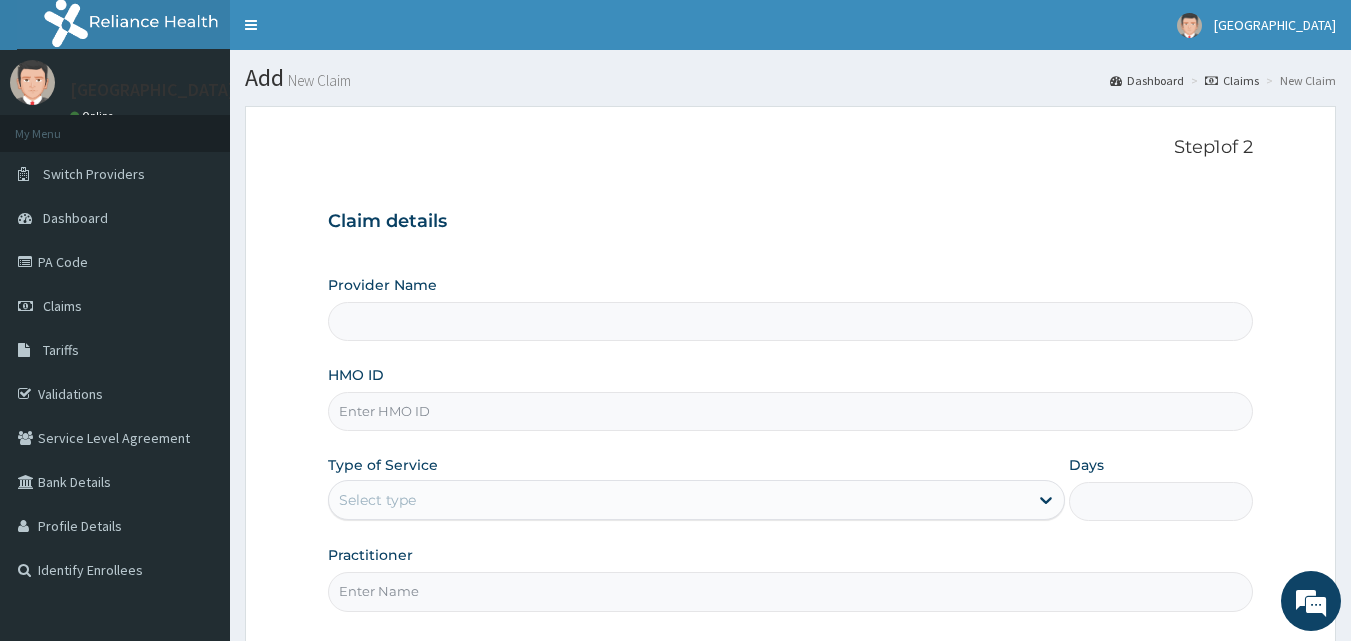 click on "HMO ID" at bounding box center (791, 411) 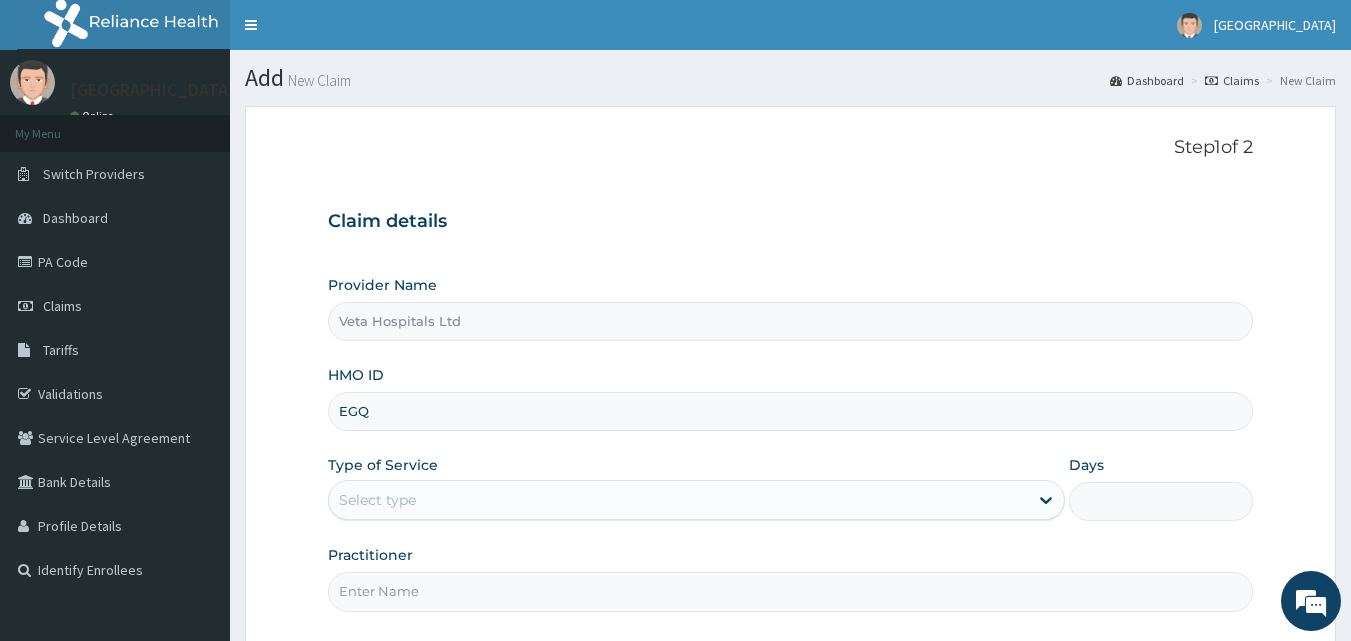 scroll, scrollTop: 0, scrollLeft: 0, axis: both 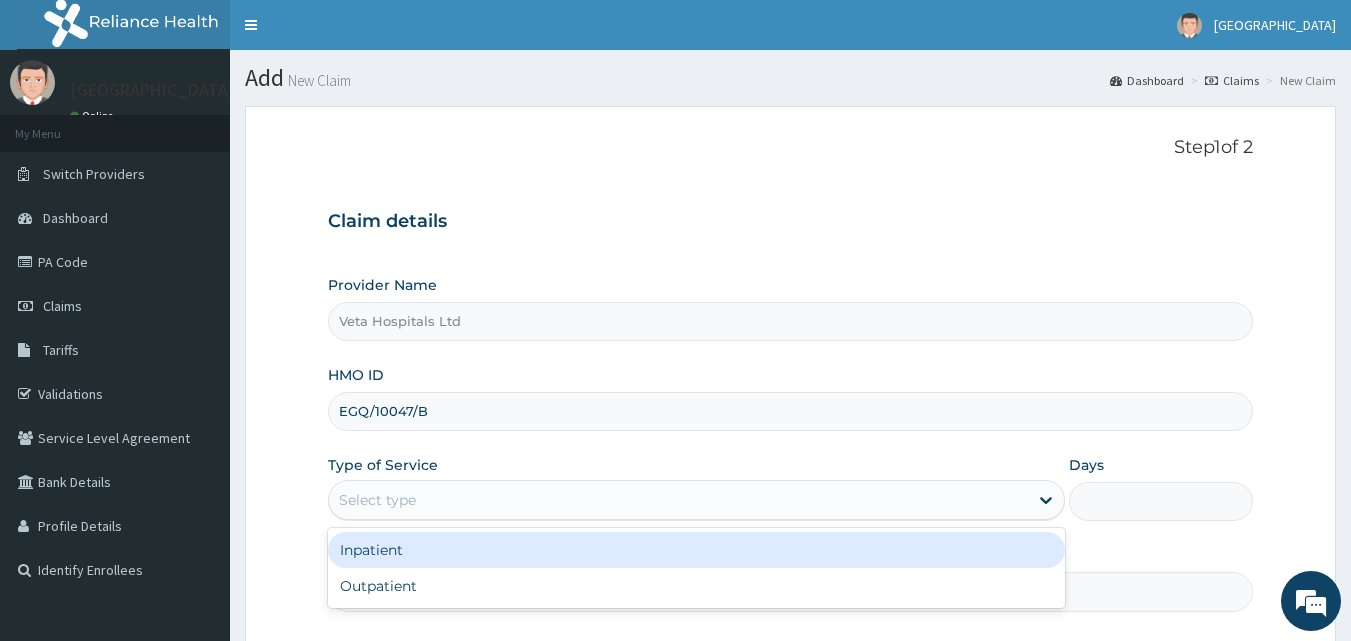 click on "Select type" at bounding box center [696, 500] 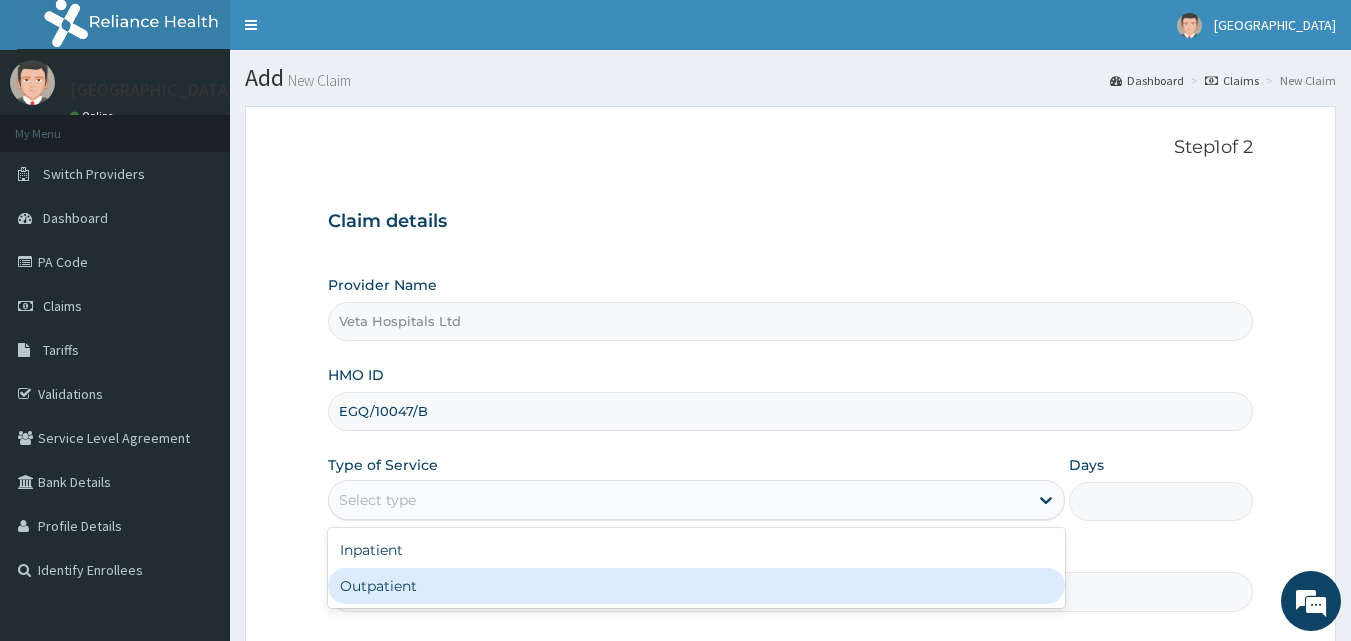 click on "Outpatient" at bounding box center [696, 586] 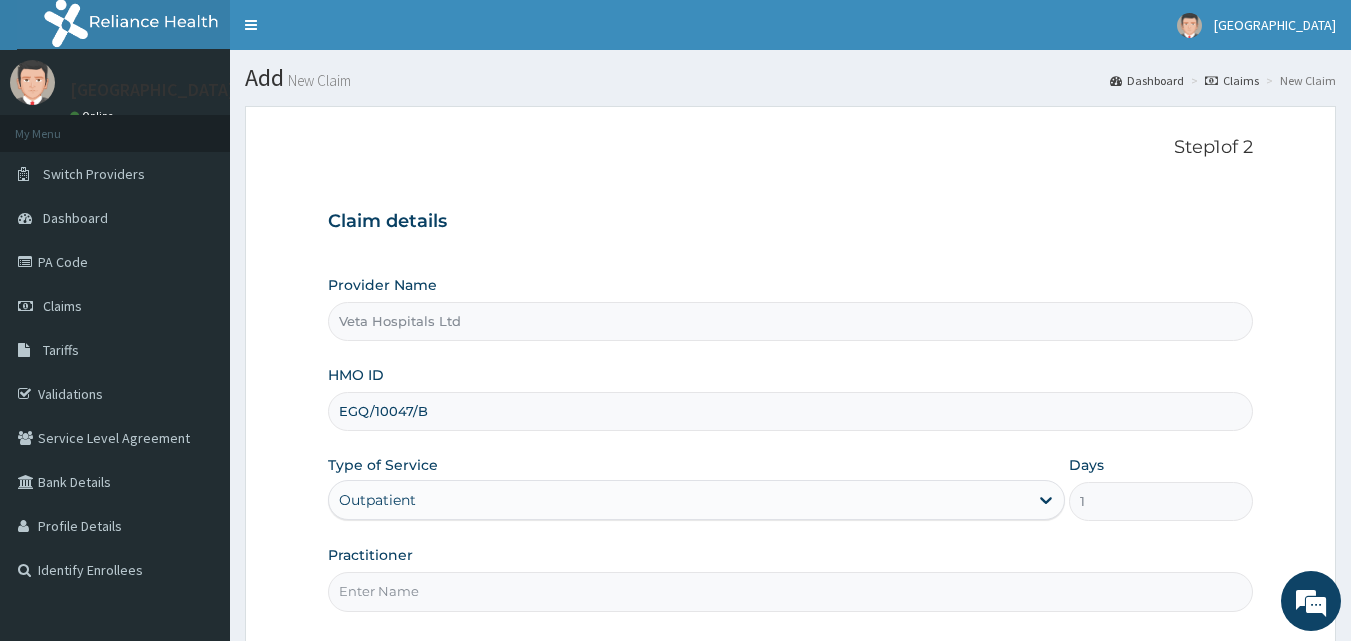 click on "Practitioner" at bounding box center [791, 591] 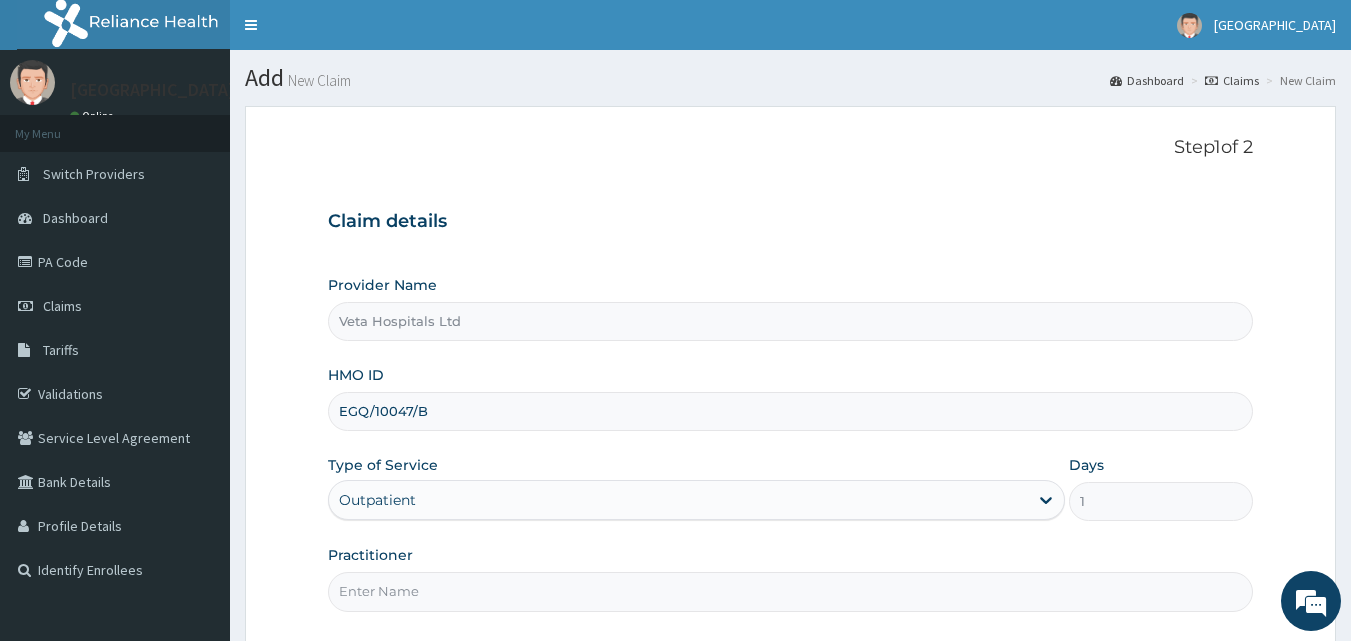 type on "[PERSON_NAME]" 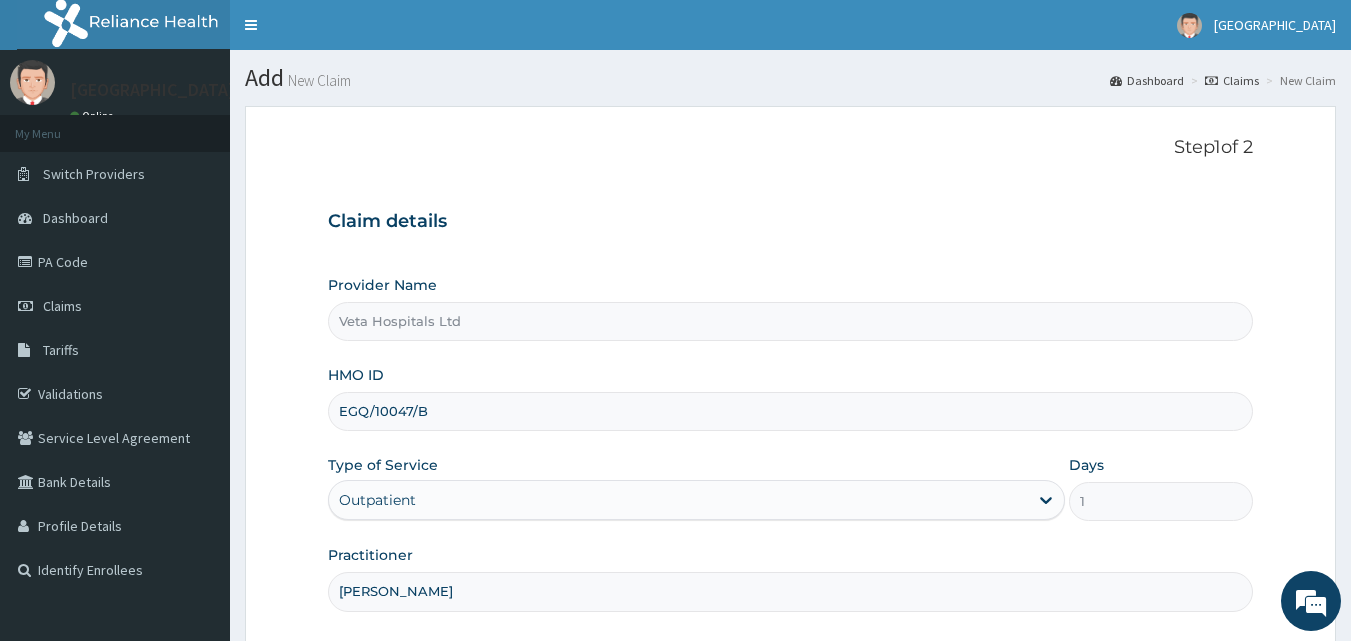 scroll, scrollTop: 187, scrollLeft: 0, axis: vertical 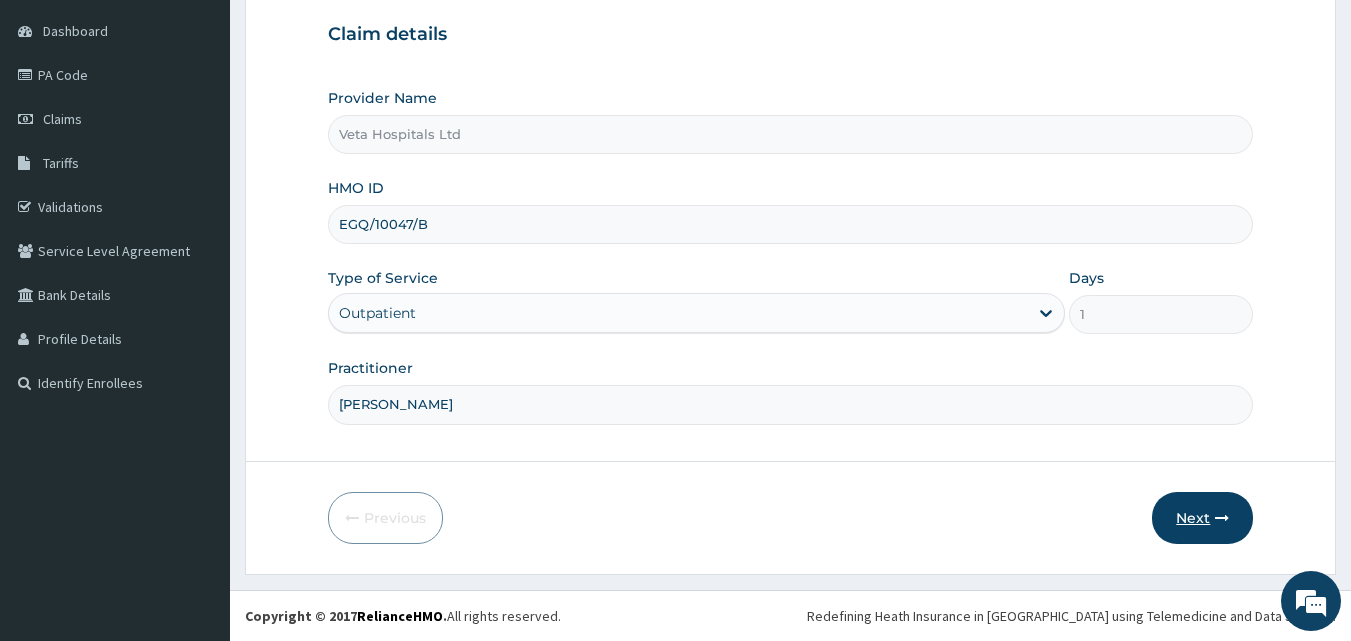 click at bounding box center [1222, 518] 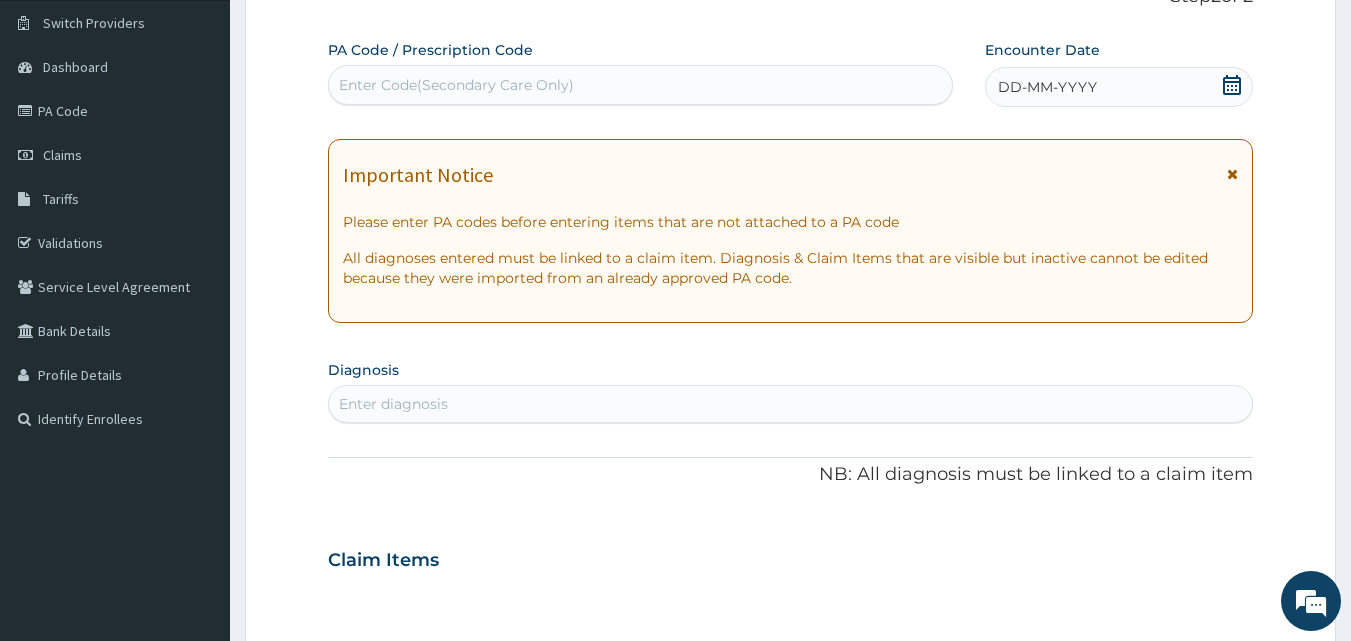 scroll, scrollTop: 0, scrollLeft: 0, axis: both 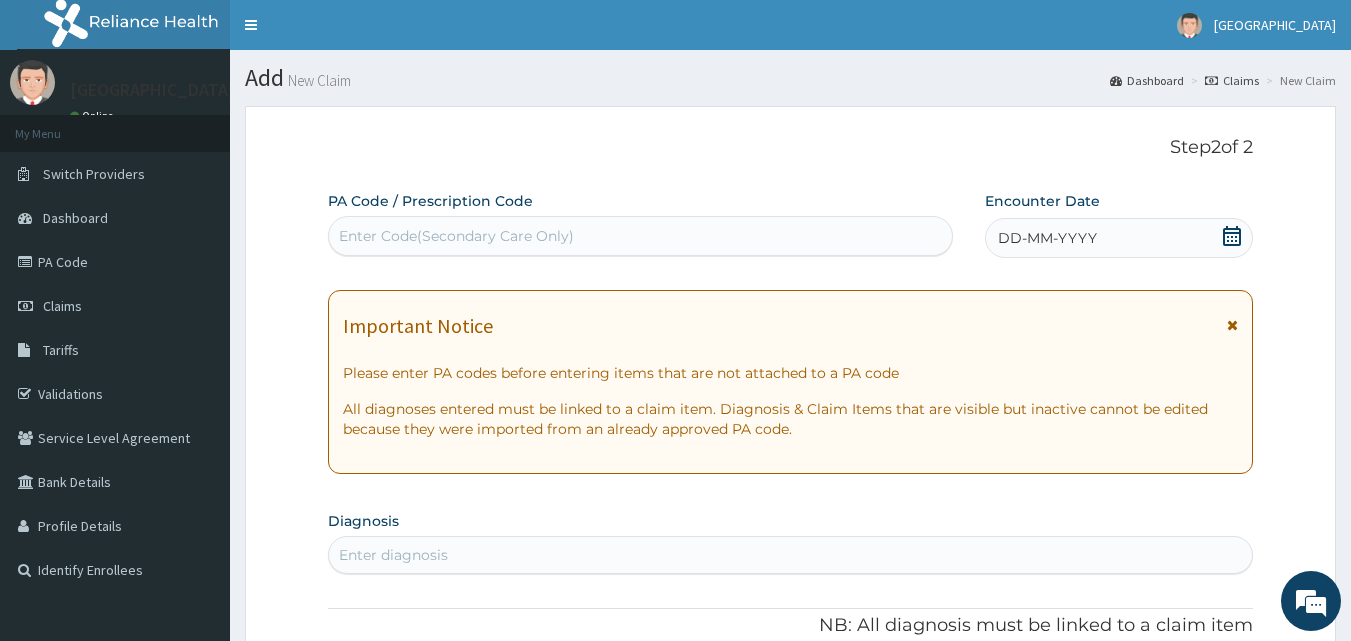 click on "Enter Code(Secondary Care Only)" at bounding box center (641, 236) 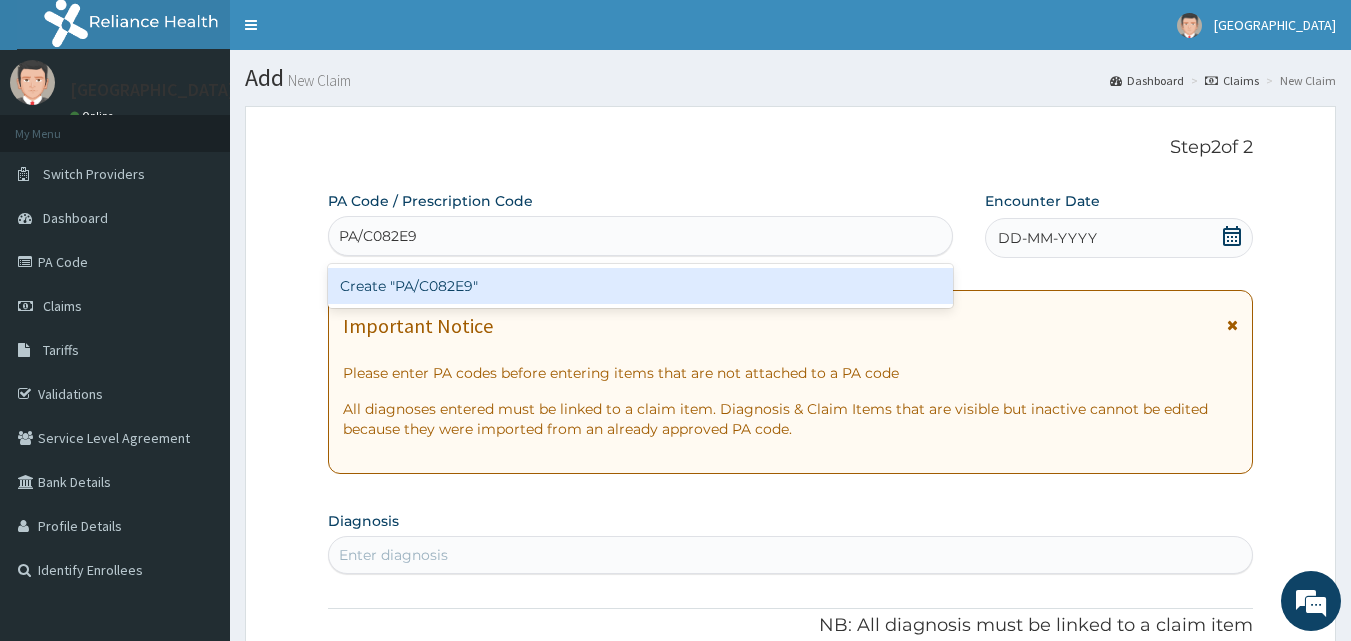 click on "Create "PA/C082E9"" at bounding box center (641, 286) 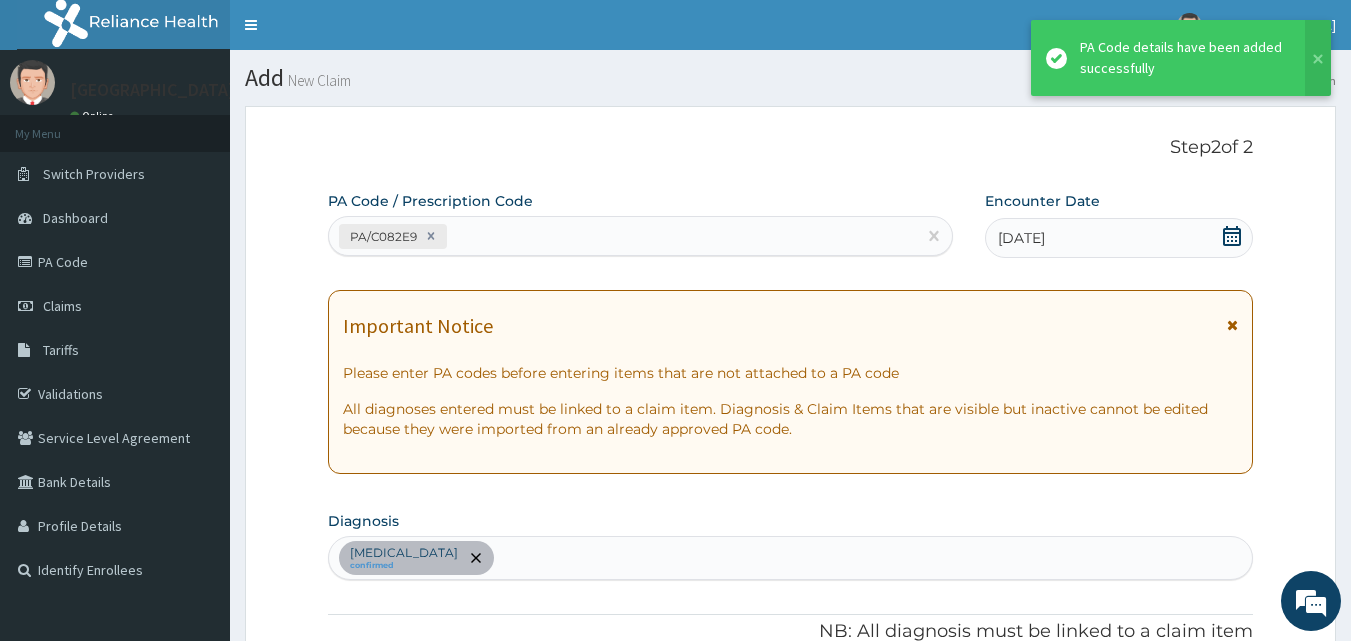 scroll, scrollTop: 581, scrollLeft: 0, axis: vertical 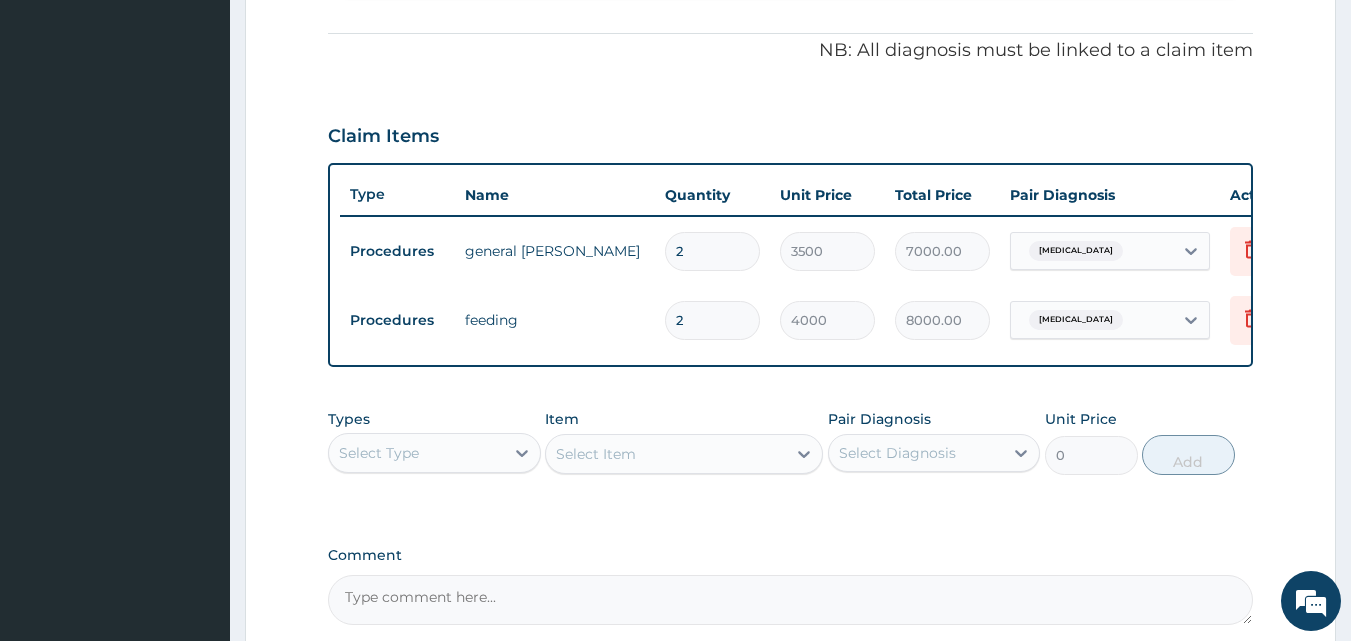 click on "Select Type" at bounding box center (416, 453) 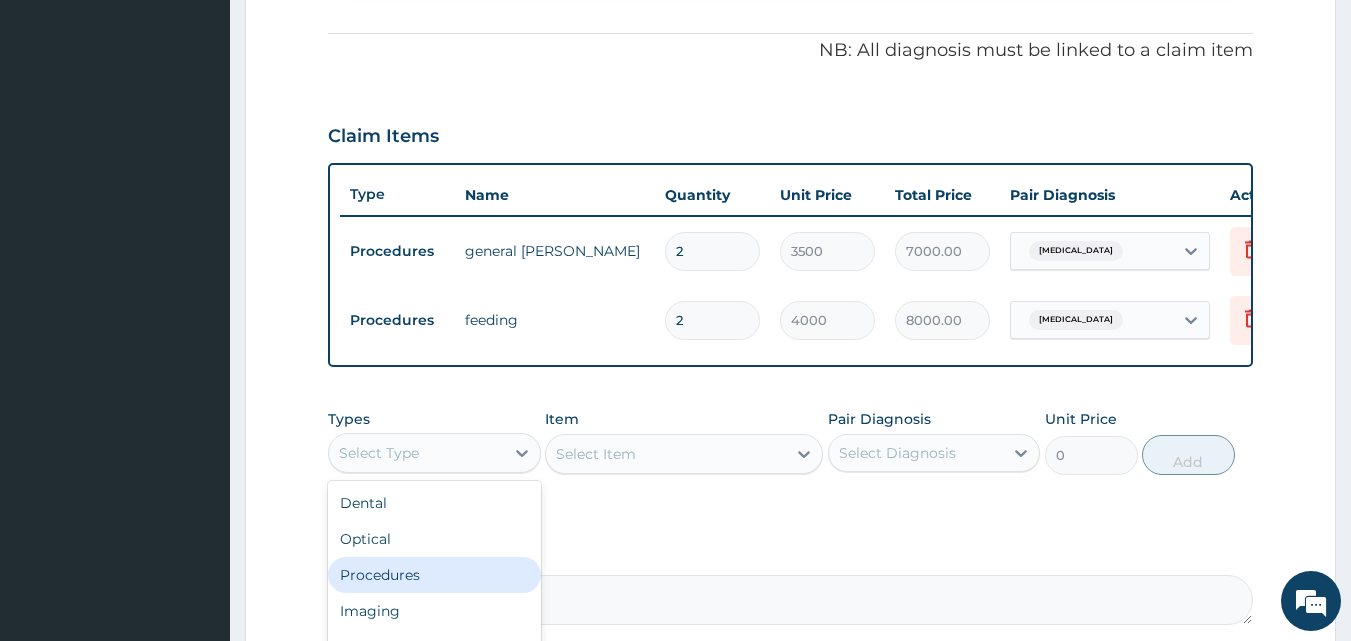 click on "Procedures" at bounding box center [434, 575] 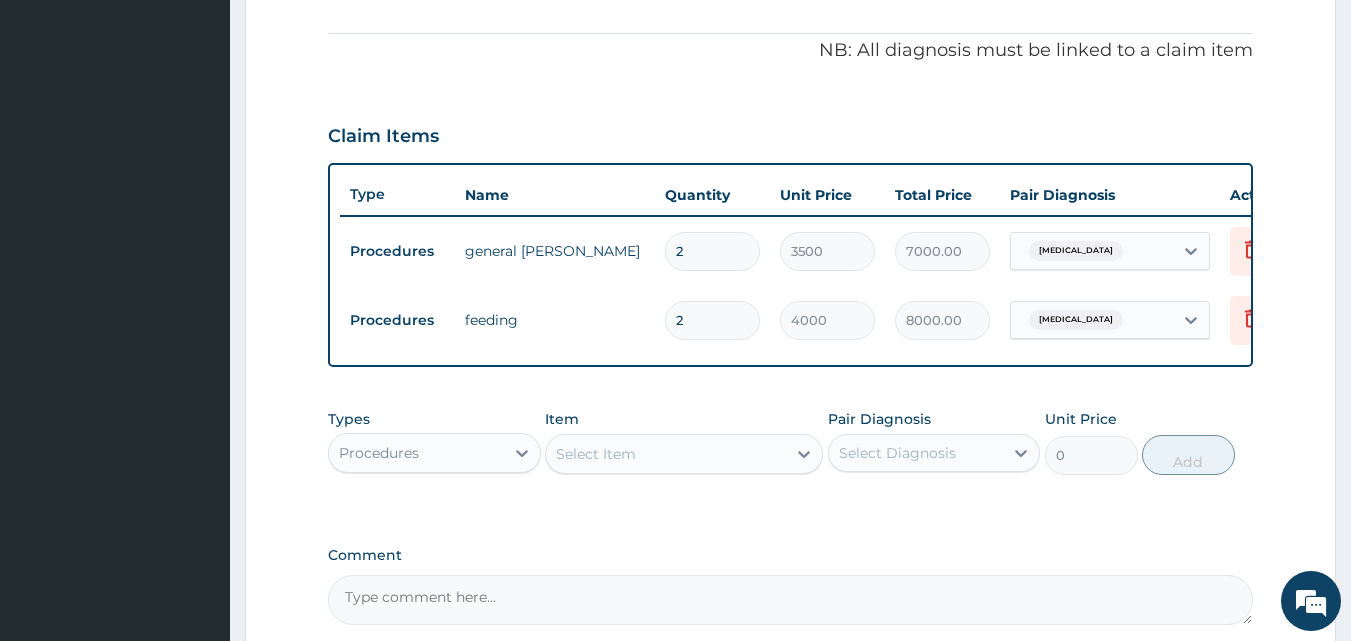 scroll, scrollTop: 790, scrollLeft: 0, axis: vertical 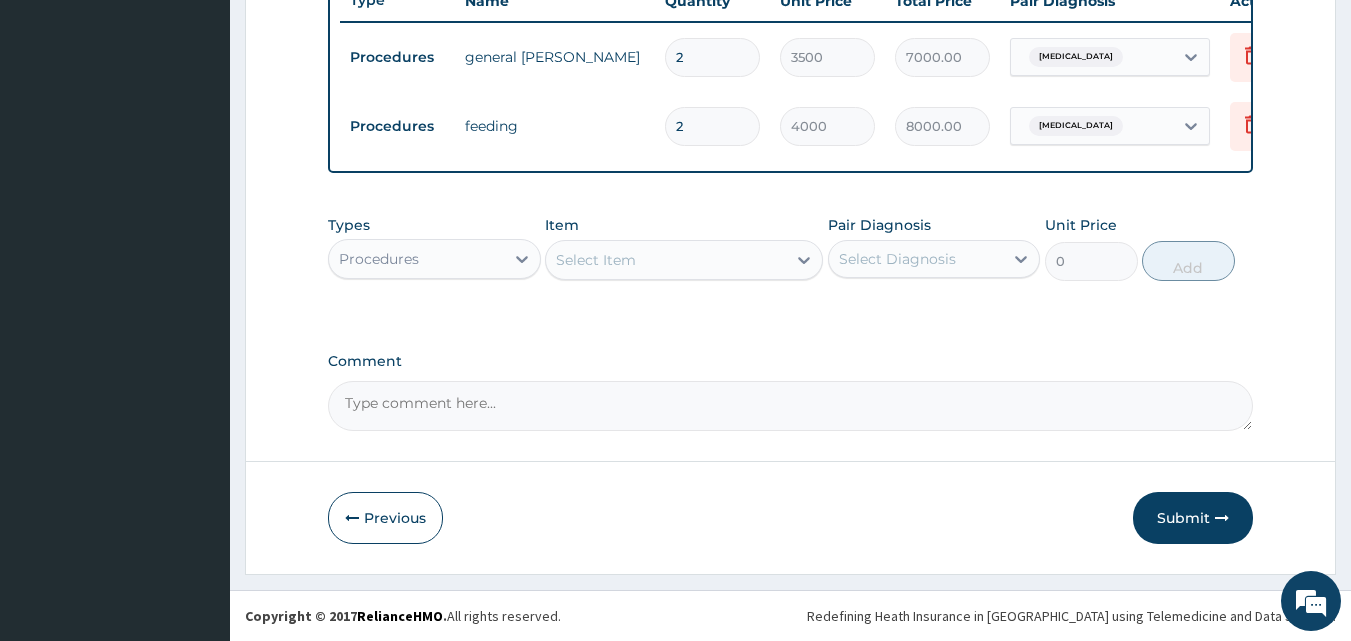click on "Select Item" at bounding box center [684, 260] 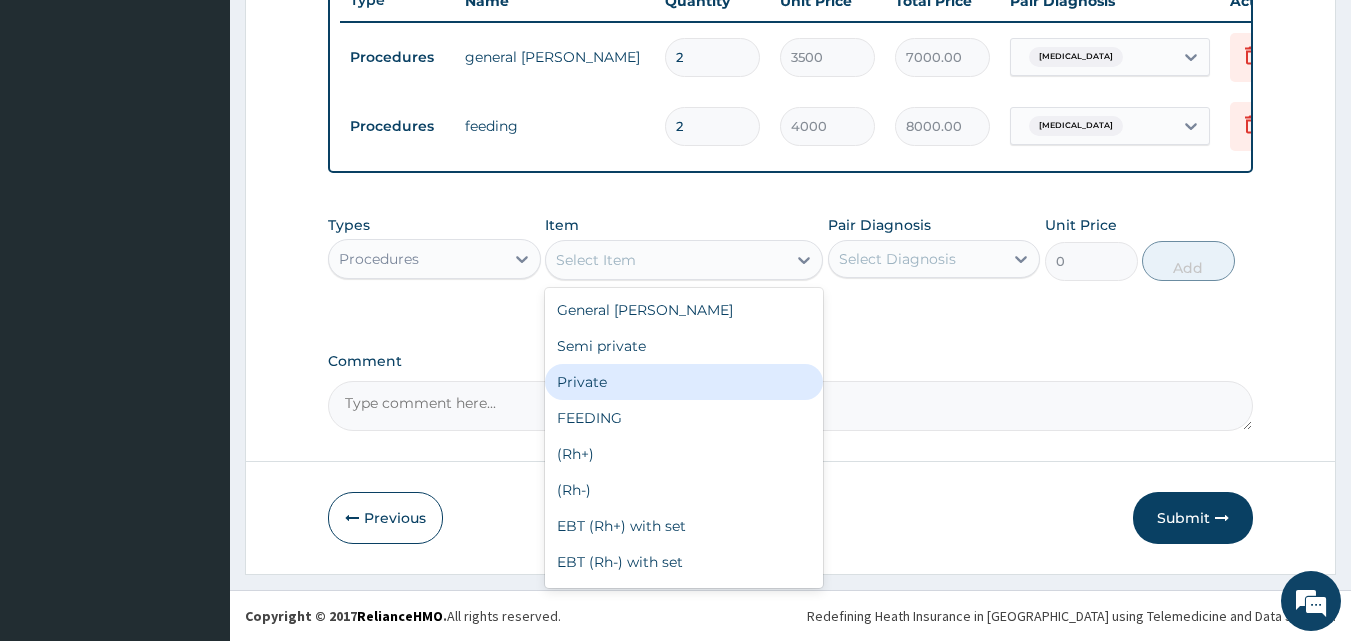 click on "Private" at bounding box center (684, 382) 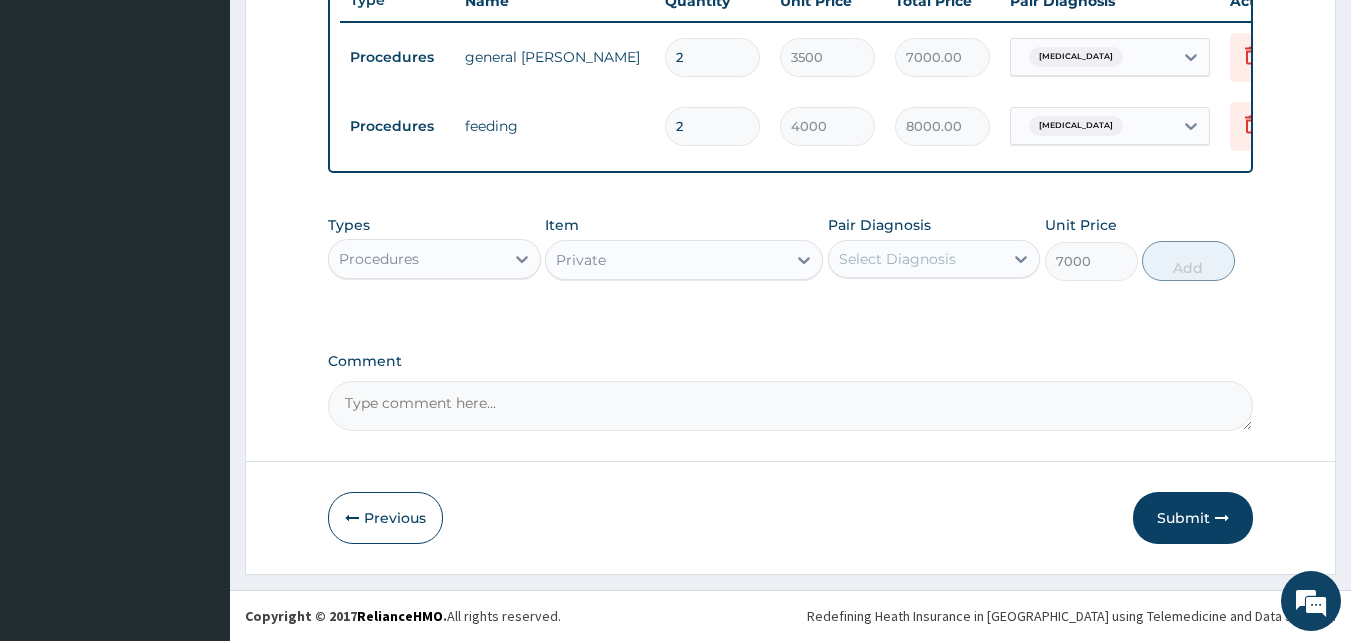 click on "Select Diagnosis" at bounding box center [897, 259] 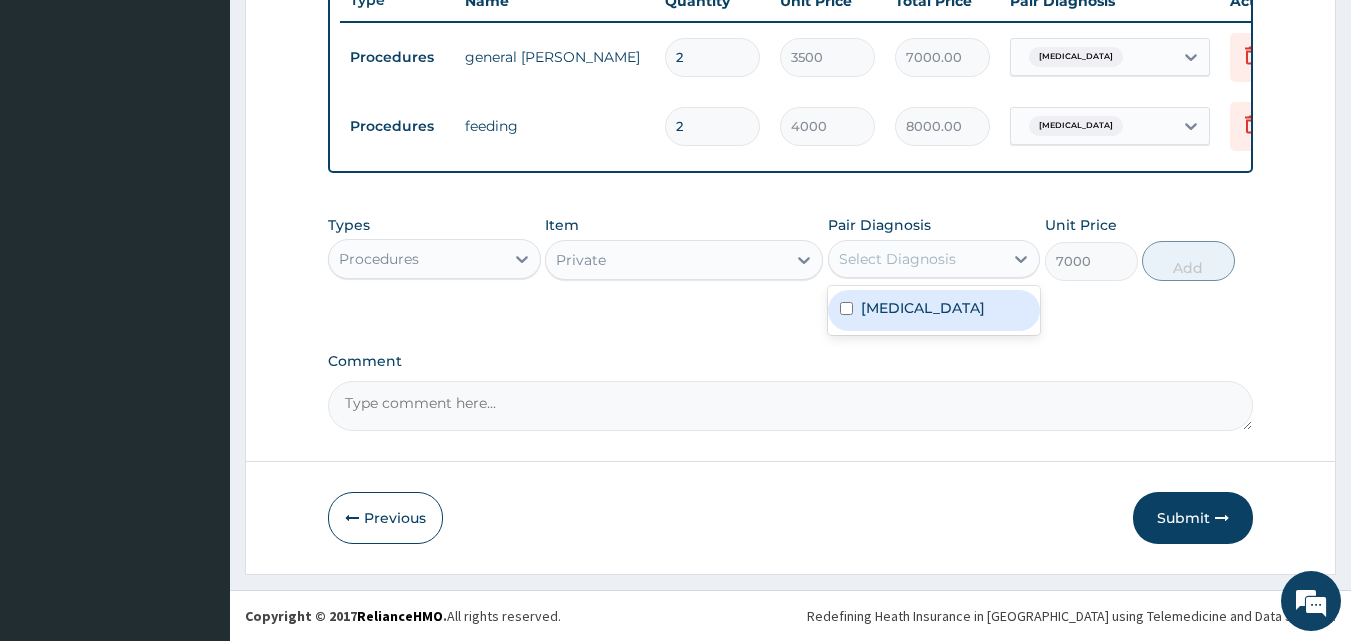 click on "[MEDICAL_DATA]" at bounding box center (923, 308) 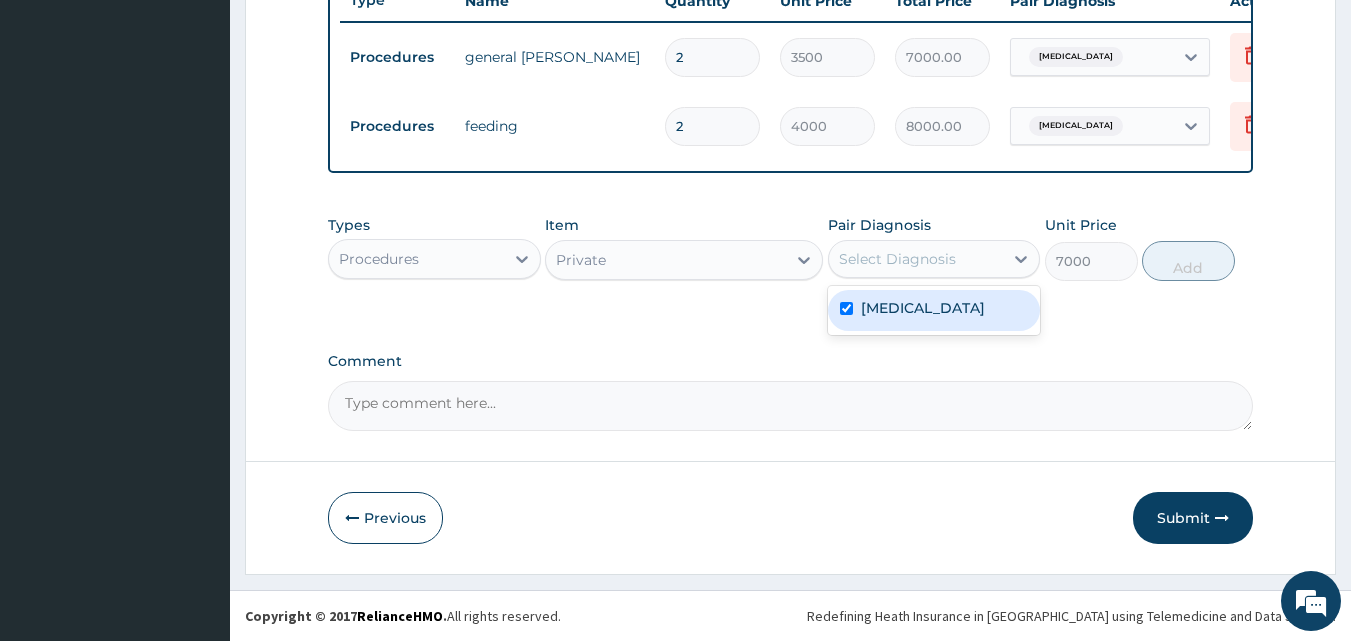 checkbox on "true" 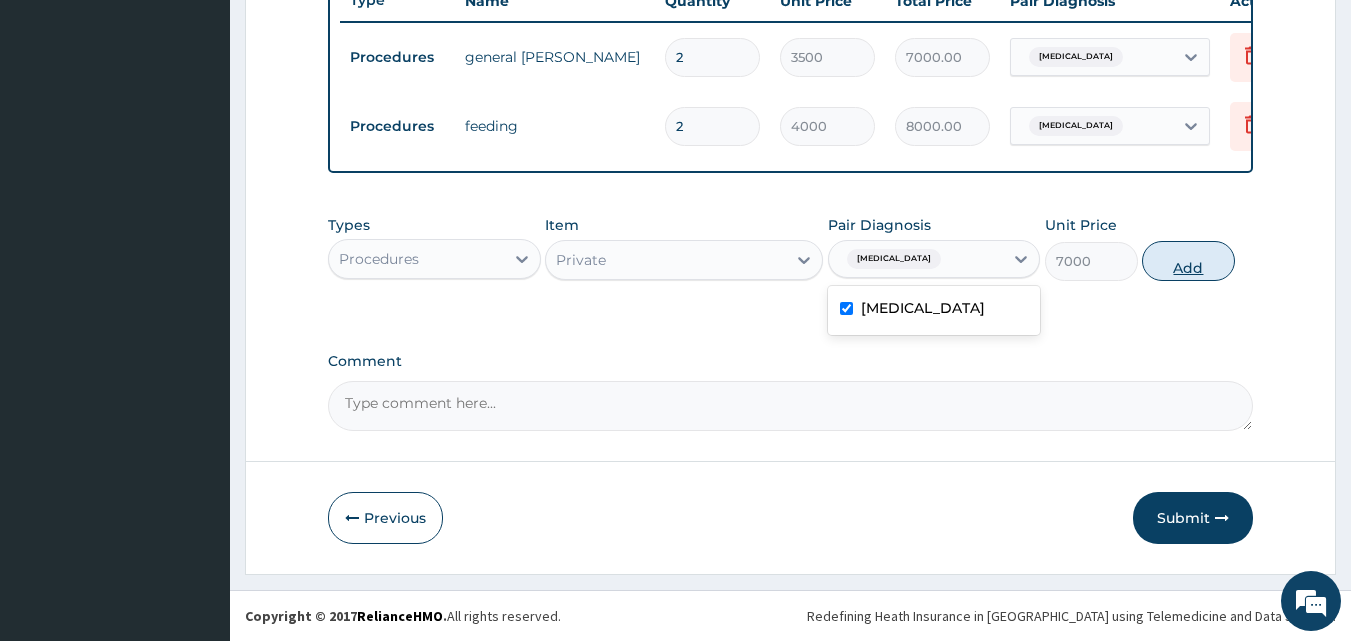 click on "Add" at bounding box center [1188, 261] 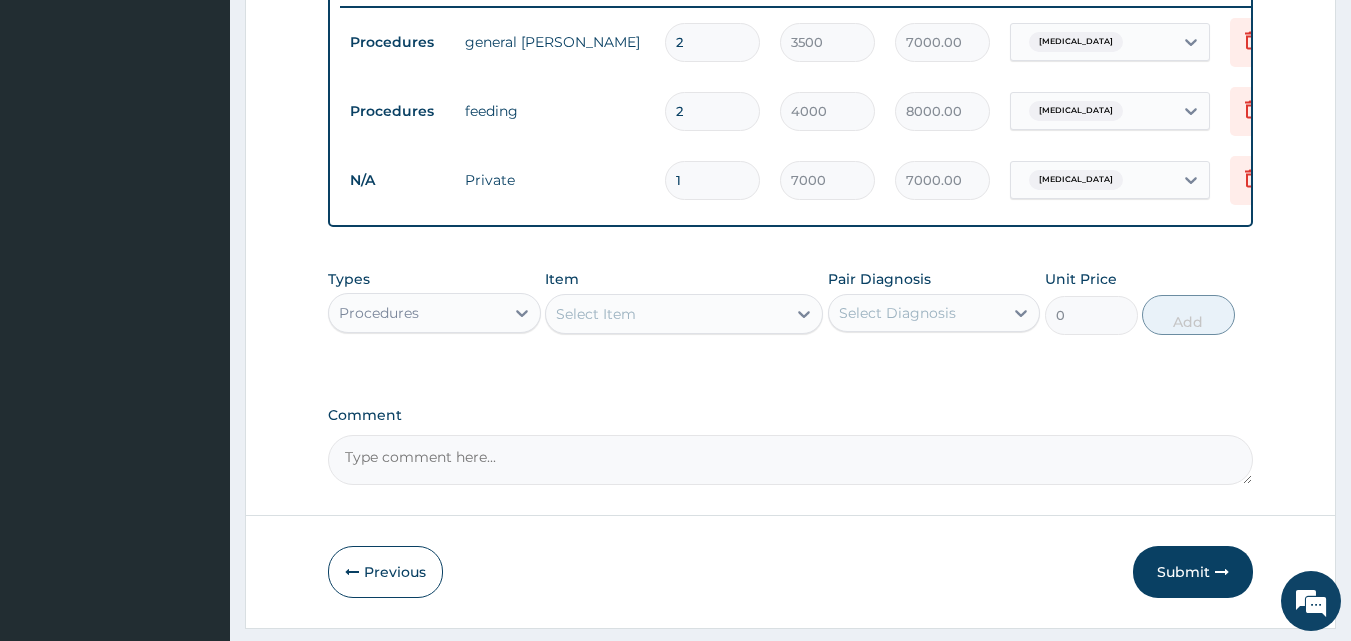 type 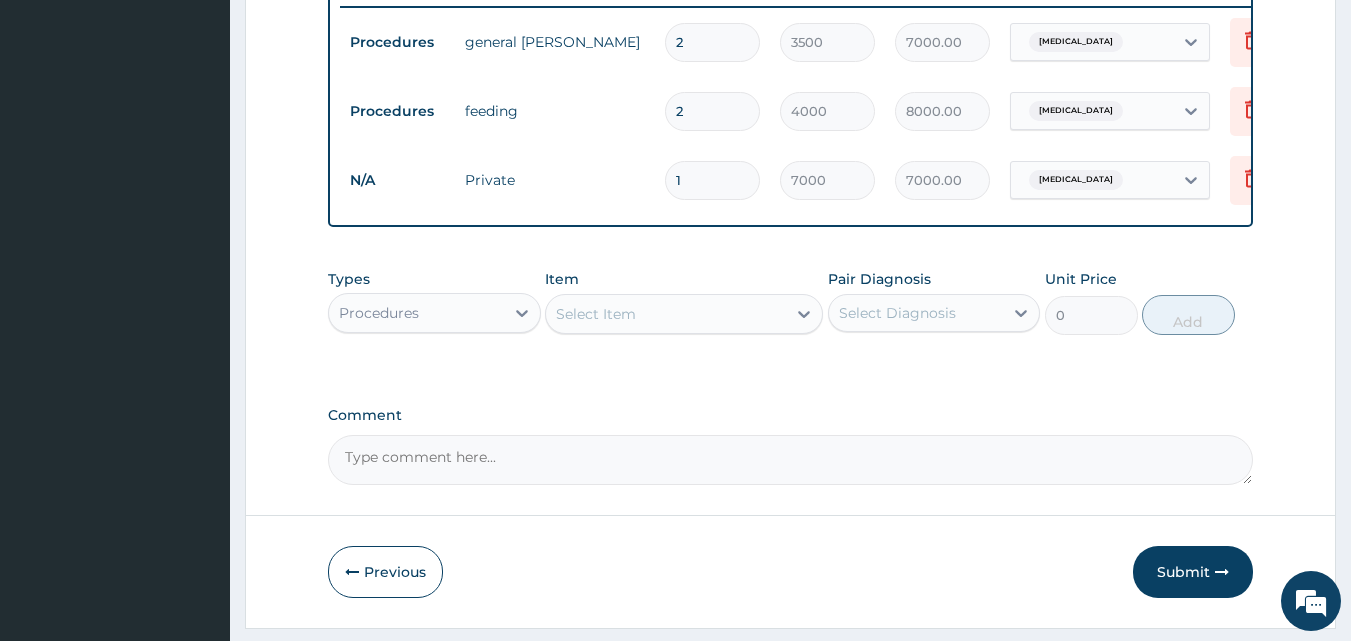 type on "0.00" 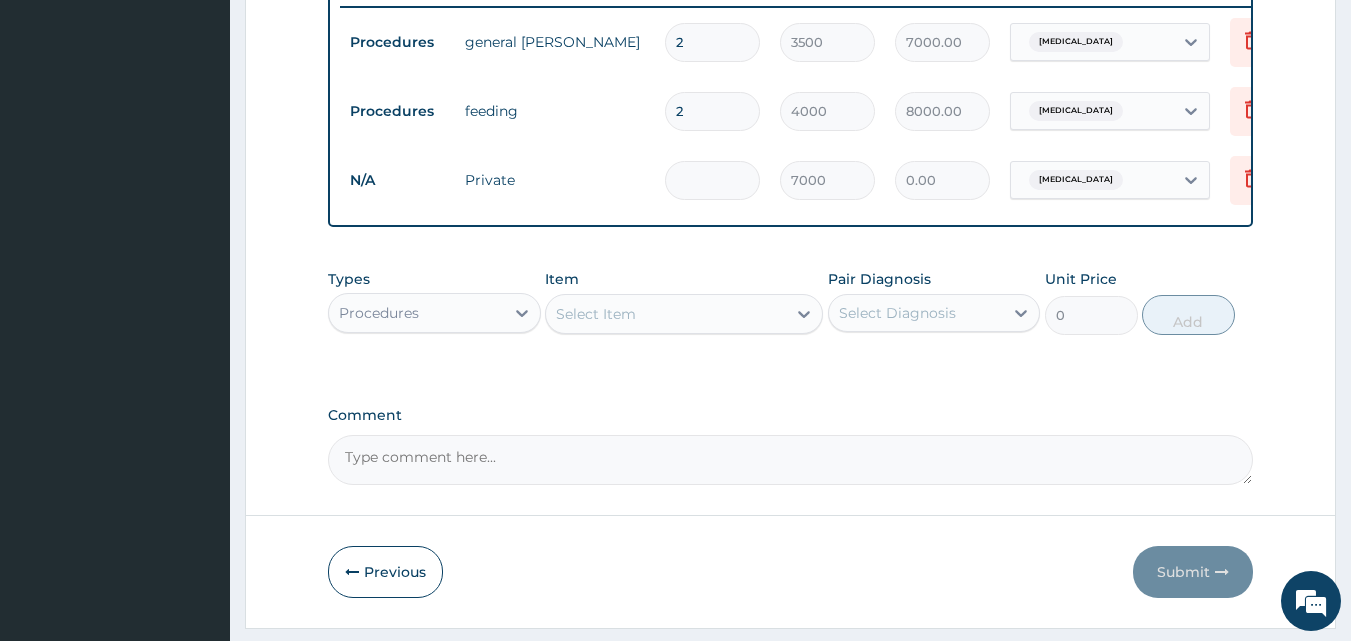type on "2" 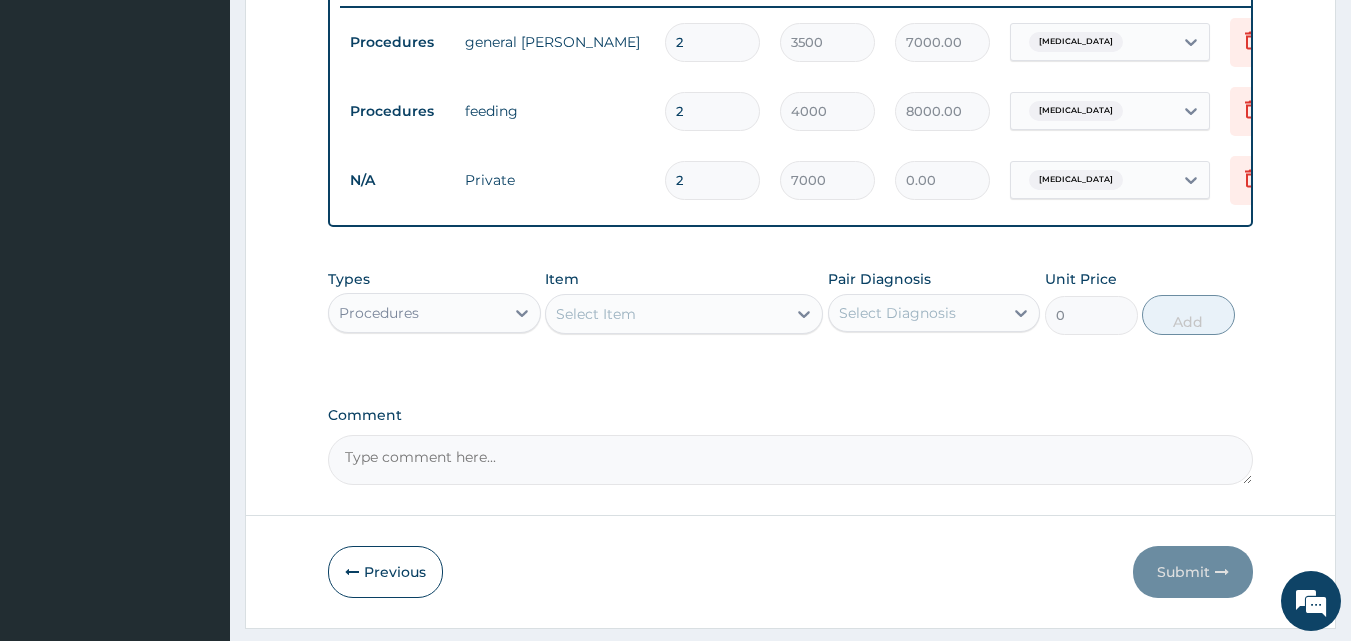 type on "14000.00" 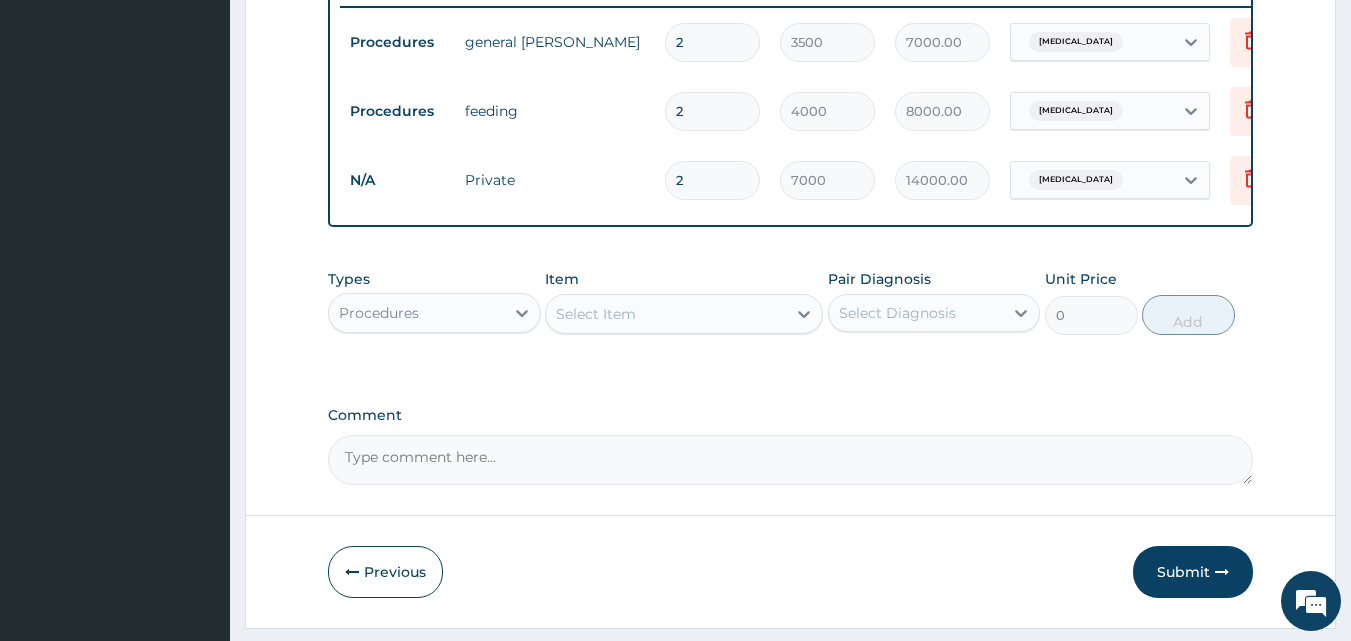 type on "2" 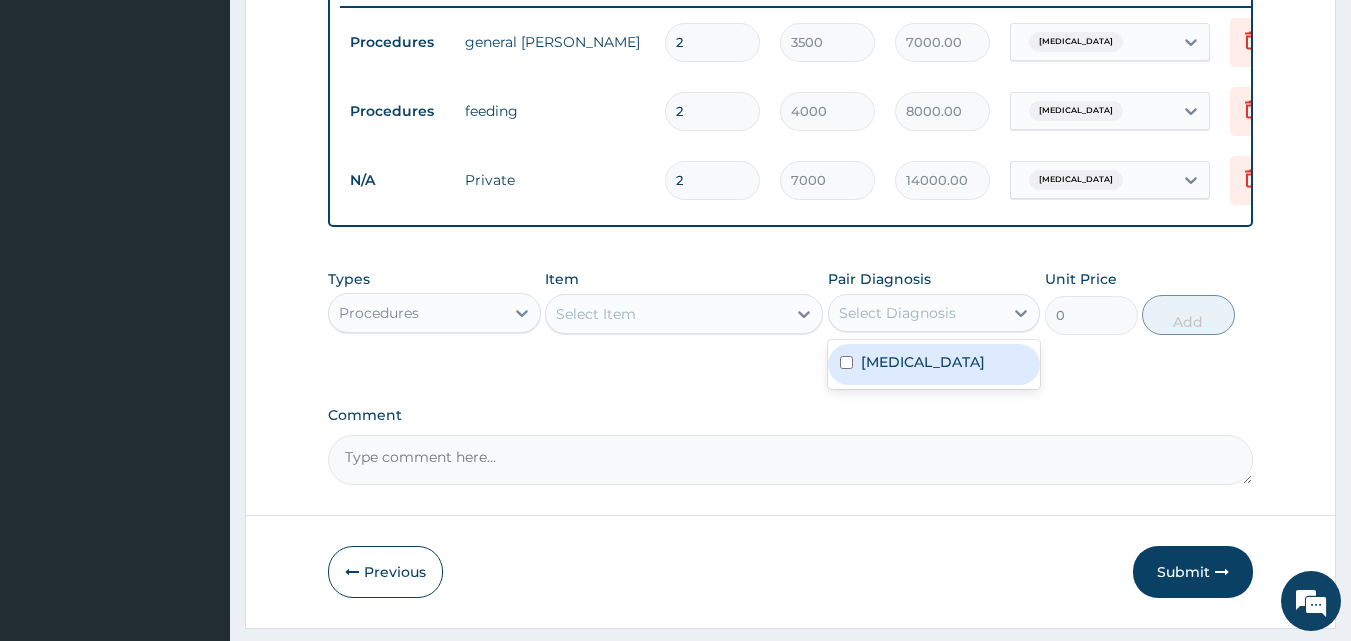scroll, scrollTop: 230, scrollLeft: 0, axis: vertical 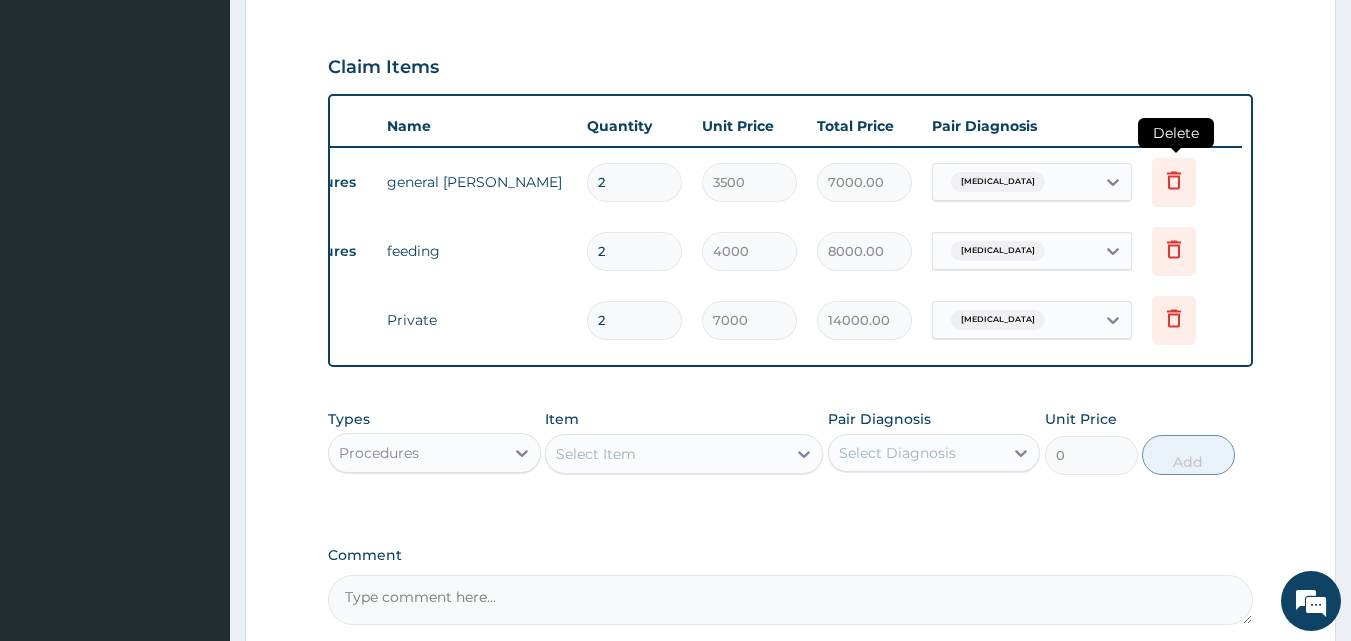 click 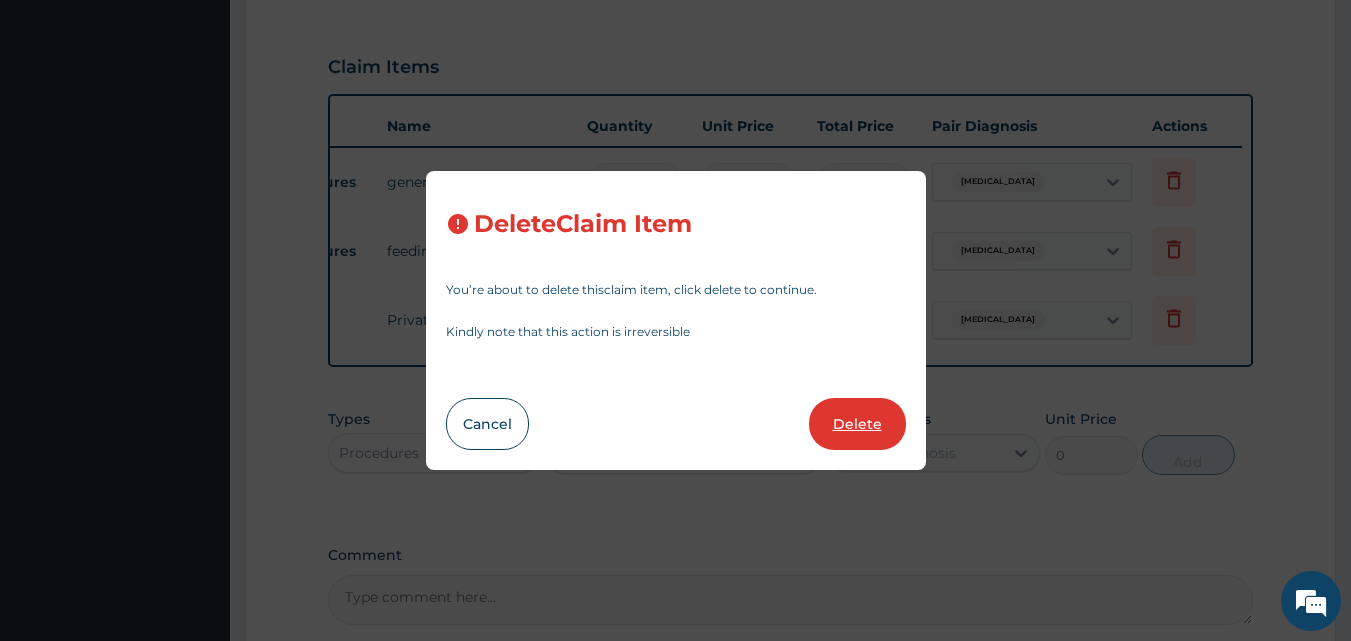 click on "Delete" at bounding box center (857, 424) 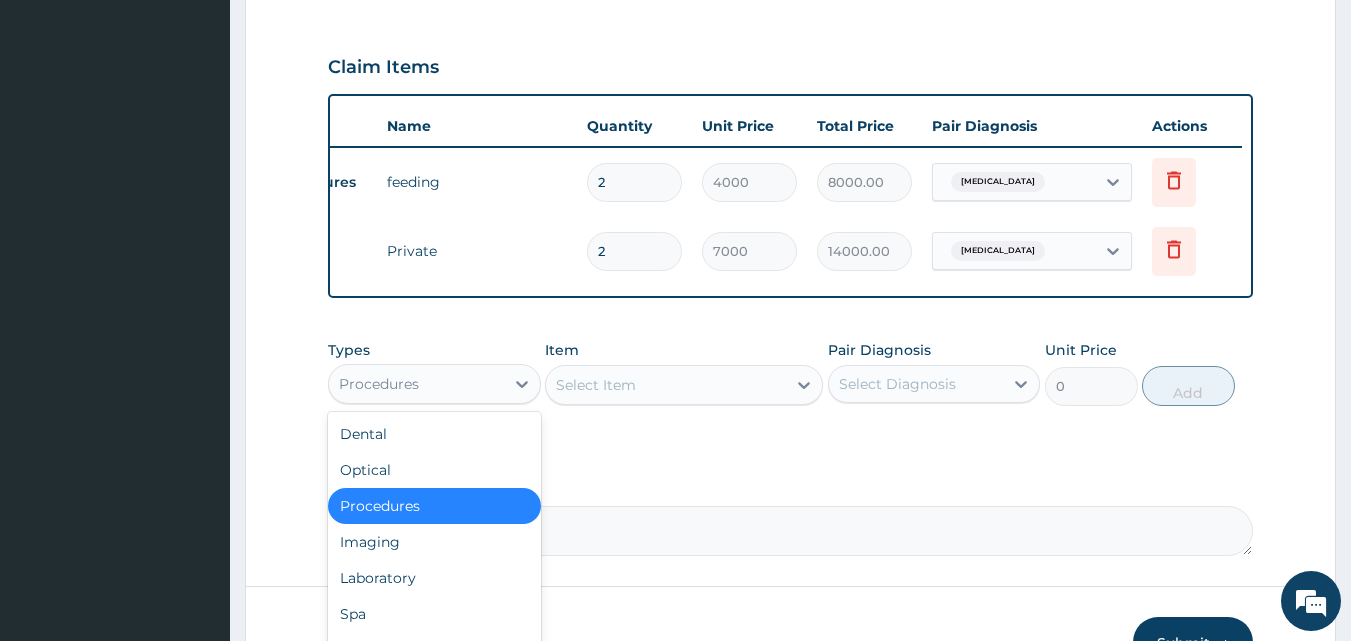 click on "Procedures" at bounding box center [416, 384] 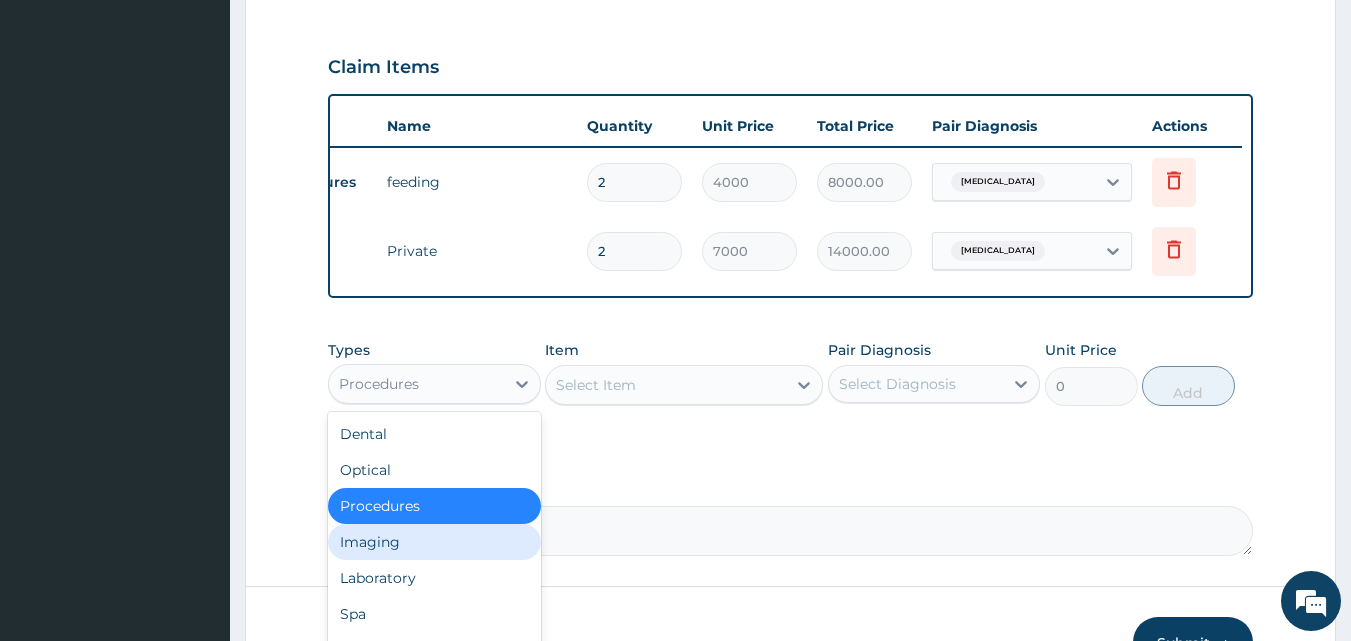 scroll, scrollTop: 790, scrollLeft: 0, axis: vertical 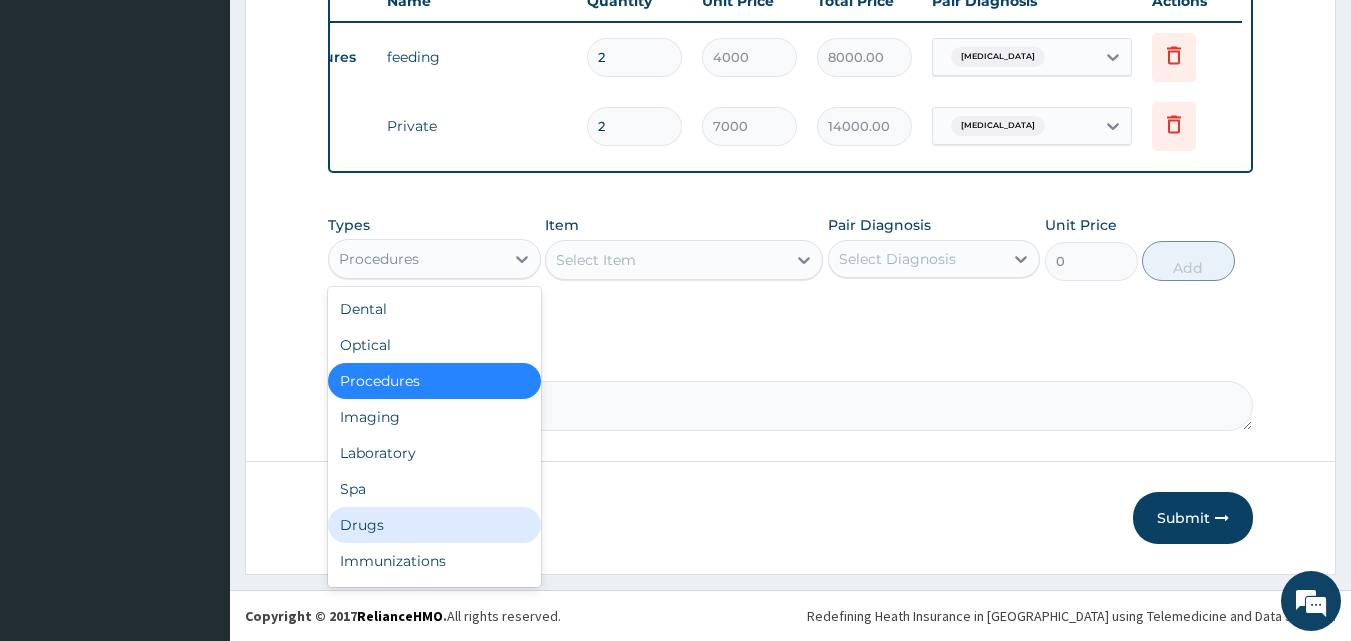 click on "Drugs" at bounding box center [434, 525] 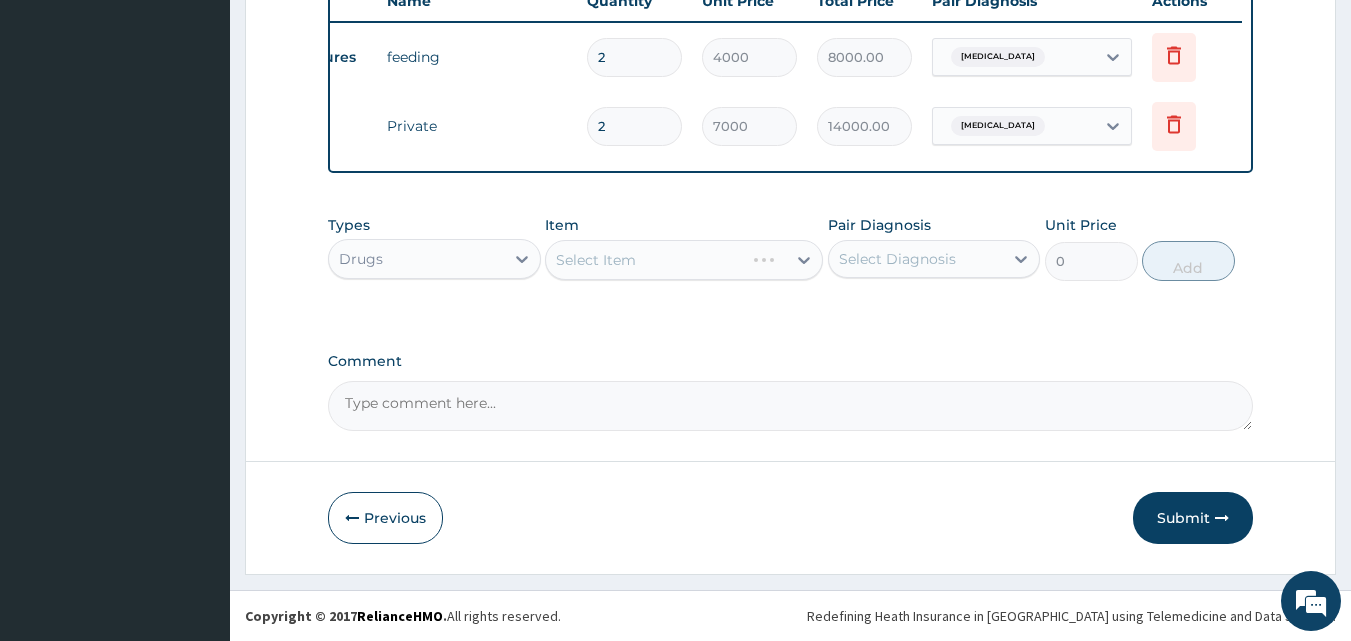 click on "Select Item" at bounding box center [684, 260] 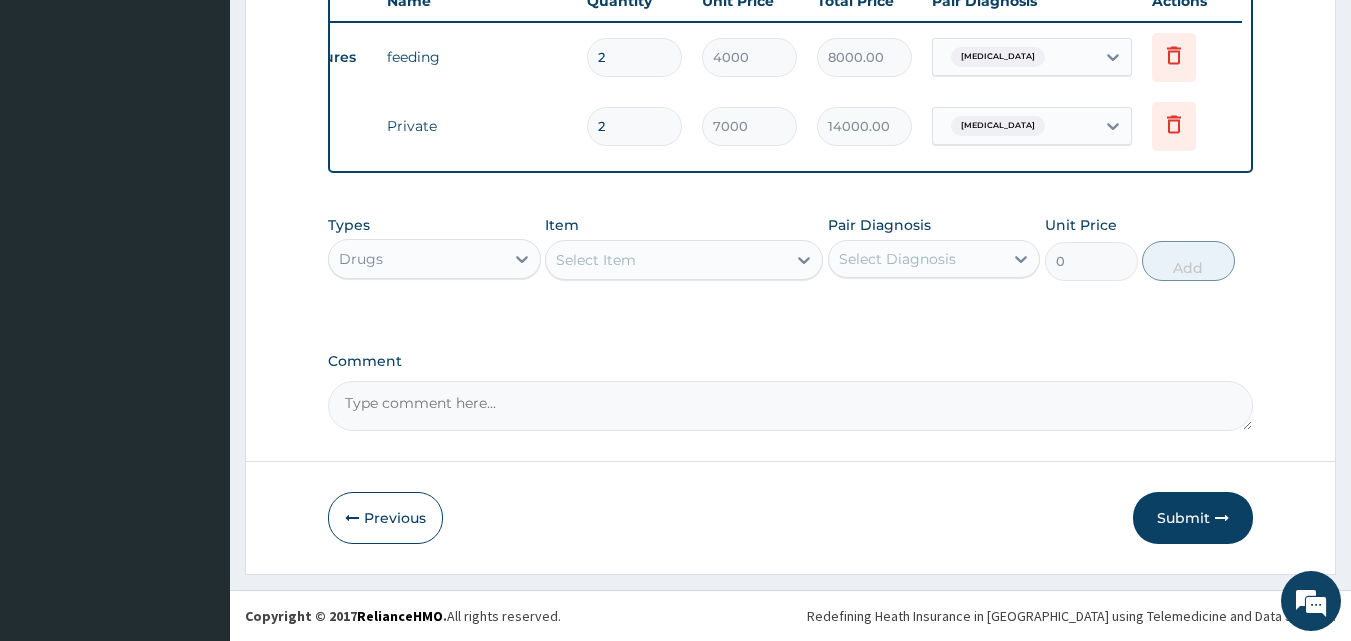 click on "Select Item" at bounding box center [666, 260] 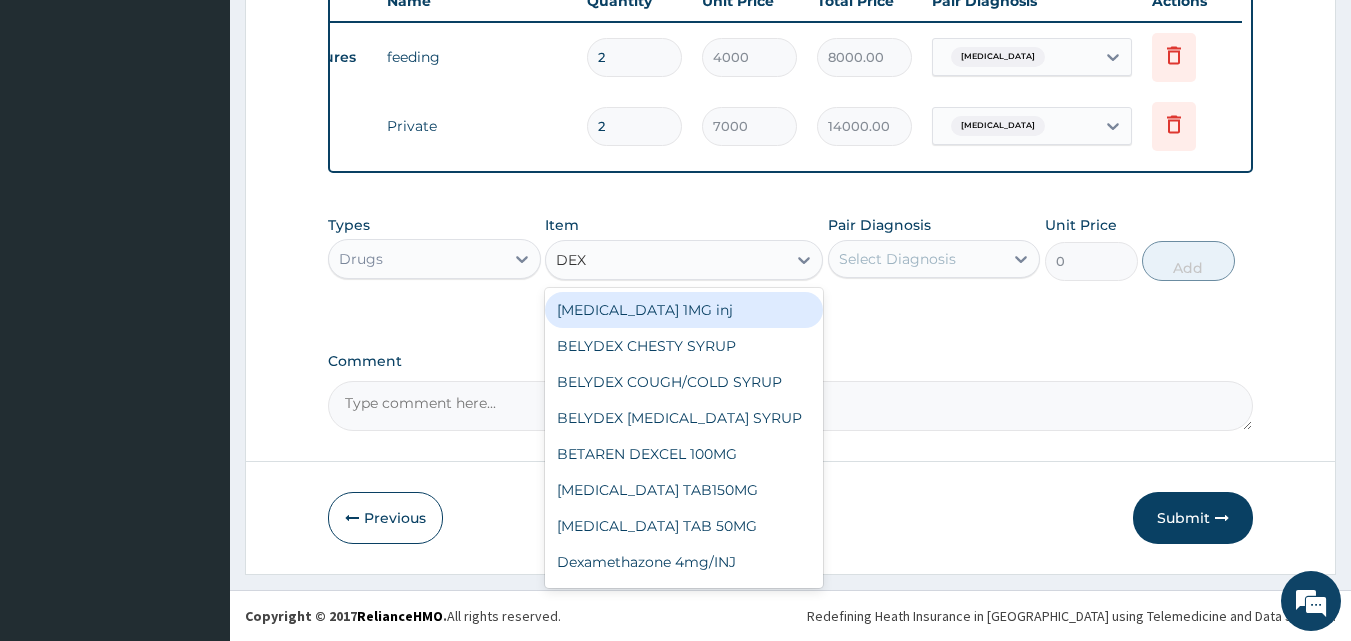 type on "DEXT" 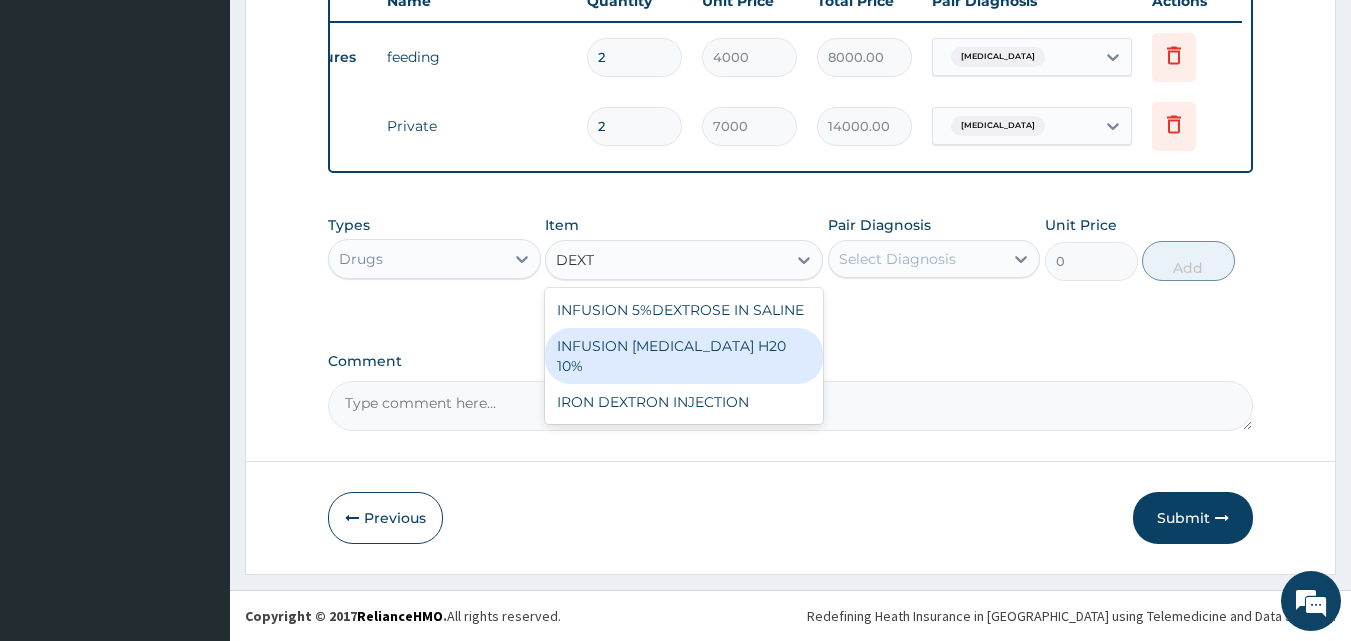 click on "INFUSION [MEDICAL_DATA] H20 10%" at bounding box center (684, 356) 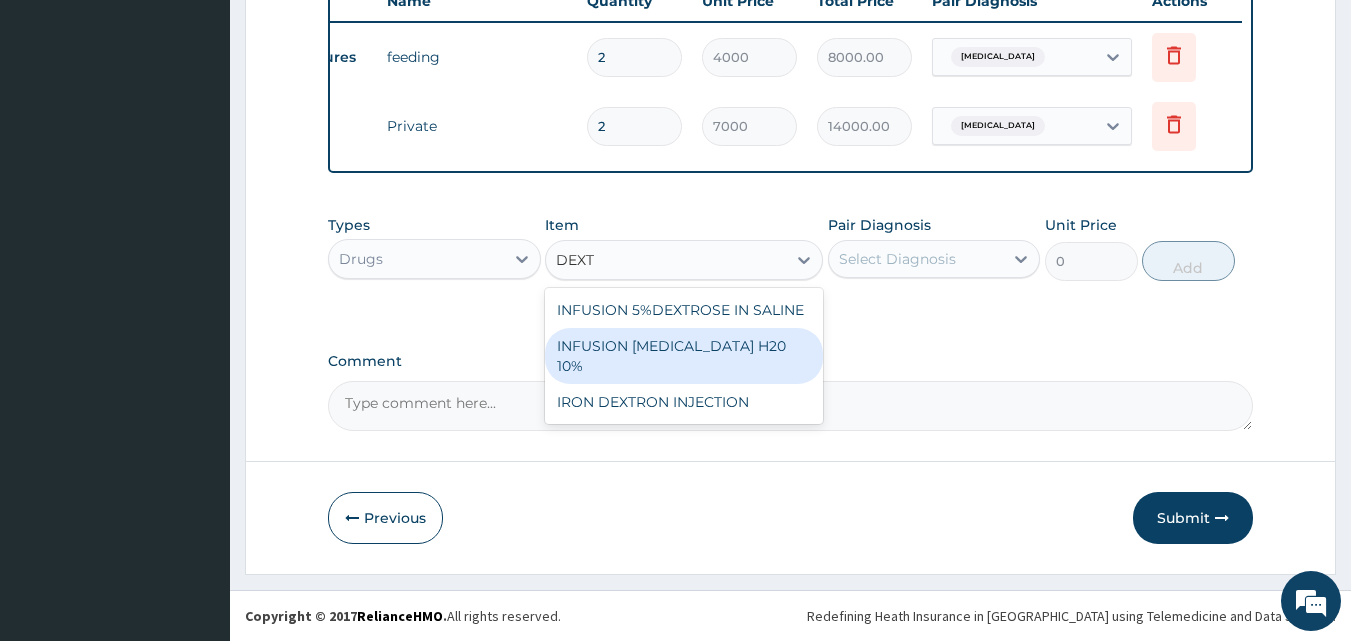 type 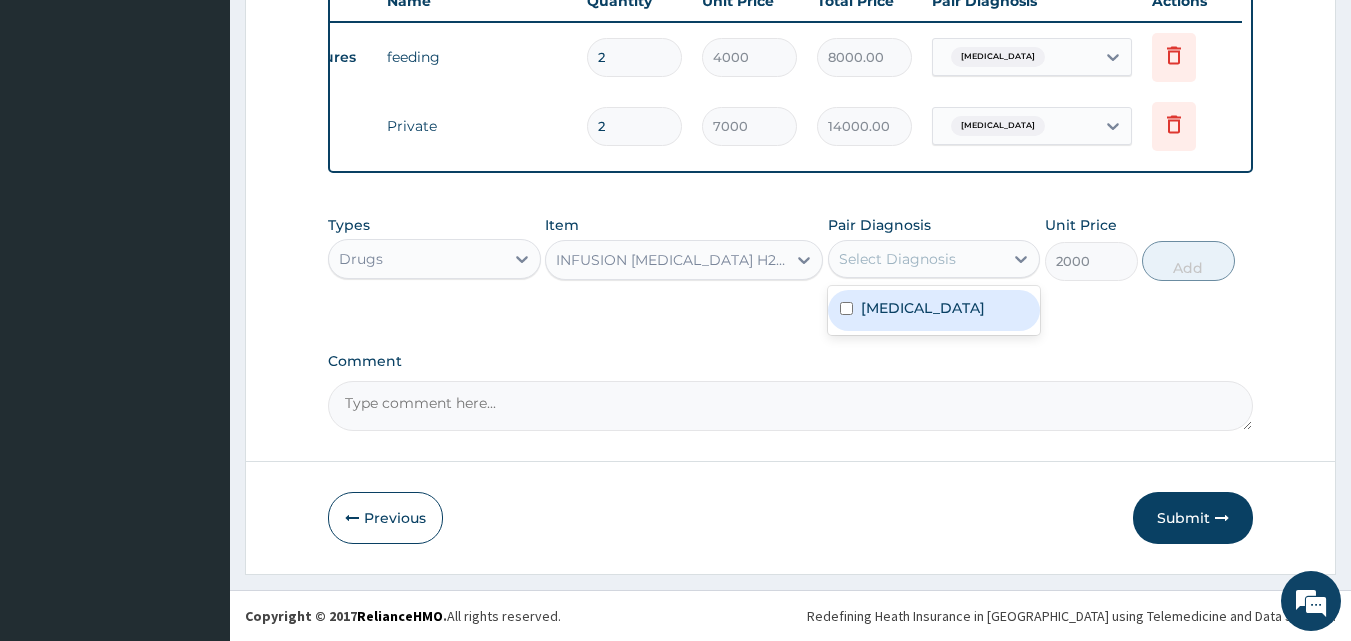 click on "Select Diagnosis" at bounding box center [897, 259] 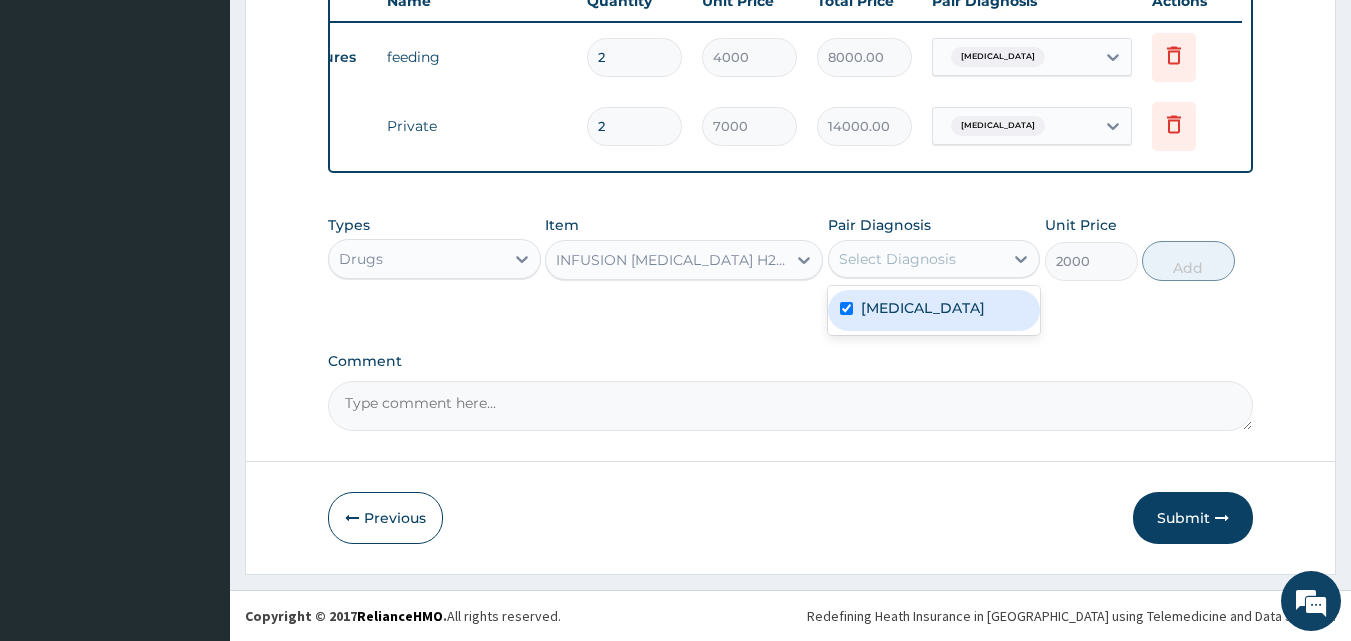 checkbox on "true" 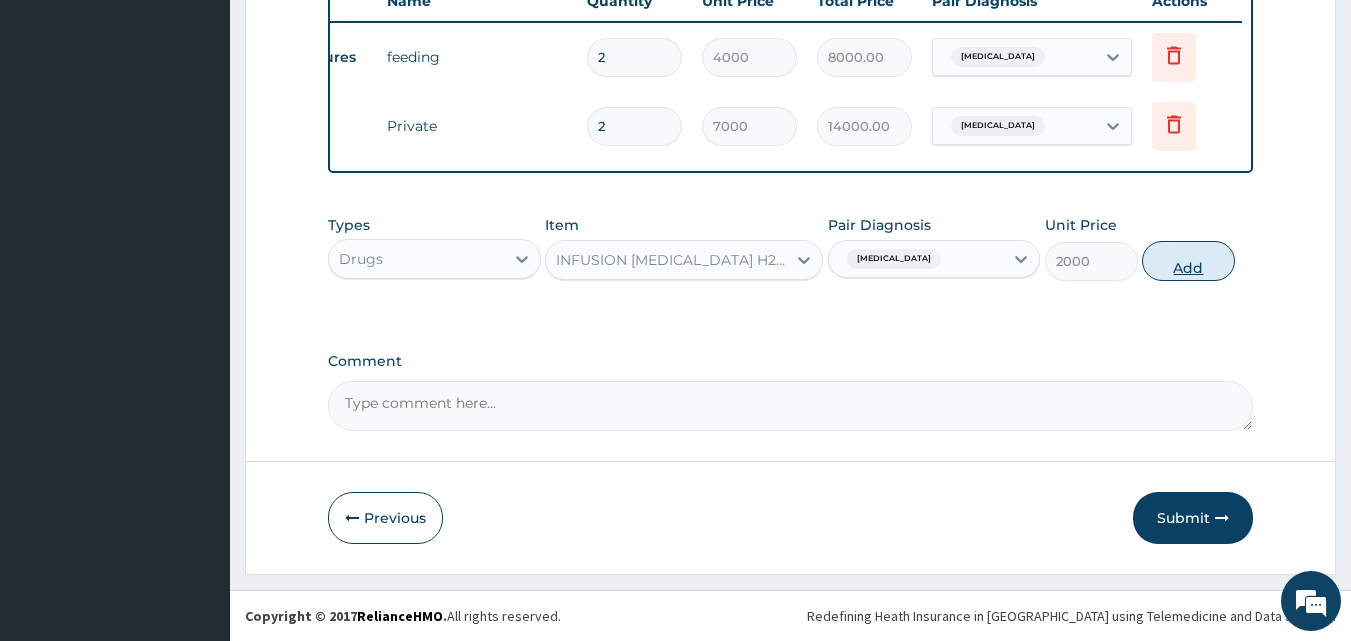 click on "Add" at bounding box center [1188, 261] 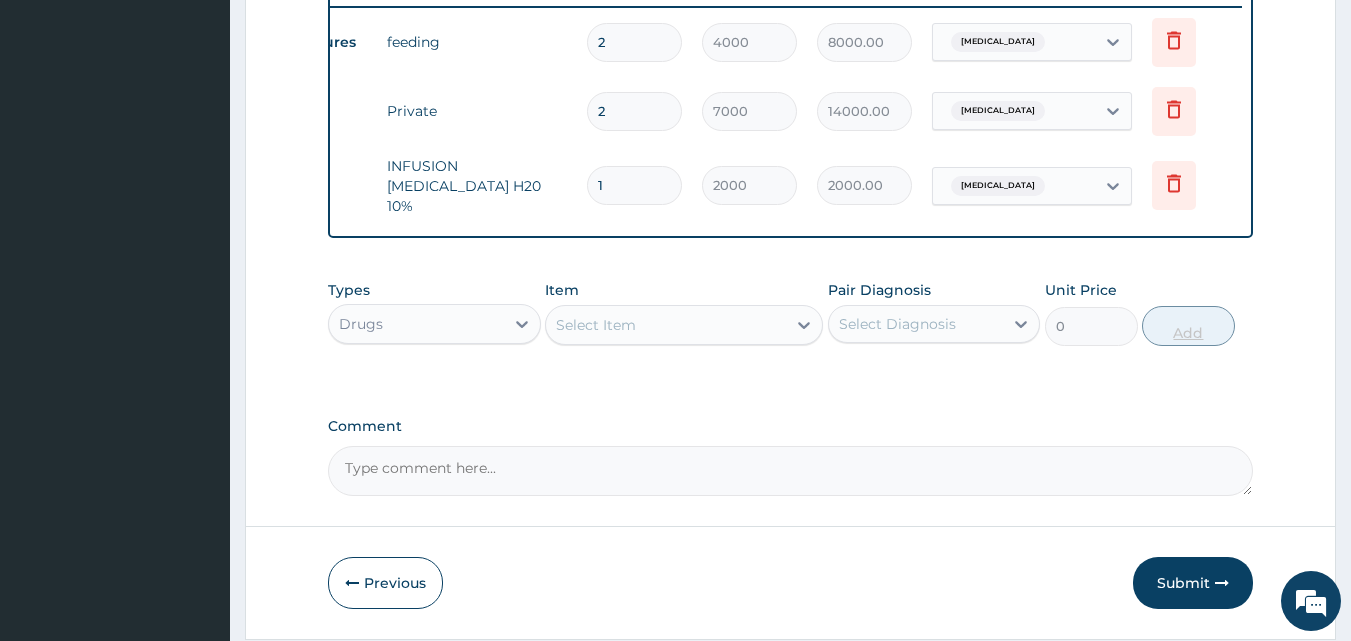 type 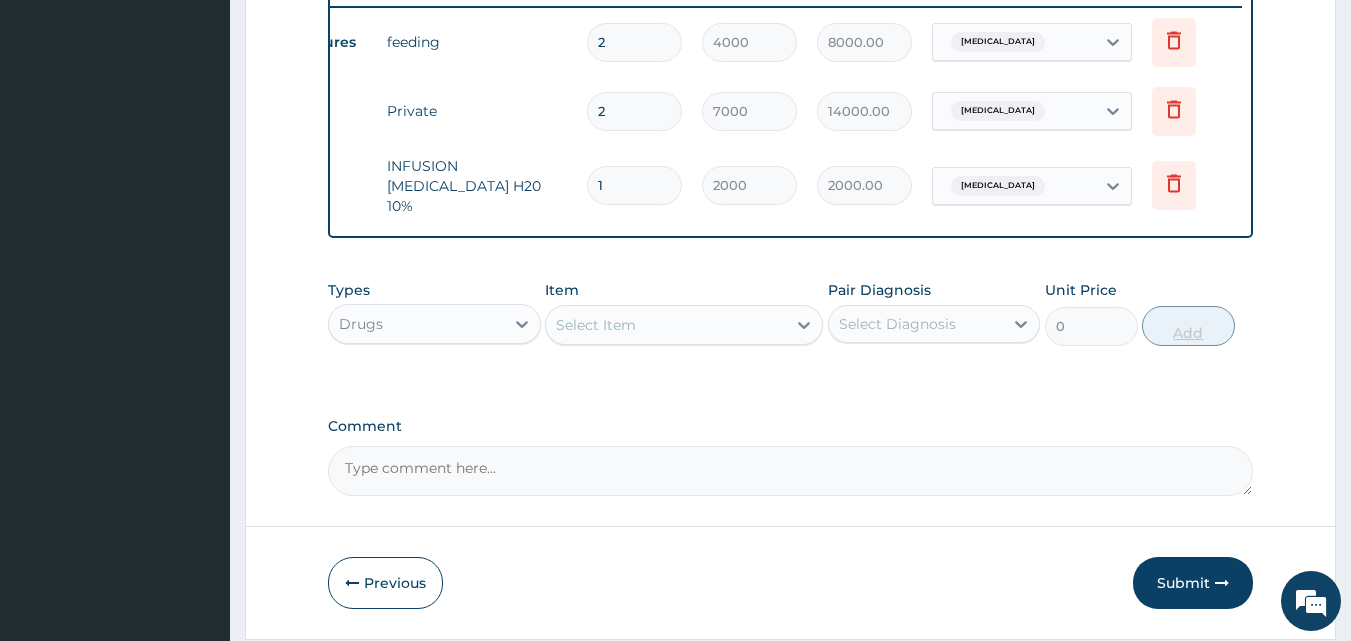 type on "0.00" 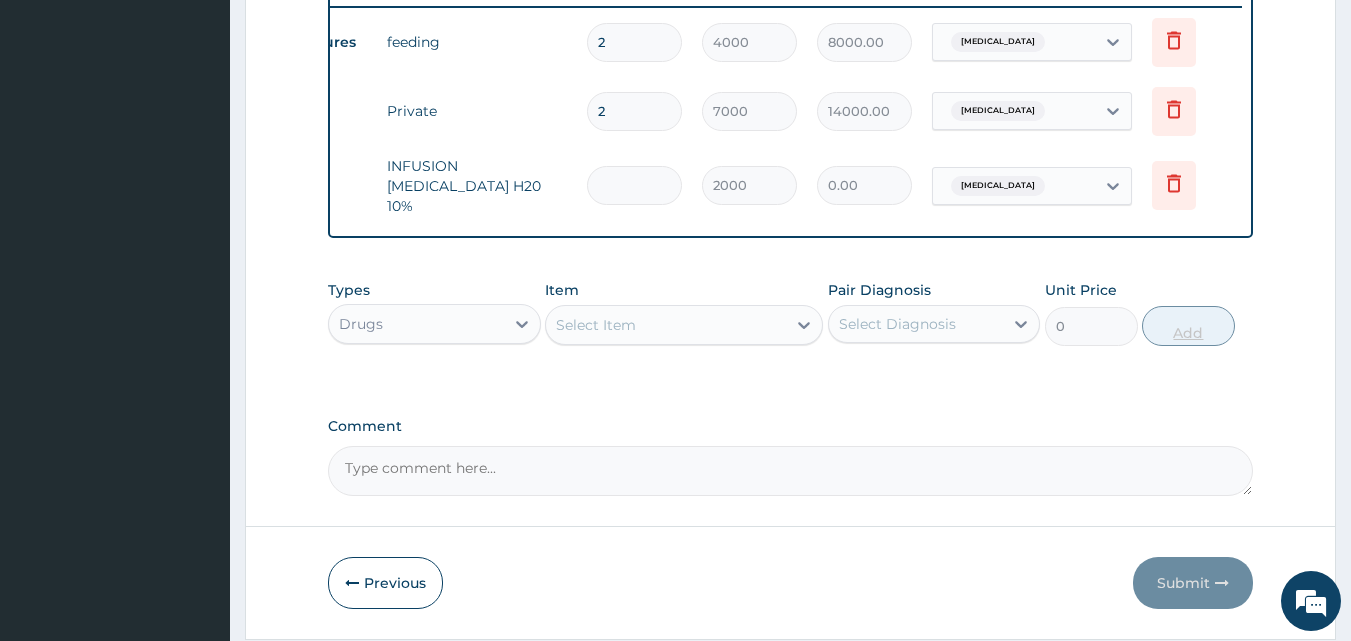 type on "3" 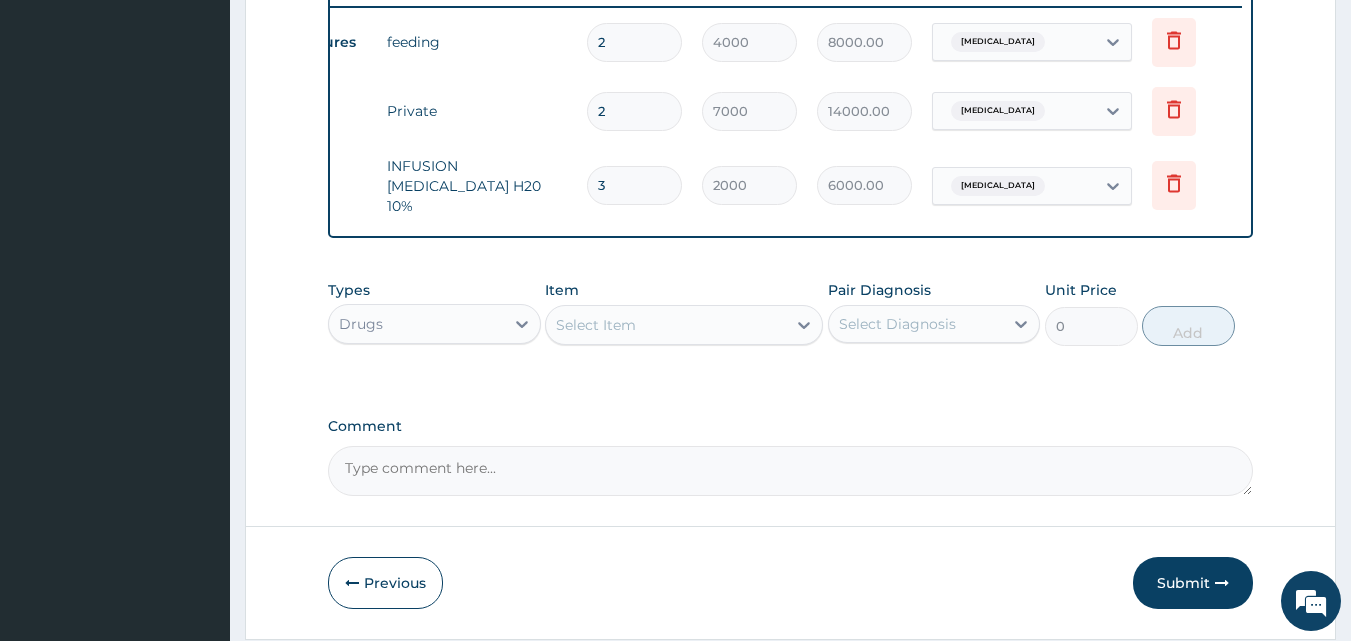 type on "3" 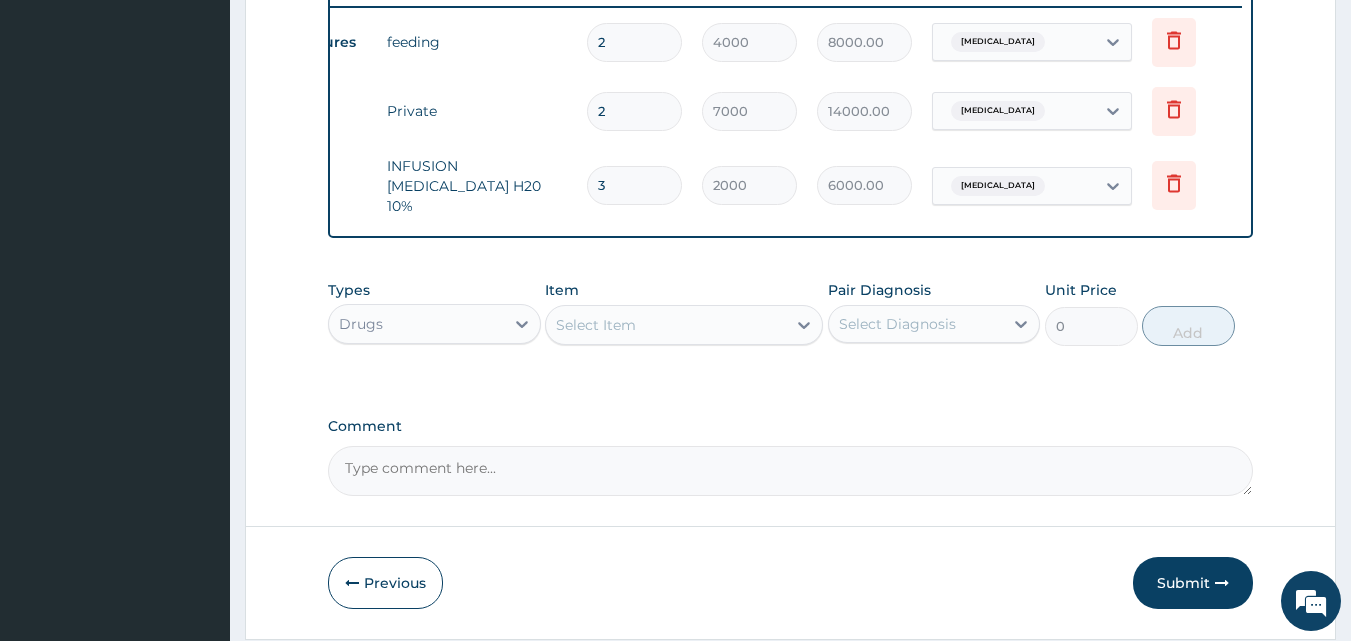 click on "Select Item" at bounding box center [666, 325] 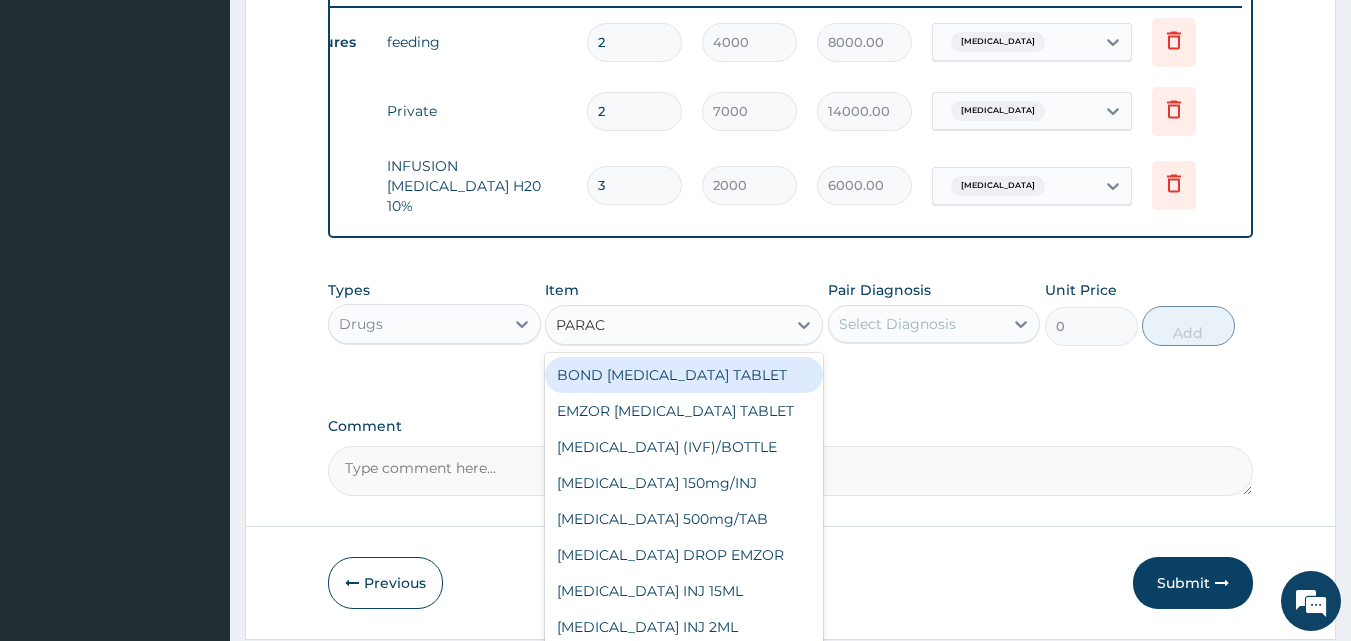 type on "PARACE" 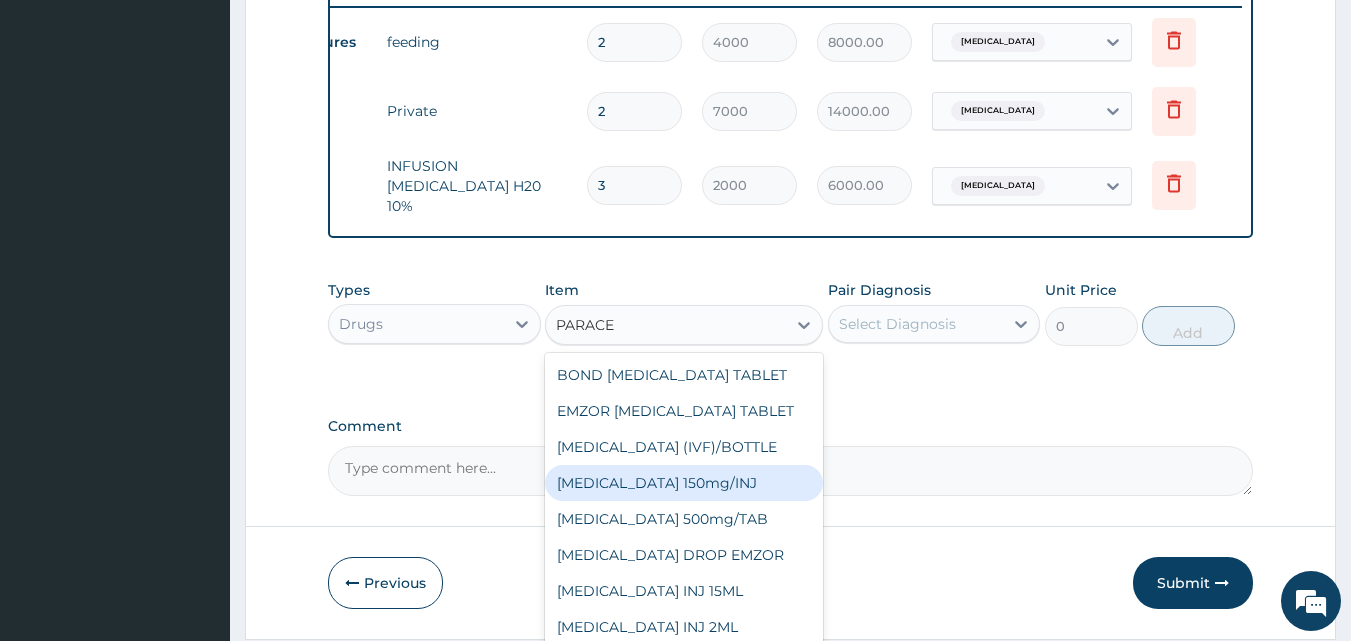 click on "Paracetamol 150mg/INJ" at bounding box center [684, 483] 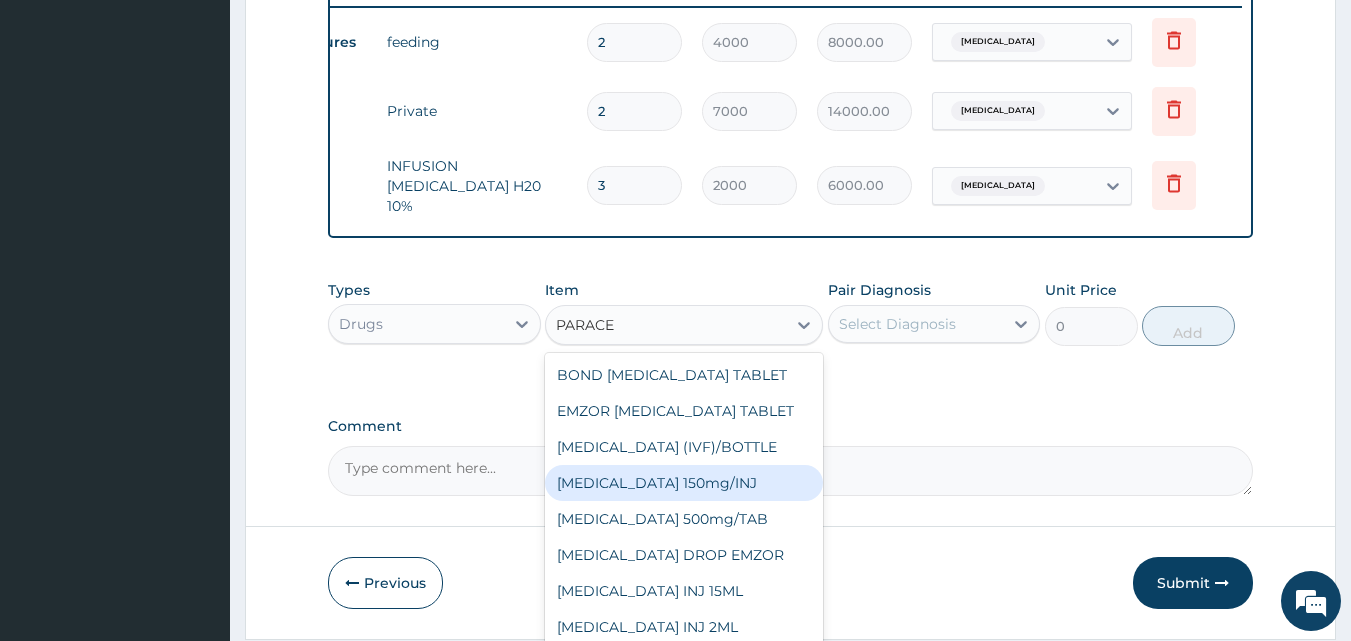 type 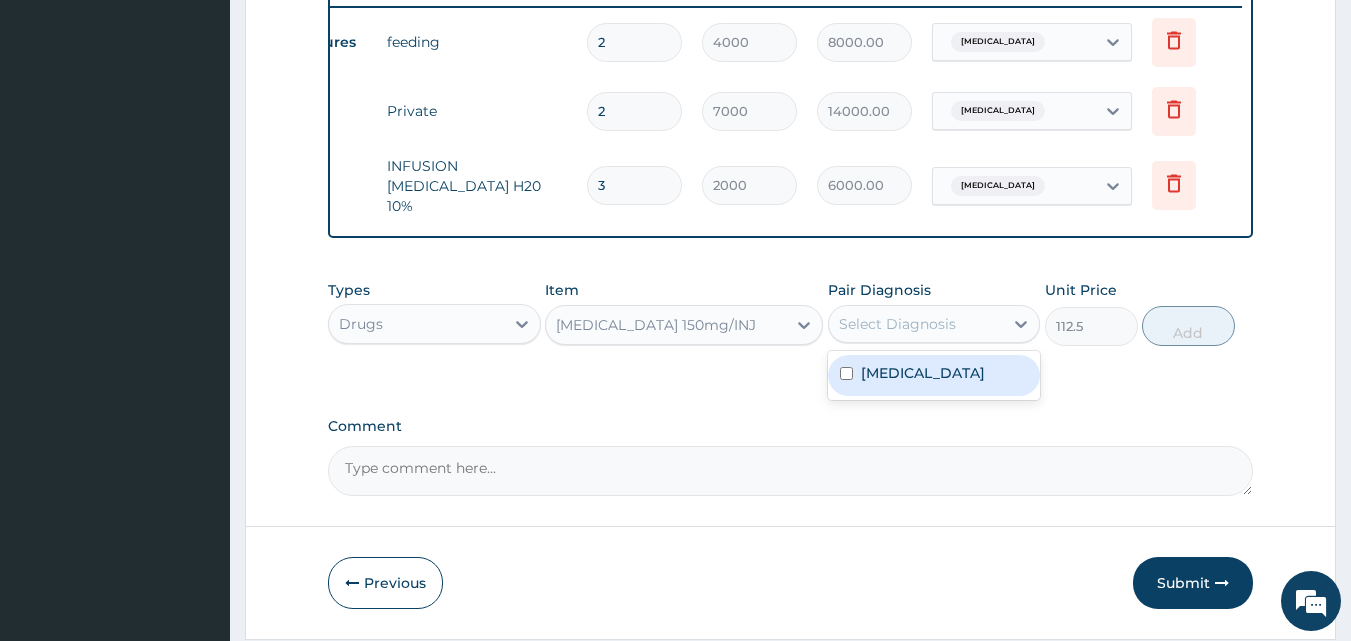 click on "Select Diagnosis" at bounding box center (916, 324) 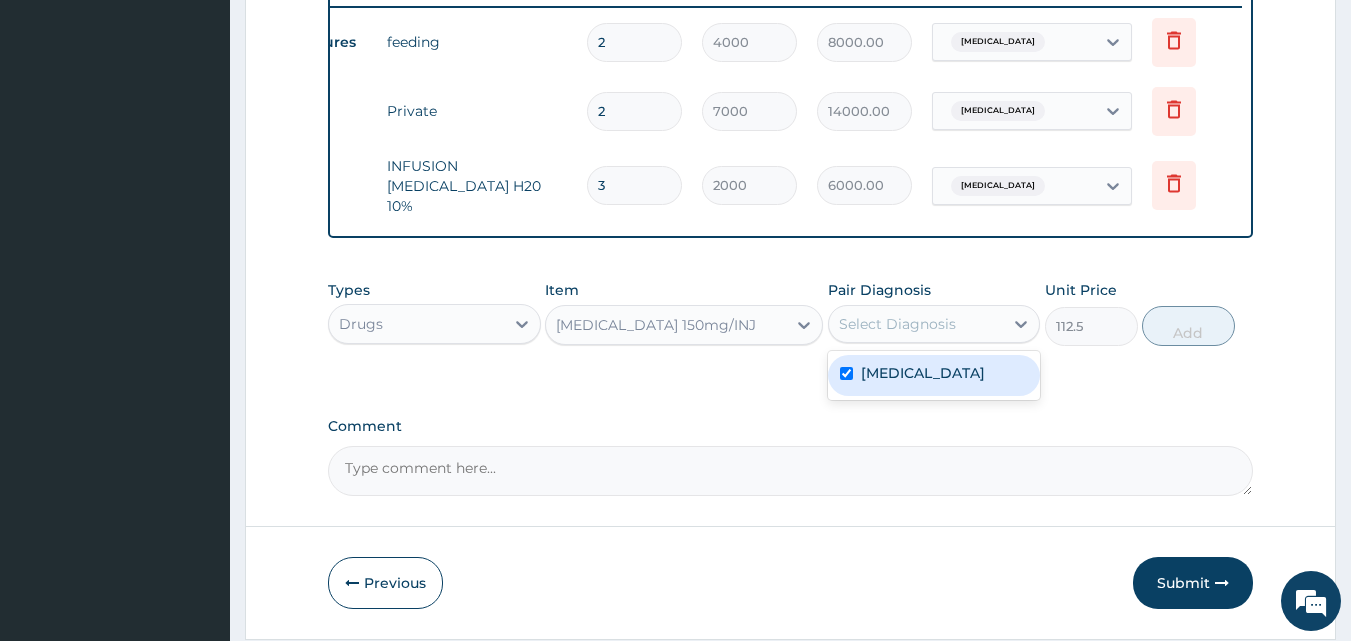 checkbox on "true" 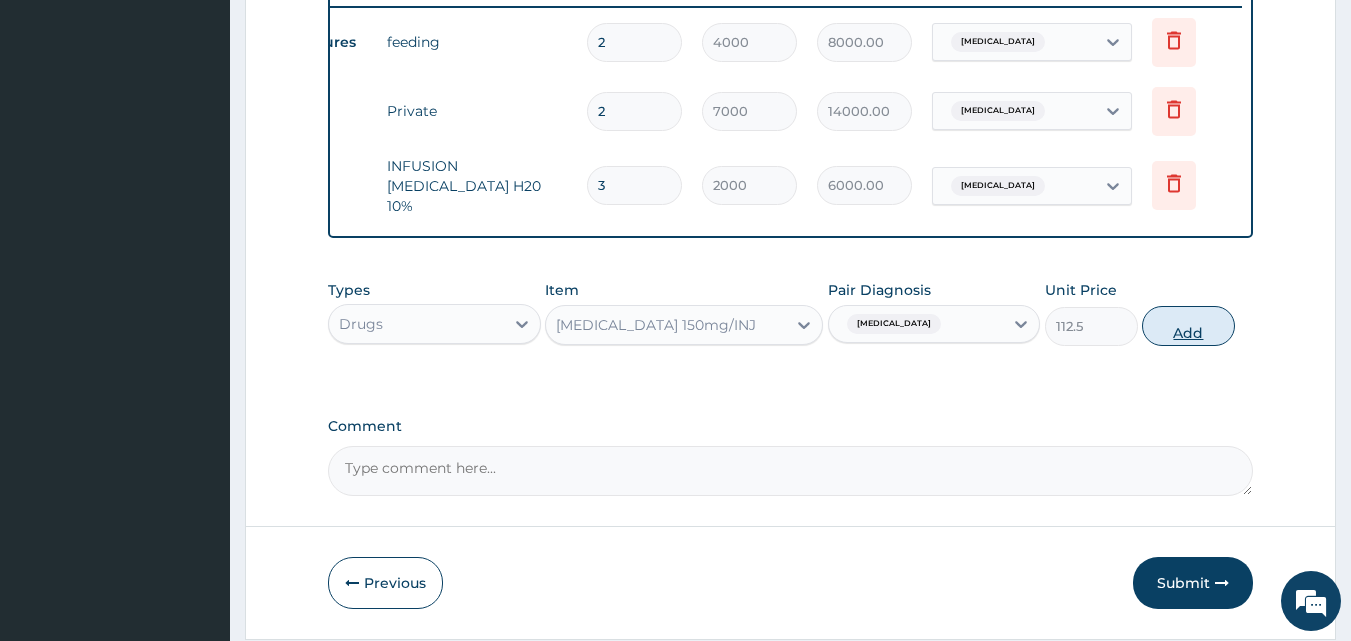 click on "Add" at bounding box center [1188, 326] 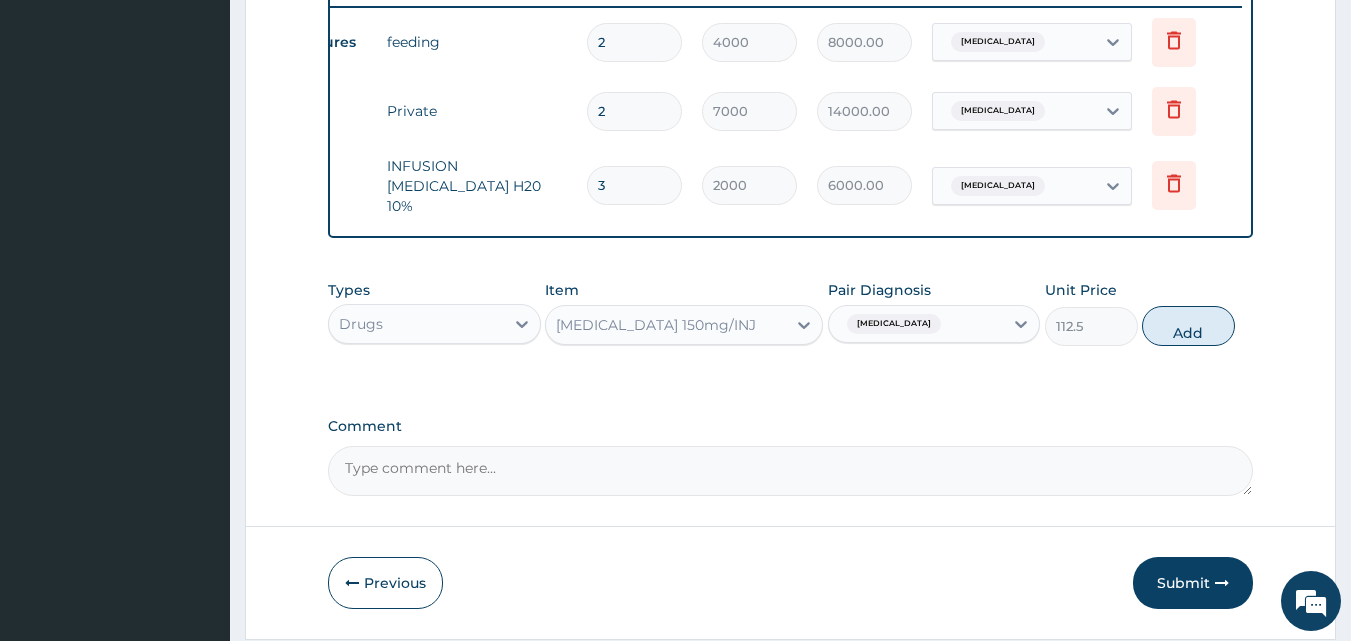 type on "0" 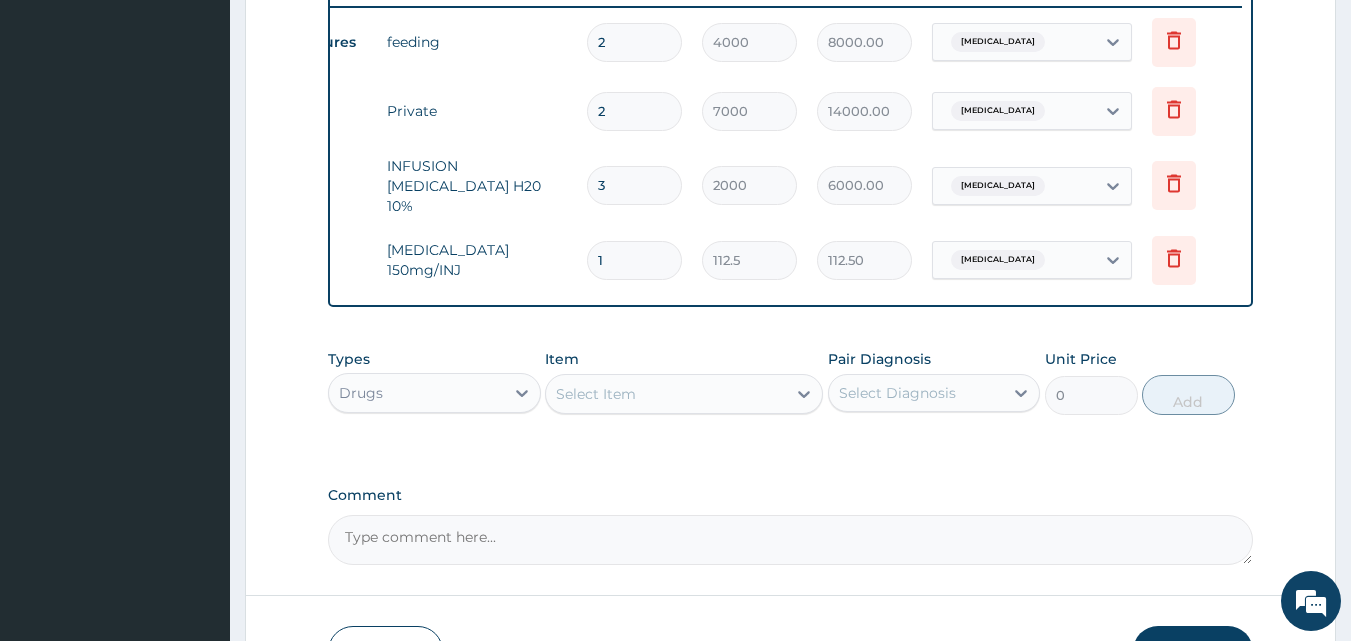type on "12" 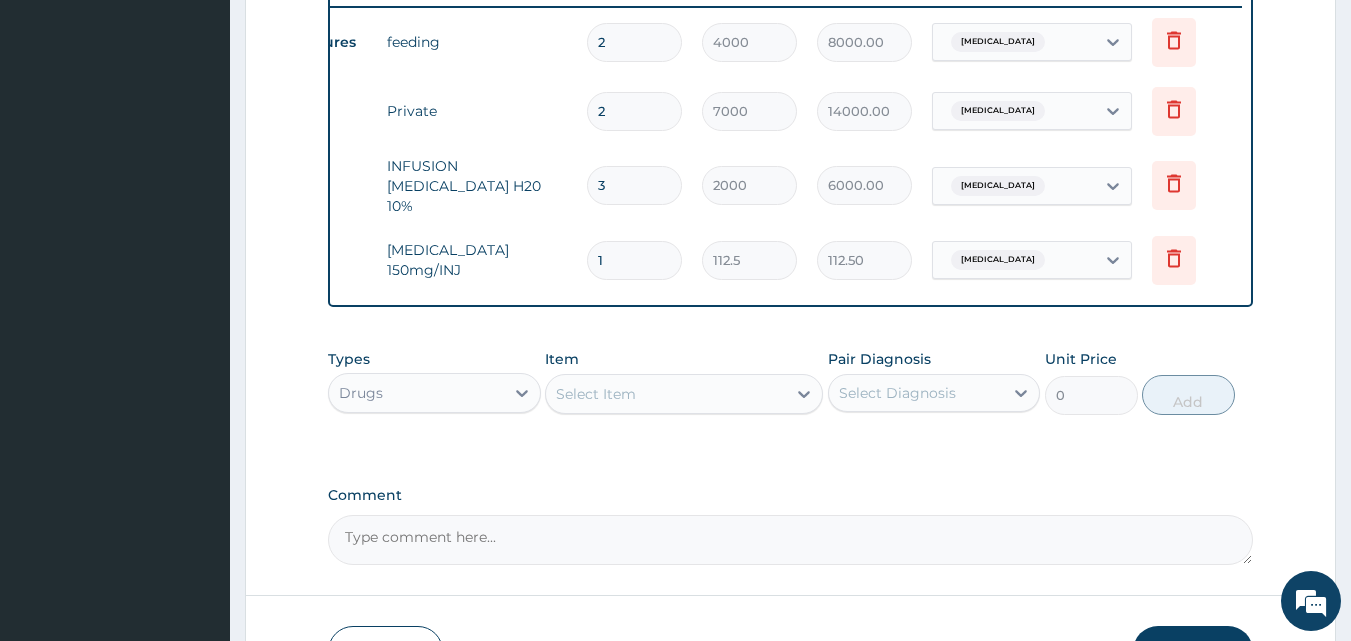 type on "1350.00" 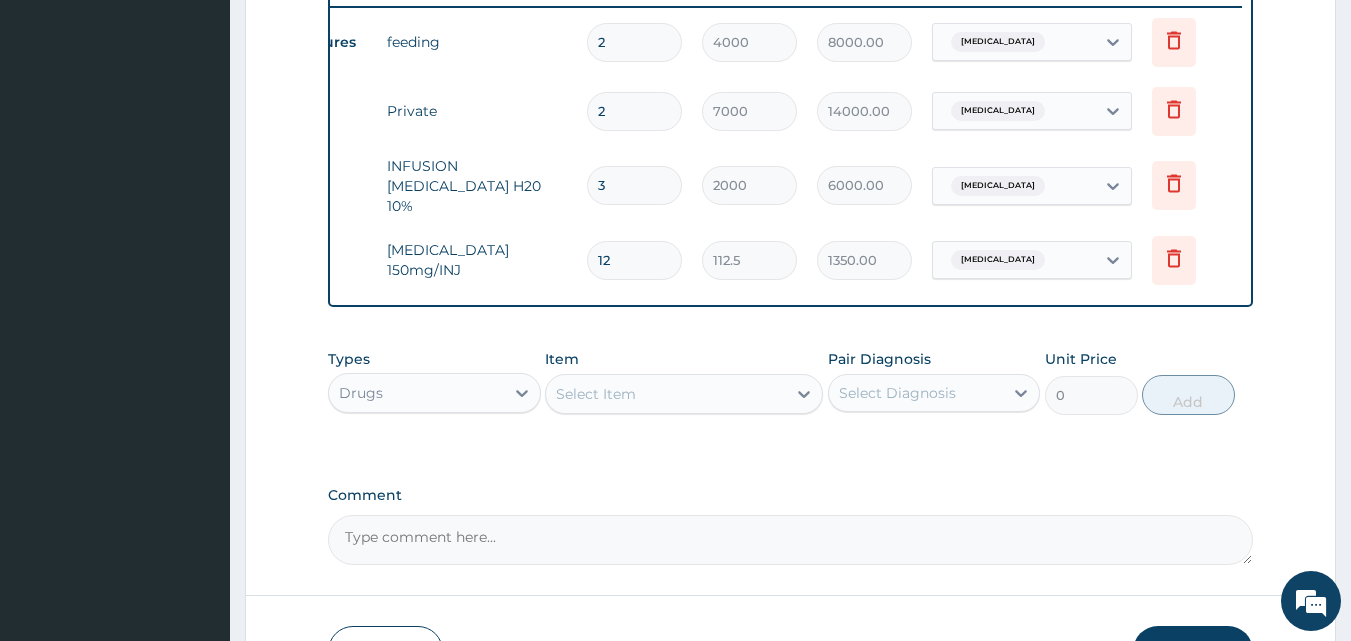 type on "12" 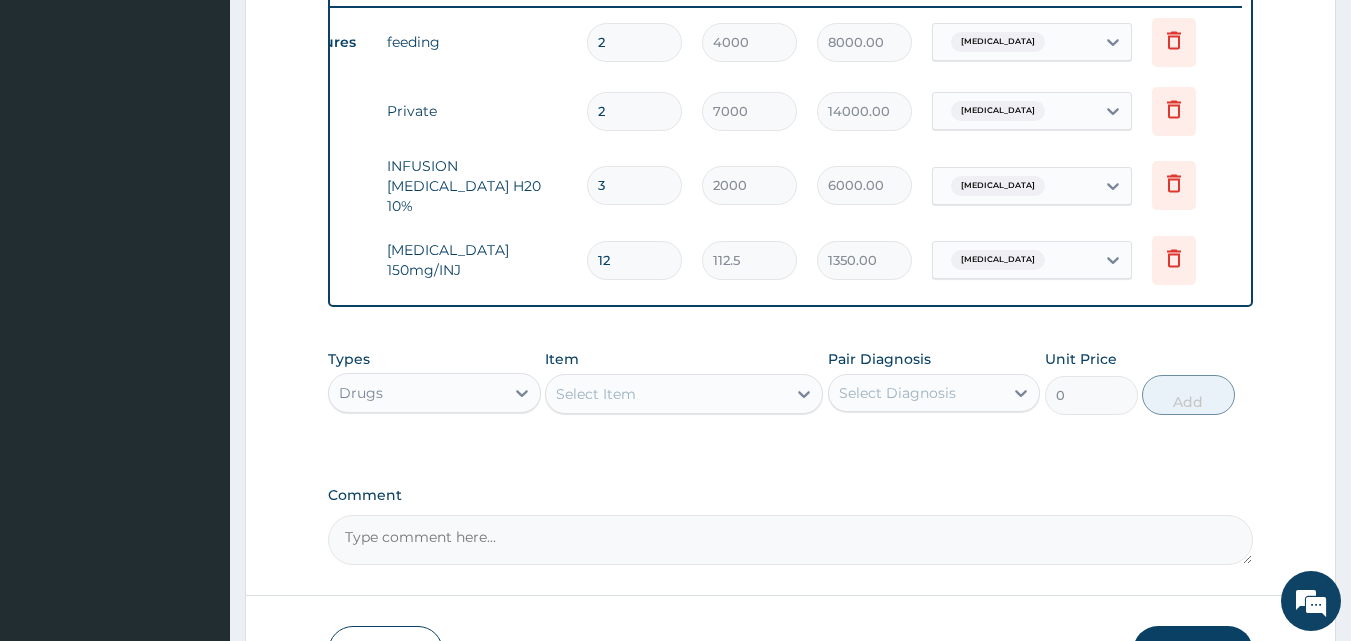 click on "Select Item" at bounding box center (666, 394) 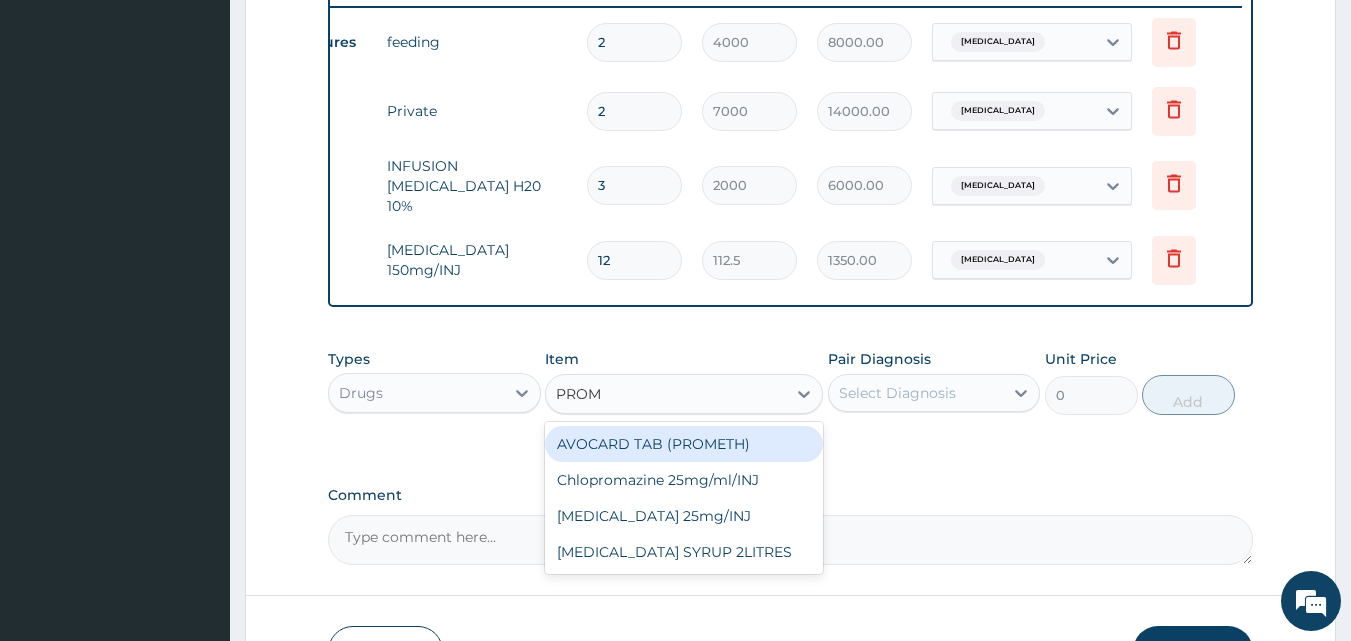 type on "PROME" 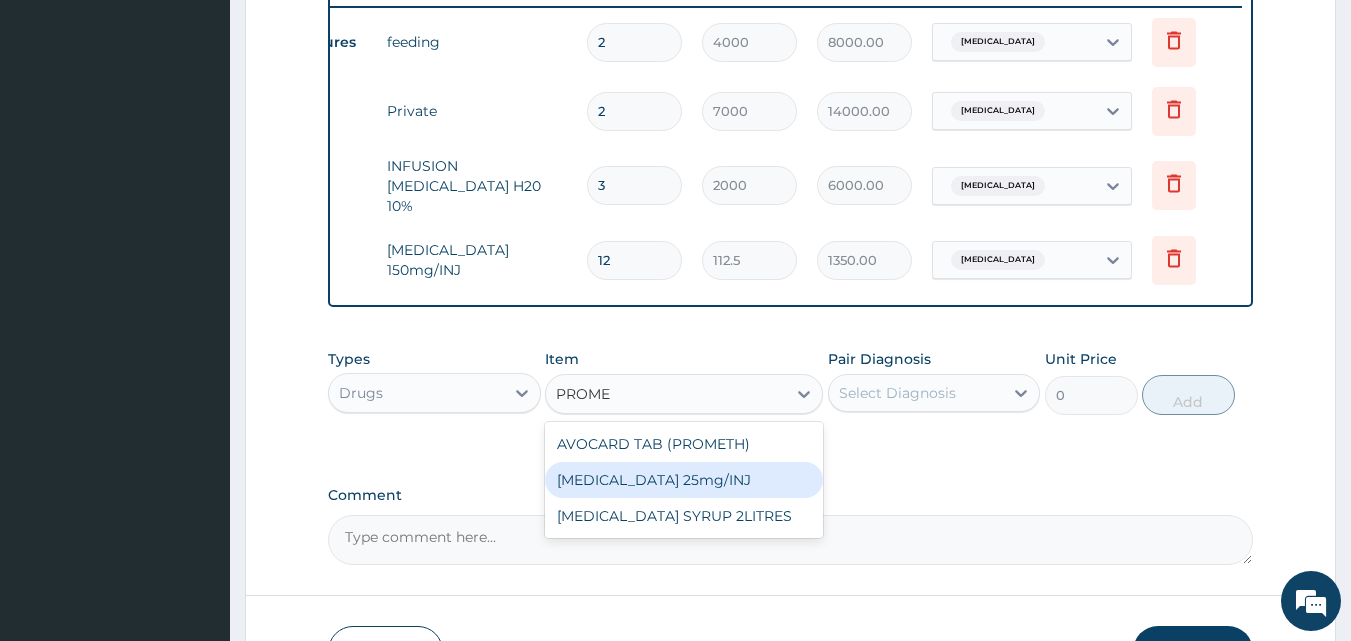 click on "[MEDICAL_DATA] 25mg/INJ" at bounding box center (684, 480) 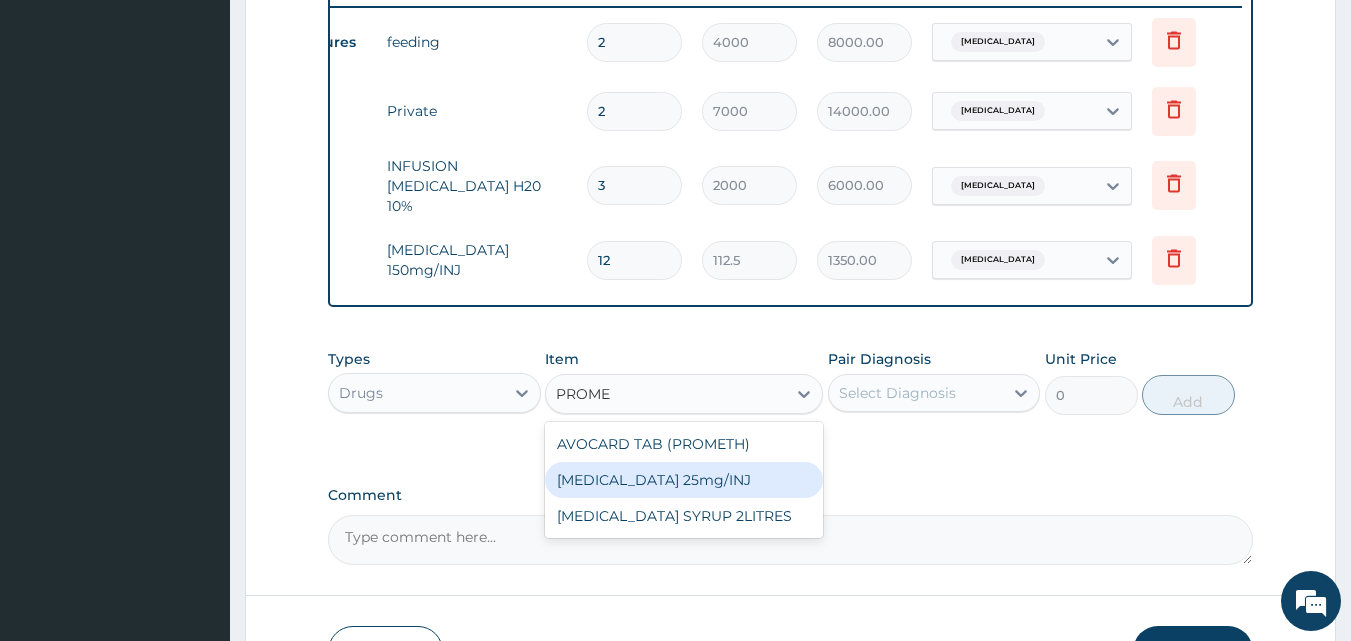type 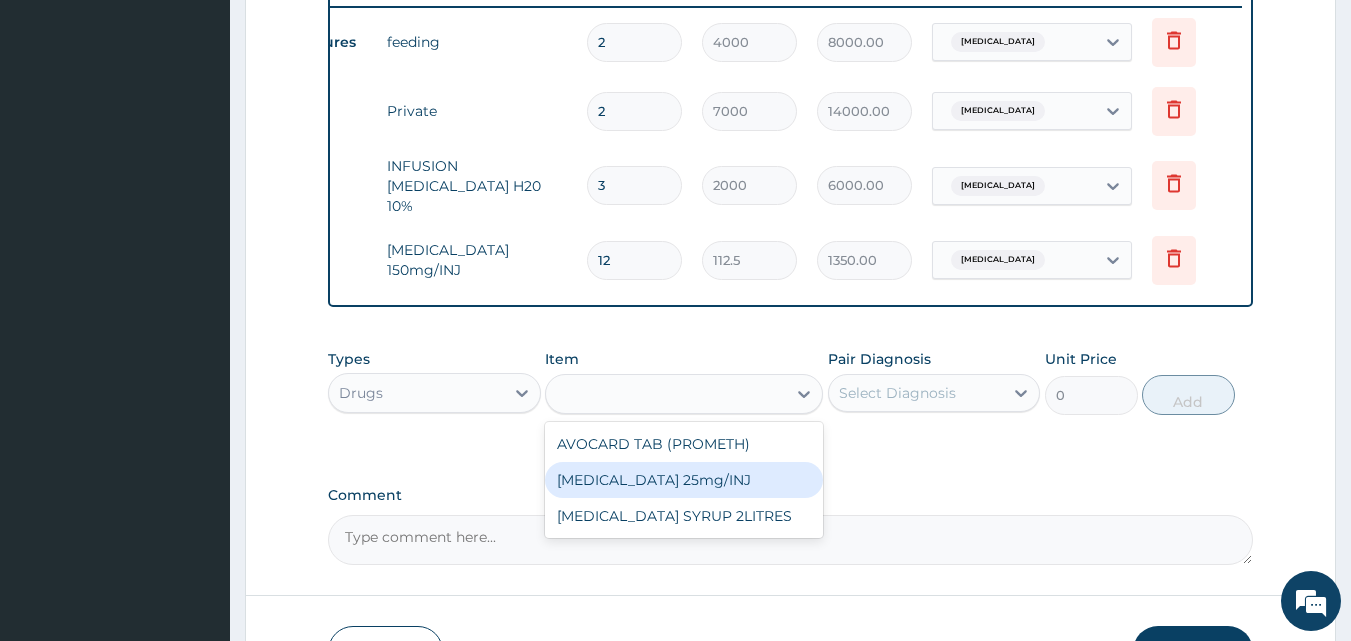 type on "187.5" 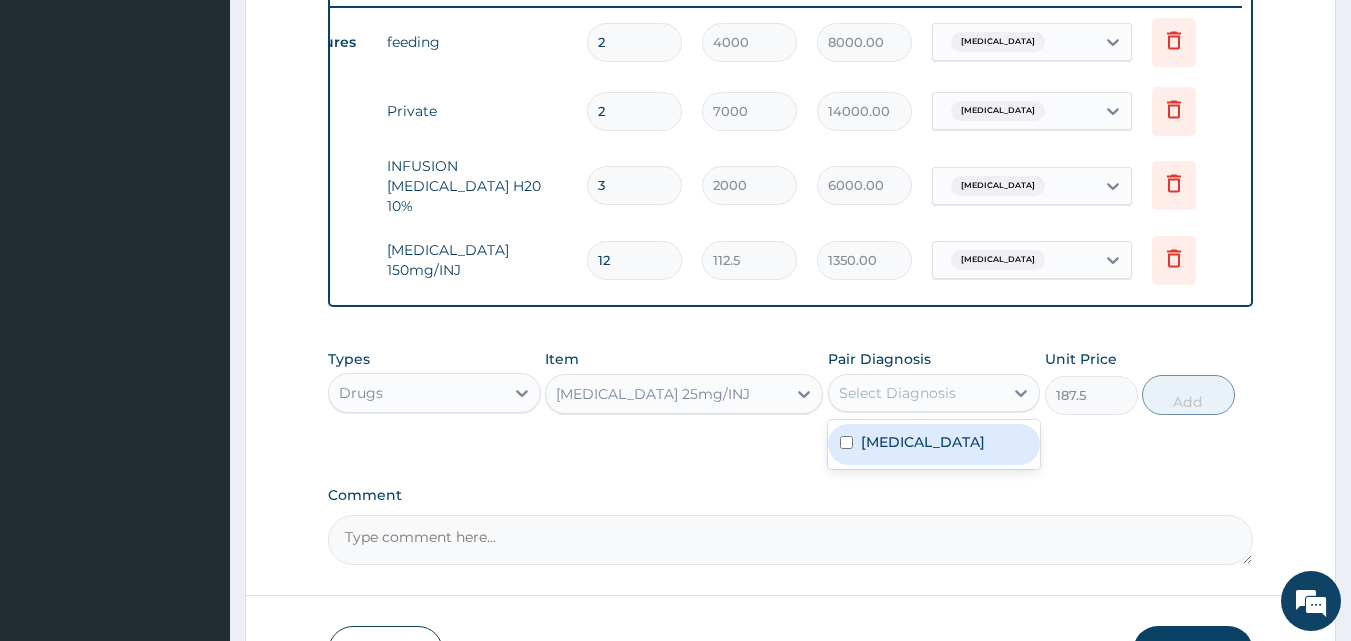 click on "Select Diagnosis" at bounding box center [916, 393] 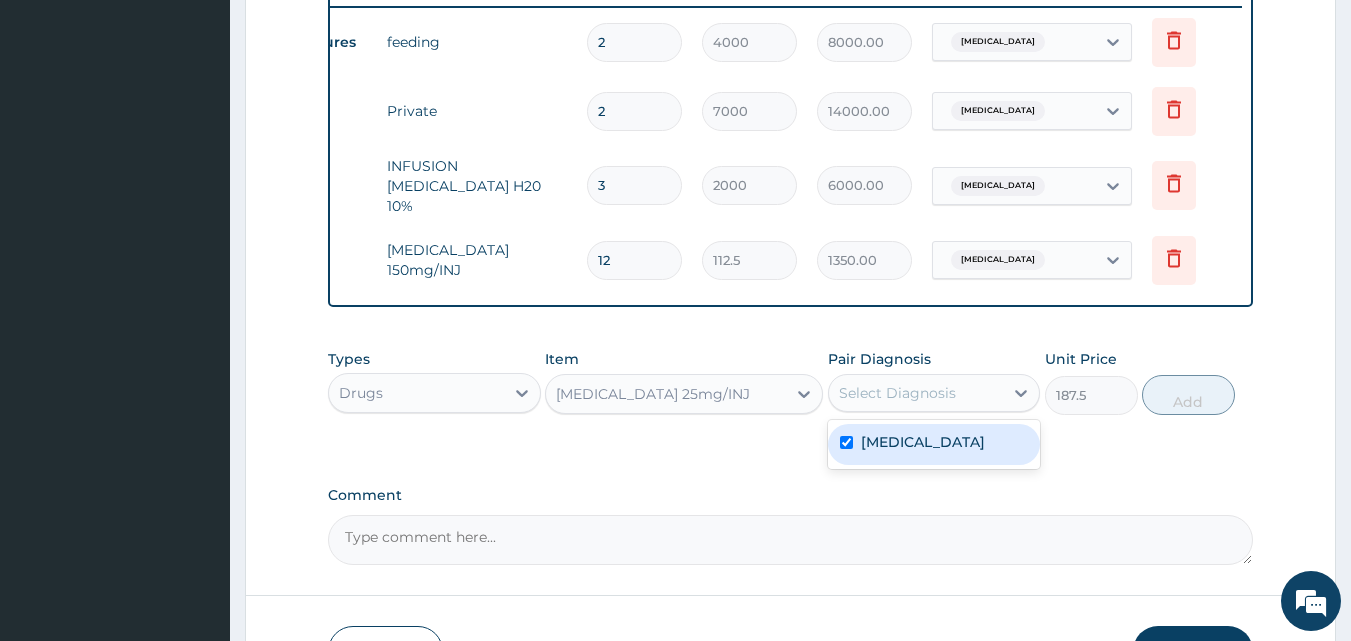 checkbox on "true" 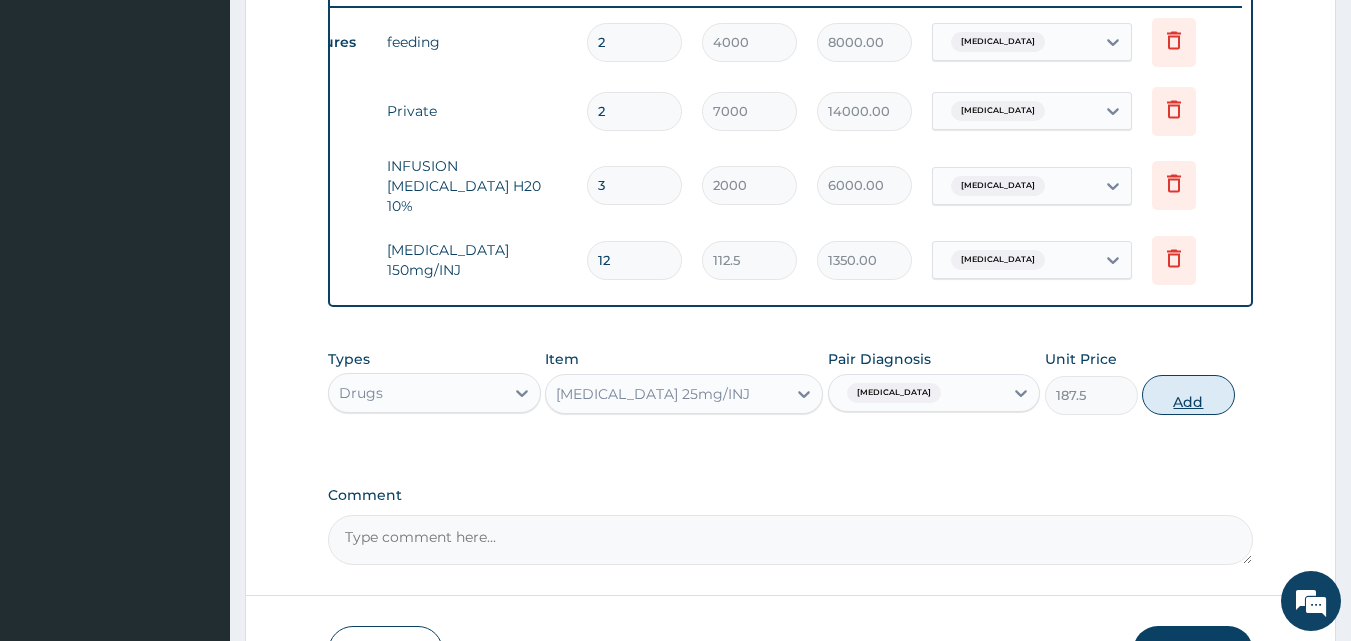 click on "Add" at bounding box center [1188, 395] 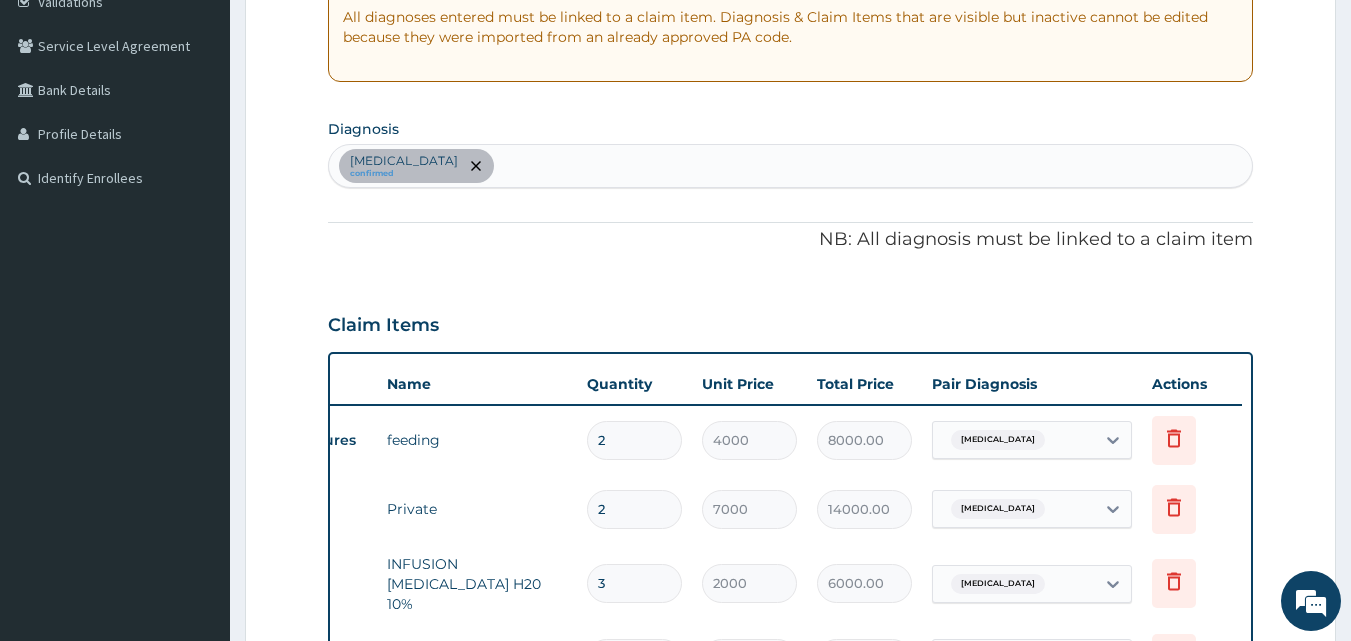 scroll, scrollTop: 389, scrollLeft: 0, axis: vertical 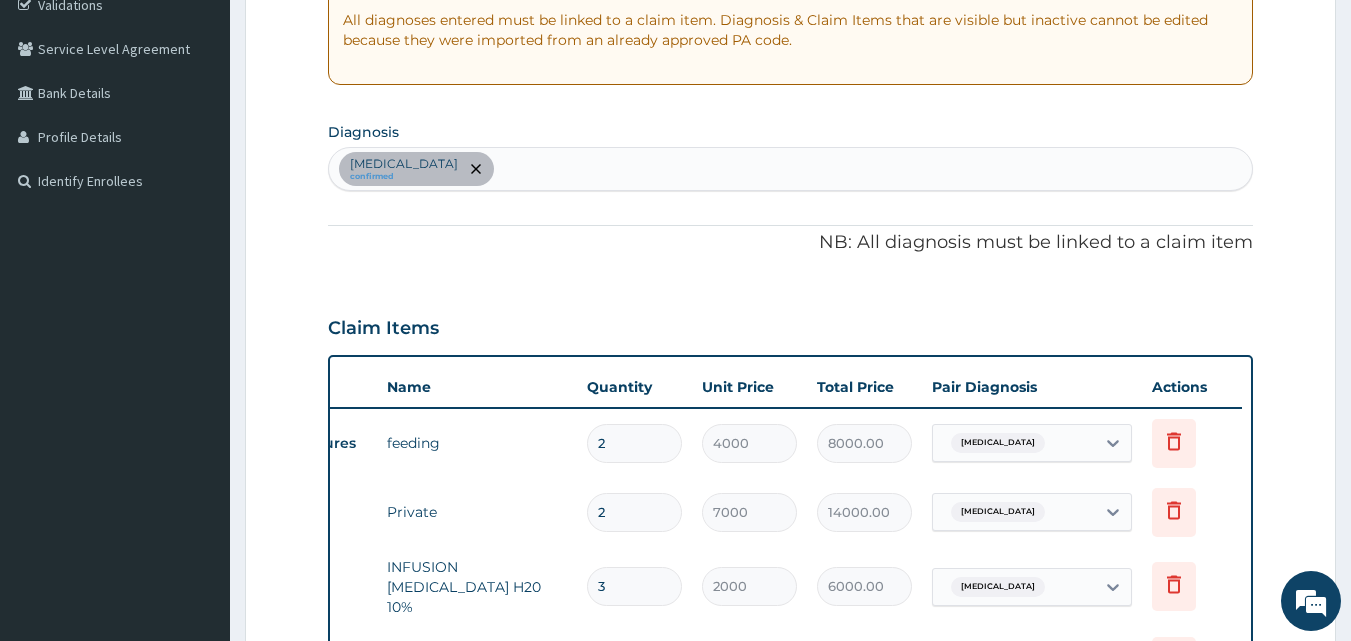 click on "Falciparum malaria confirmed" at bounding box center [791, 169] 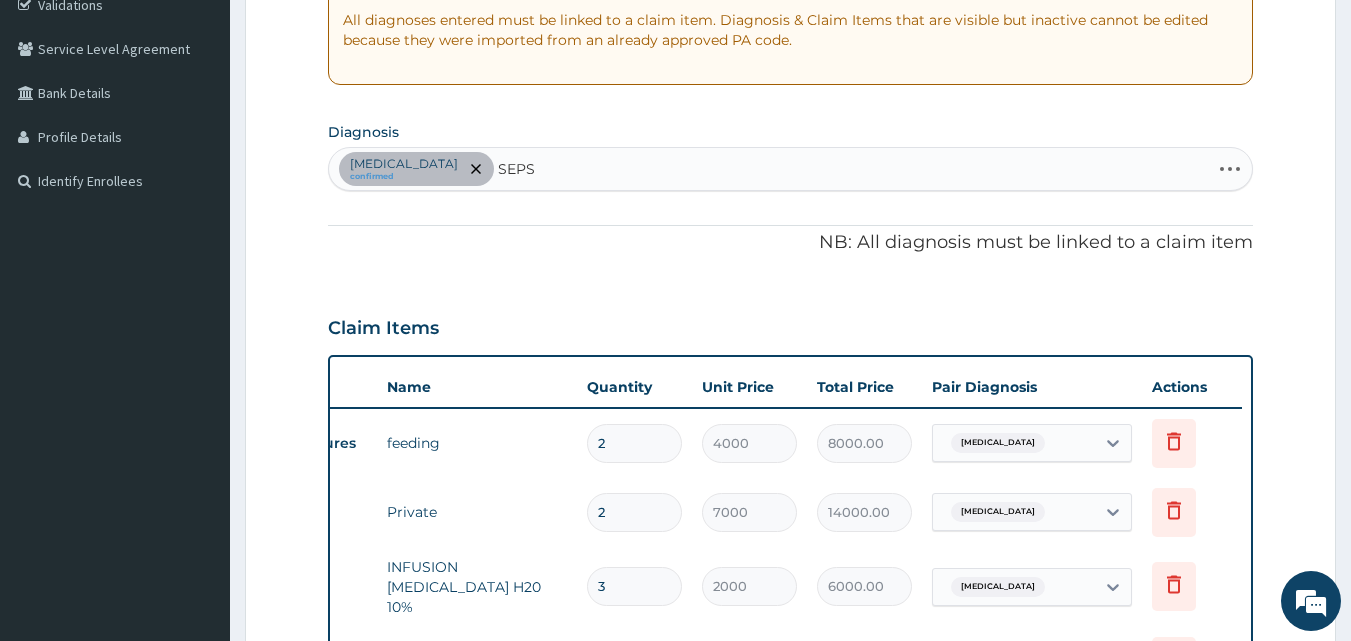 type on "SEPSI" 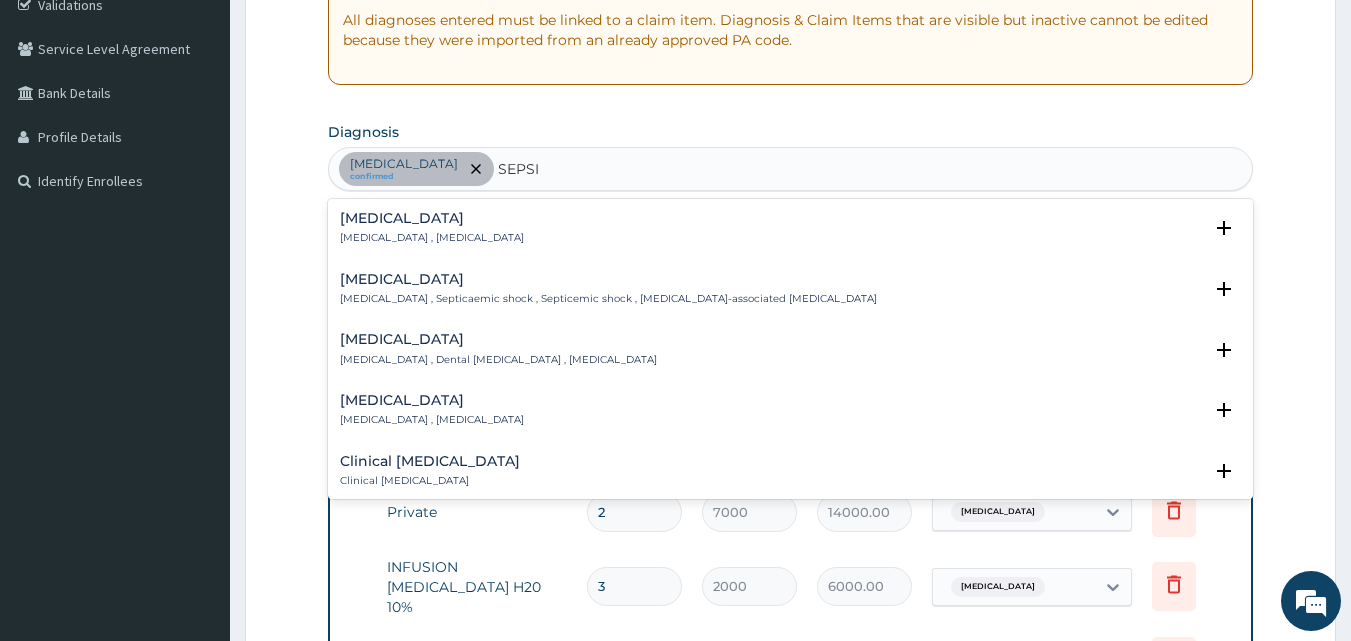 click on "Systemic infection , Sepsis" at bounding box center (432, 238) 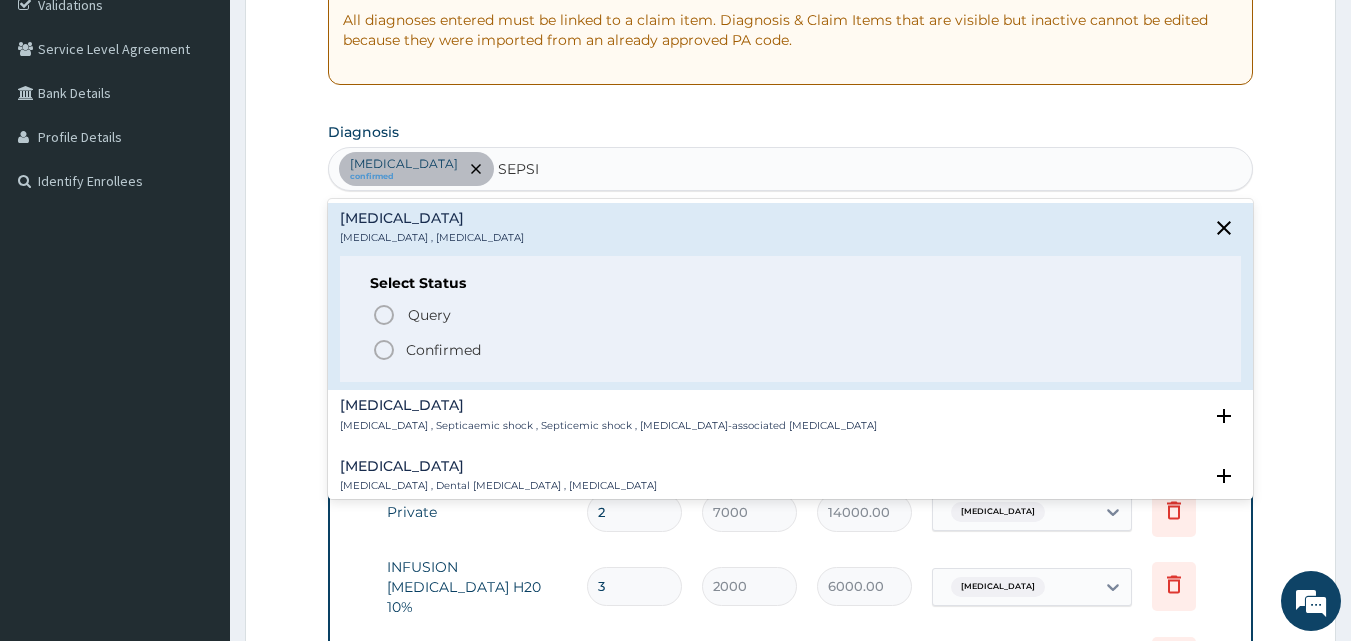 click 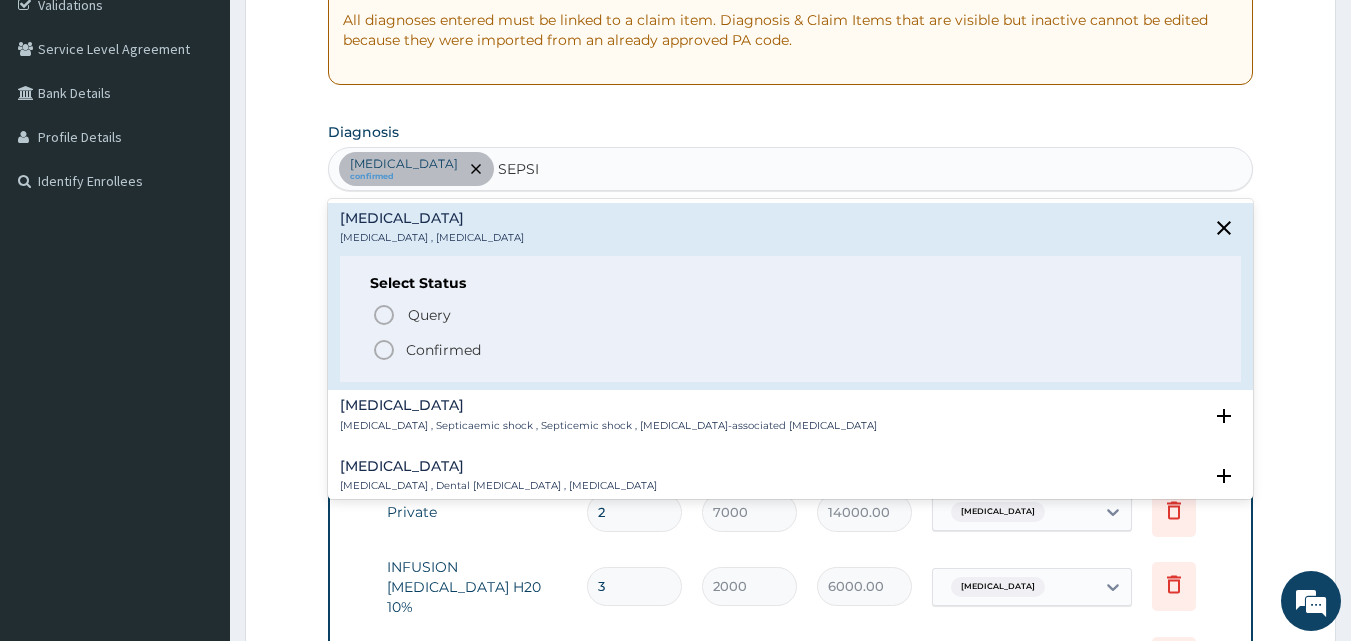 type 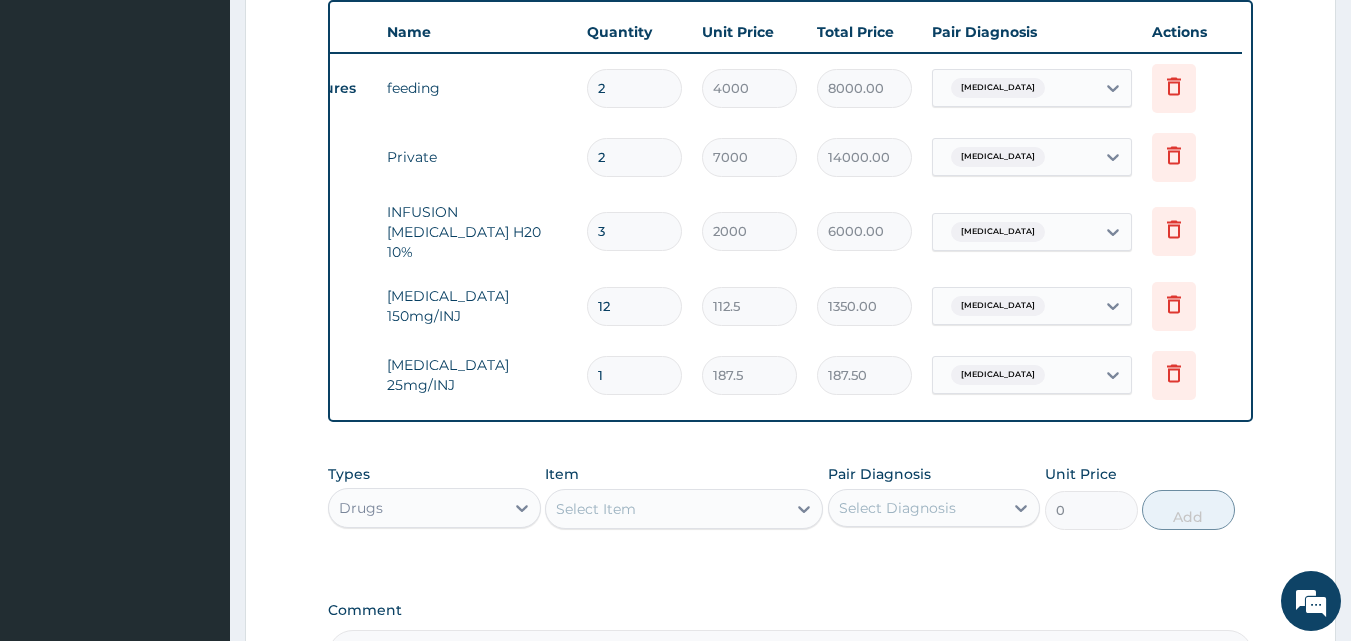 scroll, scrollTop: 828, scrollLeft: 0, axis: vertical 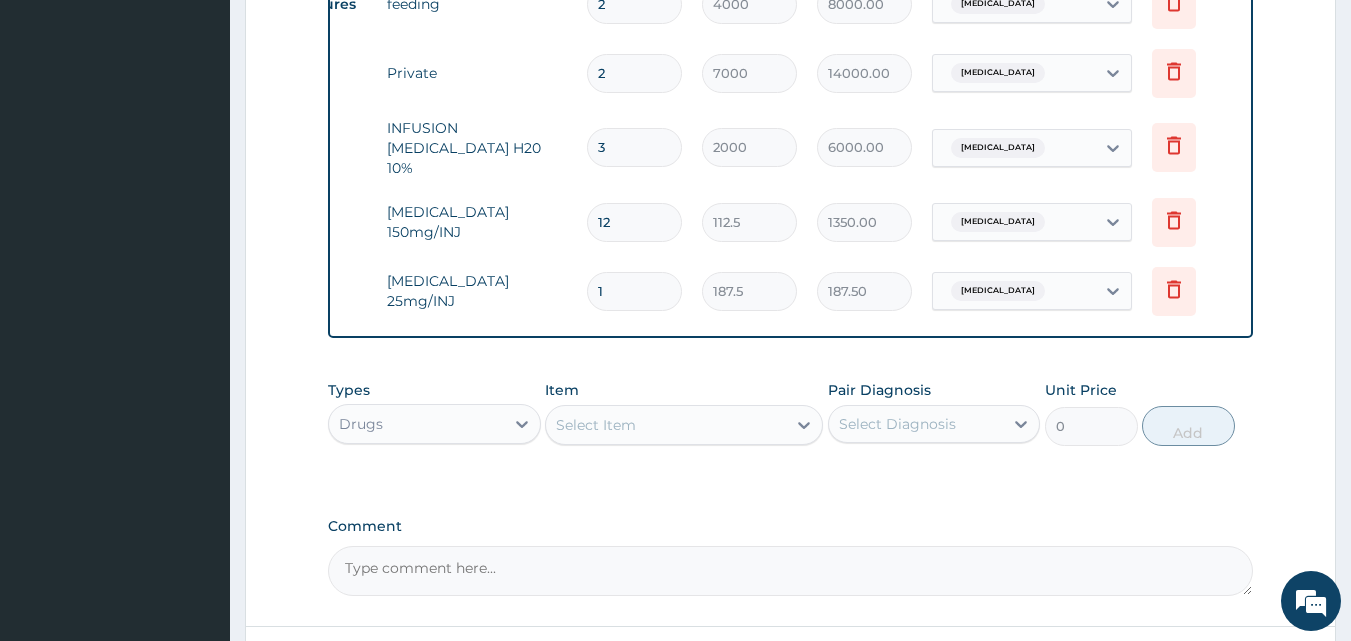 click on "Drugs" at bounding box center (416, 424) 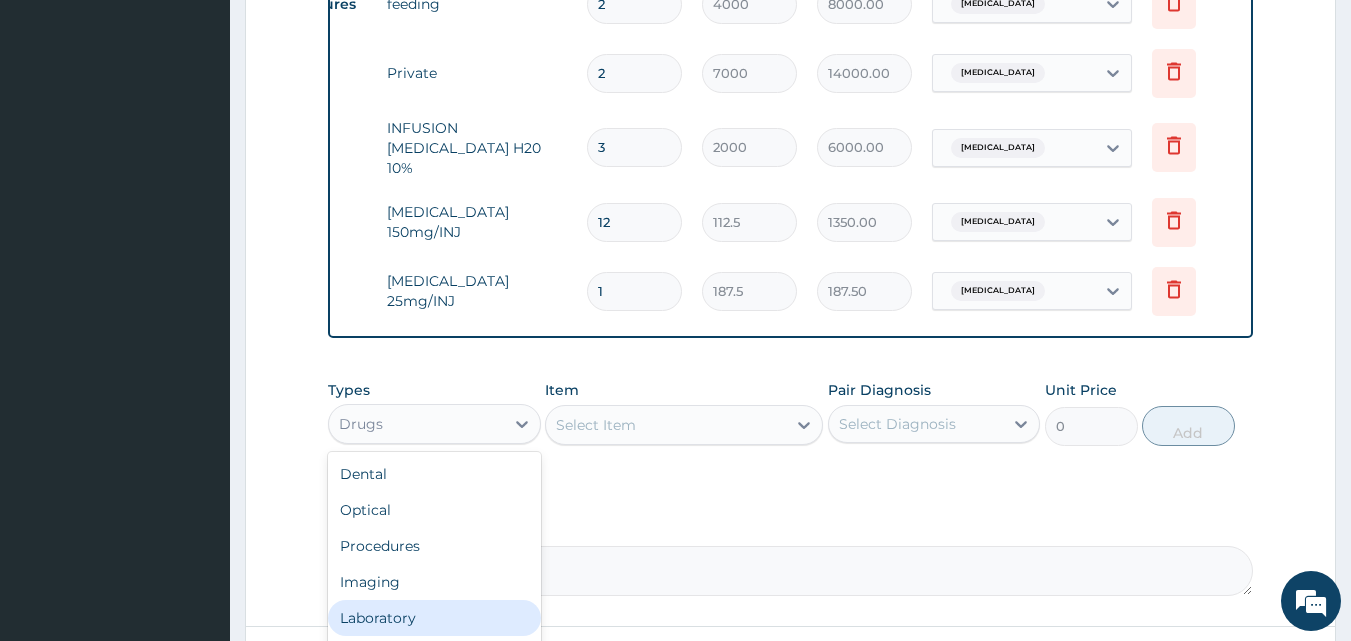 click on "Laboratory" at bounding box center [434, 618] 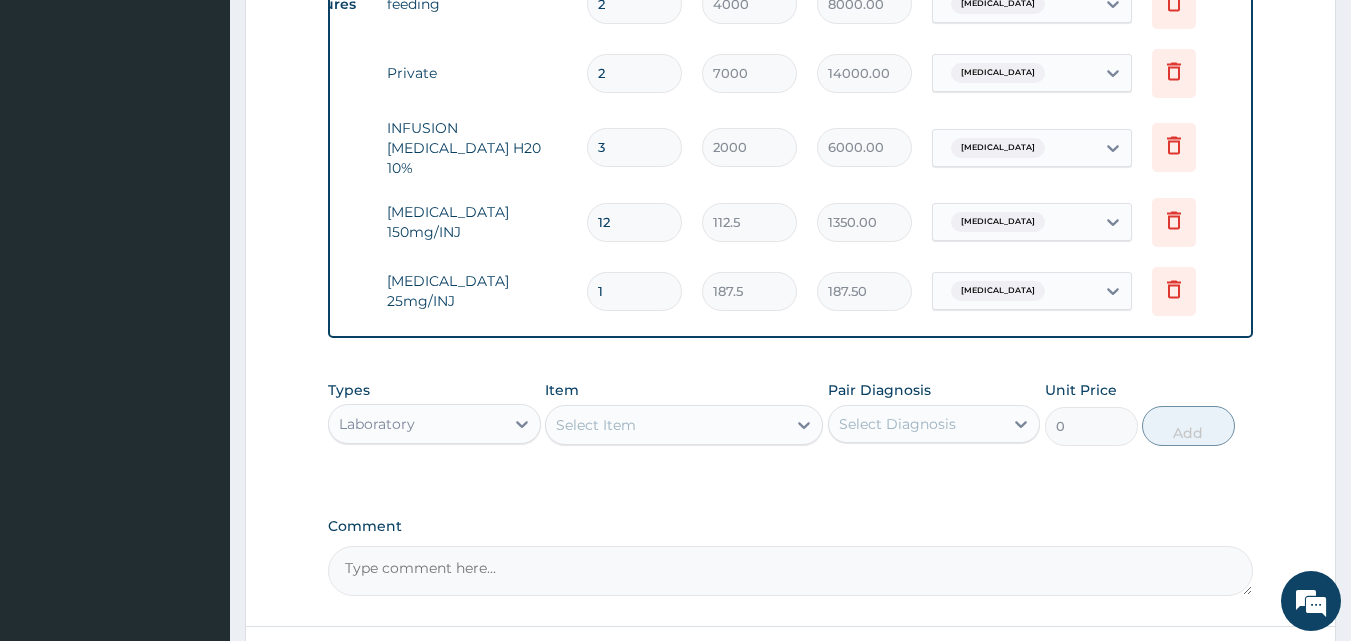 scroll, scrollTop: 909, scrollLeft: 0, axis: vertical 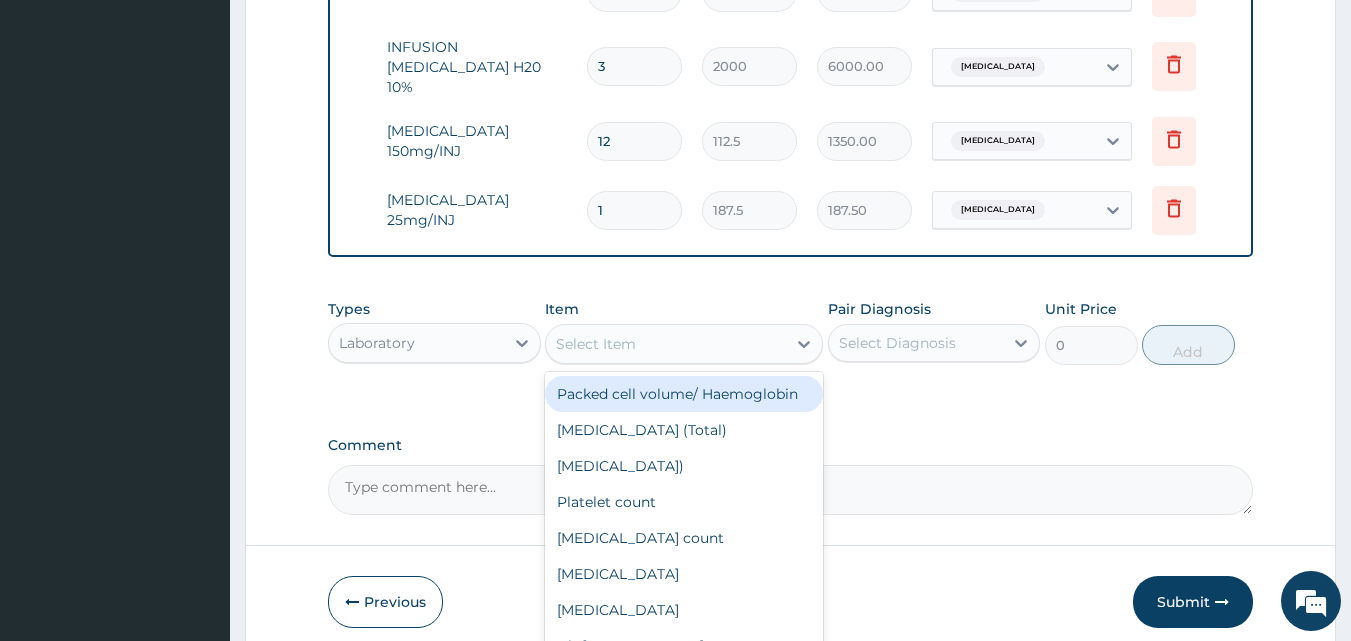 click on "Select Item" at bounding box center [666, 344] 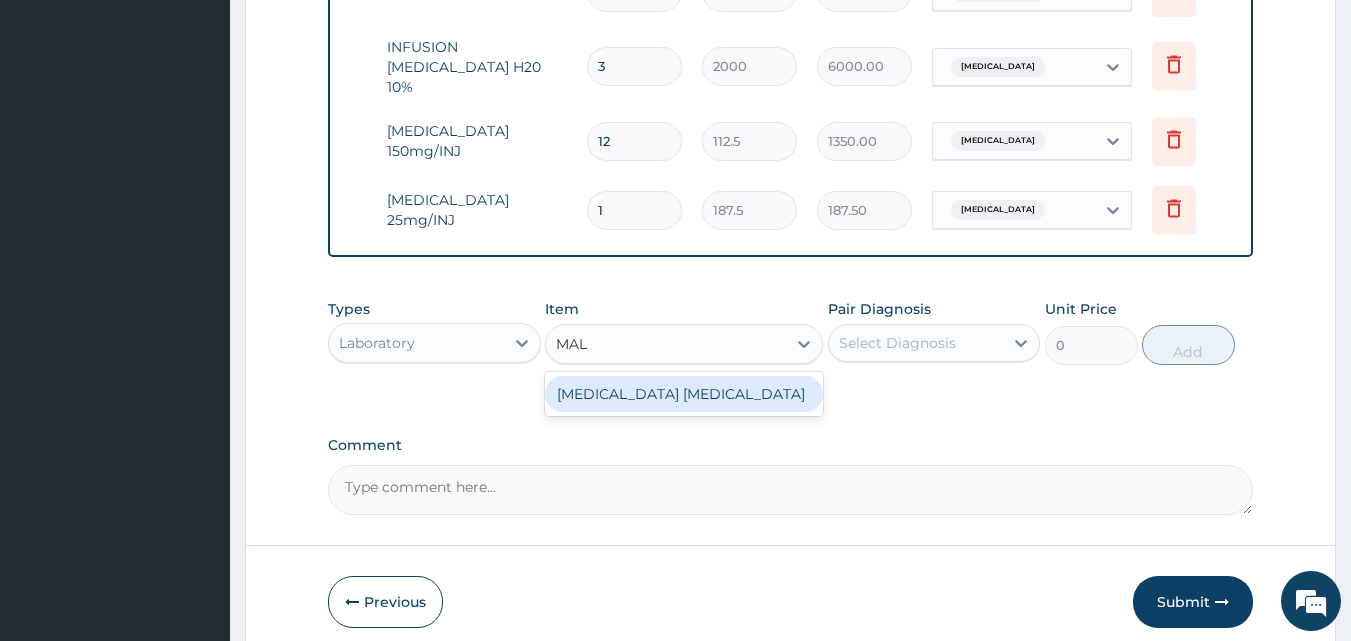 type on "MA" 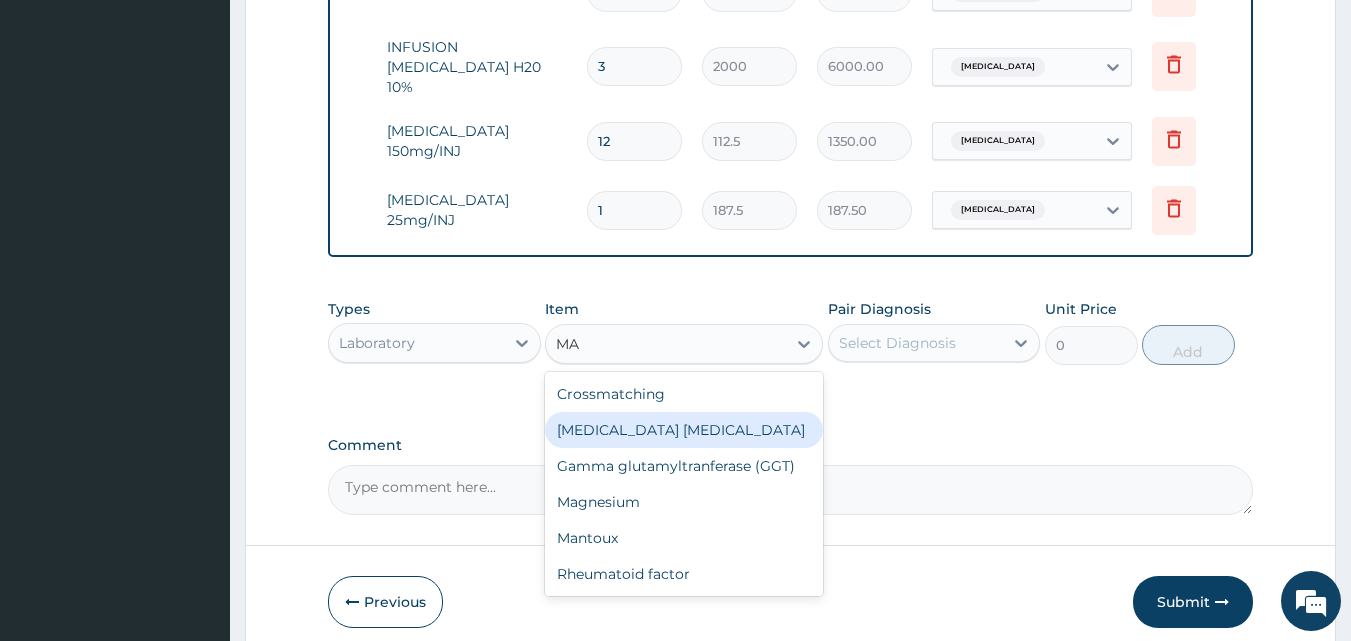 click on "Malaria Parasite" at bounding box center [684, 430] 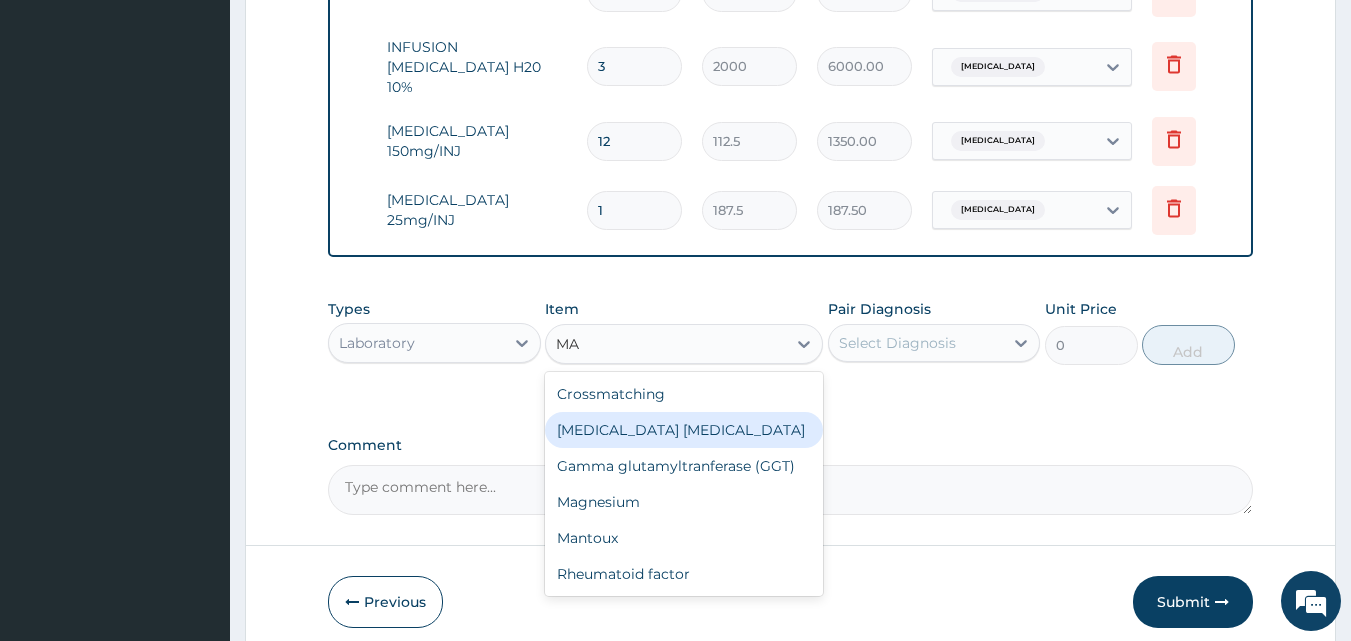 type 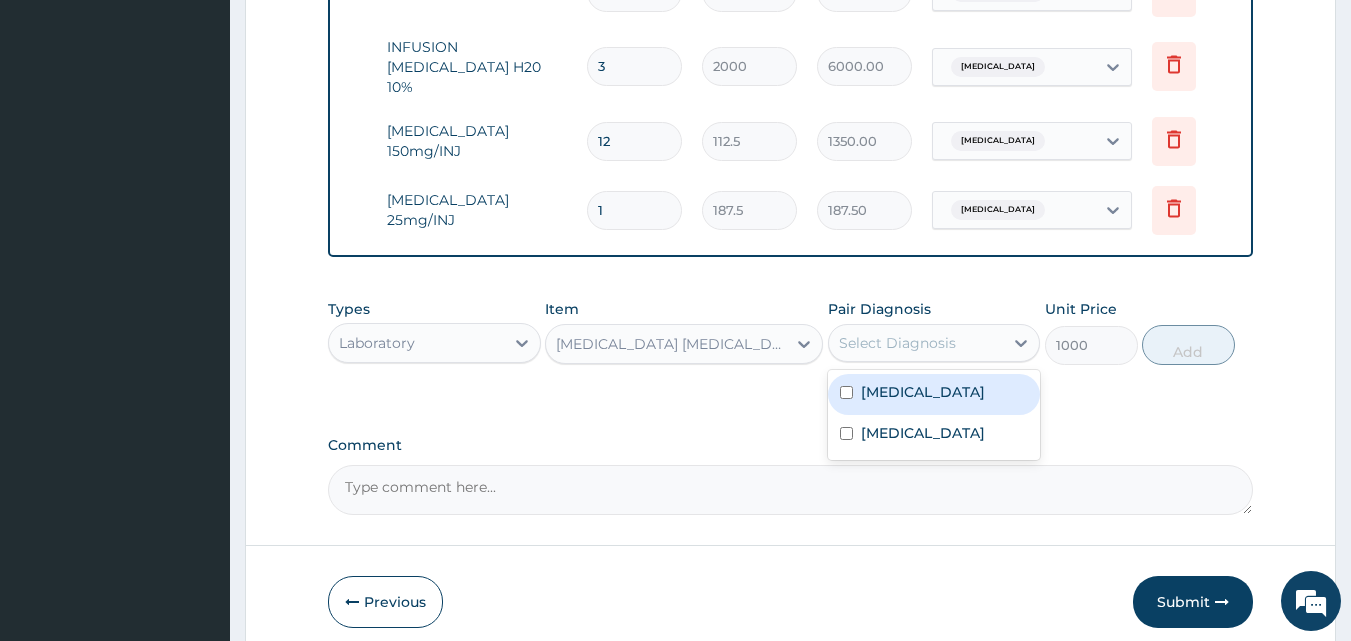 click on "Select Diagnosis" at bounding box center [897, 343] 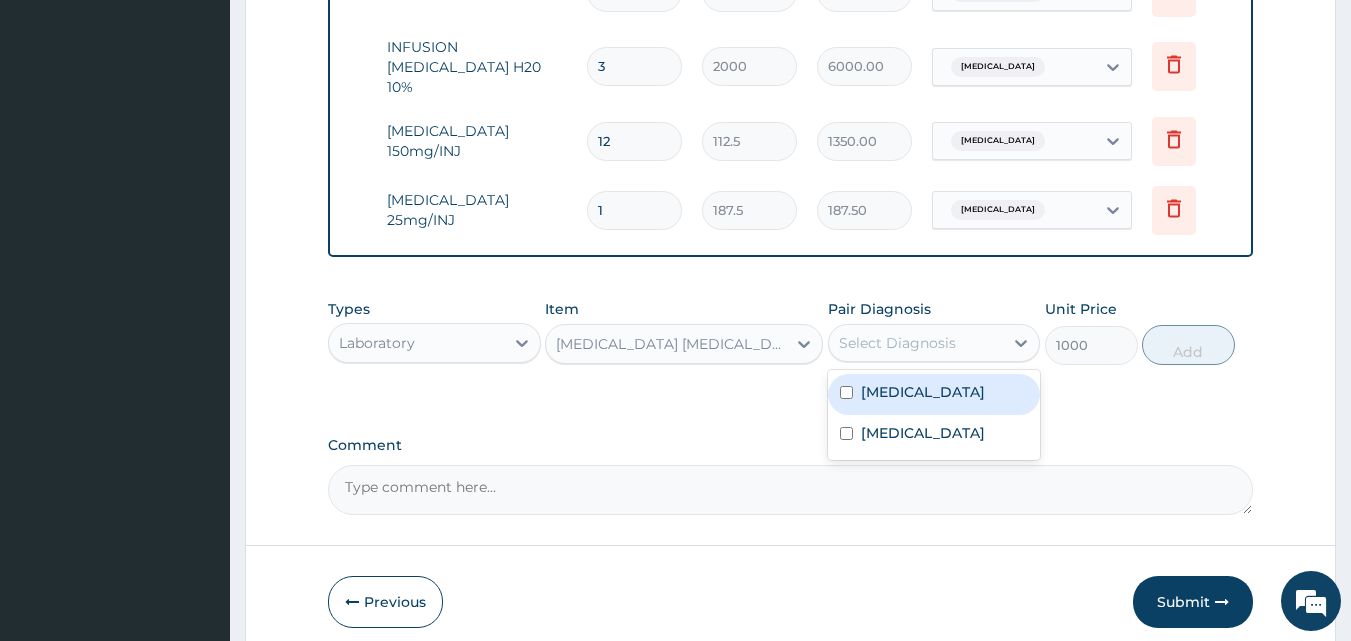 click on "Falciparum malaria" at bounding box center (923, 392) 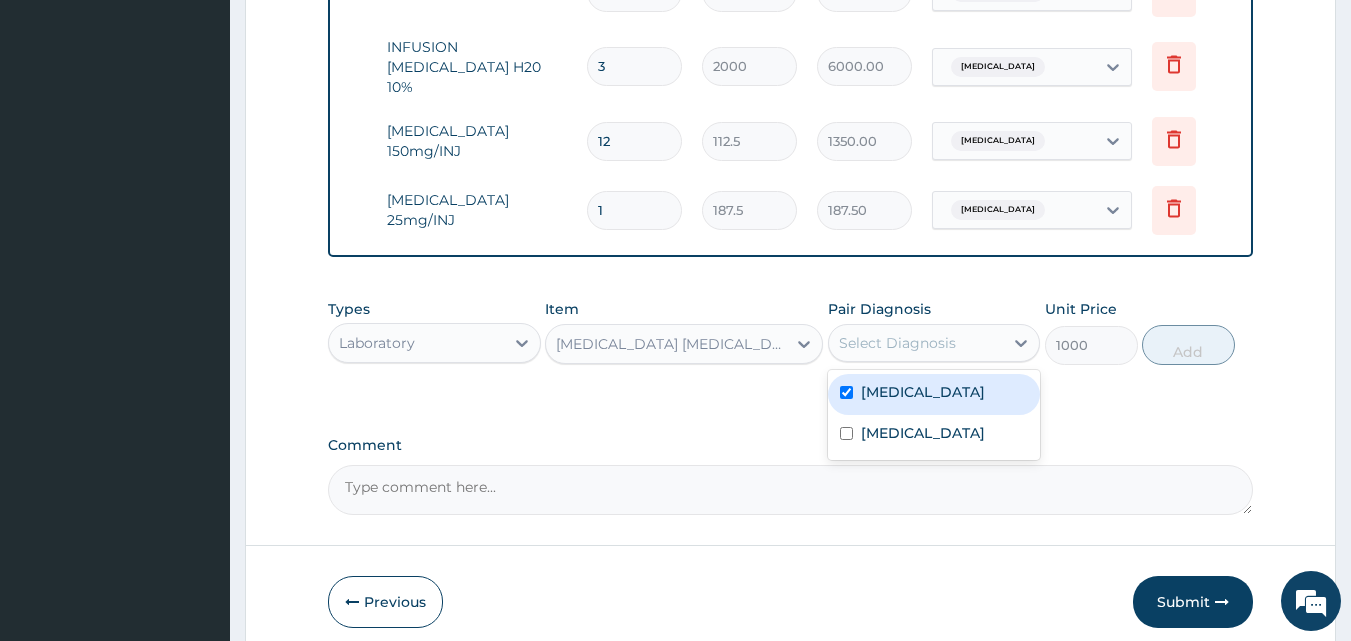 checkbox on "true" 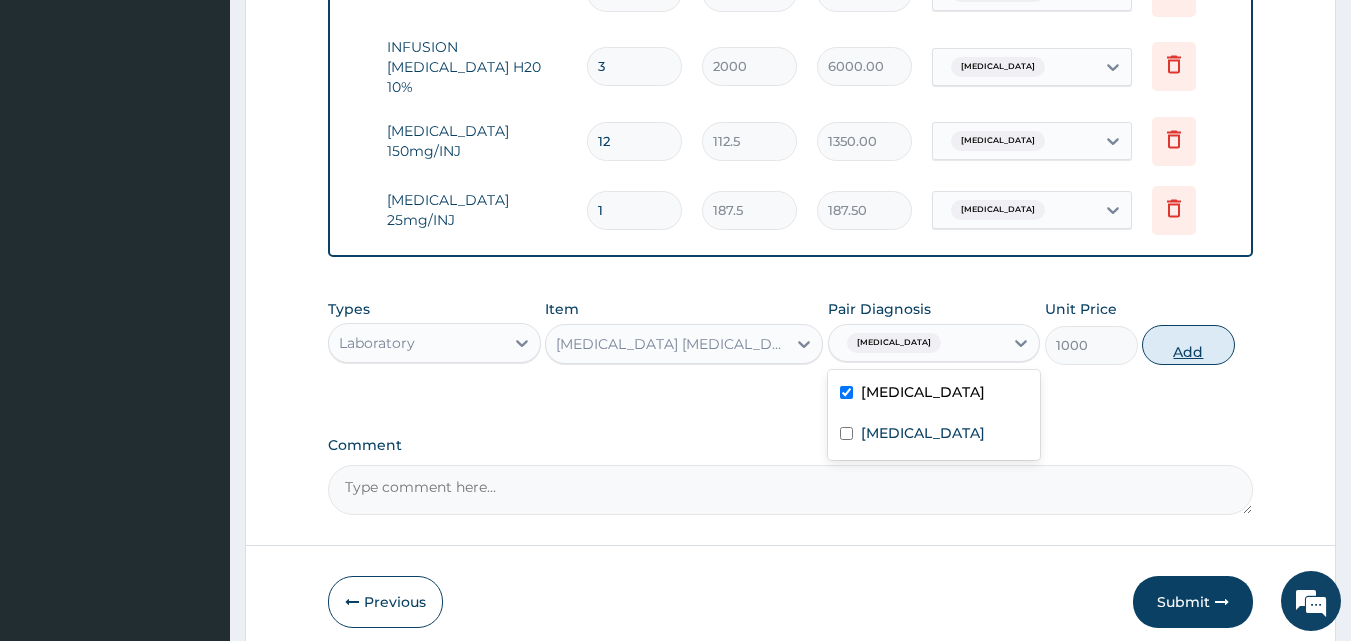 click on "Add" at bounding box center (1188, 345) 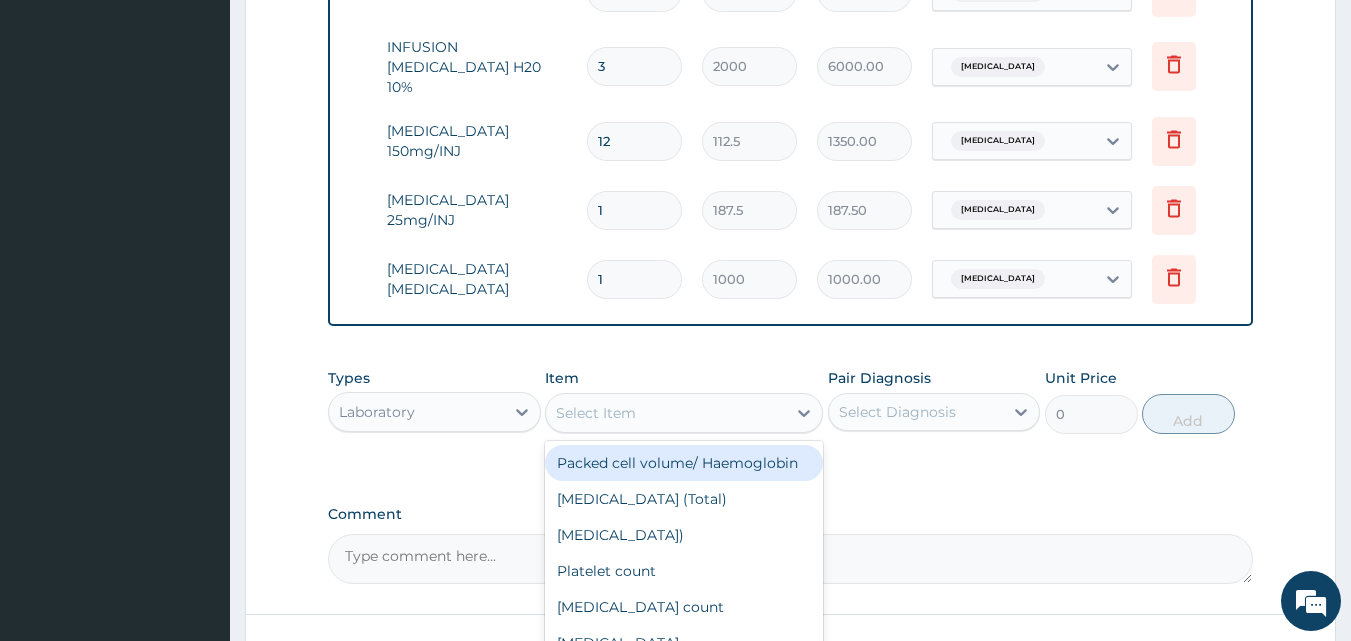 click on "Select Item" at bounding box center (666, 413) 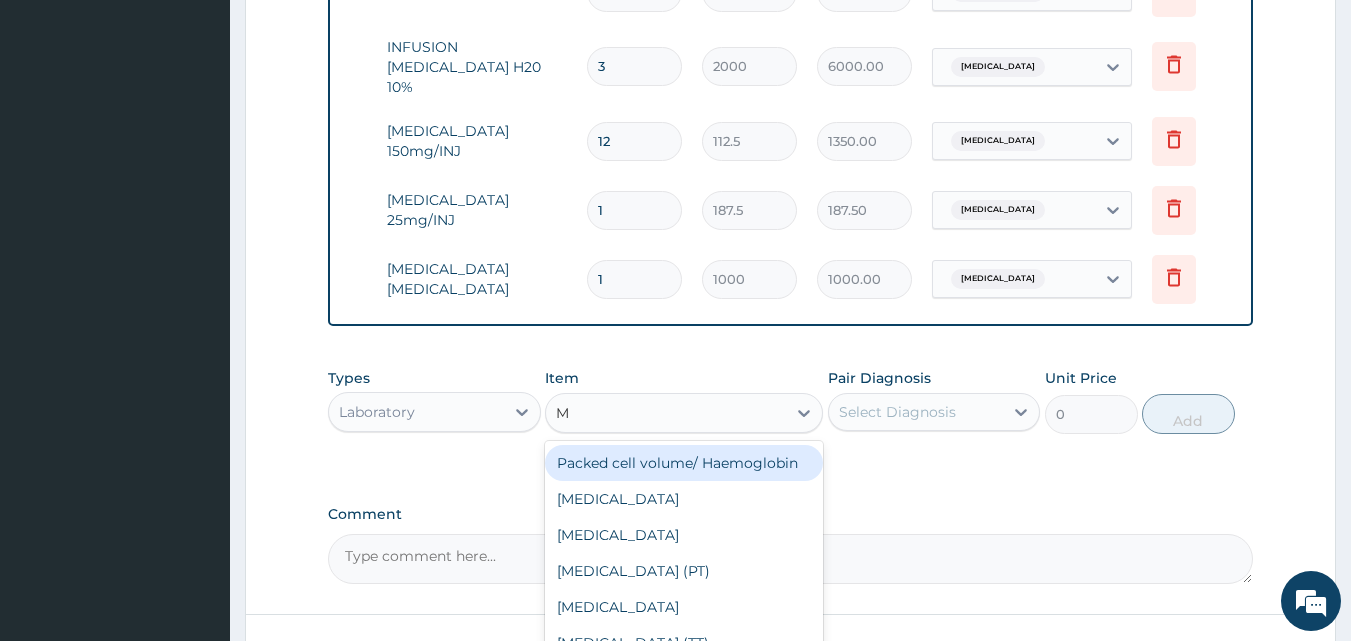 type on "MP" 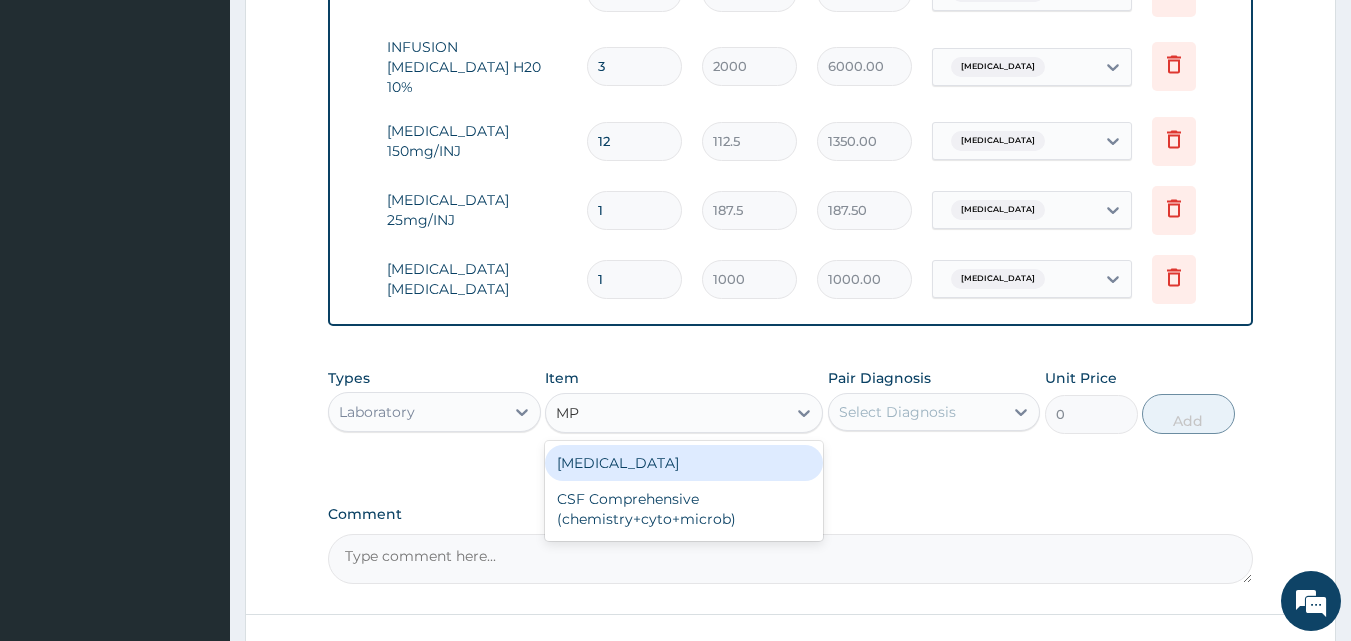 click on "Complete blood count" at bounding box center (684, 463) 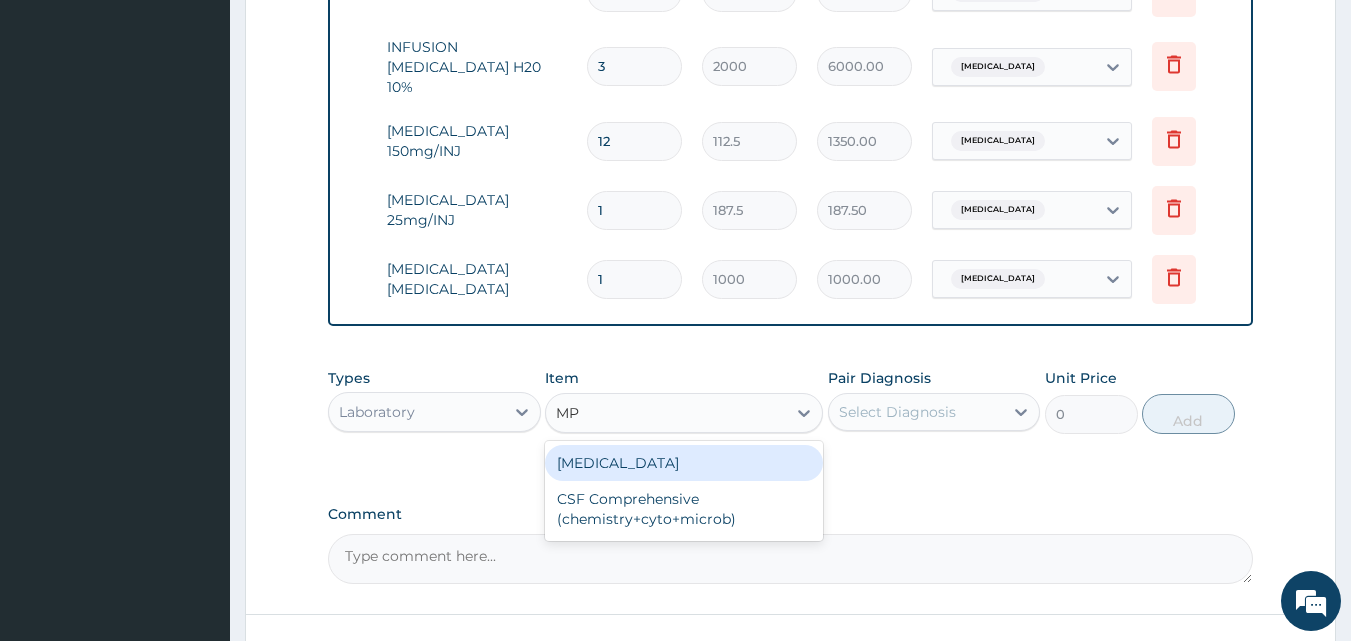 type 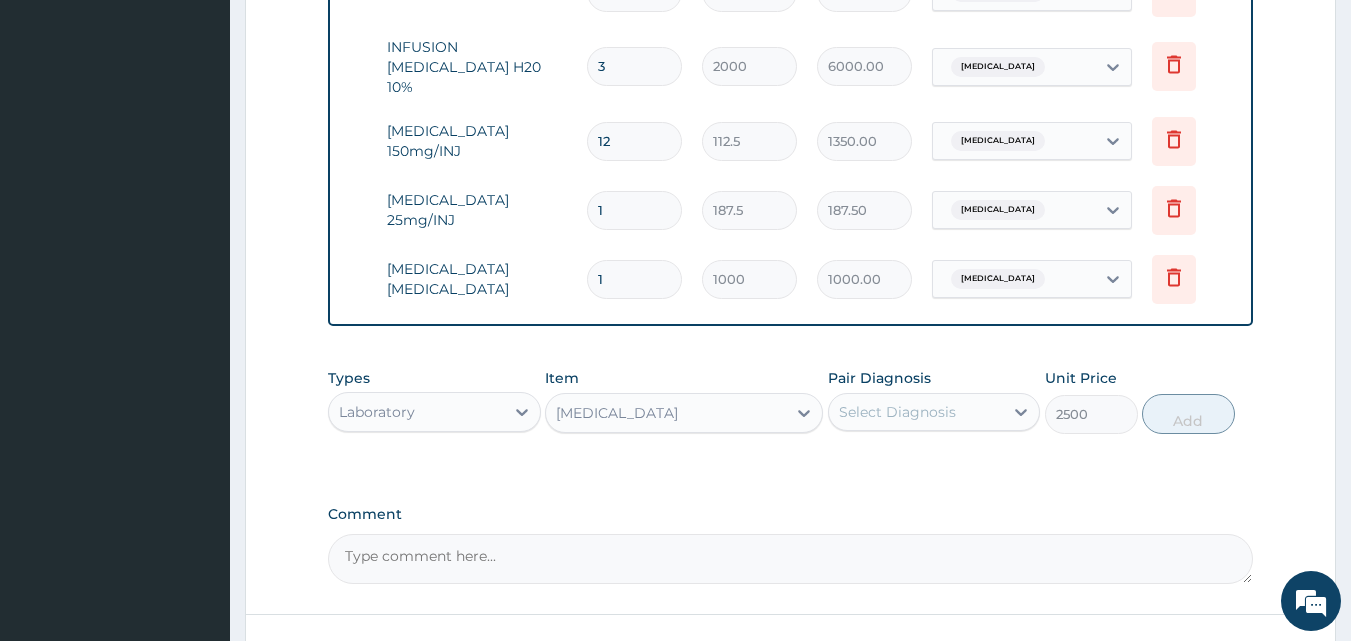 click on "Select Diagnosis" at bounding box center [897, 412] 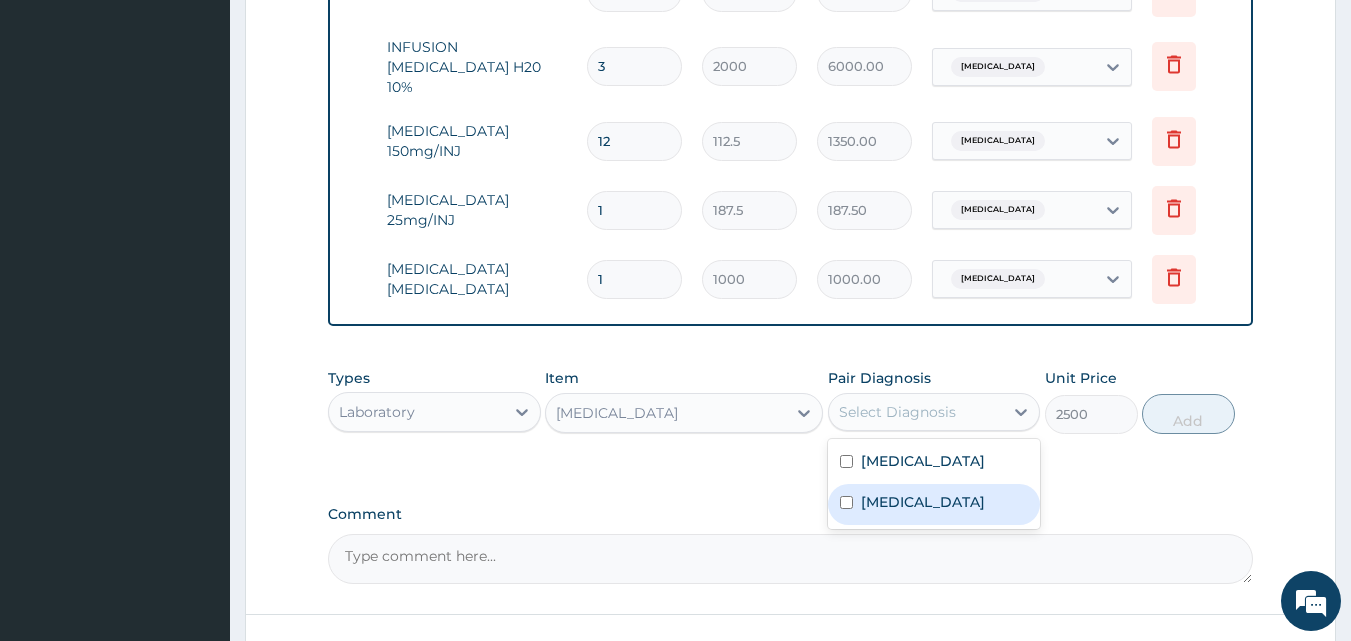 click on "Sepsis" at bounding box center [923, 502] 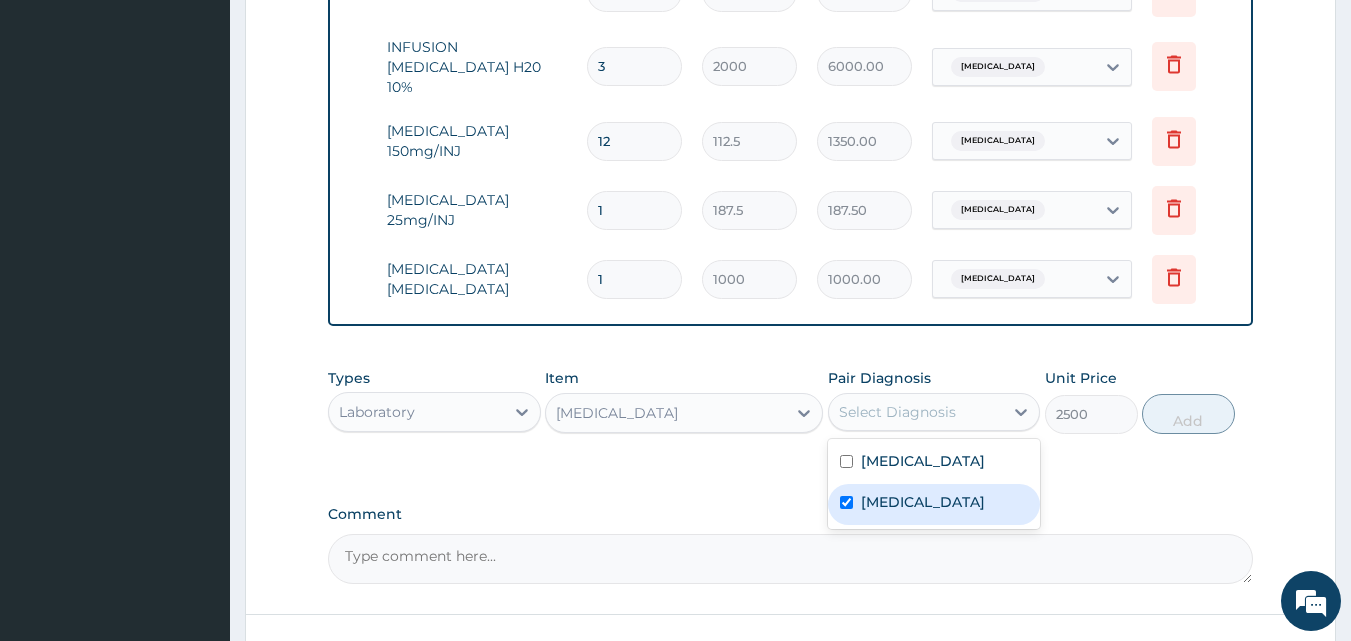 checkbox on "true" 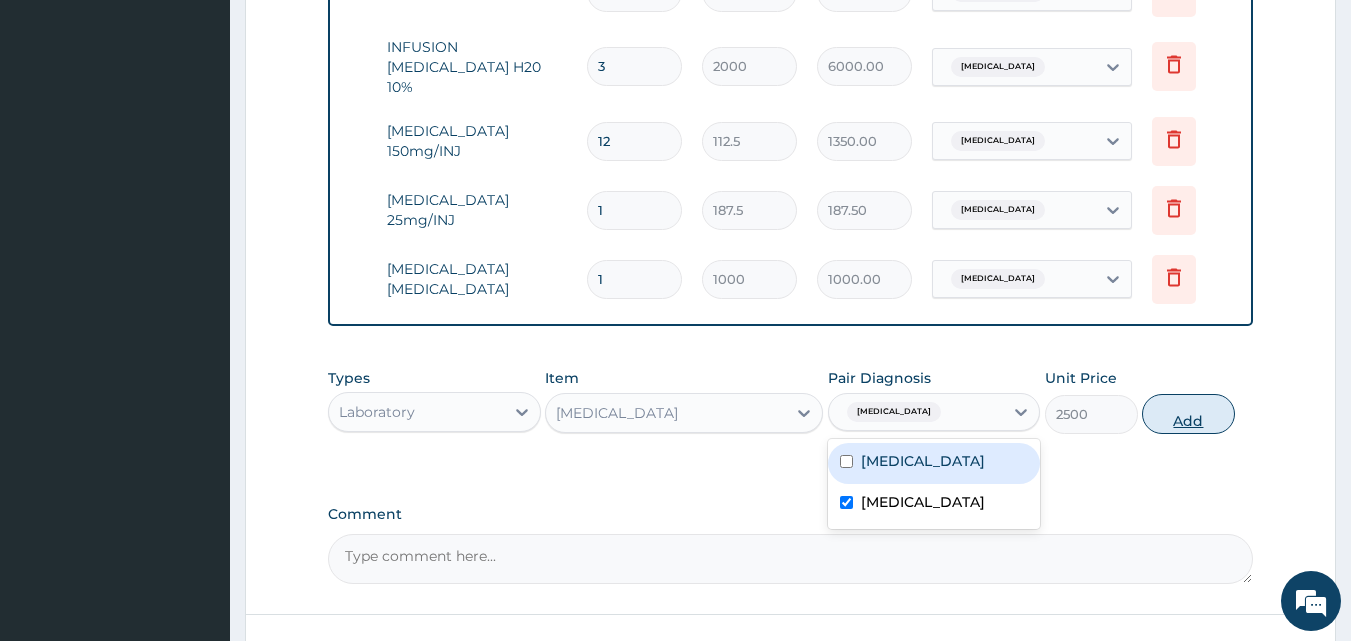 click on "Add" at bounding box center [1188, 414] 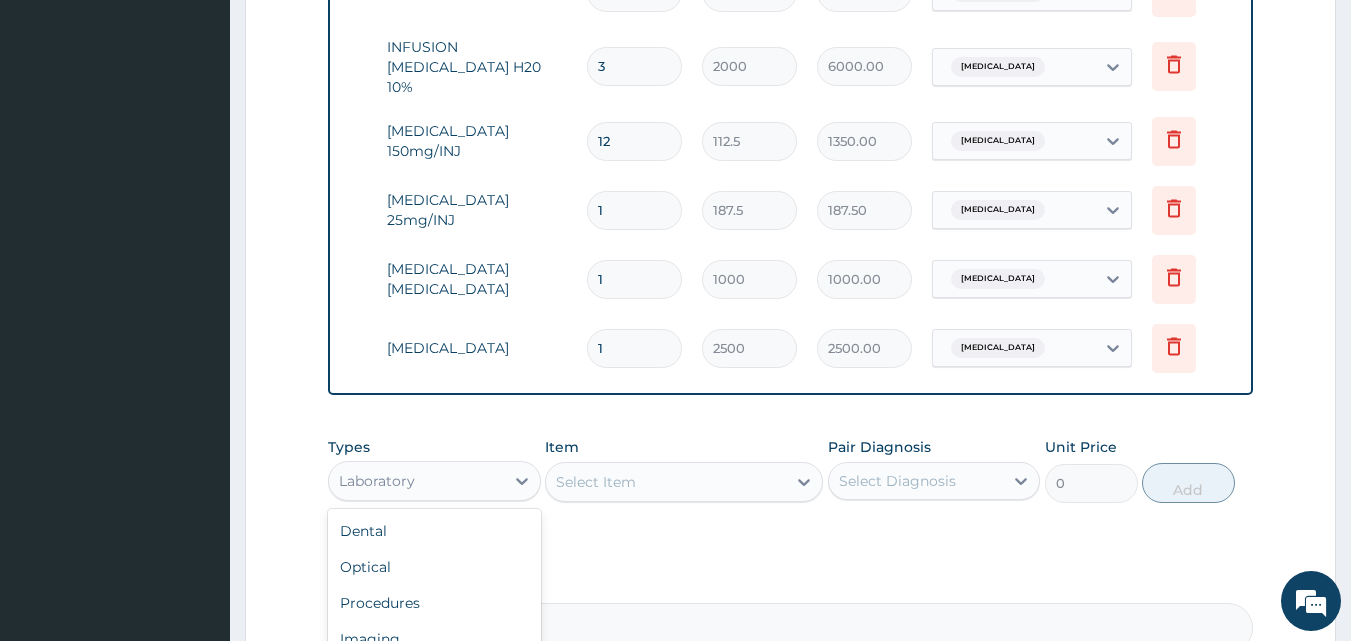 click on "Laboratory" at bounding box center (416, 481) 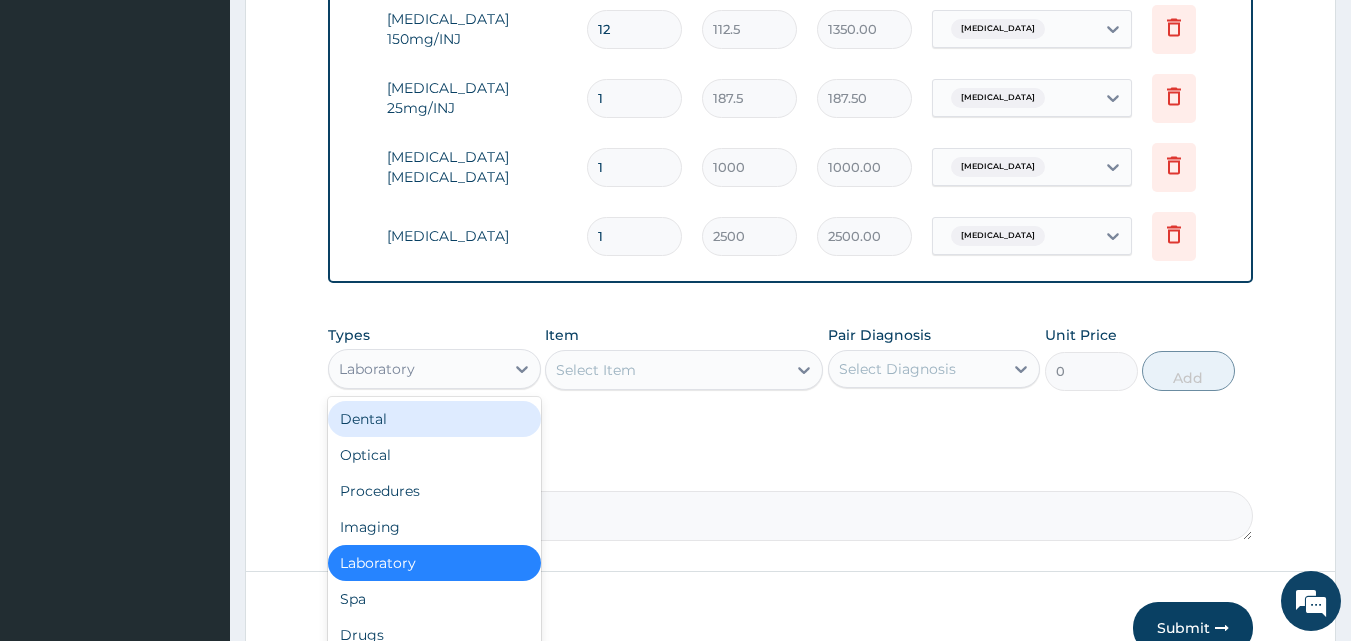 scroll, scrollTop: 1135, scrollLeft: 0, axis: vertical 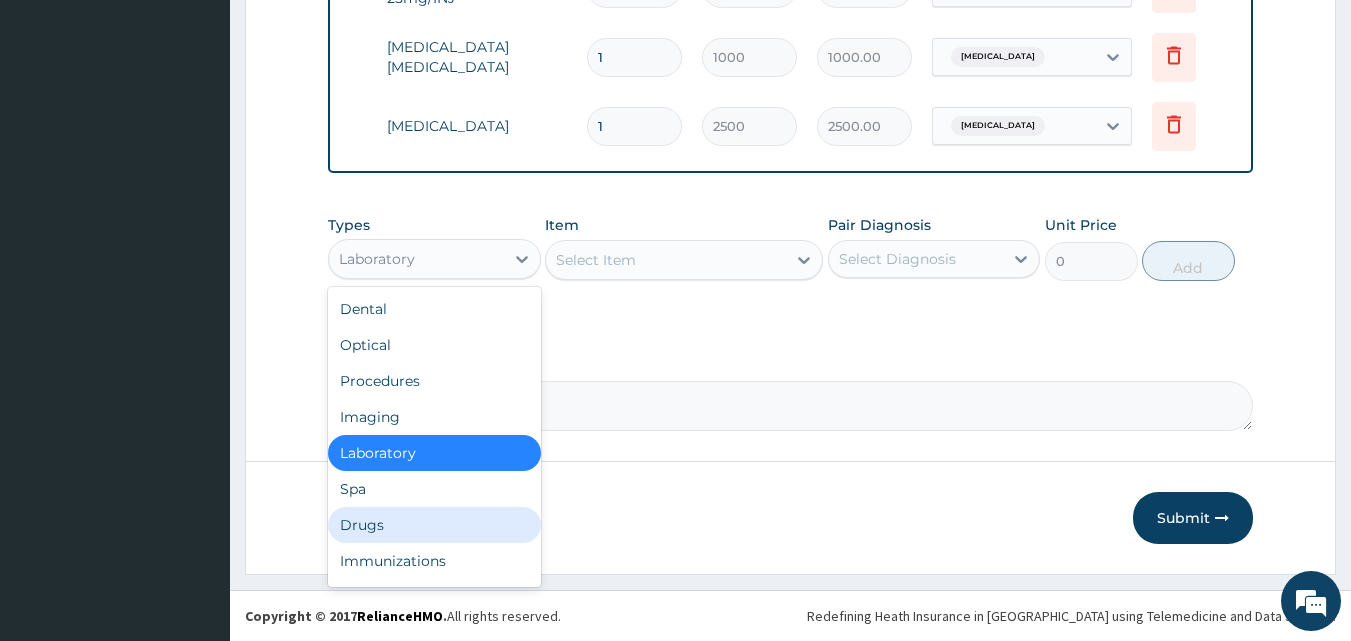 click on "Drugs" at bounding box center [434, 525] 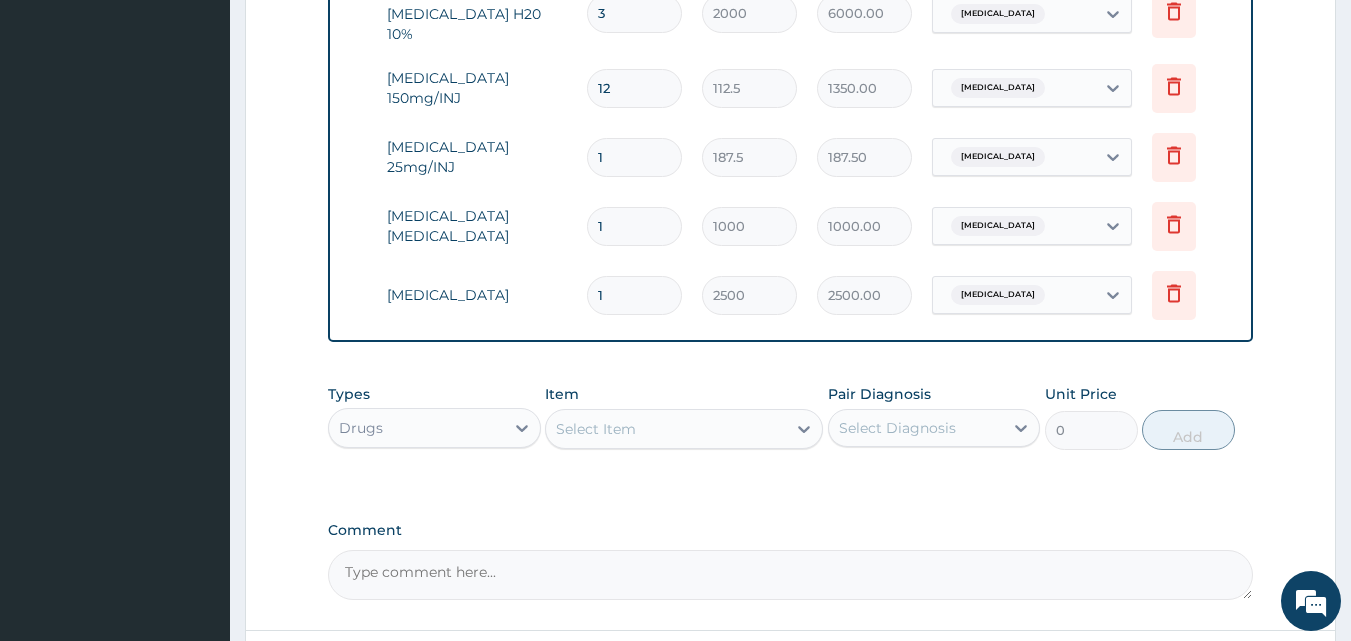 scroll, scrollTop: 1053, scrollLeft: 0, axis: vertical 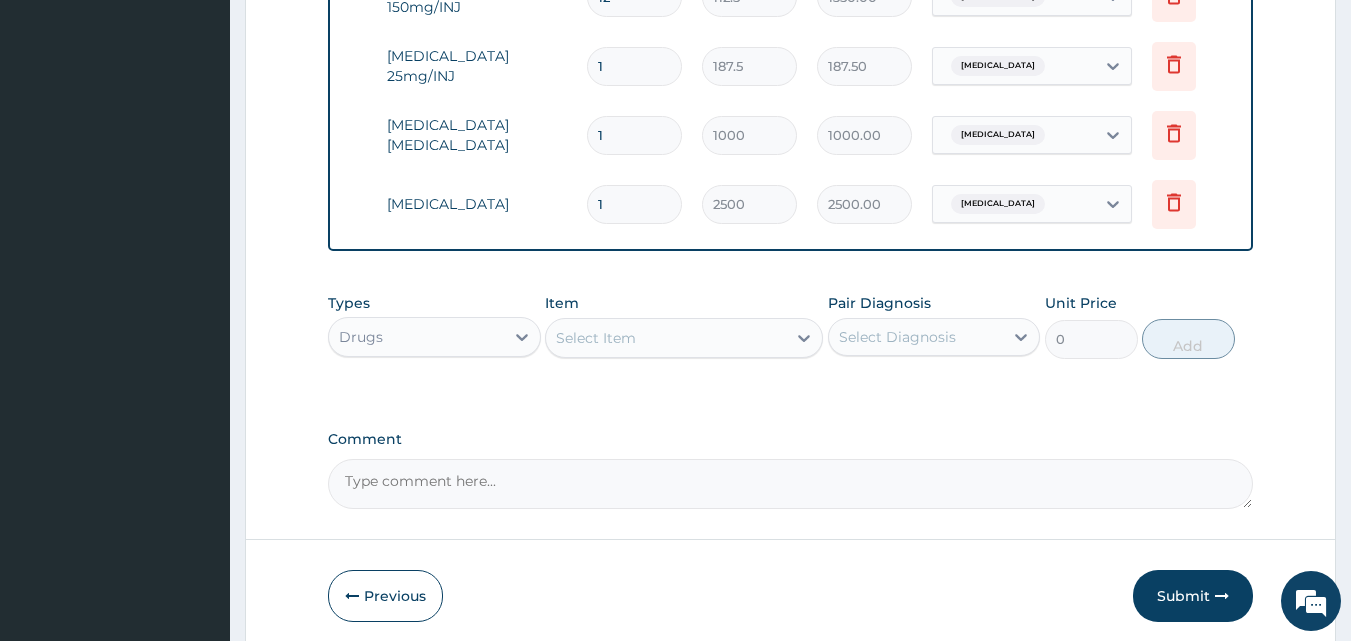 click on "Select Item" at bounding box center (666, 338) 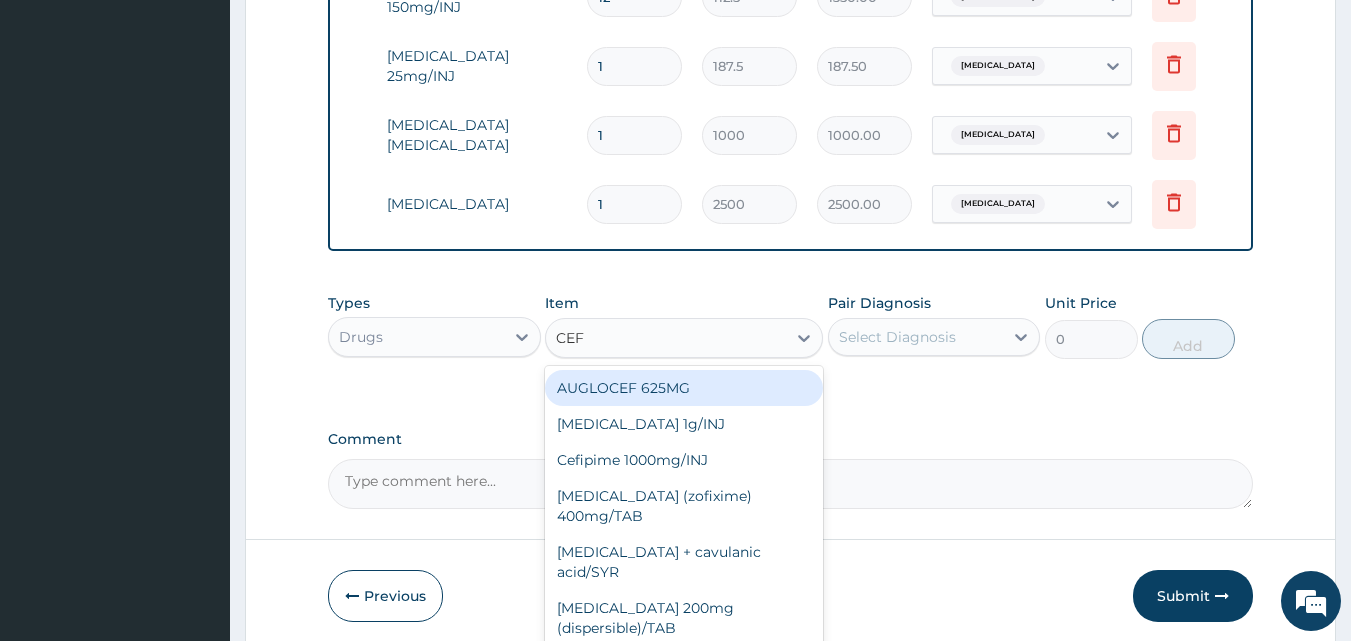 type on "CEFR" 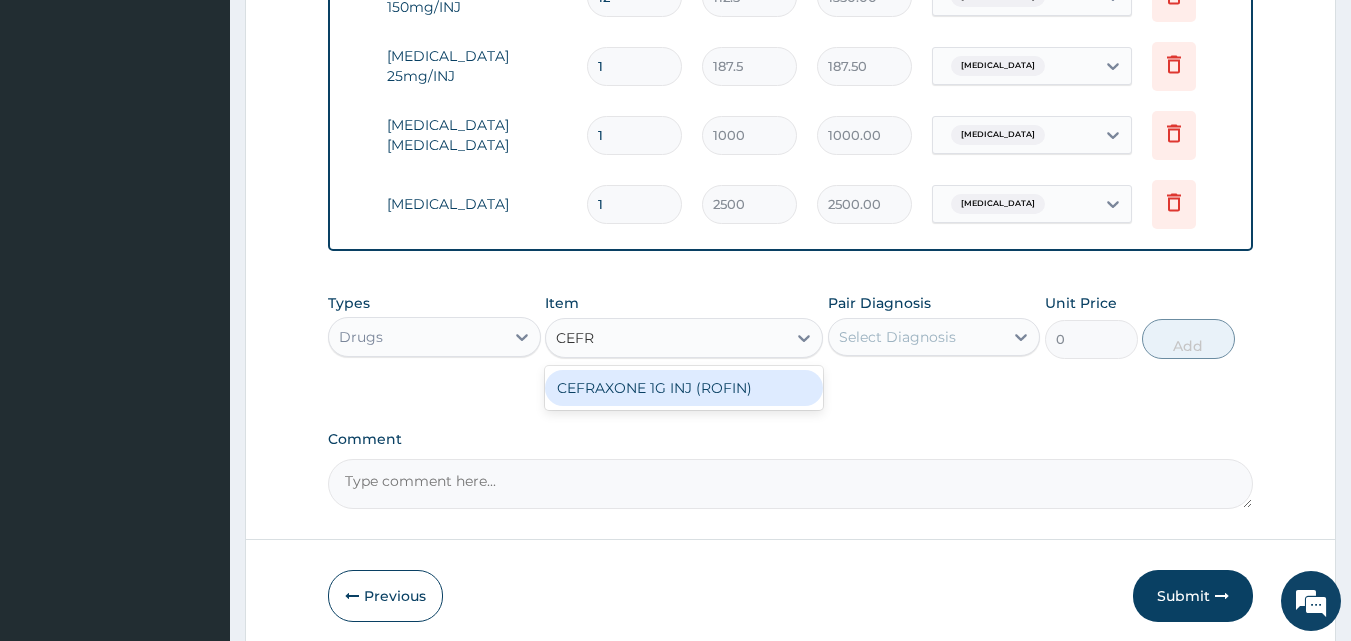 click on "CEFRAXONE 1G INJ (ROFIN)" at bounding box center (684, 388) 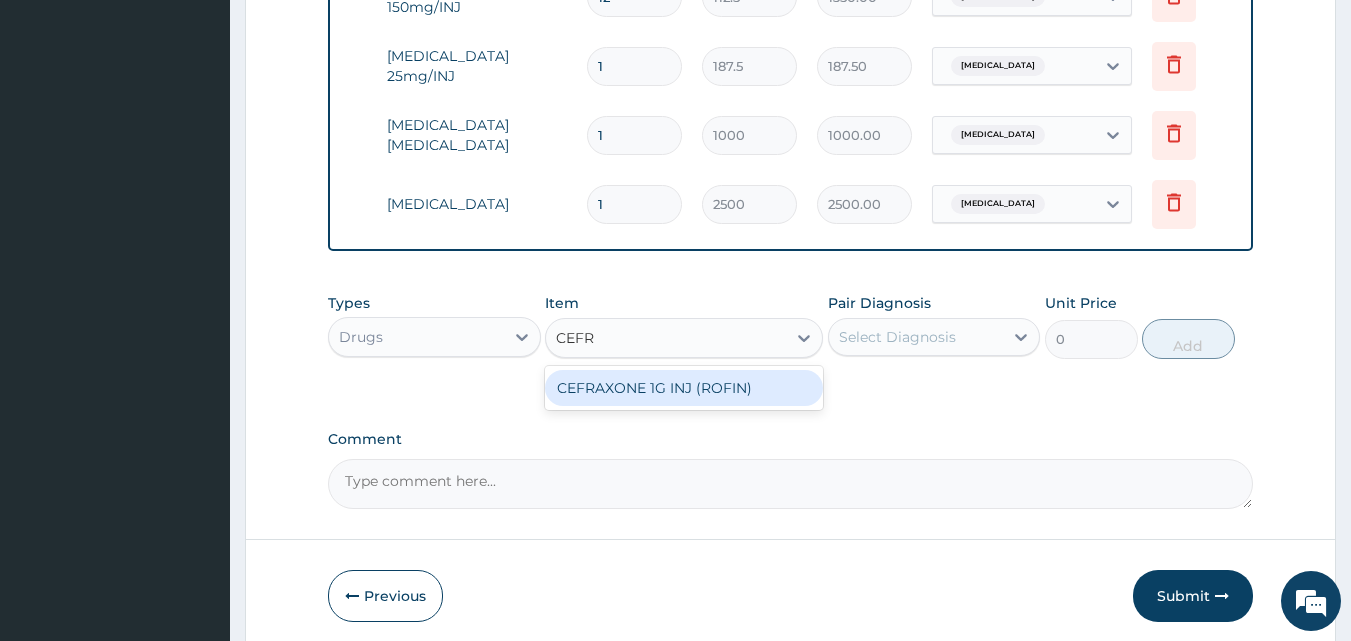 type 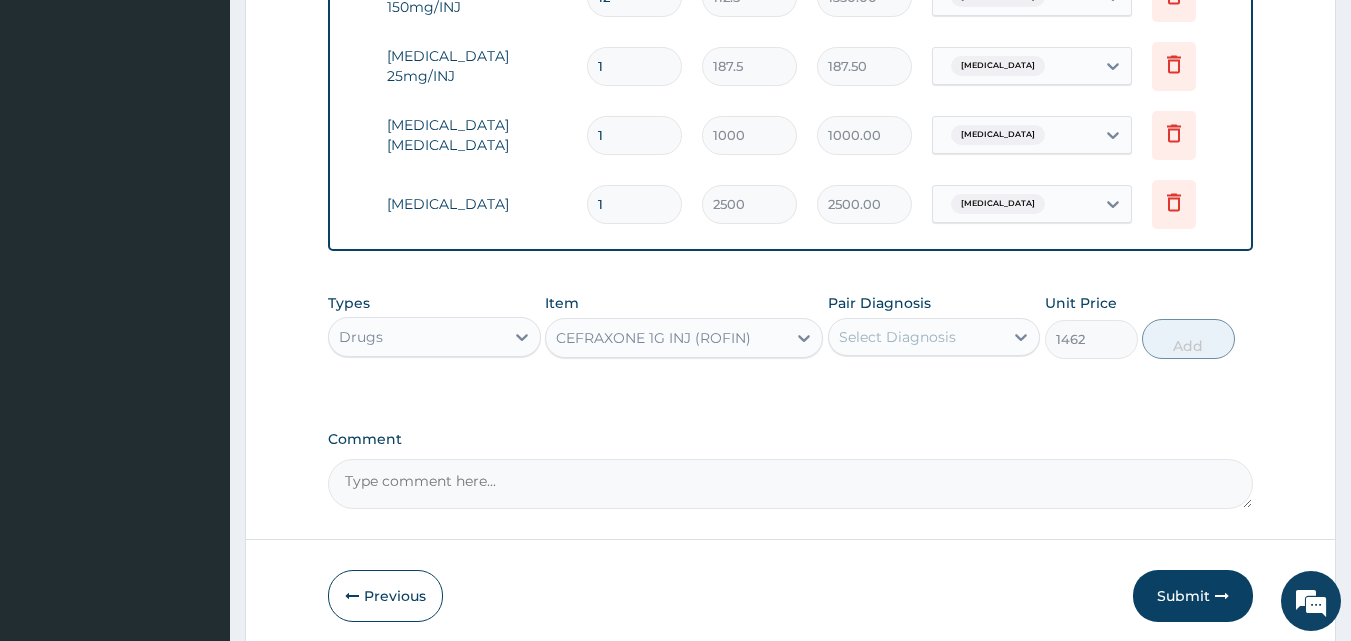 click on "Select Diagnosis" at bounding box center (916, 337) 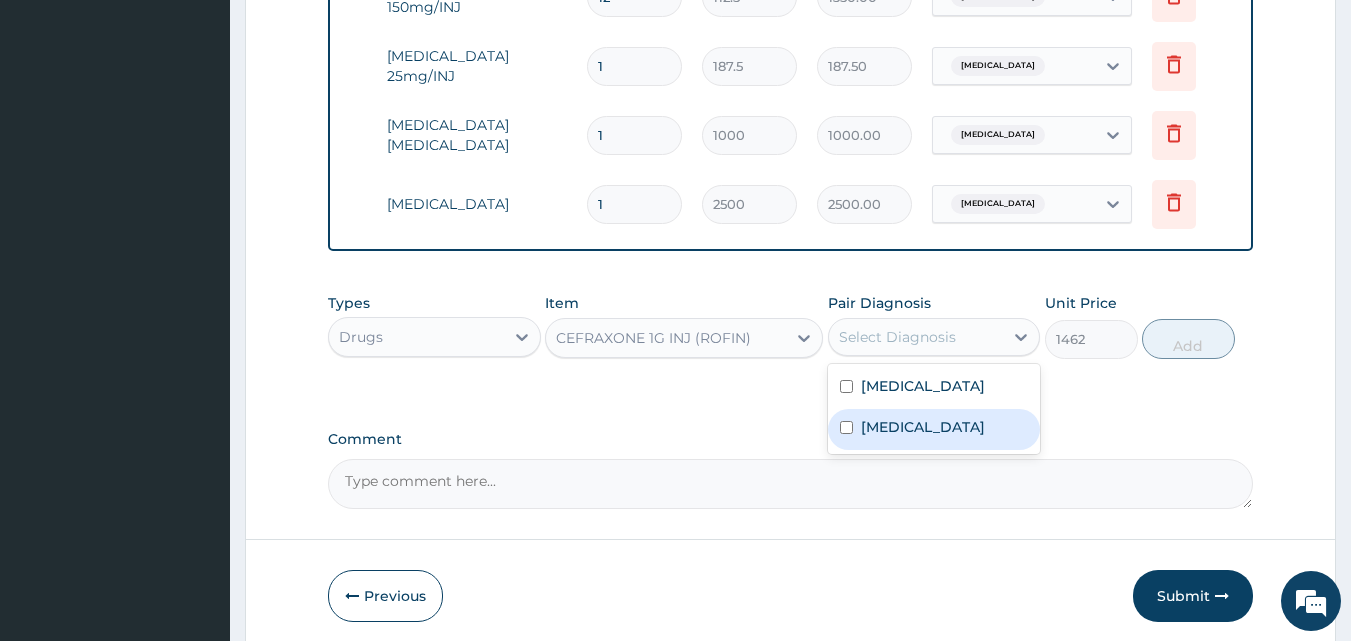 click on "Sepsis" at bounding box center [923, 427] 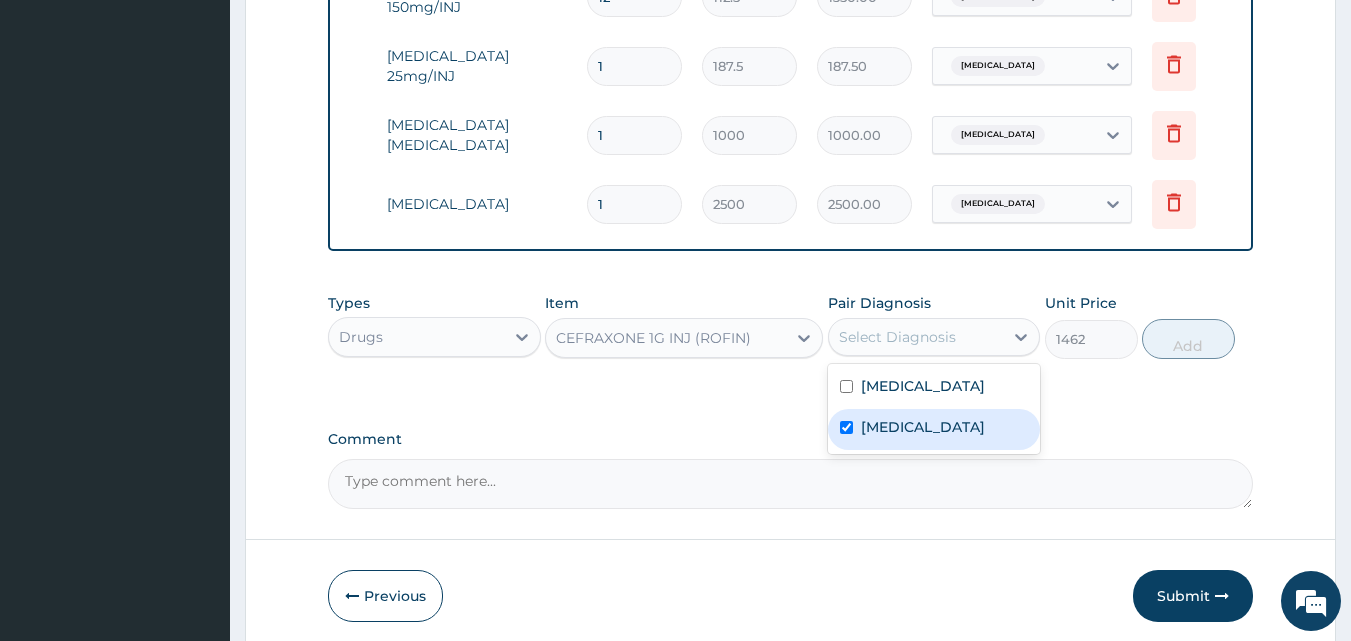 checkbox on "true" 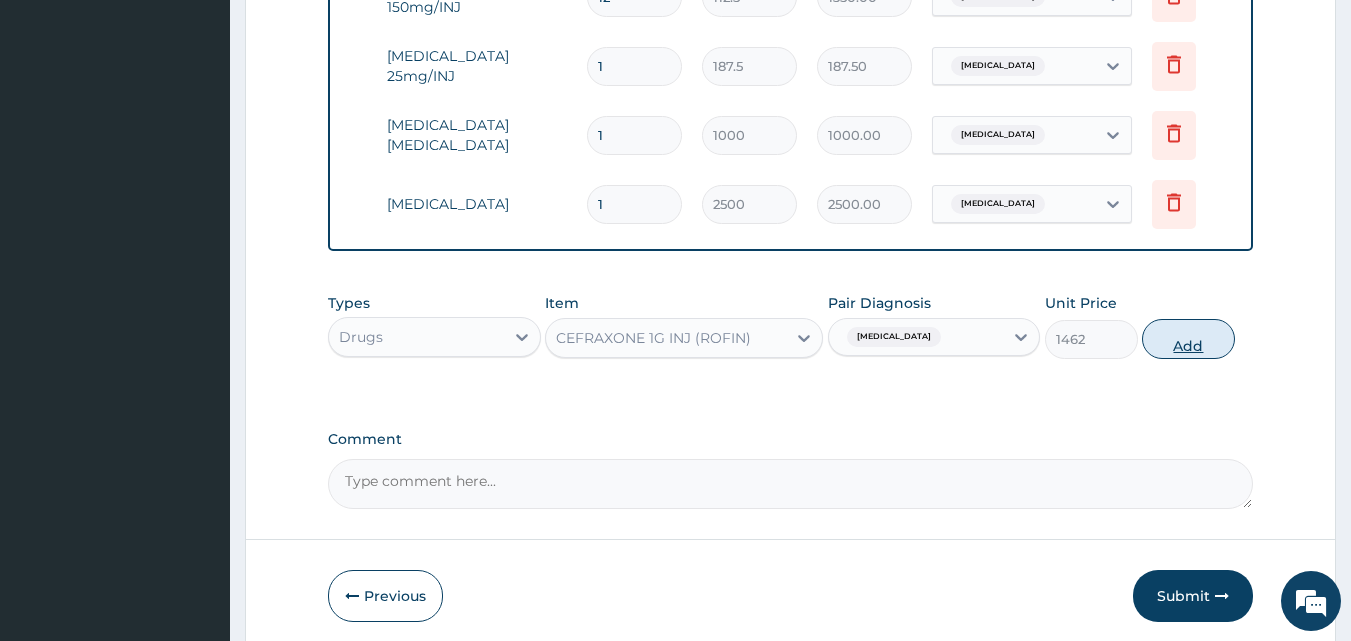click on "Add" at bounding box center [1188, 339] 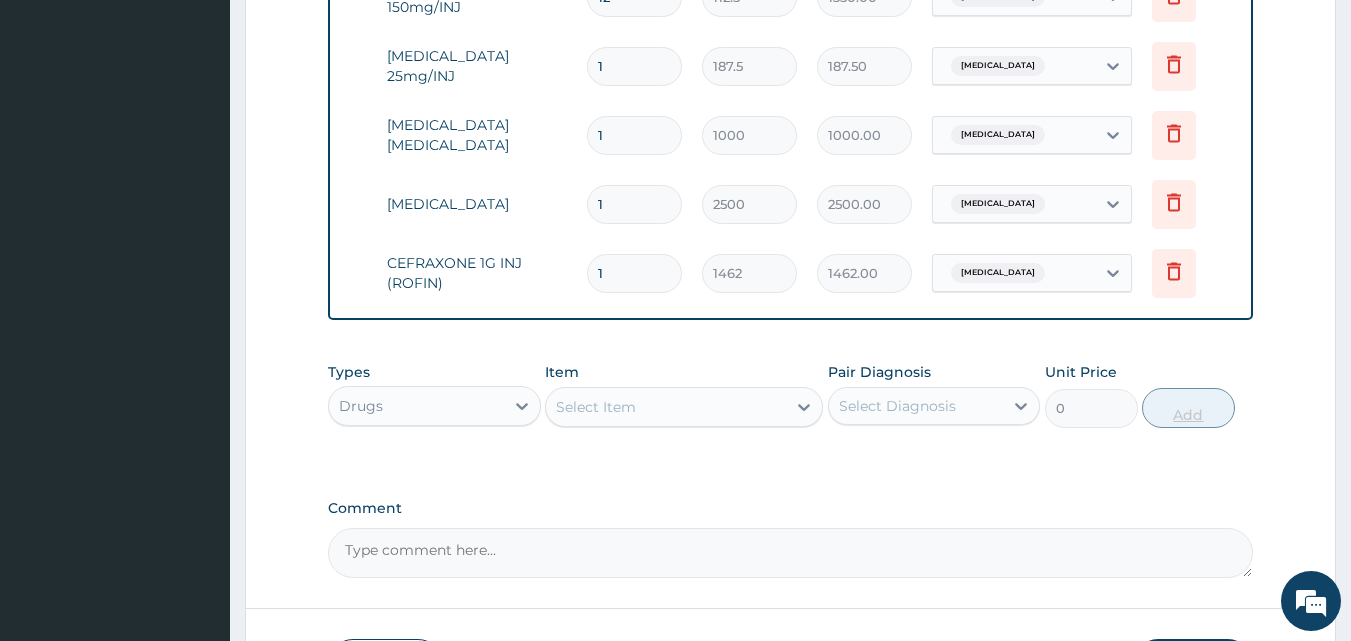 type 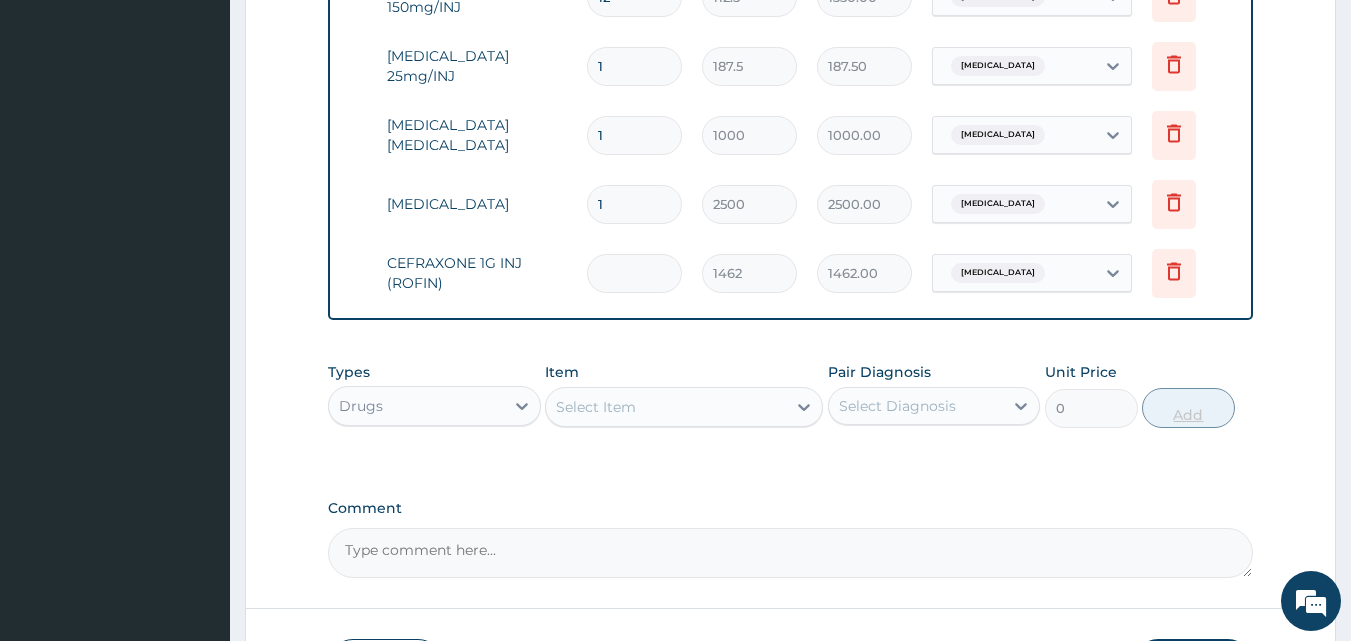 type on "0.00" 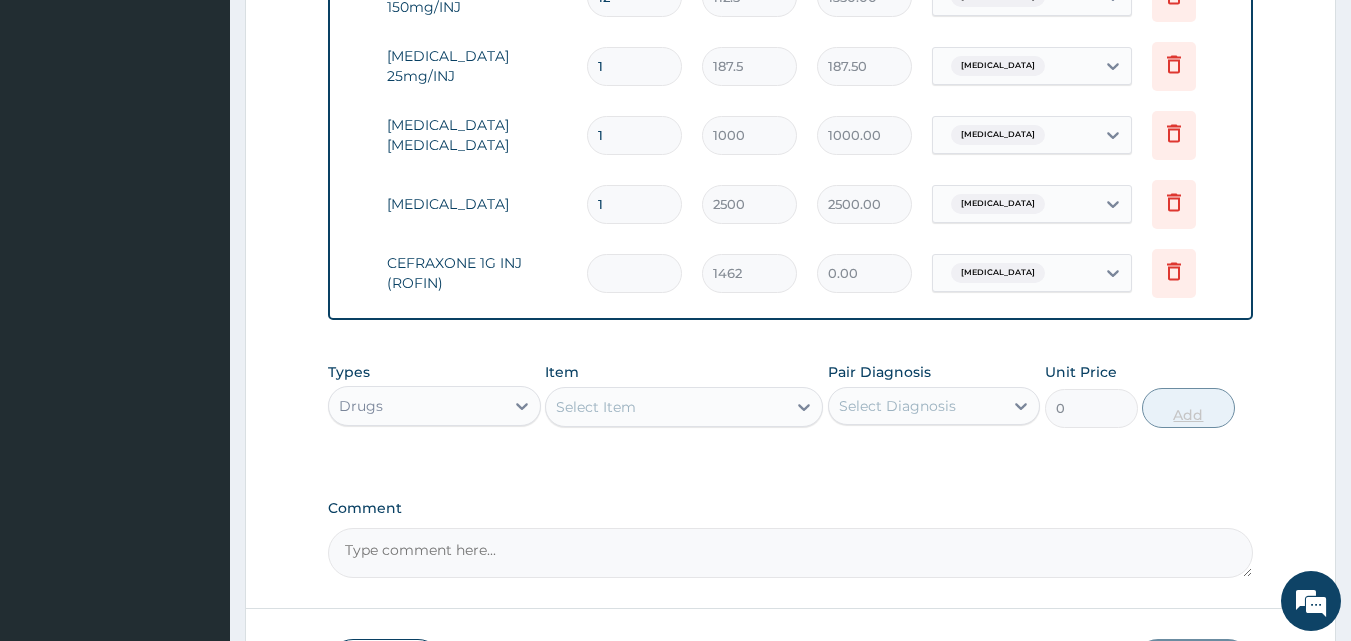 type on "3" 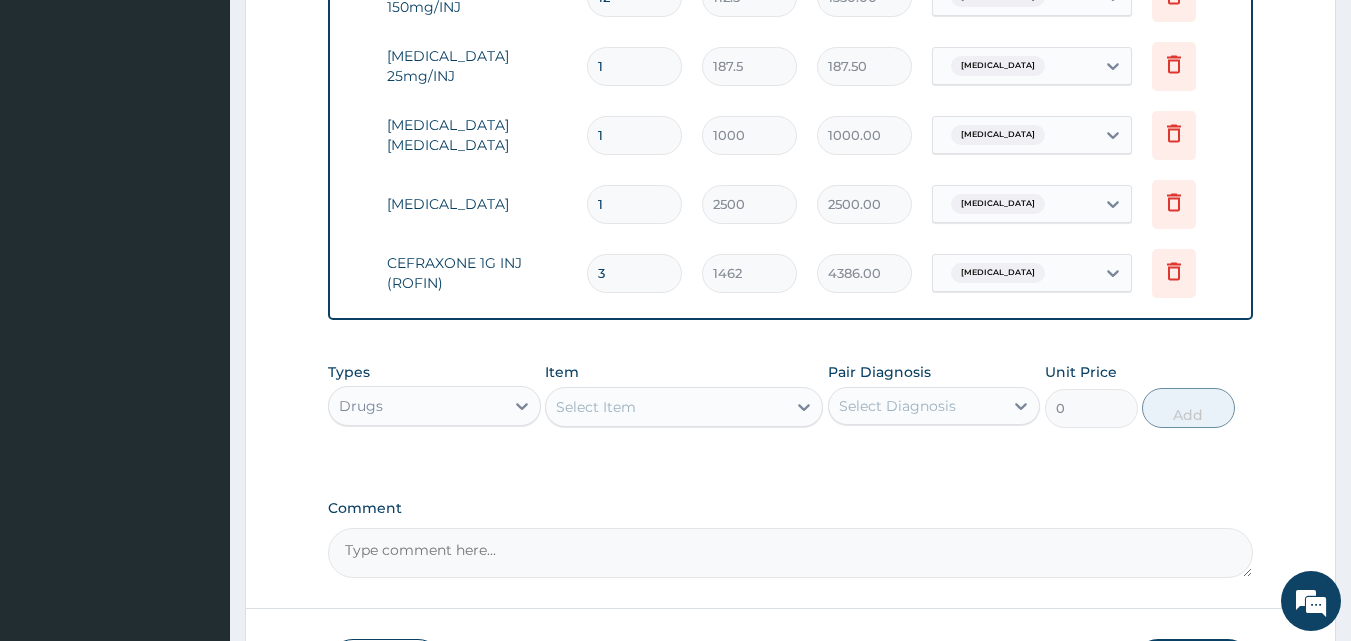 type on "3" 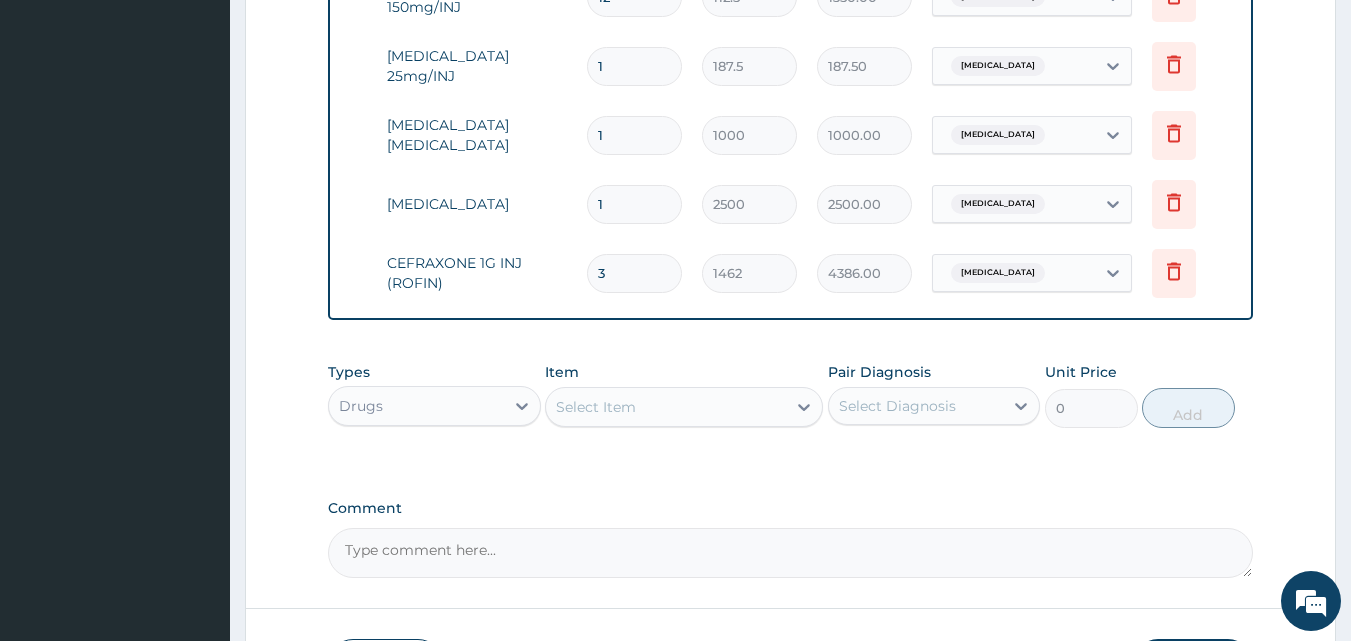 click on "Select Item" at bounding box center (666, 407) 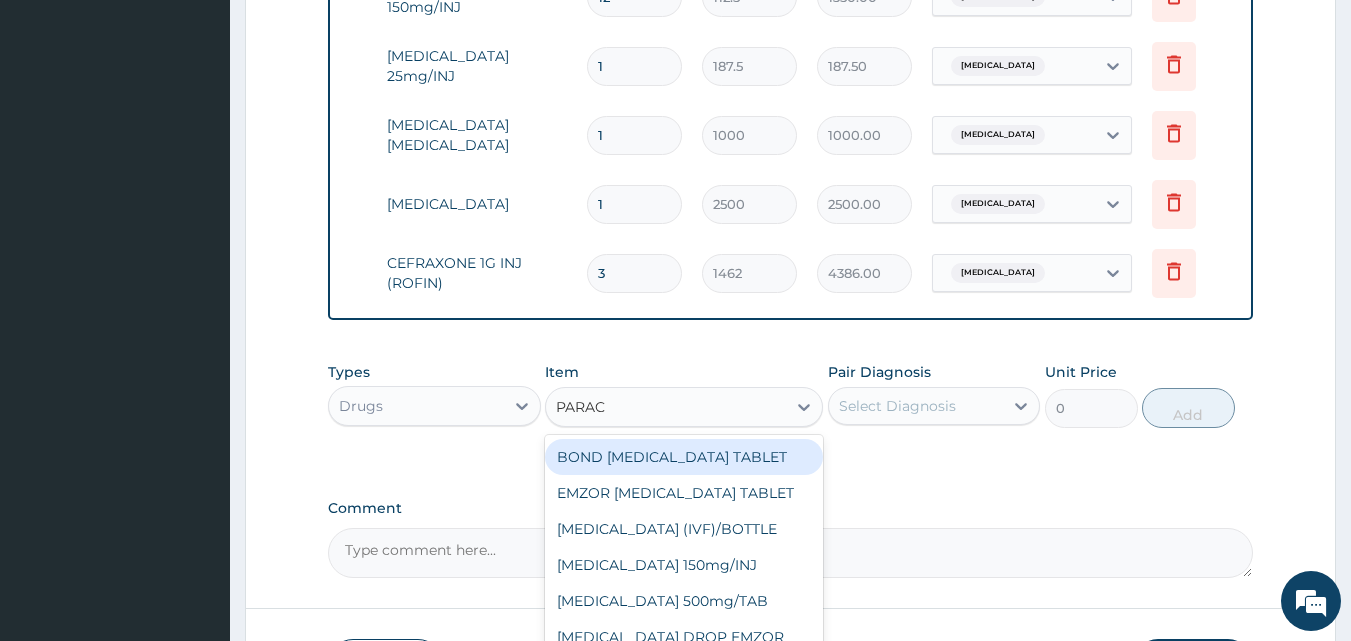 type on "PARACE" 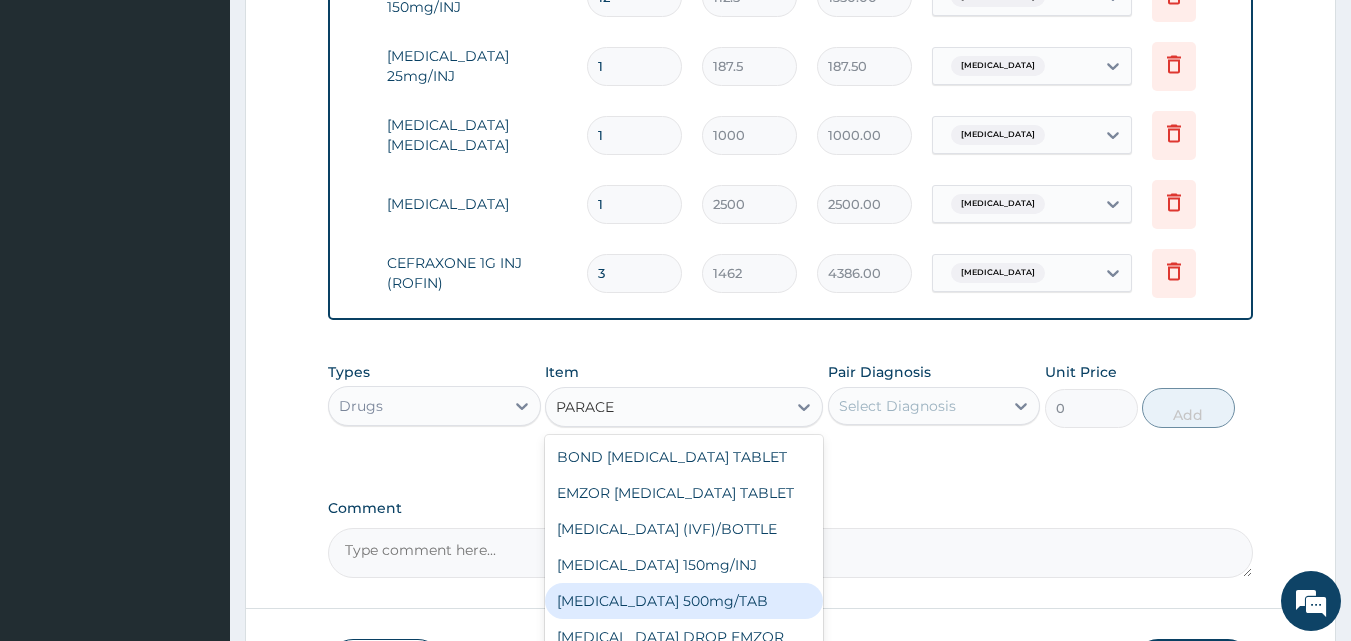 click on "[MEDICAL_DATA] 500mg/TAB" at bounding box center [684, 601] 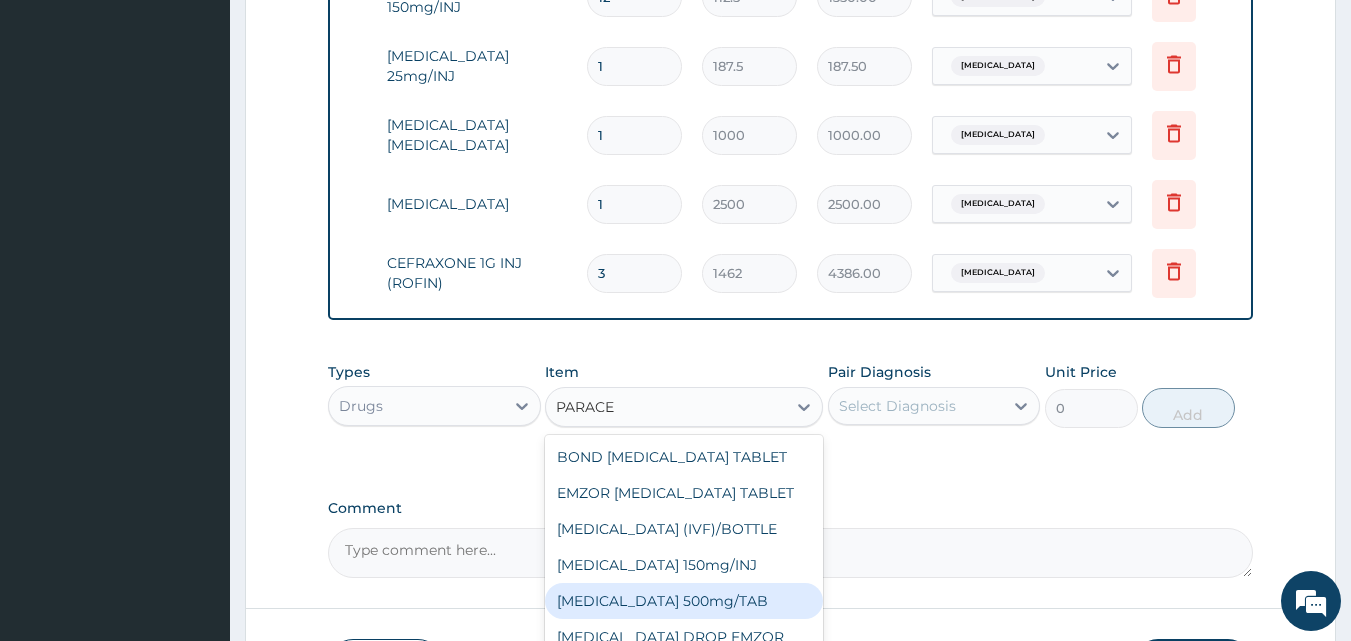 type 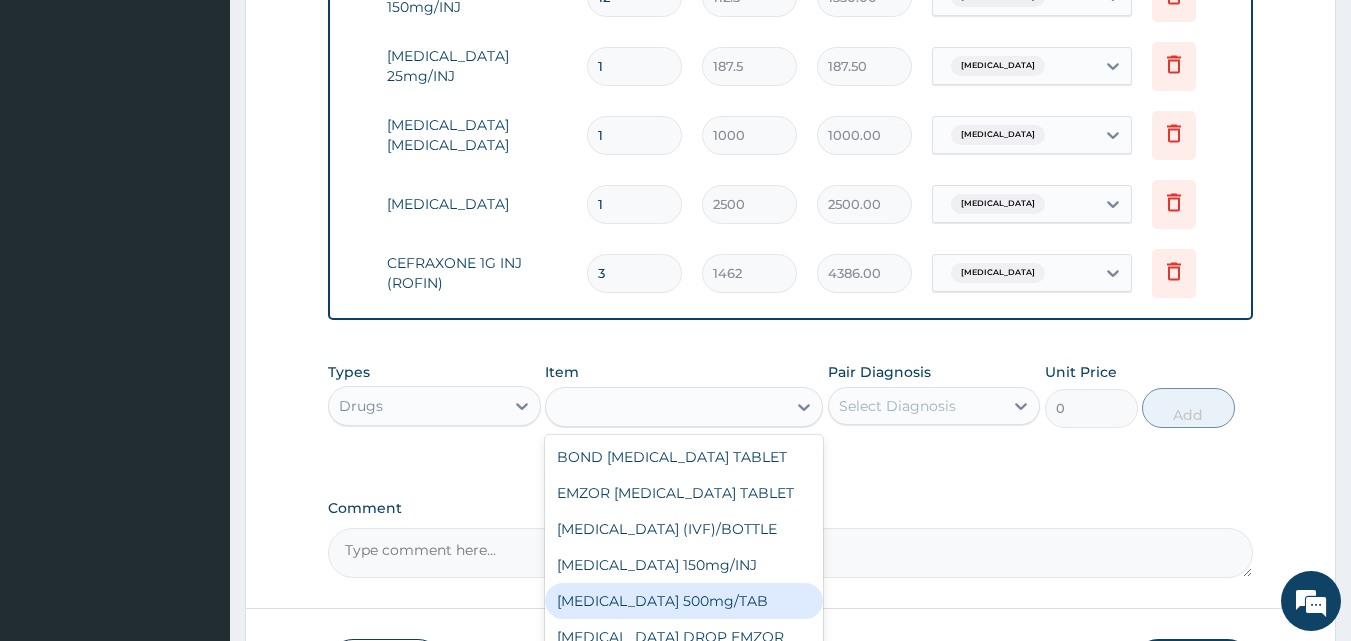 type on "18.5" 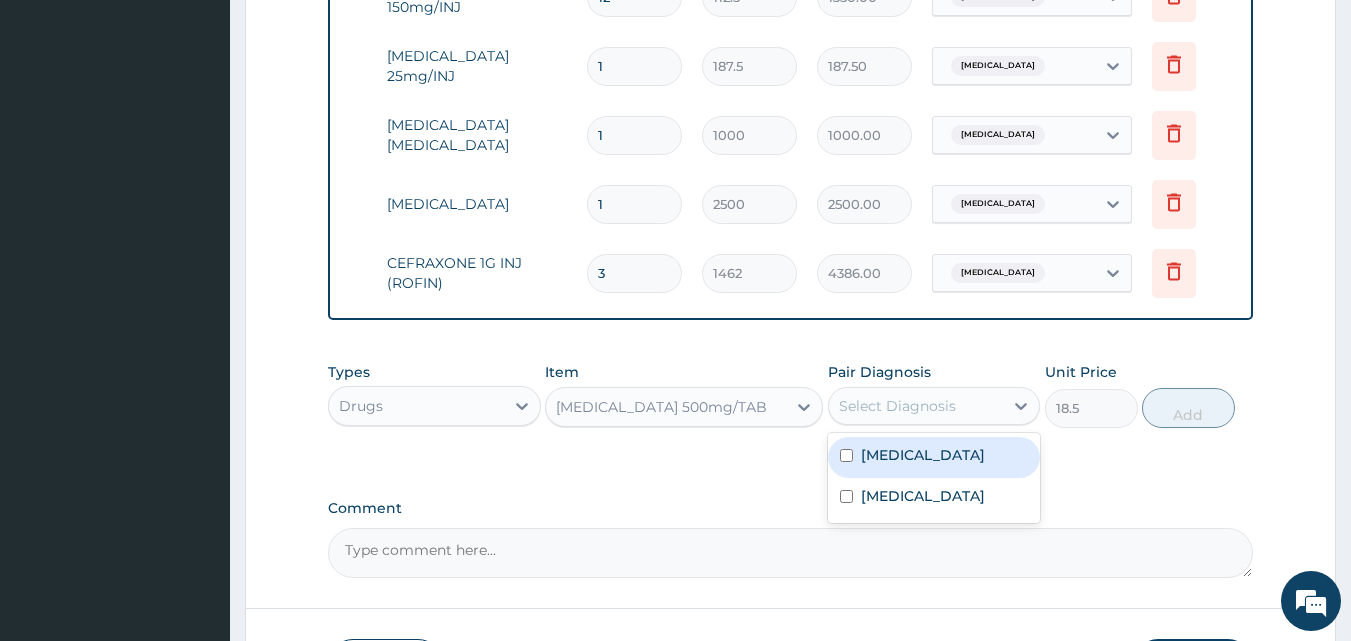 click on "Select Diagnosis" at bounding box center [897, 406] 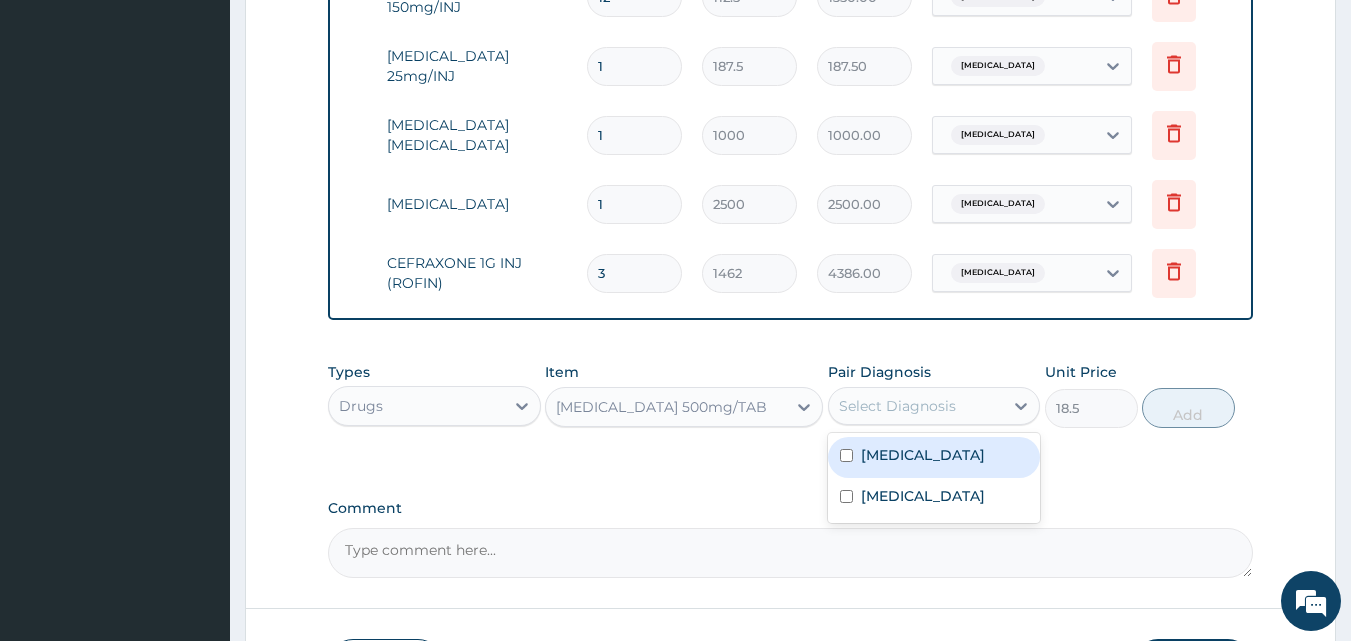 click on "Falciparum malaria" at bounding box center [923, 455] 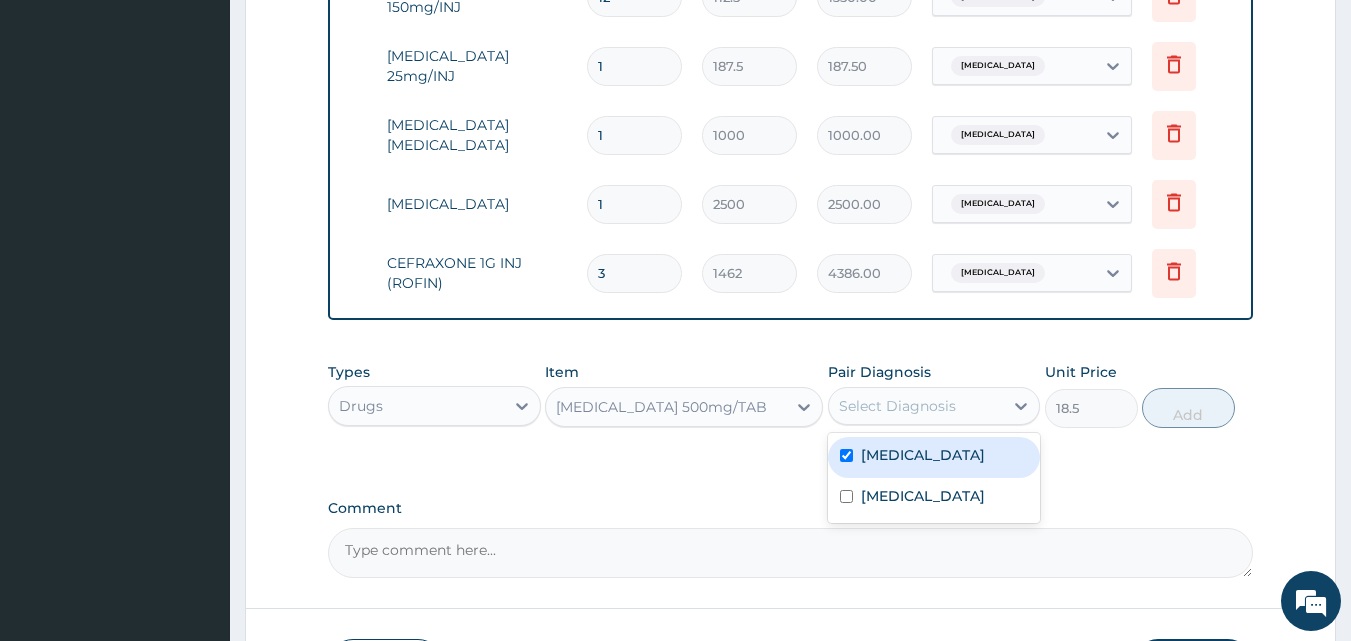 checkbox on "true" 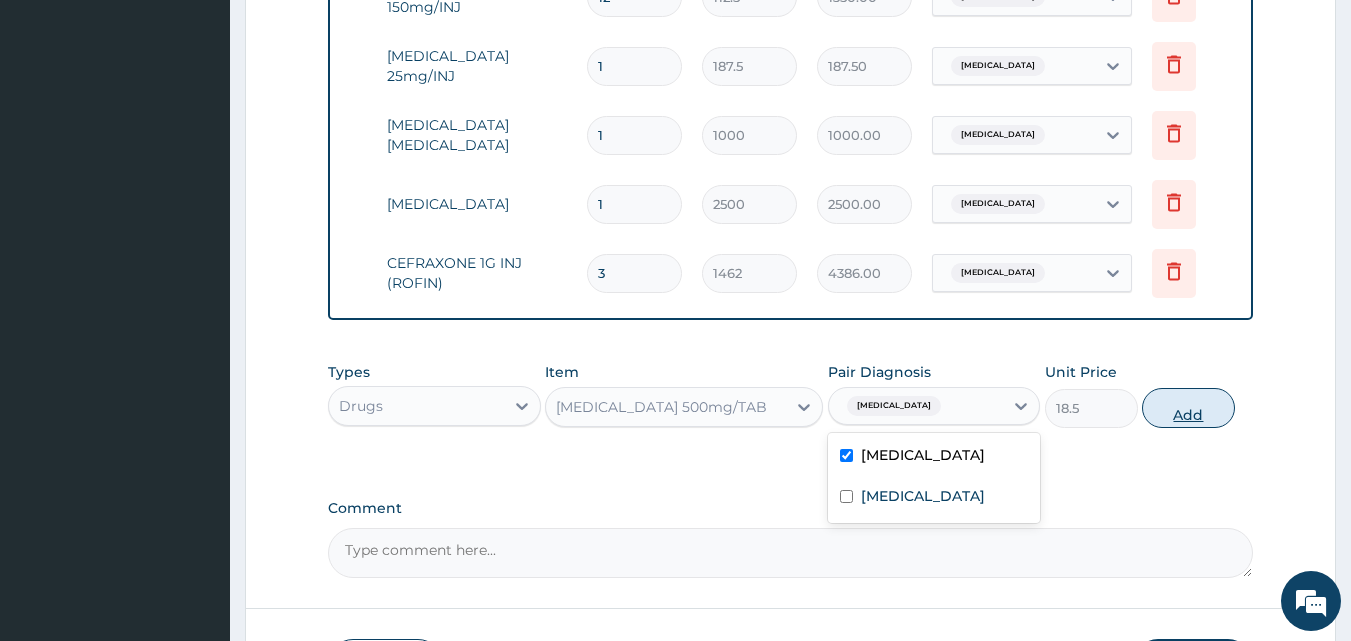 click on "Add" at bounding box center (1188, 408) 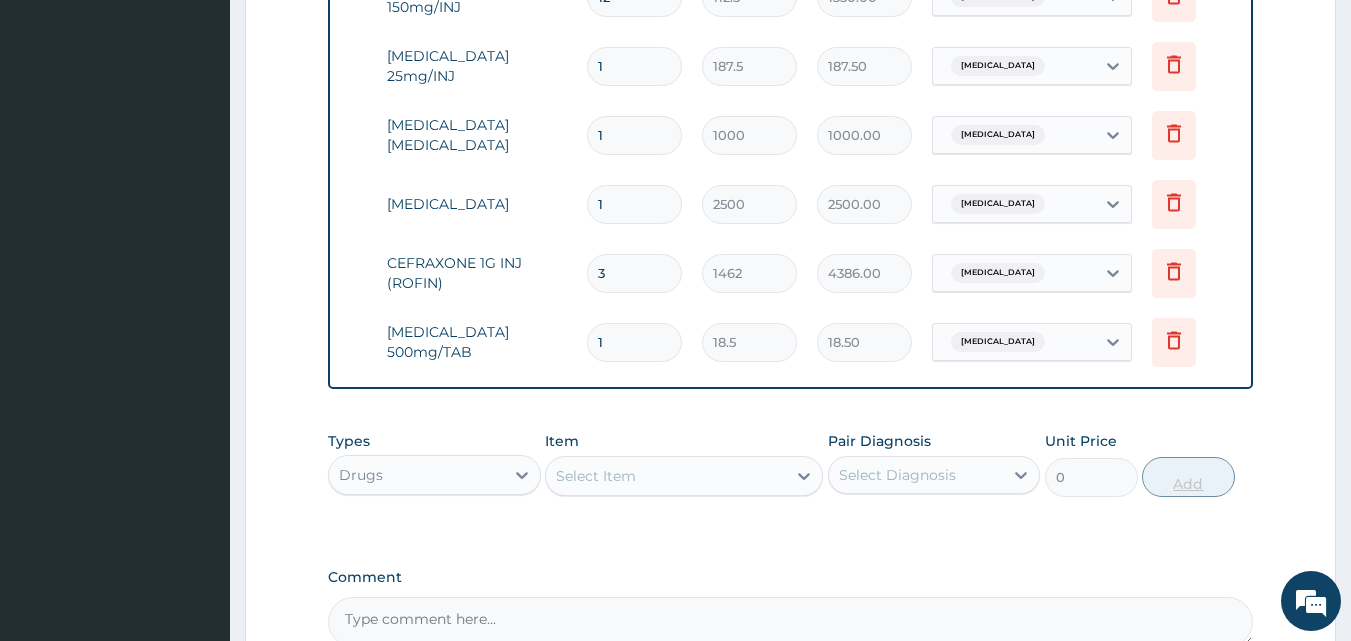 type on "12" 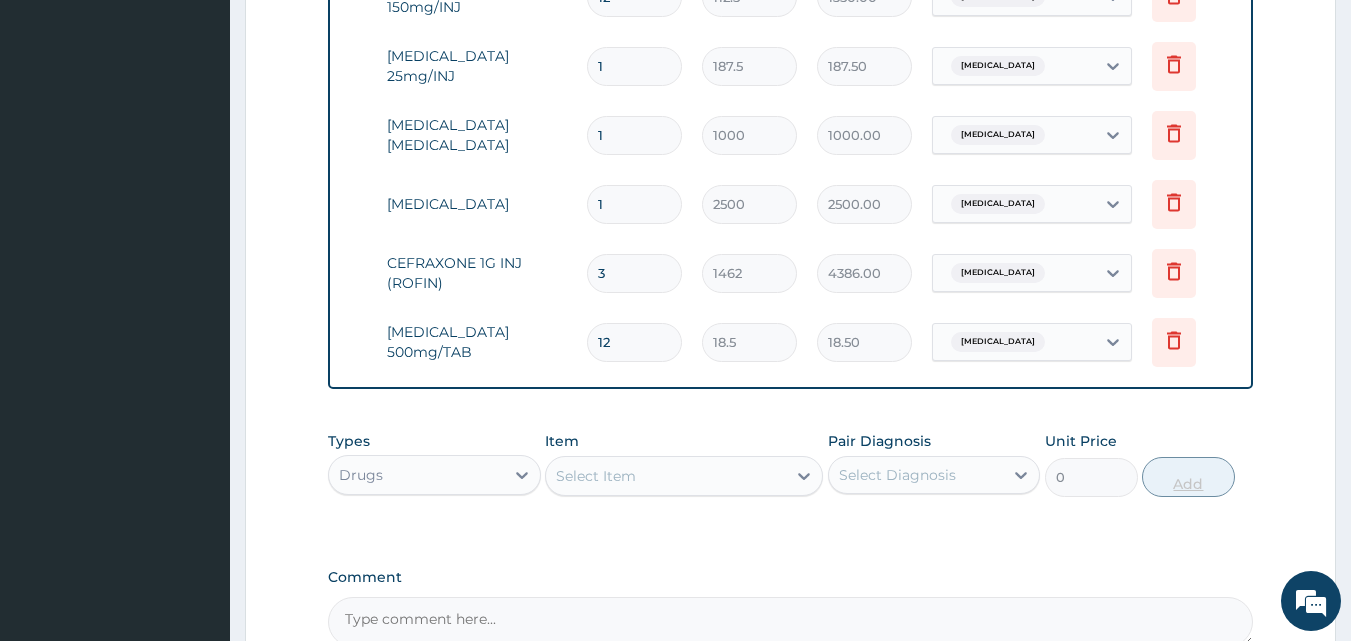 type on "222.00" 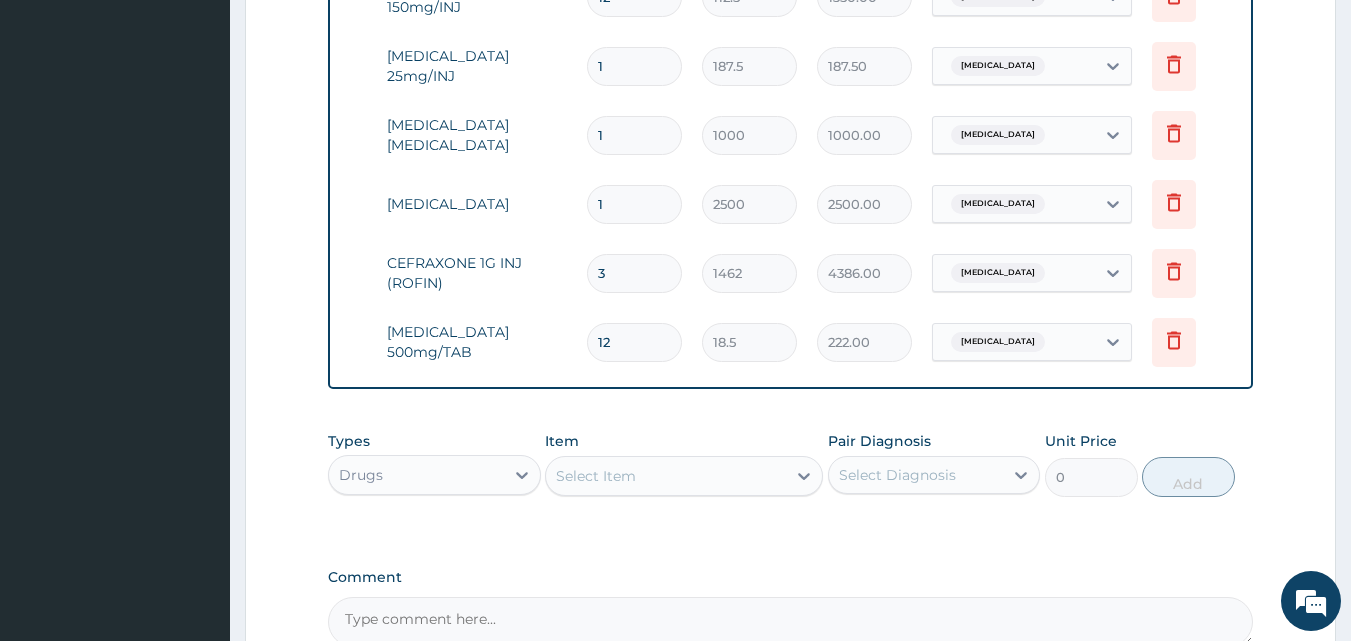 type on "12" 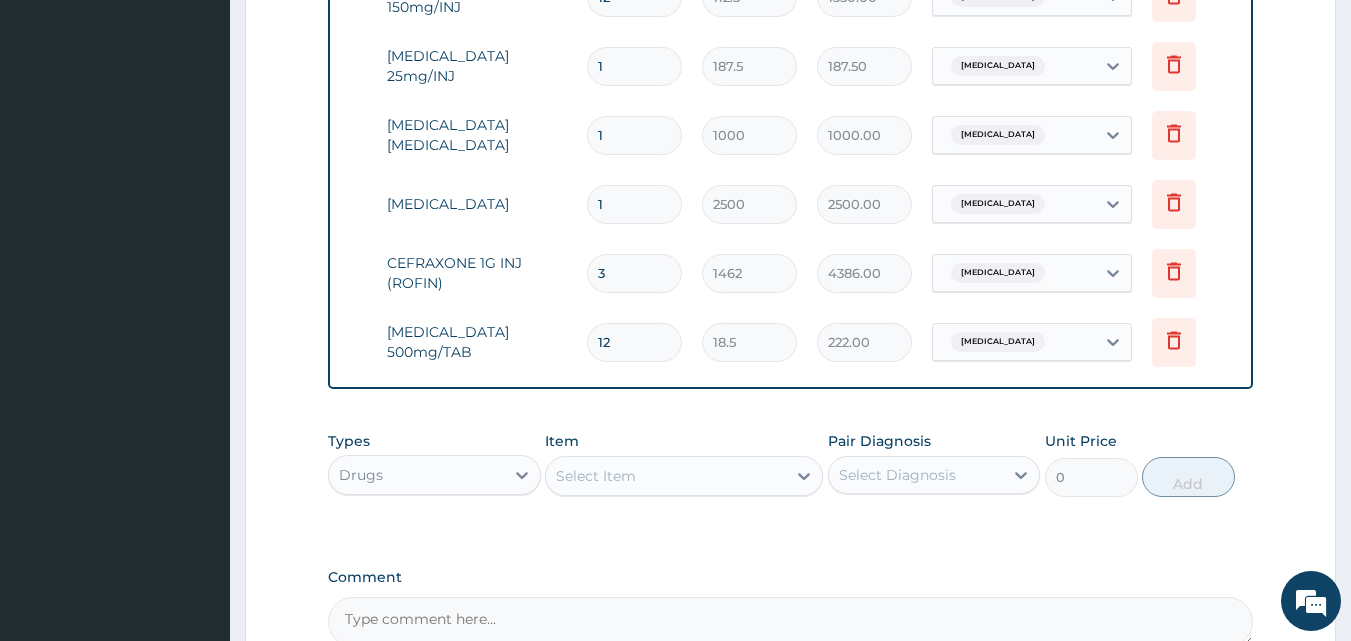 click on "Select Item" at bounding box center [666, 476] 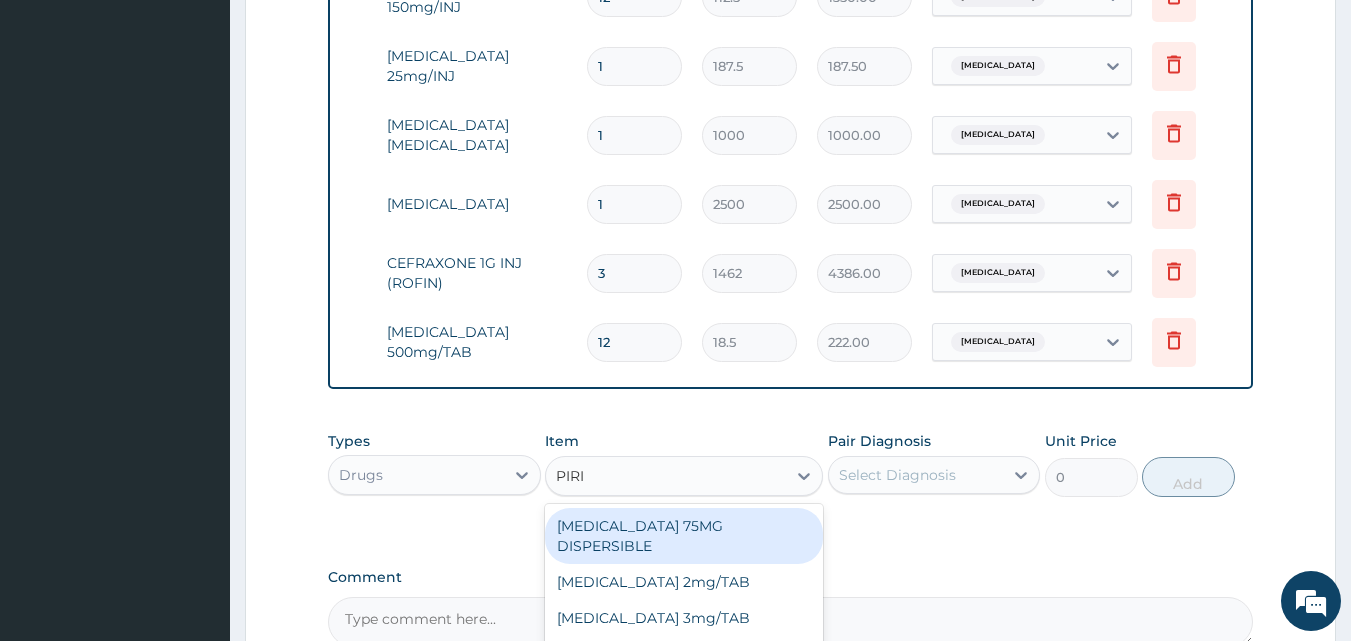 type on "PIRIT" 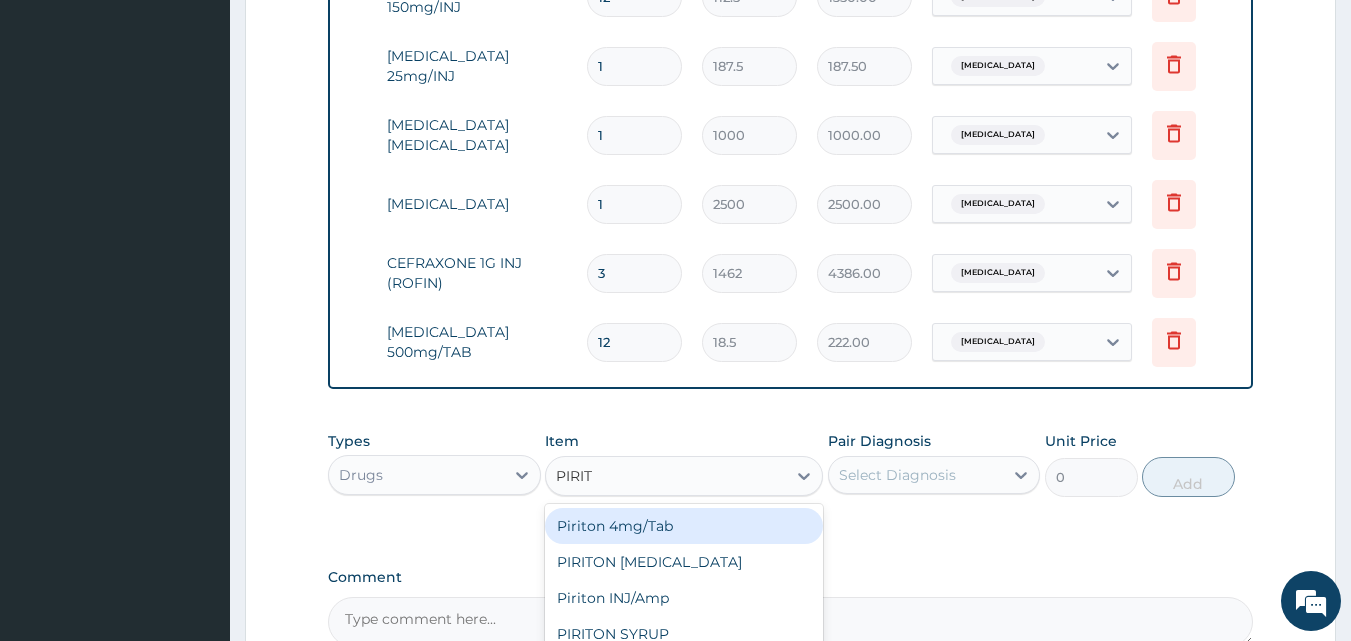 click on "Piriton 4mg/Tab" at bounding box center (684, 526) 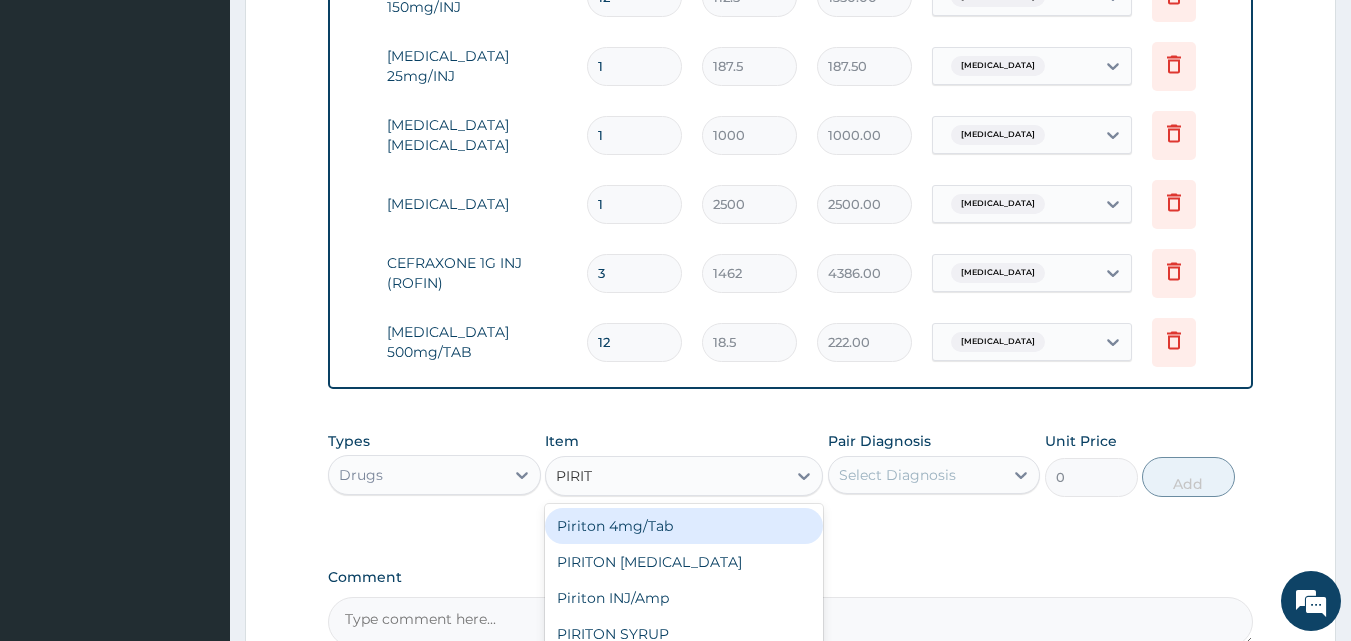 type 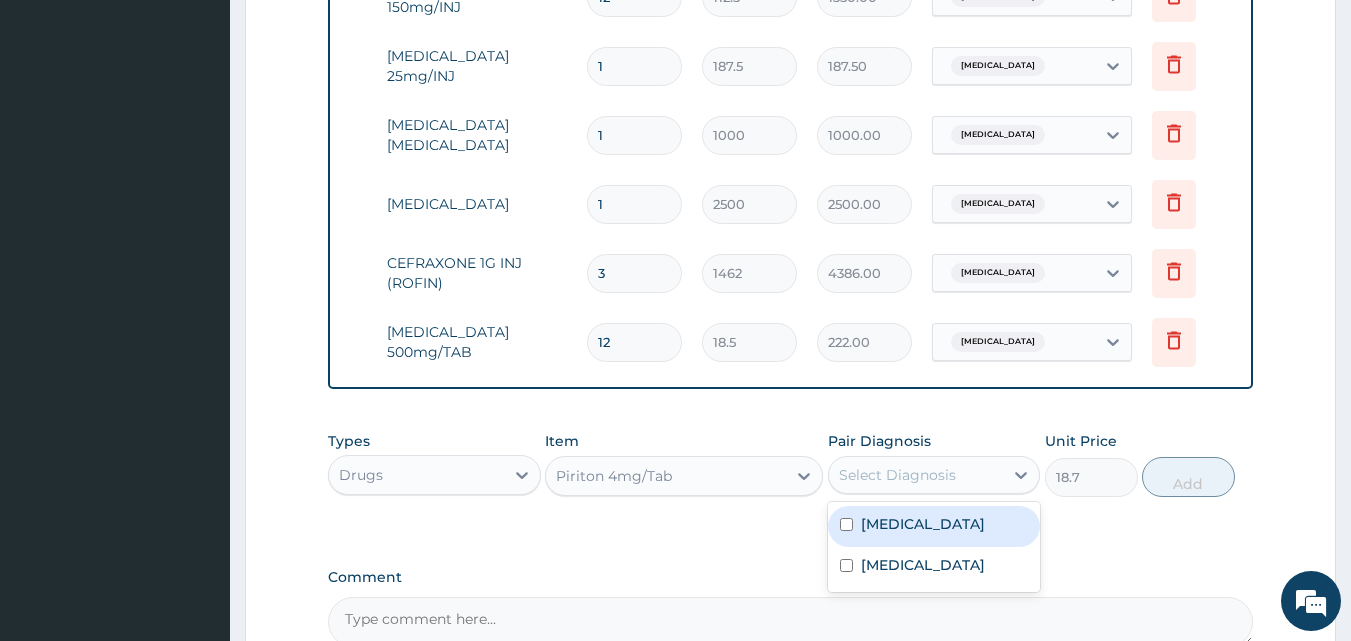 click on "Select Diagnosis" at bounding box center (916, 475) 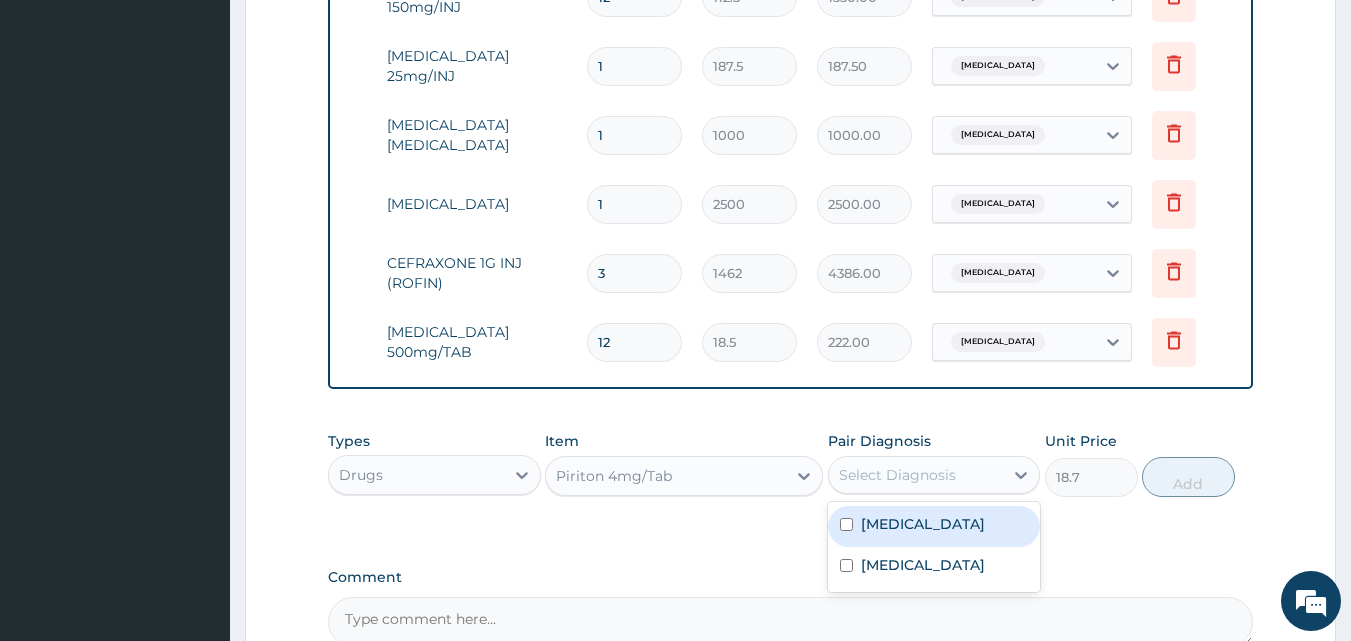 click on "Falciparum malaria" at bounding box center [923, 524] 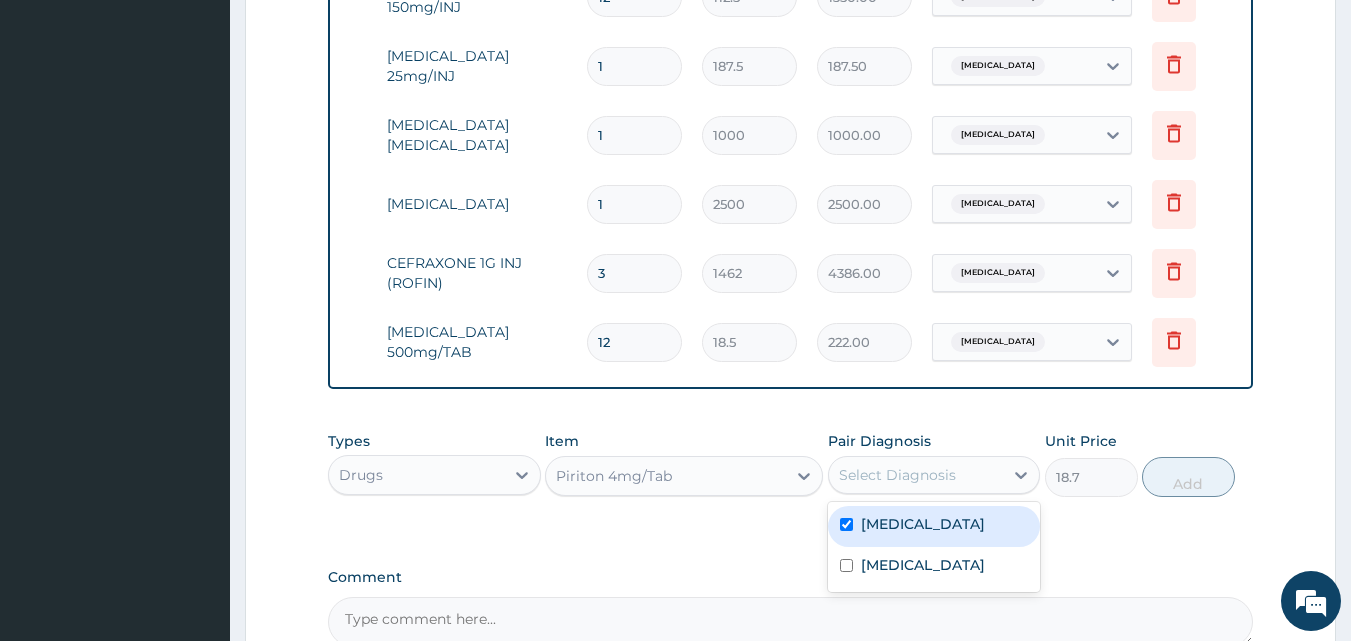 checkbox on "true" 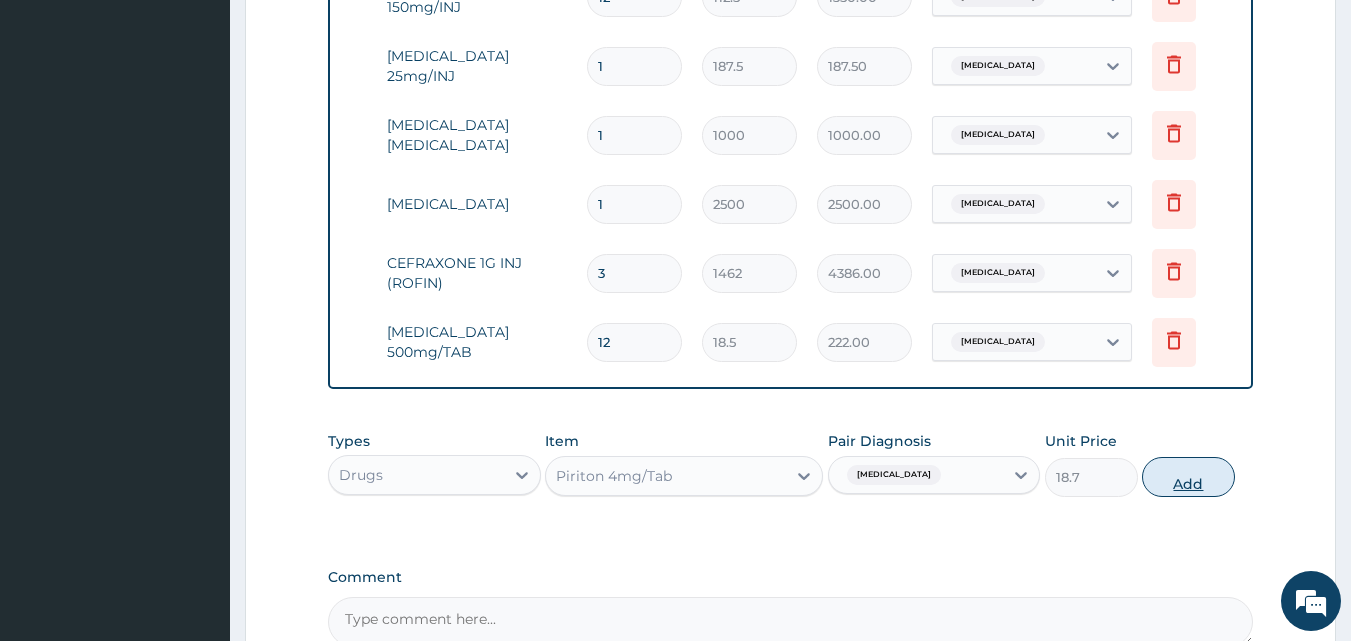 click on "Add" at bounding box center [1188, 477] 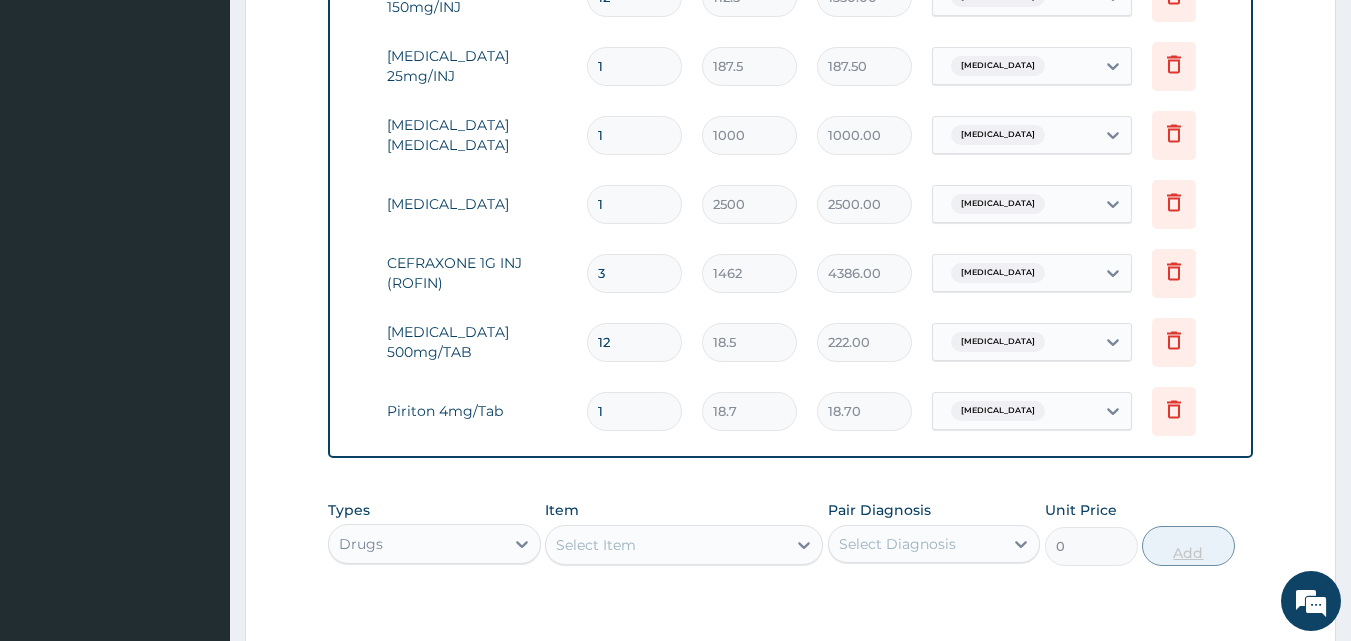 type 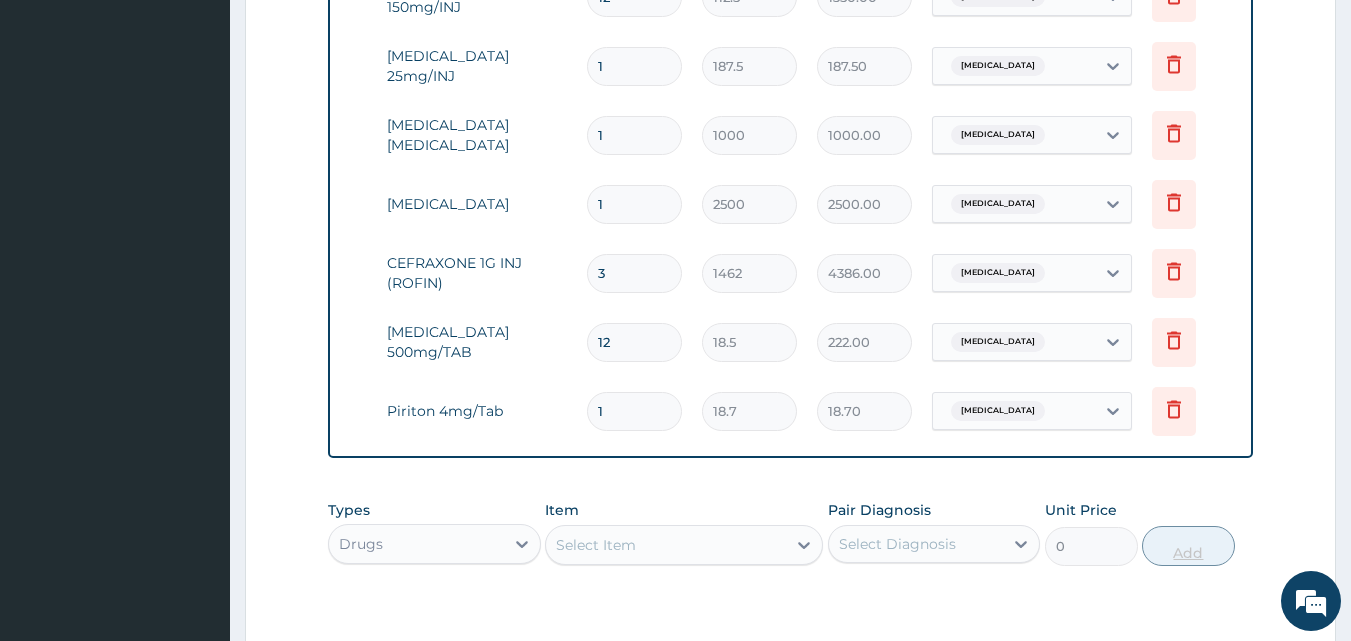 type on "0.00" 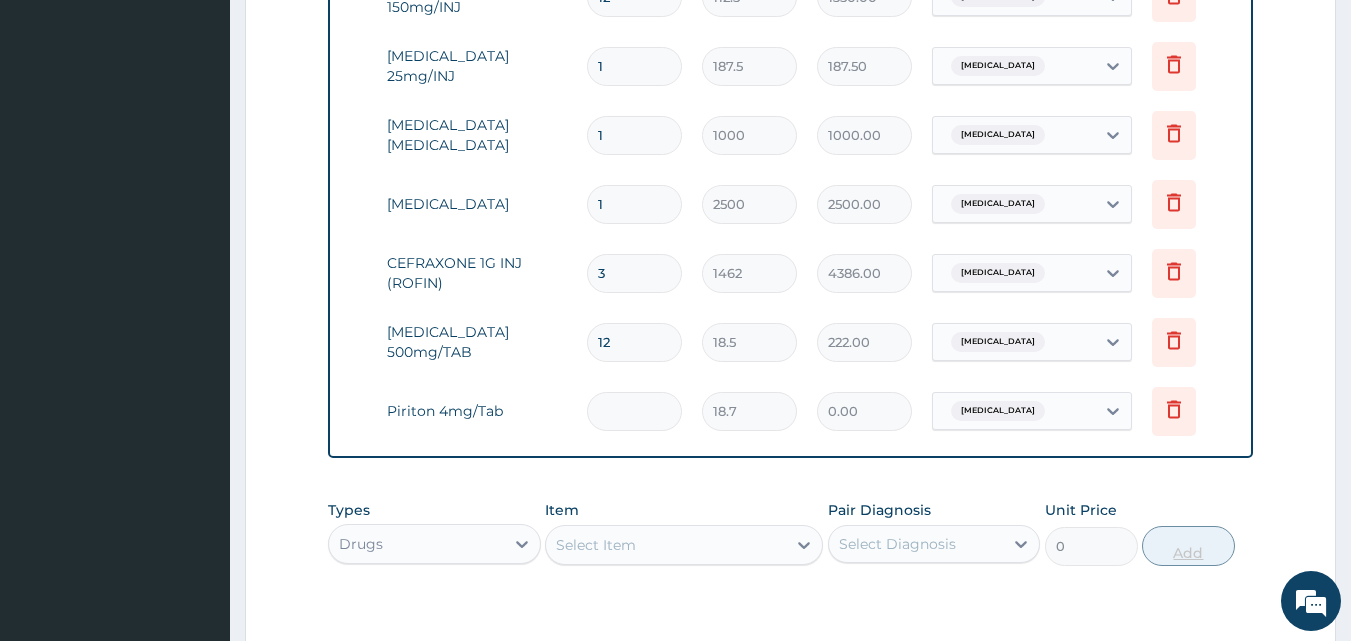 type on "8" 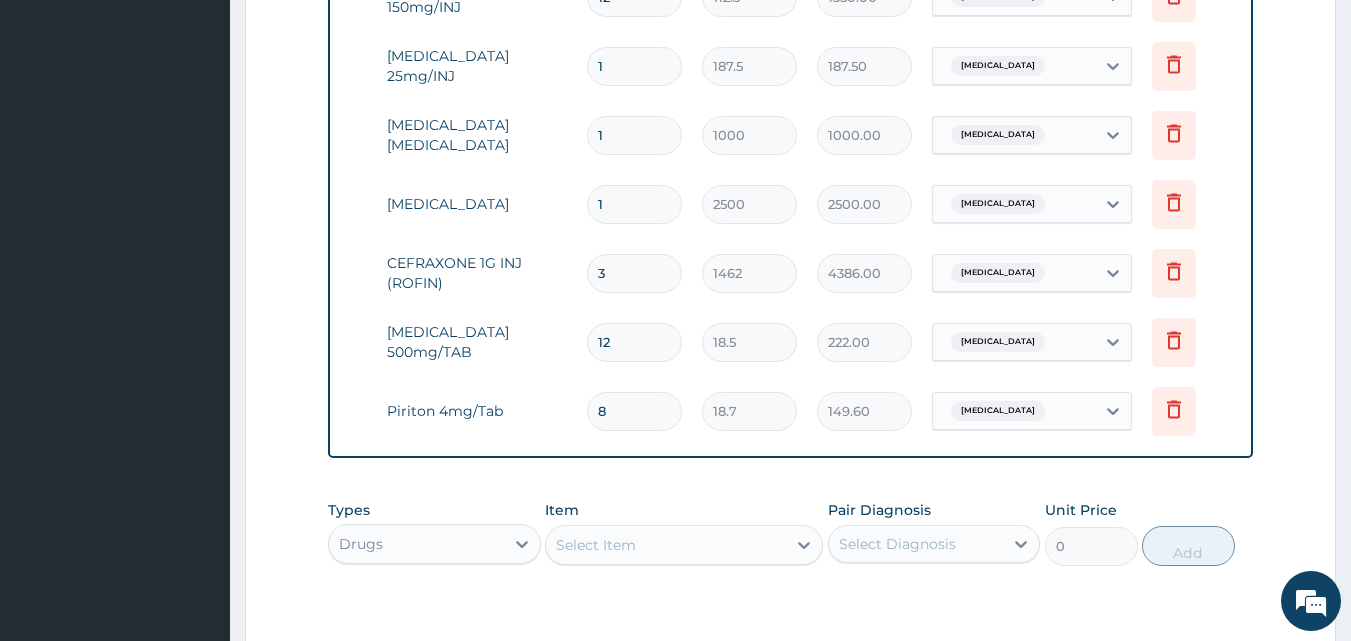 type on "8" 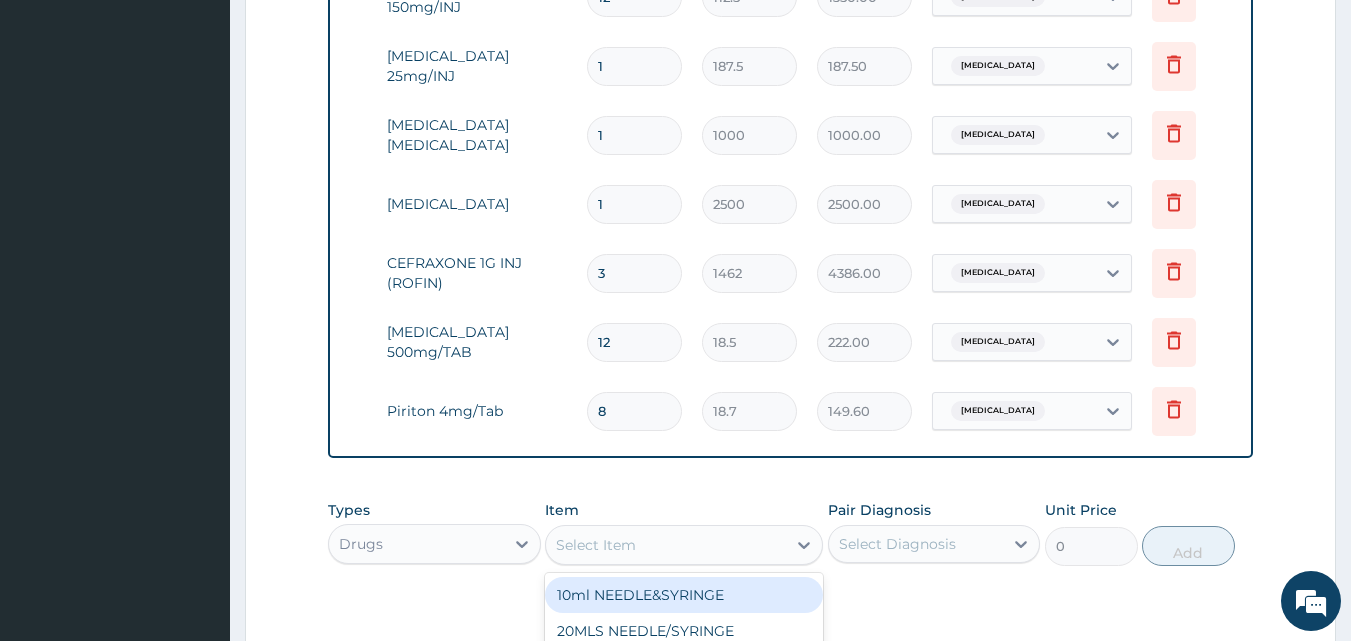 click on "Select Item" at bounding box center (666, 545) 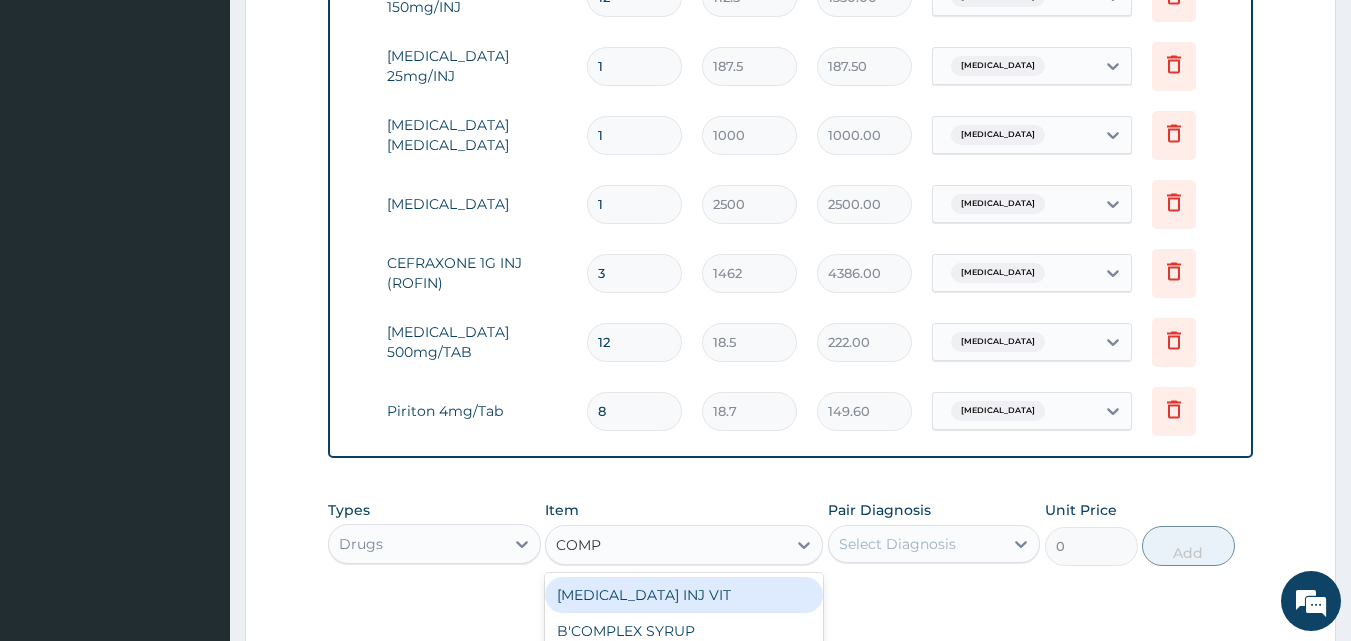 type on "COMPL" 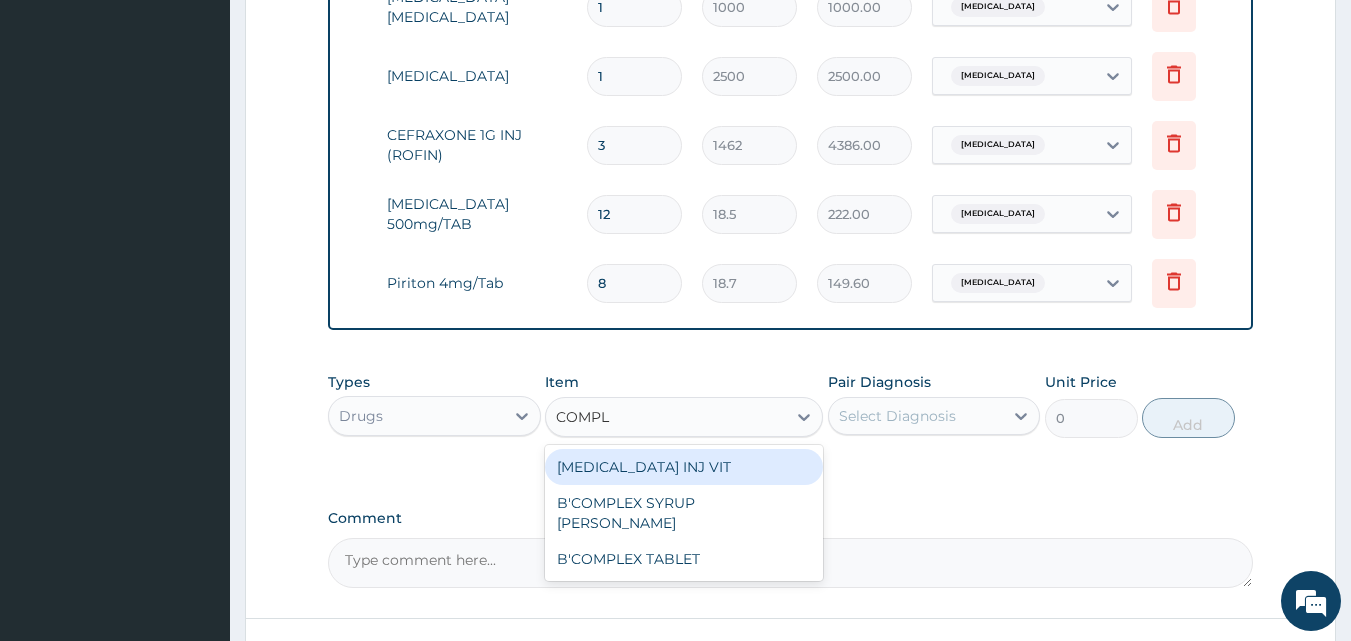 scroll, scrollTop: 1263, scrollLeft: 0, axis: vertical 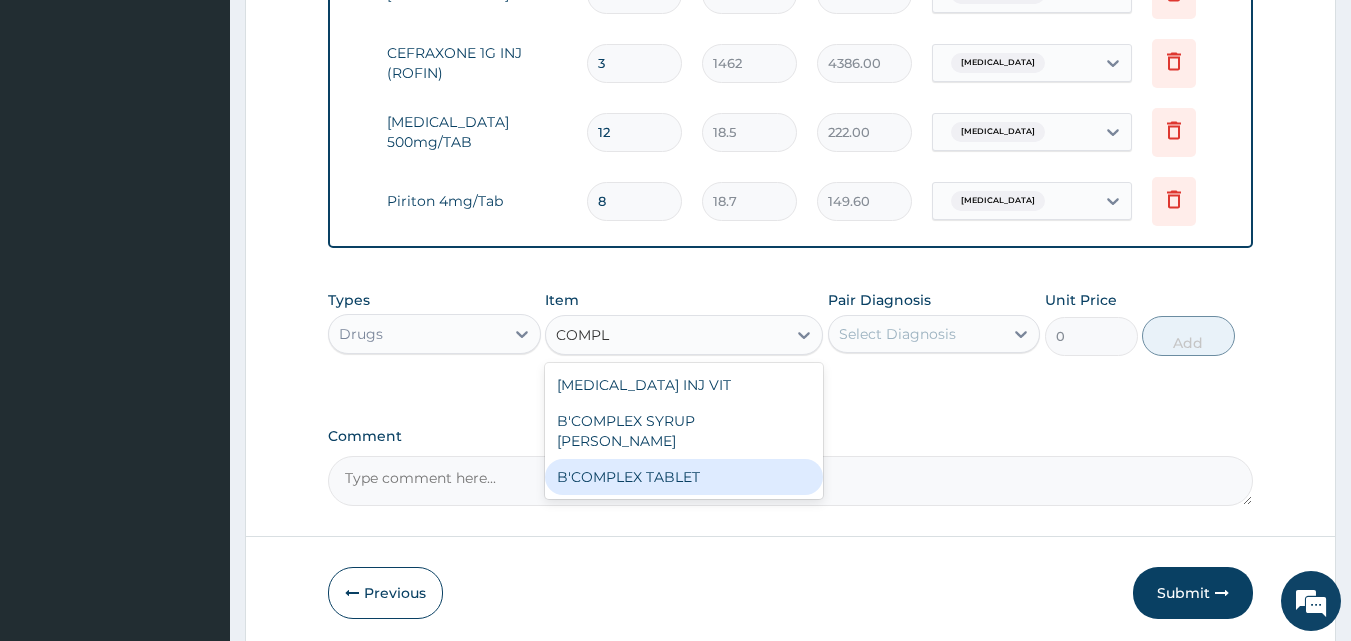 click on "B'COMPLEX TABLET" at bounding box center [684, 477] 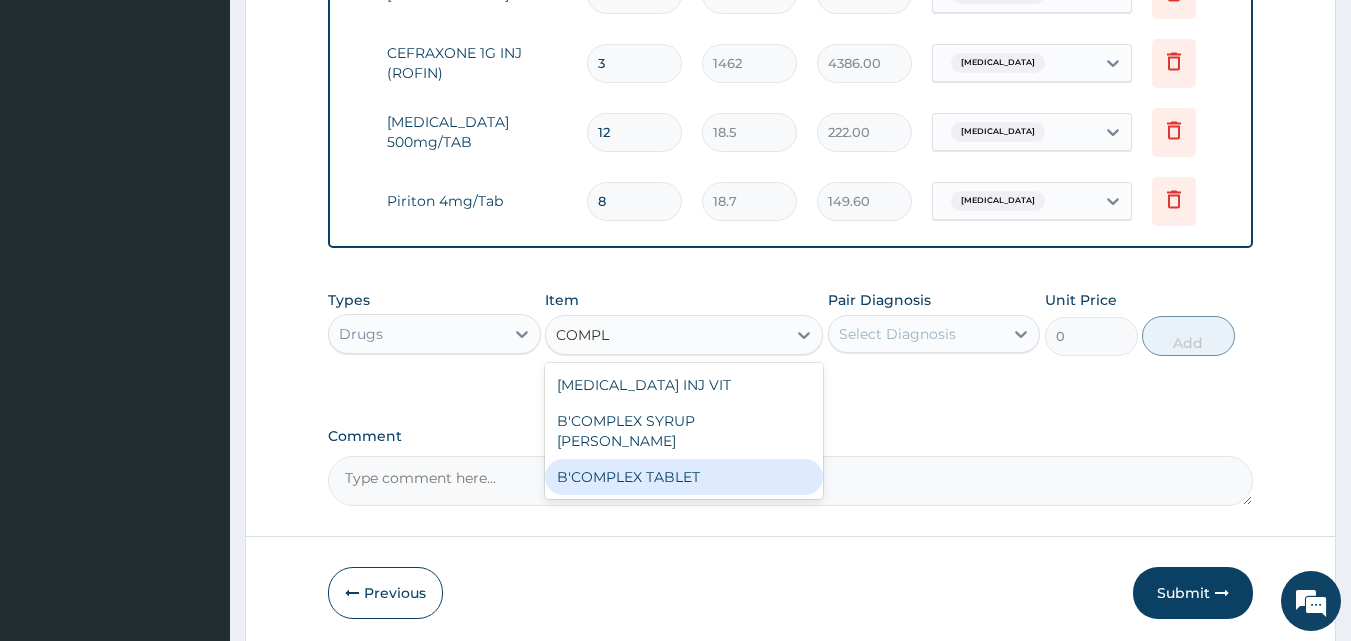 type 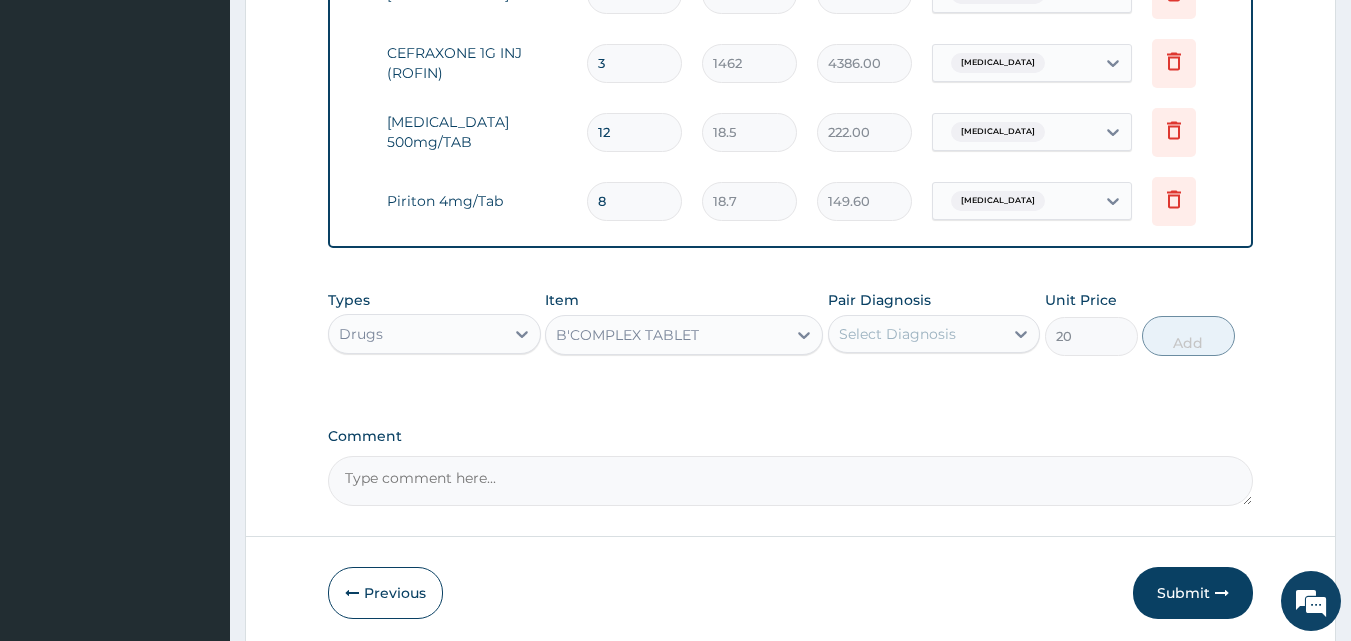 drag, startPoint x: 662, startPoint y: 454, endPoint x: 687, endPoint y: 445, distance: 26.57066 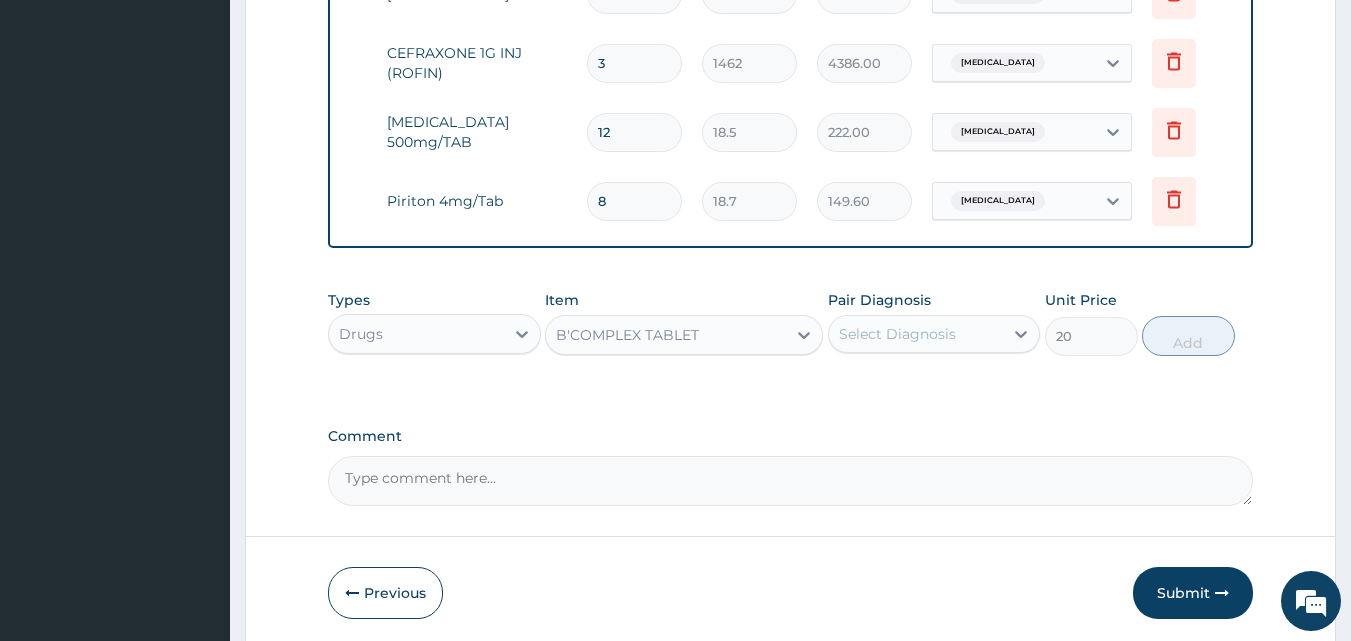 click on "Comment" at bounding box center [791, 467] 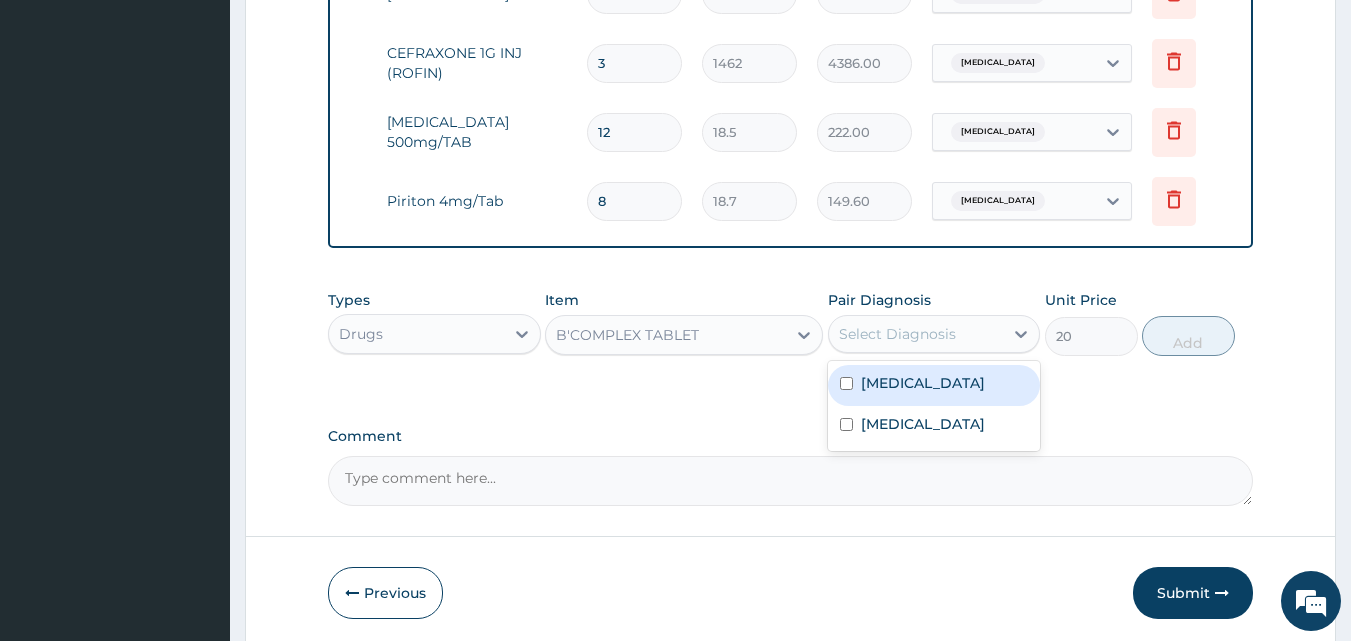 click on "Select Diagnosis" at bounding box center [897, 334] 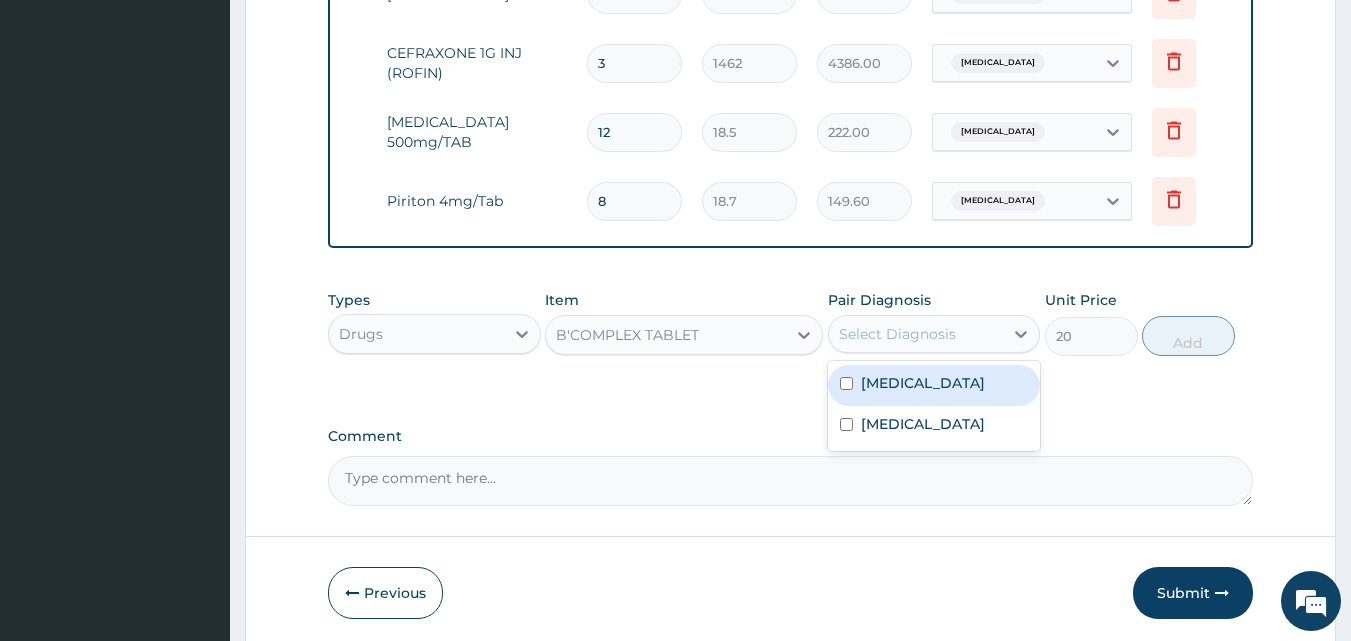 click on "Falciparum malaria" at bounding box center (923, 383) 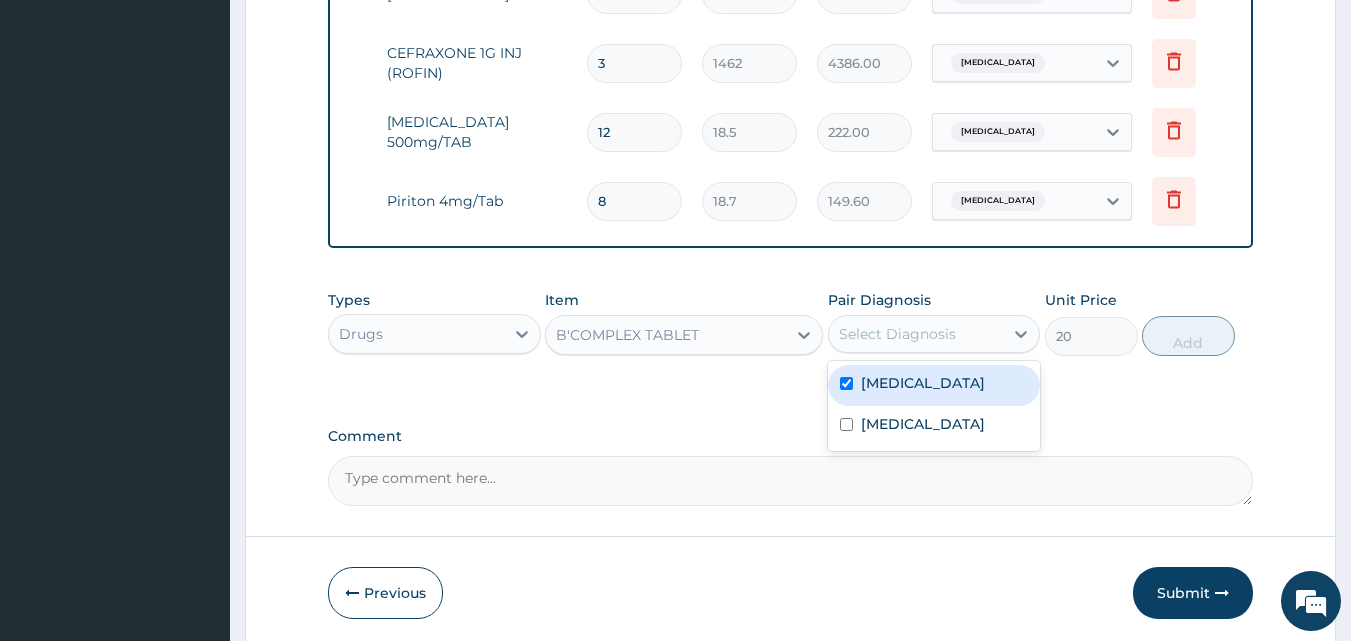 checkbox on "true" 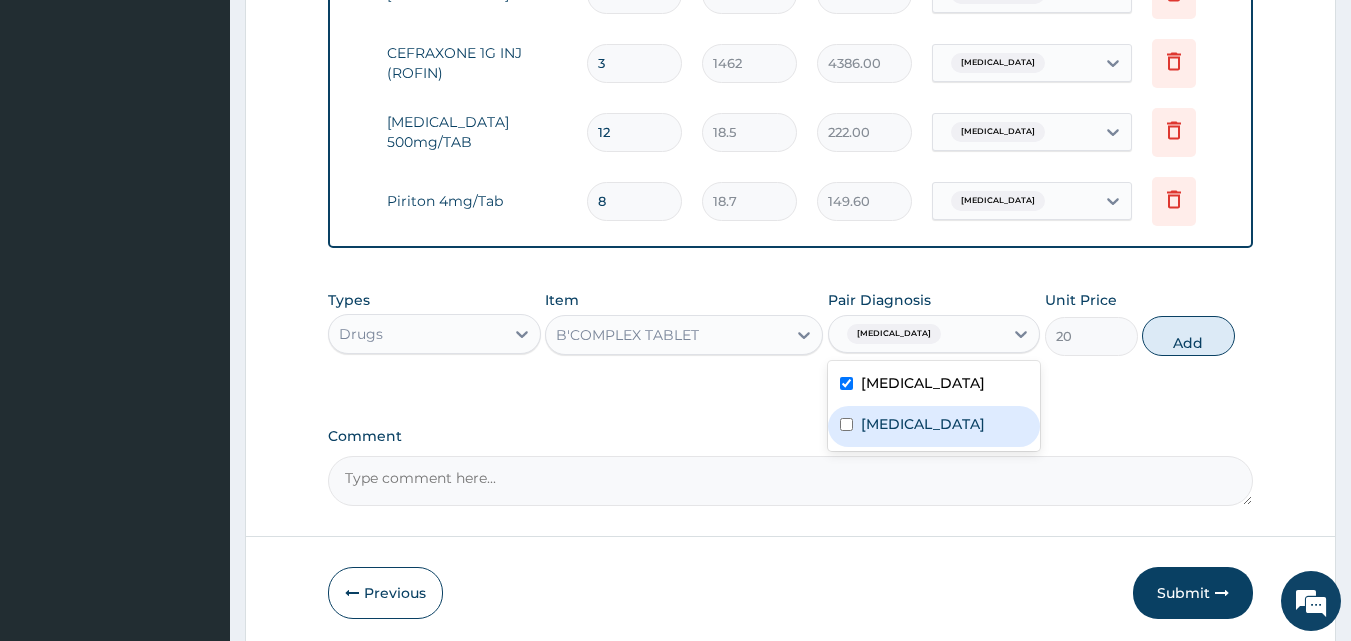click on "Sepsis" at bounding box center [923, 424] 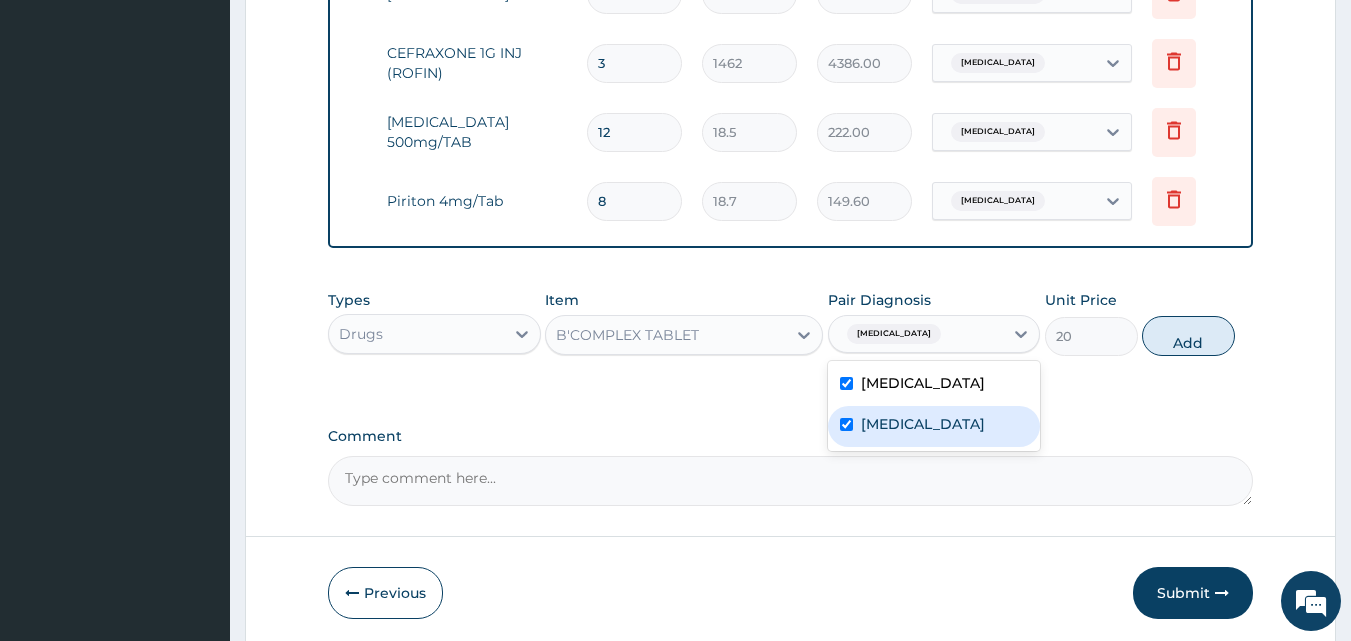 checkbox on "true" 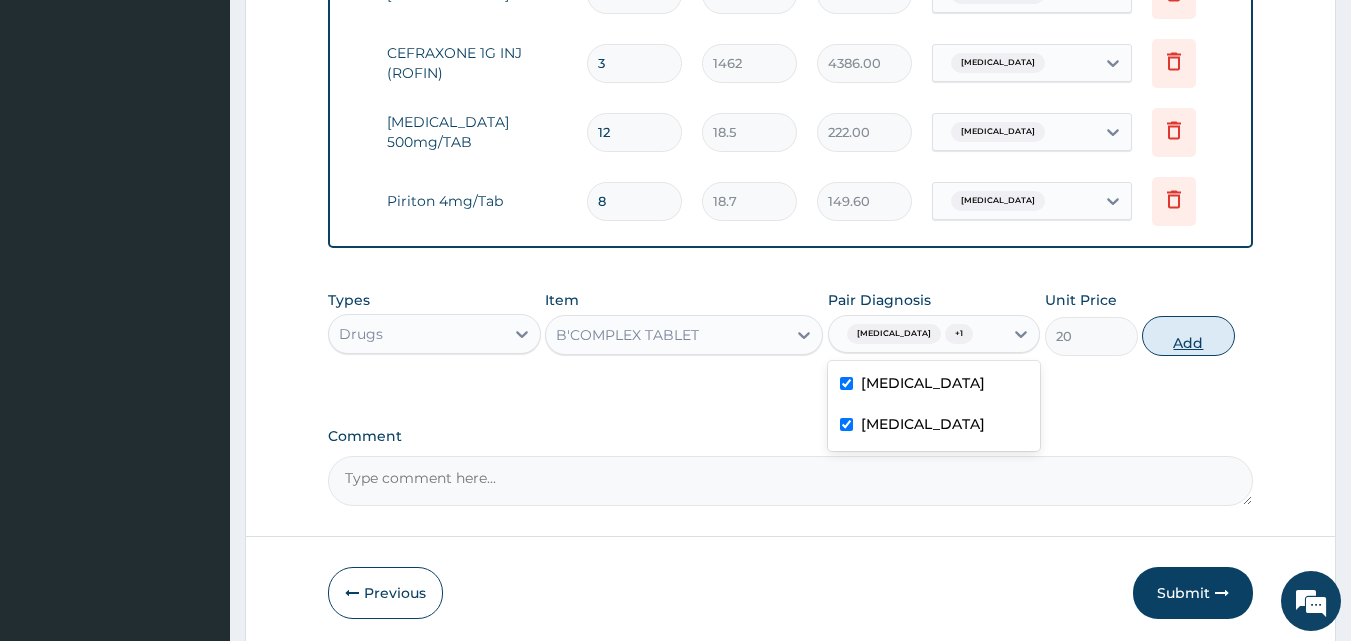 click on "Add" at bounding box center (1188, 336) 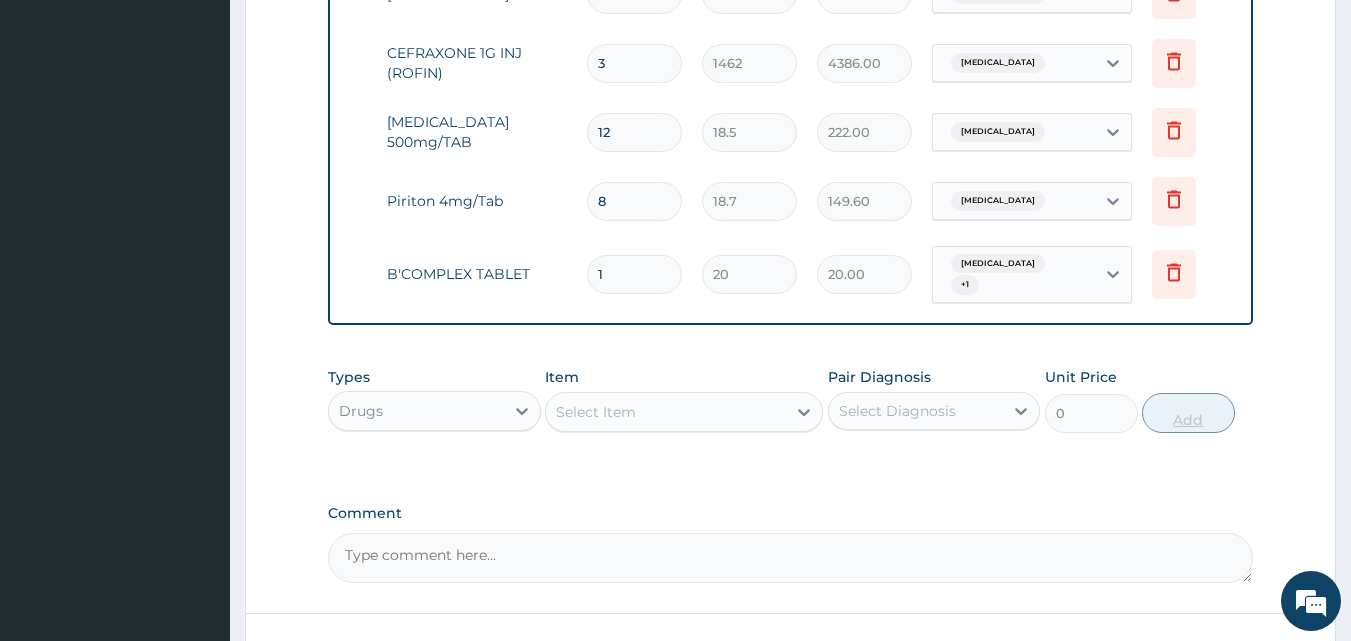 type 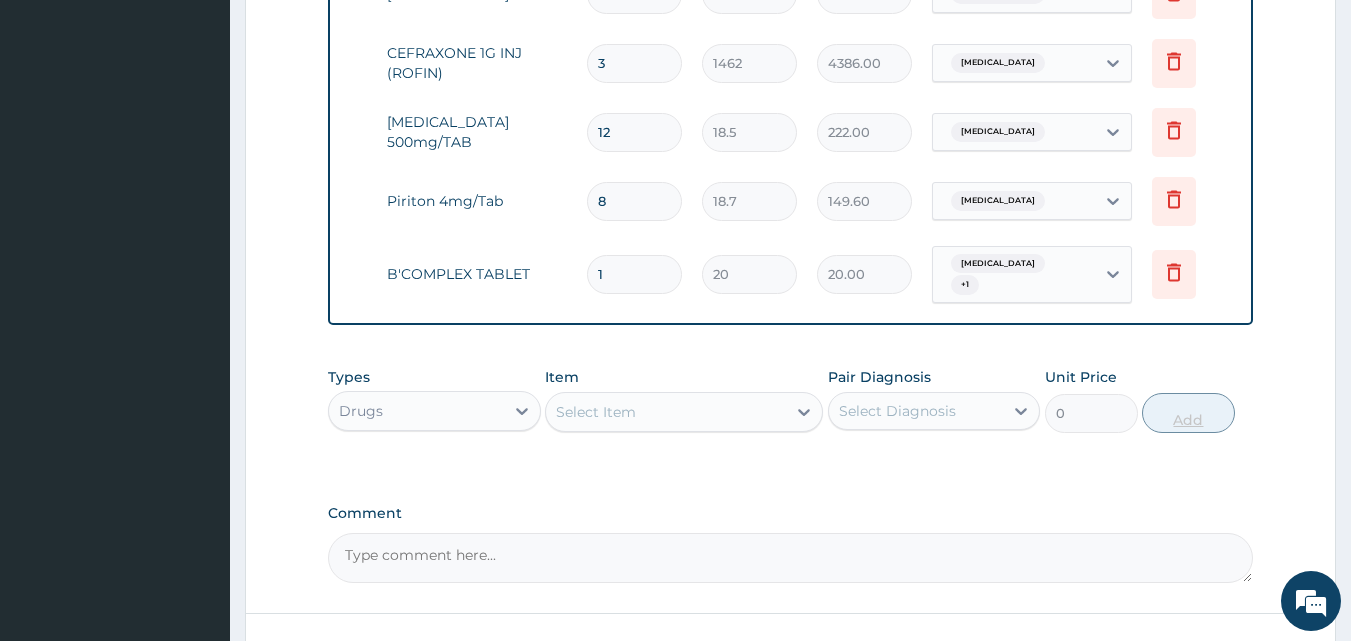 type on "0.00" 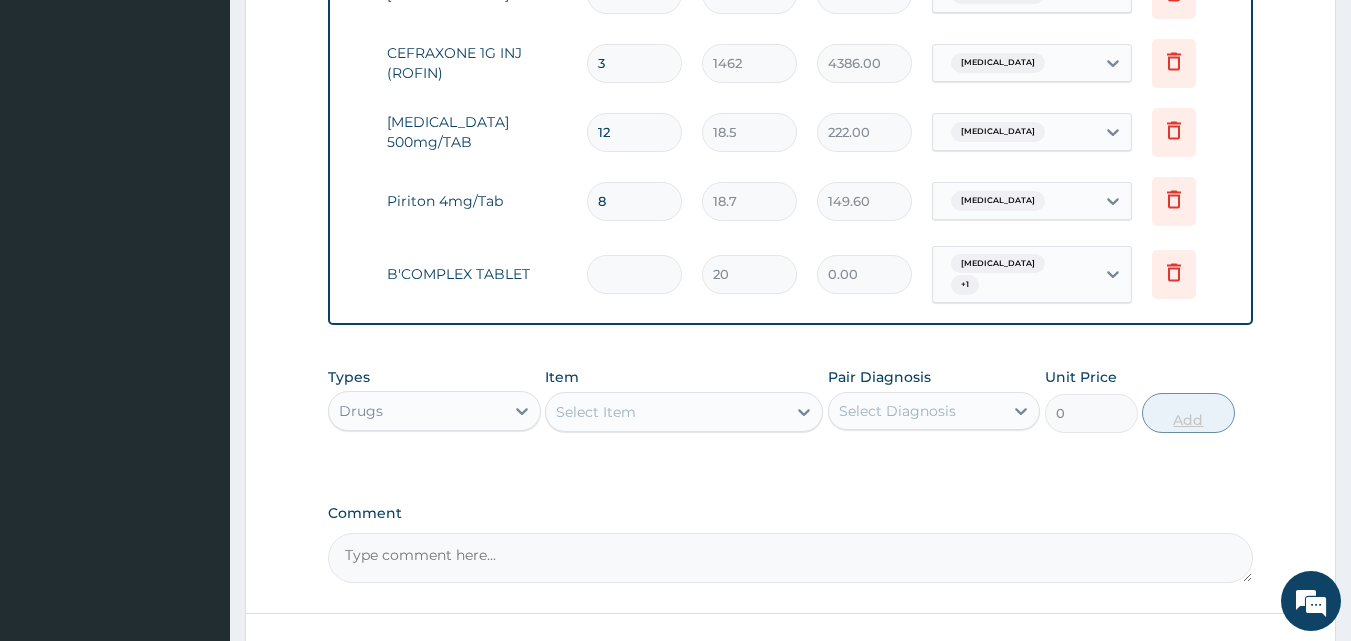 type on "6" 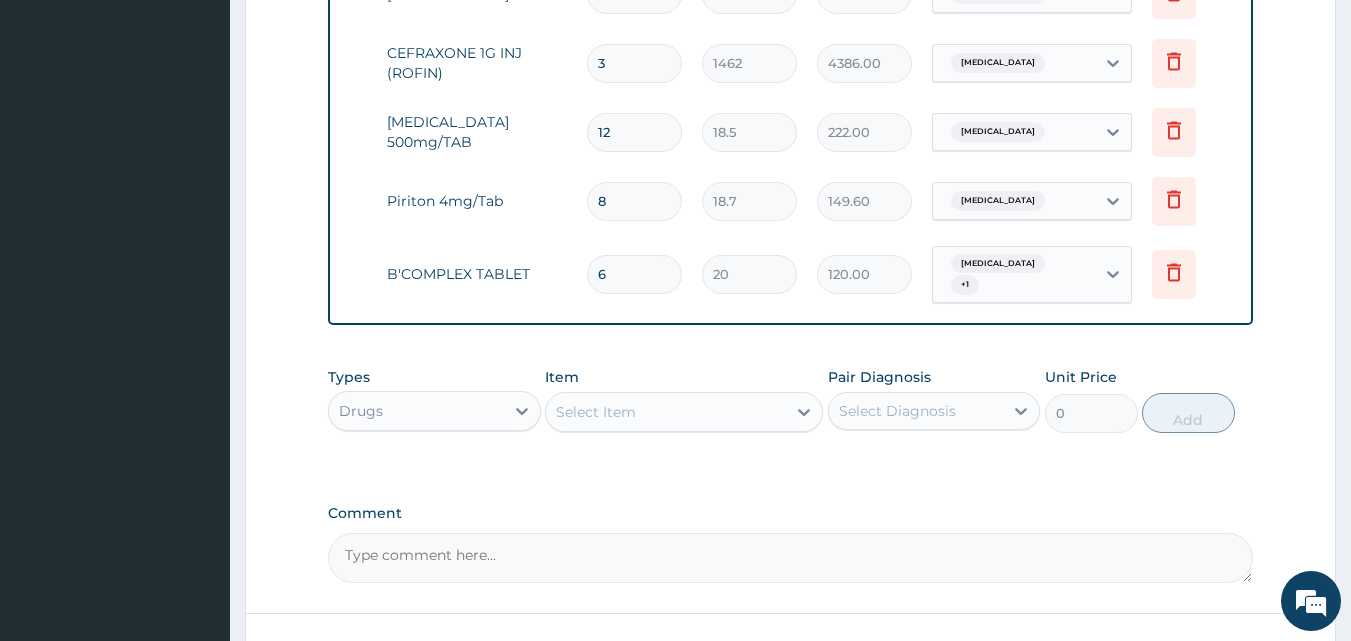 type on "6" 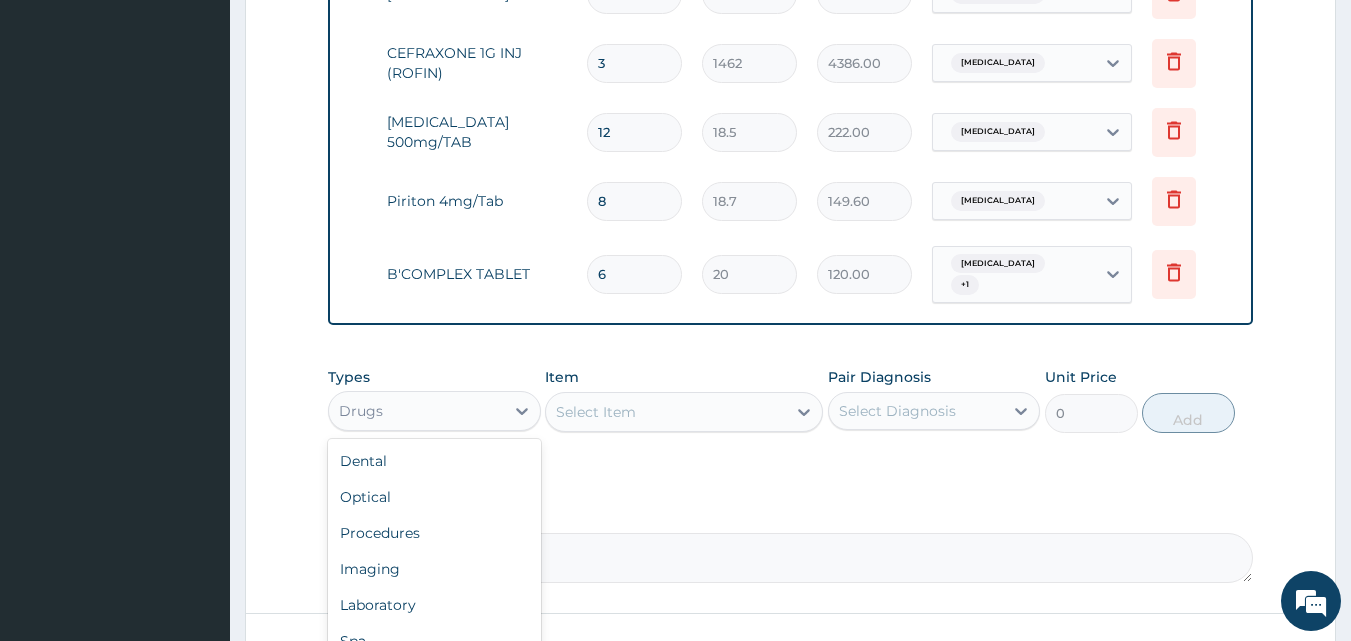 click on "Drugs" at bounding box center (434, 411) 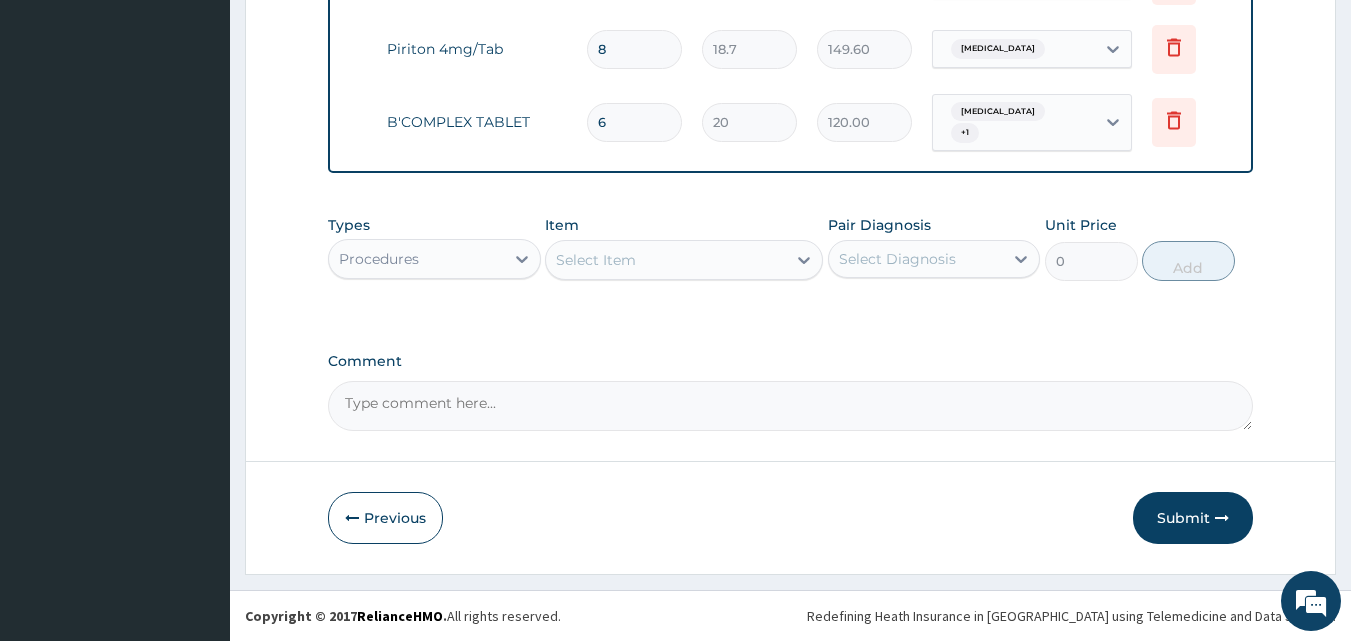 click on "Select Item" at bounding box center [666, 260] 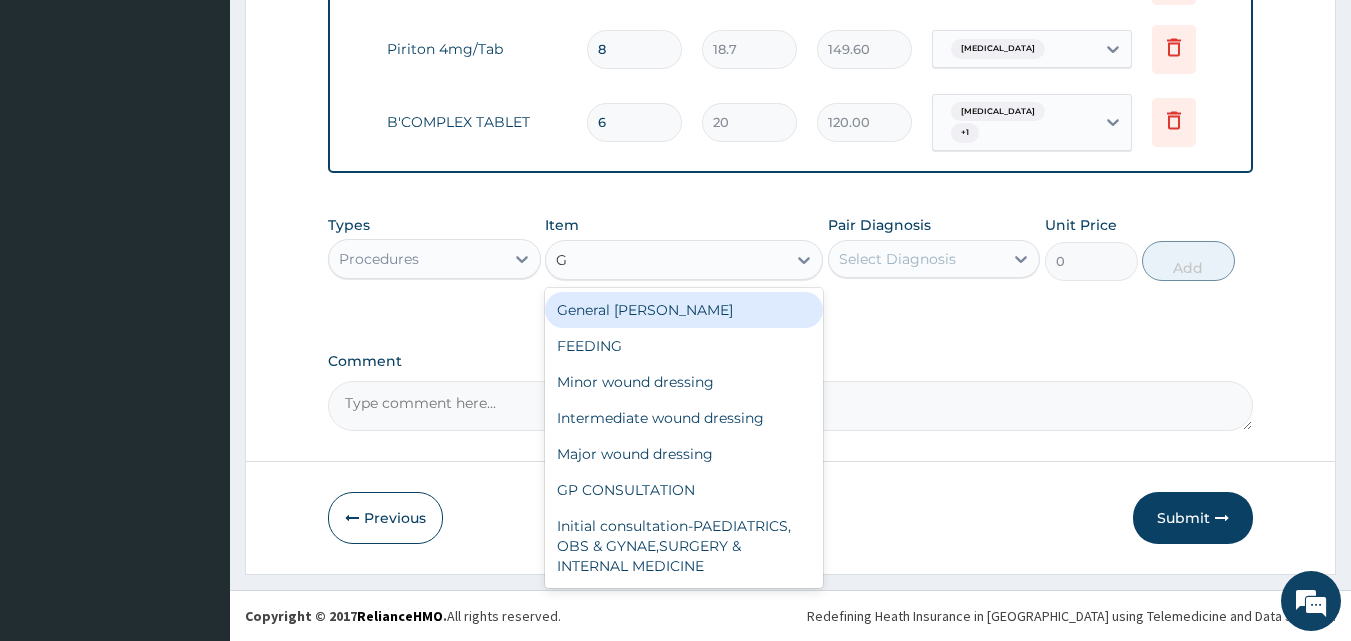 type on "GP" 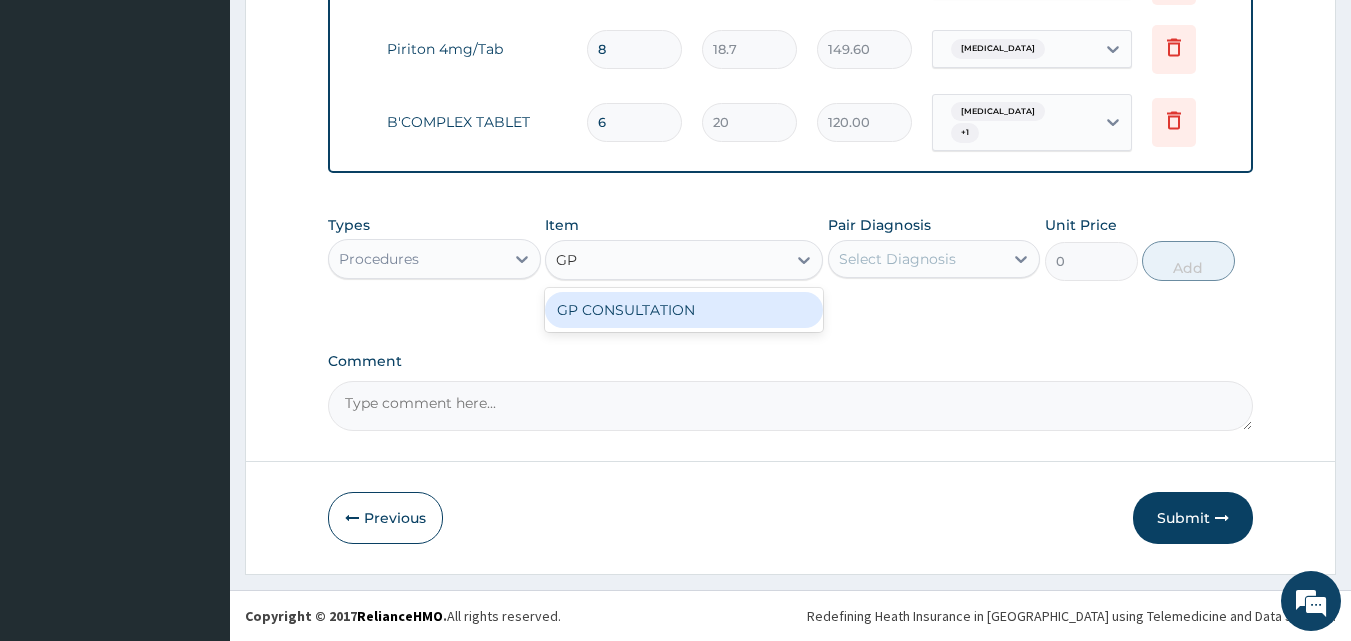 click on "GP CONSULTATION" at bounding box center (684, 310) 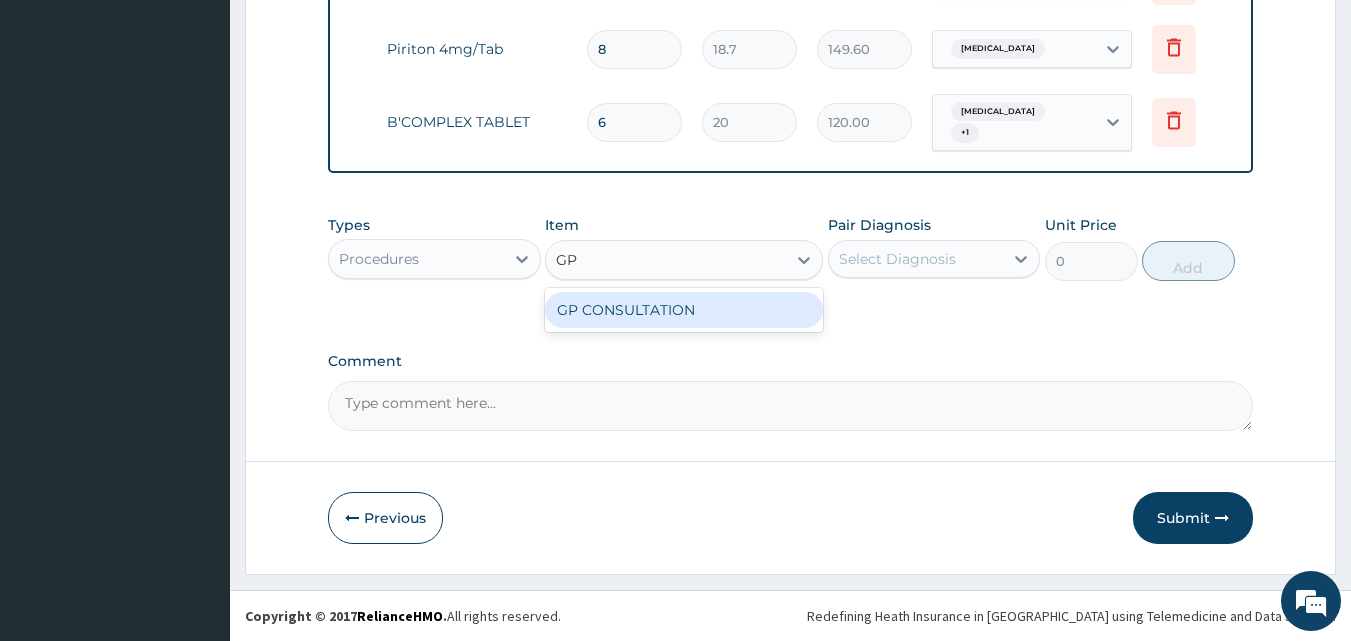 type 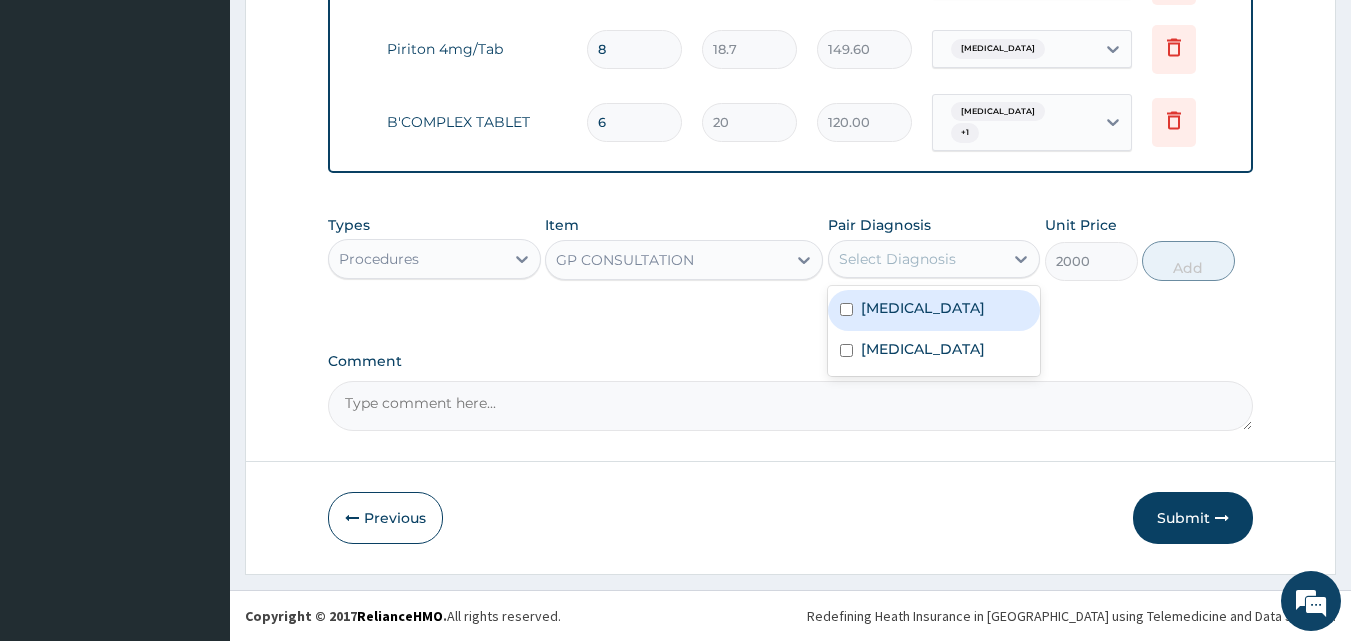 click on "Select Diagnosis" at bounding box center (897, 259) 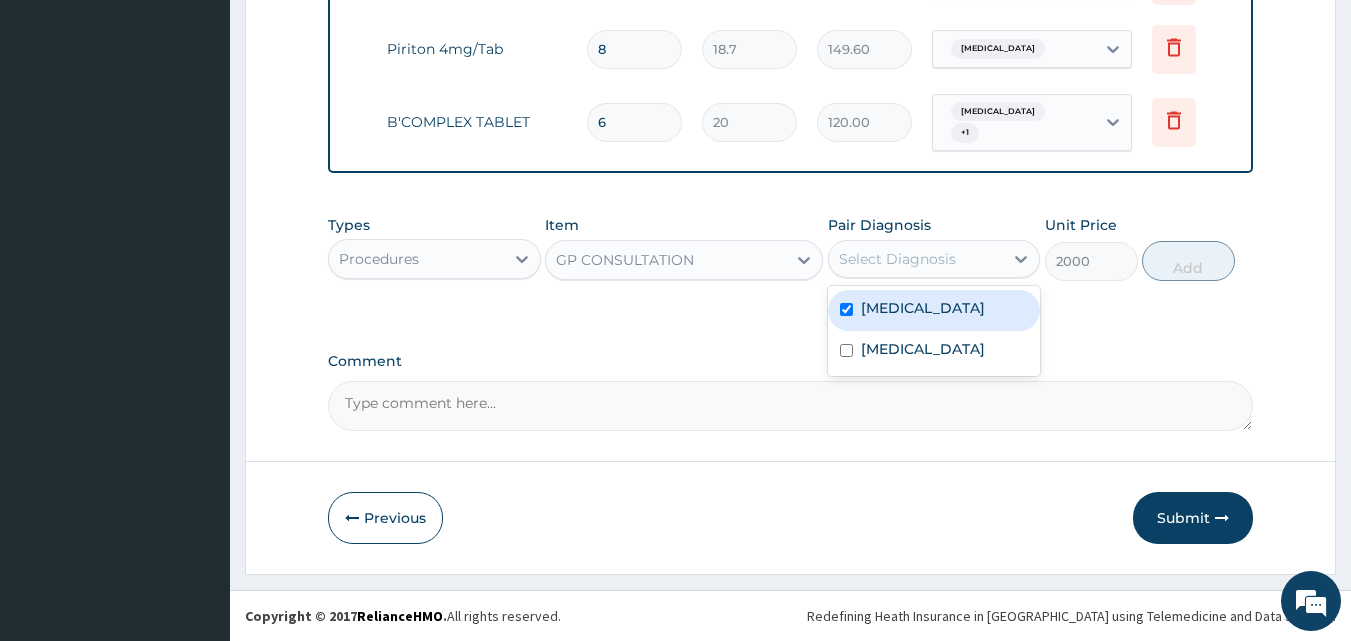 checkbox on "true" 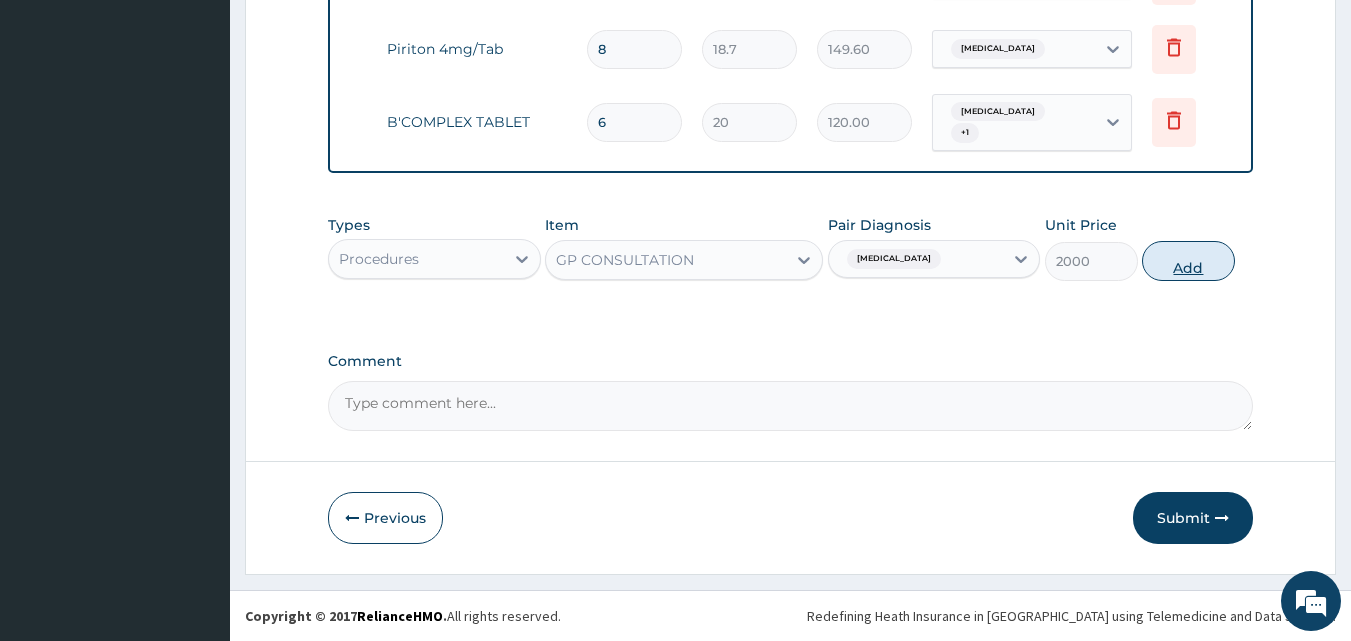 click on "Add" at bounding box center (1188, 261) 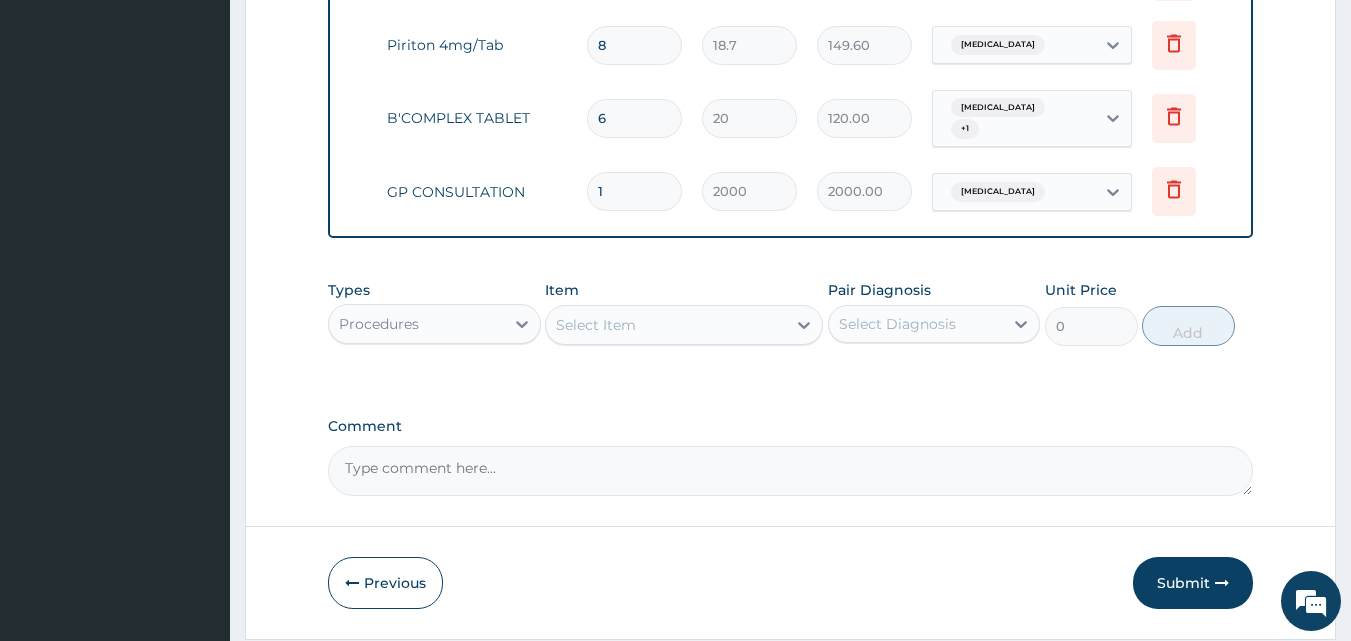 scroll, scrollTop: 1488, scrollLeft: 0, axis: vertical 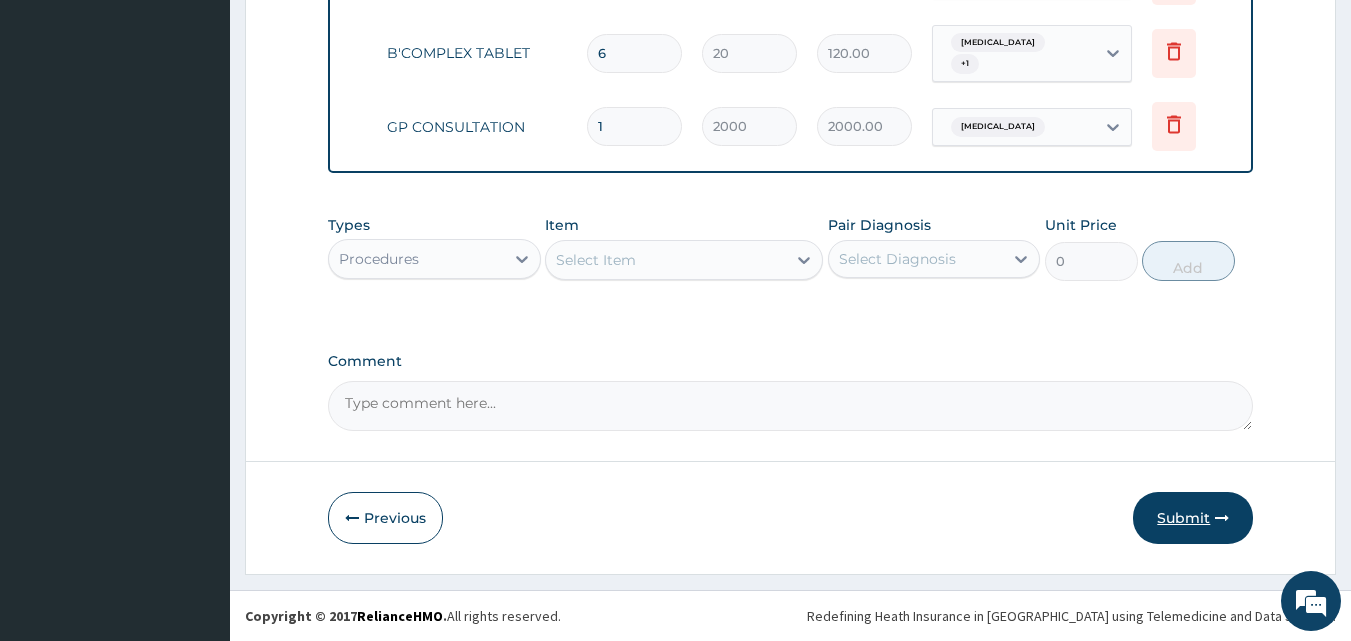 click on "Submit" at bounding box center (1193, 518) 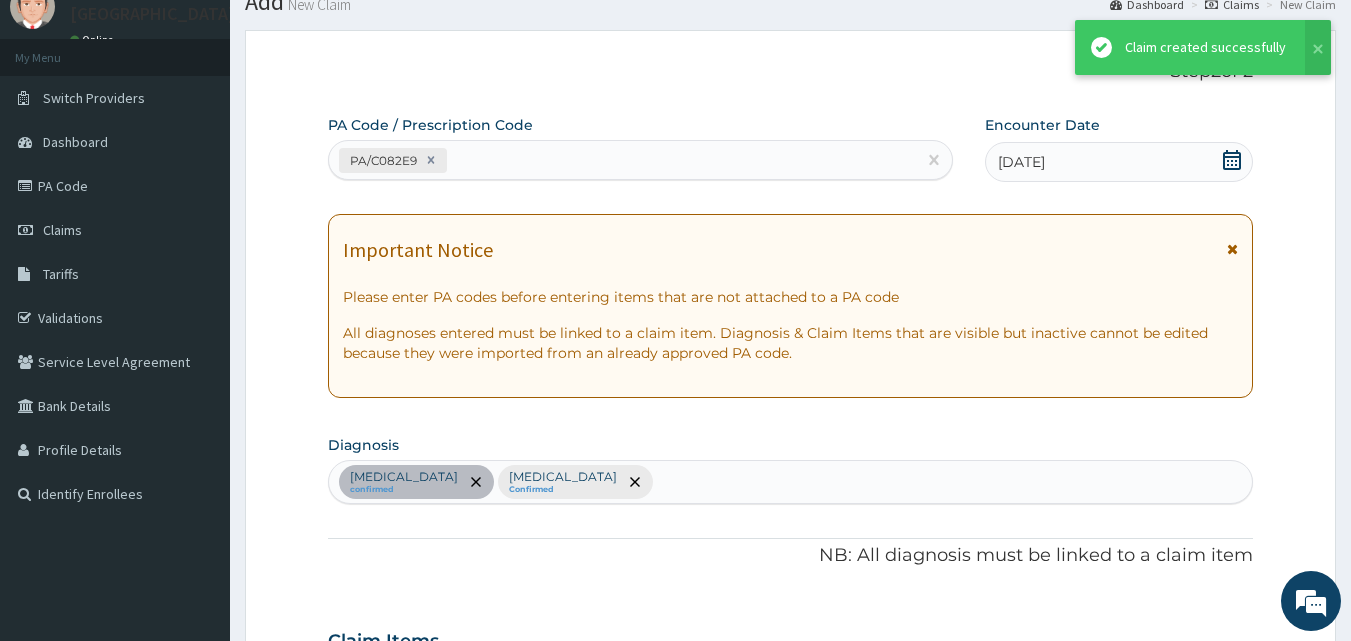 scroll, scrollTop: 1488, scrollLeft: 0, axis: vertical 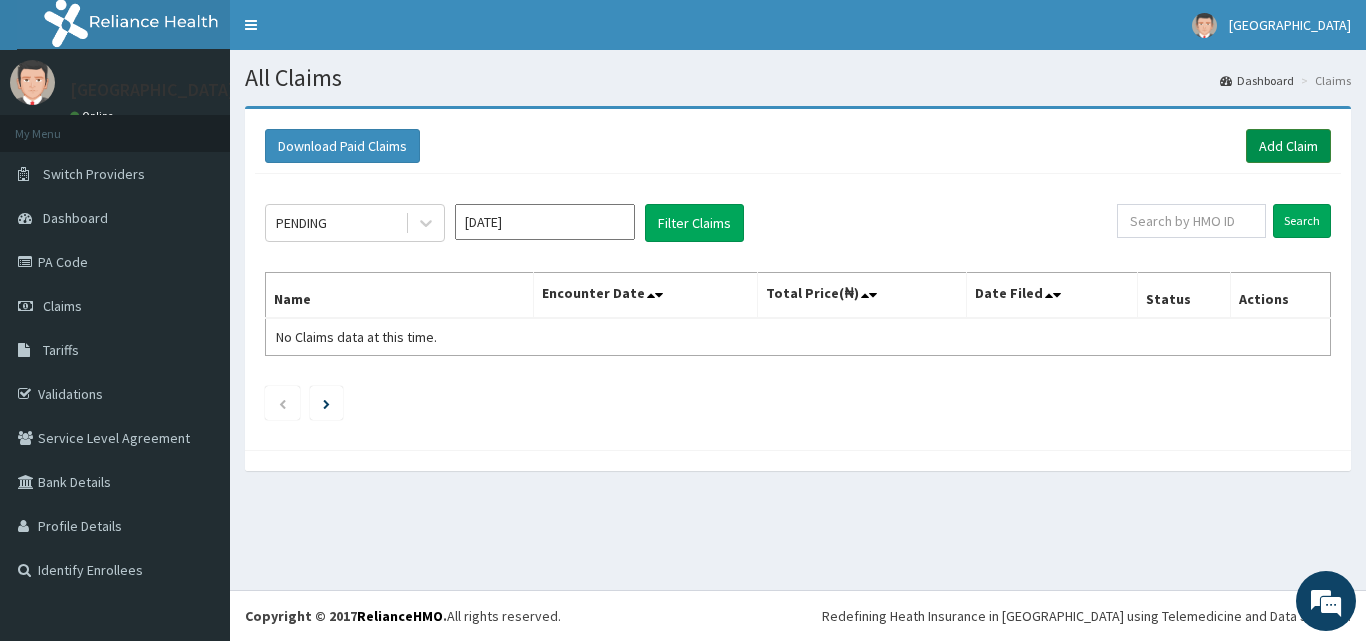 click on "Add Claim" at bounding box center [1288, 146] 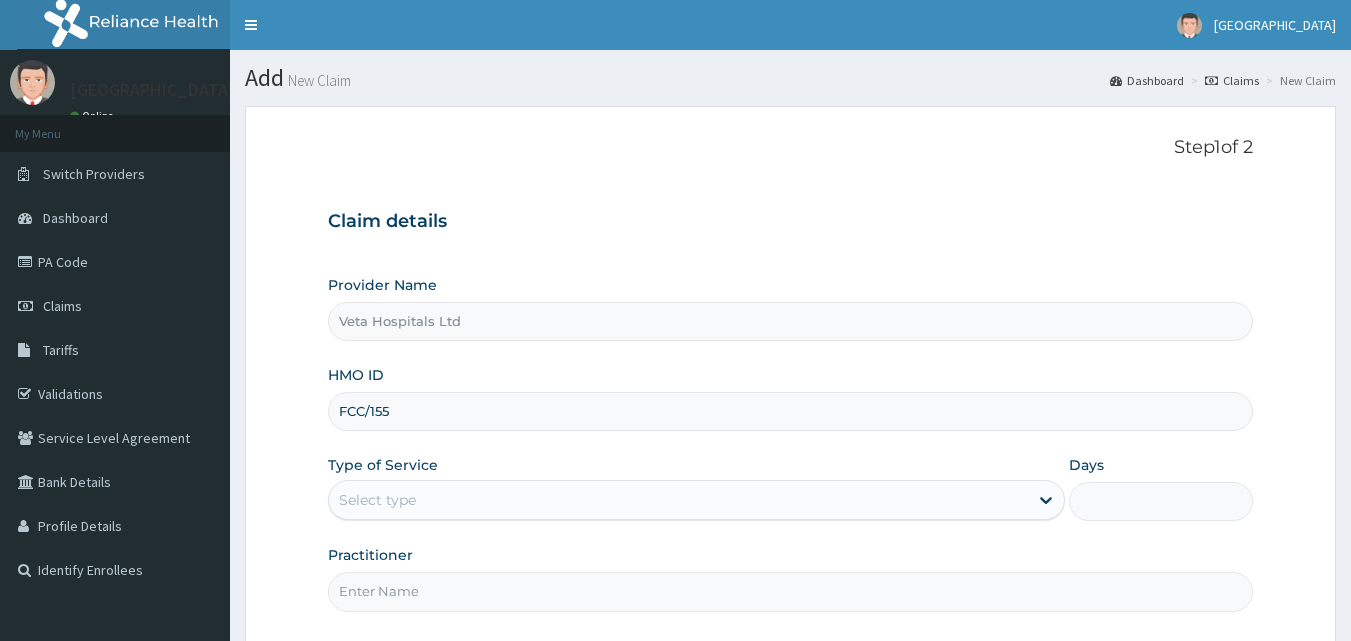 scroll, scrollTop: 0, scrollLeft: 0, axis: both 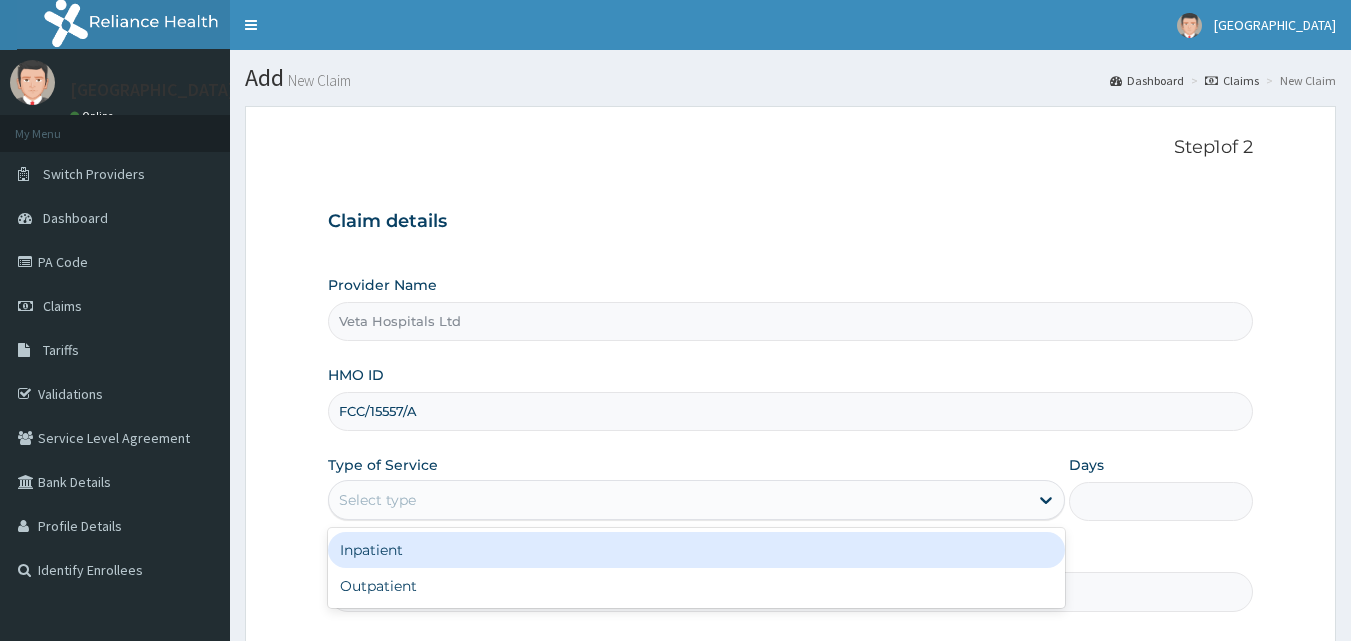 click on "Select type" at bounding box center [678, 500] 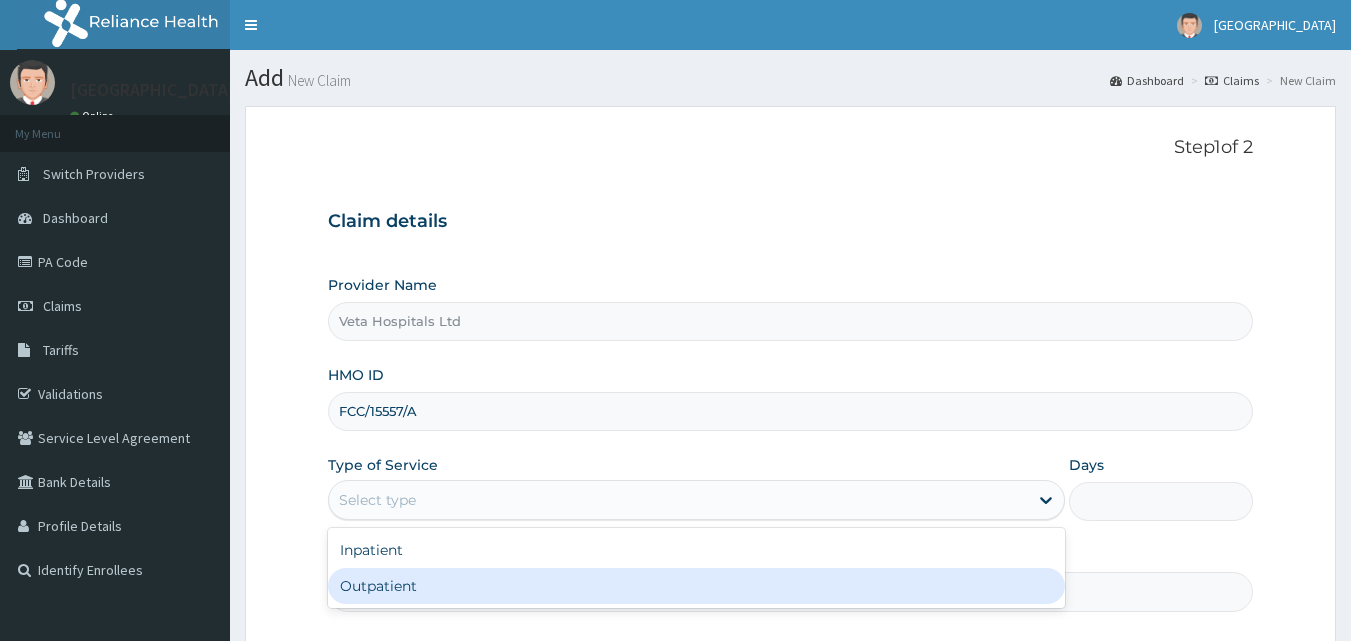 click on "Outpatient" at bounding box center [696, 586] 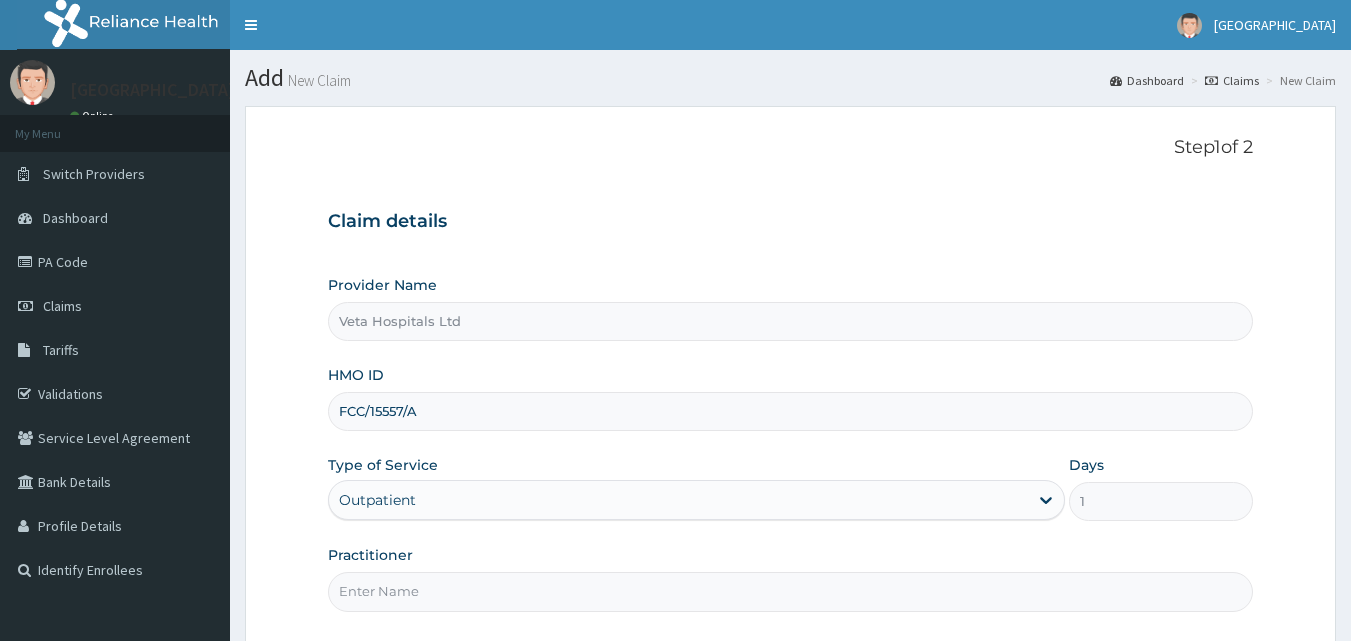 click on "Practitioner" at bounding box center (791, 591) 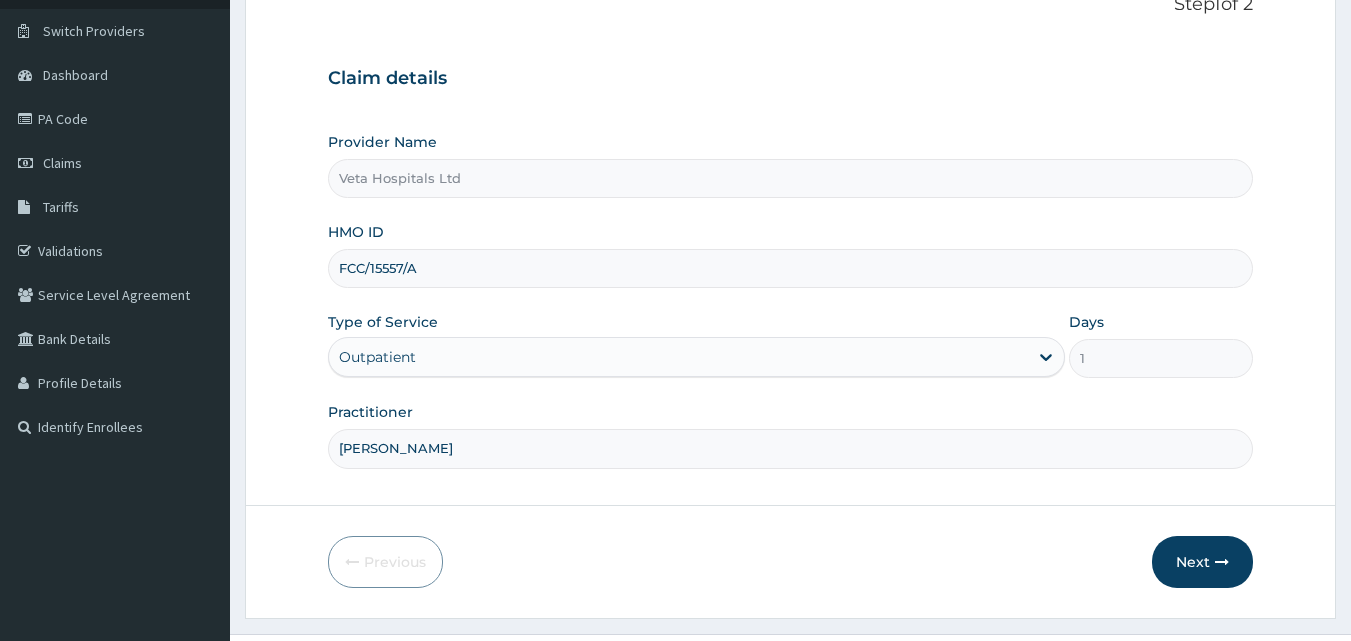 scroll, scrollTop: 187, scrollLeft: 0, axis: vertical 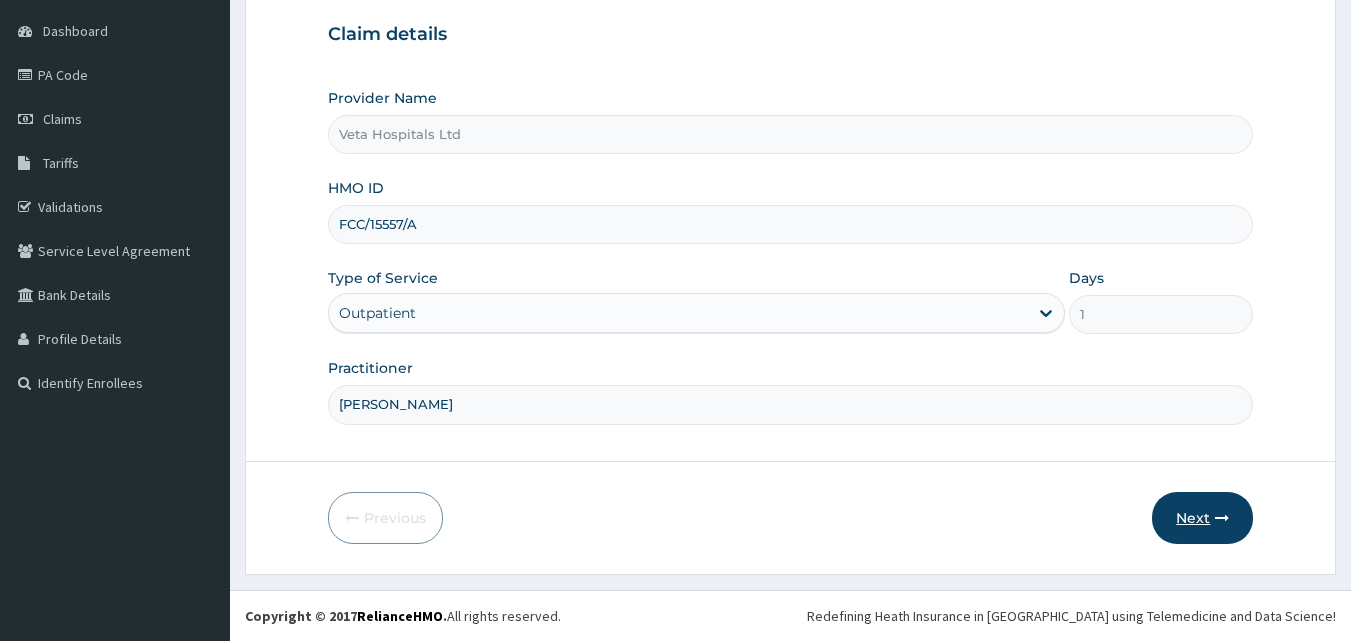 click on "Next" at bounding box center (1202, 518) 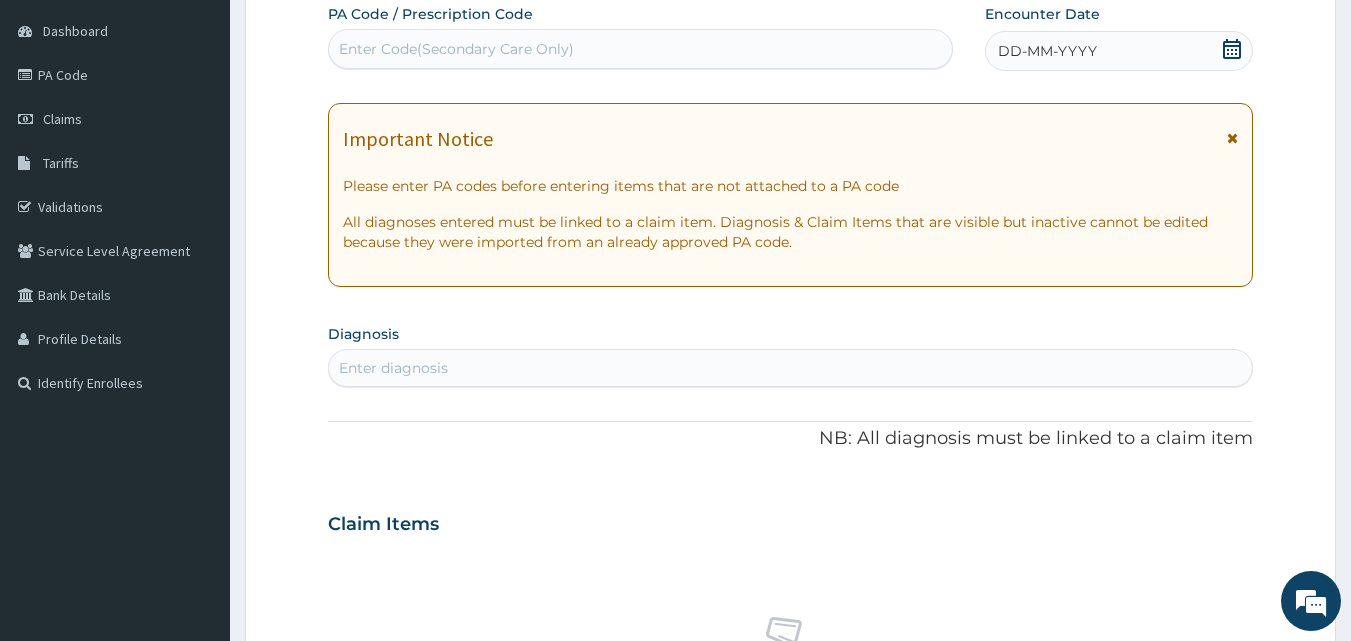 scroll, scrollTop: 7, scrollLeft: 0, axis: vertical 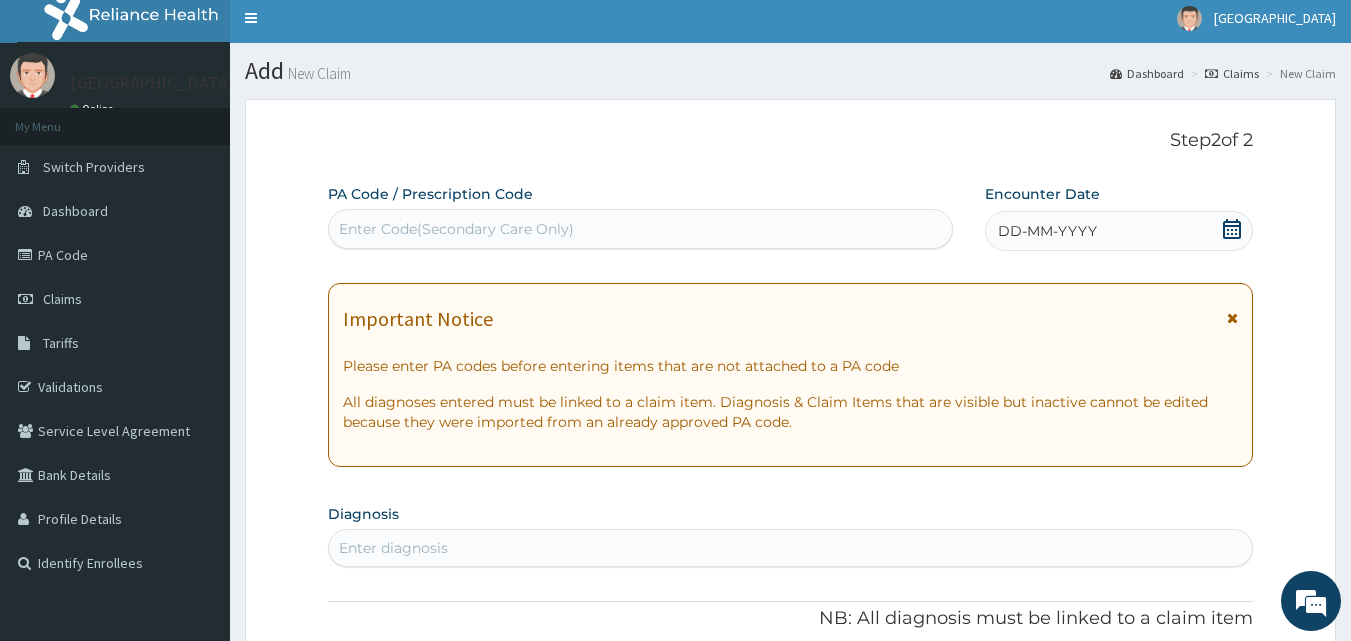 click on "DD-MM-YYYY" at bounding box center [1119, 231] 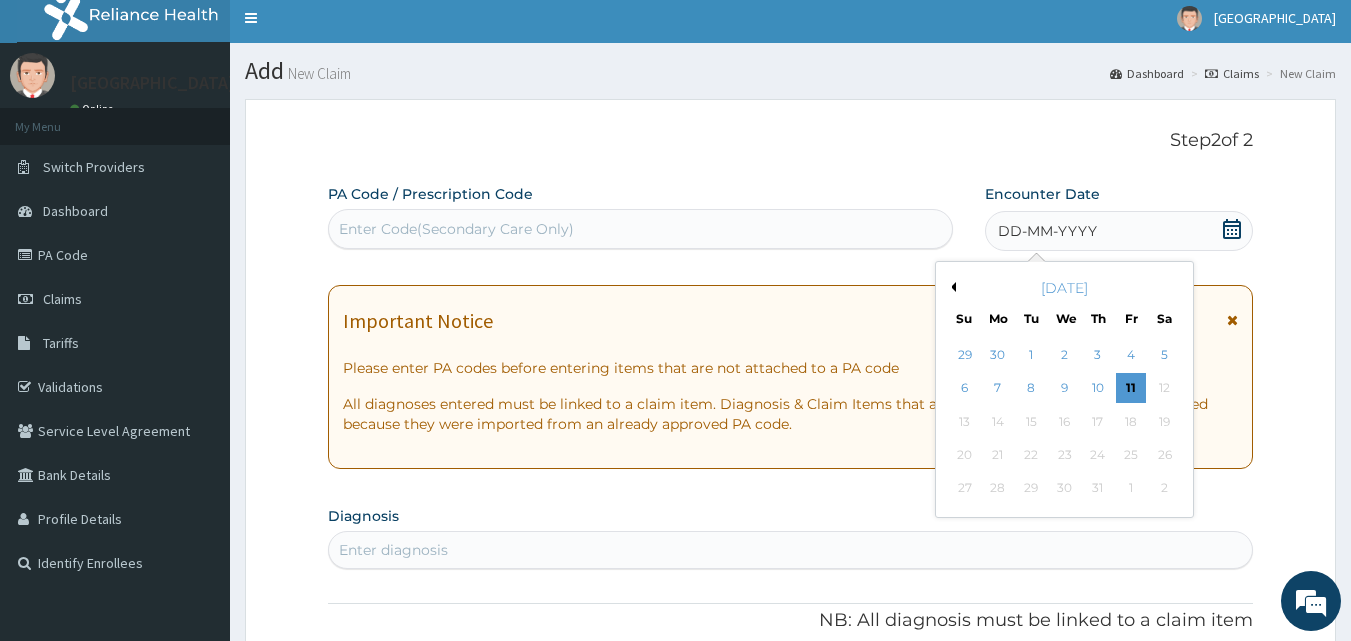 click on "Previous Month" at bounding box center (951, 287) 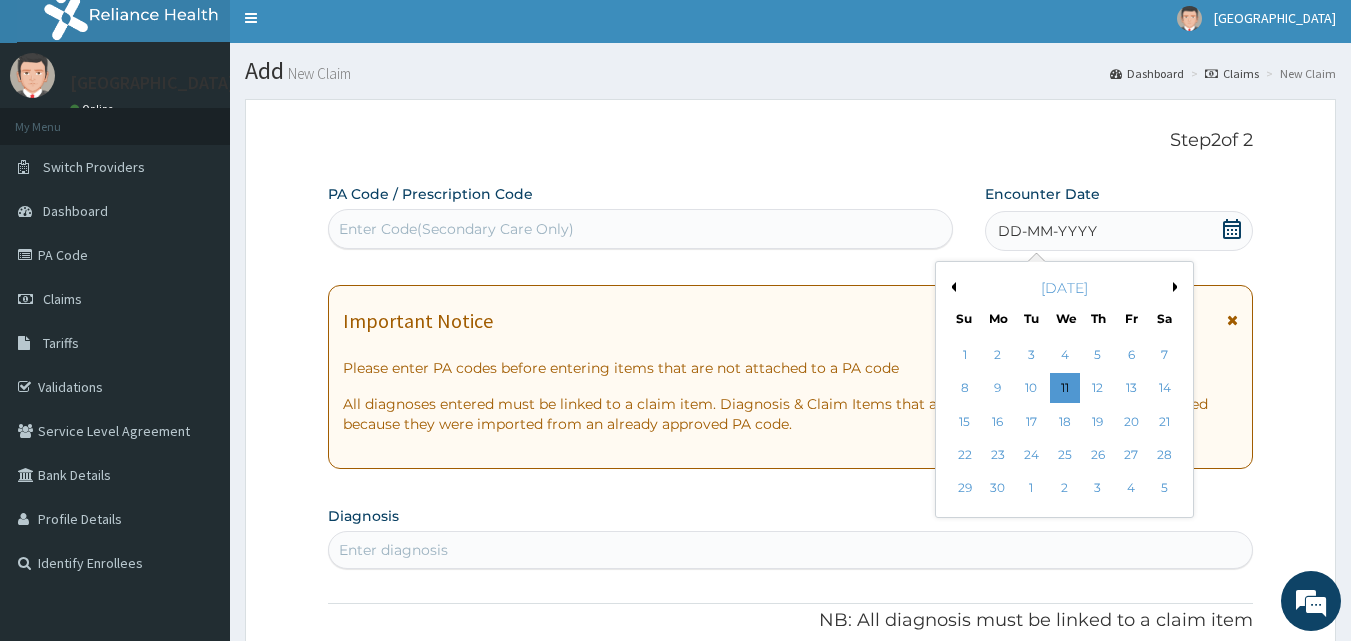 scroll, scrollTop: 0, scrollLeft: 0, axis: both 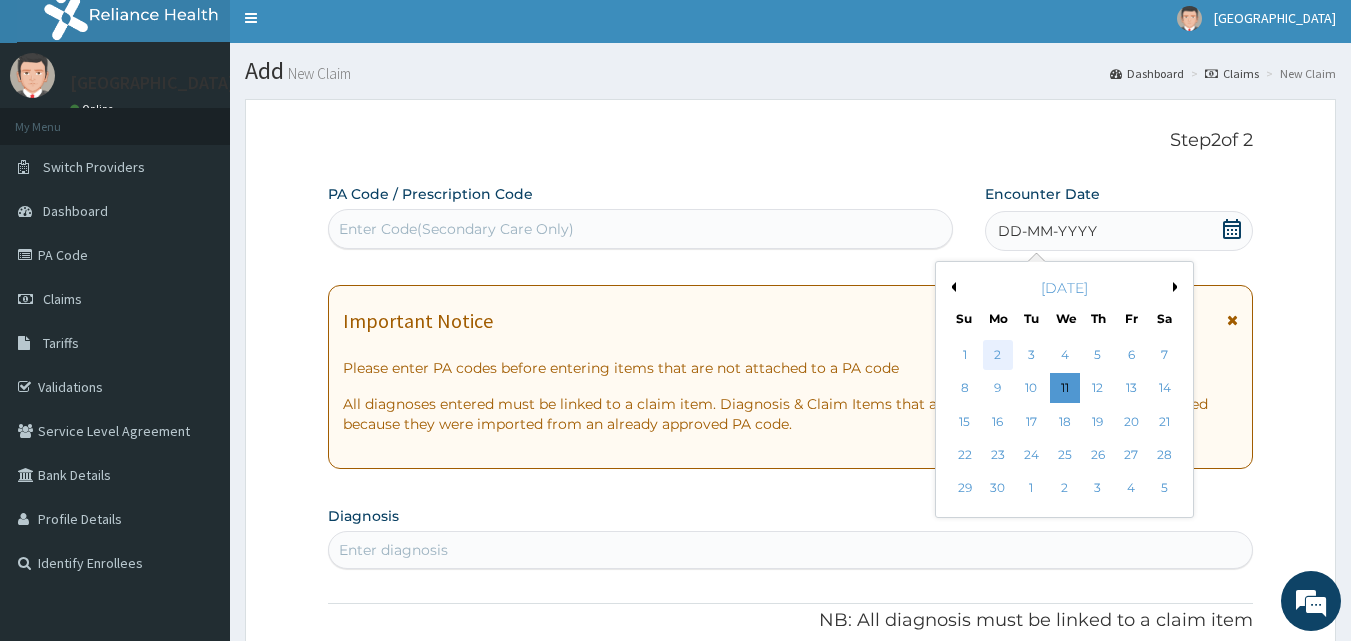 click on "2" at bounding box center [998, 355] 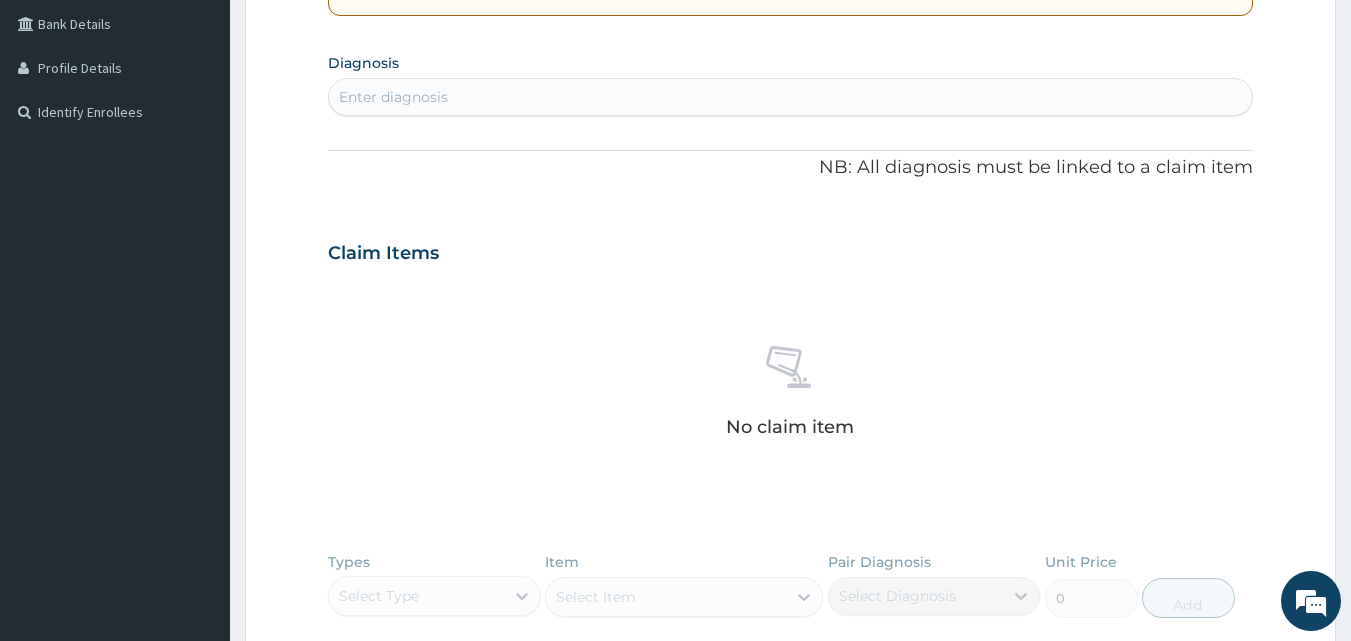 scroll, scrollTop: 469, scrollLeft: 0, axis: vertical 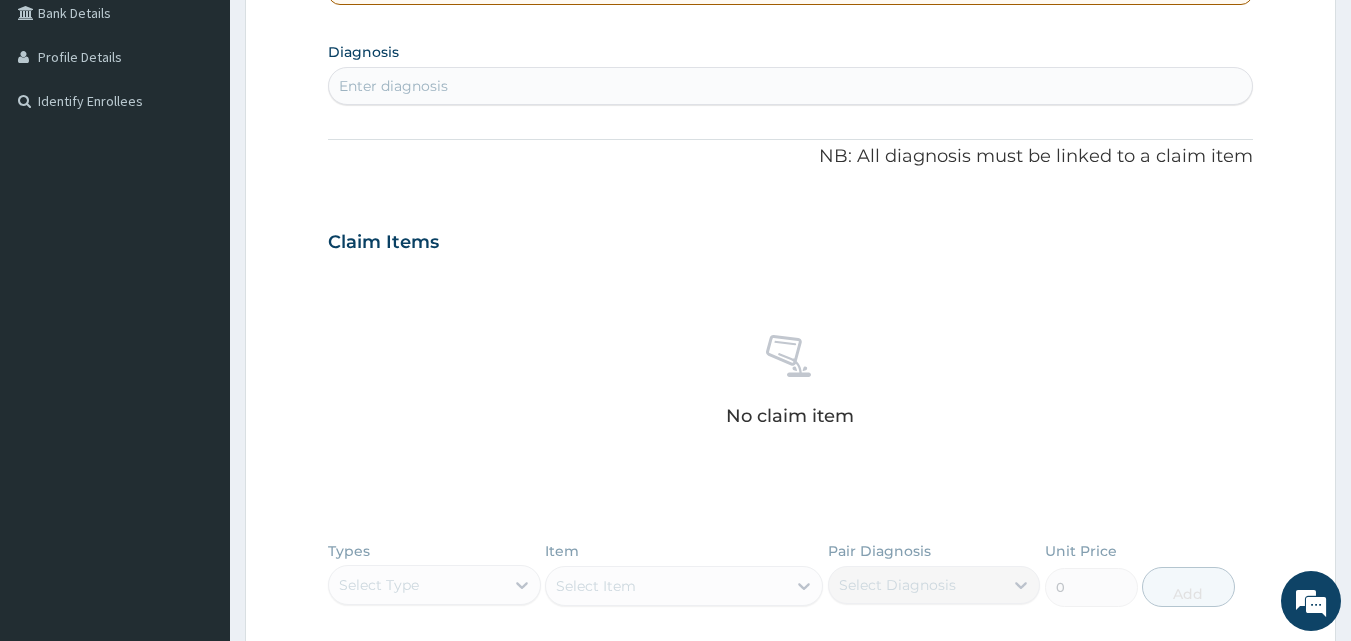 click on "Enter diagnosis" at bounding box center (791, 86) 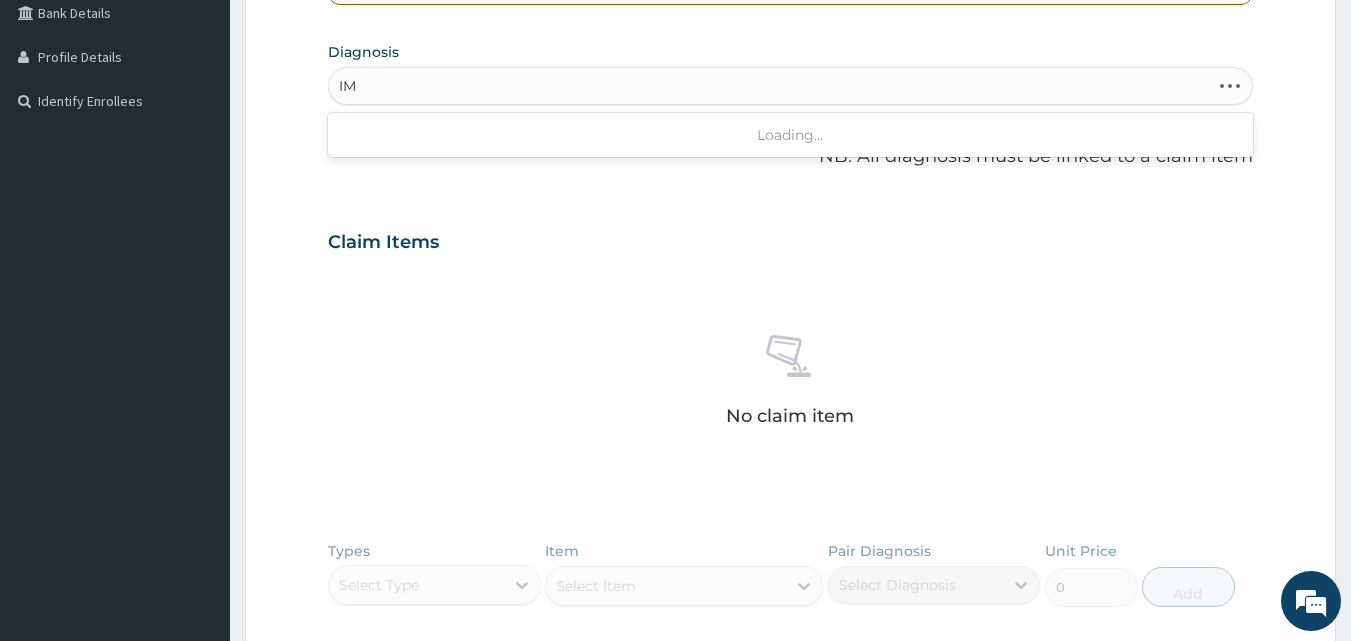 type on "I" 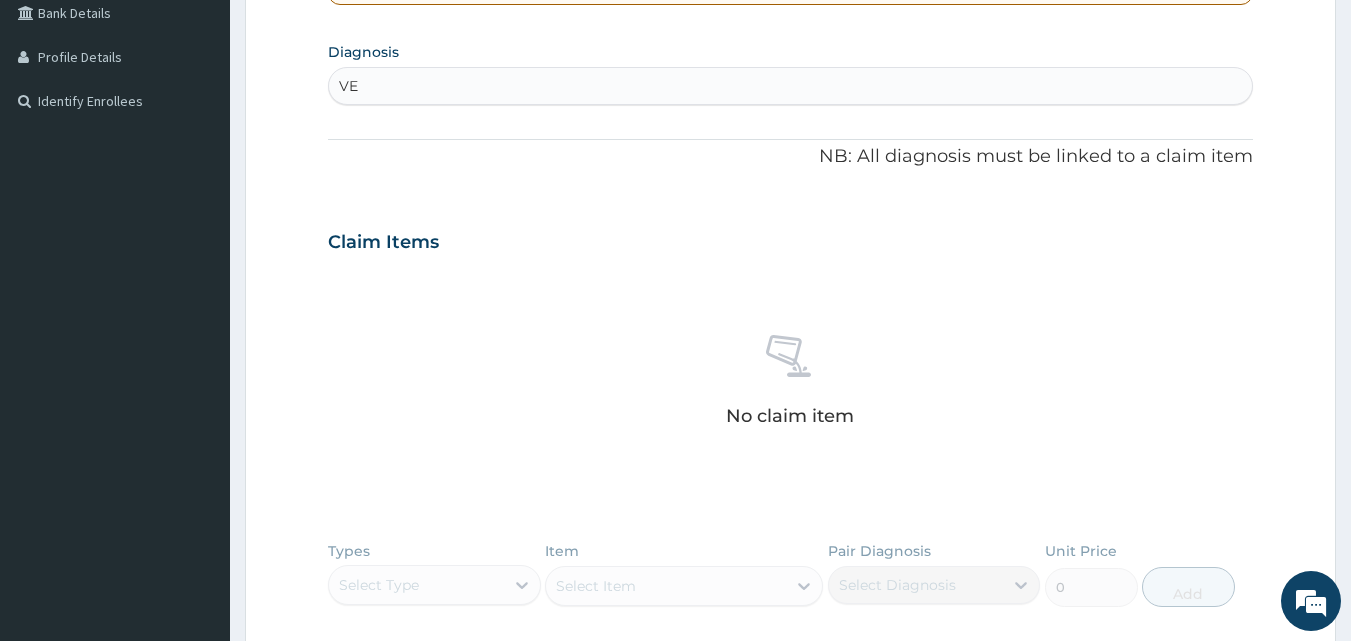 type on "V" 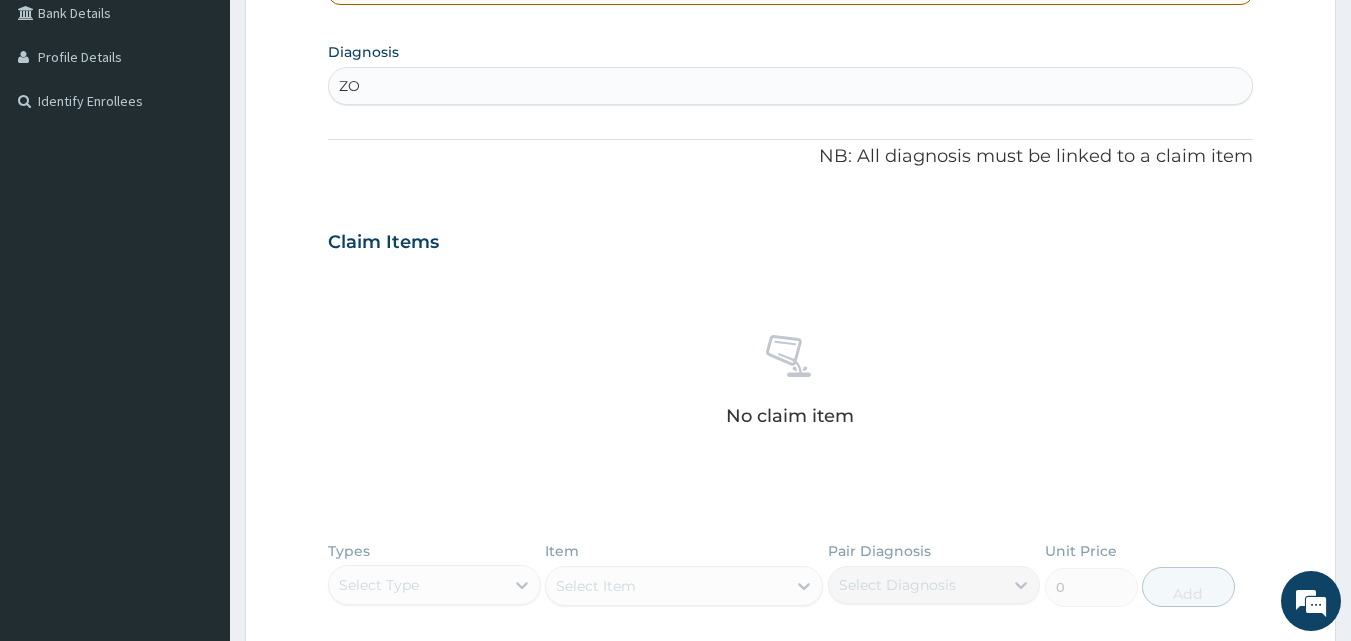 type on "Z" 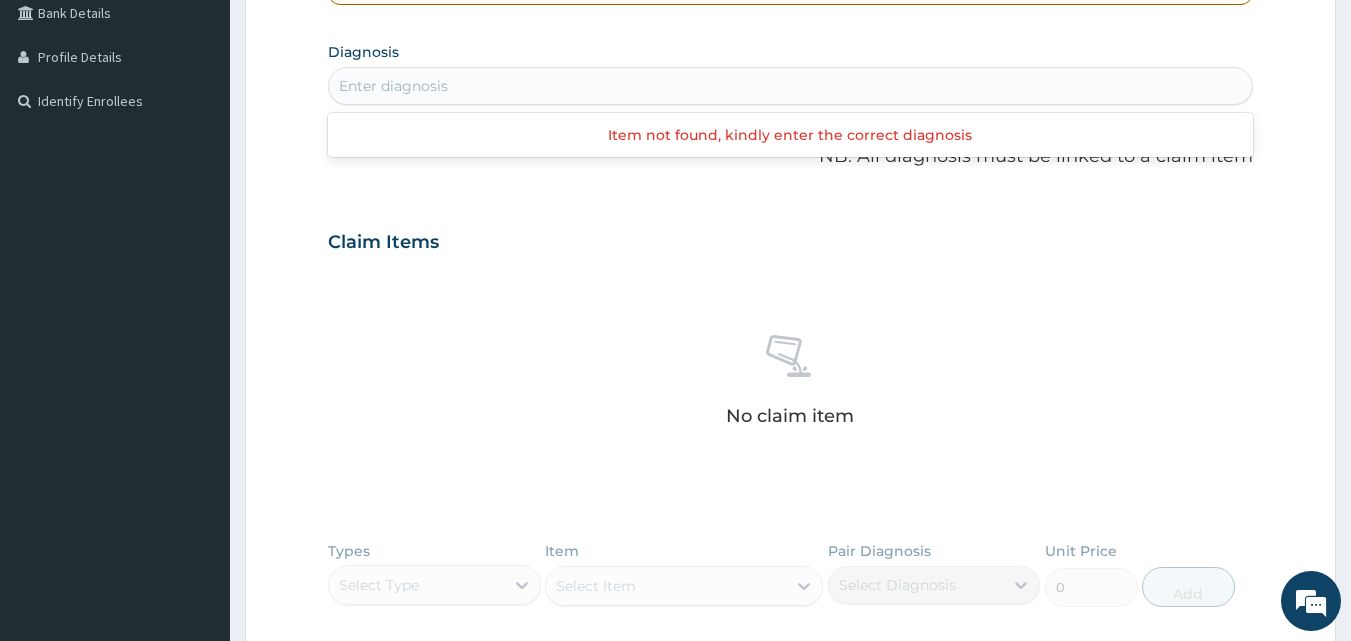 drag, startPoint x: 832, startPoint y: 94, endPoint x: 615, endPoint y: 89, distance: 217.0576 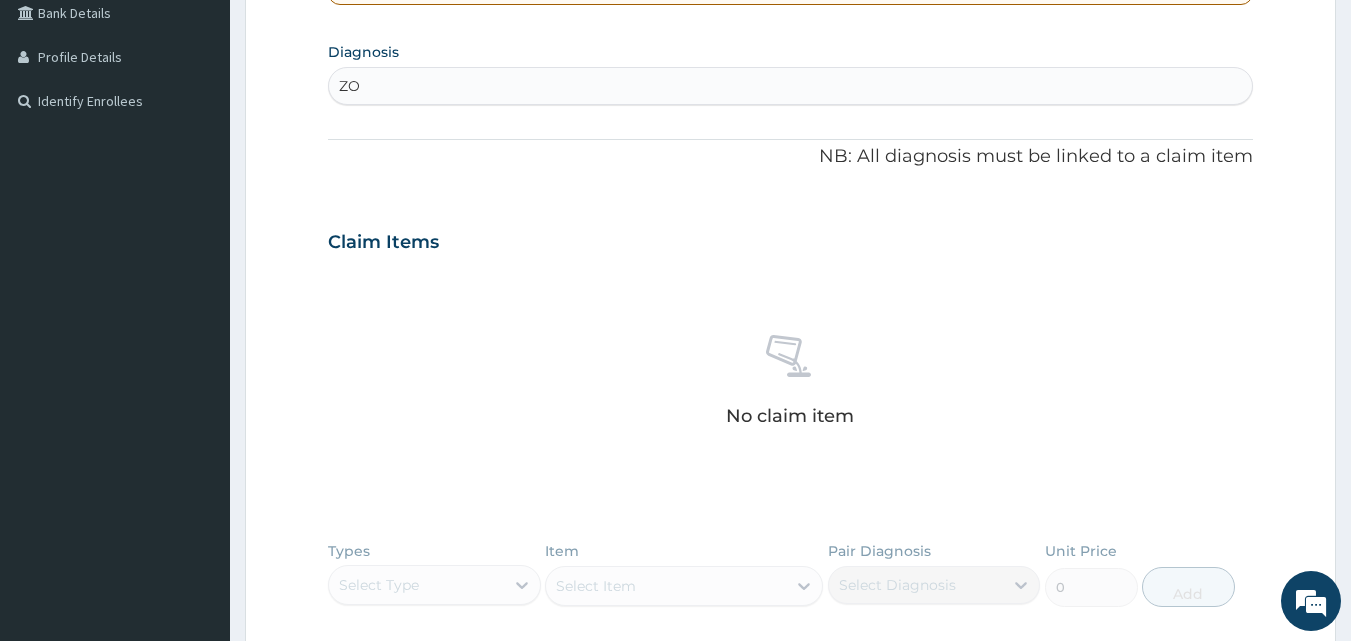 type on "Z" 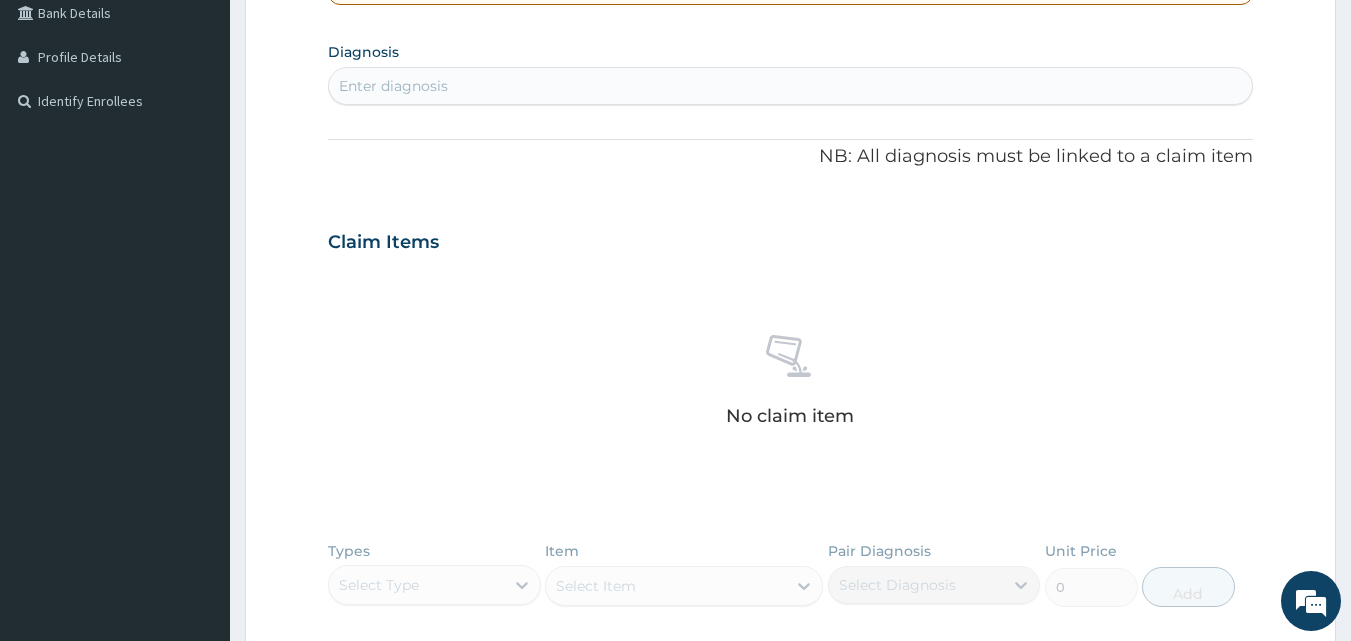 type on "," 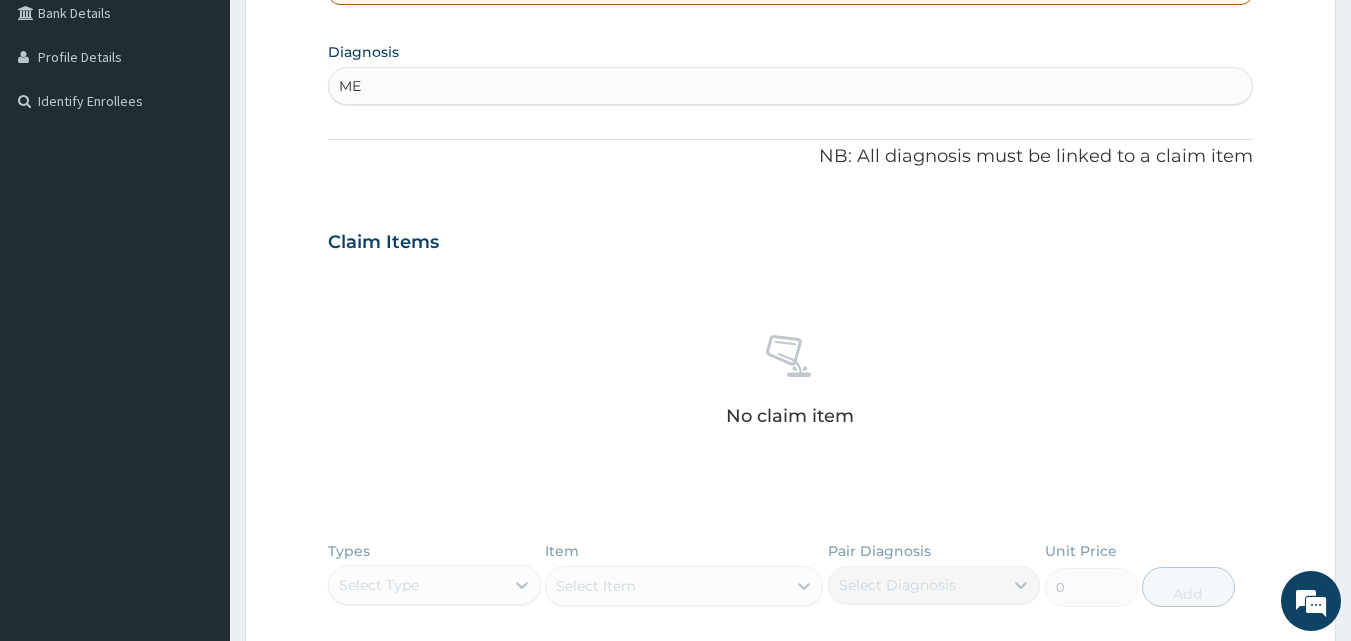 type on "MEA" 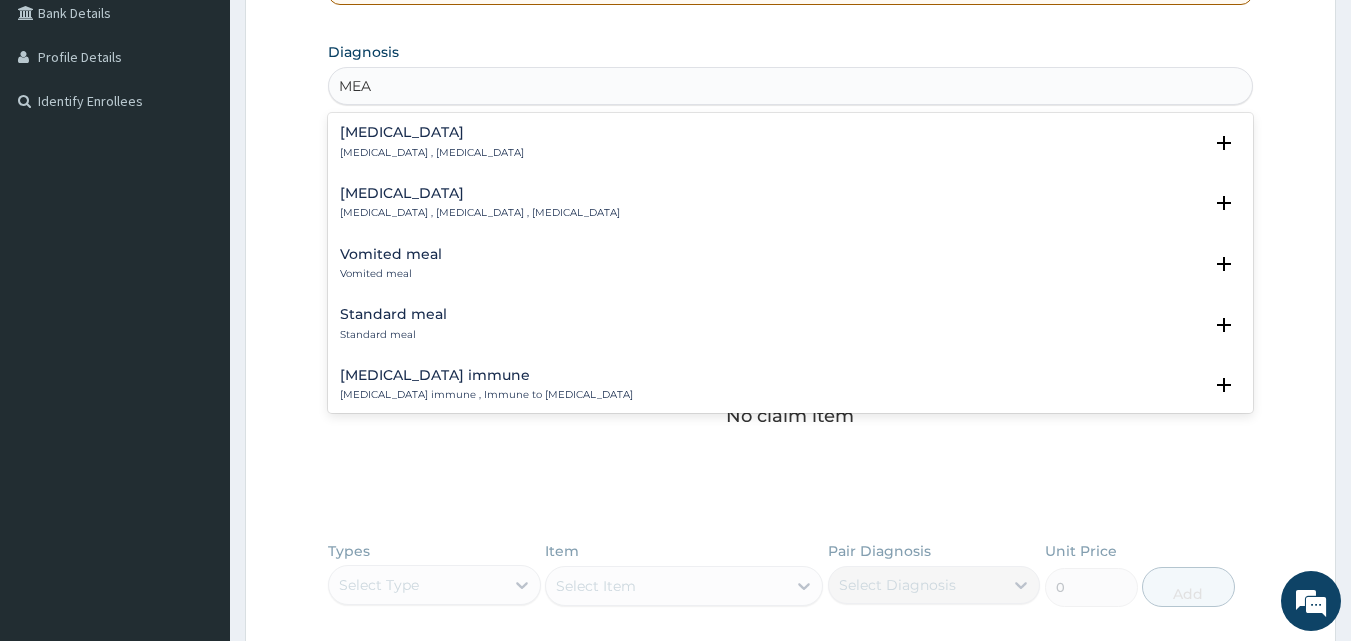 click on "Measles , Rubeola , Morbilli" at bounding box center (480, 213) 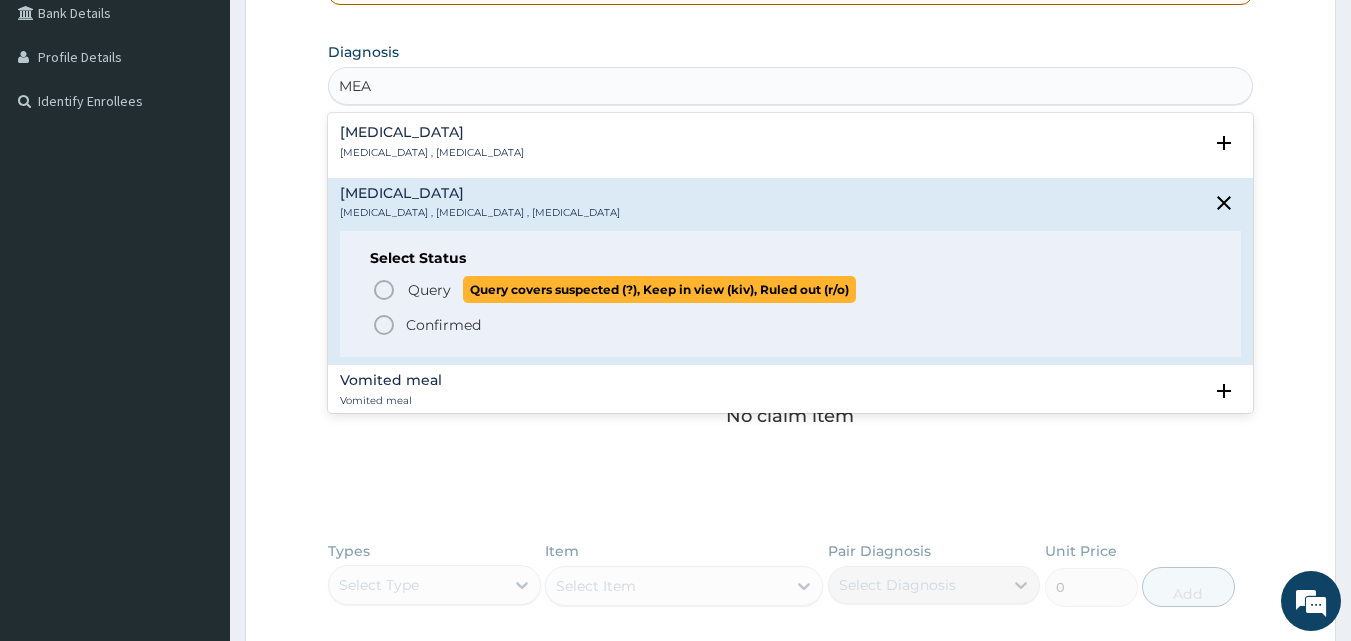click 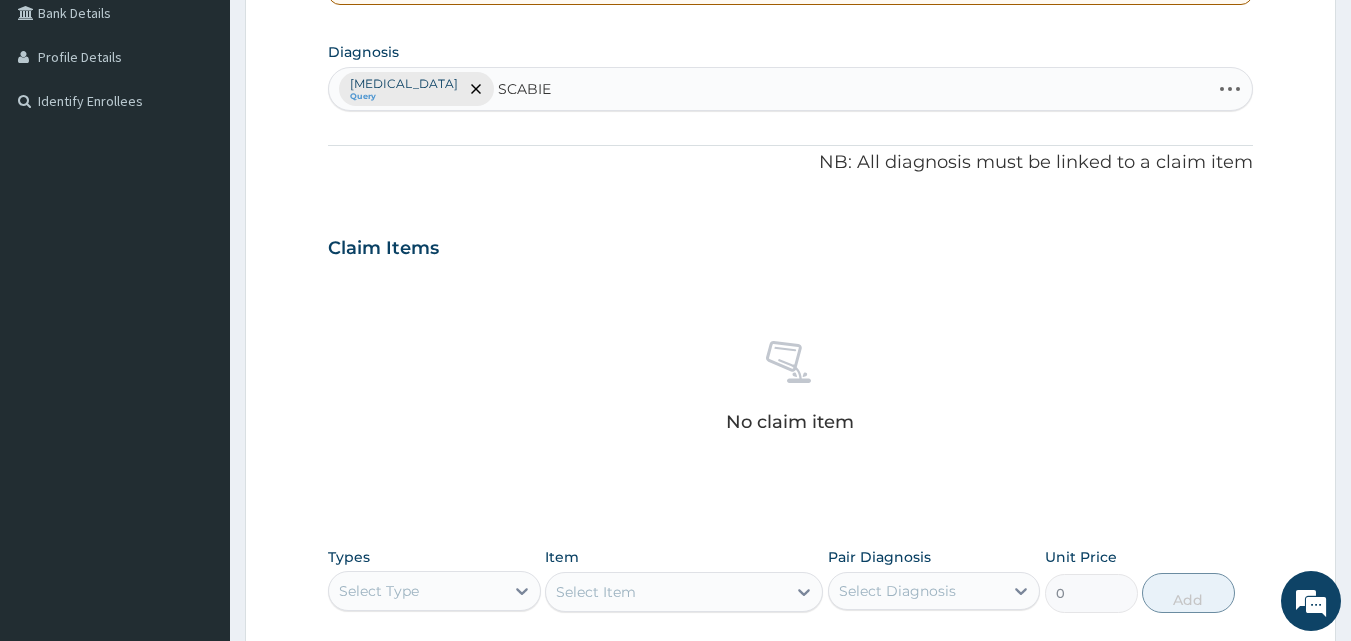 type on "SCABIES" 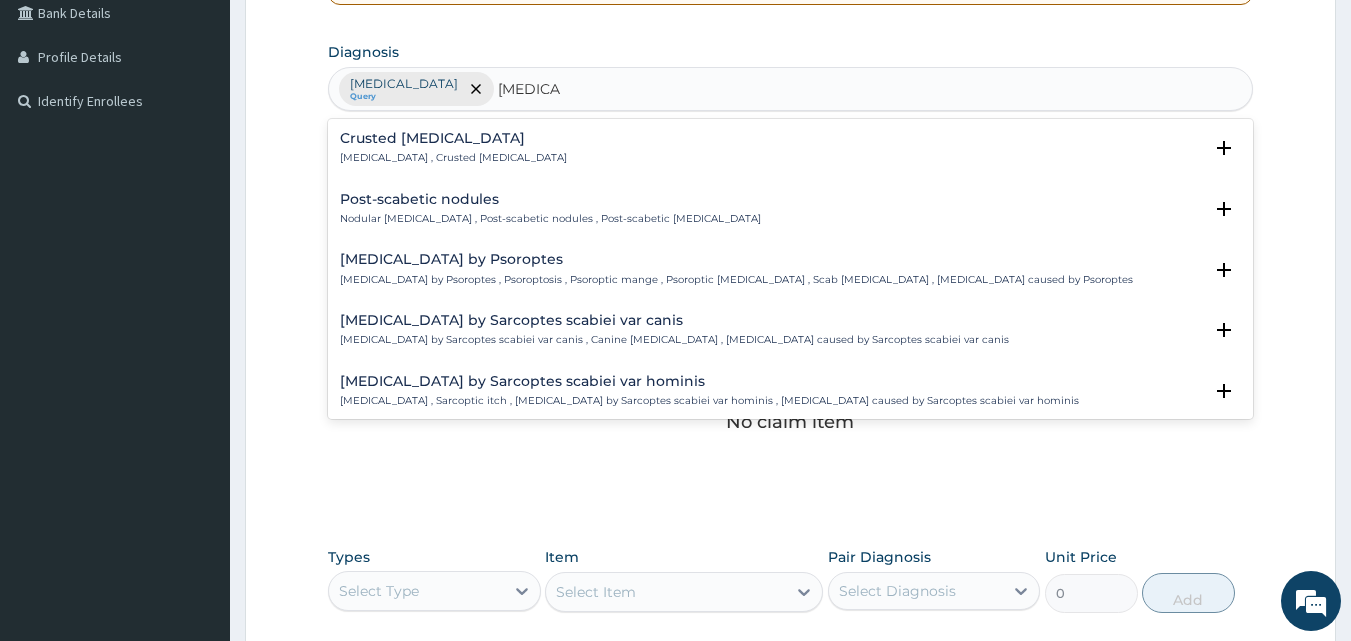 click on "Crusted scabies Norwegian scabies , Crusted scabies" at bounding box center [453, 148] 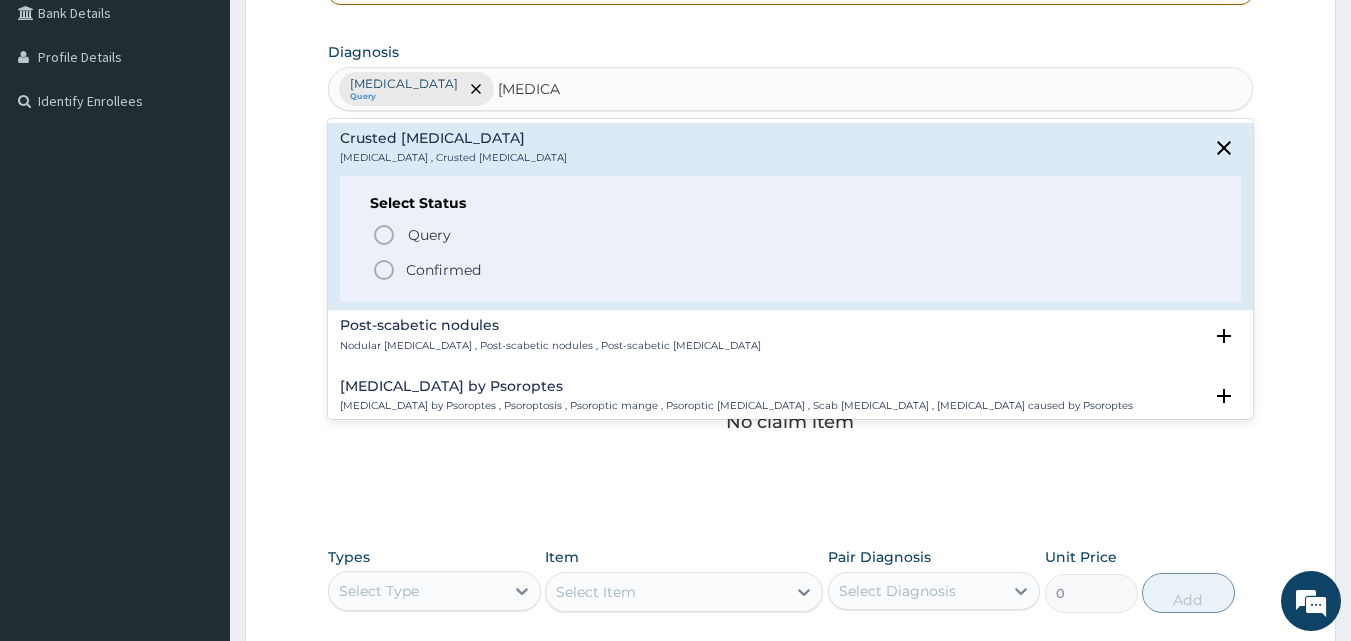 click 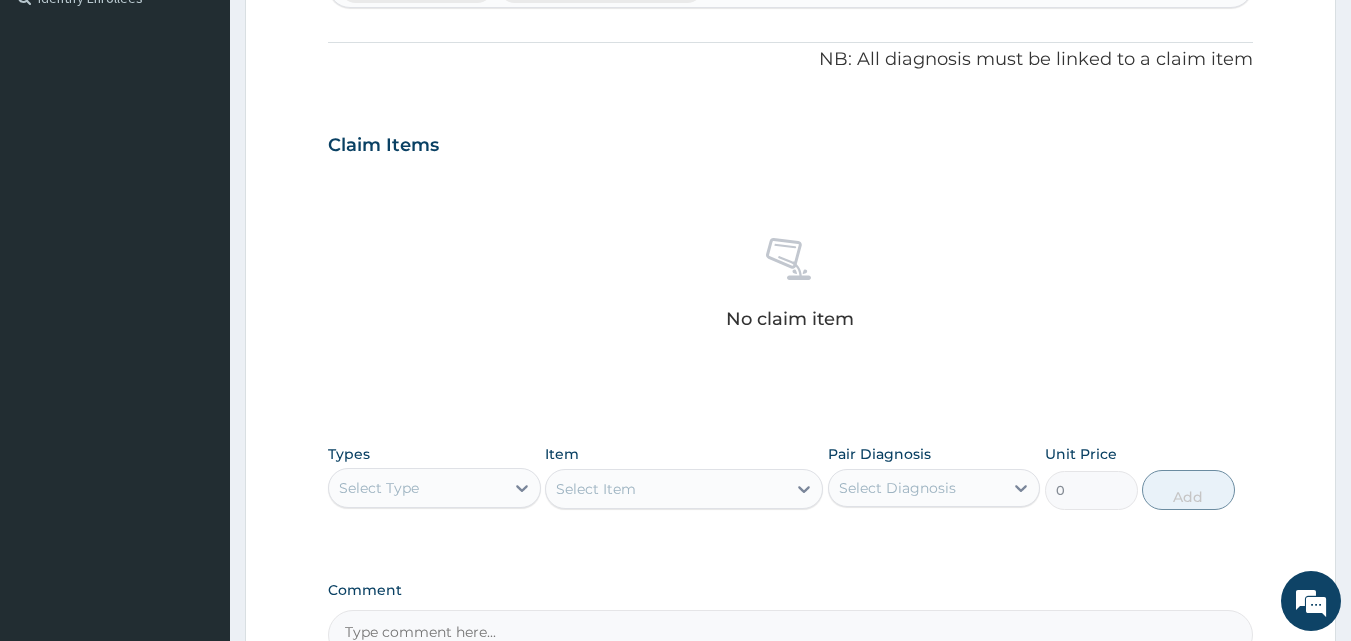 scroll, scrollTop: 801, scrollLeft: 0, axis: vertical 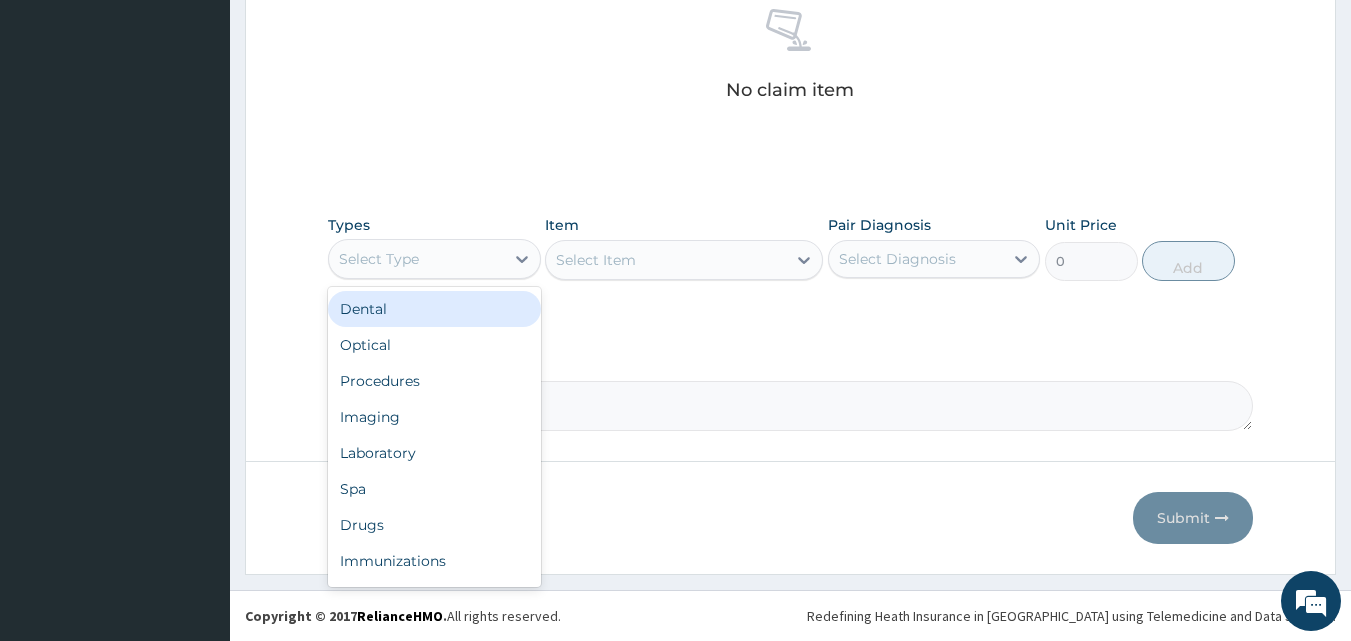 click on "Select Type" at bounding box center [379, 259] 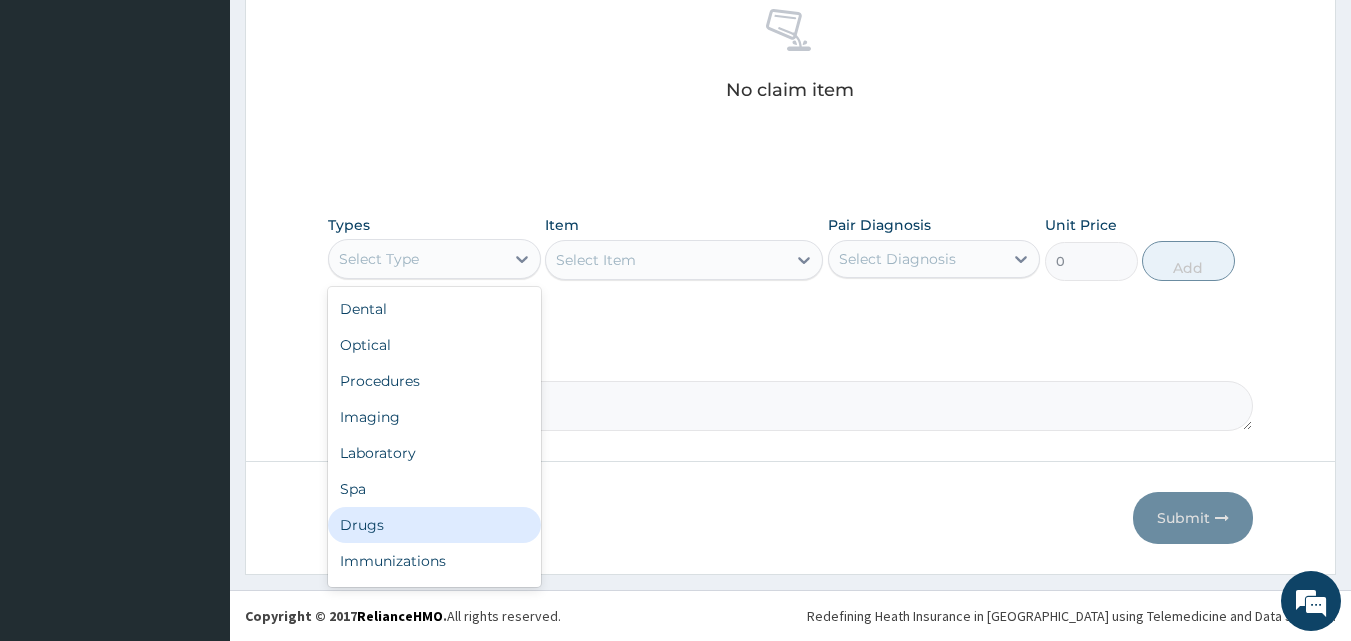 click on "Drugs" at bounding box center (434, 525) 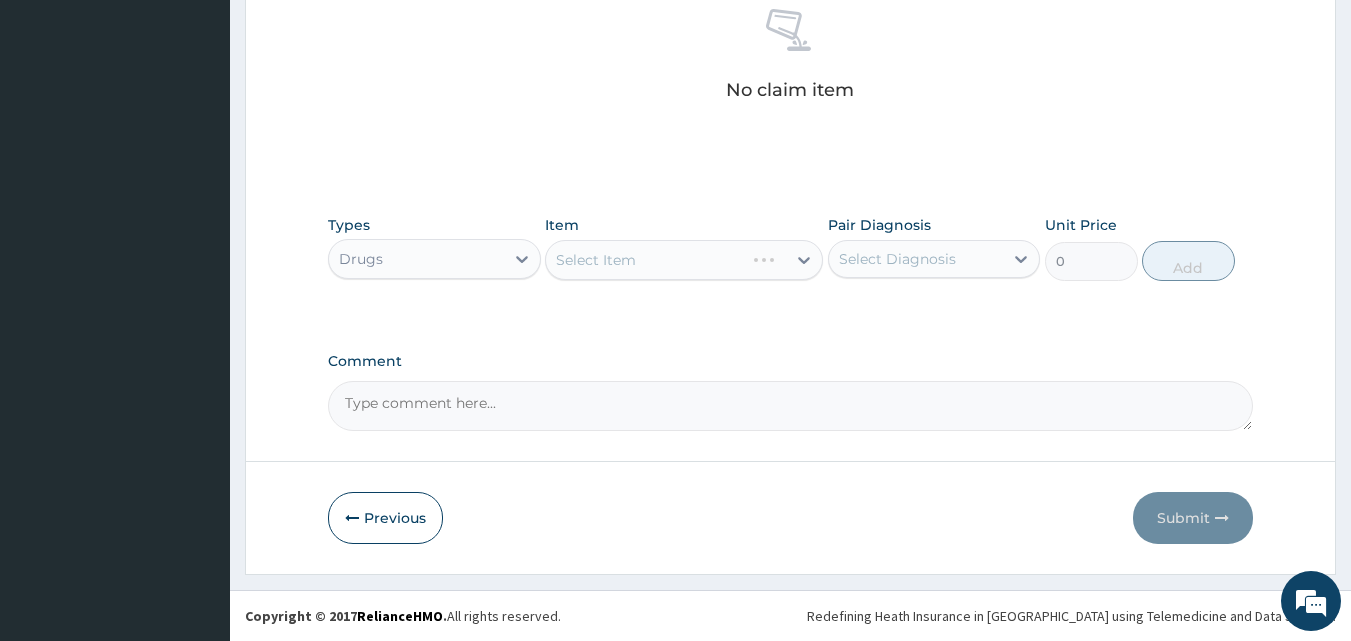 click on "Select Item" at bounding box center [684, 260] 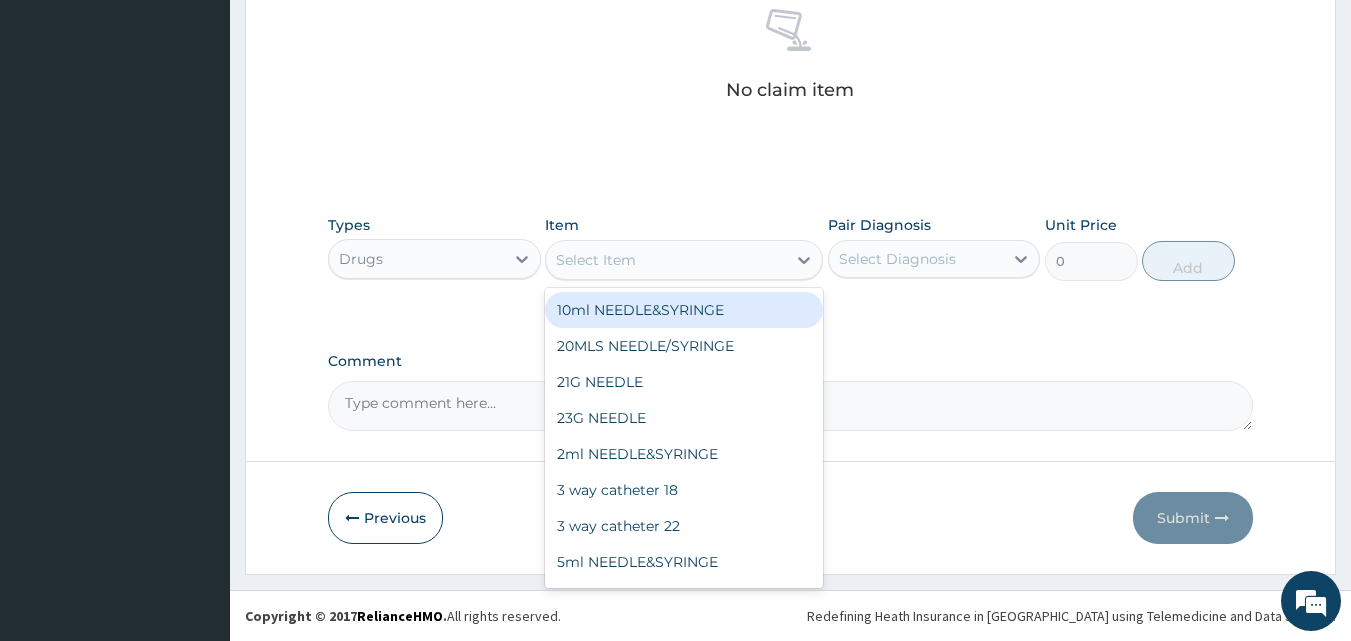 click on "Select Item" at bounding box center (666, 260) 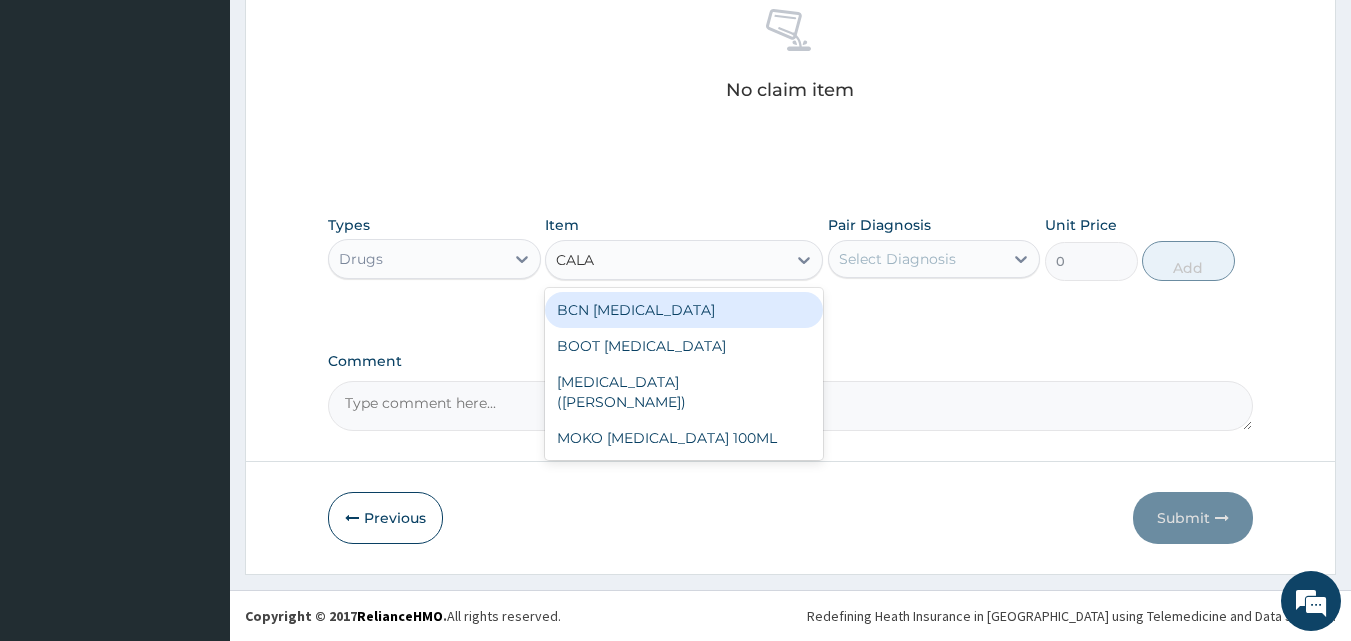 type on "CALAM" 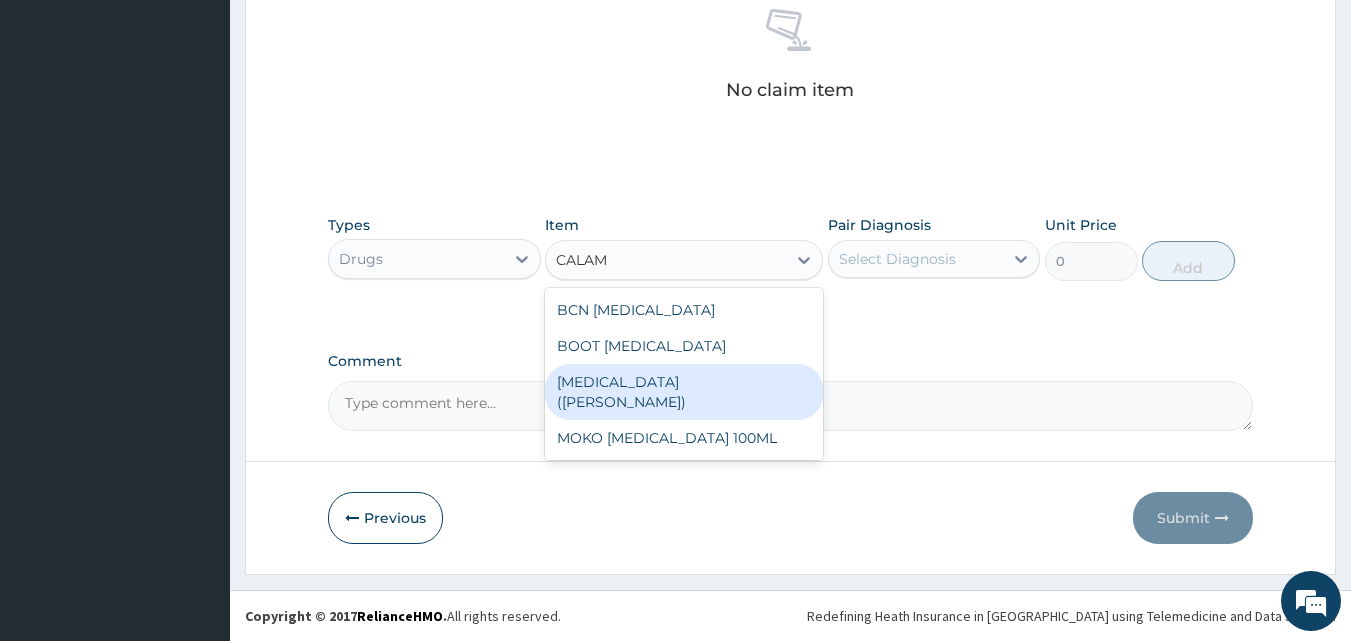 click on "[MEDICAL_DATA] ([PERSON_NAME])" at bounding box center (684, 392) 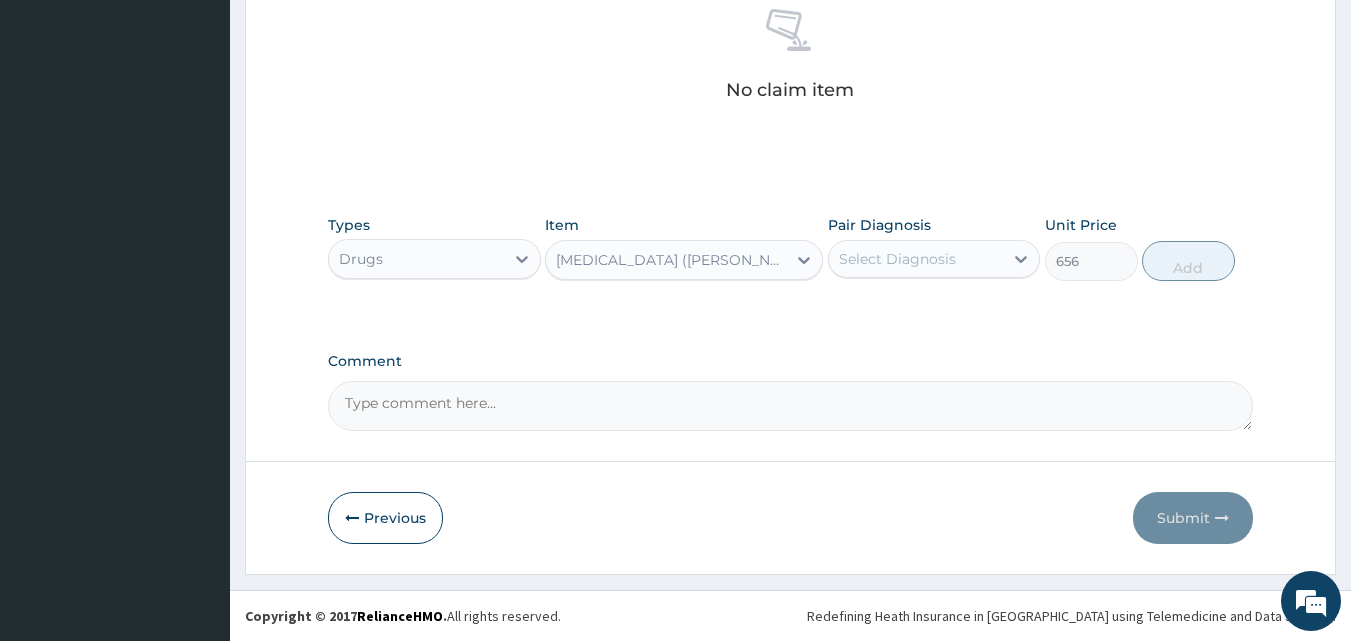 click on "Select Diagnosis" at bounding box center [897, 259] 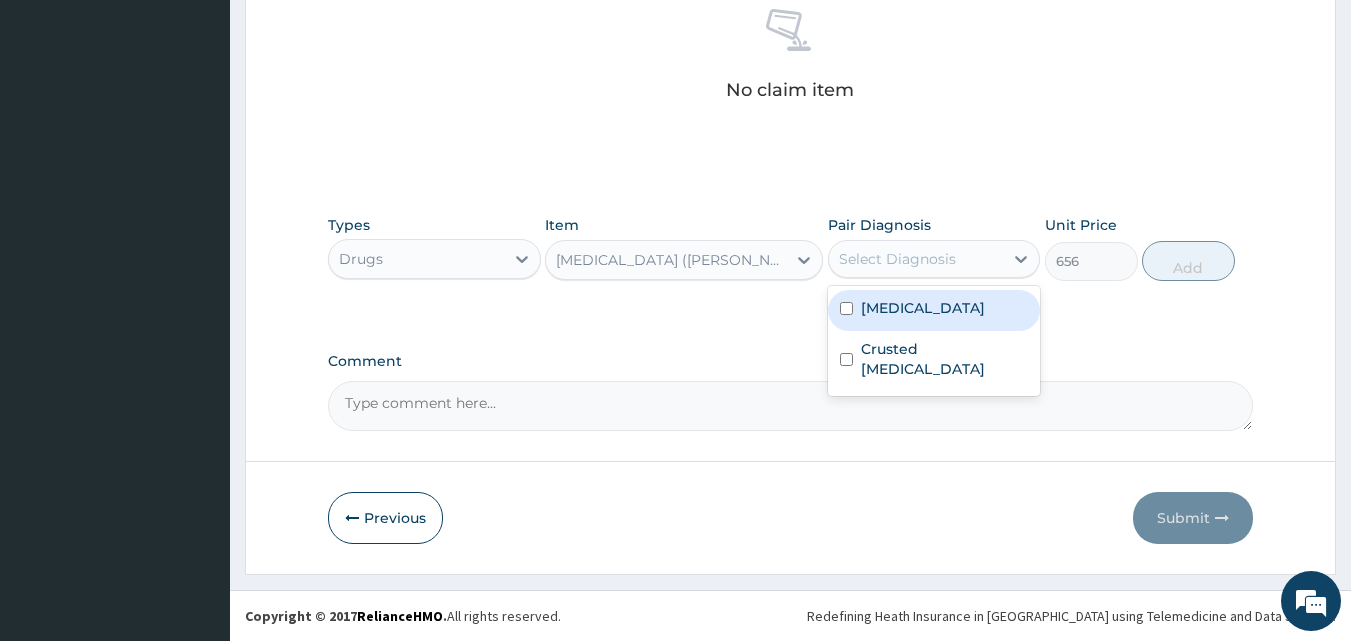 click on "Measles" at bounding box center (934, 310) 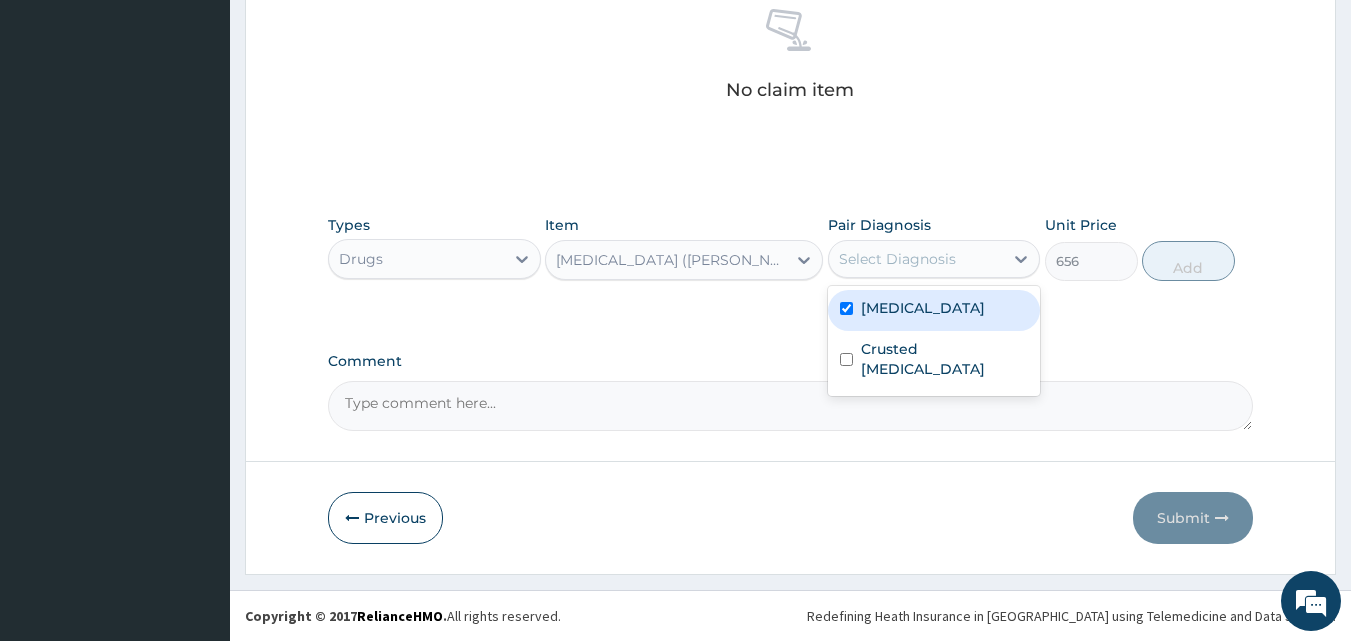 checkbox on "true" 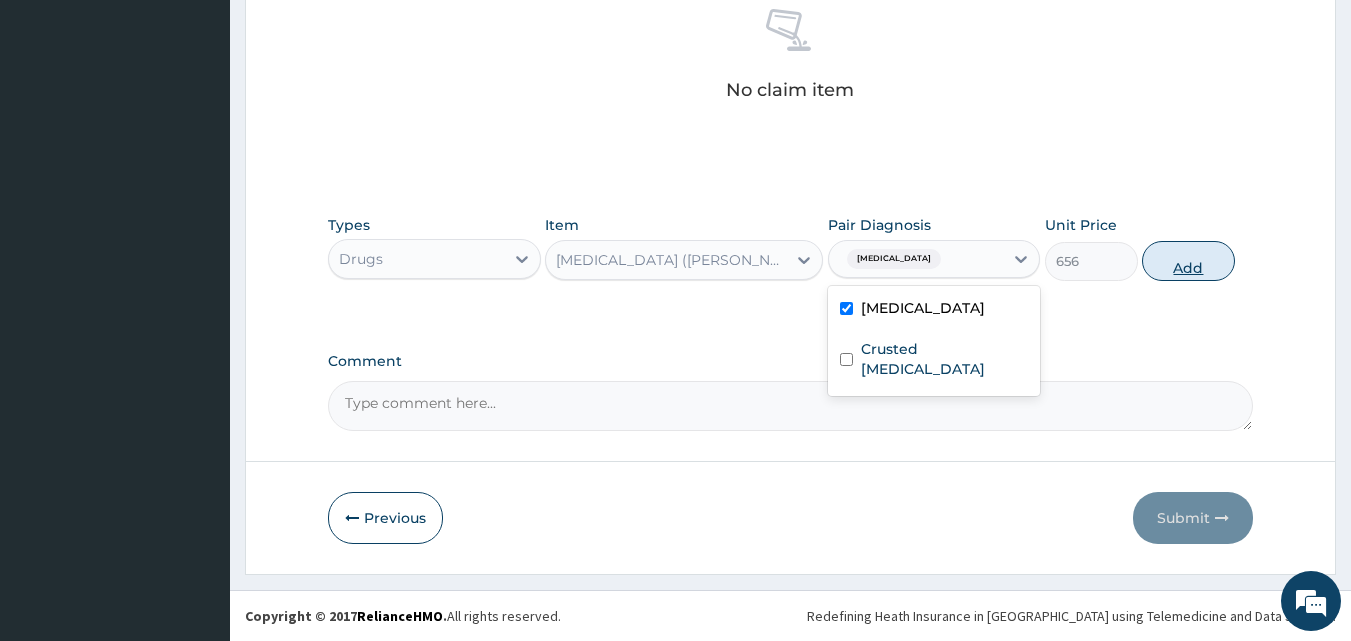 click on "Add" at bounding box center [1188, 261] 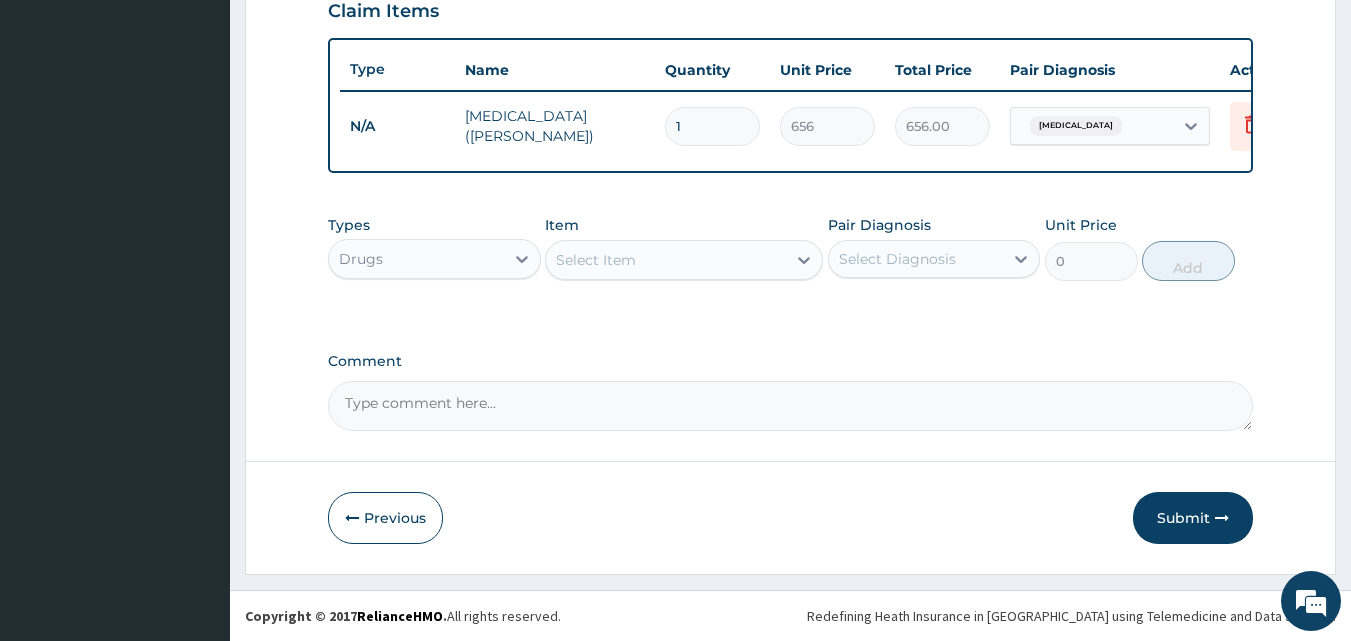 scroll, scrollTop: 721, scrollLeft: 0, axis: vertical 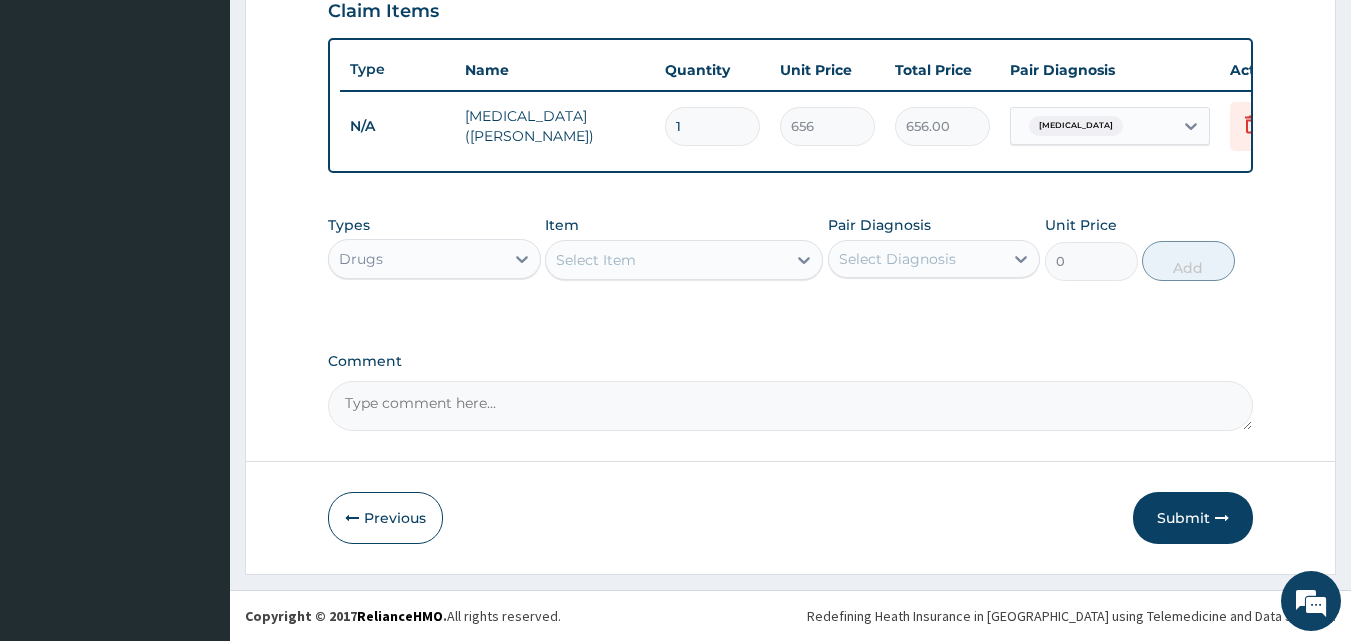 click on "Select Item" at bounding box center (666, 260) 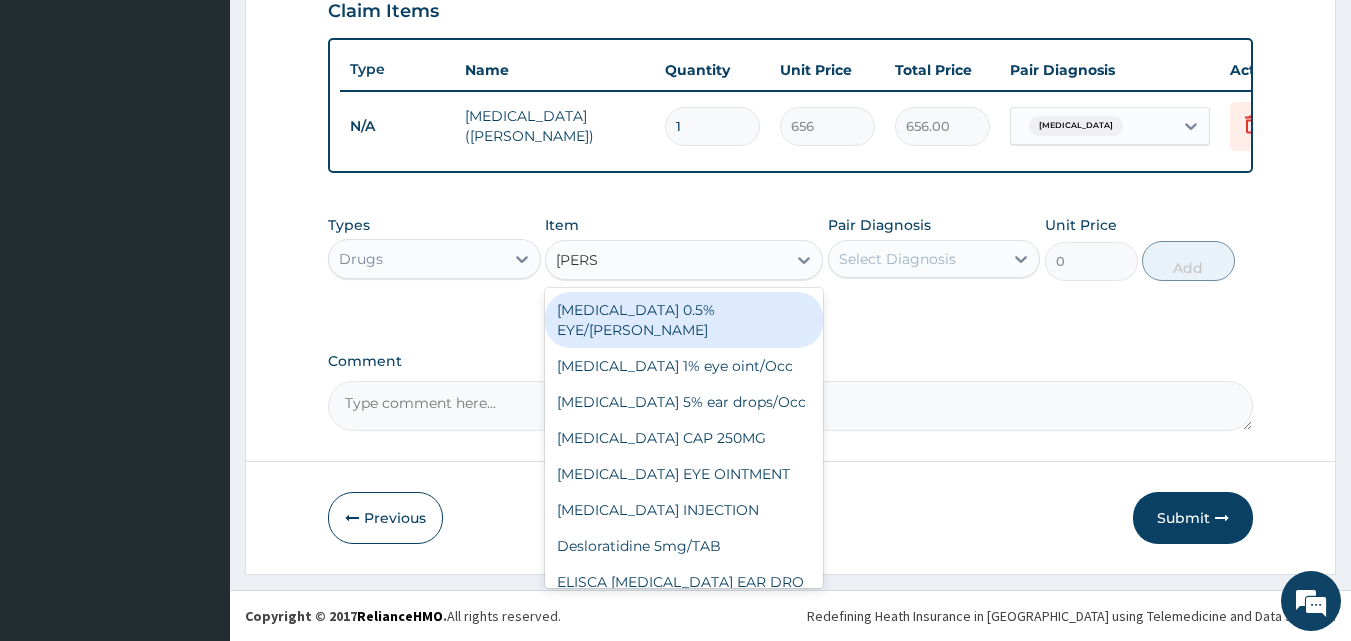 type on "LORAT" 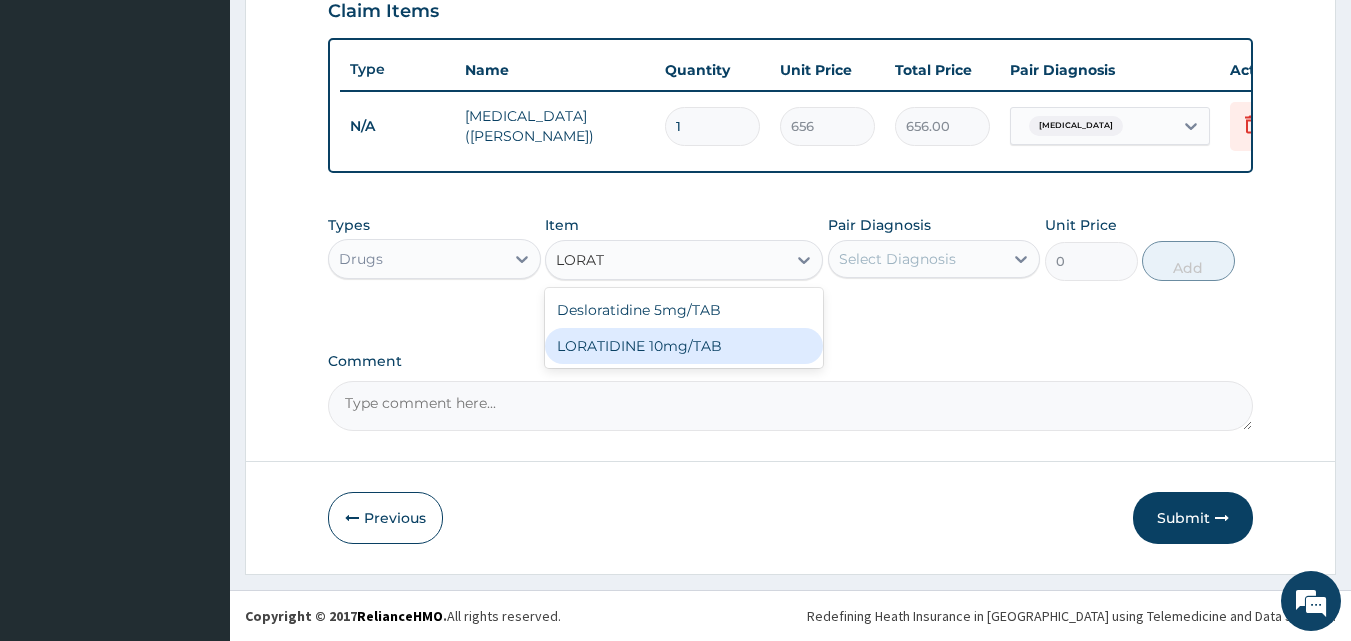 click on "LORATIDINE 10mg/TAB" at bounding box center [684, 346] 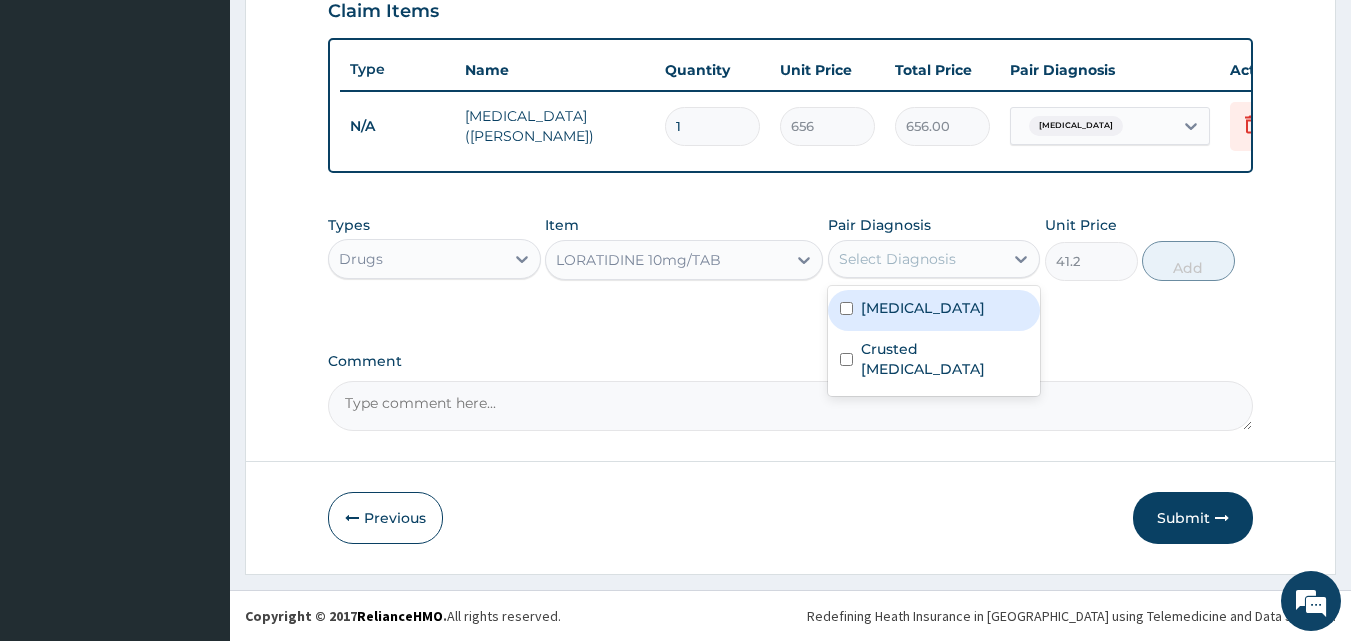 click on "Select Diagnosis" at bounding box center [897, 259] 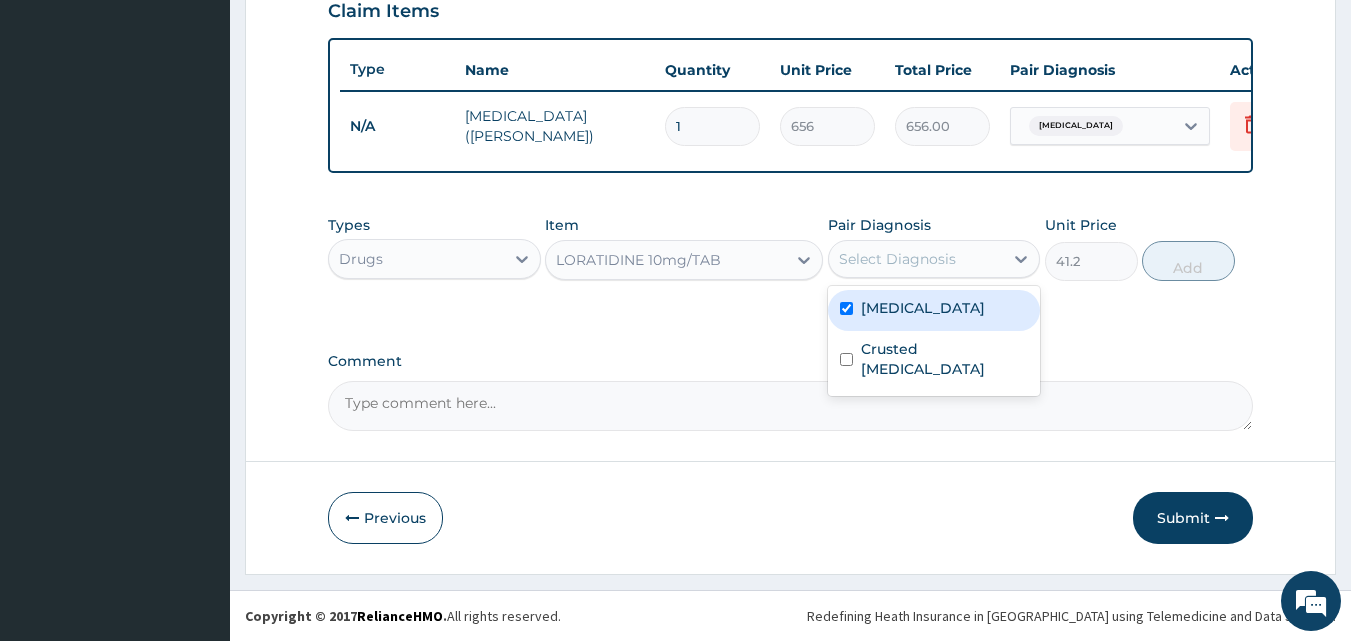 checkbox on "true" 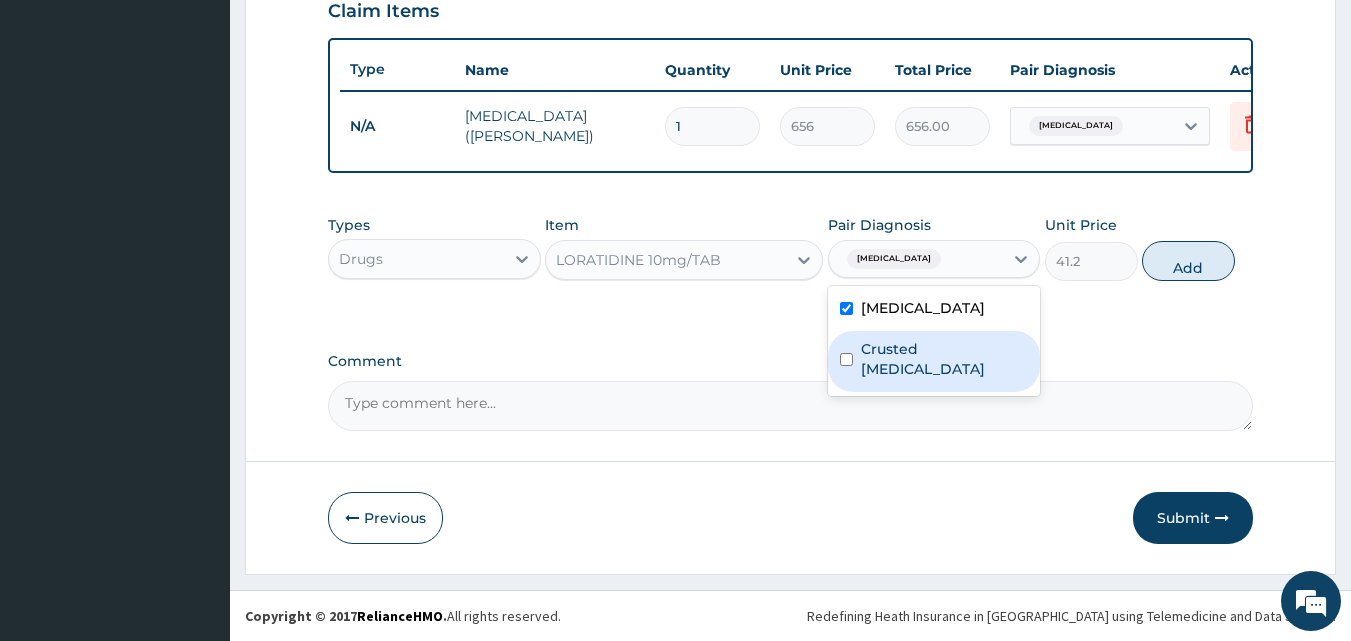 click on "Crusted [MEDICAL_DATA]" at bounding box center (945, 359) 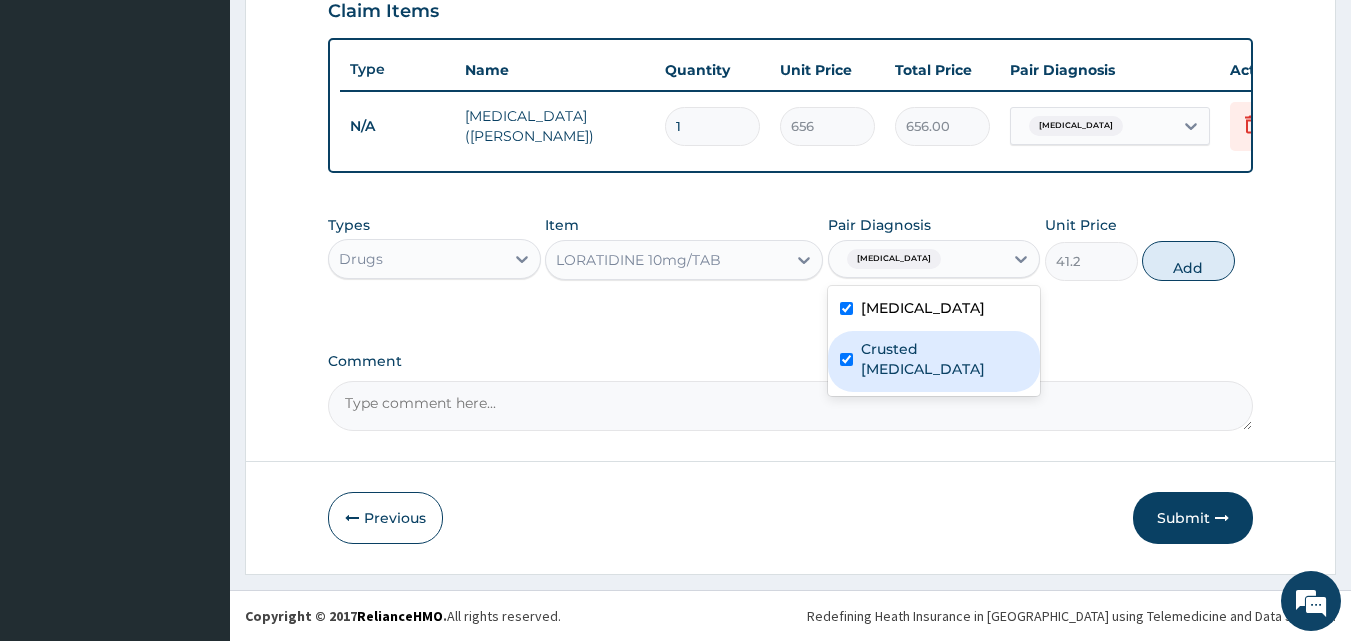 checkbox on "true" 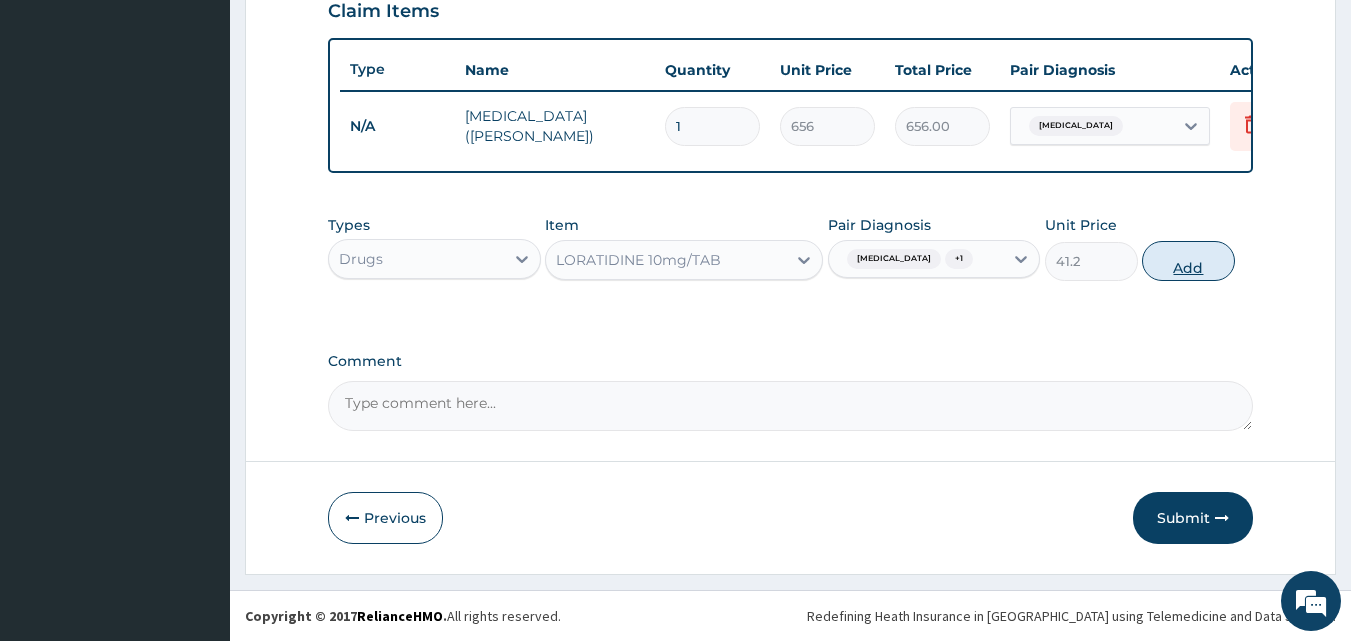 click on "Add" at bounding box center [1188, 261] 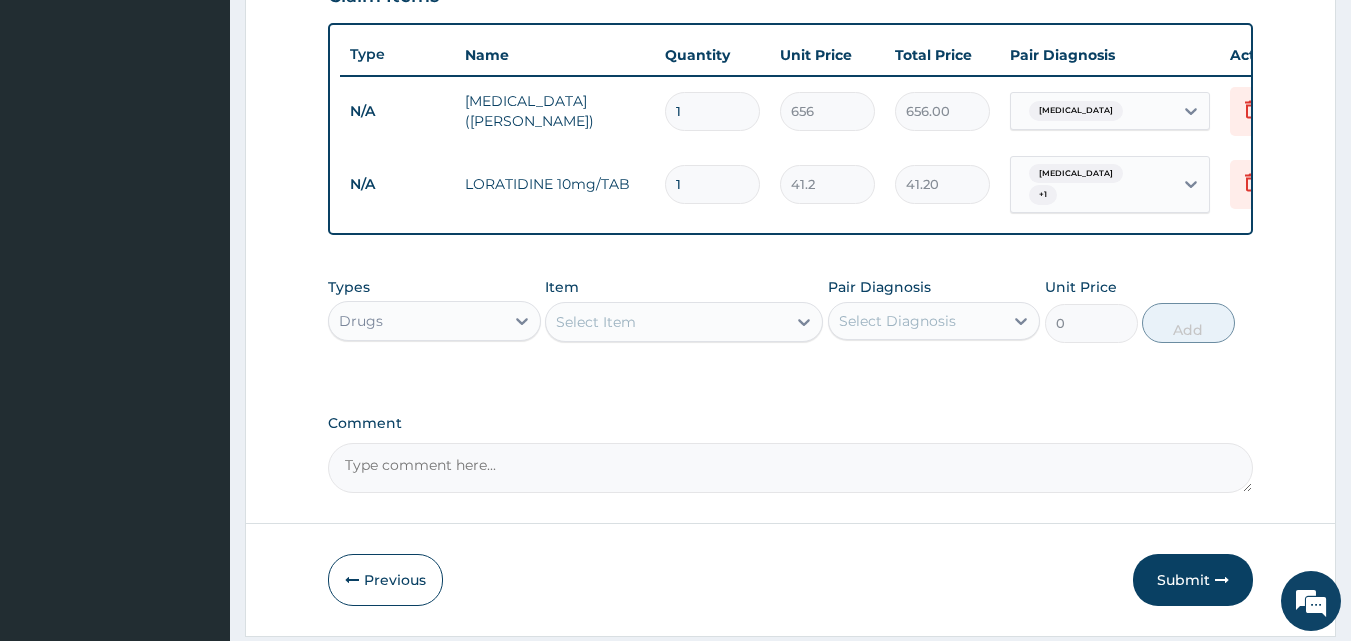 type 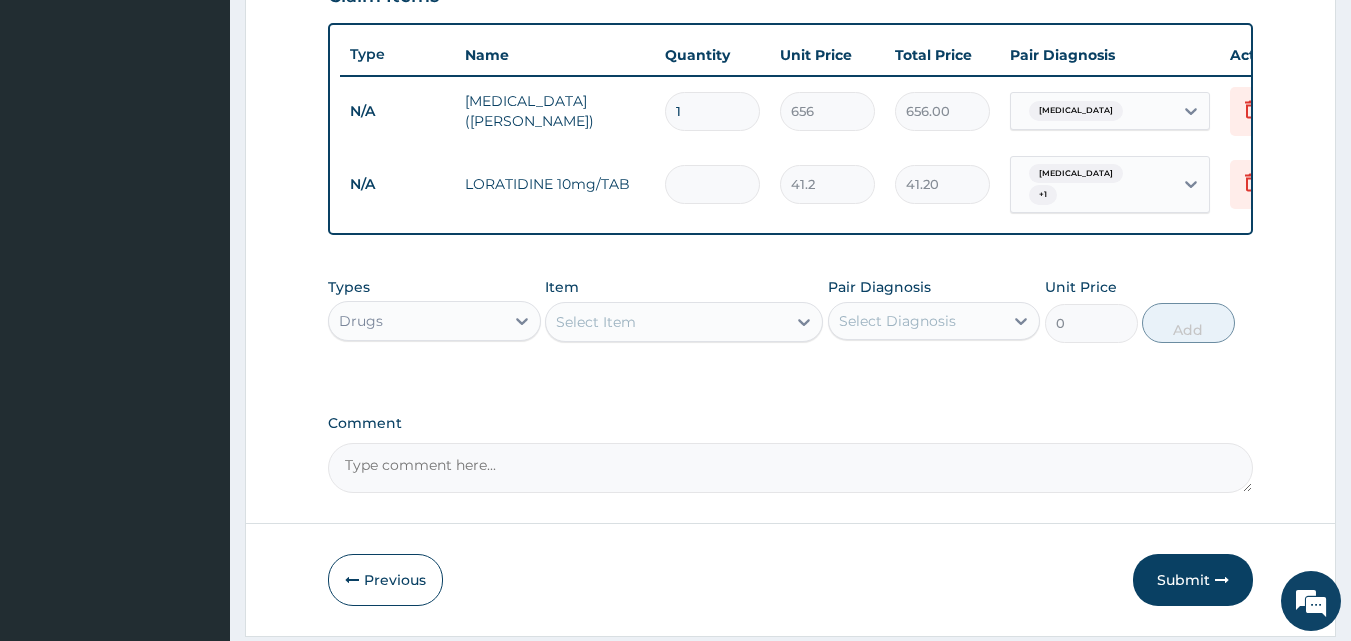 type on "0.00" 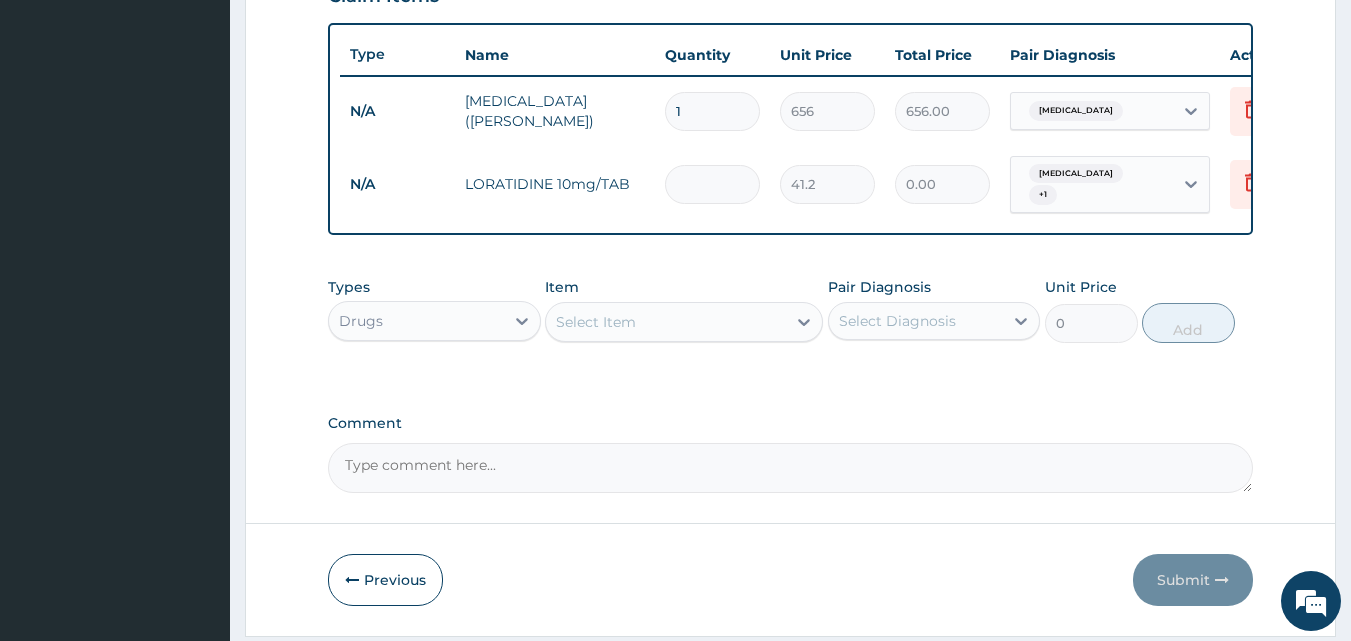 type on "5" 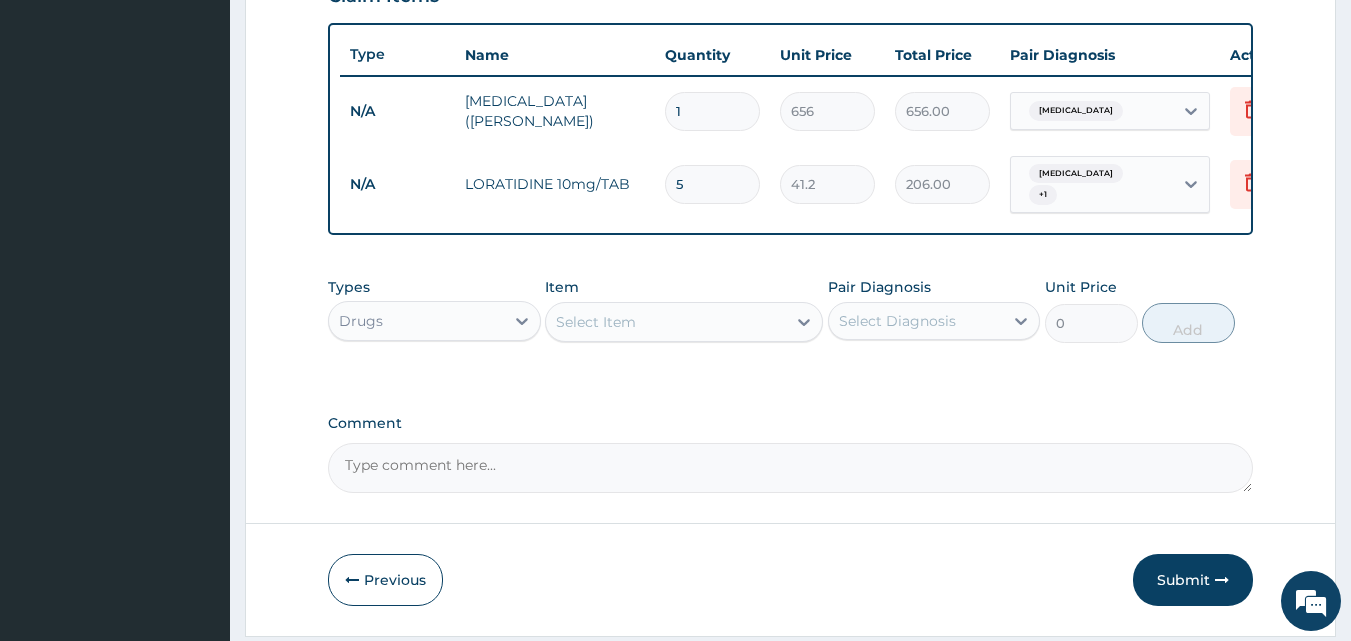 type on "5" 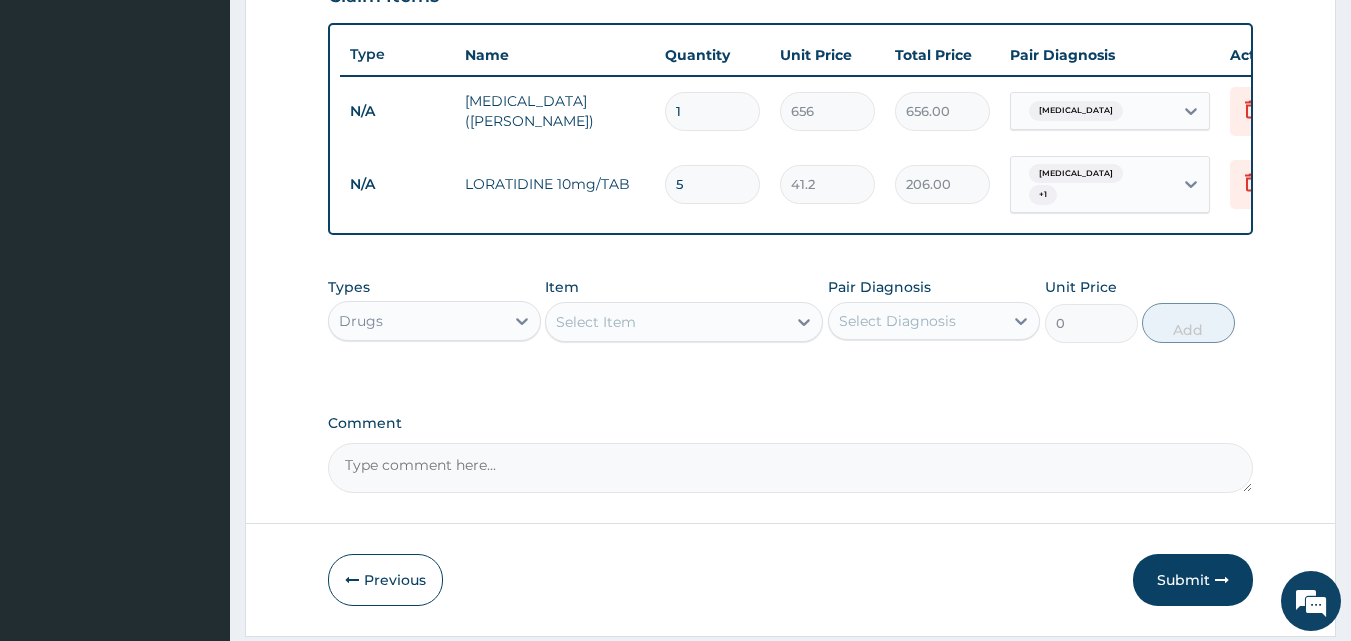 click on "Select Item" at bounding box center [596, 322] 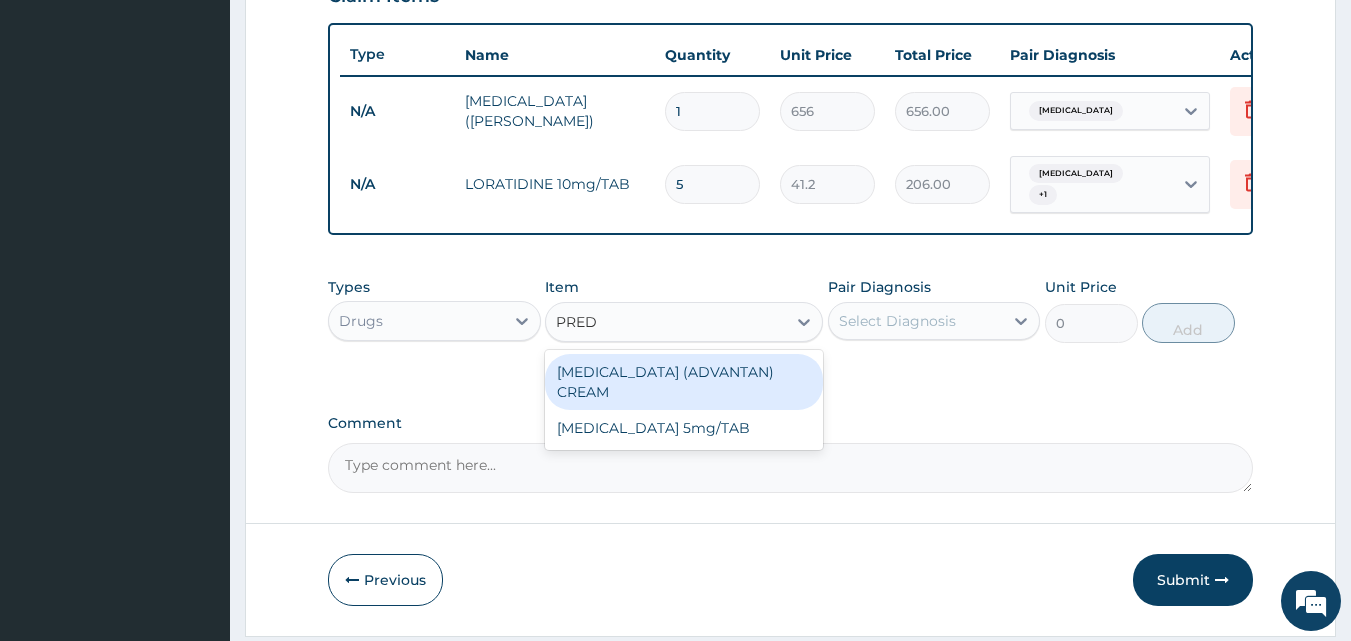 type on "PREDN" 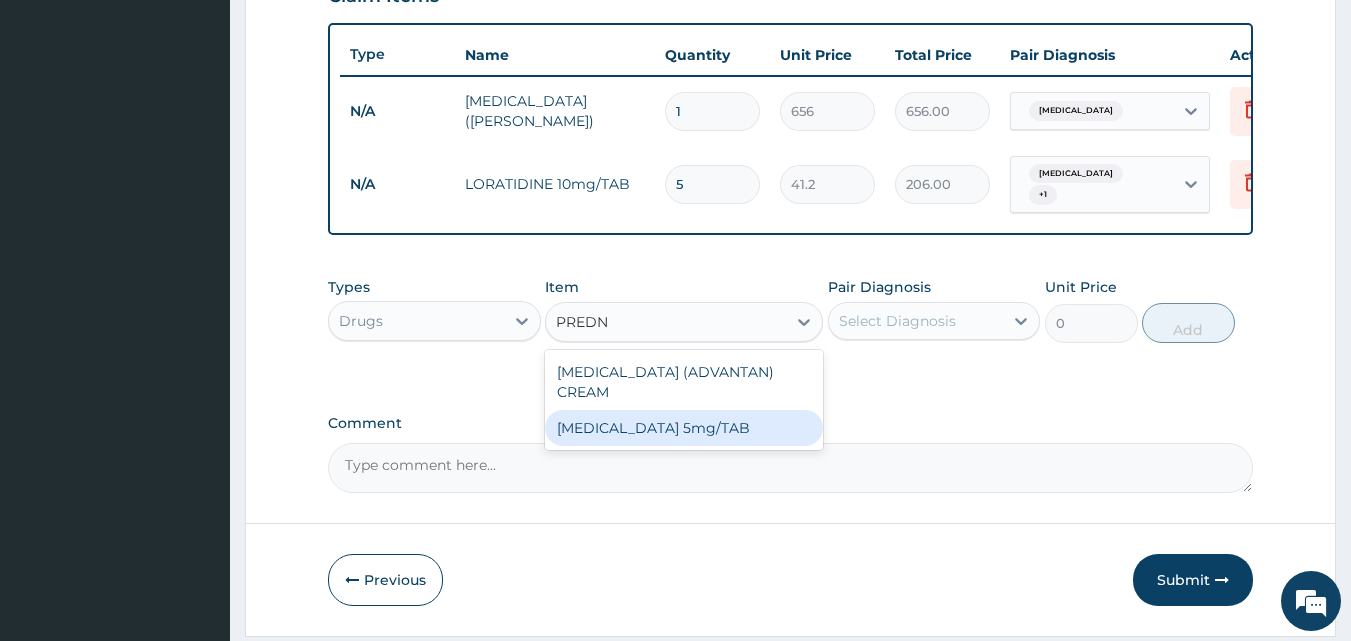 click on "[MEDICAL_DATA] 5mg/TAB" at bounding box center [684, 428] 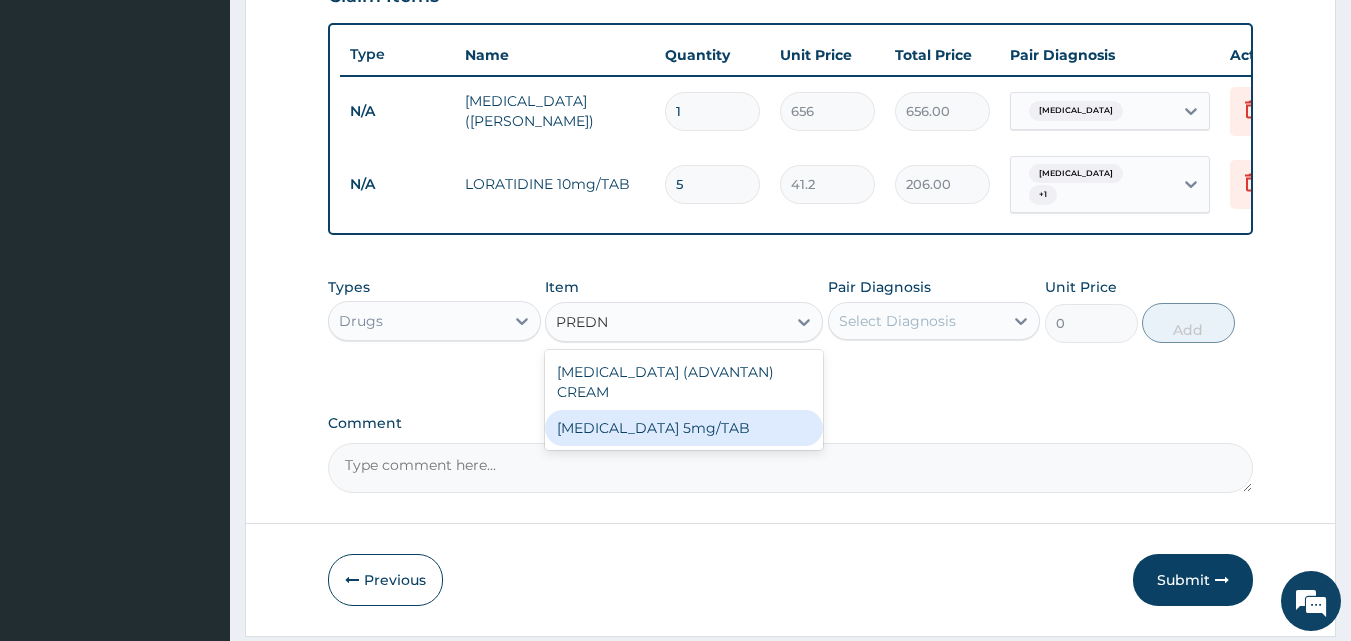type 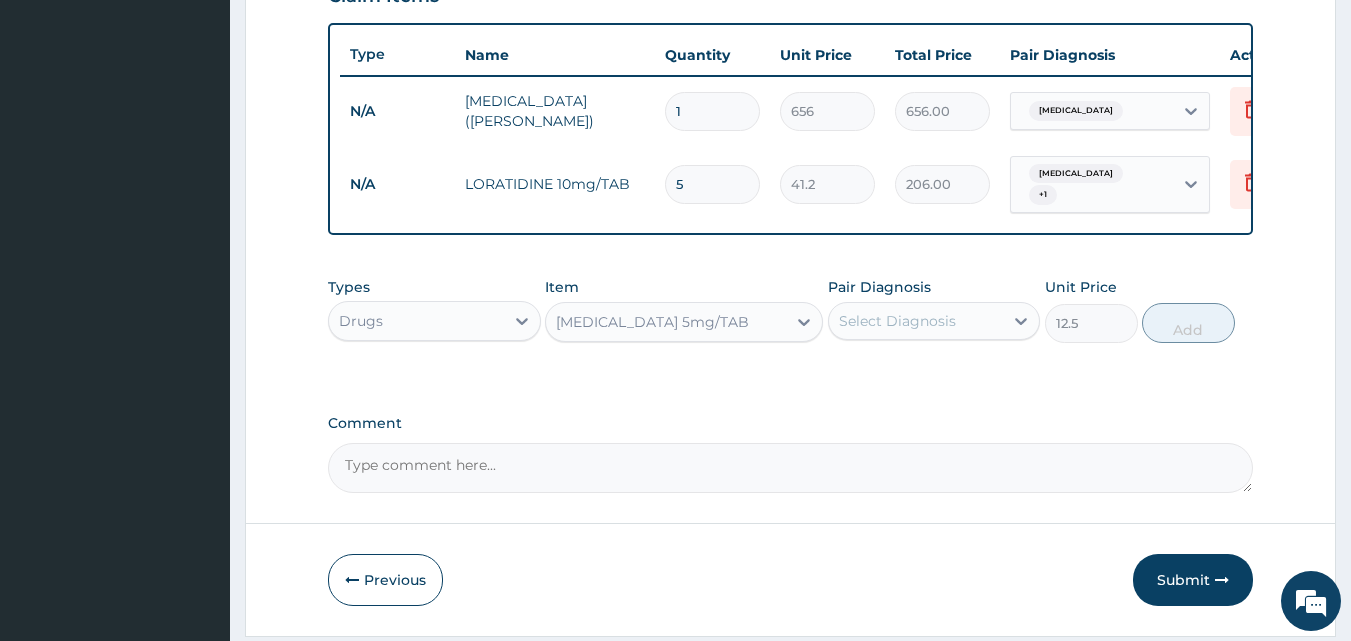 click on "Select Diagnosis" at bounding box center (897, 321) 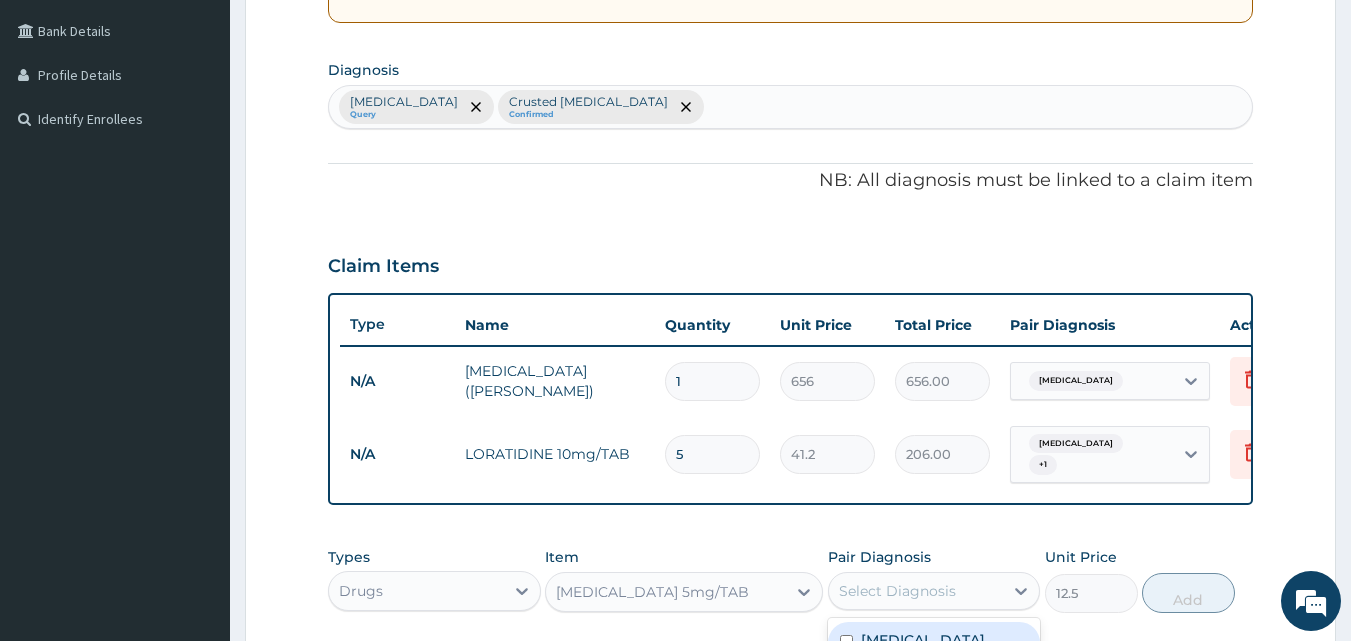 scroll, scrollTop: 444, scrollLeft: 0, axis: vertical 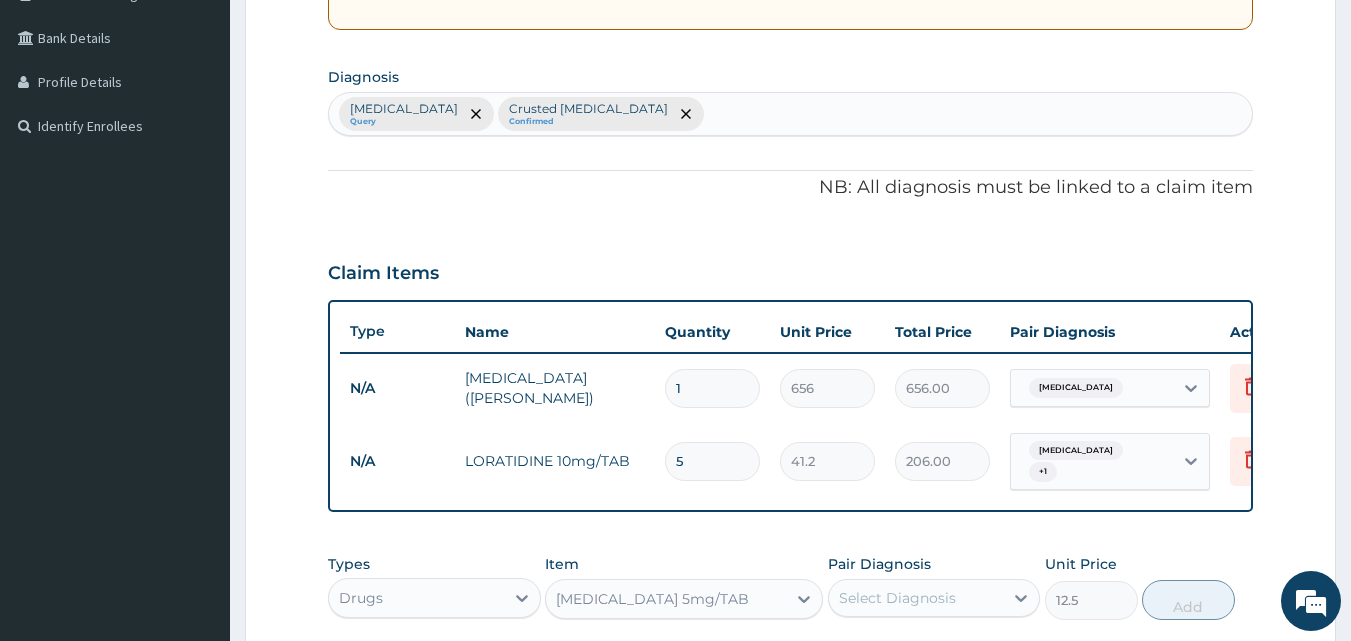 click on "Measles Query Crusted scabies Confirmed" at bounding box center (791, 114) 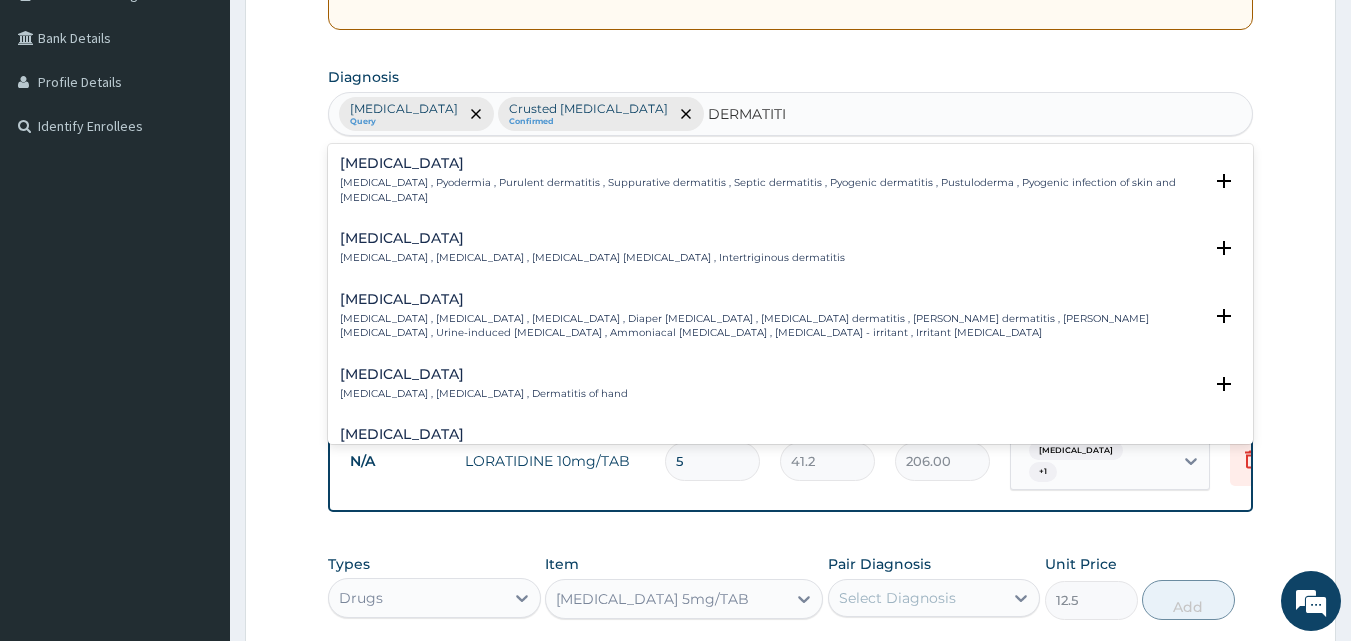 type on "DERMATITIS" 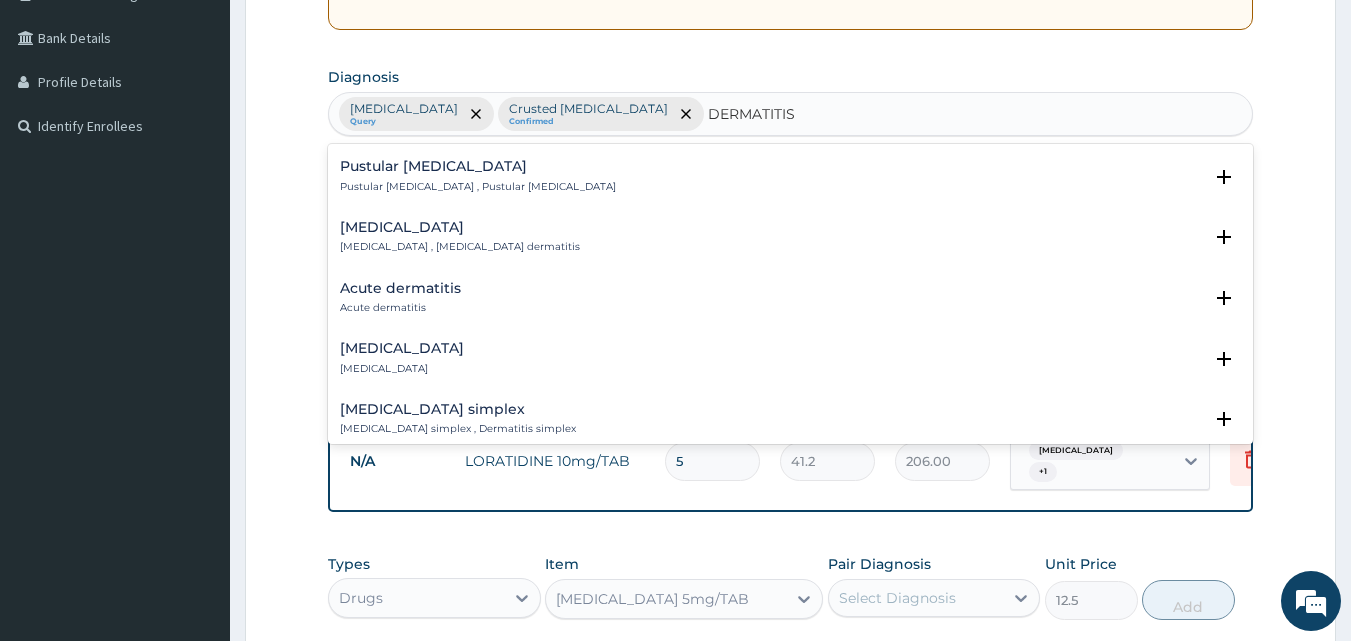 scroll, scrollTop: 913, scrollLeft: 0, axis: vertical 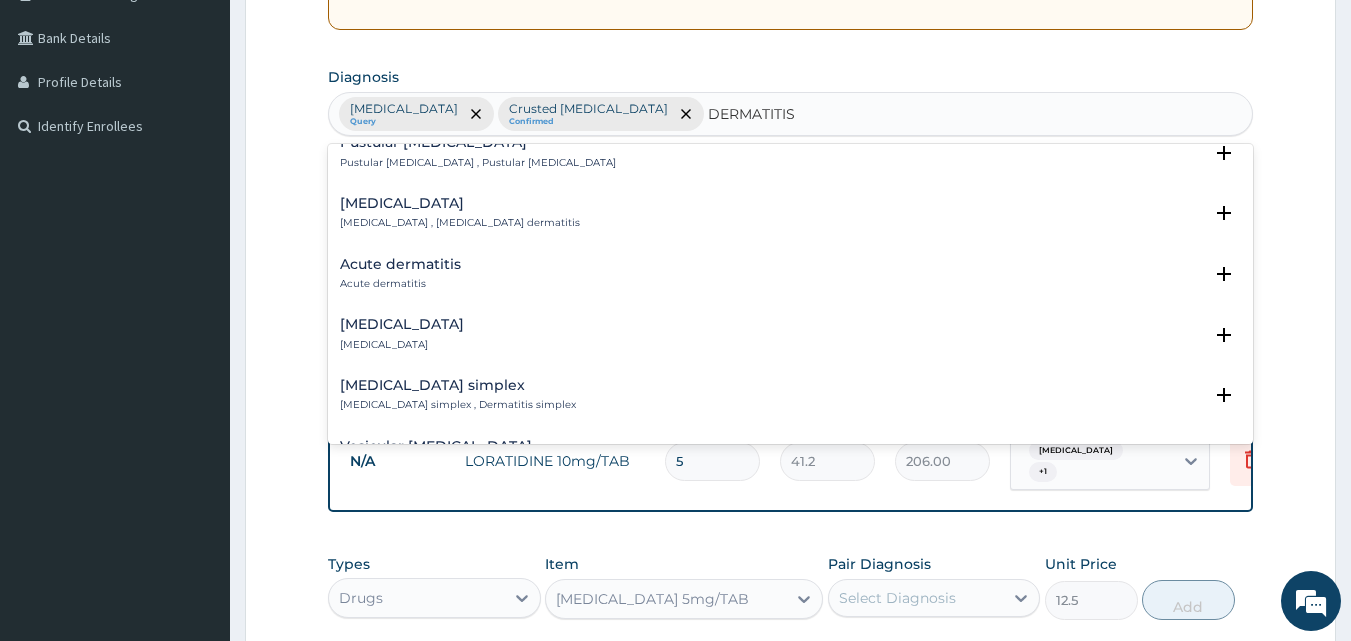 click on "Acute dermatitis" at bounding box center [400, 284] 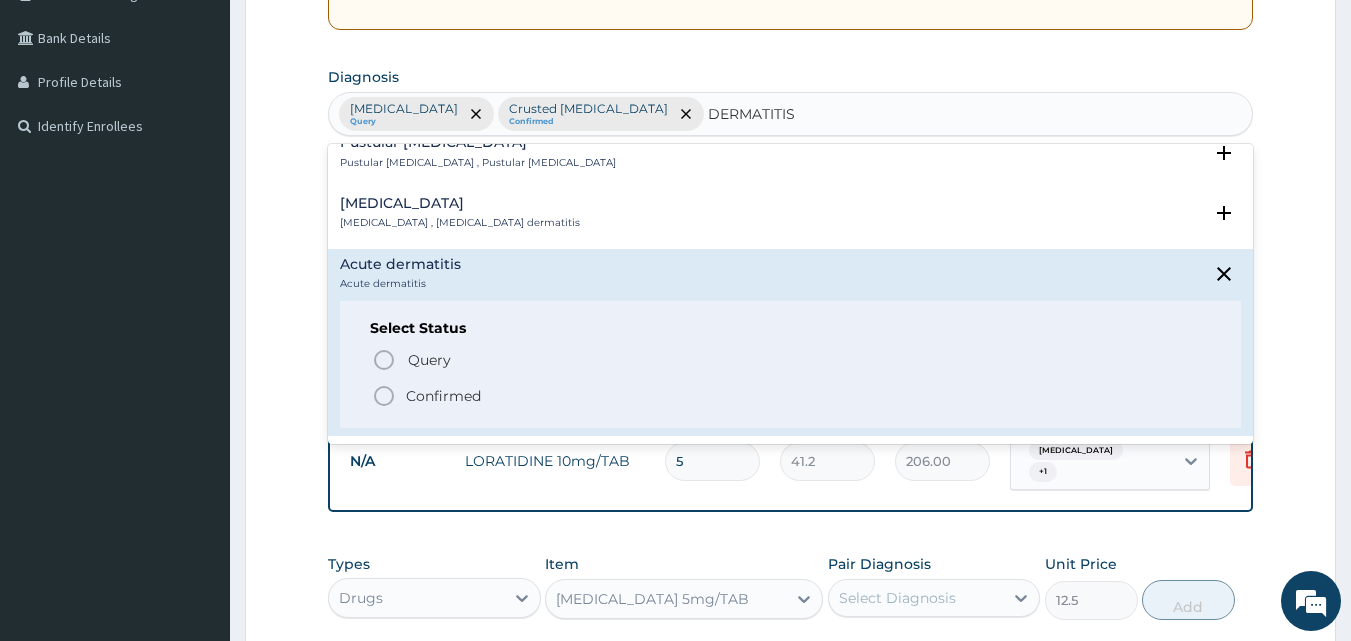 click 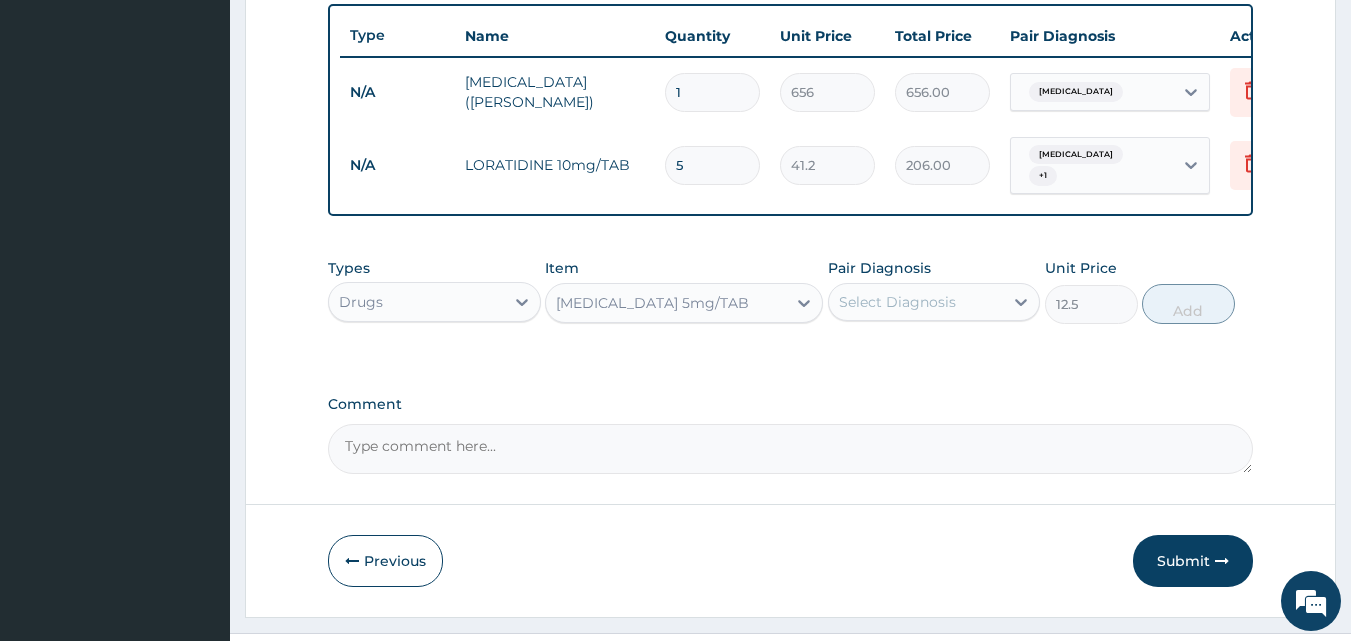 scroll, scrollTop: 754, scrollLeft: 0, axis: vertical 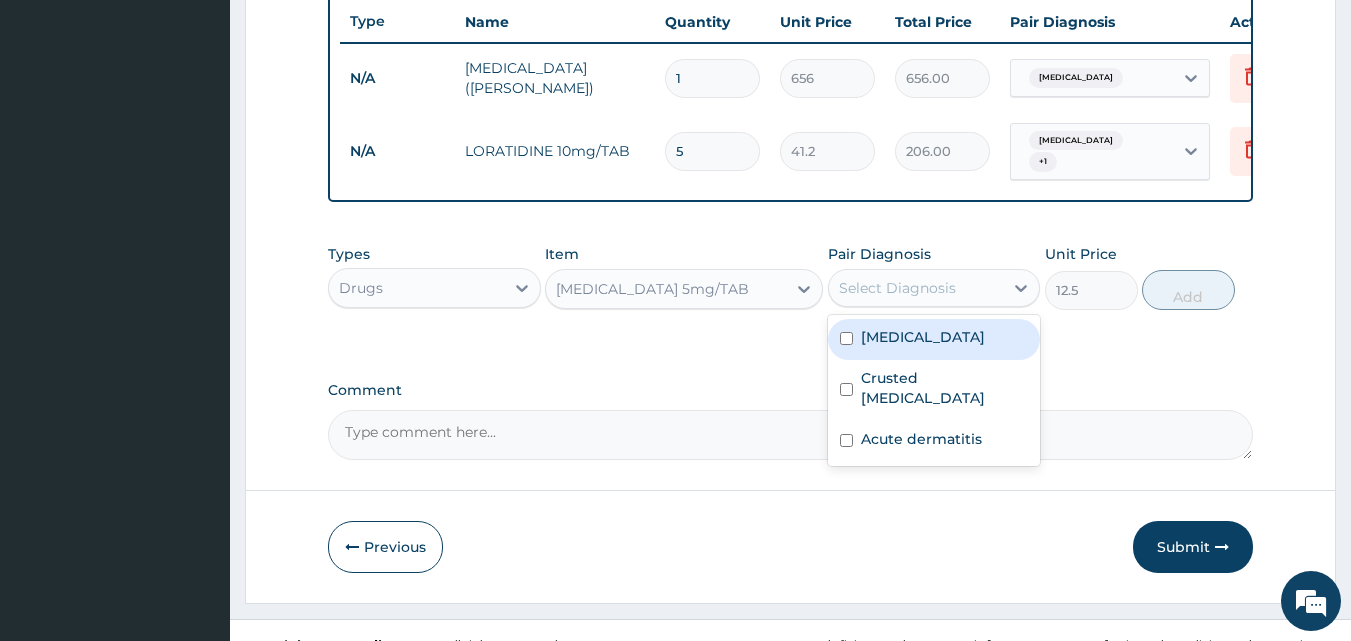 click on "Select Diagnosis" at bounding box center [916, 288] 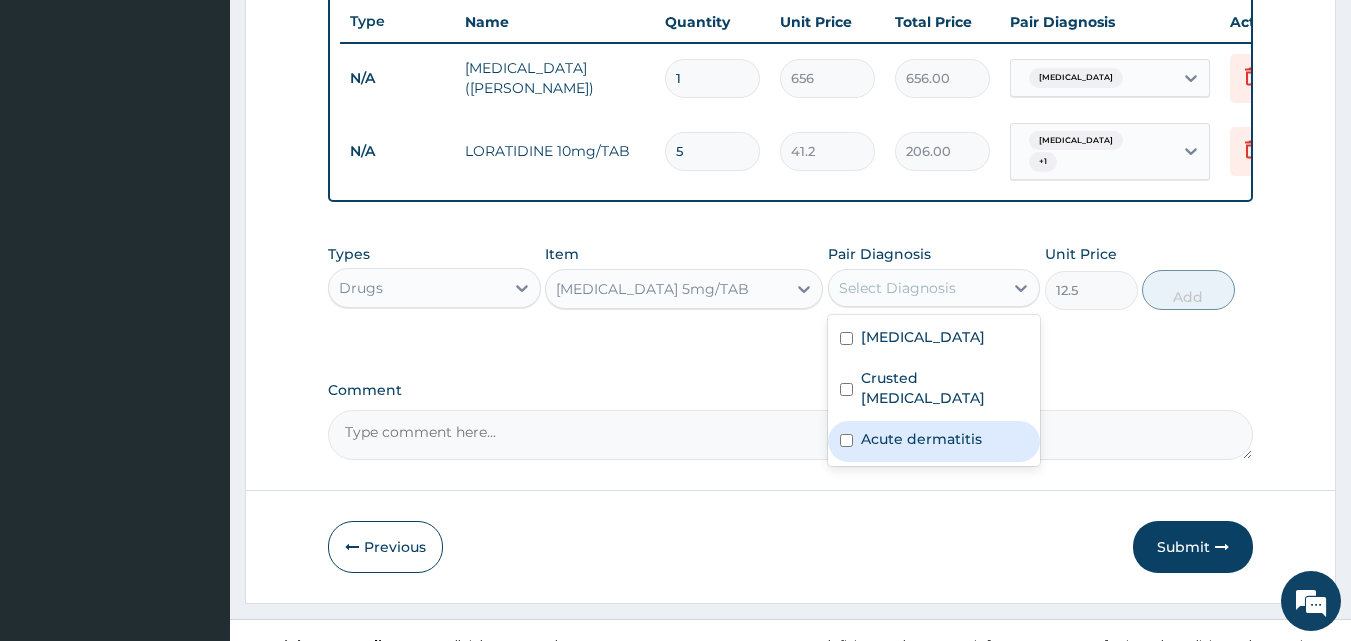click on "Acute dermatitis" at bounding box center (921, 439) 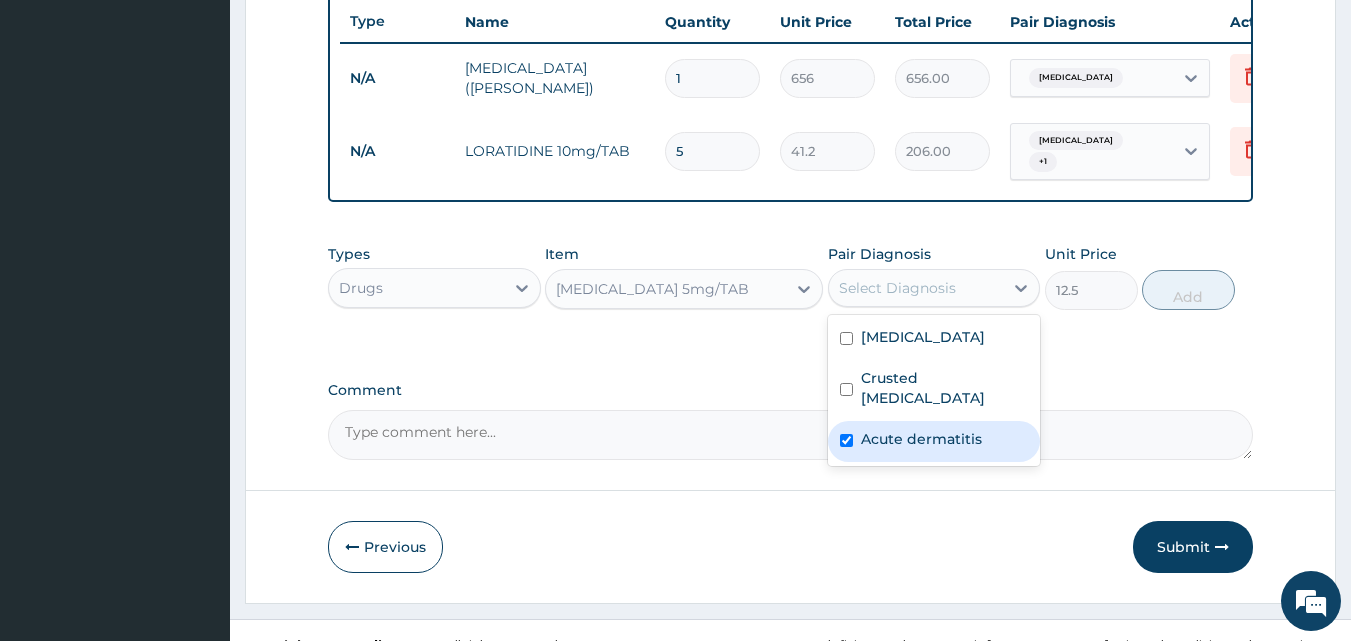 checkbox on "true" 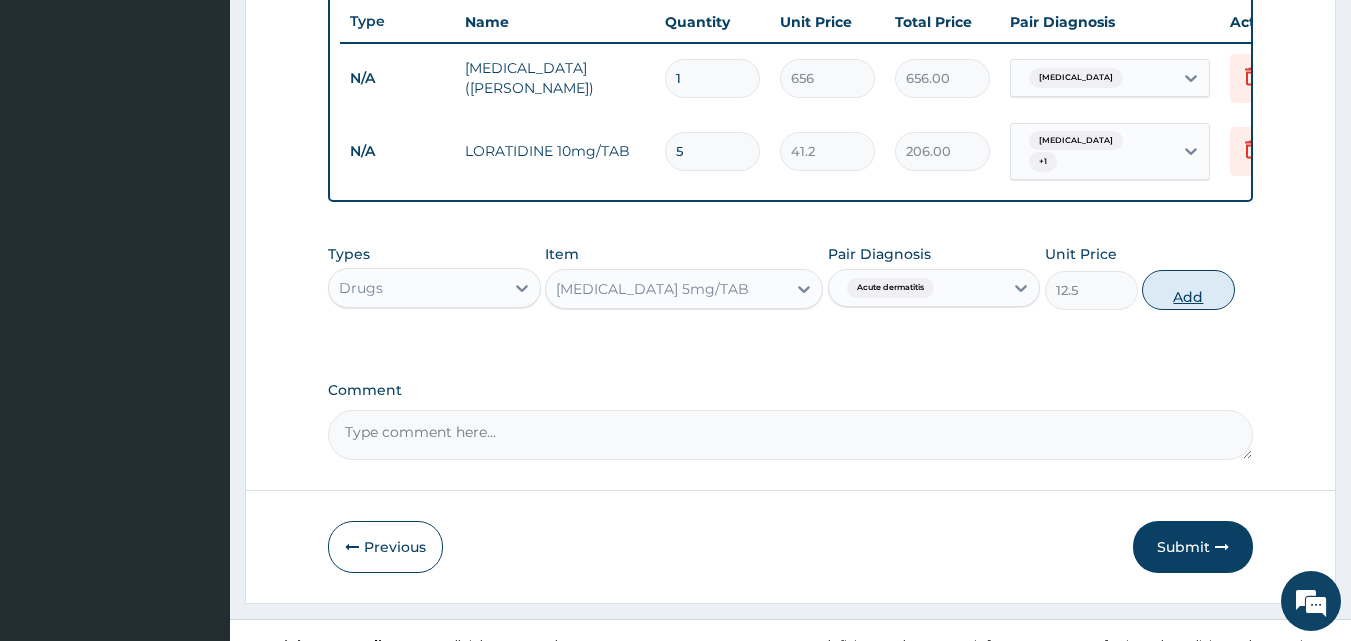 click on "Add" at bounding box center (1188, 290) 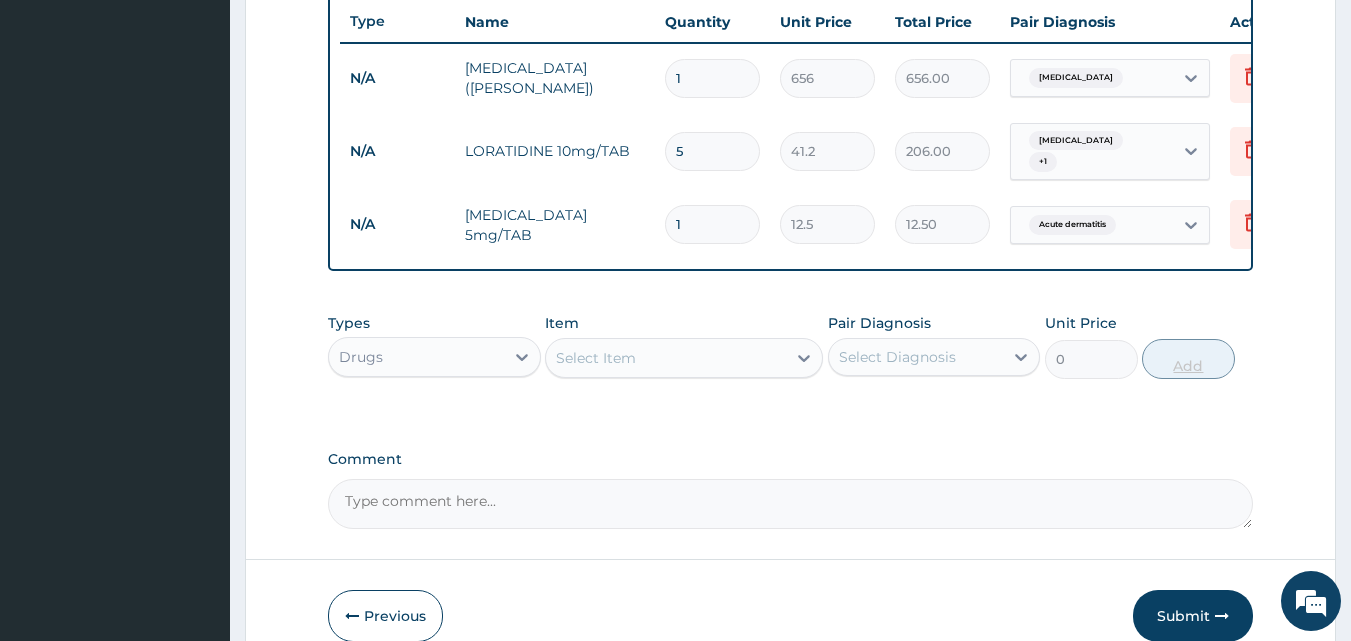 type on "16" 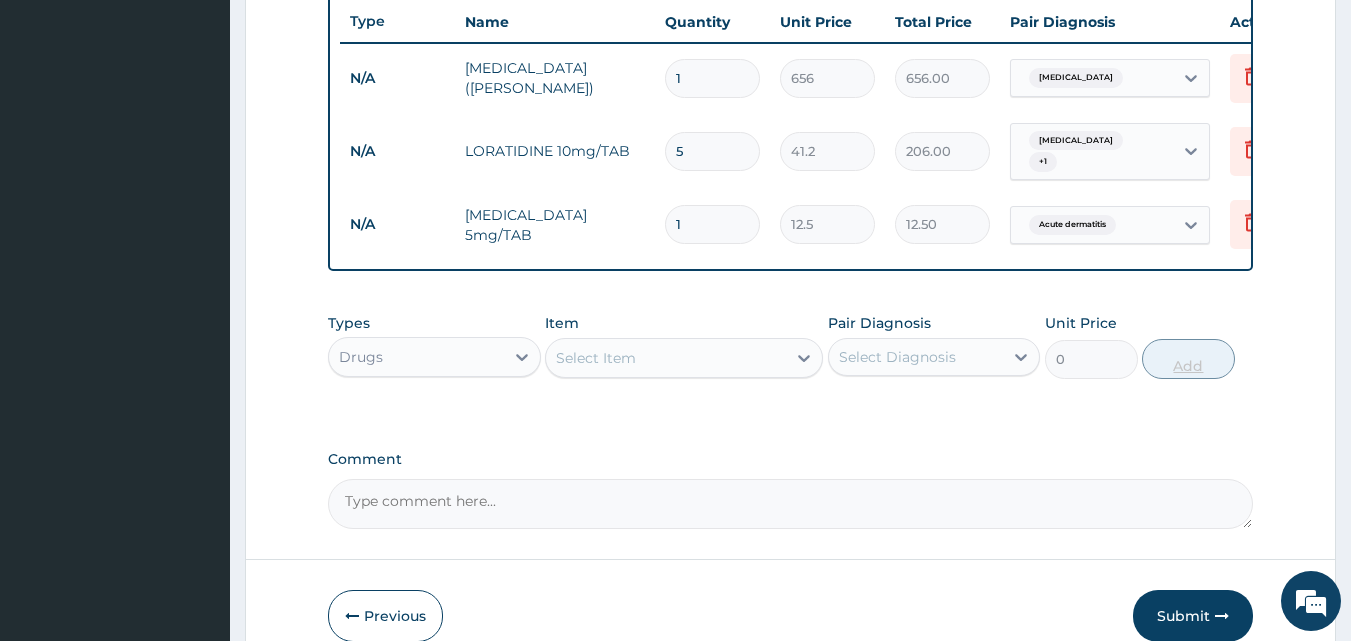 type on "200.00" 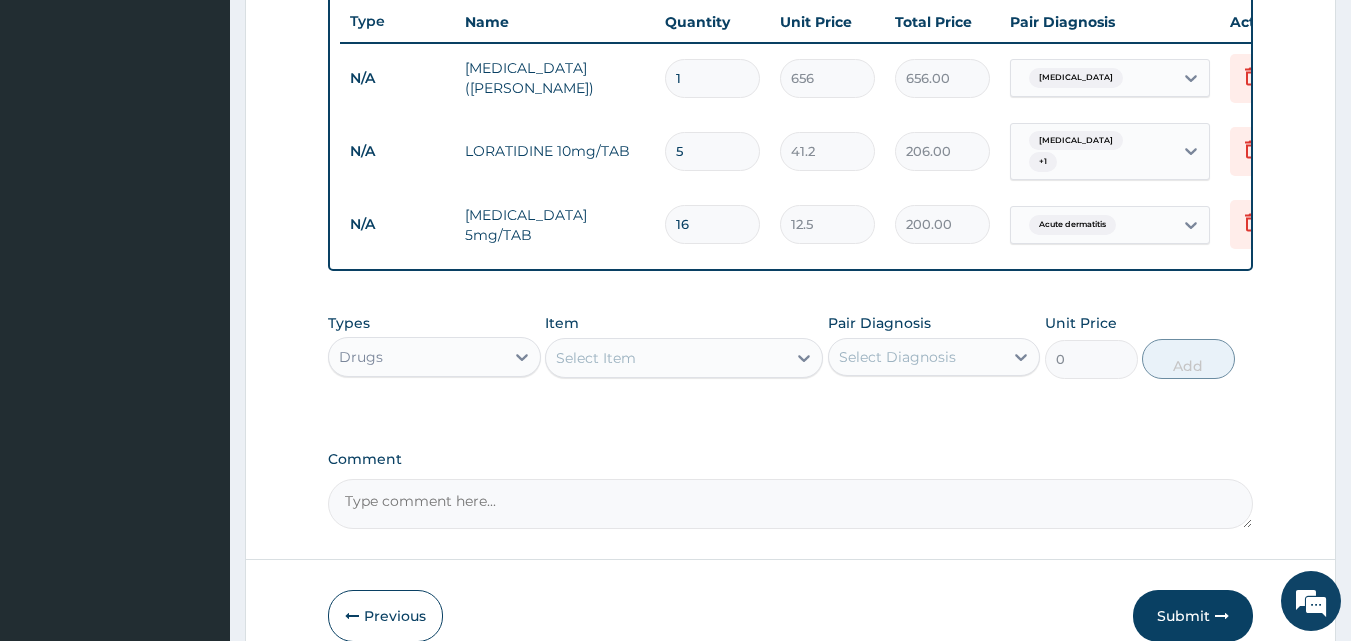 type on "16" 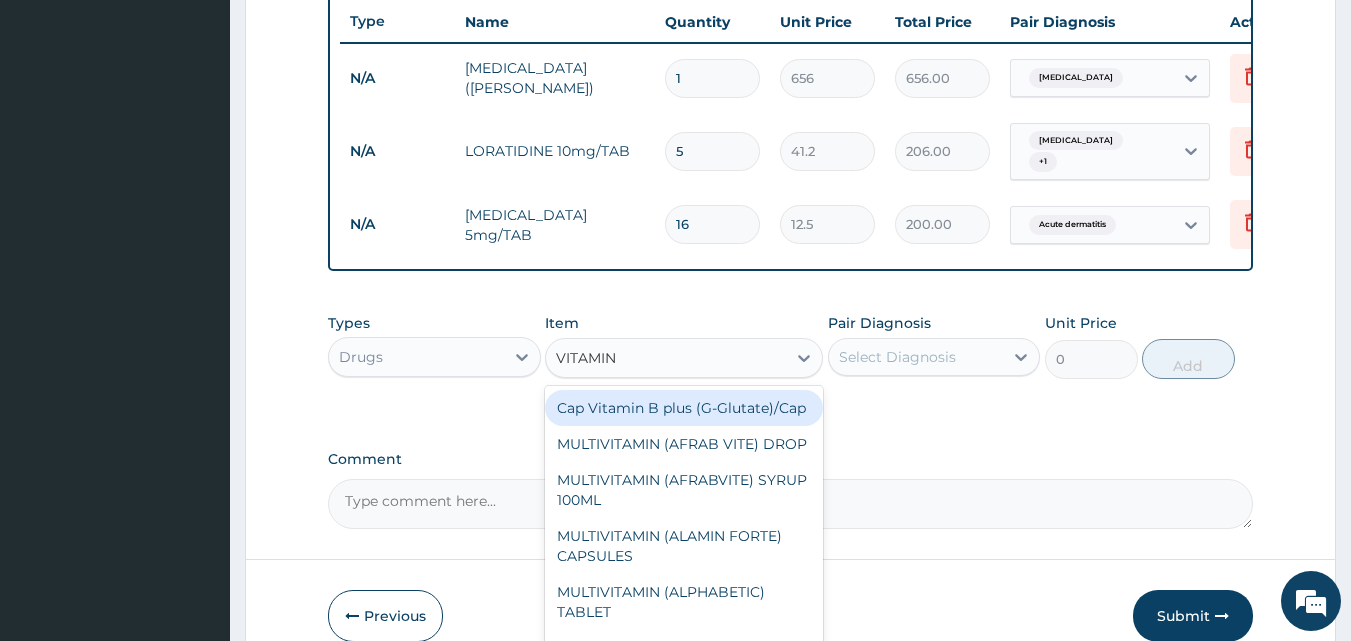type on "VITAMIN C" 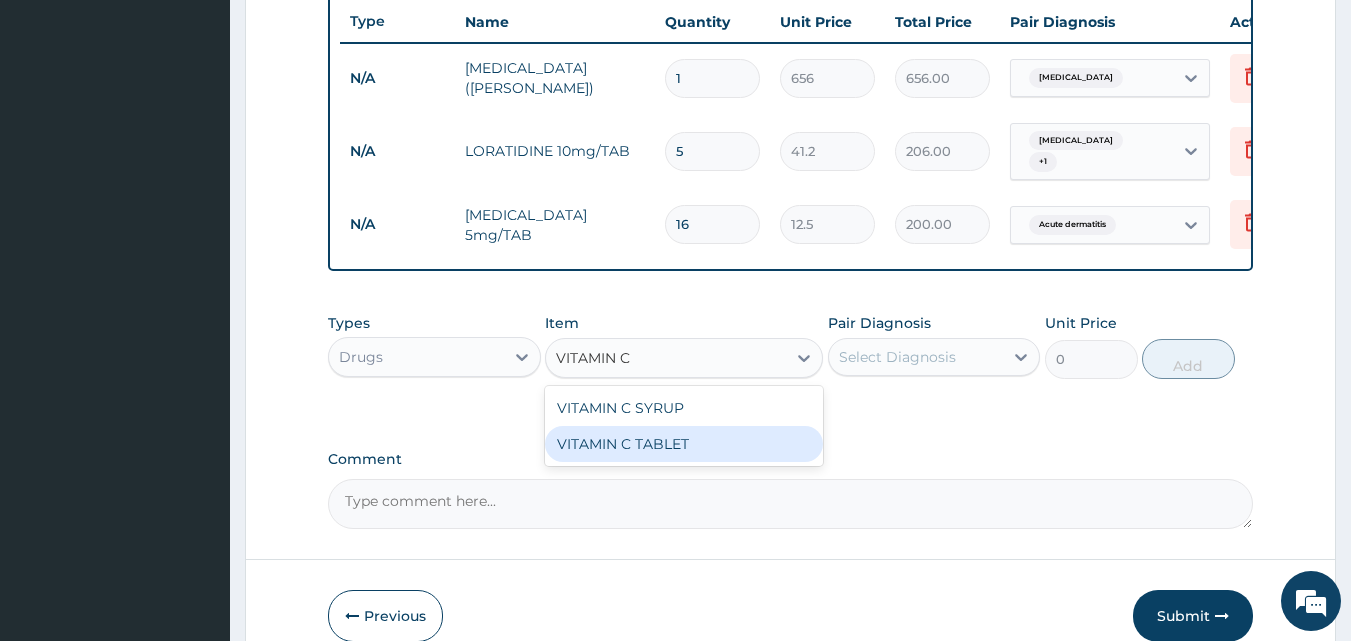 click on "VITAMIN C TABLET" at bounding box center (684, 444) 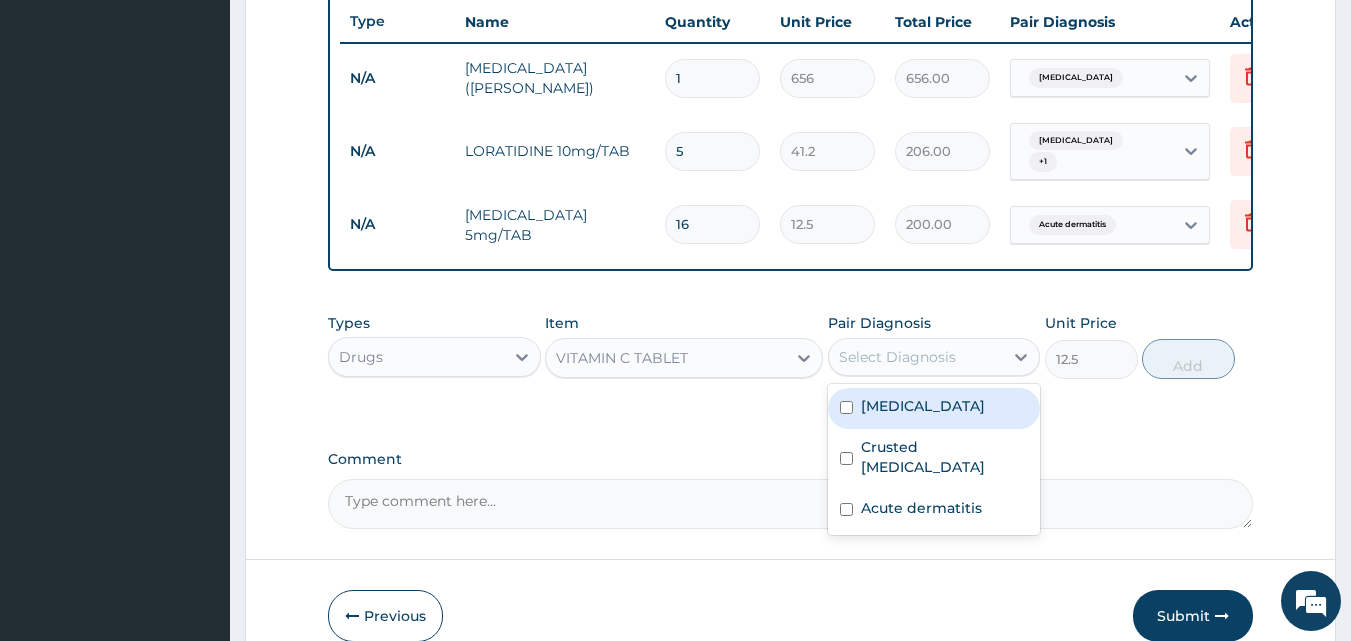 click at bounding box center (840, 357) 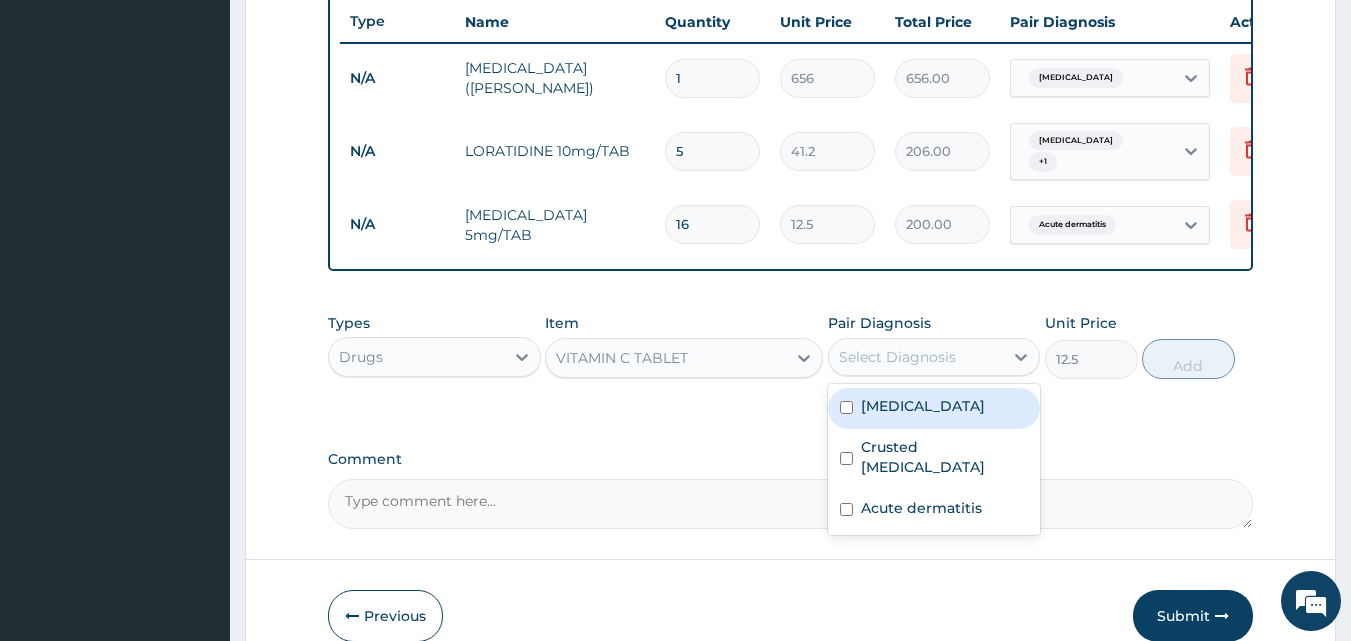 click on "Measles" at bounding box center [934, 408] 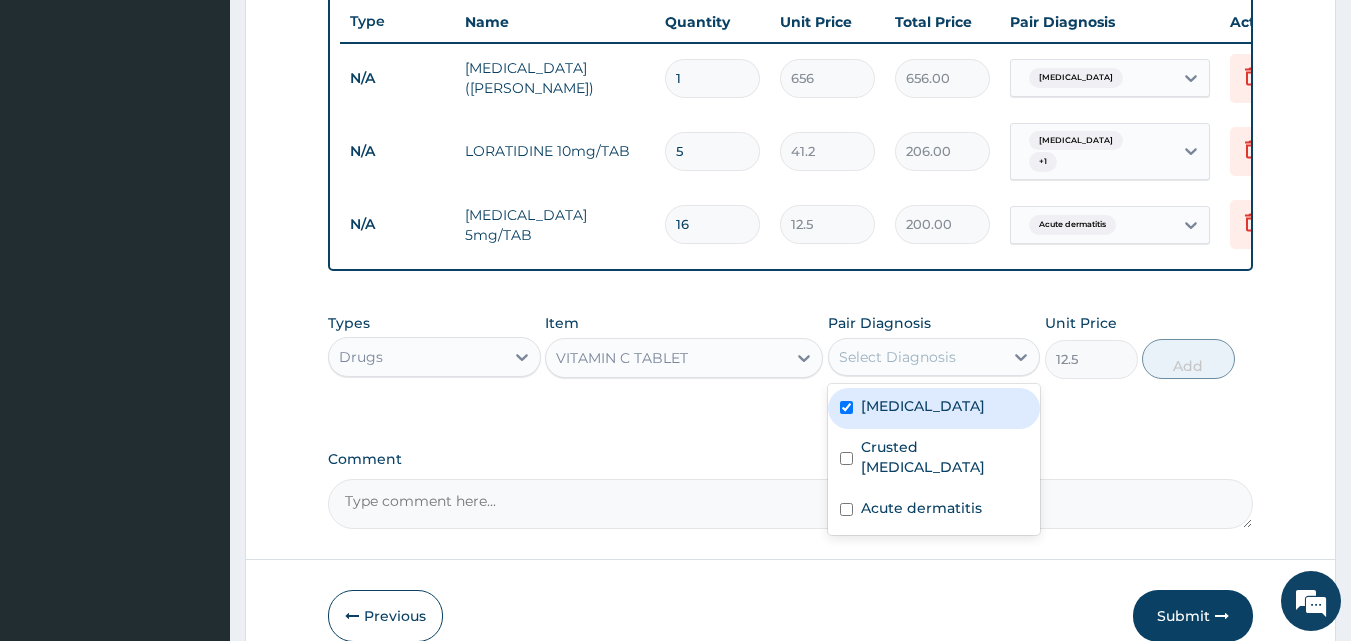 checkbox on "true" 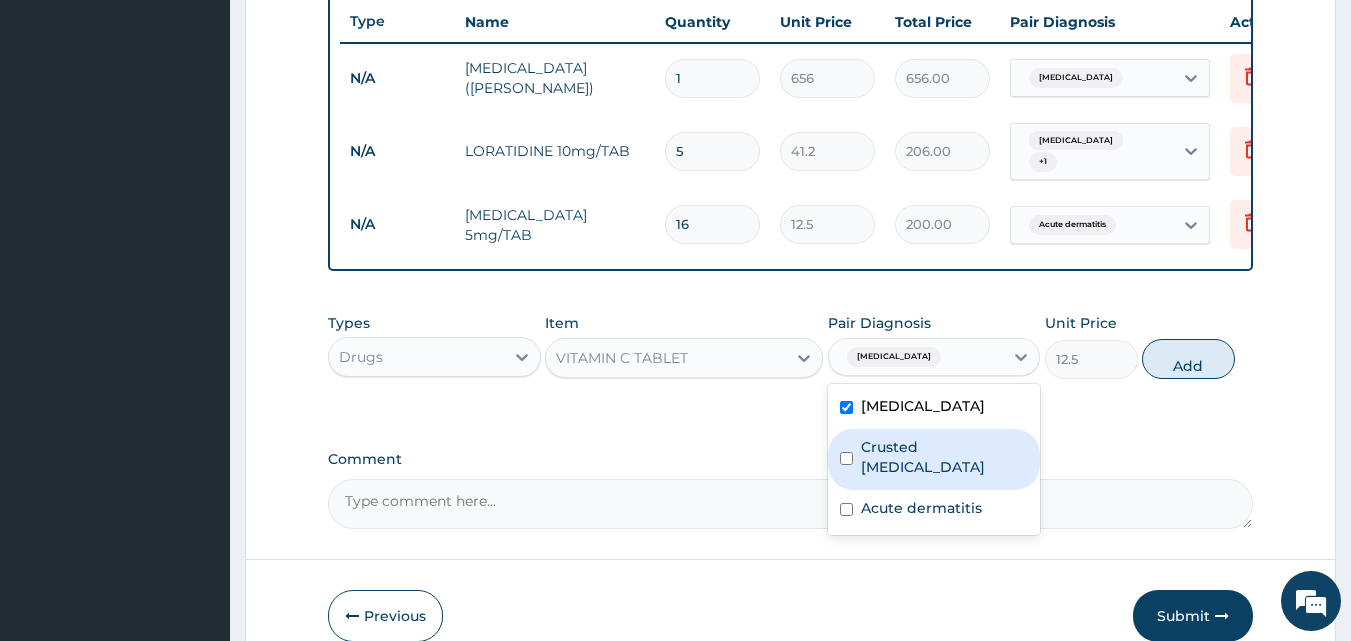 click on "Crusted [MEDICAL_DATA]" at bounding box center (945, 457) 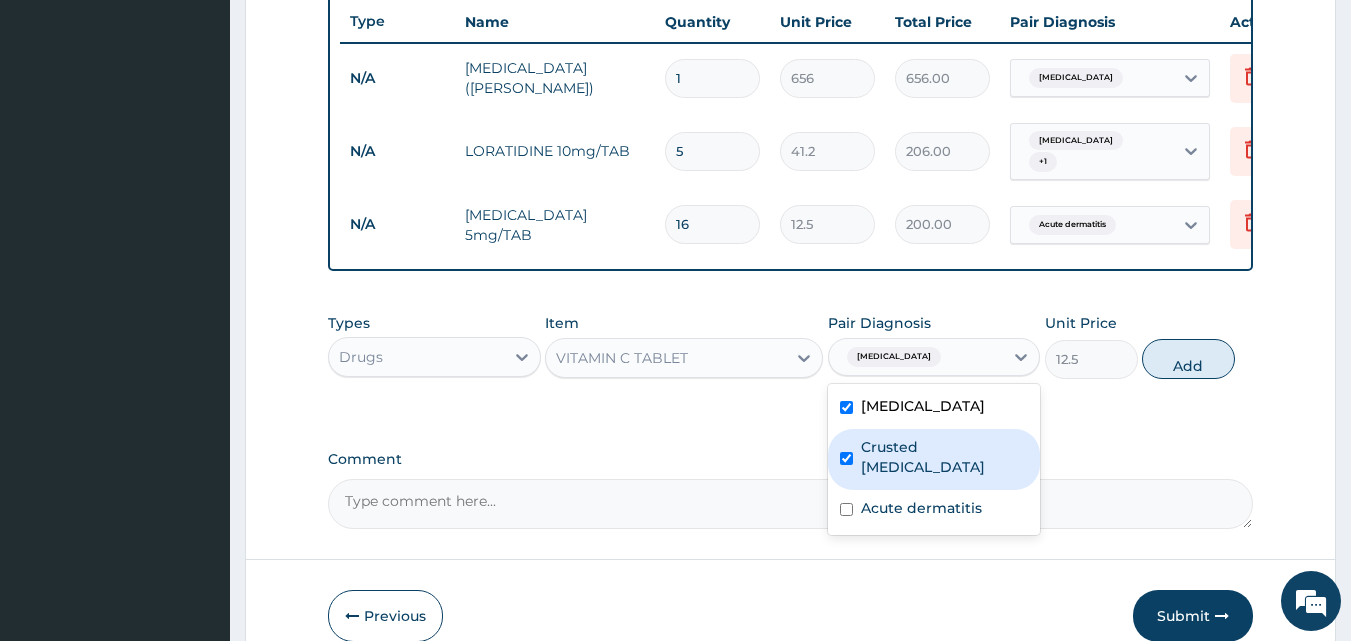 checkbox on "true" 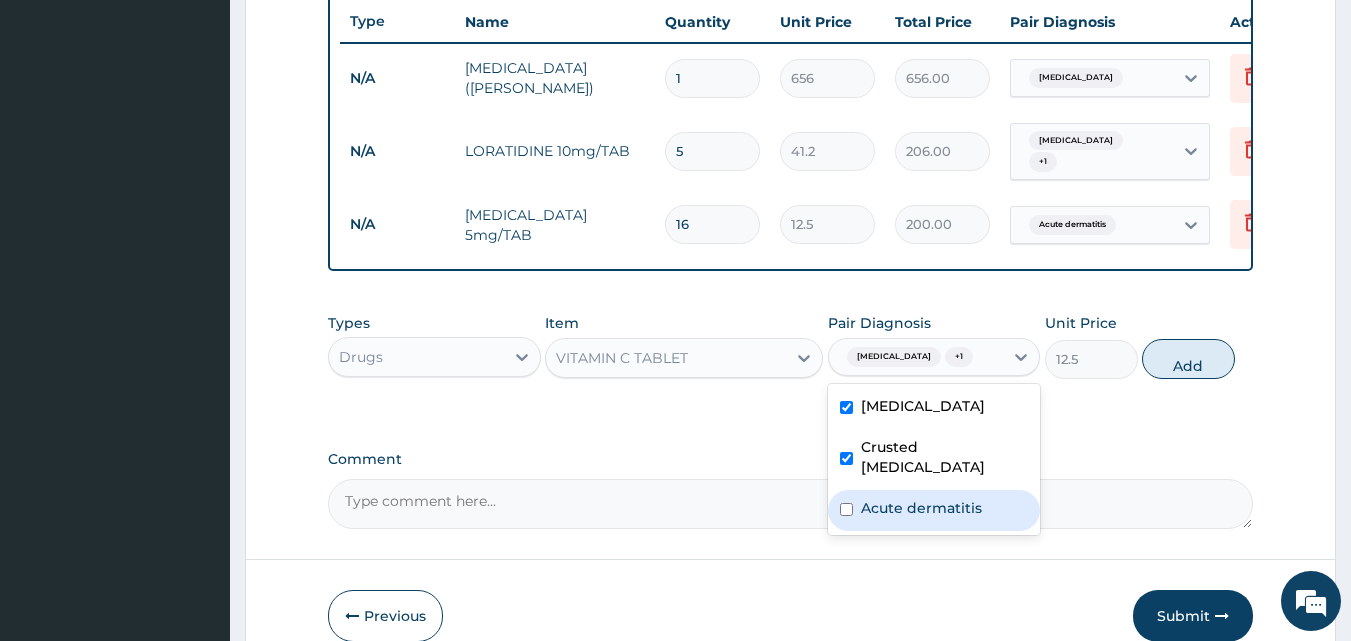 click on "Acute dermatitis" at bounding box center [934, 510] 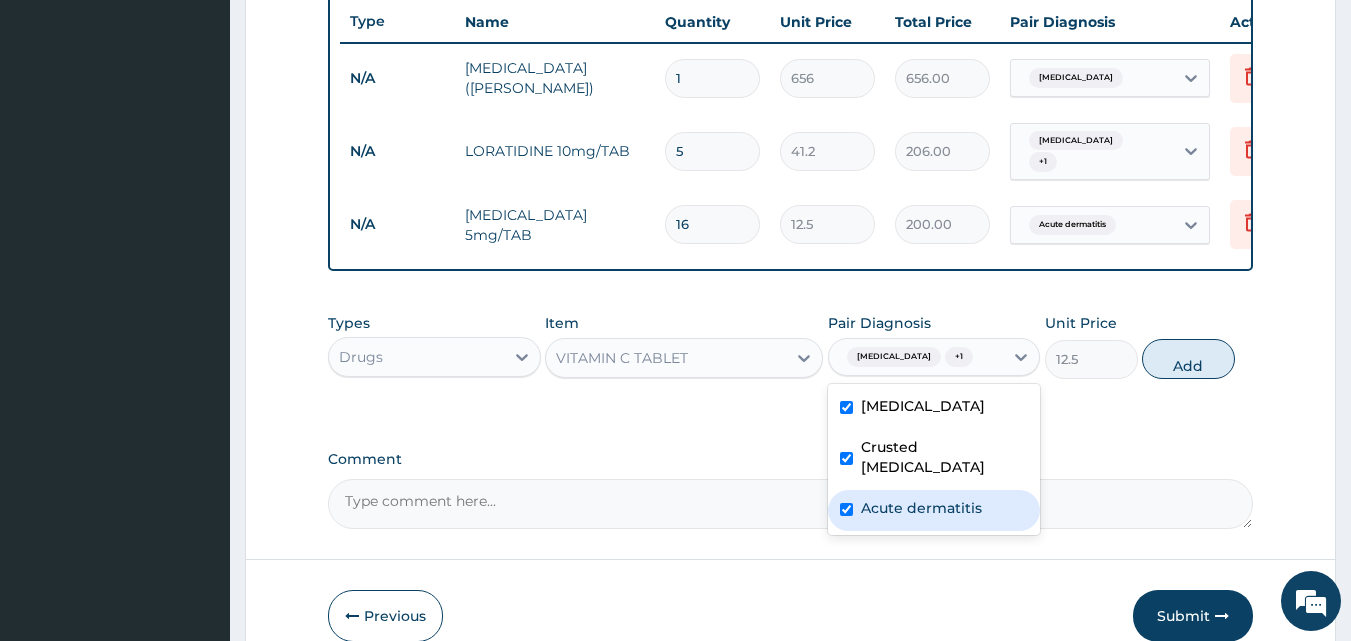 checkbox on "true" 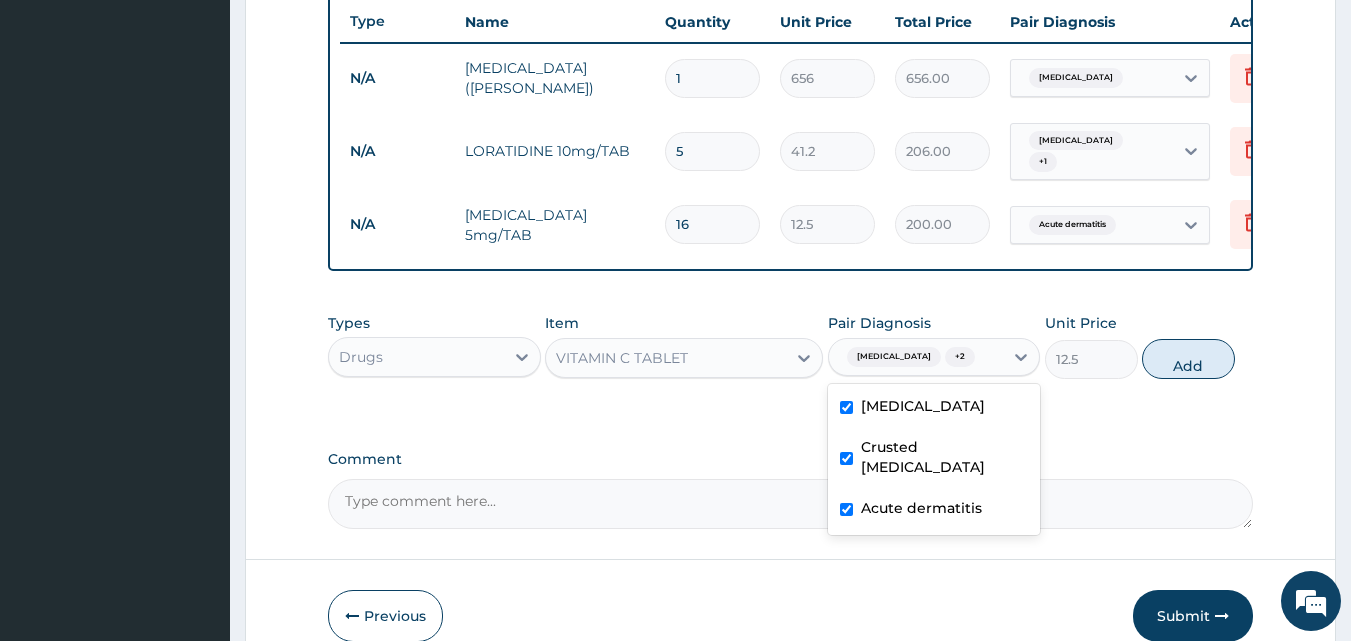 click on "Types Drugs Item VITAMIN C TABLET Pair Diagnosis option Acute dermatitis, selected. option Measles selected, 1 of 3. 3 results available. Use Up and Down to choose options, press Enter to select the currently focused option, press Escape to exit the menu, press Tab to select the option and exit the menu. Measles  + 2 Measles Crusted scabies Acute dermatitis Unit Price 12.5 Add" at bounding box center (791, 346) 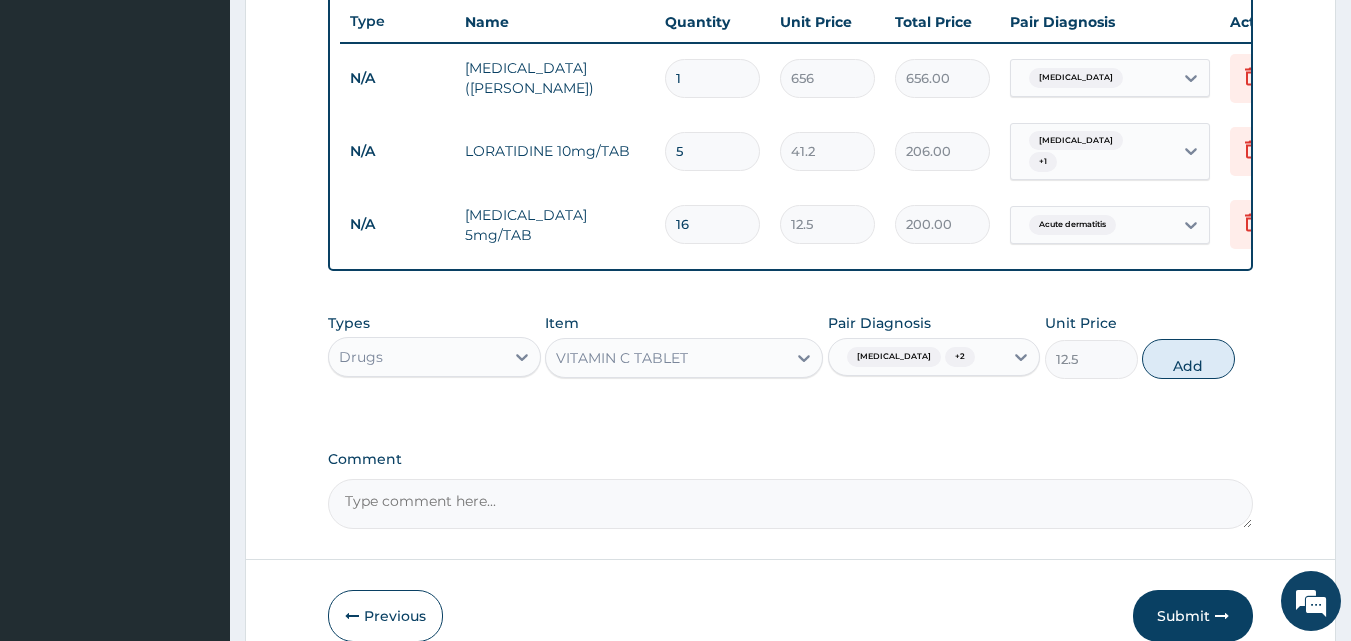click on "Types Drugs Item VITAMIN C TABLET Pair Diagnosis Measles  + 2 Unit Price 12.5 Add" at bounding box center (791, 361) 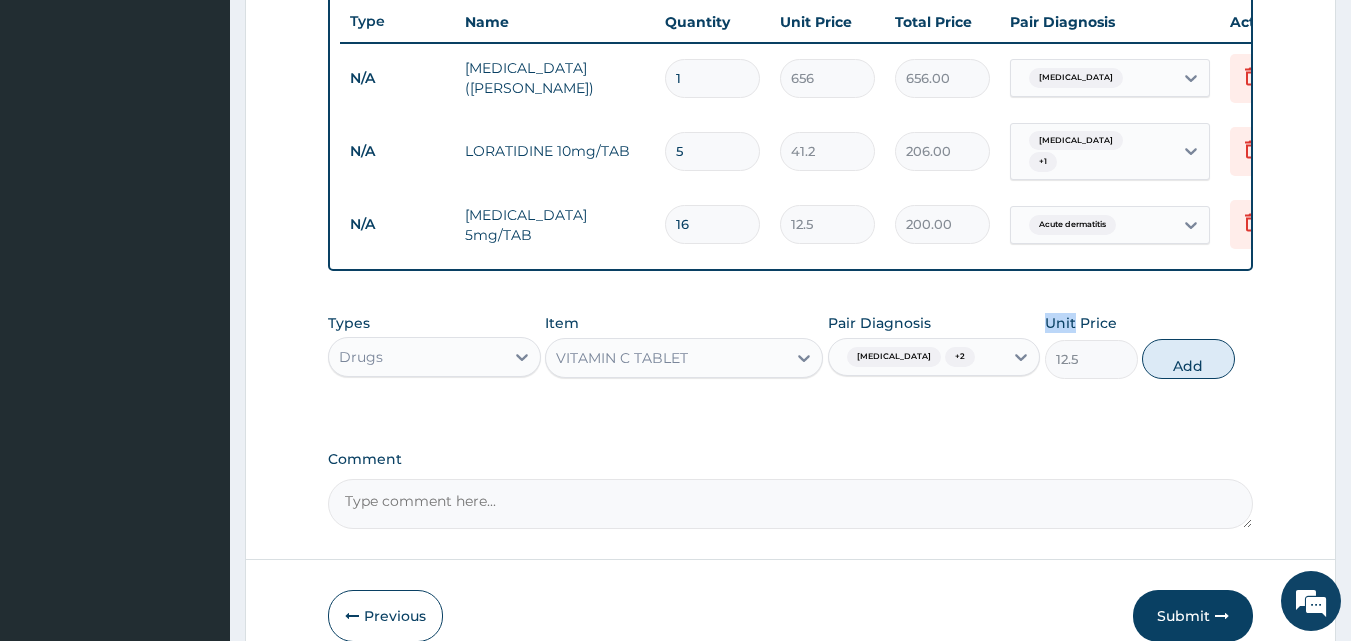 click on "Types Drugs Item VITAMIN C TABLET Pair Diagnosis Measles  + 2 Unit Price 12.5 Add" at bounding box center [791, 361] 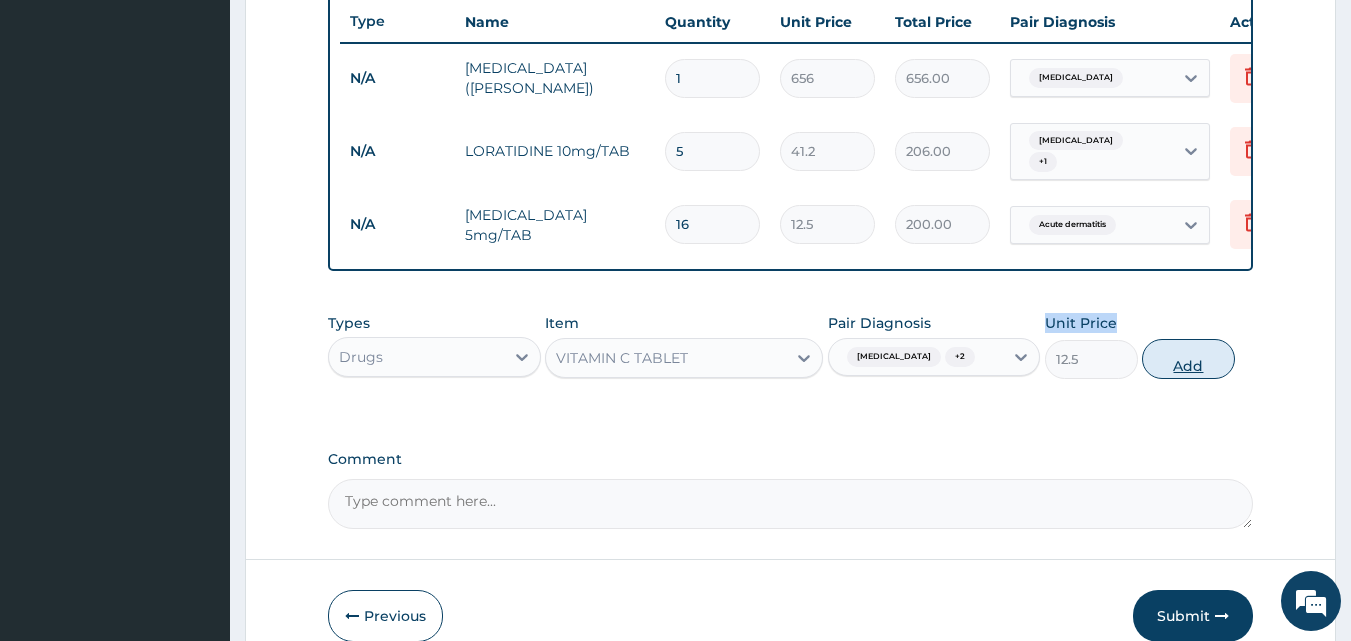 click on "Add" at bounding box center [1188, 359] 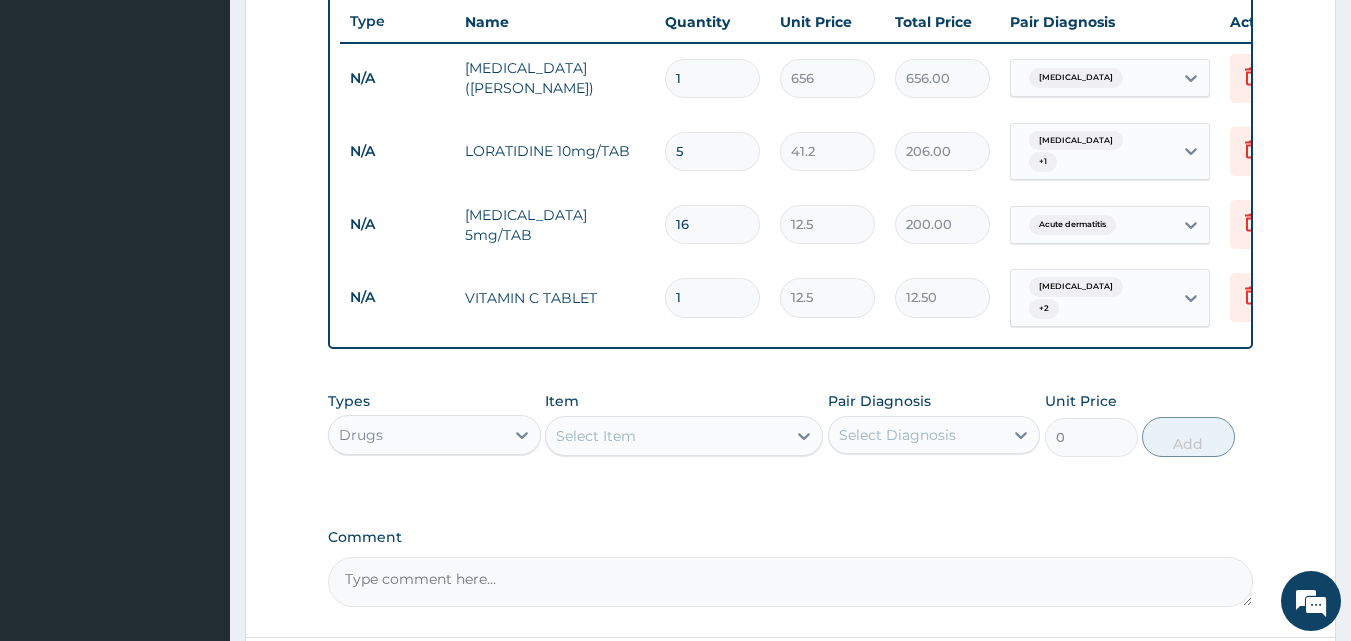 type 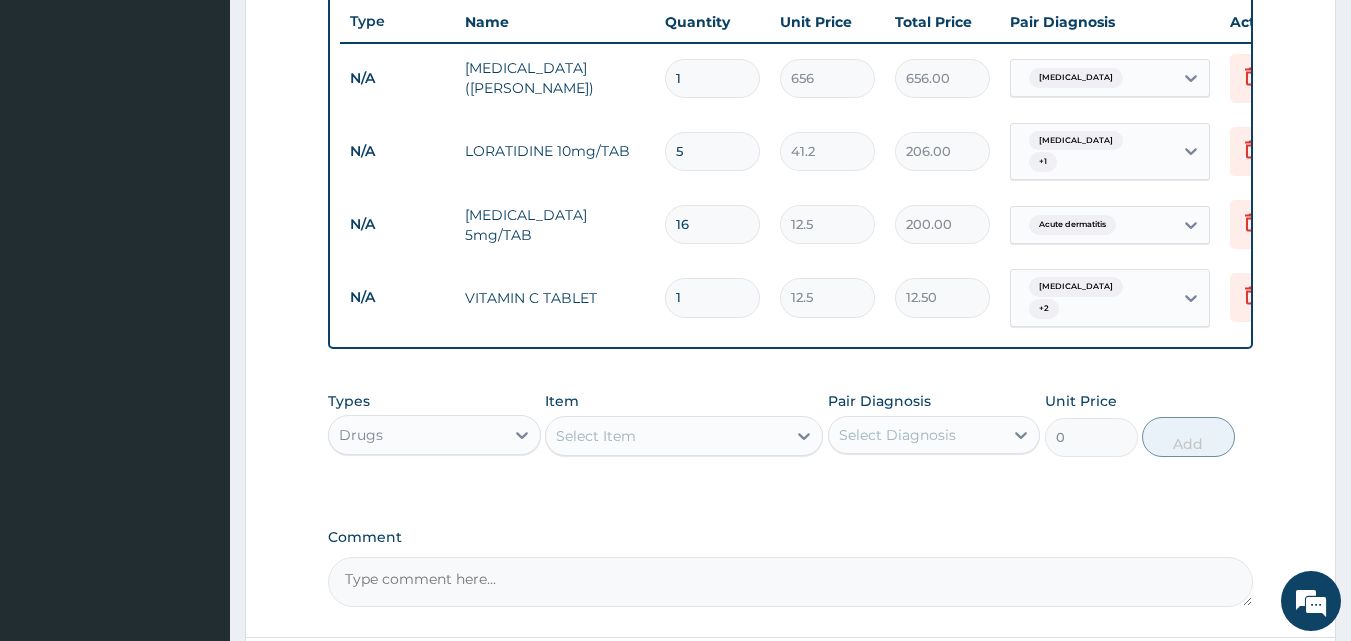 type on "0.00" 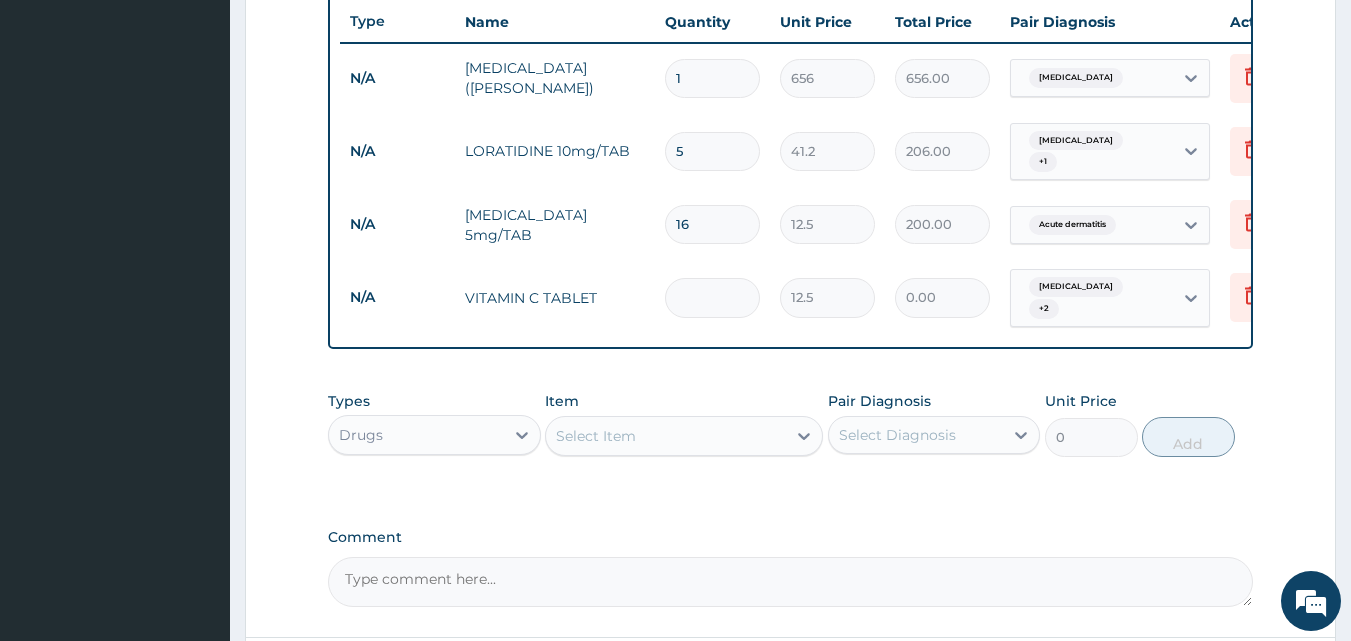 type on "2" 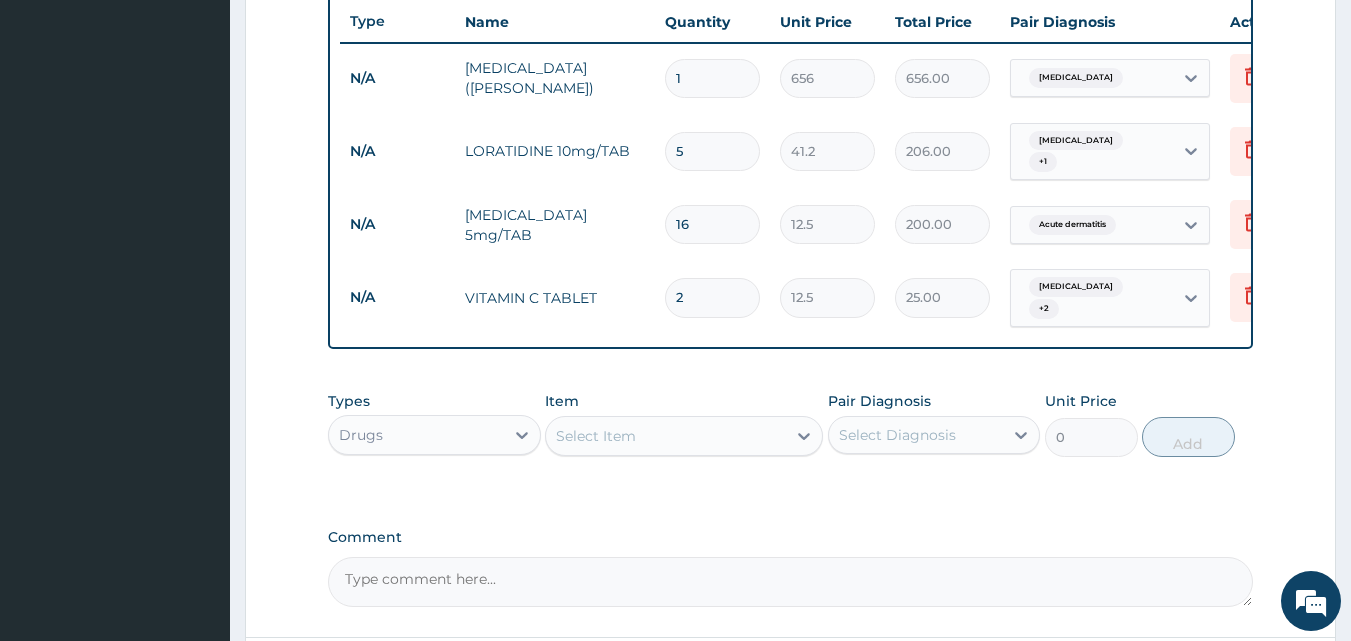 type on "24" 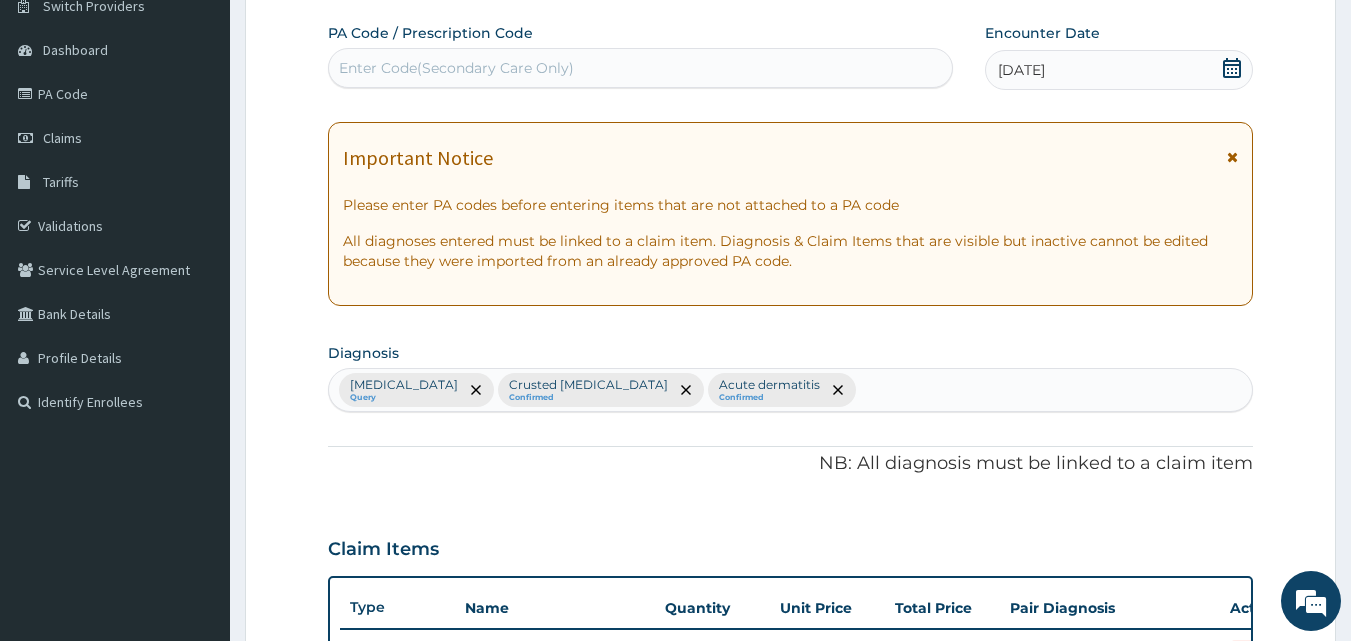 scroll, scrollTop: 39, scrollLeft: 0, axis: vertical 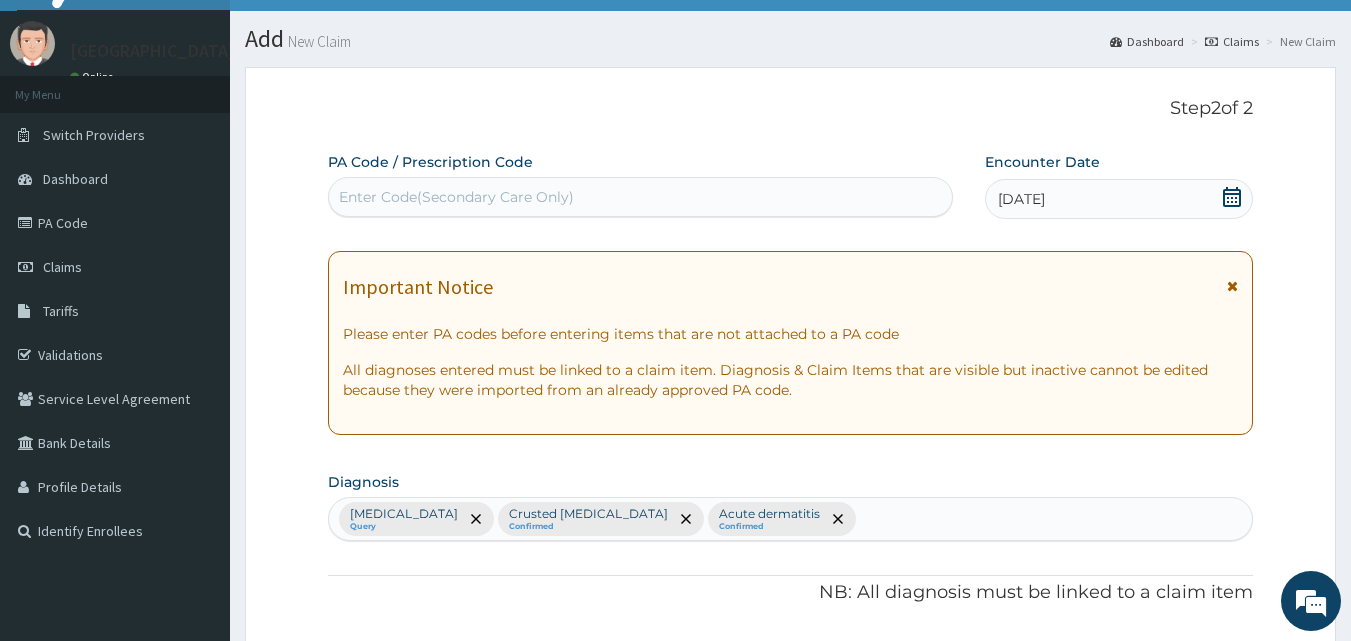 type on "24" 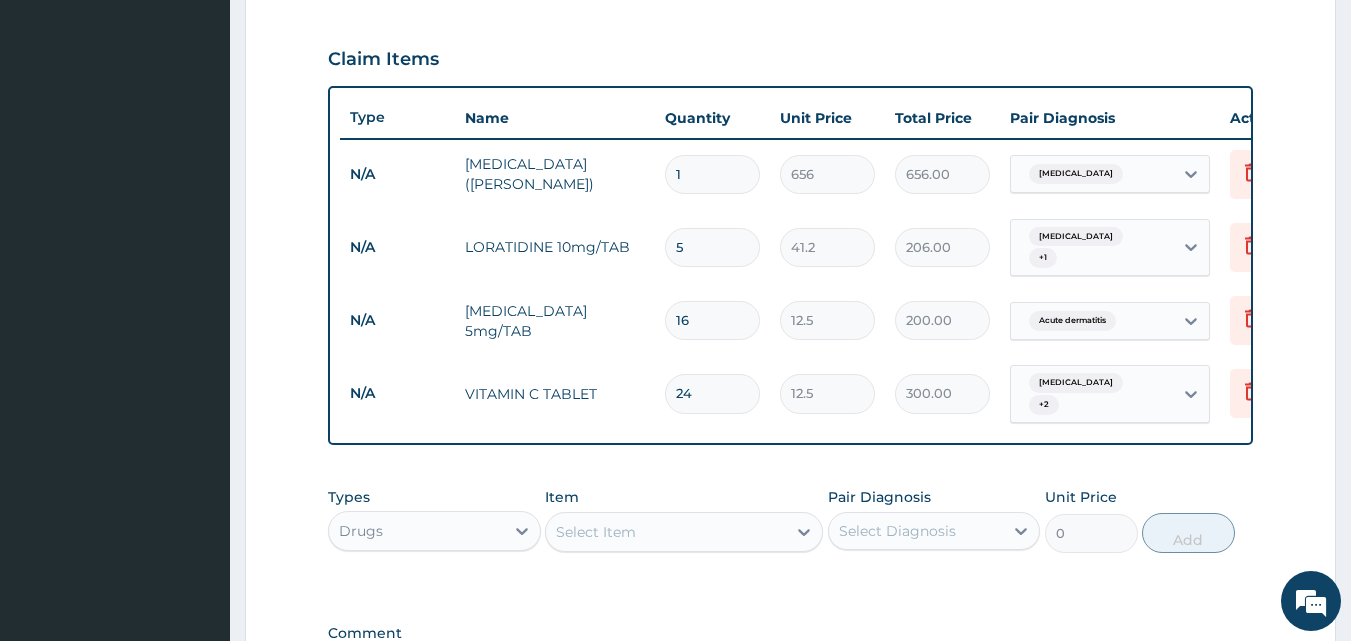 scroll, scrollTop: 714, scrollLeft: 0, axis: vertical 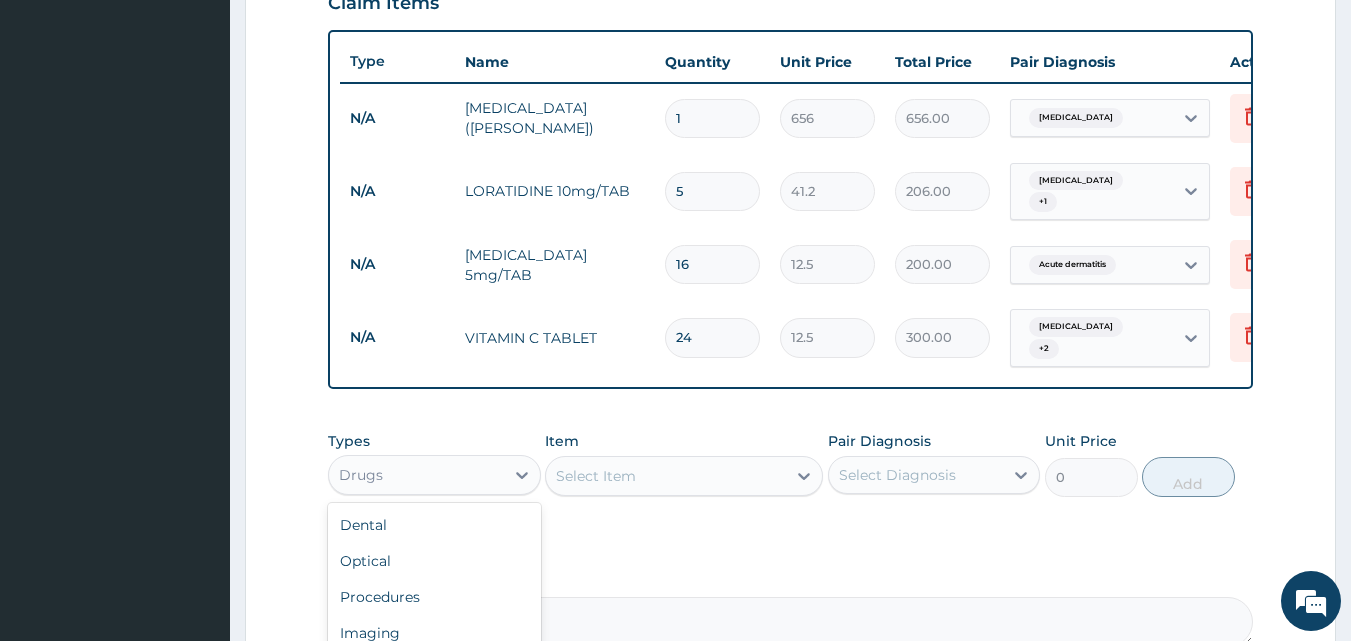 click on "Drugs" at bounding box center (416, 475) 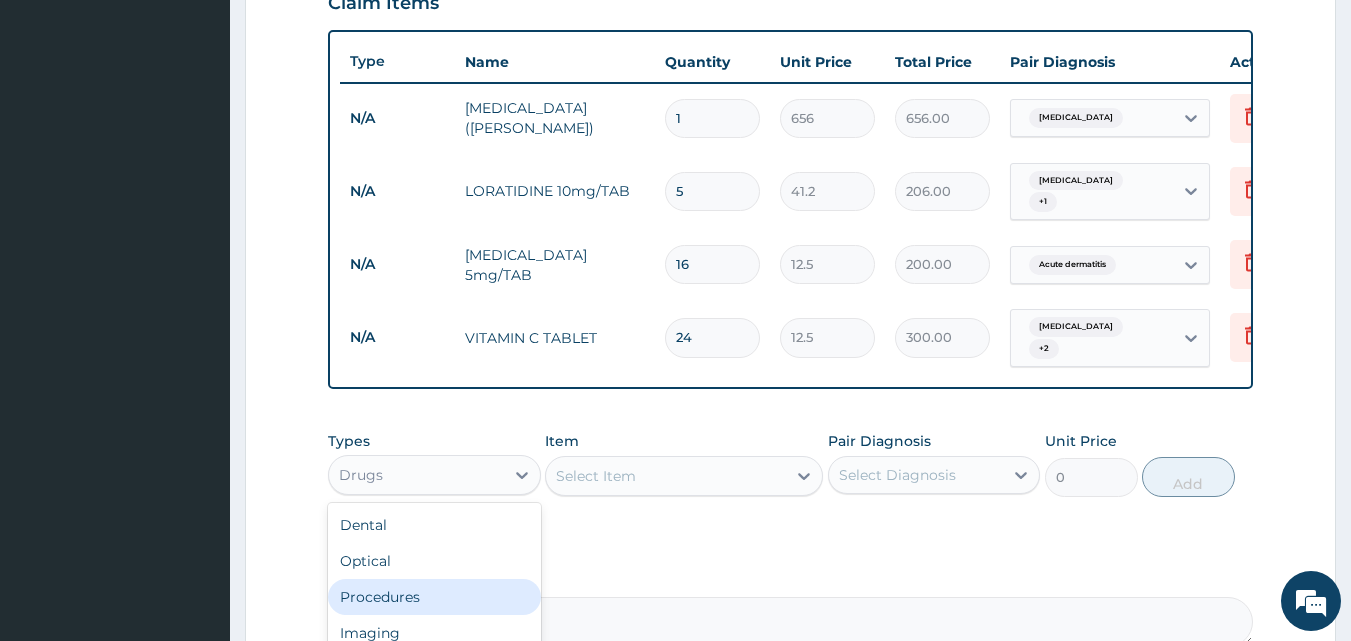 click on "Procedures" at bounding box center [434, 597] 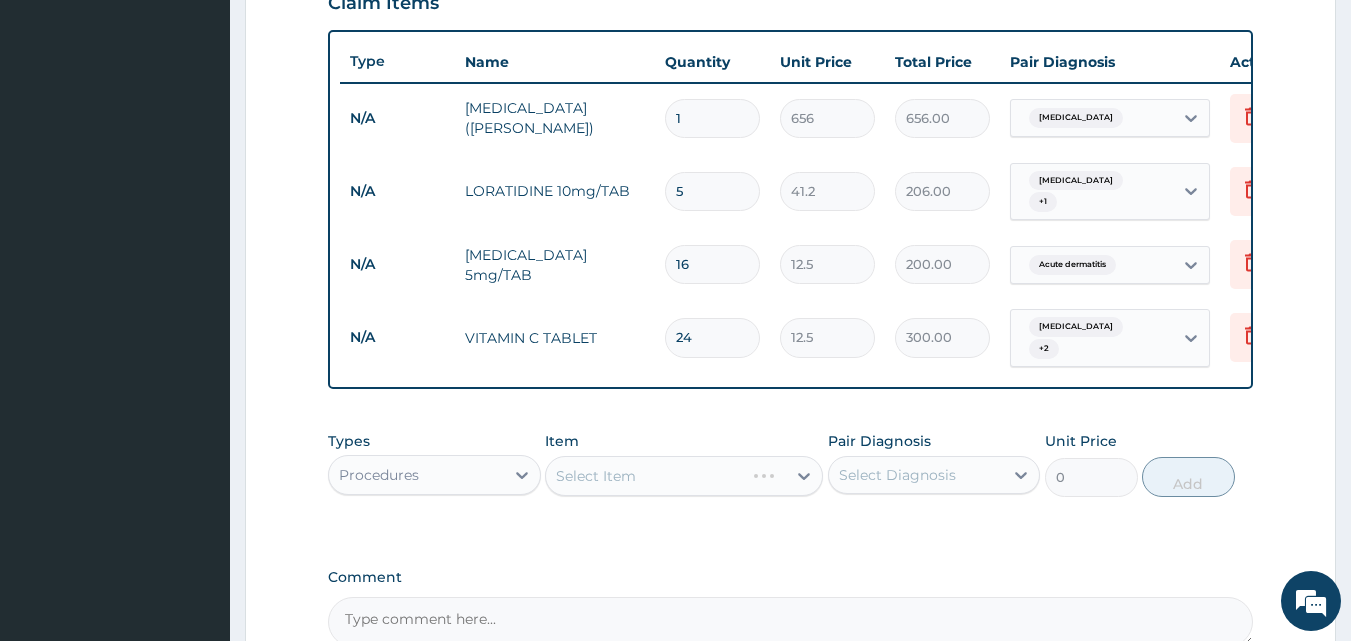 click on "Select Item" at bounding box center [684, 476] 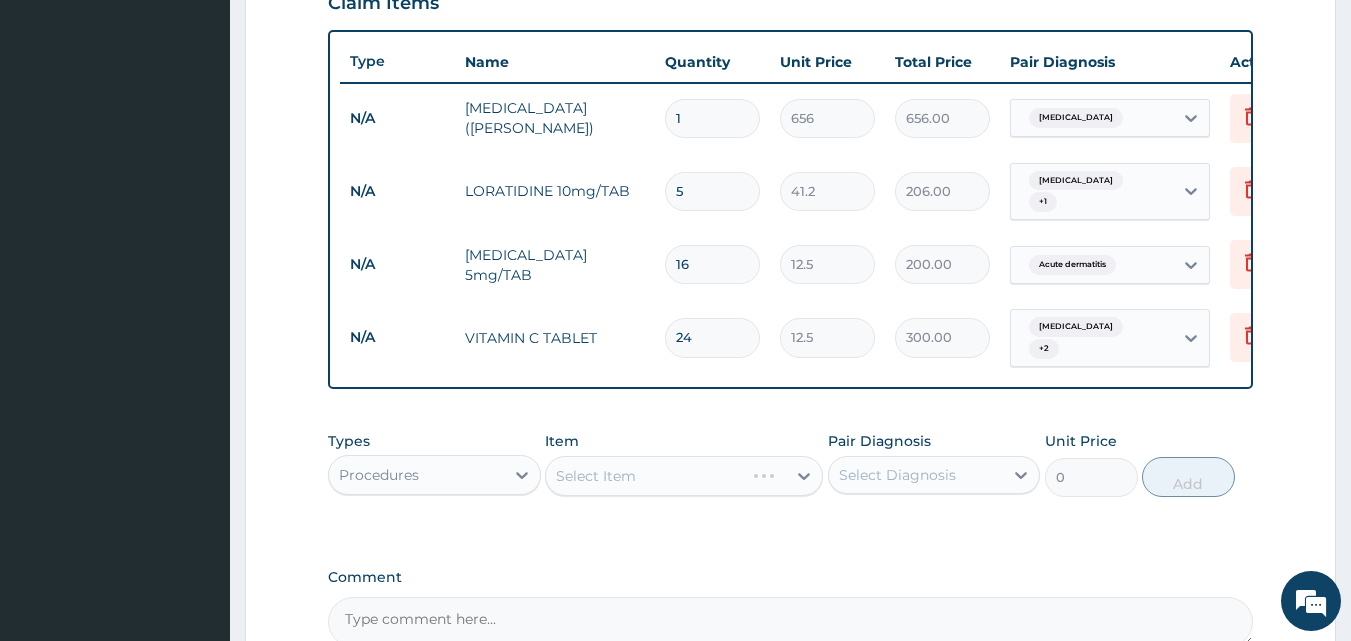 click on "Select Item" at bounding box center [684, 476] 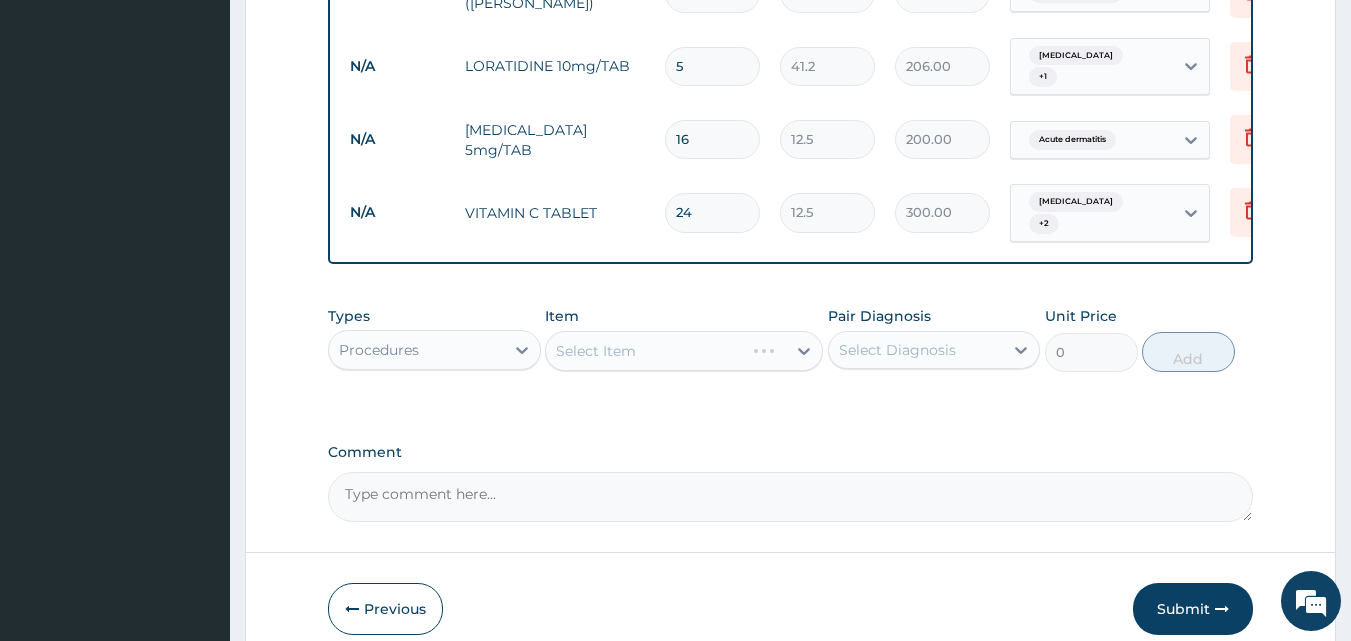 click on "Select Item" at bounding box center [684, 351] 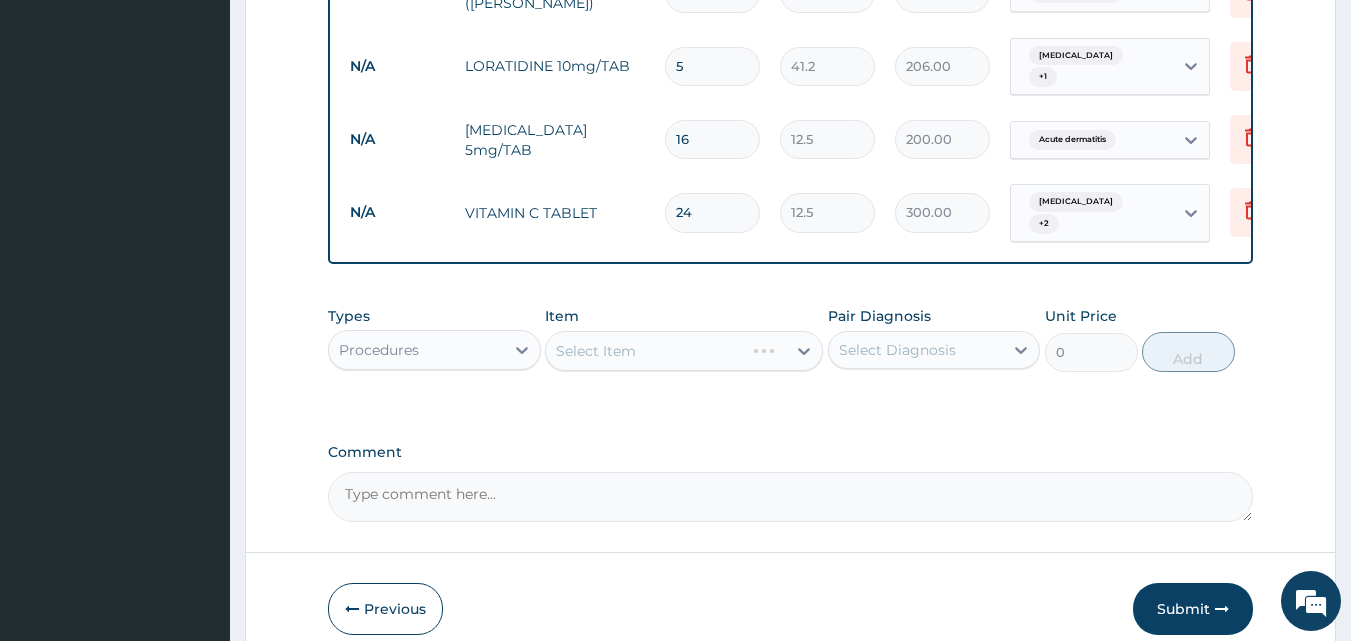 click on "Select Item" at bounding box center [684, 351] 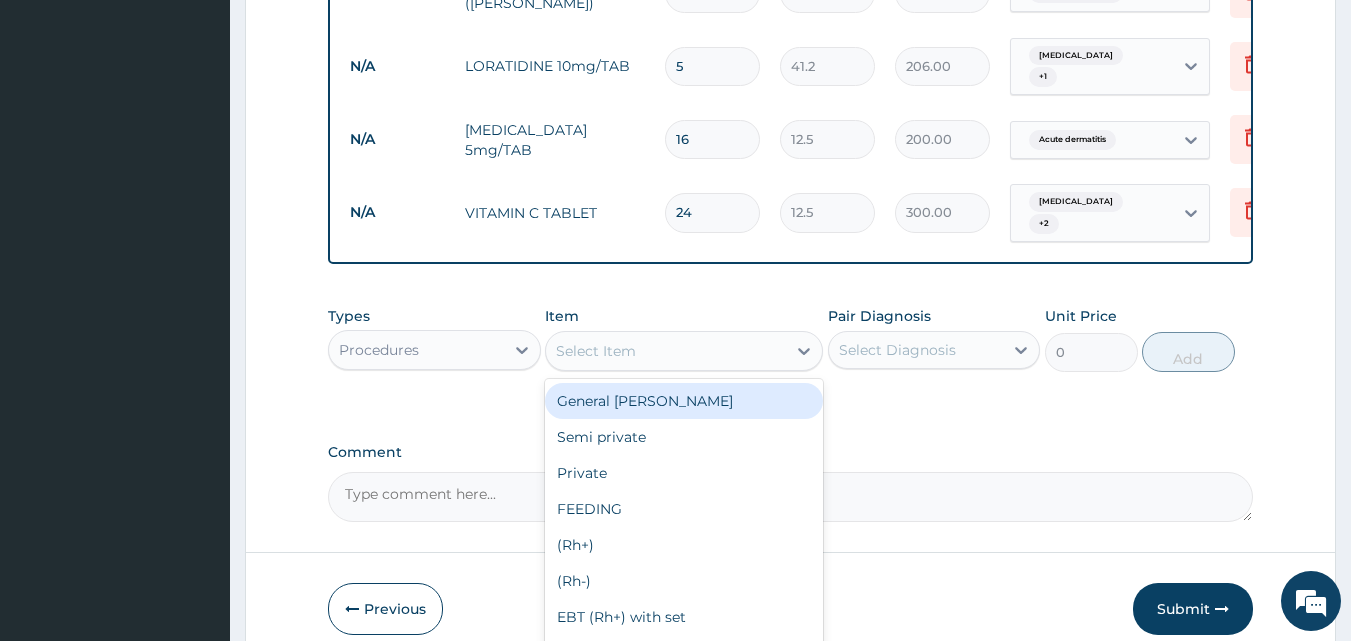 click on "Select Item" at bounding box center (666, 351) 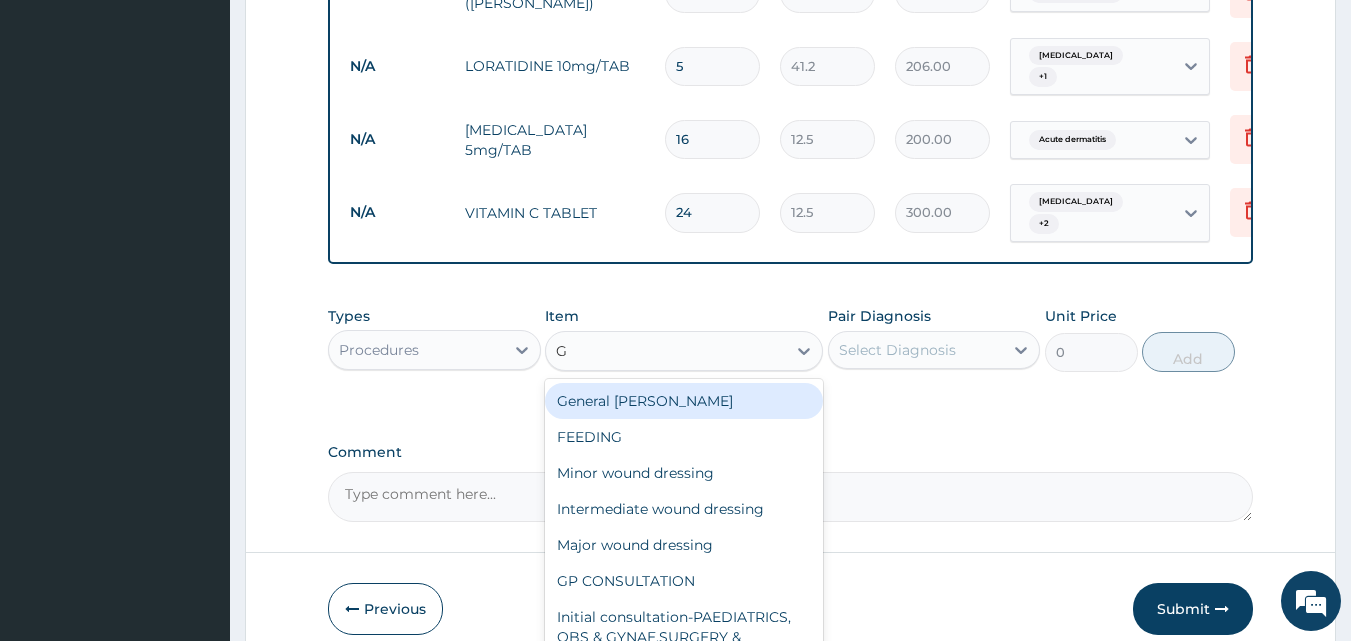 type on "GP" 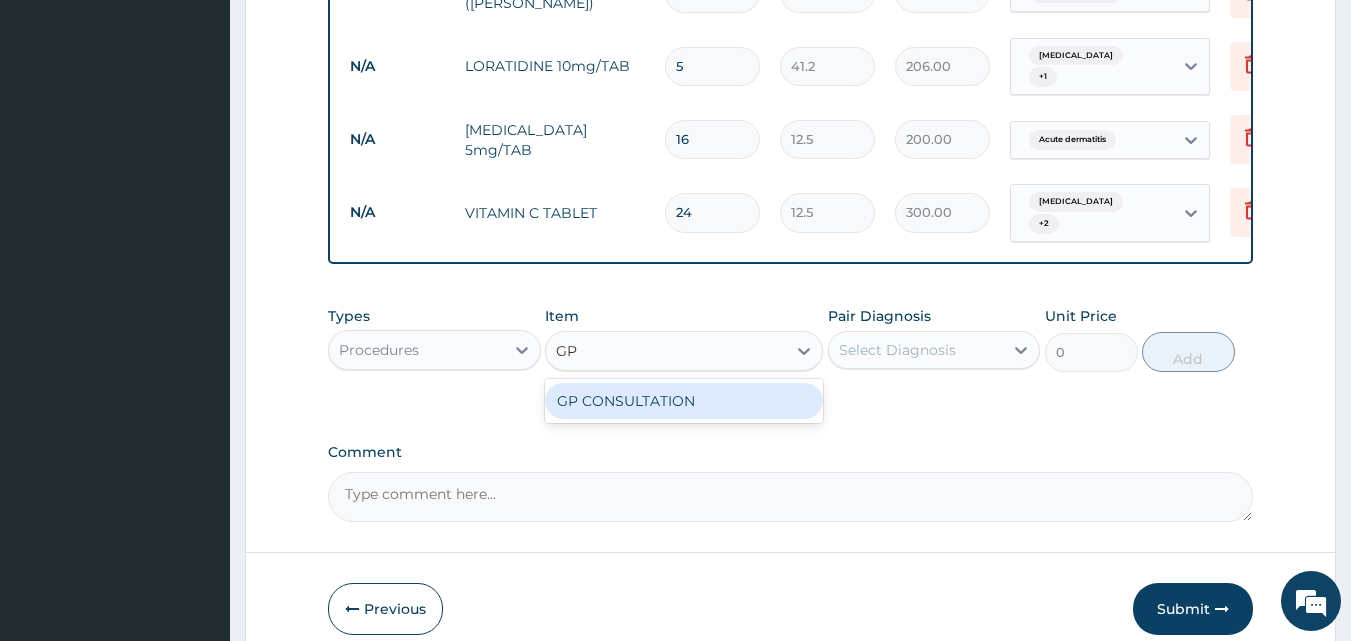 click on "GP CONSULTATION" at bounding box center (684, 401) 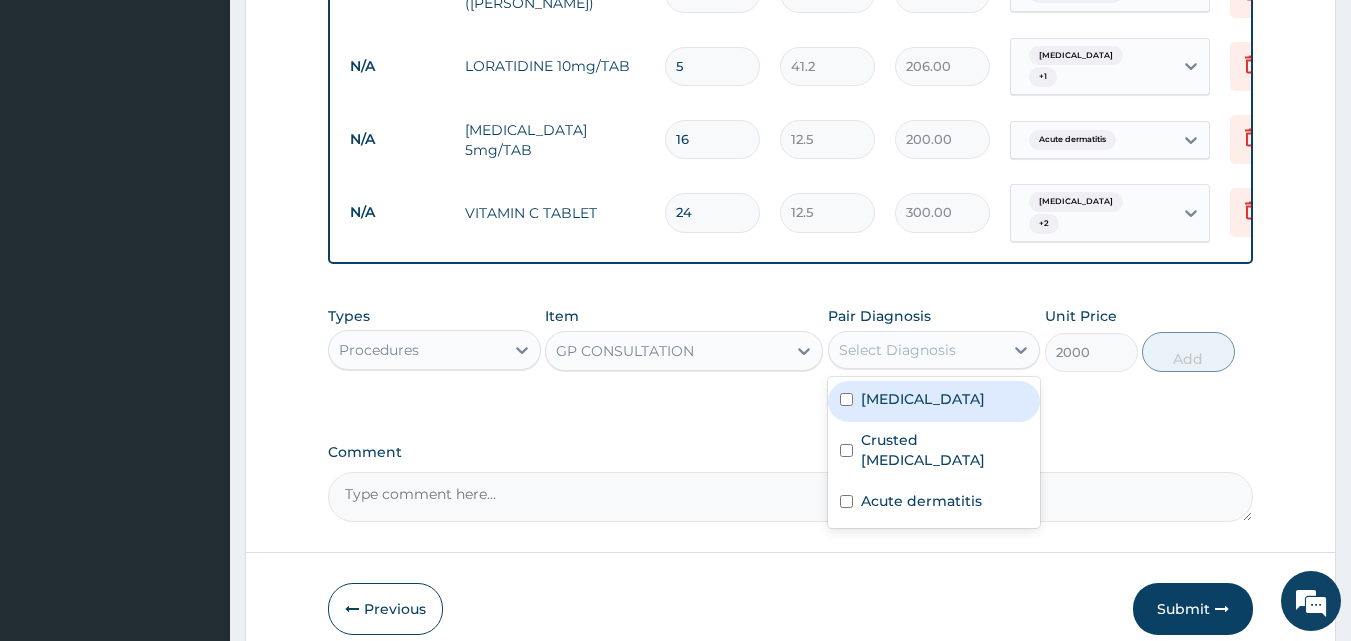 click on "Select Diagnosis" at bounding box center [916, 350] 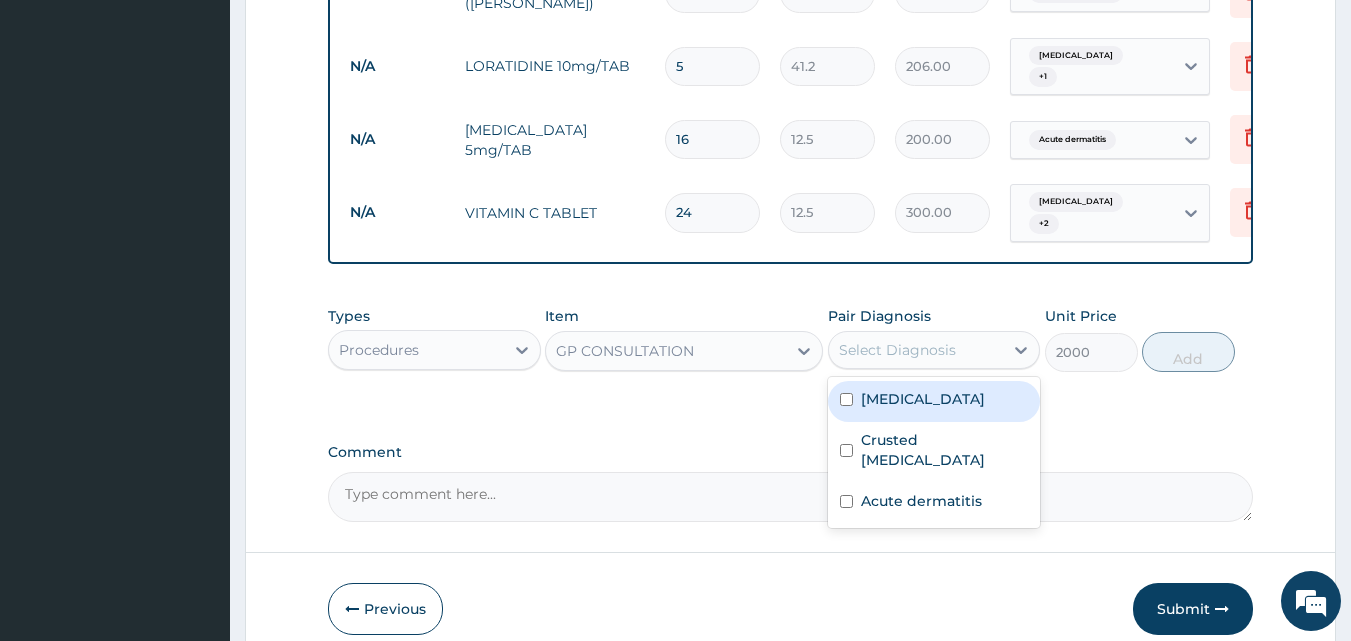 click on "Measles" at bounding box center (934, 401) 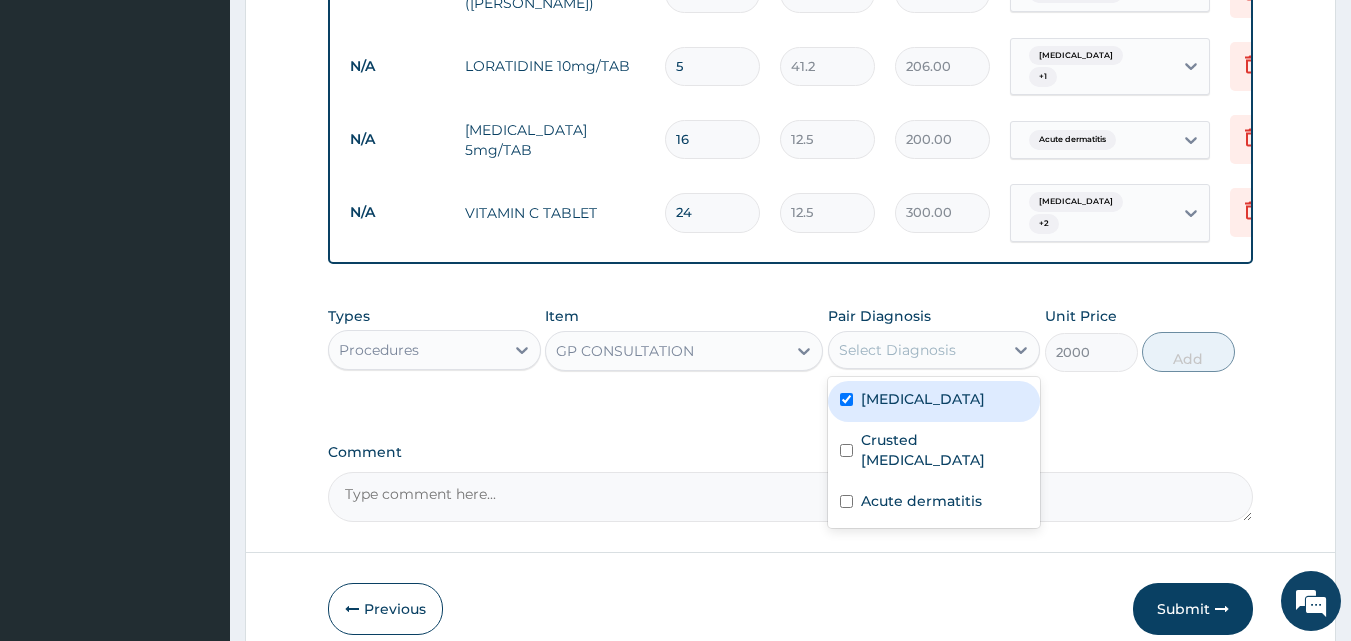 checkbox on "true" 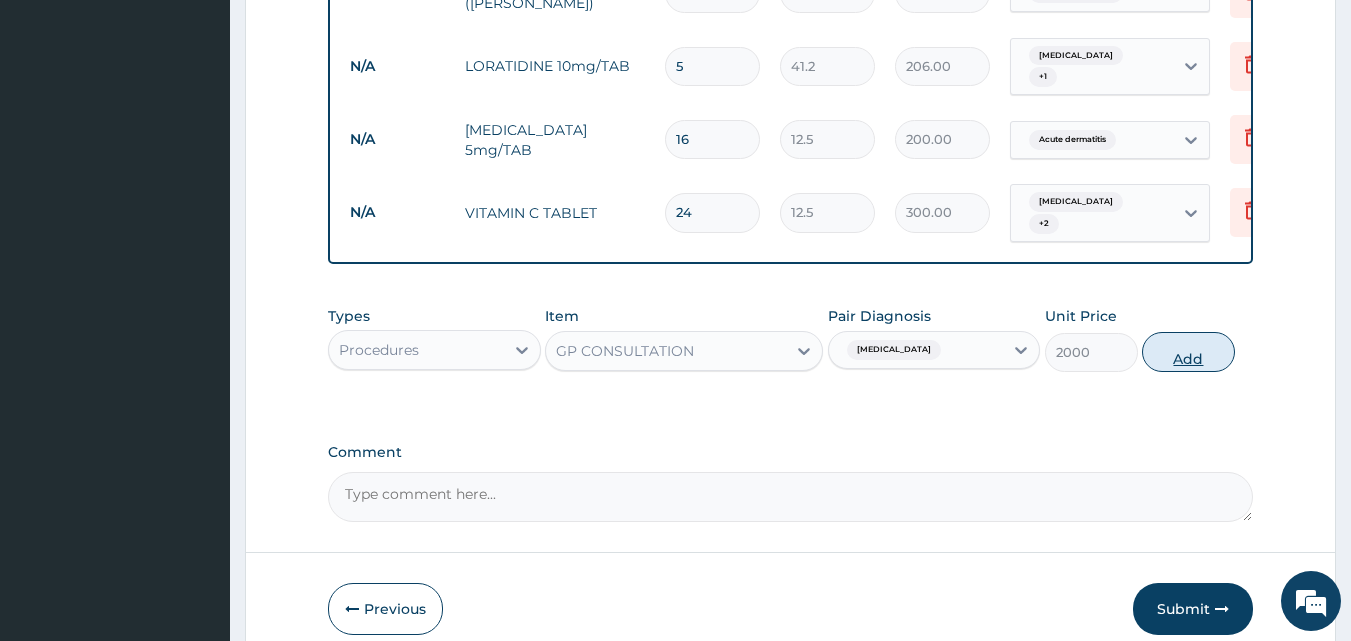 click on "Add" at bounding box center (1188, 352) 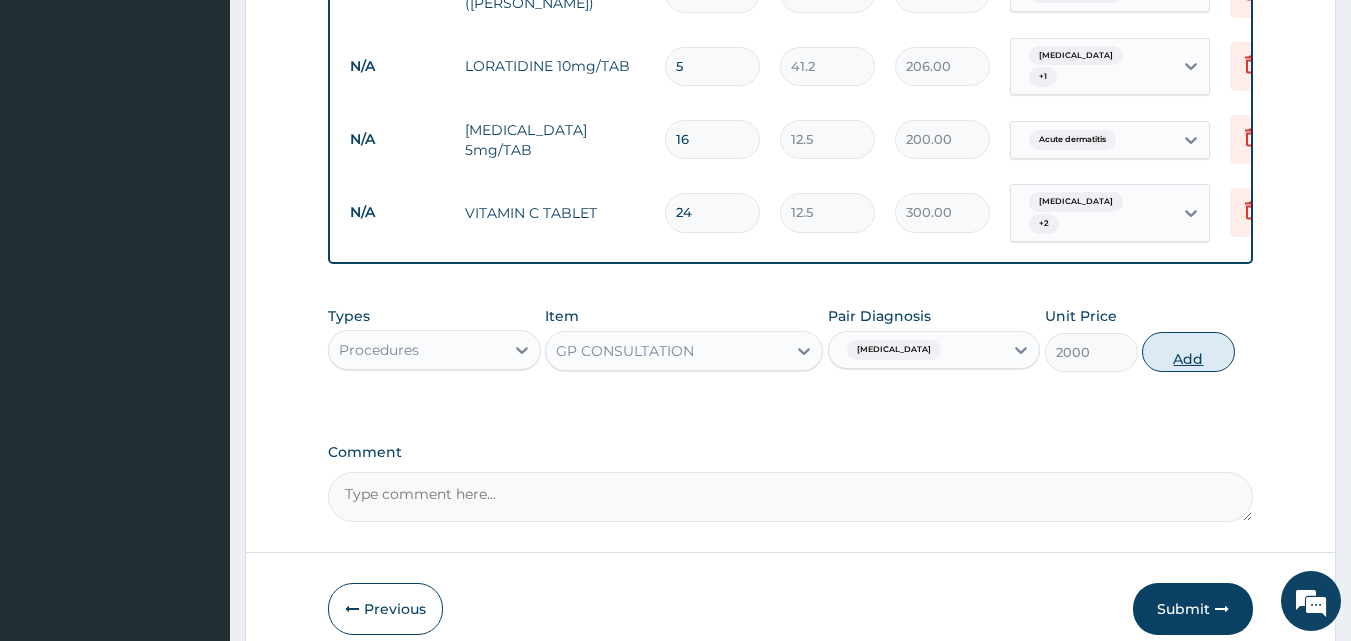 type on "0" 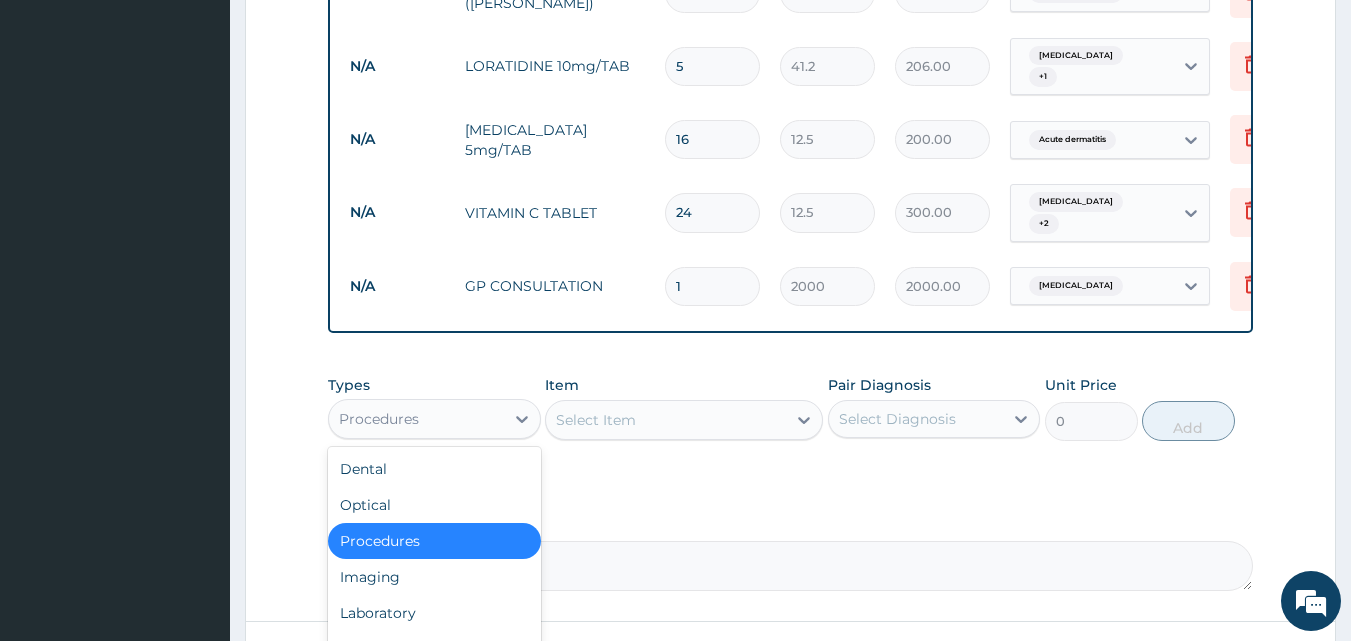 click on "Procedures" at bounding box center [416, 419] 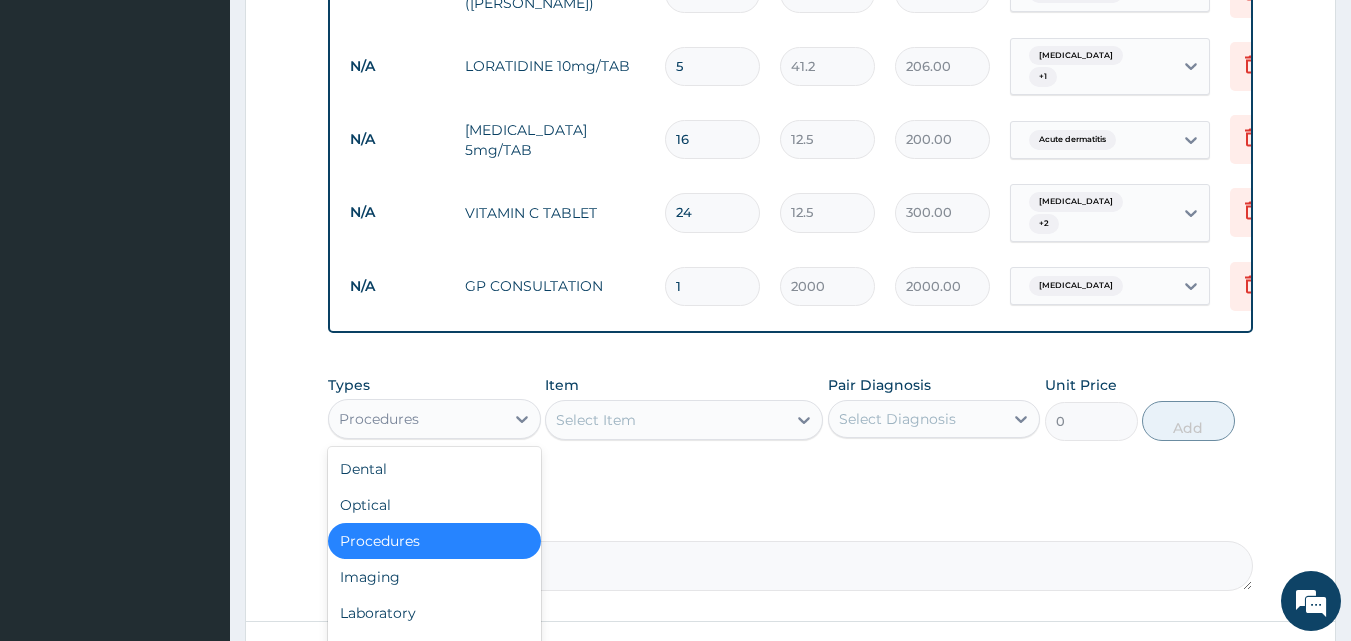 click on "Procedures" at bounding box center (416, 419) 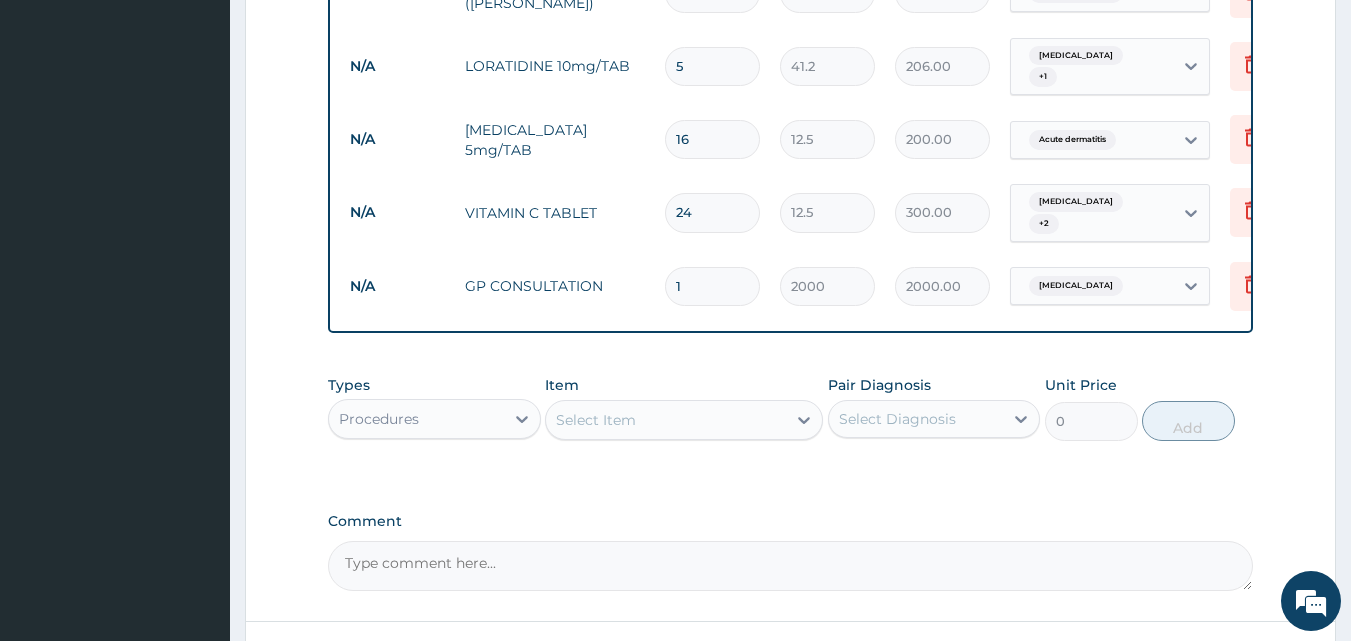 click on "Procedures" at bounding box center (434, 419) 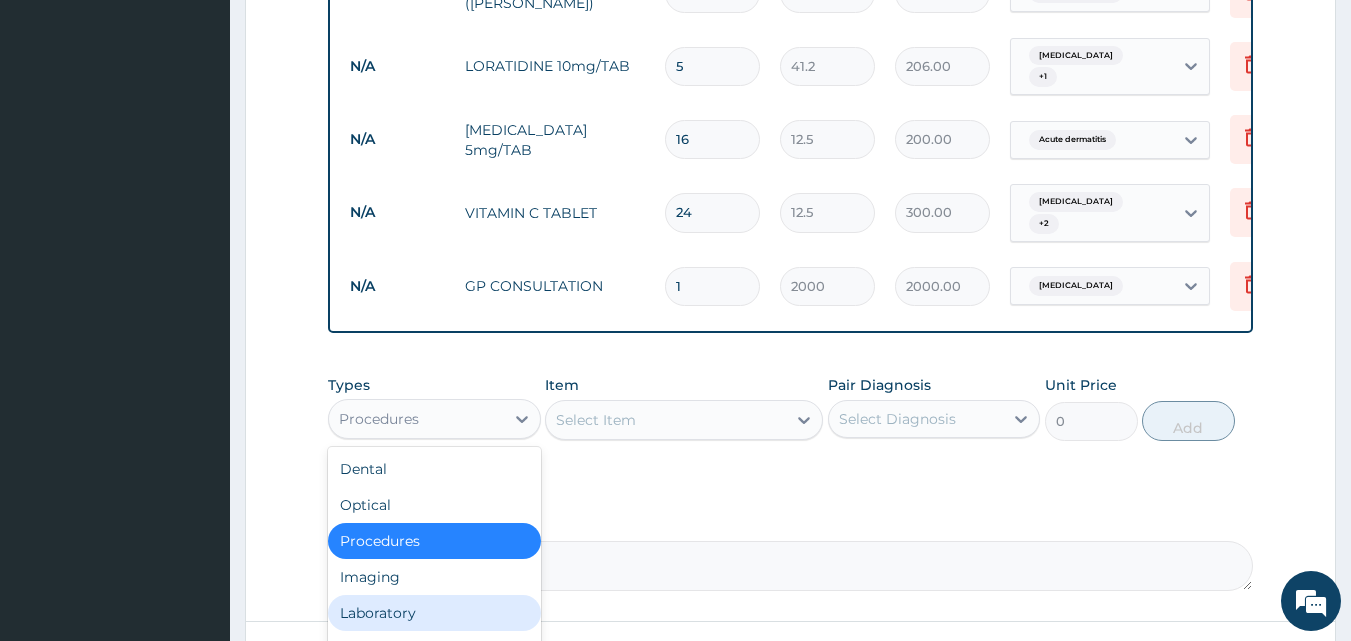 click on "Laboratory" at bounding box center (434, 613) 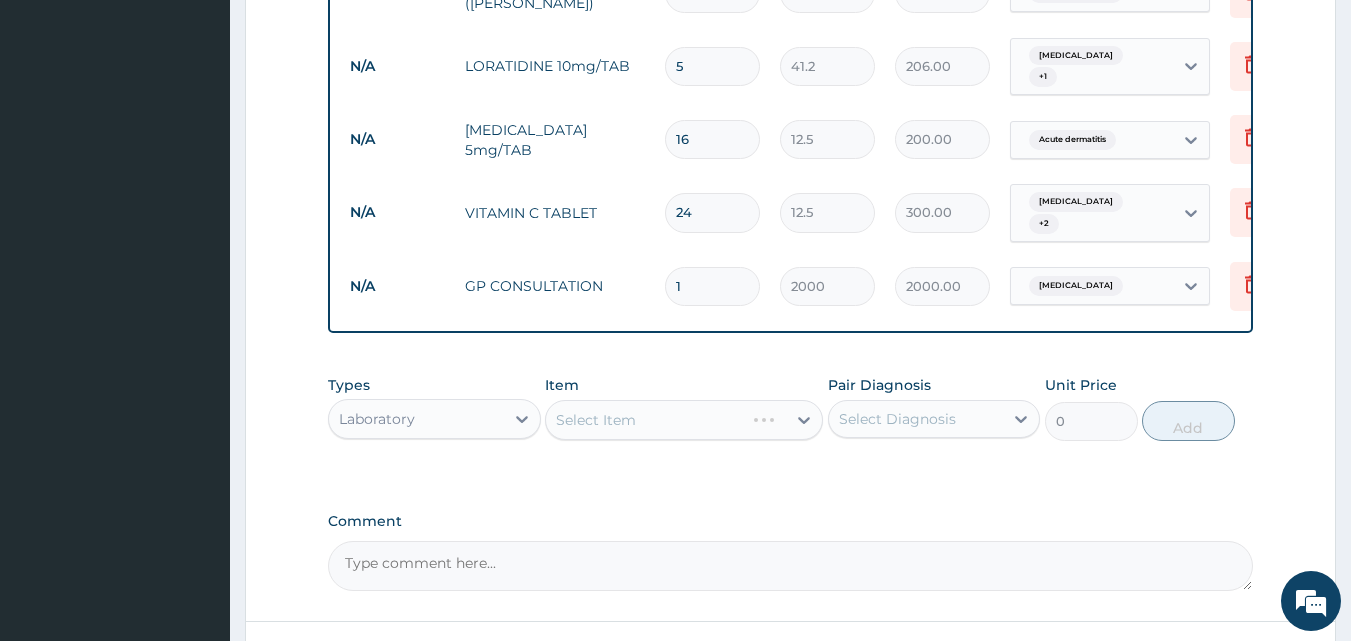click on "Select Item" at bounding box center [684, 420] 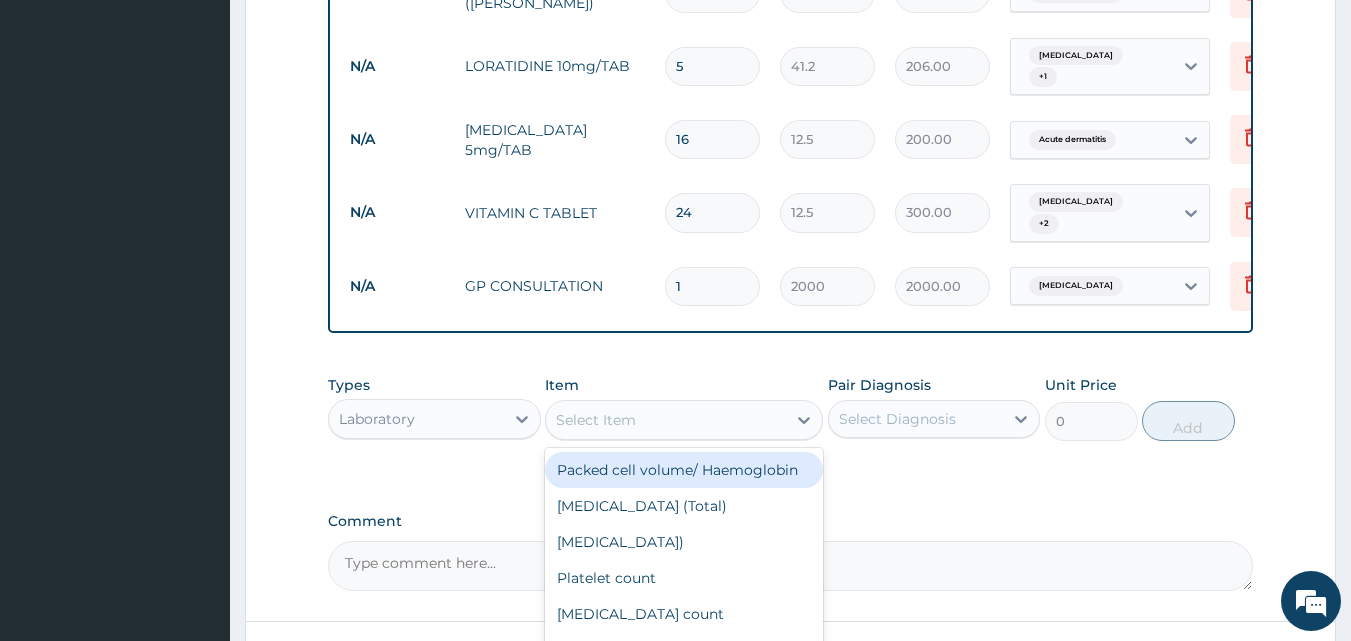 click on "Select Item" at bounding box center [596, 420] 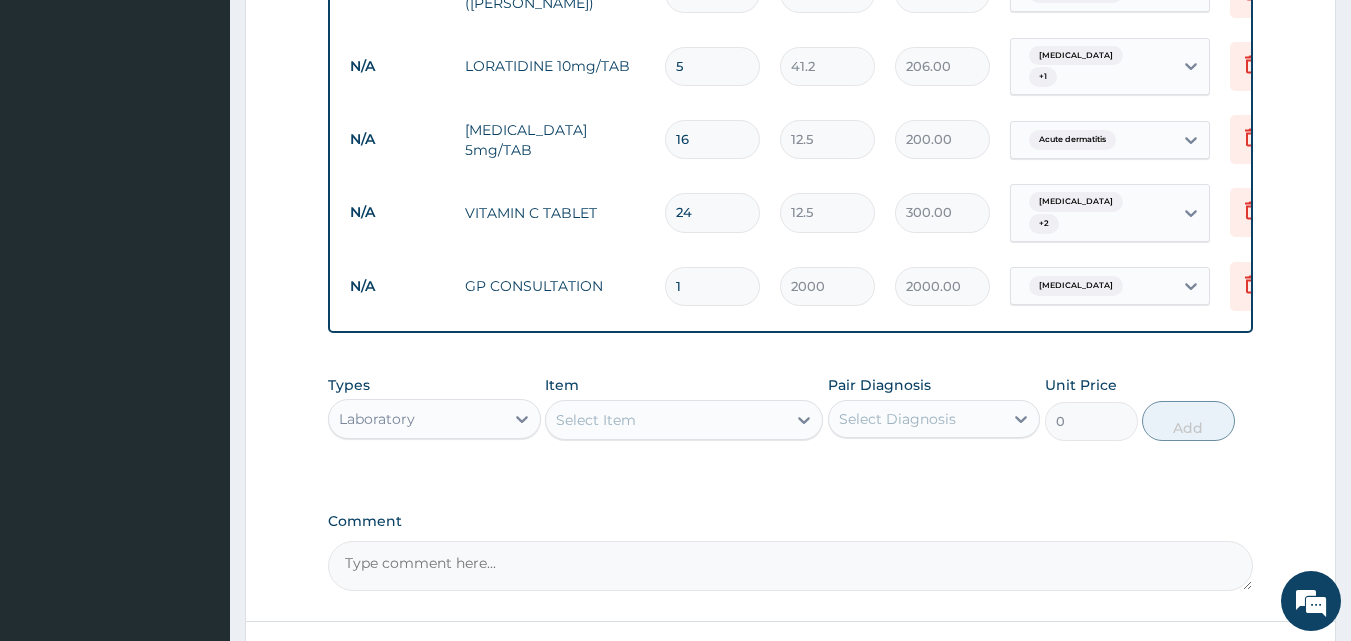 click on "Types Laboratory Item Select Item Pair Diagnosis Select Diagnosis Unit Price 0 Add" at bounding box center [791, 423] 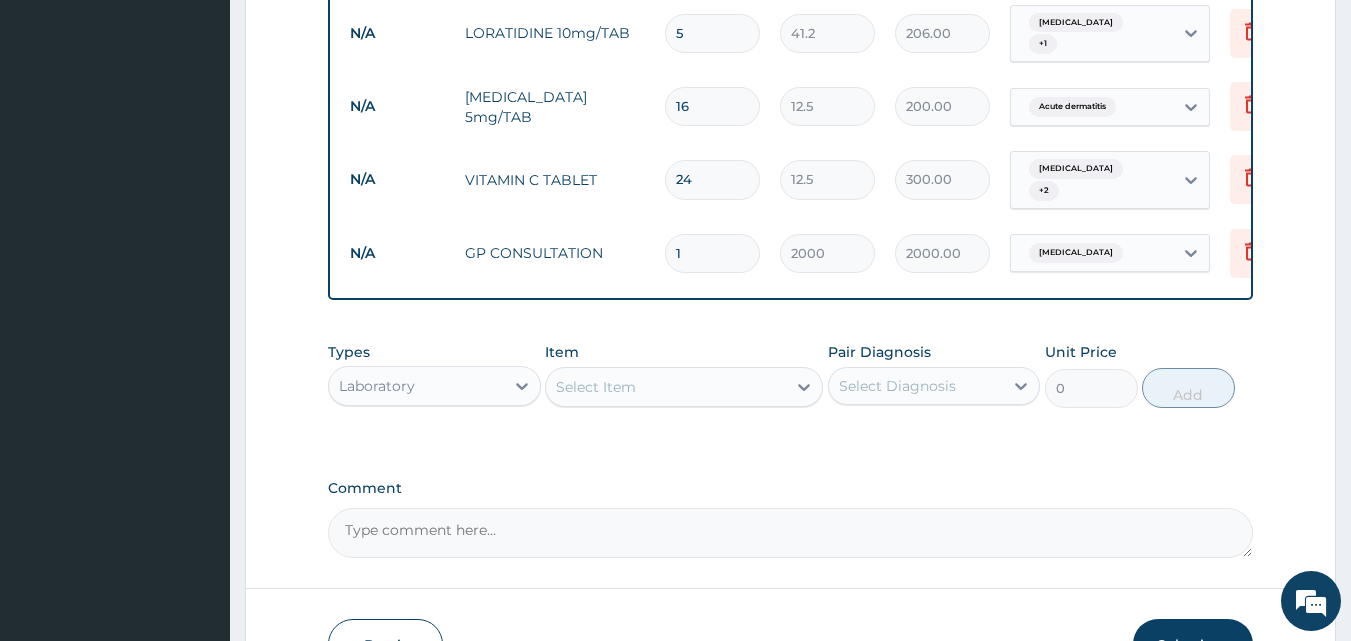 scroll, scrollTop: 997, scrollLeft: 0, axis: vertical 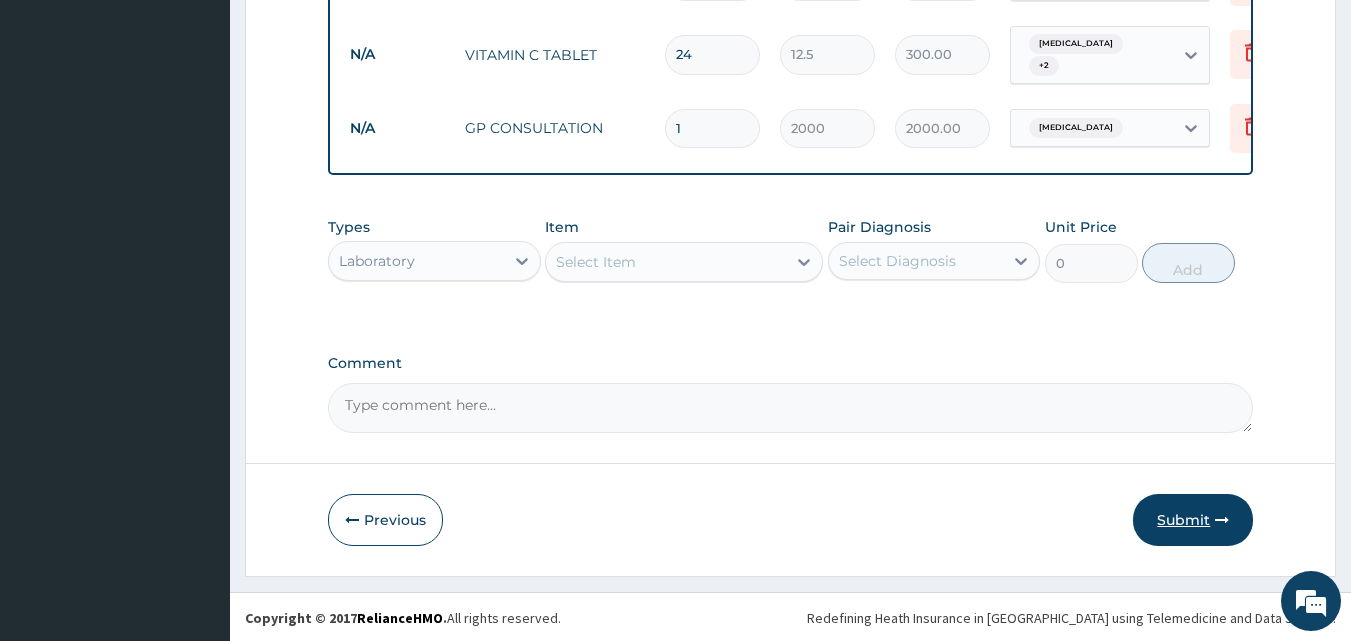 click on "Submit" at bounding box center [1193, 520] 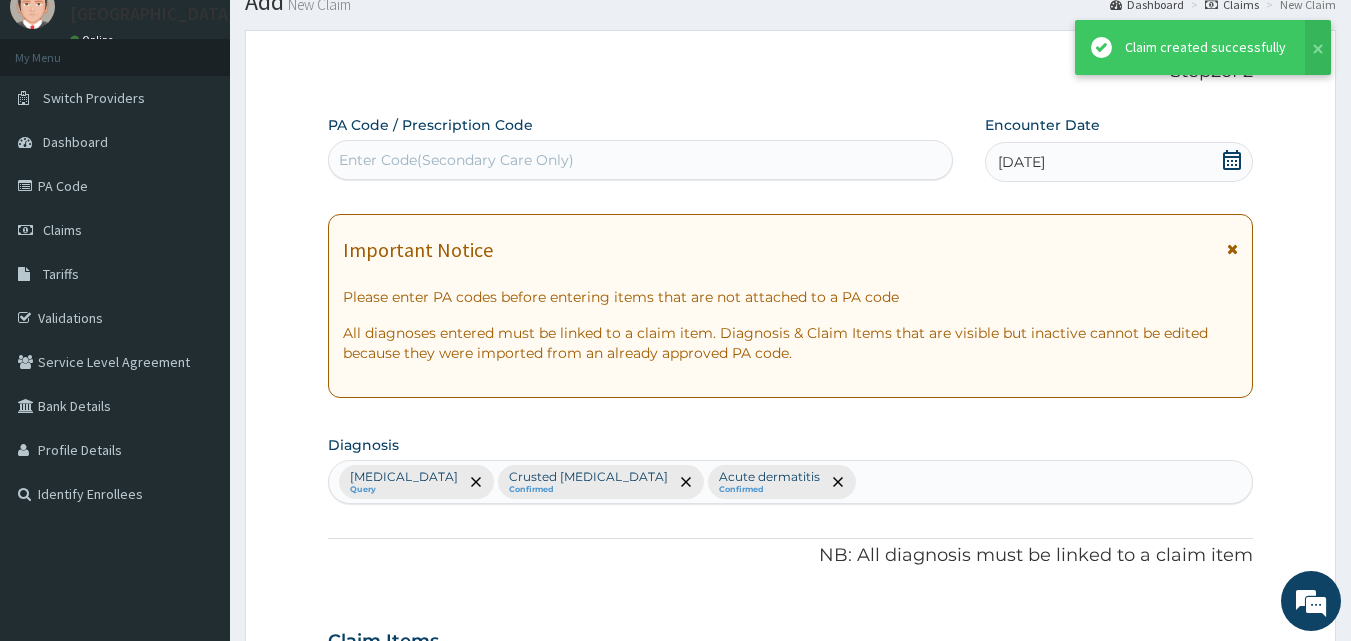 scroll, scrollTop: 997, scrollLeft: 0, axis: vertical 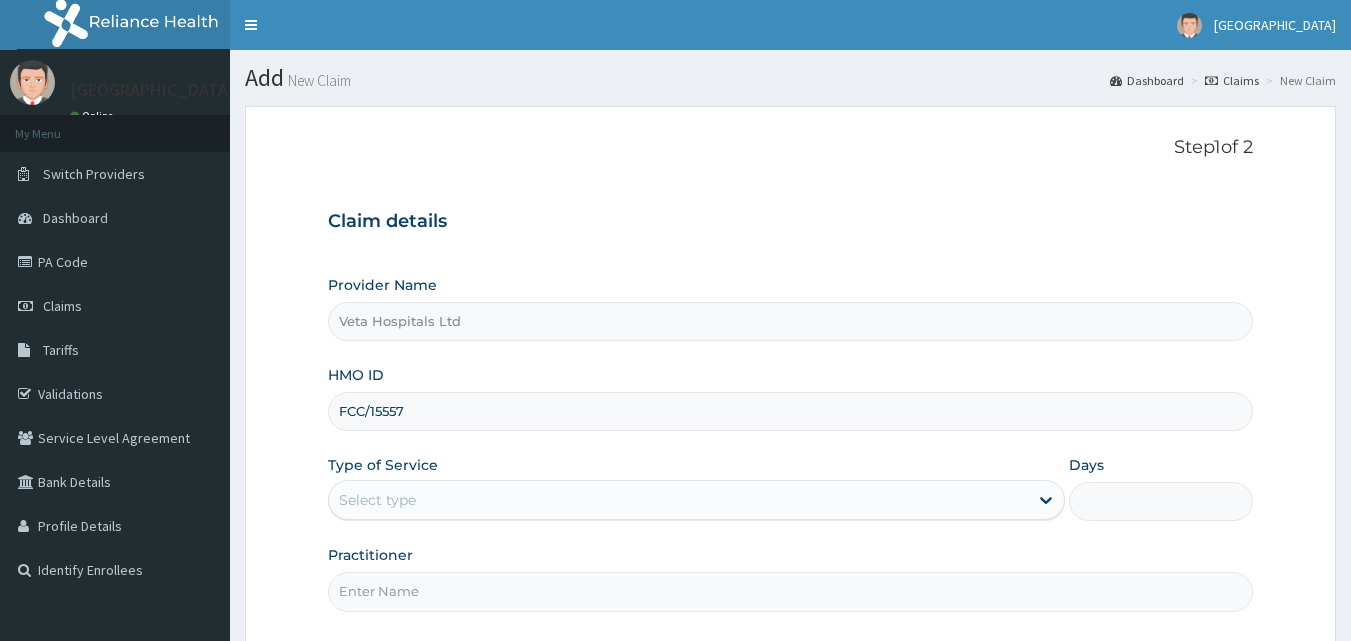 type on "FCC/15557/A" 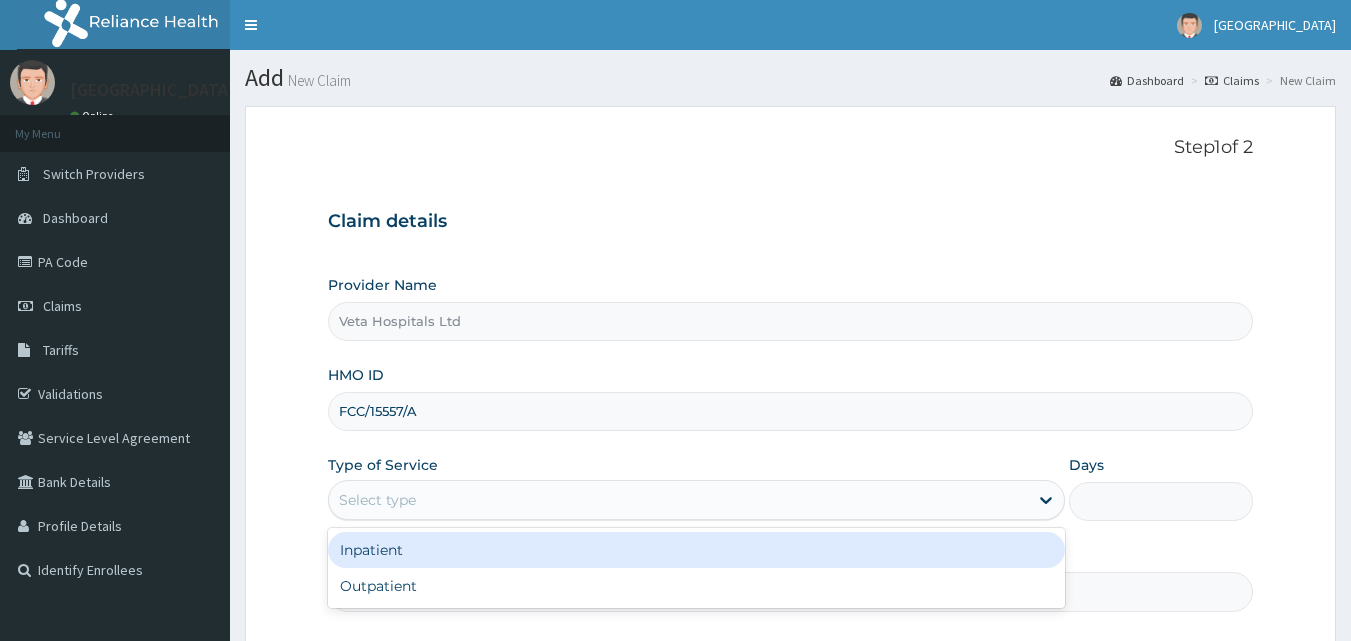 click on "Select type" at bounding box center [678, 500] 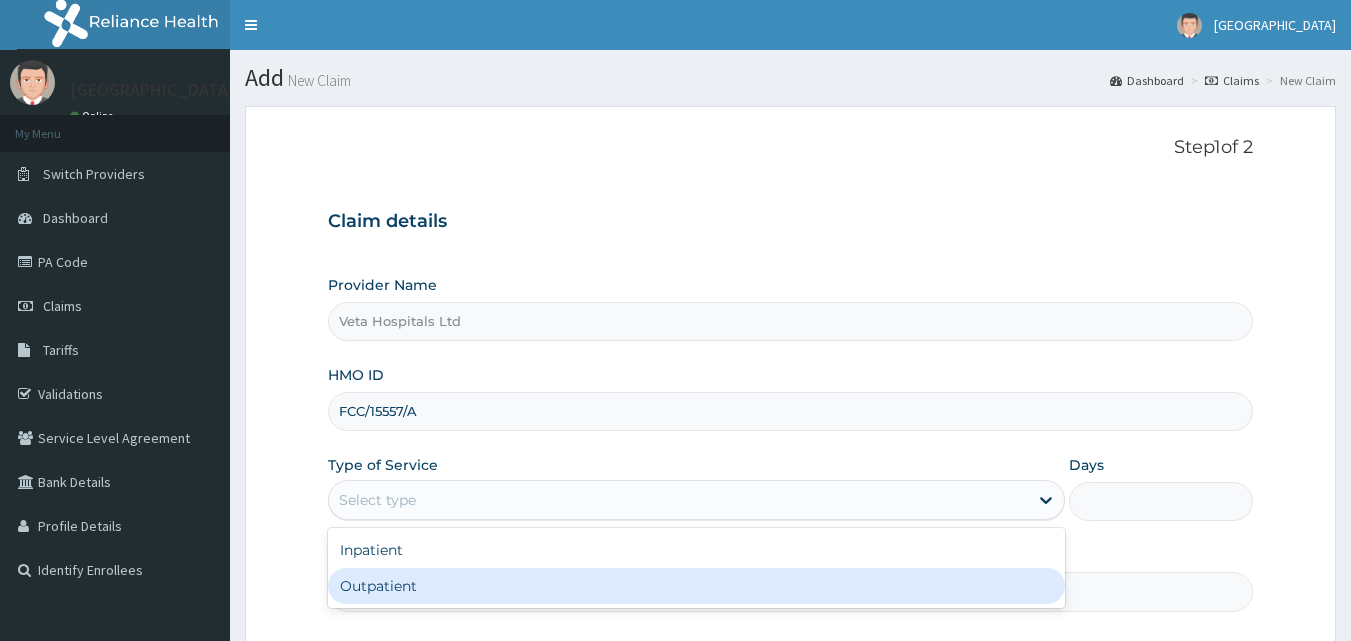 click on "Outpatient" at bounding box center [696, 586] 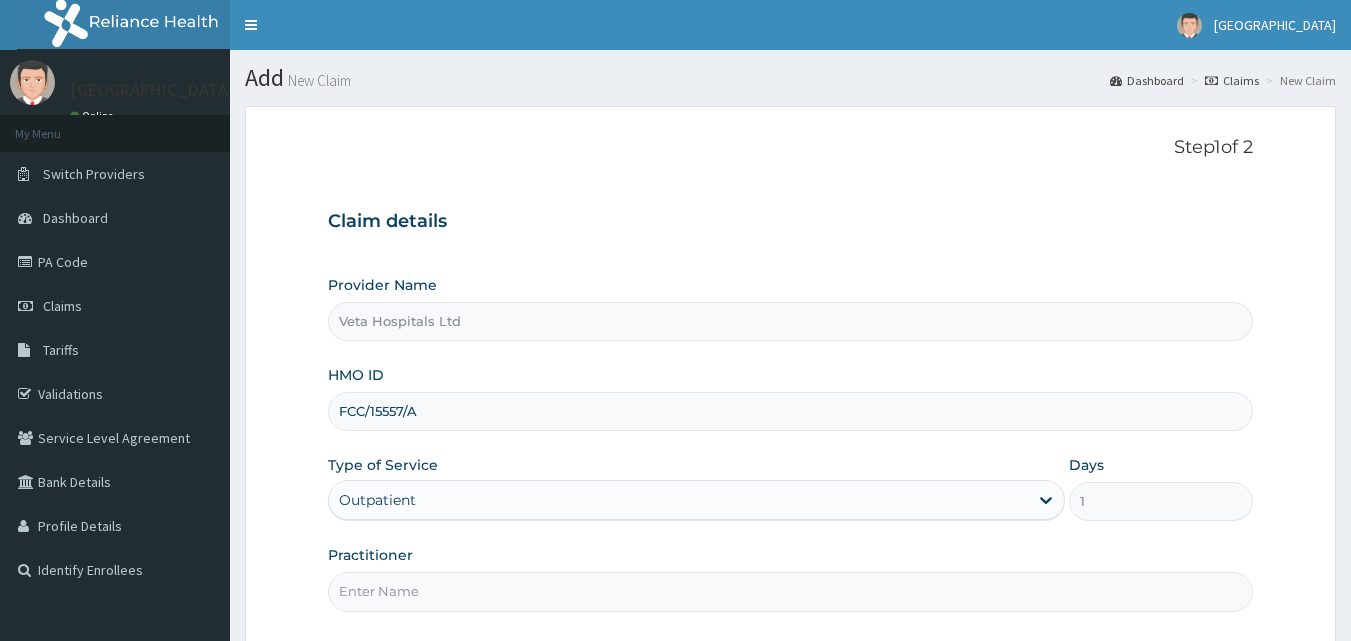 click on "Practitioner" at bounding box center (791, 578) 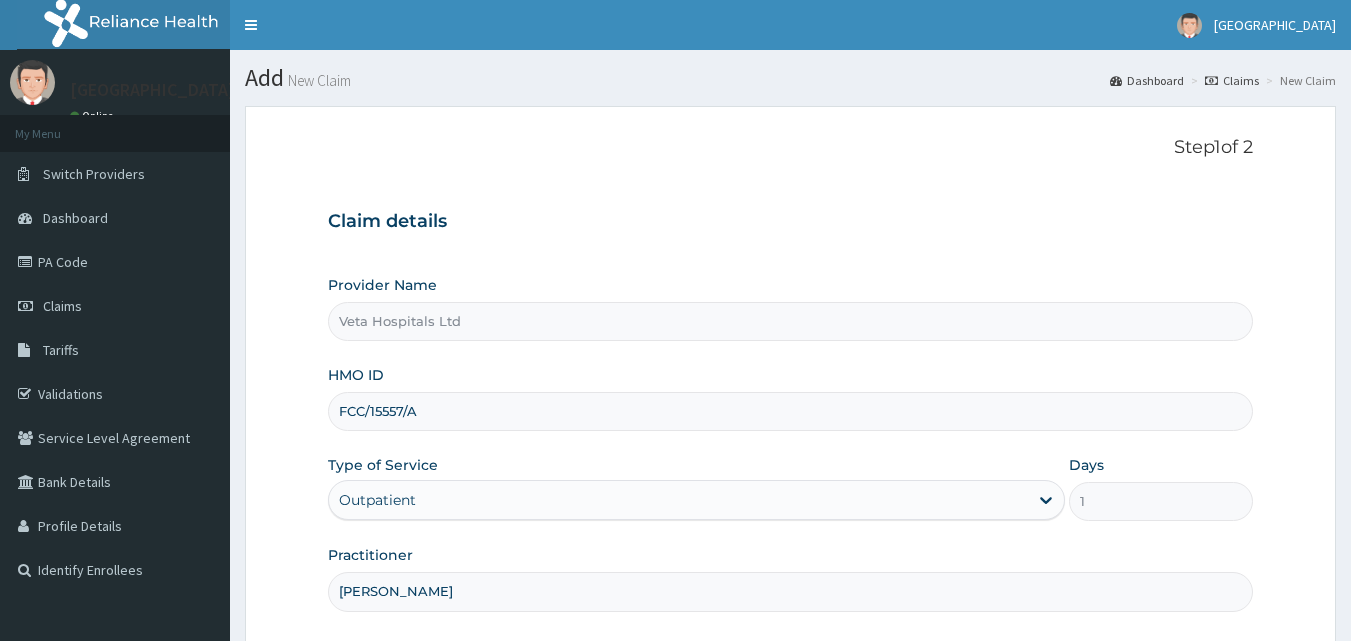 scroll, scrollTop: 187, scrollLeft: 0, axis: vertical 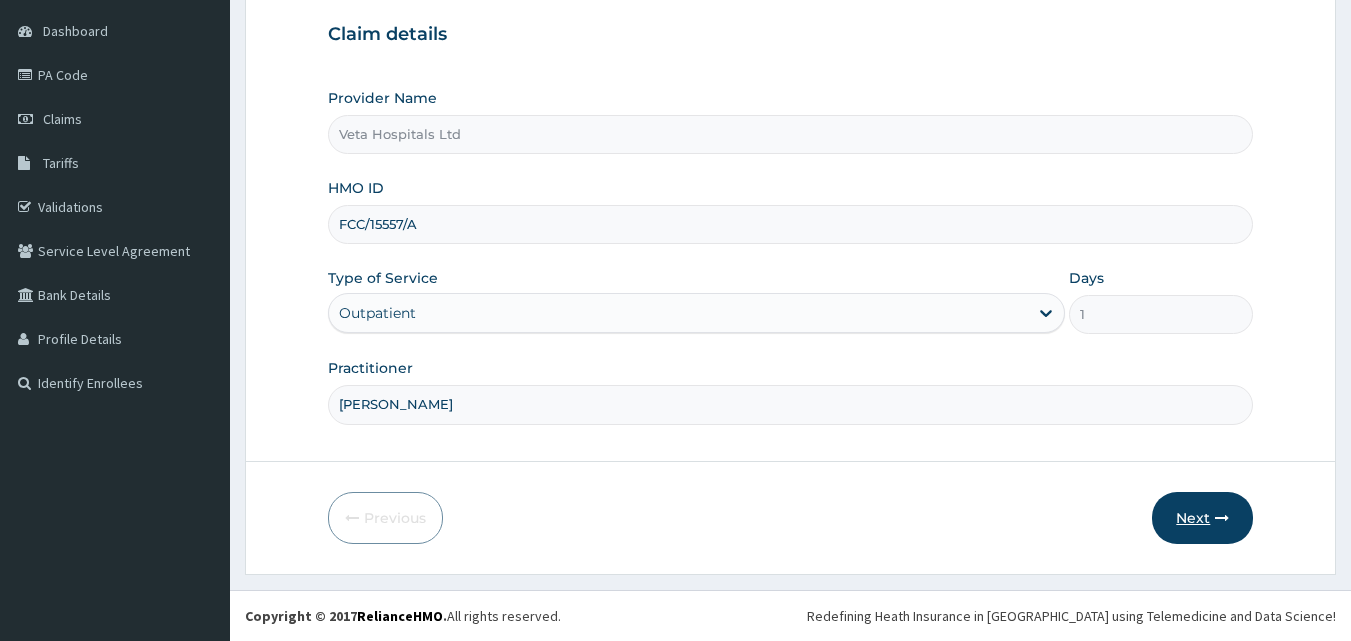 click on "Next" at bounding box center (1202, 518) 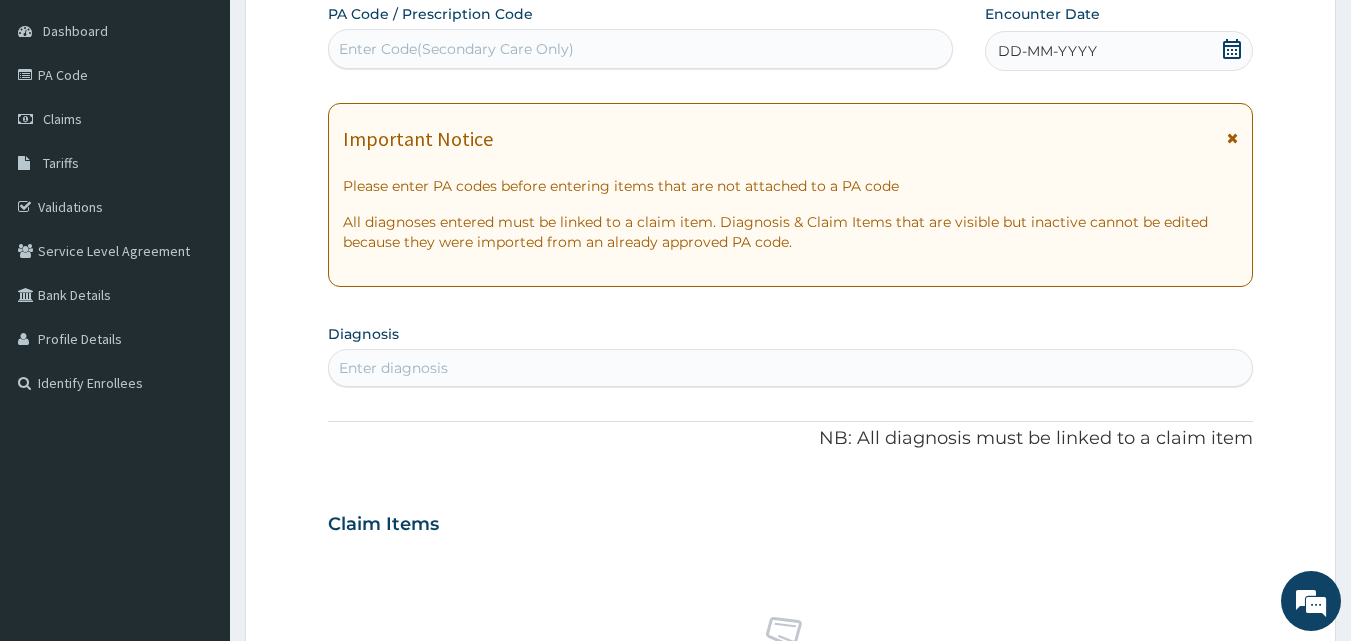 click on "DD-MM-YYYY" at bounding box center (1119, 51) 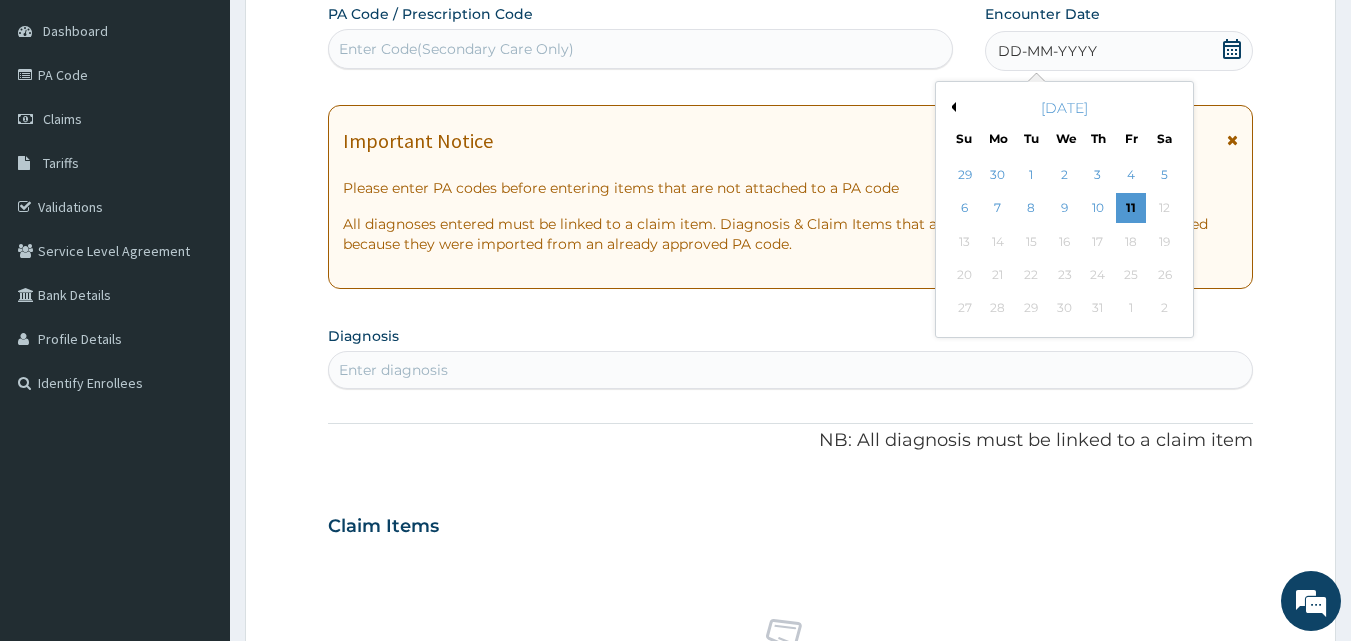 click on "Previous Month" at bounding box center [951, 107] 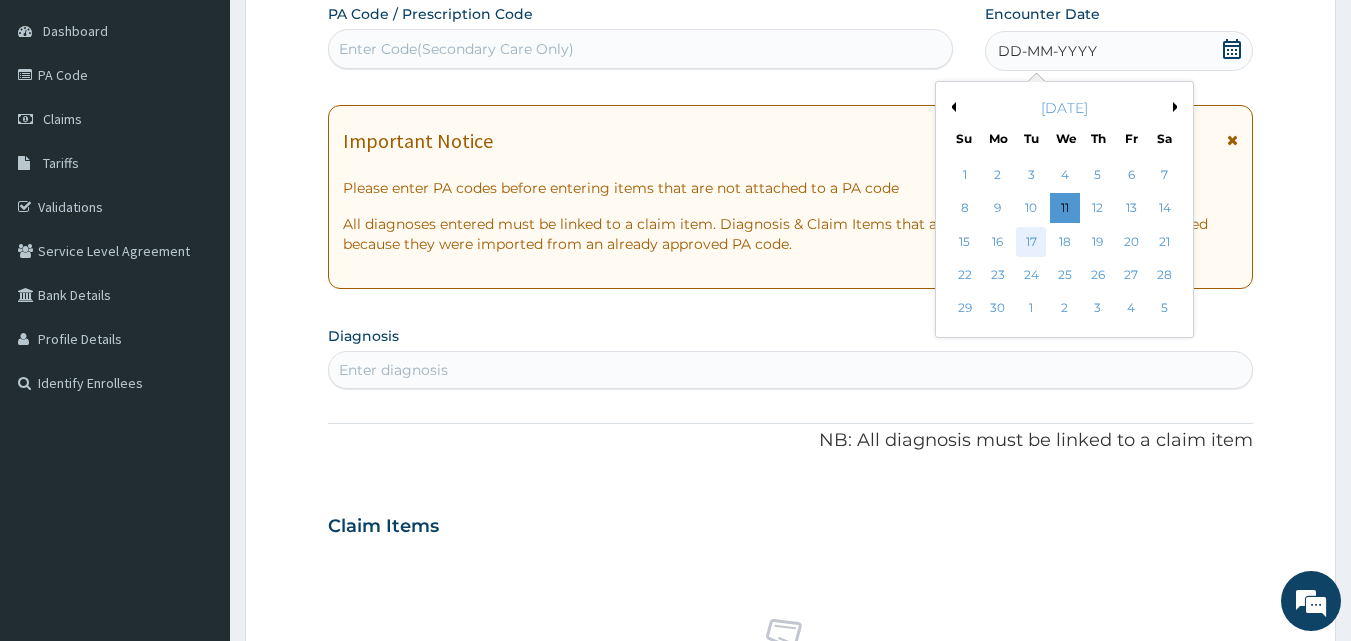 click on "17" at bounding box center (1032, 242) 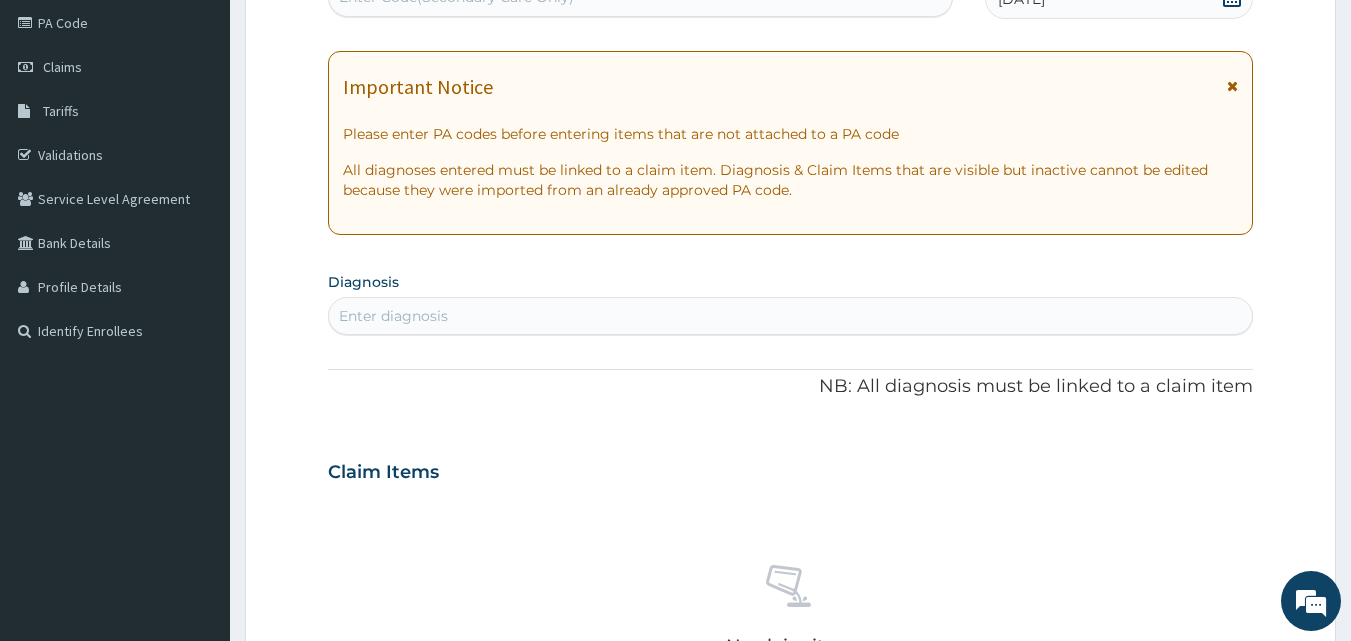 scroll, scrollTop: 270, scrollLeft: 0, axis: vertical 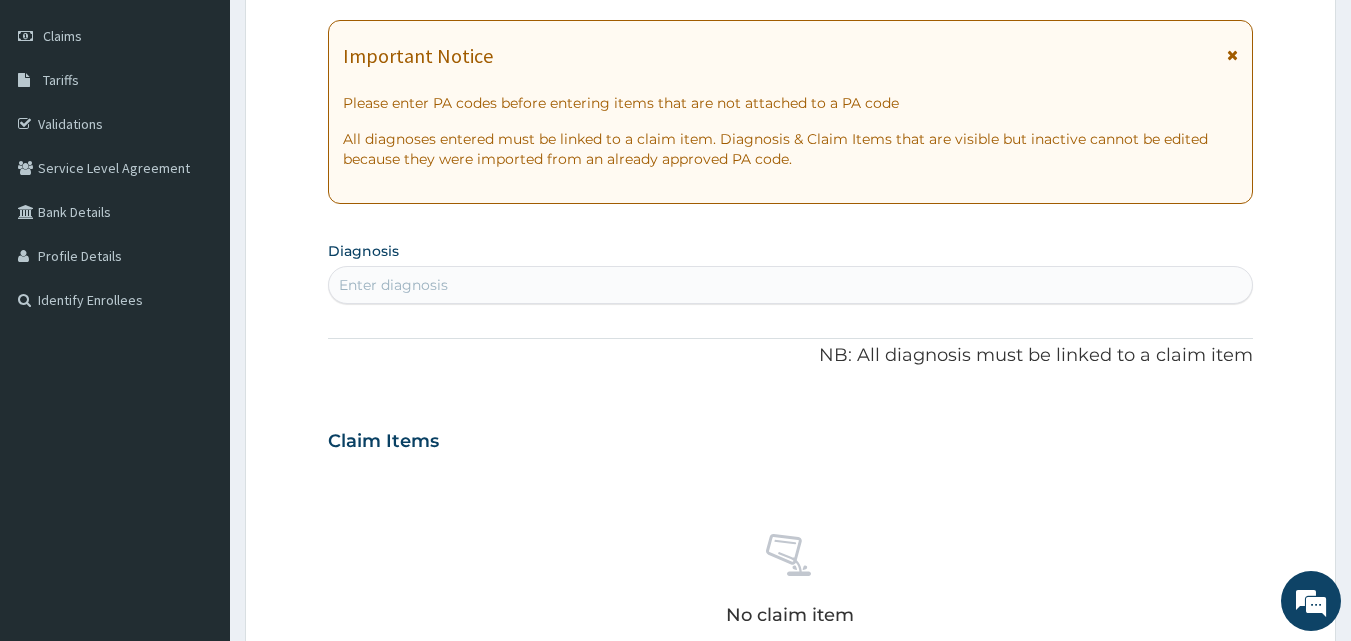 click on "Enter diagnosis" at bounding box center [791, 285] 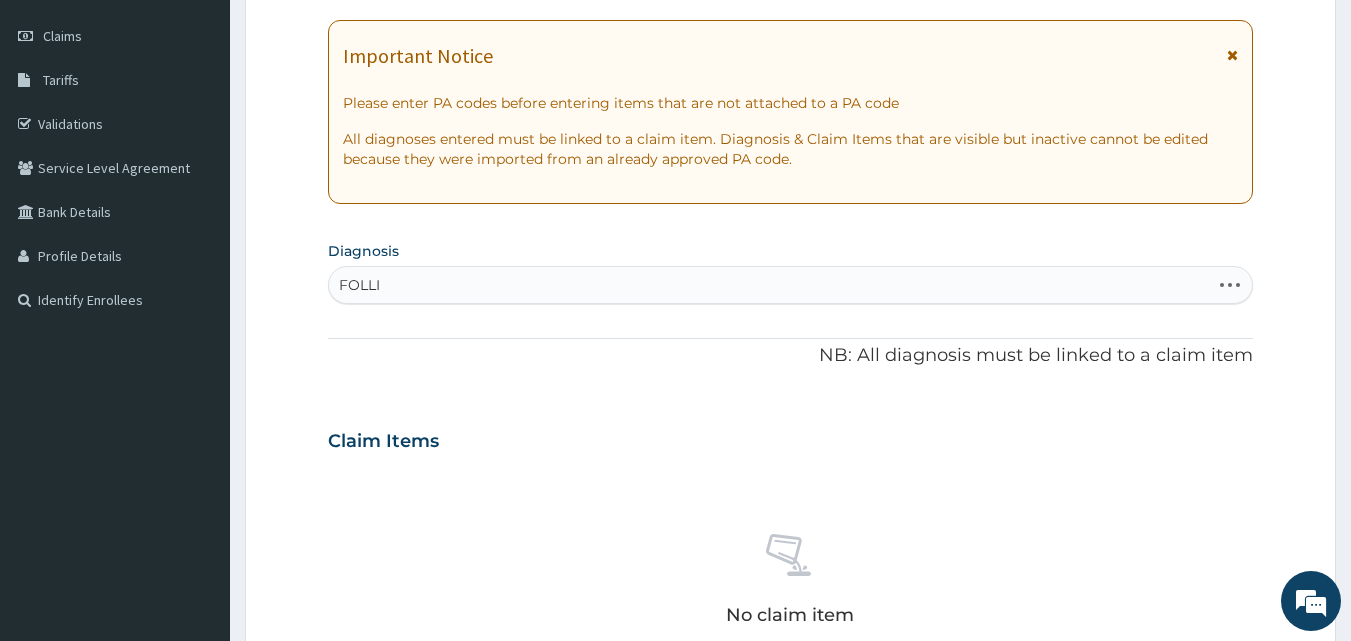 type on "FOLLIC" 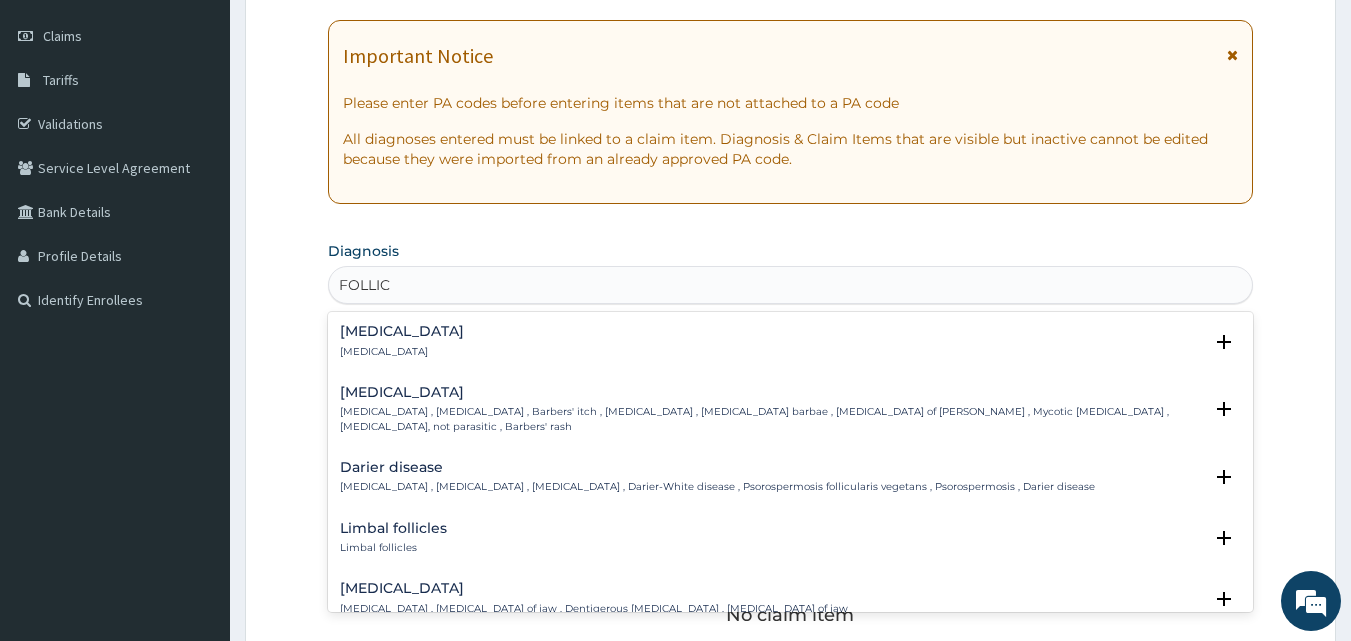 click on "[MEDICAL_DATA]" at bounding box center (402, 331) 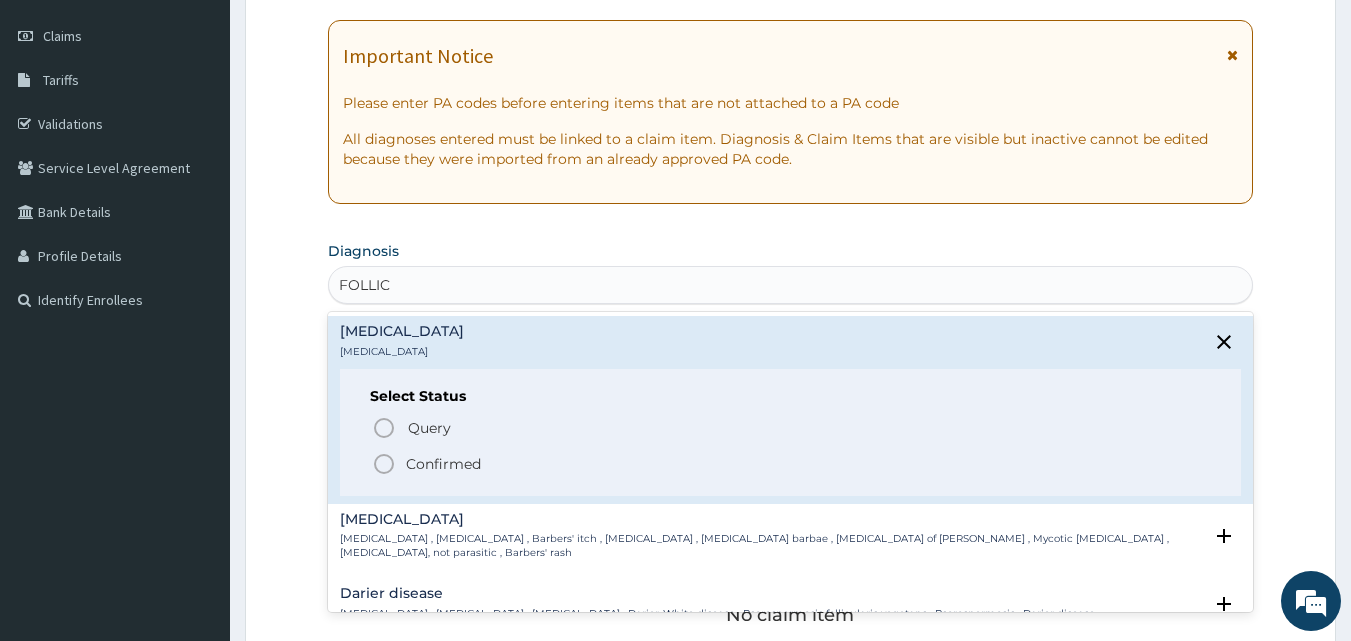 click 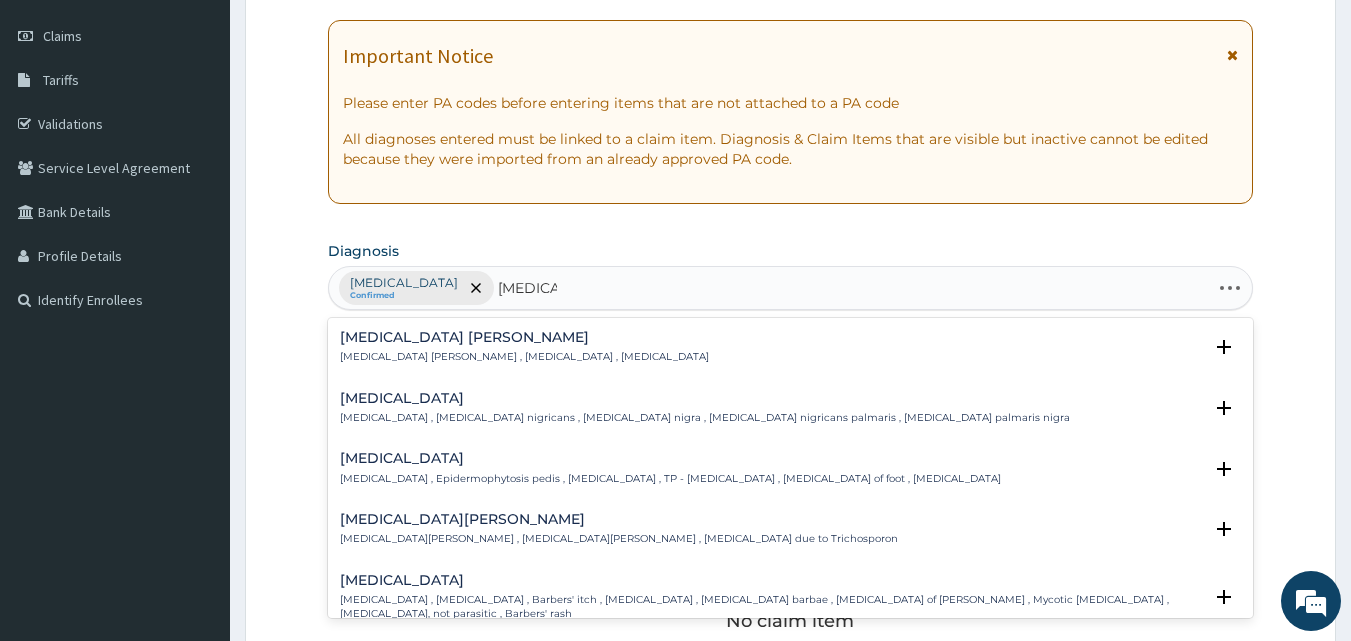 type on "[MEDICAL_DATA] CO" 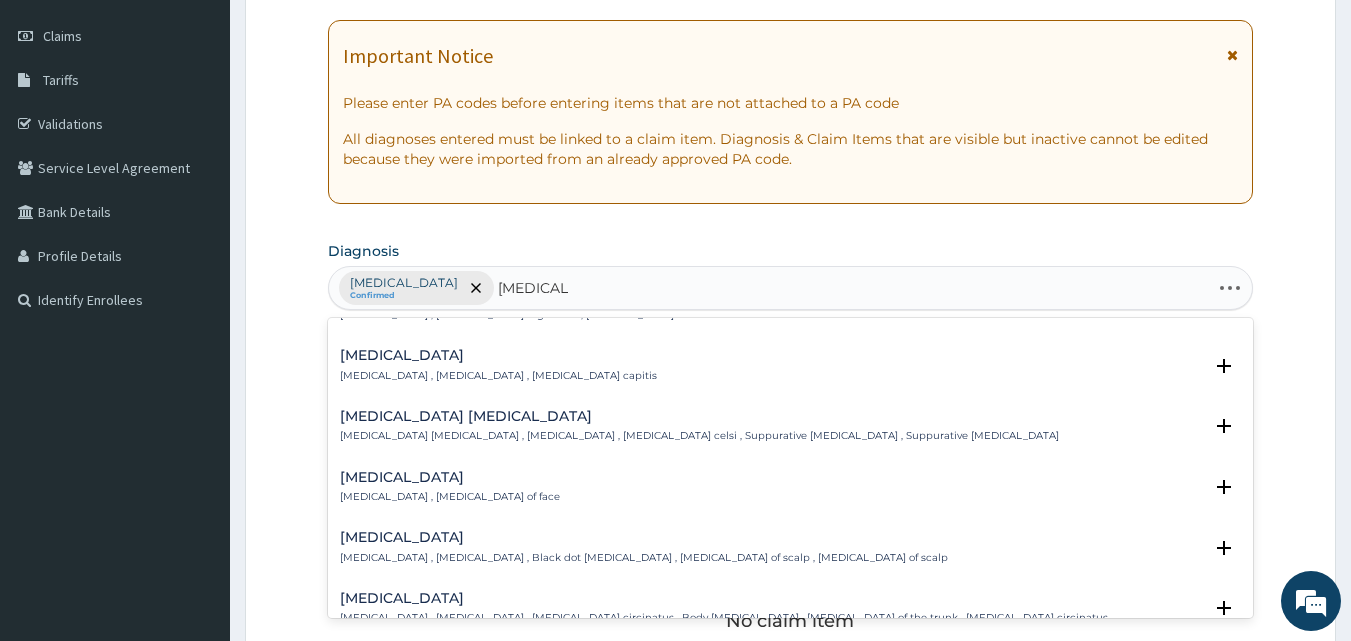 scroll, scrollTop: 400, scrollLeft: 0, axis: vertical 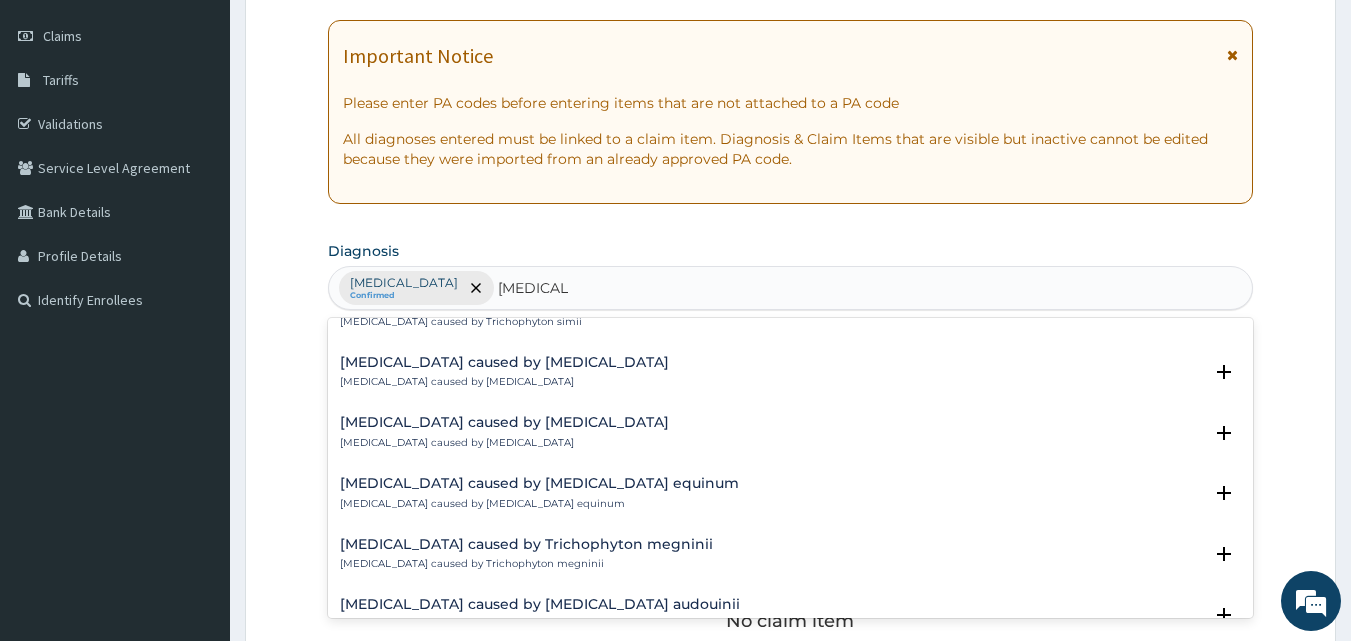 click on "[MEDICAL_DATA] caused by Trichophyton megninii" at bounding box center (526, 564) 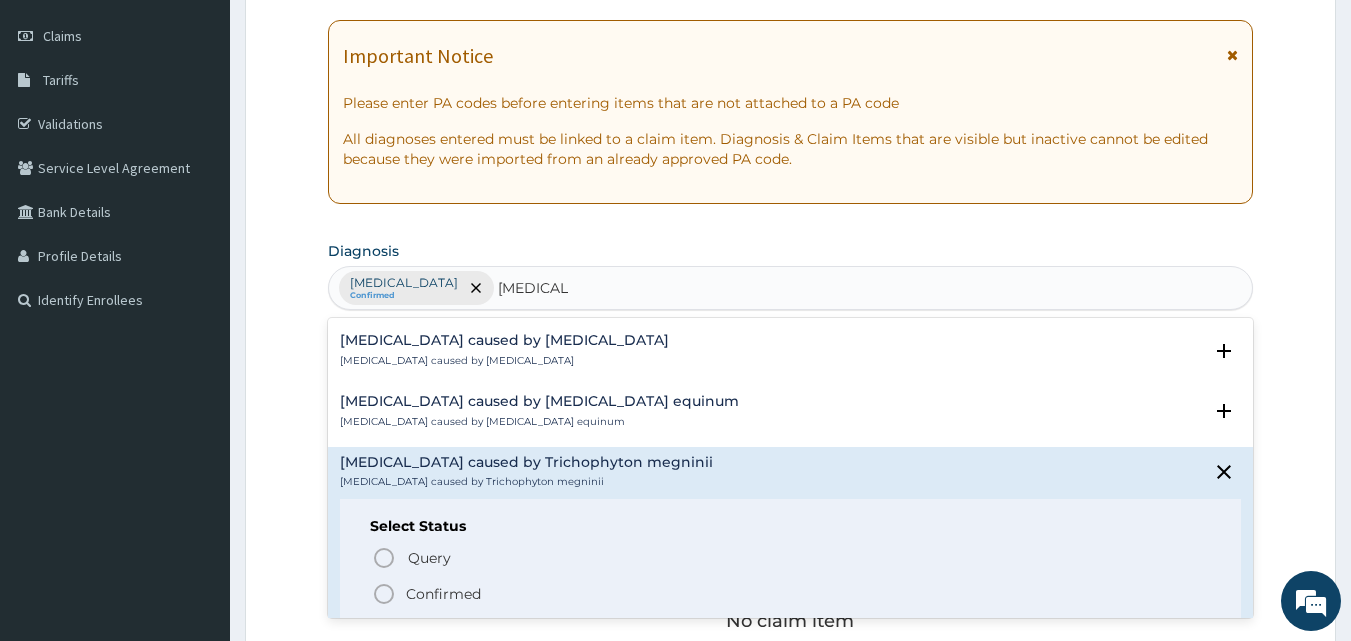 scroll, scrollTop: 520, scrollLeft: 0, axis: vertical 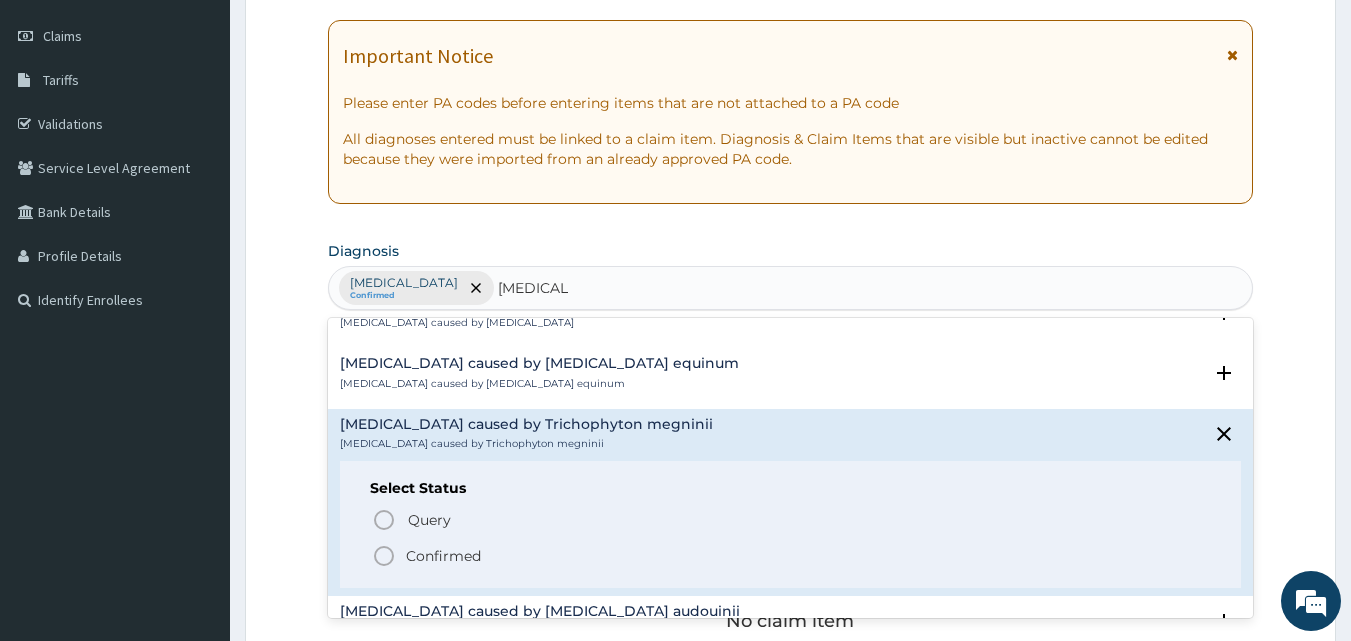 click 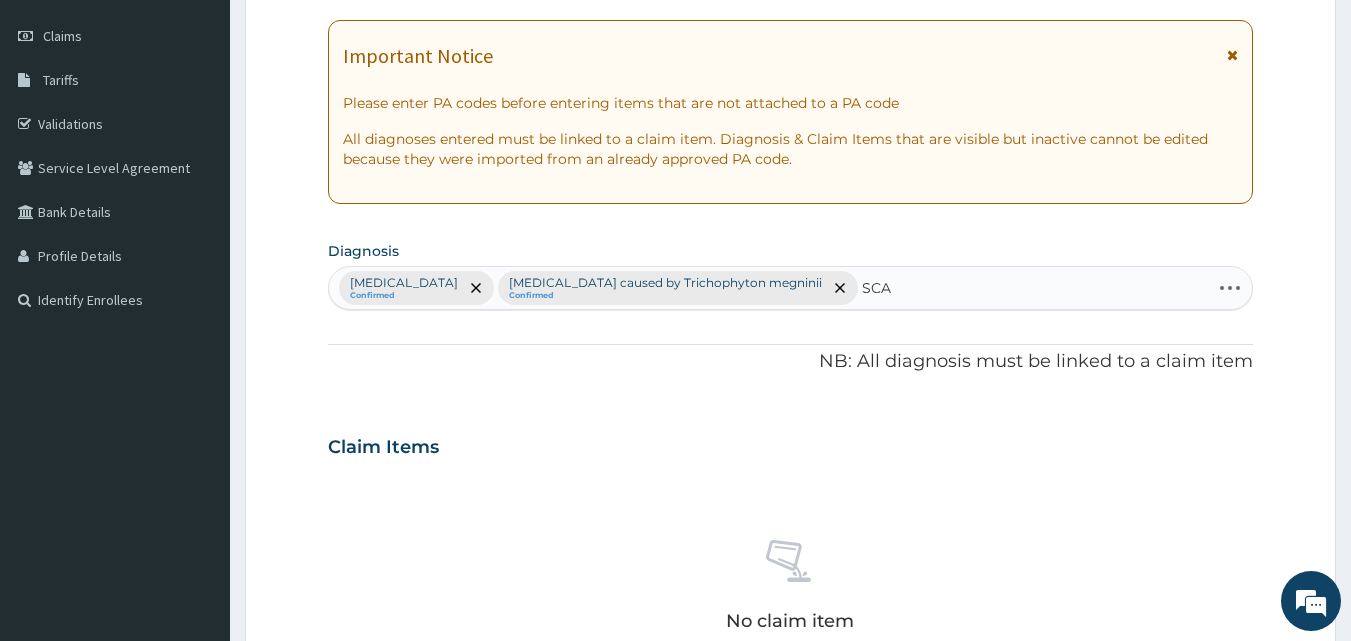 type on "SCAB" 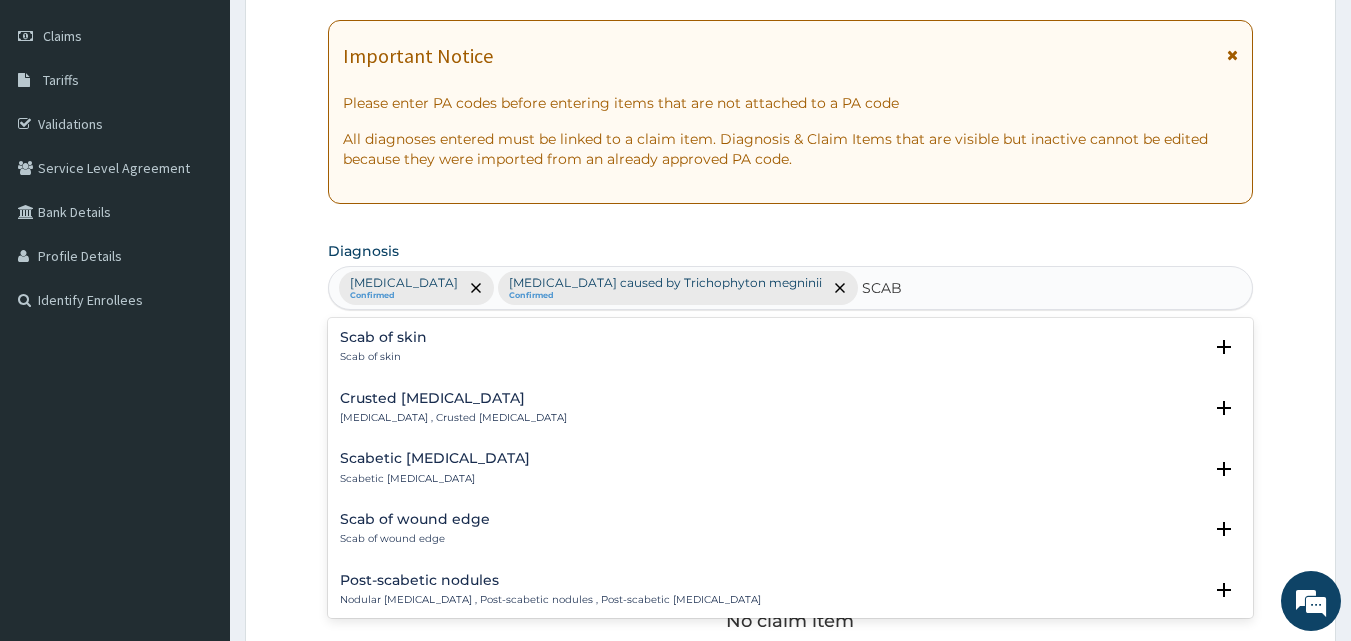 click on "[MEDICAL_DATA] , Crusted [MEDICAL_DATA]" at bounding box center [453, 418] 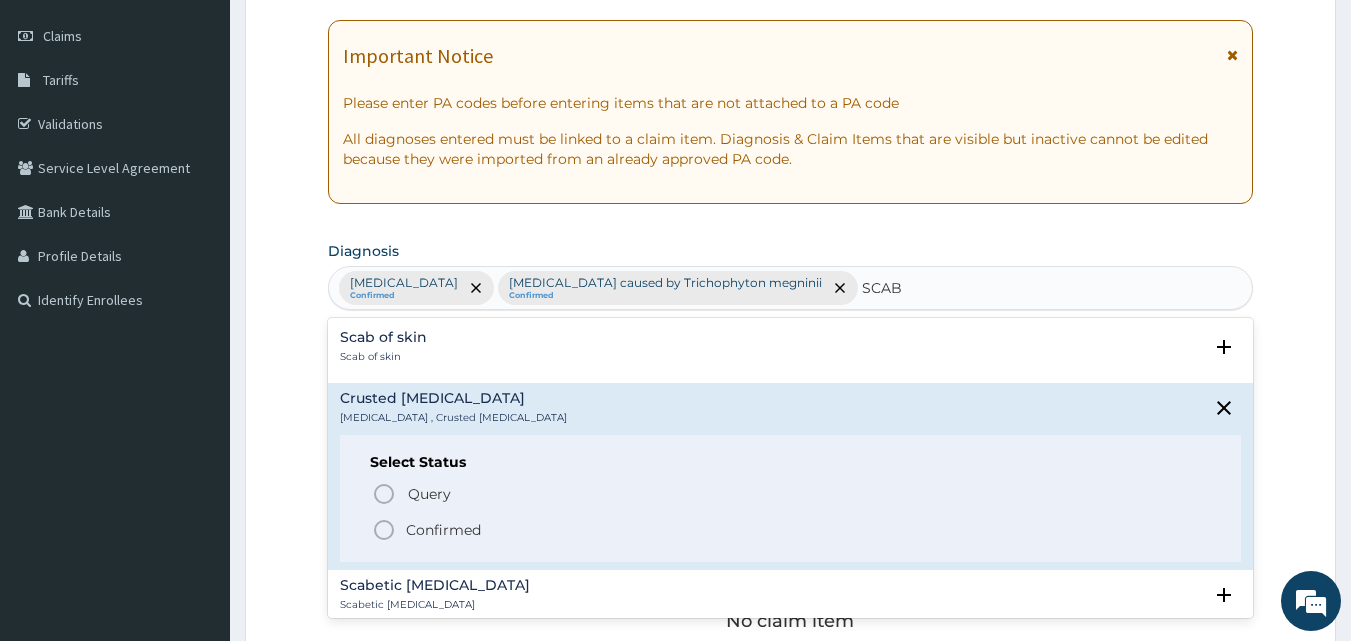 click 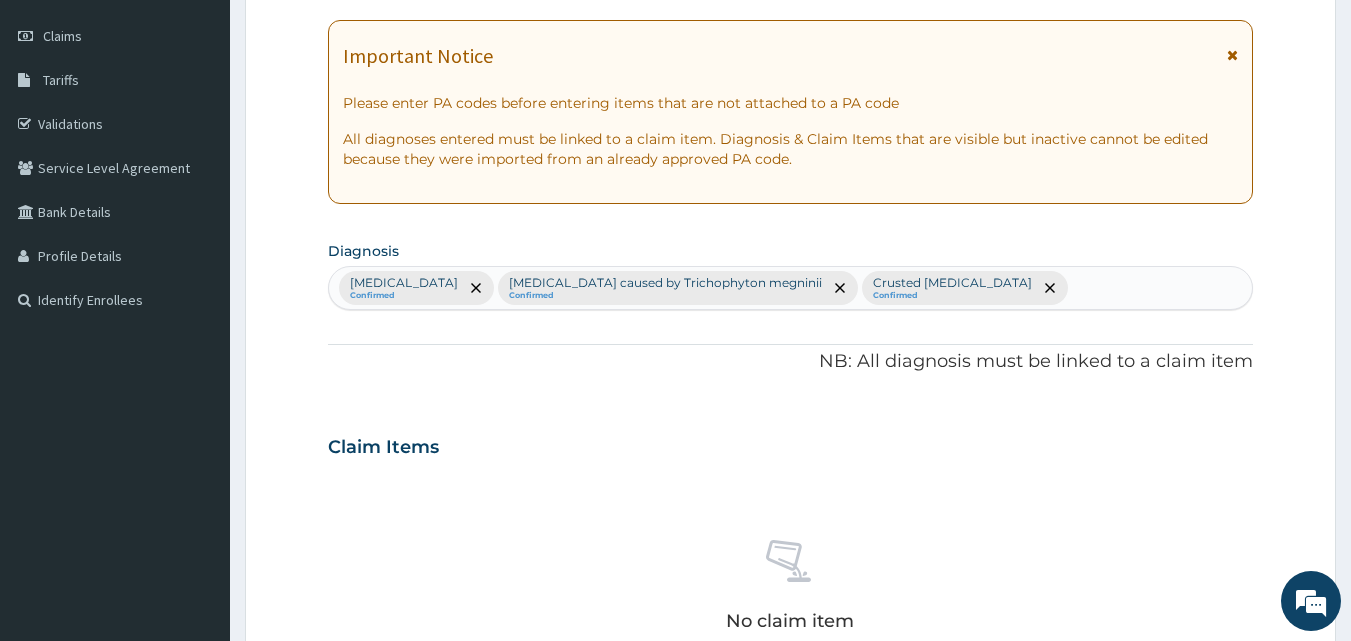 scroll, scrollTop: 801, scrollLeft: 0, axis: vertical 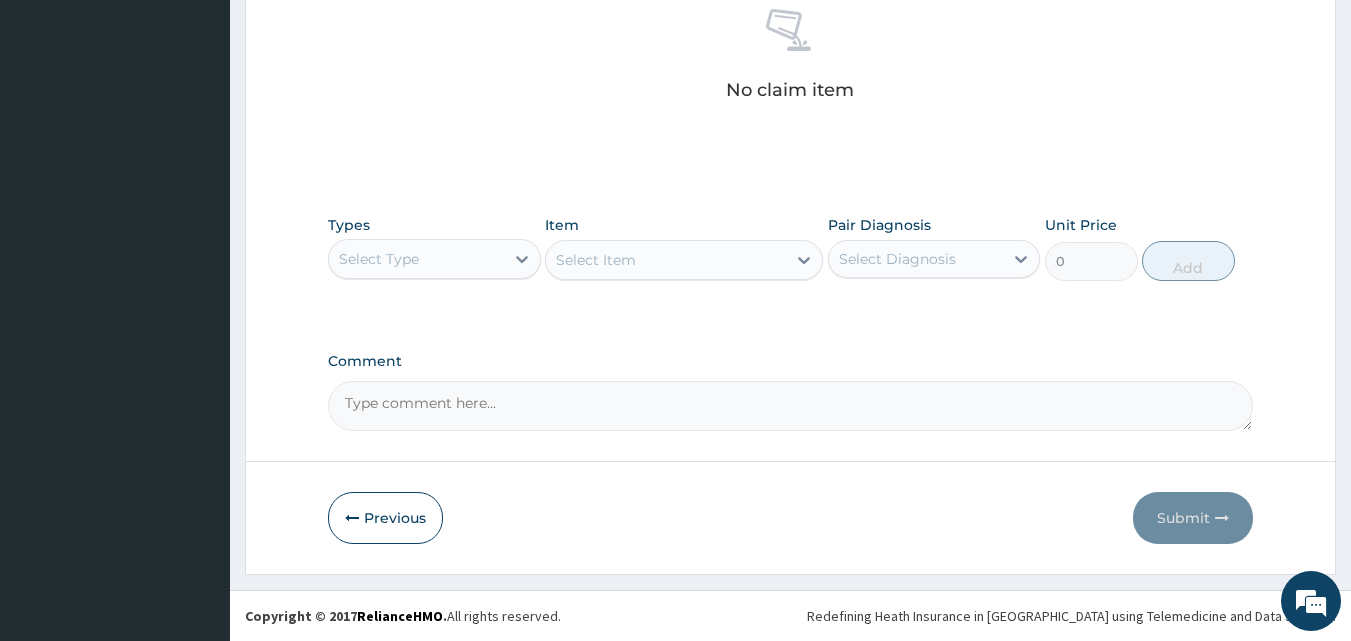 click on "Select Type" at bounding box center [416, 259] 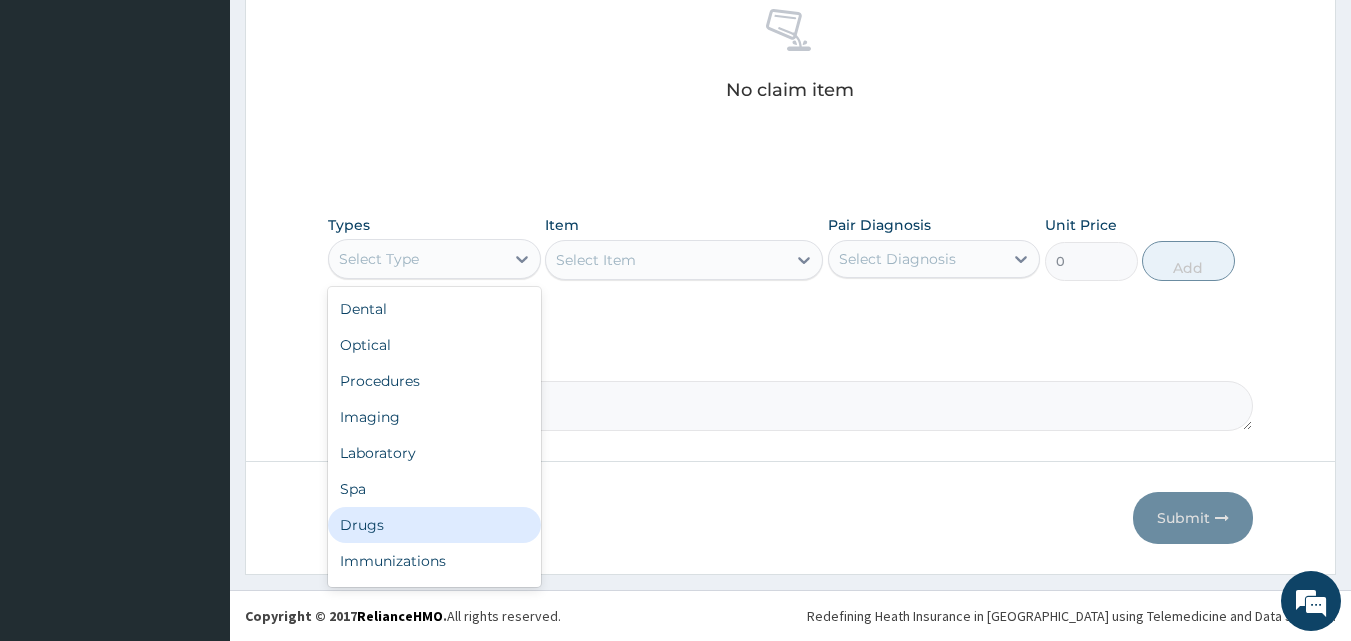 click on "Drugs" at bounding box center (434, 525) 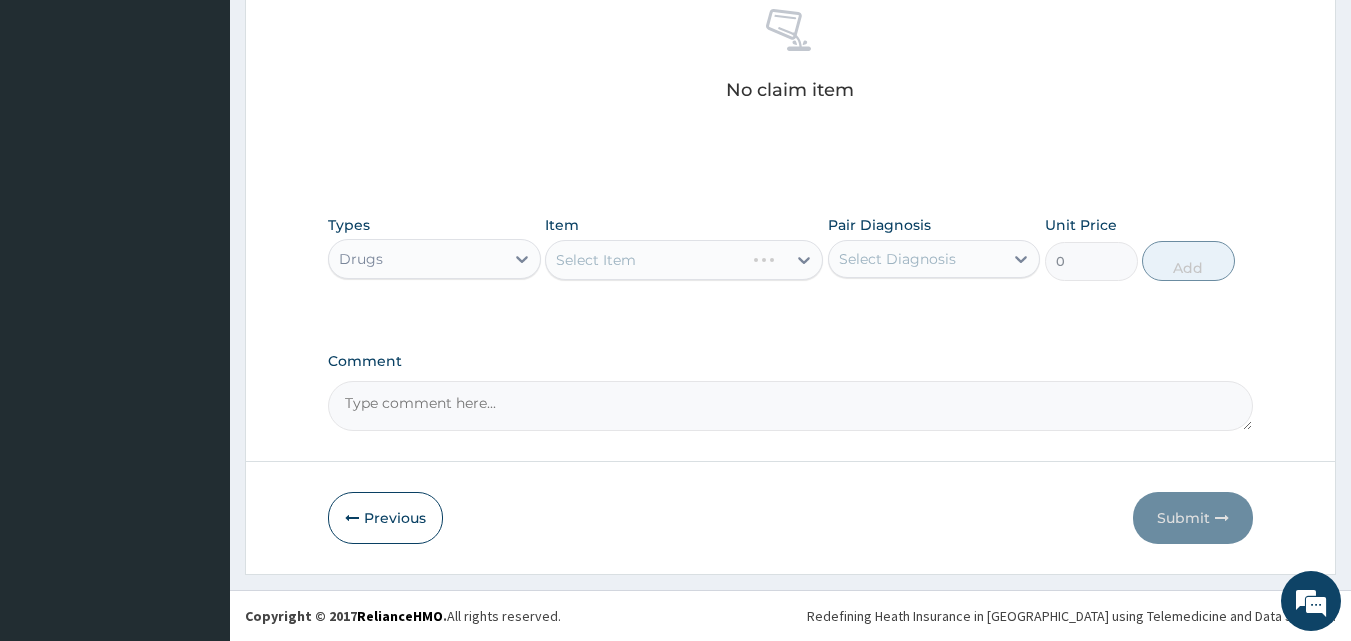 click on "Select Item" at bounding box center [684, 260] 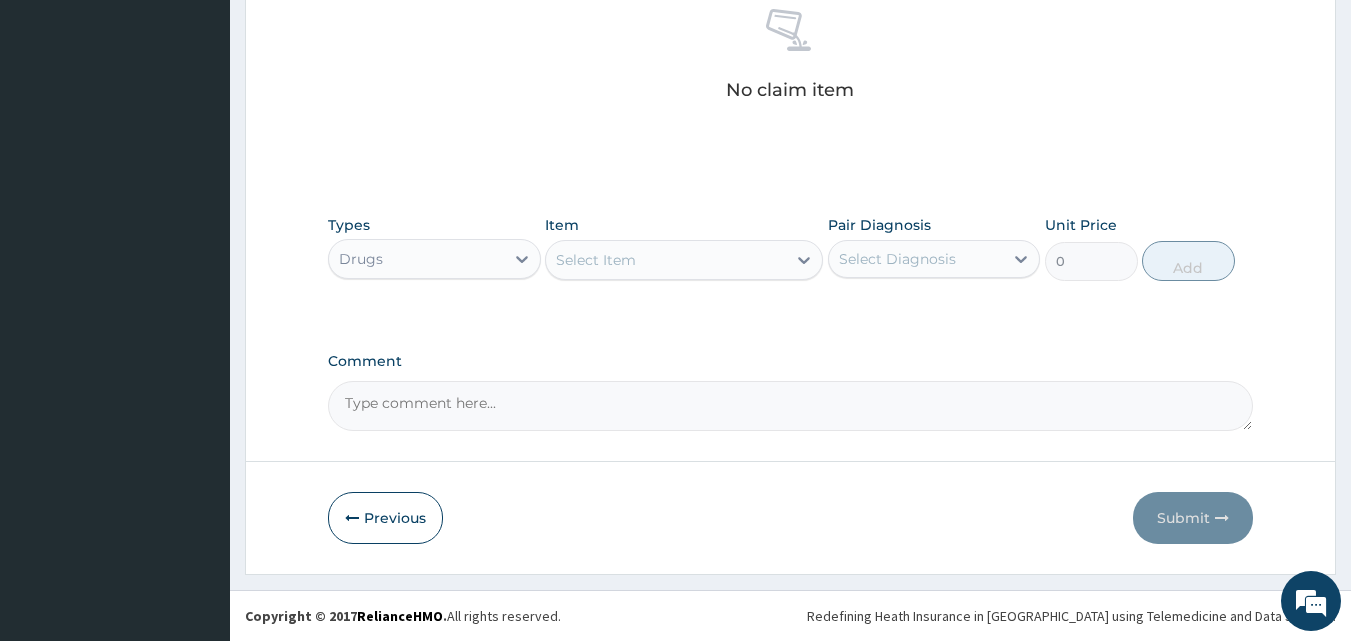 click on "Select Item" at bounding box center (666, 260) 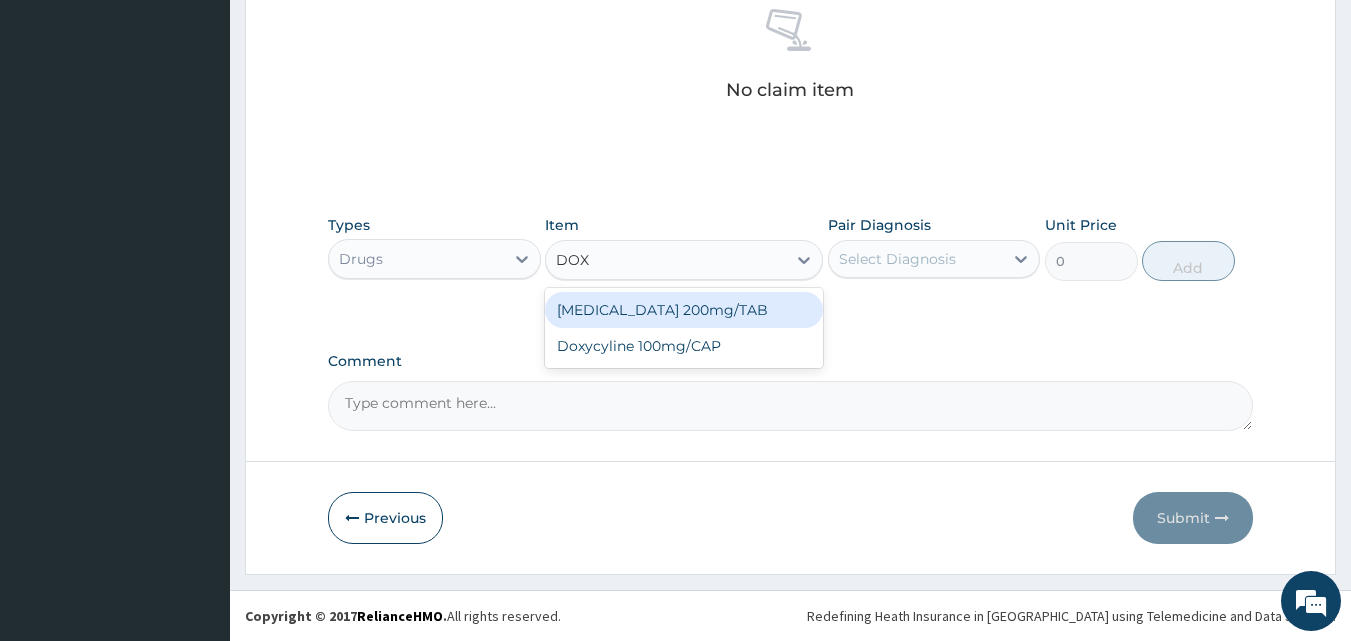 type on "DOXY" 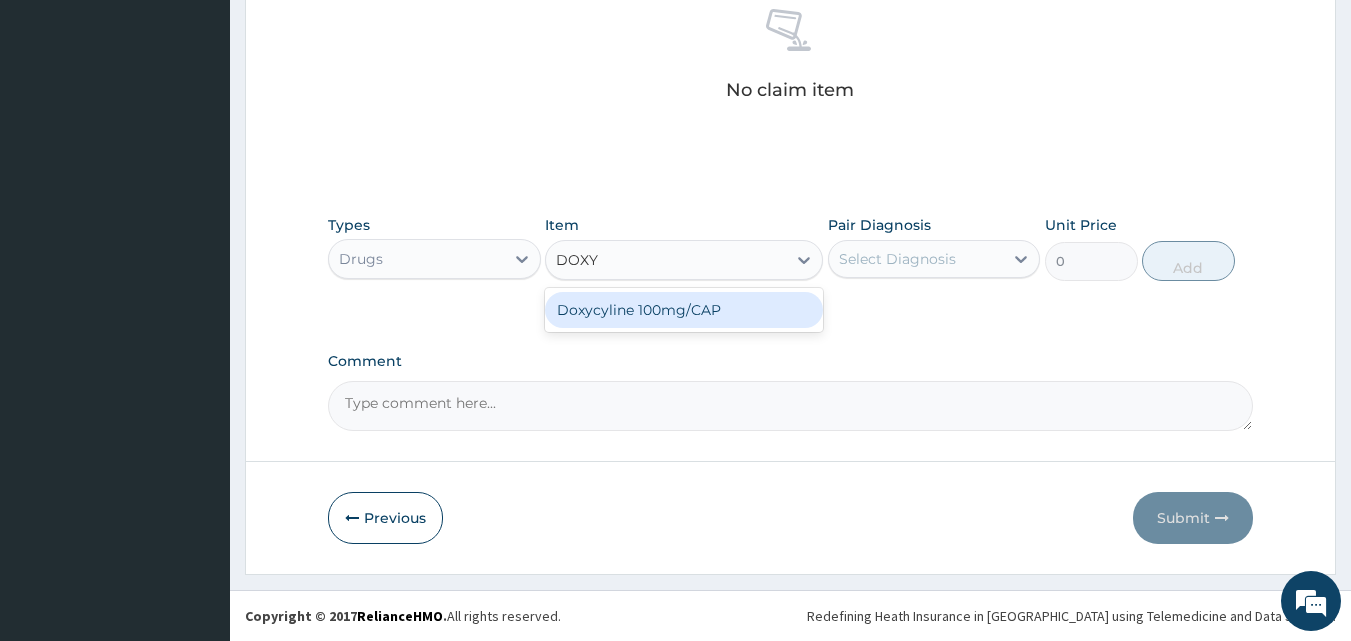 click on "Doxycyline 100mg/CAP" at bounding box center (684, 310) 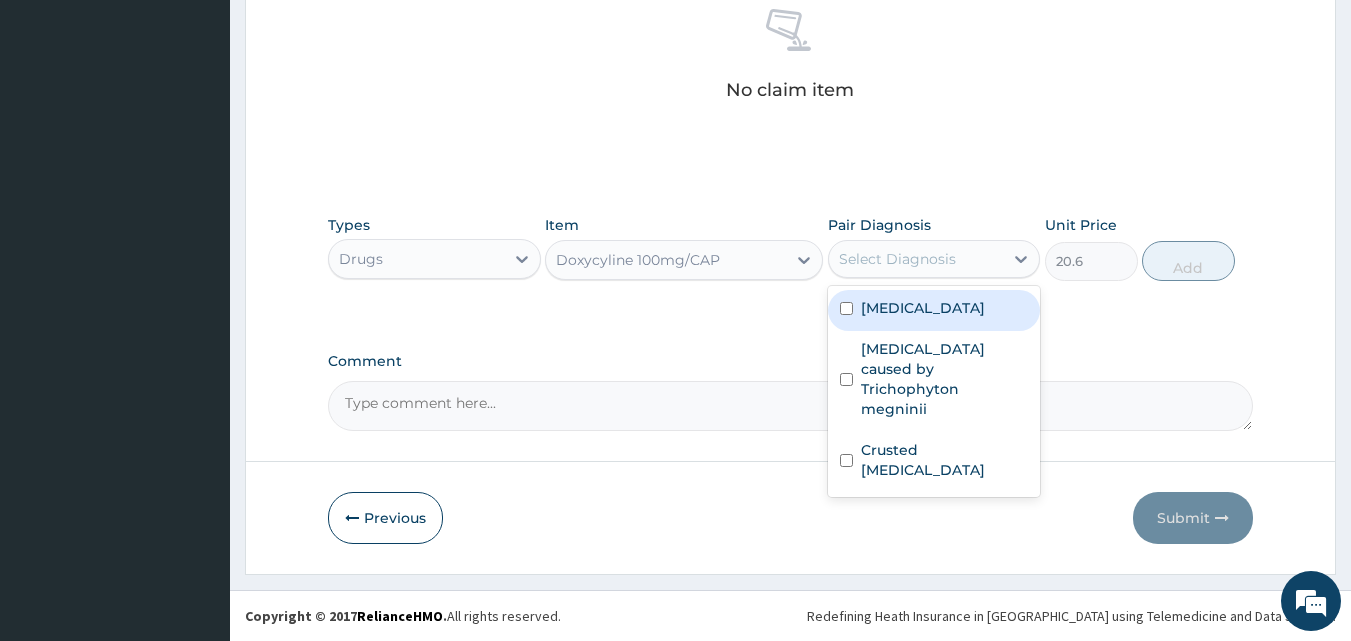 click on "Select Diagnosis" at bounding box center [897, 259] 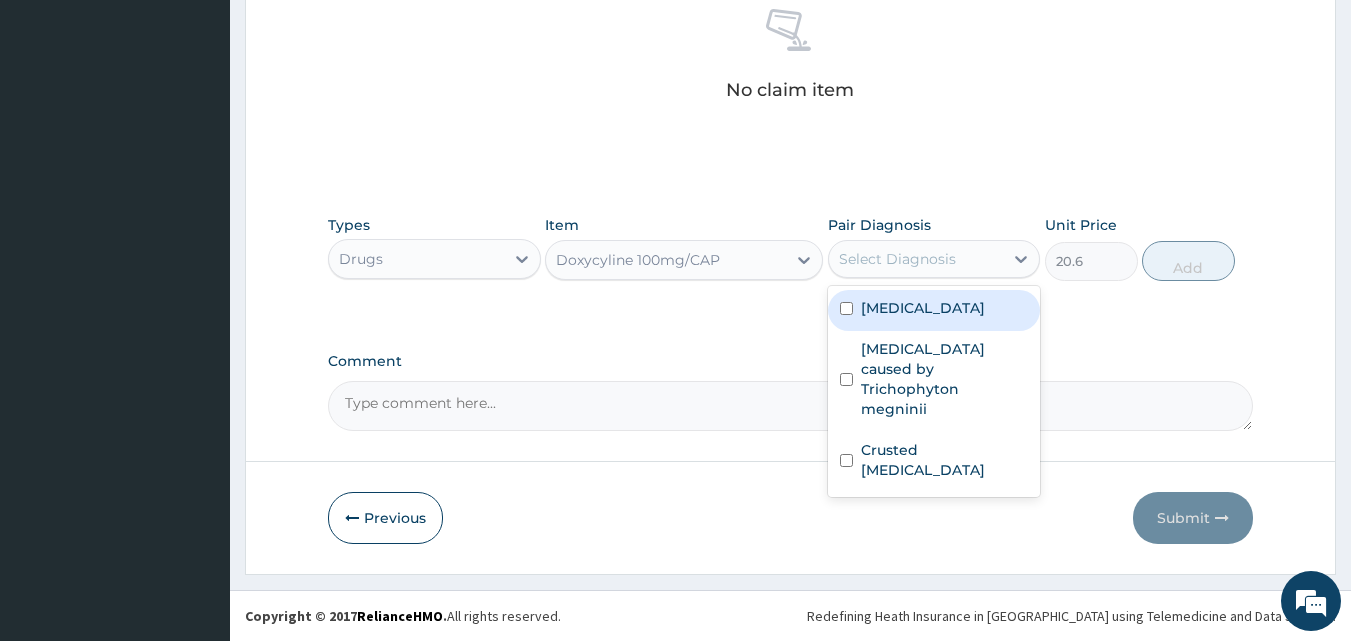 drag, startPoint x: 882, startPoint y: 311, endPoint x: 873, endPoint y: 335, distance: 25.632011 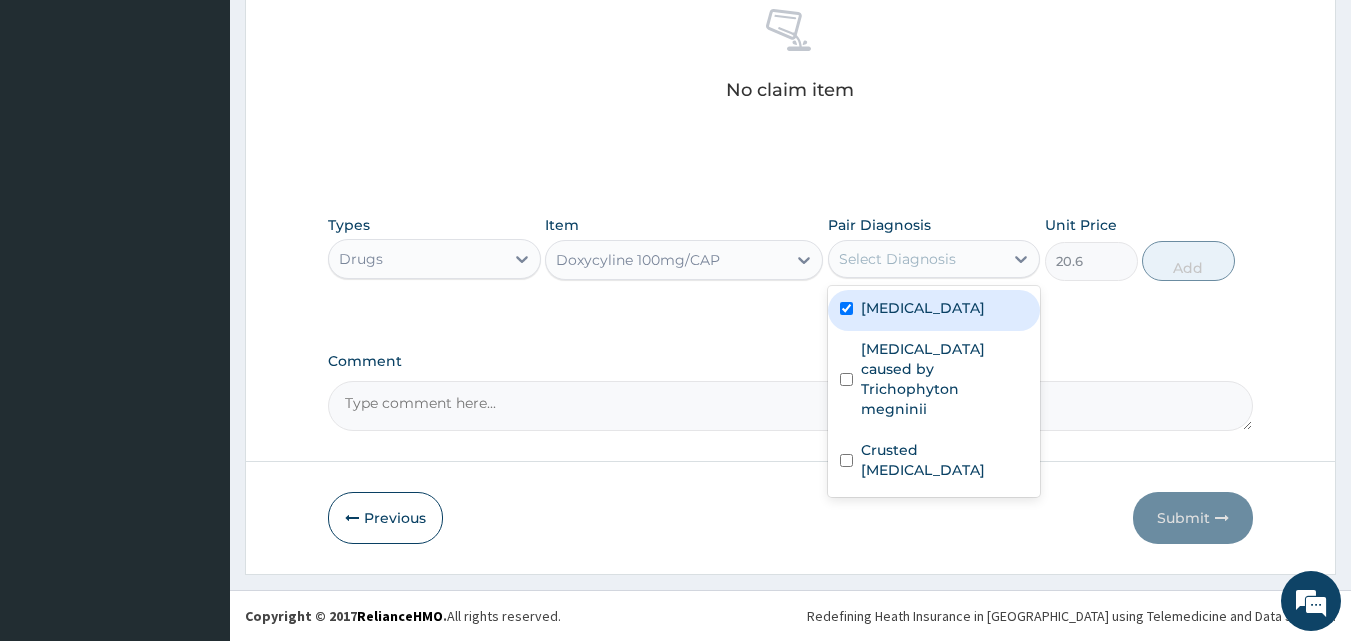 checkbox on "true" 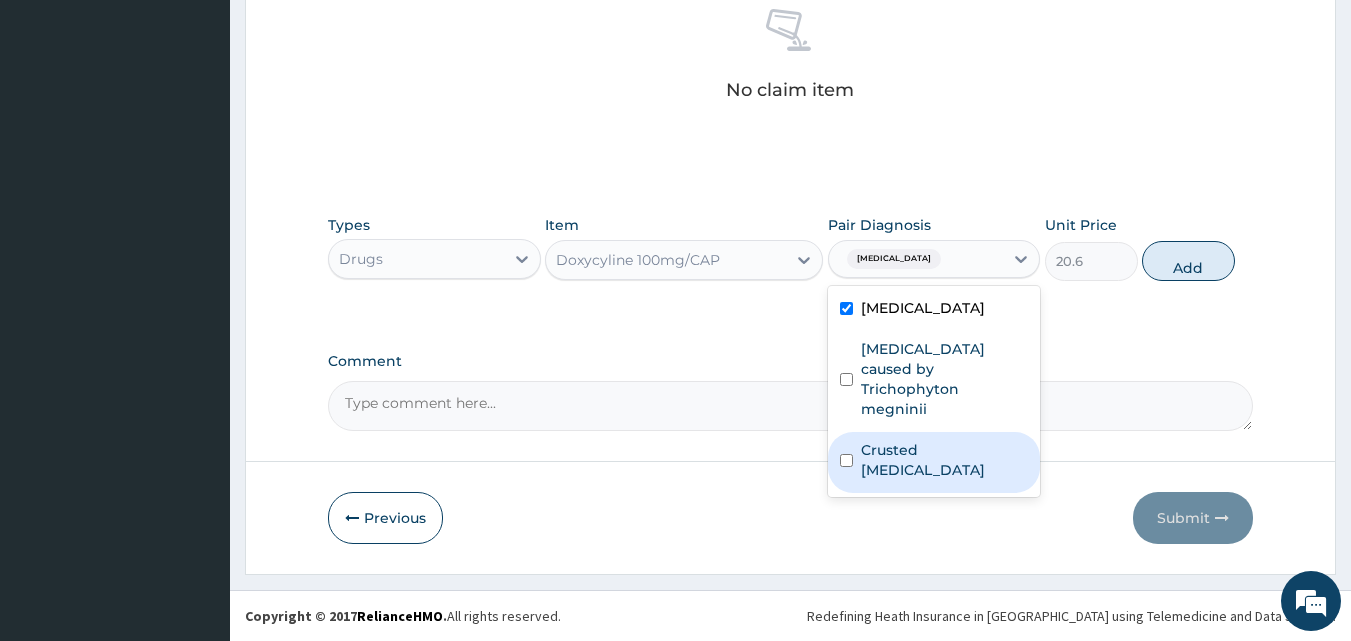 click on "Crusted [MEDICAL_DATA]" at bounding box center (945, 460) 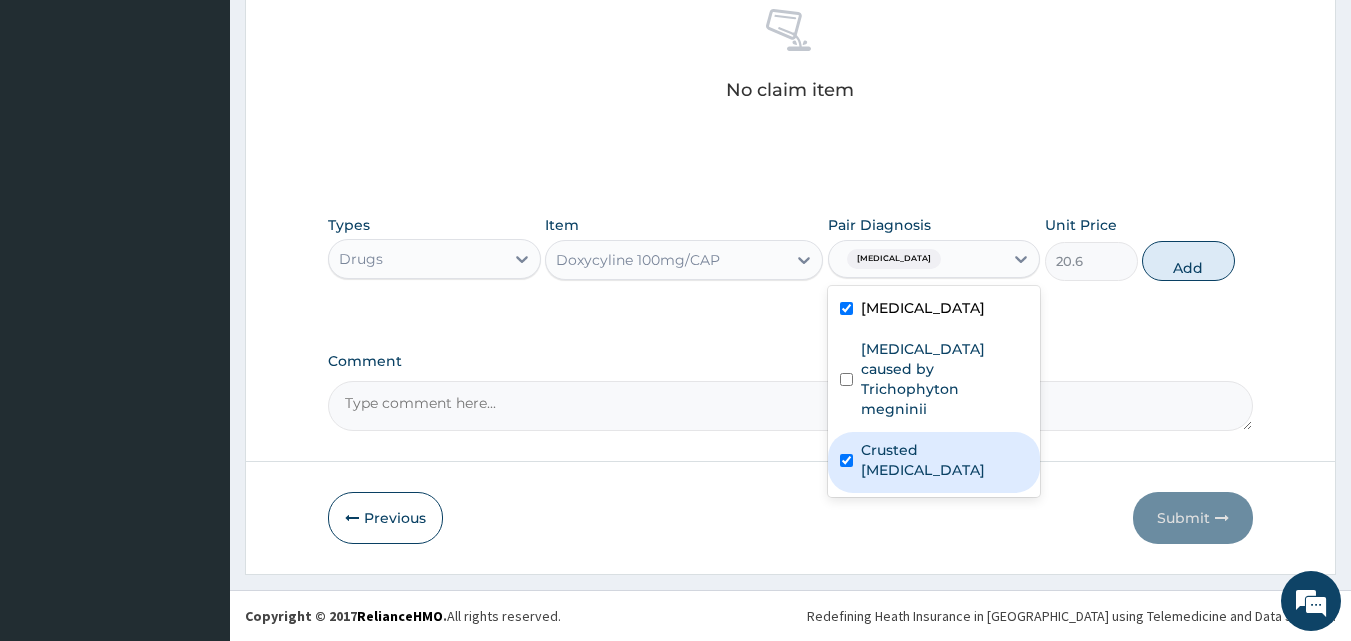 checkbox on "true" 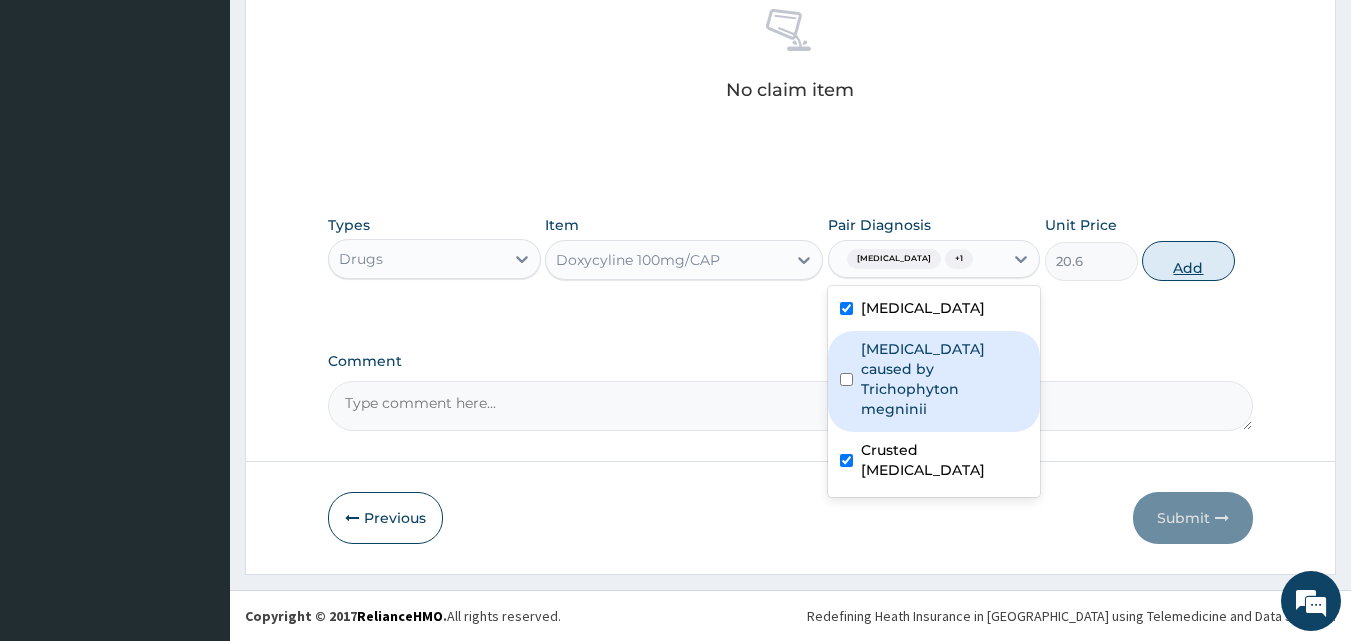 click on "Add" at bounding box center [1188, 261] 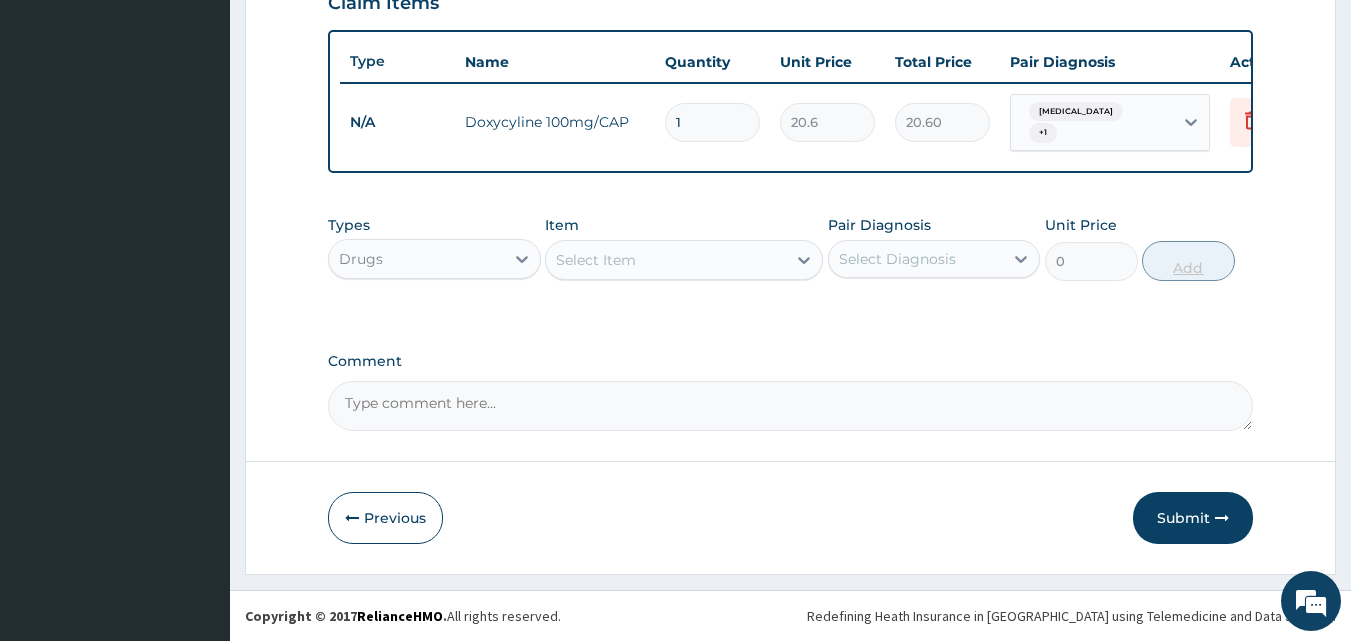 scroll, scrollTop: 721, scrollLeft: 0, axis: vertical 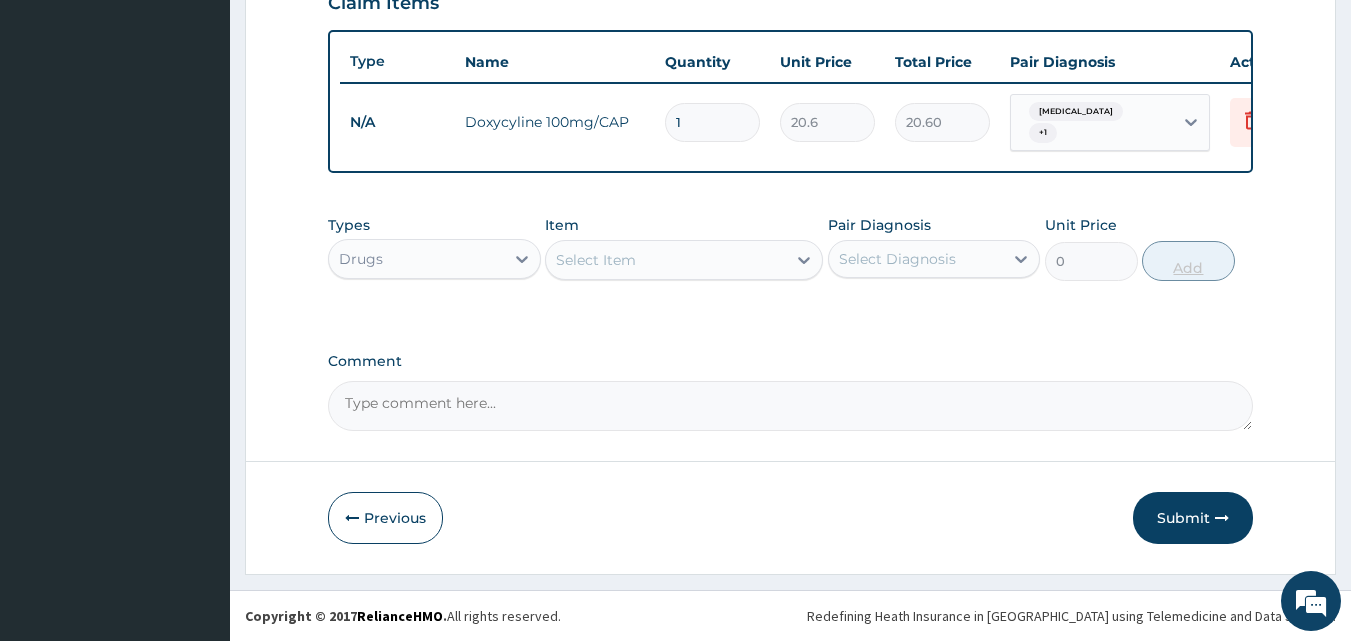 type on "206.00" 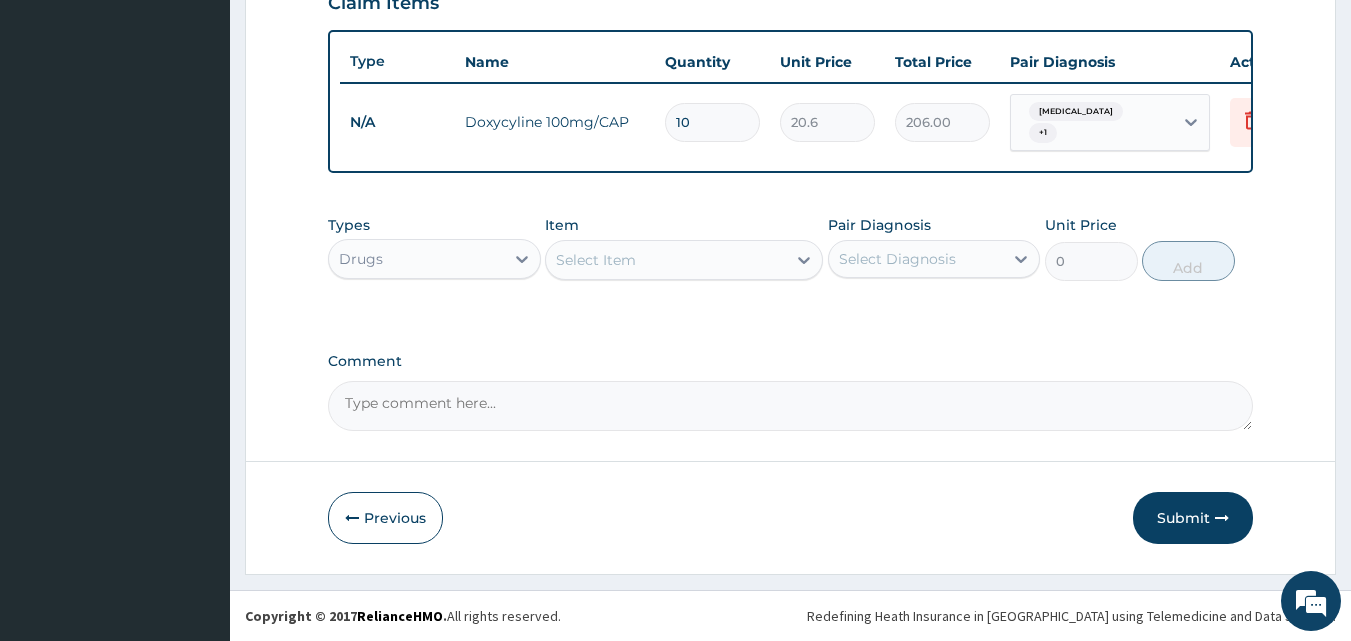 type on "10" 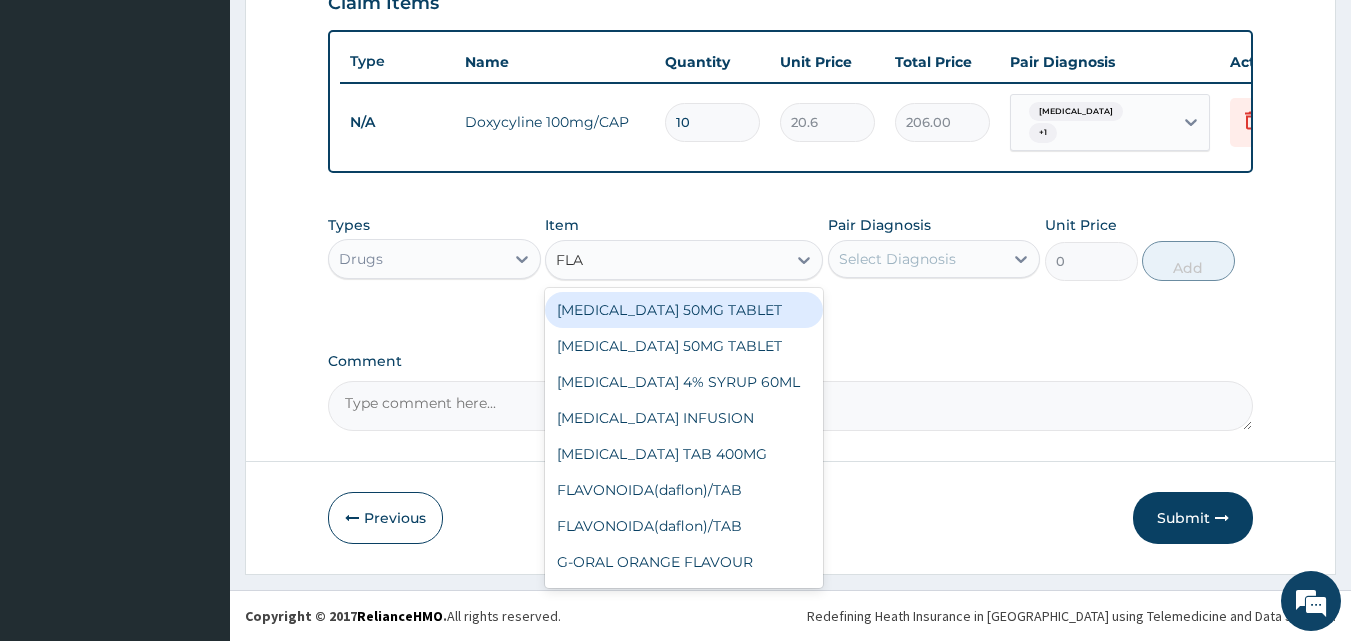 type on "FLAG" 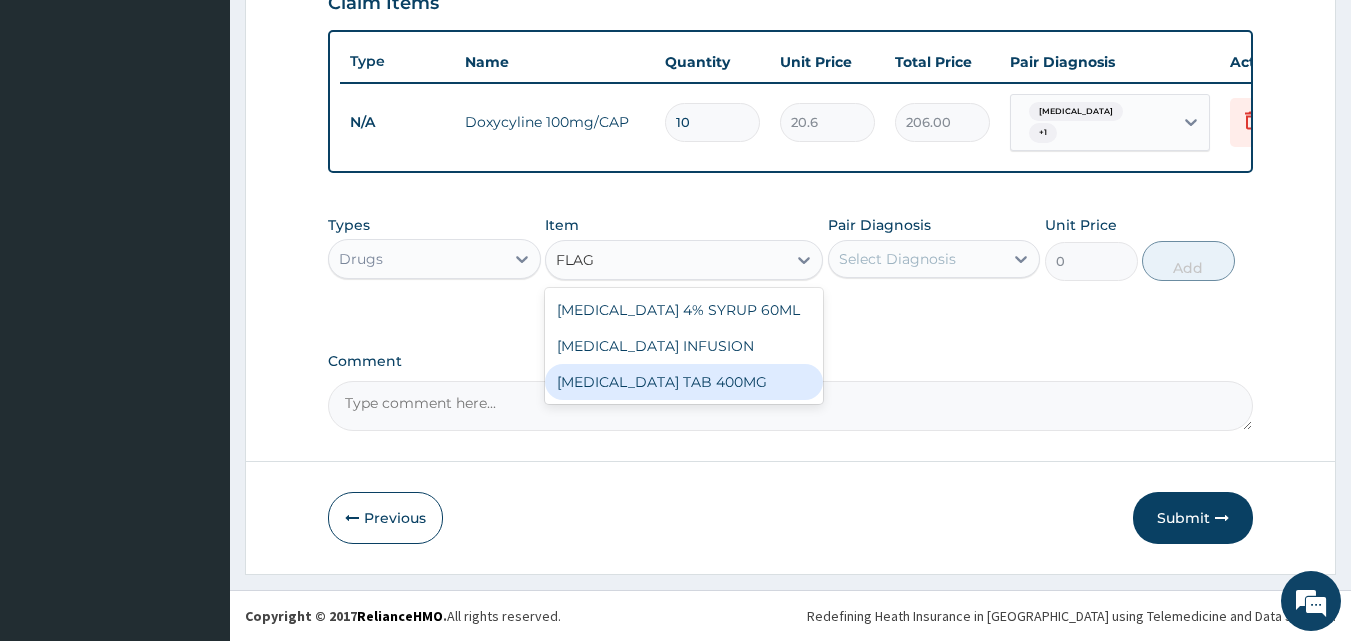 click on "FLAGYL TAB 400MG" at bounding box center (684, 382) 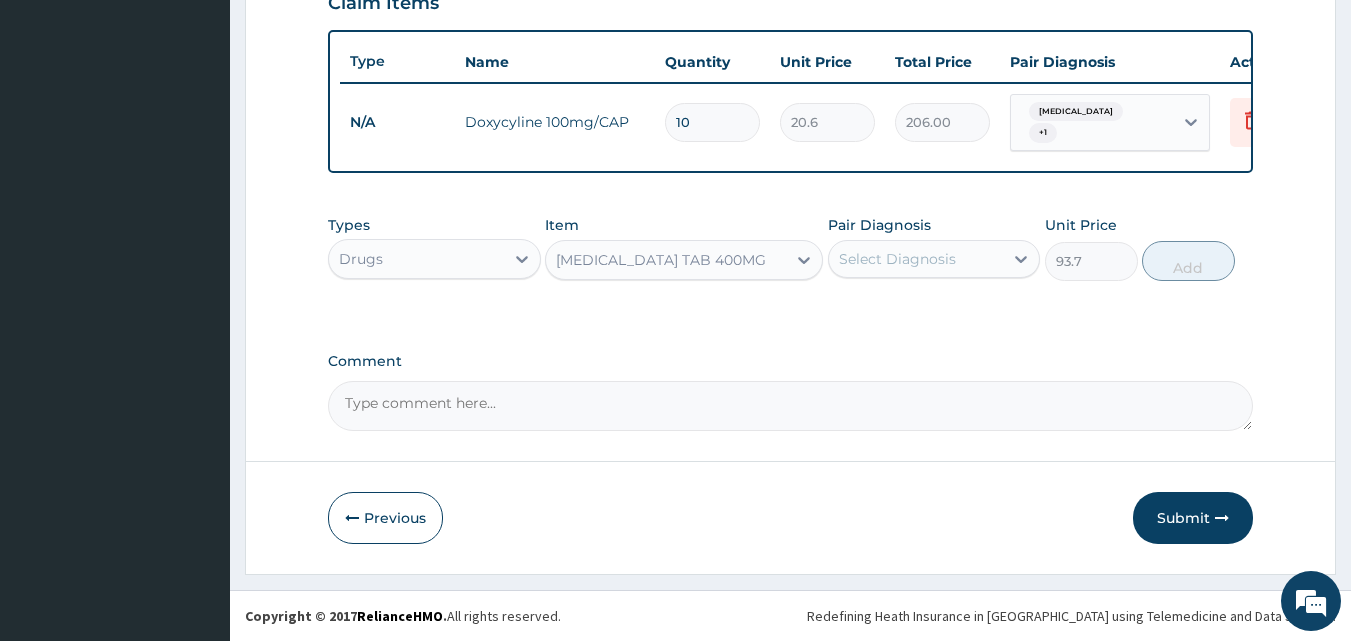 click on "Select Diagnosis" at bounding box center [897, 259] 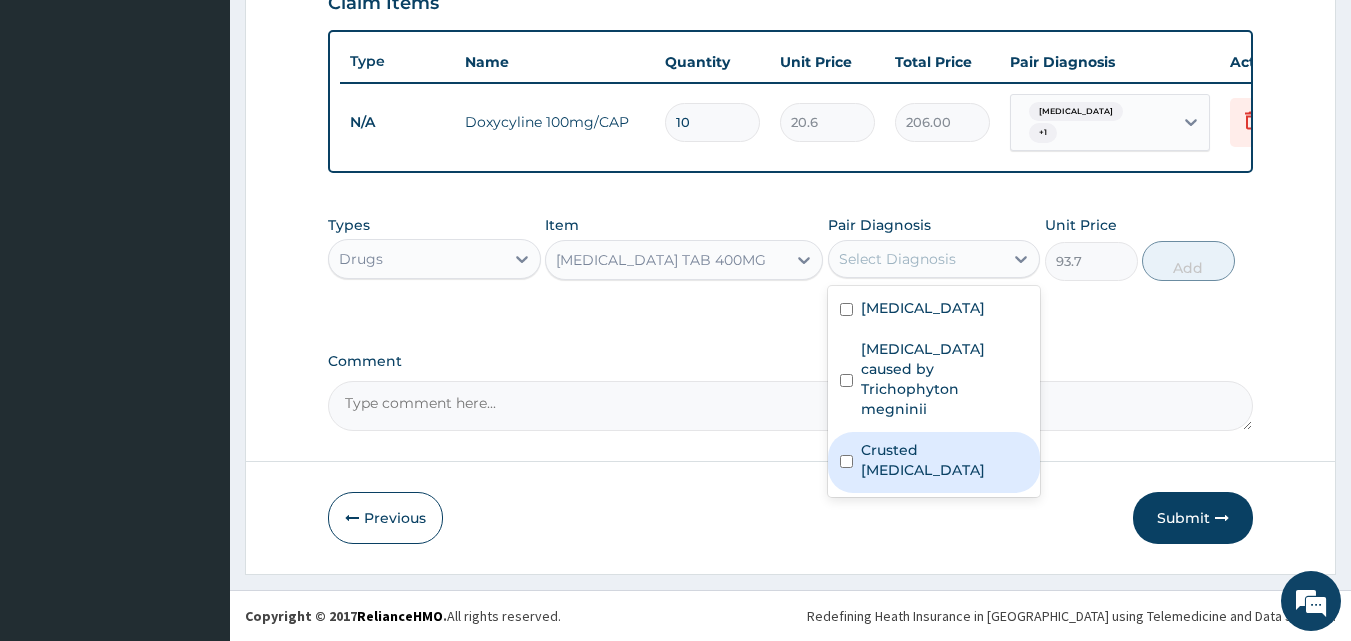 click on "Crusted scabies" at bounding box center [945, 460] 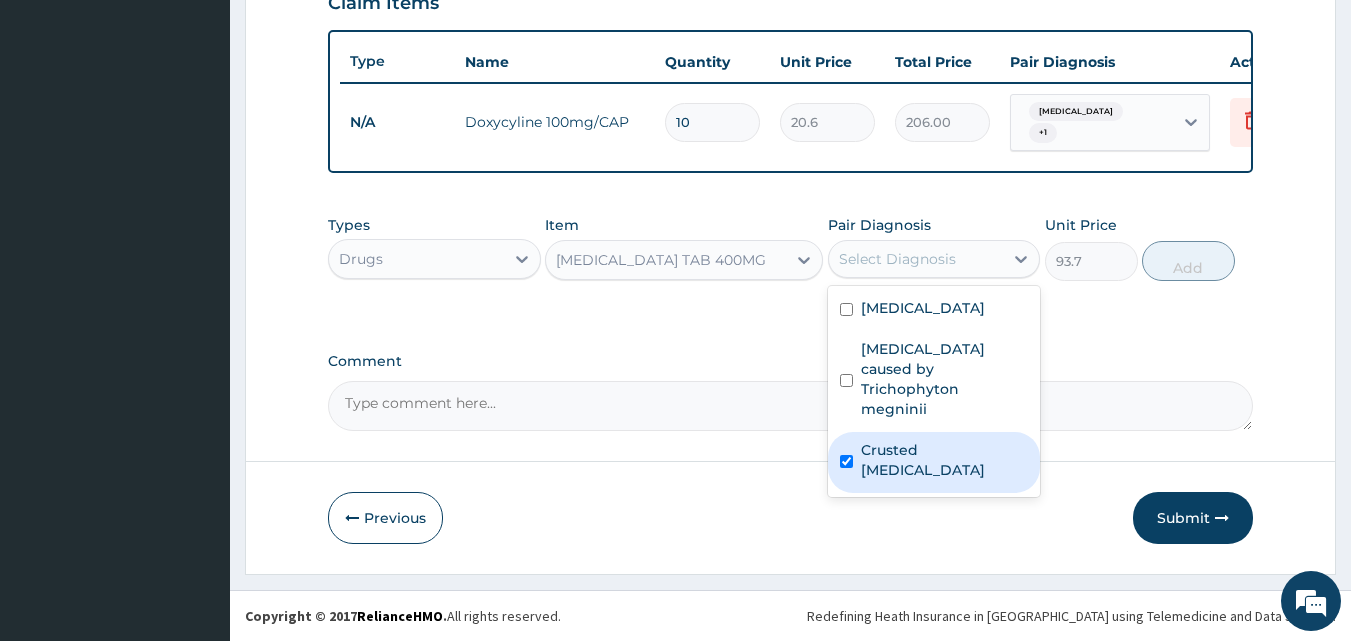 checkbox on "true" 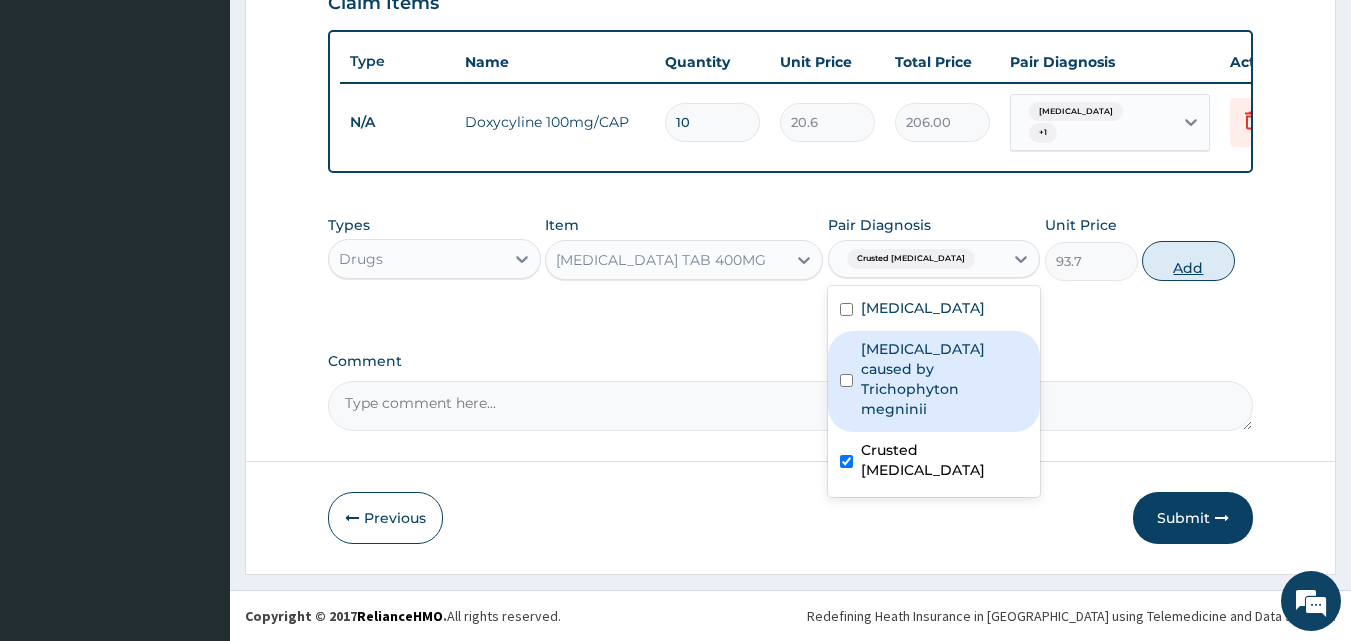 click on "Add" at bounding box center (1188, 261) 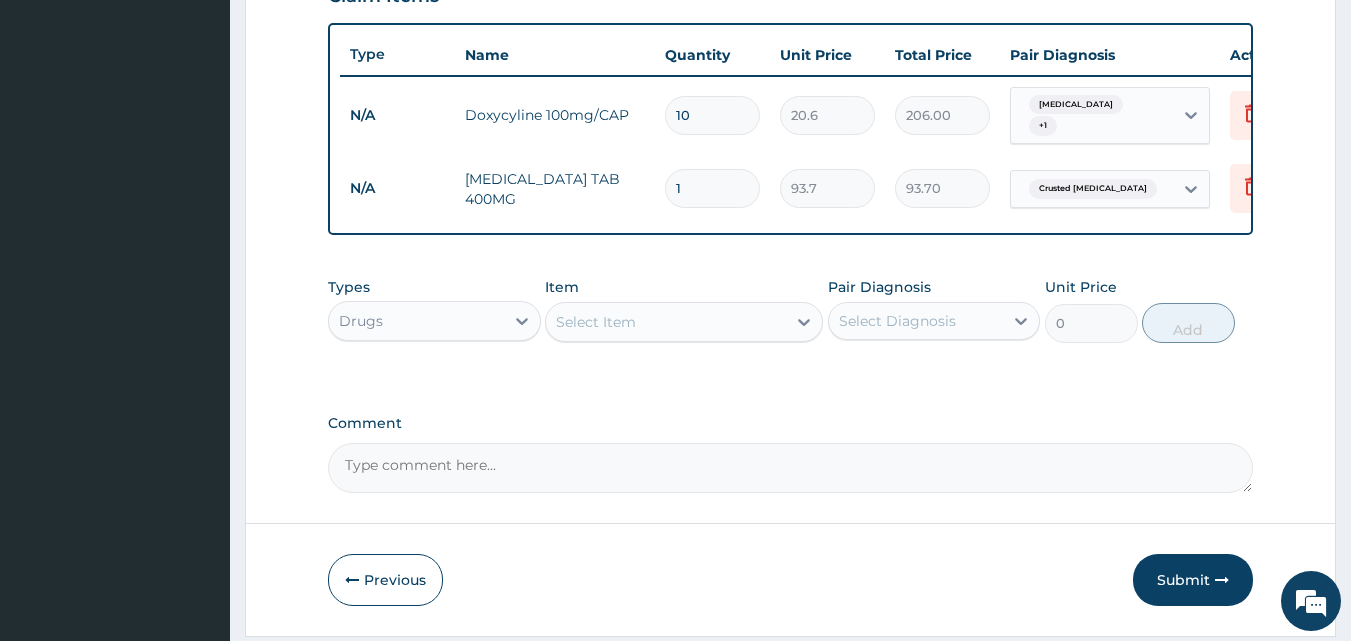 type on "15" 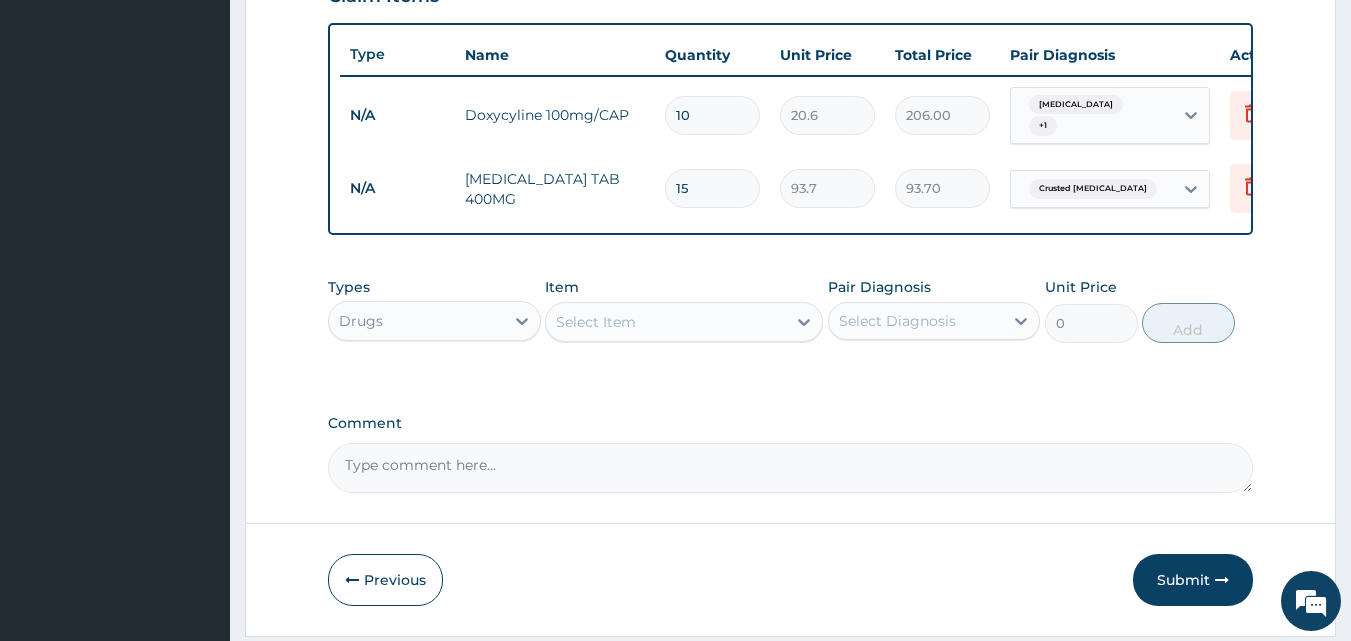 type on "1405.50" 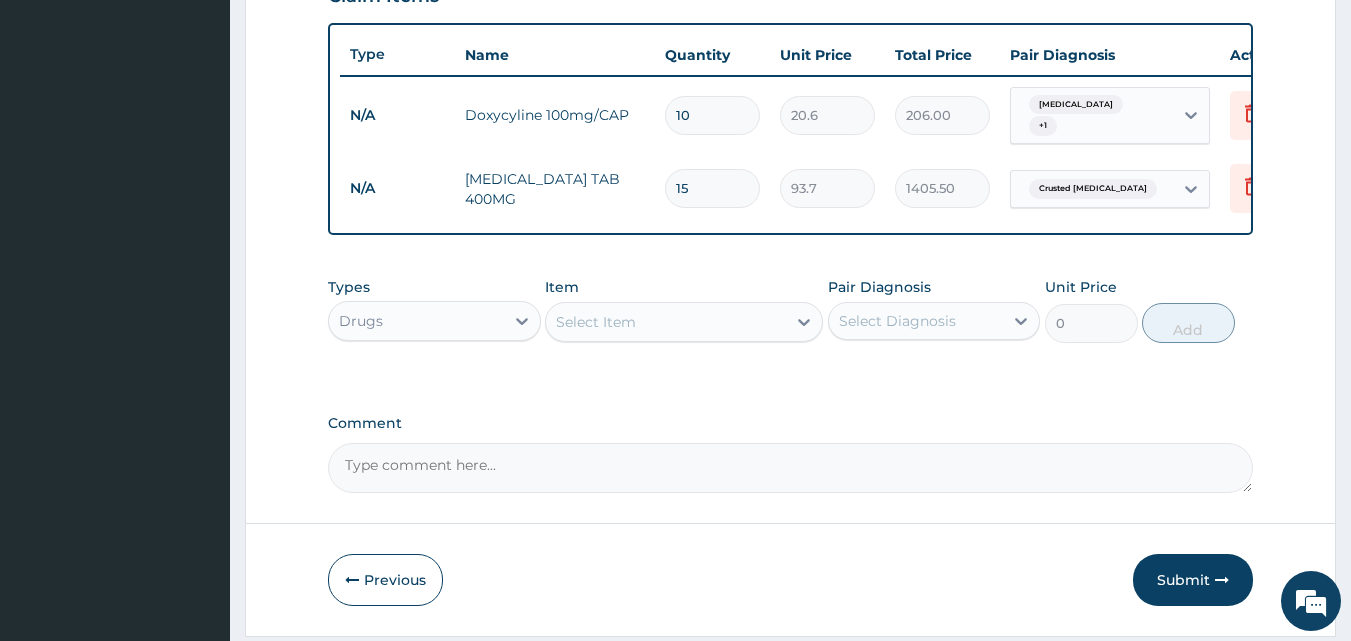 type on "15" 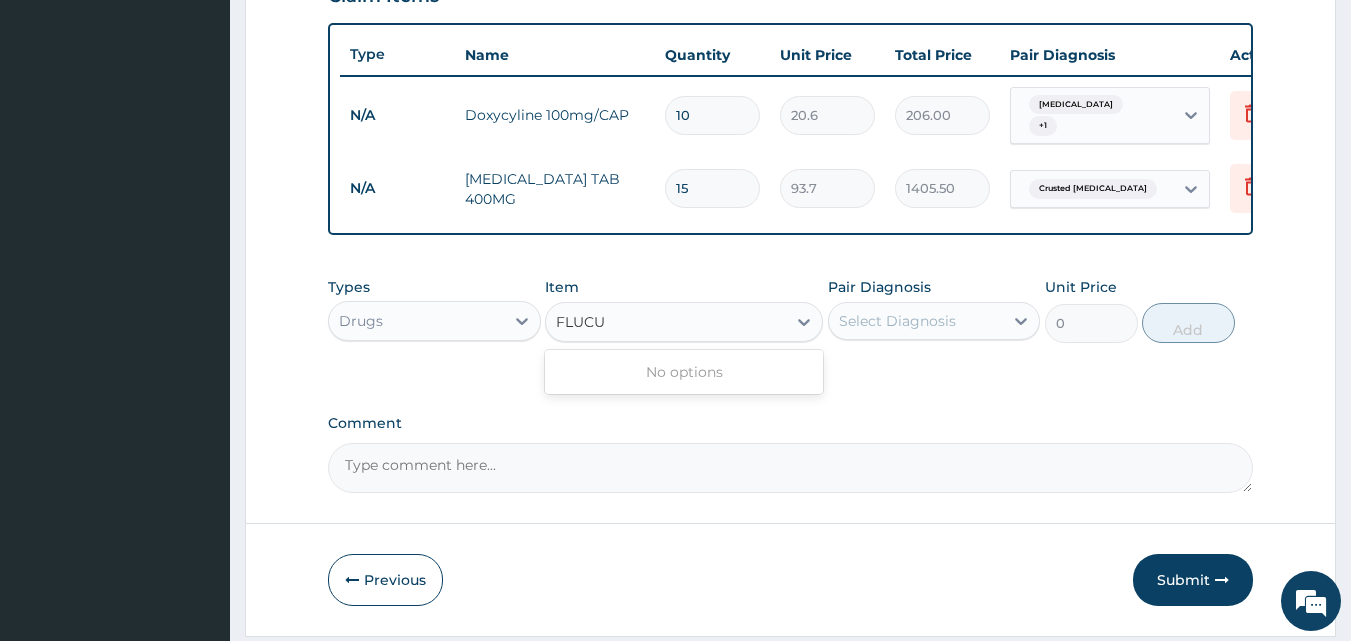 type on "FLUC" 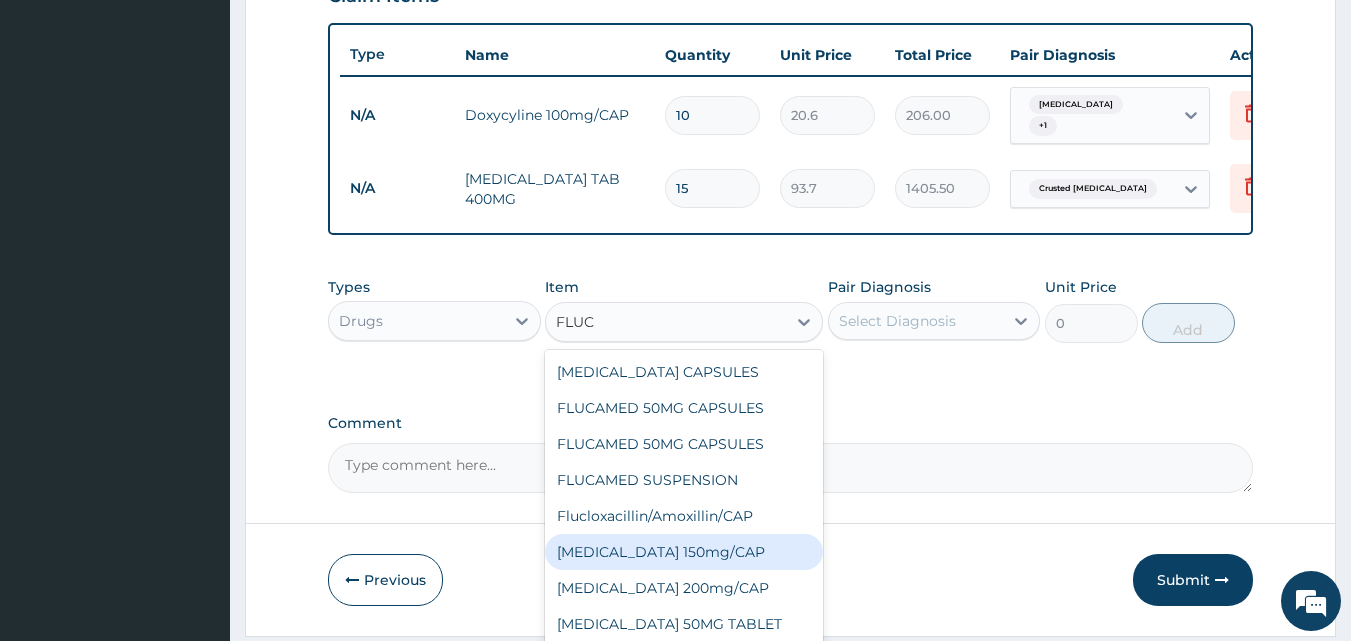click on "[MEDICAL_DATA] 150mg/CAP" at bounding box center [684, 552] 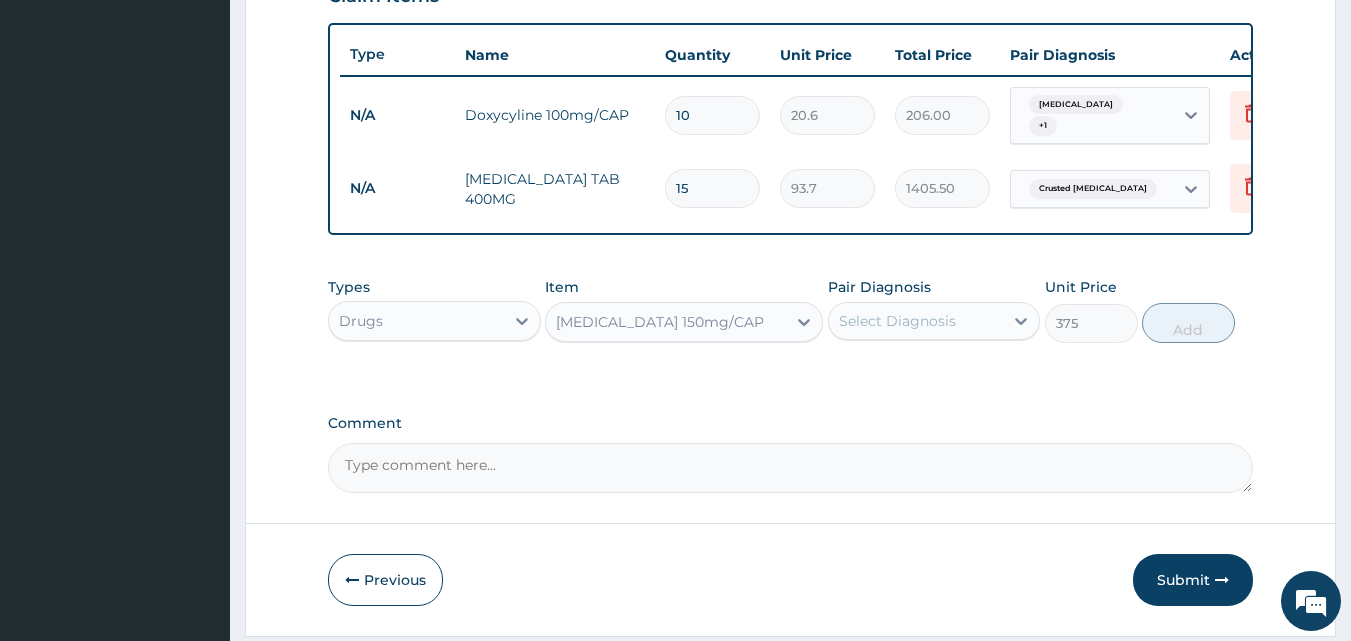 click on "Pair Diagnosis Select Diagnosis" at bounding box center [934, 310] 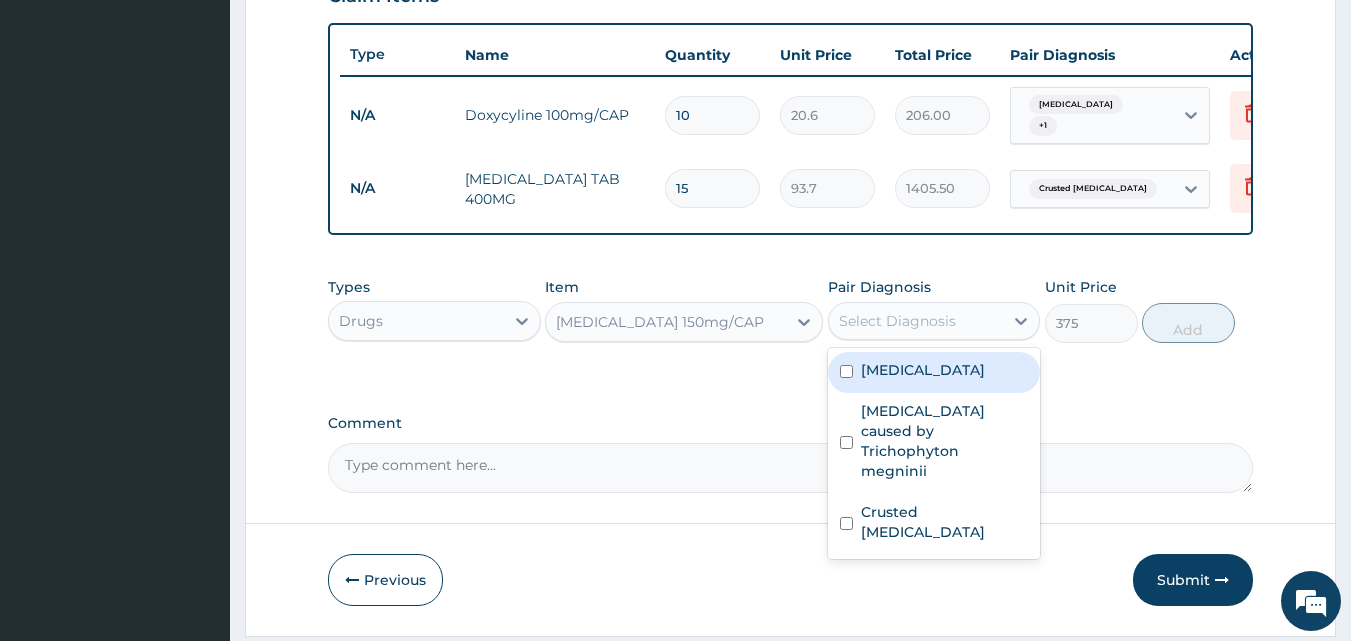 click on "Select Diagnosis" at bounding box center [897, 321] 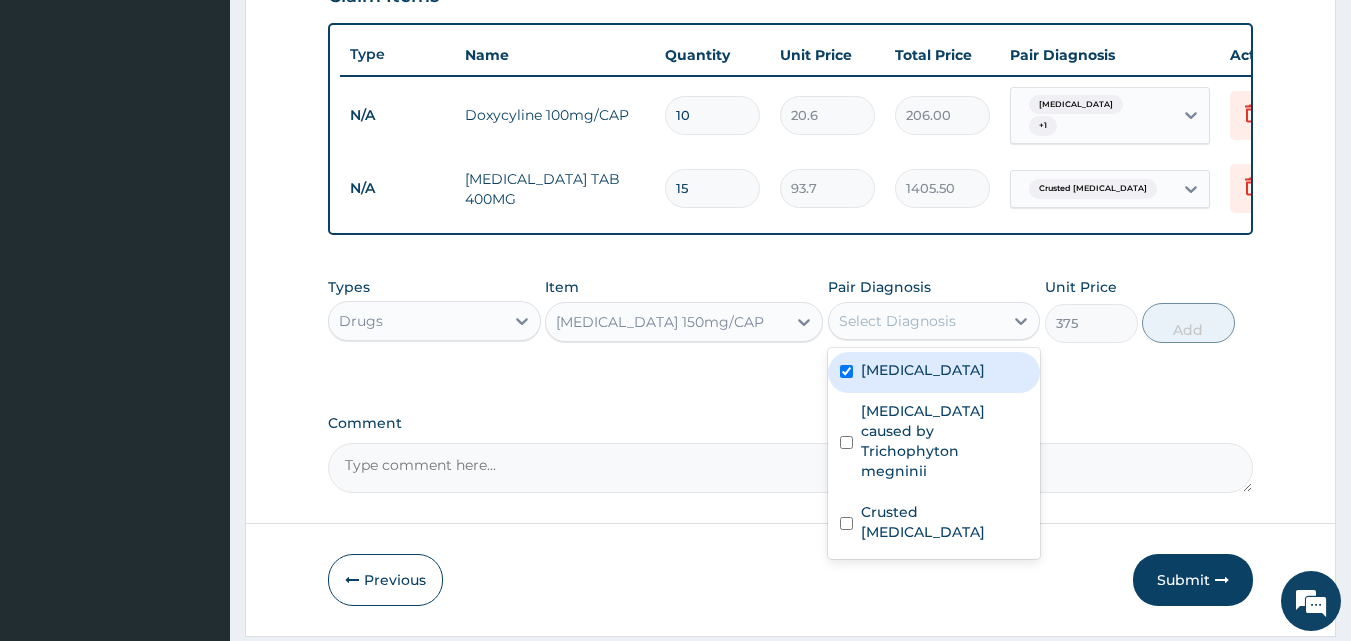 checkbox on "true" 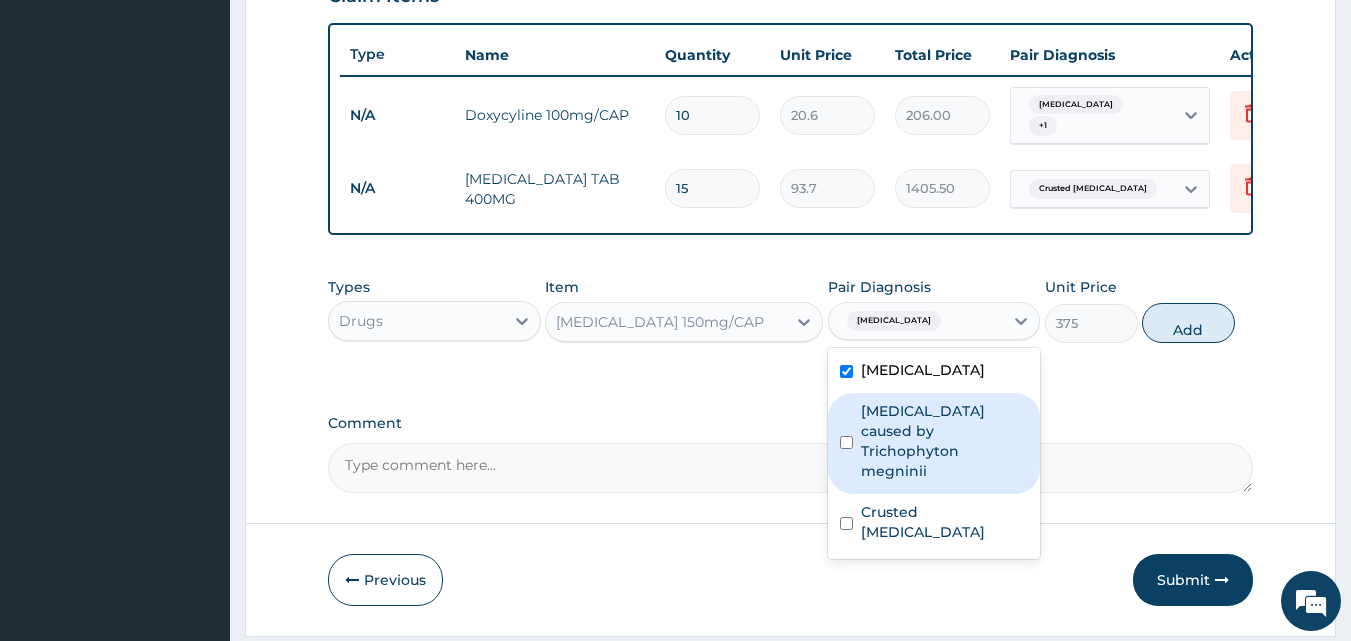 click on "Tinea corporis caused by Trichophyton megninii" at bounding box center (945, 441) 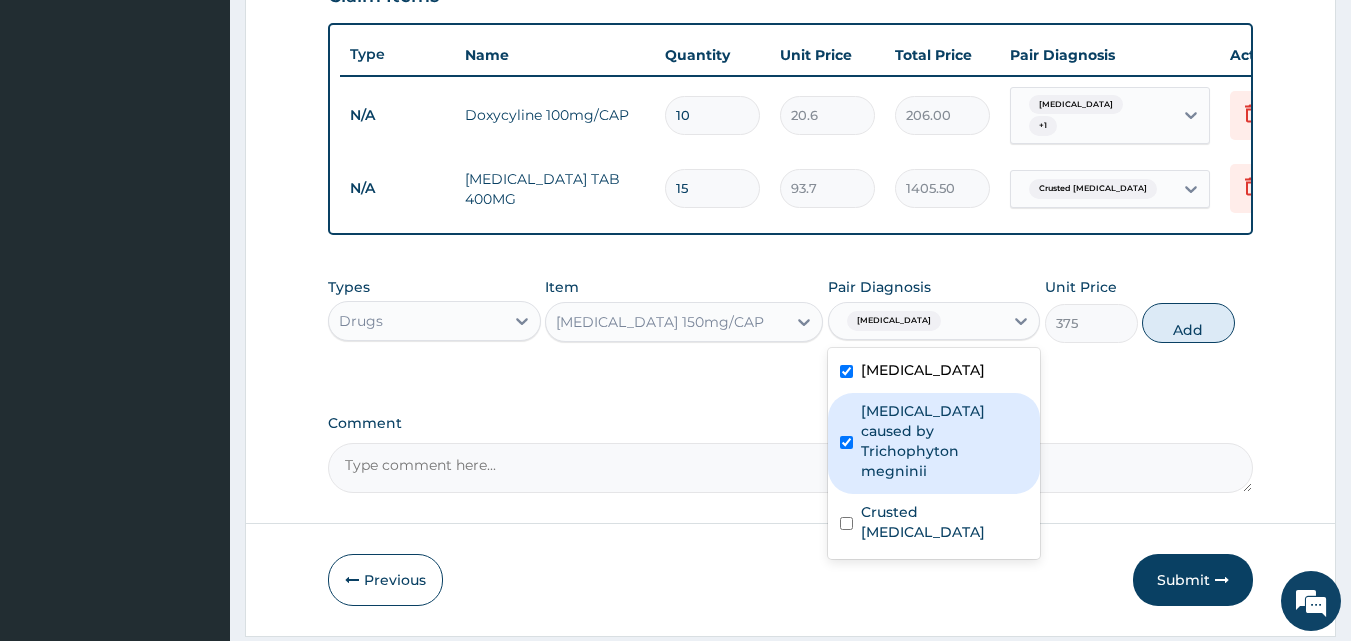 checkbox on "true" 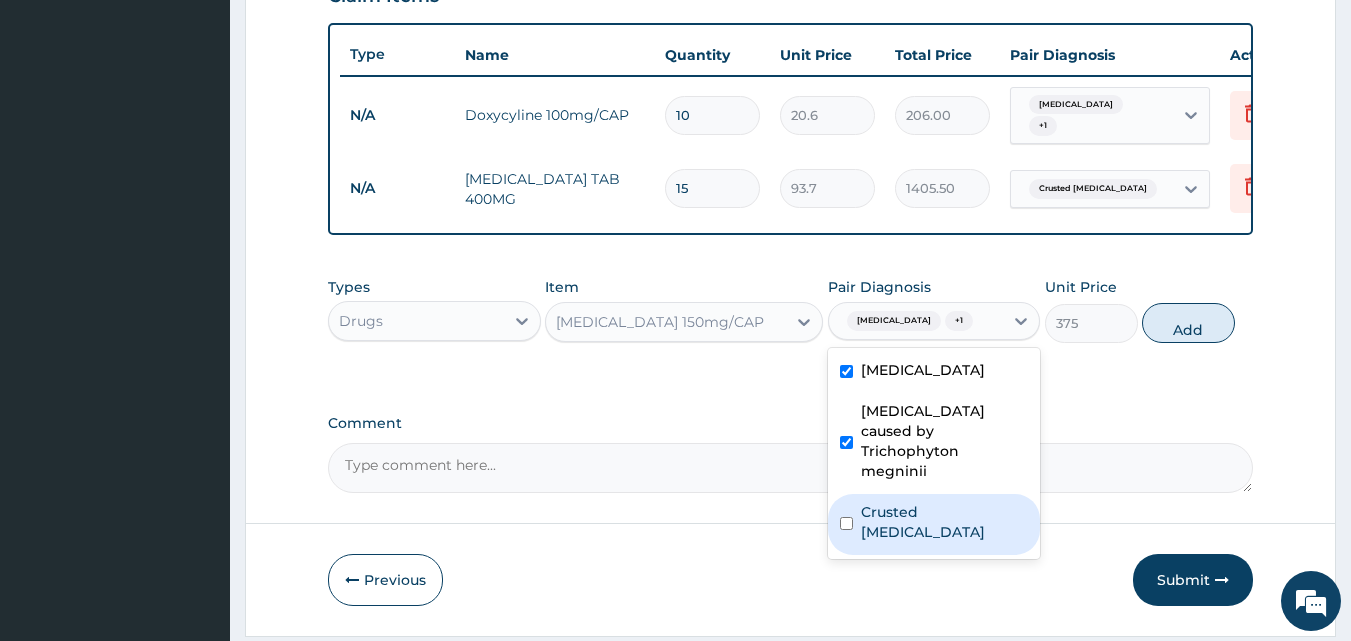 click on "Crusted scabies" at bounding box center (945, 522) 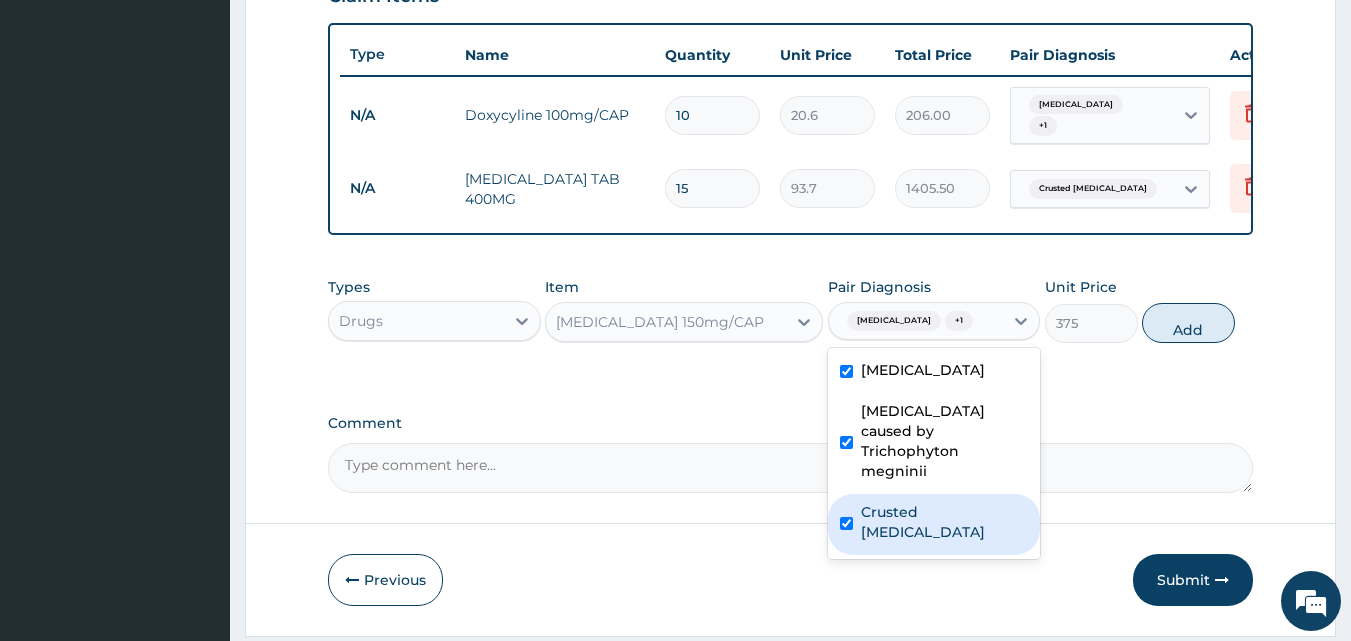 checkbox on "true" 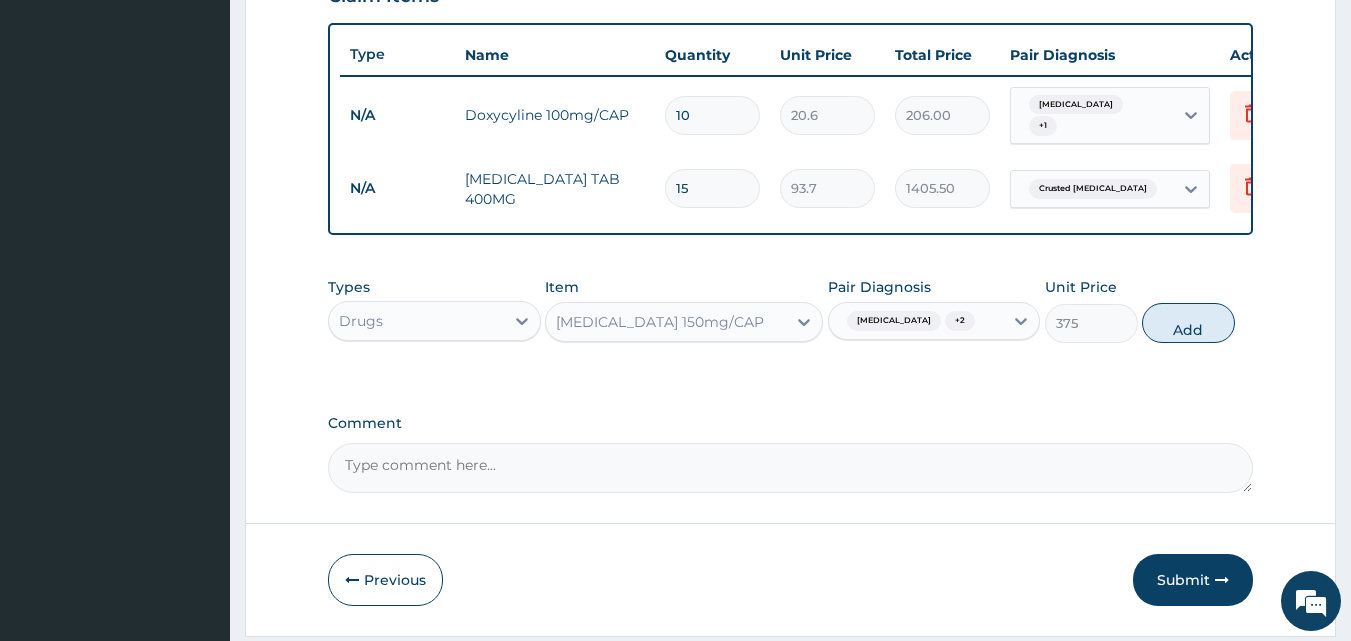 click on "Types Drugs Item Fluconazole 150mg/CAP Pair Diagnosis Folliculitis  + 2 Unit Price 375 Add" at bounding box center [791, 310] 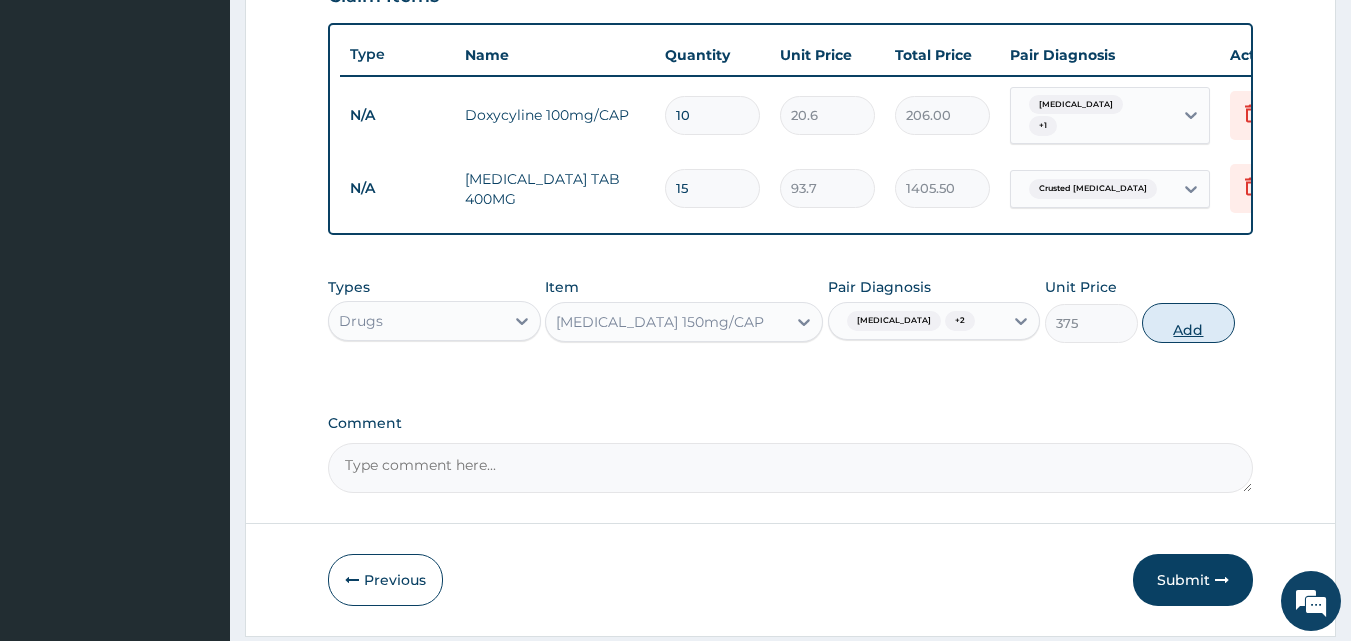 click on "Add" at bounding box center (1188, 323) 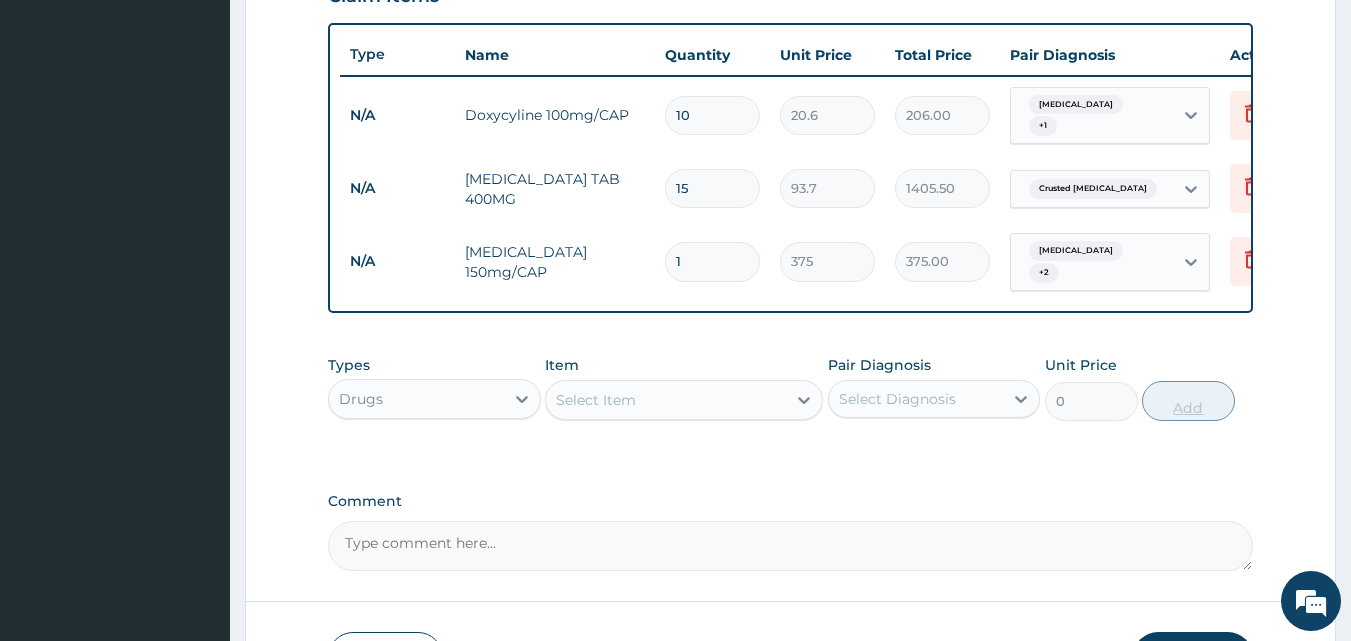 type 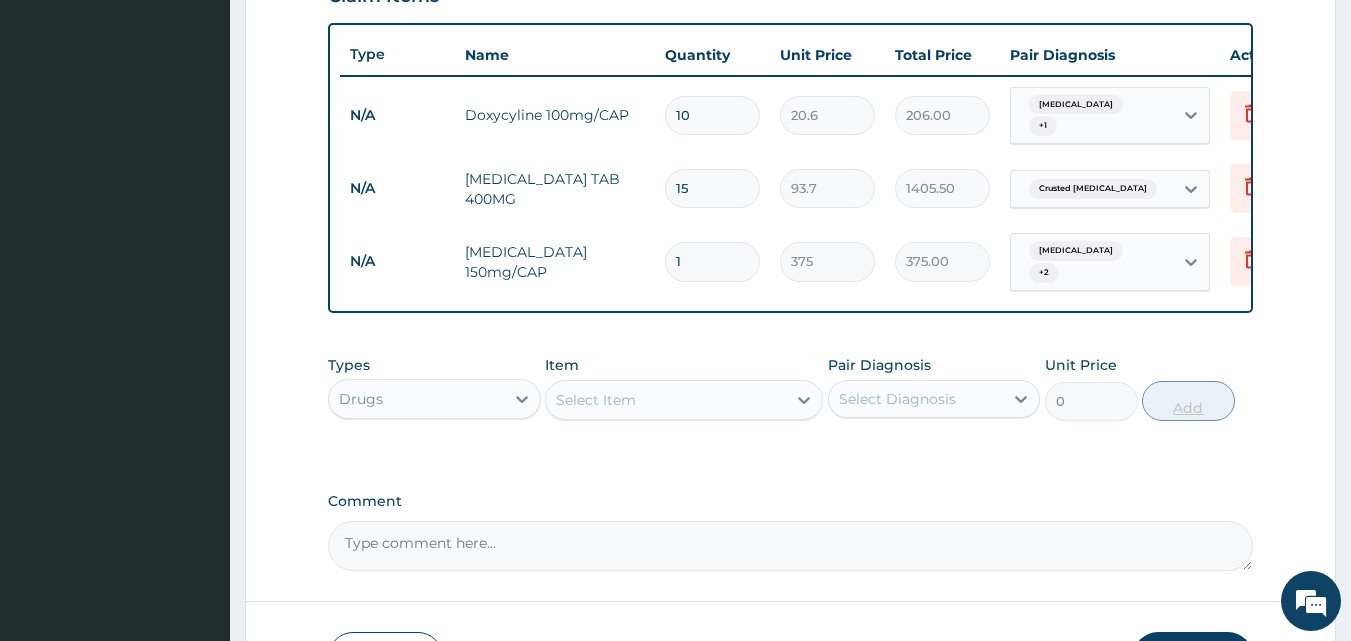 type on "0.00" 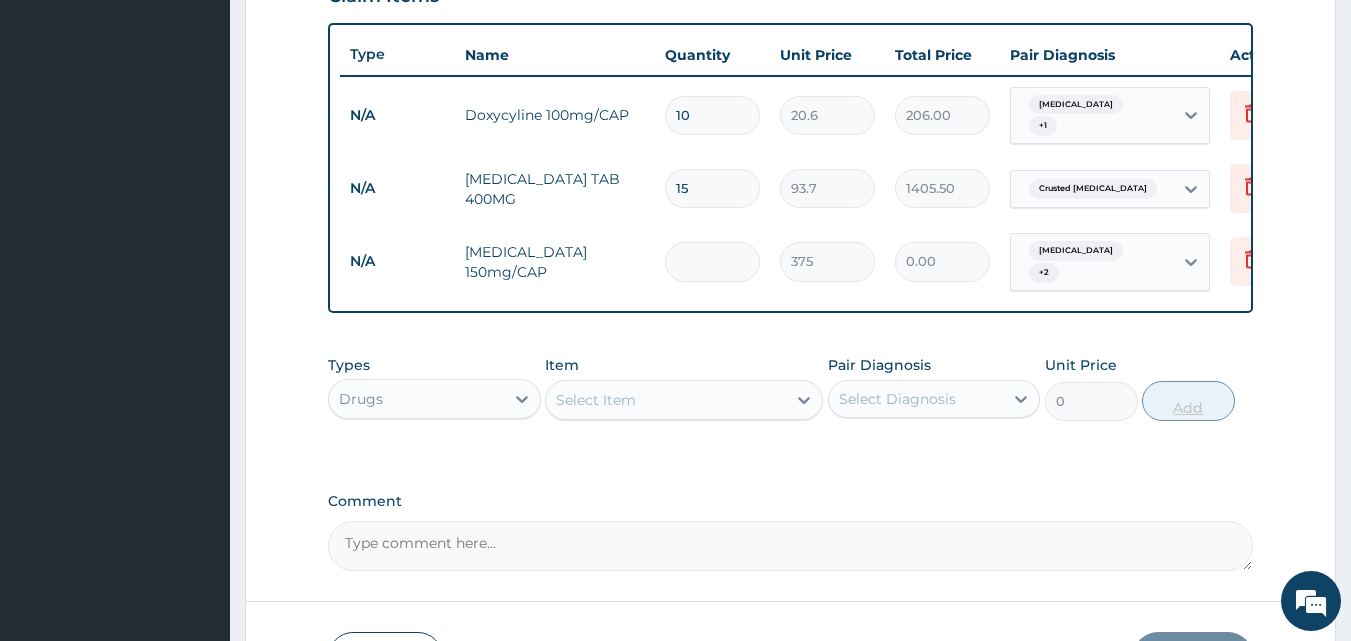 type on "7" 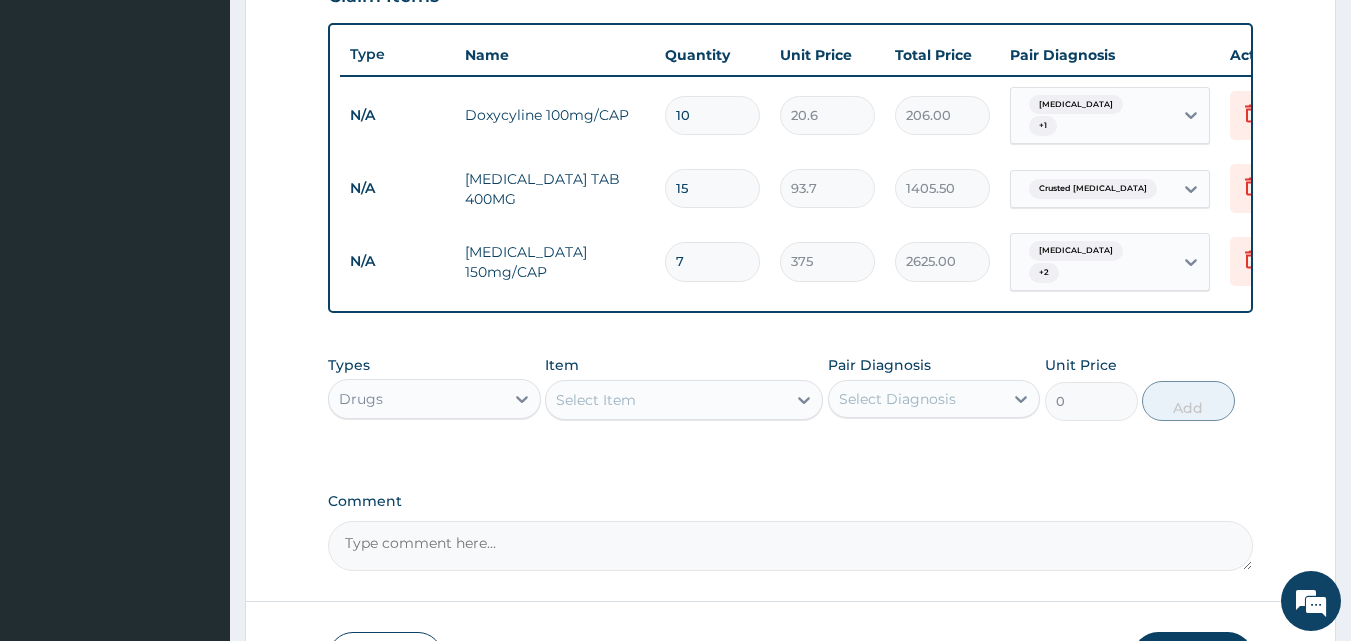 type on "7" 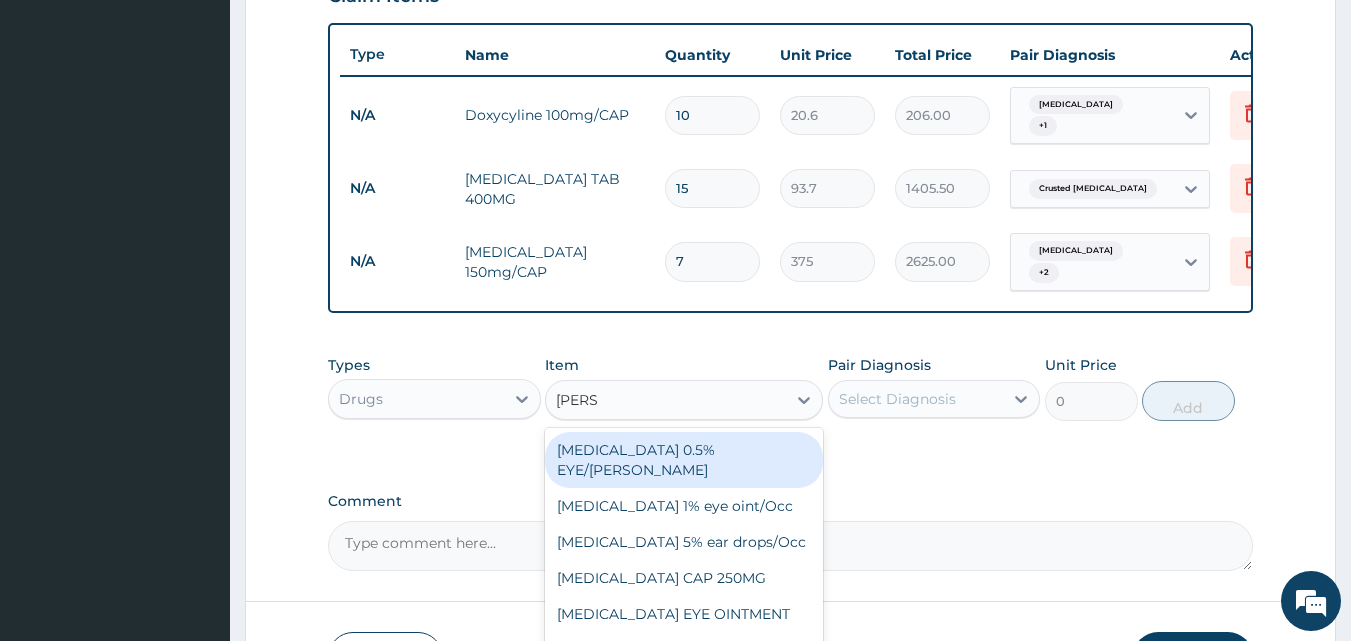 type on "LORAT" 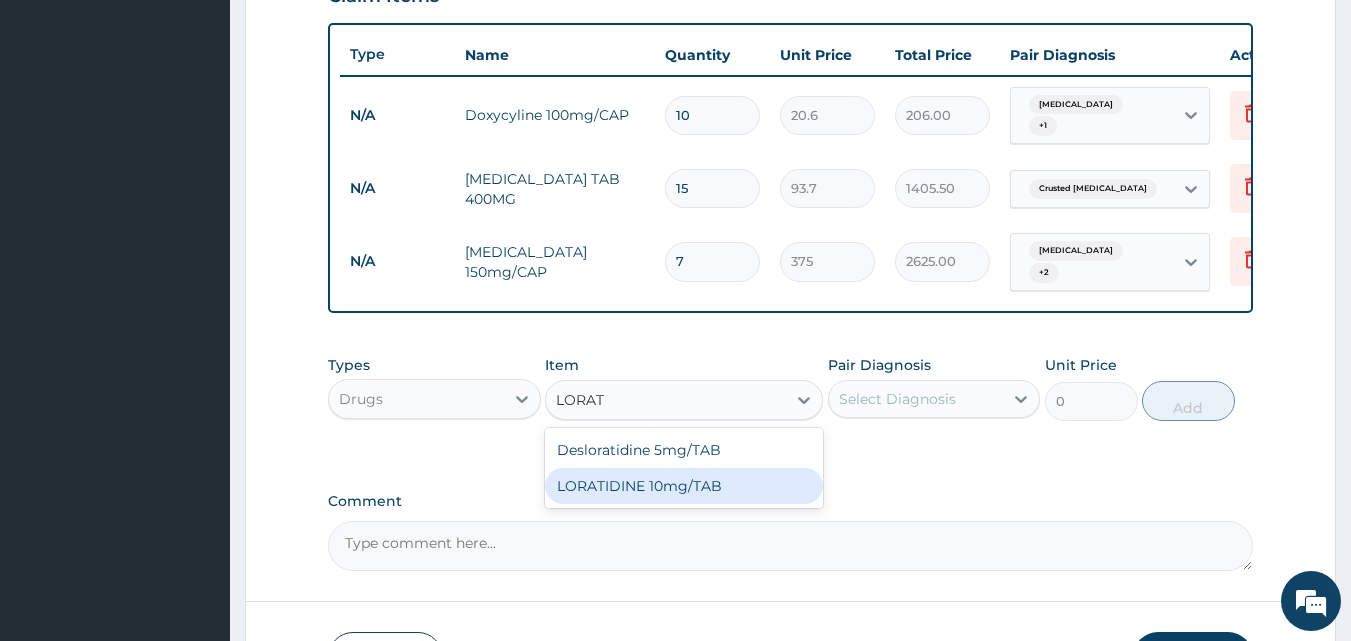 click on "LORATIDINE 10mg/TAB" at bounding box center [684, 486] 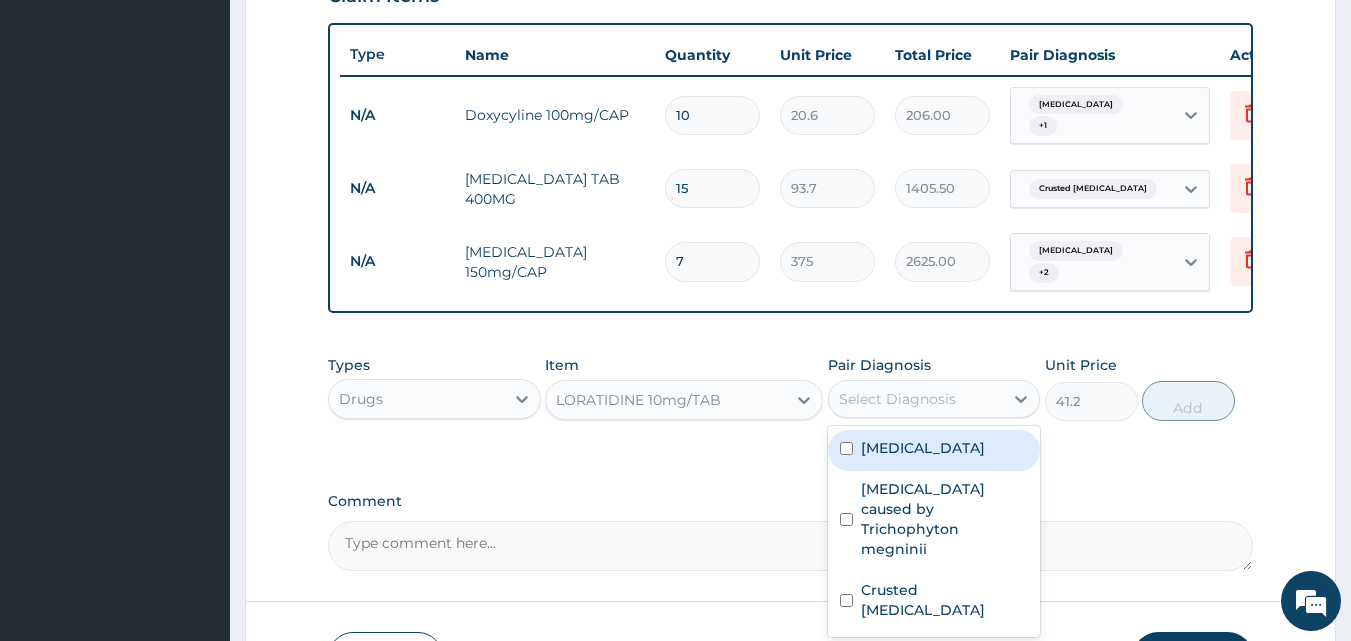 click on "Select Diagnosis" at bounding box center (897, 399) 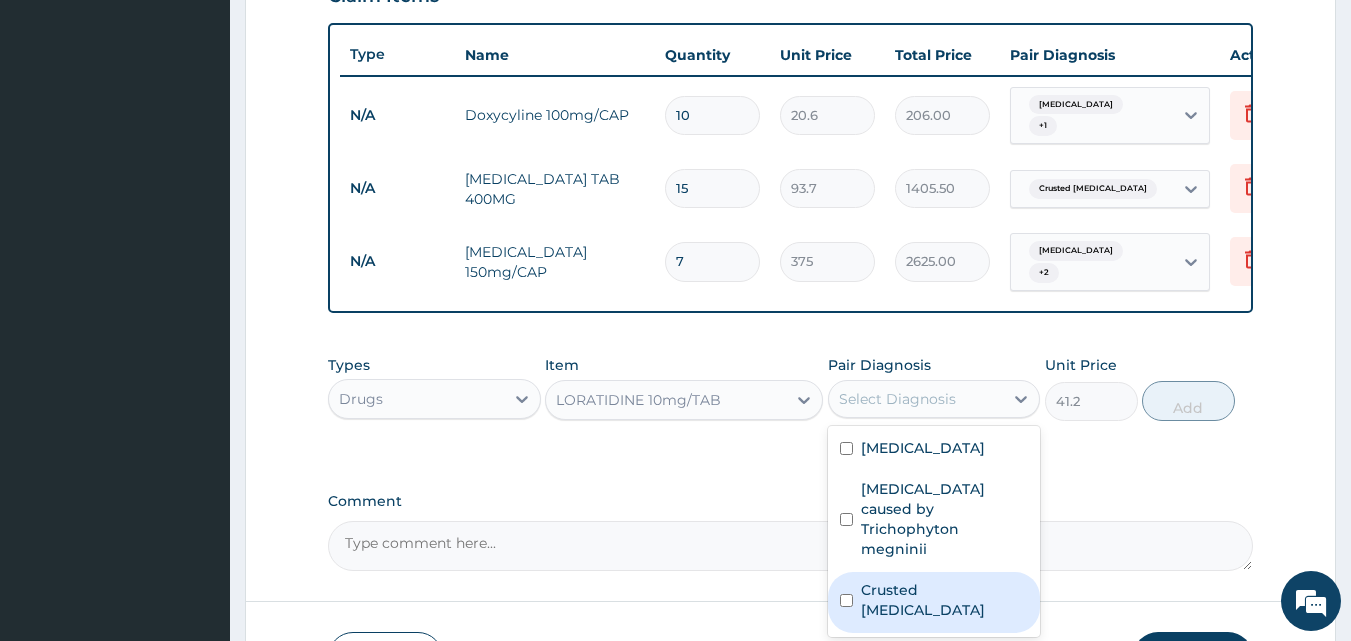 click on "Crusted scabies" at bounding box center [934, 602] 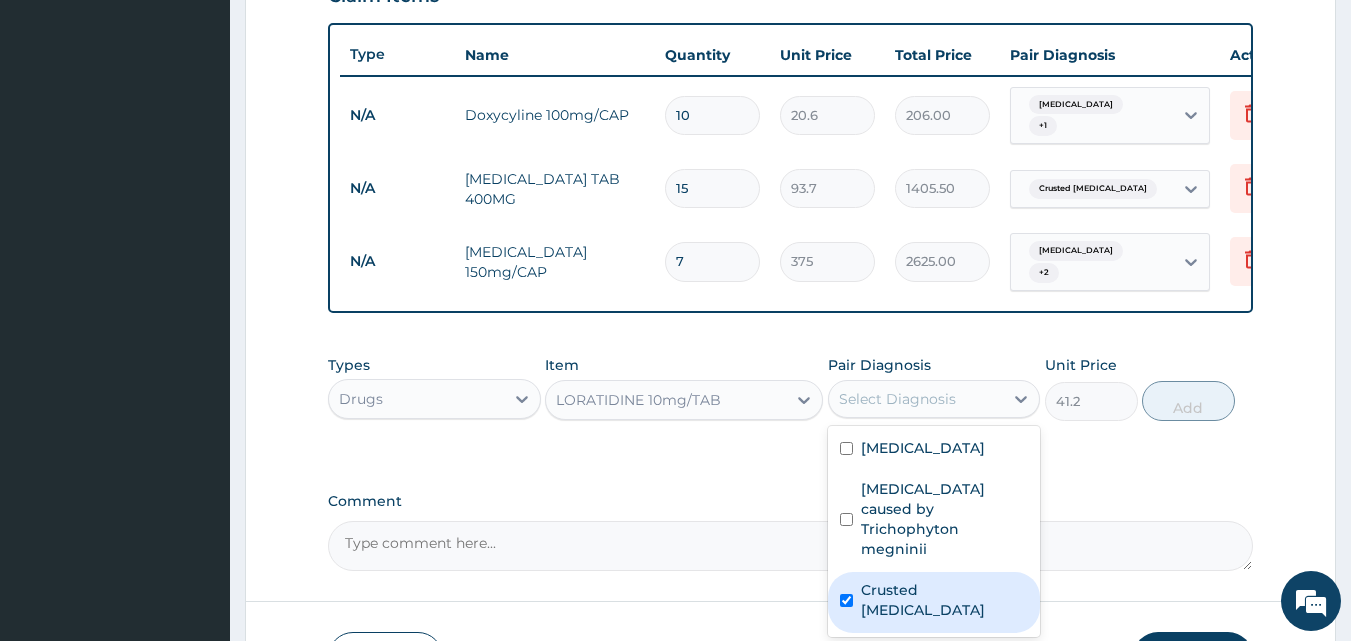 checkbox on "true" 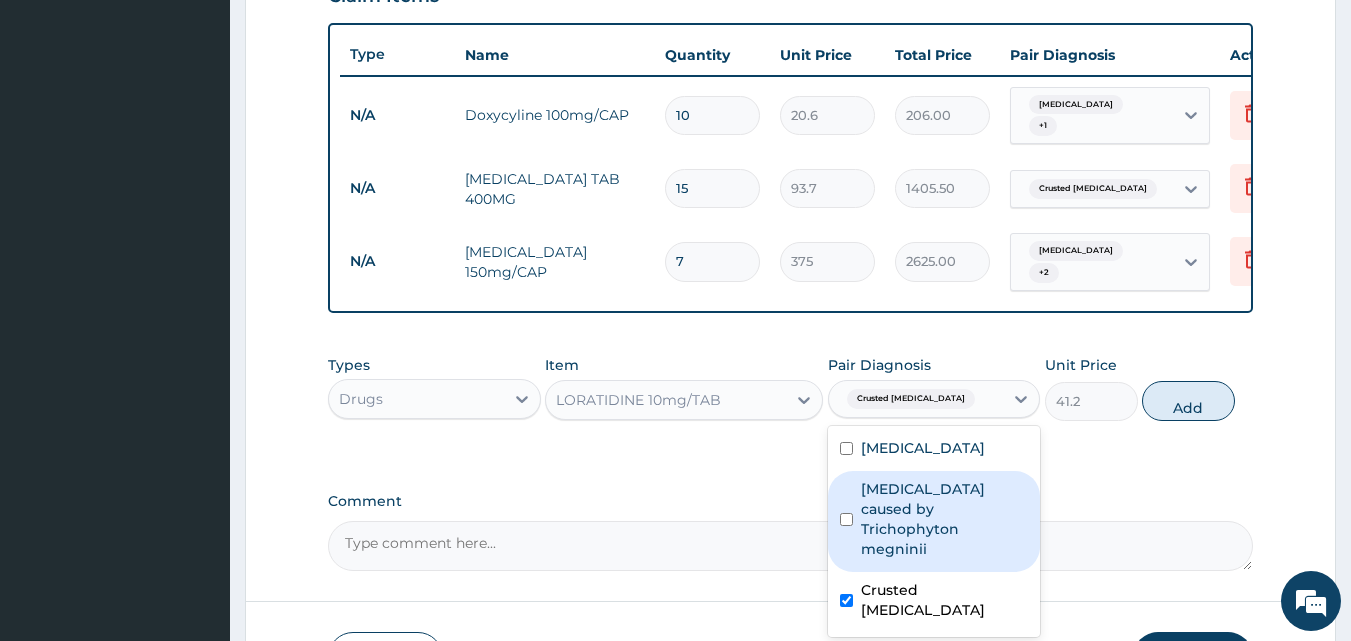 click on "Tinea corporis caused by Trichophyton megninii" at bounding box center (945, 519) 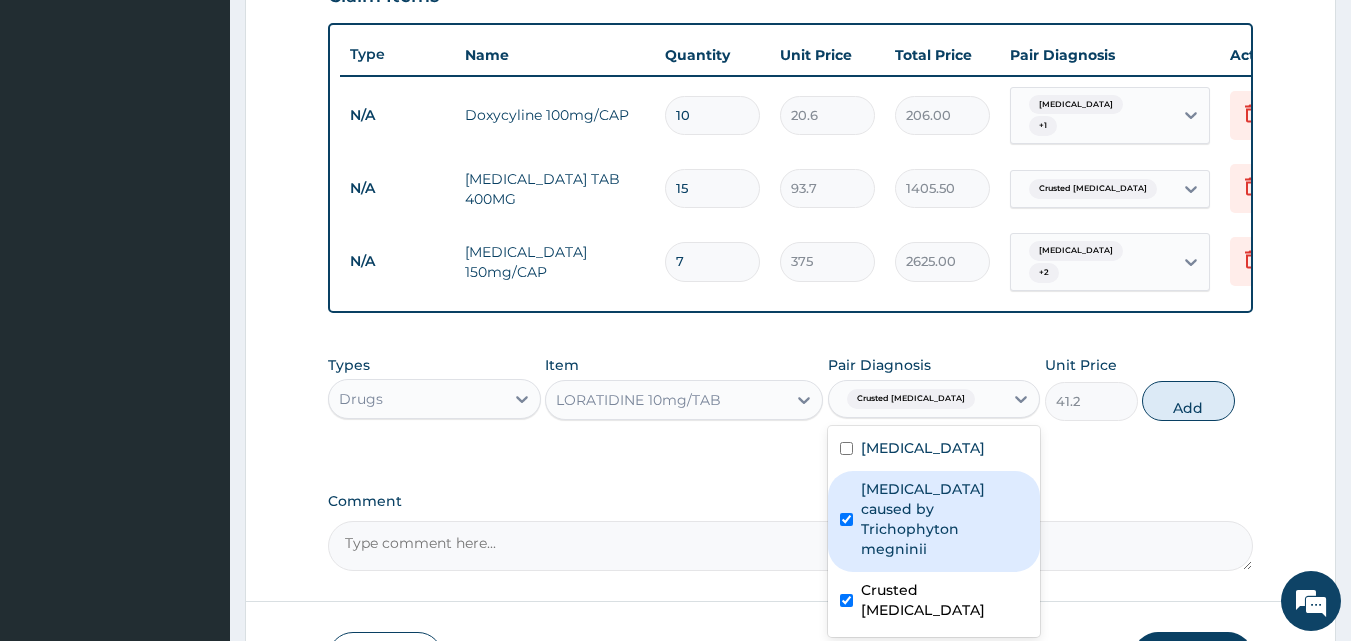 checkbox on "true" 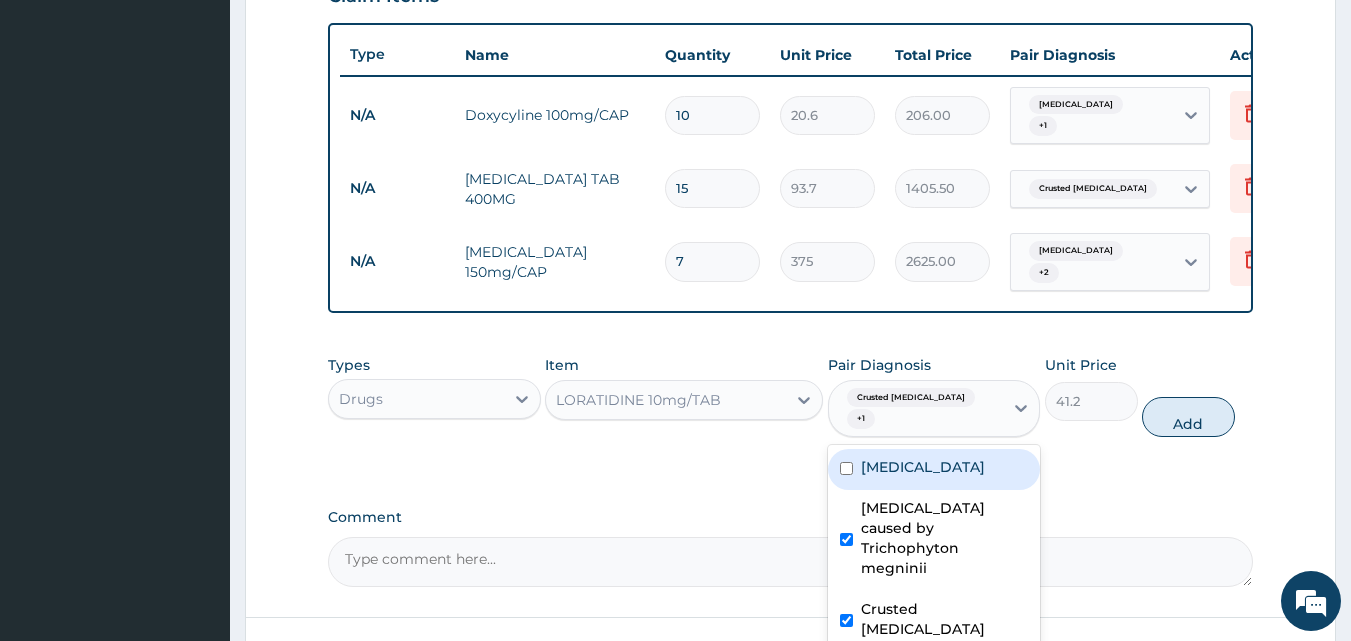 click on "Folliculitis" at bounding box center [934, 469] 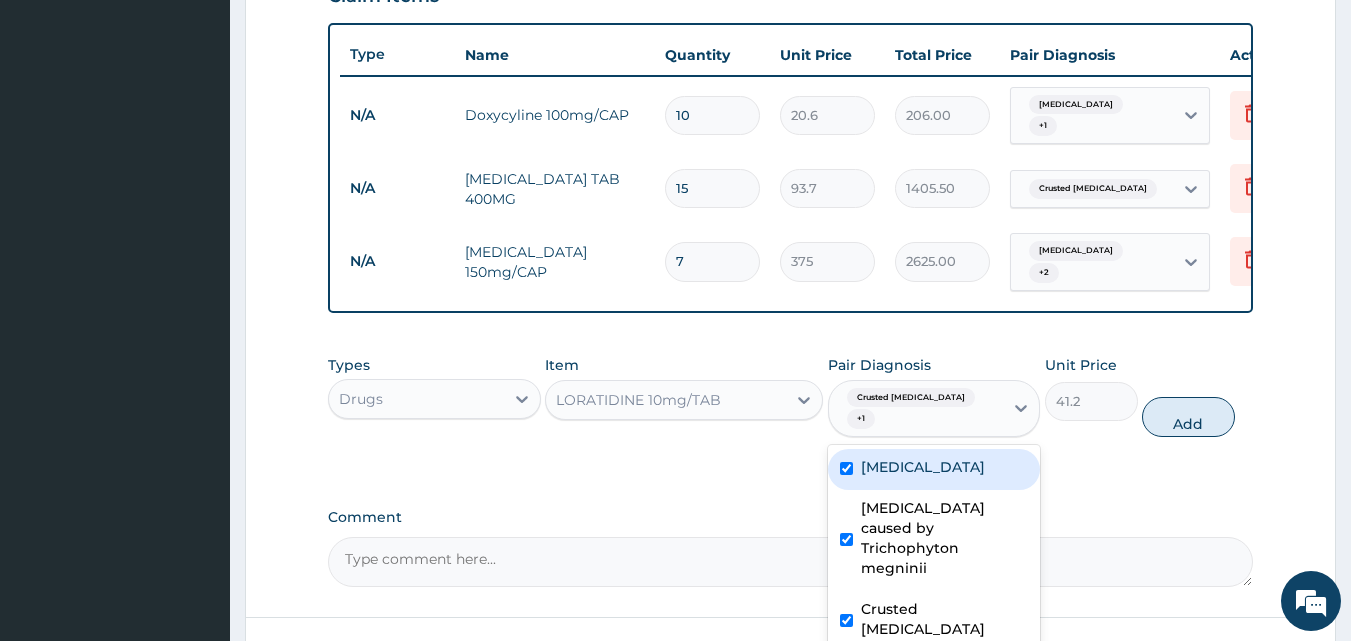 checkbox on "true" 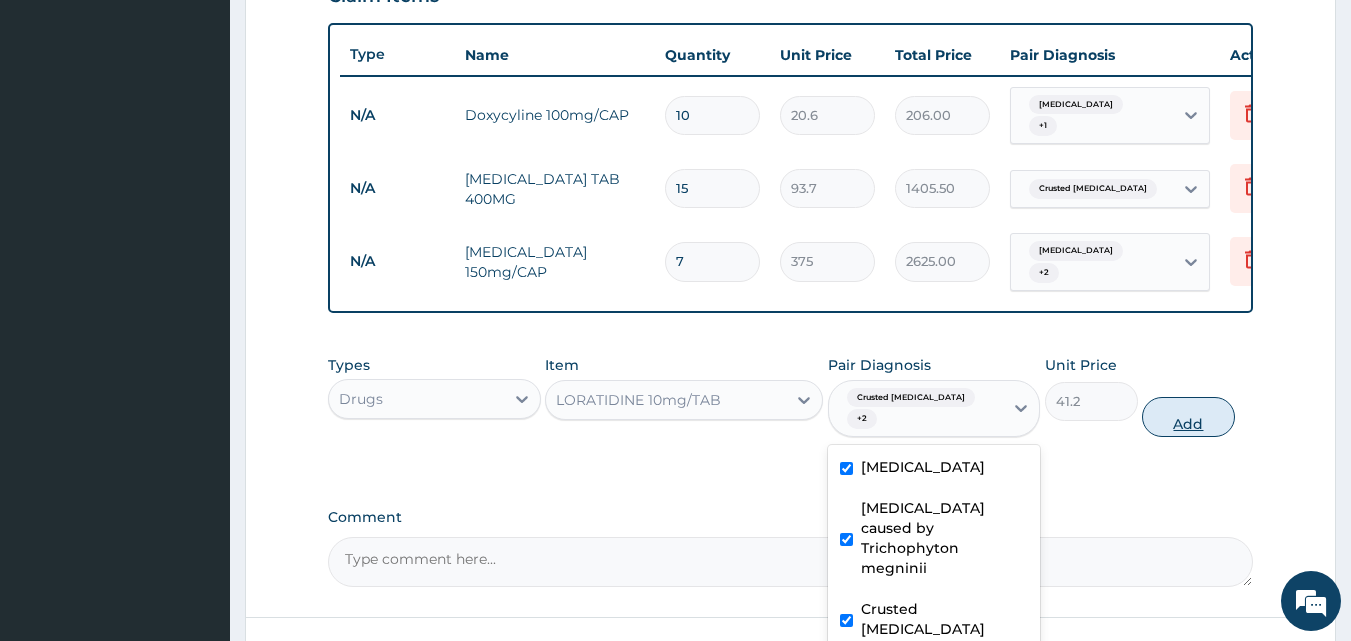 click on "Add" at bounding box center (1188, 417) 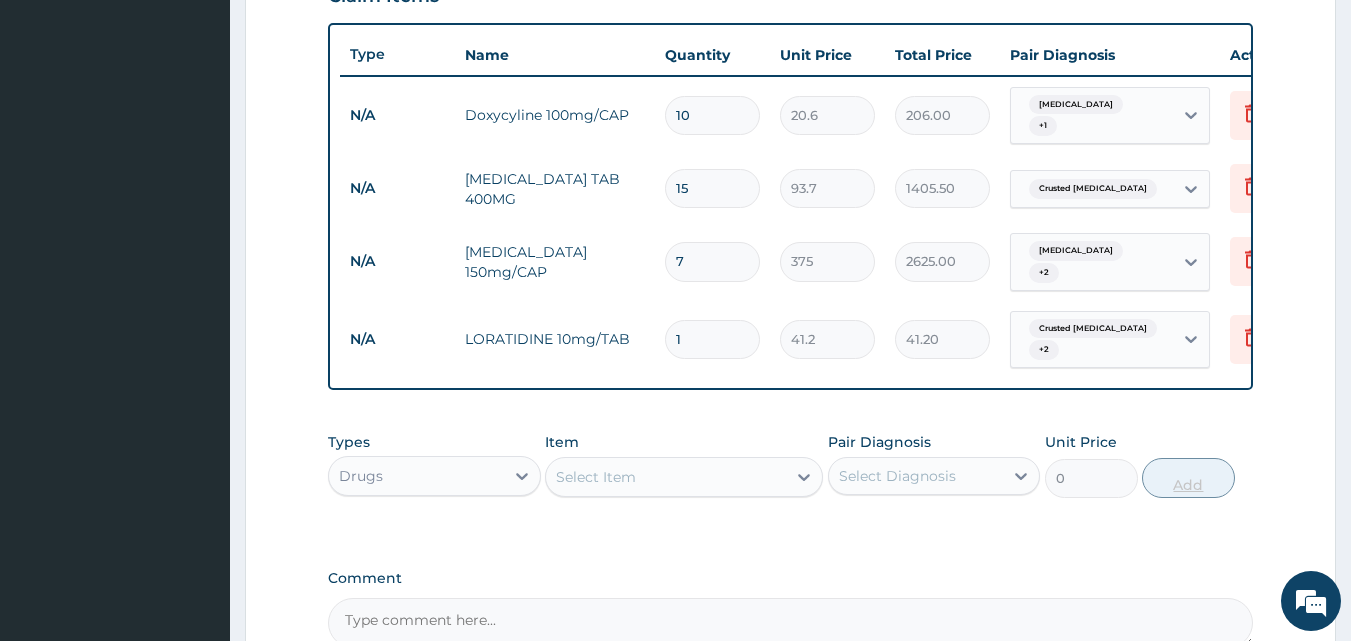type 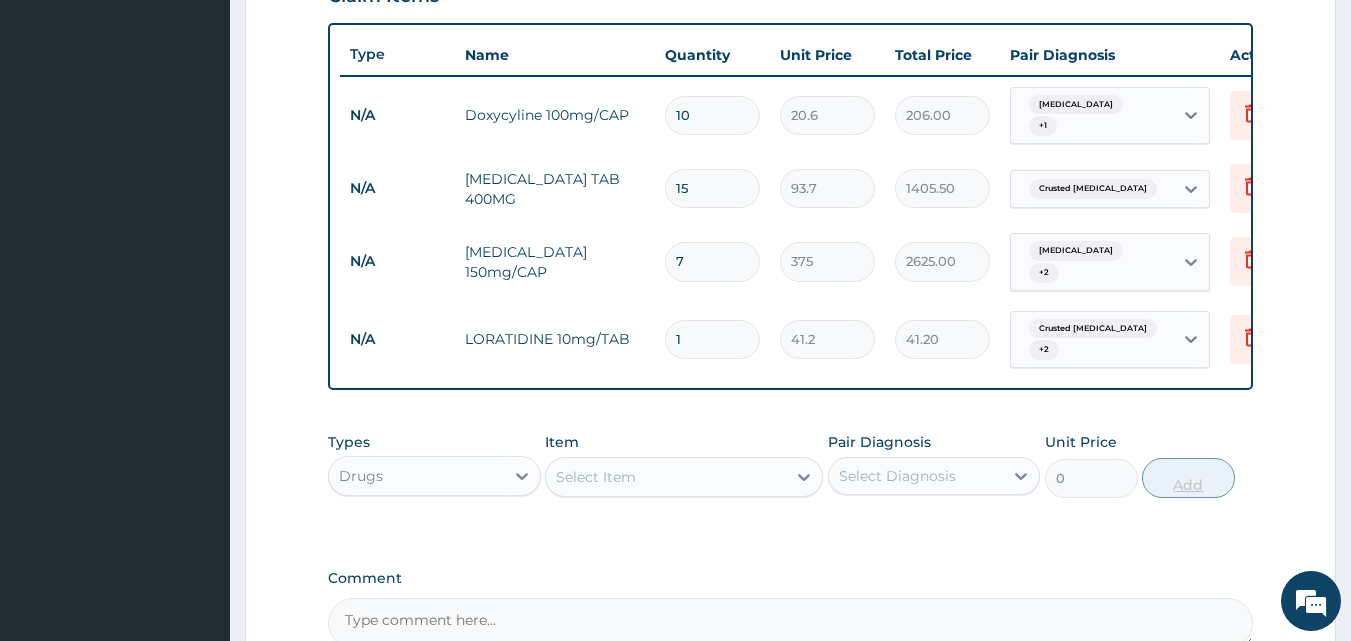type on "0.00" 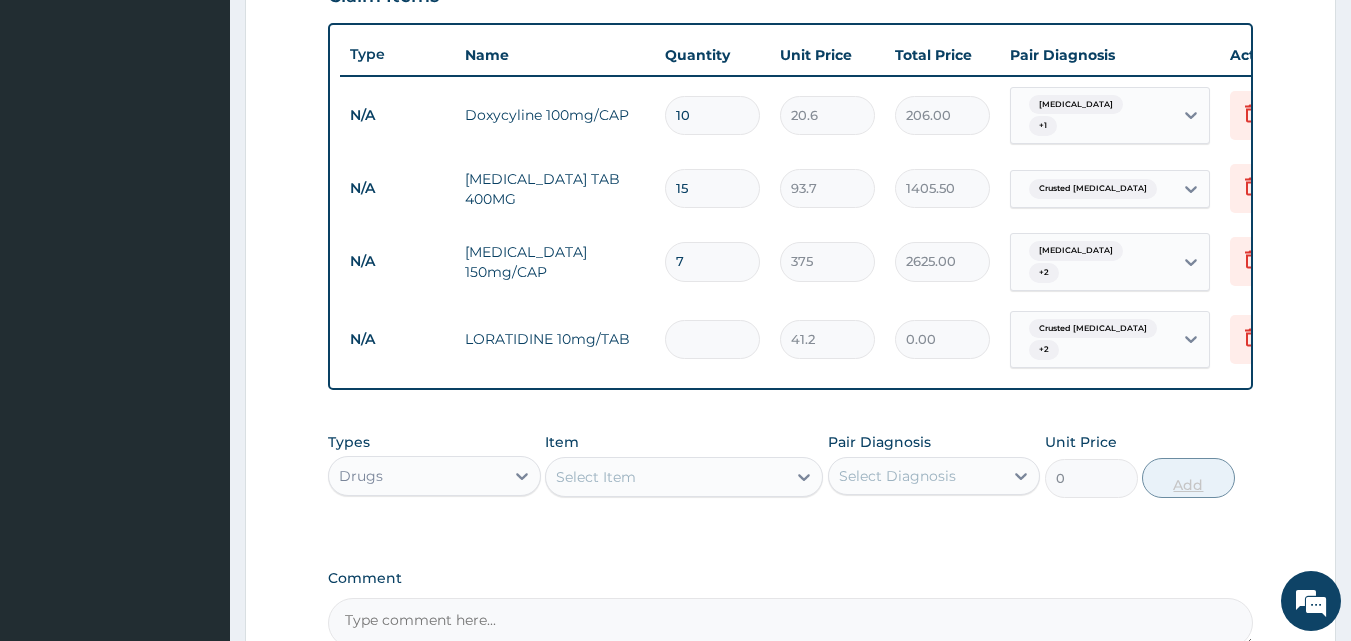 type on "5" 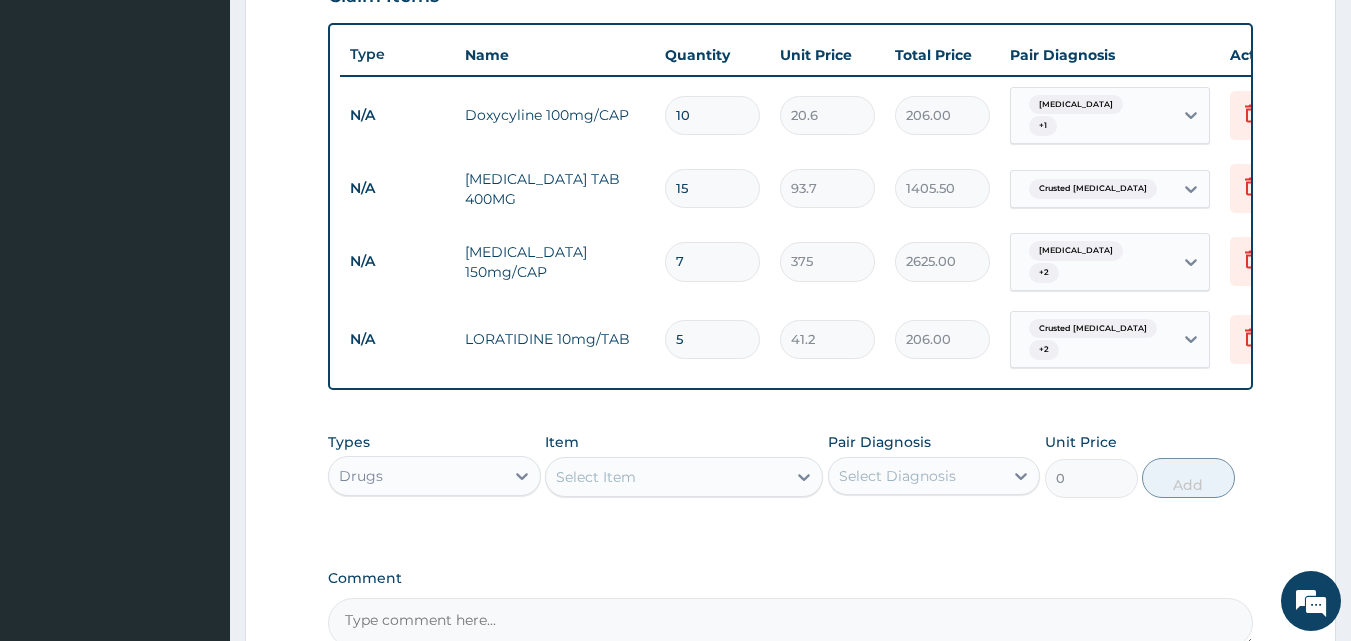 type on "5" 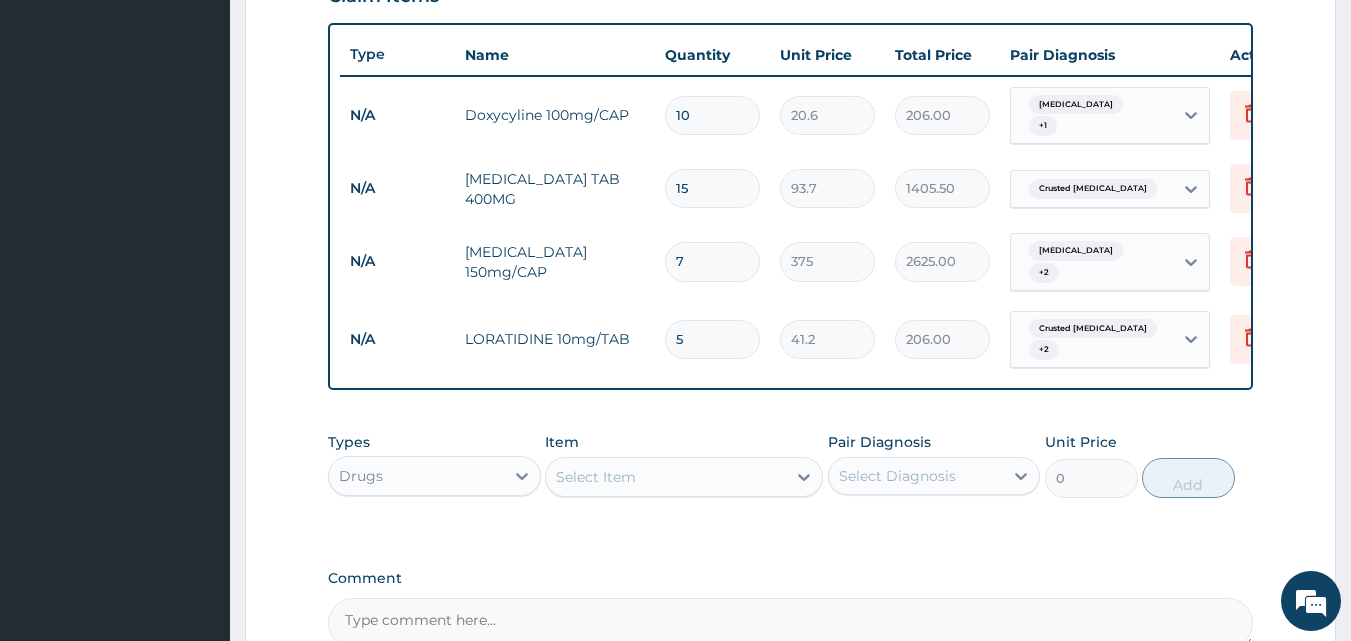 click on "Select Item" at bounding box center (666, 477) 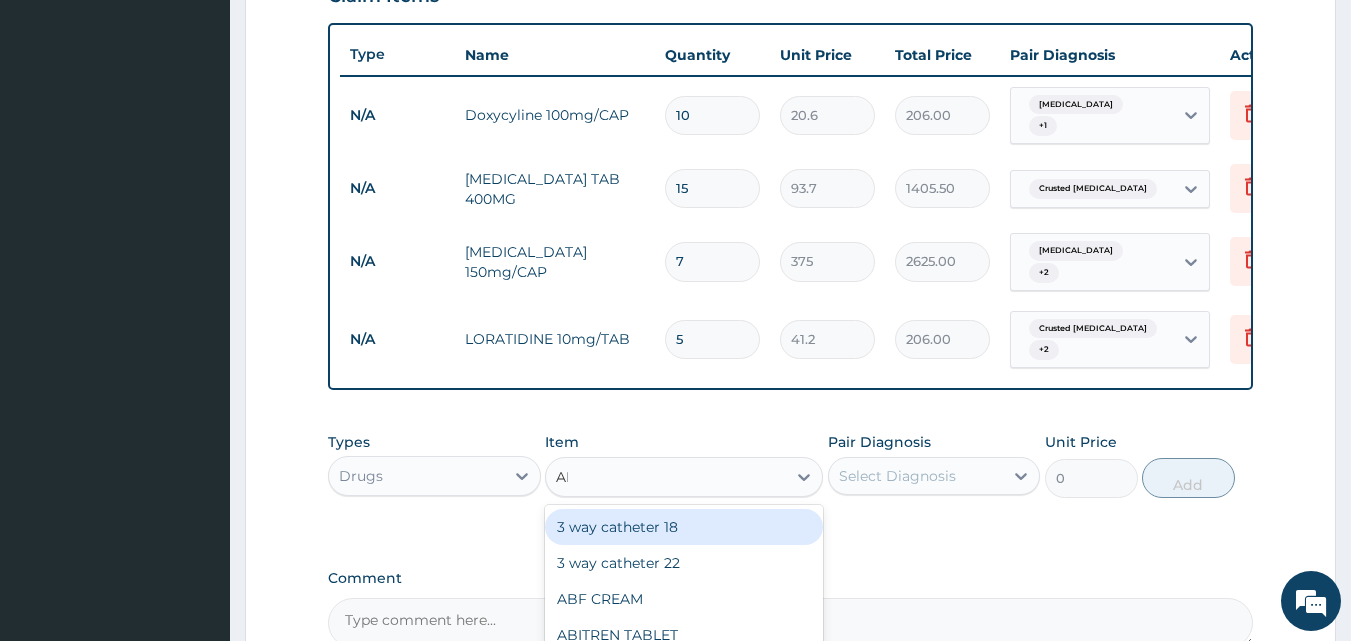 type on "ABF" 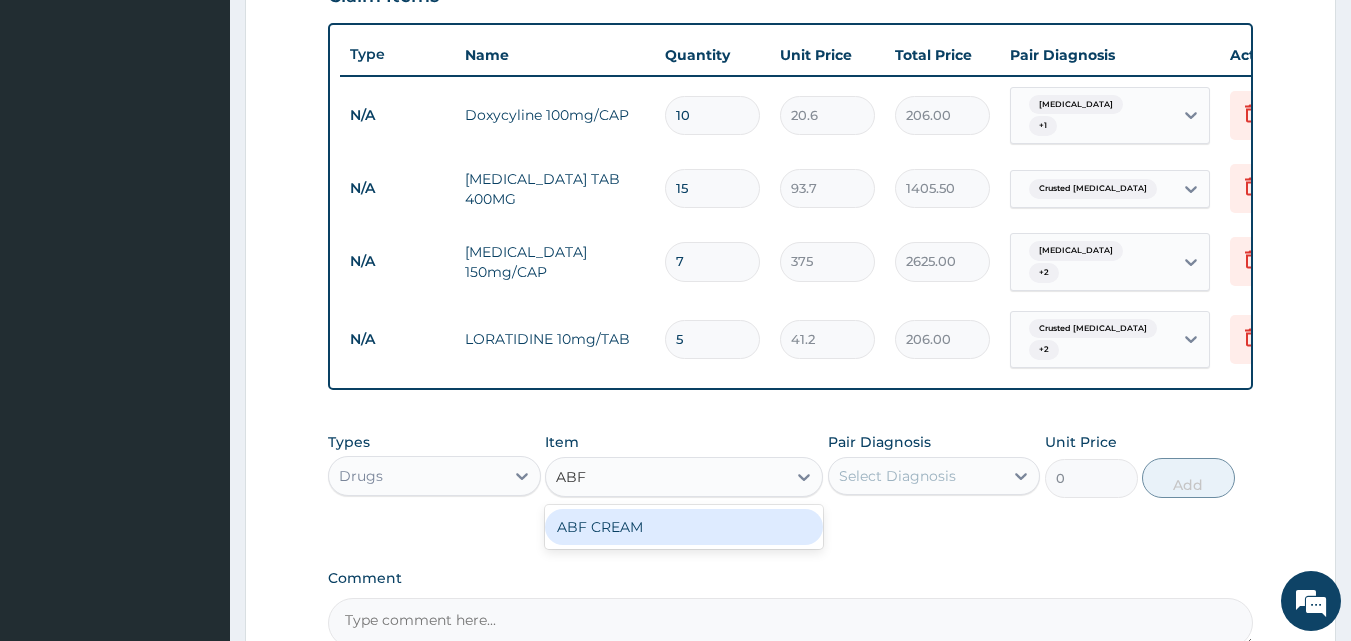 click on "ABF CREAM" at bounding box center (684, 527) 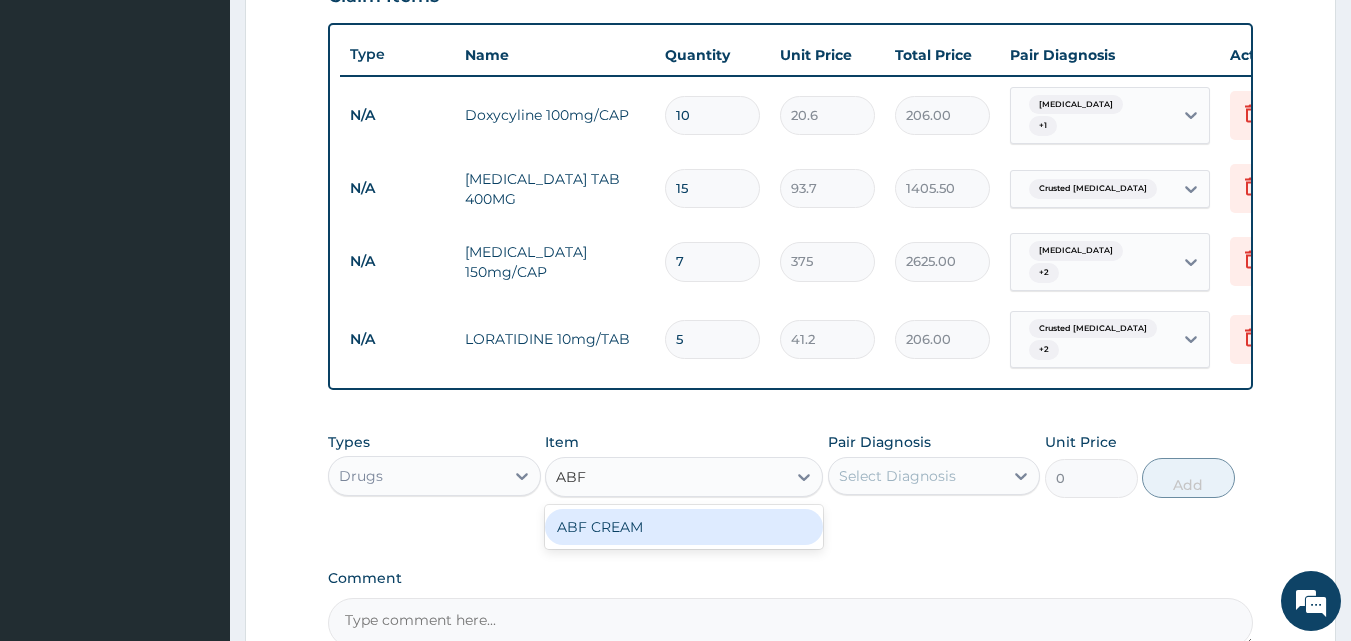 type 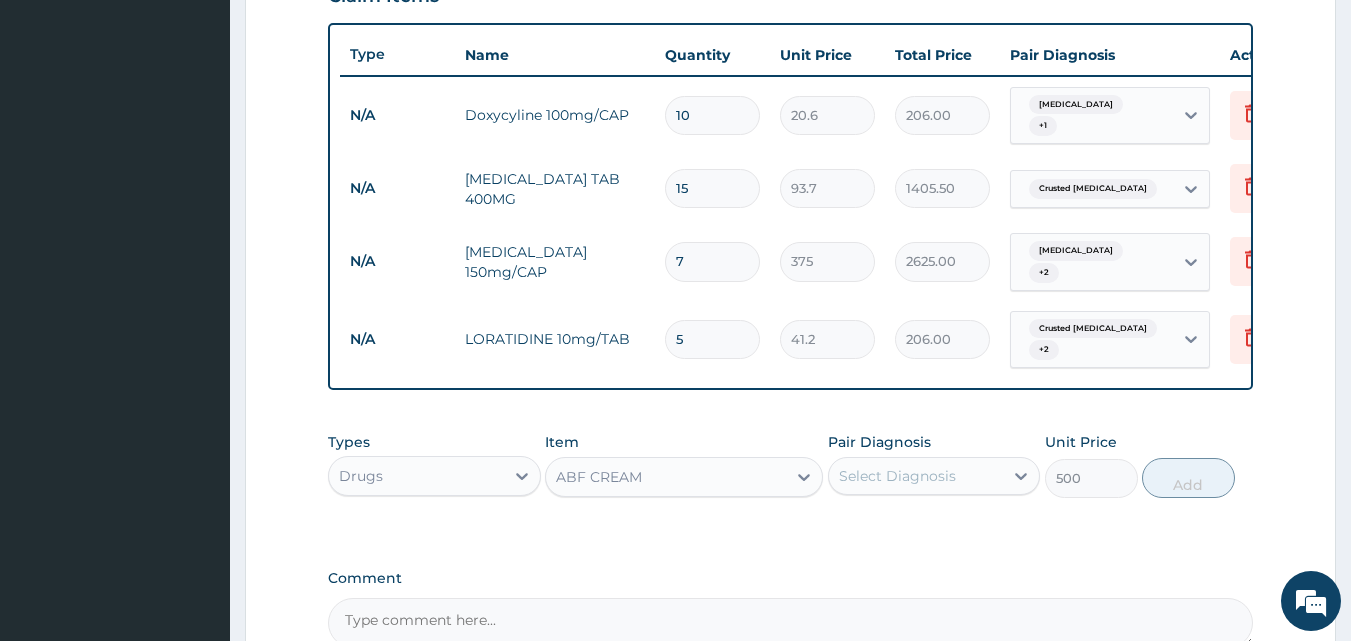 click on "Select Diagnosis" at bounding box center (897, 476) 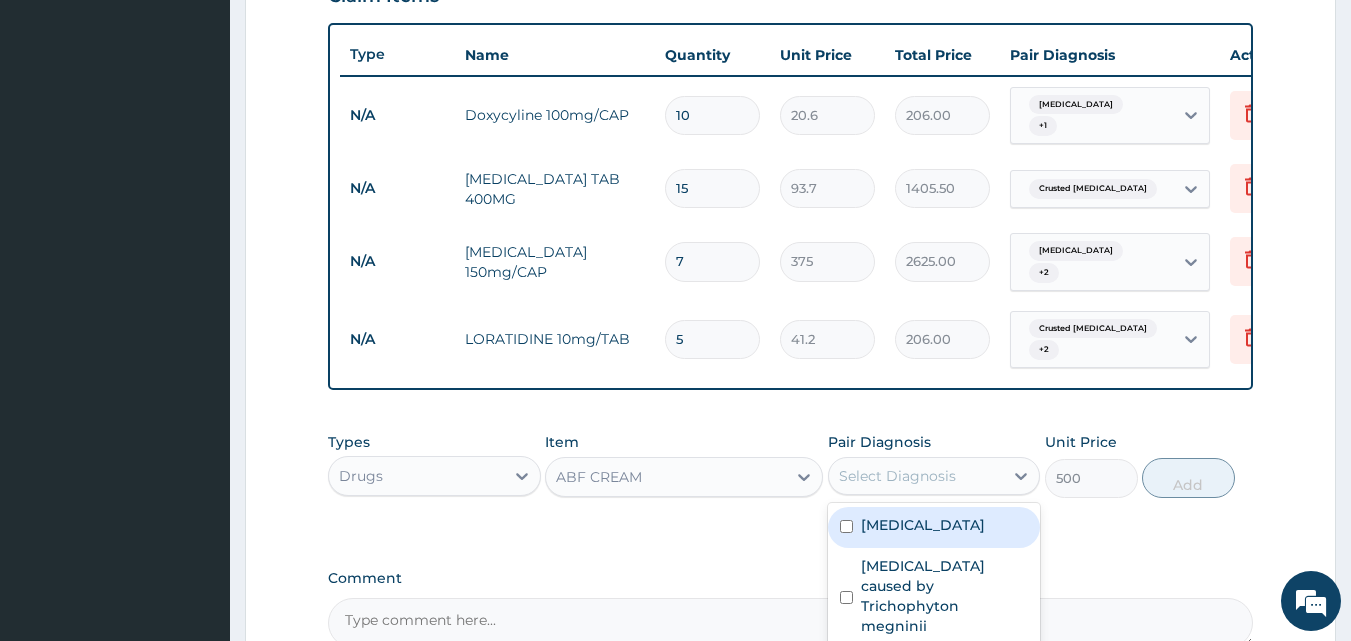 click on "Folliculitis" at bounding box center [923, 525] 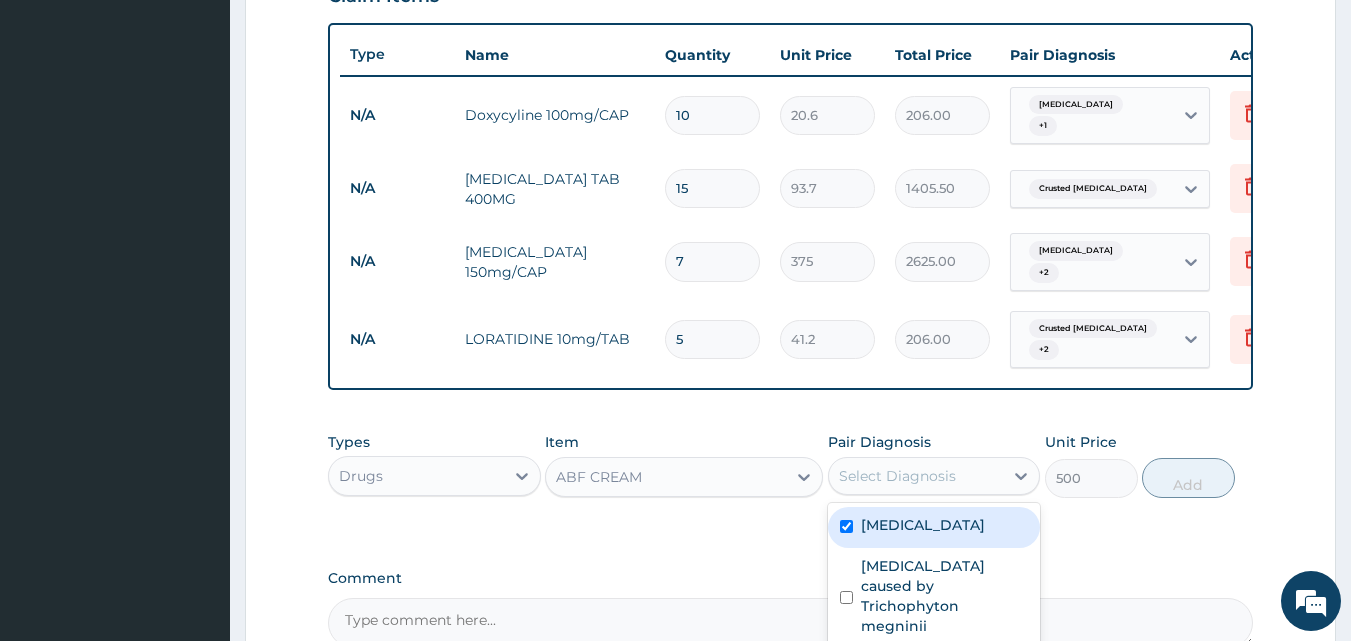 checkbox on "true" 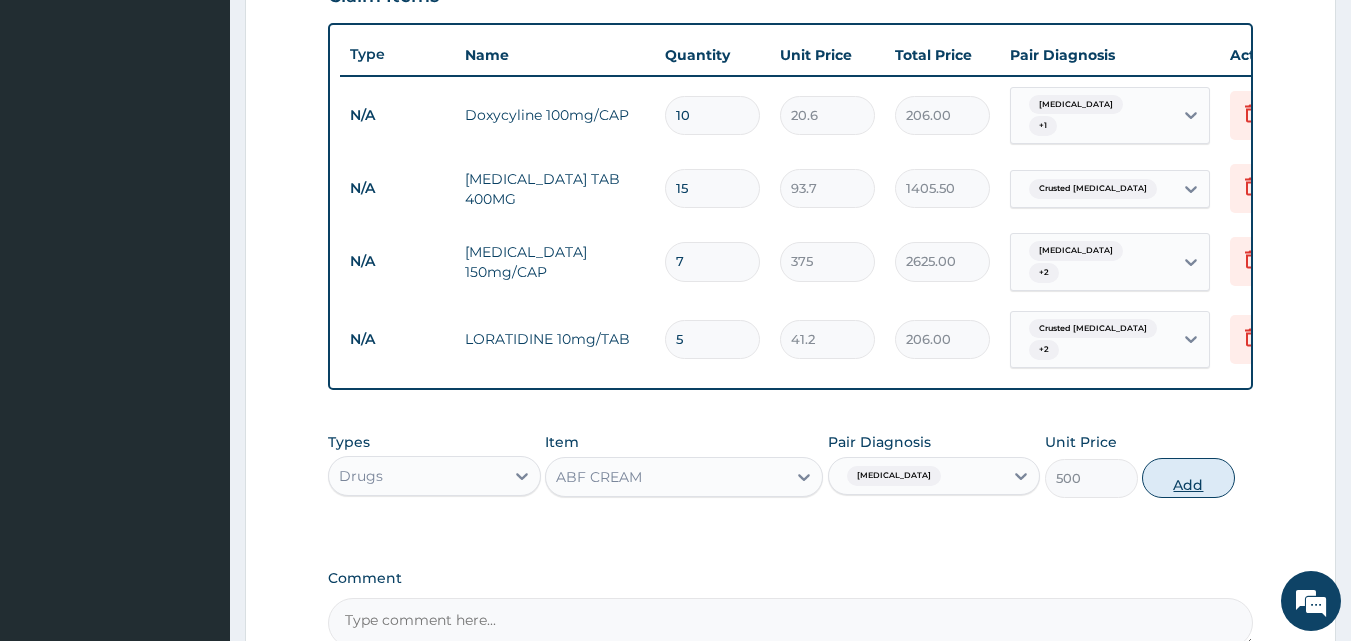 click on "Add" at bounding box center [1188, 478] 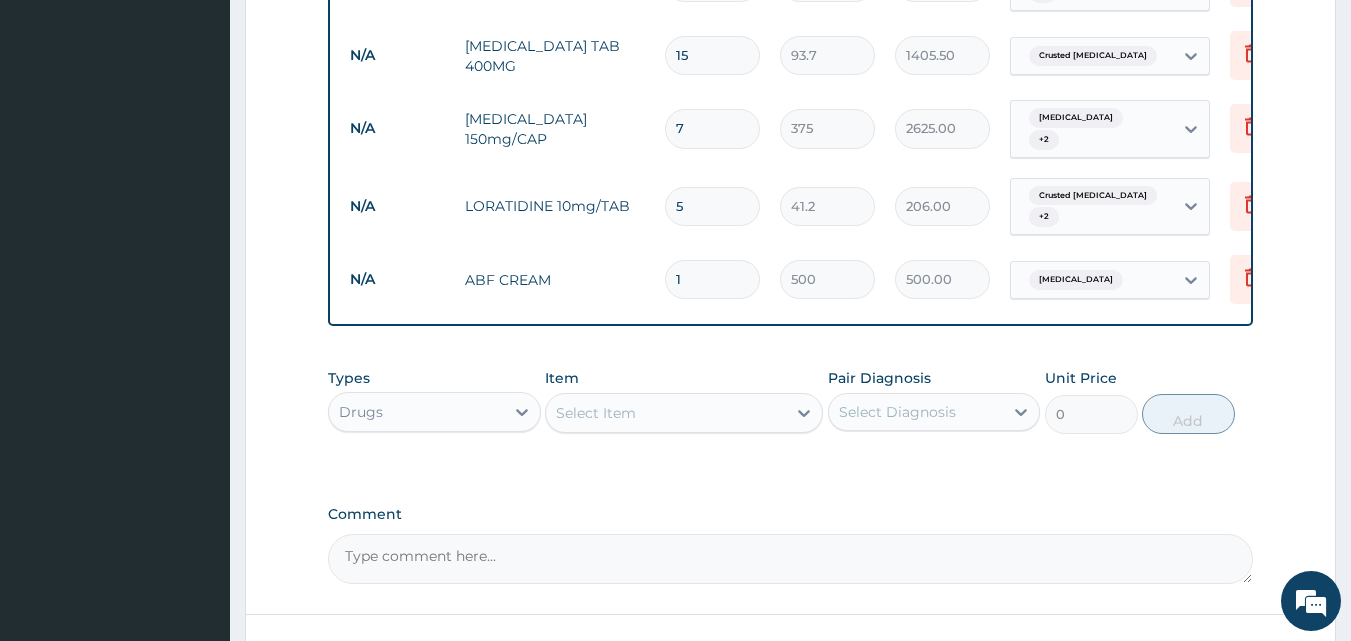 scroll, scrollTop: 997, scrollLeft: 0, axis: vertical 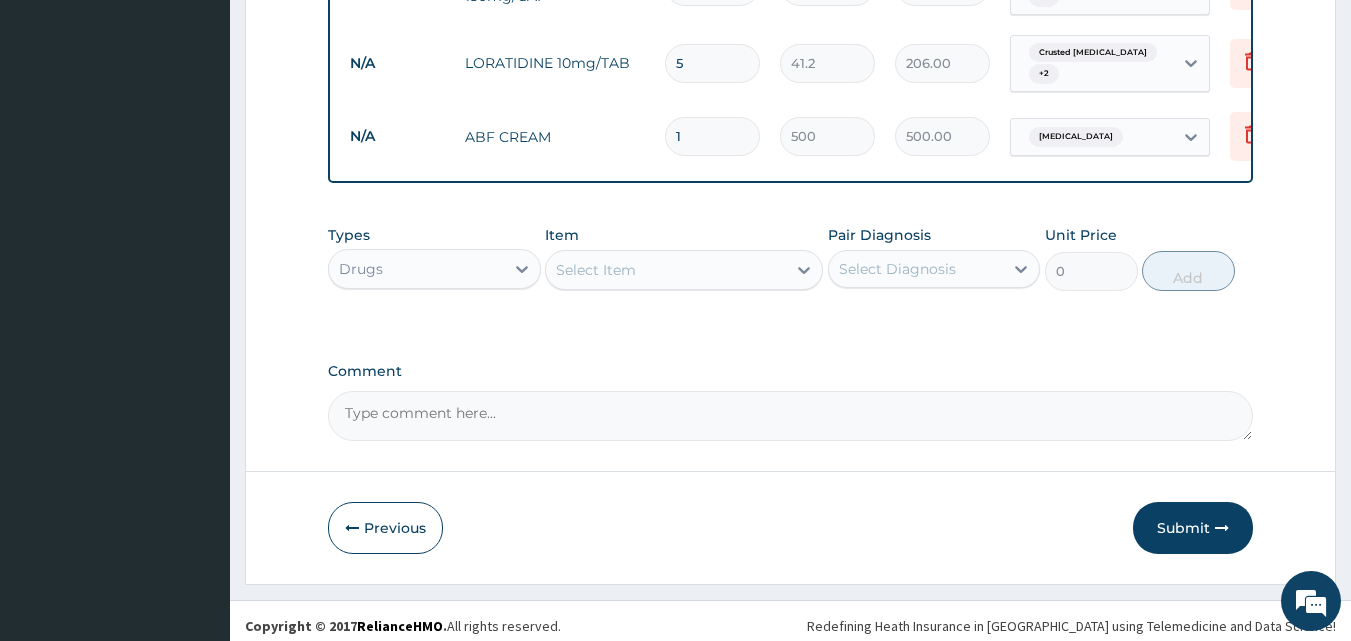 click on "Types Drugs" at bounding box center (434, 258) 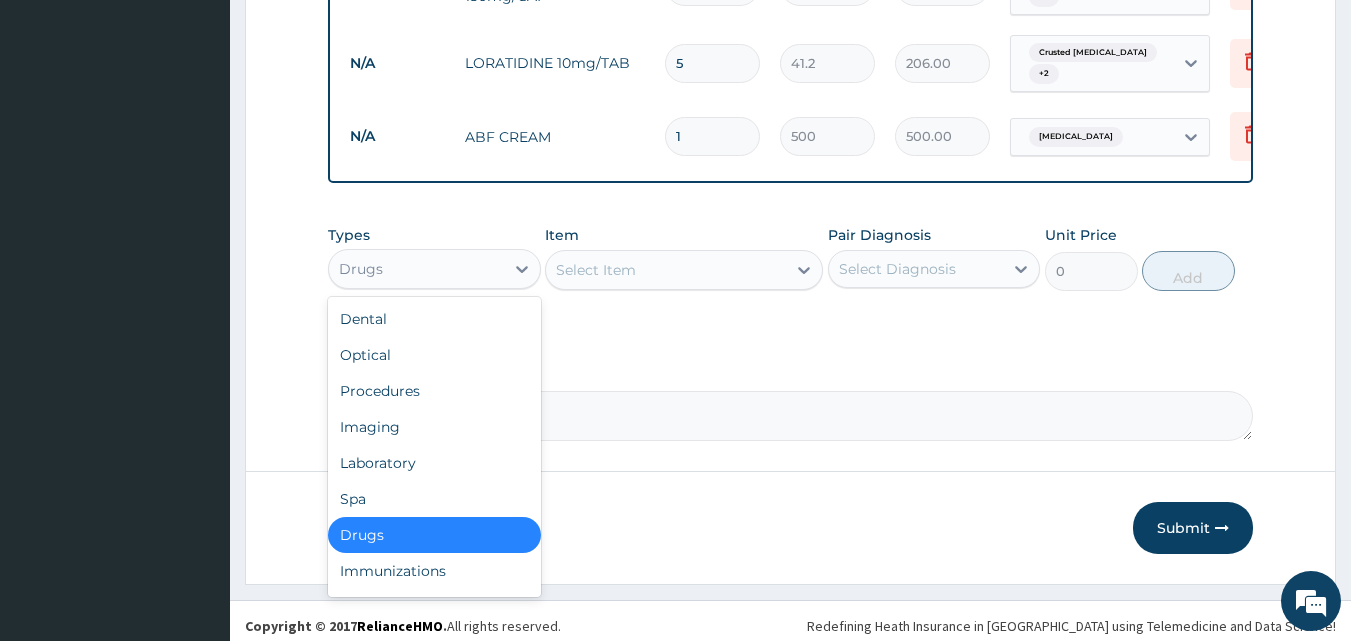 click on "Drugs" at bounding box center (416, 269) 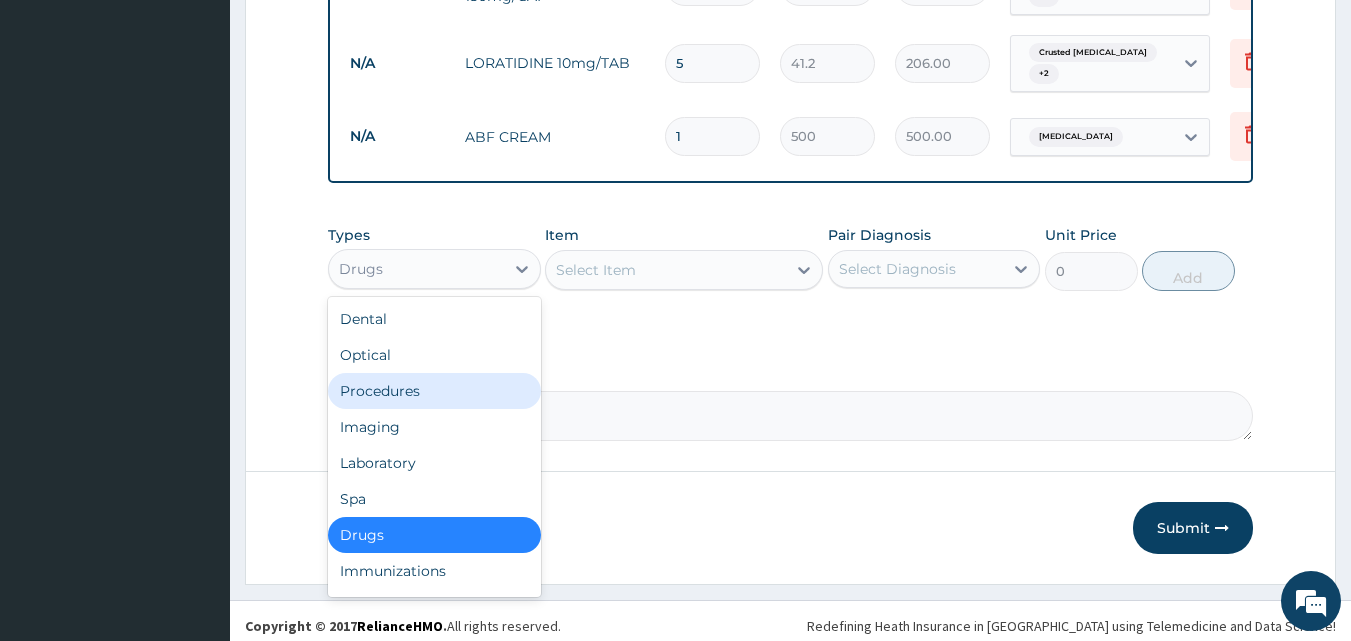 click on "Procedures" at bounding box center (434, 391) 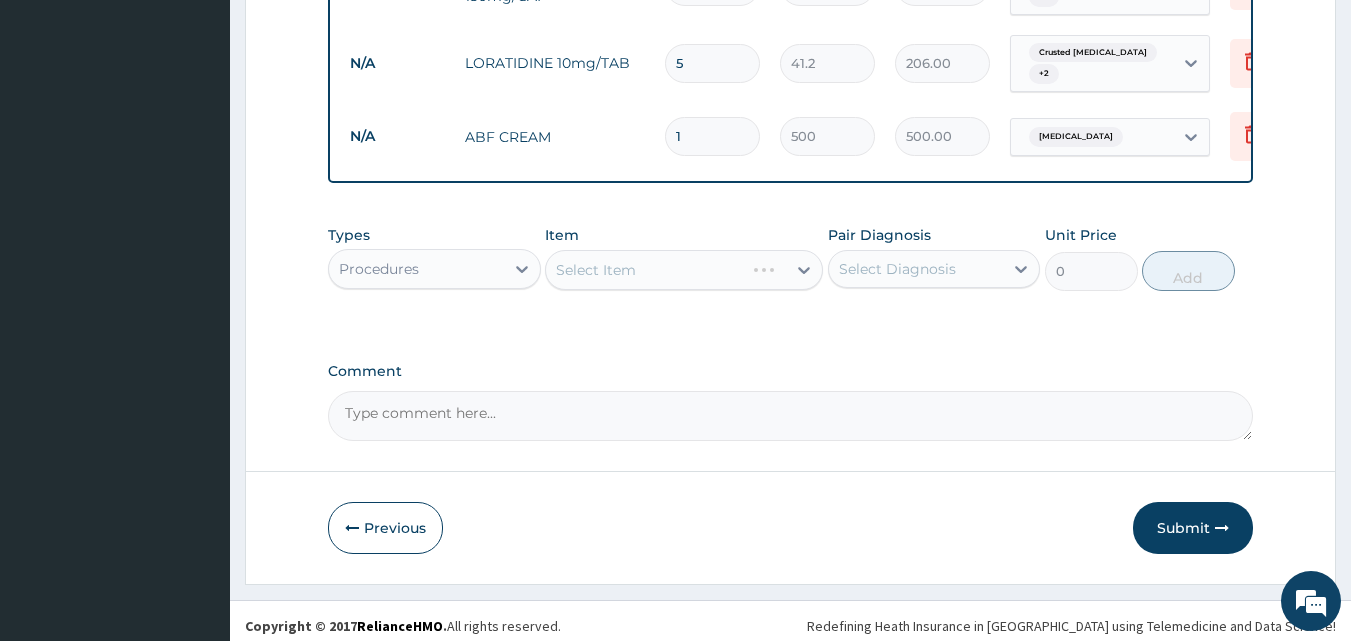 click on "Select Item" at bounding box center [684, 270] 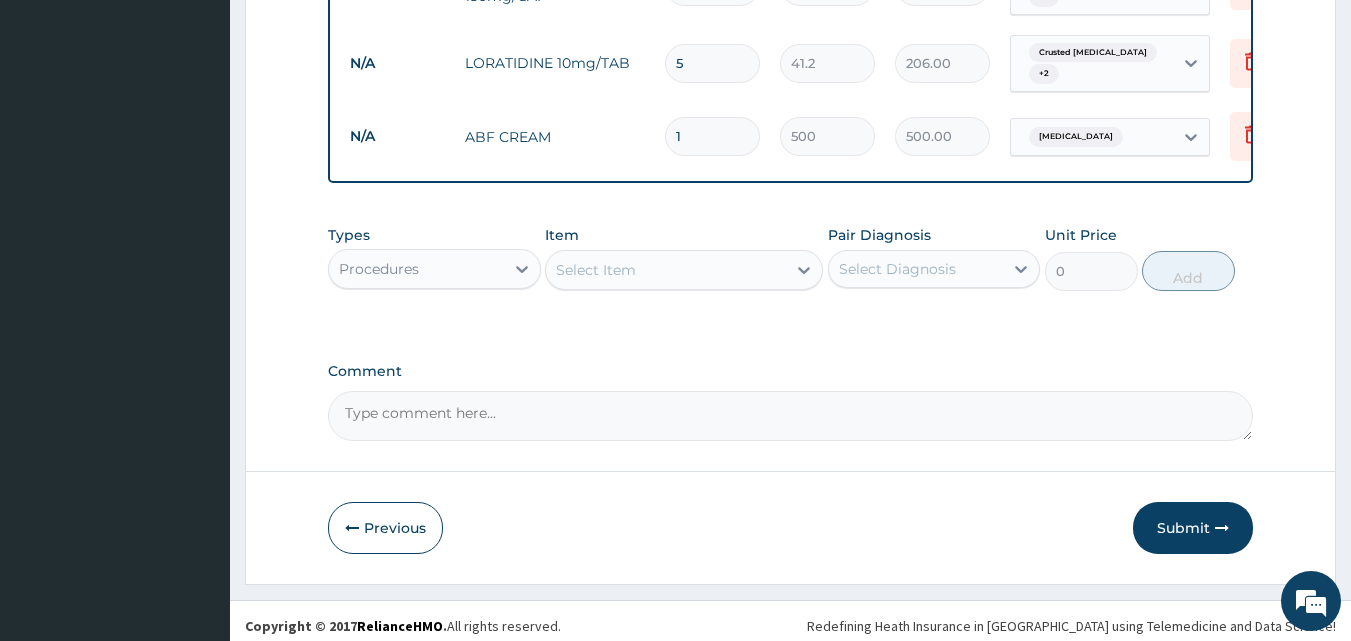 click on "Select Item" at bounding box center (596, 270) 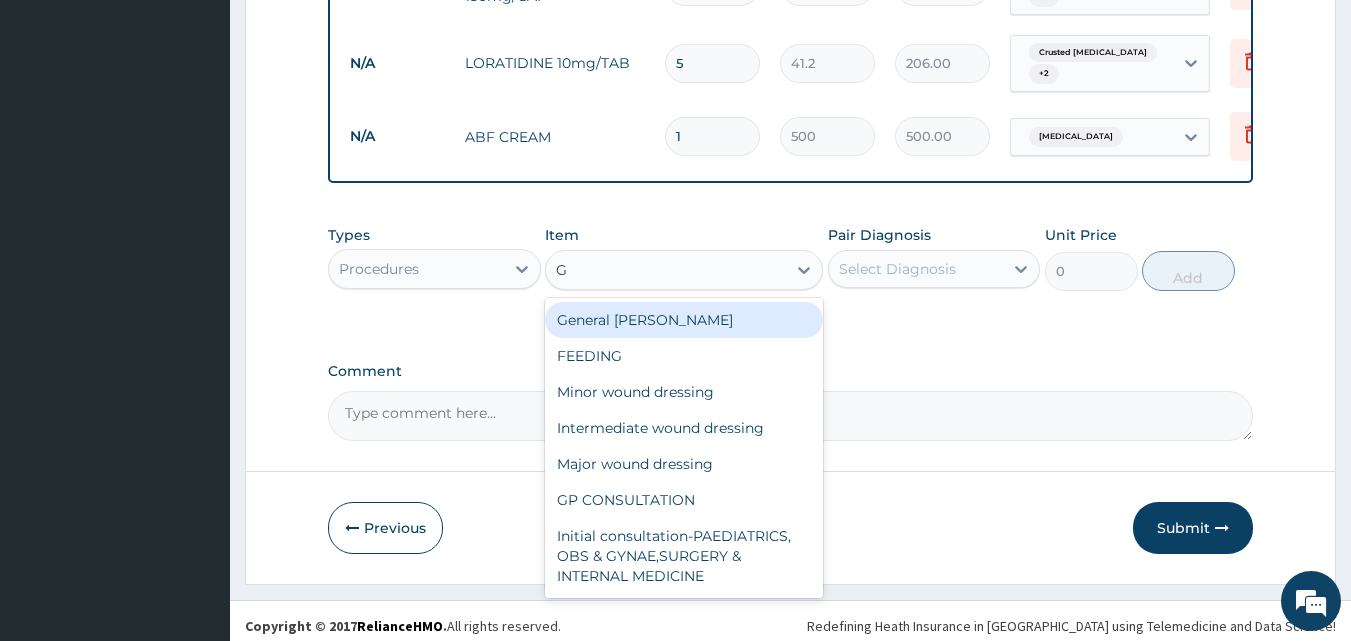 type on "GP" 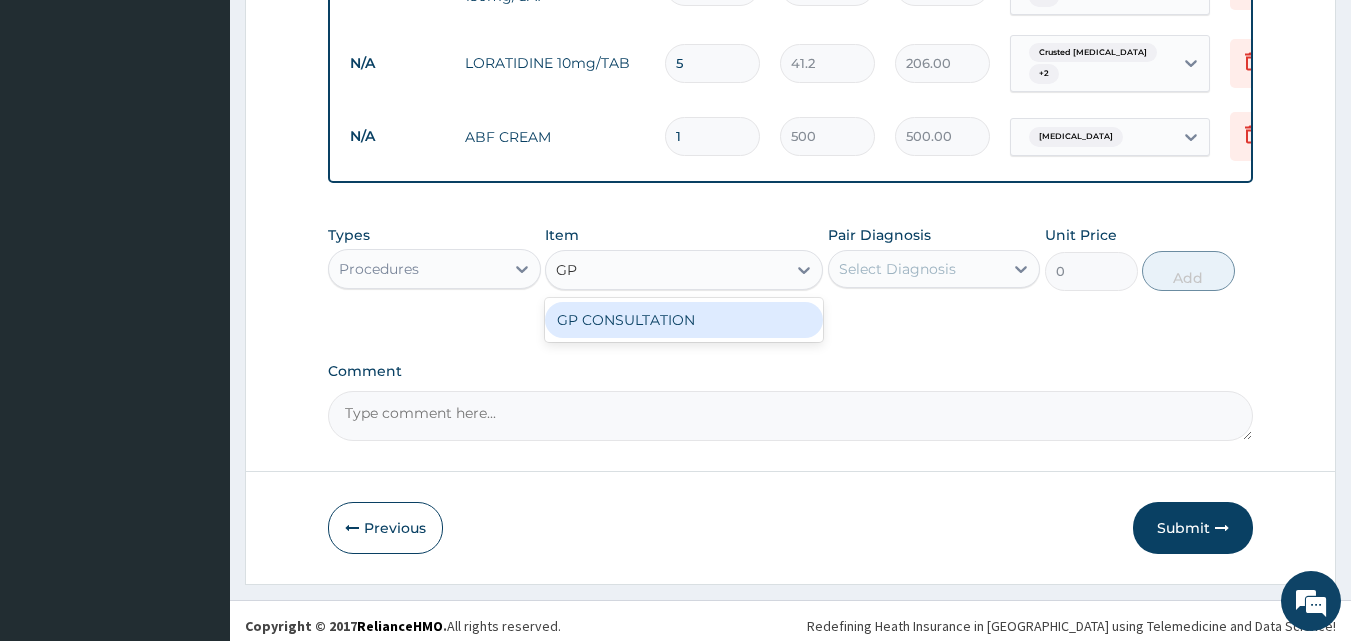 click on "GP CONSULTATION" at bounding box center (684, 320) 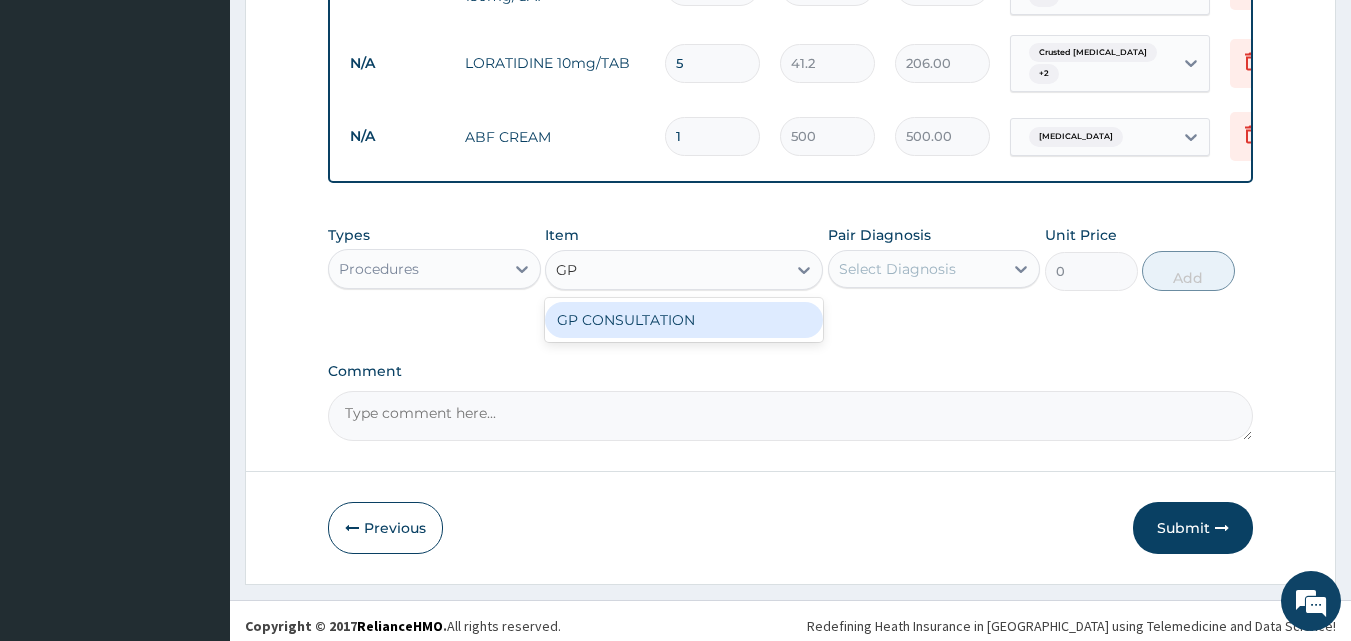 type 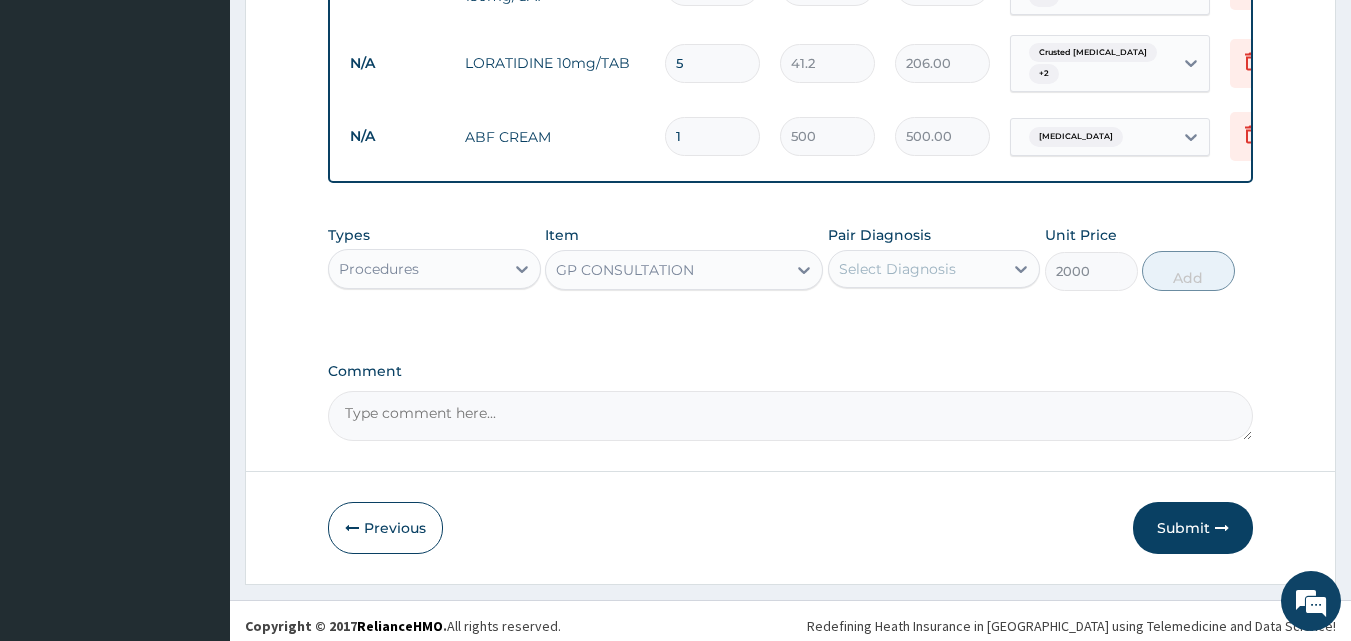 click on "Select Diagnosis" at bounding box center (897, 269) 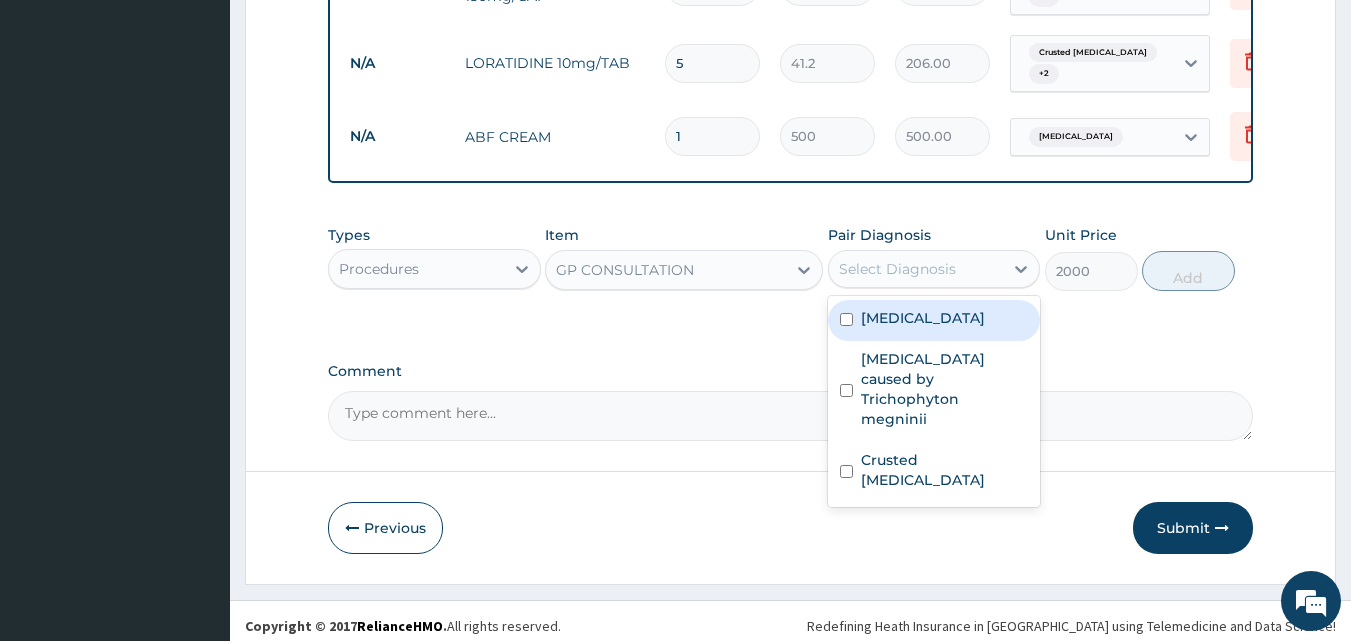 click on "Folliculitis" at bounding box center [923, 318] 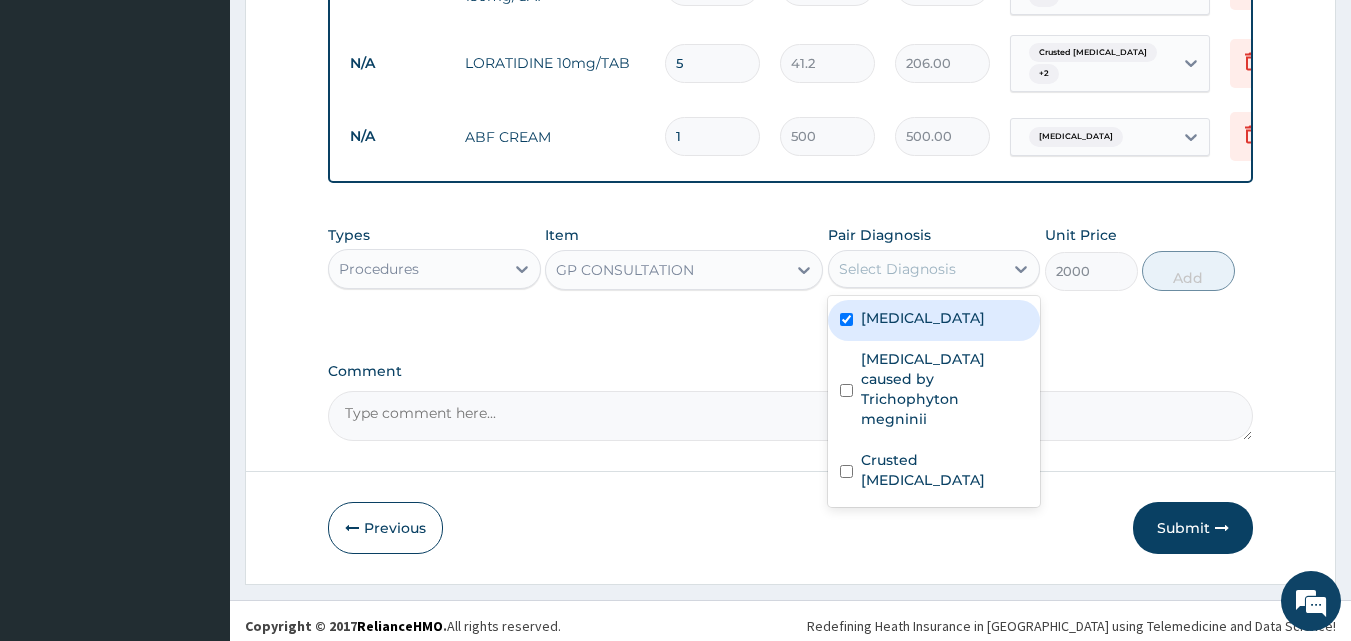 checkbox on "true" 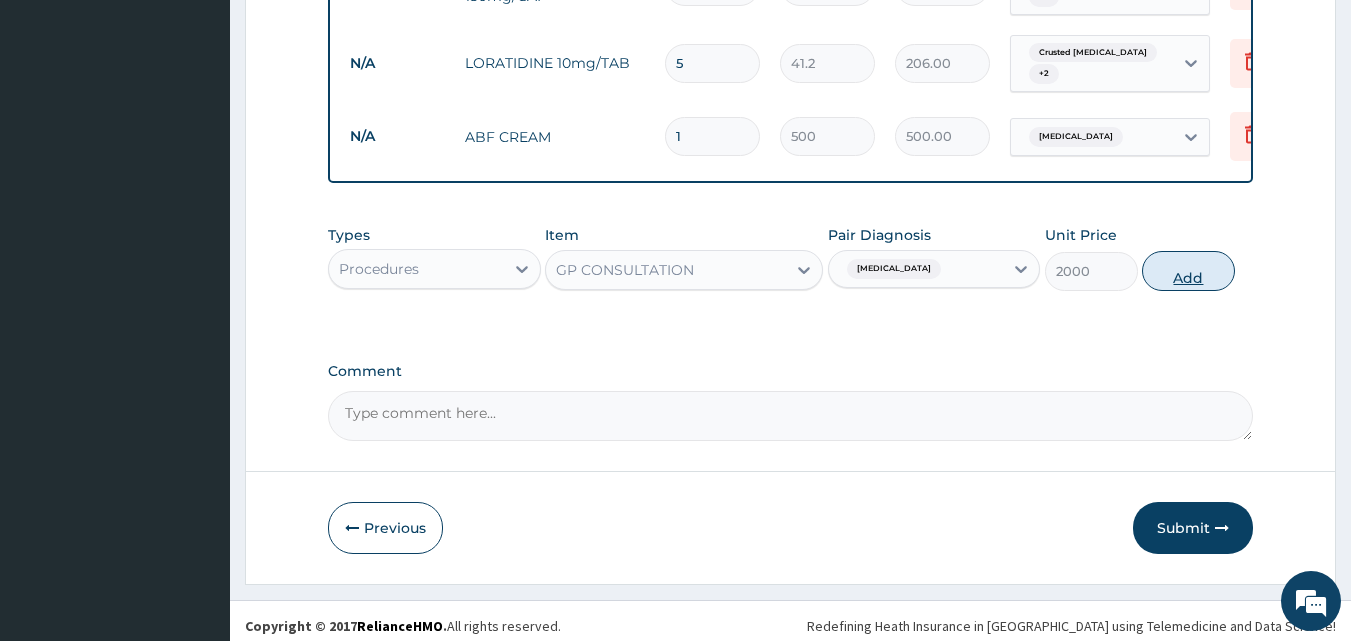 click on "Add" at bounding box center [1188, 271] 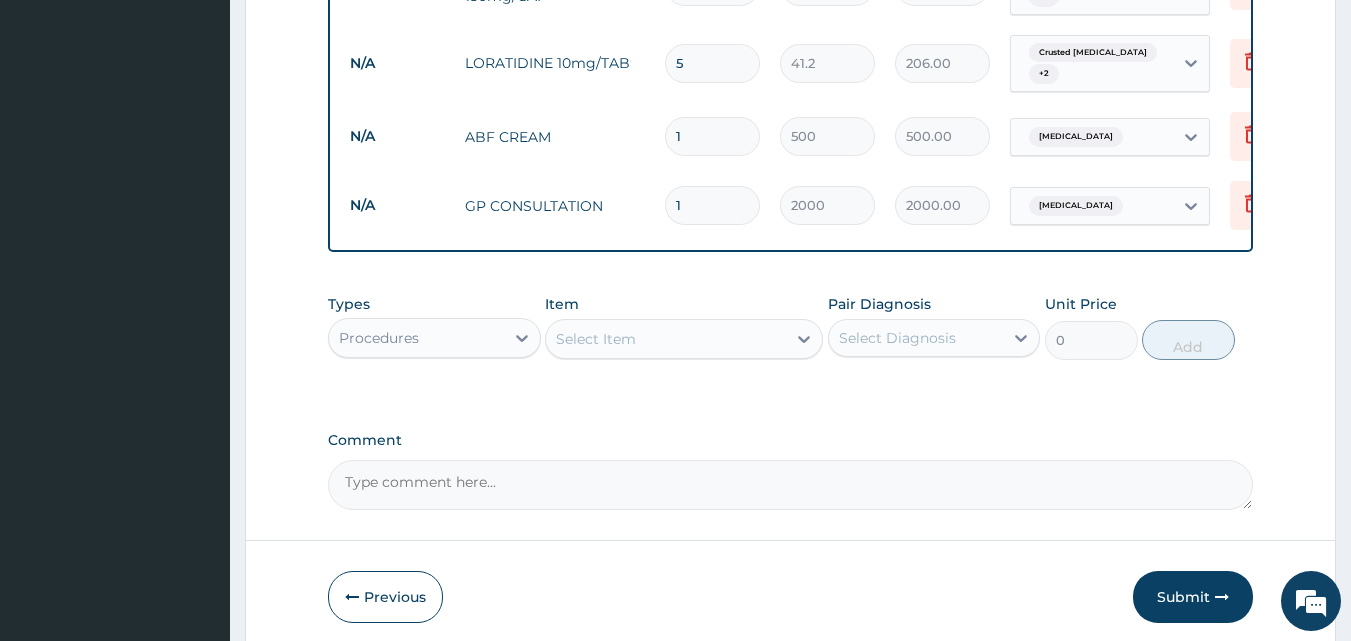 scroll, scrollTop: 1066, scrollLeft: 0, axis: vertical 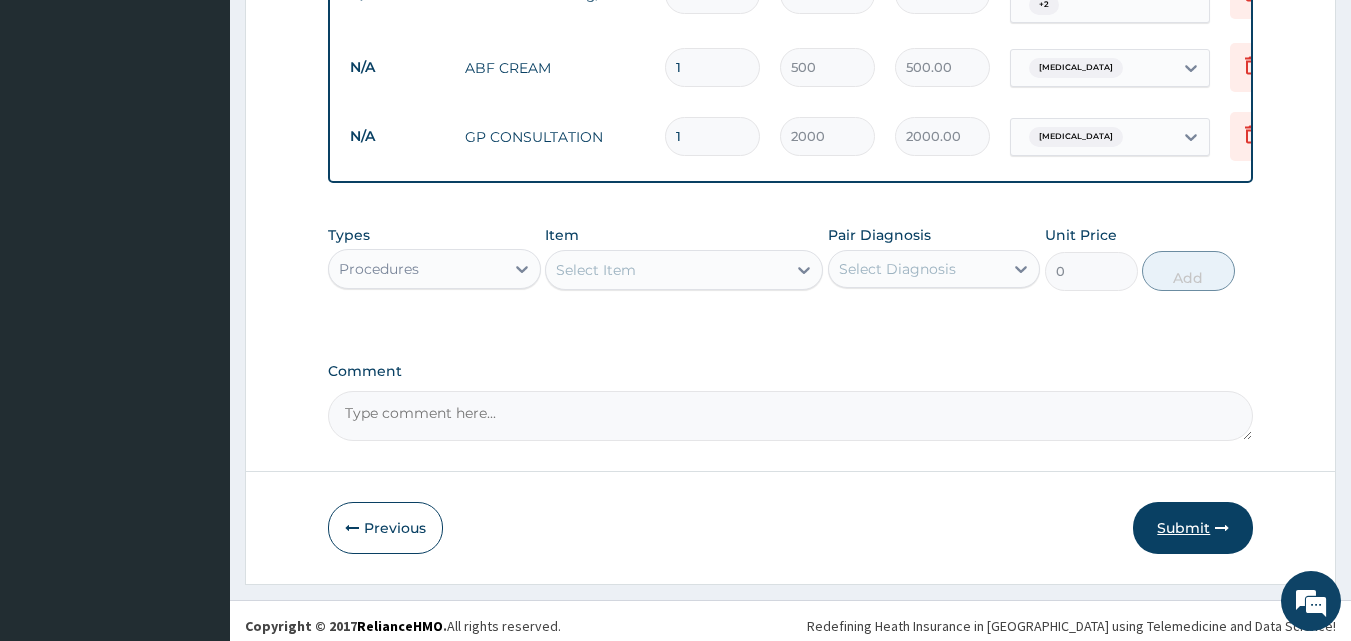 click on "Submit" at bounding box center (1193, 528) 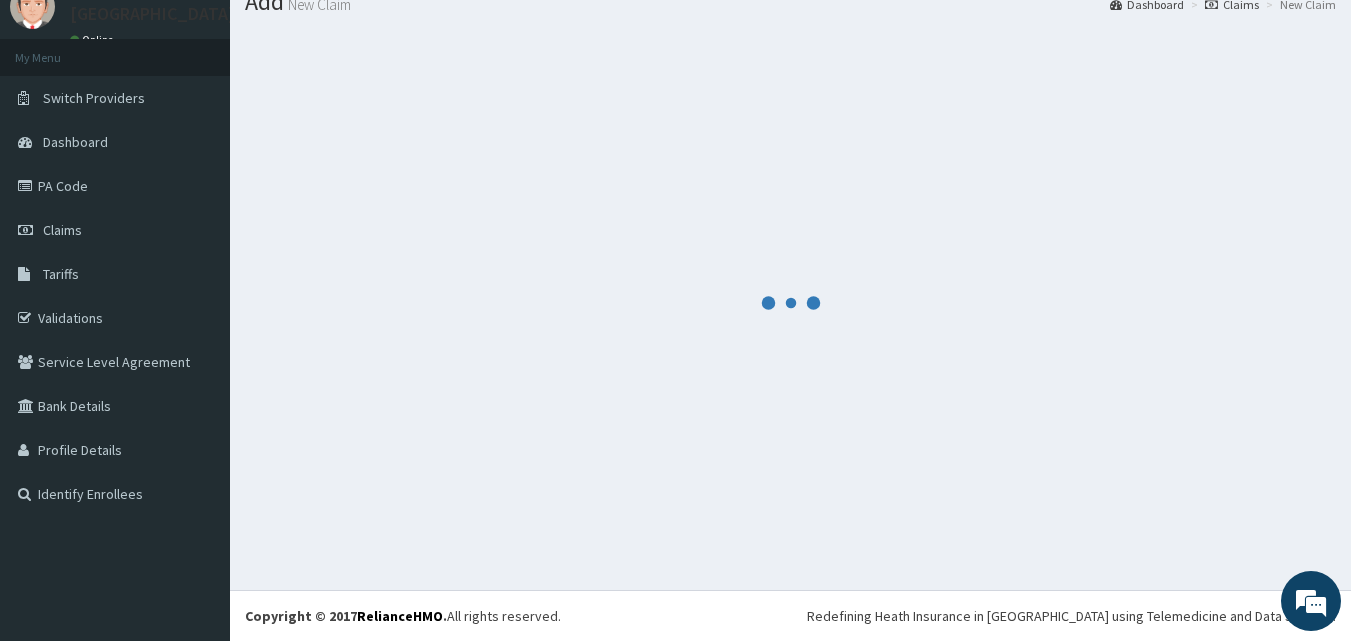 scroll, scrollTop: 1066, scrollLeft: 0, axis: vertical 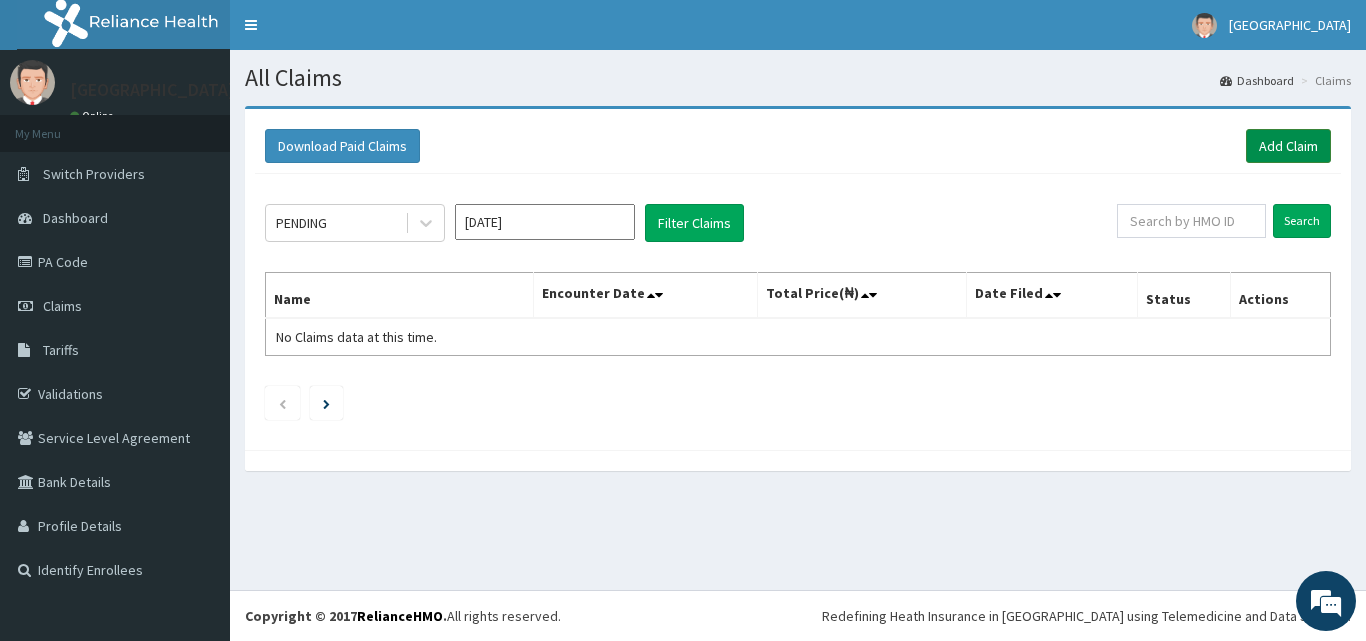 click on "Add Claim" at bounding box center (1288, 146) 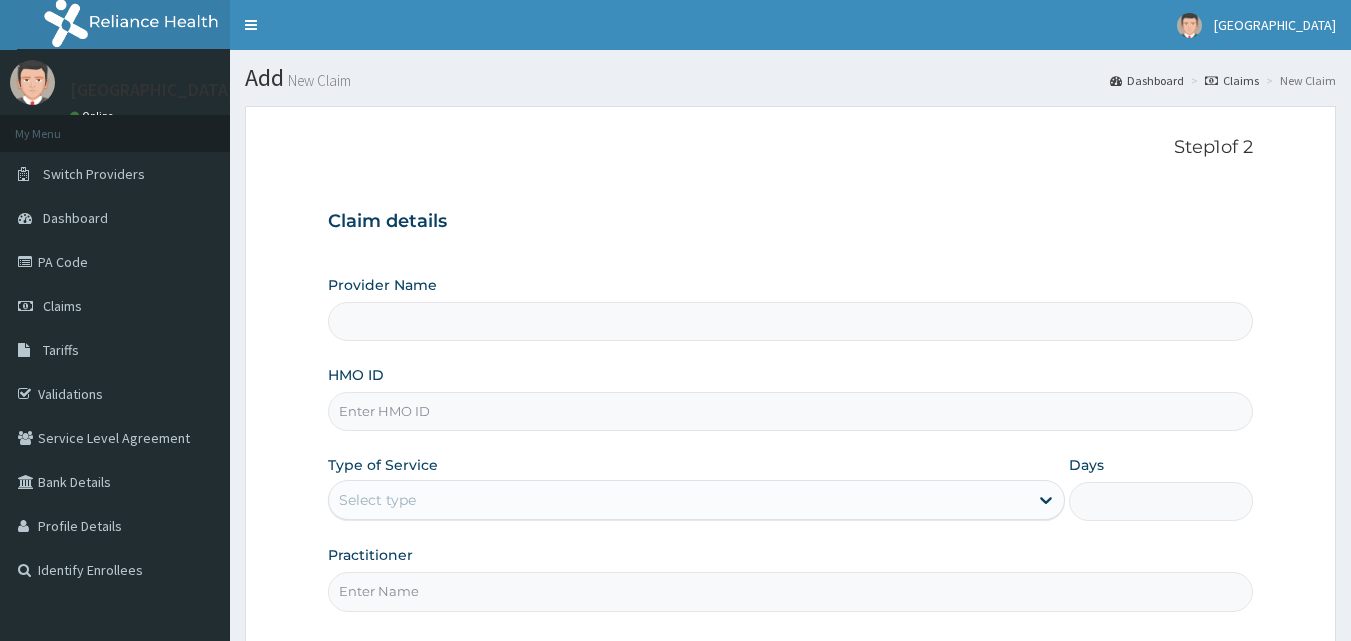 scroll, scrollTop: 0, scrollLeft: 0, axis: both 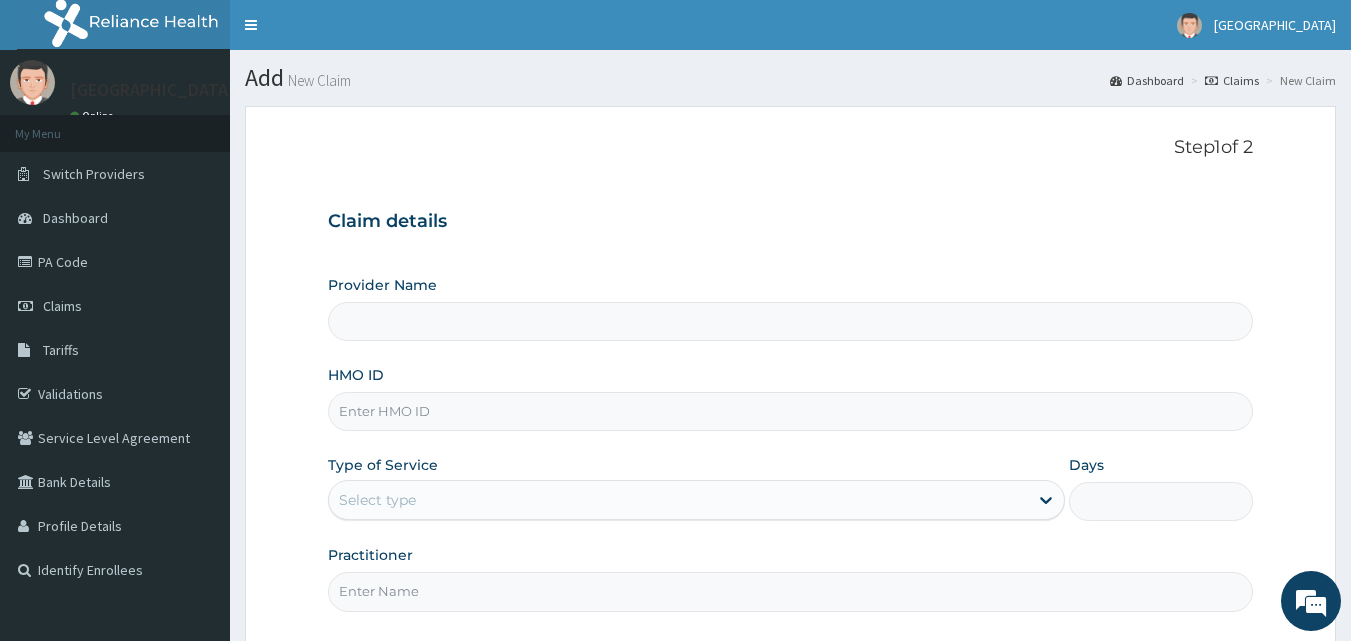 type on "Veta Hospitals Ltd" 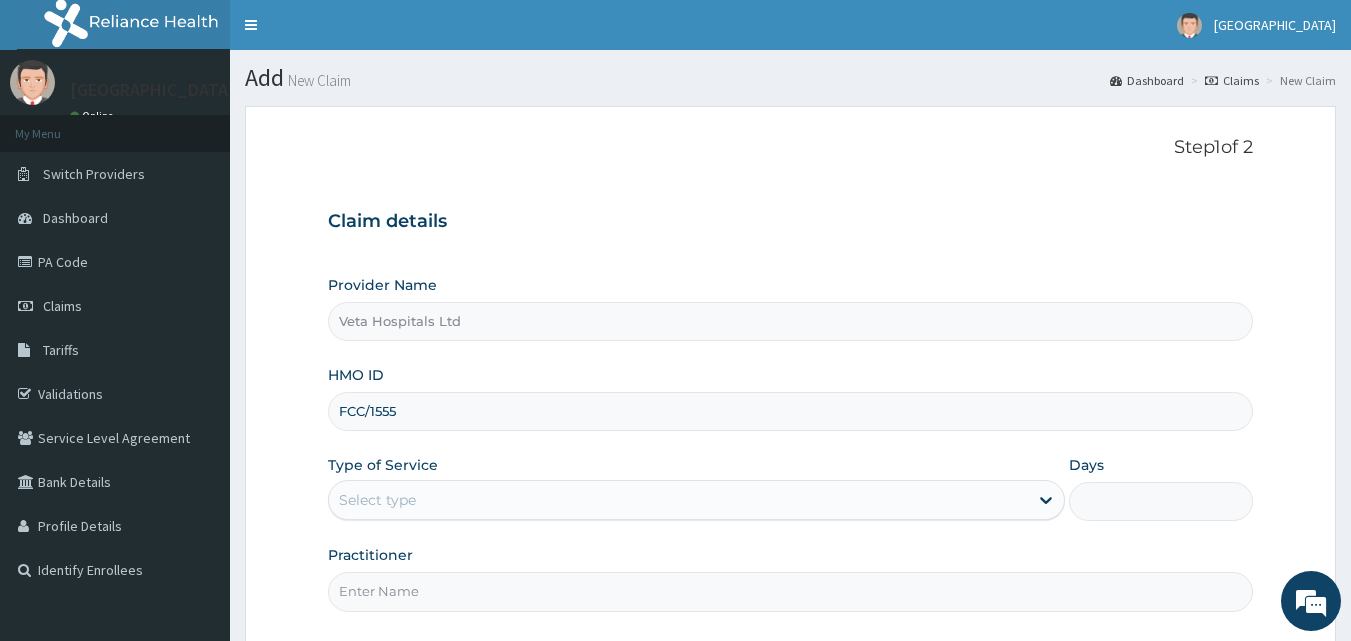 type on "FCC/15557/A" 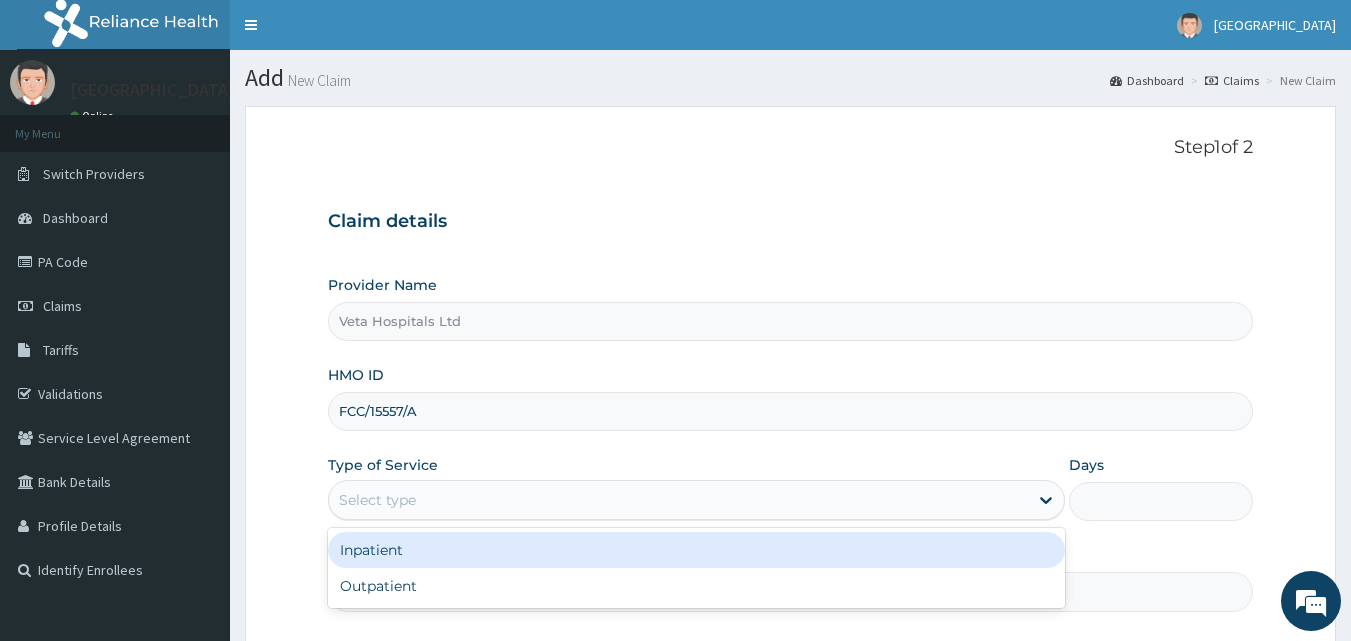 click on "Select type" at bounding box center (696, 500) 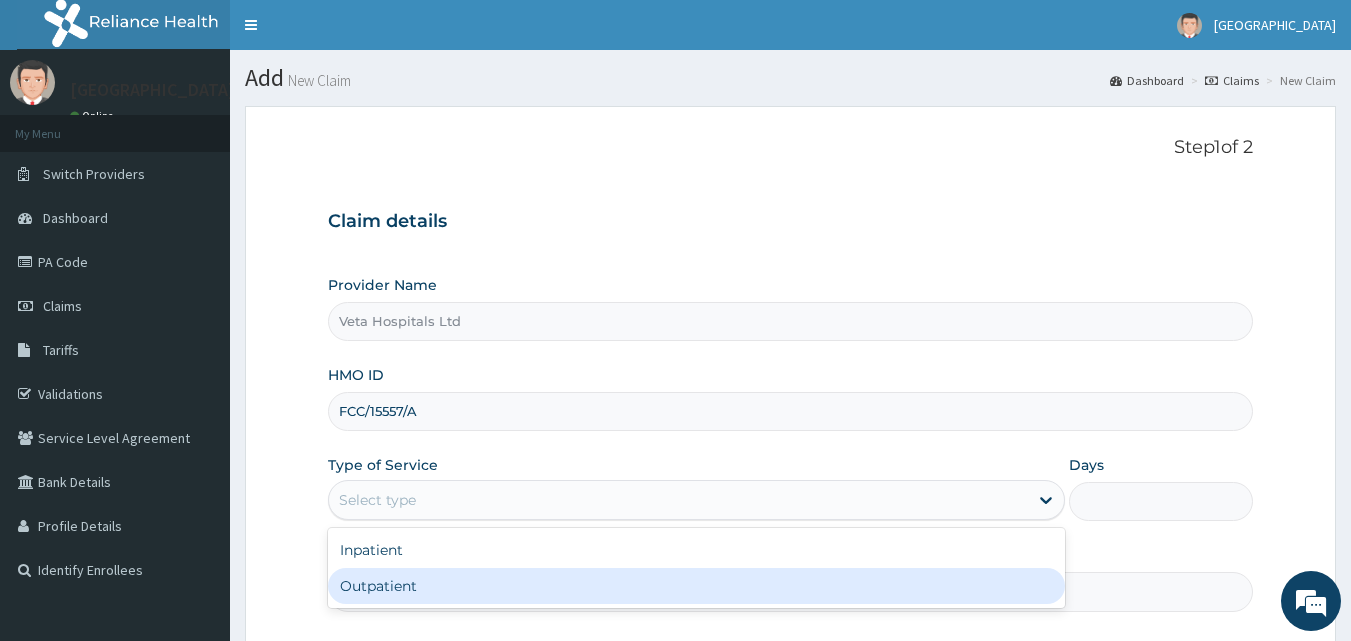 click on "Outpatient" at bounding box center [696, 586] 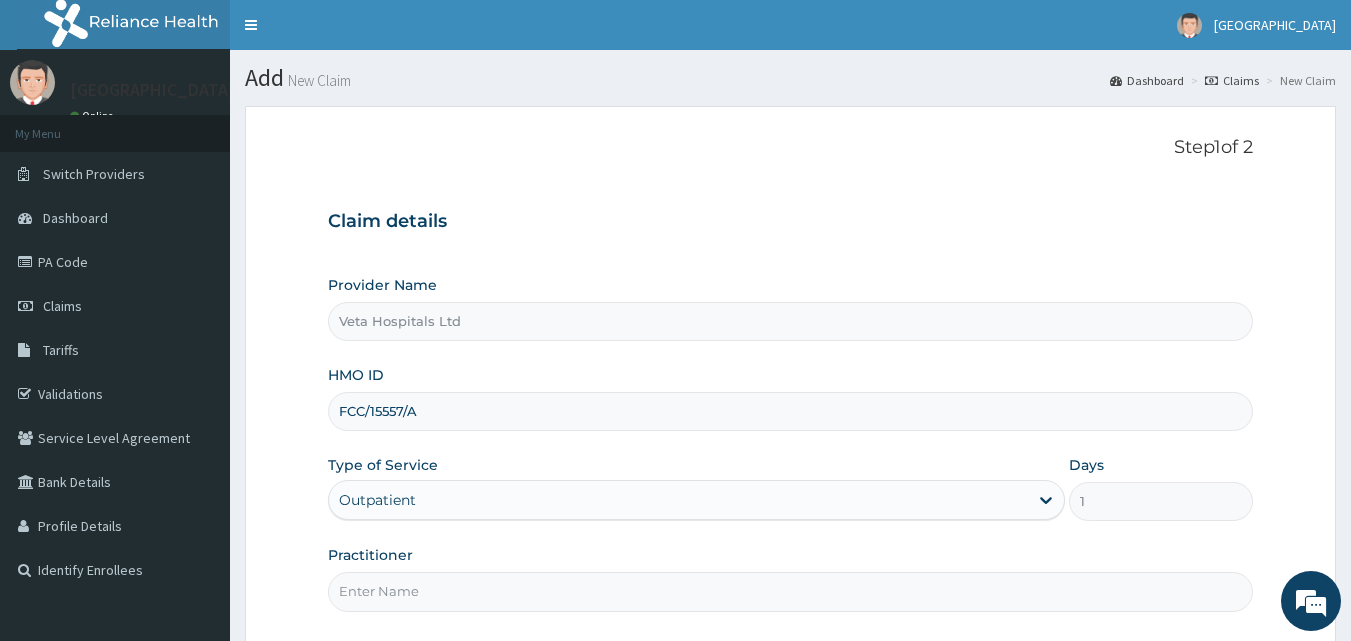 scroll, scrollTop: 0, scrollLeft: 0, axis: both 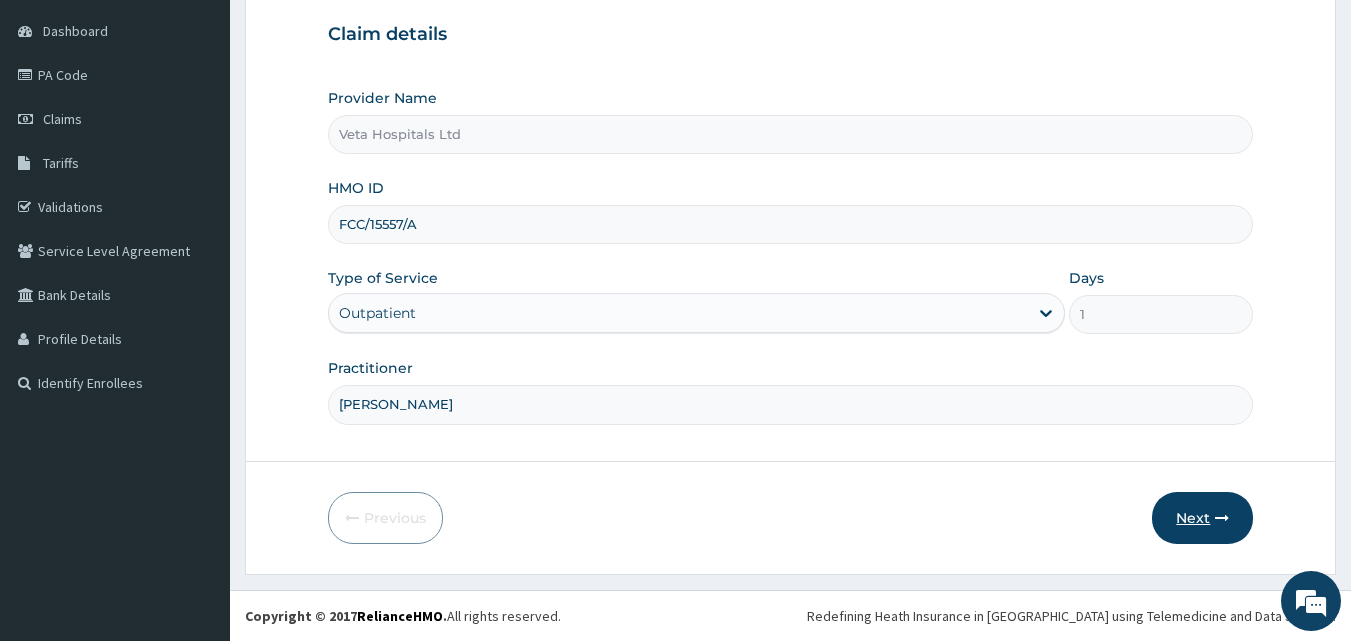 click on "Next" at bounding box center (1202, 518) 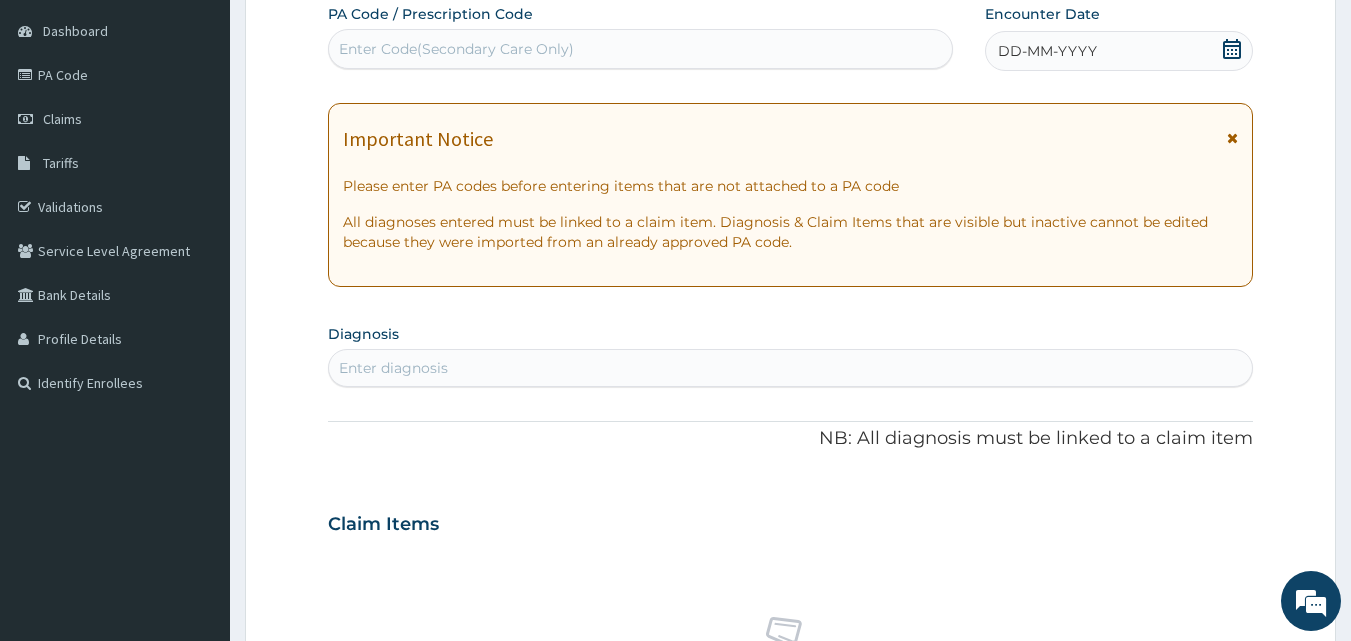 click on "DD-MM-YYYY" at bounding box center [1119, 51] 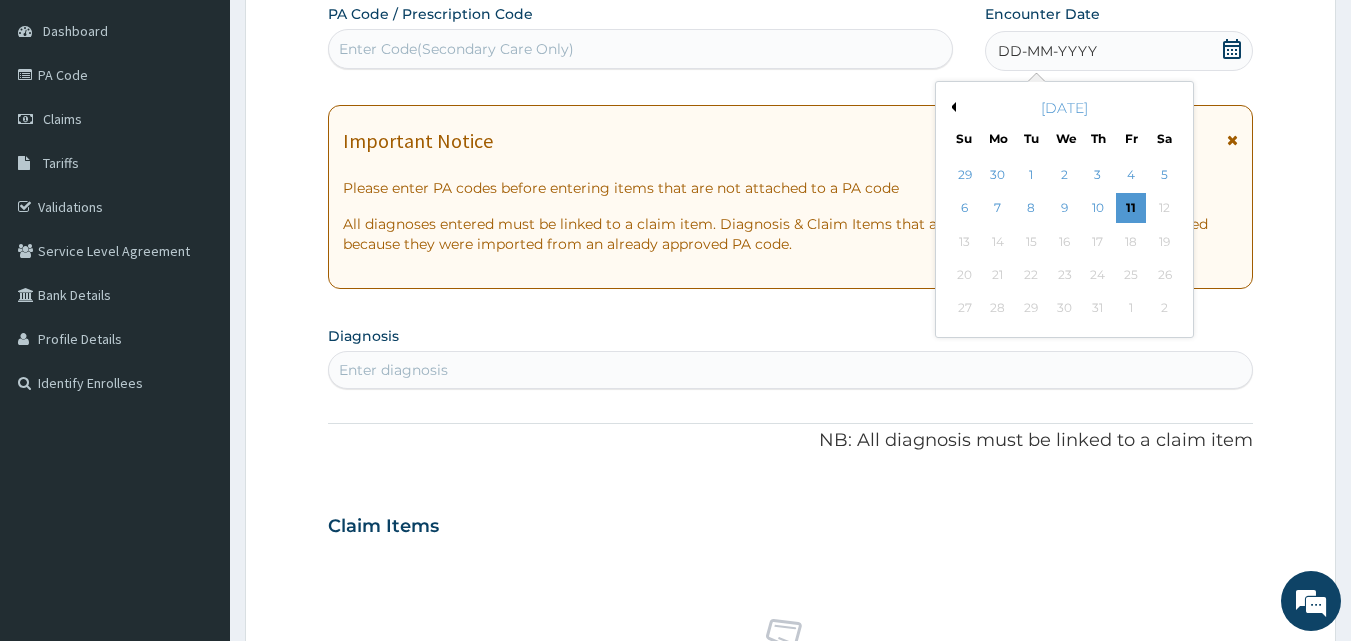 click on "Previous Month" at bounding box center [951, 107] 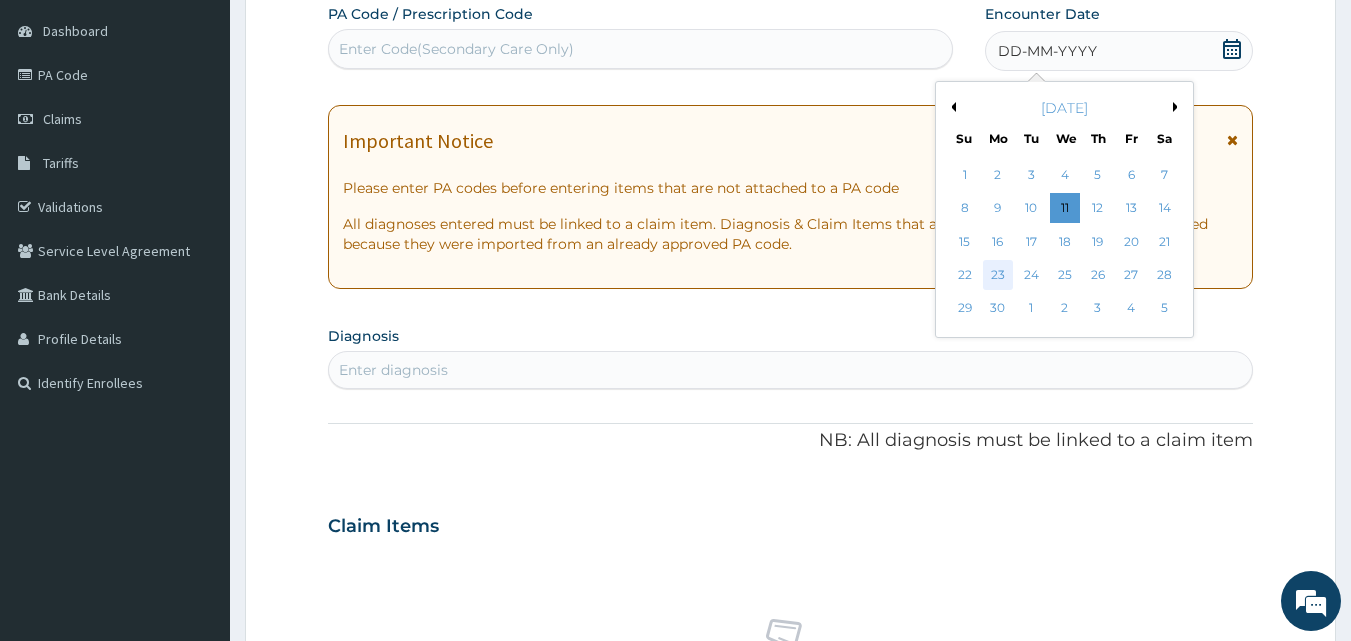 click on "23" at bounding box center (998, 275) 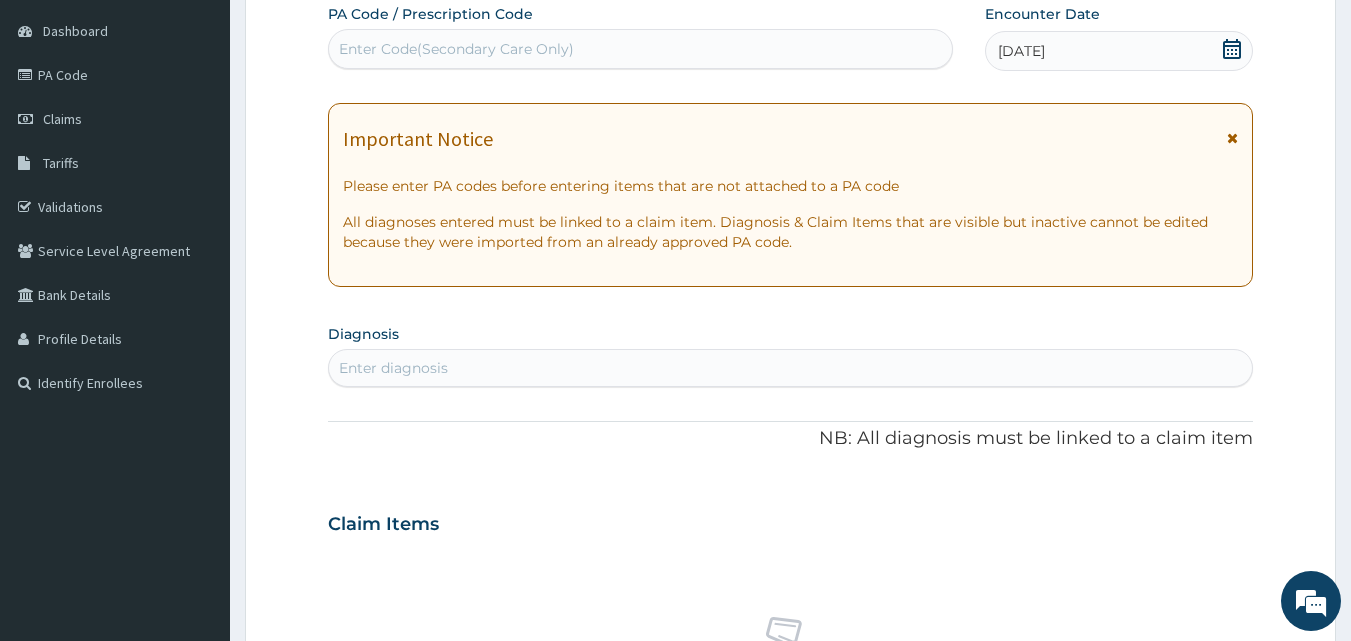 click on "Enter diagnosis" at bounding box center [791, 368] 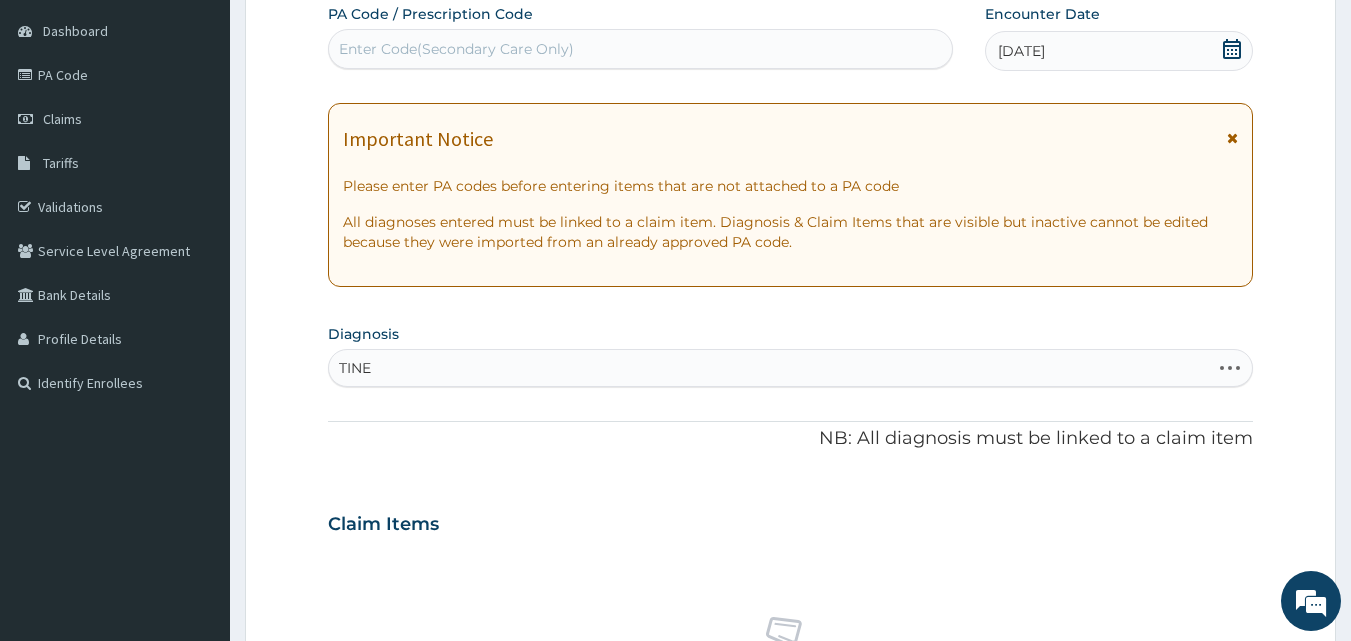 type on "[MEDICAL_DATA]" 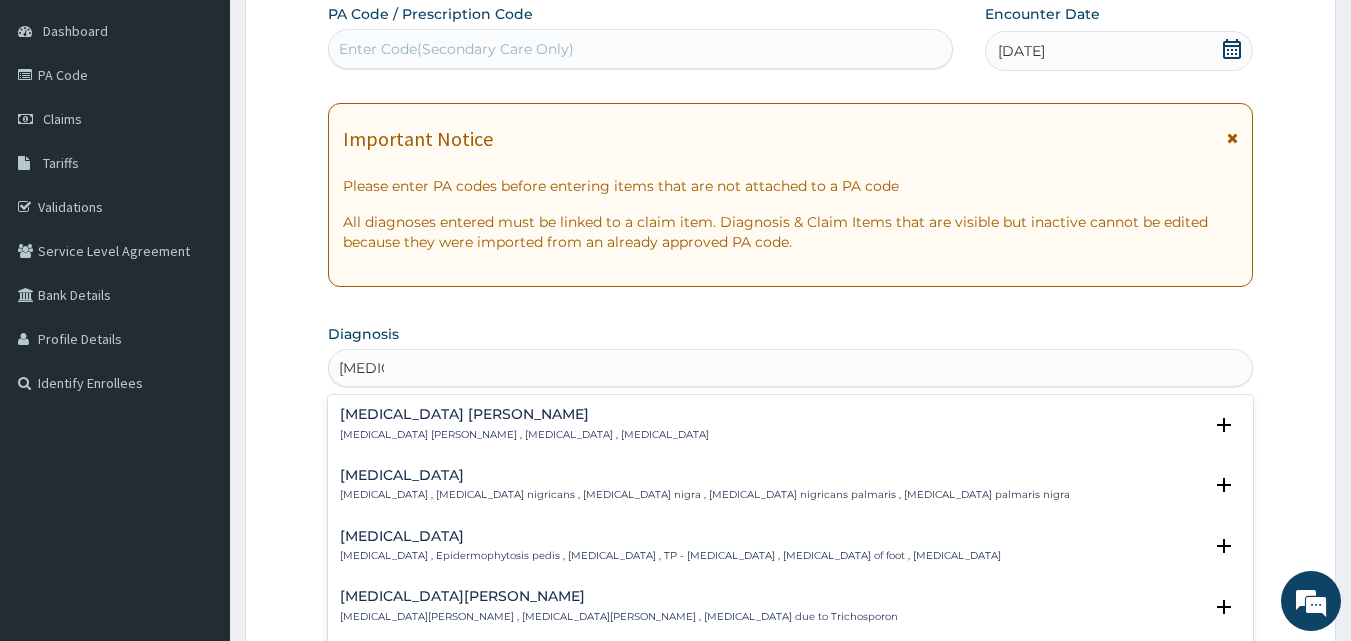 click on "[MEDICAL_DATA]" at bounding box center [670, 536] 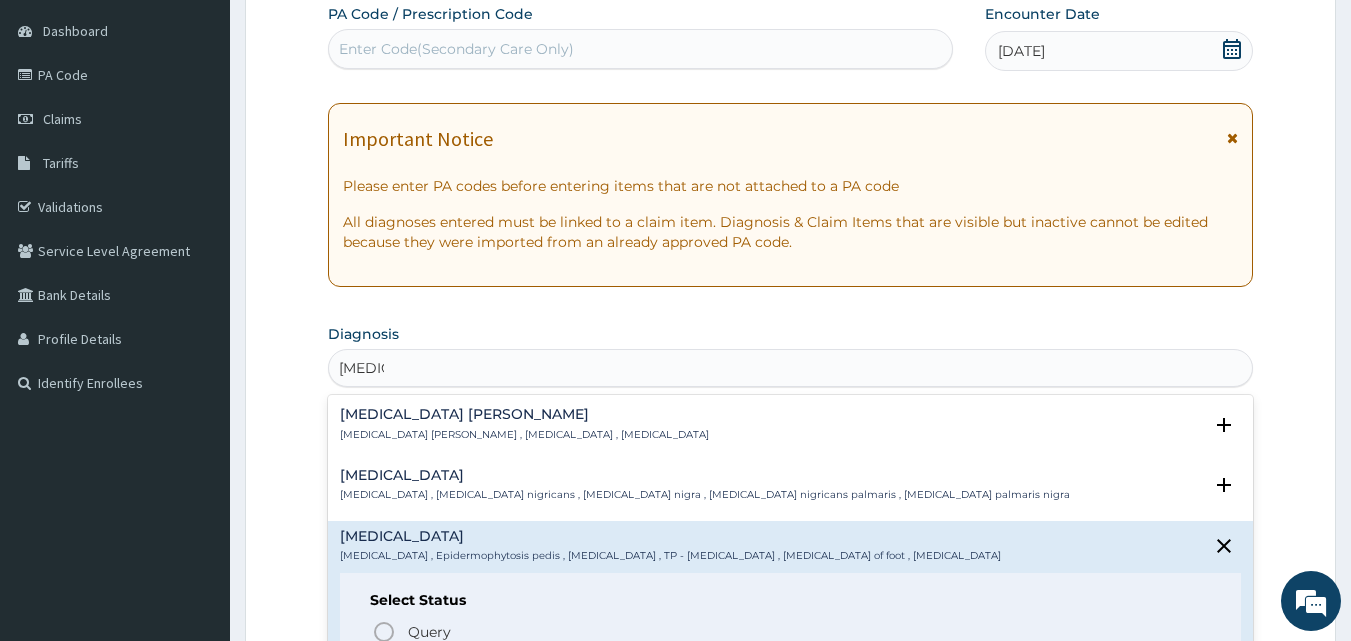 scroll, scrollTop: 60, scrollLeft: 0, axis: vertical 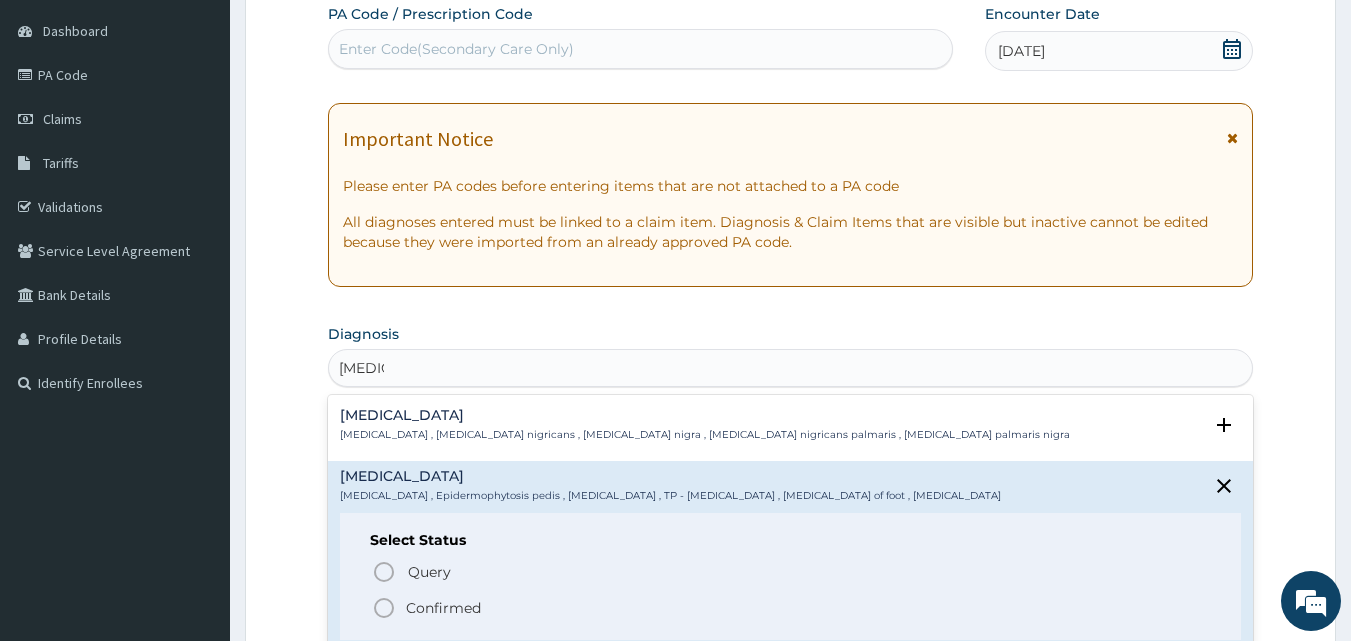 click 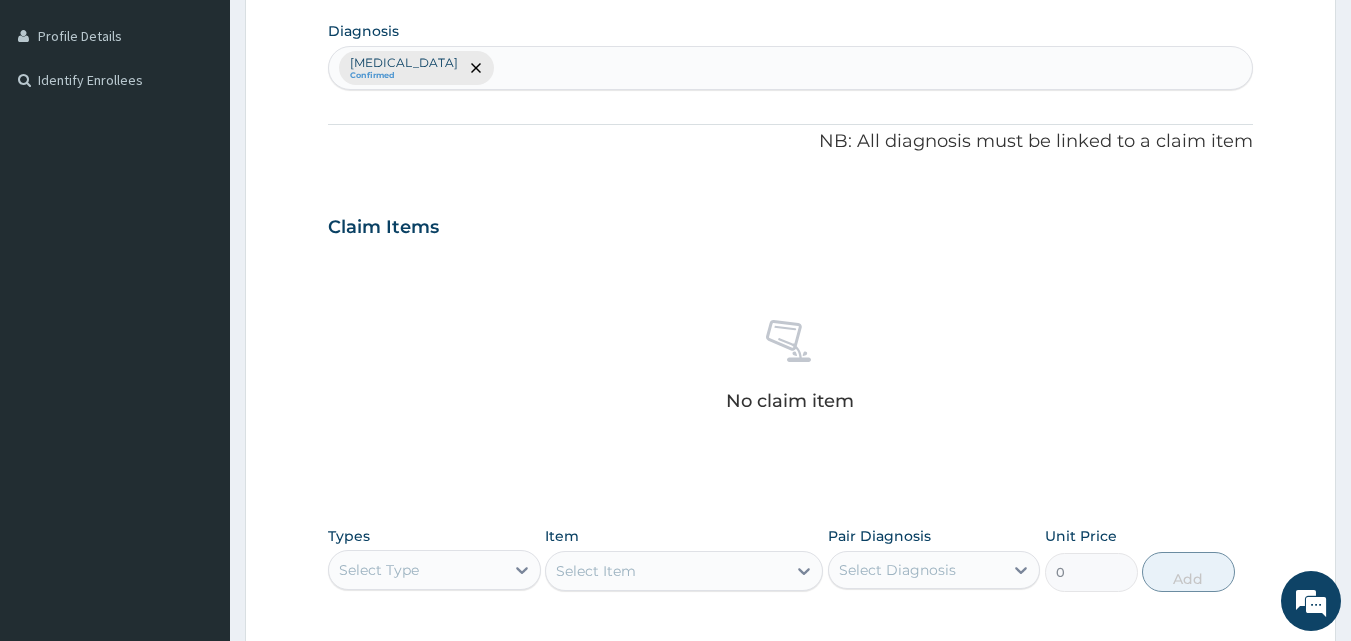 scroll, scrollTop: 516, scrollLeft: 0, axis: vertical 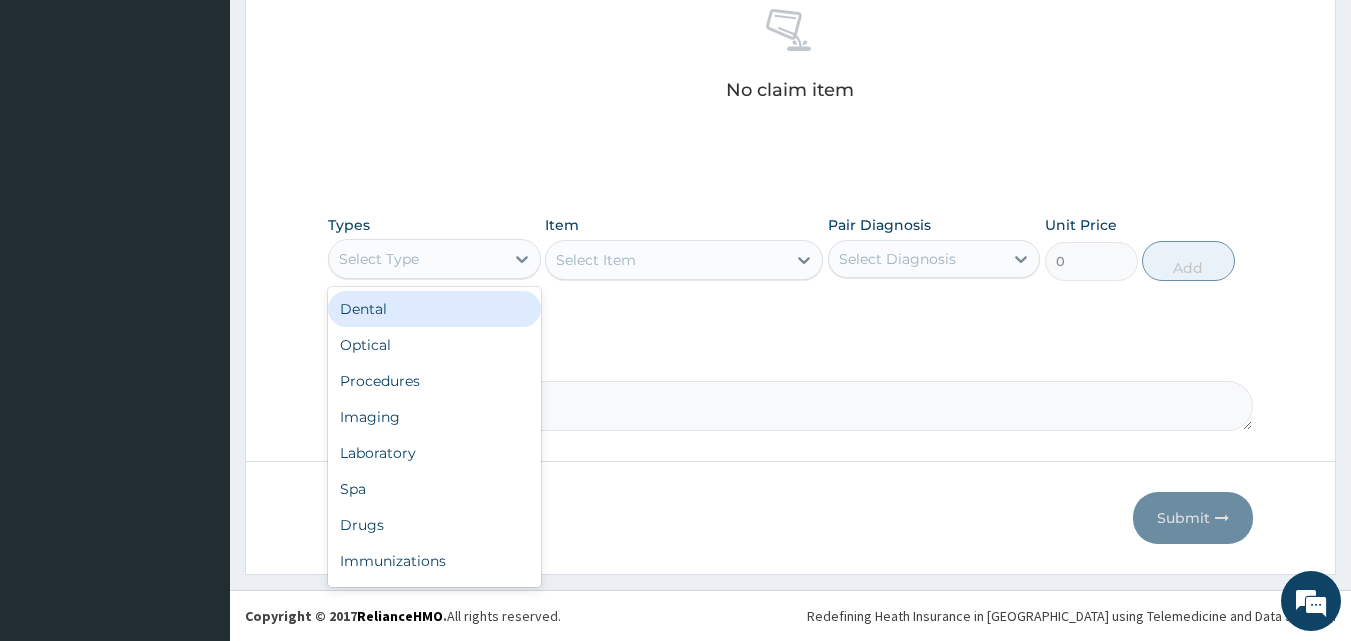 click on "Select Type" at bounding box center (416, 259) 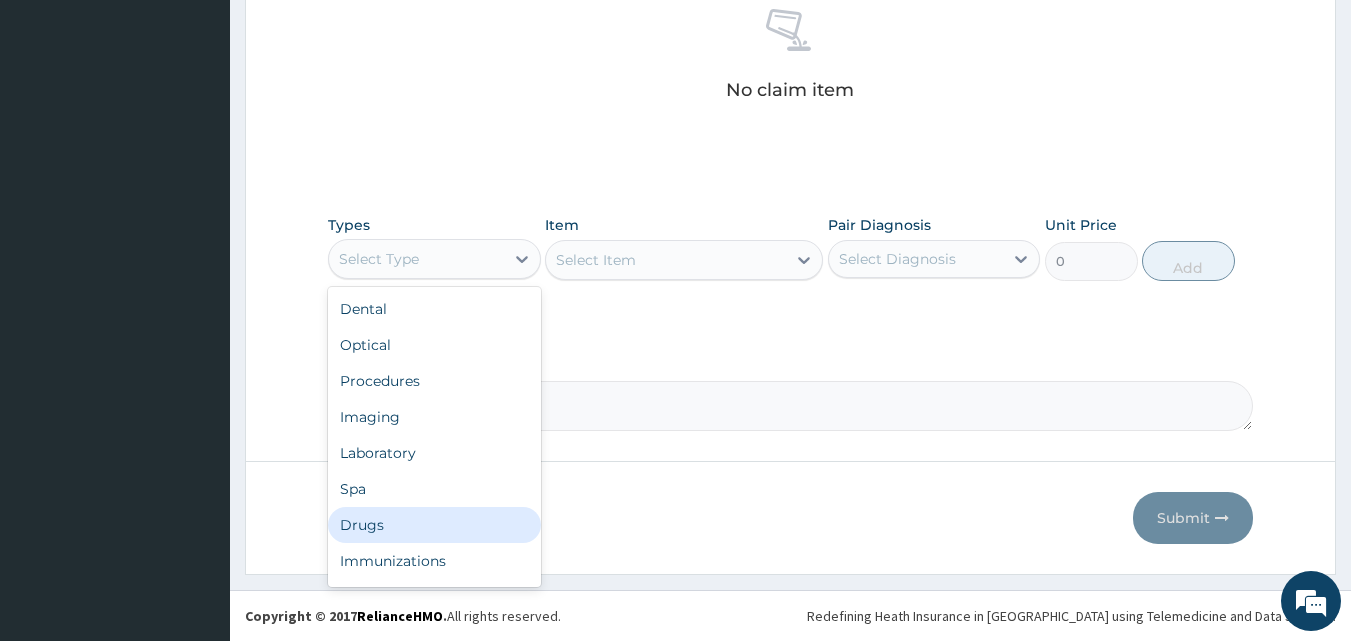 click on "Drugs" at bounding box center [434, 525] 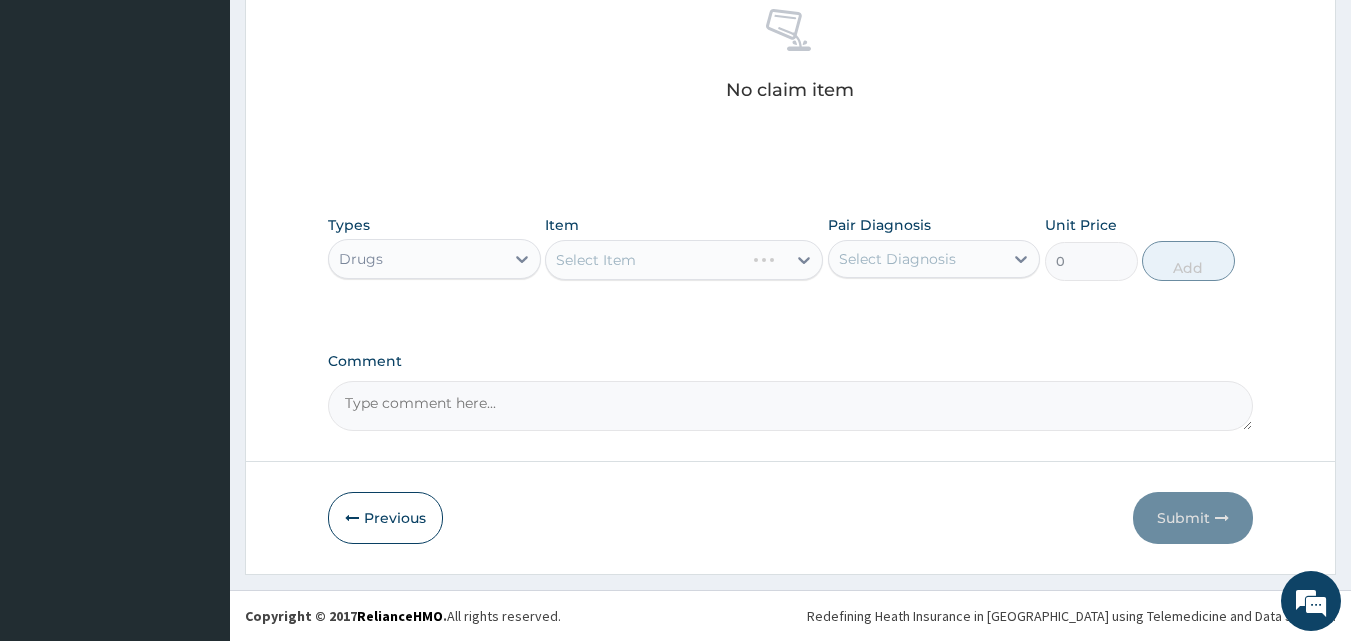 click on "Select Item" at bounding box center [684, 260] 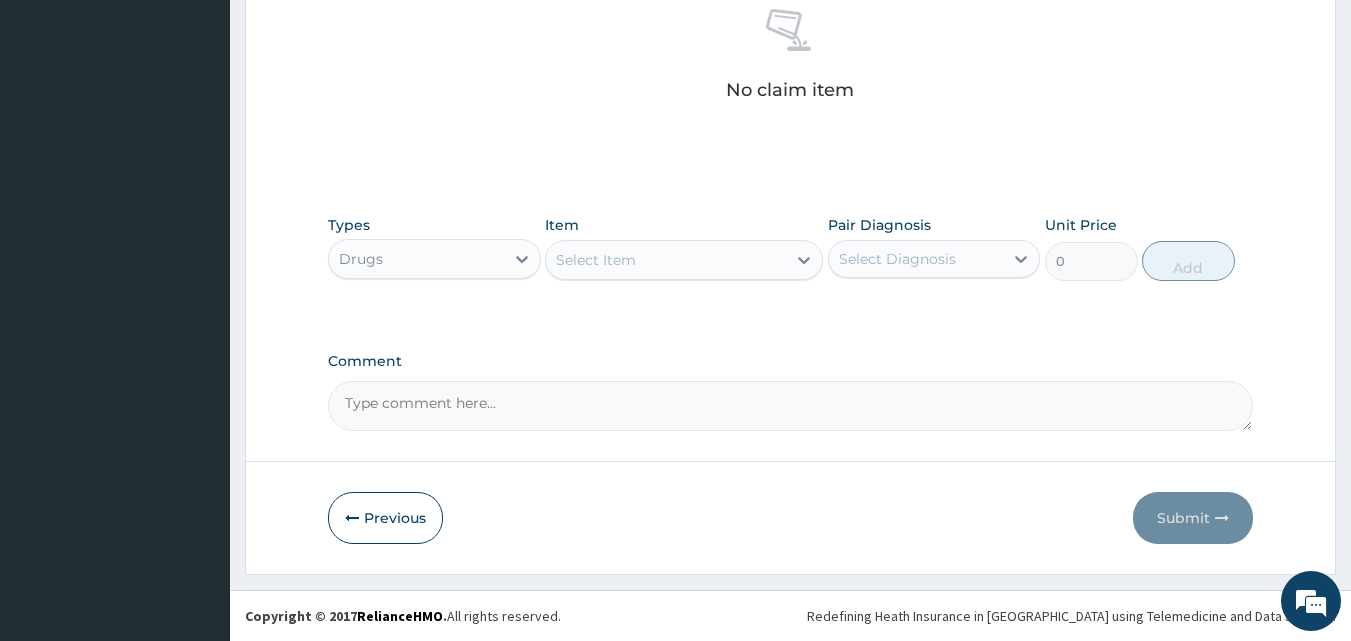 click on "Select Item" at bounding box center (666, 260) 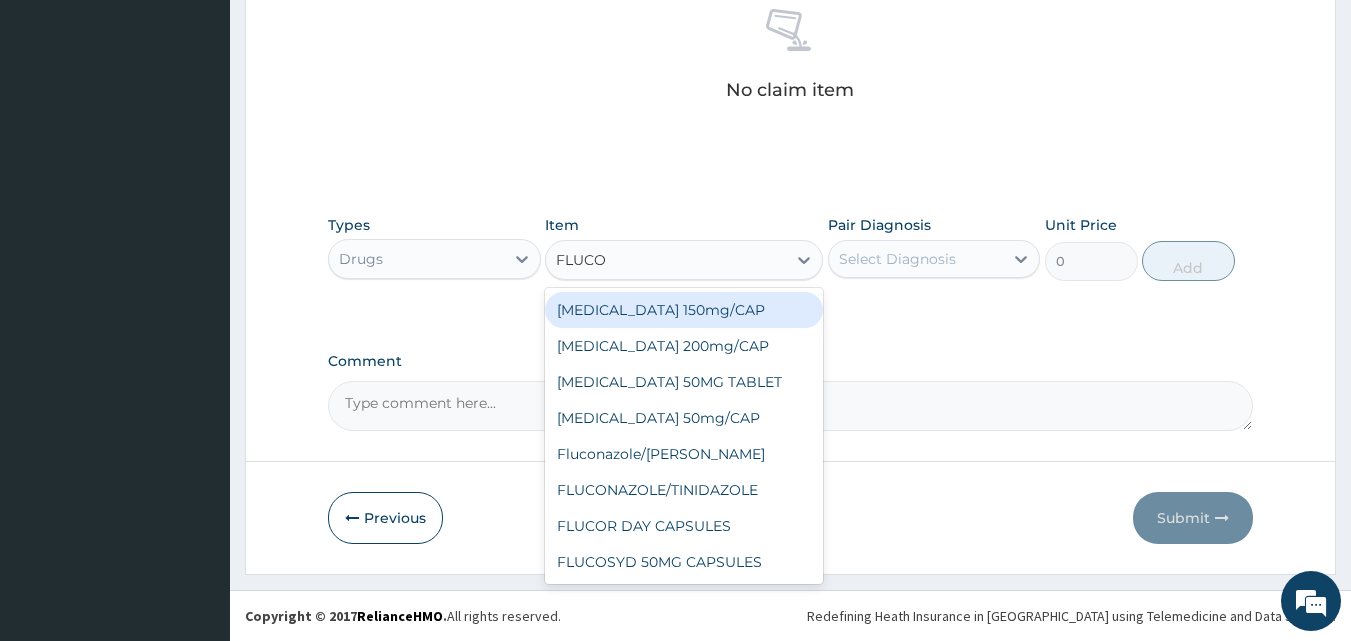 type on "FLUCON" 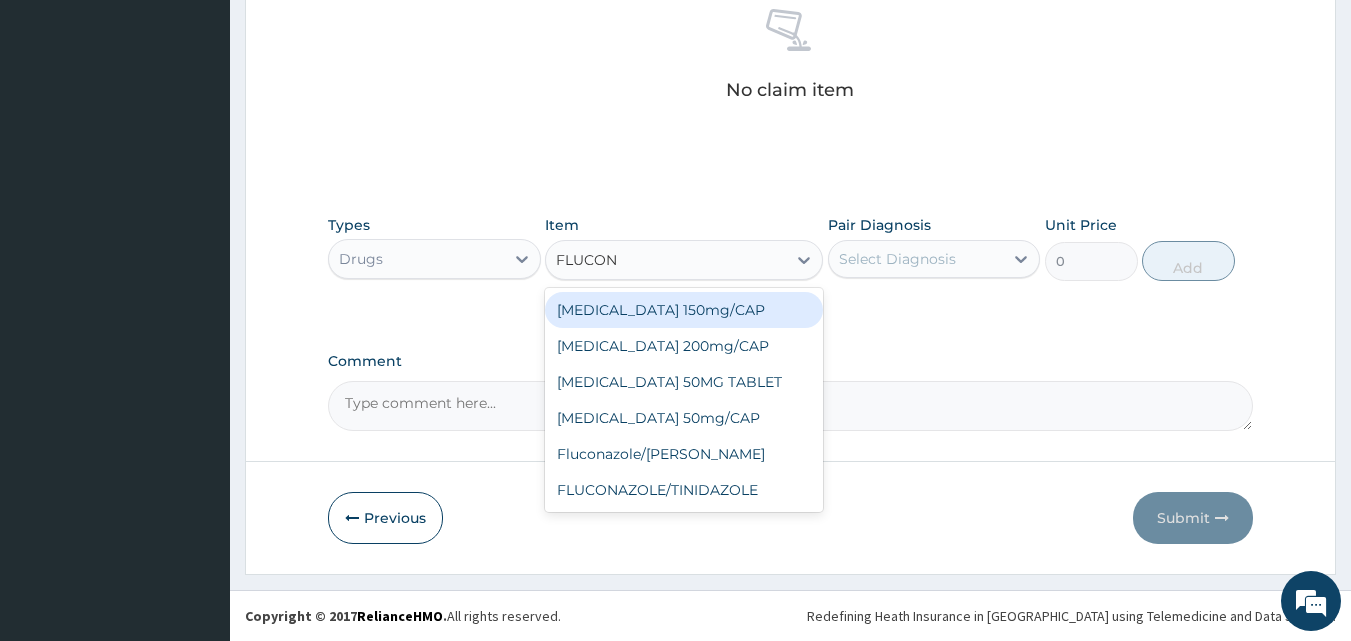 click on "[MEDICAL_DATA] 150mg/CAP" at bounding box center [684, 310] 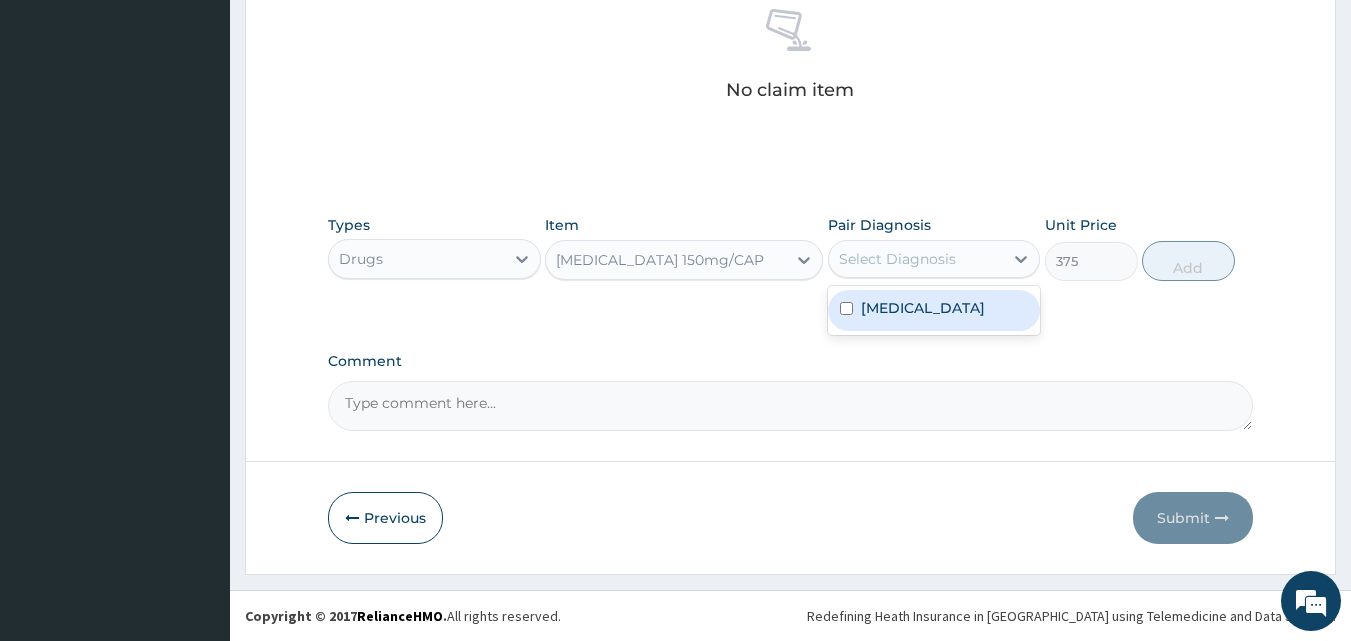 click on "Select Diagnosis" at bounding box center (897, 259) 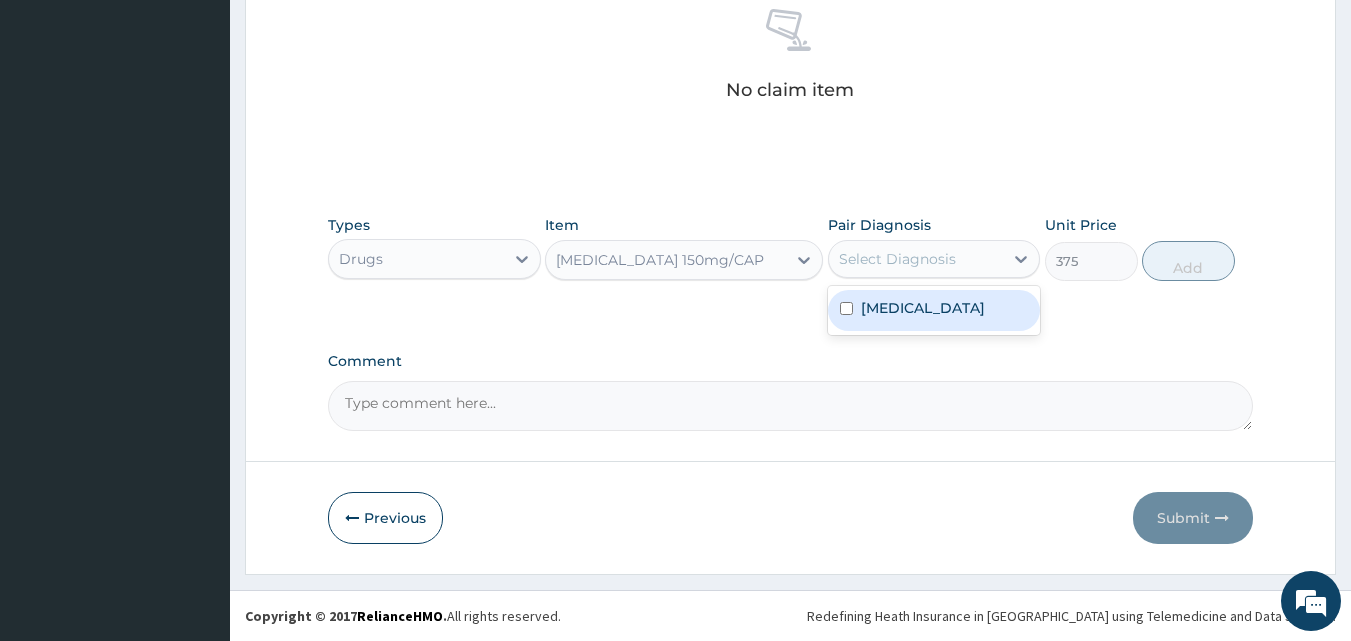 click on "Select Diagnosis" at bounding box center (916, 259) 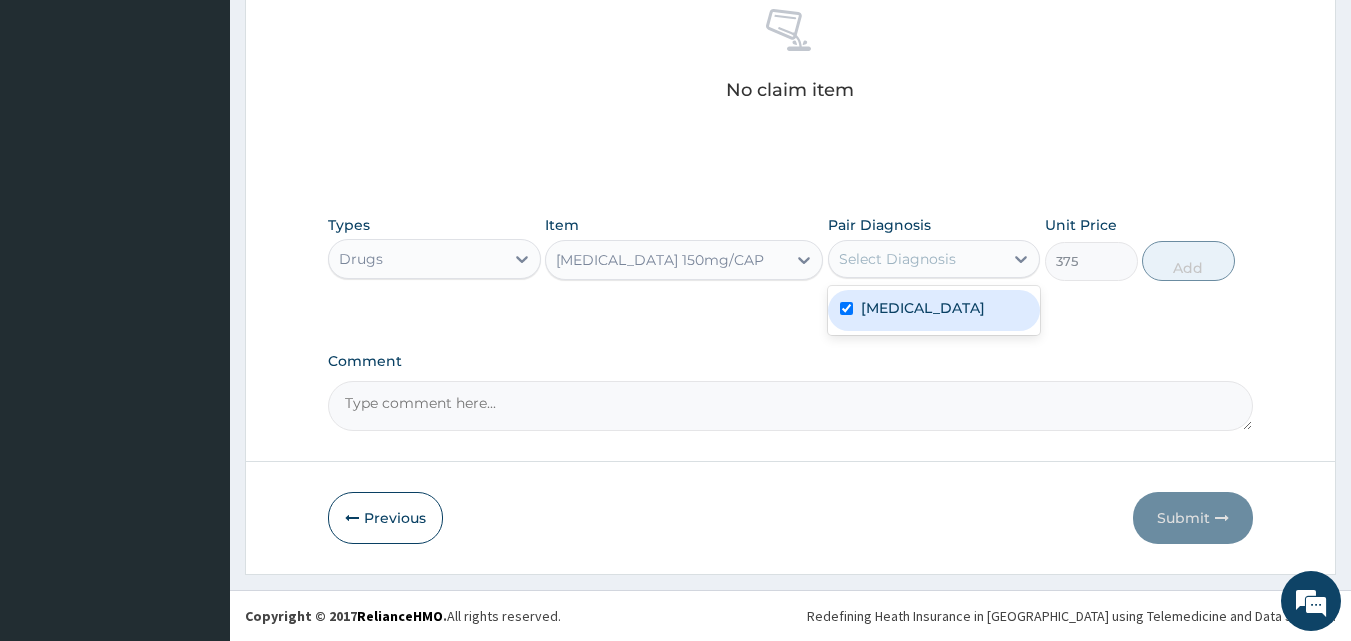 checkbox on "true" 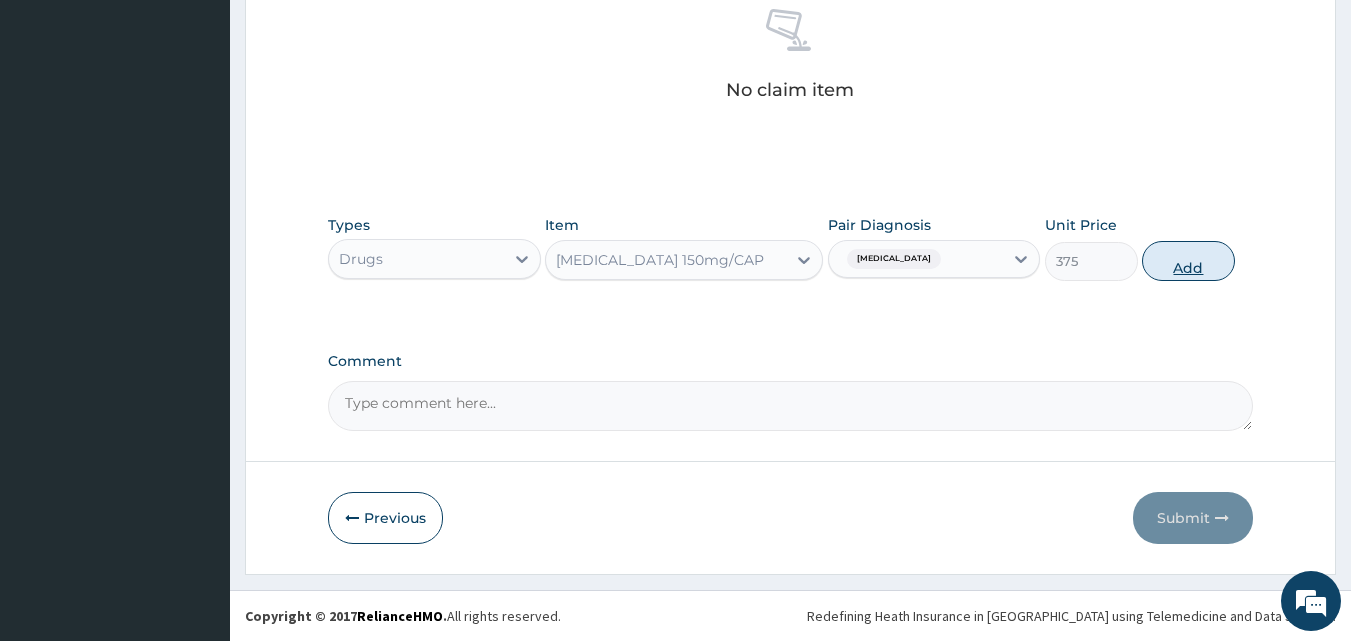 click on "Add" at bounding box center (1188, 261) 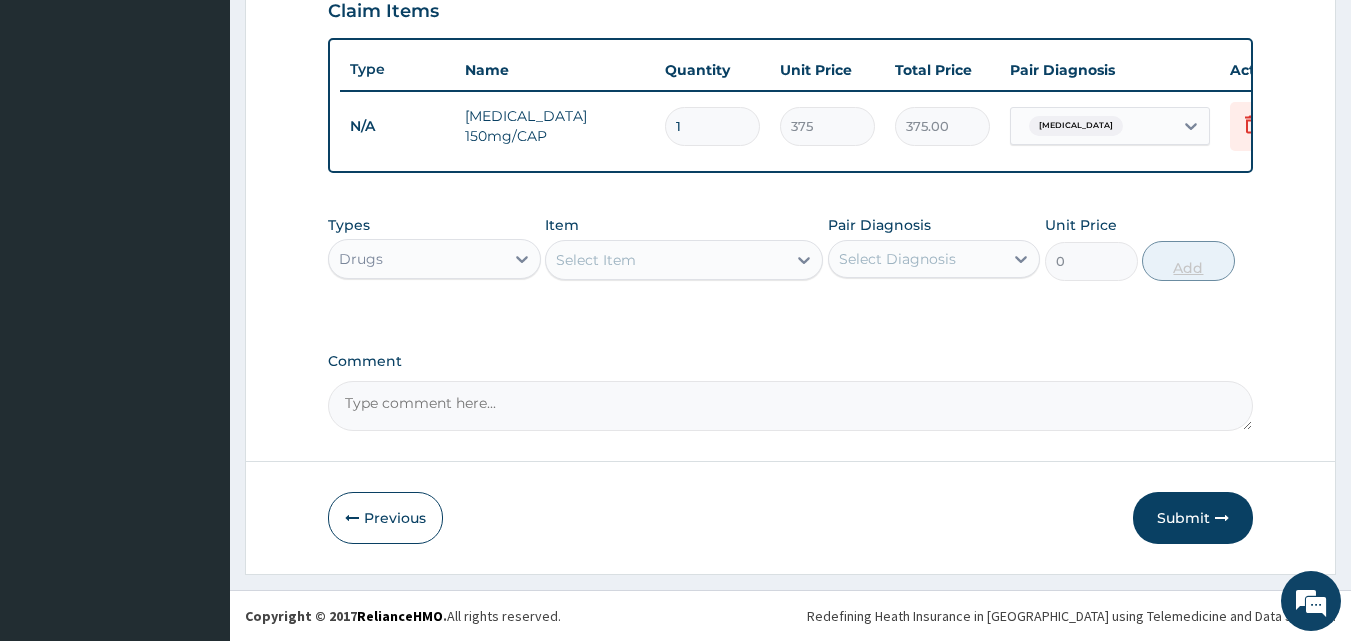 scroll, scrollTop: 721, scrollLeft: 0, axis: vertical 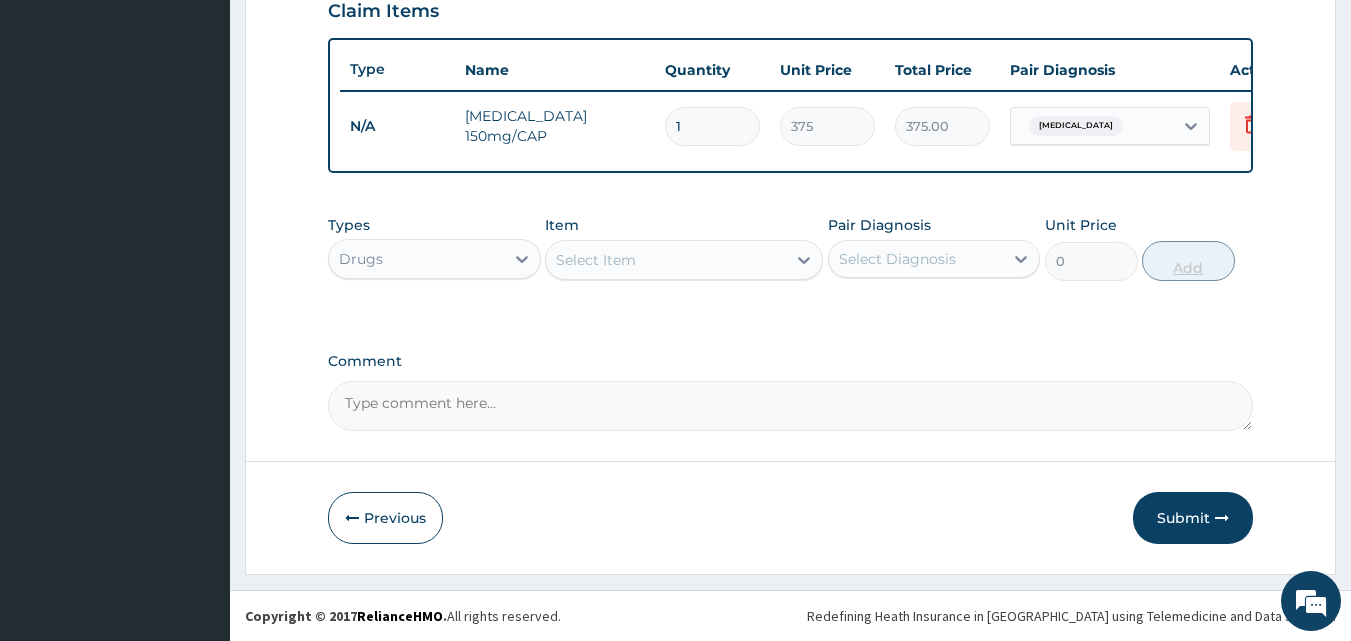 type 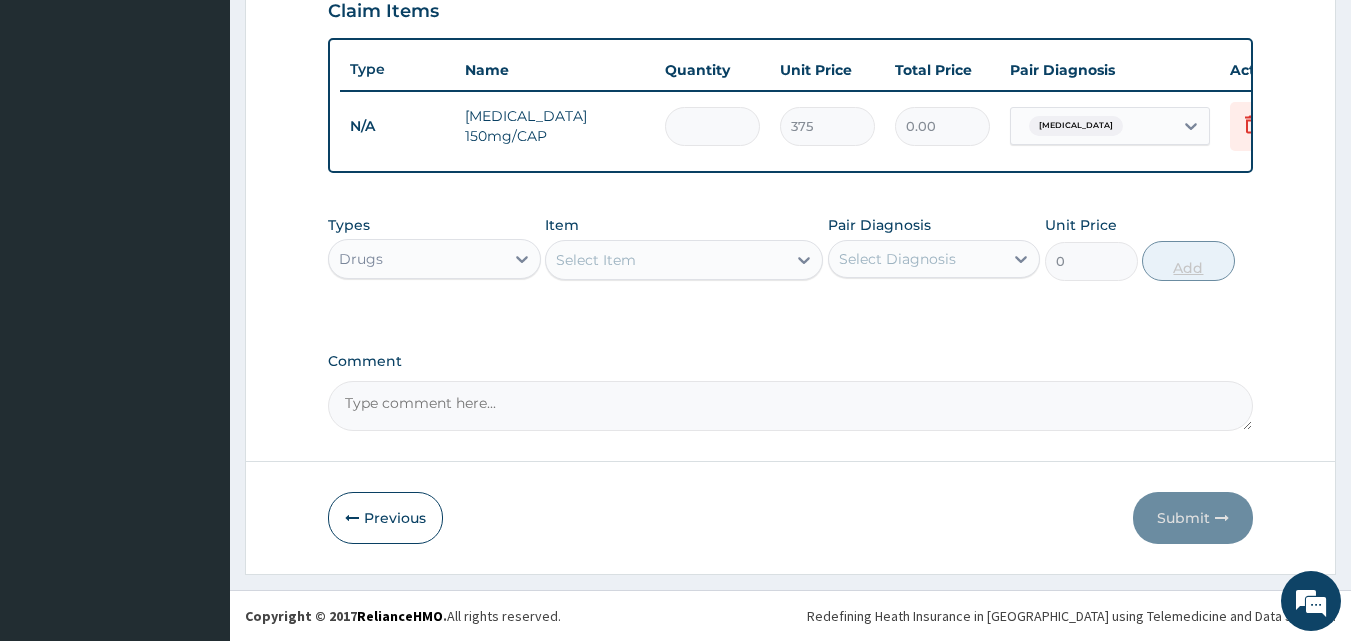 type on "7" 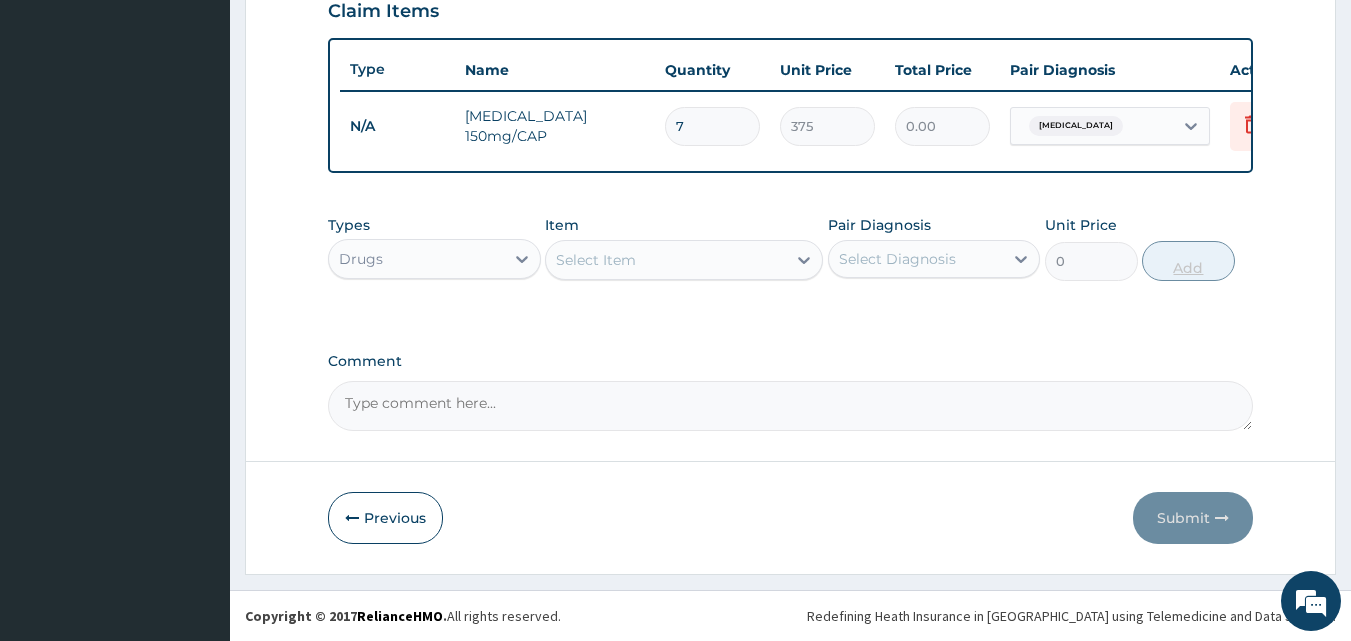 type on "2625.00" 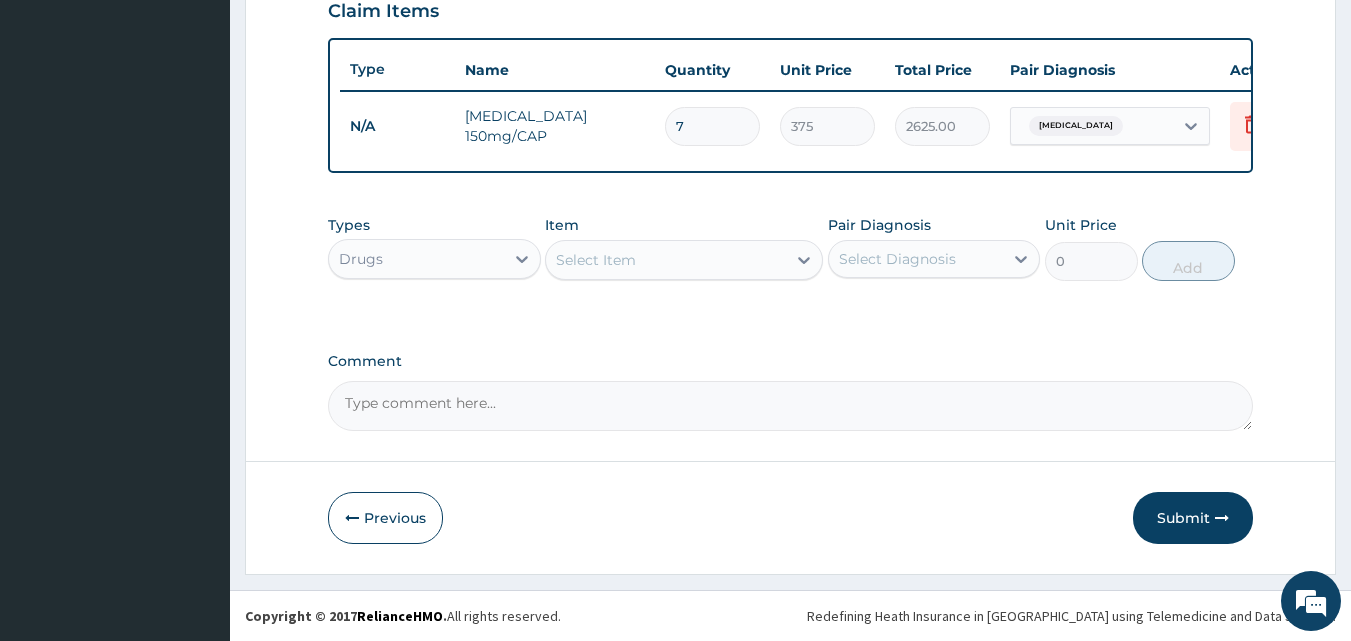 type on "7" 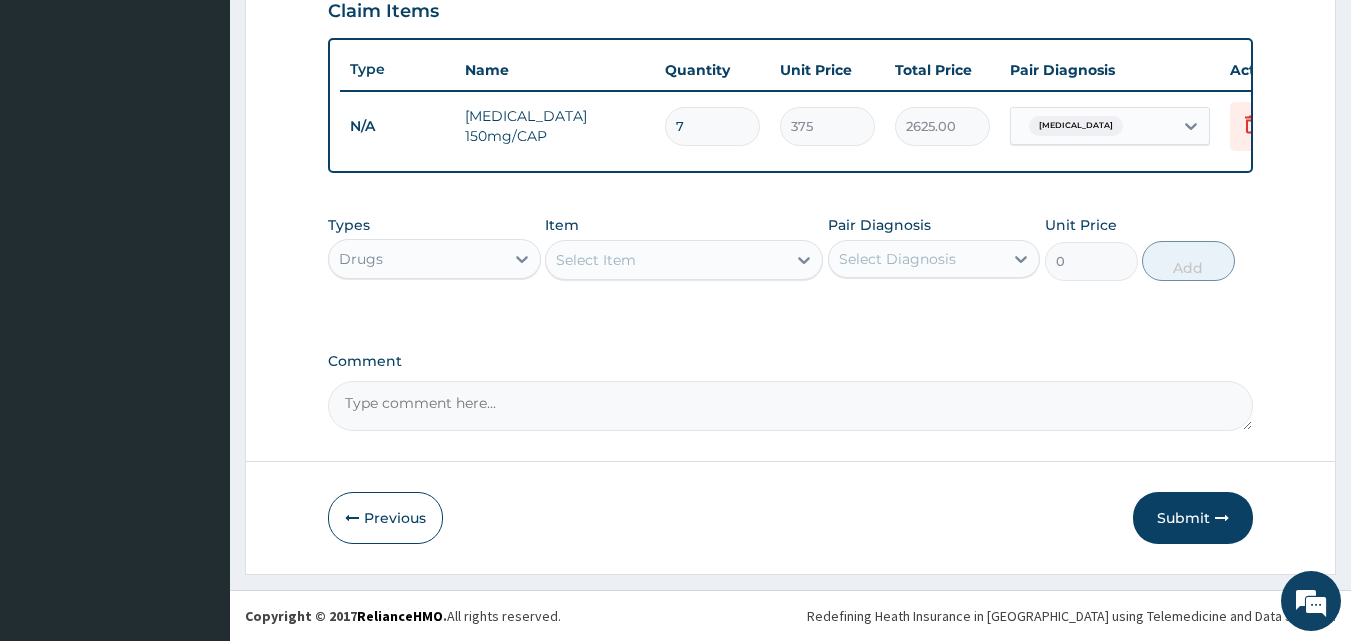 click on "Select Item" at bounding box center (666, 260) 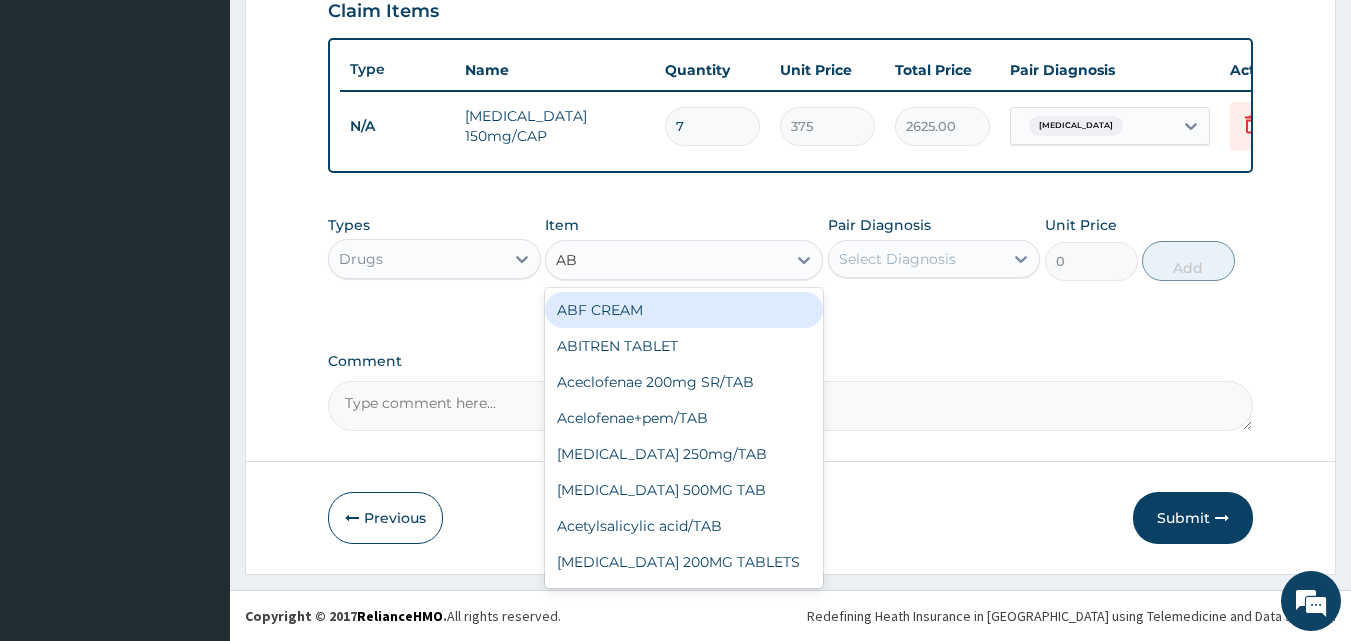 type on "ABF" 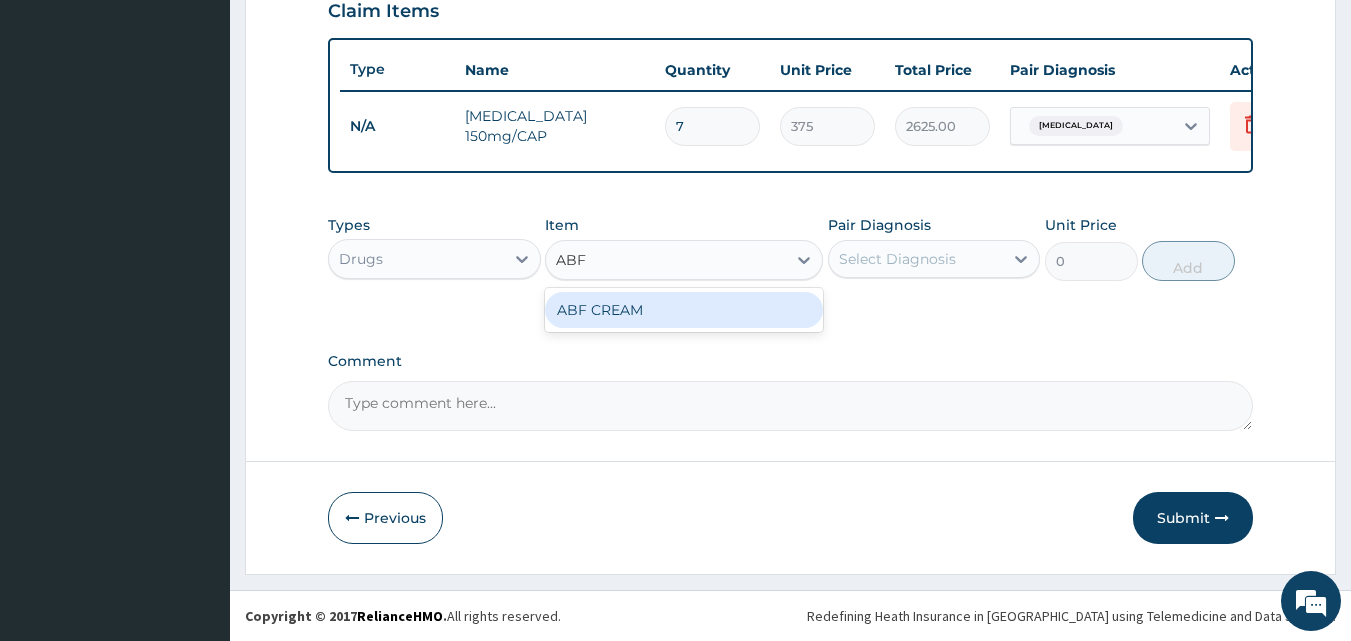 click on "ABF CREAM" at bounding box center (684, 310) 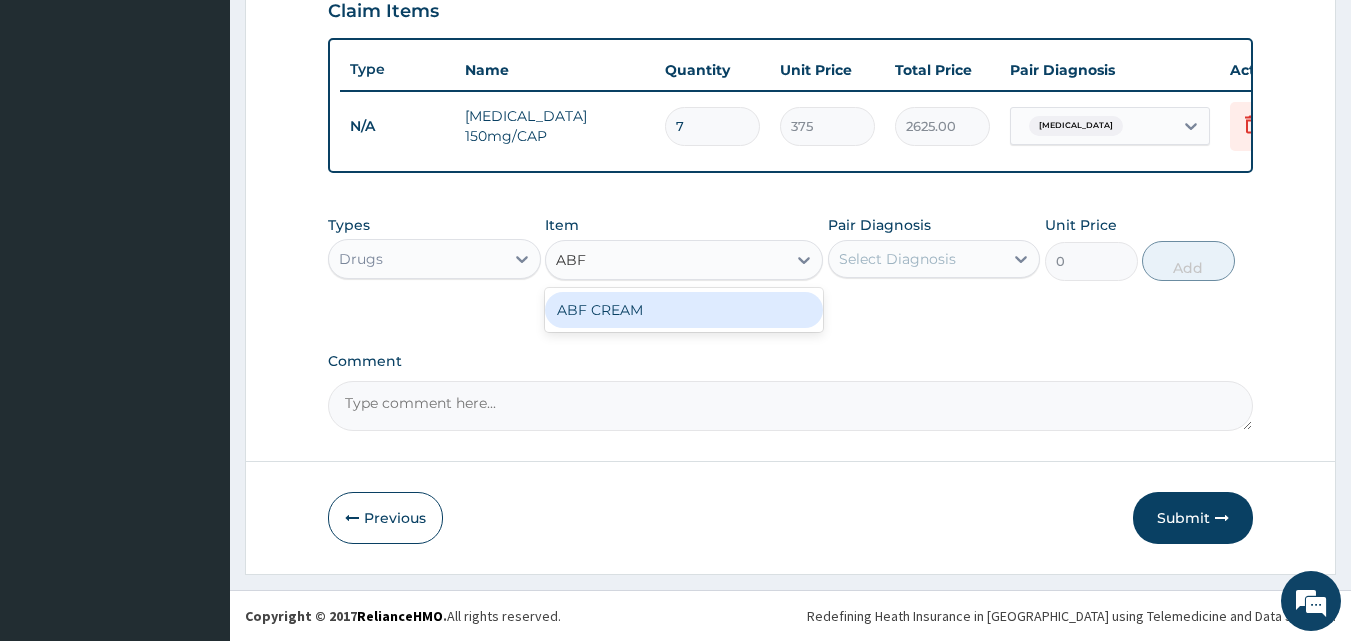 type 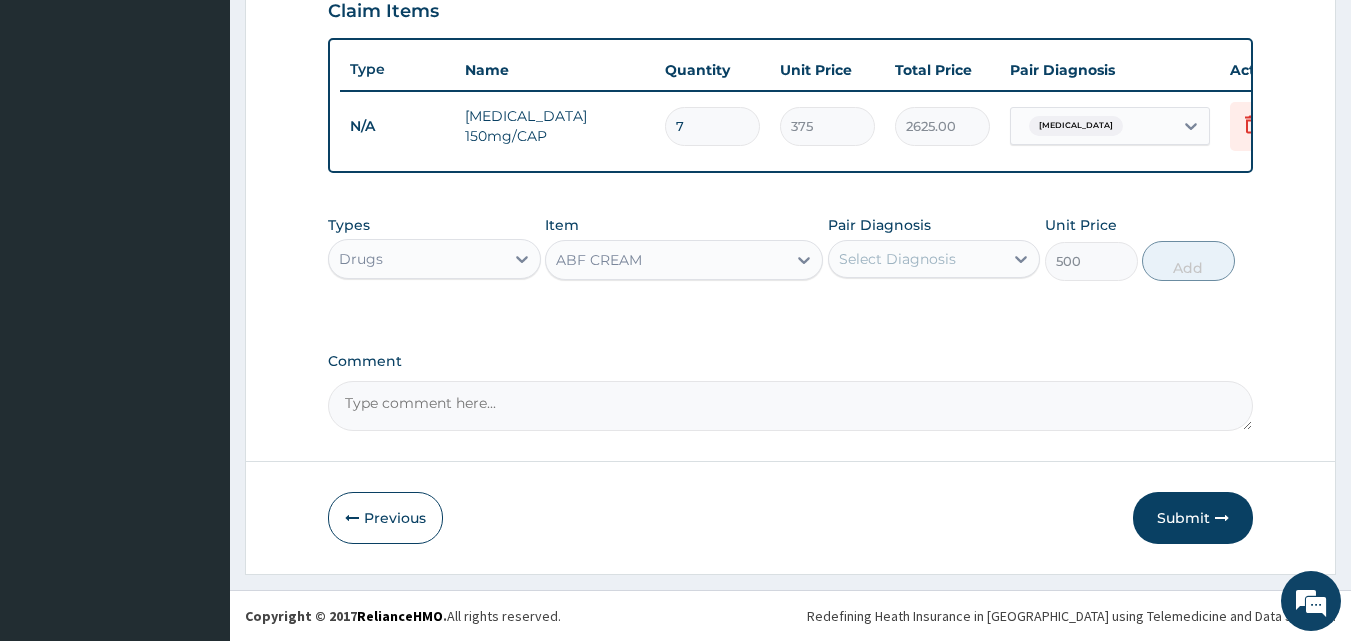 click on "Select Diagnosis" at bounding box center (897, 259) 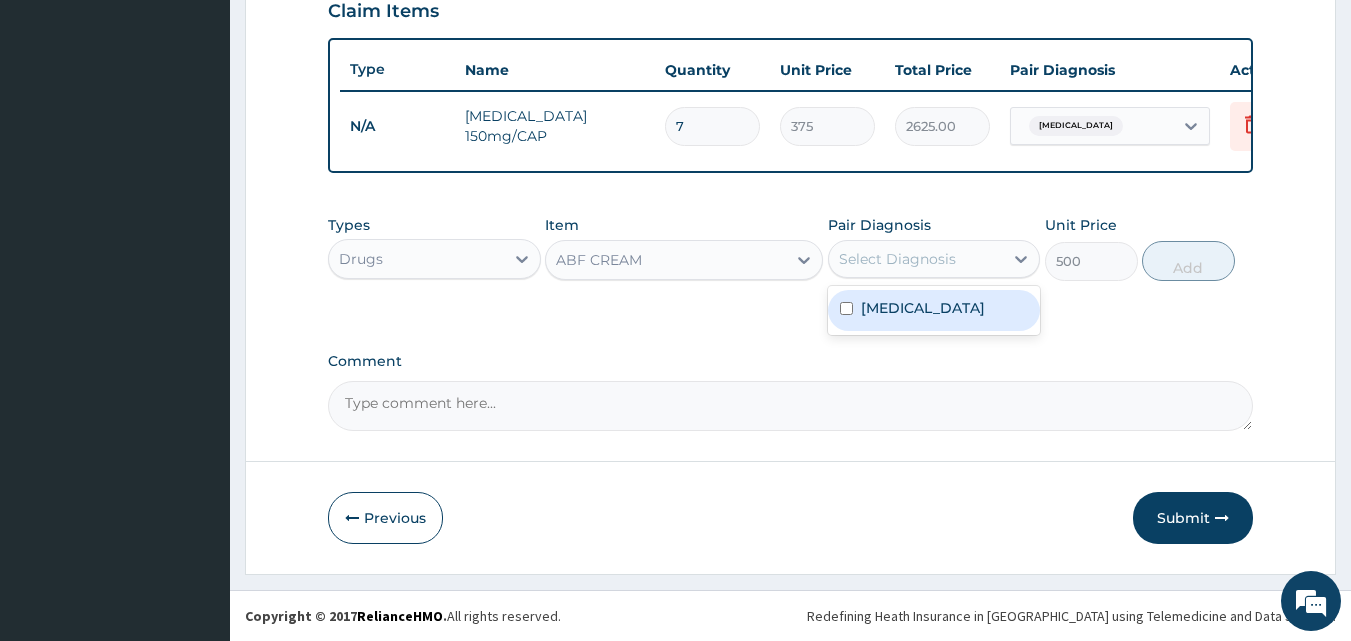 click on "Tinea pedis" at bounding box center (923, 308) 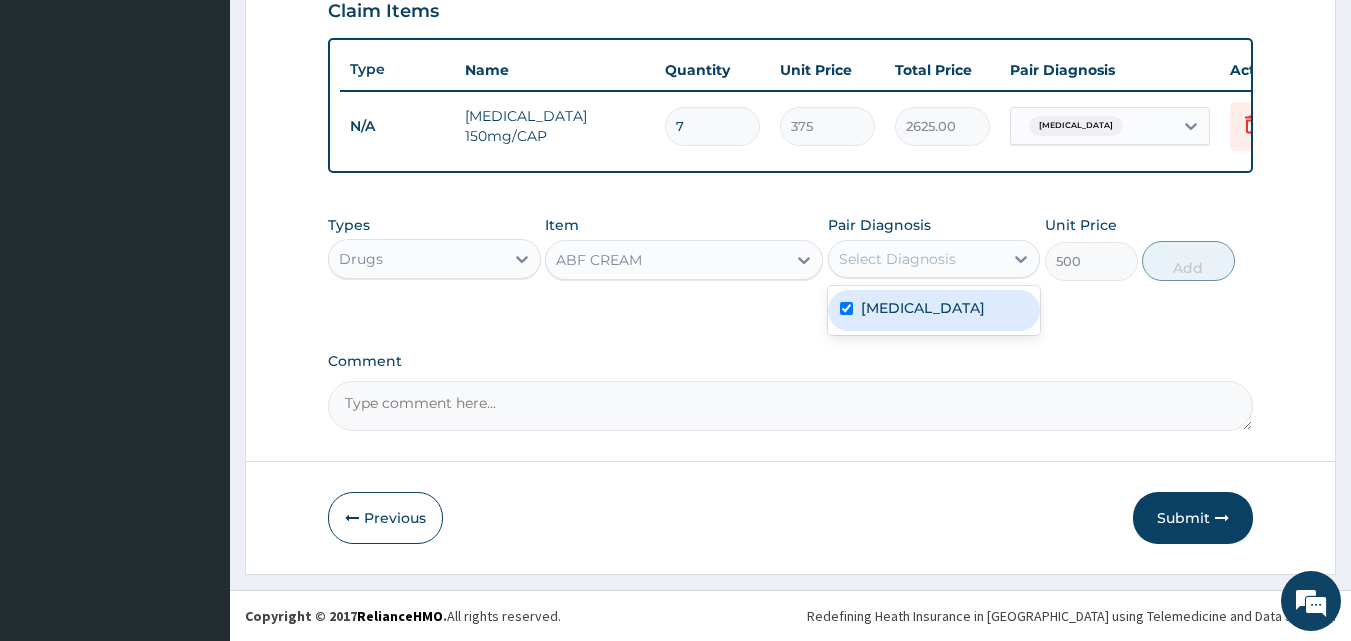 checkbox on "true" 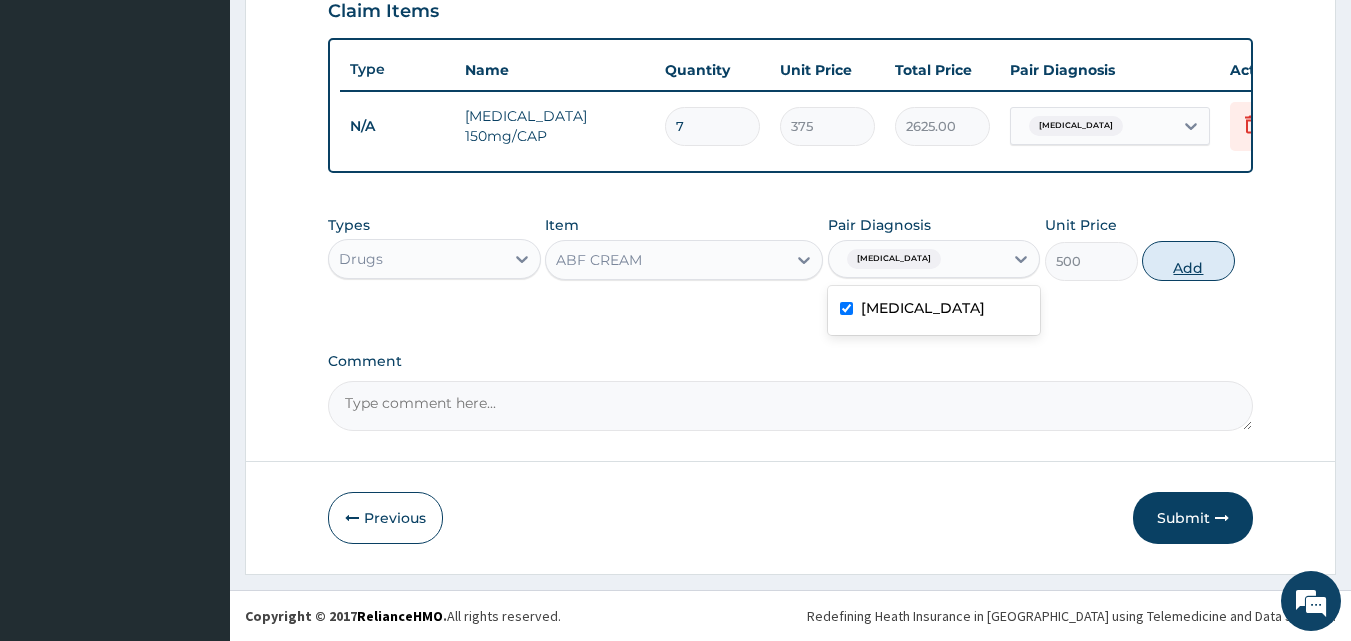click on "Add" at bounding box center [1188, 261] 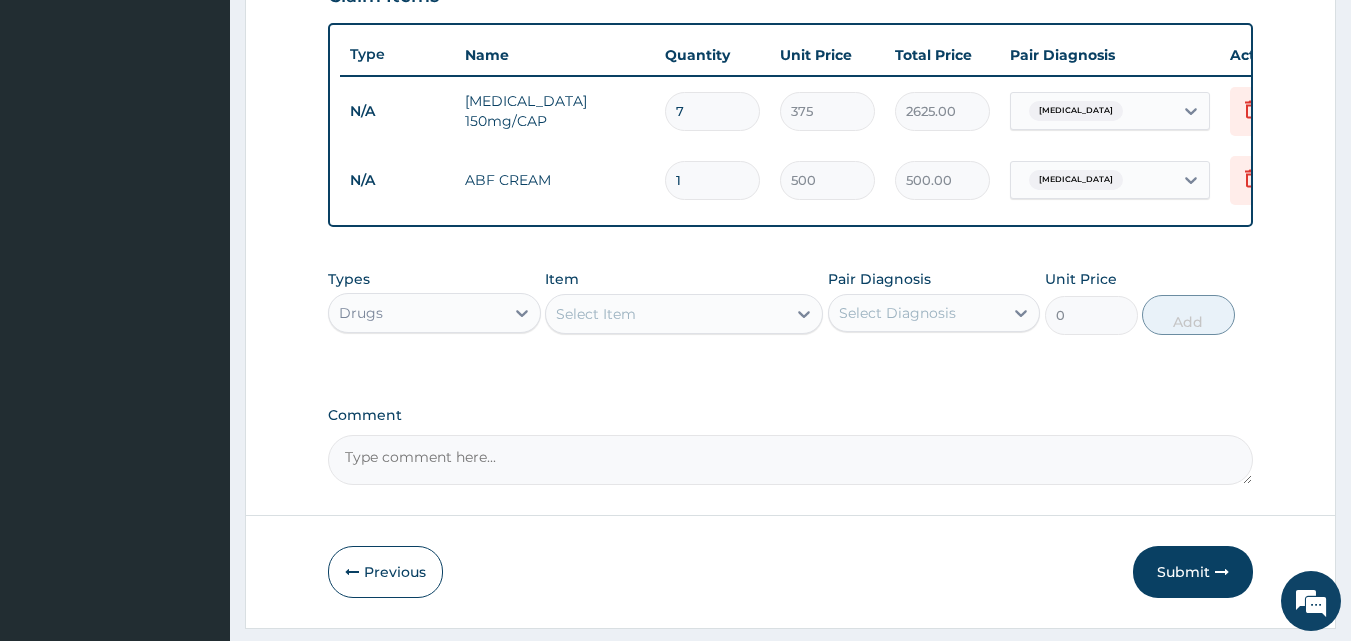 click on "Select Item" at bounding box center (596, 314) 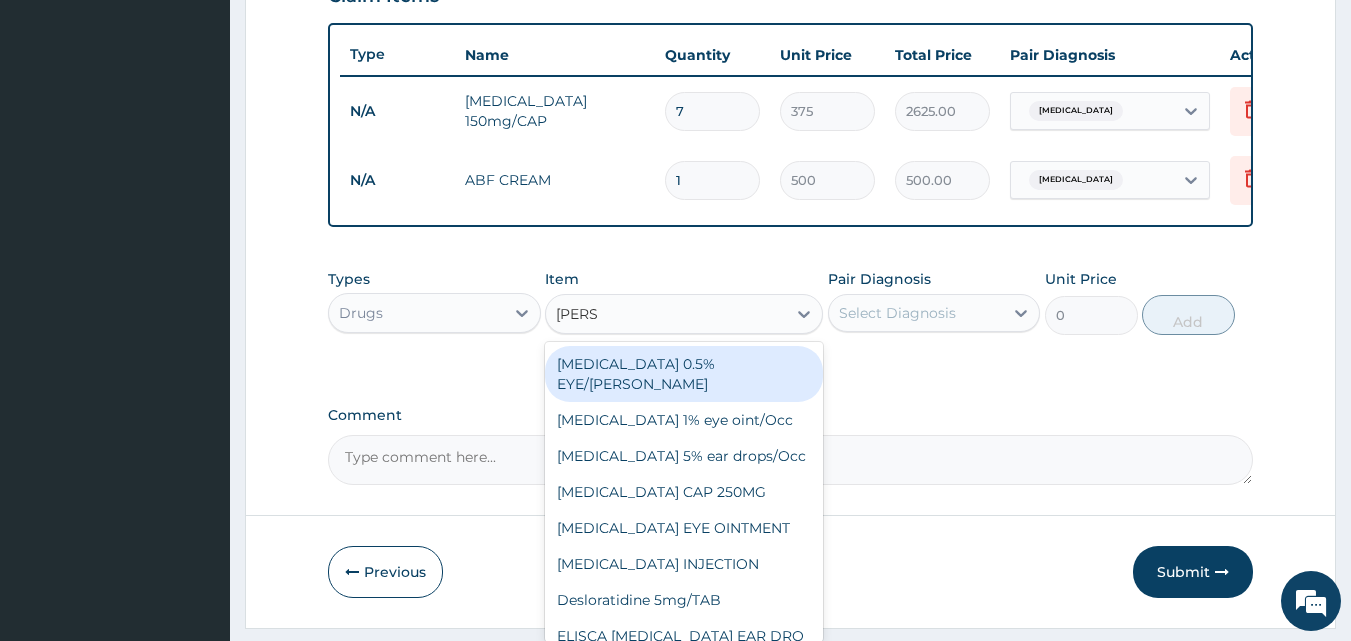 type on "LORAT" 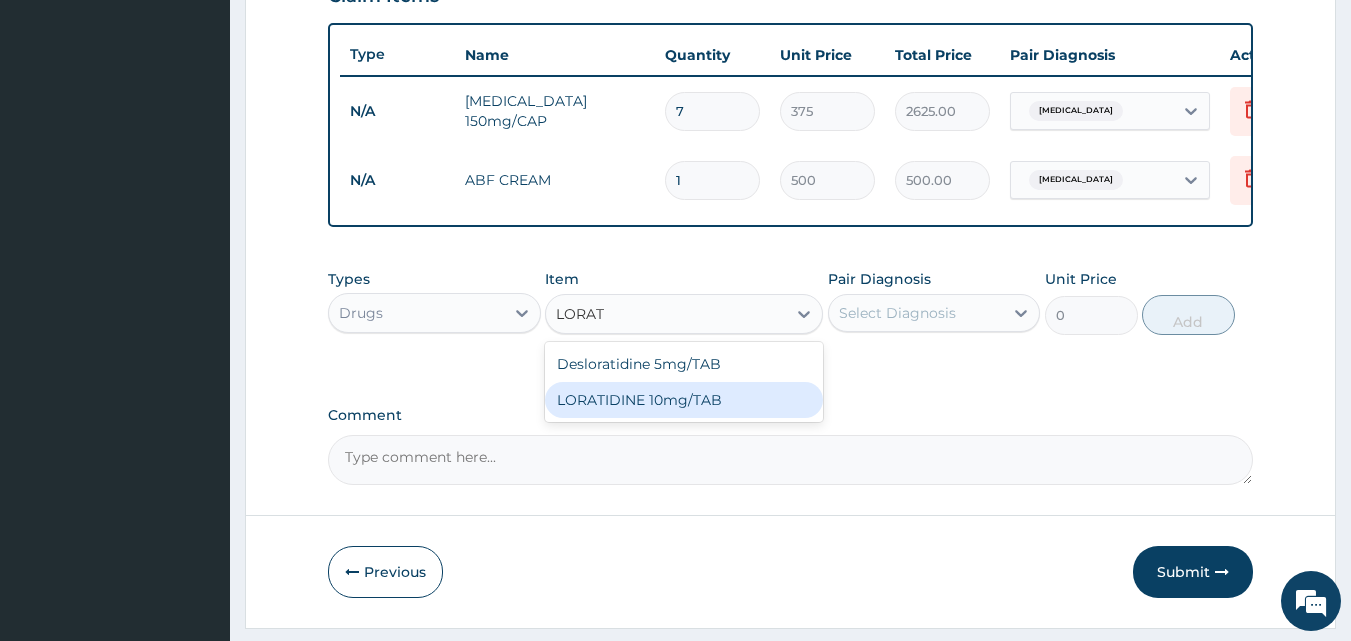 click on "LORATIDINE 10mg/TAB" at bounding box center [684, 400] 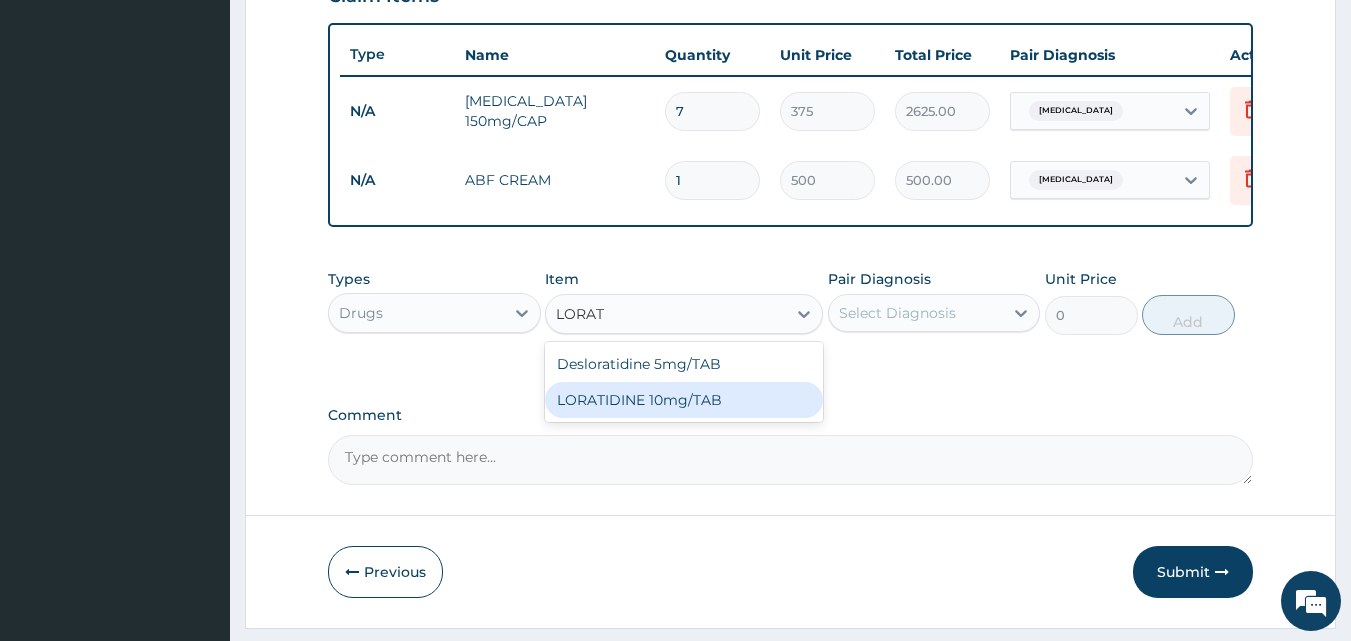 type 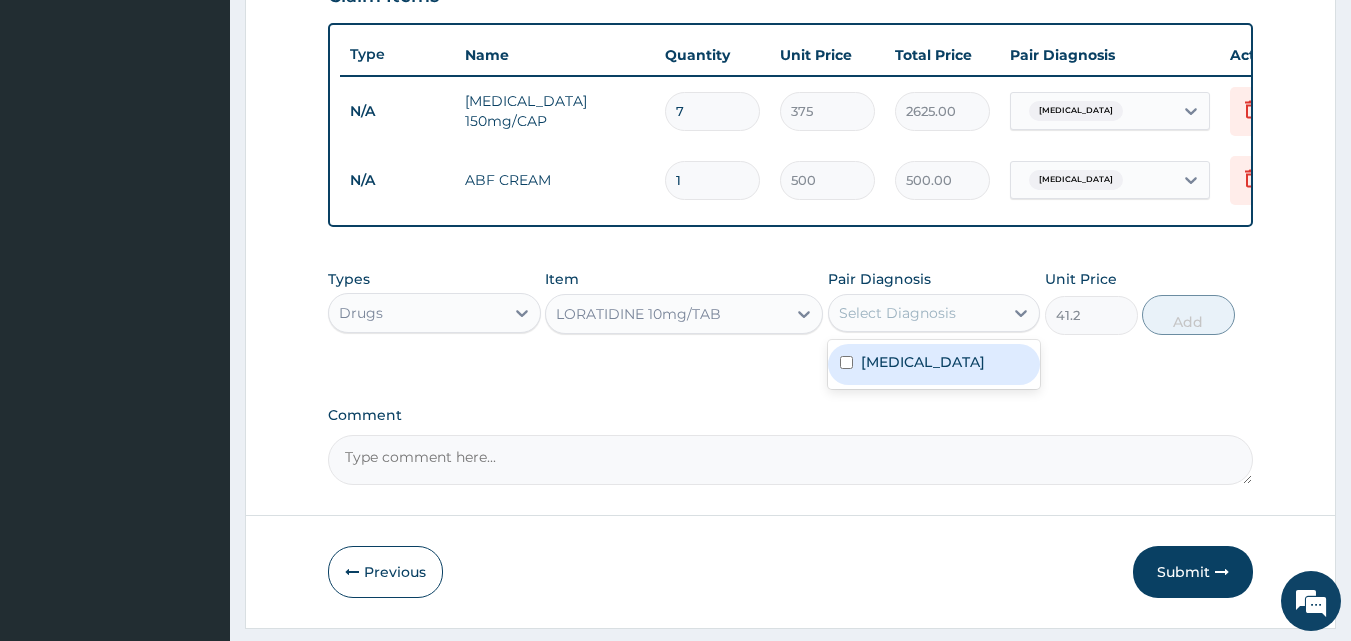 click on "Select Diagnosis" at bounding box center (897, 313) 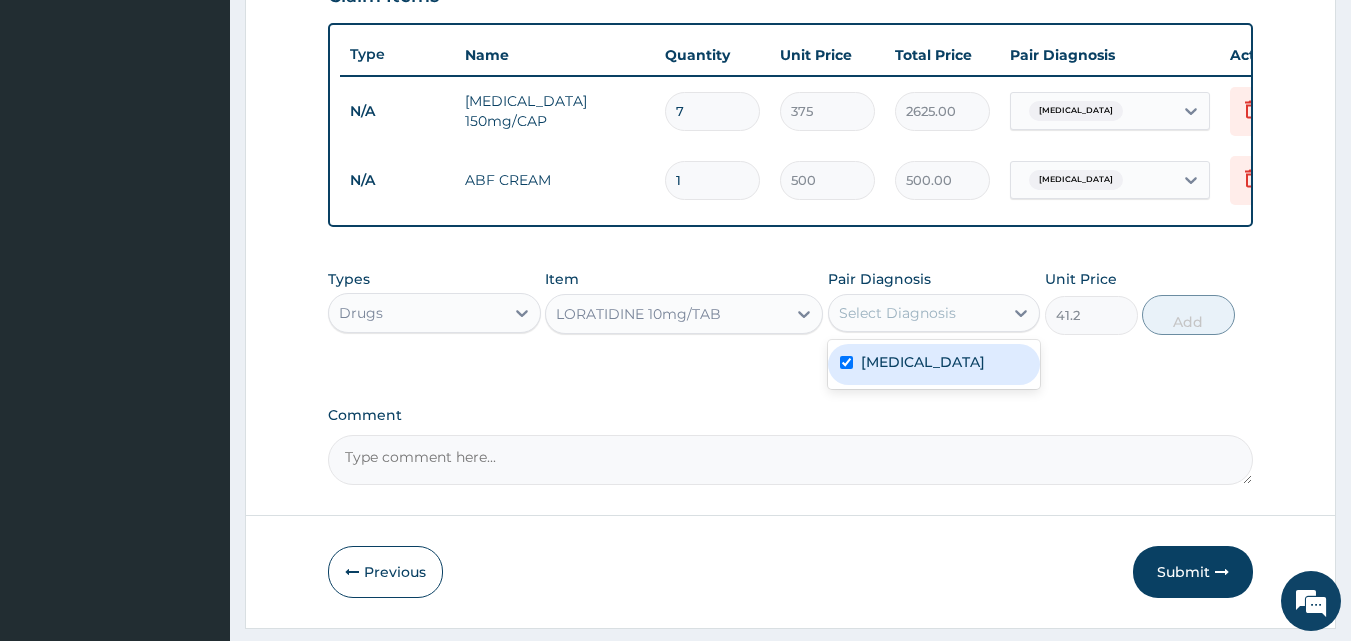 checkbox on "true" 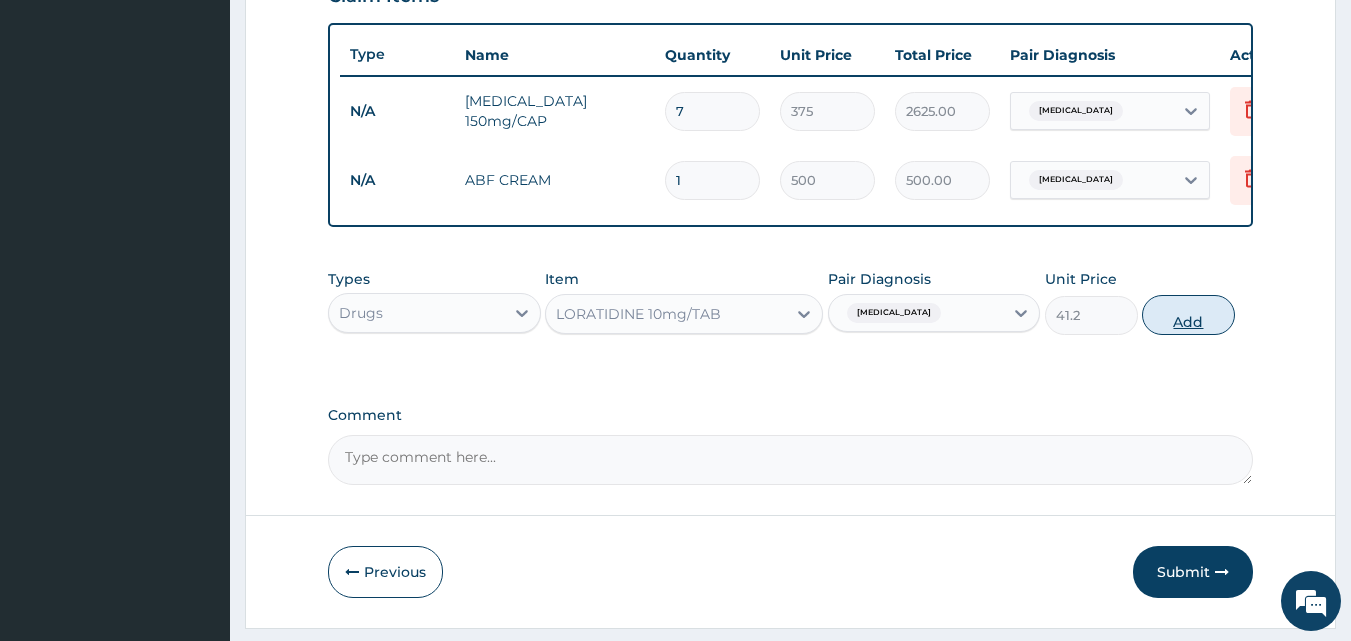 click on "Add" at bounding box center (1188, 315) 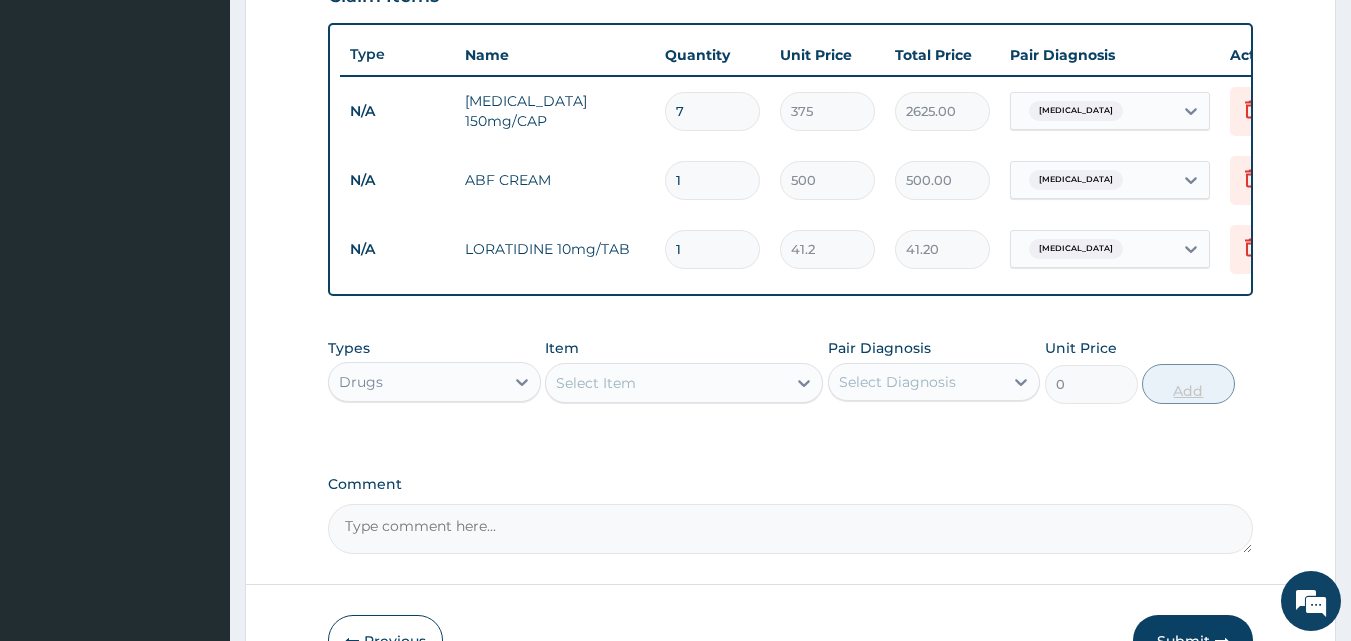type 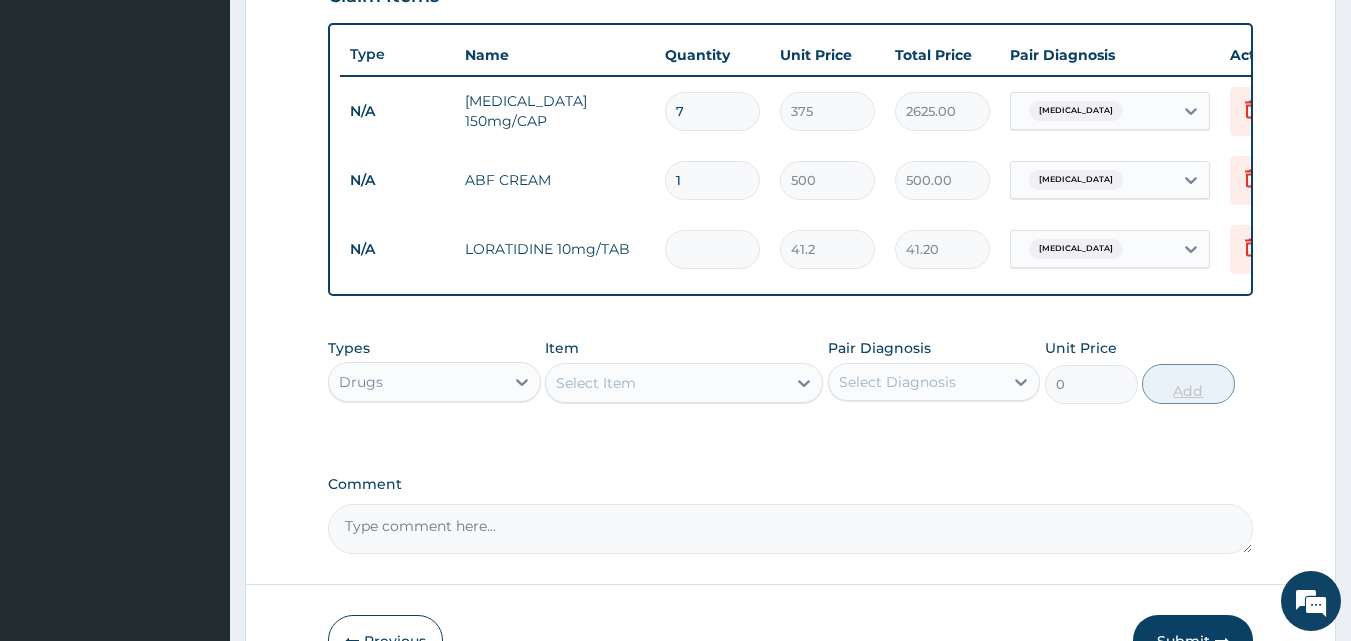 type on "0.00" 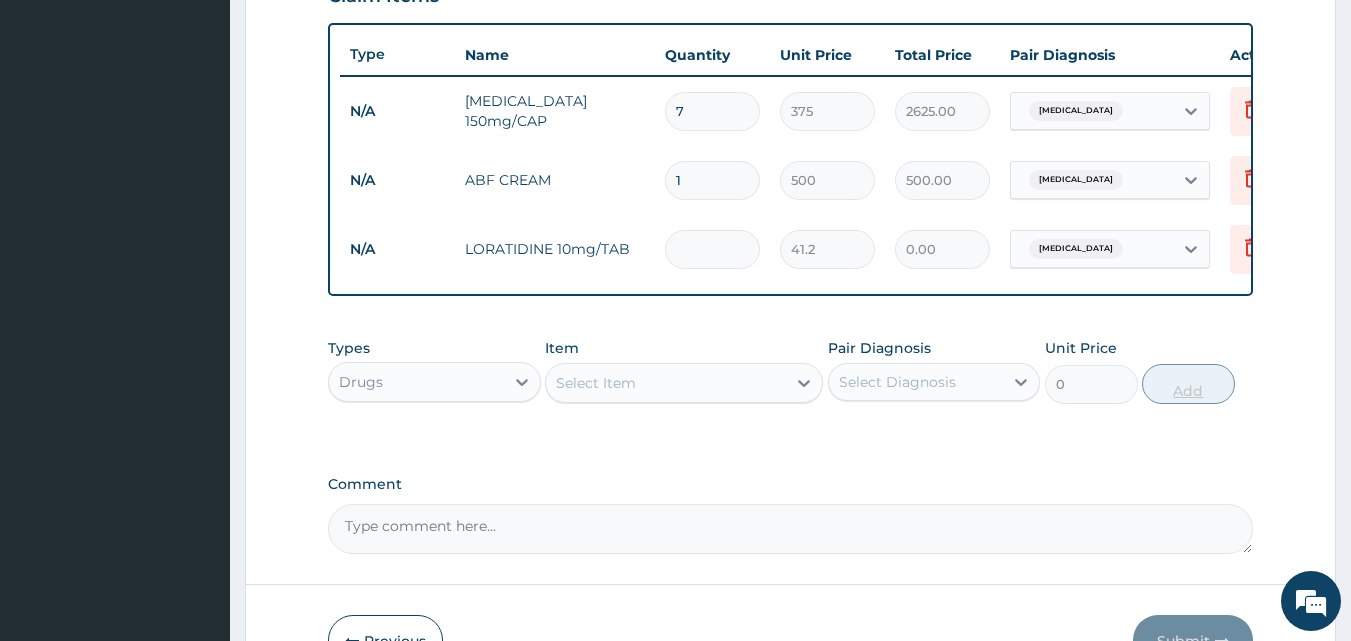 type on "5" 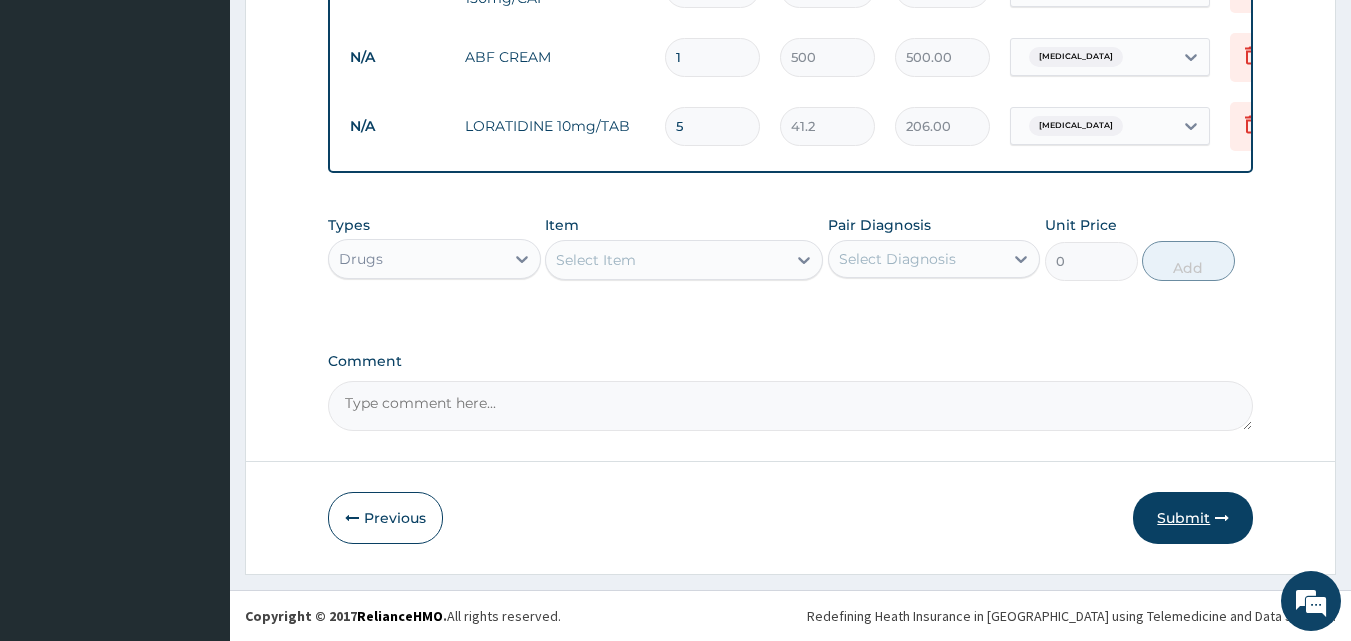 type on "5" 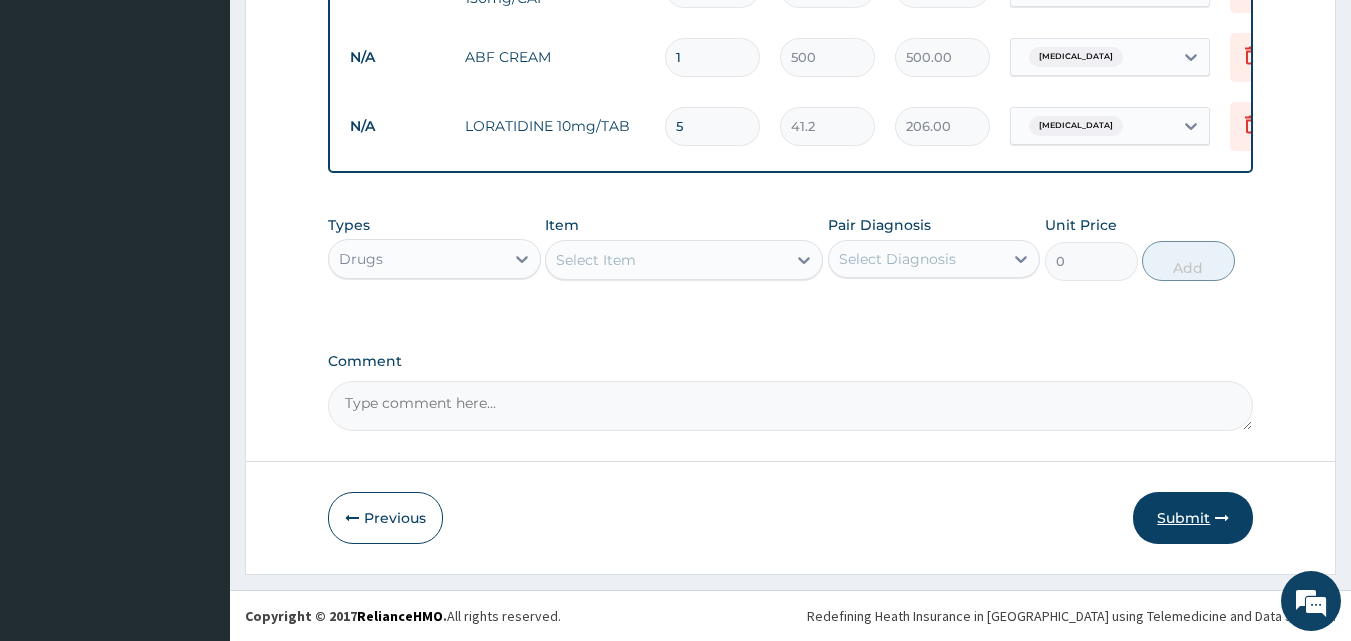 click at bounding box center (1222, 518) 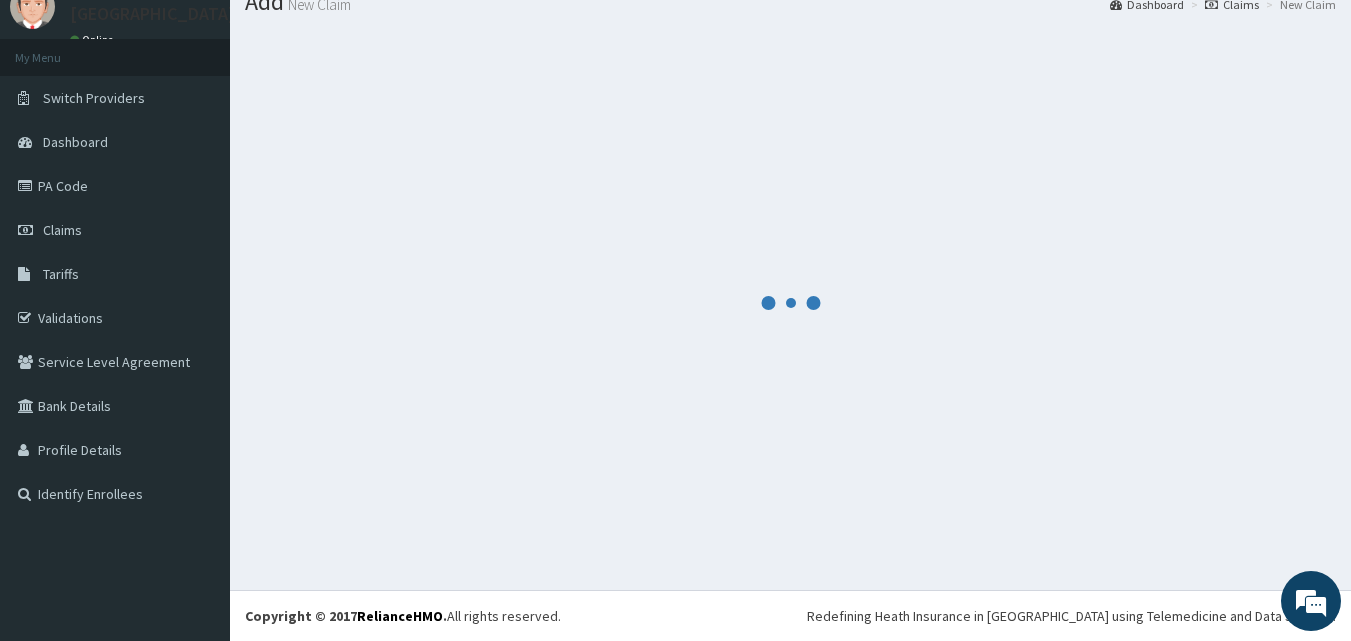 scroll, scrollTop: 859, scrollLeft: 0, axis: vertical 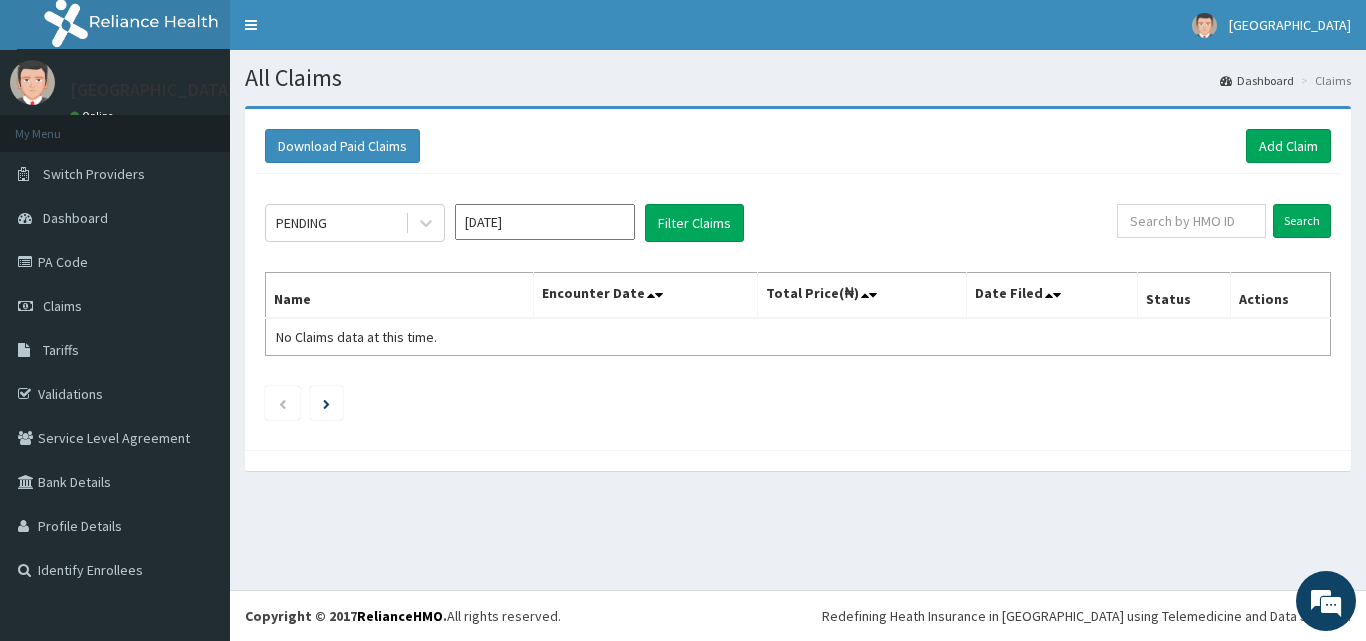 click on "Download Paid Claims Add Claim" at bounding box center (798, 146) 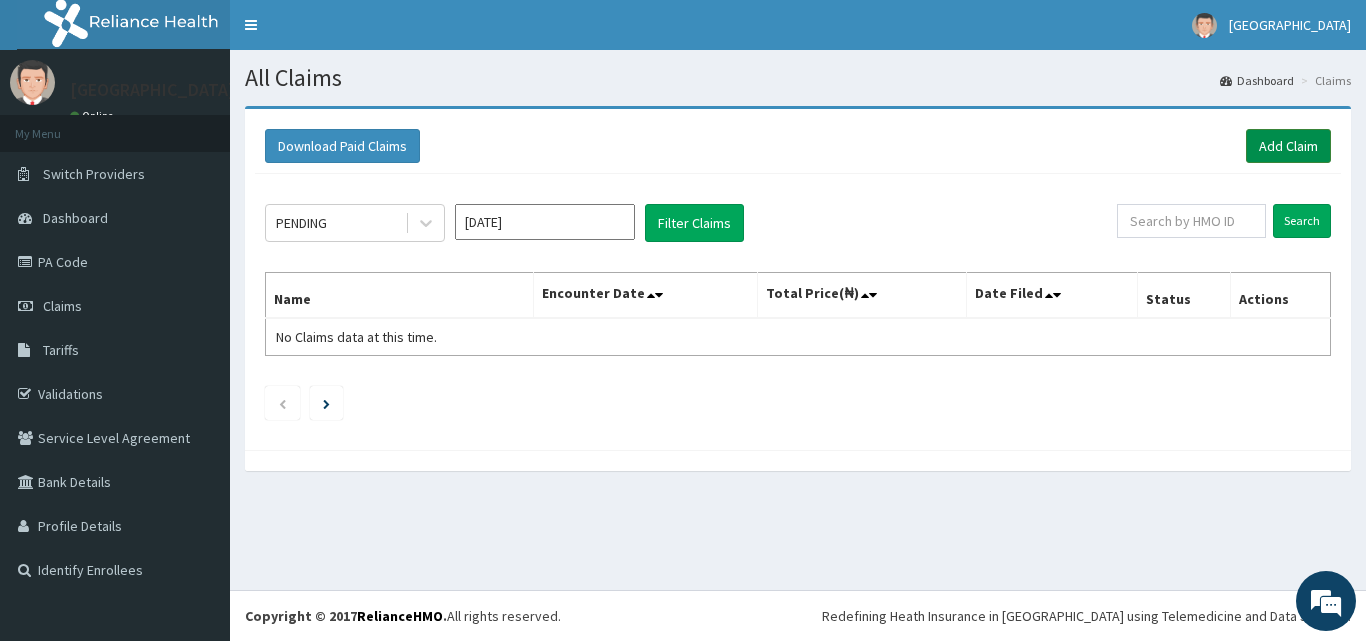 click on "Add Claim" at bounding box center [1288, 146] 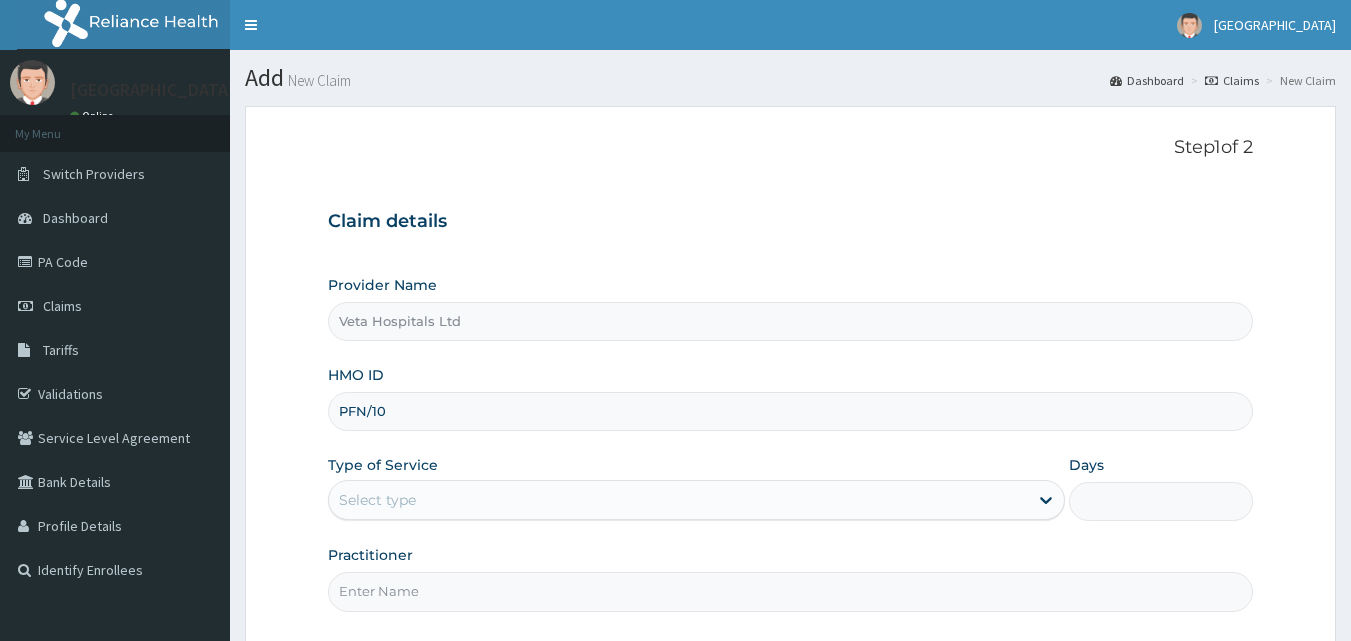scroll, scrollTop: 0, scrollLeft: 0, axis: both 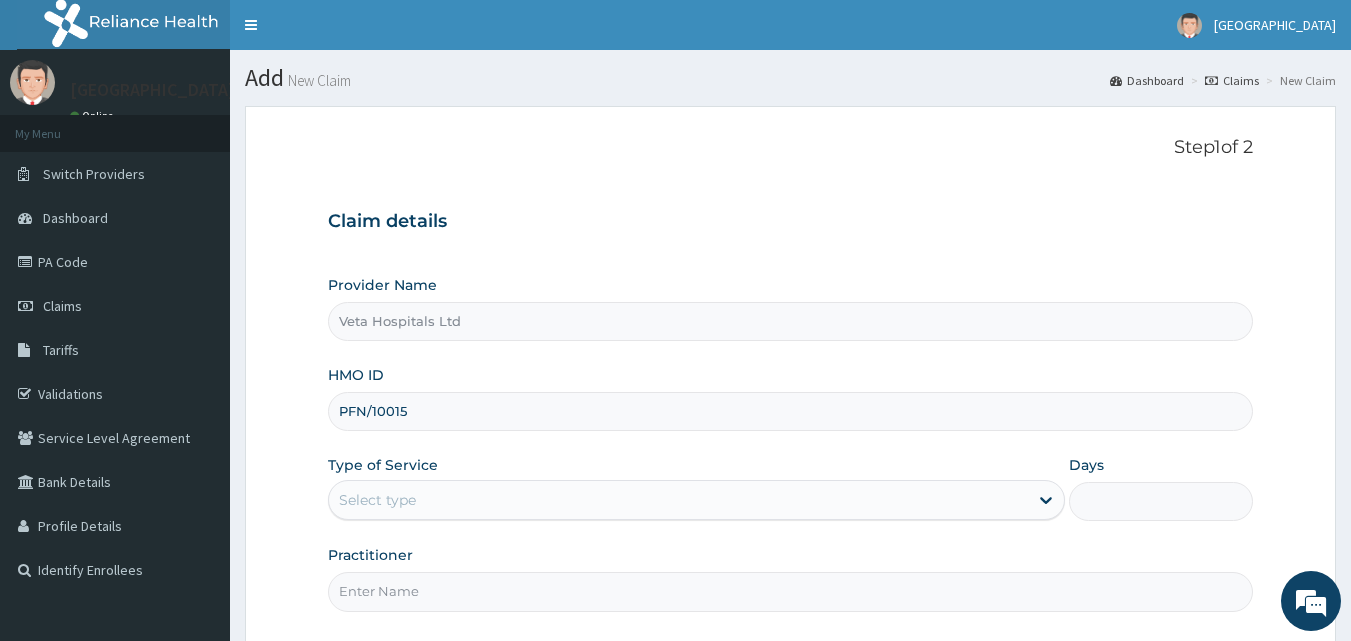 type on "PFN/10015/A" 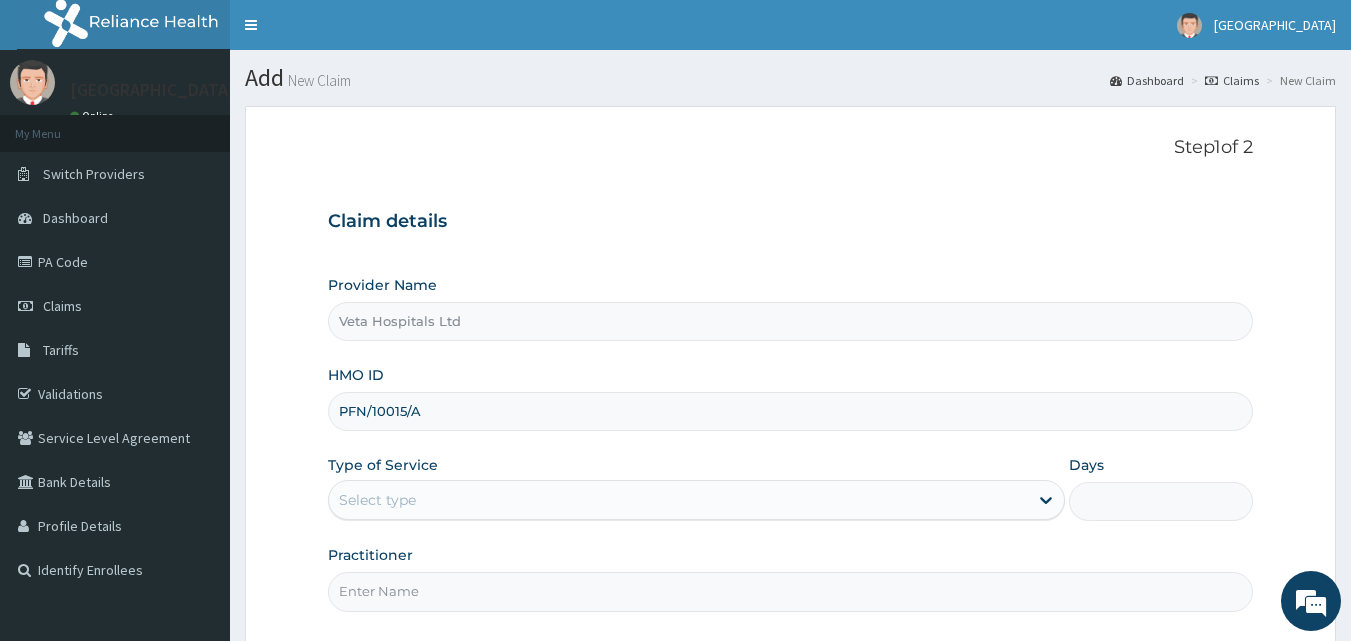 click on "Select type" at bounding box center [678, 500] 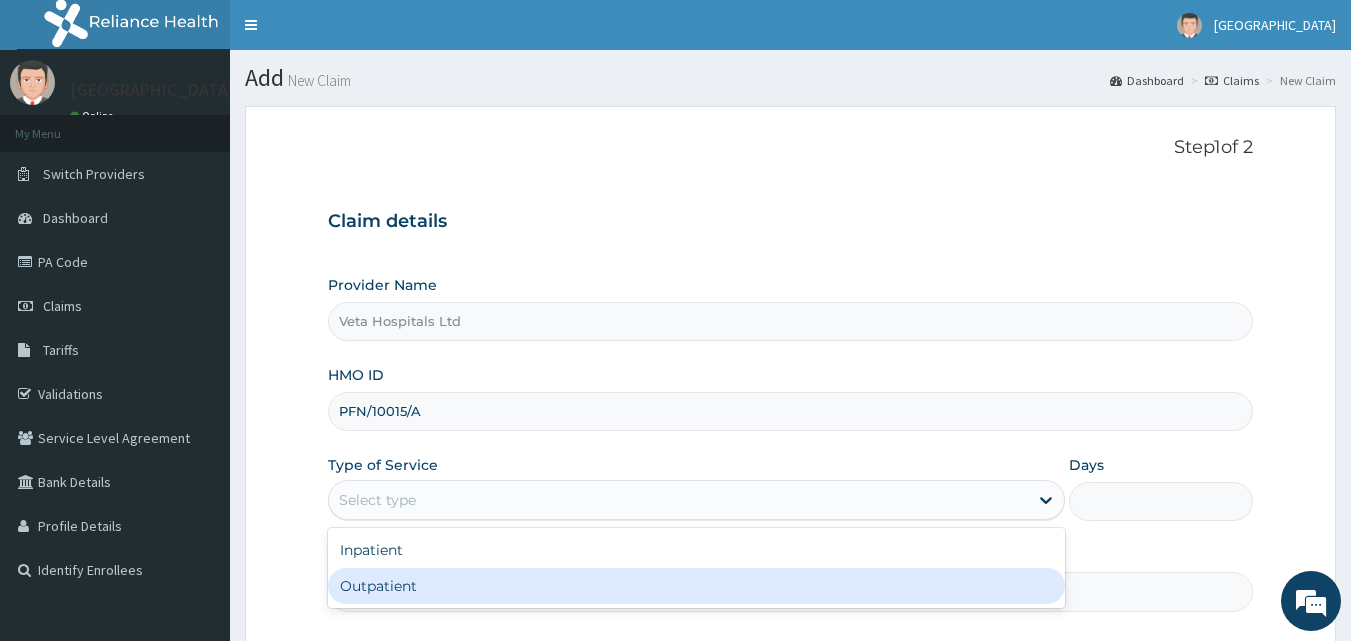 click on "Outpatient" at bounding box center (696, 586) 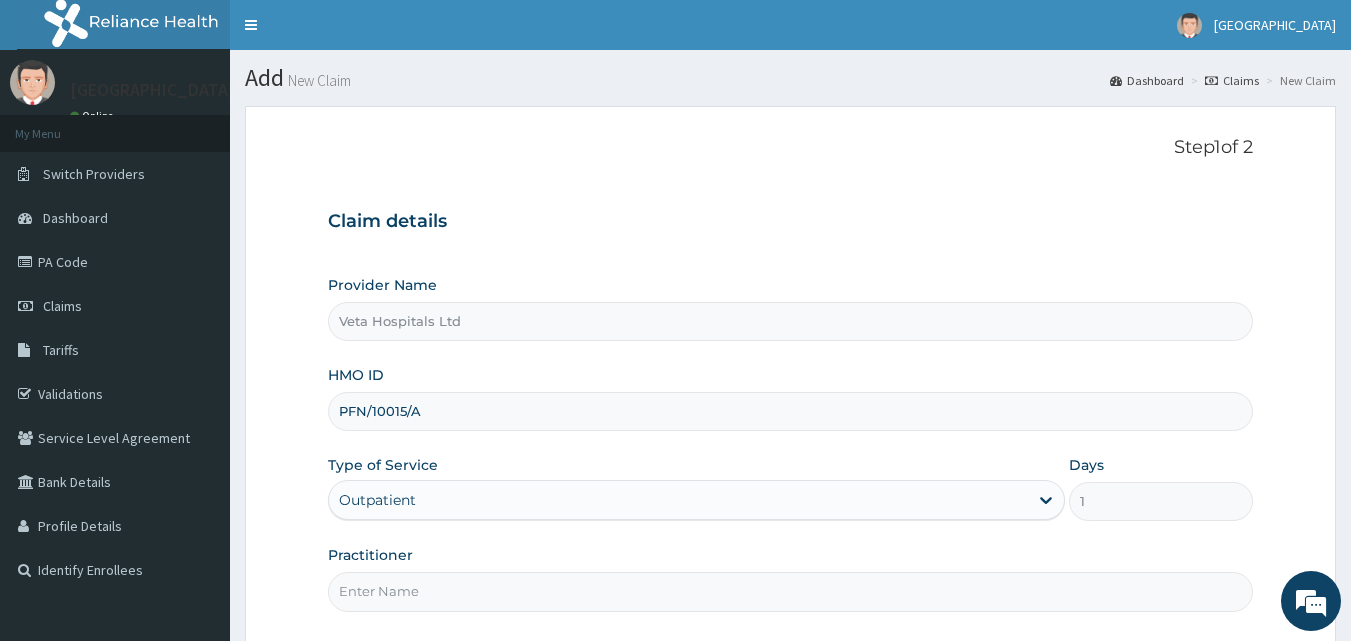 scroll, scrollTop: 187, scrollLeft: 0, axis: vertical 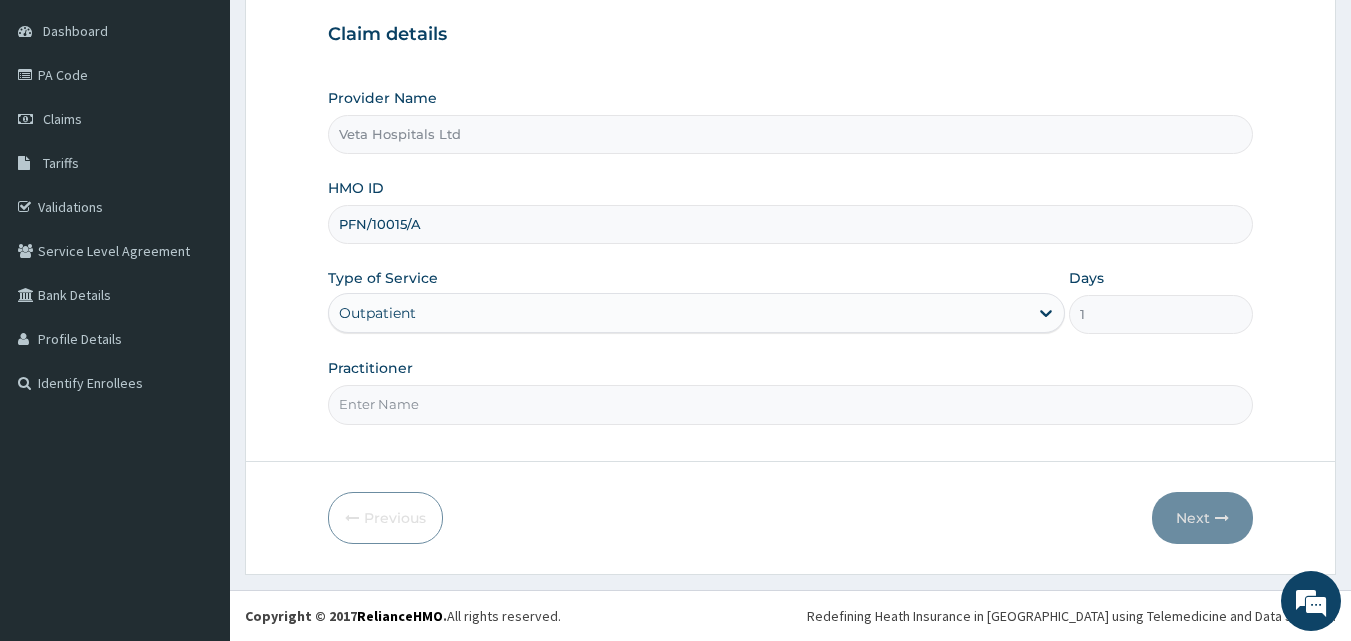 click on "Practitioner" at bounding box center [791, 404] 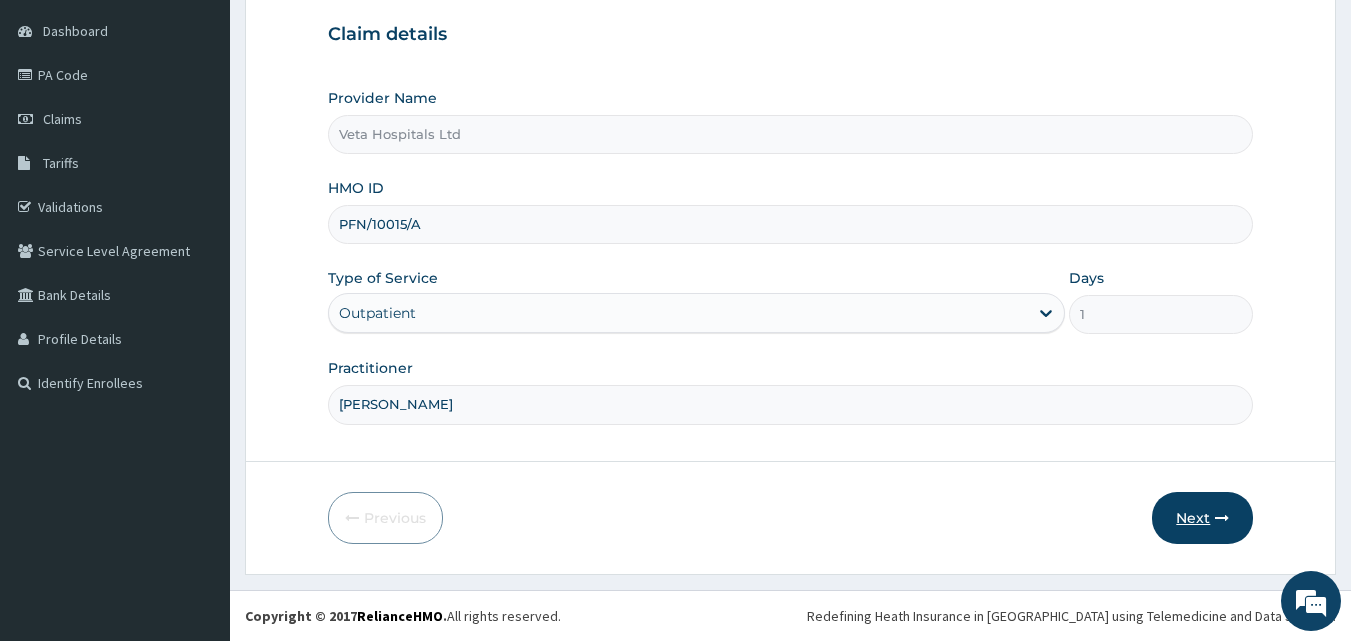 click on "Next" at bounding box center [1202, 518] 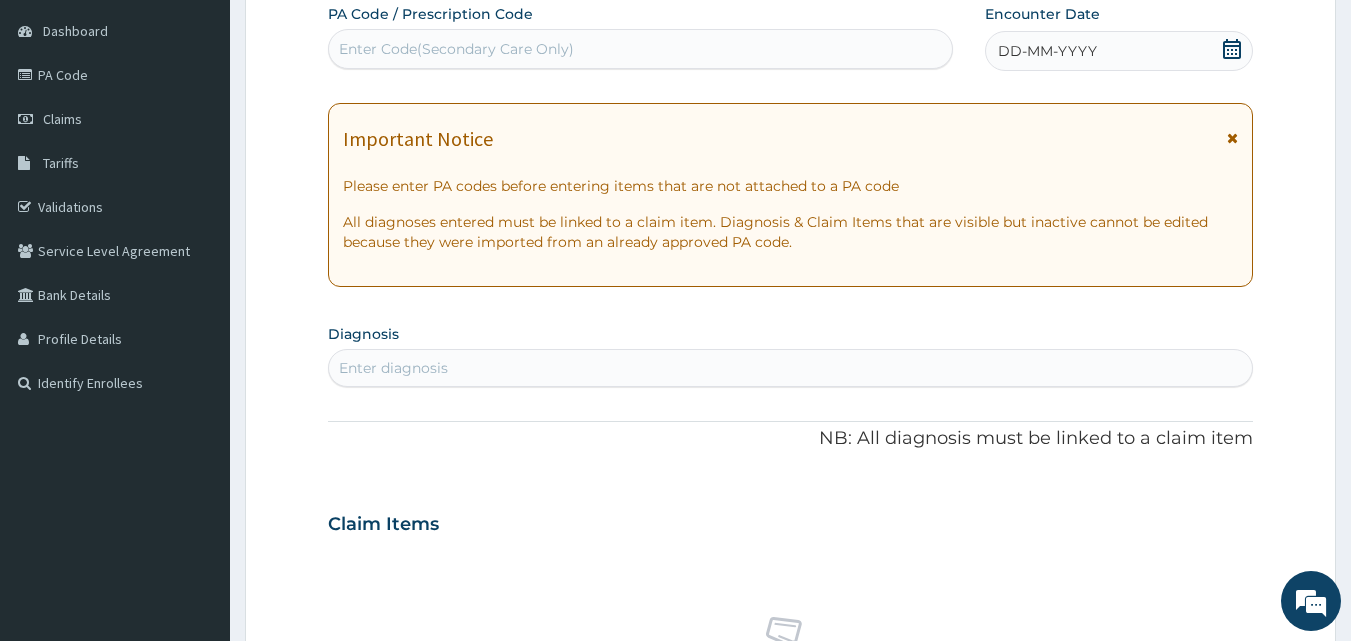 scroll, scrollTop: 0, scrollLeft: 0, axis: both 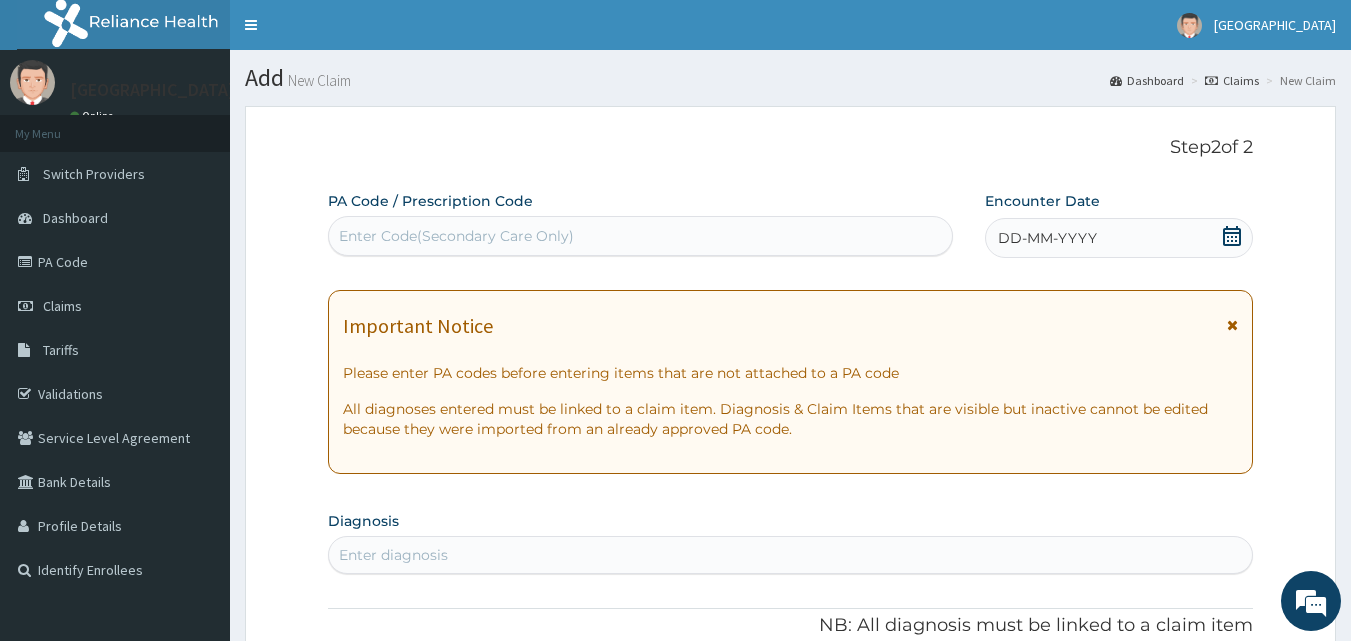click on "DD-MM-YYYY" at bounding box center [1047, 238] 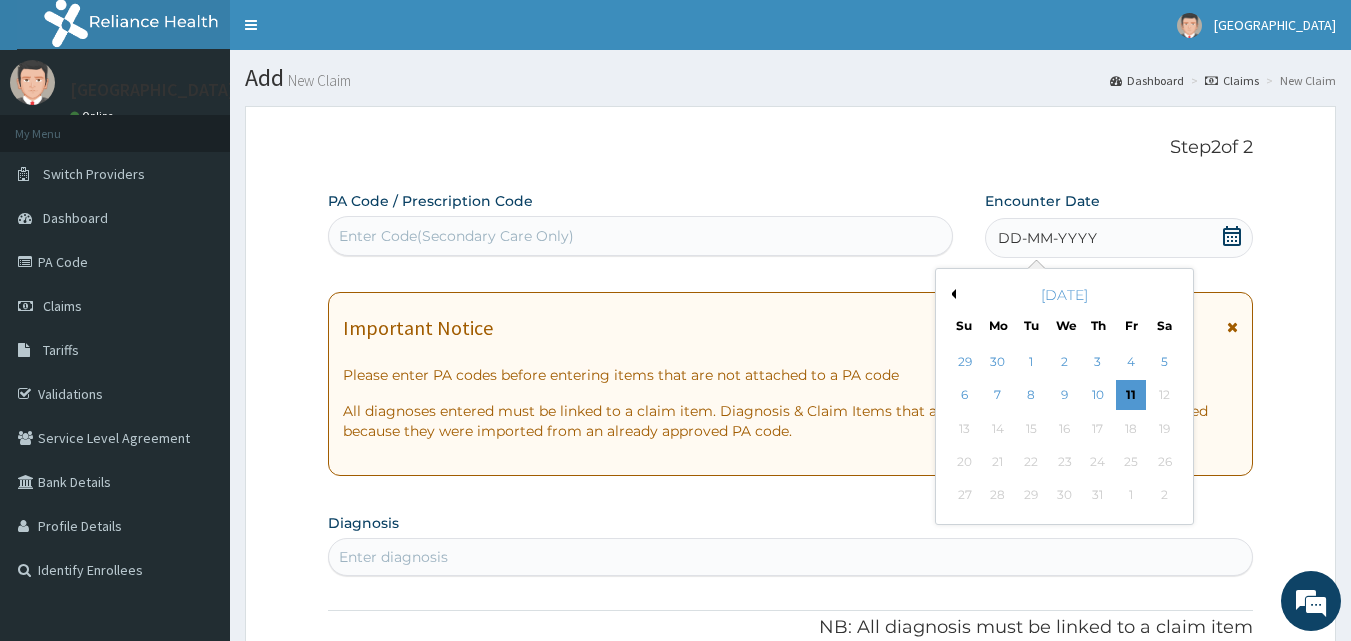 click 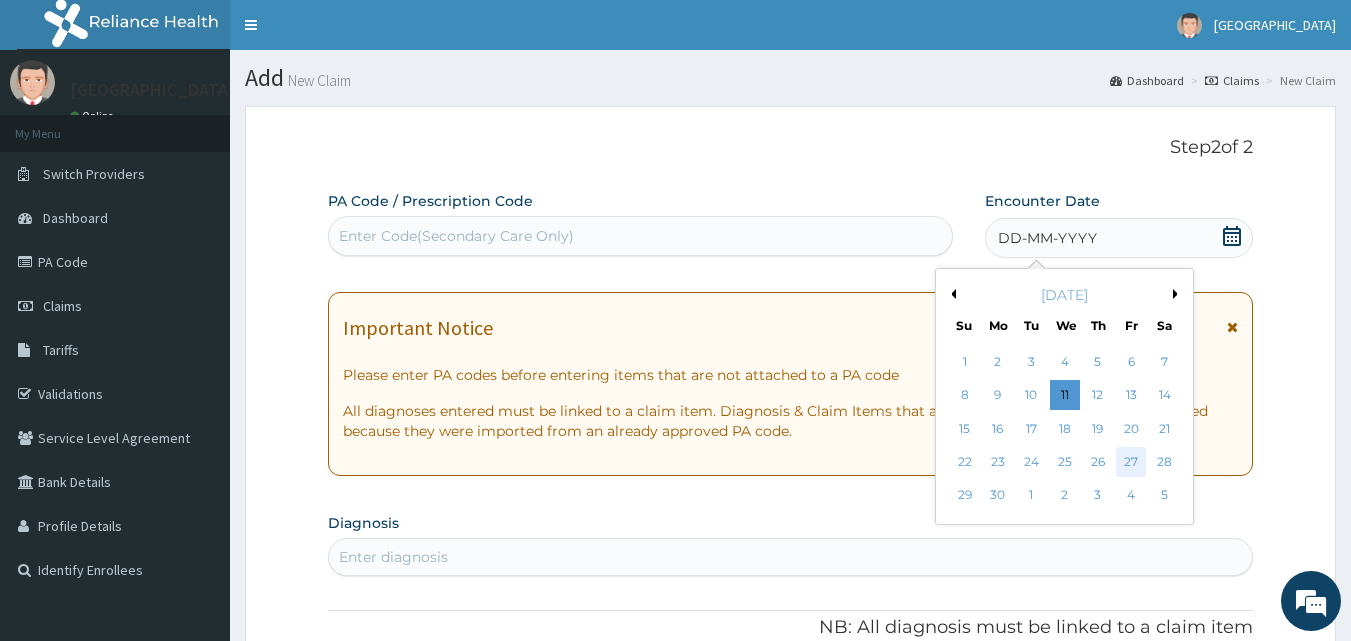 click on "27" at bounding box center [1131, 462] 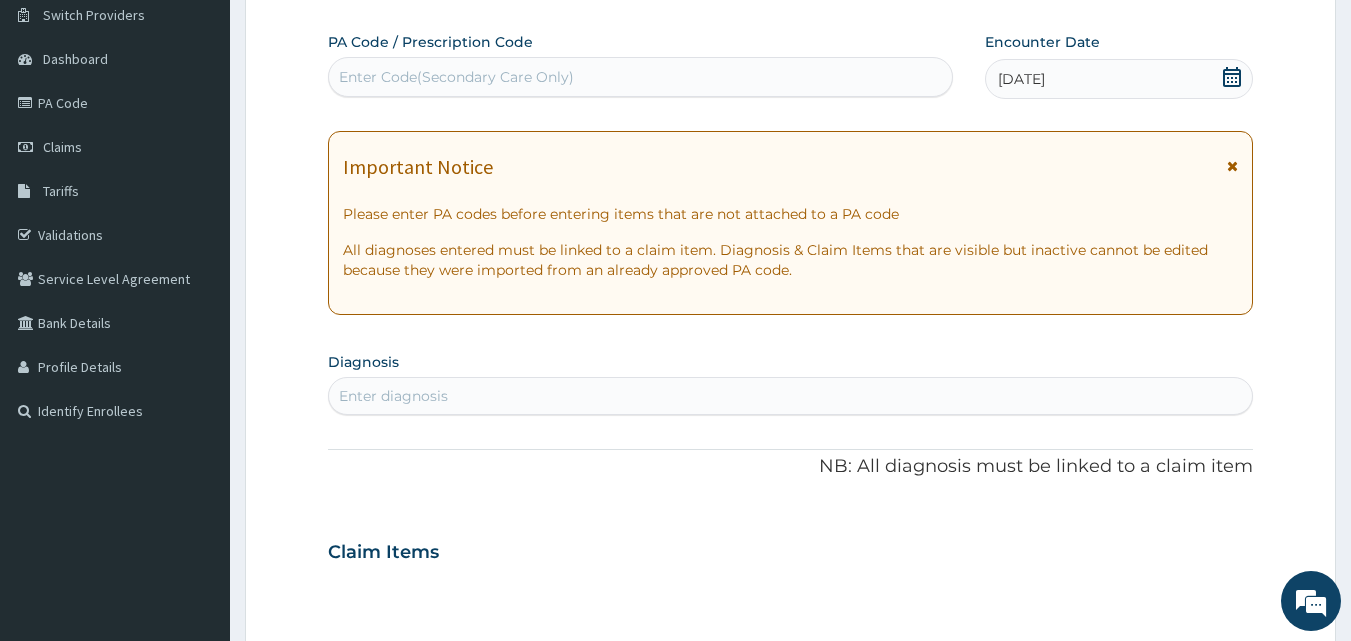 scroll, scrollTop: 327, scrollLeft: 0, axis: vertical 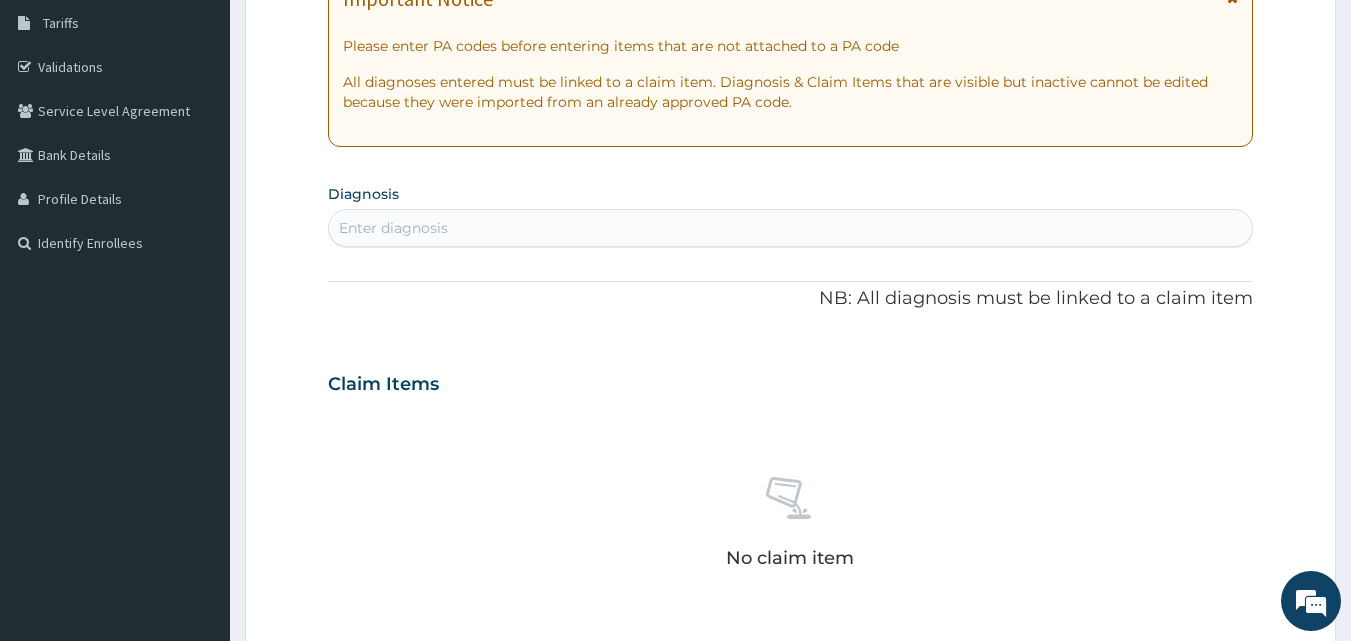 click on "Enter diagnosis" at bounding box center (791, 228) 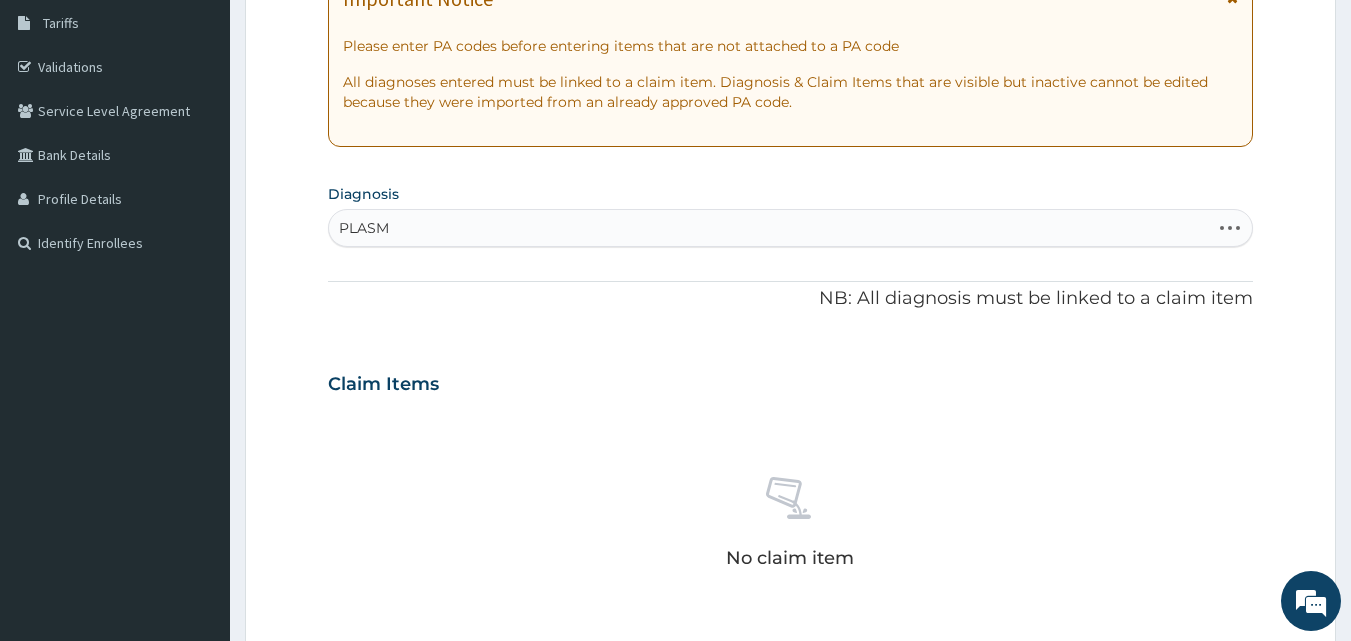 type on "PLASMO" 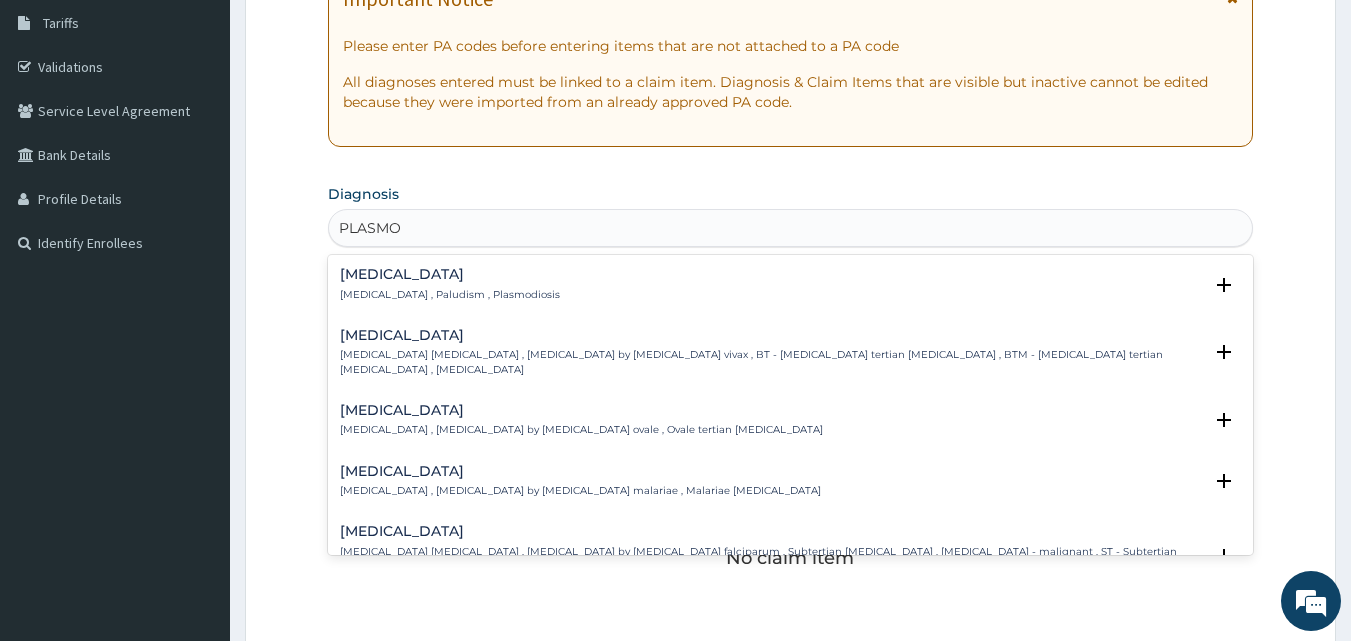 click on "Malaria , Paludism , Plasmodiosis" at bounding box center (450, 295) 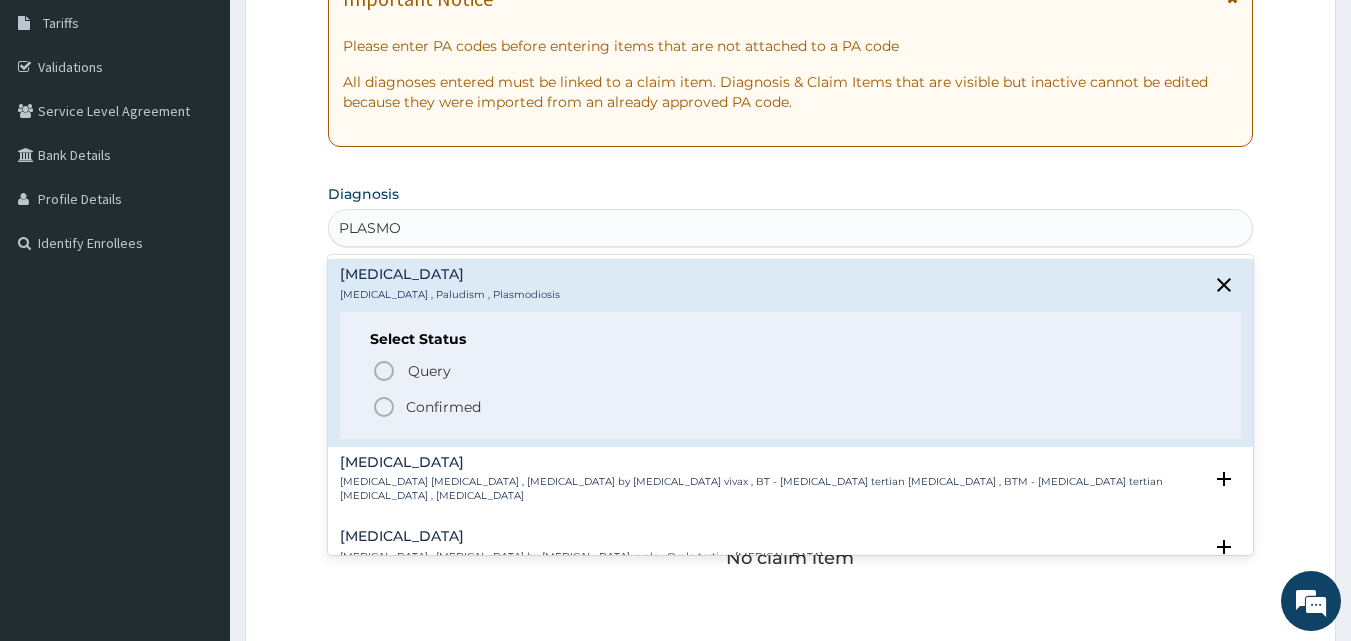 click on "Select Status Query Query covers suspected (?), Keep in view (kiv), Ruled out (r/o) Confirmed" at bounding box center [791, 375] 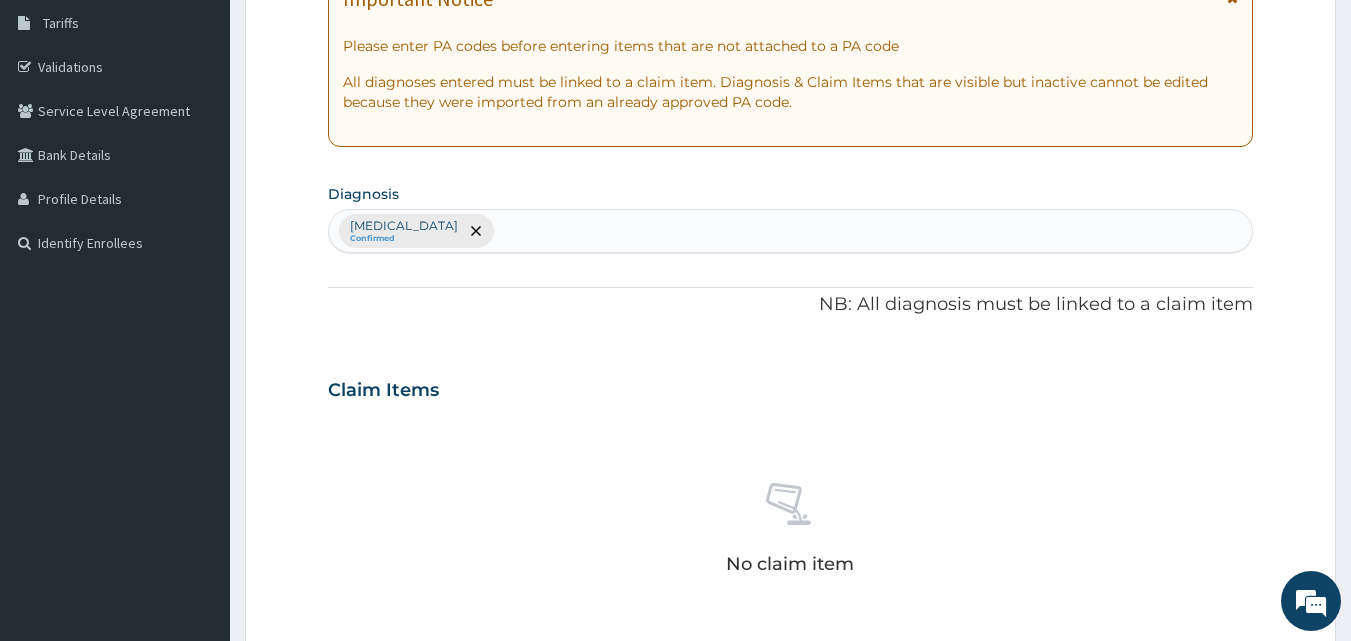 scroll, scrollTop: 645, scrollLeft: 0, axis: vertical 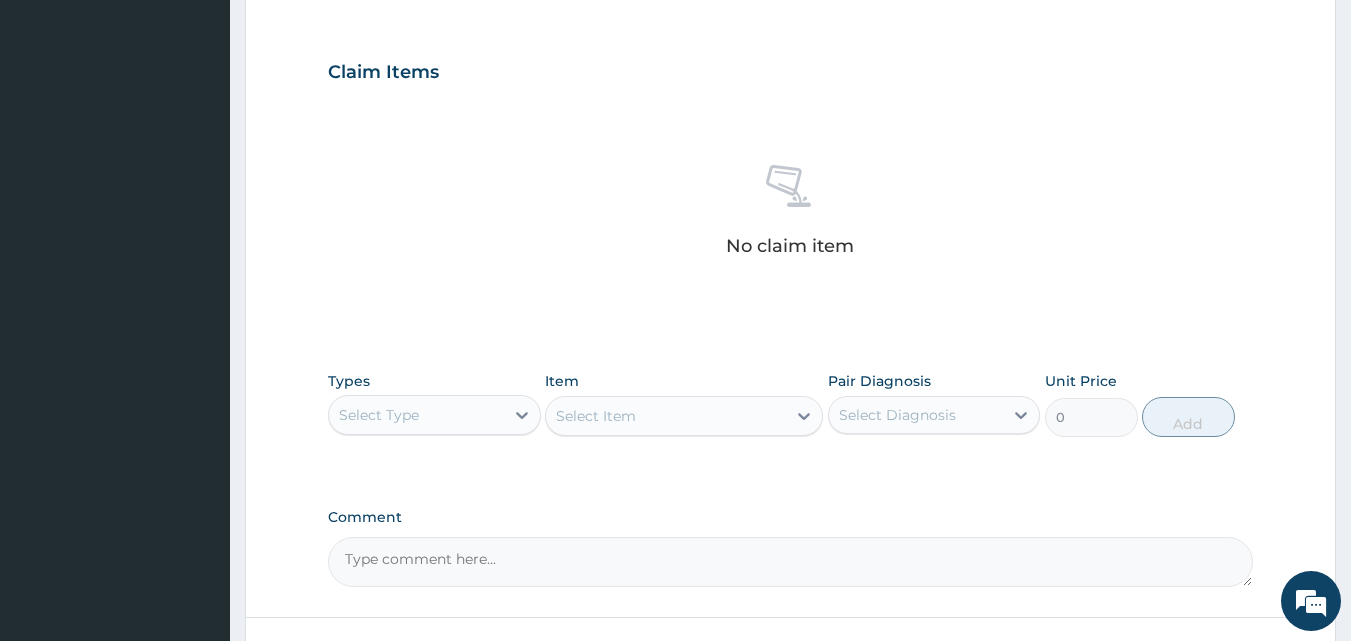 click on "Select Type" at bounding box center [416, 415] 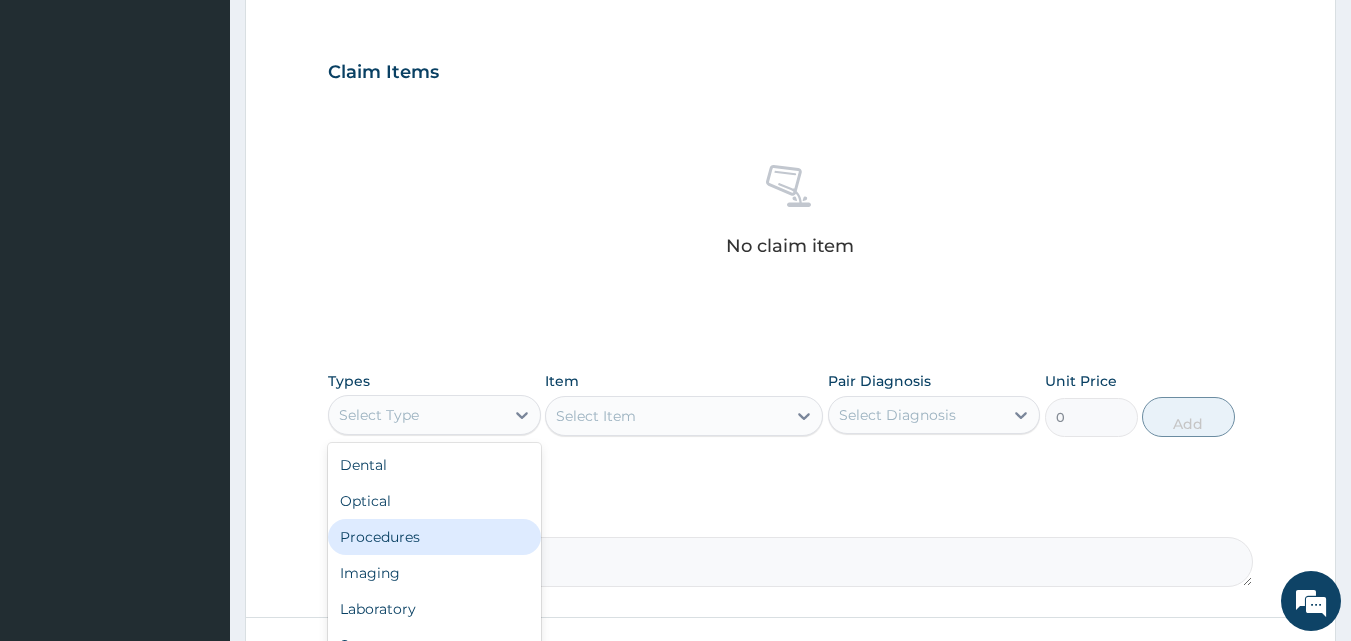 drag, startPoint x: 476, startPoint y: 402, endPoint x: 624, endPoint y: 428, distance: 150.26643 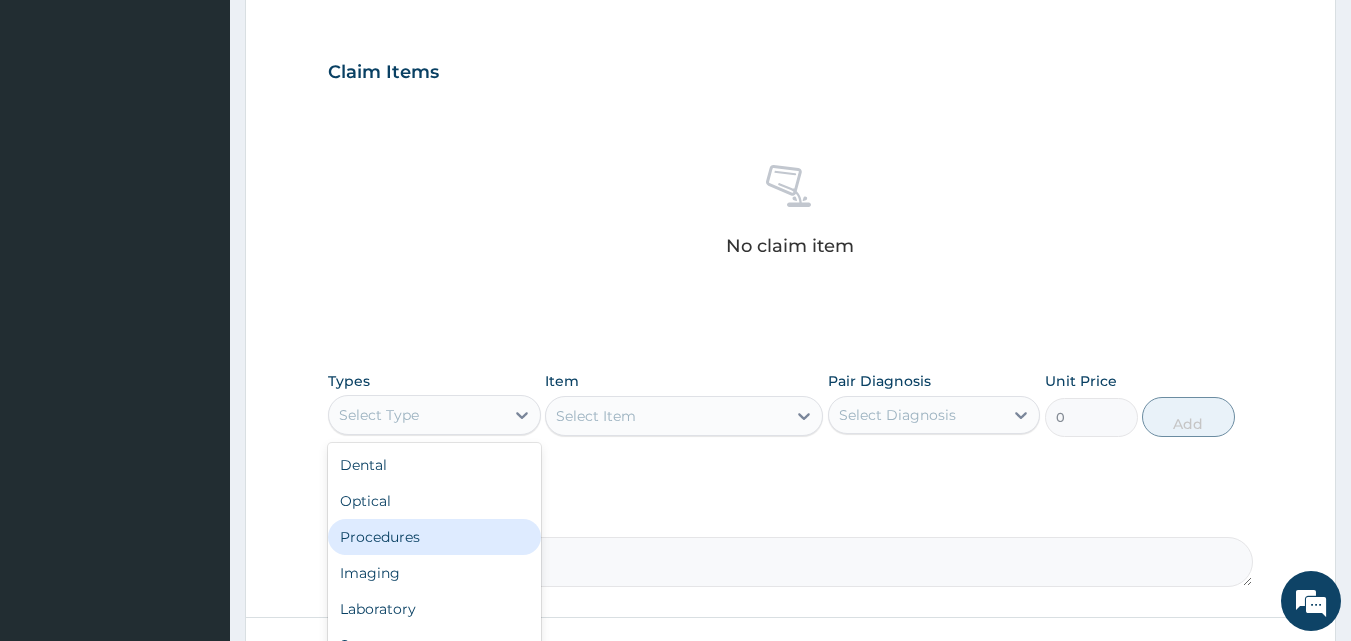click on "Types option Procedures focused, 3 of 10. 10 results available. Use Up and Down to choose options, press Enter to select the currently focused option, press Escape to exit the menu, press Tab to select the option and exit the menu. Select Type Dental Optical Procedures Imaging Laboratory Spa Drugs Immunizations Others Gym Item Select Item Pair Diagnosis Select Diagnosis Unit Price 0 Add" at bounding box center (791, 404) 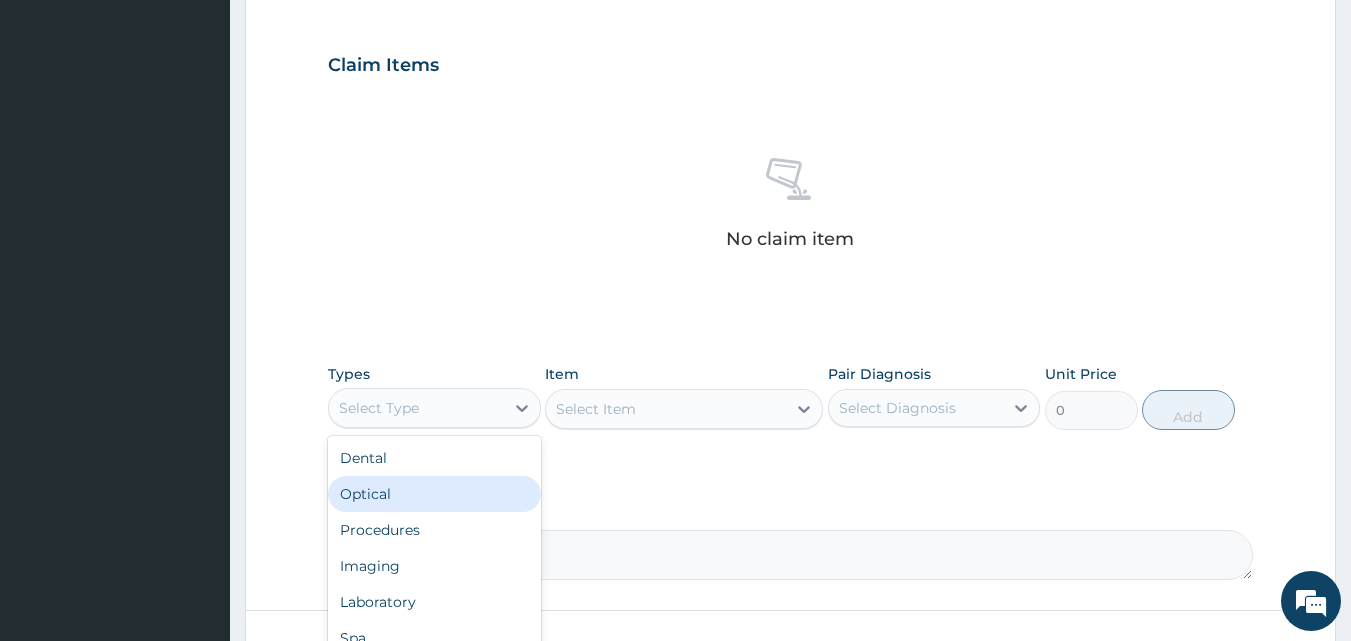 scroll, scrollTop: 801, scrollLeft: 0, axis: vertical 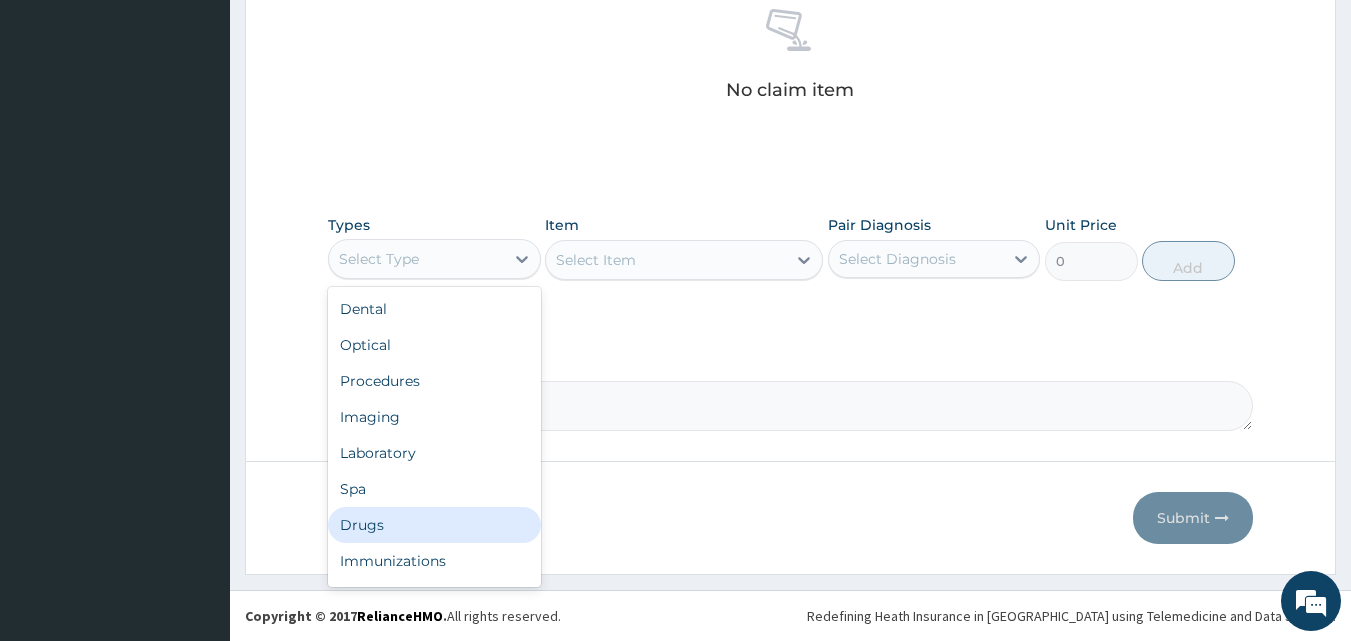 click on "Drugs" at bounding box center [434, 525] 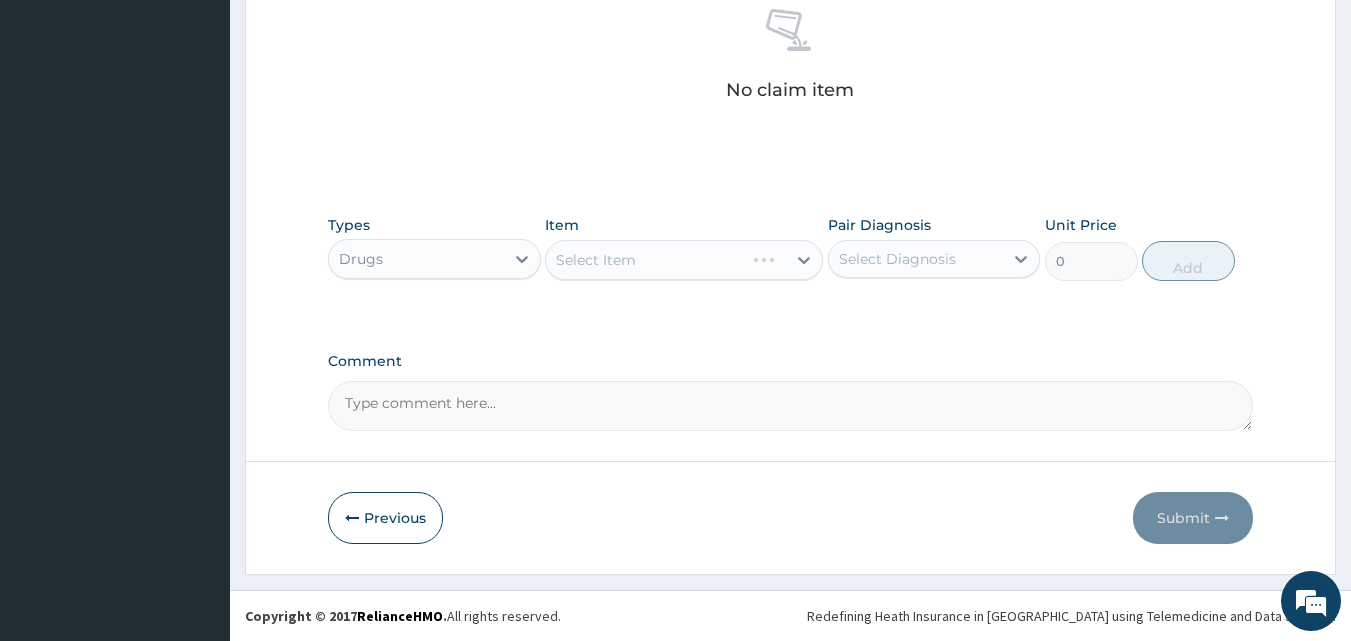 click on "Select Item" at bounding box center [684, 260] 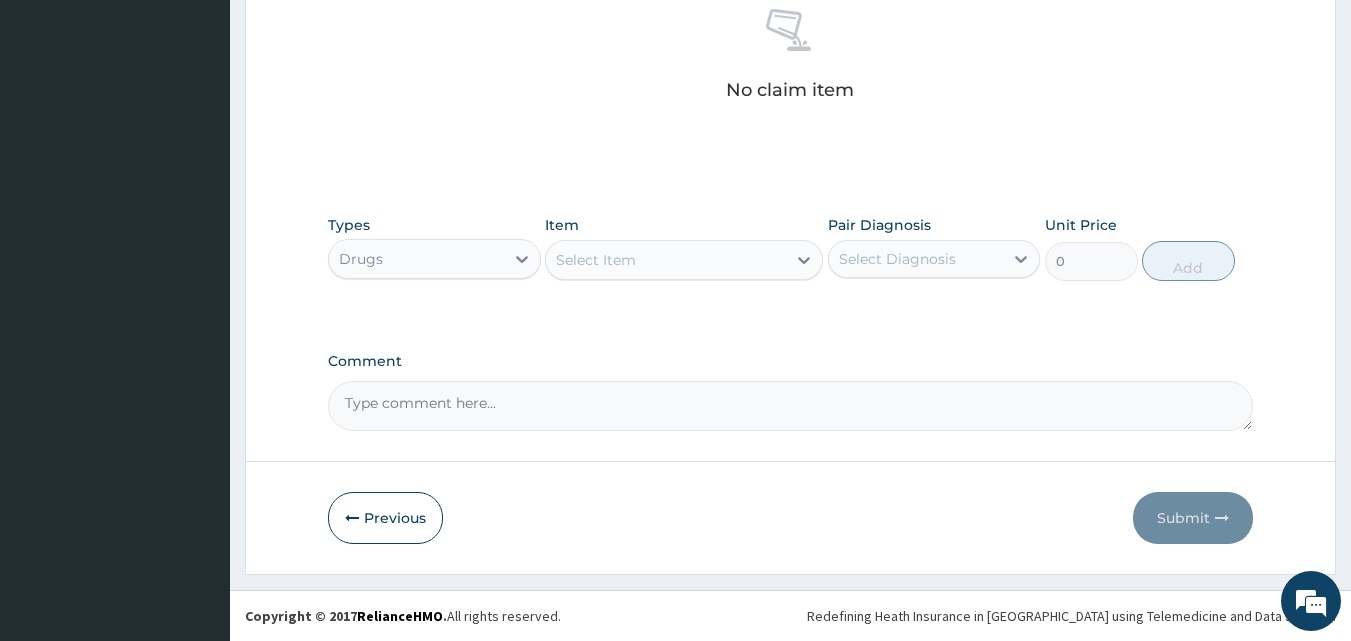 click on "Select Item" at bounding box center [666, 260] 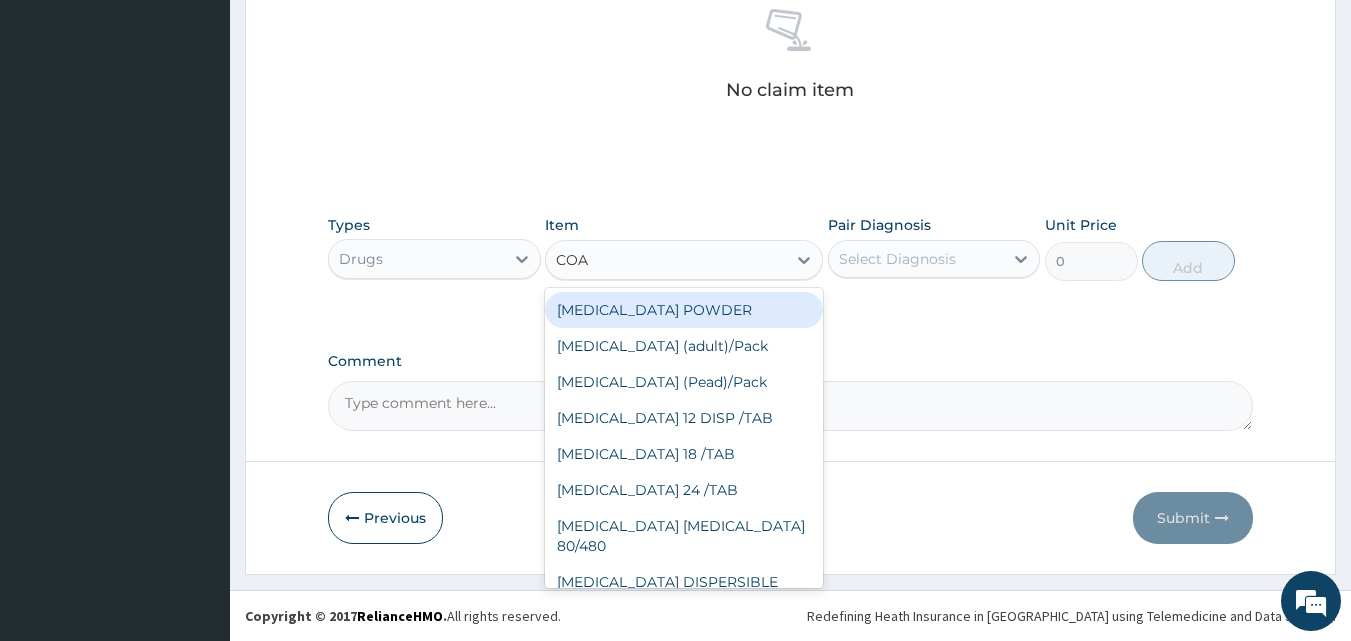 type on "COAR" 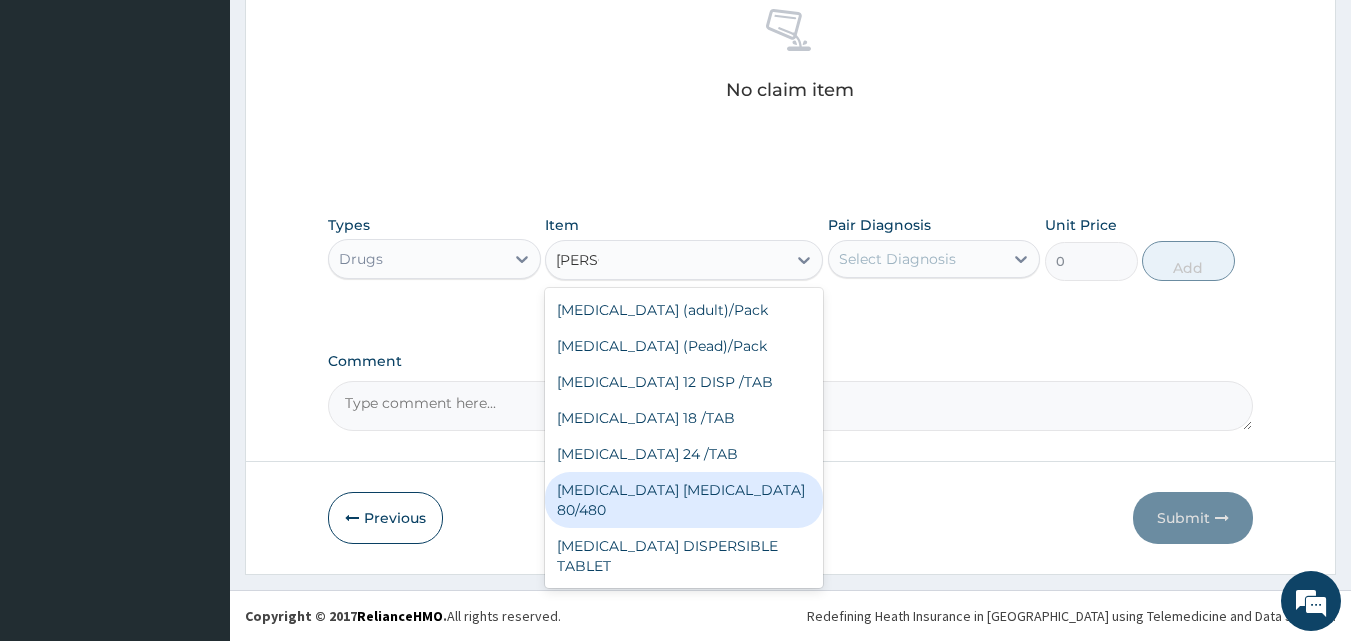 click on "COARTEM D TAB 80/480" at bounding box center (684, 500) 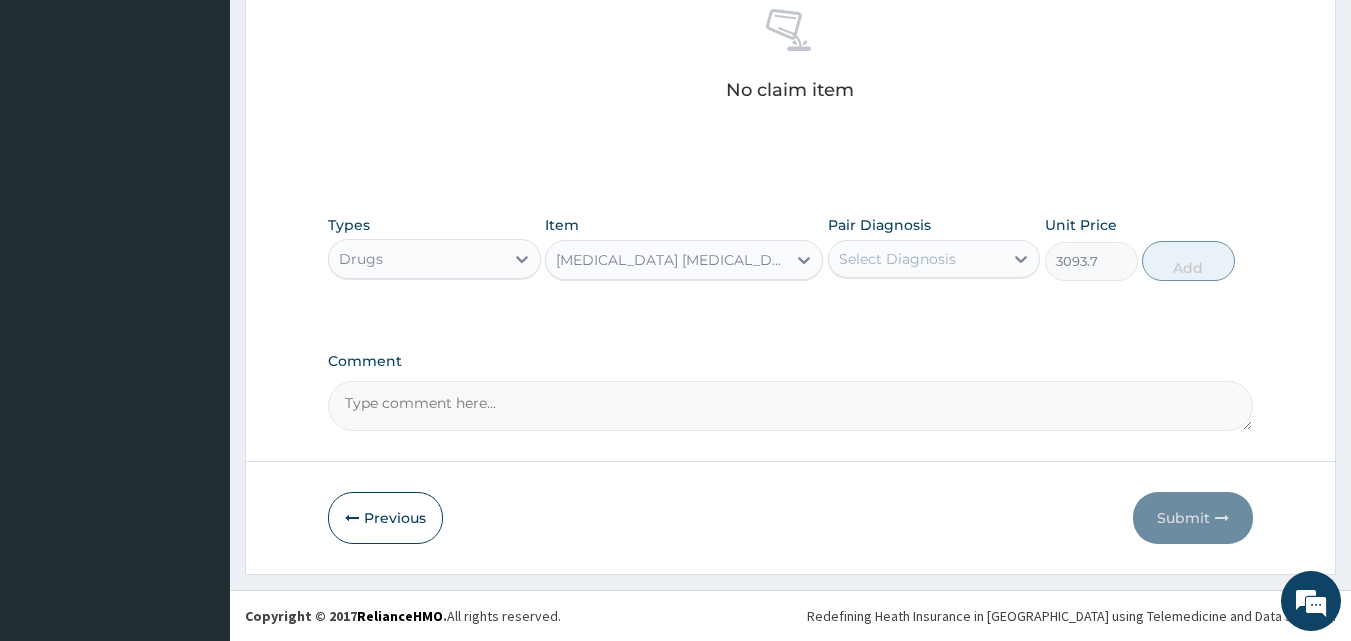 click on "Select Diagnosis" at bounding box center [916, 259] 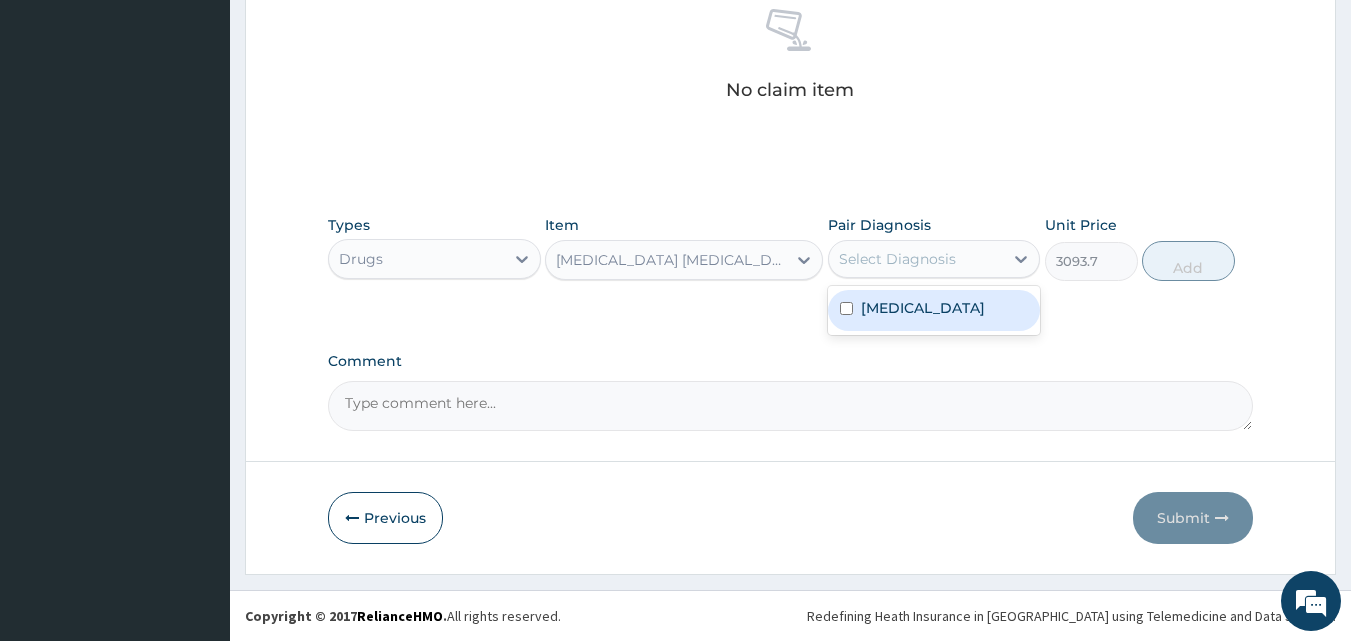 click on "[MEDICAL_DATA]" at bounding box center (934, 310) 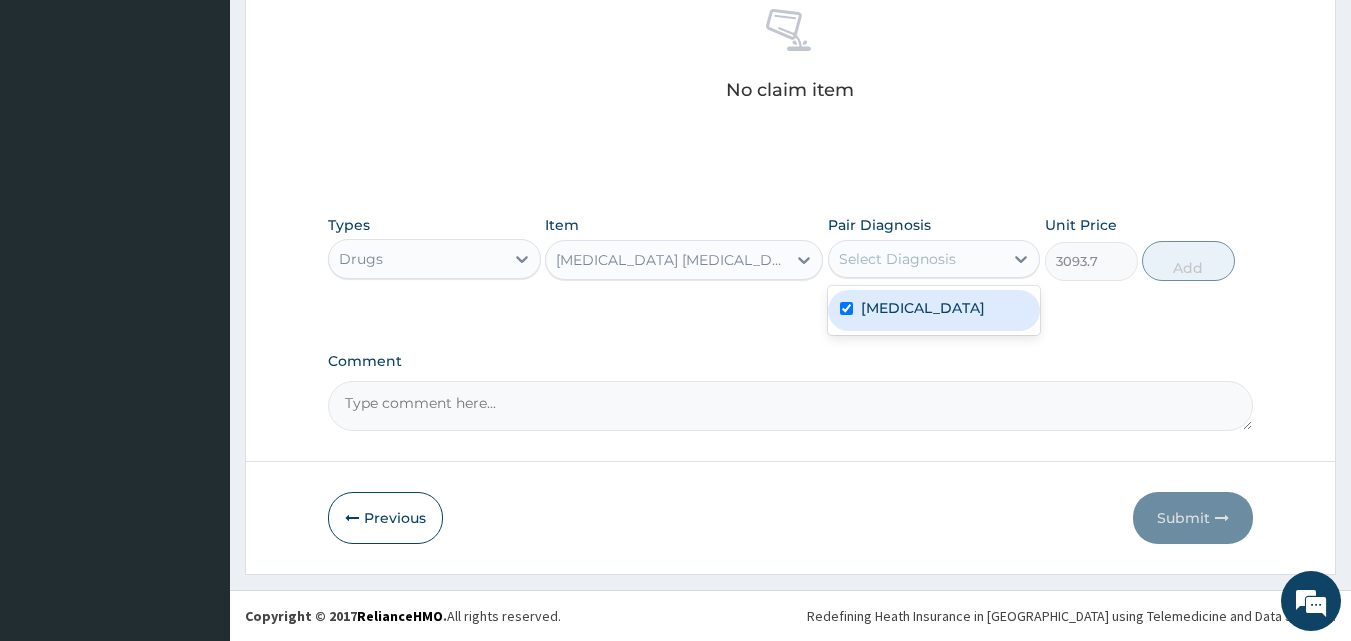 checkbox on "true" 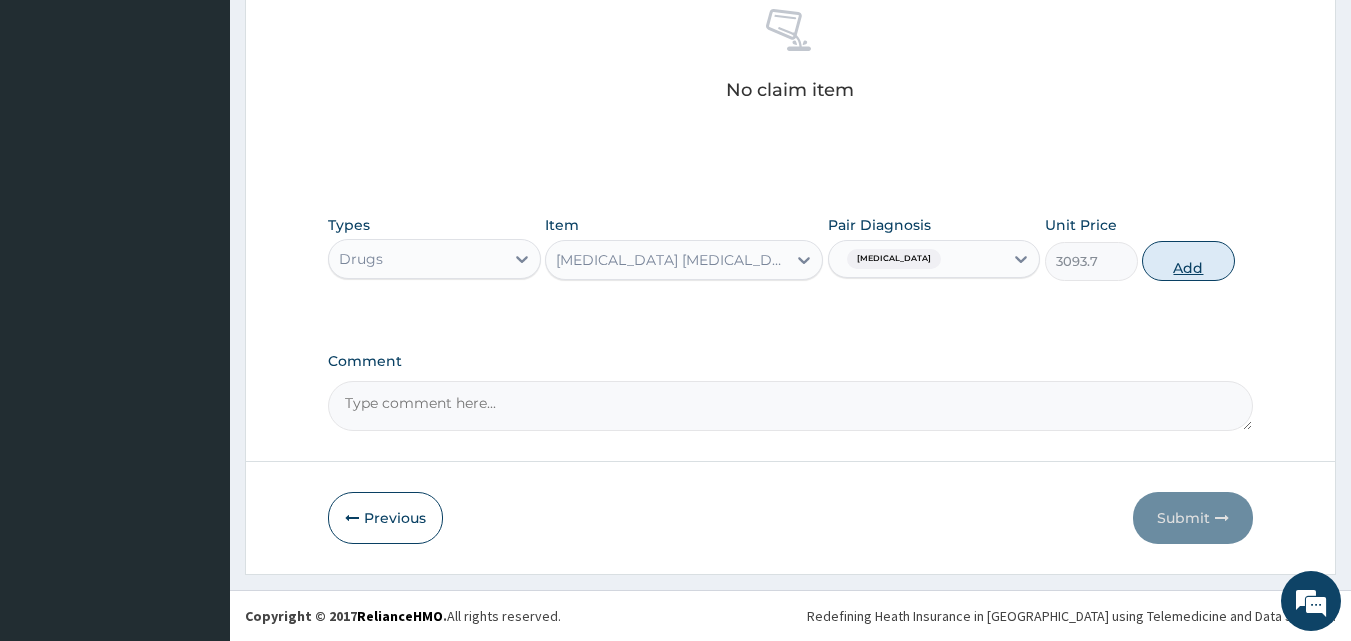 click on "Add" at bounding box center [1188, 261] 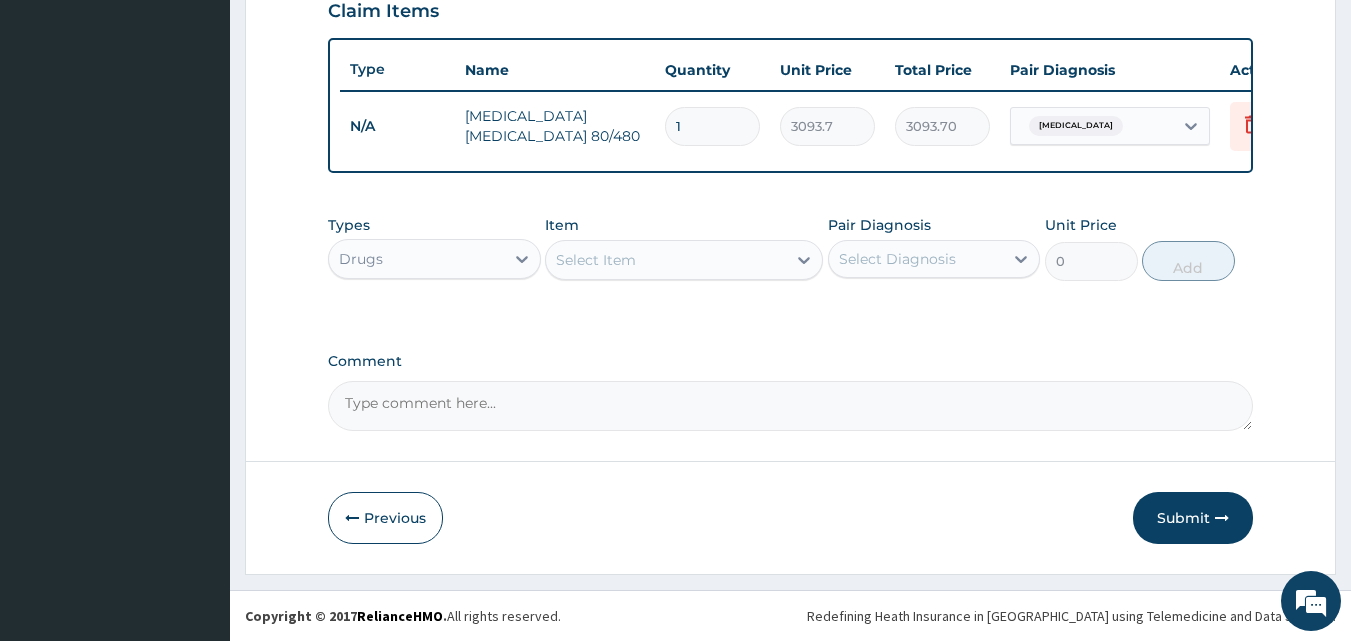scroll, scrollTop: 721, scrollLeft: 0, axis: vertical 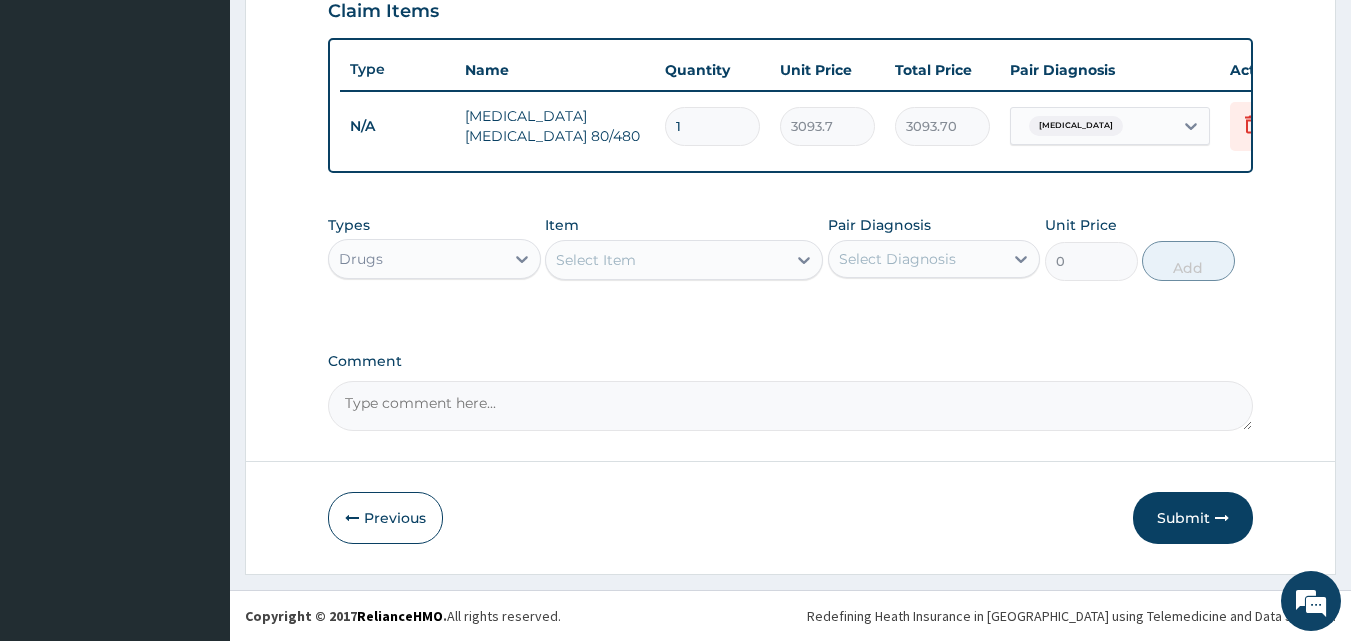 click on "Select Item" at bounding box center (666, 260) 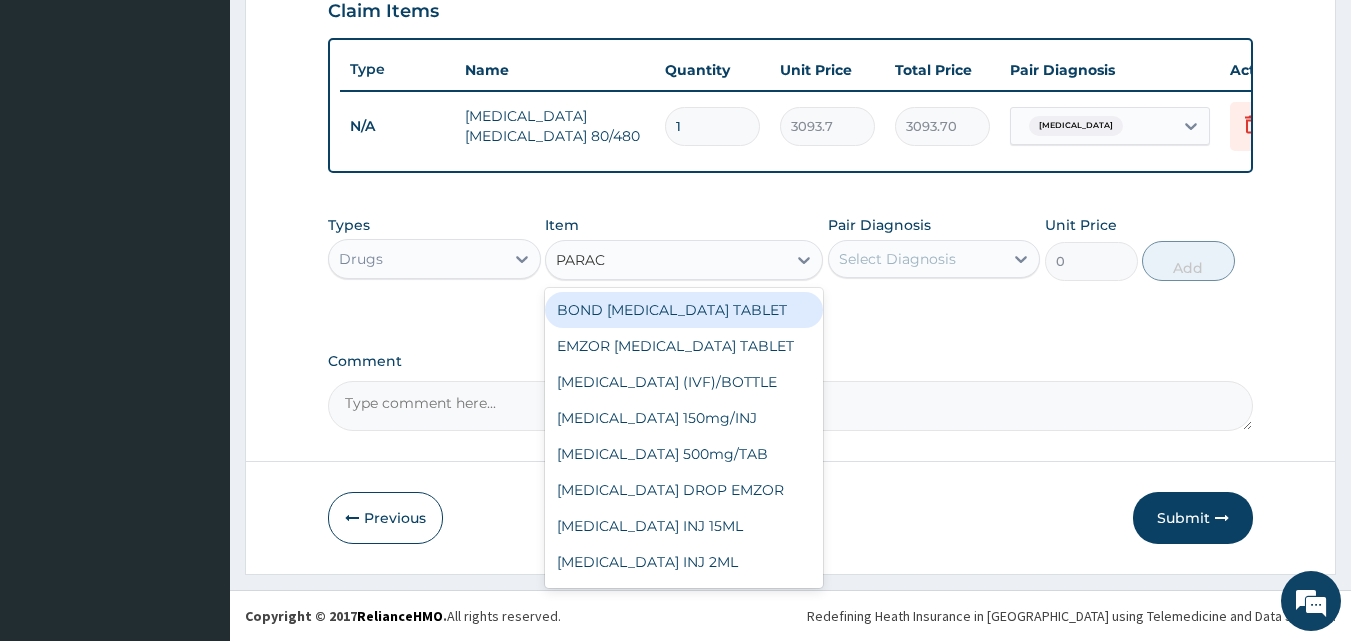 type on "PARACE" 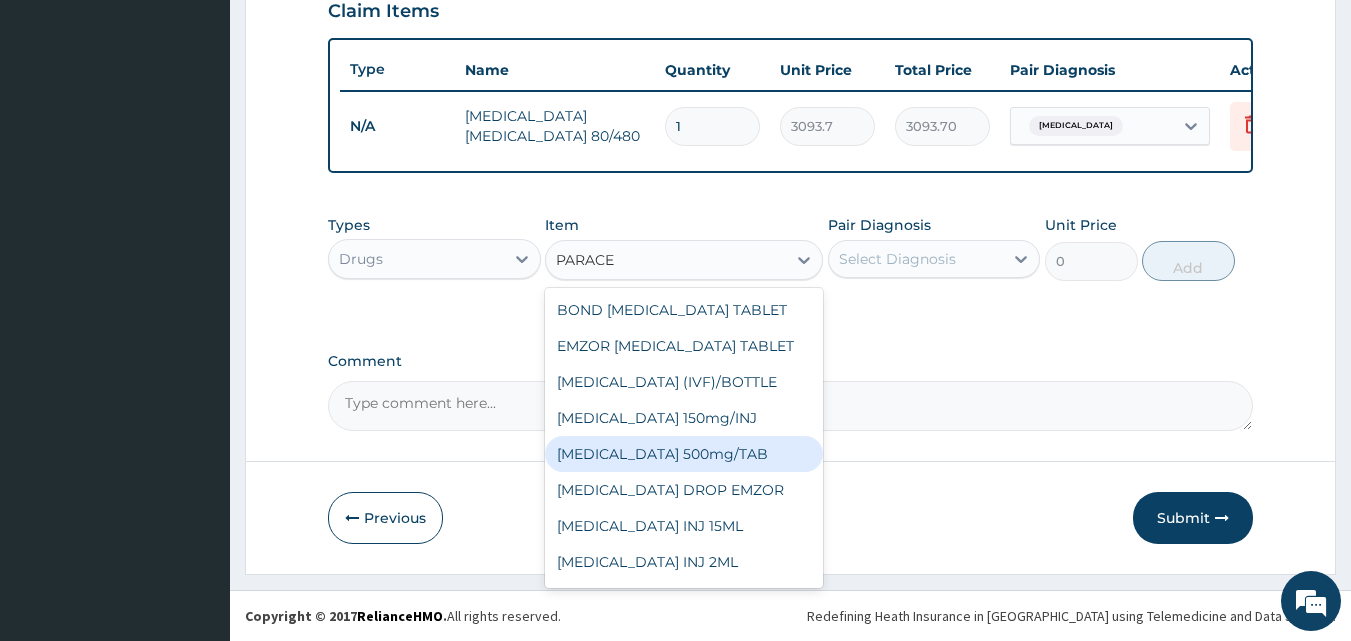 click on "[MEDICAL_DATA] 500mg/TAB" at bounding box center [684, 454] 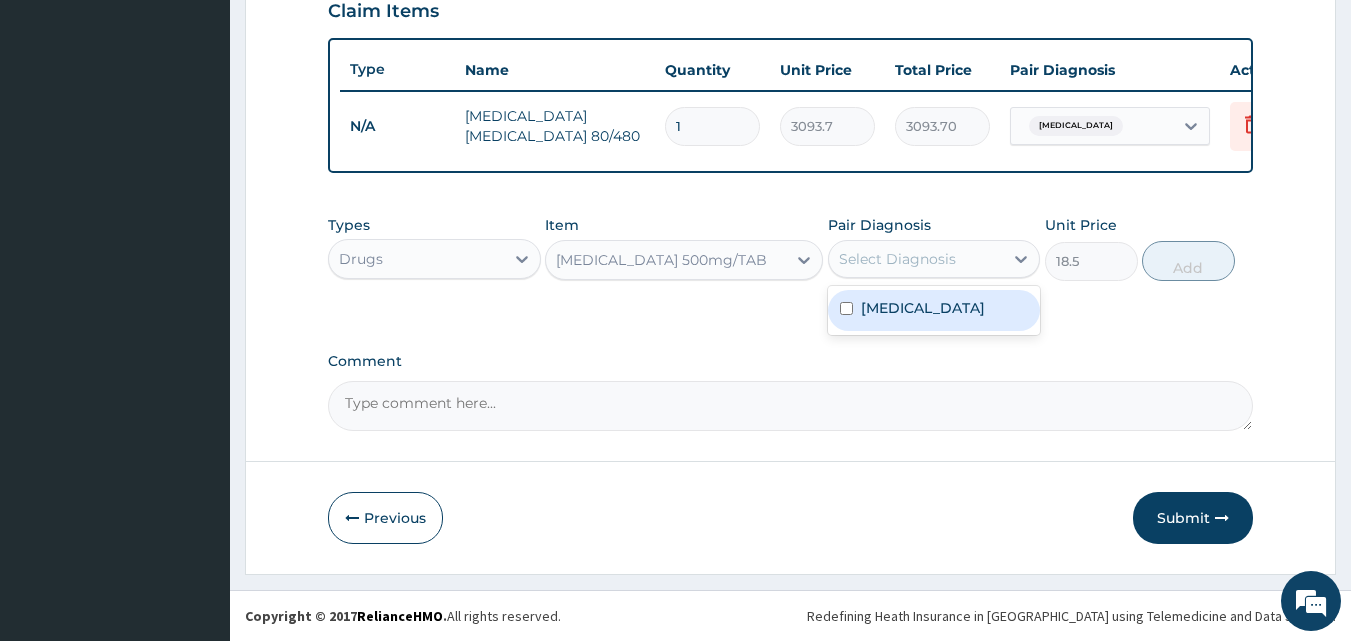 click on "Select Diagnosis" at bounding box center (897, 259) 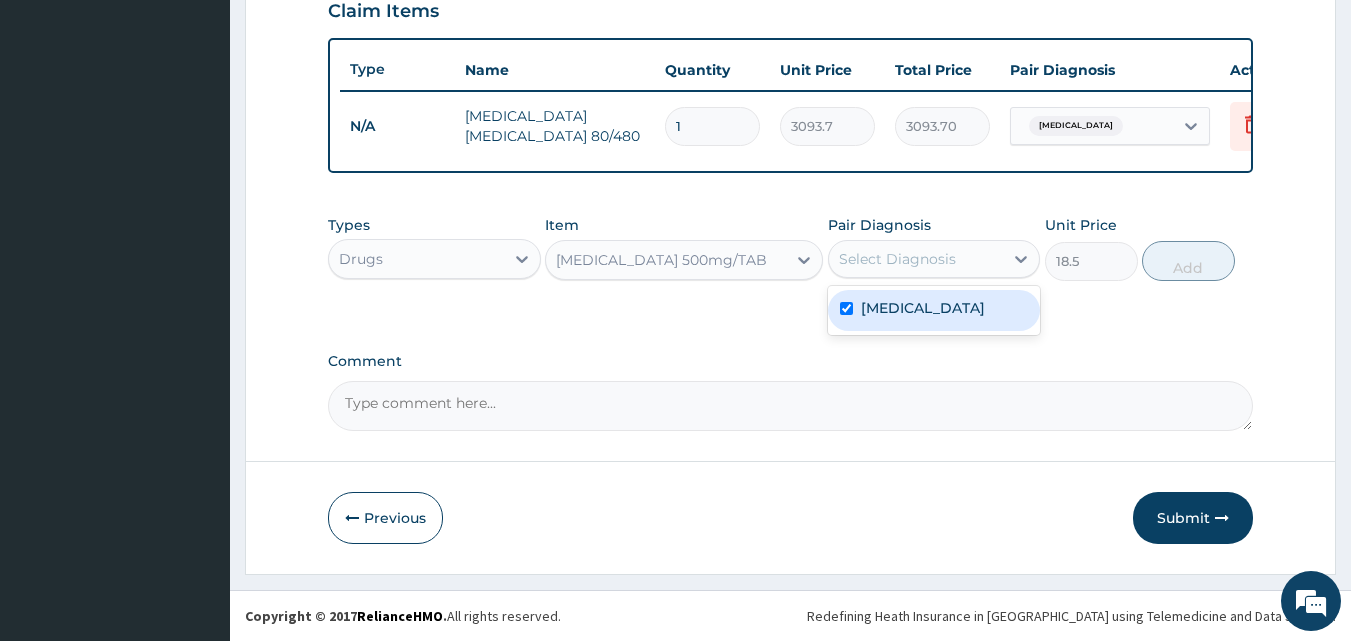 checkbox on "true" 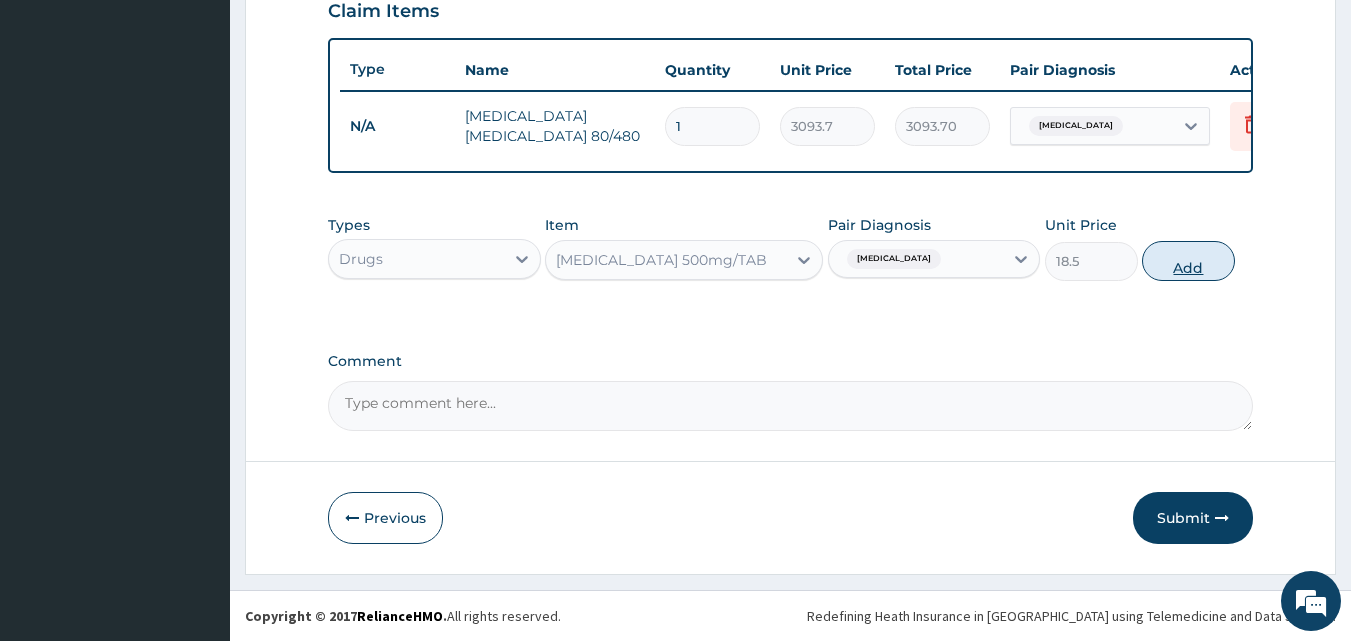 click on "Add" at bounding box center [1188, 261] 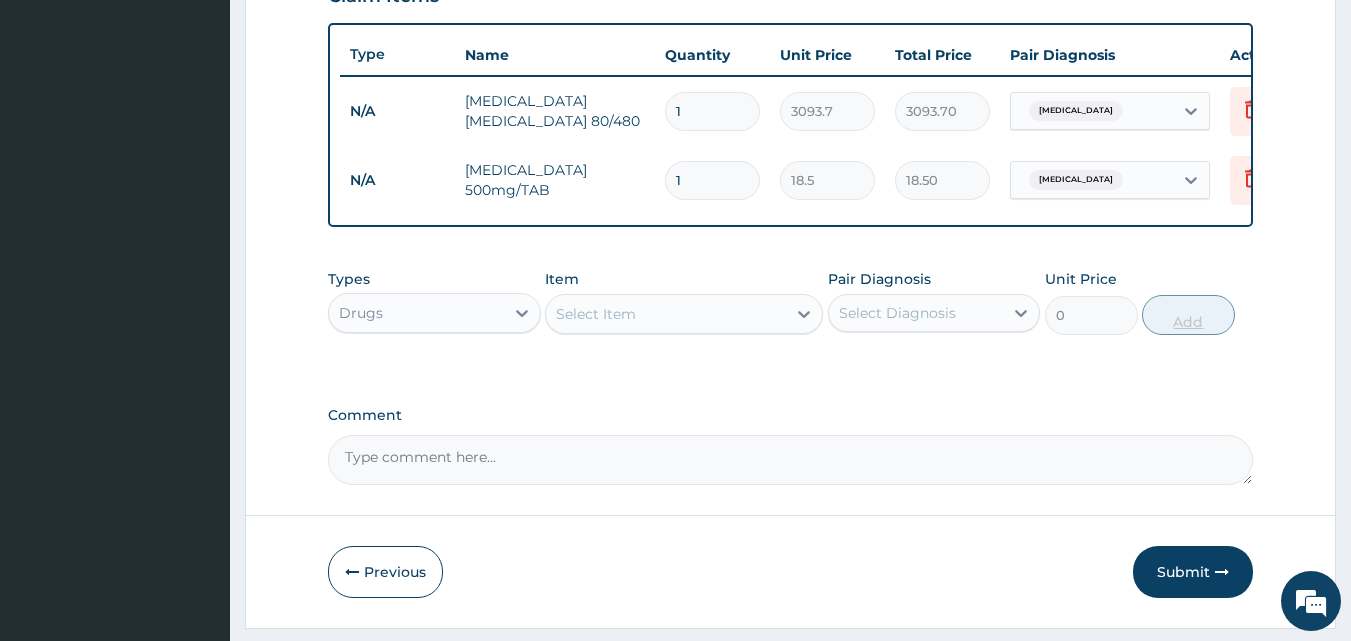 type on "12" 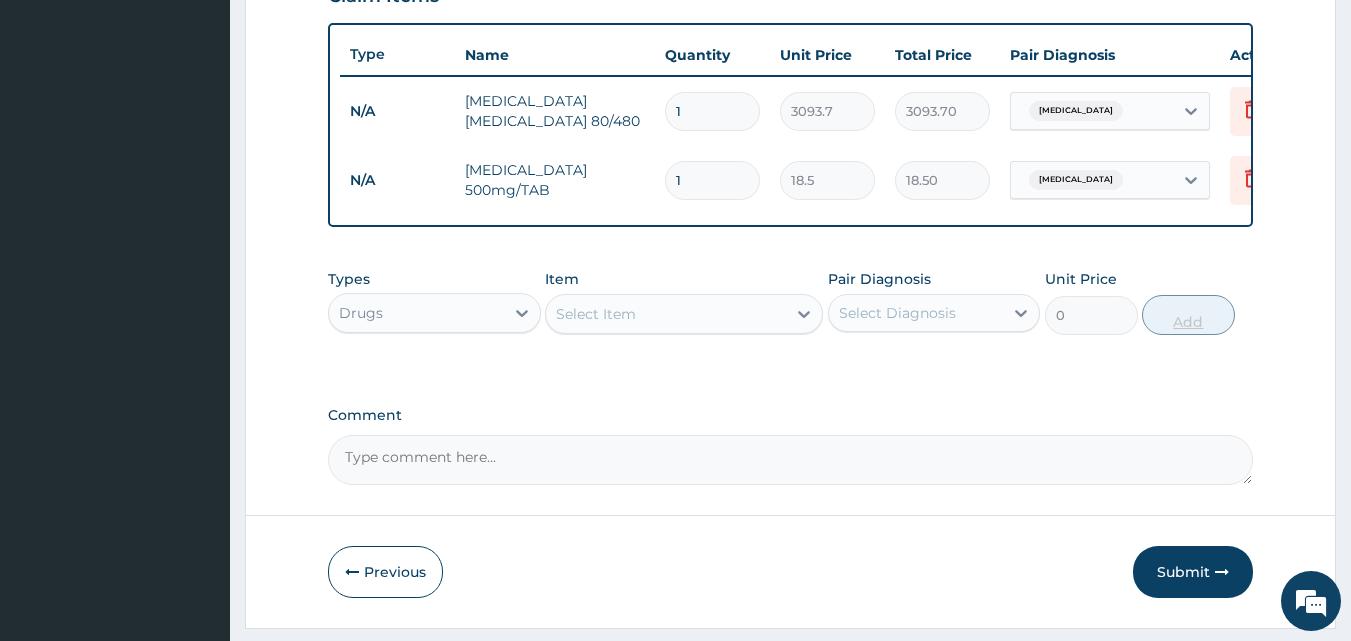 type on "222.00" 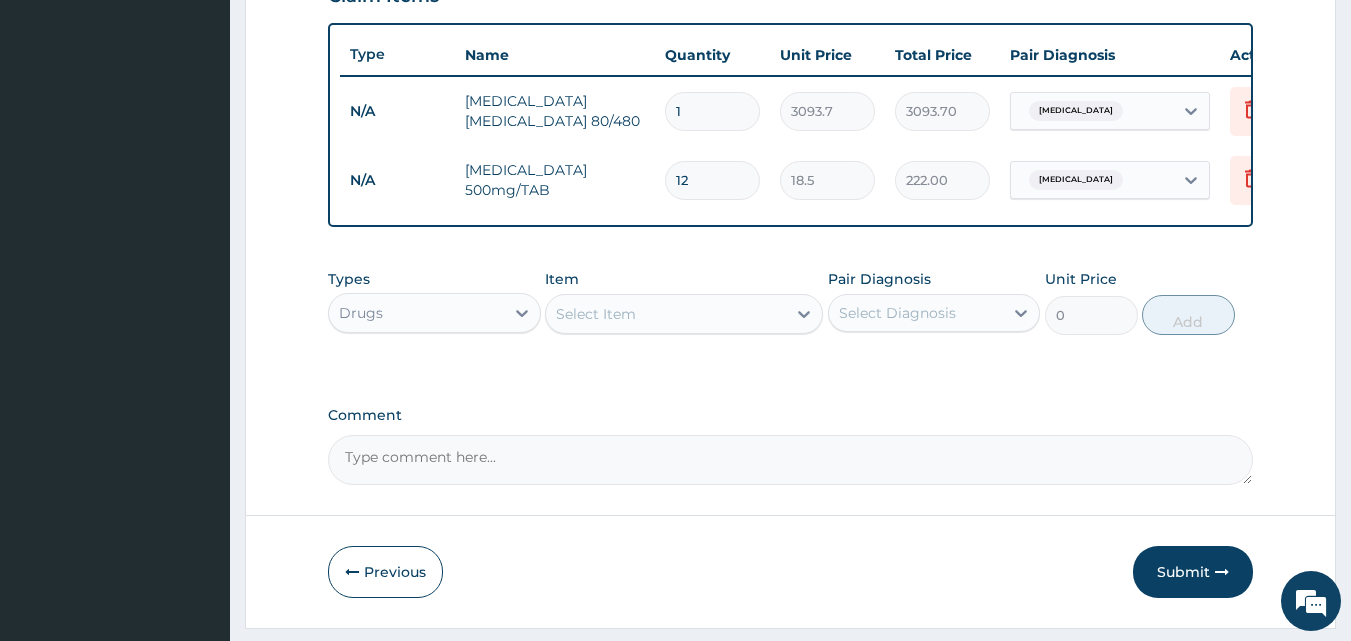 type on "12" 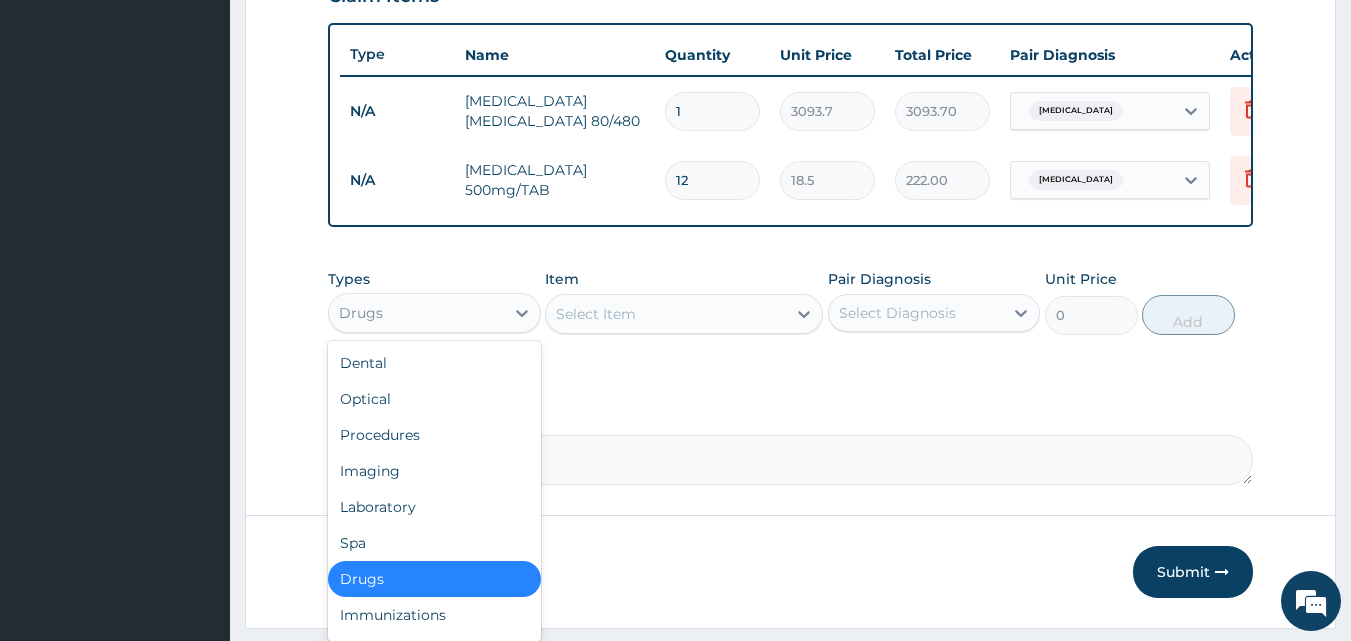 click on "Drugs" at bounding box center [416, 313] 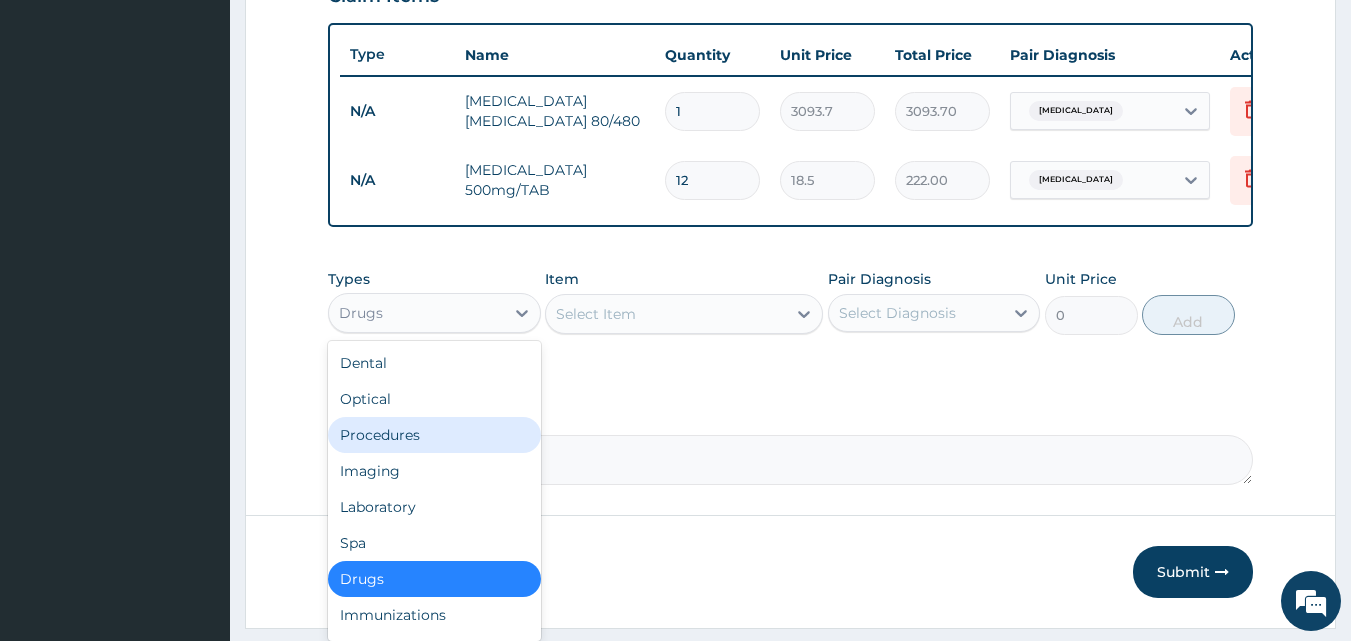 click on "Procedures" at bounding box center (434, 435) 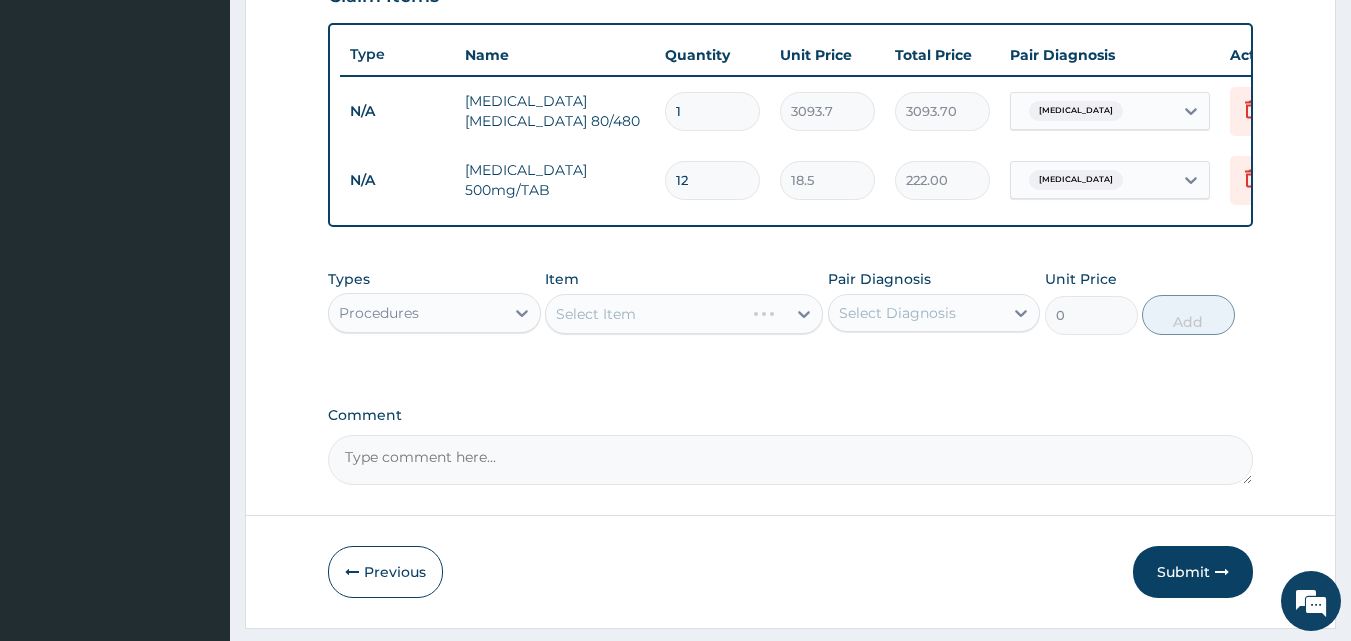 click on "Select Item" at bounding box center [684, 314] 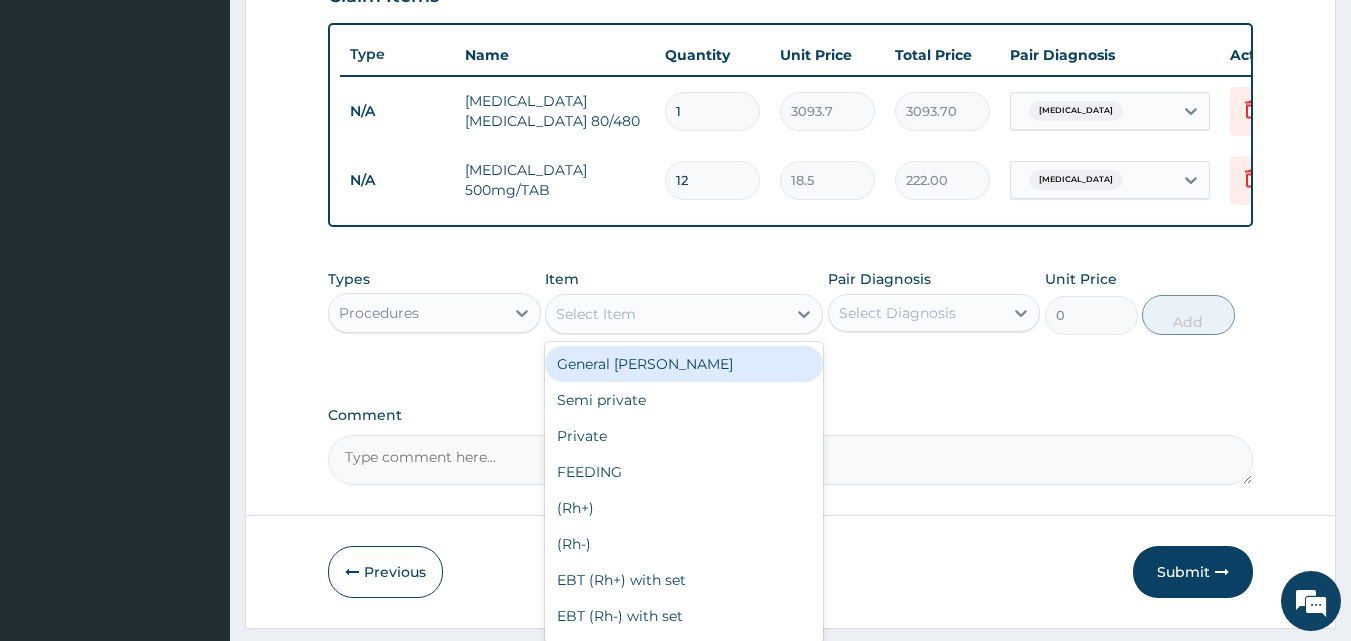 click on "Select Item" at bounding box center (666, 314) 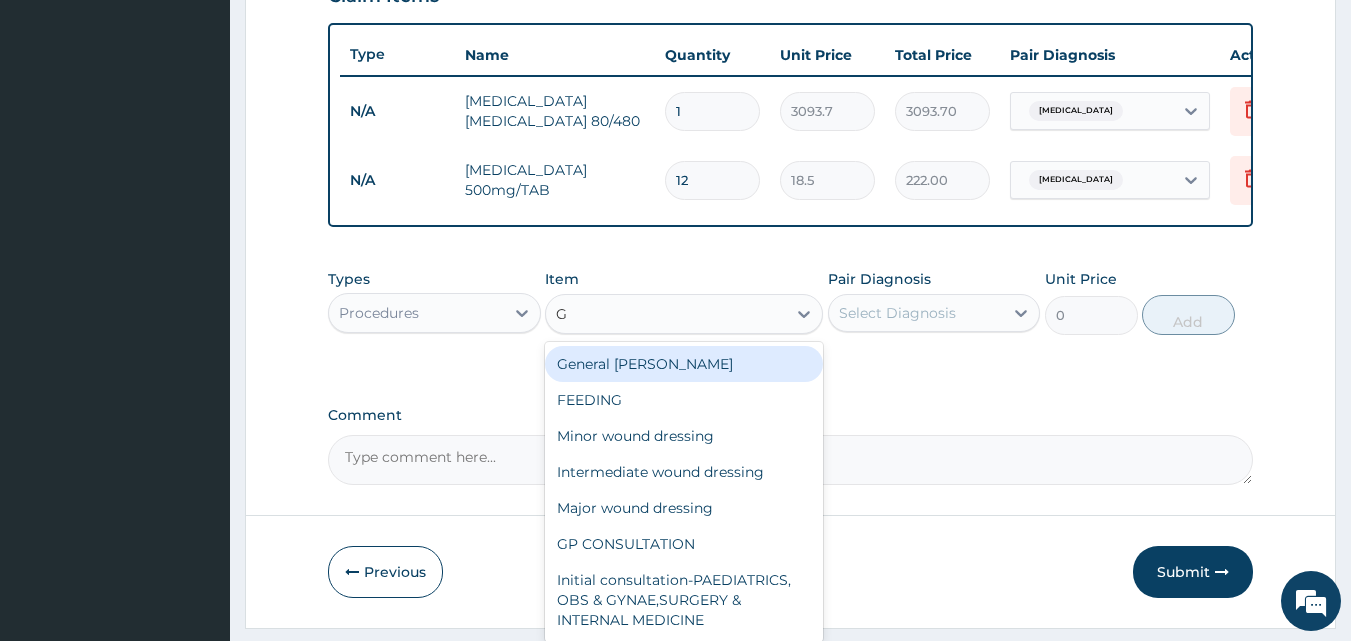type on "GP" 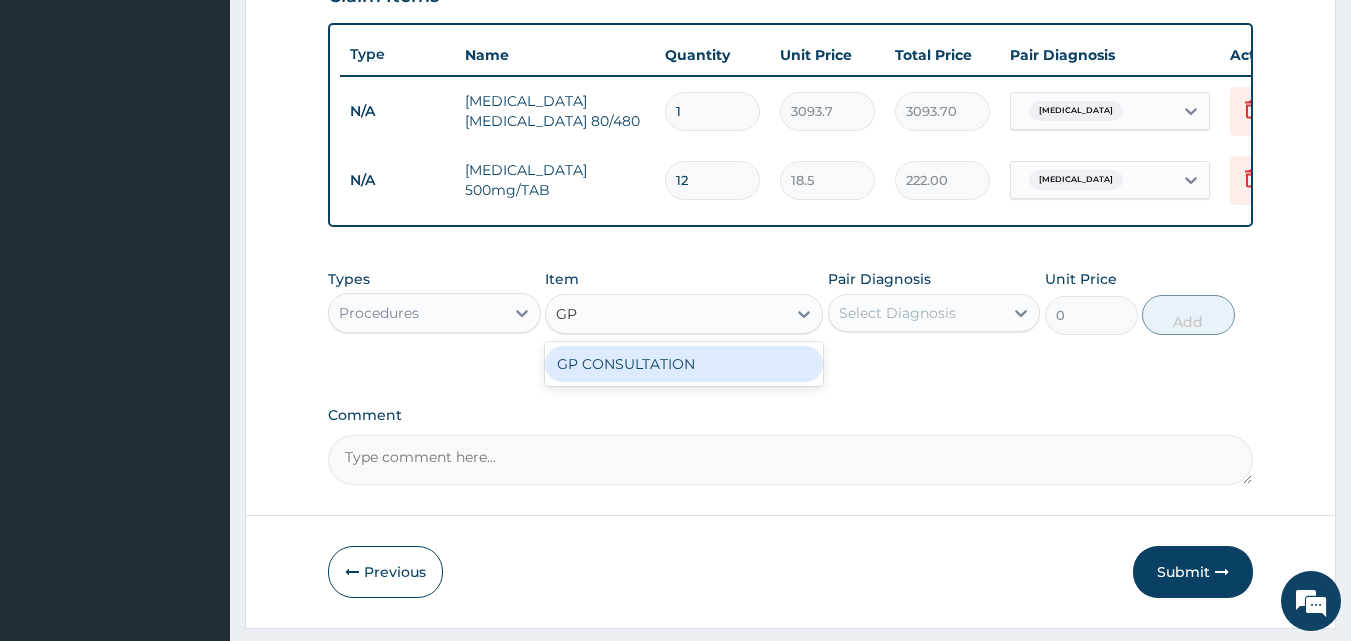 click on "GP CONSULTATION" at bounding box center [684, 364] 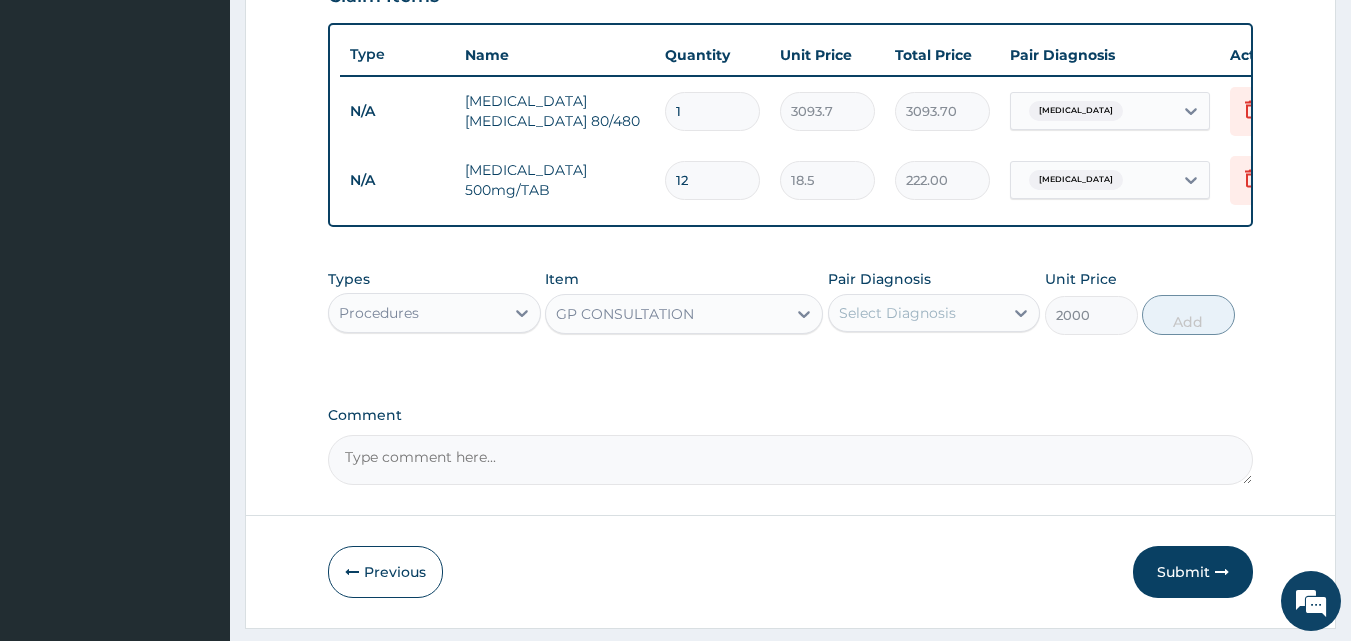 click on "Select Diagnosis" at bounding box center (916, 313) 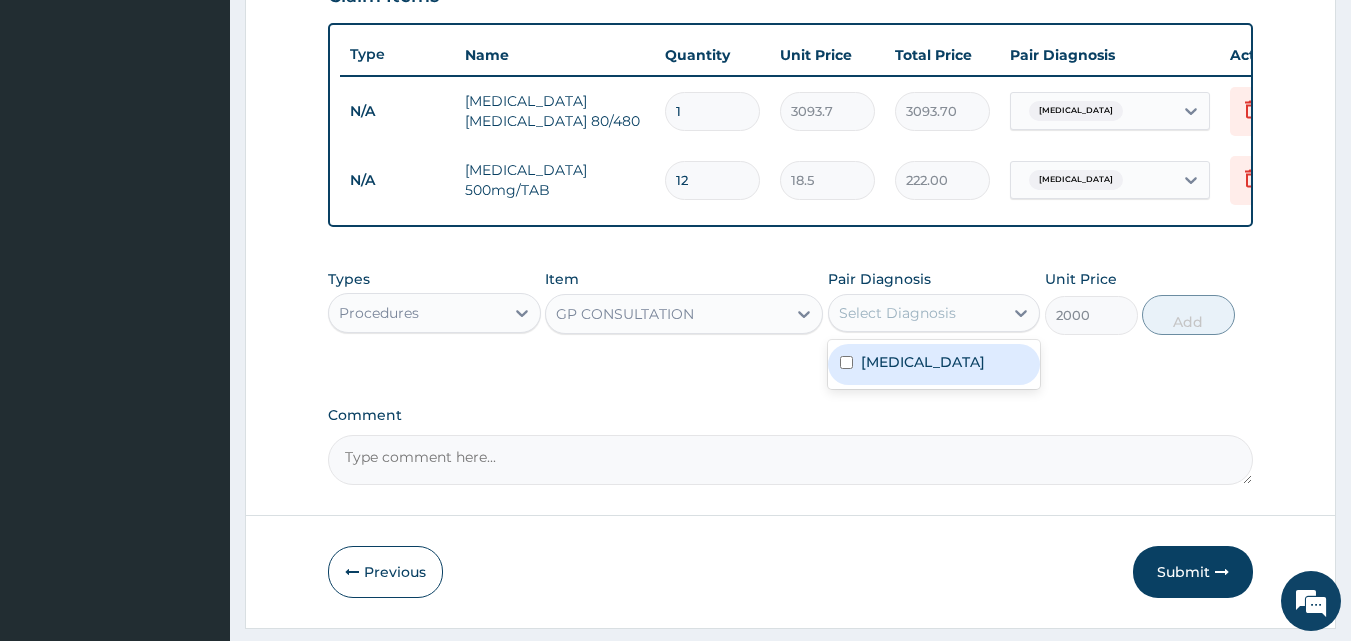 click on "[MEDICAL_DATA]" at bounding box center [923, 362] 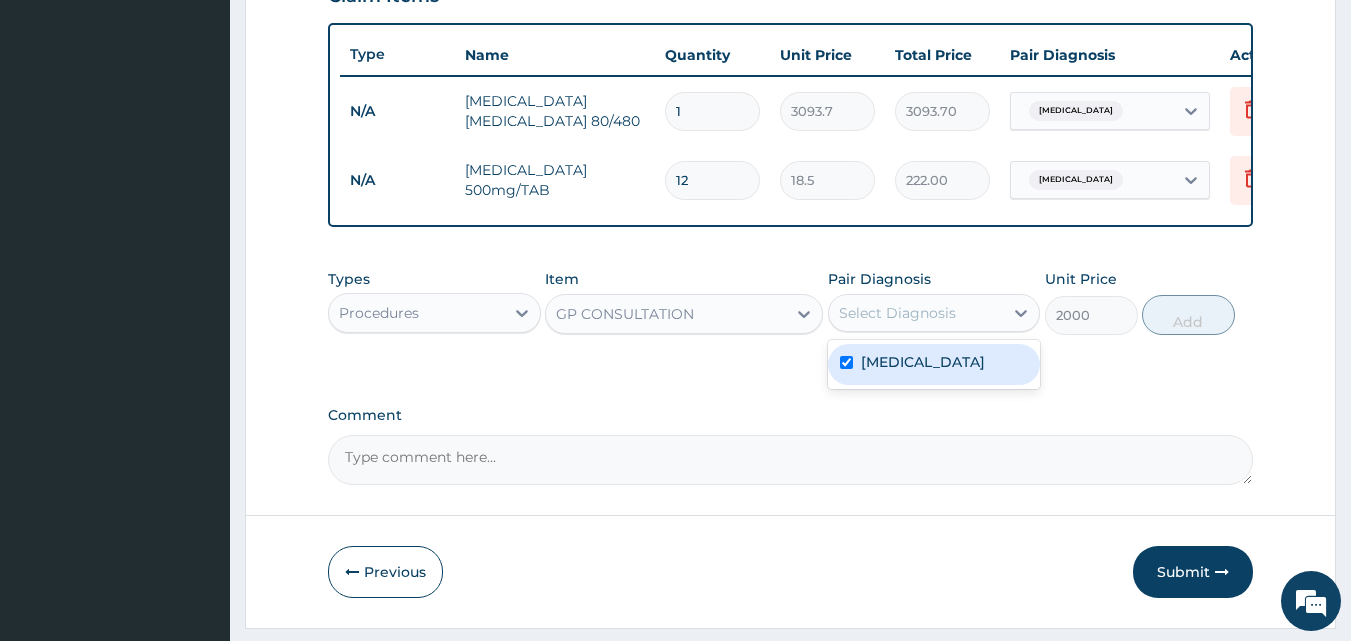 checkbox on "true" 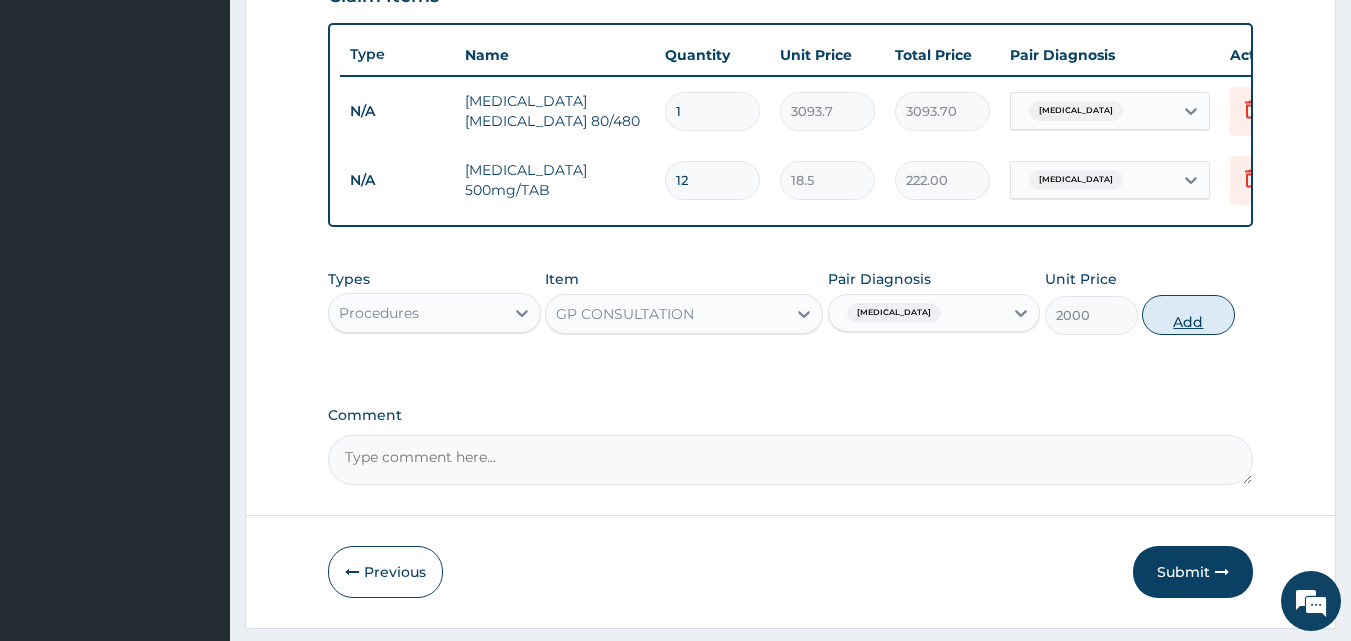 click on "Add" at bounding box center (1188, 315) 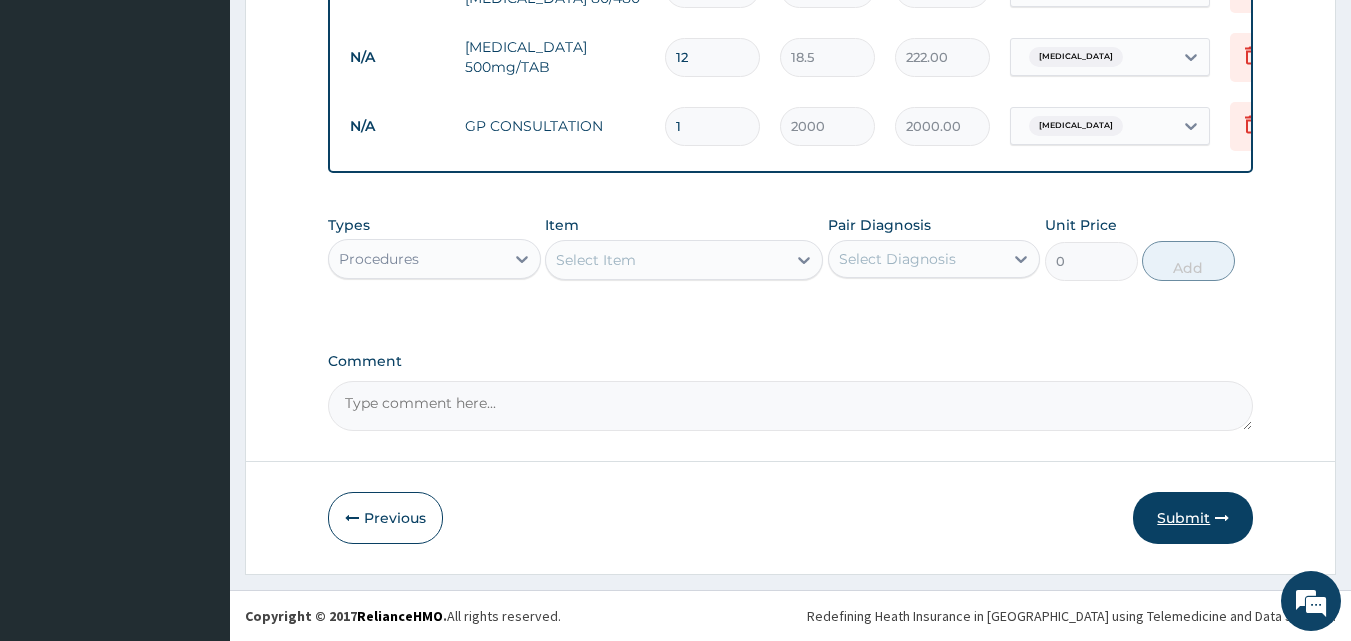click on "Submit" at bounding box center [1193, 518] 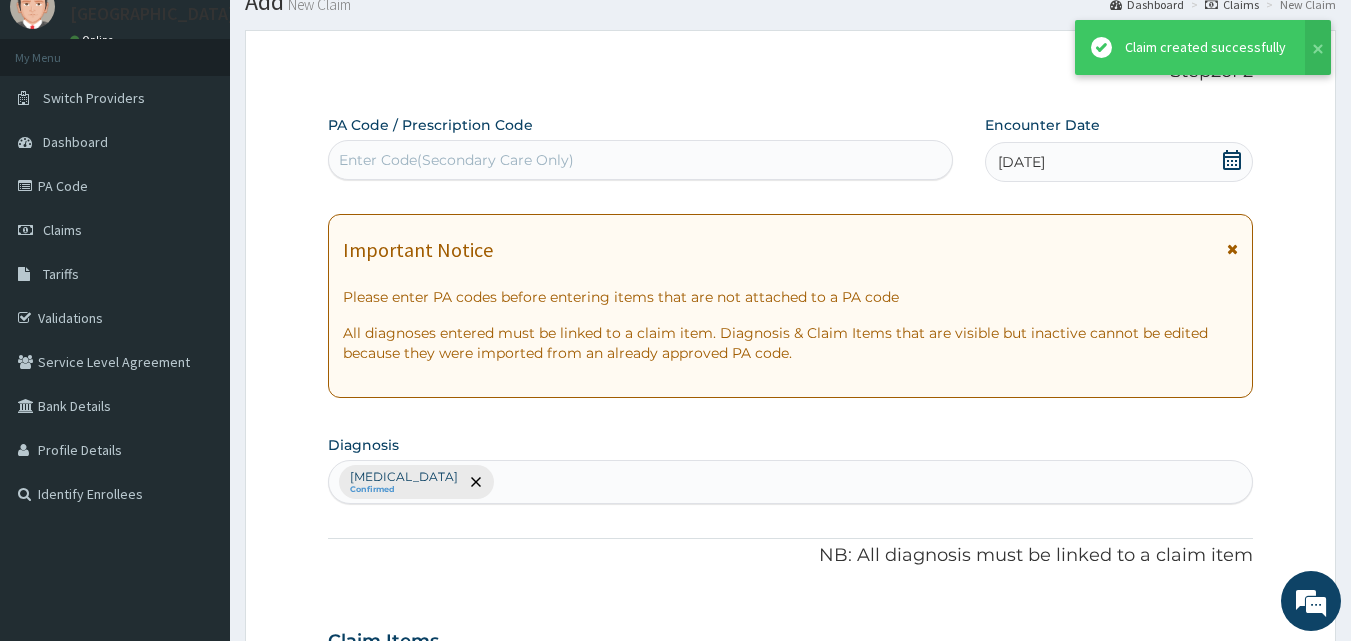 scroll, scrollTop: 859, scrollLeft: 0, axis: vertical 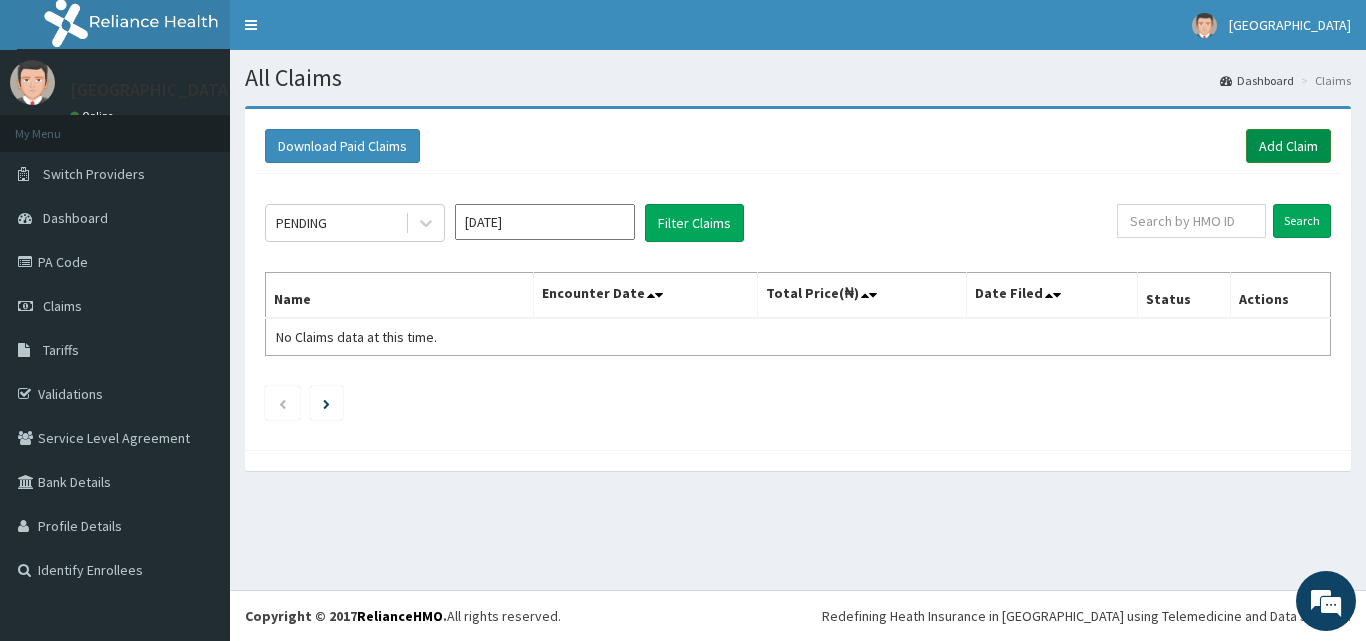 click on "Add Claim" at bounding box center (1288, 146) 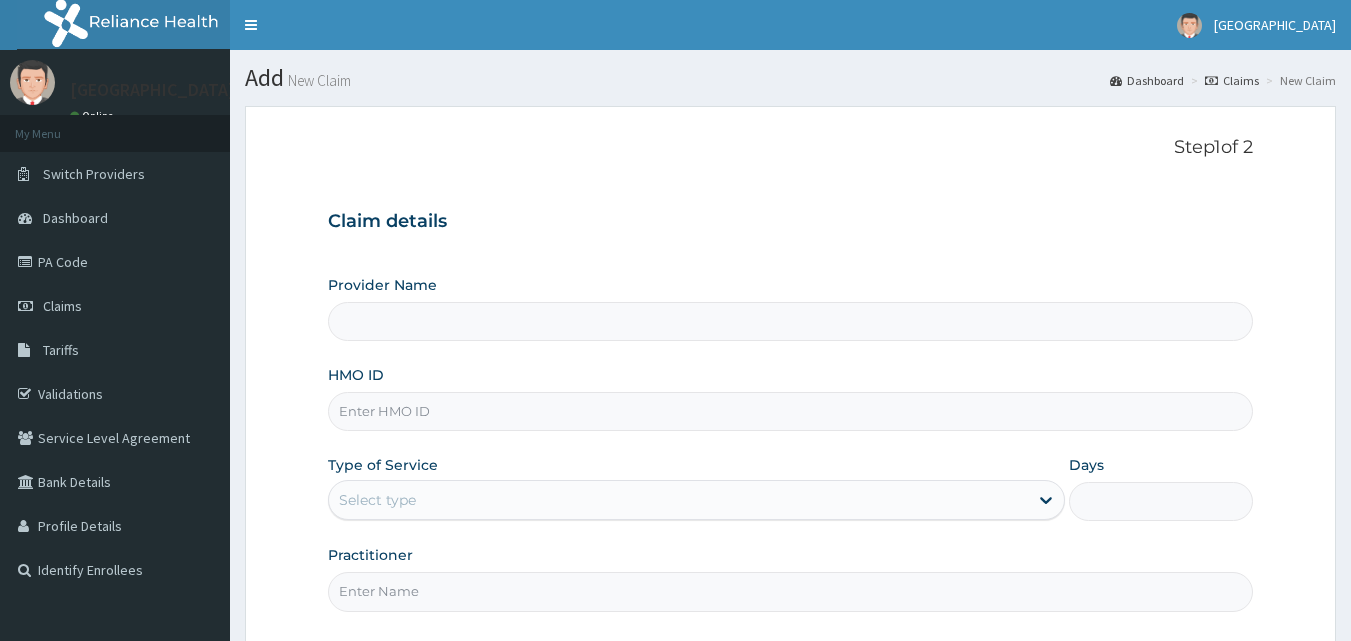 scroll, scrollTop: 0, scrollLeft: 0, axis: both 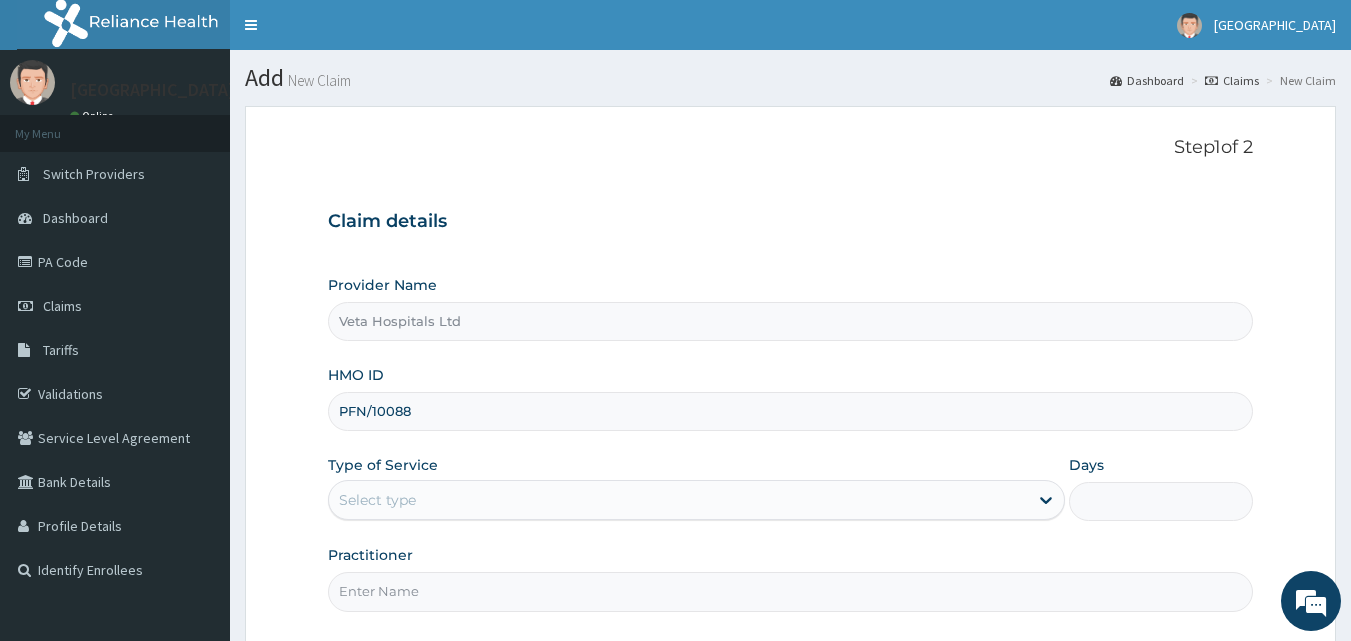 type on "PFN/10088/A" 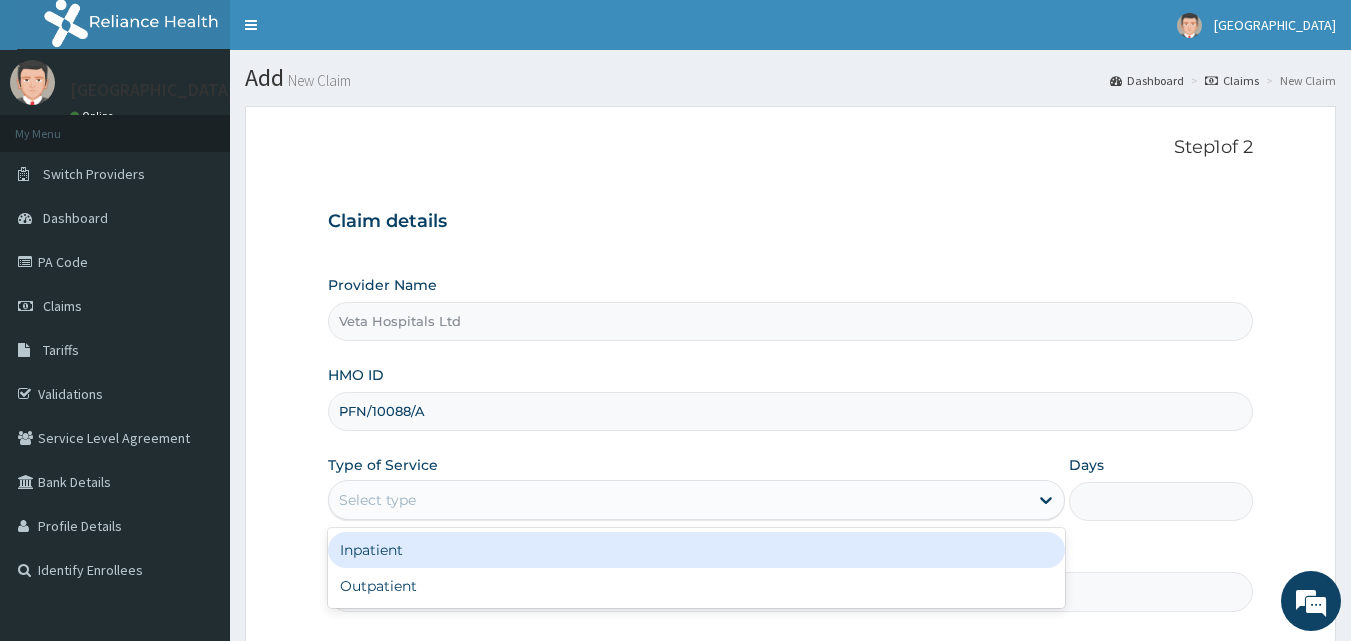 click on "Select type" at bounding box center [678, 500] 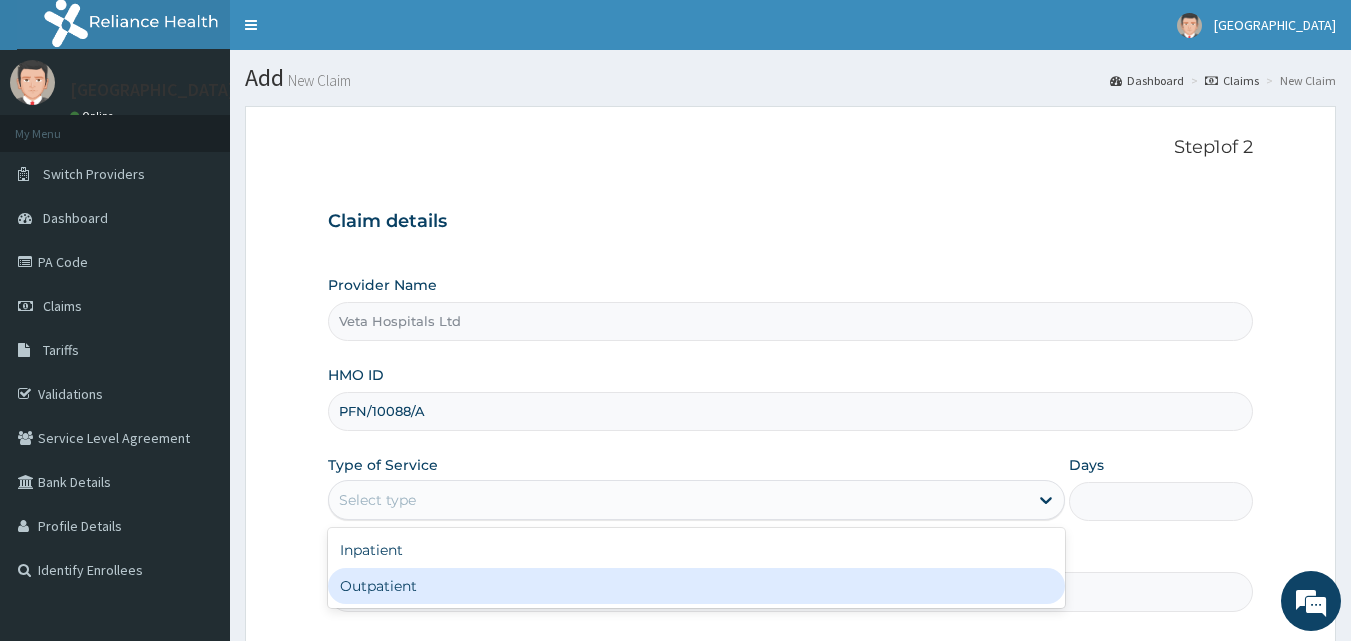 click on "Outpatient" at bounding box center (696, 586) 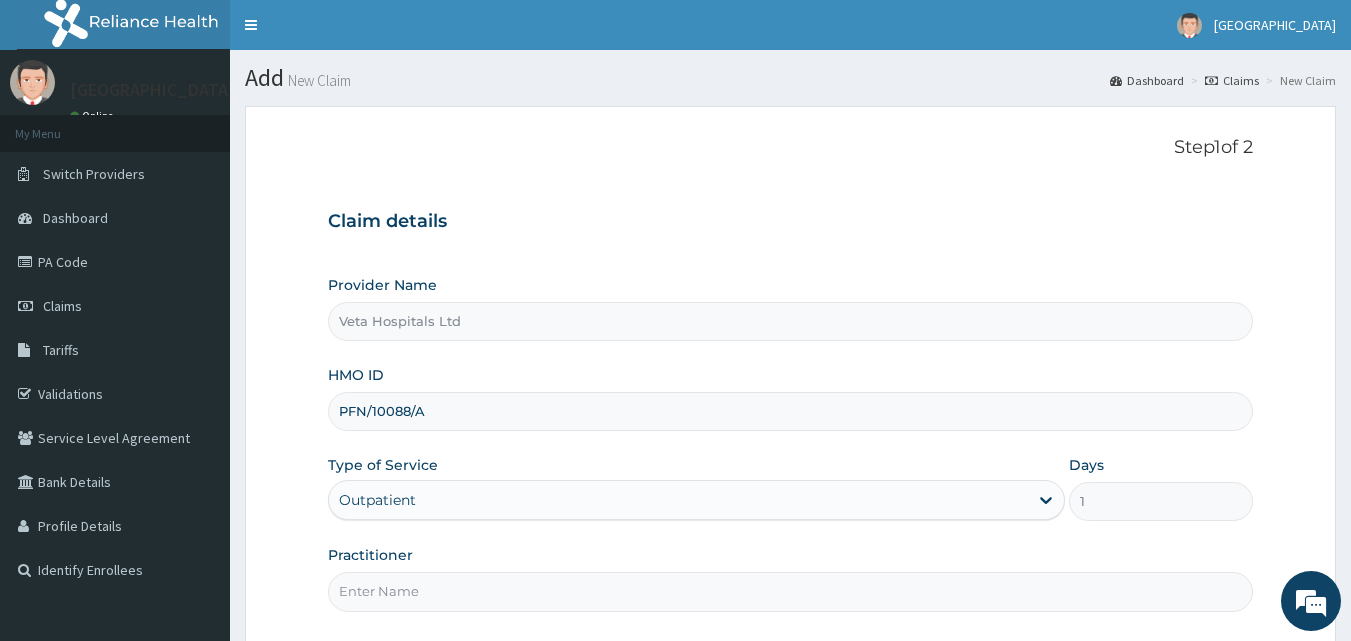 click on "Practitioner" at bounding box center (791, 591) 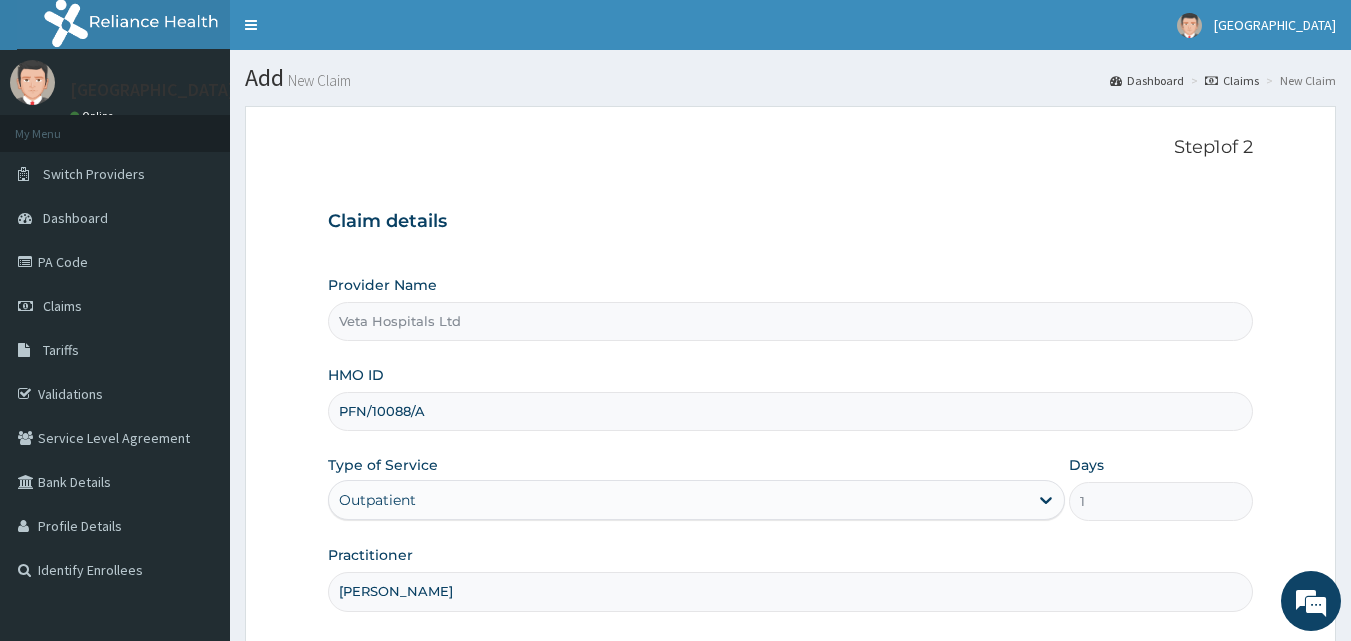 scroll, scrollTop: 187, scrollLeft: 0, axis: vertical 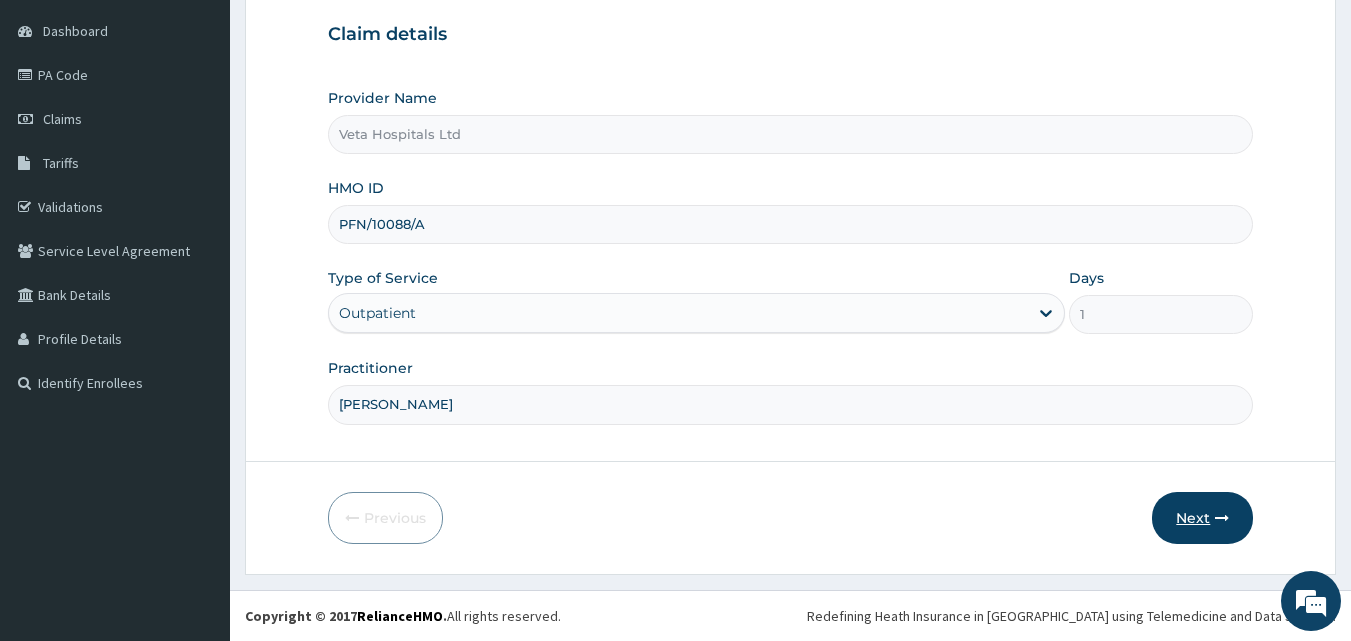 click on "Next" at bounding box center (1202, 518) 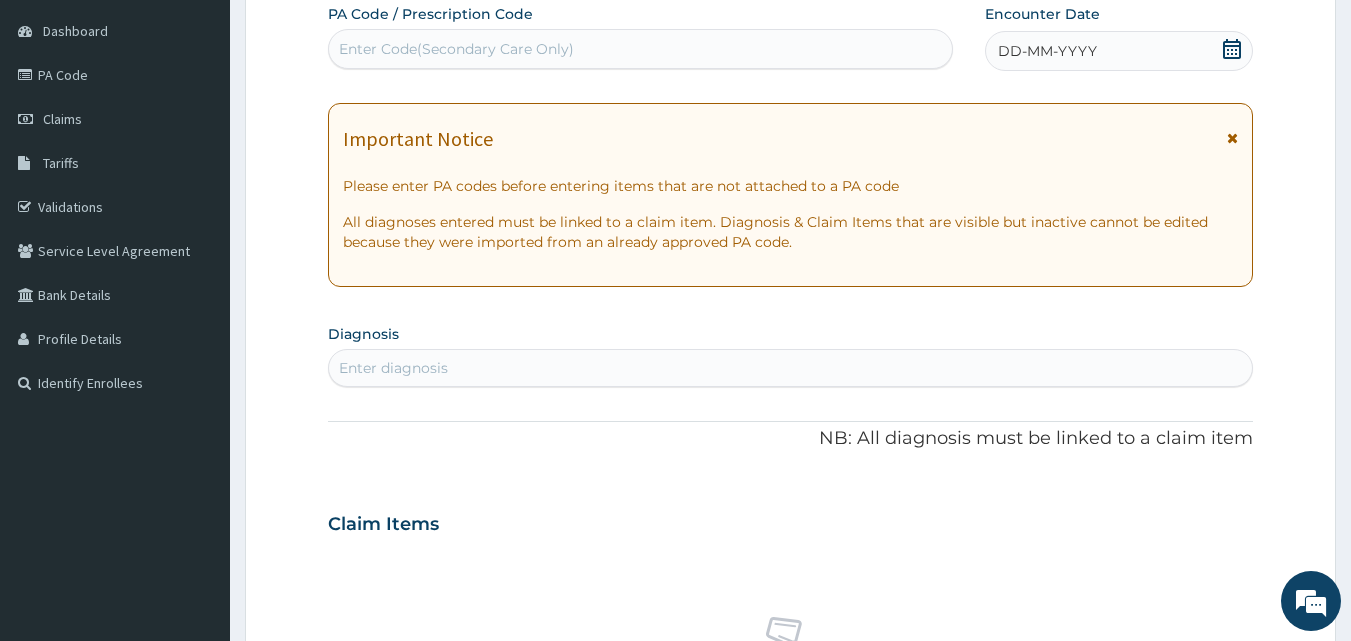 scroll, scrollTop: 0, scrollLeft: 0, axis: both 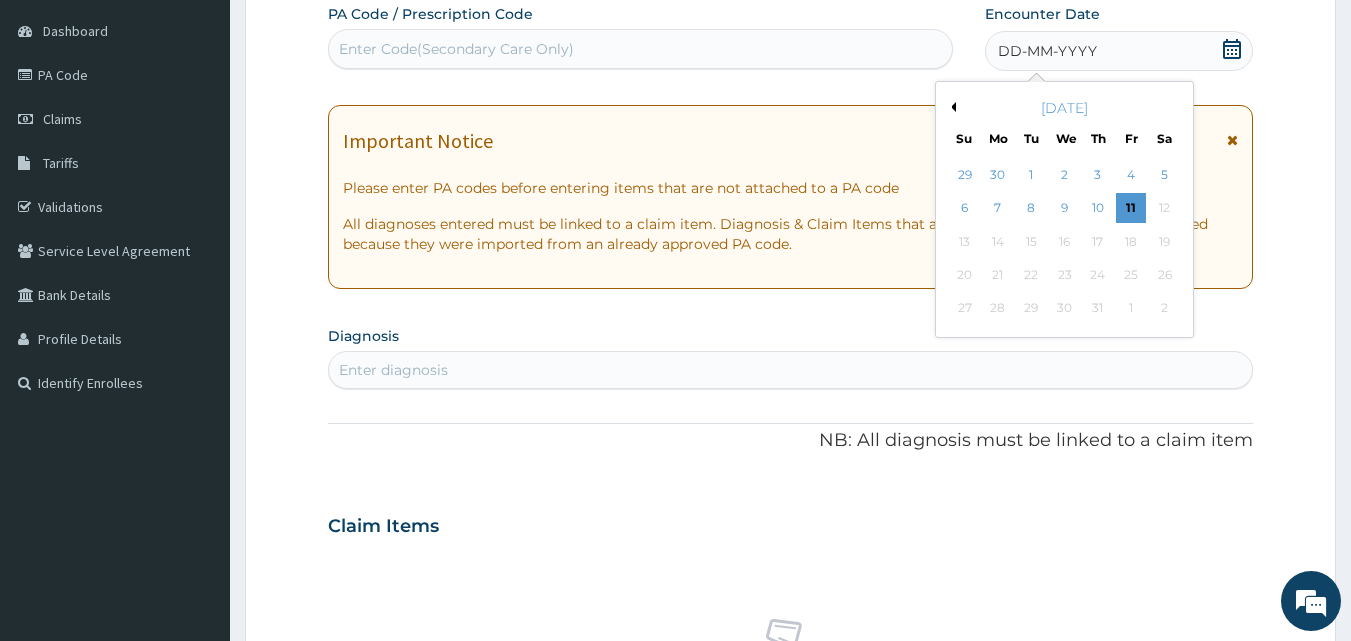 click on "Previous Month" at bounding box center (951, 107) 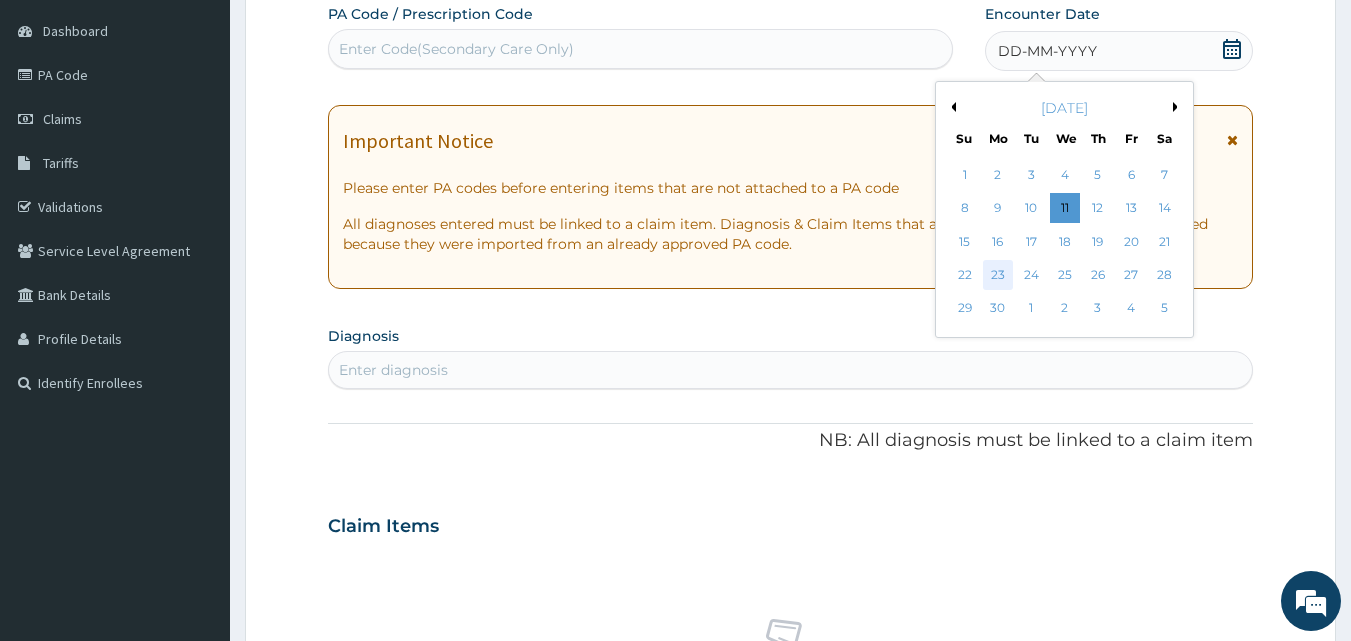 click on "23" at bounding box center [998, 275] 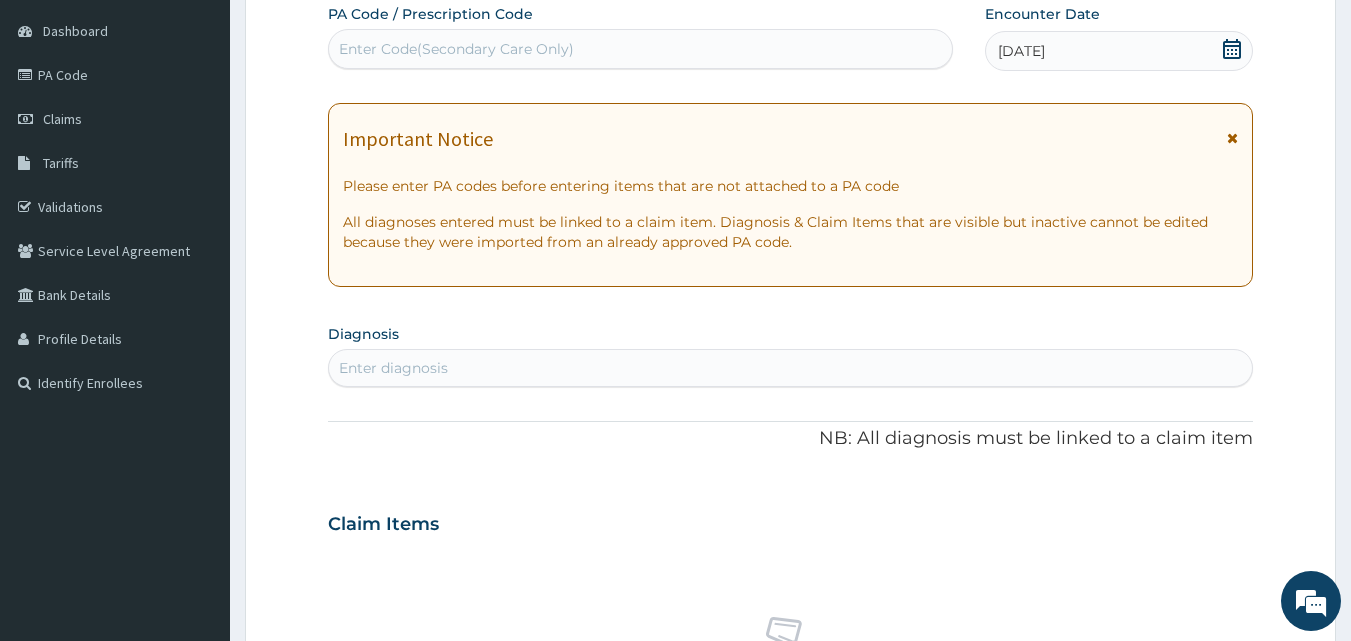 click on "Enter diagnosis" at bounding box center [791, 368] 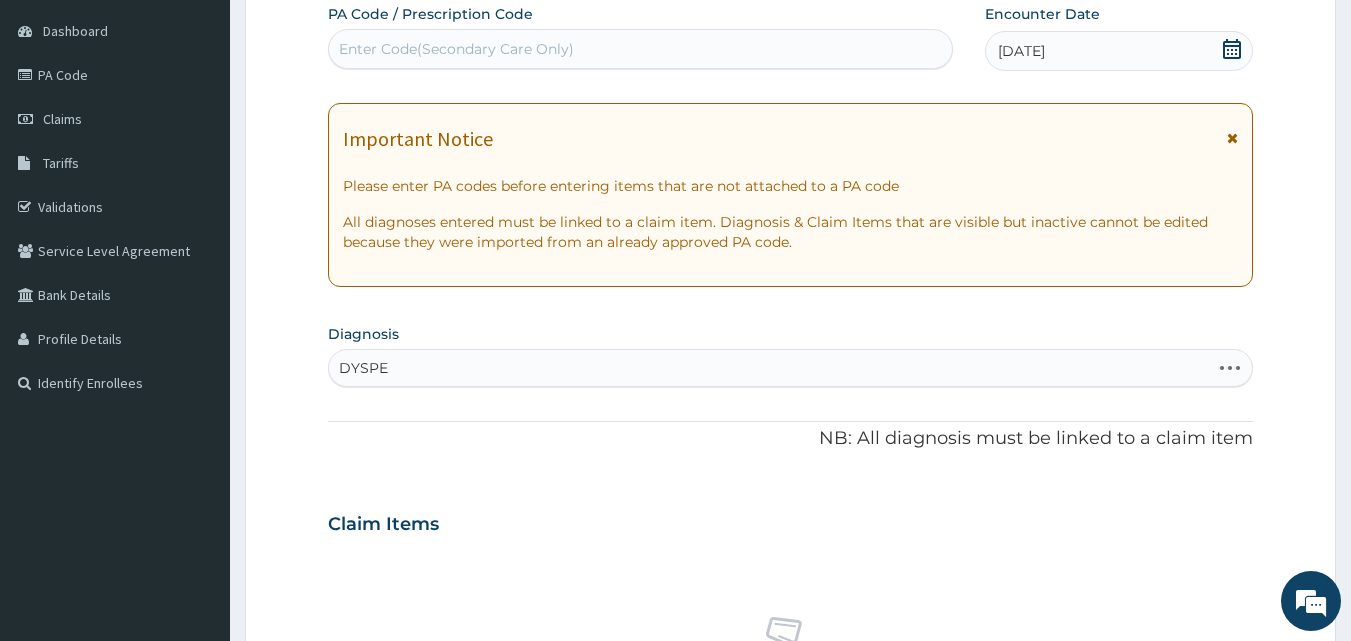 type on "DYSPEP" 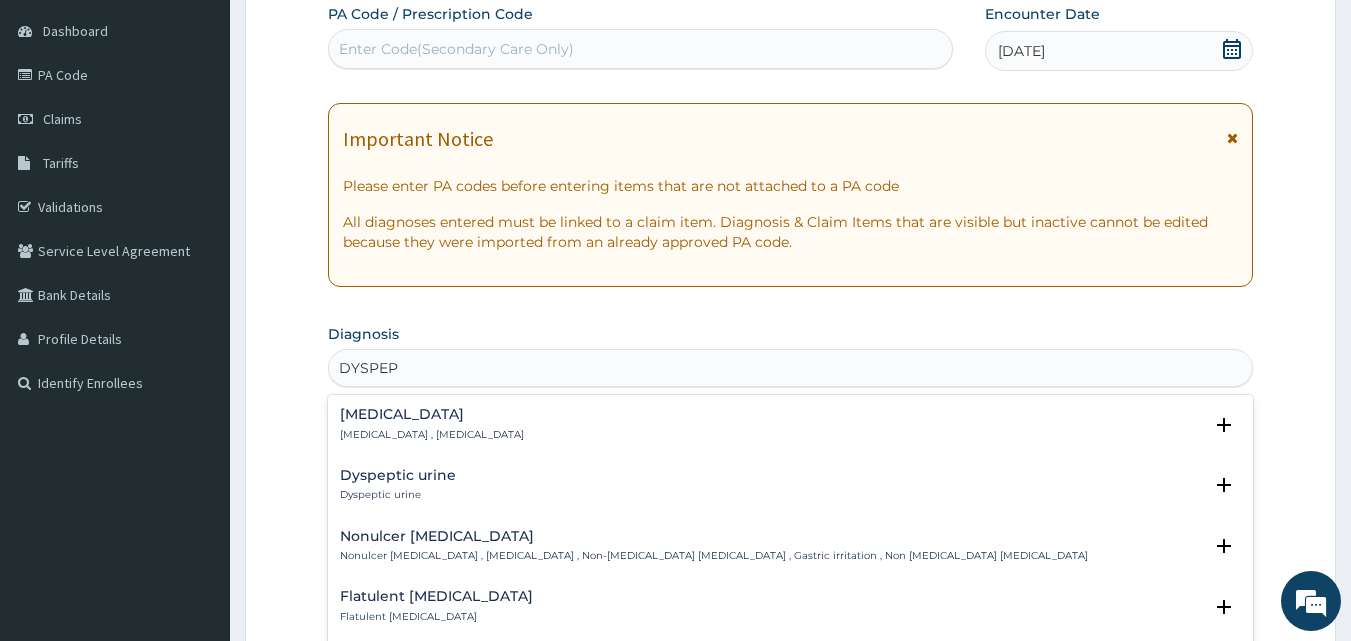 click on "[MEDICAL_DATA] , [MEDICAL_DATA]" at bounding box center (432, 435) 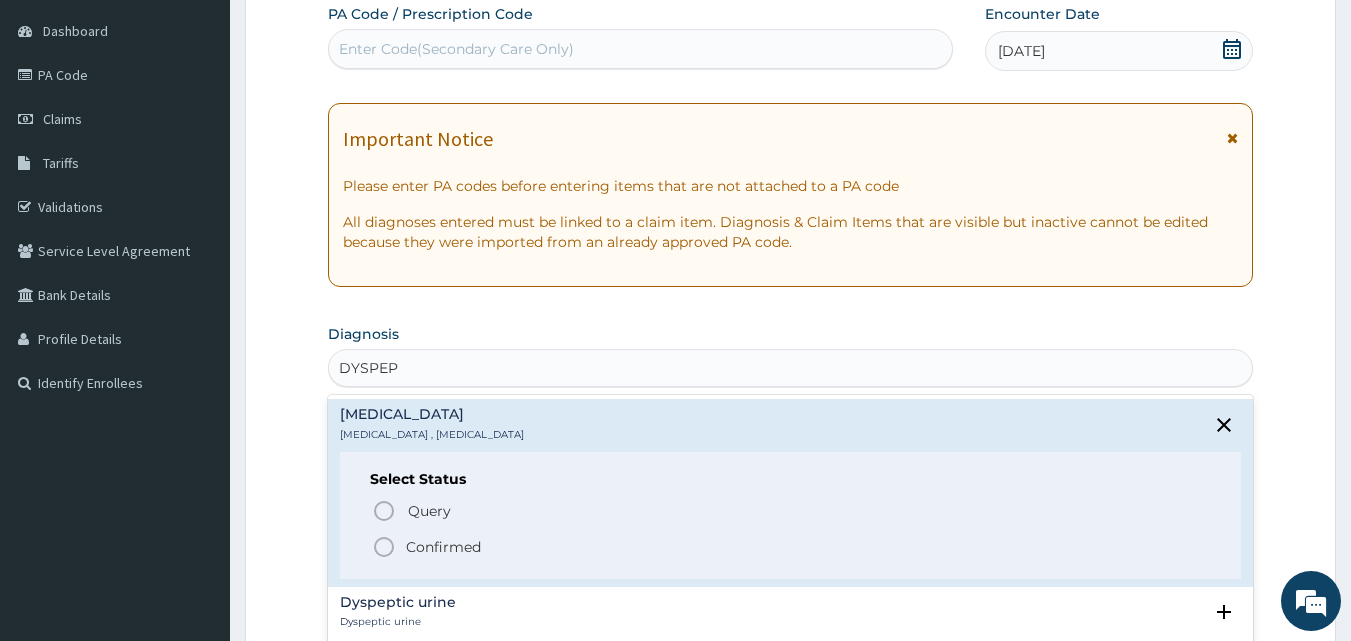 click 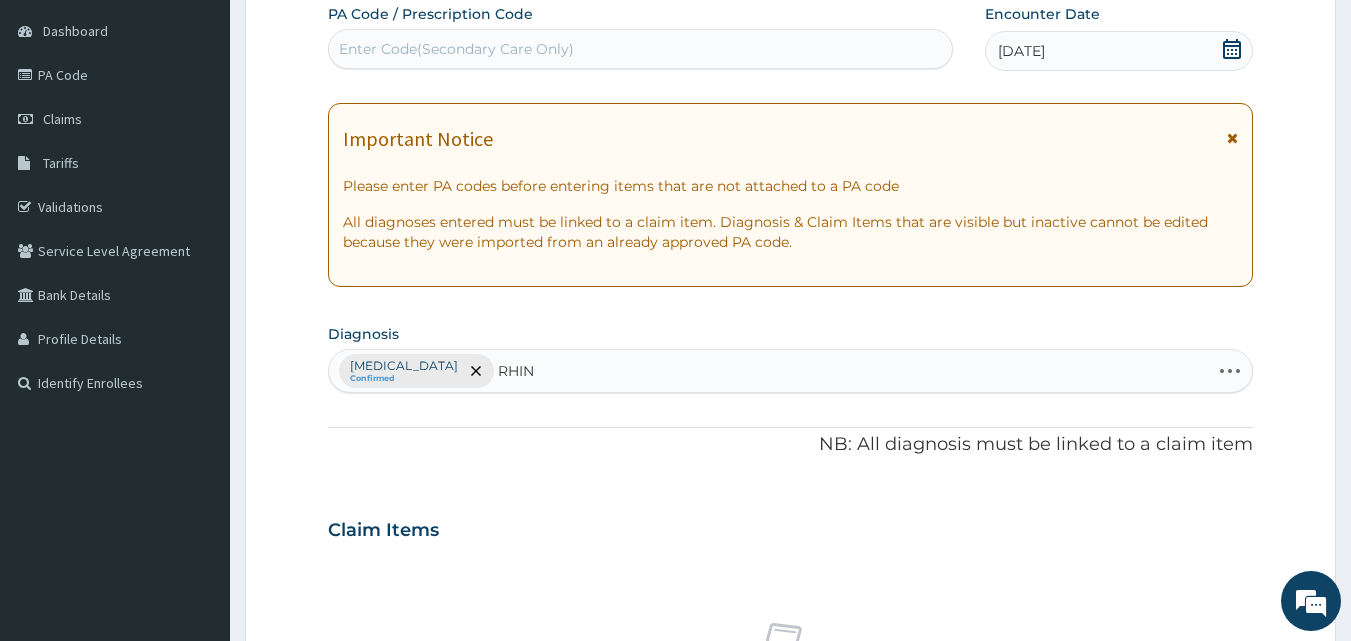type on "RHINI" 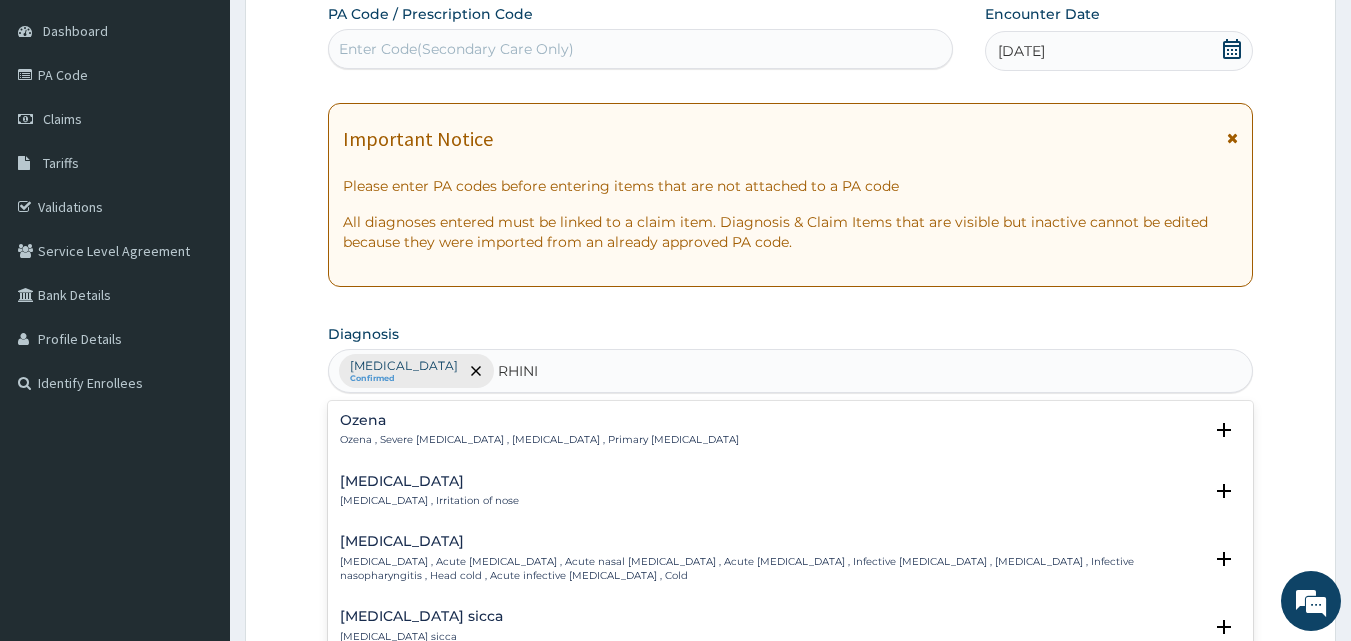 click on "Rhinitis Rhinitis , Irritation of nose" at bounding box center [429, 491] 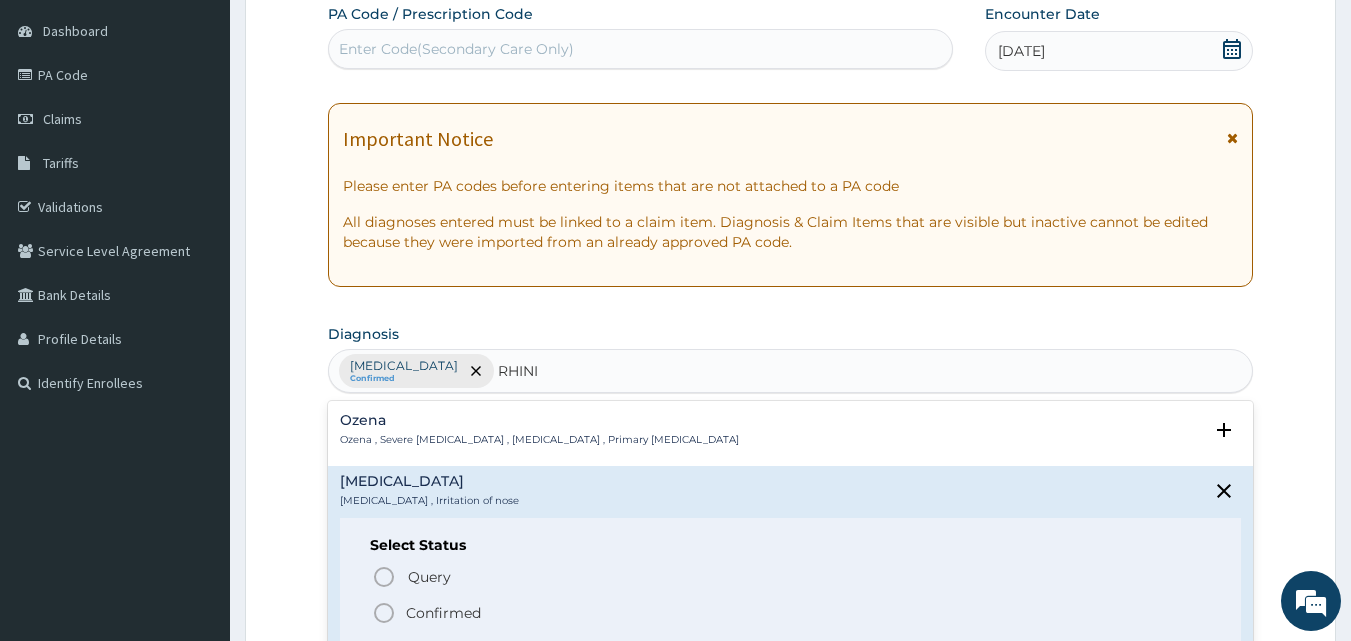 click 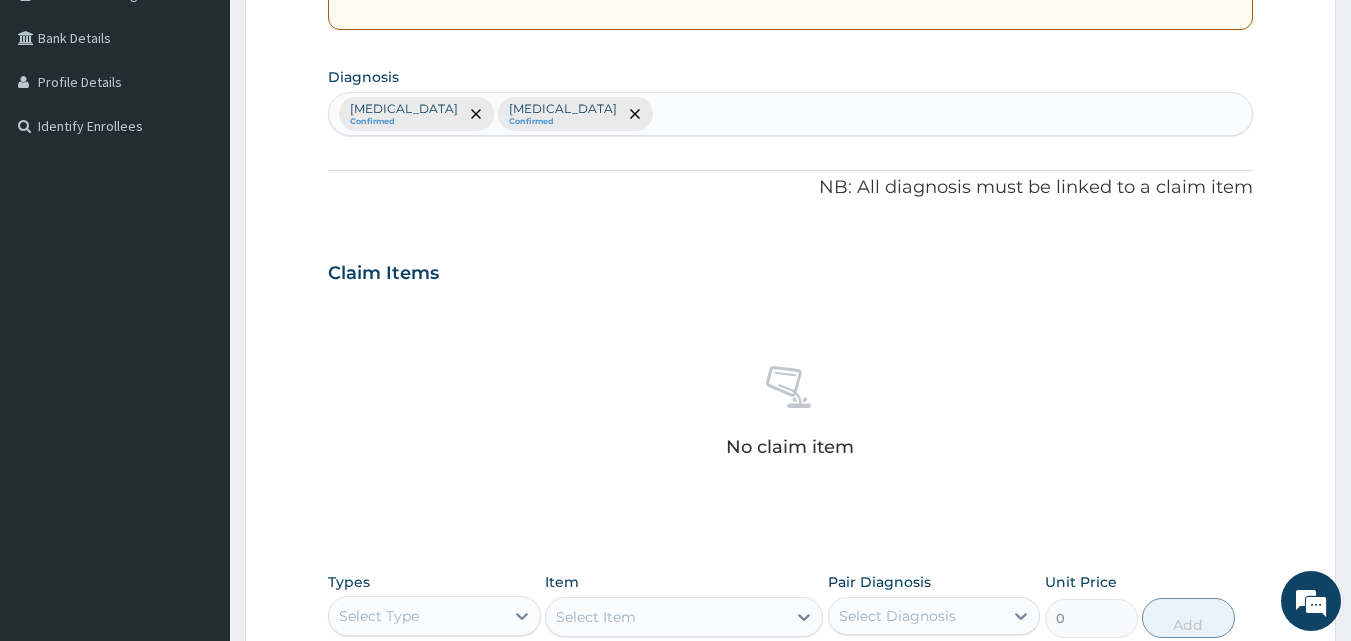 scroll, scrollTop: 801, scrollLeft: 0, axis: vertical 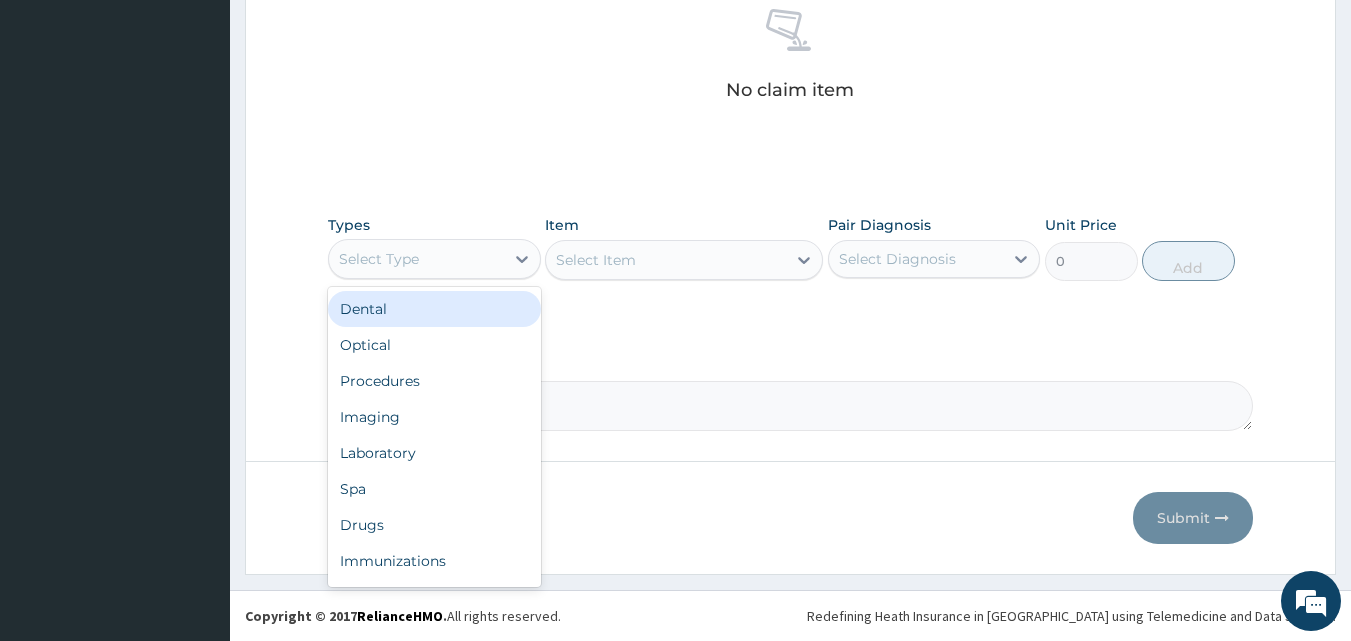 click on "Select Type" at bounding box center (416, 259) 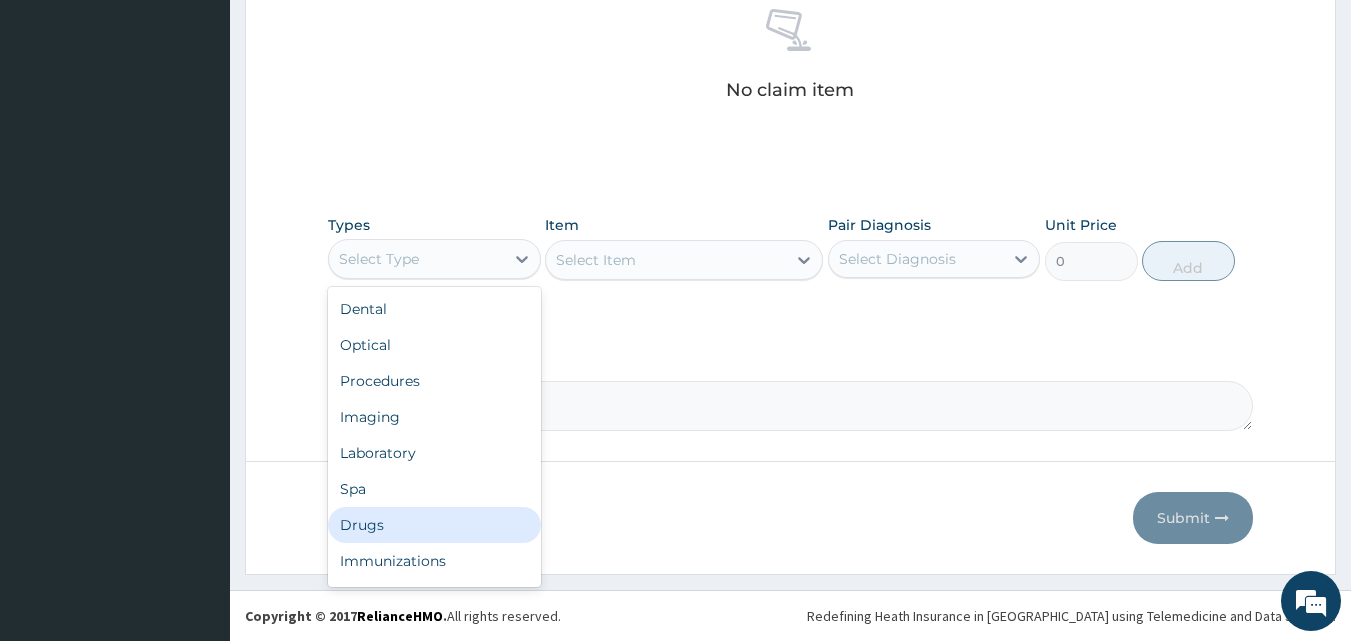 click on "Drugs" at bounding box center [434, 525] 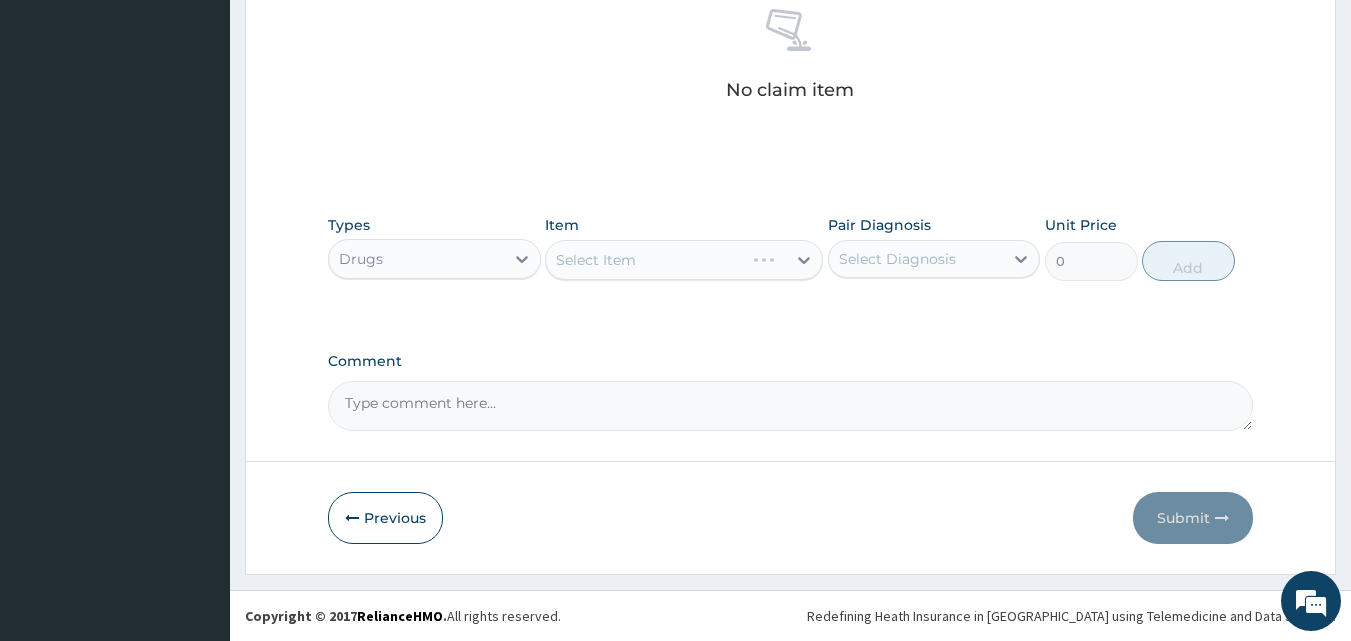 click on "Select Item" at bounding box center (684, 260) 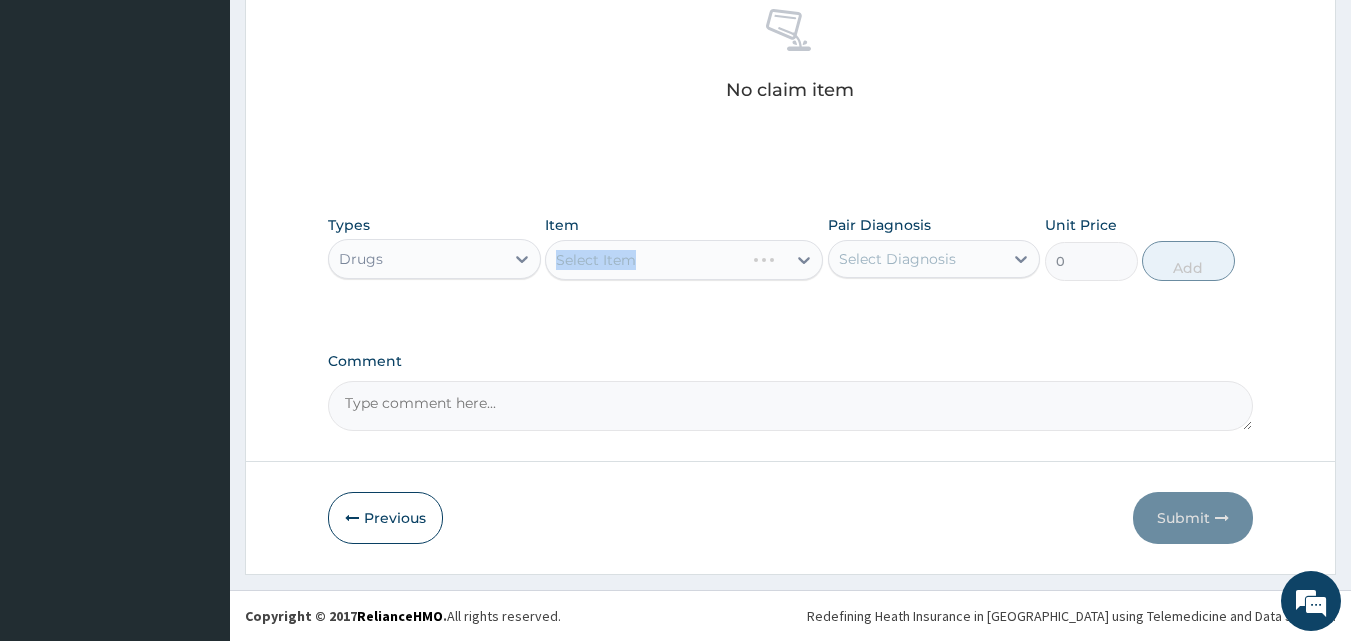 click on "Select Item" at bounding box center [684, 260] 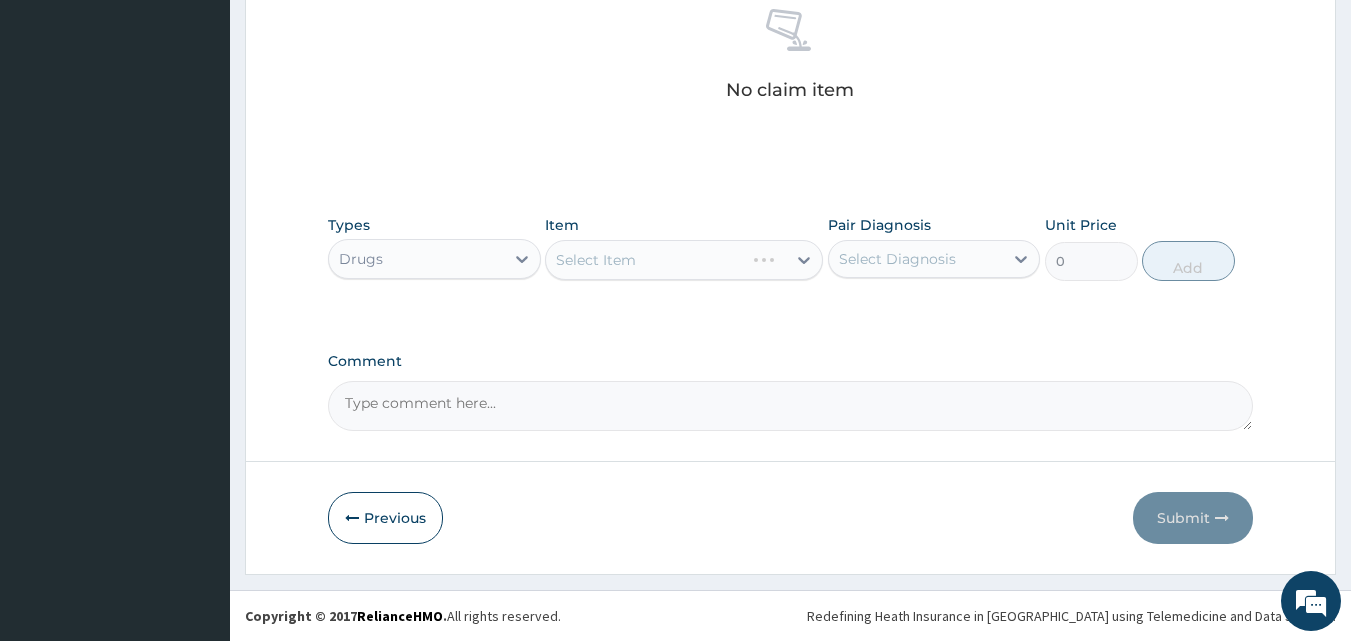 click on "Select Item" at bounding box center (684, 260) 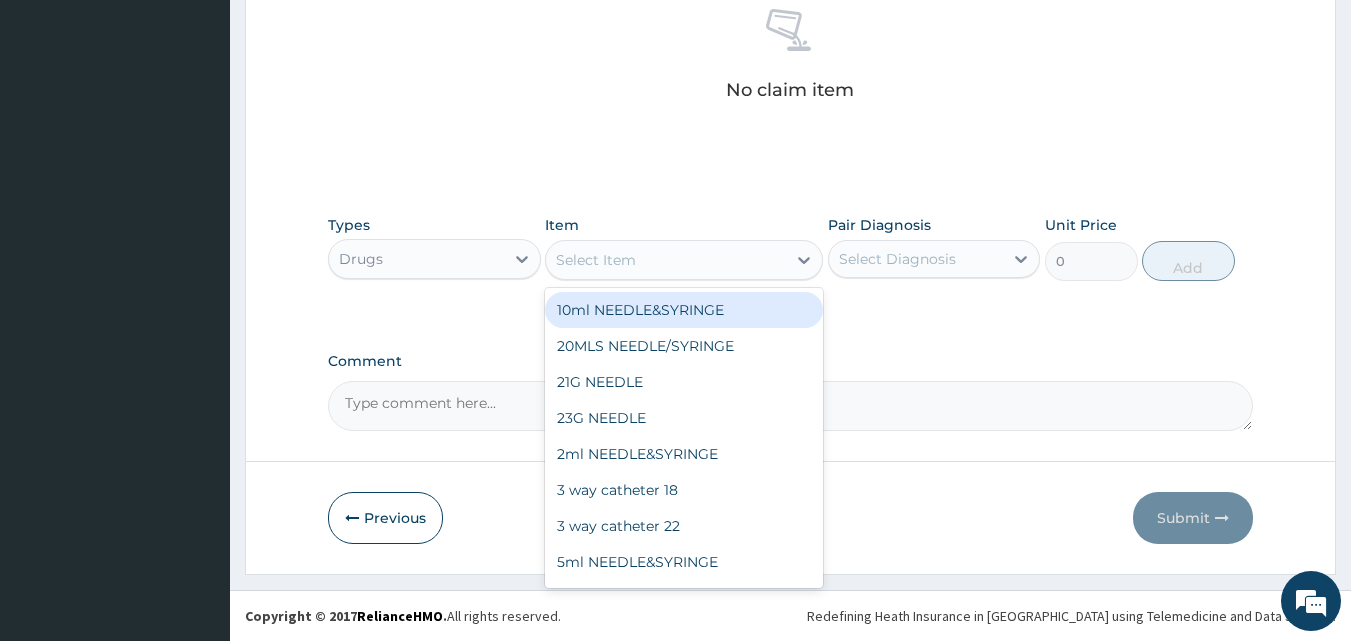 click on "Select Item" at bounding box center (666, 260) 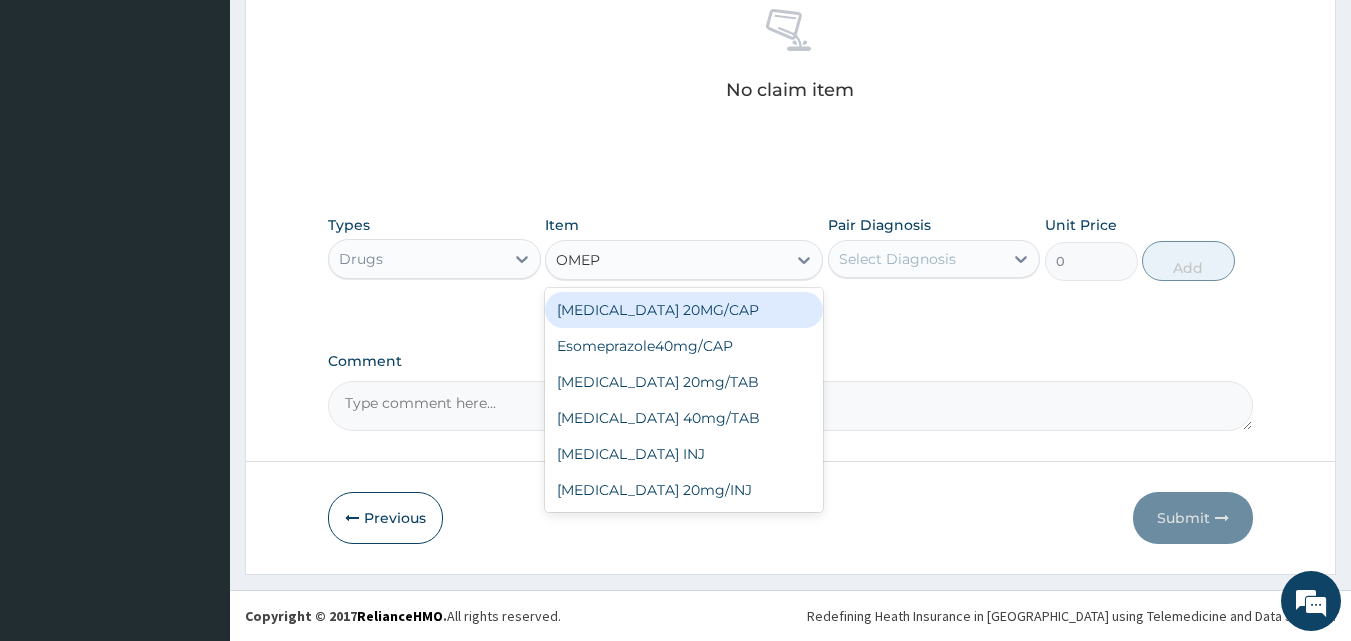 type on "OMEPR" 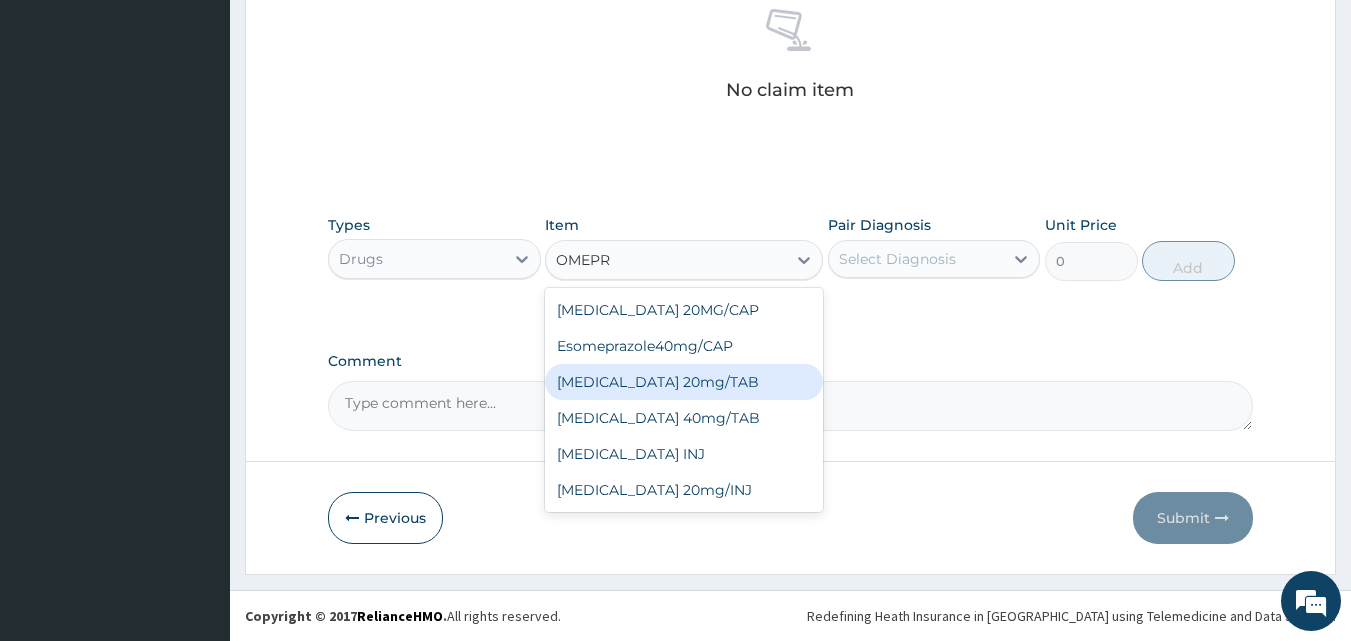 click on "[MEDICAL_DATA] 20mg/TAB" at bounding box center (684, 382) 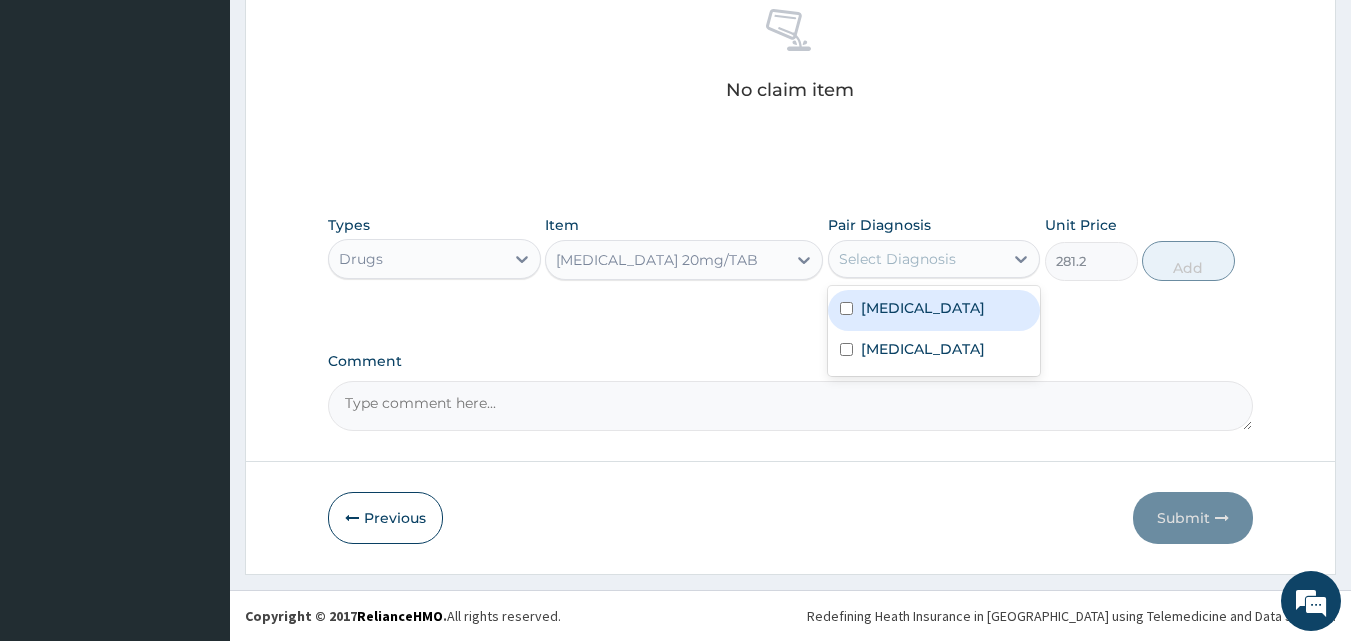 click on "Select Diagnosis" at bounding box center (916, 259) 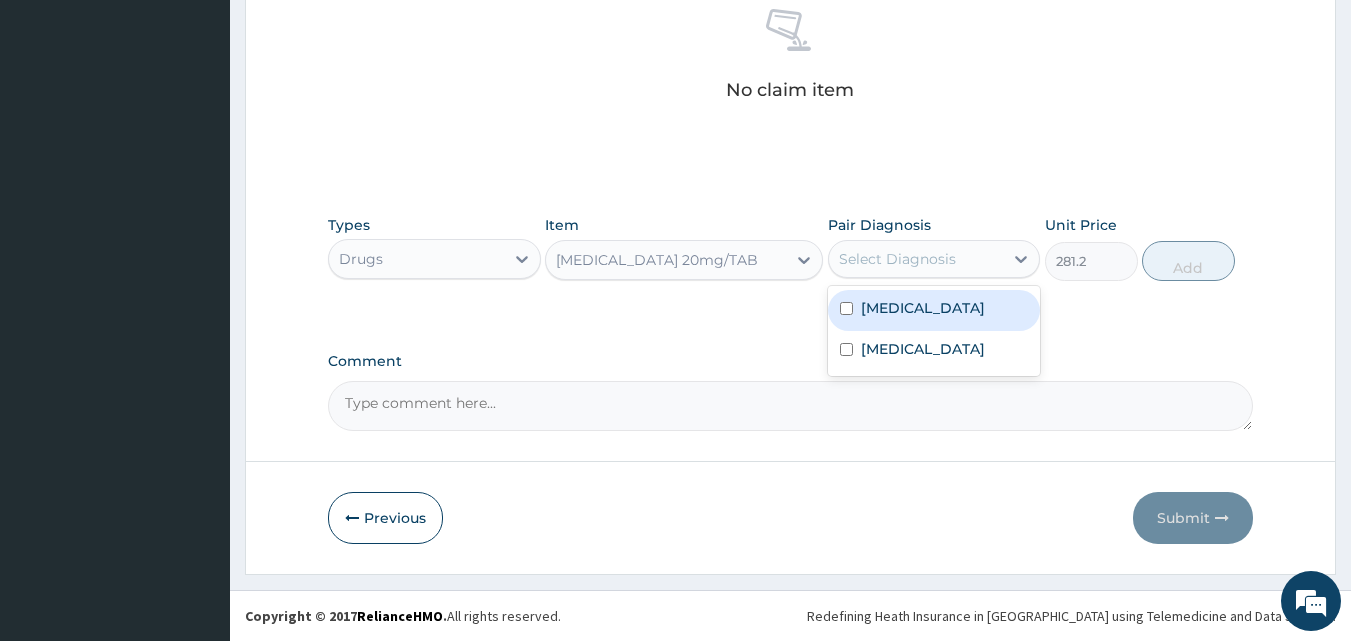 click on "Indigestion" at bounding box center [934, 310] 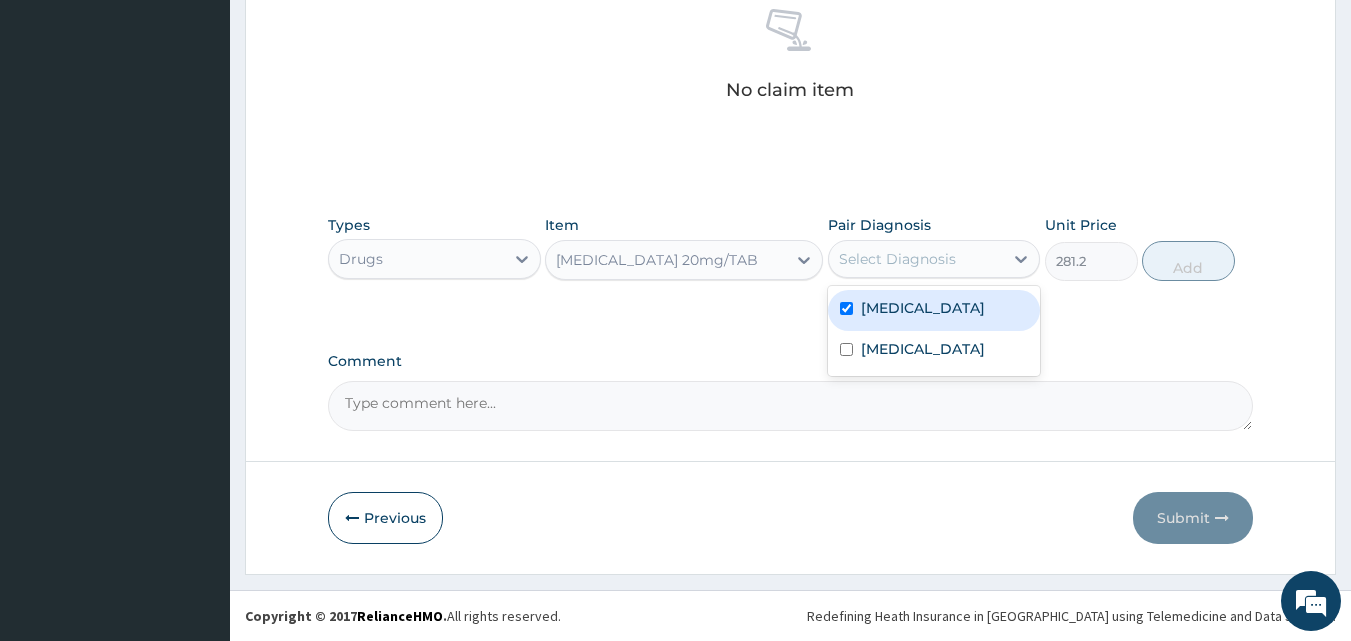 checkbox on "true" 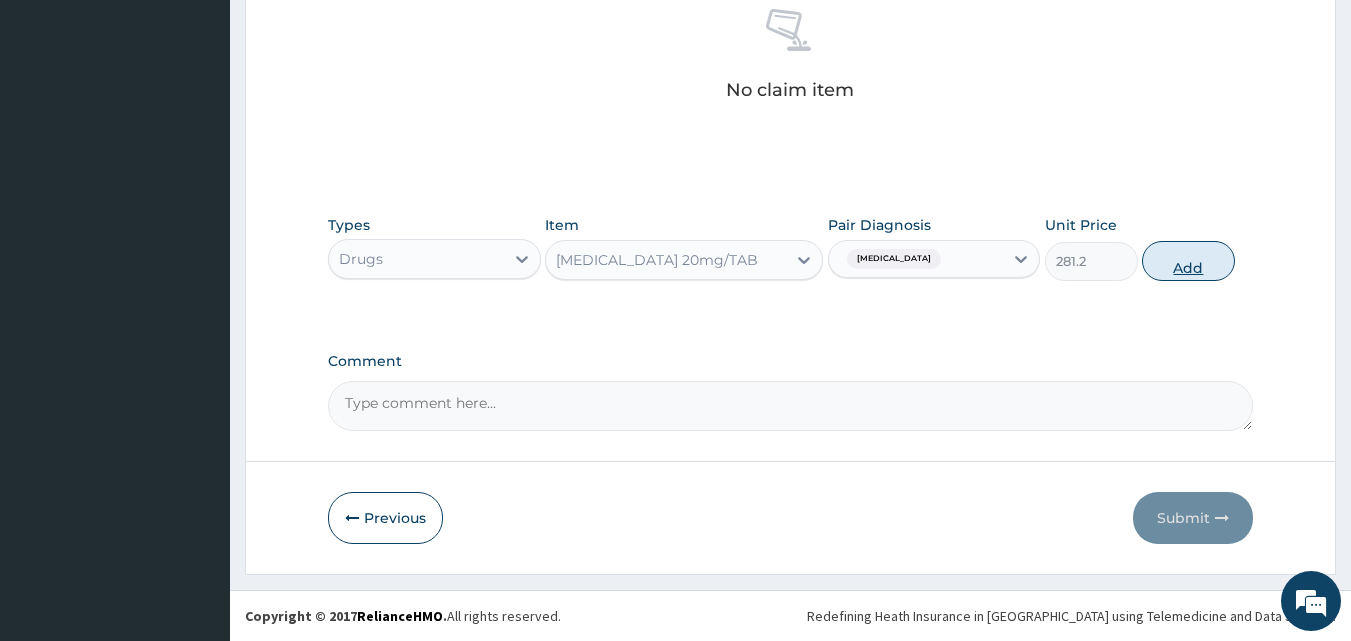 click on "Add" at bounding box center (1188, 261) 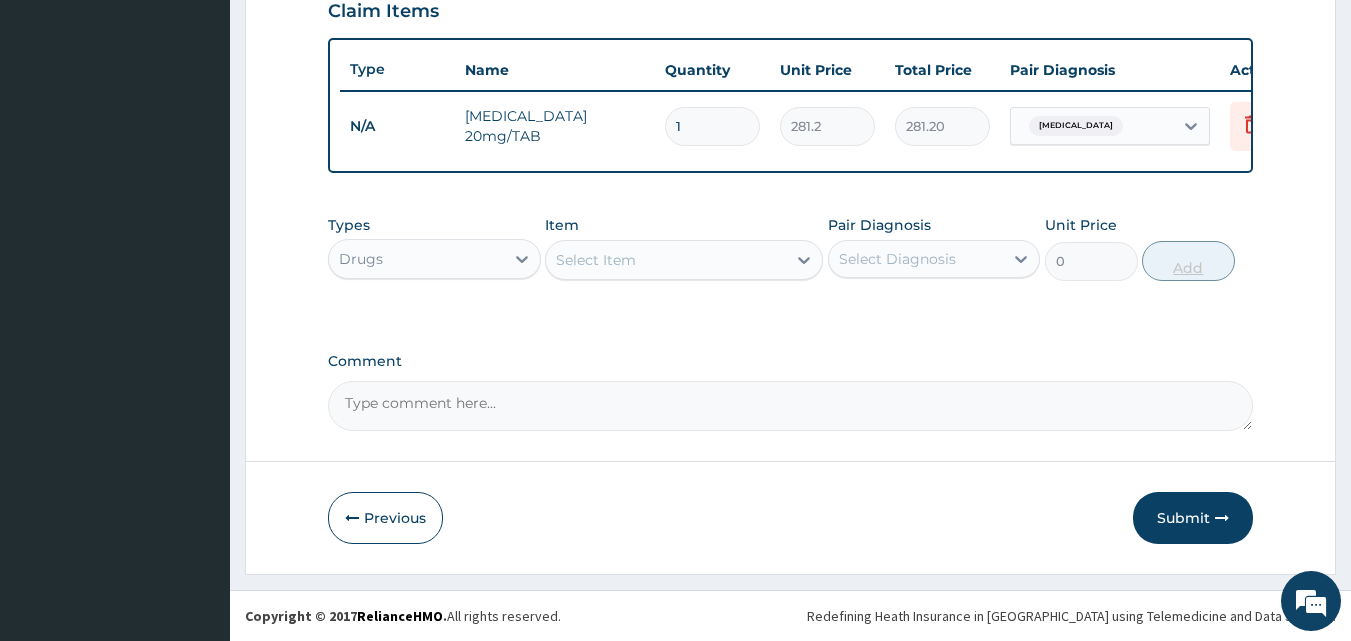 scroll, scrollTop: 721, scrollLeft: 0, axis: vertical 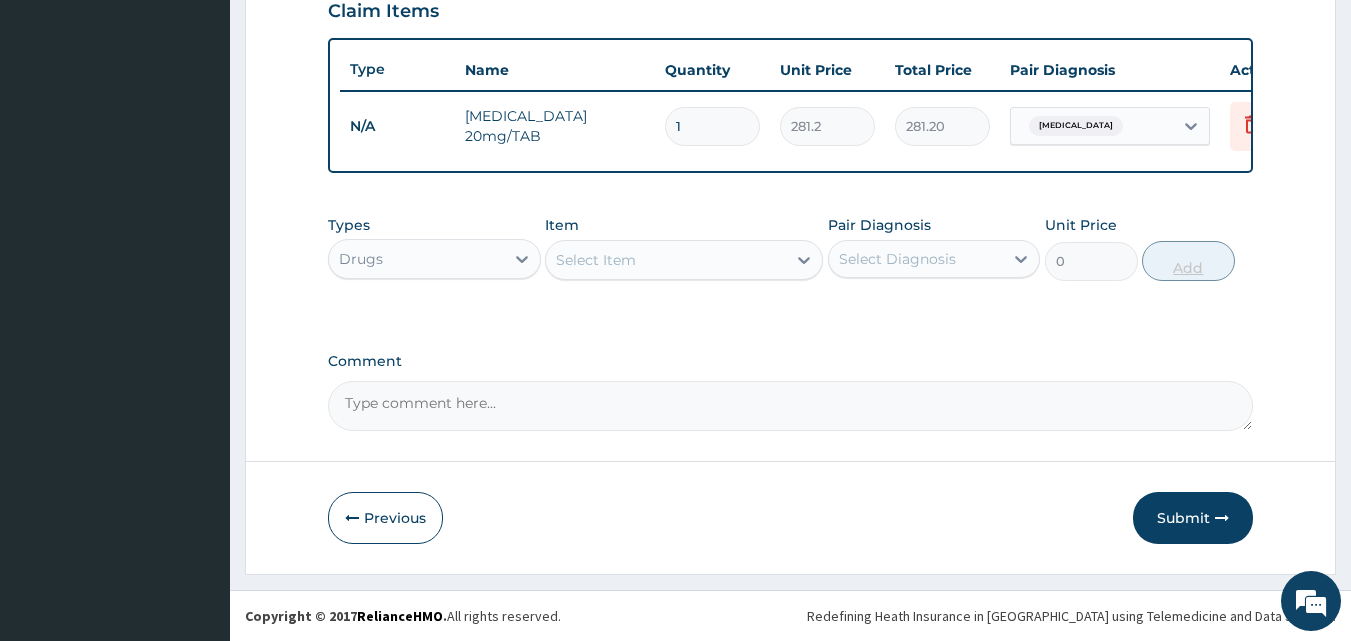 type on "10" 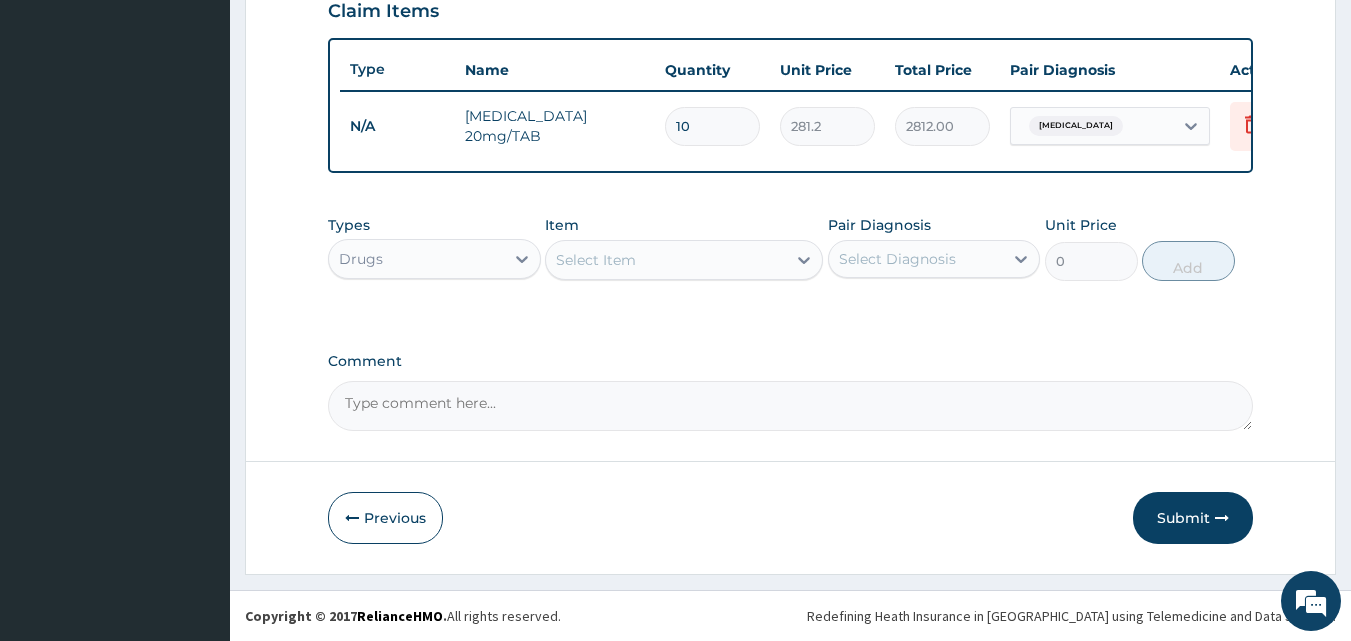 type on "10" 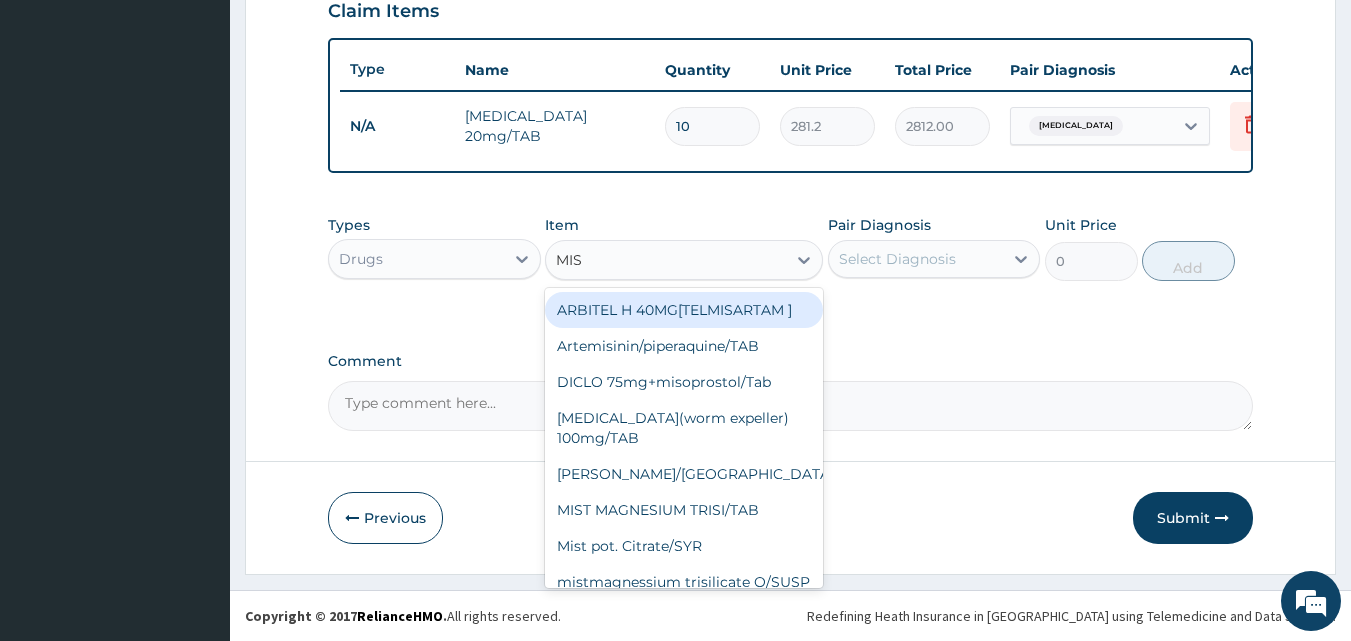 type on "MIST" 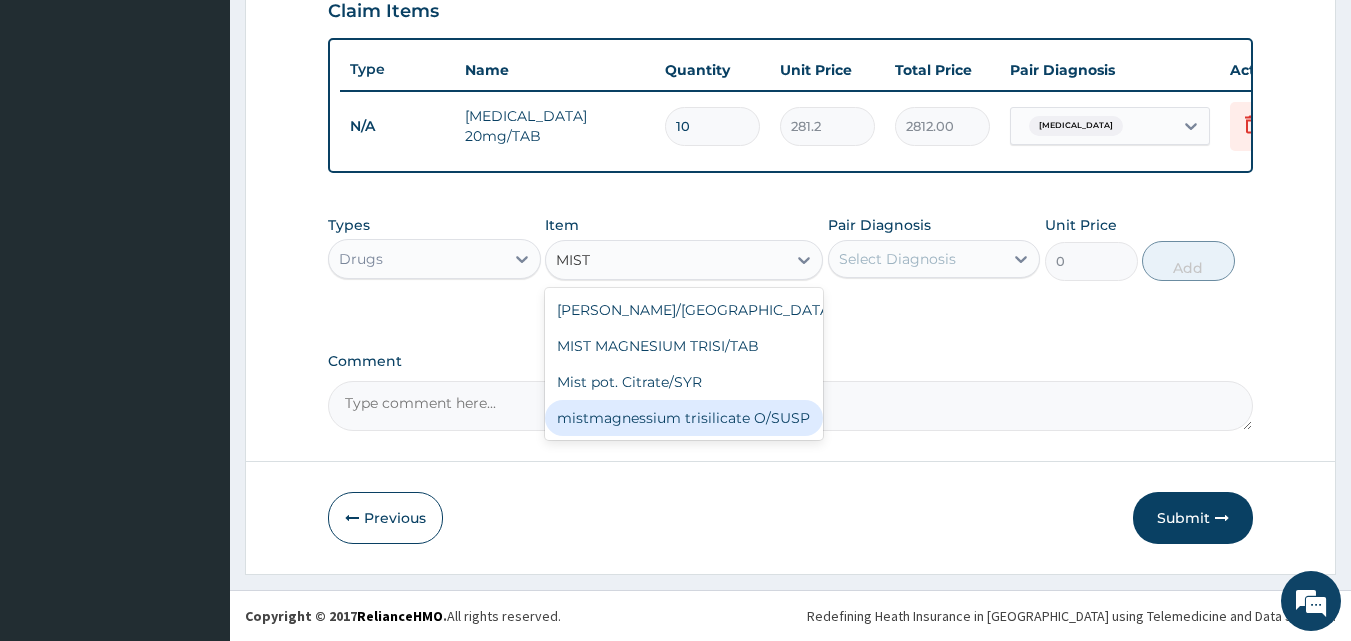 click on "mistmagnessium trisilicate O/SUSP" at bounding box center [684, 418] 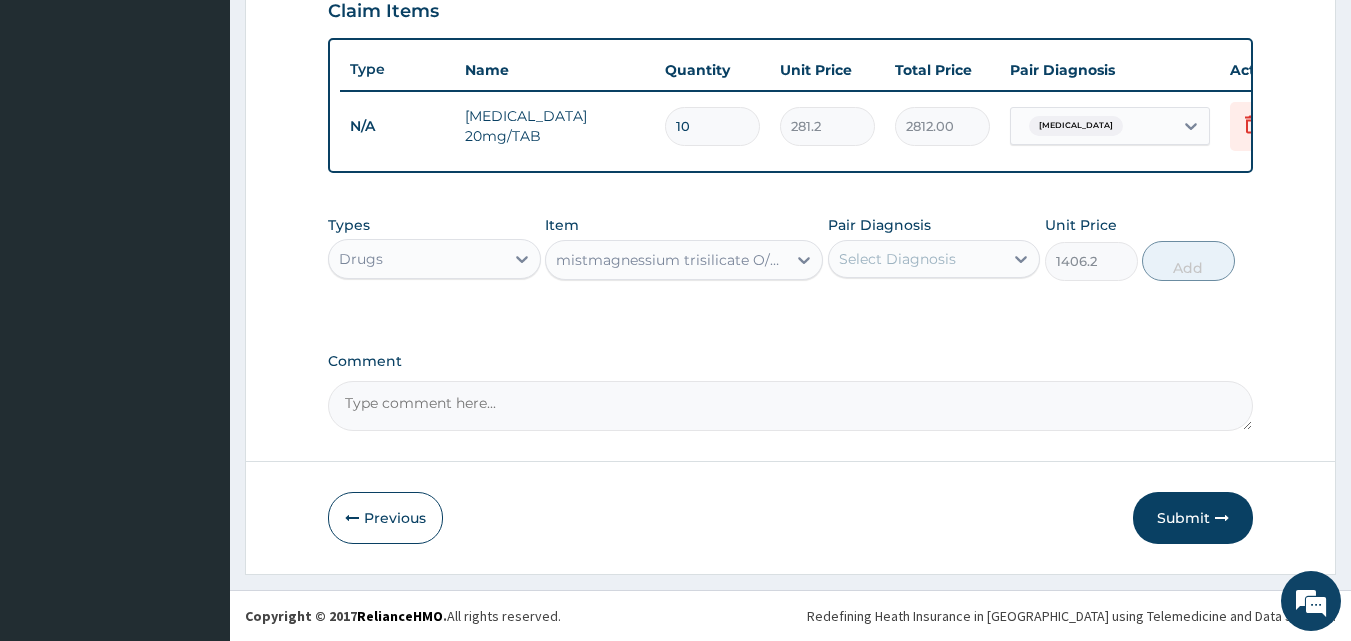 click on "Select Diagnosis" at bounding box center (897, 259) 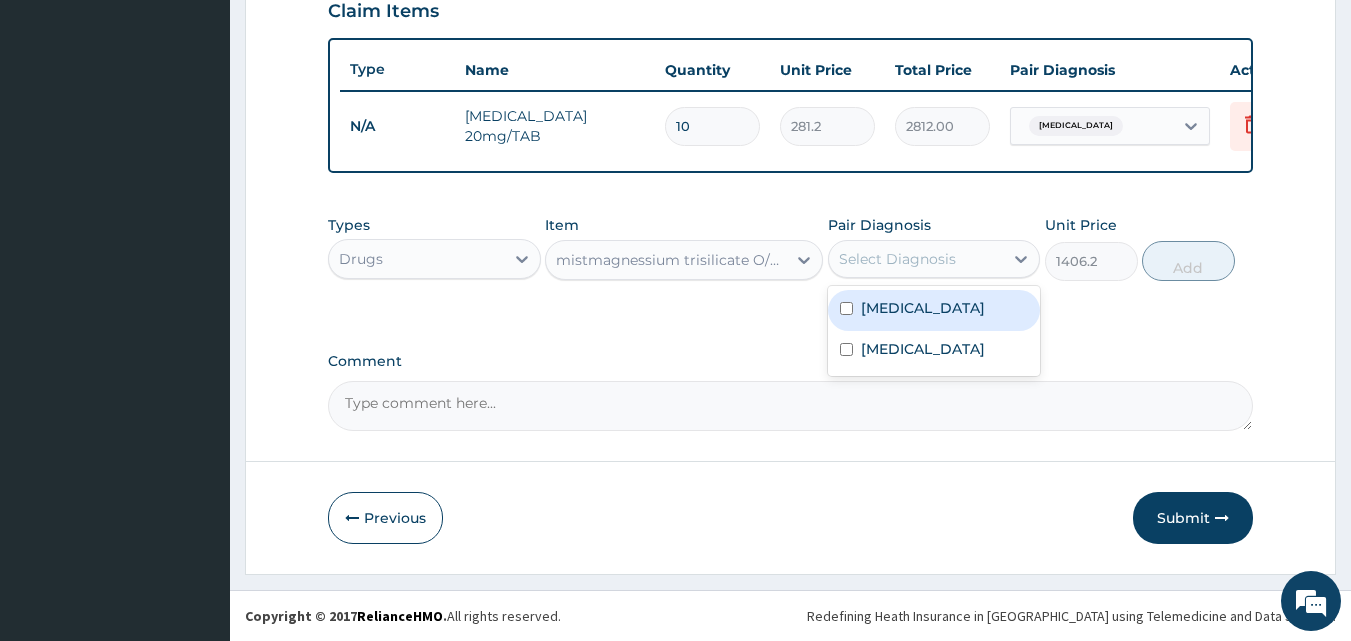 click on "Indigestion" at bounding box center (923, 308) 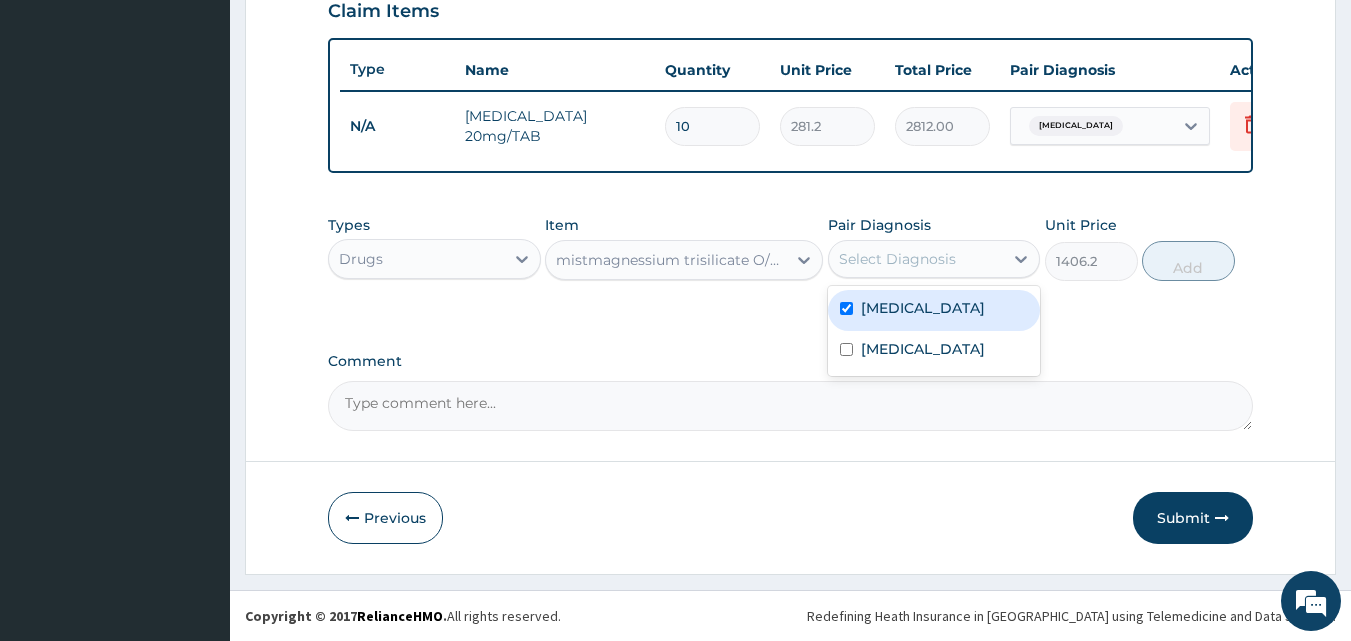 checkbox on "true" 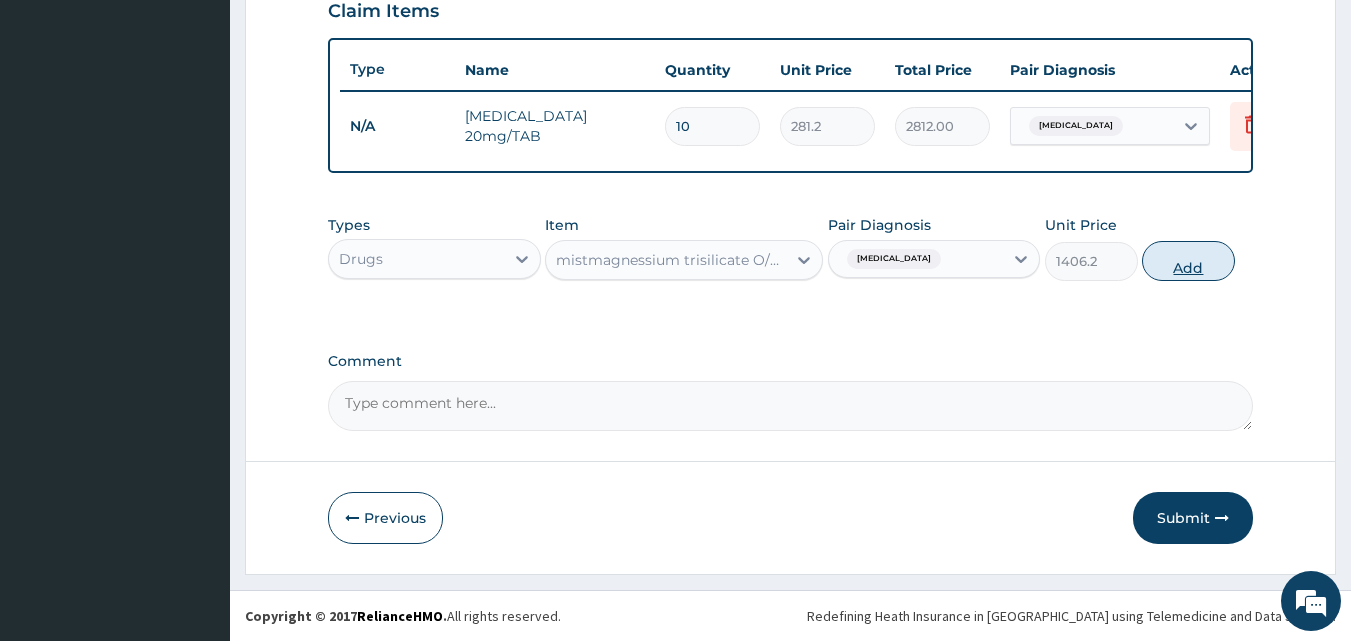 click on "Add" at bounding box center [1188, 261] 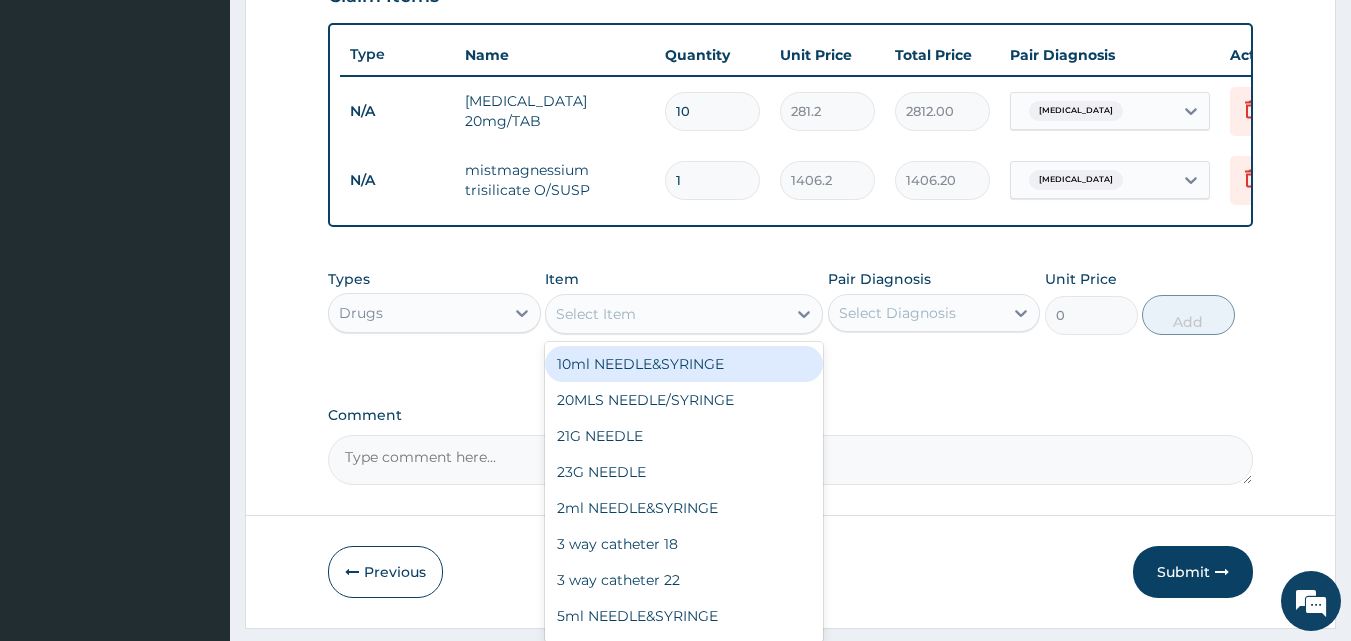 click on "Select Item" at bounding box center [666, 314] 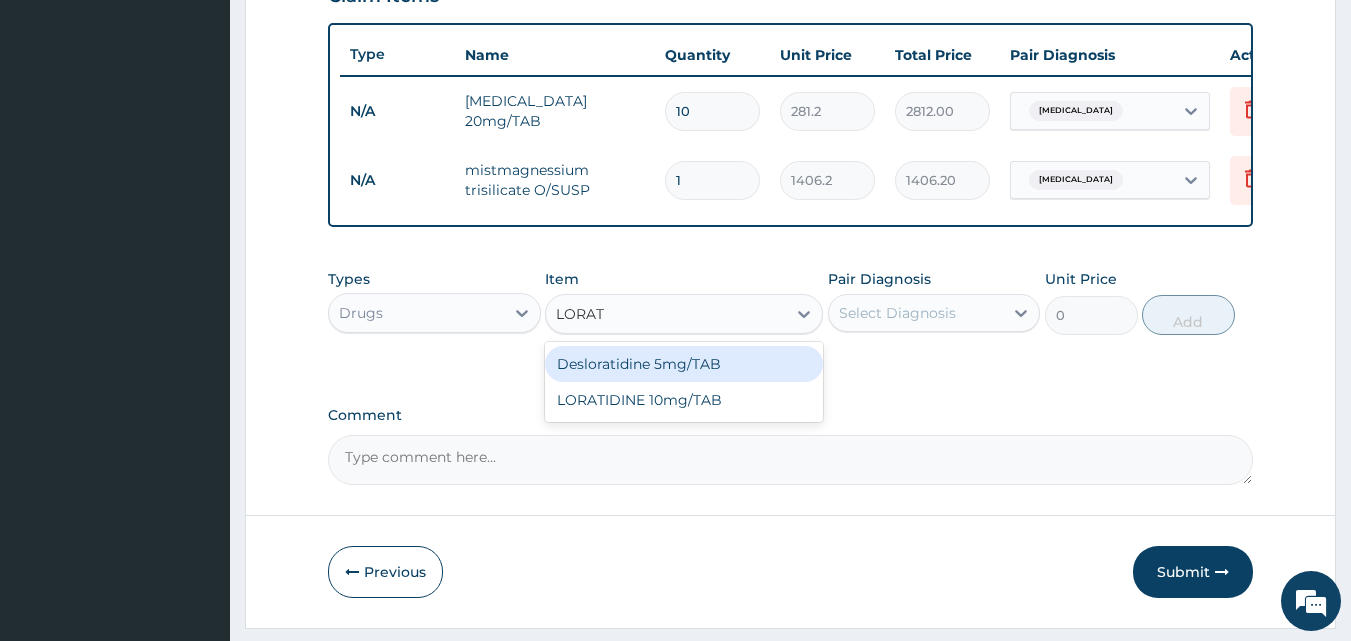 type on "LORATI" 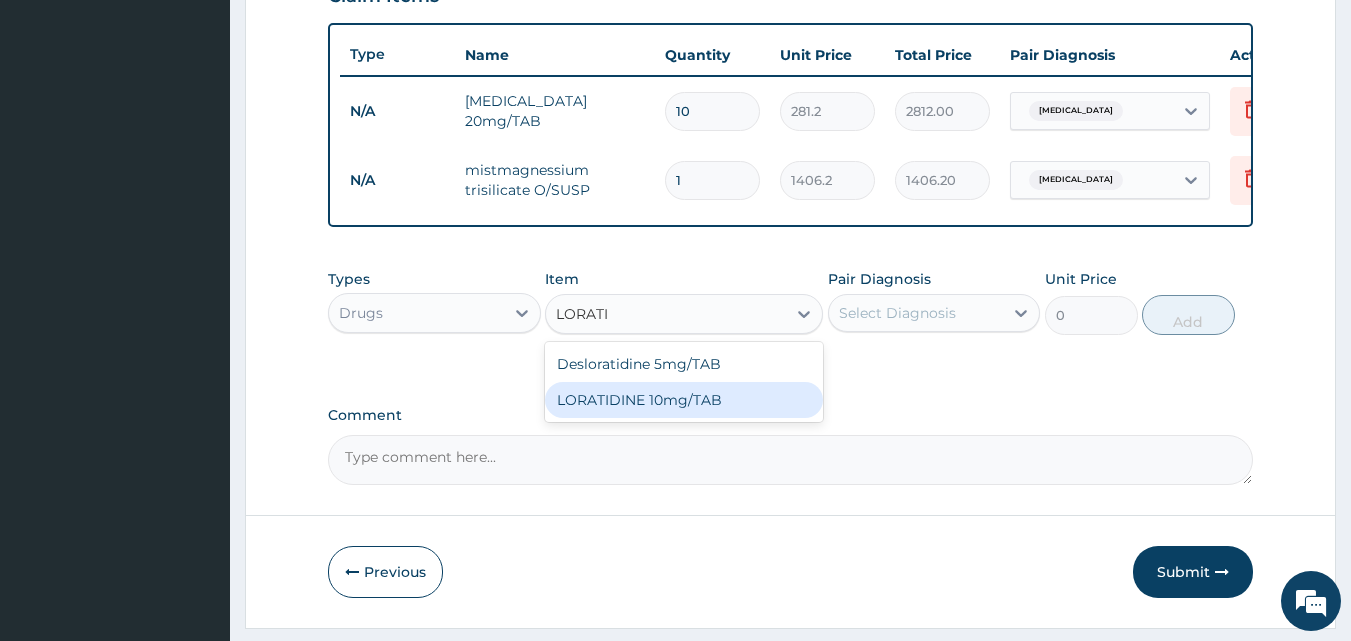 click on "LORATIDINE 10mg/TAB" at bounding box center (684, 400) 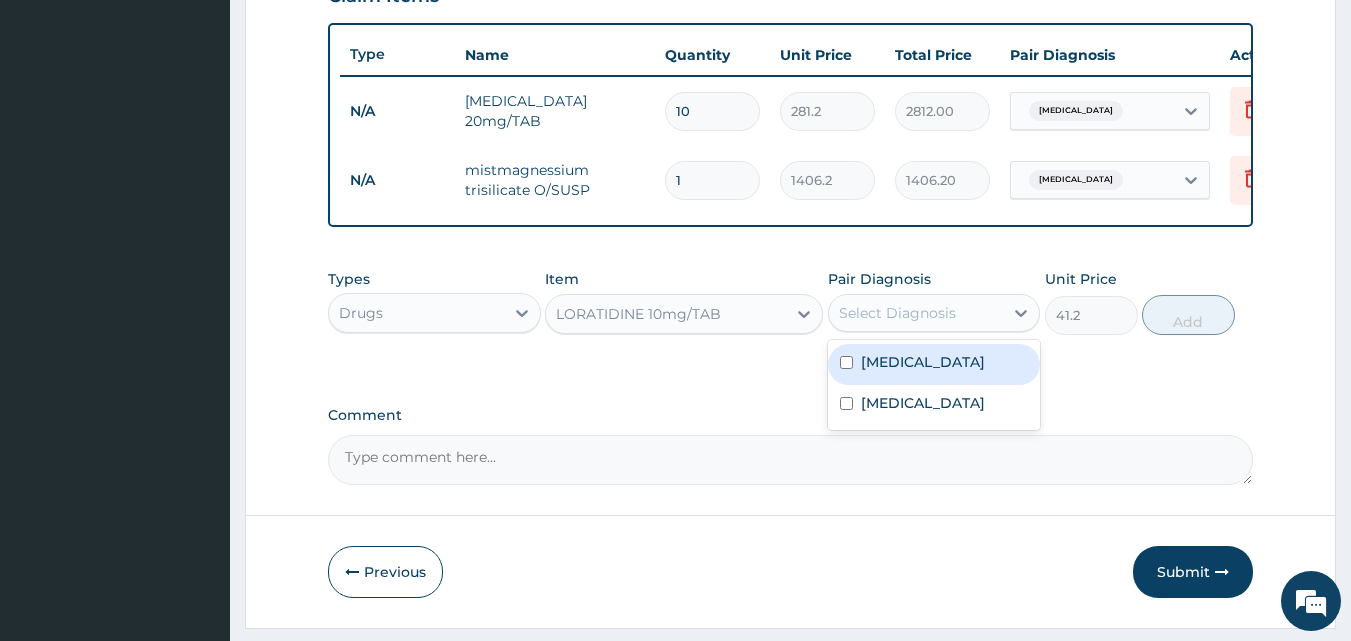 click on "Select Diagnosis" at bounding box center [934, 313] 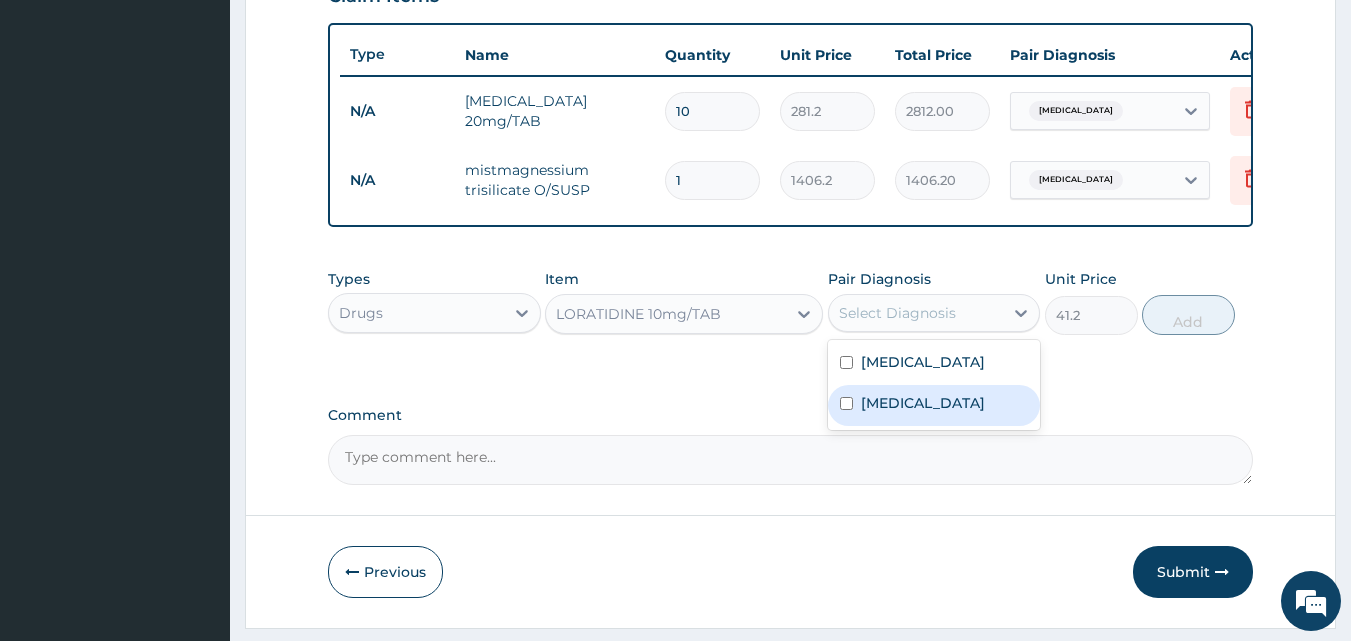 click on "Rhinitis" at bounding box center [923, 403] 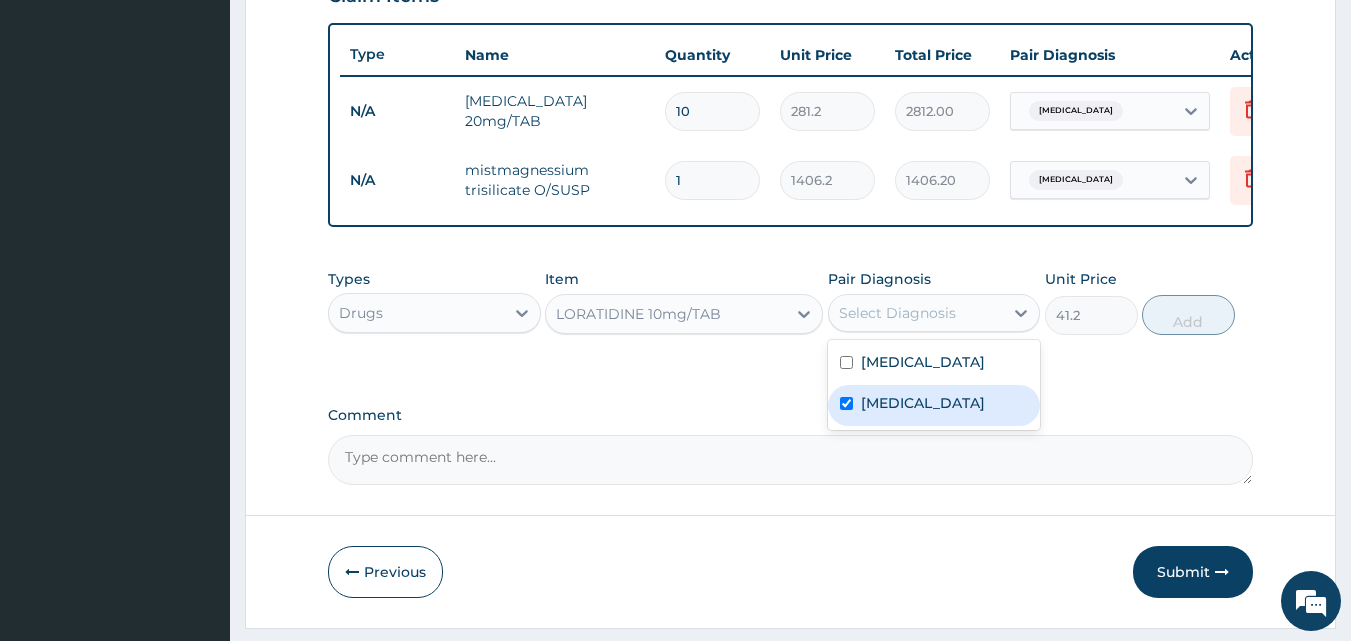 checkbox on "true" 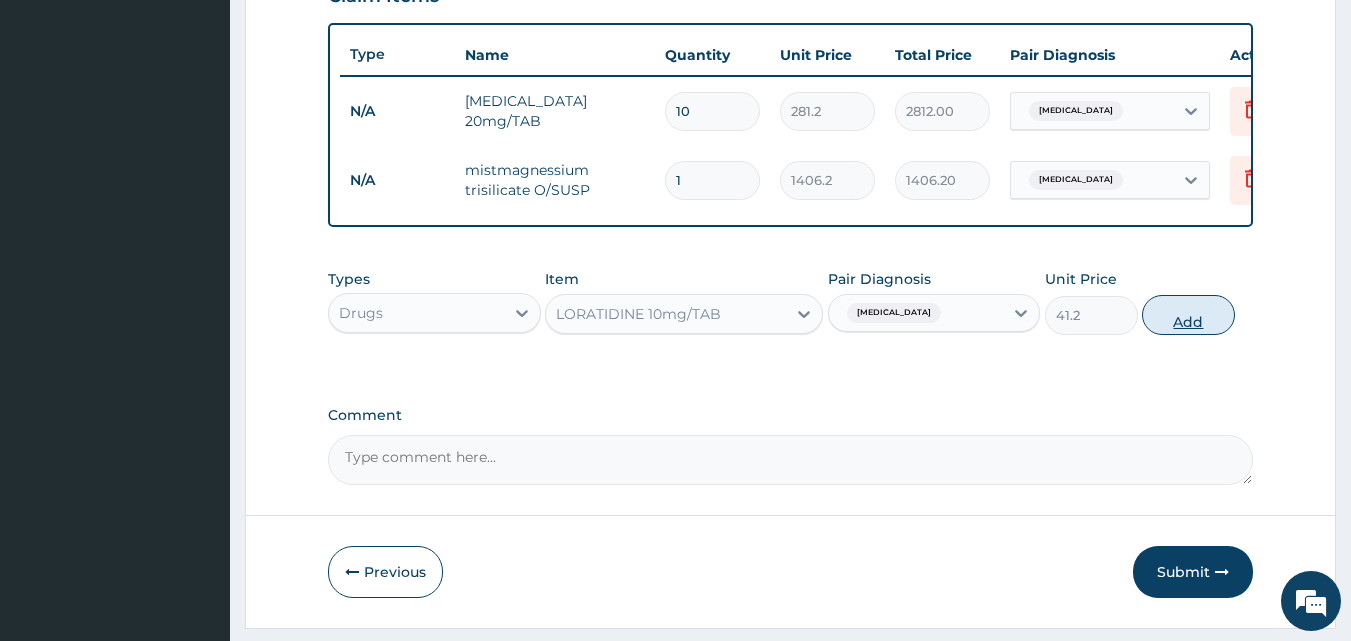 click on "Add" at bounding box center (1188, 315) 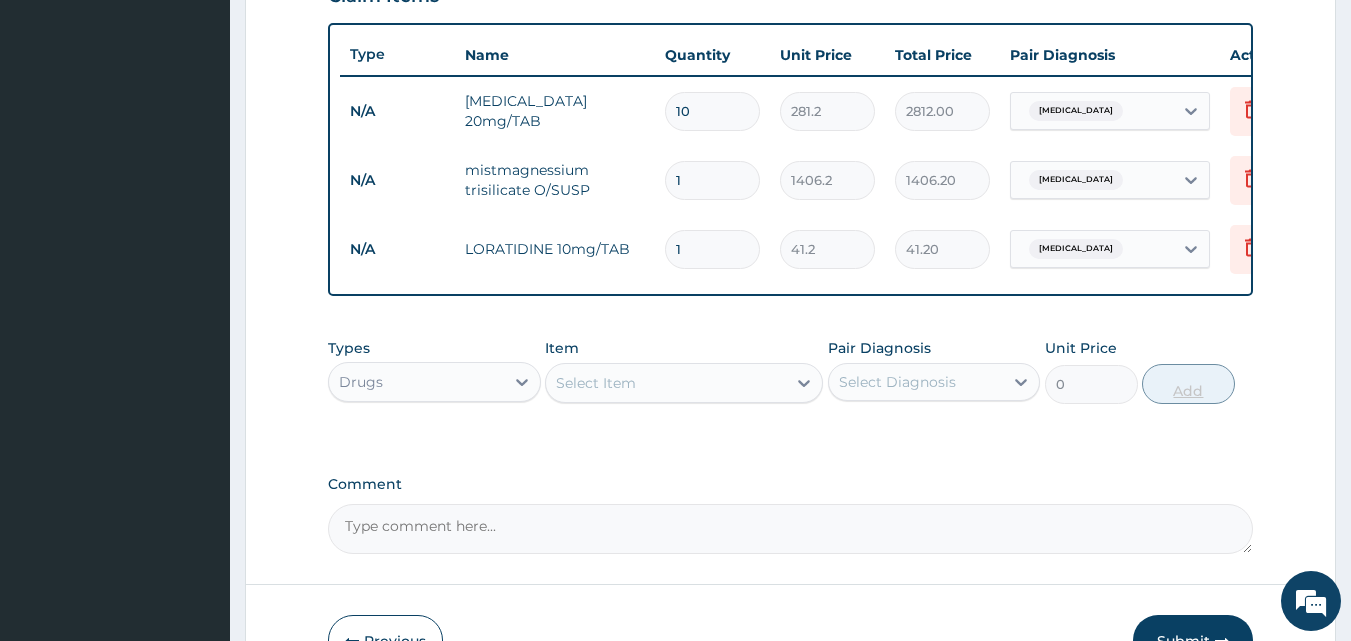 type 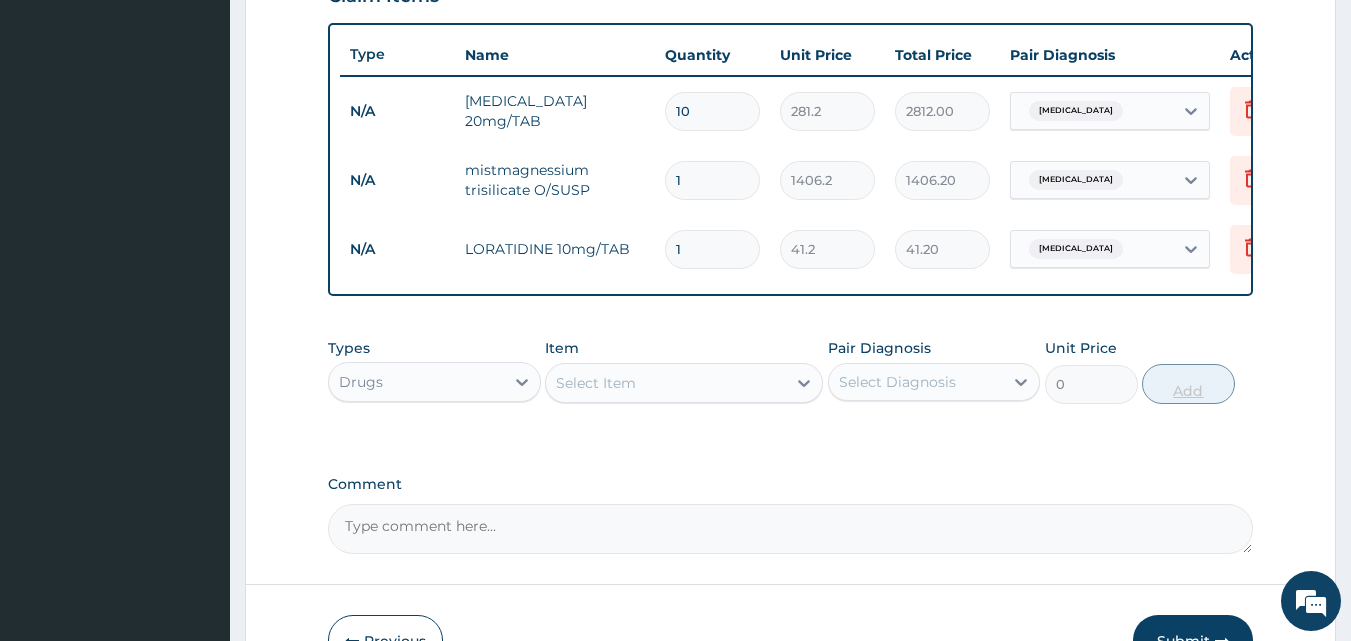 type on "0.00" 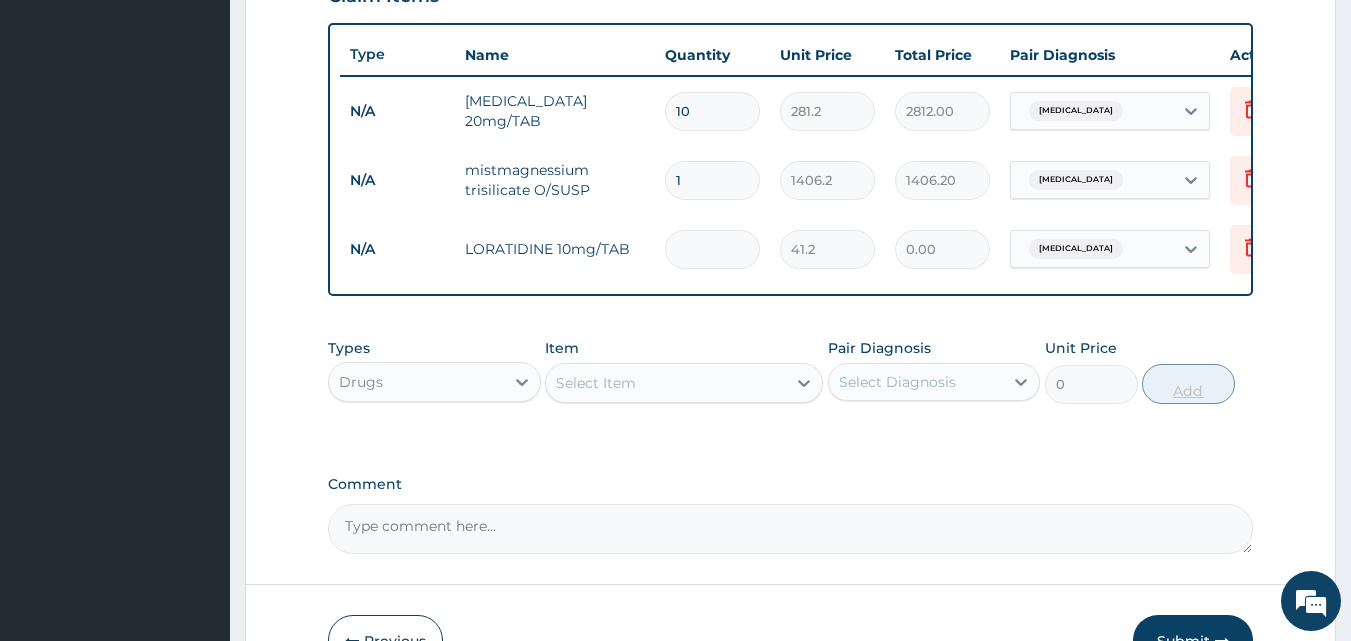 type on "5" 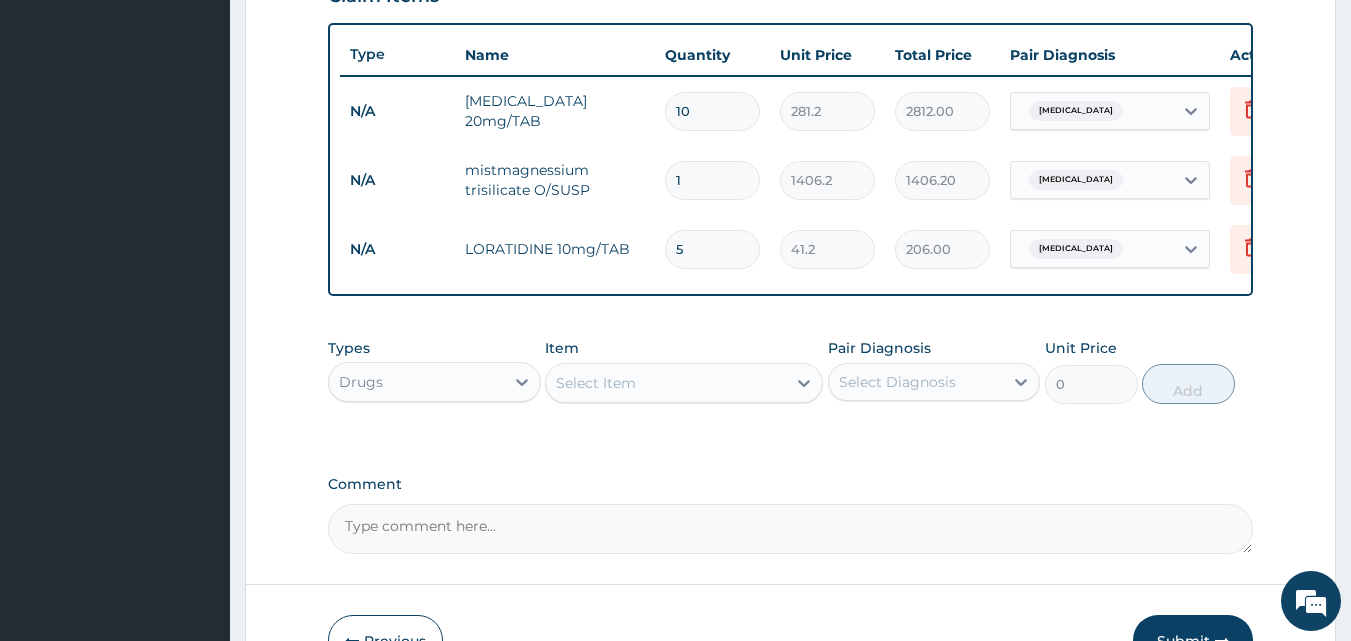 type on "5" 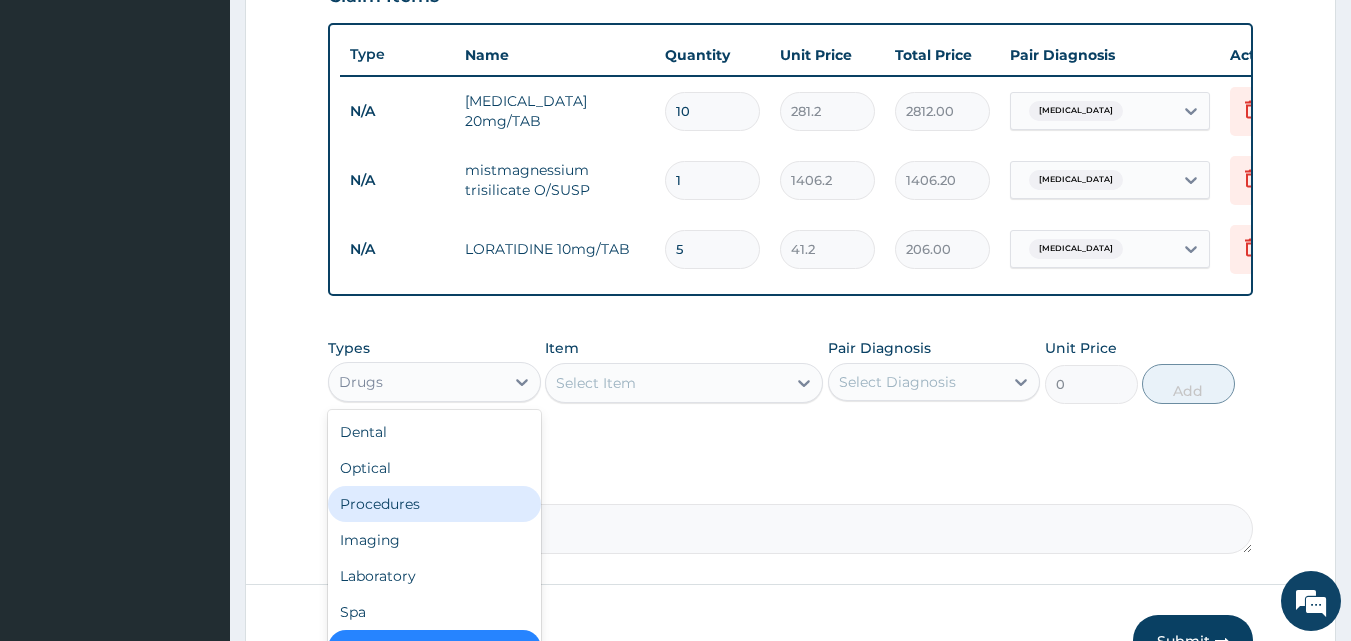 click on "Procedures" at bounding box center [434, 504] 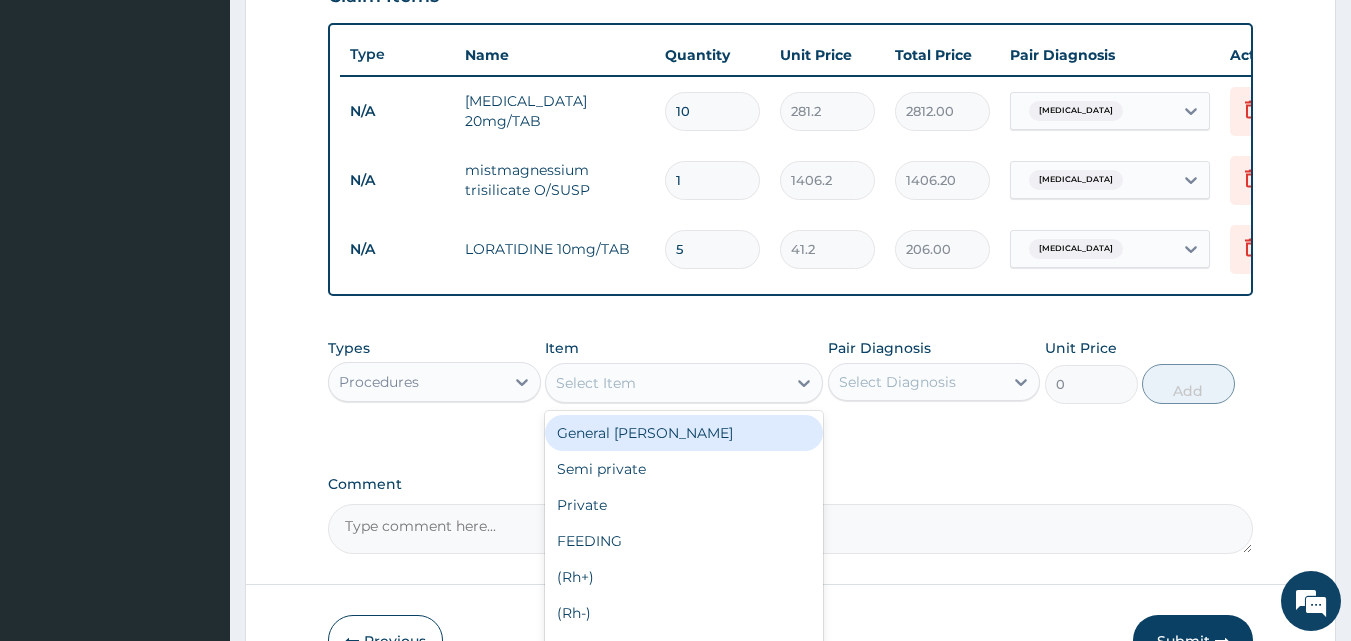 click on "Select Item" at bounding box center [666, 383] 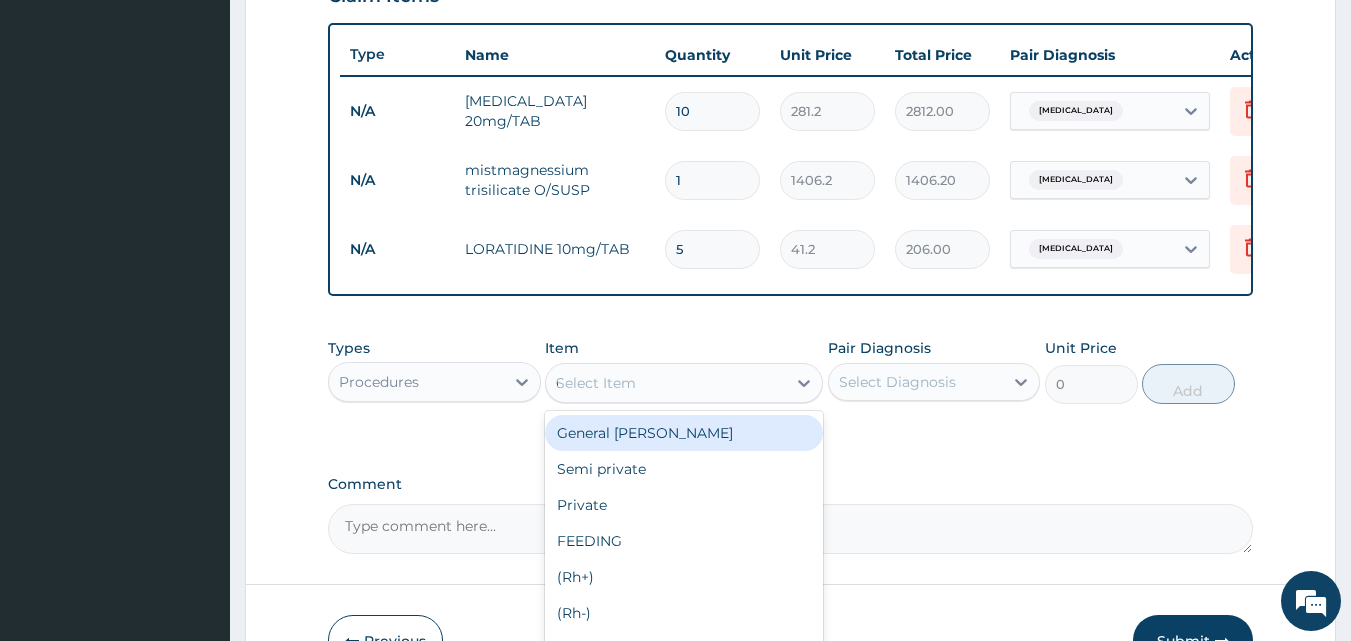 click on "Select Item G" at bounding box center [666, 383] 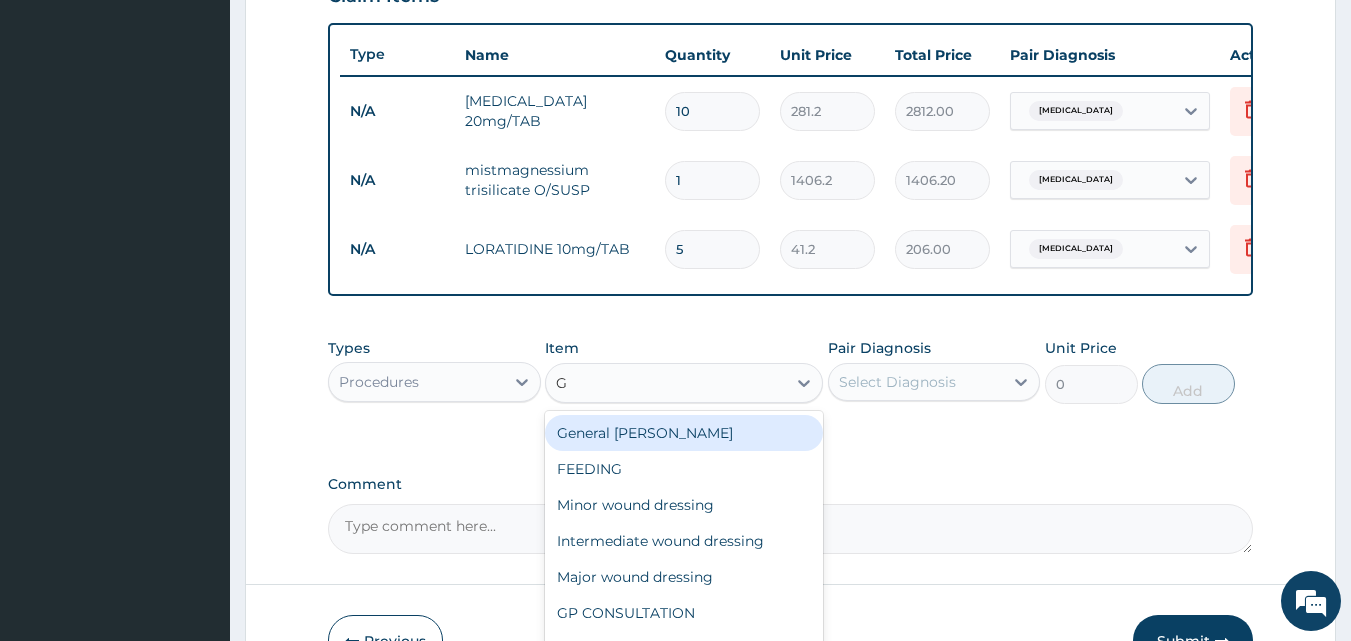 type on "GP" 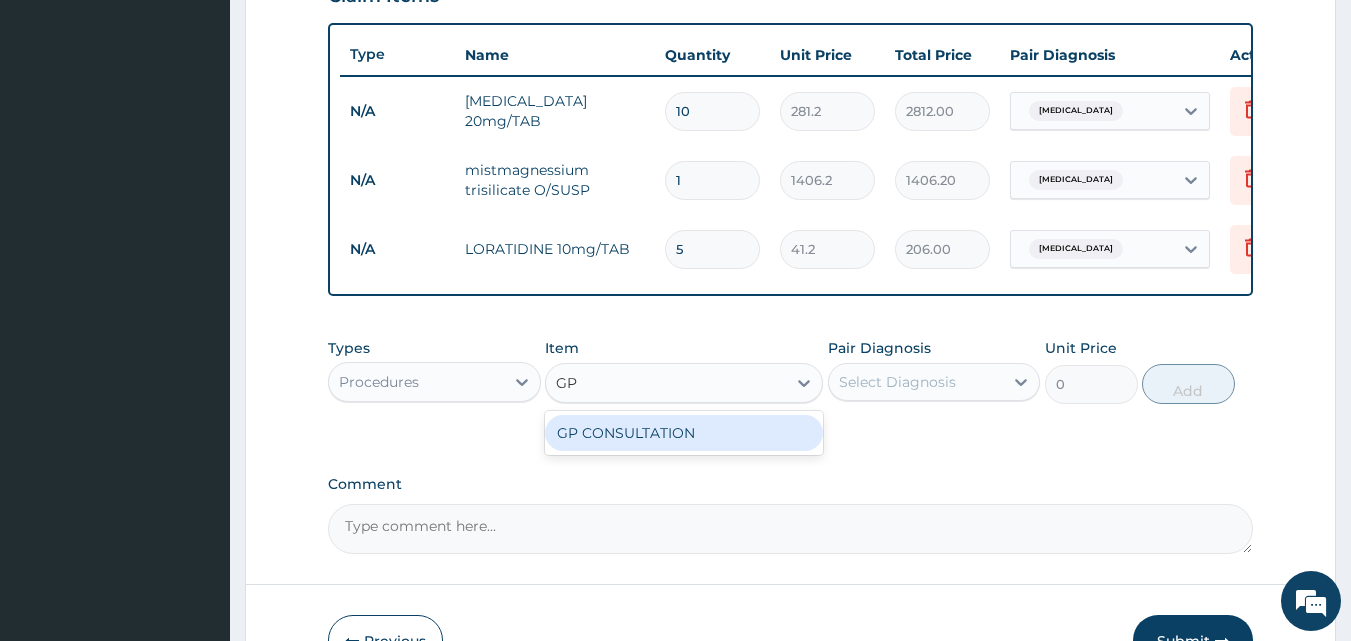 click on "GP CONSULTATION" at bounding box center (684, 433) 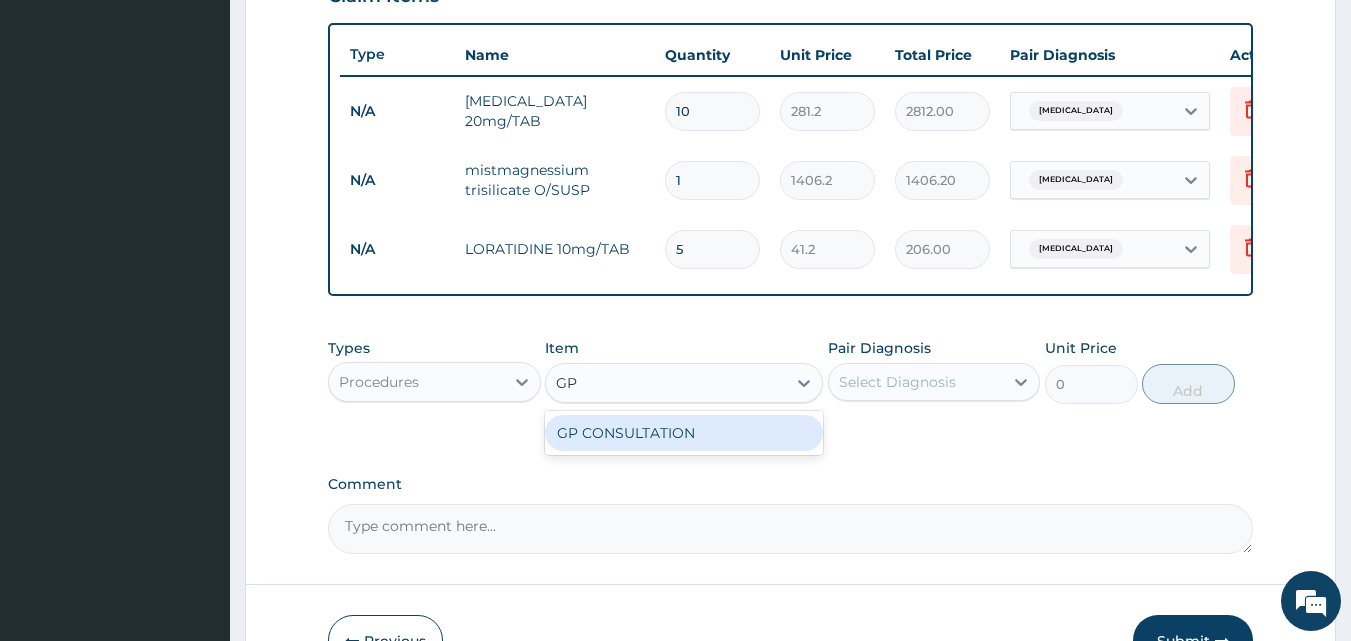 type 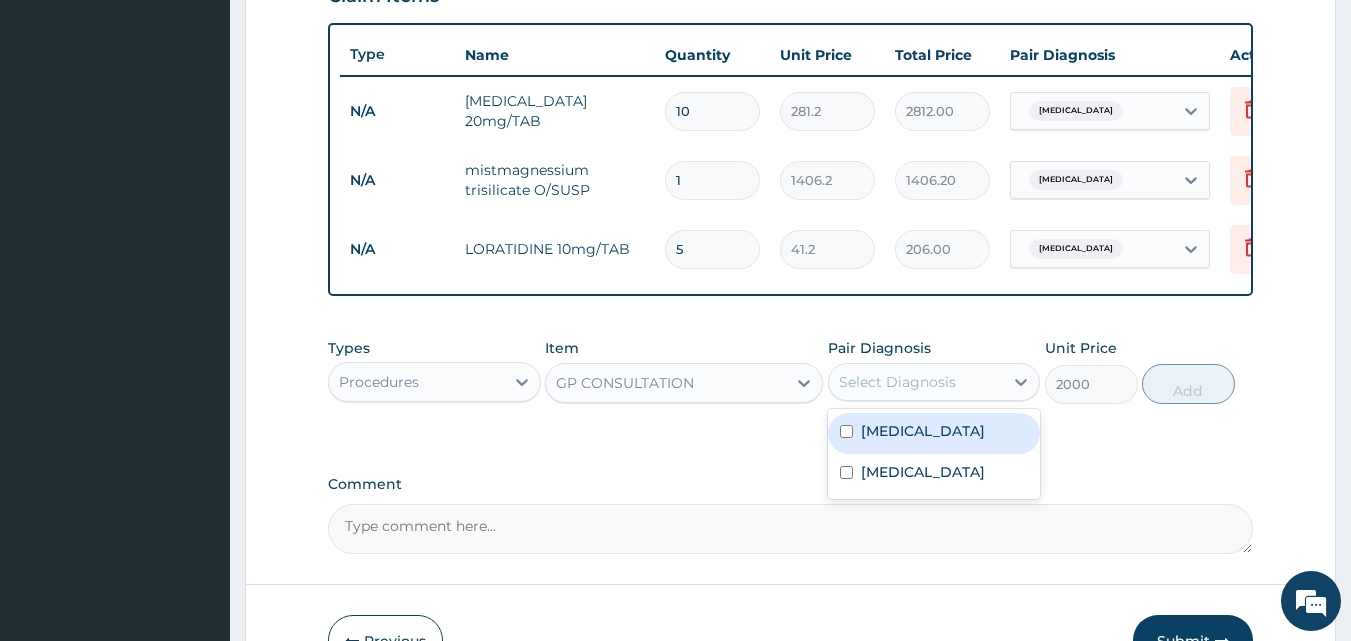 drag, startPoint x: 901, startPoint y: 382, endPoint x: 895, endPoint y: 369, distance: 14.3178215 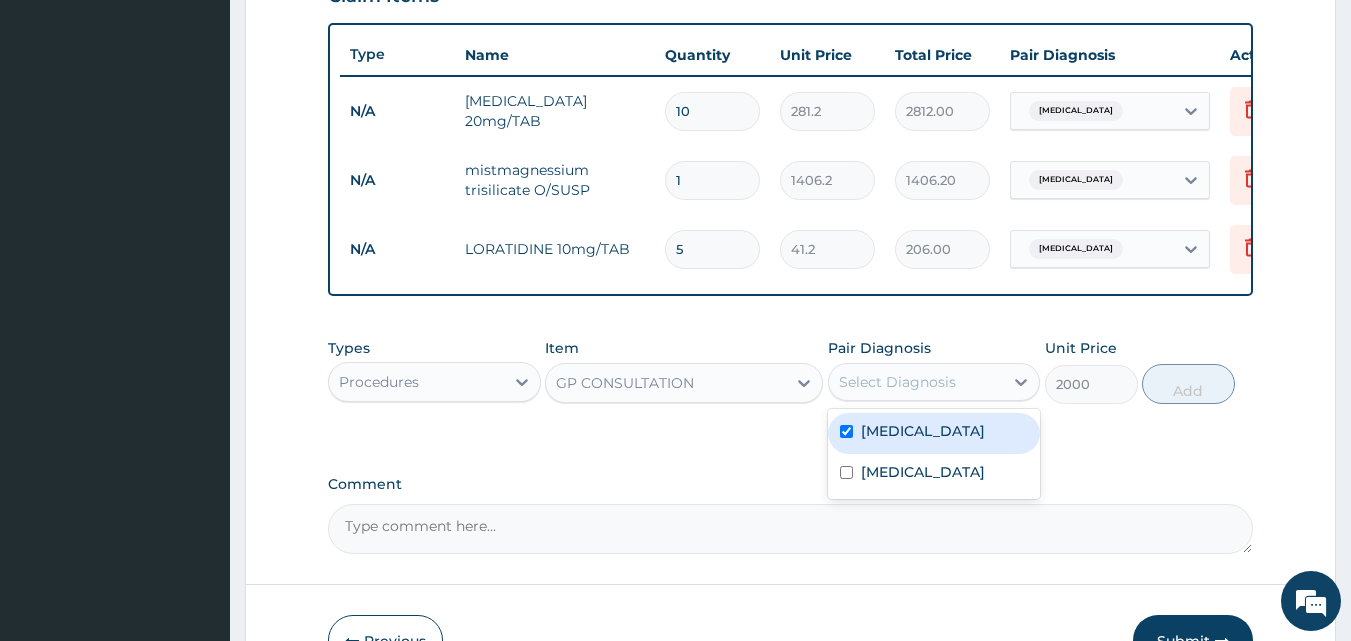 checkbox on "true" 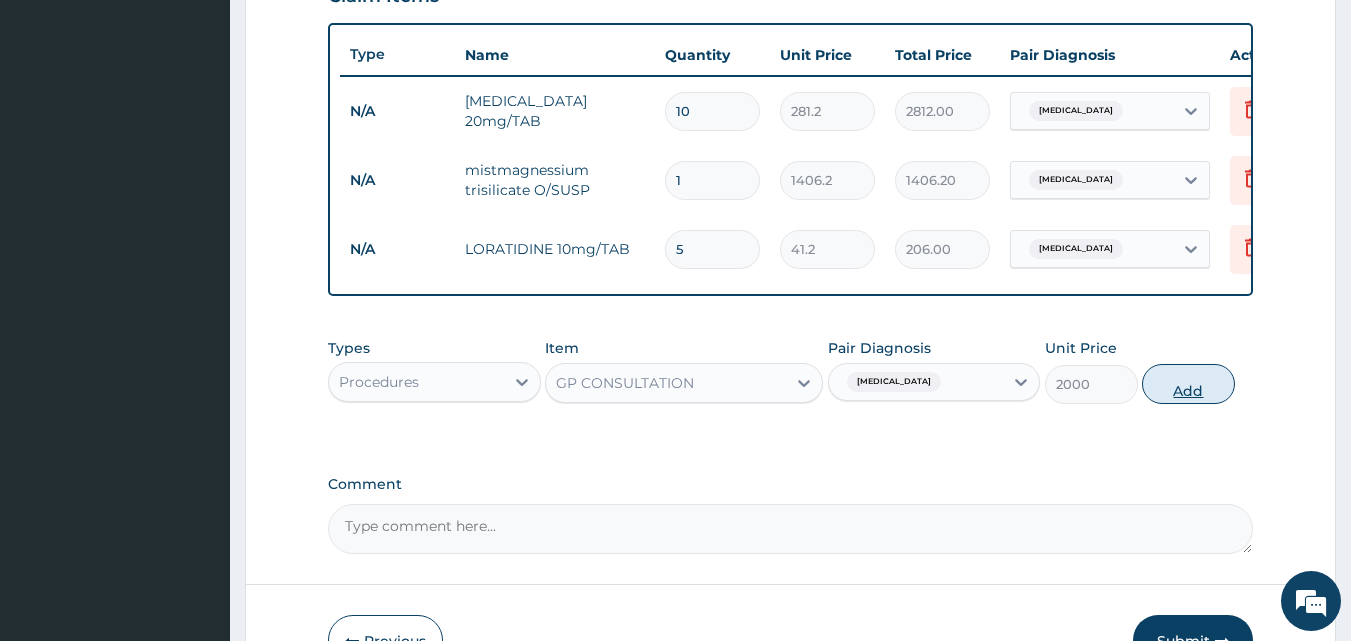 click on "Add" at bounding box center [1188, 384] 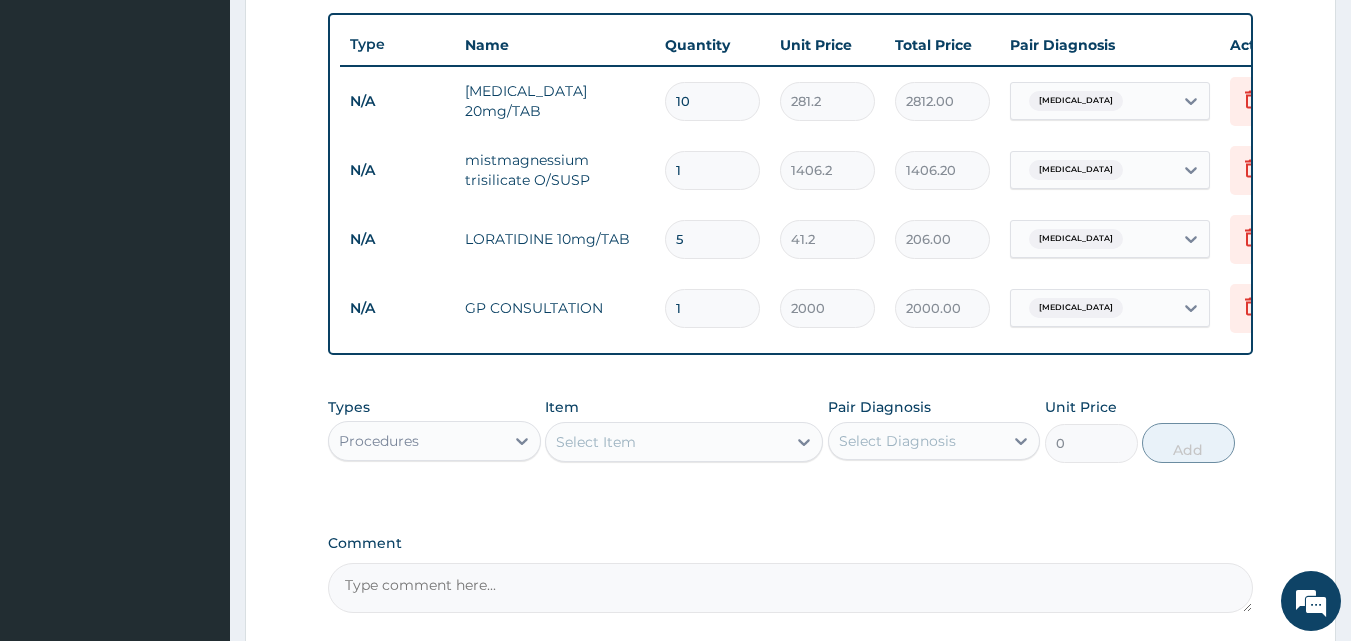 scroll, scrollTop: 928, scrollLeft: 0, axis: vertical 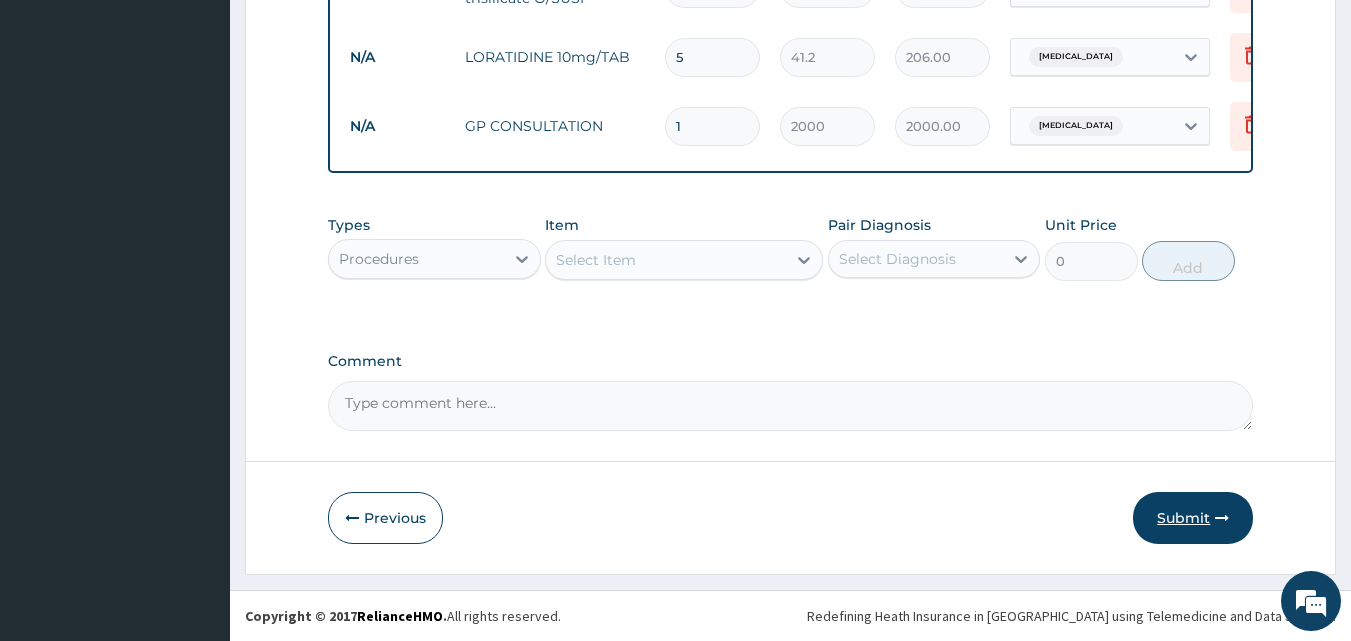 click on "Submit" at bounding box center (1193, 518) 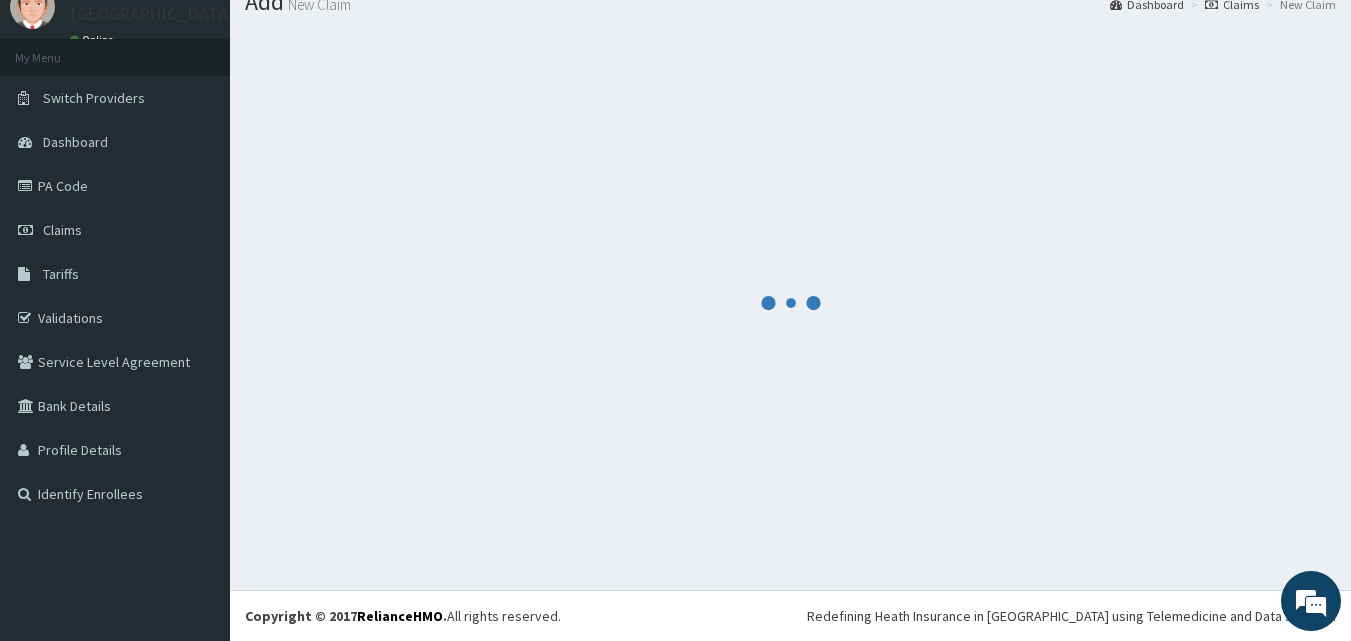 scroll, scrollTop: 76, scrollLeft: 0, axis: vertical 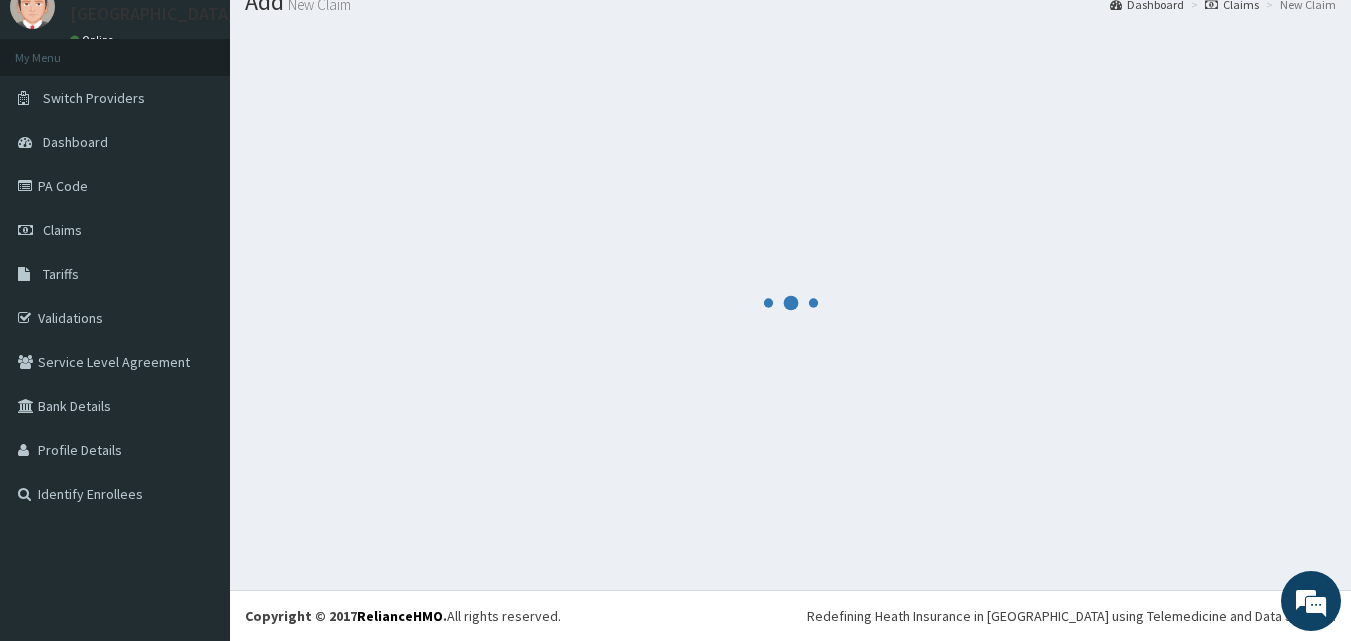 click at bounding box center (790, 302) 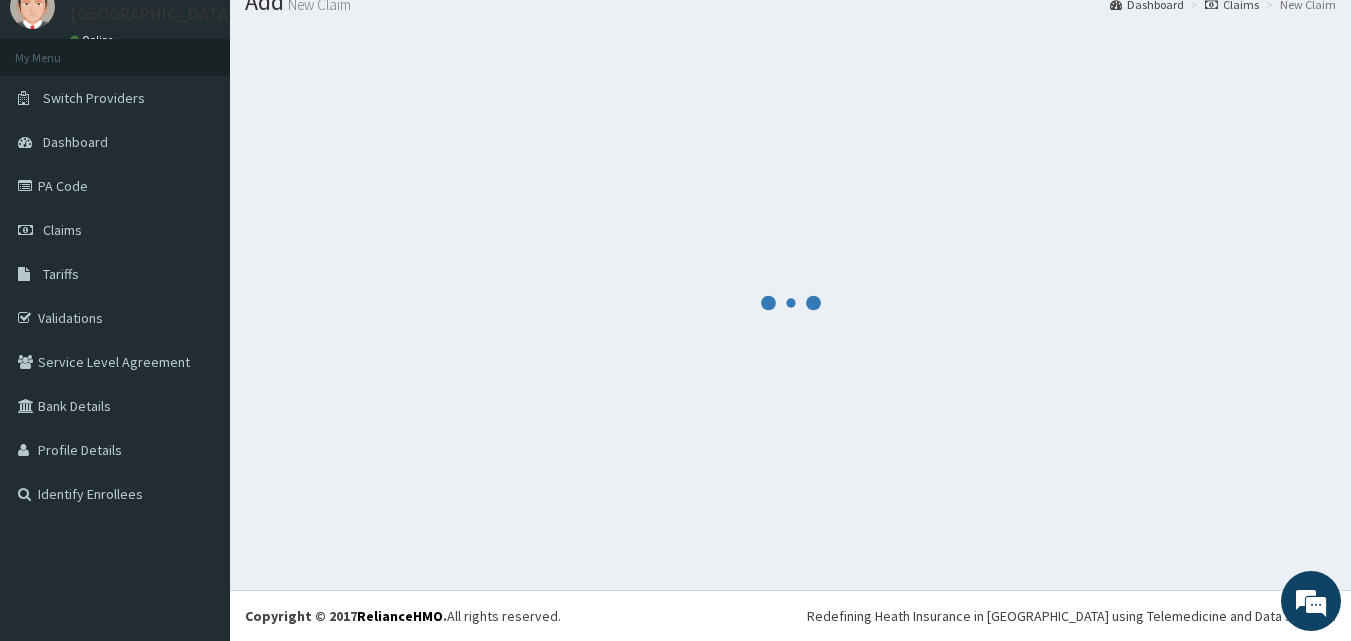 click at bounding box center (790, 302) 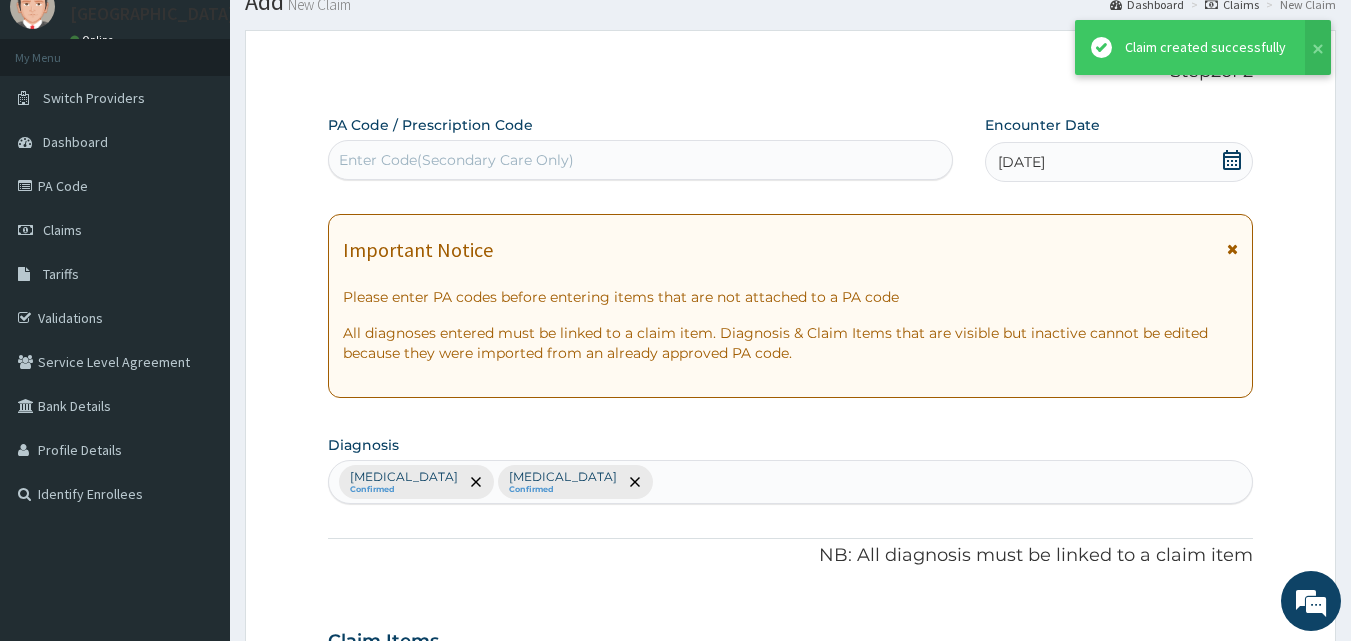 scroll, scrollTop: 928, scrollLeft: 0, axis: vertical 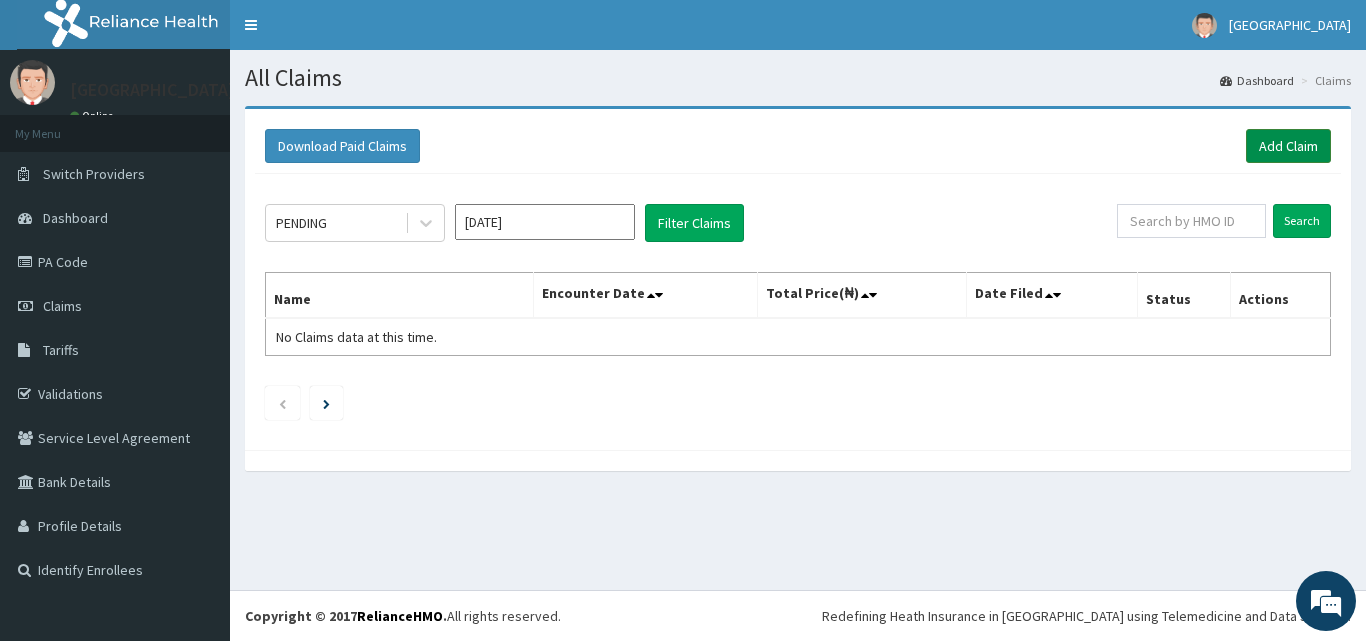 click on "Add Claim" at bounding box center [1288, 146] 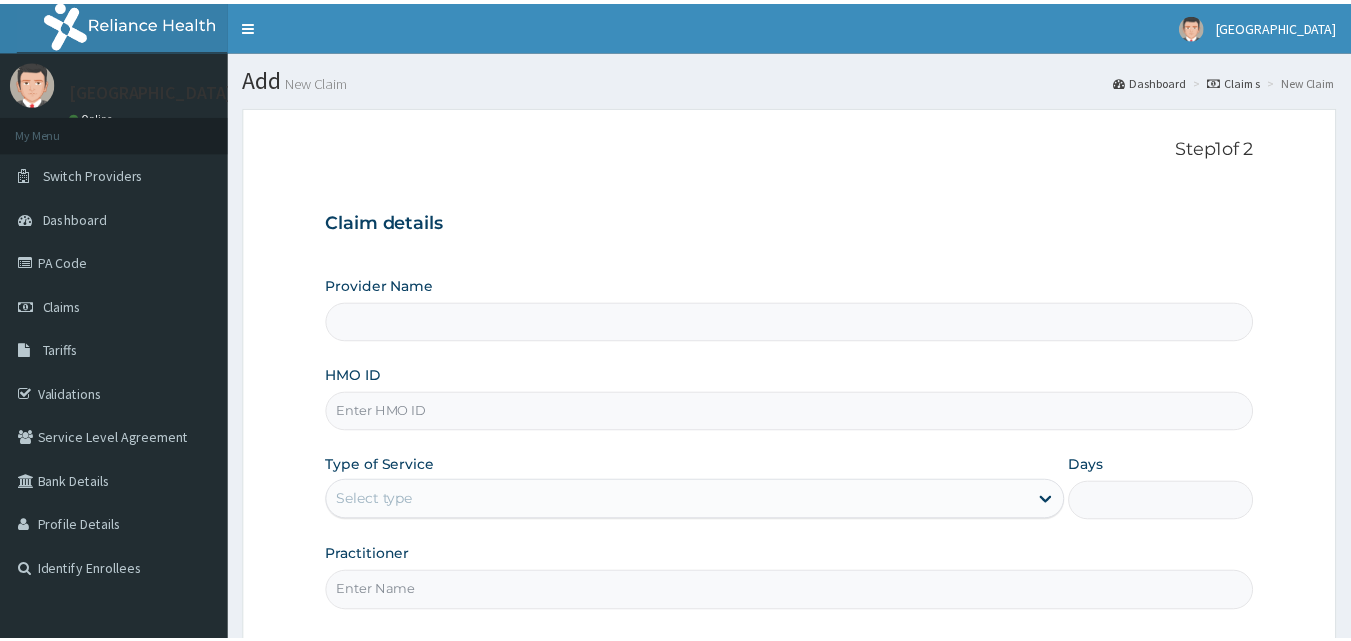 scroll, scrollTop: 0, scrollLeft: 0, axis: both 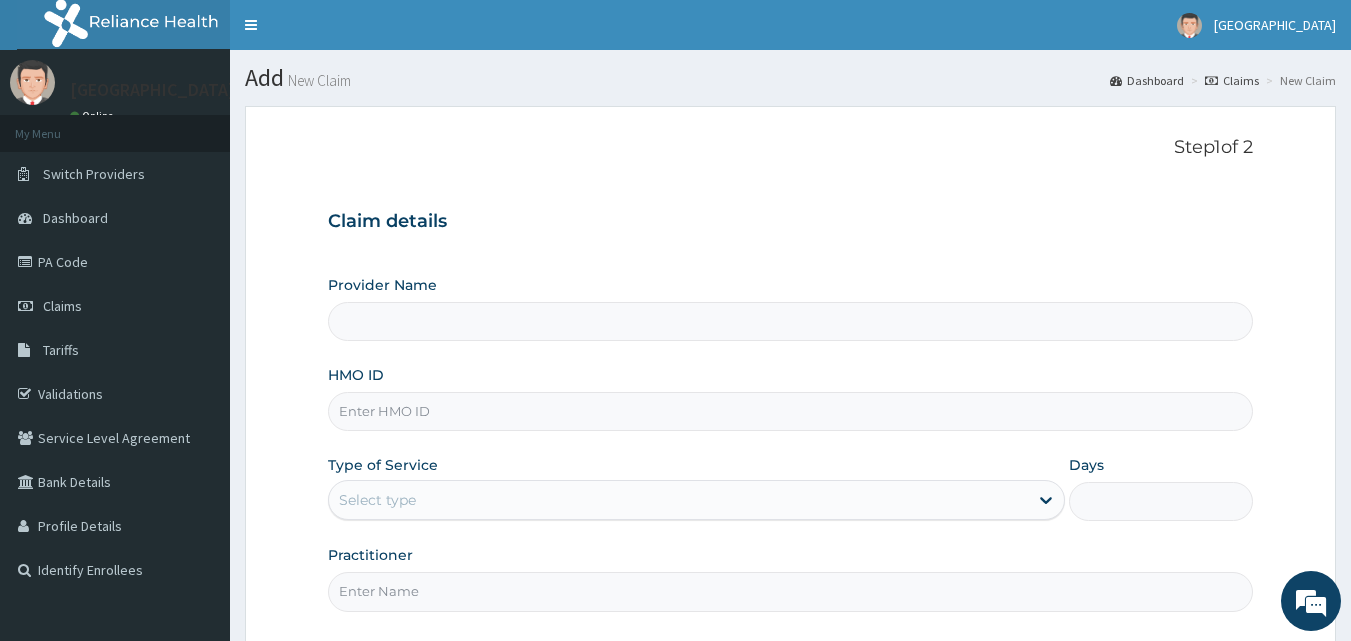 type on "Veta Hospitals Ltd" 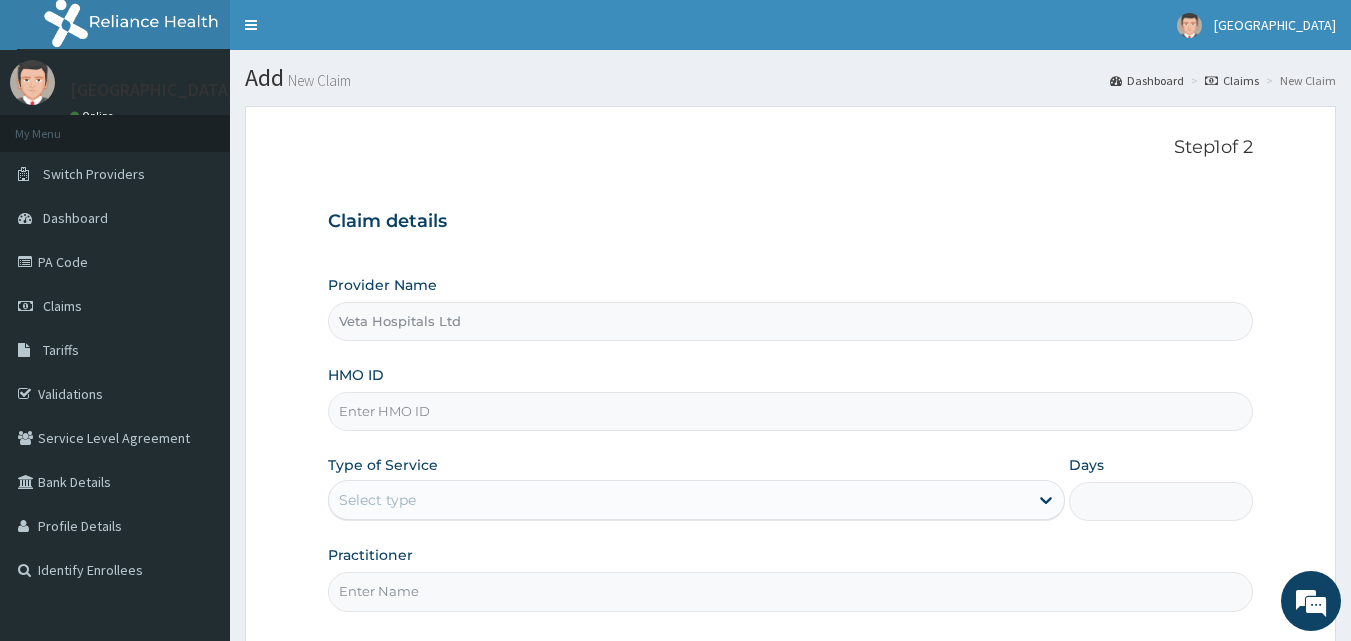 click on "HMO ID" at bounding box center [791, 411] 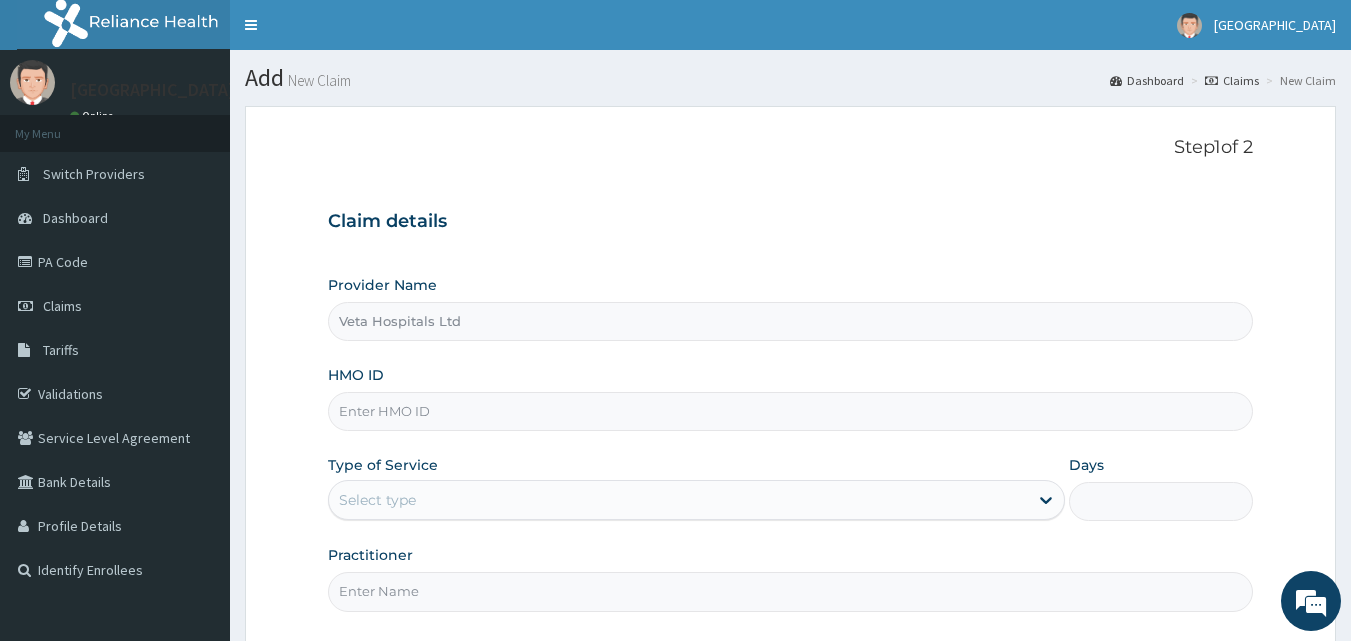scroll, scrollTop: 0, scrollLeft: 0, axis: both 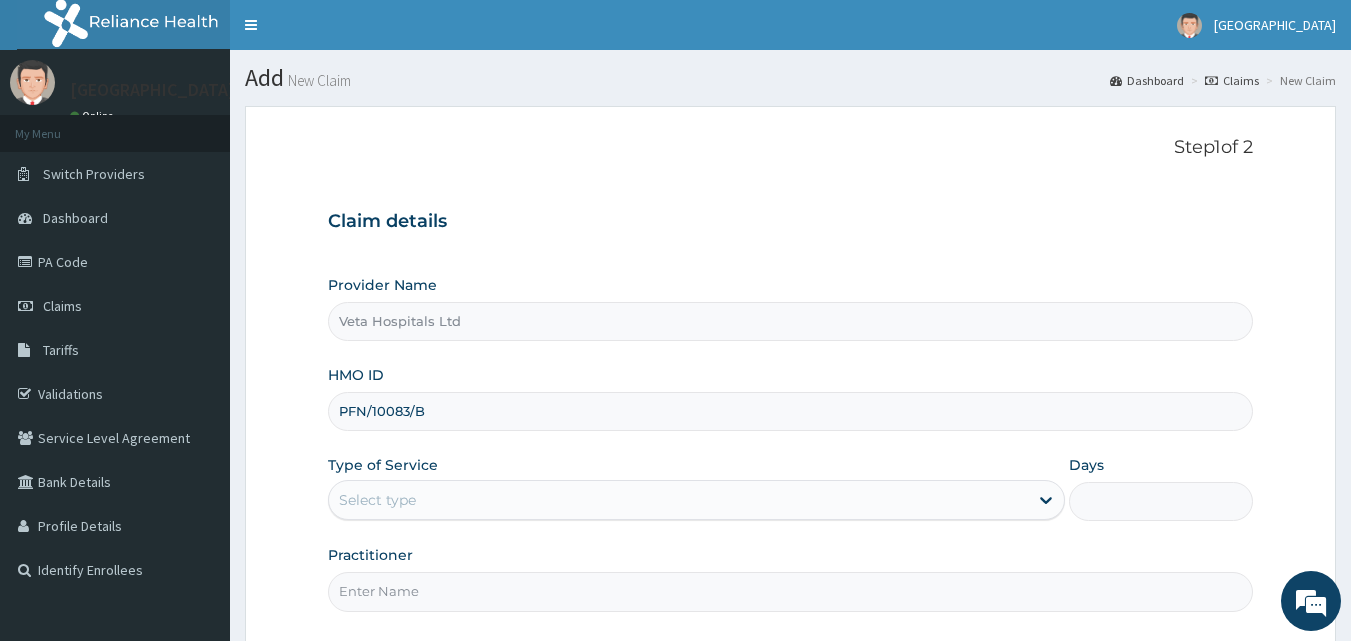 click on "PFN/10083/B" at bounding box center [791, 411] 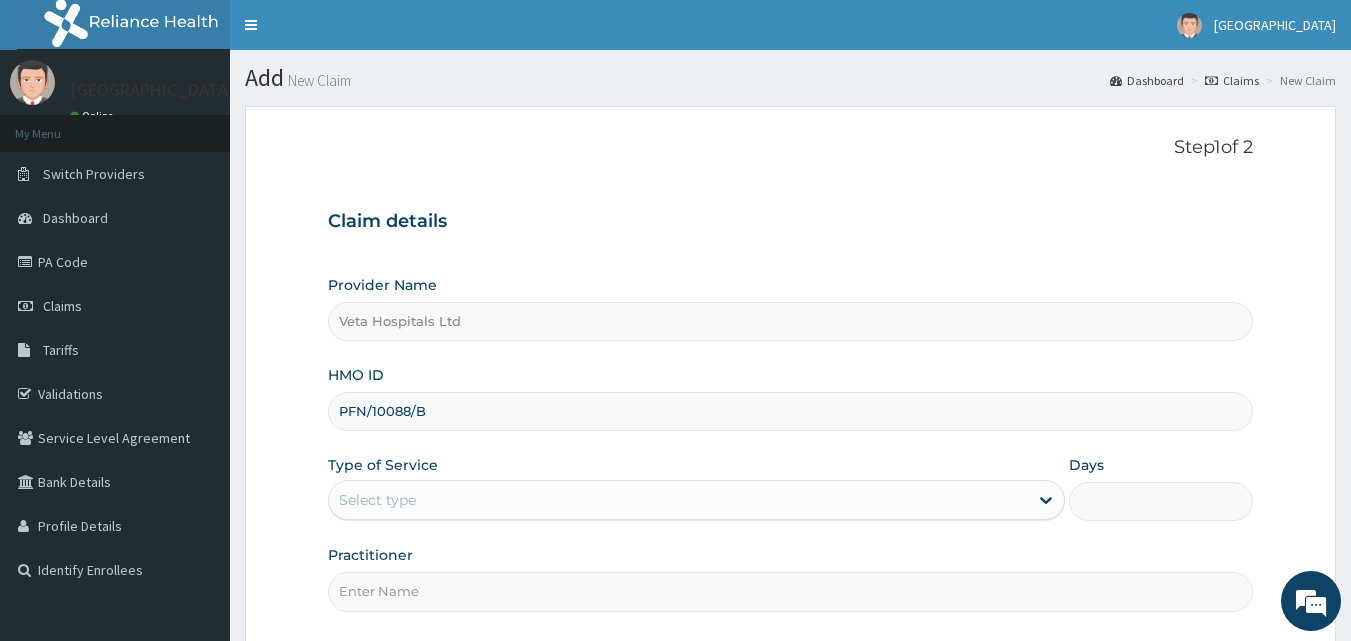 type on "PFN/10088/B" 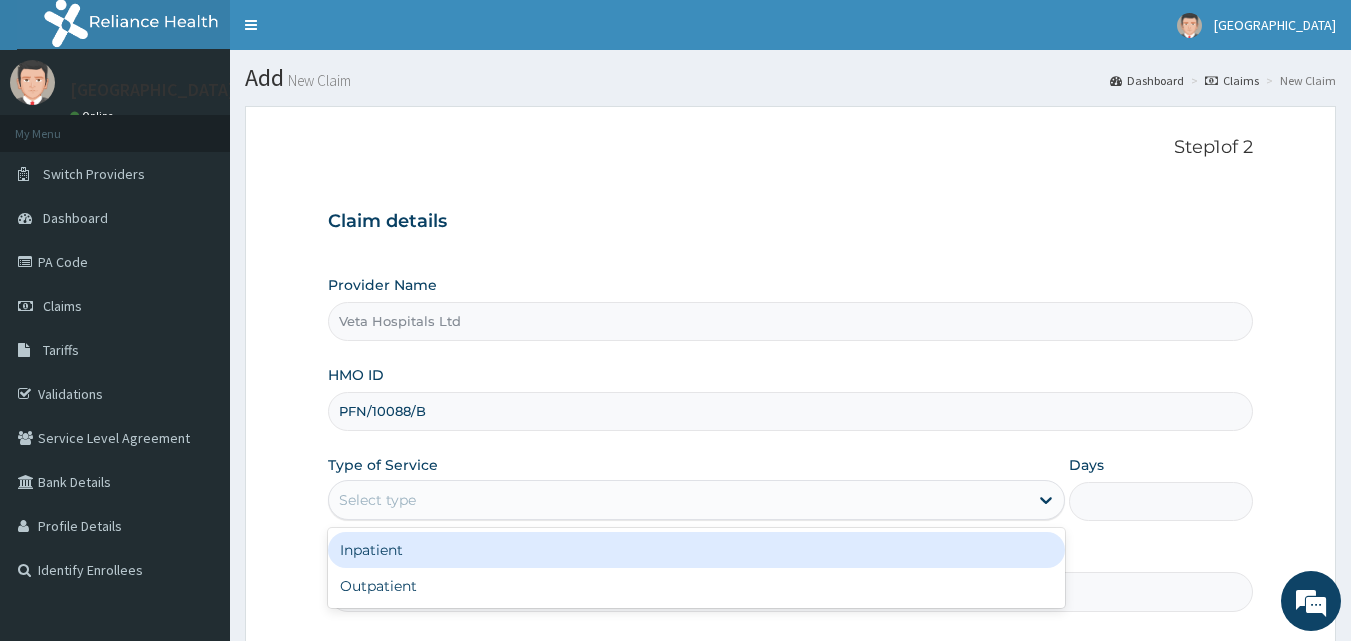 click on "Select type" at bounding box center [678, 500] 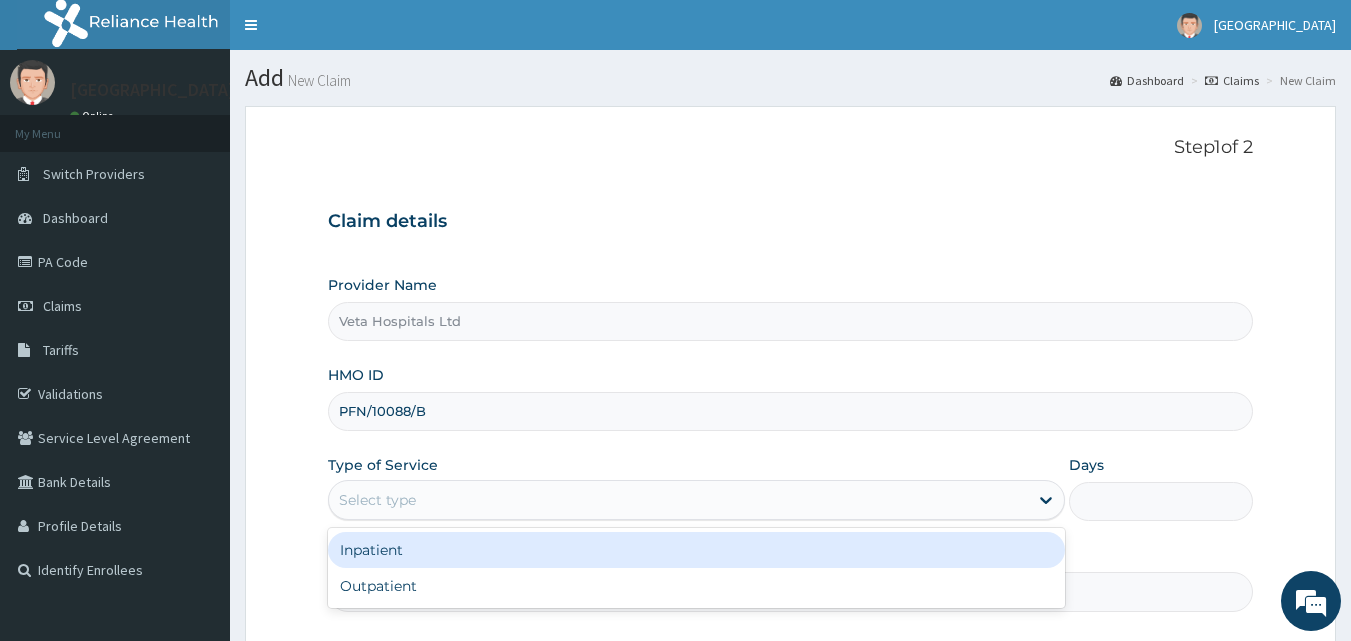 click on "Inpatient" at bounding box center [696, 550] 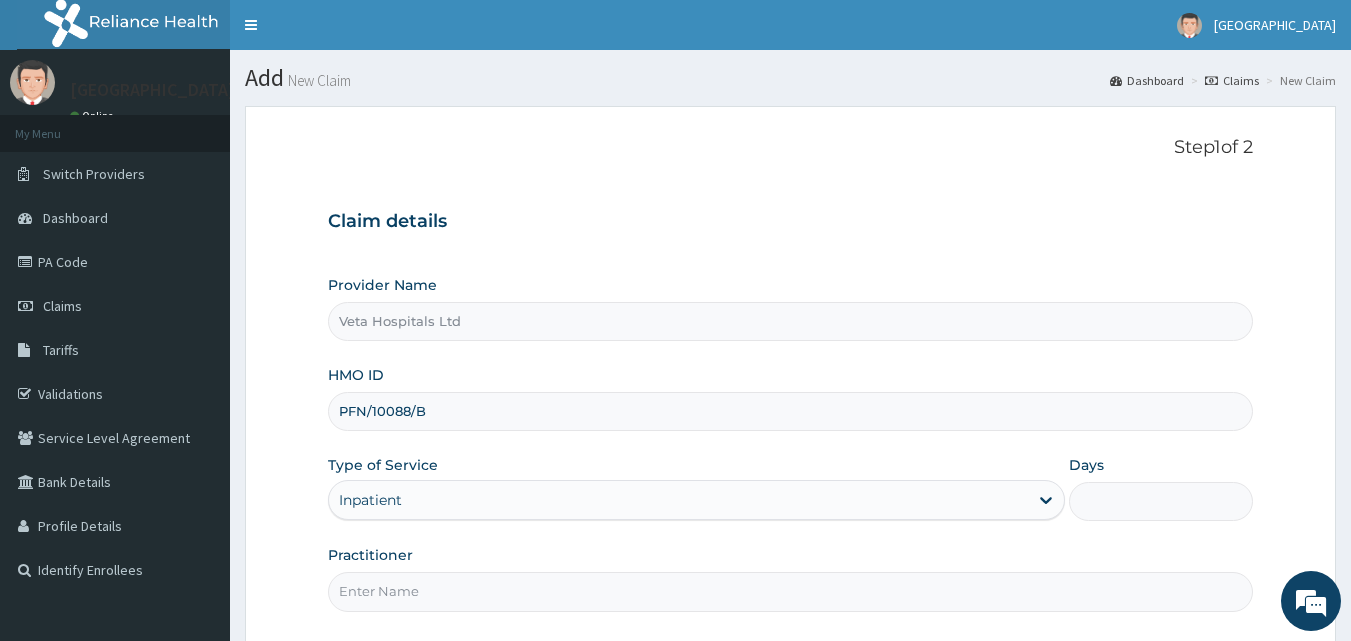 click on "Days" at bounding box center [1161, 501] 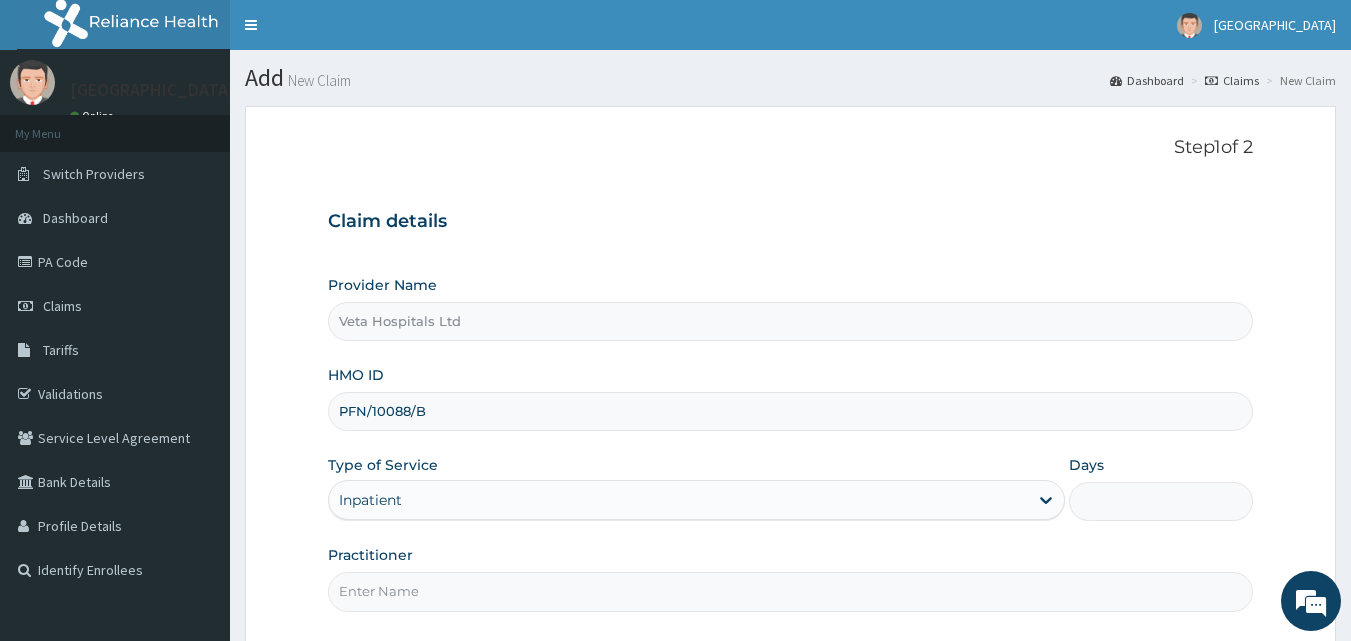 type on "2" 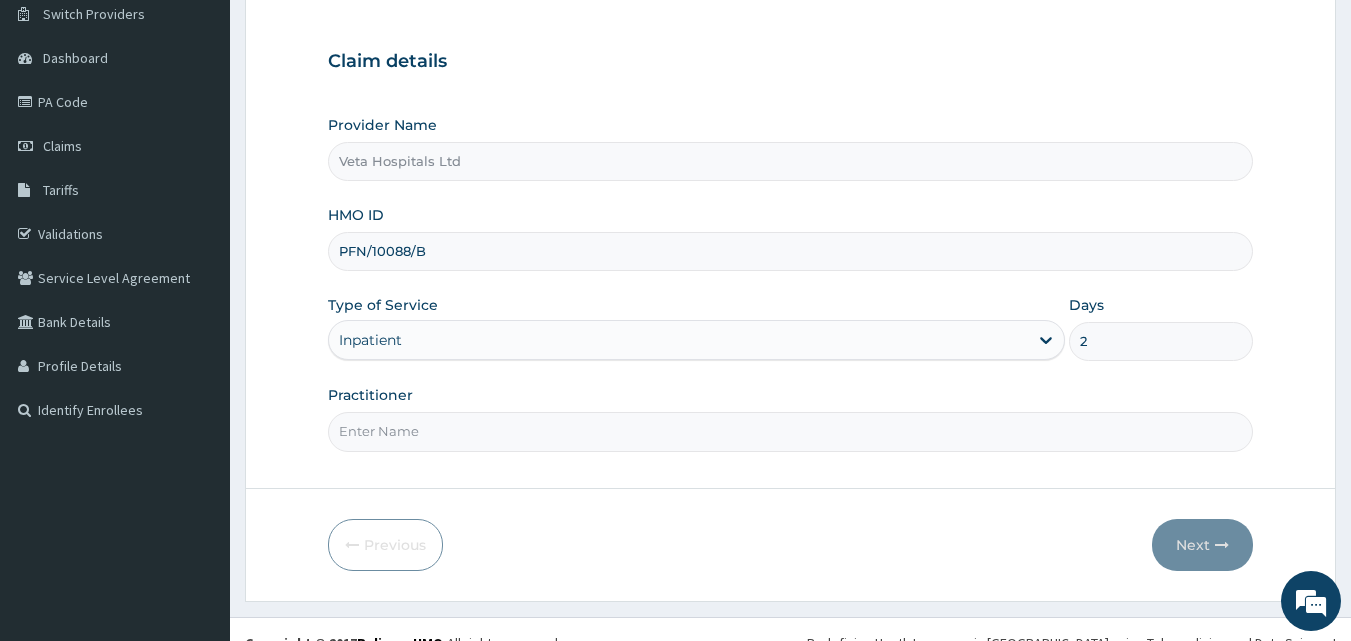 scroll, scrollTop: 177, scrollLeft: 0, axis: vertical 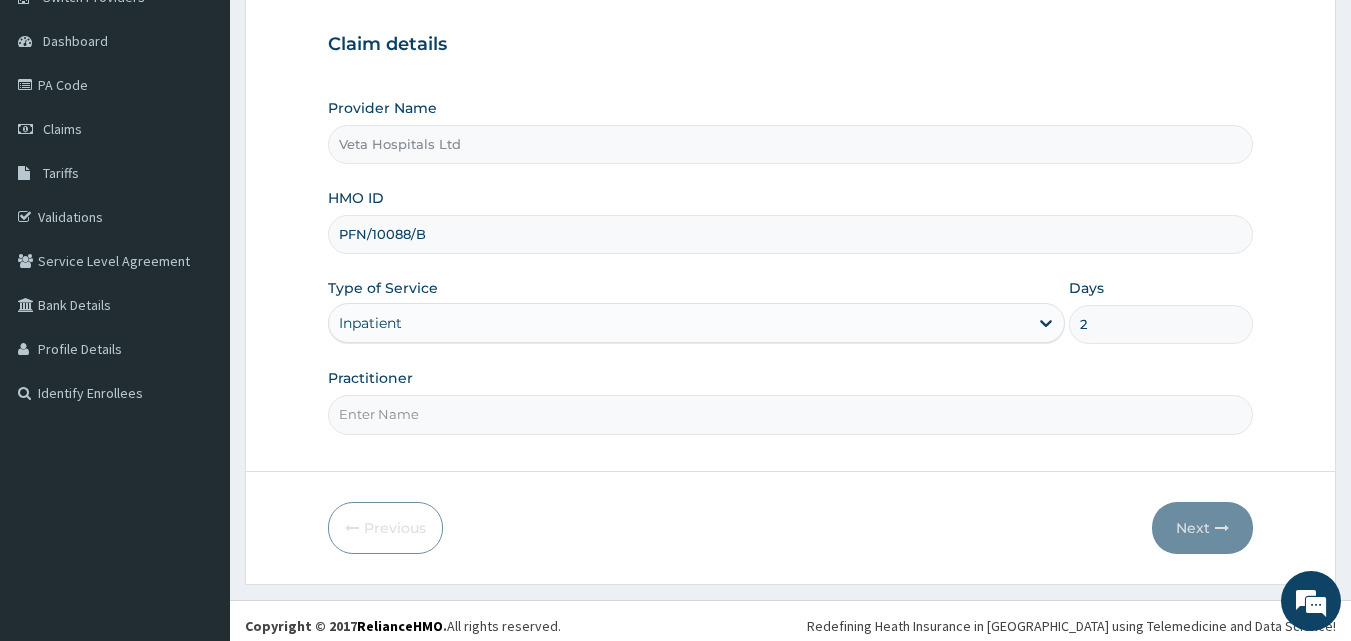click on "Practitioner" at bounding box center [791, 414] 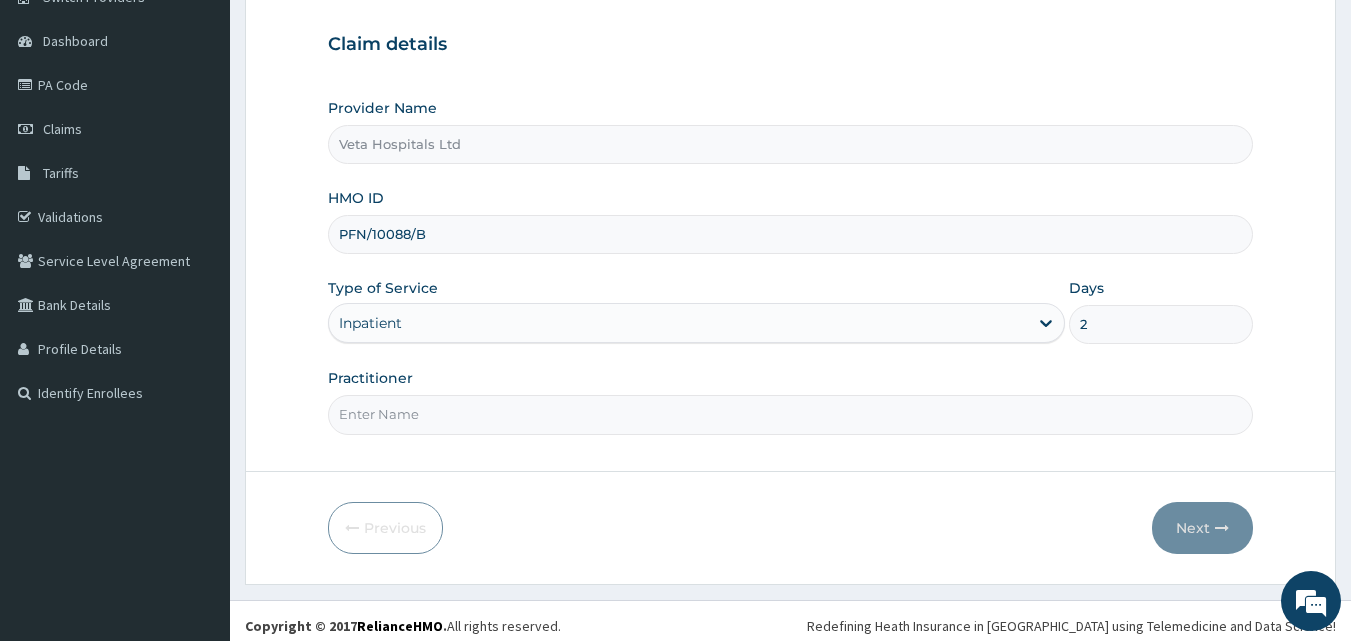type on "[PERSON_NAME]" 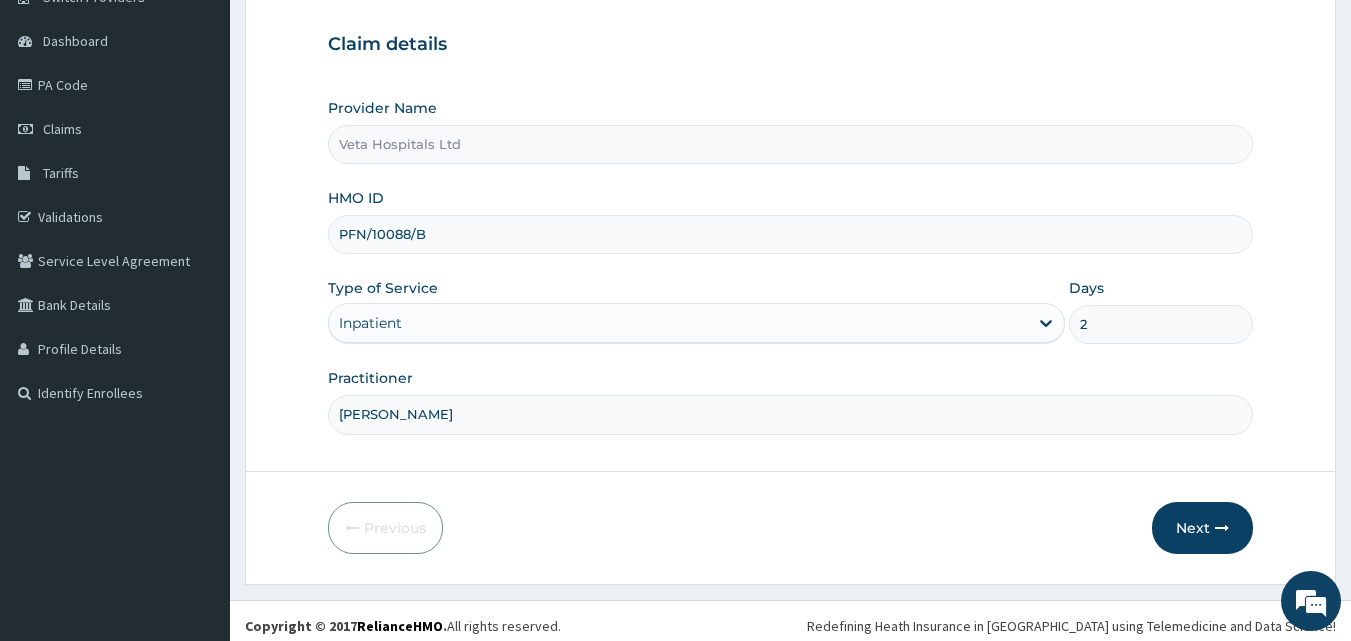 click on "Step  1  of 2 Claim details Provider Name Veta Hospitals Ltd HMO ID PFN/10088/B Type of Service Inpatient Days 2 Practitioner DR SAMUEL     Previous   Next" at bounding box center [790, 257] 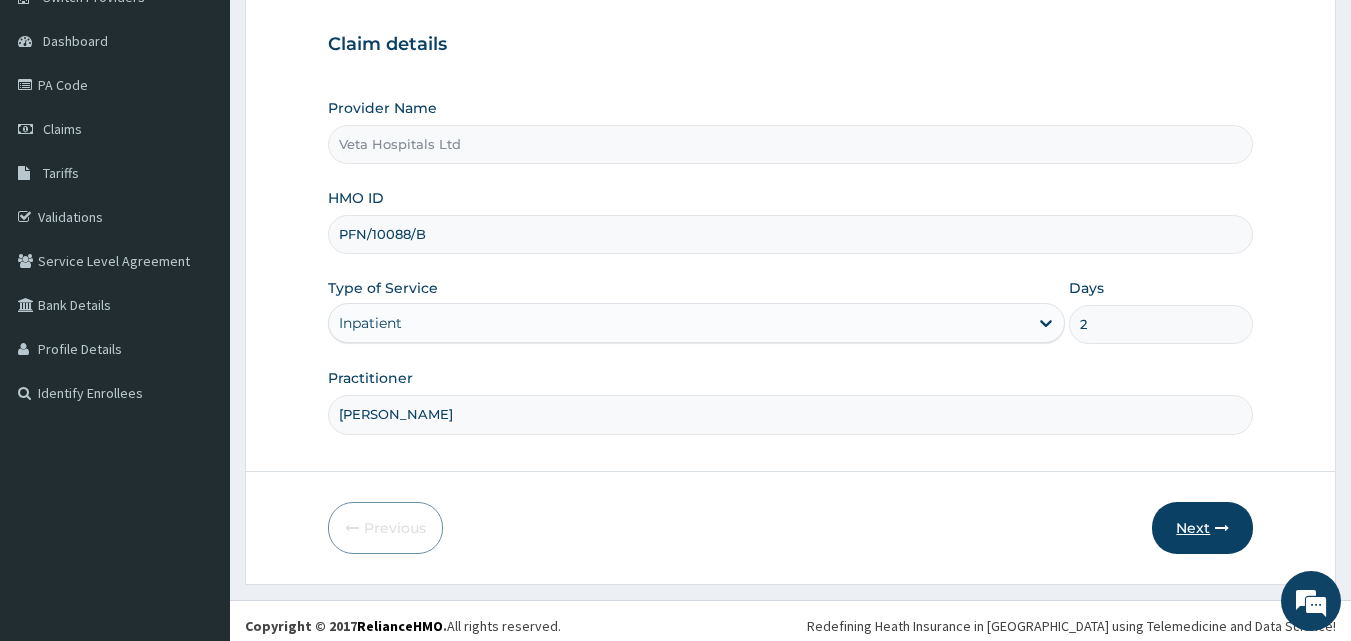 click on "Next" at bounding box center (1202, 528) 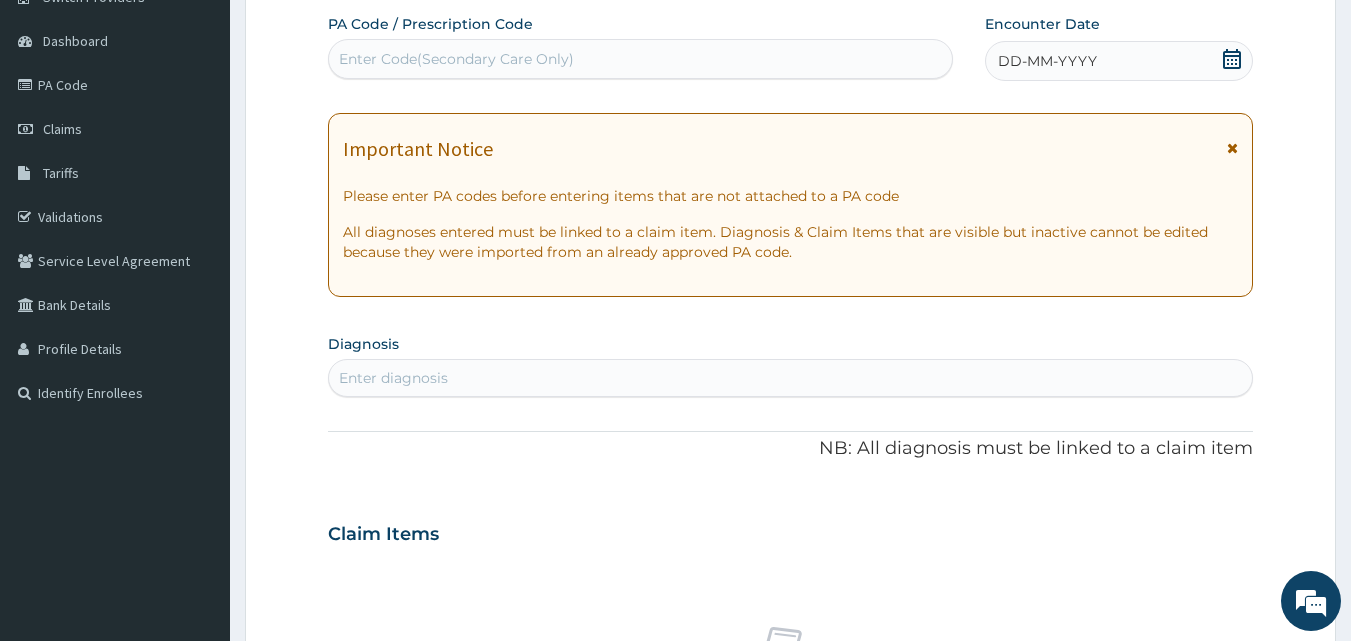 scroll, scrollTop: 180, scrollLeft: 0, axis: vertical 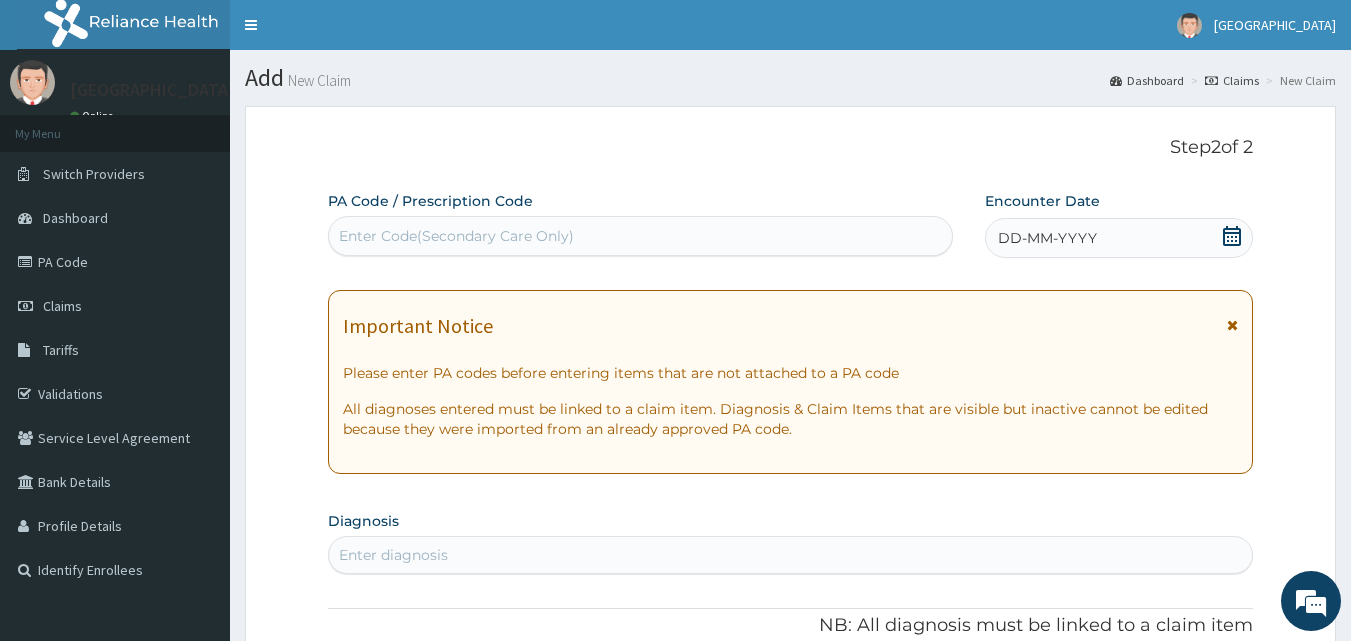 click on "DD-MM-YYYY" at bounding box center [1119, 238] 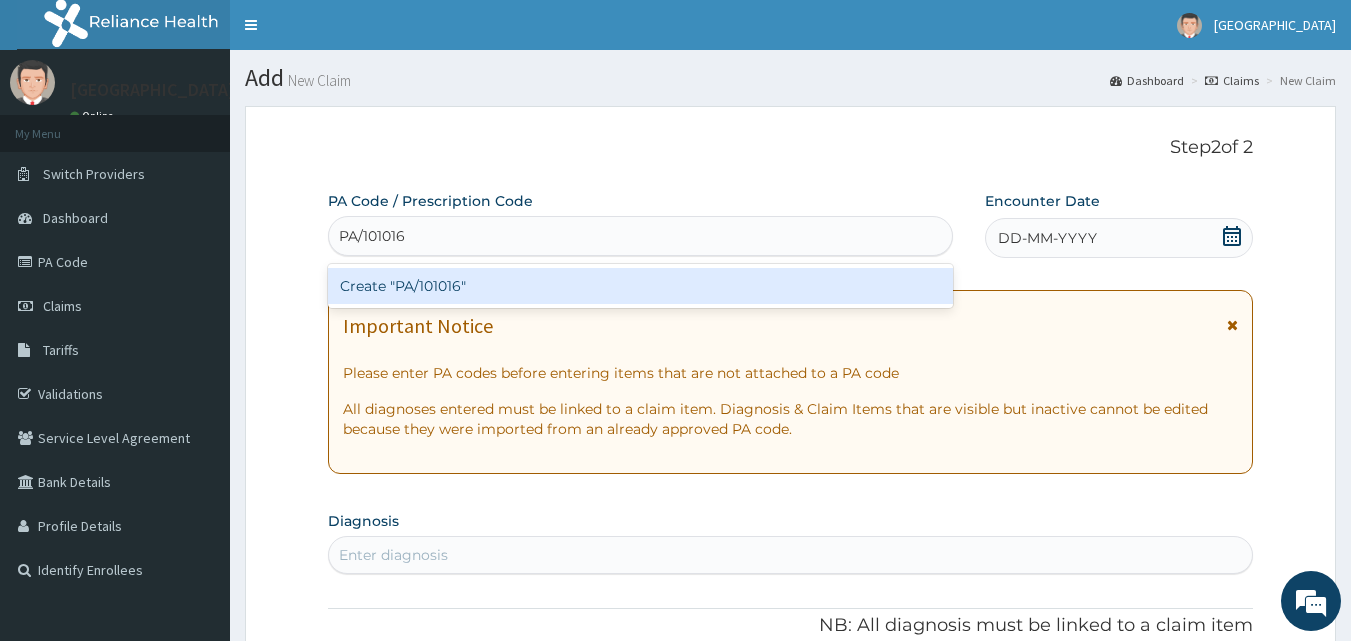 click on "Create "PA/101016"" at bounding box center (641, 286) 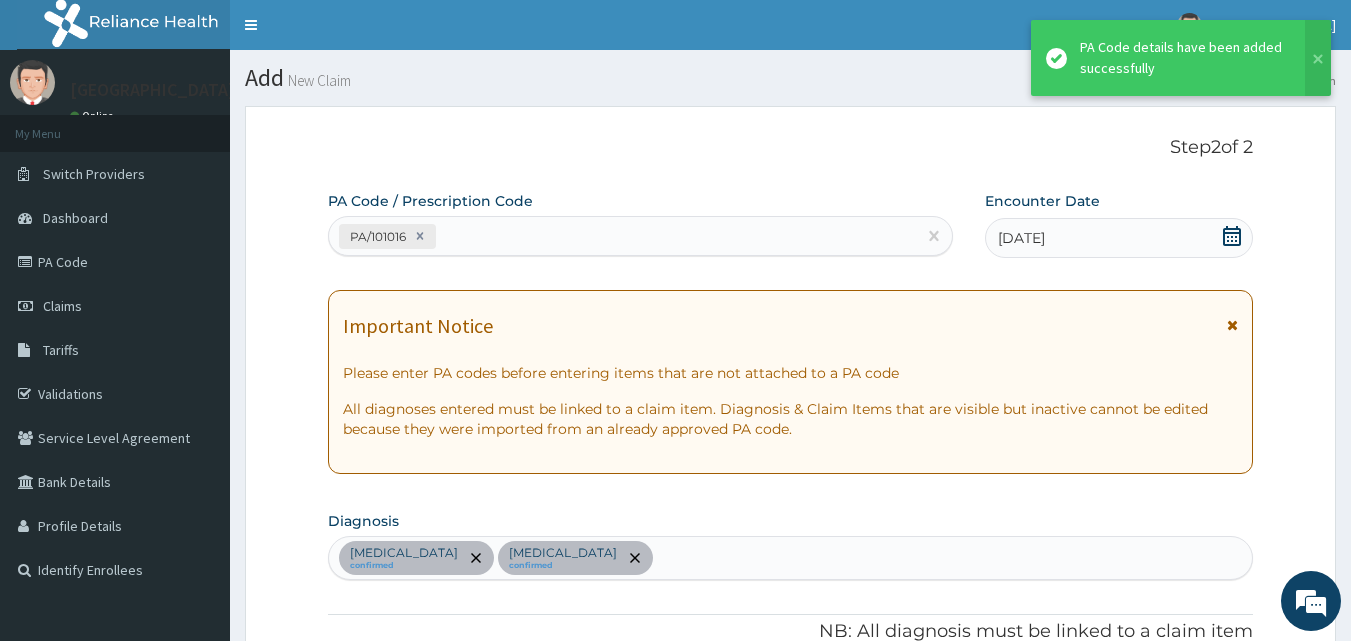 scroll, scrollTop: 650, scrollLeft: 0, axis: vertical 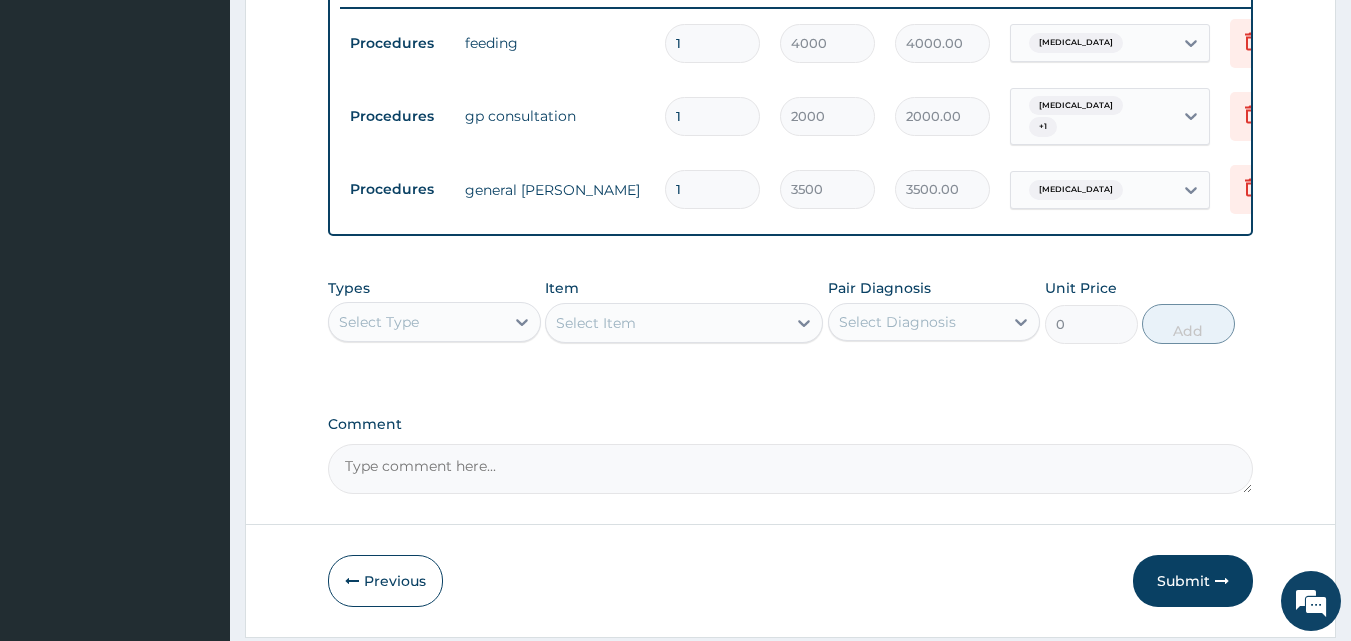click on "Select Type" at bounding box center [416, 322] 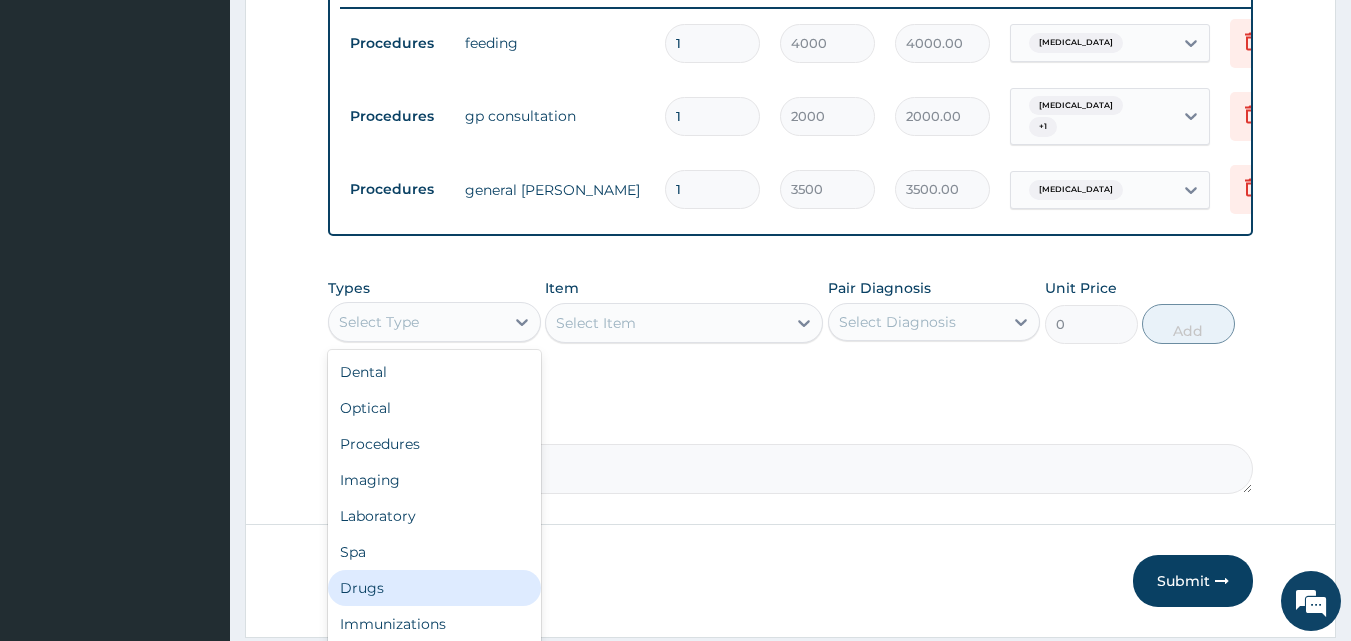 click on "Drugs" at bounding box center [434, 588] 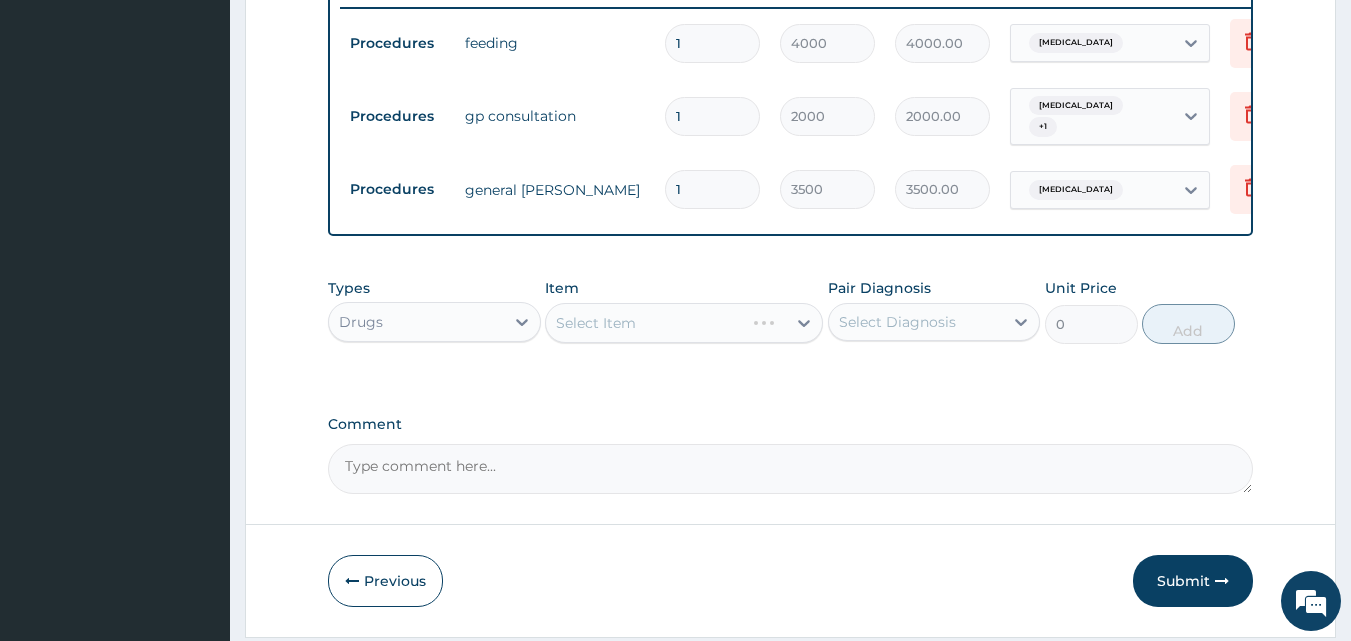 scroll, scrollTop: 859, scrollLeft: 0, axis: vertical 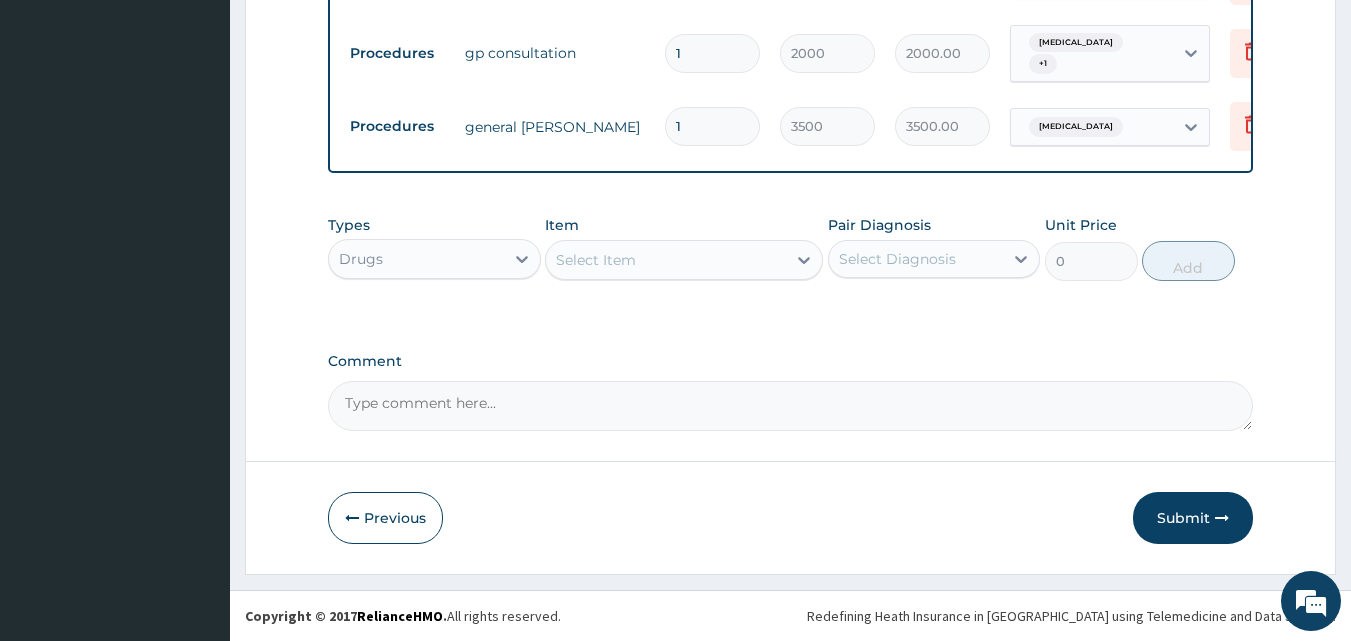click on "Select Item" at bounding box center (666, 260) 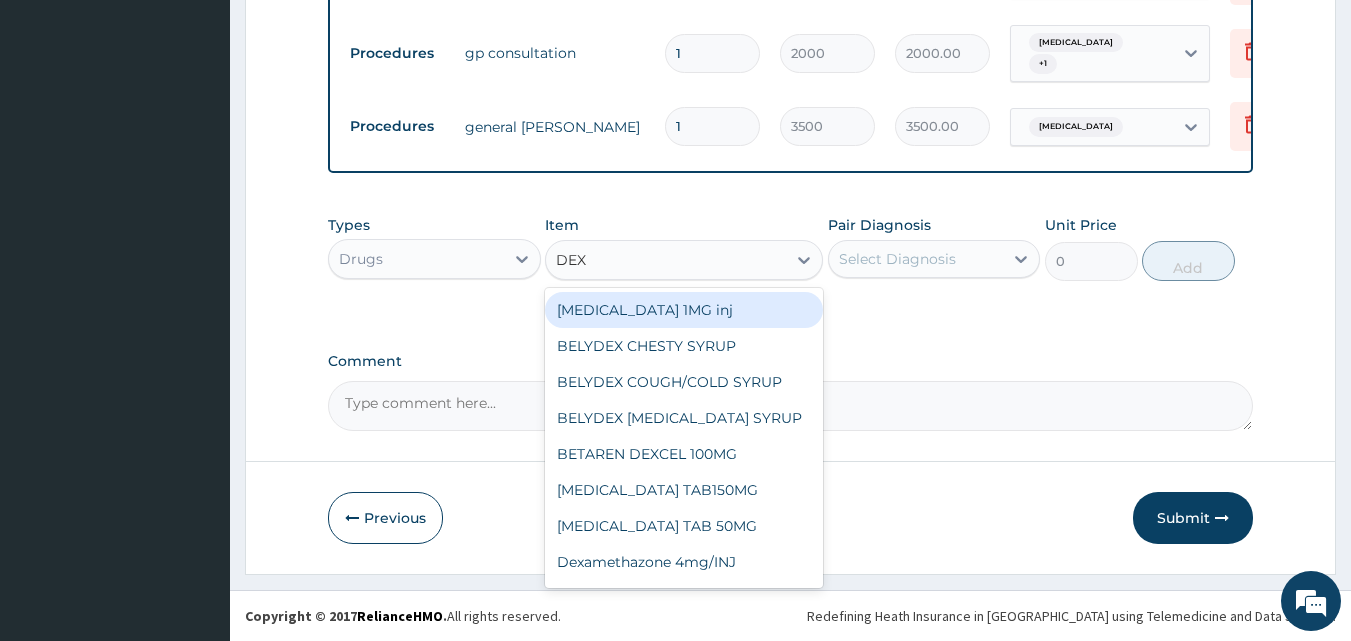 type on "DEXT" 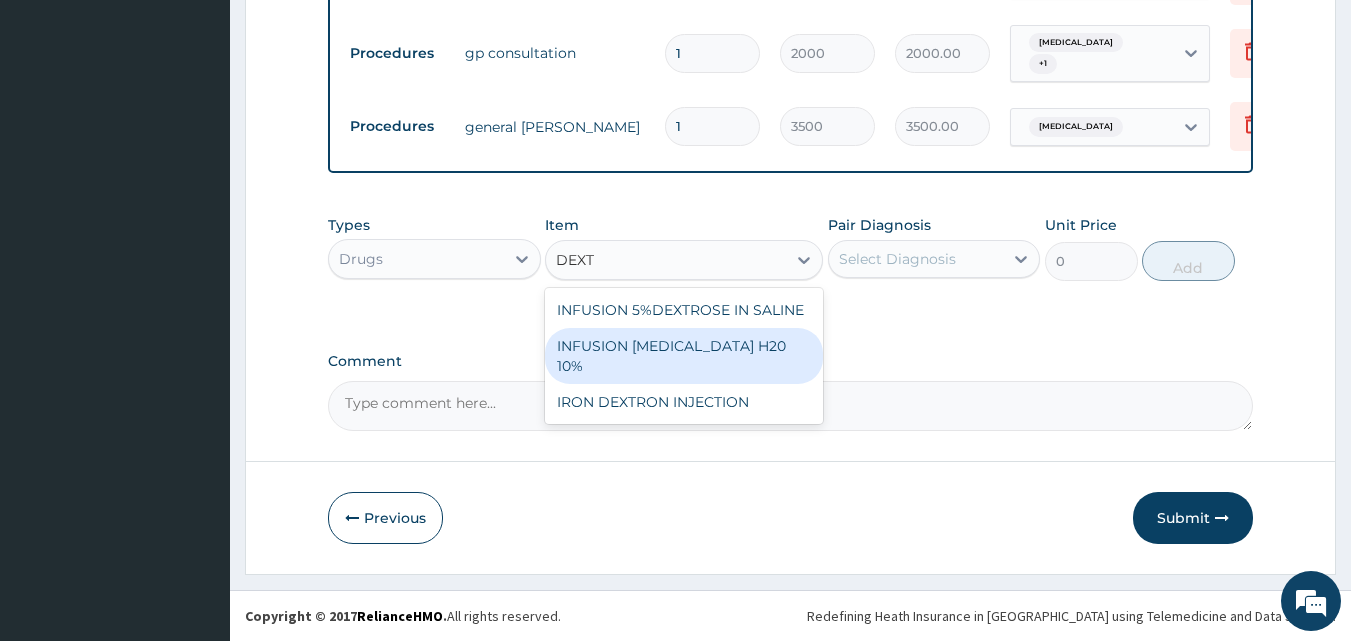 click on "INFUSION DEXTROSE H20 10%" at bounding box center [684, 356] 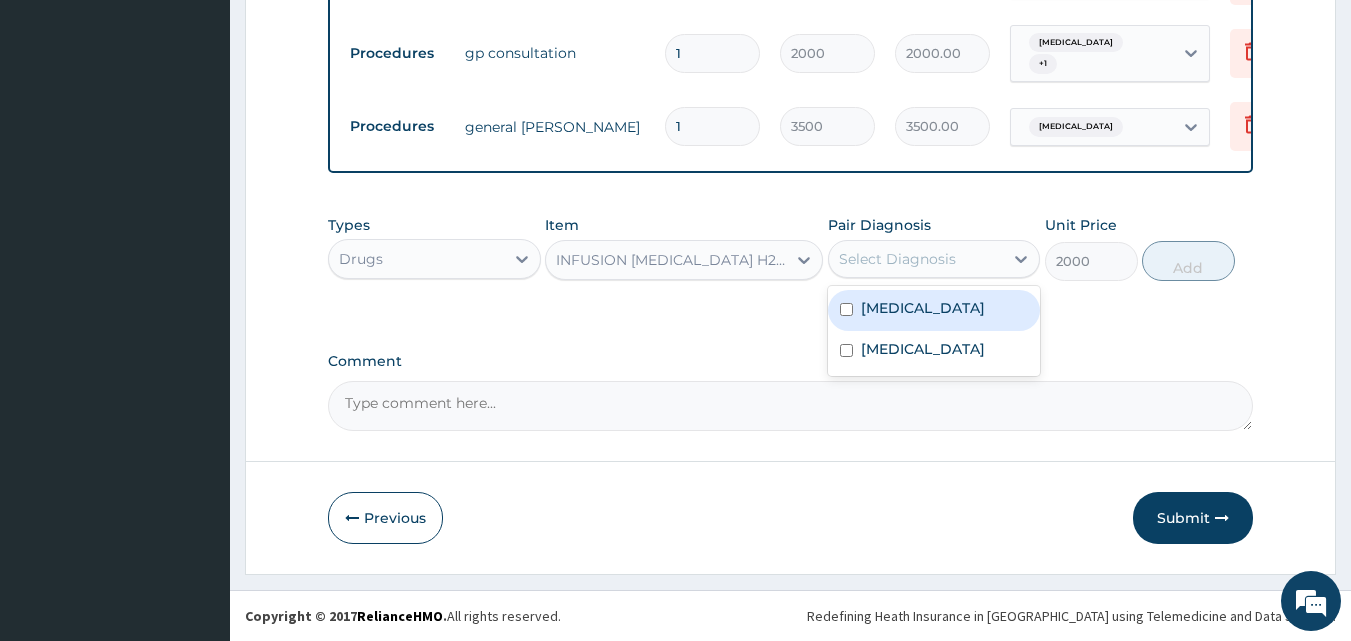 click on "Select Diagnosis" at bounding box center [916, 259] 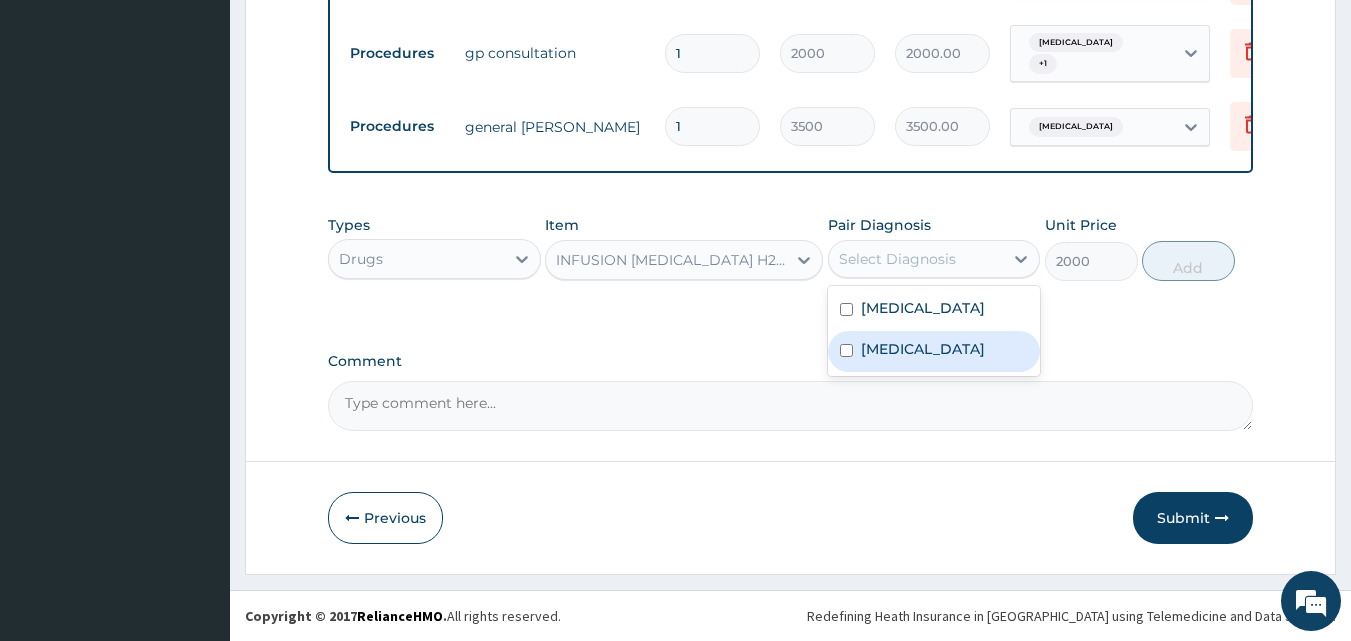 click on "Malaria" at bounding box center [923, 349] 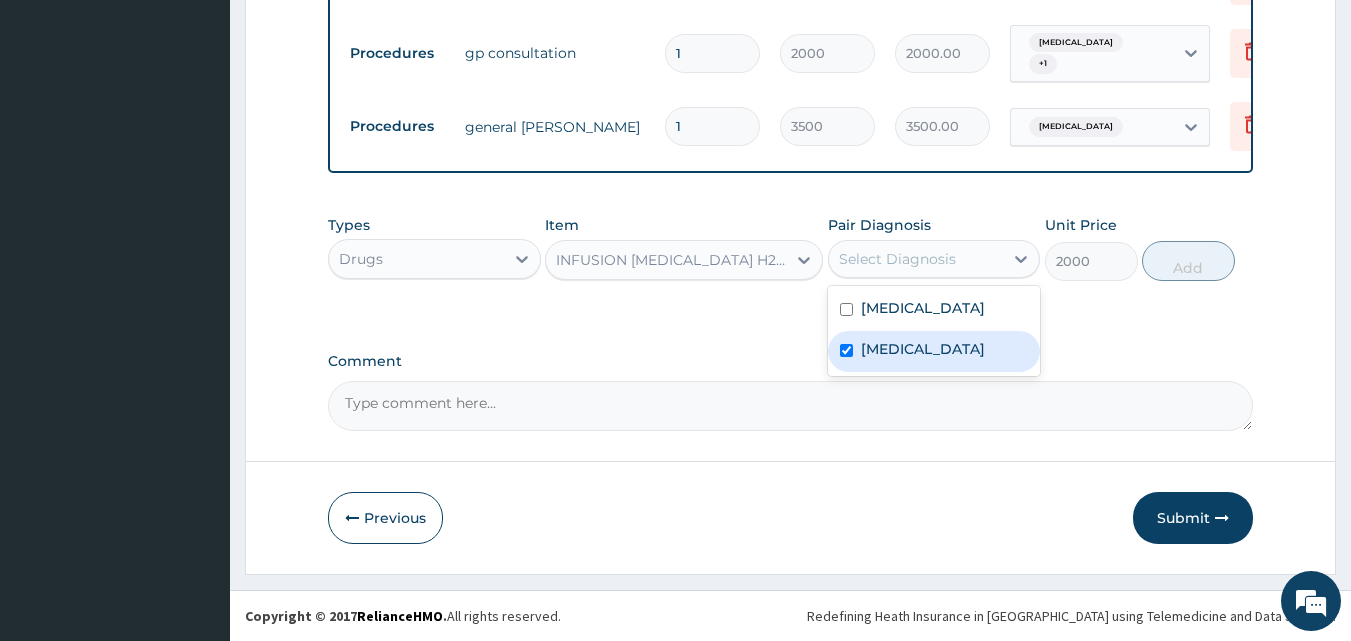 checkbox on "true" 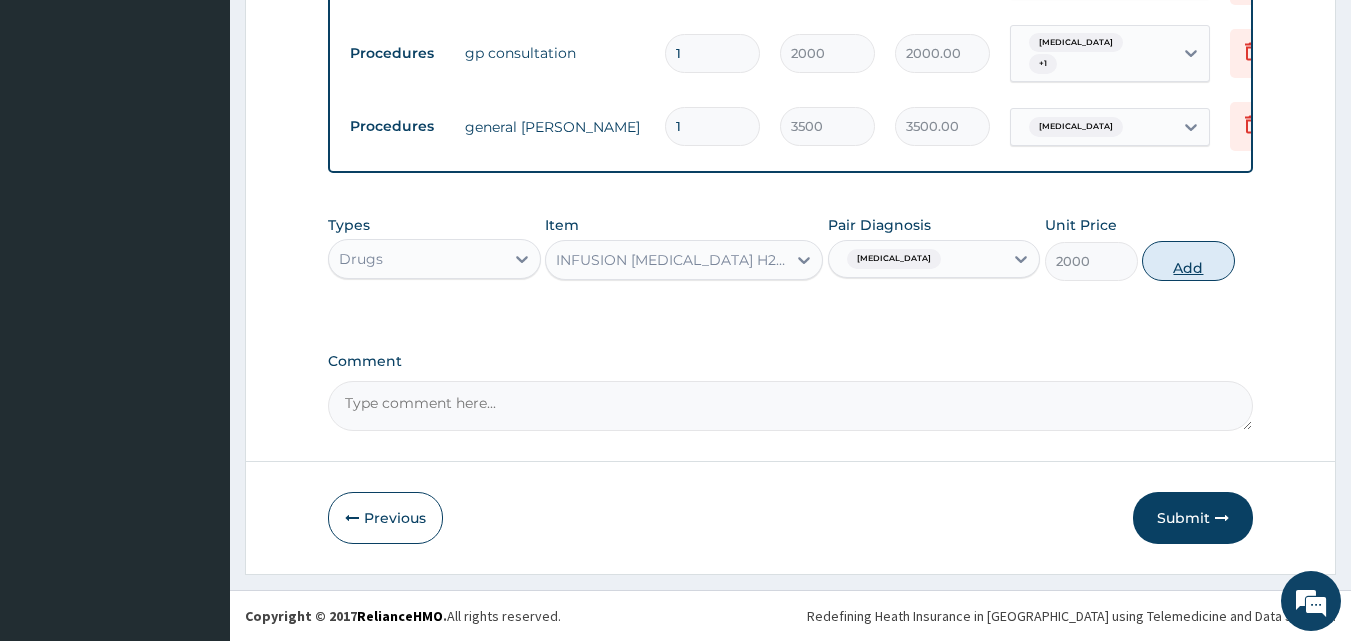 click on "Add" at bounding box center (1188, 261) 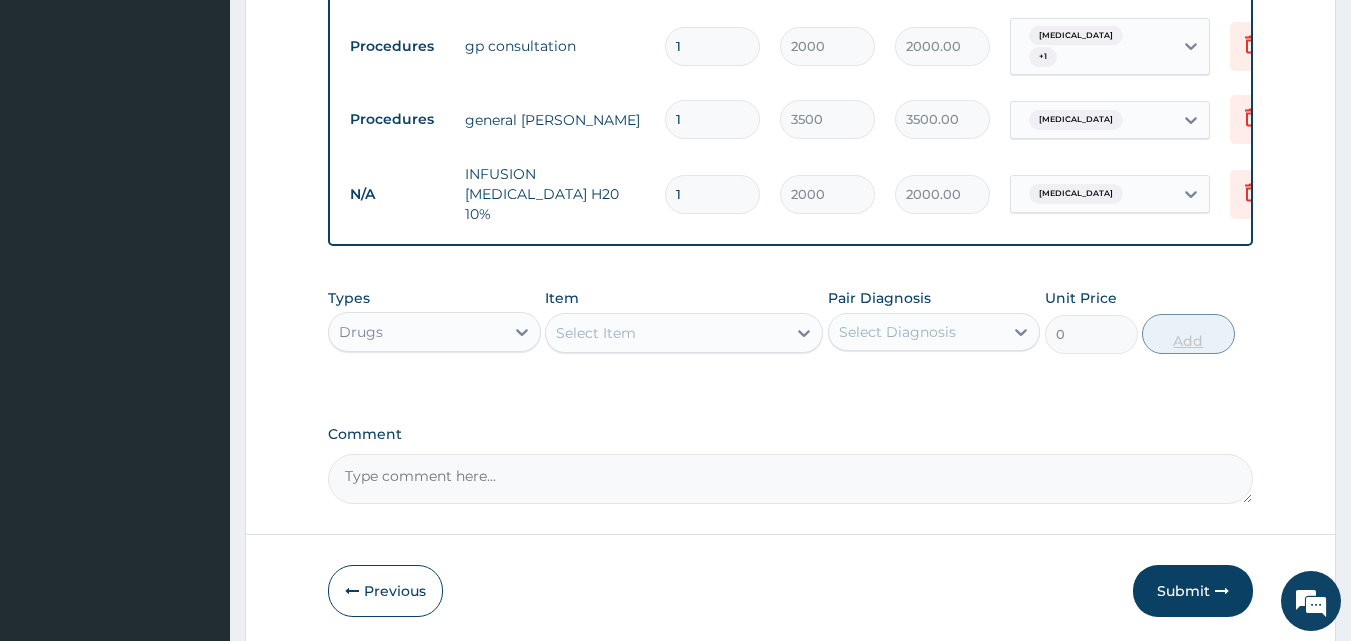 type 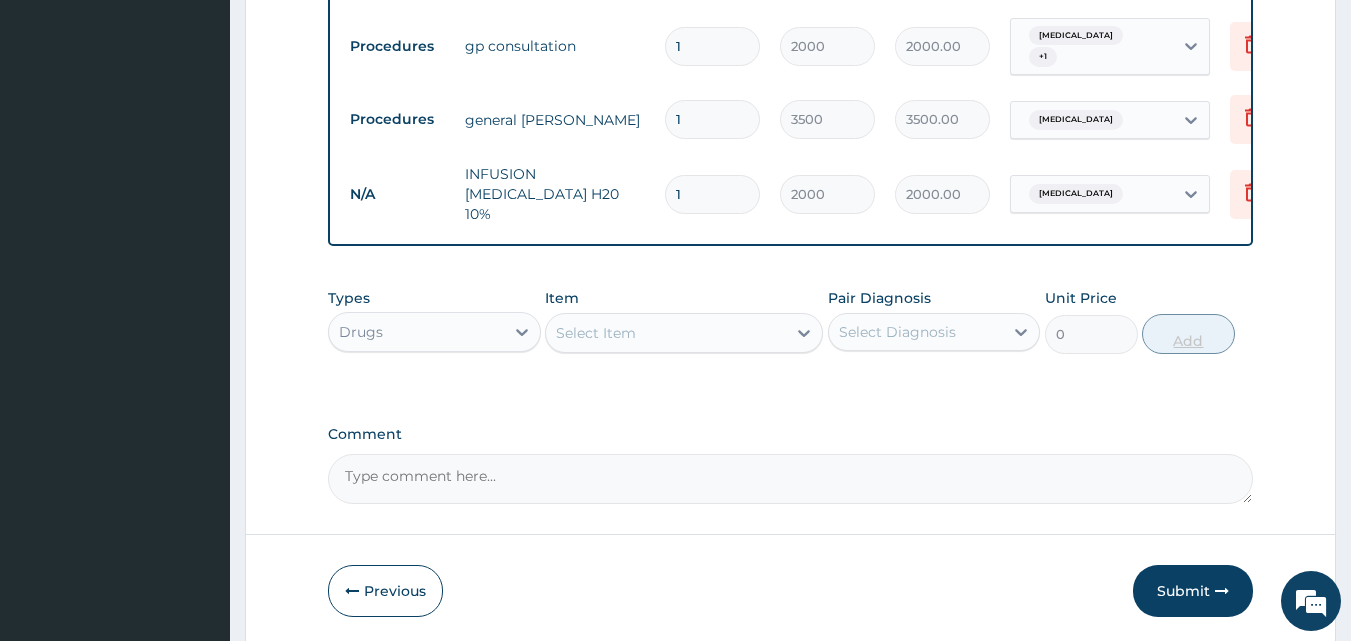 type on "0.00" 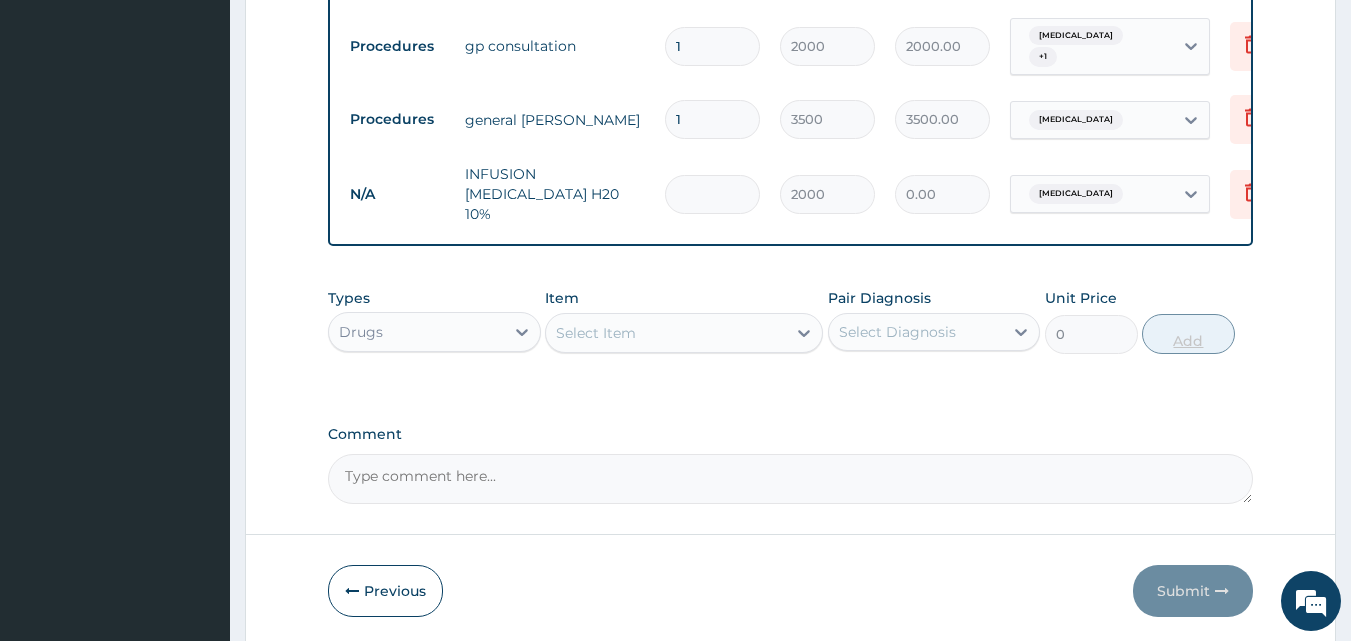 type on "3" 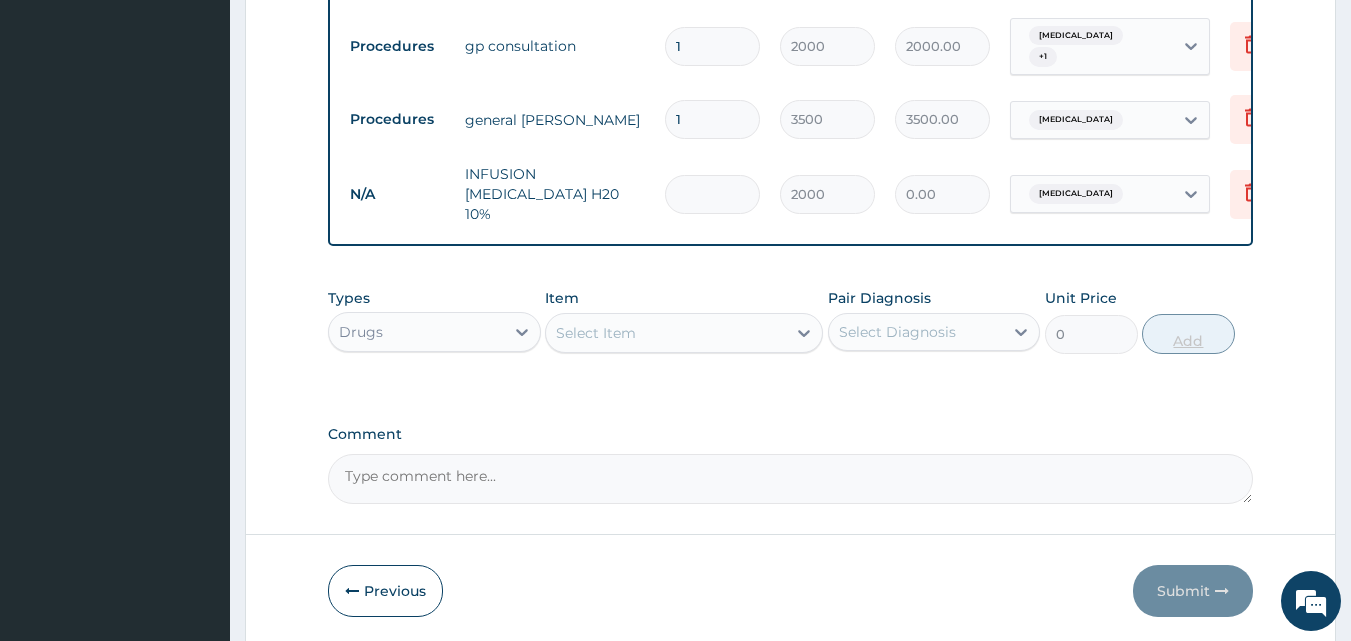 type on "6000.00" 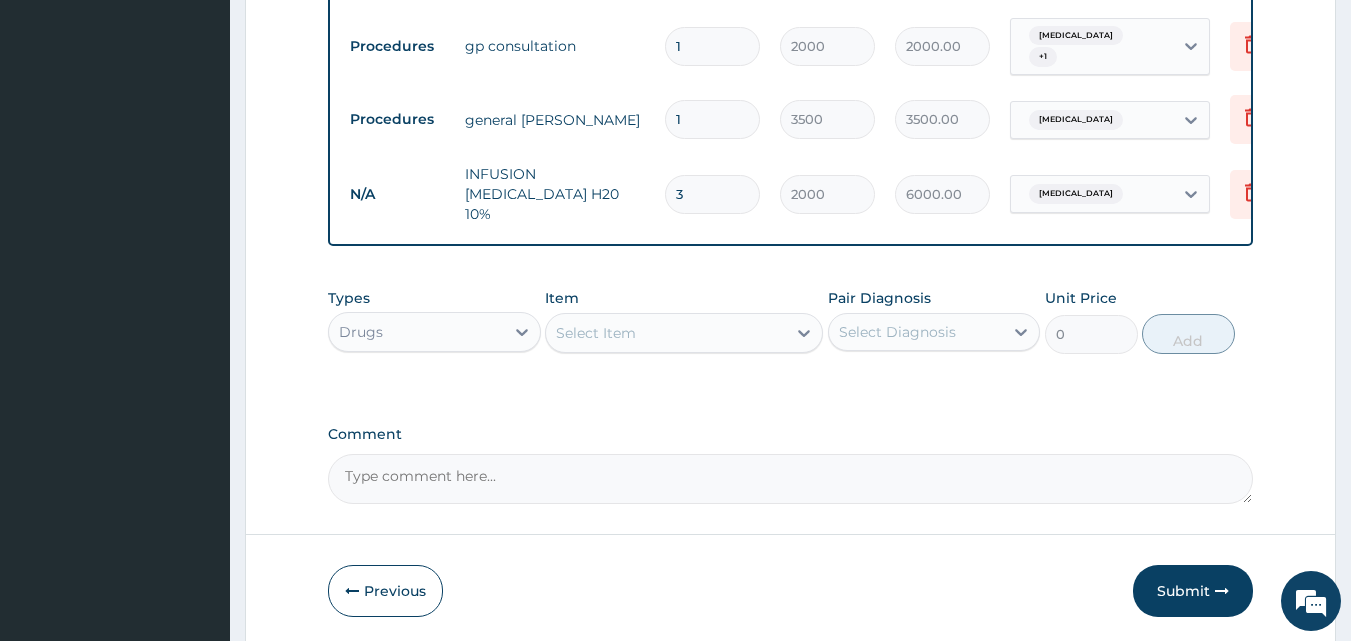 type on "3" 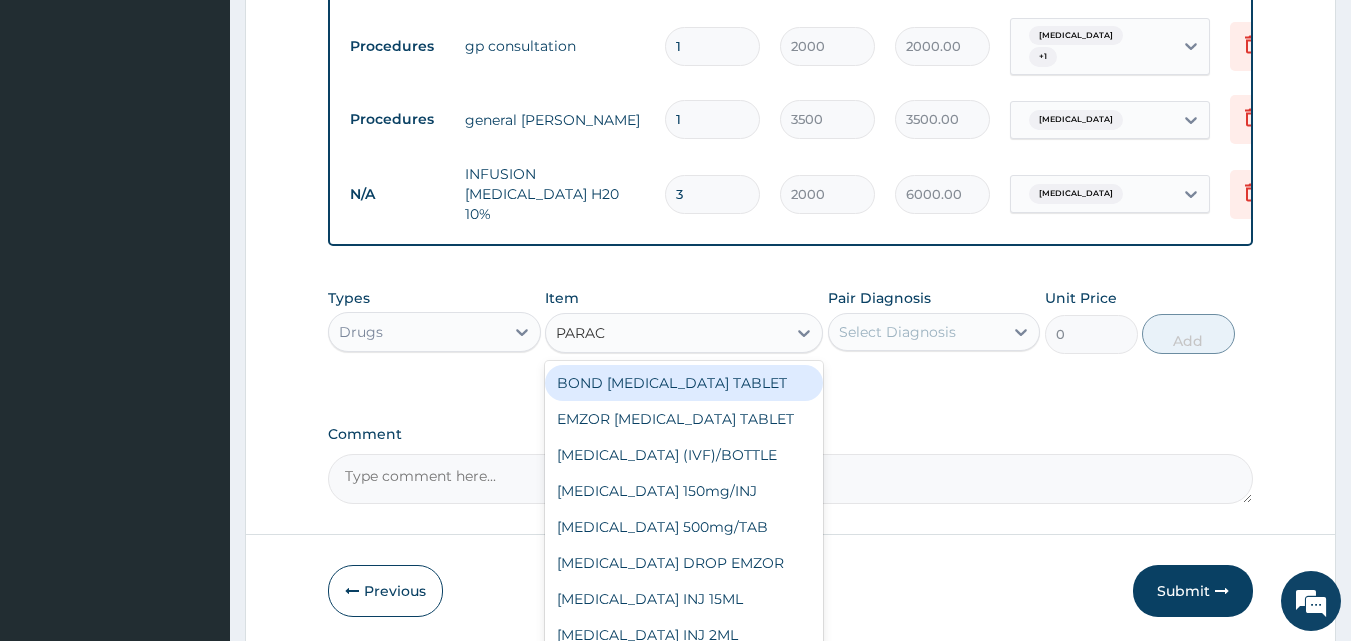 type on "PARACE" 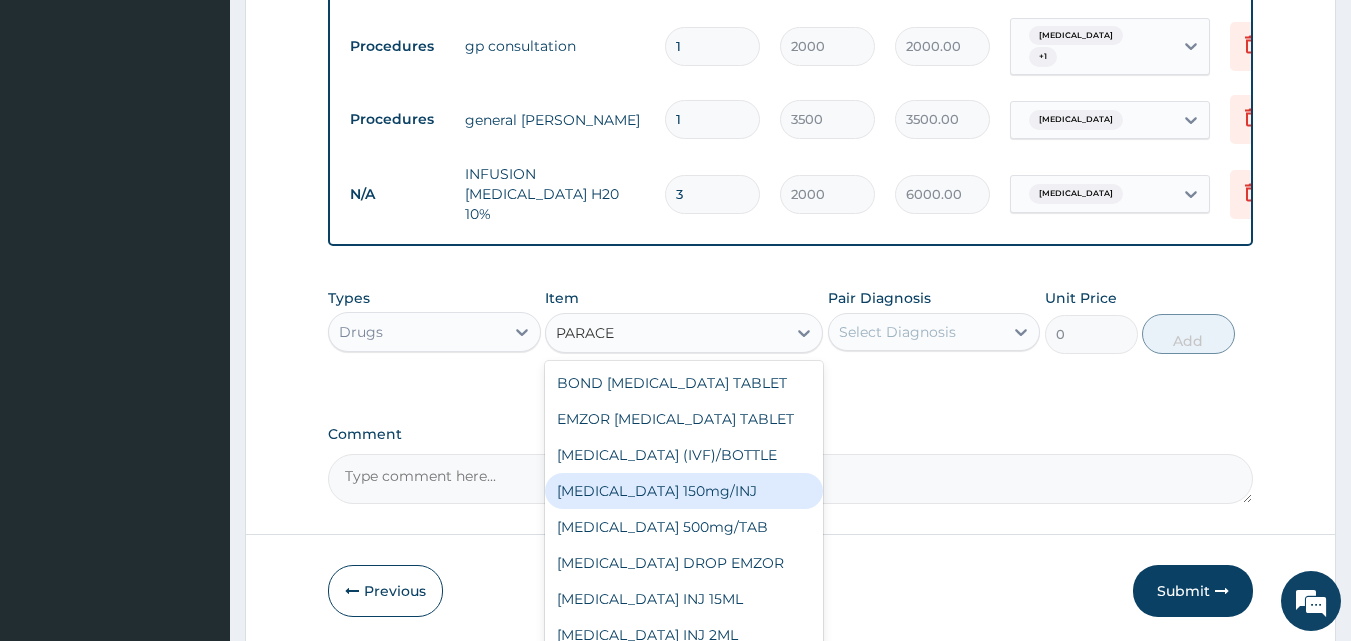 click on "[MEDICAL_DATA] 150mg/INJ" at bounding box center (684, 491) 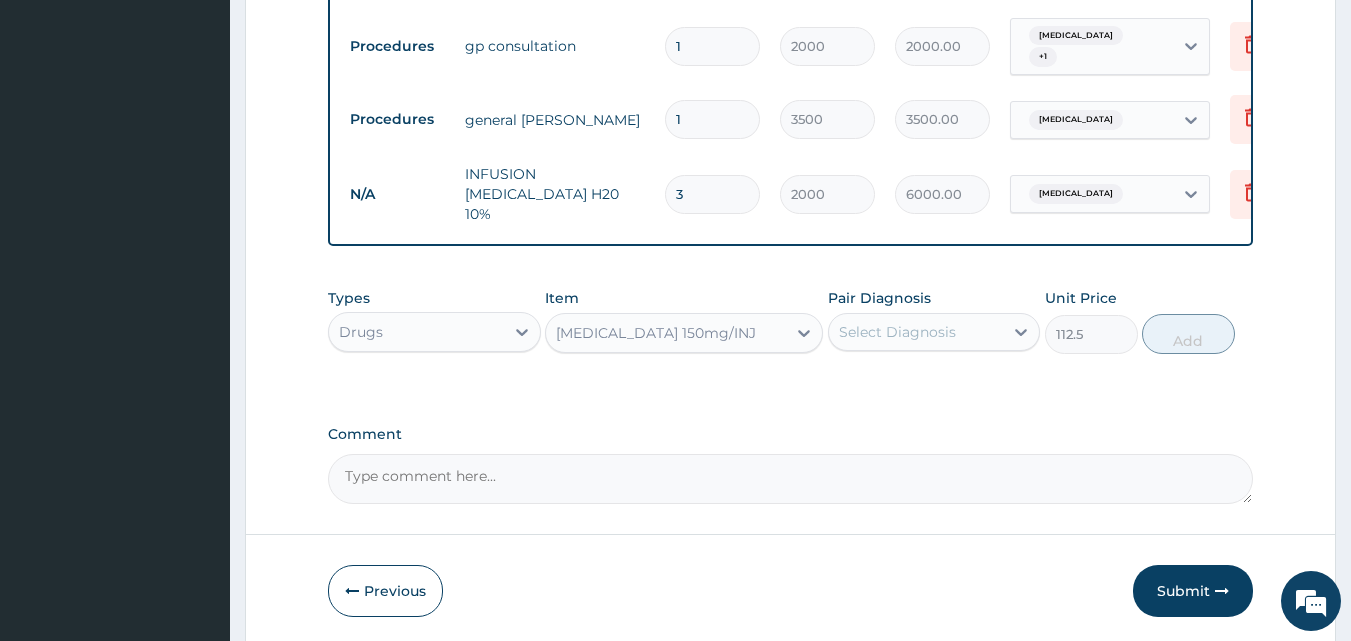 click on "Select Diagnosis" at bounding box center [897, 332] 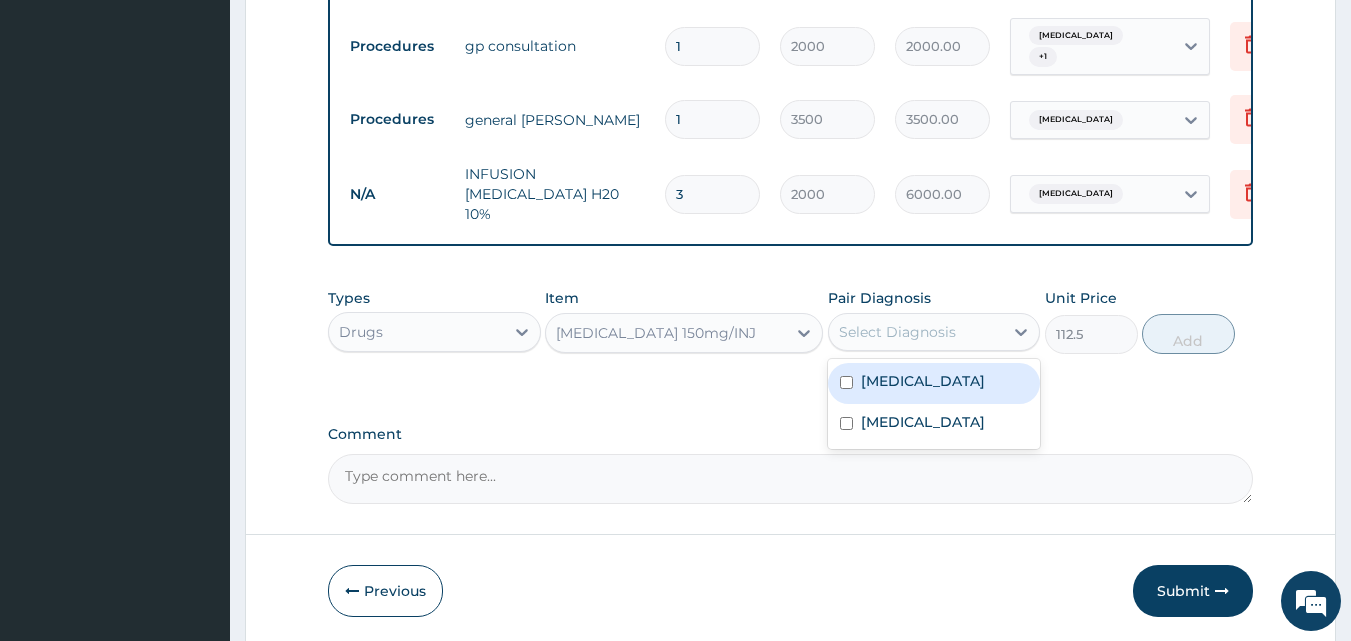 click on "Tonsillitis" at bounding box center (934, 383) 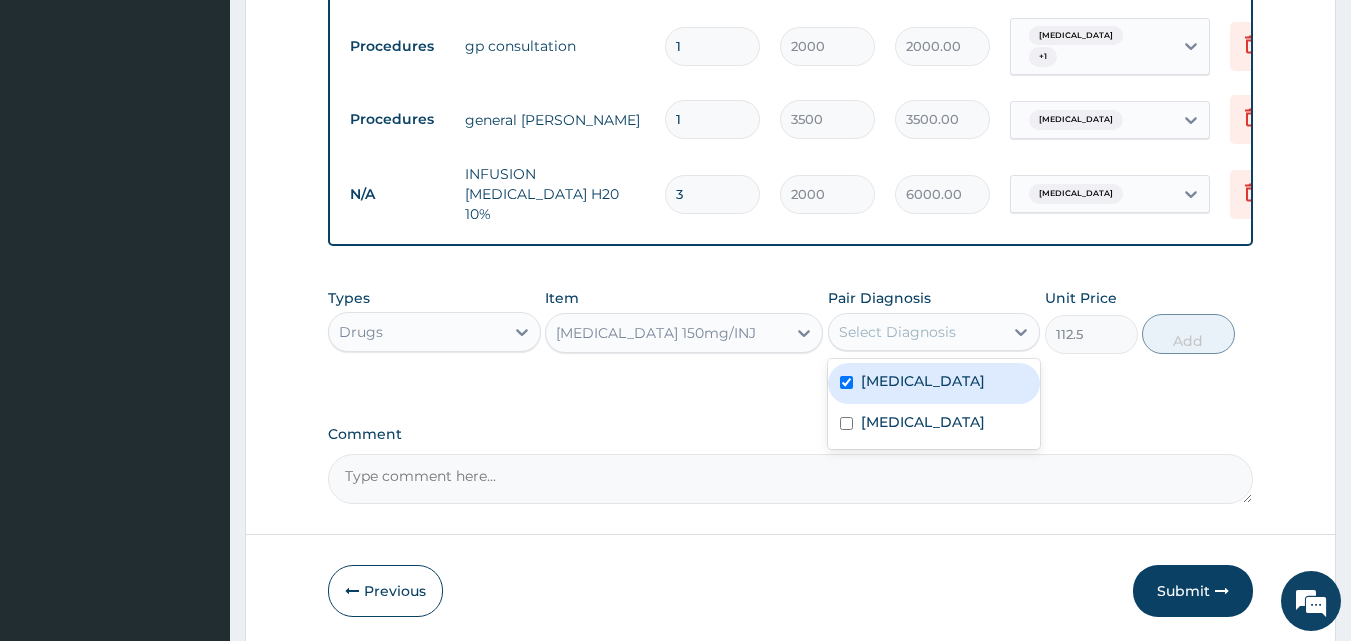 checkbox on "true" 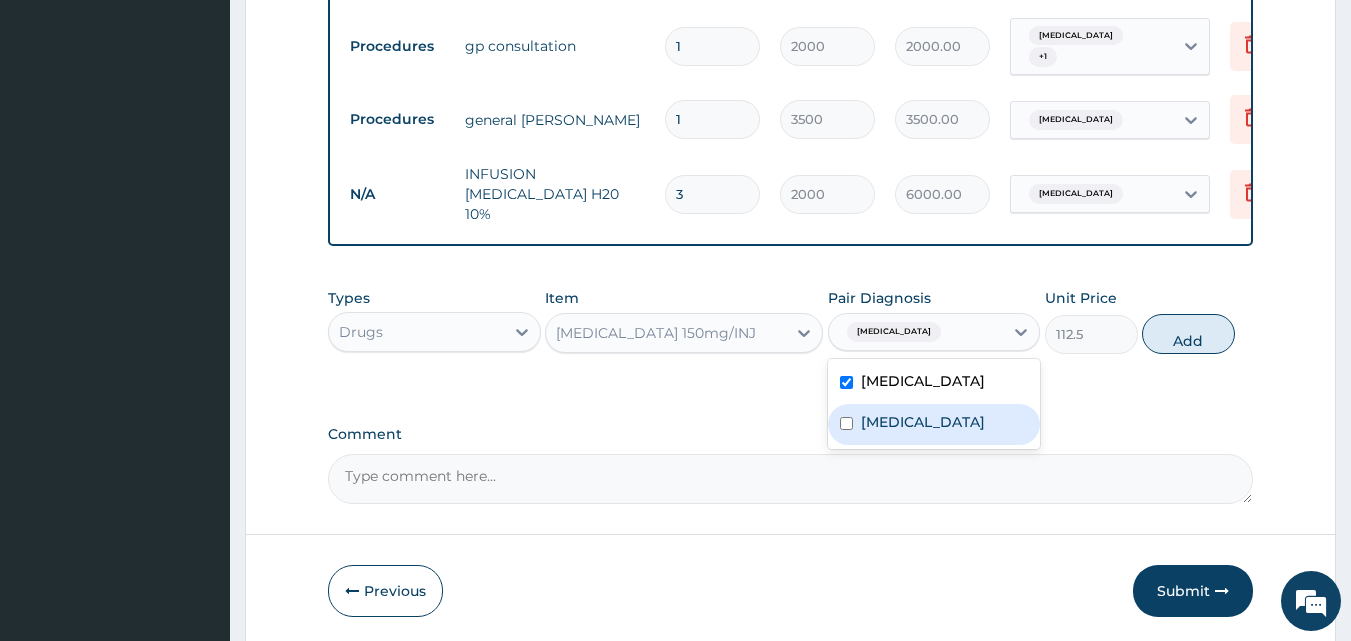 click on "[MEDICAL_DATA]" at bounding box center [923, 422] 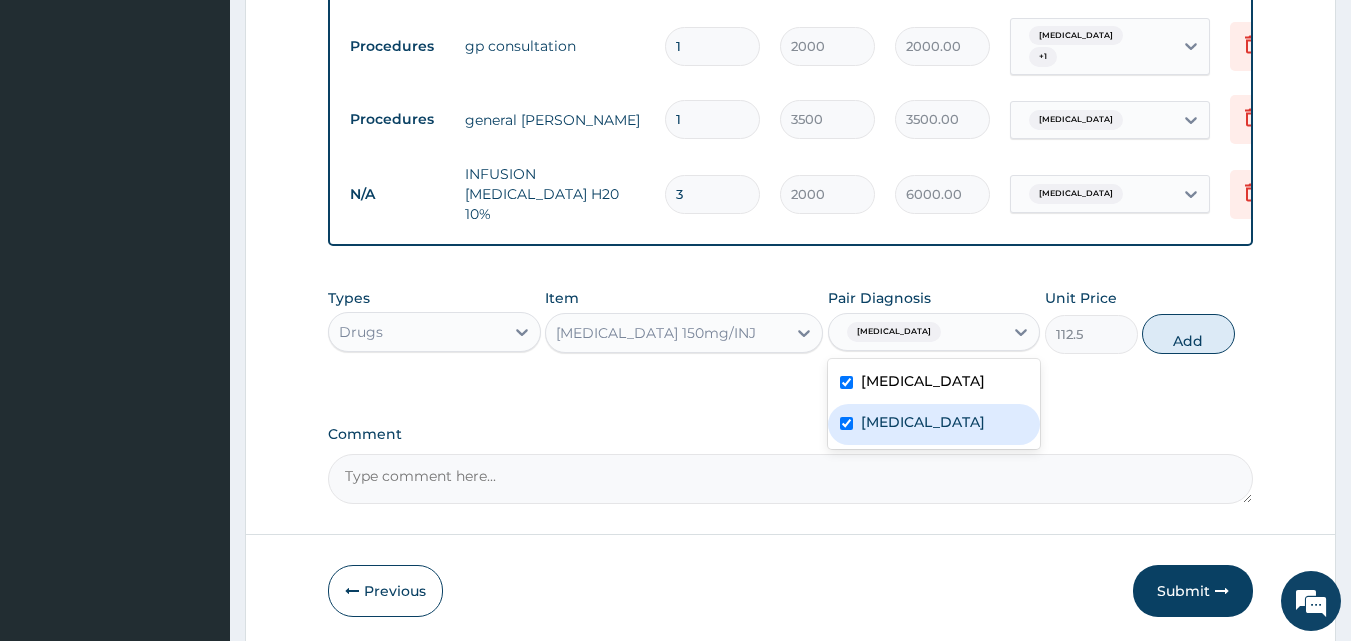 checkbox on "true" 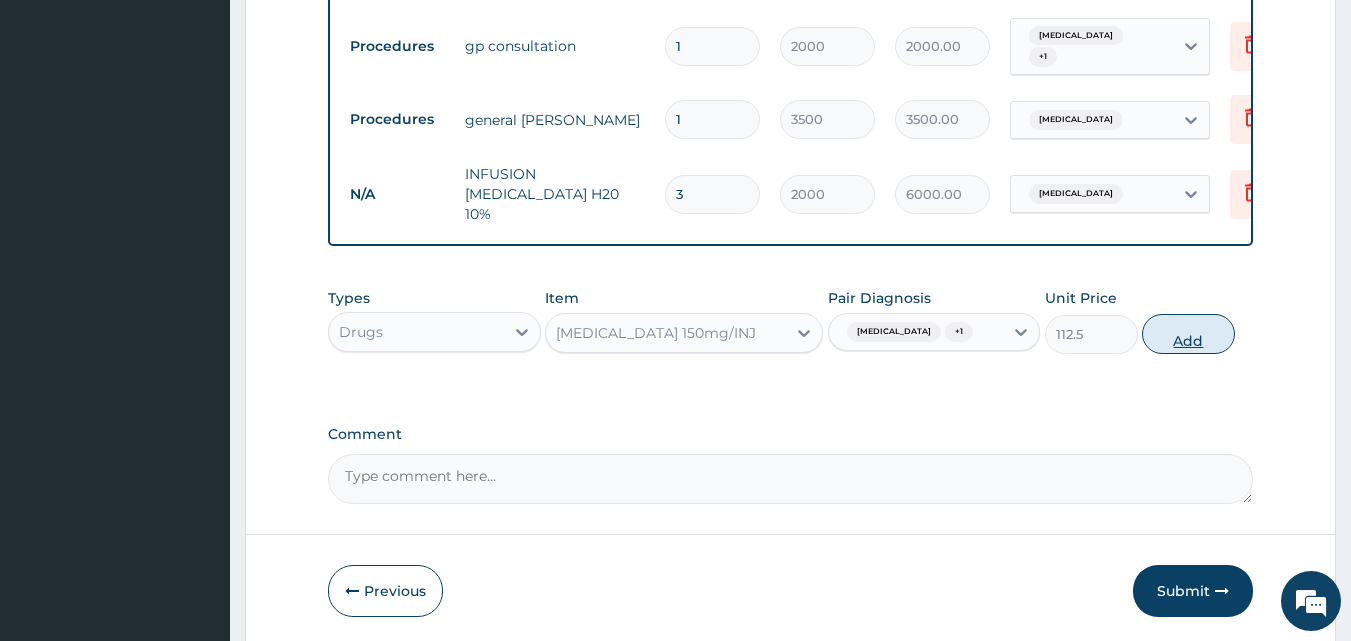 click on "Add" at bounding box center (1188, 334) 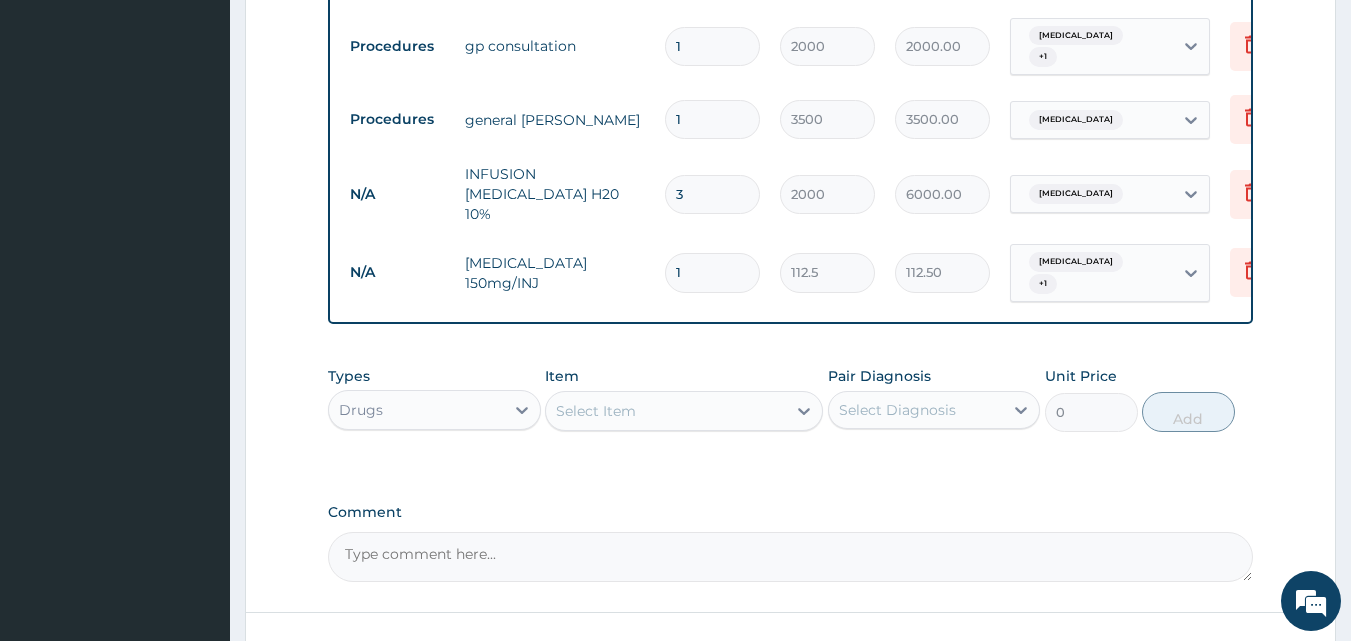 type 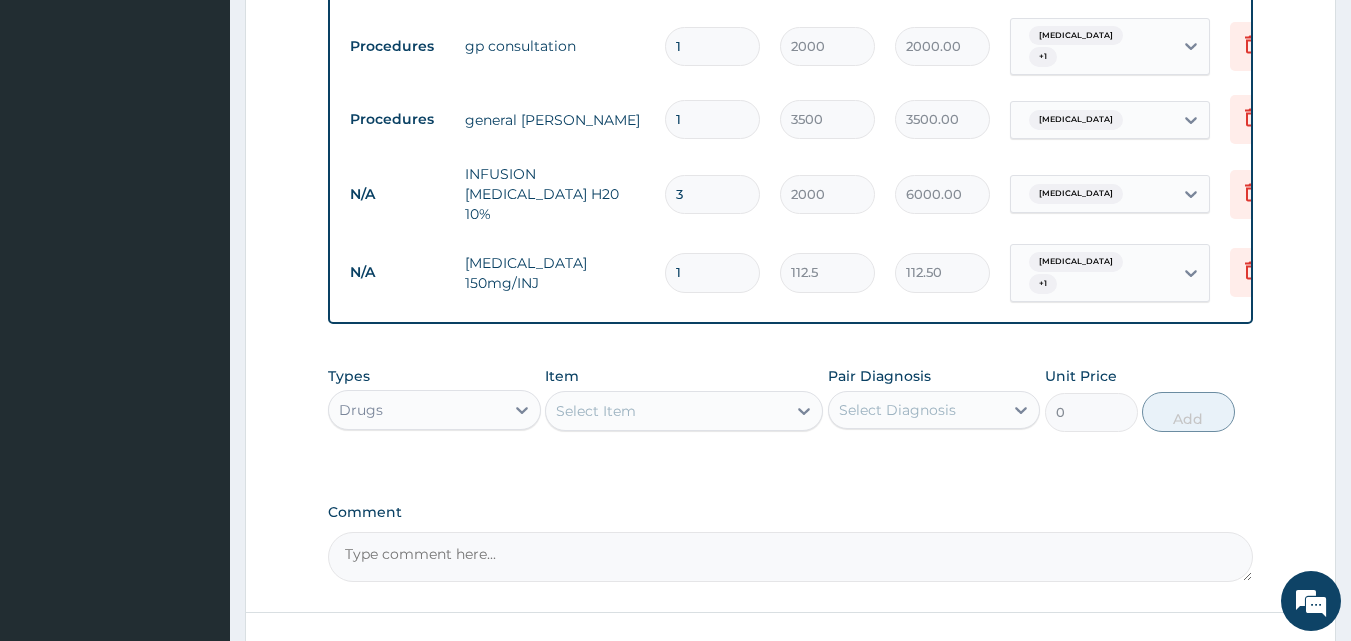 type on "0.00" 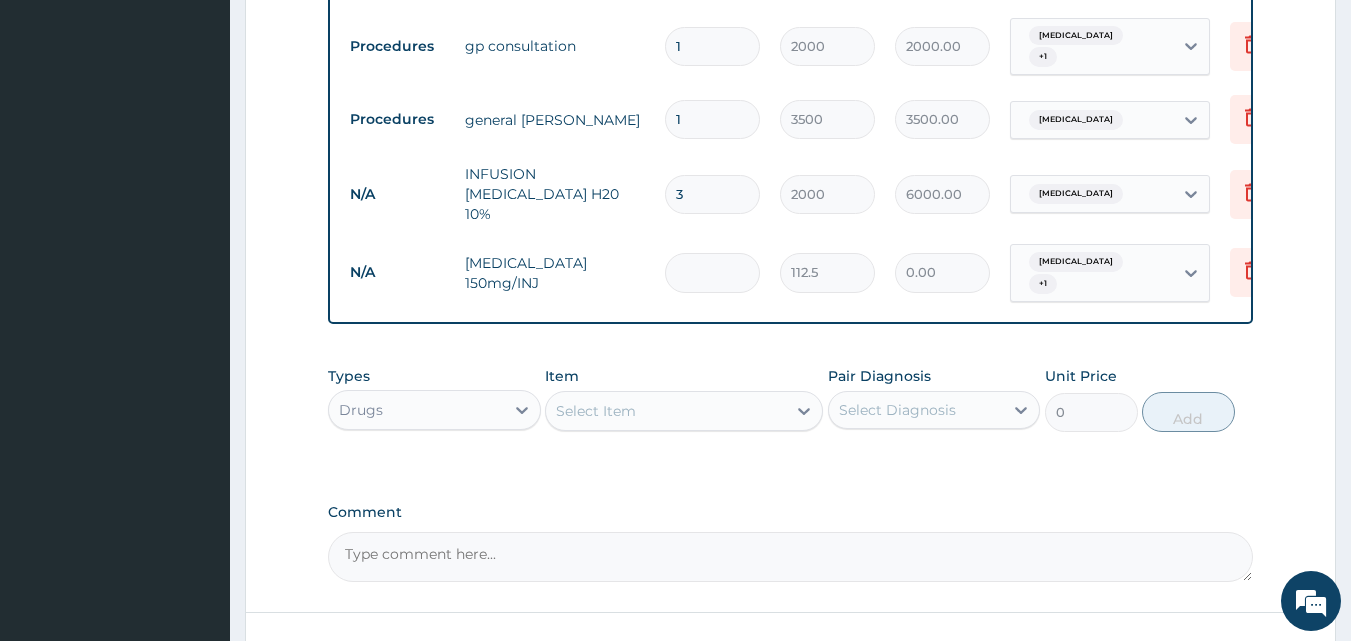 type on "4" 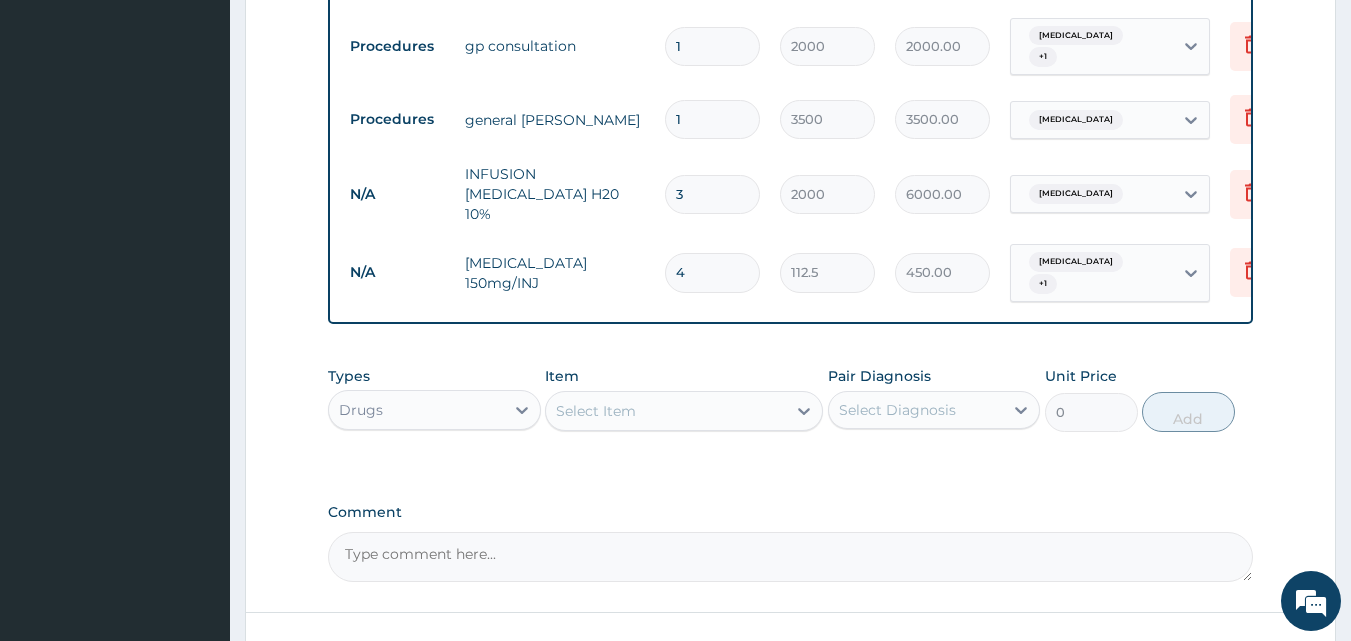 type on "4" 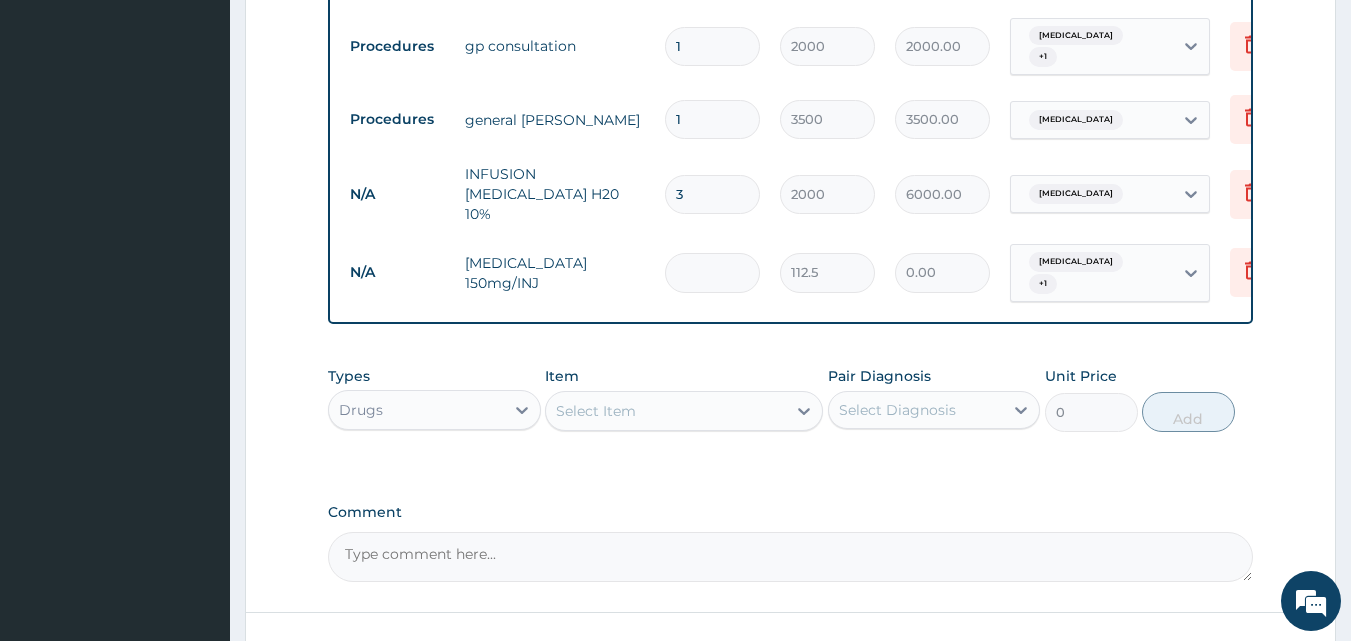 type on "1" 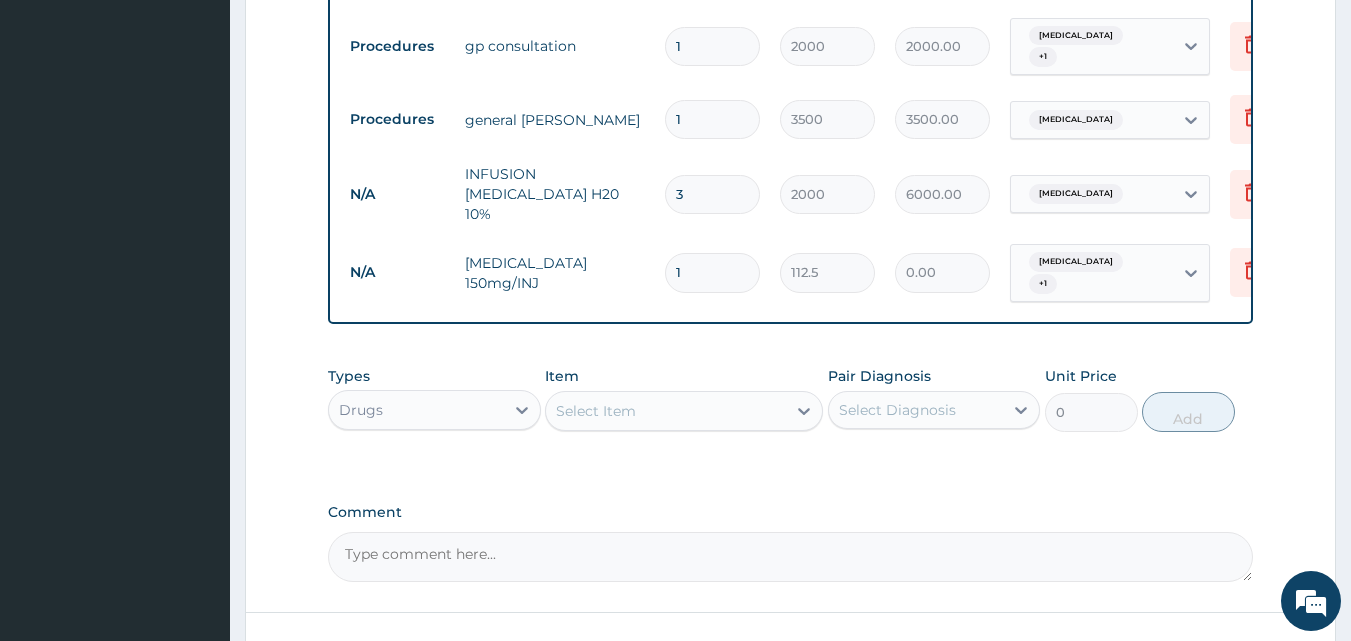 type on "112.50" 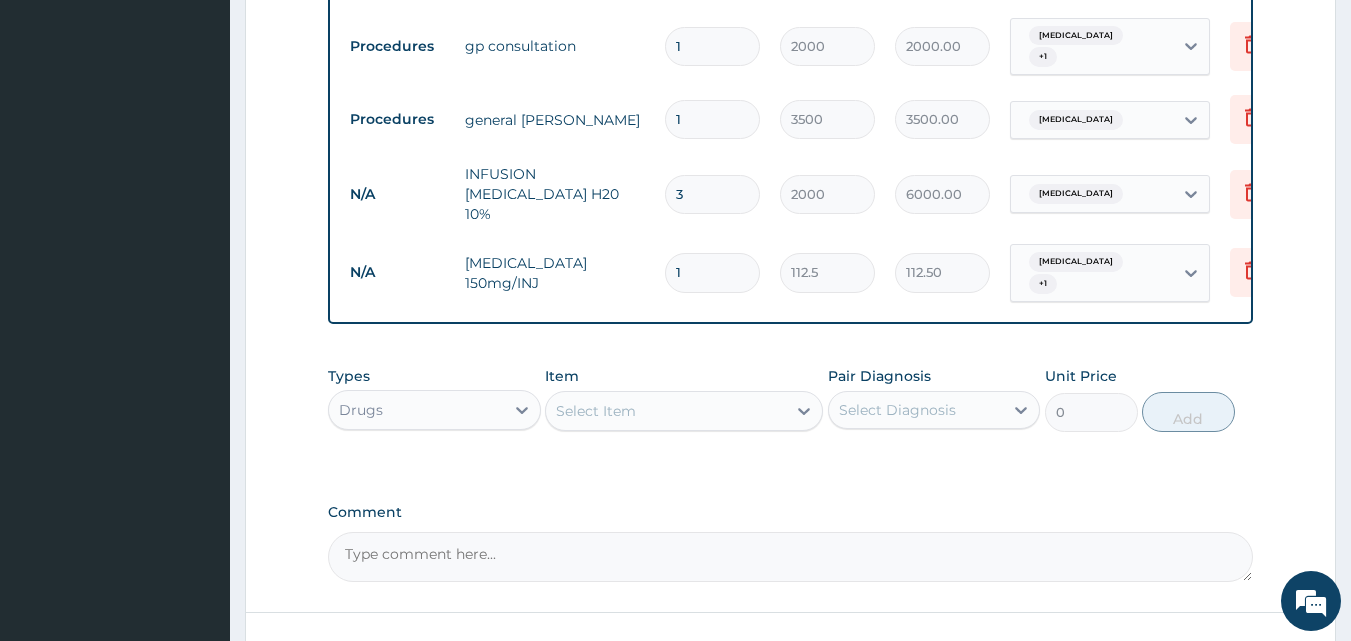 type on "12" 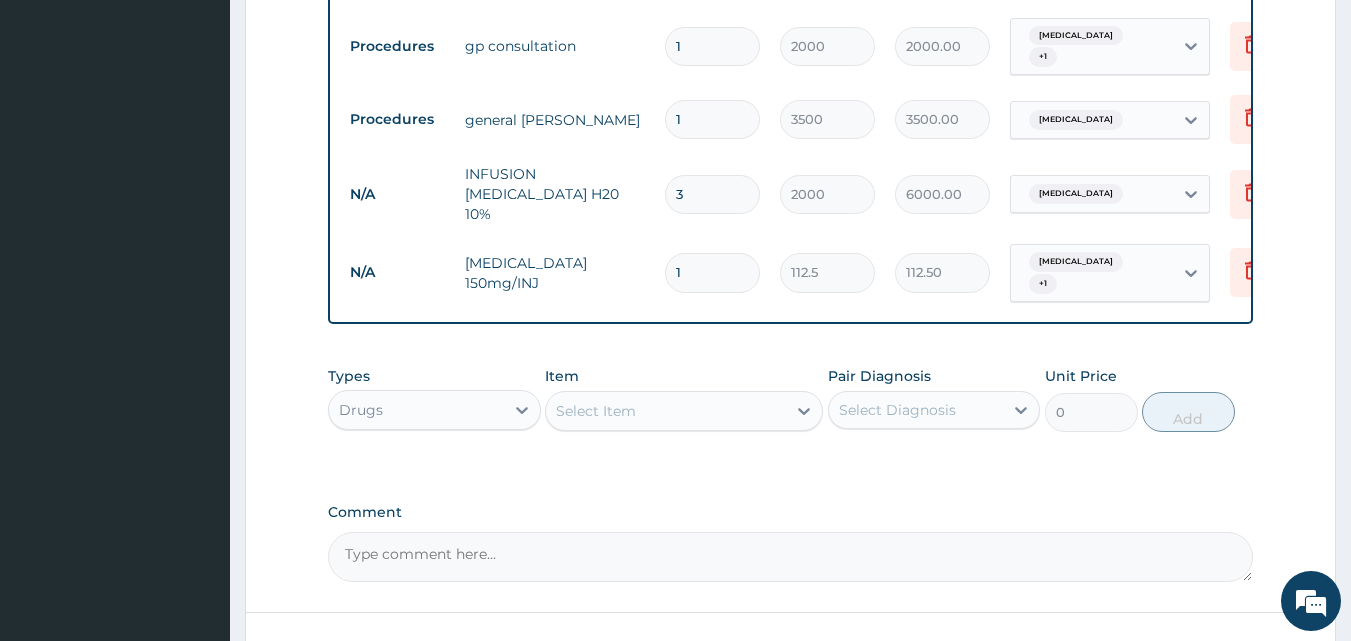 type on "1350.00" 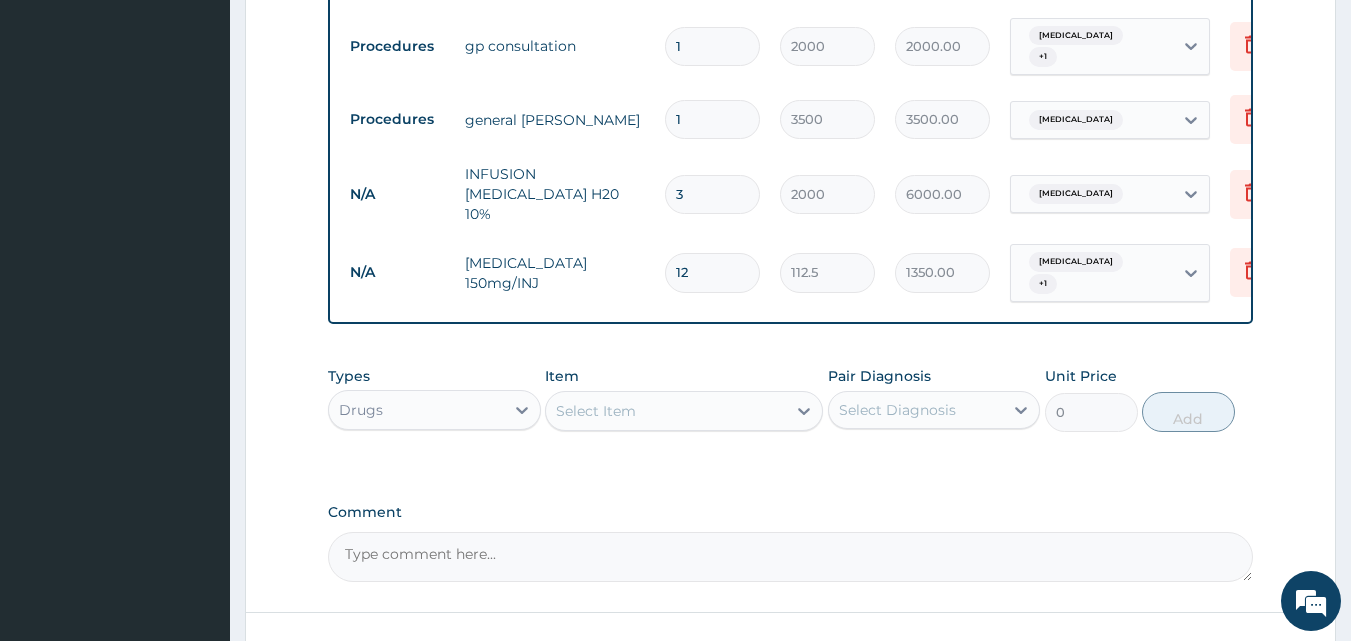 type on "12" 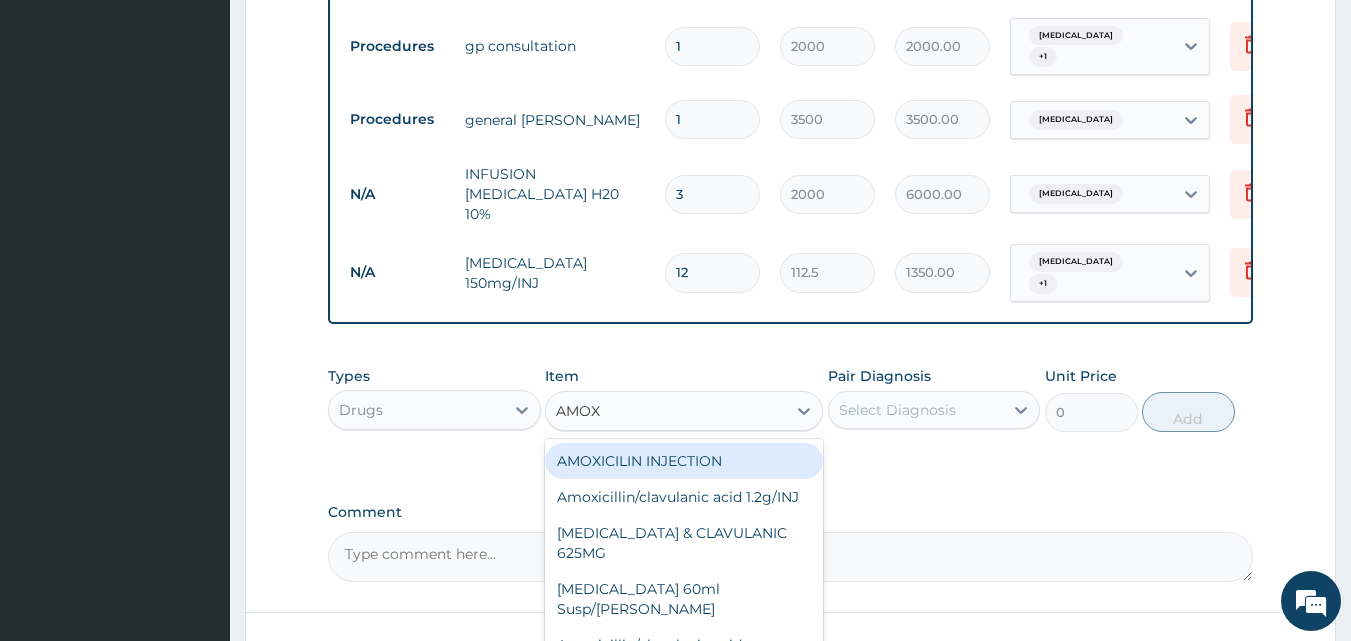 type on "AMOXI" 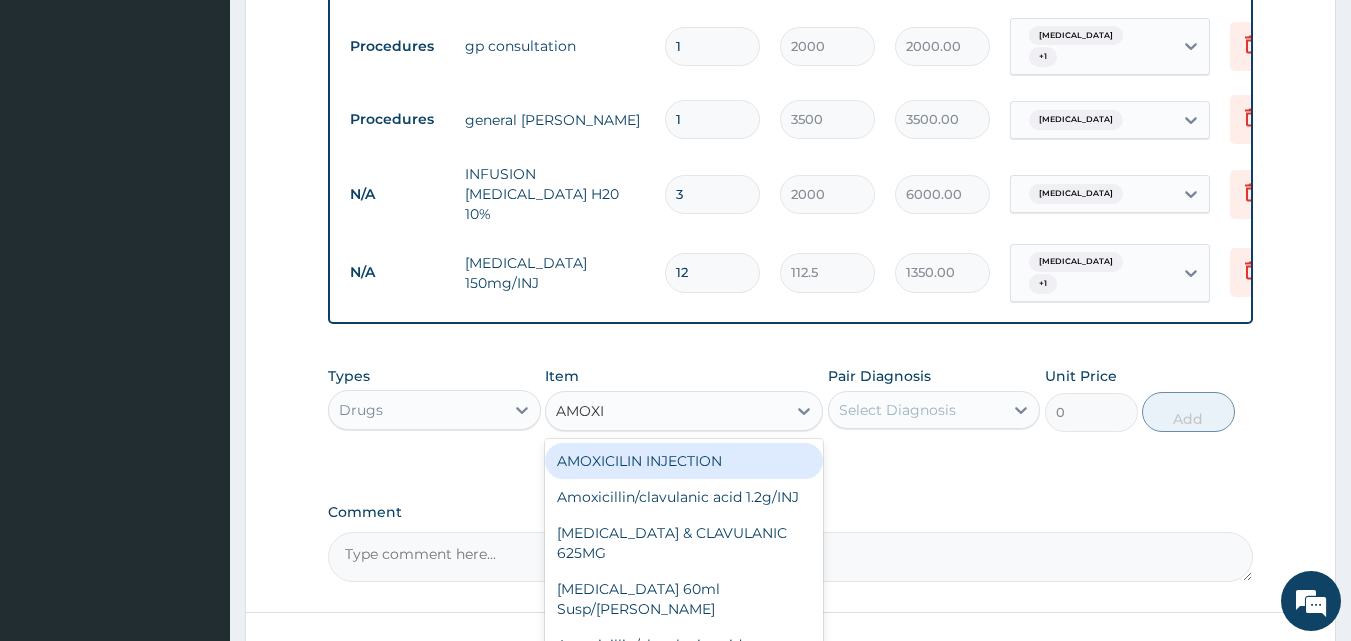 click on "AMOXICILIN INJECTION" at bounding box center (684, 461) 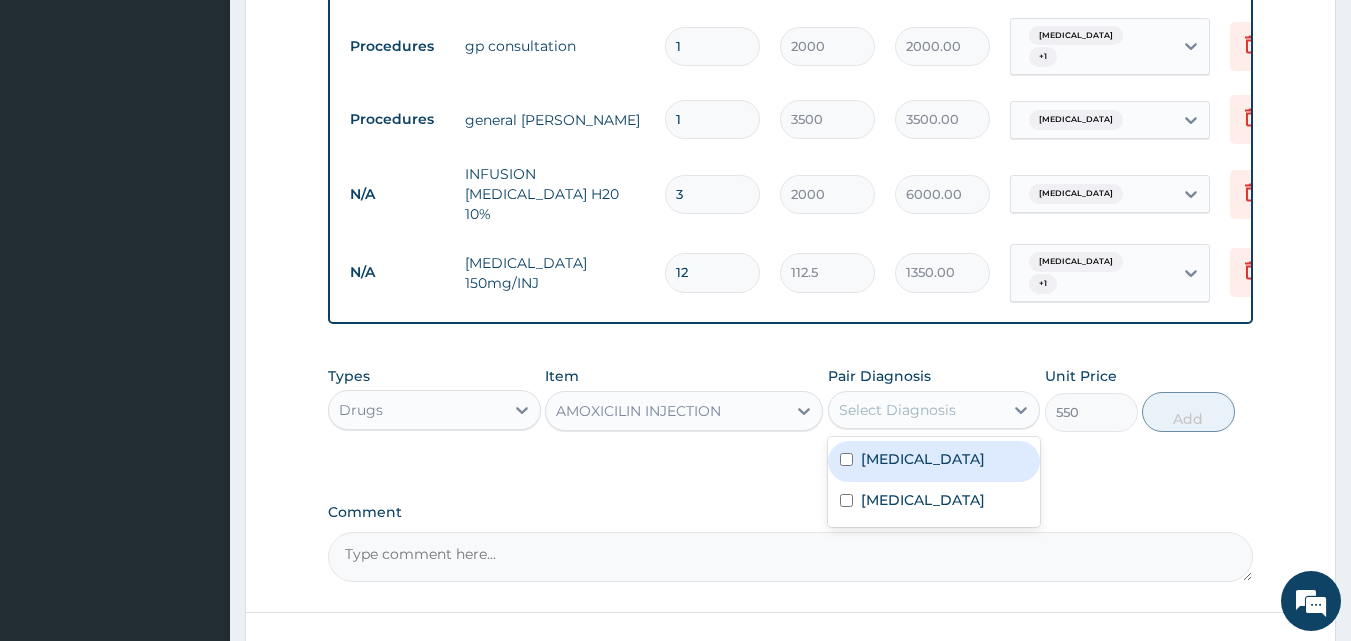 click on "Select Diagnosis" at bounding box center [916, 410] 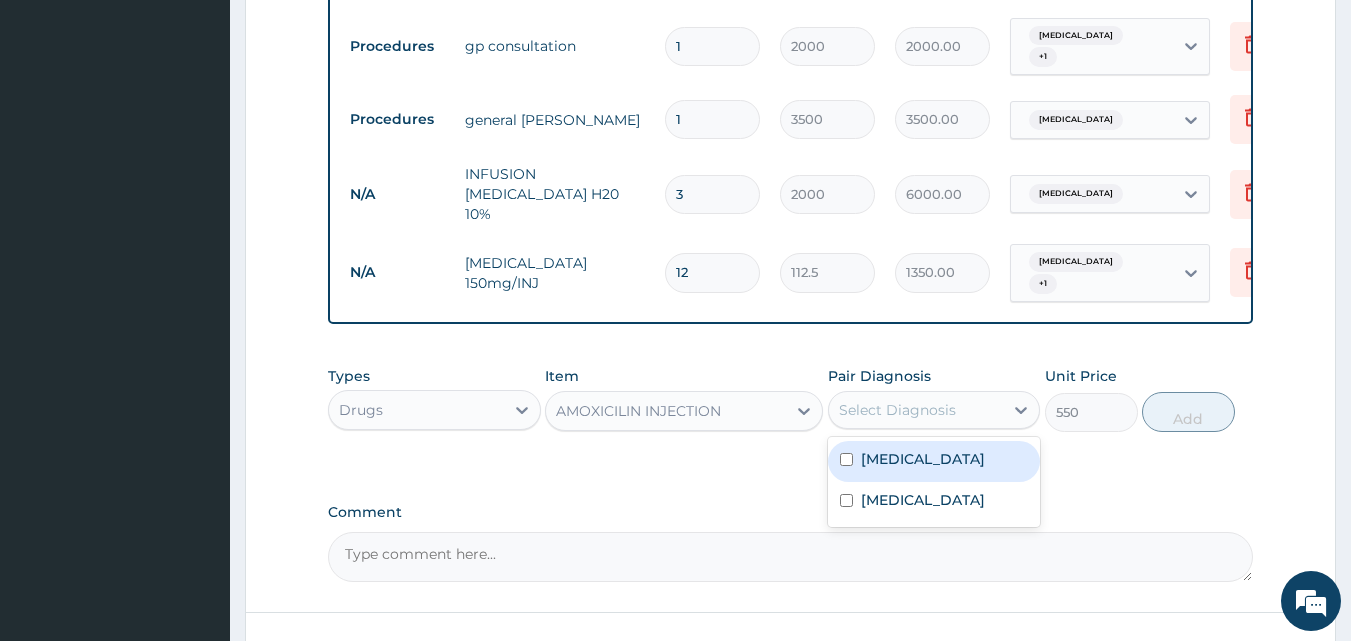 click on "Tonsillitis" at bounding box center (923, 459) 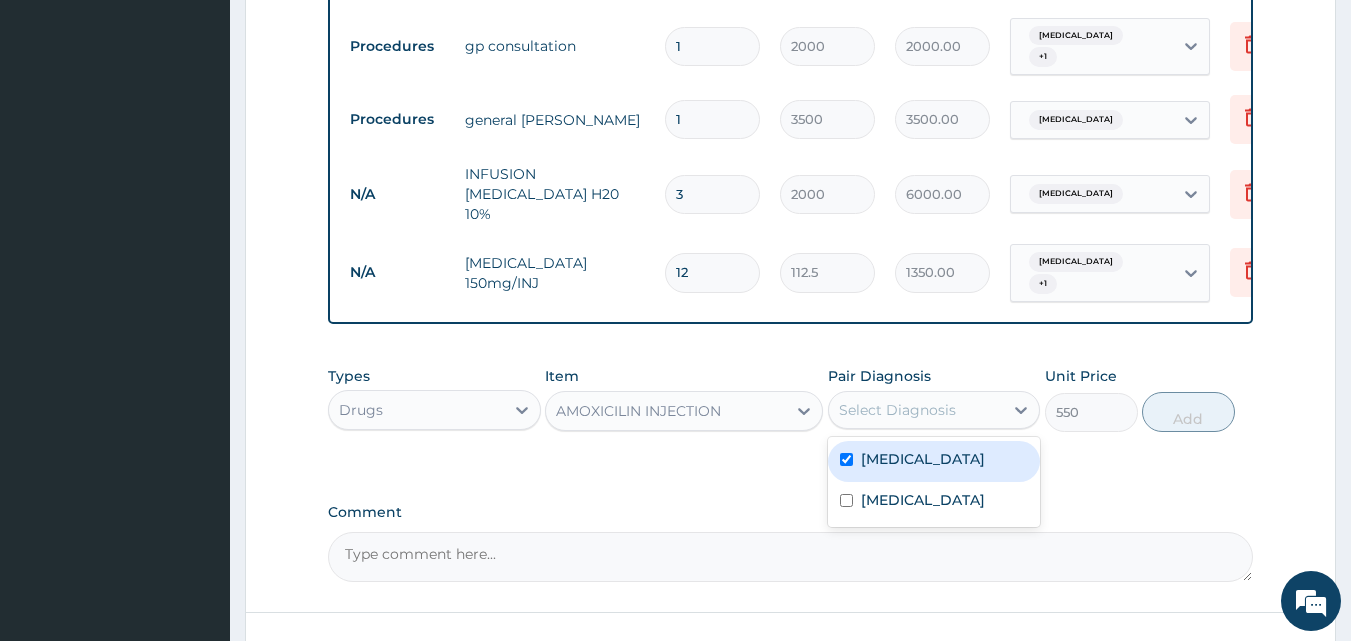 checkbox on "true" 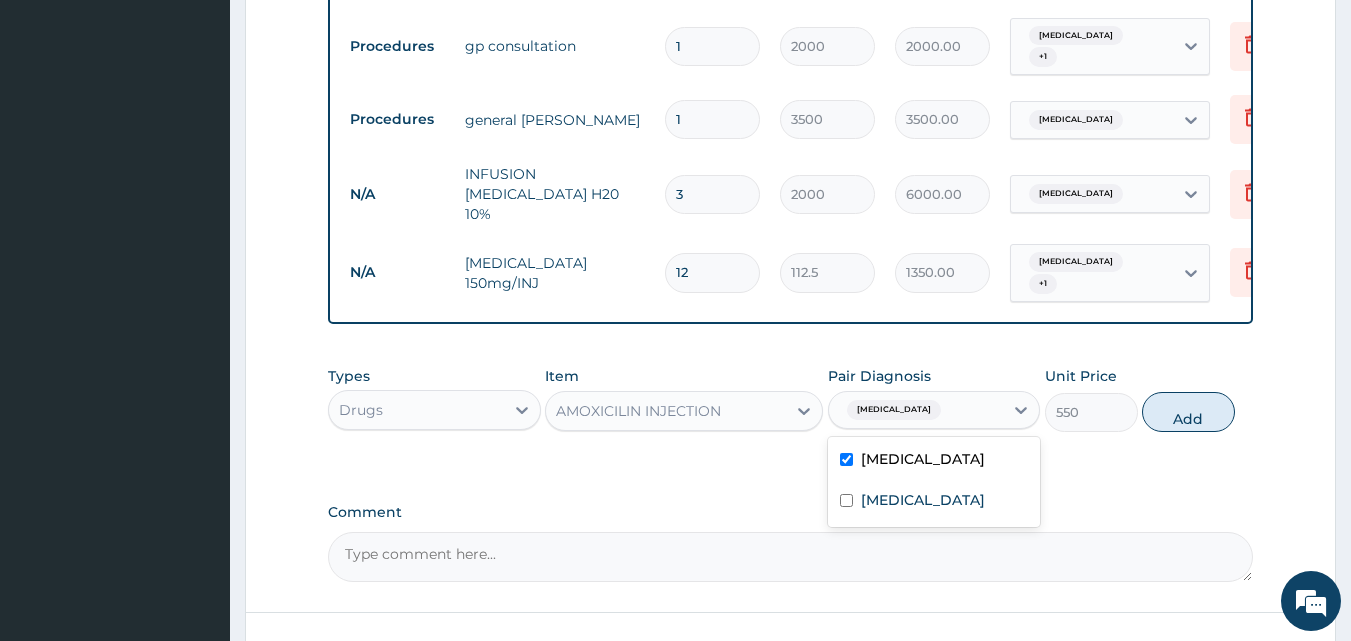 click on "Add" at bounding box center [1188, 412] 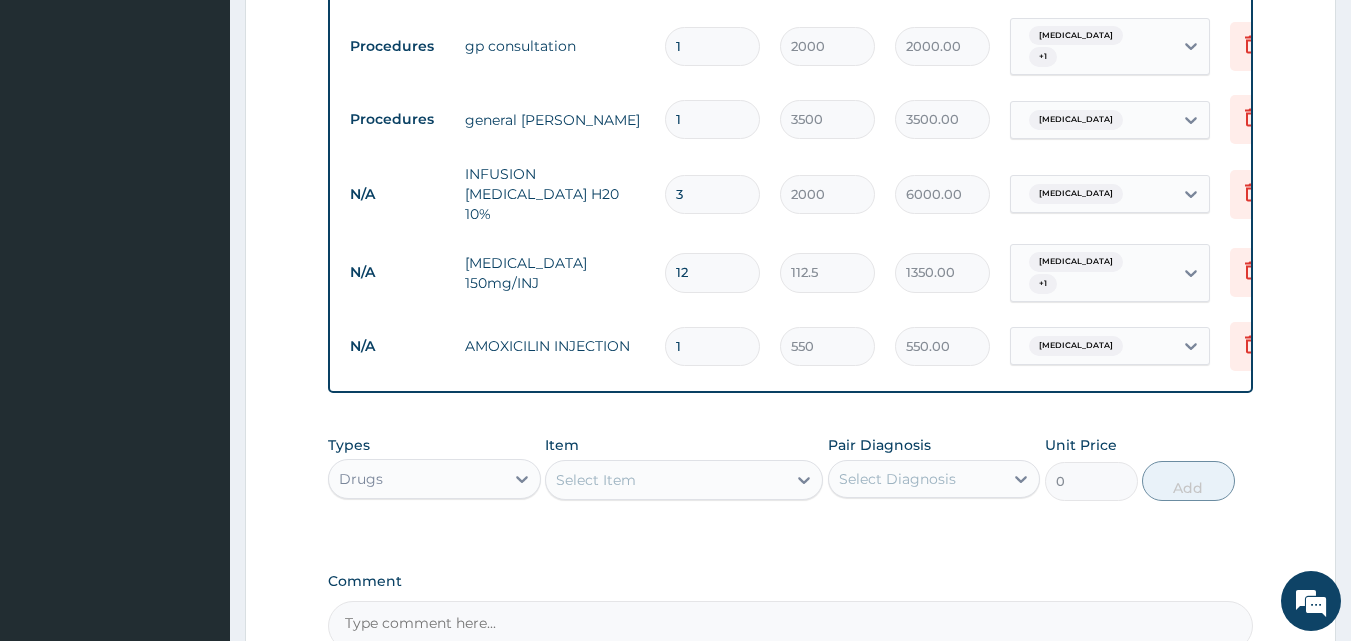 type 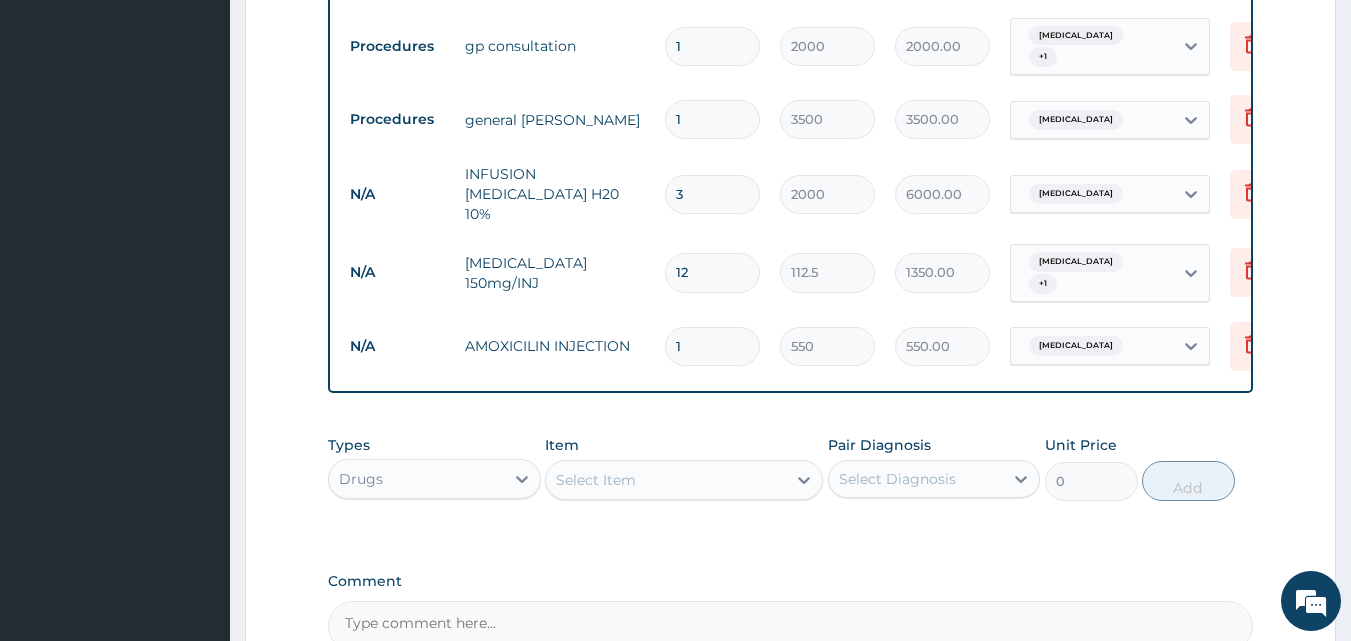 type on "0.00" 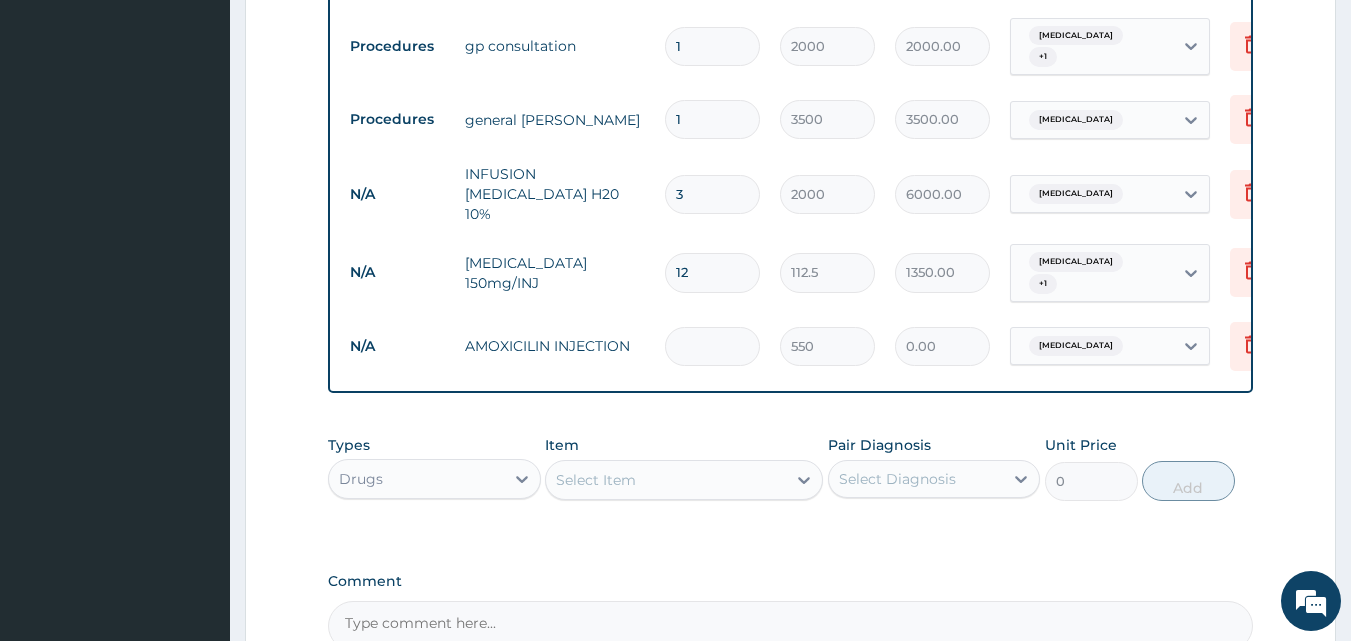 type on "3" 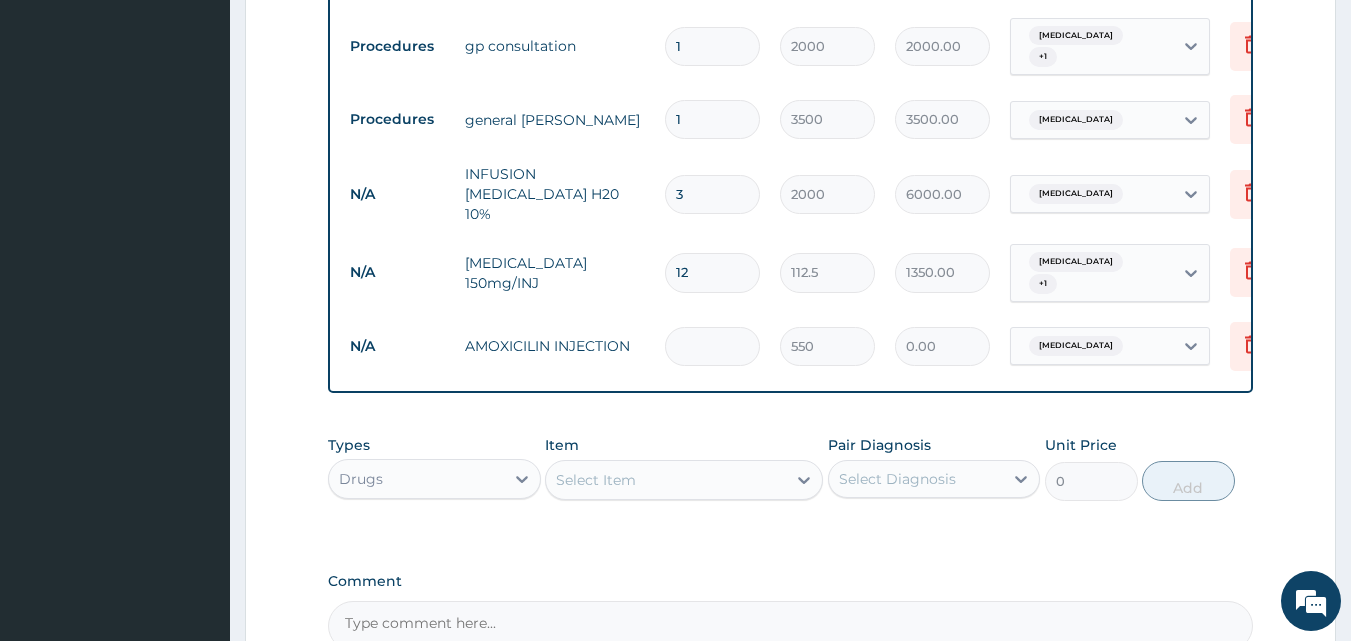 type on "1650.00" 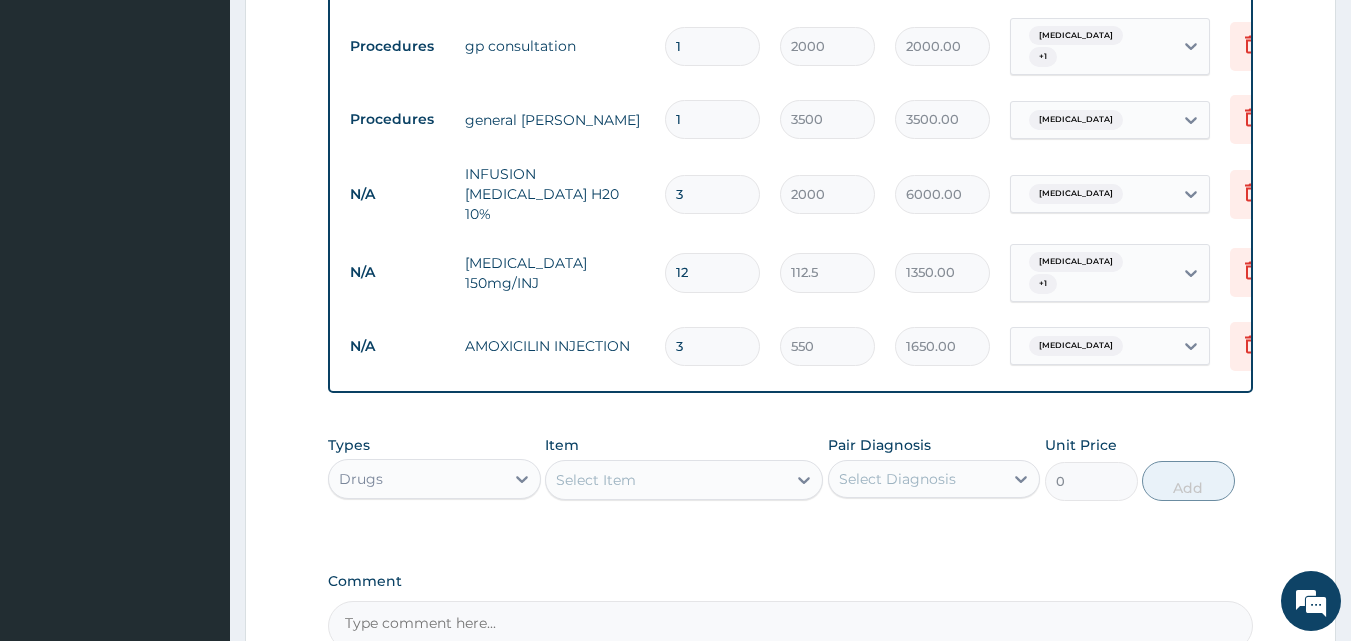 type on "3" 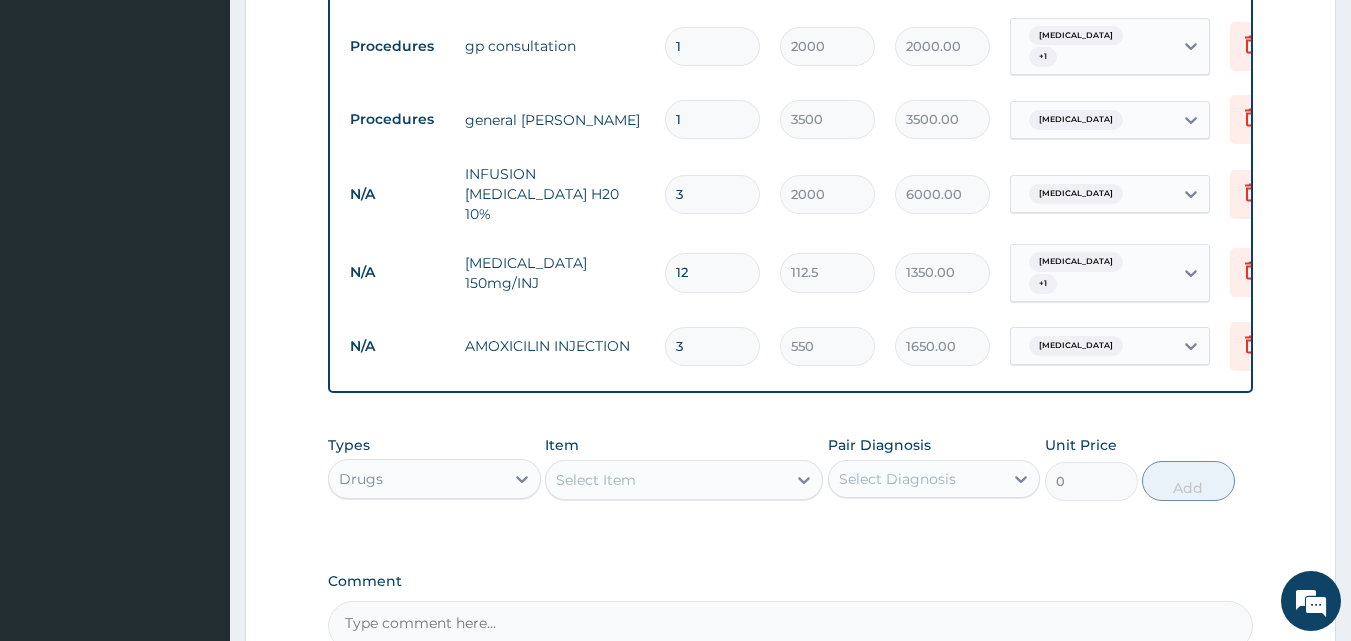 click on "Select Item" at bounding box center (666, 480) 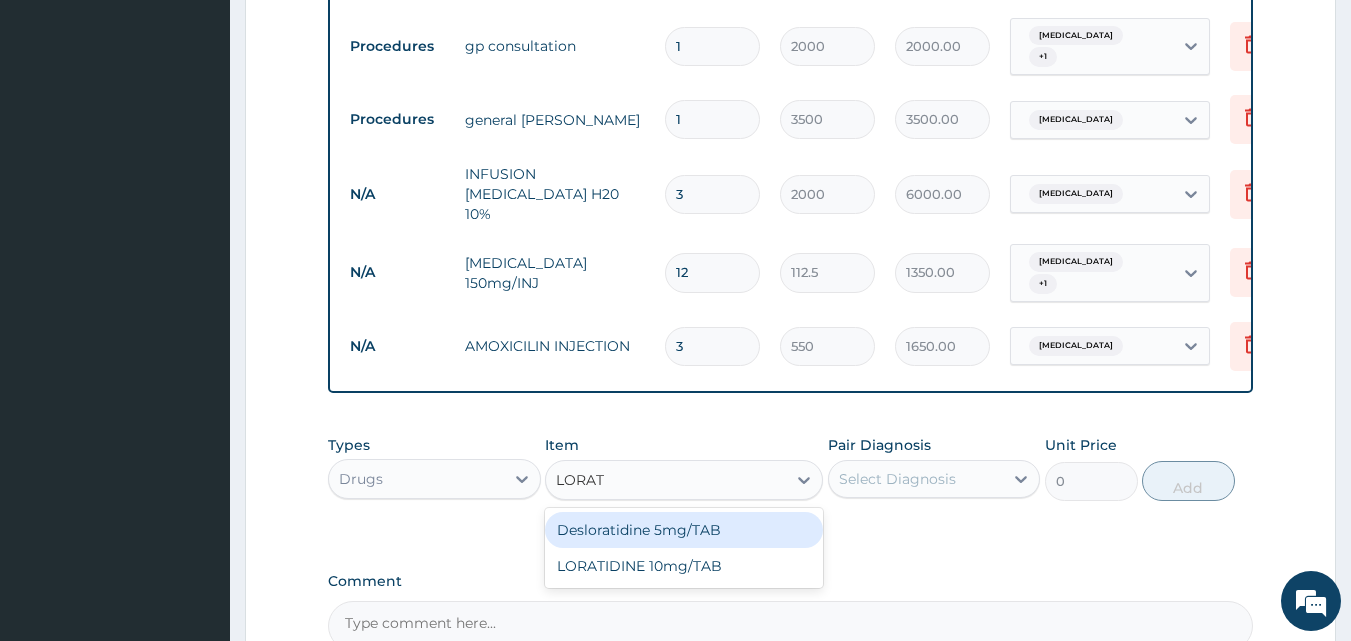 type on "LORATI" 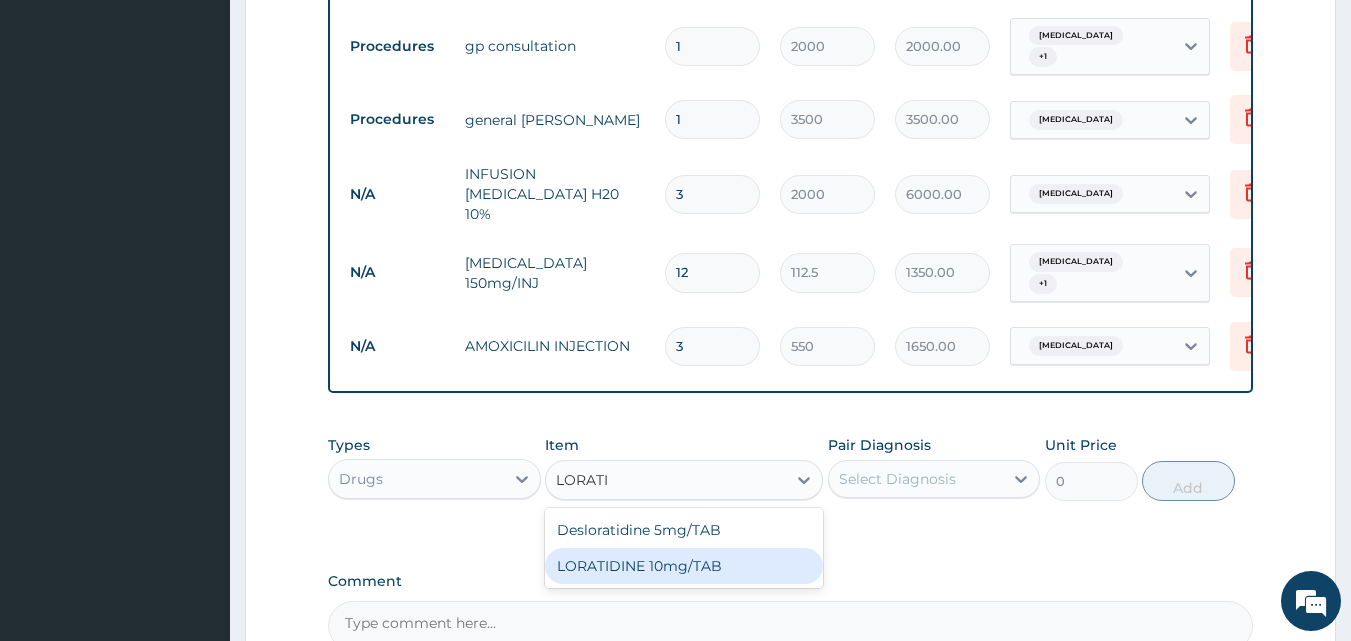 click on "LORATIDINE 10mg/TAB" at bounding box center [684, 566] 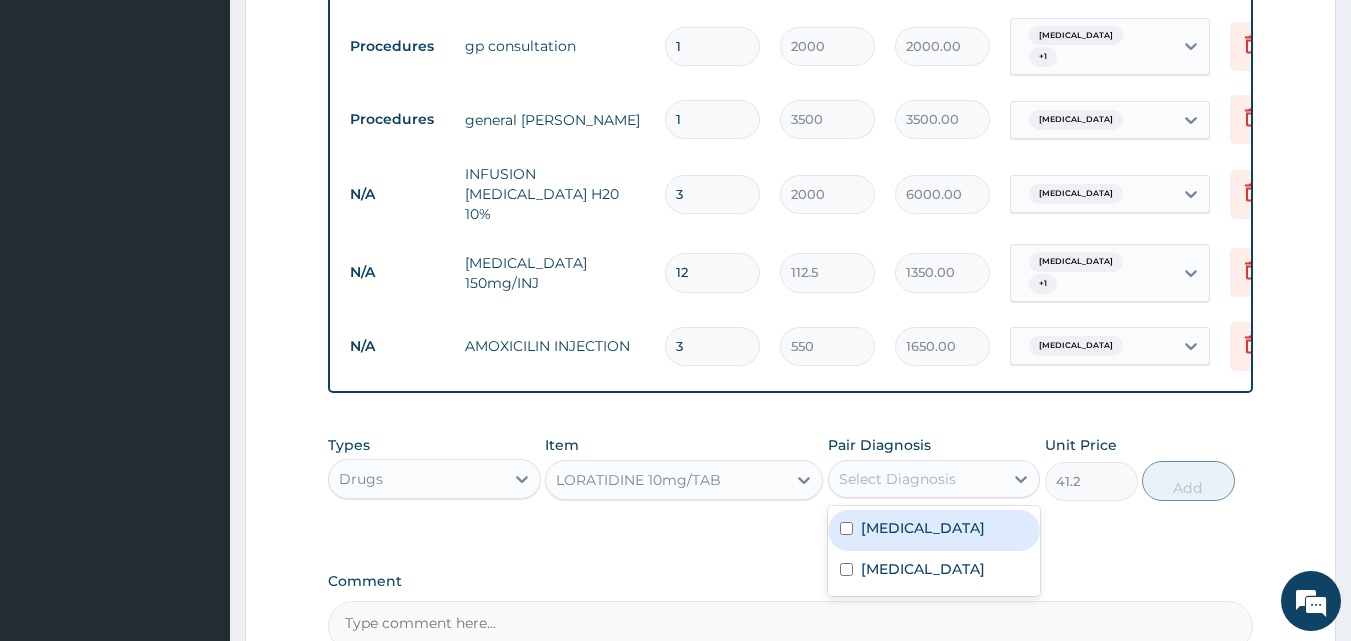 click on "Select Diagnosis" at bounding box center [897, 479] 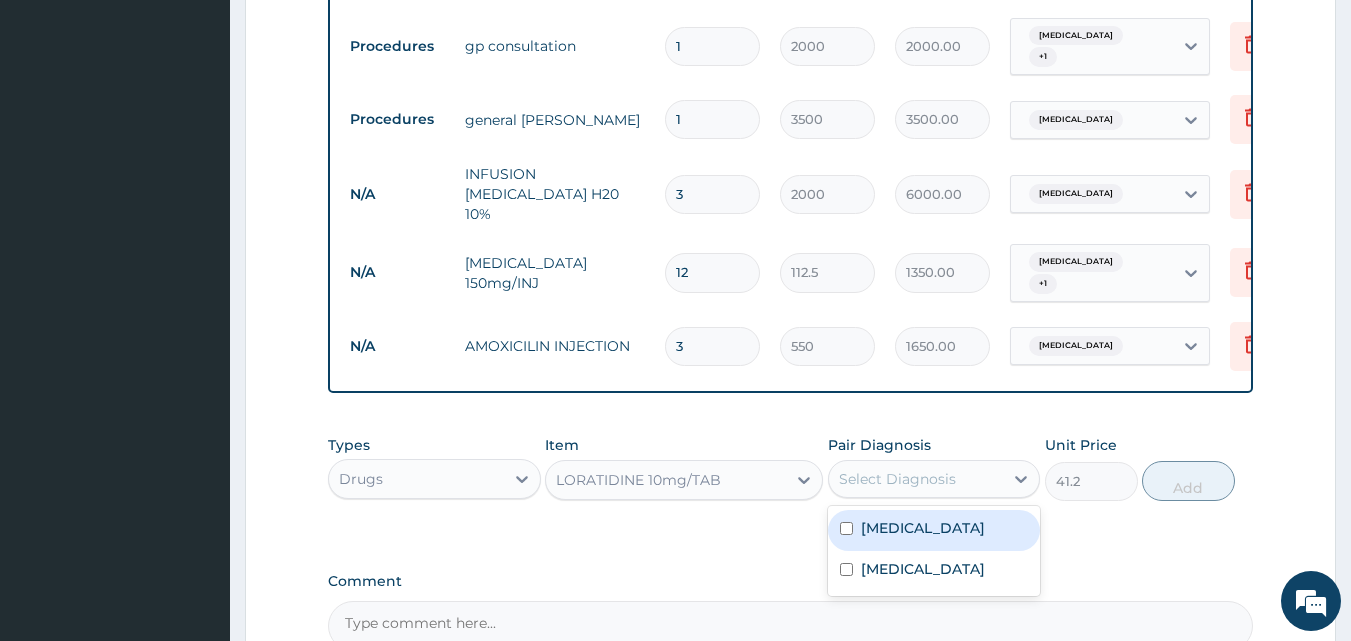 click on "Tonsillitis" at bounding box center [934, 530] 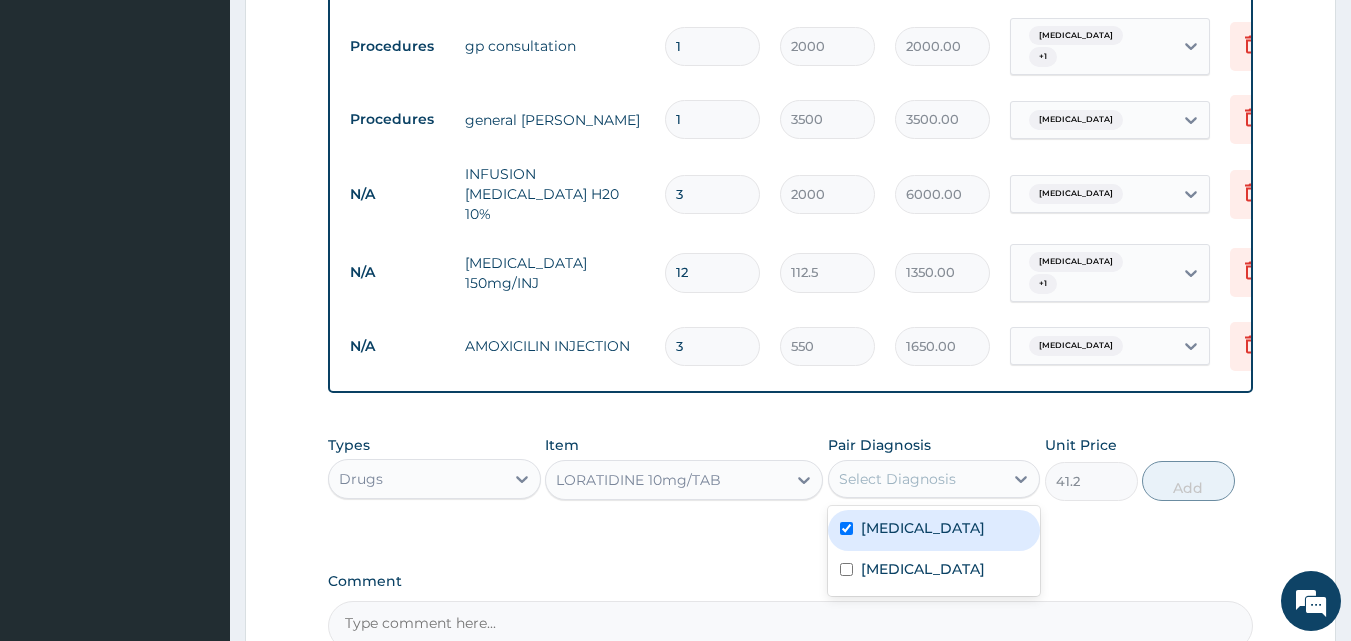 checkbox on "true" 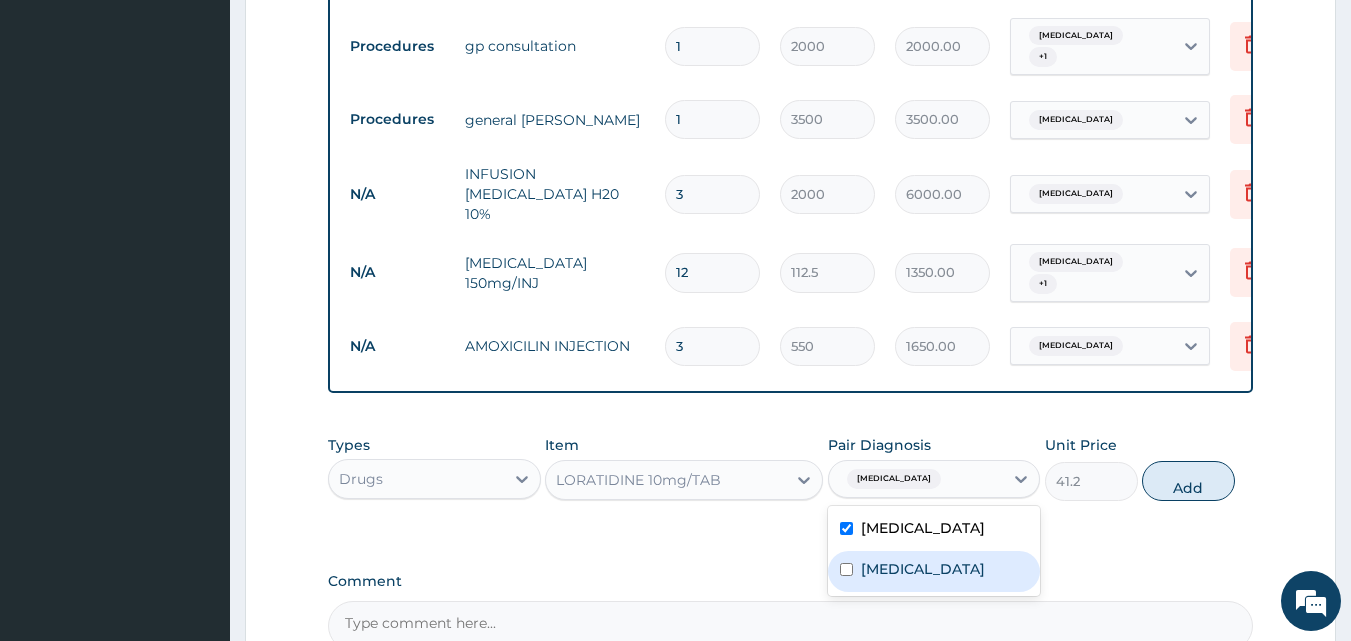 click on "[MEDICAL_DATA]" at bounding box center [923, 569] 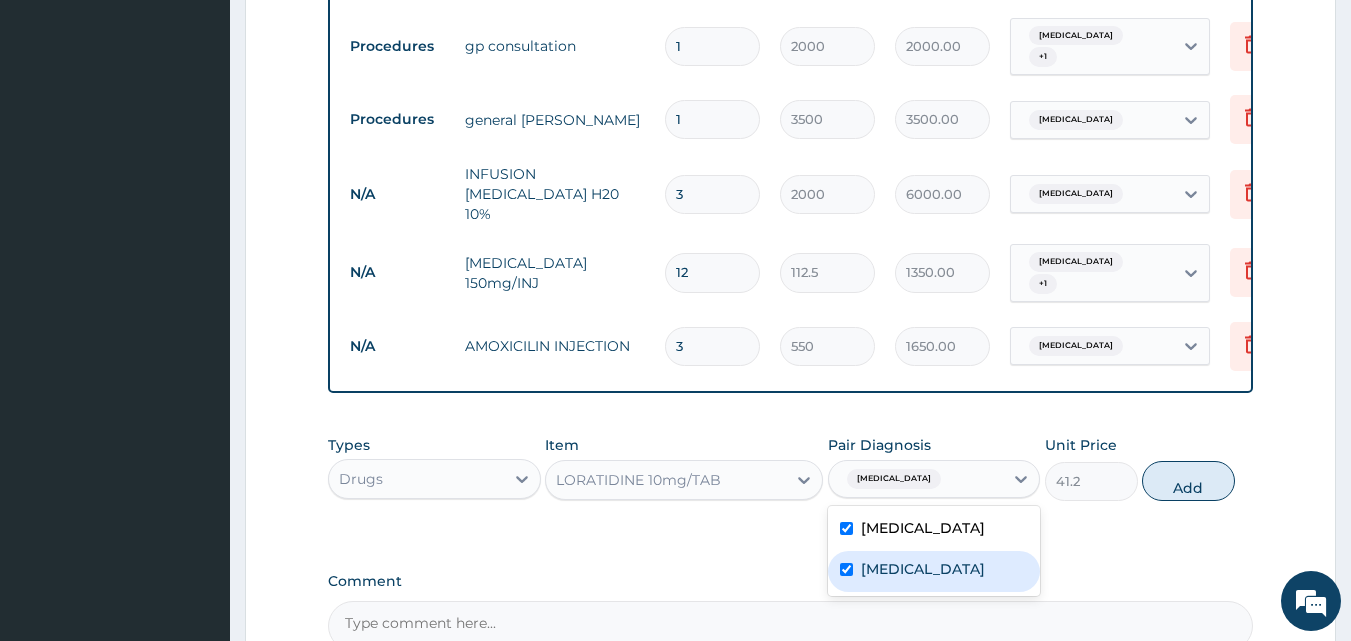 checkbox on "true" 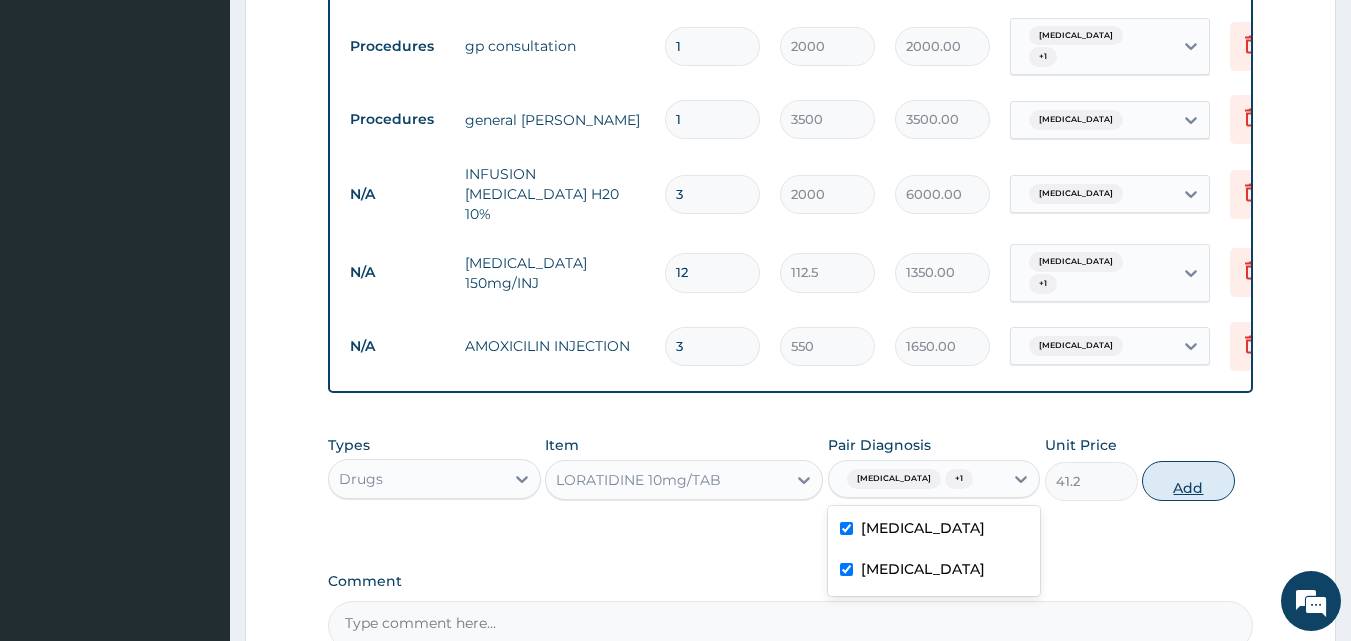 click on "Add" at bounding box center [1188, 481] 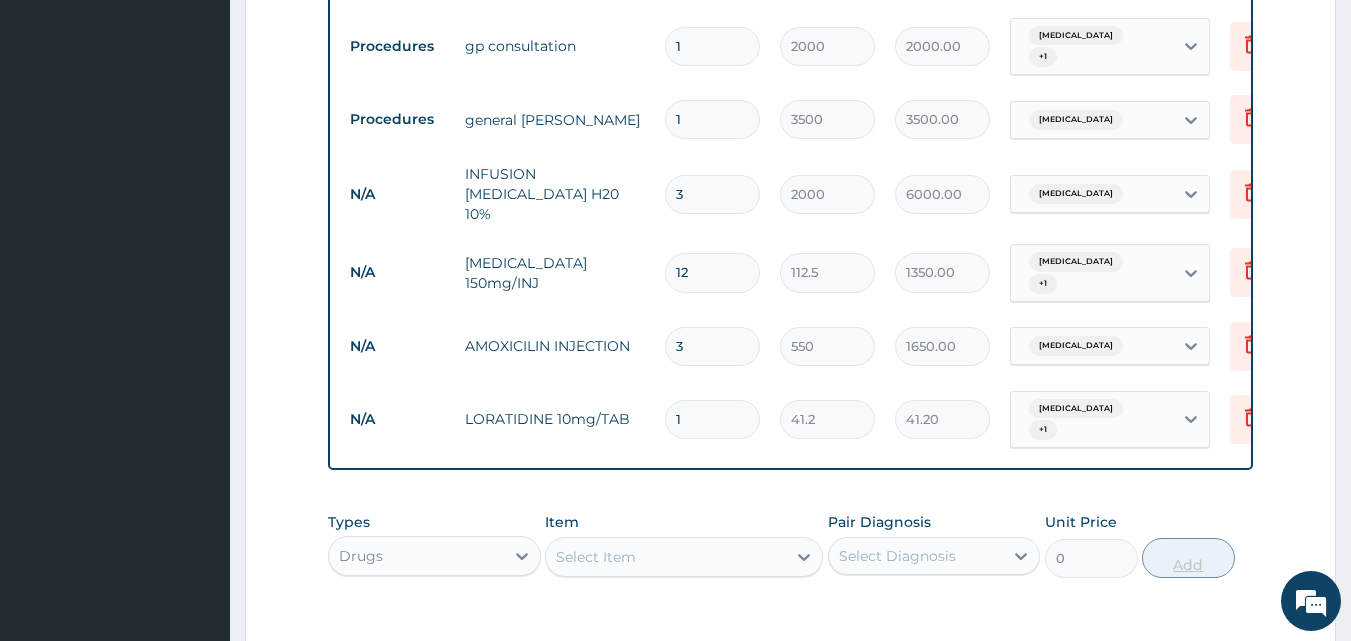 type 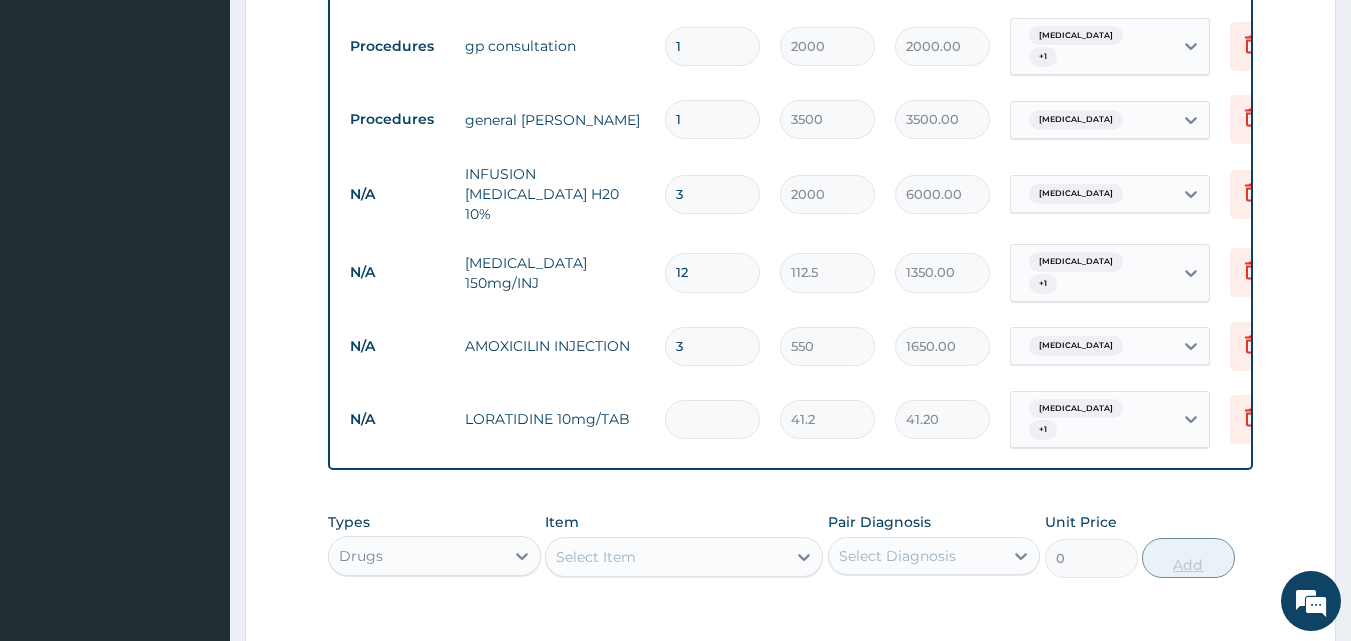 type on "0.00" 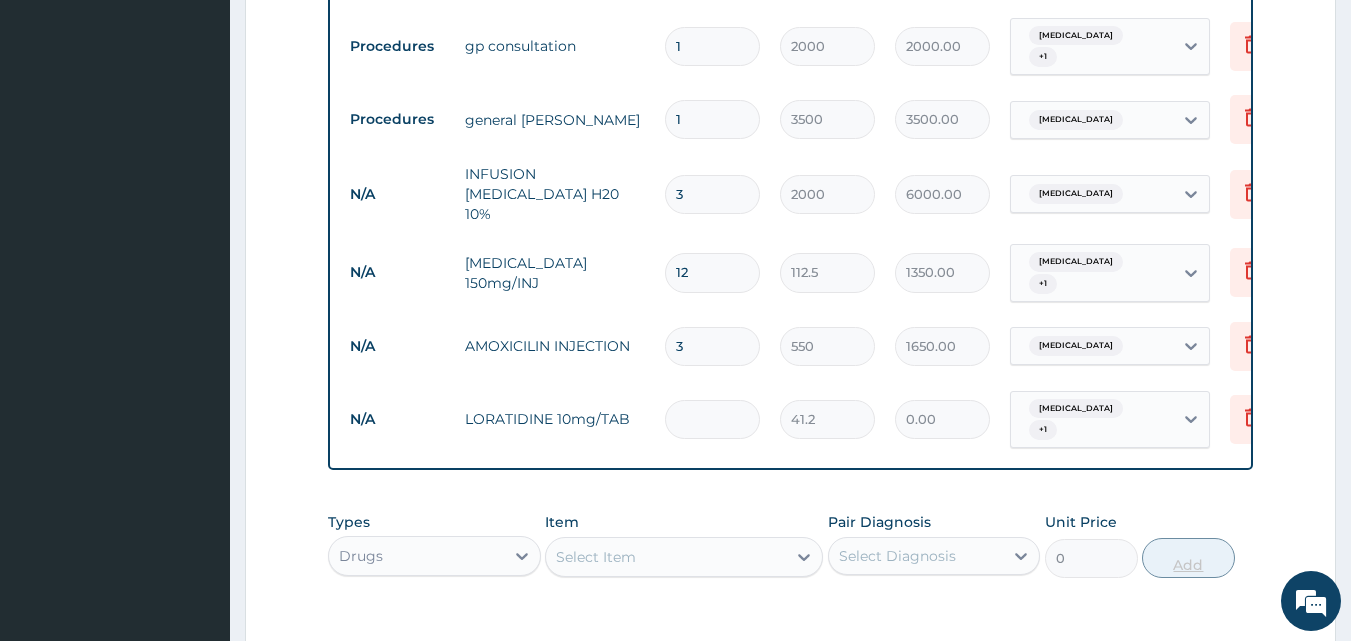 type on "5" 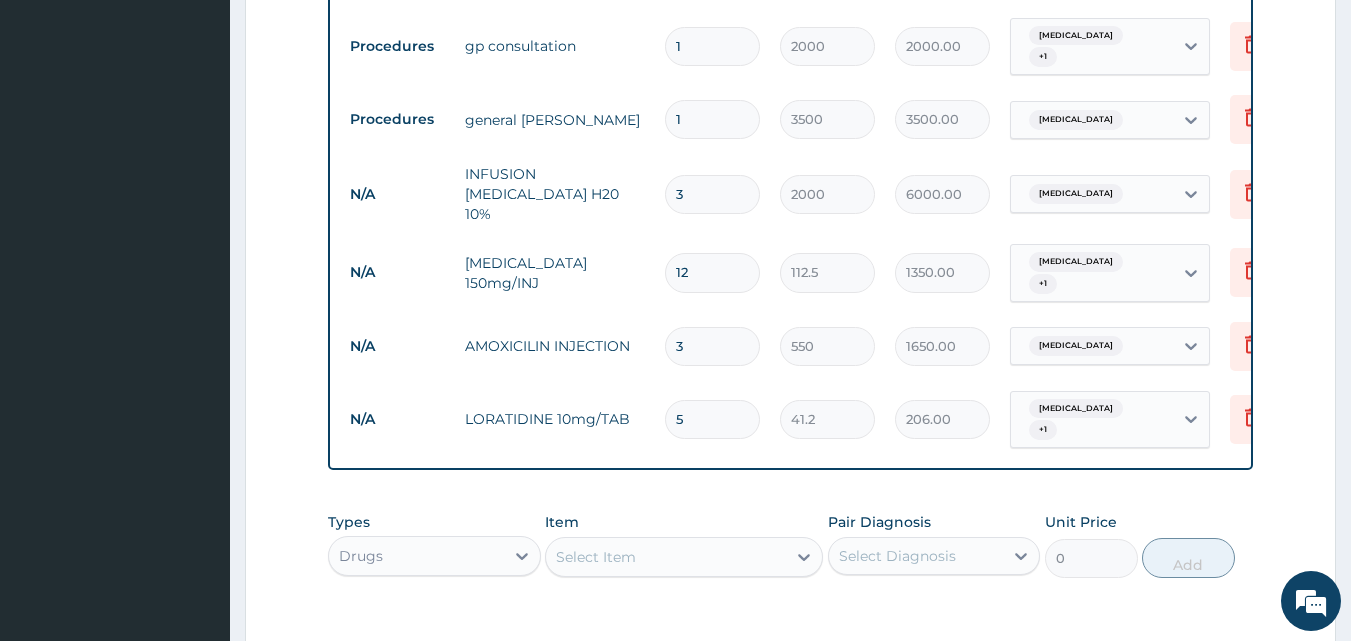 type on "5" 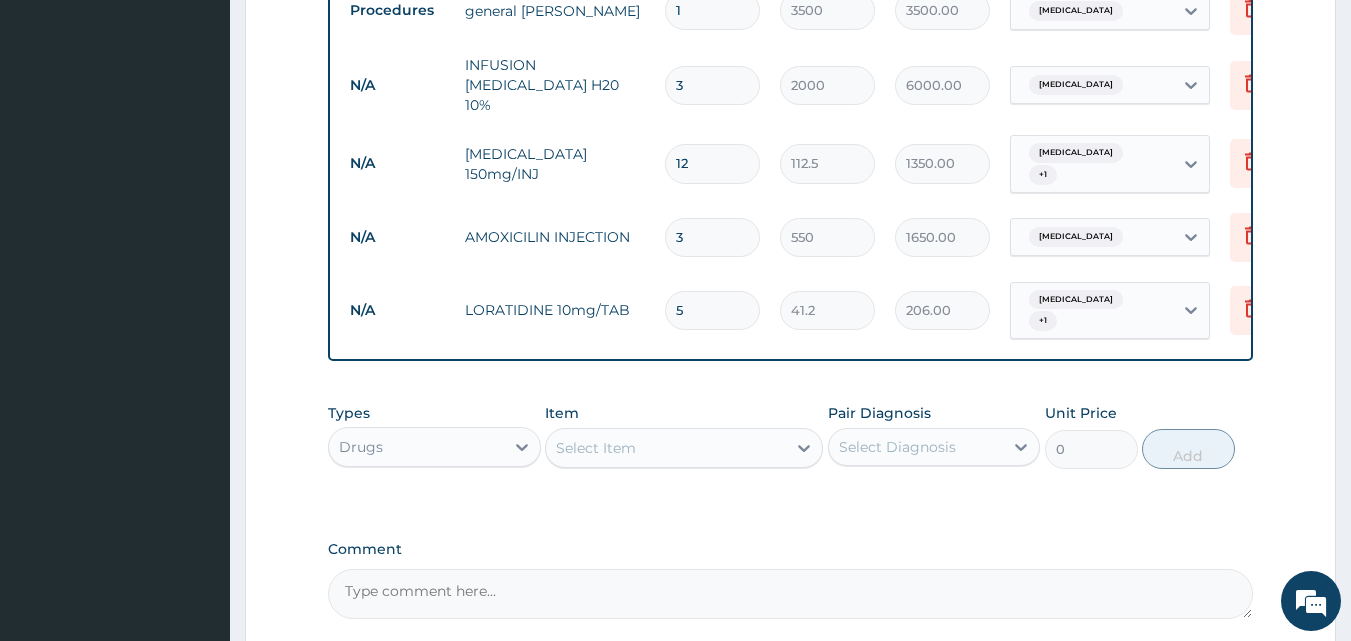 scroll, scrollTop: 1035, scrollLeft: 0, axis: vertical 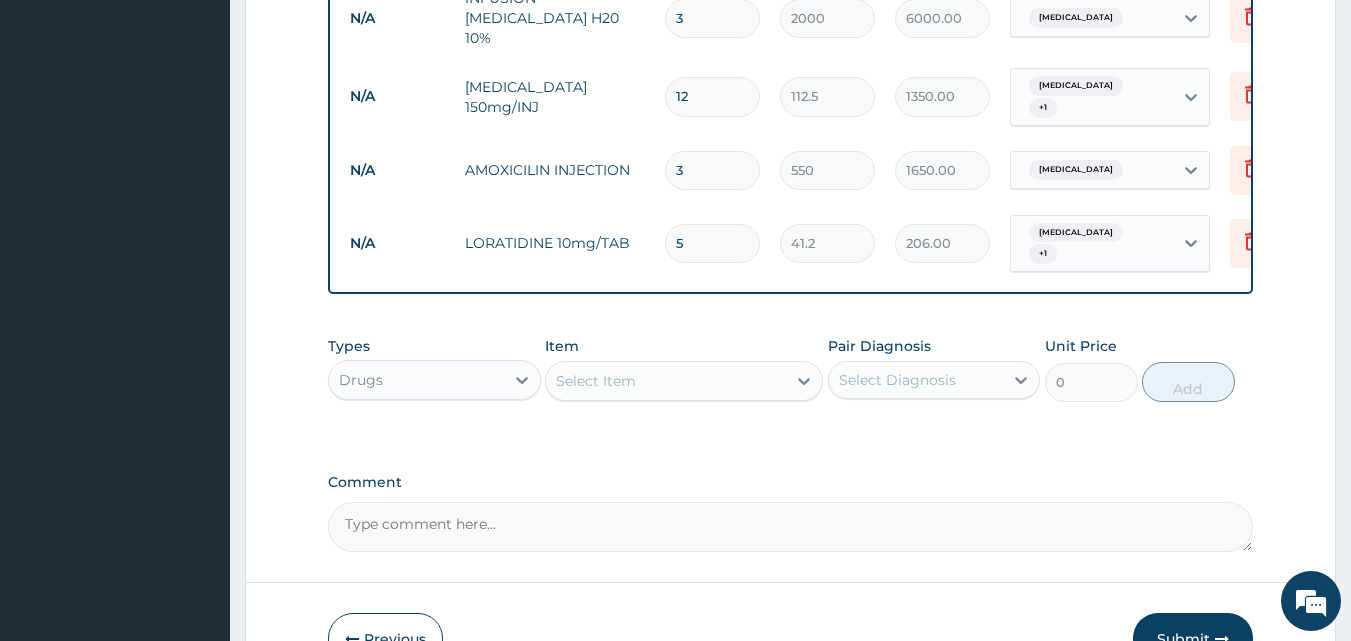 click on "Select Item" at bounding box center (666, 381) 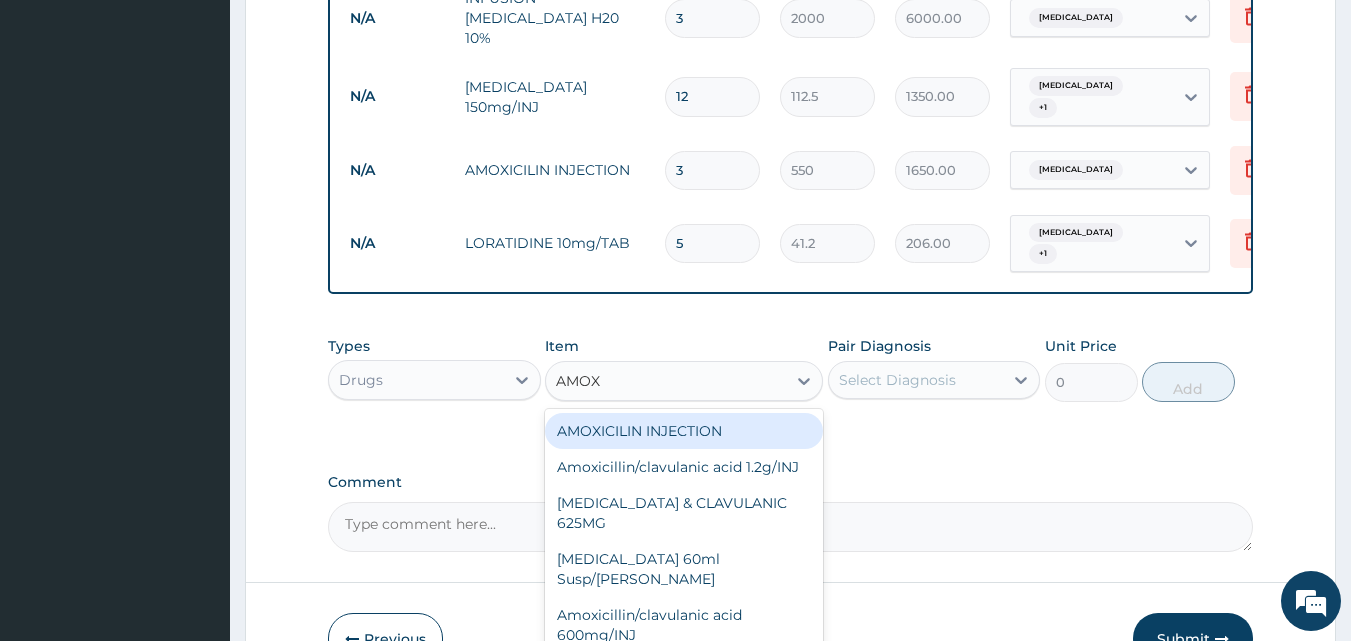type on "AMOXI" 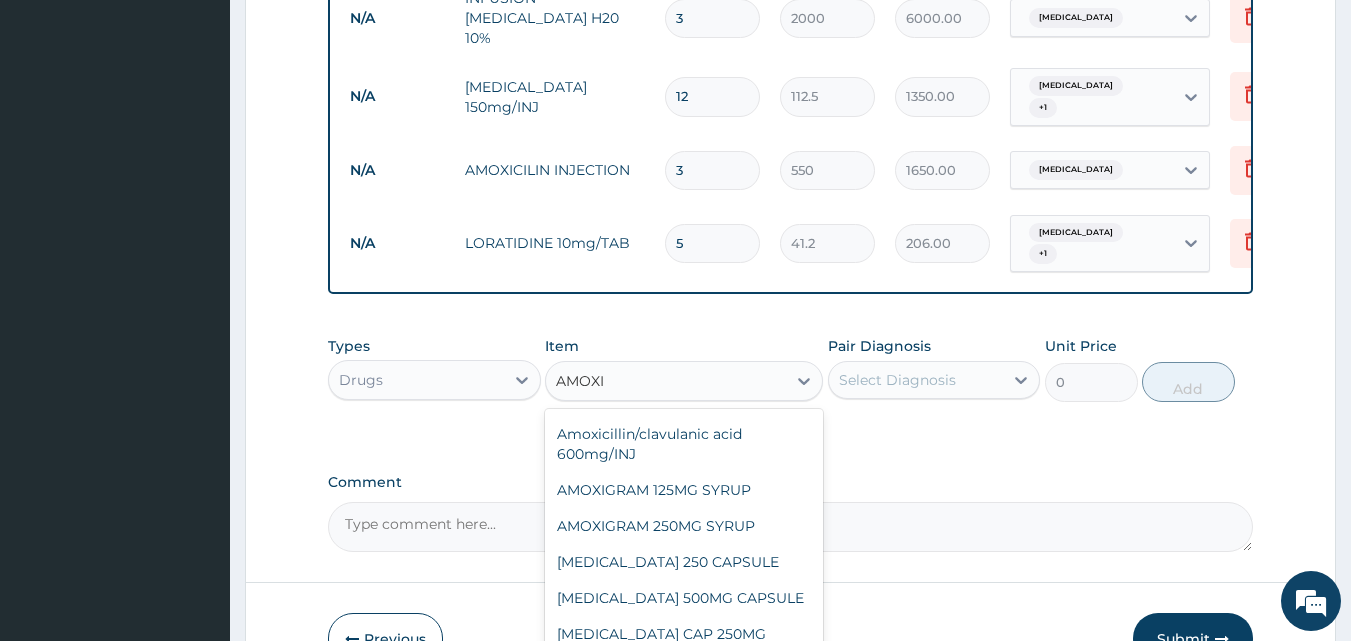 scroll, scrollTop: 192, scrollLeft: 0, axis: vertical 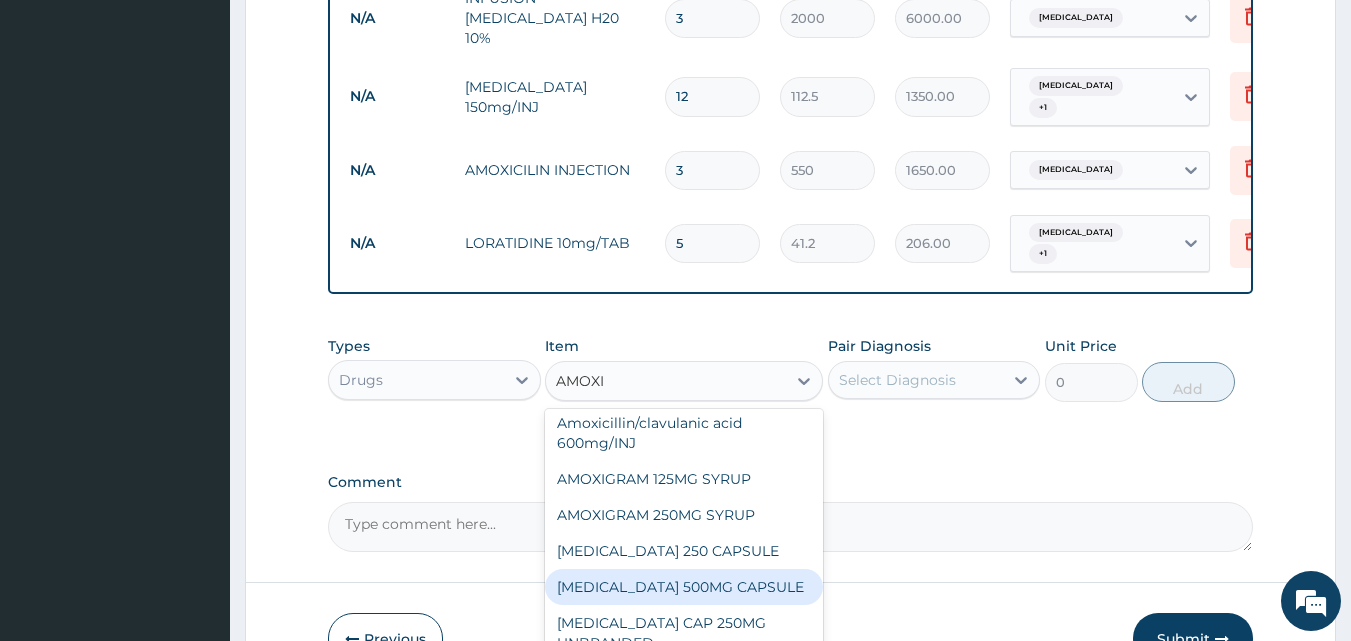 click on "[MEDICAL_DATA] 500MG CAPSULE" at bounding box center (684, 587) 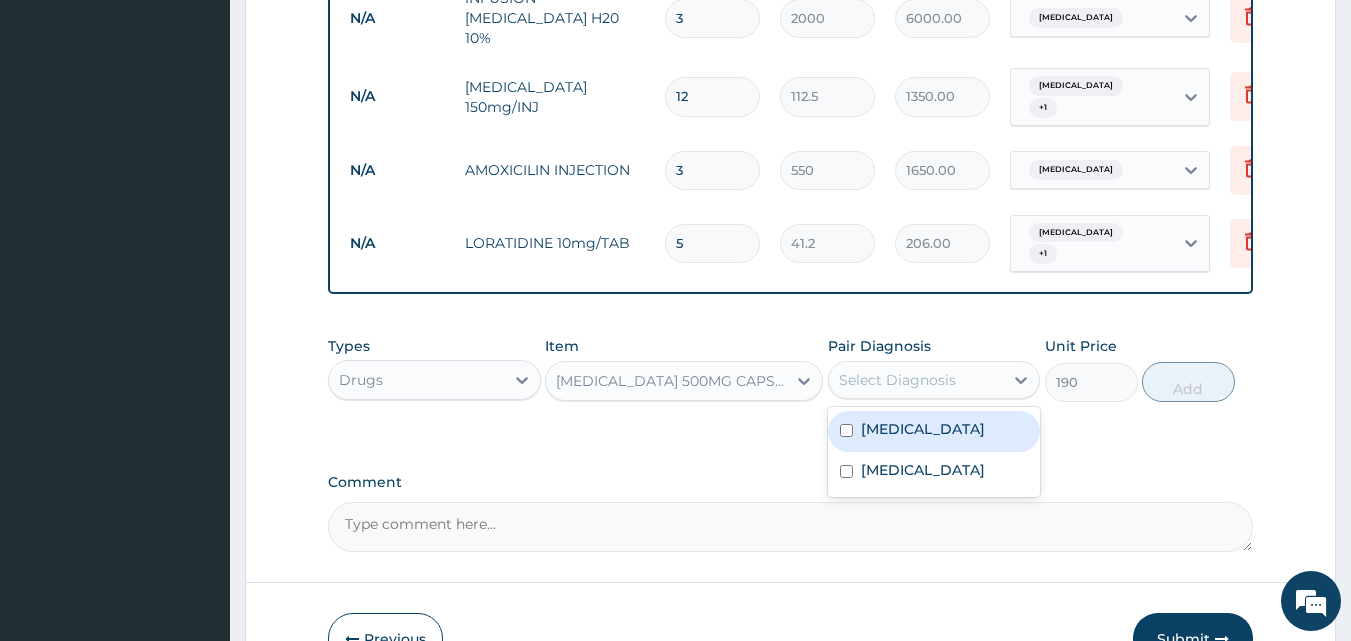 click on "Select Diagnosis" at bounding box center [916, 380] 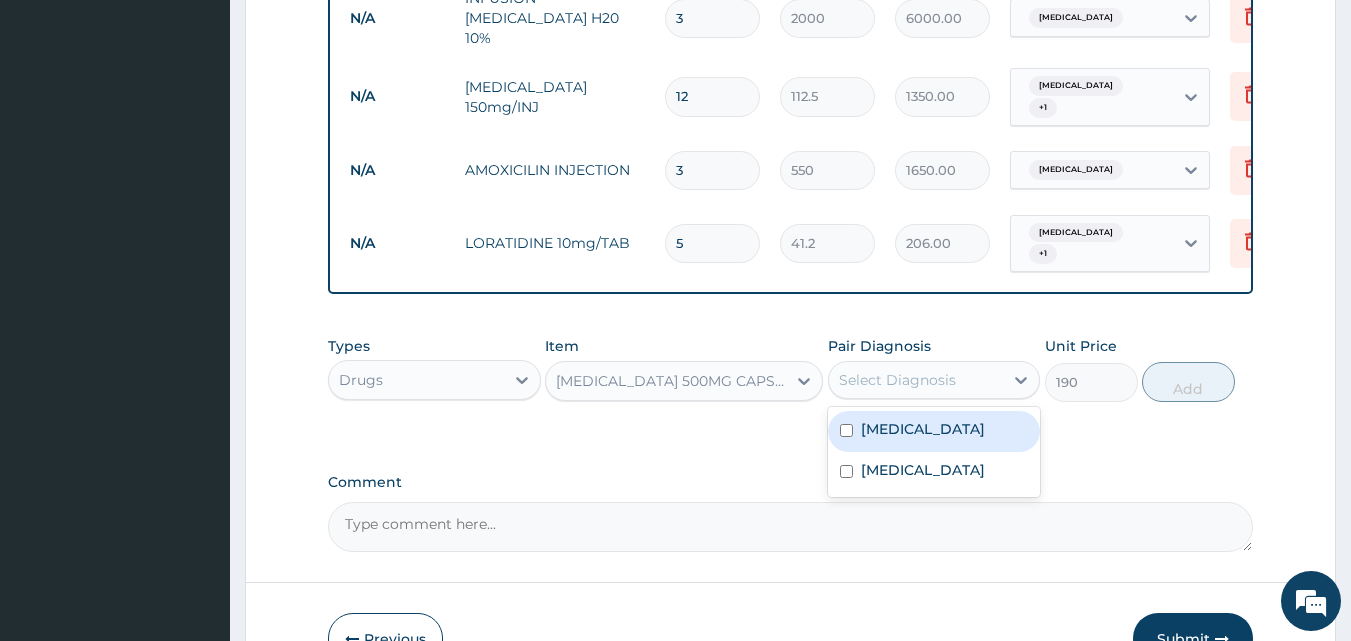 click on "Tonsillitis" at bounding box center [923, 429] 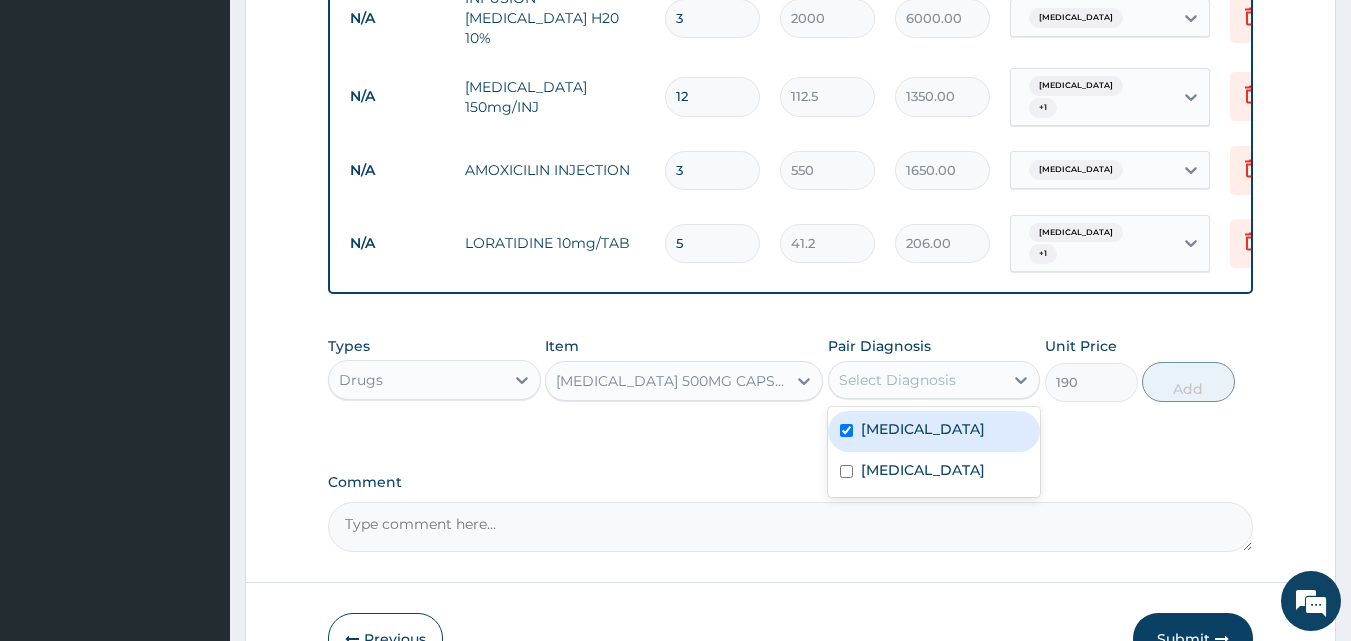 checkbox on "true" 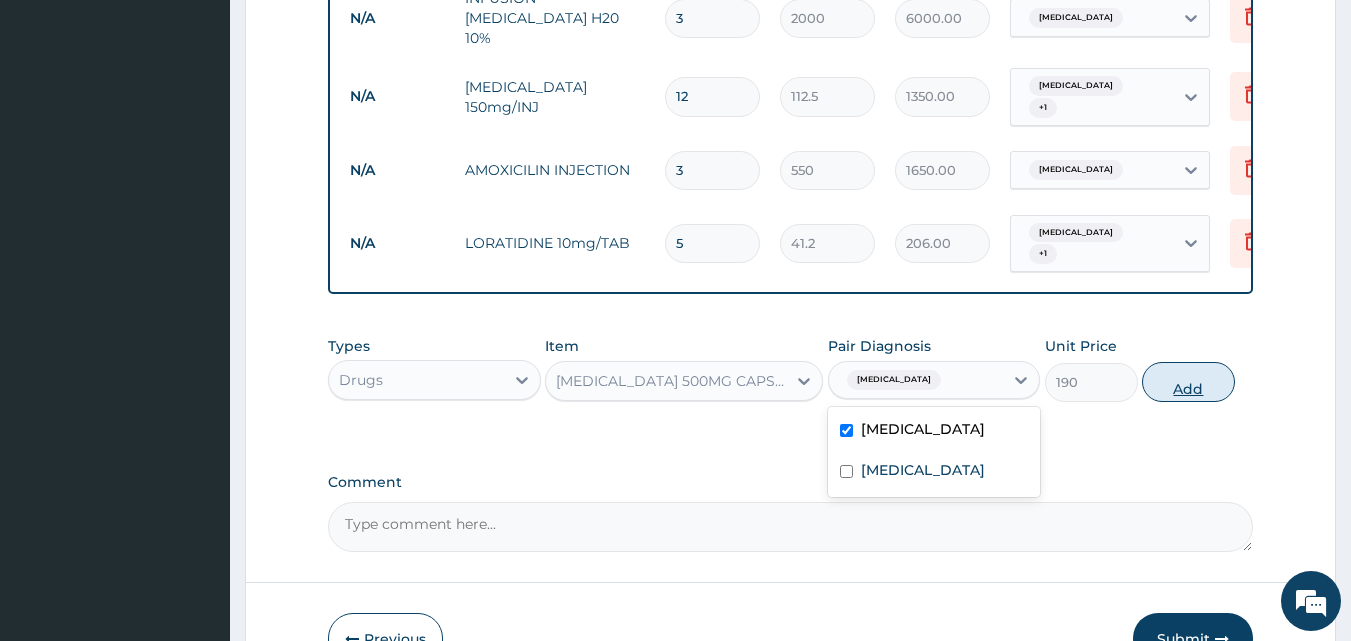 click on "Add" at bounding box center [1188, 382] 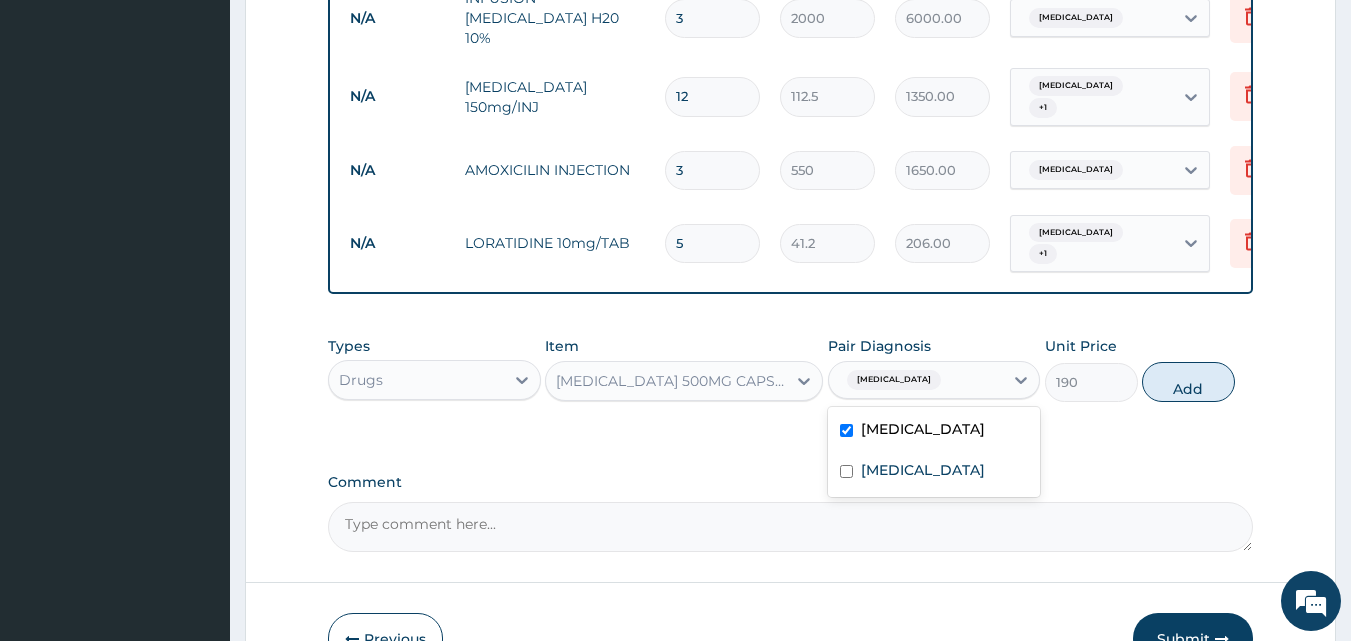 type on "0" 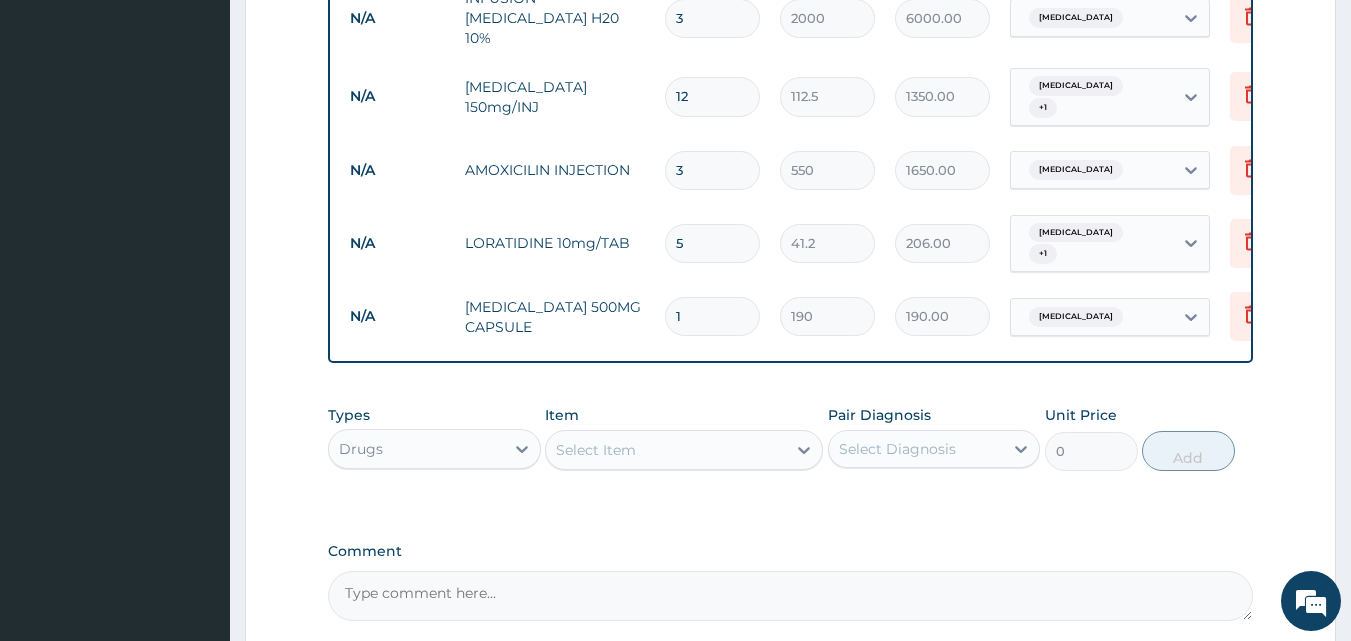 type 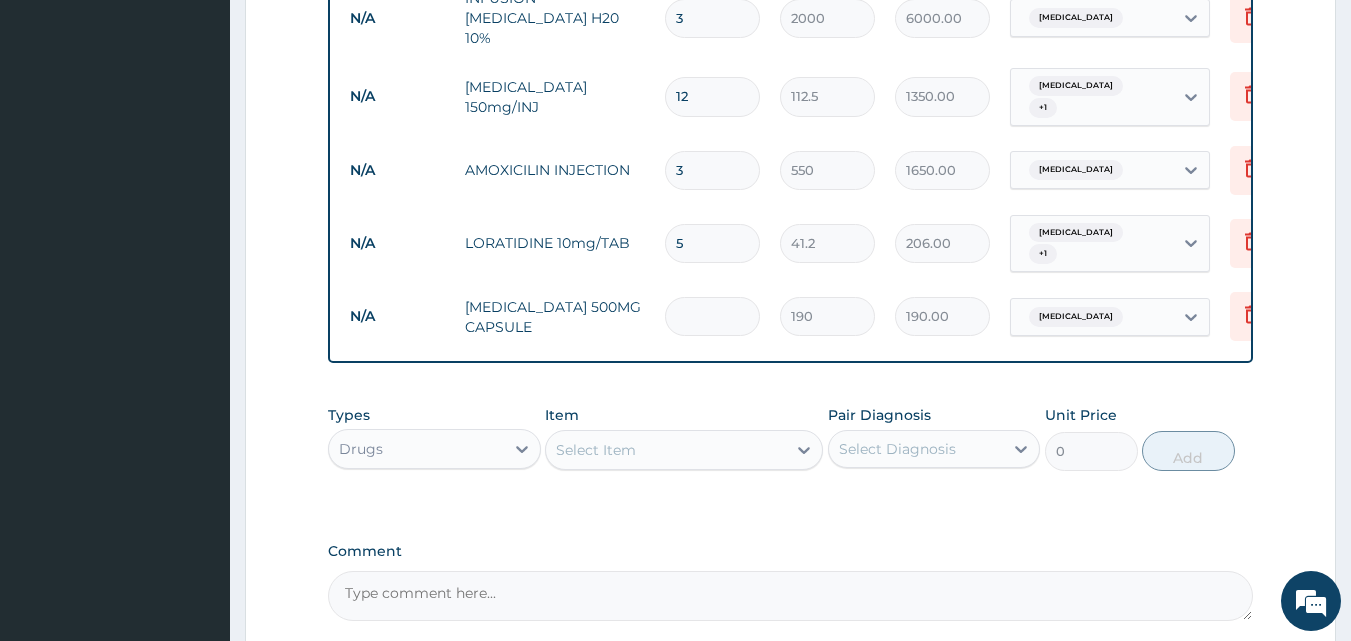 type on "0.00" 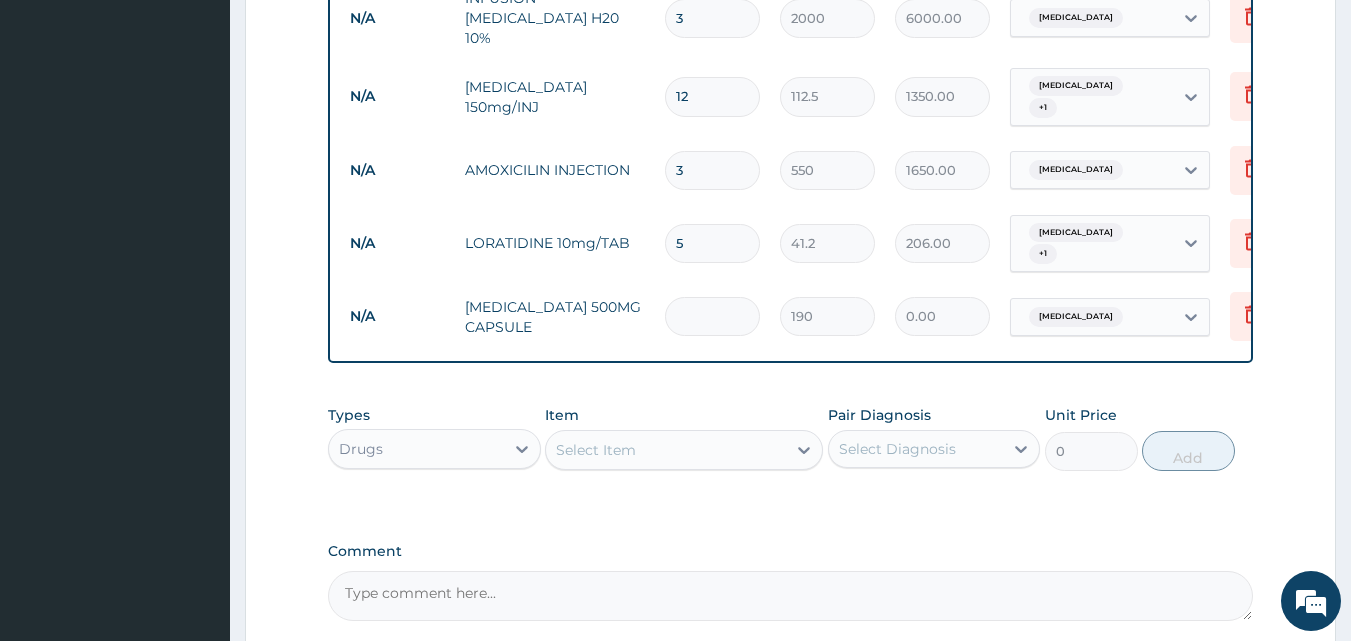 type on "9" 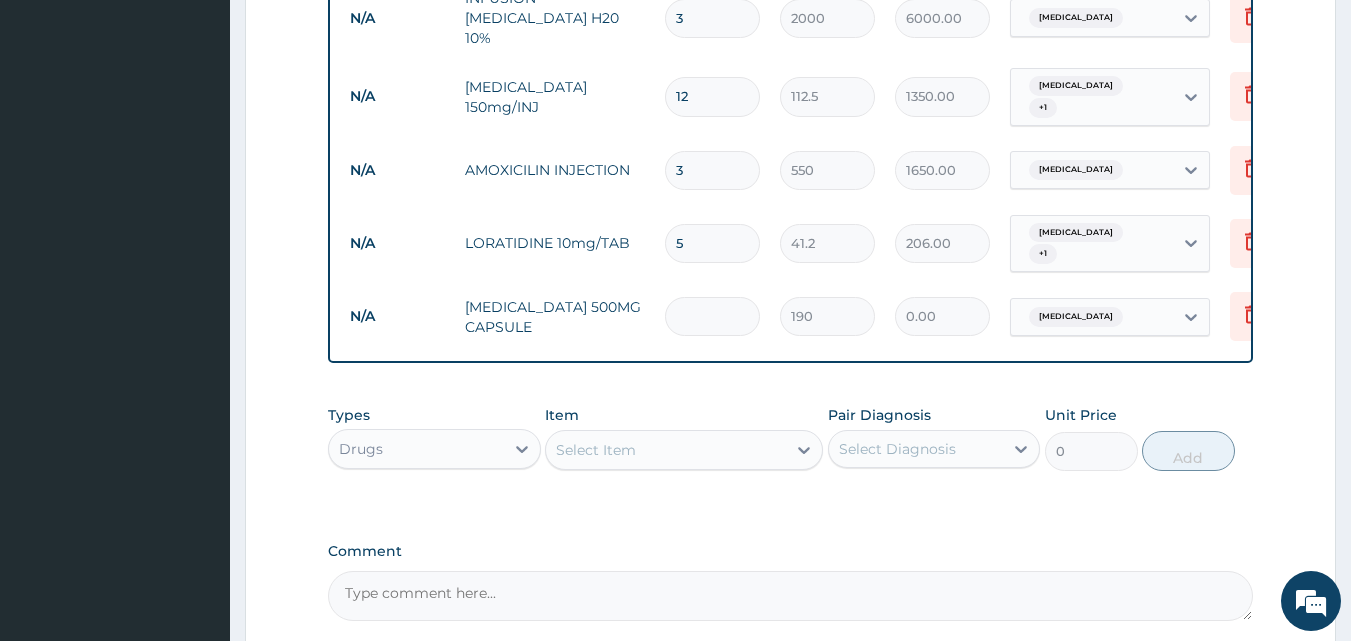 type on "1710.00" 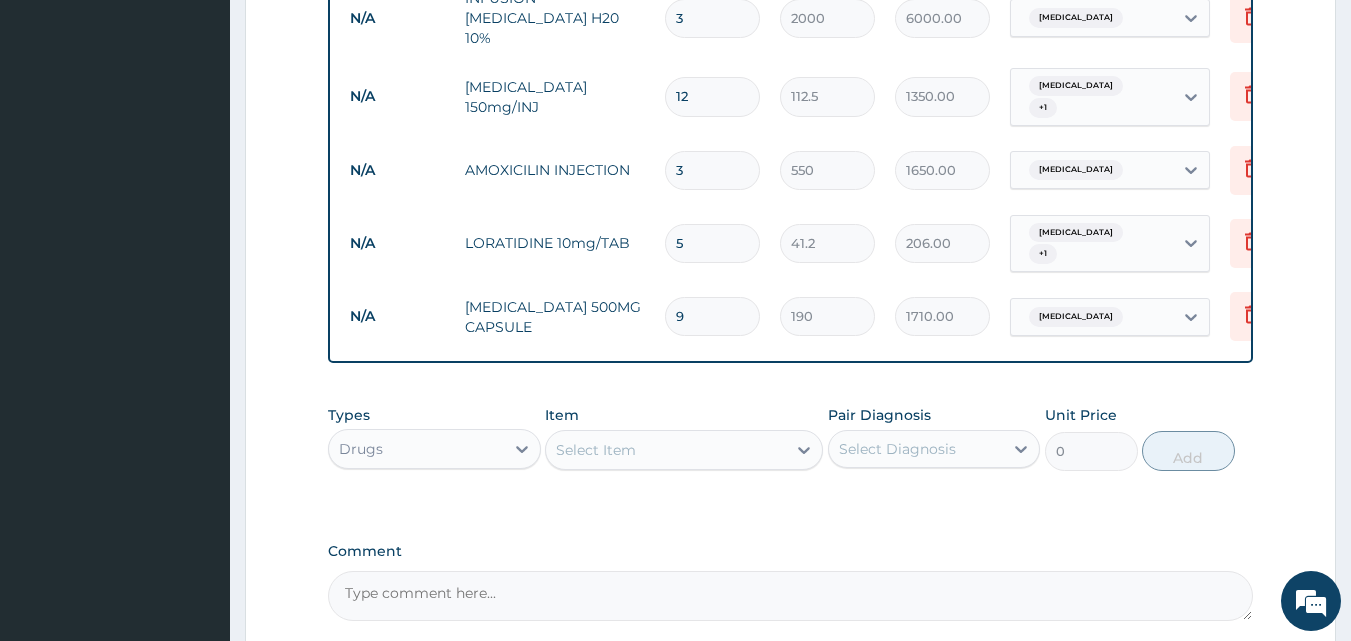 type on "9" 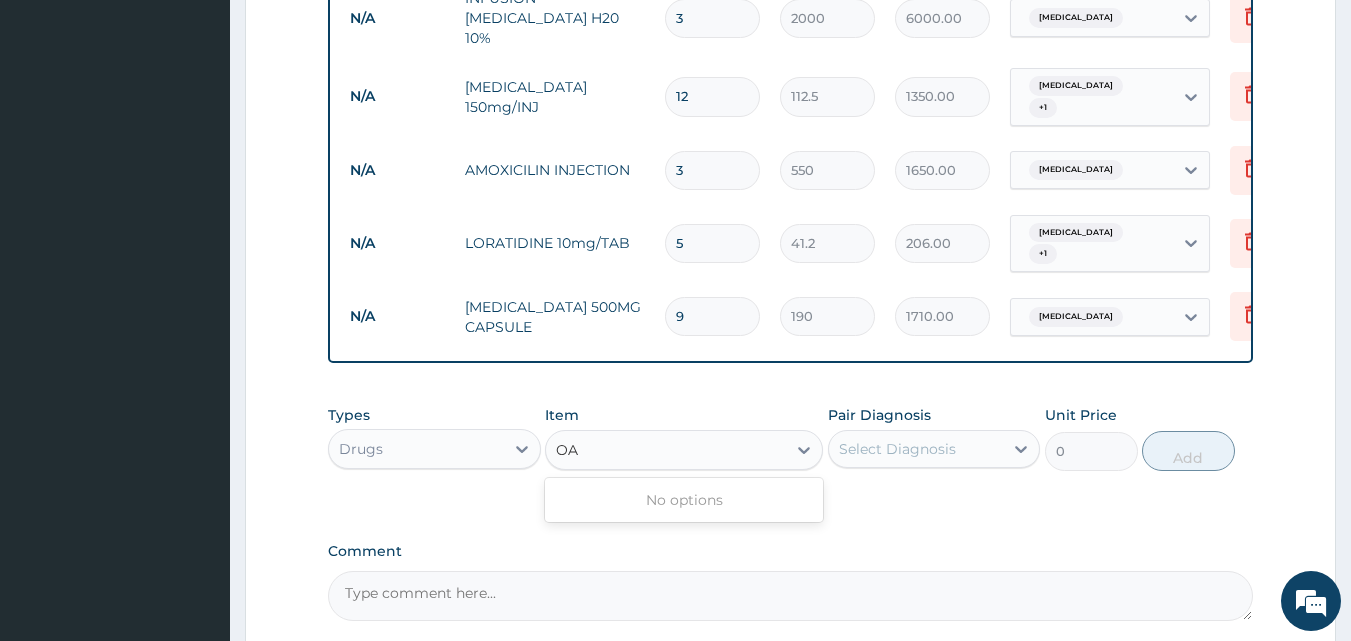 type on "O" 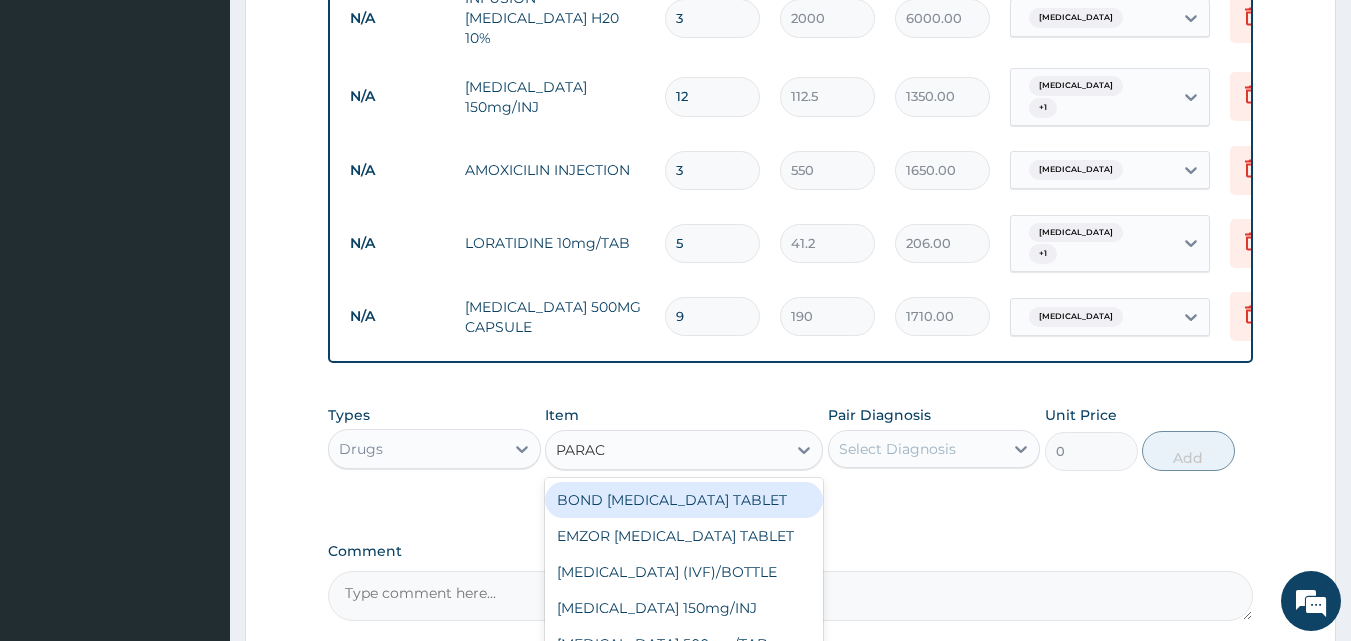 type on "PARACE" 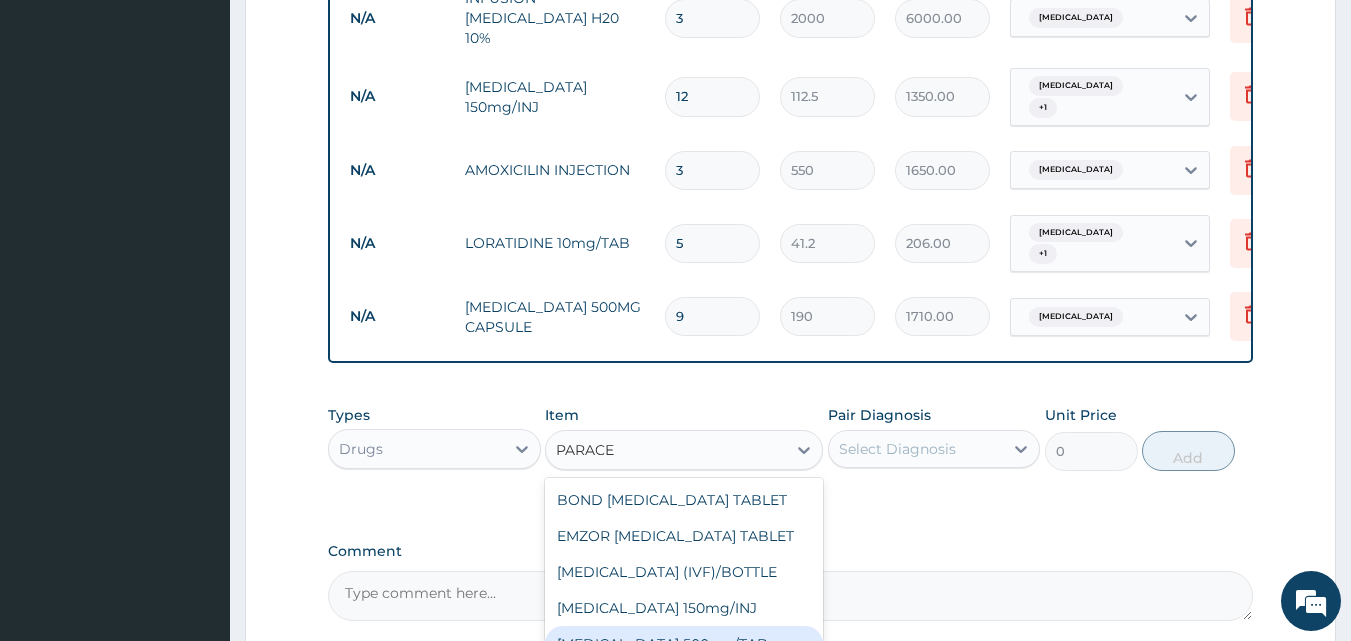 click on "[MEDICAL_DATA] 500mg/TAB" at bounding box center (684, 644) 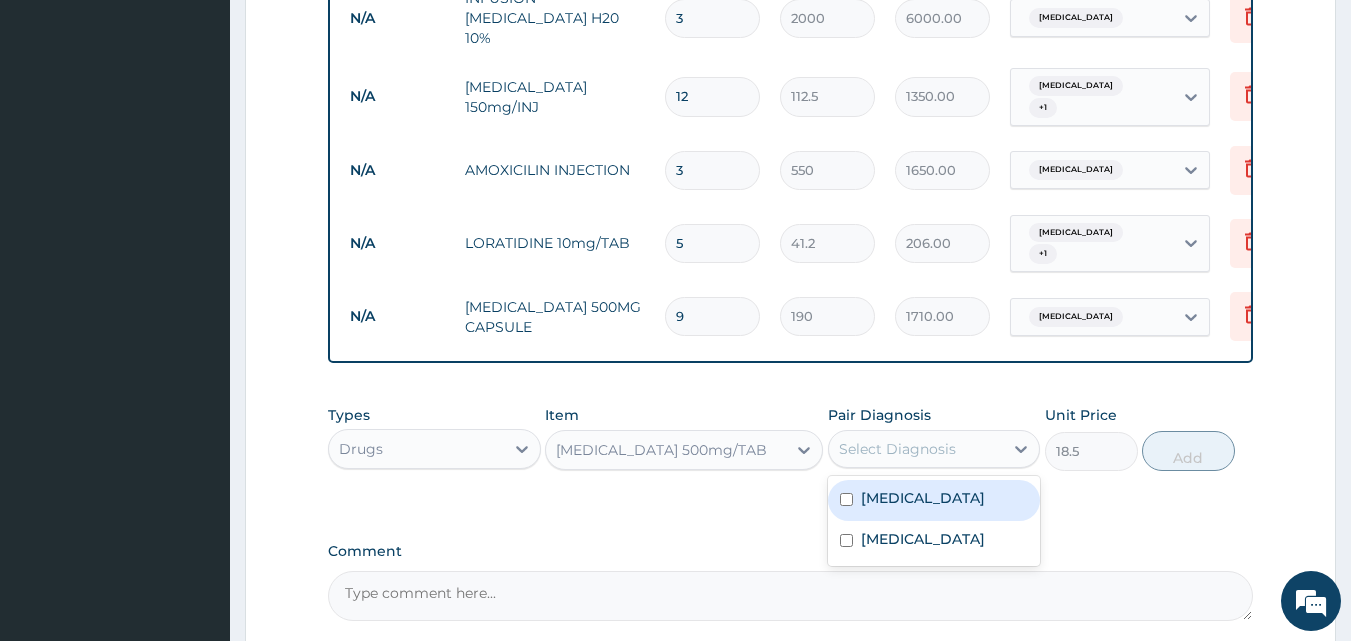 click on "Select Diagnosis" at bounding box center (897, 449) 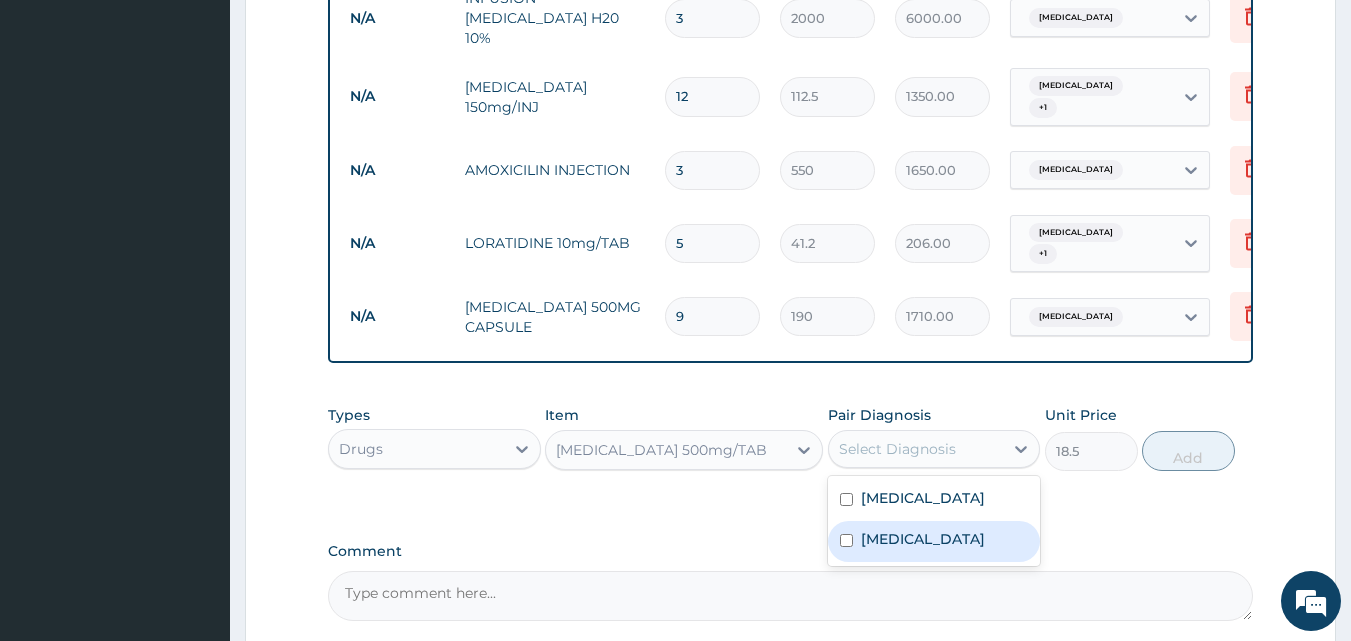 click on "[MEDICAL_DATA]" at bounding box center (923, 539) 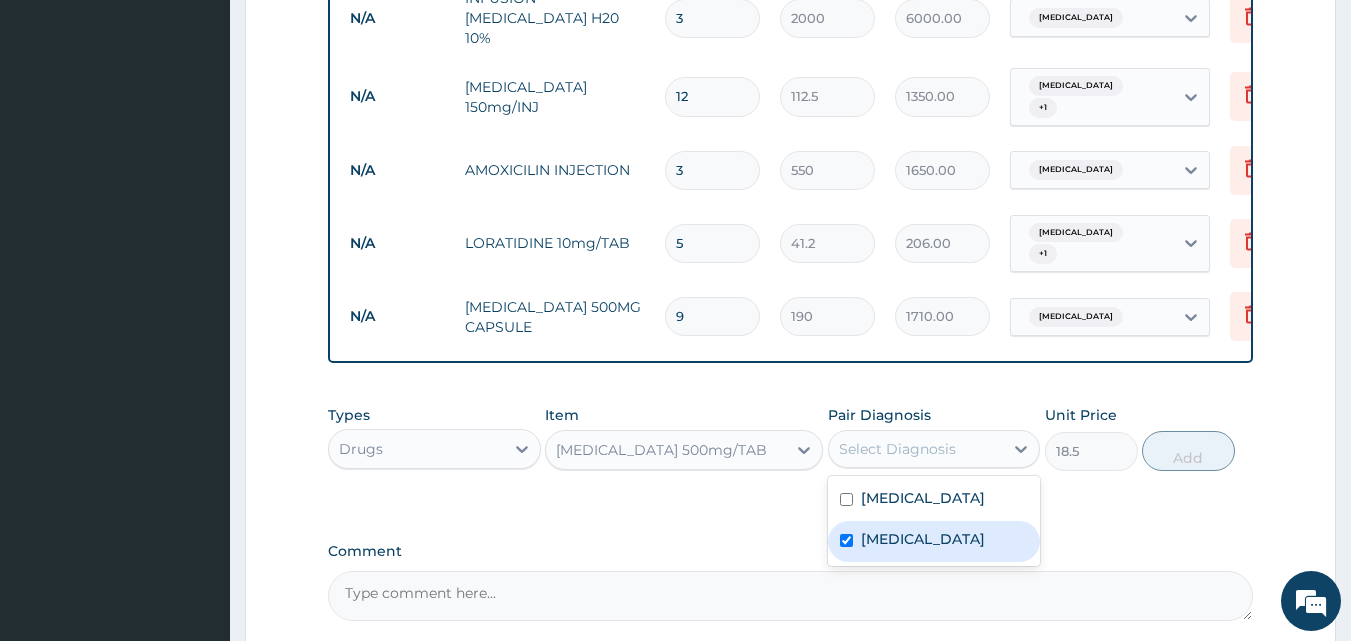checkbox on "true" 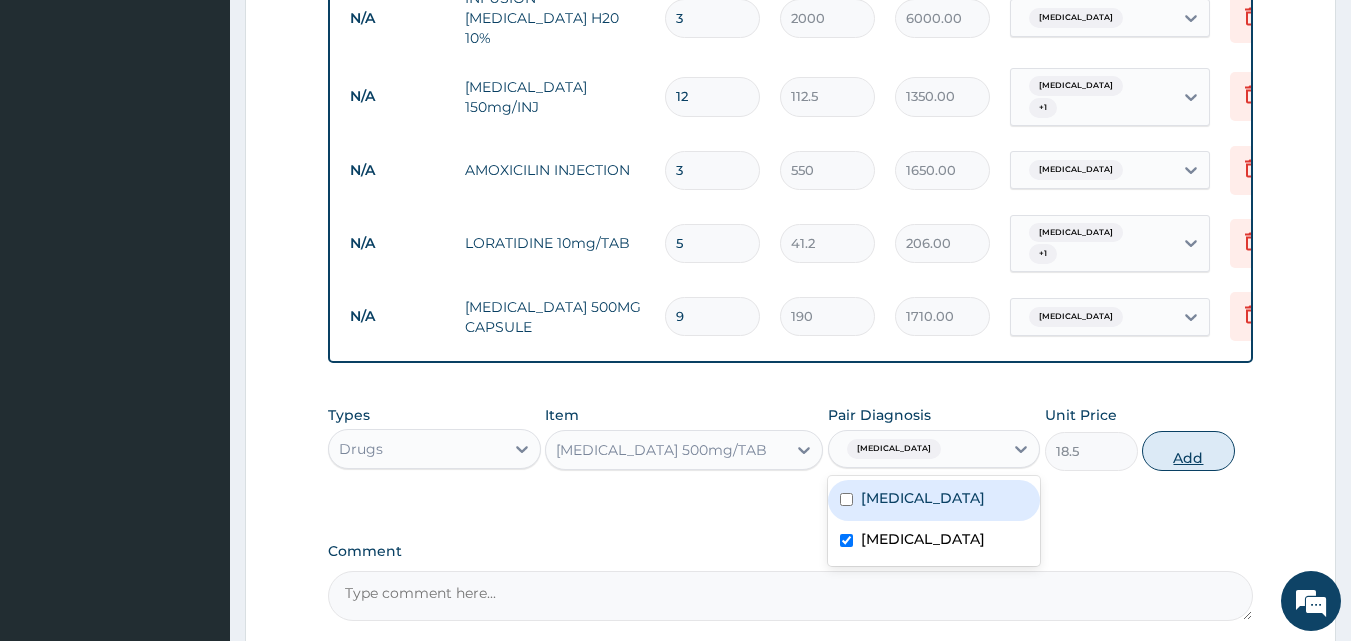 click on "Add" at bounding box center [1188, 451] 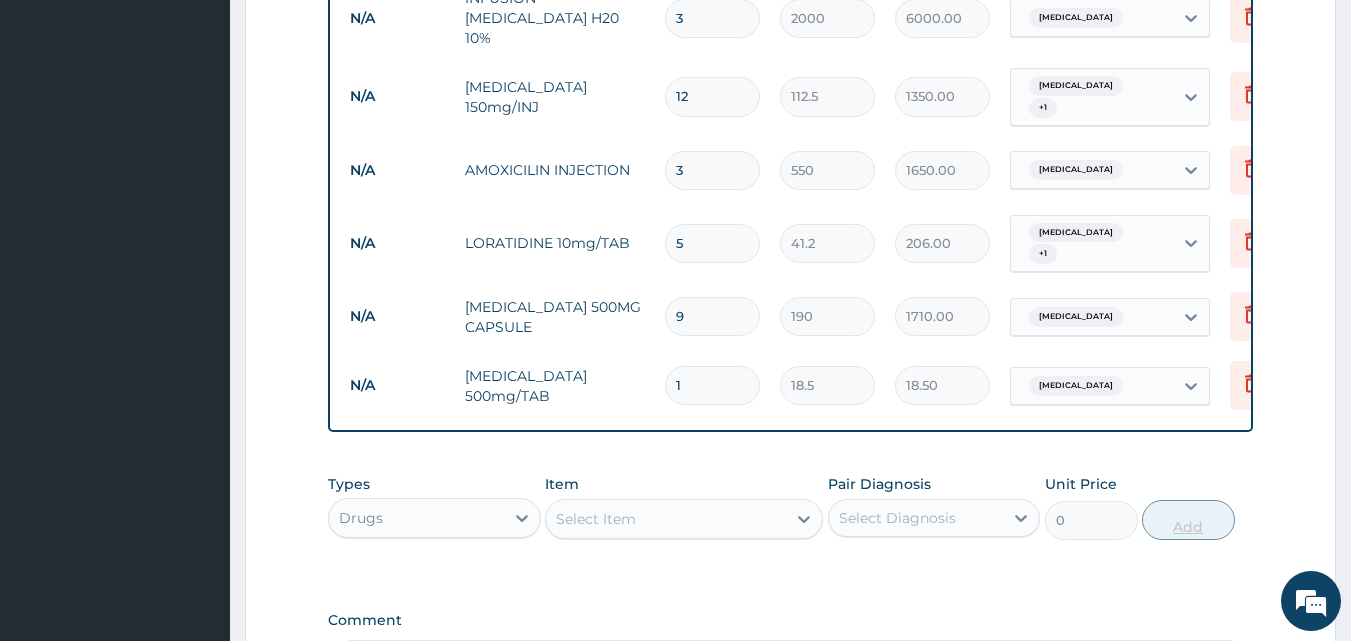 type on "12" 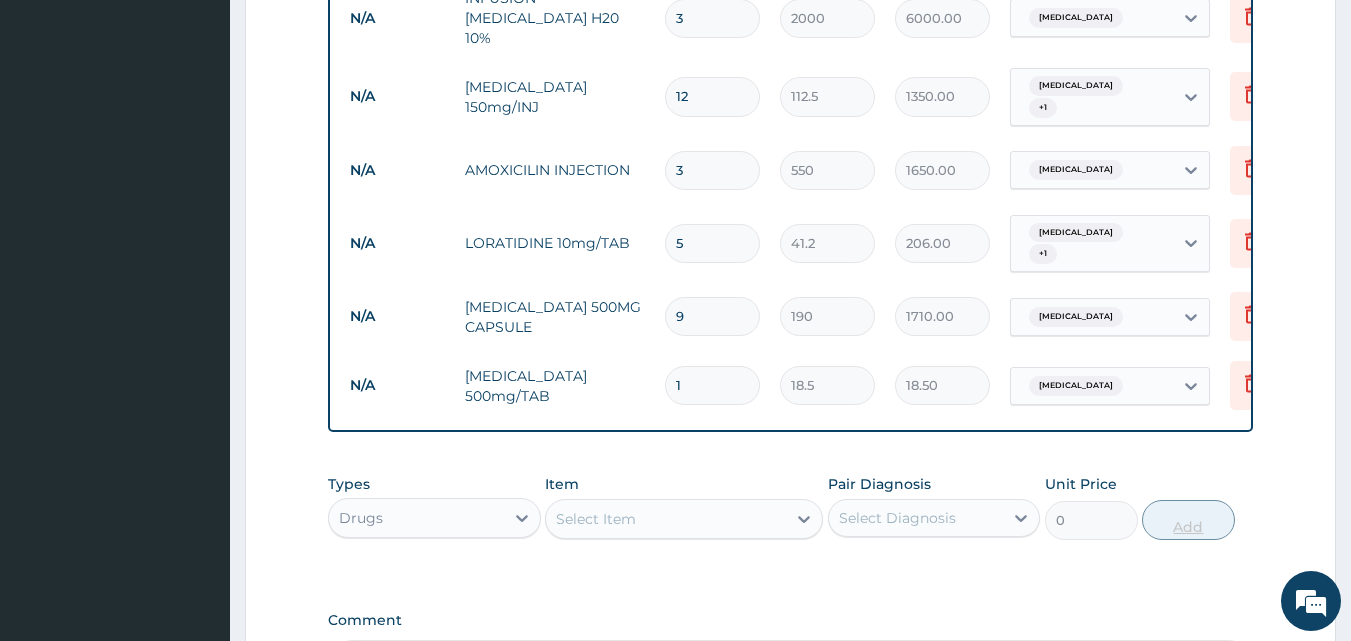 type on "222.00" 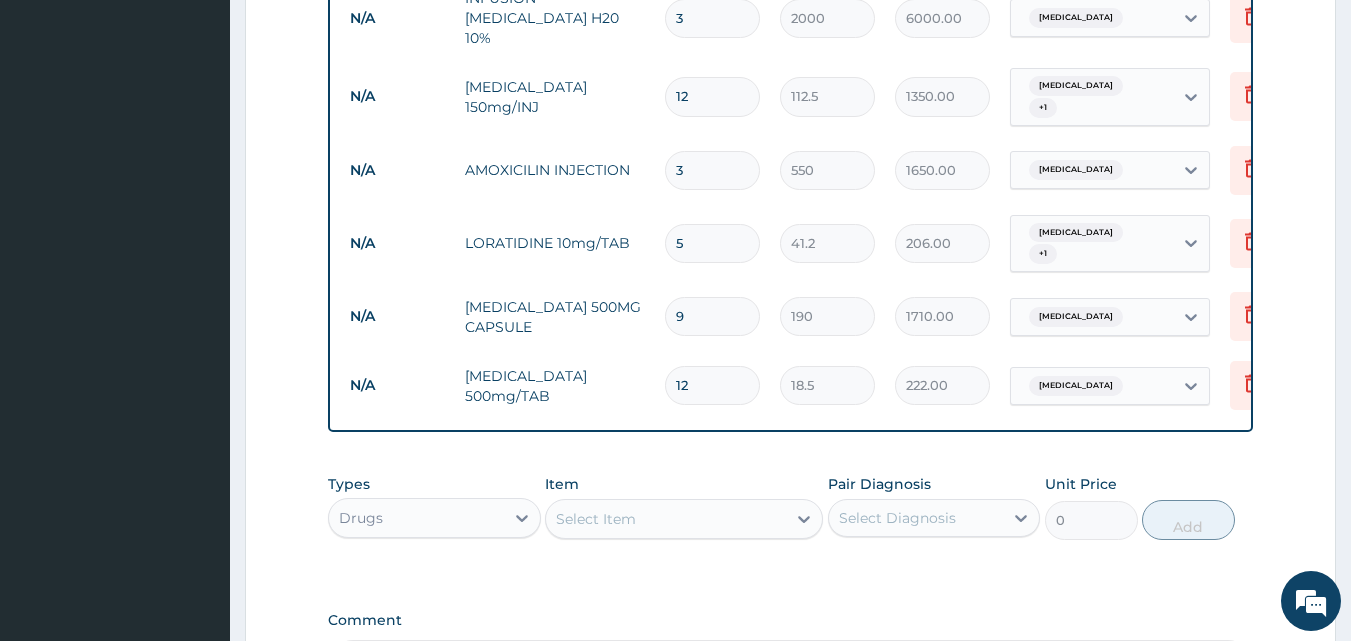 type on "12" 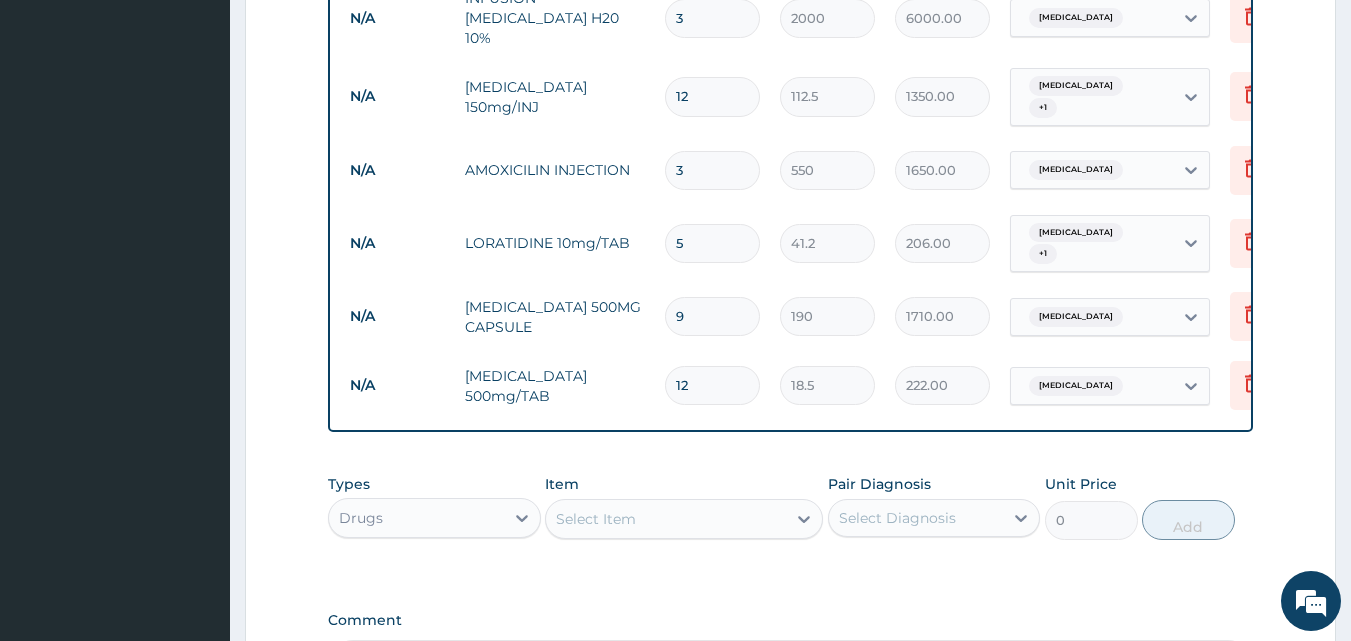 click on "Select Item" at bounding box center (596, 519) 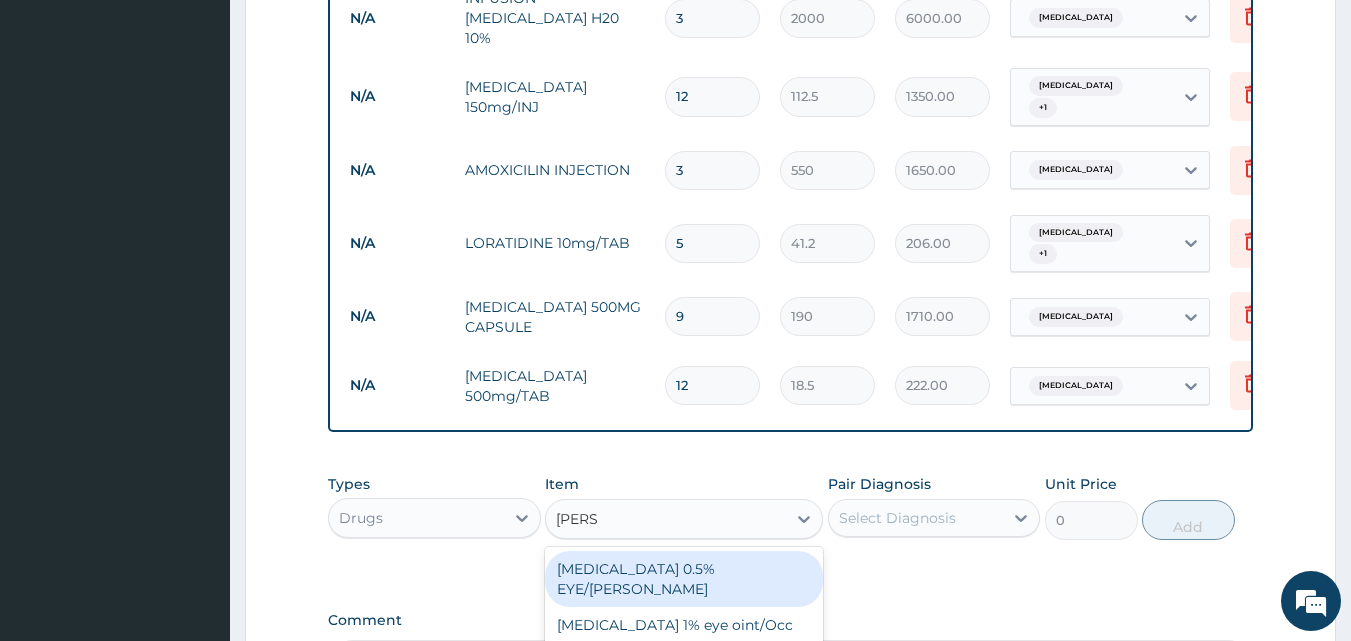 type on "LORAT" 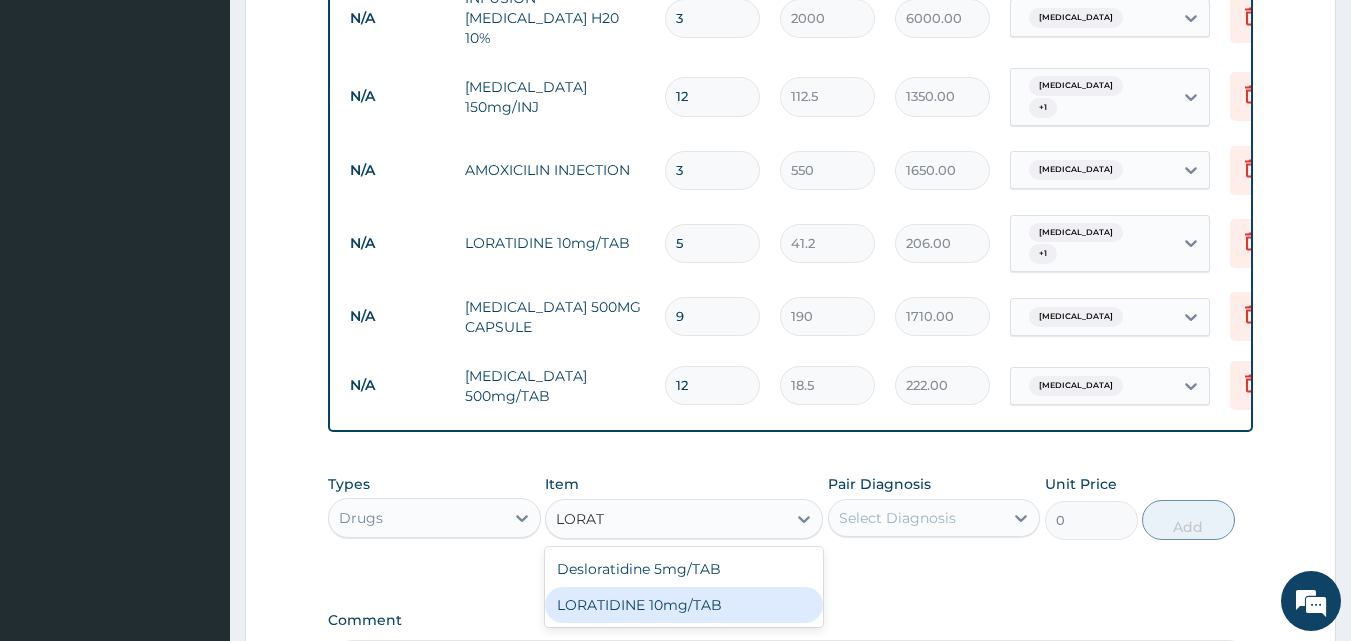 click on "LORATIDINE 10mg/TAB" at bounding box center (684, 605) 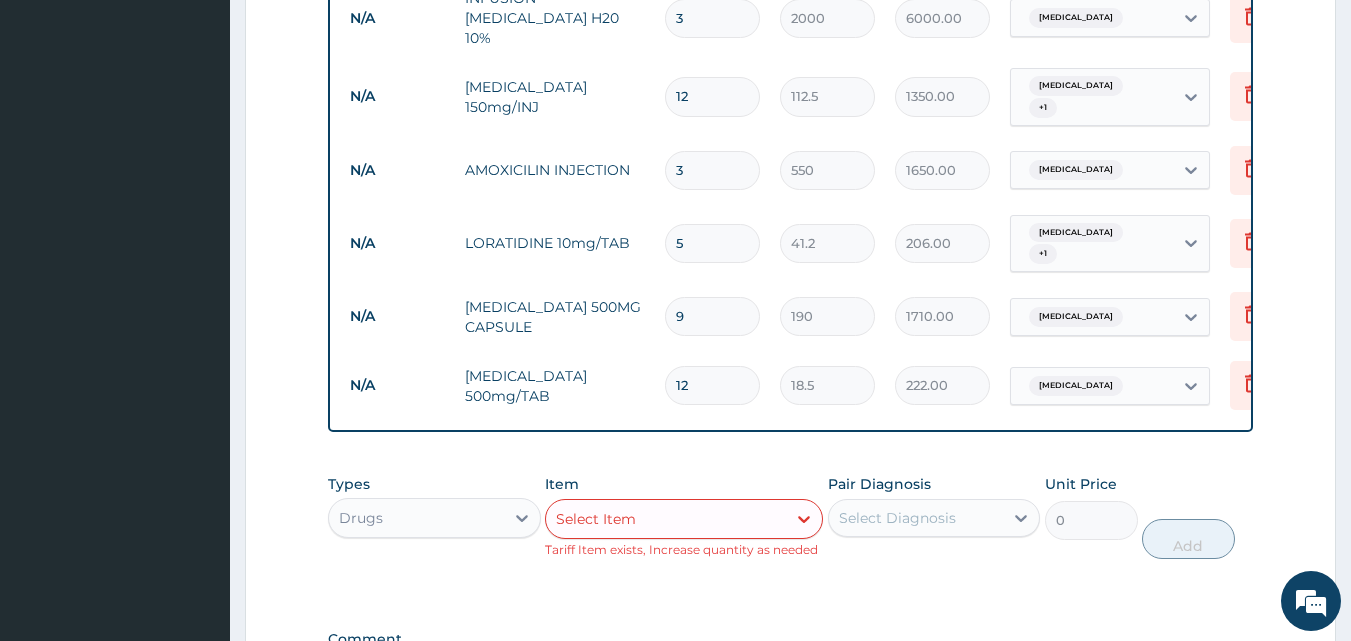 click on "Select Item" at bounding box center [666, 519] 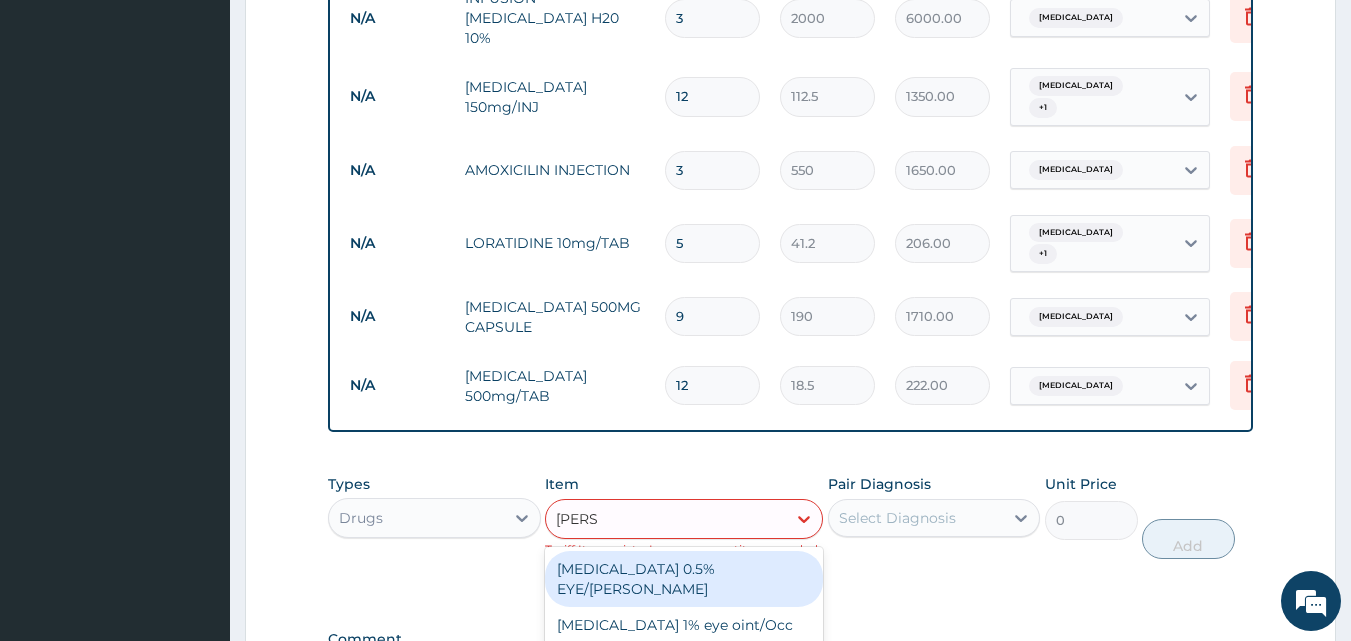 type on "LORAT" 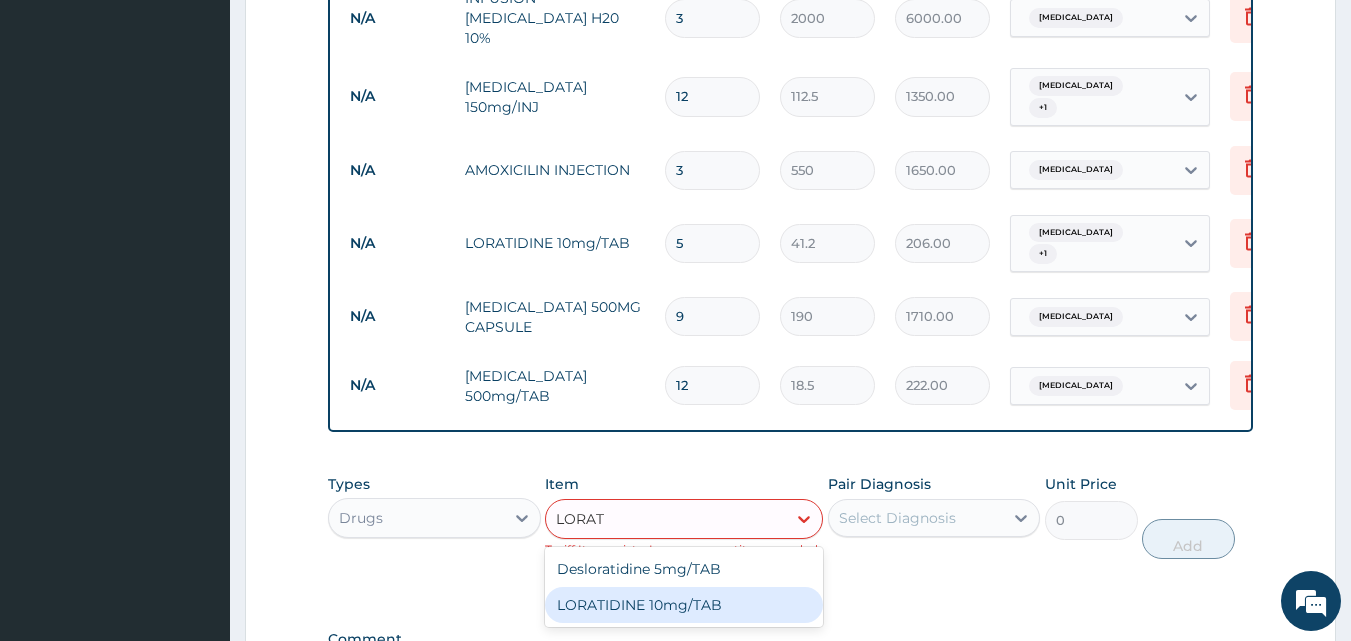 click on "LORATIDINE 10mg/TAB" at bounding box center [684, 605] 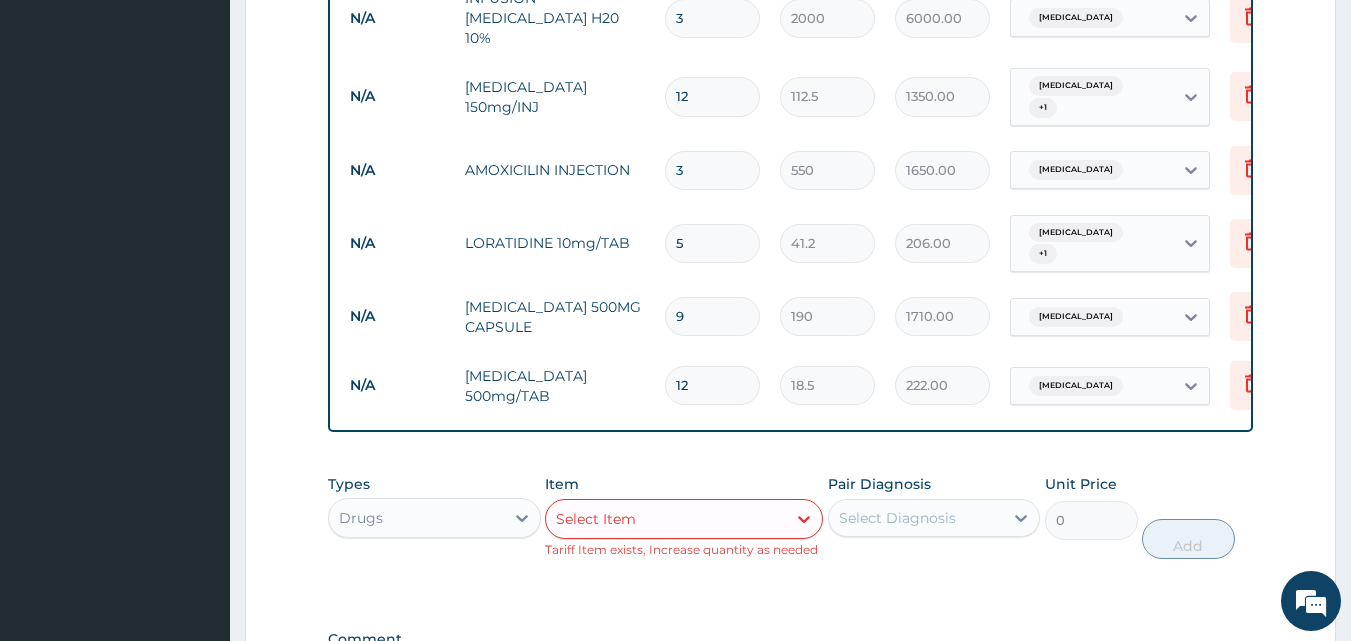 click on "Select Item" at bounding box center (684, 519) 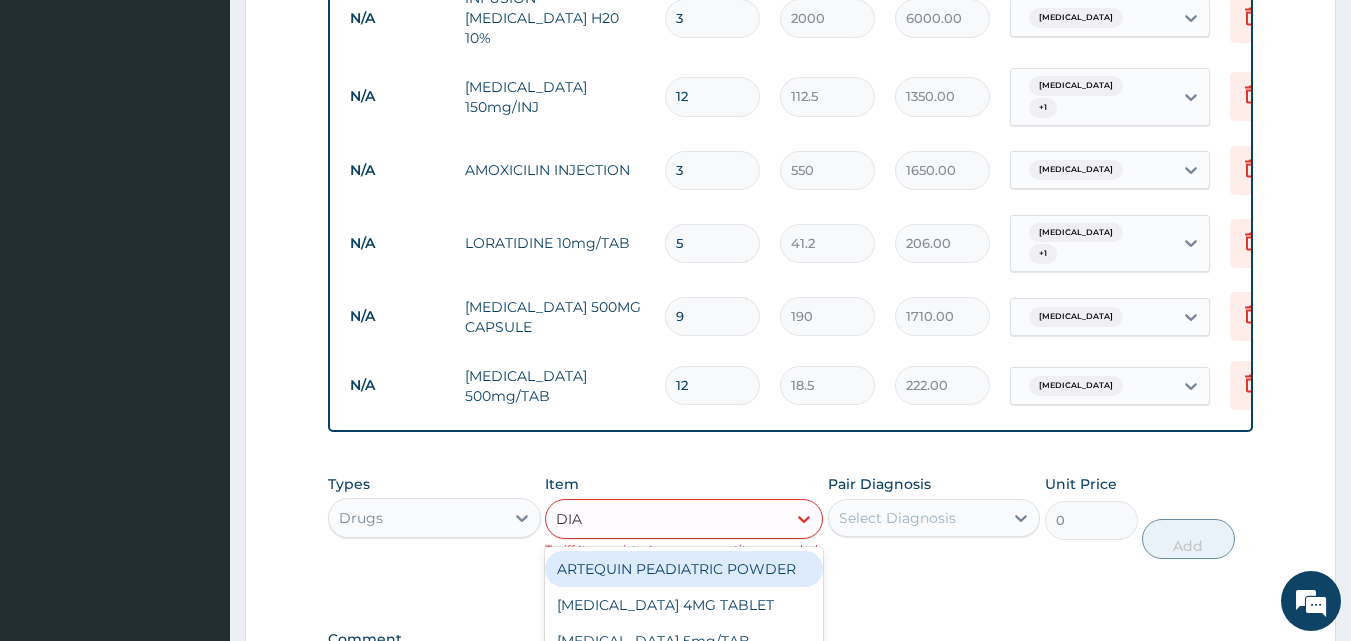 type on "DIAZ" 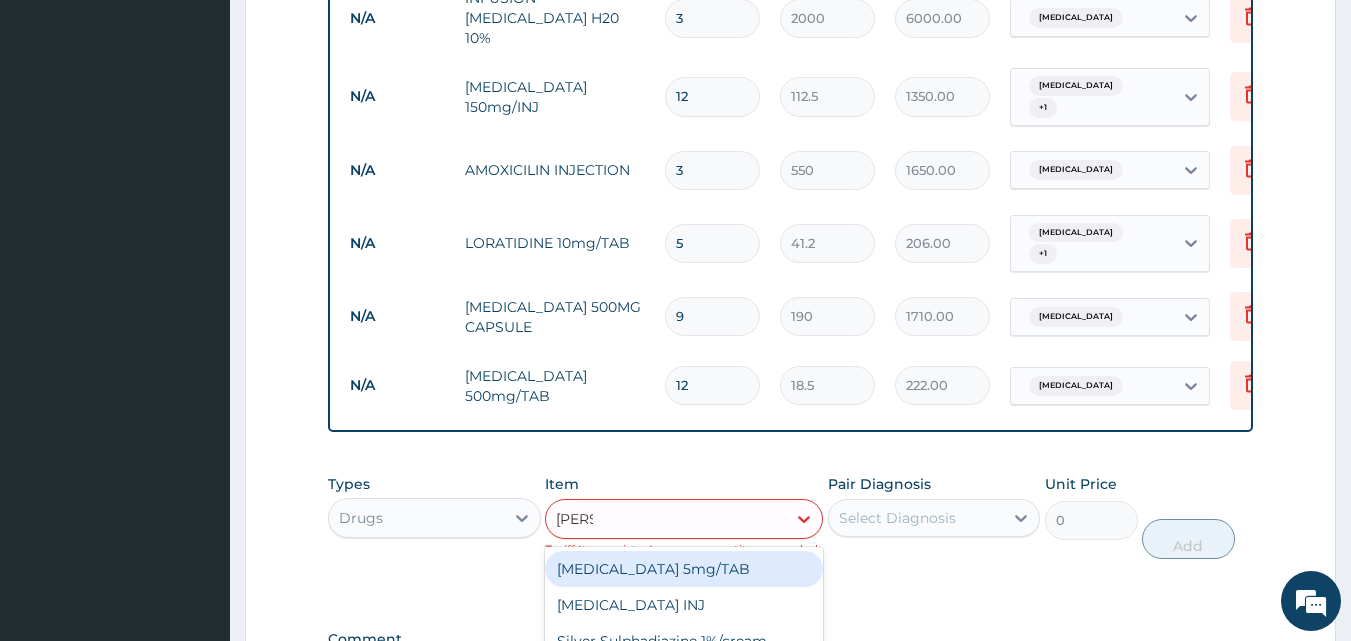 click on "[MEDICAL_DATA] 5mg/TAB" at bounding box center (684, 569) 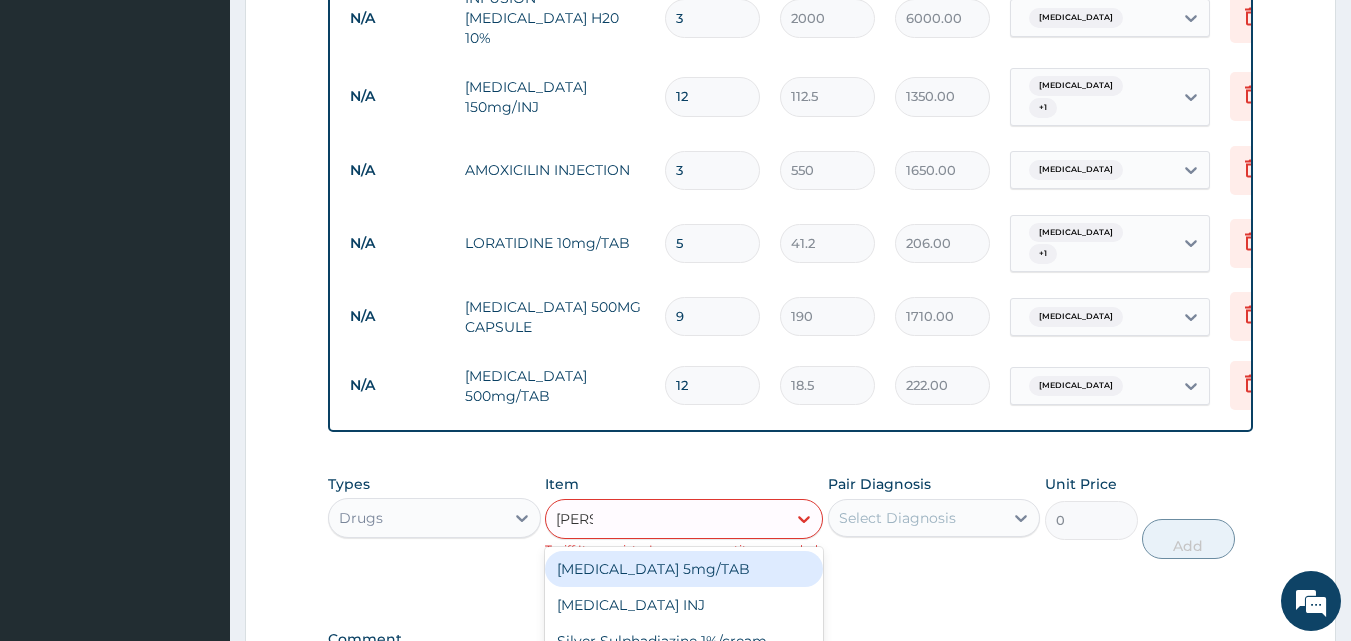 type 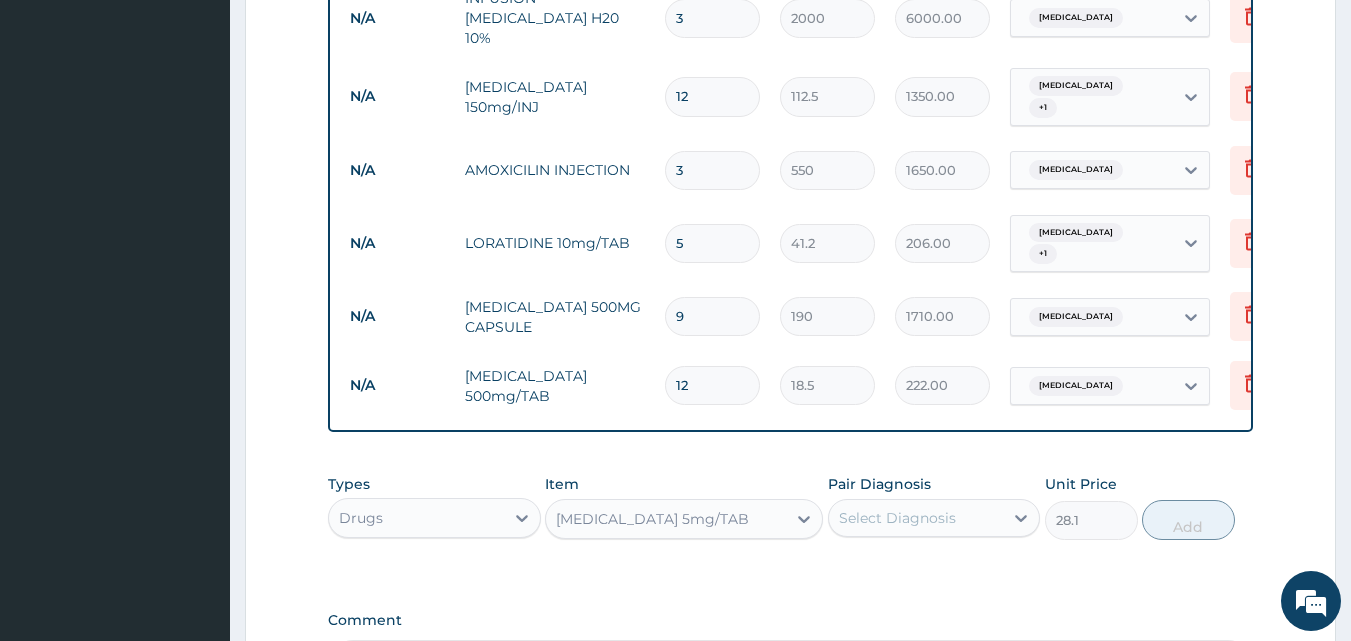 click on "Select Diagnosis" at bounding box center (897, 518) 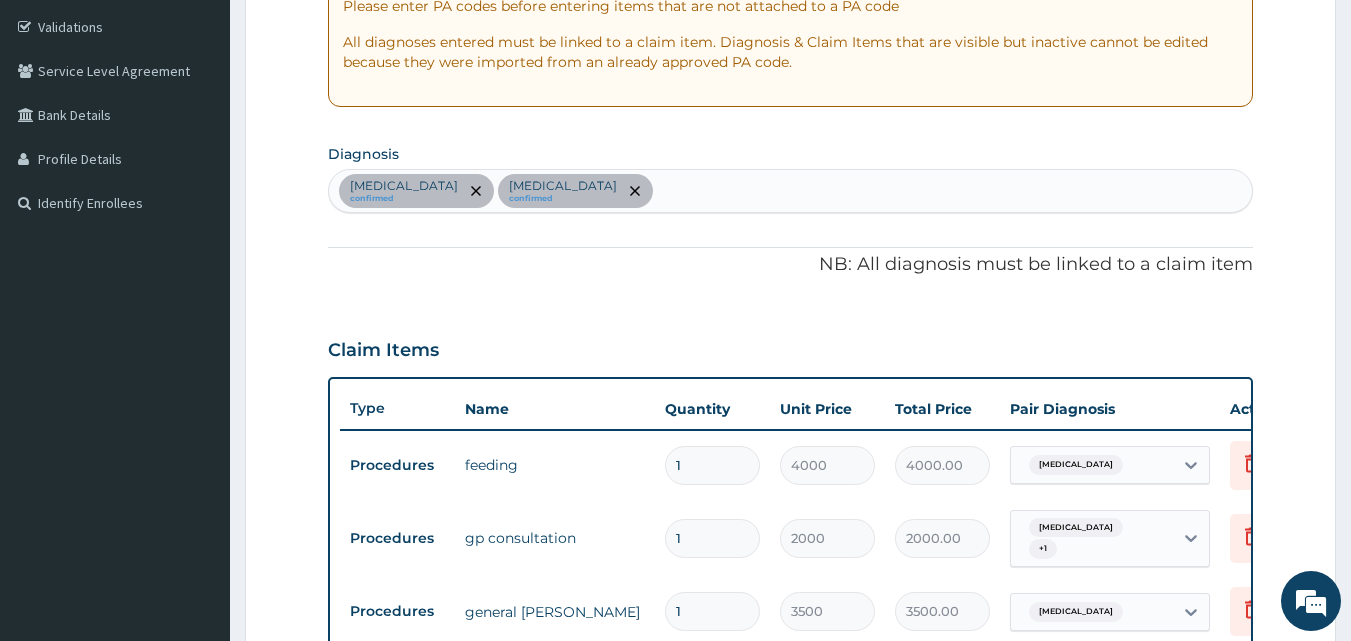 scroll, scrollTop: 288, scrollLeft: 0, axis: vertical 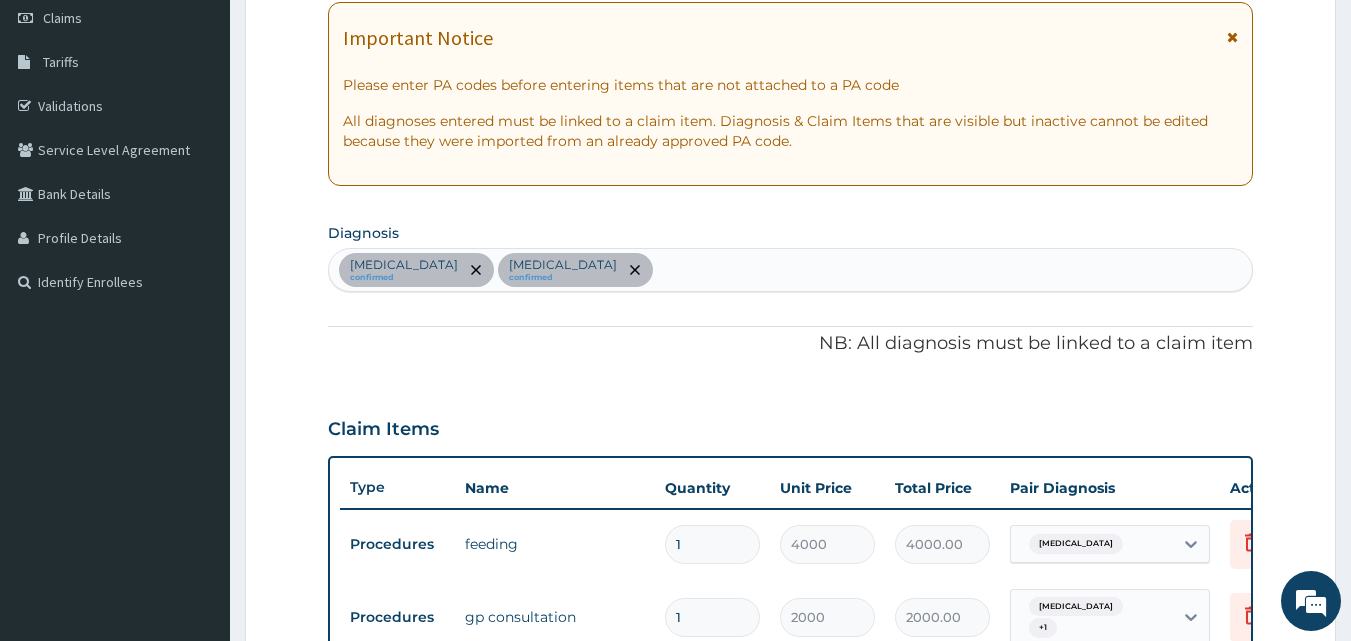 click on "Tonsillitis confirmed Malaria confirmed" at bounding box center (791, 270) 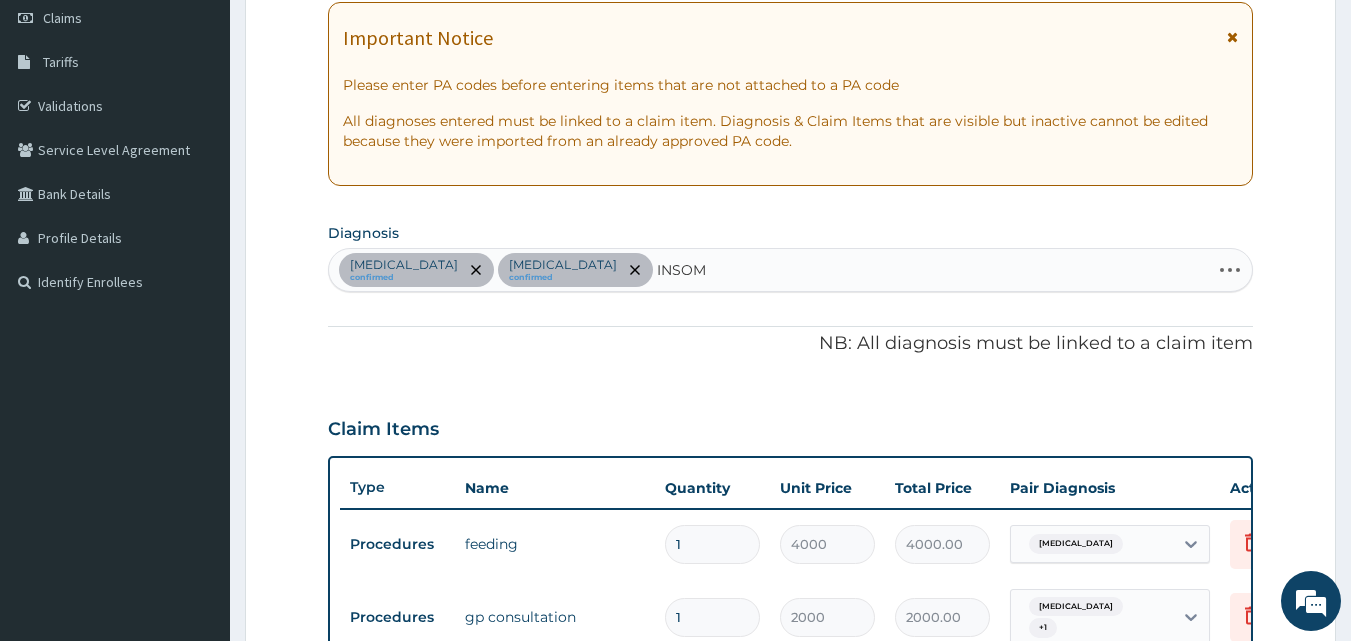 type on "INSOMN" 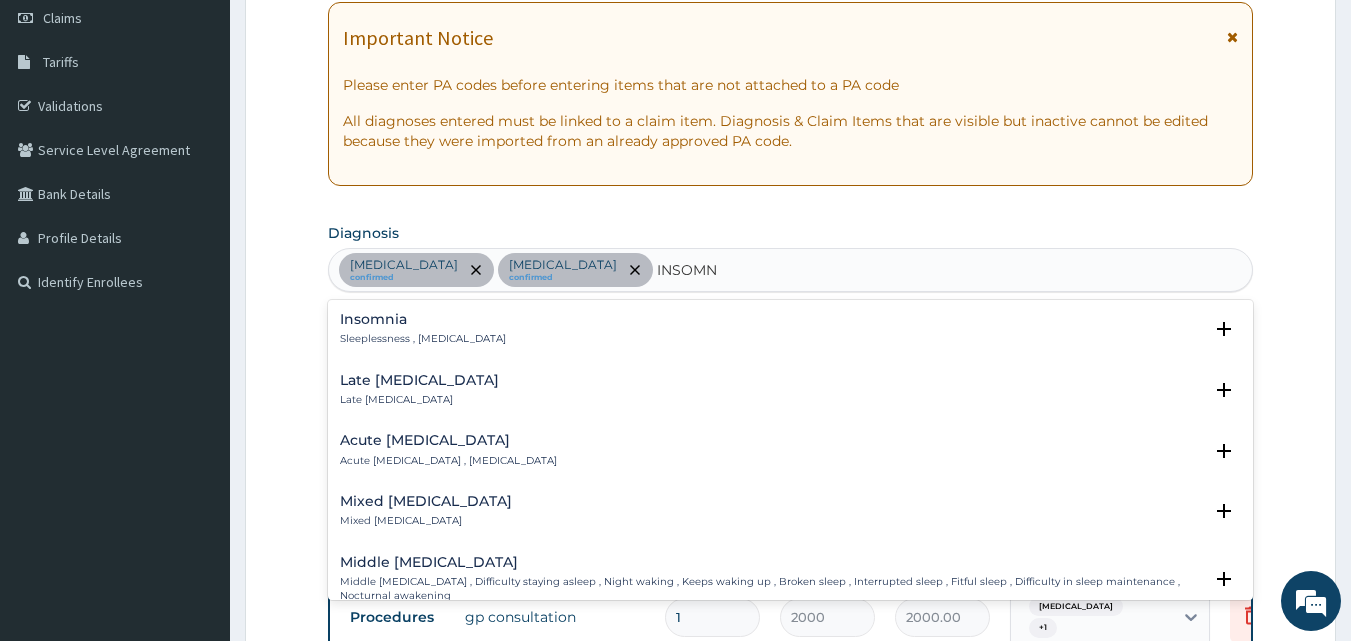 click on "Insomnia Sleeplessness , Insomnia" at bounding box center [423, 329] 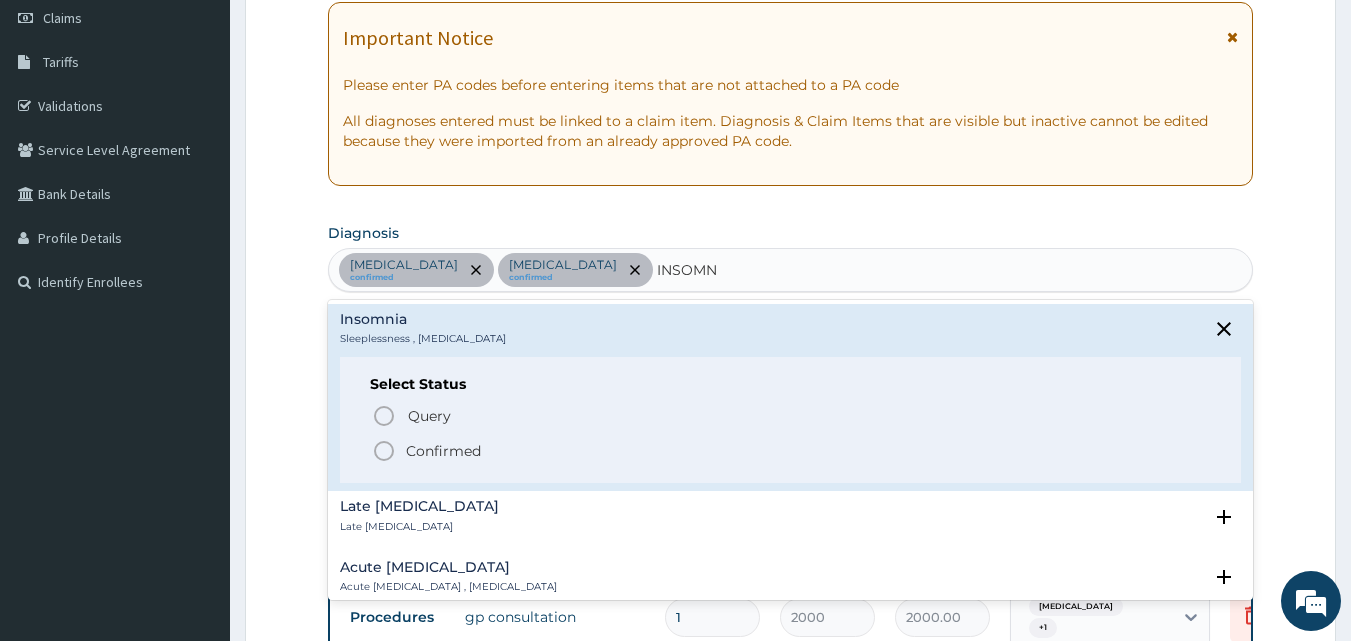 click 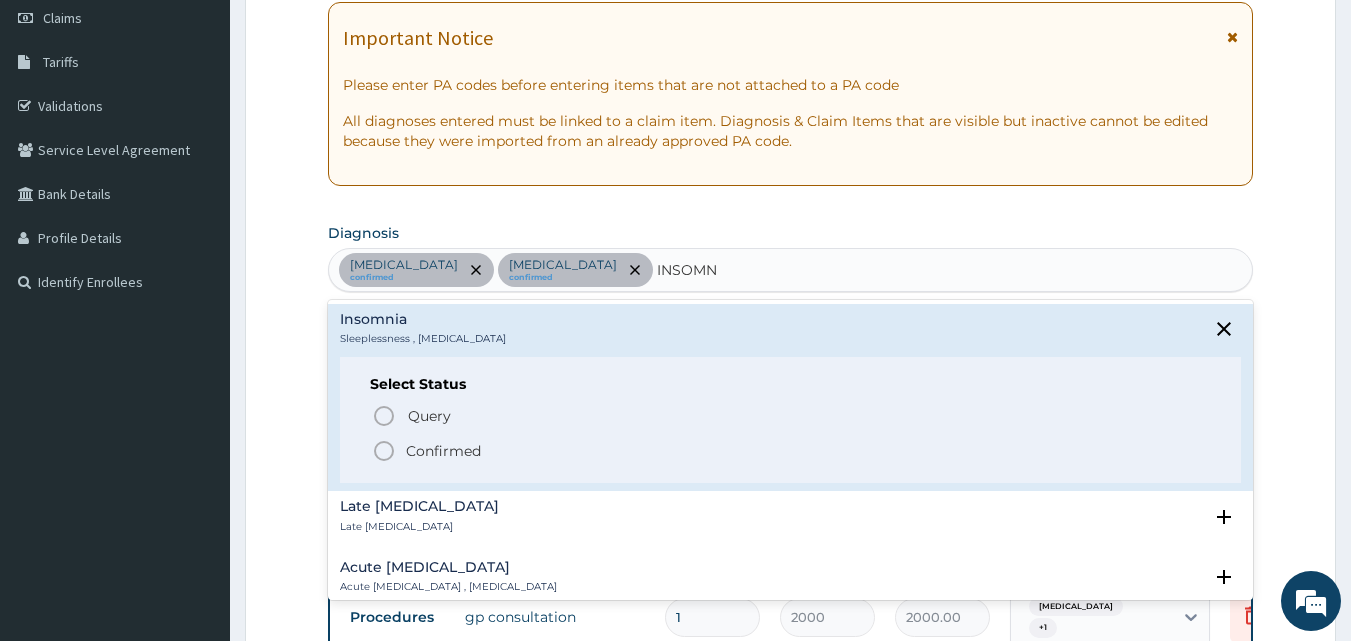 type 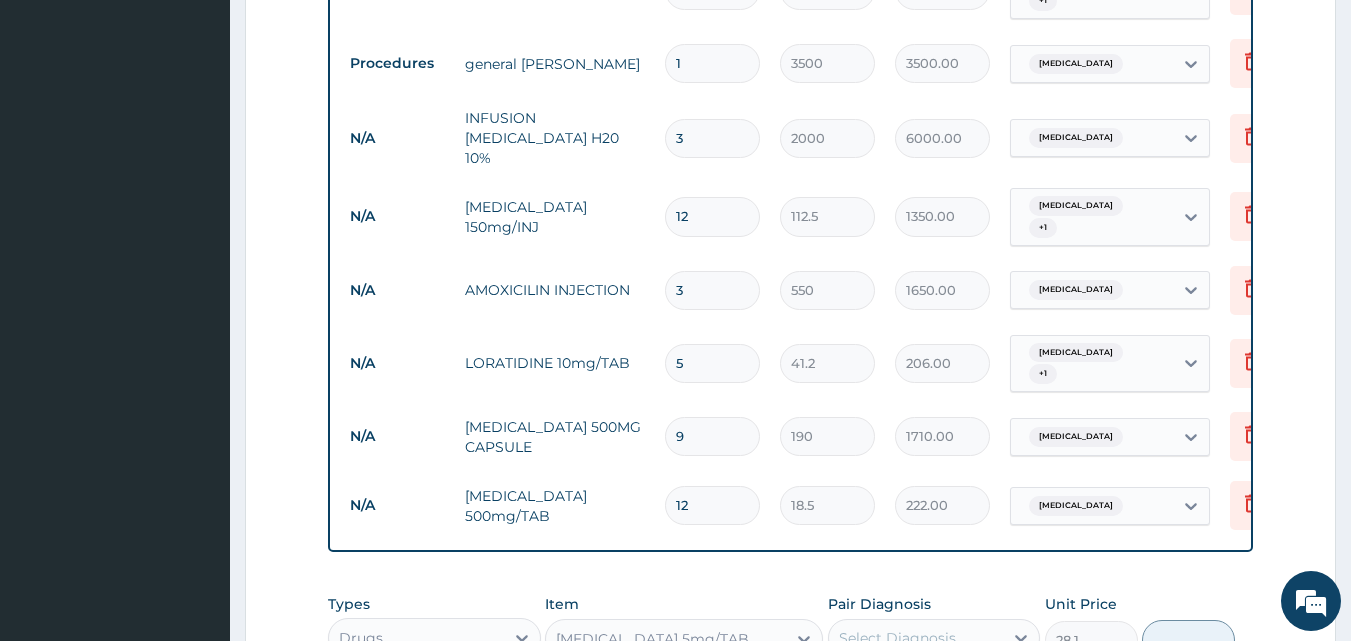scroll, scrollTop: 981, scrollLeft: 0, axis: vertical 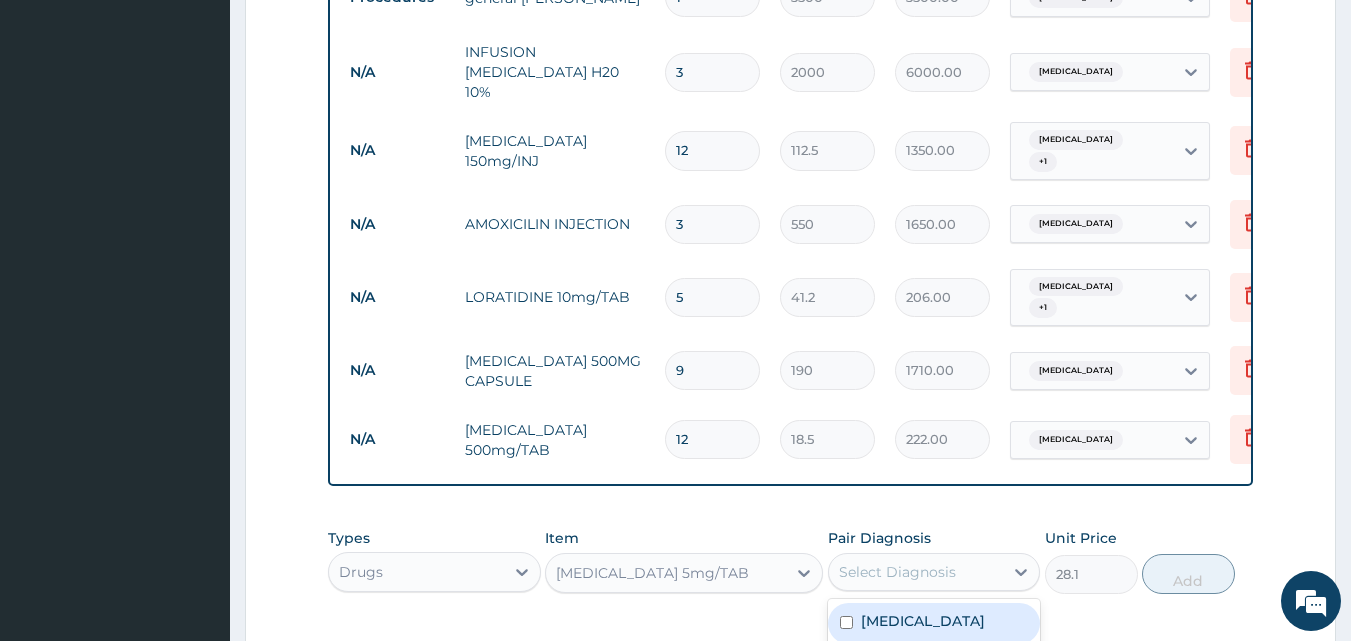click on "Select Diagnosis" at bounding box center (897, 572) 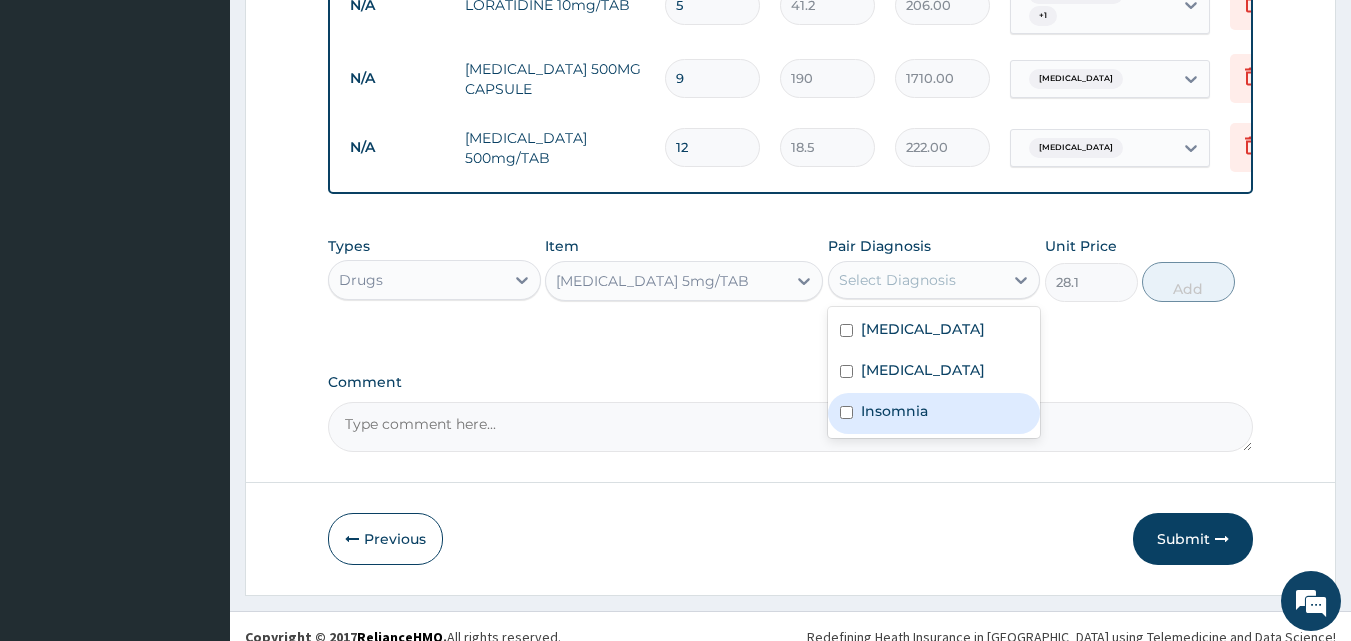 click on "Insomnia" at bounding box center (894, 411) 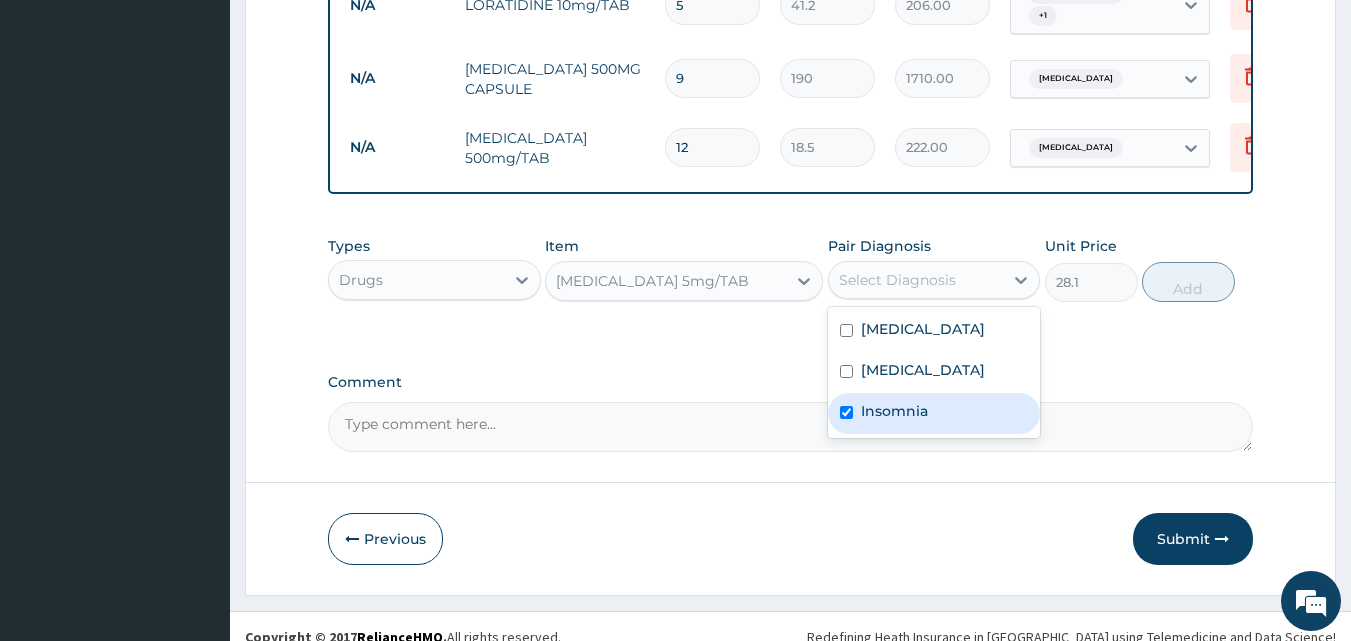 checkbox on "true" 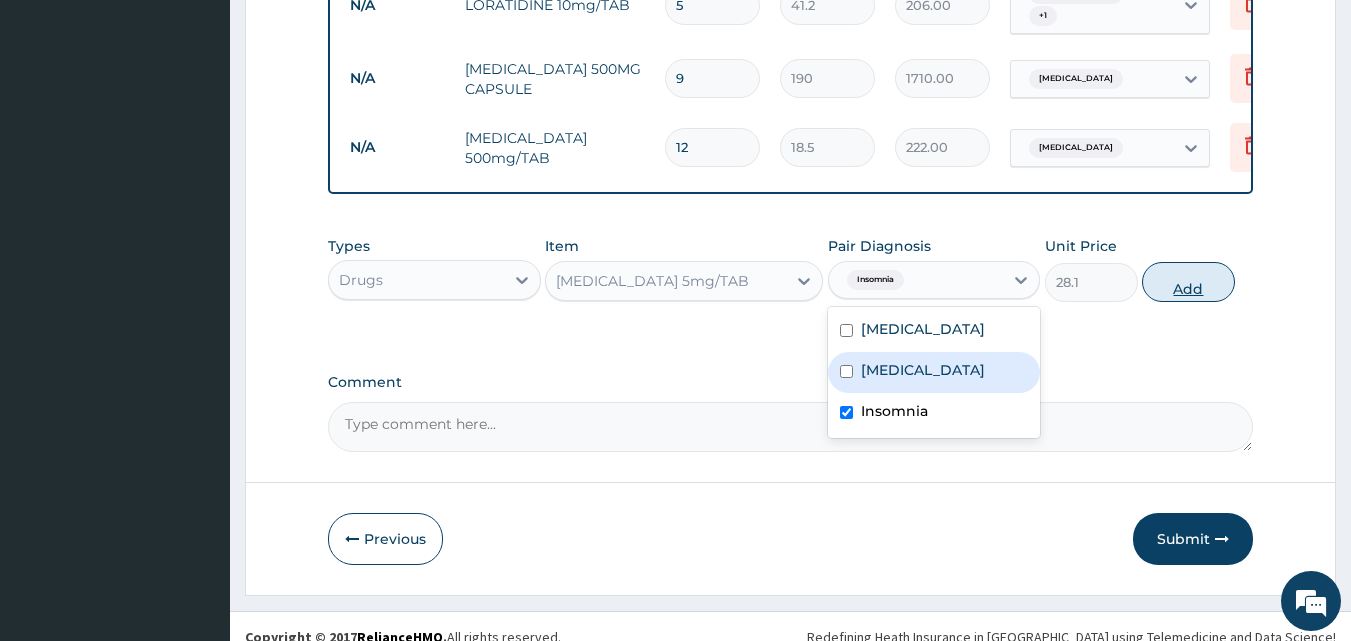 click on "Add" at bounding box center (1188, 282) 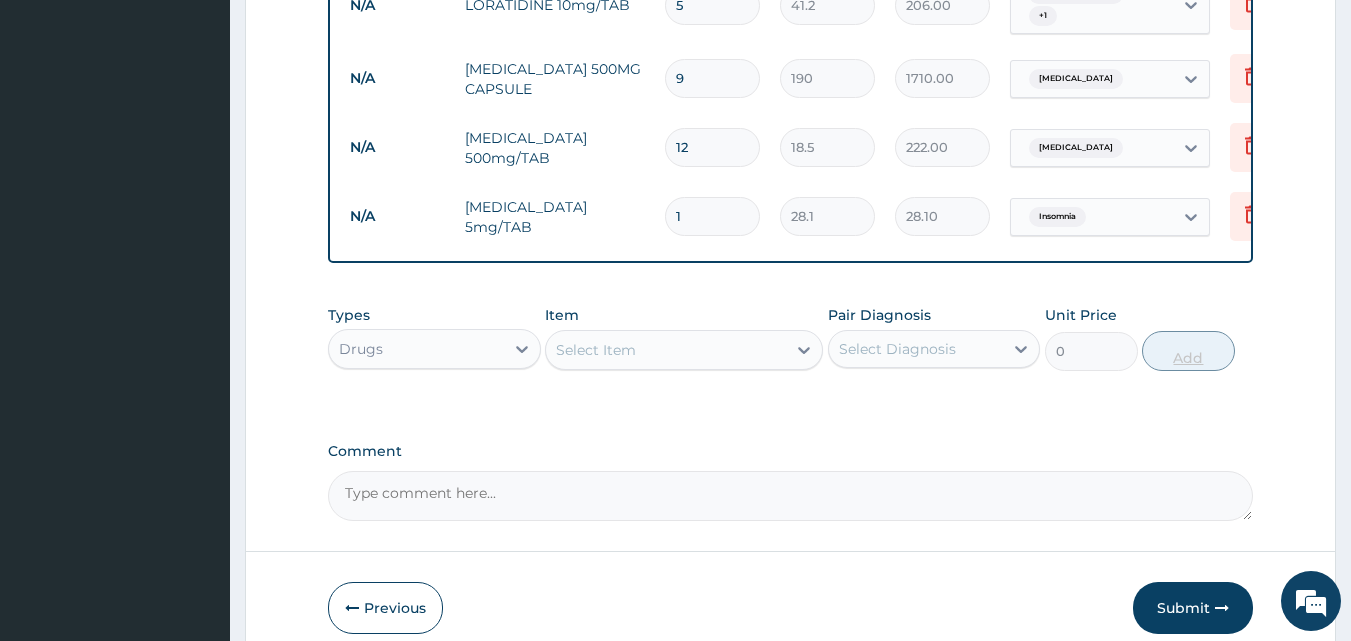 type 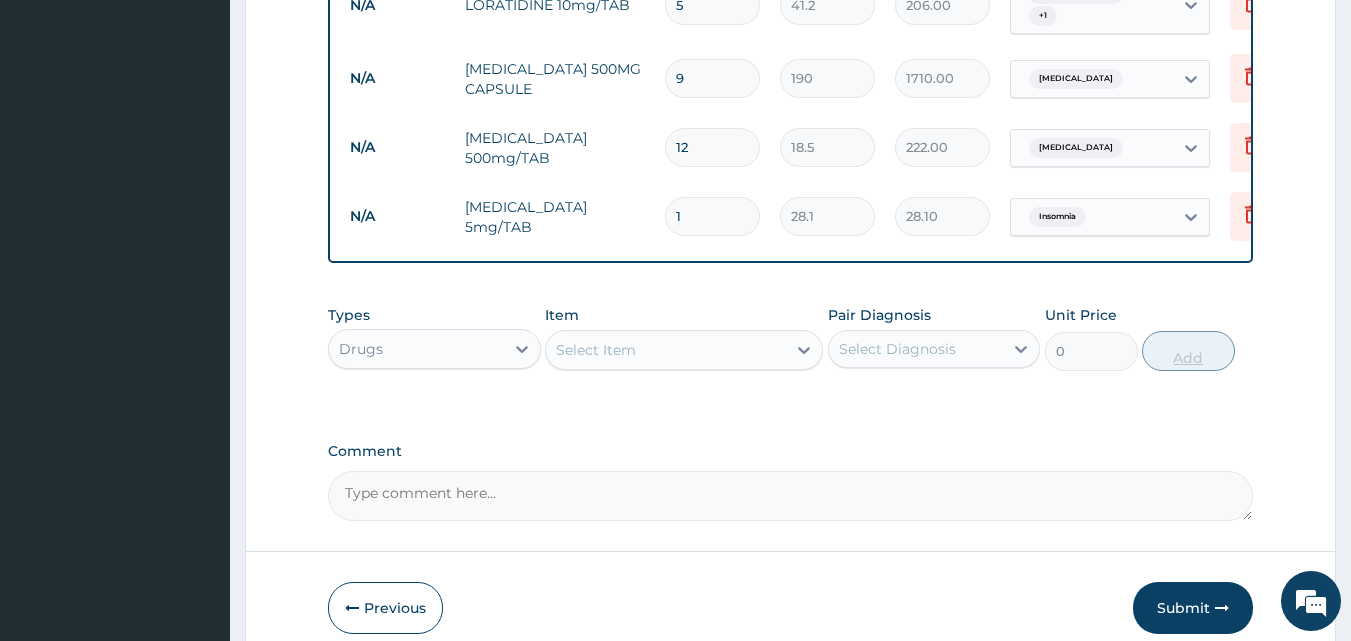 type on "0.00" 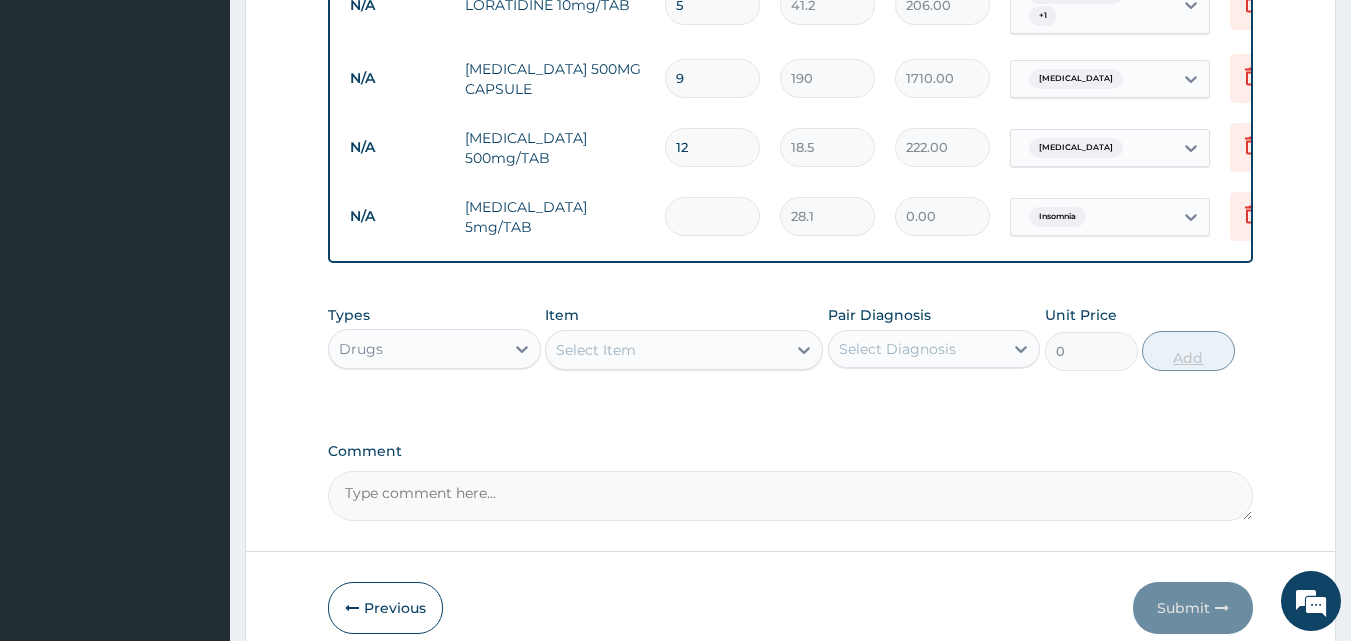 type on "5" 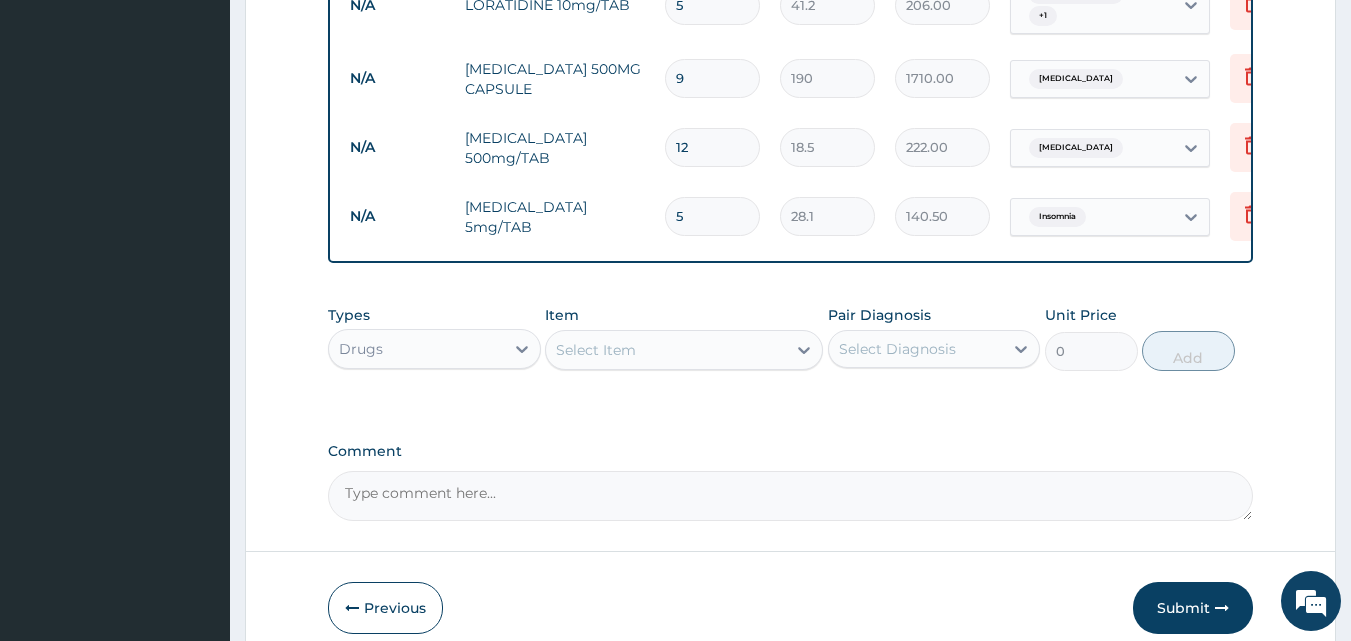 type on "5" 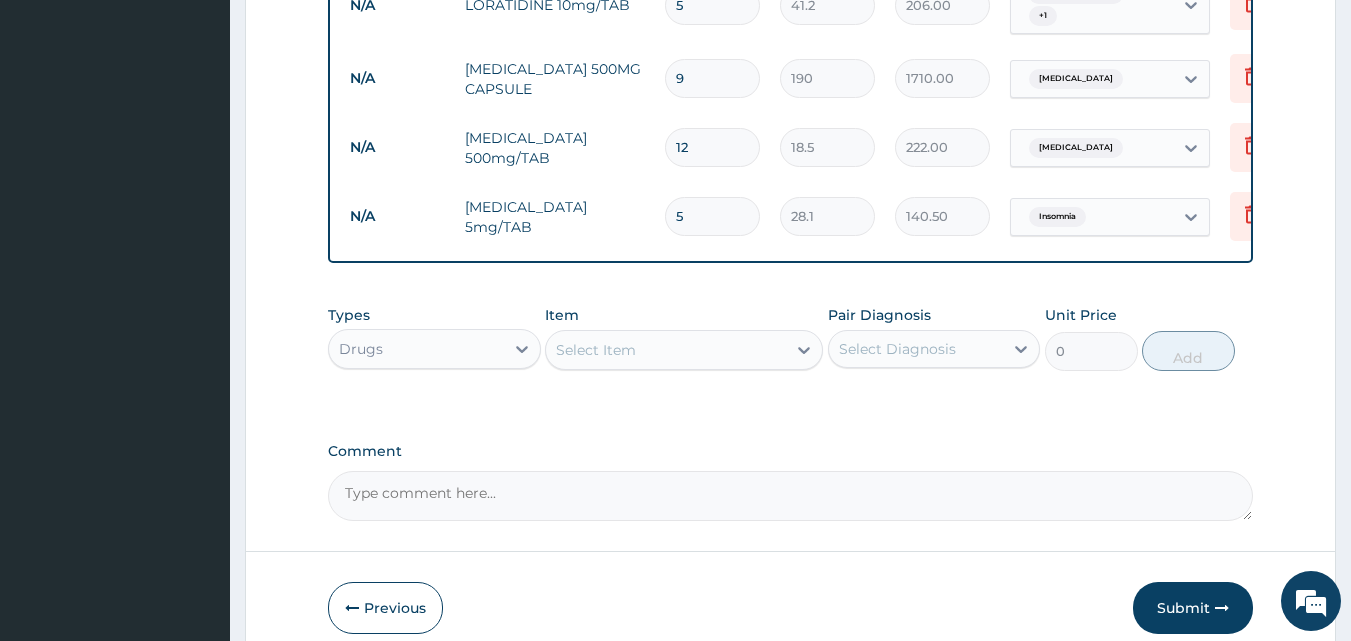 click on "Select Item" at bounding box center (666, 350) 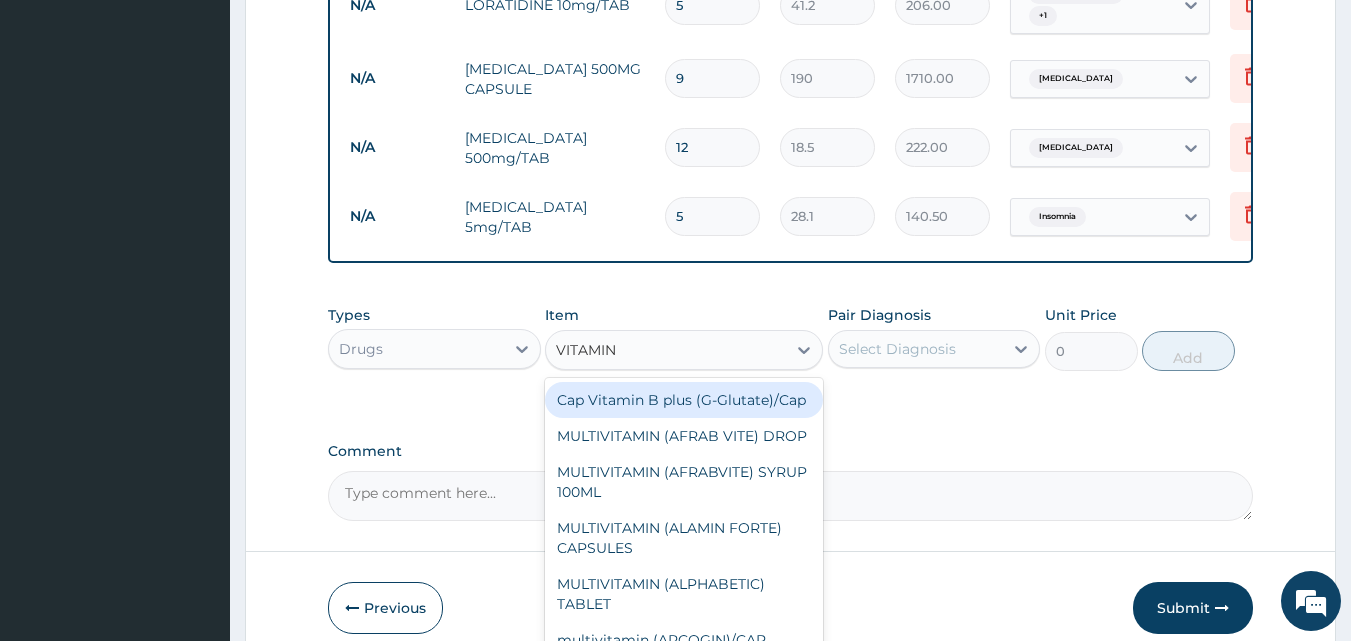 type on "VITAMIN C" 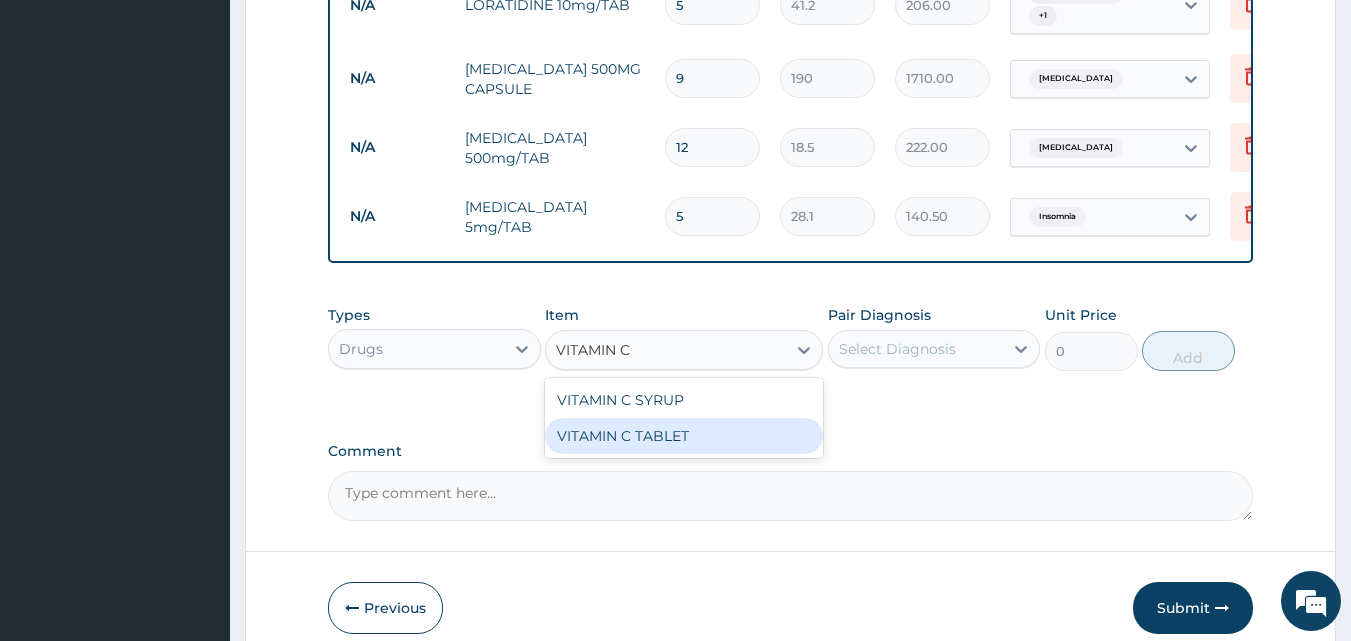 click on "VITAMIN C TABLET" at bounding box center (684, 436) 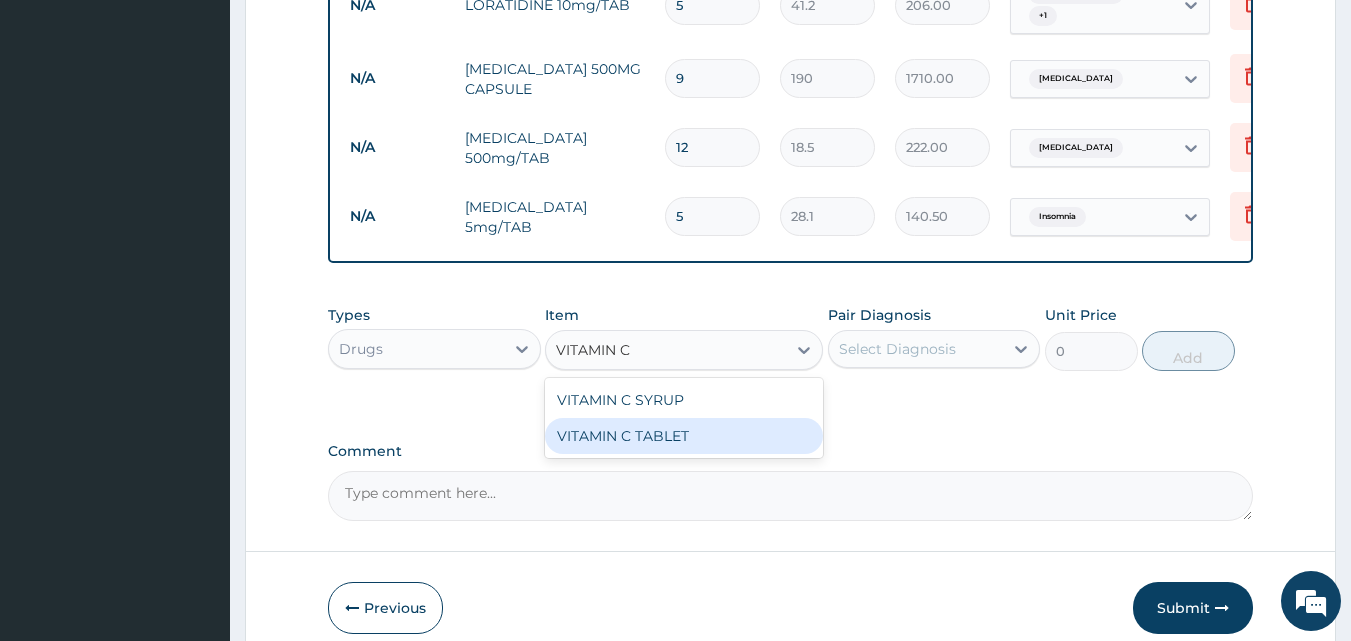 type 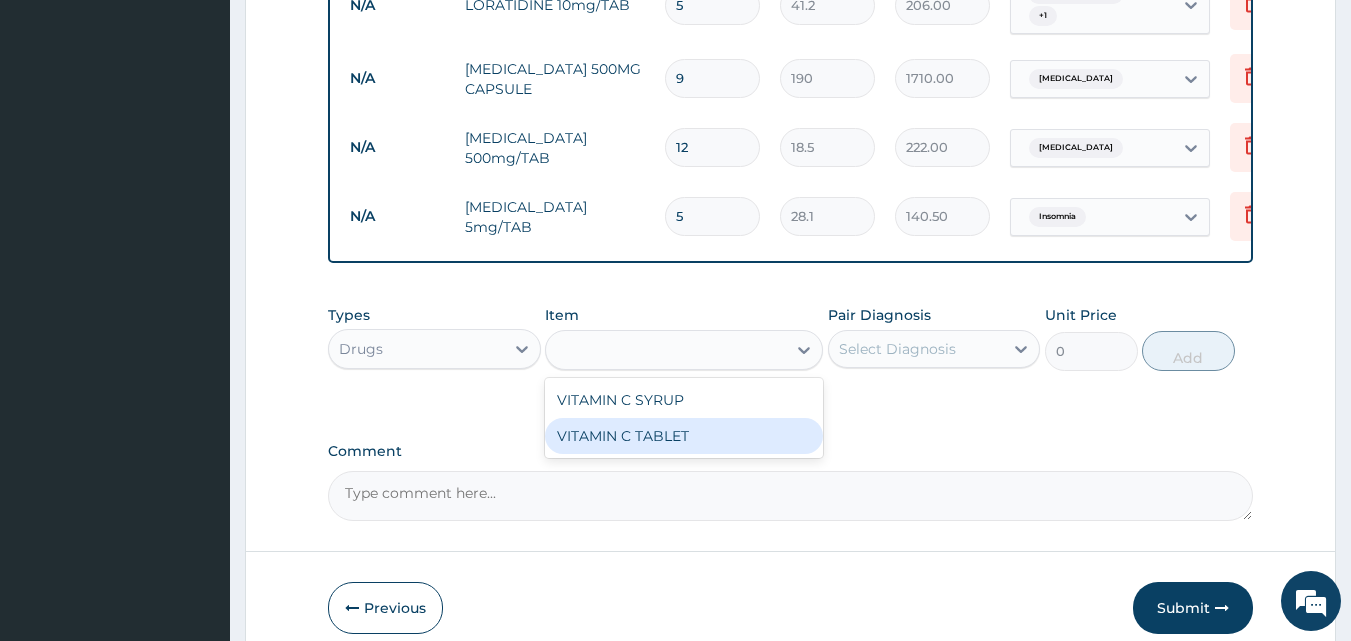type on "12.5" 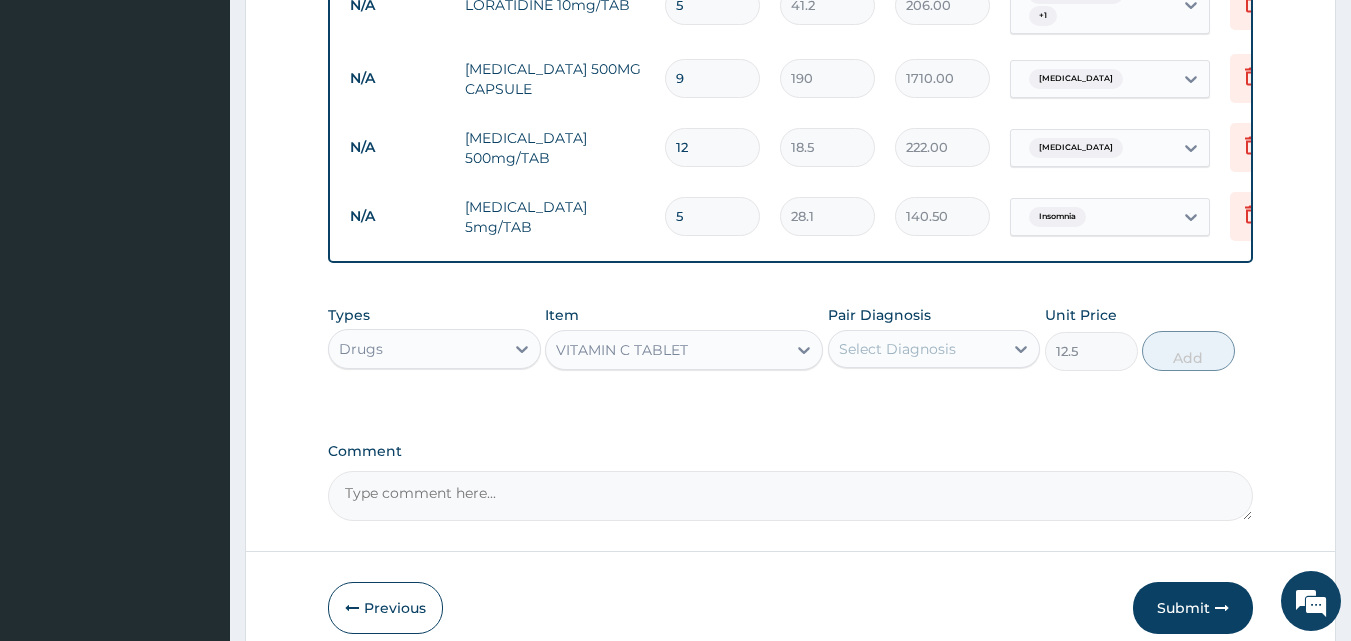 click on "Select Diagnosis" at bounding box center [897, 349] 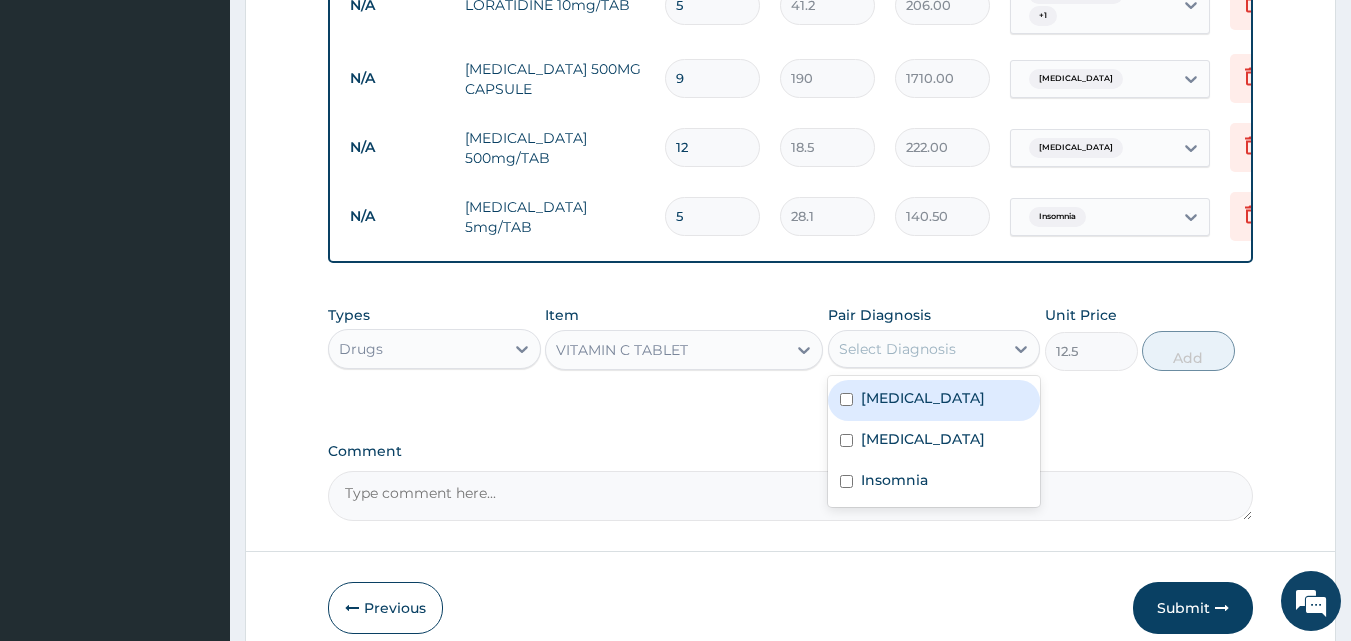 click on "Tonsillitis" at bounding box center [923, 398] 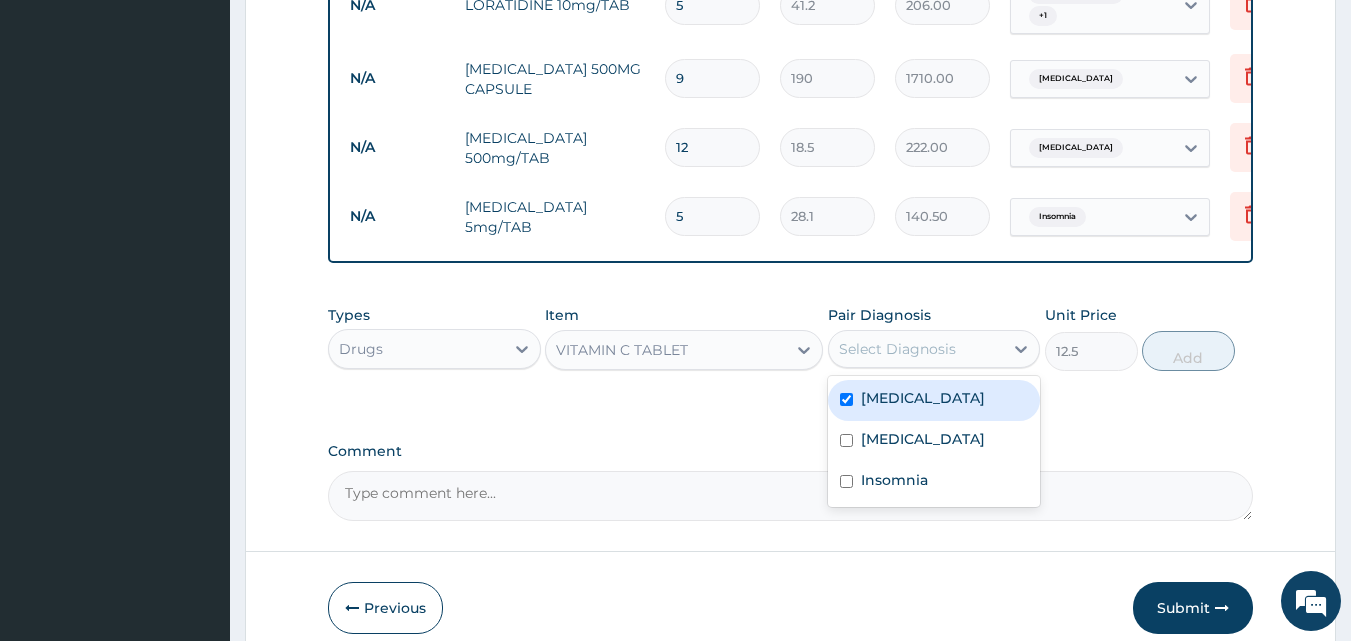 checkbox on "true" 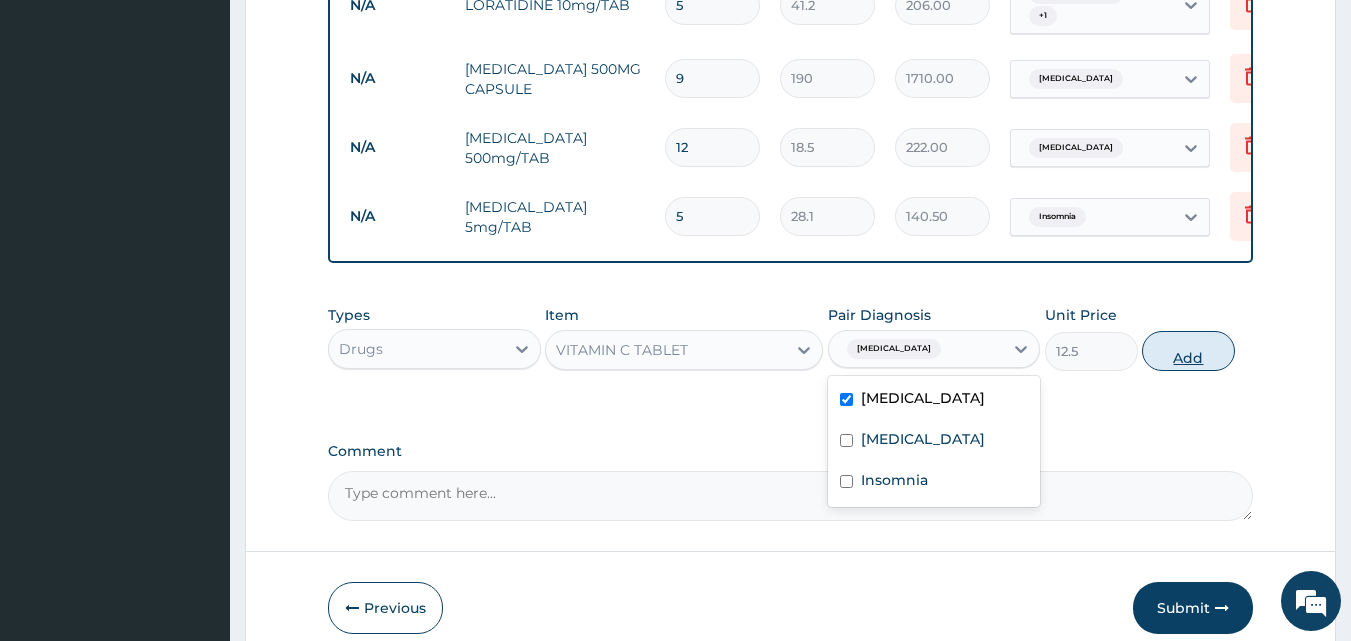click on "Add" at bounding box center [1188, 351] 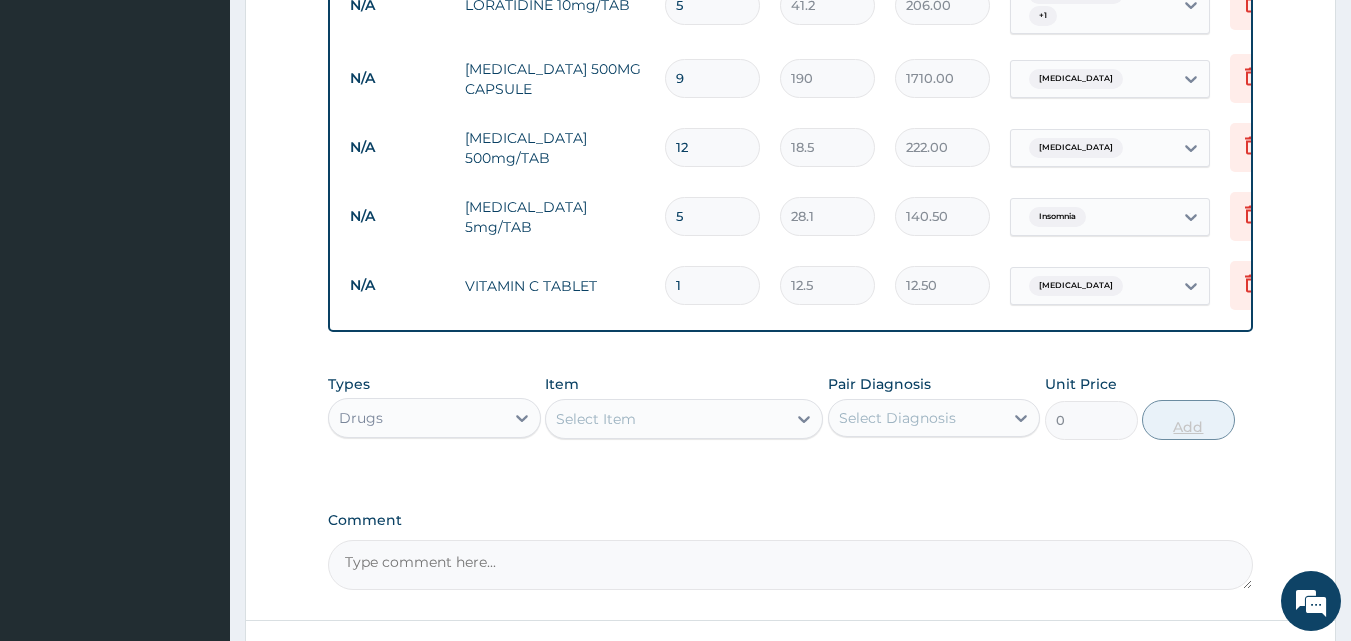 type on "18" 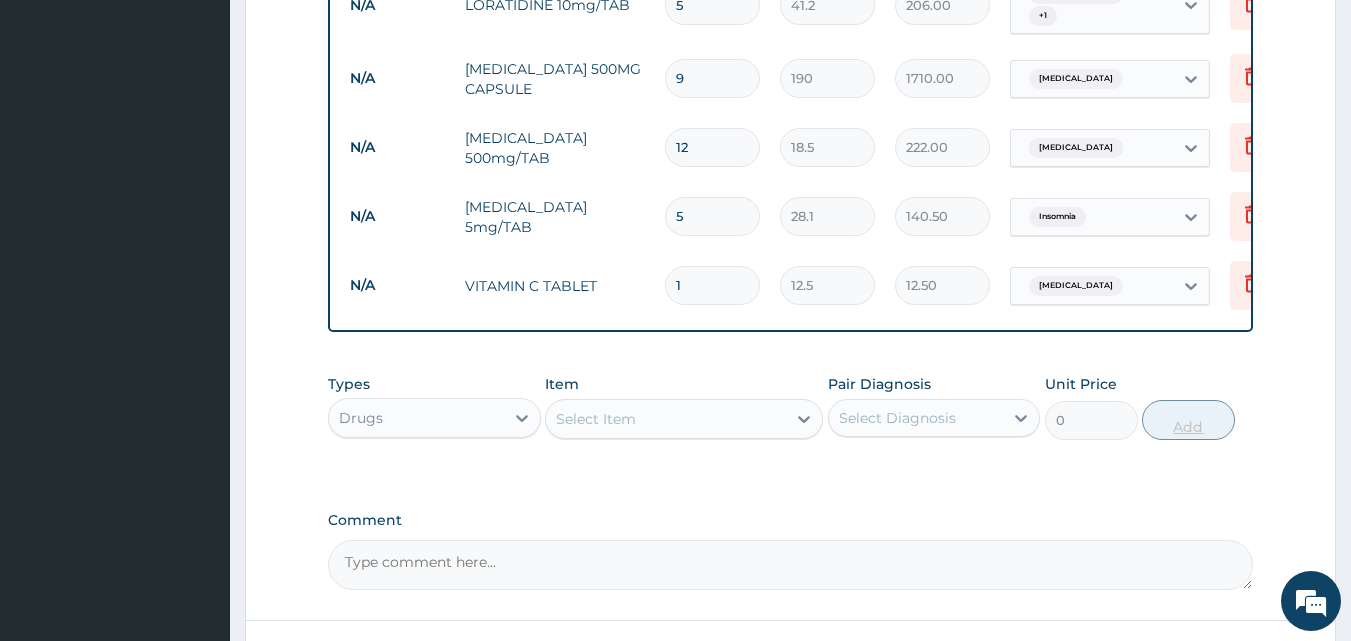 type on "225.00" 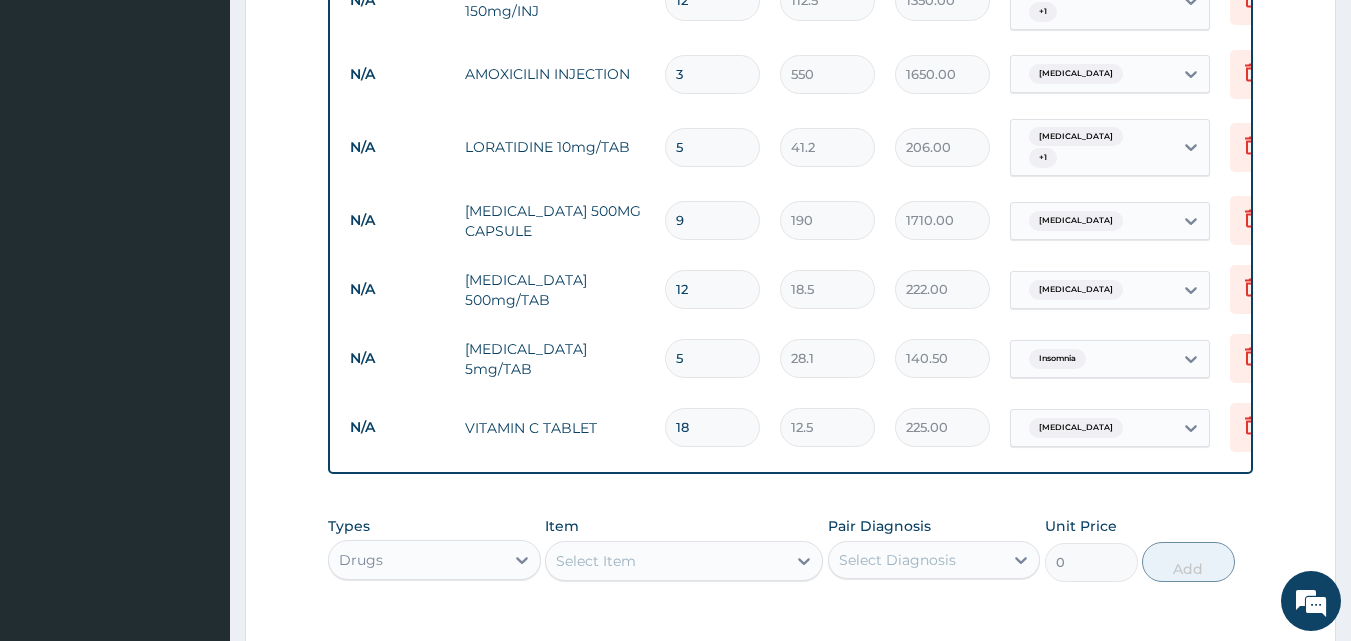 scroll, scrollTop: 1411, scrollLeft: 0, axis: vertical 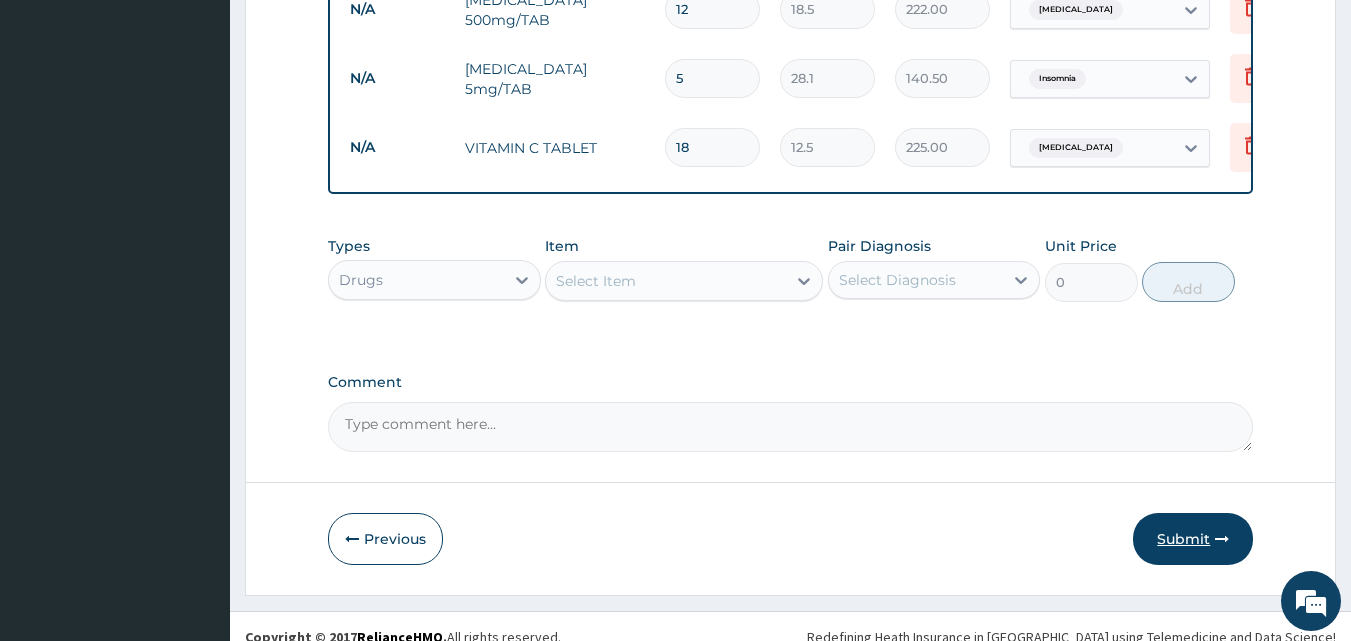 type on "18" 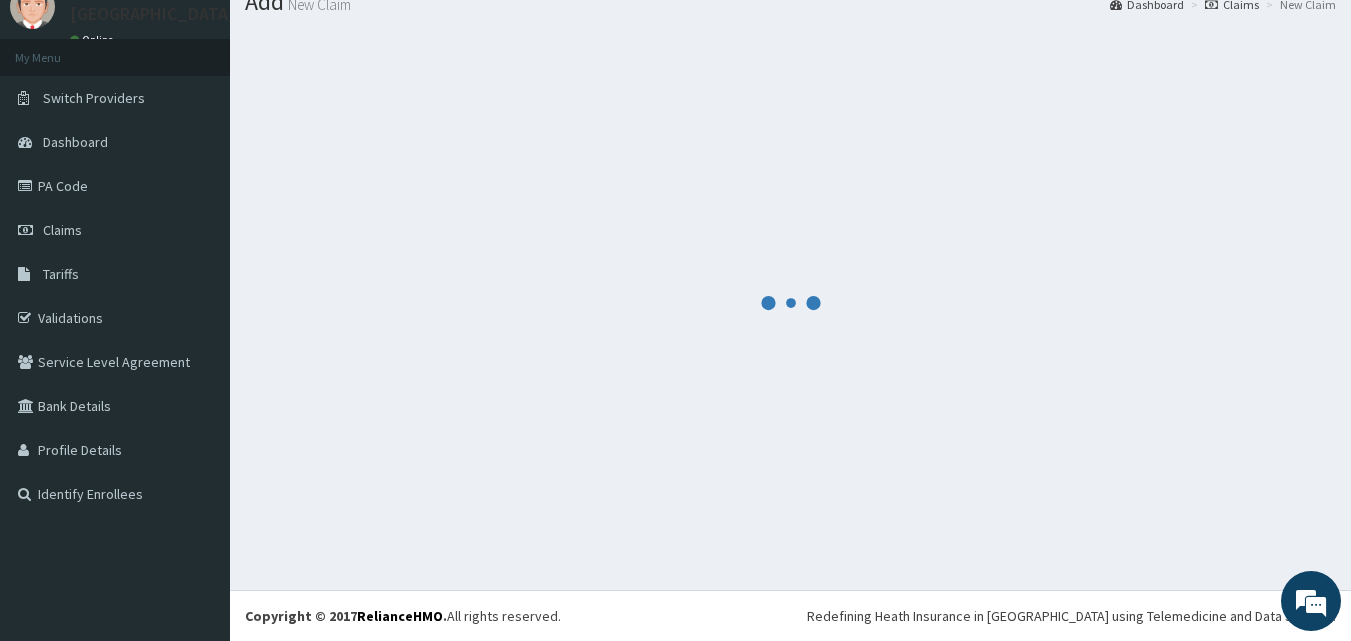 scroll, scrollTop: 1411, scrollLeft: 0, axis: vertical 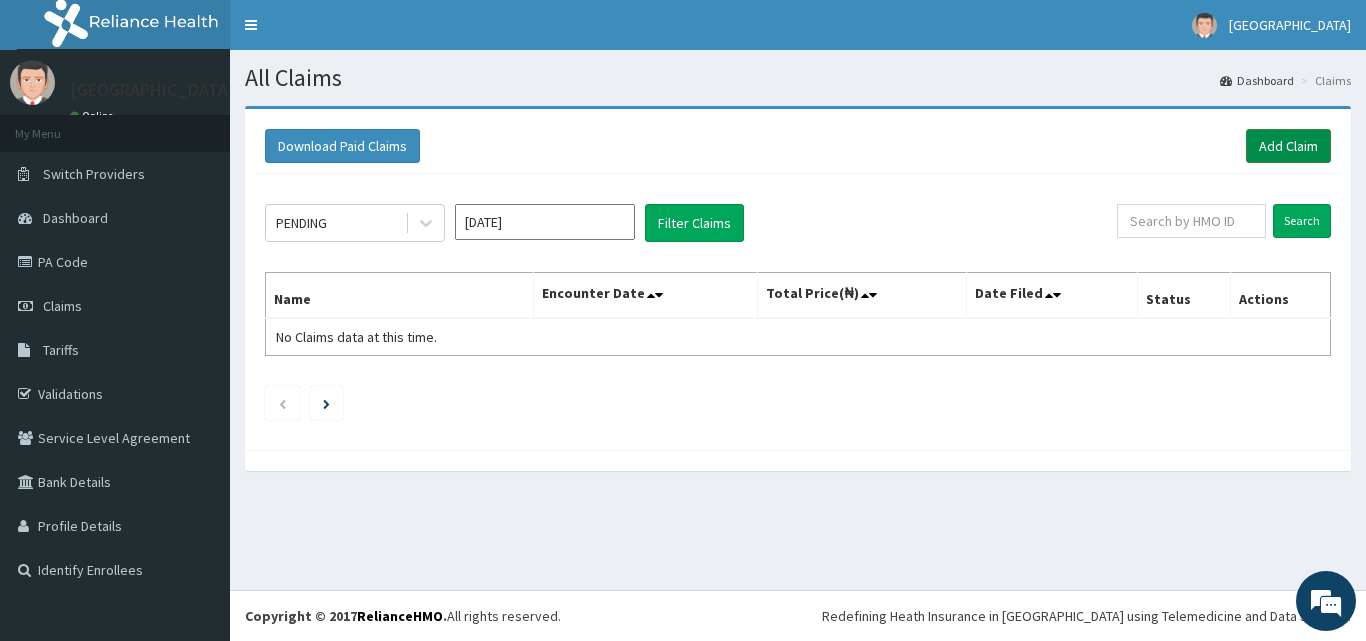 click on "Add Claim" at bounding box center (1288, 146) 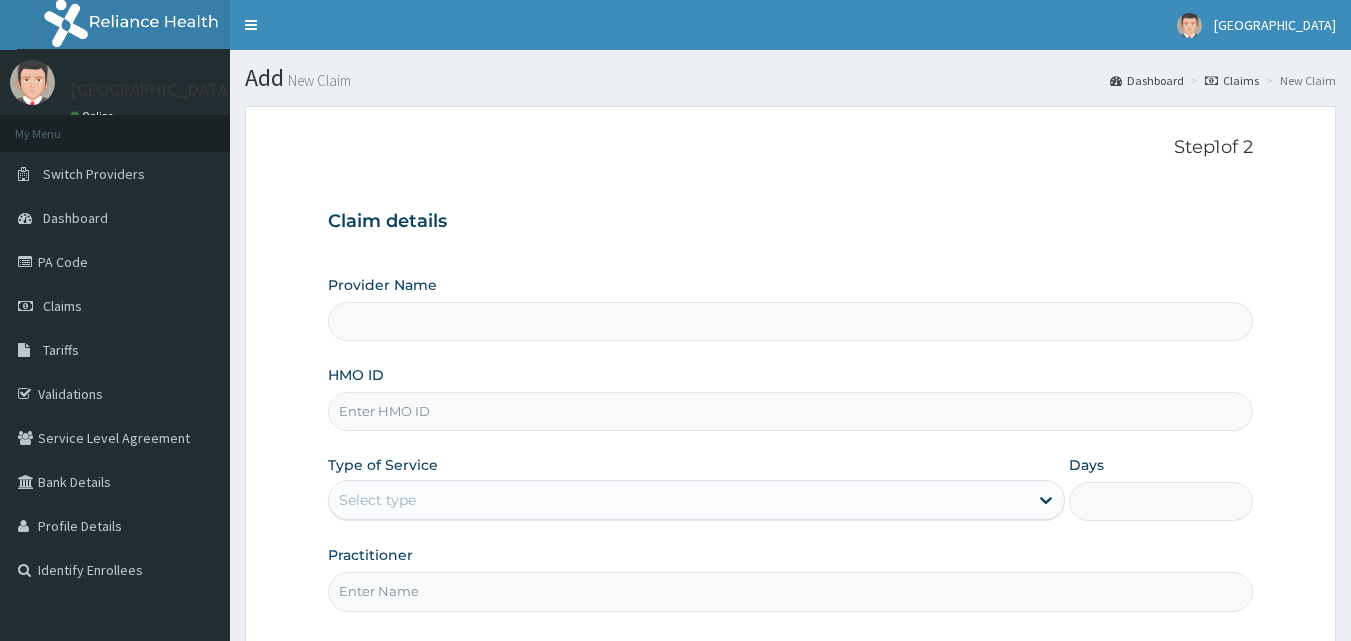 scroll, scrollTop: 0, scrollLeft: 0, axis: both 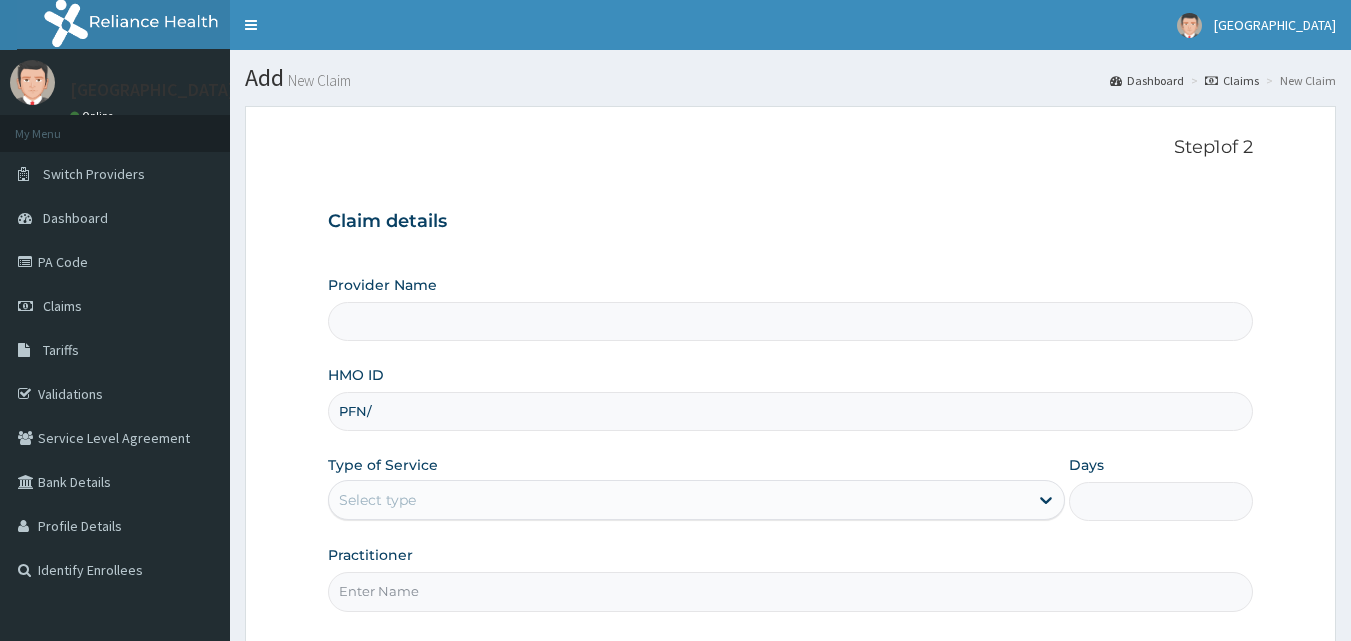 type on "PFN/1" 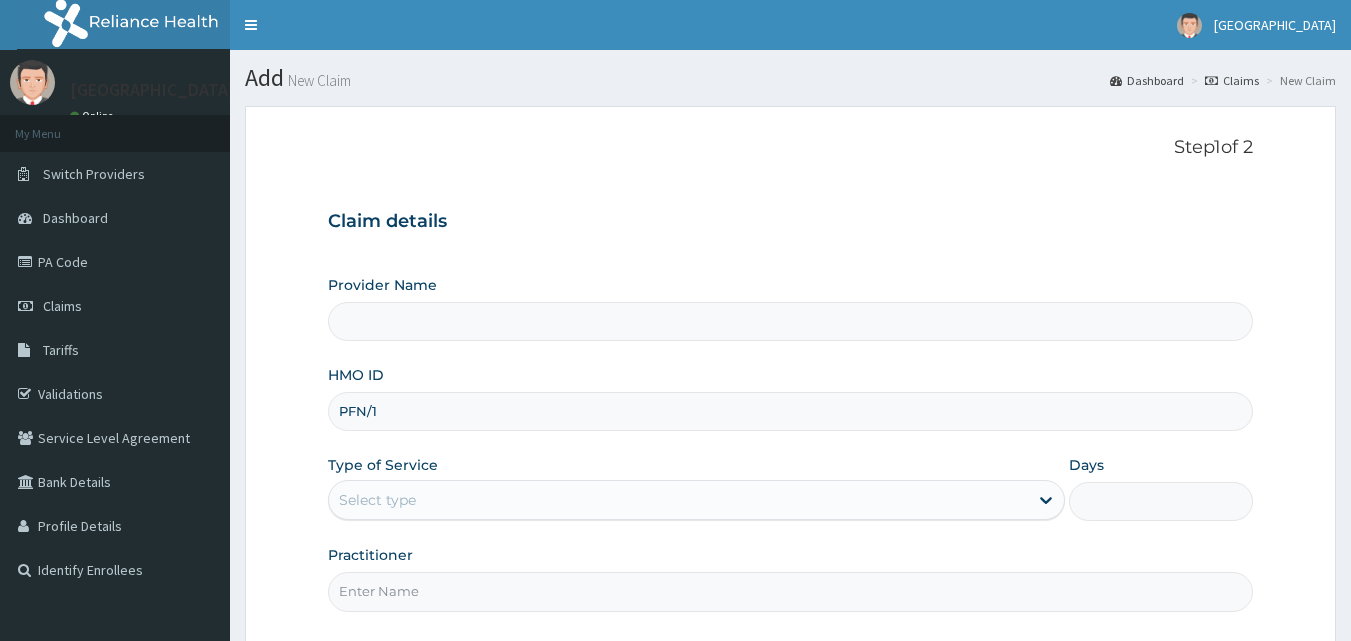 type on "Veta Hospitals Ltd" 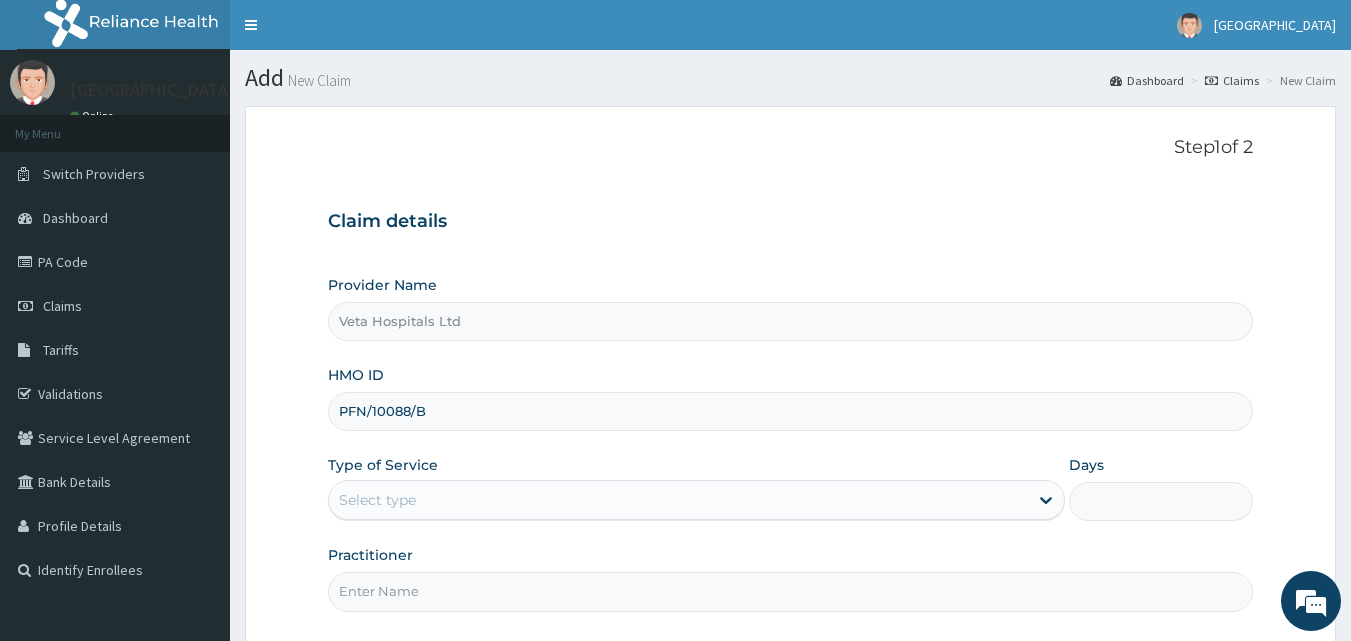 type on "PFN/10088/B" 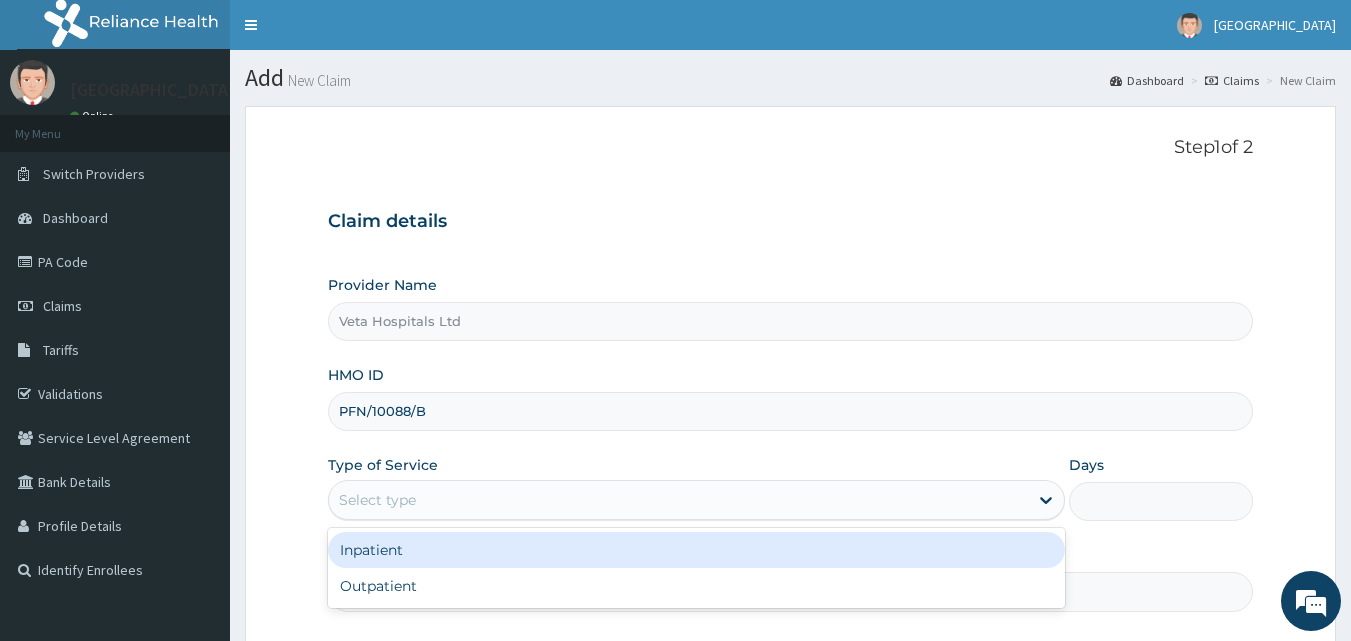 click on "Select type" at bounding box center [678, 500] 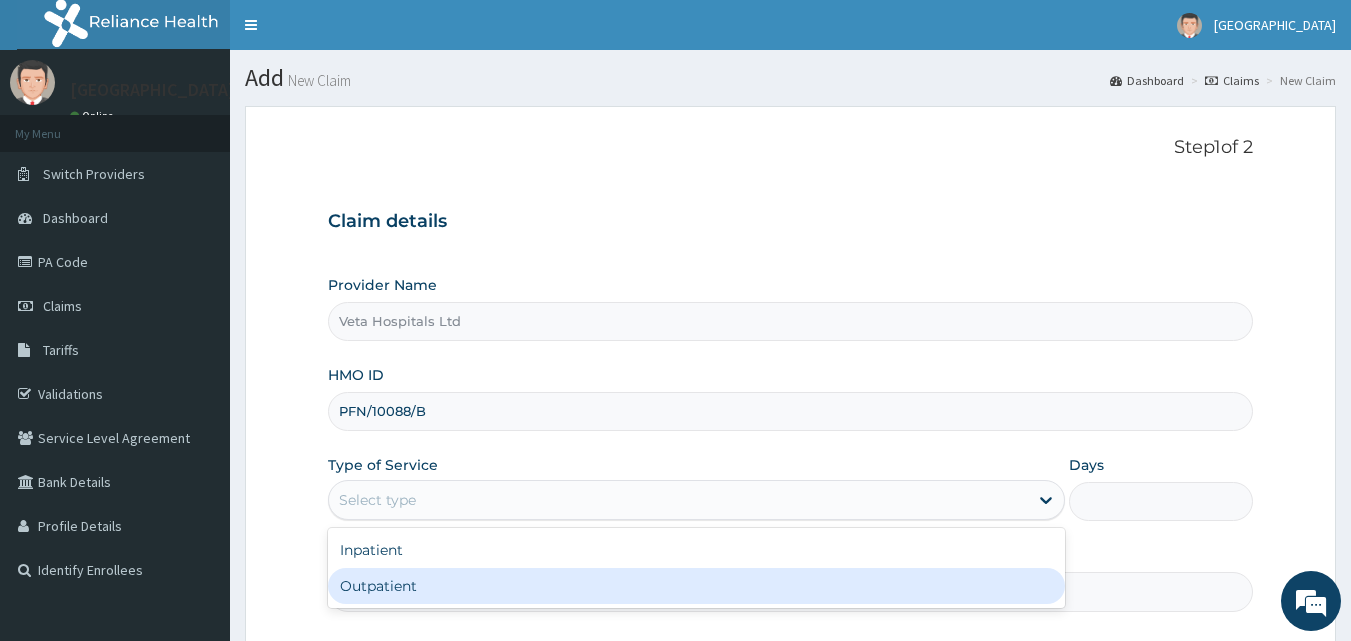 click on "Outpatient" at bounding box center (696, 586) 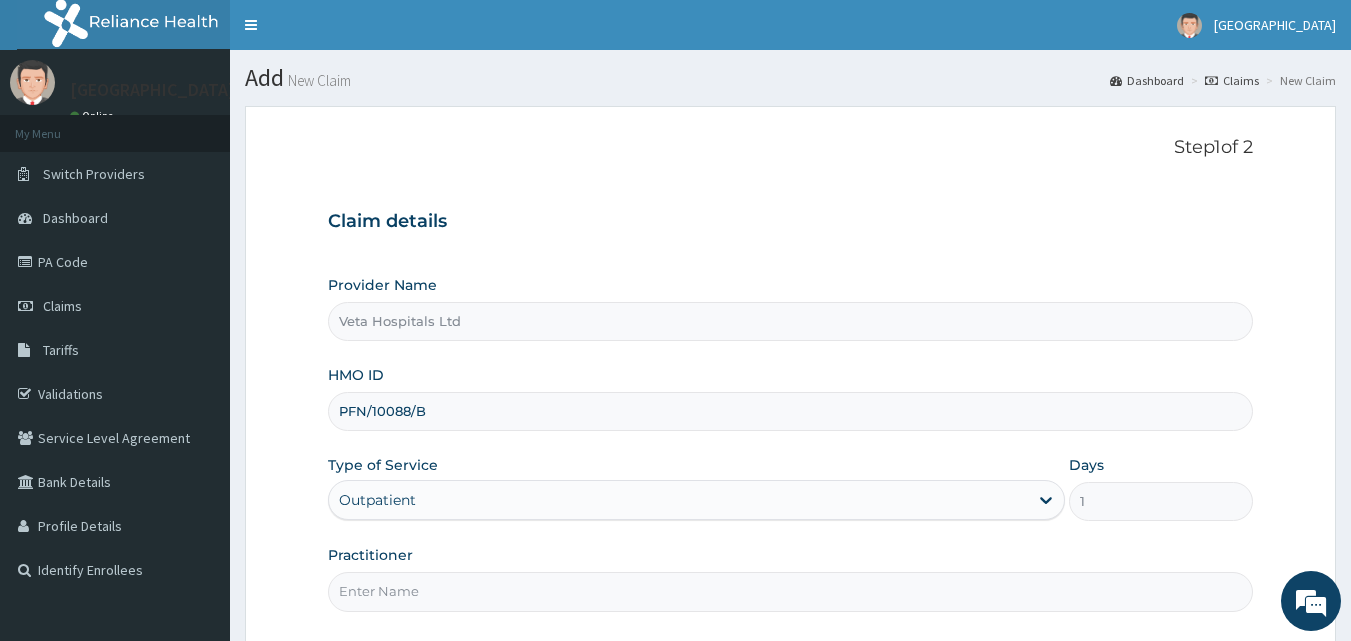 click on "Practitioner" at bounding box center [791, 591] 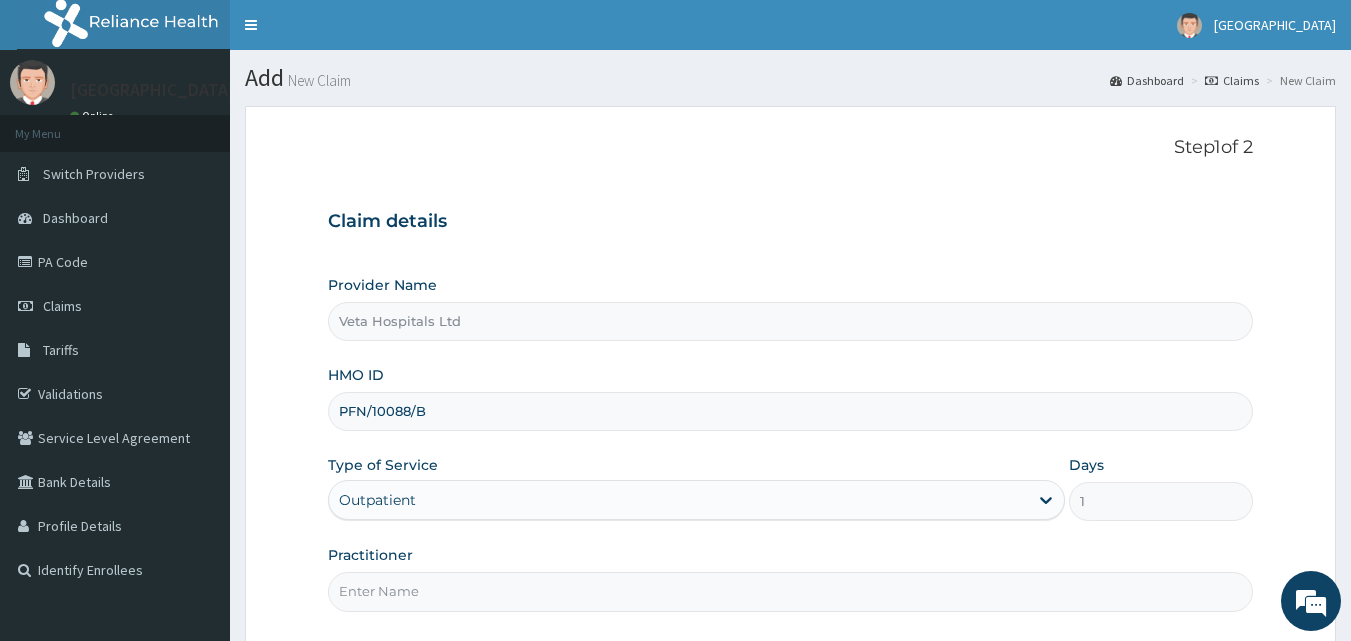 type on "[PERSON_NAME]" 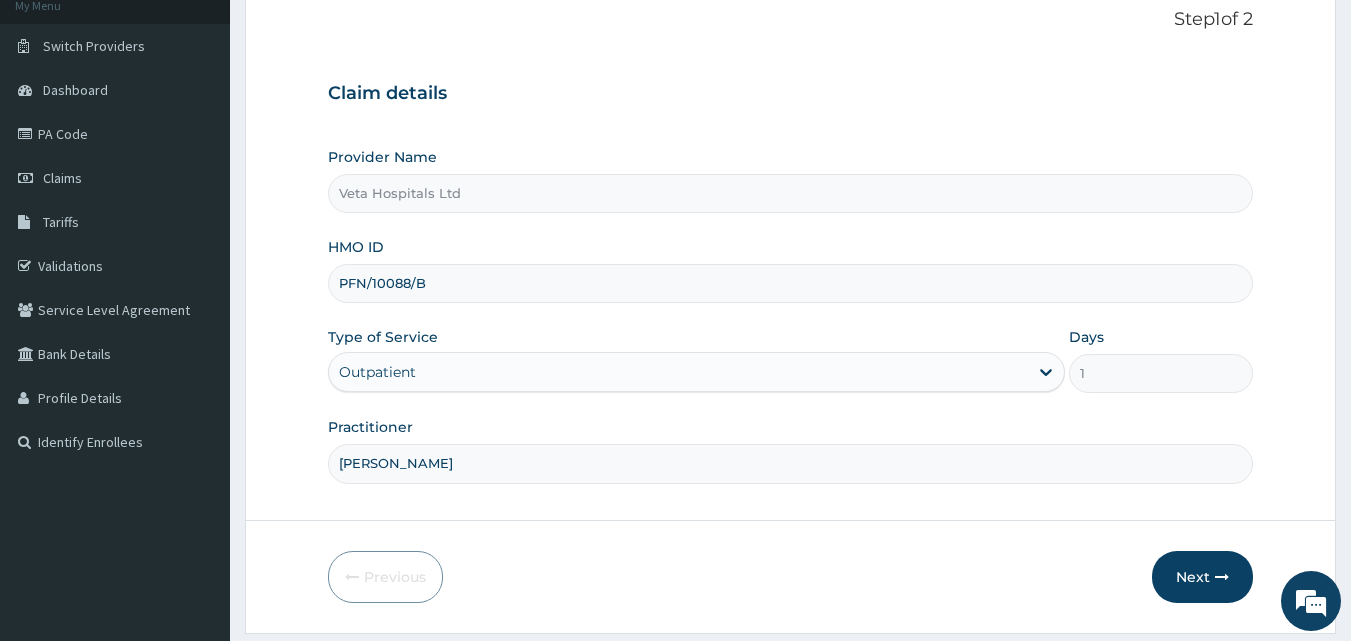 scroll, scrollTop: 175, scrollLeft: 0, axis: vertical 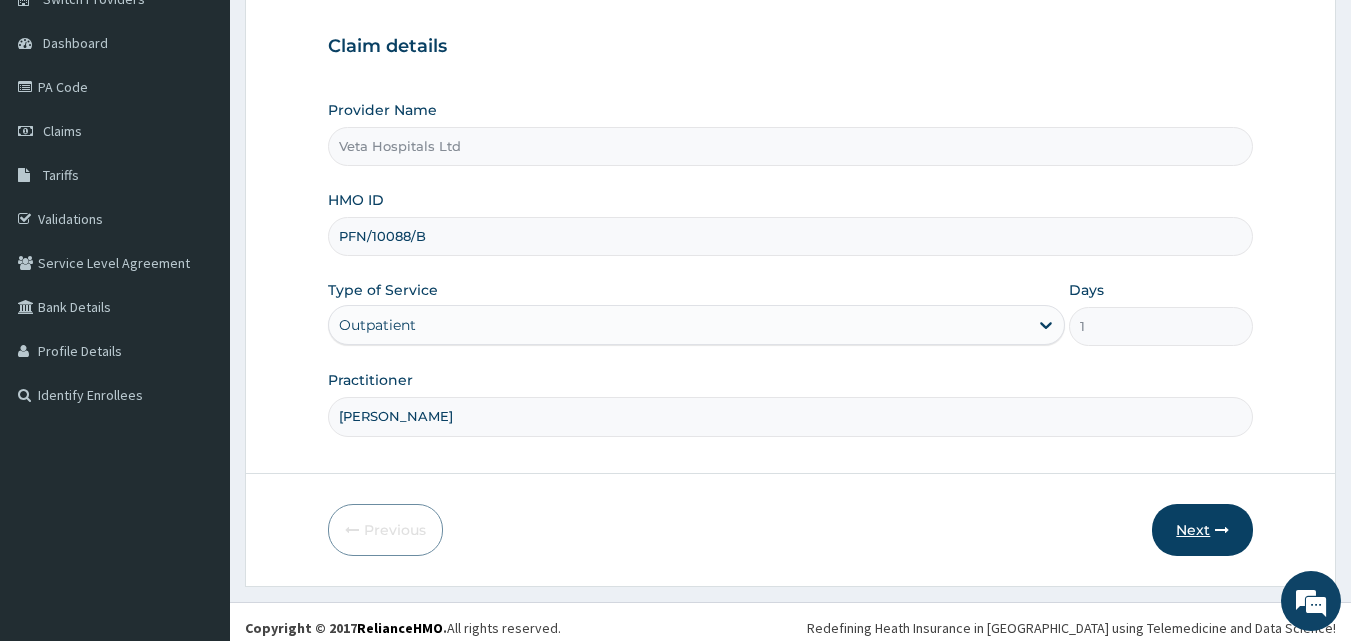 click on "Next" at bounding box center (1202, 530) 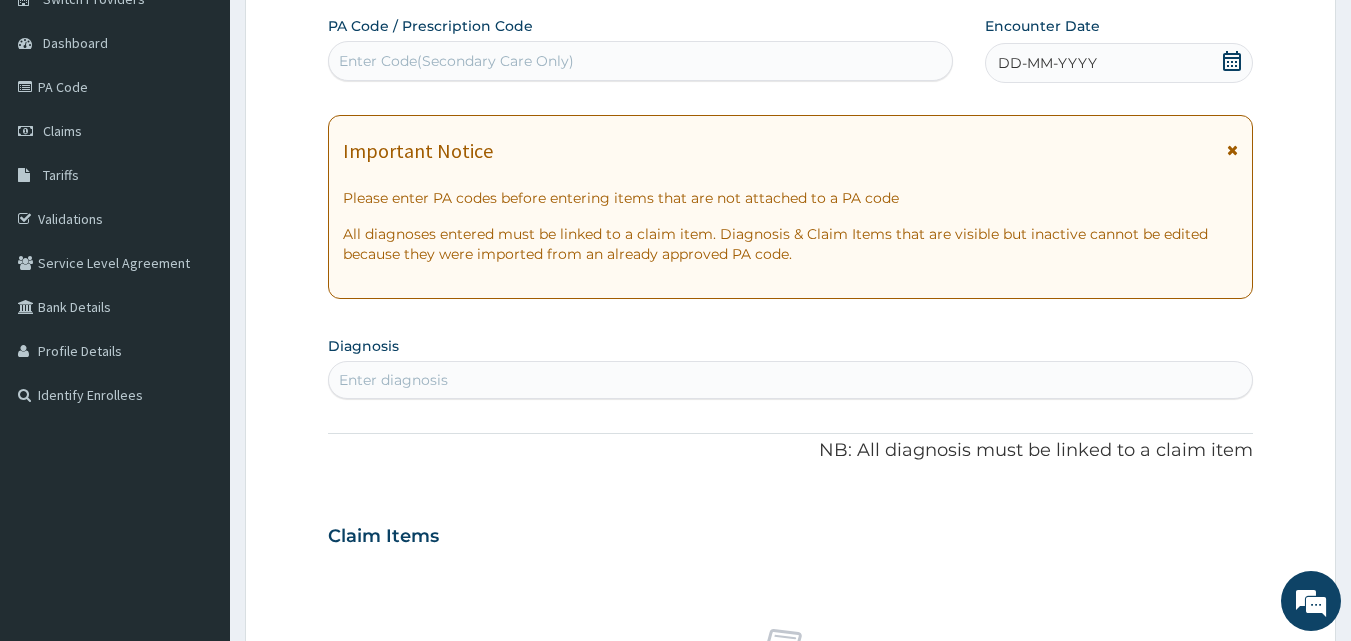 scroll, scrollTop: 0, scrollLeft: 0, axis: both 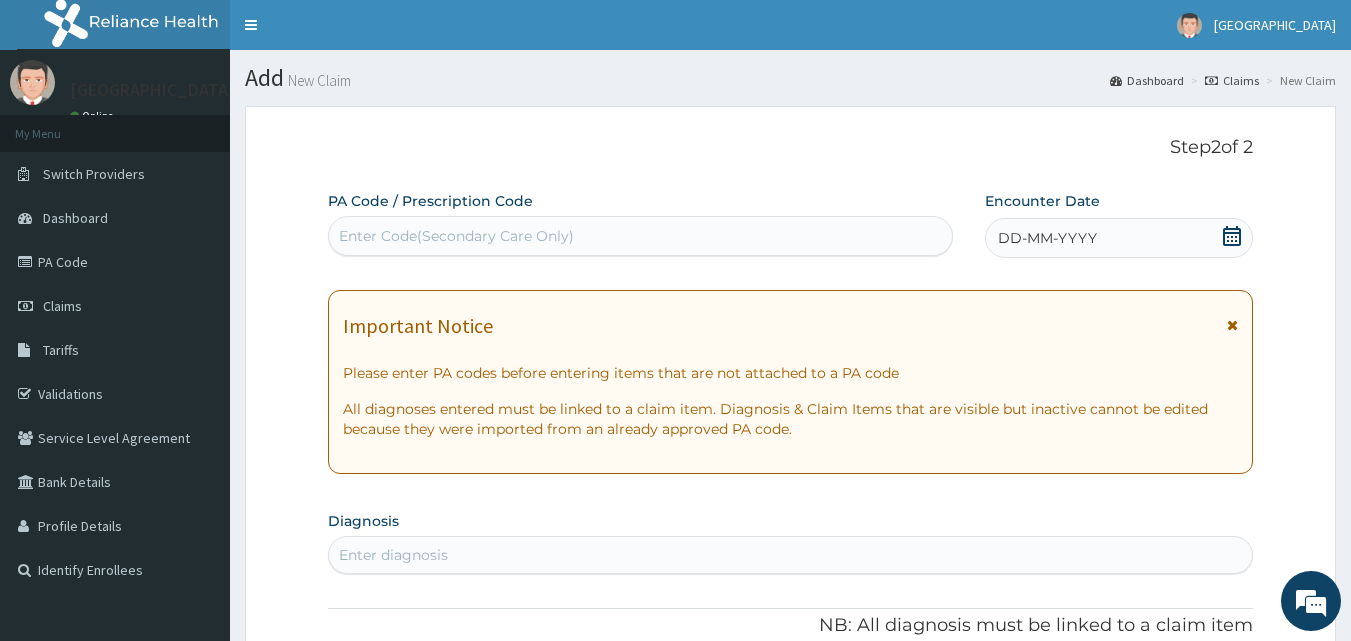 click on "DD-MM-YYYY" at bounding box center (1047, 238) 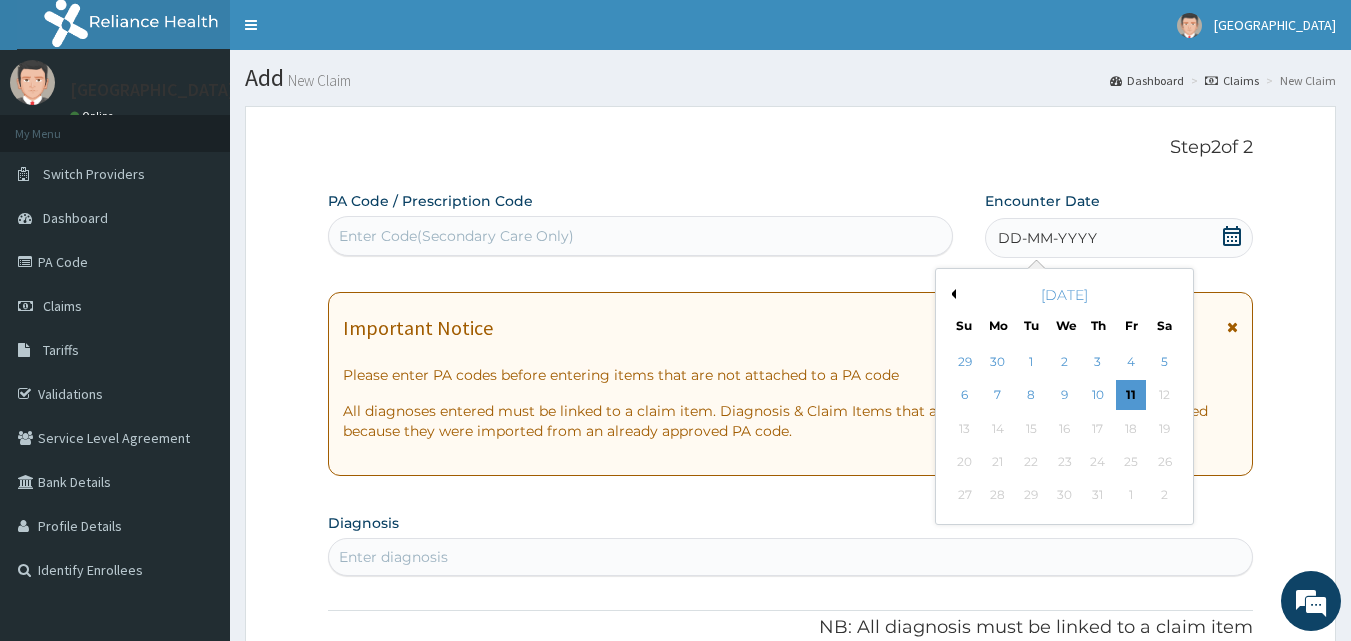 click on "Previous Month" at bounding box center [951, 294] 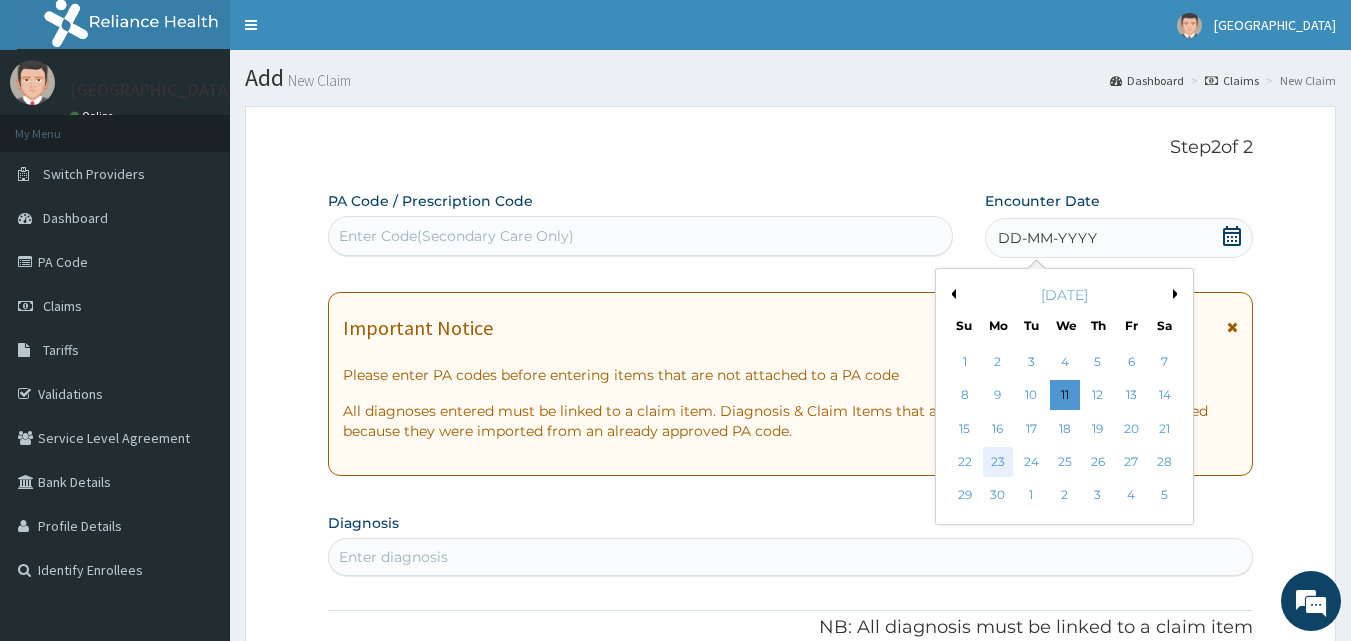 click on "23" at bounding box center (998, 462) 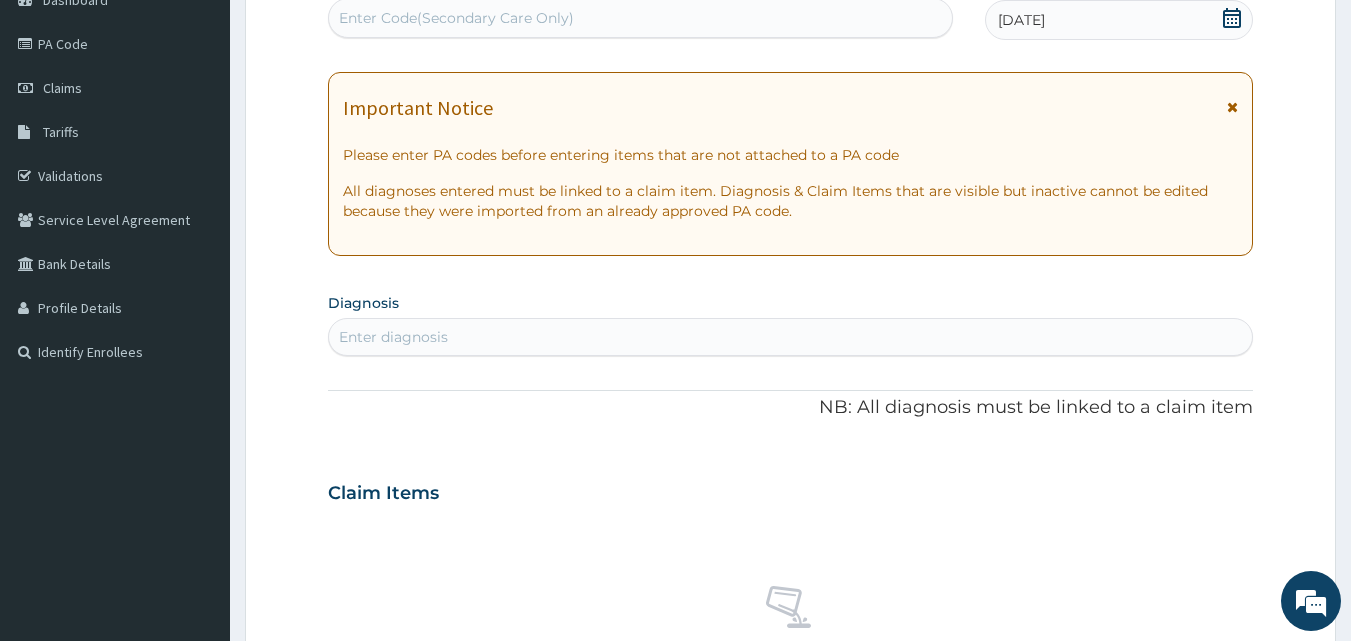 scroll, scrollTop: 223, scrollLeft: 0, axis: vertical 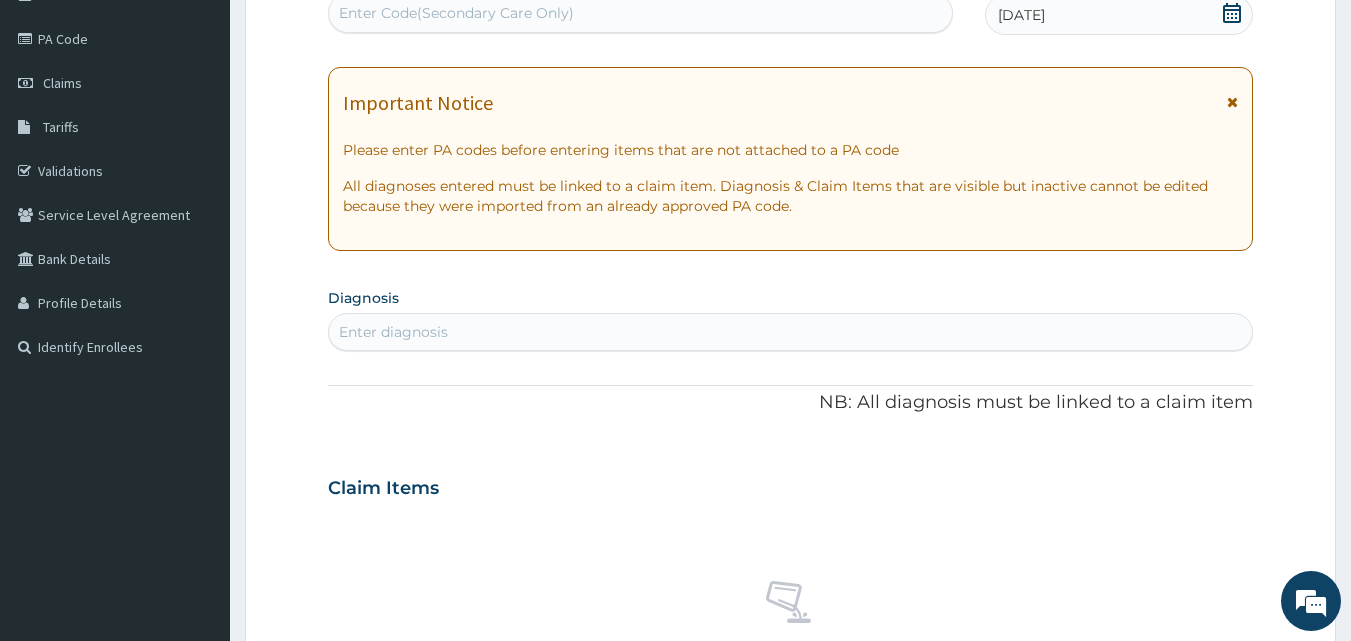 click on "Enter diagnosis" at bounding box center [791, 332] 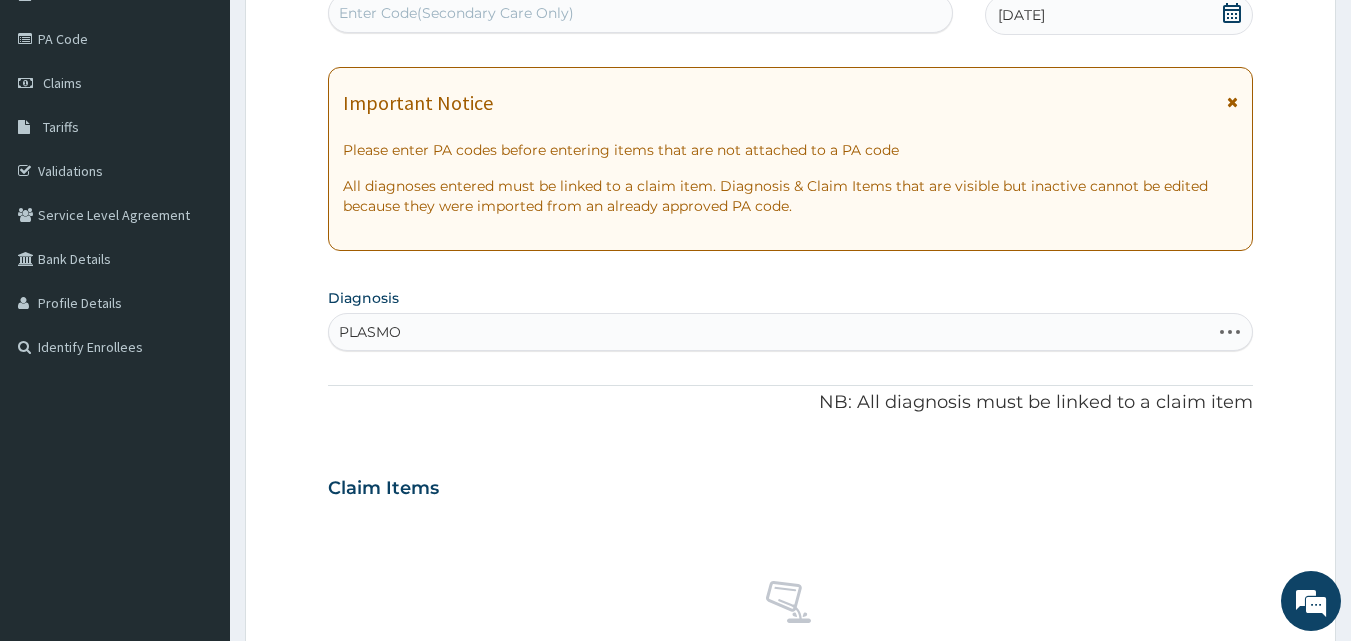 type on "PLASMOD" 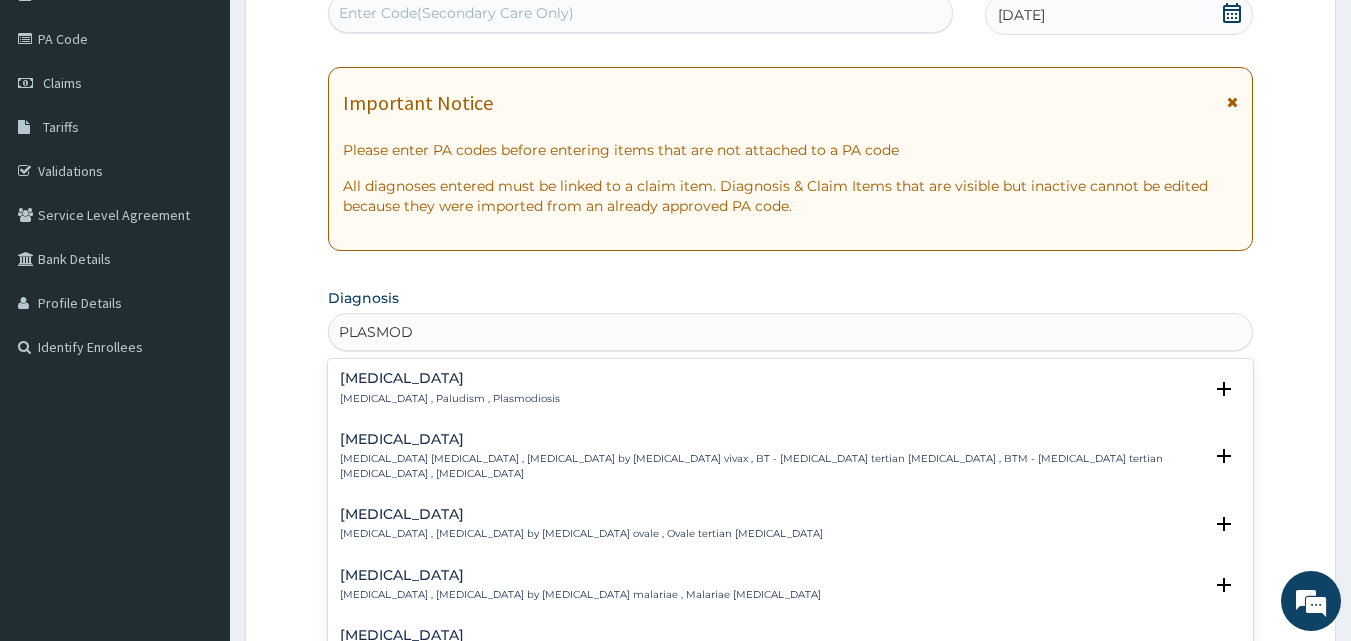 click on "[MEDICAL_DATA]" at bounding box center (450, 378) 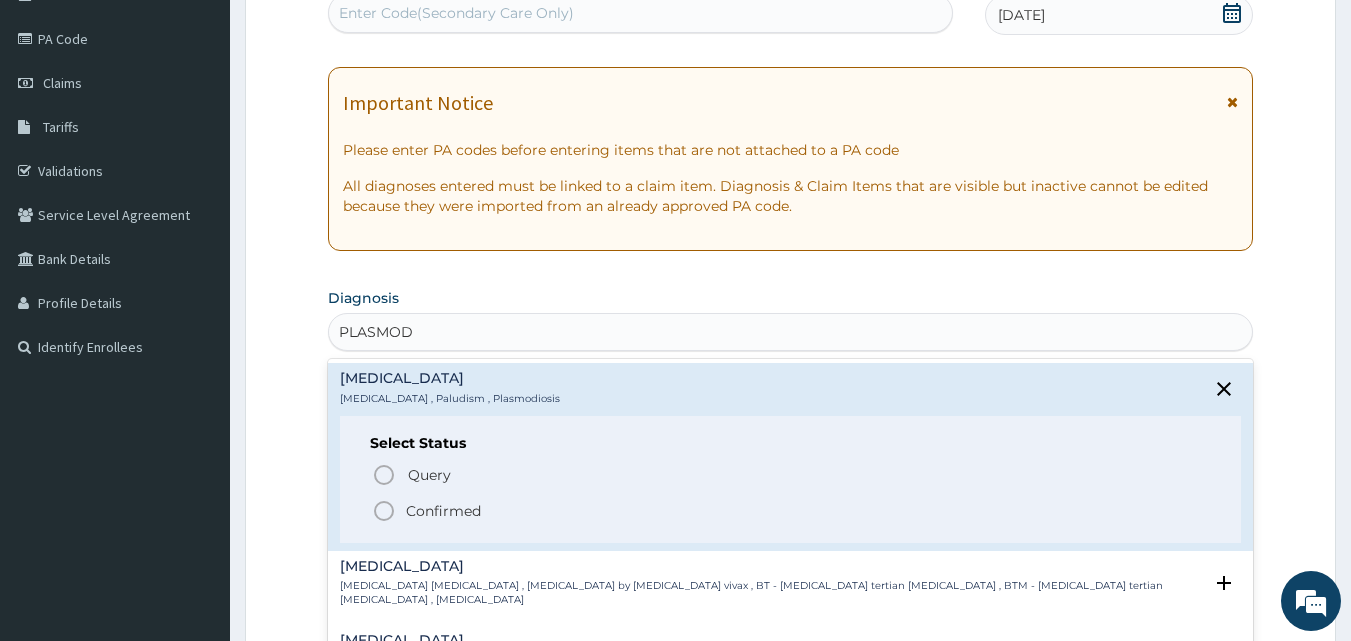 click 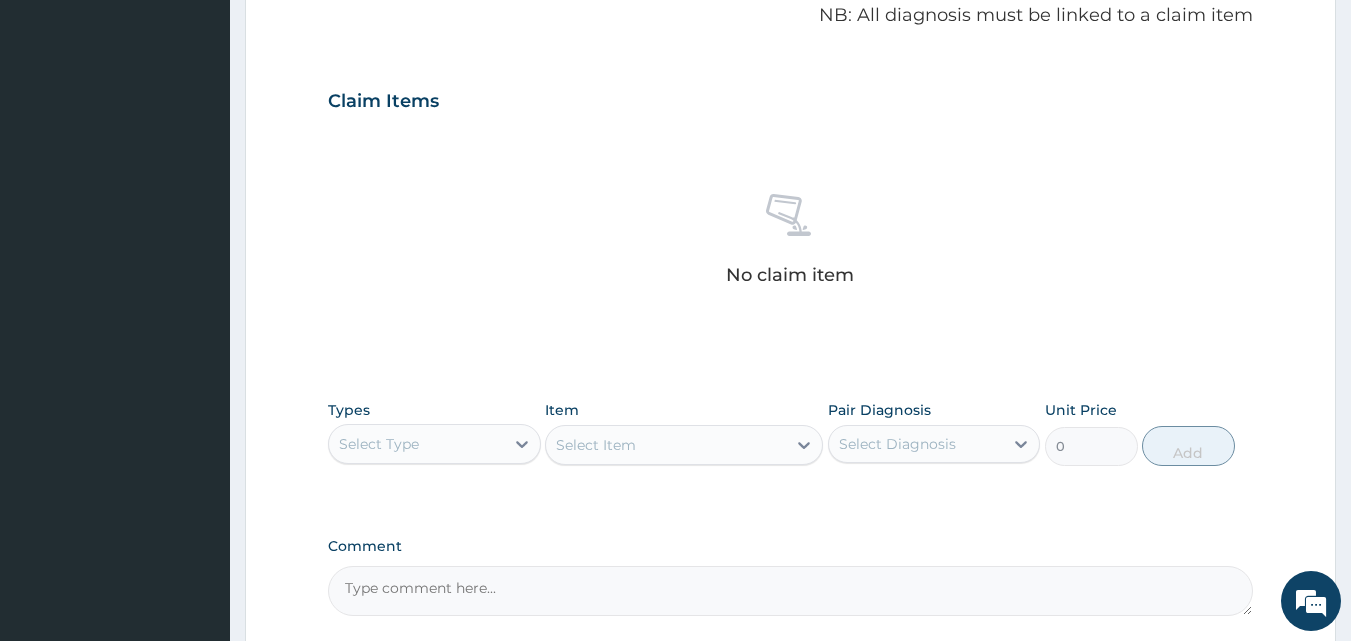 scroll, scrollTop: 619, scrollLeft: 0, axis: vertical 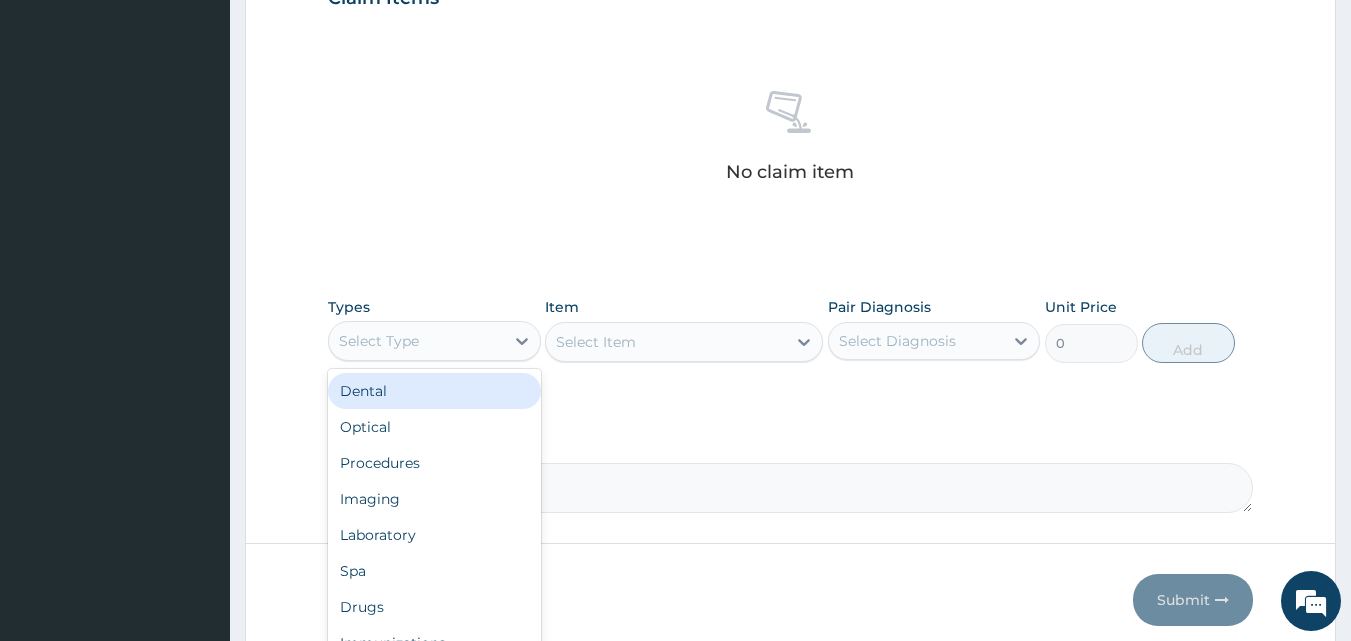 click on "Select Type" at bounding box center [416, 341] 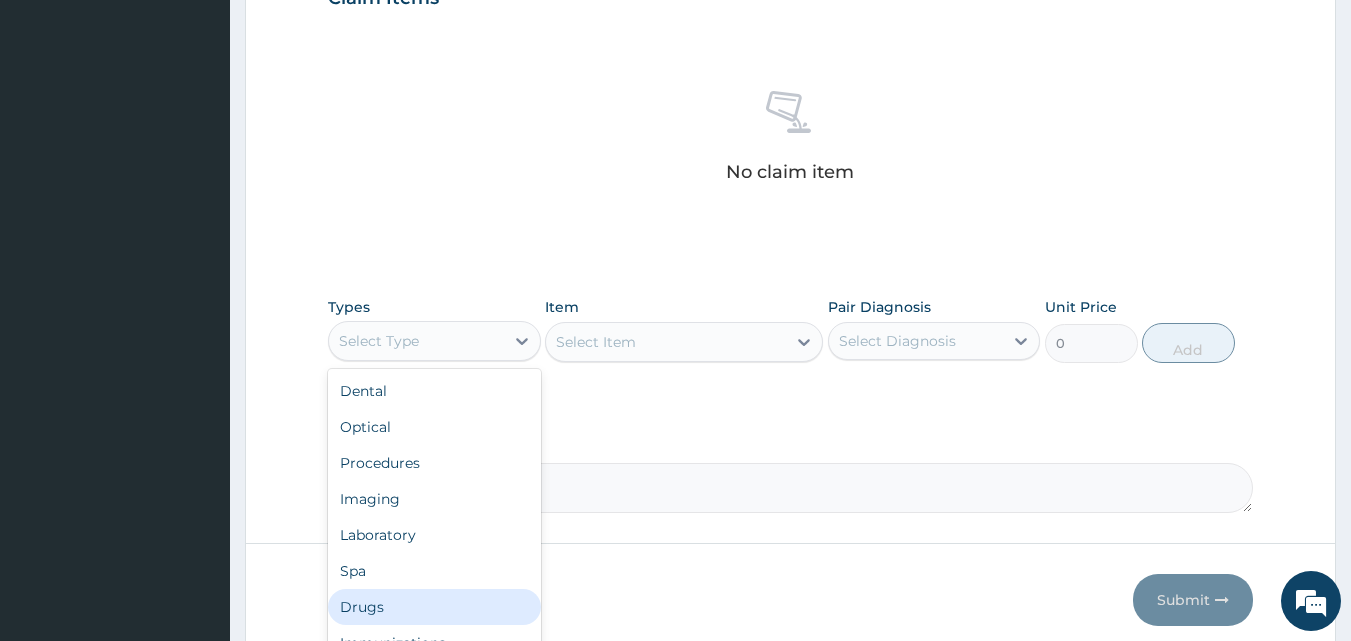 click on "Drugs" at bounding box center [434, 607] 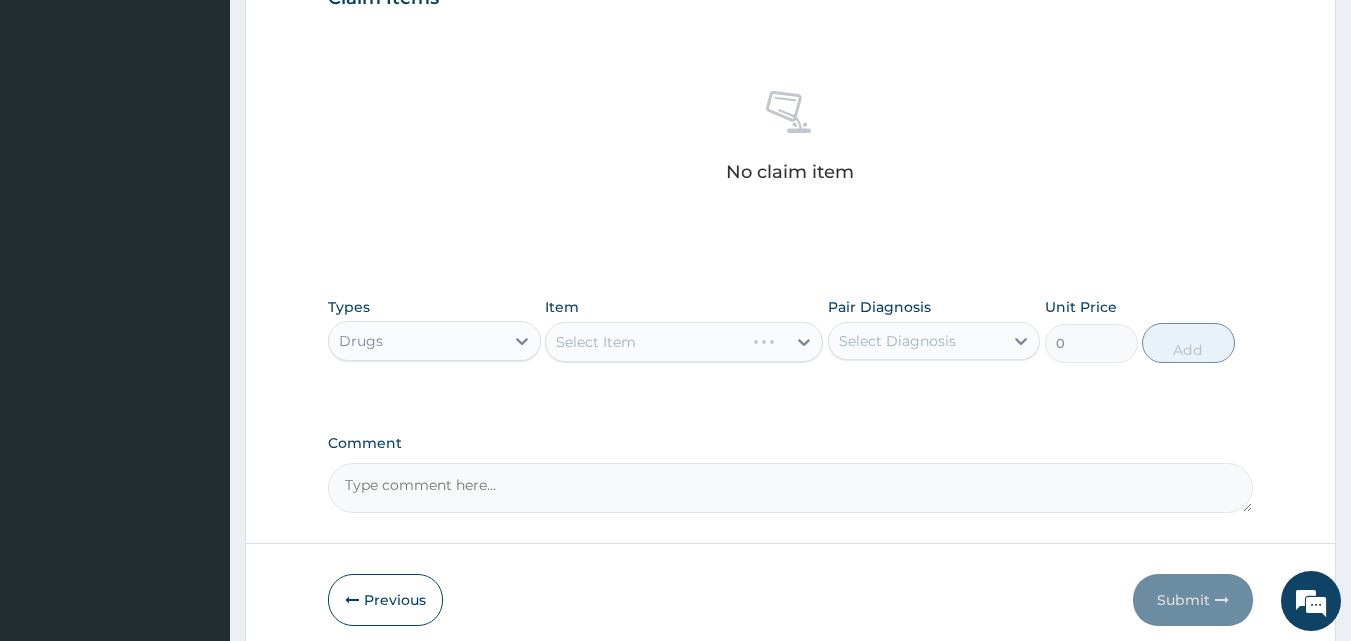 click on "Select Item" at bounding box center (684, 342) 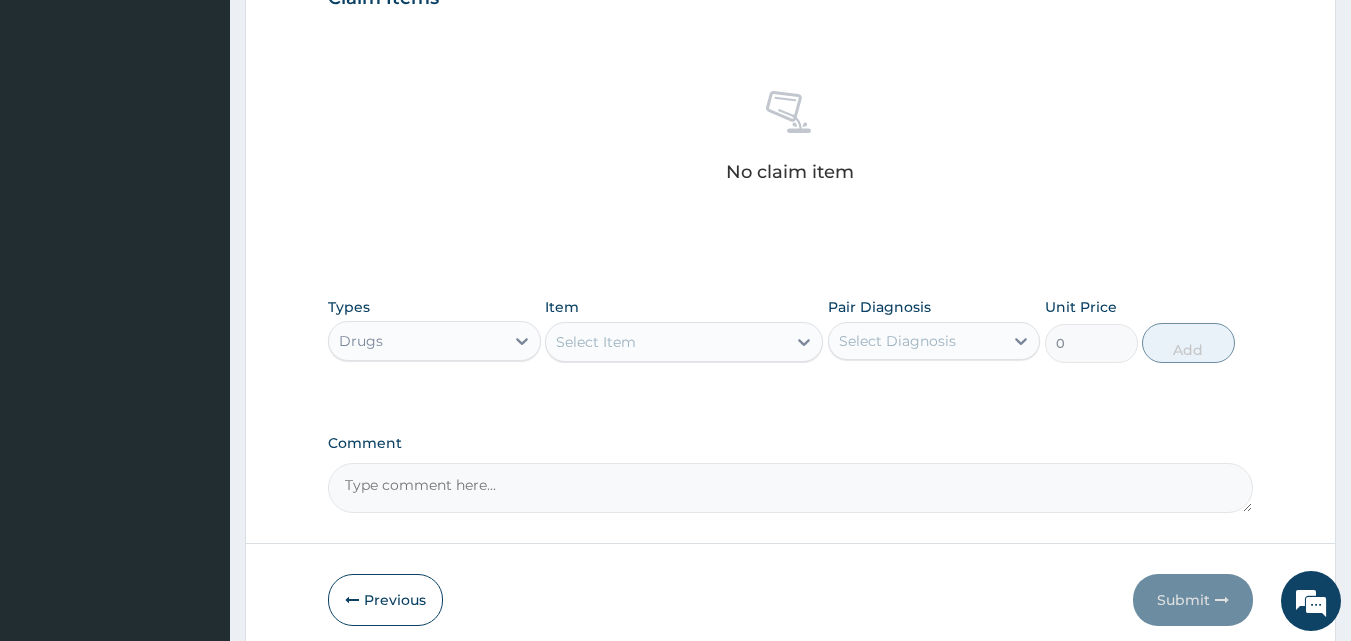 click on "Select Item" at bounding box center (666, 342) 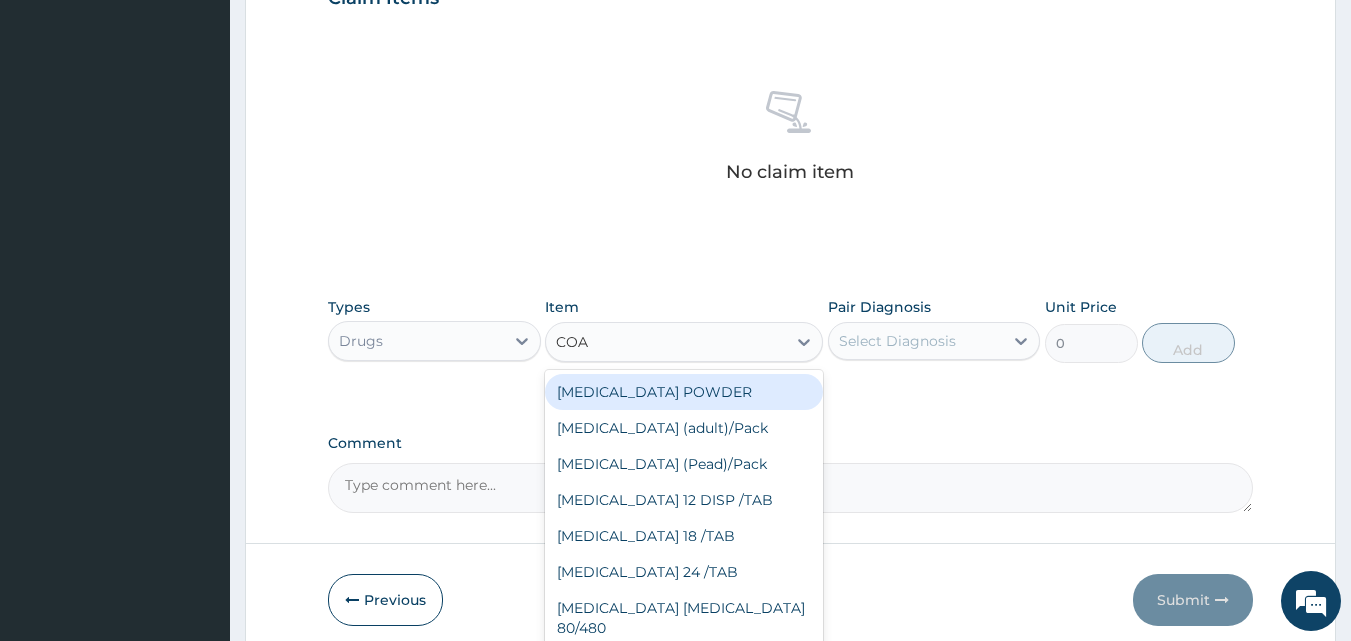 type on "COAR" 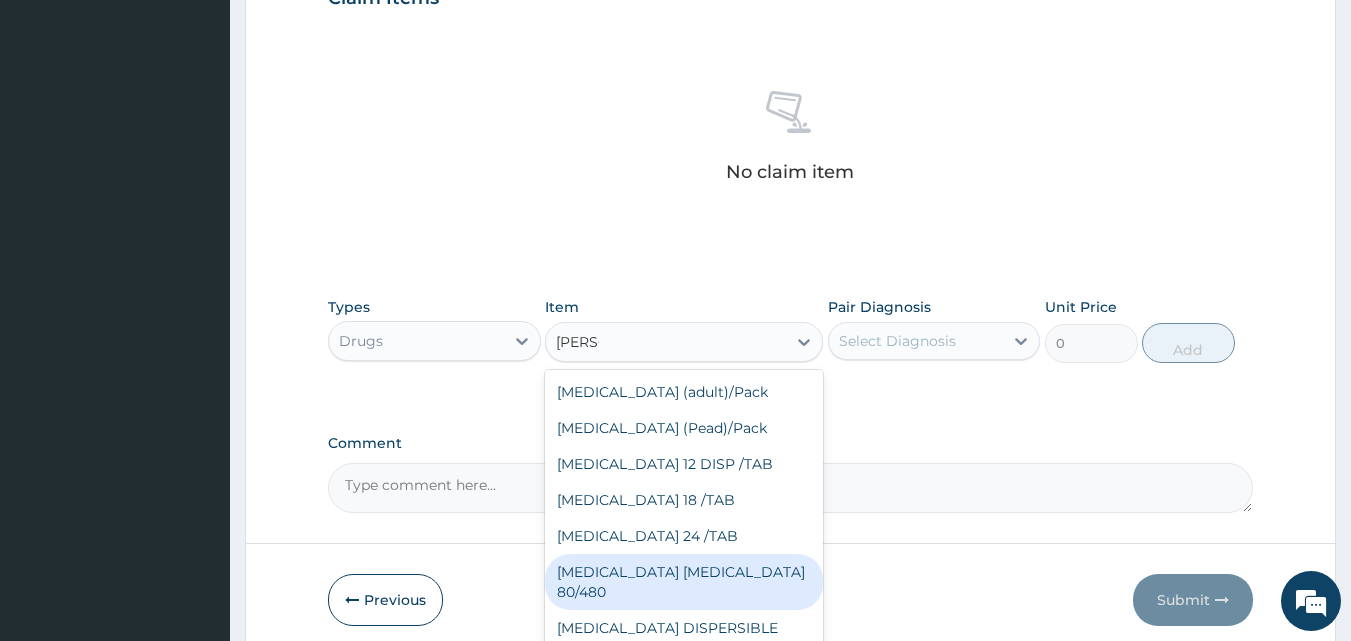 click on "COARTEM D TAB 80/480" at bounding box center [684, 582] 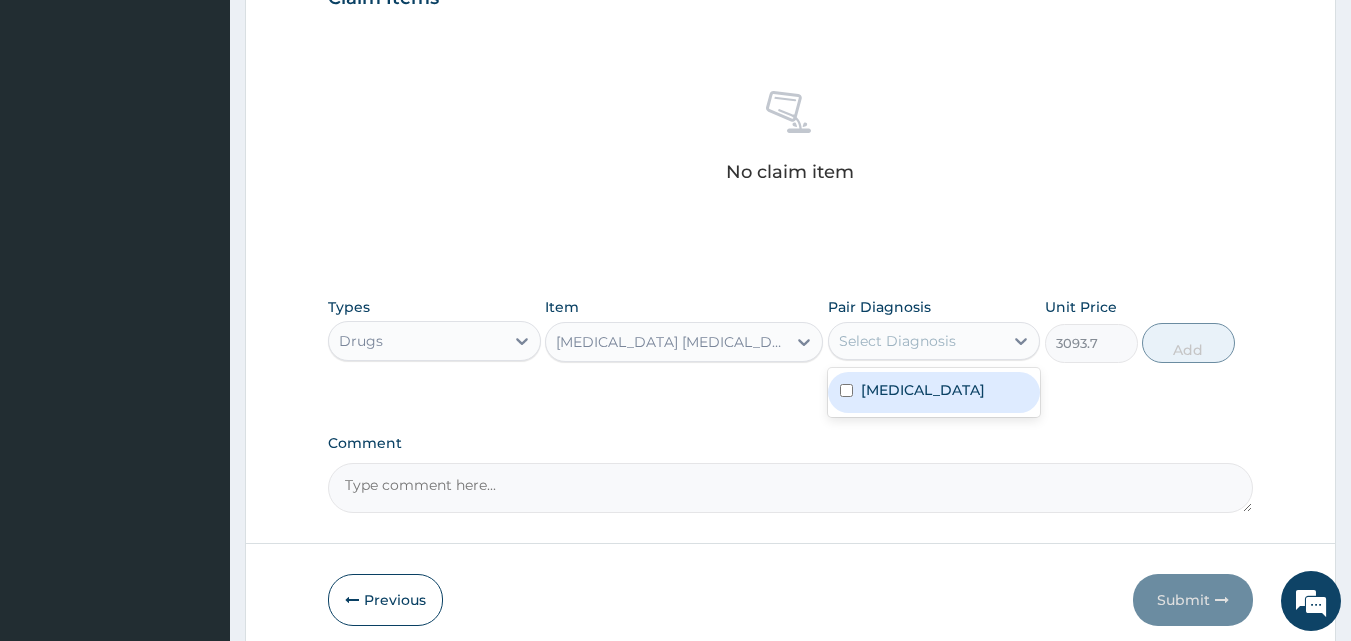click on "Select Diagnosis" at bounding box center [897, 341] 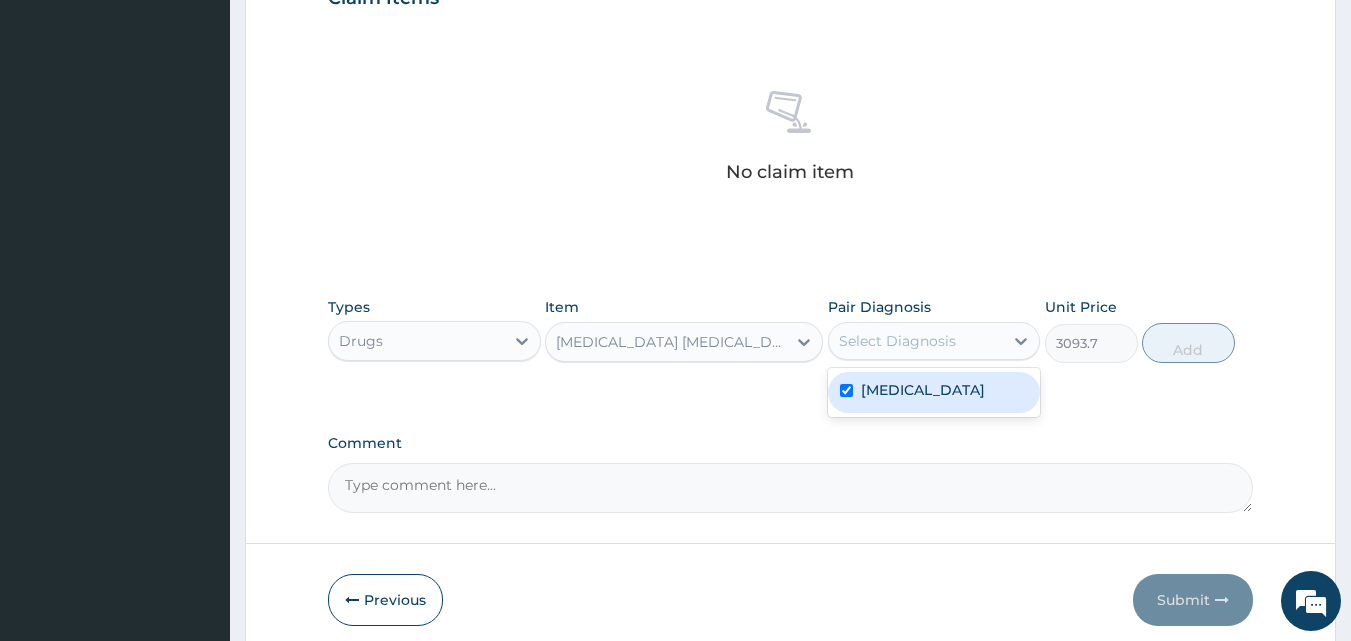 checkbox on "true" 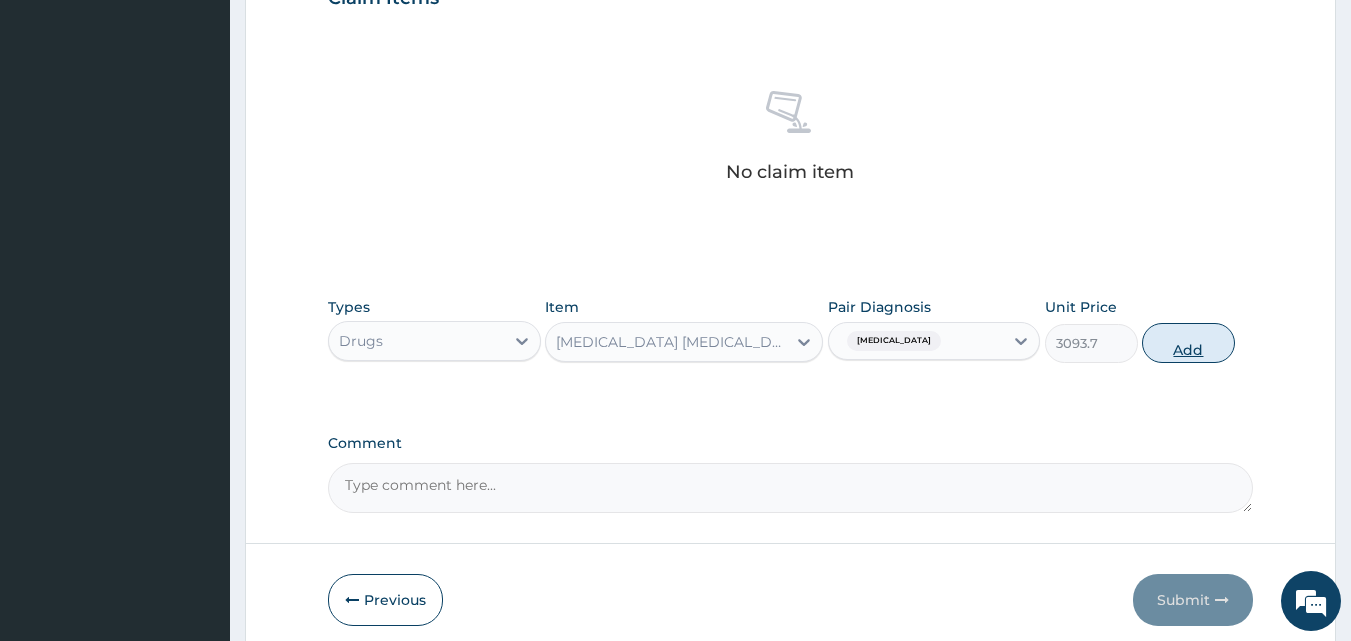 click on "Add" at bounding box center [1188, 343] 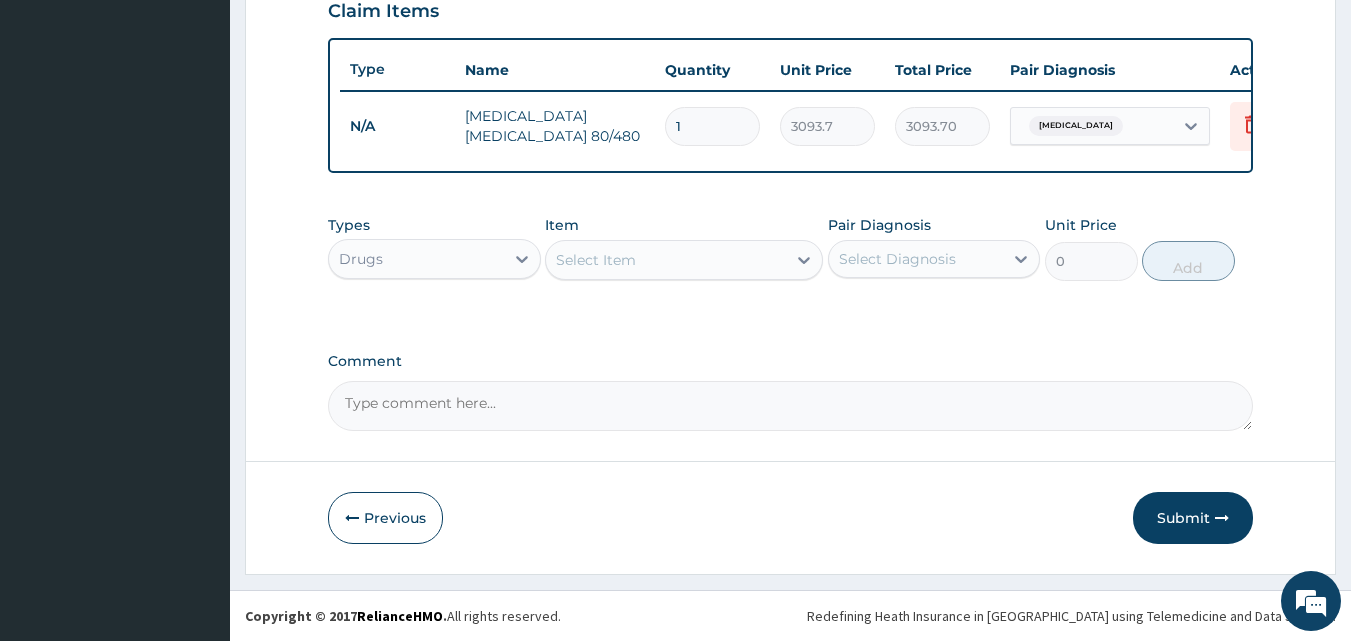 click on "Select Item" at bounding box center (666, 260) 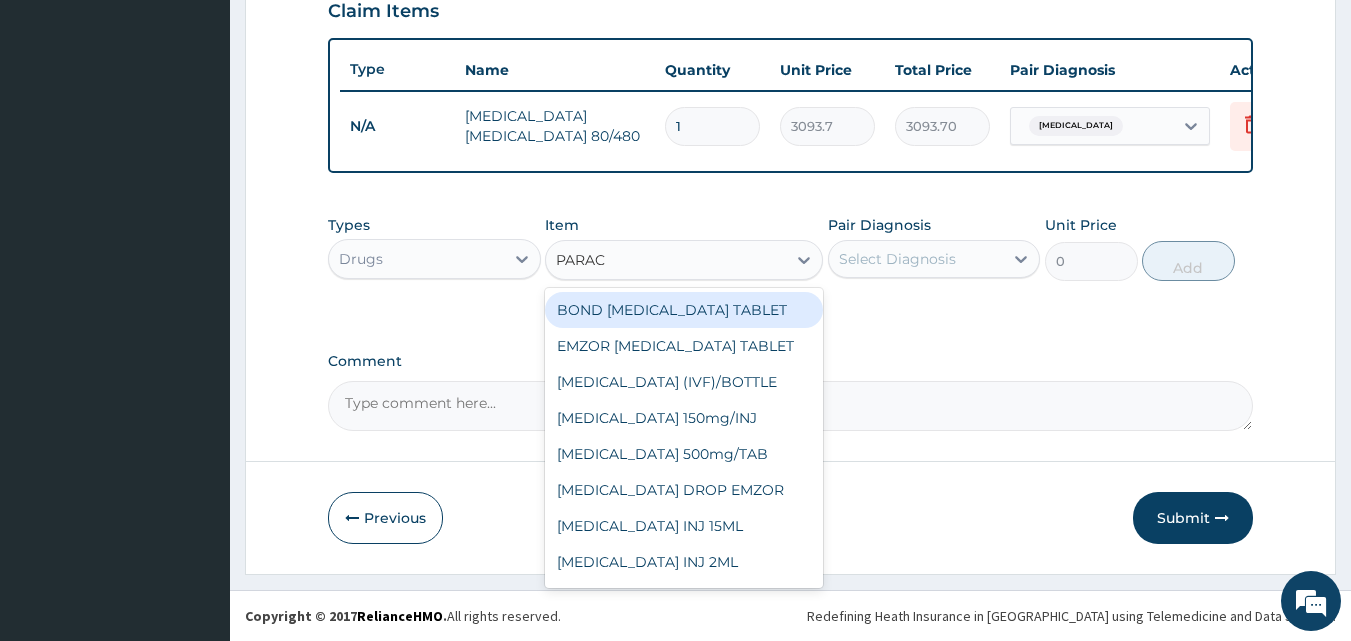 type on "PARACE" 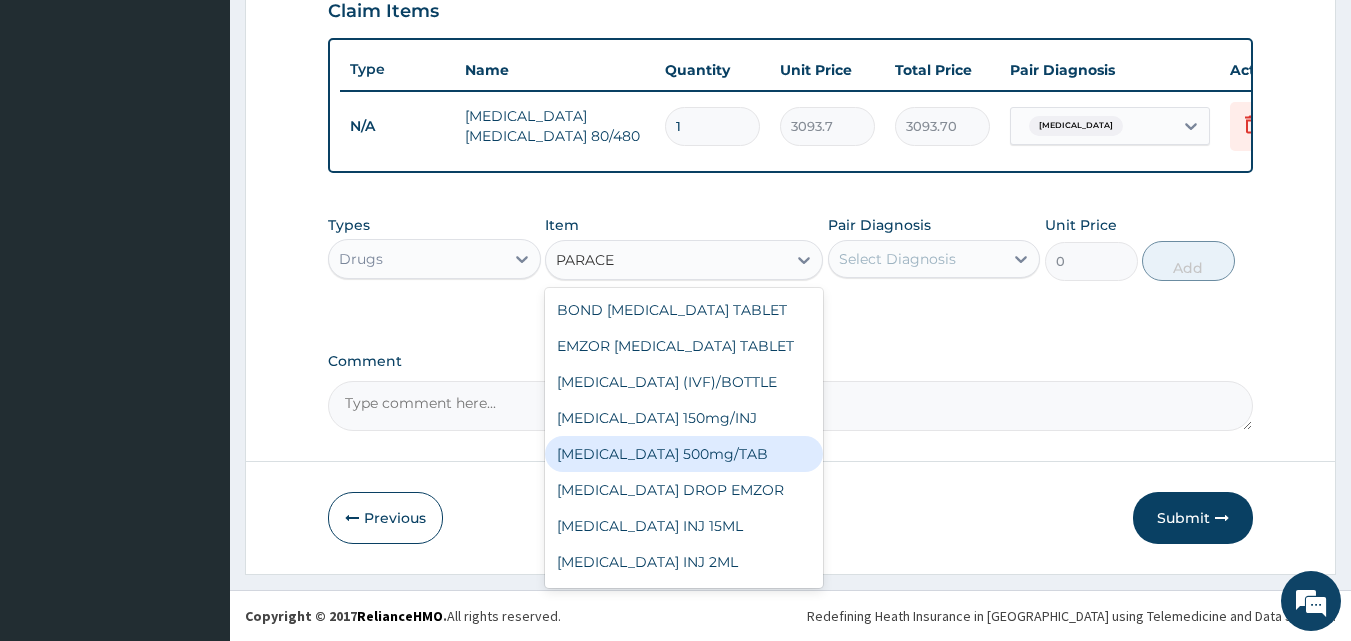 click on "PARACETAMOL 500mg/TAB" at bounding box center (684, 454) 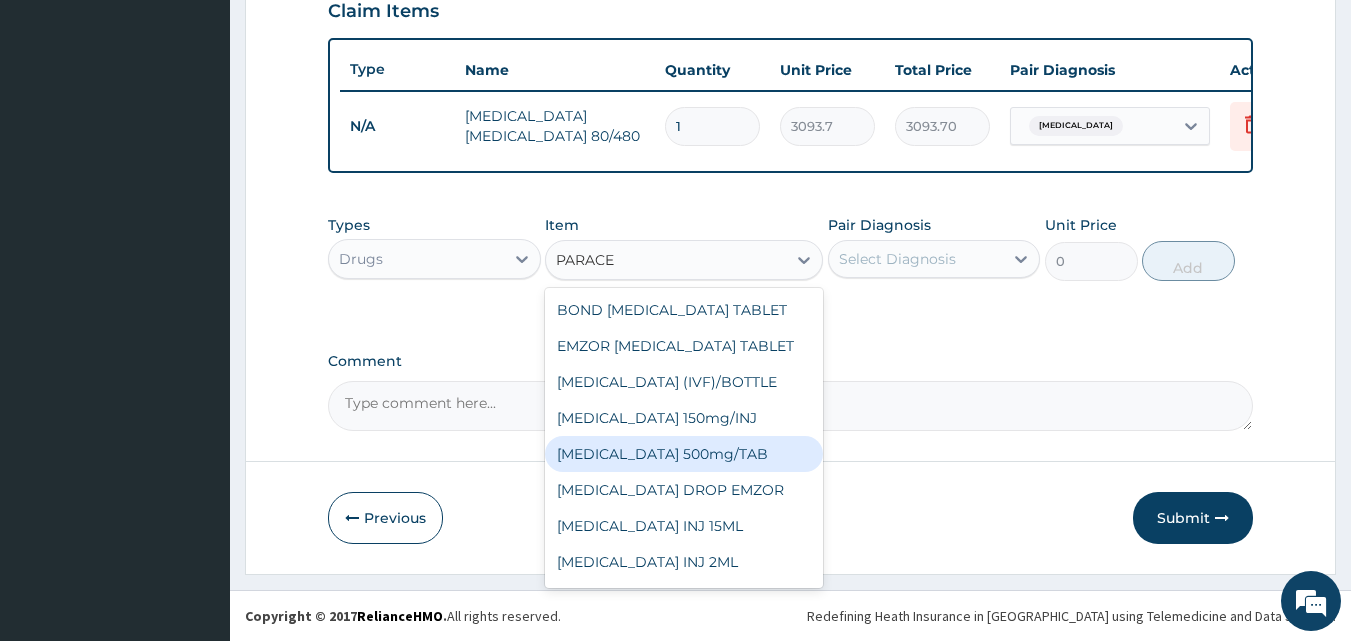 type 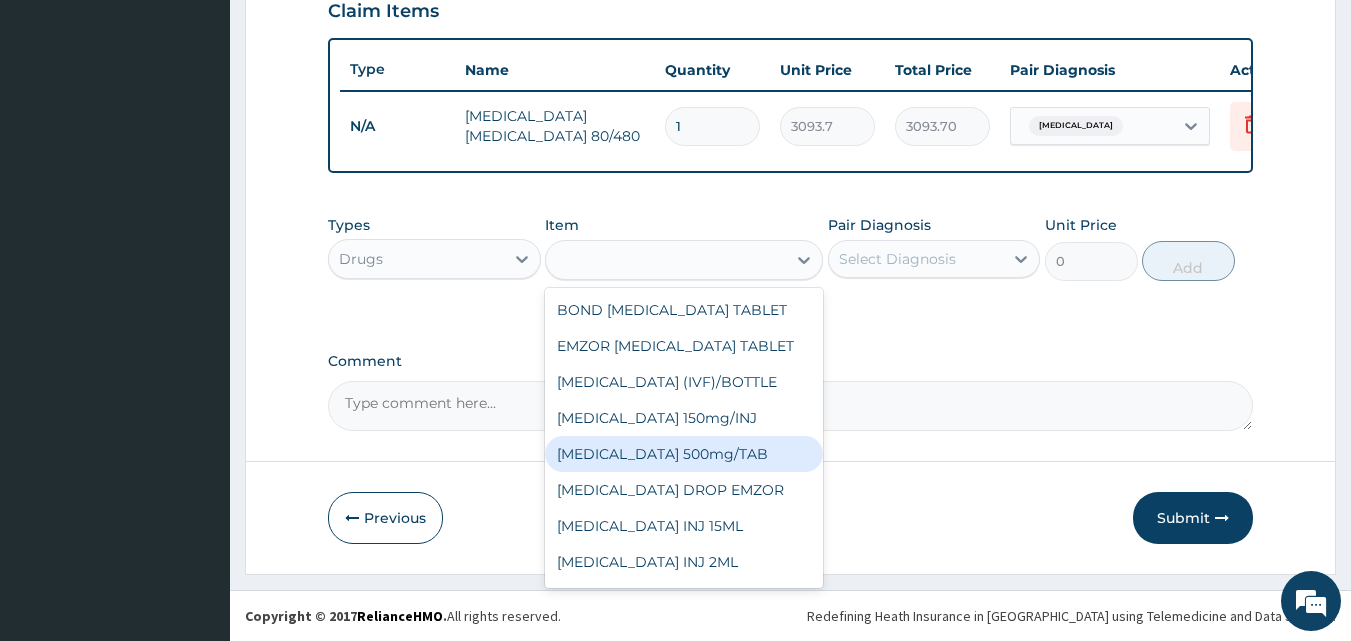 type on "18.5" 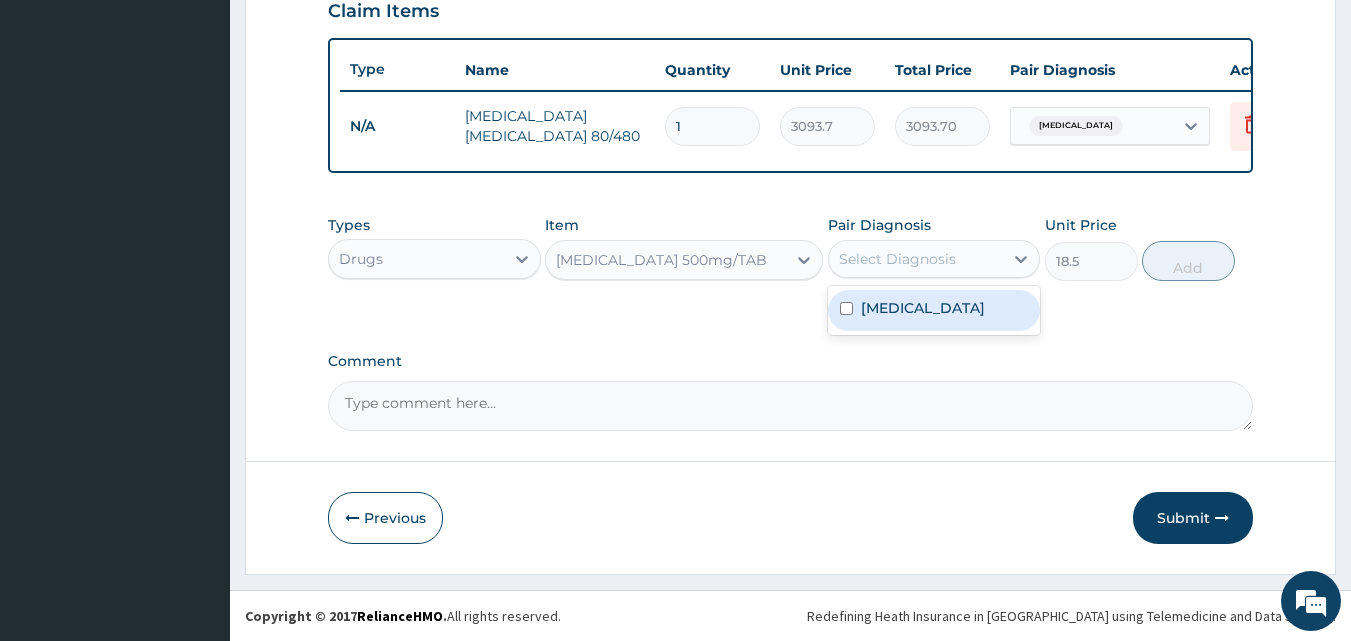 click on "Select Diagnosis" at bounding box center (916, 259) 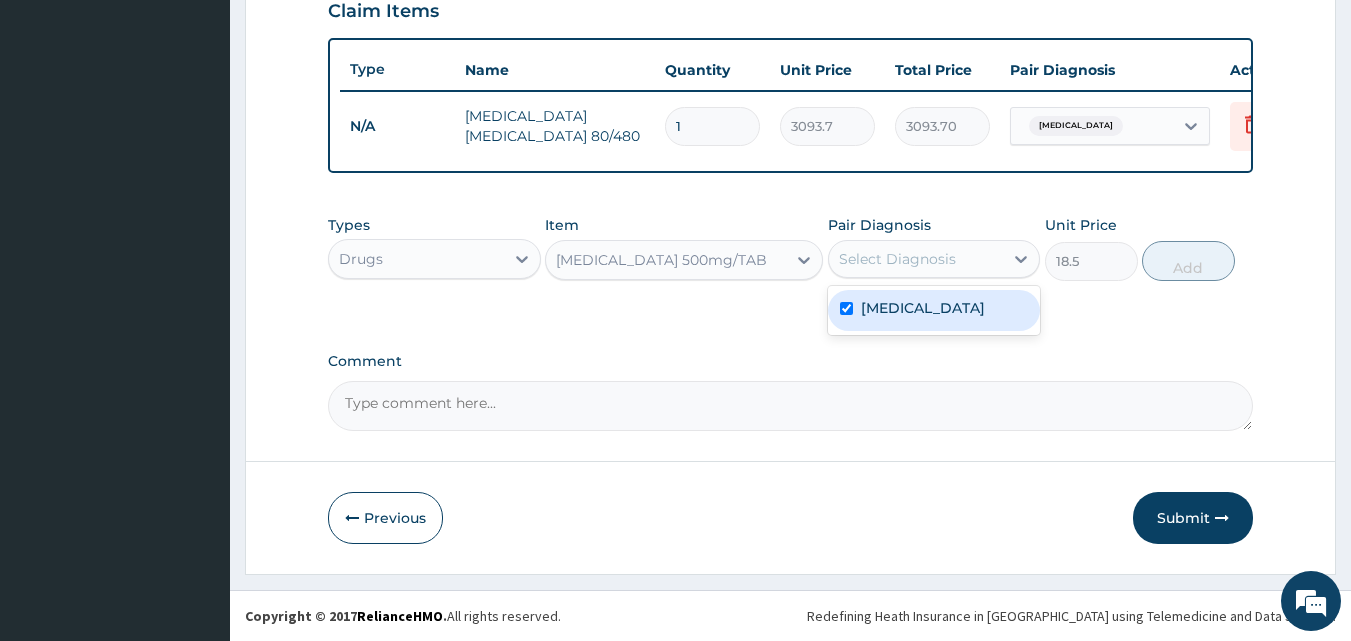 checkbox on "true" 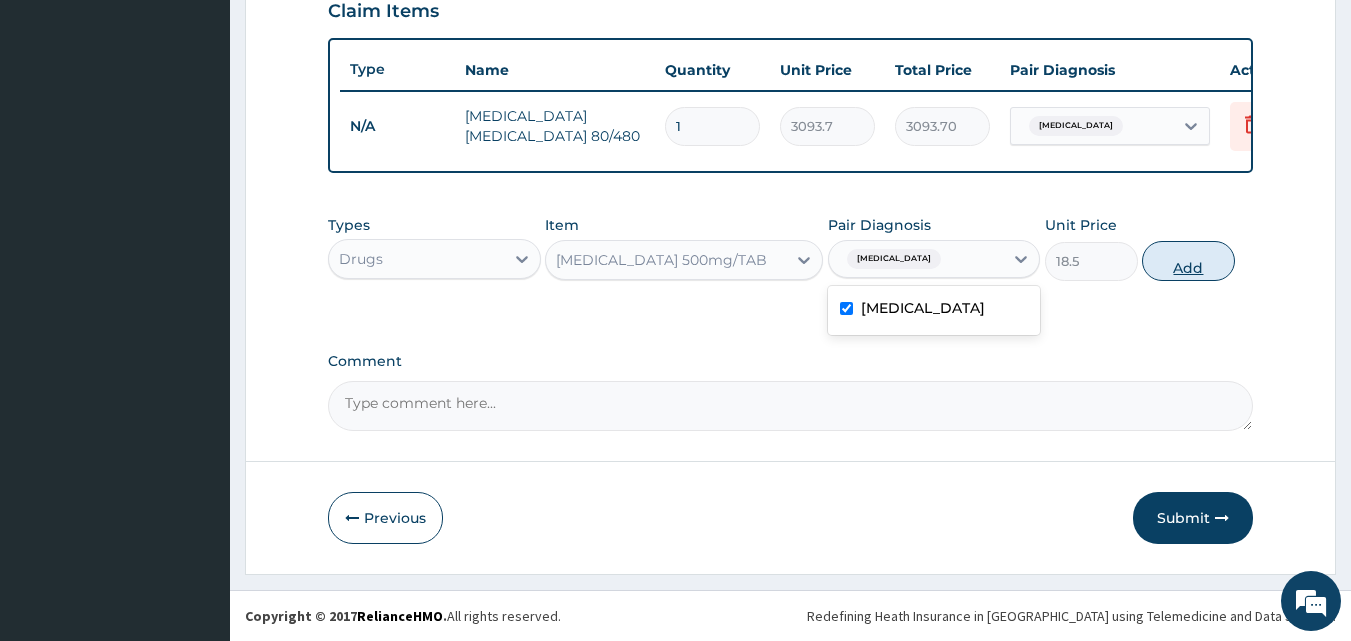 click on "Add" at bounding box center [1188, 261] 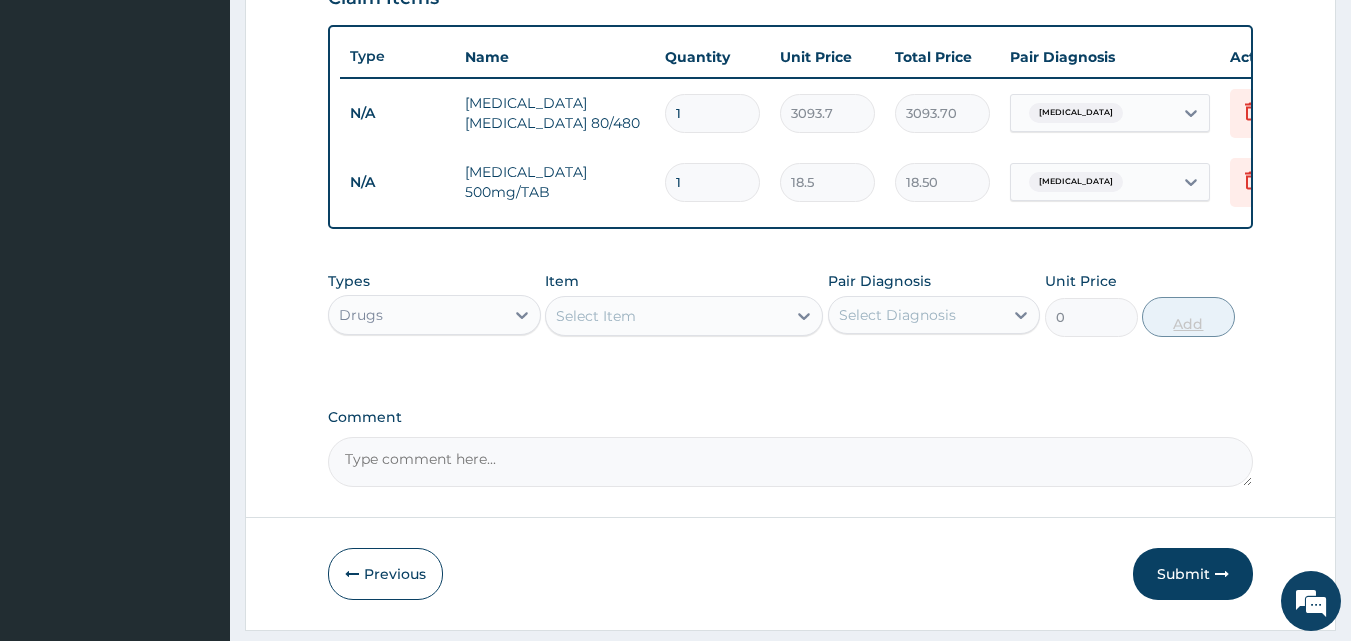 type on "12" 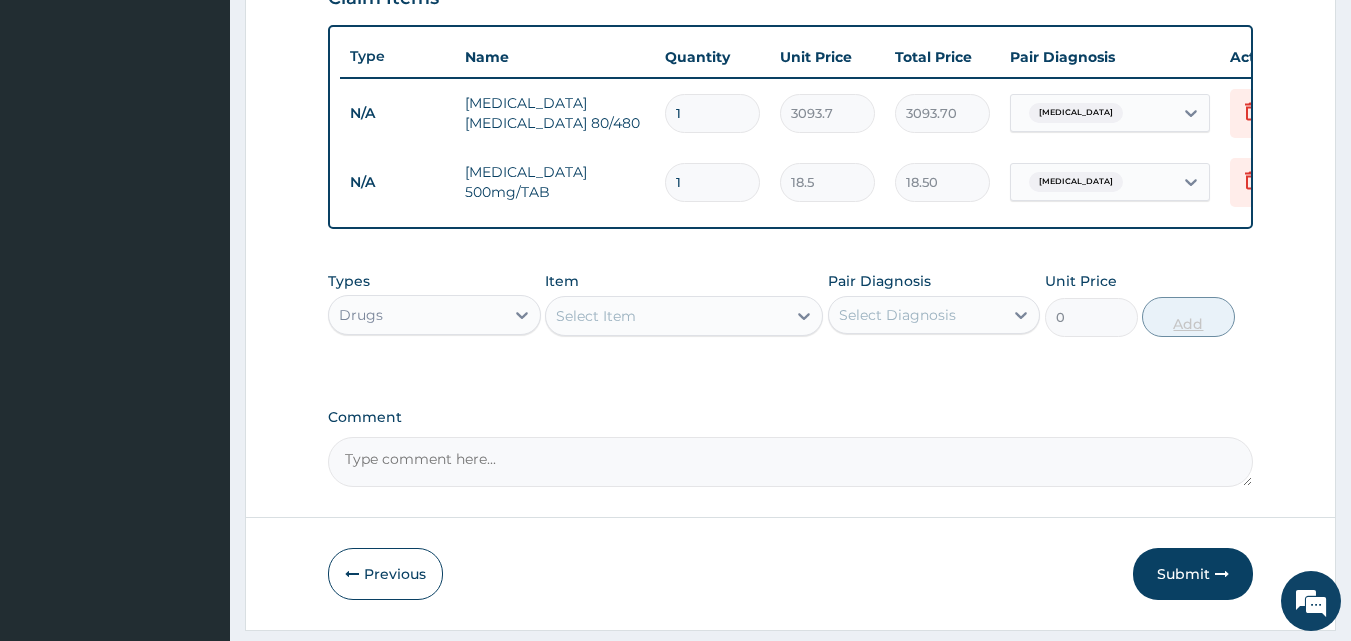 type on "222.00" 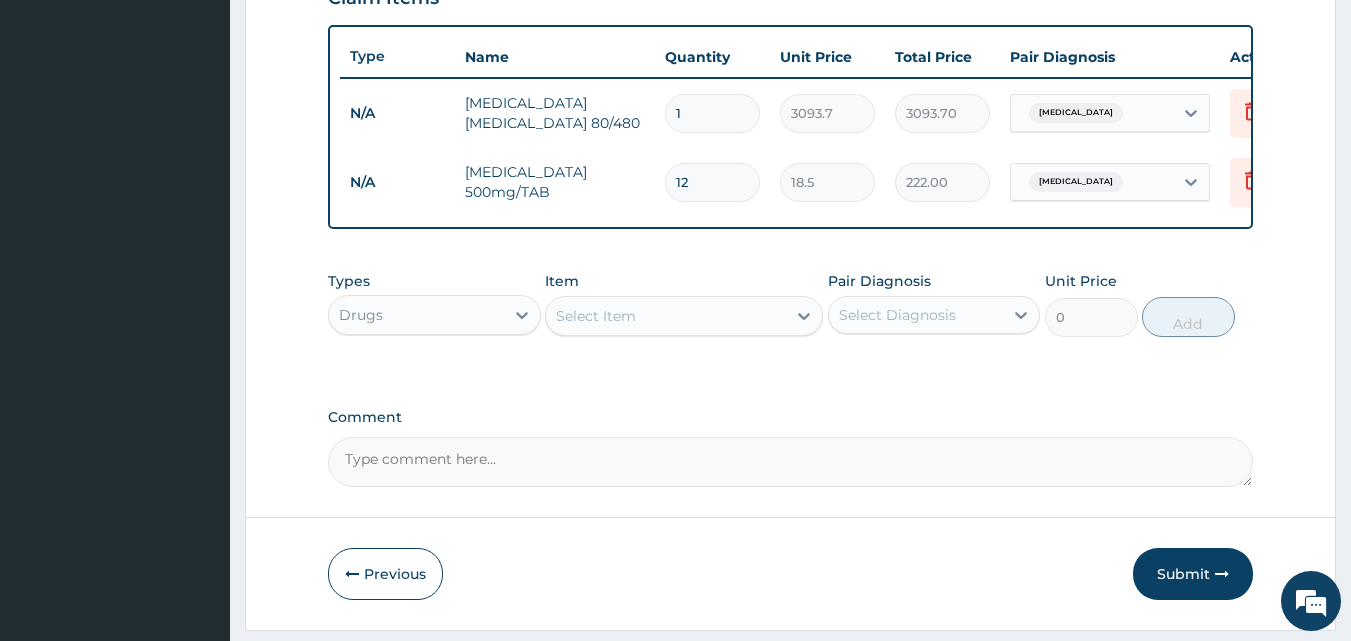 type on "12" 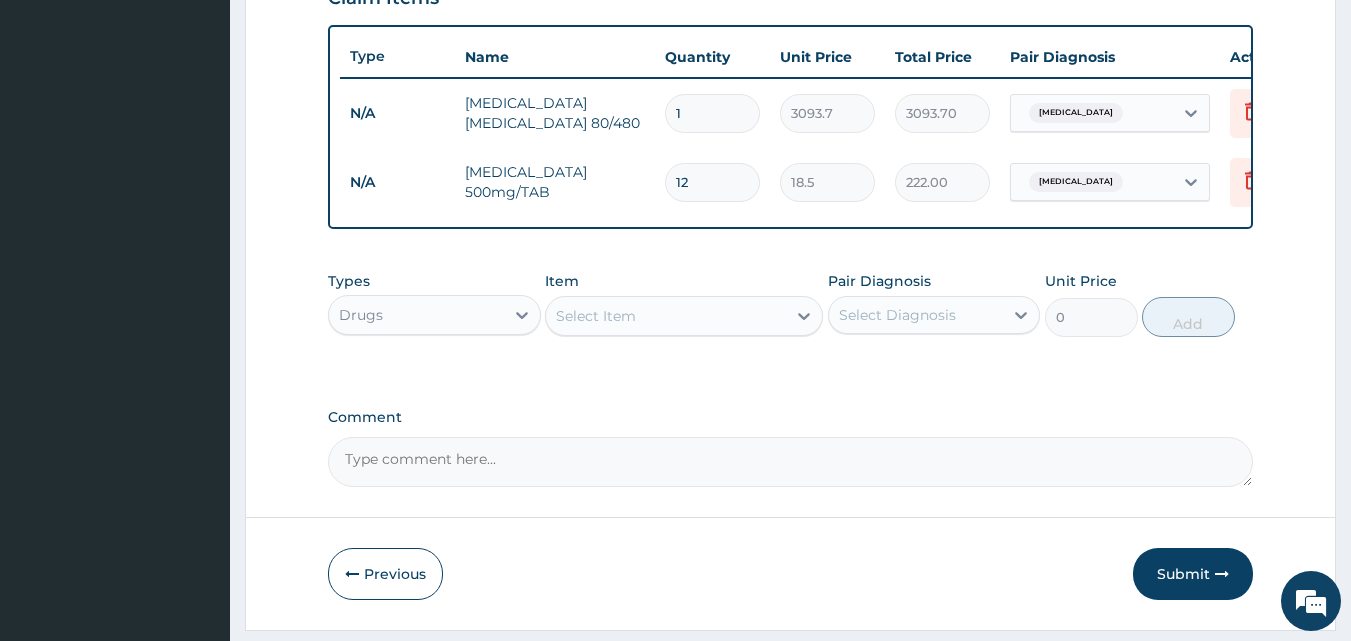 click on "Types Drugs" at bounding box center [434, 304] 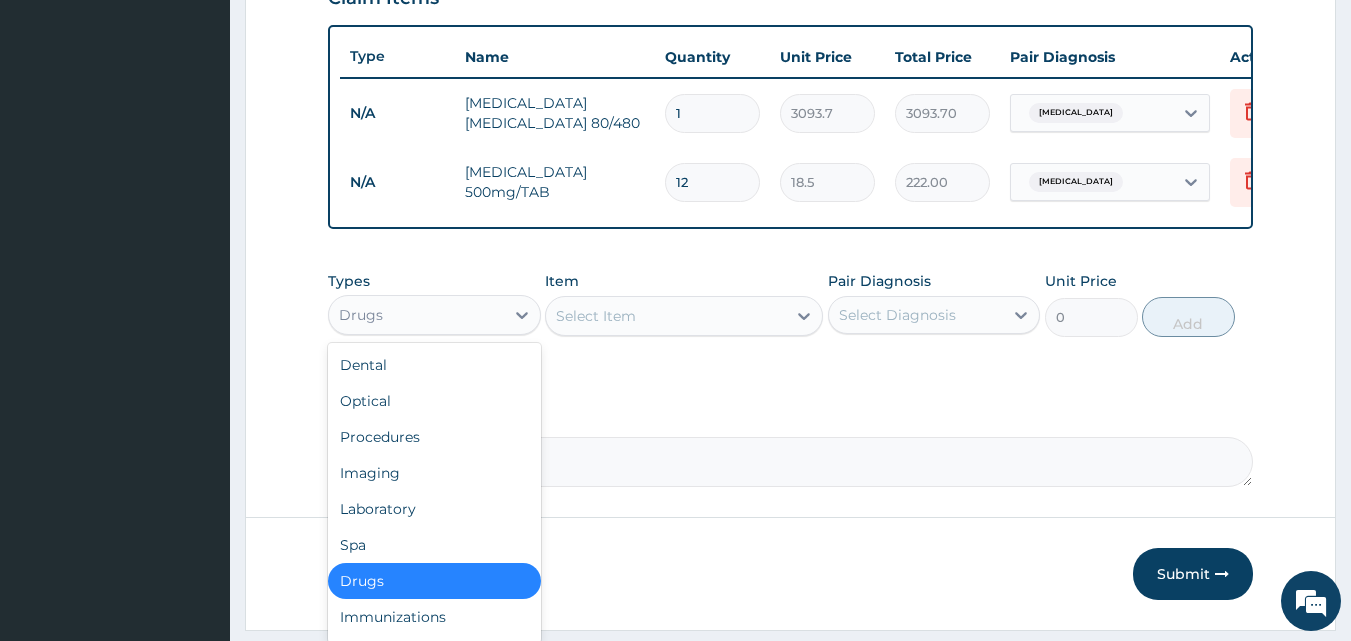 click on "Drugs" at bounding box center [434, 315] 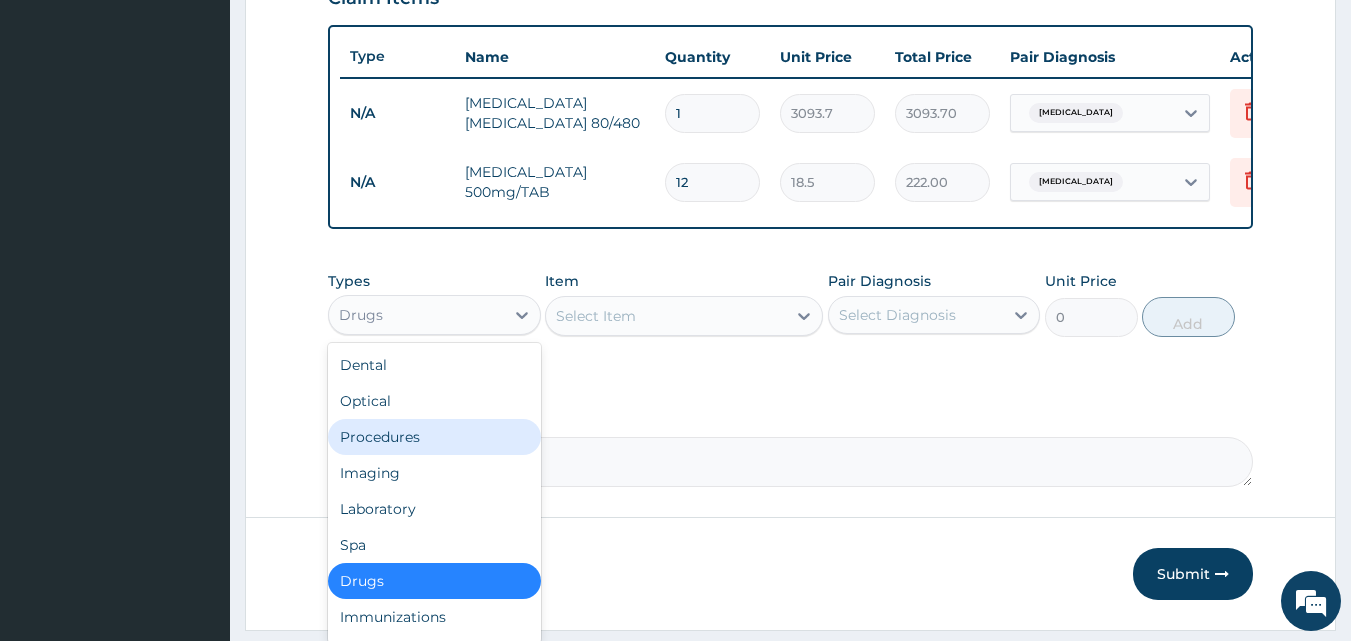 click on "Procedures" at bounding box center [434, 437] 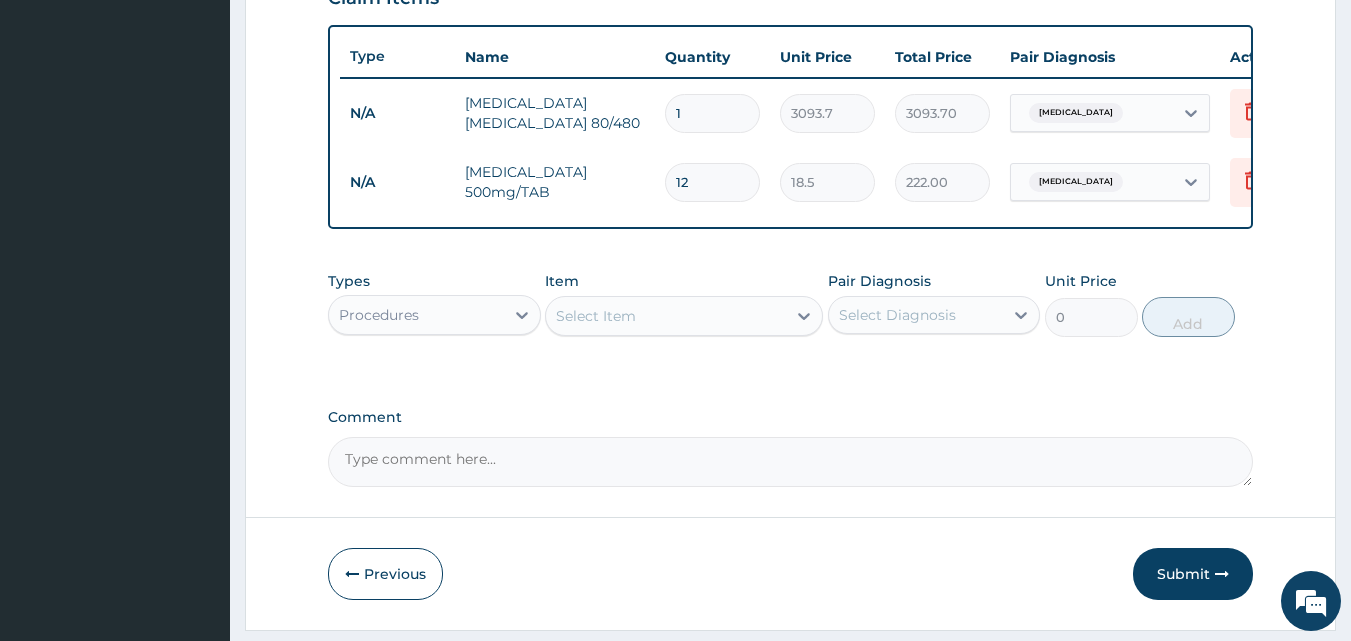 click on "Select Item" at bounding box center [666, 316] 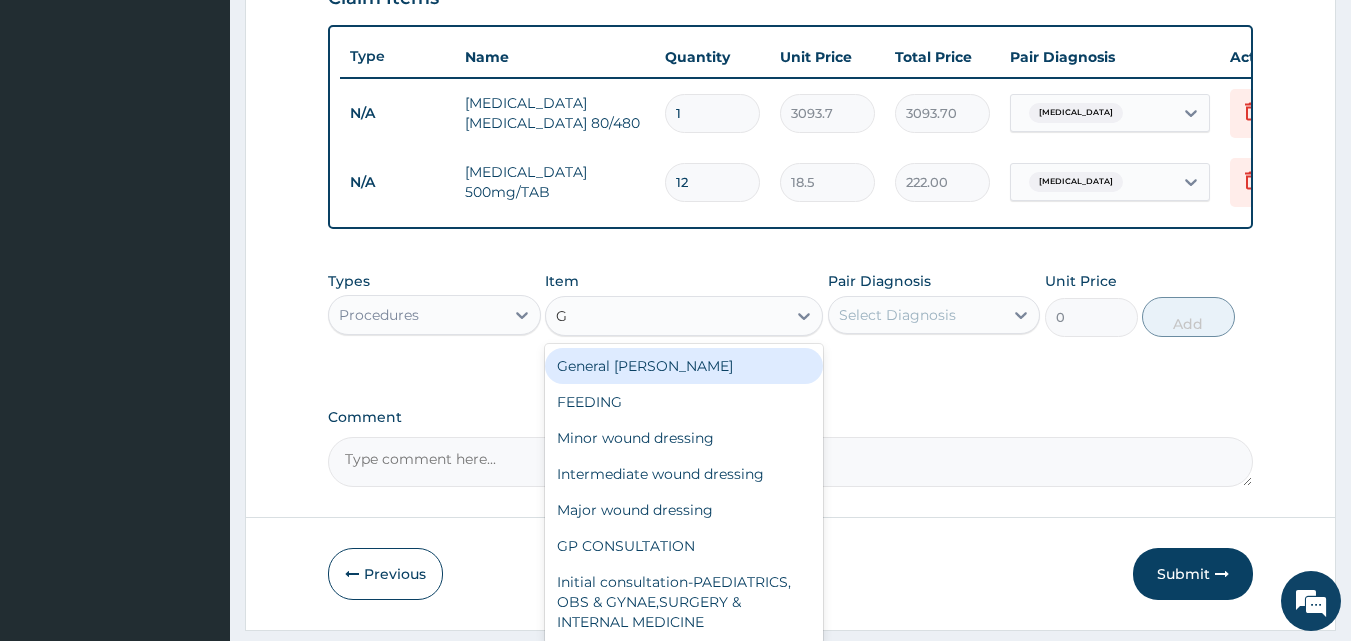 type on "GP" 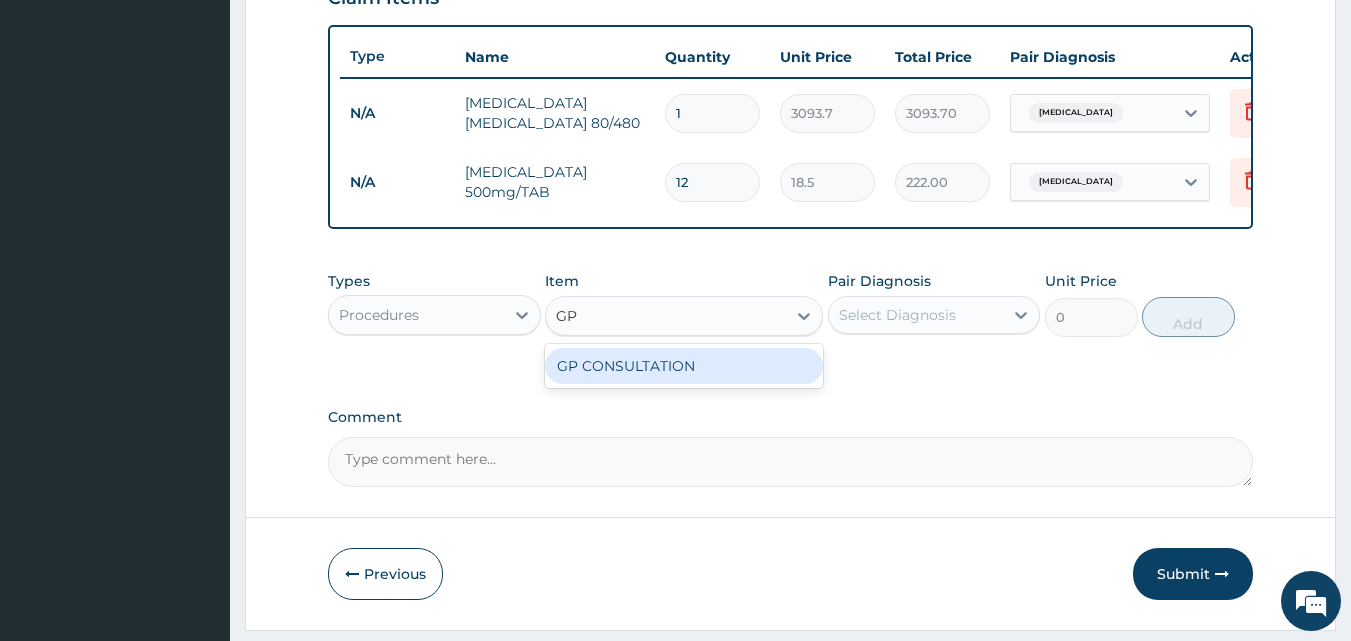click on "GP CONSULTATION" at bounding box center (684, 366) 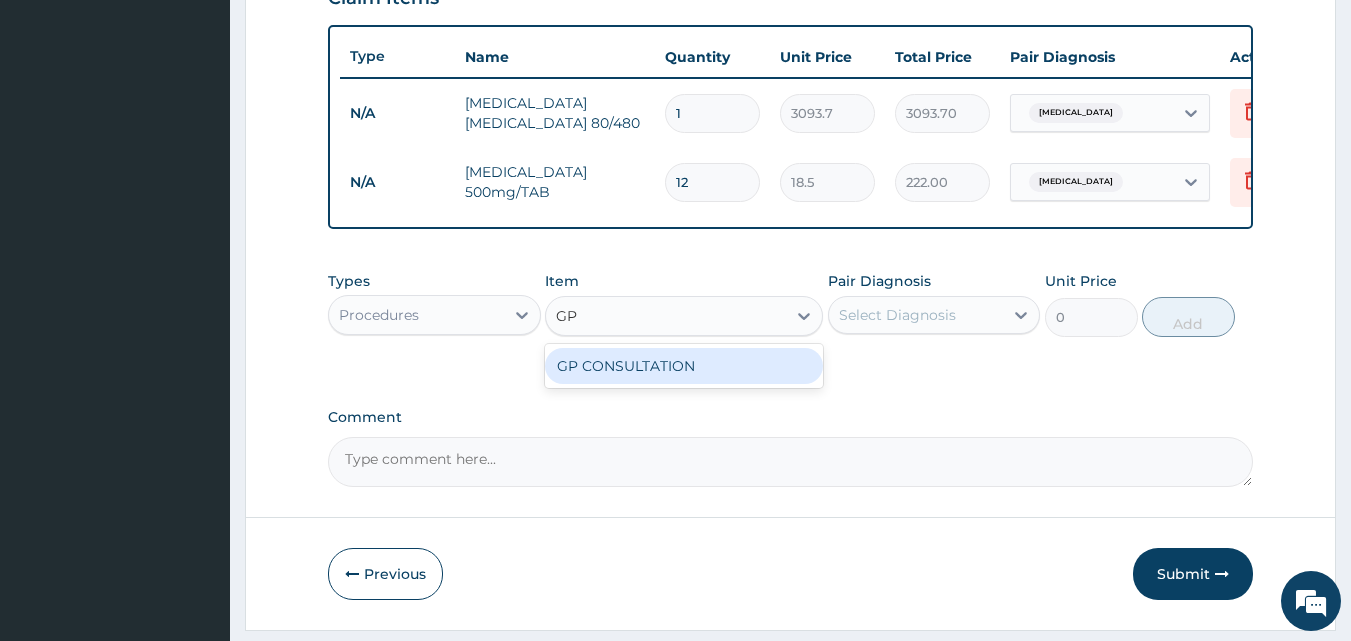 type 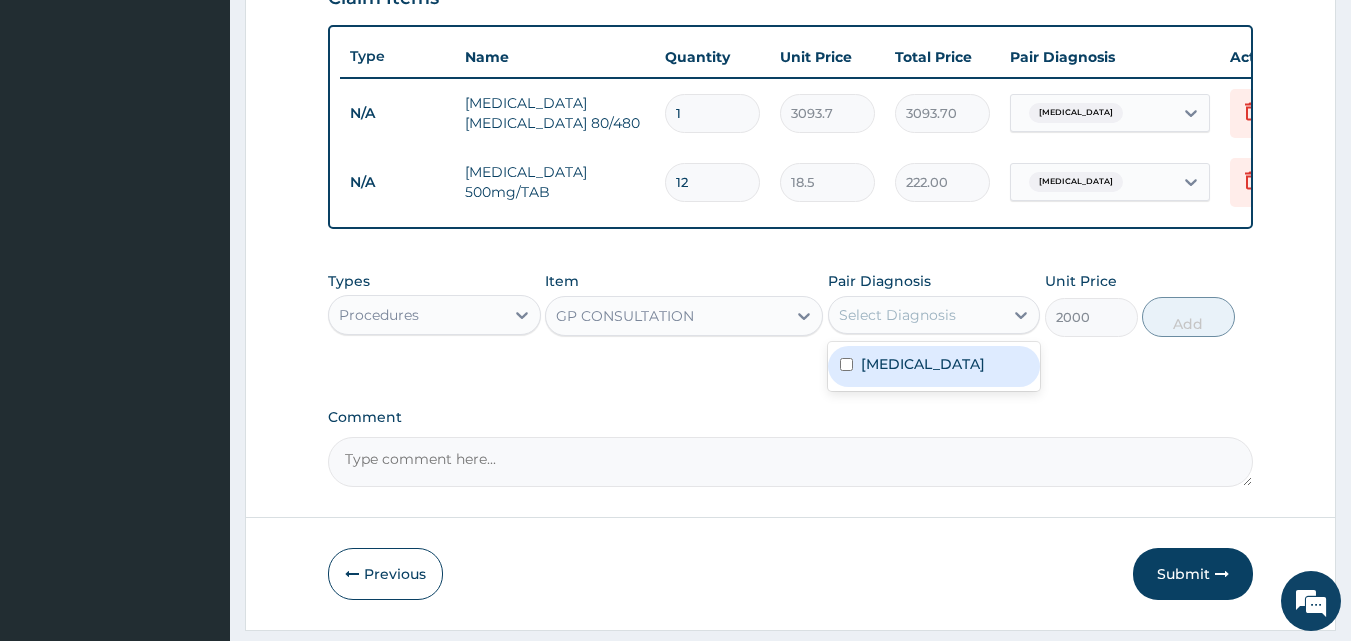 click on "Select Diagnosis" at bounding box center (897, 315) 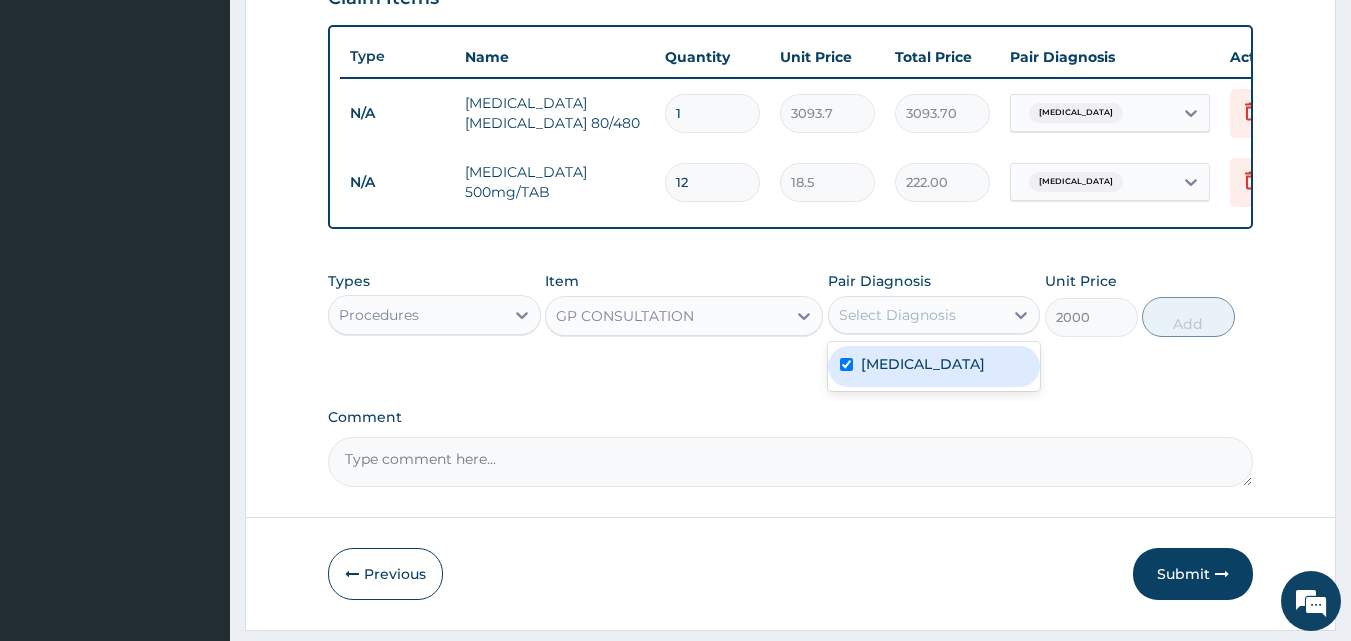 checkbox on "true" 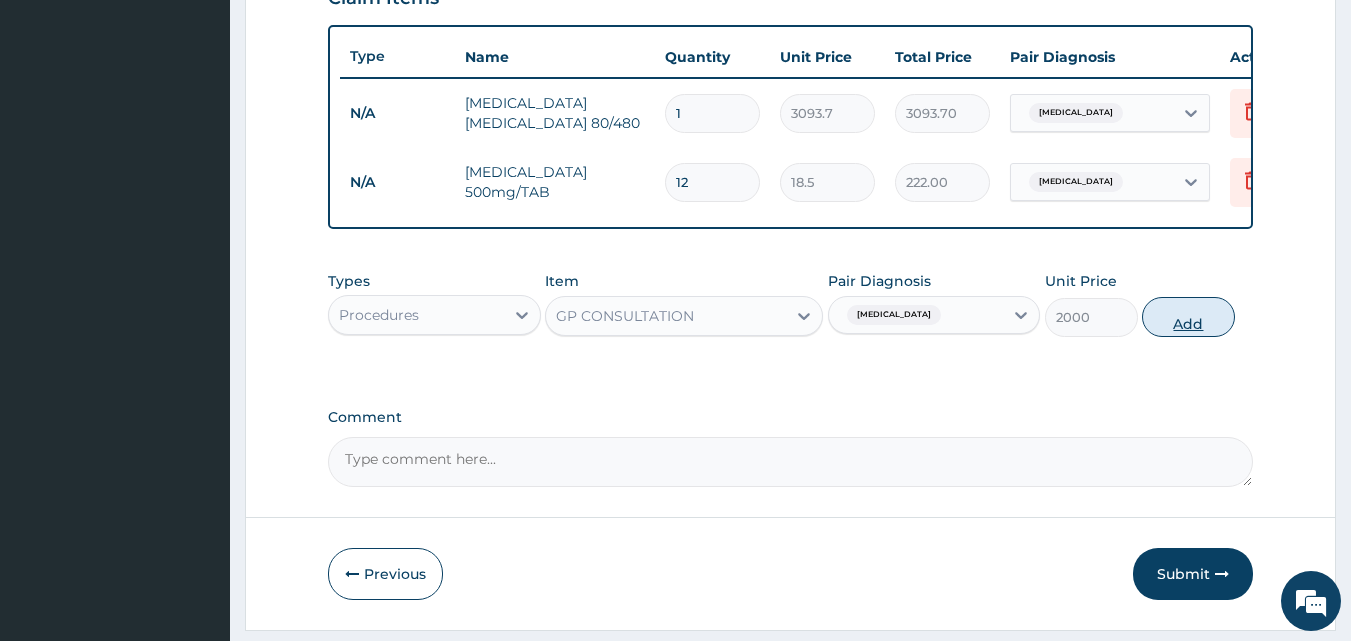 click on "Add" at bounding box center [1188, 317] 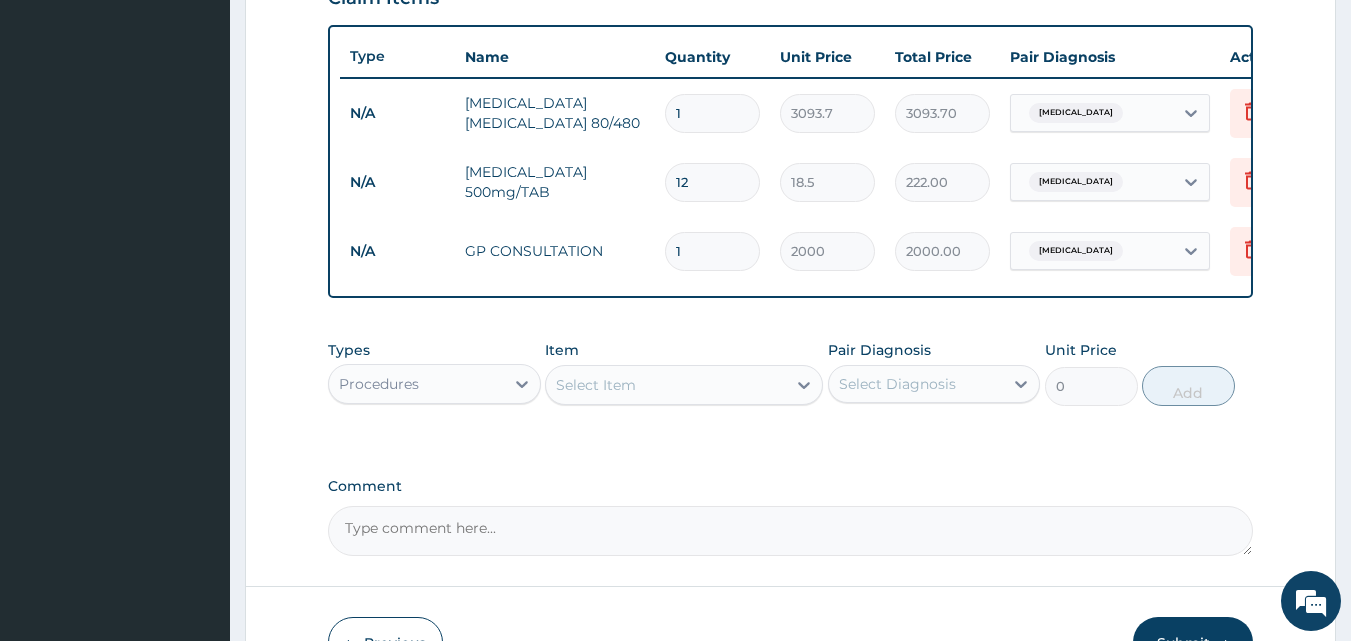 scroll, scrollTop: 859, scrollLeft: 0, axis: vertical 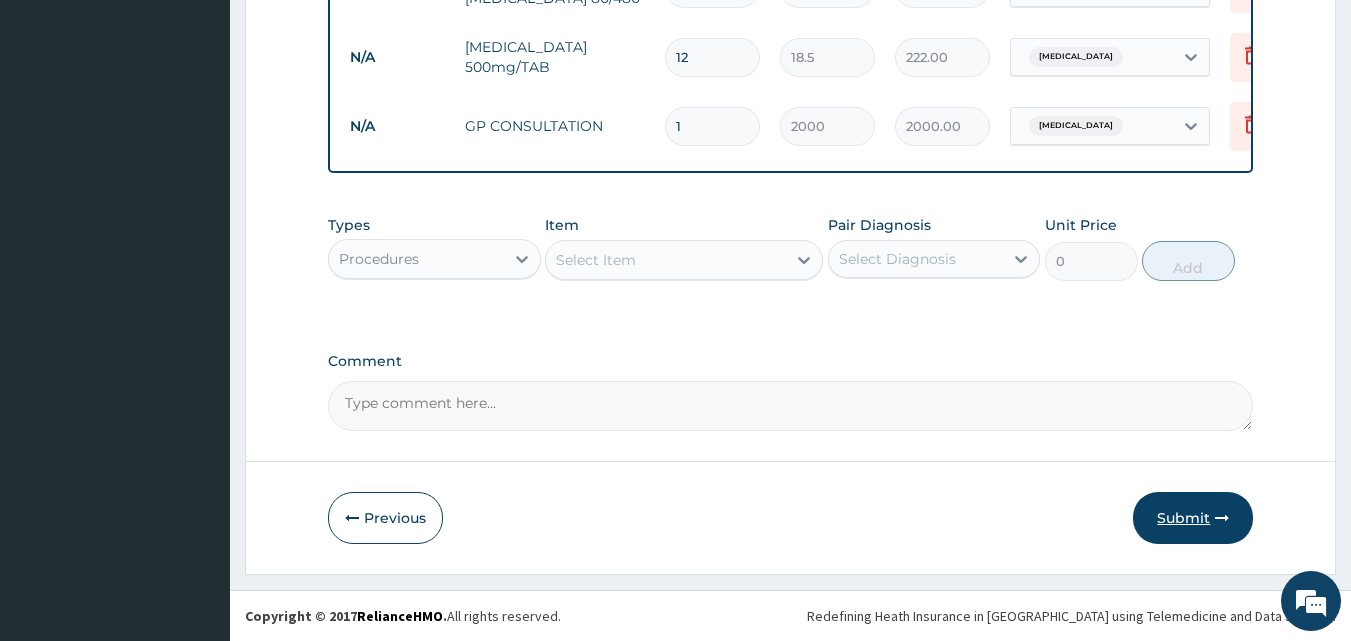 click on "Submit" at bounding box center [1193, 518] 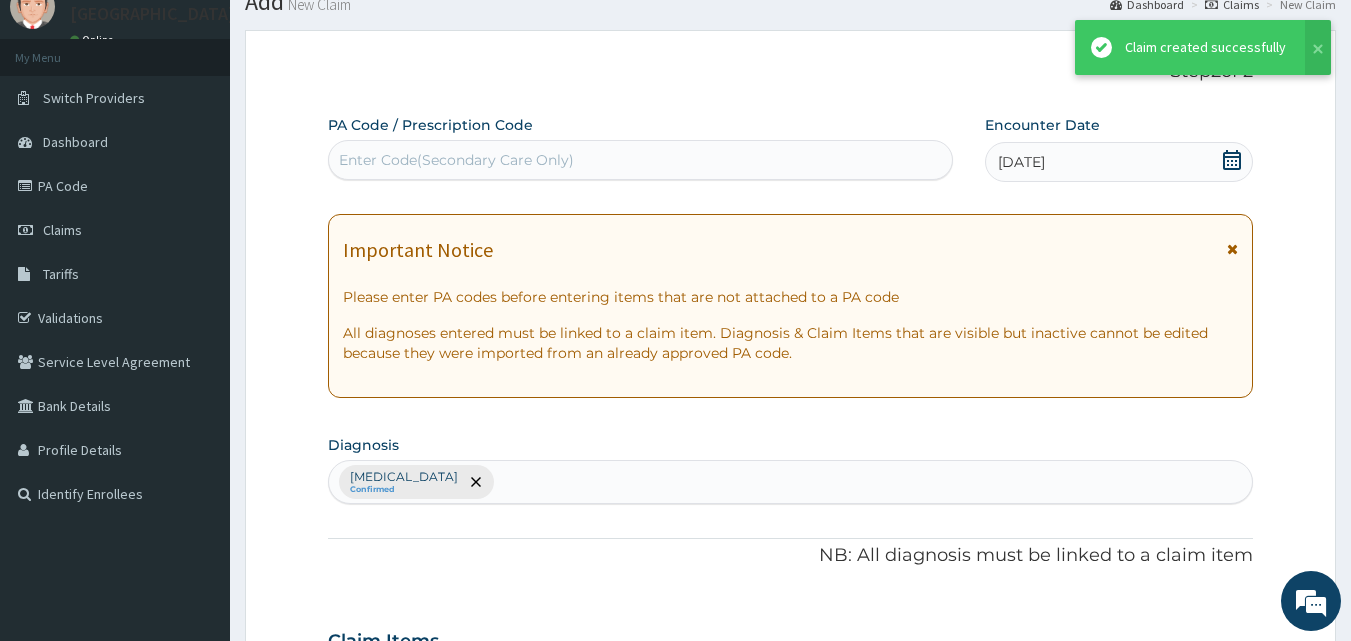 scroll, scrollTop: 859, scrollLeft: 0, axis: vertical 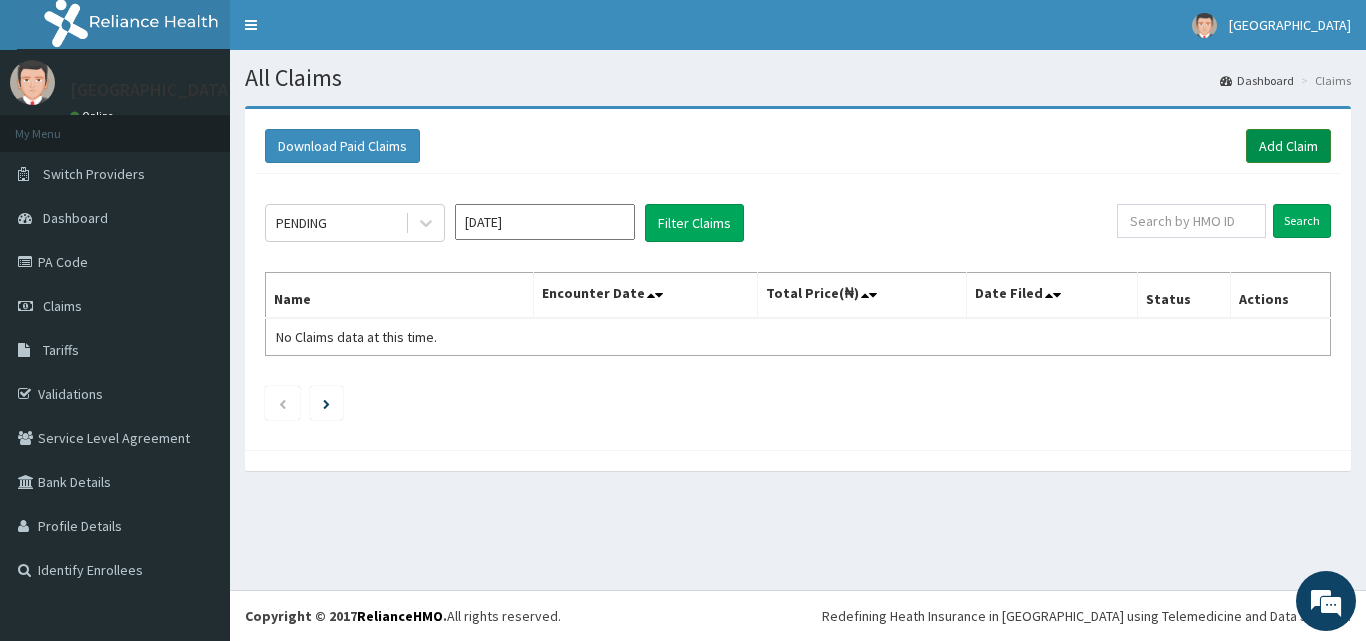 click on "Add Claim" at bounding box center (1288, 146) 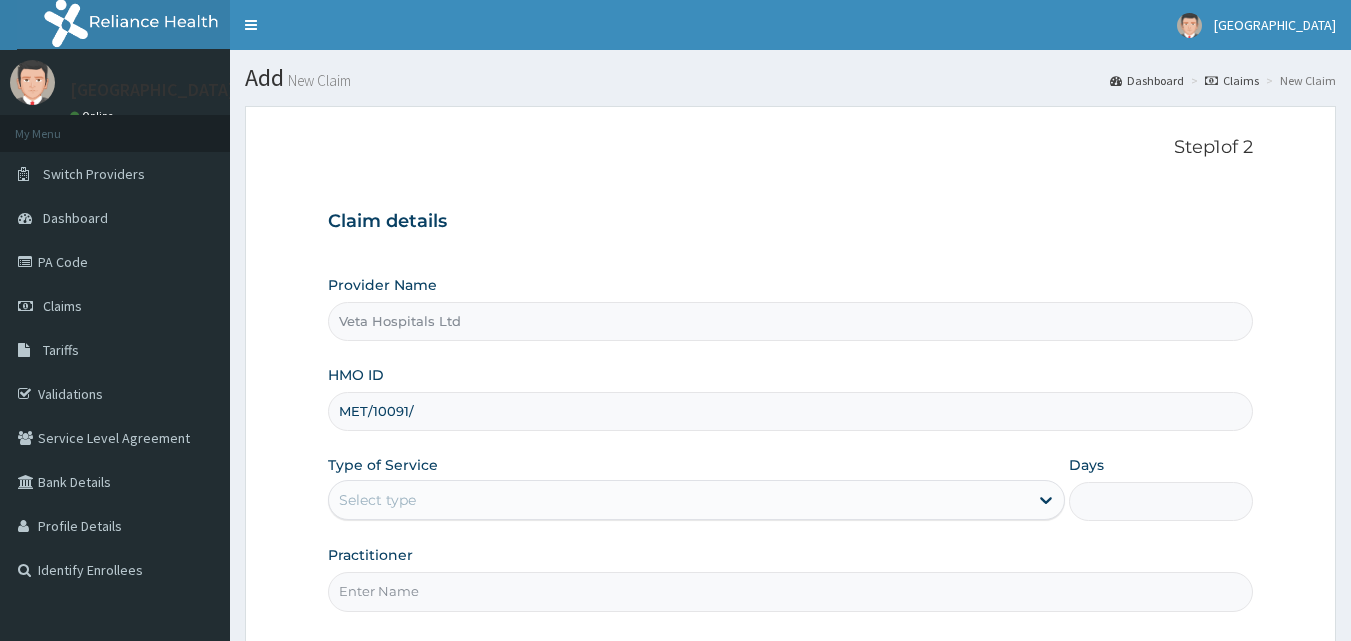 scroll, scrollTop: 0, scrollLeft: 0, axis: both 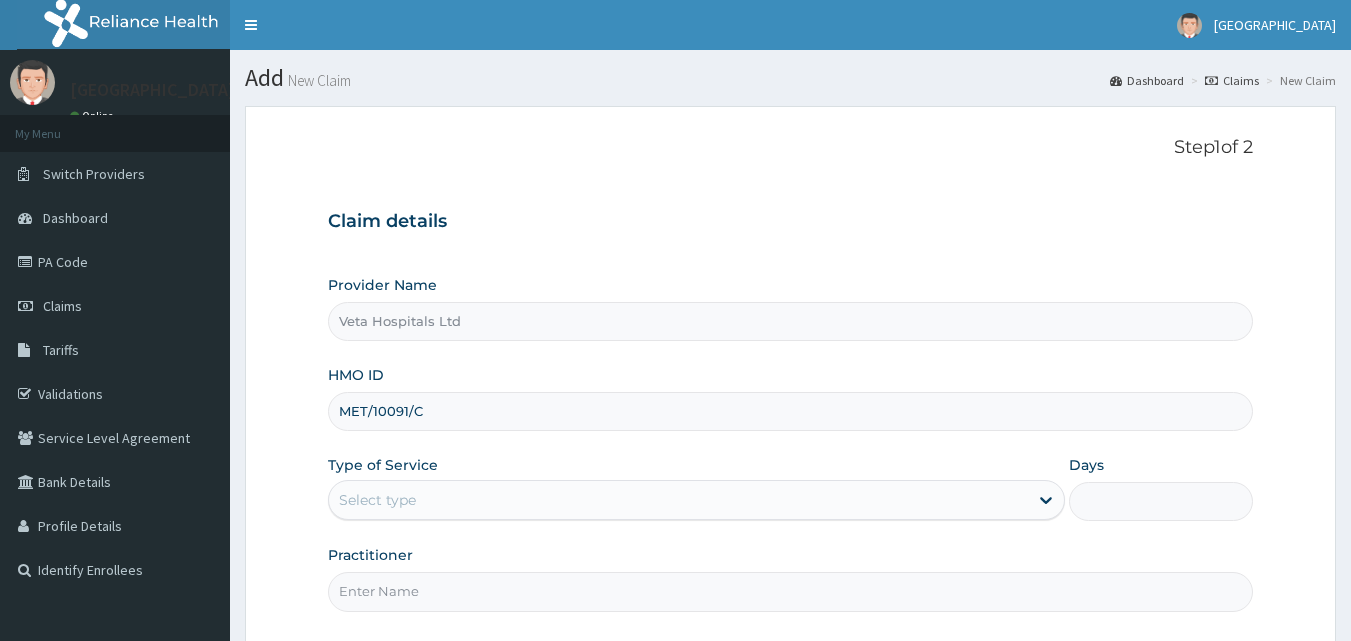 type on "MET/10091/C" 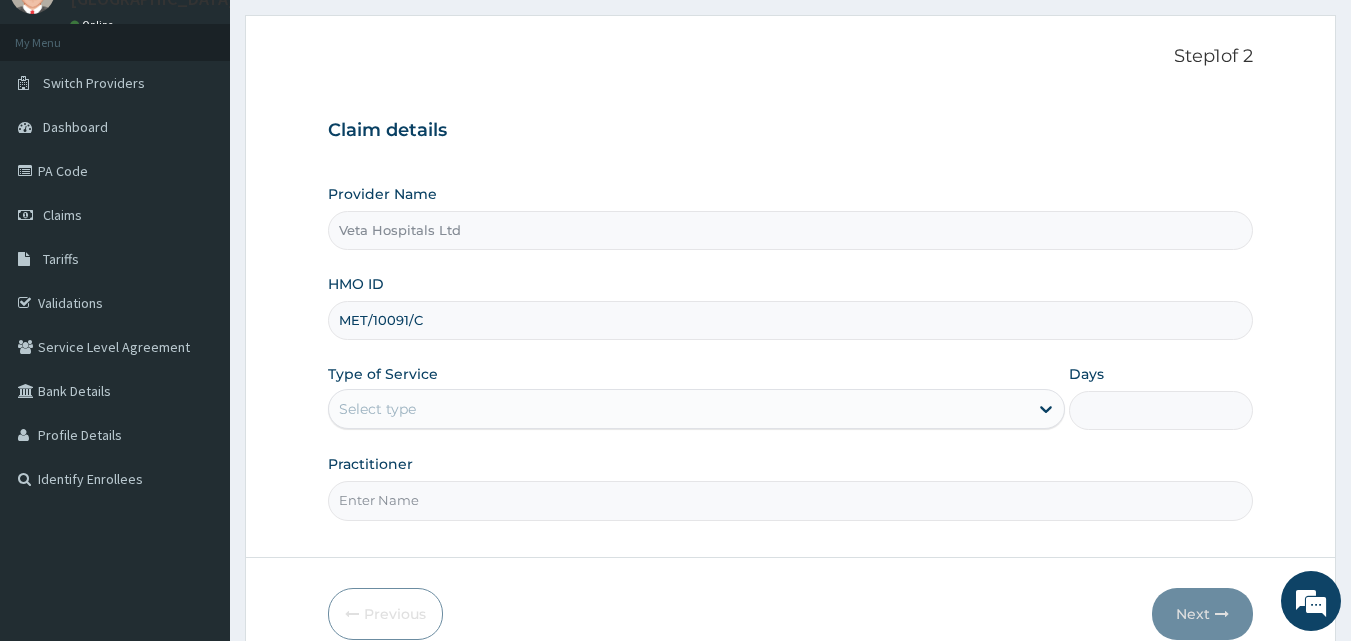 scroll, scrollTop: 105, scrollLeft: 0, axis: vertical 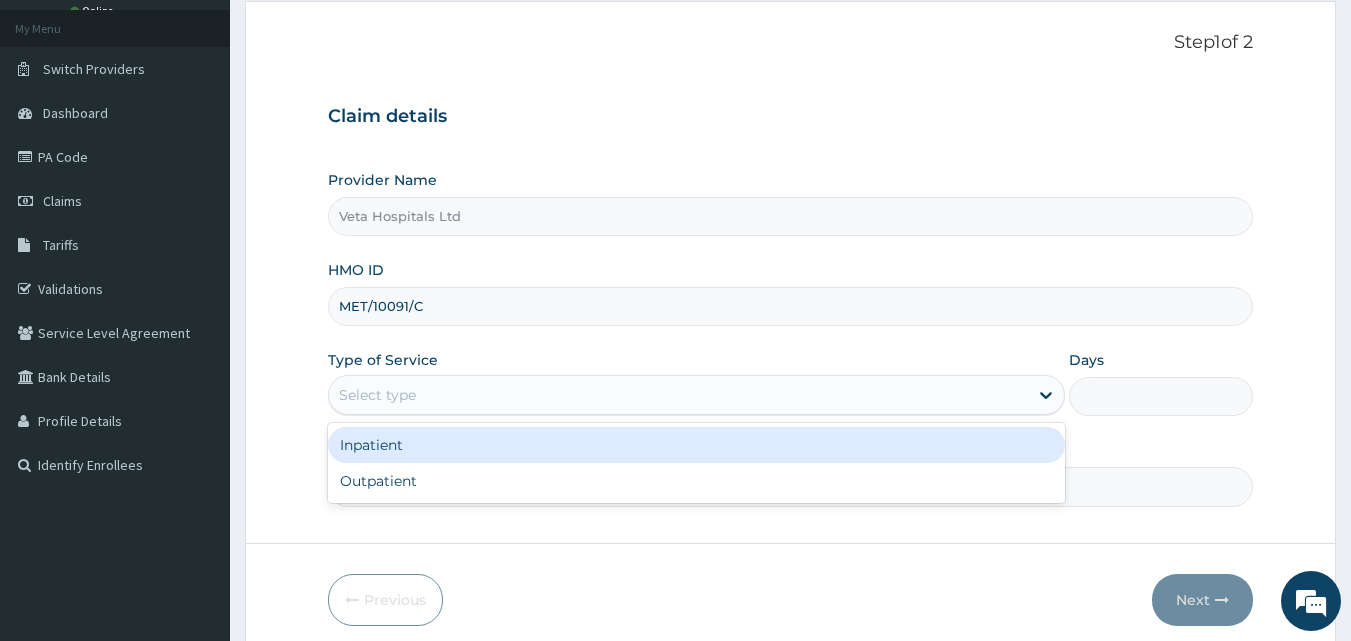 click on "Select type" at bounding box center [678, 395] 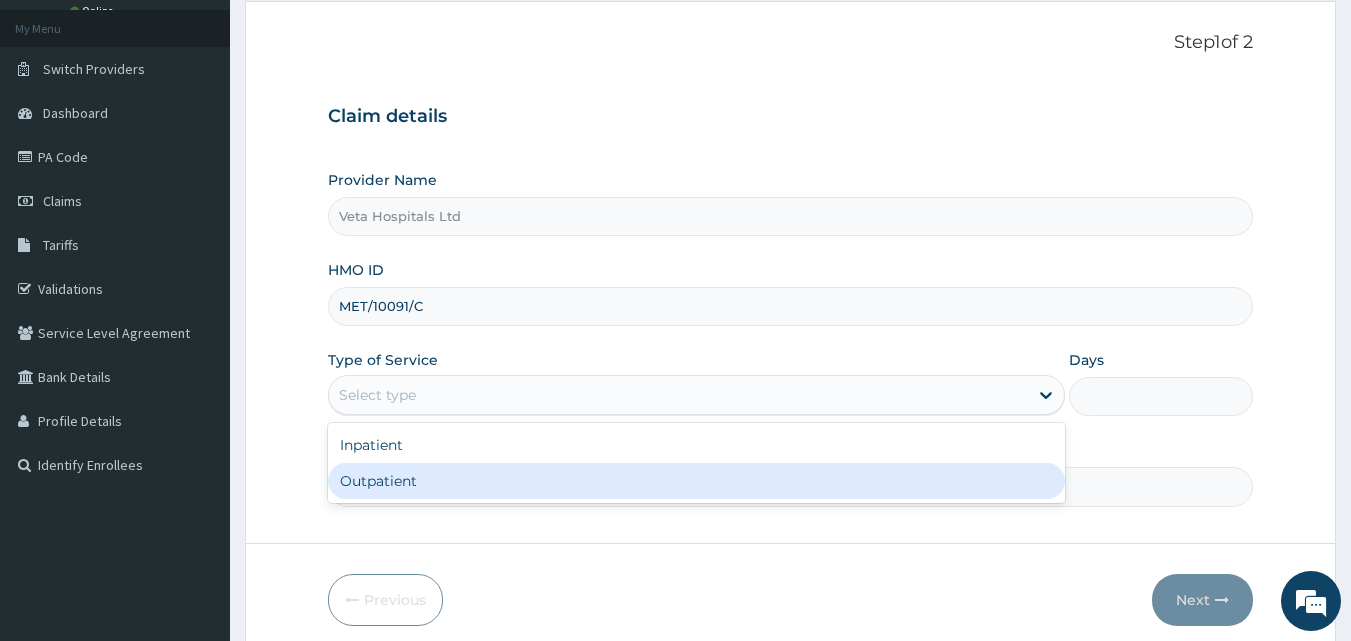 click on "Inpatient Outpatient" at bounding box center [696, 463] 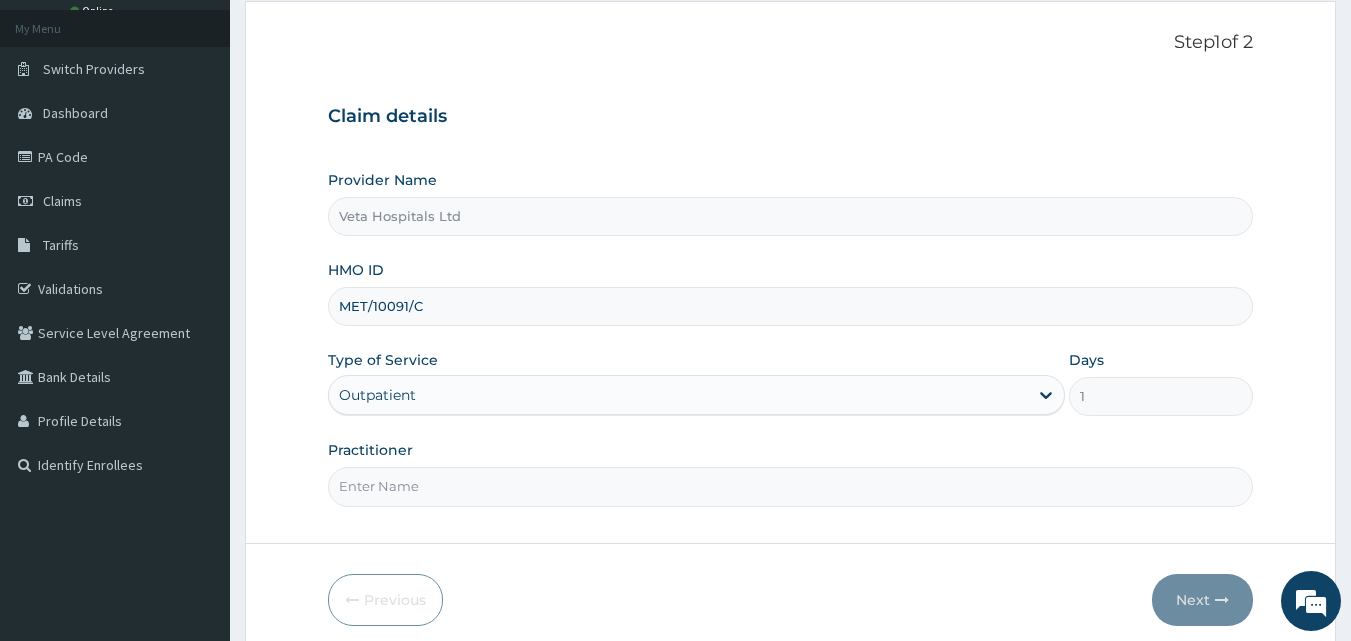 click on "Practitioner" at bounding box center [791, 486] 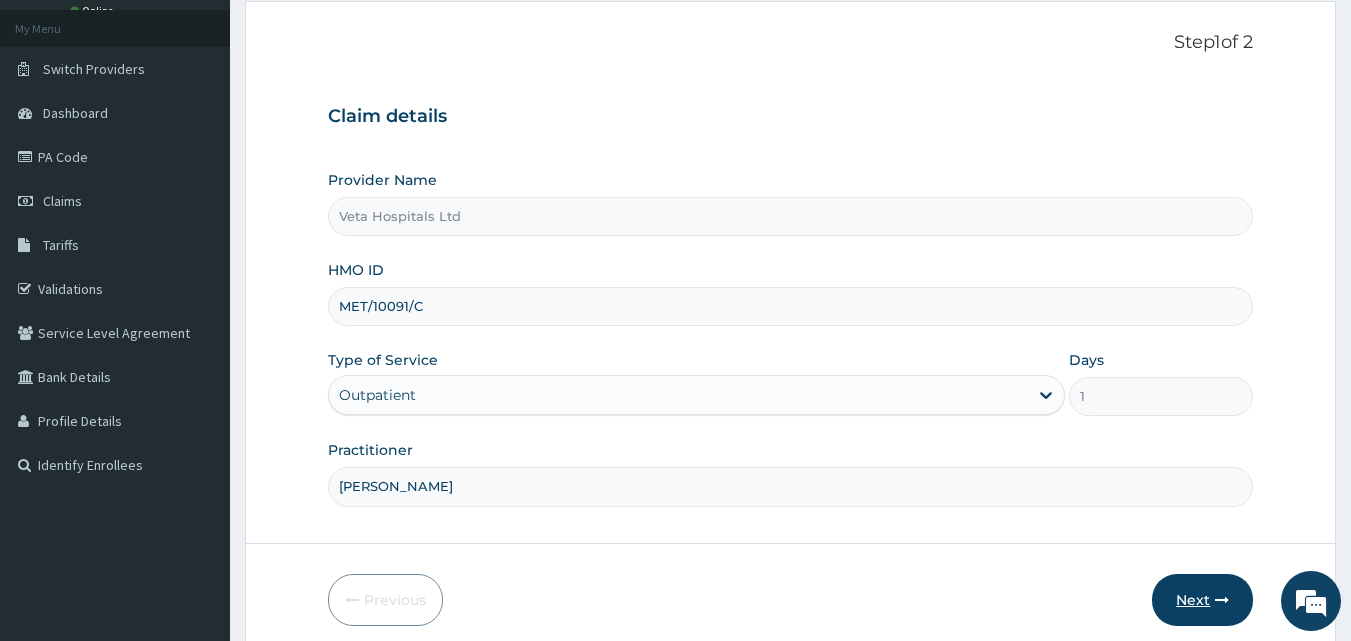 click on "Next" at bounding box center [1202, 600] 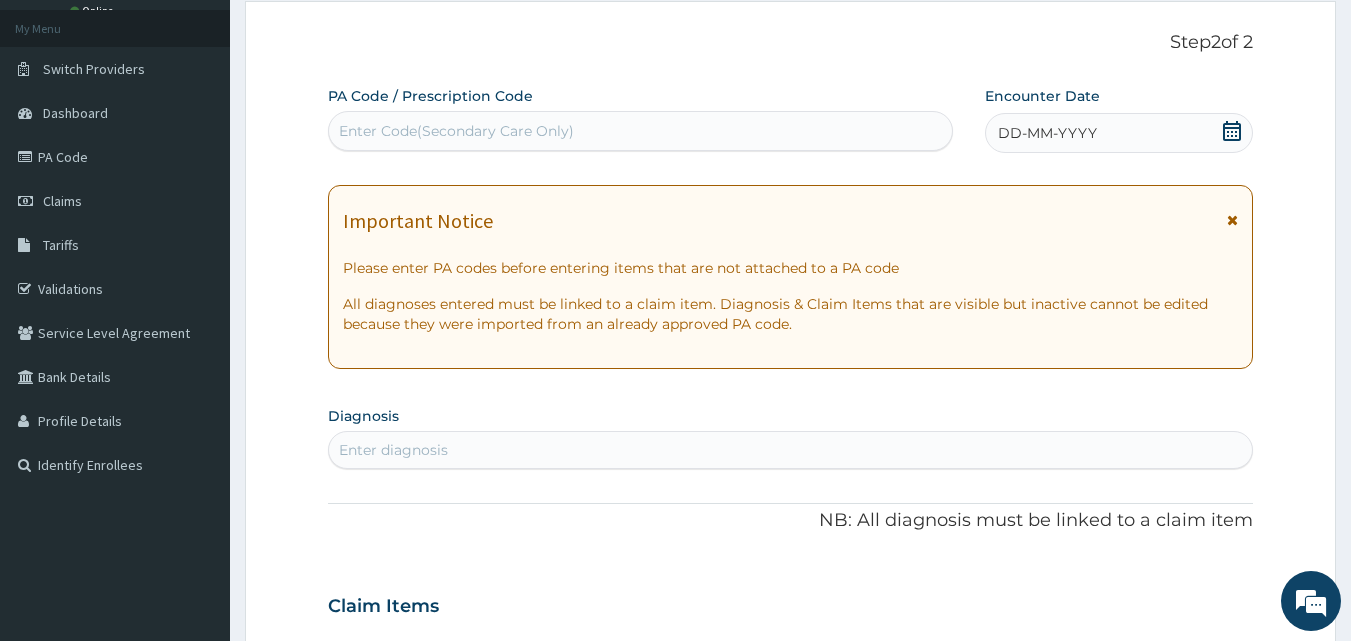 scroll, scrollTop: 0, scrollLeft: 0, axis: both 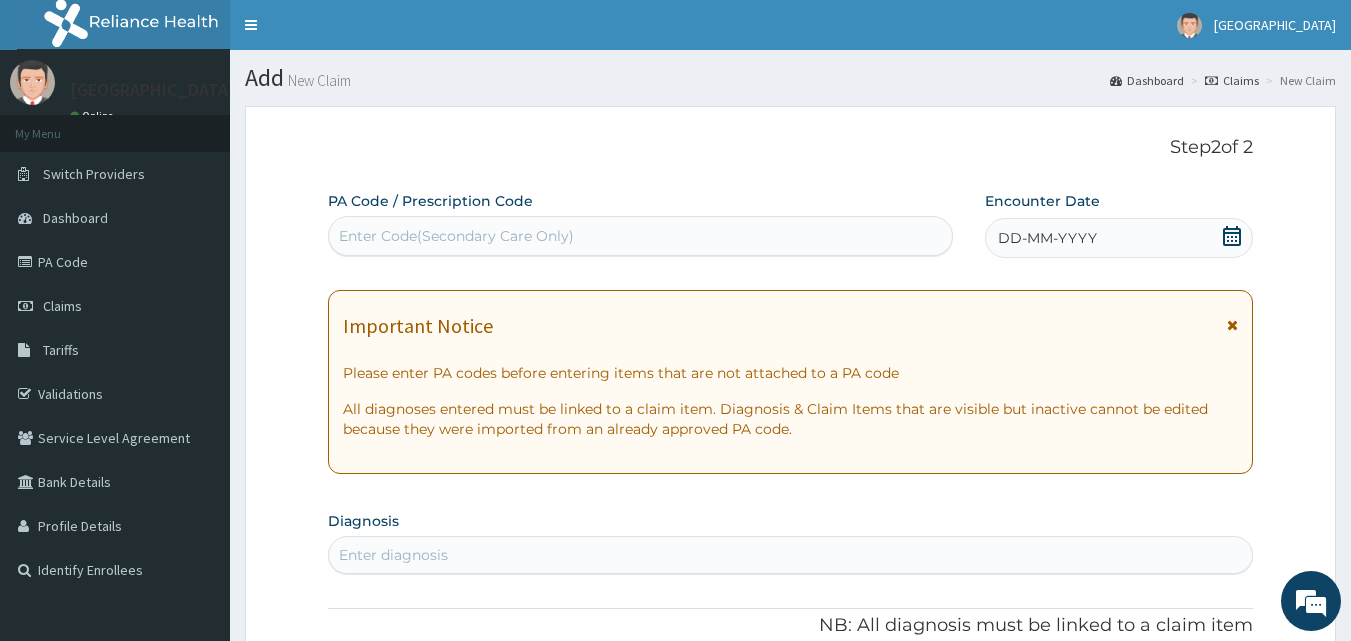 click on "DD-MM-YYYY" at bounding box center (1119, 238) 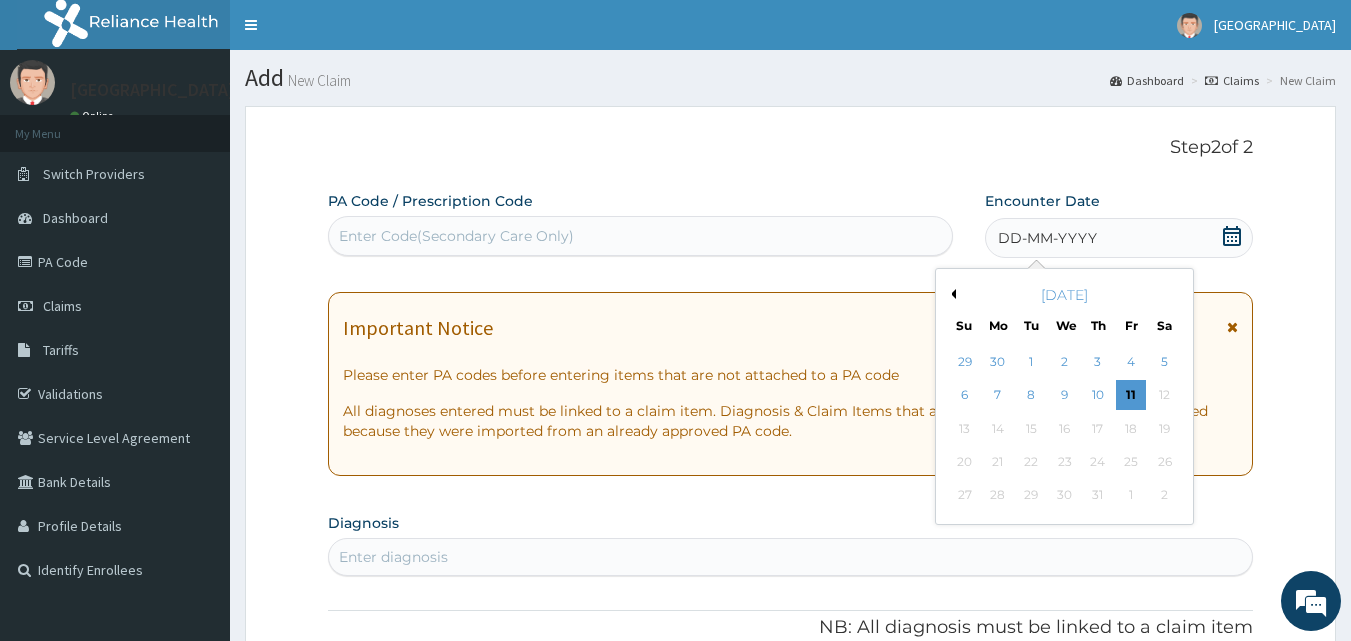scroll, scrollTop: 0, scrollLeft: 0, axis: both 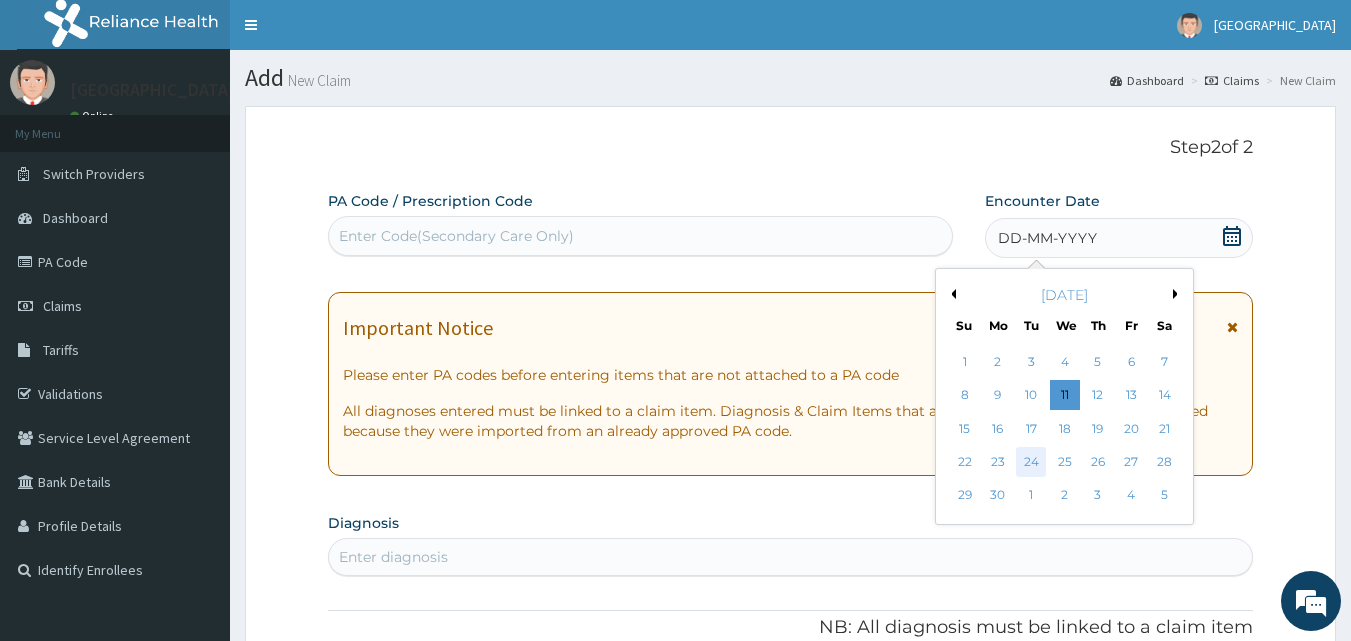 click on "24" at bounding box center [1032, 462] 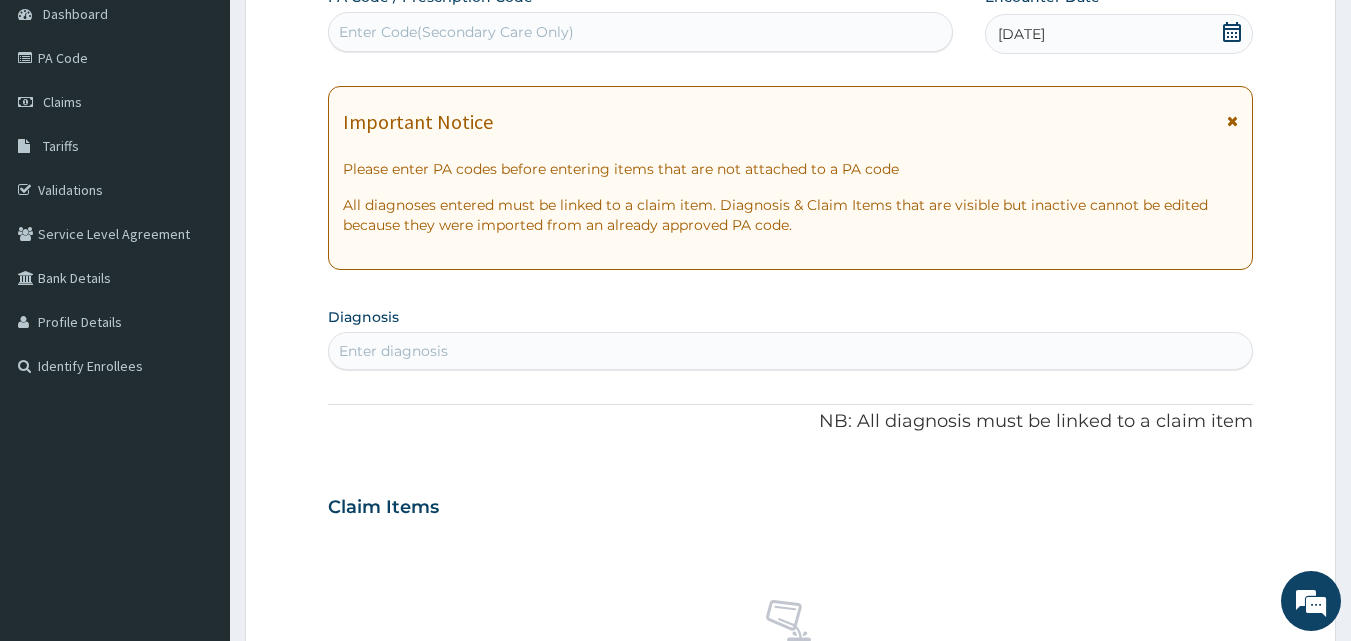 scroll, scrollTop: 237, scrollLeft: 0, axis: vertical 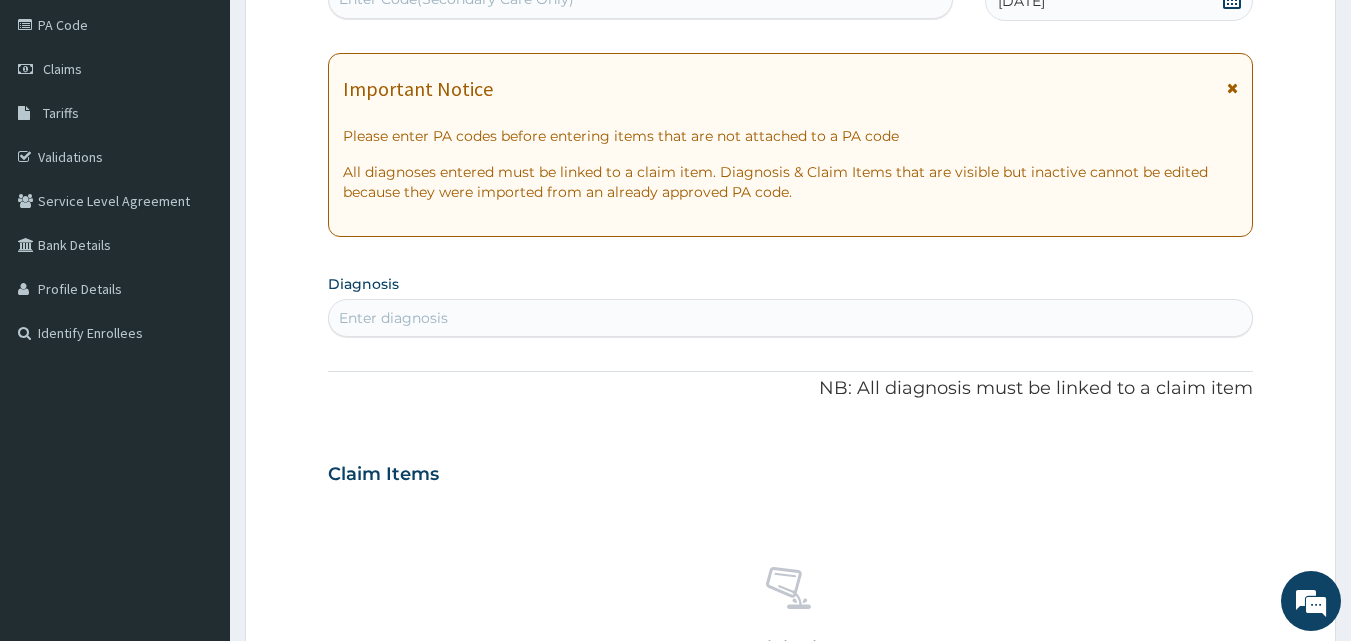 click on "Enter diagnosis" at bounding box center (791, 318) 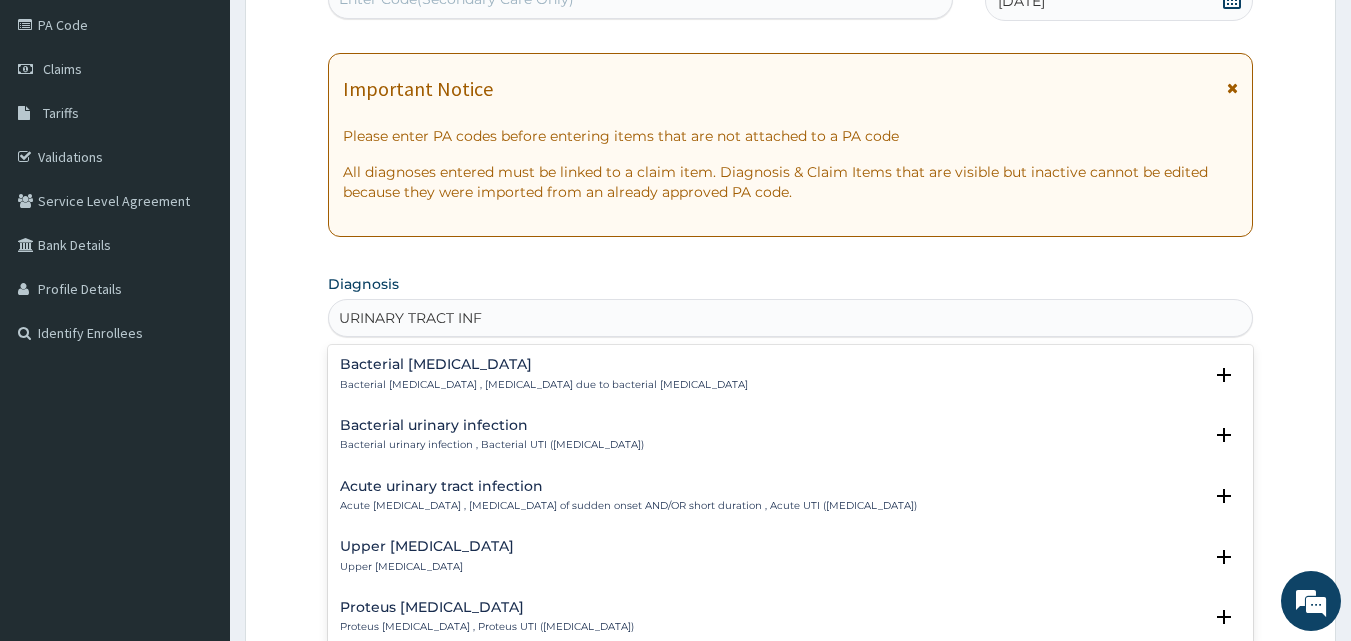 type on "URINARY TRACT INFE" 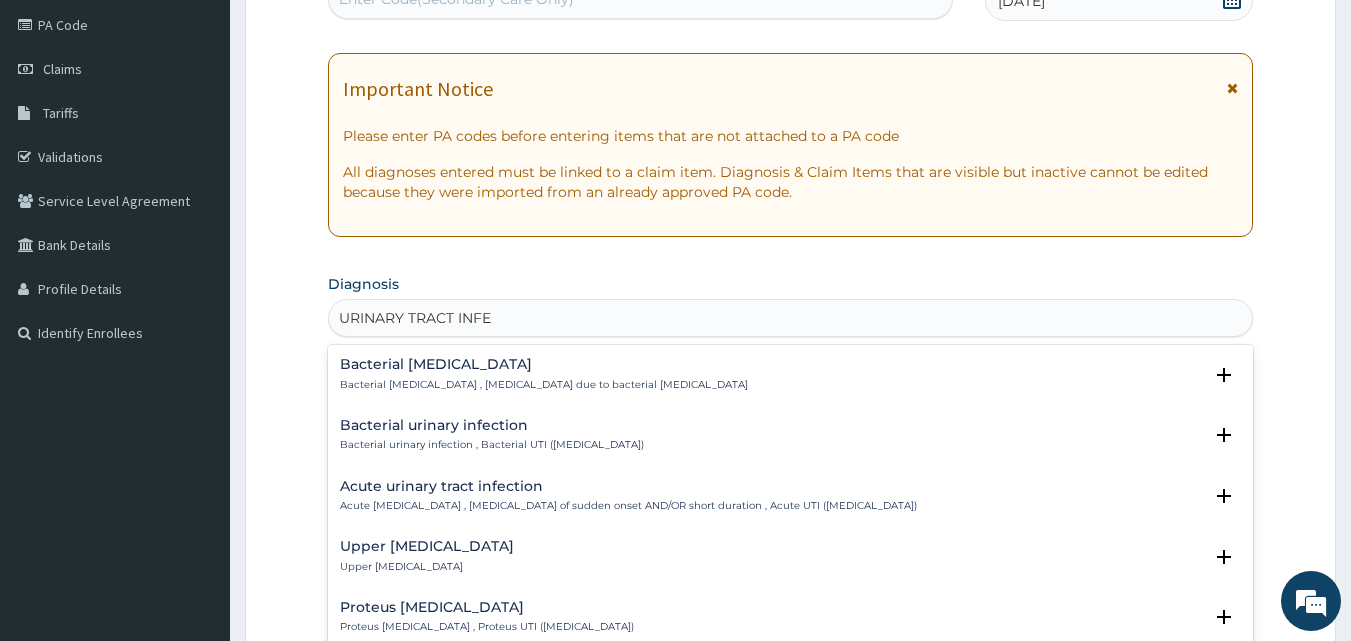 click on "Acute urinary tract infection" at bounding box center [628, 486] 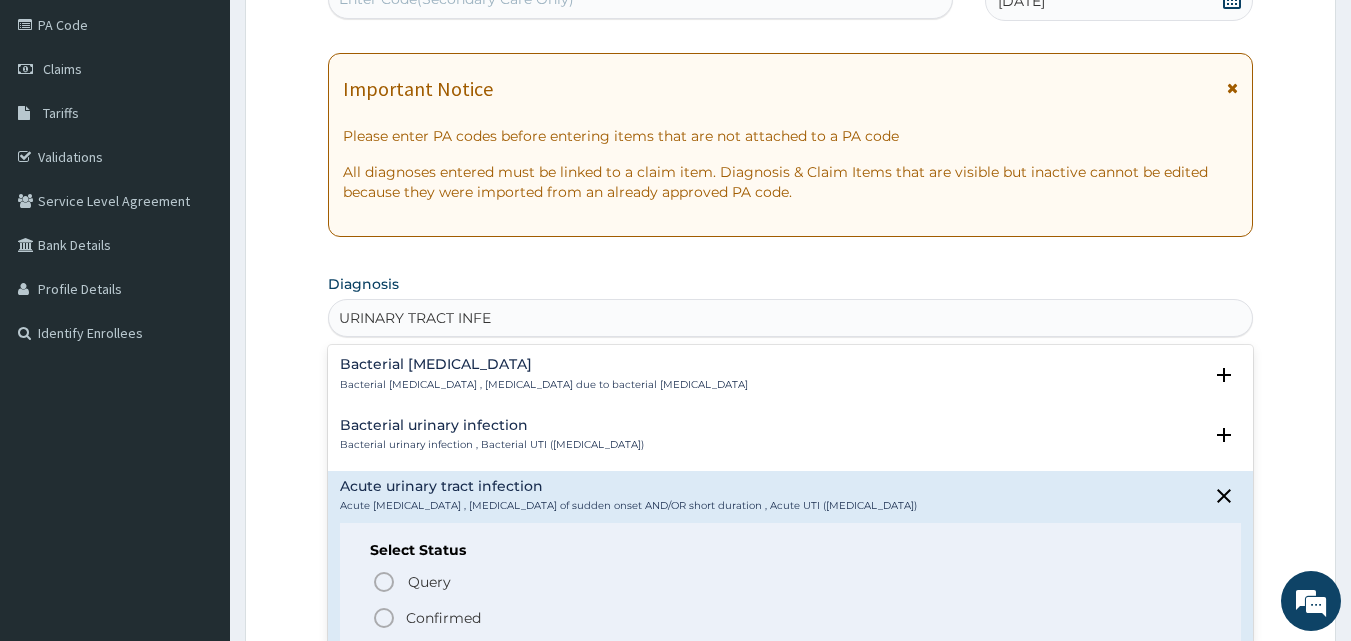 click 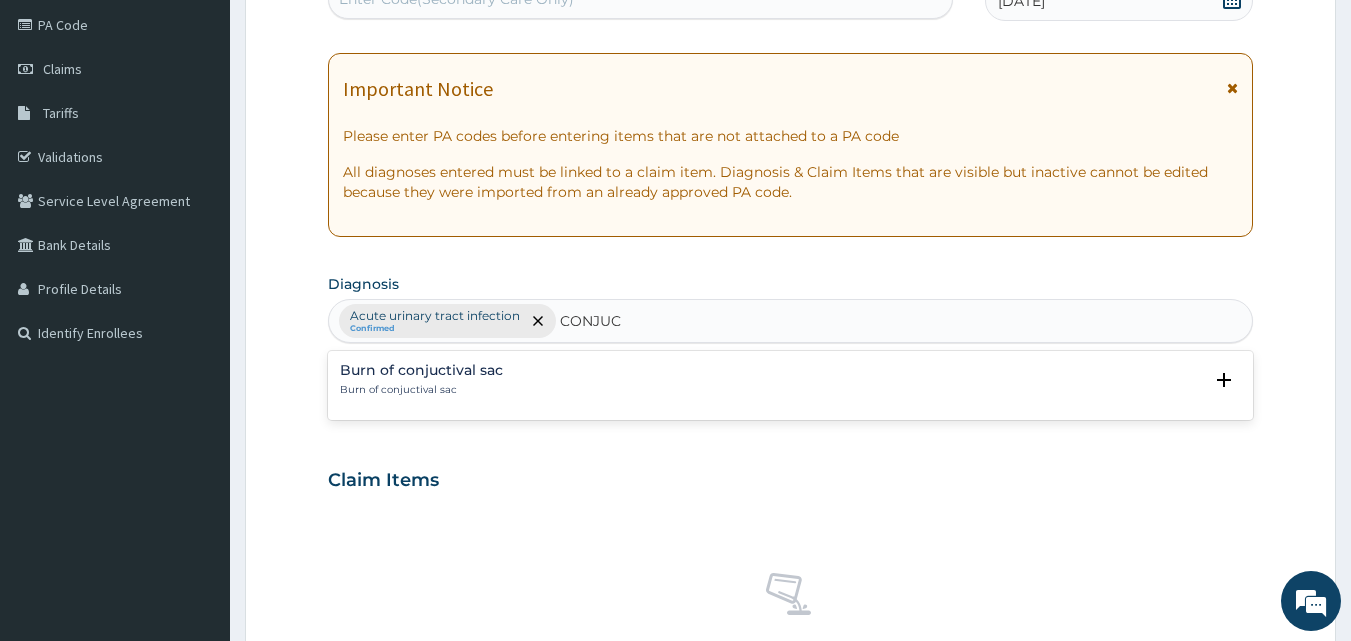 type on "CONJU" 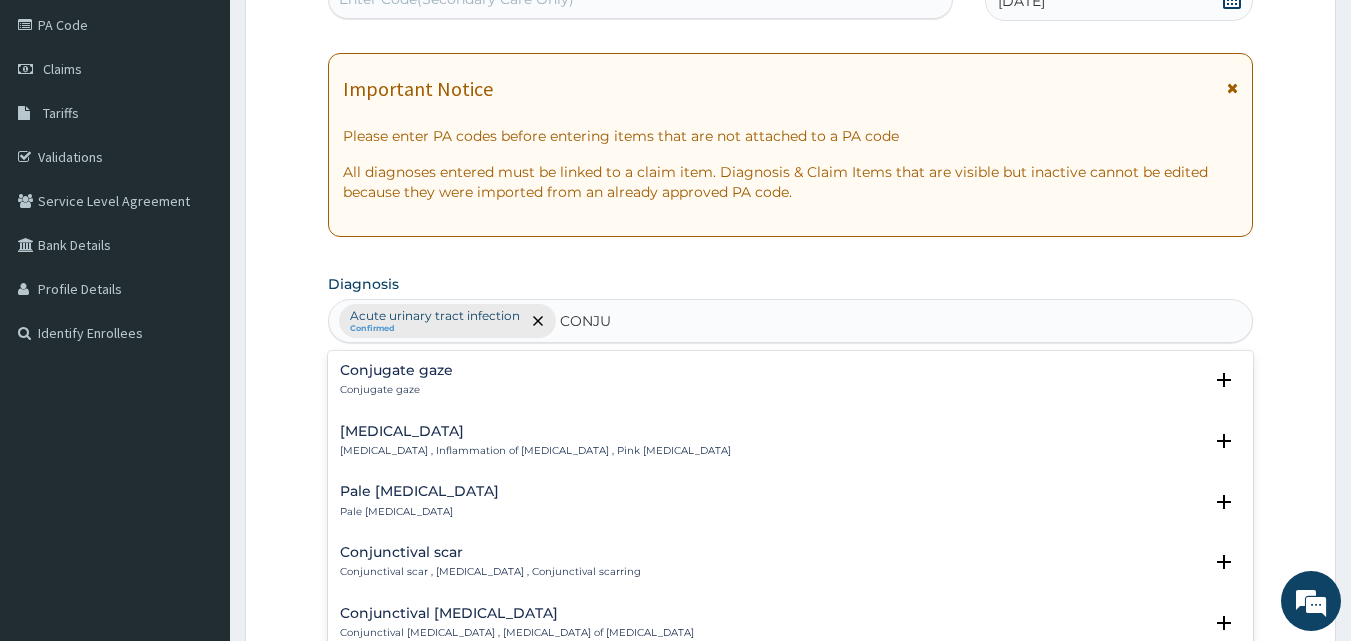 click on "Conjunctivitis Conjunctivitis , Inflammation of conjunctiva , Pink eye disease" at bounding box center (535, 441) 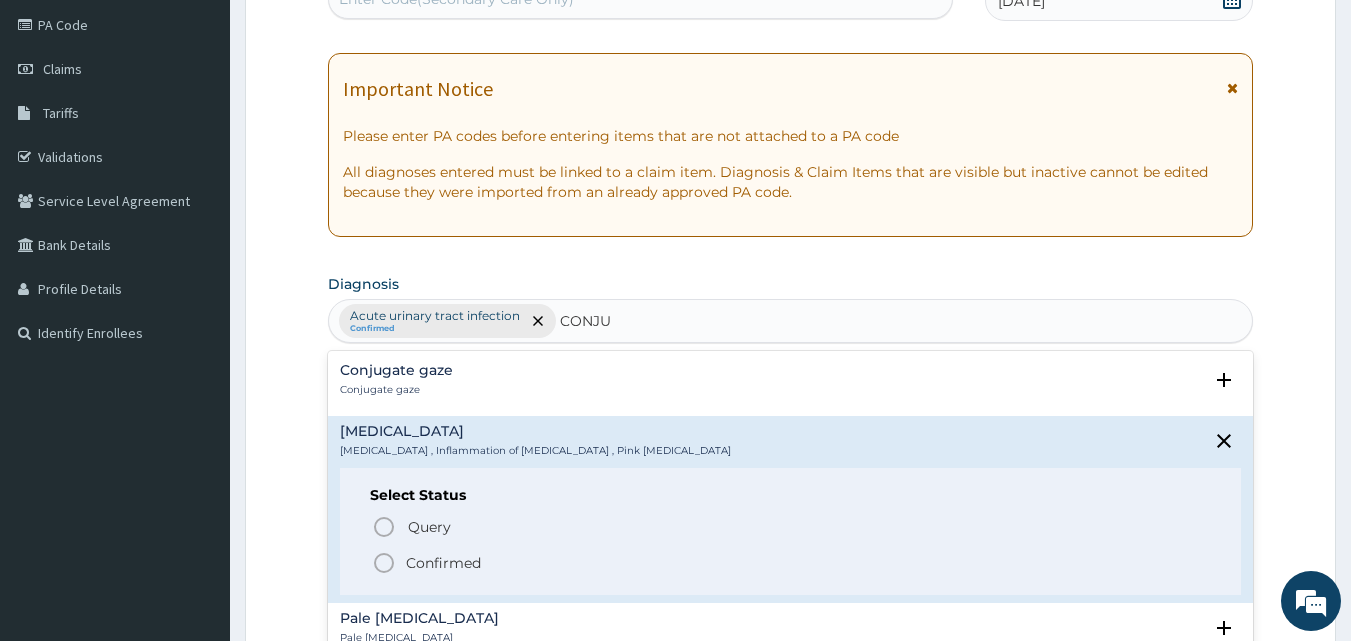 click 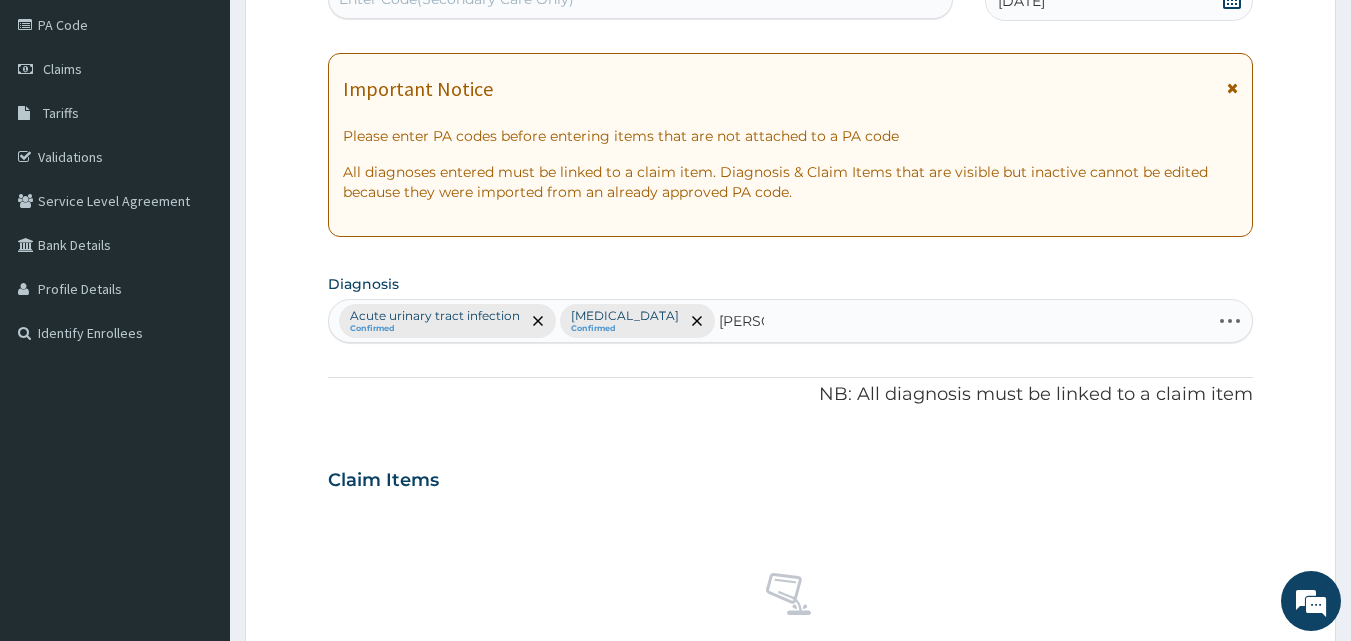 type on "CANDID" 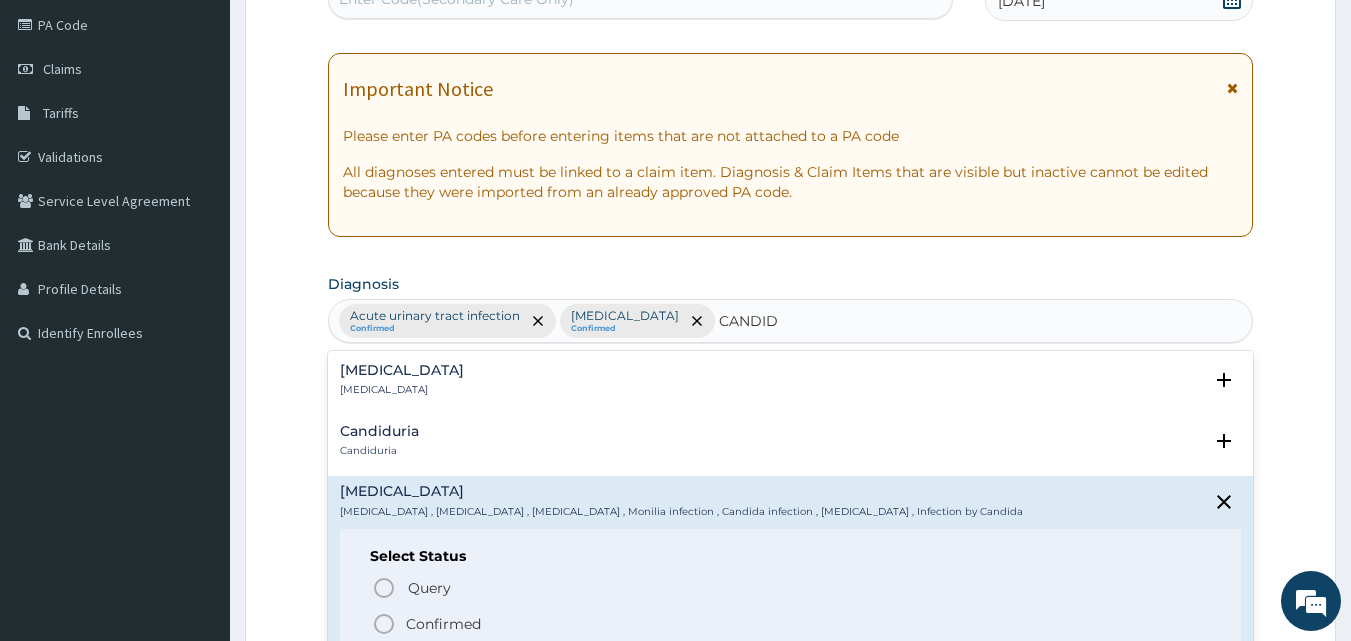 click 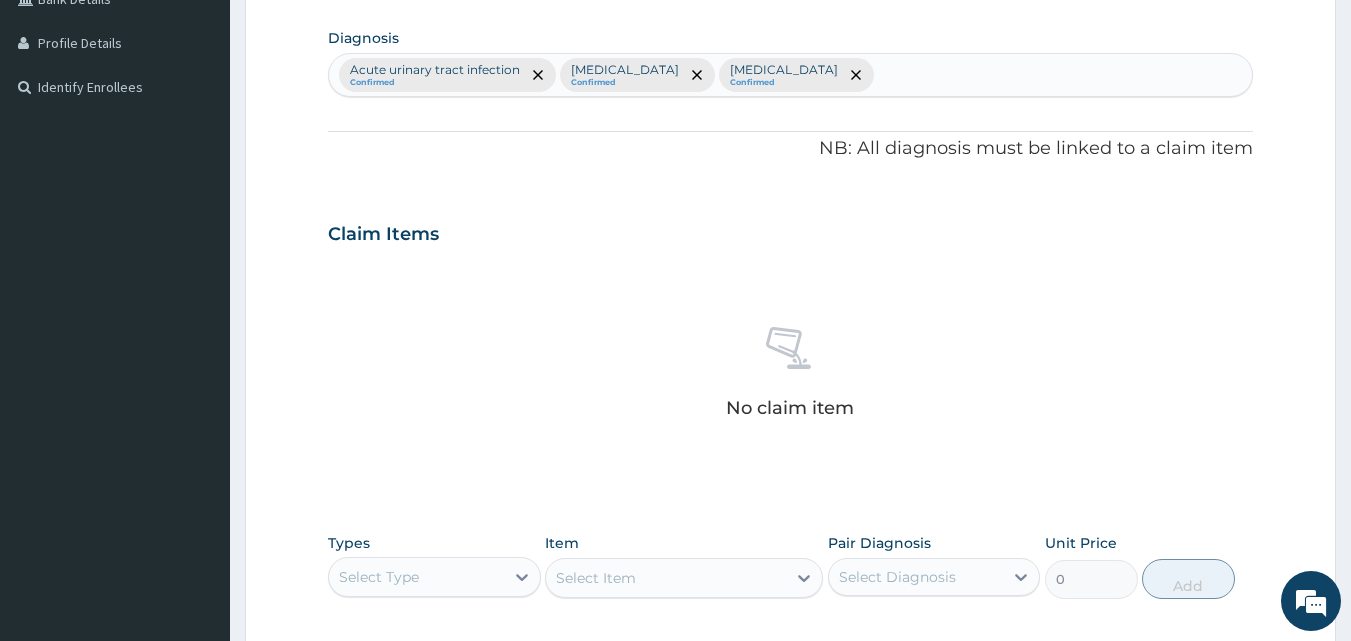 scroll, scrollTop: 624, scrollLeft: 0, axis: vertical 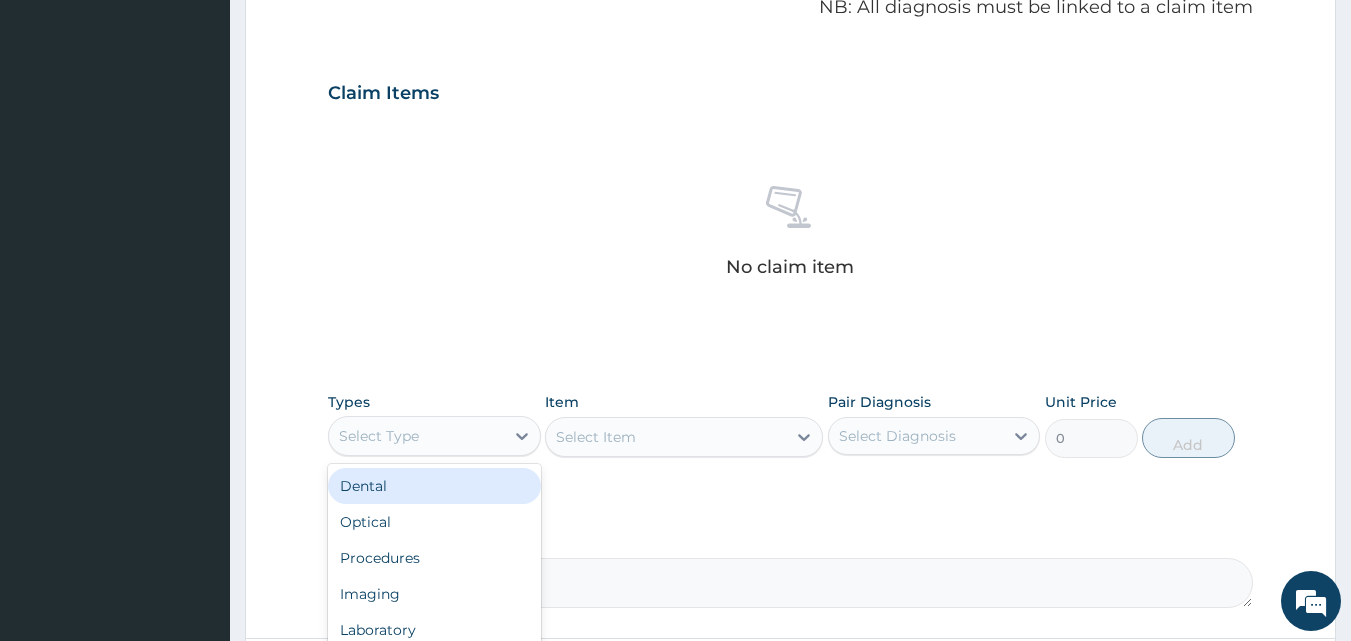 click on "Select Type" at bounding box center [416, 436] 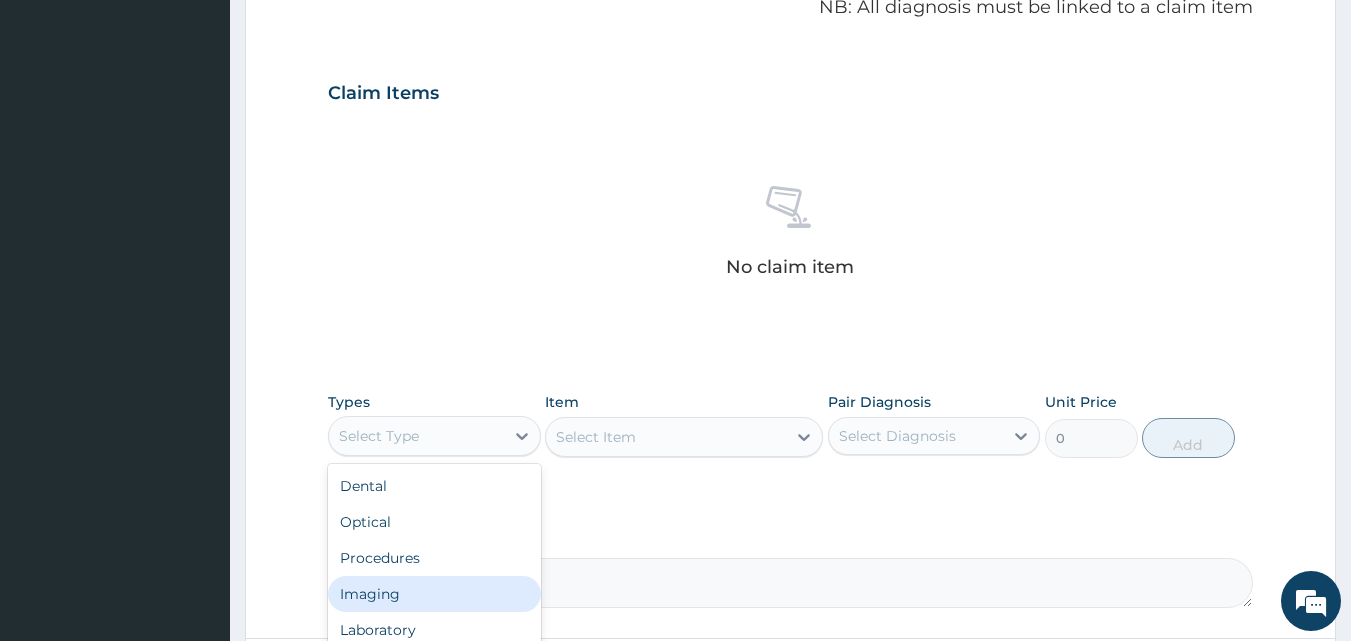 scroll, scrollTop: 801, scrollLeft: 0, axis: vertical 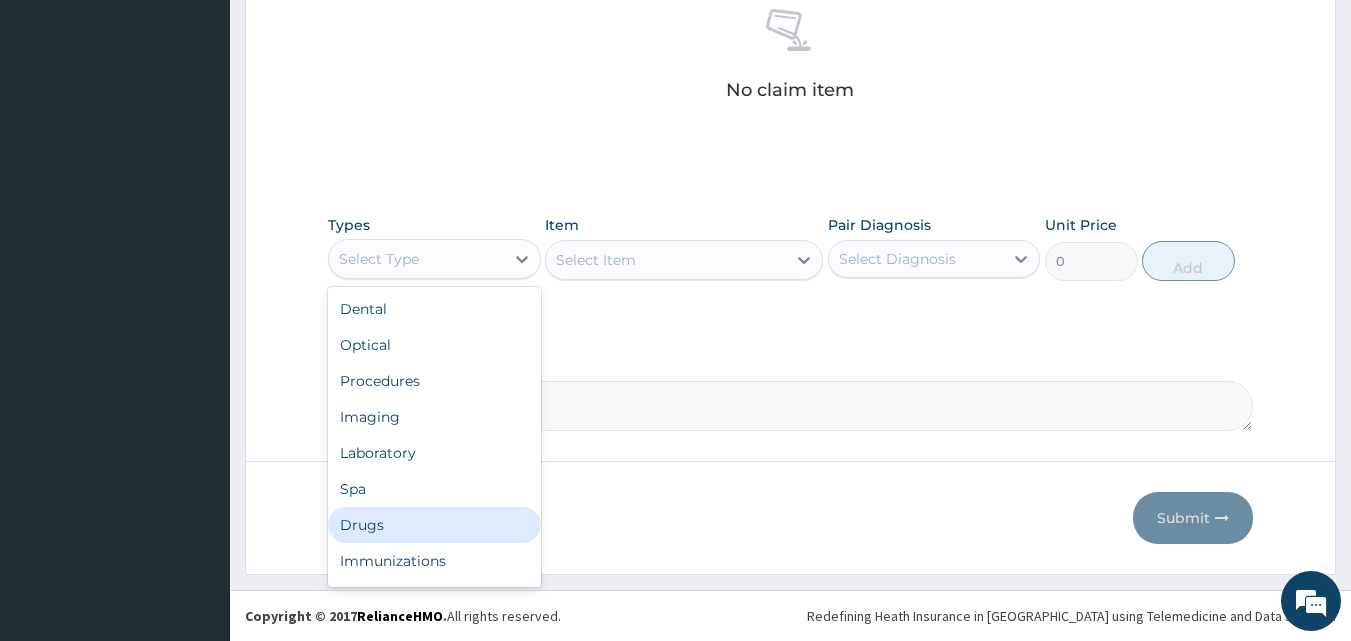click on "Drugs" at bounding box center (434, 525) 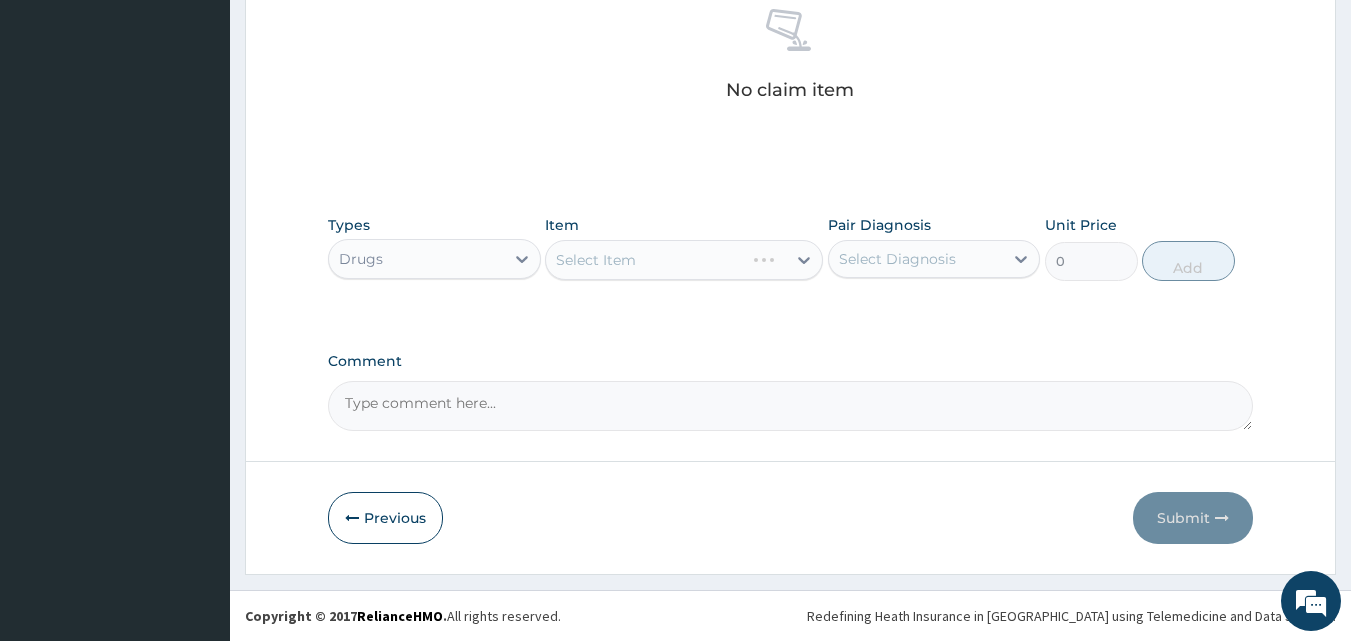 click on "Select Item" at bounding box center [684, 260] 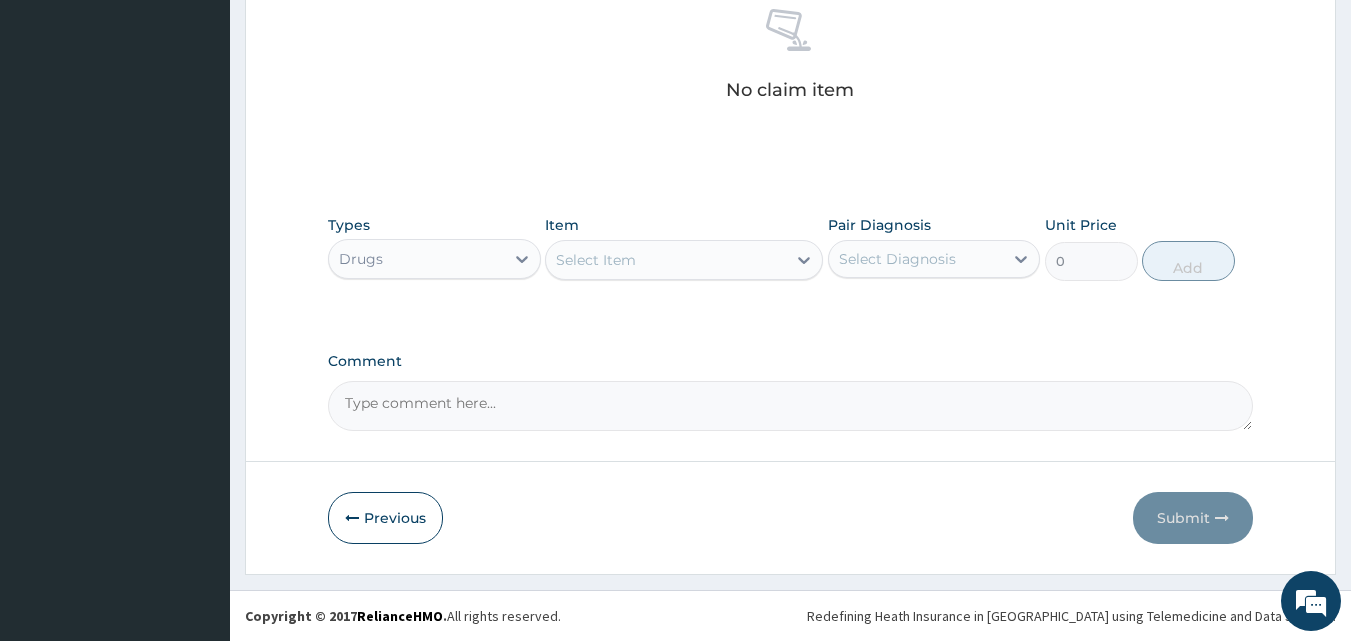 click on "Select Item" at bounding box center [596, 260] 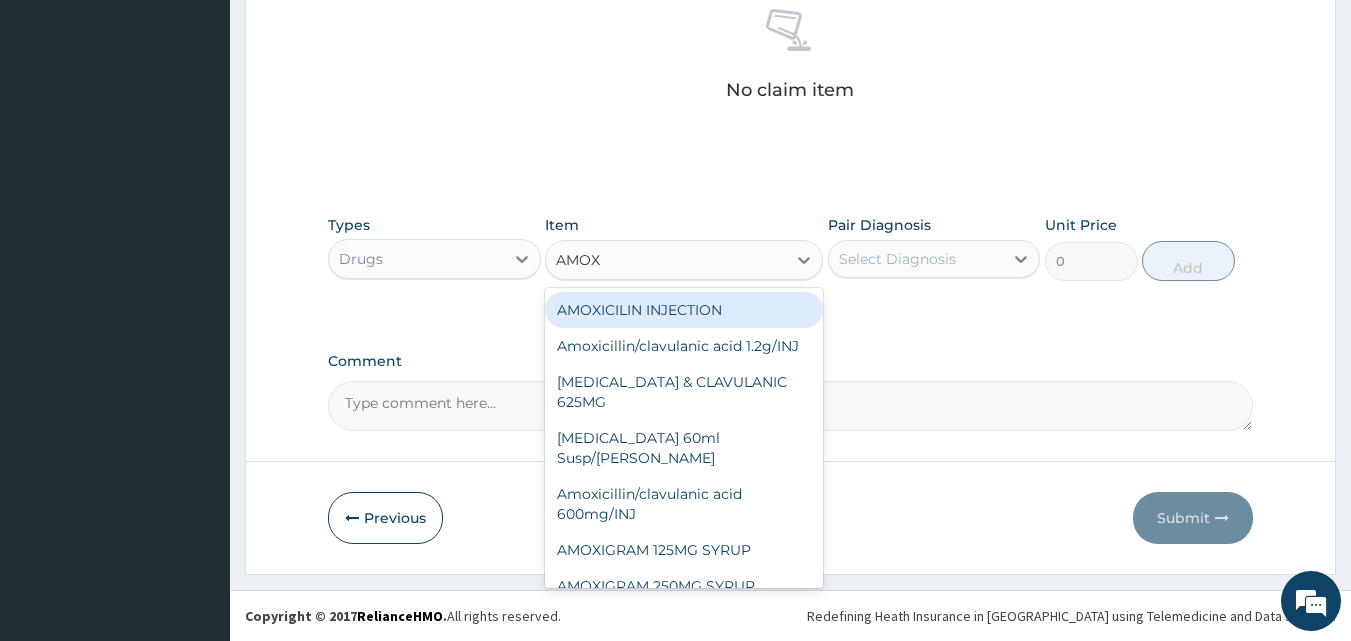 type on "AMOXI" 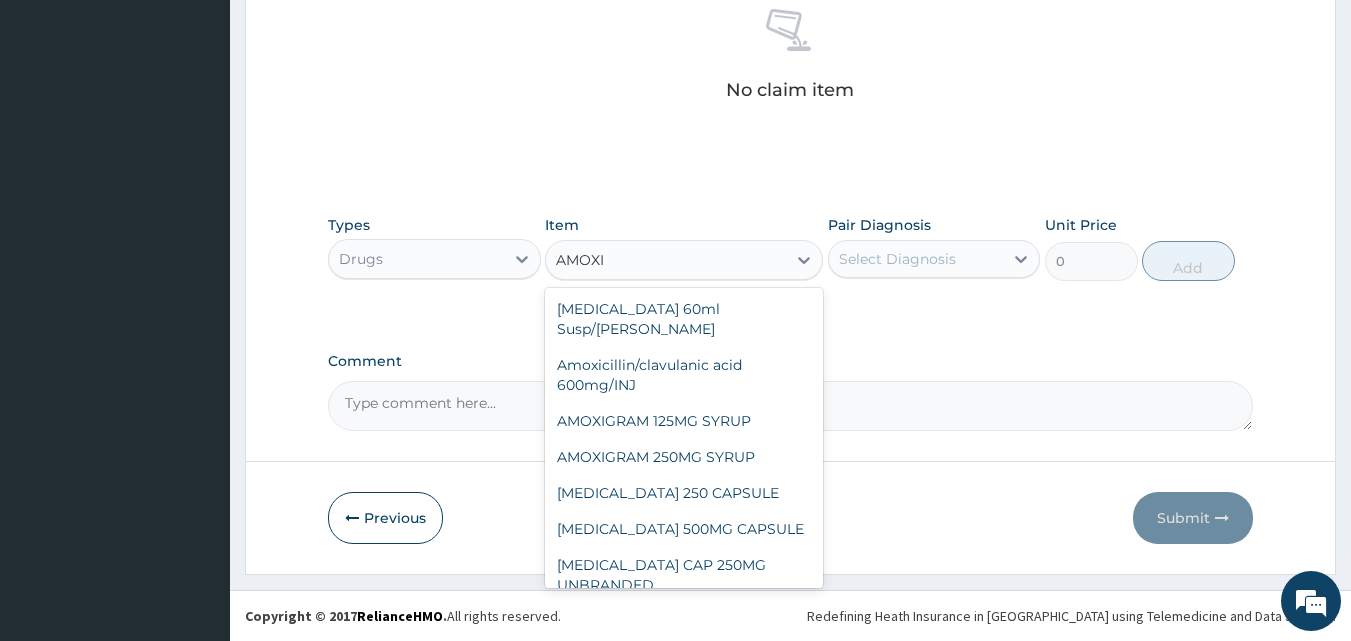 scroll, scrollTop: 163, scrollLeft: 0, axis: vertical 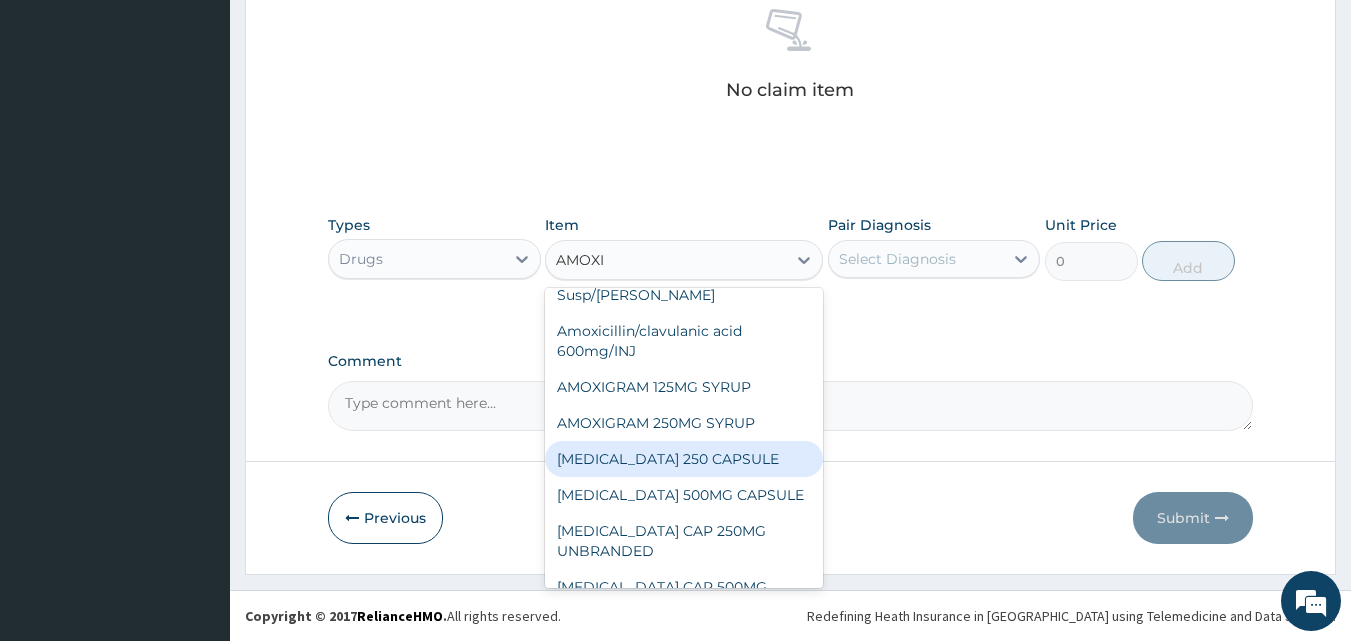 click on "[MEDICAL_DATA] 250 CAPSULE" at bounding box center (684, 459) 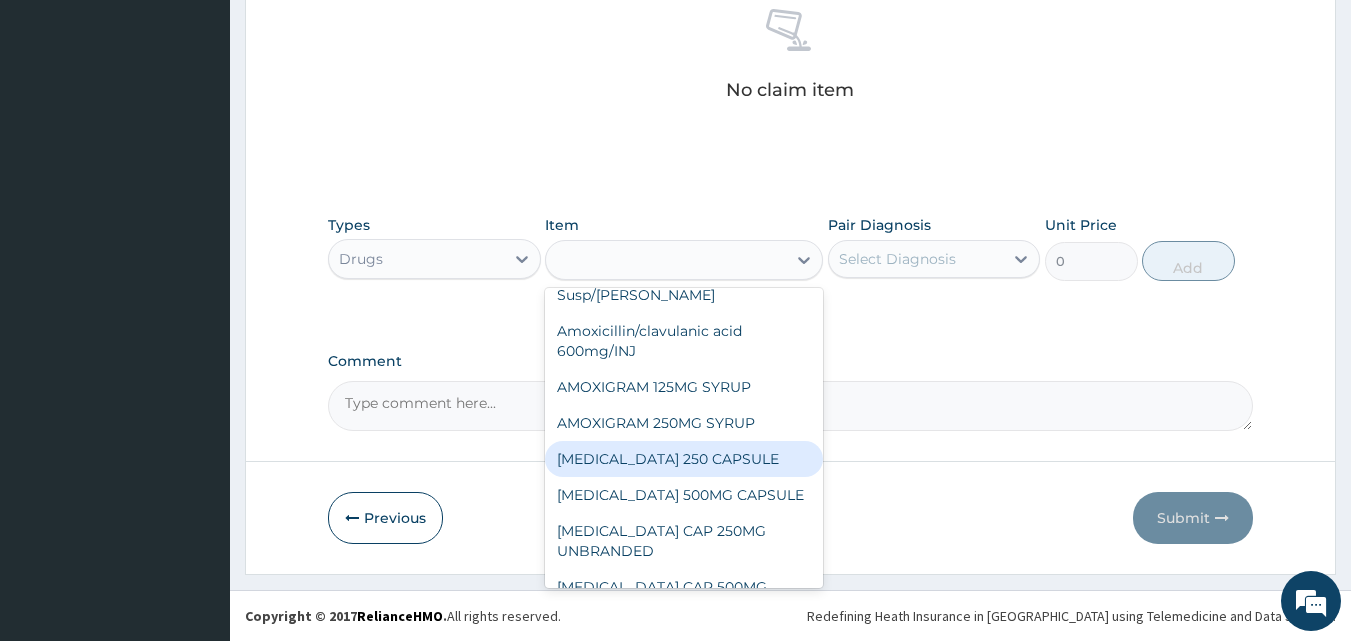 type on "80" 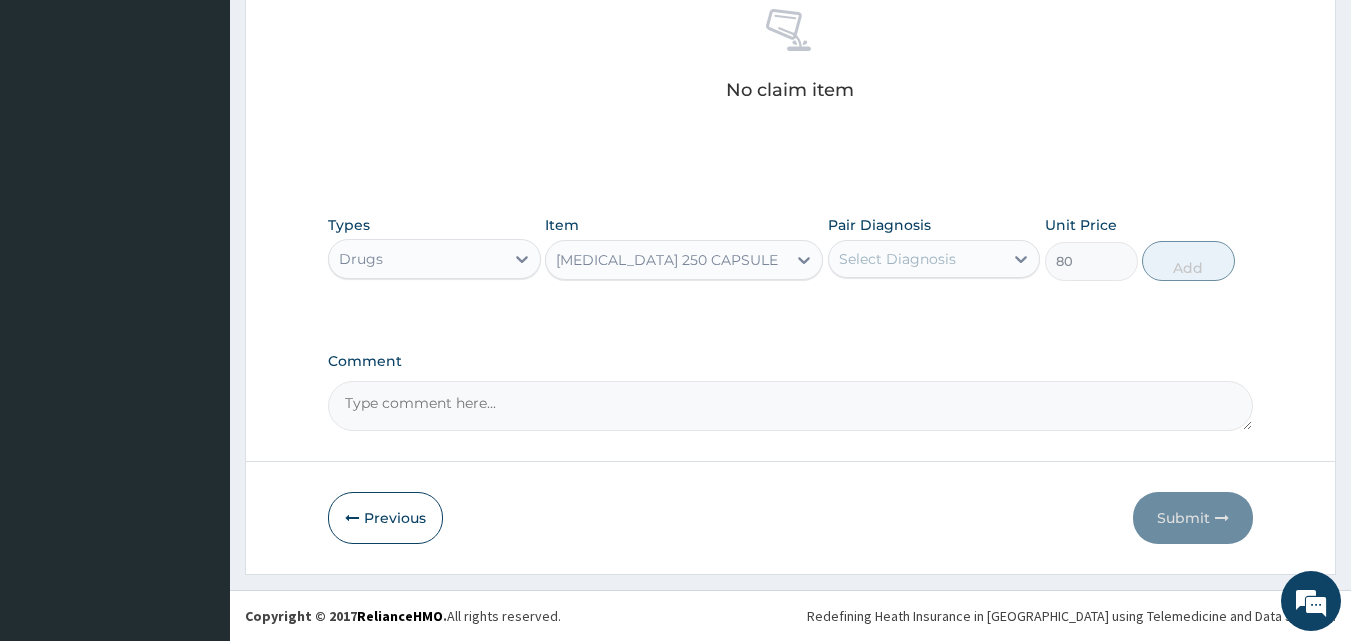 click on "Select Diagnosis" at bounding box center (897, 259) 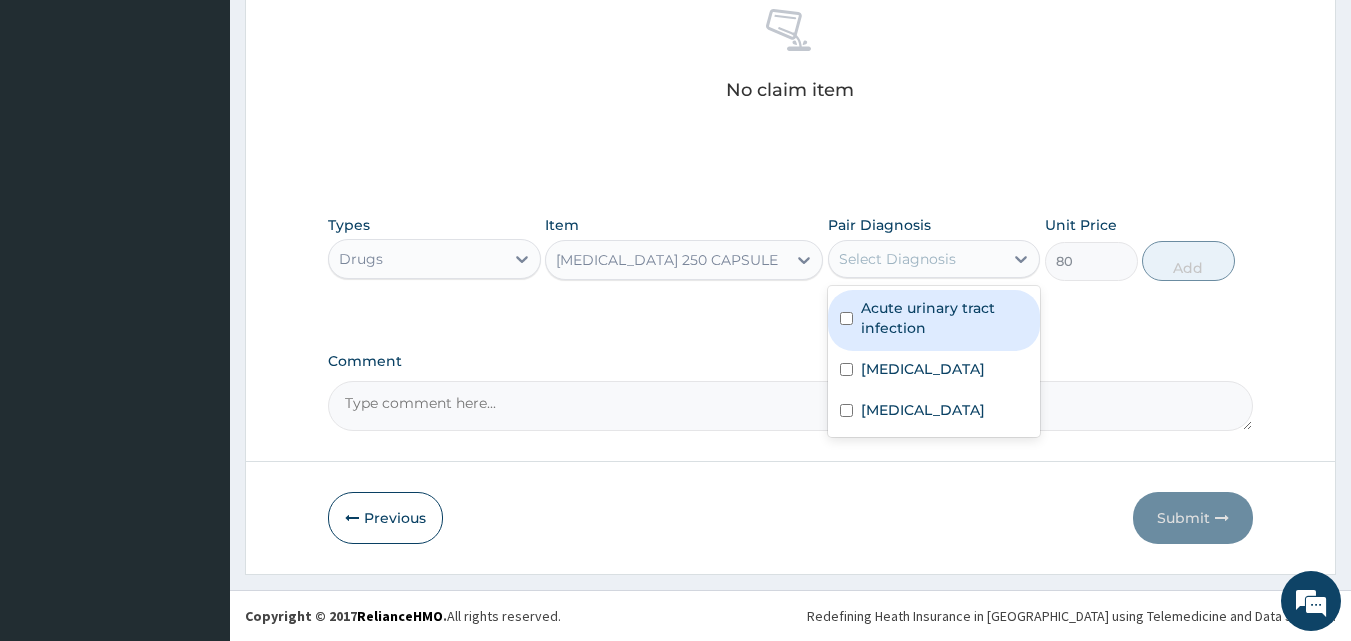 click on "Acute urinary tract infection" at bounding box center [945, 318] 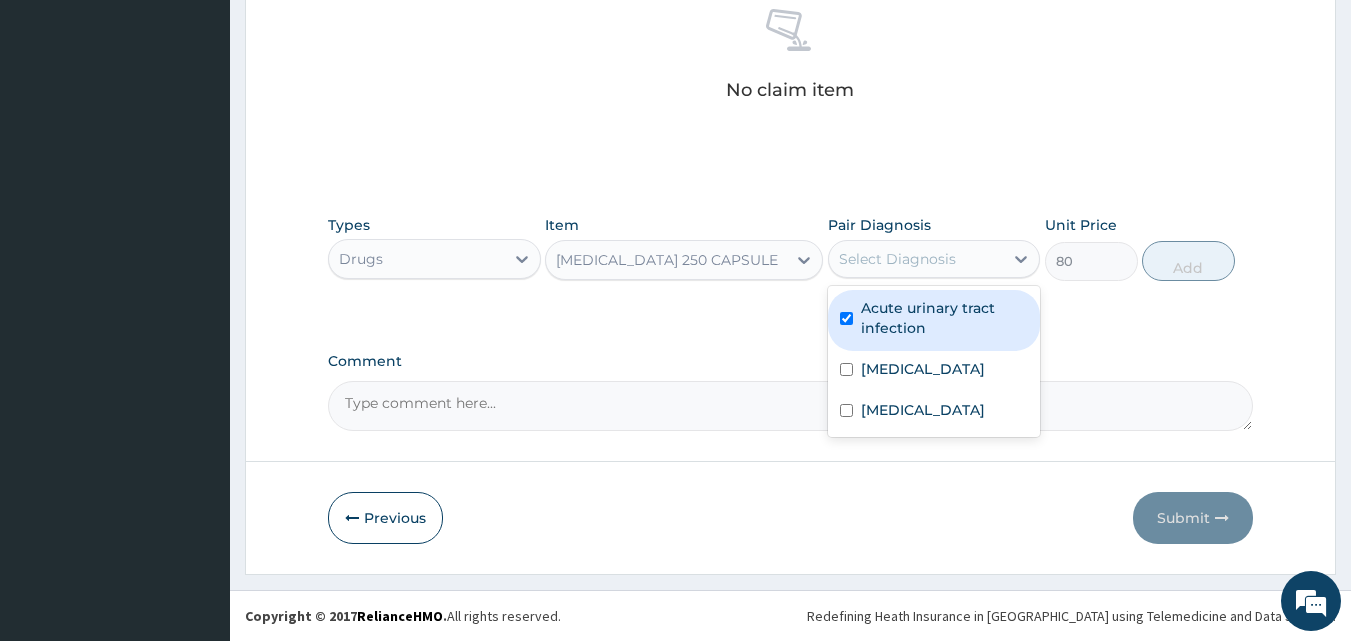 checkbox on "true" 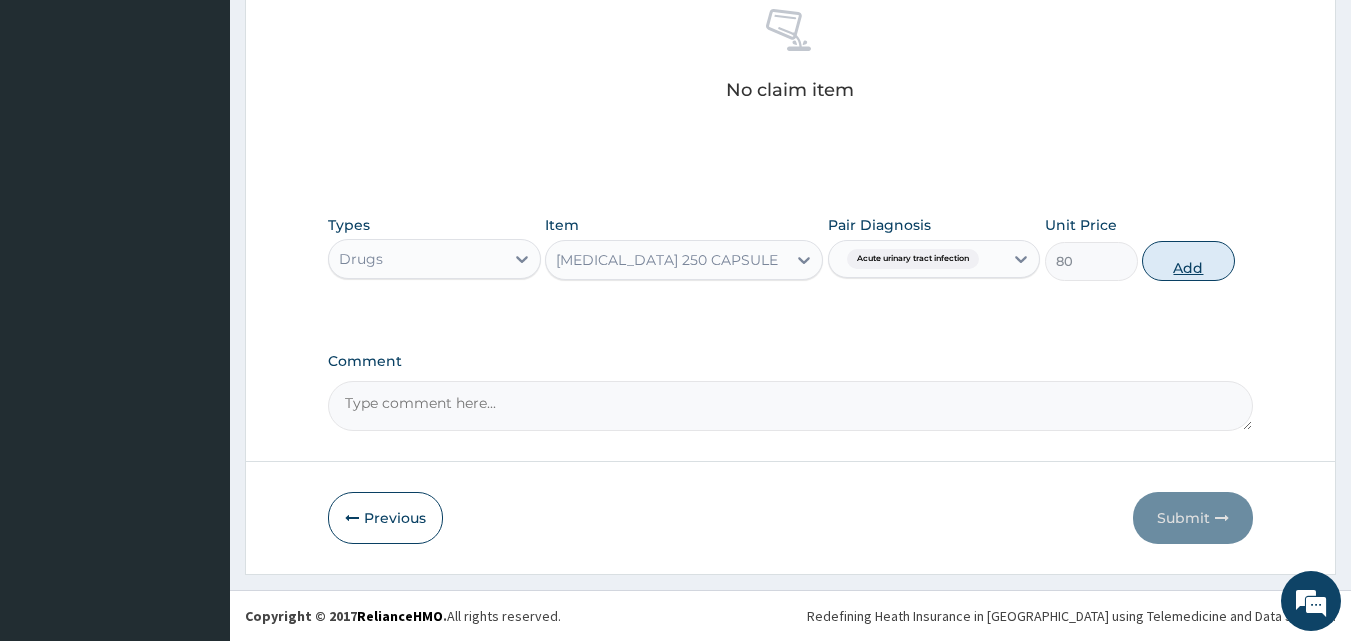 click on "Add" at bounding box center (1188, 261) 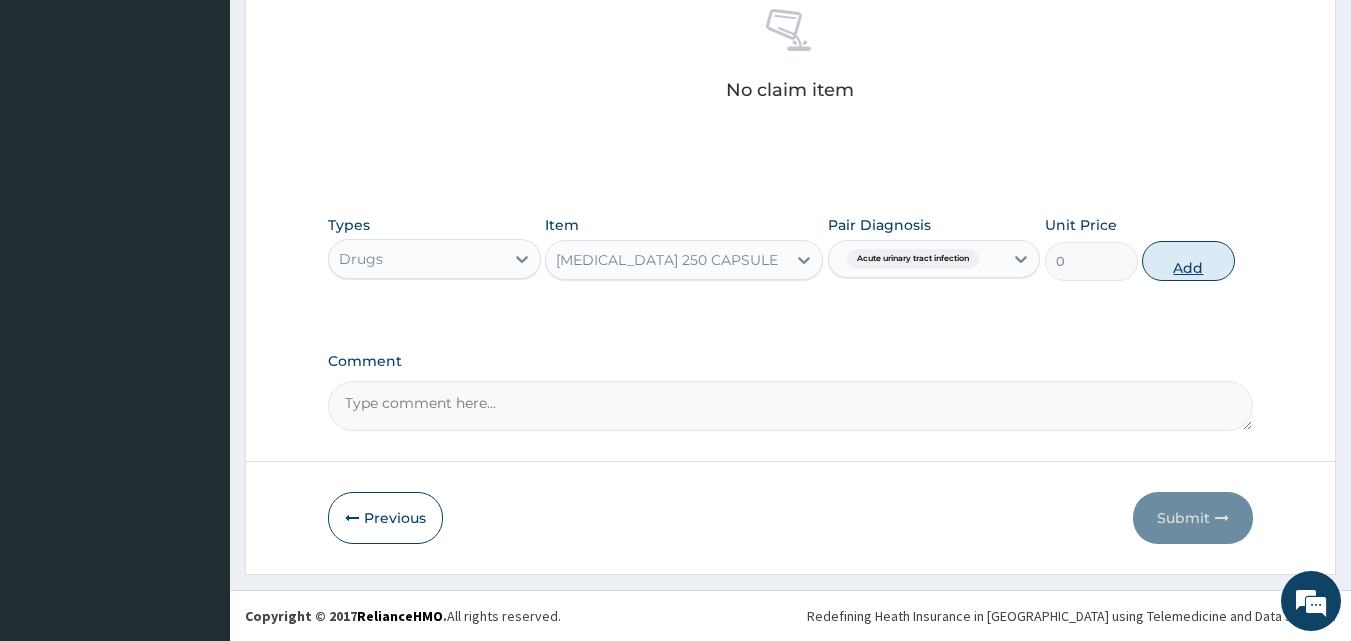 scroll, scrollTop: 721, scrollLeft: 0, axis: vertical 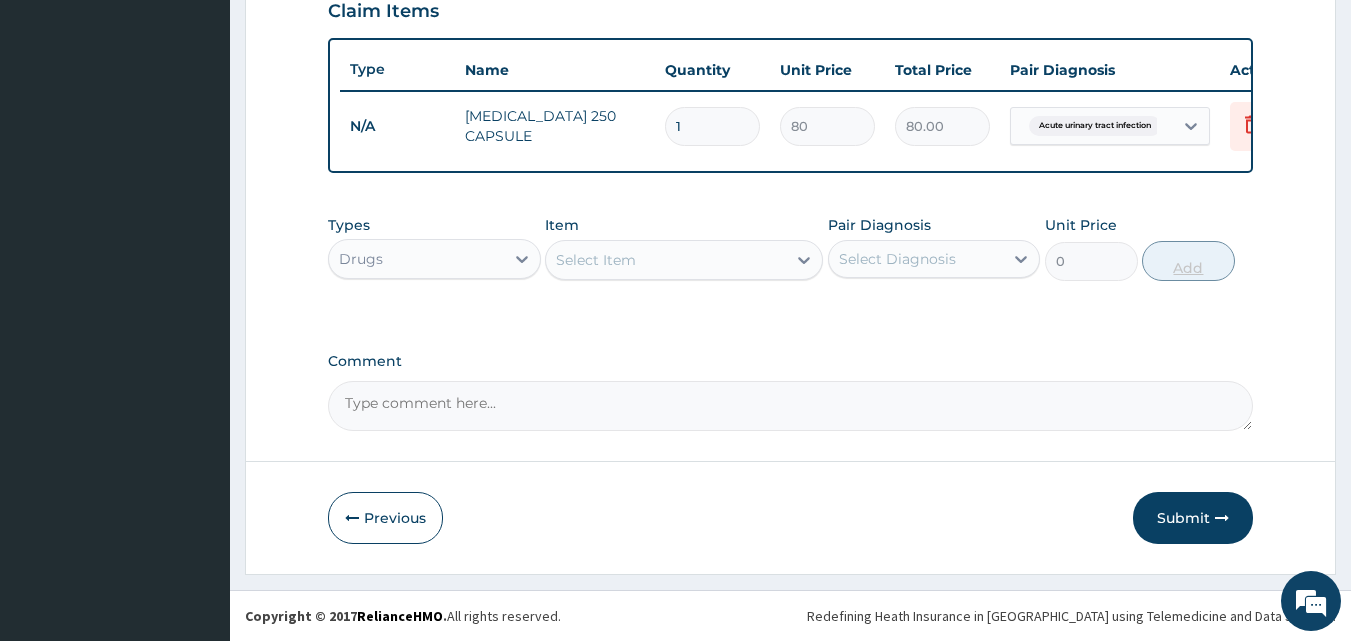 type 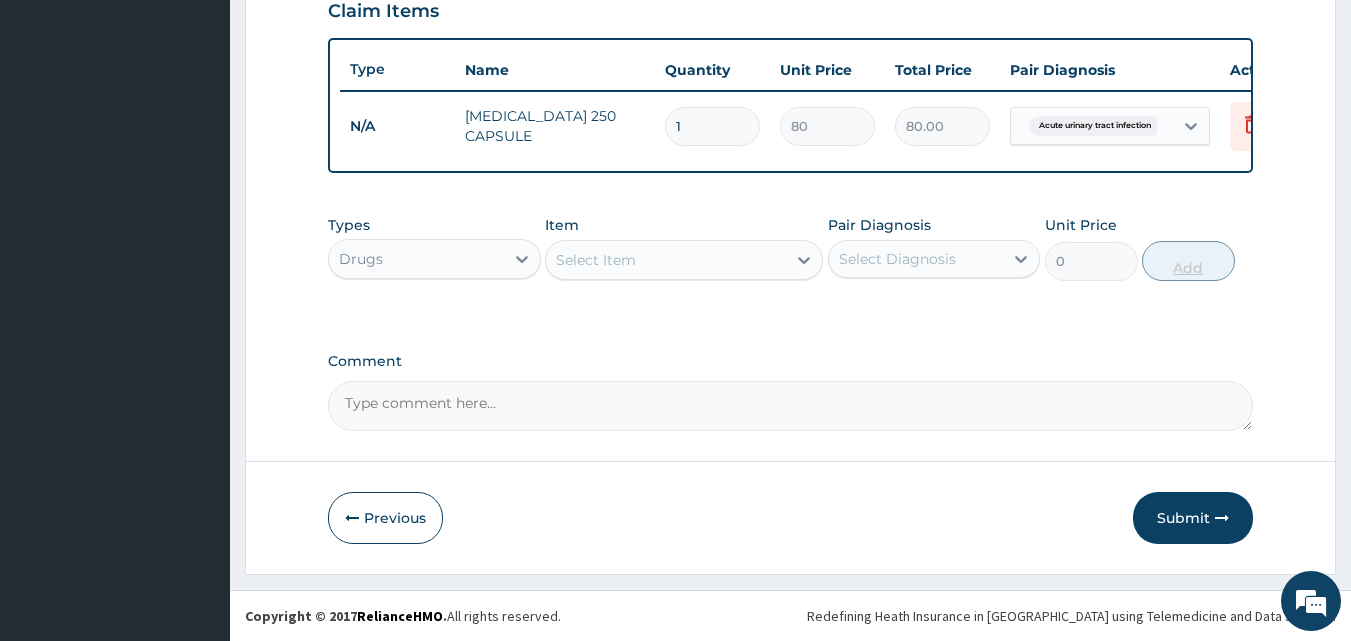 type on "0.00" 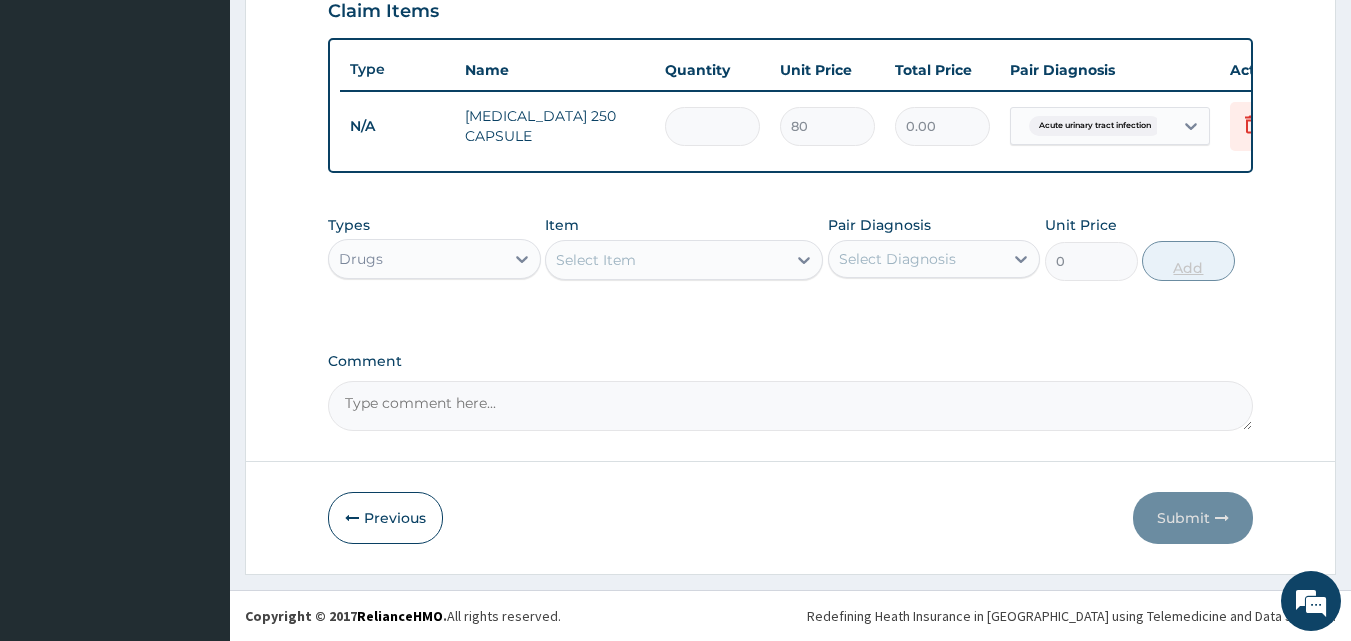 type on "9" 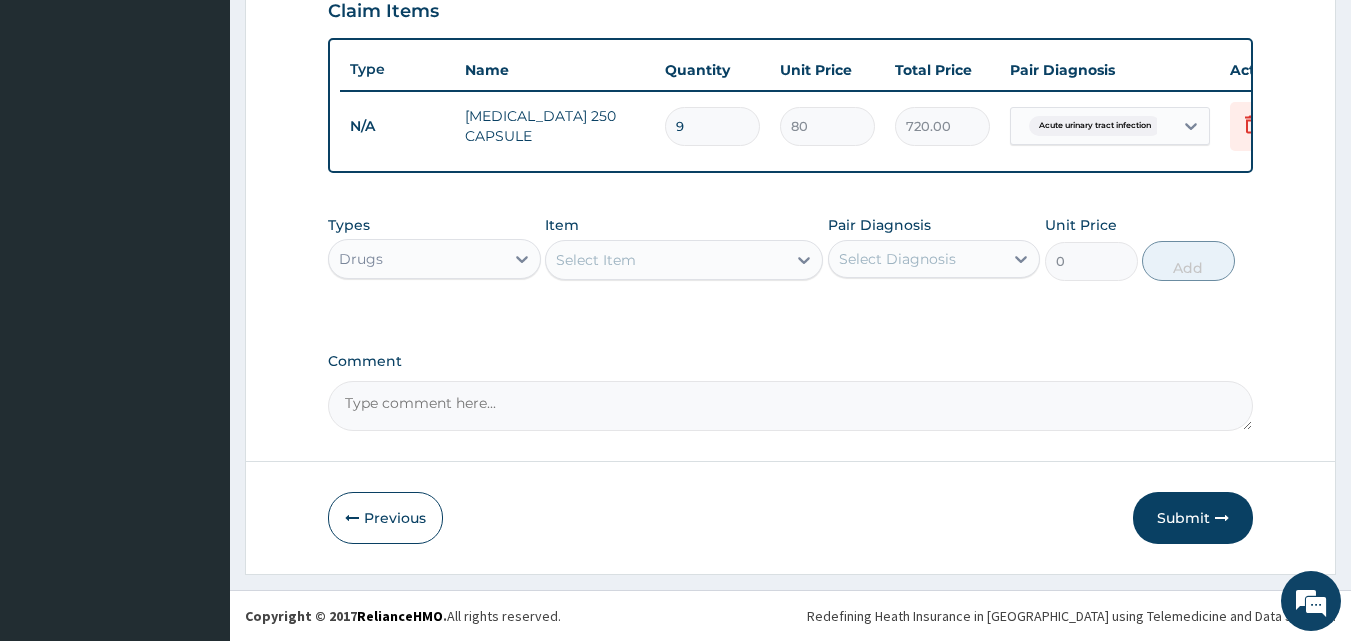 type on "9" 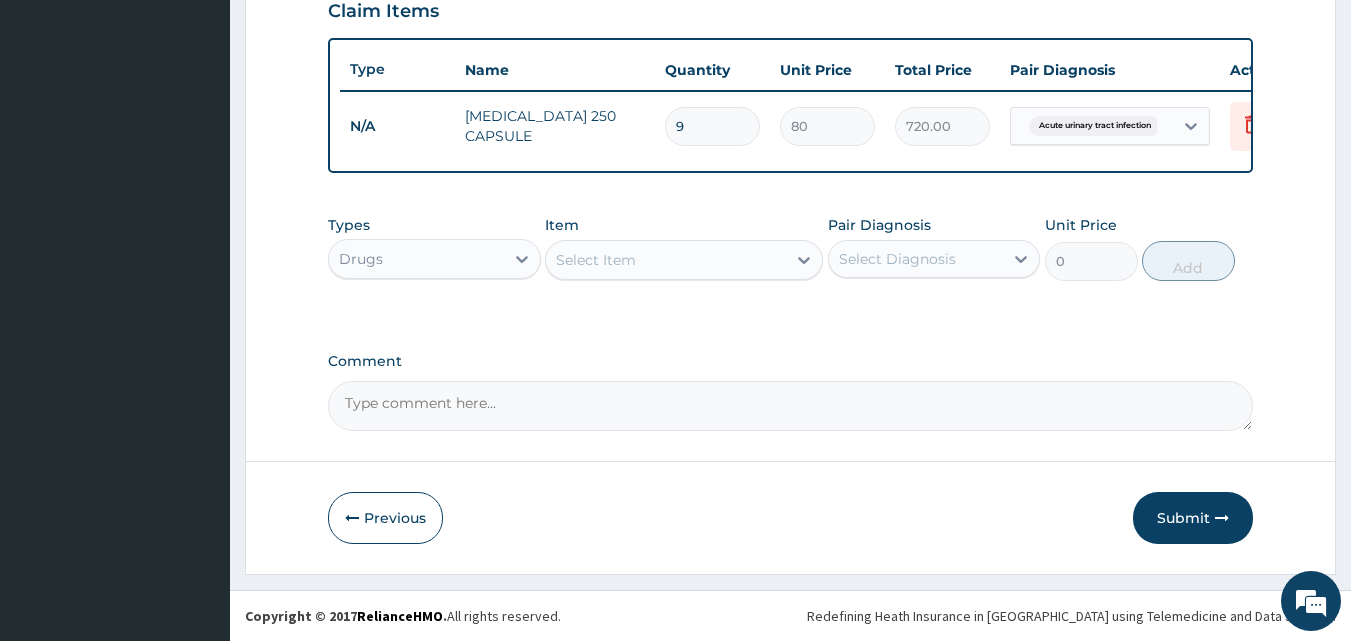 click on "Select Item" at bounding box center [666, 260] 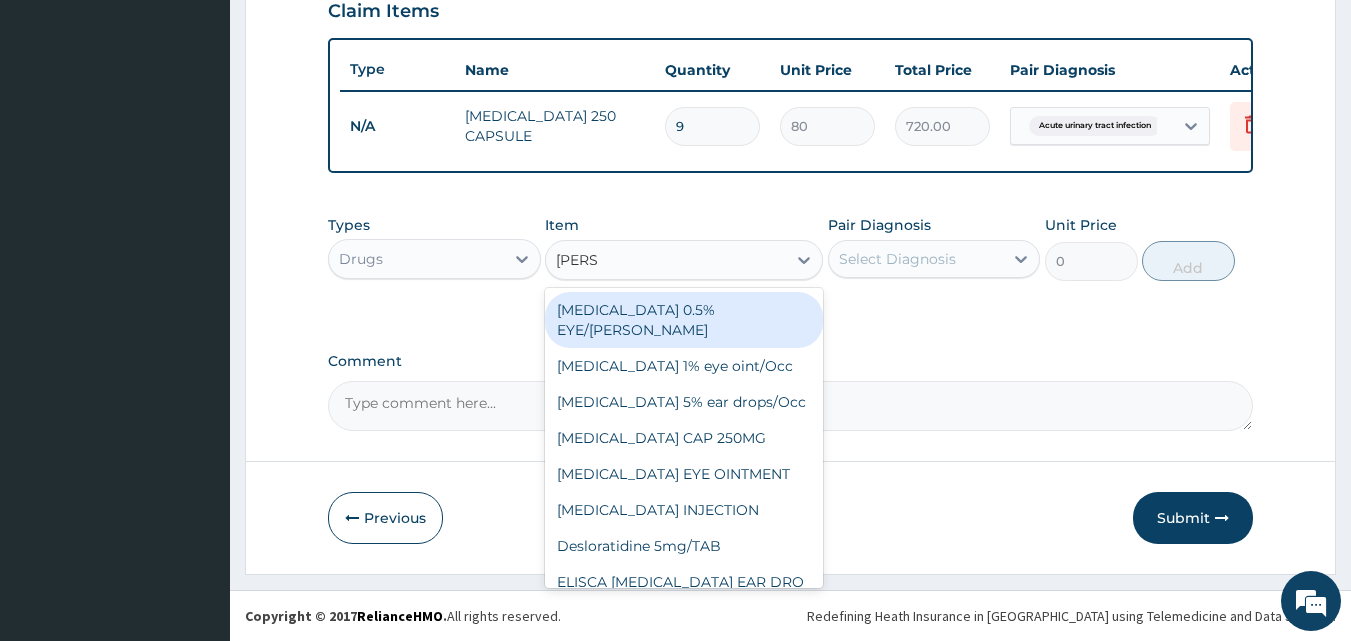 type on "LORAT" 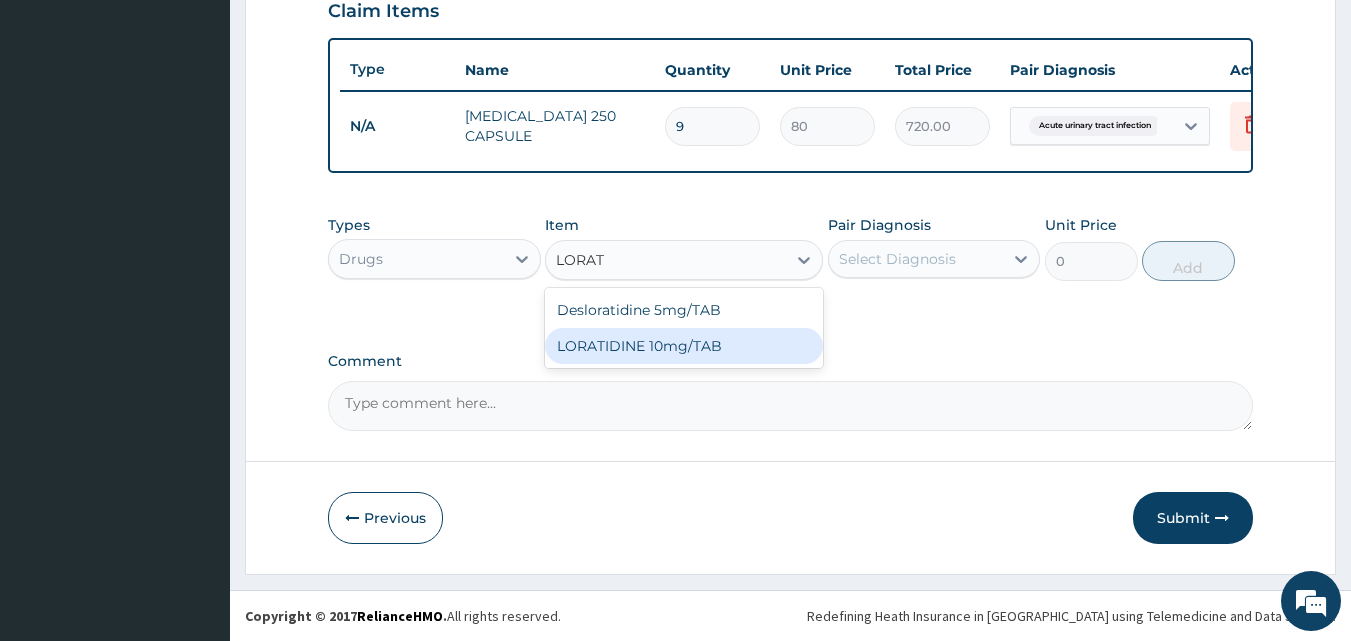 click on "LORATIDINE 10mg/TAB" at bounding box center [684, 346] 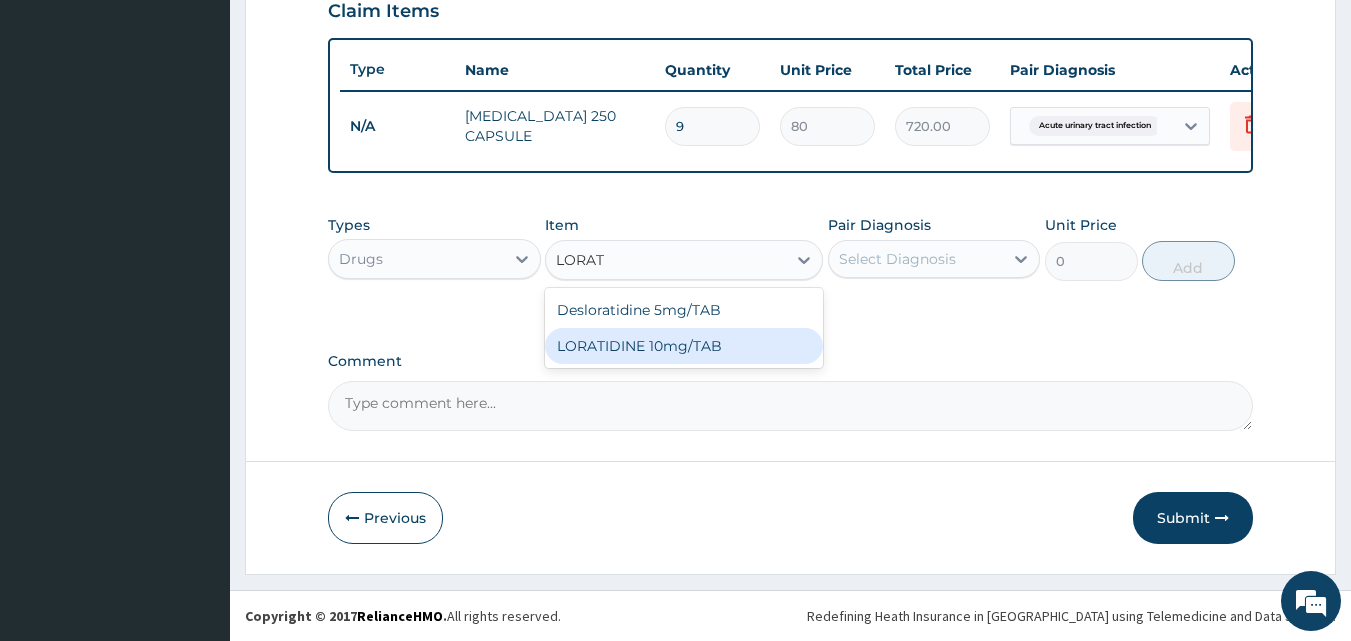 type 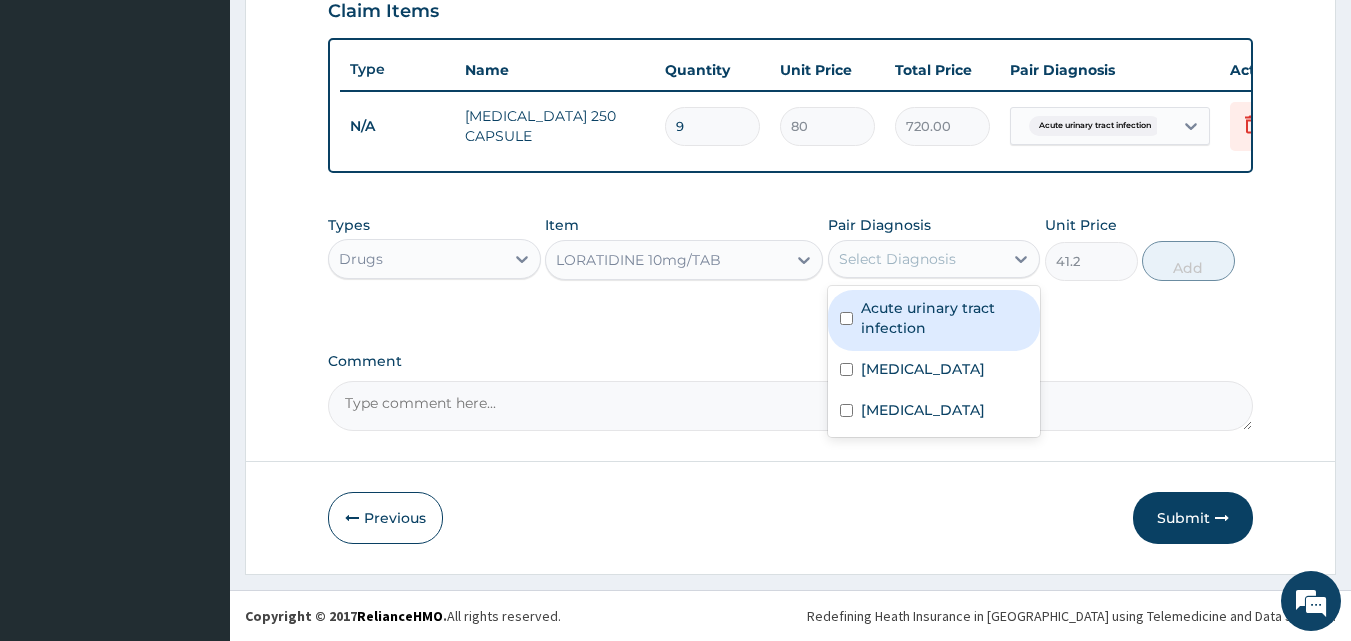 click on "Select Diagnosis" at bounding box center (897, 259) 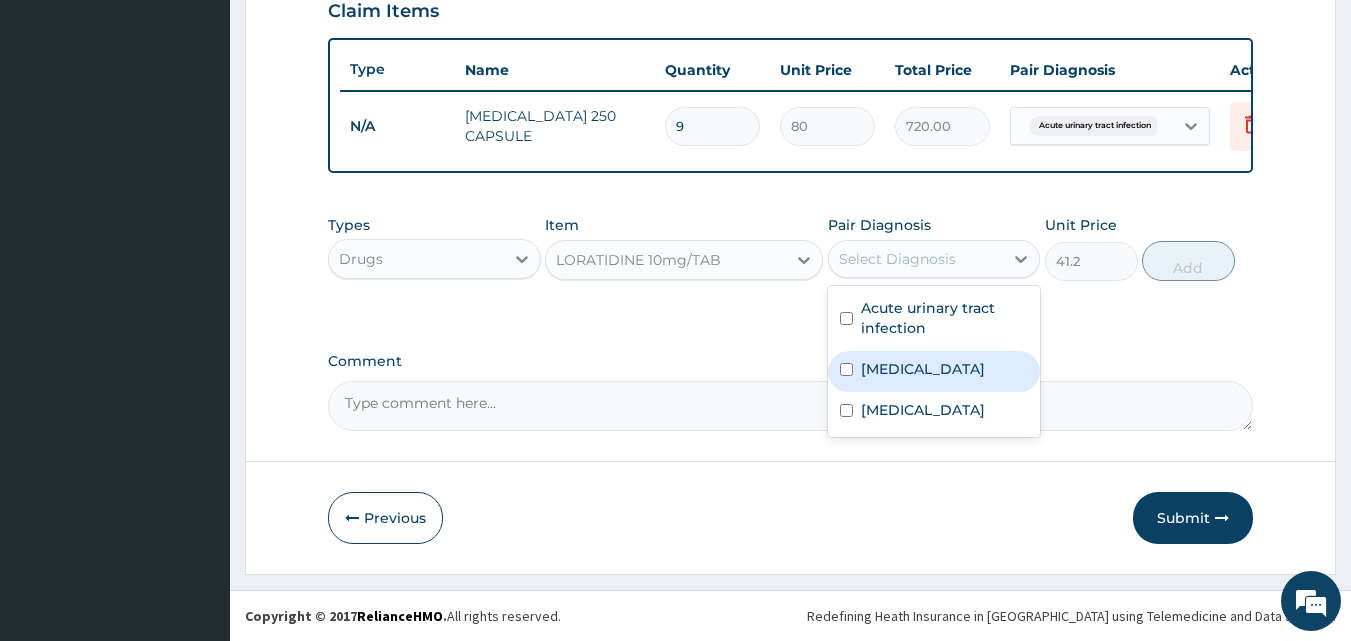 click on "Conjunctivitis" at bounding box center (934, 371) 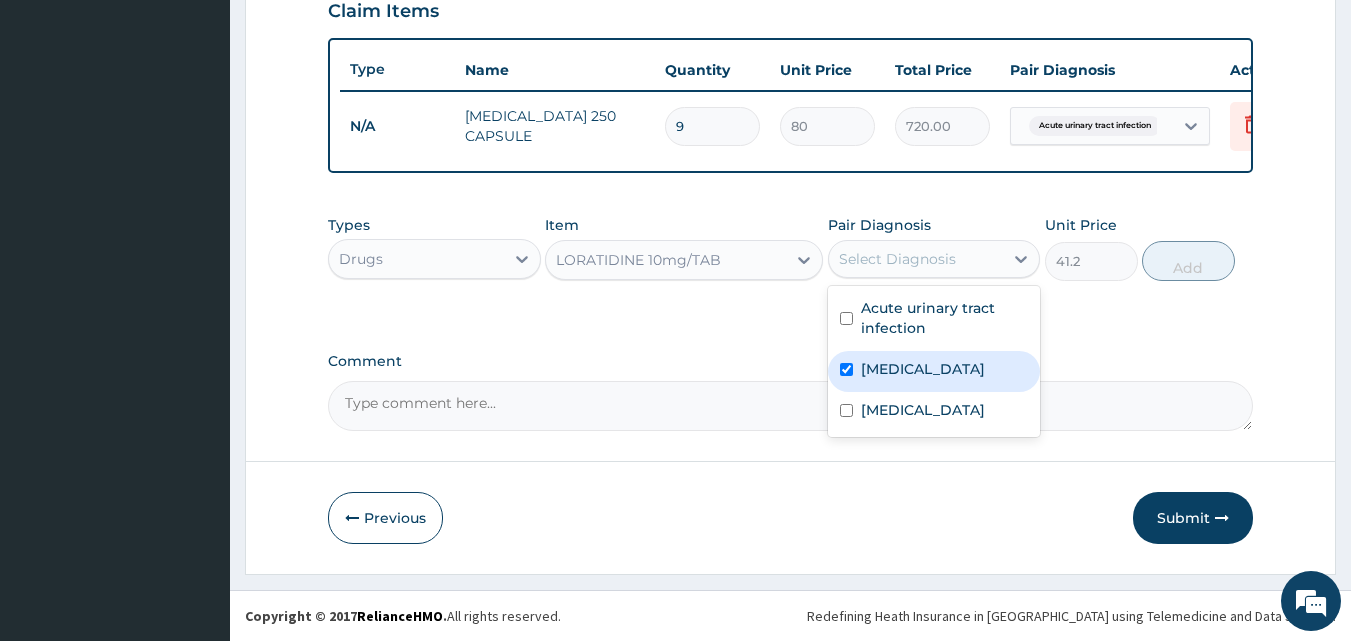 checkbox on "true" 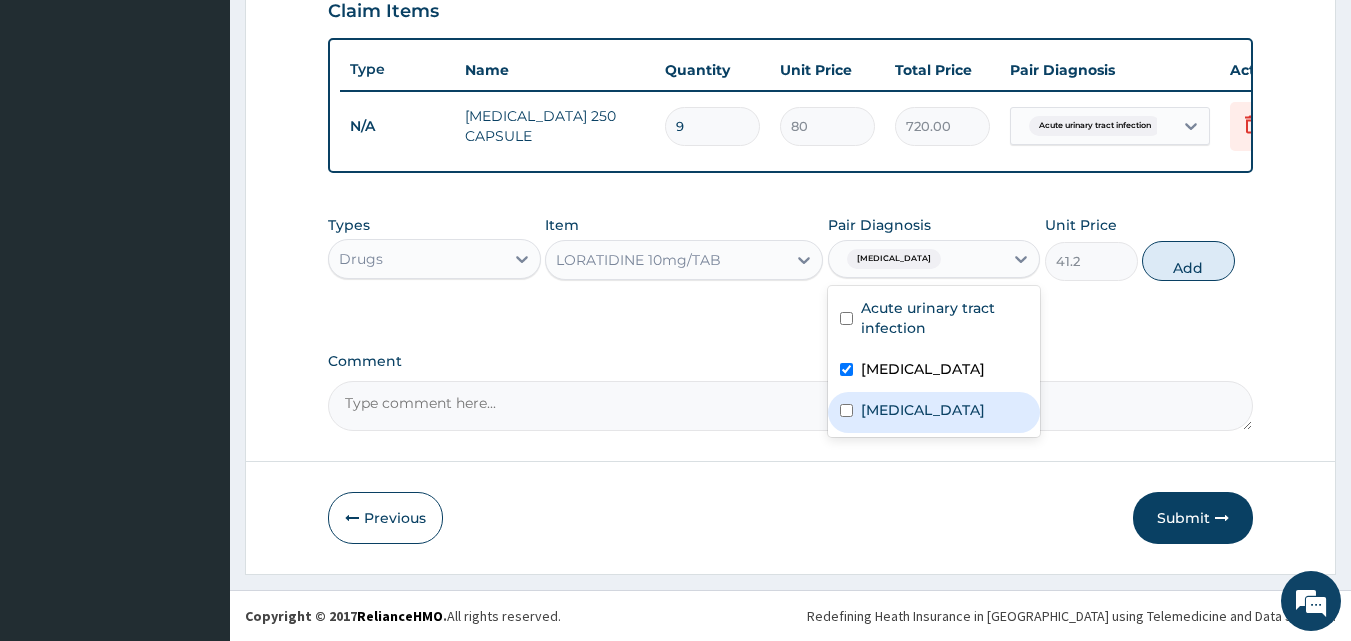 click on "Candidiasis" at bounding box center (934, 412) 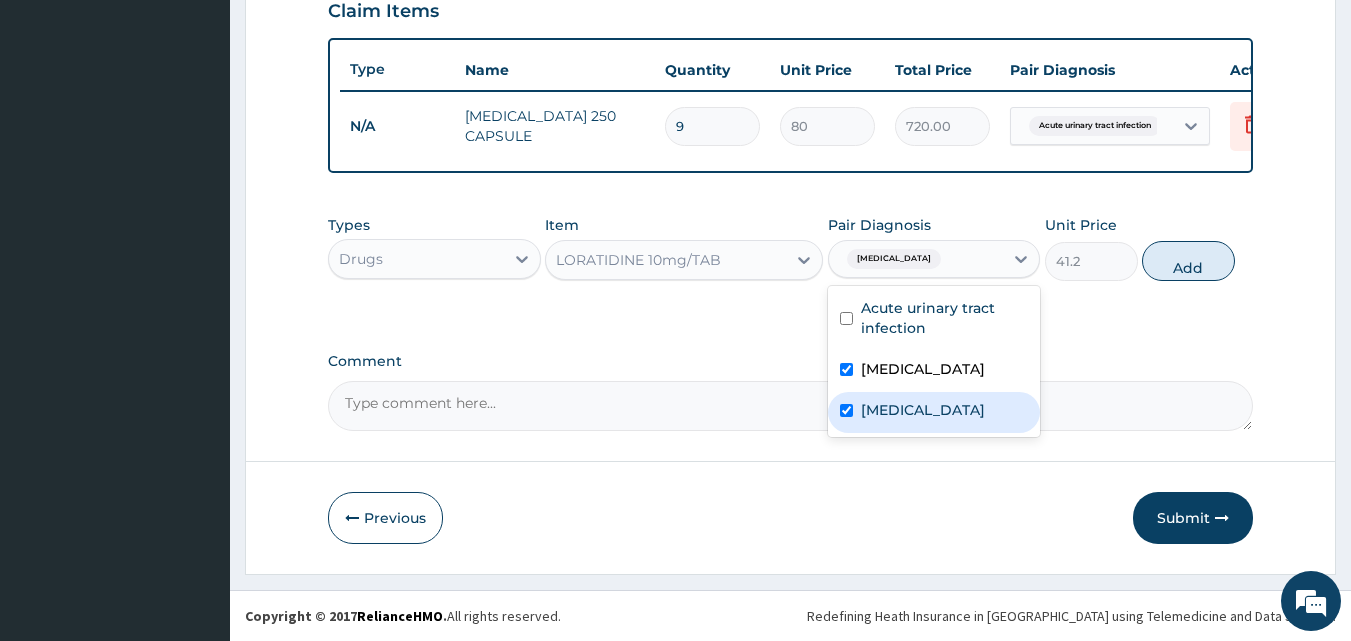 checkbox on "true" 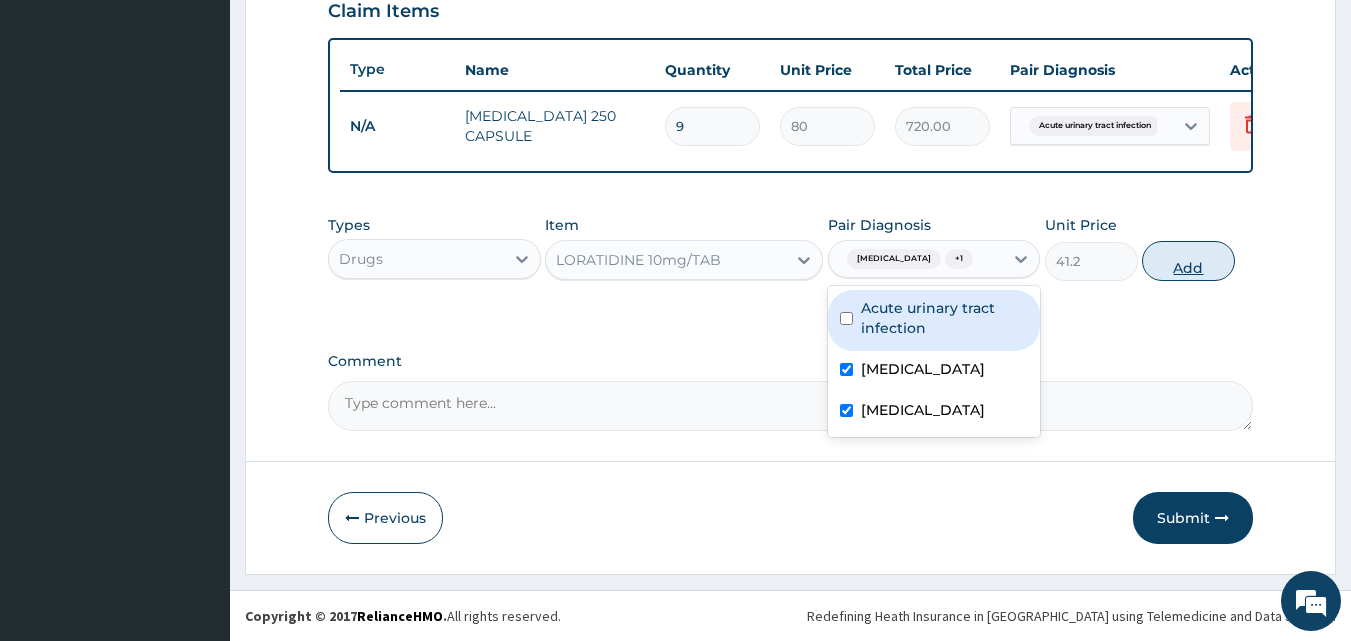 click on "Add" at bounding box center (1188, 261) 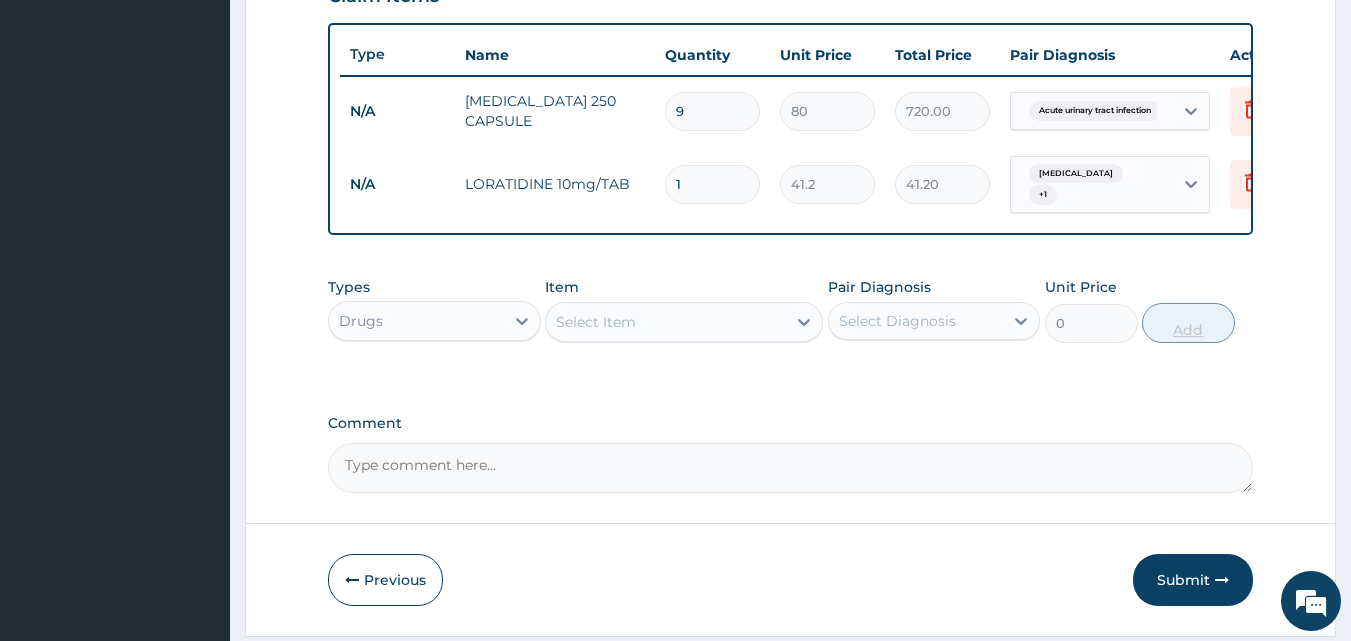 type 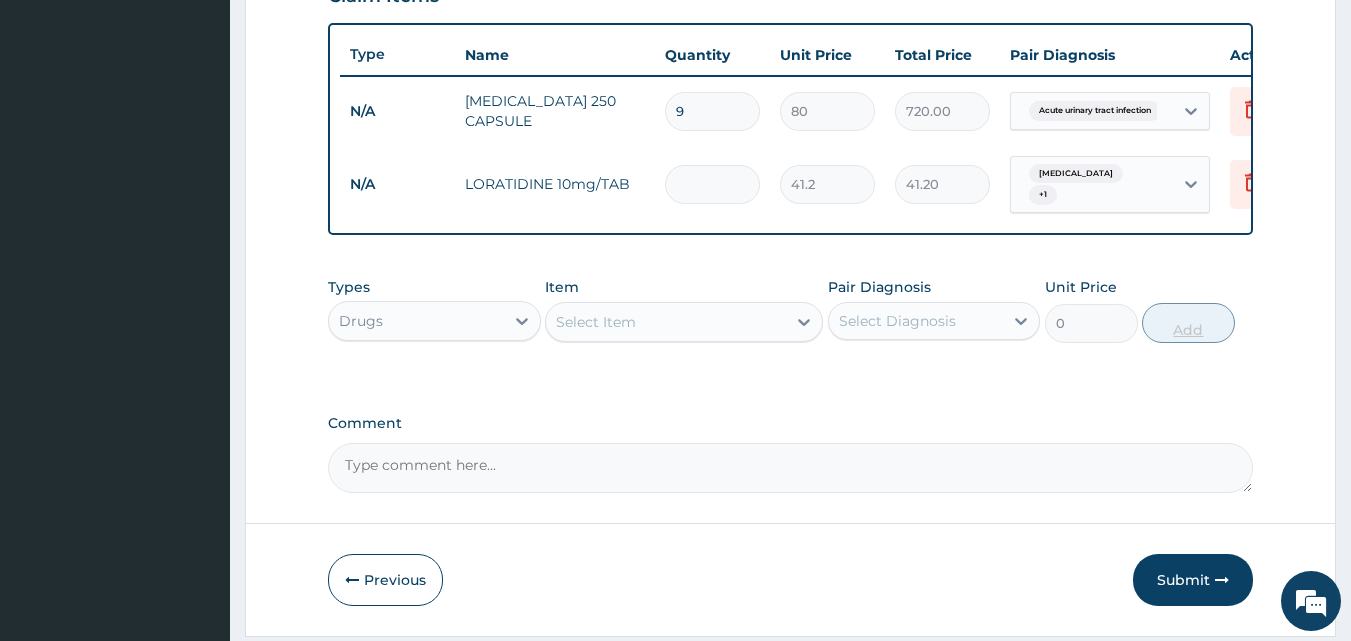 type on "0.00" 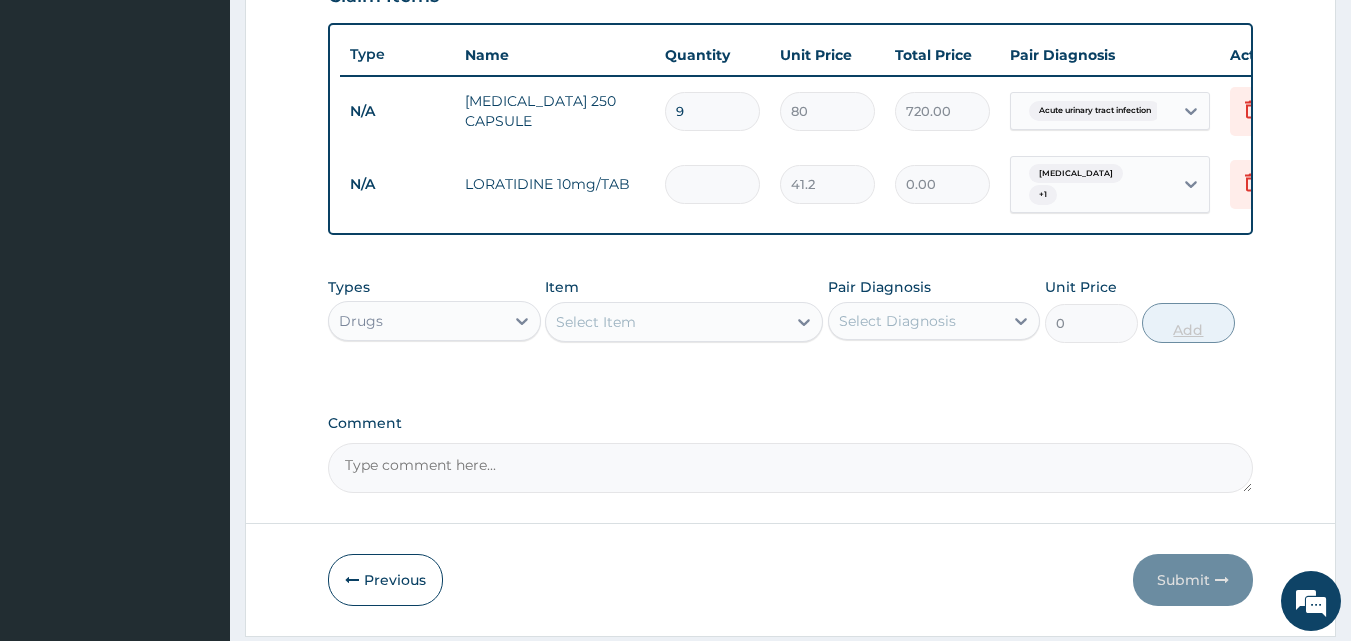 type on "5" 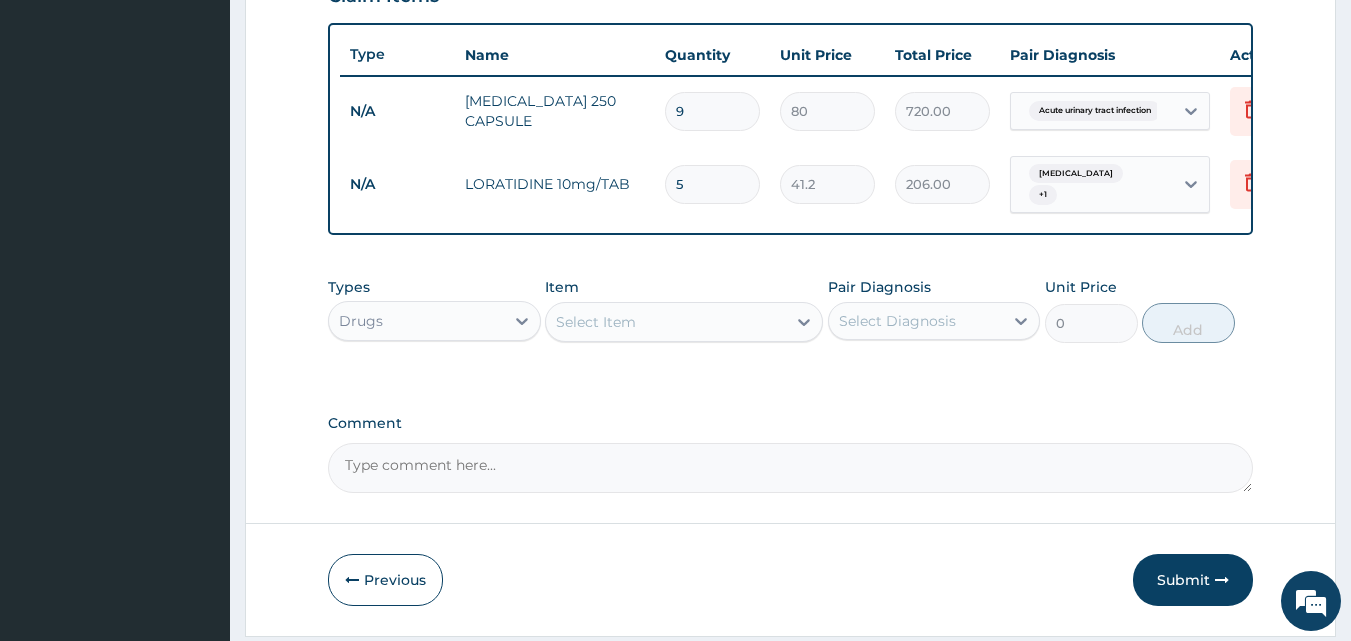 type on "5" 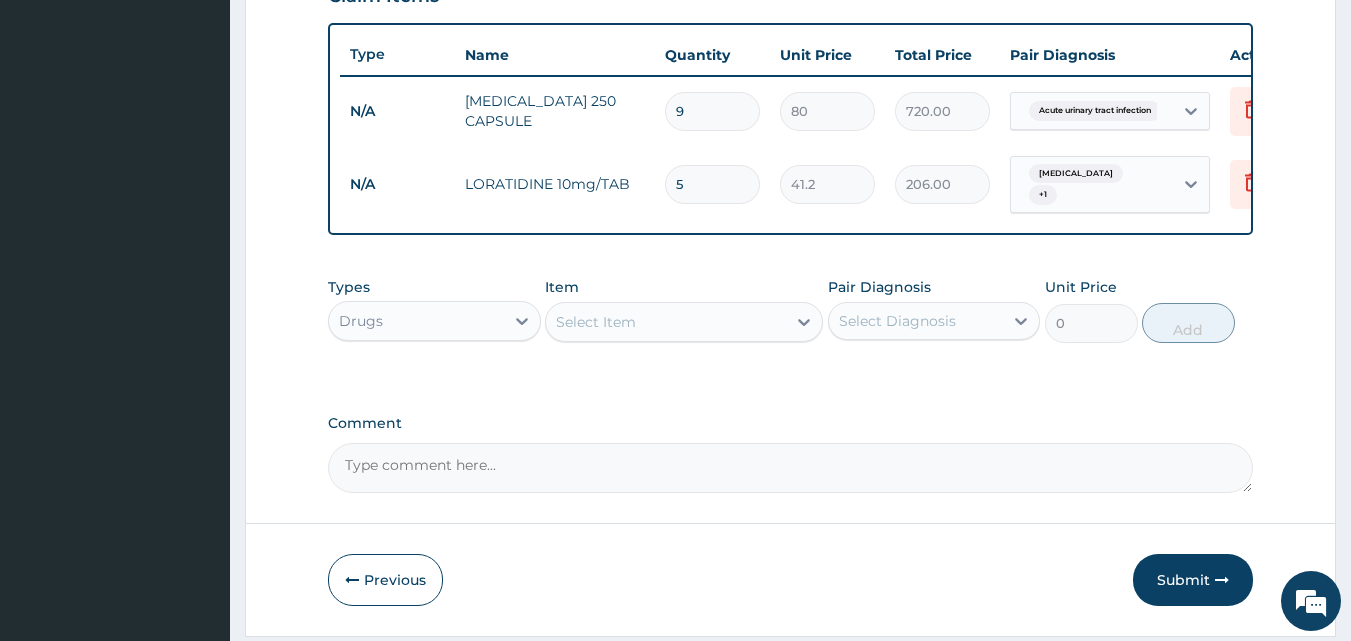 click on "Select Item" at bounding box center [666, 322] 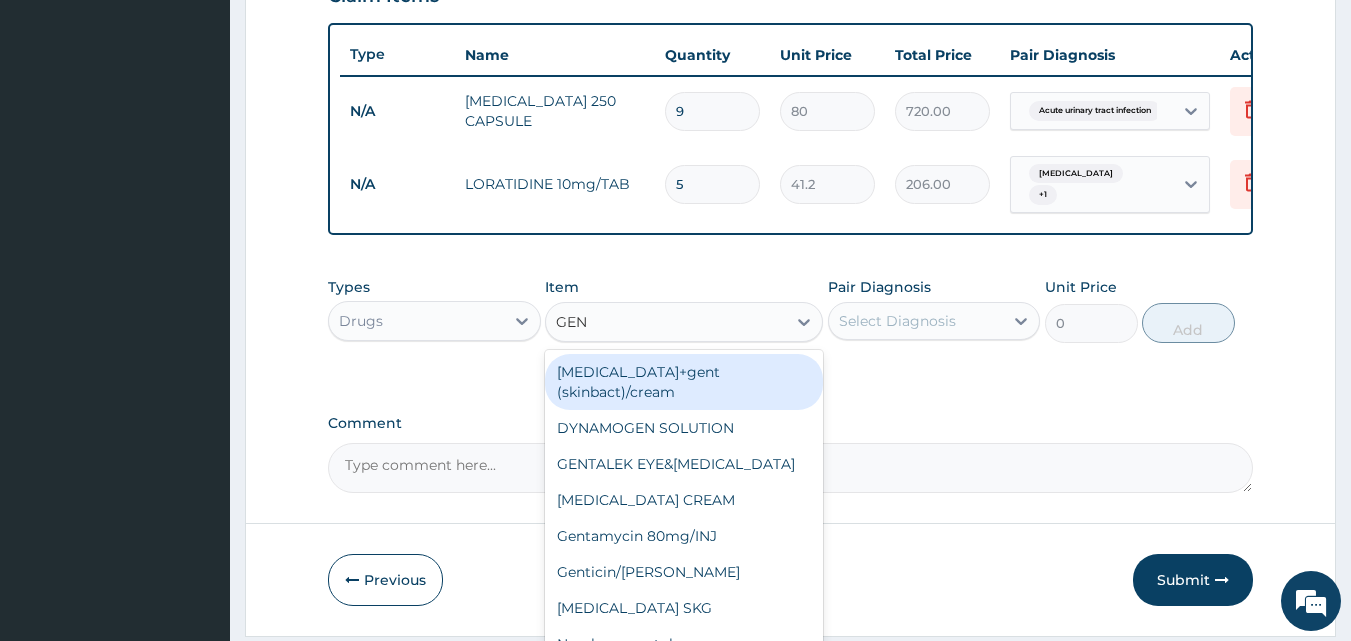 type on "GENT" 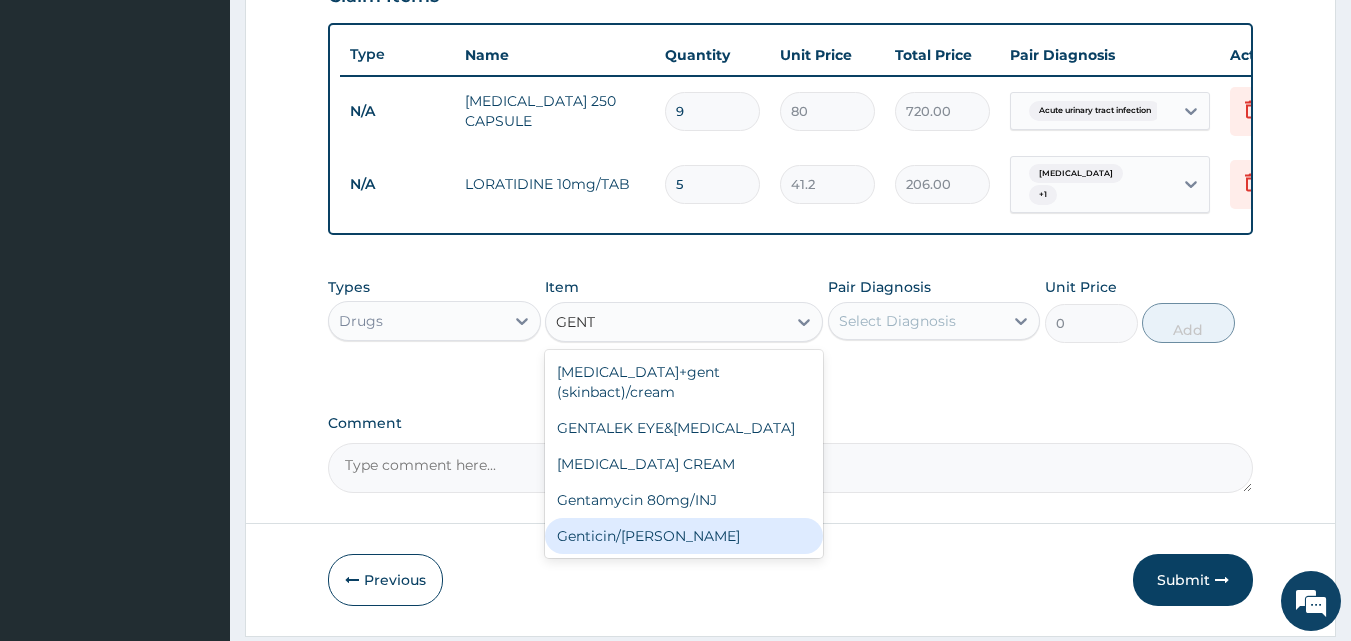 click on "Genticin/[PERSON_NAME]" at bounding box center [684, 536] 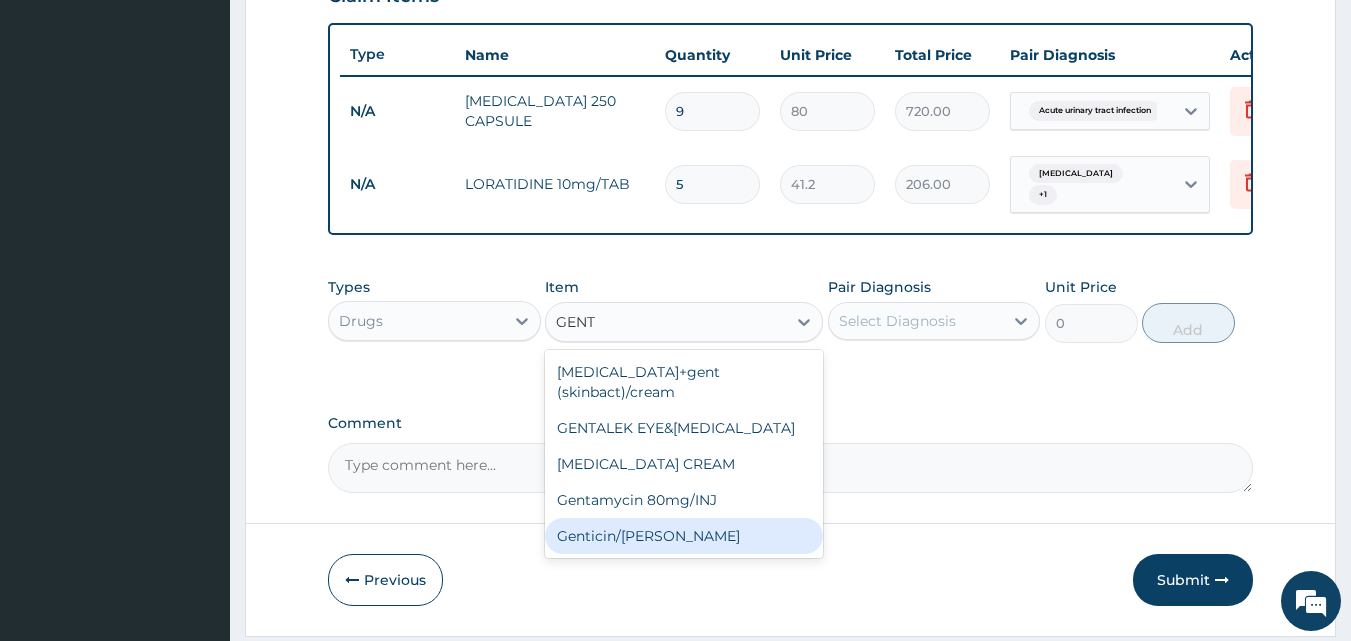 type 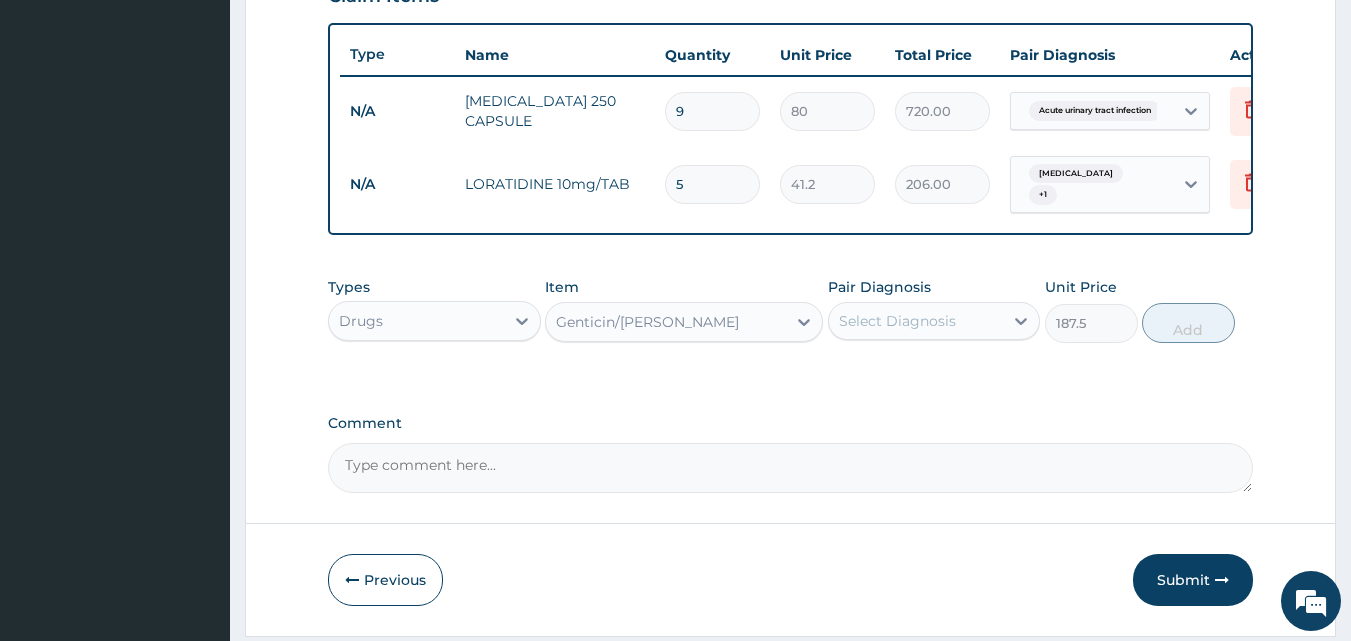 click on "Genticin/[PERSON_NAME]" at bounding box center (666, 322) 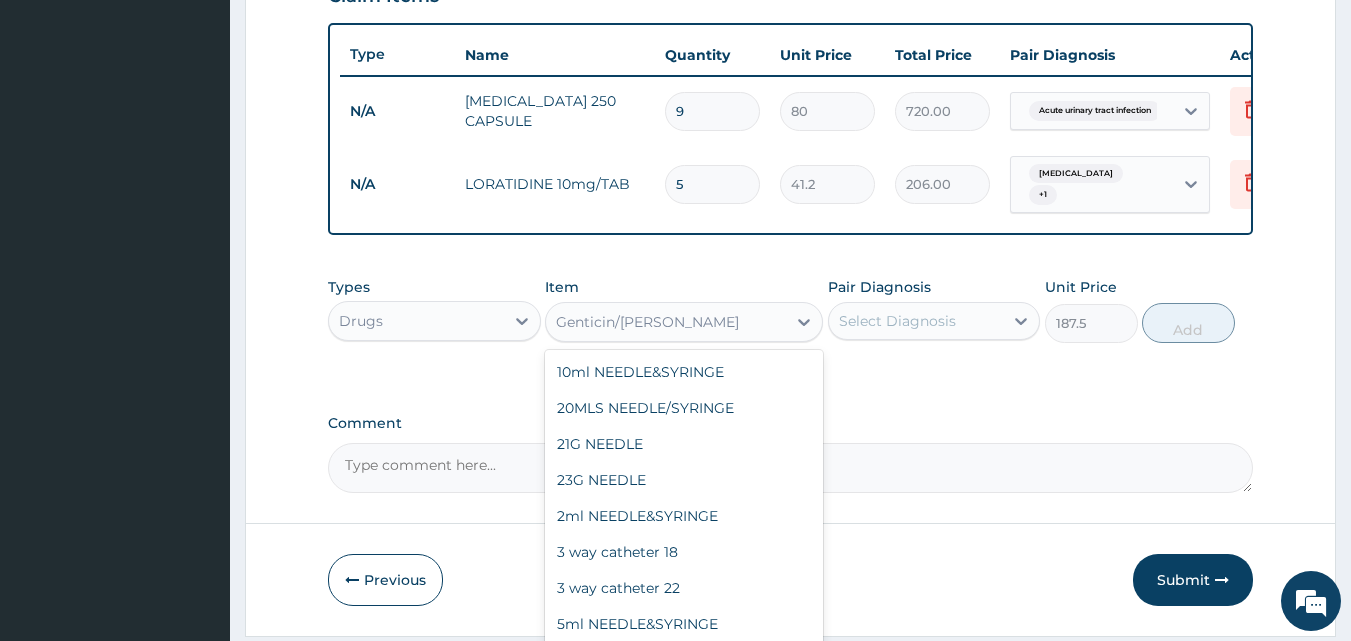 scroll, scrollTop: 25604, scrollLeft: 0, axis: vertical 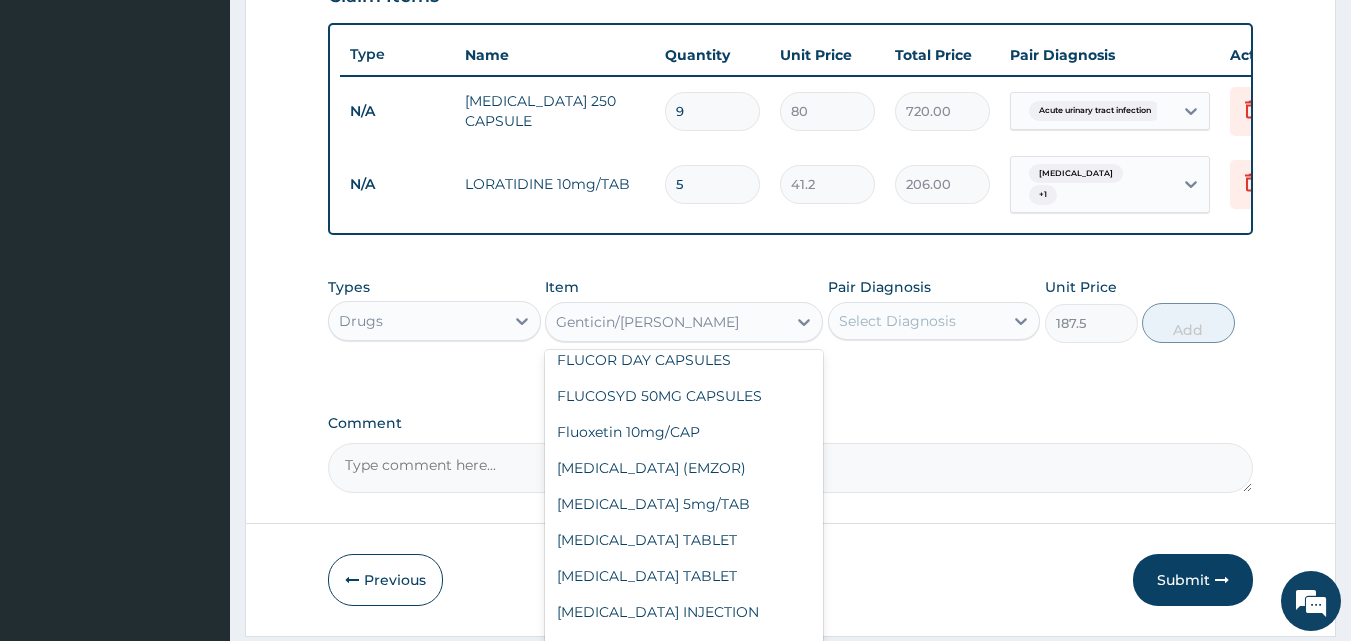 click on "GENTALEK EYE&[MEDICAL_DATA]" at bounding box center (684, 1152) 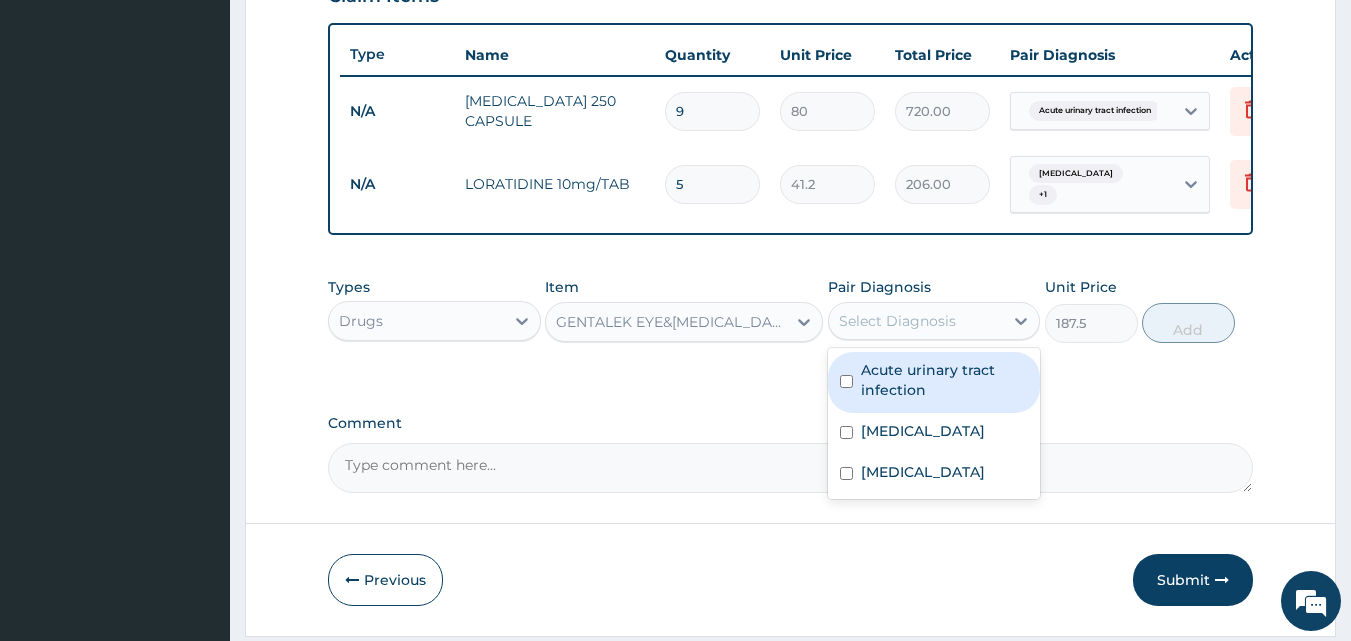 click on "Select Diagnosis" at bounding box center [897, 321] 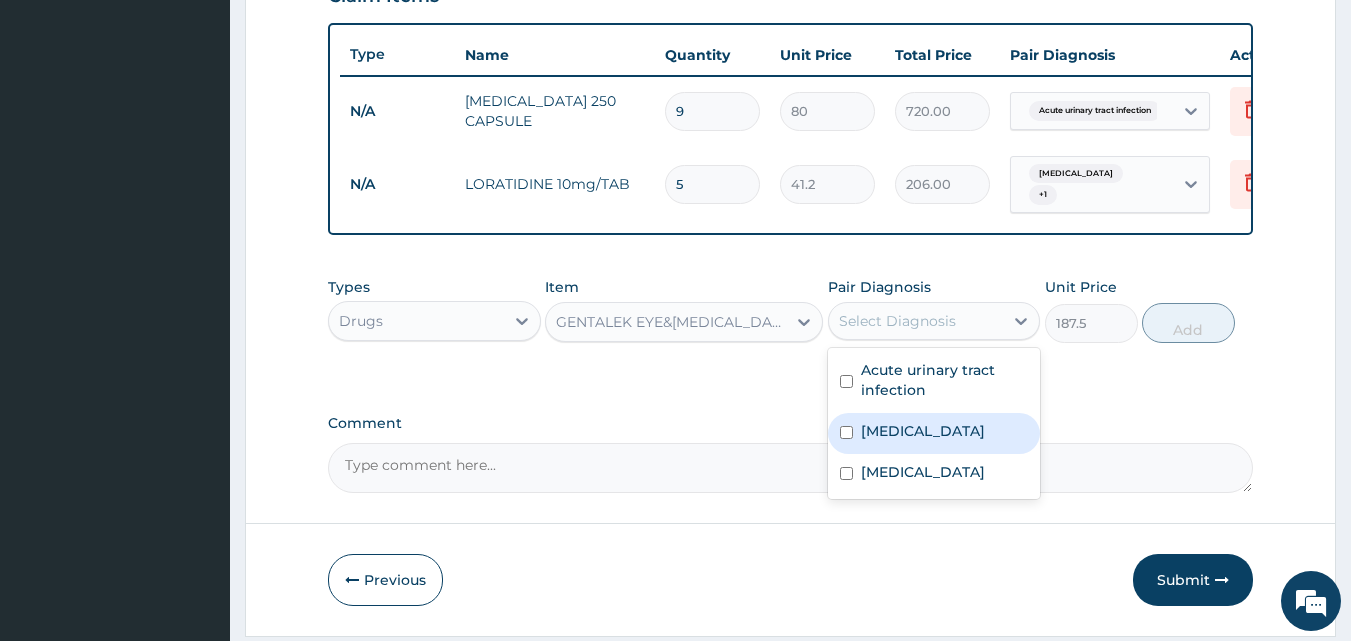 click on "Conjunctivitis" at bounding box center [934, 433] 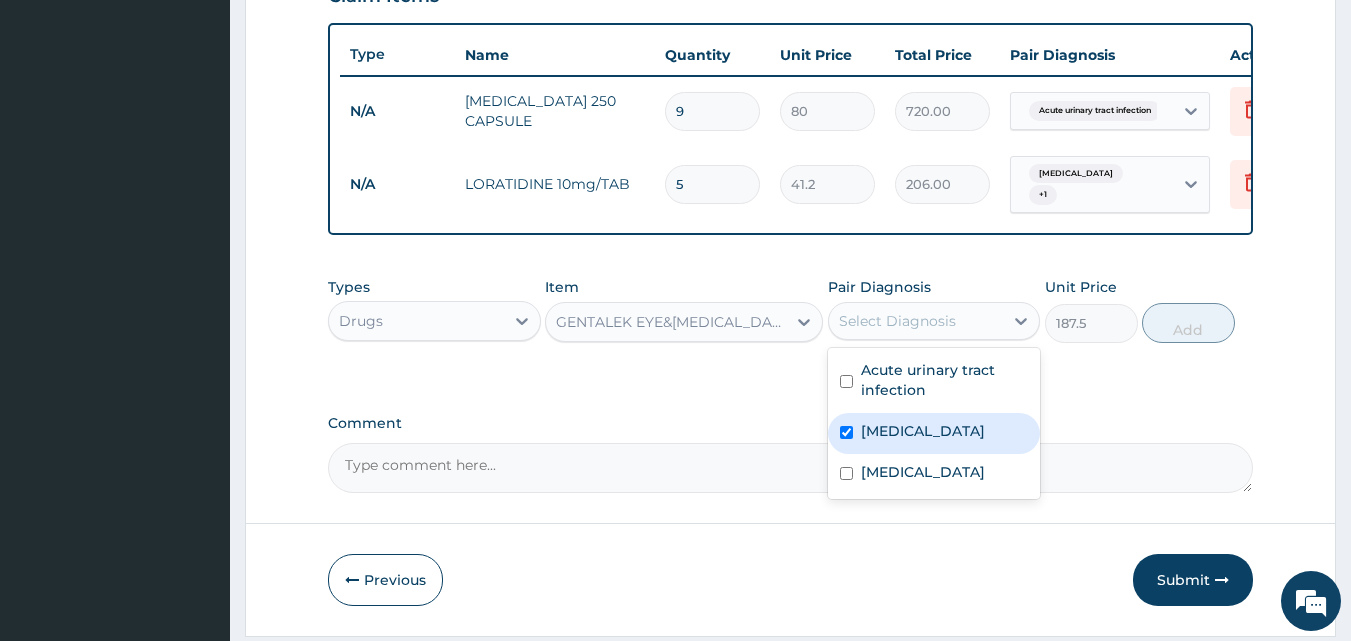 checkbox on "true" 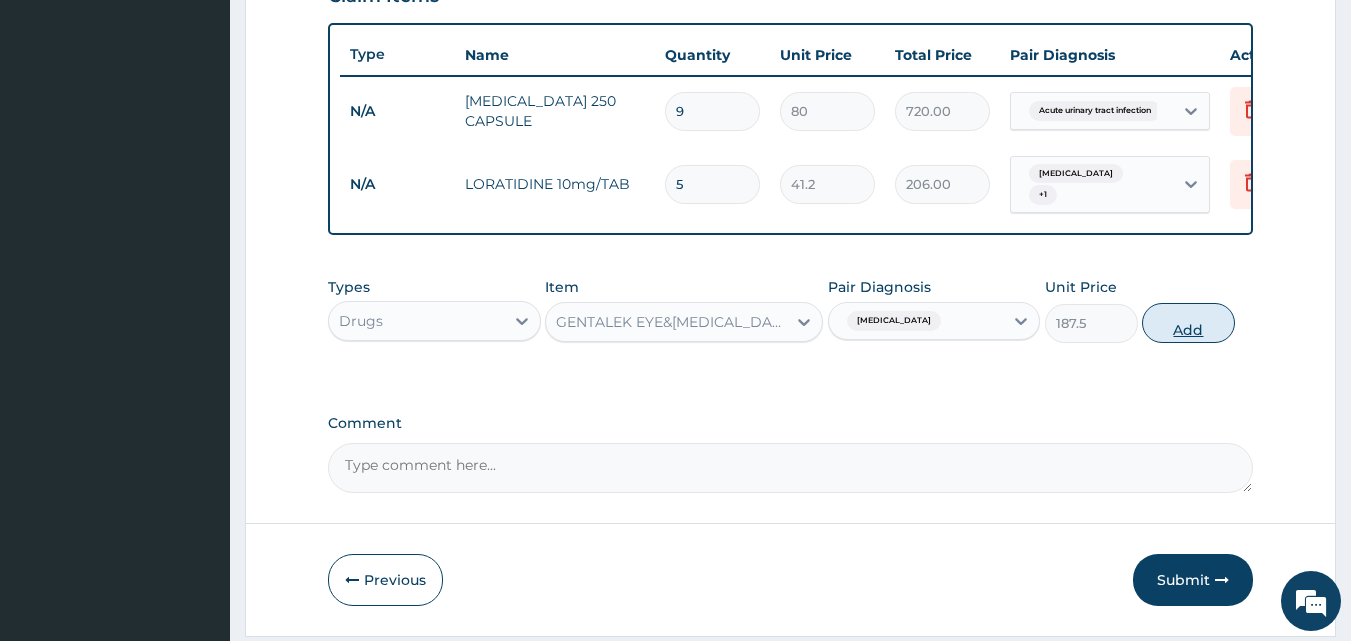 click on "Add" at bounding box center [1188, 323] 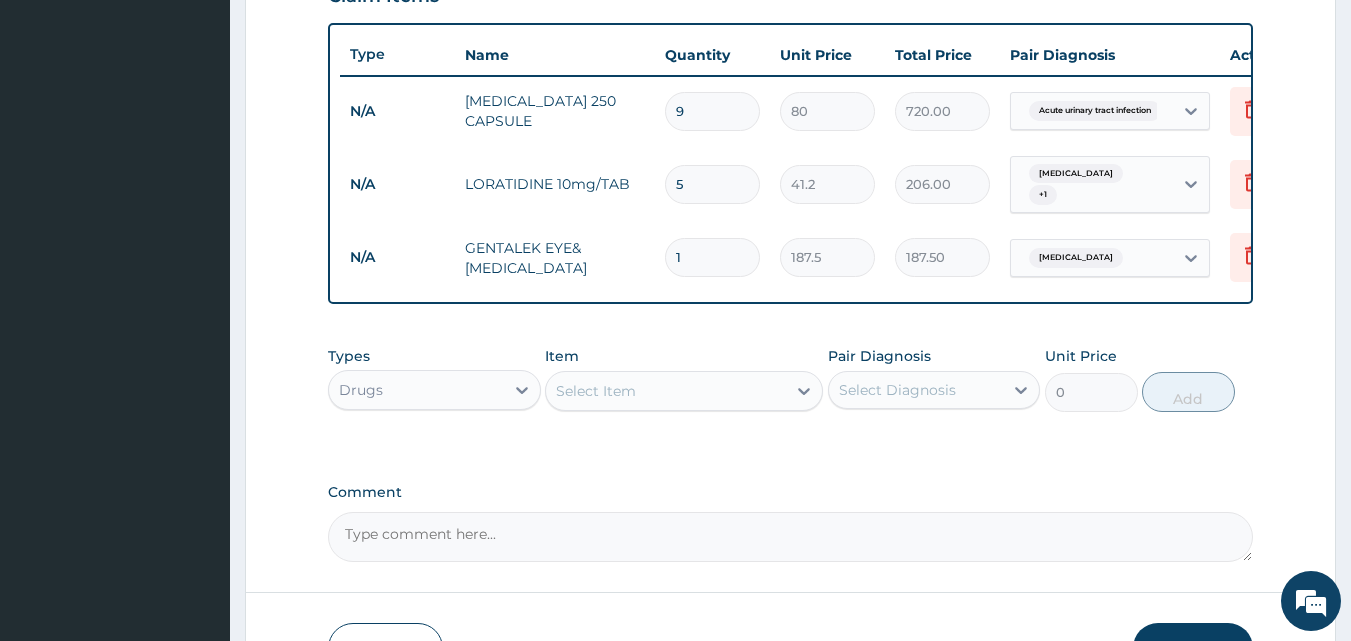 click on "Select Item" at bounding box center [666, 391] 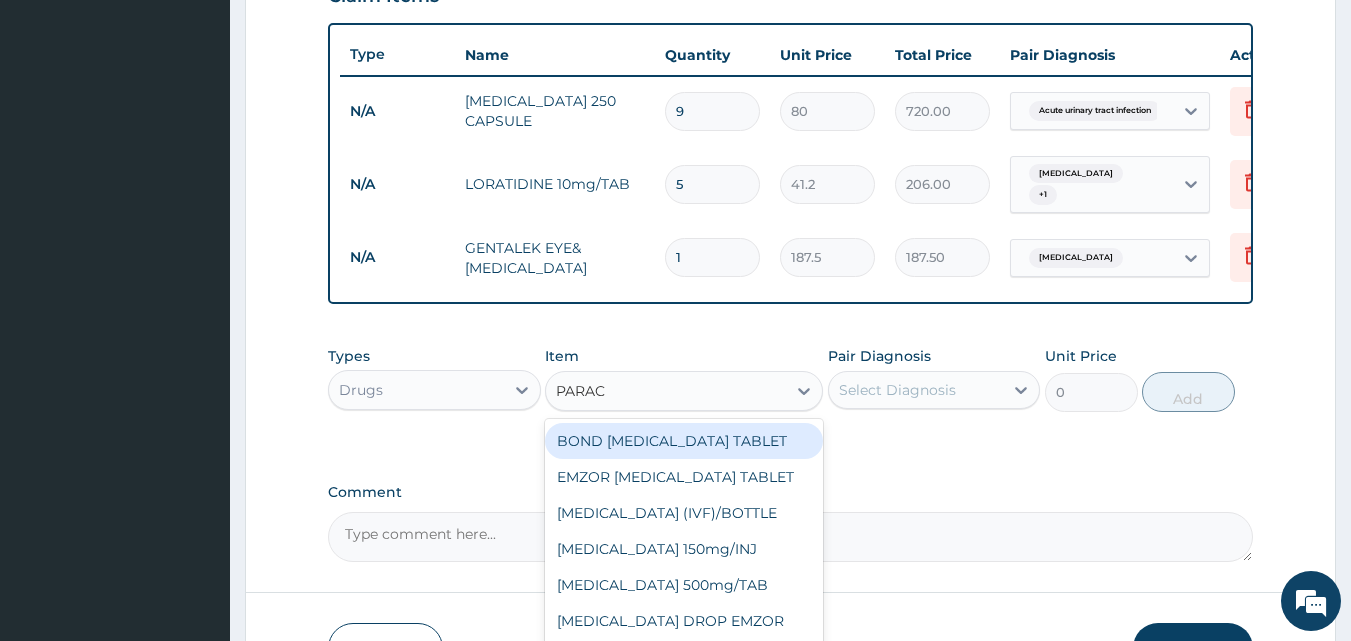 type on "PARACE" 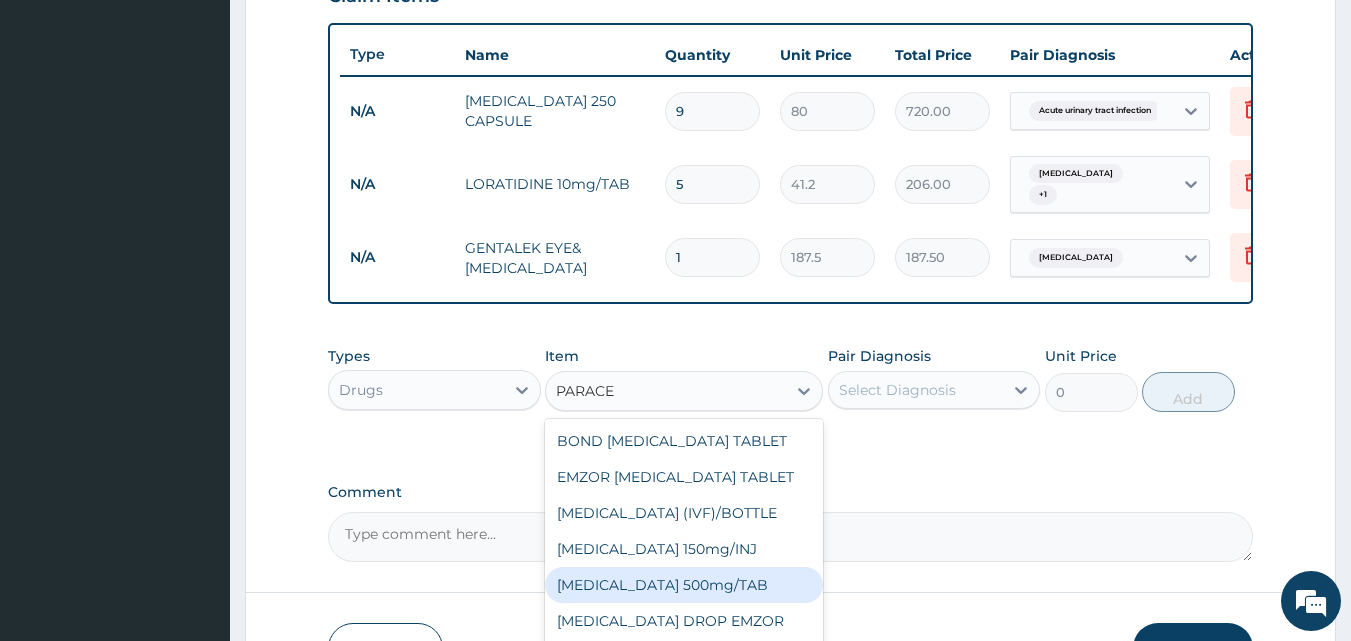 click on "[MEDICAL_DATA] 500mg/TAB" at bounding box center (684, 585) 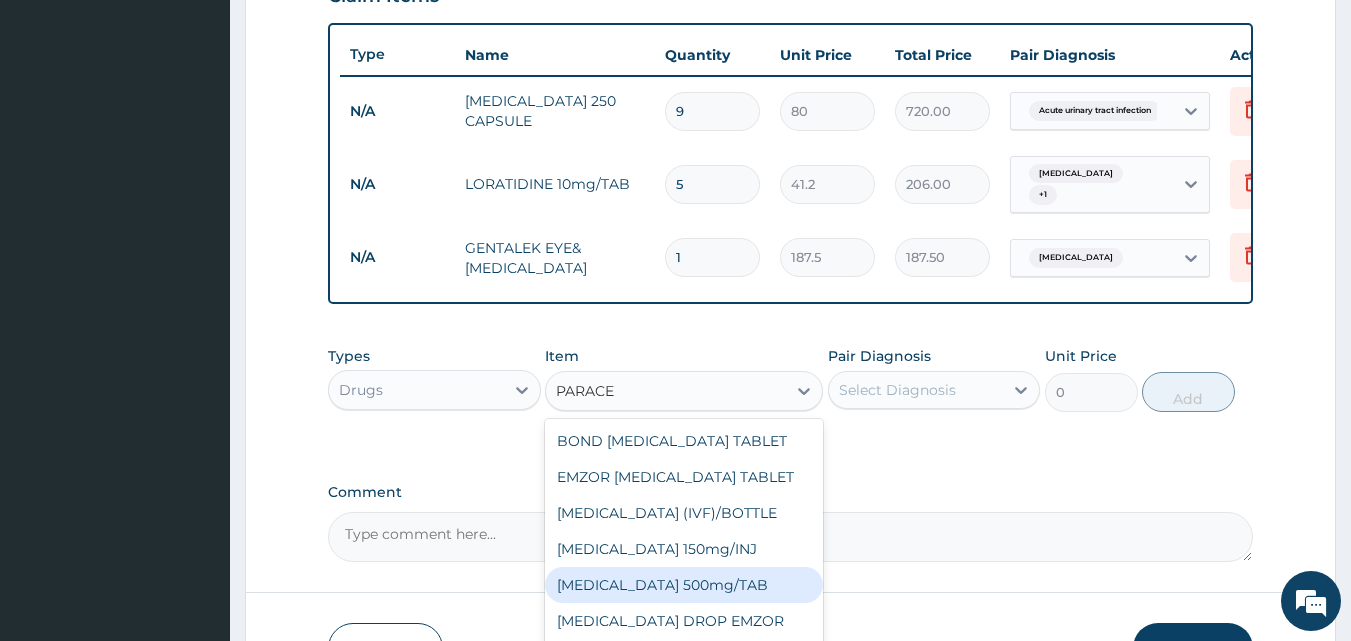 type 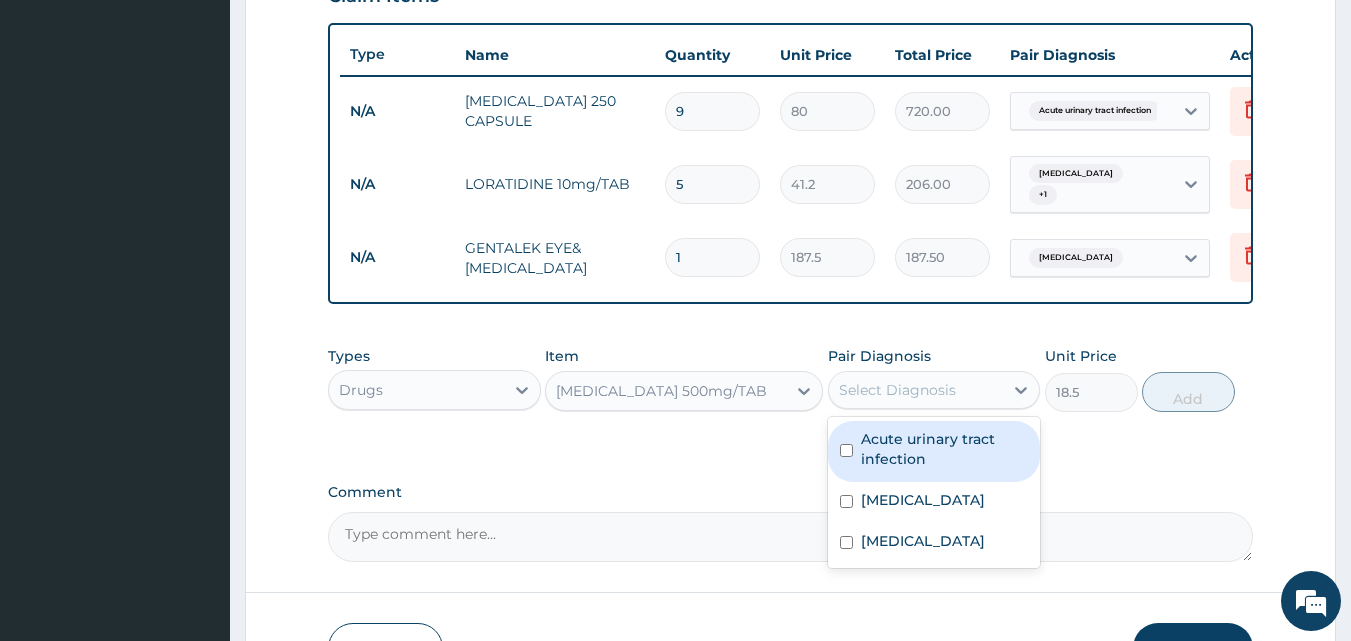 click on "Select Diagnosis" at bounding box center [897, 390] 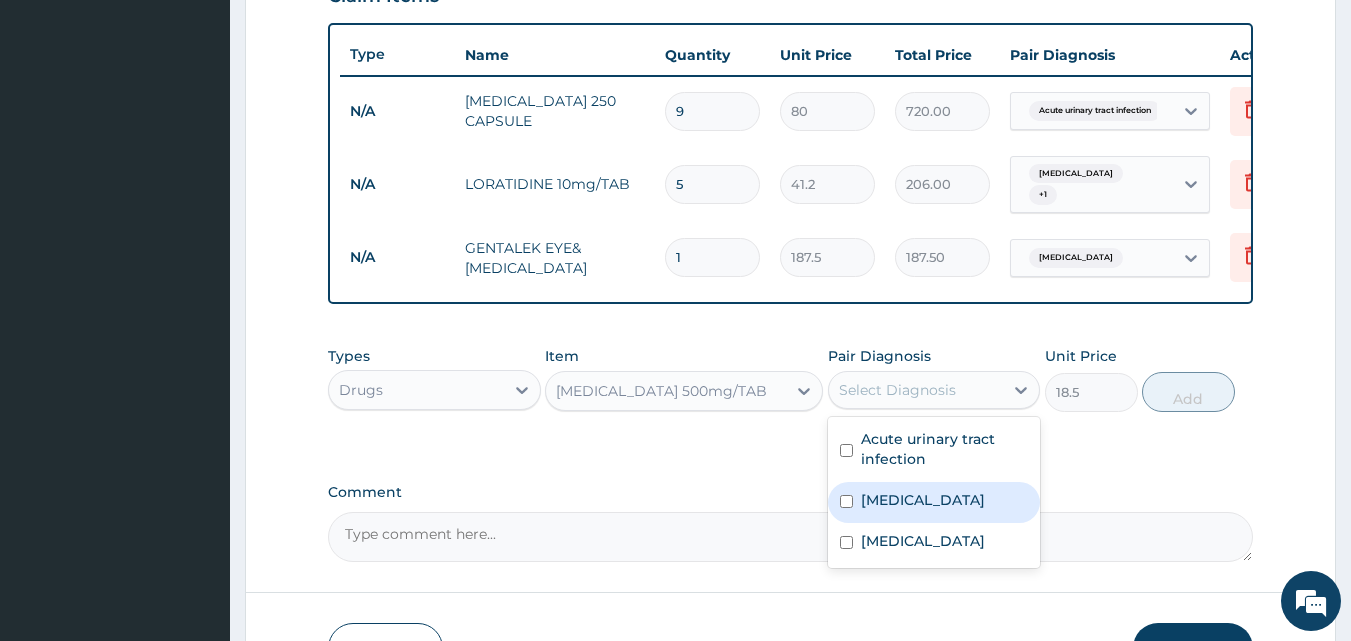 click on "Conjunctivitis" at bounding box center [934, 502] 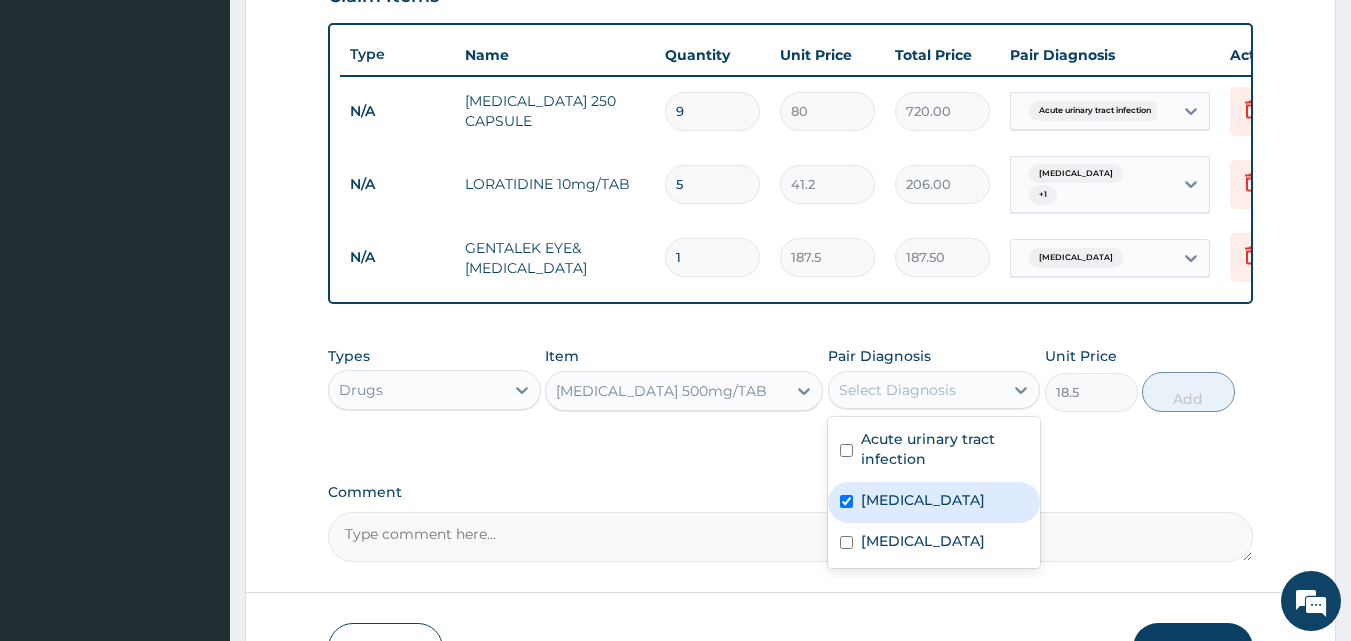checkbox on "true" 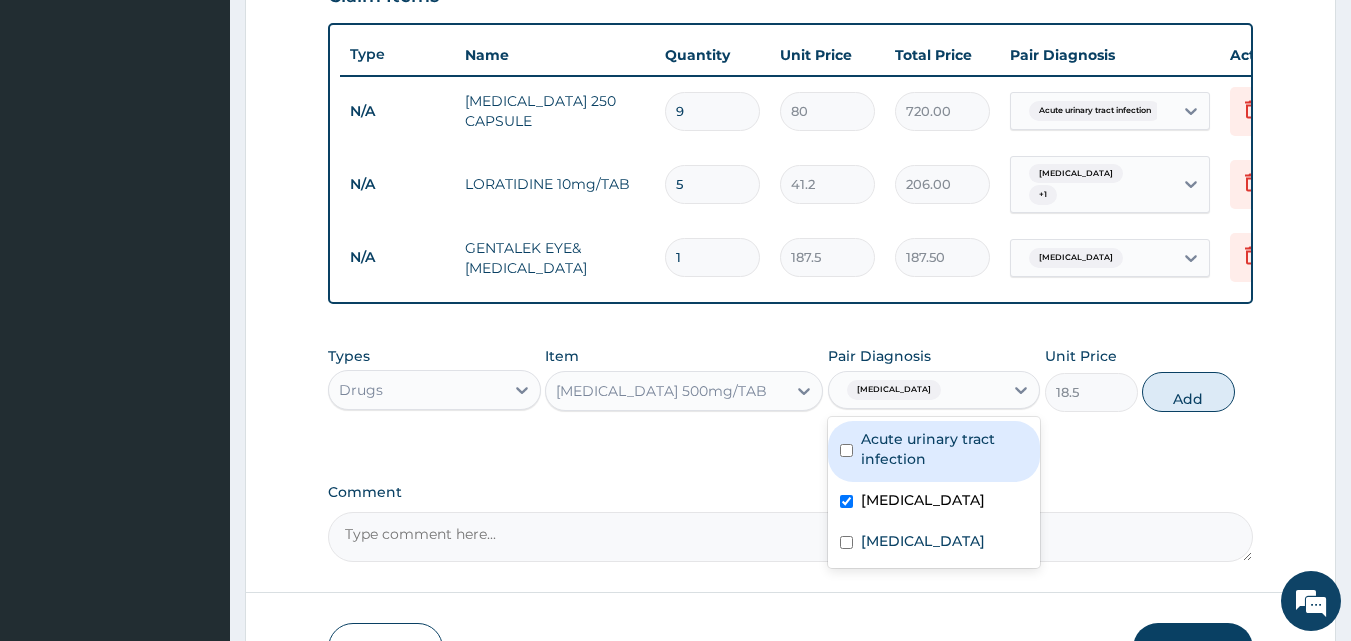 click on "Acute urinary tract infection" at bounding box center (945, 449) 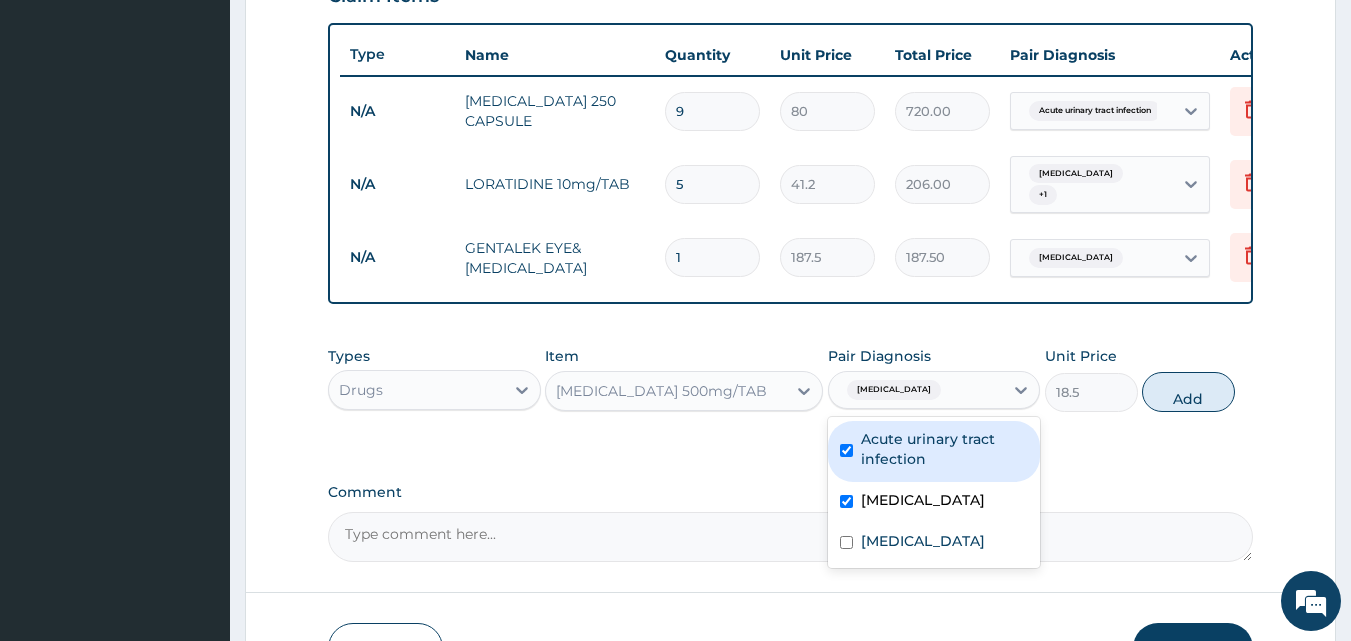 checkbox on "true" 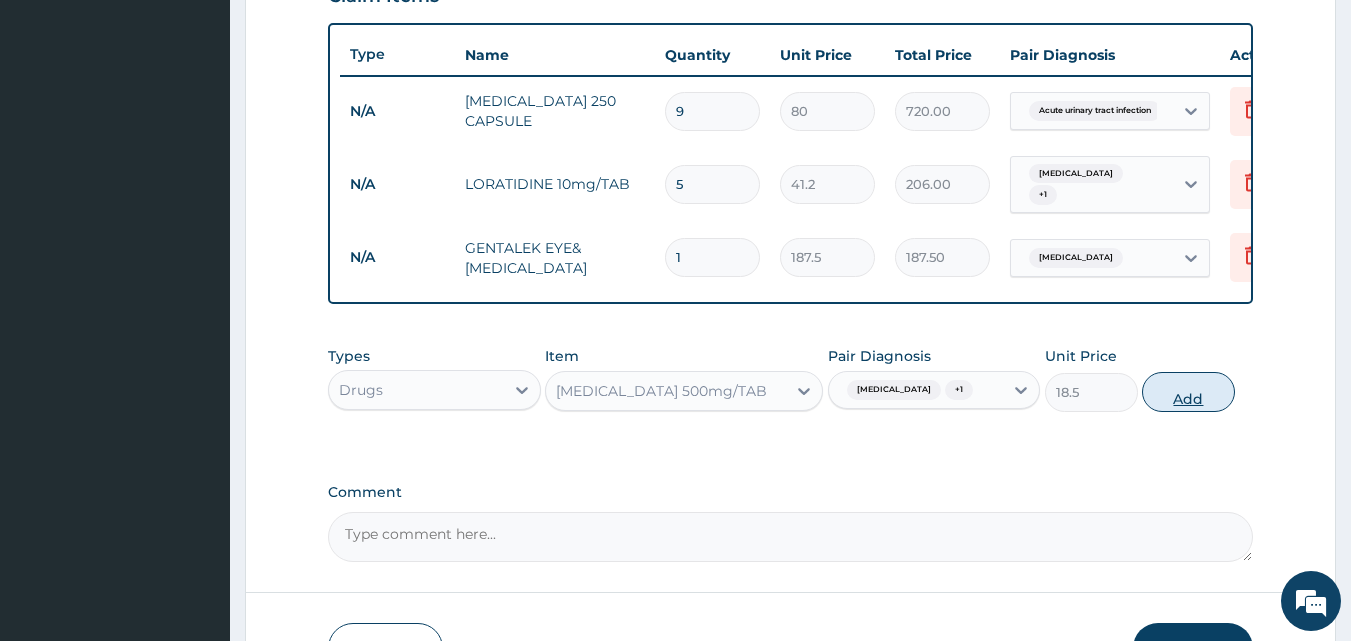 click on "Add" at bounding box center [1188, 392] 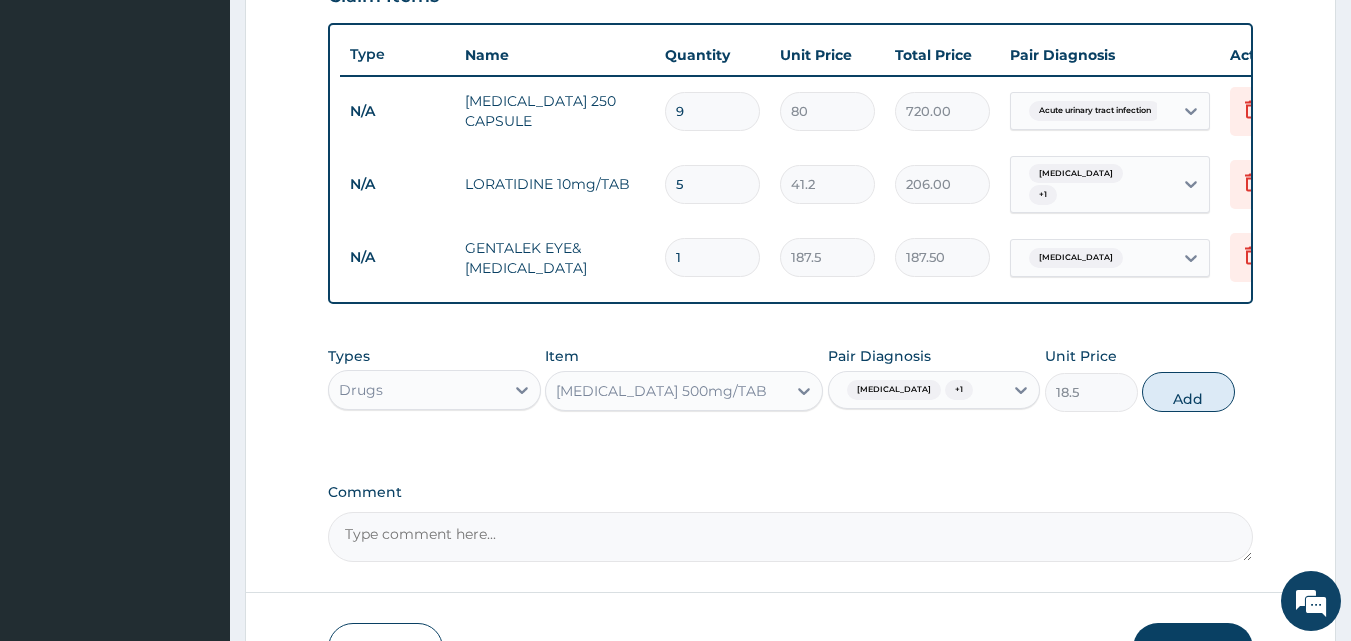 type on "0" 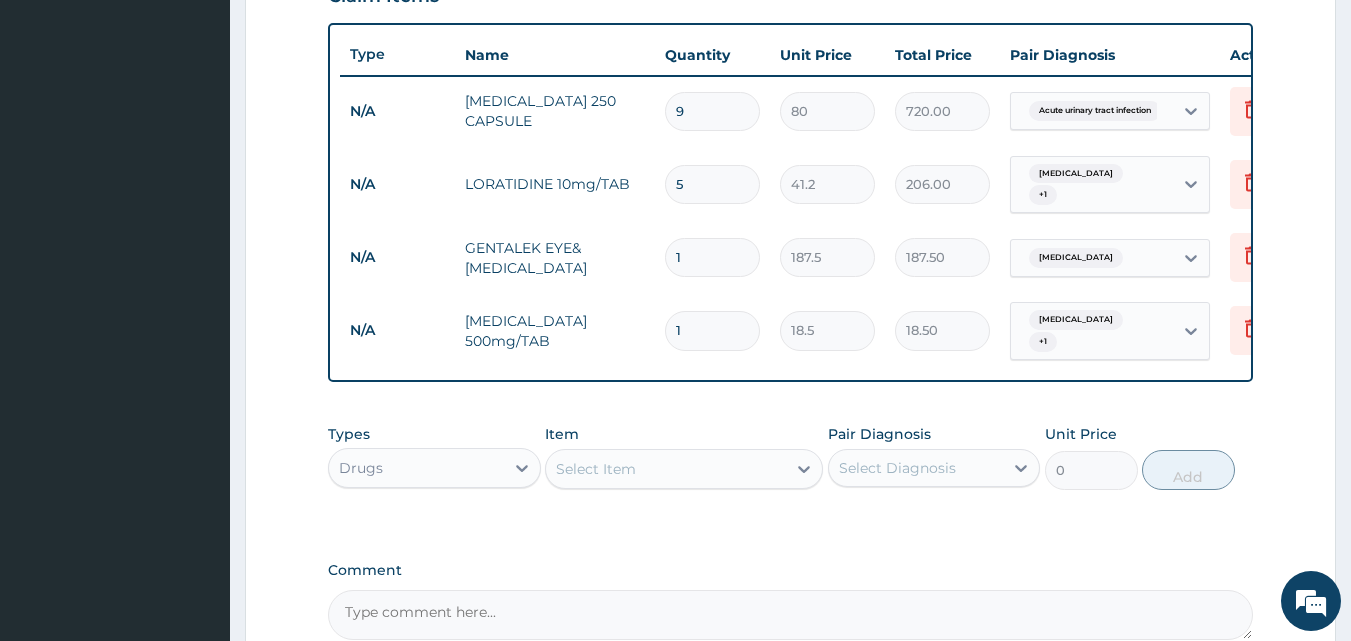 type 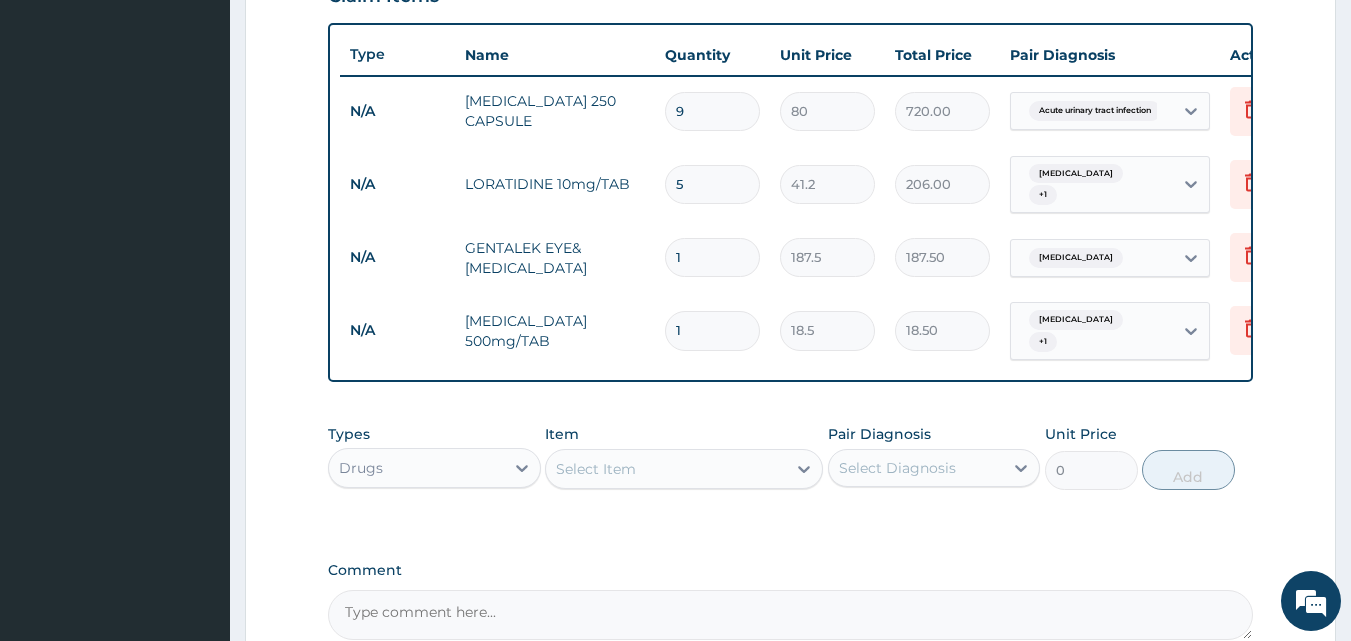 type on "0.00" 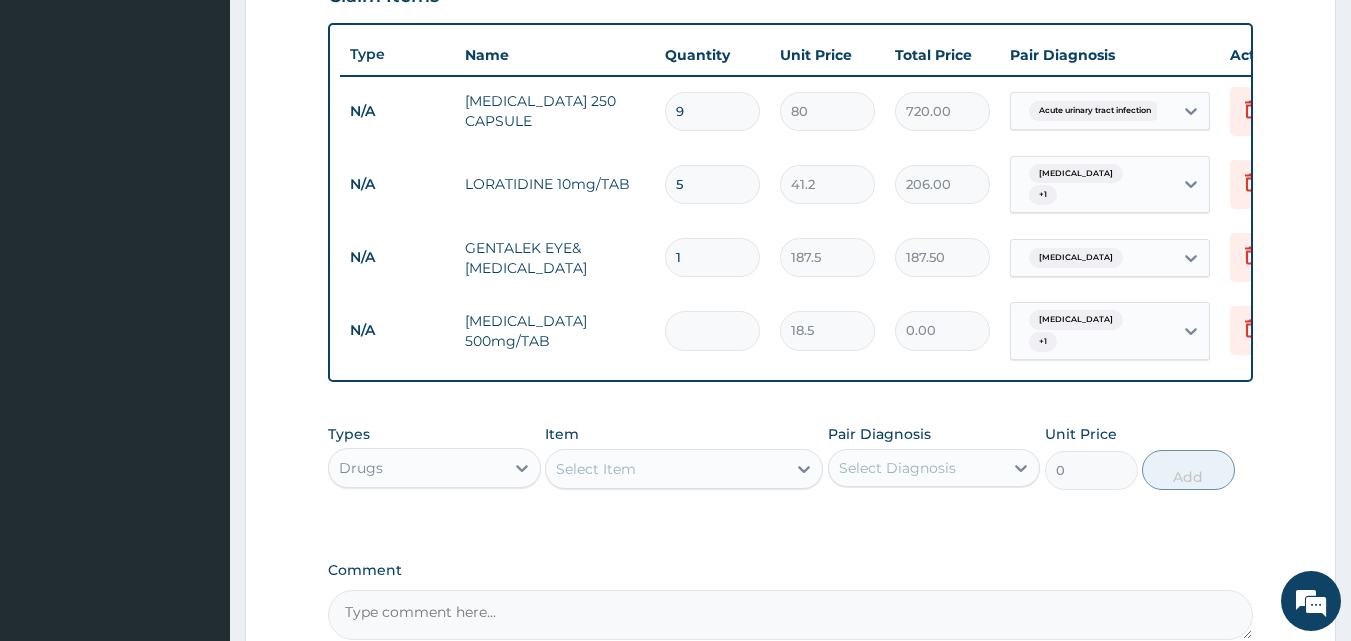type on "9" 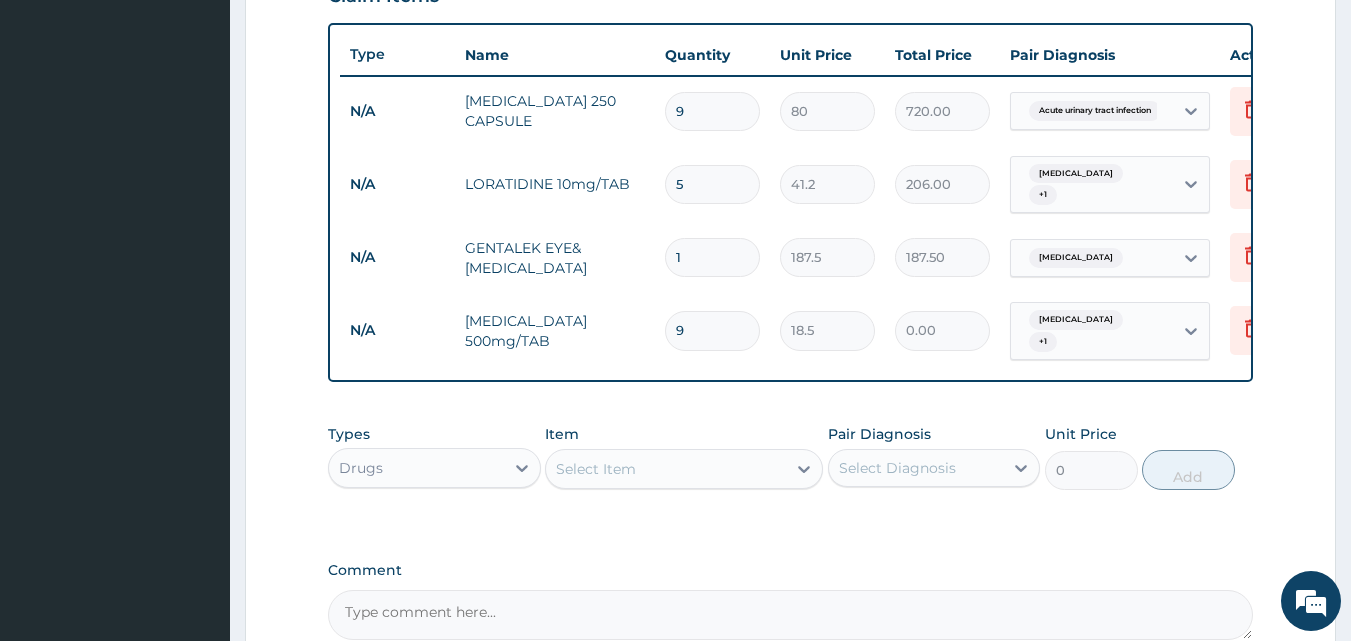 type on "166.50" 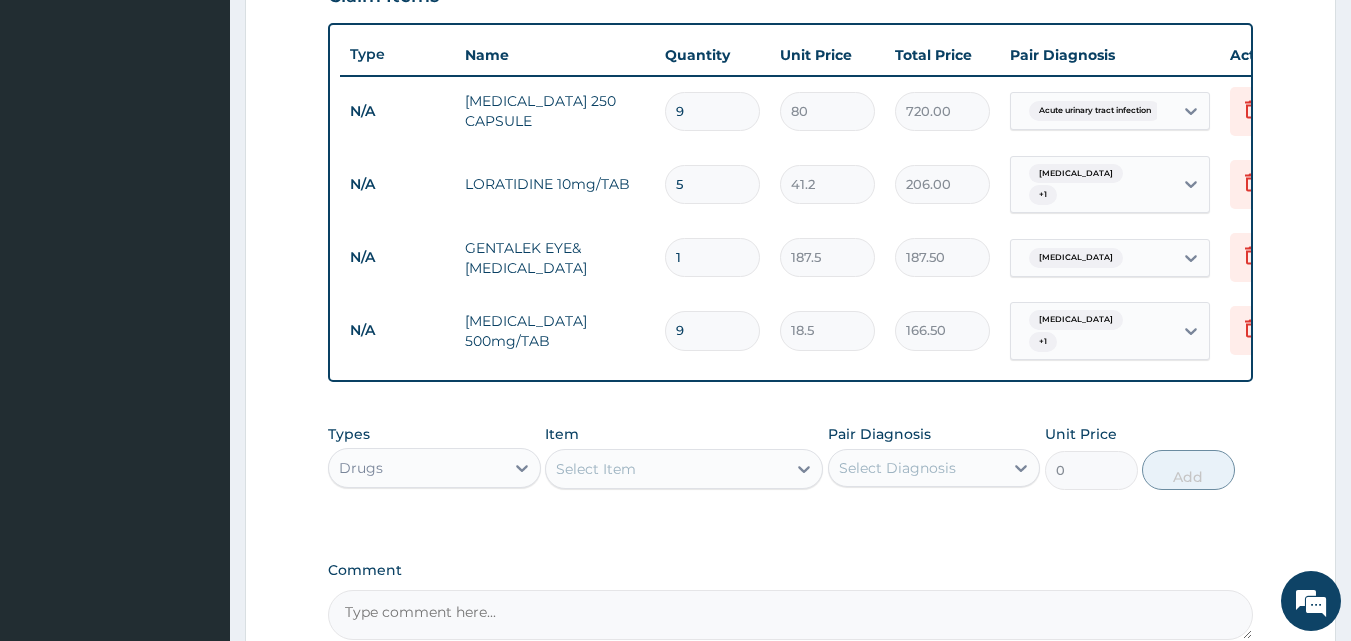 type on "9" 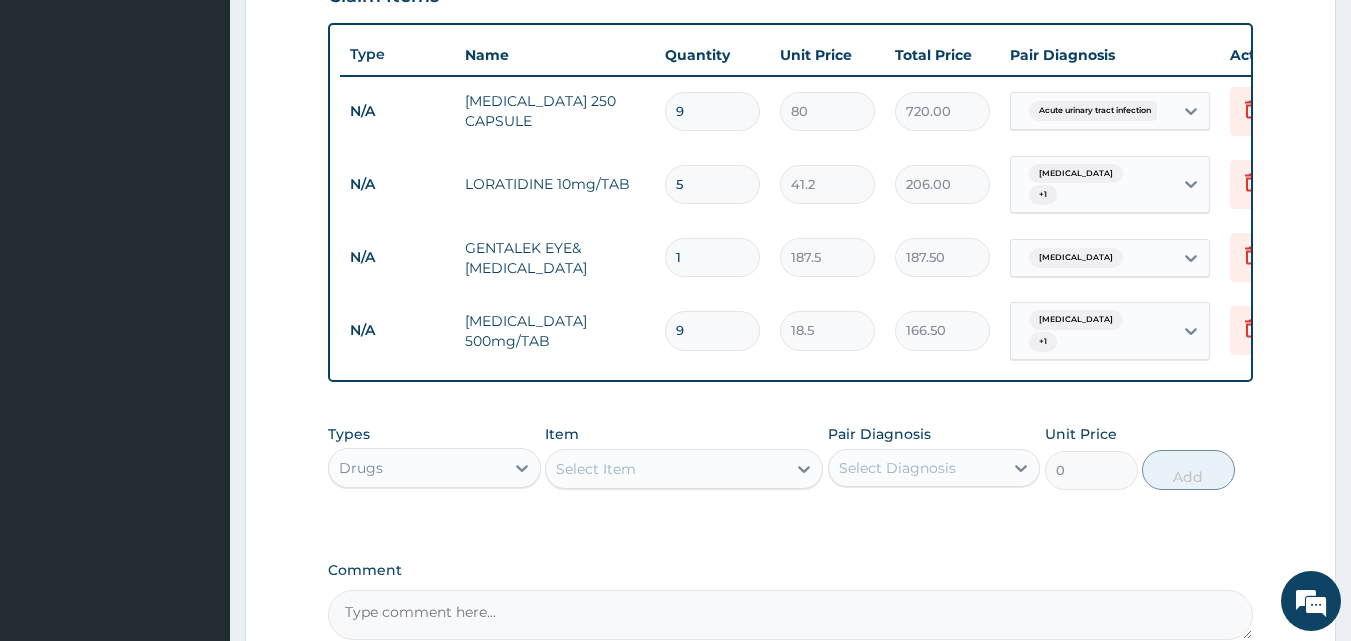 click on "Select Item" at bounding box center (666, 469) 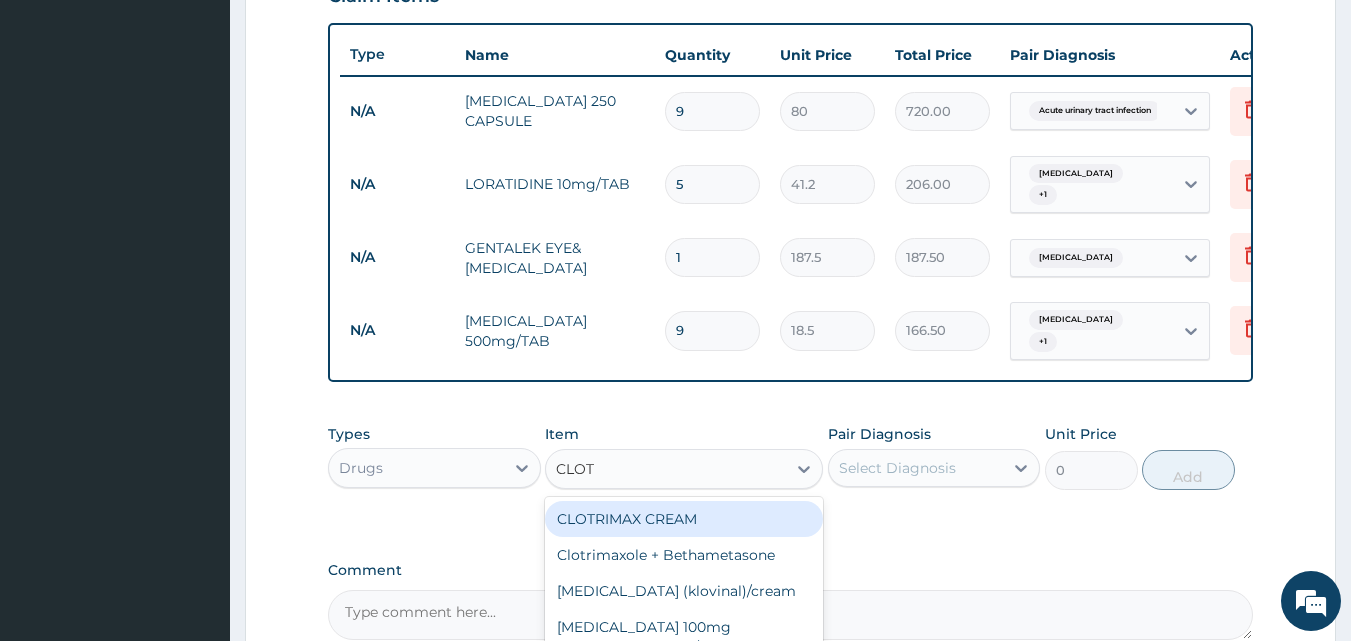 type on "CLOTR" 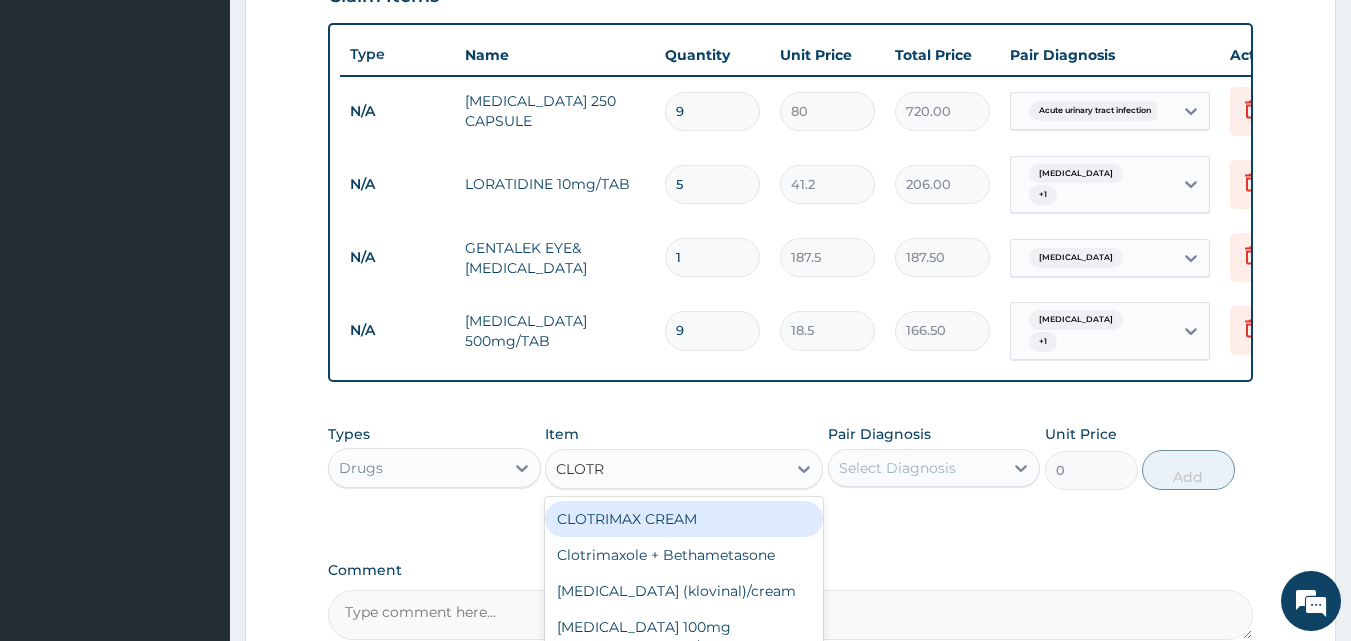click on "CLOTRIMAX CREAM" at bounding box center (684, 519) 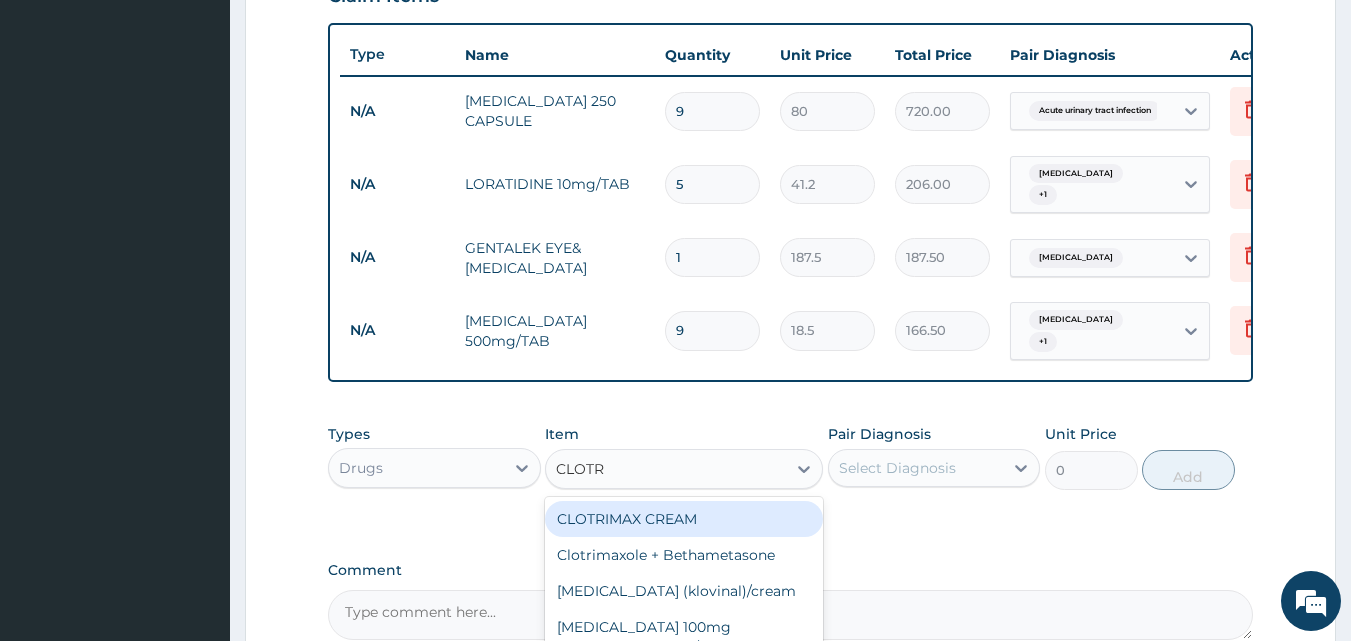 type 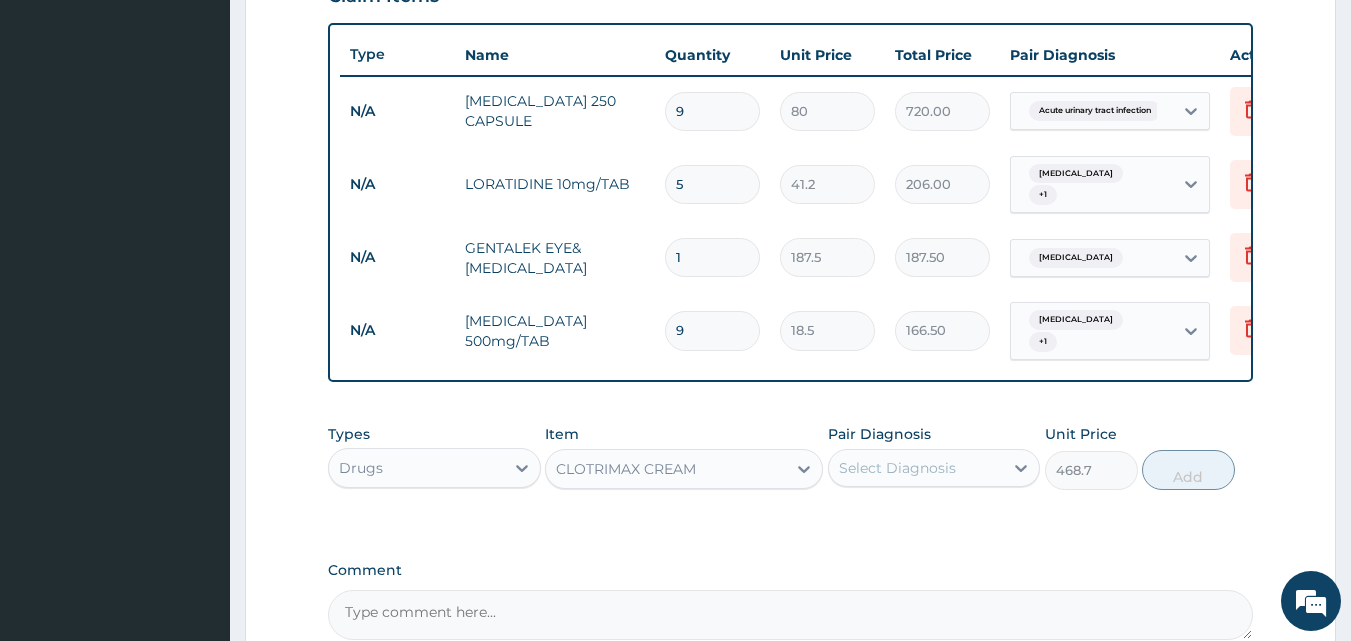 click on "Select Diagnosis" at bounding box center (897, 468) 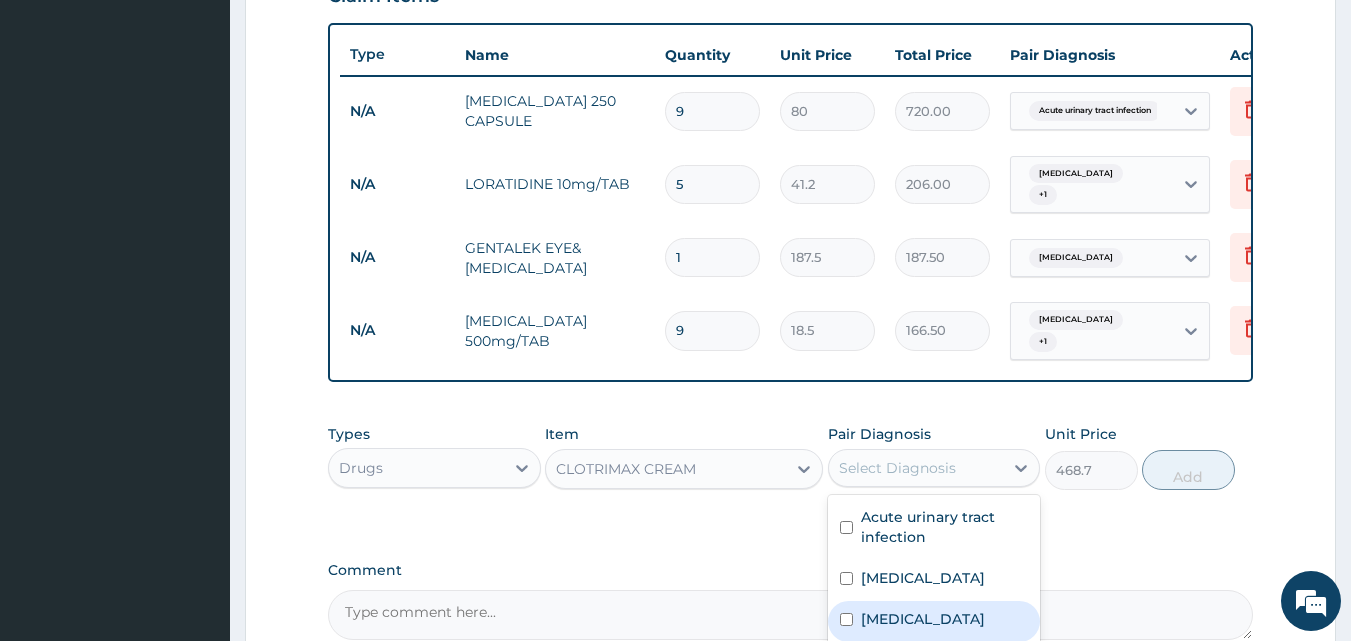 click on "Candidiasis" at bounding box center (923, 619) 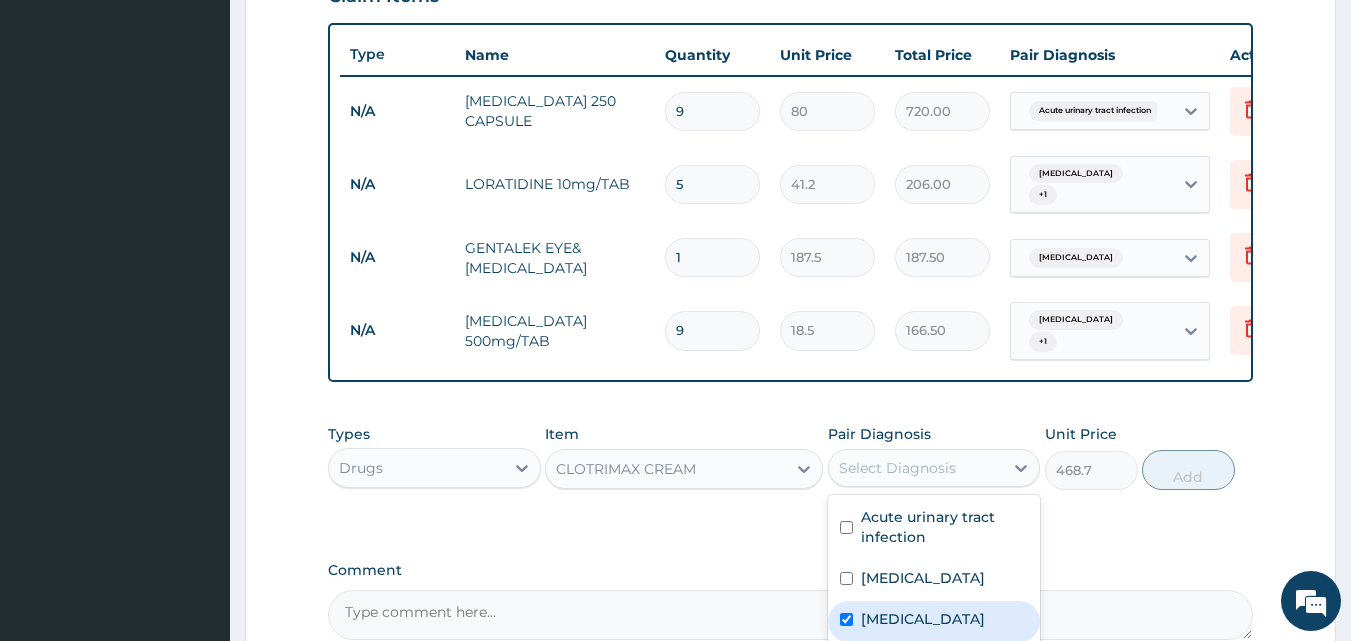 checkbox on "true" 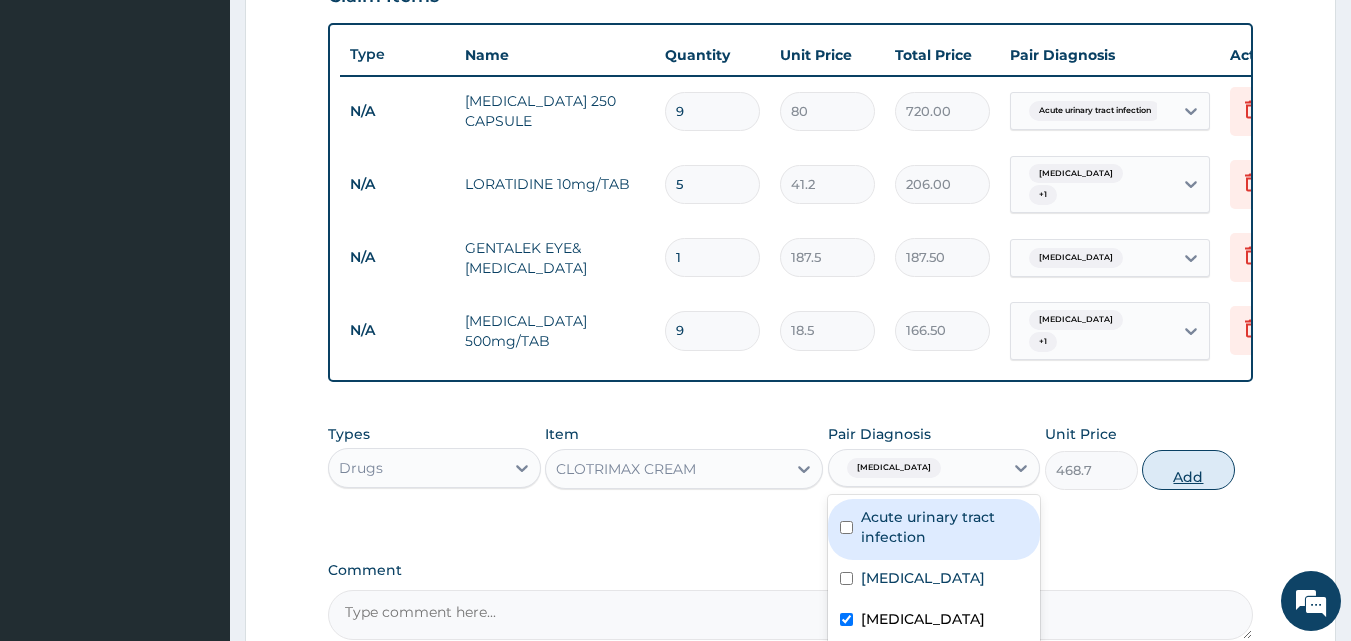 click on "Add" at bounding box center [1188, 470] 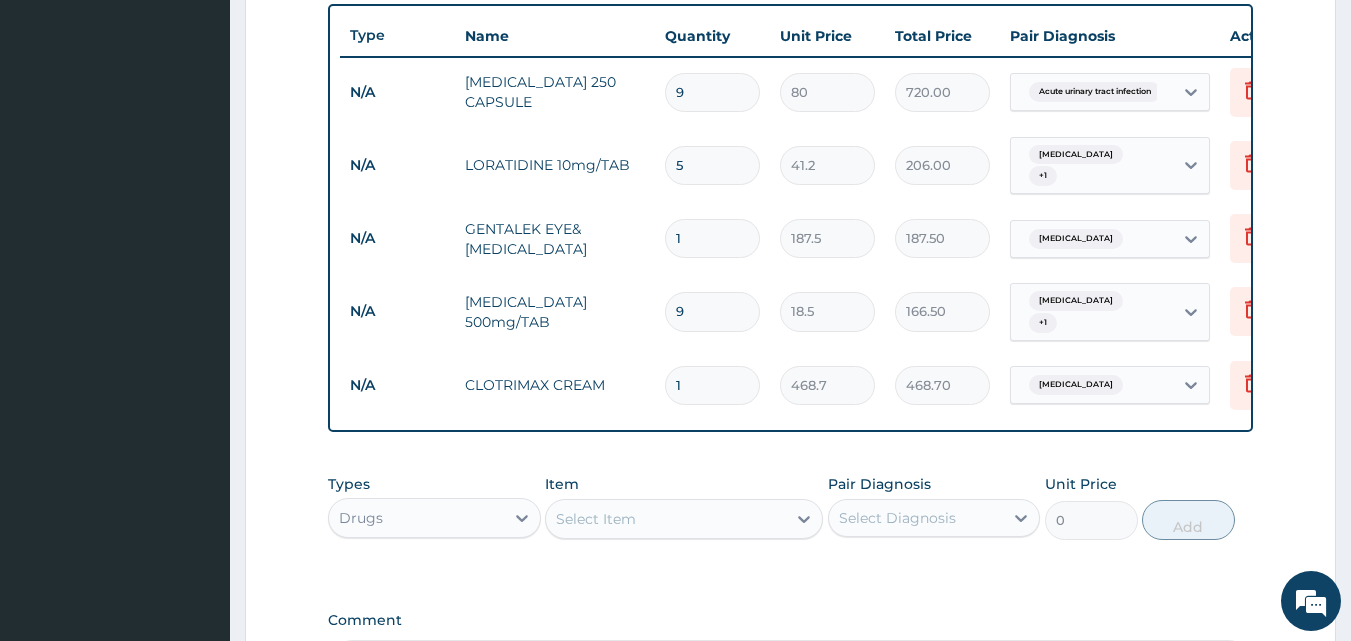 scroll, scrollTop: 873, scrollLeft: 0, axis: vertical 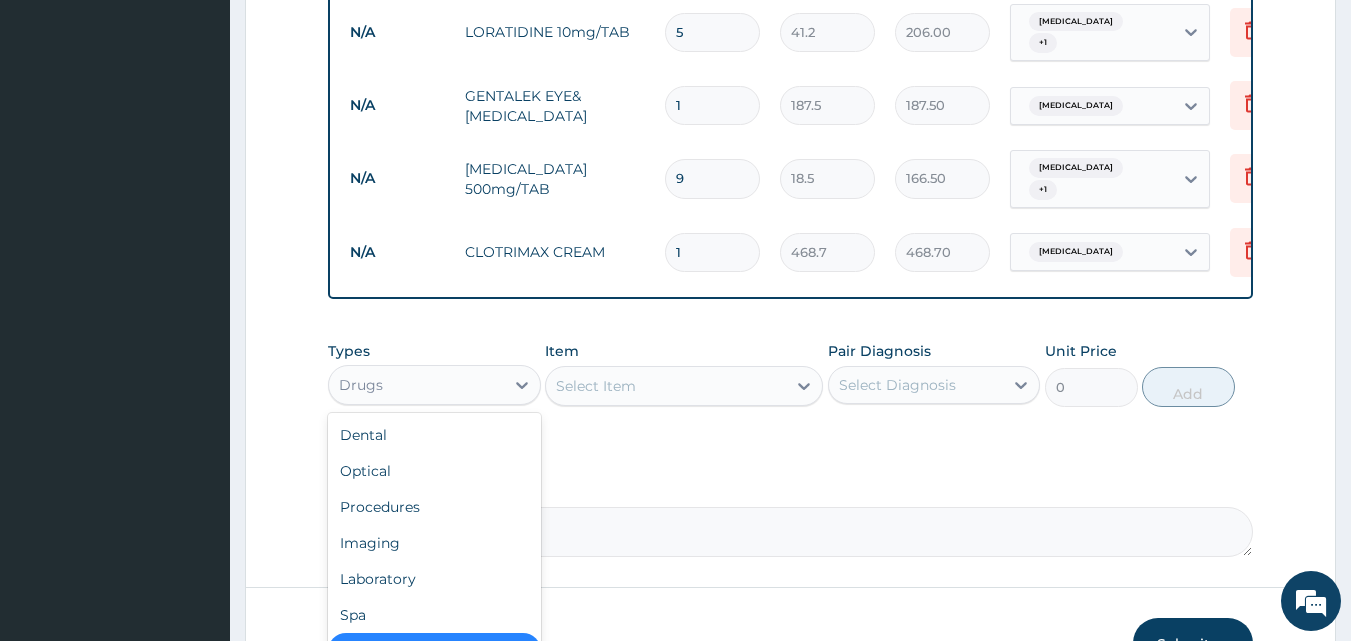 click on "Drugs" at bounding box center (416, 385) 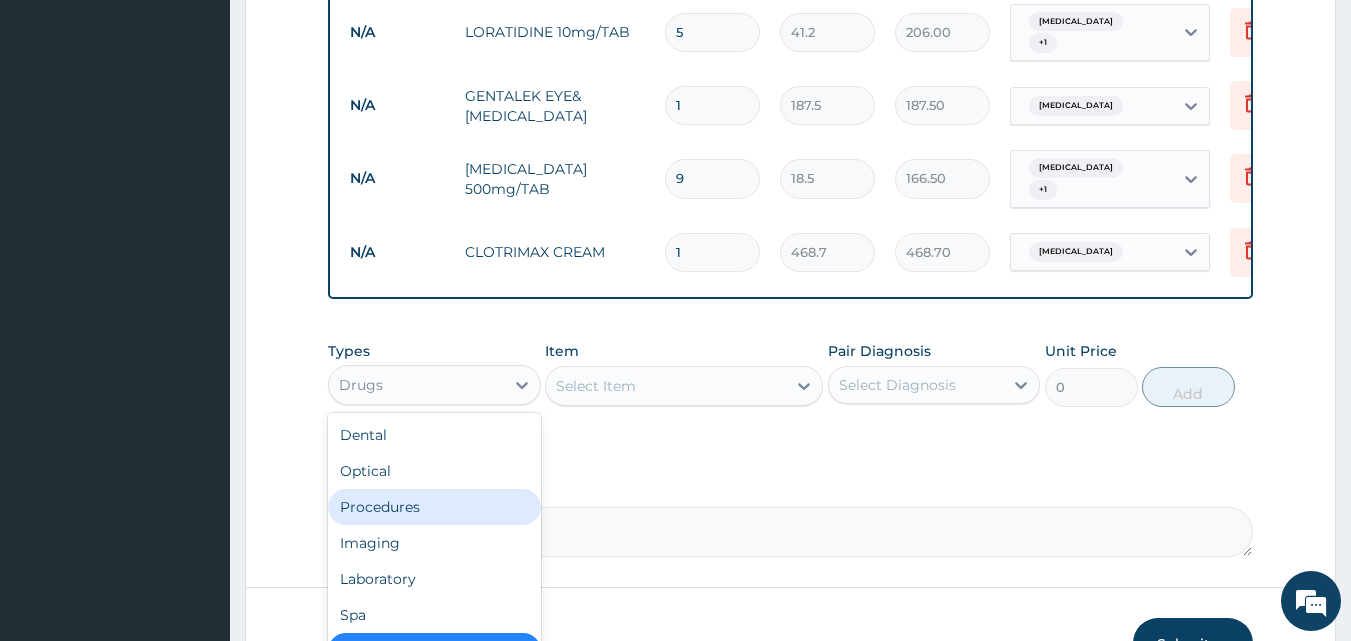 click on "Procedures" at bounding box center (434, 507) 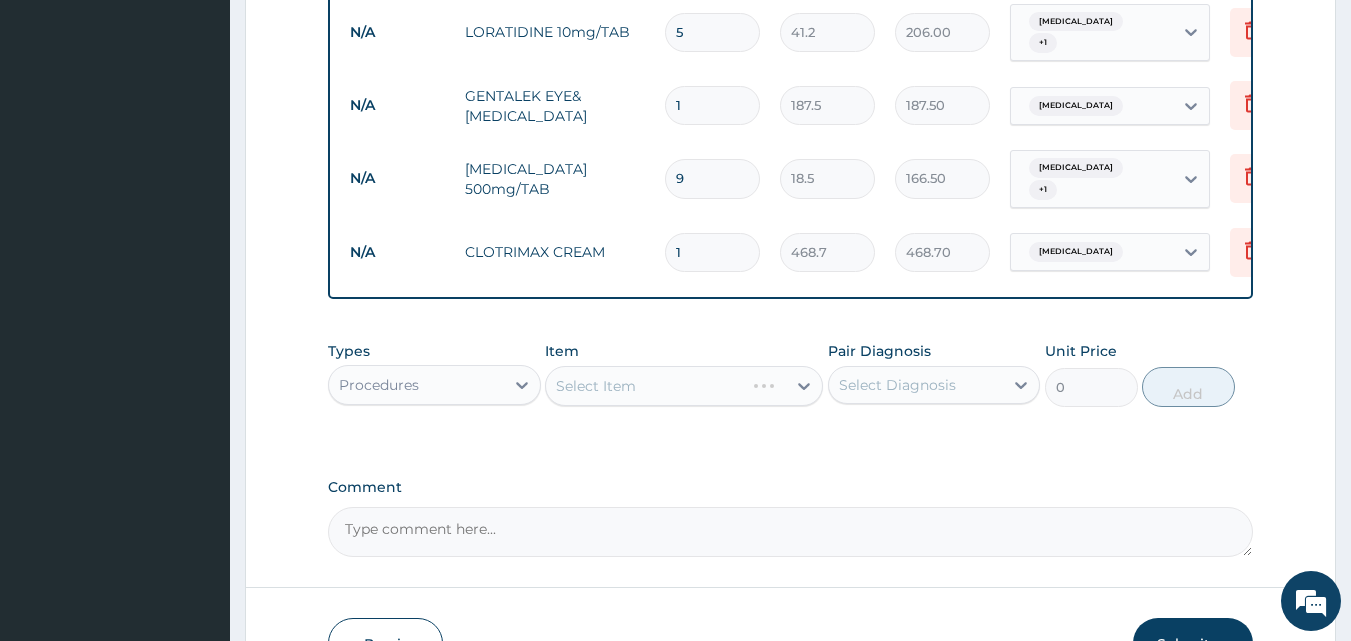 click on "Select Item" at bounding box center (684, 386) 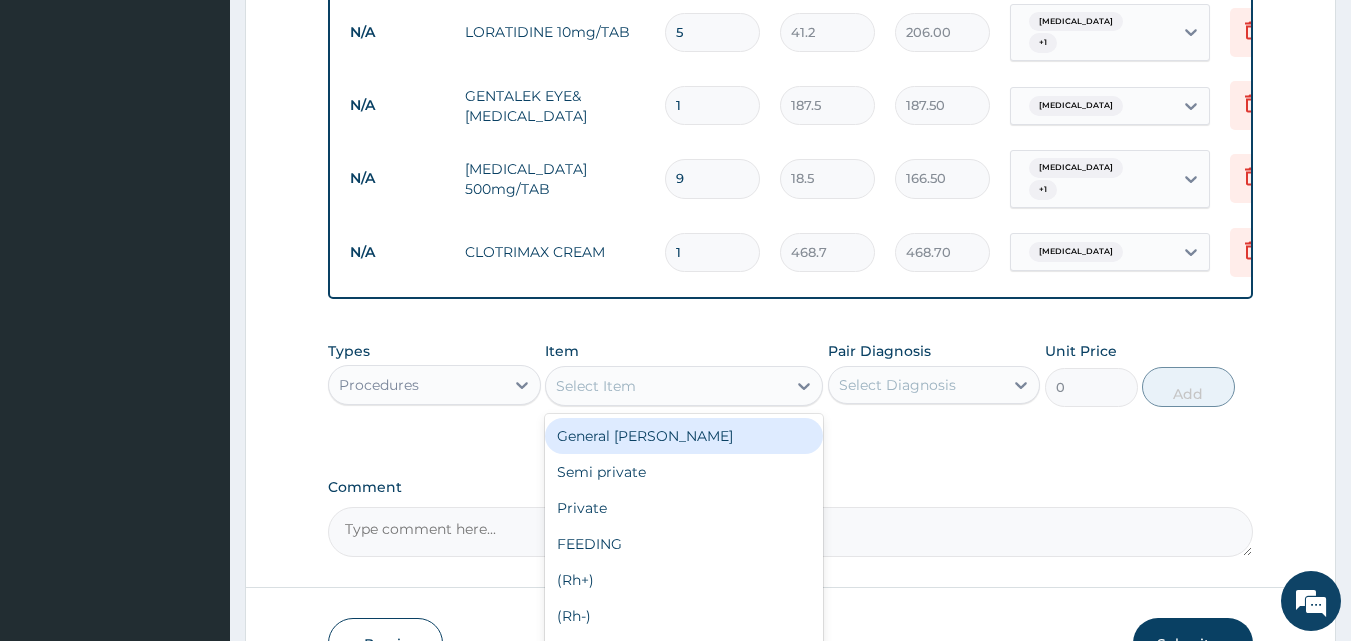 click on "Select Item" at bounding box center (596, 386) 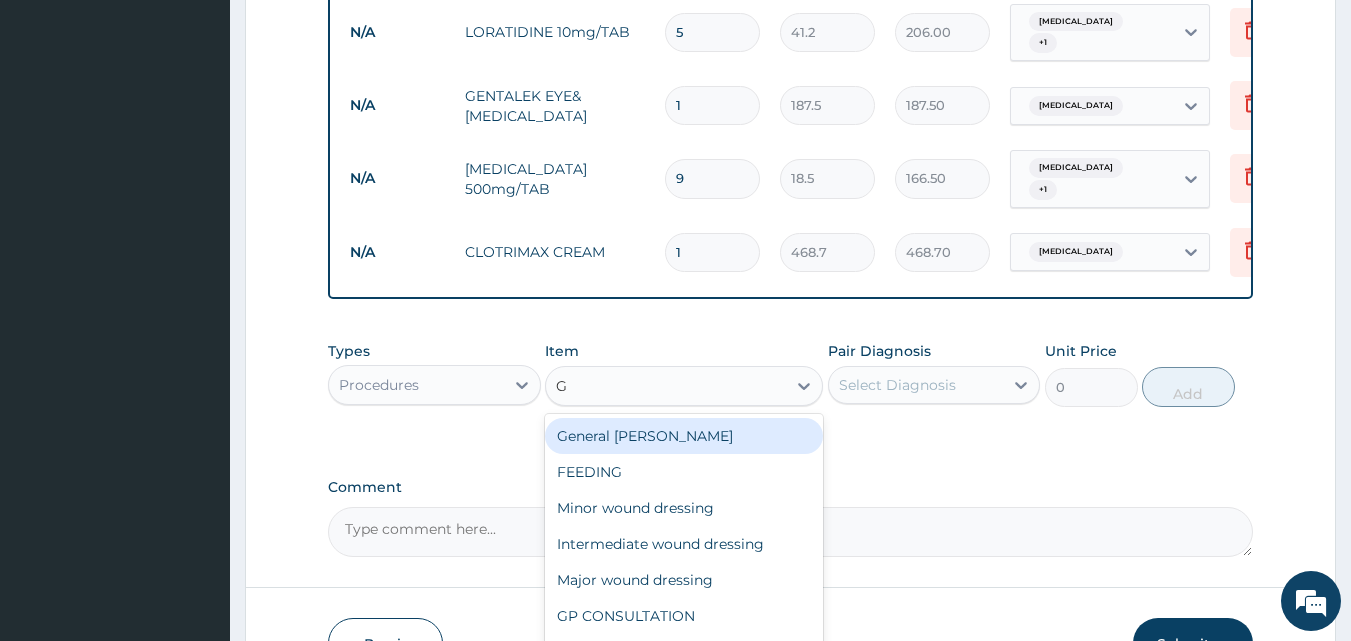 type on "GP" 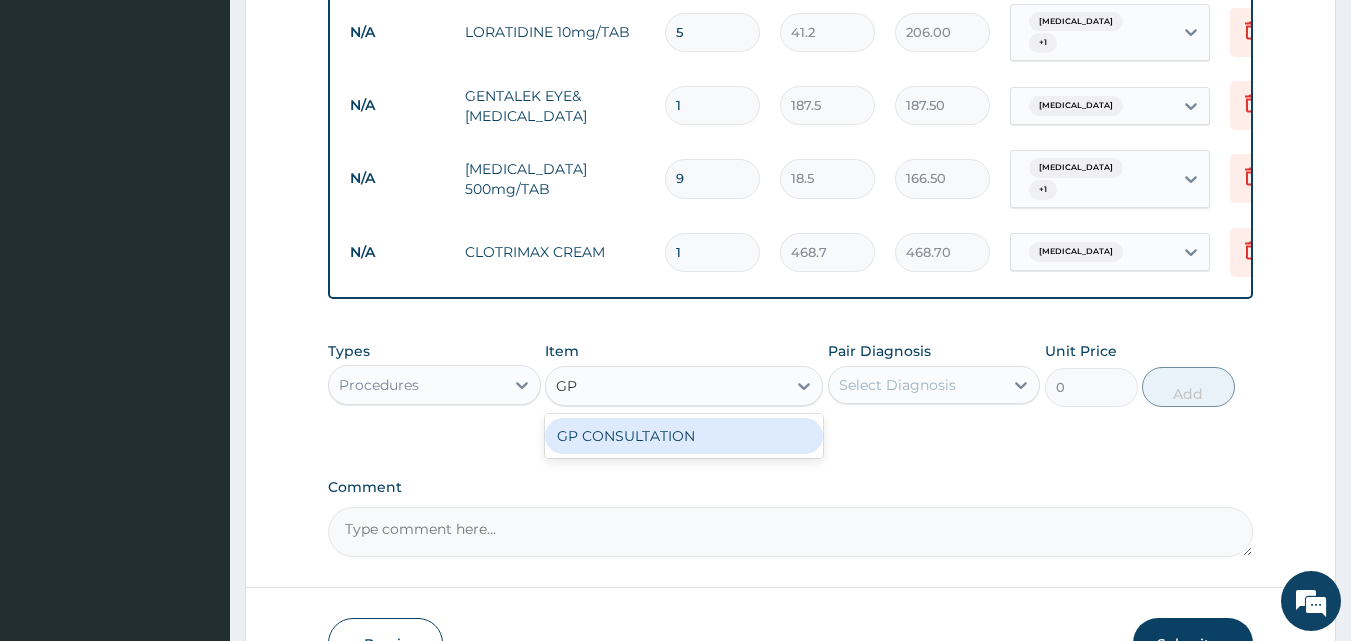 click on "GP CONSULTATION" at bounding box center [684, 436] 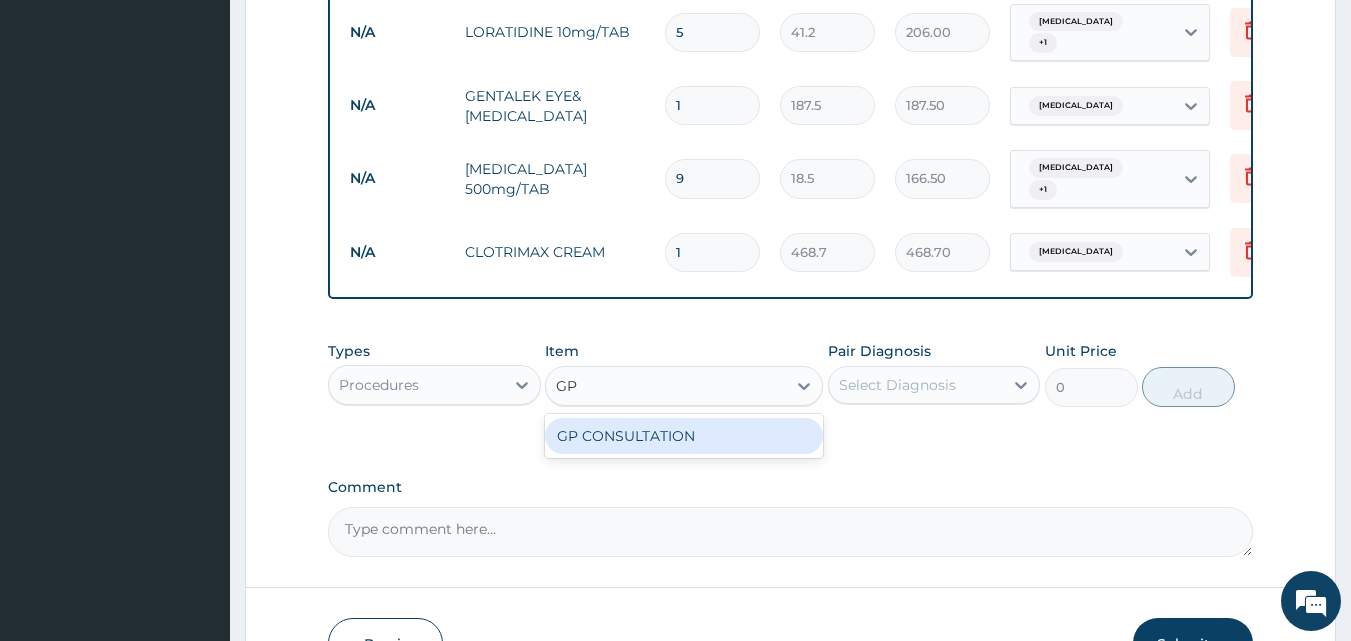type 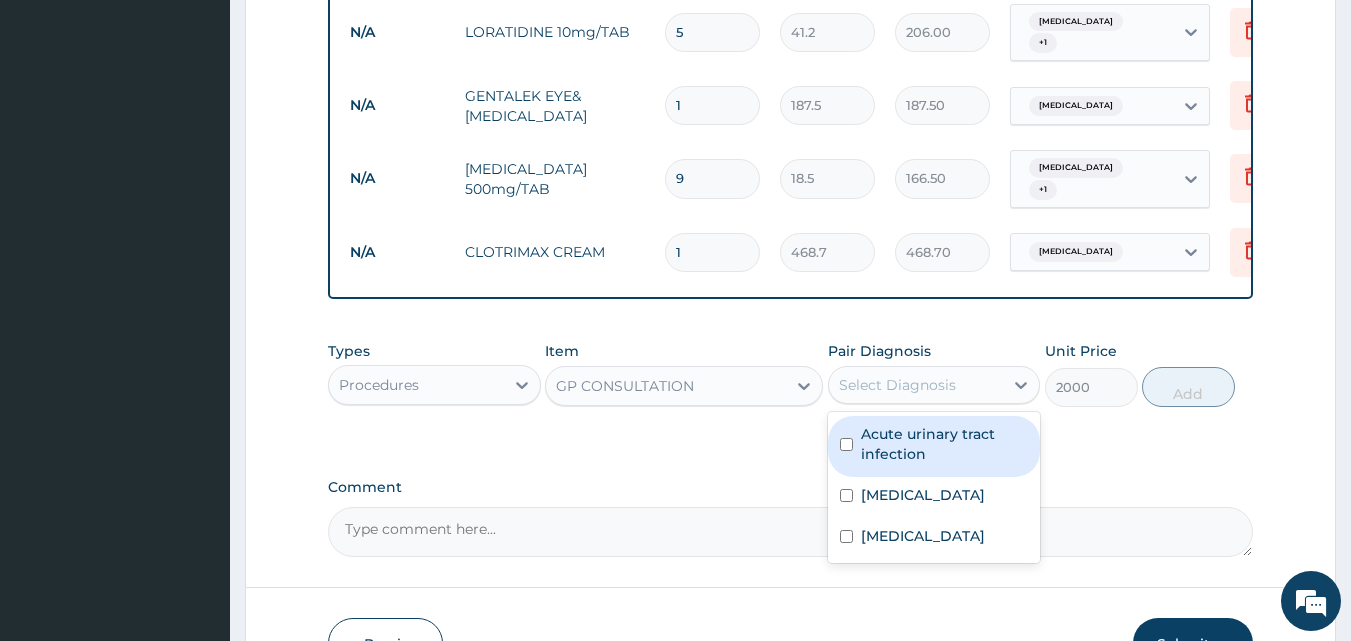 click on "Select Diagnosis" at bounding box center (897, 385) 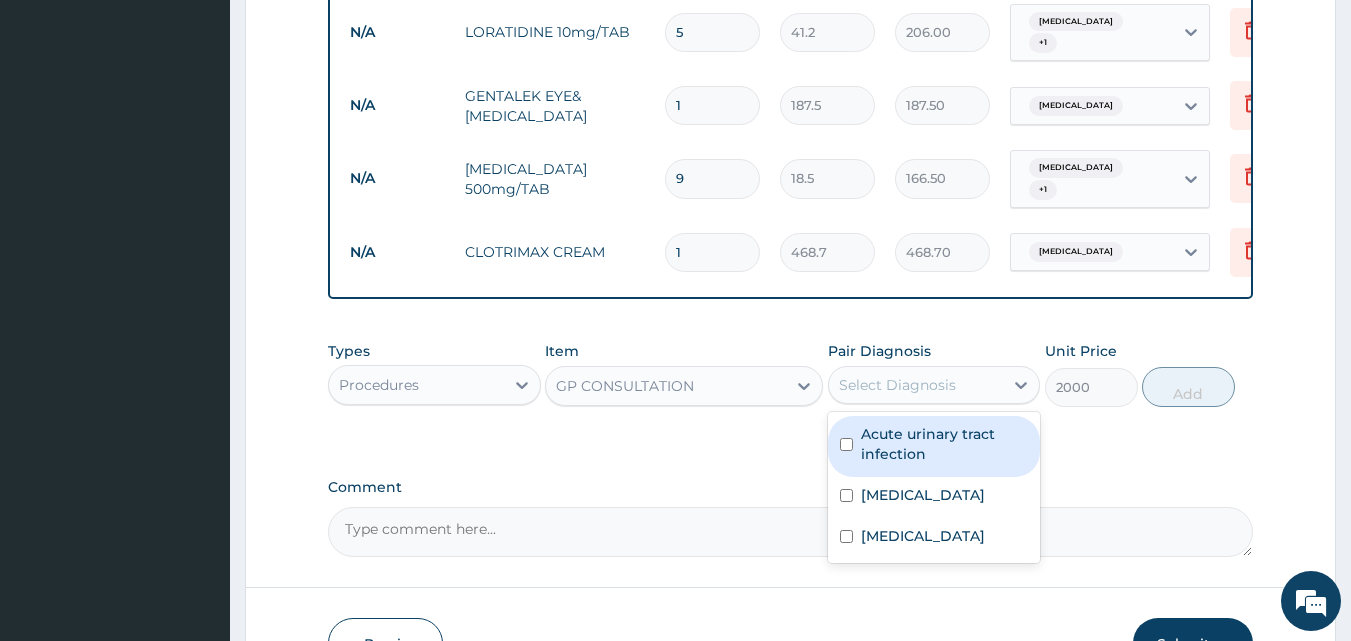 click on "Acute urinary tract infection" at bounding box center (945, 444) 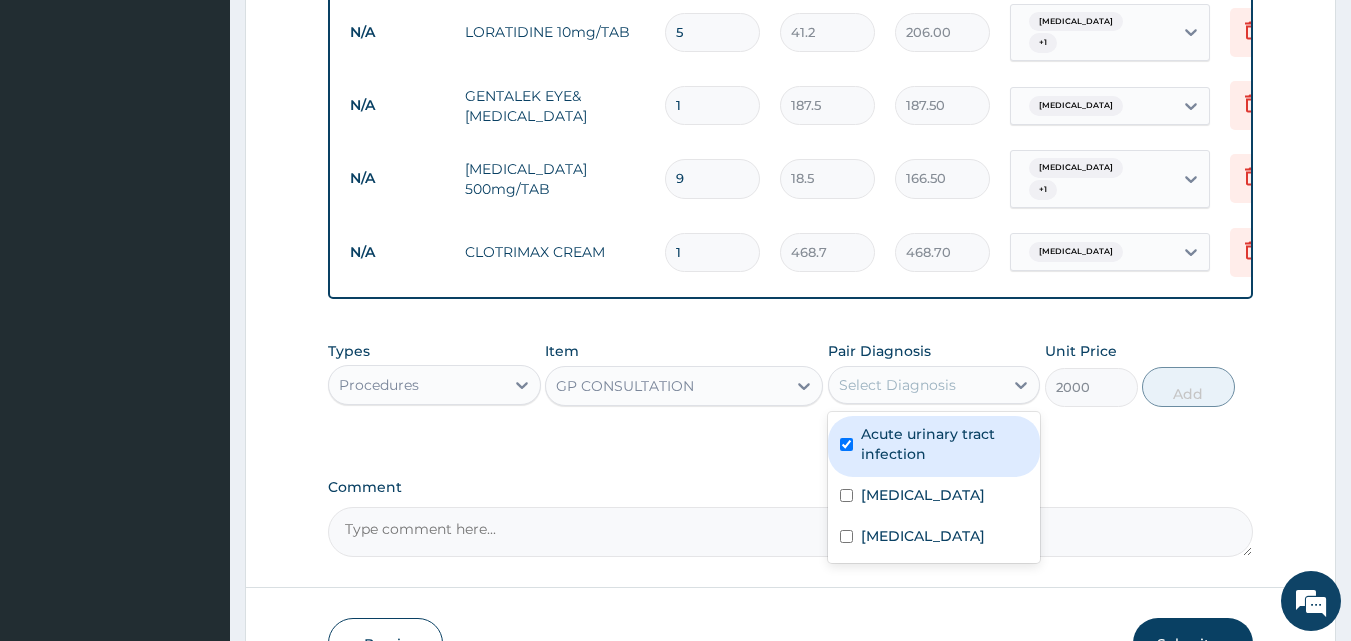 checkbox on "true" 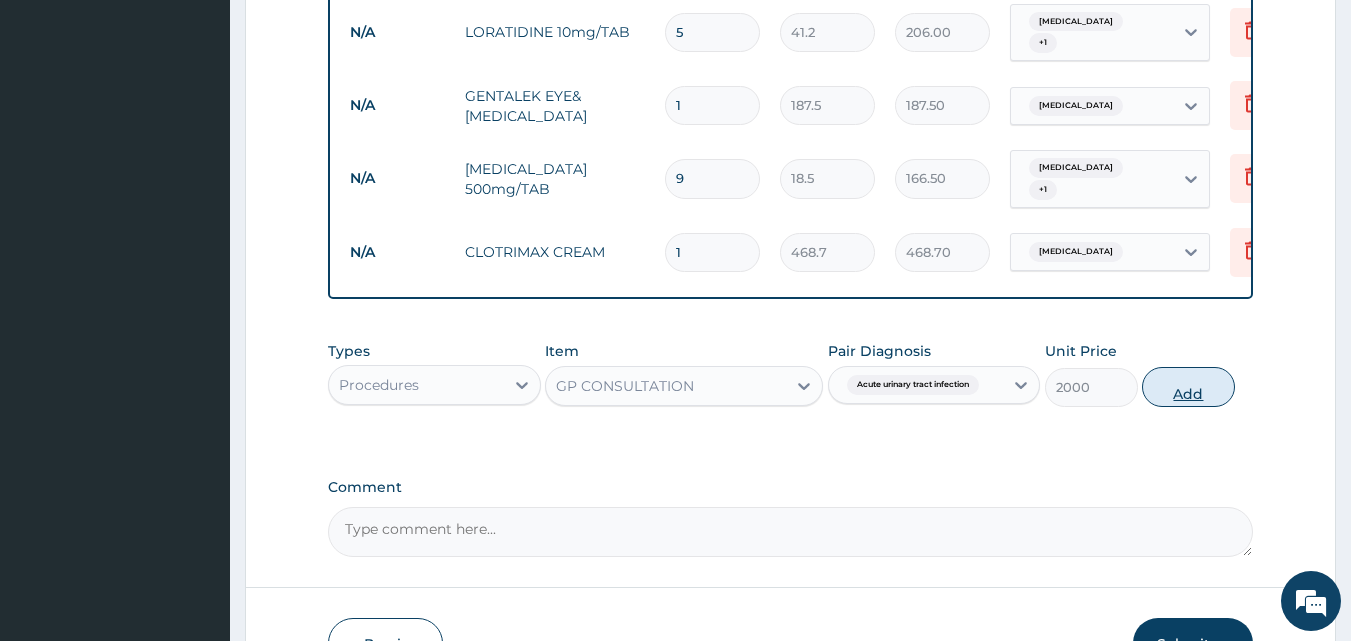 click on "Add" at bounding box center [1188, 387] 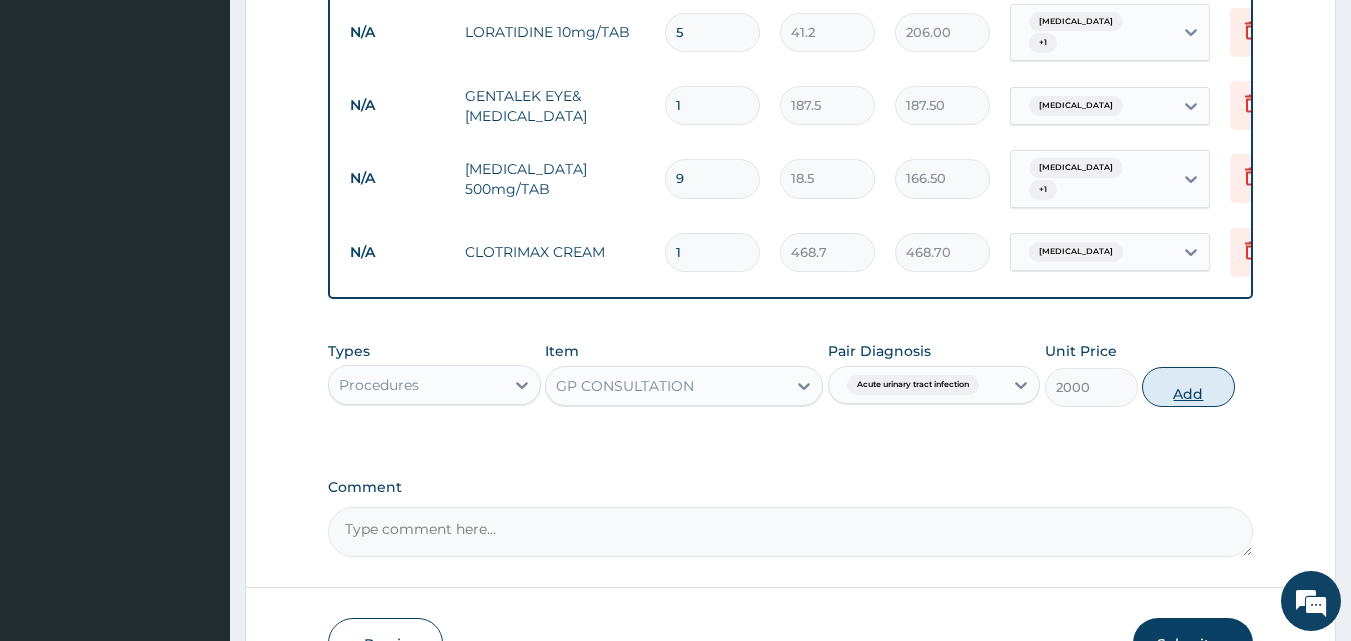 type on "0" 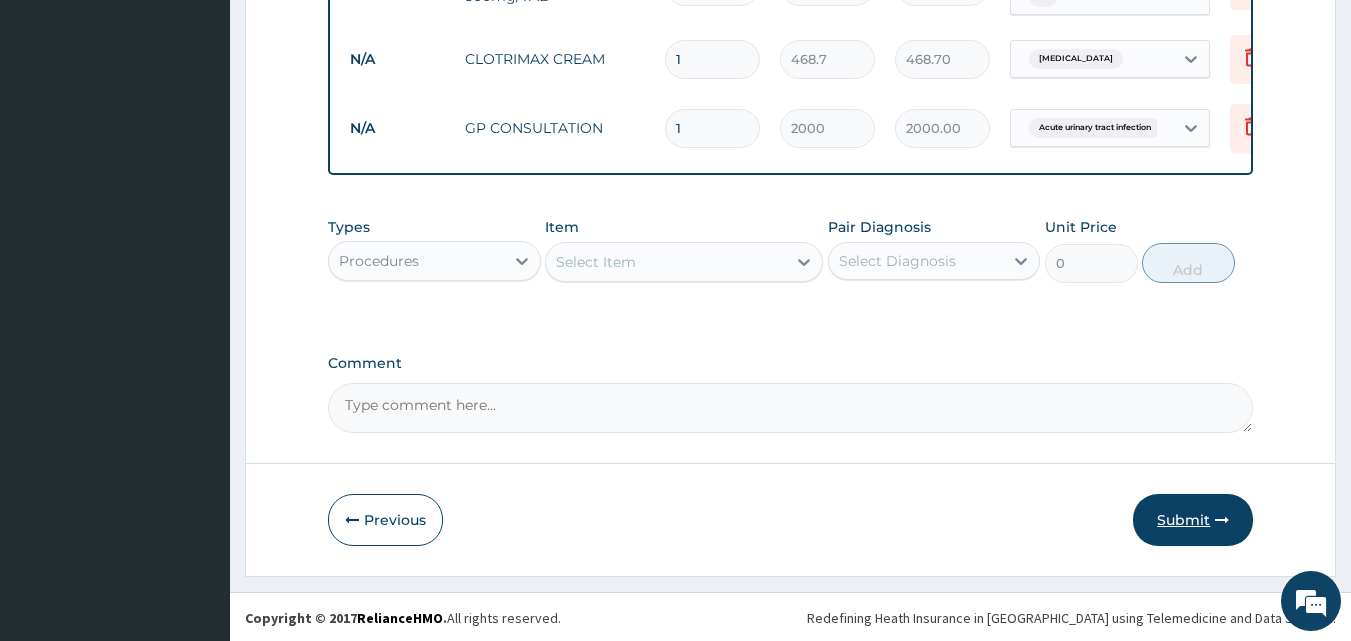 click on "Submit" at bounding box center [1193, 520] 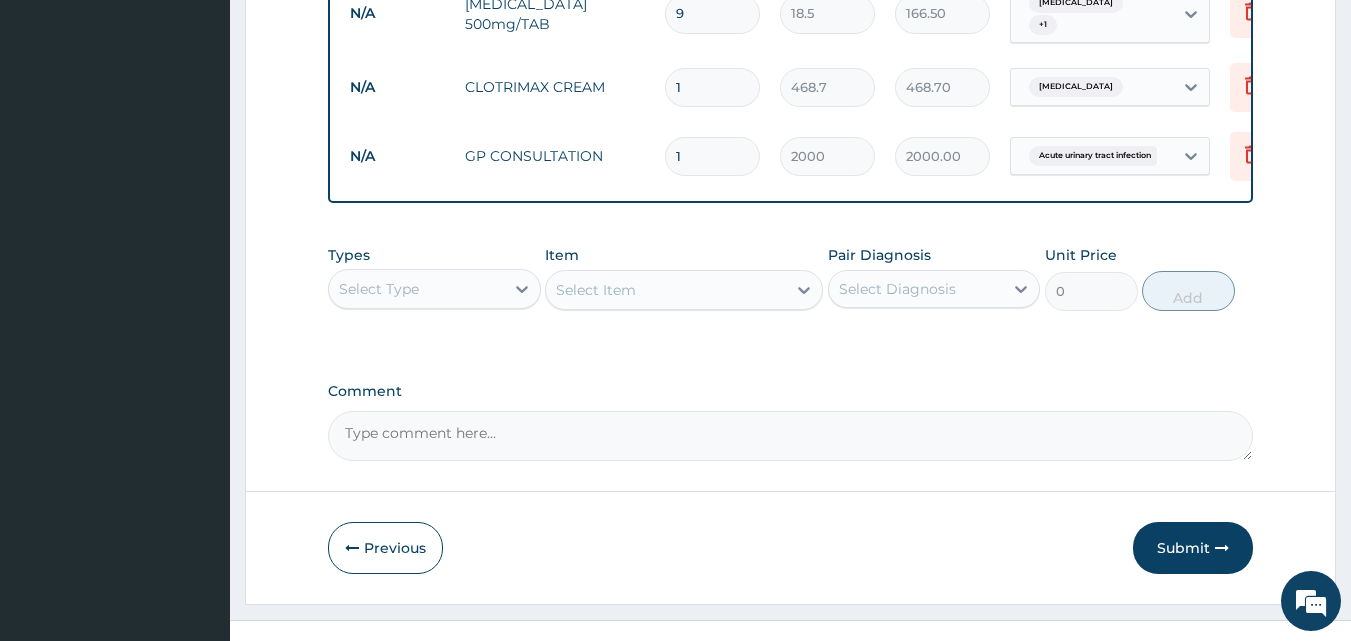 scroll, scrollTop: 1066, scrollLeft: 0, axis: vertical 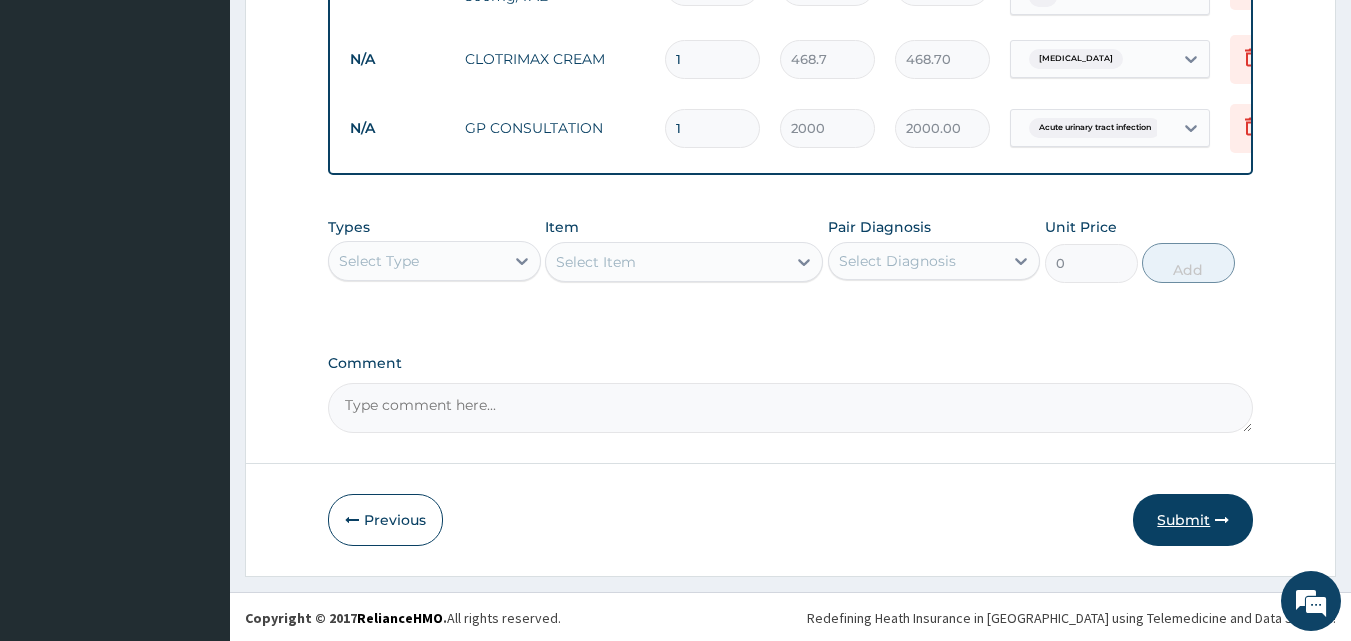 click on "Submit" at bounding box center (1193, 520) 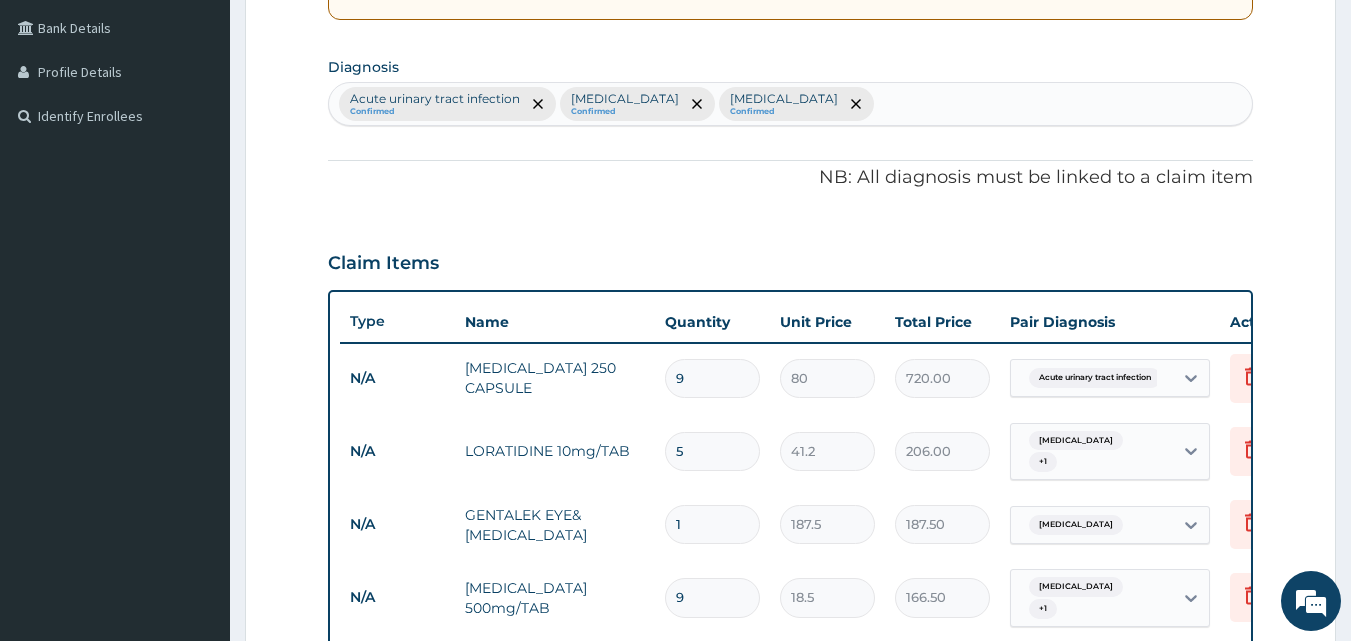 scroll, scrollTop: 1066, scrollLeft: 0, axis: vertical 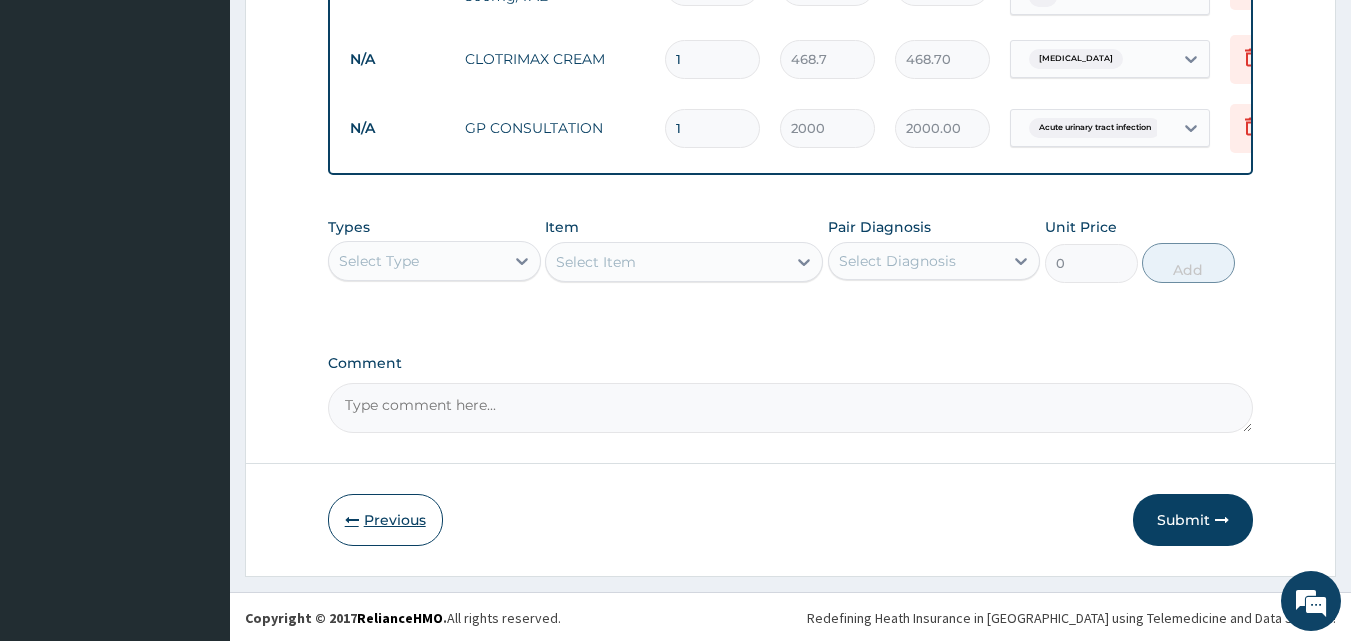 click on "Previous" at bounding box center [385, 520] 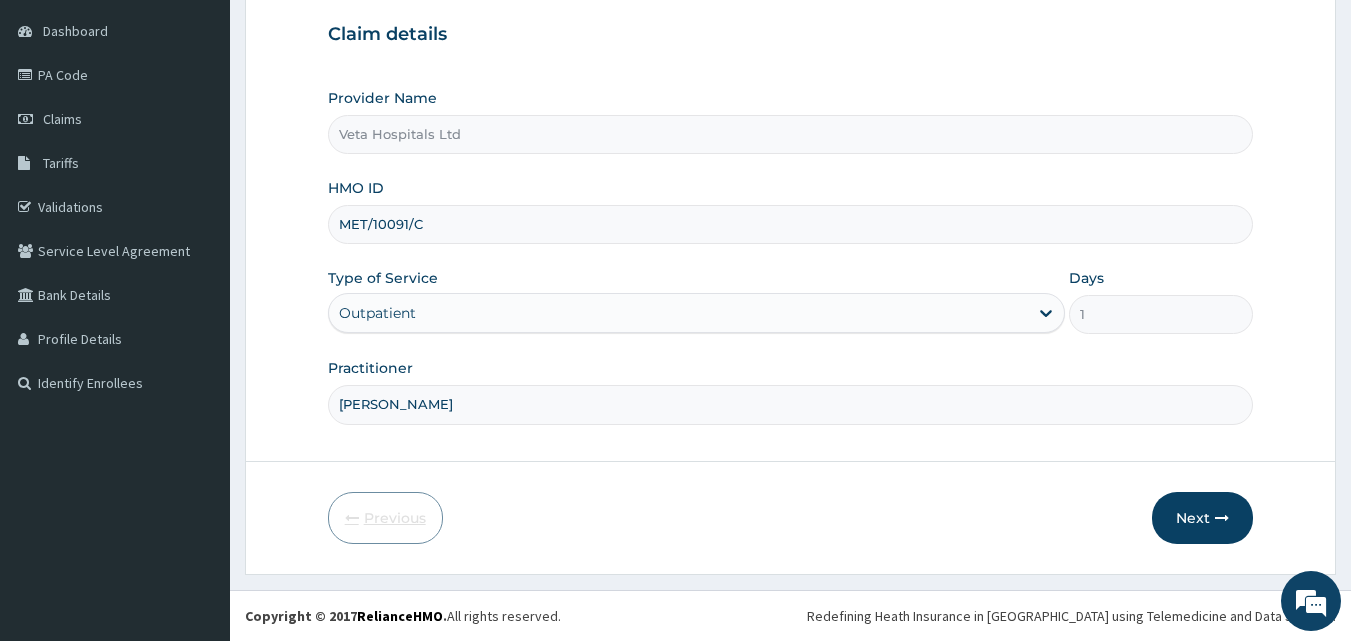 scroll, scrollTop: 187, scrollLeft: 0, axis: vertical 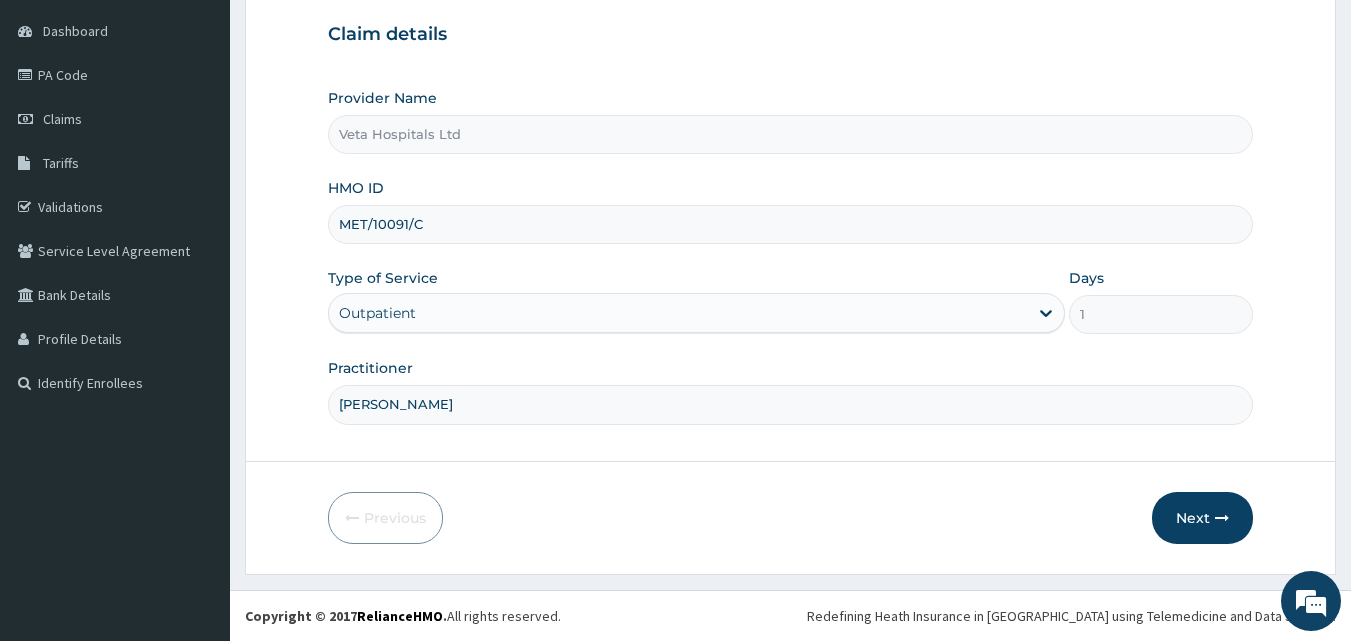 click on "MET/10091/C" at bounding box center [791, 224] 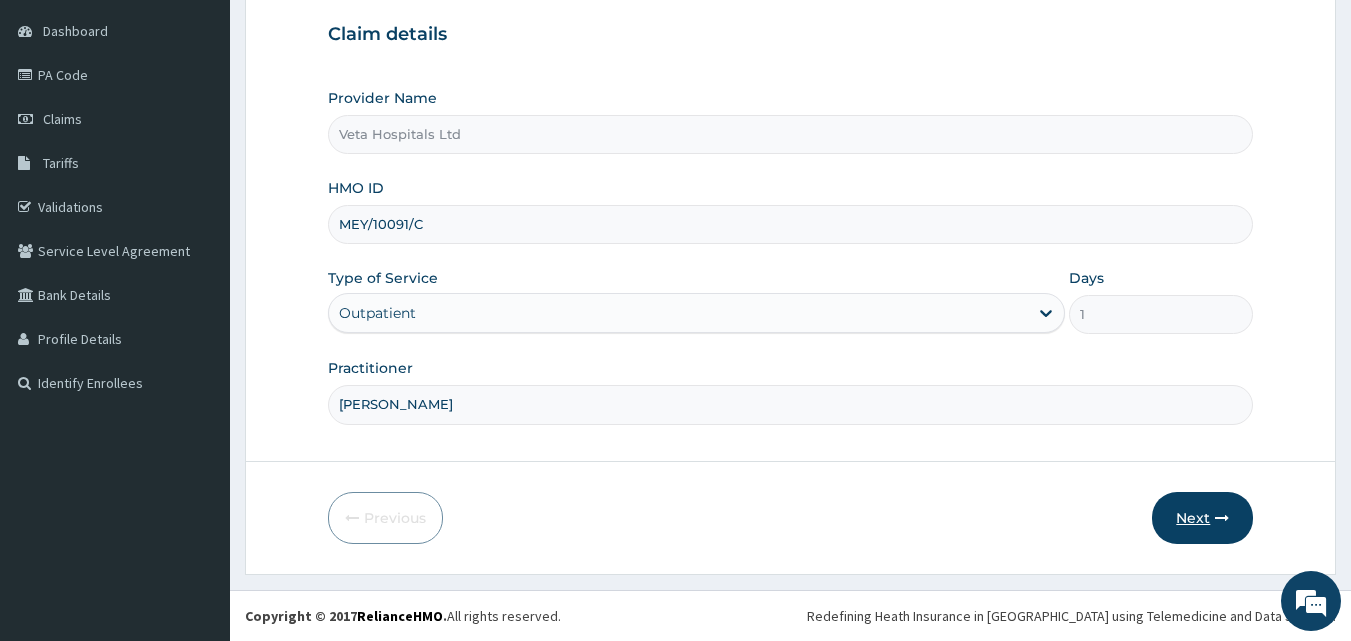type on "MEY/10091/C" 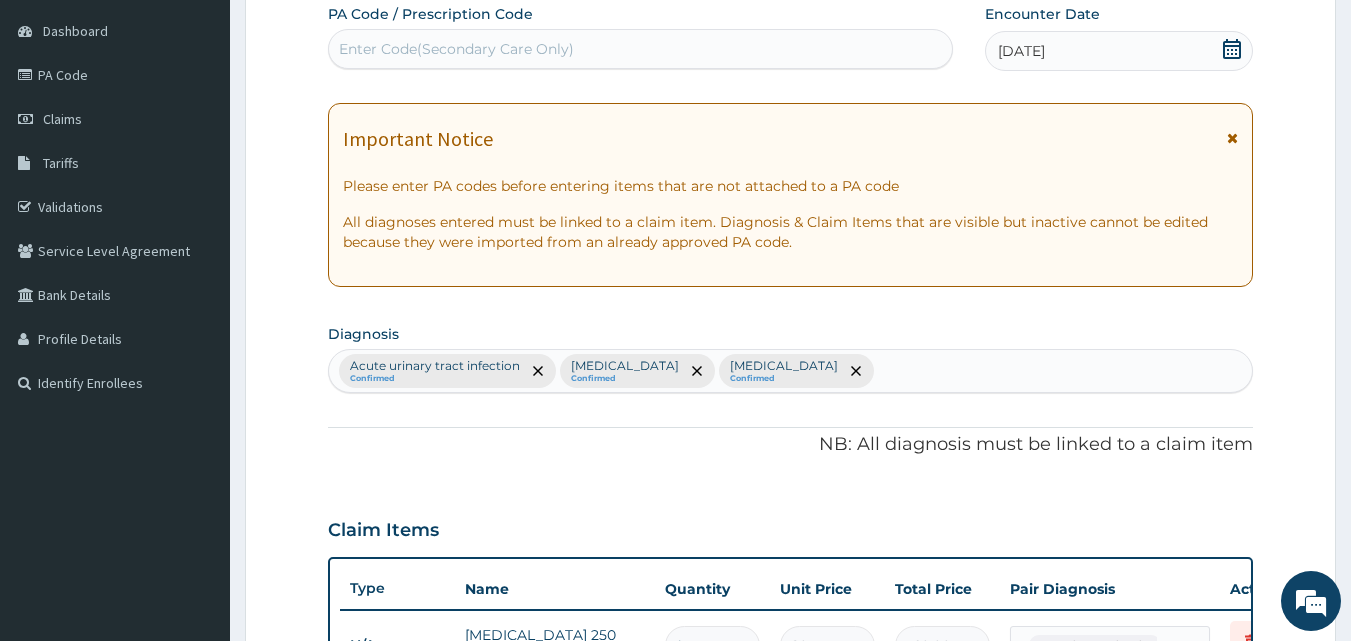 scroll, scrollTop: 747, scrollLeft: 0, axis: vertical 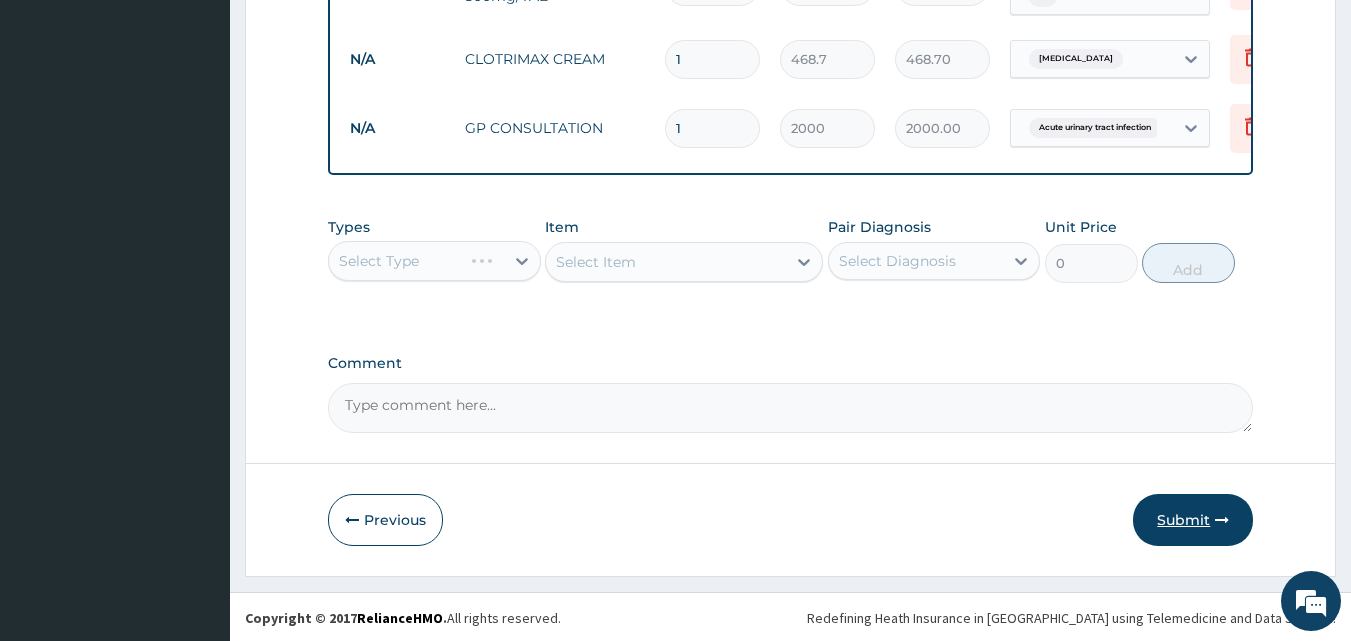 click on "Submit" at bounding box center [1193, 520] 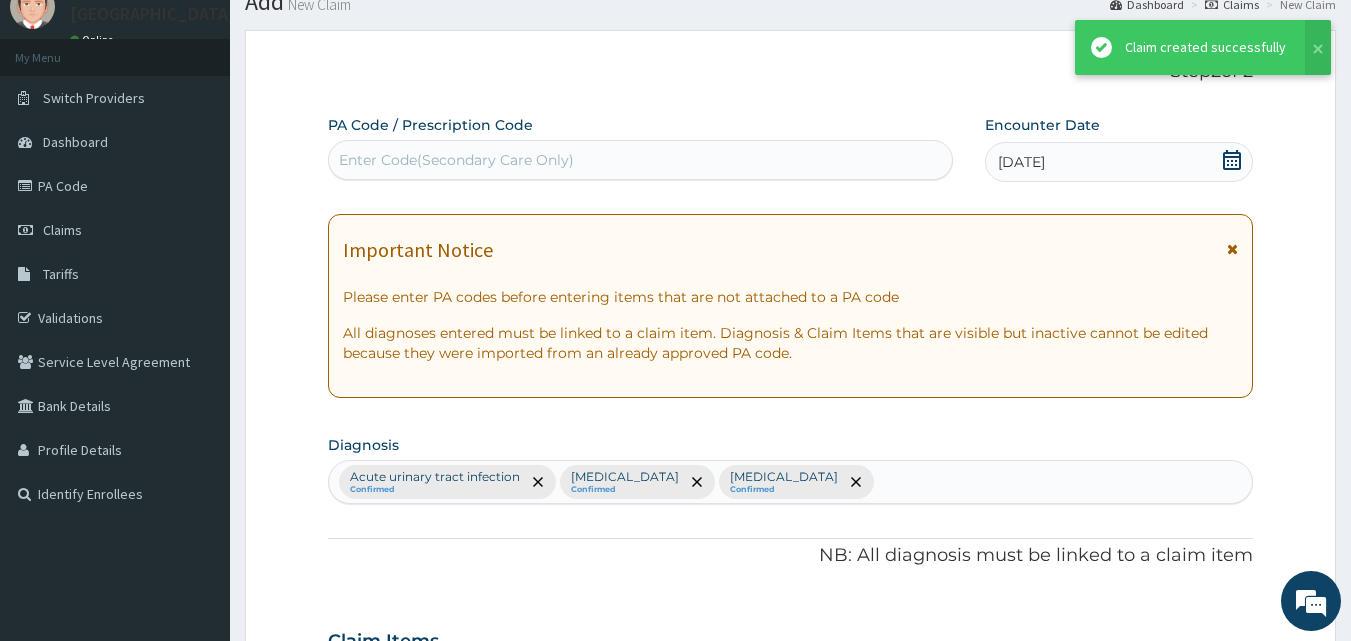 scroll, scrollTop: 1066, scrollLeft: 0, axis: vertical 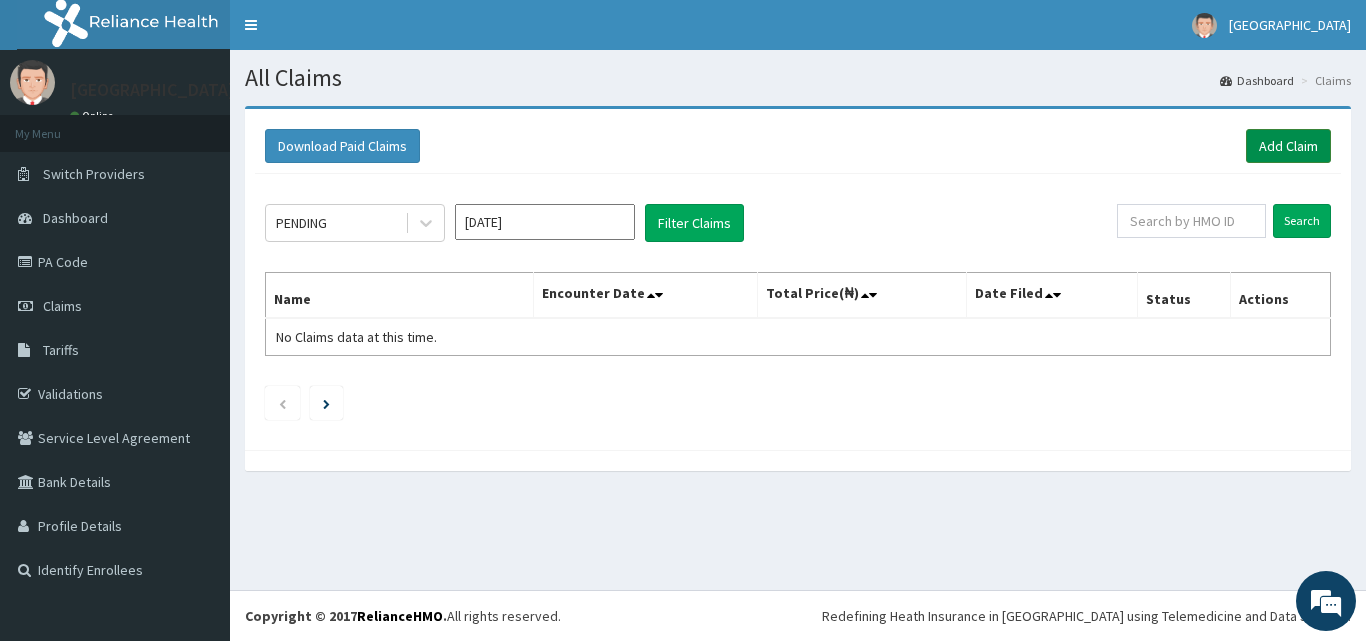 click on "Add Claim" at bounding box center [1288, 146] 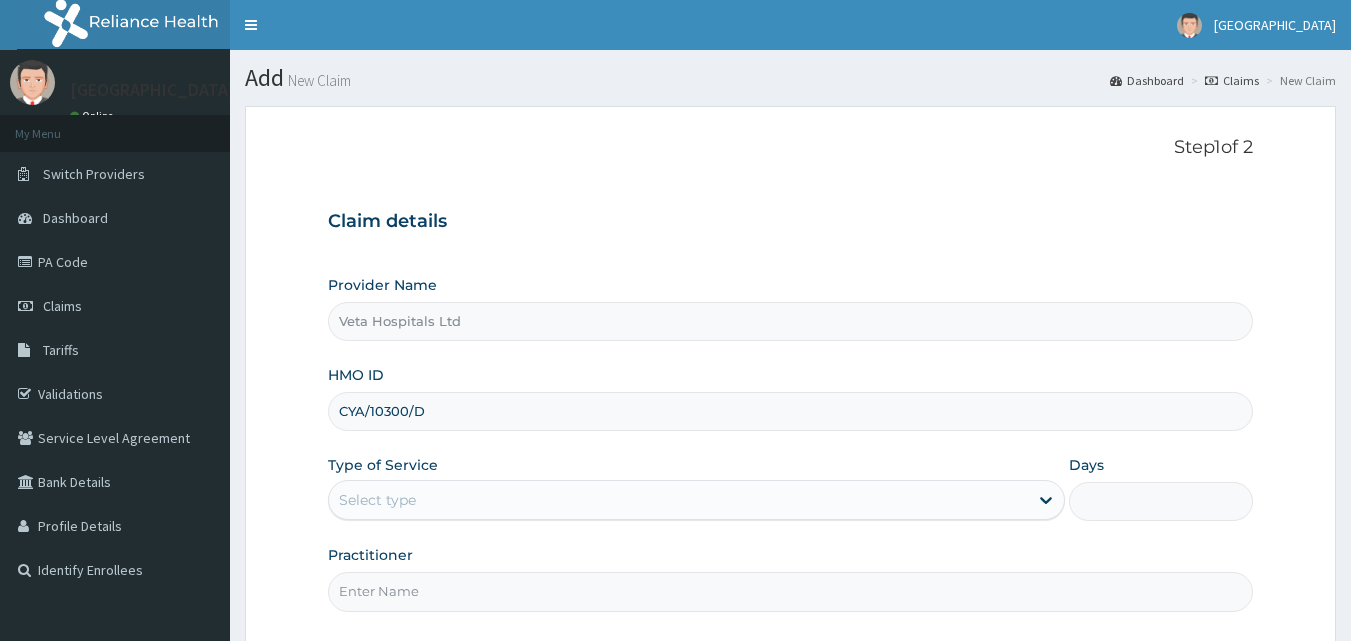 scroll, scrollTop: 0, scrollLeft: 0, axis: both 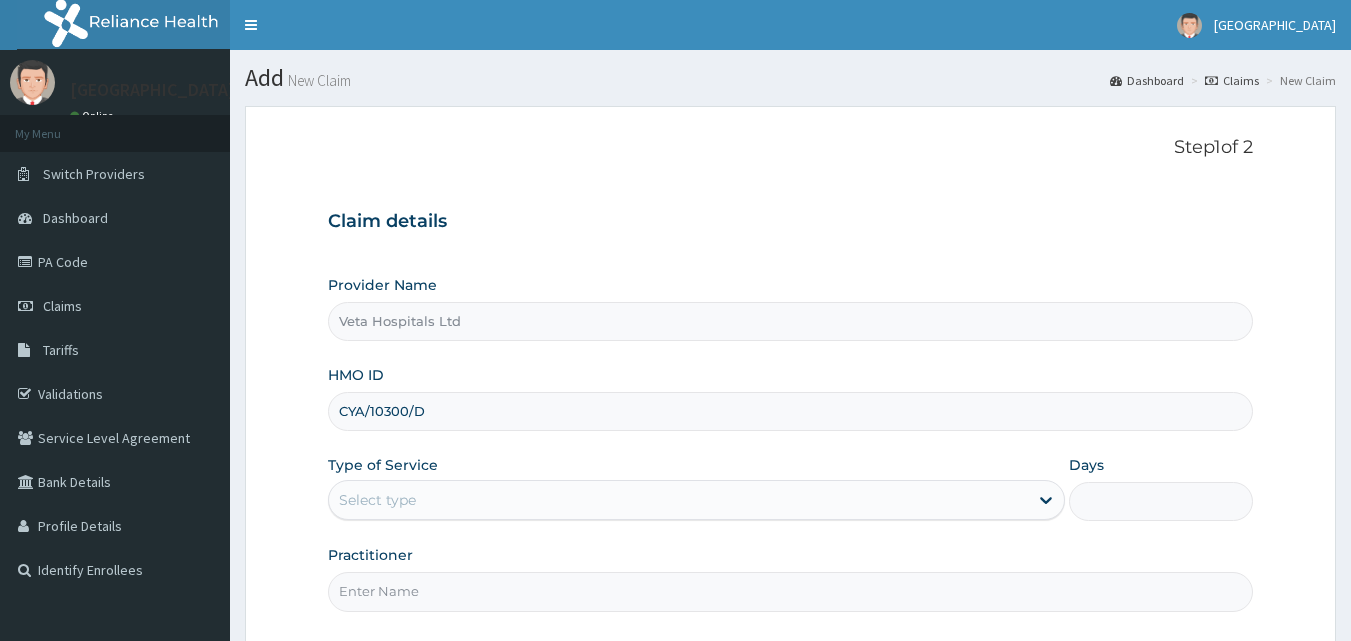 click on "Select type" at bounding box center (678, 500) 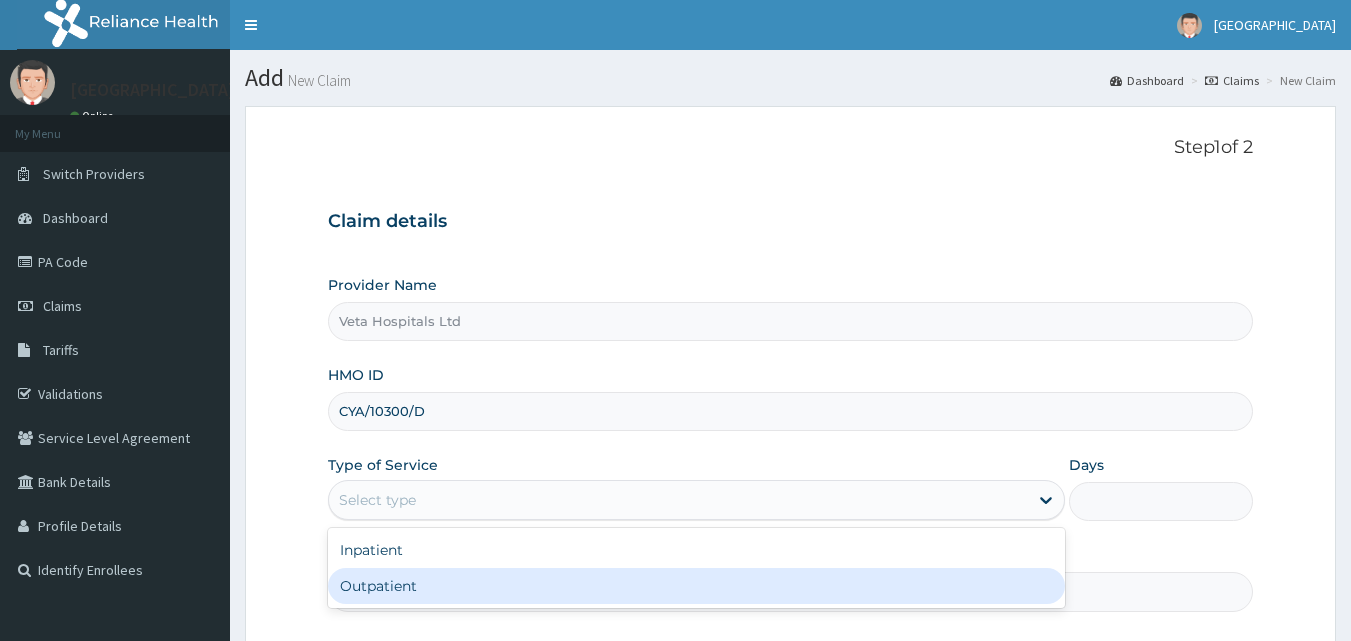 click on "Outpatient" at bounding box center (696, 586) 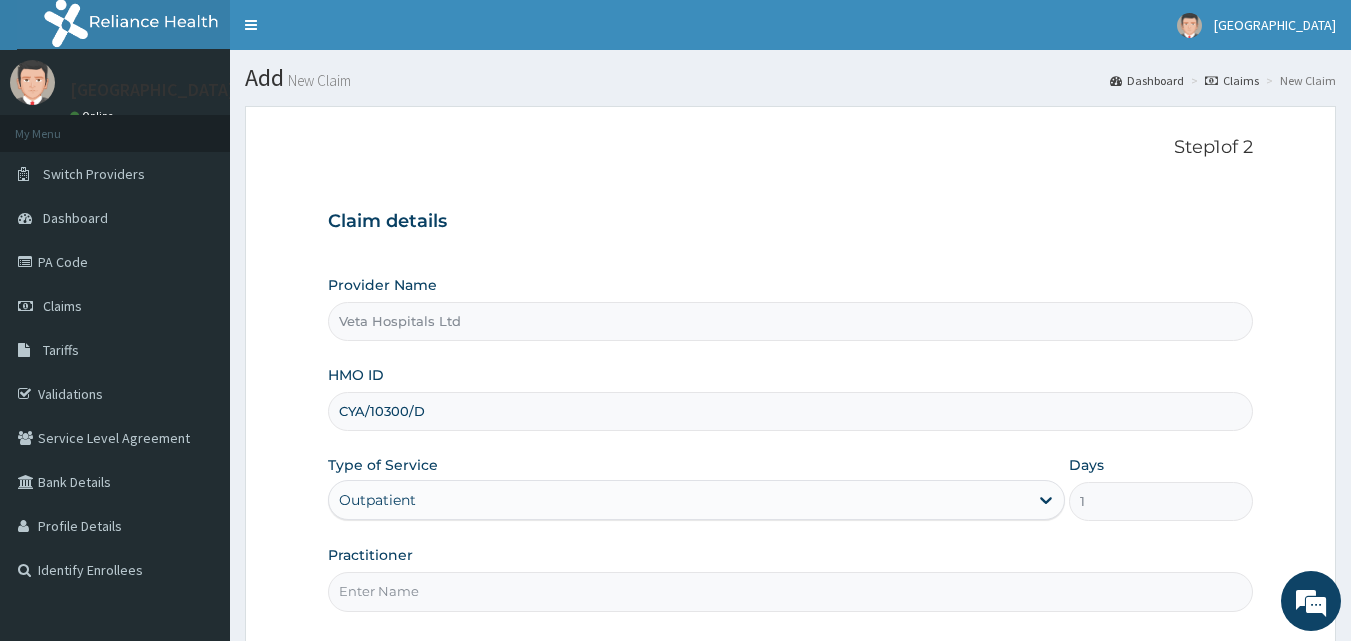 scroll, scrollTop: 187, scrollLeft: 0, axis: vertical 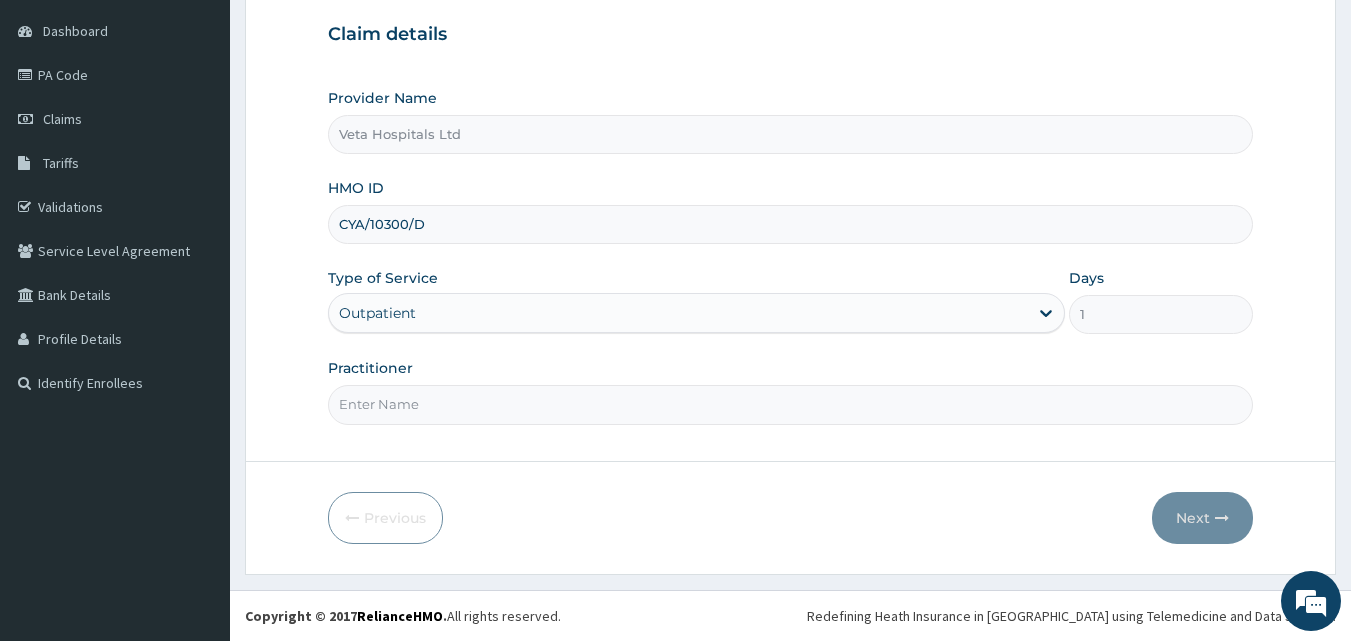 click on "Practitioner" at bounding box center [791, 404] 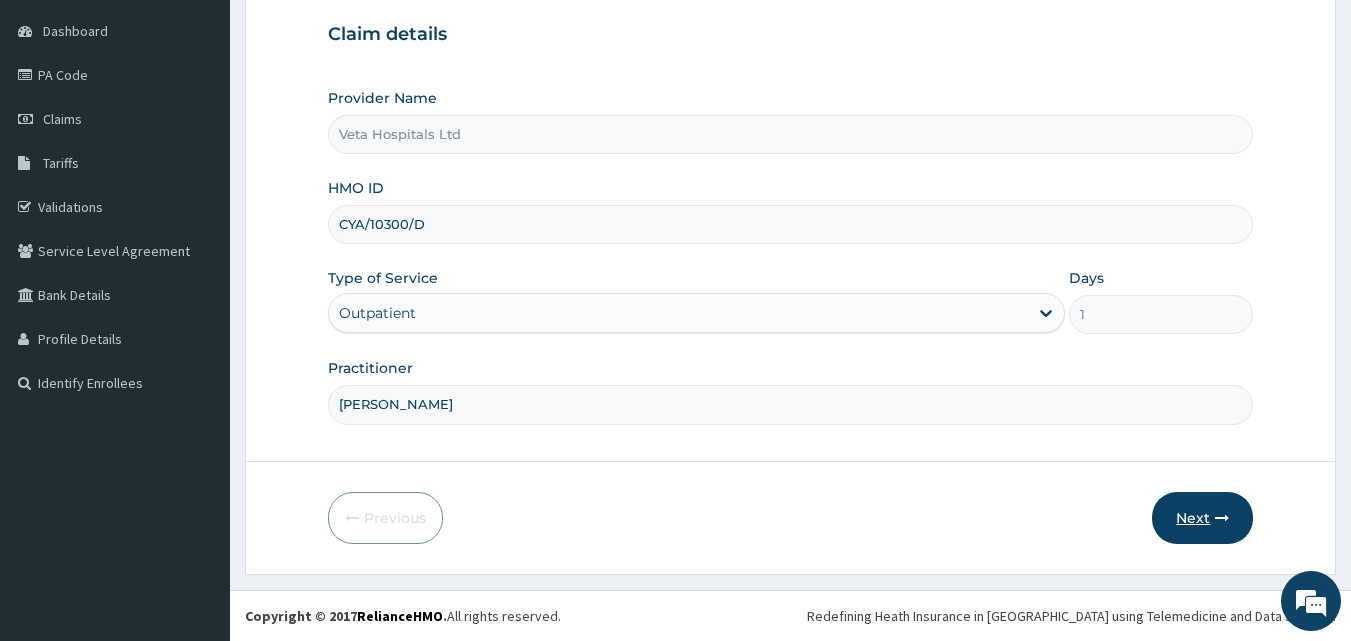 click on "Next" at bounding box center [1202, 518] 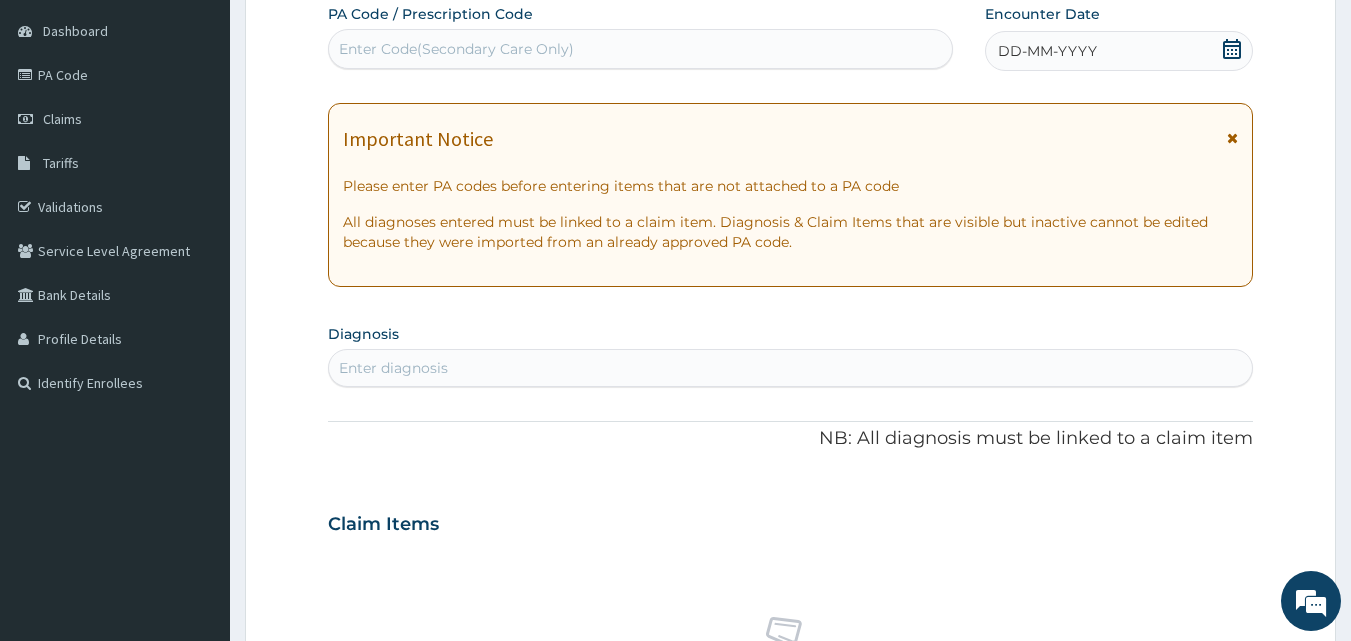 scroll, scrollTop: 0, scrollLeft: 0, axis: both 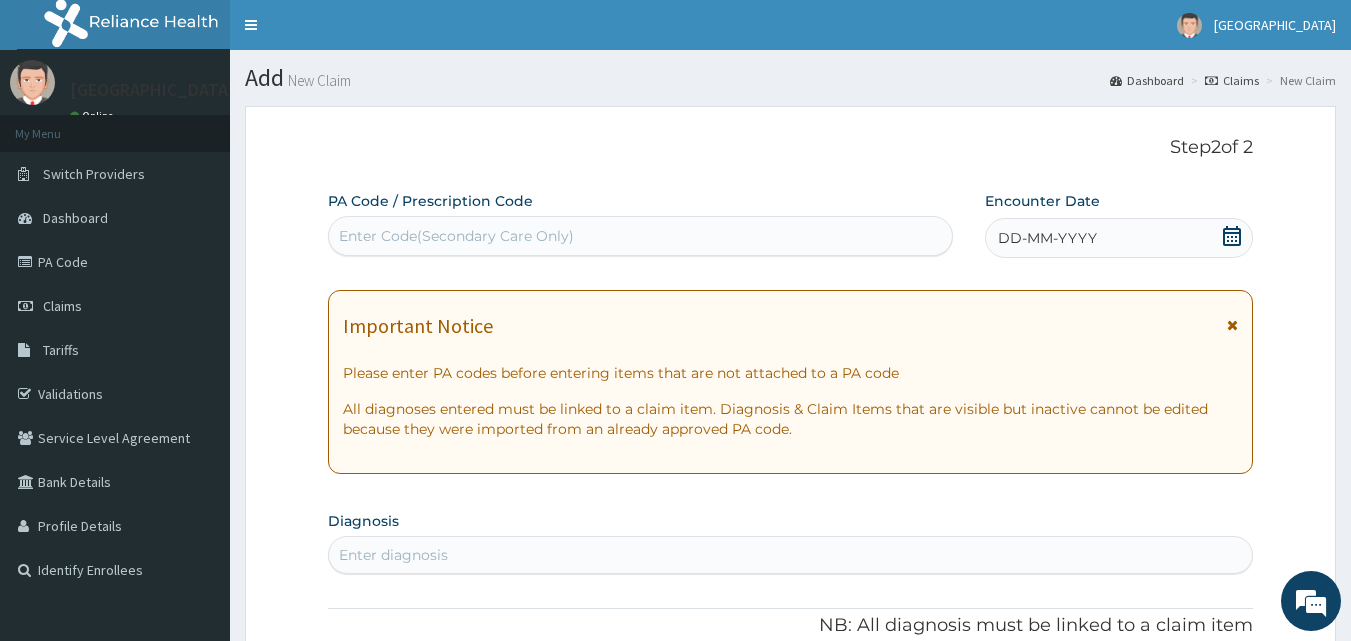 click on "DD-MM-YYYY" at bounding box center (1119, 238) 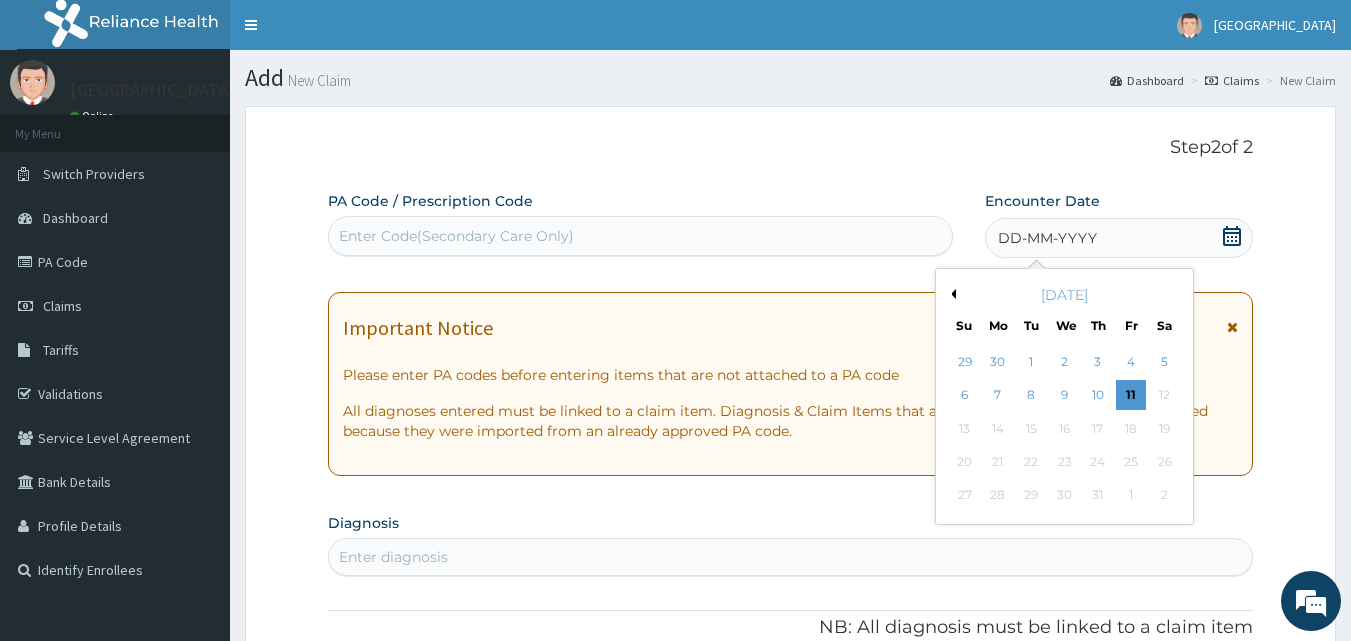 click on "[DATE]" at bounding box center [1064, 295] 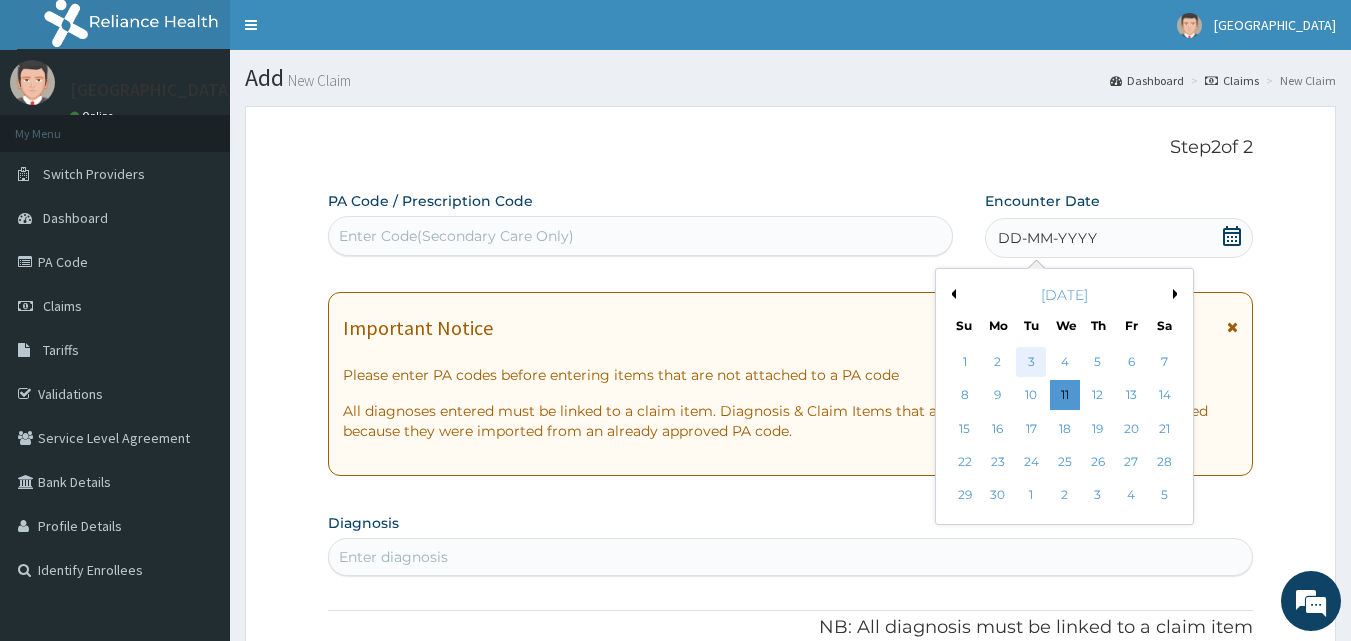click on "3" at bounding box center [1032, 362] 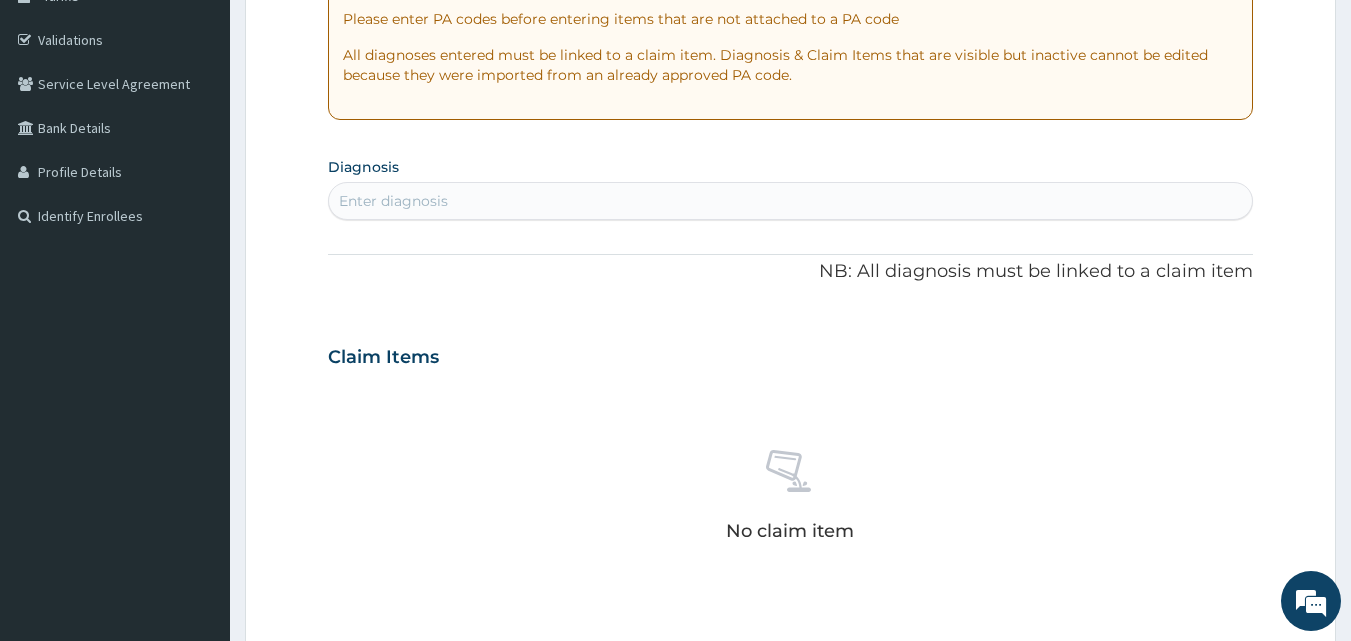scroll, scrollTop: 434, scrollLeft: 0, axis: vertical 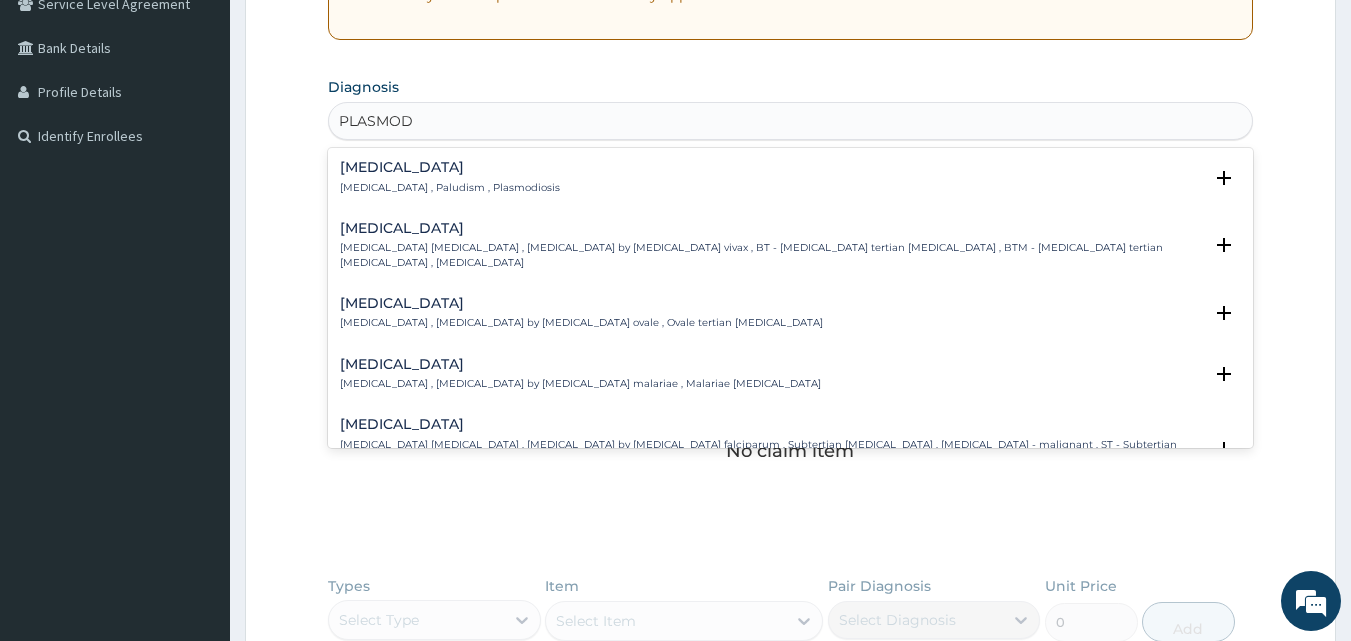 click on "Malaria" at bounding box center [450, 167] 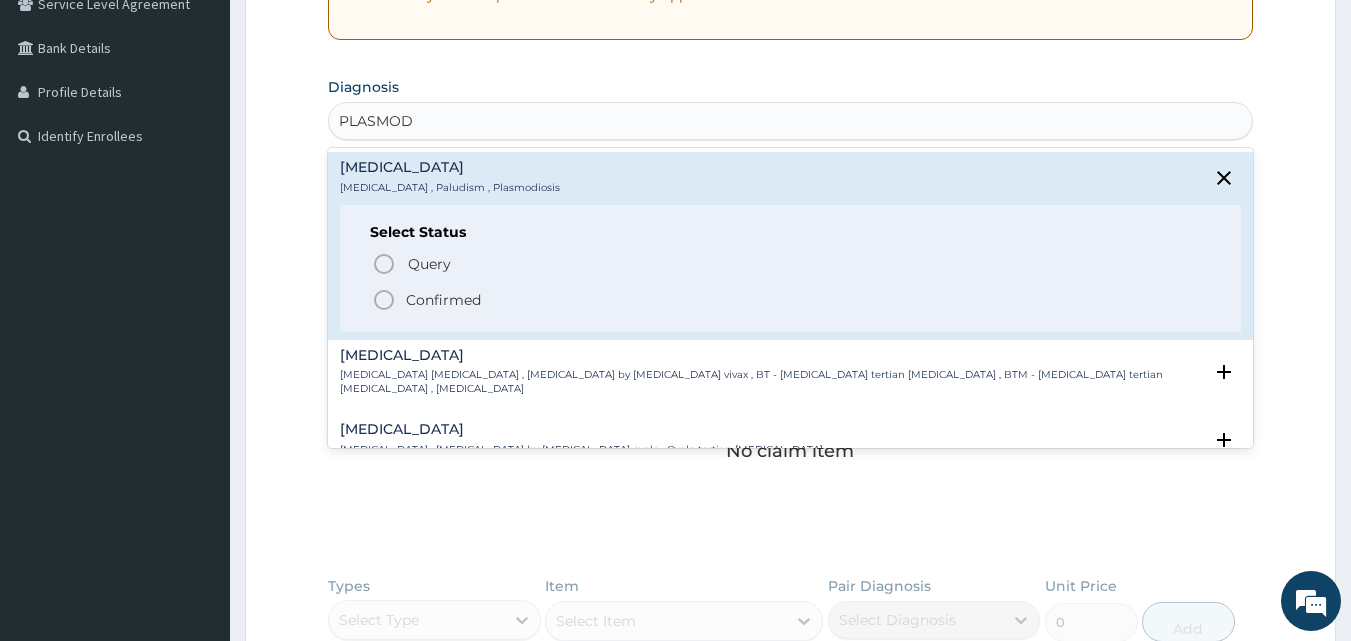 click 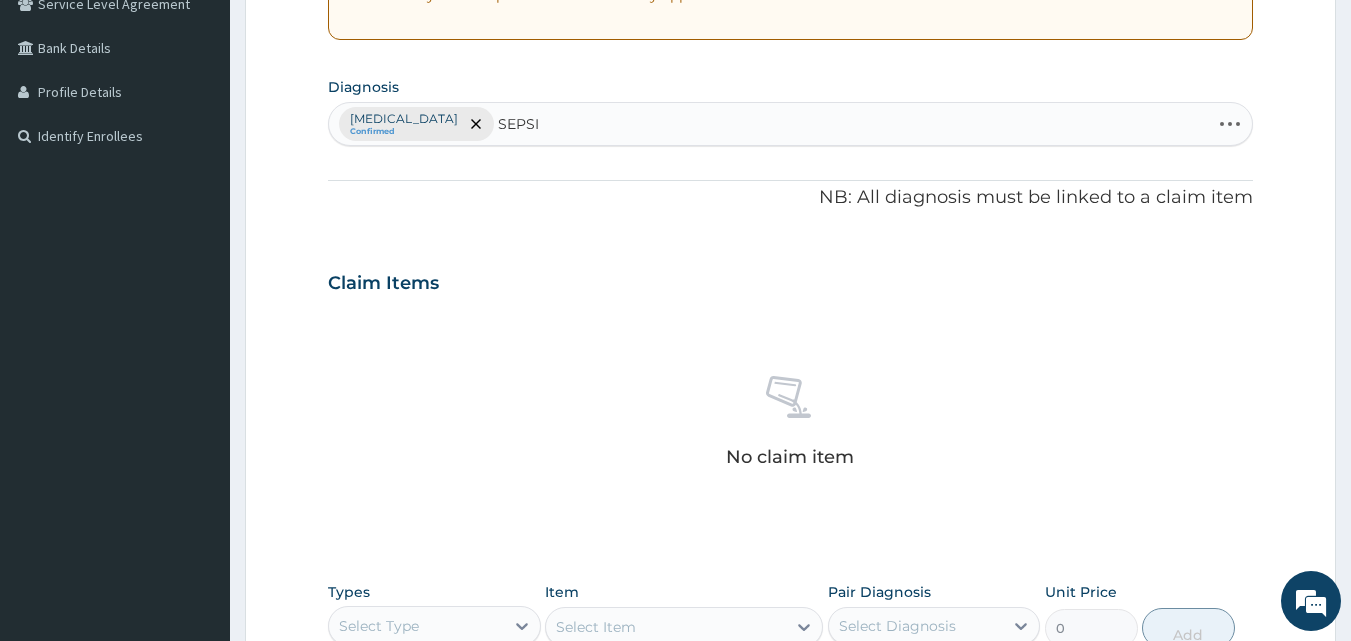type on "SEPSIS" 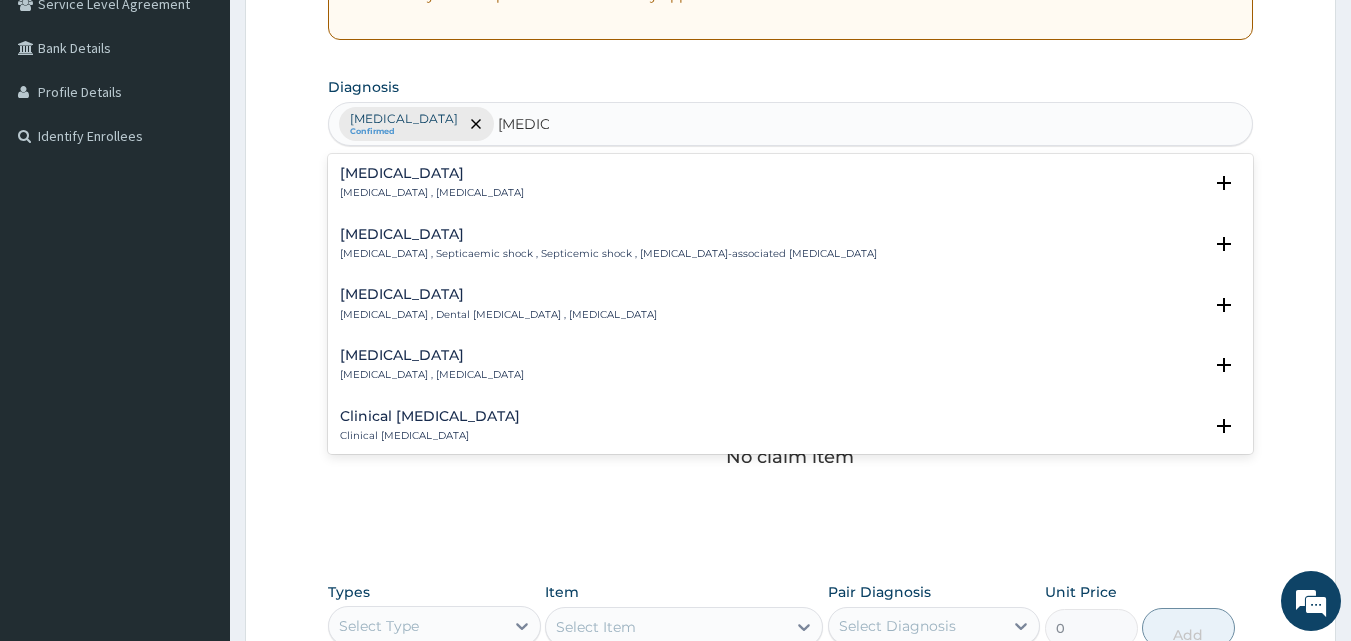 click on "Sepsis" at bounding box center [432, 173] 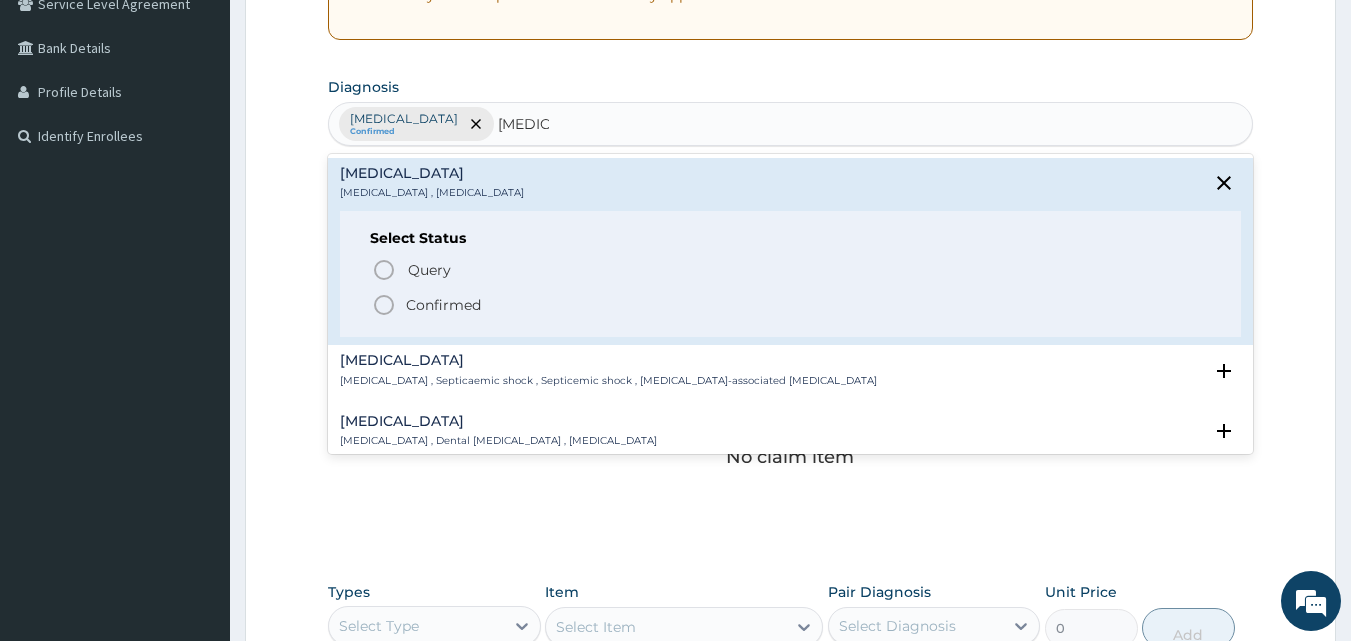 click 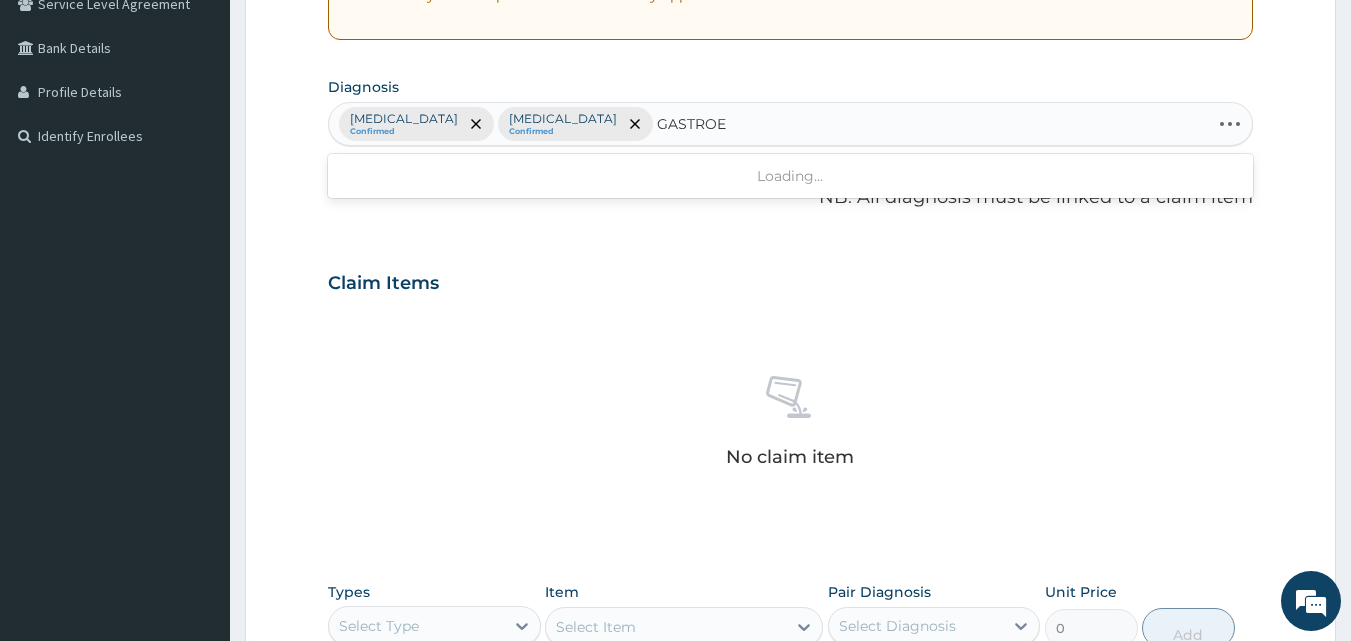 type on "GASTROEN" 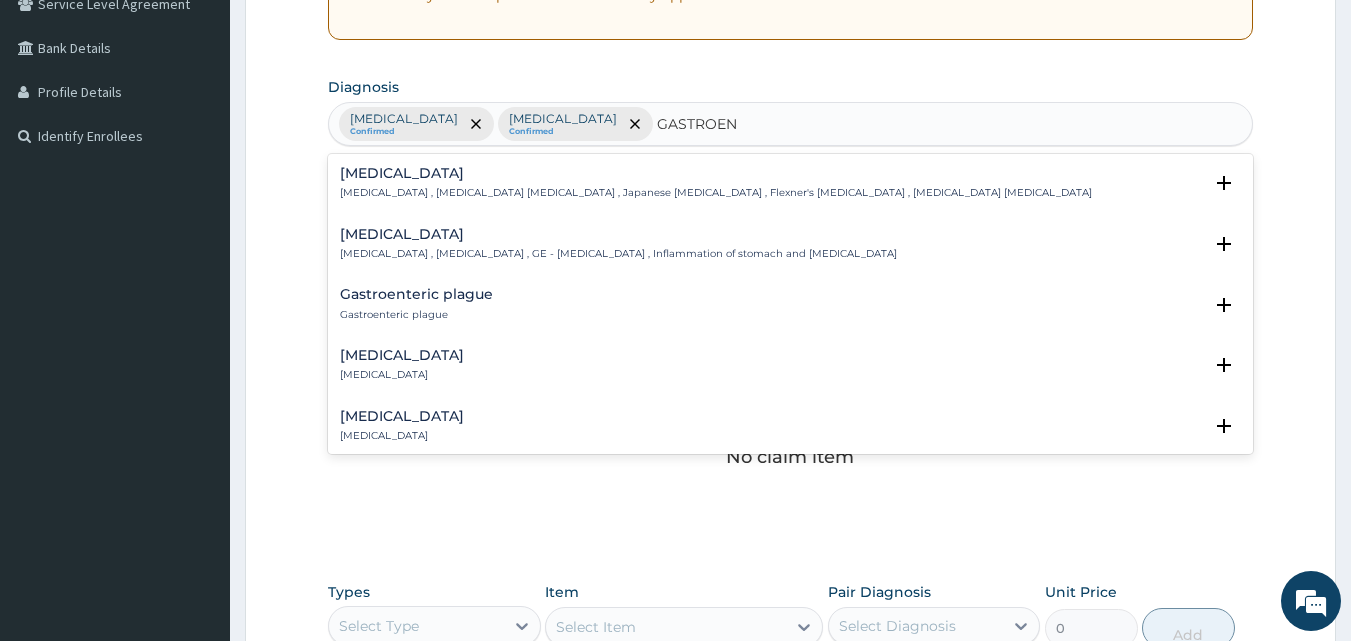 click on "Gastroenteritis" at bounding box center (618, 234) 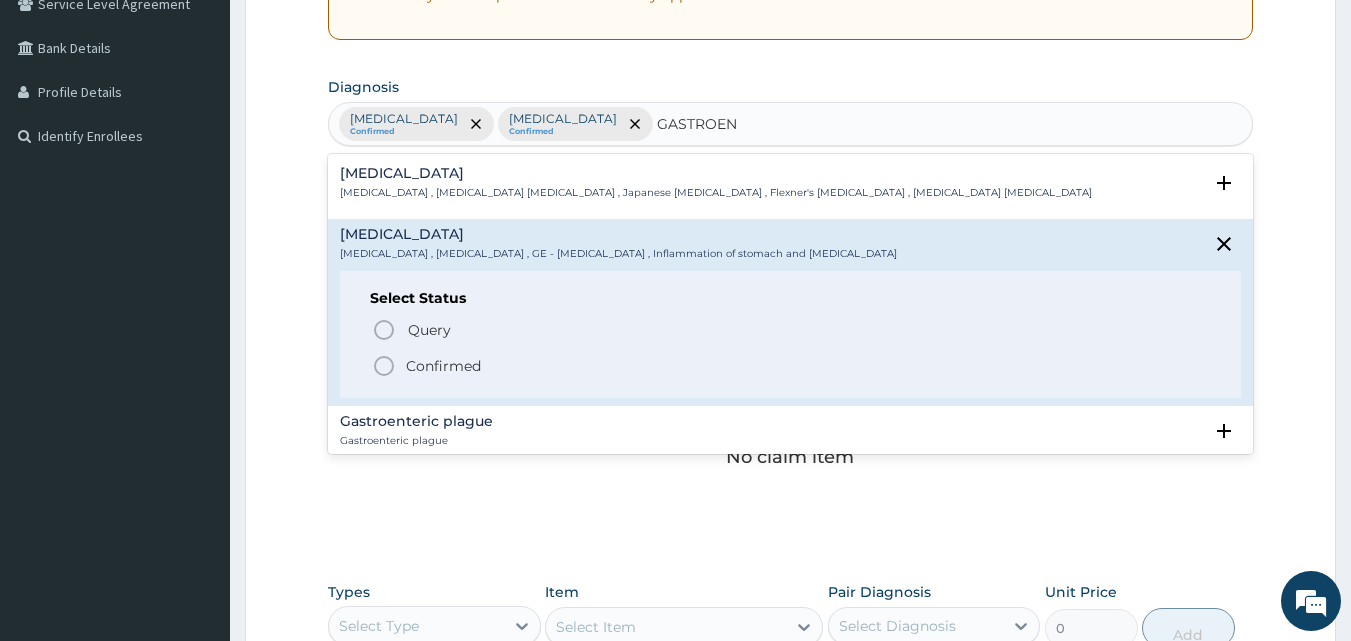 click 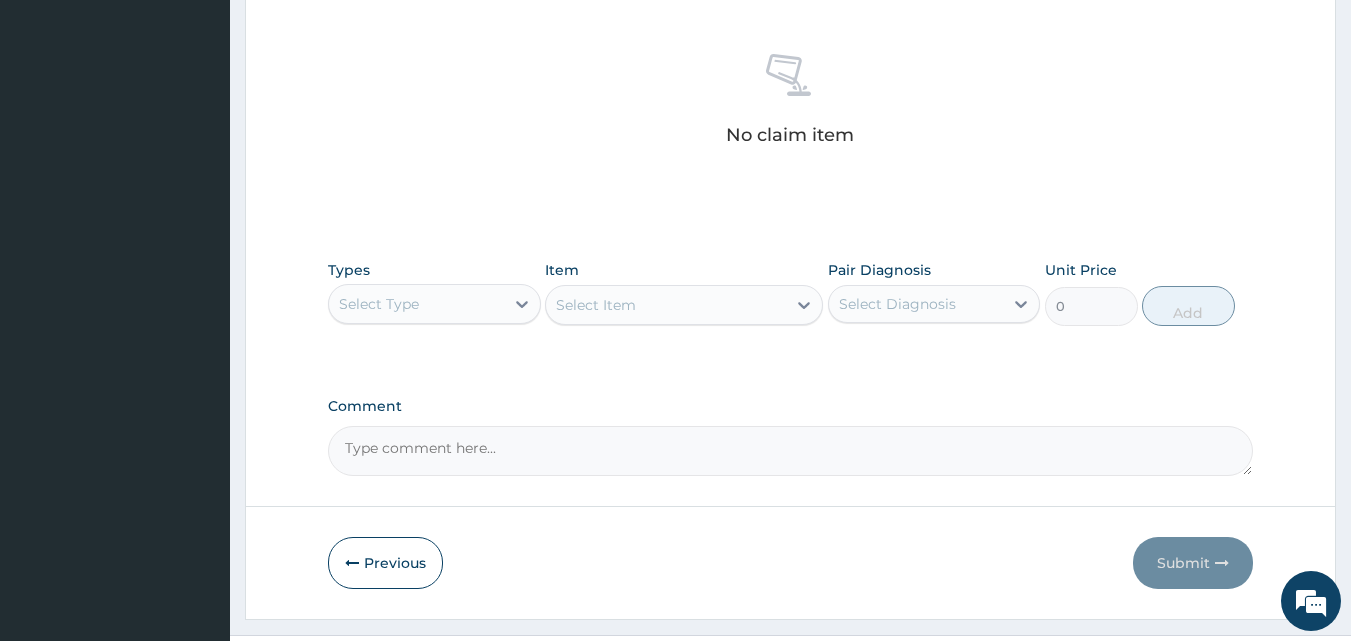 scroll, scrollTop: 768, scrollLeft: 0, axis: vertical 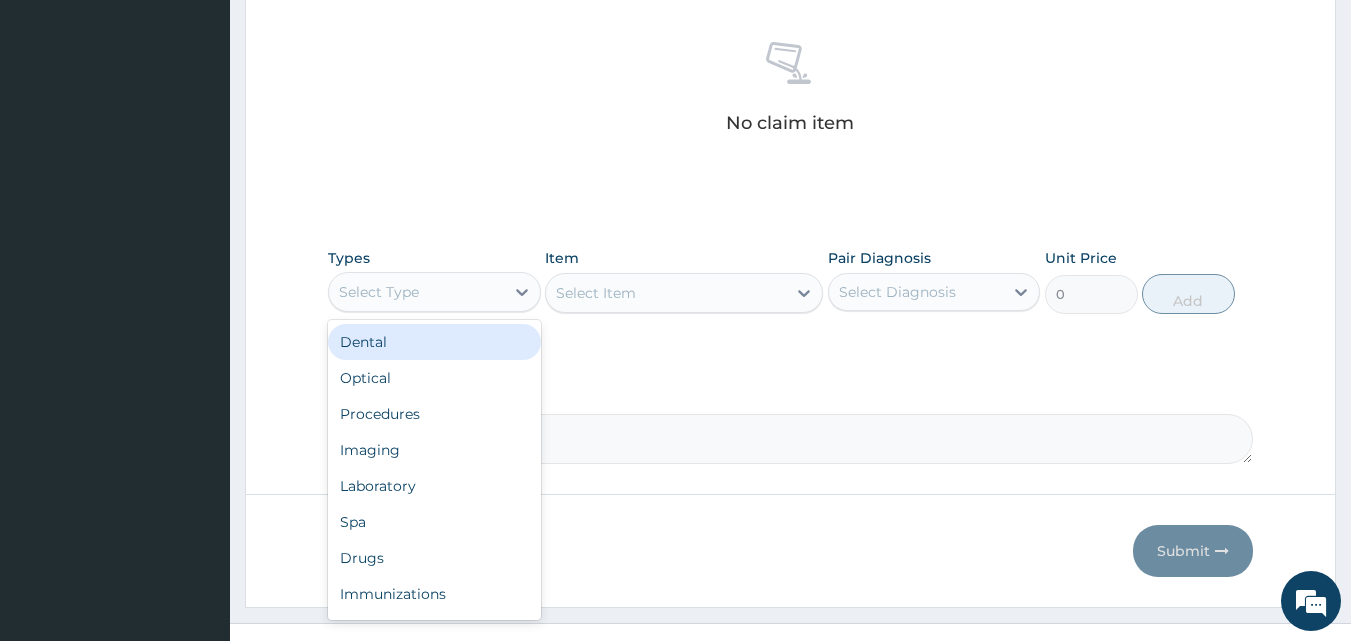 click on "Select Type" at bounding box center [416, 292] 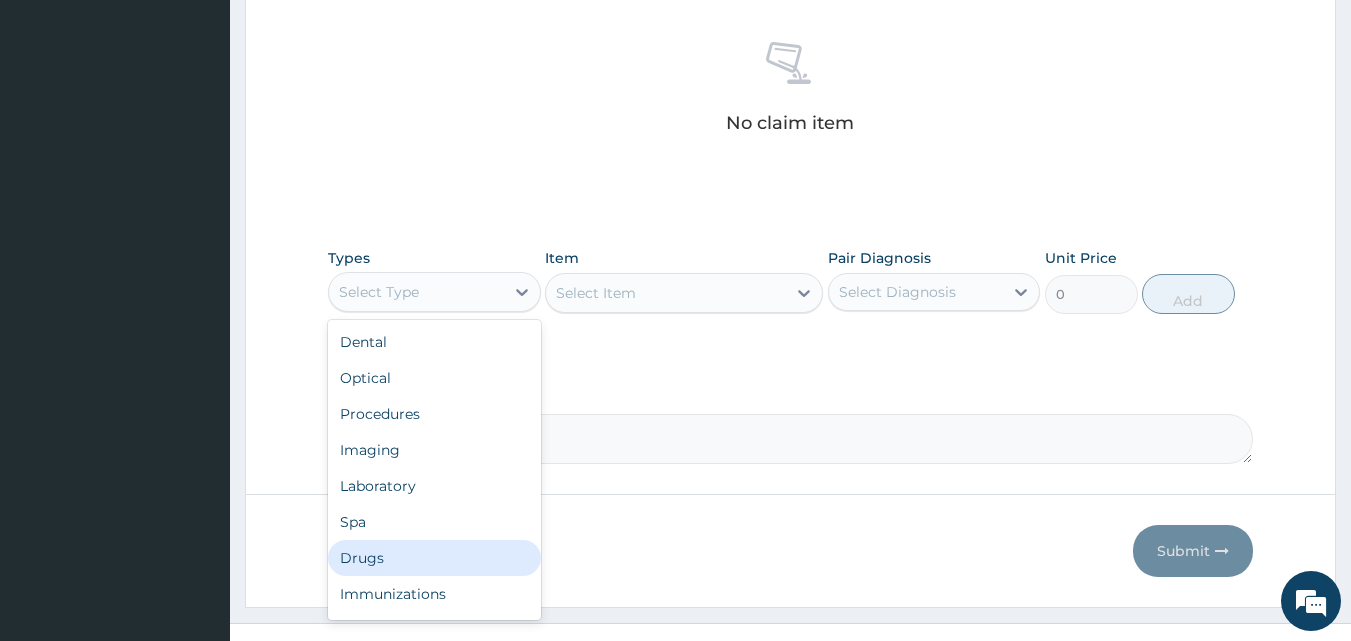 click on "Drugs" at bounding box center (434, 558) 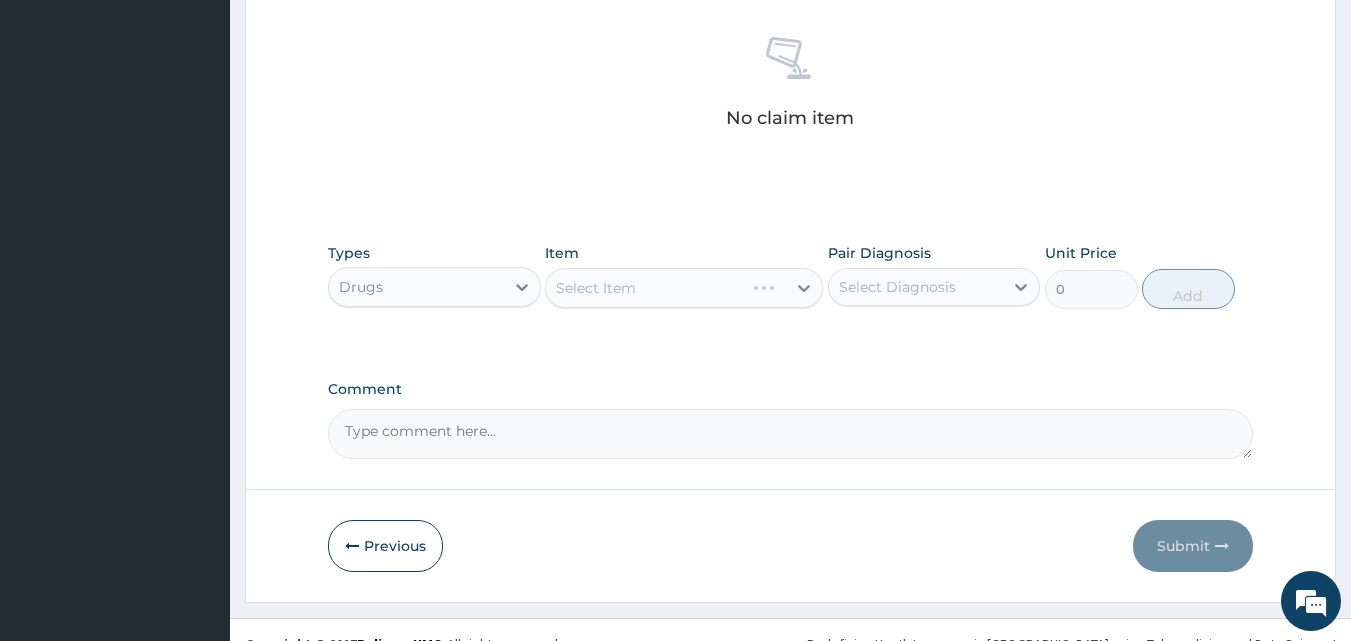 scroll, scrollTop: 801, scrollLeft: 0, axis: vertical 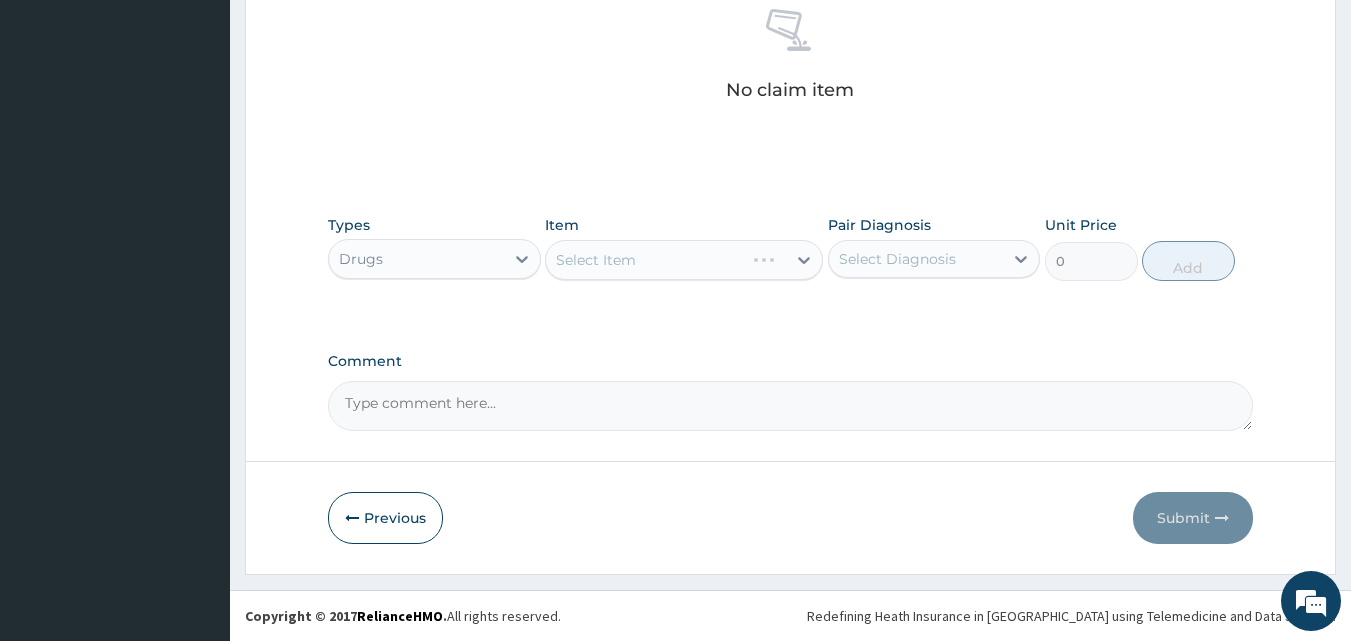 click on "Select Item" at bounding box center [684, 260] 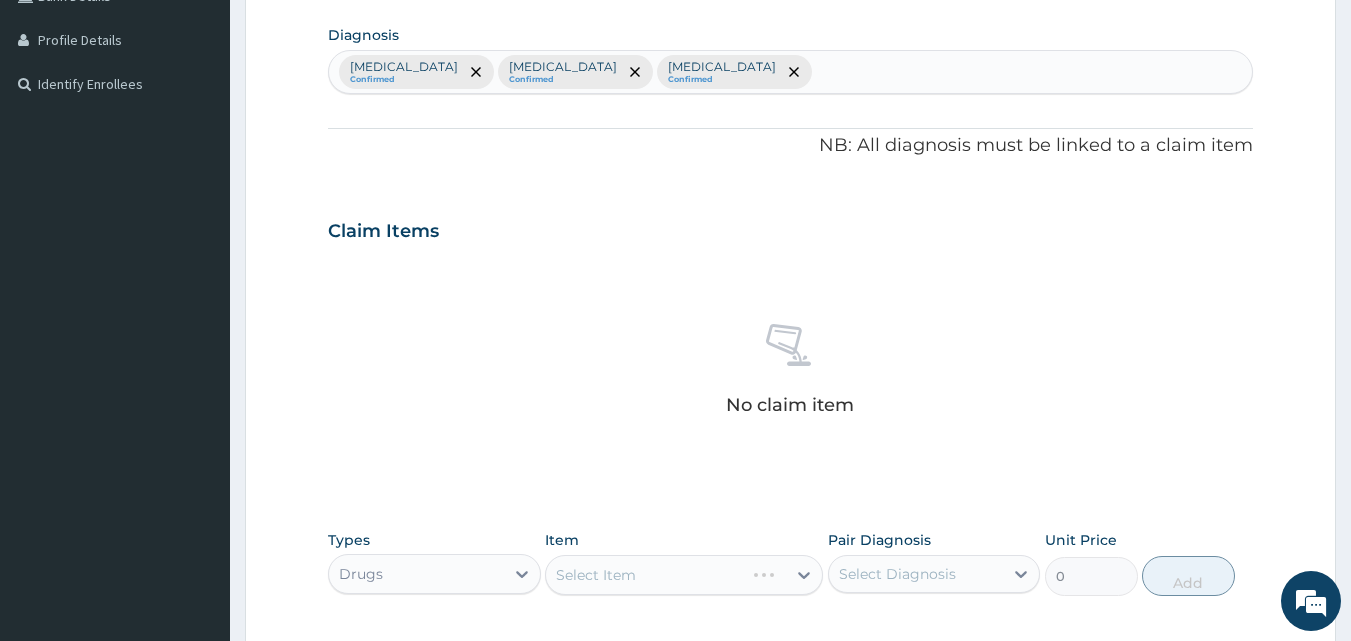 scroll, scrollTop: 472, scrollLeft: 0, axis: vertical 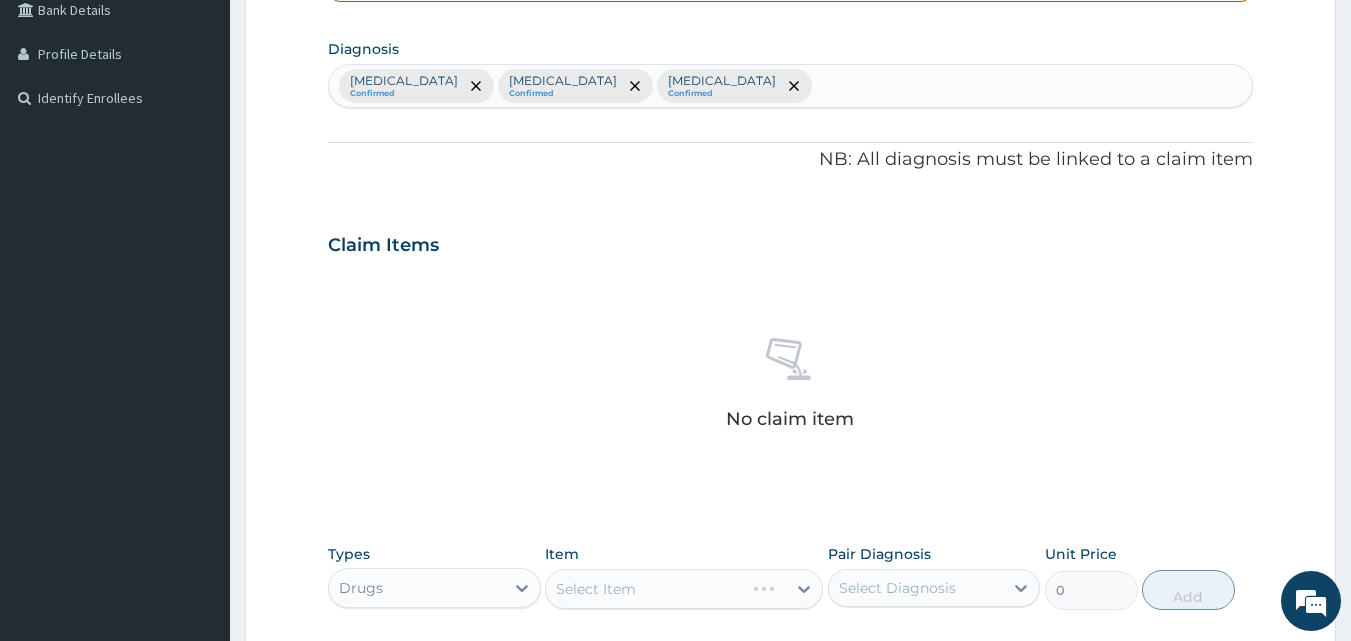 click on "Malaria Confirmed Sepsis Confirmed Gastroenteritis Confirmed" at bounding box center (791, 86) 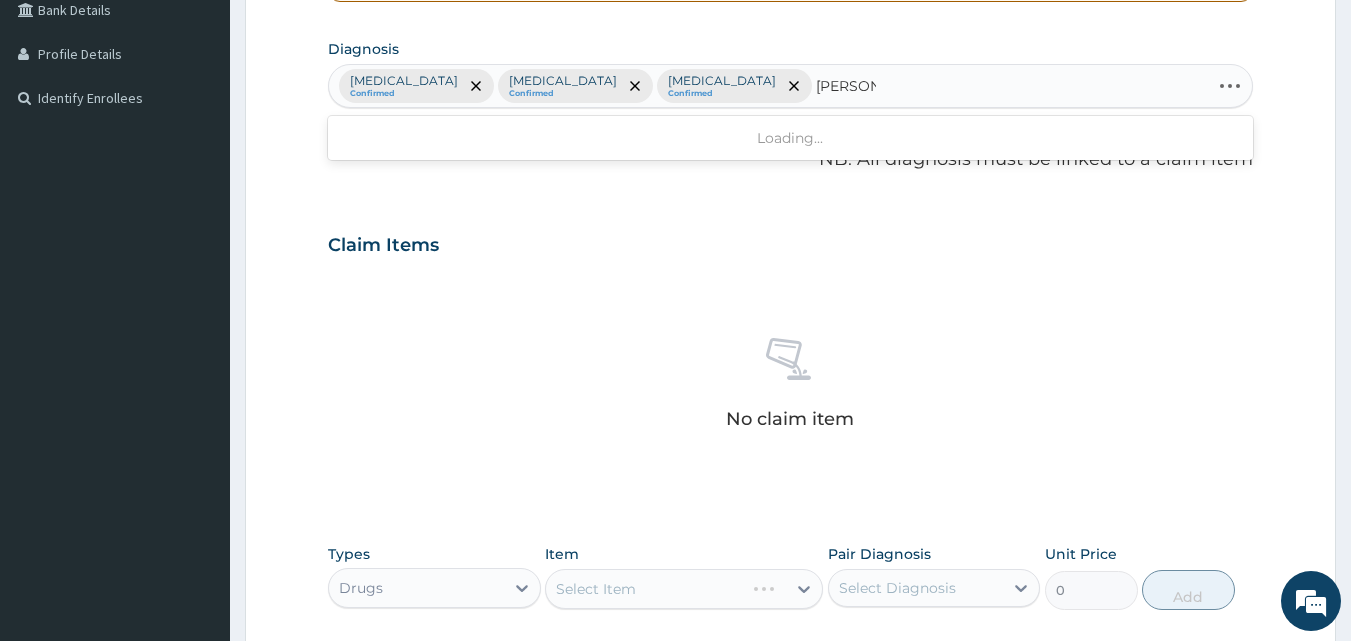 type on "HELMINT" 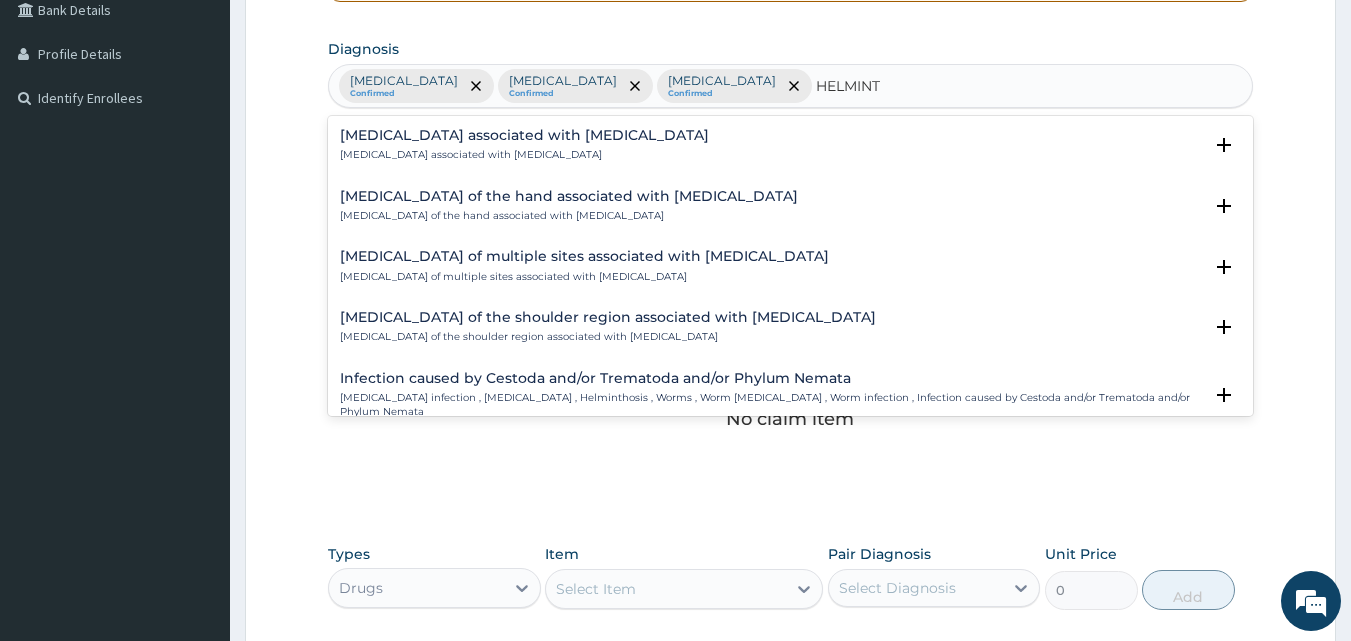 click on "Arthropathy associated with helminthiasis Arthropathy associated with helminthiasis" at bounding box center [524, 145] 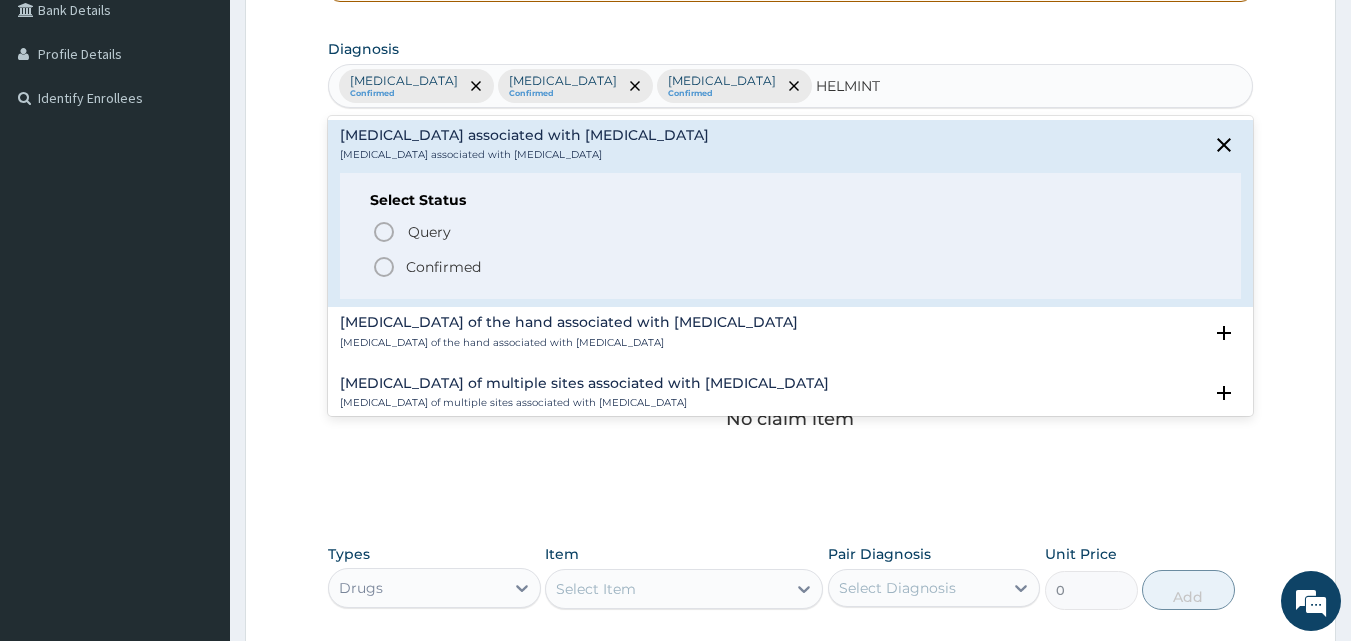 click 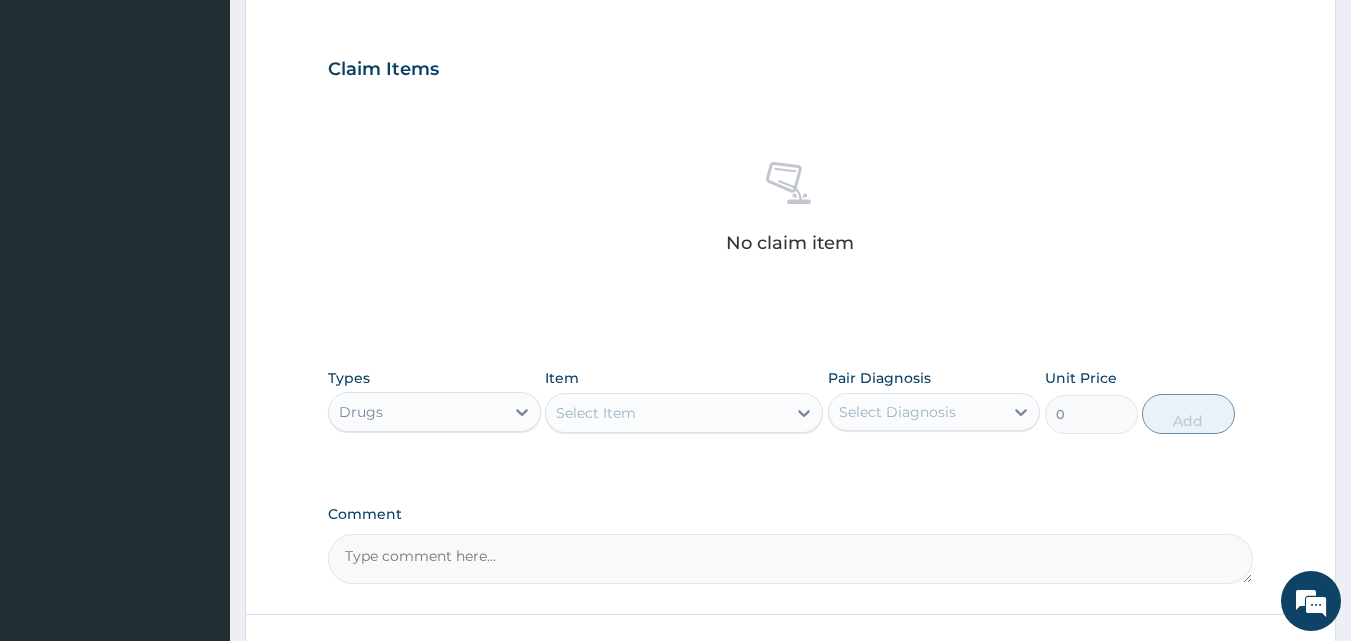 scroll, scrollTop: 801, scrollLeft: 0, axis: vertical 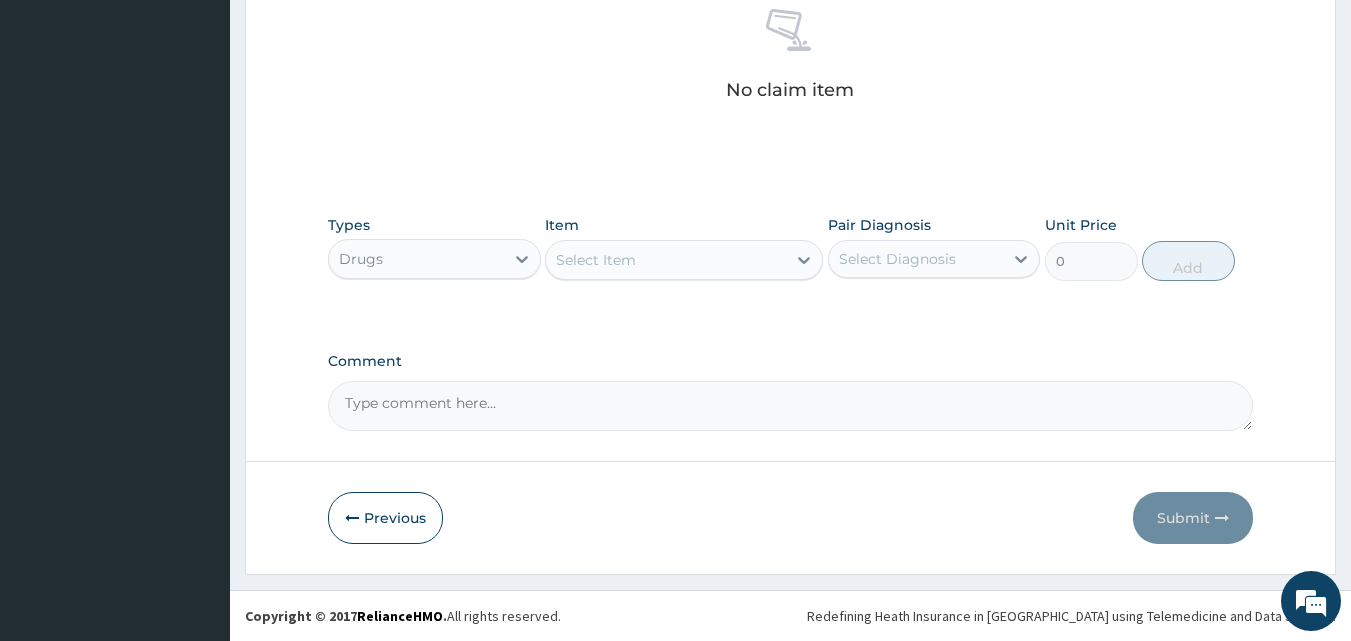 click on "Drugs" at bounding box center [416, 259] 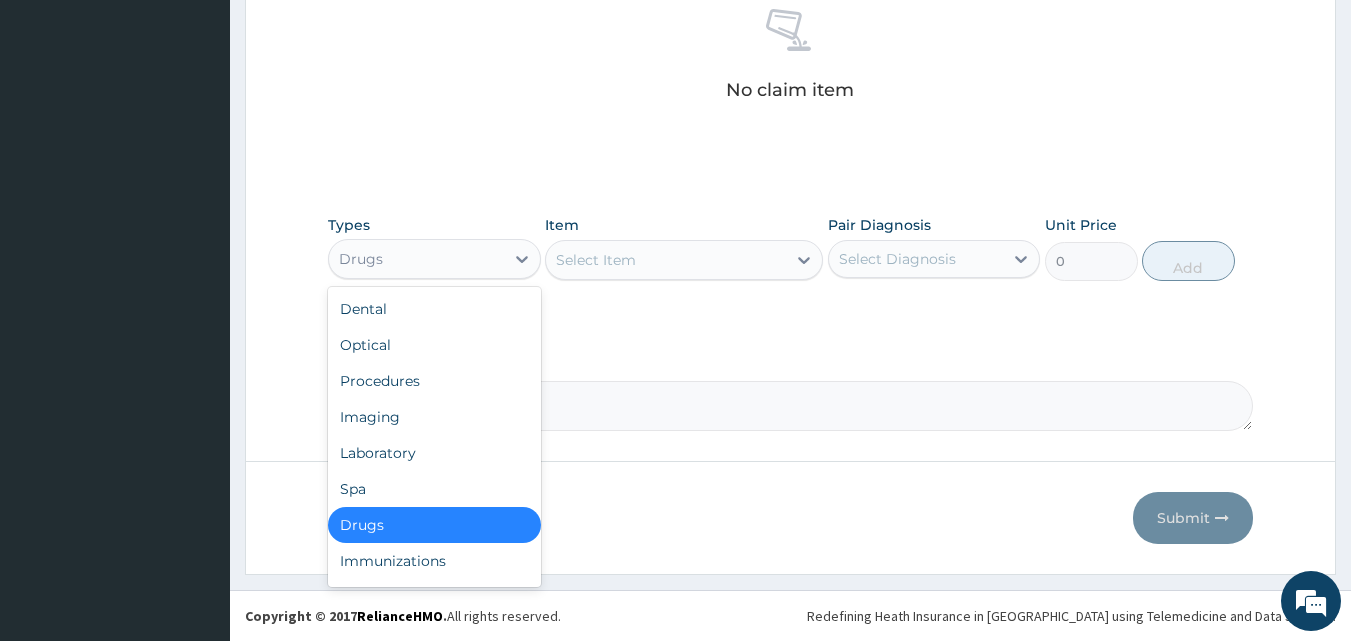 click on "Drugs" at bounding box center (434, 525) 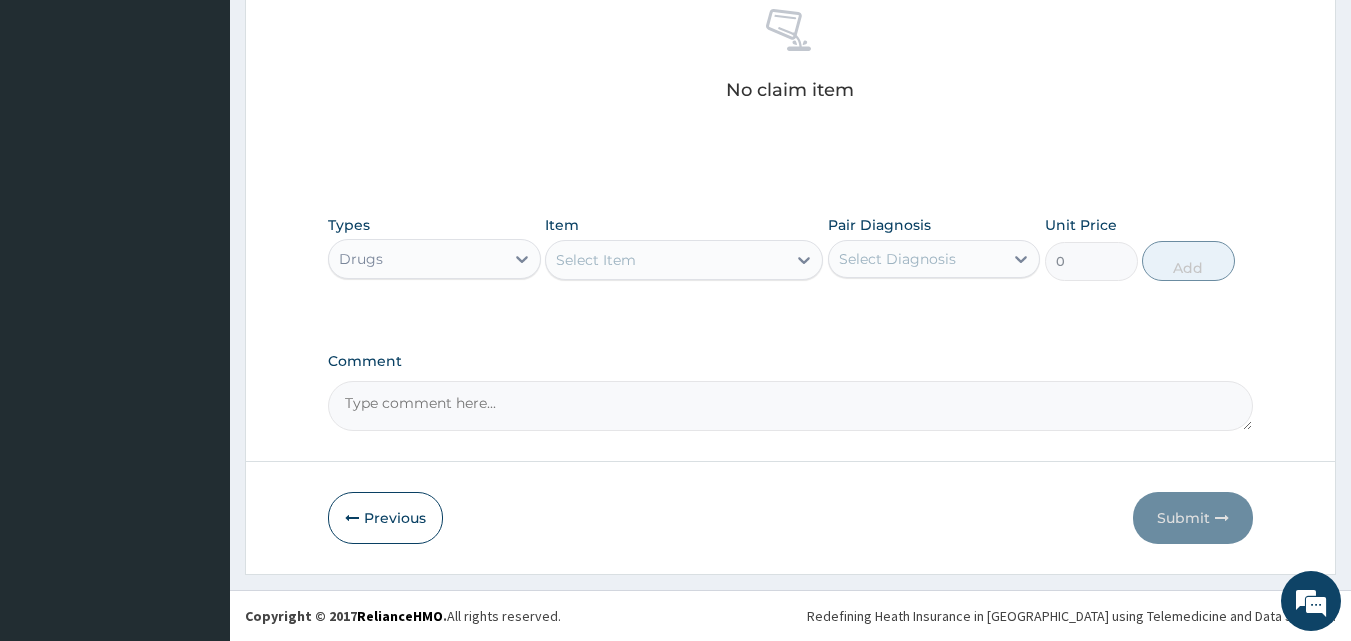 click on "Select Item" at bounding box center (666, 260) 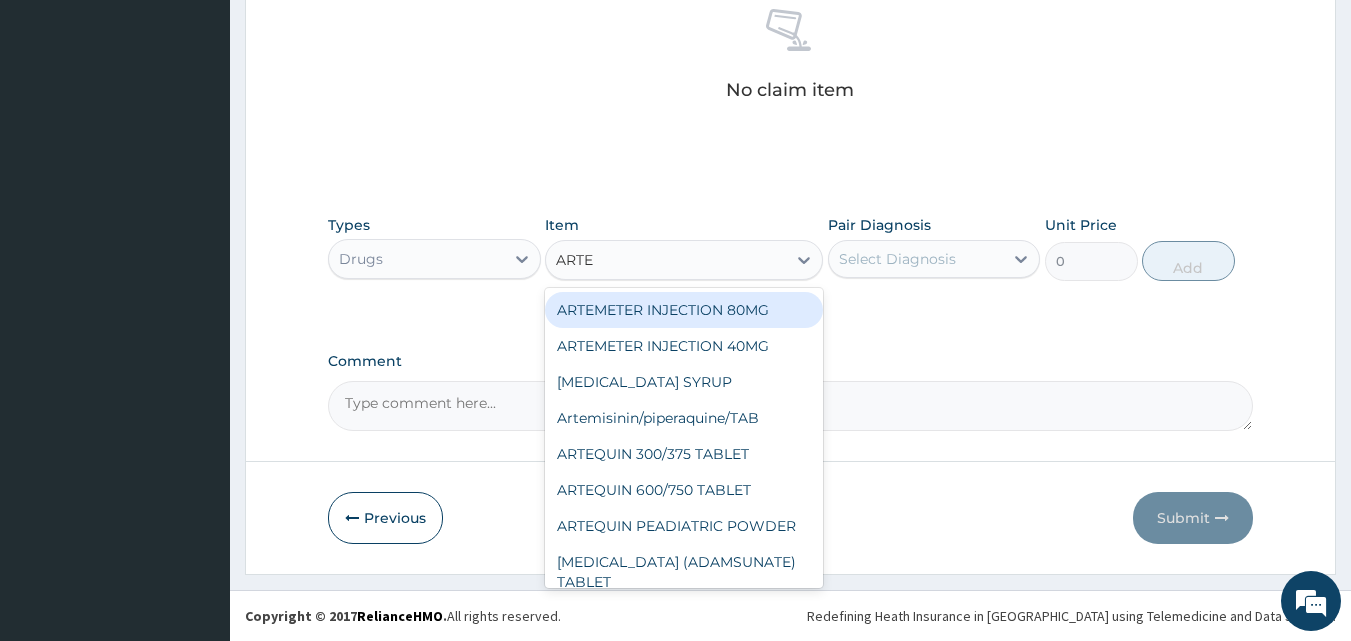 type on "ARTEM" 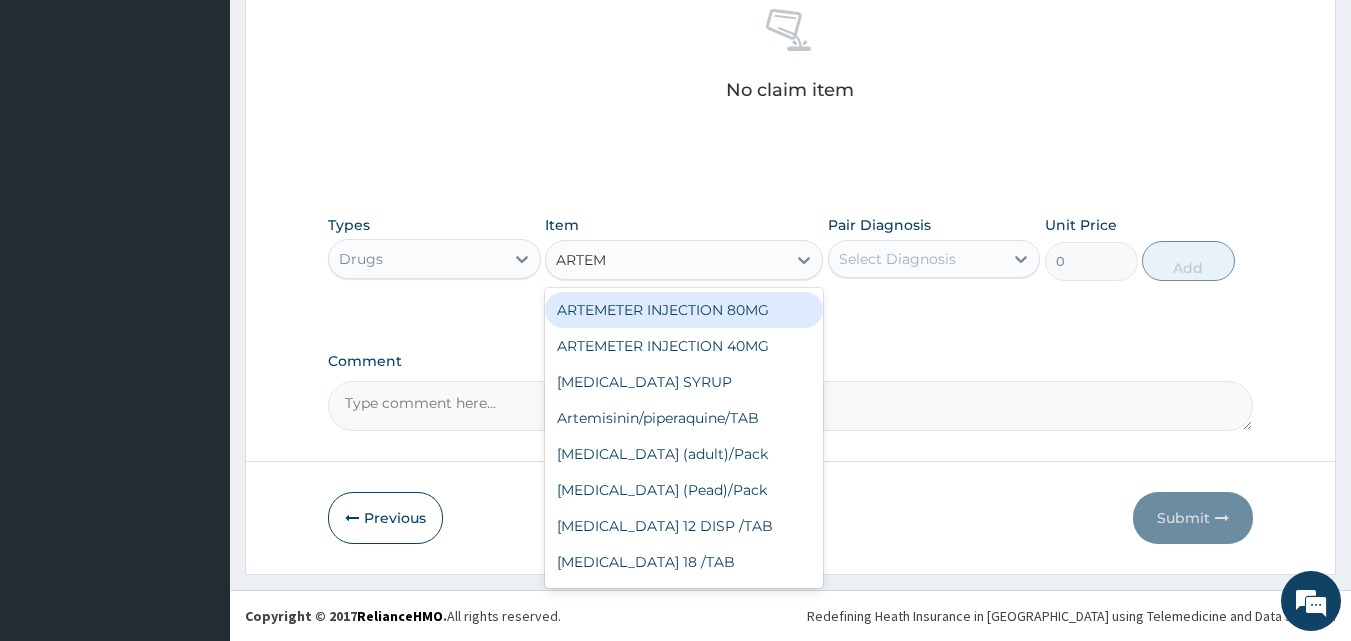 click on "ARTEMETER INJECTION  80MG" at bounding box center (684, 310) 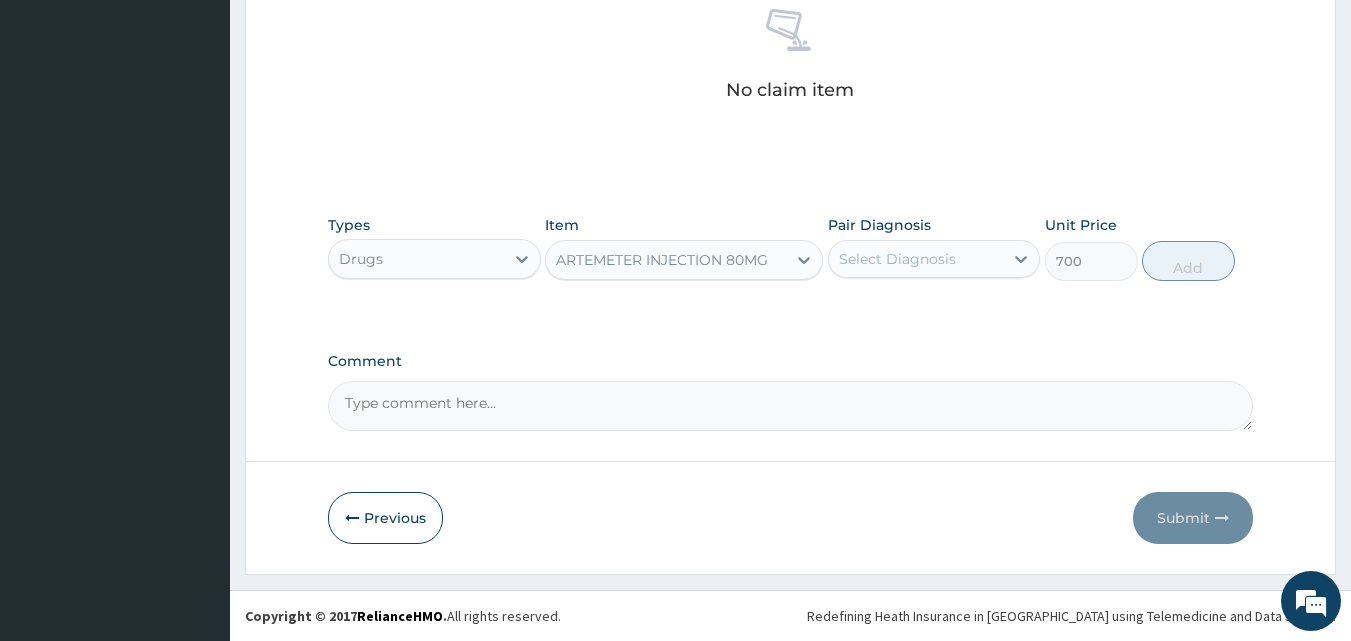click on "Select Diagnosis" at bounding box center [916, 259] 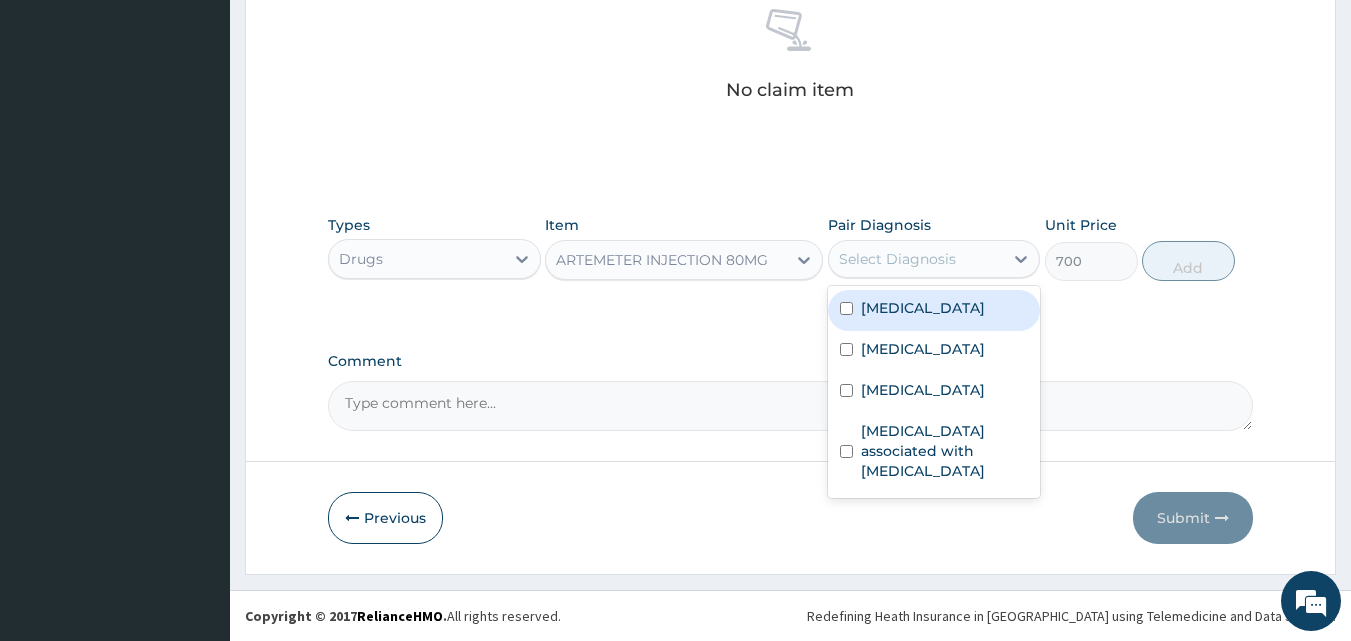click on "[MEDICAL_DATA]" at bounding box center [934, 310] 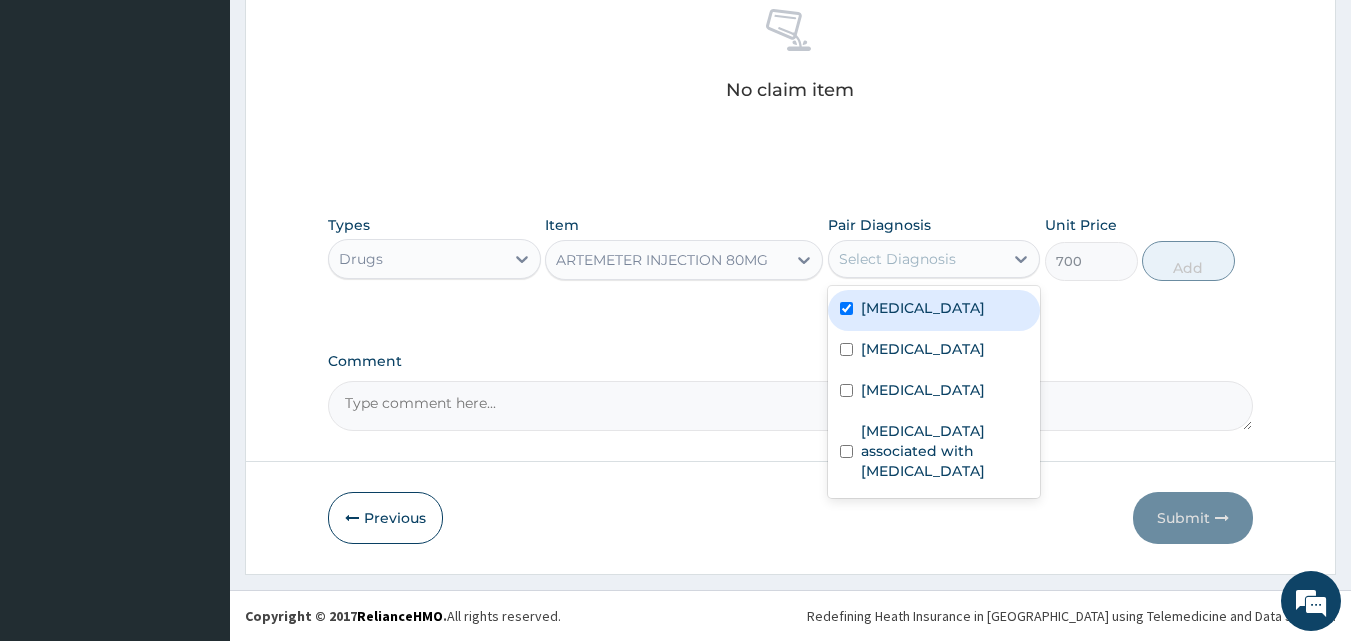 checkbox on "true" 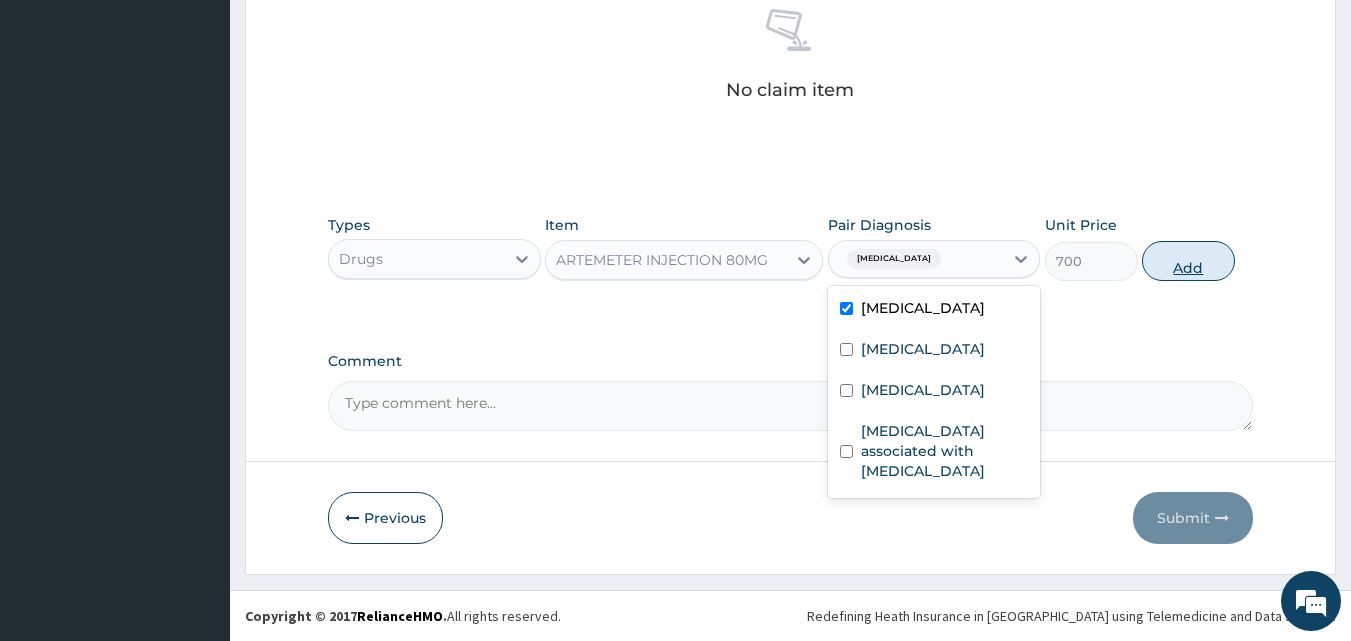 click on "Add" at bounding box center [1188, 261] 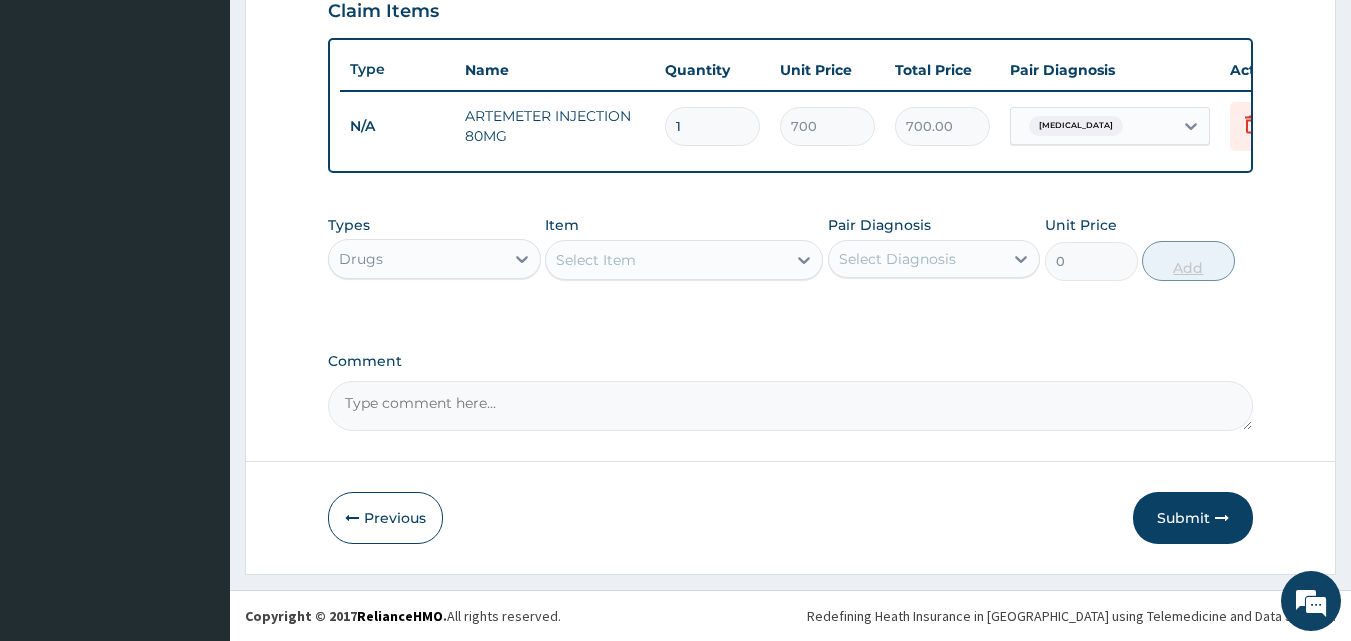 scroll, scrollTop: 721, scrollLeft: 0, axis: vertical 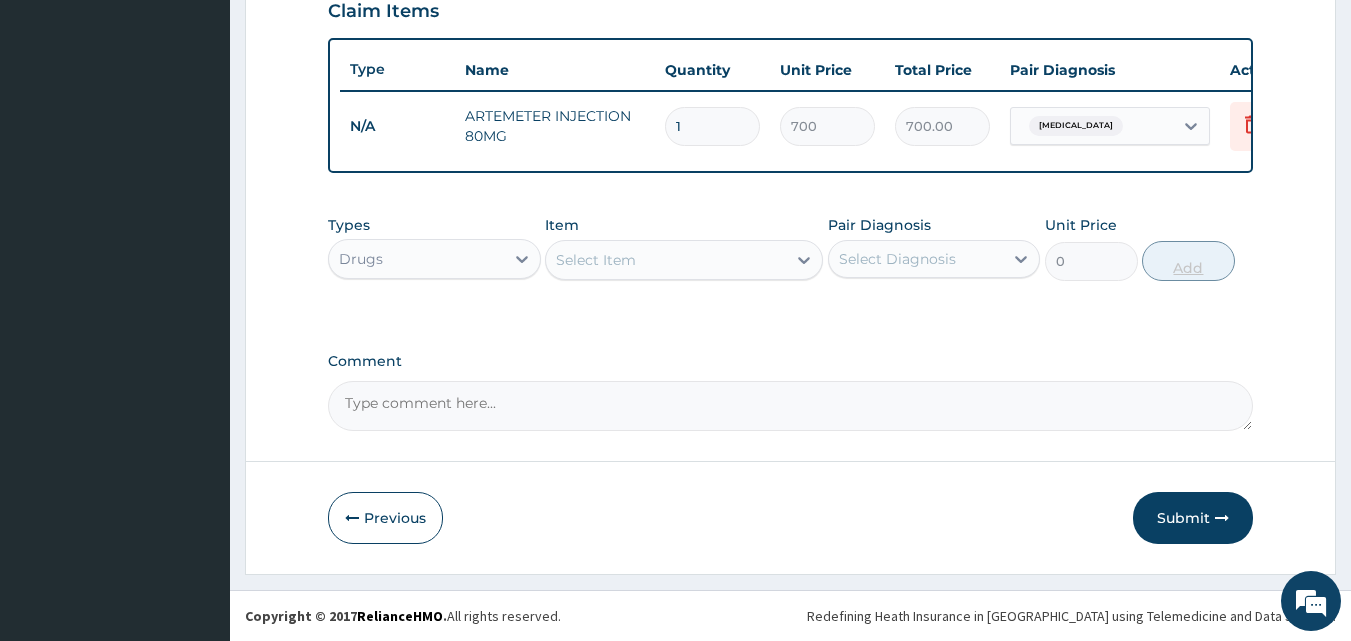 type 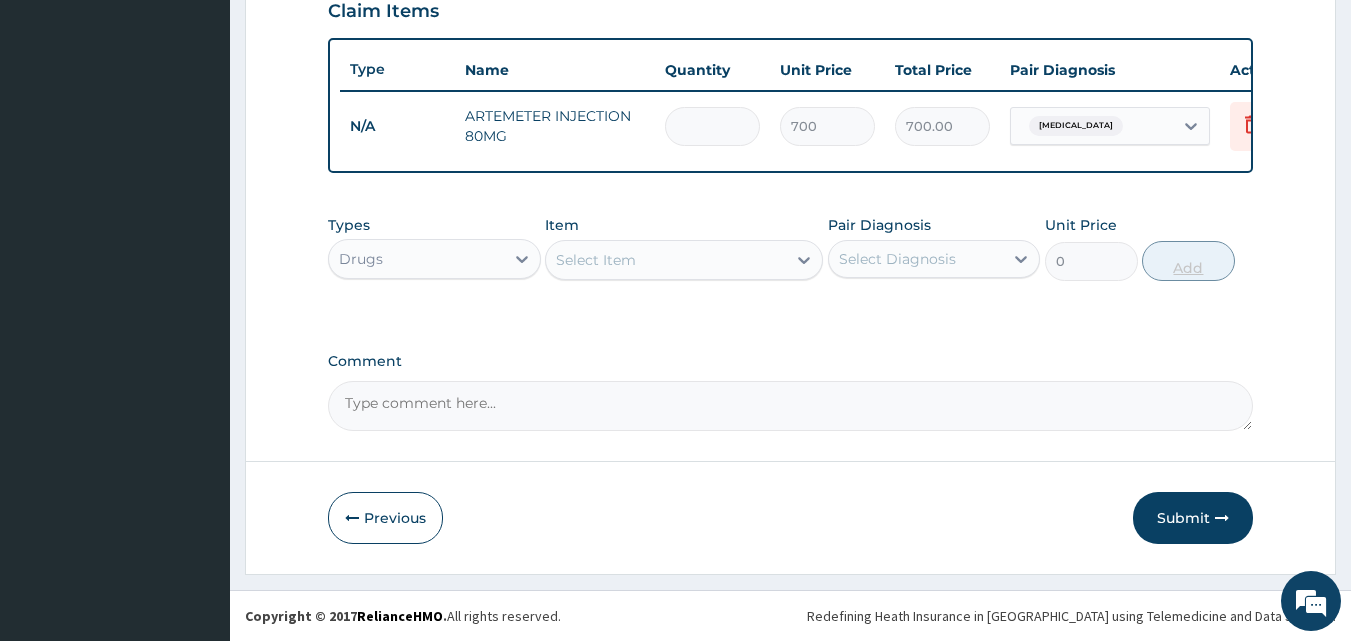 type on "0.00" 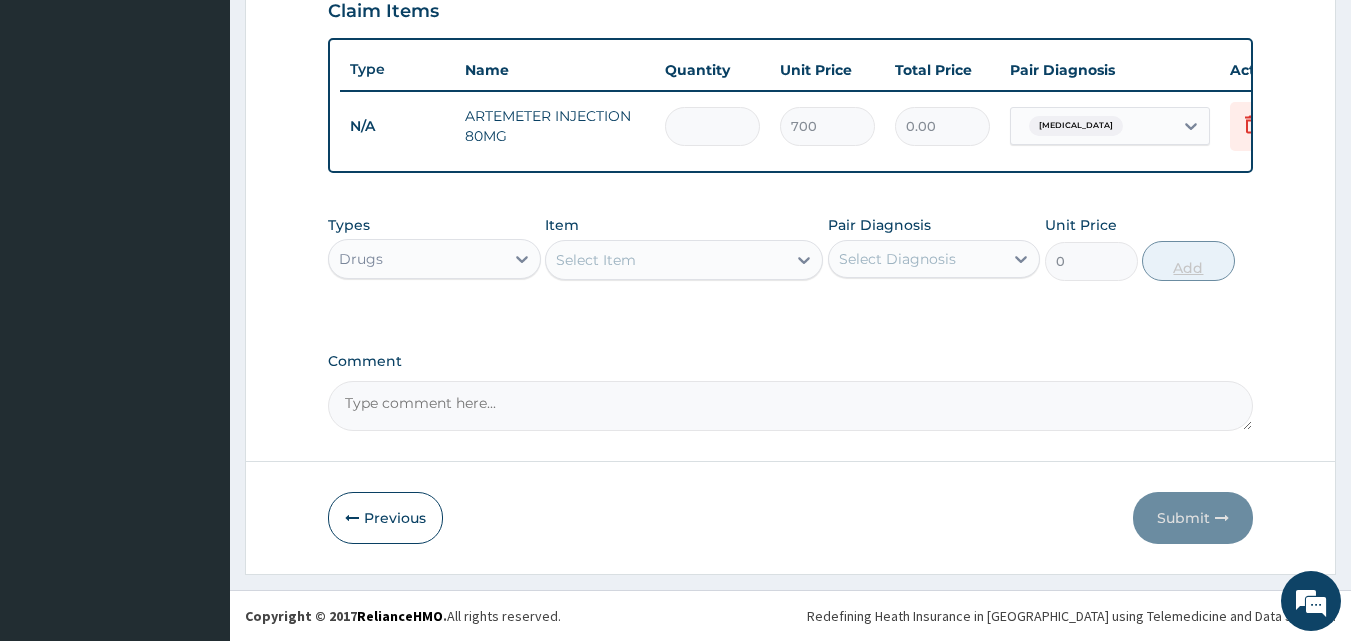type on "6" 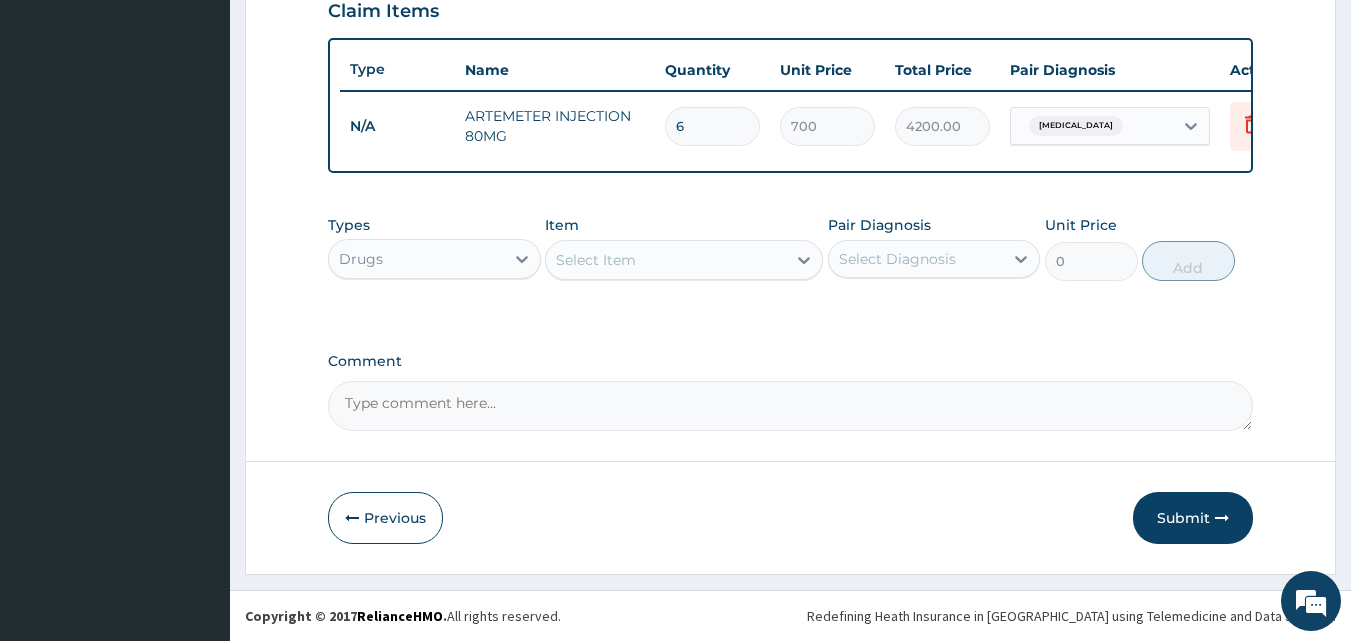 type on "6" 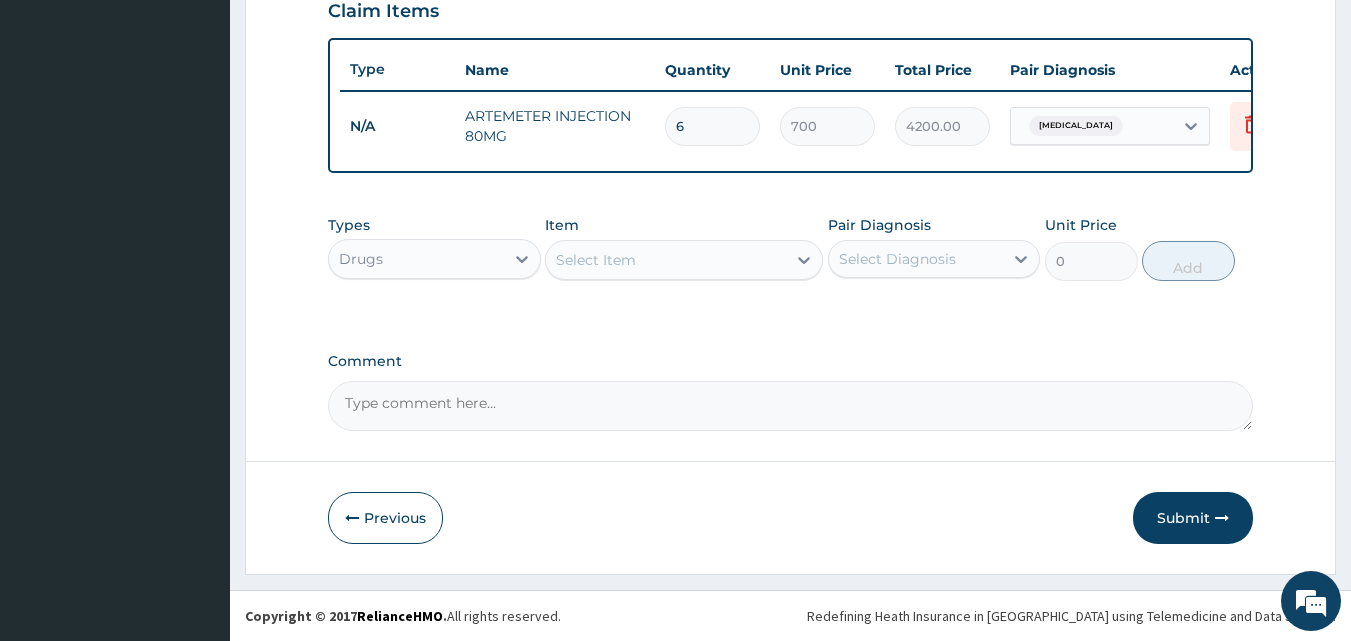 click on "Select Item" at bounding box center [666, 260] 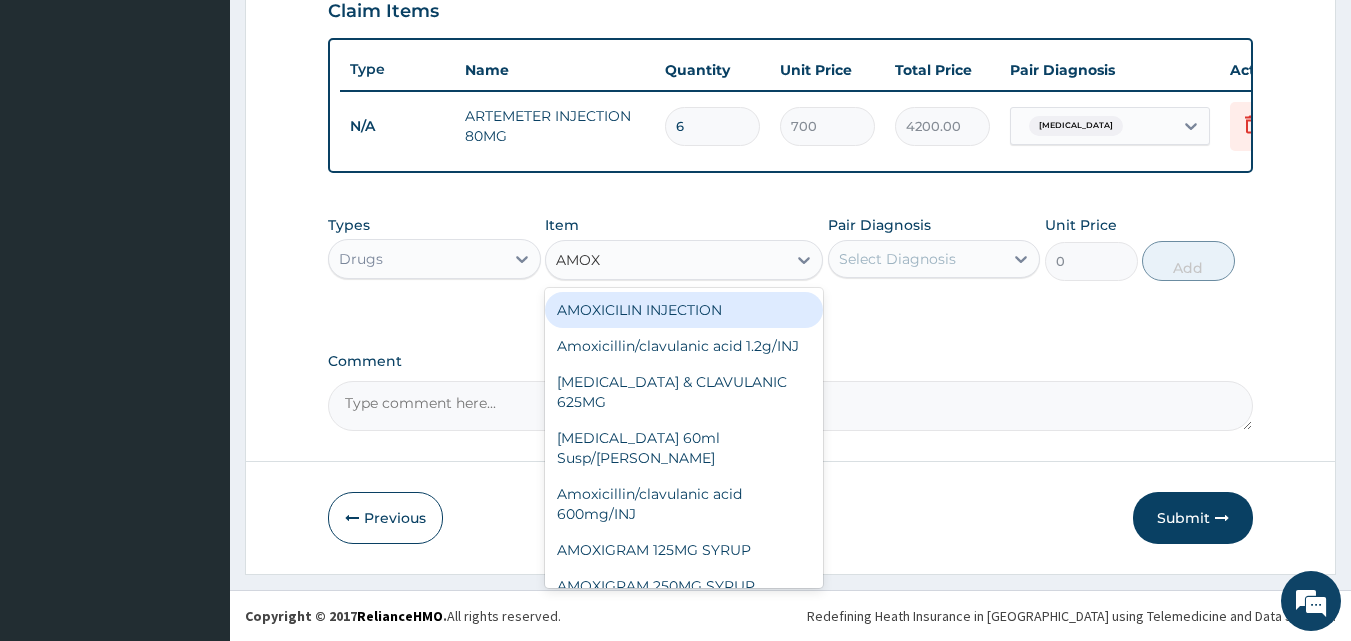 type on "AMOXI" 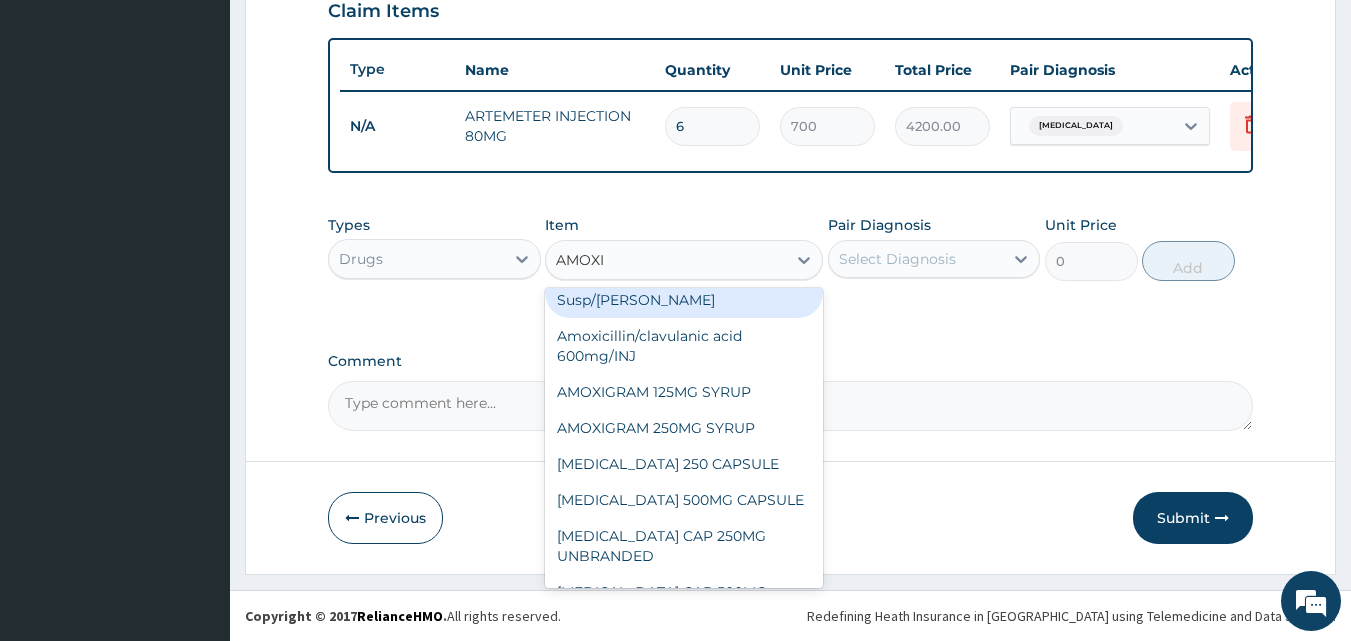 scroll, scrollTop: 169, scrollLeft: 0, axis: vertical 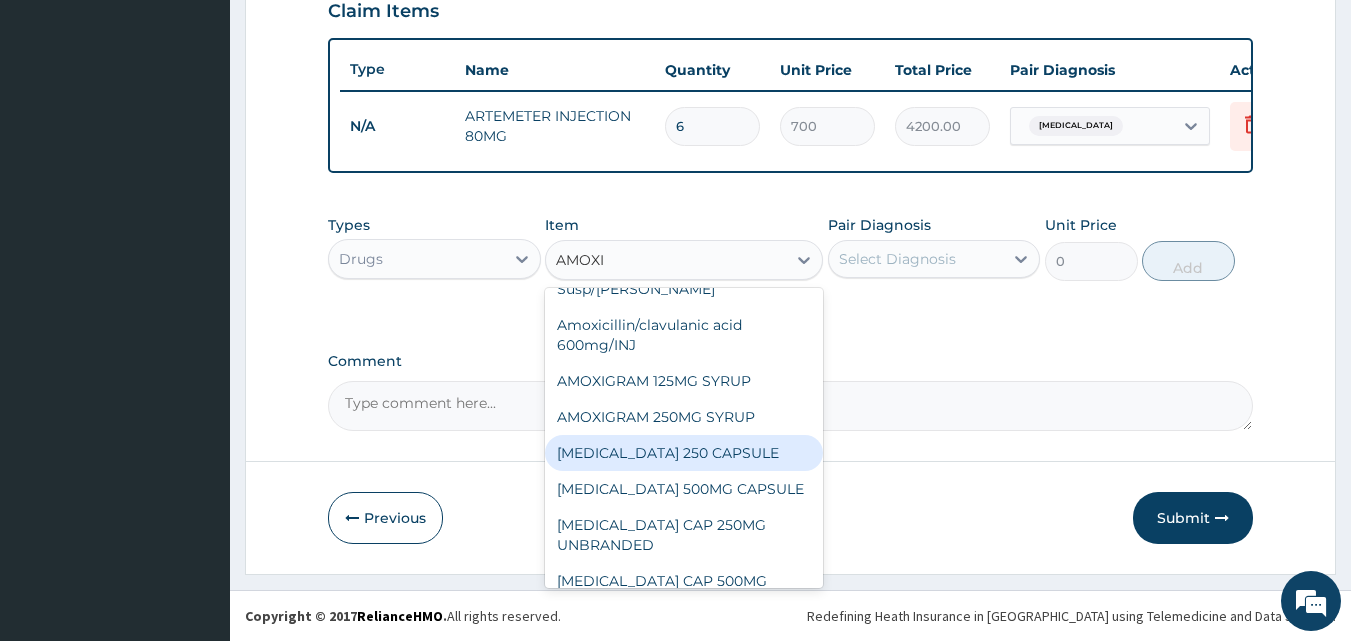 click on "[MEDICAL_DATA] 250 CAPSULE" at bounding box center (684, 453) 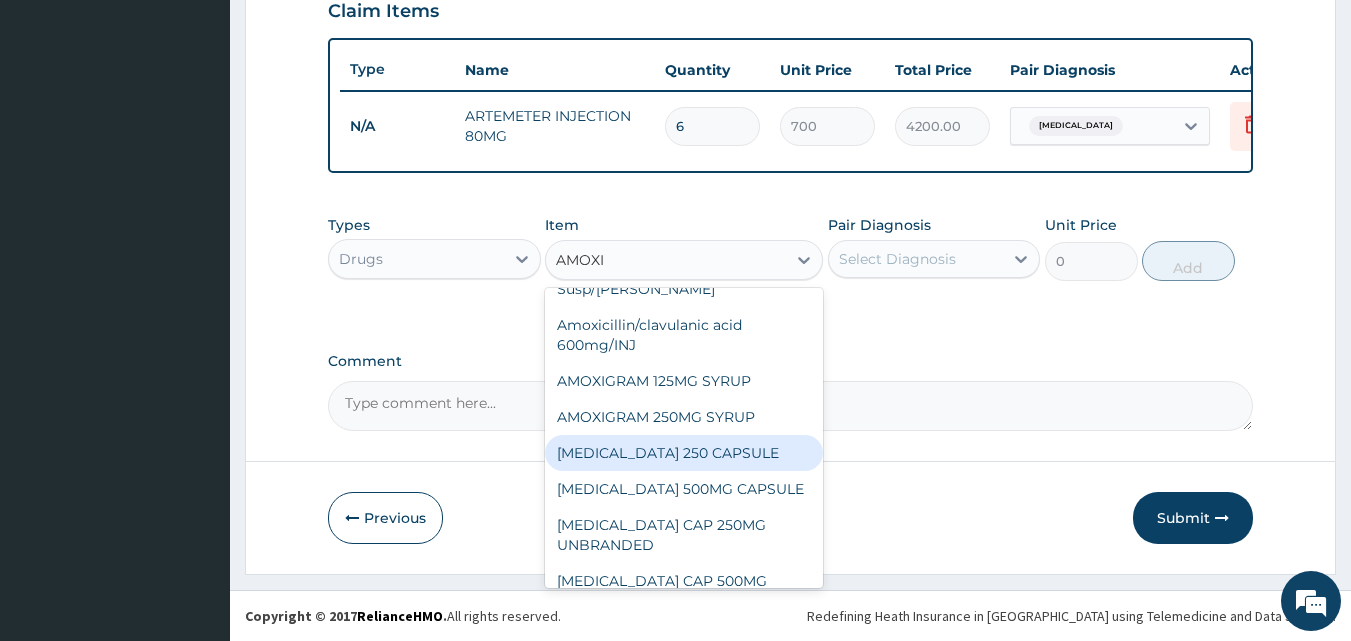 type 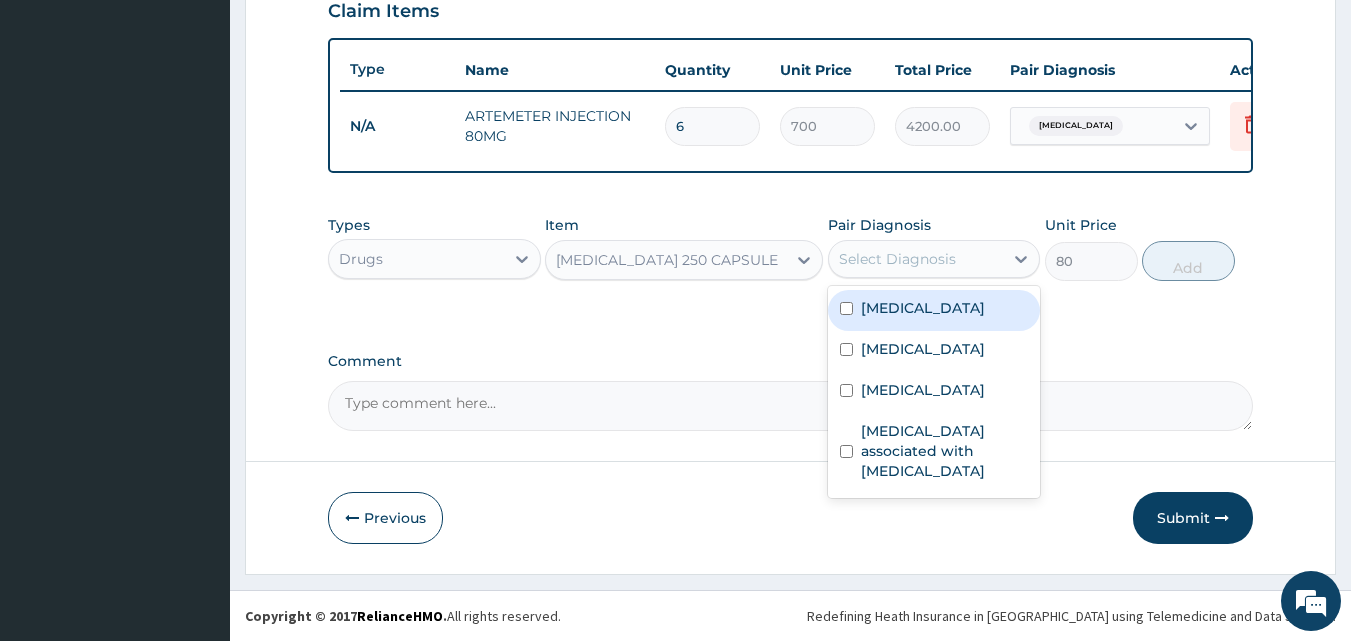 click on "Select Diagnosis" at bounding box center [897, 259] 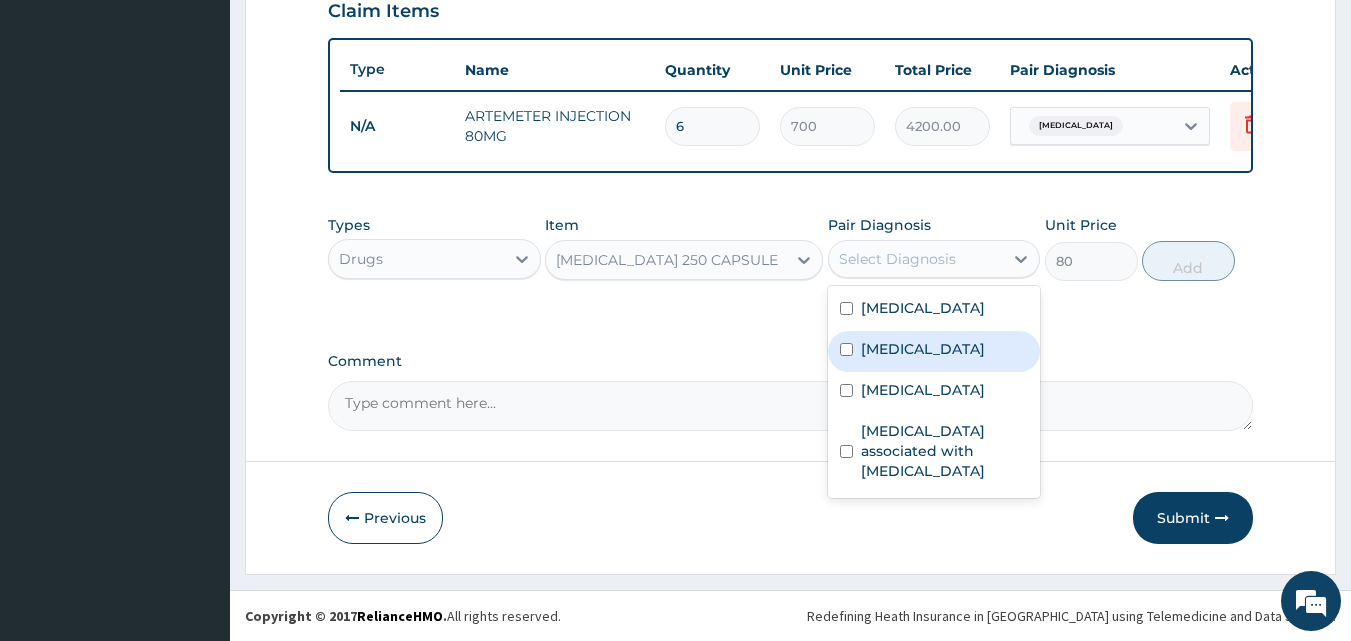 click on "Sepsis" at bounding box center [923, 349] 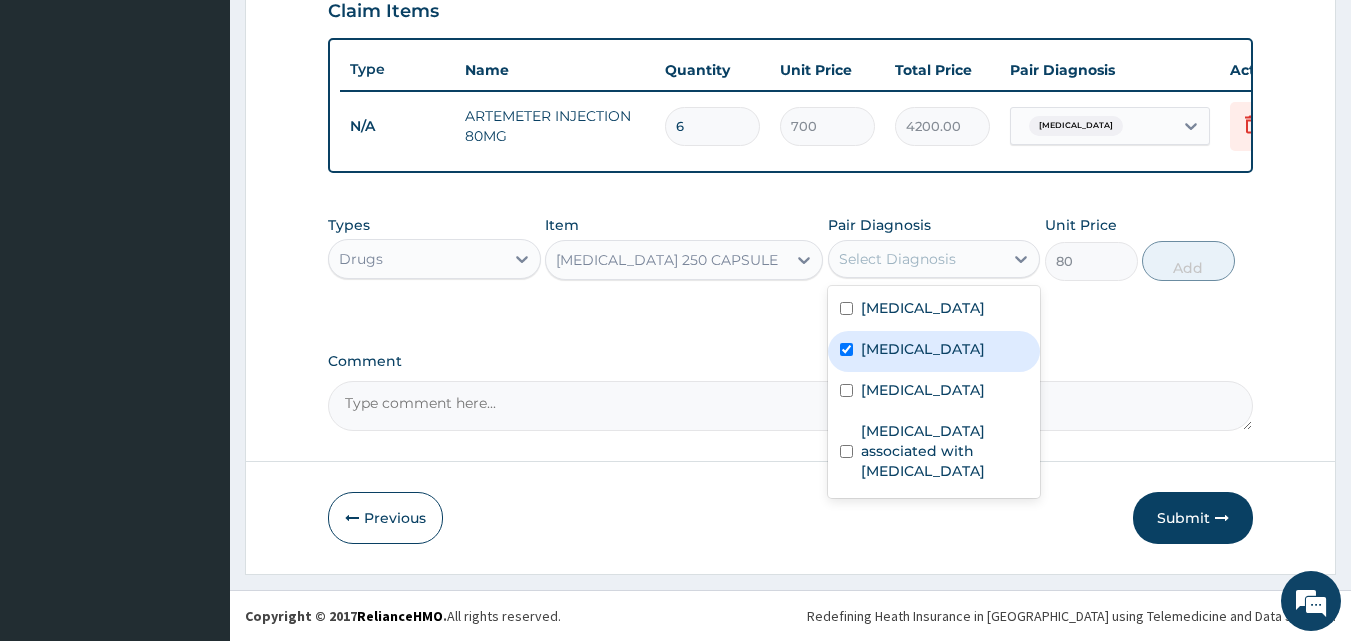 checkbox on "true" 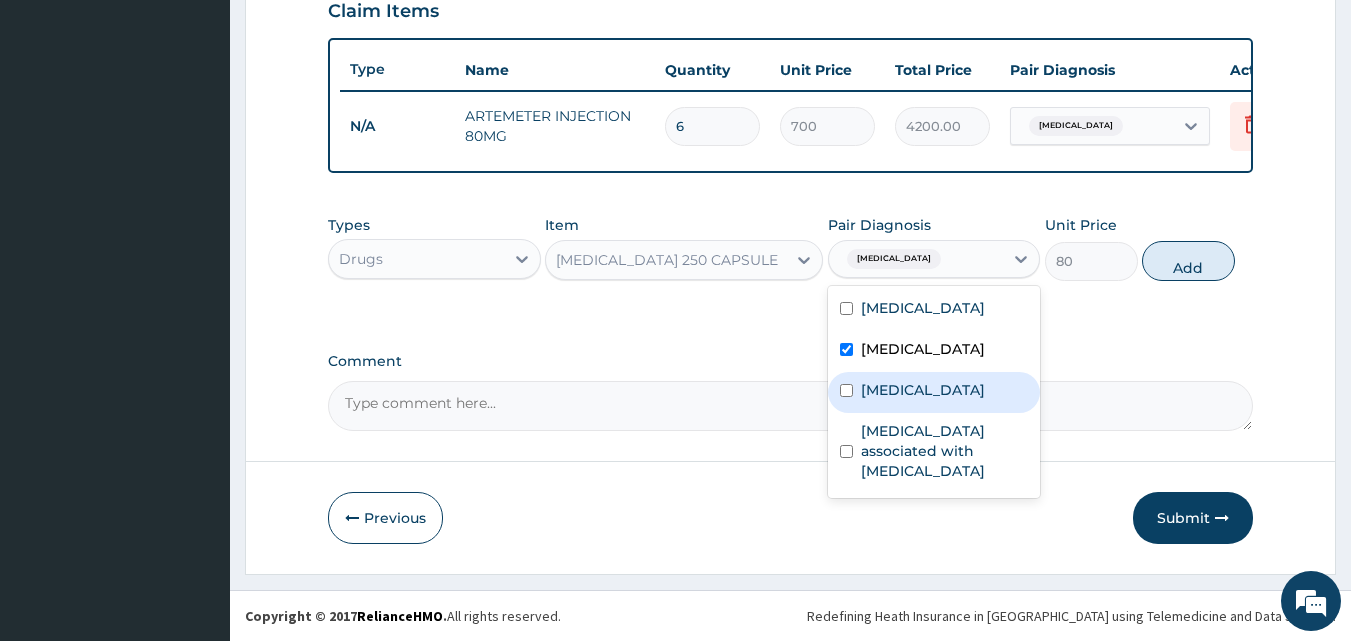 click on "Gastroenteritis" at bounding box center [923, 390] 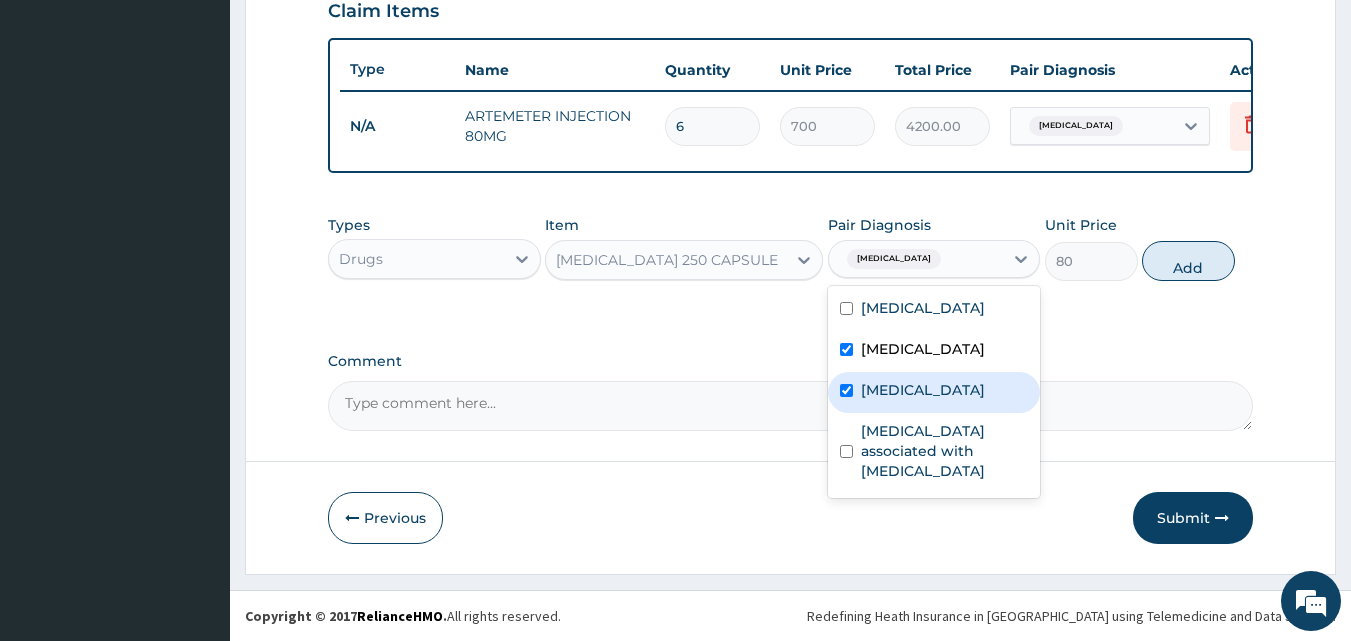 checkbox on "true" 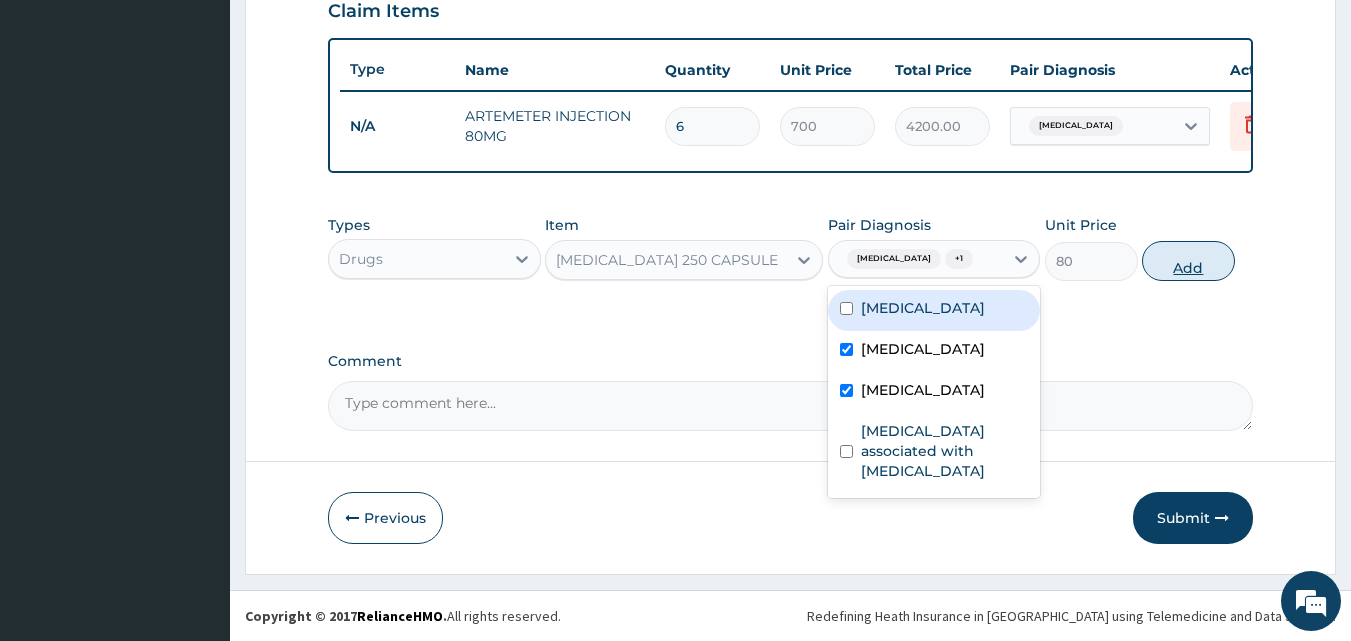 click on "Add" at bounding box center (1188, 261) 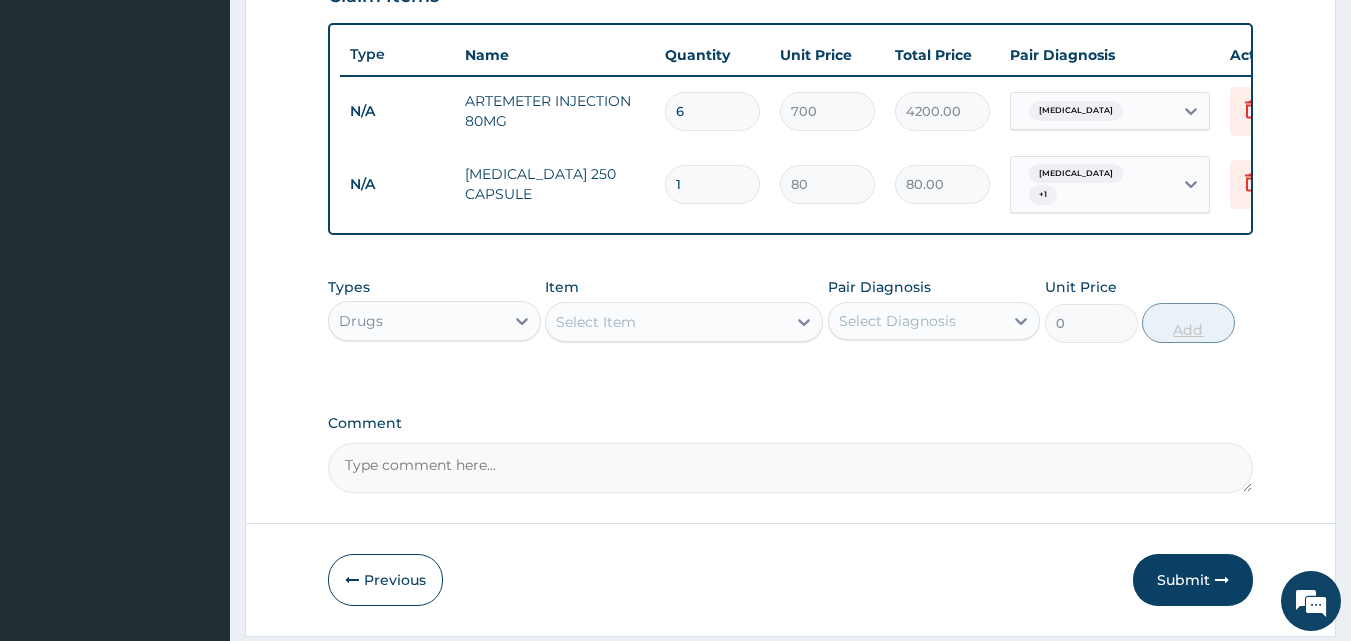 type 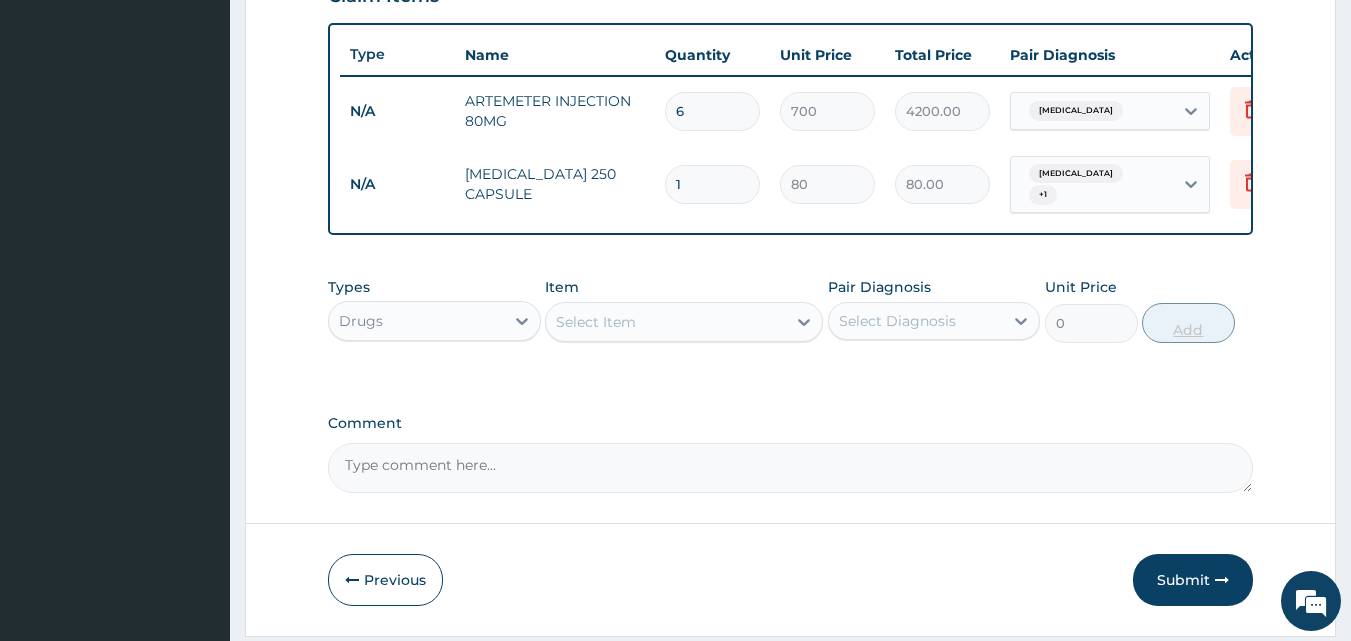 type on "0.00" 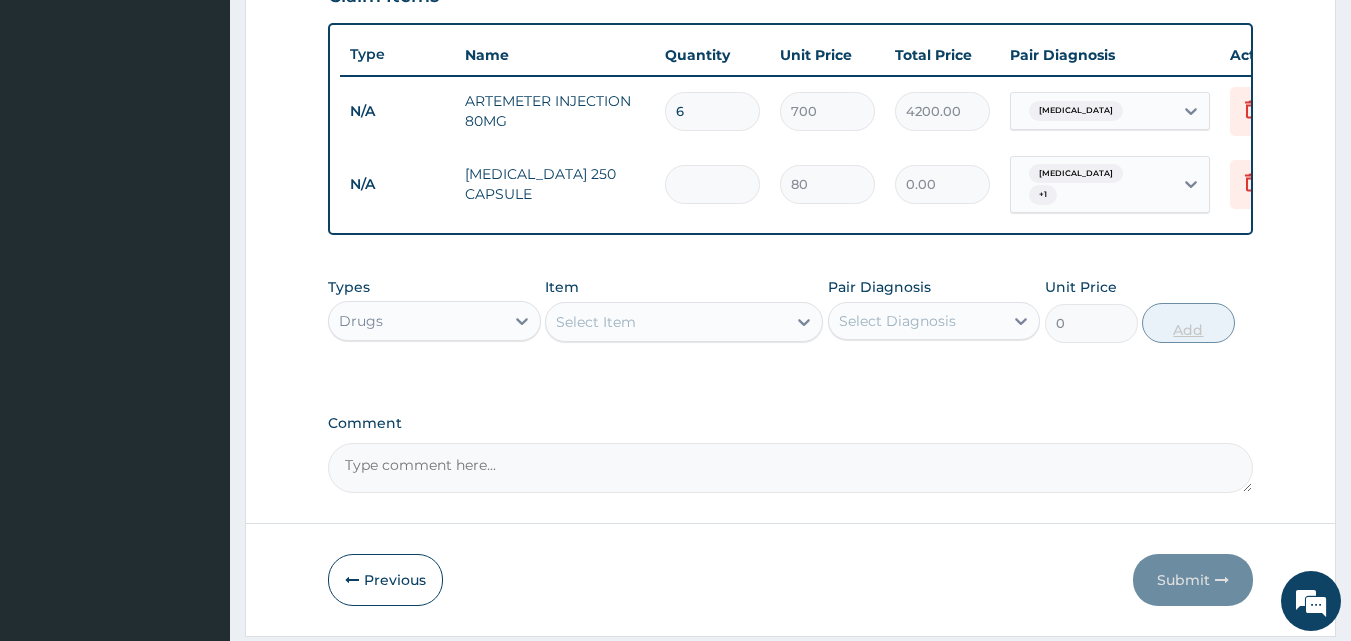 type on "9" 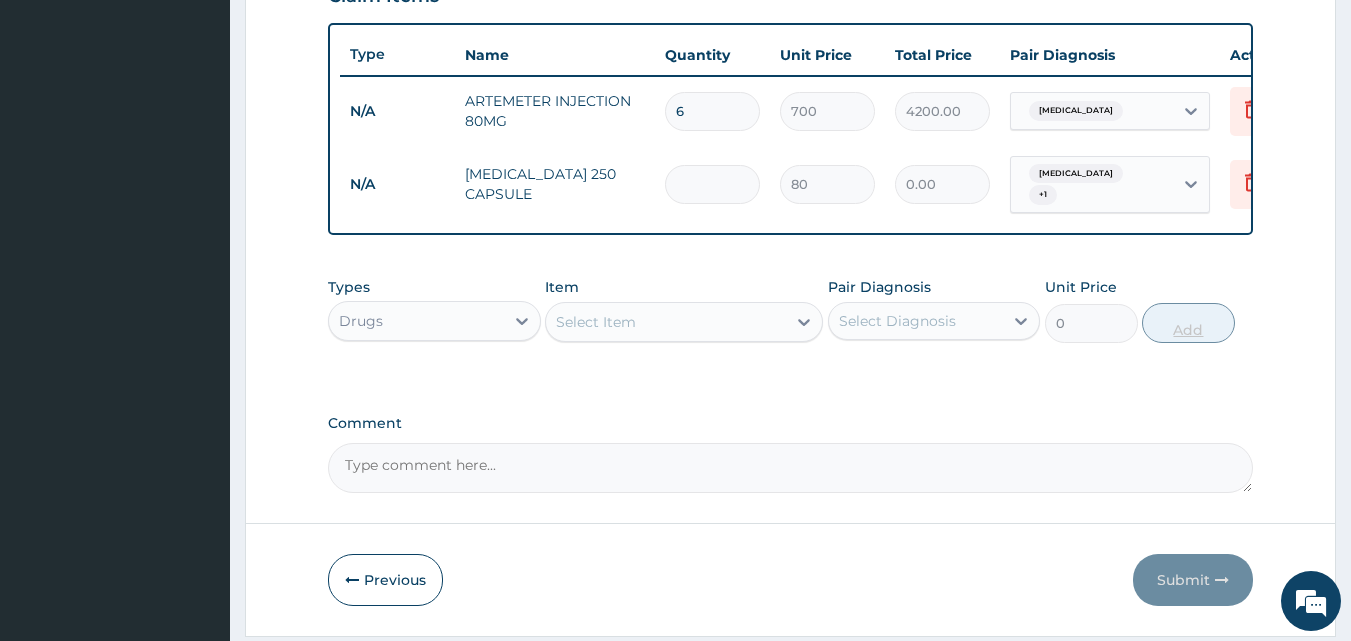 type on "720.00" 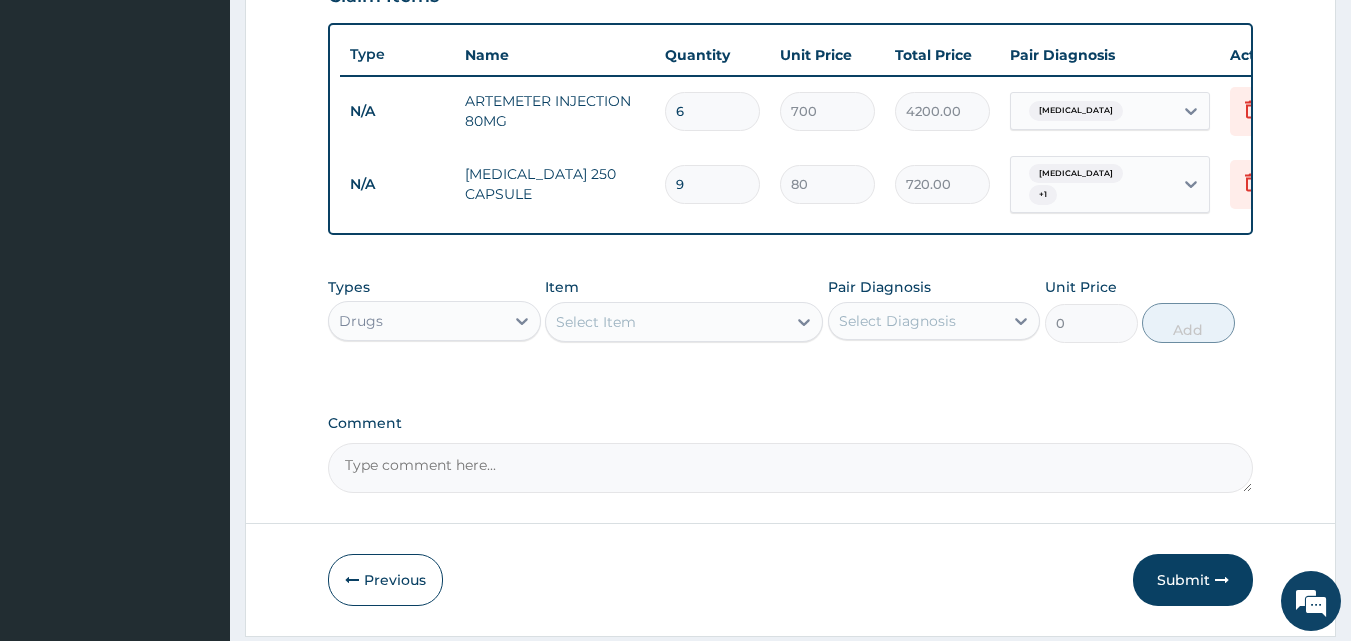 type on "9" 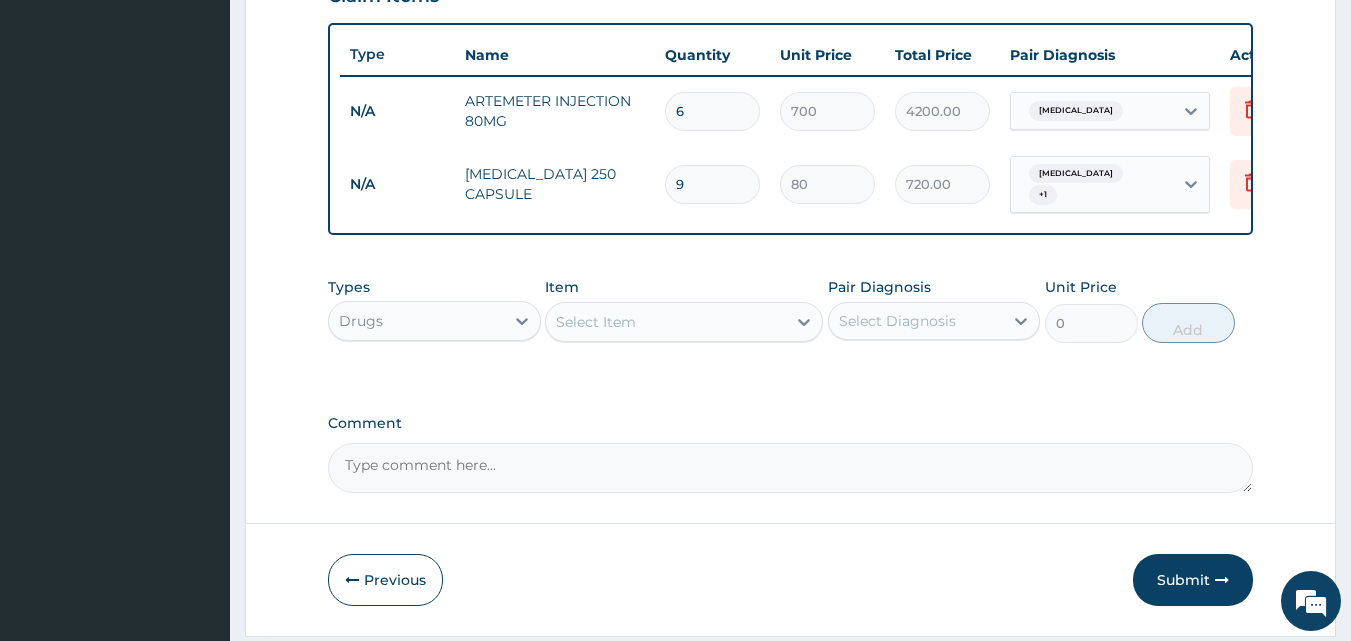click on "Select Item" at bounding box center [666, 322] 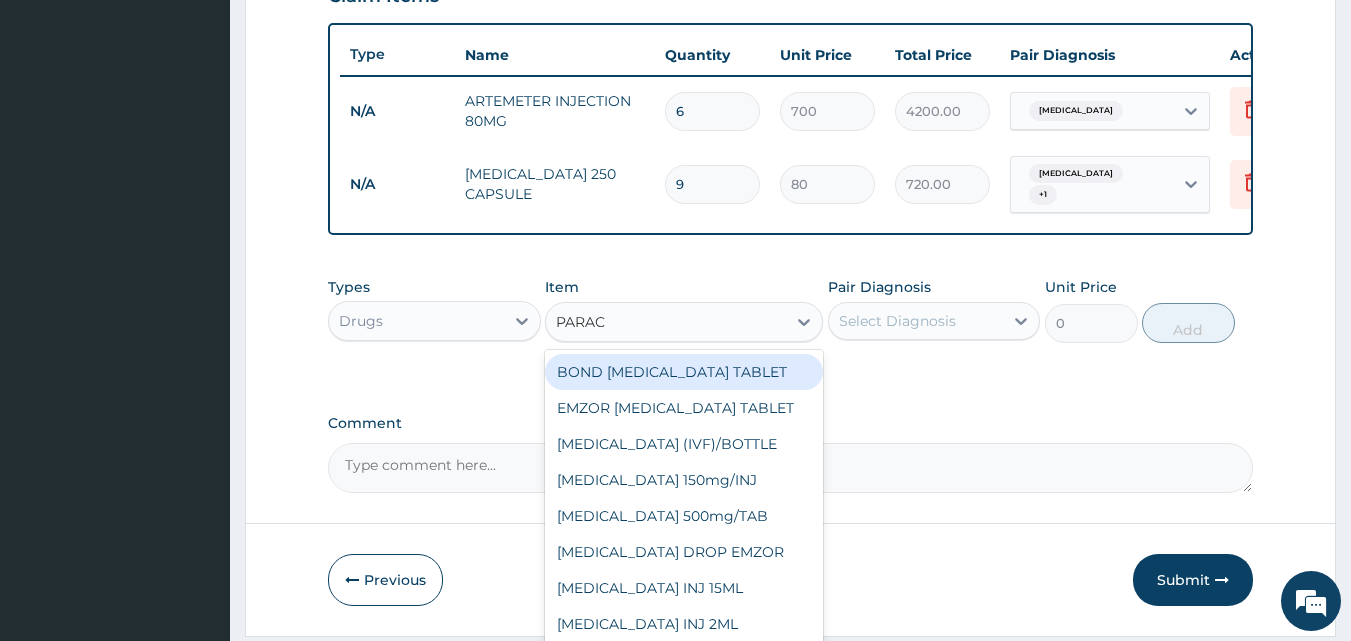 type on "PARACE" 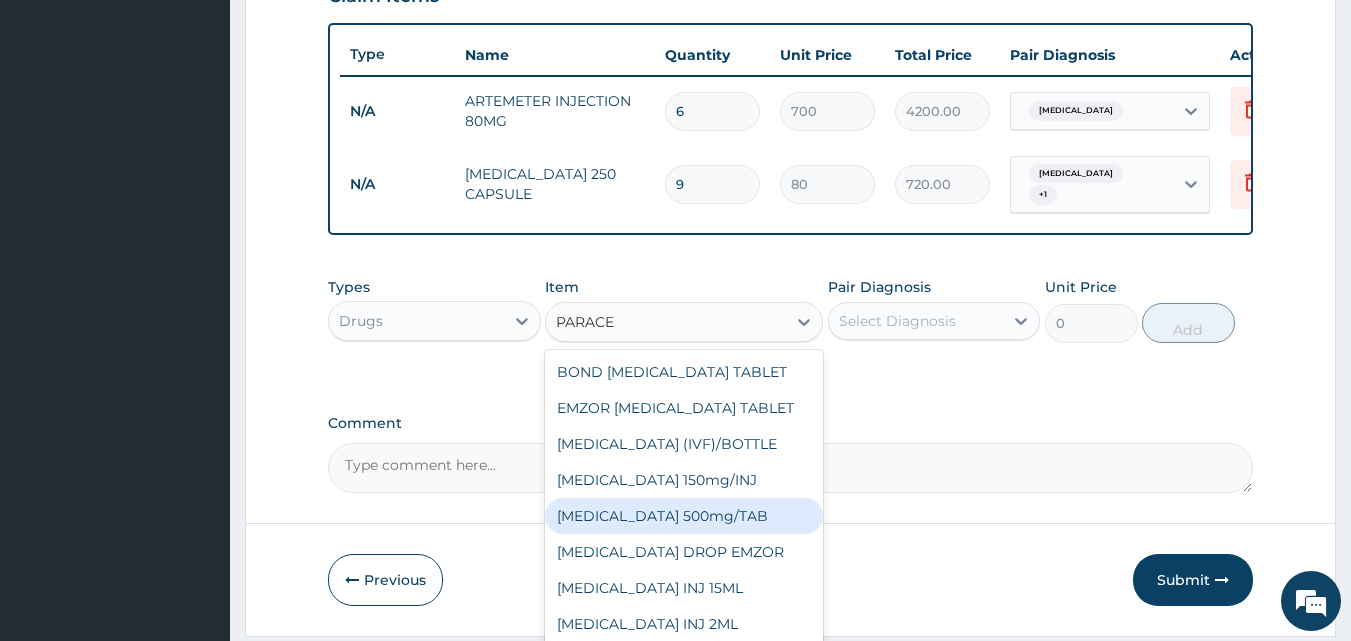 click on "[MEDICAL_DATA] 500mg/TAB" at bounding box center (684, 516) 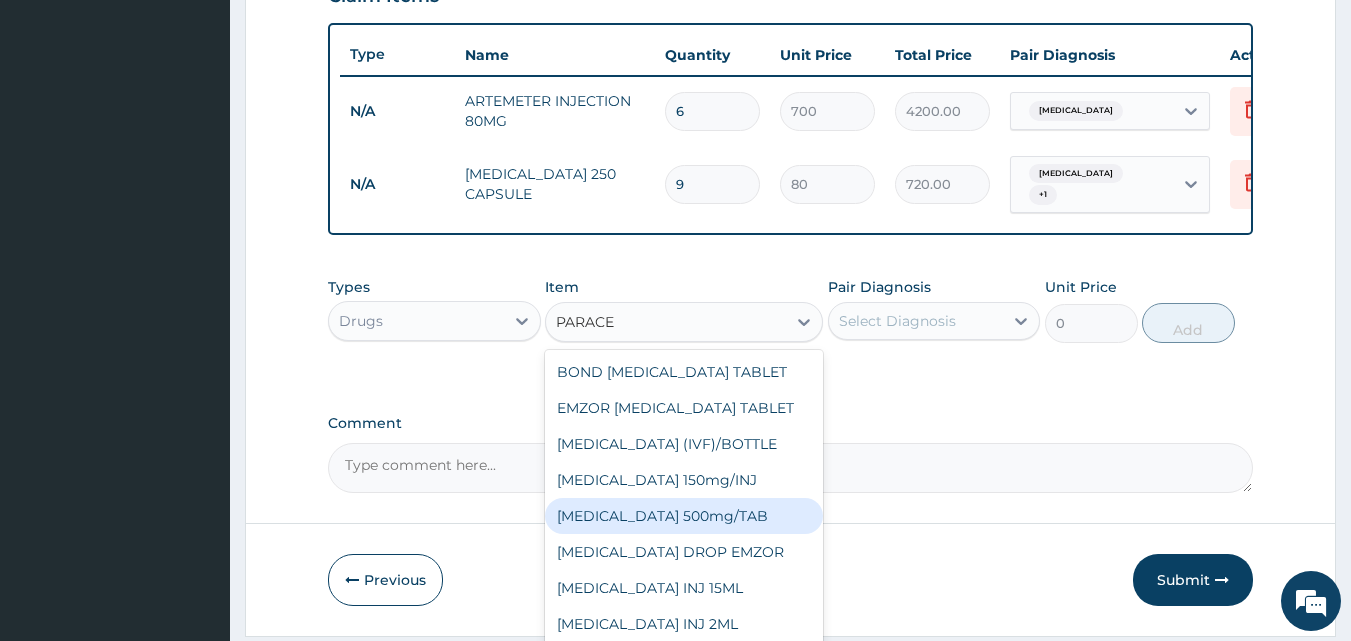 type 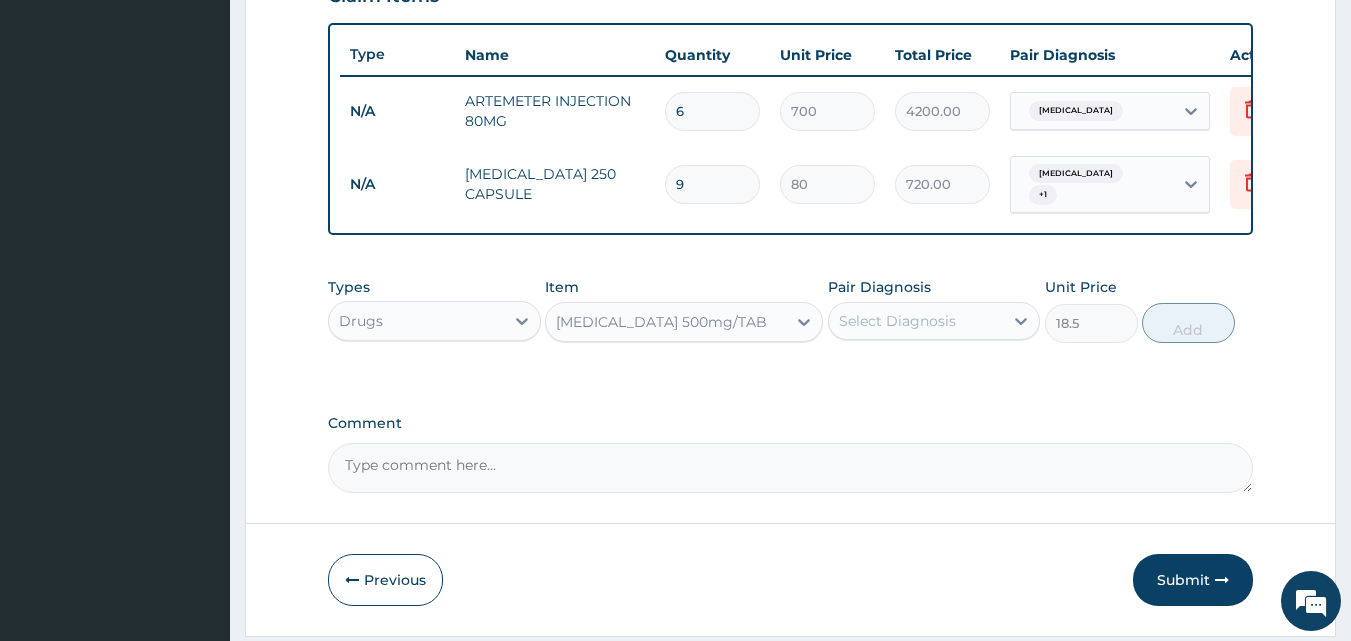 click on "Pair Diagnosis Select Diagnosis" at bounding box center (934, 310) 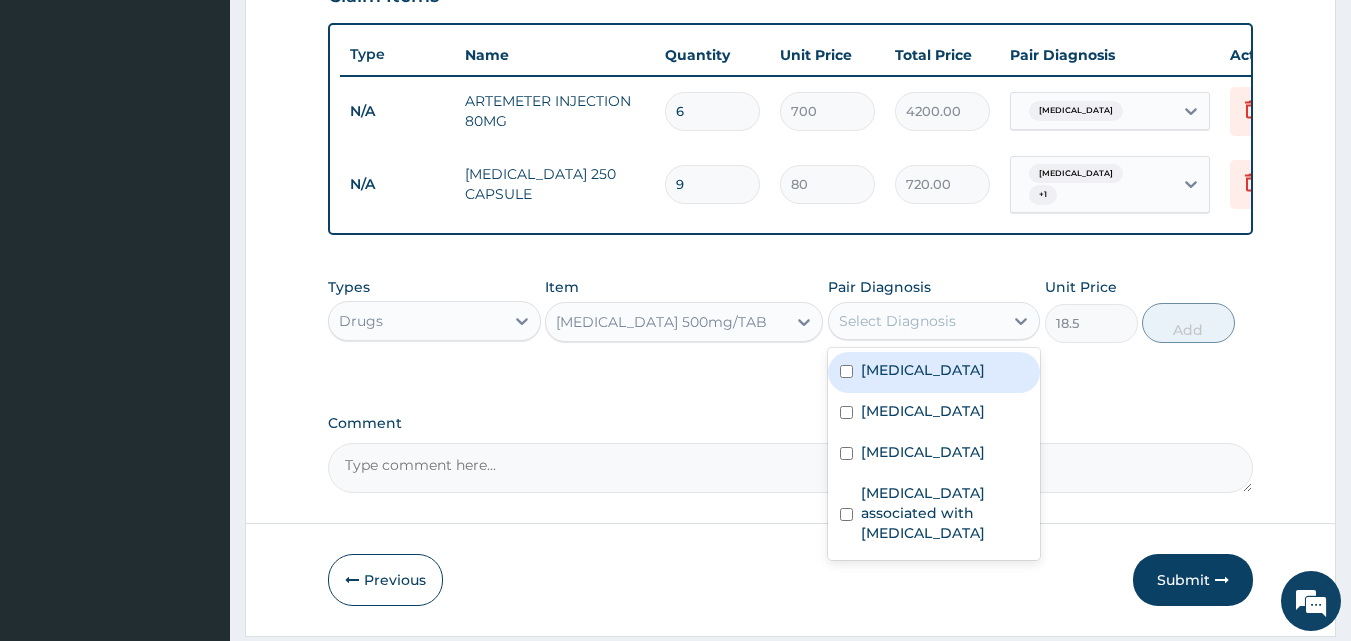 click on "[MEDICAL_DATA]" at bounding box center (923, 370) 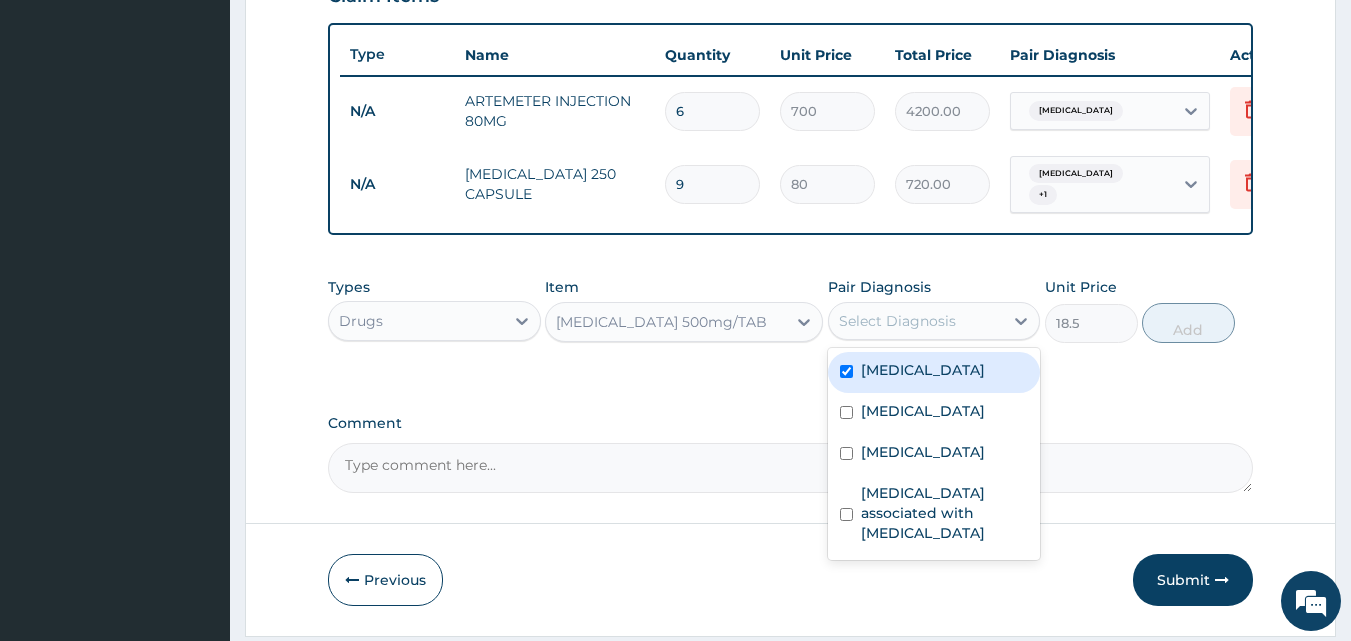 checkbox on "true" 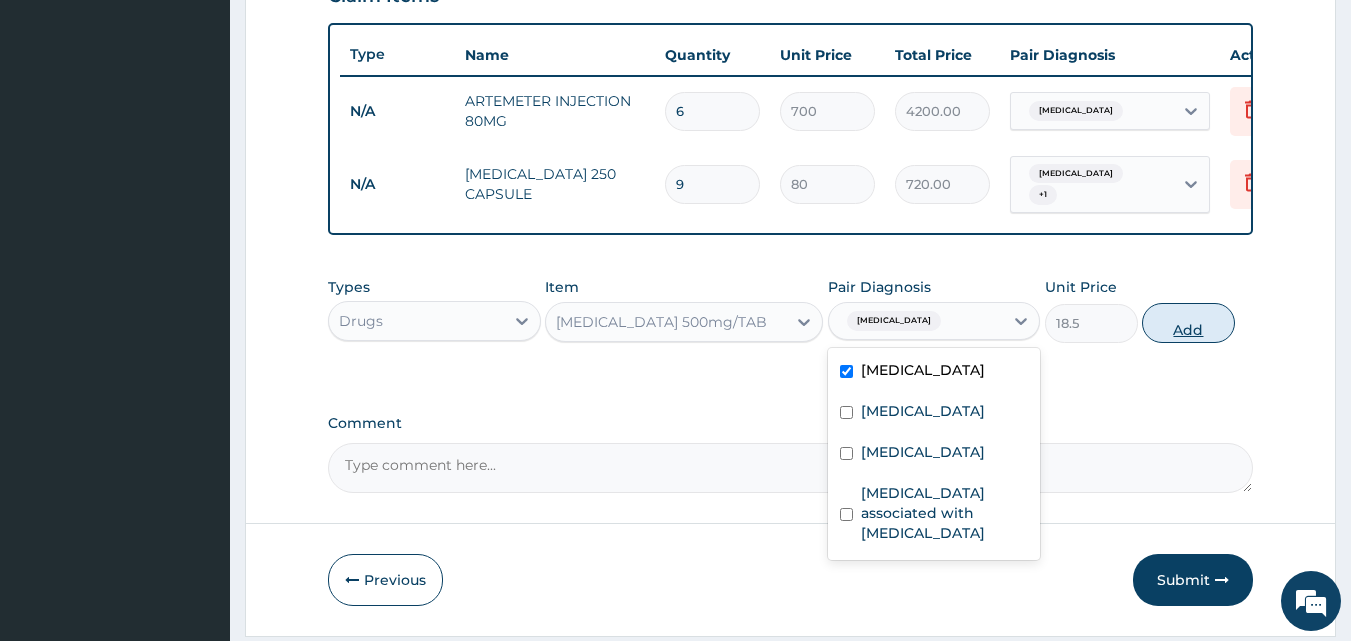 click on "Add" at bounding box center (1188, 323) 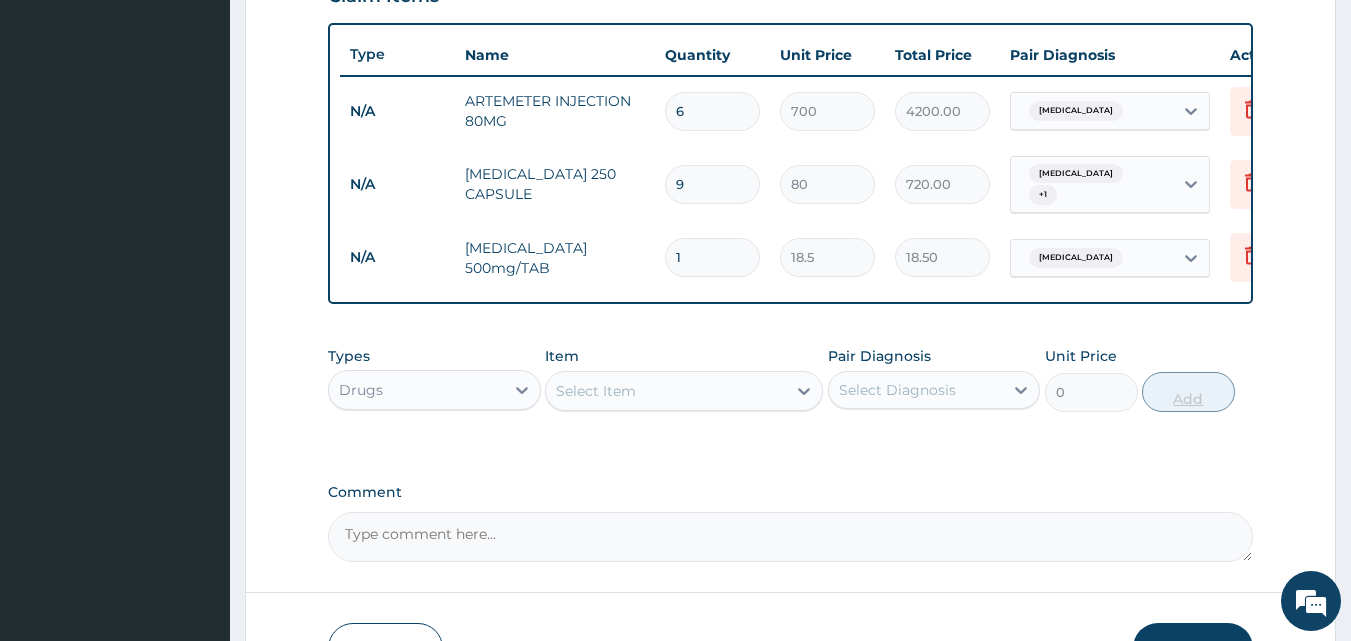 type 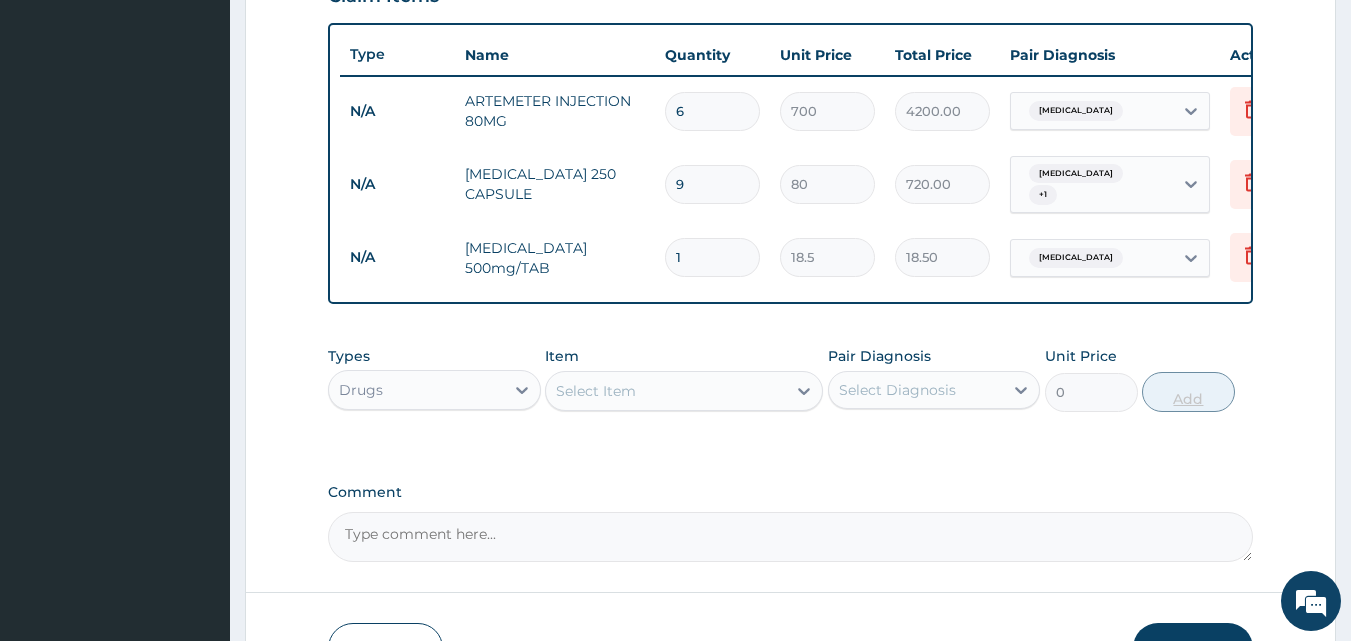 type on "0.00" 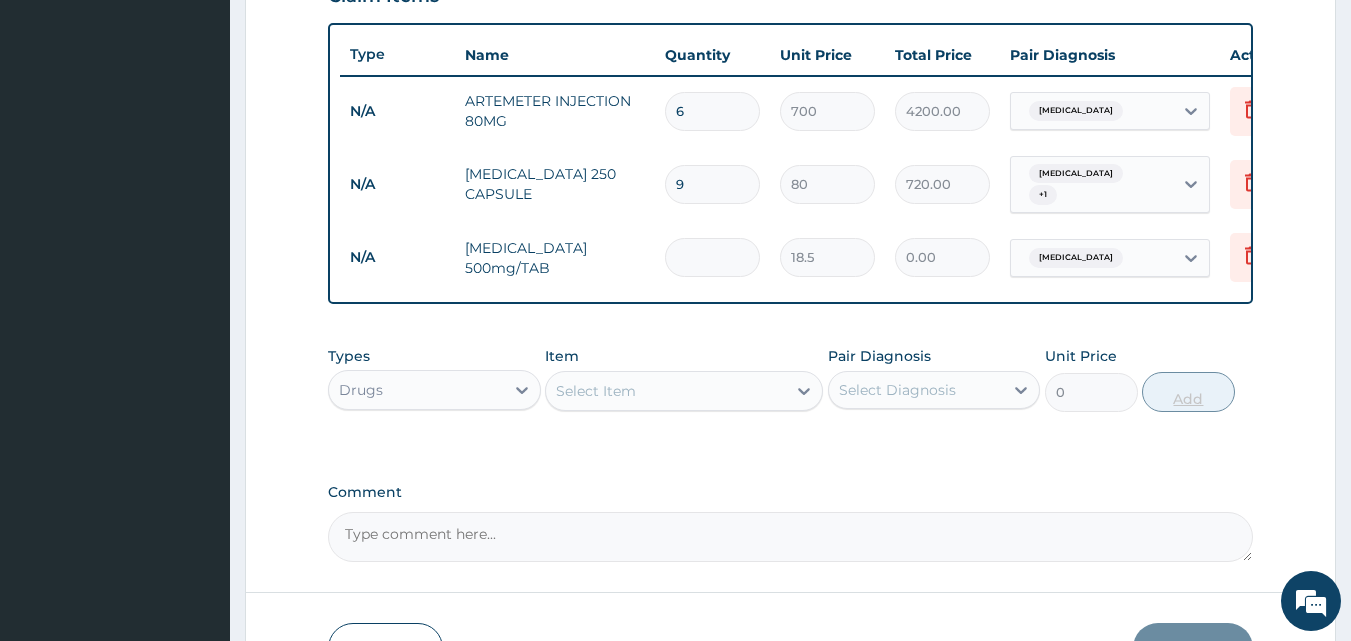 type on "9" 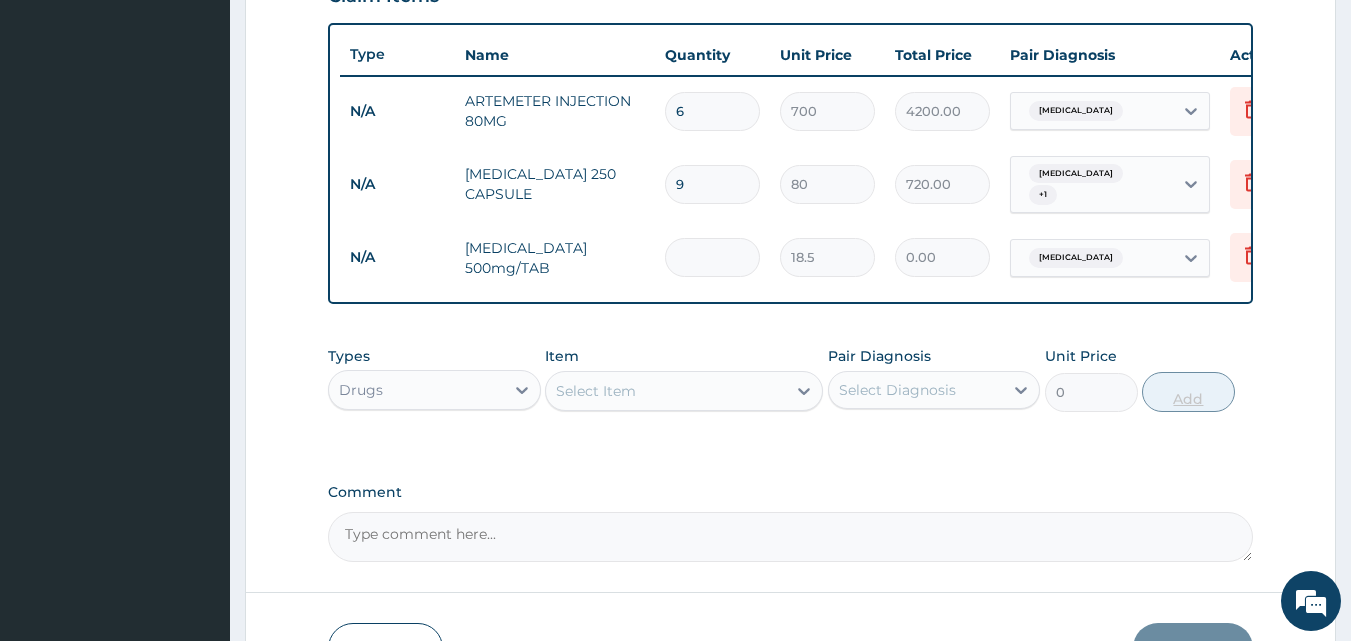 type on "166.50" 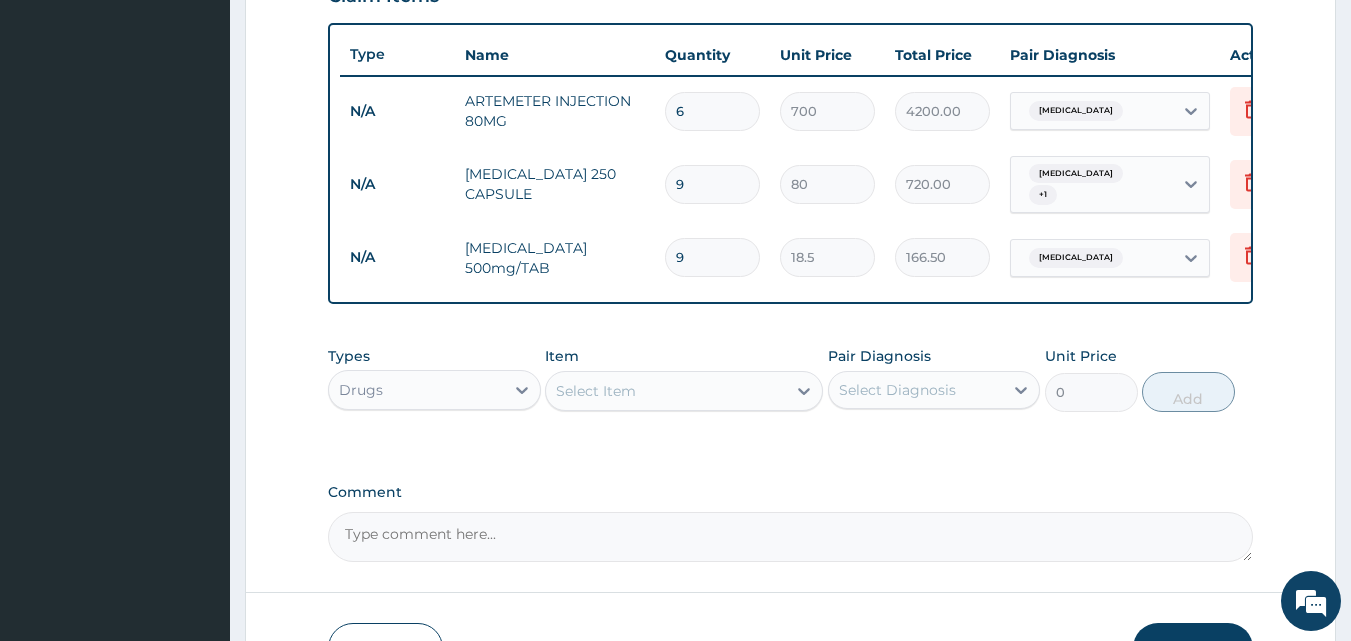 type on "9" 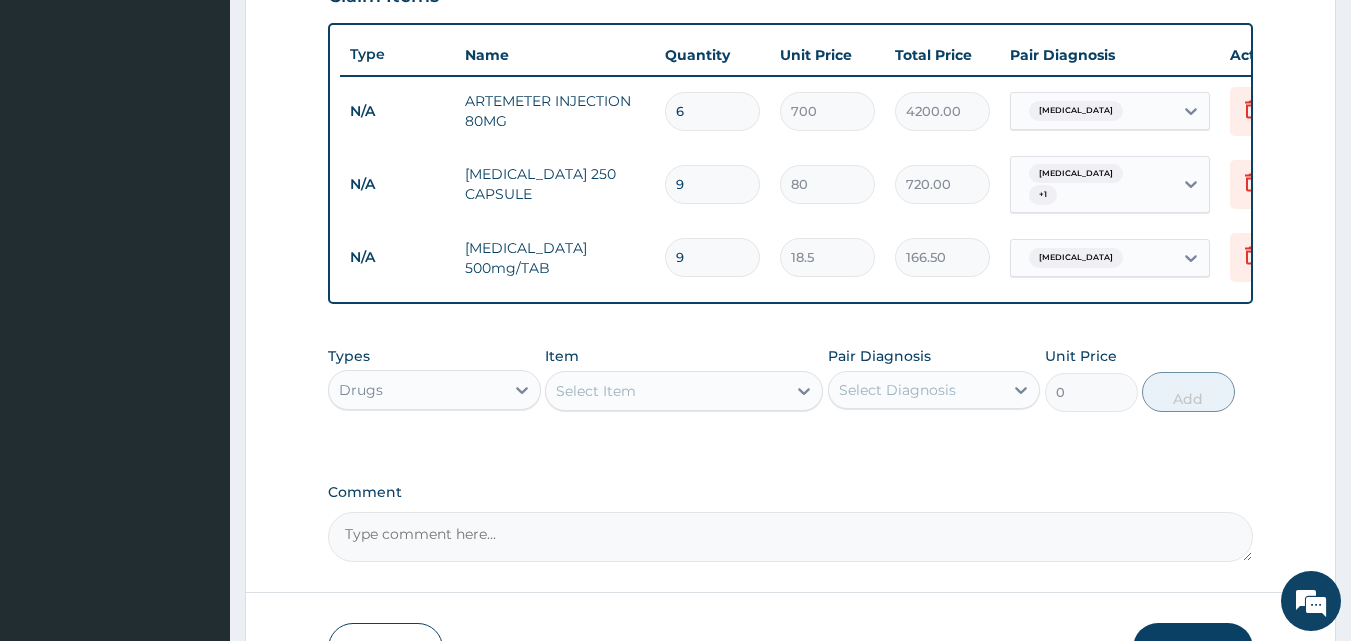 click on "Select Item" at bounding box center [666, 391] 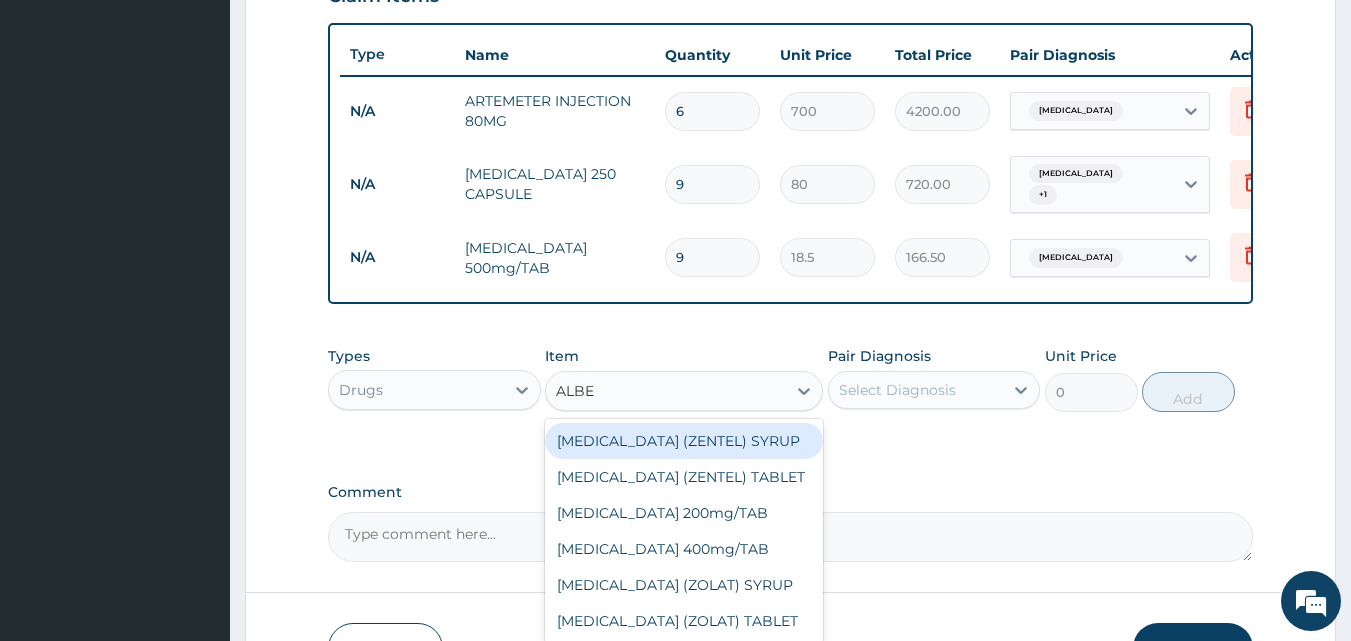 type on "ALBEN" 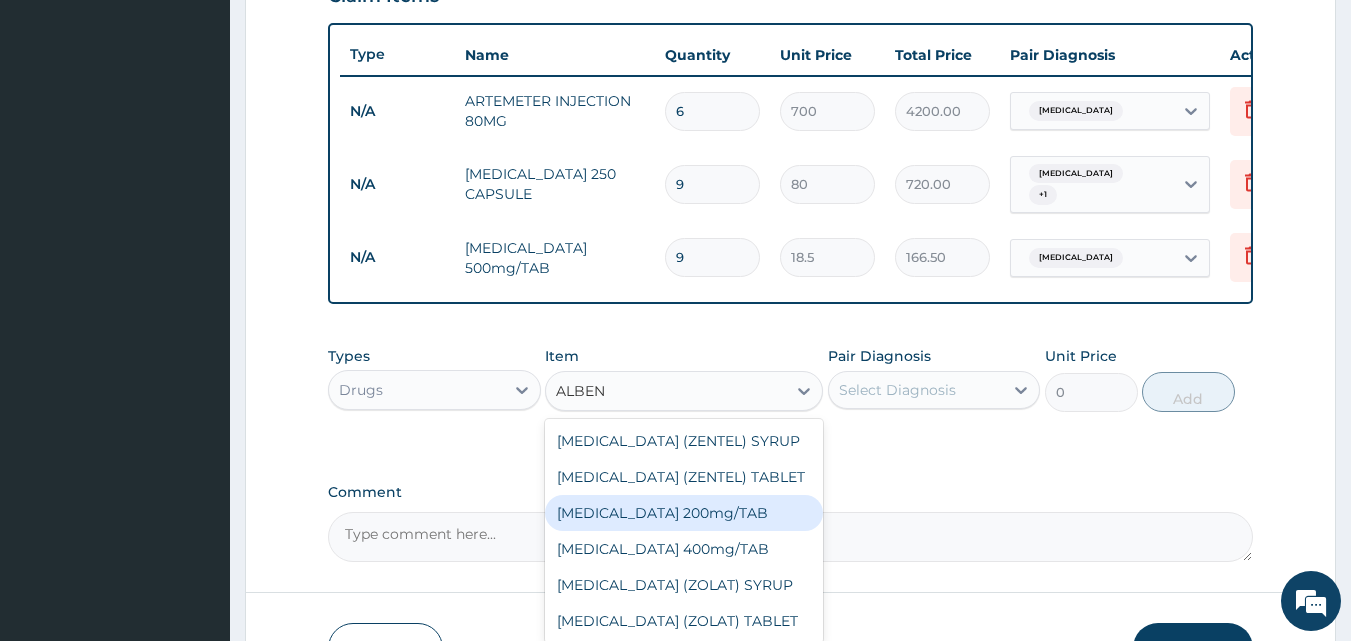click on "[MEDICAL_DATA] 200mg/TAB" at bounding box center [684, 513] 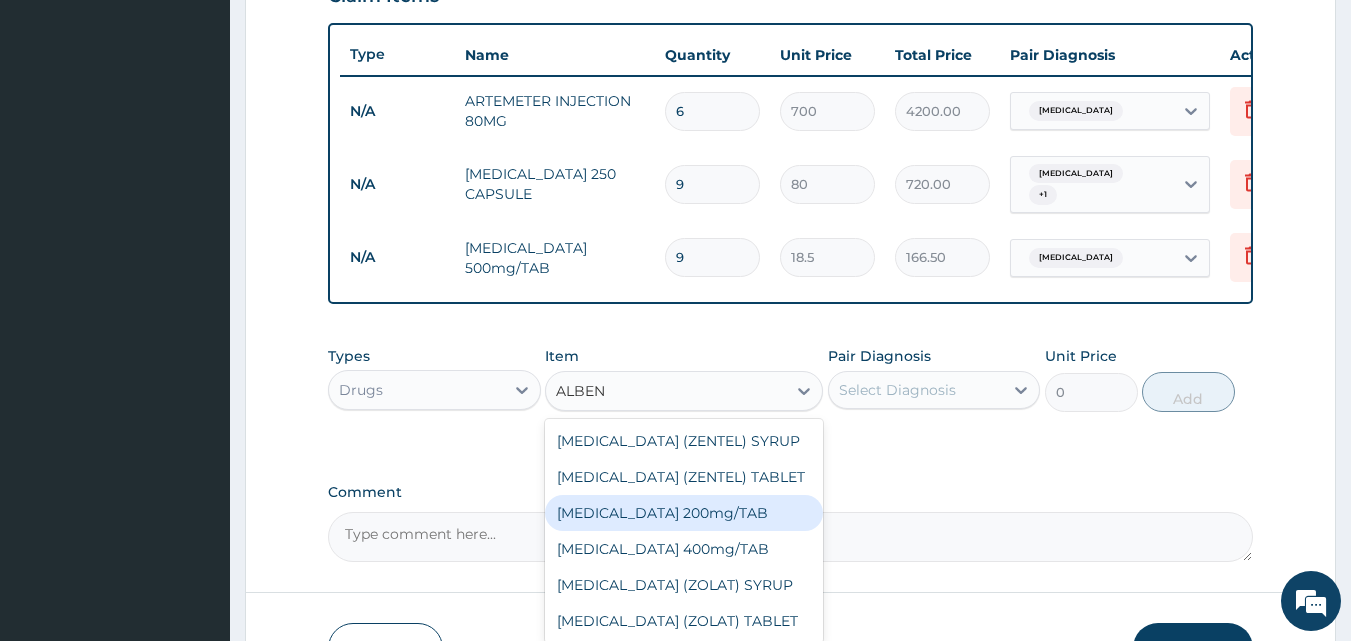 type 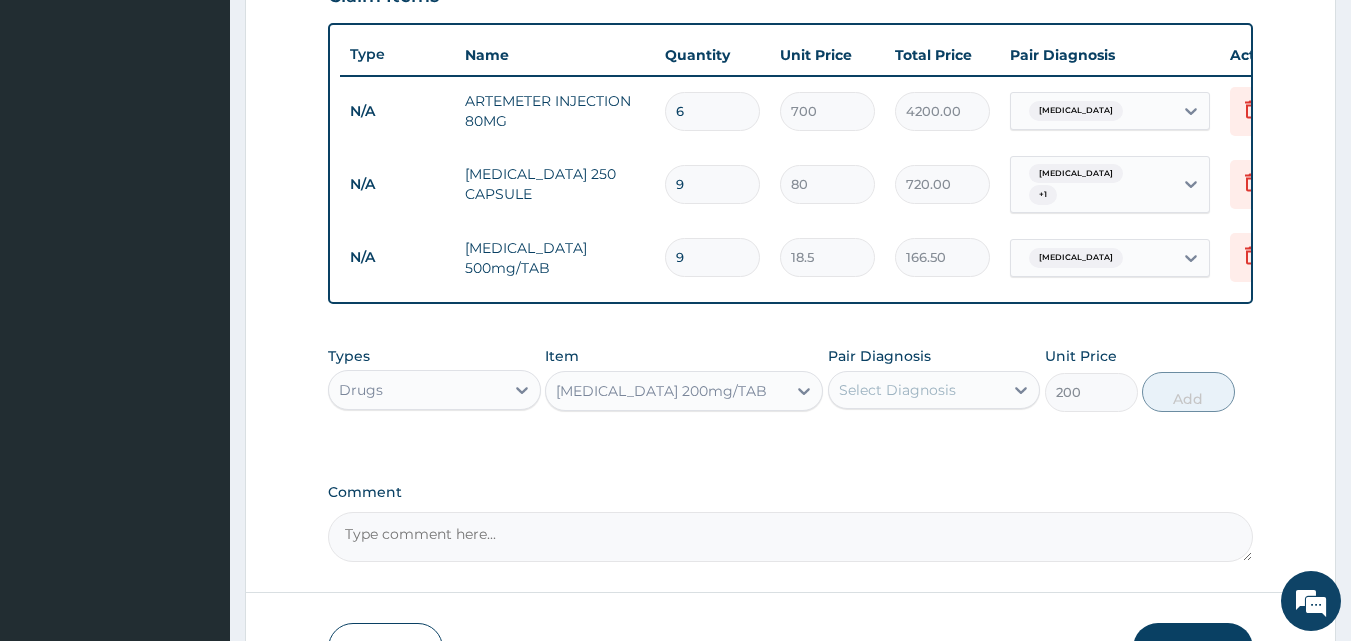 click on "Select Diagnosis" at bounding box center [897, 390] 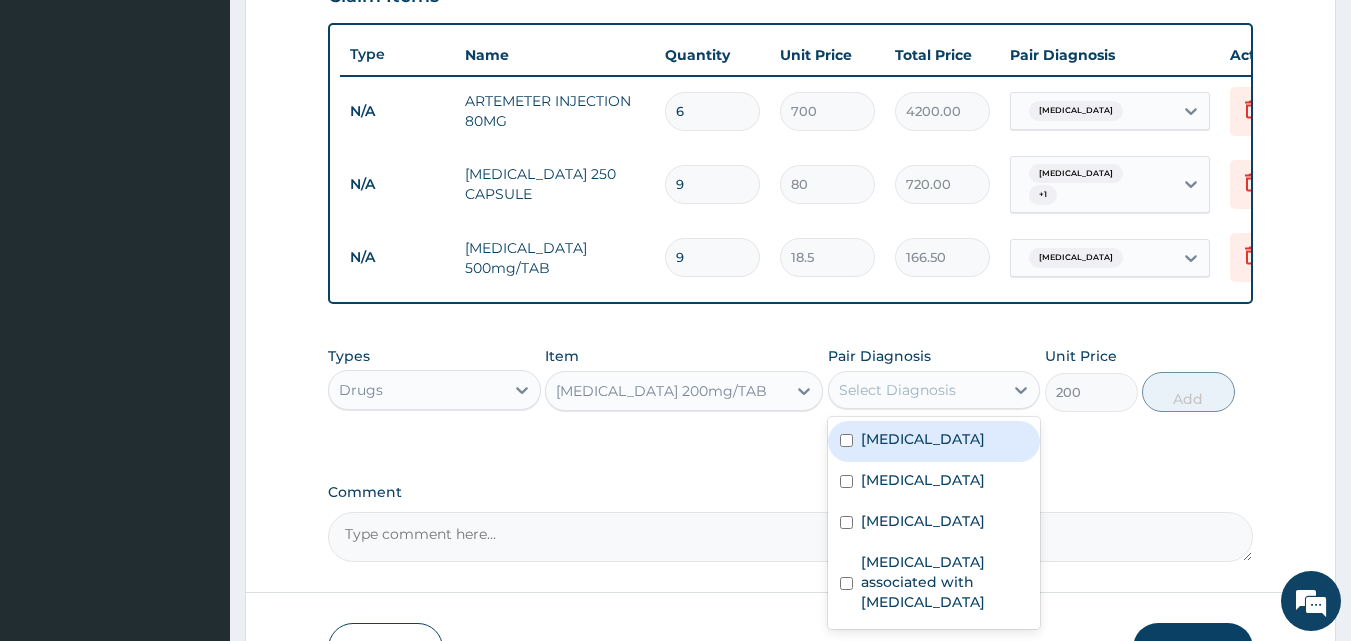 click on "[MEDICAL_DATA]" at bounding box center [923, 439] 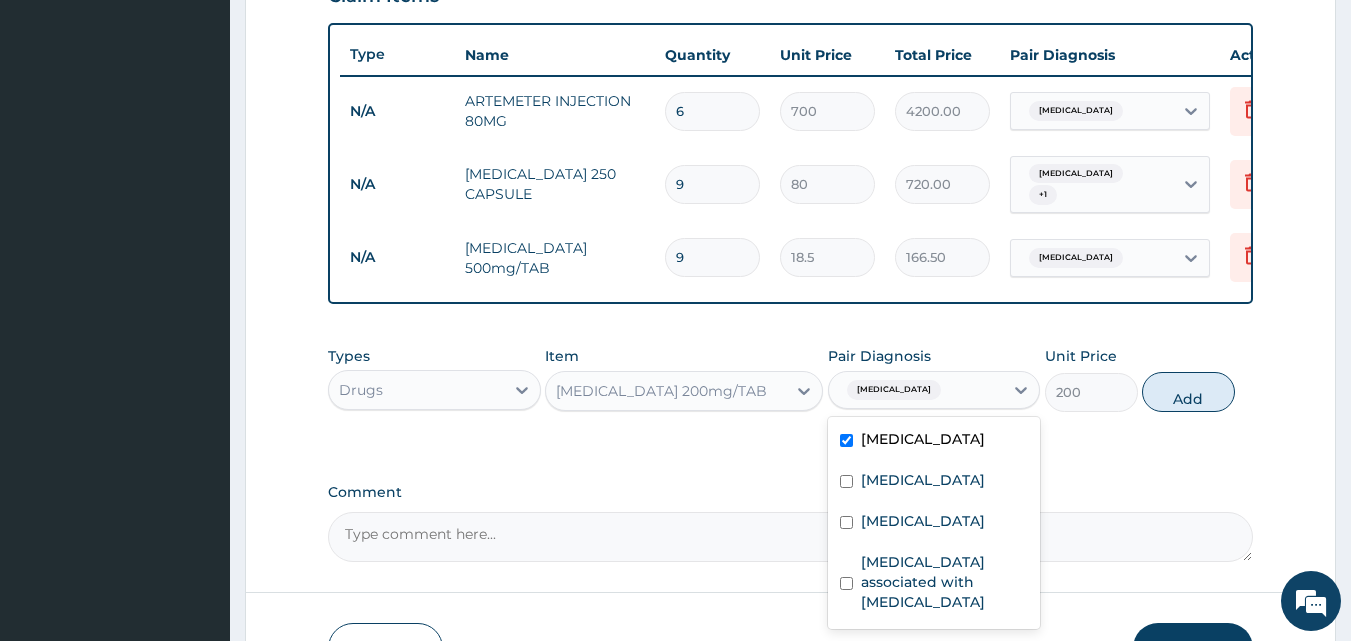 click on "[MEDICAL_DATA]" at bounding box center (923, 439) 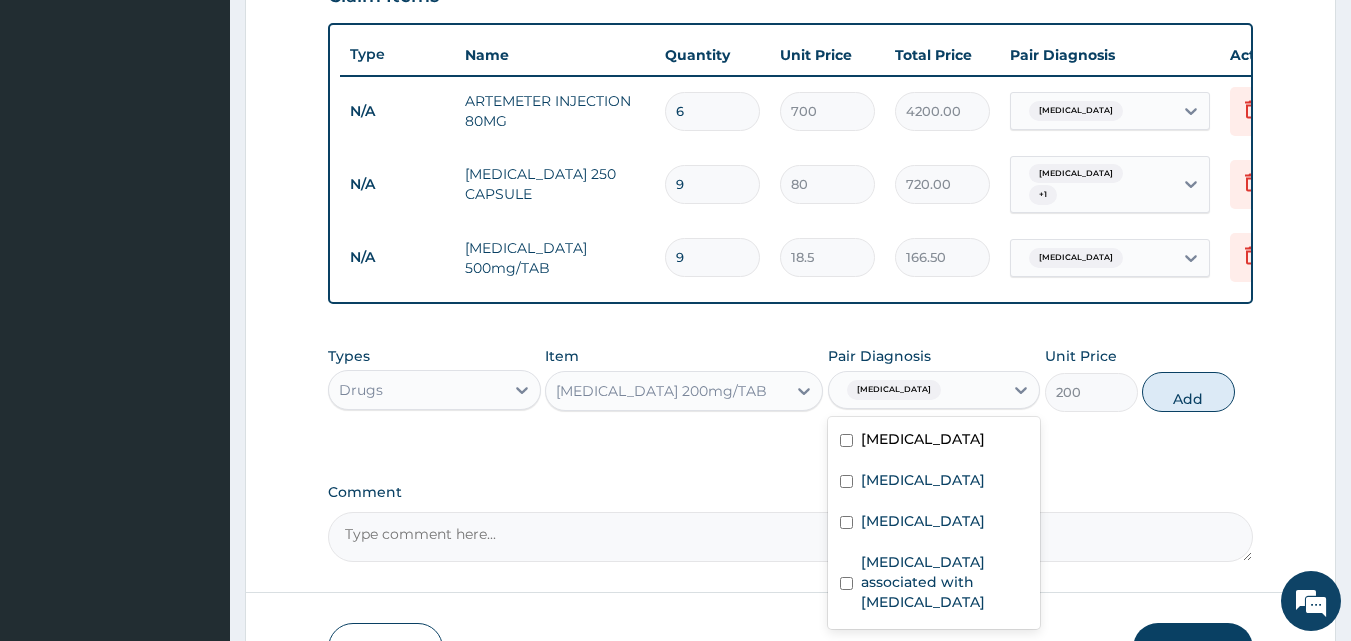 checkbox on "false" 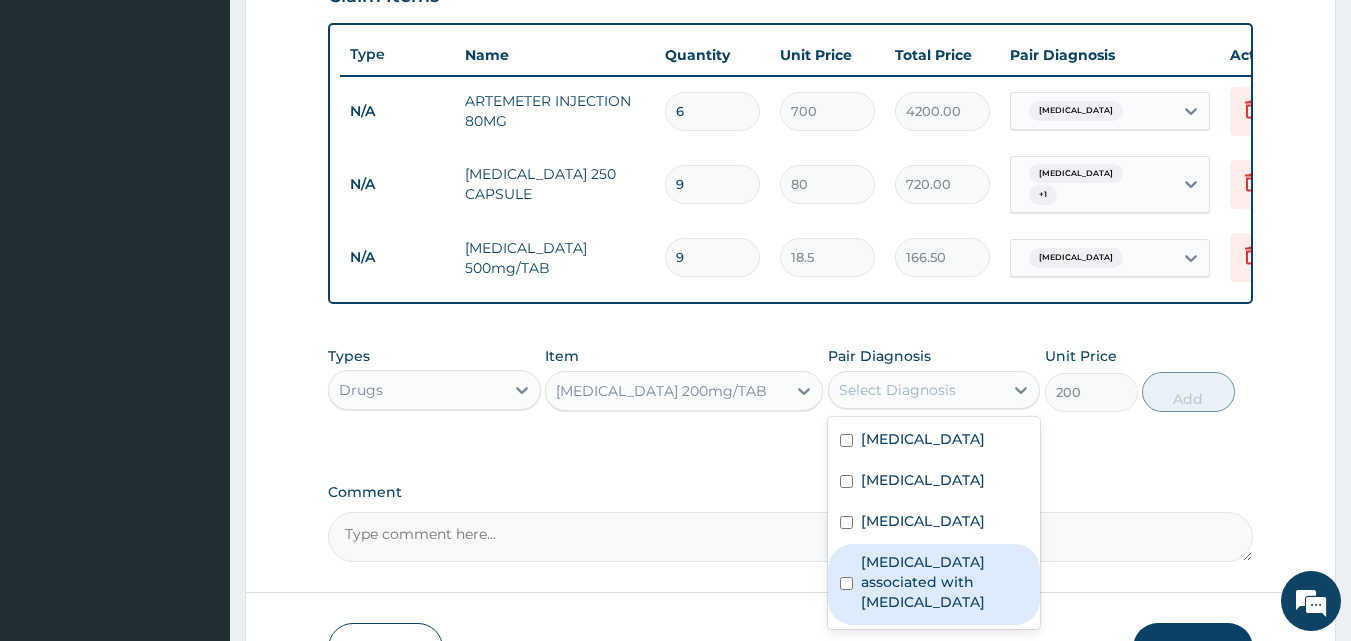 click on "[MEDICAL_DATA] associated with [MEDICAL_DATA]" at bounding box center [945, 582] 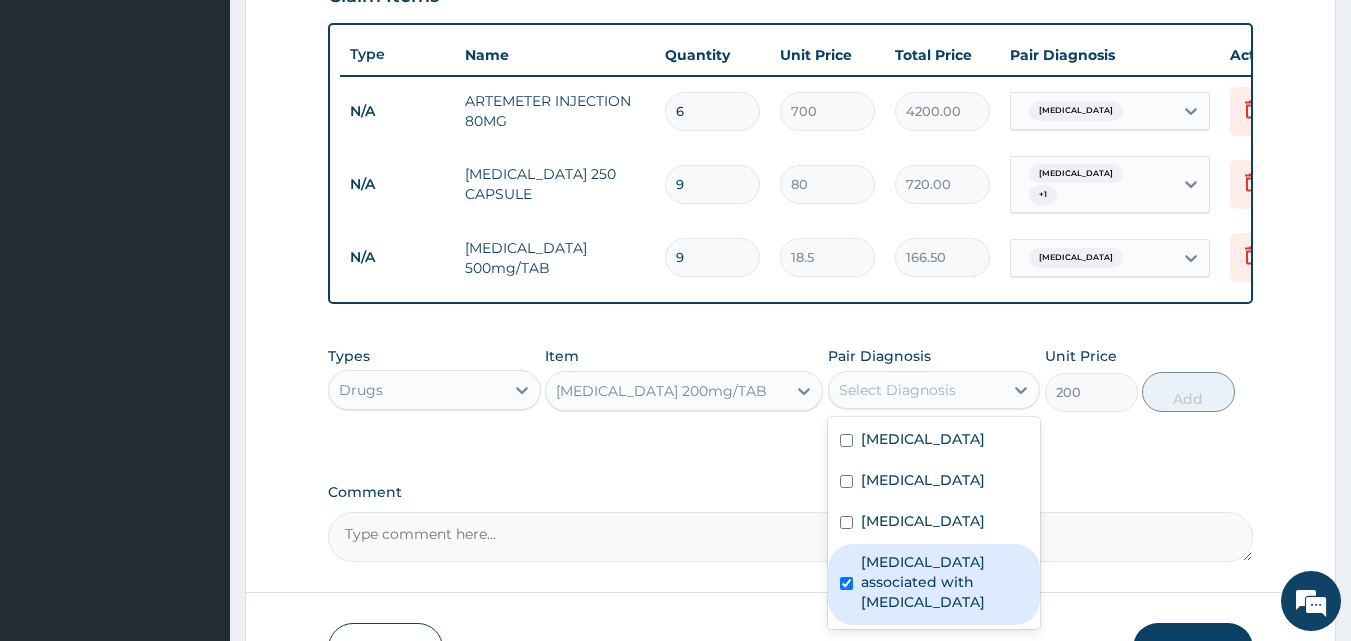 checkbox on "true" 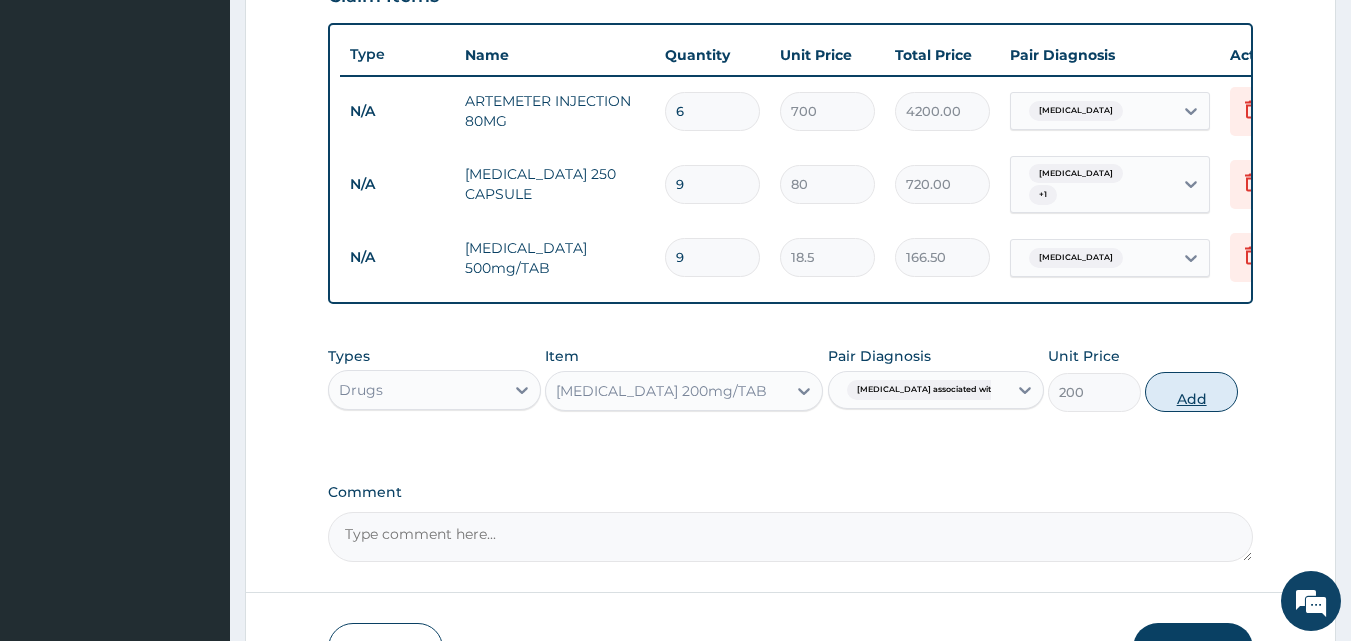 click on "Add" at bounding box center (1191, 392) 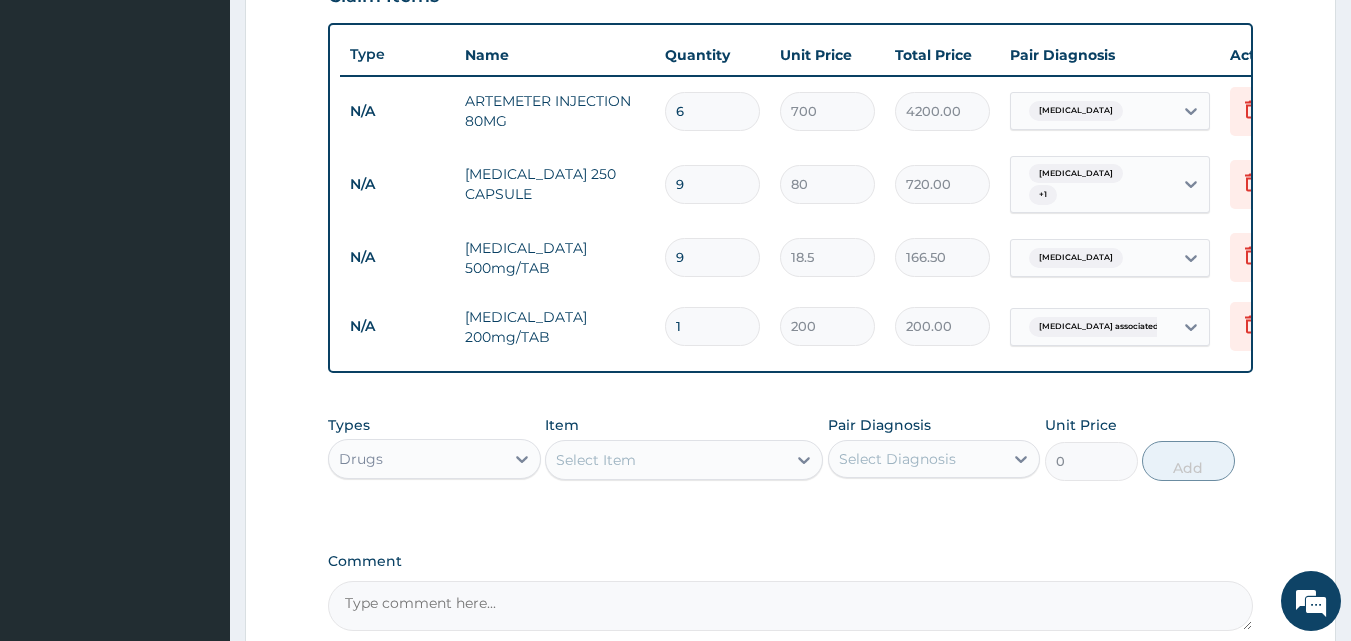 scroll, scrollTop: 866, scrollLeft: 0, axis: vertical 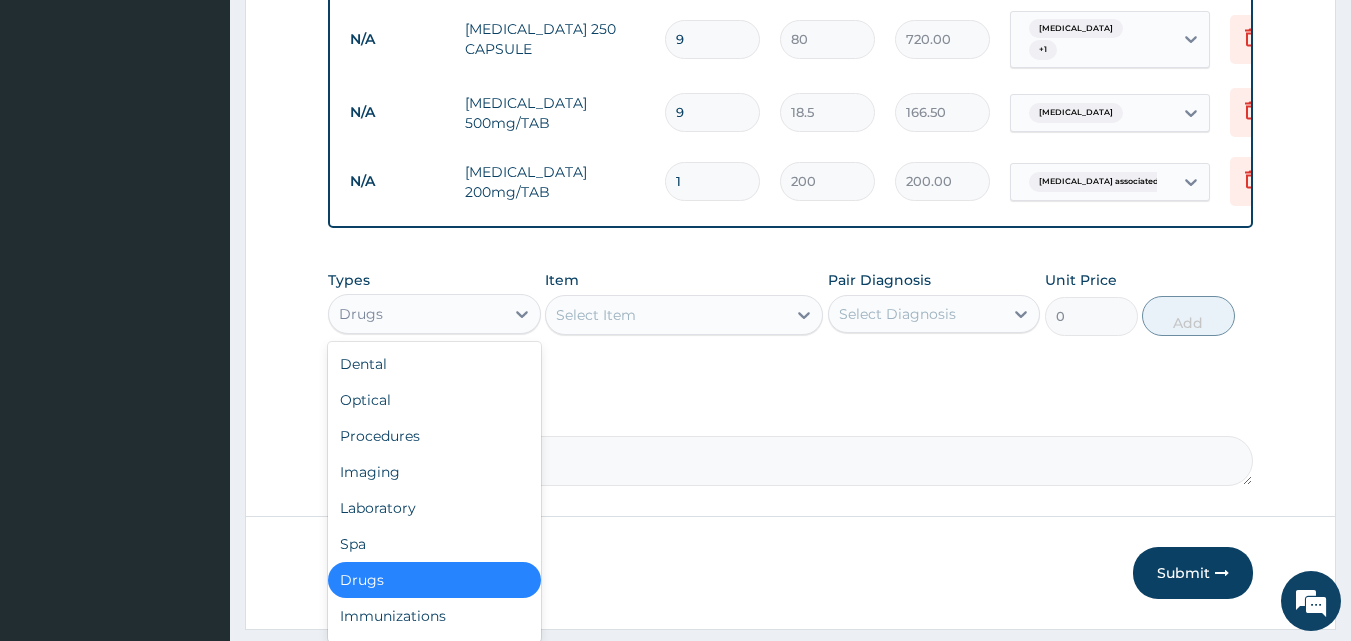 click on "Drugs" at bounding box center [416, 314] 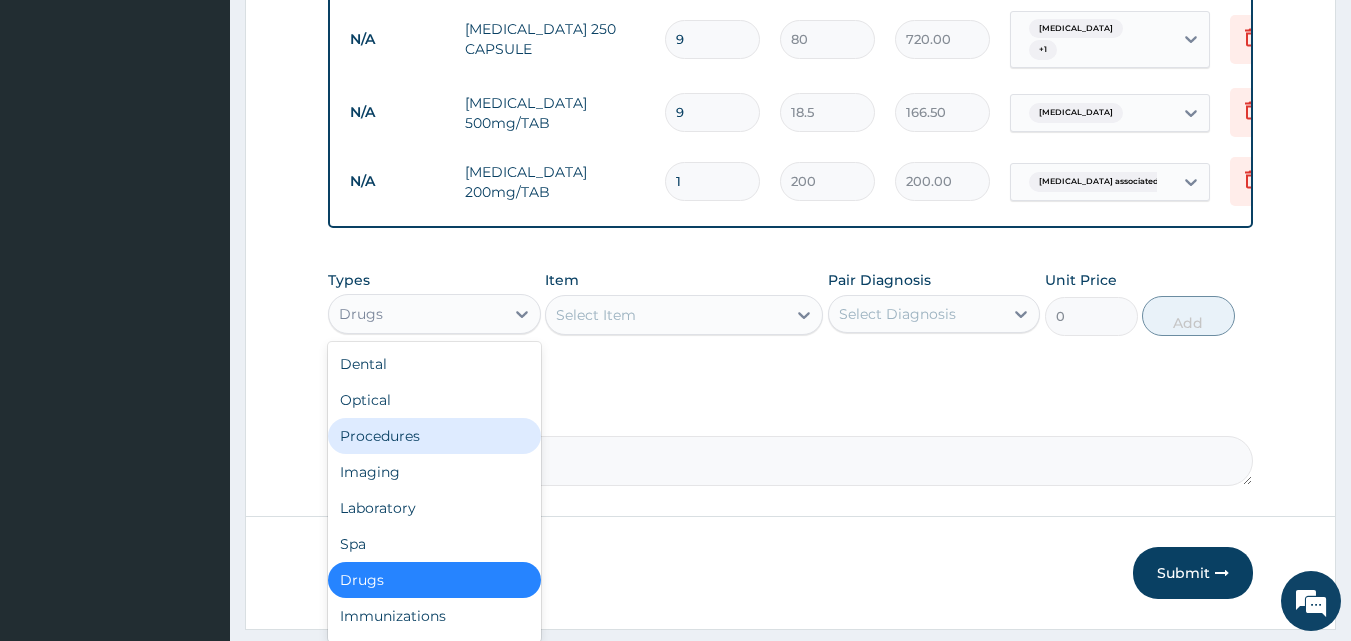 click on "Procedures" at bounding box center [434, 436] 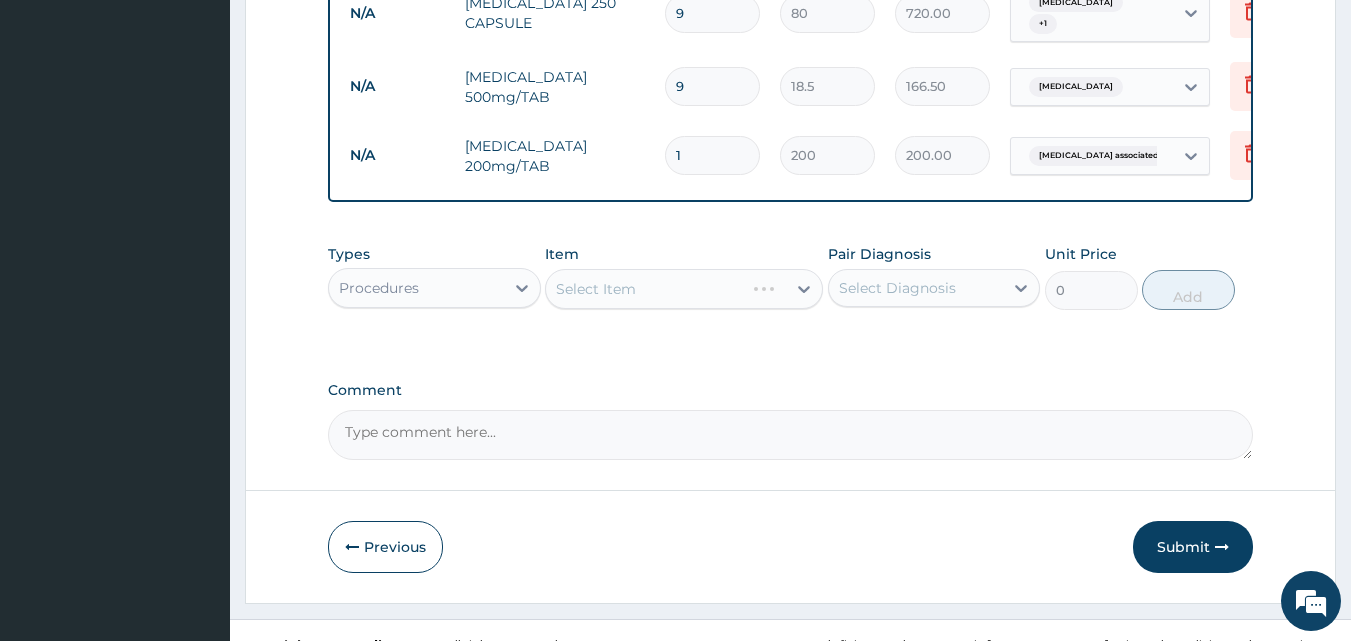 scroll, scrollTop: 928, scrollLeft: 0, axis: vertical 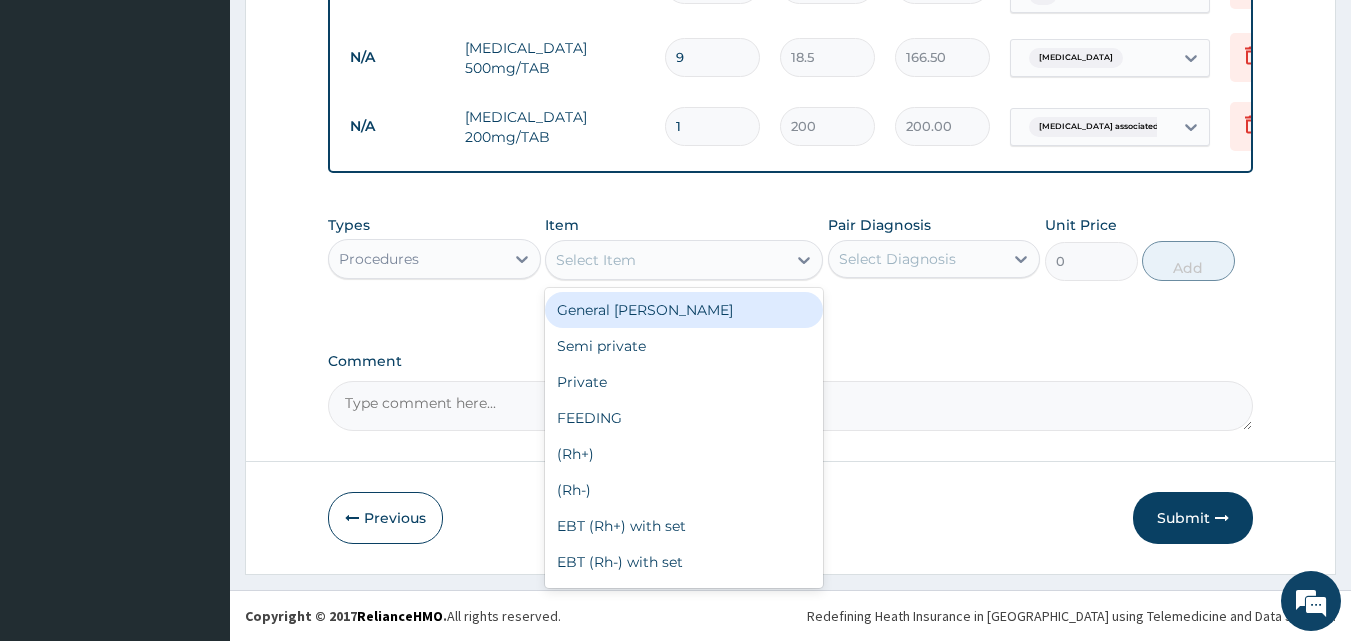 click on "Select Item" at bounding box center [666, 260] 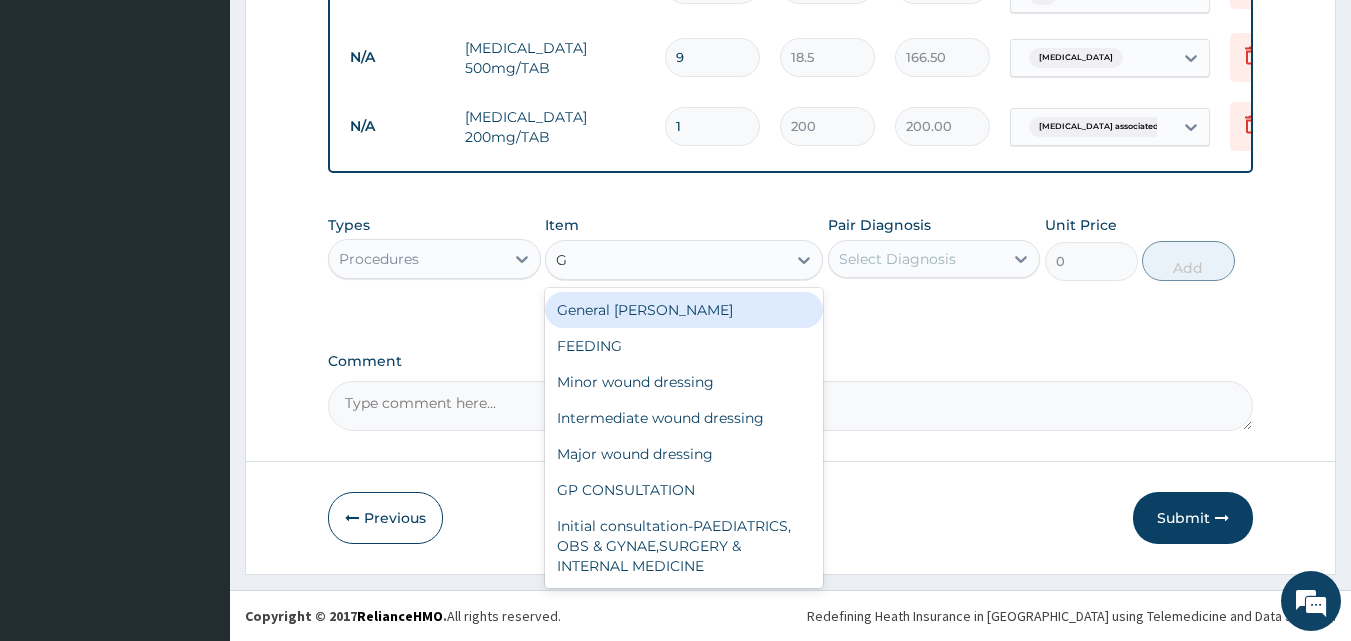 type on "GP" 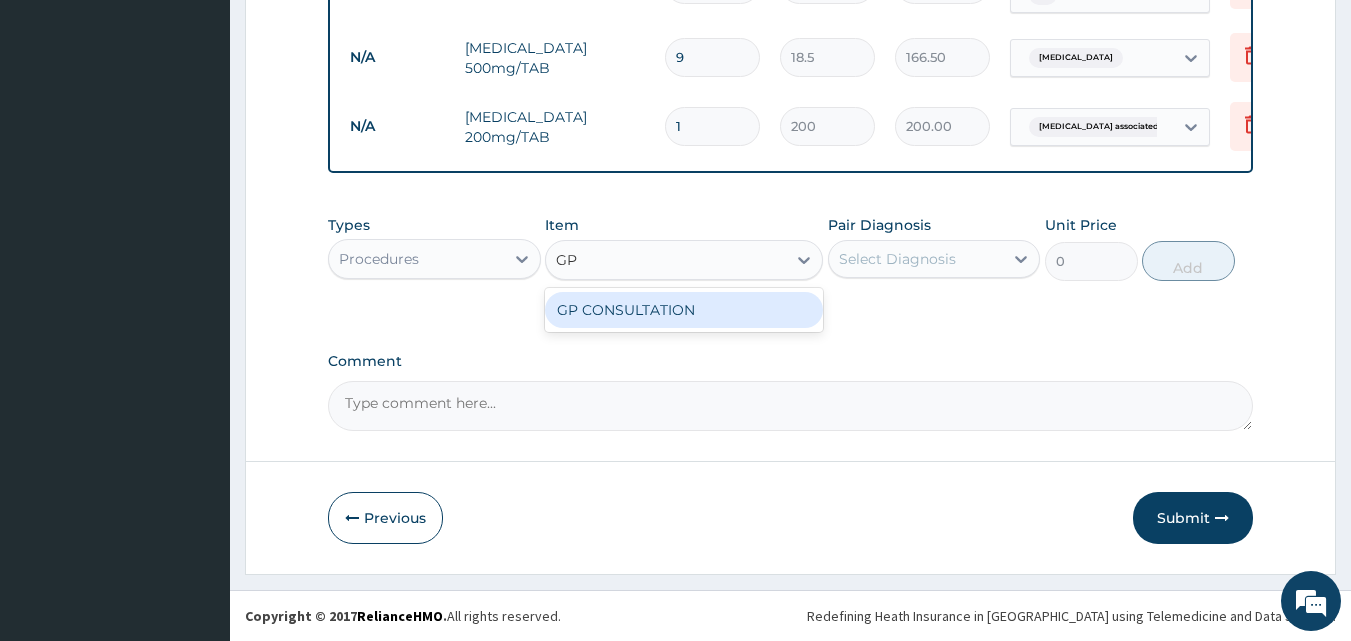 click on "GP CONSULTATION" at bounding box center [684, 310] 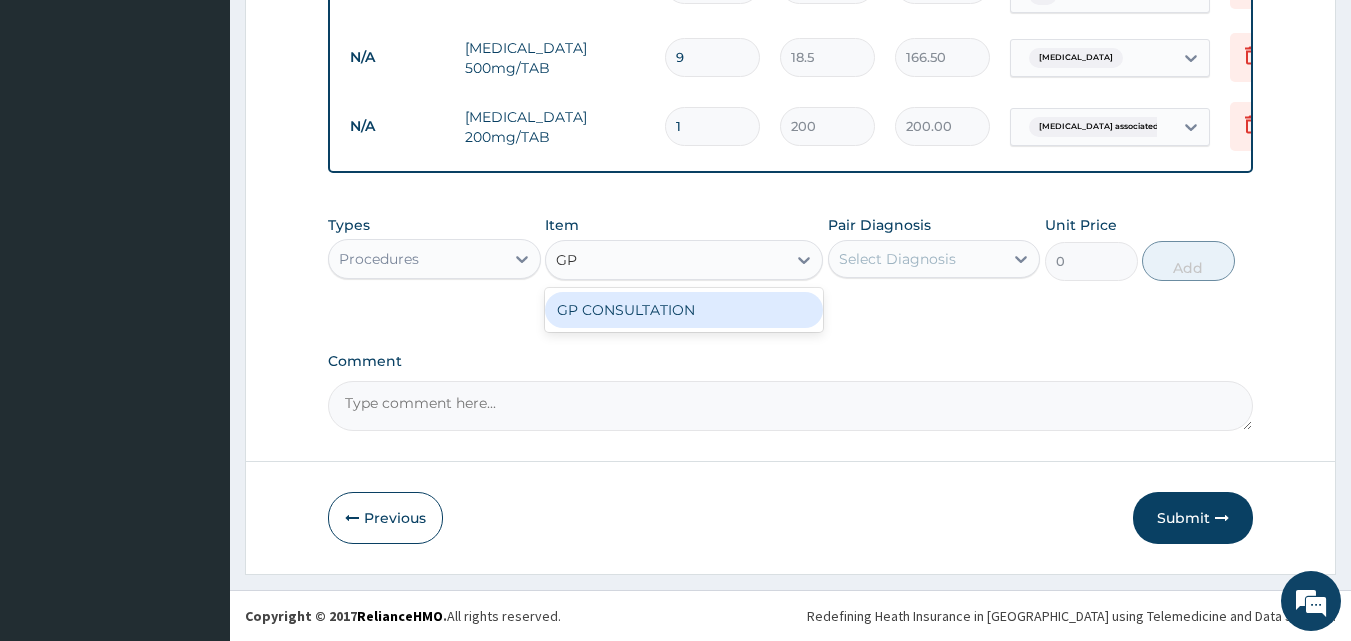 type 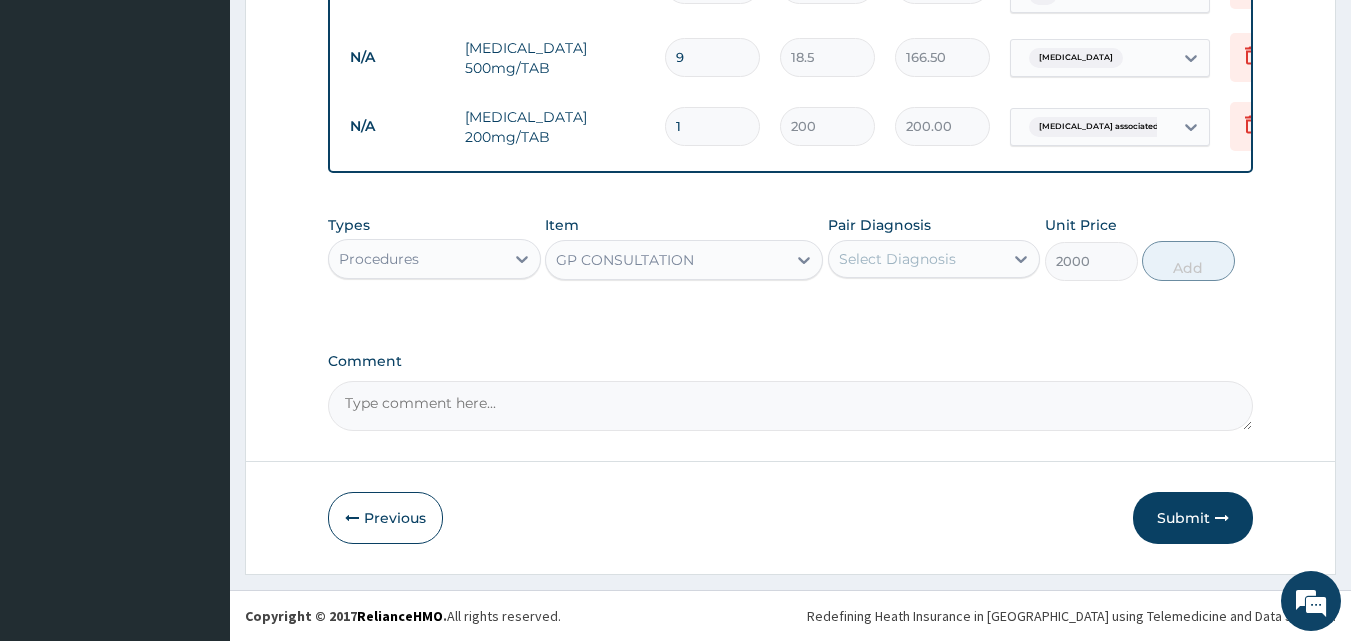 click on "Select Diagnosis" at bounding box center [916, 259] 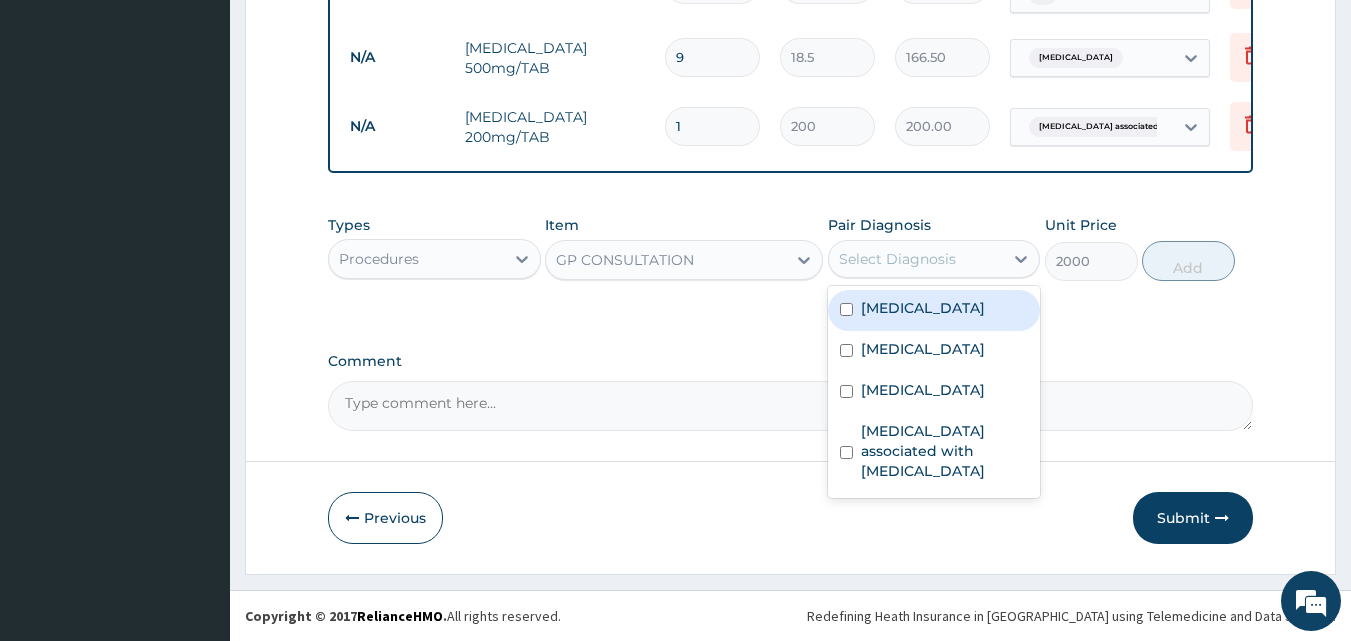 click on "[MEDICAL_DATA]" at bounding box center (934, 310) 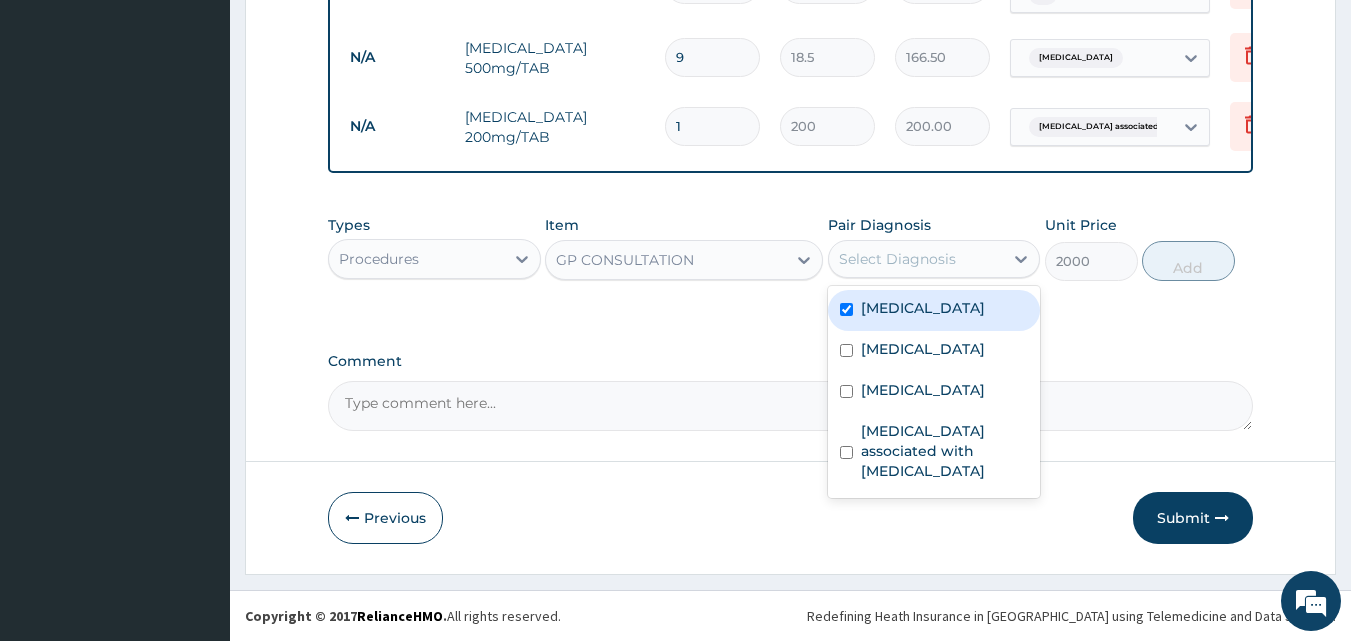 checkbox on "true" 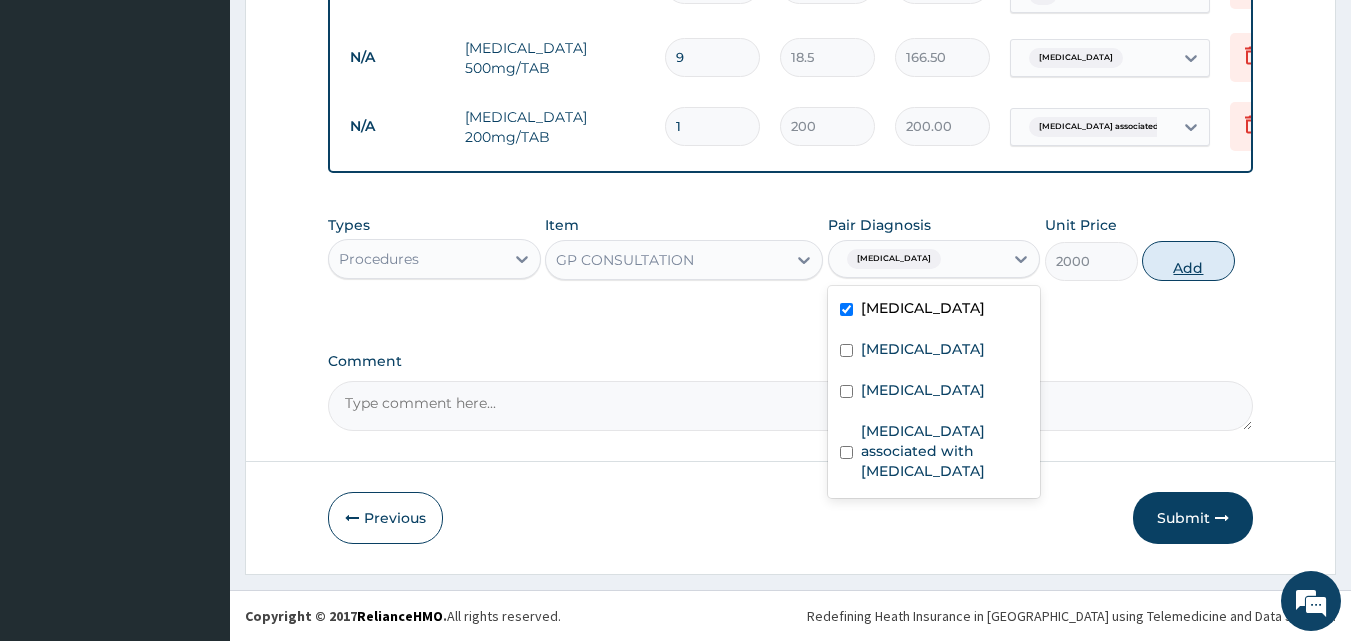 click on "Add" at bounding box center (1188, 261) 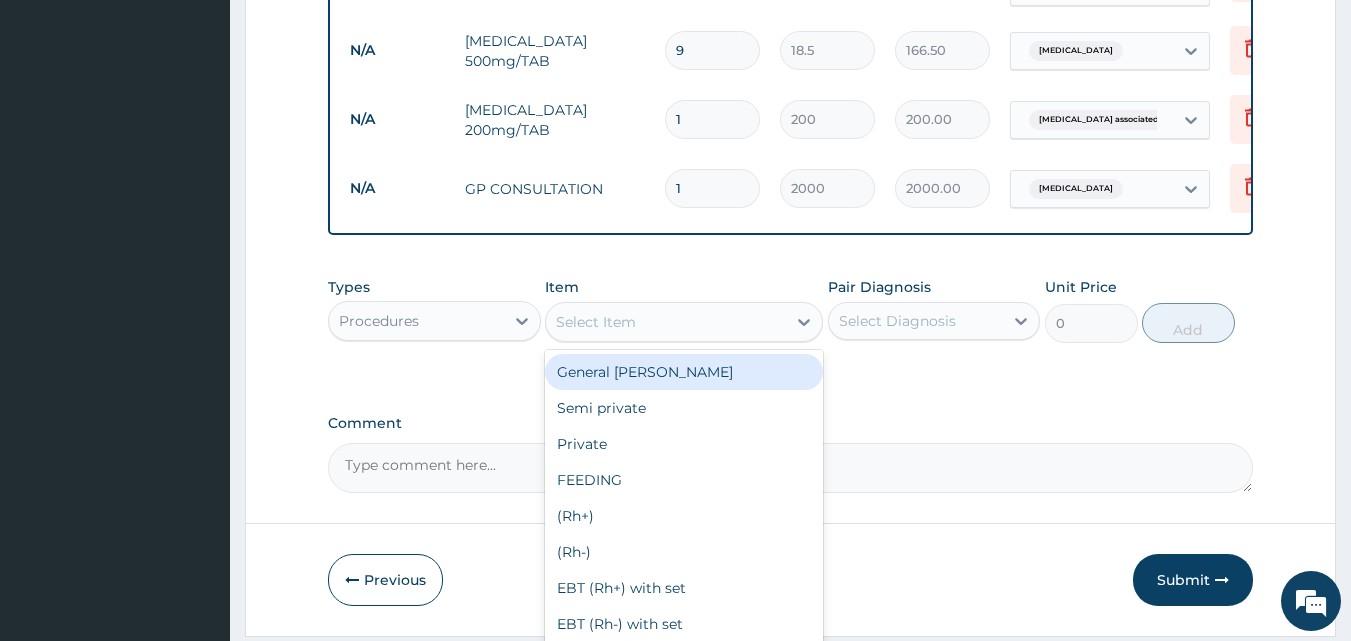 click on "Select Item" at bounding box center (666, 322) 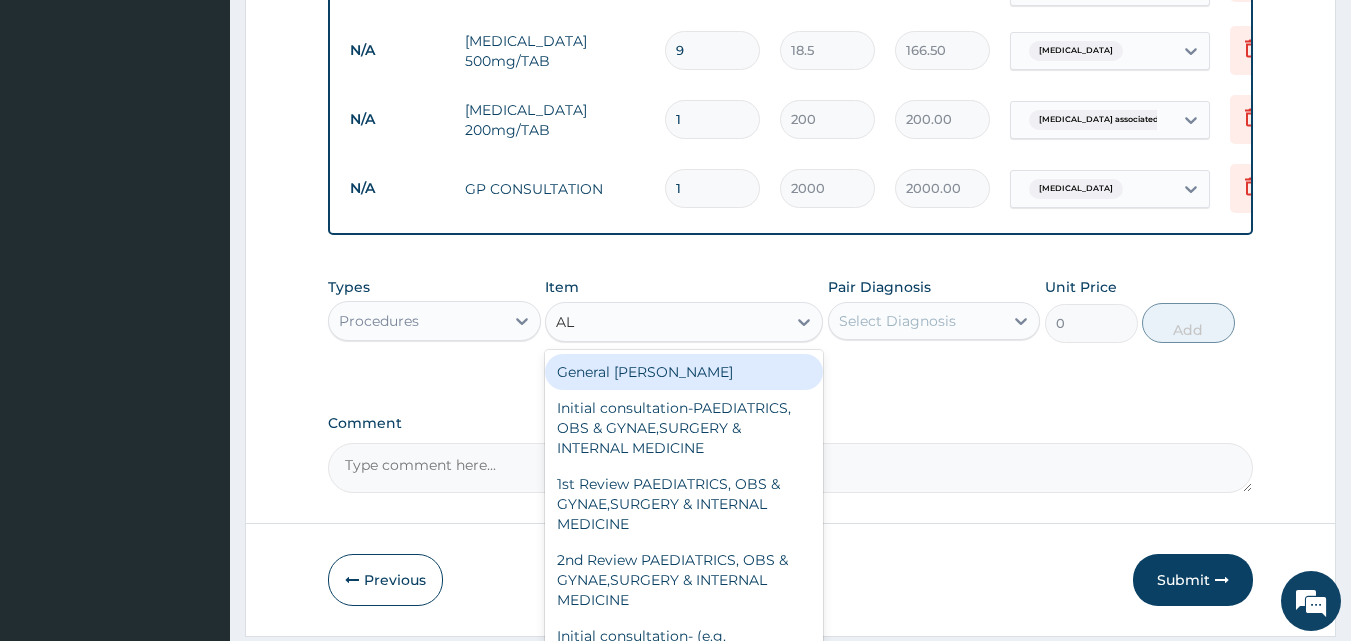 type on "A" 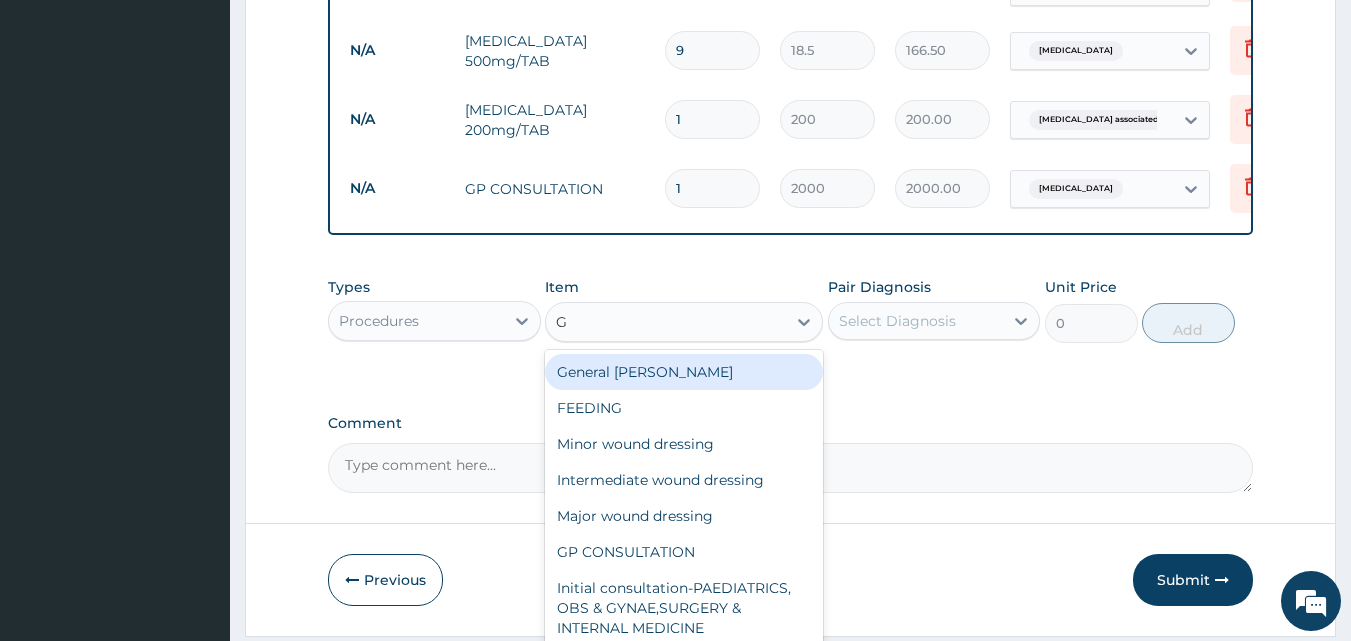 type on "GP" 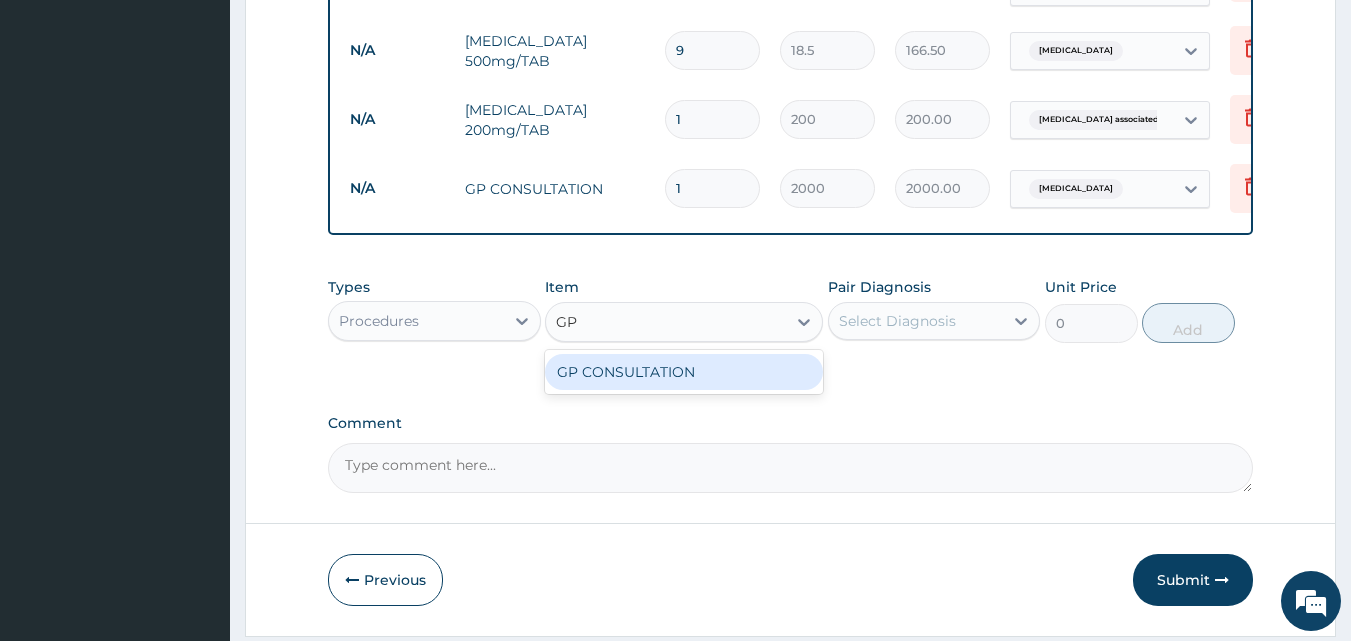 click on "GP CONSULTATION" at bounding box center (684, 372) 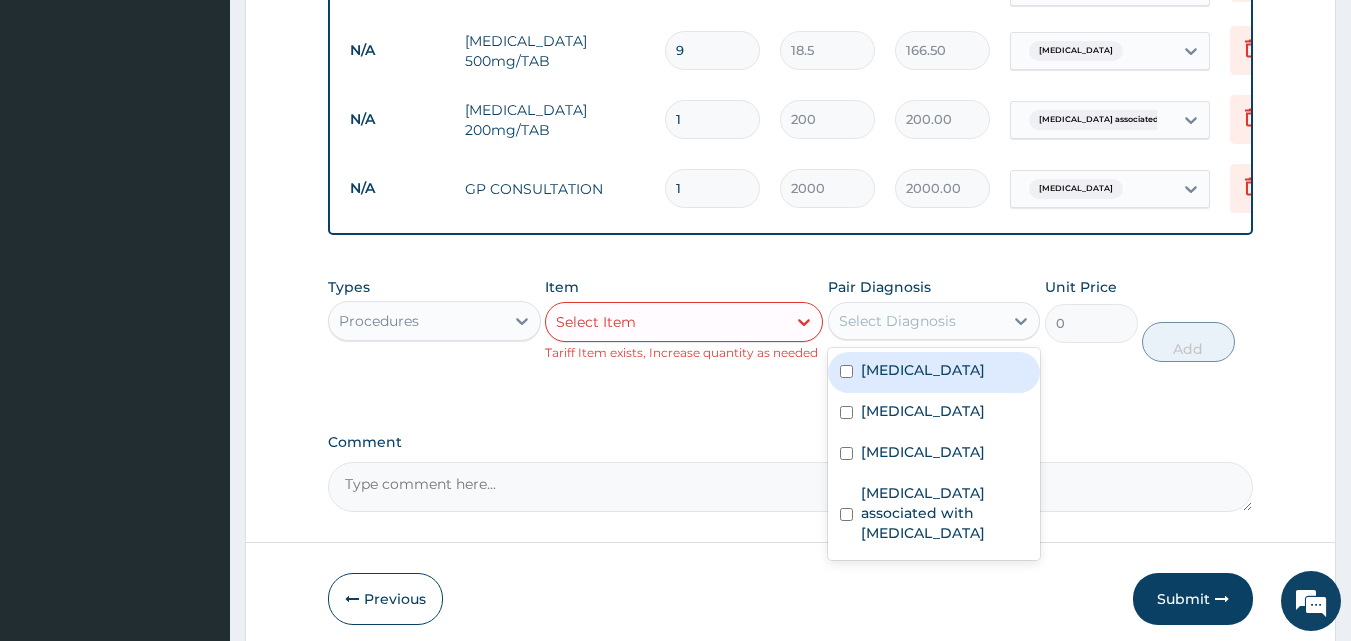 click on "Select Diagnosis" at bounding box center (897, 321) 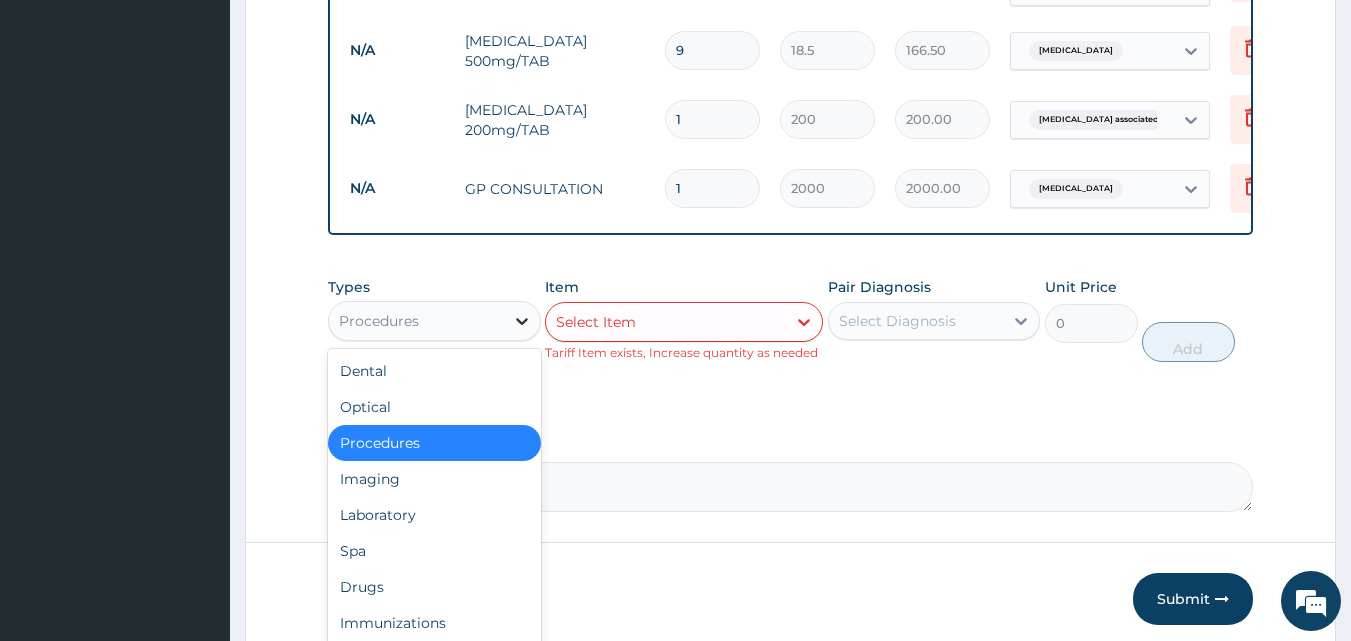 click at bounding box center [522, 321] 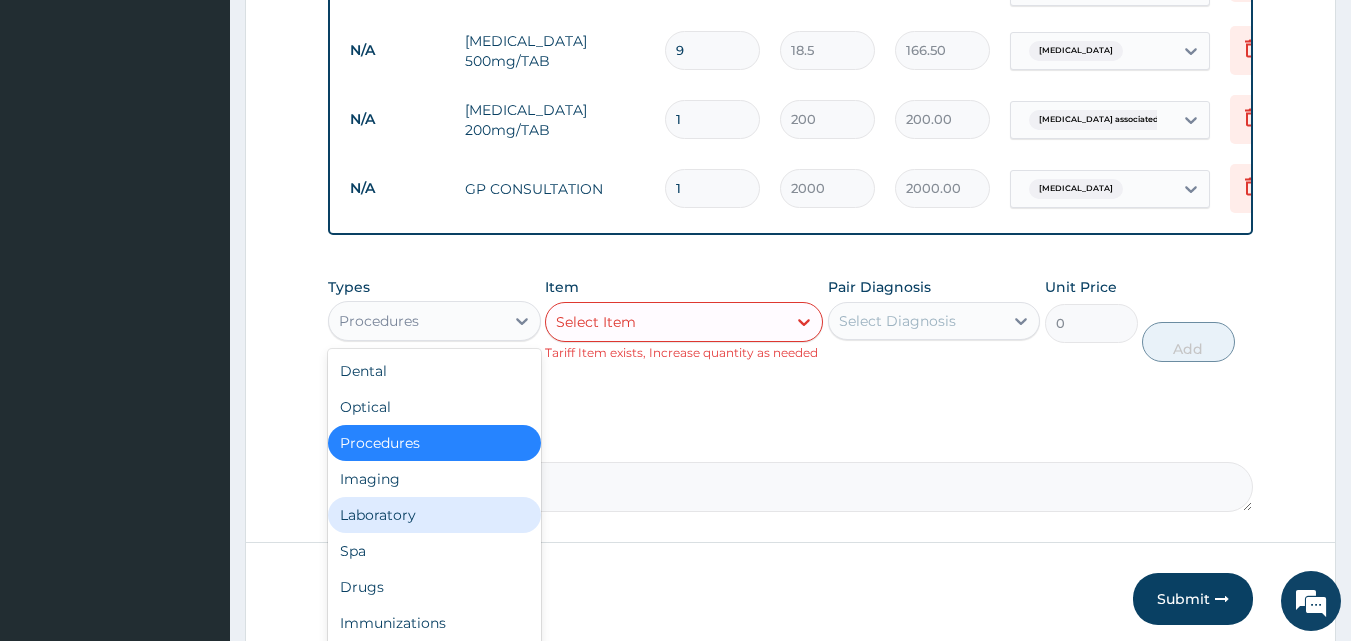 click on "Laboratory" at bounding box center [434, 515] 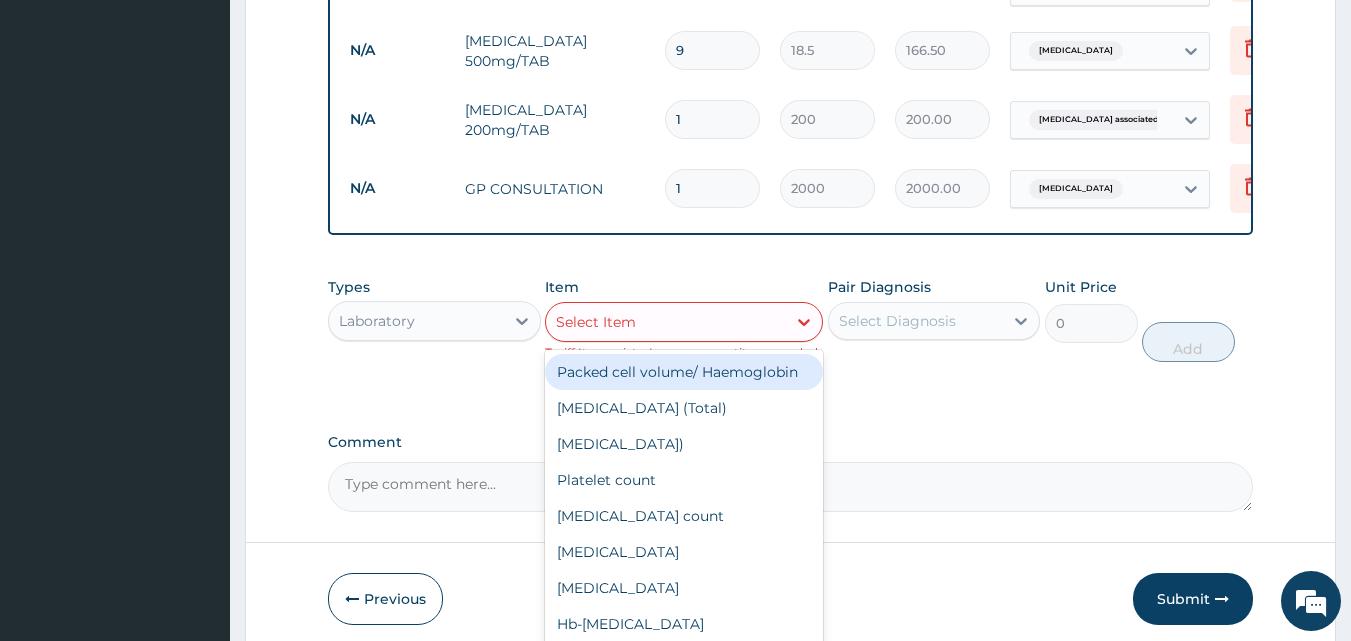 click on "Select Item" at bounding box center [596, 322] 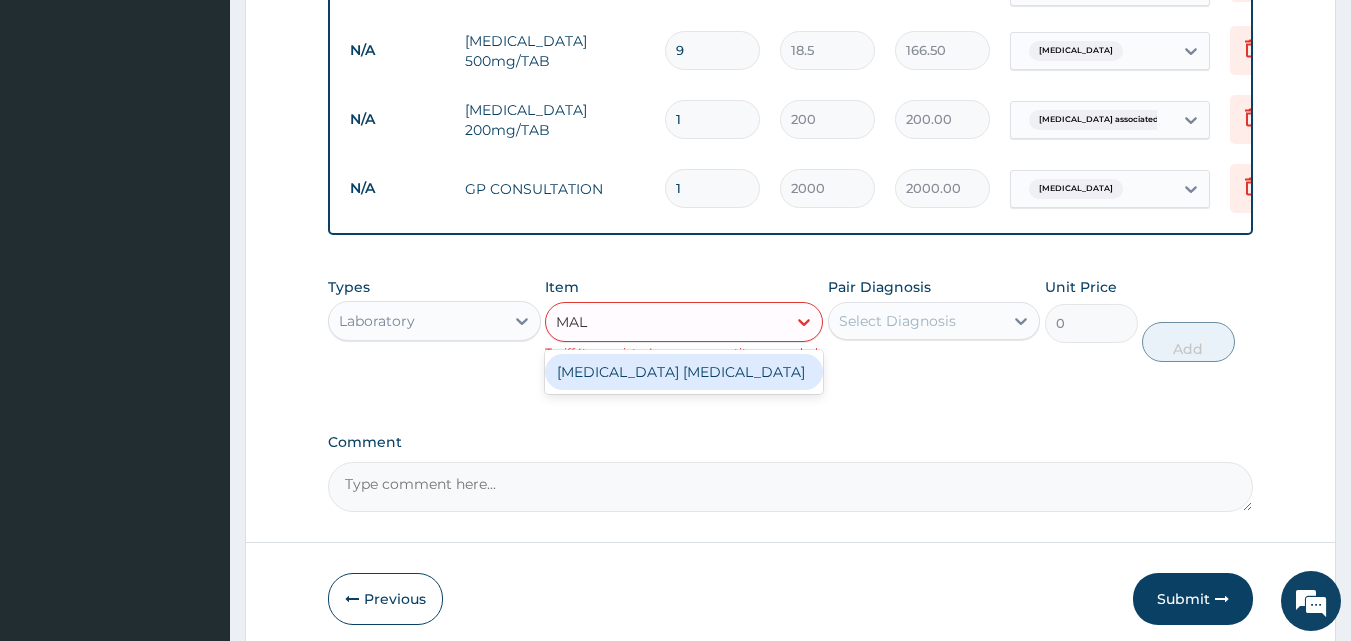 type on "MALA" 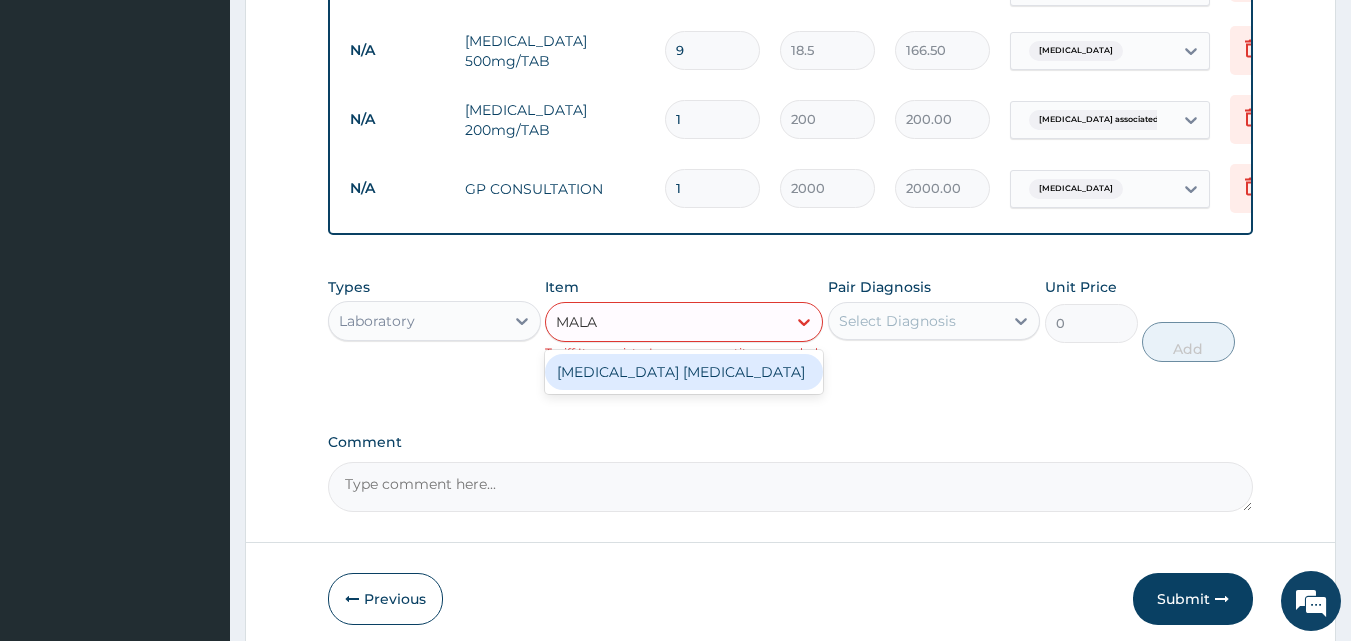 click on "[MEDICAL_DATA] [MEDICAL_DATA]" at bounding box center [684, 372] 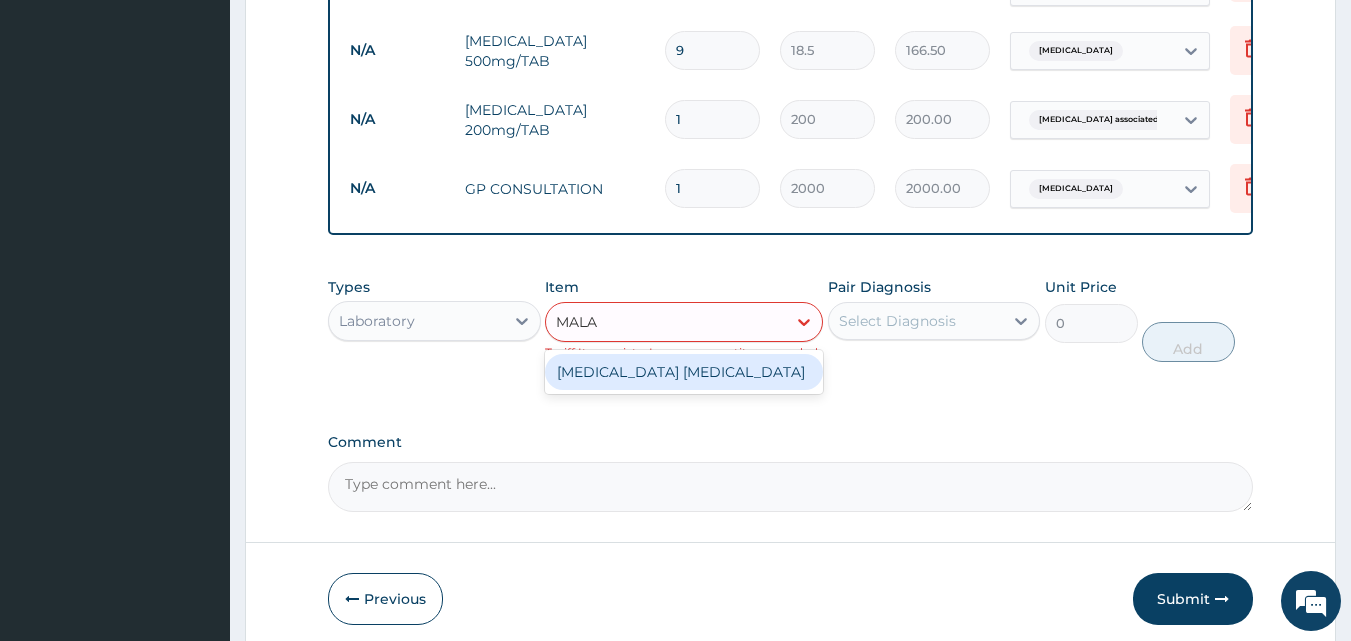 type 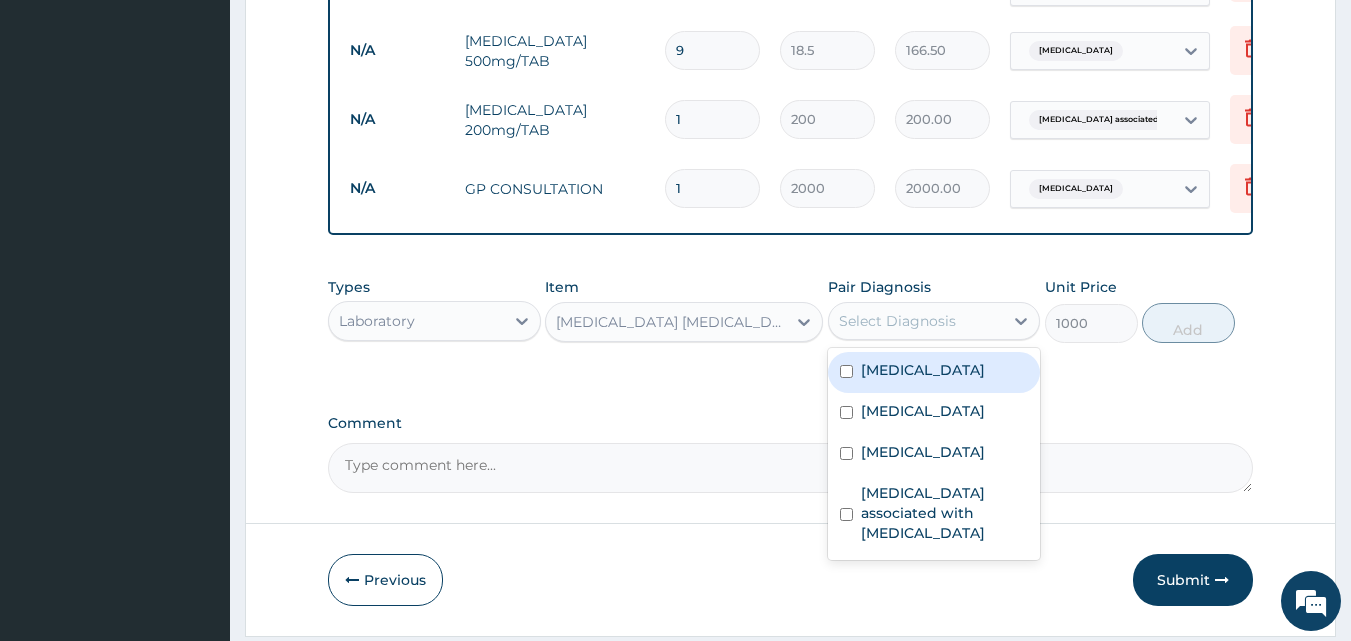 click on "Select Diagnosis" at bounding box center [916, 321] 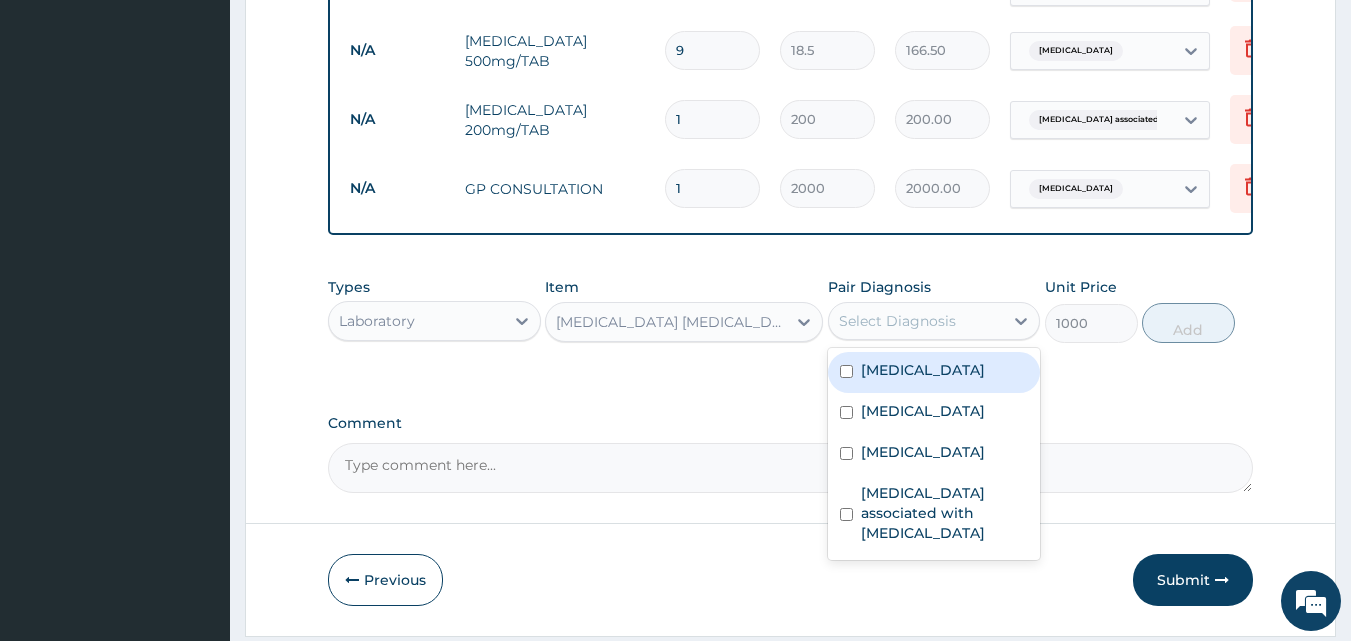 click on "Malaria" at bounding box center (934, 372) 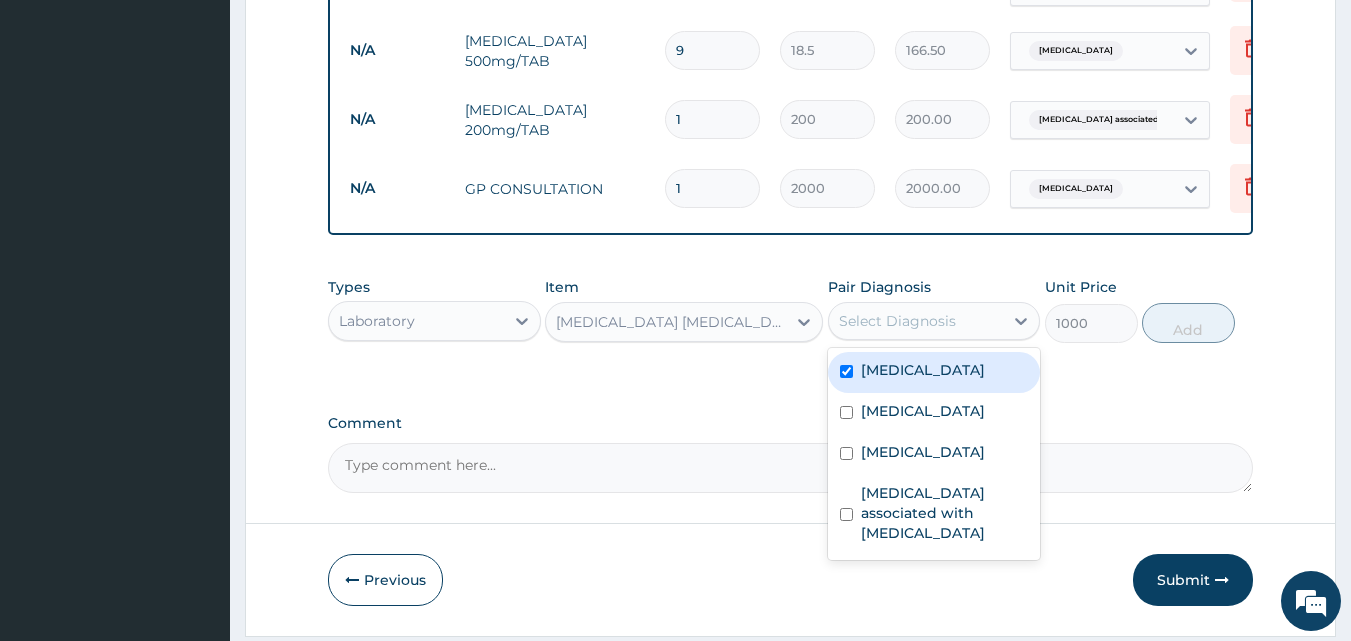 checkbox on "true" 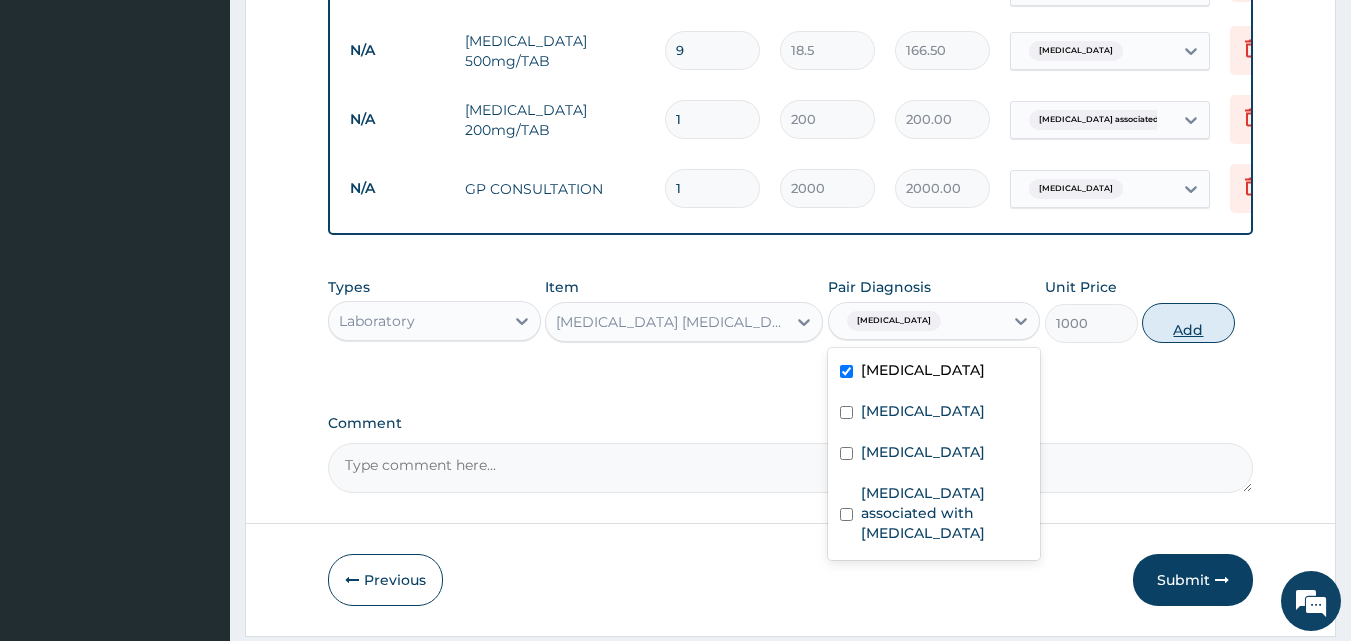 click on "Add" at bounding box center (1188, 323) 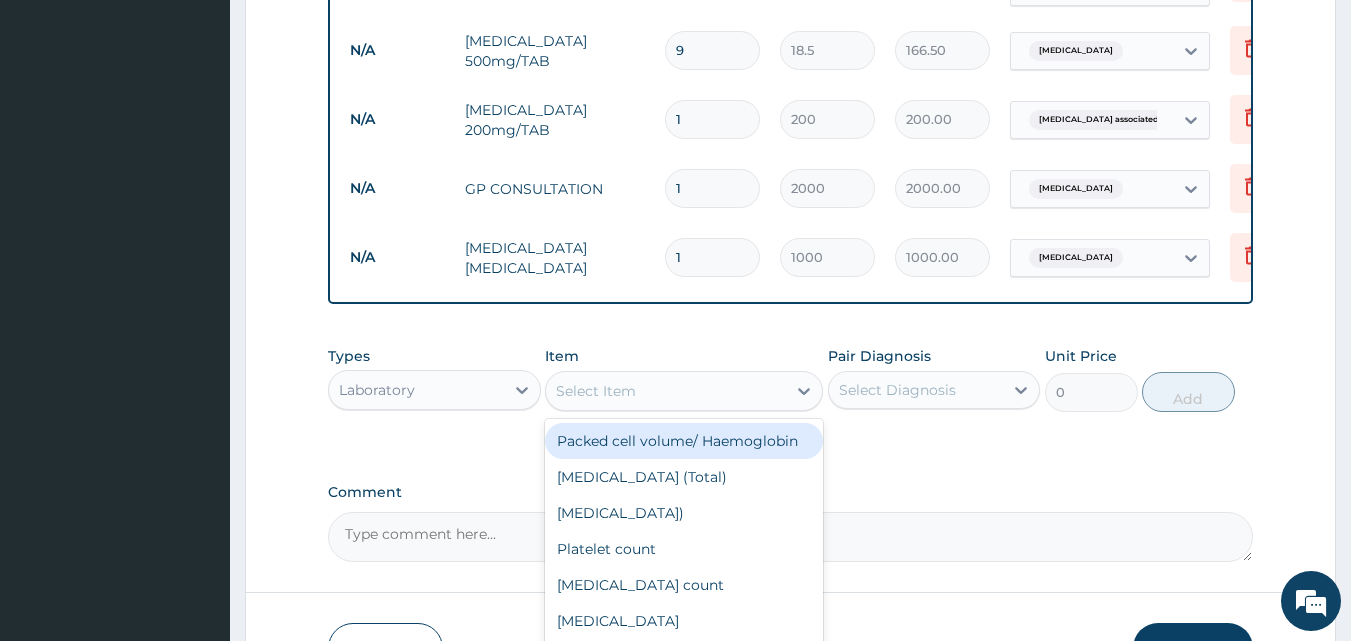 click on "Select Item" at bounding box center [596, 391] 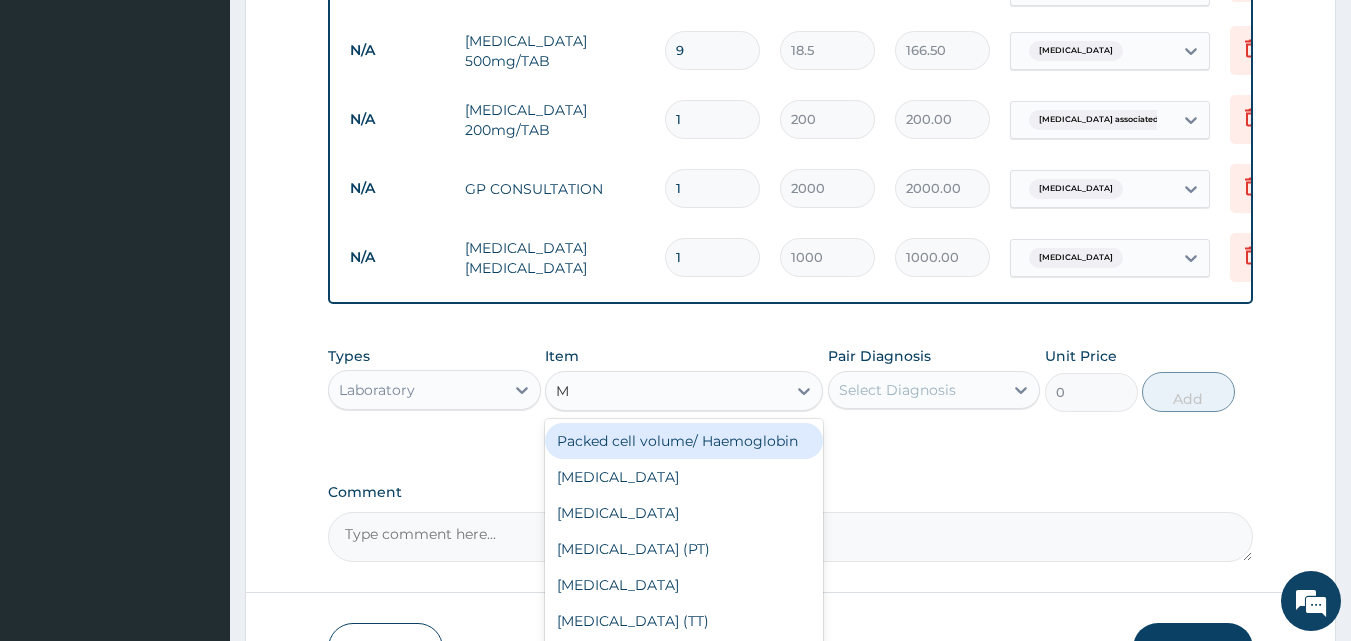 type on "MP" 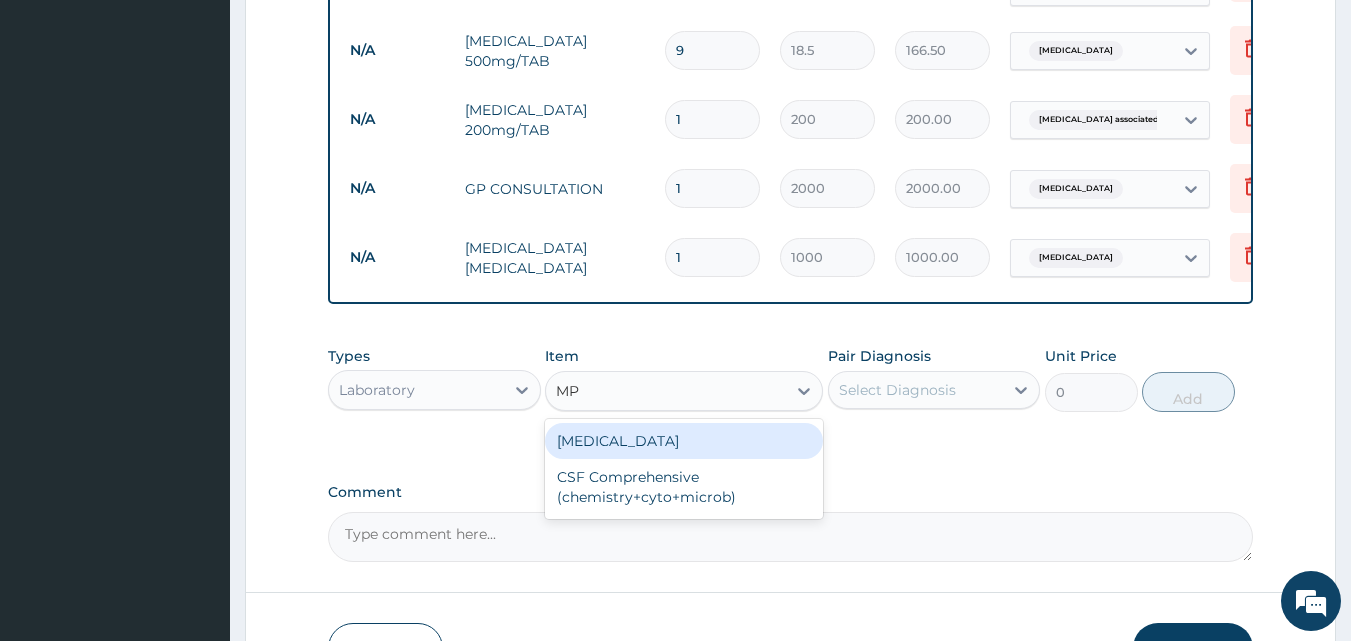 click on "Complete blood count" at bounding box center [684, 441] 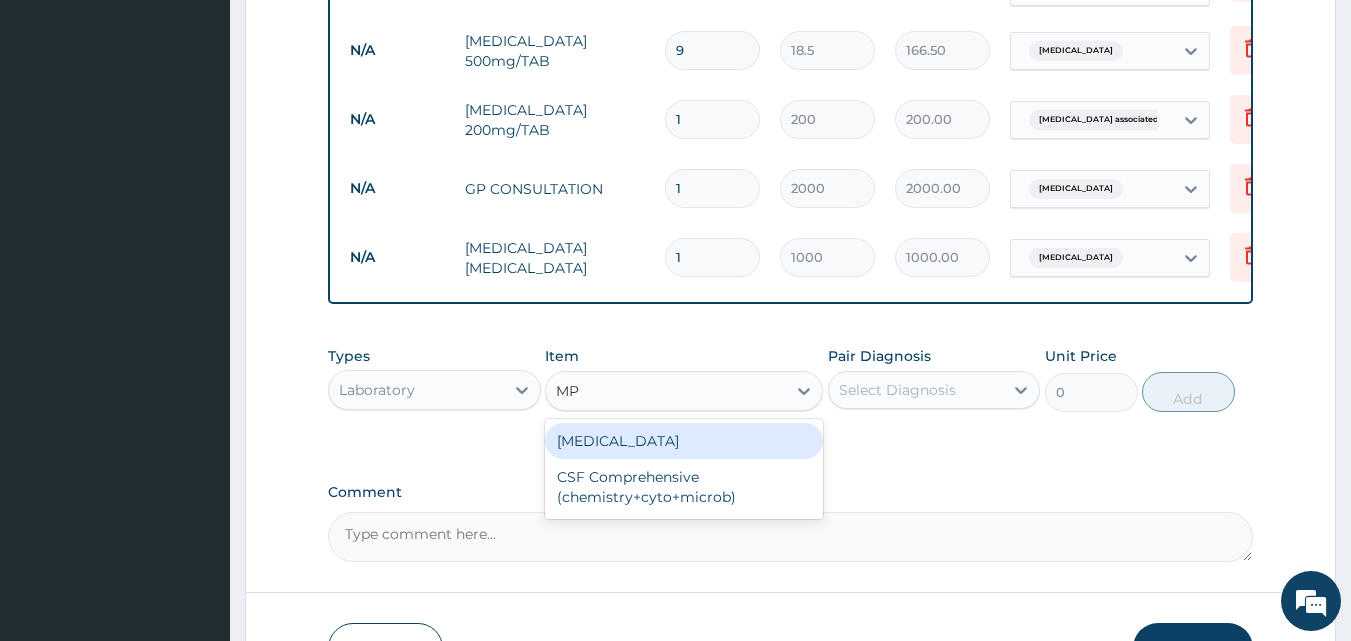 type 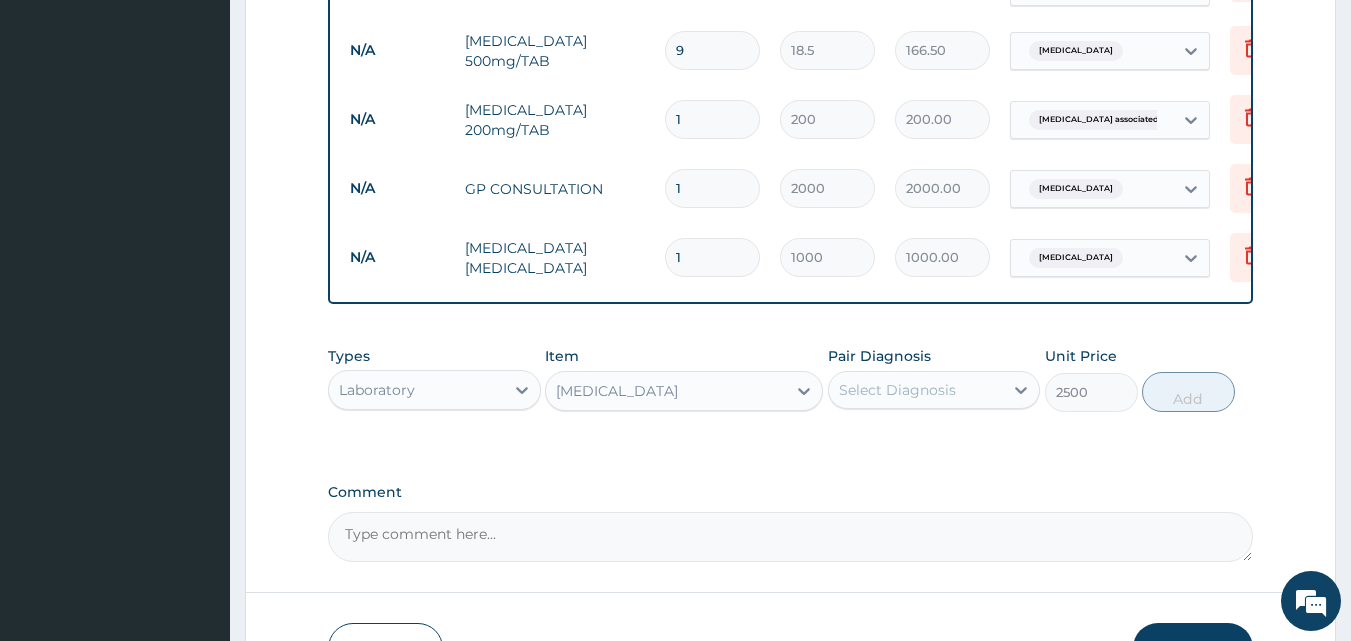 click on "Select Diagnosis" at bounding box center [897, 390] 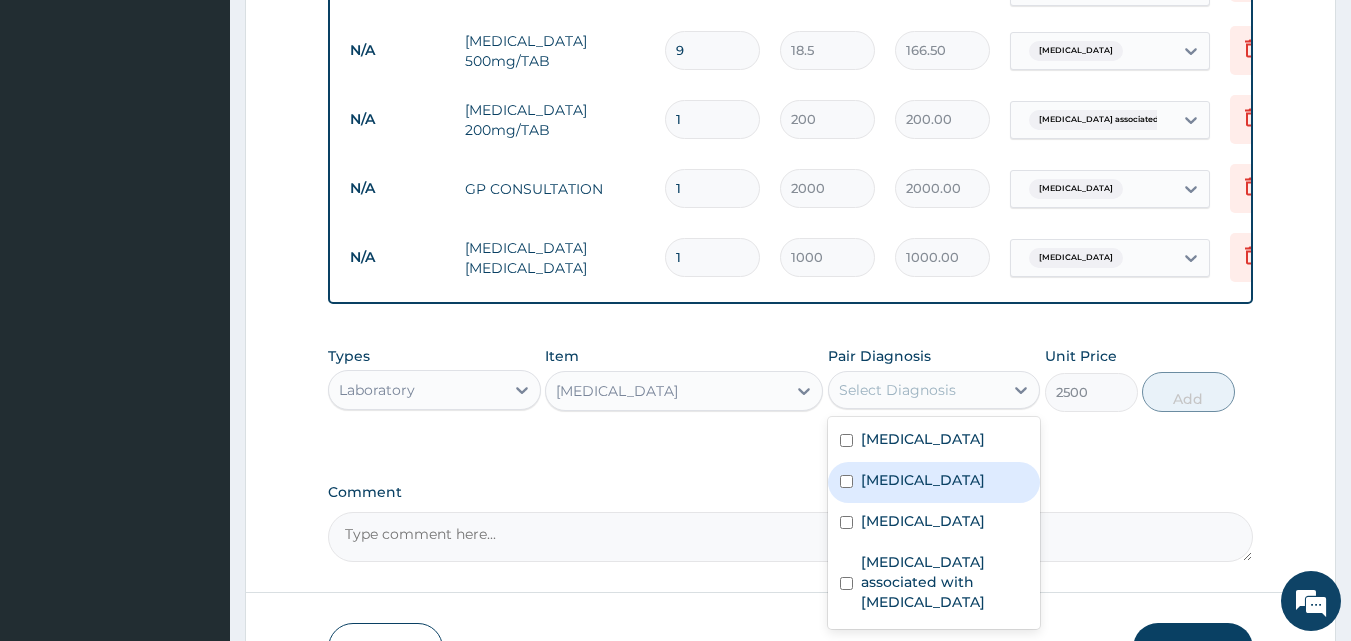 click on "Sepsis" at bounding box center (923, 480) 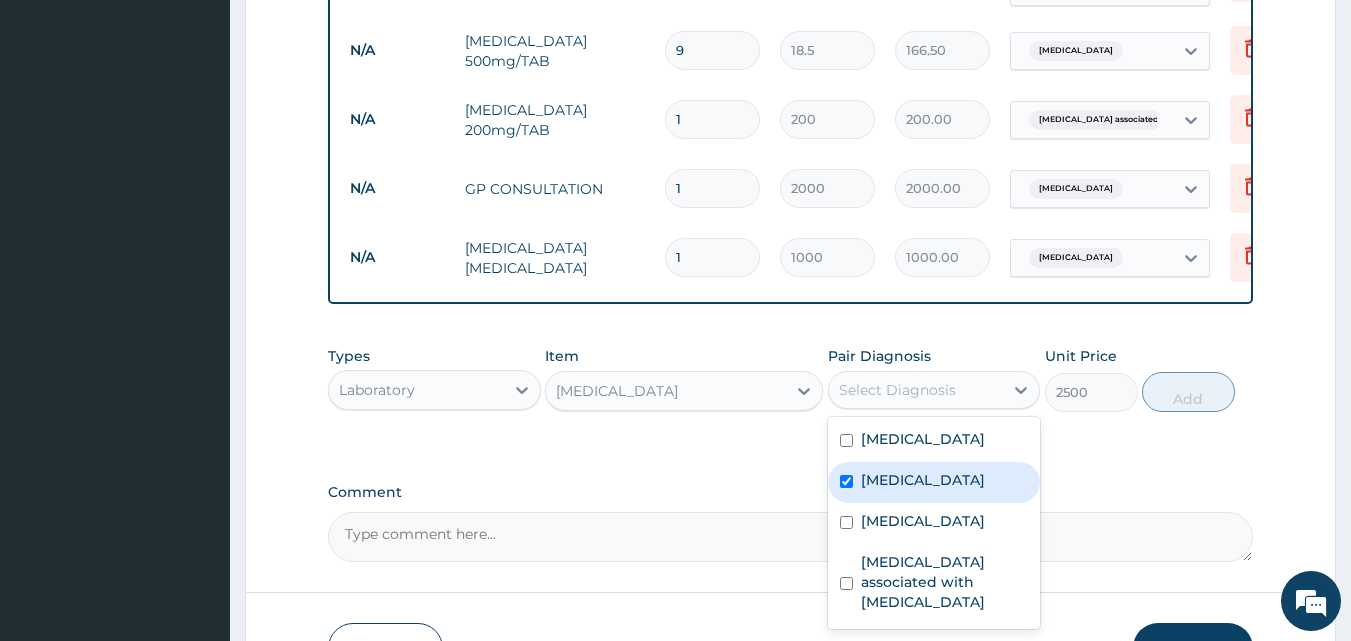 click on "Sepsis" at bounding box center (923, 480) 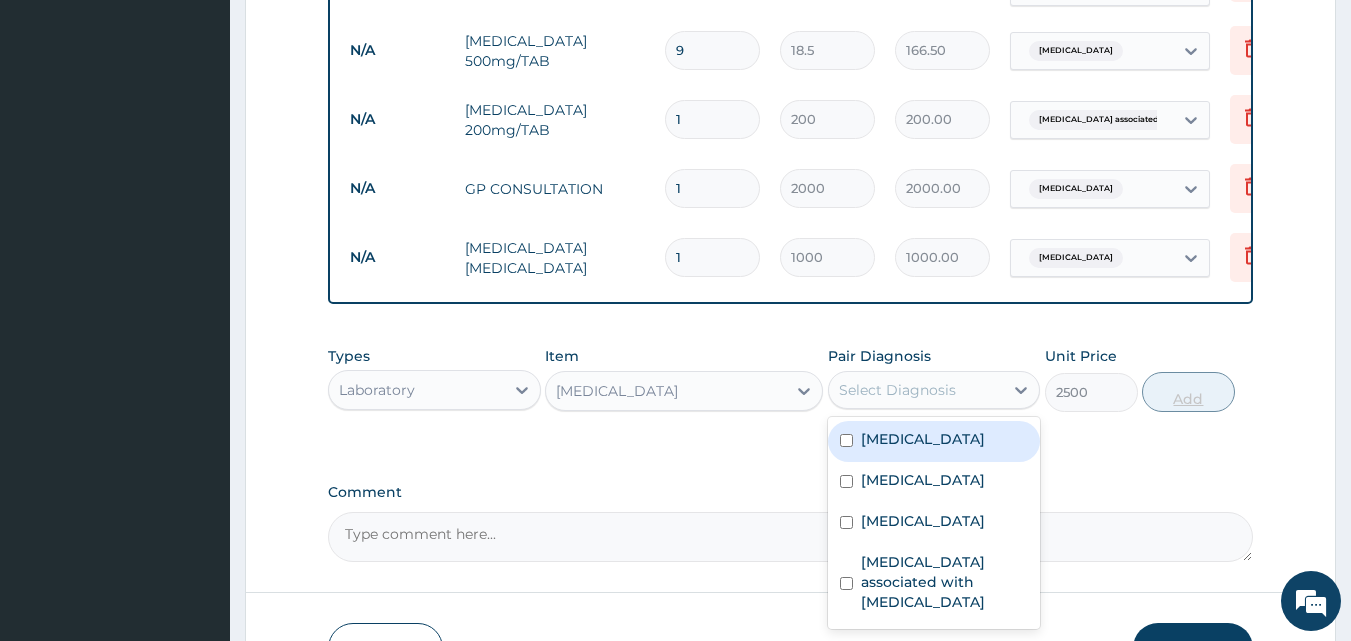 click on "Types Laboratory Item Complete blood count Pair Diagnosis option Sepsis, deselected. option Malaria focused, 1 of 4. 4 results available. Use Up and Down to choose options, press Enter to select the currently focused option, press Escape to exit the menu, press Tab to select the option and exit the menu. Select Diagnosis Malaria Sepsis Gastroenteritis Arthropathy associated with helminthiasis Unit Price 2500 Add" at bounding box center (791, 379) 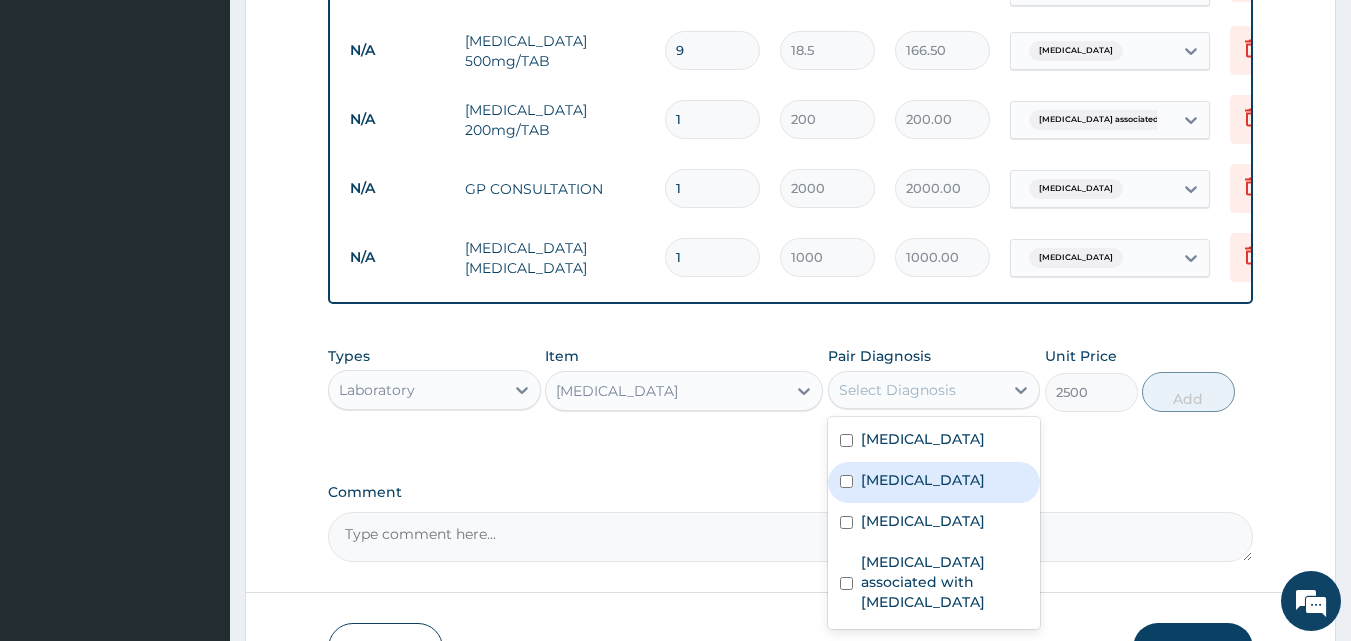 click on "Sepsis" at bounding box center (934, 482) 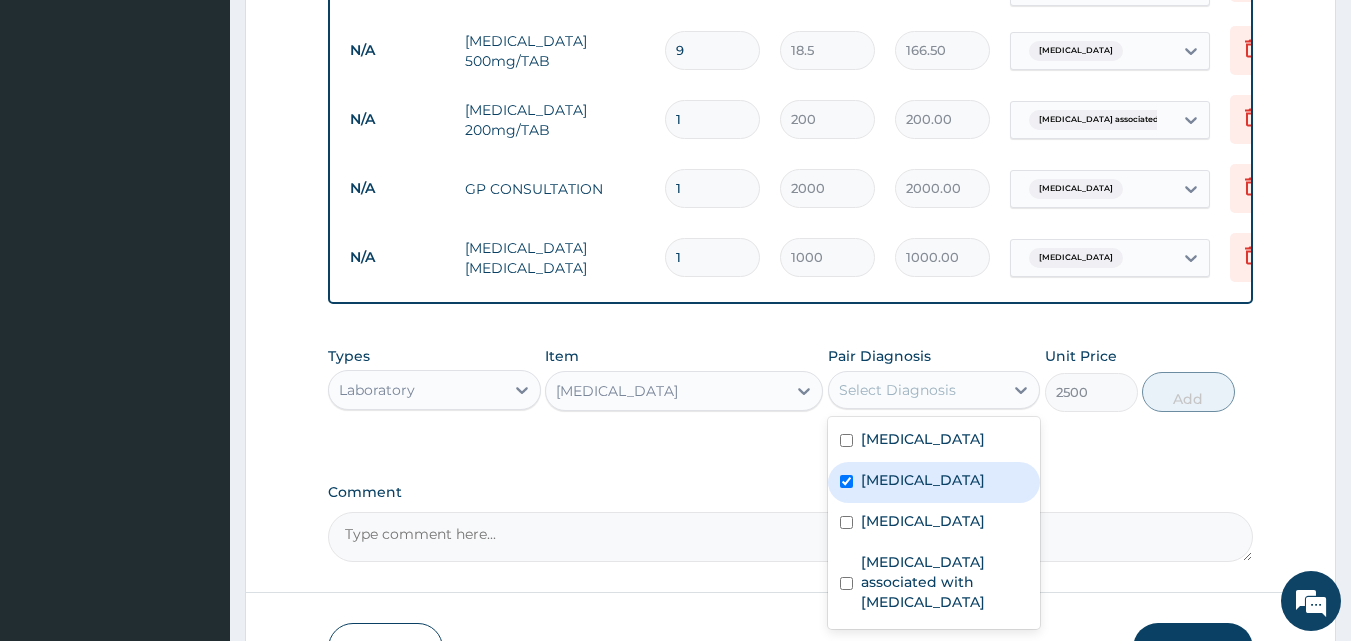 checkbox on "true" 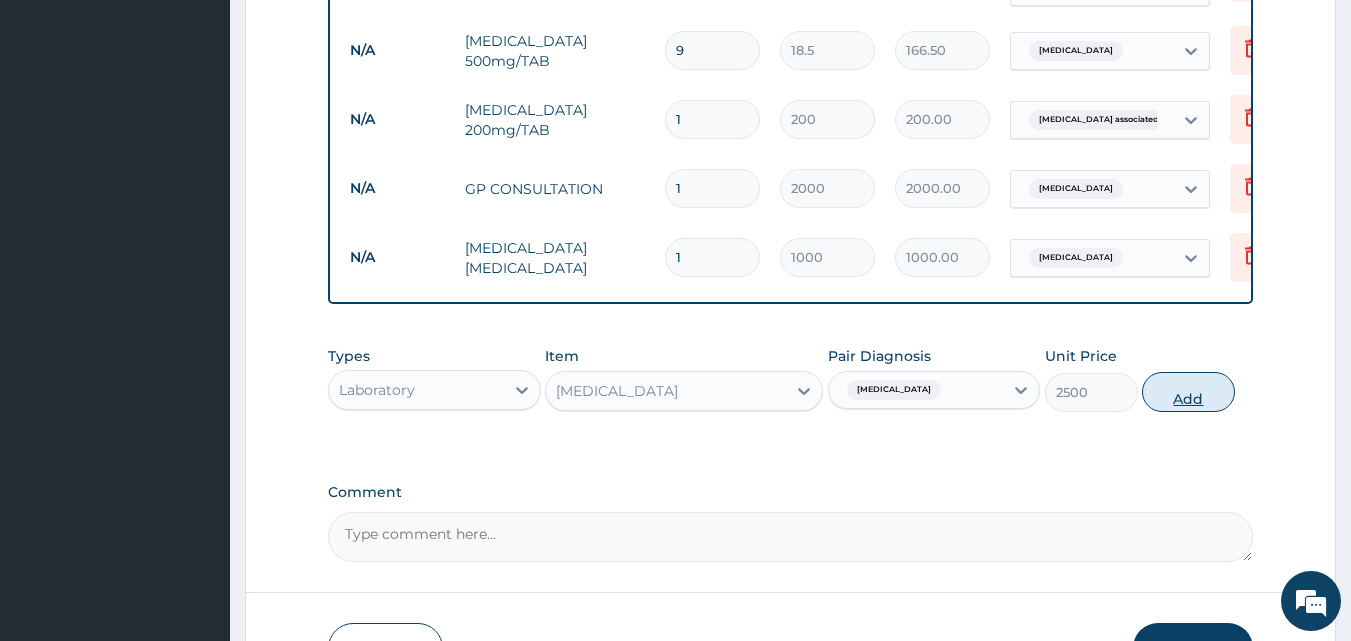 click on "Add" at bounding box center [1188, 392] 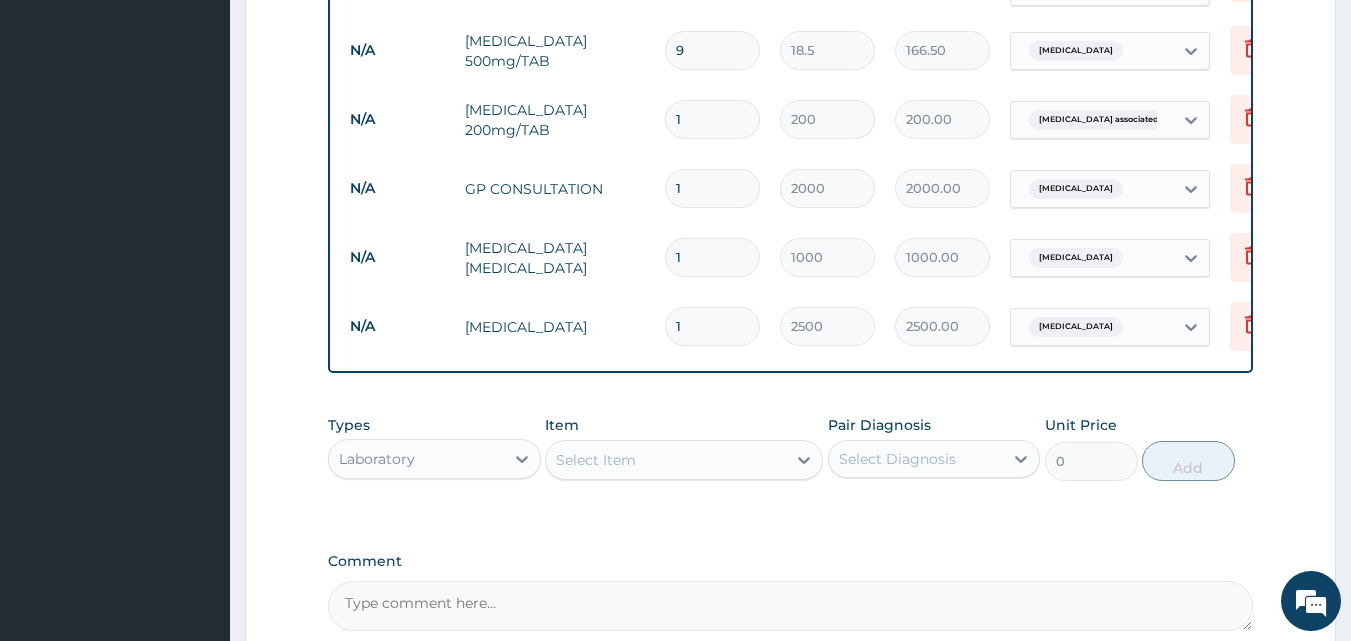 scroll, scrollTop: 1135, scrollLeft: 0, axis: vertical 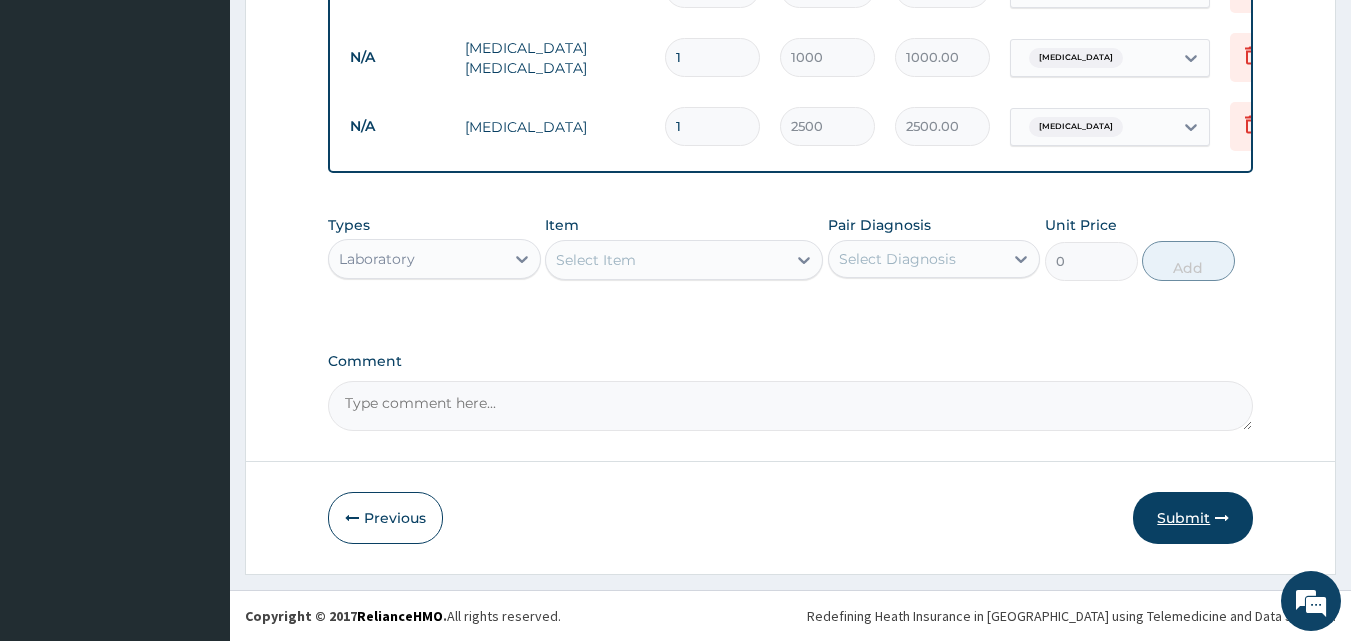 click on "Submit" at bounding box center [1193, 518] 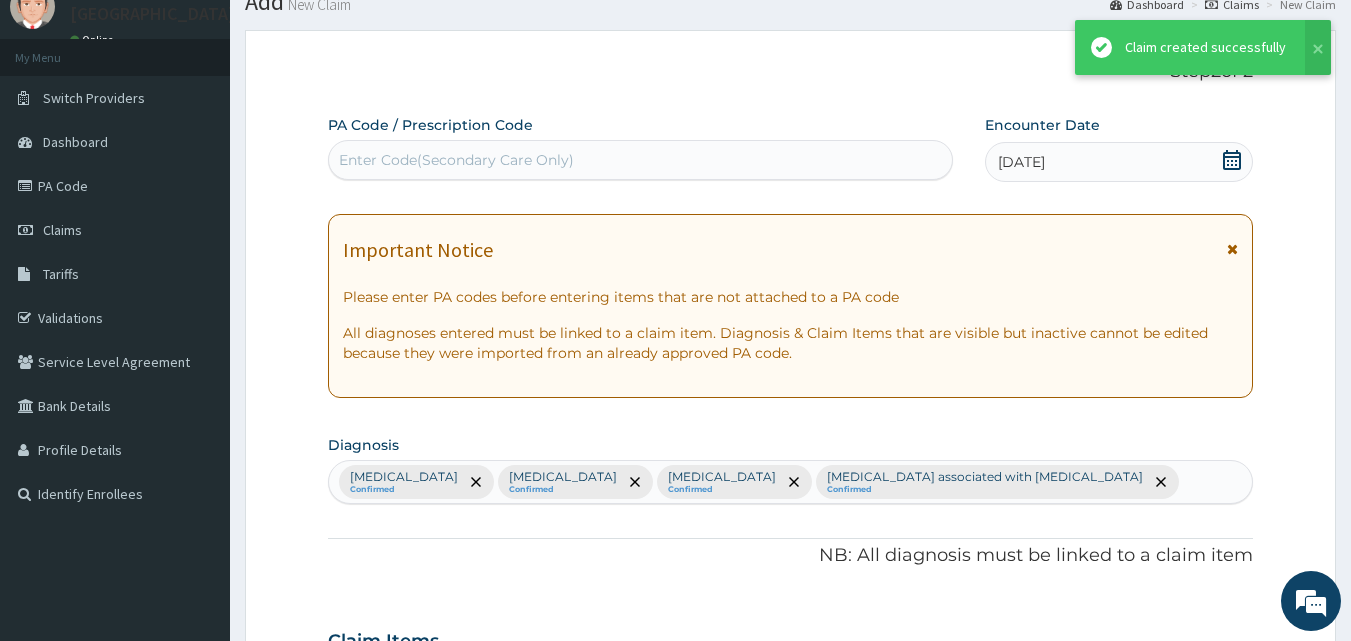 scroll, scrollTop: 1135, scrollLeft: 0, axis: vertical 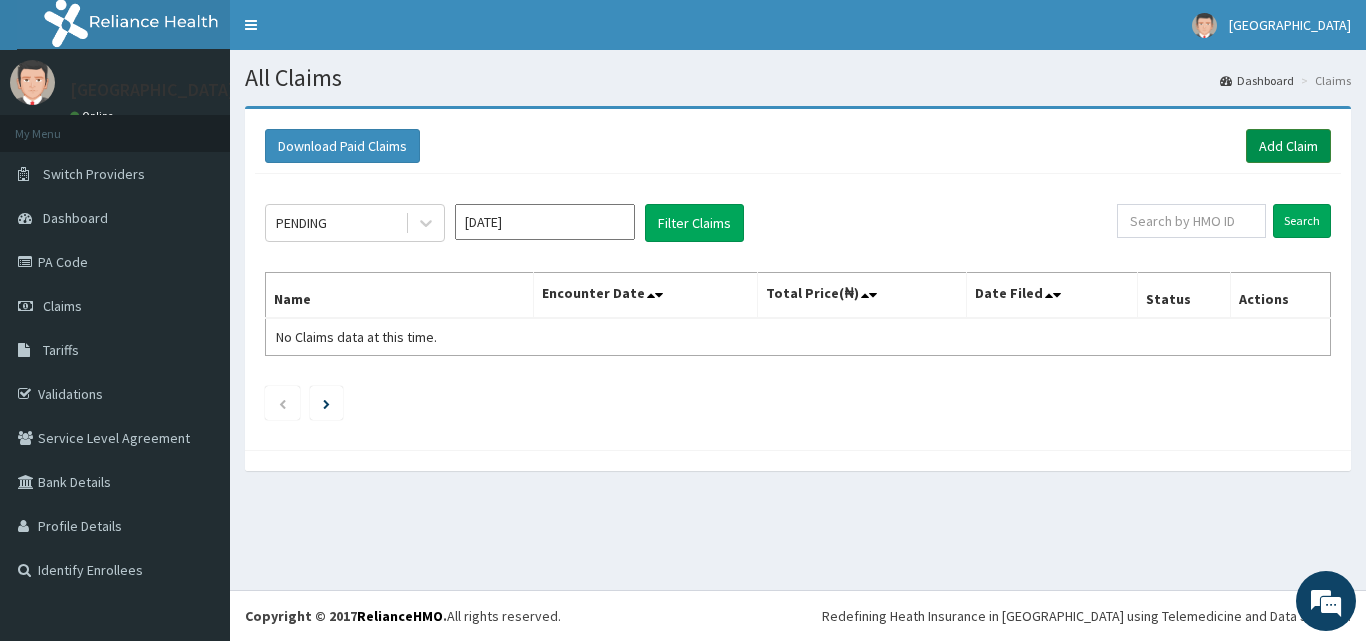click on "Add Claim" at bounding box center [1288, 146] 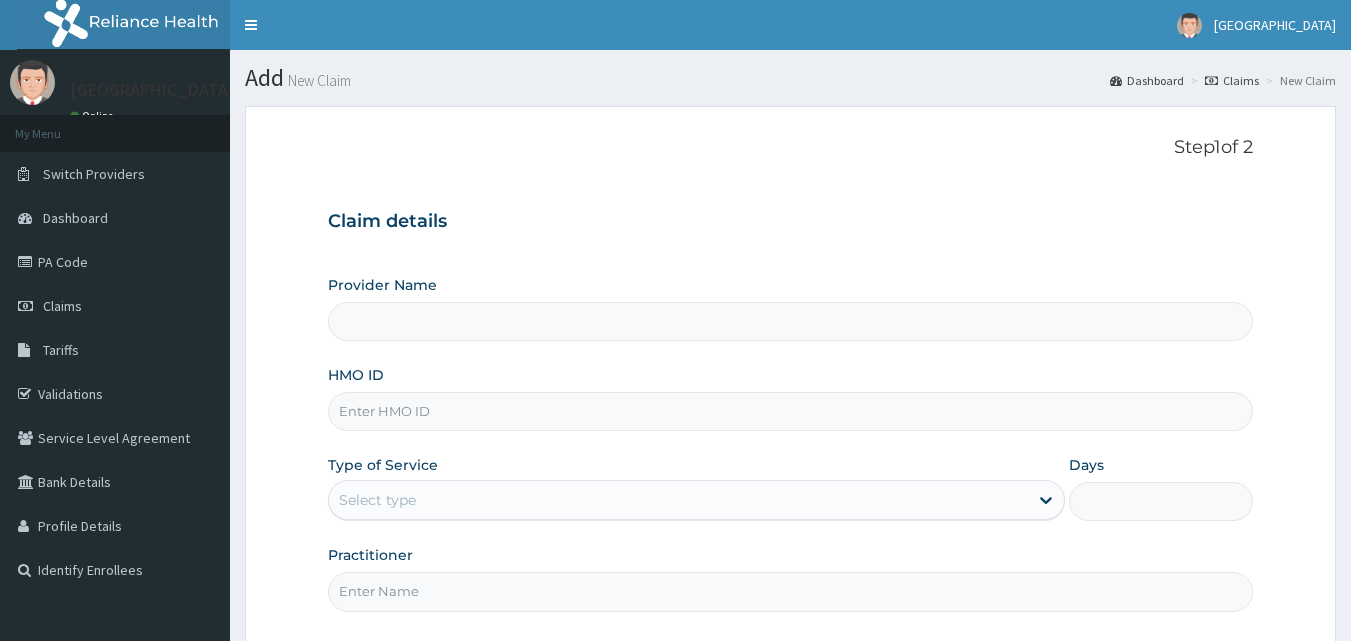 scroll, scrollTop: 0, scrollLeft: 0, axis: both 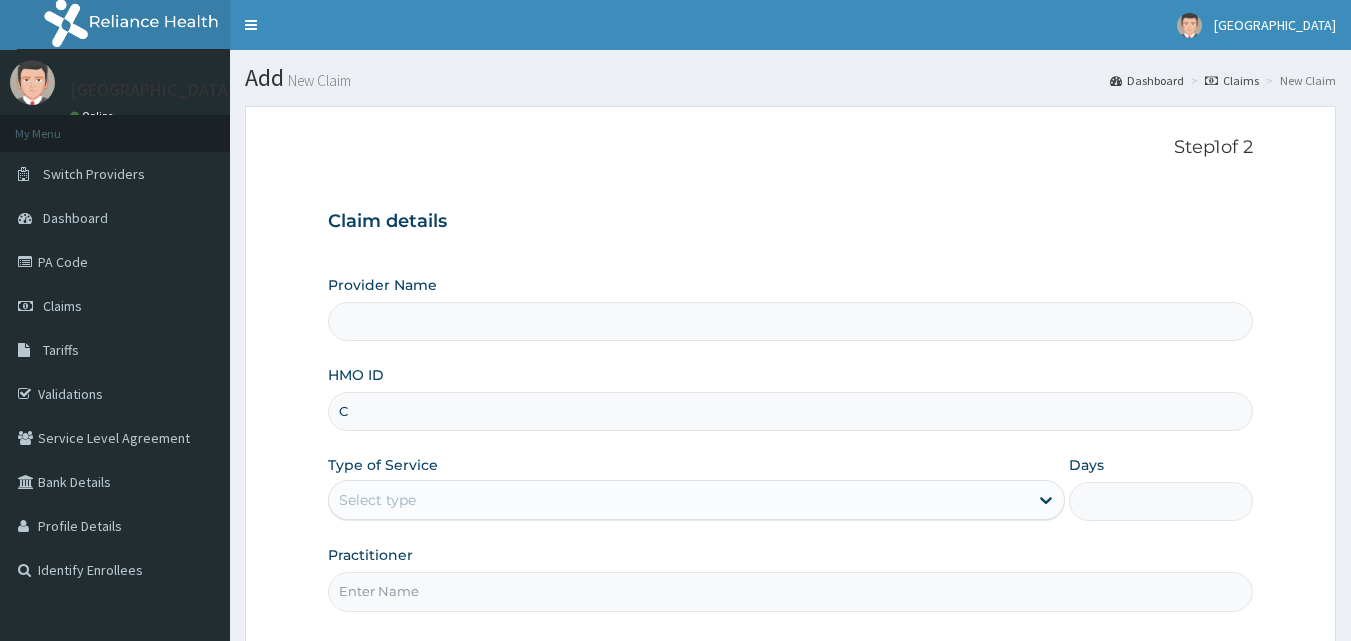 type on "Veta Hospitals Ltd" 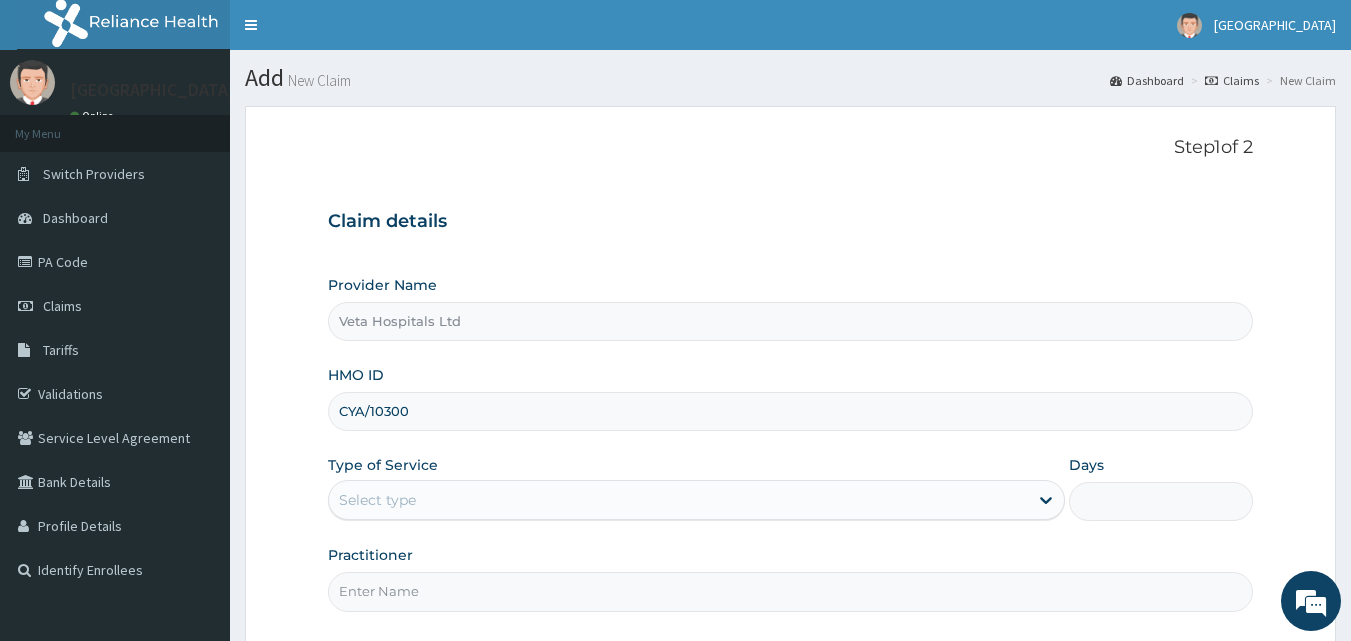 type on "CYA/10300/C" 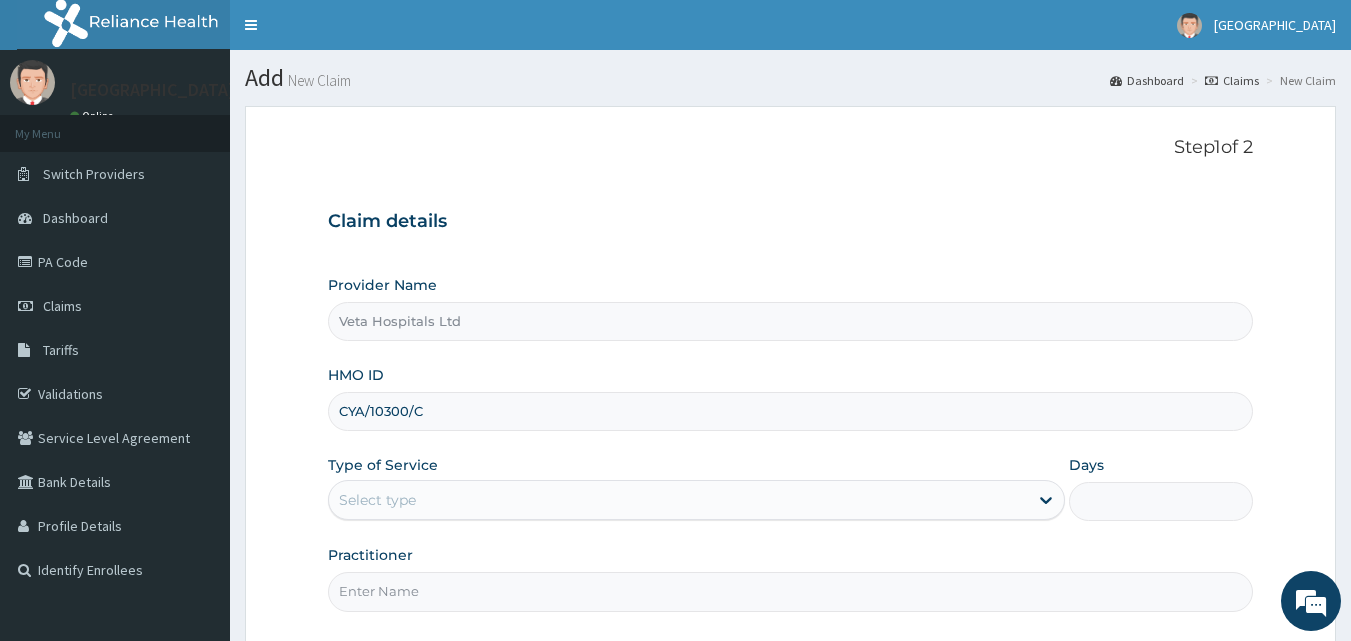 click on "Select type" at bounding box center (678, 500) 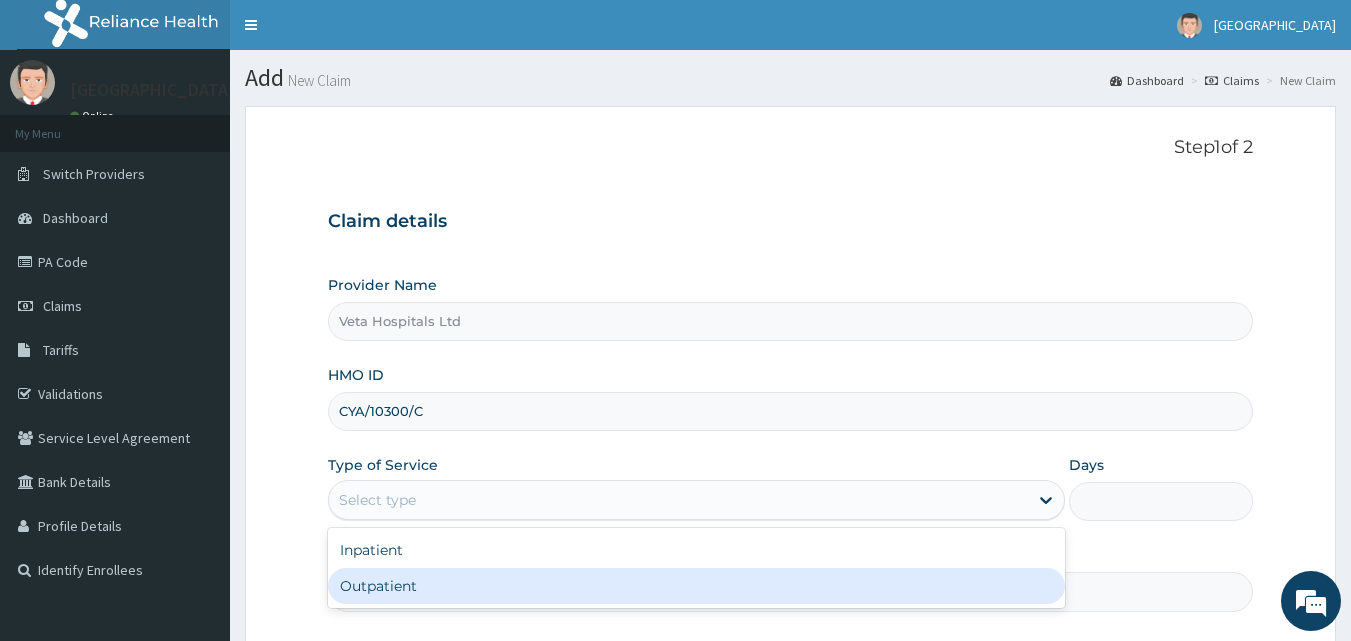 click on "Outpatient" at bounding box center [696, 586] 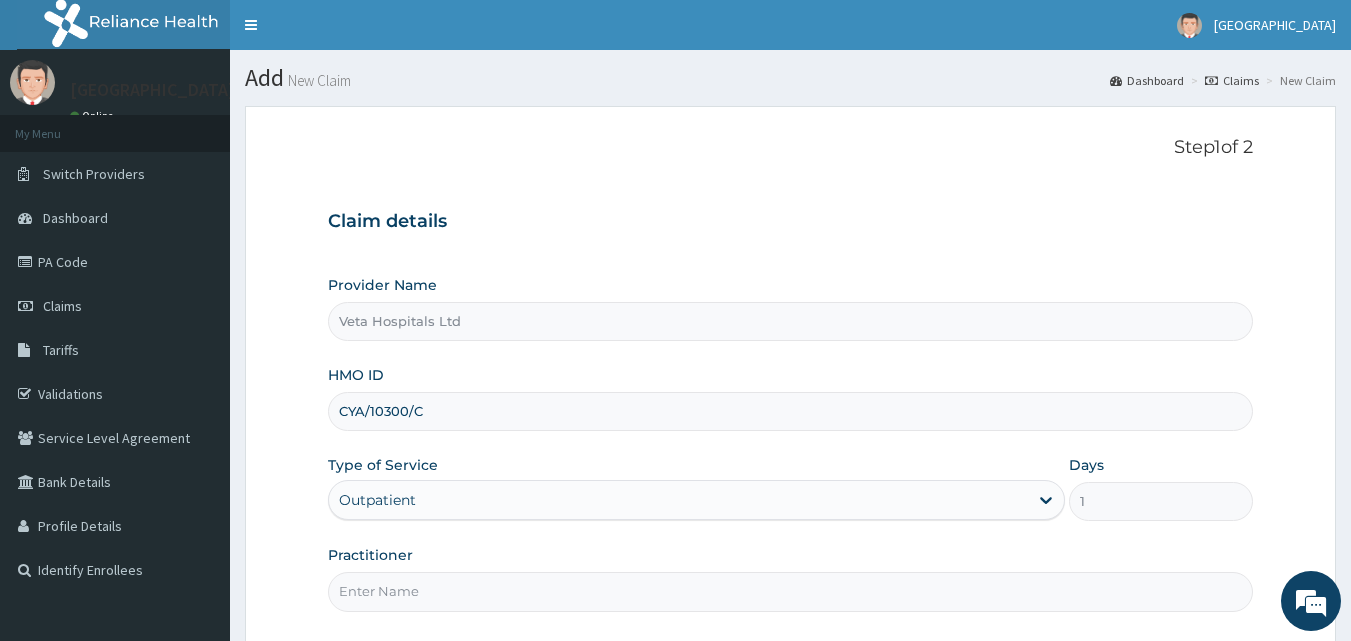 click on "Practitioner" at bounding box center (791, 578) 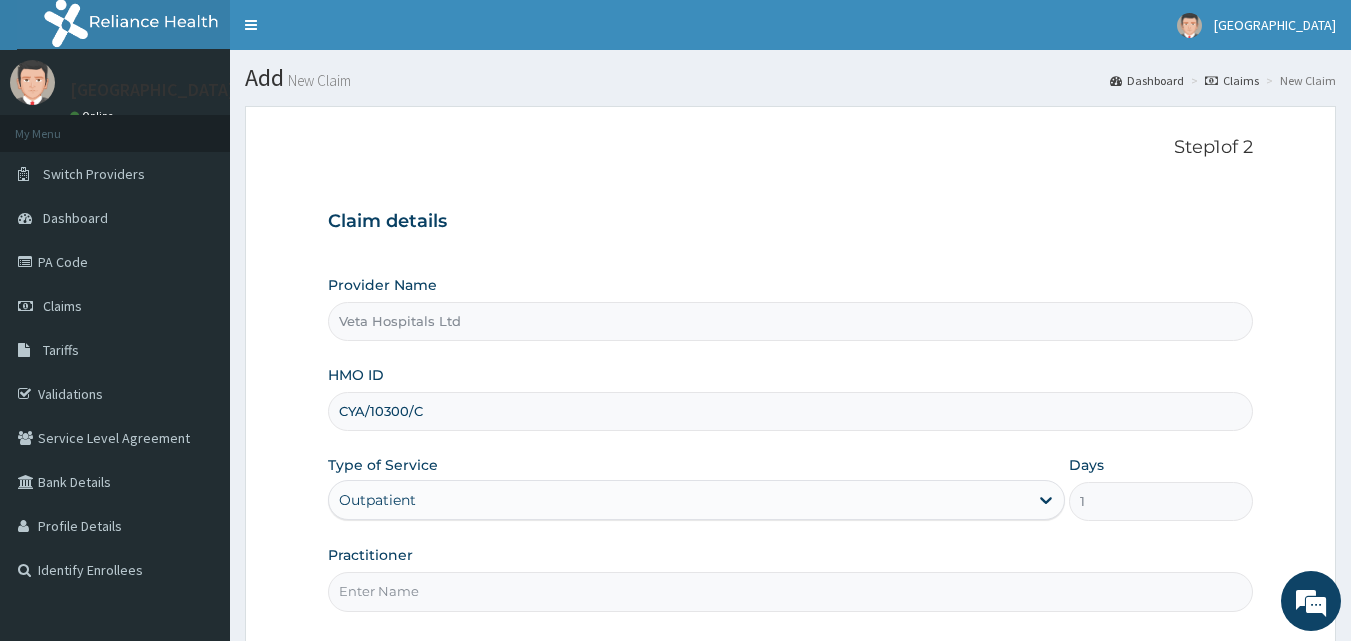 scroll, scrollTop: 0, scrollLeft: 0, axis: both 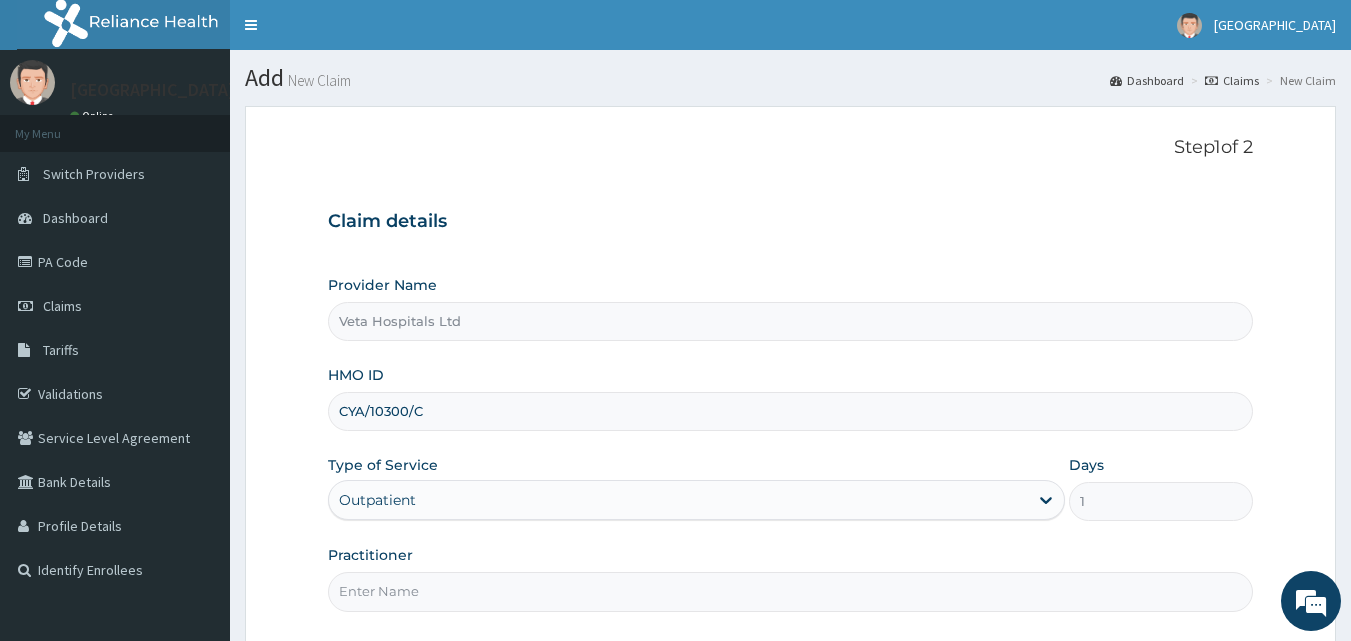 type on "[PERSON_NAME]" 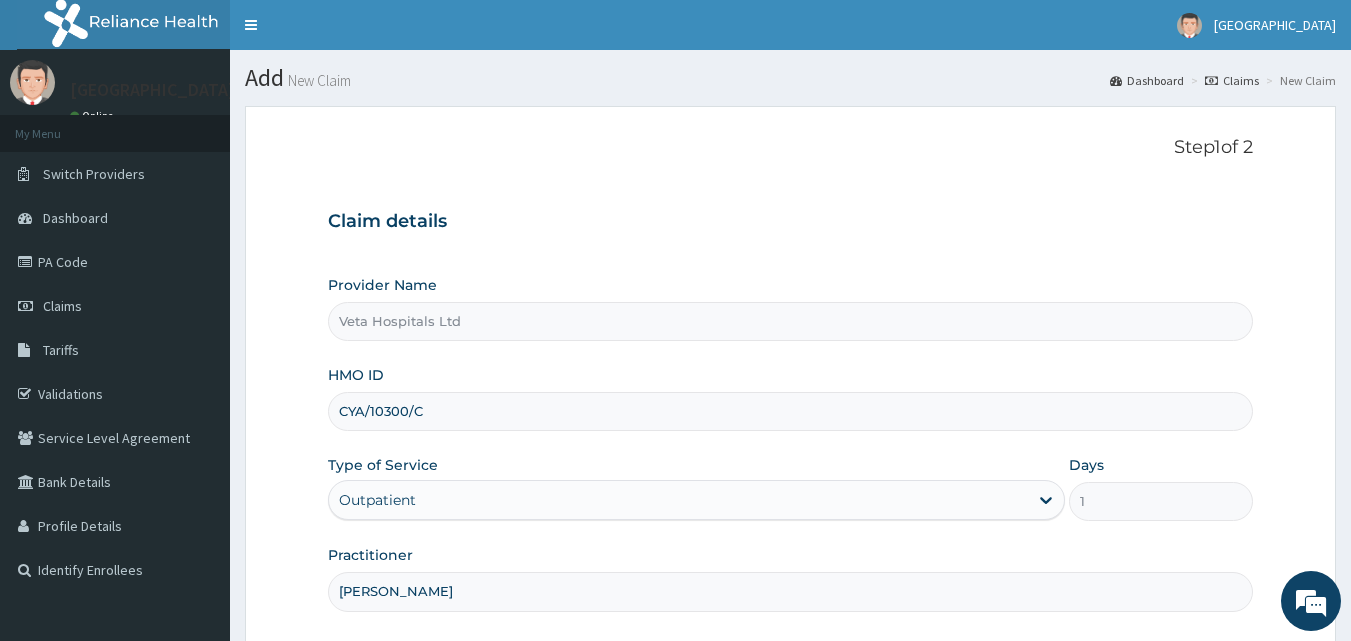 scroll, scrollTop: 187, scrollLeft: 0, axis: vertical 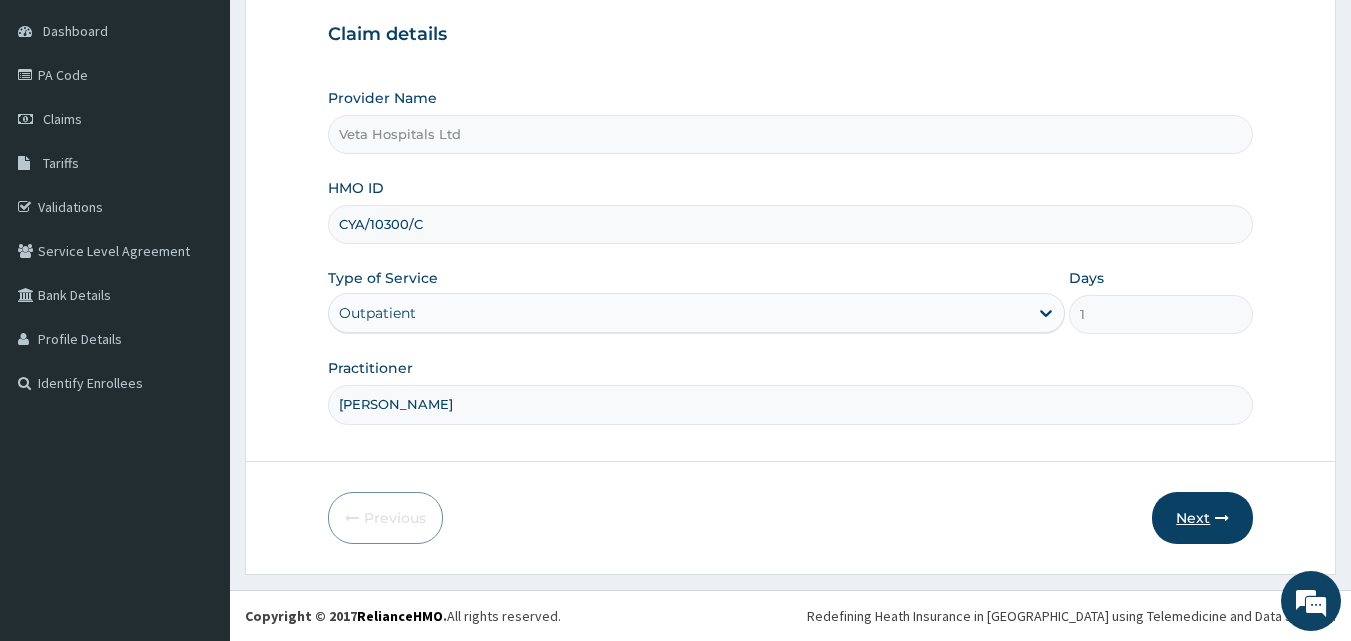 click on "Next" at bounding box center (1202, 518) 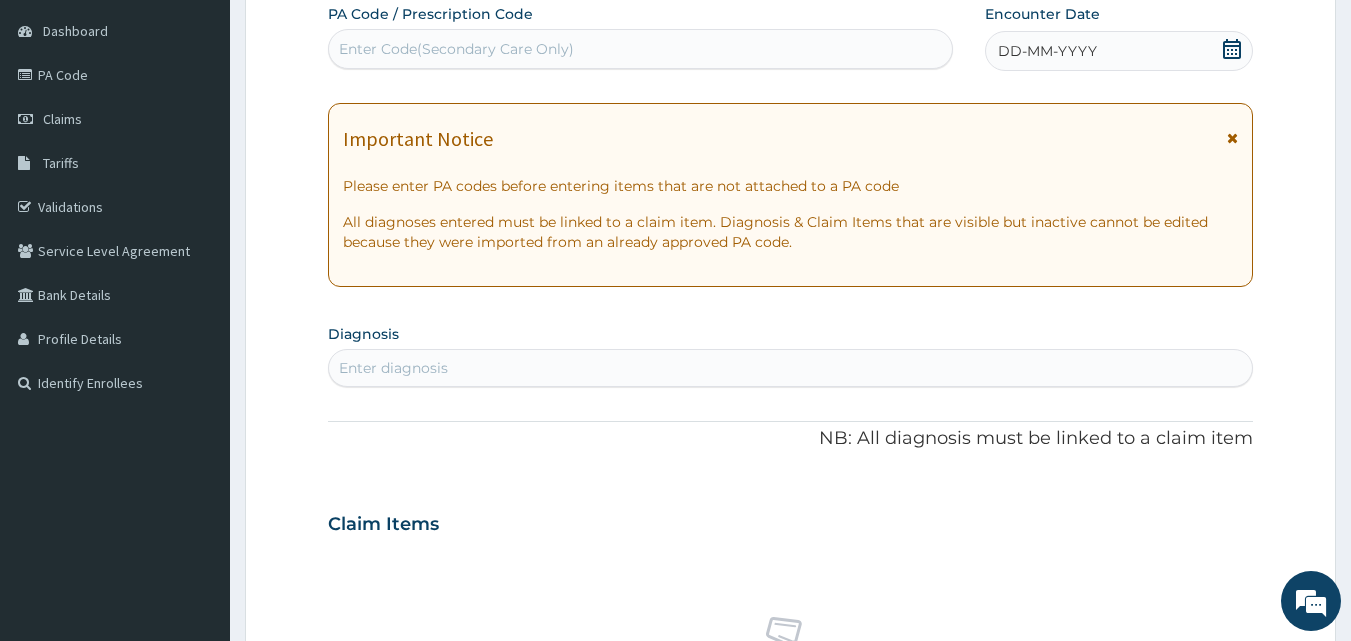 scroll, scrollTop: 747, scrollLeft: 0, axis: vertical 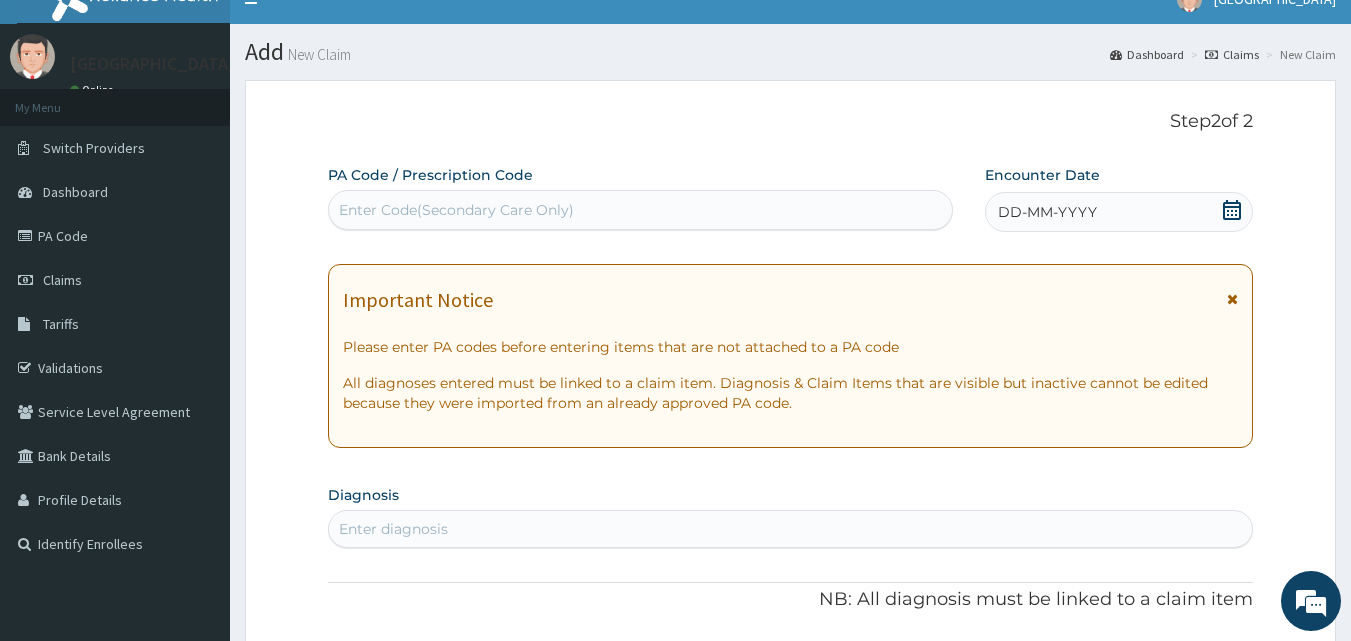 click on "DD-MM-YYYY" at bounding box center (1119, 212) 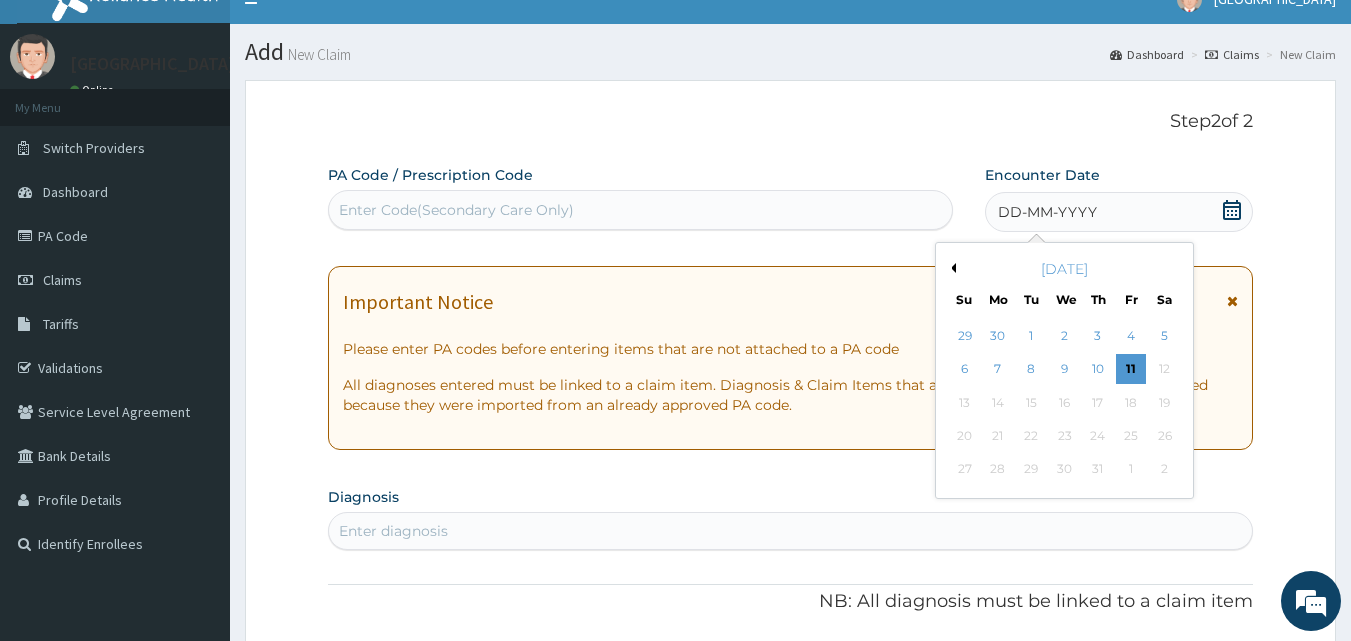 click on "[DATE]" at bounding box center [1064, 269] 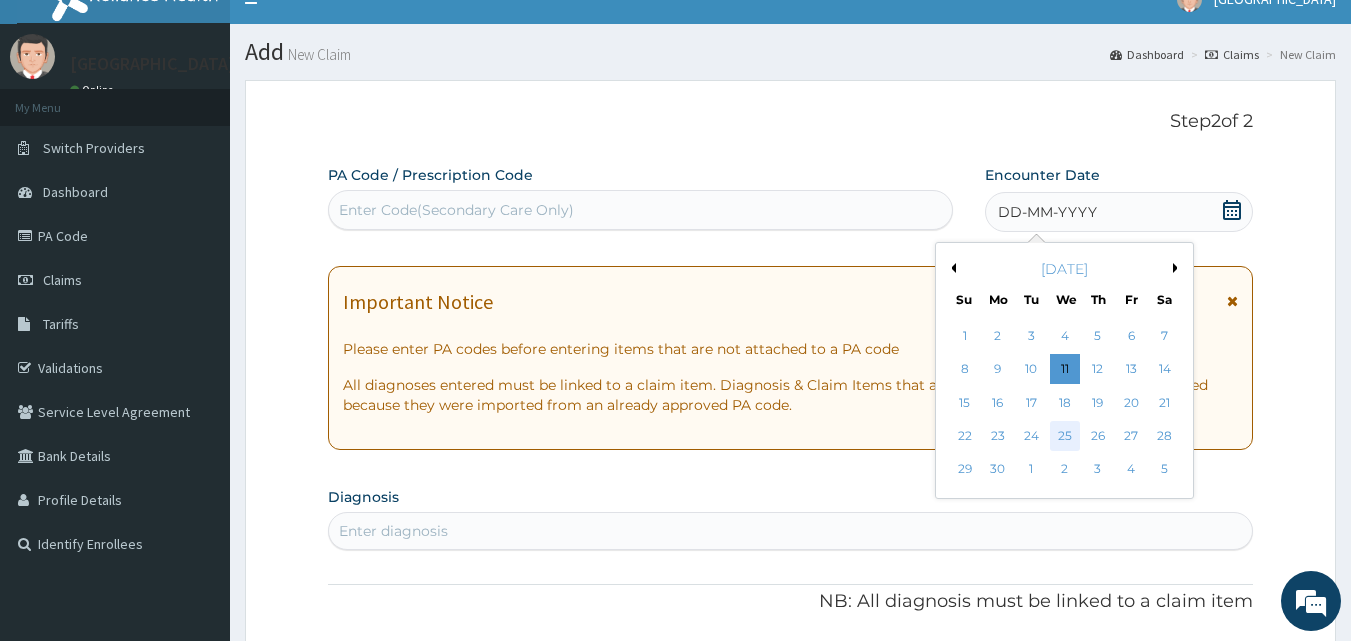 click on "25" at bounding box center (1065, 436) 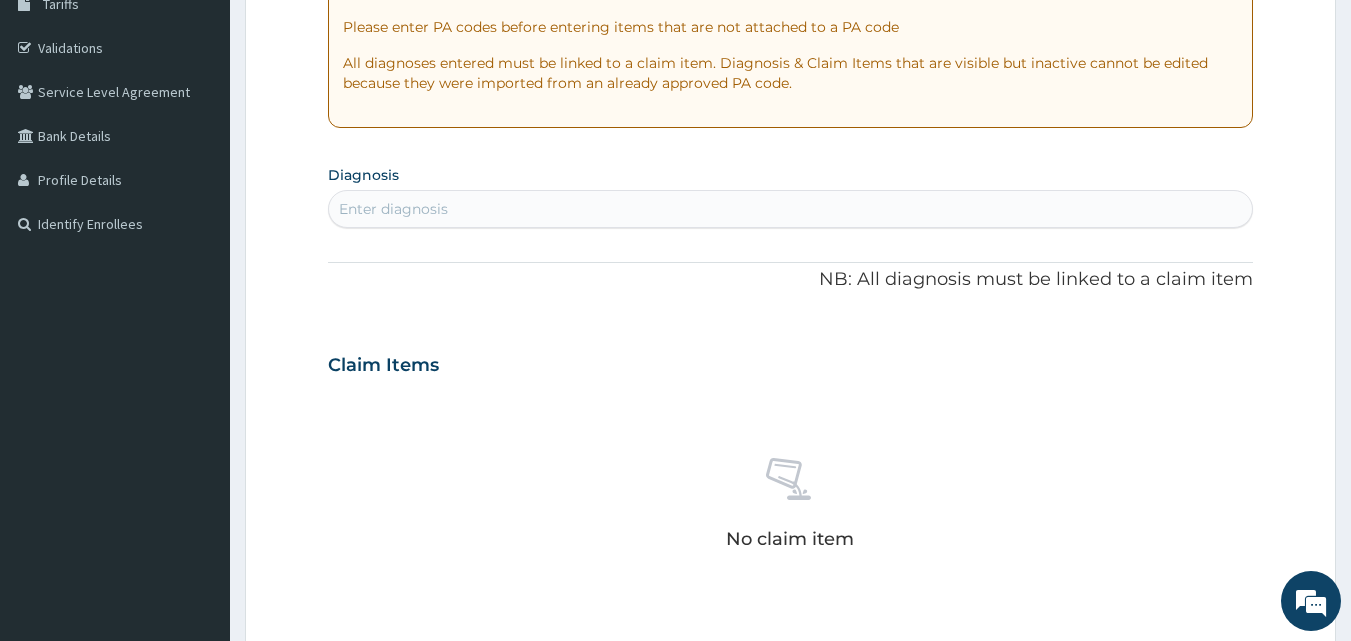 scroll, scrollTop: 443, scrollLeft: 0, axis: vertical 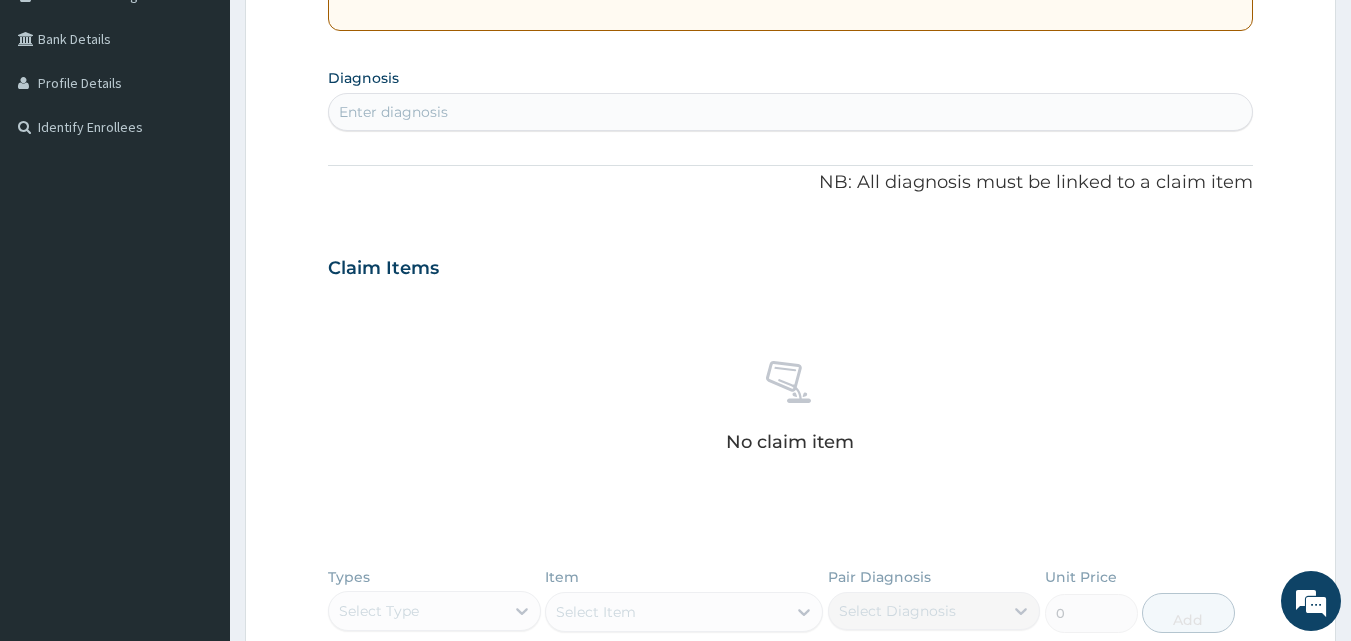 click on "Enter diagnosis" at bounding box center [791, 112] 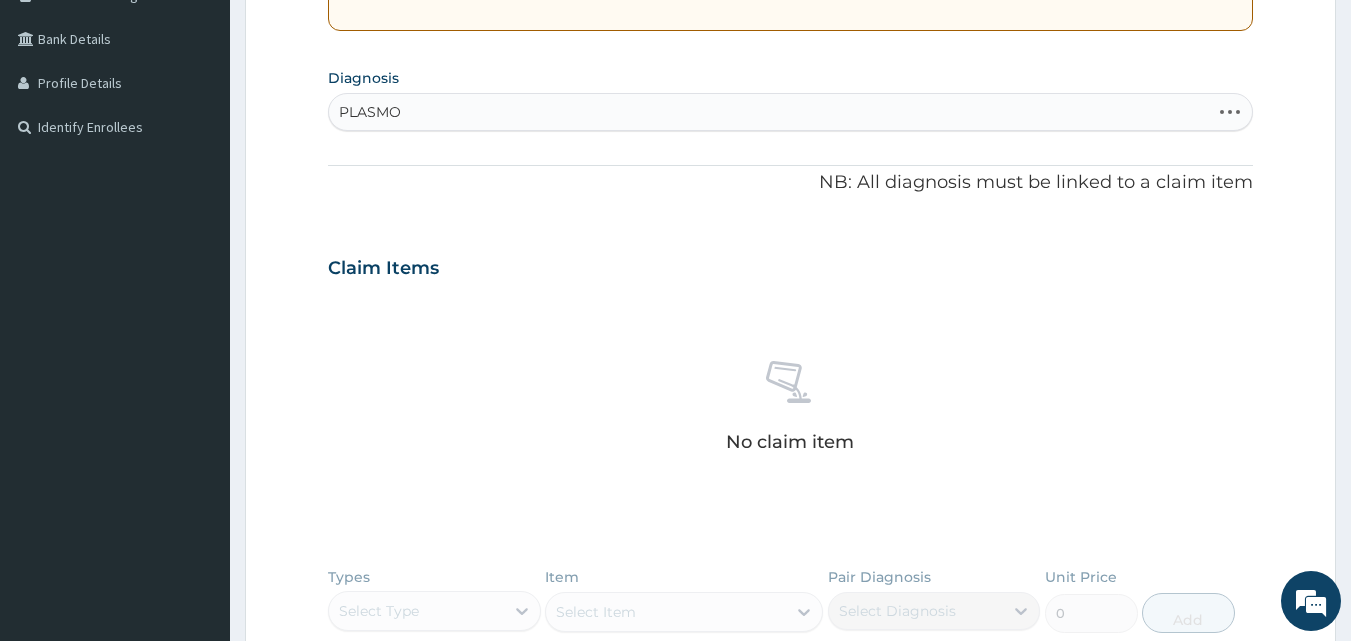 type on "PLASMOD" 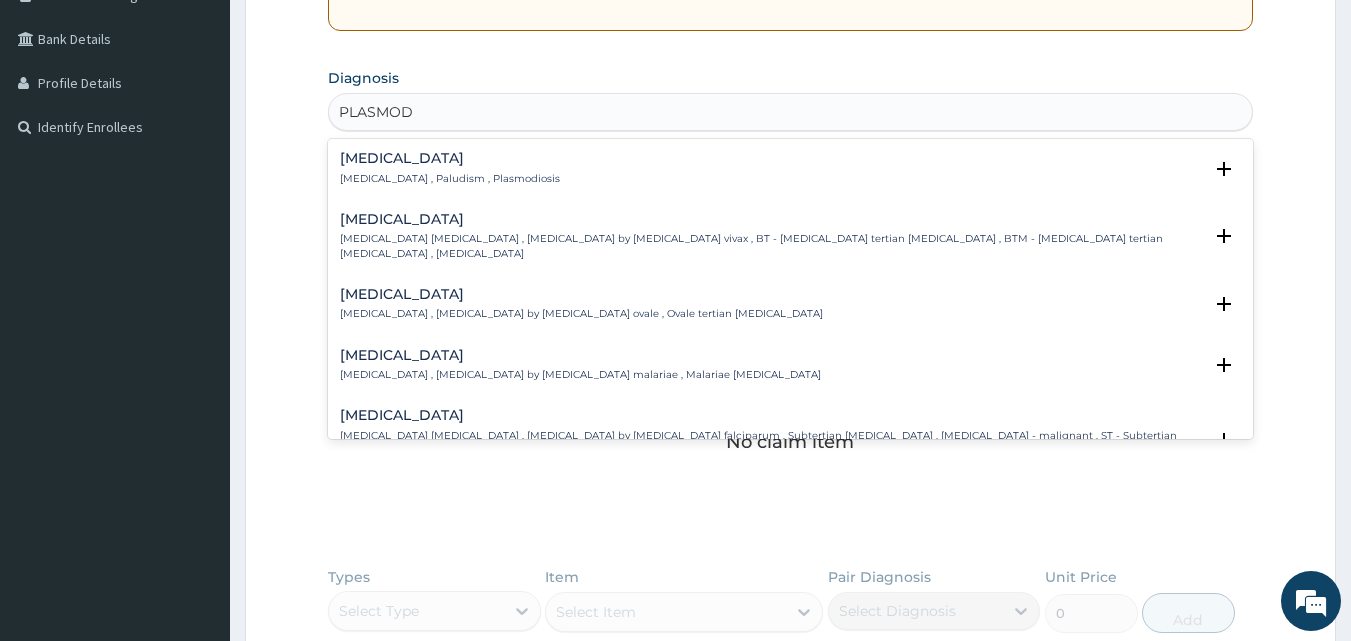 click on "[MEDICAL_DATA] , Paludism , Plasmodiosis" at bounding box center [450, 179] 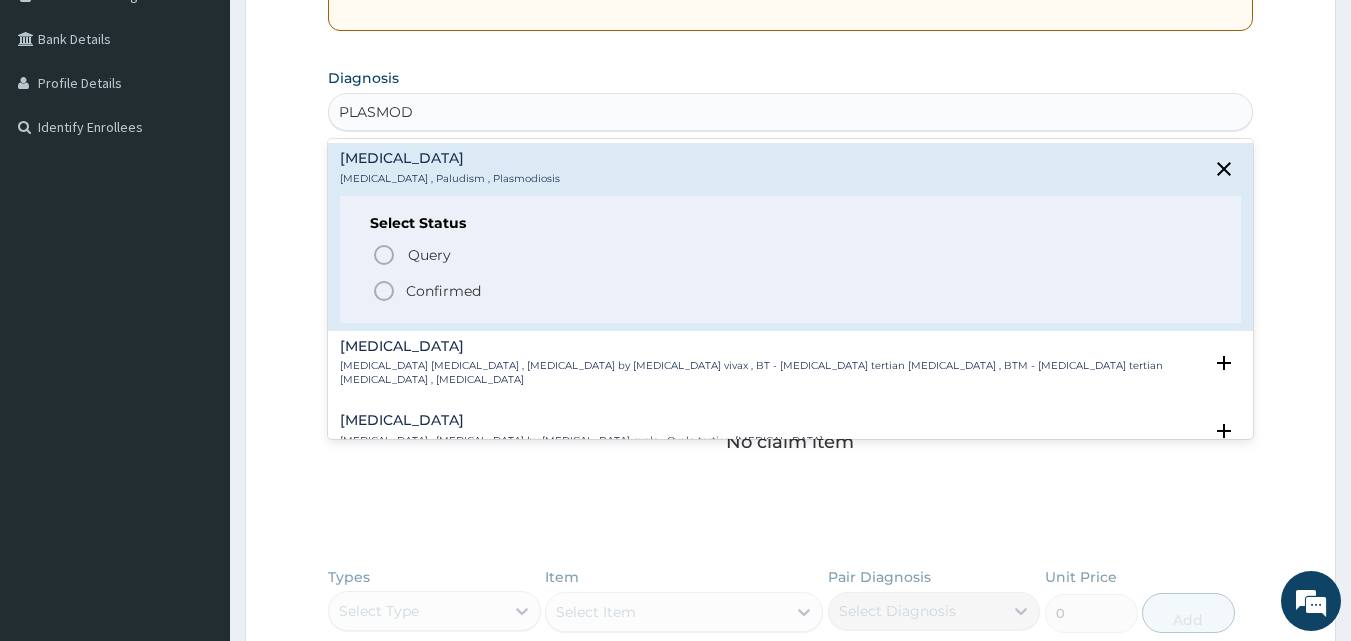 click 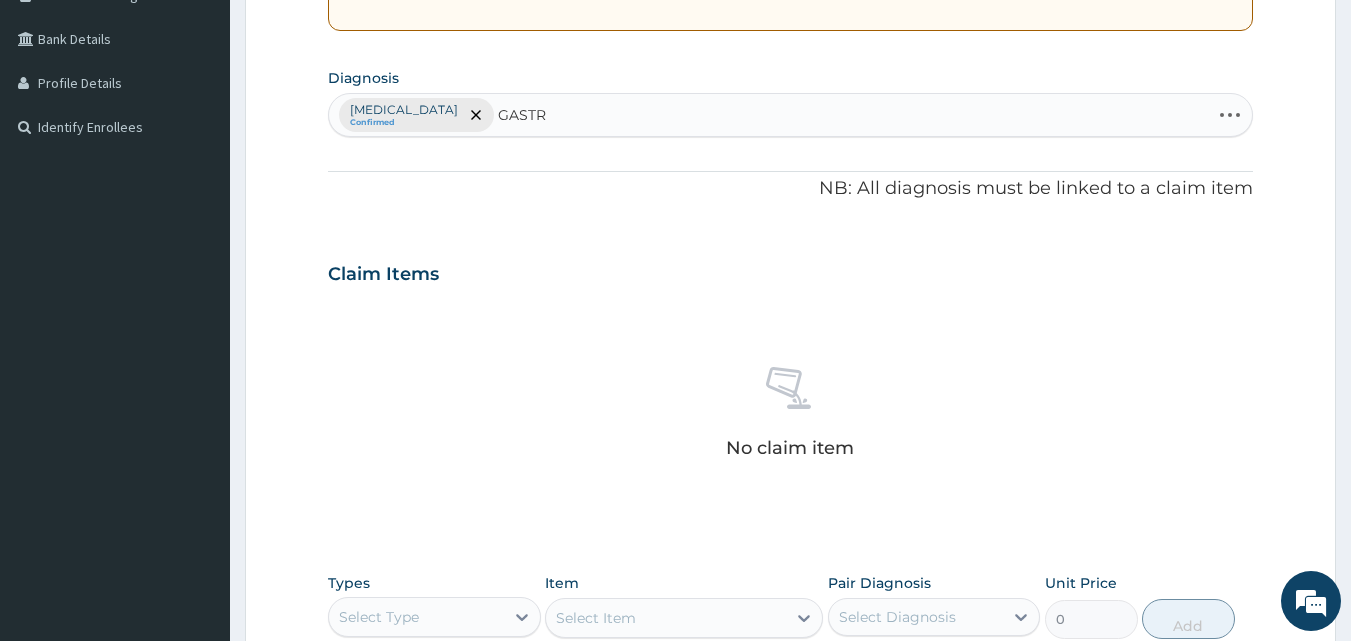 type on "GASTRI" 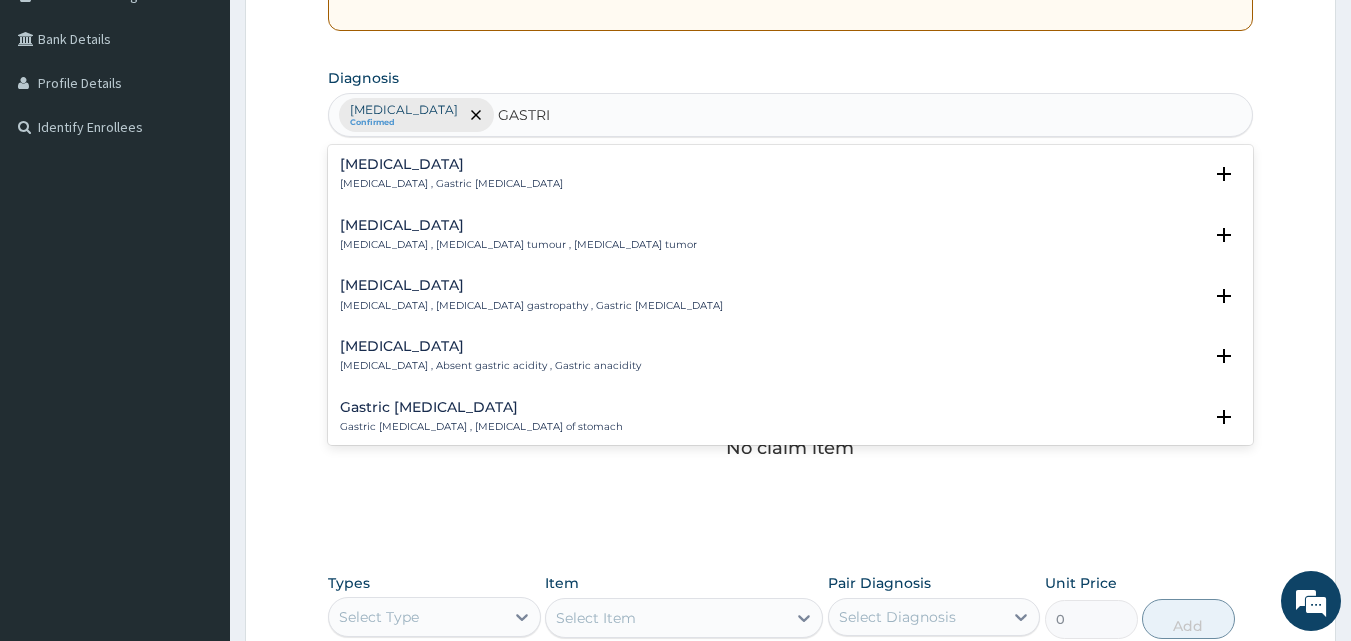 click on "[MEDICAL_DATA] , Gastric [MEDICAL_DATA]" at bounding box center [451, 184] 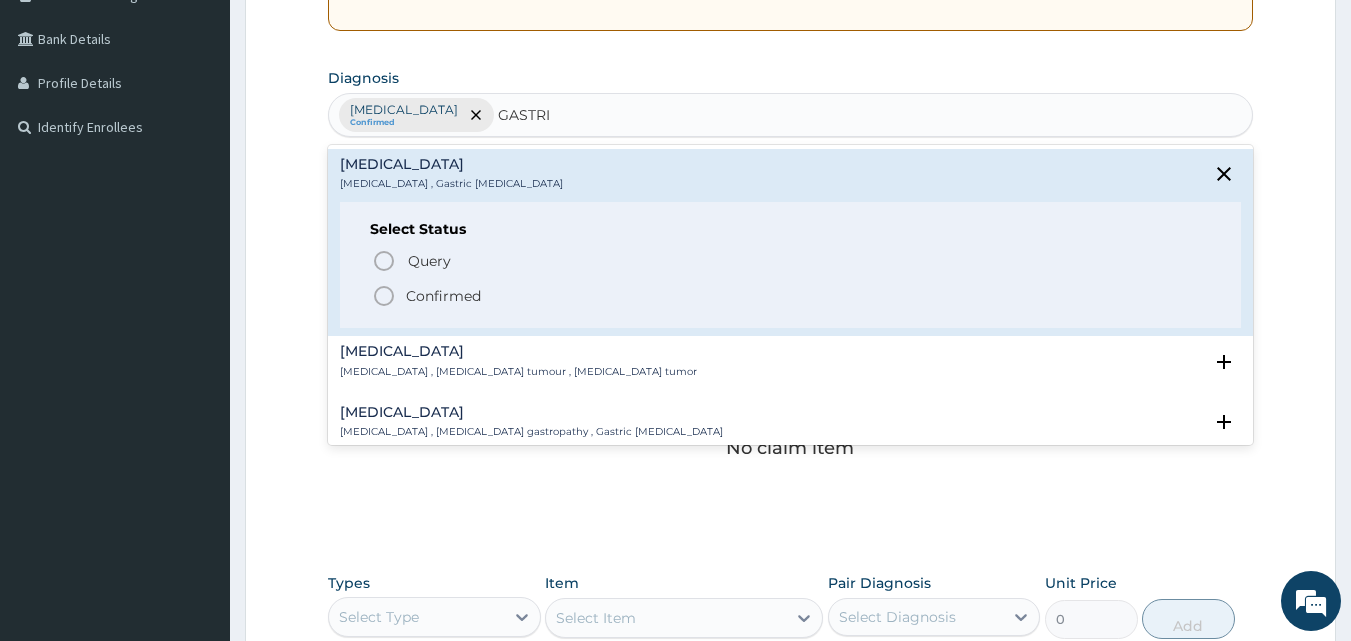 click 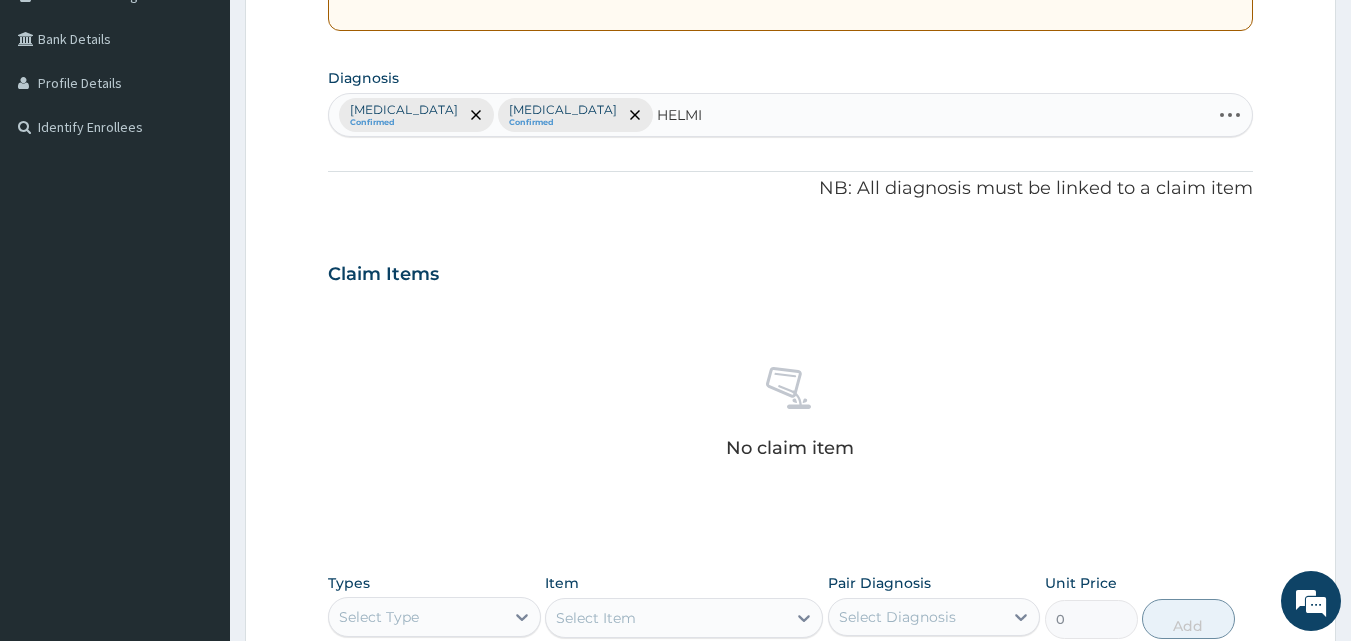 type on "[PERSON_NAME]" 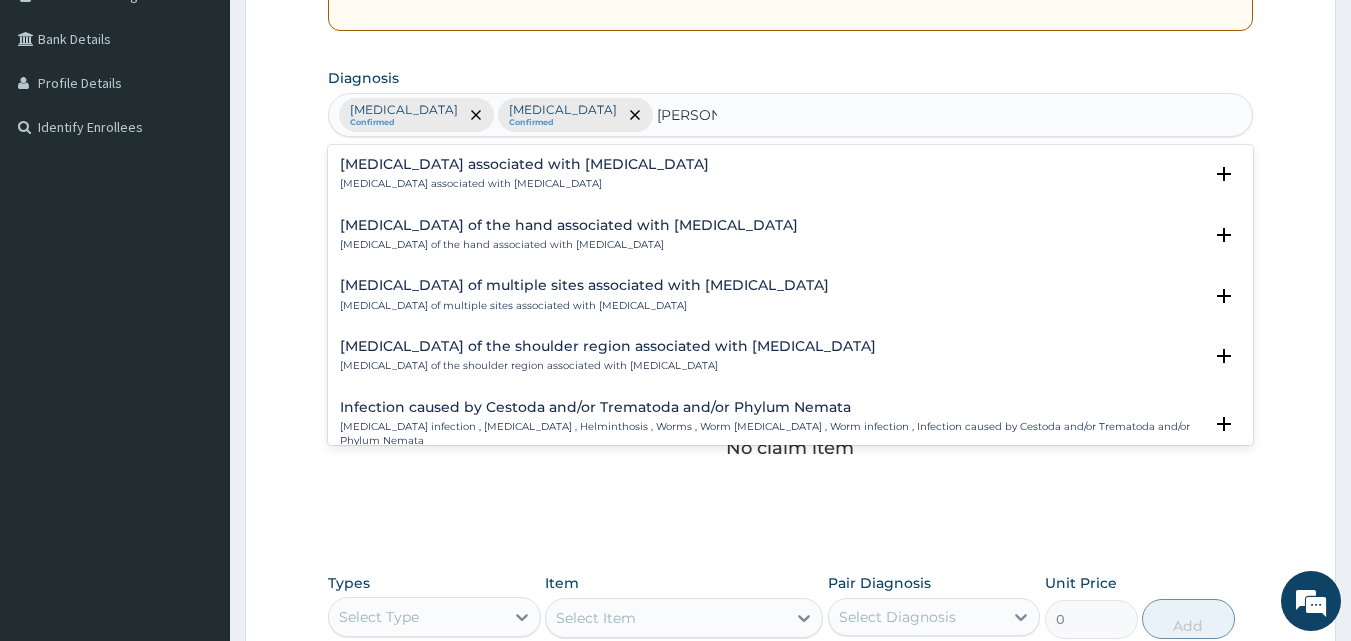 click on "[MEDICAL_DATA] associated with [MEDICAL_DATA]" at bounding box center (524, 164) 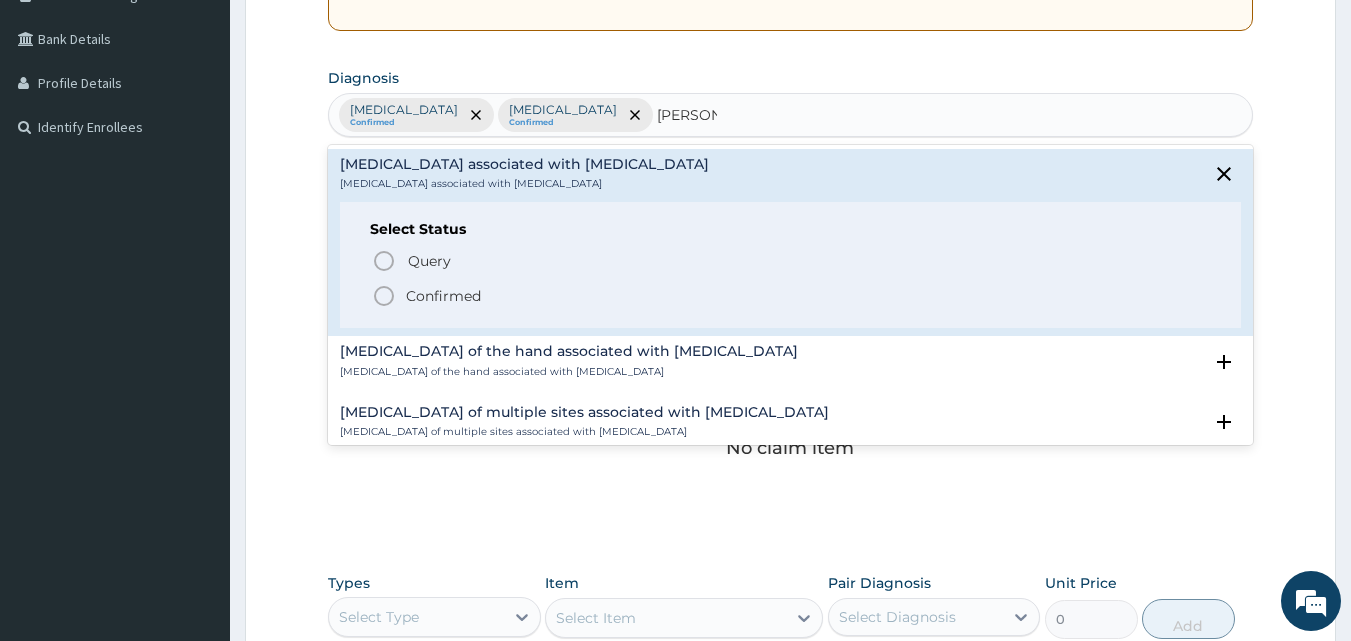 click 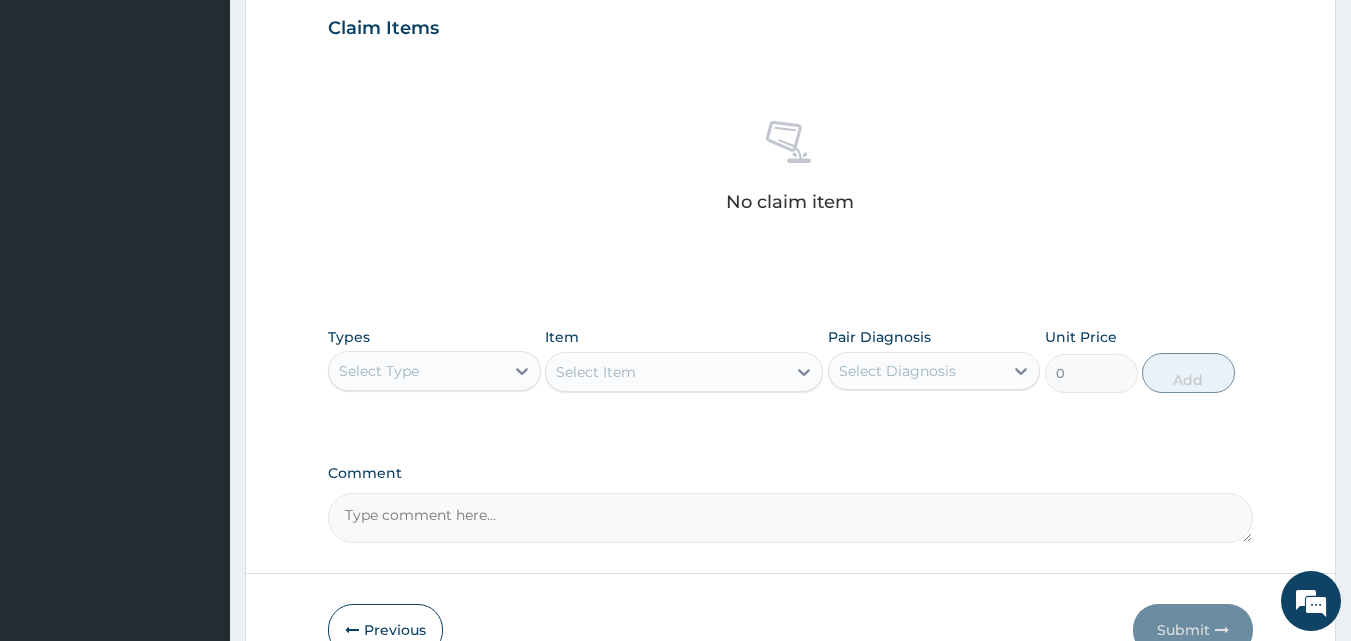 scroll, scrollTop: 801, scrollLeft: 0, axis: vertical 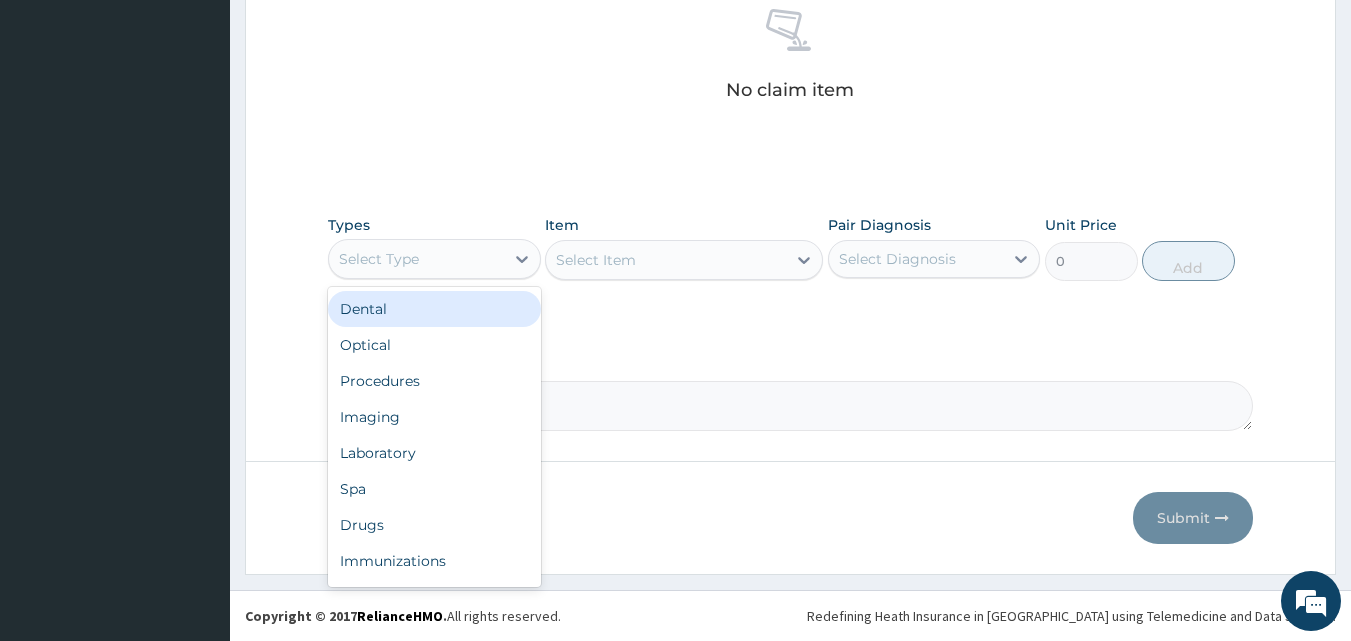 click on "Select Type" at bounding box center (416, 259) 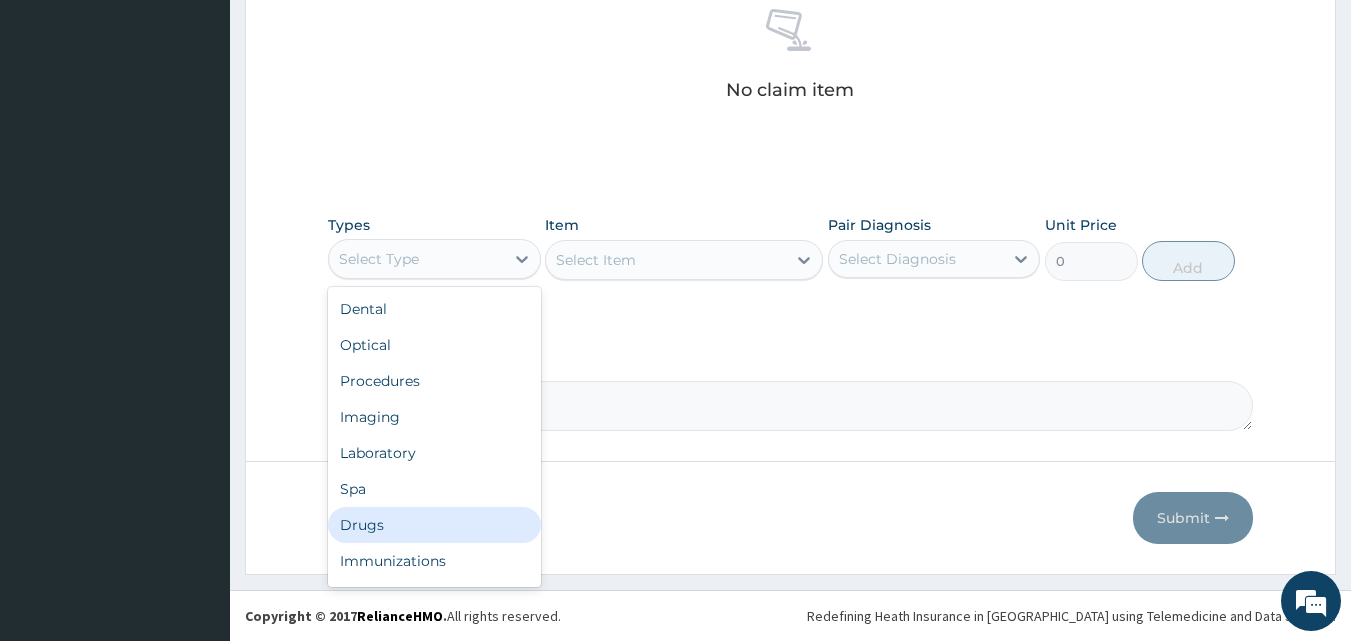 click on "Drugs" at bounding box center (434, 525) 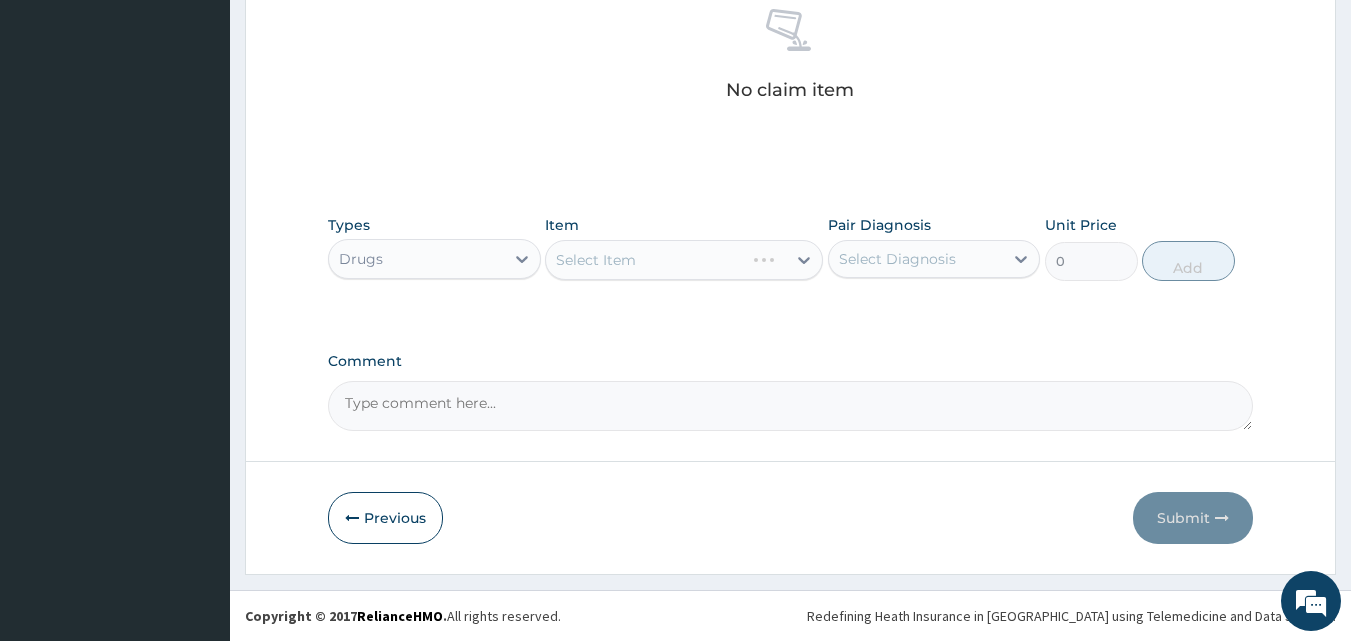 click on "Select Item" at bounding box center (684, 260) 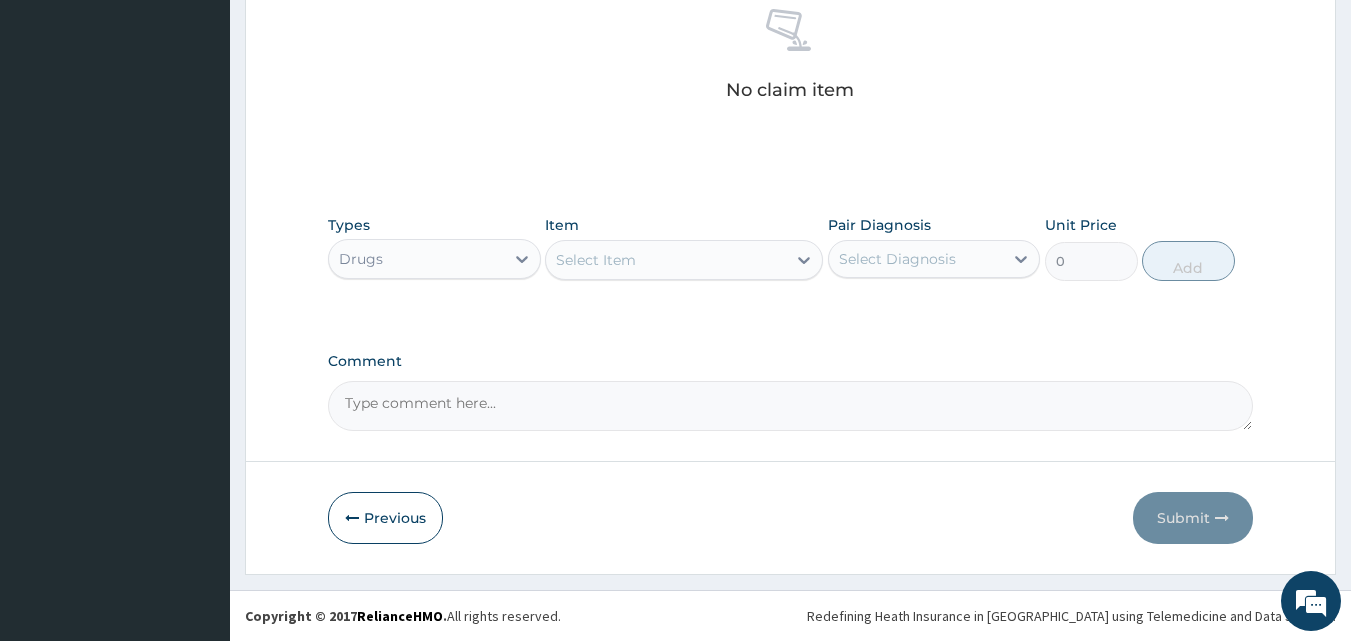 click on "Select Item" at bounding box center (666, 260) 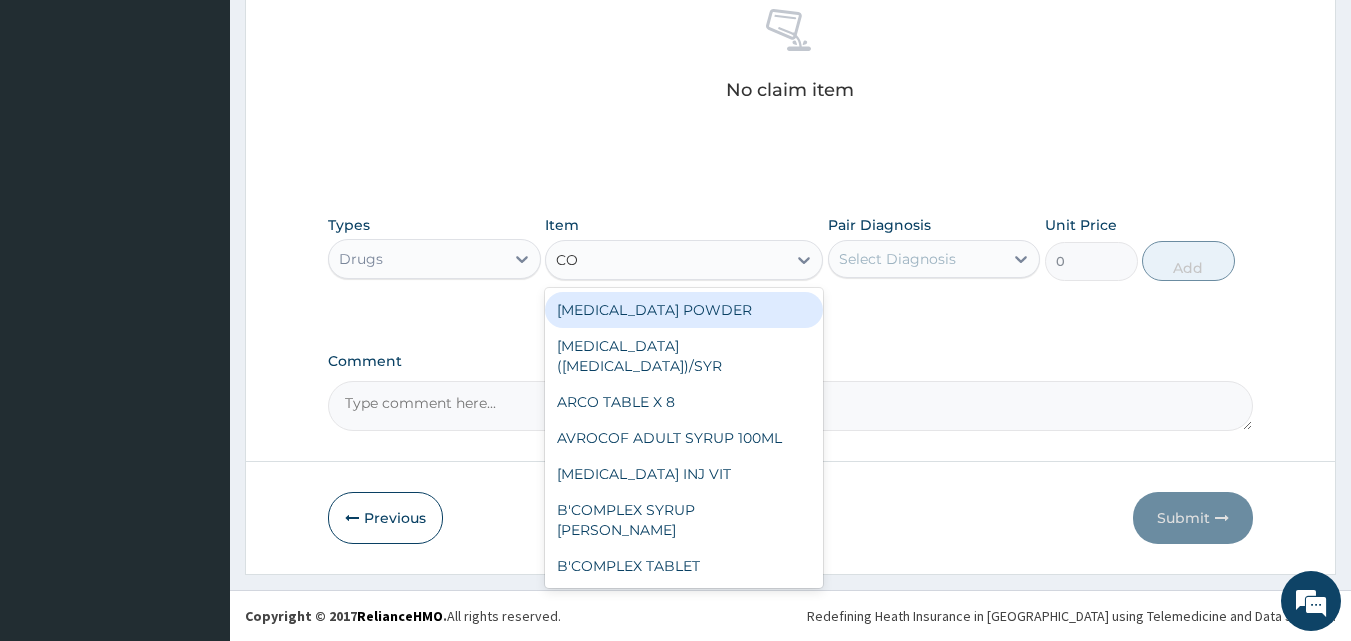 type on "COA" 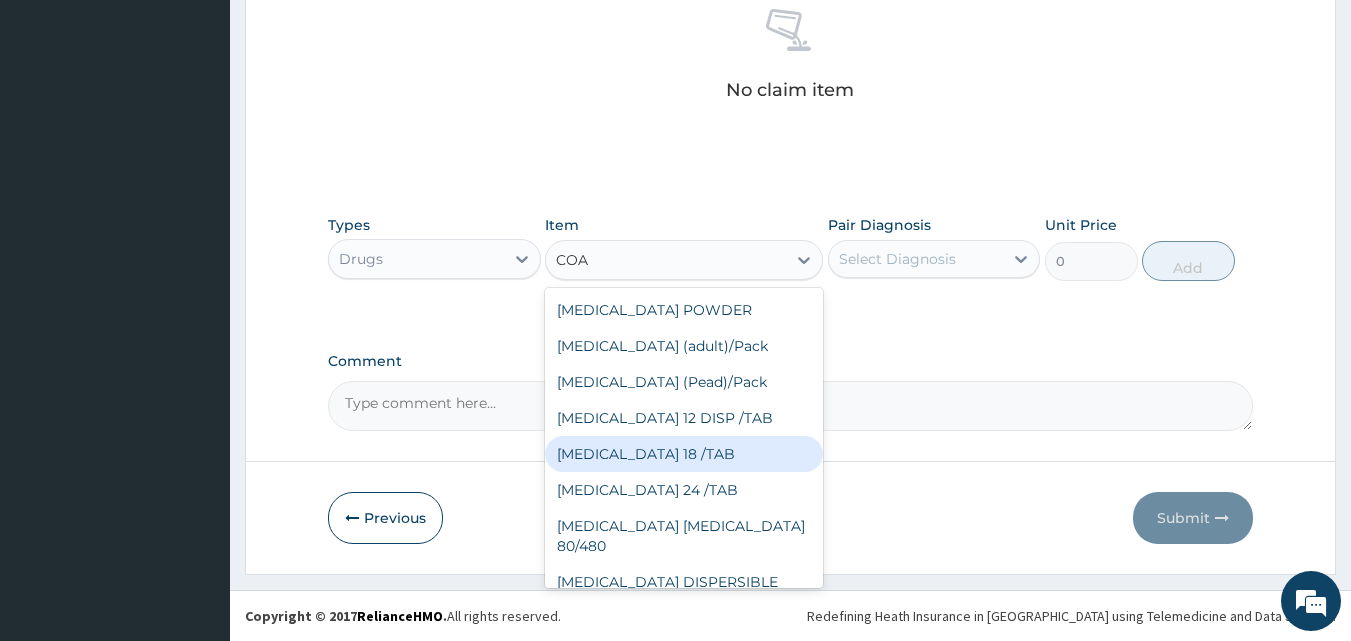 click on "[MEDICAL_DATA] 18 /TAB" at bounding box center [684, 454] 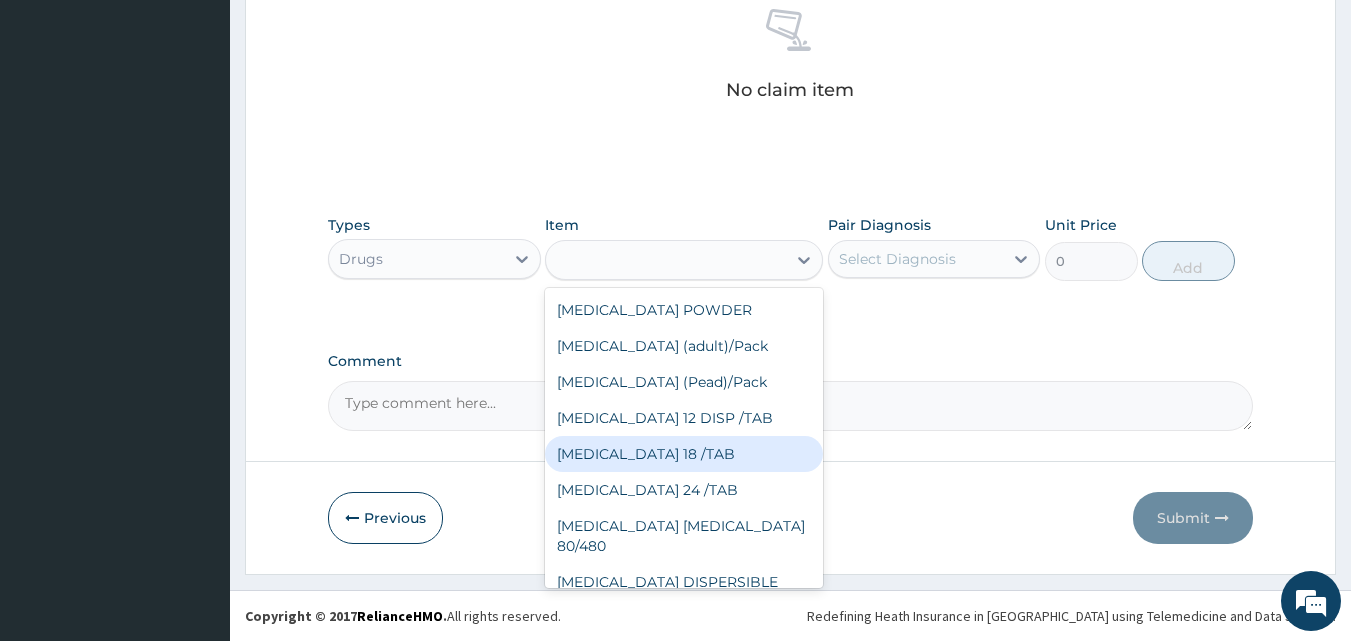 type on "75" 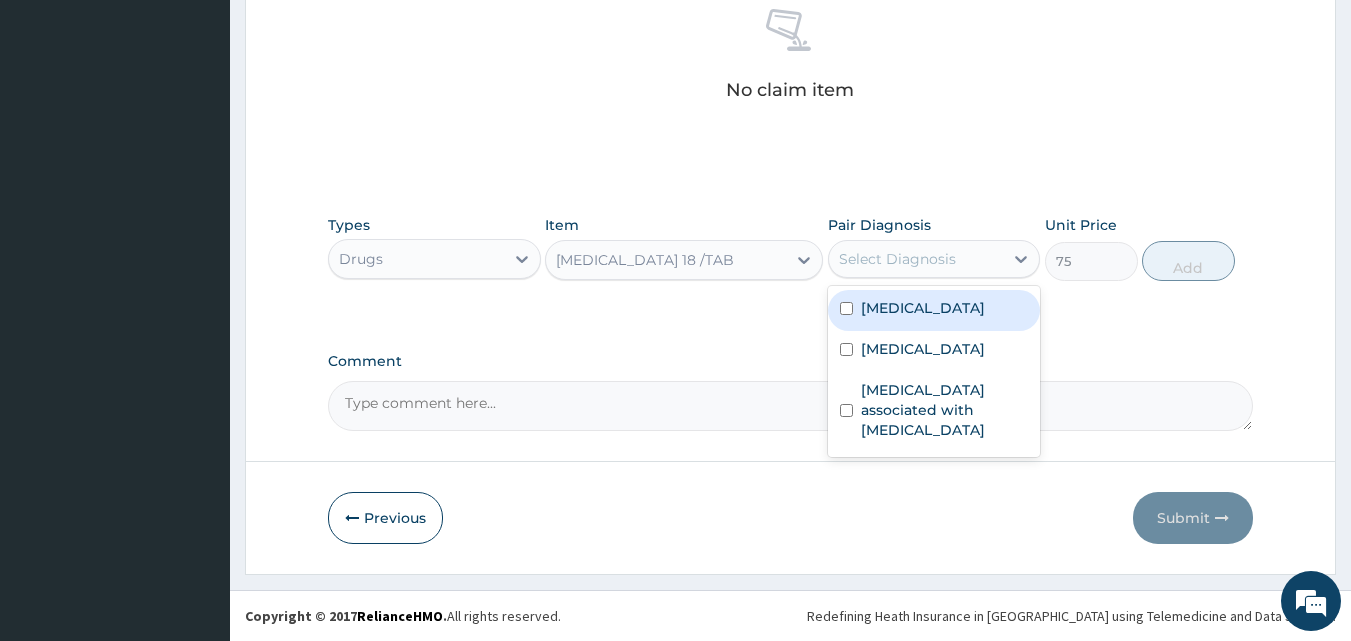 click on "Select Diagnosis" at bounding box center [897, 259] 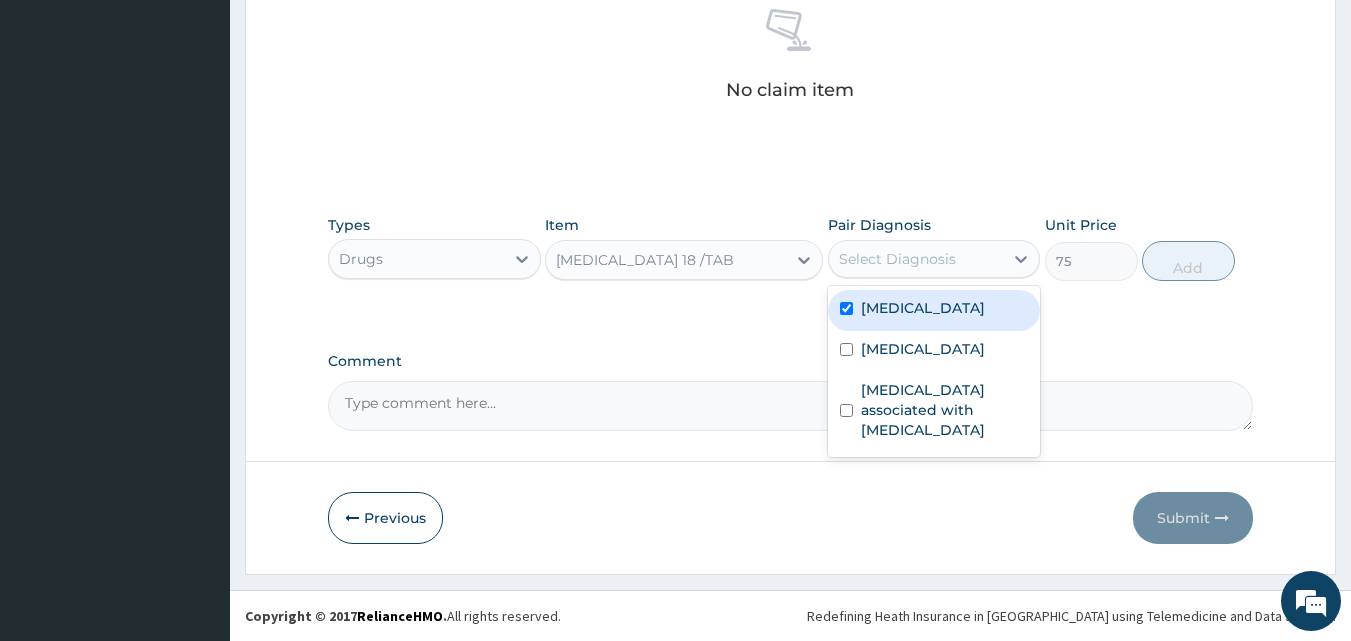 checkbox on "true" 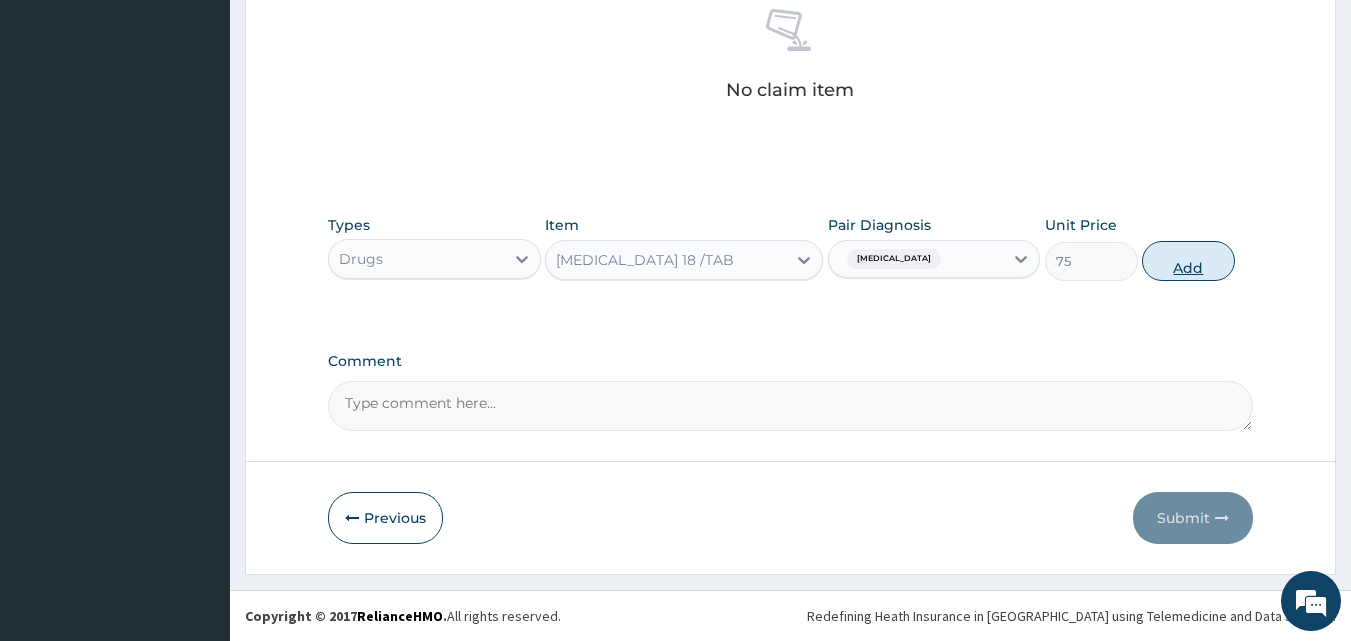 click on "Add" at bounding box center (1188, 261) 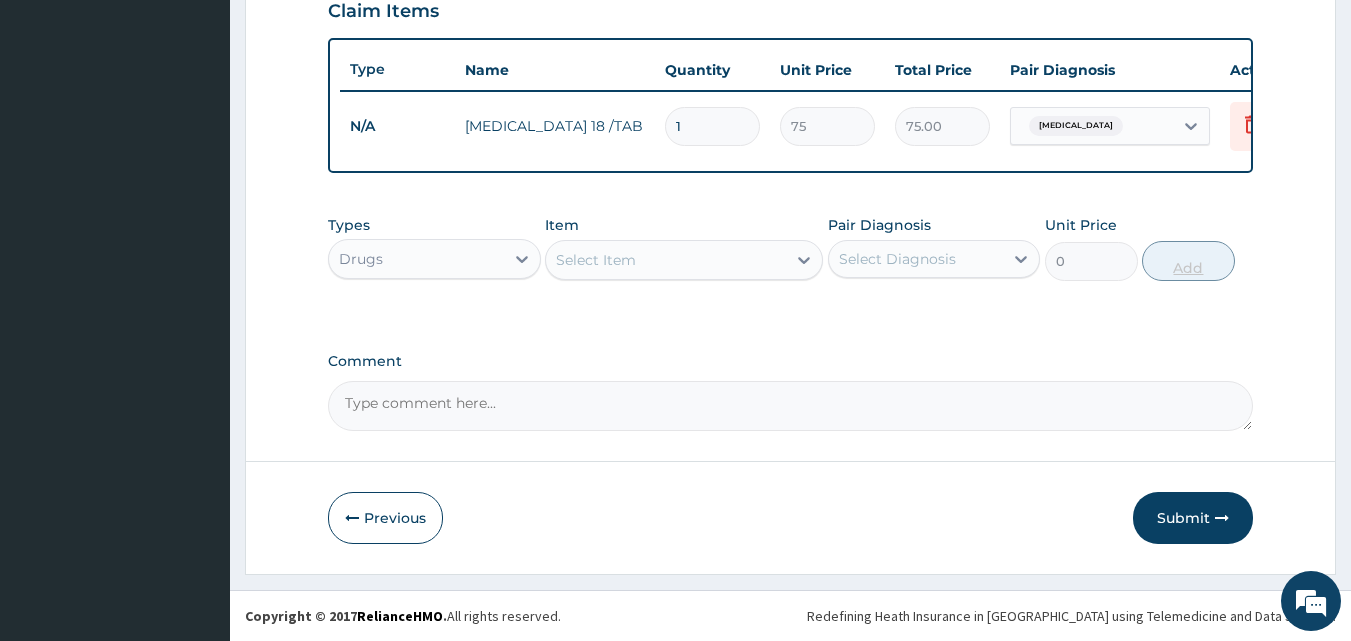 scroll, scrollTop: 721, scrollLeft: 0, axis: vertical 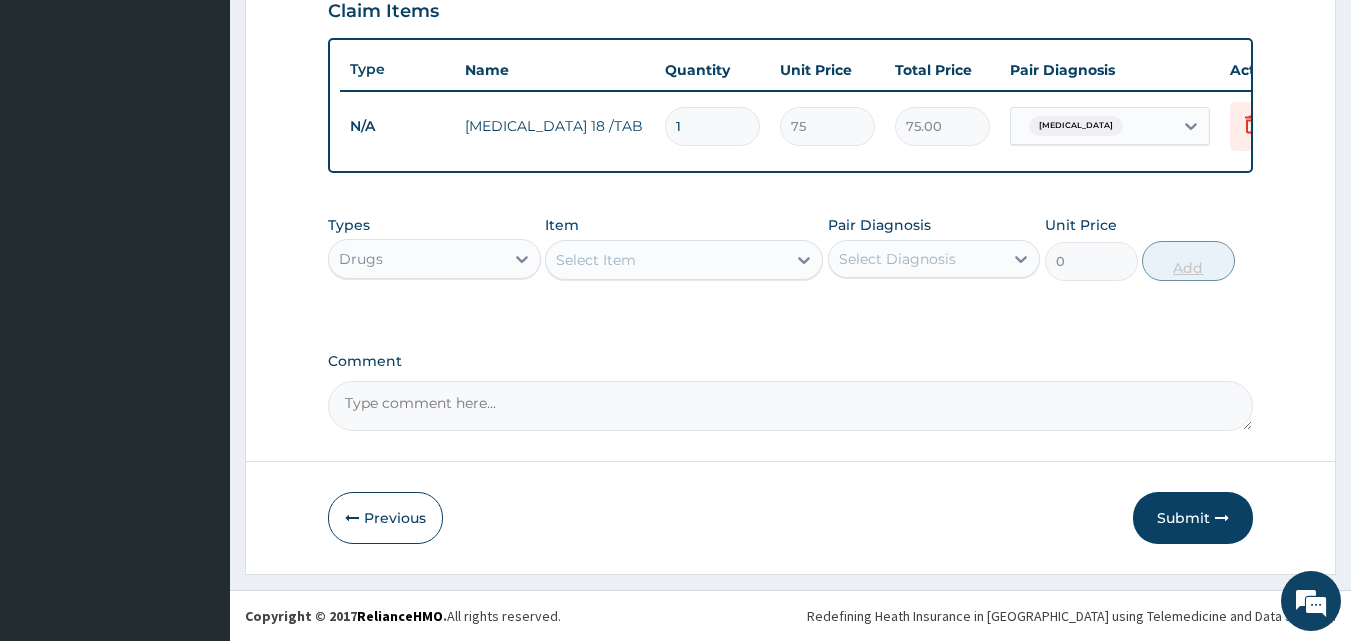 type on "18" 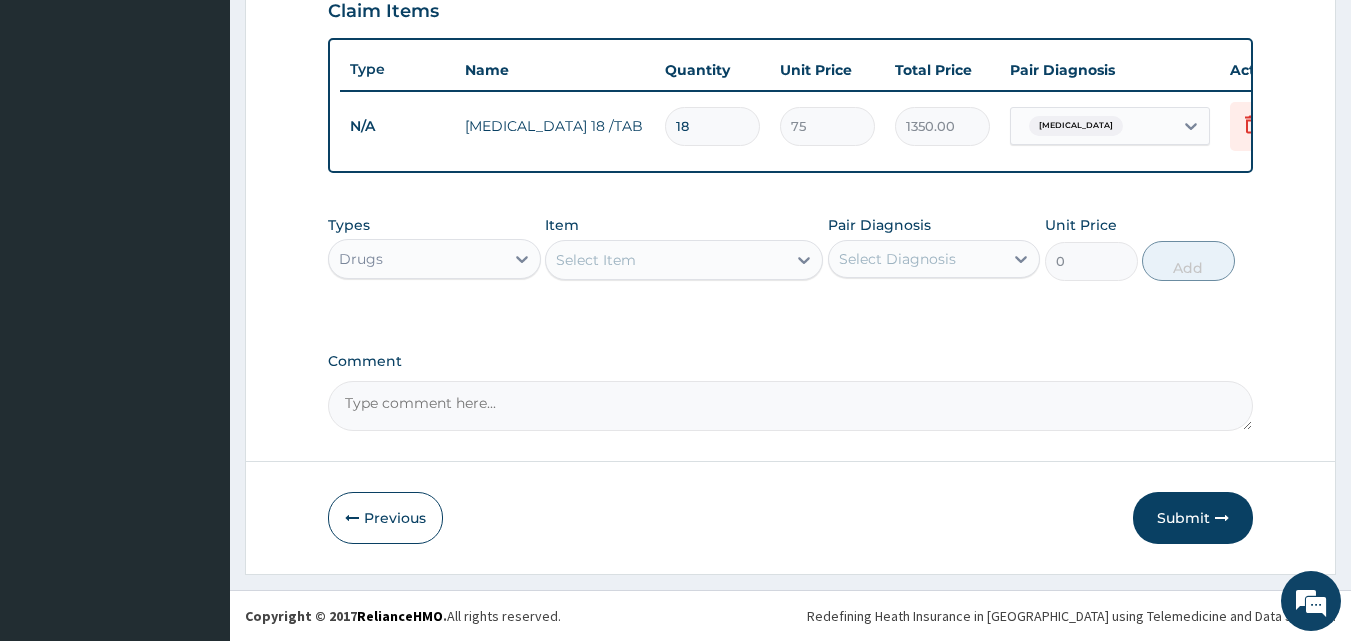 type on "18" 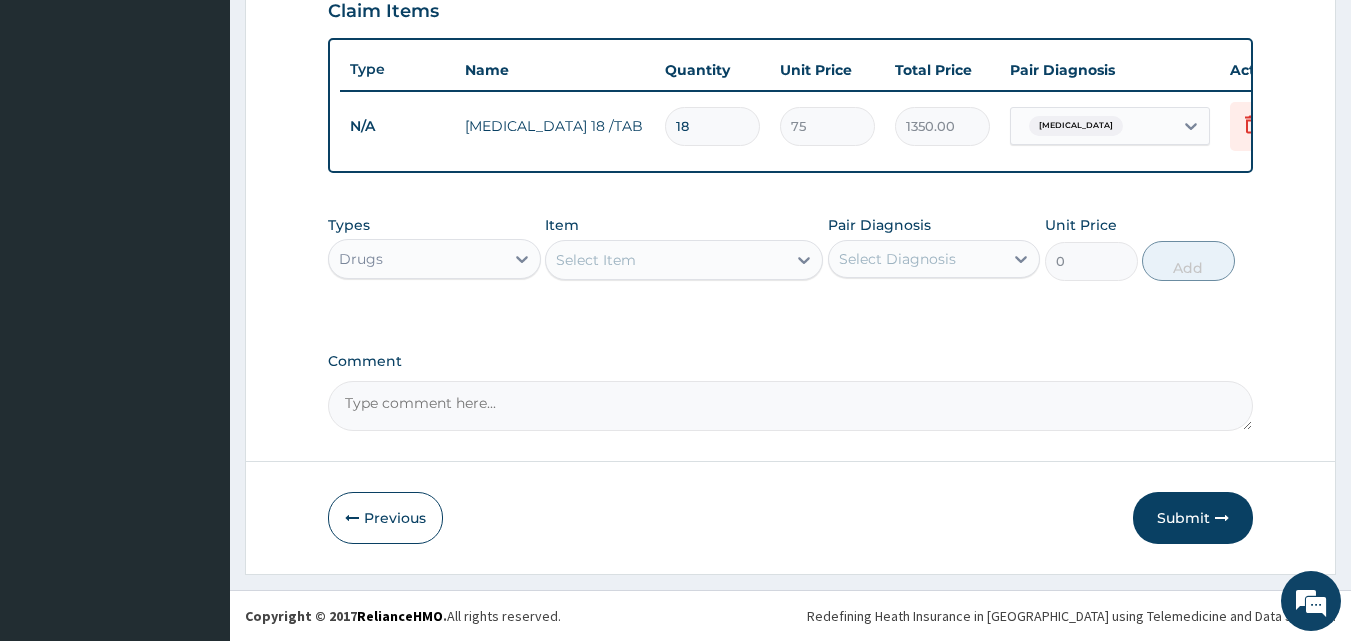 click on "Select Item" at bounding box center [596, 260] 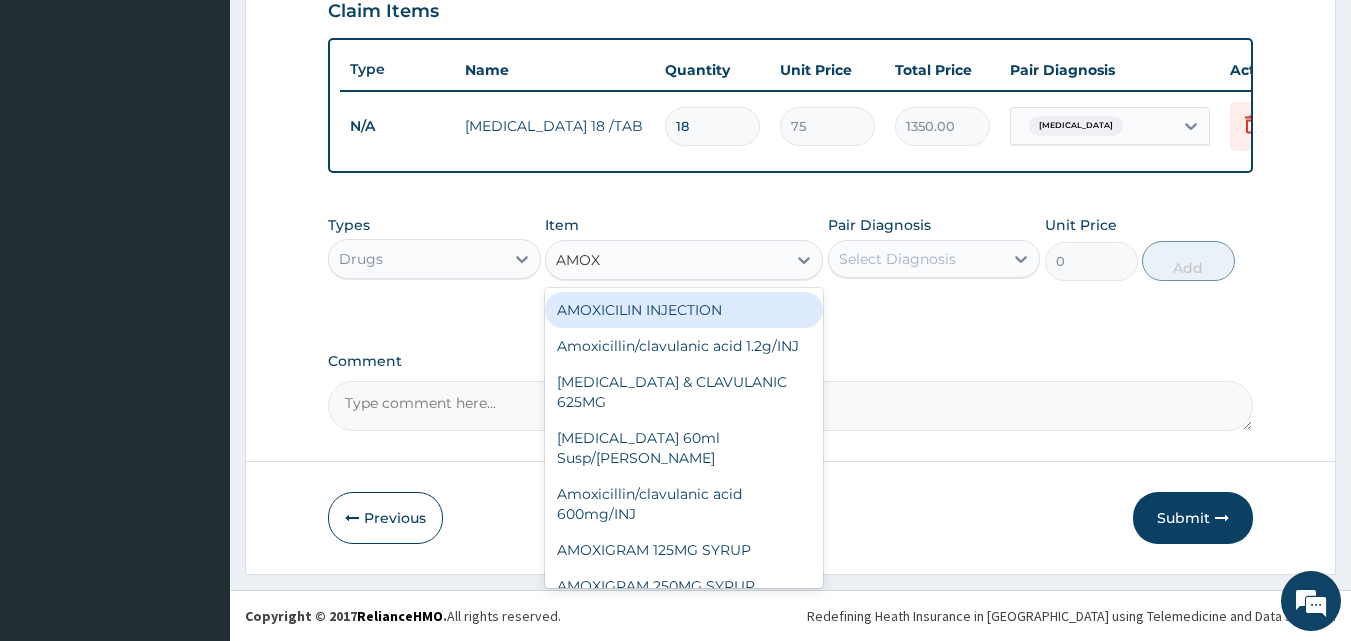 type on "AMOXI" 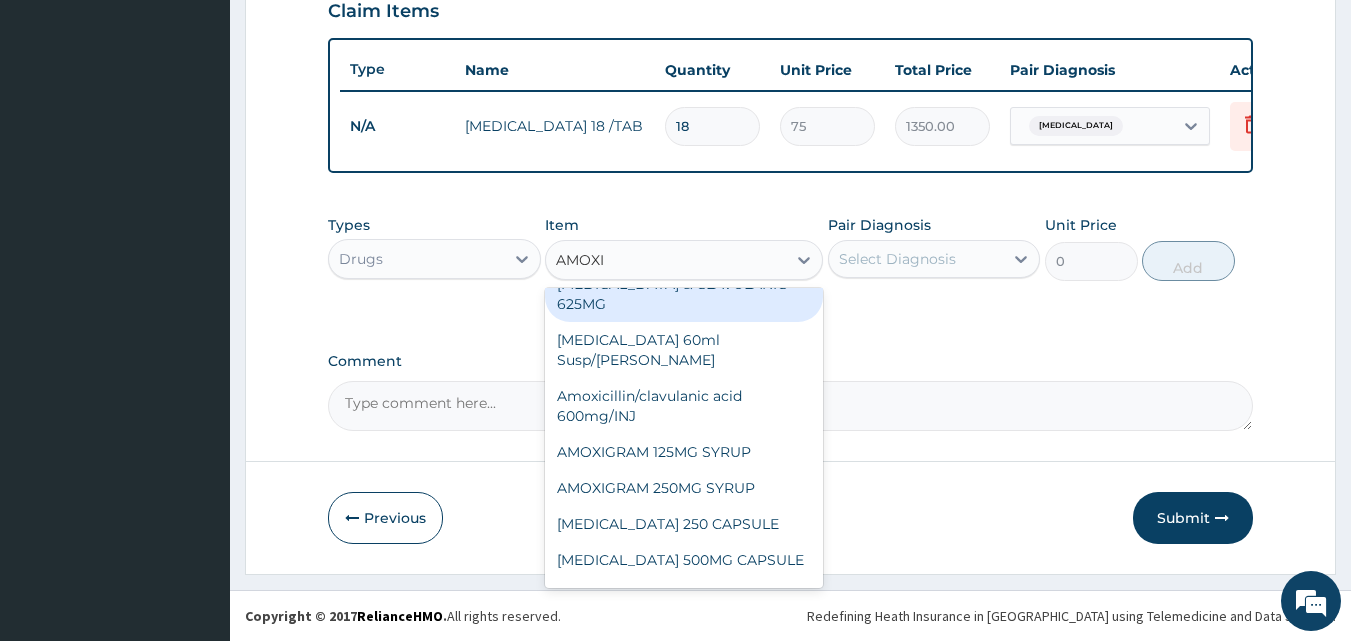 scroll, scrollTop: 195, scrollLeft: 0, axis: vertical 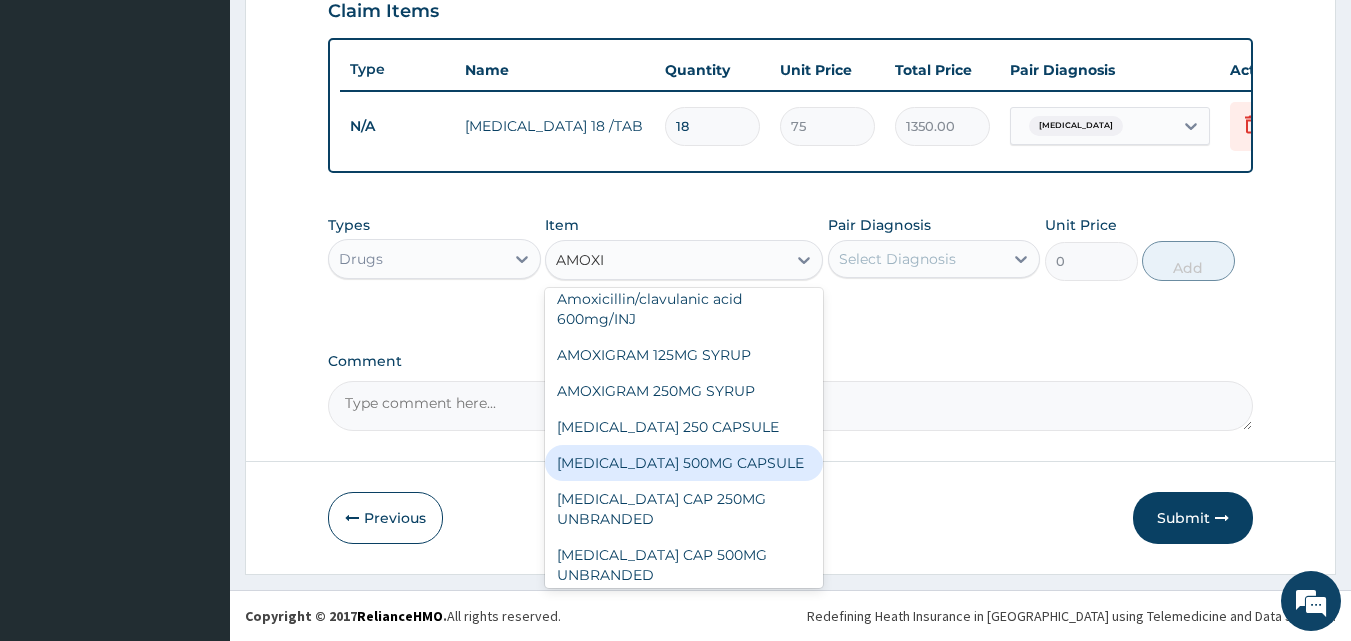 click on "[MEDICAL_DATA] 500MG CAPSULE" at bounding box center [684, 463] 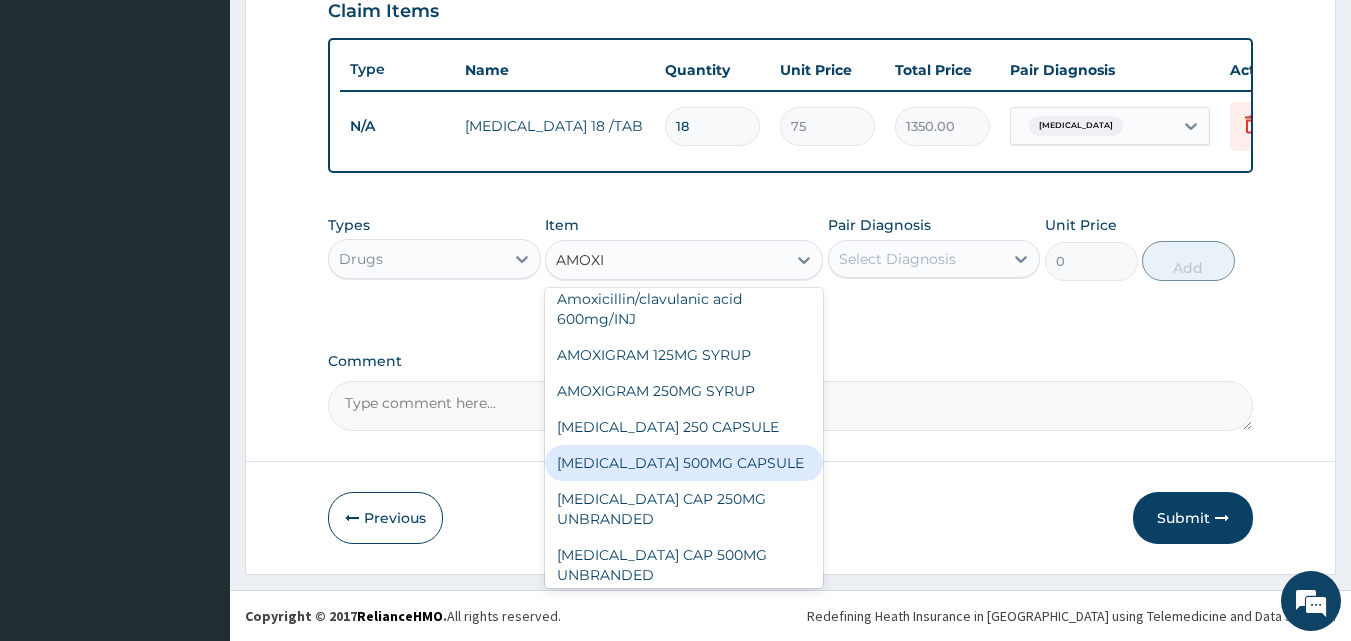 type 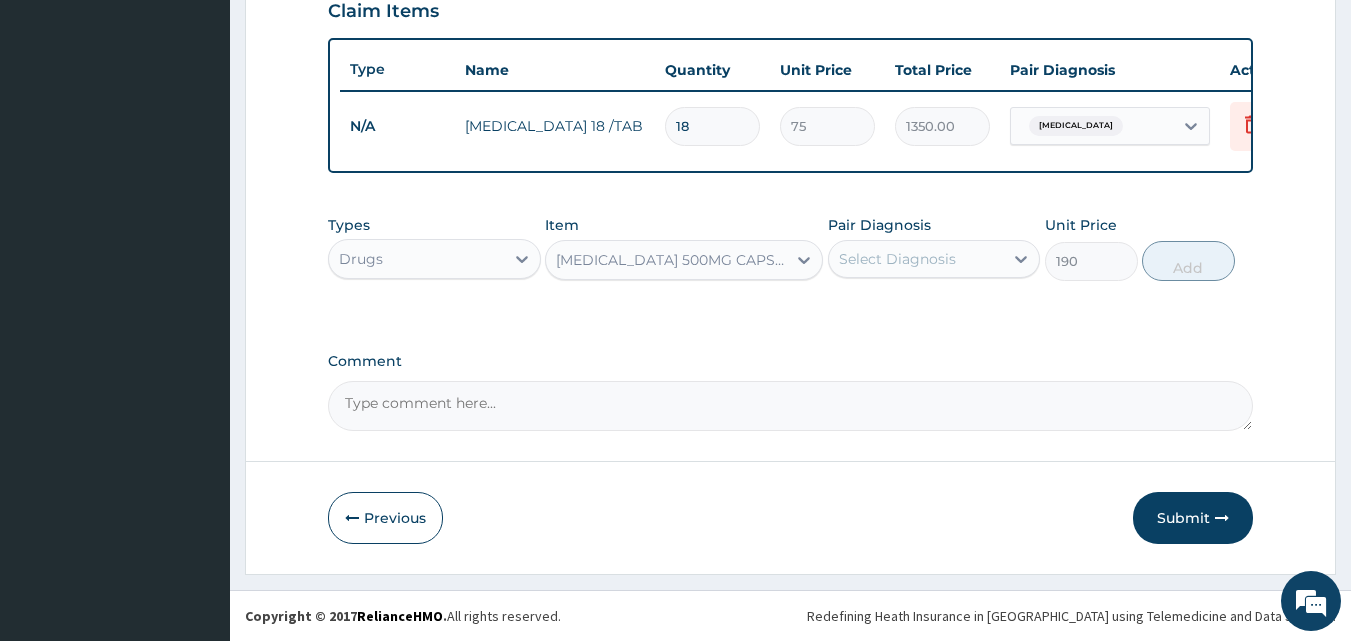 click on "Select Diagnosis" at bounding box center [897, 259] 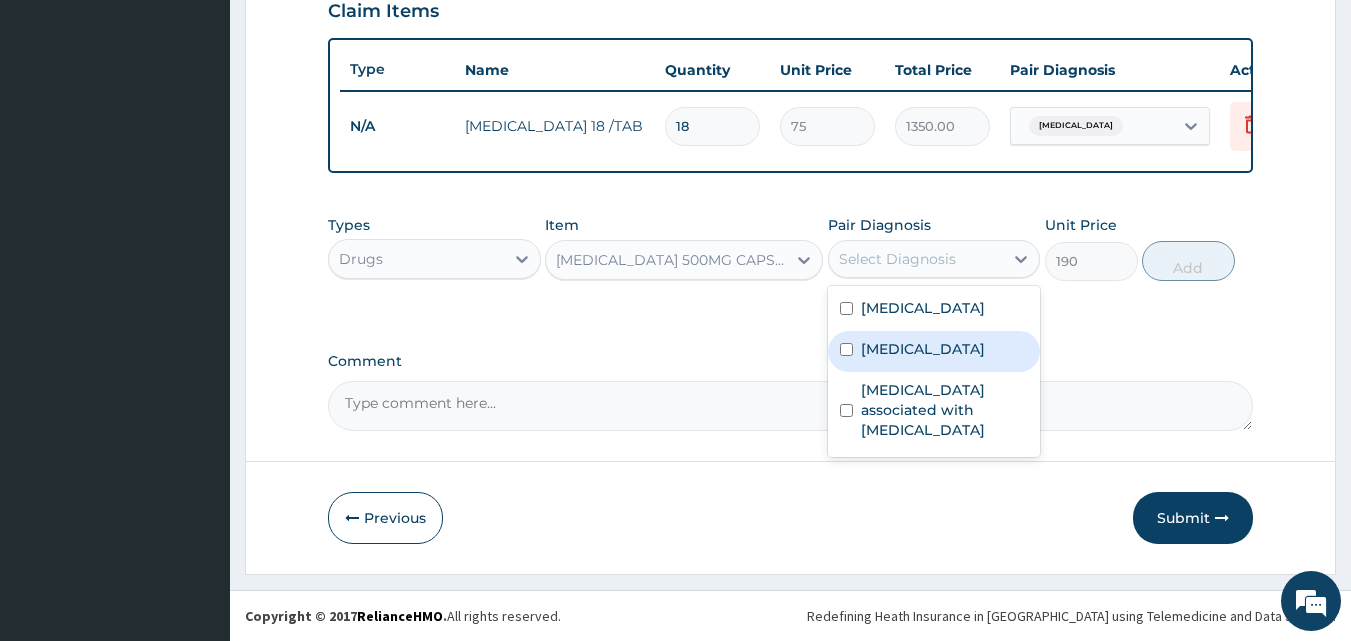 click on "[MEDICAL_DATA]" at bounding box center [923, 349] 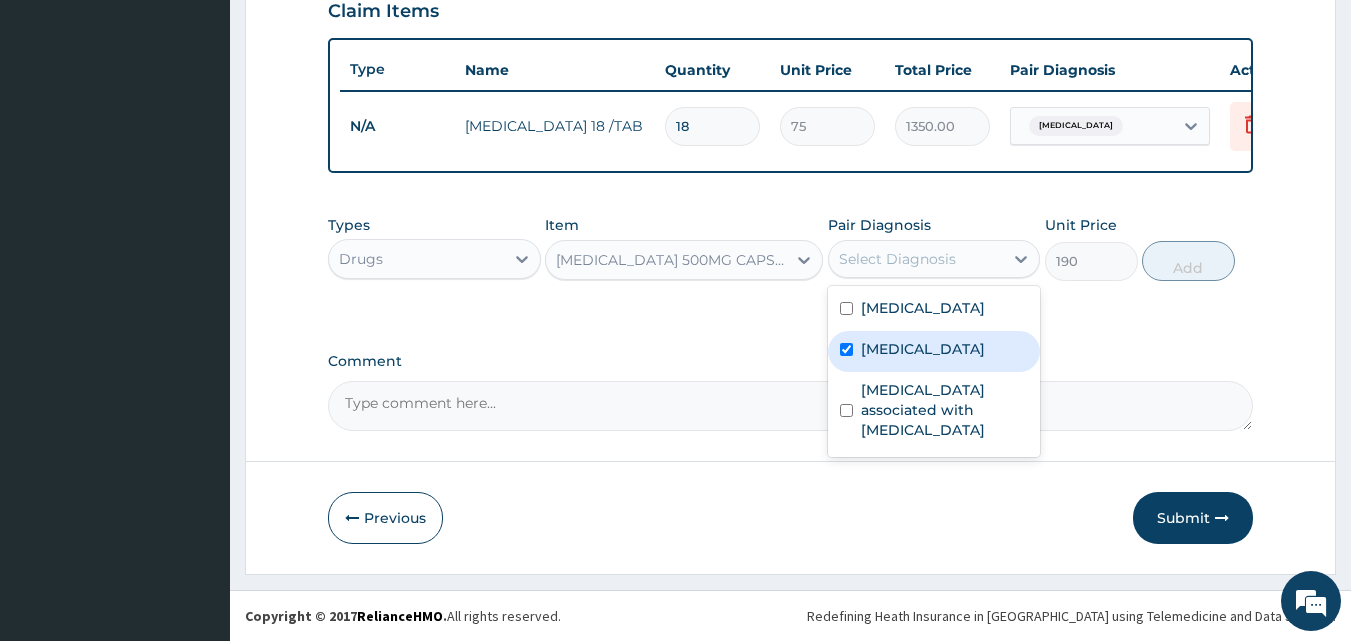 checkbox on "true" 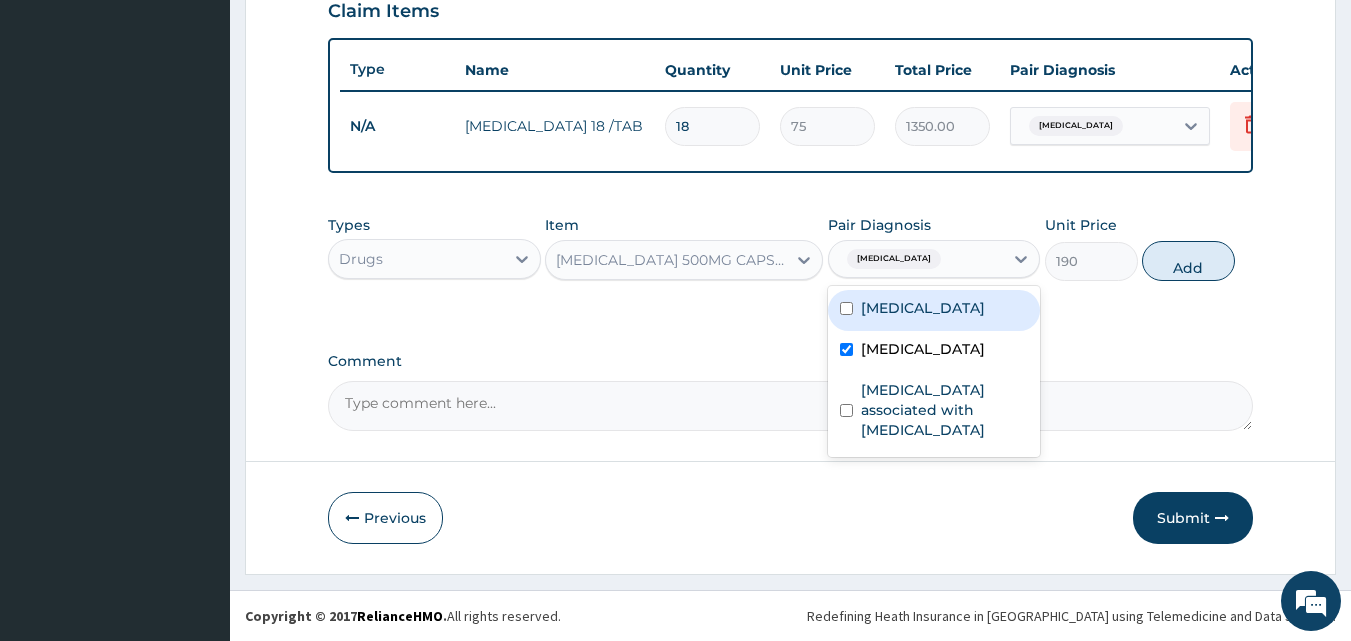 click on "Add" at bounding box center (1188, 261) 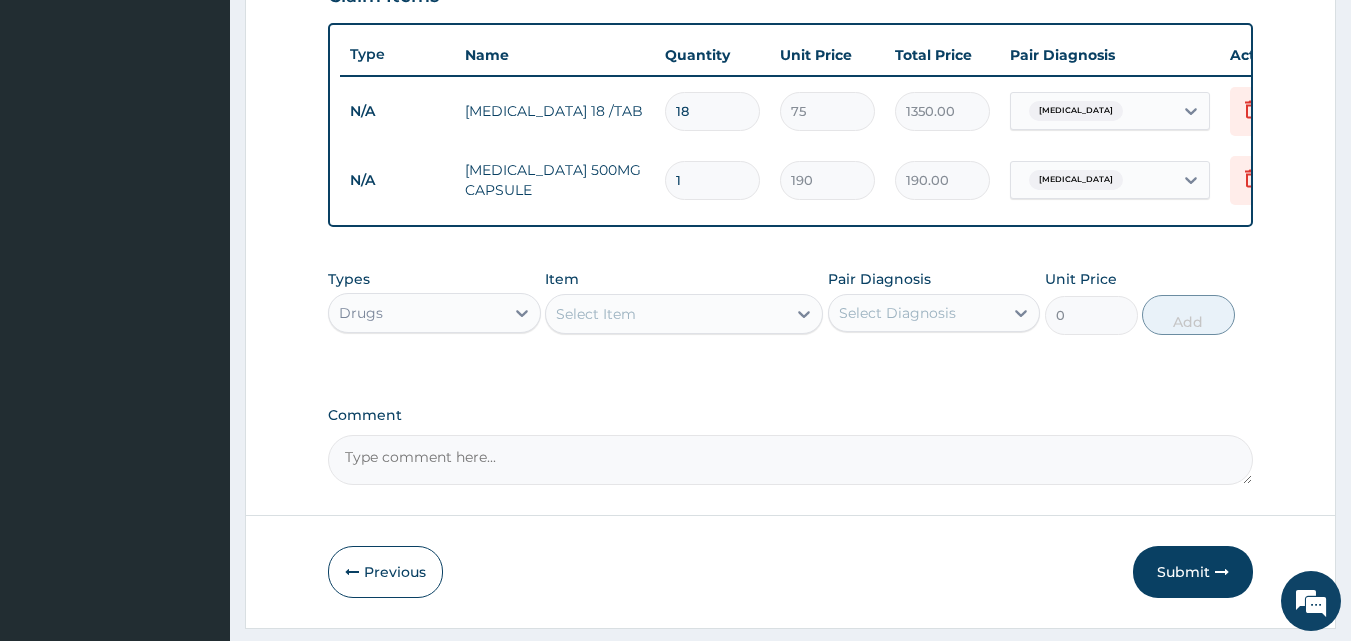 type 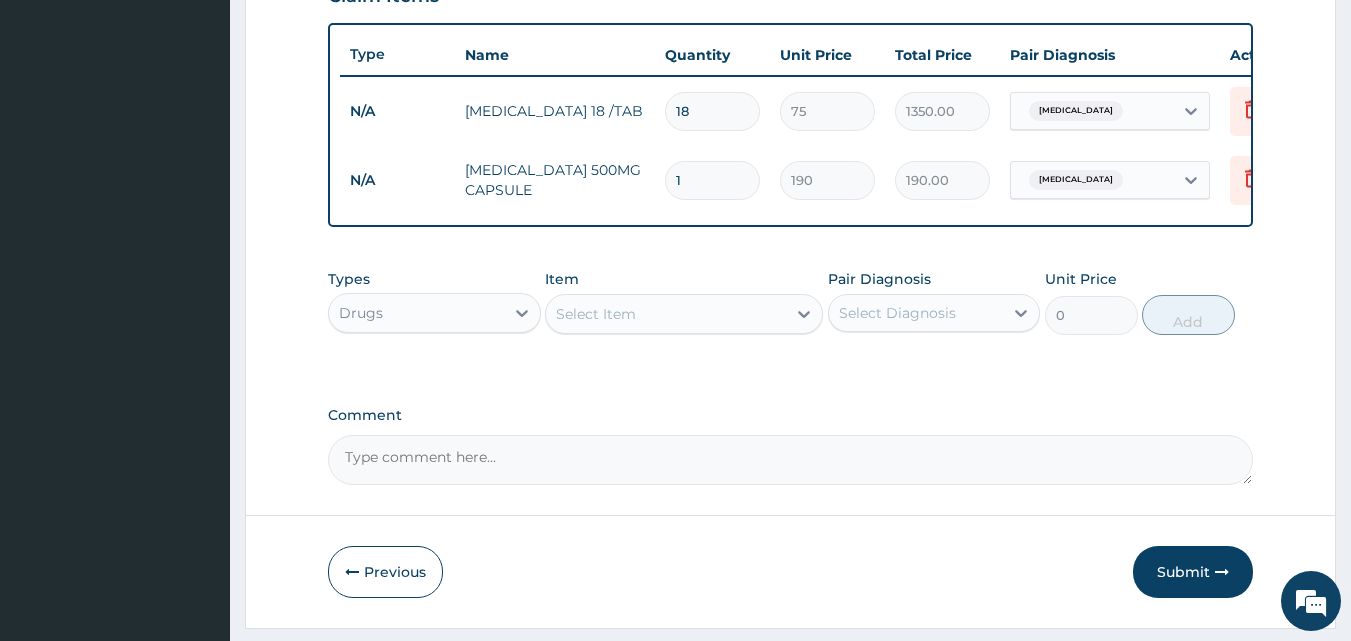 type on "0.00" 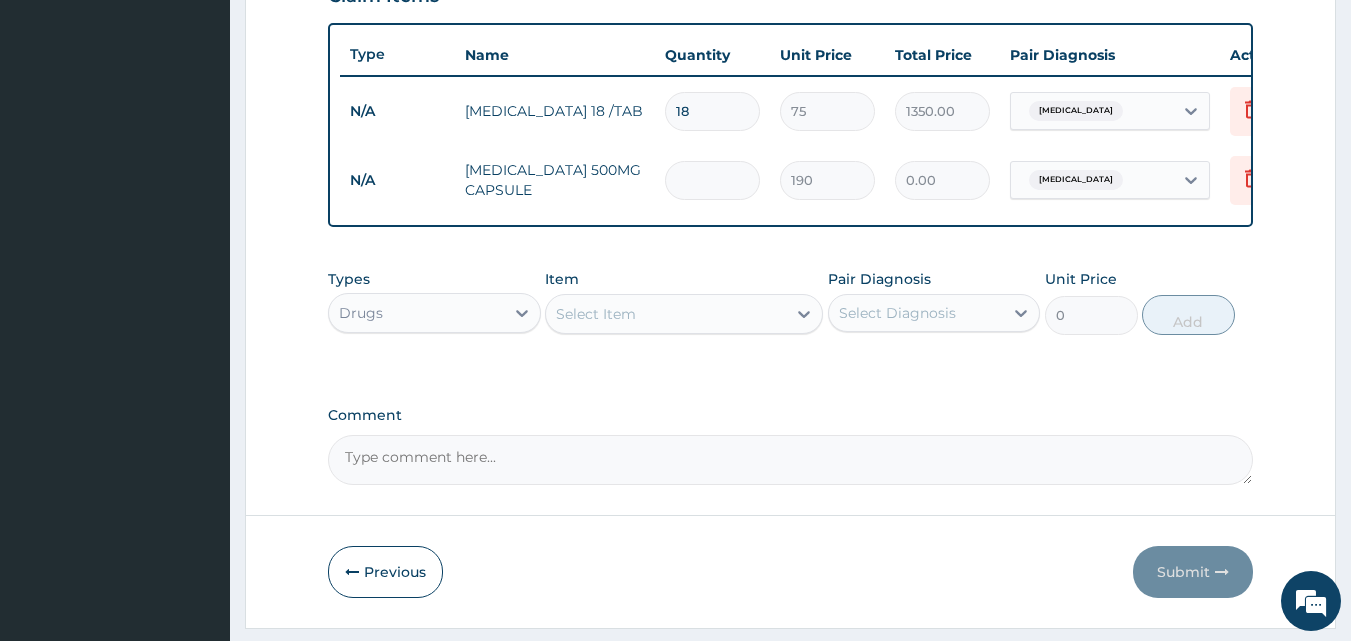 type on "6" 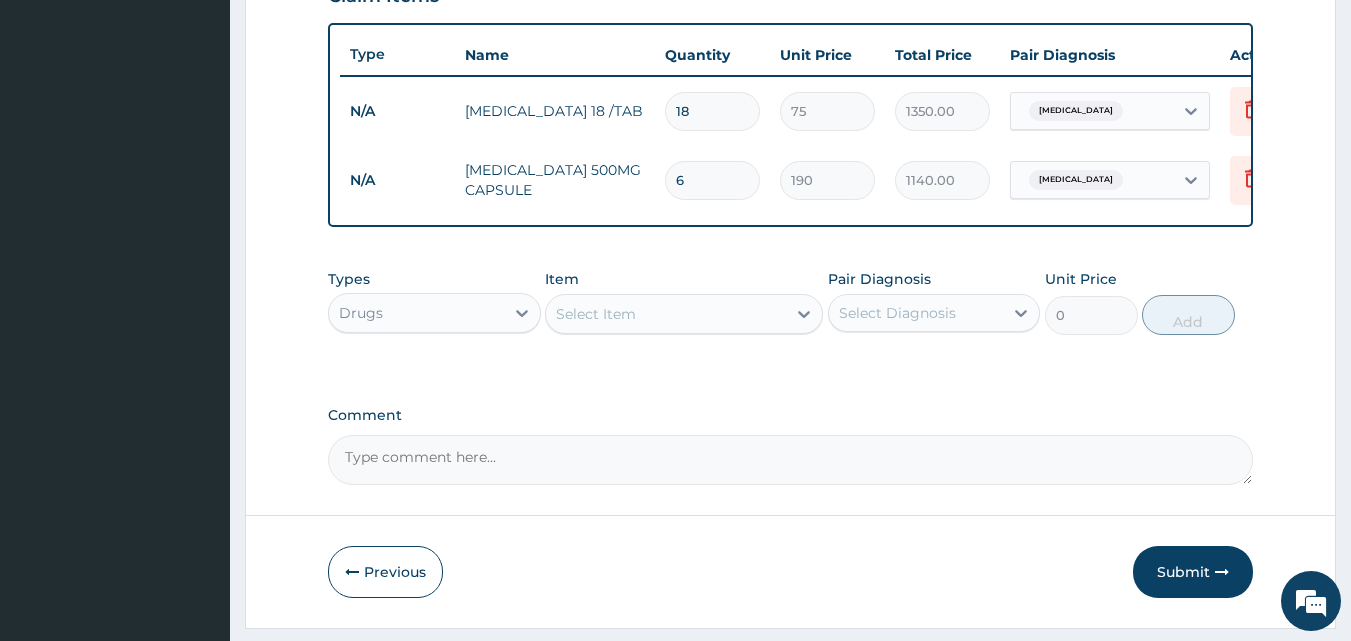 type on "6" 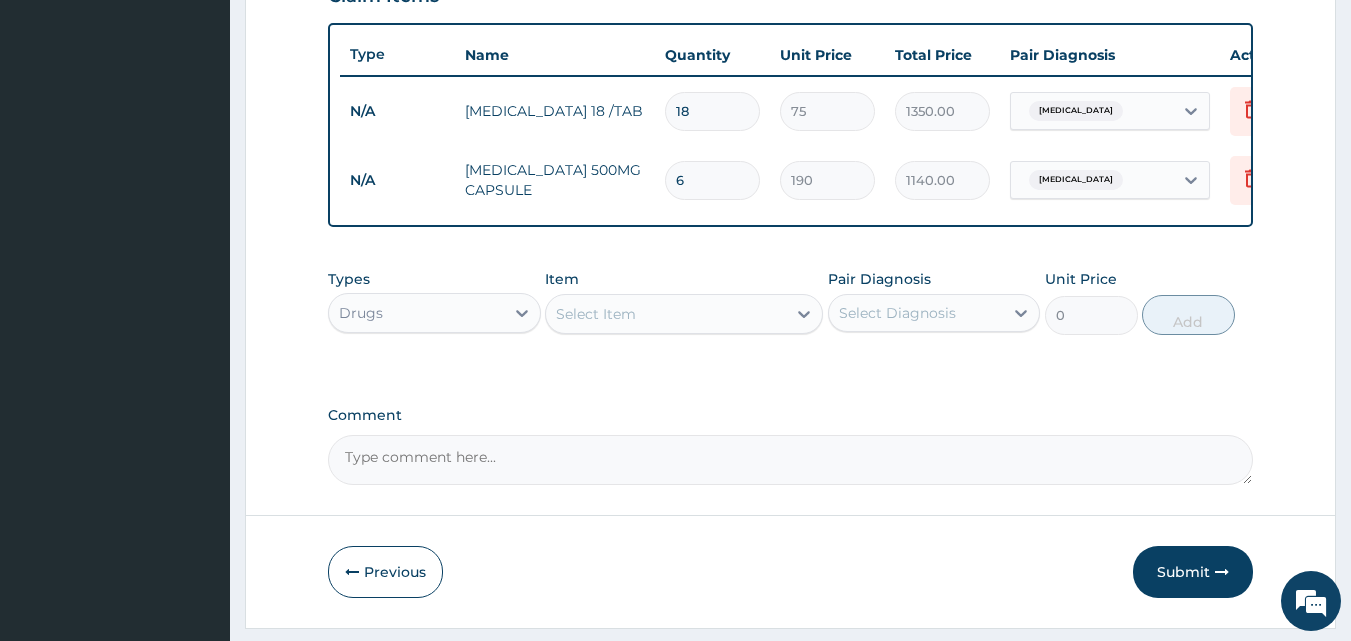 click on "Select Item" at bounding box center (666, 314) 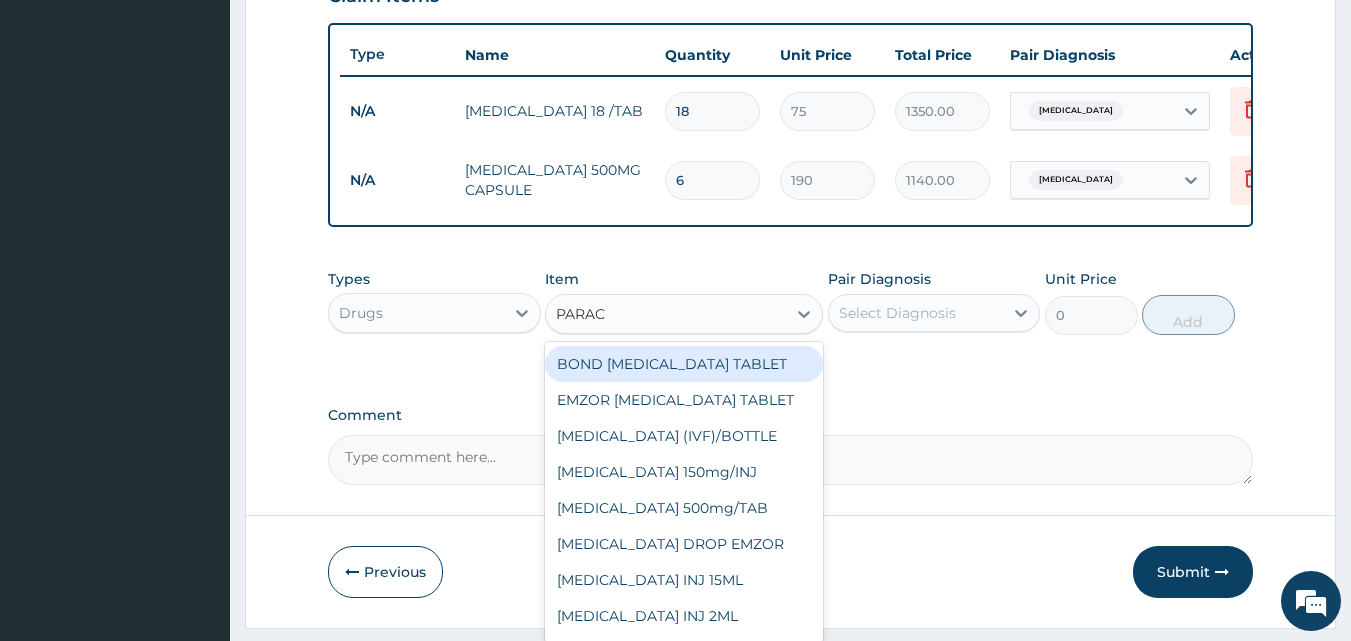 type on "PARACE" 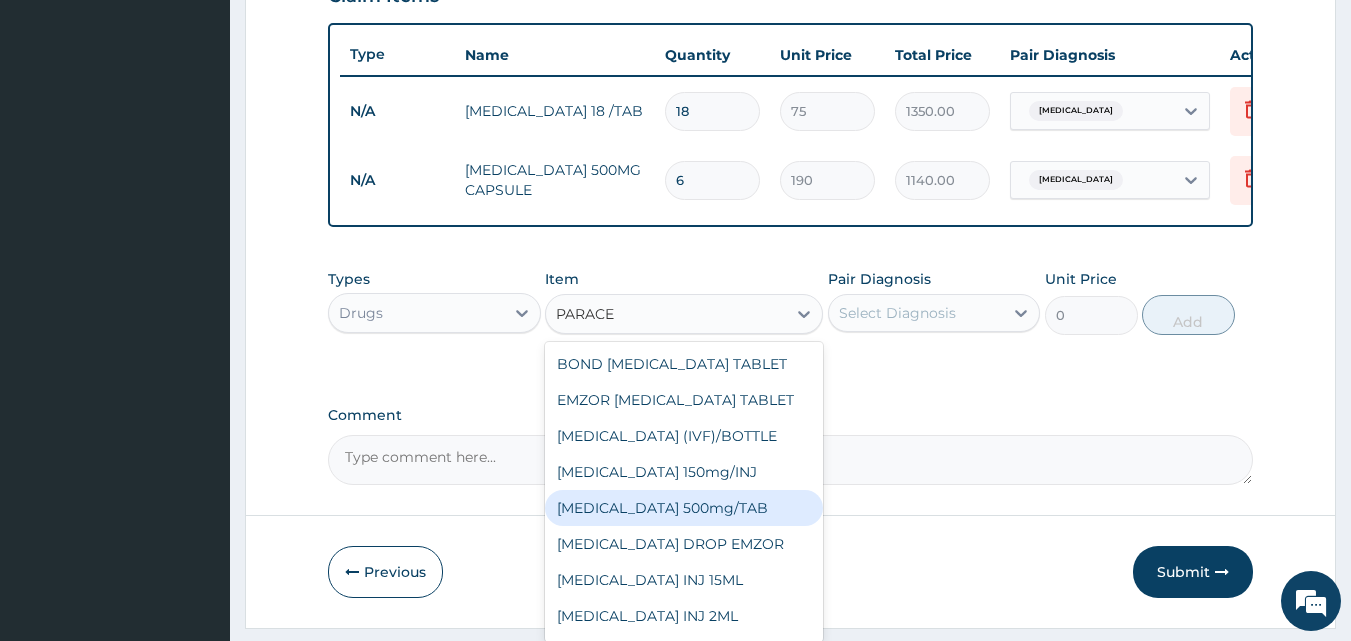 click on "[MEDICAL_DATA] 500mg/TAB" at bounding box center (684, 508) 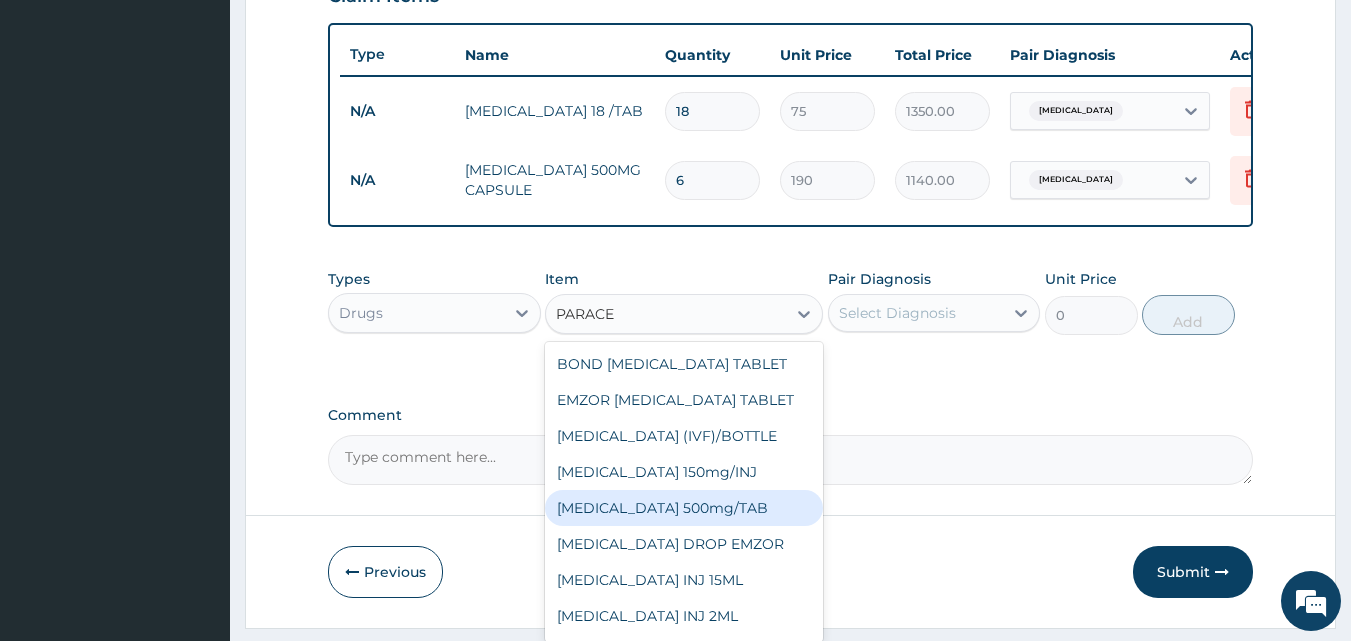 type 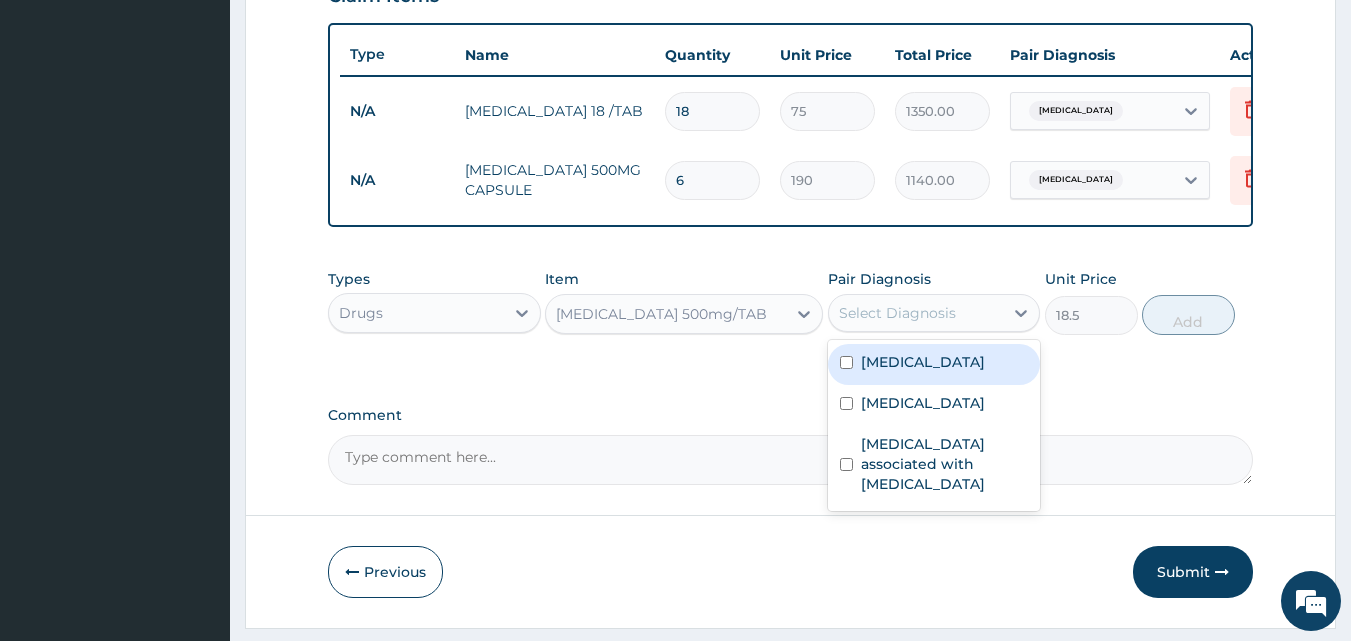 click on "Select Diagnosis" at bounding box center (916, 313) 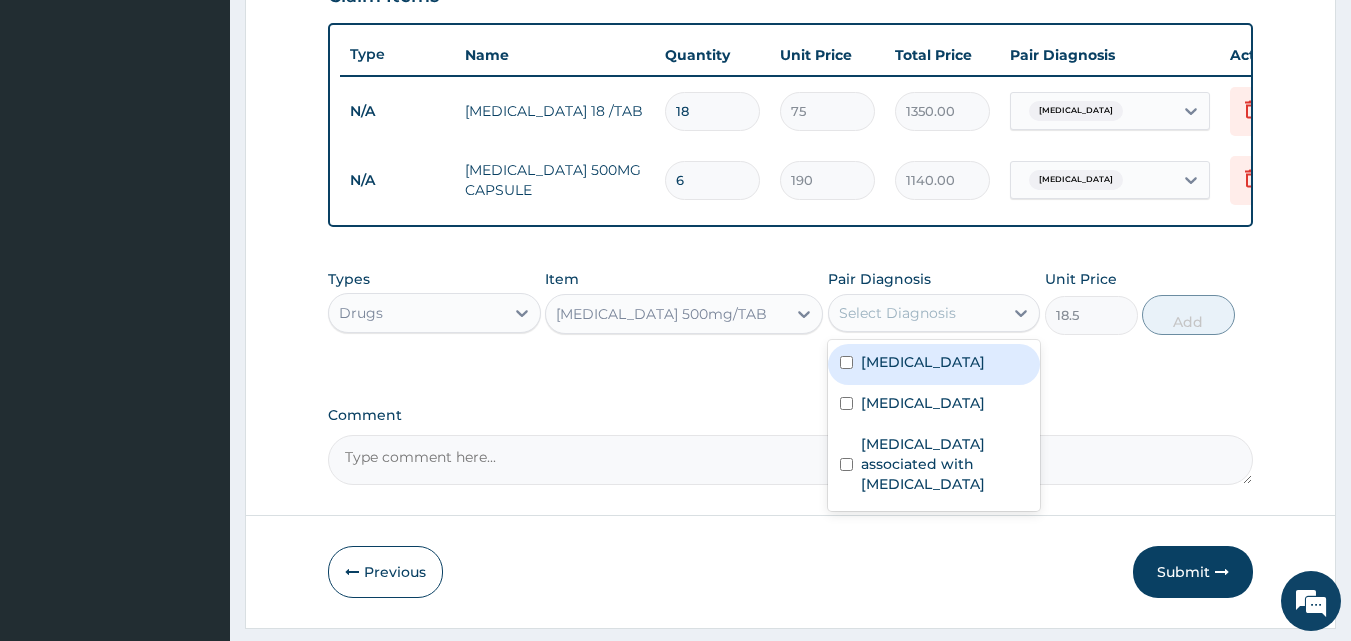 click on "[MEDICAL_DATA]" at bounding box center [934, 364] 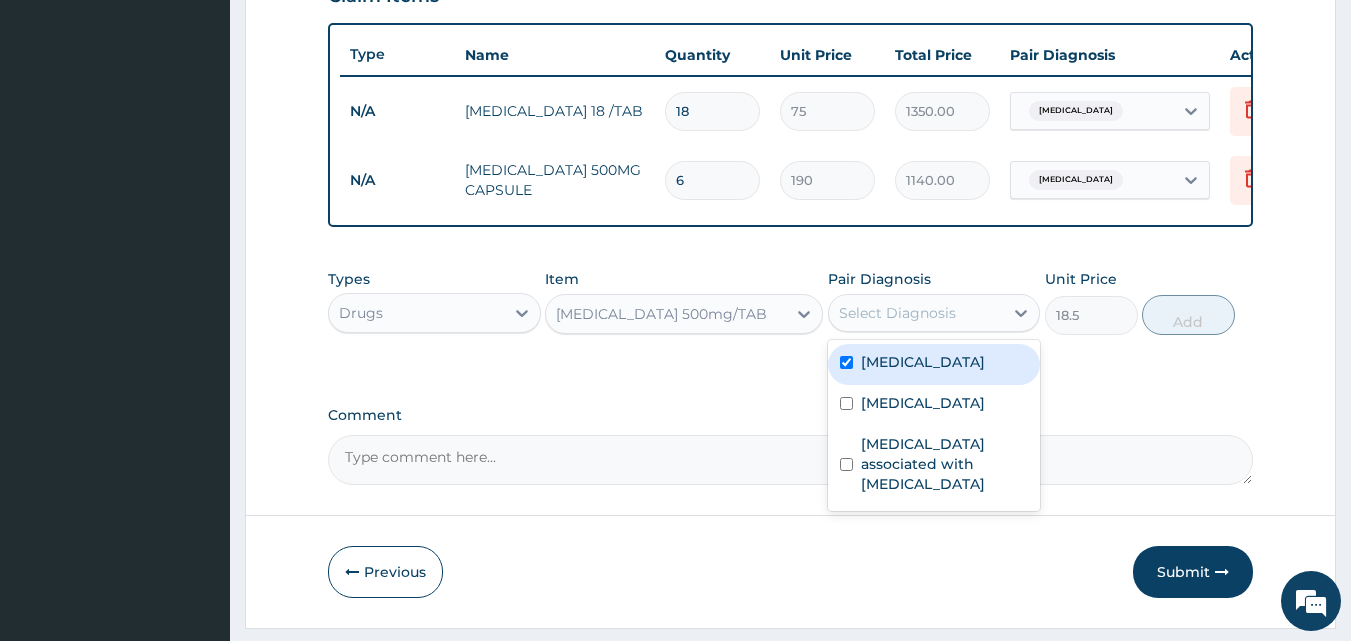 checkbox on "true" 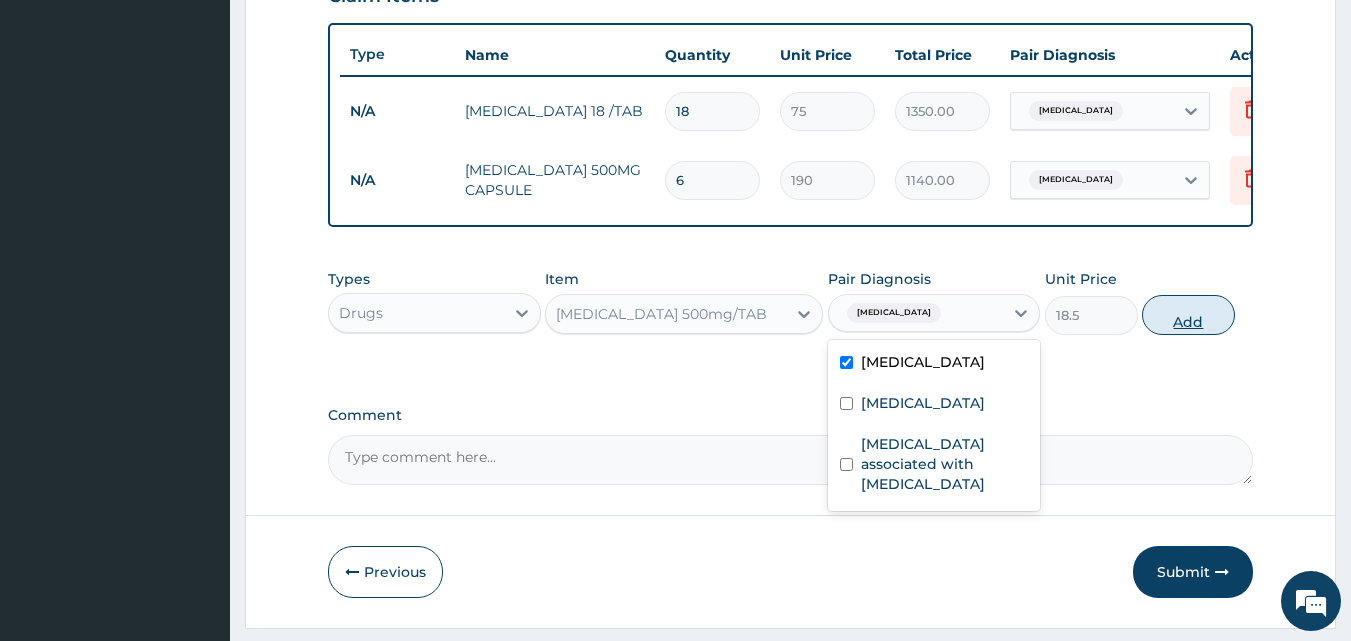 click on "Add" at bounding box center [1188, 315] 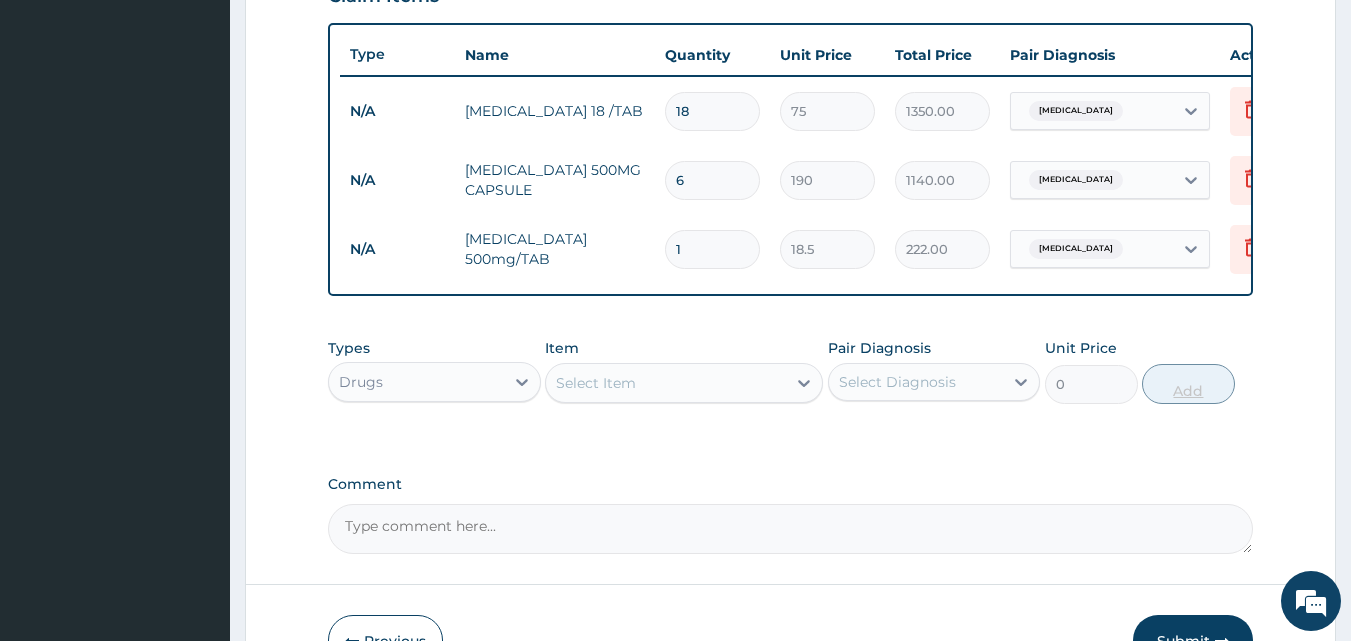 type on "12" 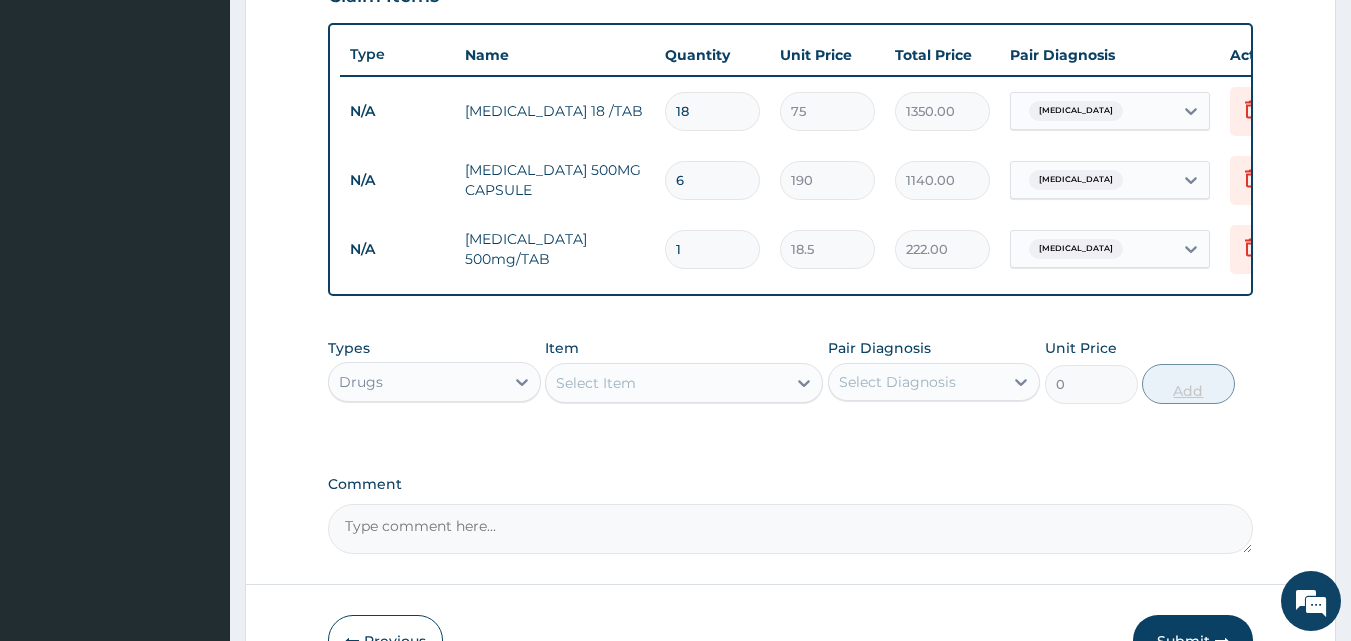 type on "222.00" 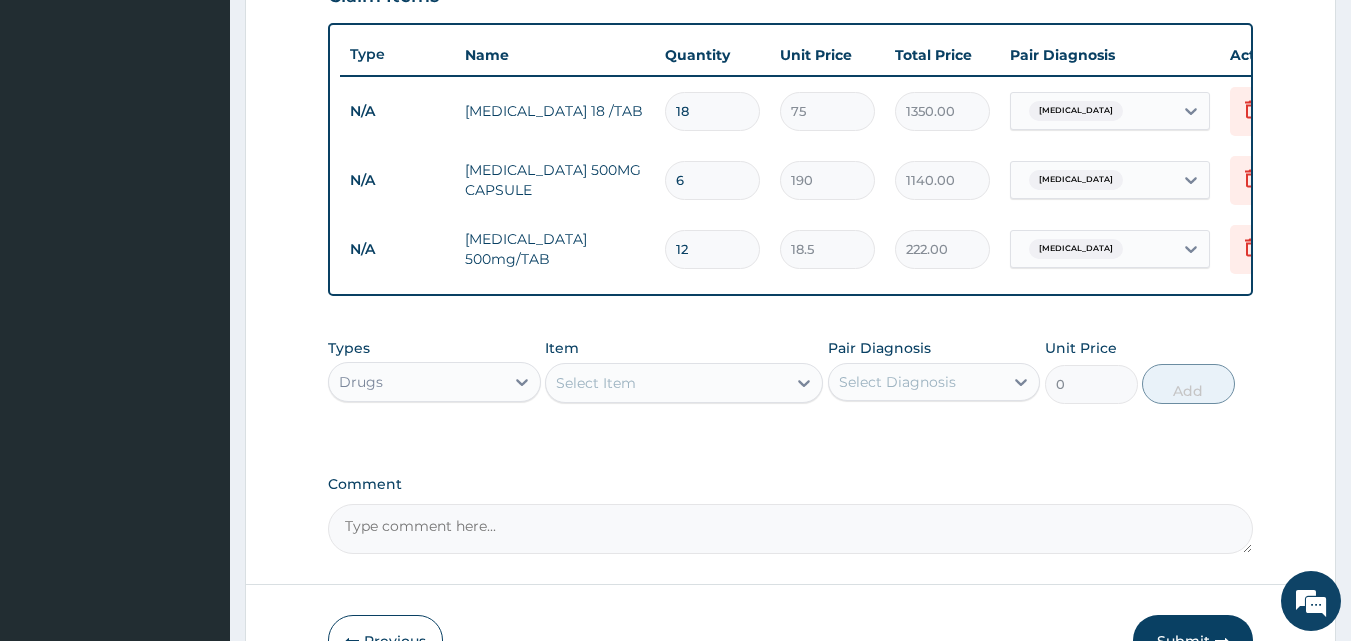 type on "12" 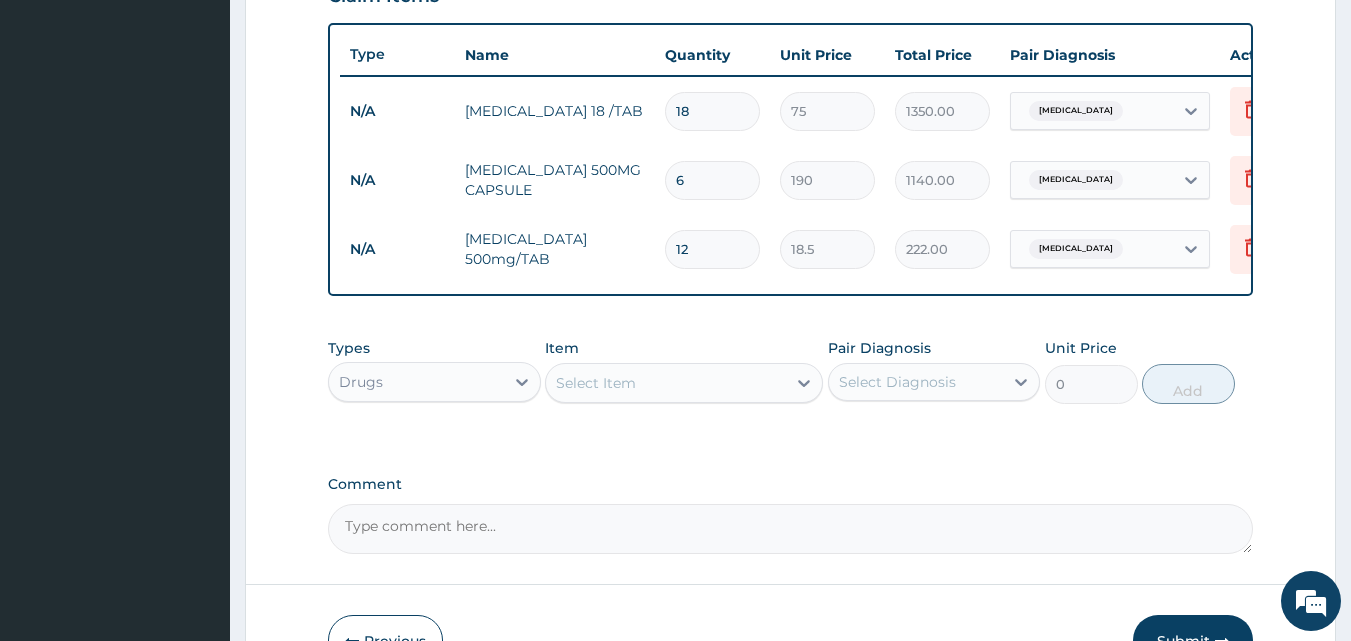 click on "Select Item" at bounding box center [666, 383] 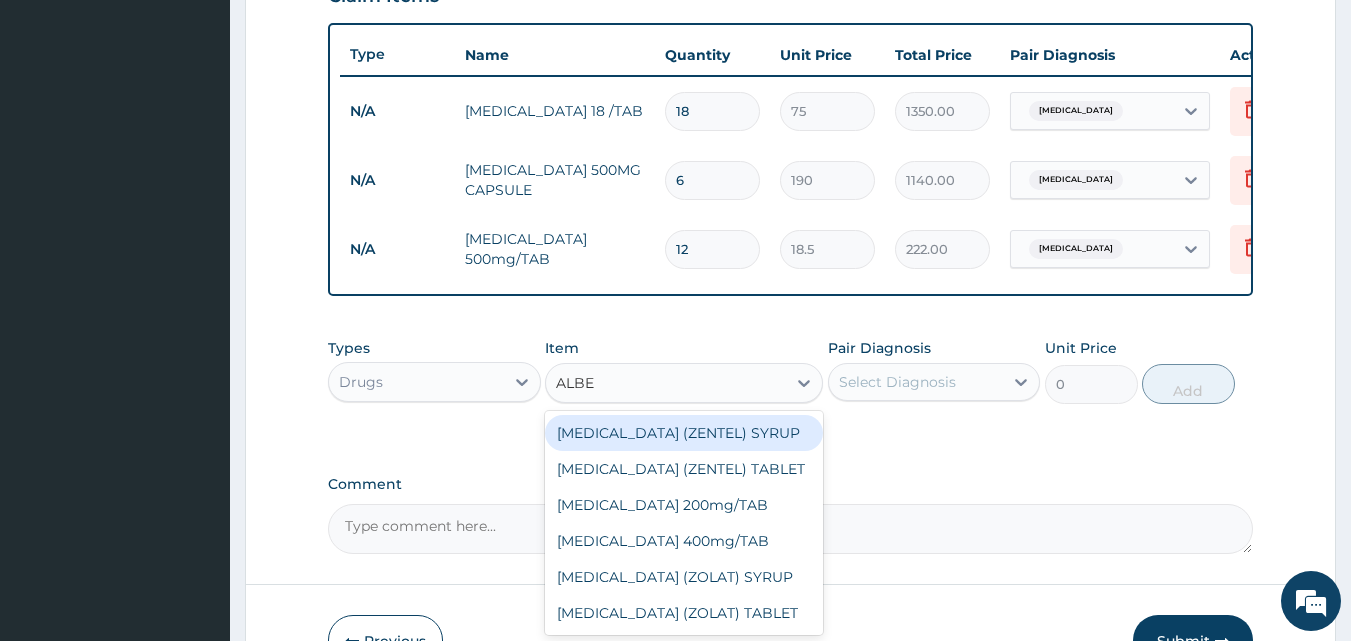 type on "ALBEN" 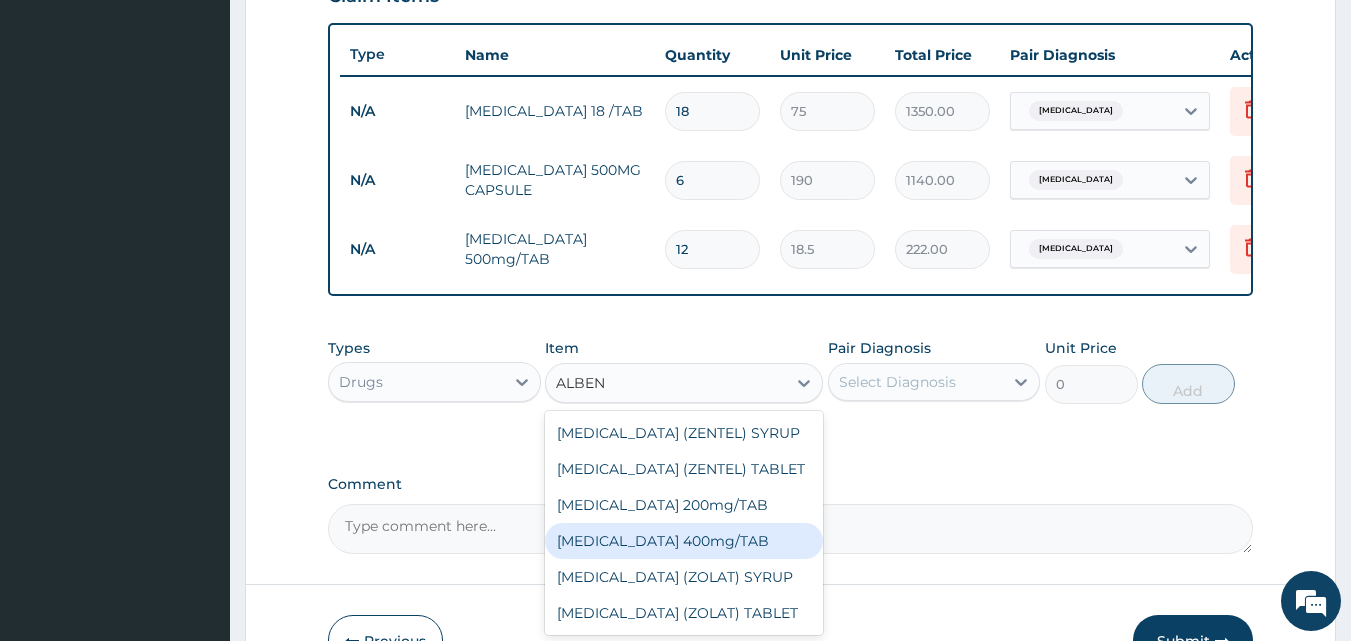 click on "[MEDICAL_DATA] 400mg/TAB" at bounding box center (684, 541) 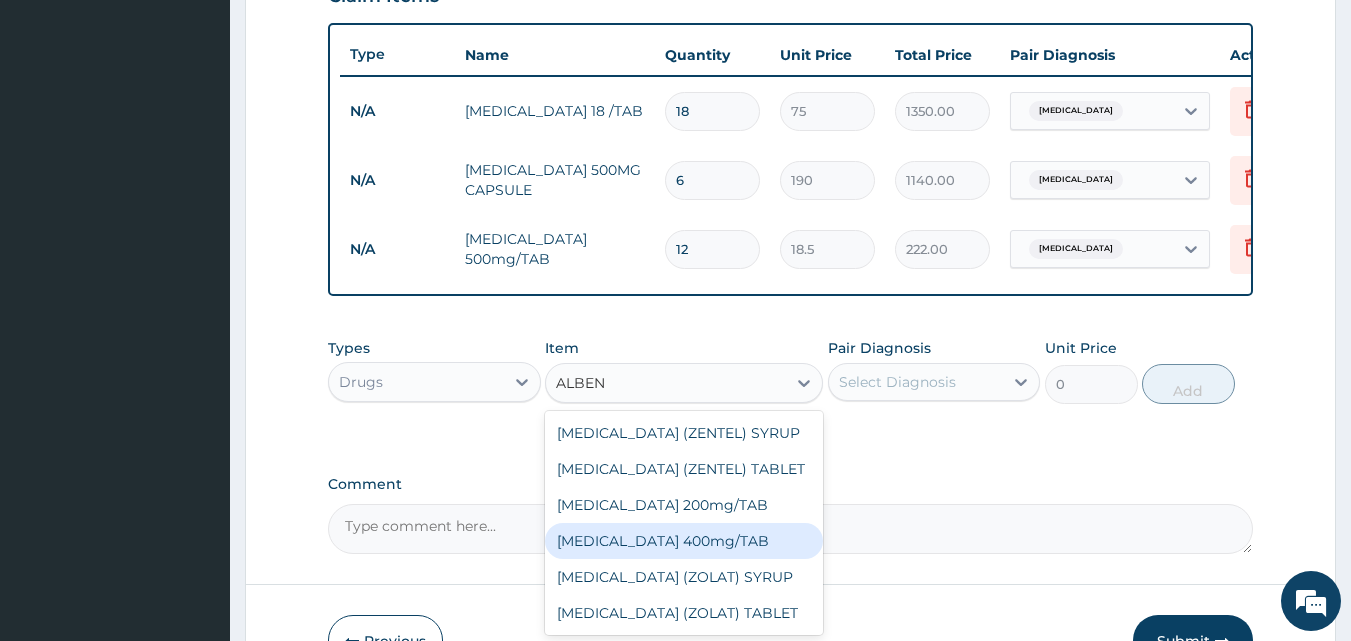 type 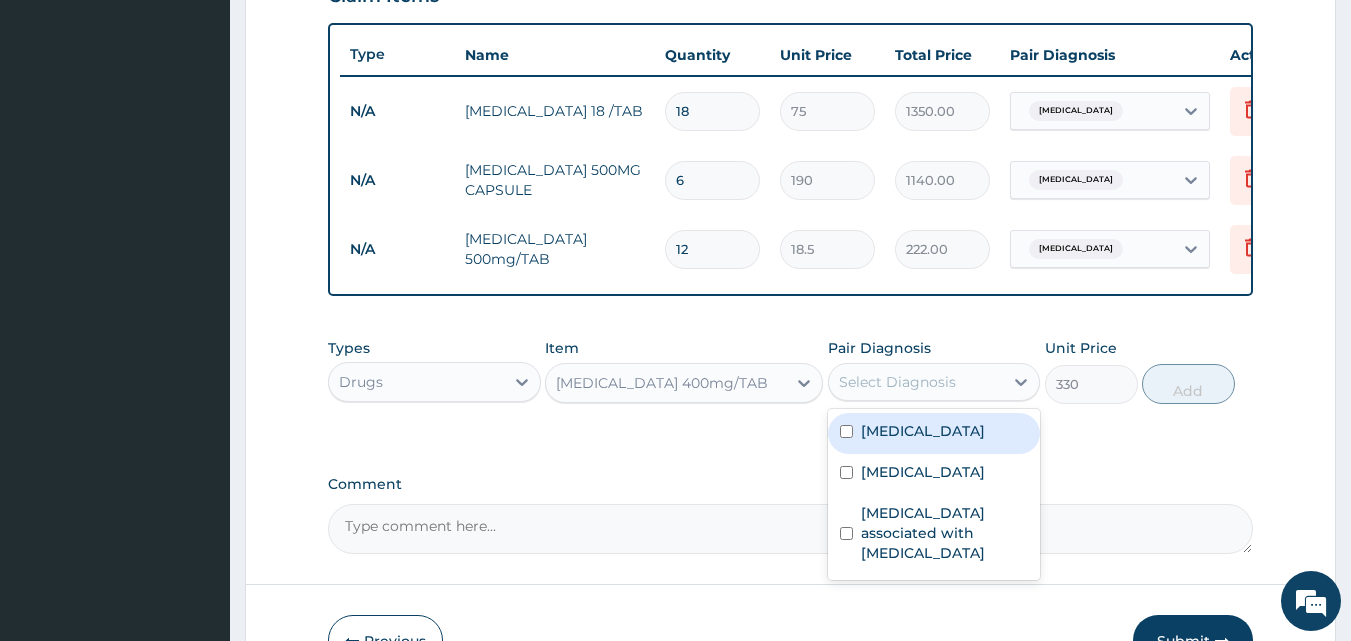 click on "Select Diagnosis" at bounding box center (934, 382) 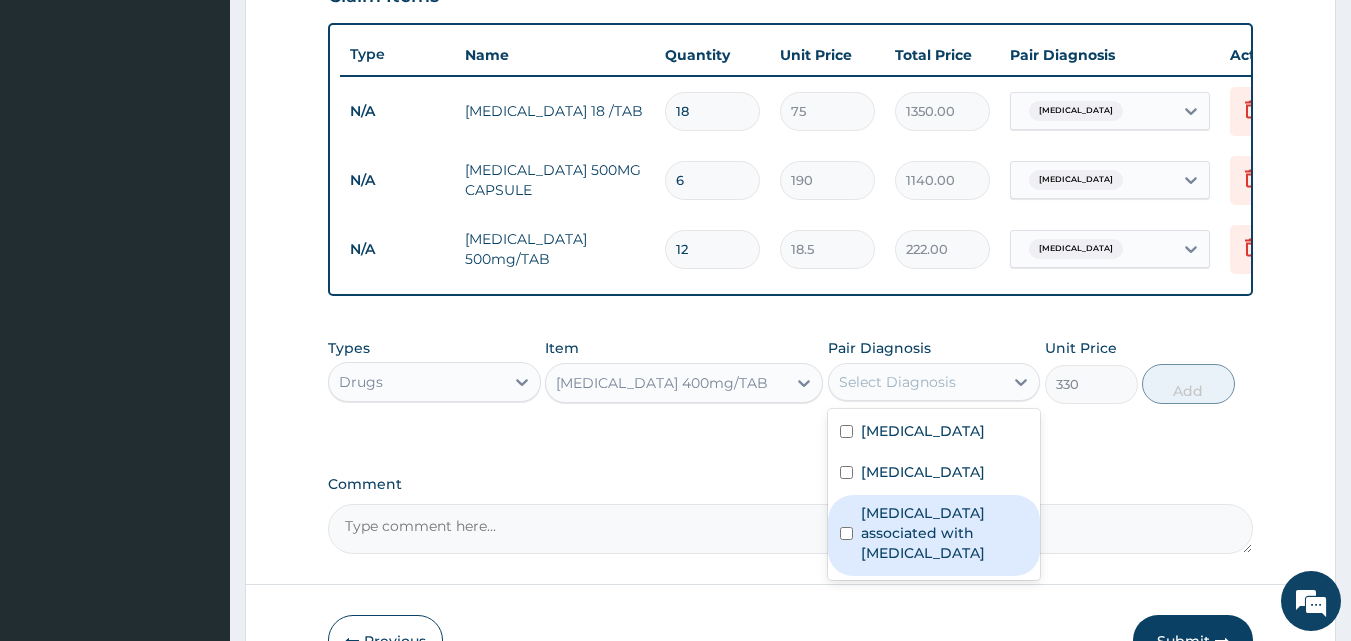 click on "[MEDICAL_DATA] associated with [MEDICAL_DATA]" at bounding box center [945, 533] 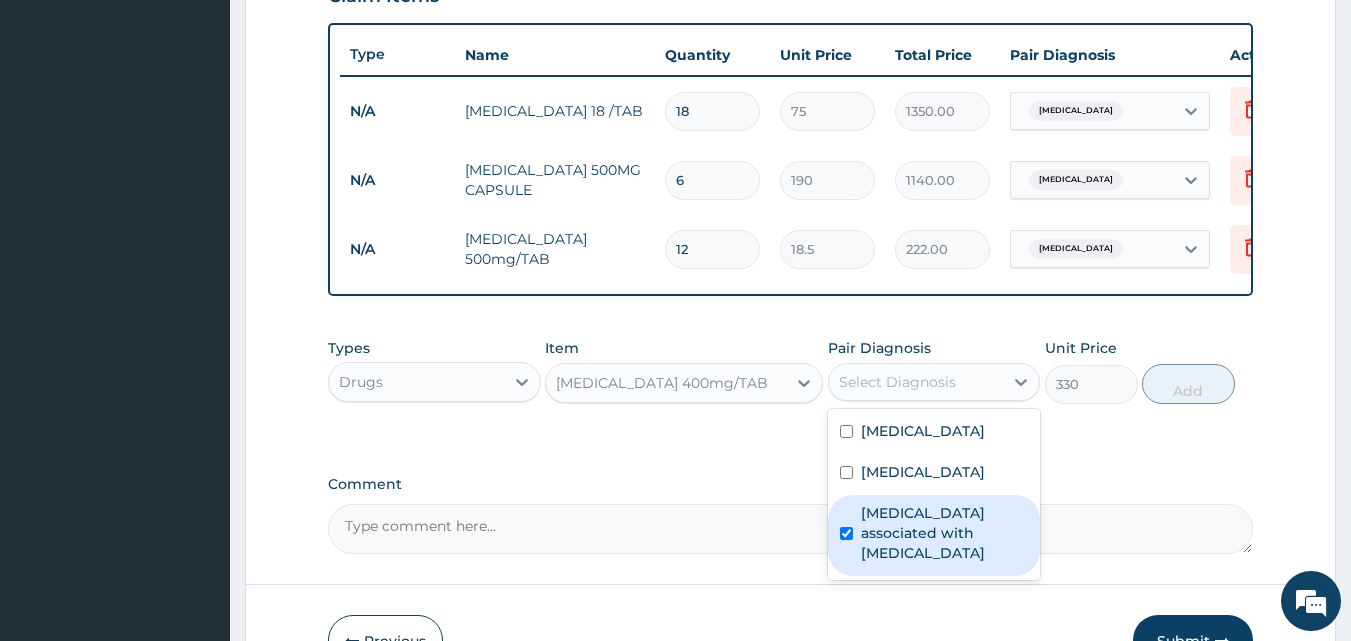 checkbox on "true" 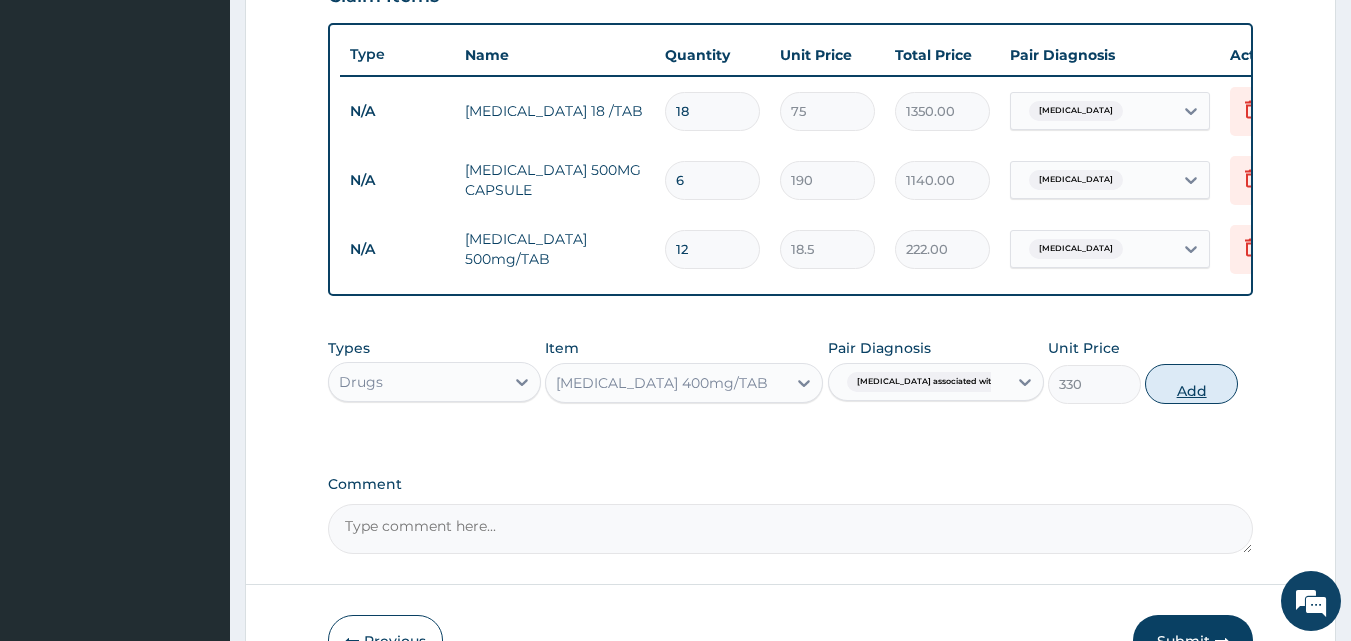 click on "Add" at bounding box center [1191, 384] 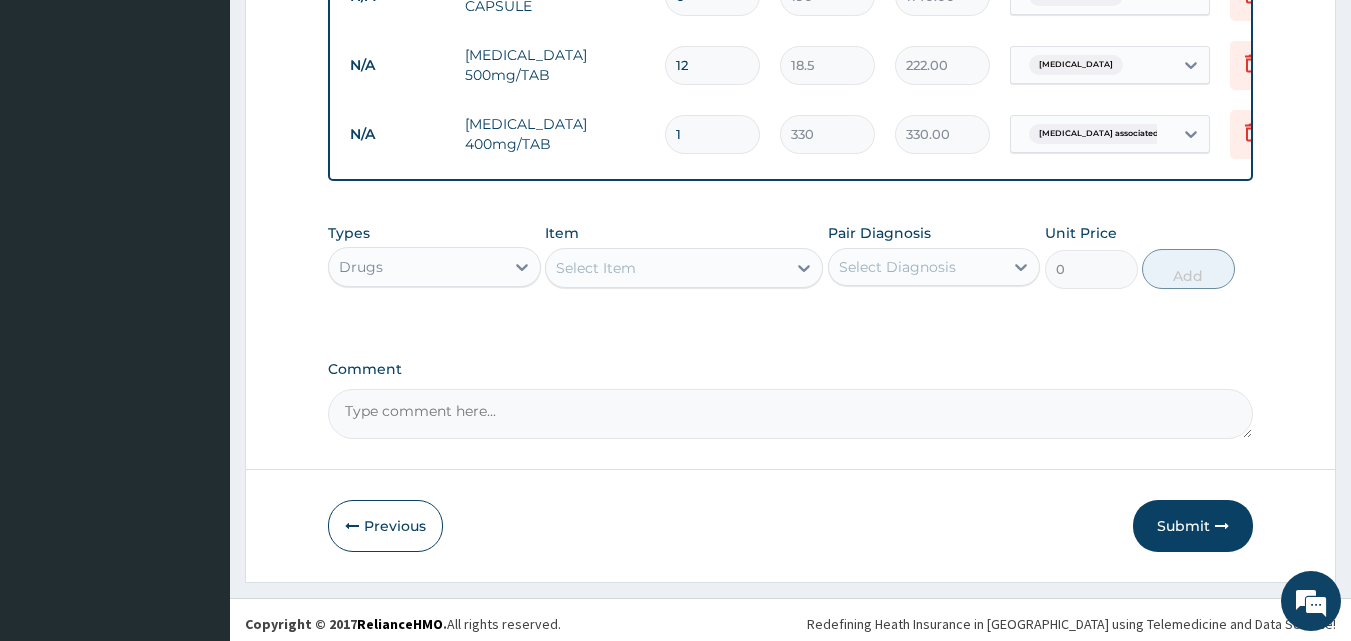 scroll, scrollTop: 918, scrollLeft: 0, axis: vertical 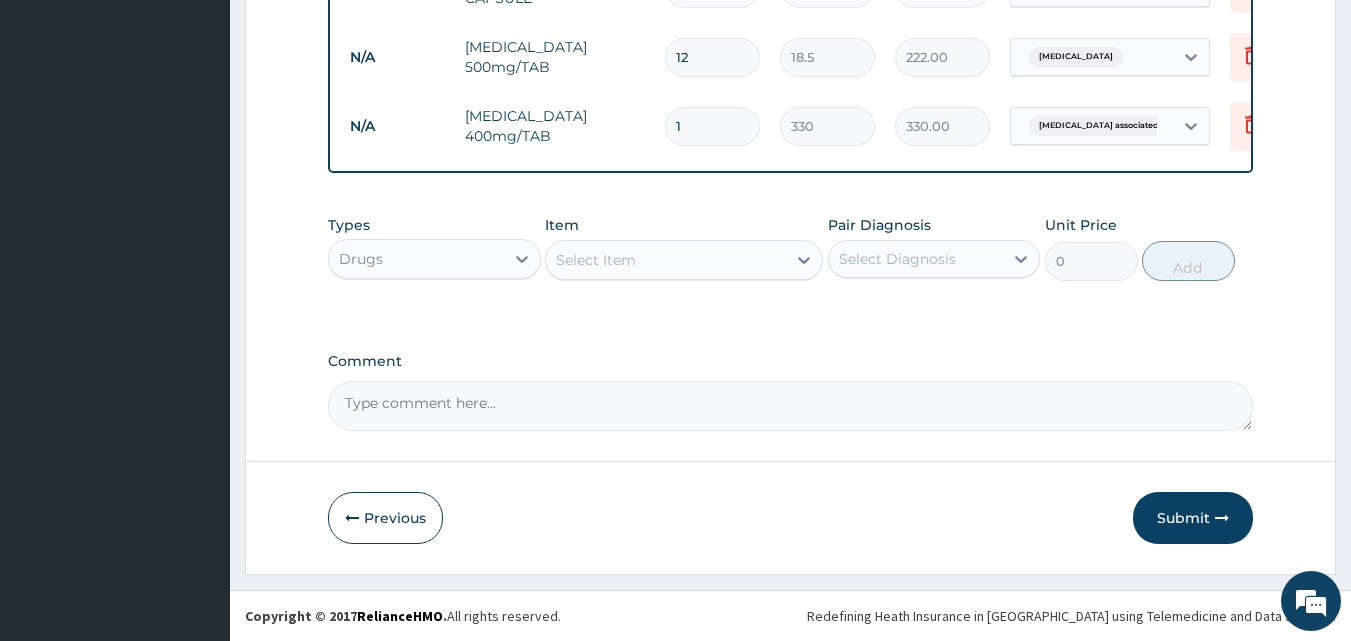 click on "Drugs" at bounding box center (416, 259) 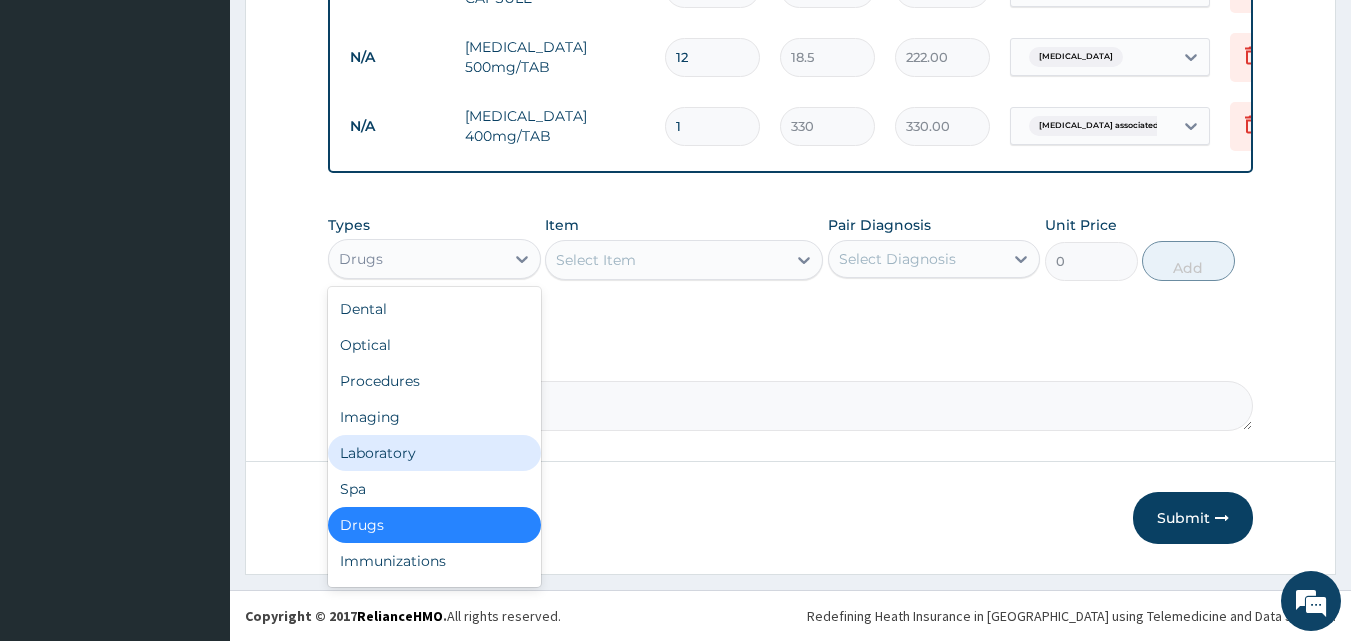 click on "Laboratory" at bounding box center (434, 453) 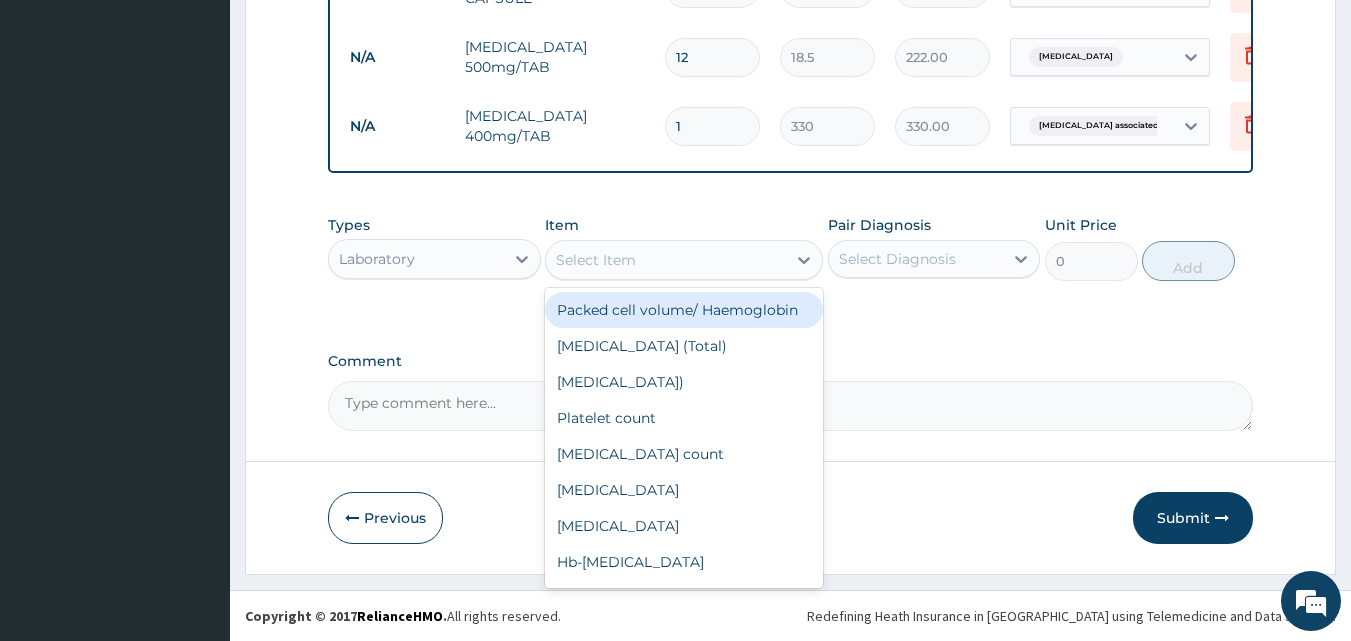 click on "Select Item" at bounding box center [666, 260] 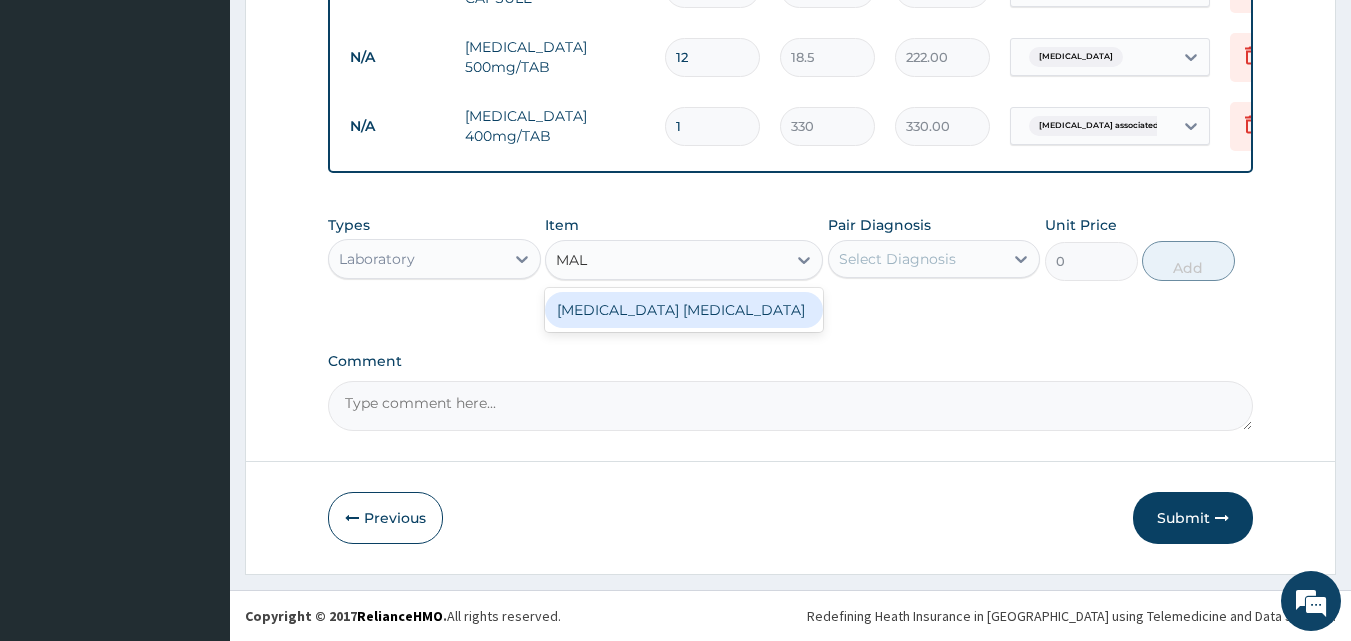 type on "MALA" 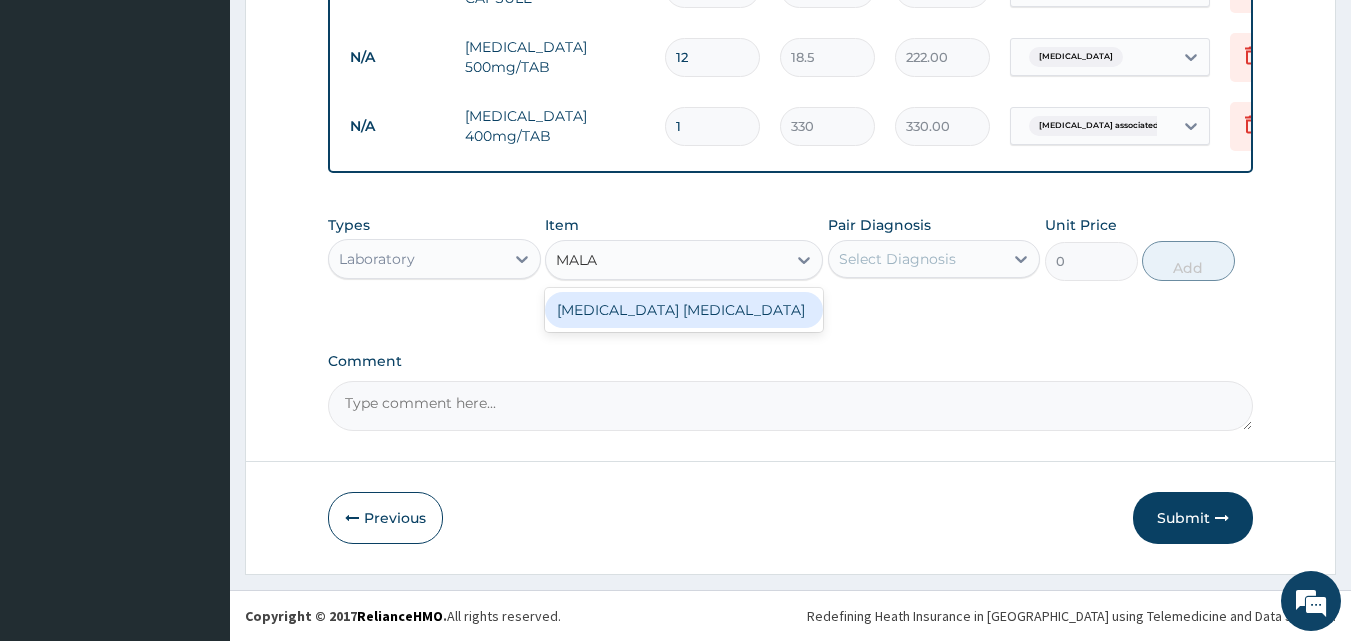 click on "[MEDICAL_DATA] [MEDICAL_DATA]" at bounding box center [684, 310] 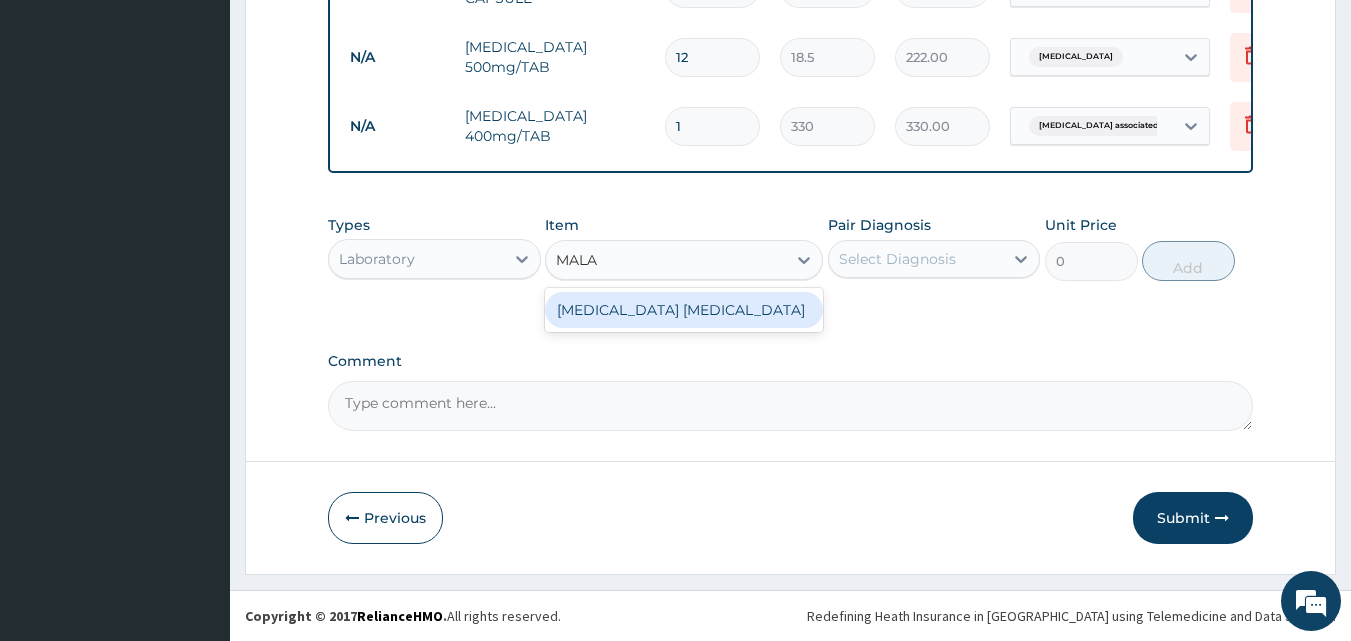 type 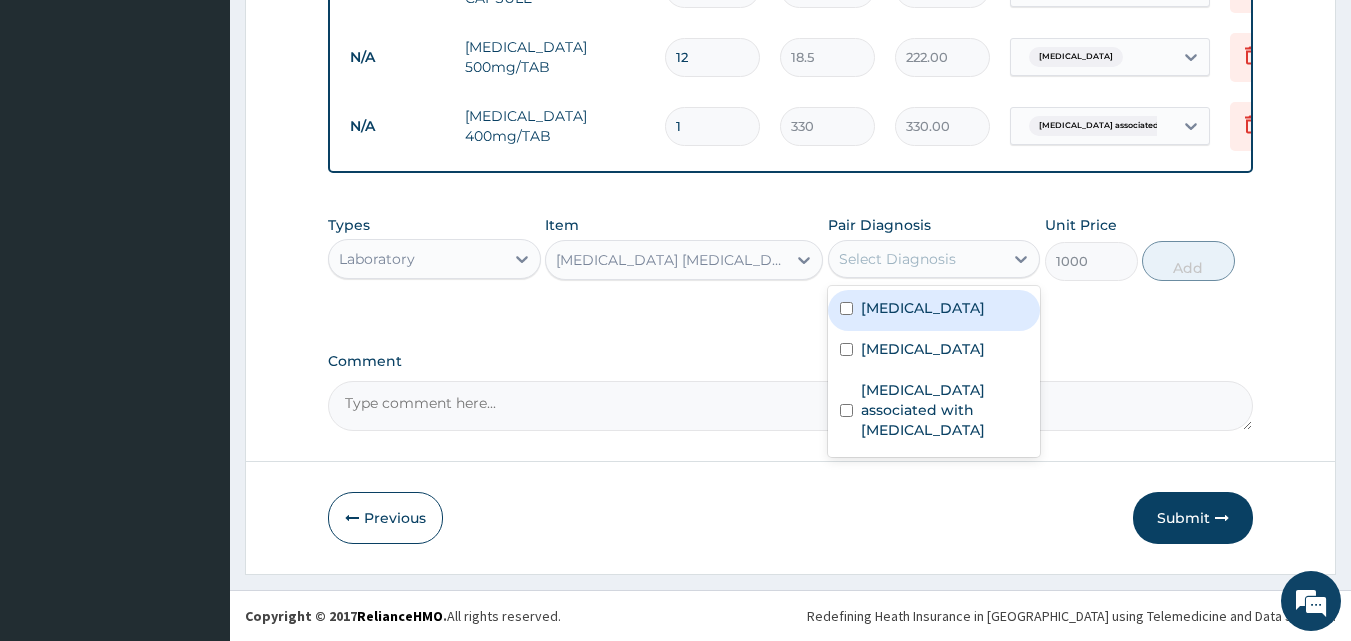 click on "Select Diagnosis" at bounding box center (897, 259) 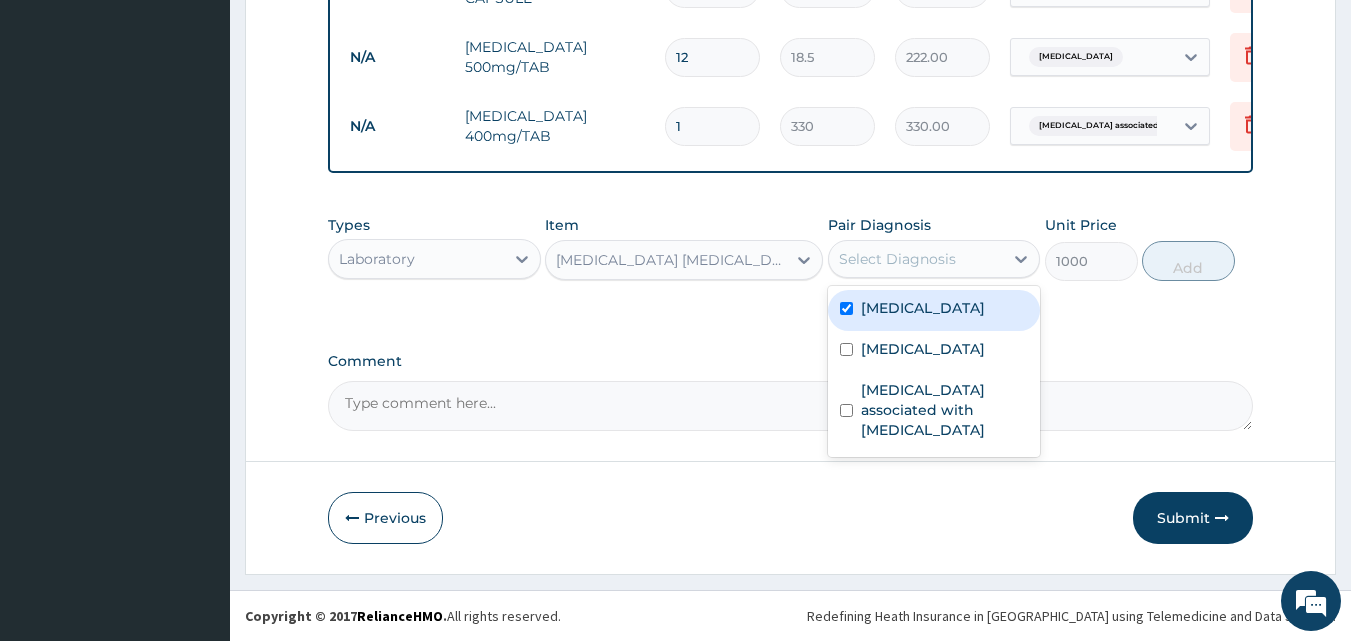 checkbox on "true" 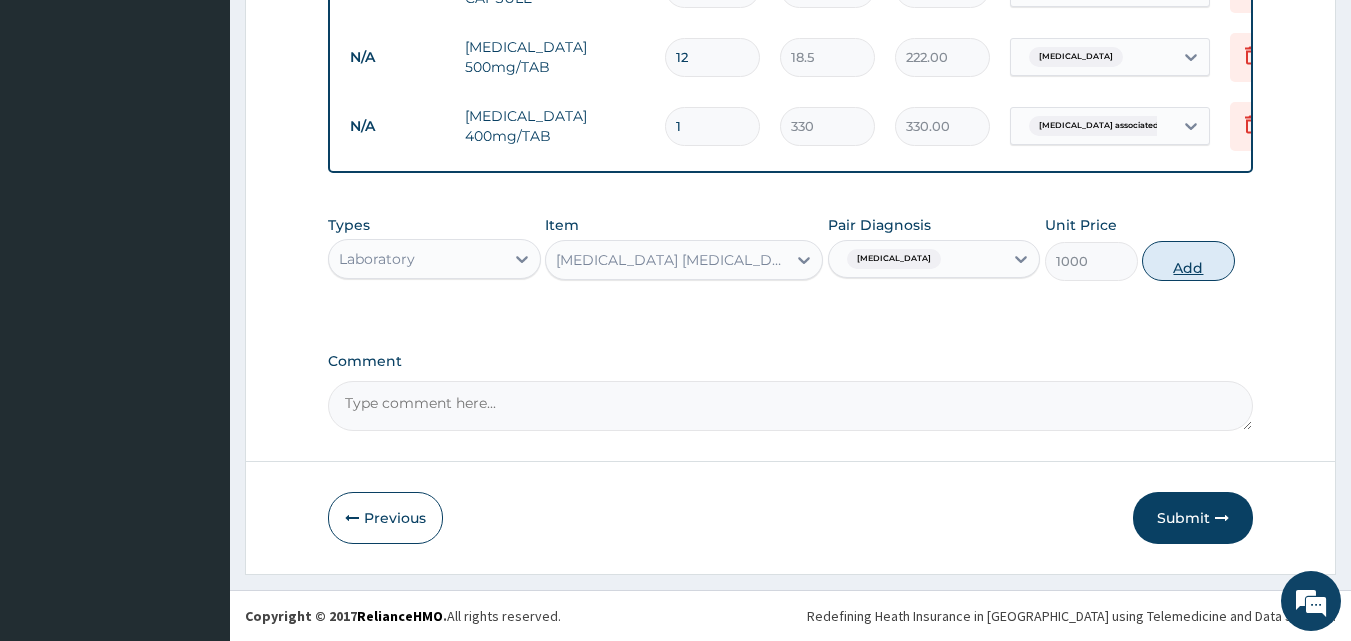 click on "Add" at bounding box center [1188, 261] 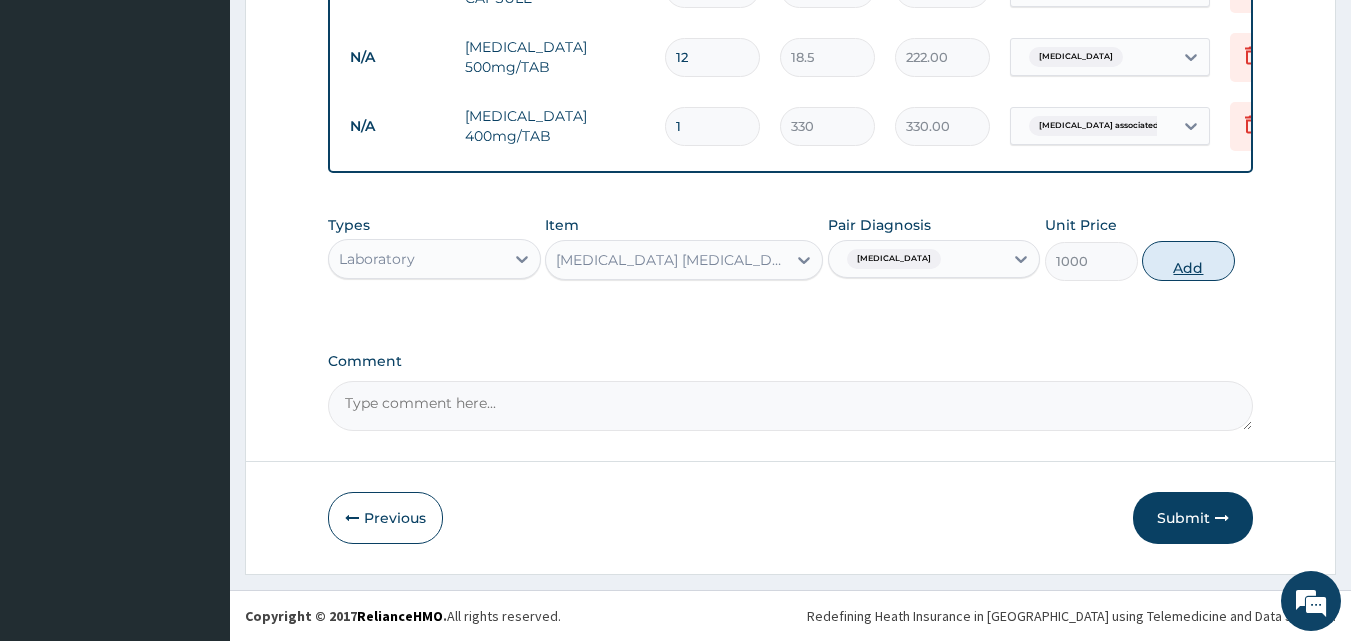 type on "0" 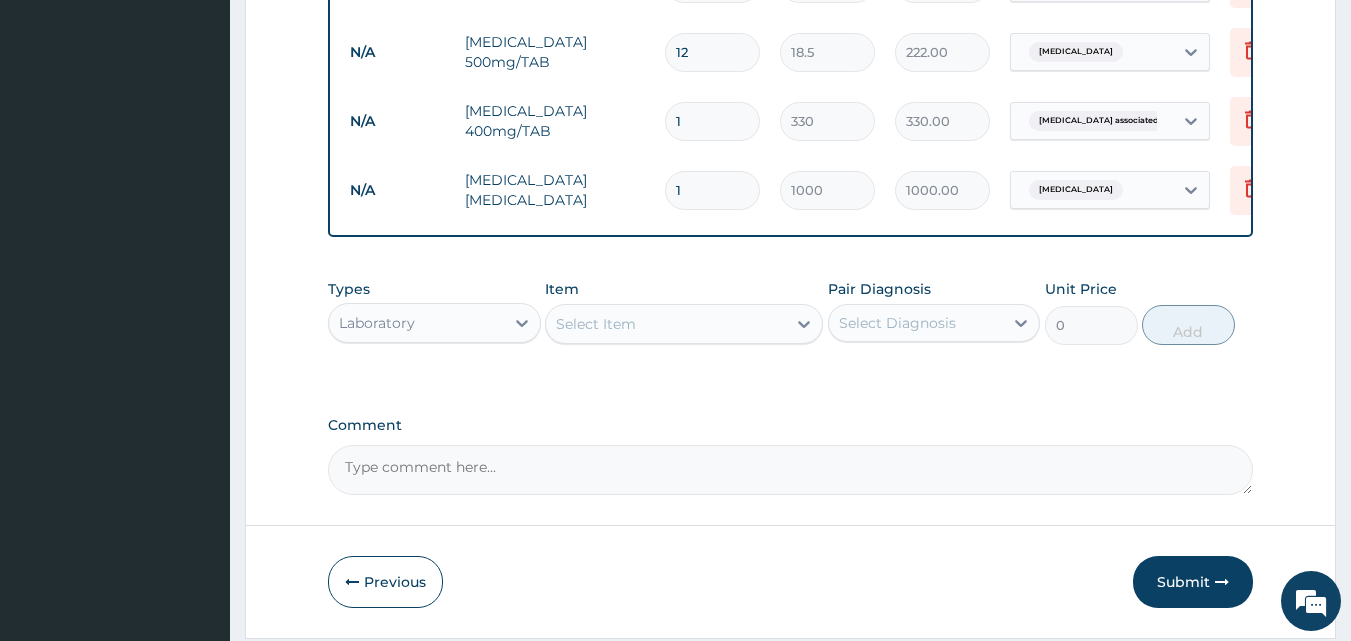 click on "Select Item" at bounding box center (684, 324) 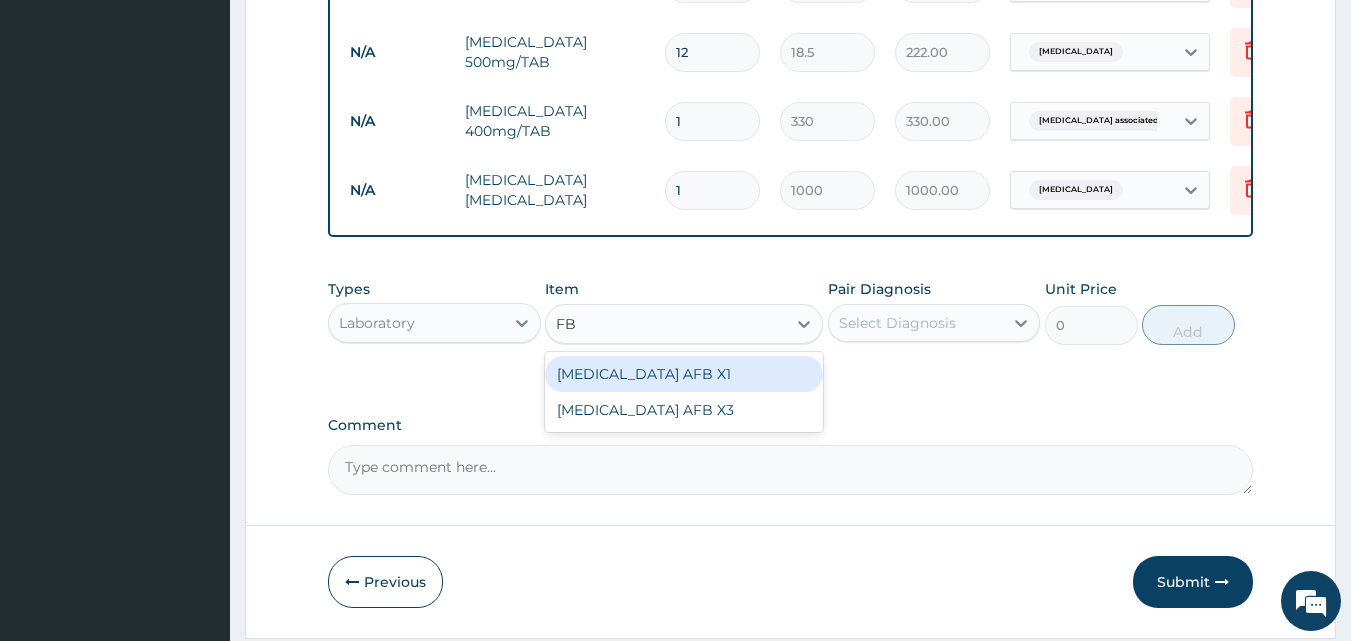type on "F" 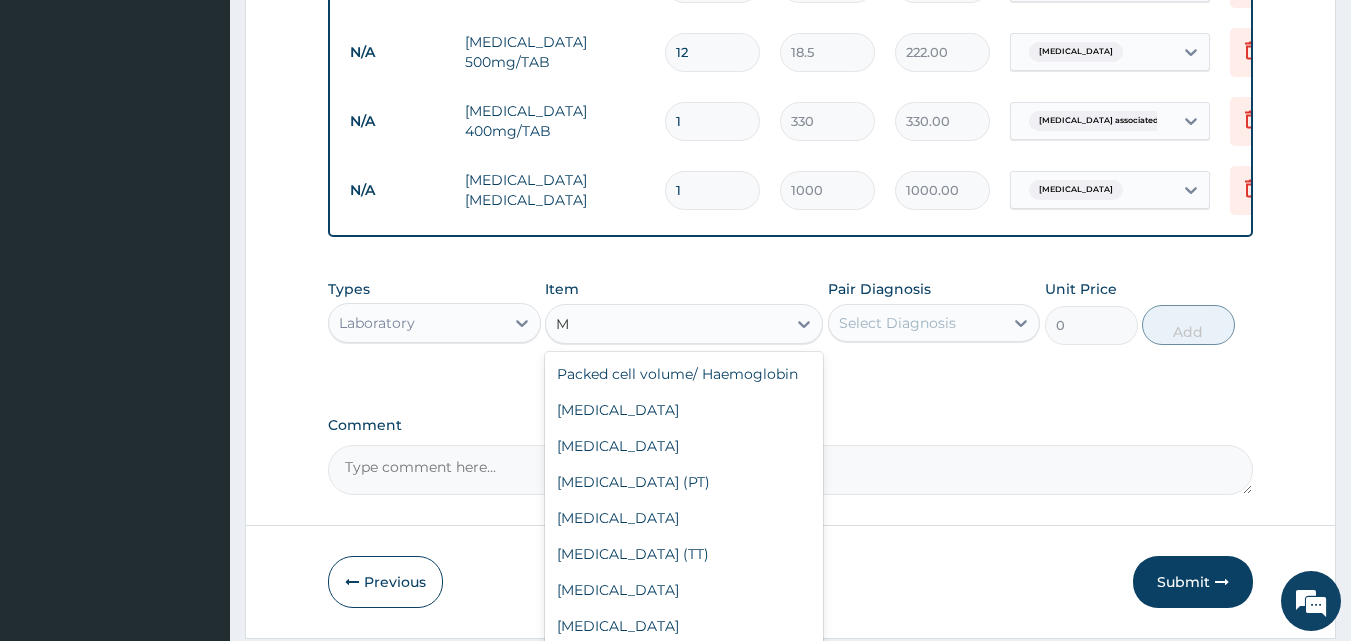 type on "MP" 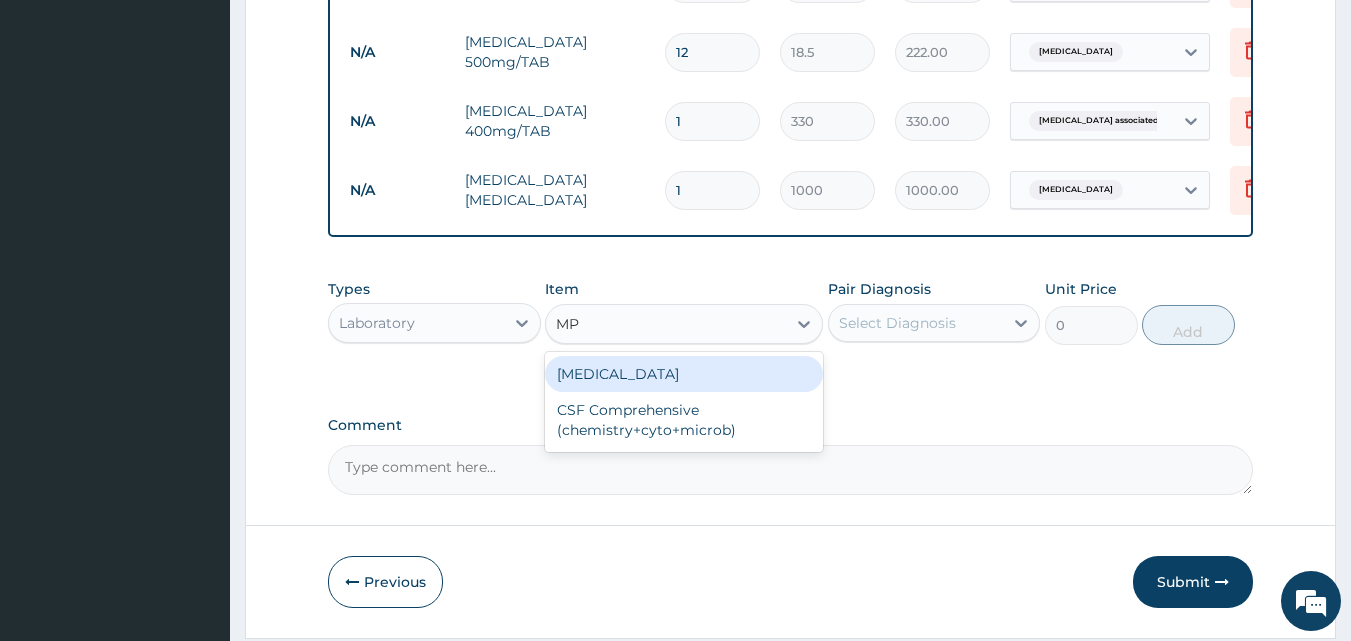 click on "[MEDICAL_DATA]" at bounding box center (684, 374) 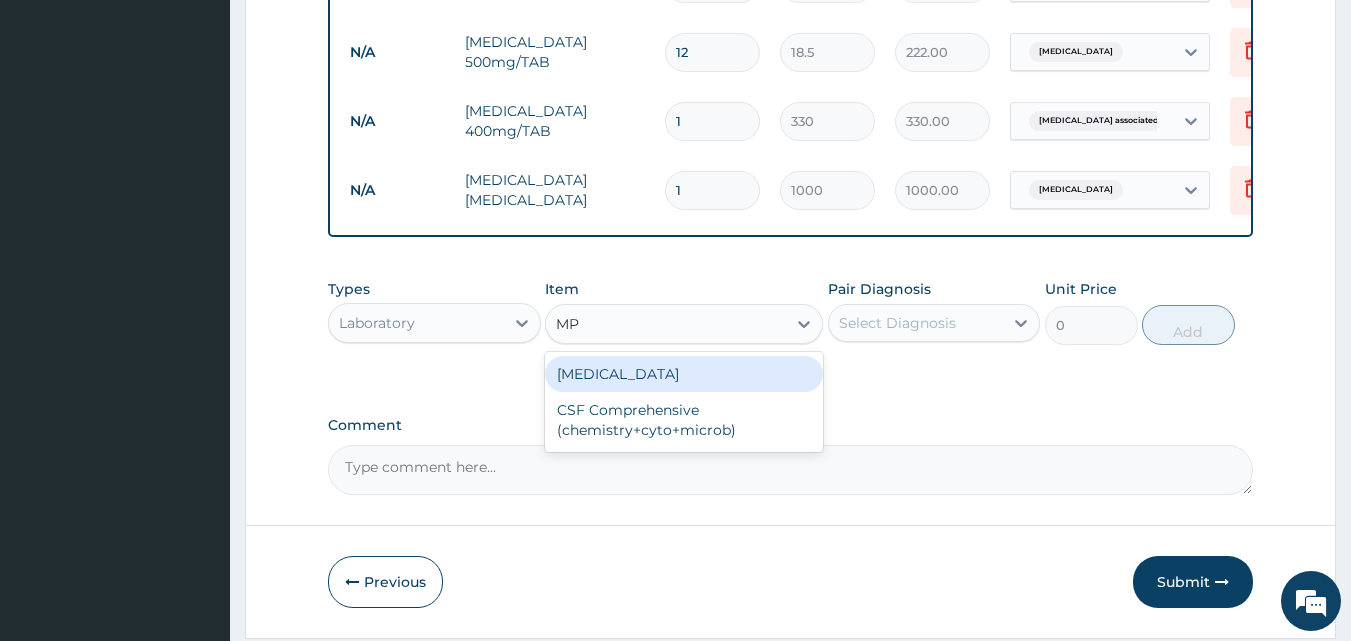 type 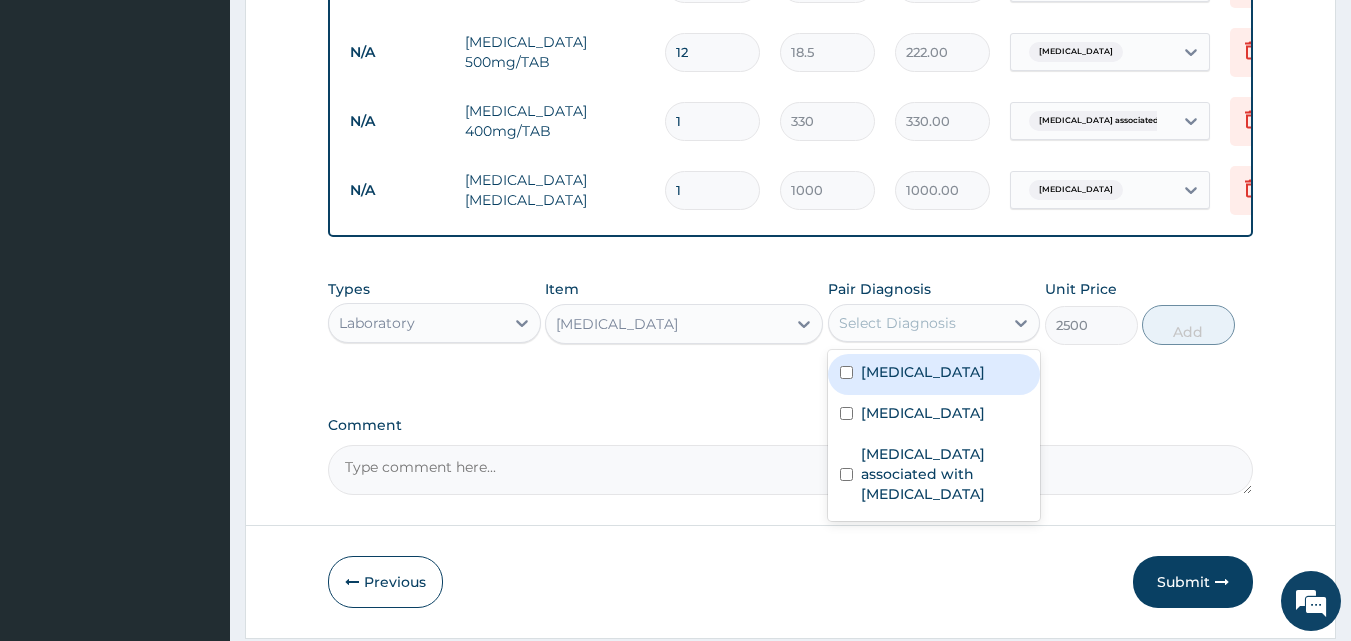 click on "Select Diagnosis" at bounding box center [897, 323] 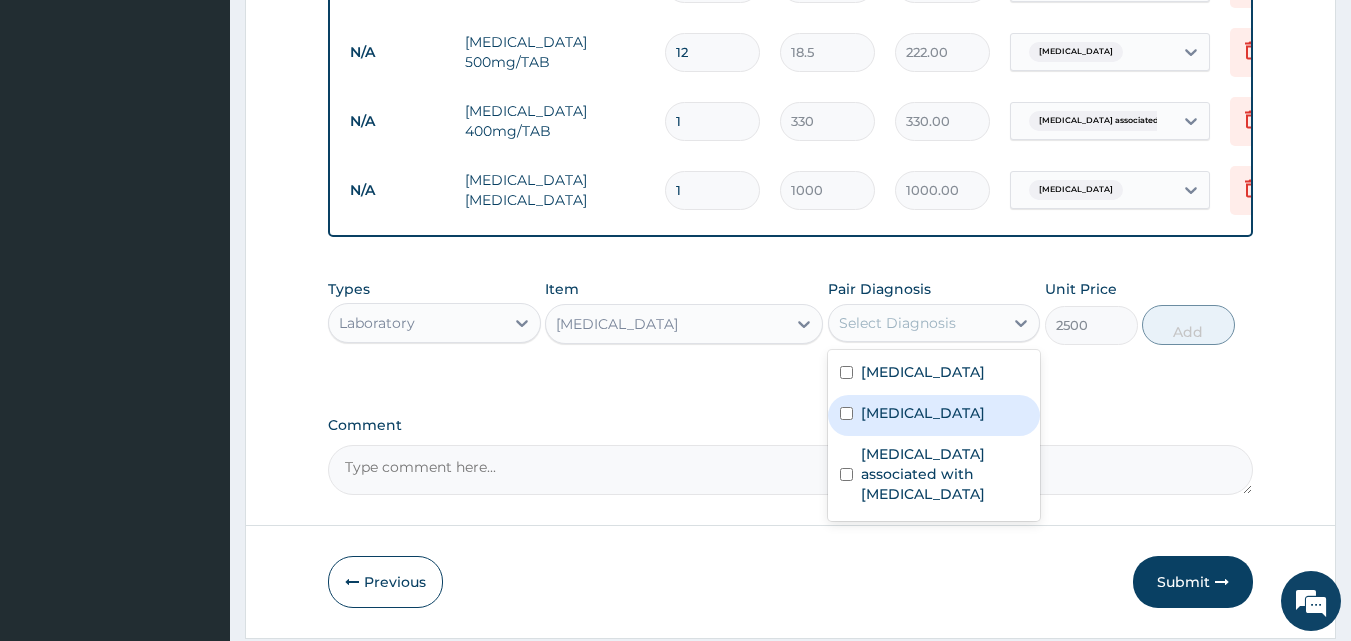 click on "[MEDICAL_DATA]" at bounding box center [923, 413] 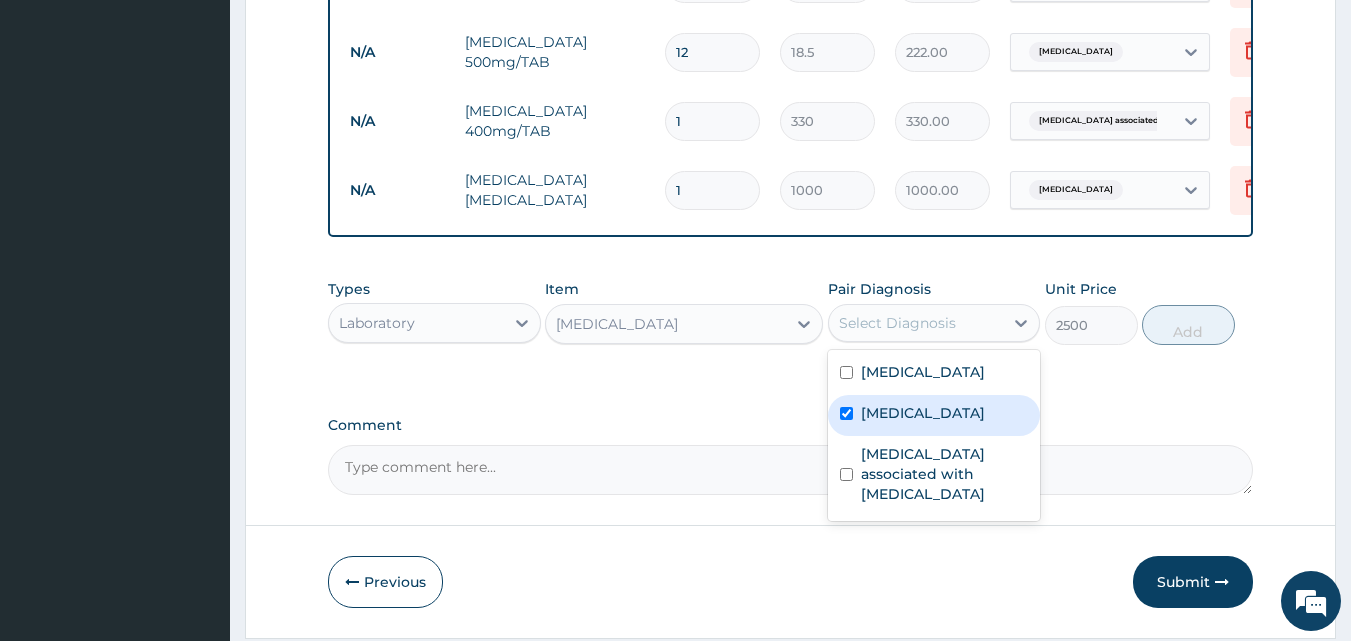 checkbox on "true" 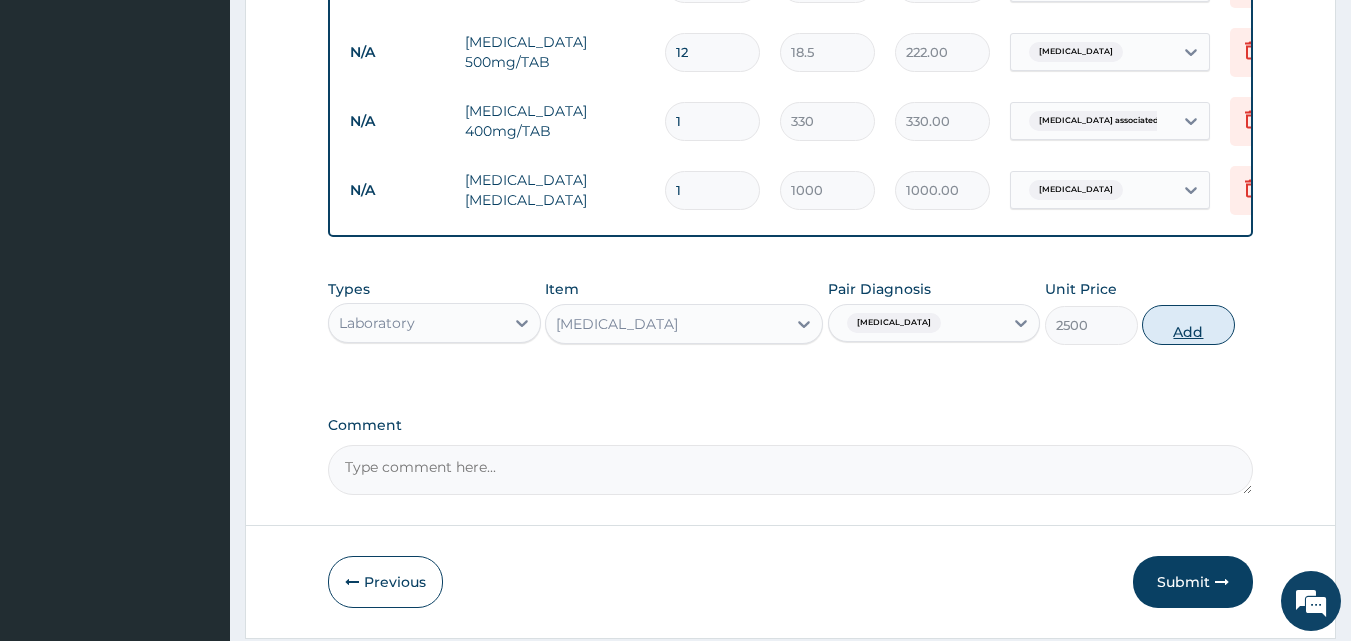 click on "Add" at bounding box center (1188, 325) 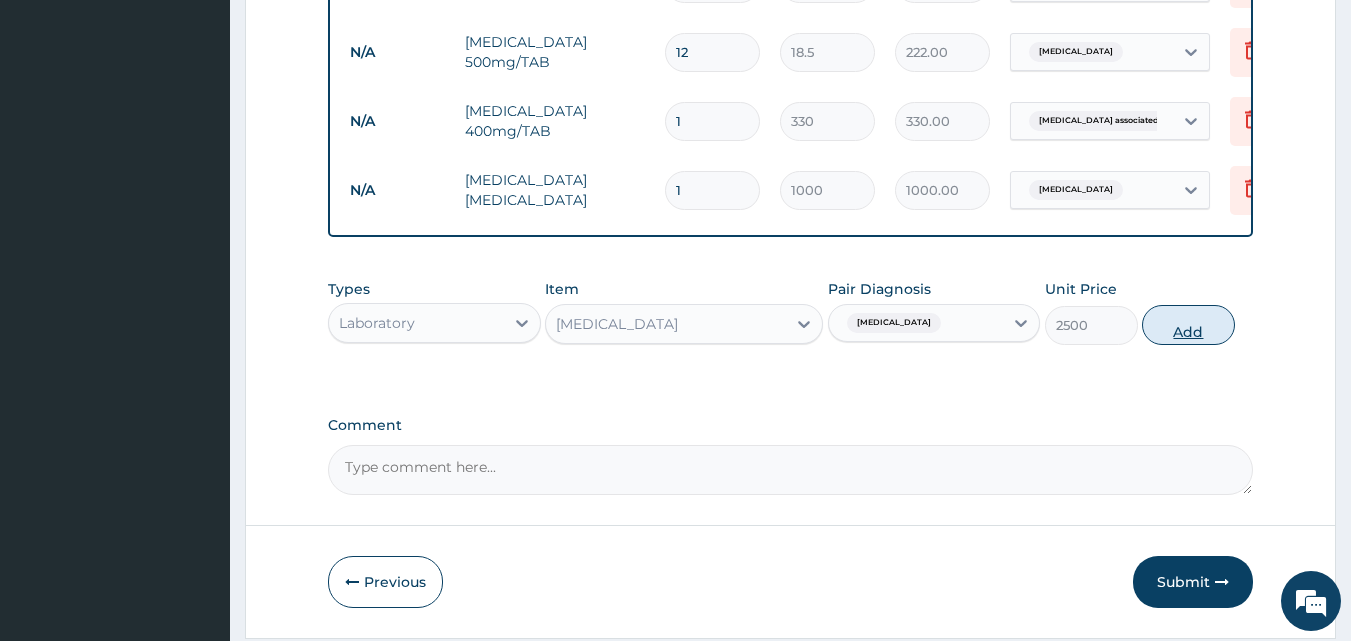 type on "0" 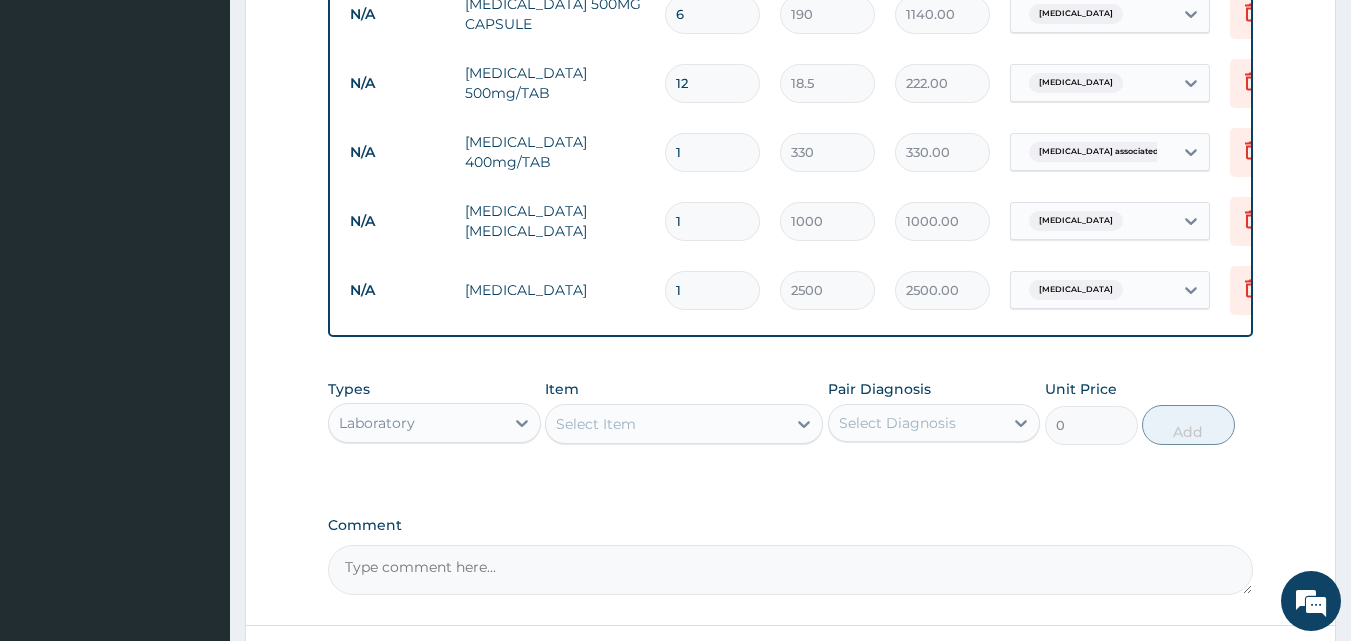 scroll, scrollTop: 949, scrollLeft: 0, axis: vertical 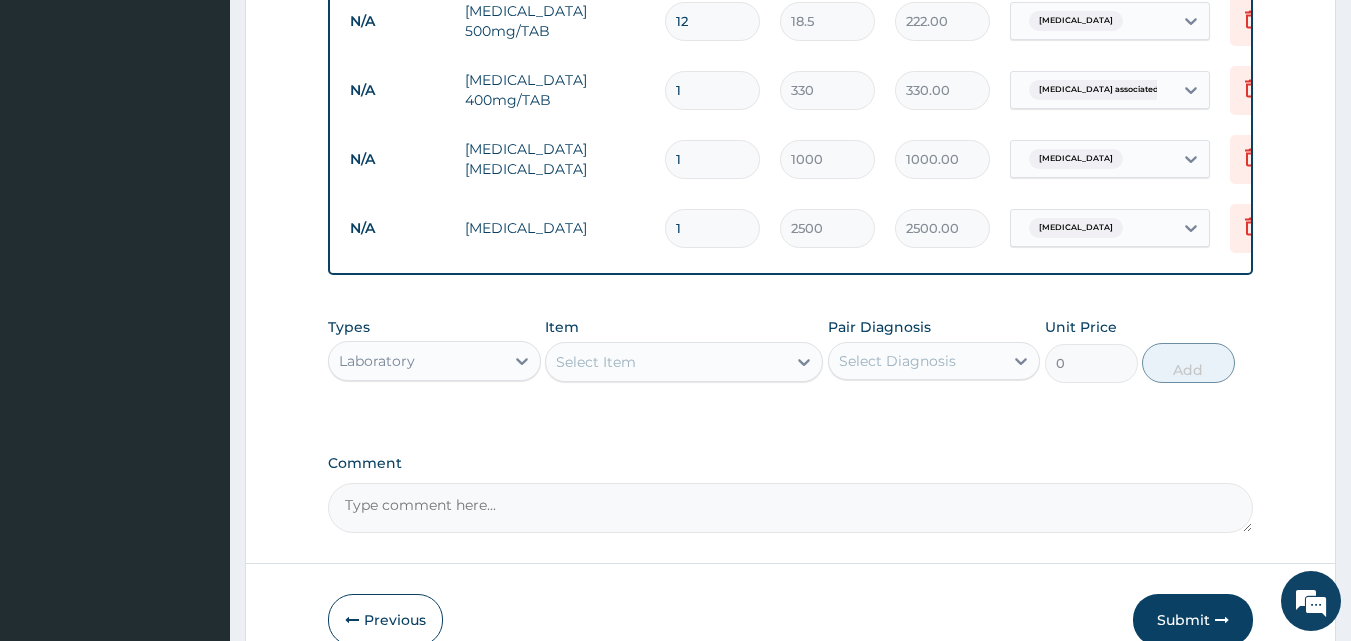 click on "Laboratory" at bounding box center (416, 361) 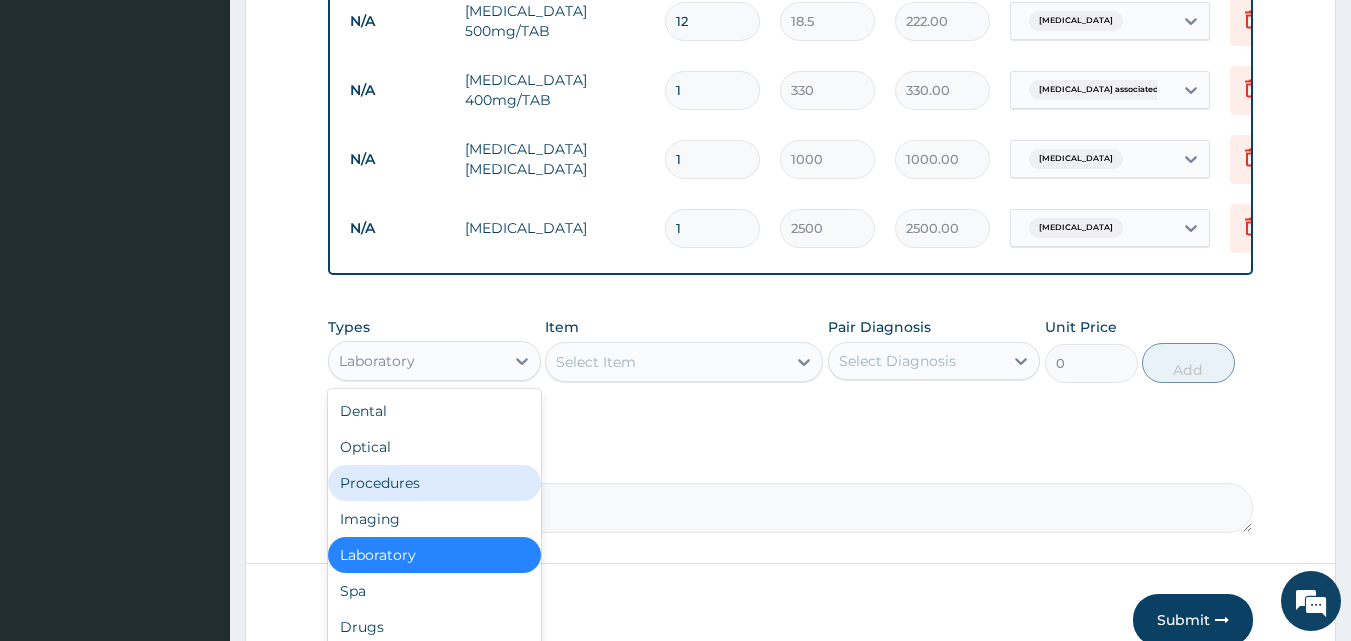 click on "Procedures" at bounding box center [434, 483] 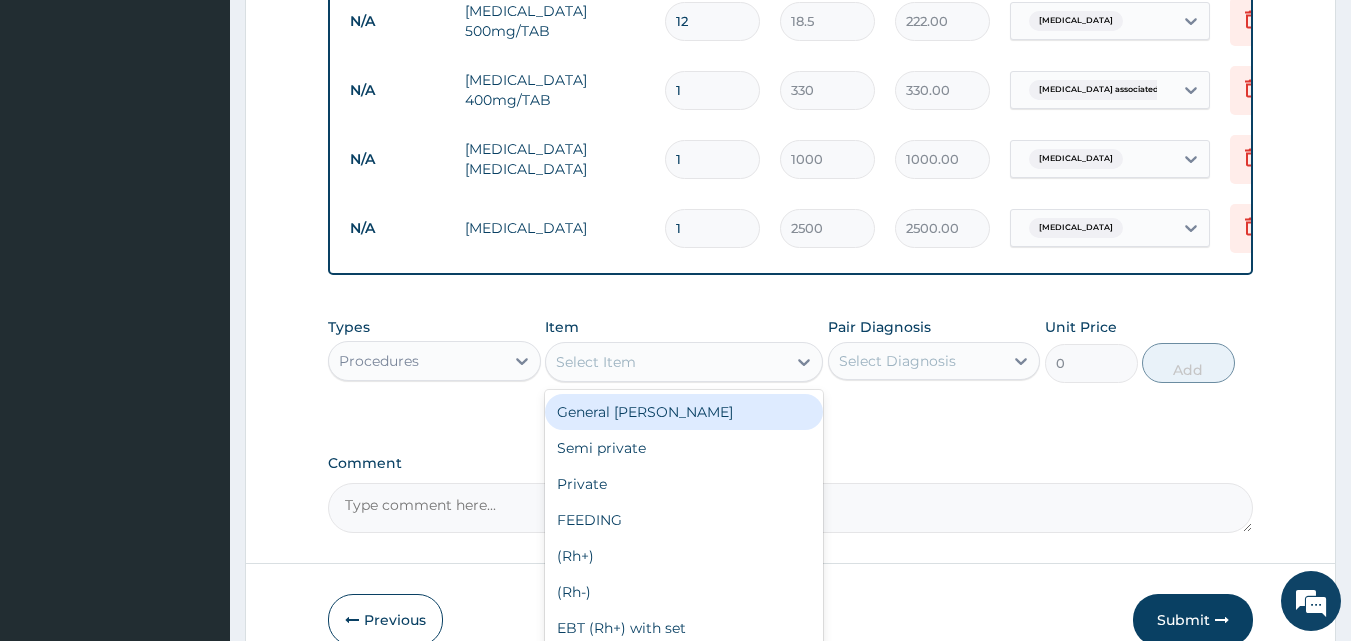 click on "Select Item" at bounding box center [666, 362] 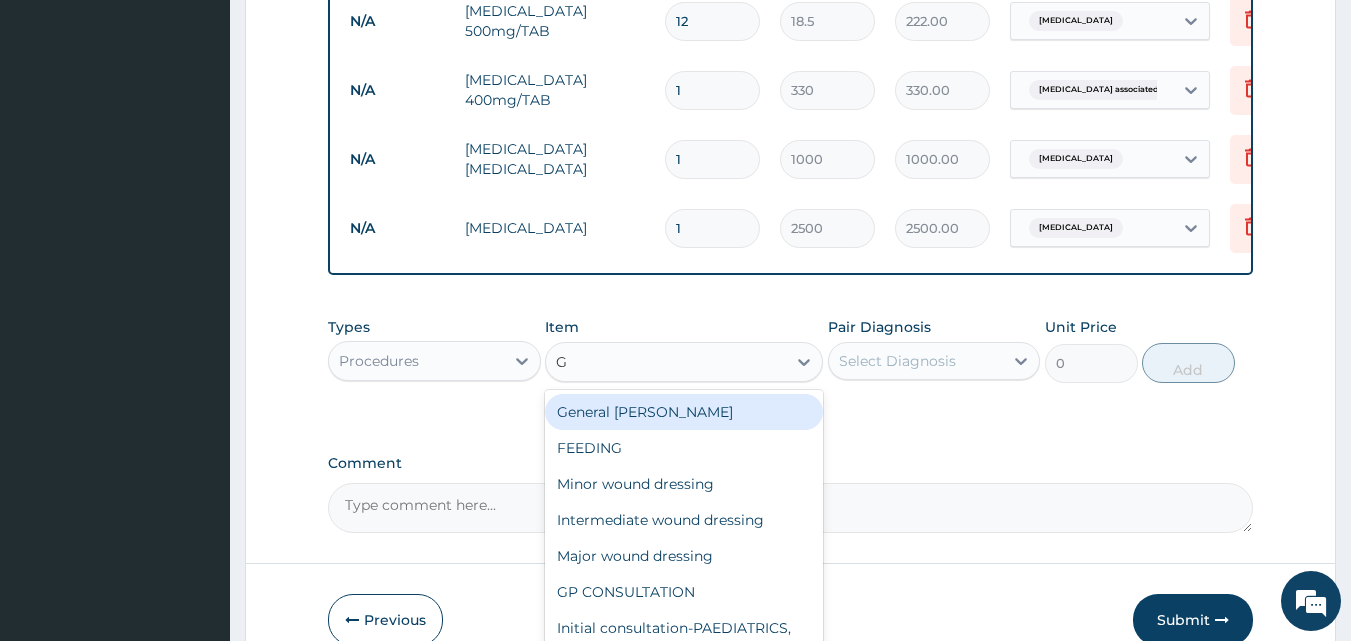 type on "GP" 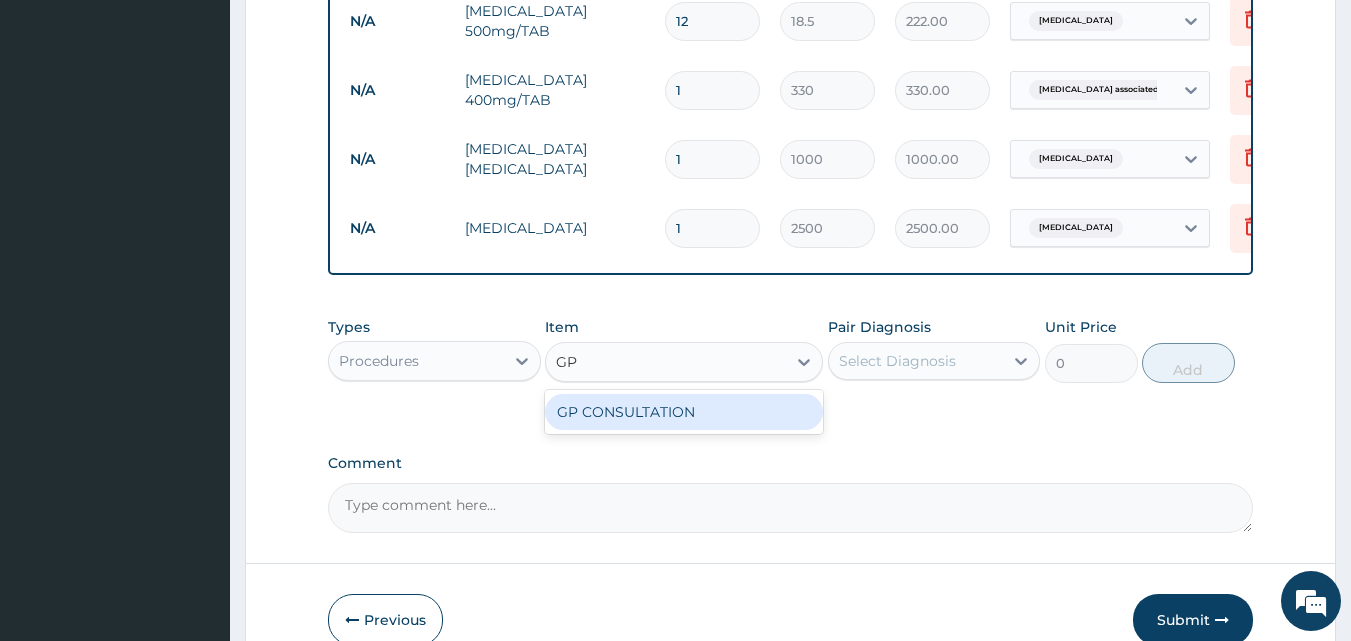 click on "GP CONSULTATION" at bounding box center (684, 412) 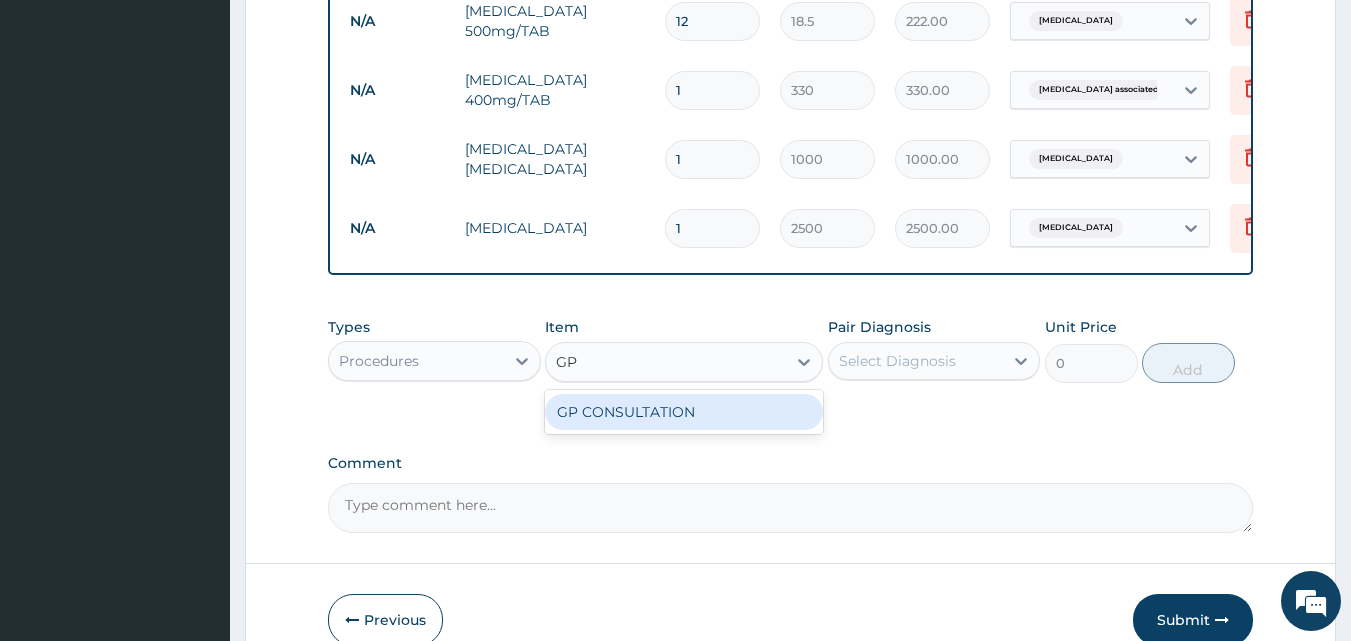 type 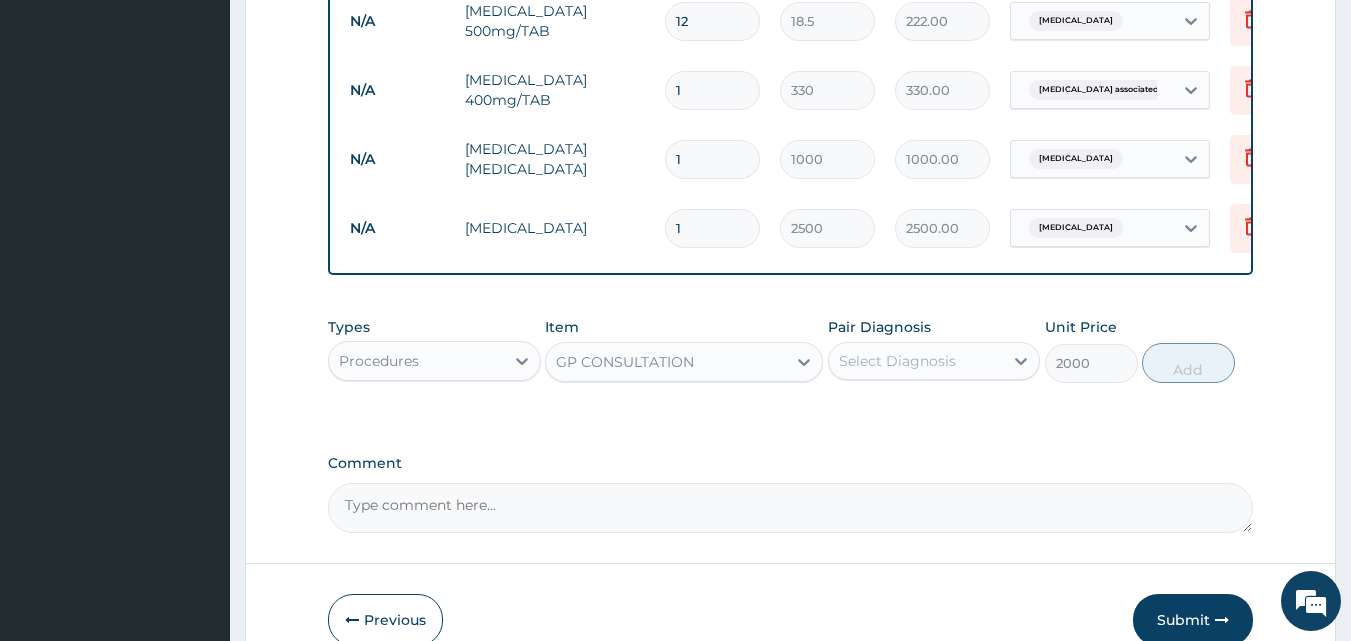 click on "Select Diagnosis" at bounding box center (897, 361) 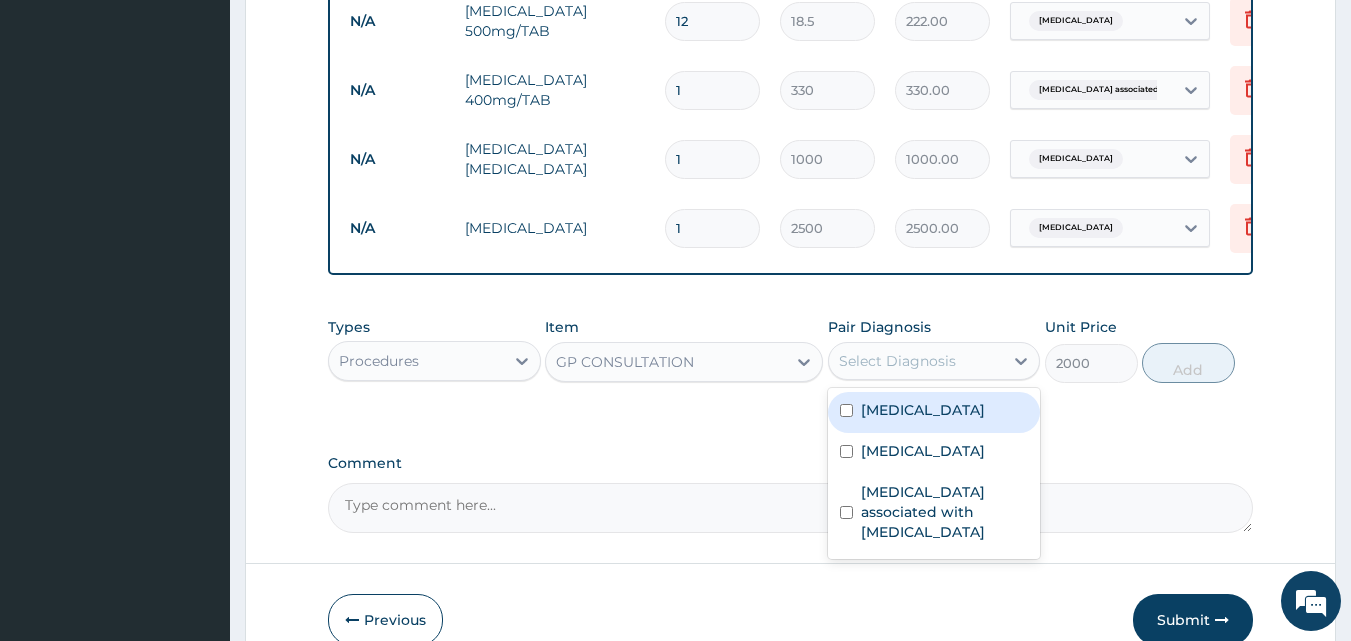 click on "[MEDICAL_DATA]" at bounding box center [923, 410] 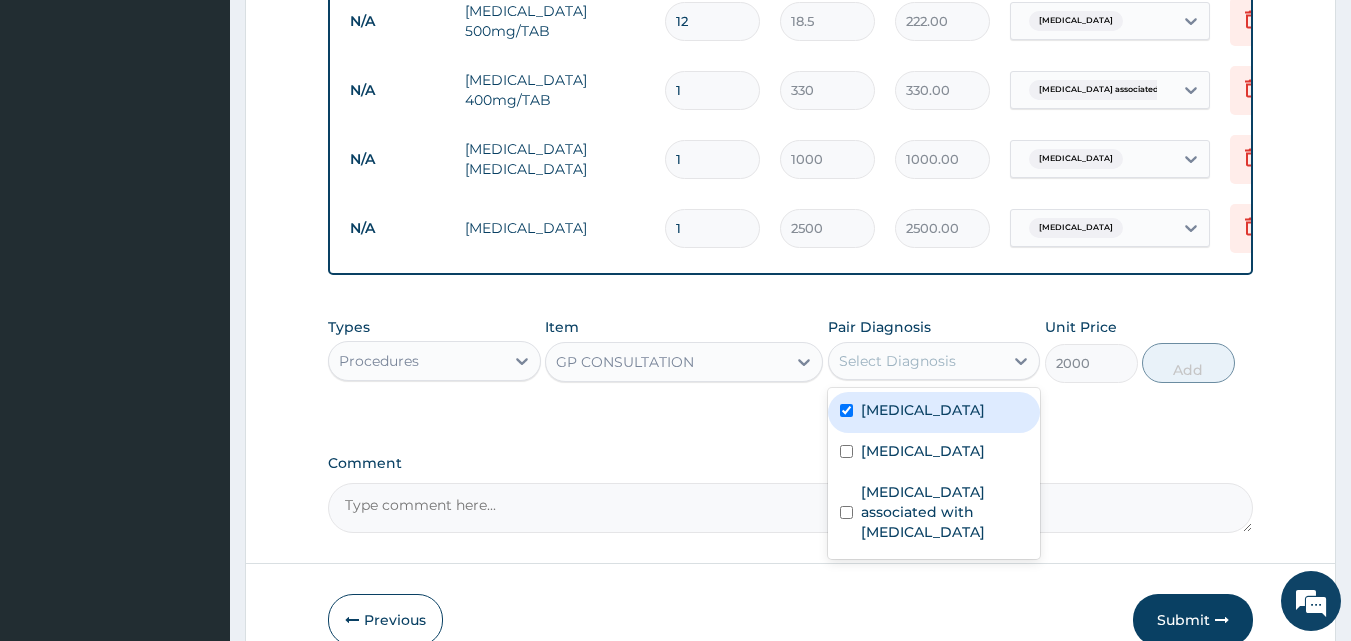 checkbox on "true" 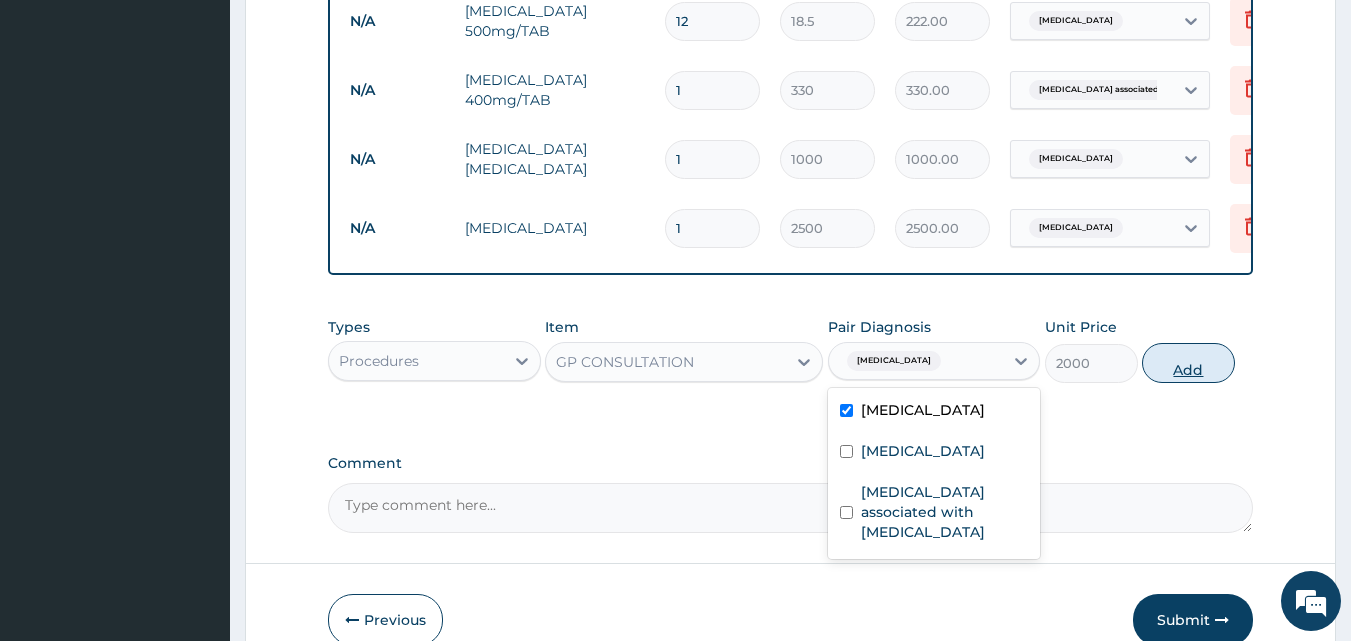 click on "Add" at bounding box center [1188, 363] 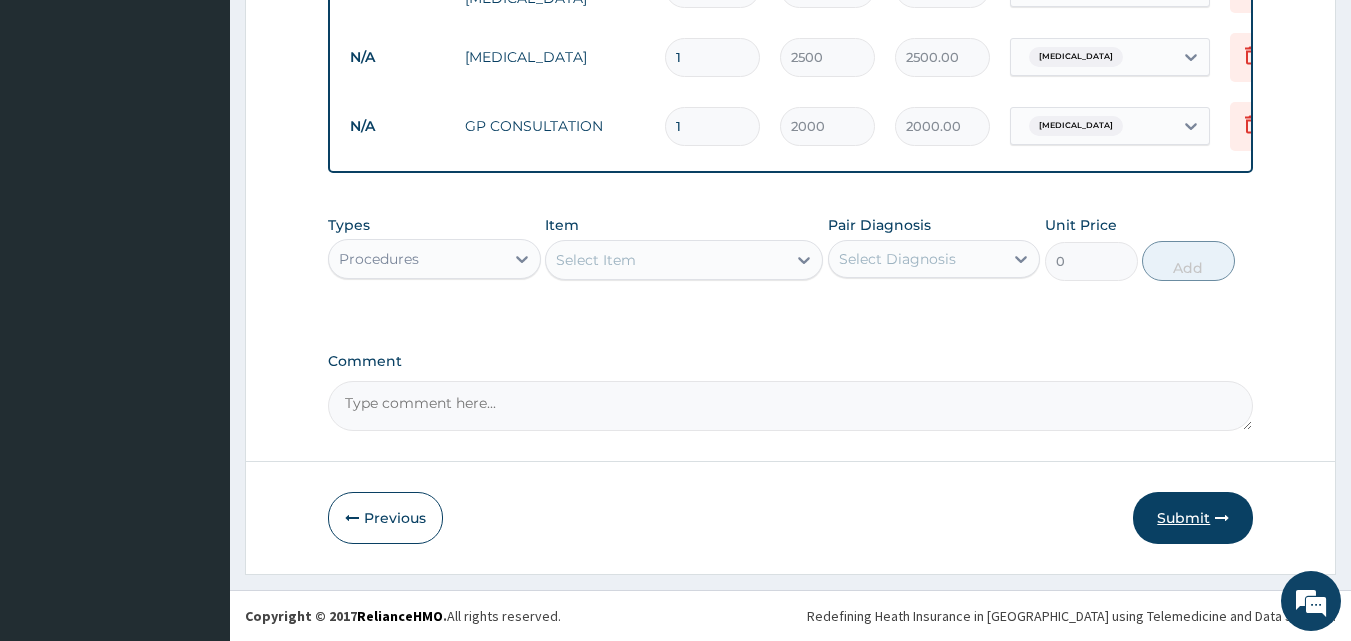 click on "Submit" at bounding box center (1193, 518) 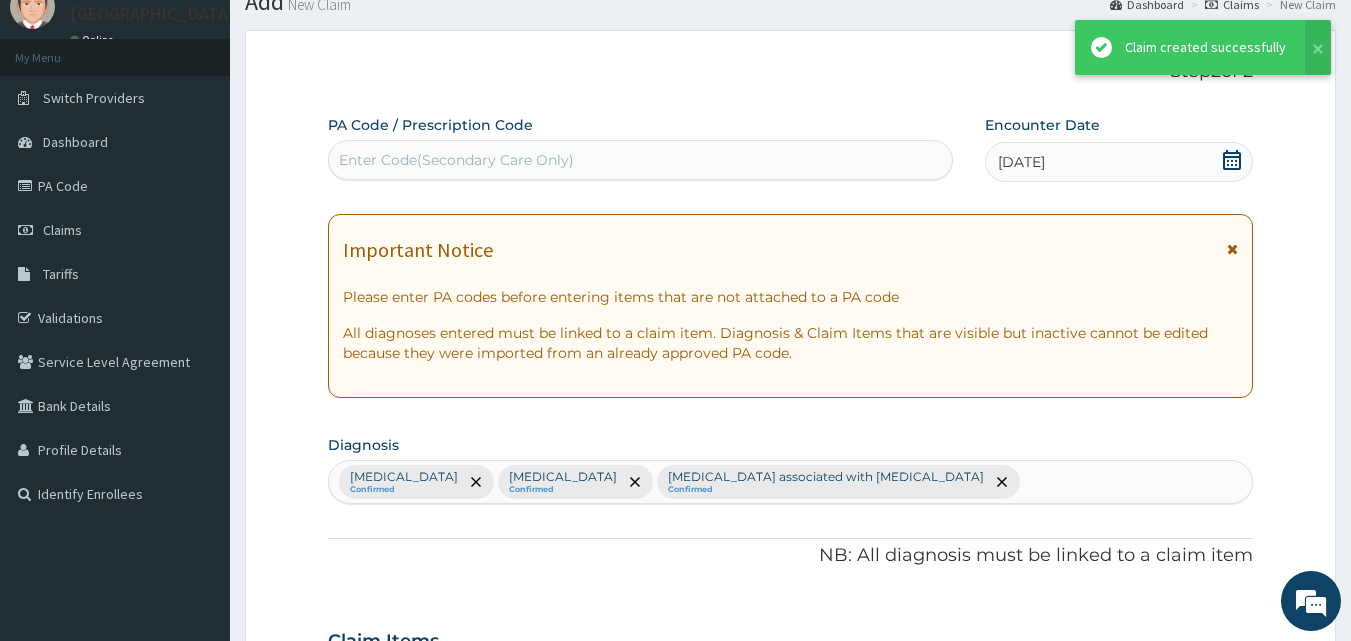 scroll, scrollTop: 1135, scrollLeft: 0, axis: vertical 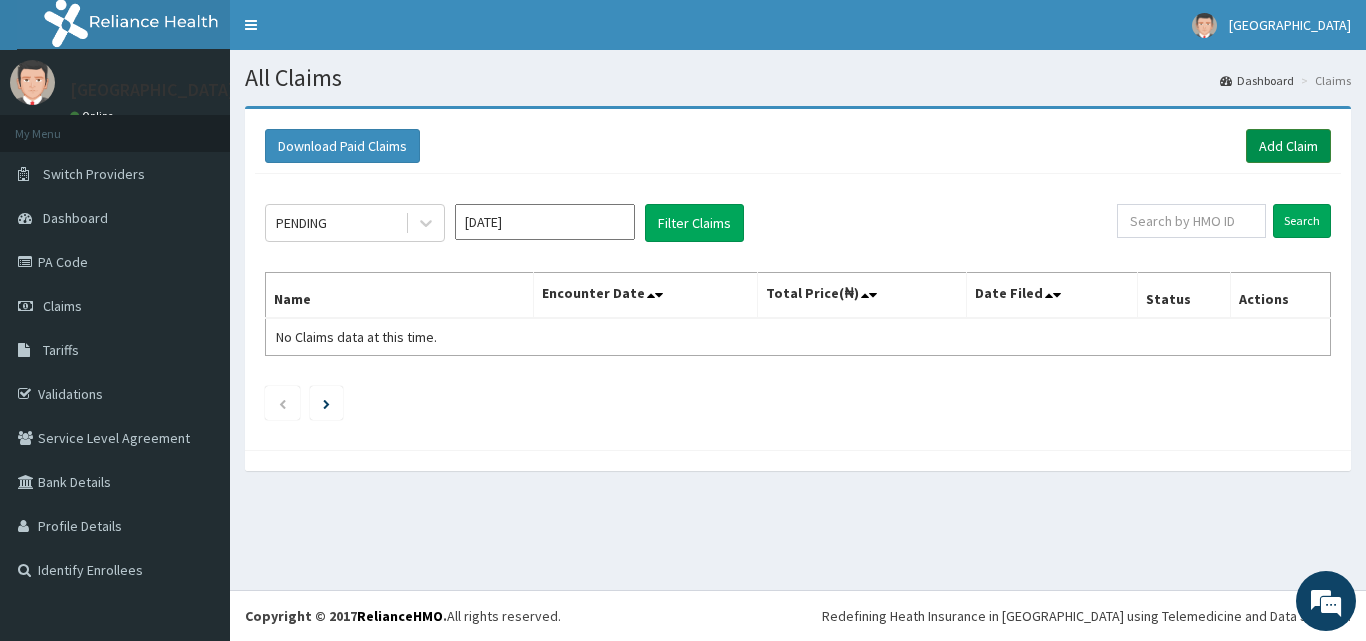 click on "Add Claim" at bounding box center (1288, 146) 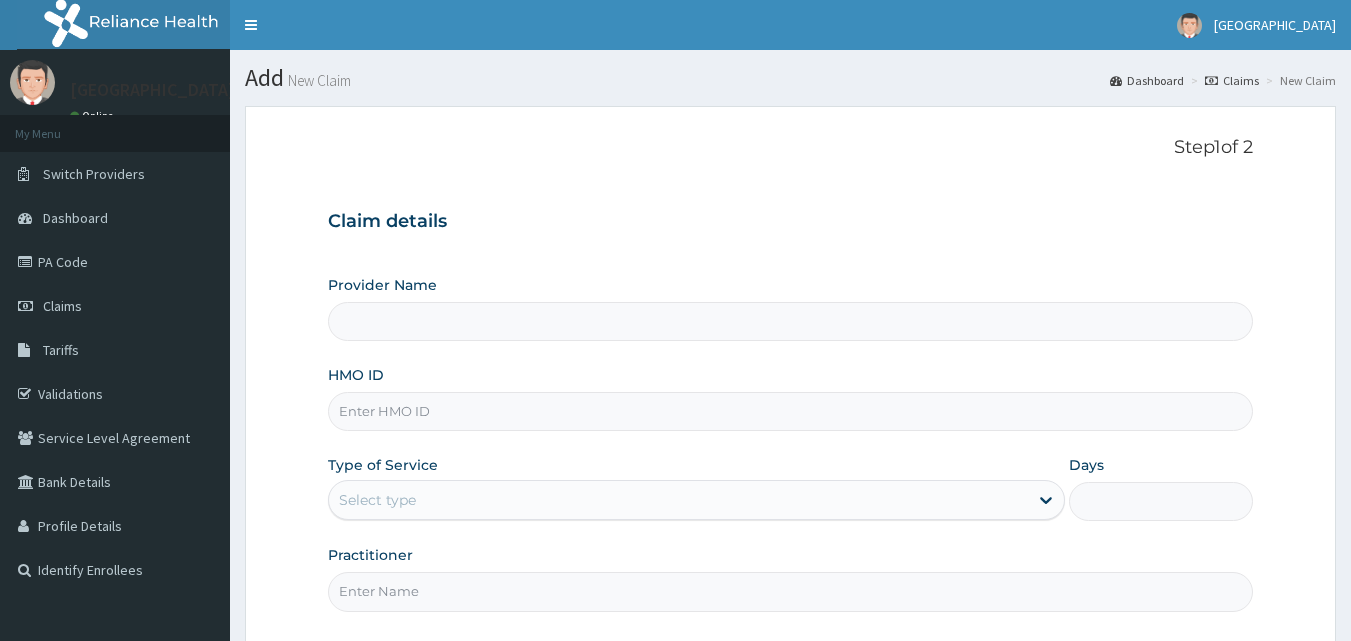 scroll, scrollTop: 0, scrollLeft: 0, axis: both 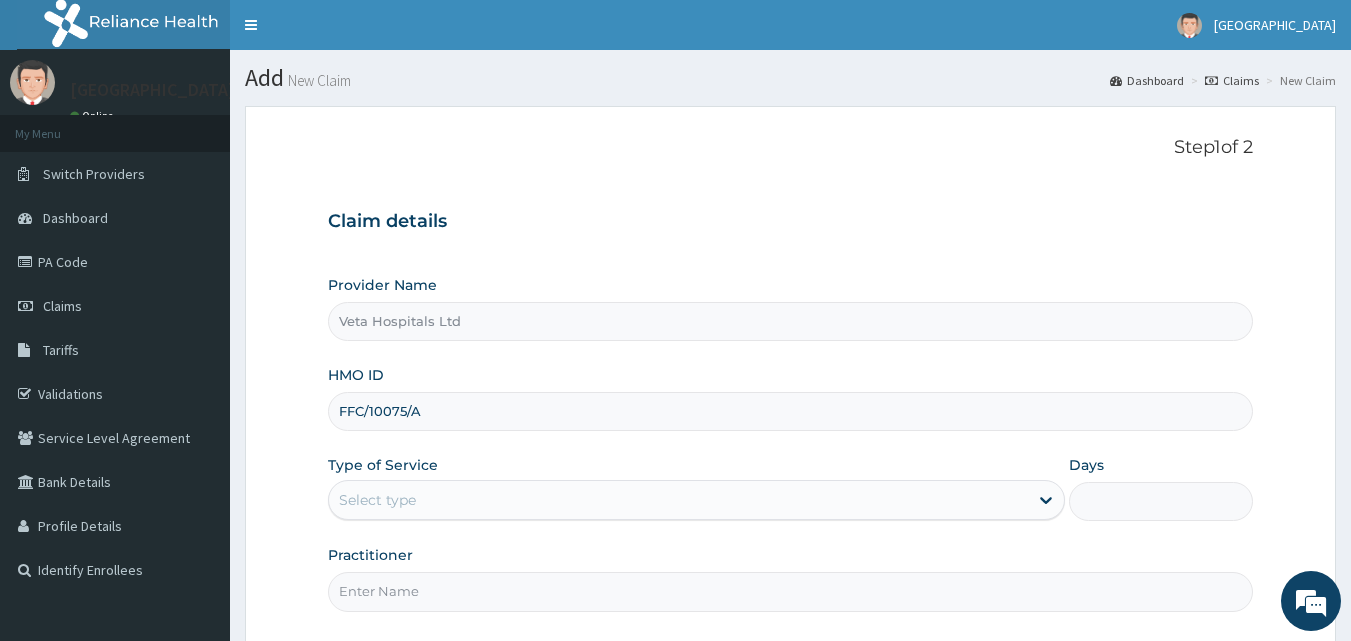 type on "FFC/10075/A" 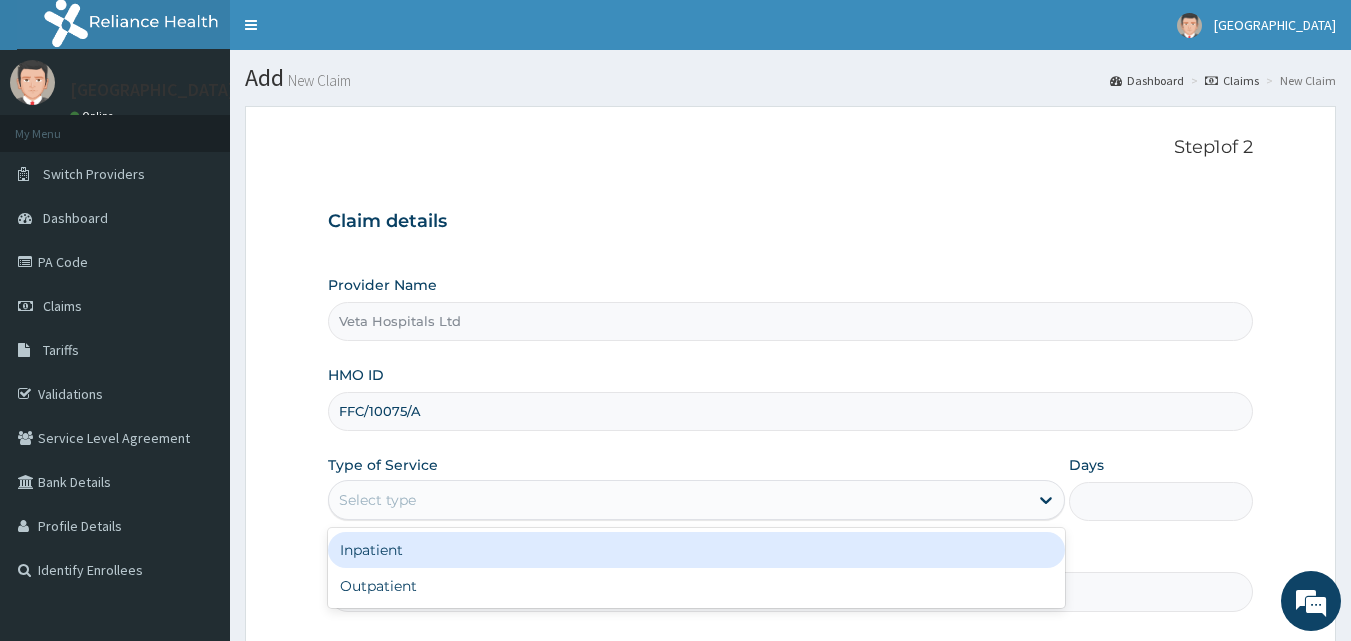 click on "Select type" at bounding box center [377, 500] 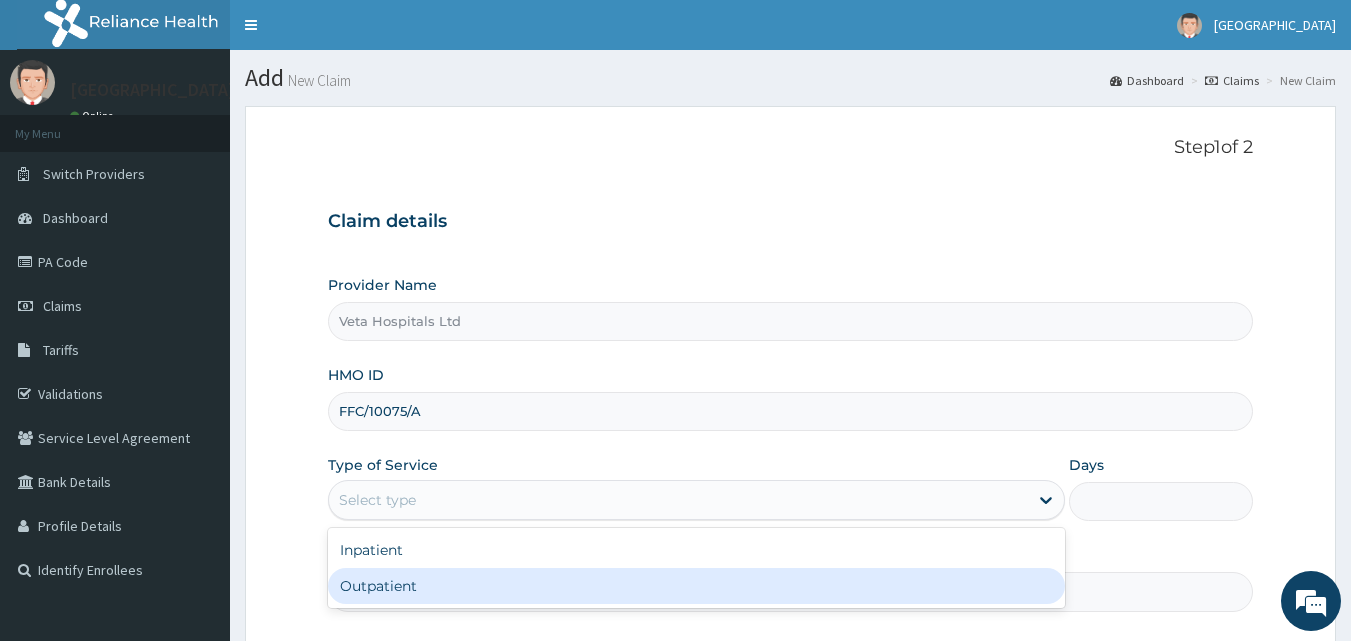 click on "Outpatient" at bounding box center [696, 586] 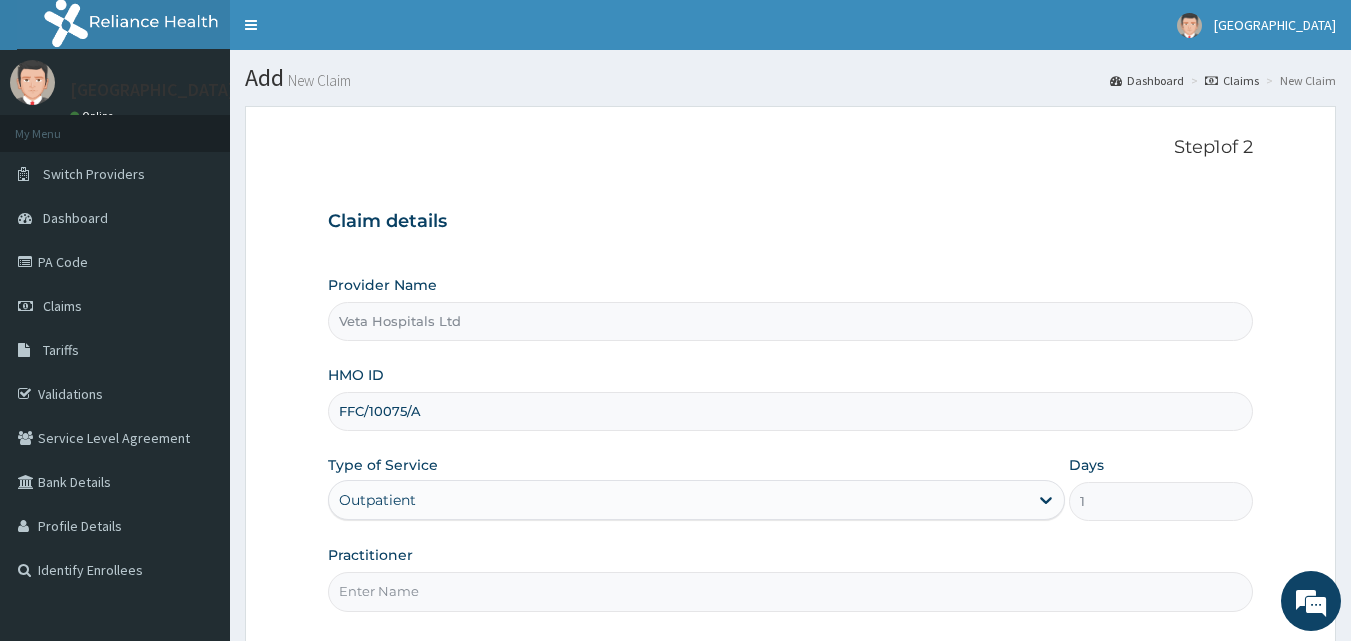click on "Practitioner" at bounding box center [791, 591] 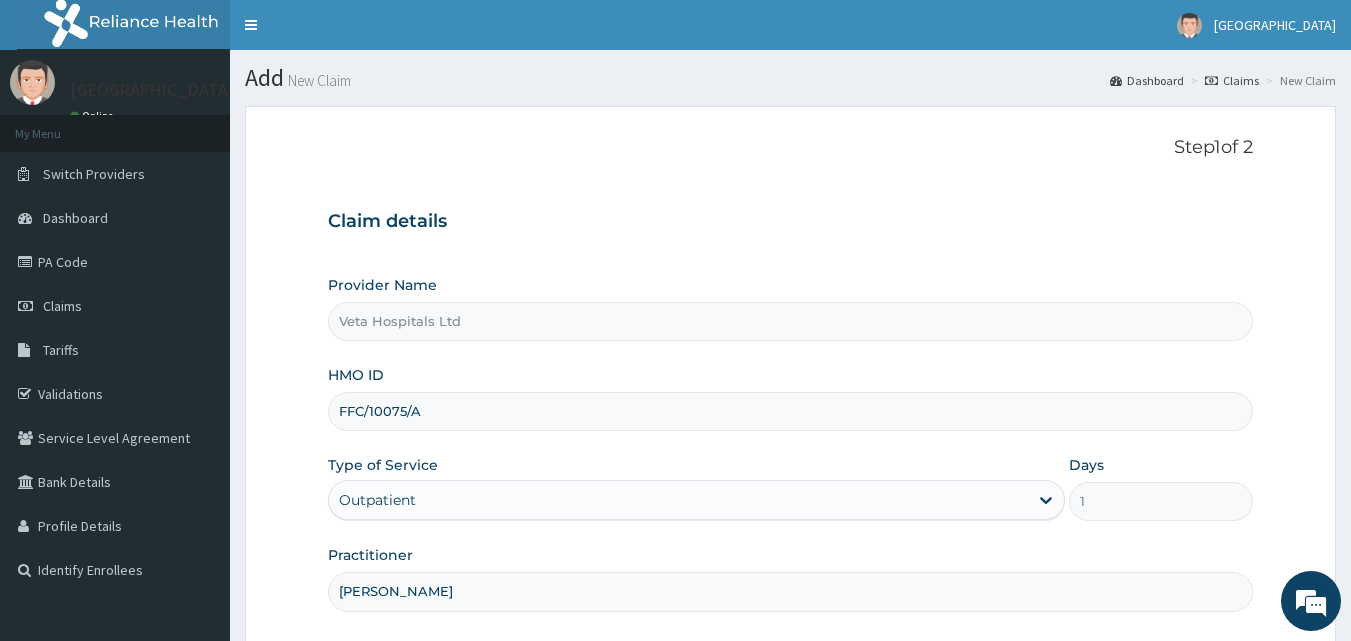 scroll, scrollTop: 187, scrollLeft: 0, axis: vertical 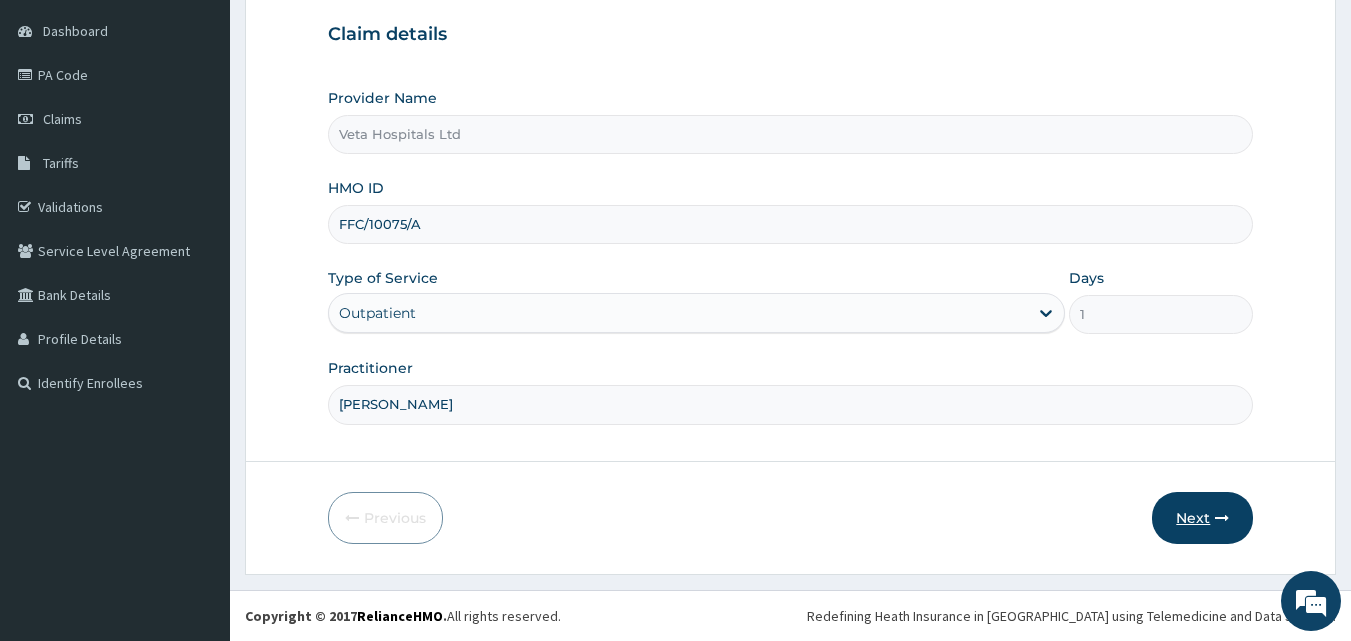 click on "Next" at bounding box center [1202, 518] 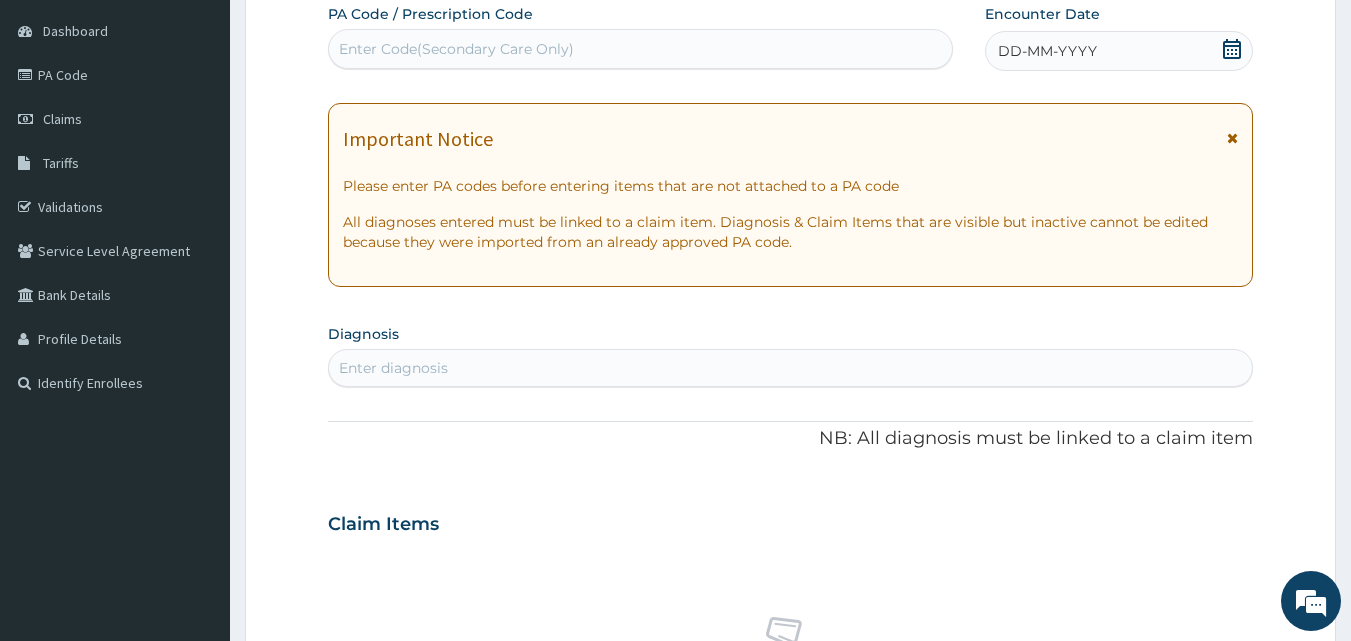 scroll, scrollTop: 0, scrollLeft: 0, axis: both 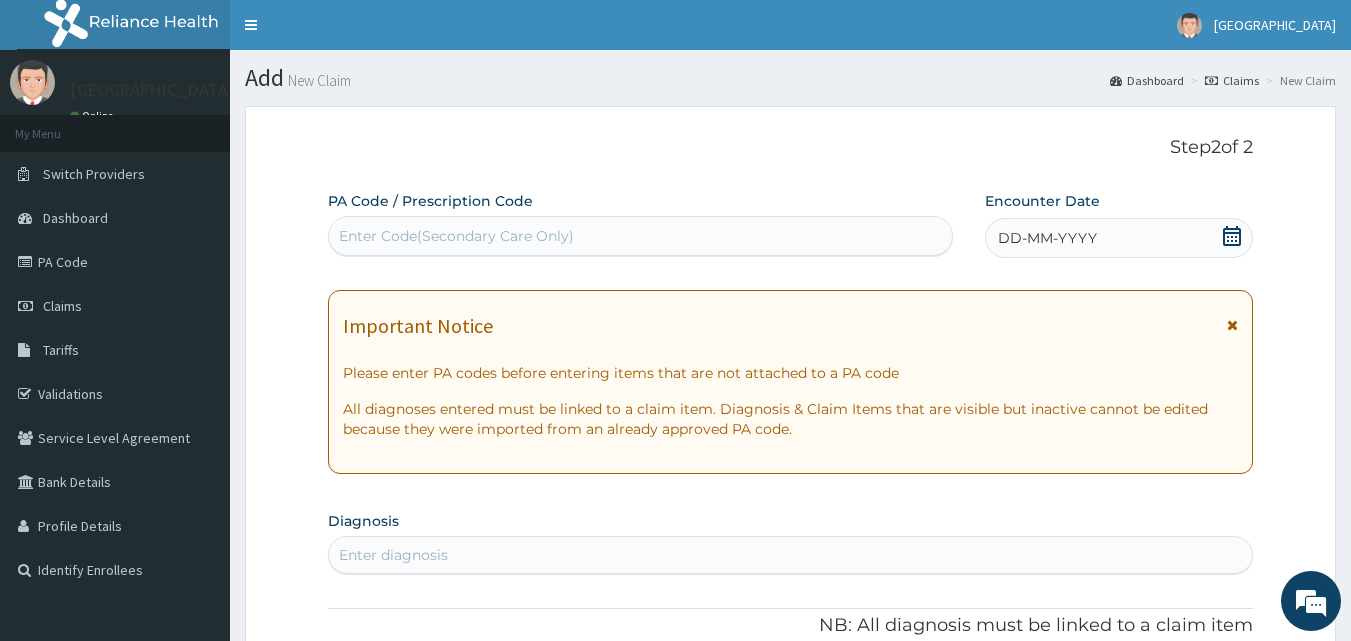 click on "DD-MM-YYYY" at bounding box center (1119, 238) 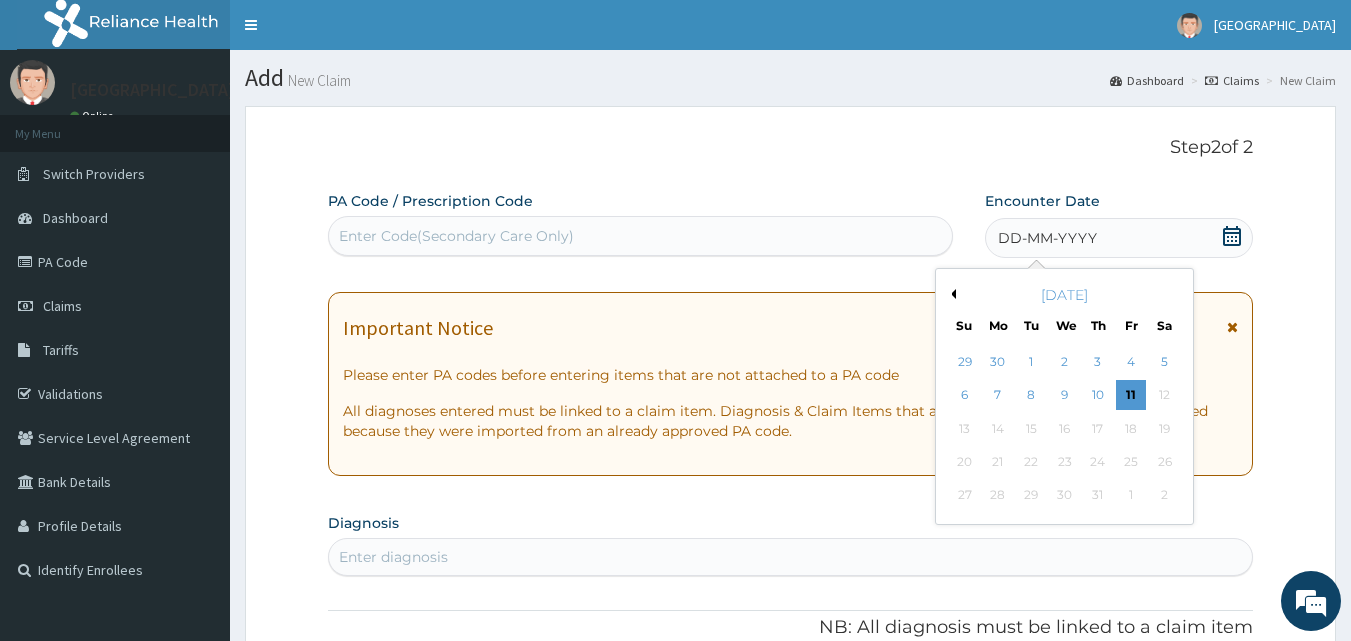 click on "Previous Month" at bounding box center [951, 294] 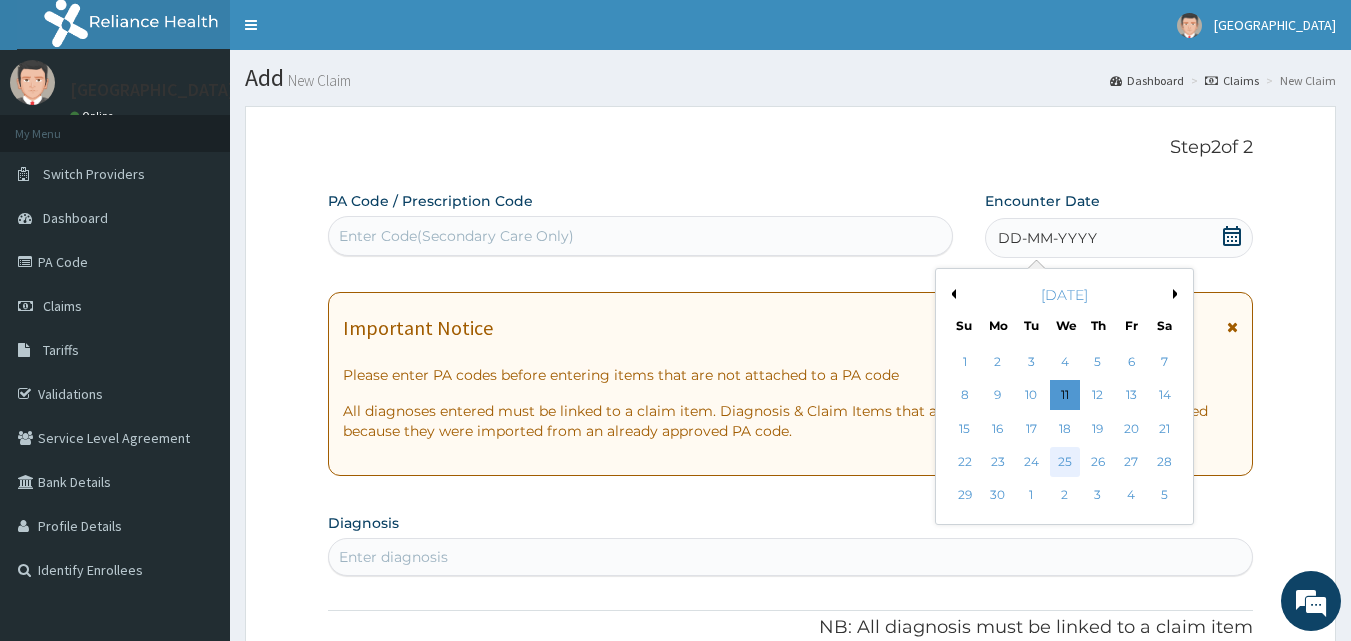 click on "25" at bounding box center [1065, 462] 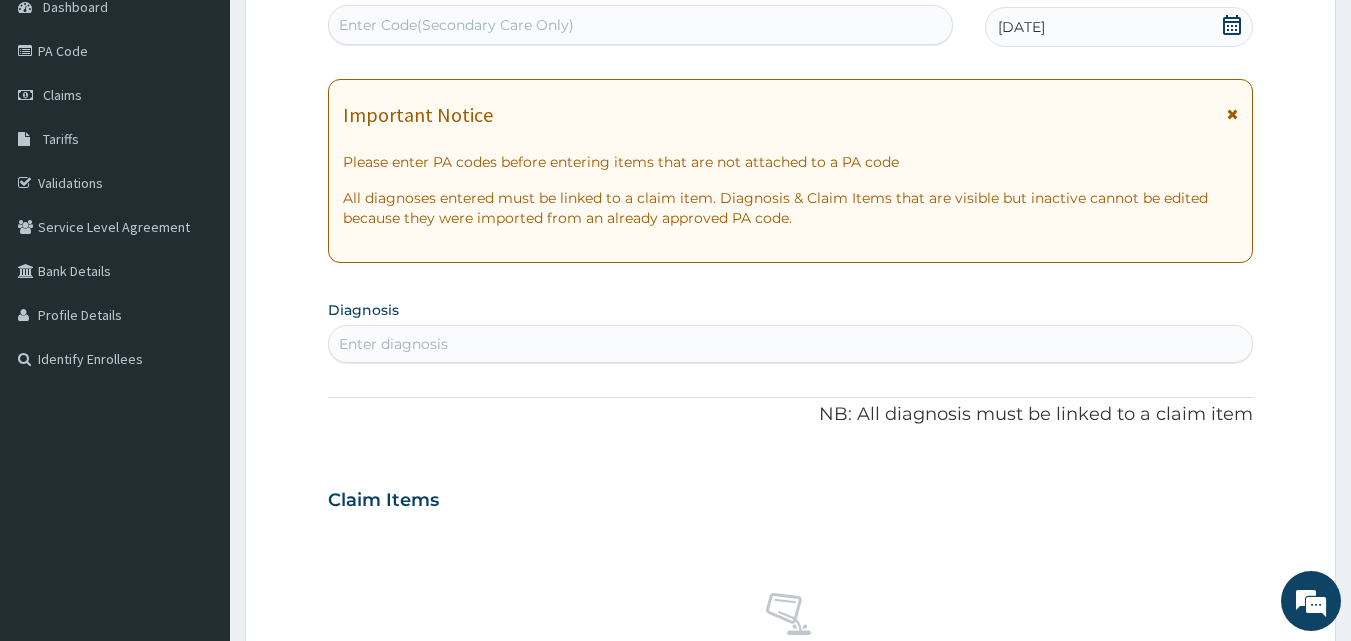 scroll, scrollTop: 332, scrollLeft: 0, axis: vertical 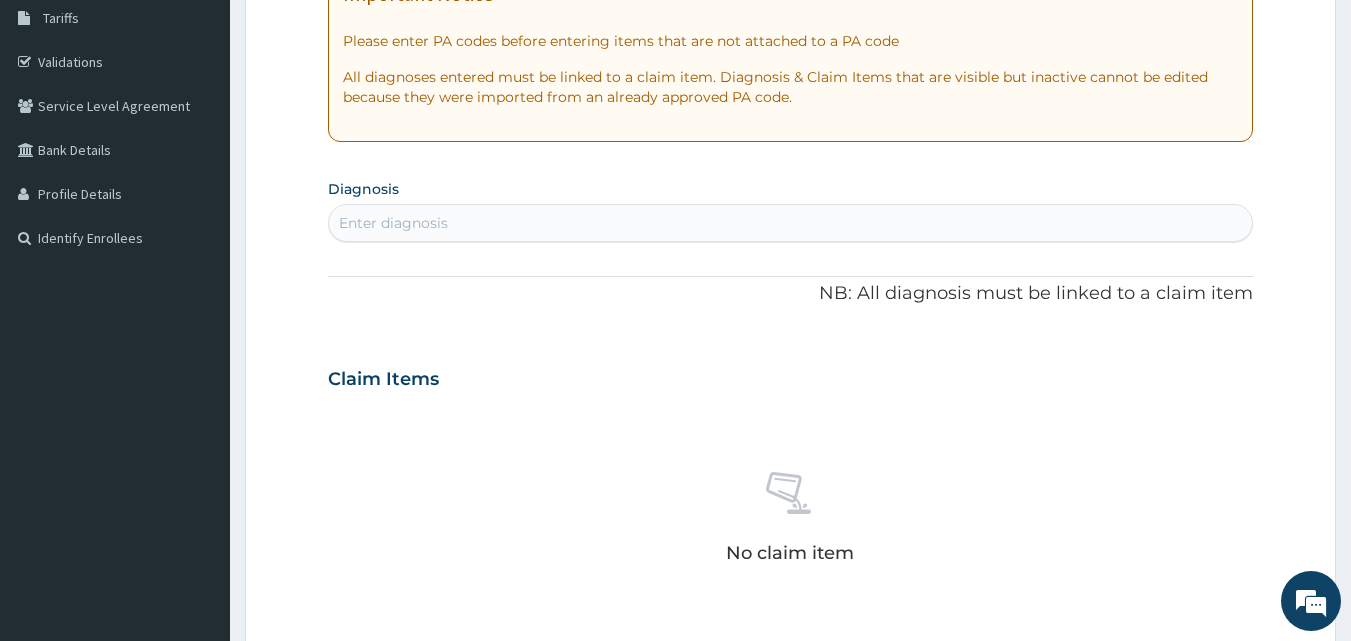 click on "PA Code / Prescription Code Enter Code(Secondary Care Only) Encounter Date 25-06-2025 Important Notice Please enter PA codes before entering items that are not attached to a PA code   All diagnoses entered must be linked to a claim item. Diagnosis & Claim Items that are visible but inactive cannot be edited because they were imported from an already approved PA code. Diagnosis Enter diagnosis NB: All diagnosis must be linked to a claim item Claim Items No claim item Types Select Type Item Select Item Pair Diagnosis Select Diagnosis Unit Price 0 Add Comment" at bounding box center [791, 376] 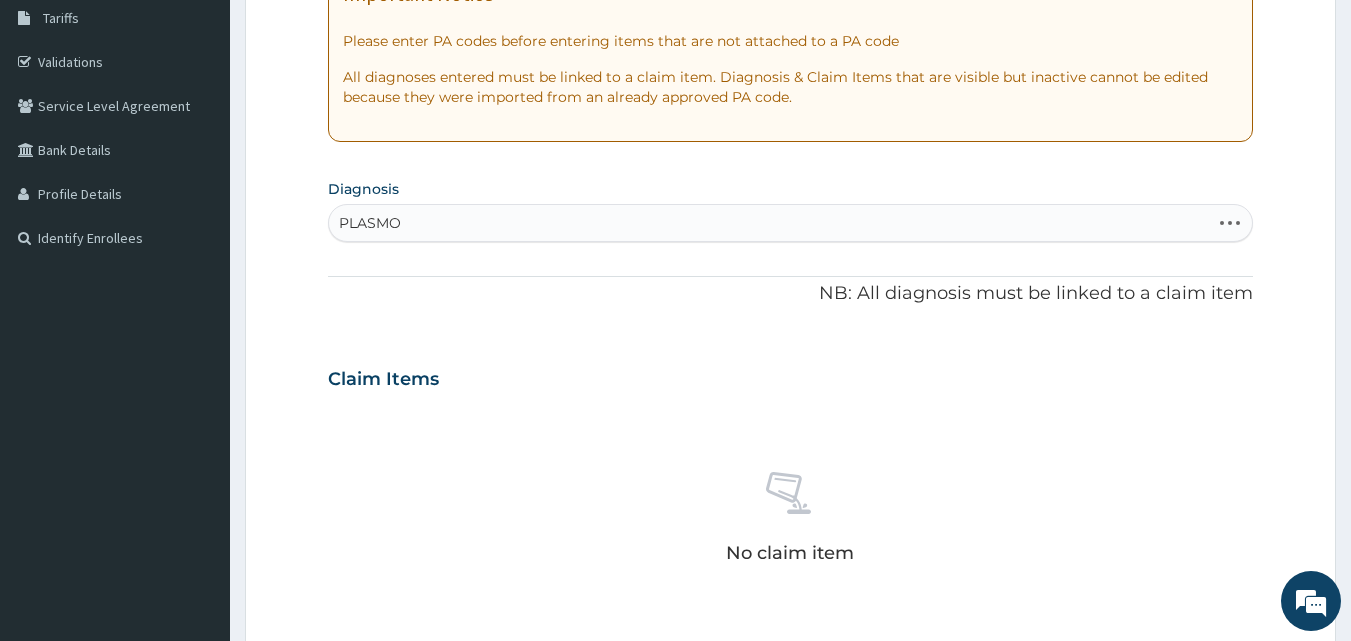 type on "PLASMOD" 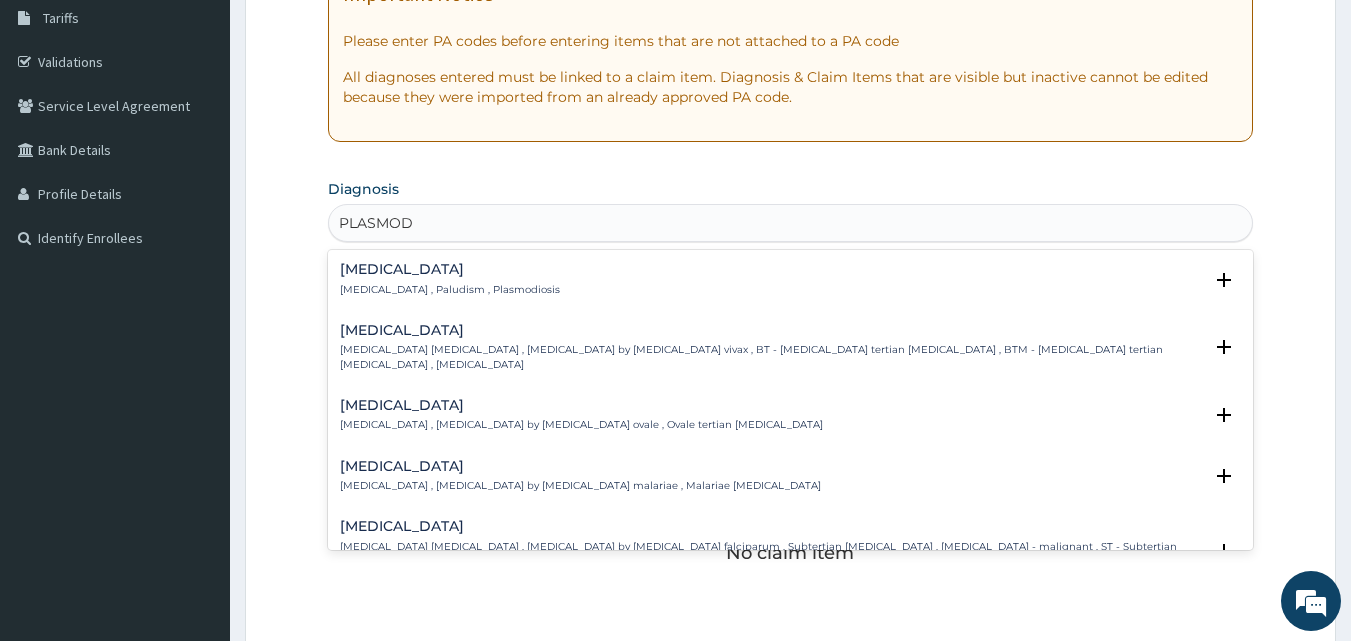 click on "Malaria" at bounding box center (450, 269) 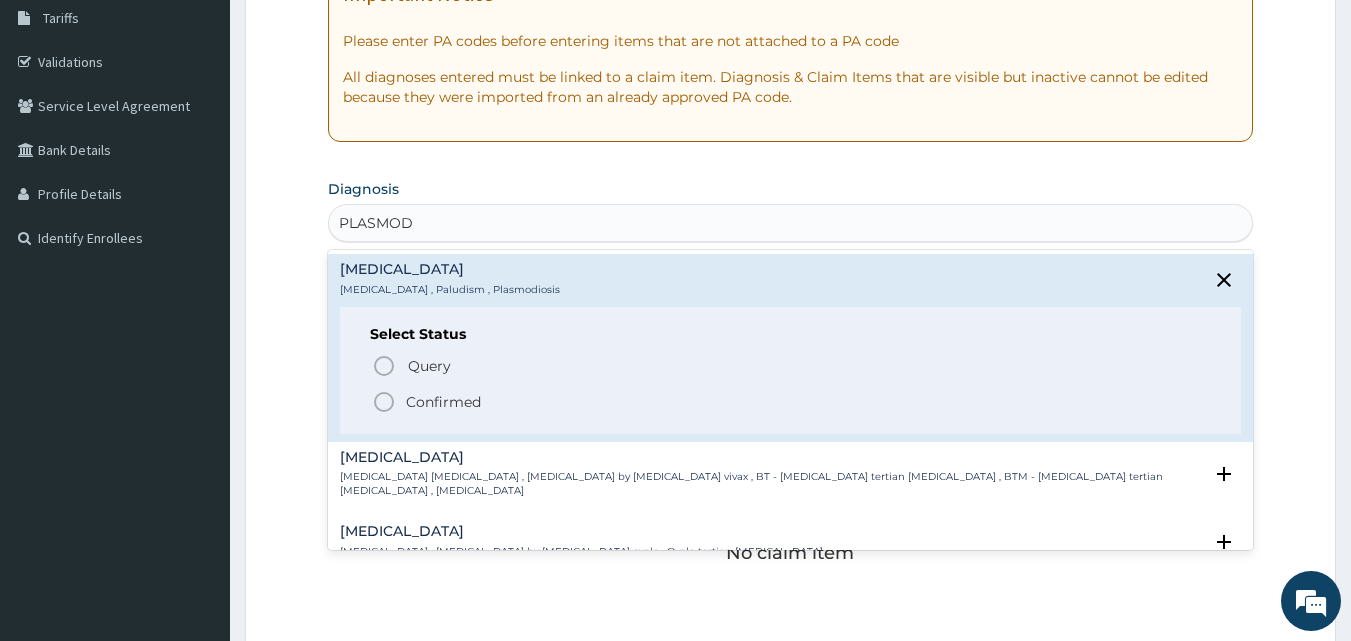 click 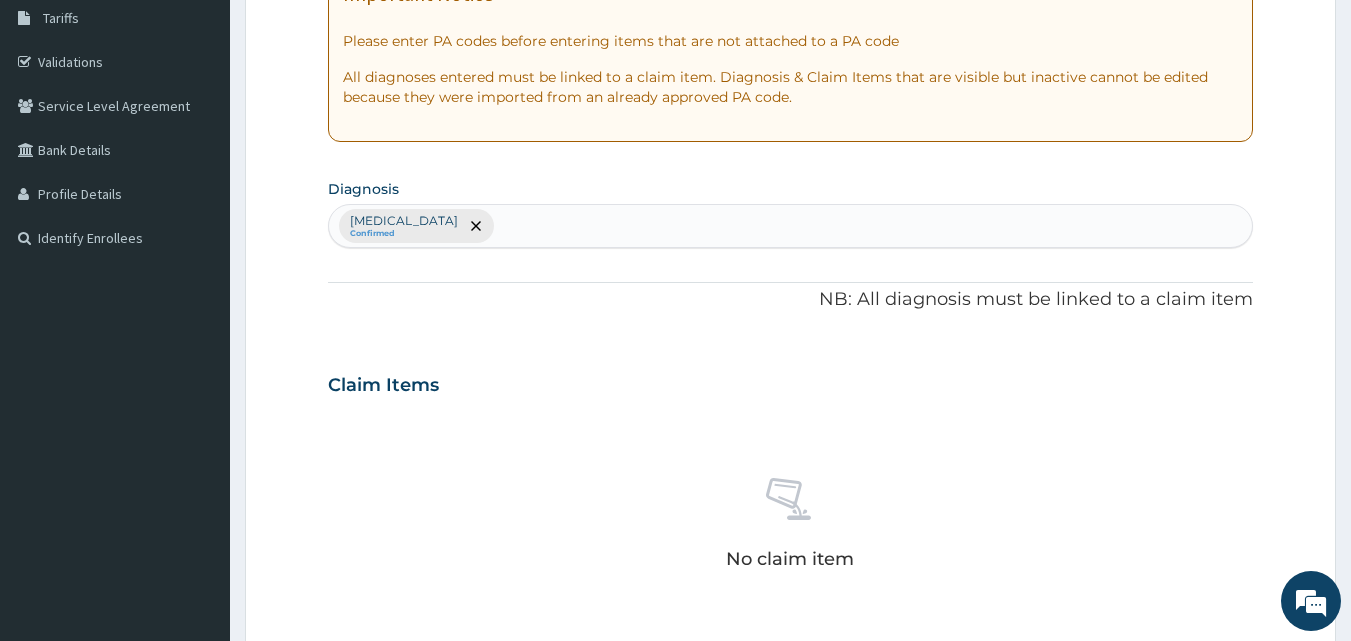 scroll, scrollTop: 801, scrollLeft: 0, axis: vertical 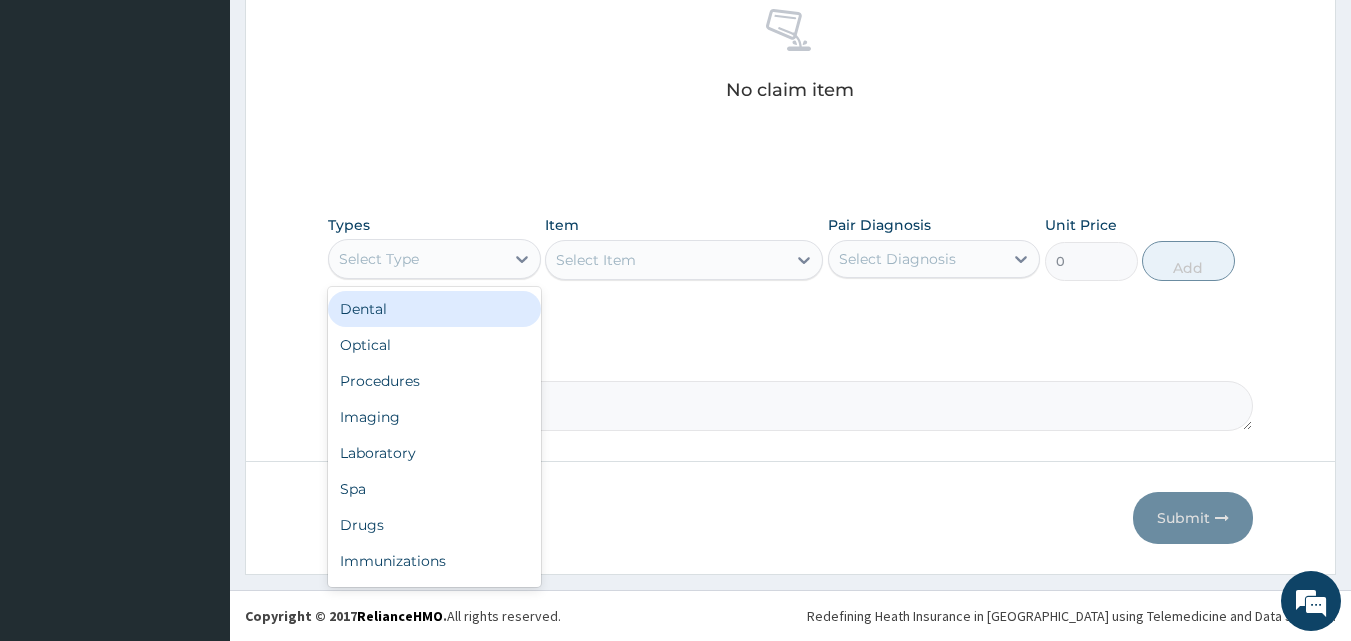 click on "Select Type" at bounding box center (416, 259) 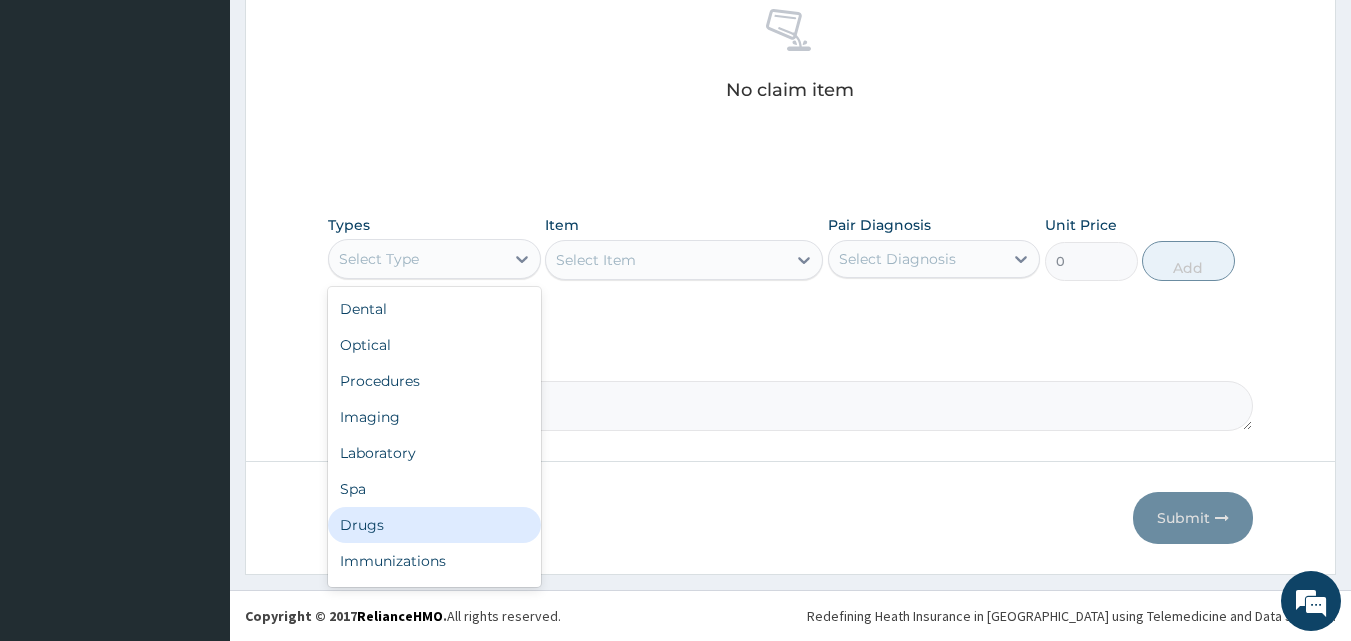 click on "Drugs" at bounding box center [434, 525] 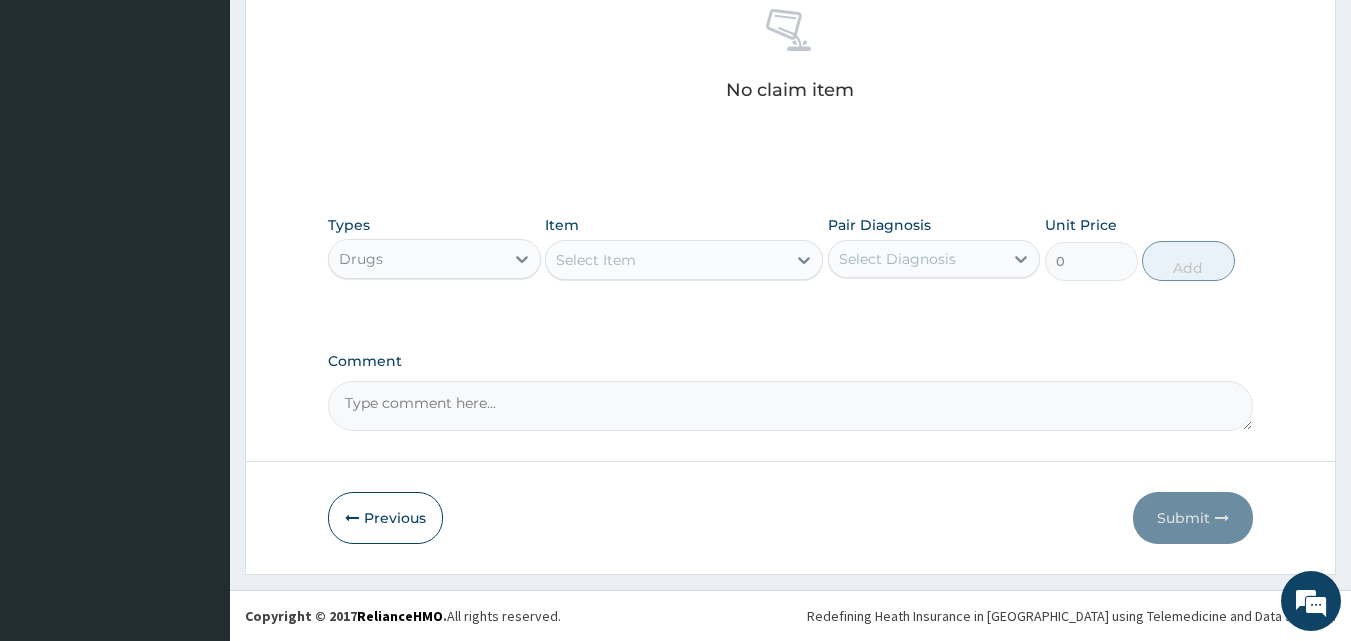 click on "Select Item" at bounding box center [666, 260] 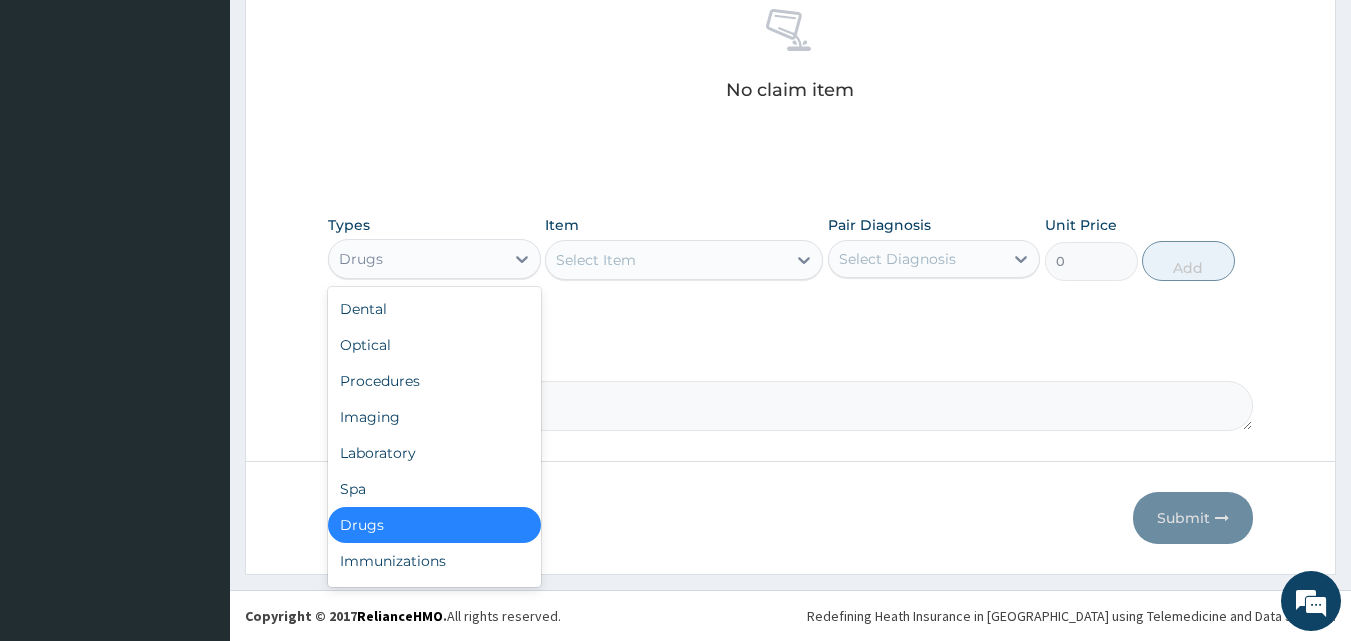 click on "Drugs" at bounding box center [416, 259] 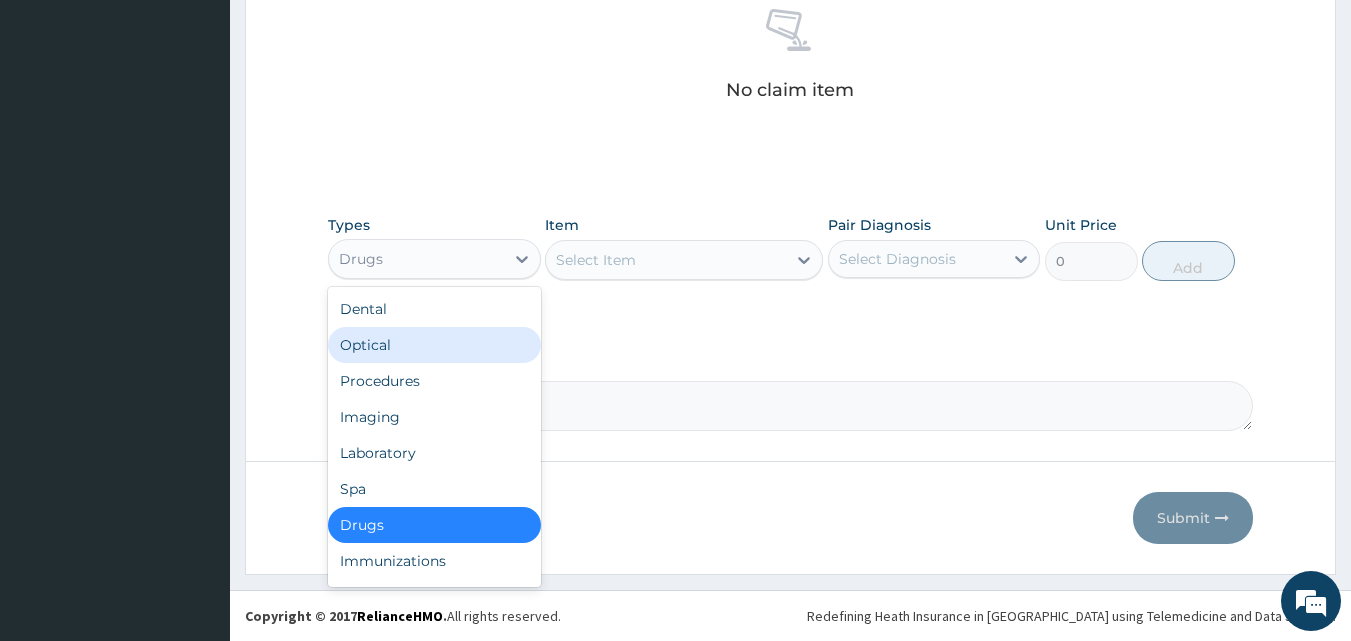 scroll, scrollTop: 68, scrollLeft: 0, axis: vertical 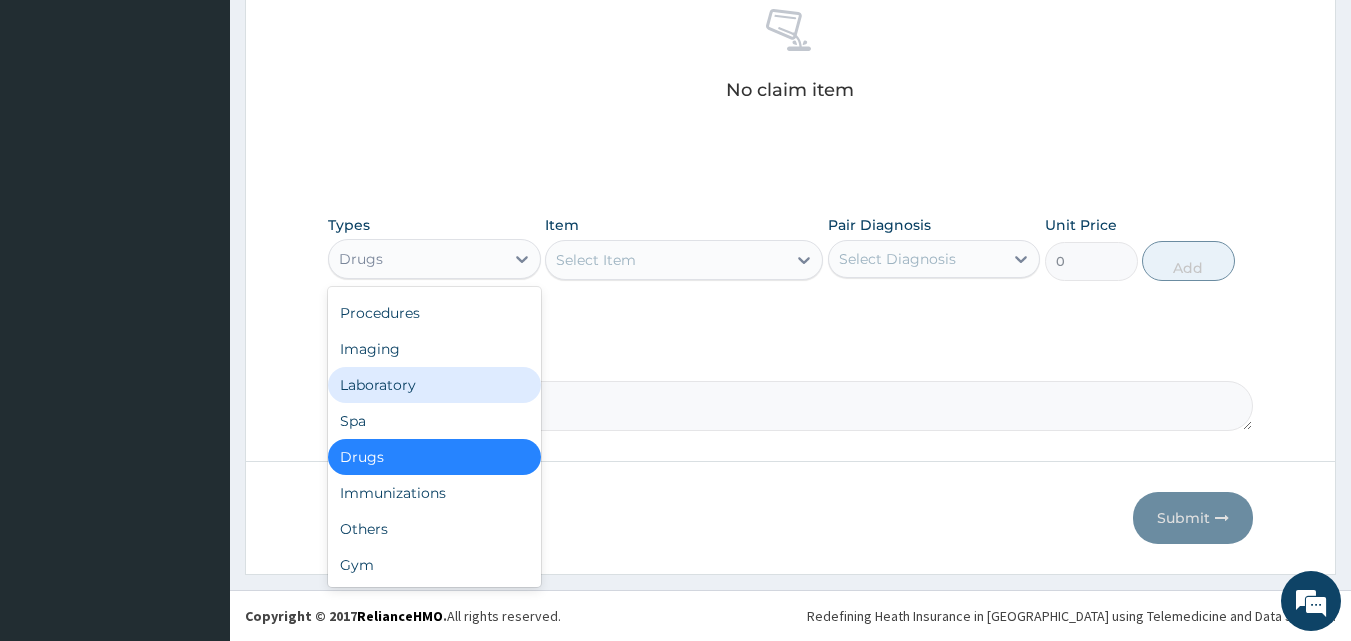 click on "Laboratory" at bounding box center (434, 385) 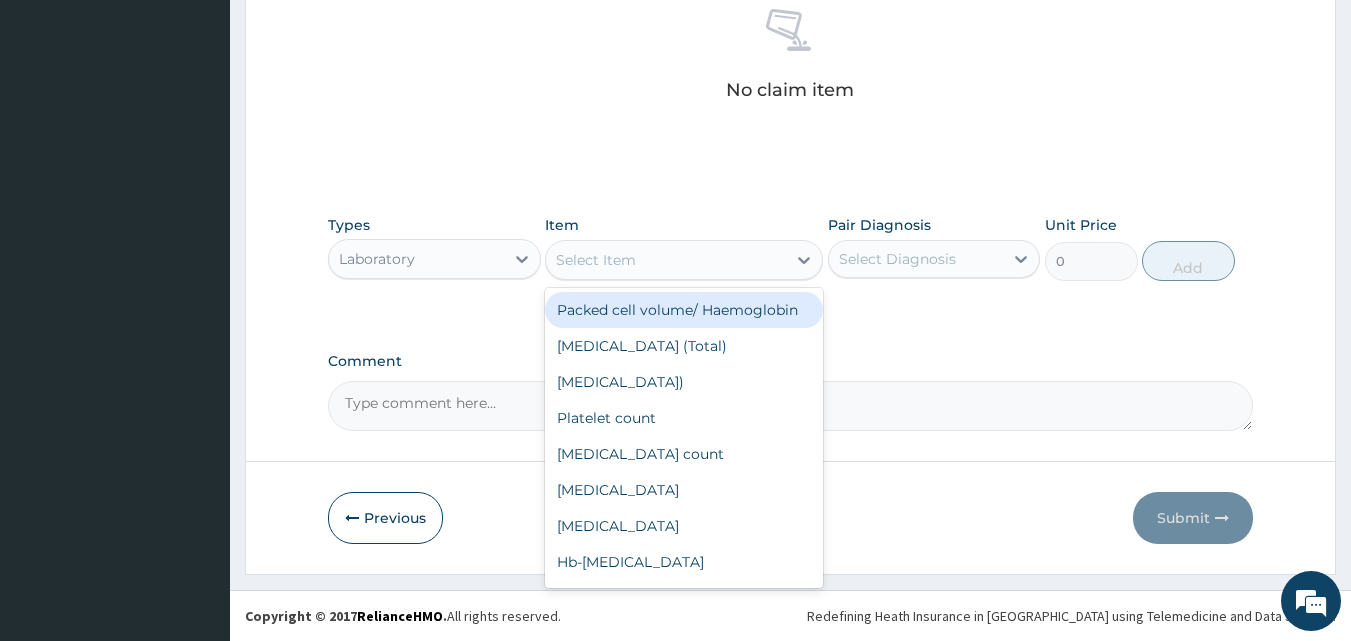 click on "Select Item" at bounding box center [666, 260] 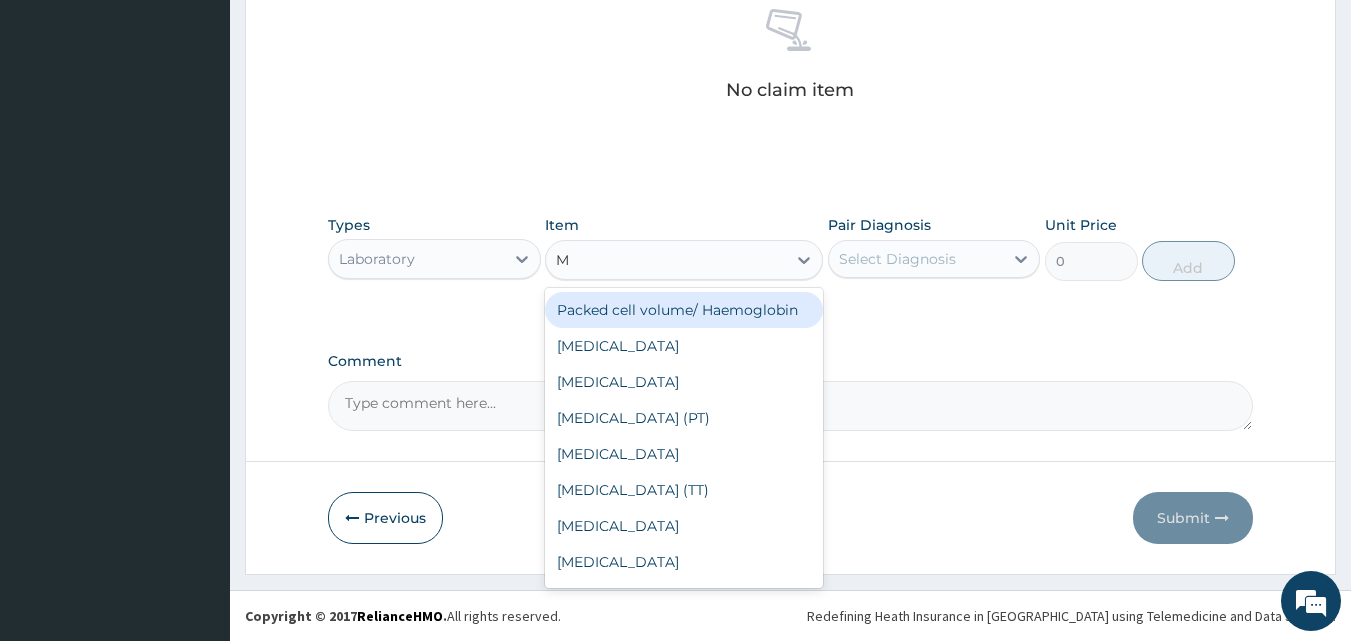 type on "MP" 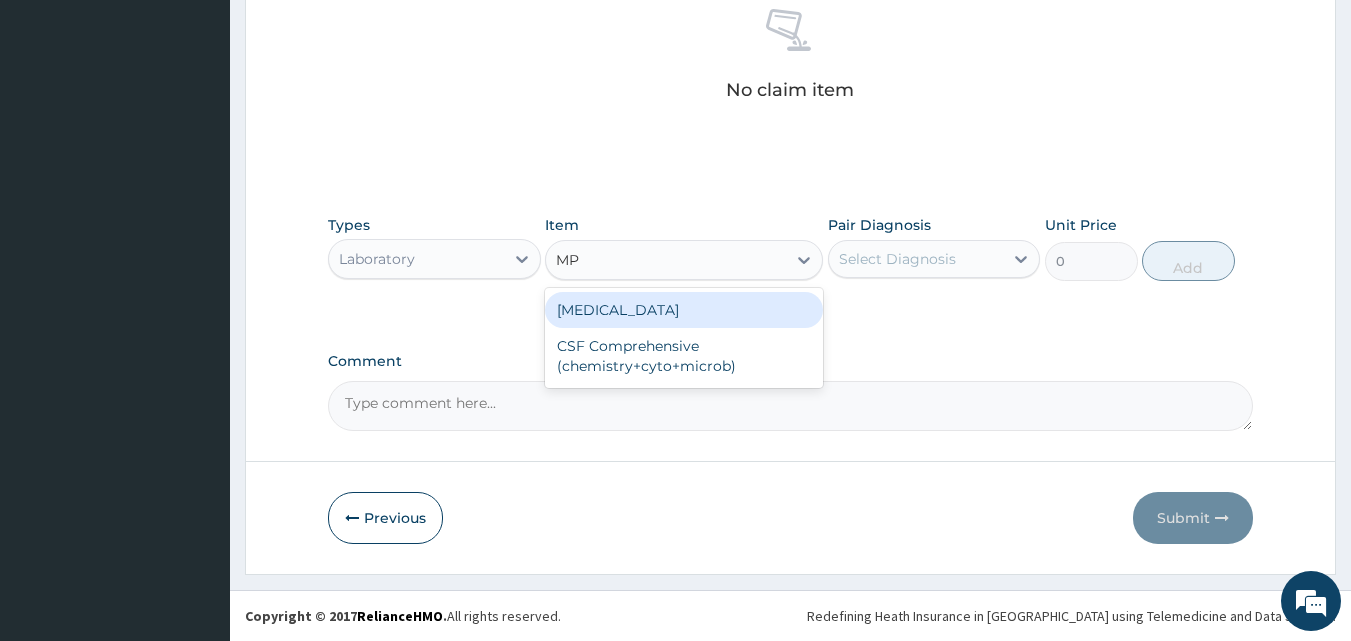 click on "Complete blood count" at bounding box center (684, 310) 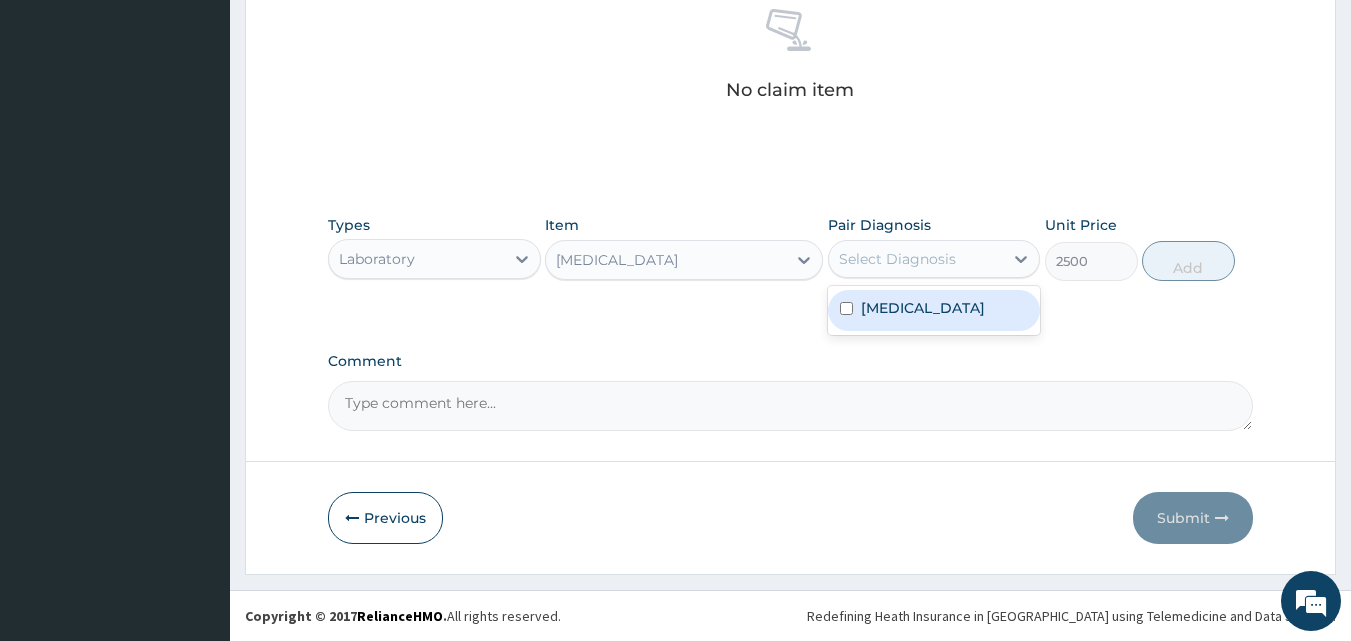 click on "Select Diagnosis" at bounding box center (897, 259) 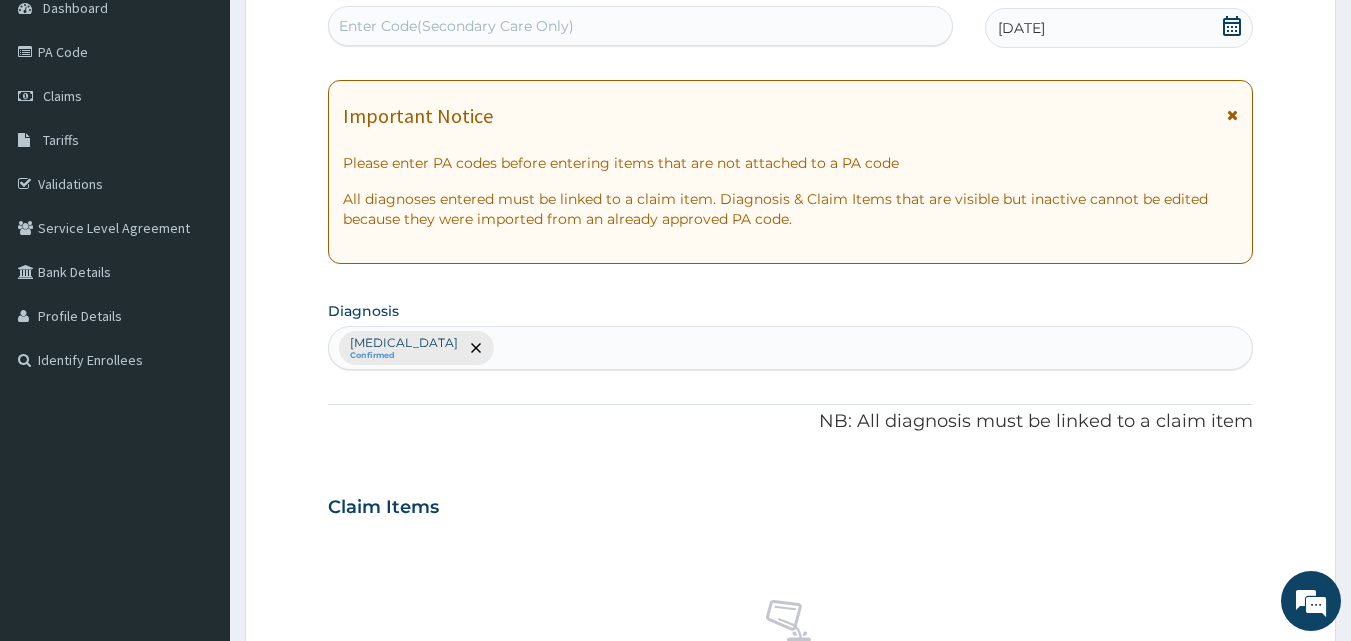 scroll, scrollTop: 243, scrollLeft: 0, axis: vertical 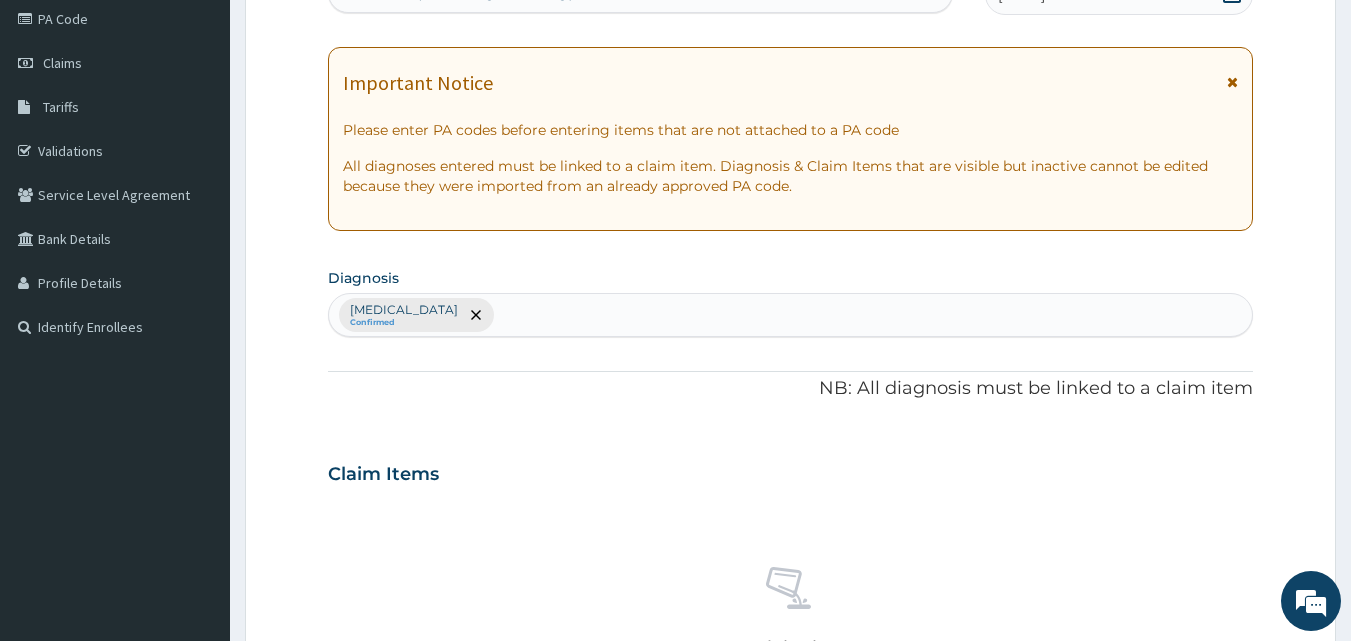 click on "PA Code / Prescription Code Enter Code(Secondary Care Only) Encounter Date 25-06-2025 Important Notice Please enter PA codes before entering items that are not attached to a PA code   All diagnoses entered must be linked to a claim item. Diagnosis & Claim Items that are visible but inactive cannot be edited because they were imported from an already approved PA code. Diagnosis Malaria Confirmed NB: All diagnosis must be linked to a claim item Claim Items No claim item Types Laboratory Item Complete blood count Pair Diagnosis option Malaria focused, 1 of 1. 1 result available. Use Up and Down to choose options, press Enter to select the currently focused option, press Escape to exit the menu, press Tab to select the option and exit the menu. Select Diagnosis Malaria Unit Price 2500 Add Comment" at bounding box center (791, 468) 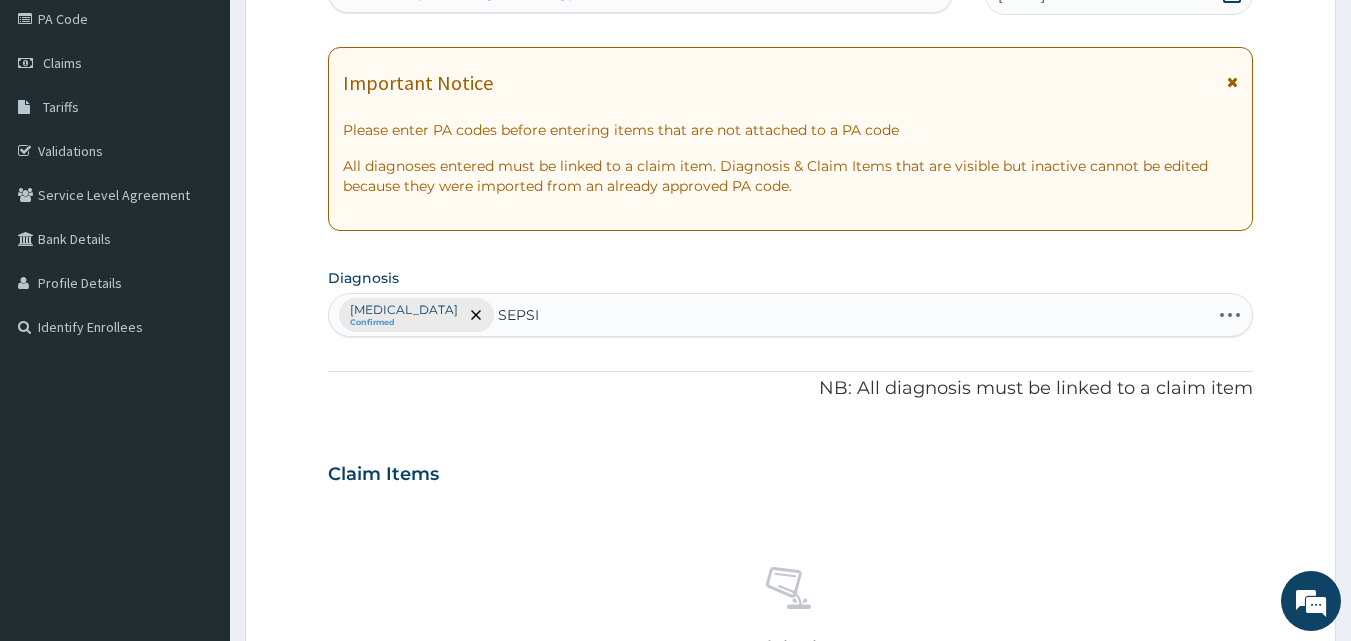 type on "SEPSIS" 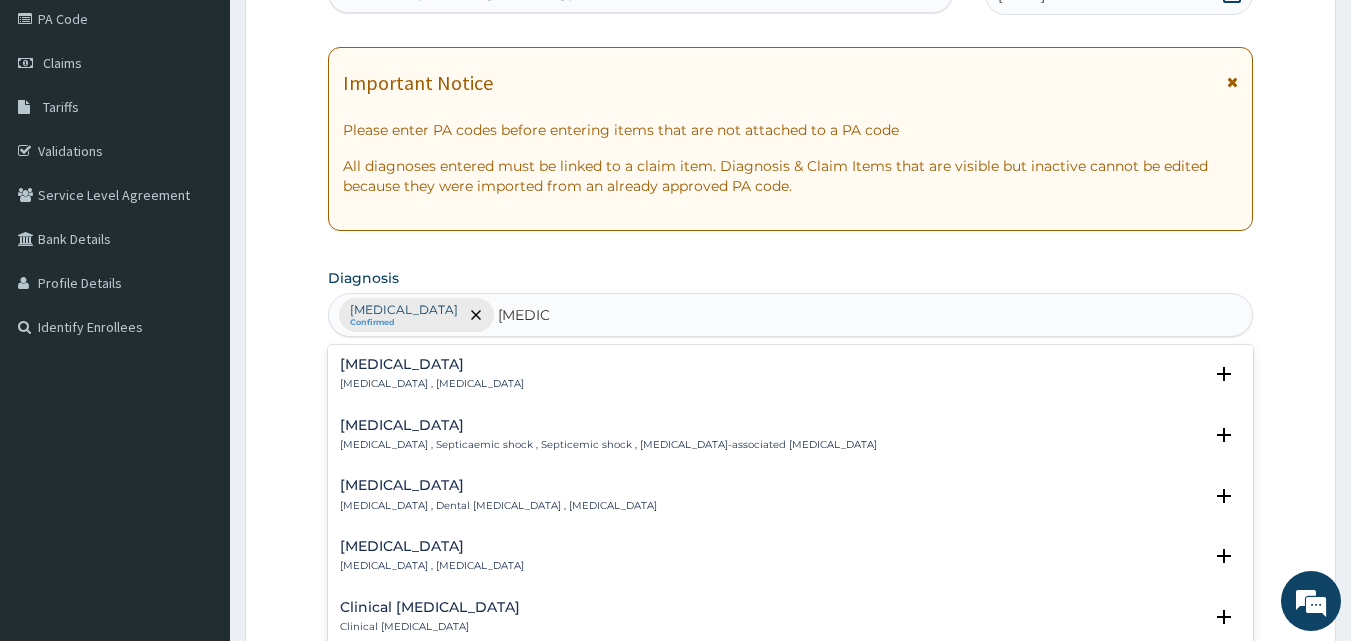 click on "Systemic infection , Sepsis" at bounding box center [432, 384] 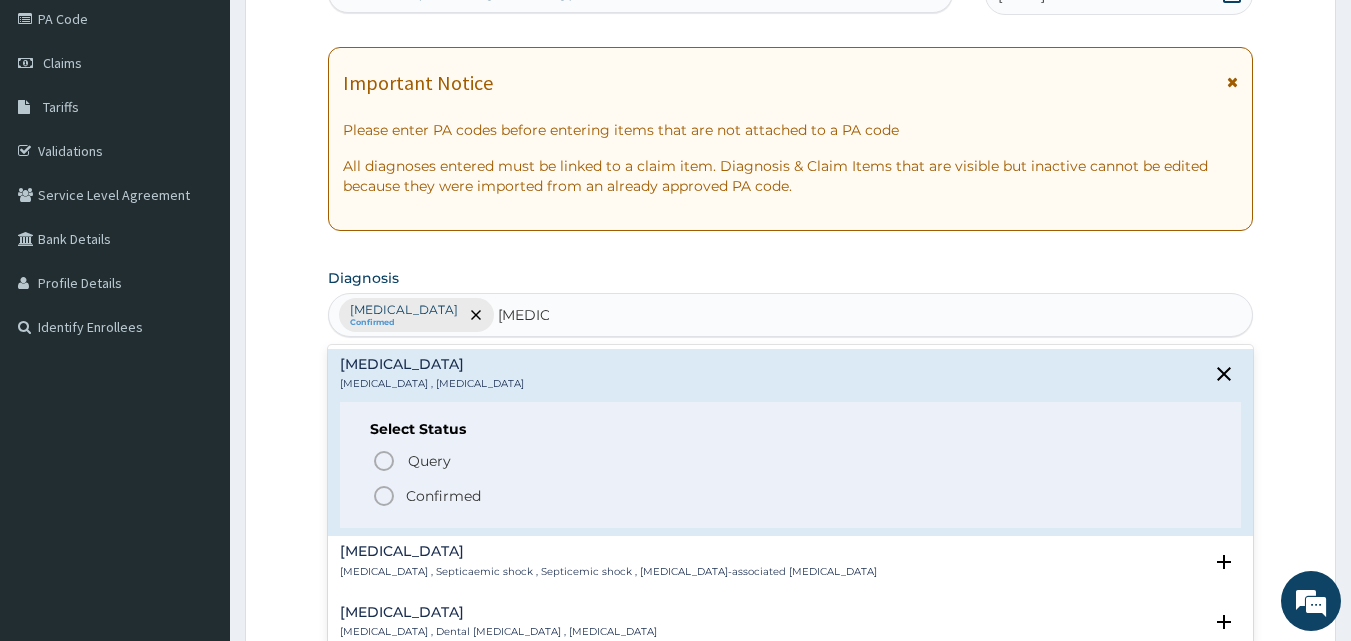 click 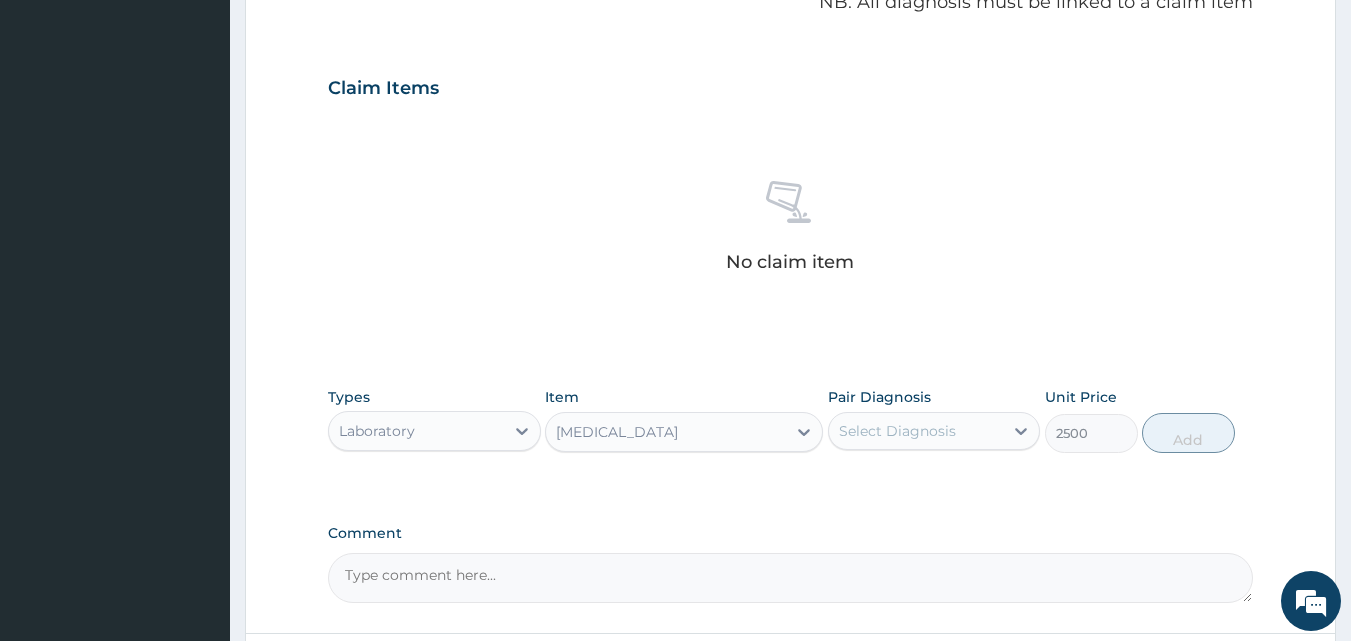 scroll, scrollTop: 732, scrollLeft: 0, axis: vertical 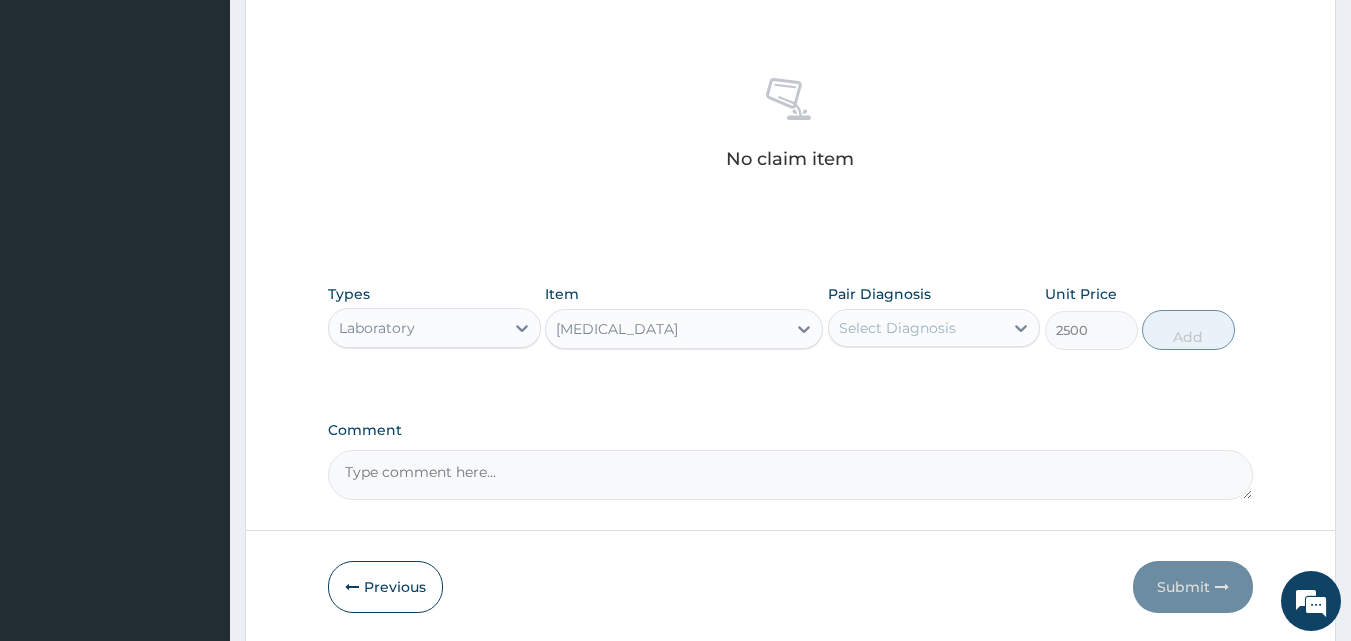 click on "Complete blood count" at bounding box center [617, 329] 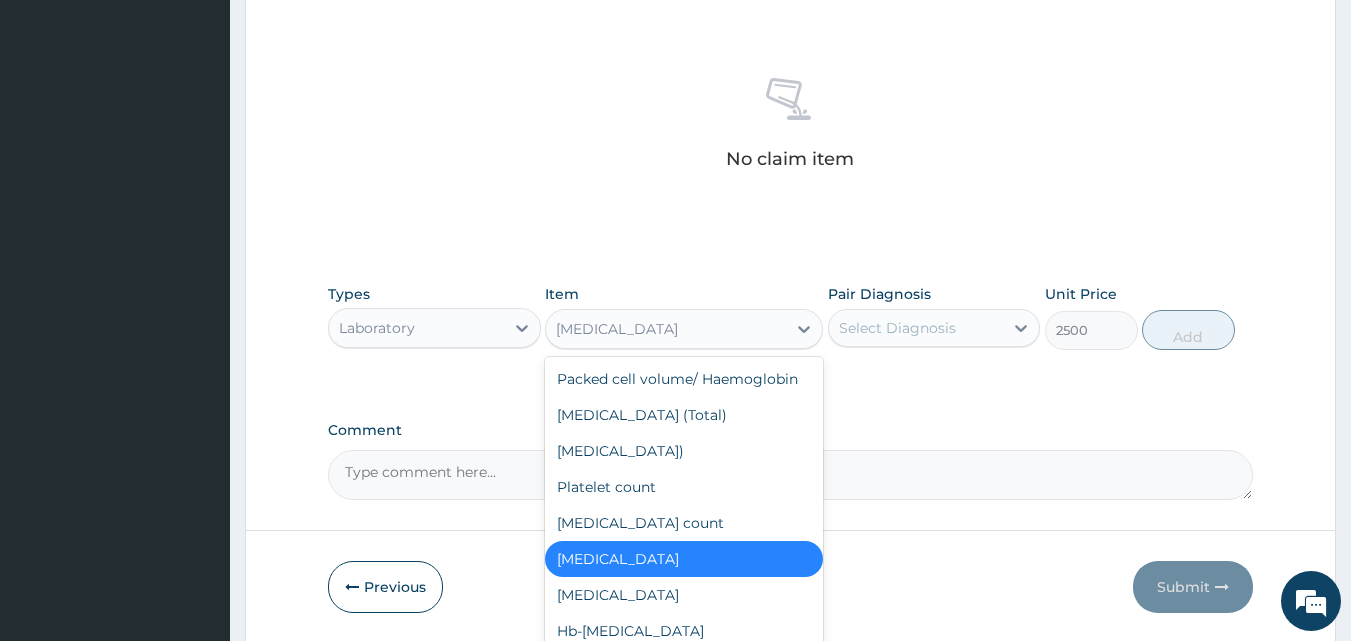 click on "Complete blood count" at bounding box center (684, 559) 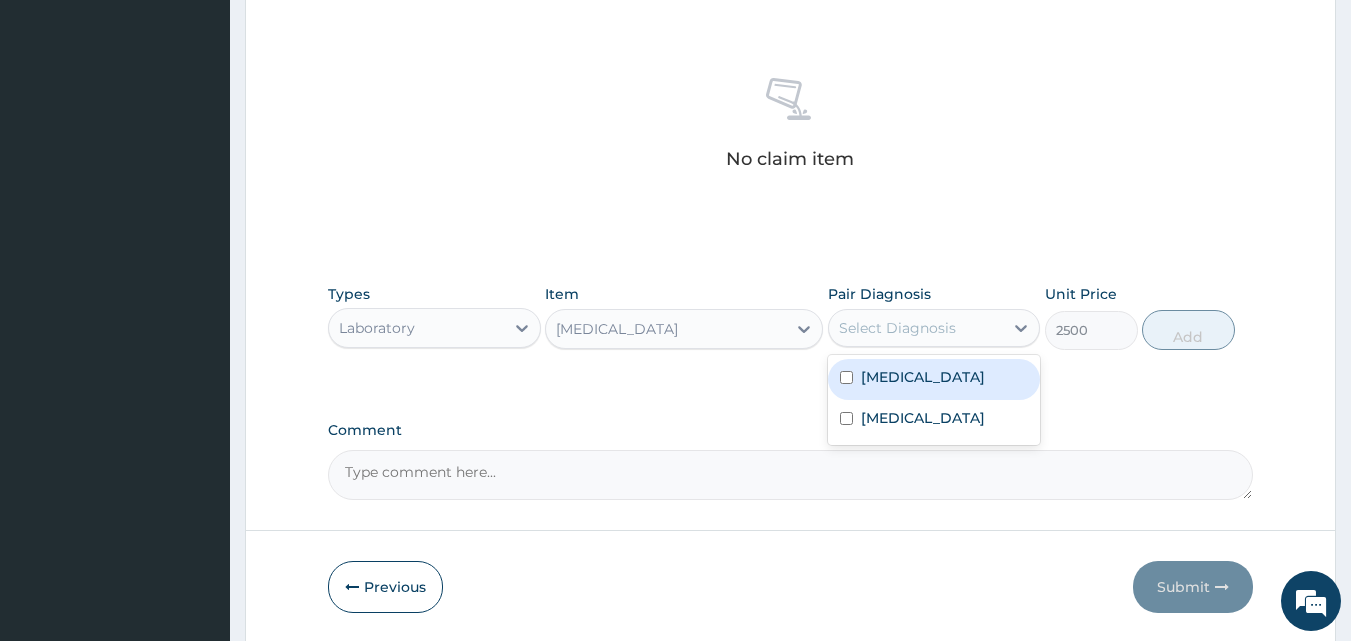click on "Select Diagnosis" at bounding box center [897, 328] 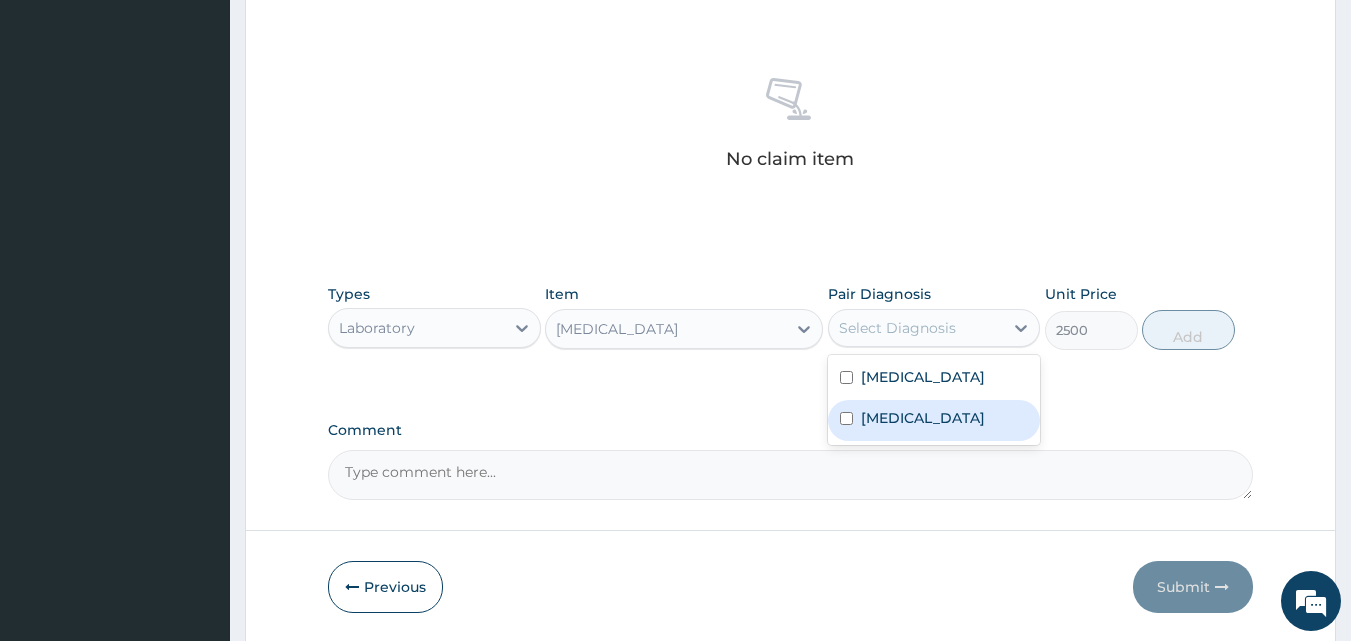 click on "Sepsis" at bounding box center [923, 418] 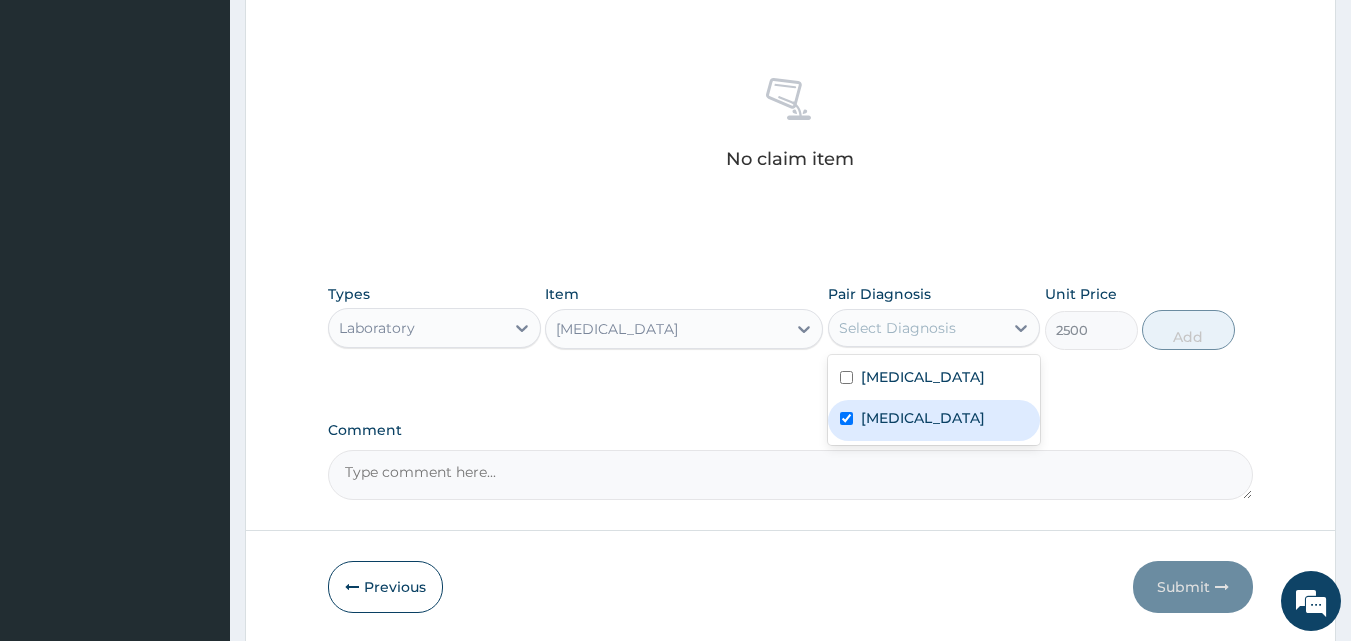 checkbox on "true" 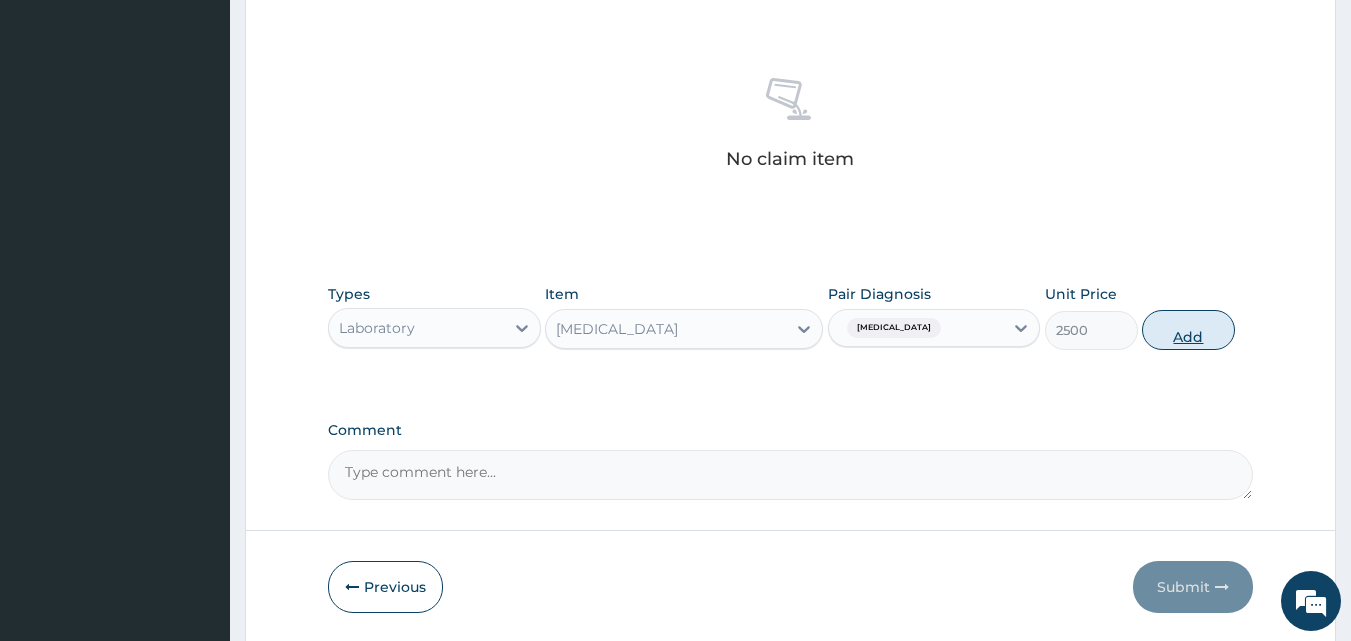 click on "Add" at bounding box center [1188, 330] 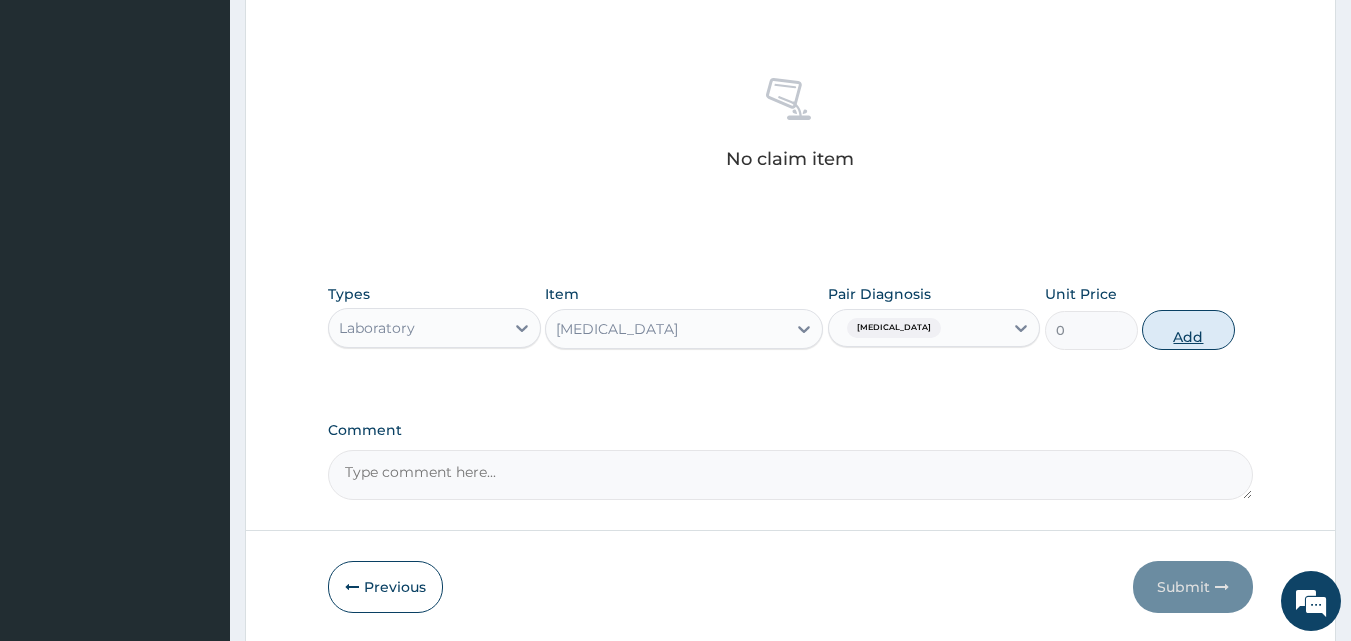 scroll, scrollTop: 721, scrollLeft: 0, axis: vertical 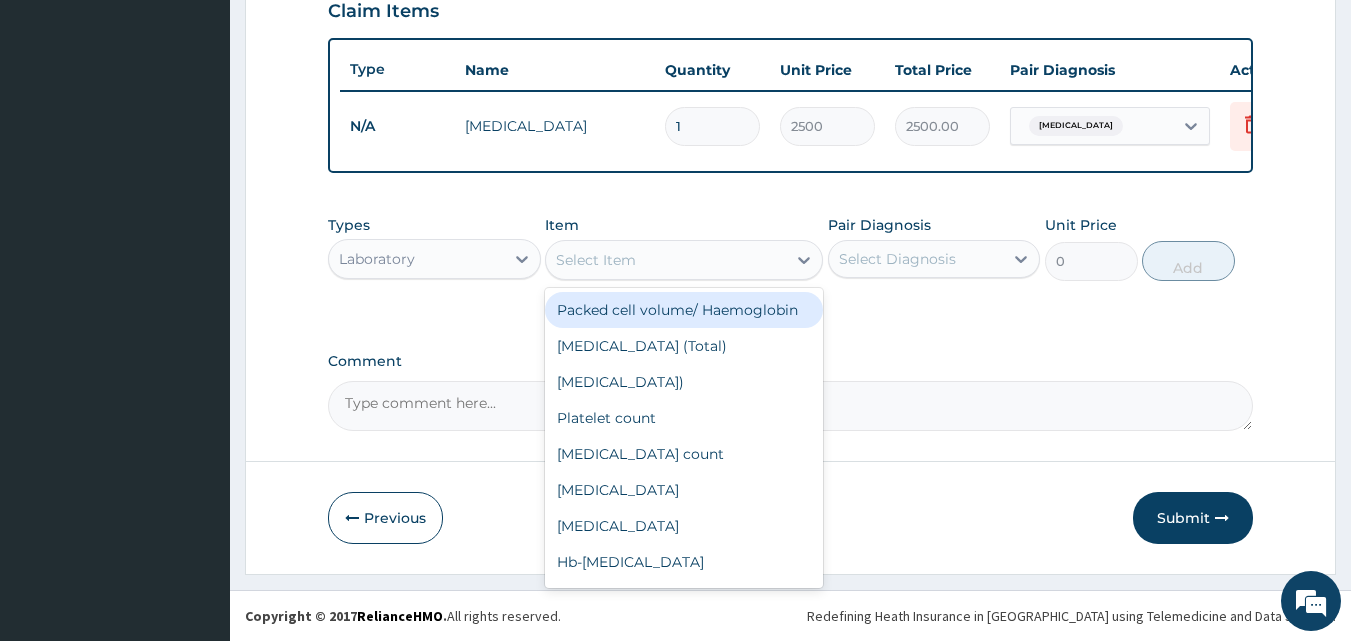 click on "Select Item" at bounding box center [666, 260] 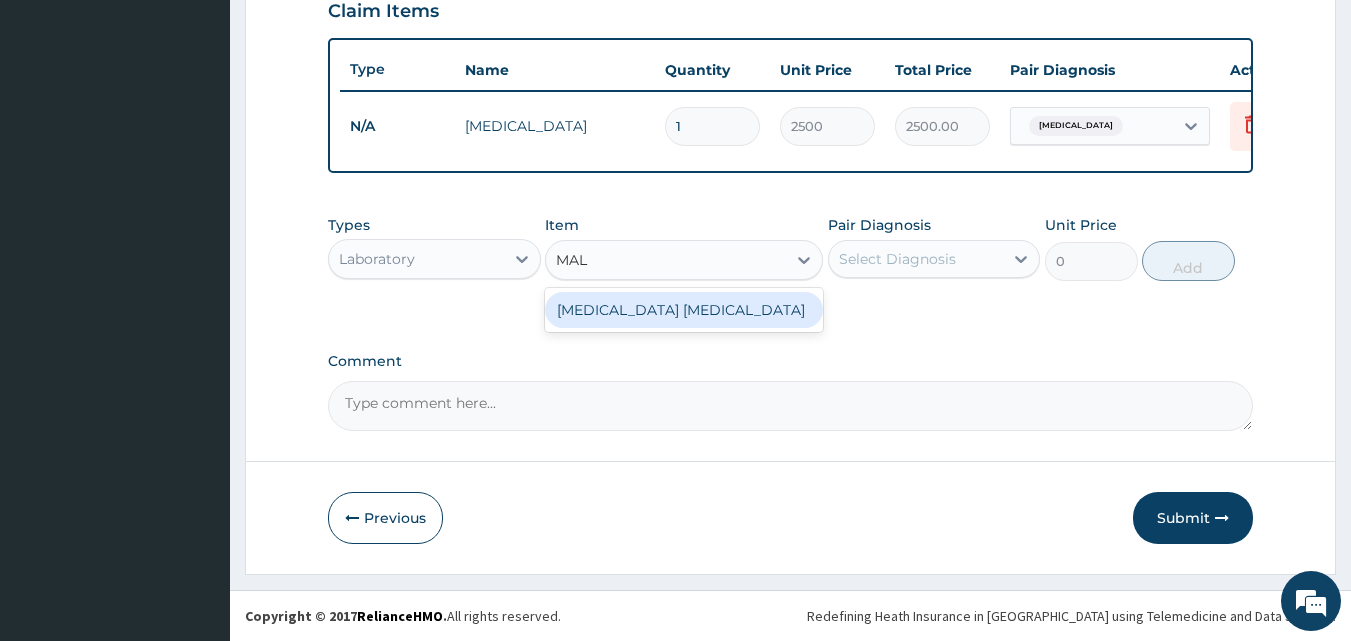 type on "MALA" 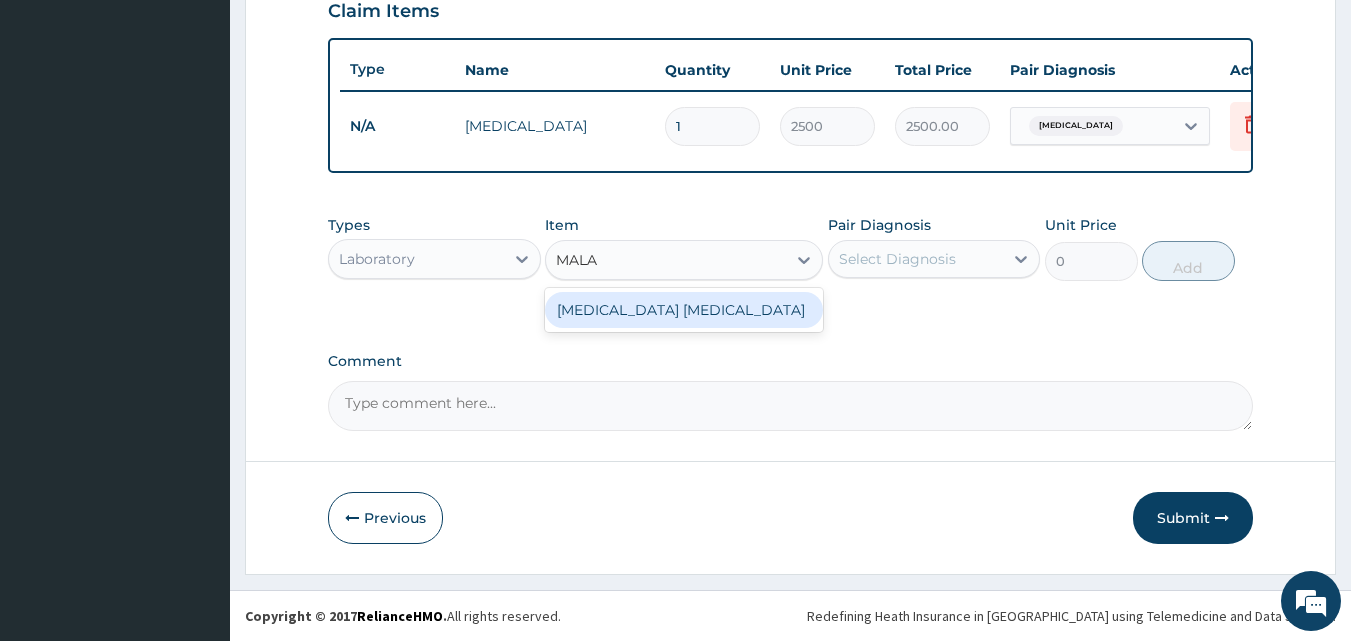 click on "Malaria Parasite" at bounding box center (684, 310) 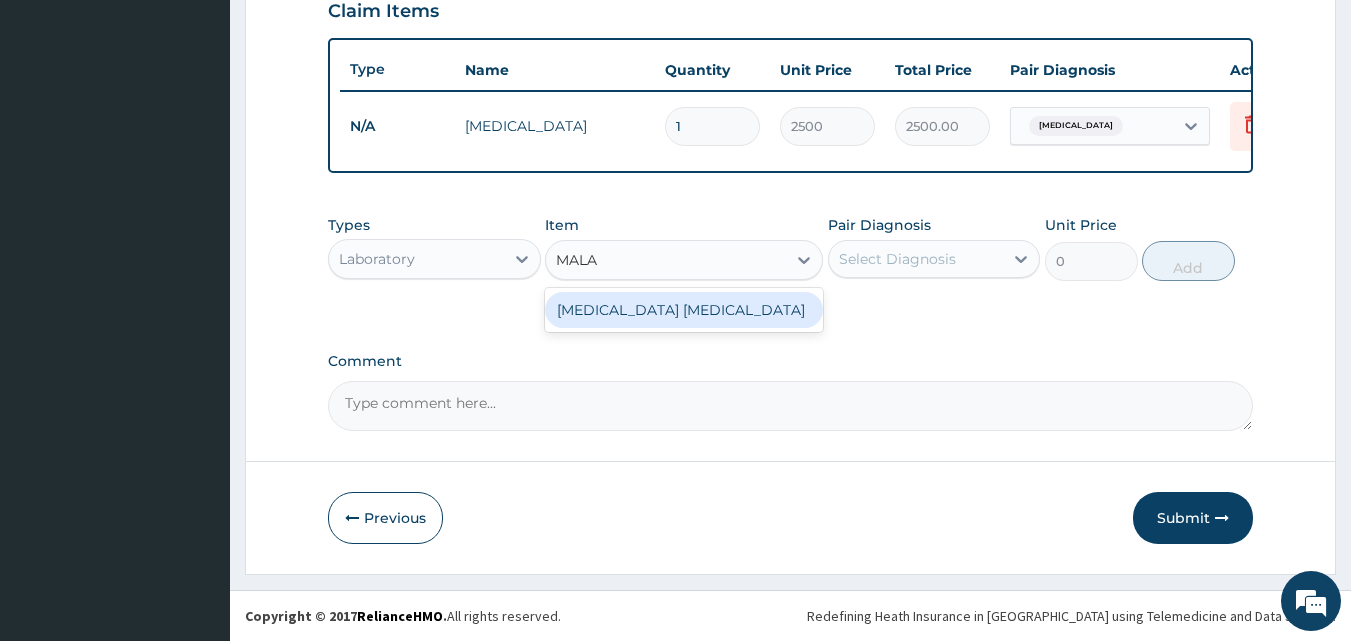 type 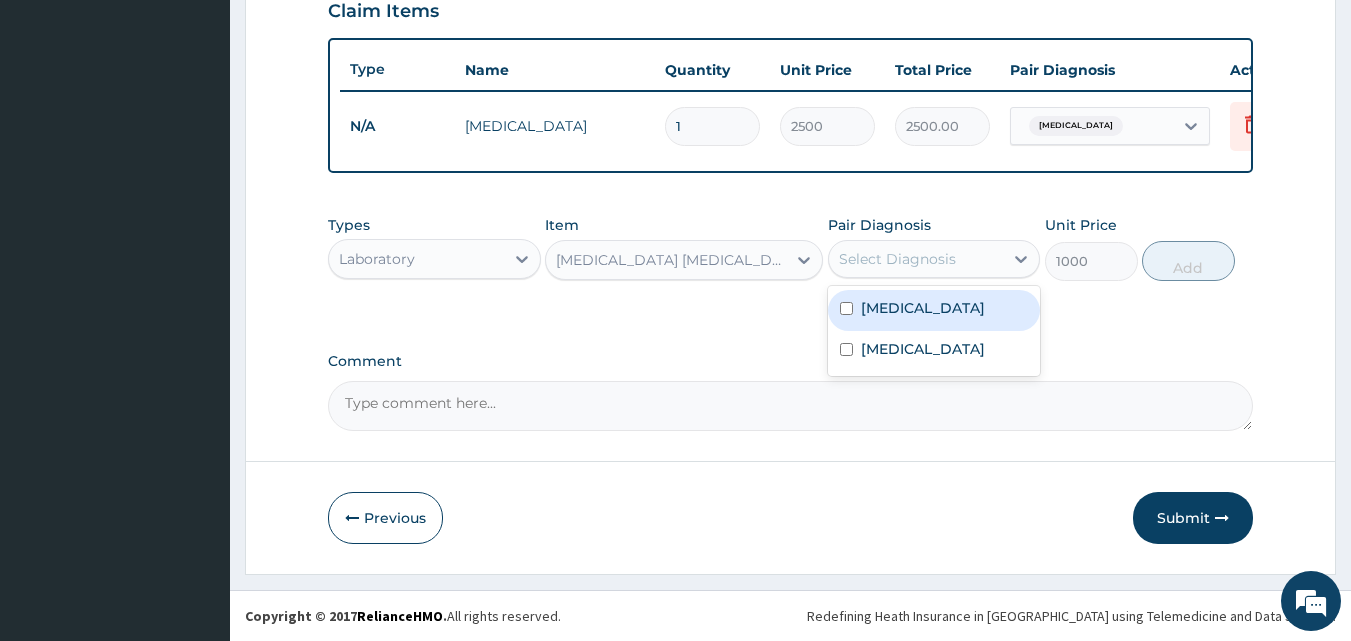 click on "Select Diagnosis" at bounding box center [897, 259] 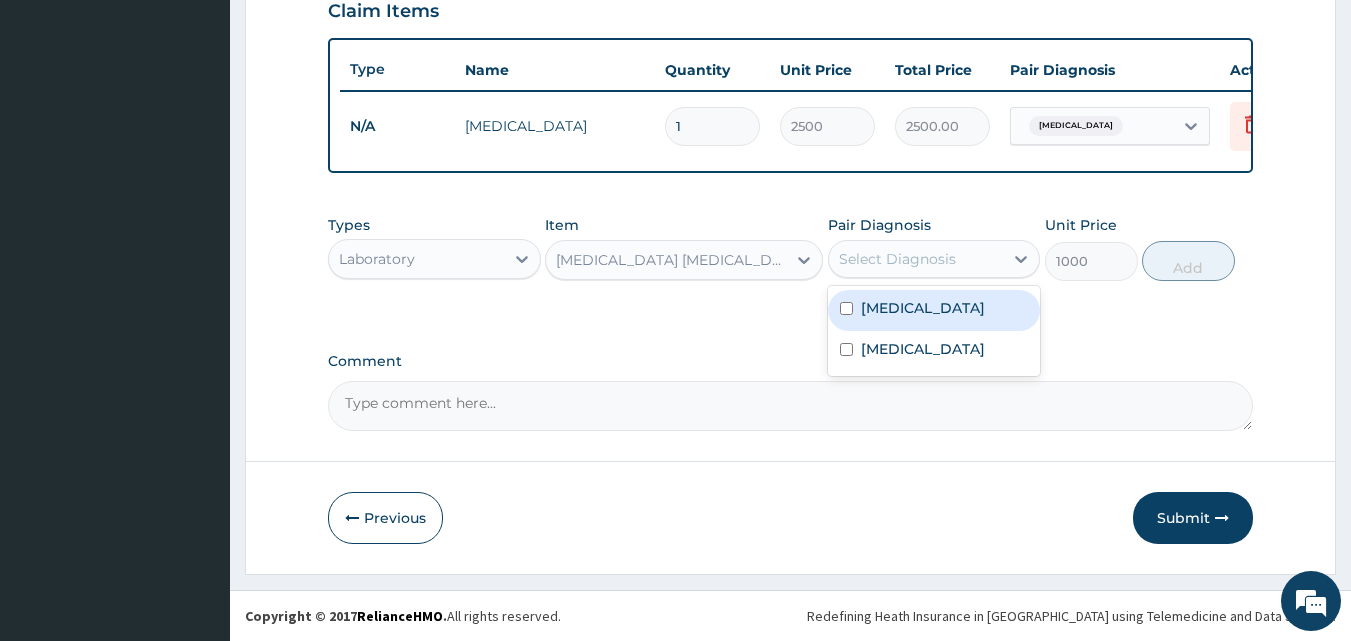 click on "Malaria" at bounding box center (923, 308) 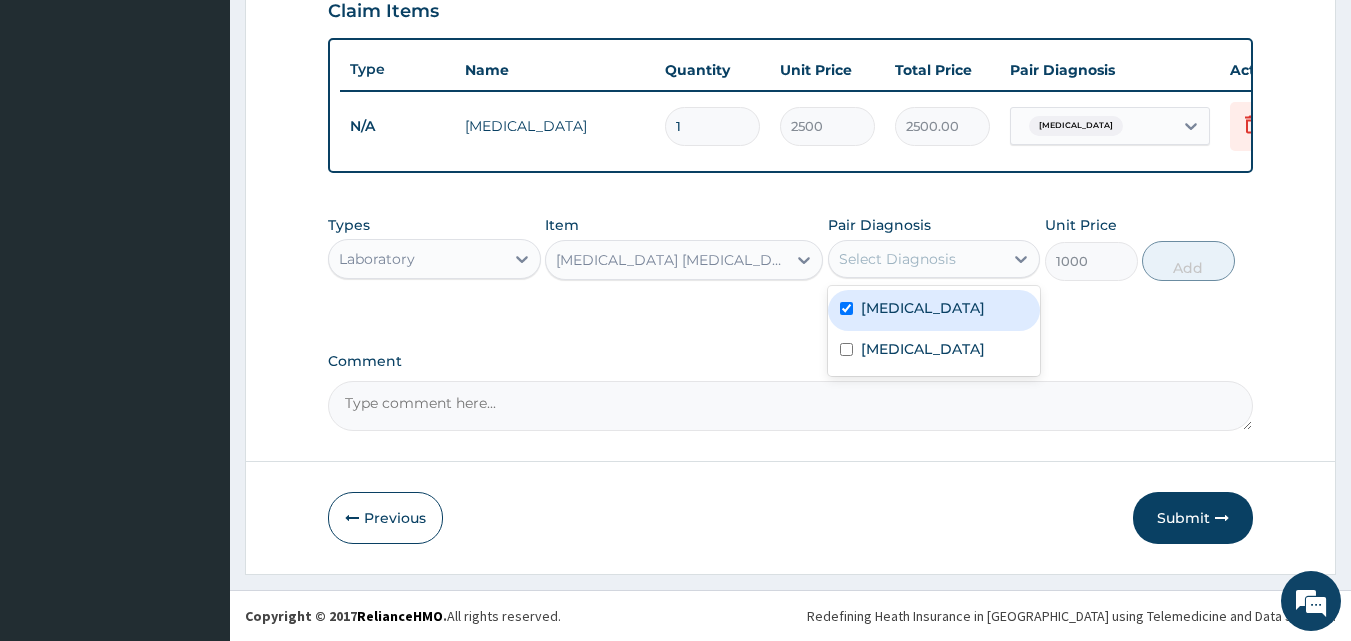 checkbox on "true" 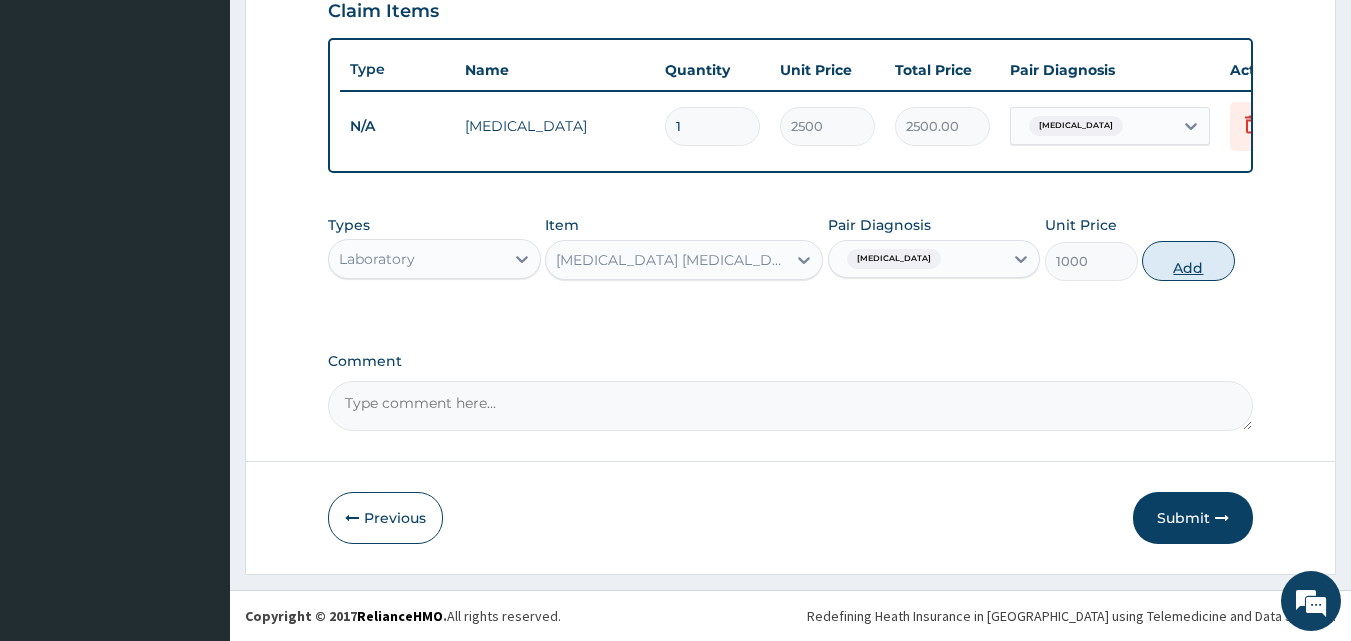 click on "Add" at bounding box center (1188, 261) 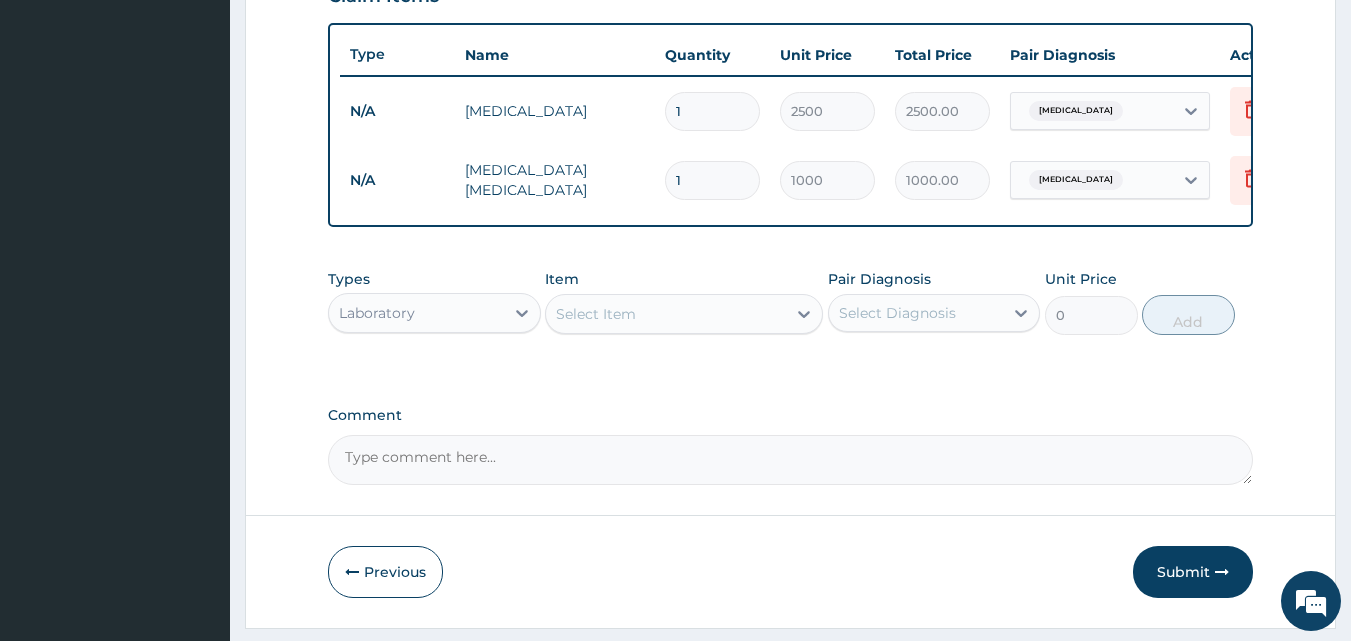 scroll, scrollTop: 790, scrollLeft: 0, axis: vertical 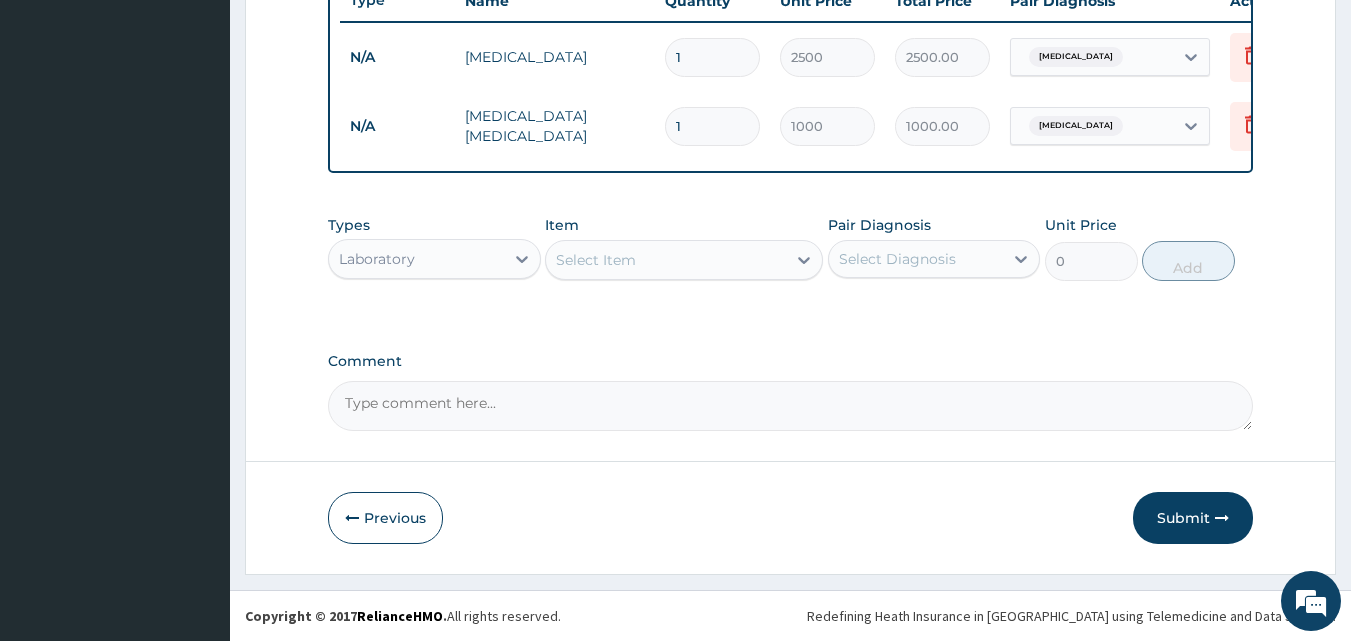 click on "Laboratory" at bounding box center [416, 259] 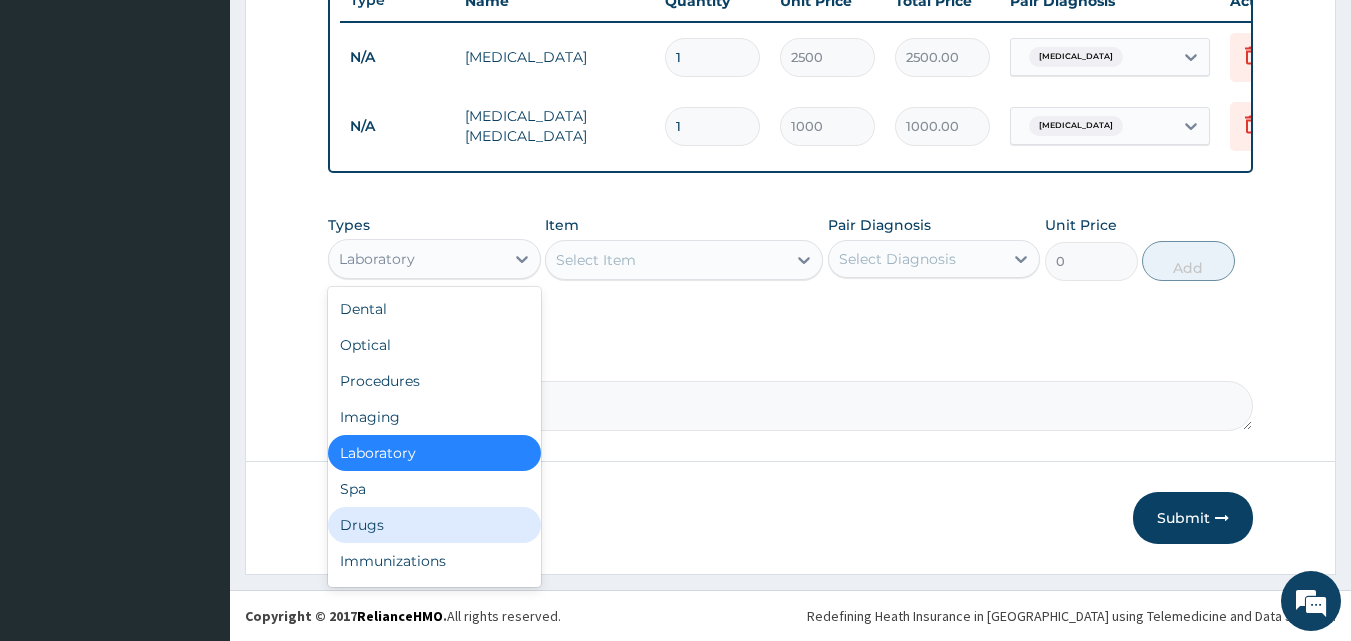 click on "Drugs" at bounding box center (434, 525) 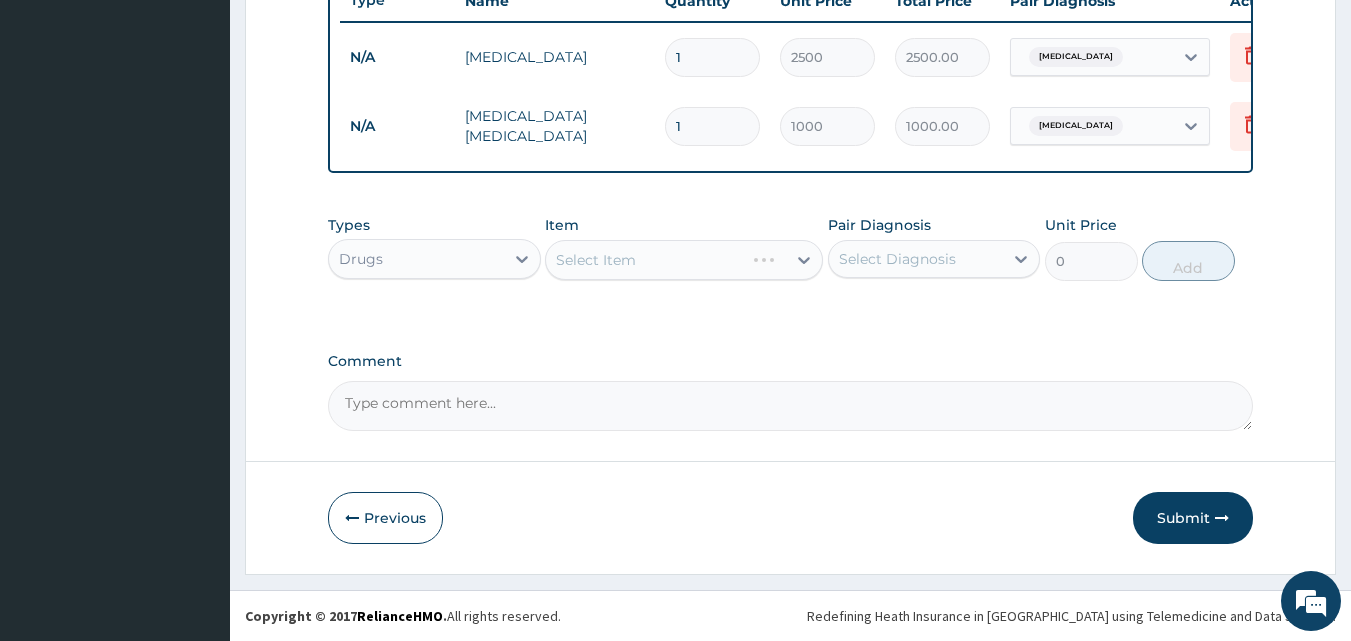 click on "Select Item" at bounding box center (684, 260) 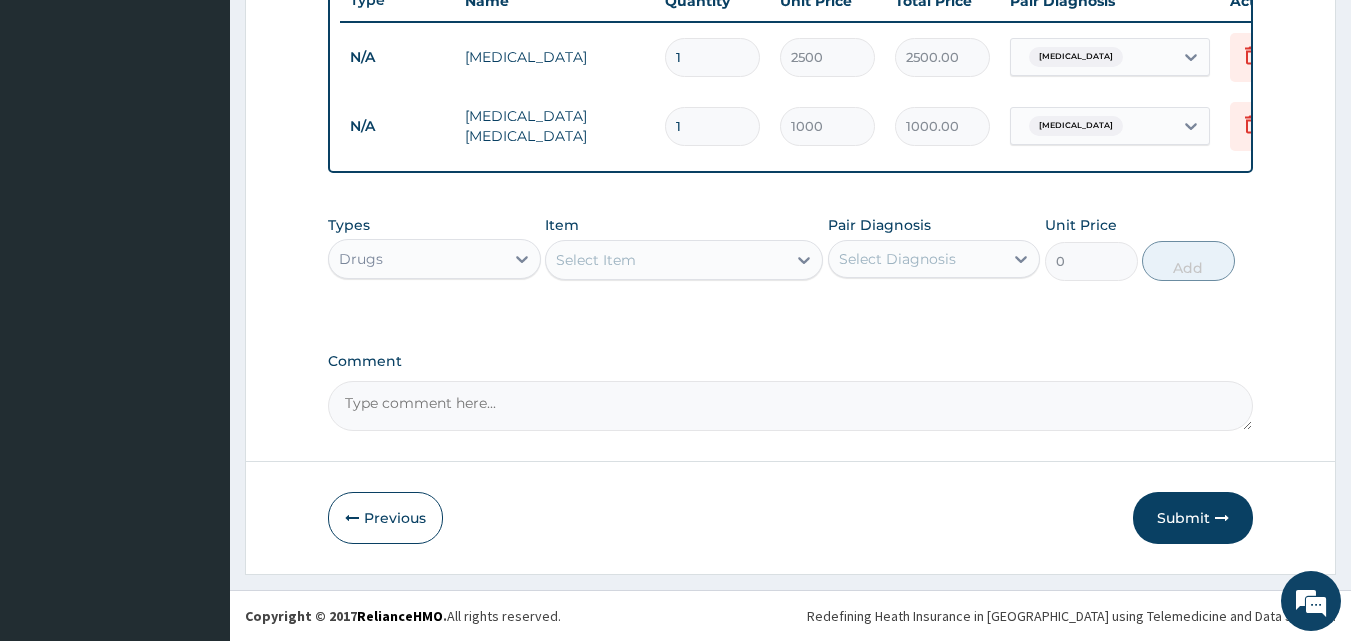 click on "Select Item" at bounding box center (666, 260) 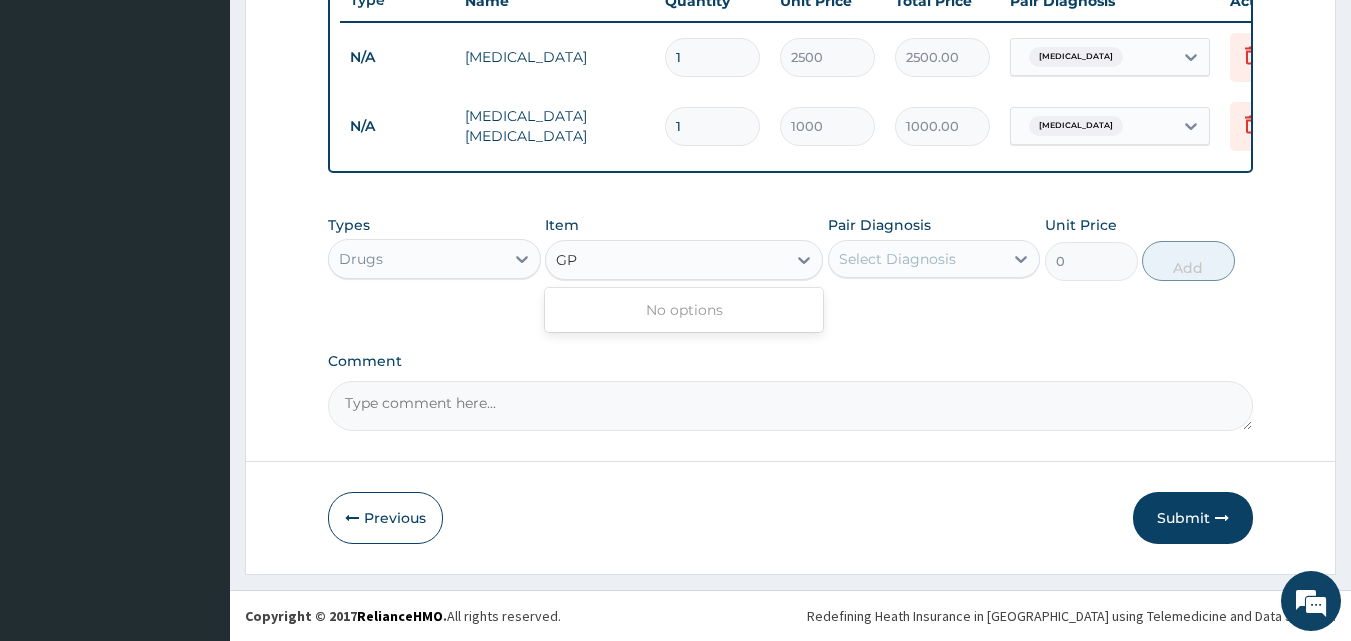 type on "G" 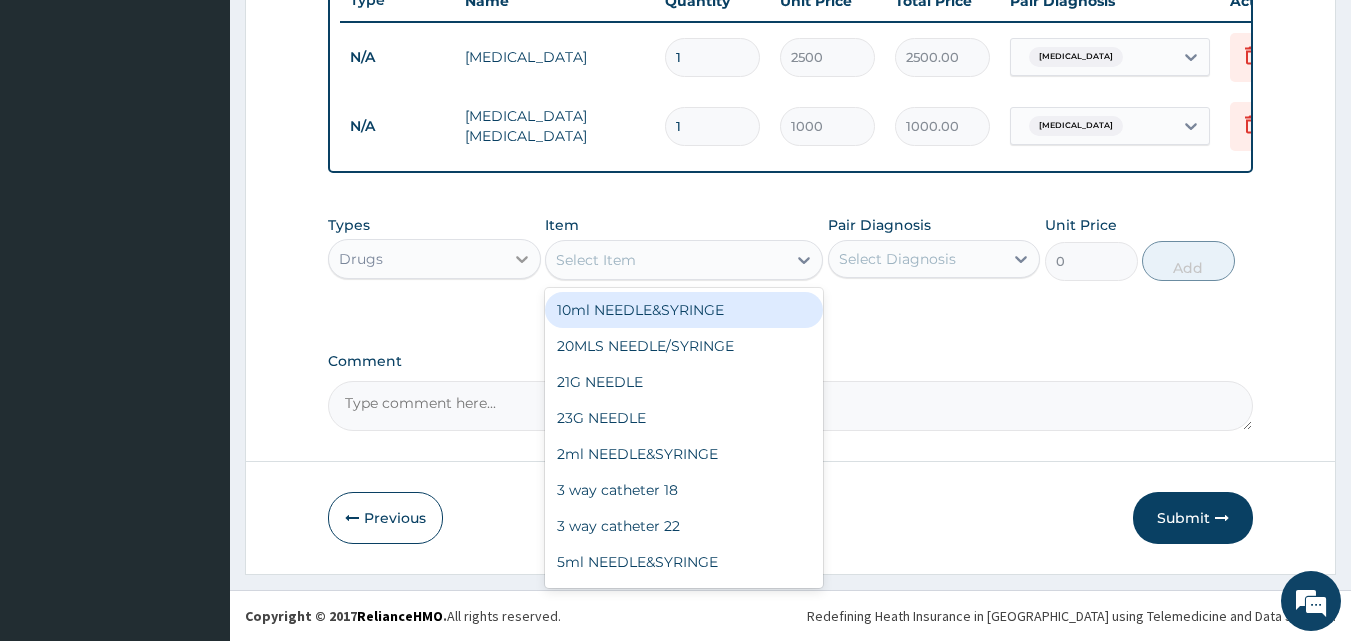 click 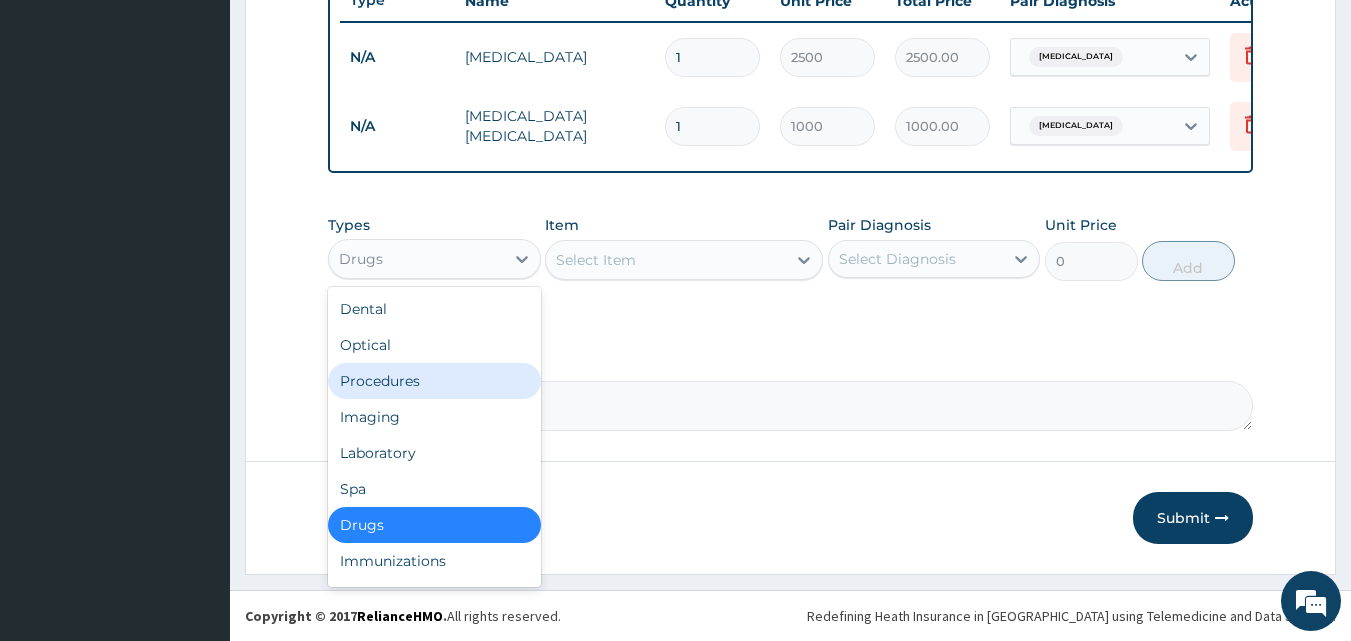 click on "Procedures" at bounding box center [434, 381] 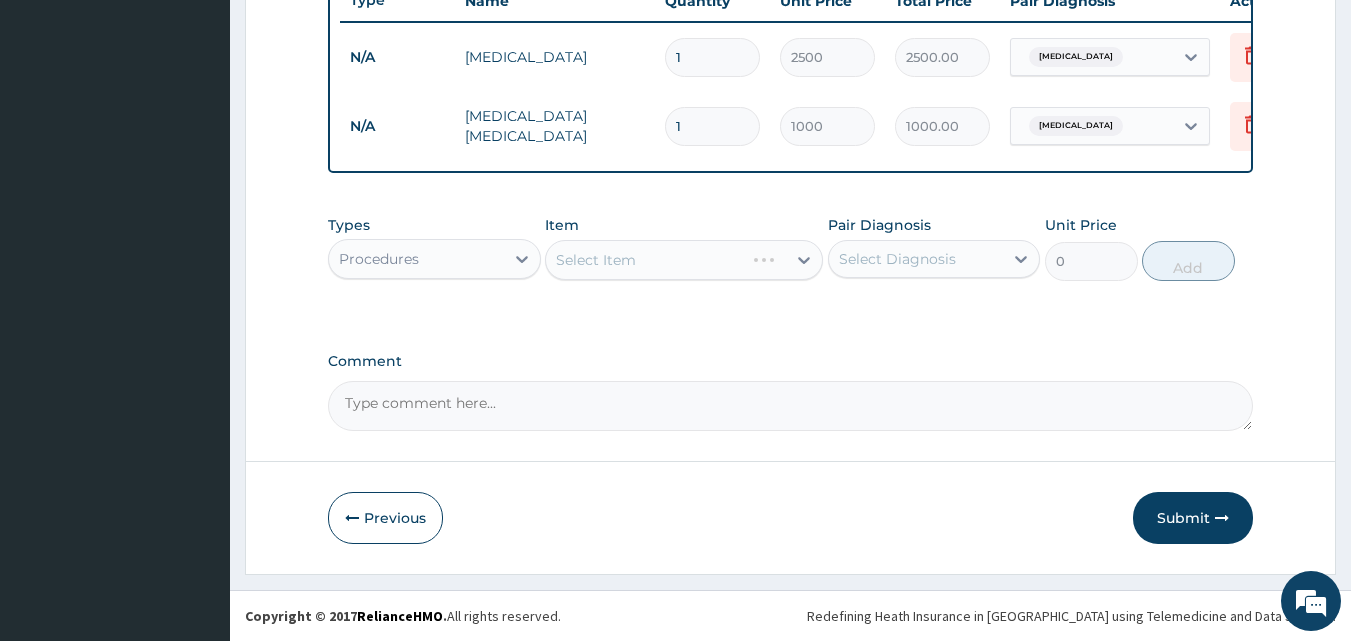 click on "Comment" at bounding box center (791, 406) 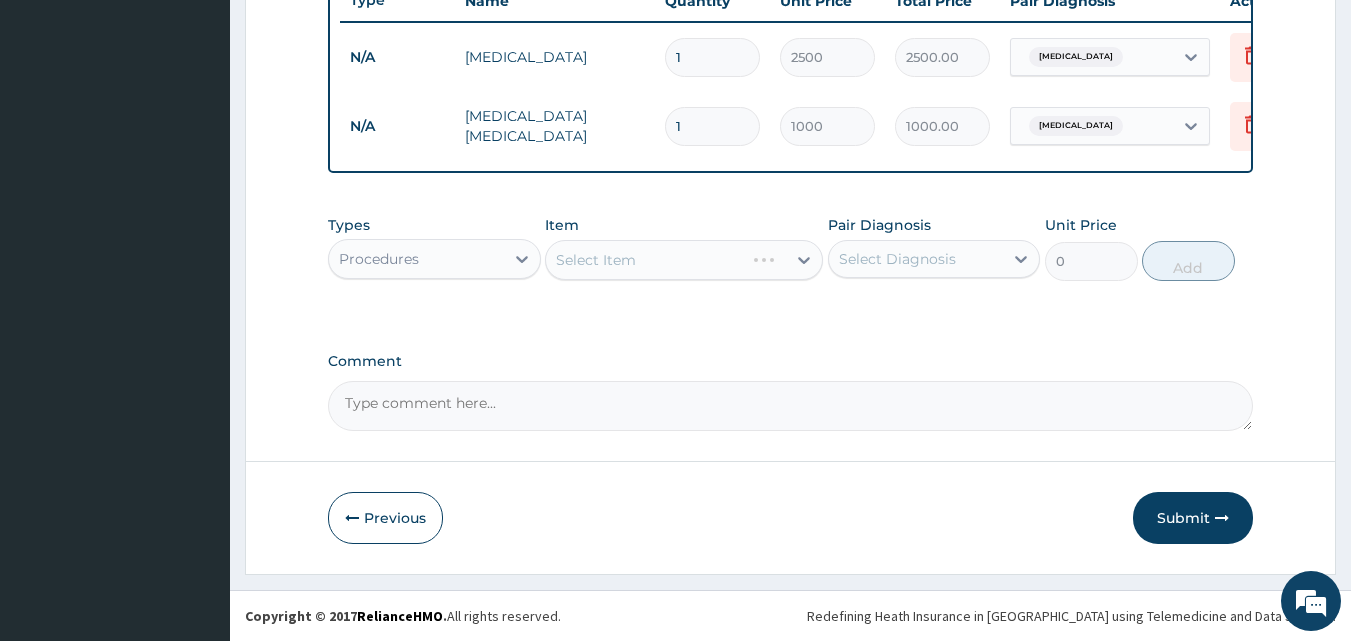 click on "Comment" at bounding box center [791, 406] 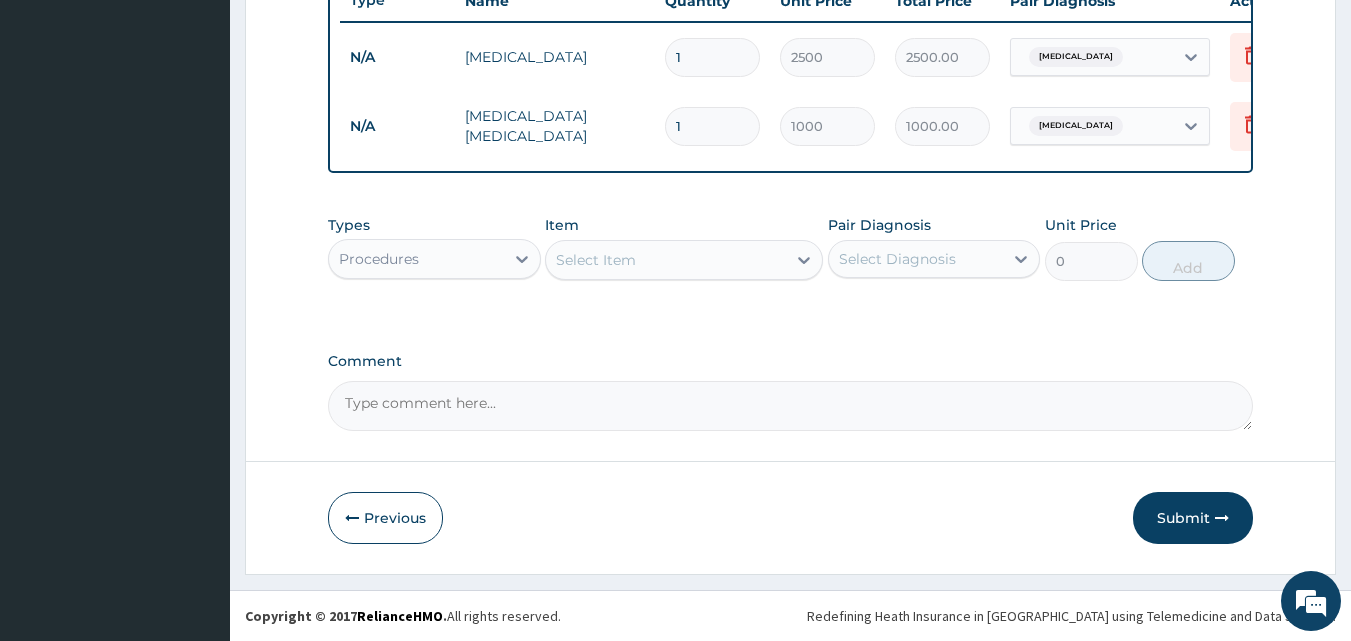 click on "Select Item" at bounding box center [666, 260] 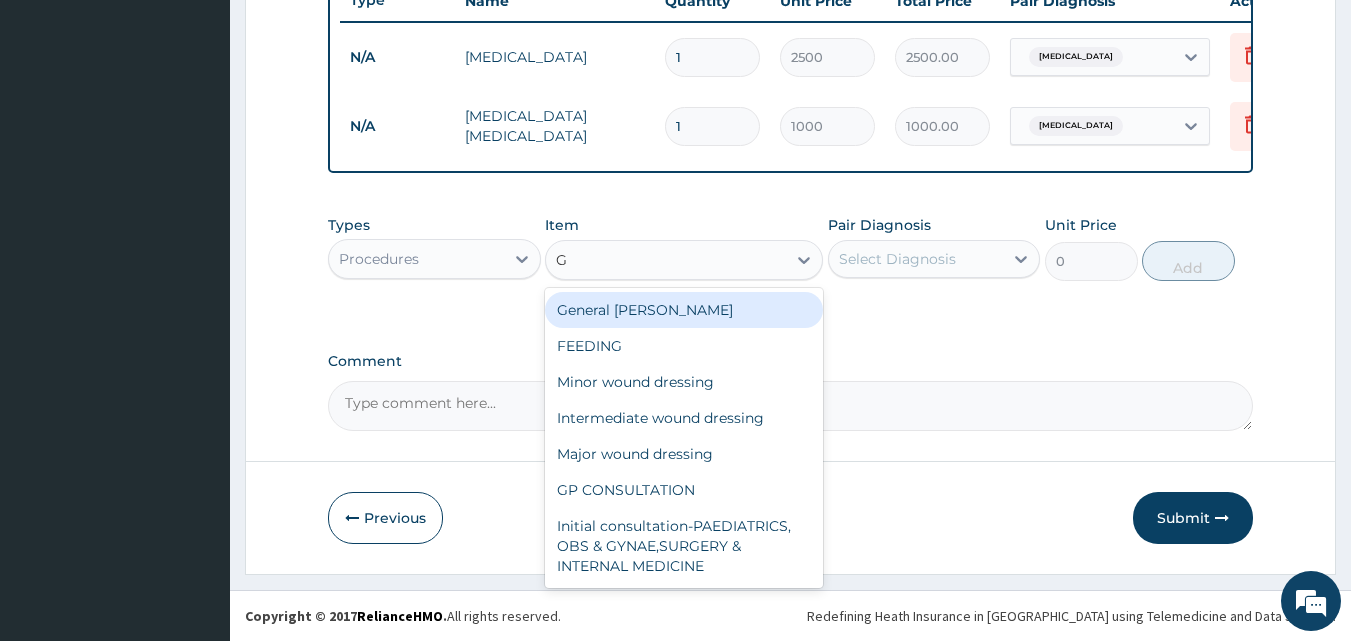 type on "GP" 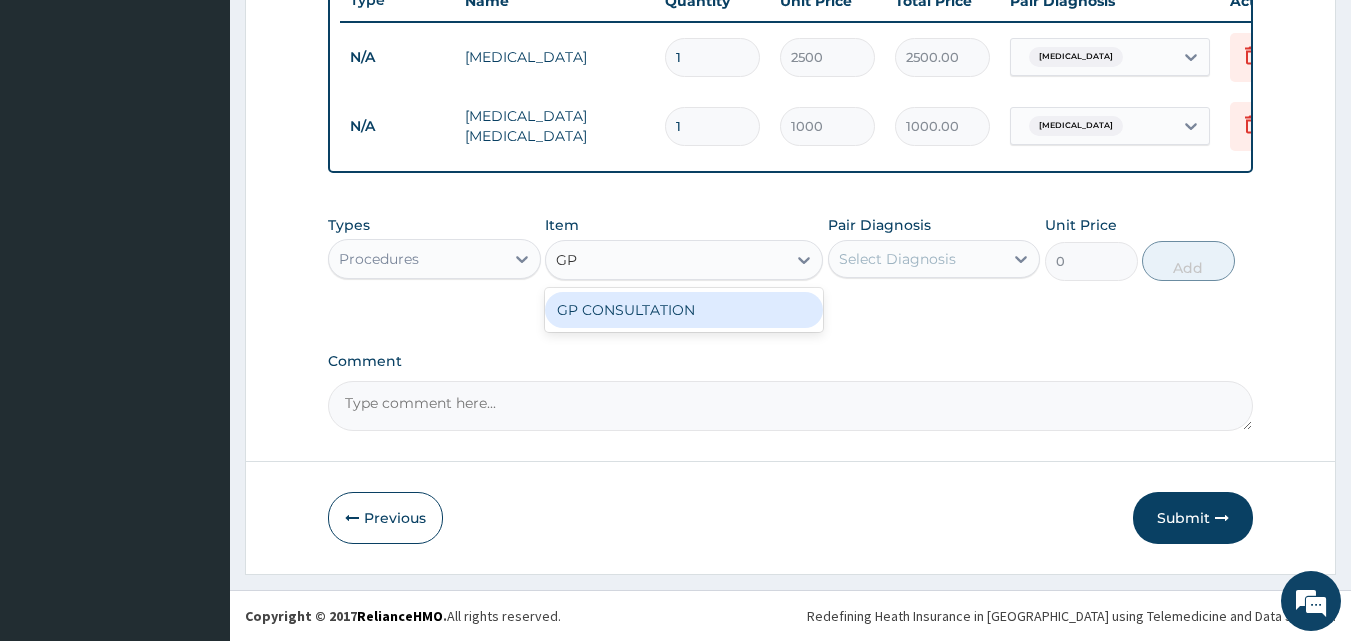 click on "GP CONSULTATION" at bounding box center (684, 310) 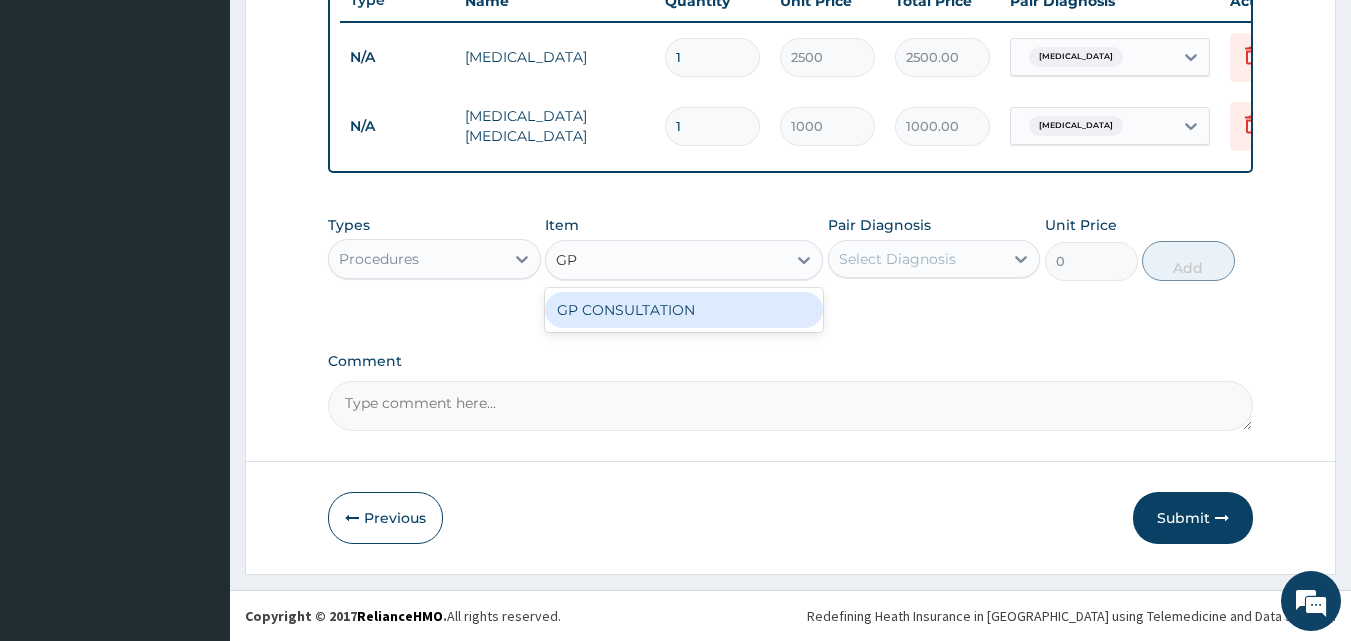 type 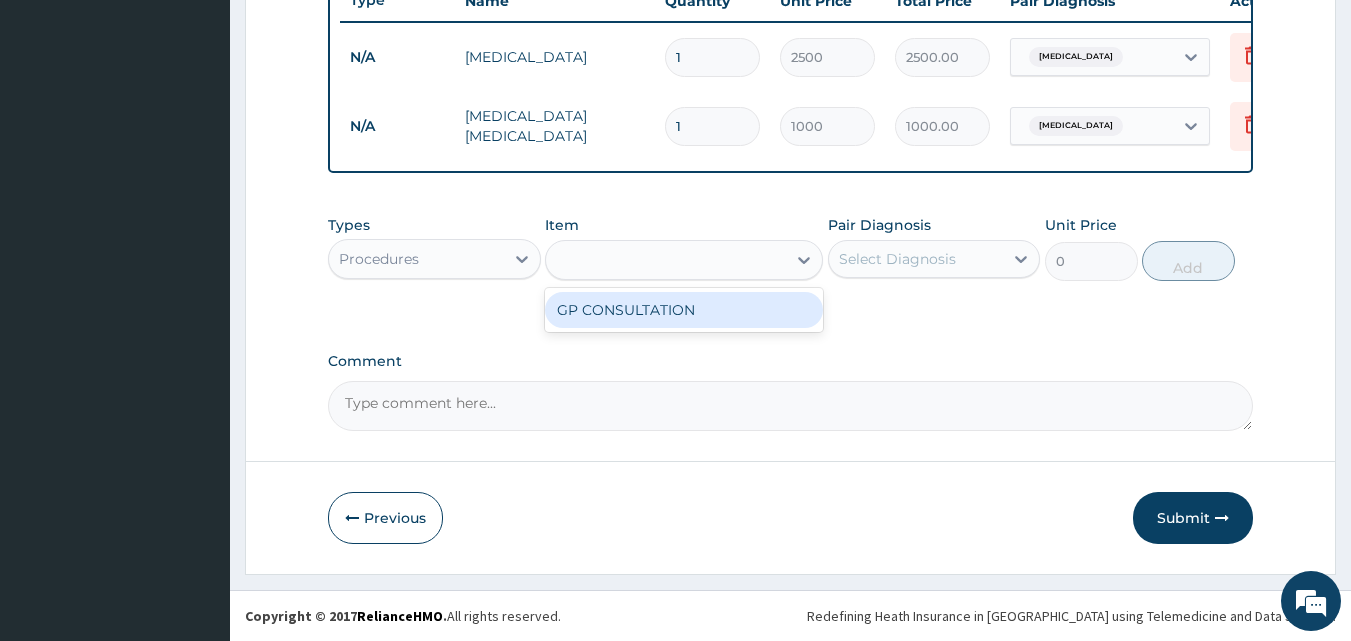 type on "2000" 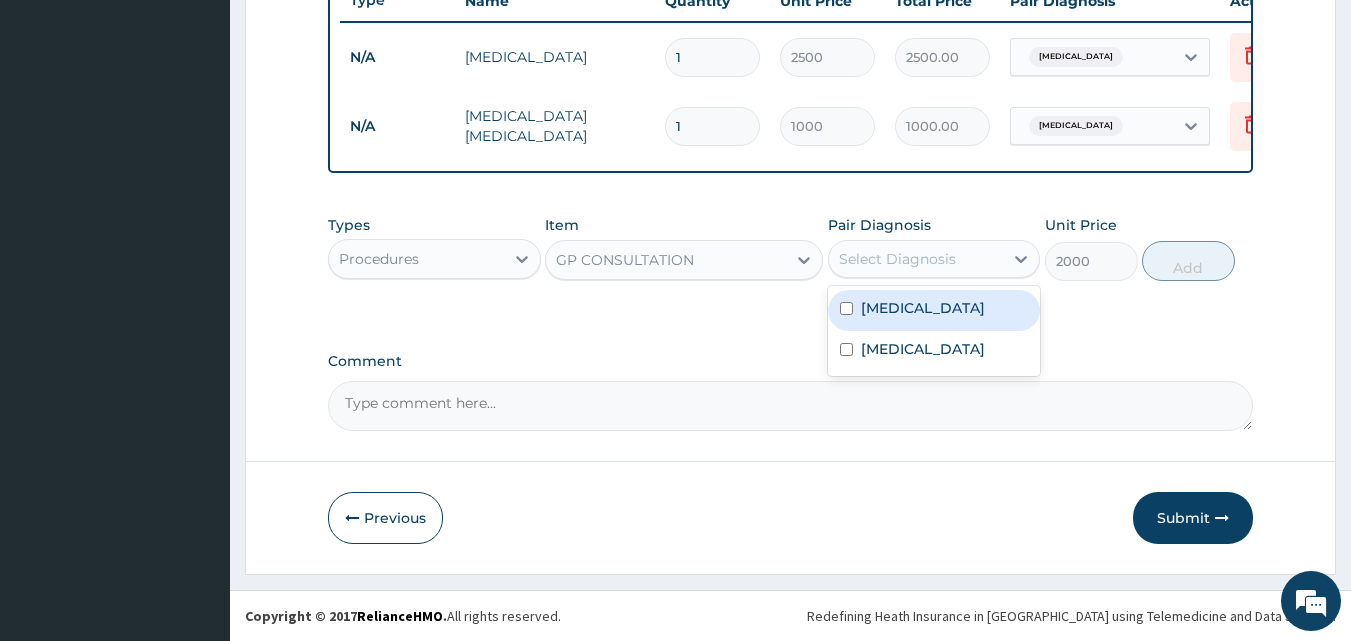 click on "Select Diagnosis" at bounding box center [916, 259] 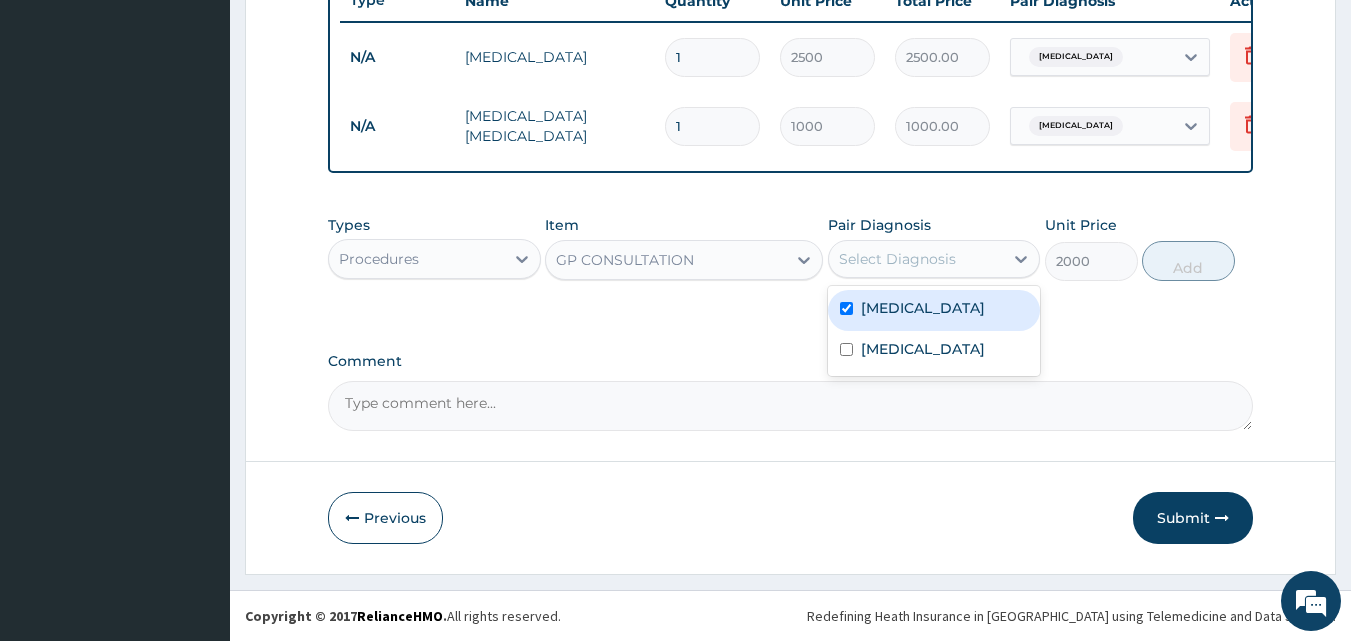 checkbox on "true" 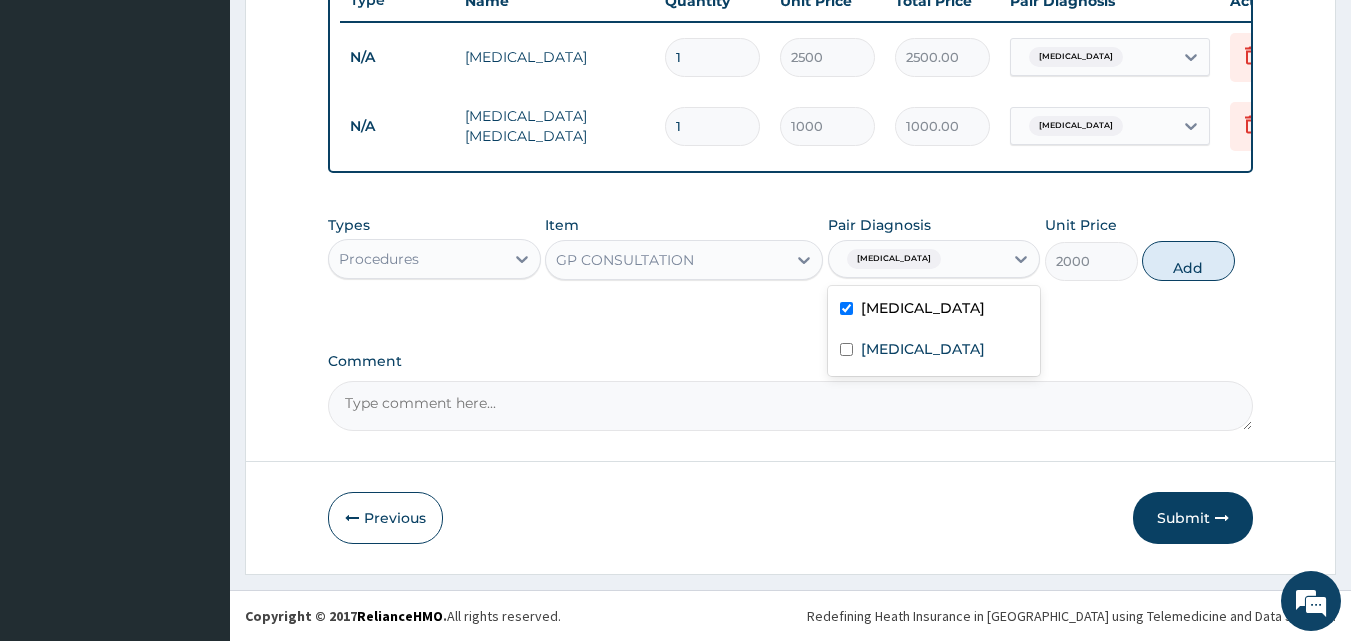 click on "Add" at bounding box center (1188, 261) 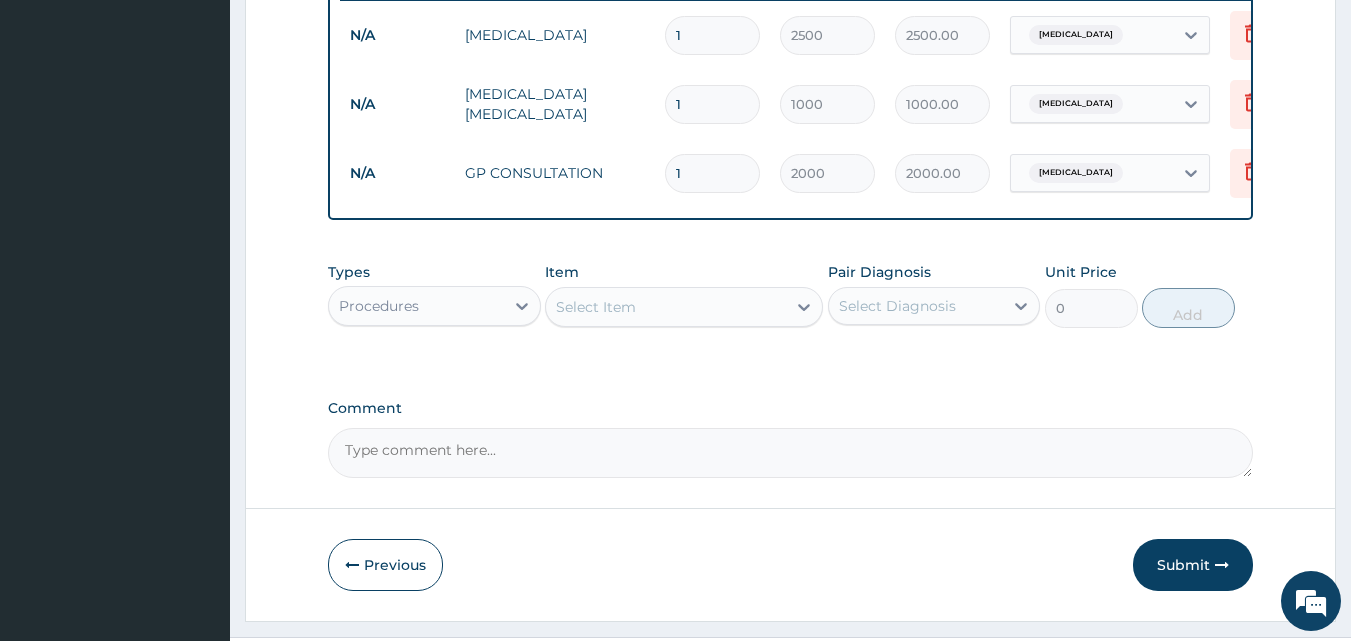scroll, scrollTop: 832, scrollLeft: 0, axis: vertical 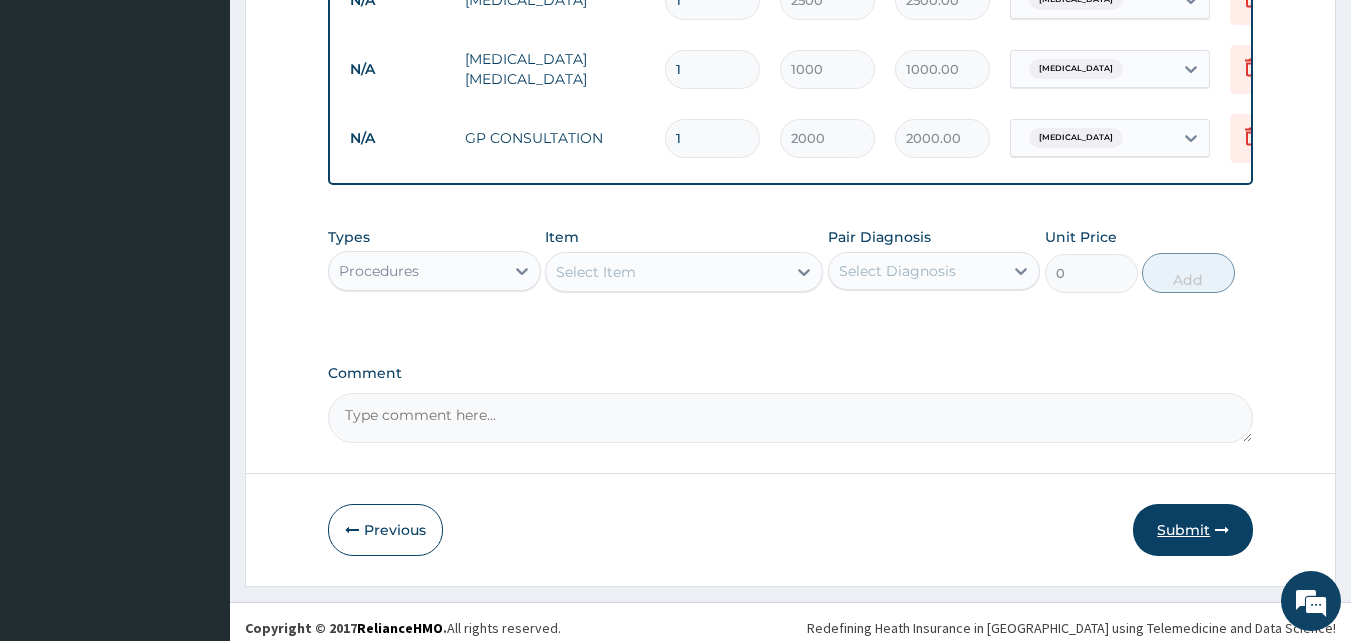 click on "Submit" at bounding box center (1193, 530) 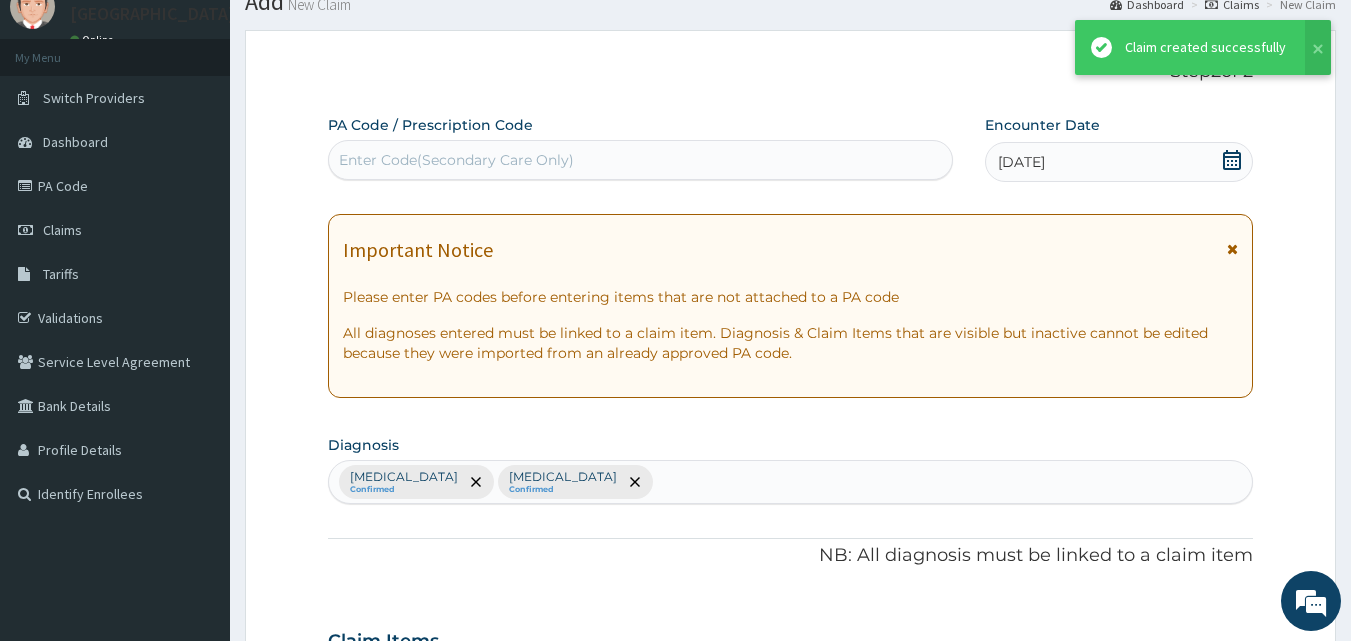 scroll, scrollTop: 832, scrollLeft: 0, axis: vertical 